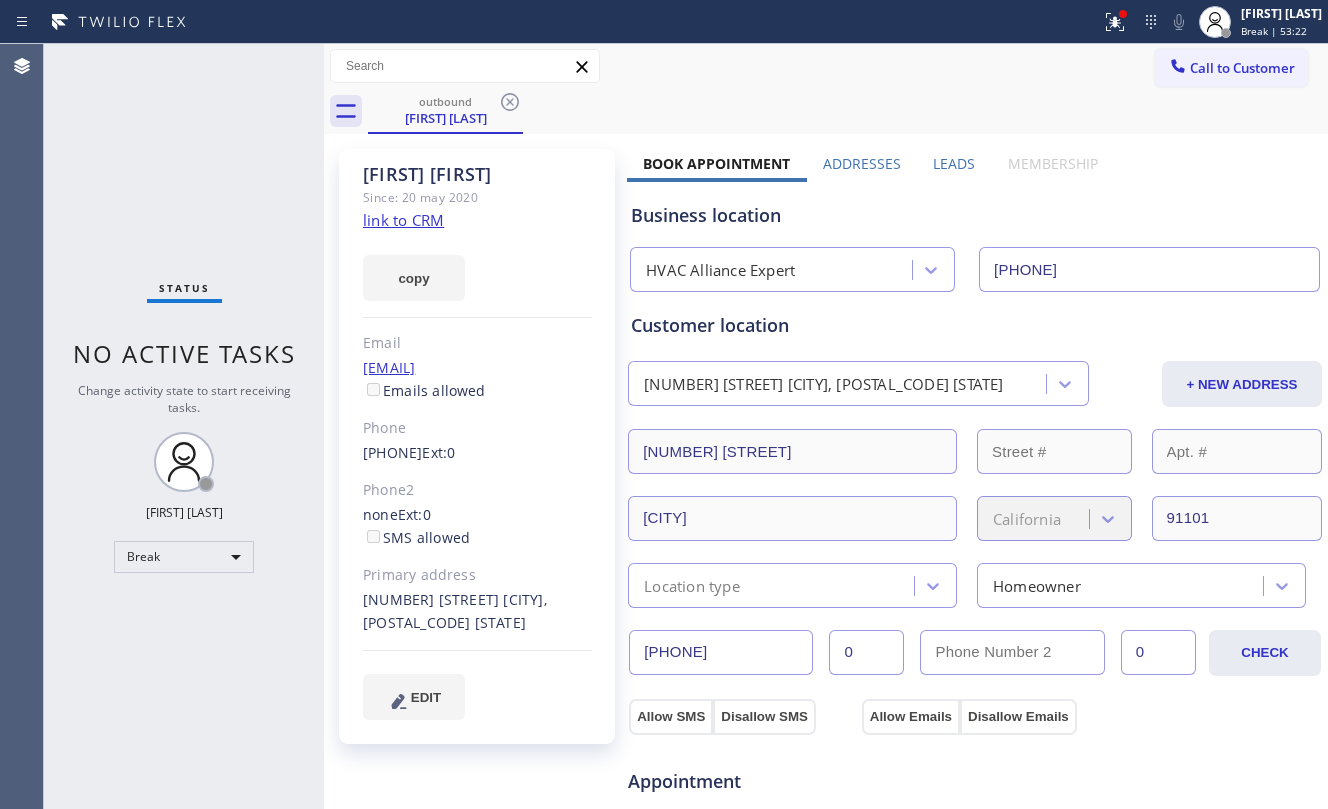 scroll, scrollTop: 0, scrollLeft: 0, axis: both 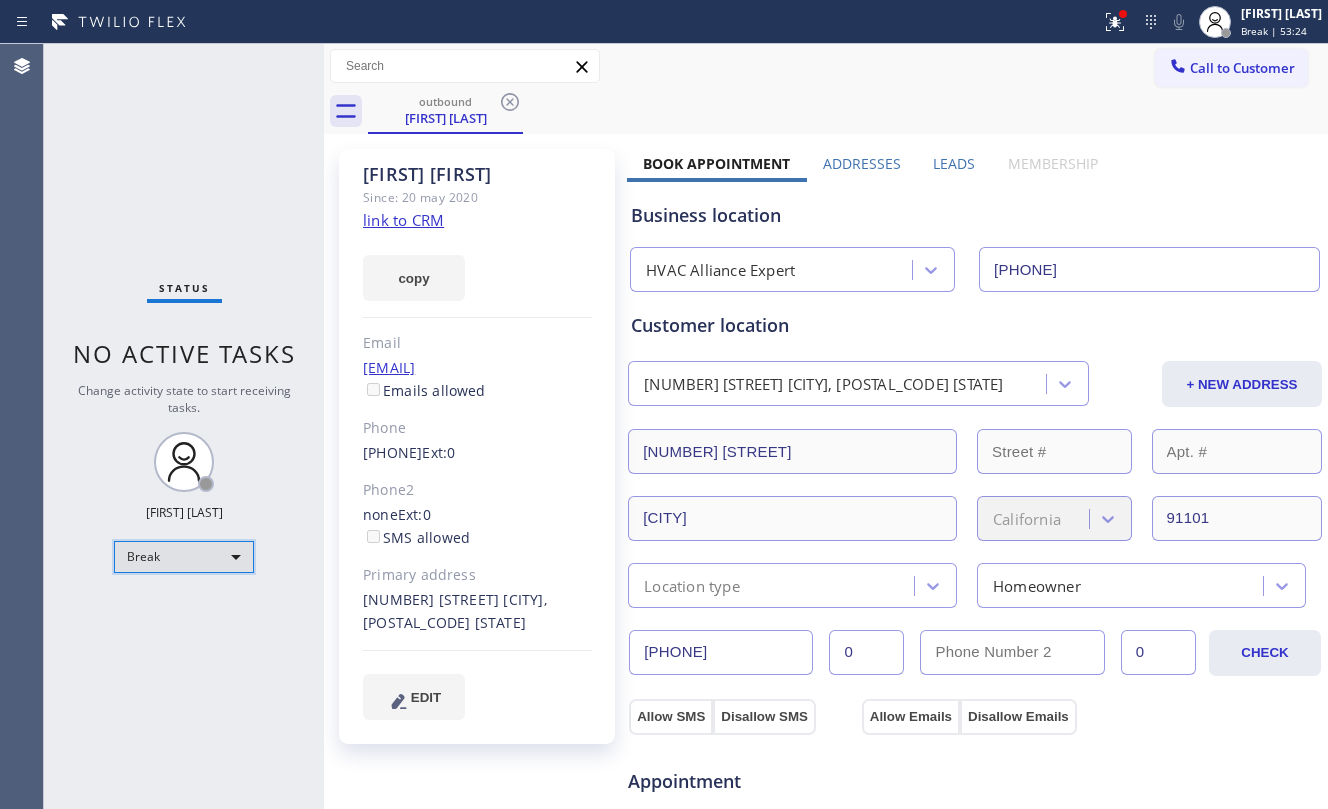 click on "Break" at bounding box center [184, 557] 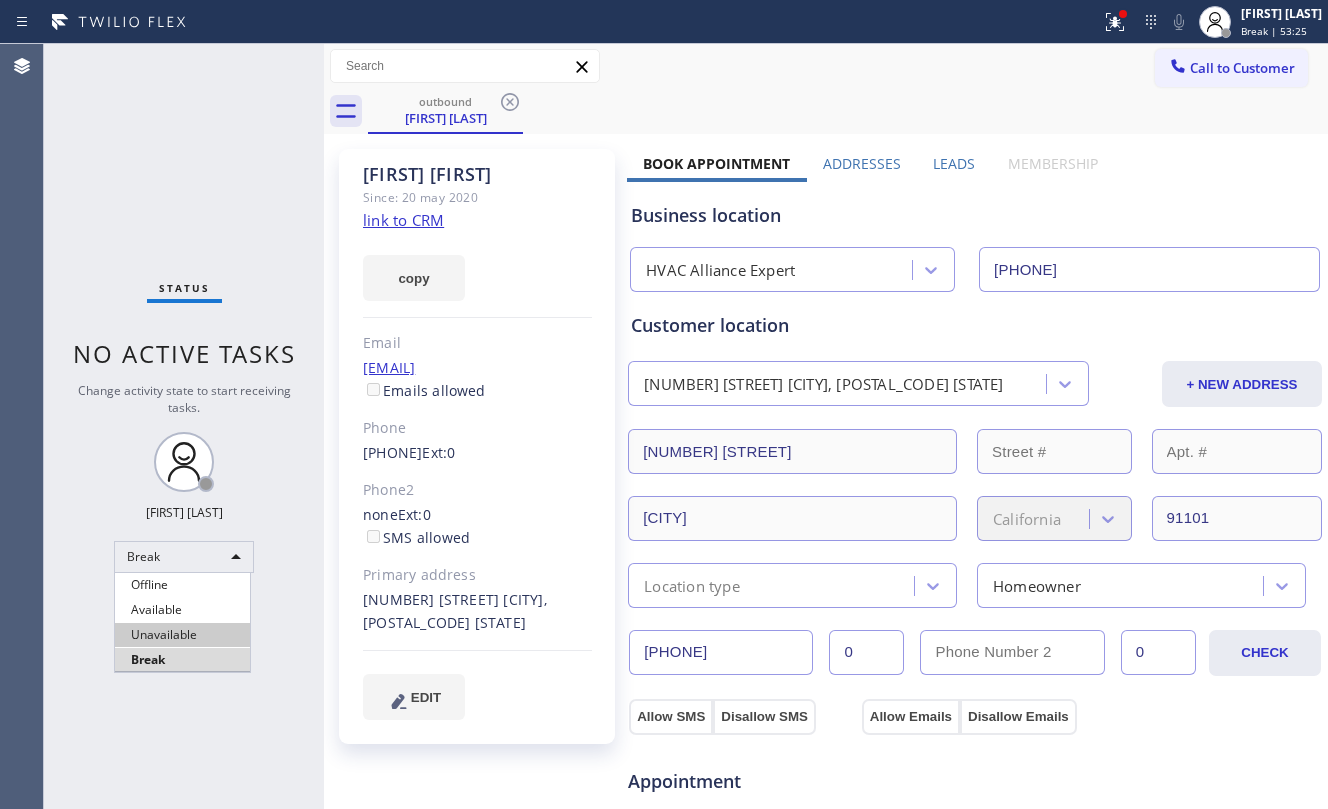 click on "Unavailable" at bounding box center [182, 635] 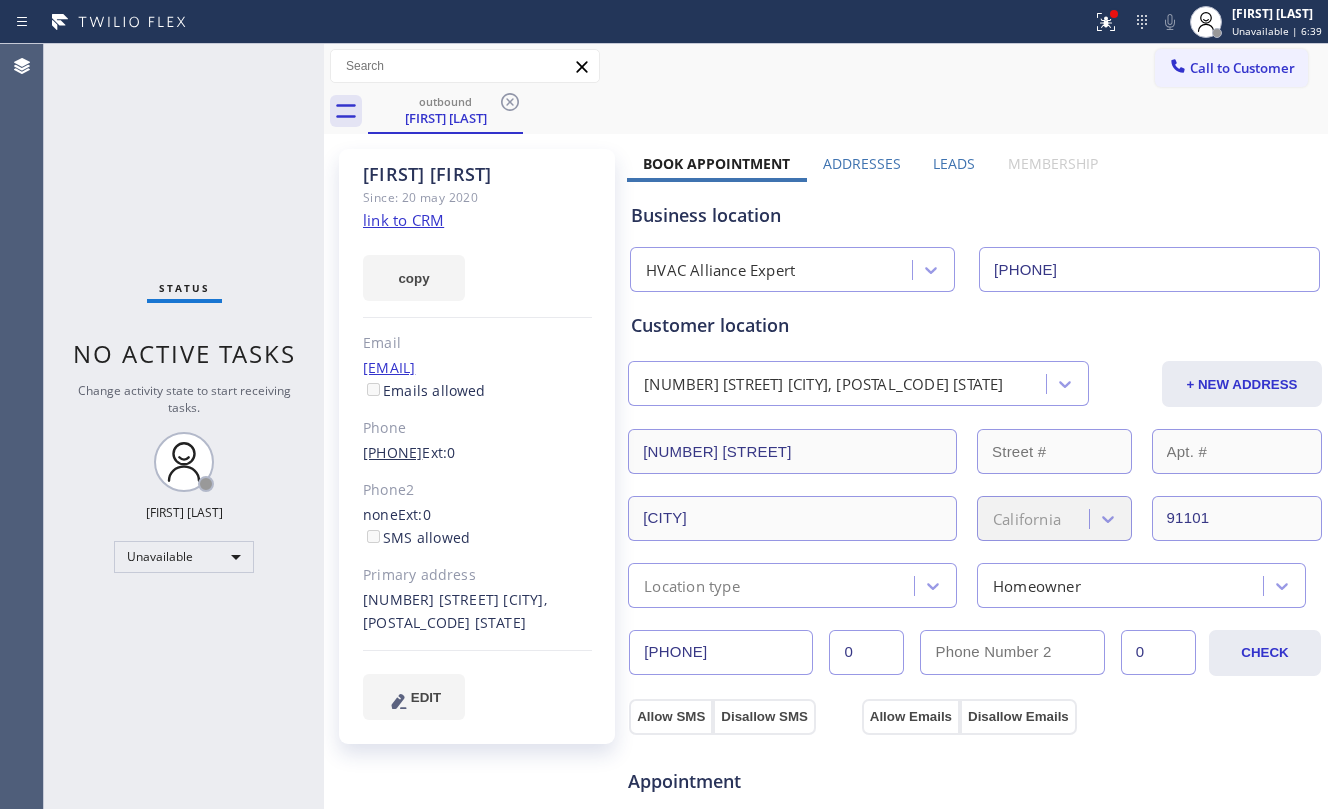 click on "[PHONE]" at bounding box center (392, 452) 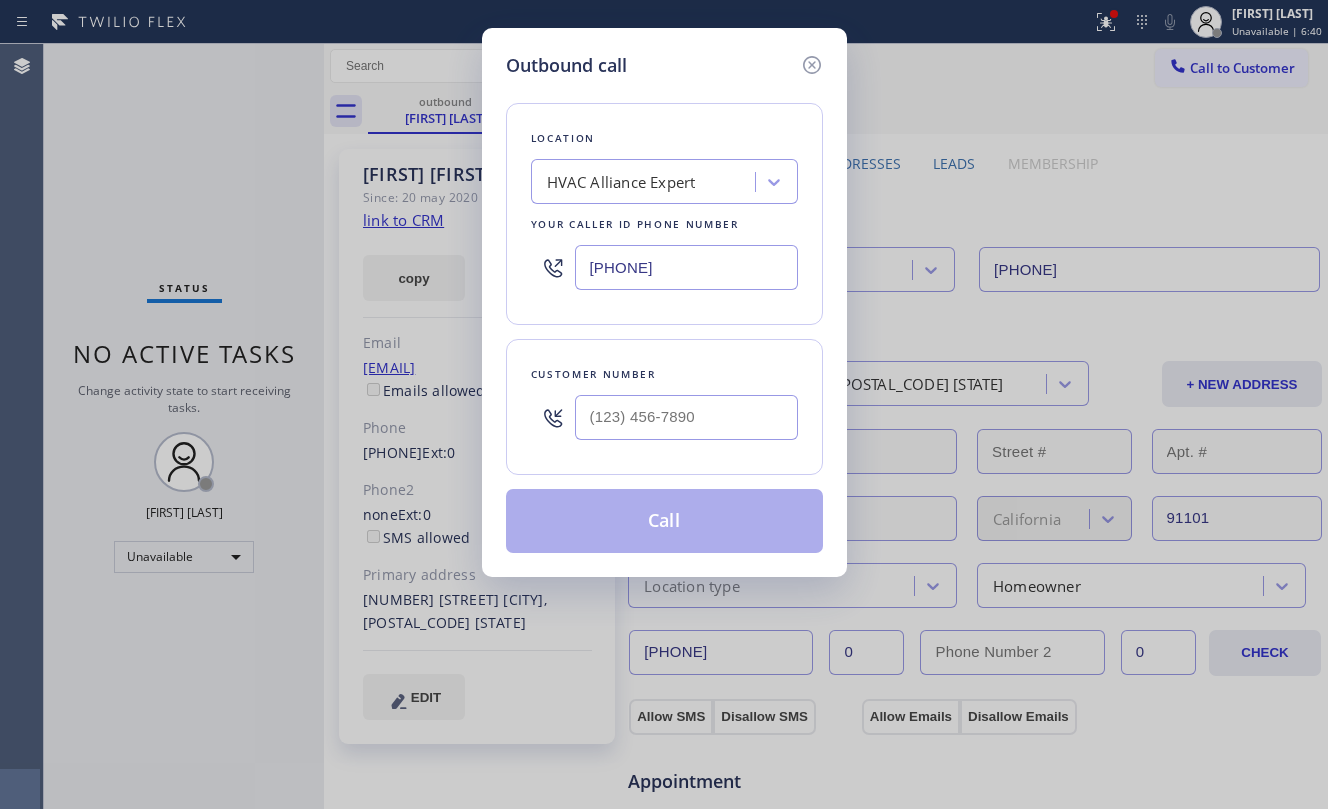type on "[PHONE]" 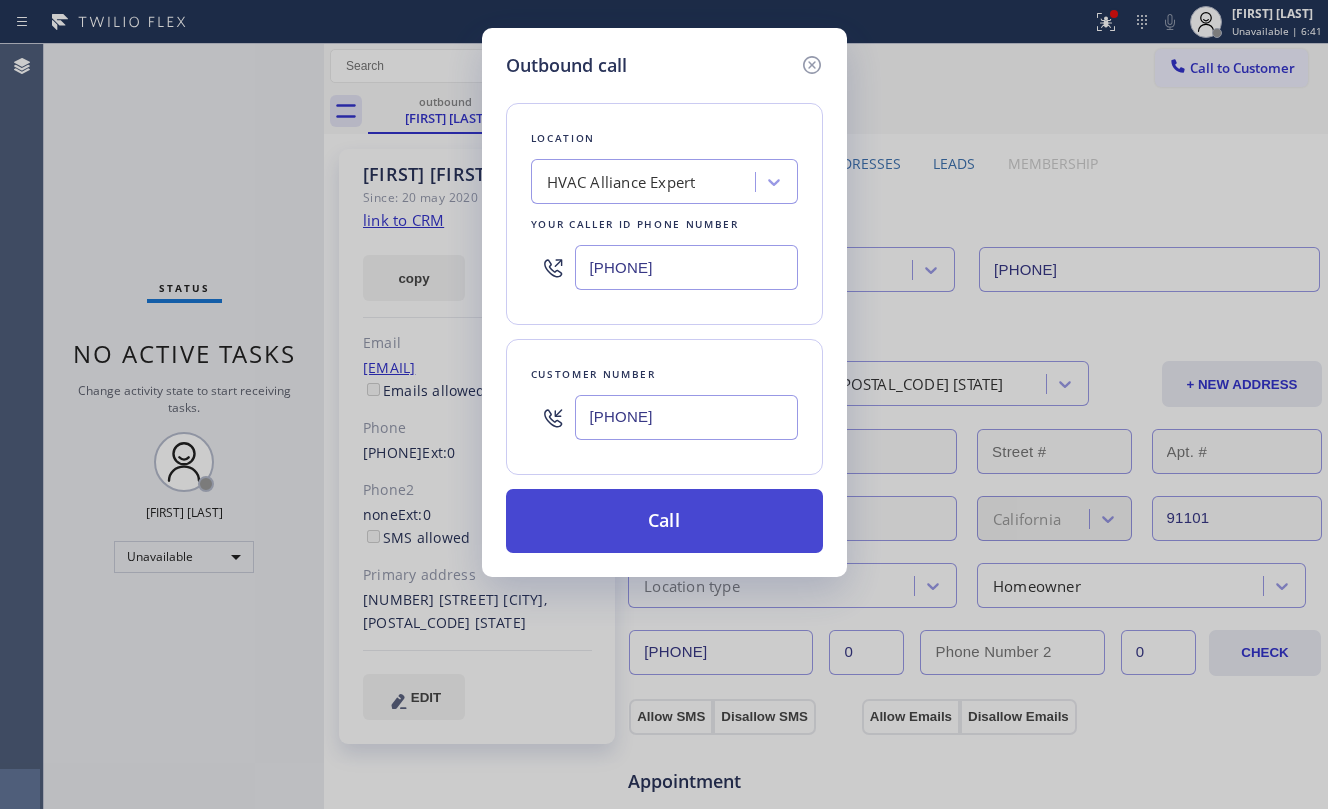 click on "Call" at bounding box center (664, 521) 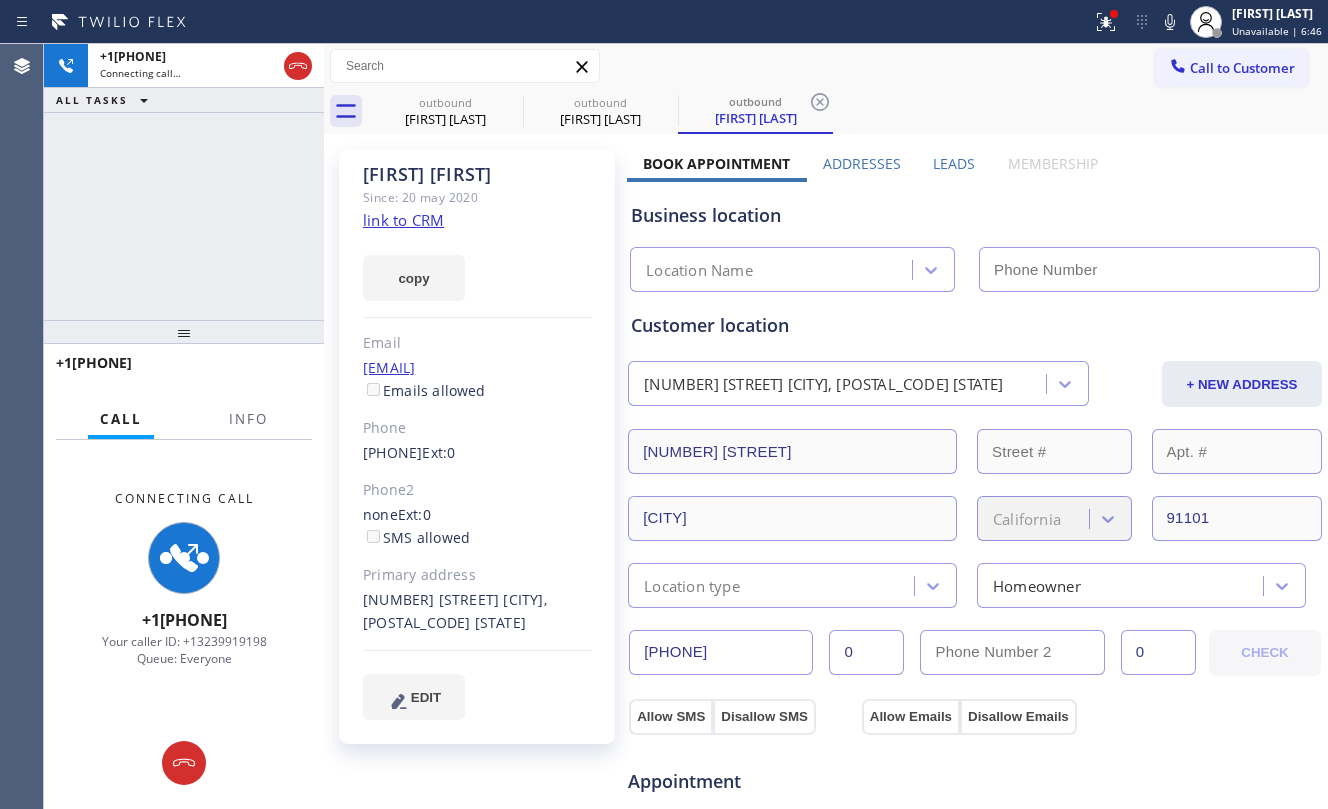 type on "[PHONE]" 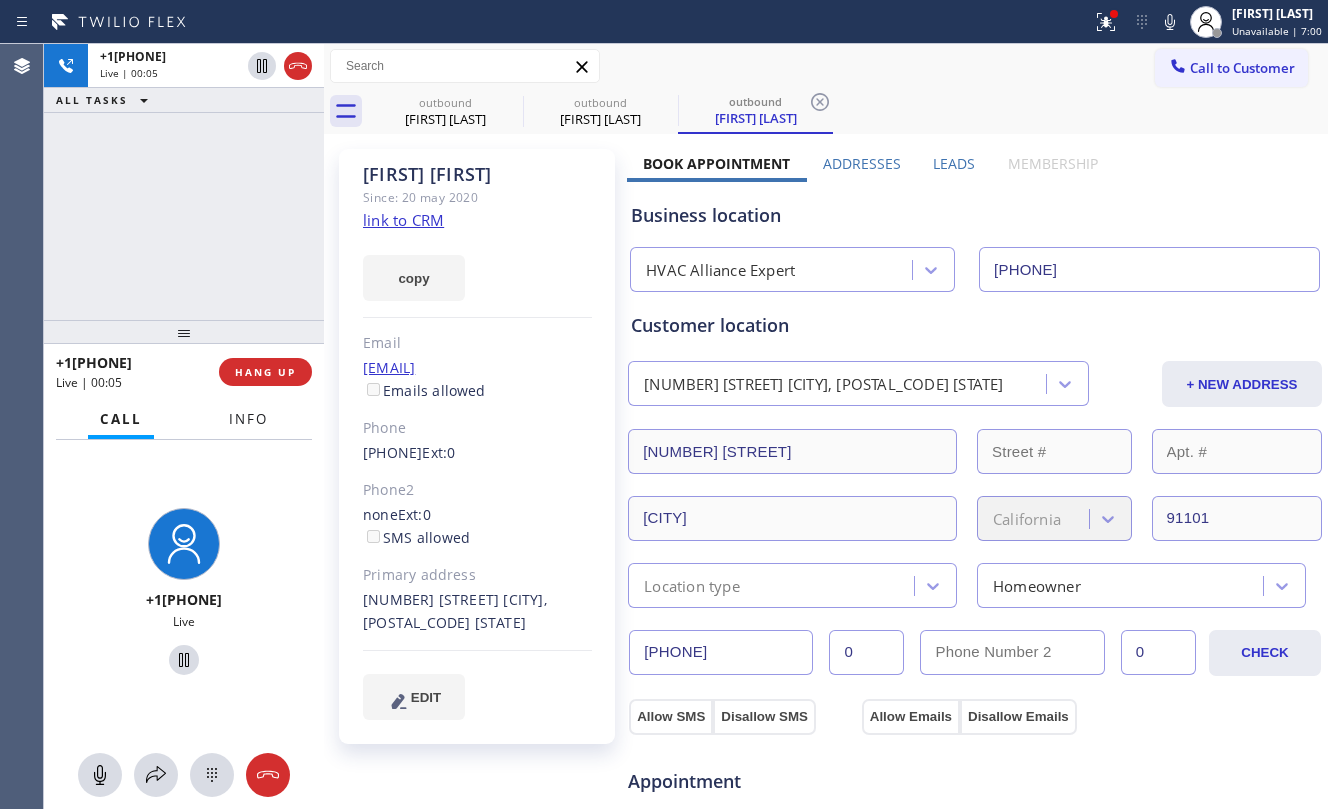 click on "Info" at bounding box center (248, 419) 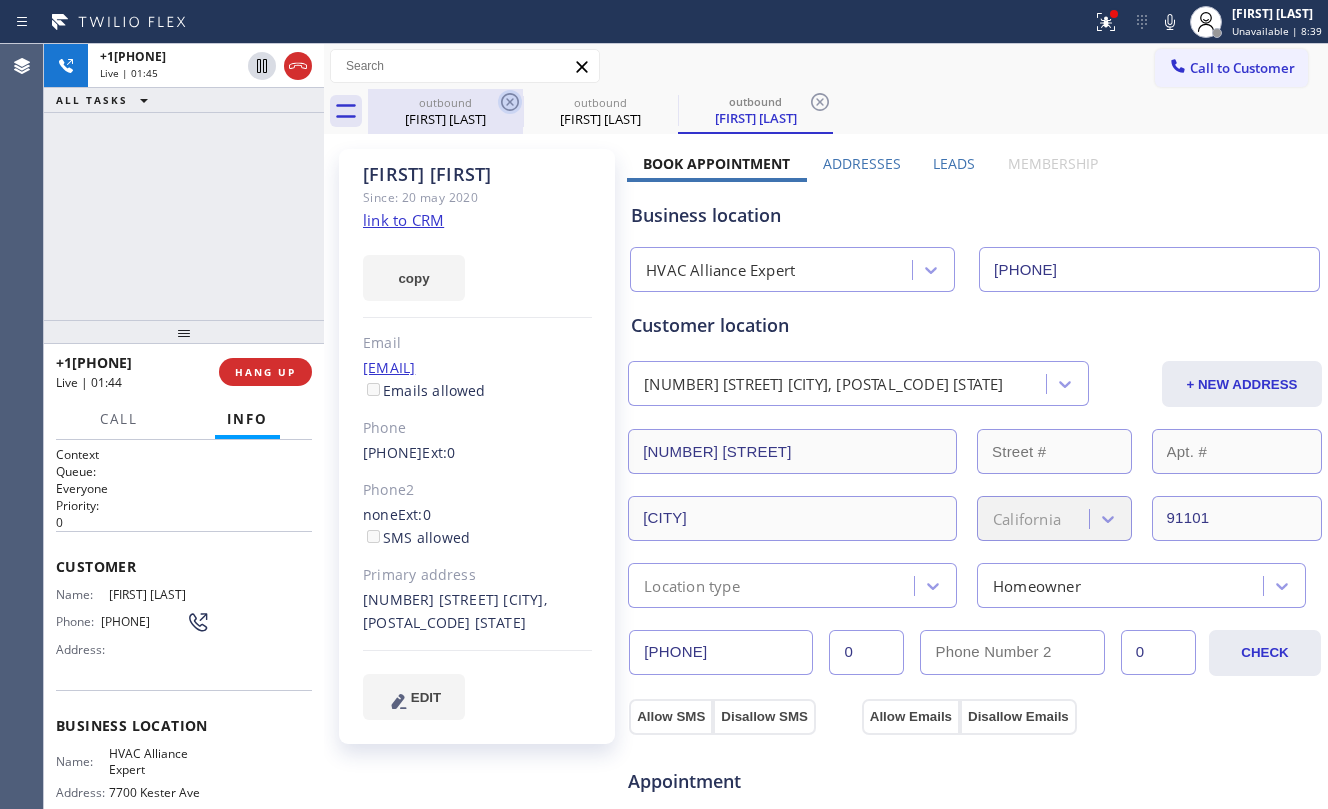 click on "outbound" at bounding box center (445, 102) 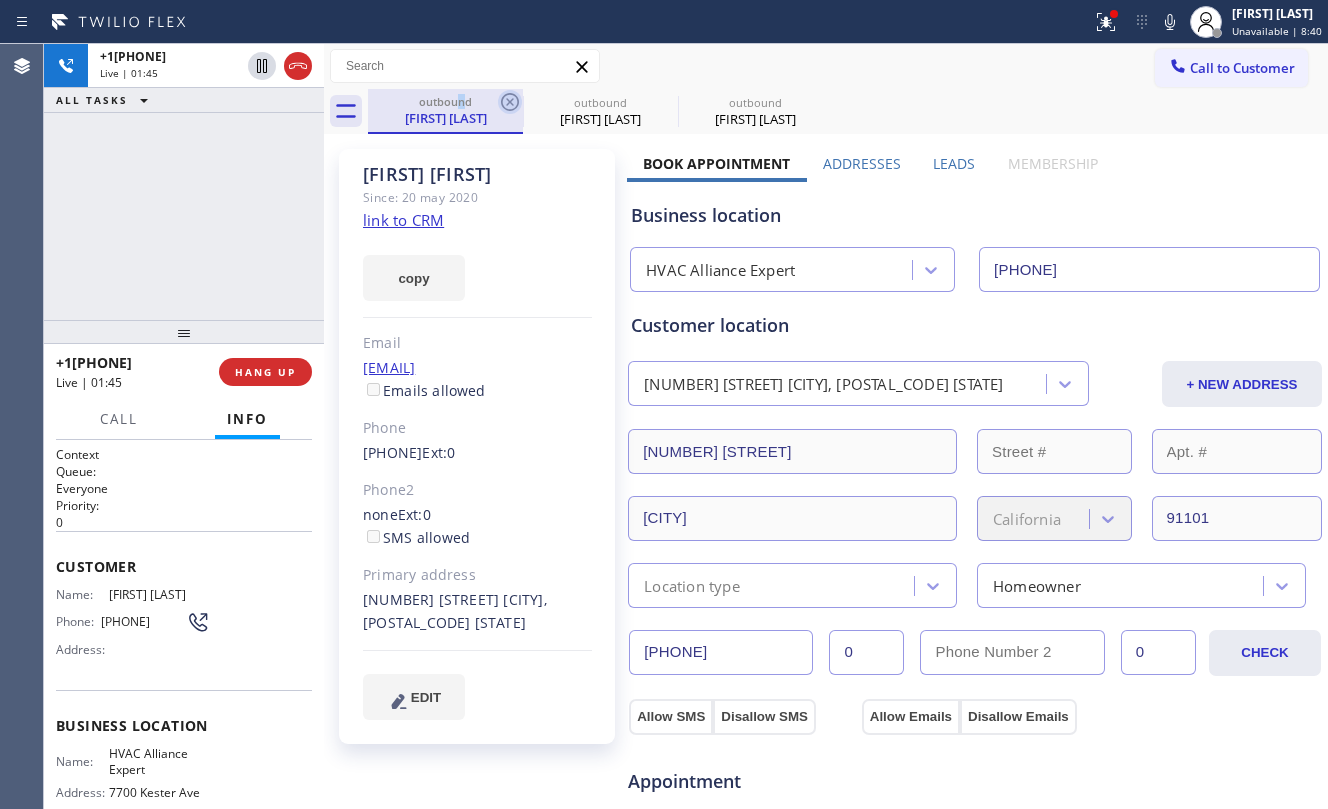 click 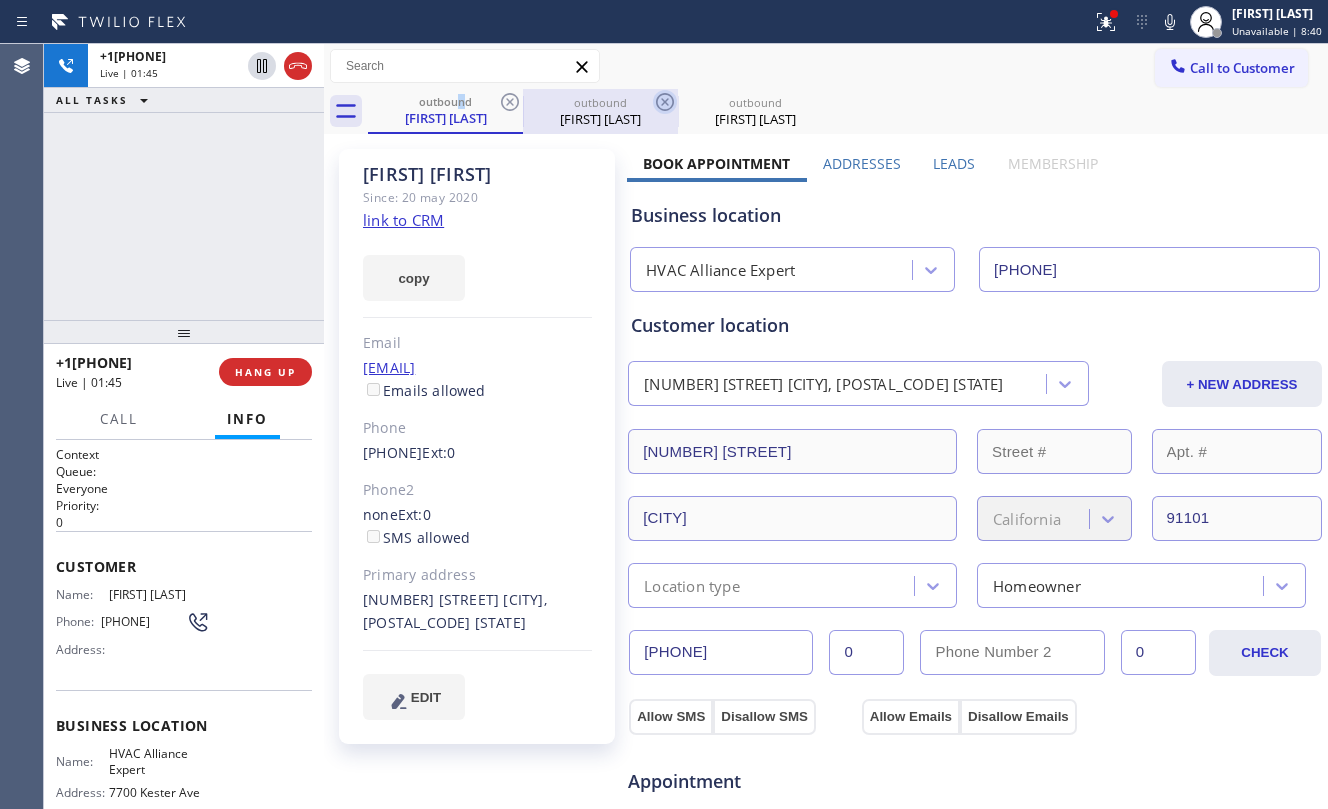 click 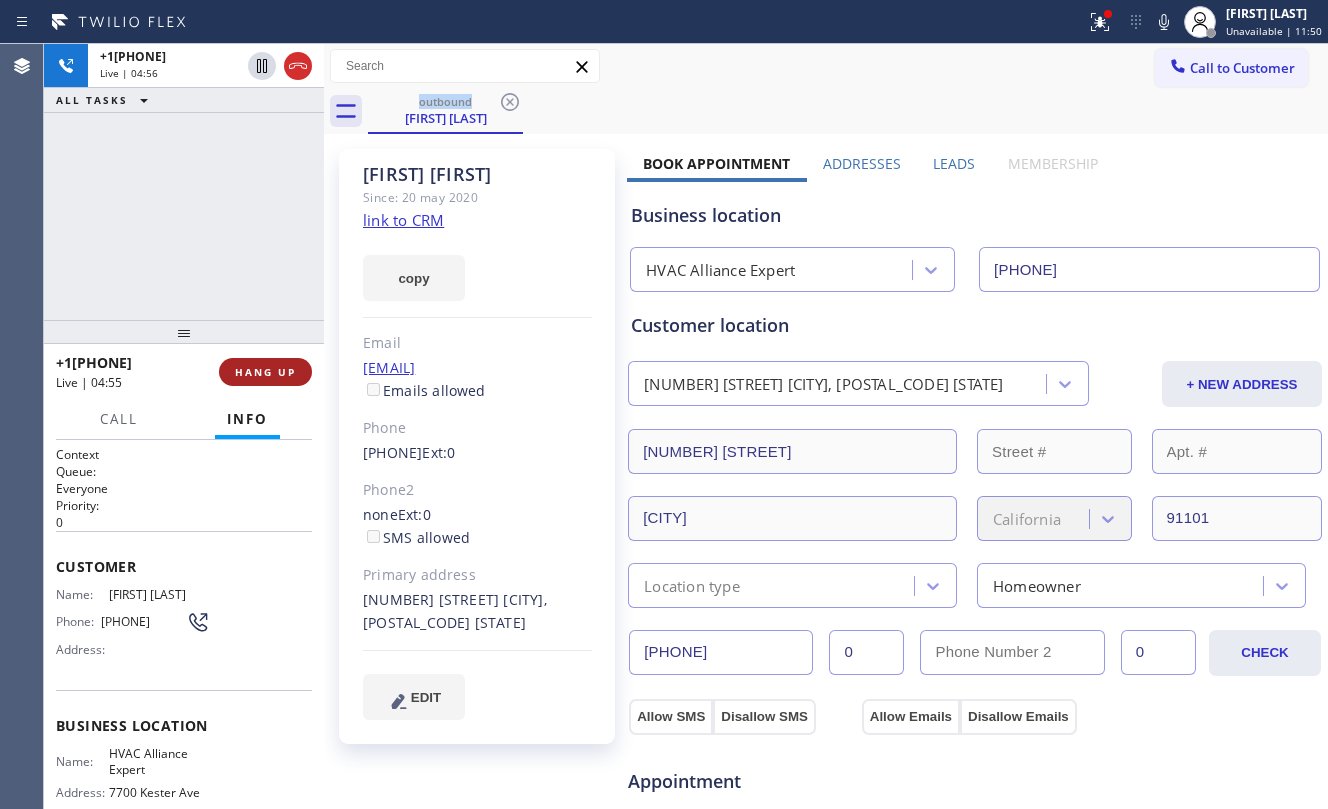 click on "HANG UP" at bounding box center [265, 372] 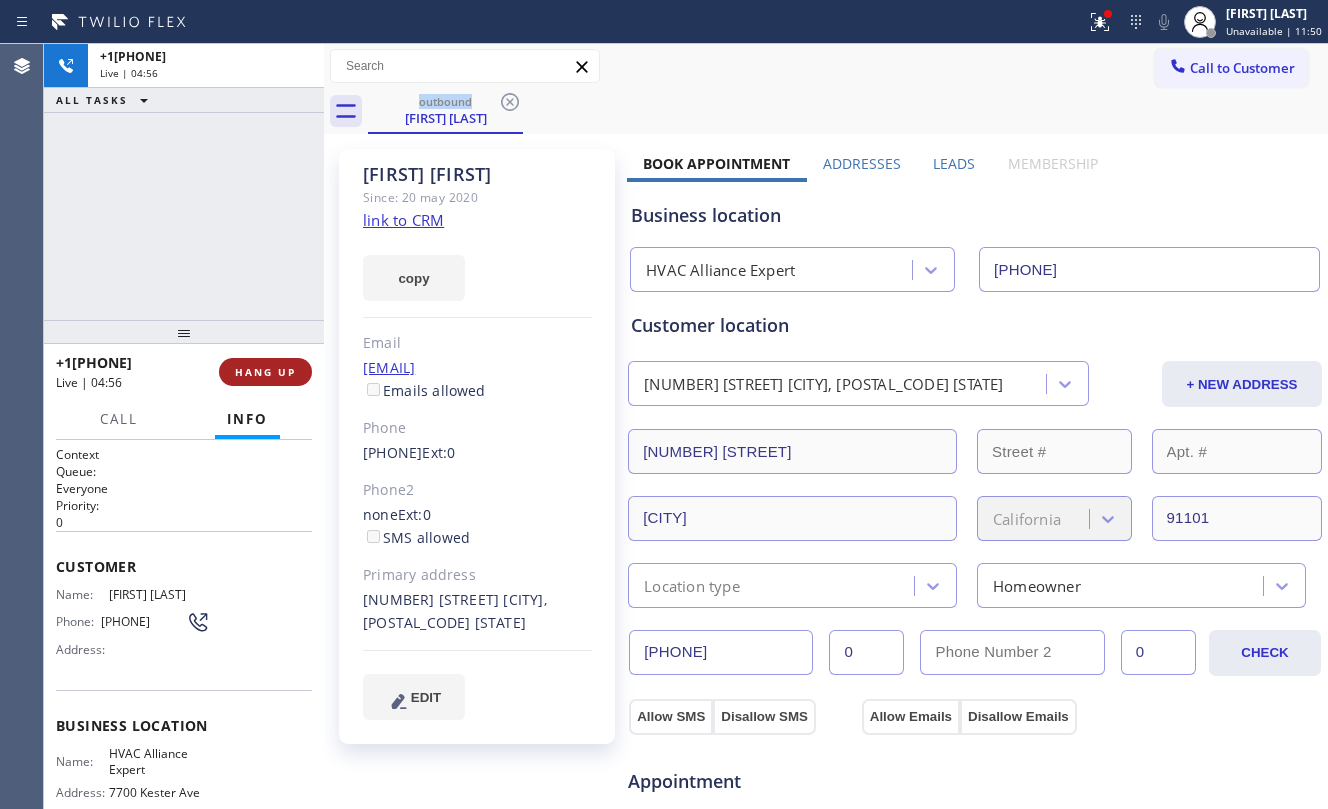 click on "HANG UP" at bounding box center (265, 372) 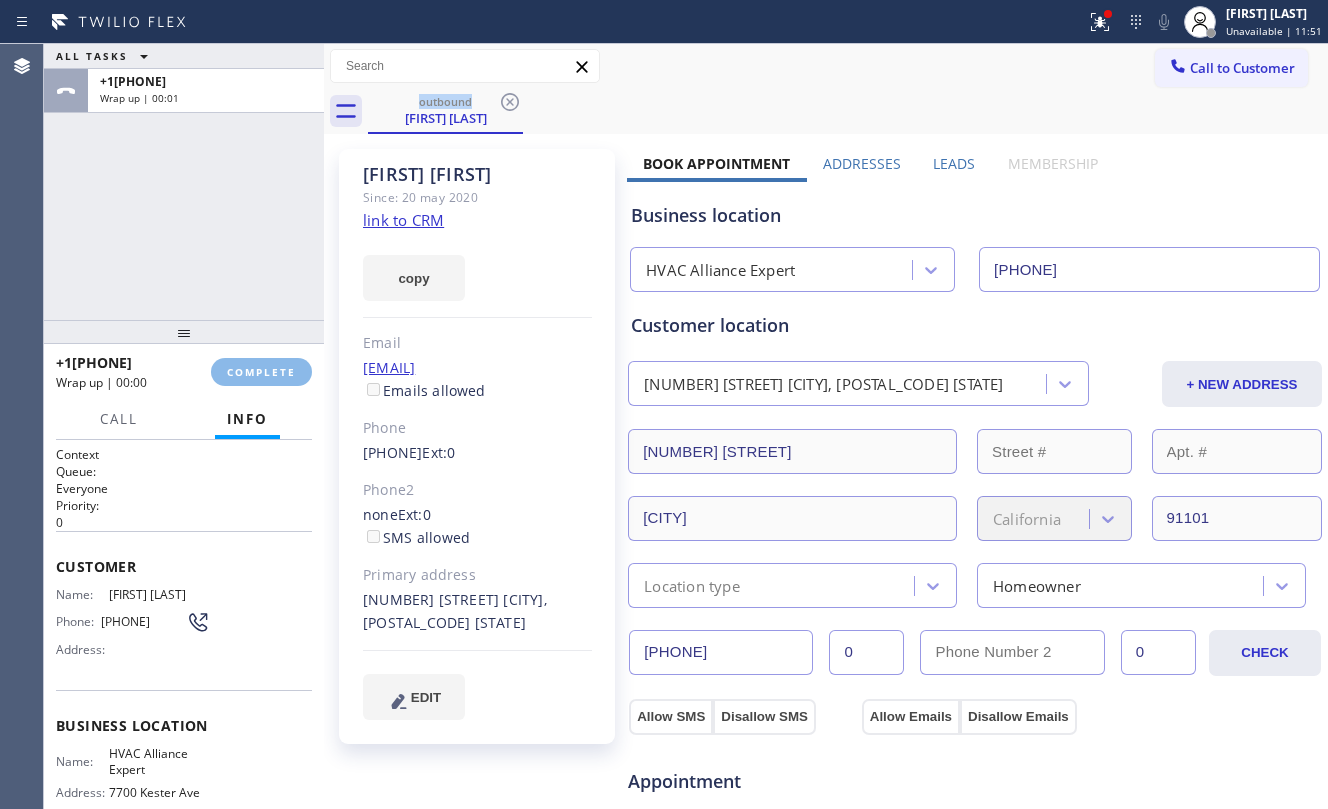 click on "[PHONE] Wrap up | 00:00 COMPLETE" at bounding box center [184, 372] 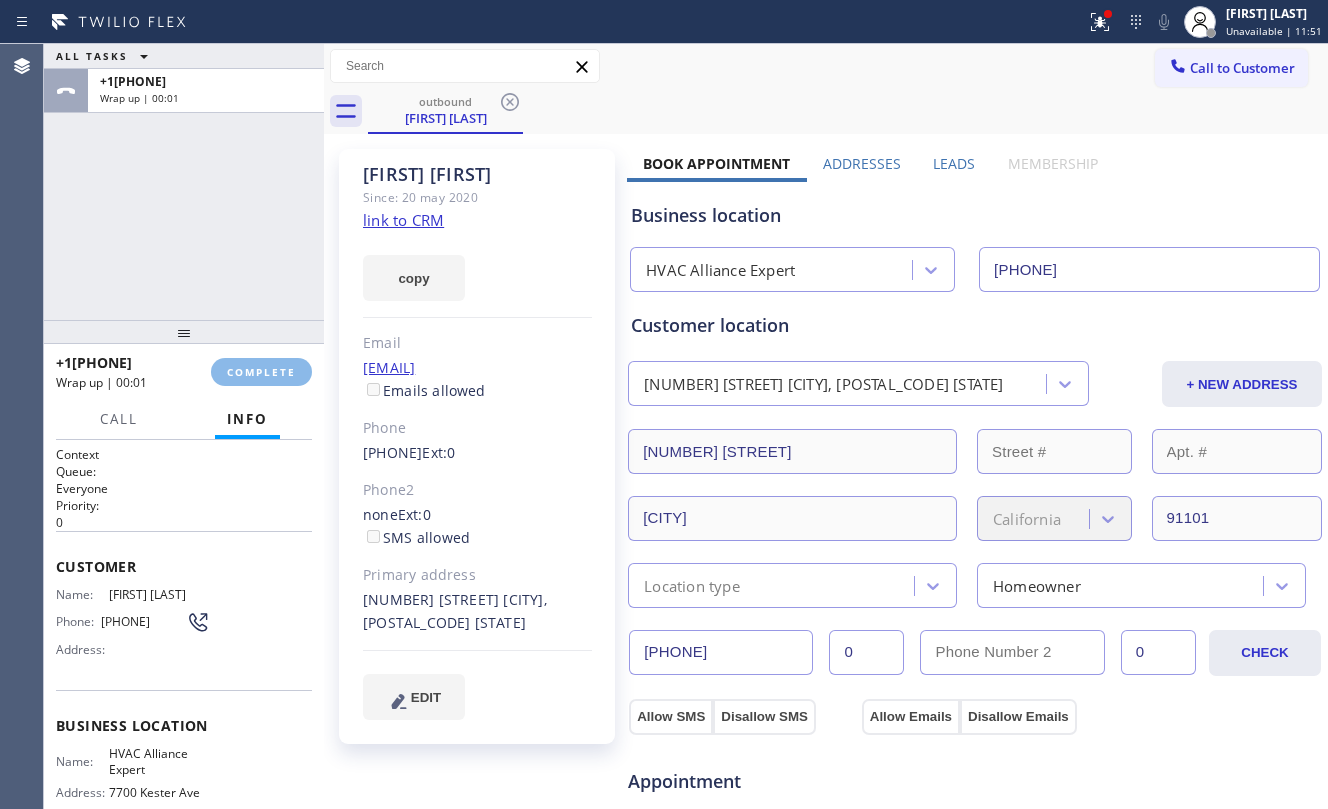 click on "[PHONE]" at bounding box center (184, 372) 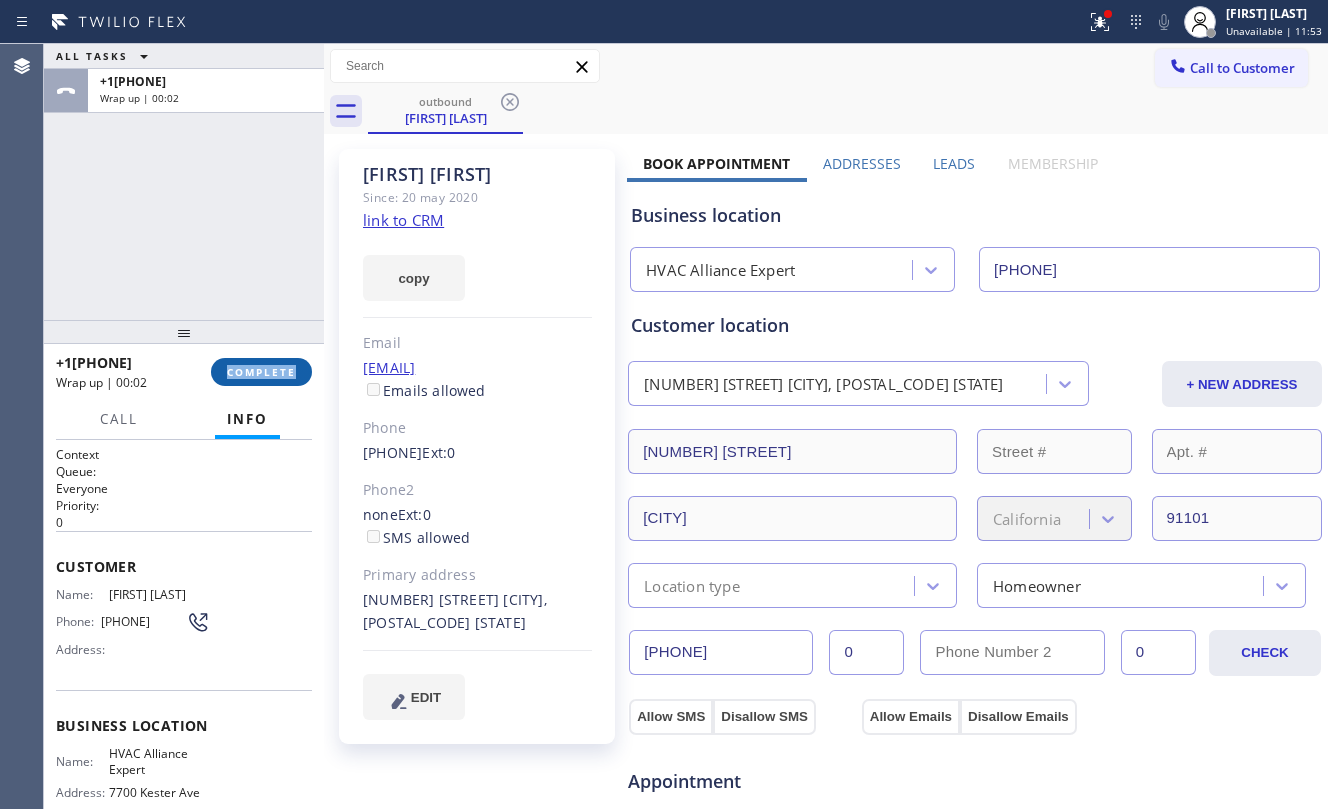 click on "COMPLETE" at bounding box center (261, 372) 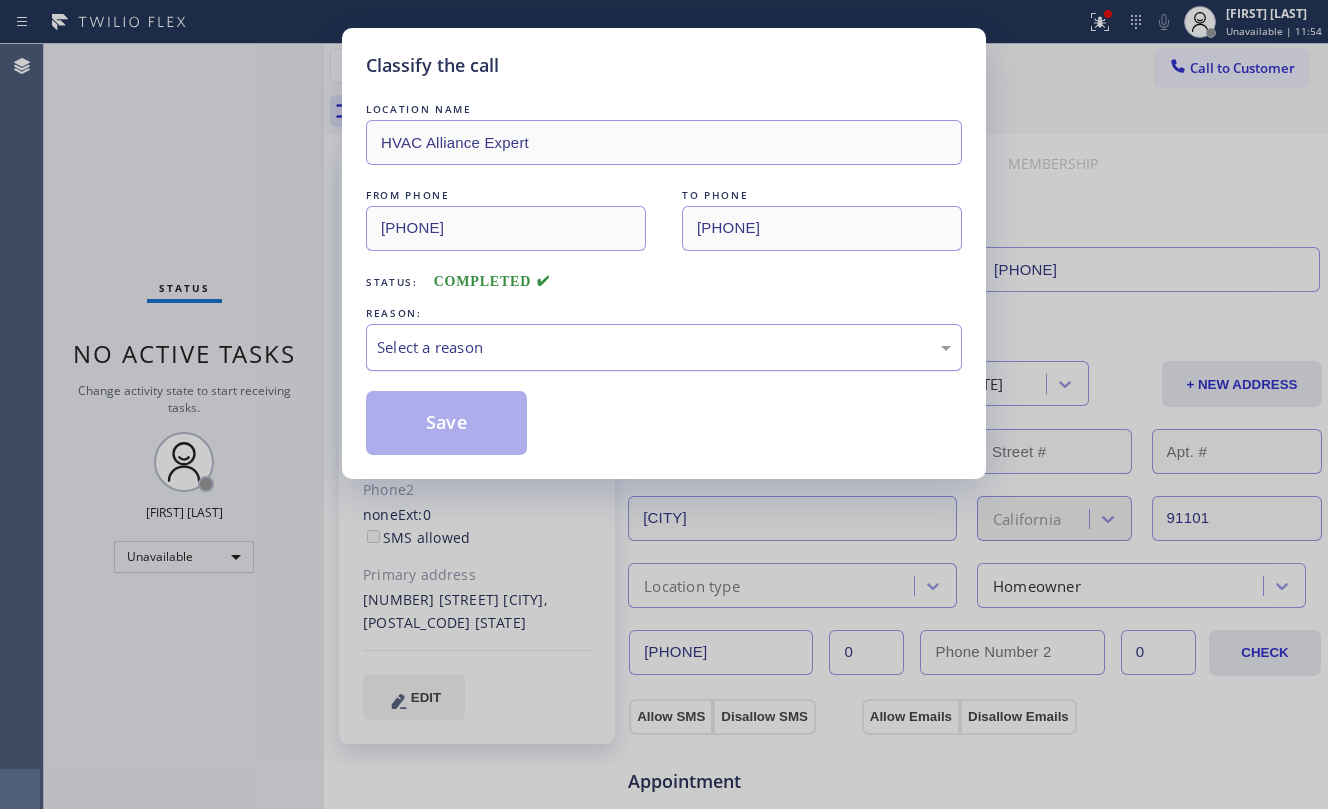 click on "Select a reason" at bounding box center [664, 347] 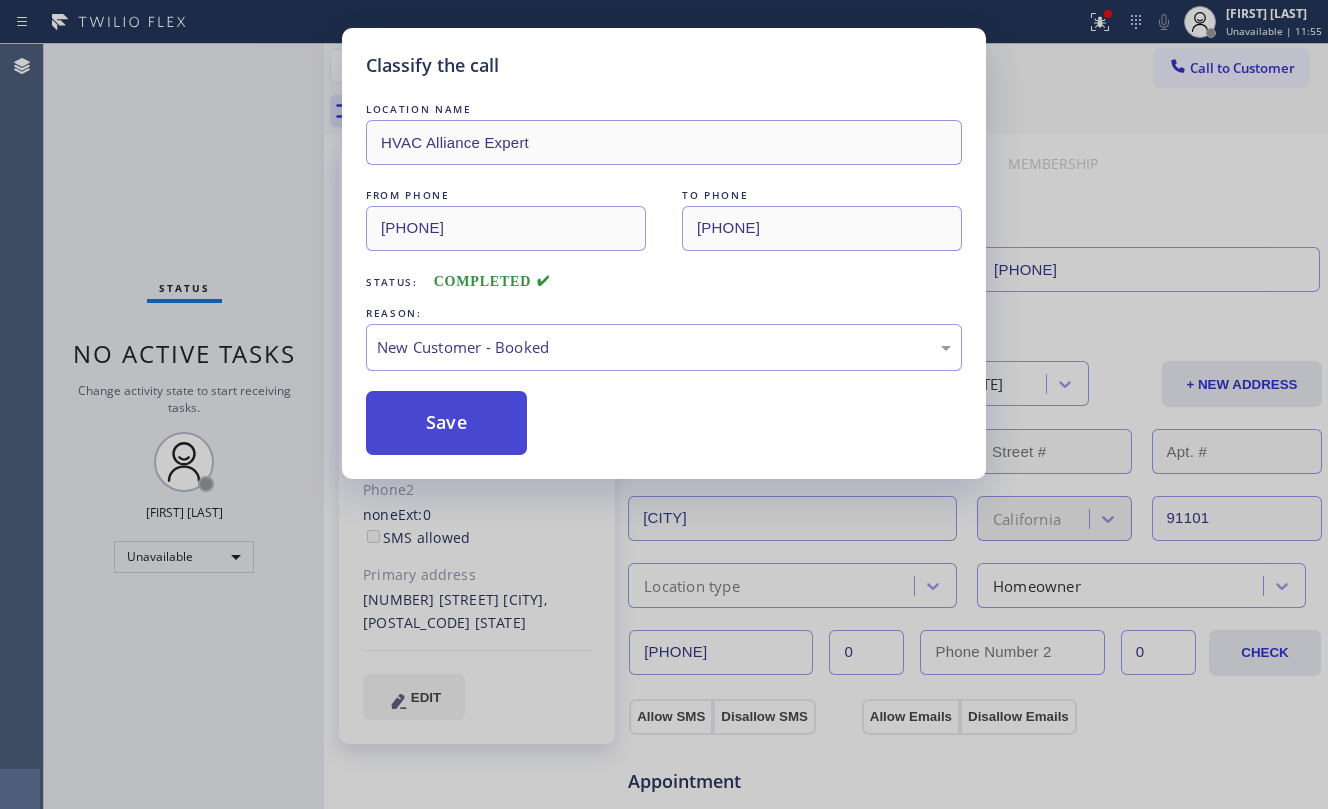 click on "Save" at bounding box center [446, 423] 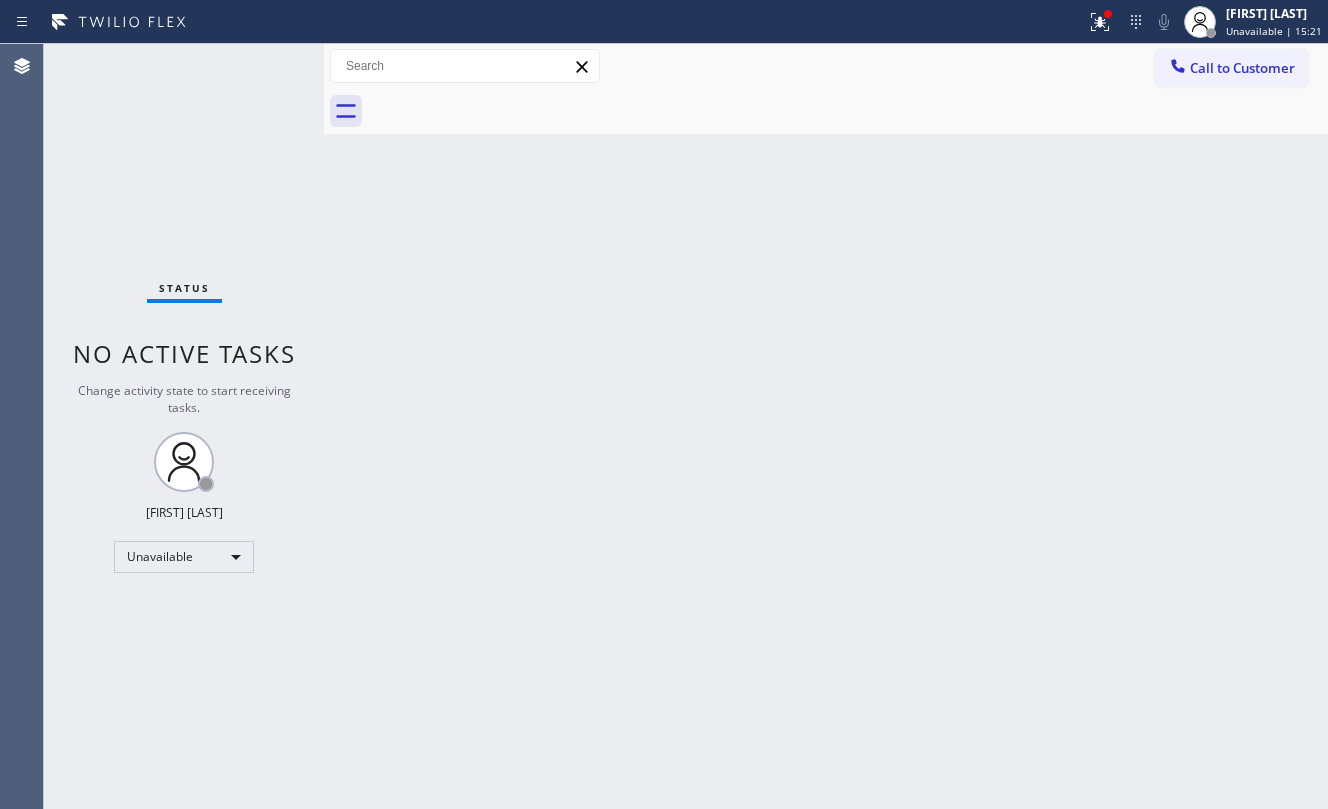 drag, startPoint x: 526, startPoint y: 504, endPoint x: 518, endPoint y: 489, distance: 17 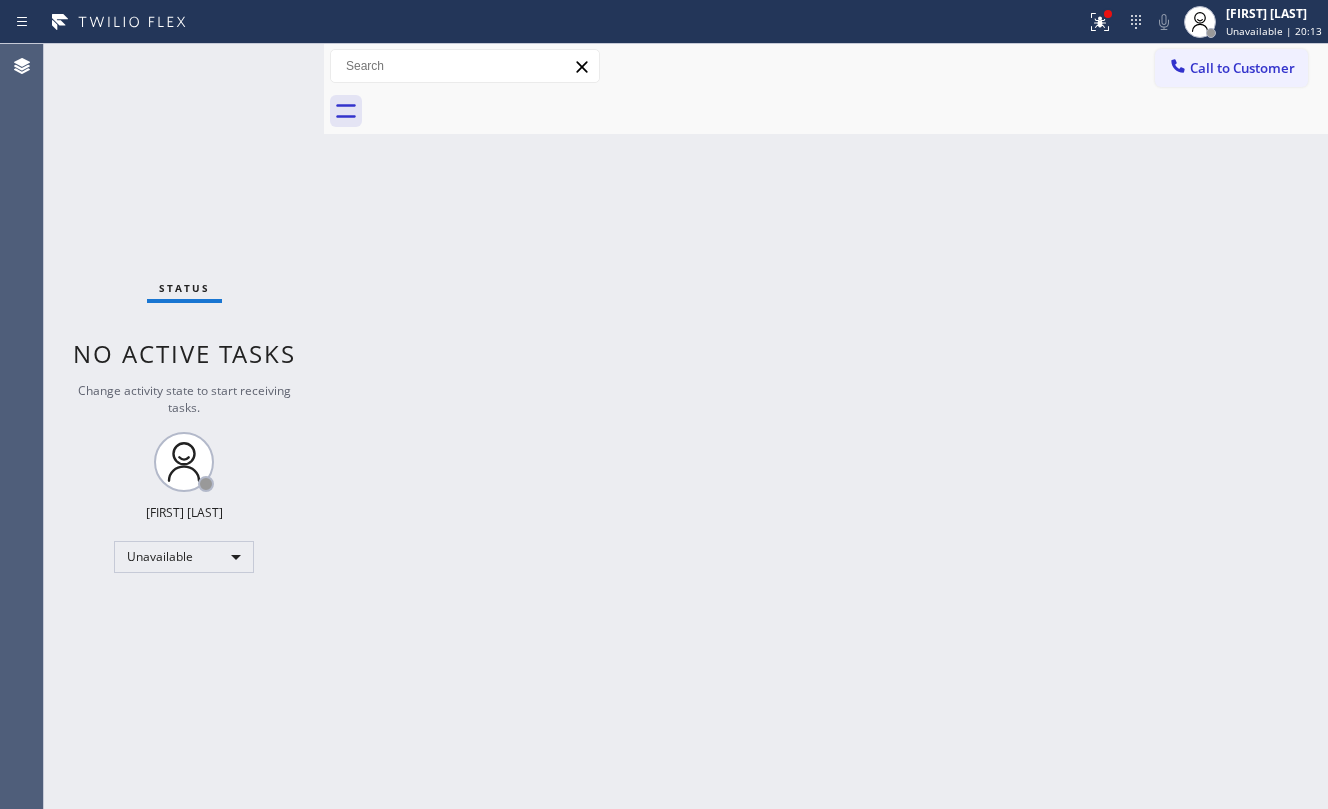 click on "Back to Dashboard Change Sender ID Customers Technicians Select a contact Outbound call Location Search location Your caller id phone number Customer number Call Customer info Name   Phone none Address none Change Sender ID HVAC +18559994417 5 Star Appliance +18557314952 Appliance Repair +18554611149 Plumbing +18889090120 Air Duct Cleaning +18006865038  Electricians +18005688664 Cancel Change Check personal SMS Reset Change No tabs Call to Customer Outbound call Location HVAC Alliance Expert Your caller id phone number [PHONE] Customer number Call Outbound call Technician Search Technician Your caller id phone number Your caller id phone number Call" at bounding box center [826, 426] 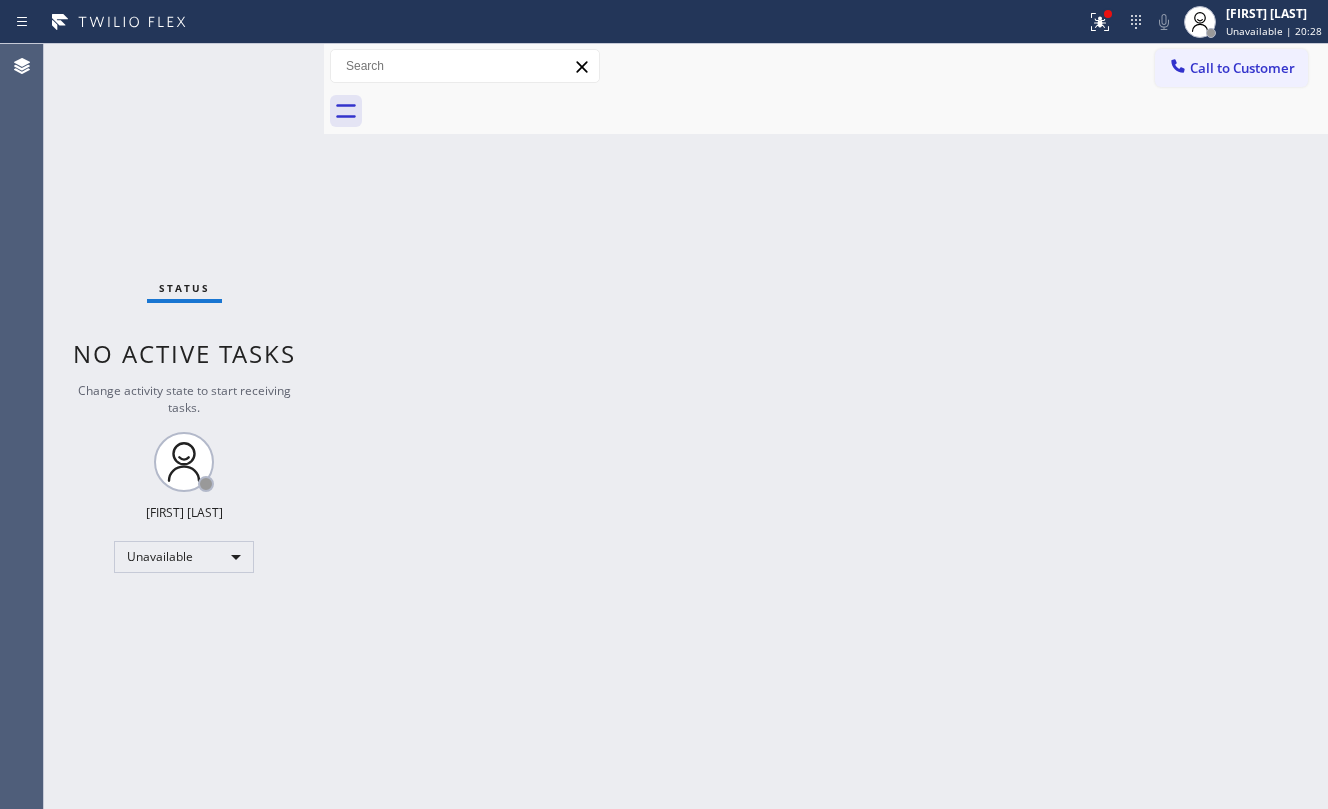 click on "Back to Dashboard Change Sender ID Customers Technicians Select a contact Outbound call Location Search location Your caller id phone number Customer number Call Customer info Name   Phone none Address none Change Sender ID HVAC +18559994417 5 Star Appliance +18557314952 Appliance Repair +18554611149 Plumbing +18889090120 Air Duct Cleaning +18006865038  Electricians +18005688664 Cancel Change Check personal SMS Reset Change No tabs Call to Customer Outbound call Location HVAC Alliance Expert Your caller id phone number [PHONE] Customer number Call Outbound call Technician Search Technician Your caller id phone number Your caller id phone number Call" at bounding box center [826, 426] 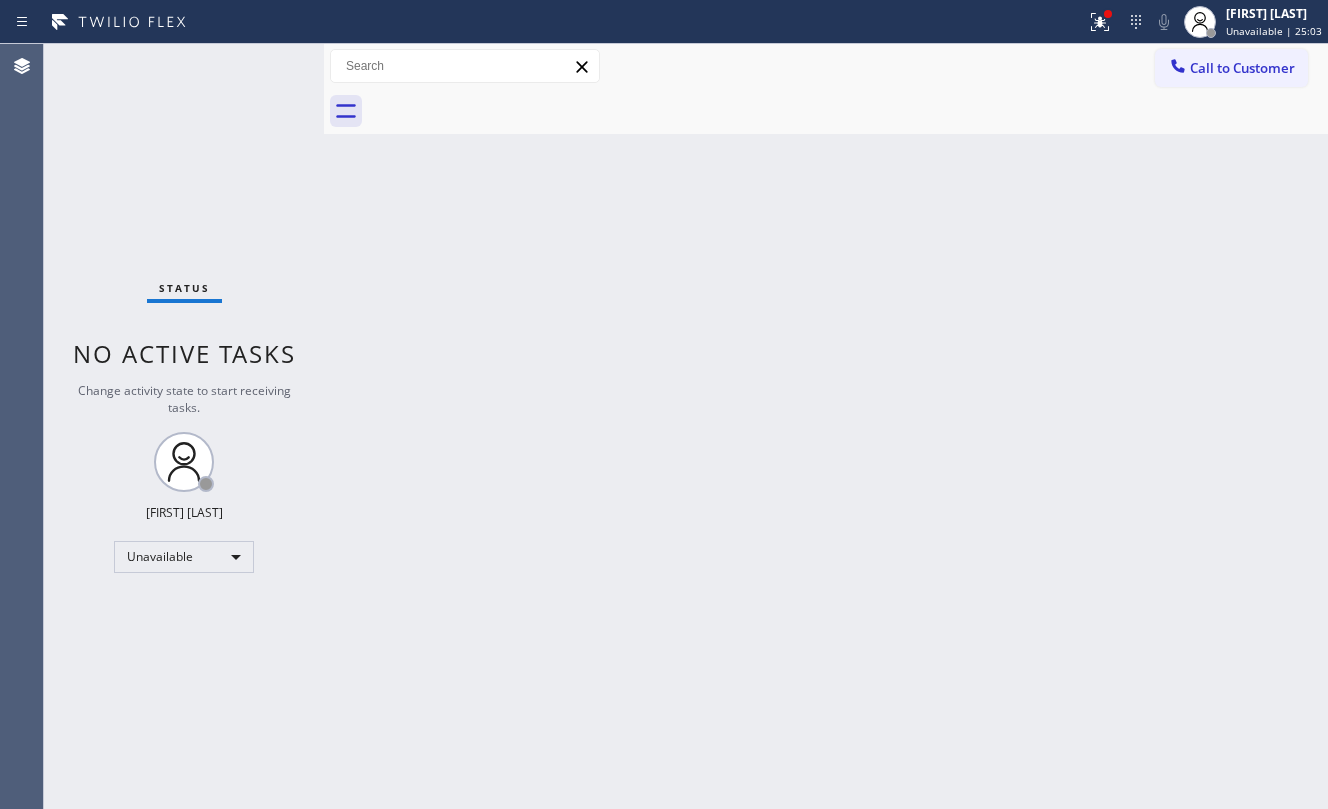 drag, startPoint x: 454, startPoint y: 240, endPoint x: 461, endPoint y: 232, distance: 10.630146 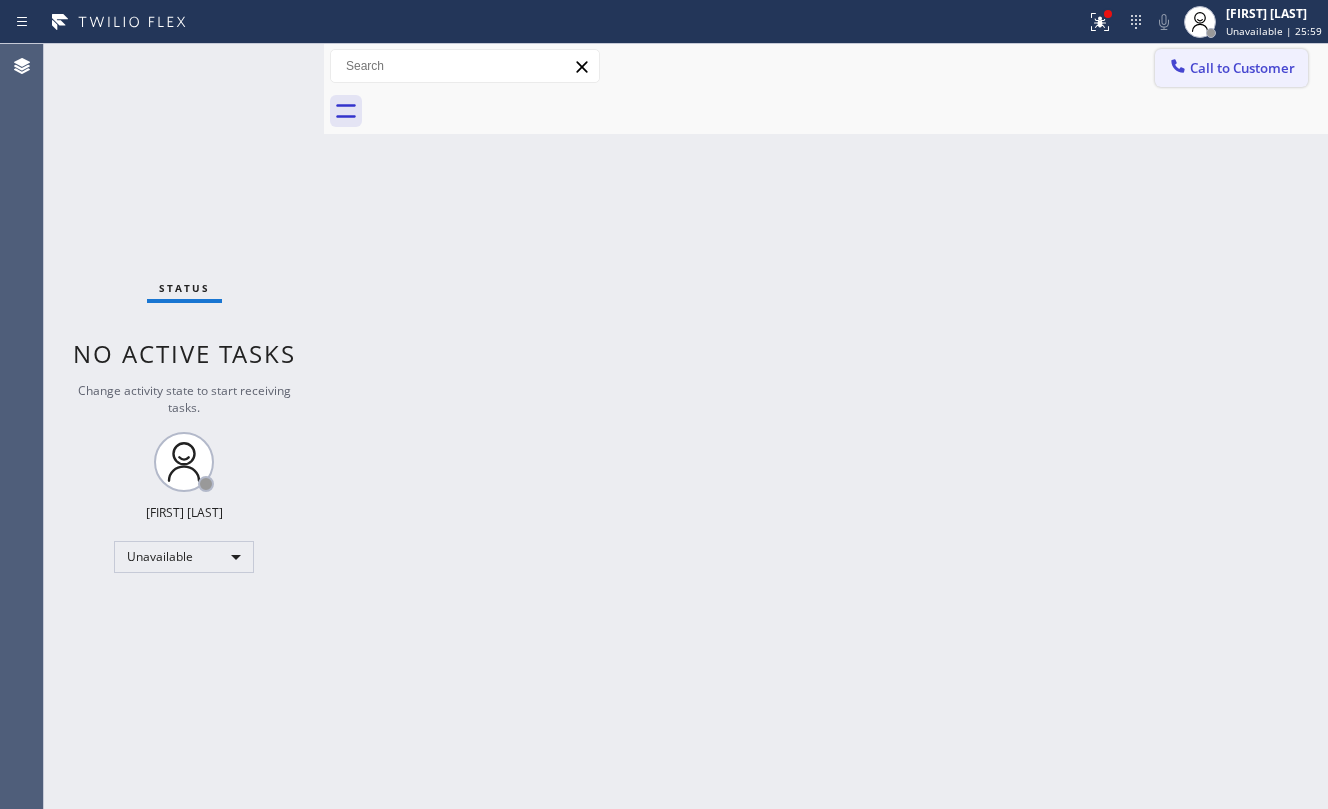 drag, startPoint x: 1177, startPoint y: 61, endPoint x: 1158, endPoint y: 65, distance: 19.416489 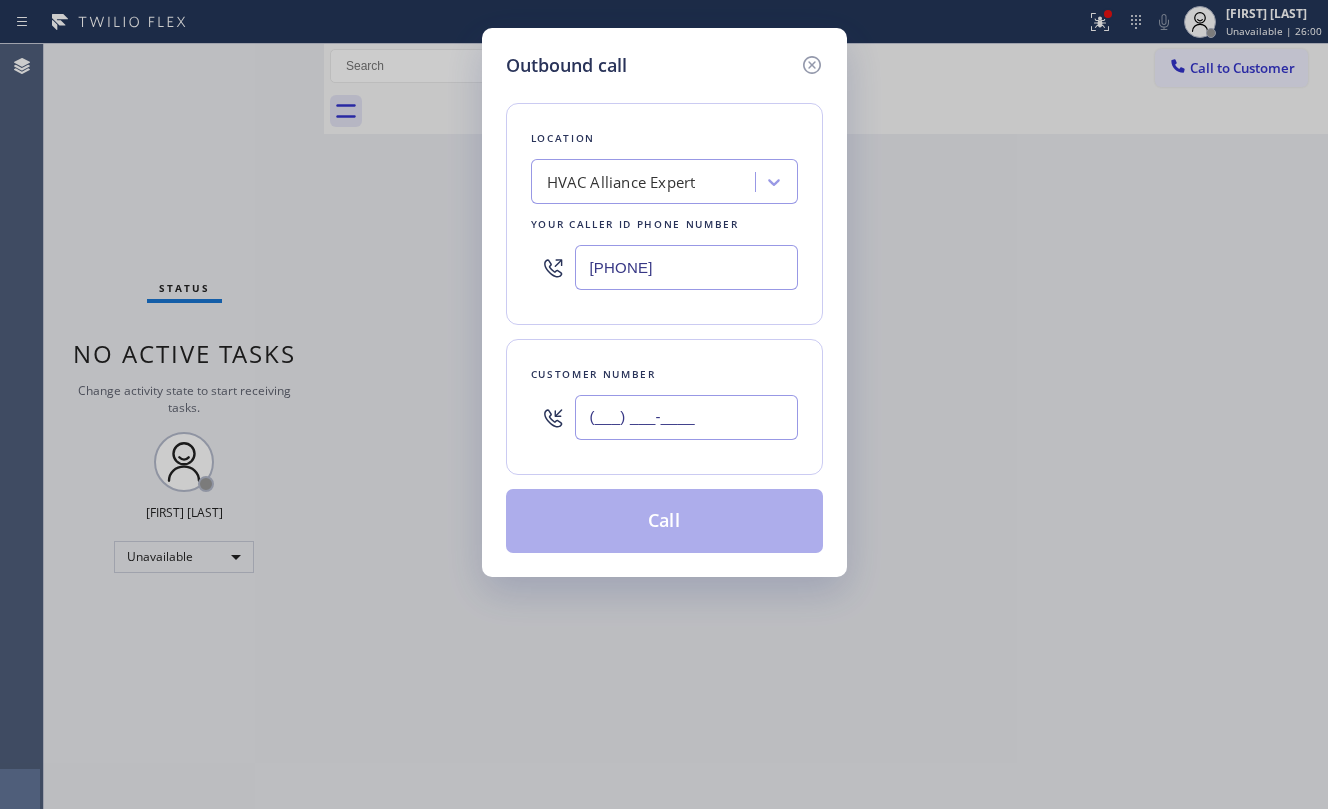 click on "(___) ___-____" at bounding box center (686, 417) 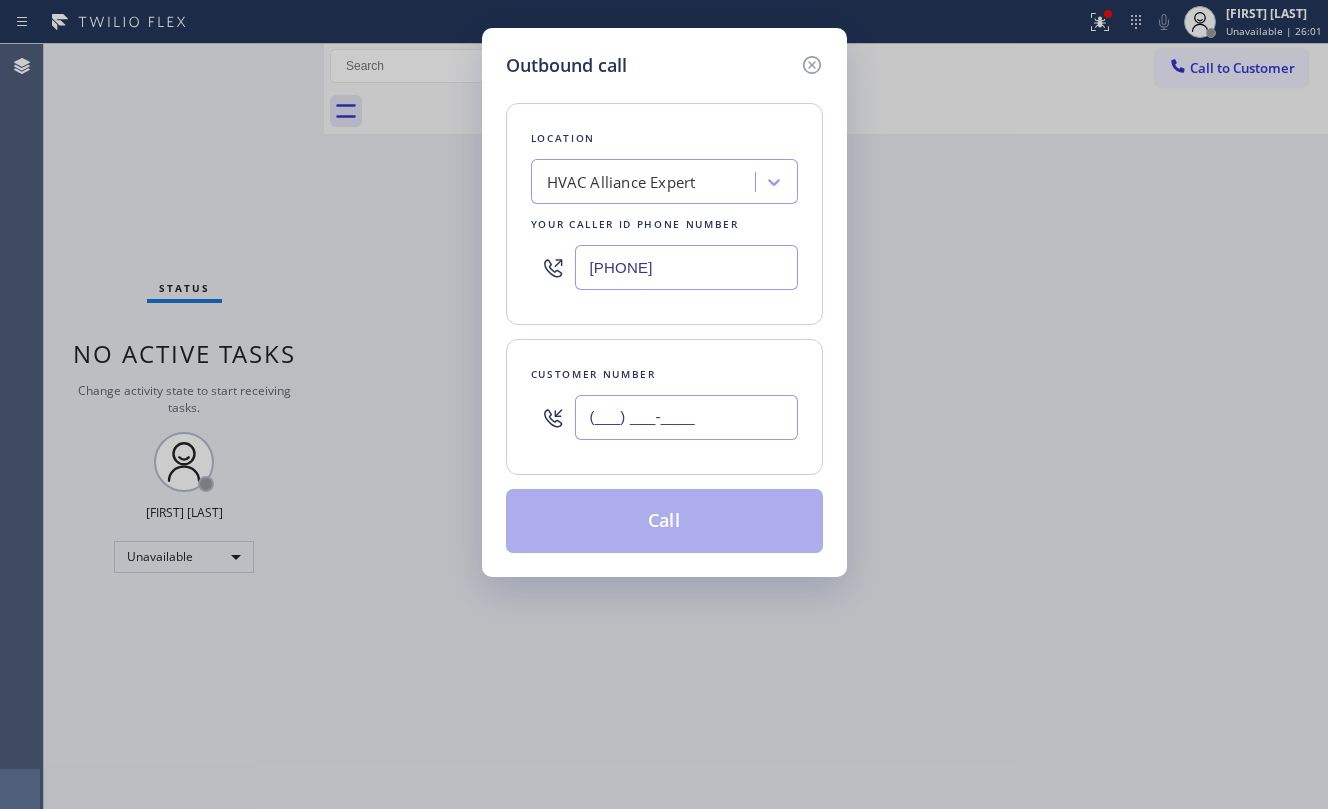 paste on "[PHONE])" 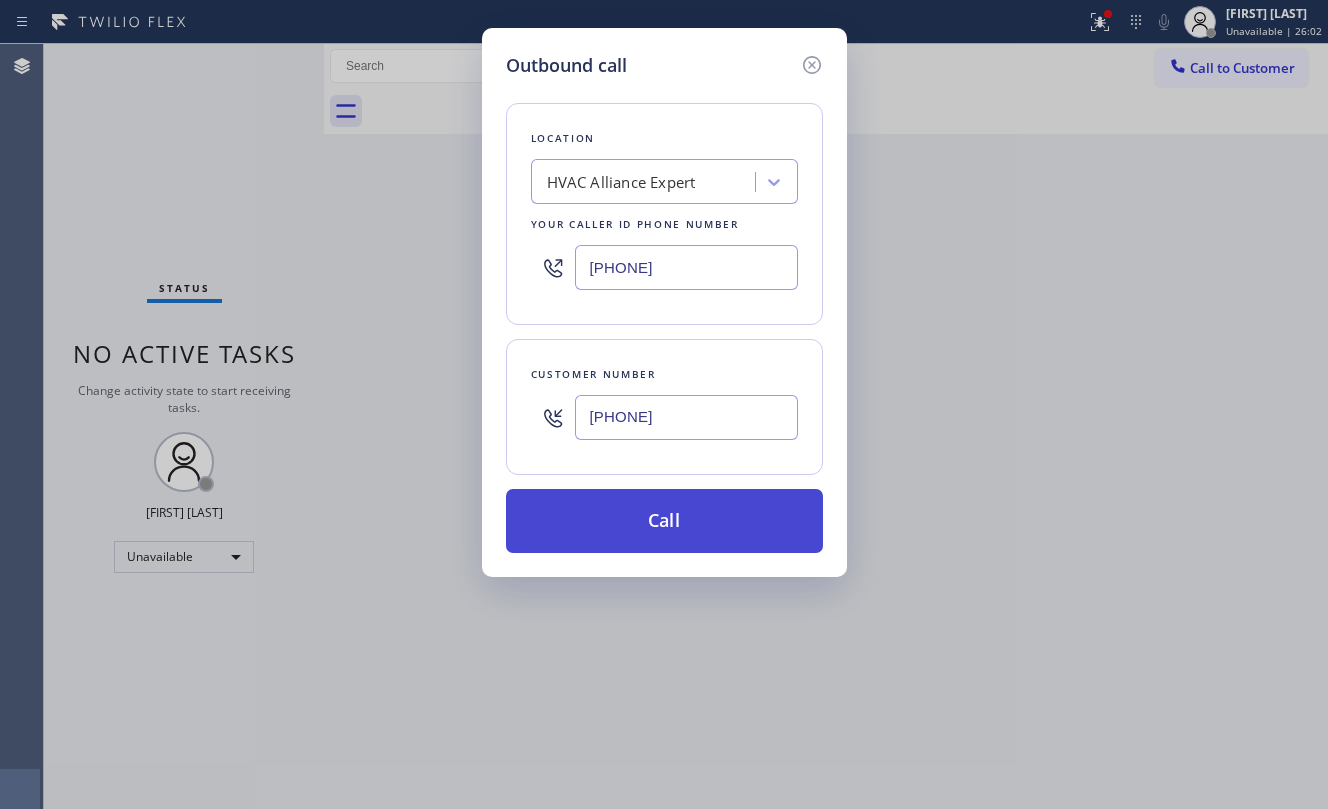 type on "[PHONE]" 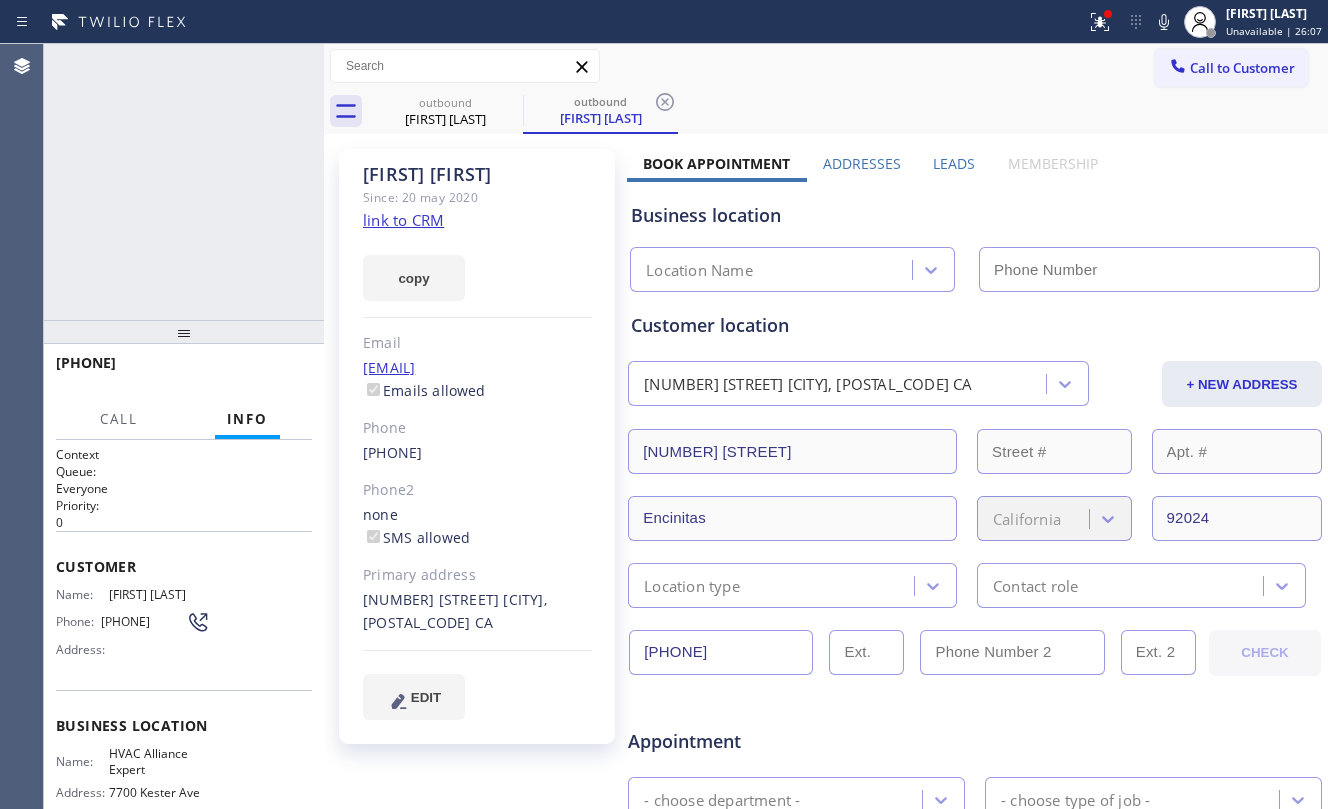 type on "[PHONE]" 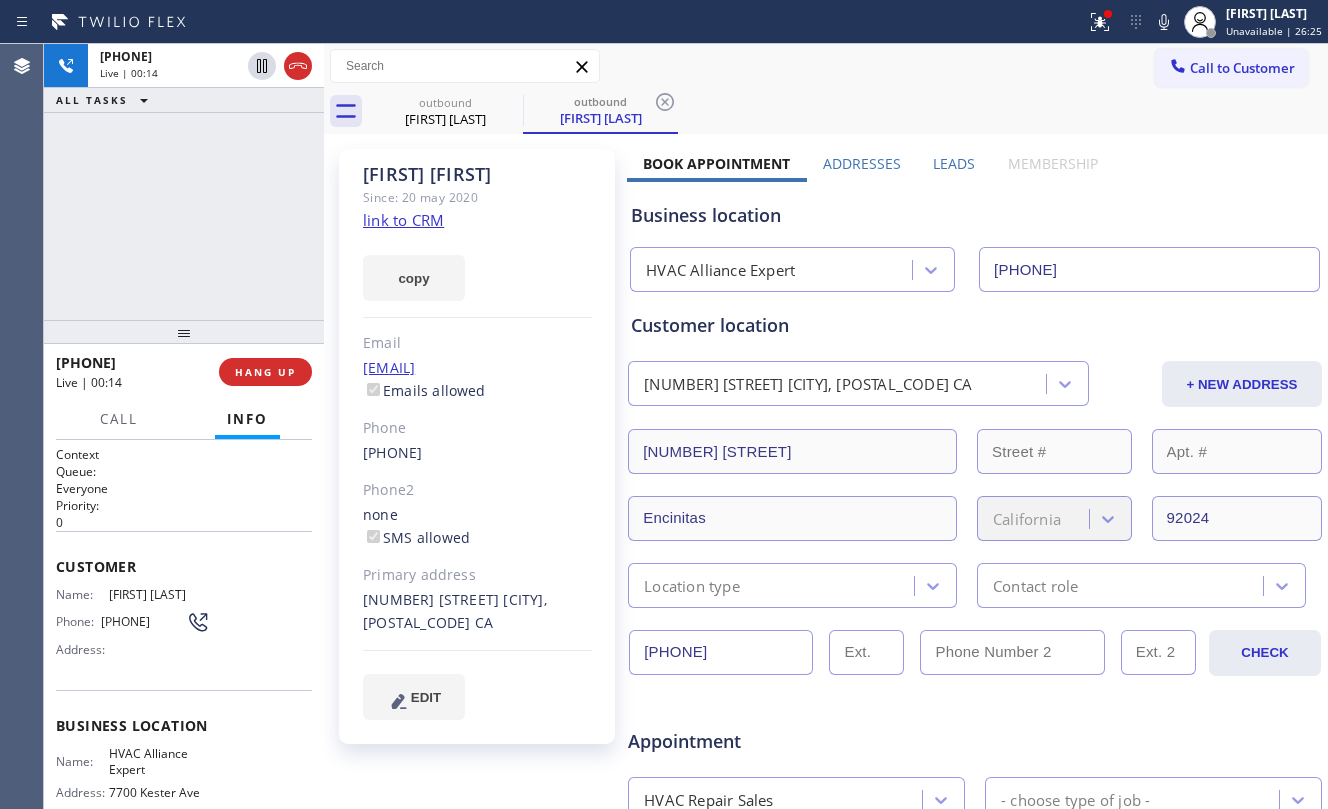 scroll, scrollTop: 400, scrollLeft: 0, axis: vertical 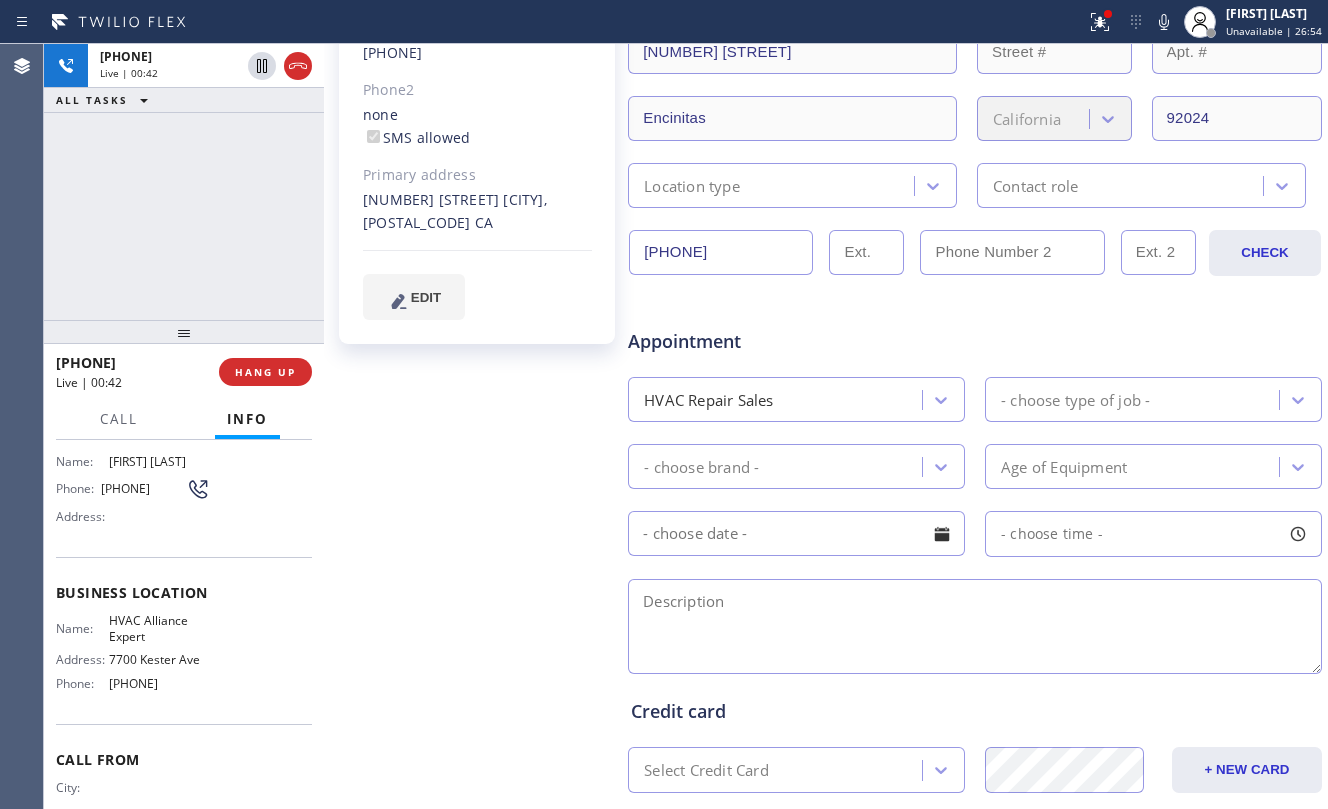 drag, startPoint x: 206, startPoint y: 168, endPoint x: 150, endPoint y: 170, distance: 56.0357 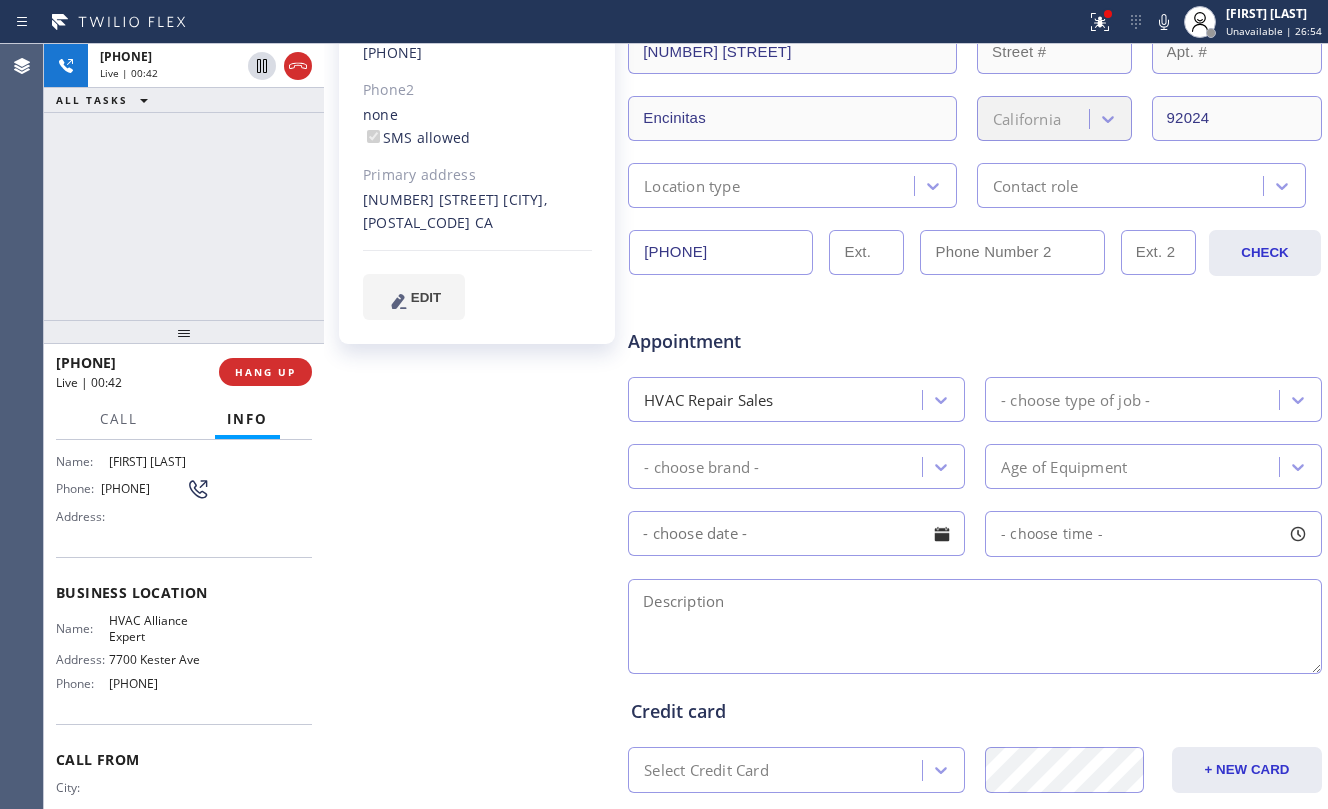 click on "[PHONE] Live | 00:42 ALL TASKS ALL TASKS ACTIVE TASKS TASKS IN WRAP UP" at bounding box center [184, 182] 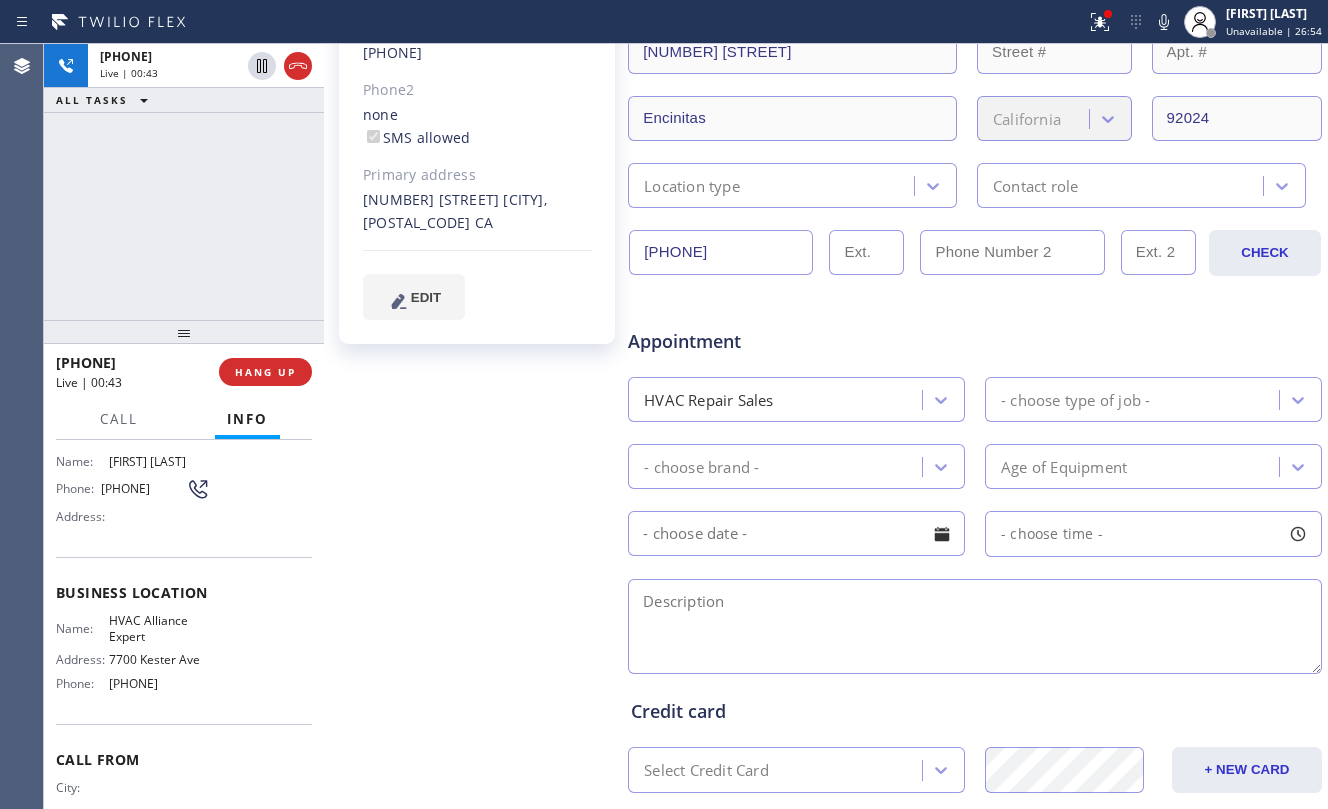 click on "[PHONE] Live | 00:43 ALL TASKS ALL TASKS ACTIVE TASKS TASKS IN WRAP UP" at bounding box center (184, 182) 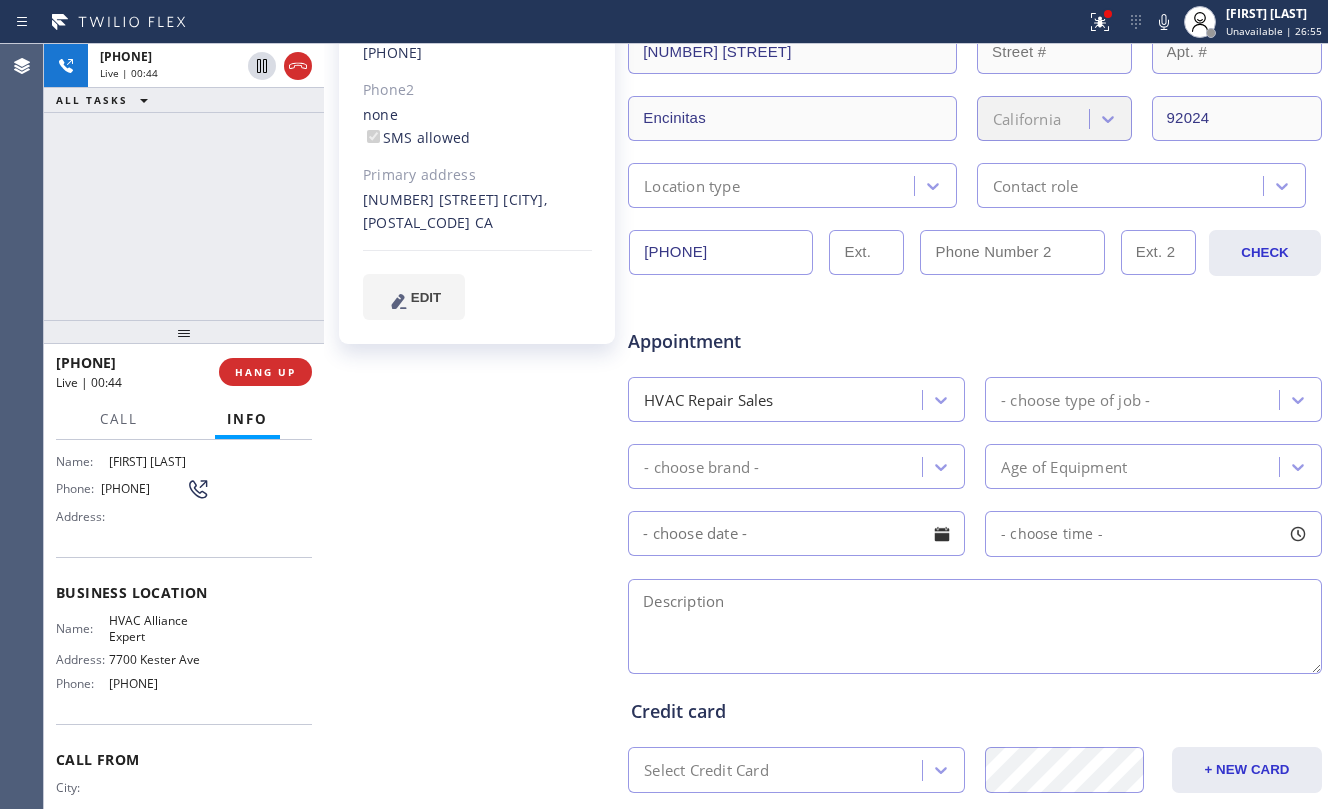 click on "HANG UP" at bounding box center [265, 372] 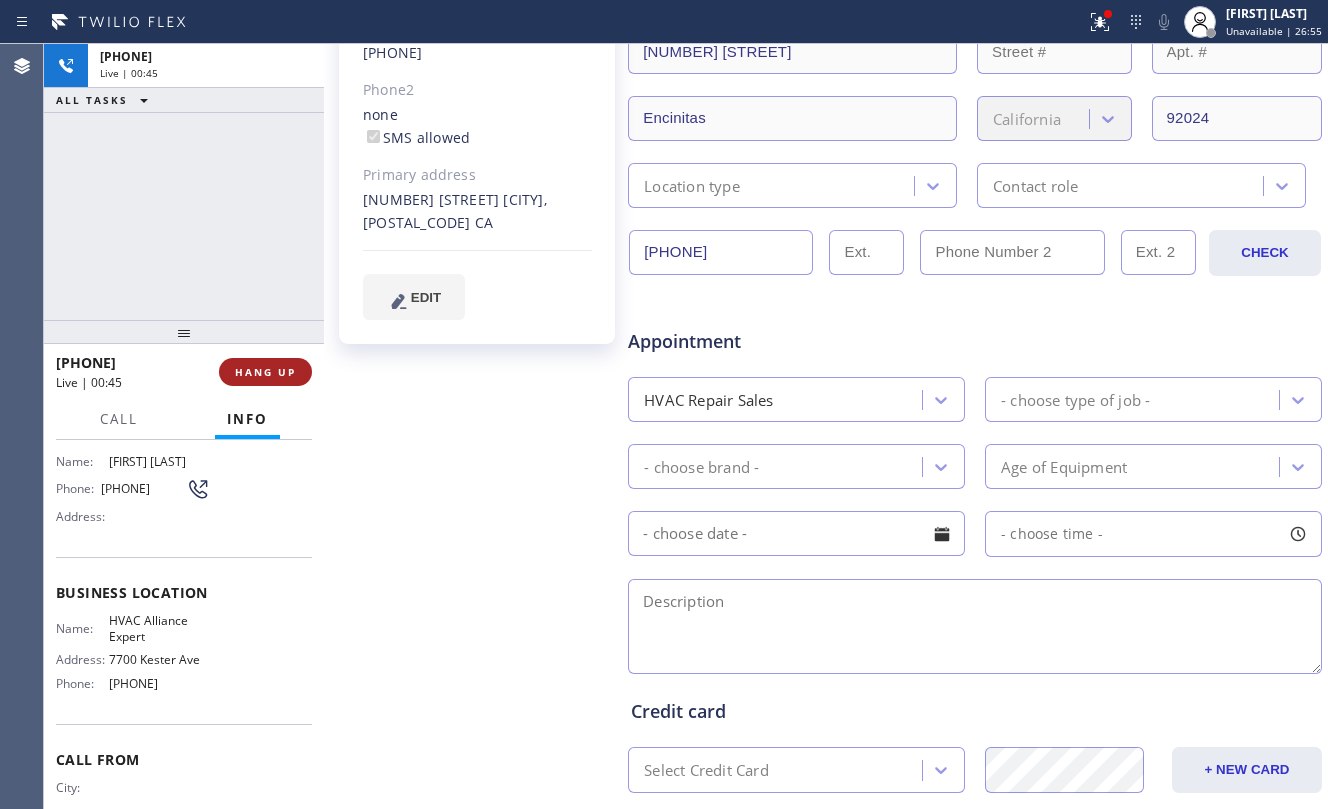 drag, startPoint x: 229, startPoint y: 368, endPoint x: 256, endPoint y: 369, distance: 27.018513 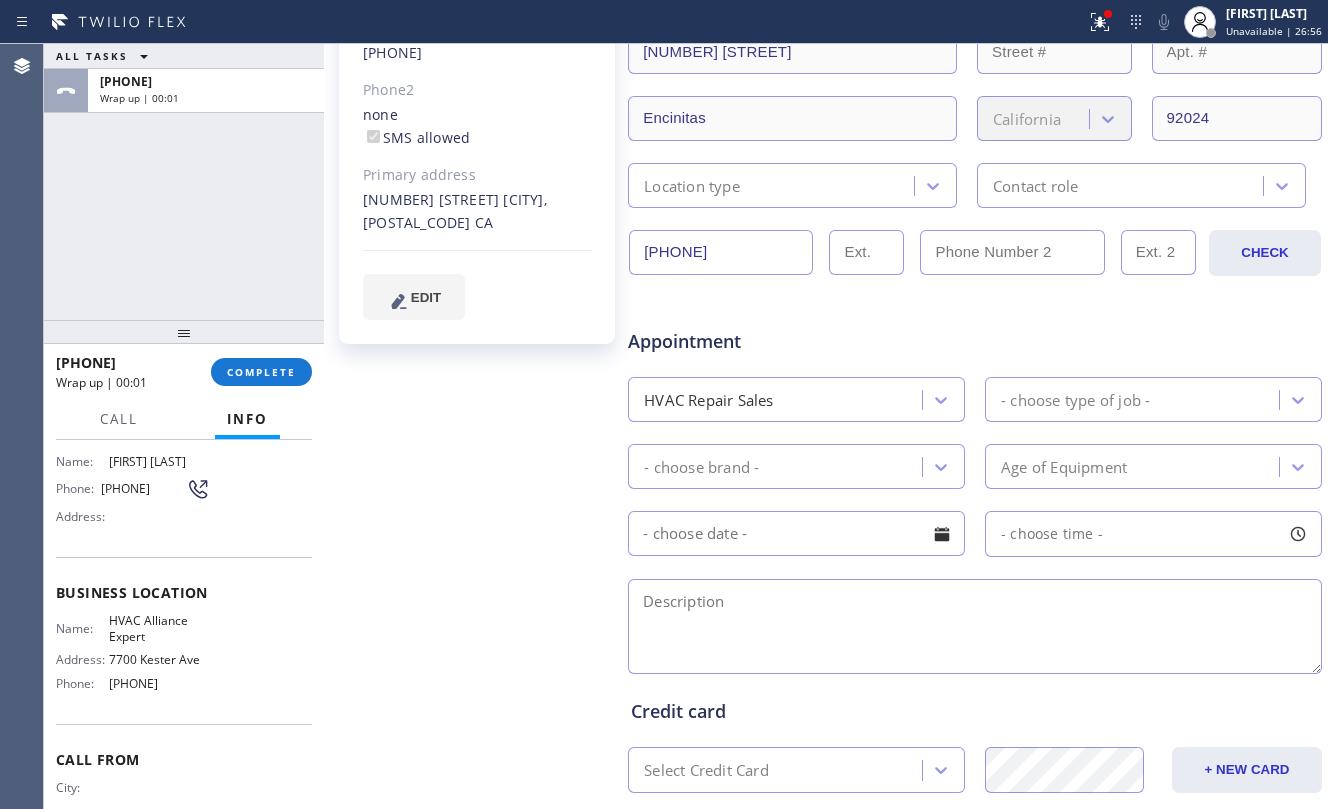 drag, startPoint x: 224, startPoint y: 380, endPoint x: 456, endPoint y: 442, distance: 240.14163 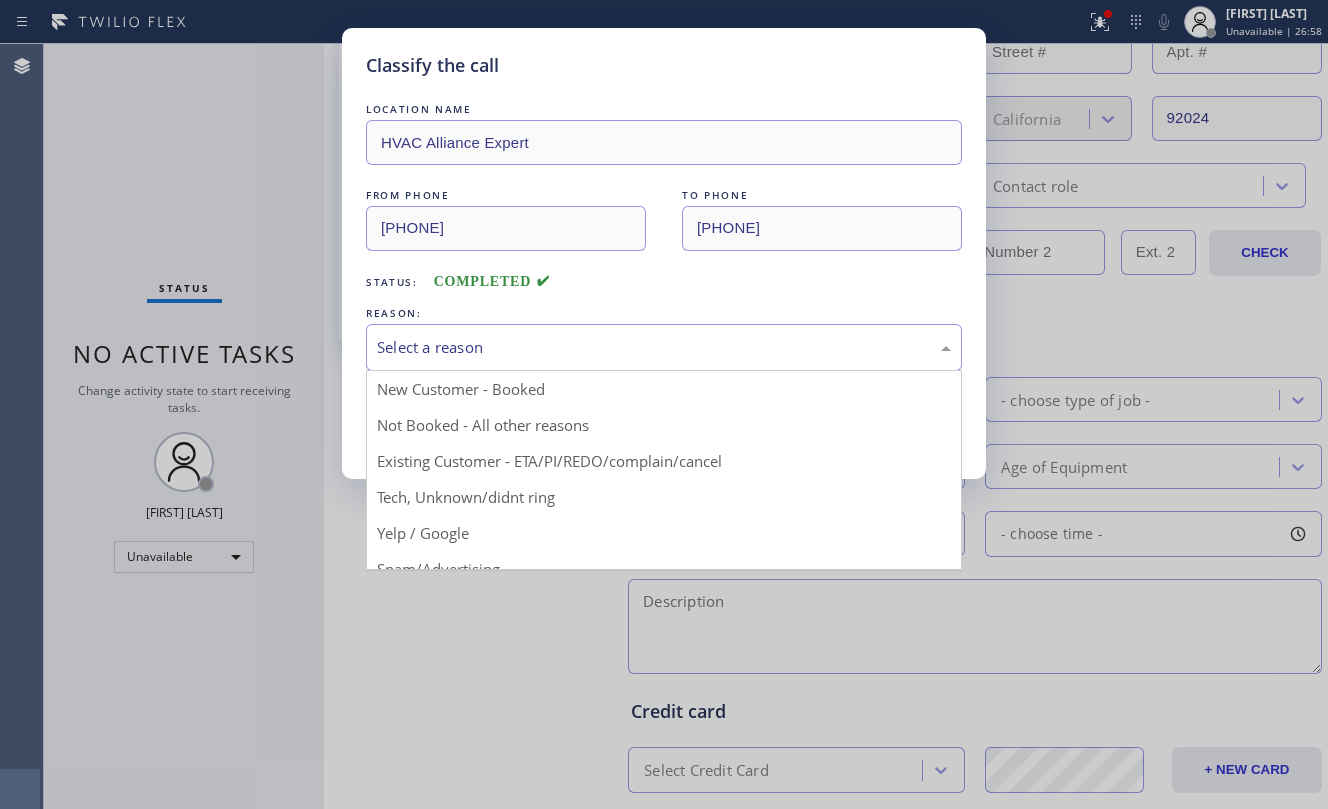 click on "Select a reason" at bounding box center (664, 347) 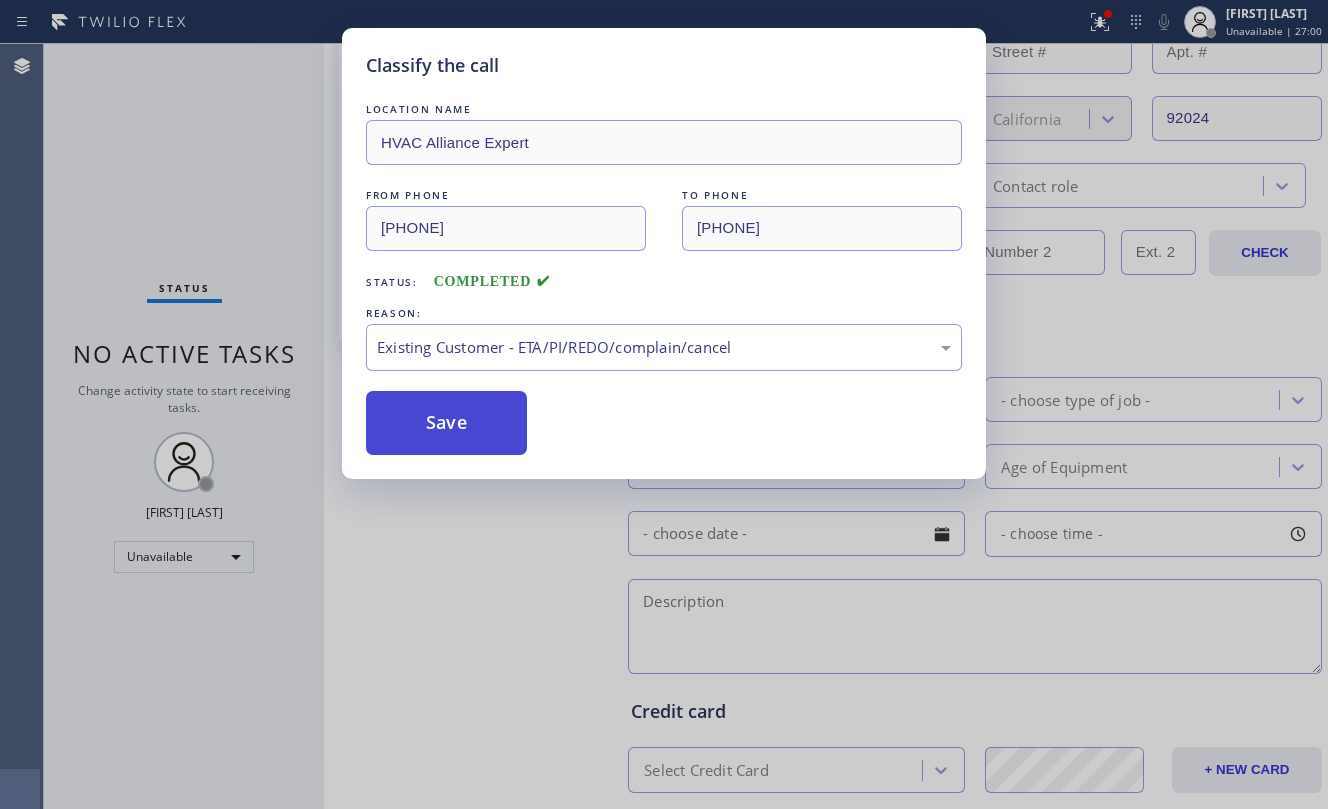 click on "Save" at bounding box center [446, 423] 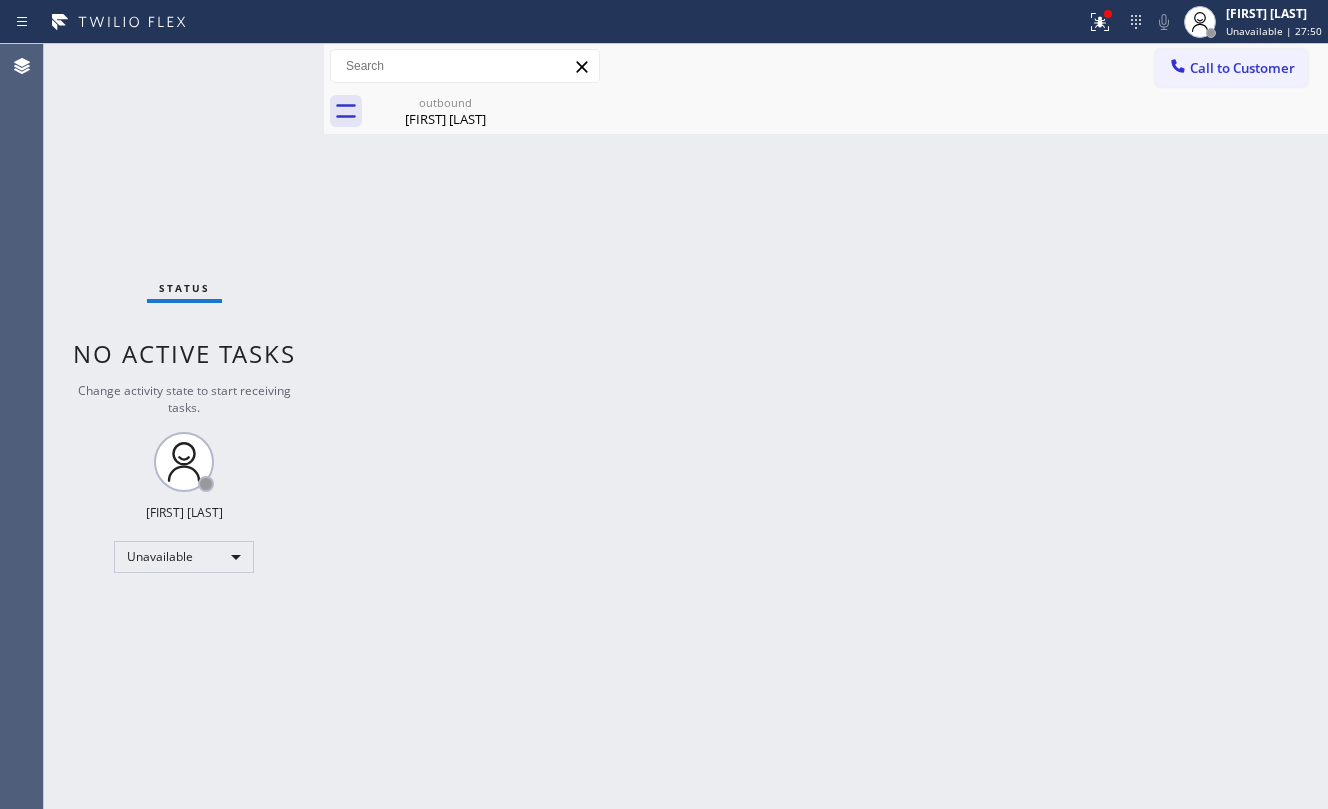 scroll, scrollTop: 0, scrollLeft: 0, axis: both 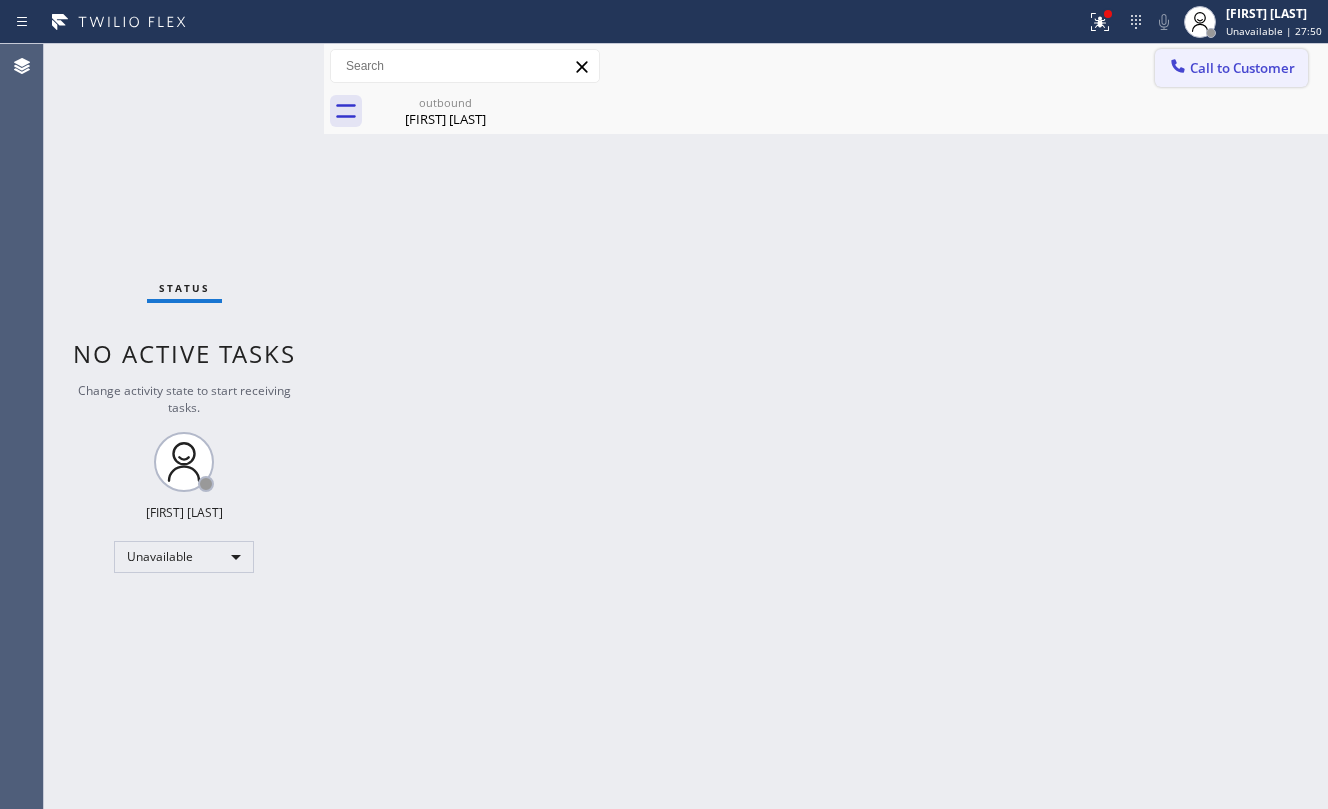 click on "Call to Customer" at bounding box center [1231, 68] 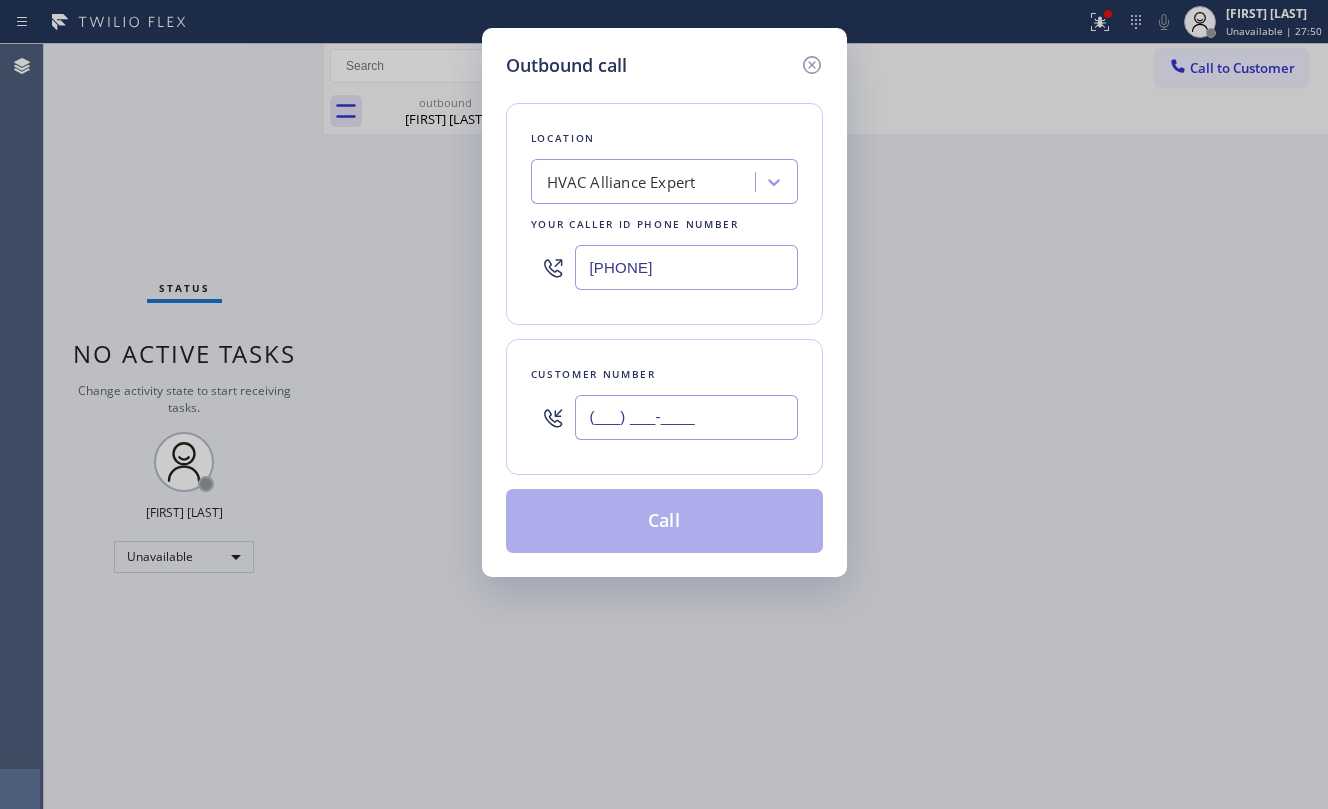 click on "(___) ___-____" at bounding box center [686, 417] 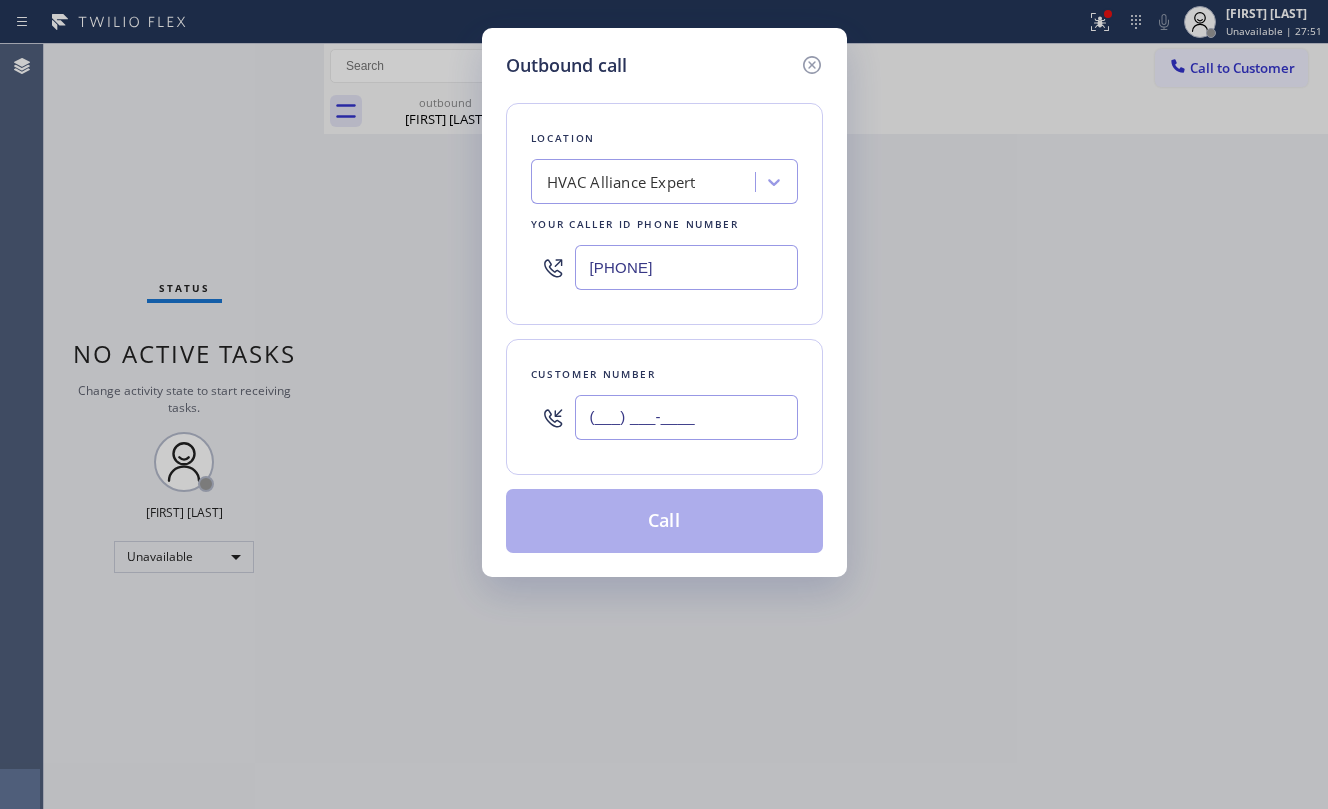 paste on "[PHONE]" 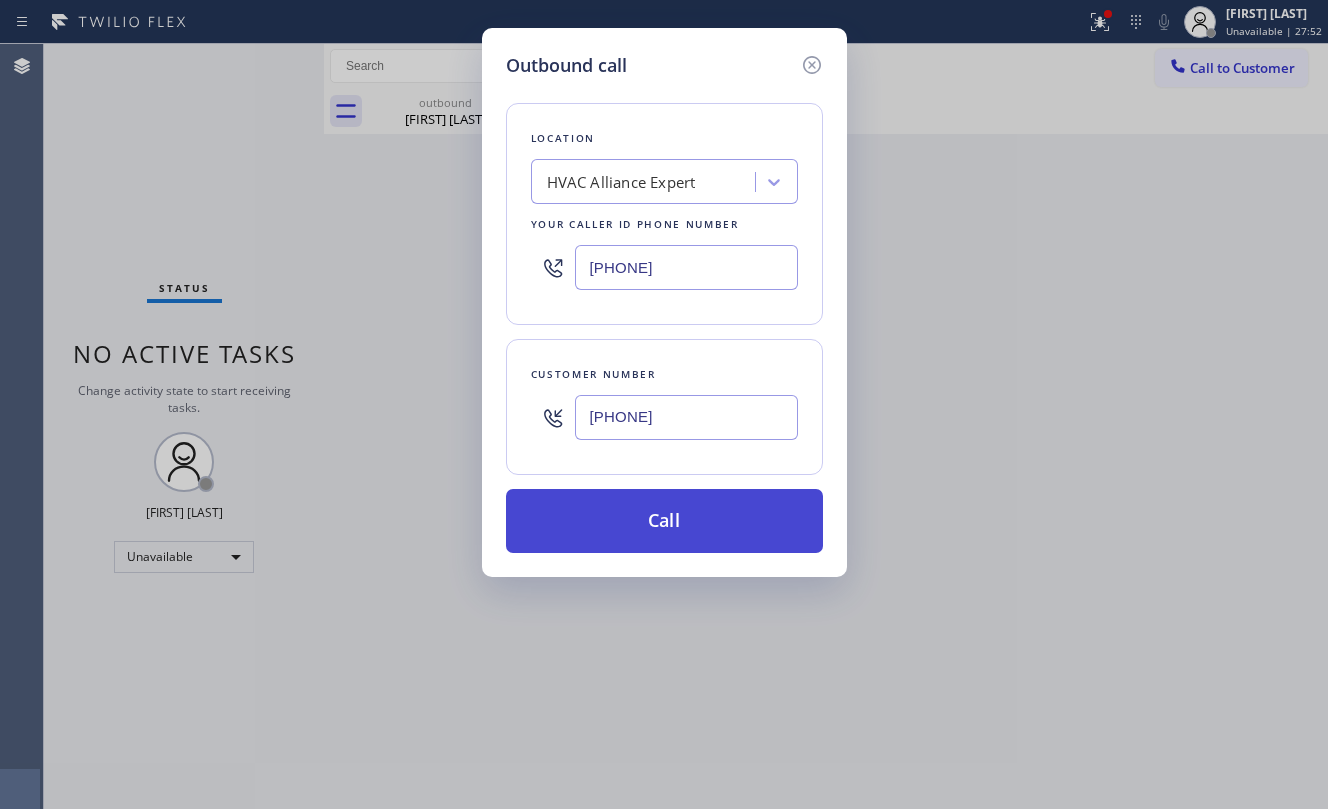 type on "[PHONE]" 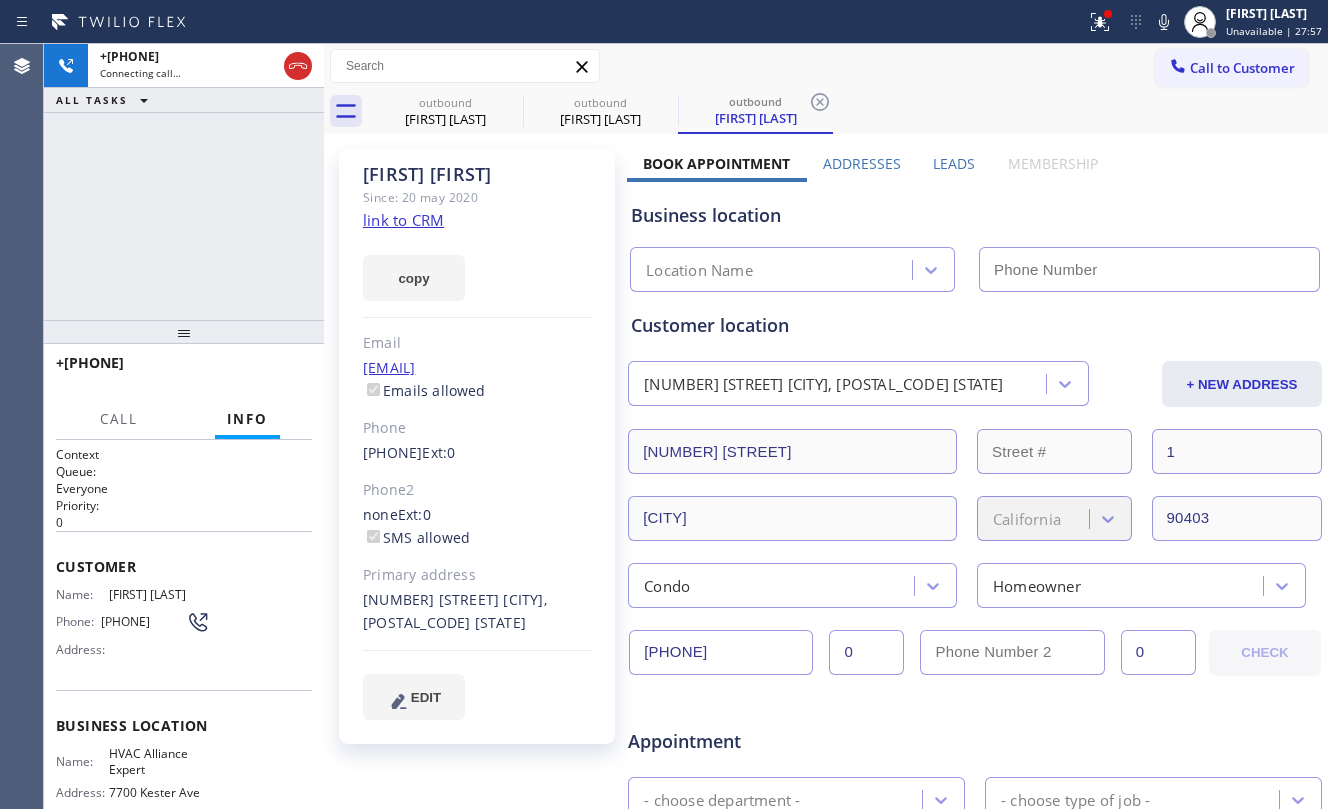 type on "[PHONE]" 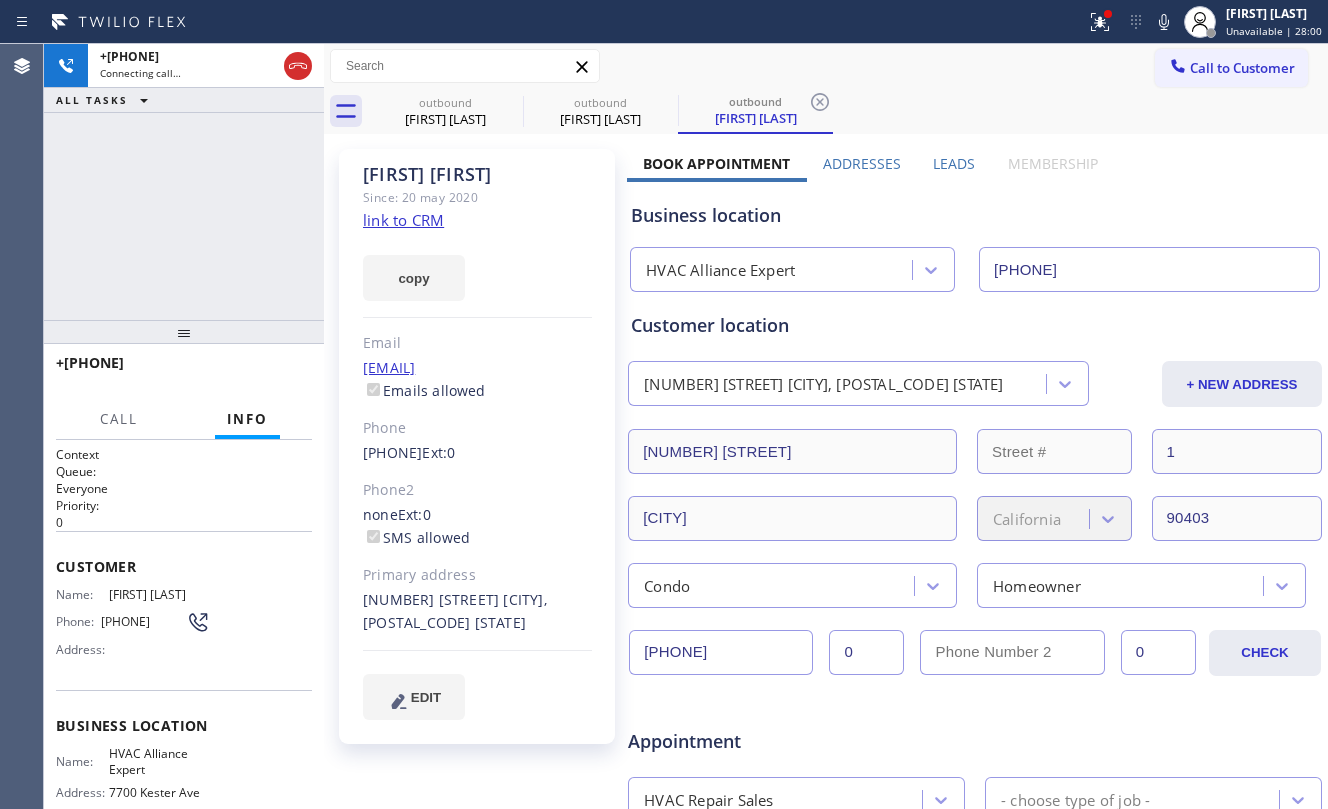 click on "link to CRM" 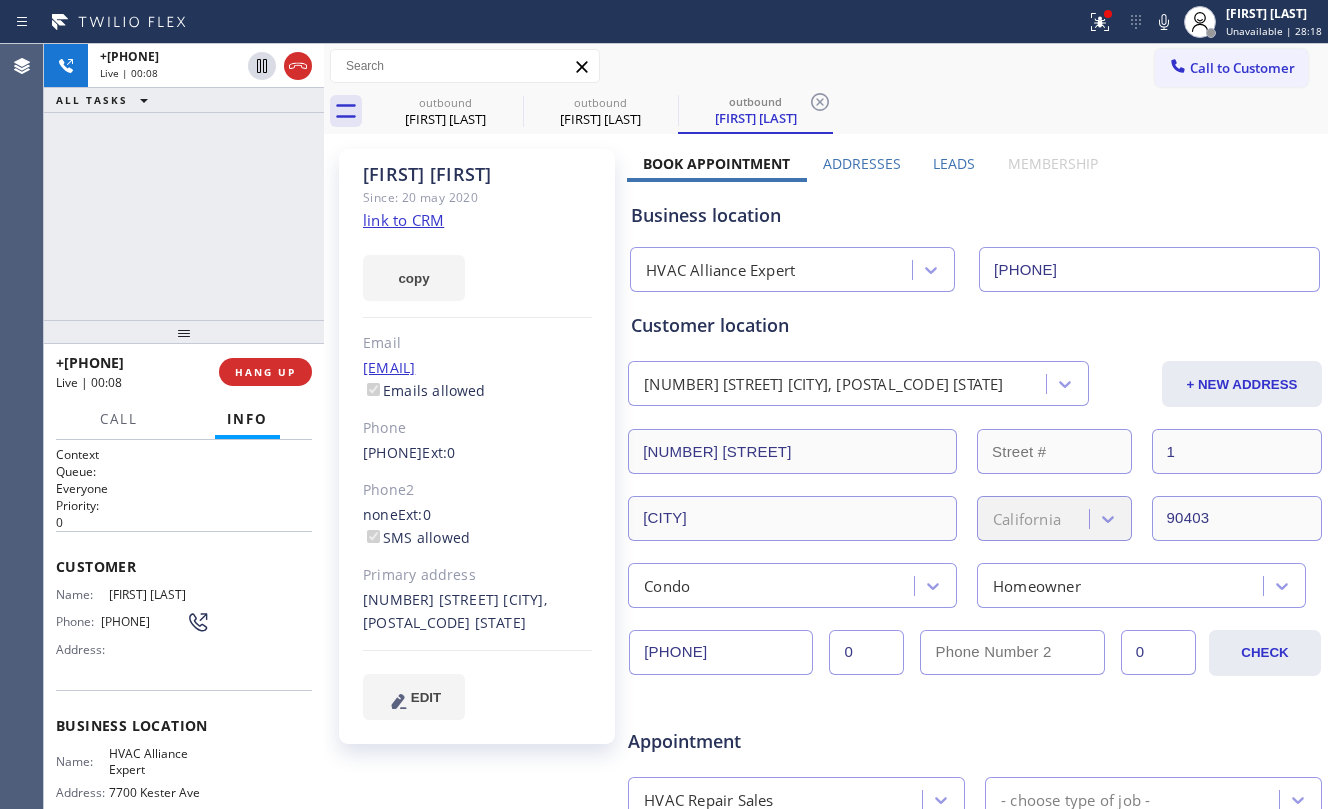 click on "link to CRM" 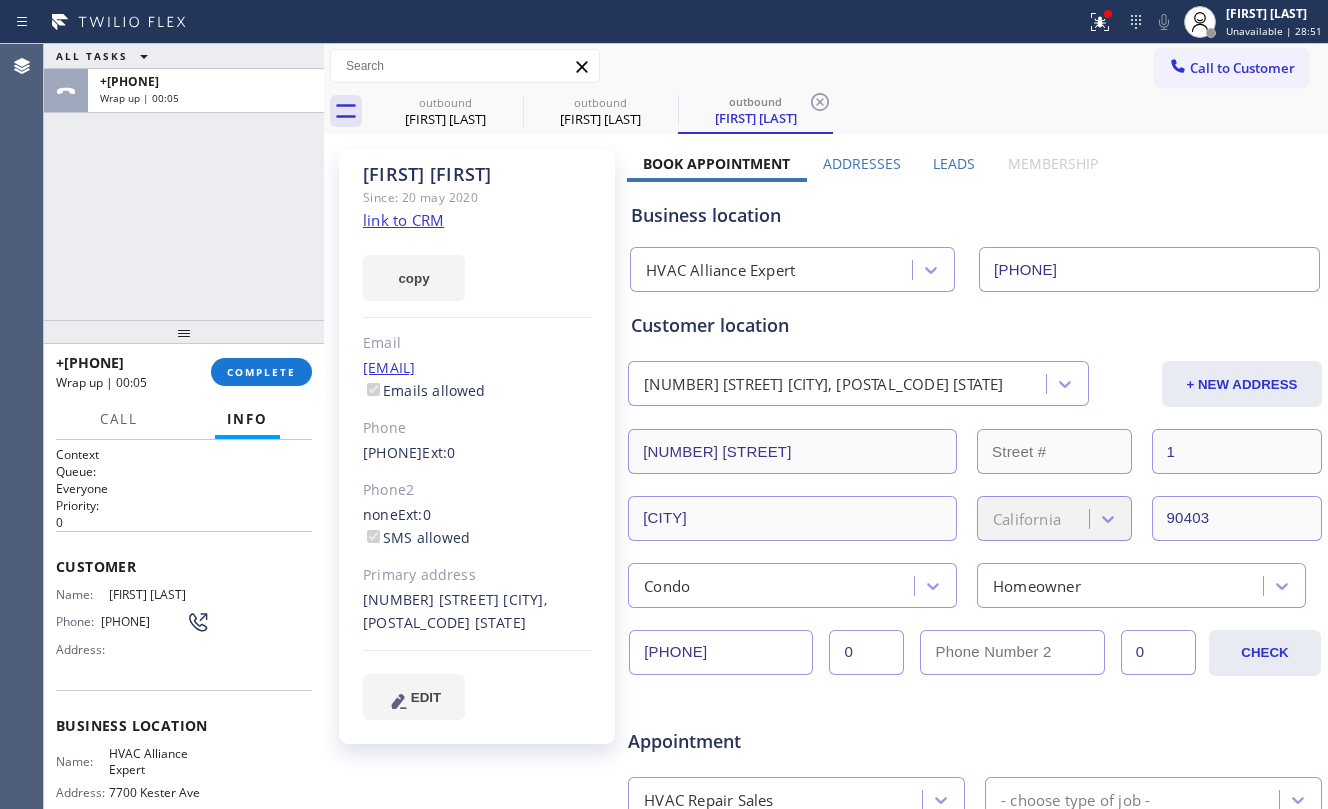click on "ALL TASKS ALL TASKS ACTIVE TASKS TASKS IN WRAP UP [PHONE] Wrap up | 00:05" at bounding box center [184, 182] 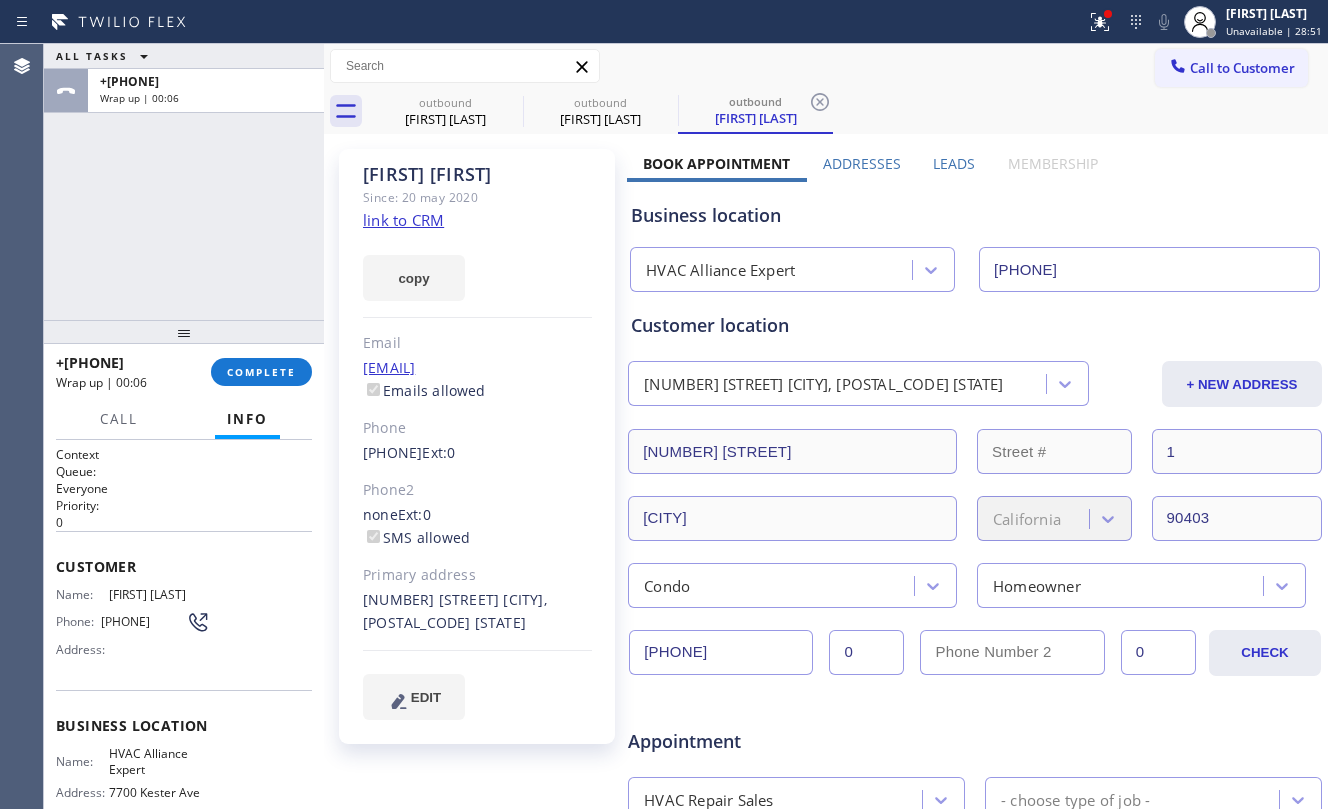 click on "[PHONE] Wrap up | 00:06 COMPLETE" at bounding box center (184, 372) 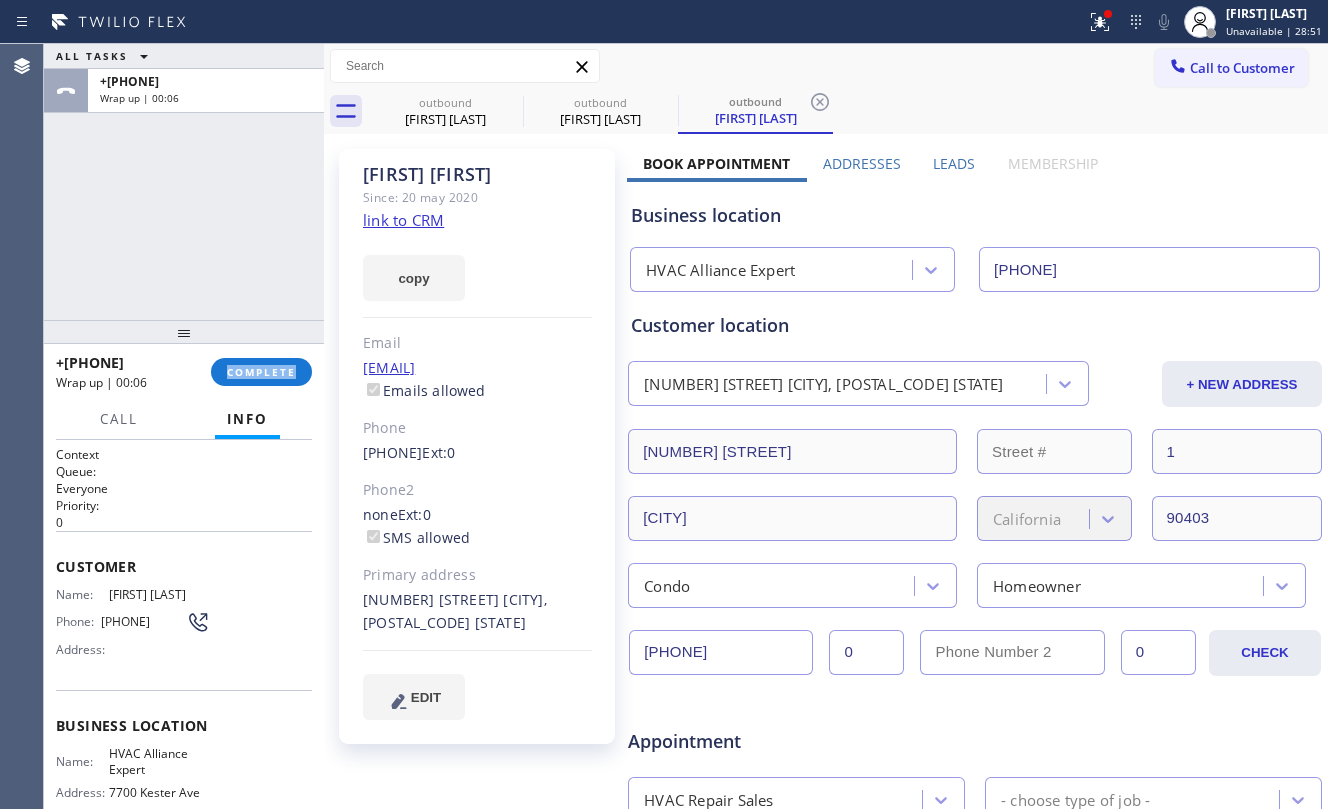 click on "[PHONE] Wrap up | 00:06 COMPLETE" at bounding box center (184, 372) 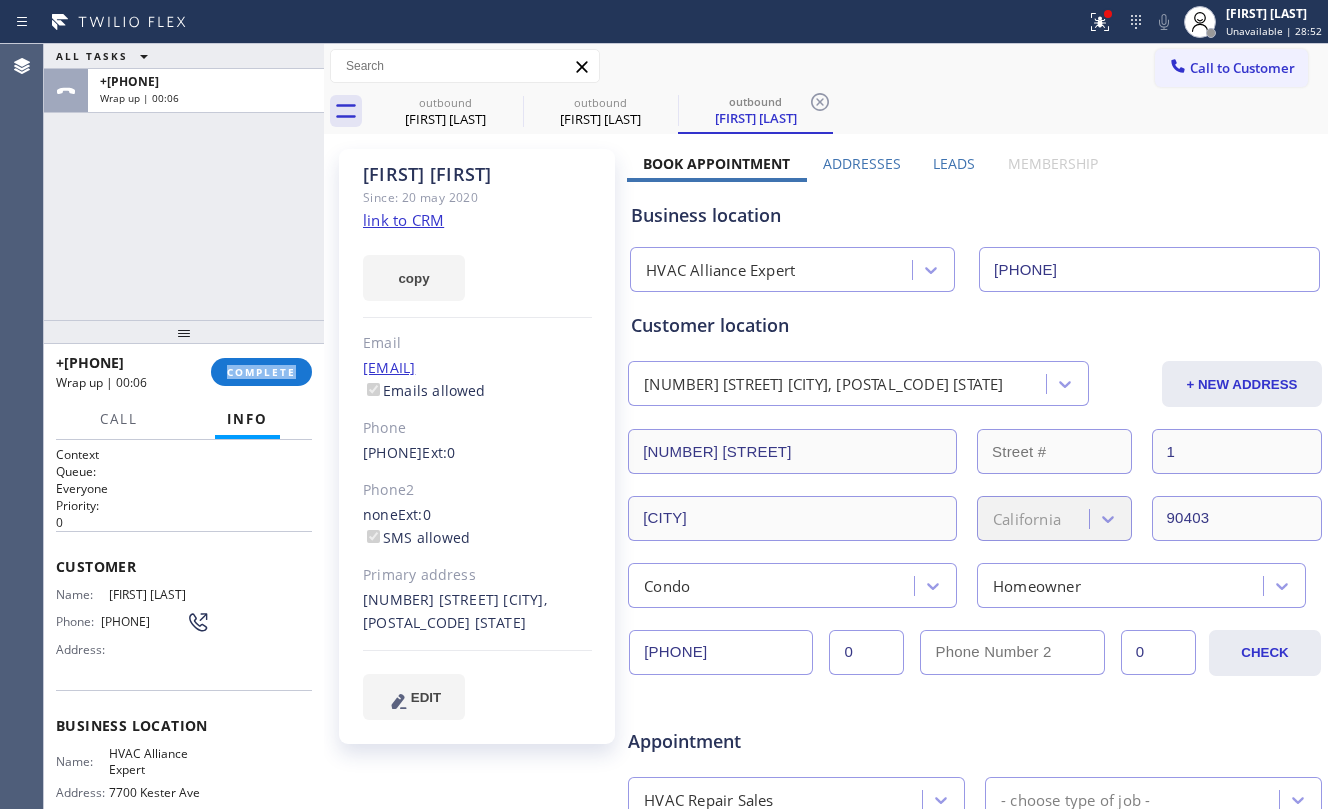 click on "[PHONE] Wrap up | 00:06 COMPLETE" at bounding box center (184, 372) 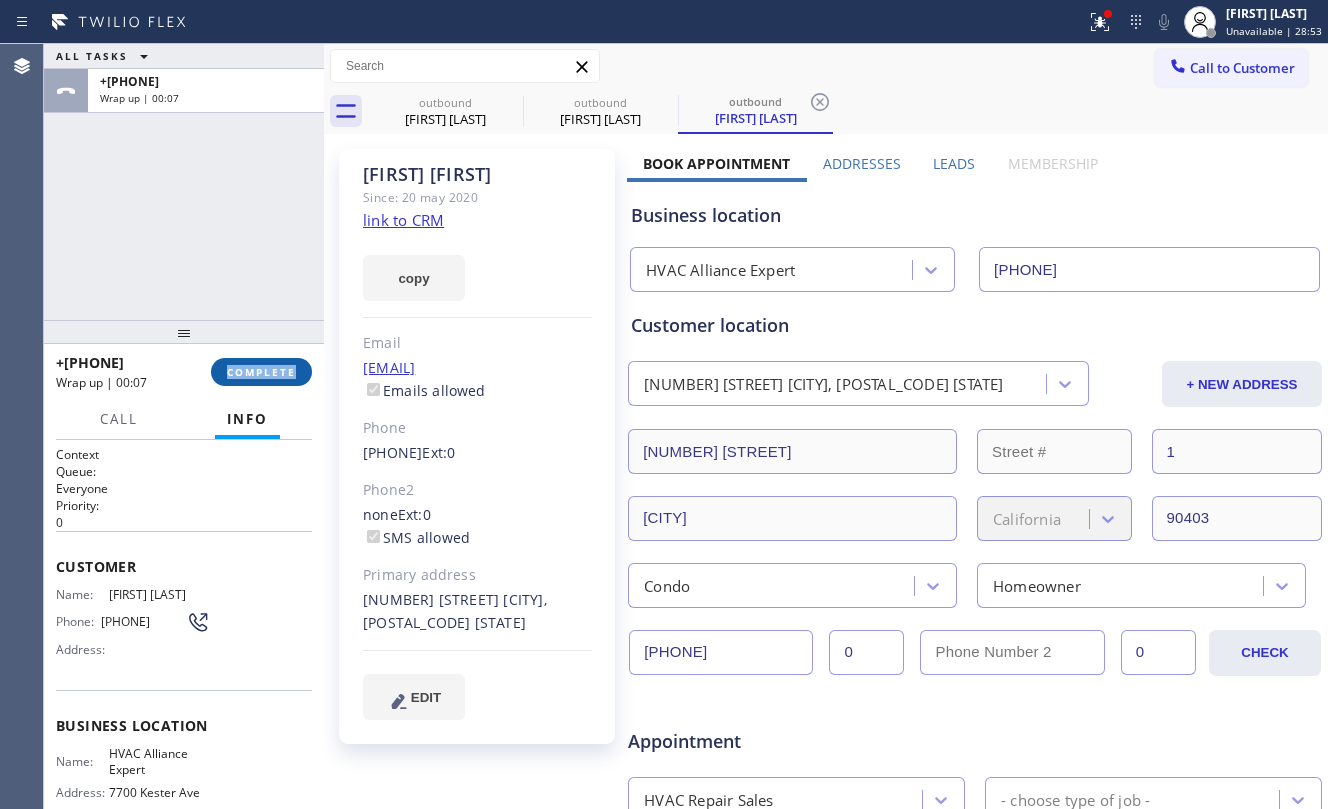 click on "COMPLETE" at bounding box center [261, 372] 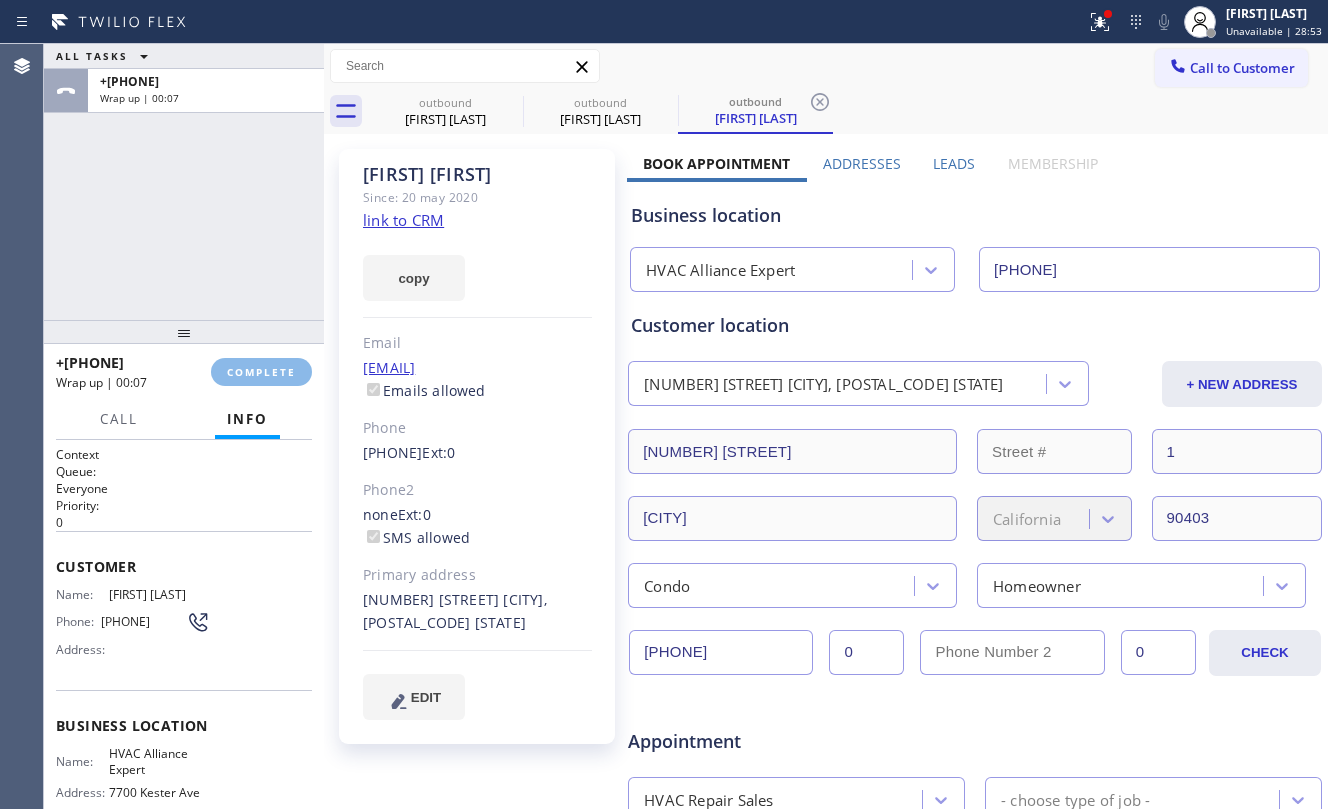 click on "ALL TASKS ALL TASKS ACTIVE TASKS TASKS IN WRAP UP [PHONE] Wrap up | 00:07" at bounding box center [184, 182] 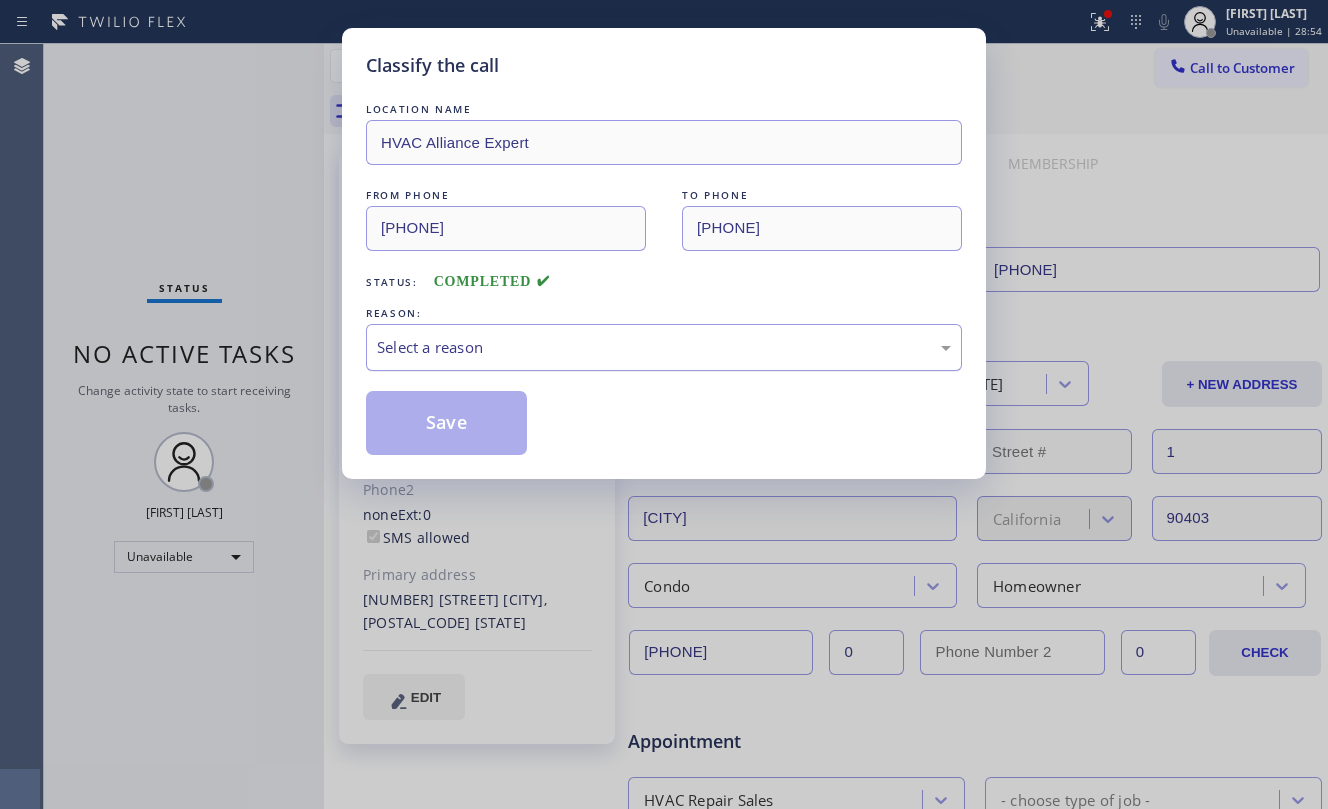click on "Select a reason" at bounding box center (664, 347) 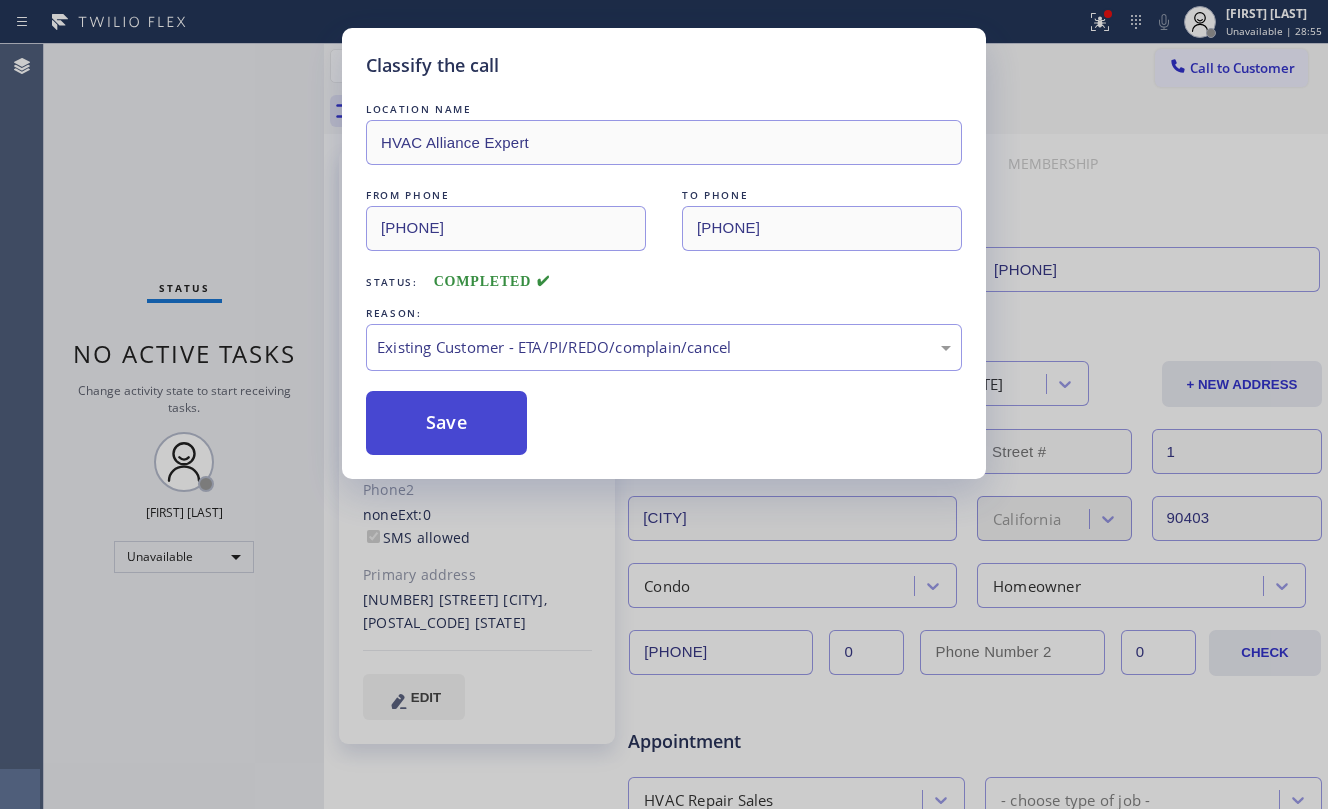 drag, startPoint x: 638, startPoint y: 452, endPoint x: 468, endPoint y: 421, distance: 172.80336 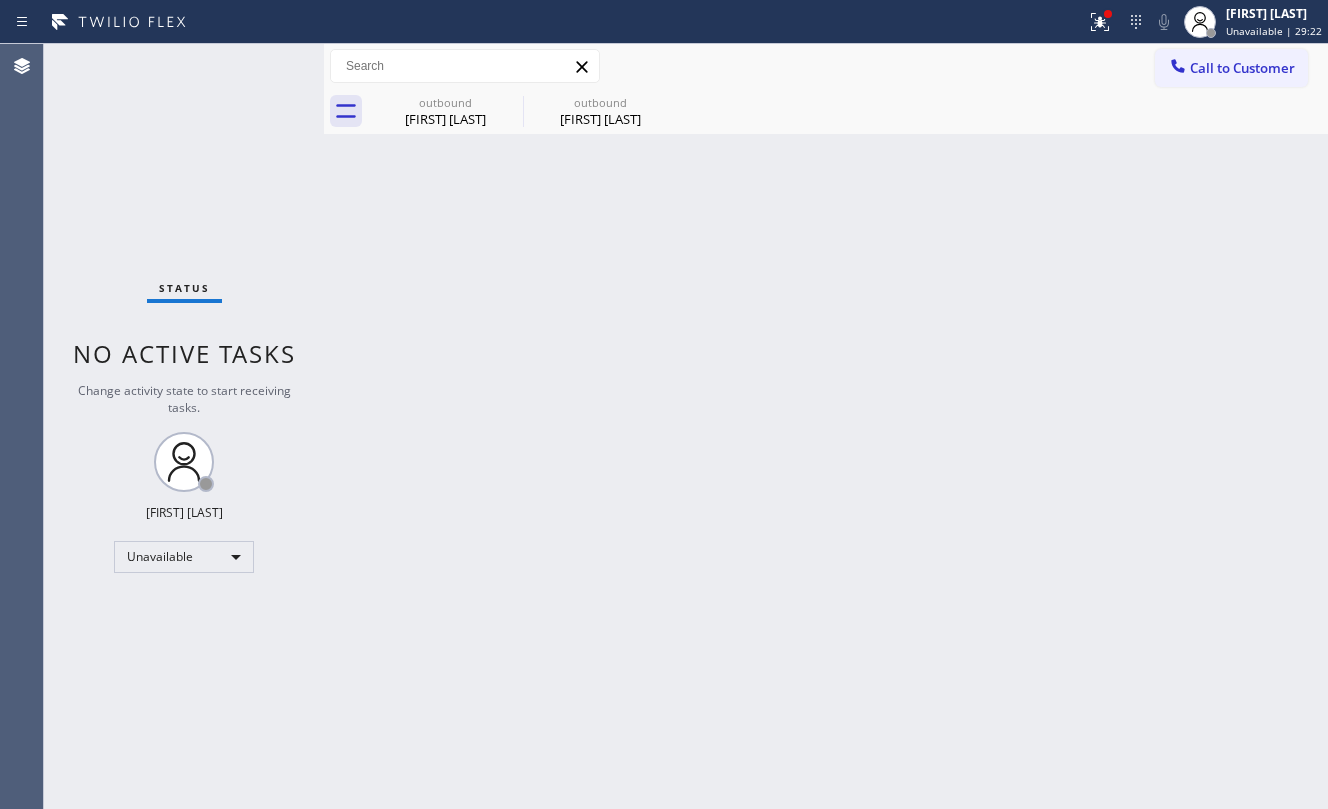 click on "Status   No active tasks     Change activity state to start receiving tasks.   Jesica Jumao-as Unavailable" at bounding box center (184, 426) 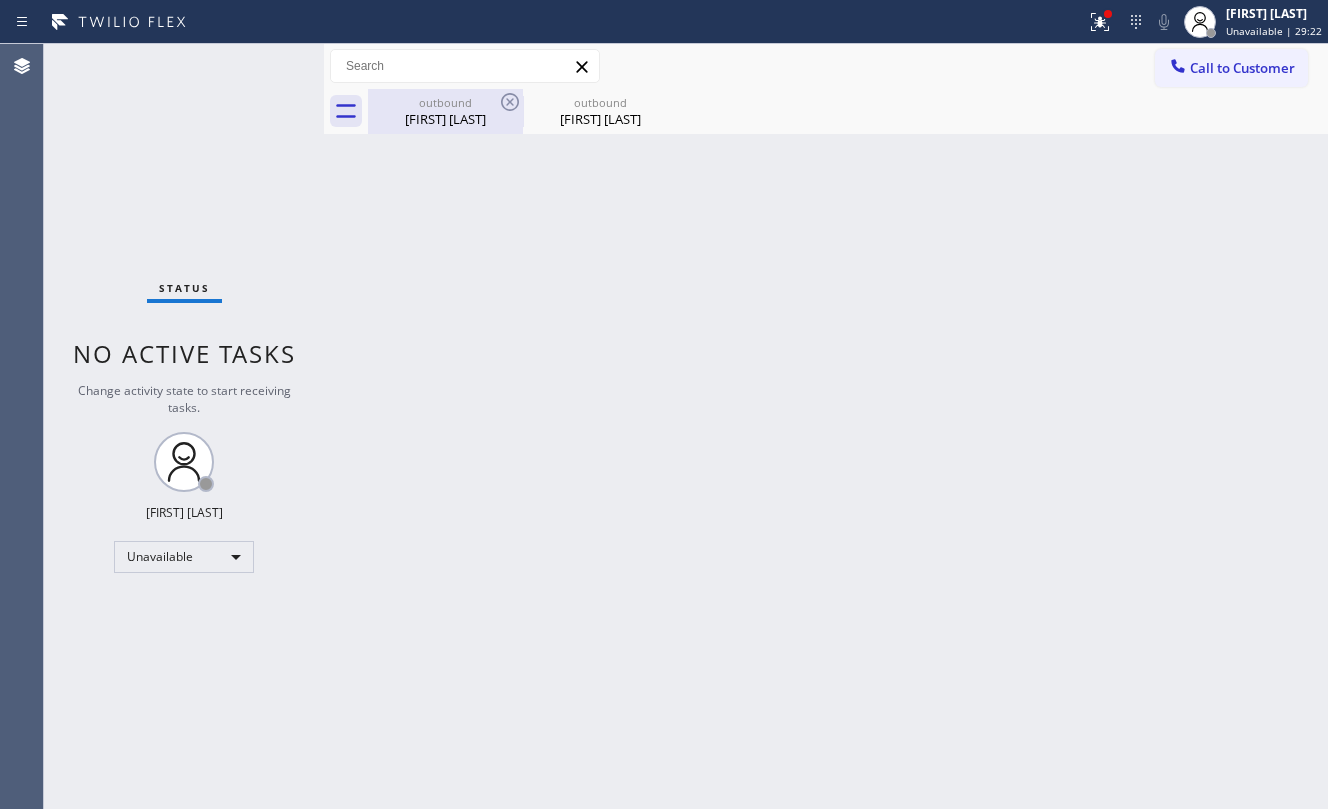 click on "[FIRST] [LAST]" at bounding box center (445, 119) 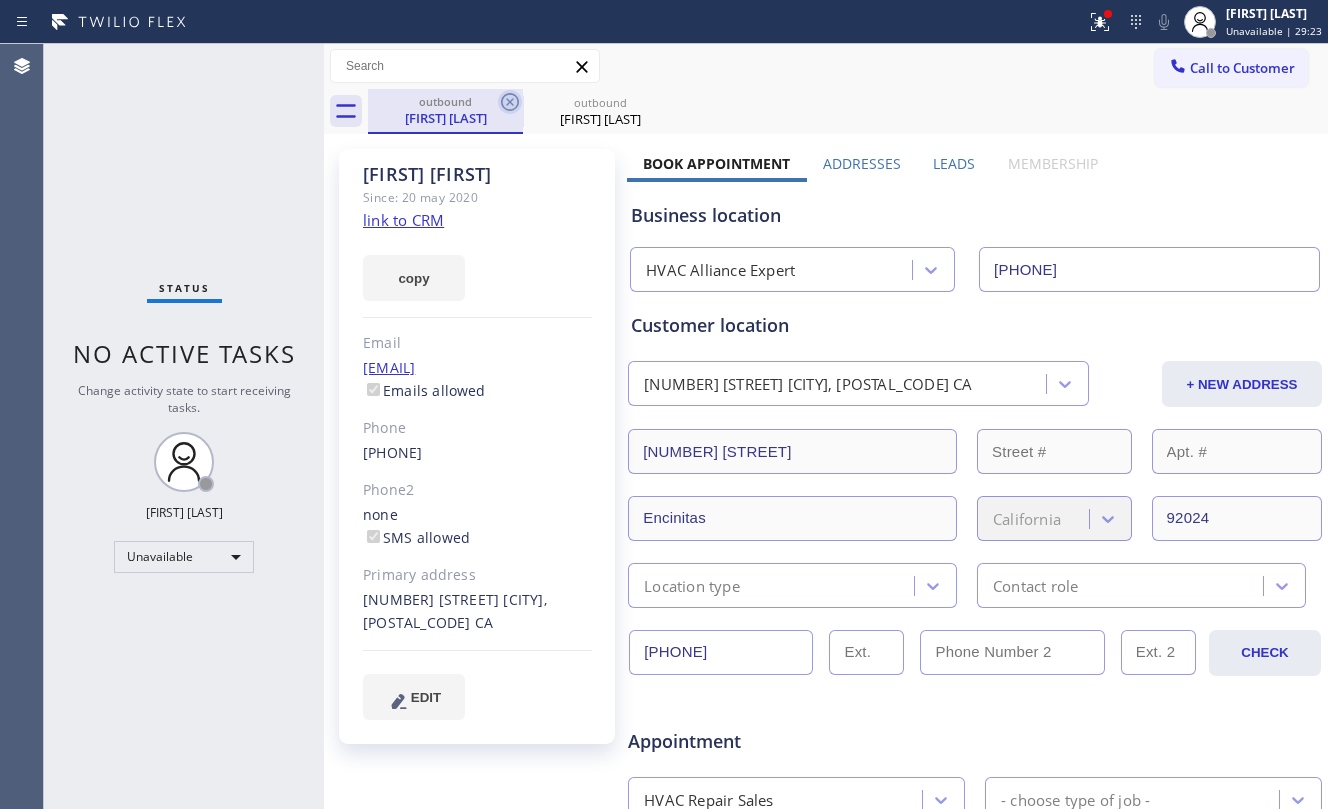 click 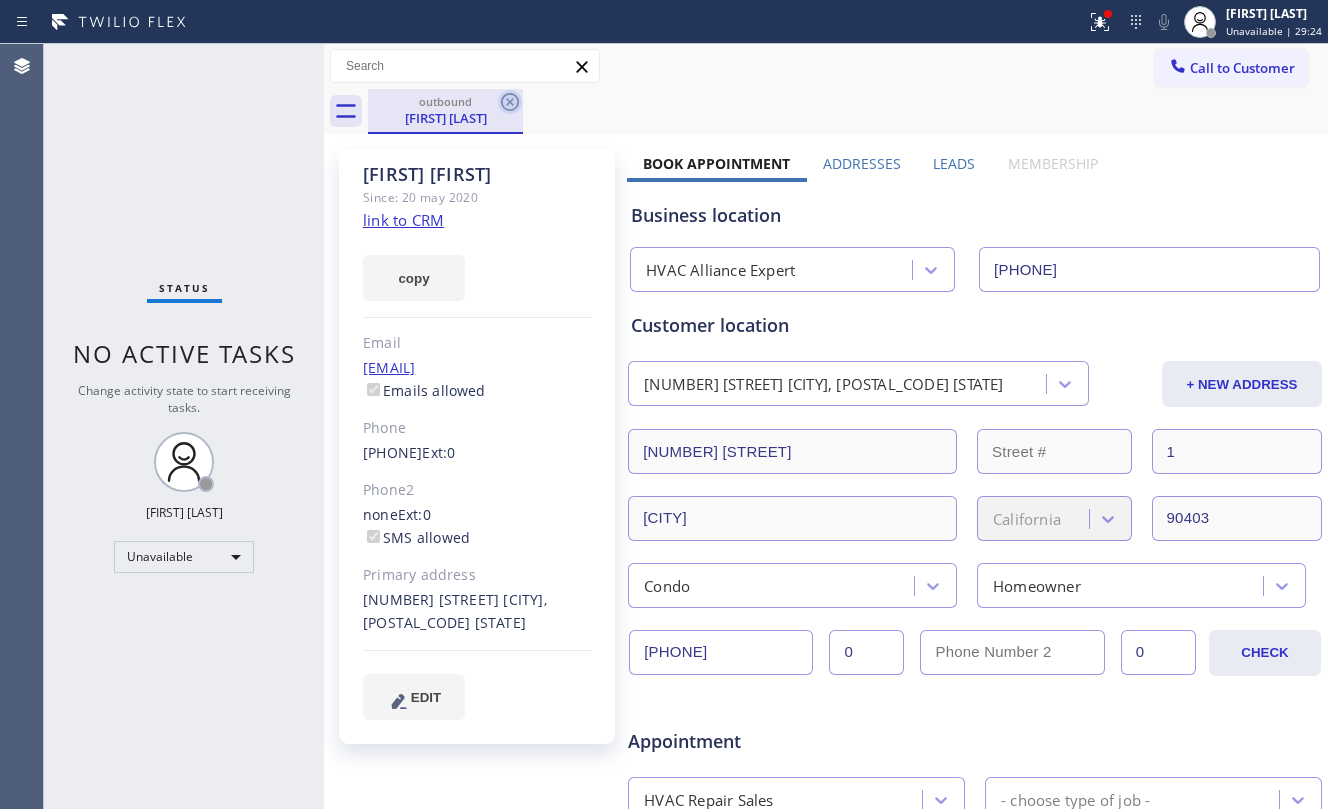 click 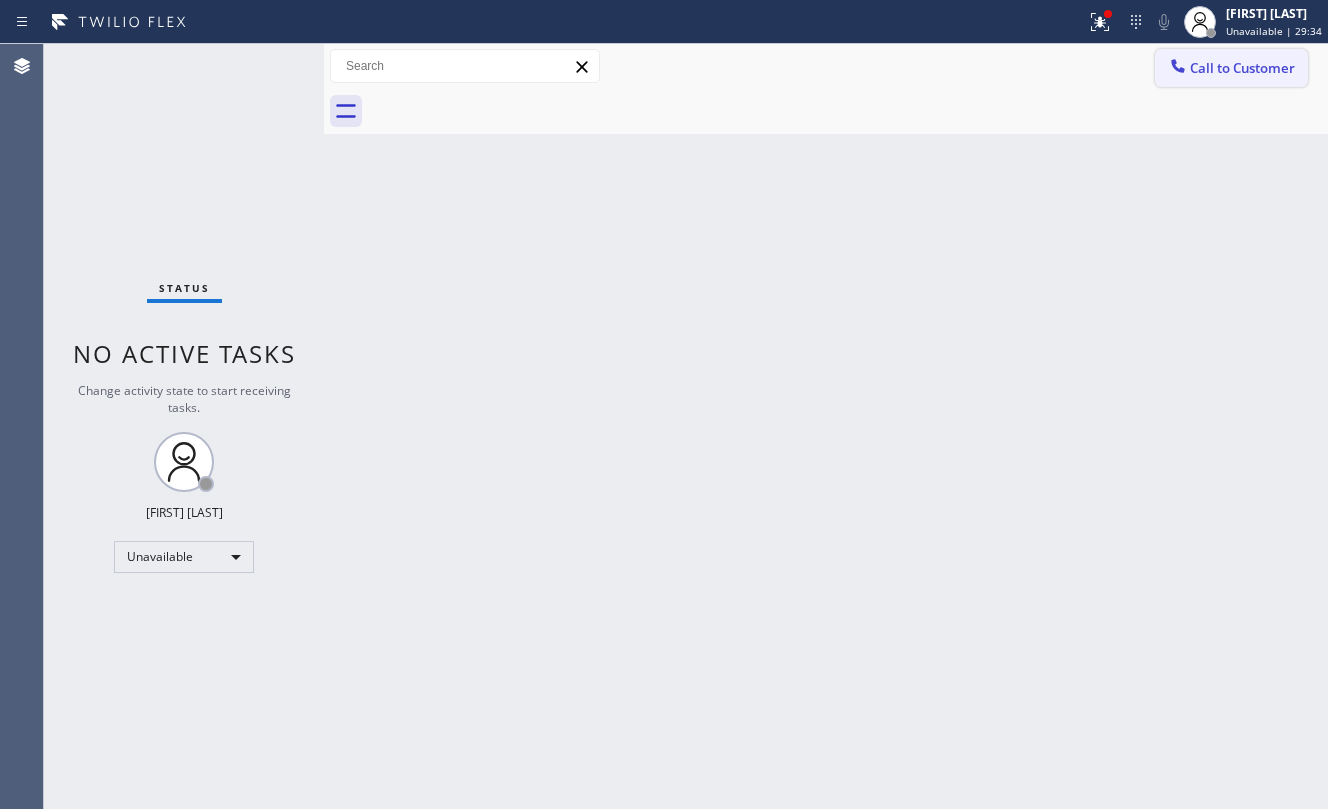 click on "Call to Customer" at bounding box center (1242, 68) 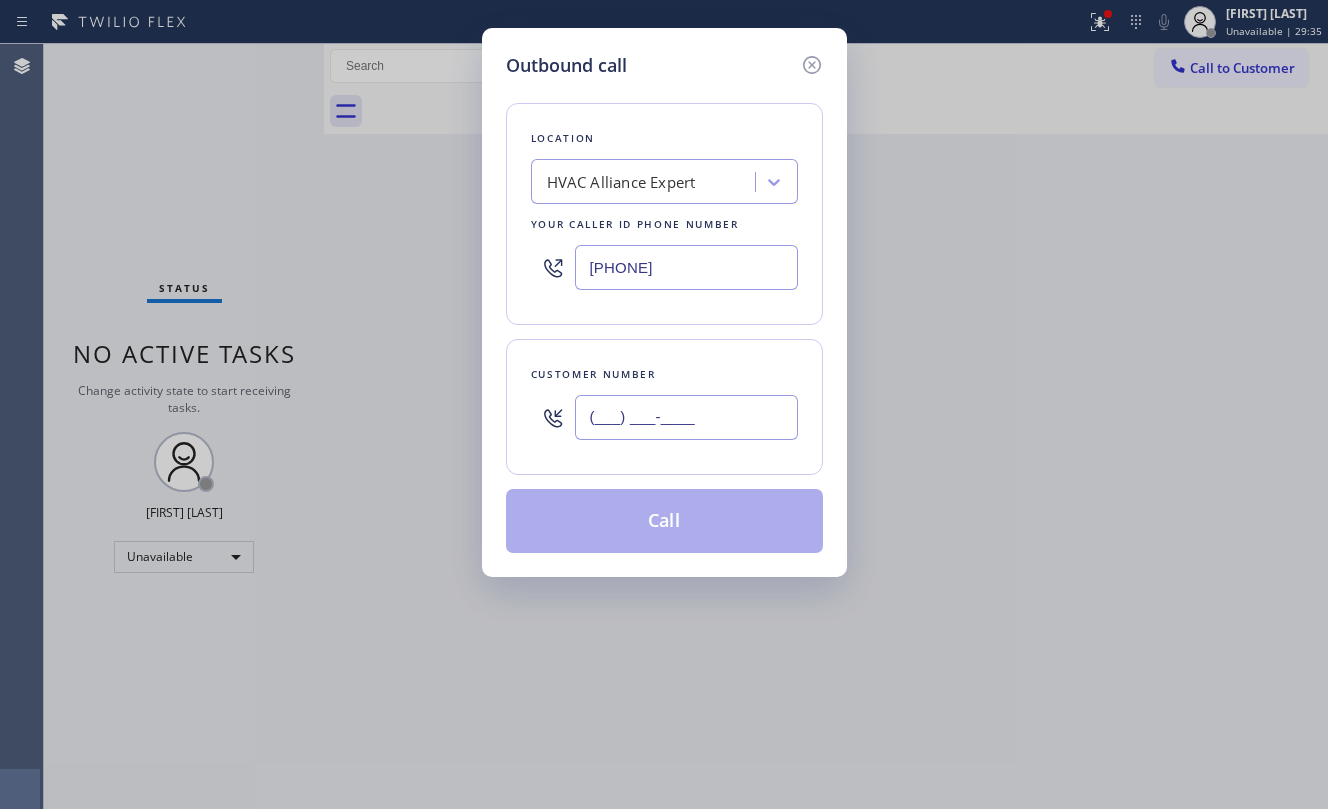 click on "(___) ___-____" at bounding box center [686, 417] 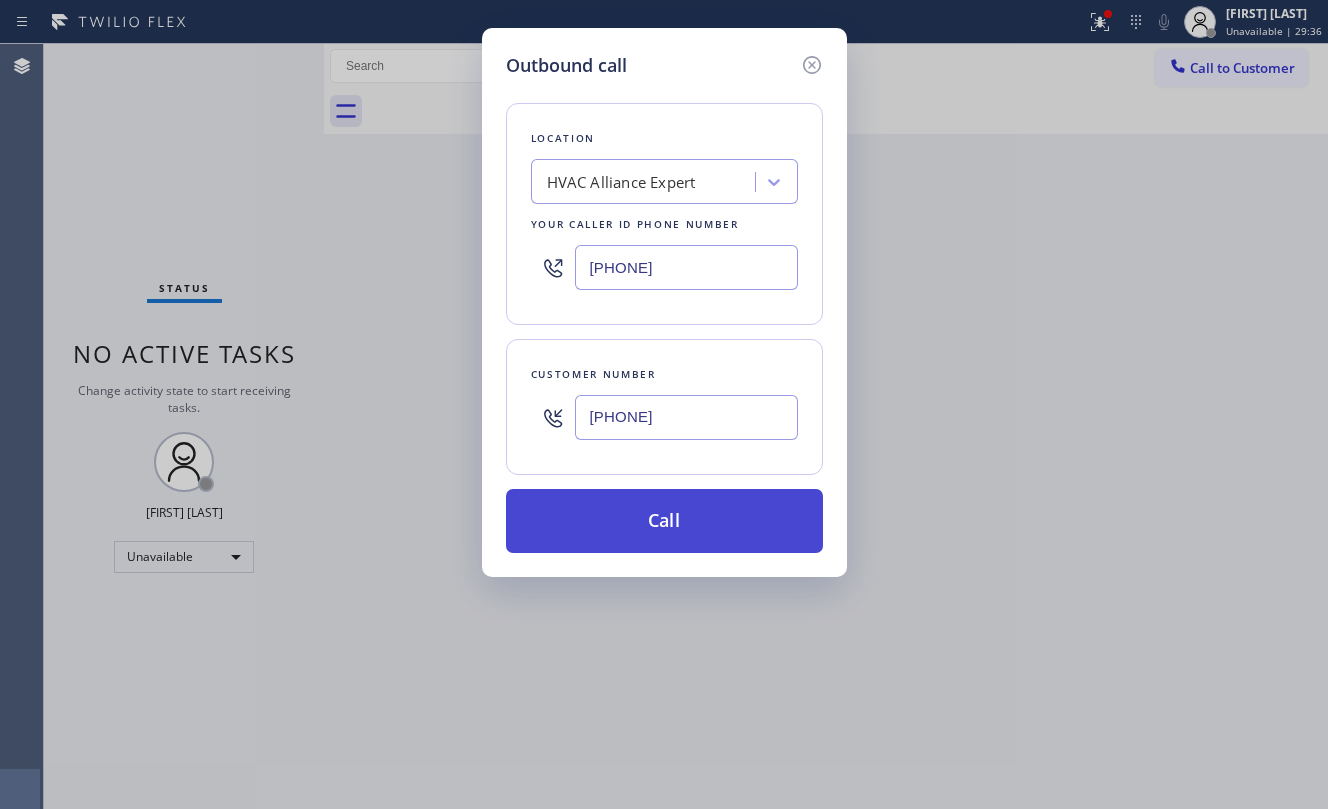 type on "[PHONE]" 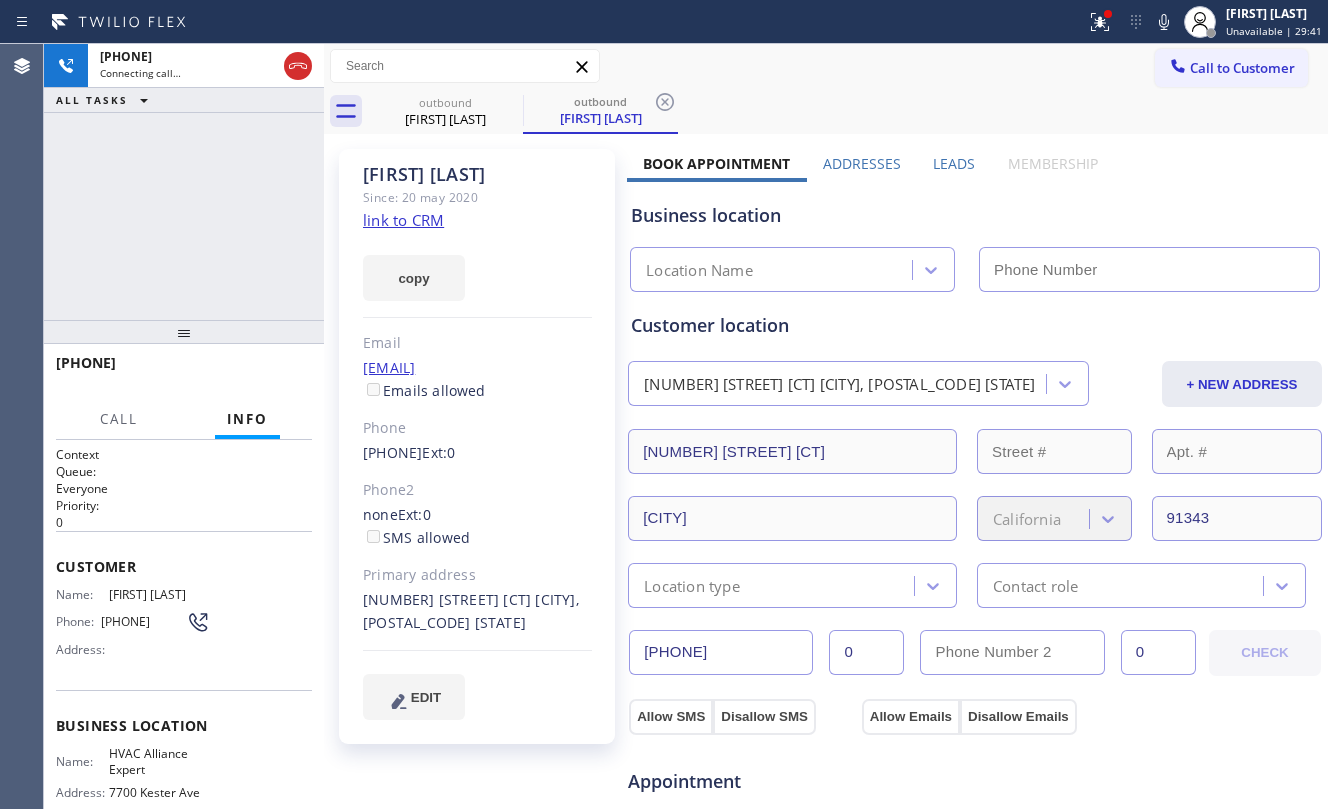 click on "link to CRM" 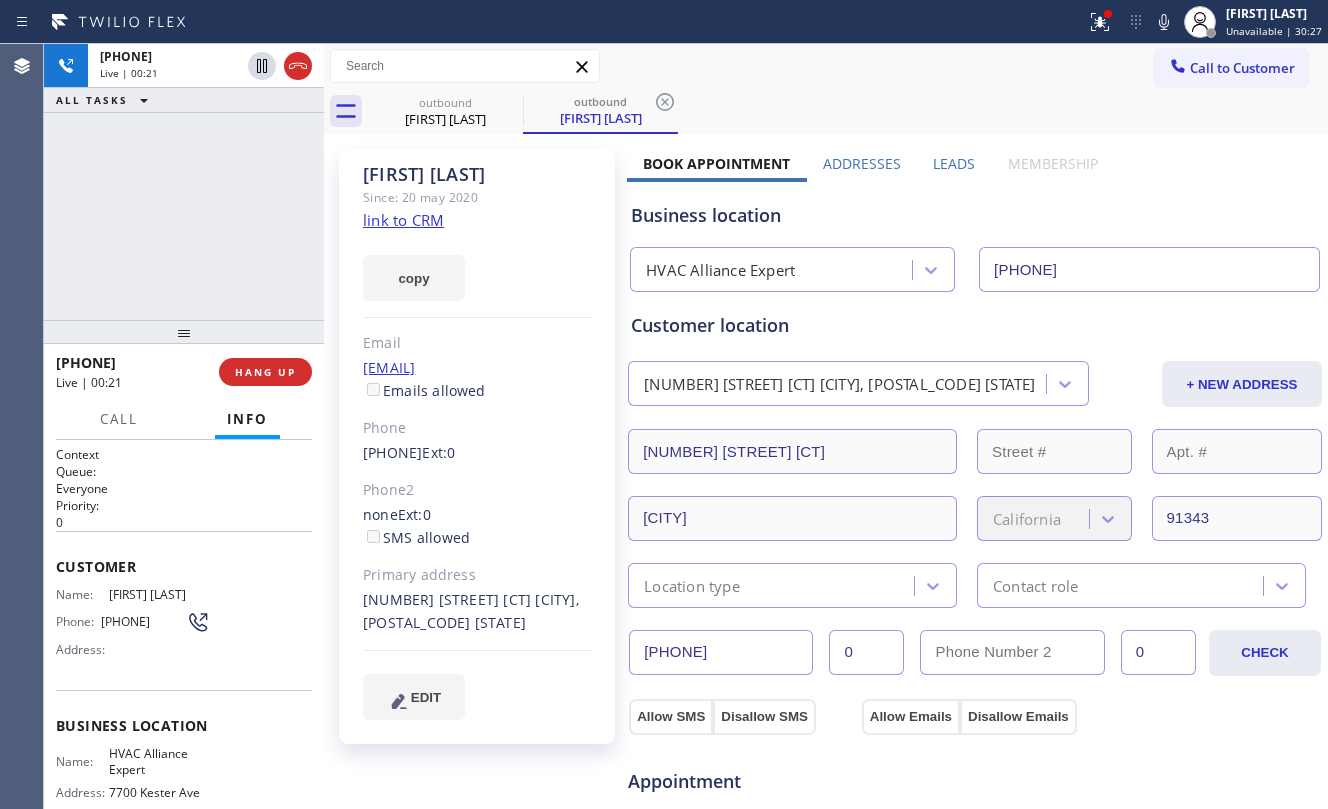 click on "Call Info [PHONE]   Live Context Queue: Everyone Priority: 0 Customer Name: [FIRST] [LAST] Phone: [PHONE] Address: Business location Name: HVAC Alliance Expert Address: [NUMBER] [STREET]  Phone: [PHONE] Call From City: State: Zipcode: Outbound call Location HVAC Alliance Expert Your caller id phone number [PHONE] Customer number [PHONE] Call Transfer Back to Dashboard Change Sender ID Customers Technicians Select a contact Outbound call Location Search location Your caller id phone number Customer number Call Customer info Name   Phone none Address none Change Sender ID HVAC +18559994417 5 Star Appliance +18557314952 Appliance Repair +18554611149 Plumbing +18889090120 Air Duct Cleaning +18006865038  Electricians +18005688664 Cancel Change Check personal SMS Reset Change outbound [FIRST] [LAST] outbound [FIRST] [LAST] Call to Customer Outbound call Location [PHONE]" at bounding box center (686, 426) 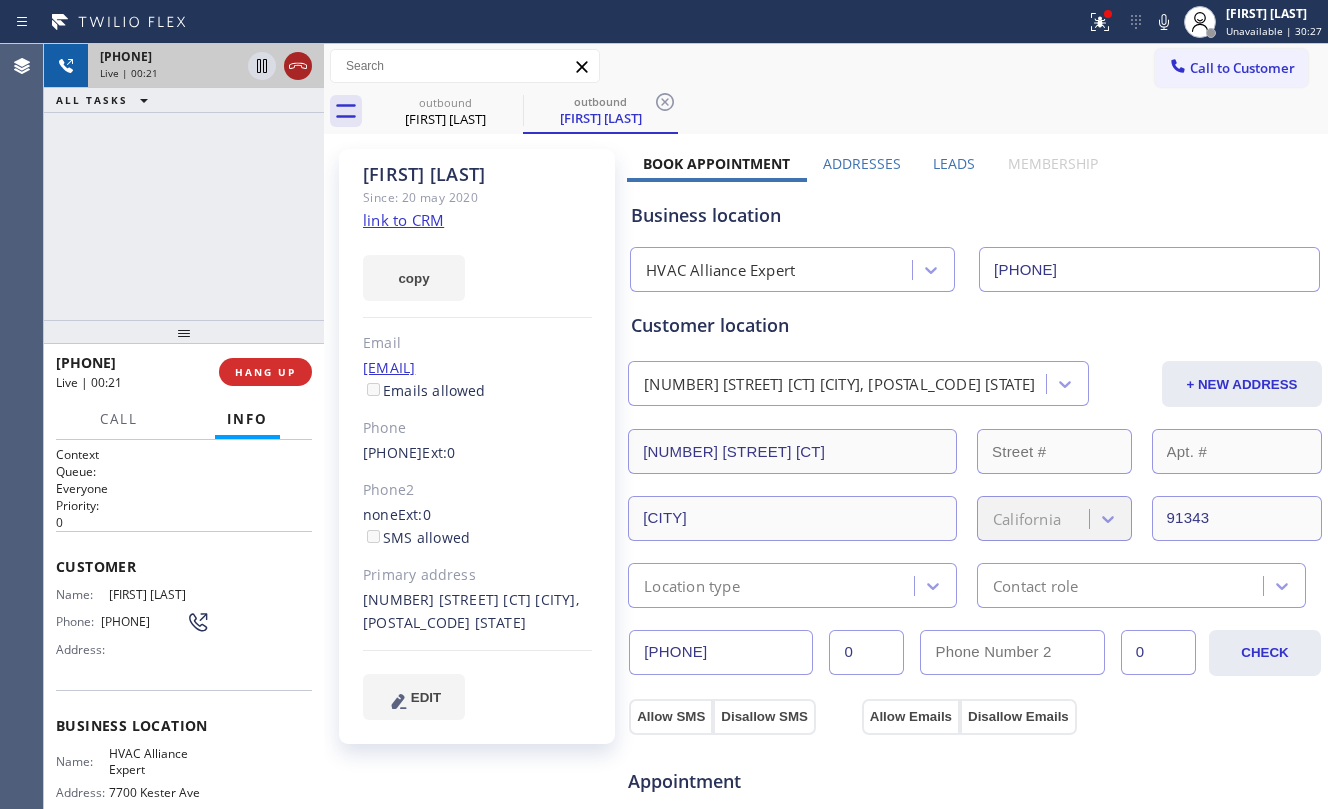 click 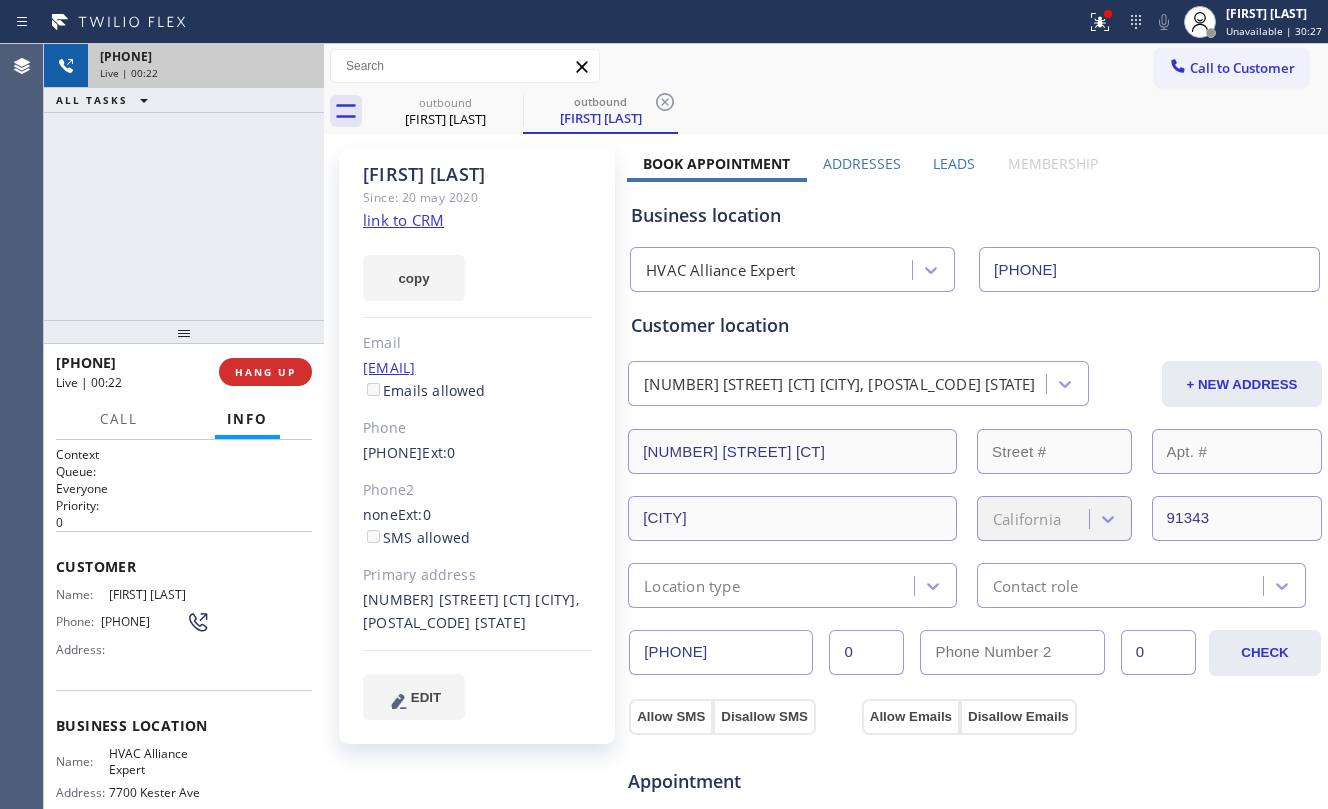click on "[PHONE] Live | 00:22 HANG UP" at bounding box center (184, 372) 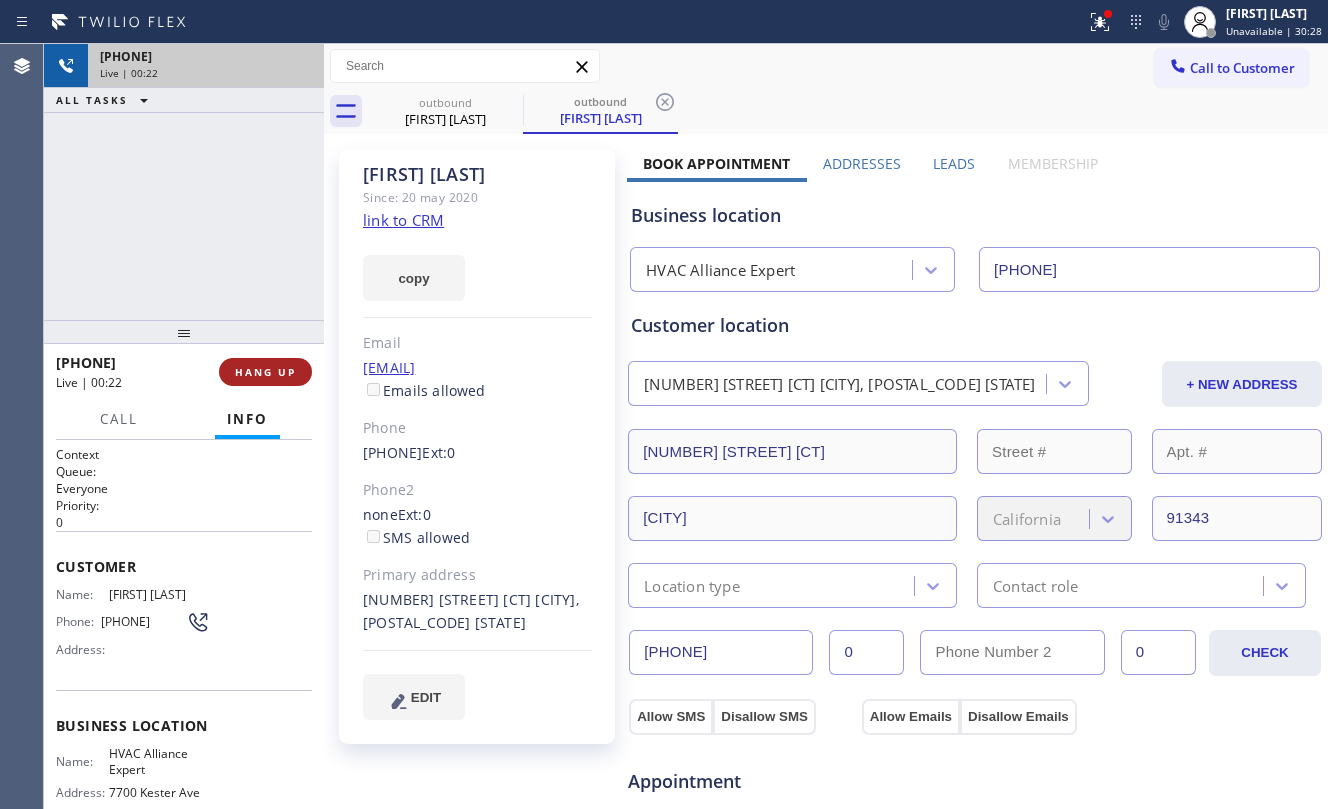click on "HANG UP" at bounding box center (265, 372) 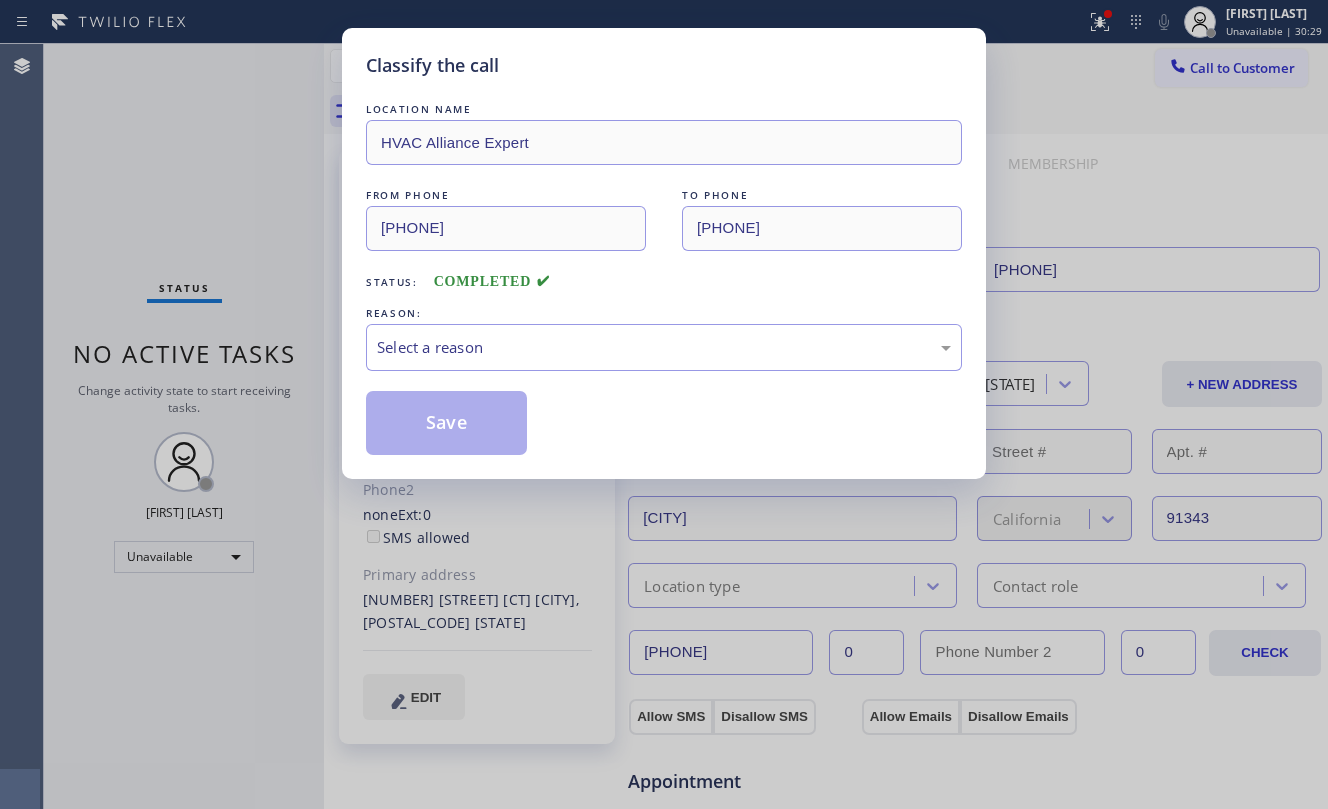 click on "Classify the call LOCATION NAME HVAC Alliance Expert FROM PHONE [PHONE] TO PHONE [PHONE] Status: COMPLETED REASON: Save" at bounding box center (664, 404) 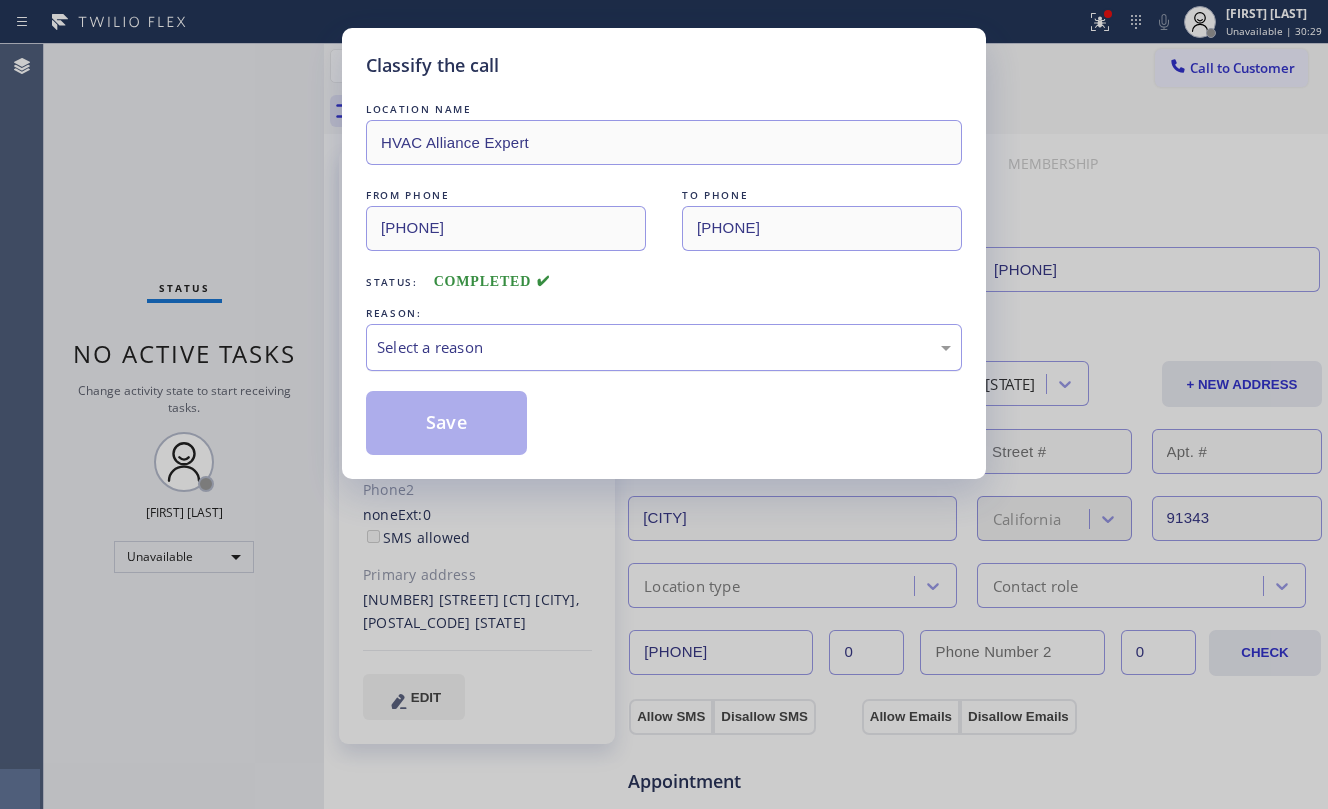 click on "Select a reason" at bounding box center (664, 347) 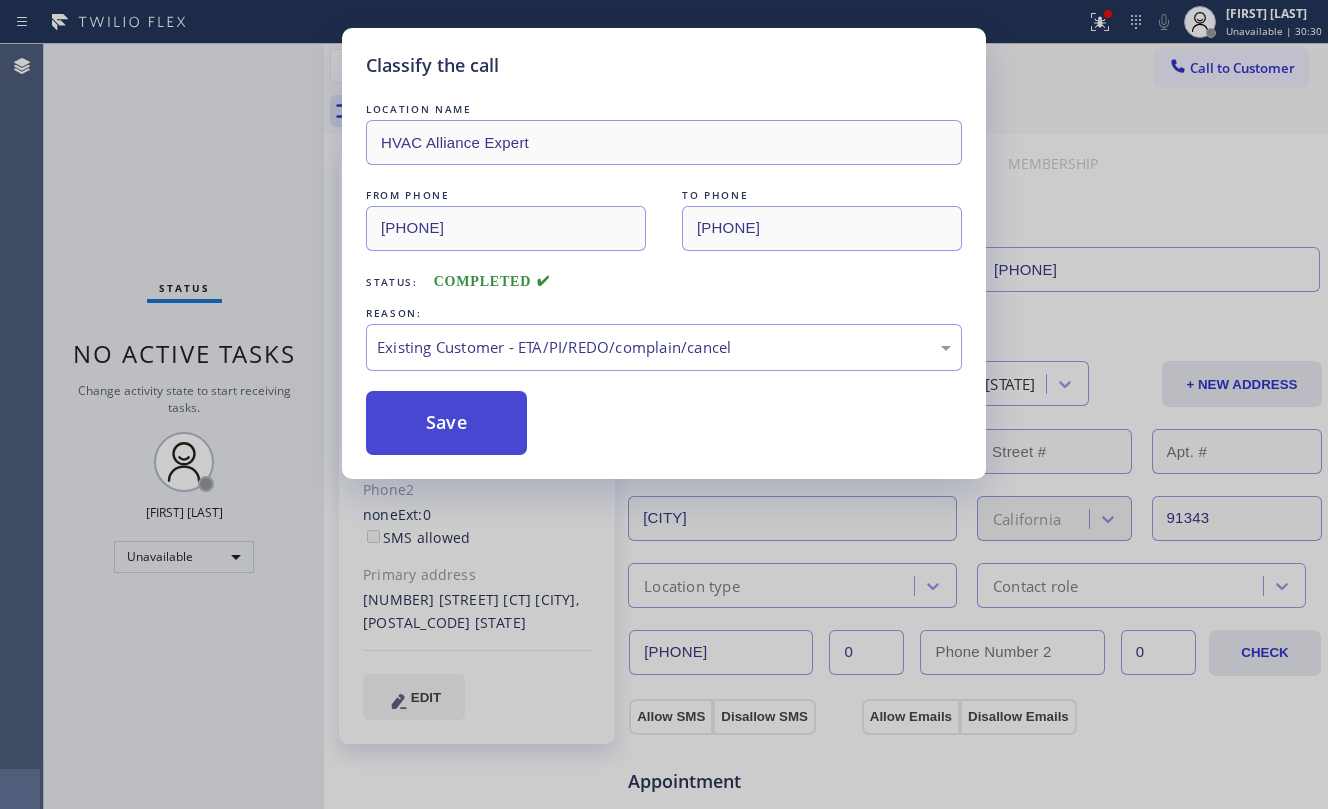 click on "Save" at bounding box center (446, 423) 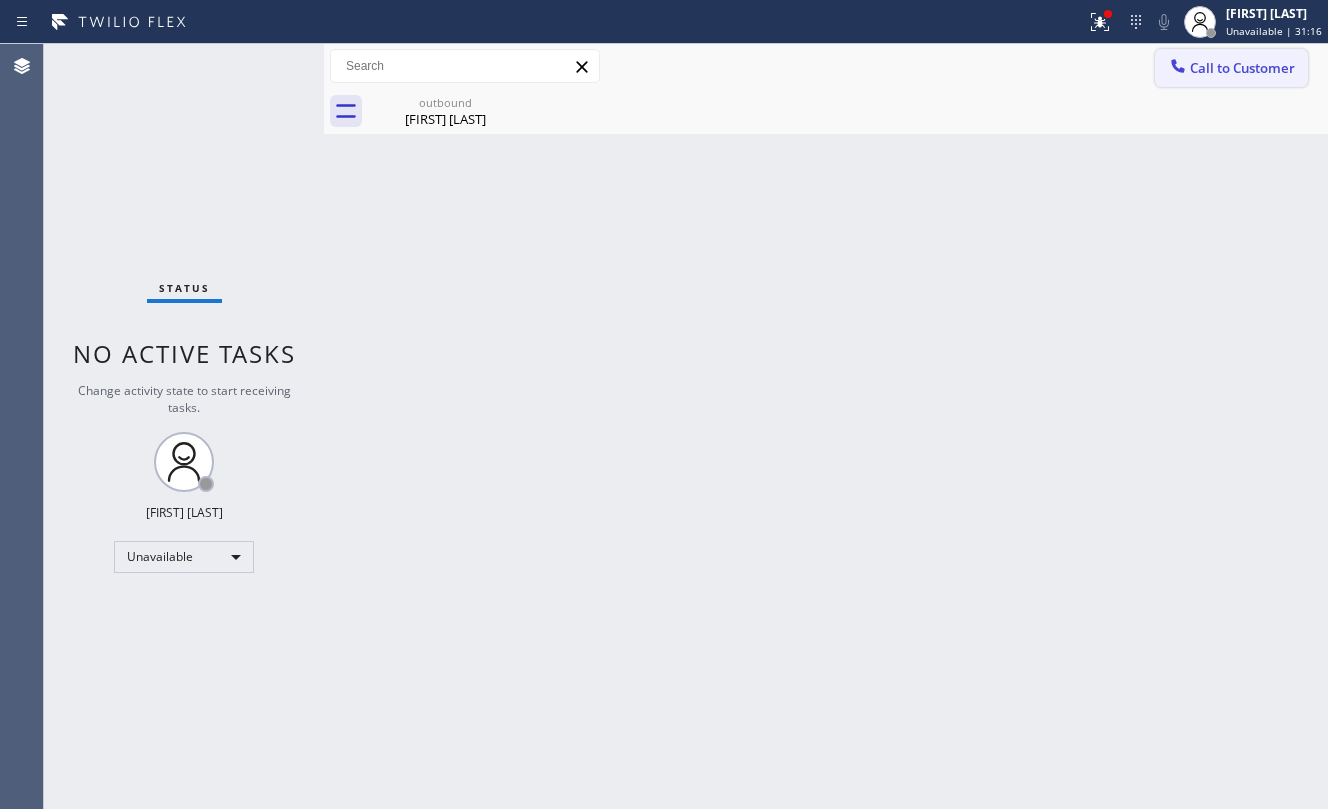 click on "Call to Customer" at bounding box center [1242, 68] 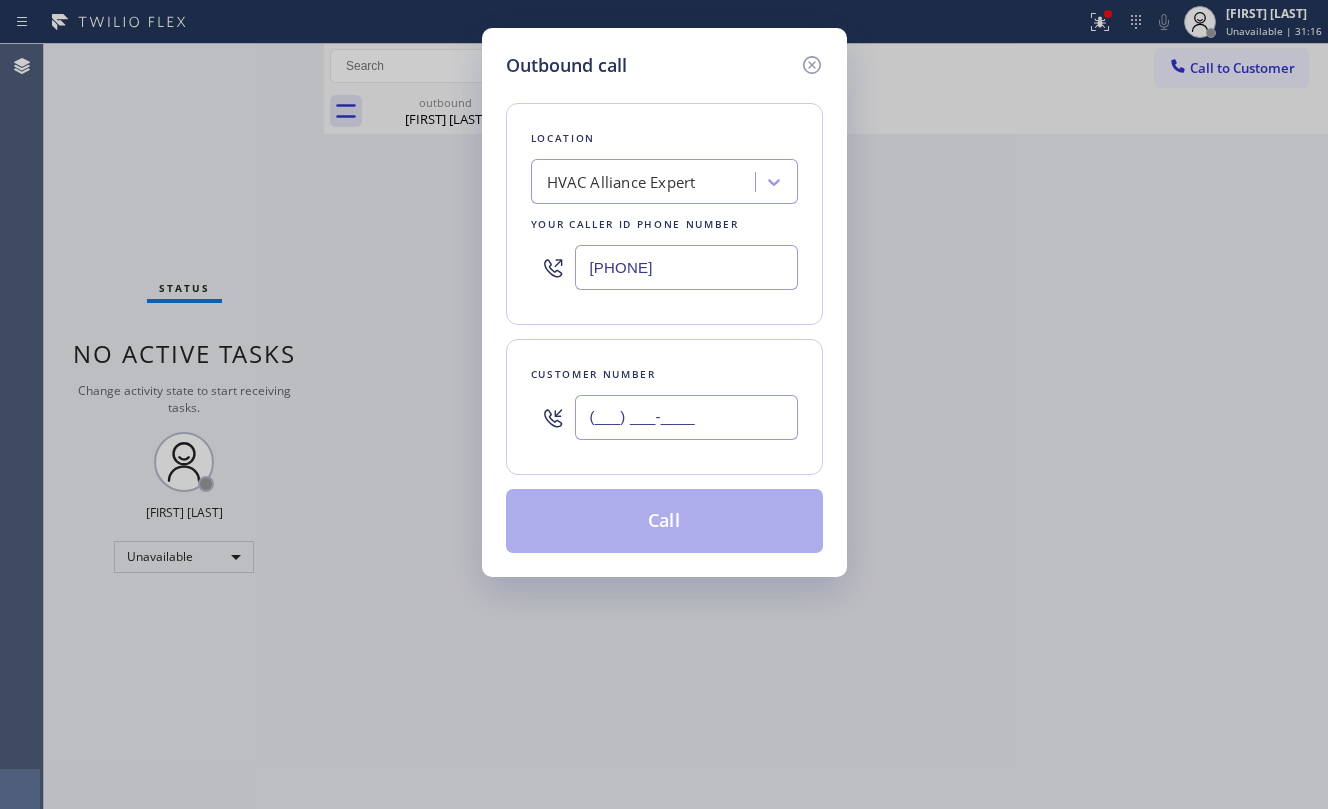 click on "(___) ___-____" at bounding box center [686, 417] 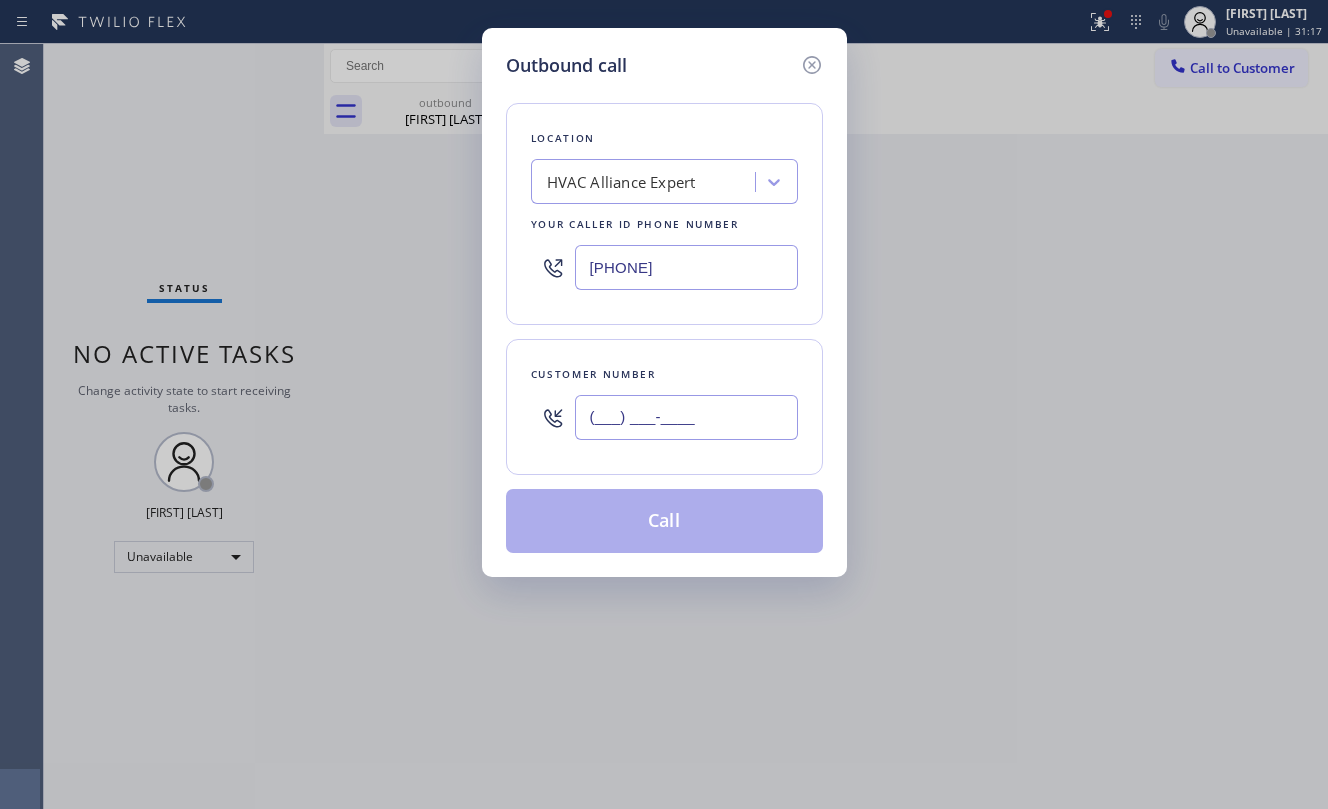 paste on "[PHONE]" 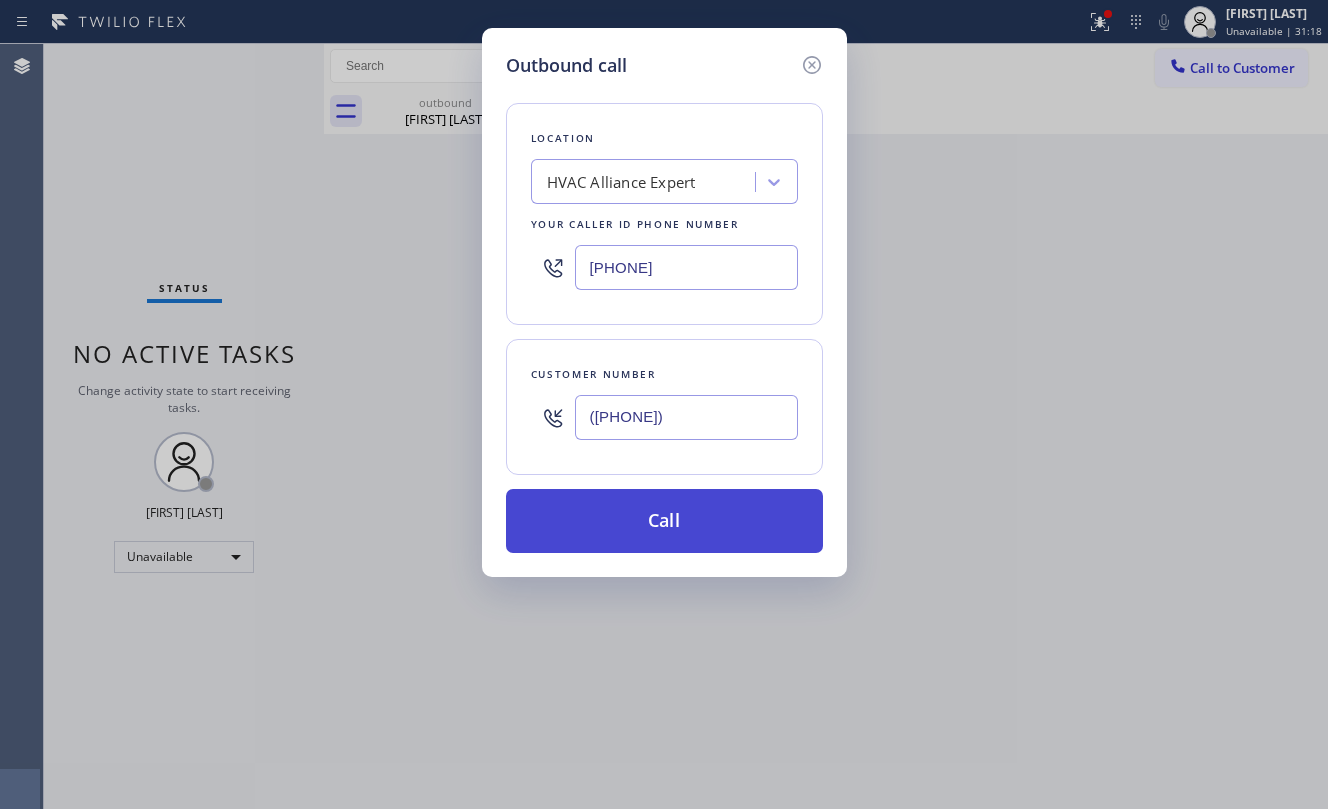type on "([PHONE])" 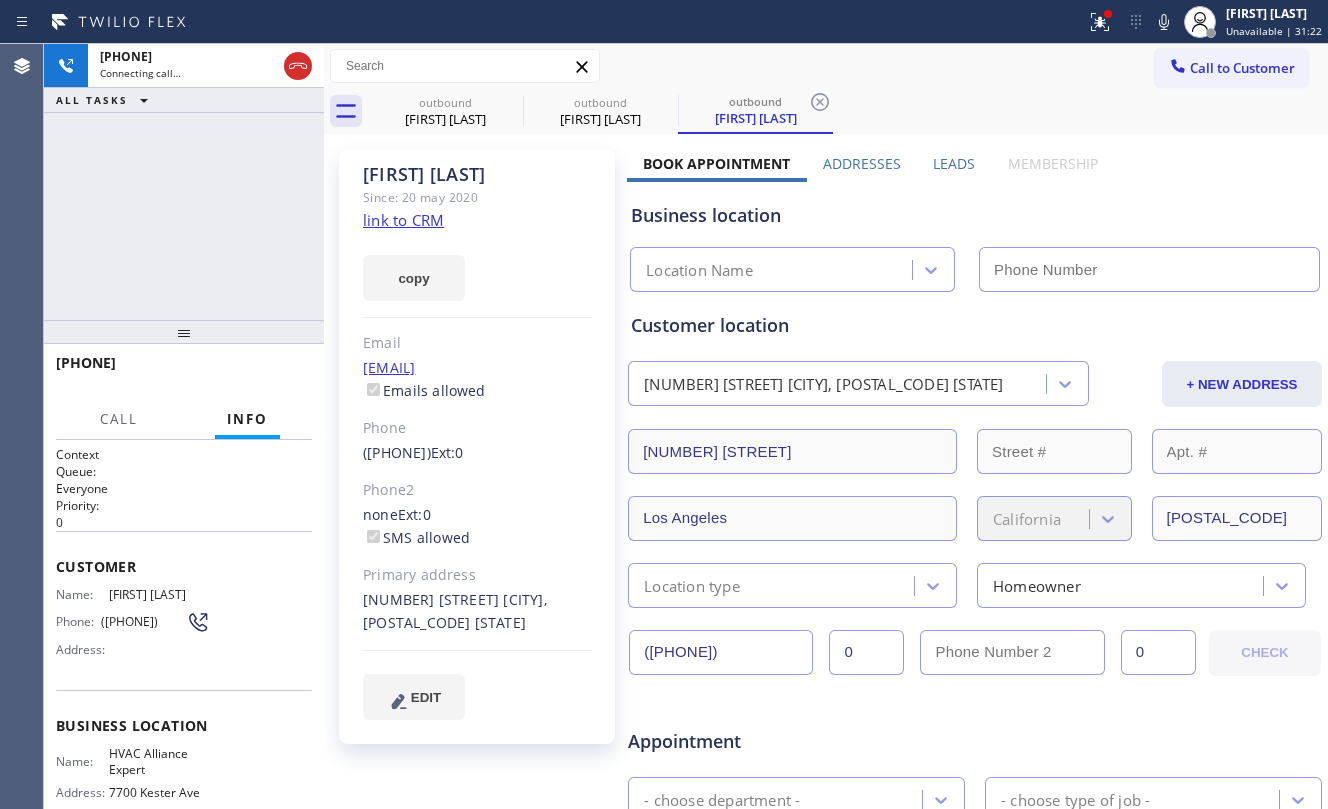 type on "[PHONE]" 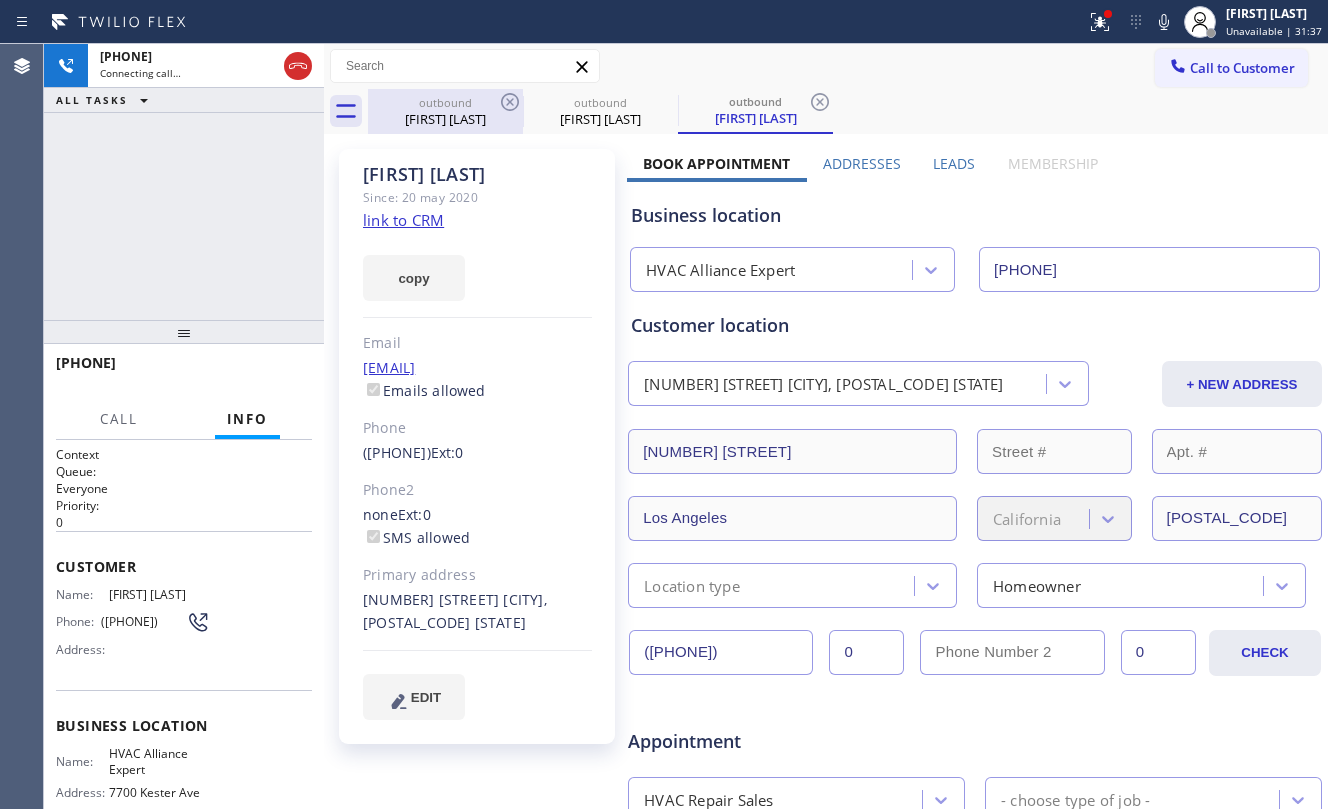 click on "[FIRST] [LAST]" at bounding box center (445, 119) 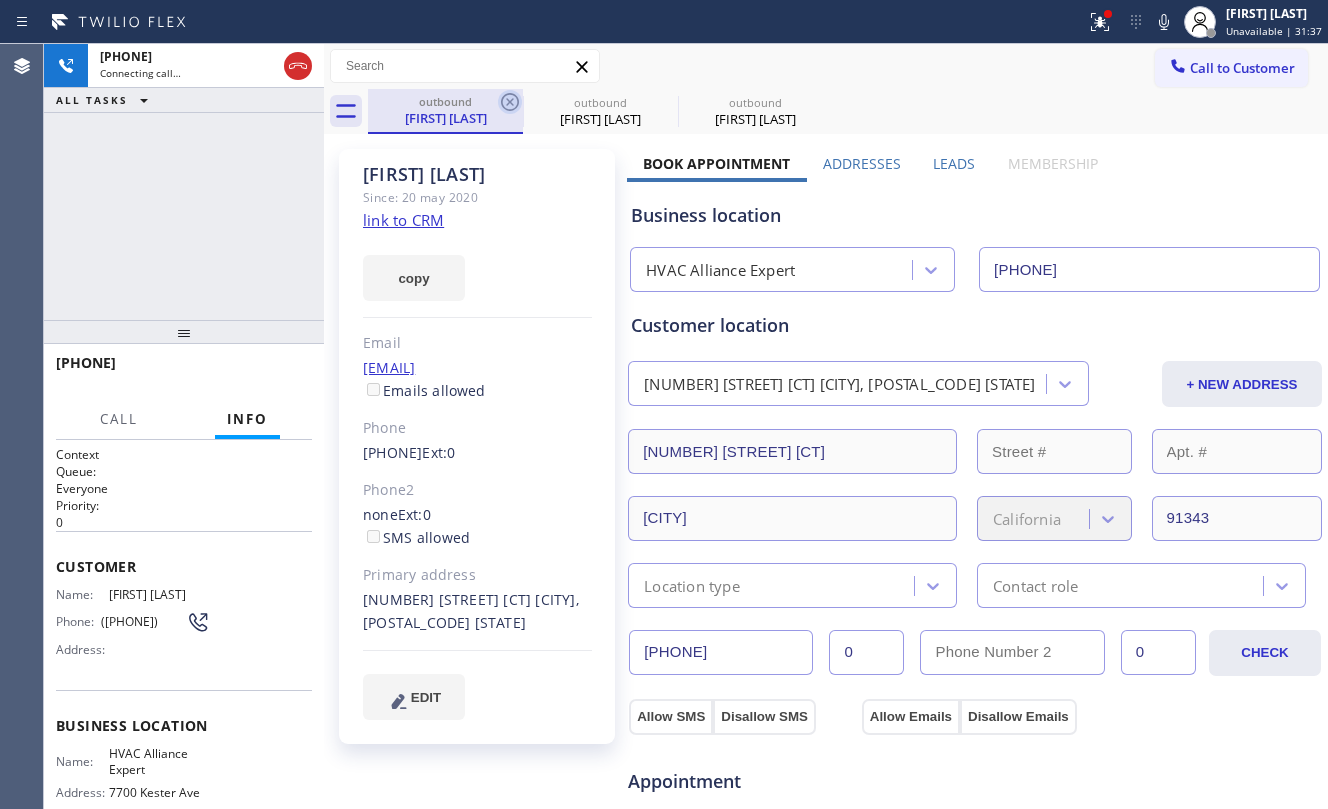 click 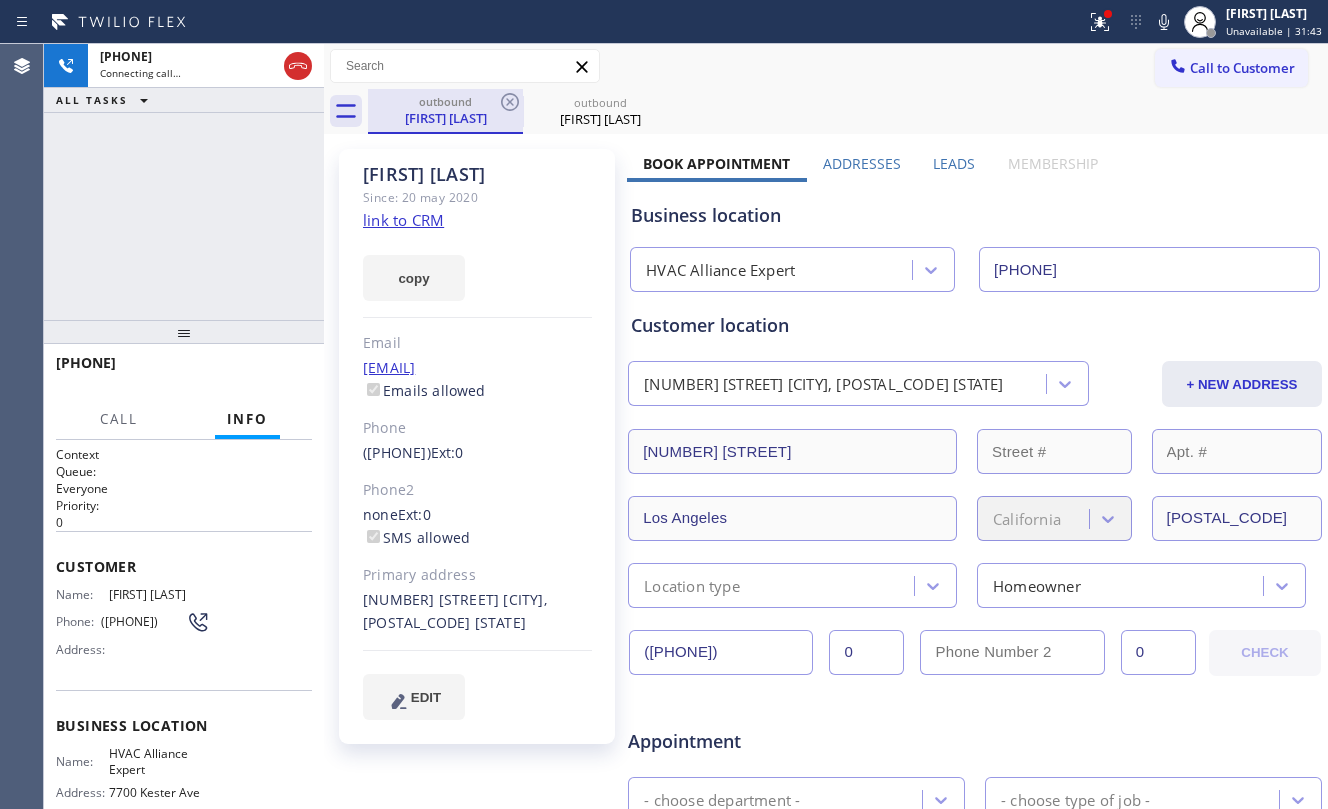 click on "outbound" at bounding box center [445, 101] 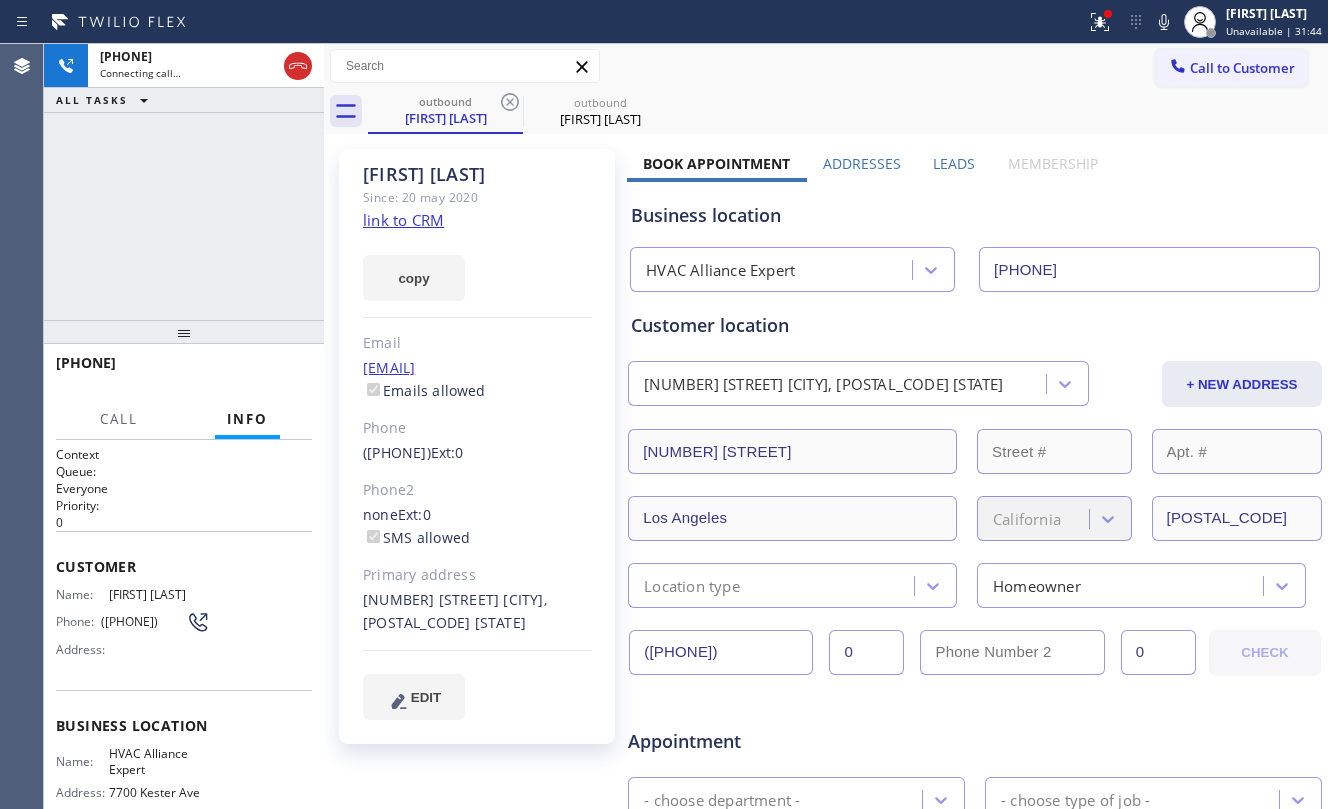 click 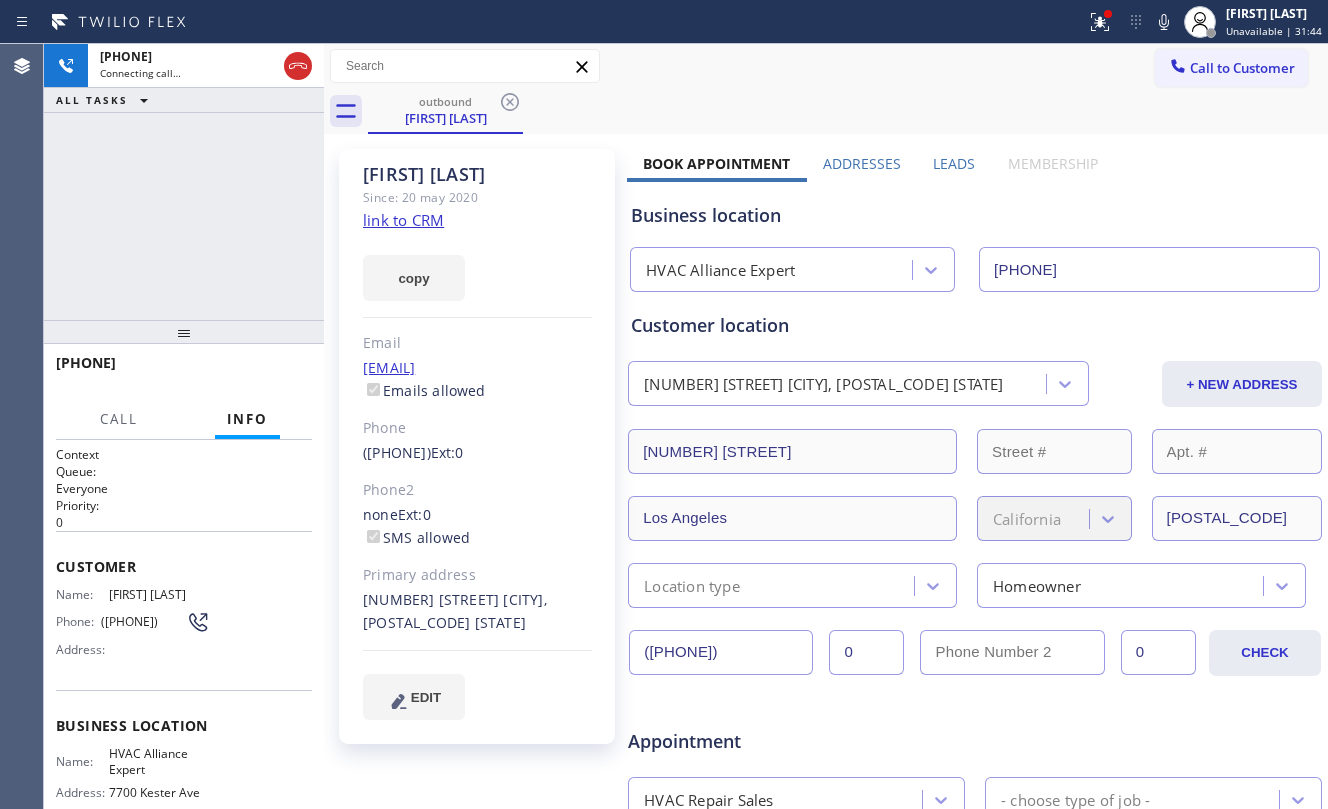 drag, startPoint x: 173, startPoint y: 241, endPoint x: 312, endPoint y: 268, distance: 141.59802 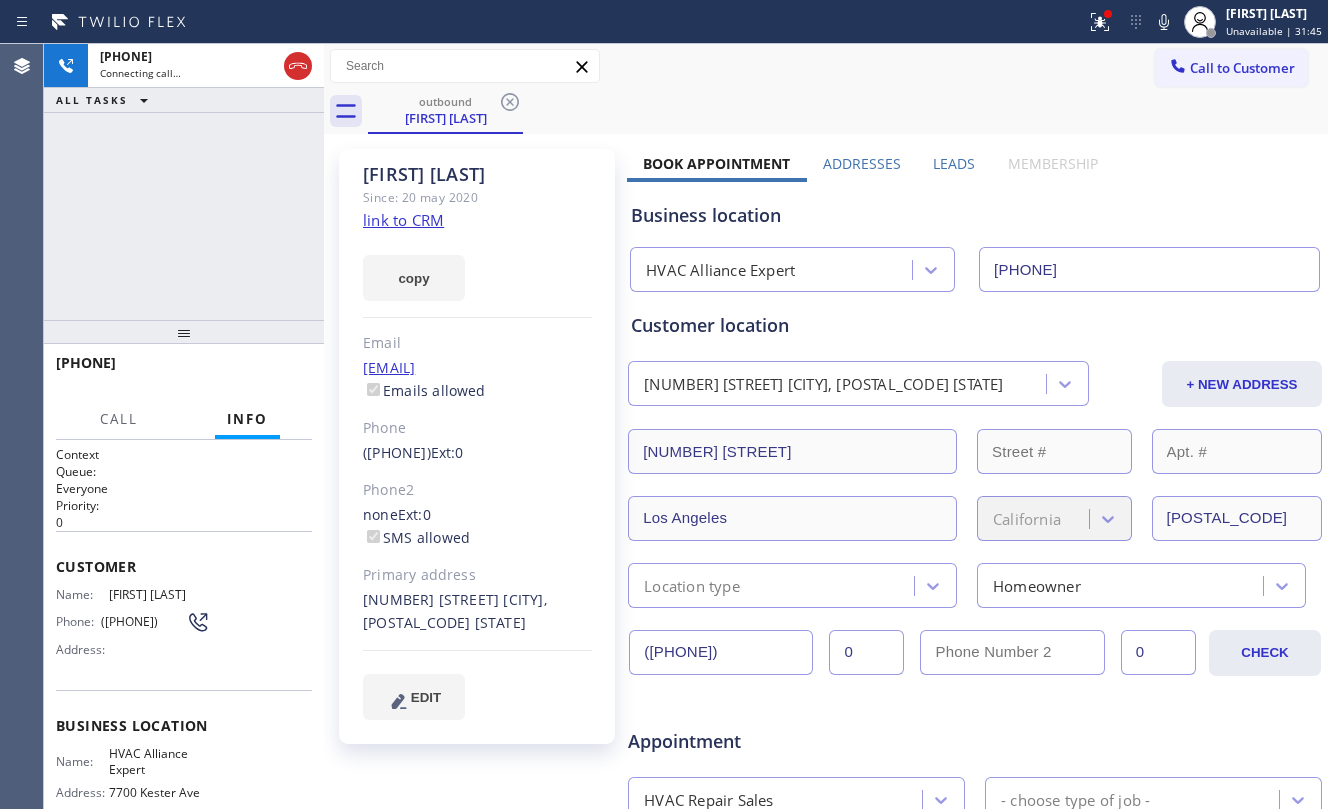 click on "link to CRM" 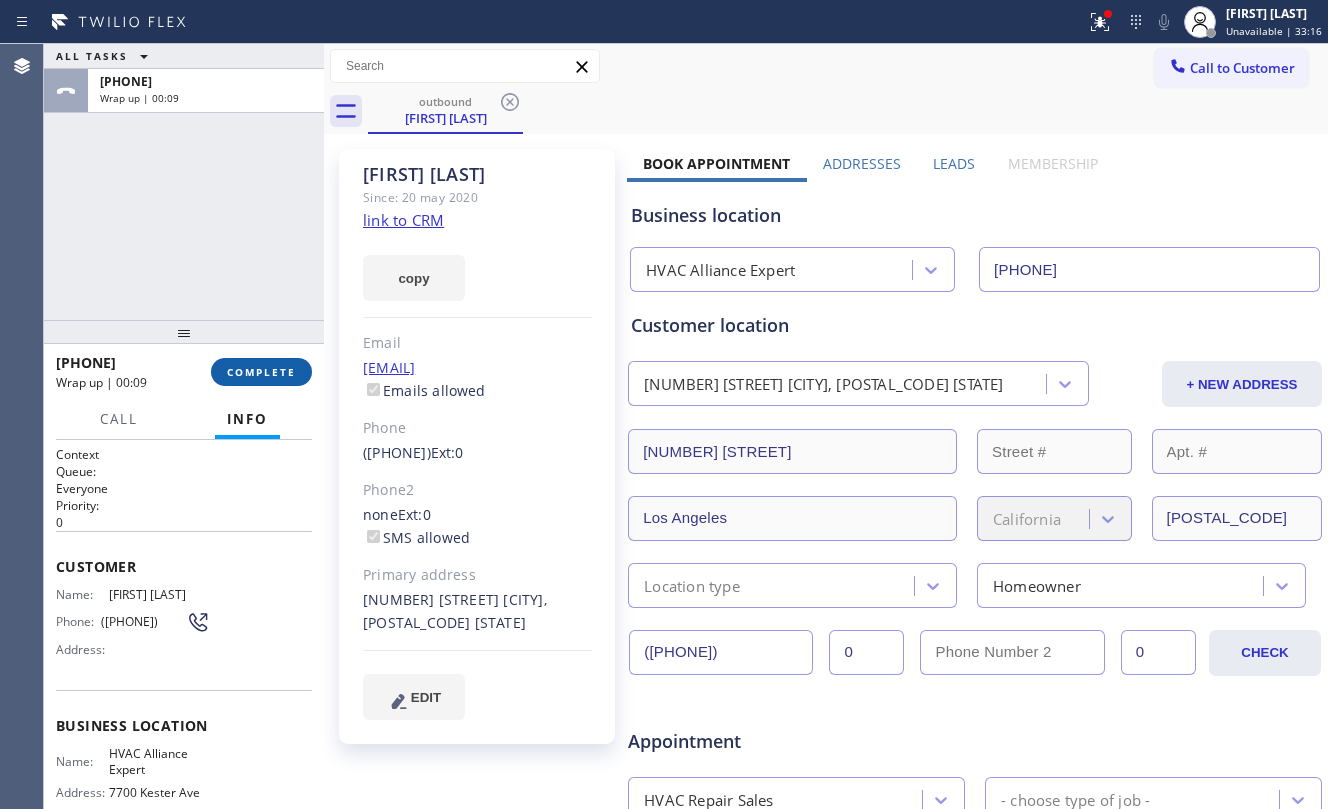 click on "COMPLETE" at bounding box center (261, 372) 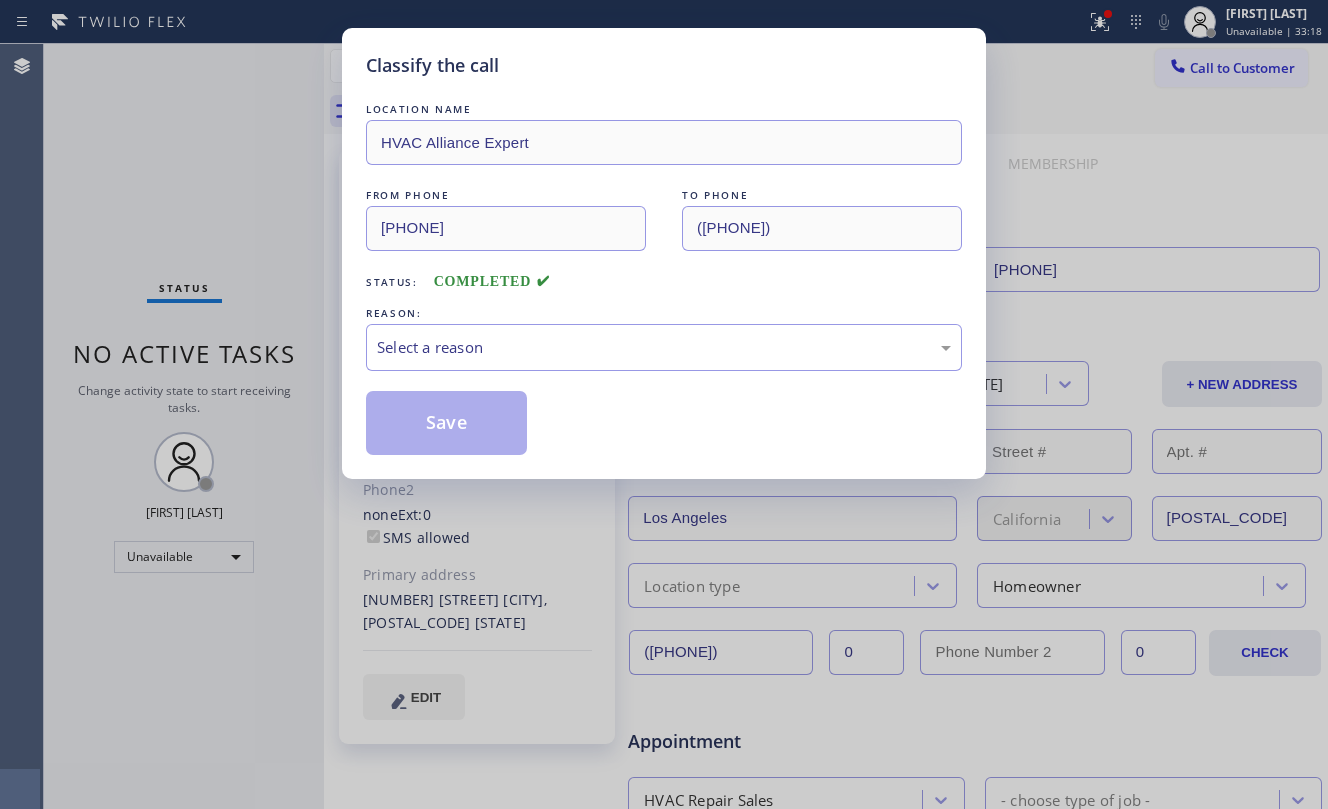 click on "REASON:" at bounding box center (664, 313) 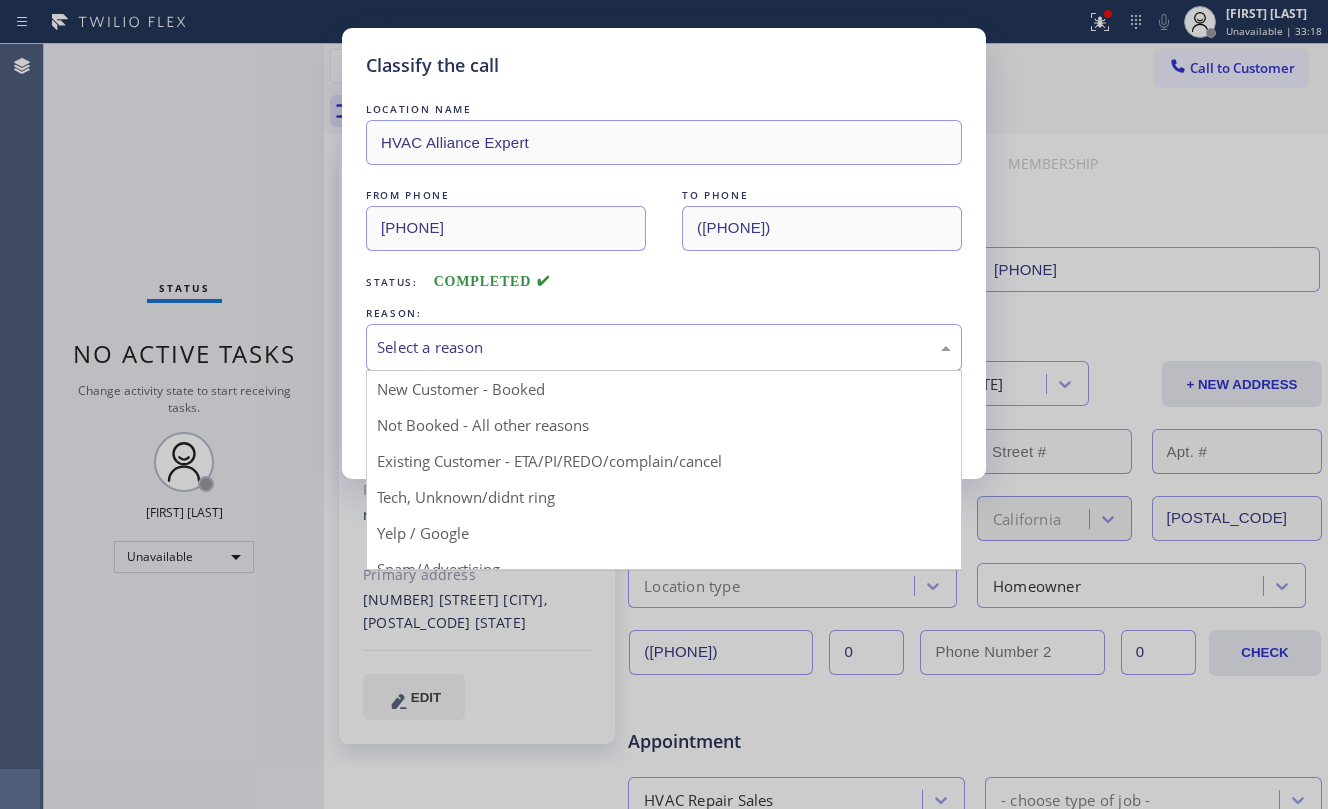 click on "Select a reason" at bounding box center [664, 347] 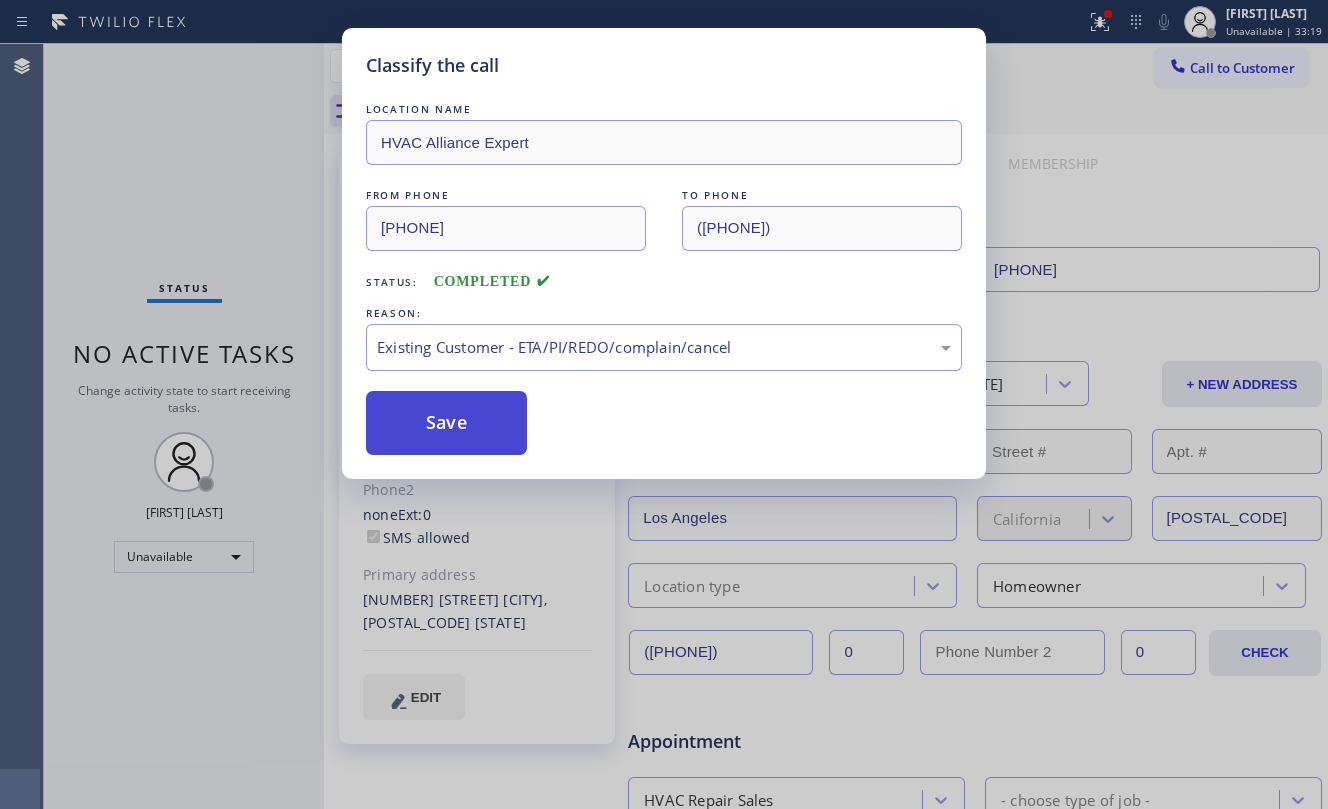 drag, startPoint x: 469, startPoint y: 406, endPoint x: 386, endPoint y: 13, distance: 401.669 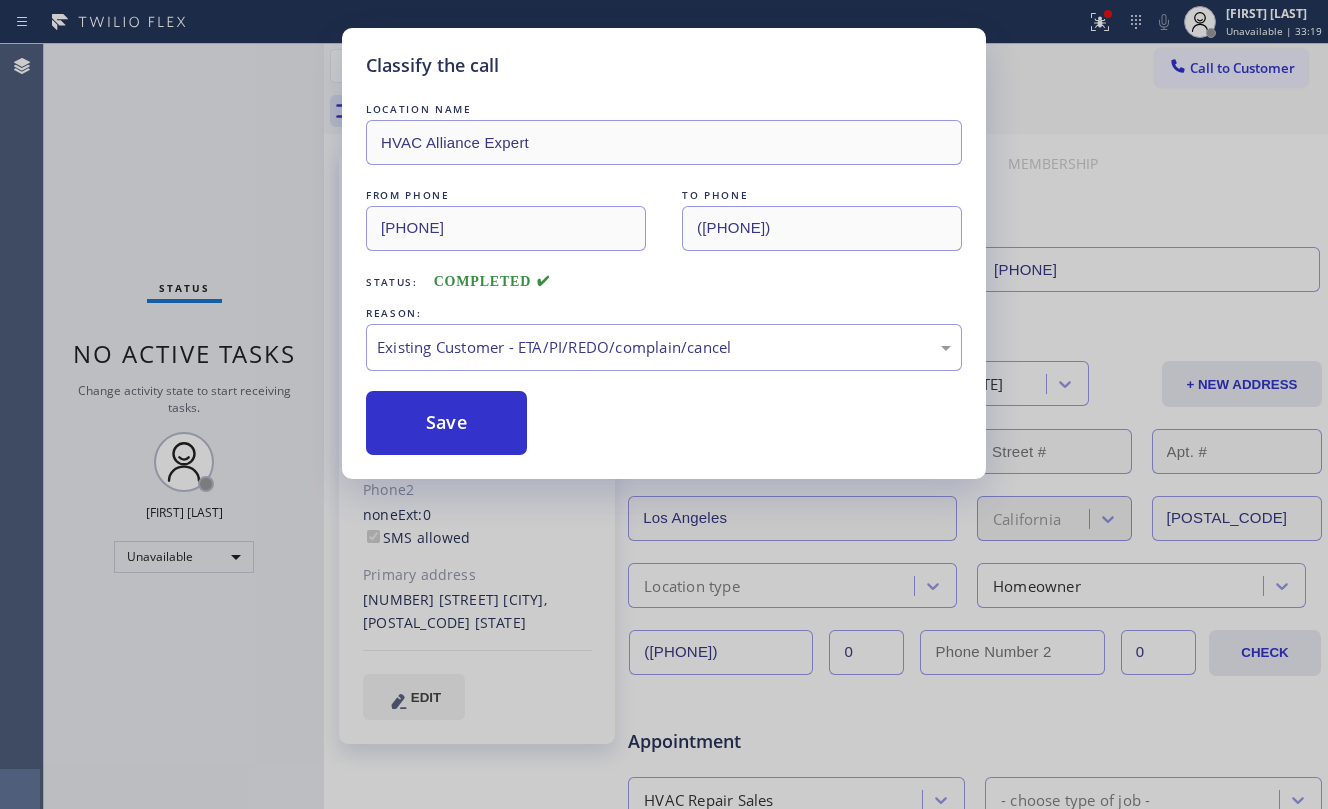 click on "Save" at bounding box center [446, 423] 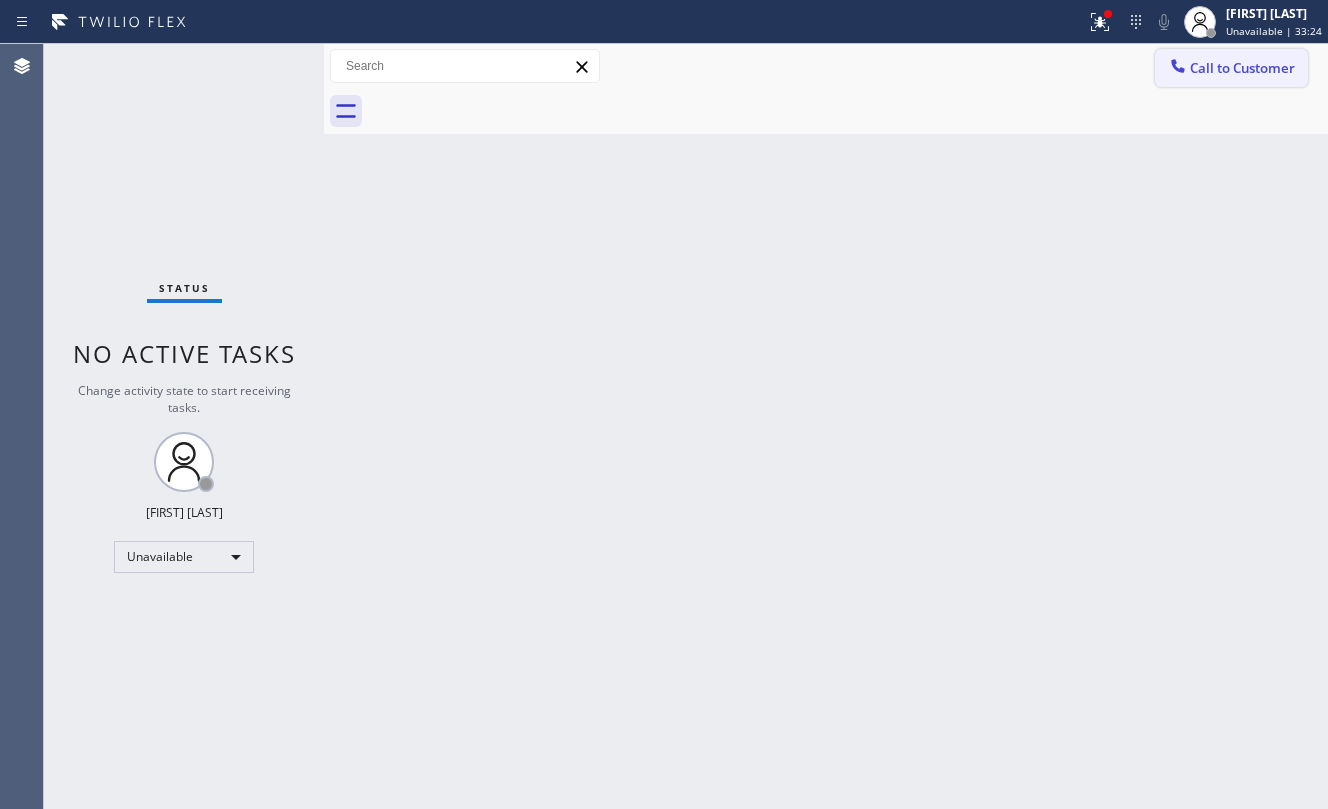 click on "Call to Customer" at bounding box center (1242, 68) 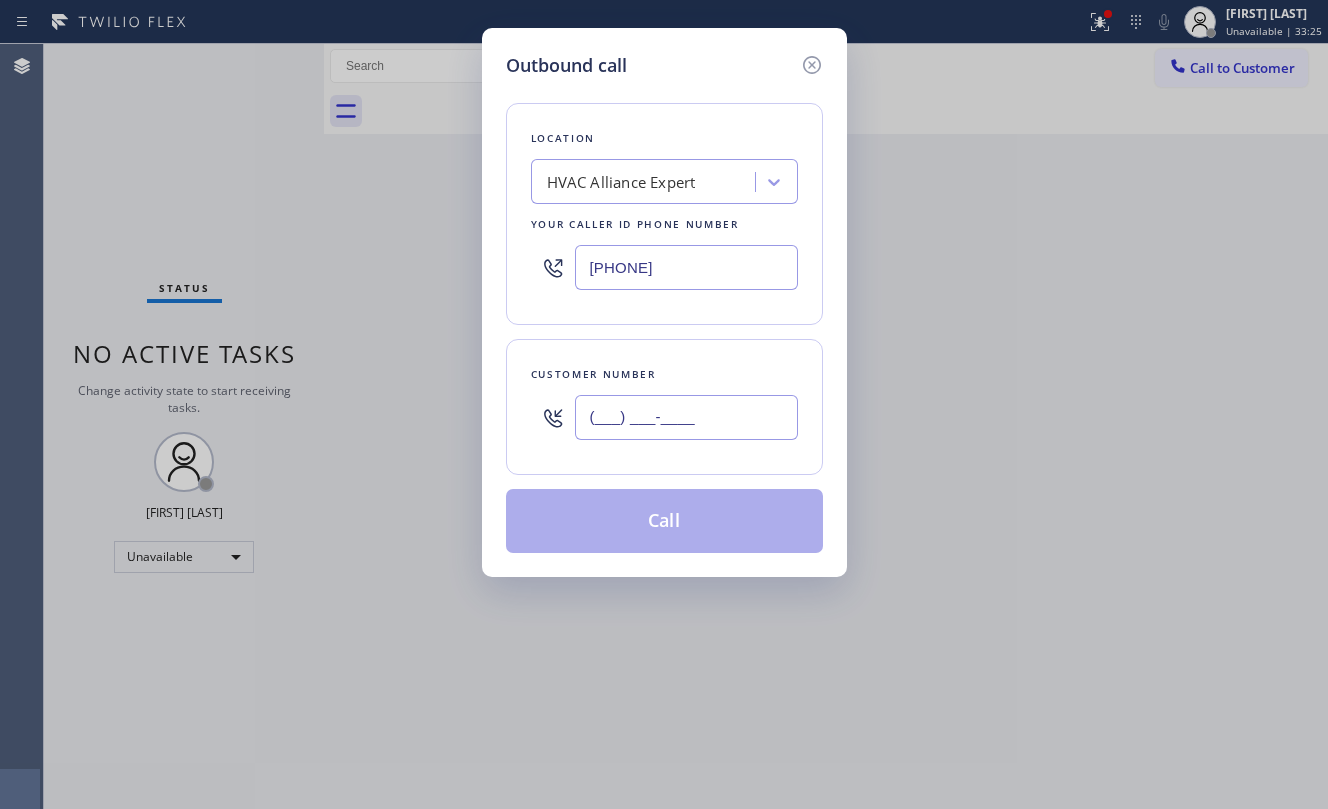 click on "(___) ___-____" at bounding box center [686, 417] 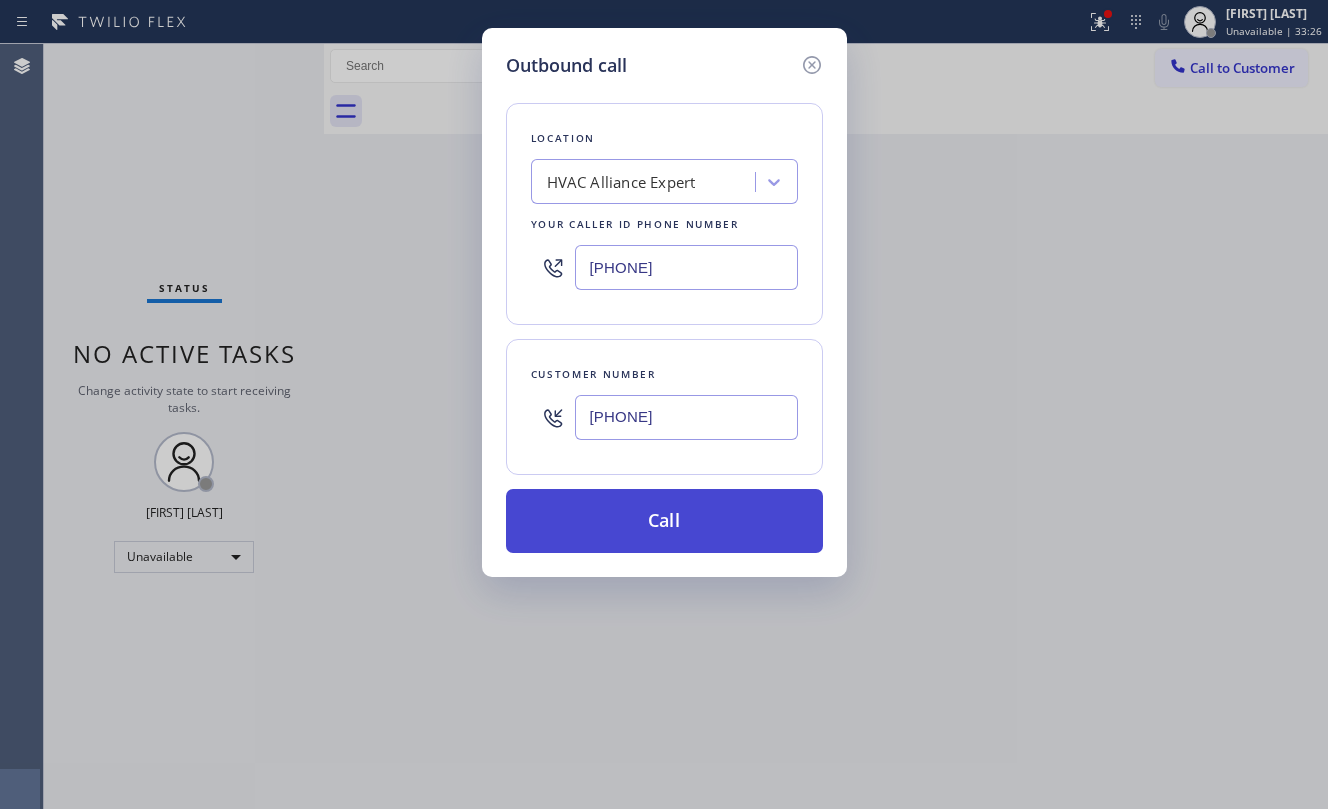 type on "[PHONE]" 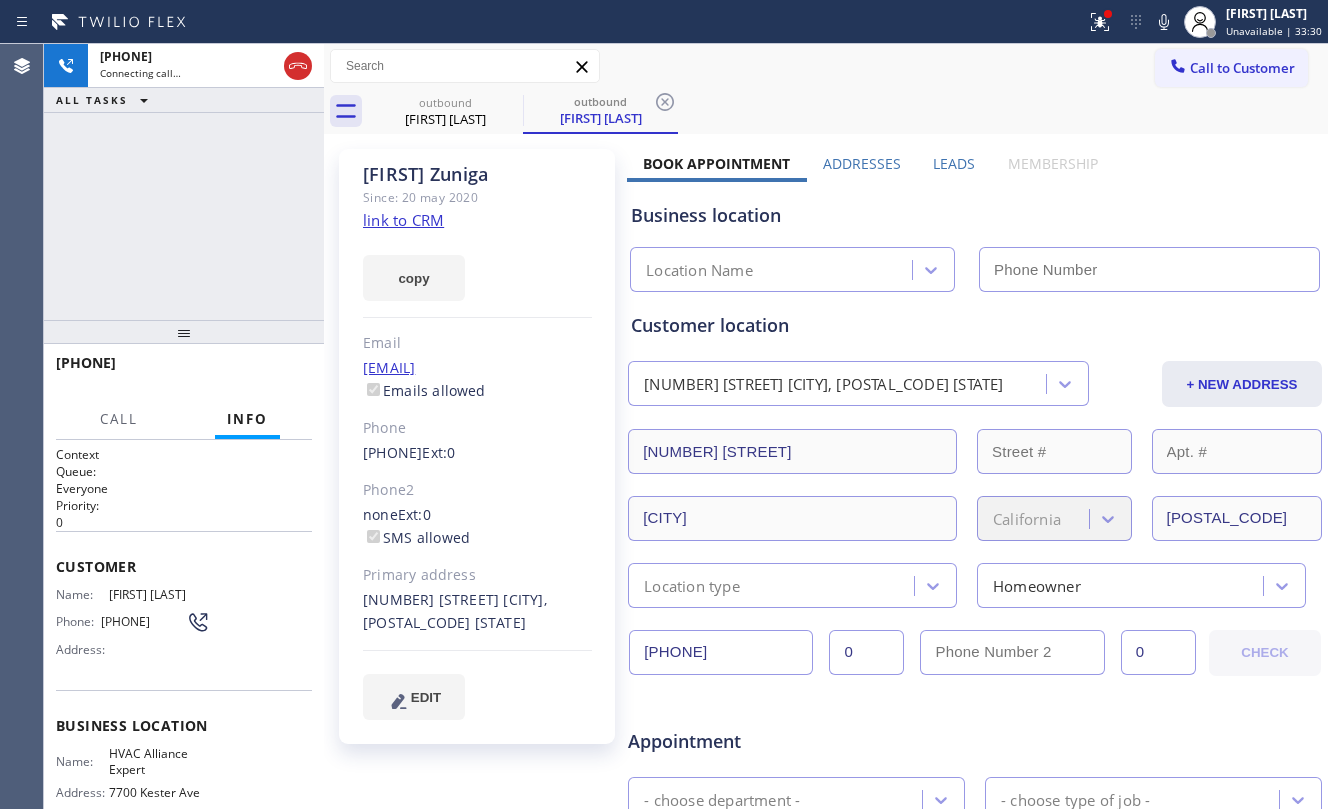 type on "[PHONE]" 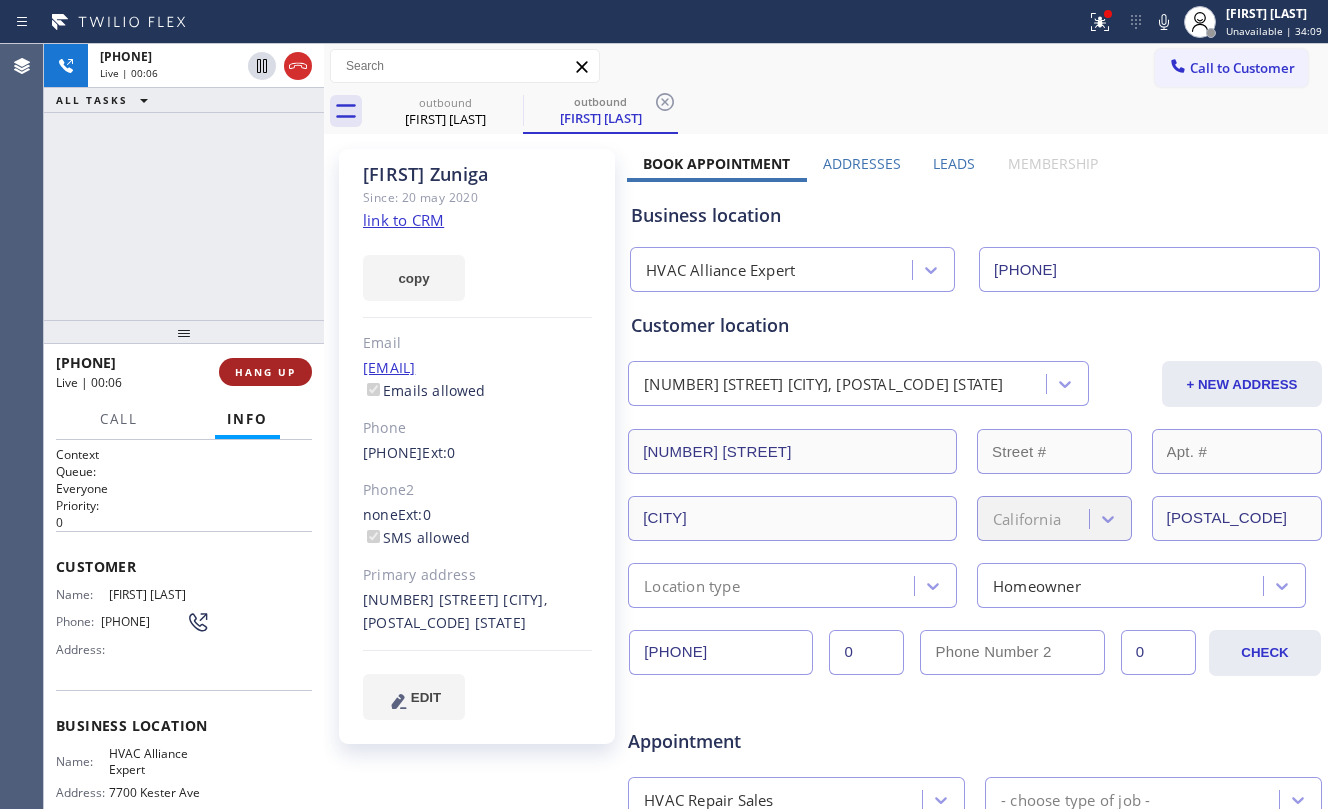click on "HANG UP" at bounding box center [265, 372] 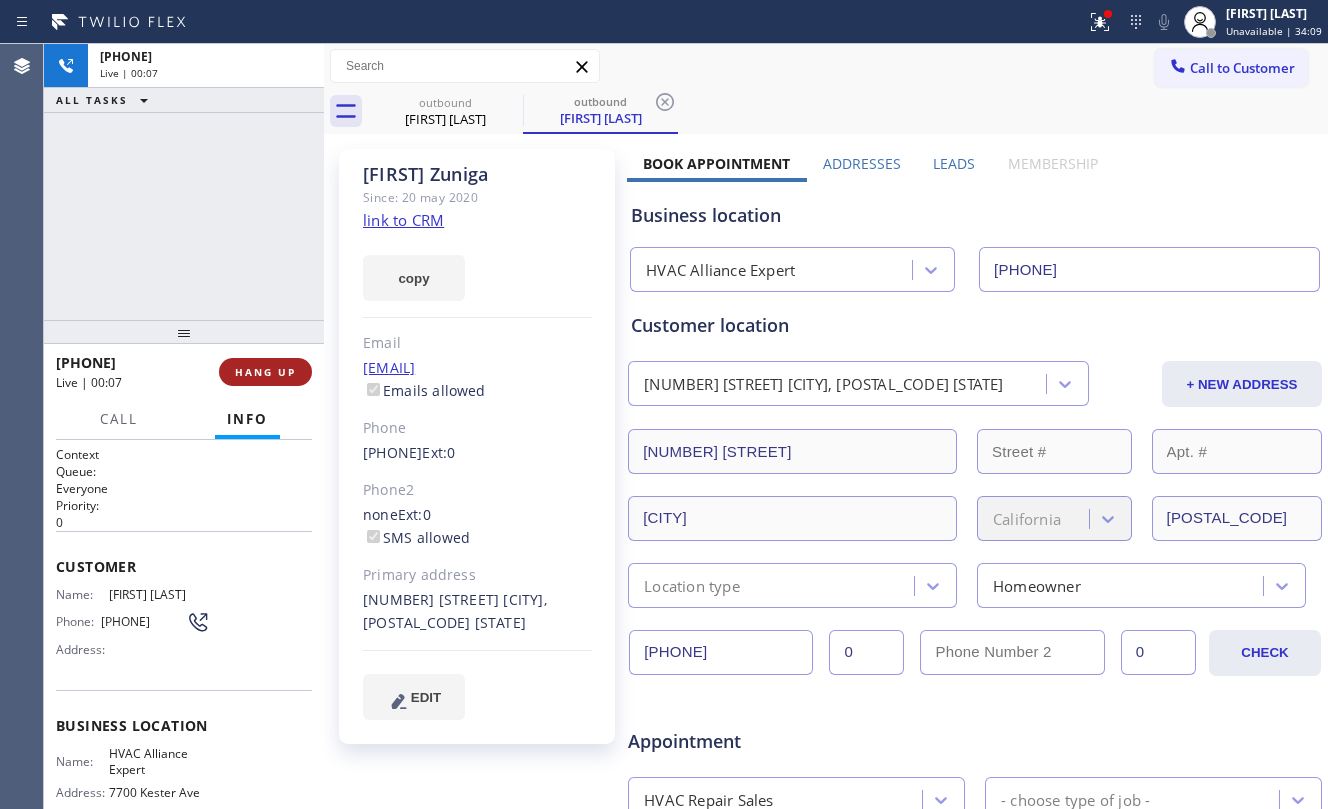 click on "HANG UP" at bounding box center (265, 372) 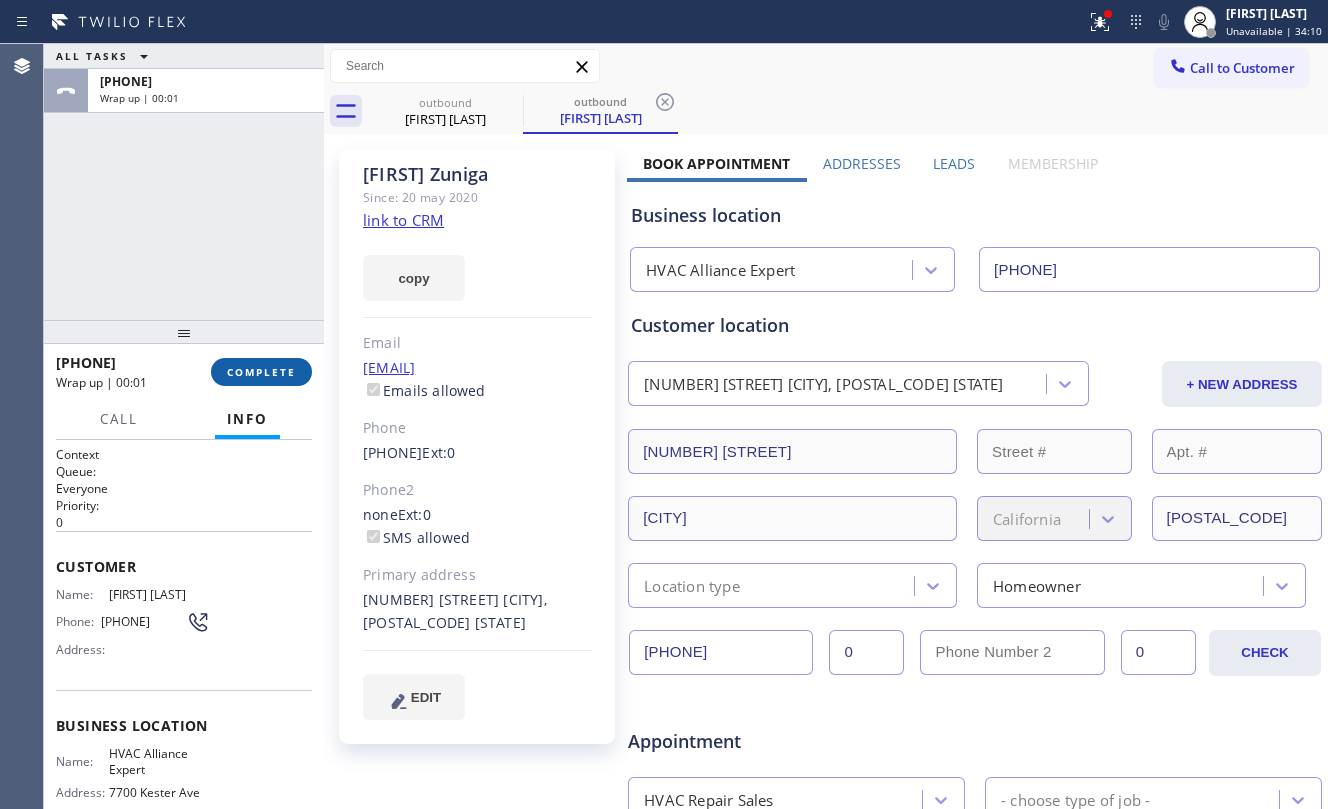 click on "COMPLETE" at bounding box center (261, 372) 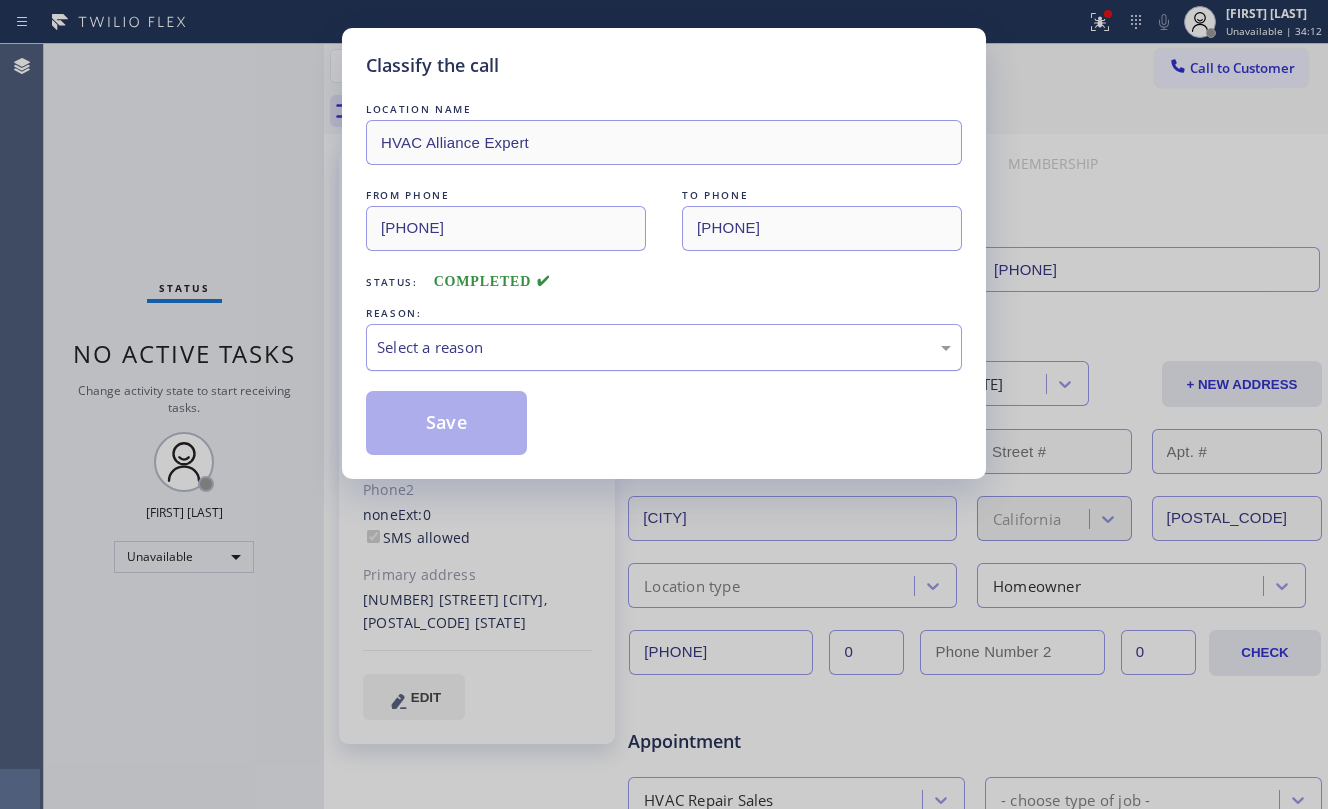drag, startPoint x: 457, startPoint y: 353, endPoint x: 493, endPoint y: 360, distance: 36.67424 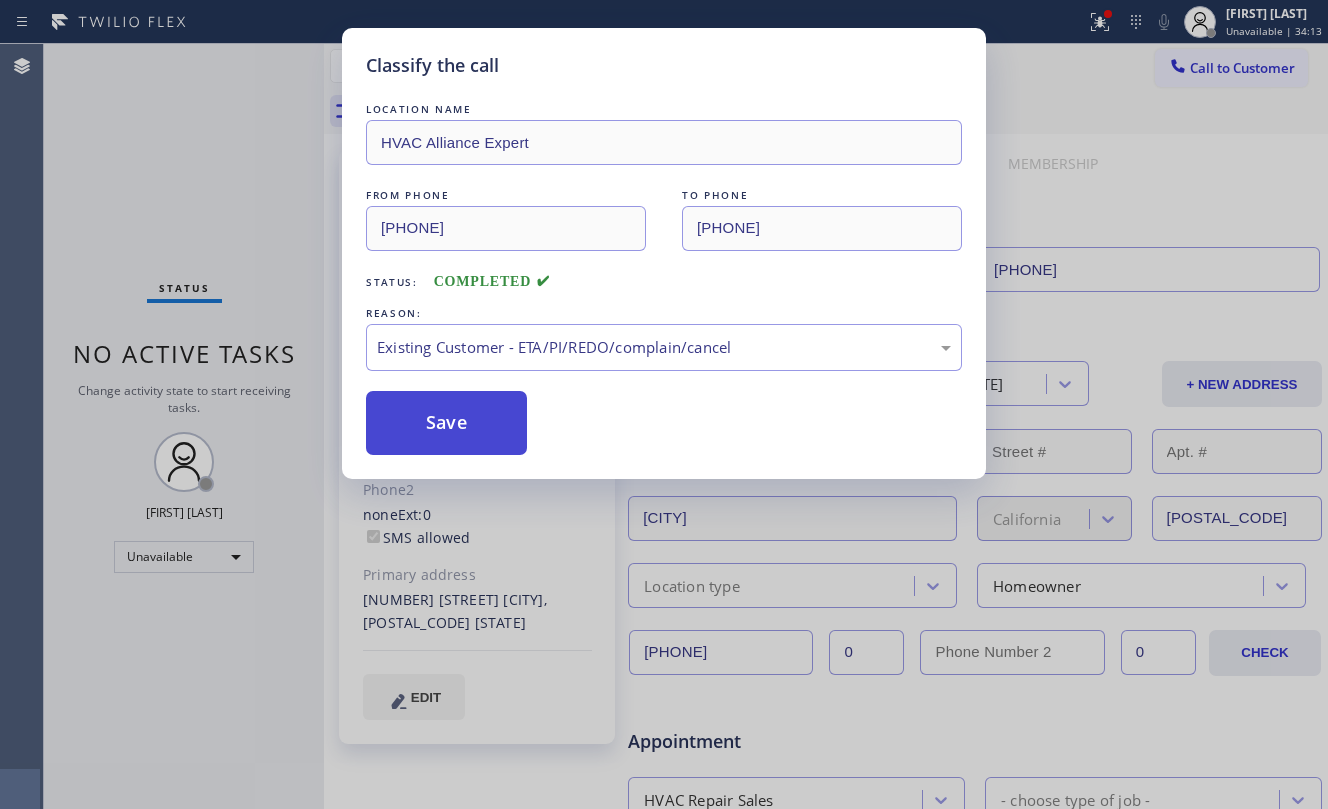 click on "Save" at bounding box center (446, 423) 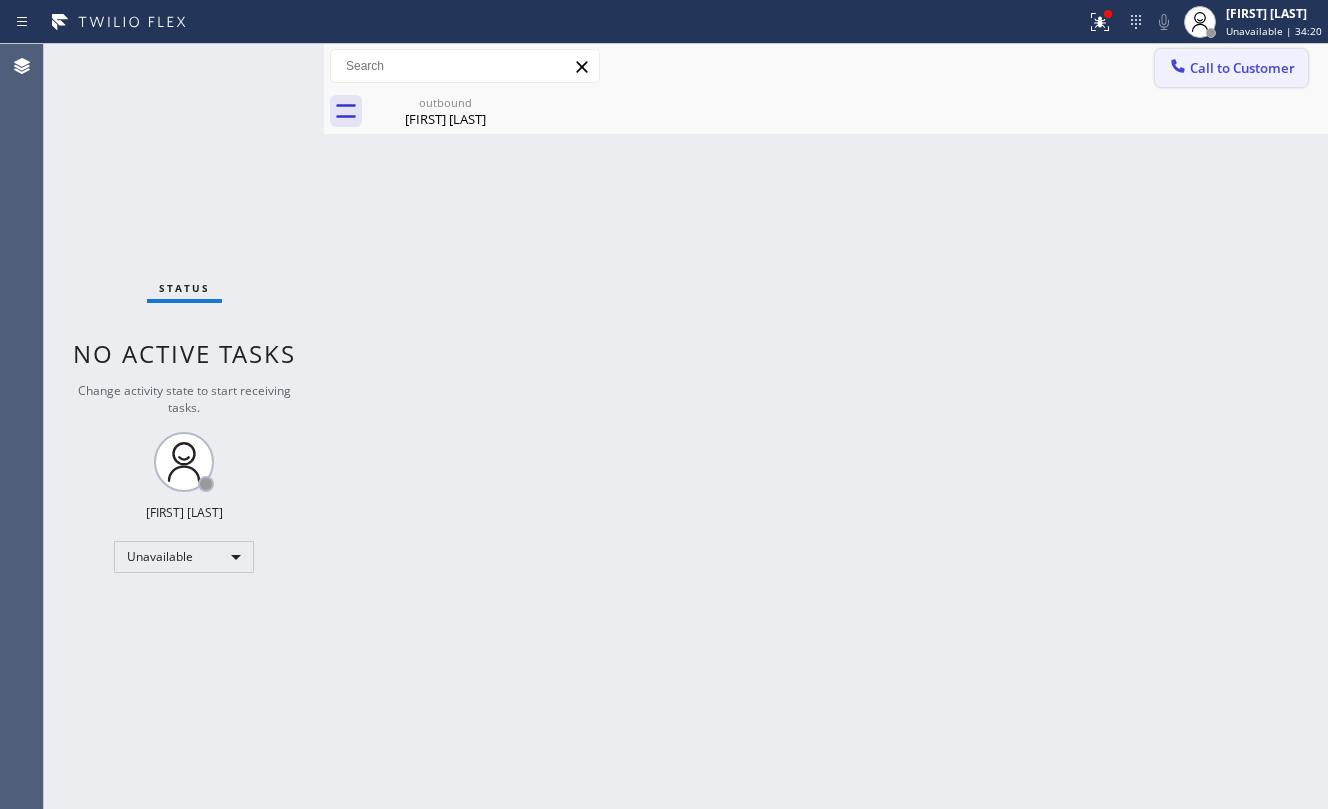 click on "Call to Customer" at bounding box center [1242, 68] 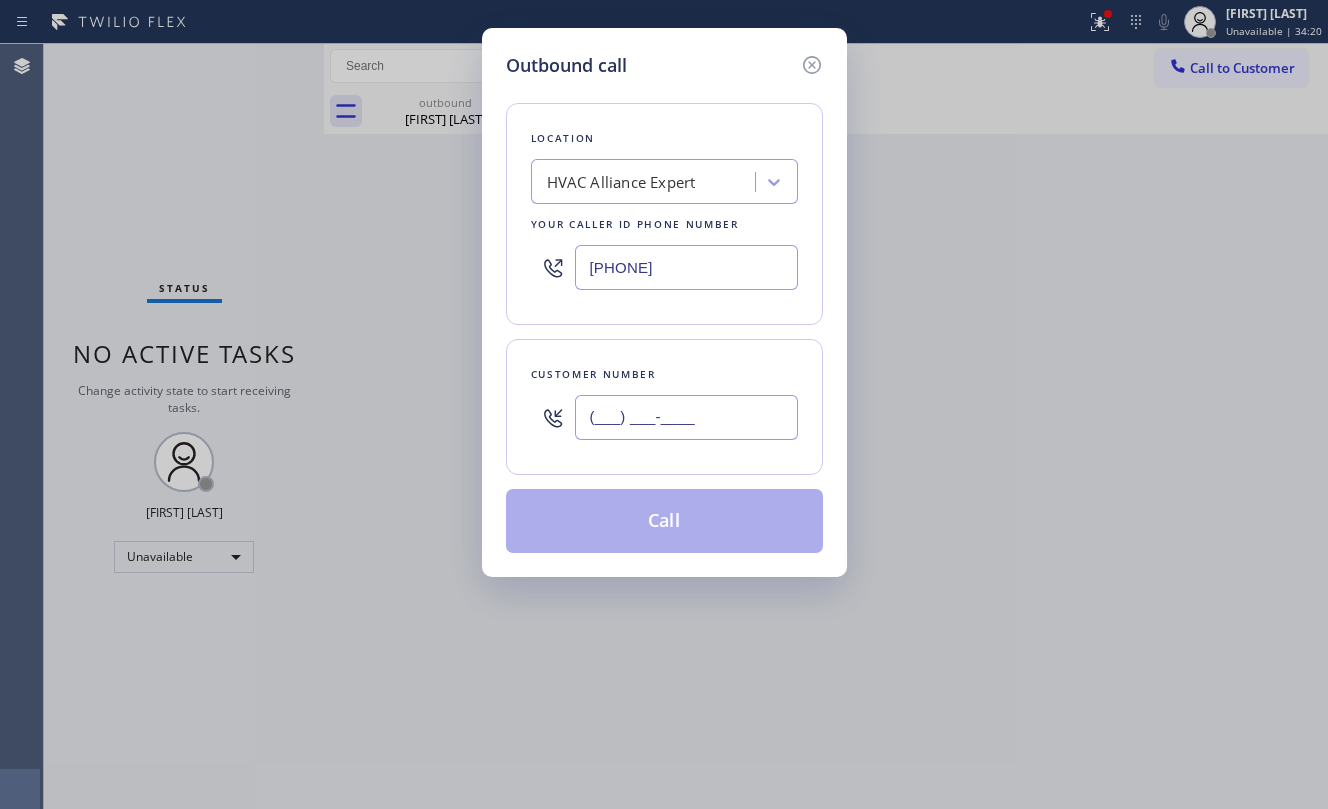 click on "(___) ___-____" at bounding box center (686, 417) 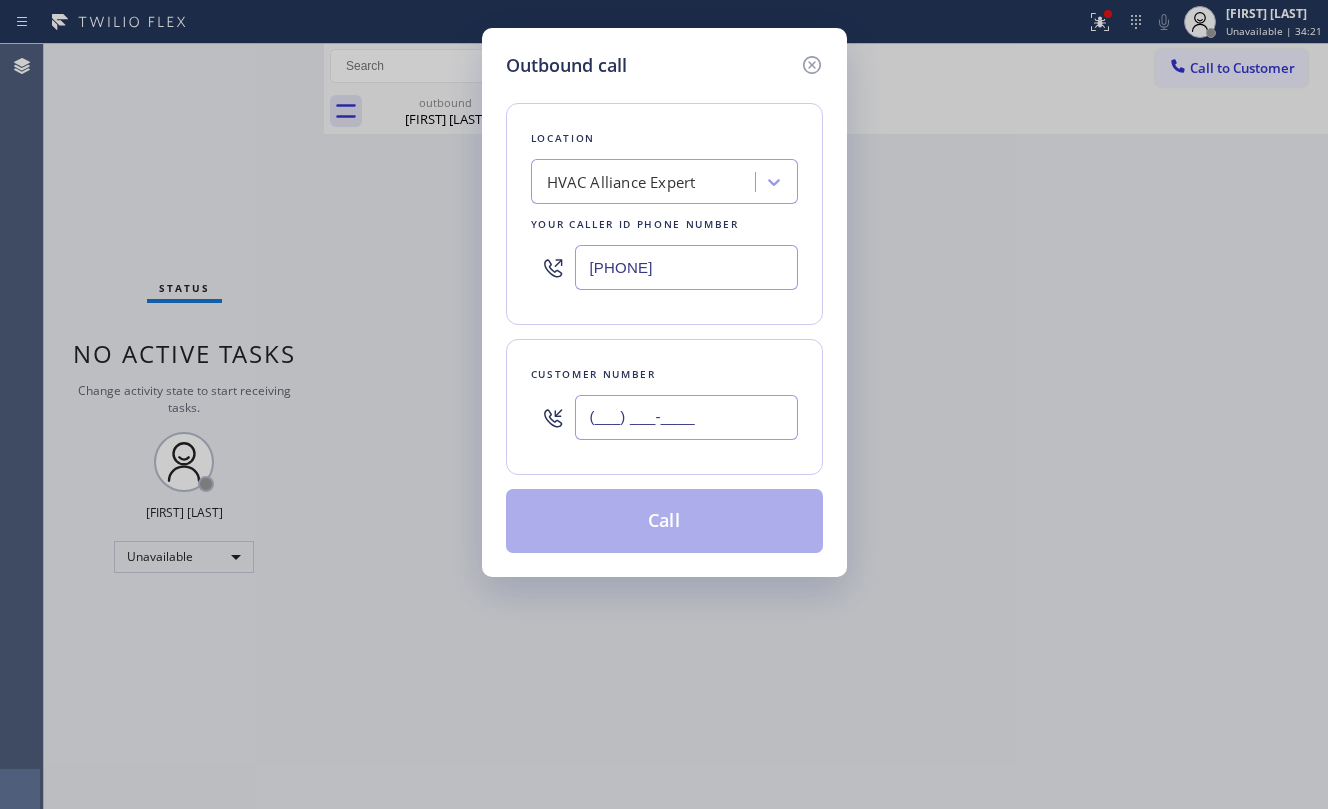 paste on "[PHONE]" 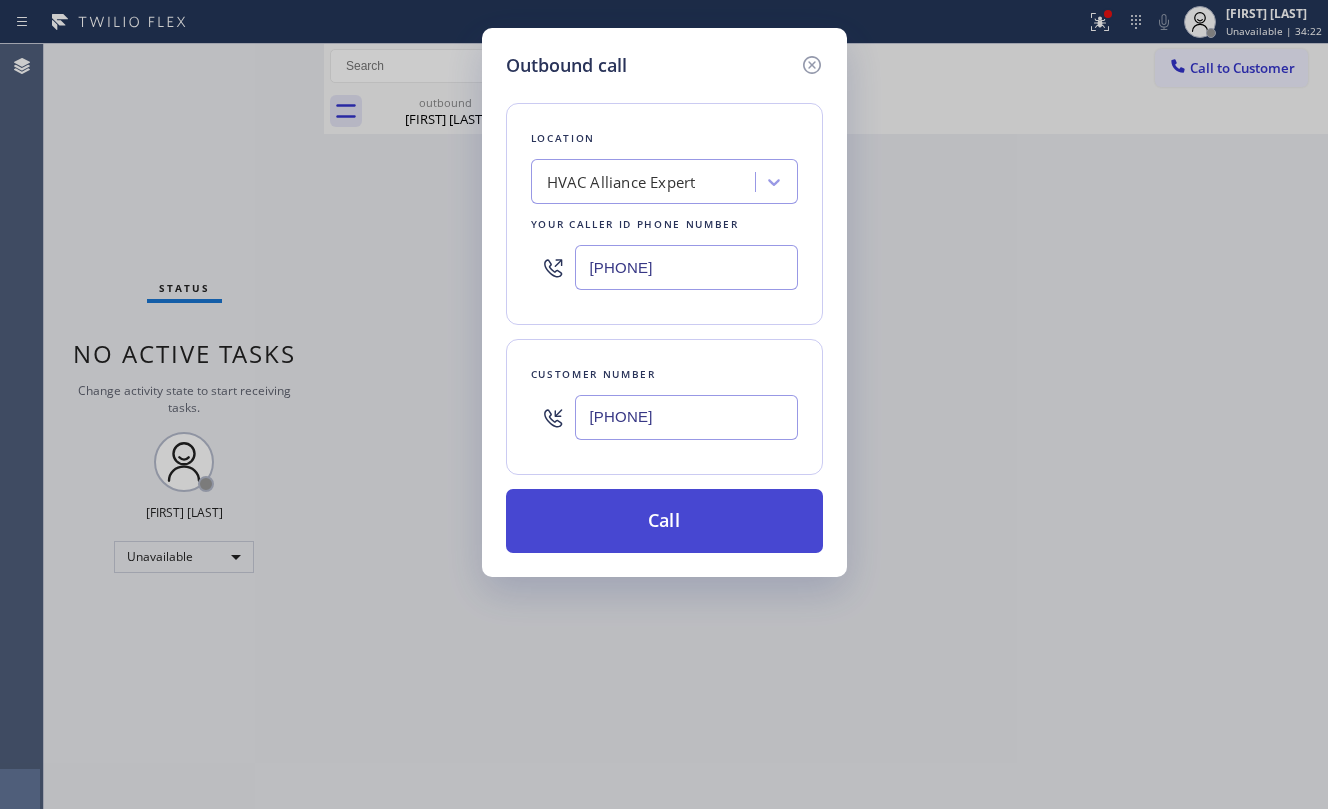 type on "[PHONE]" 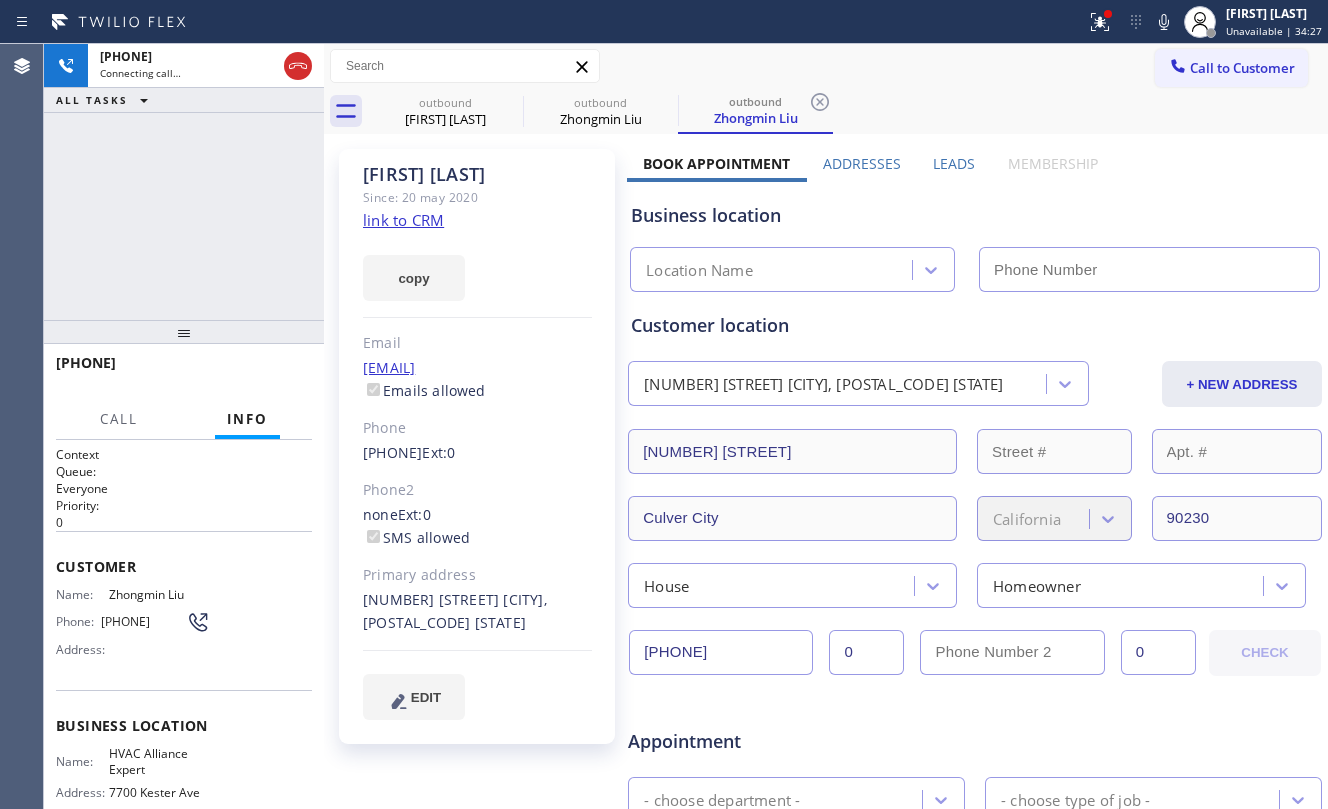 type on "[PHONE]" 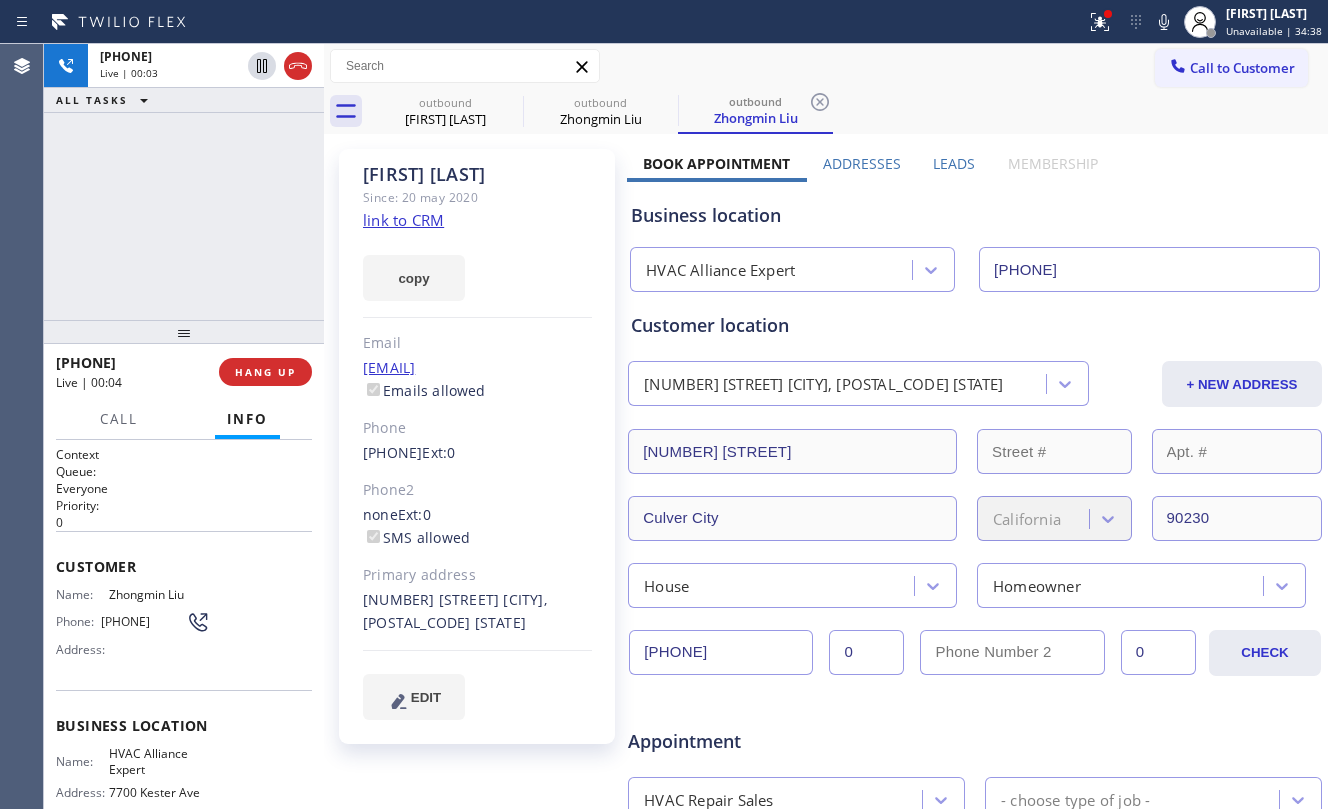 click on "link to CRM" 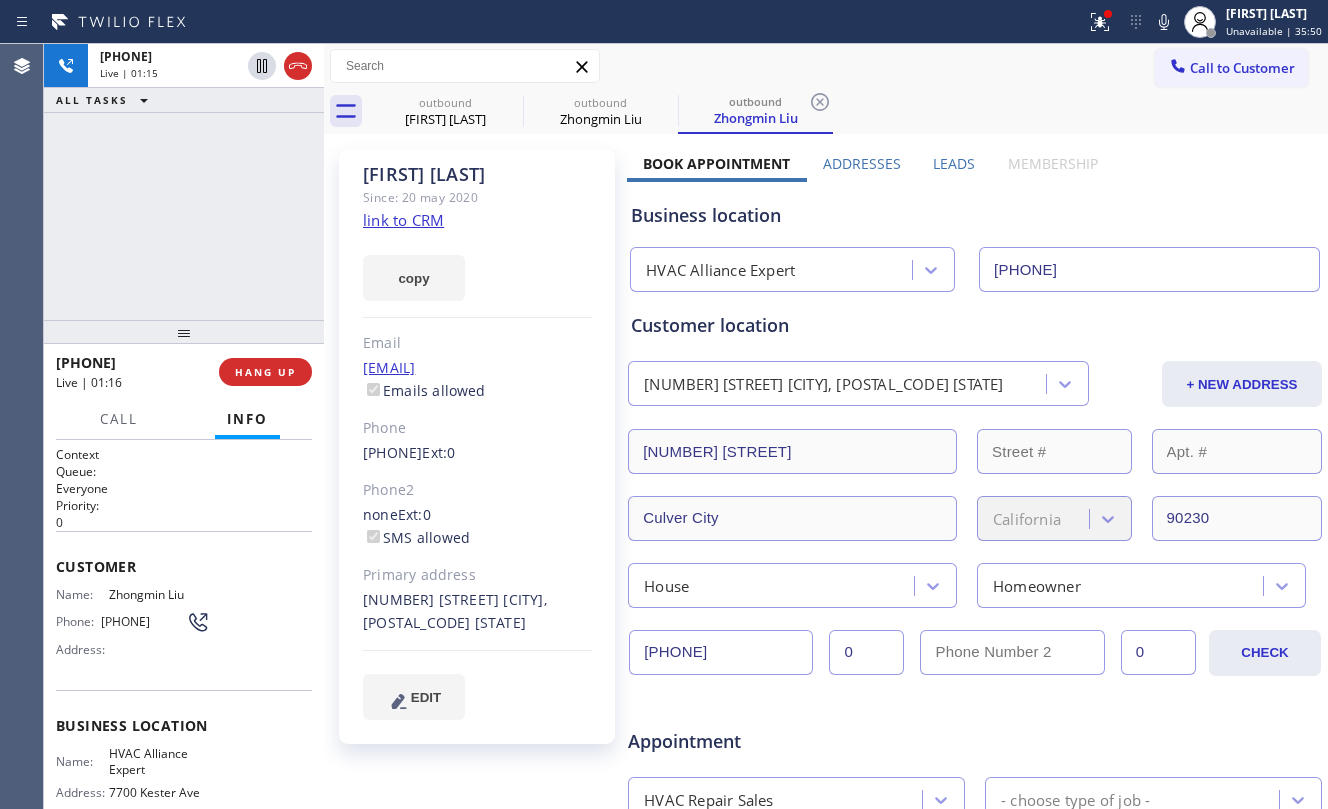 click on "[PHONE] Live | 01:15 ALL TASKS ALL TASKS ACTIVE TASKS TASKS IN WRAP UP" at bounding box center (184, 182) 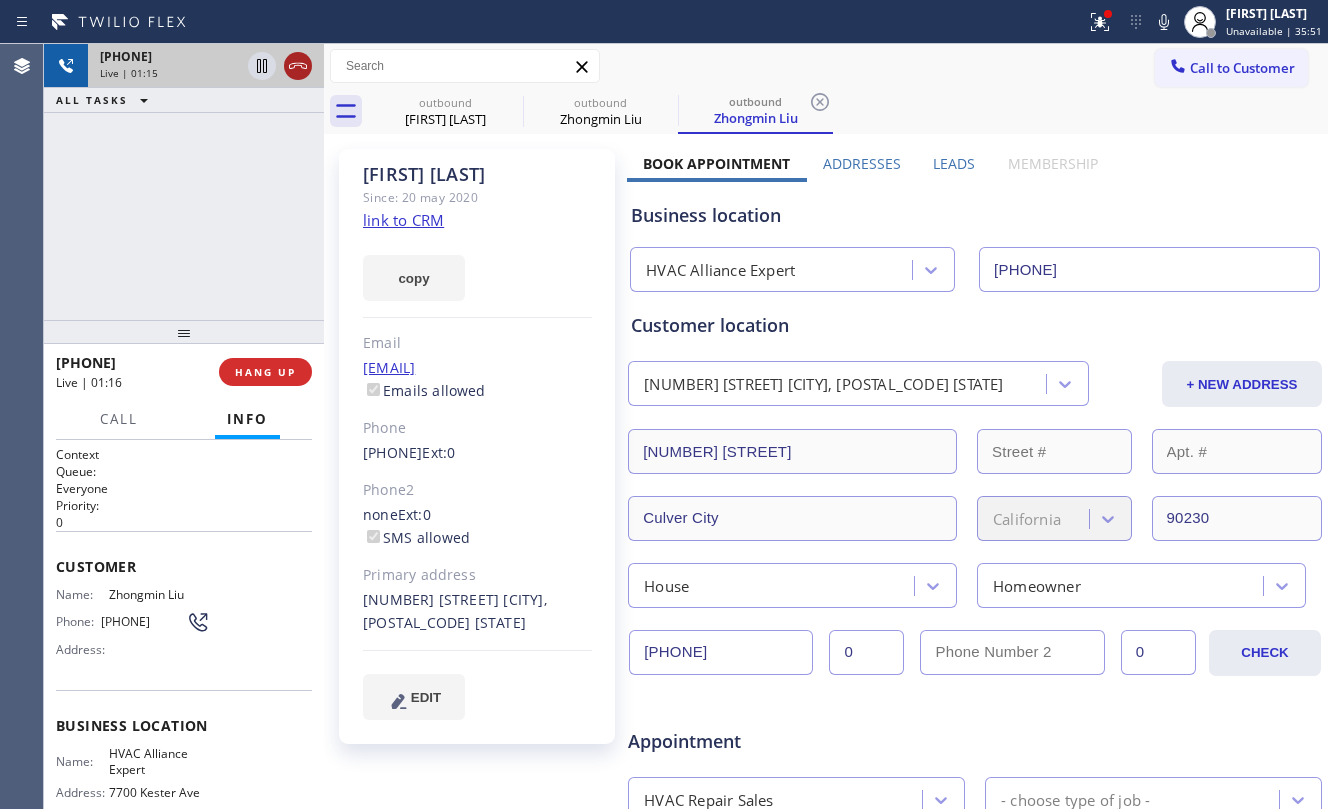 click 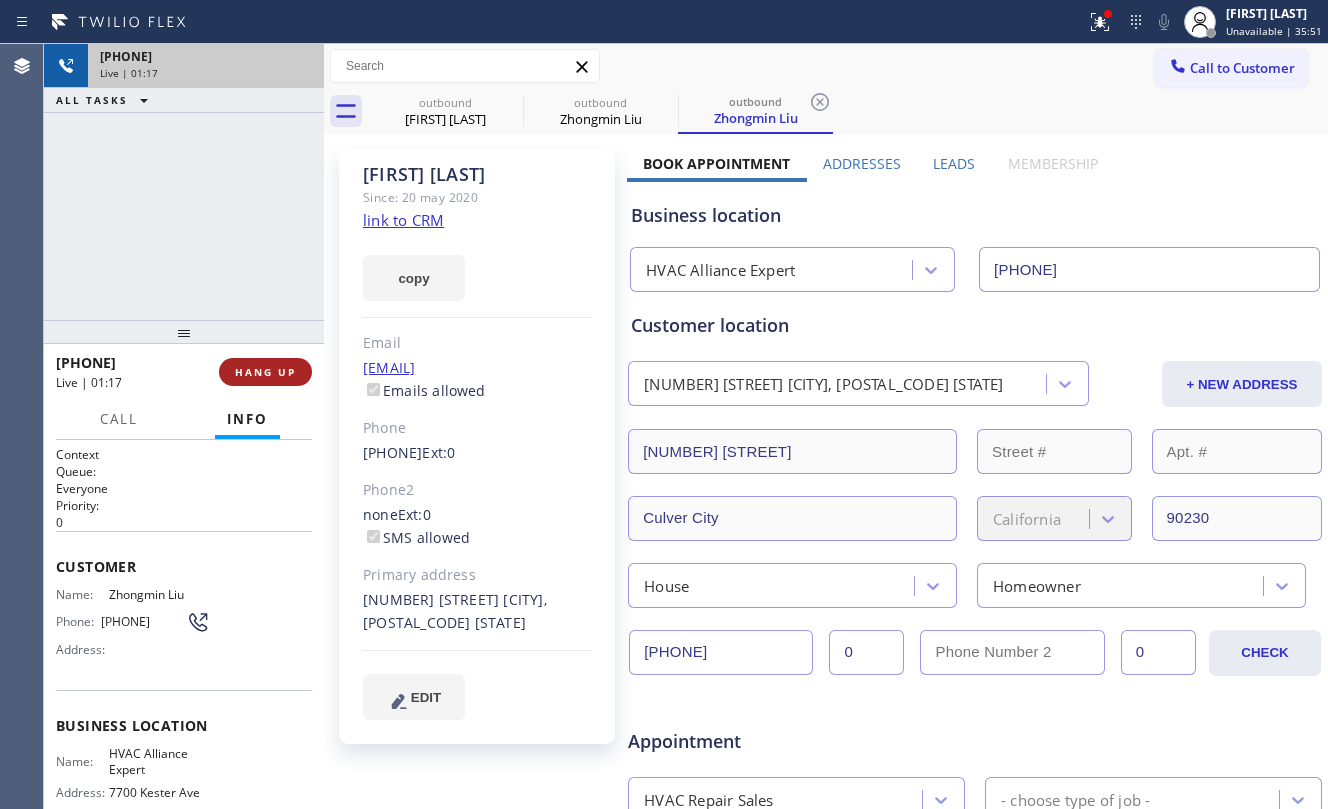 click at bounding box center [184, 332] 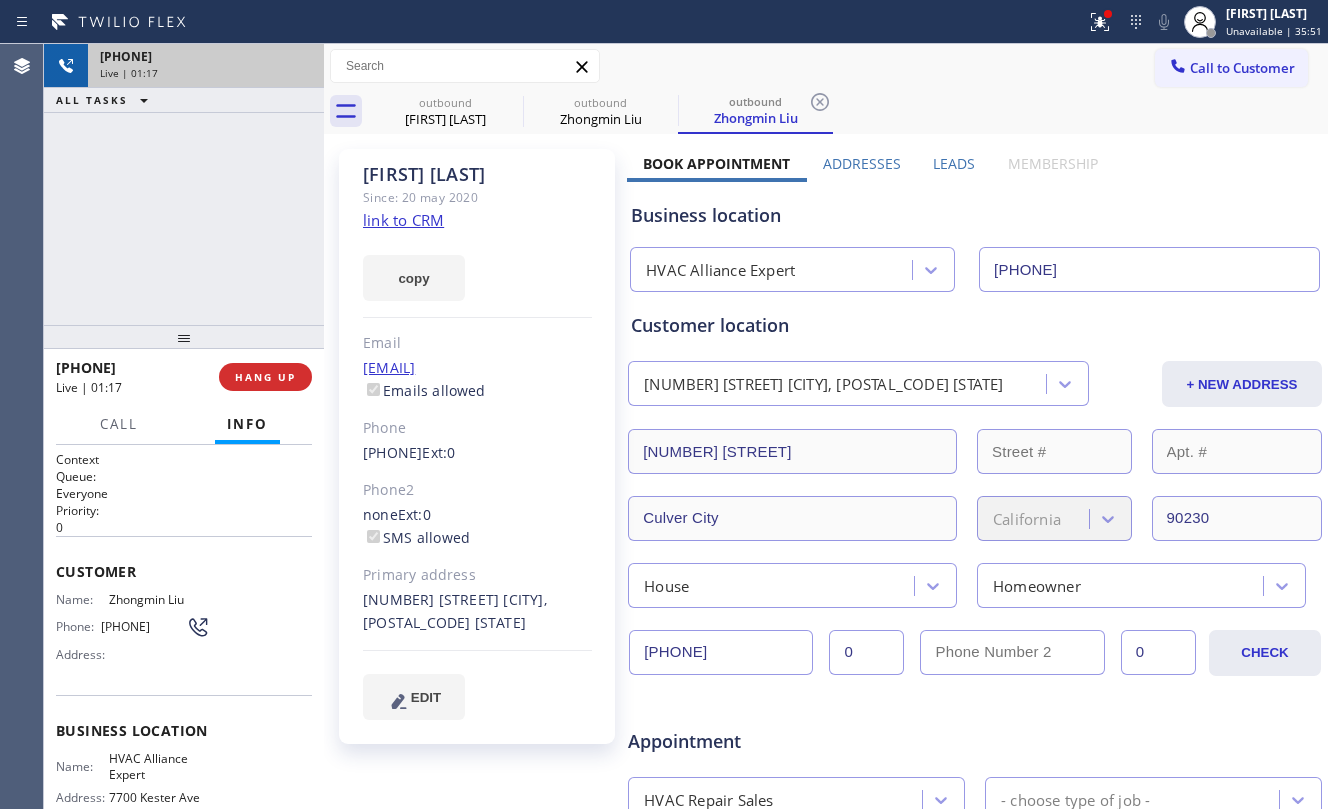 click on "+1[PHONE] Live | 01:17 HANG UP" at bounding box center [184, 377] 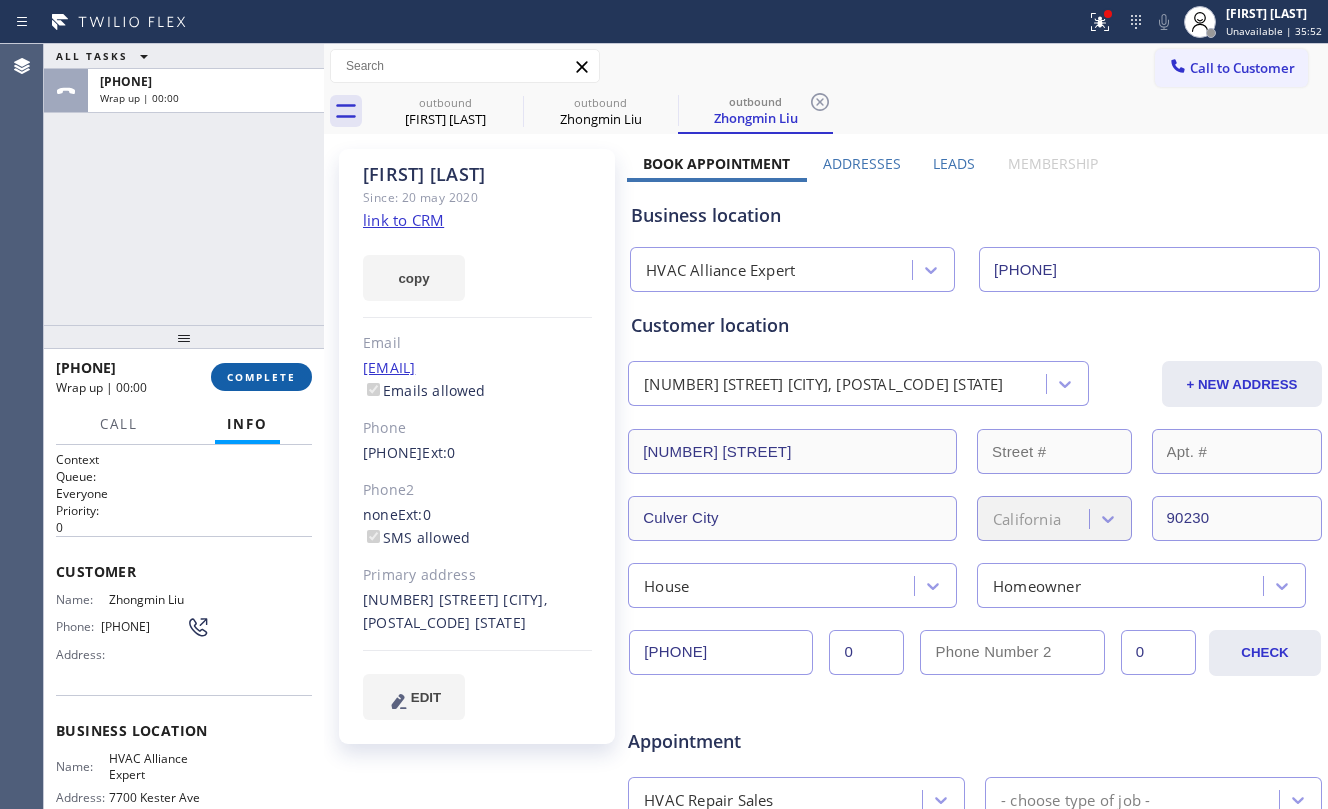 click on "COMPLETE" at bounding box center [261, 377] 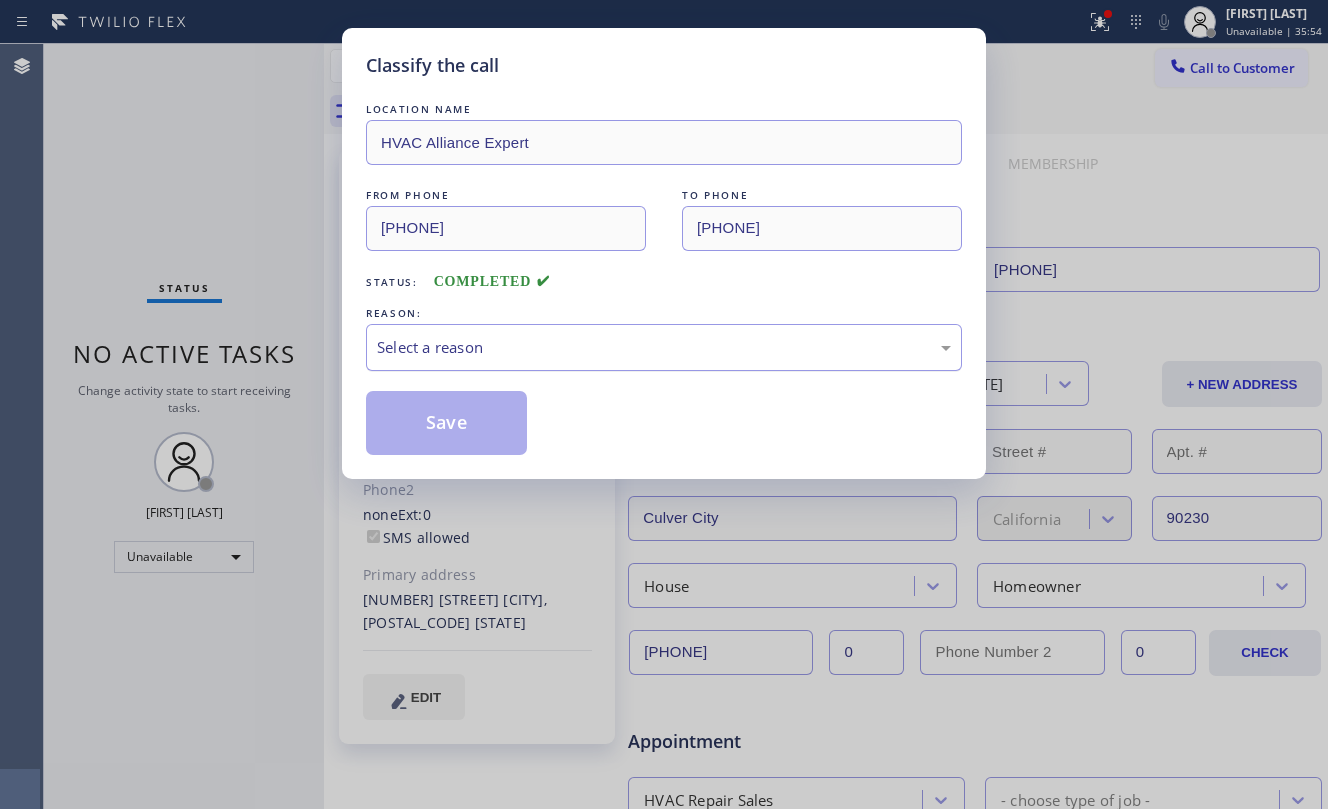 click on "Select a reason" at bounding box center (664, 347) 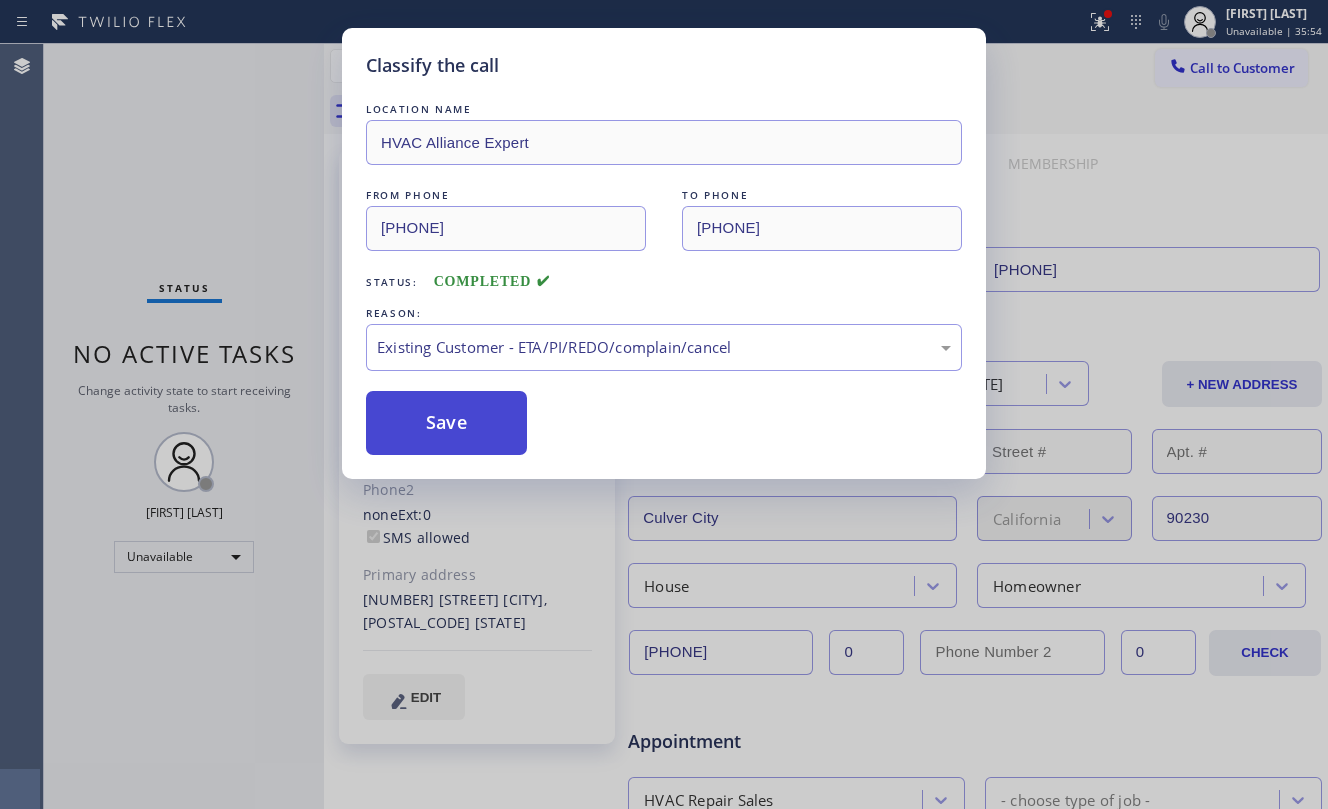 click on "Save" at bounding box center [446, 423] 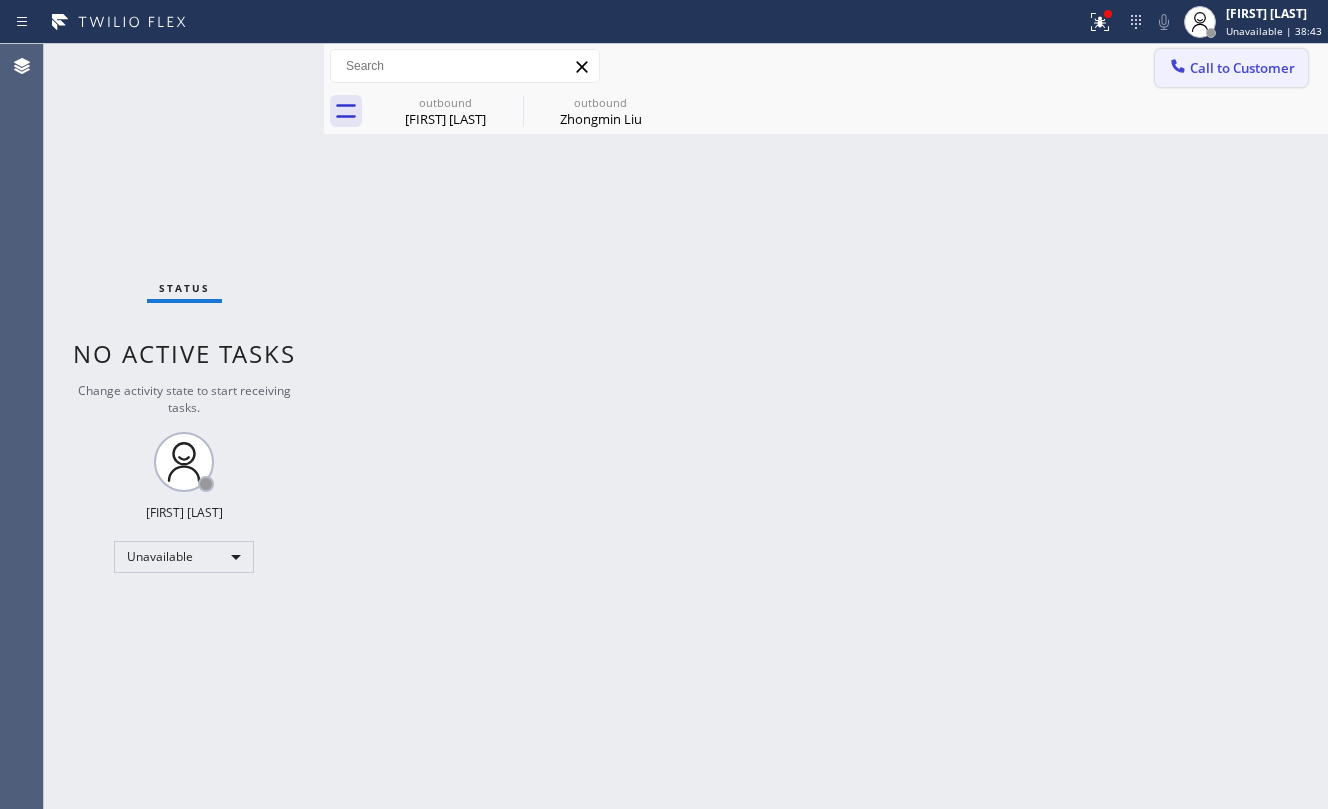 click on "Call to Customer" at bounding box center (1231, 68) 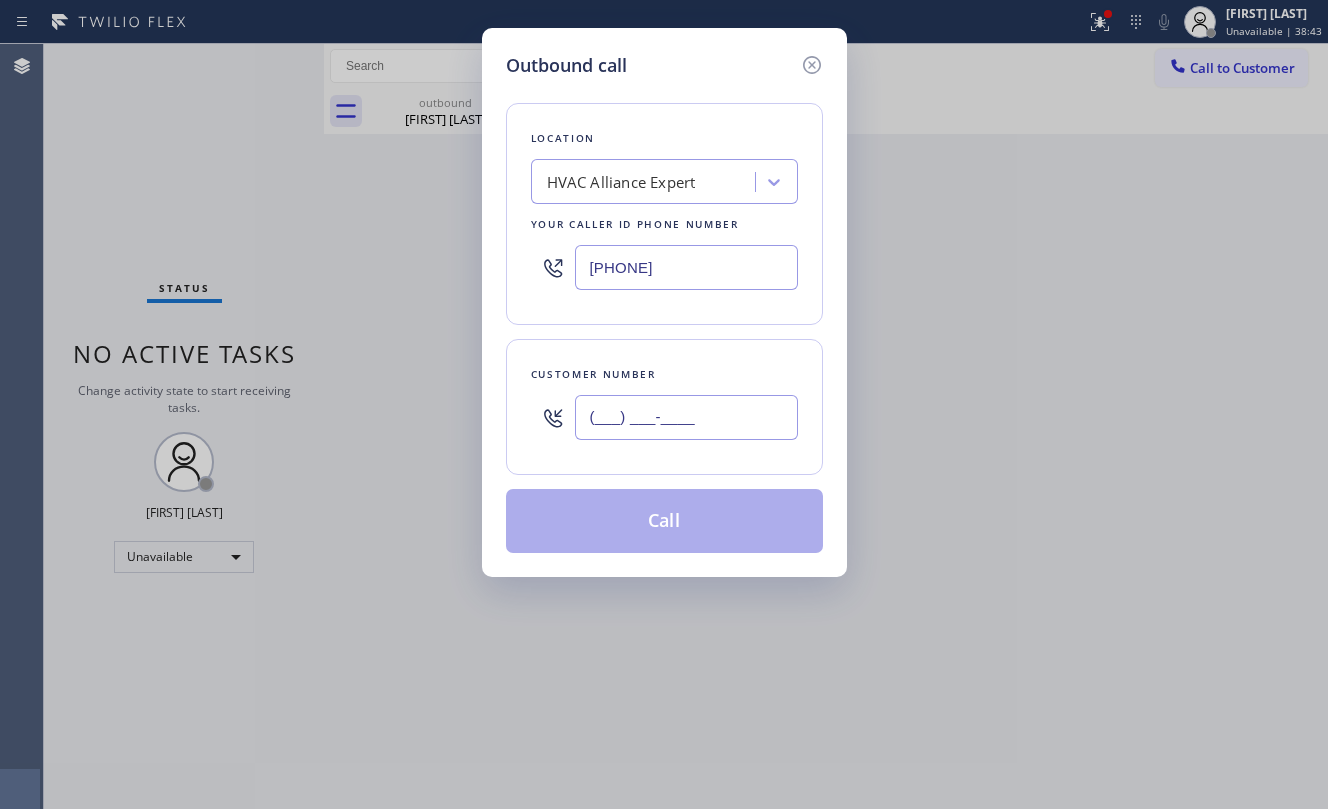 click on "(___) ___-____" at bounding box center (686, 417) 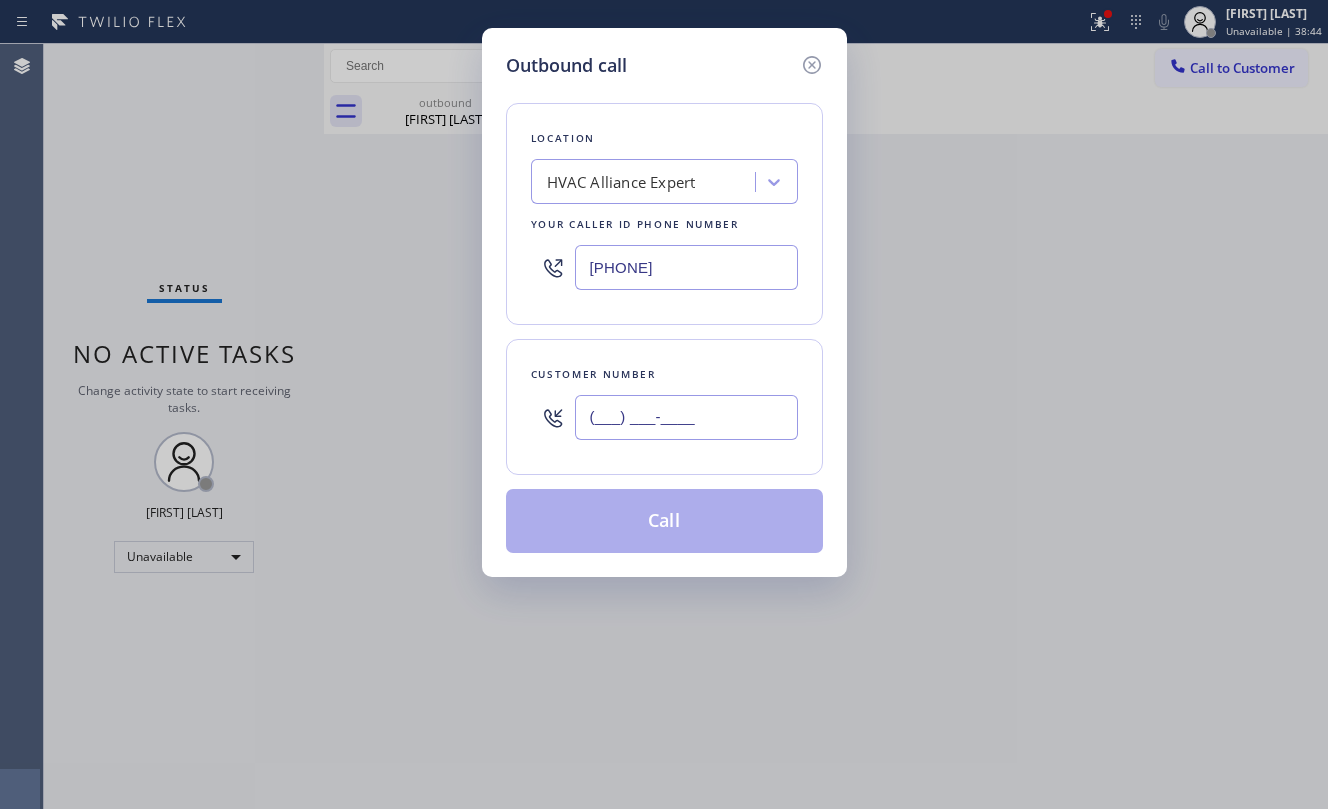 paste on "[PHONE]" 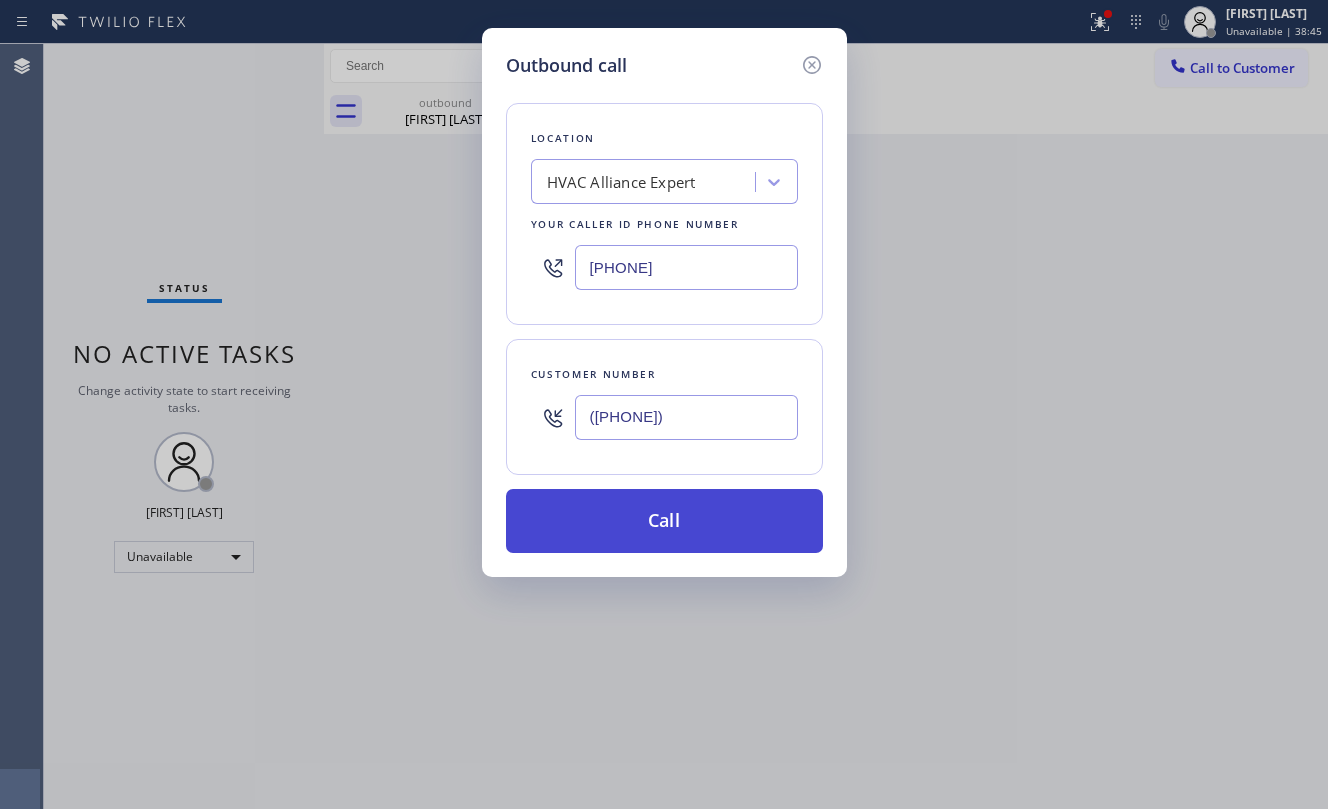 type on "([PHONE])" 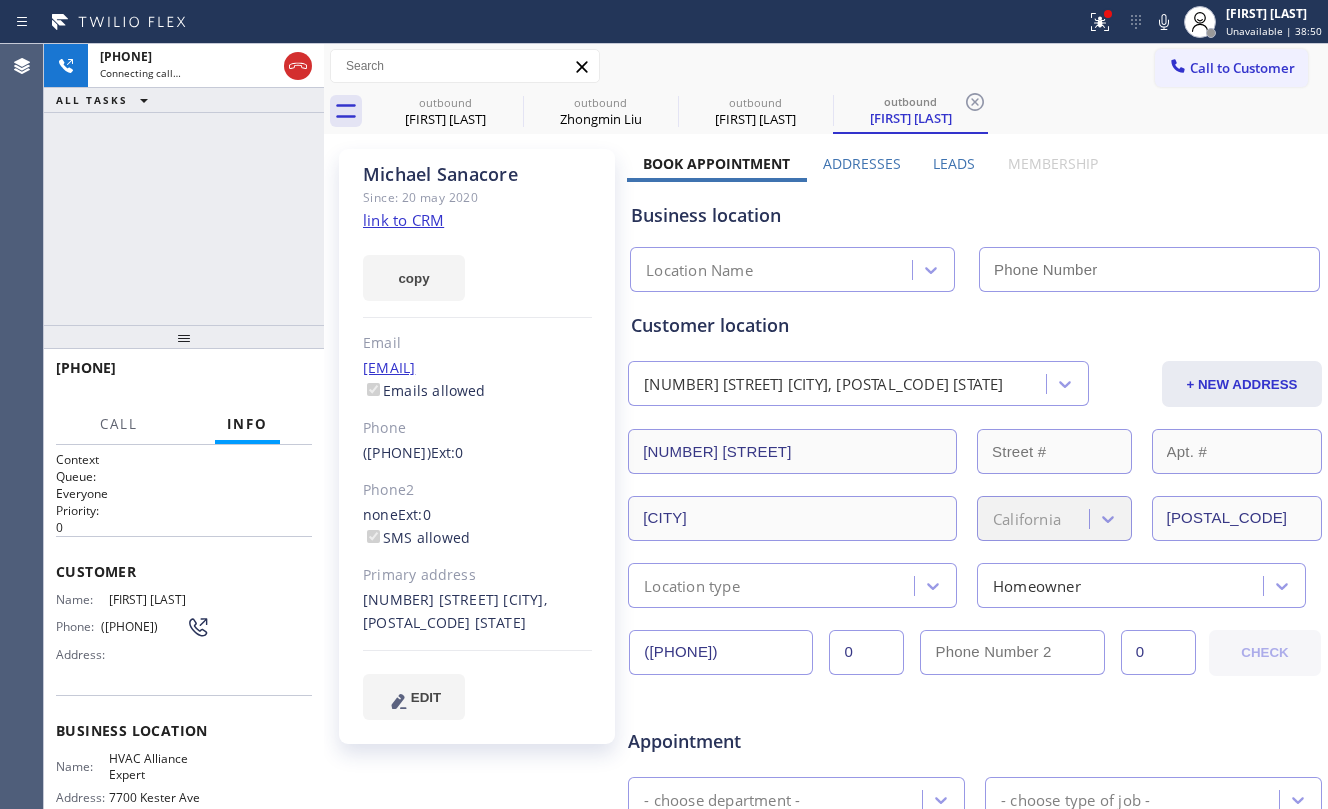 type on "[PHONE]" 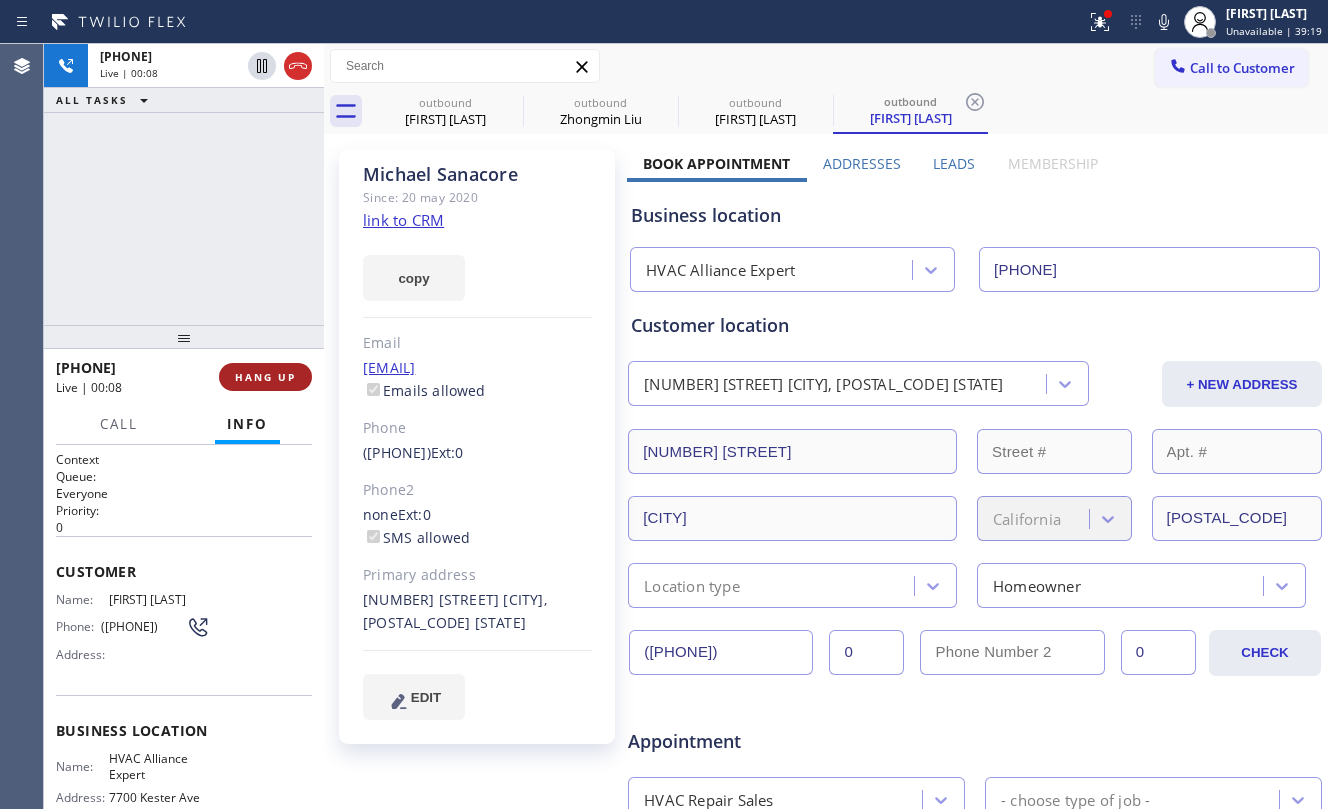 click on "HANG UP" at bounding box center [265, 377] 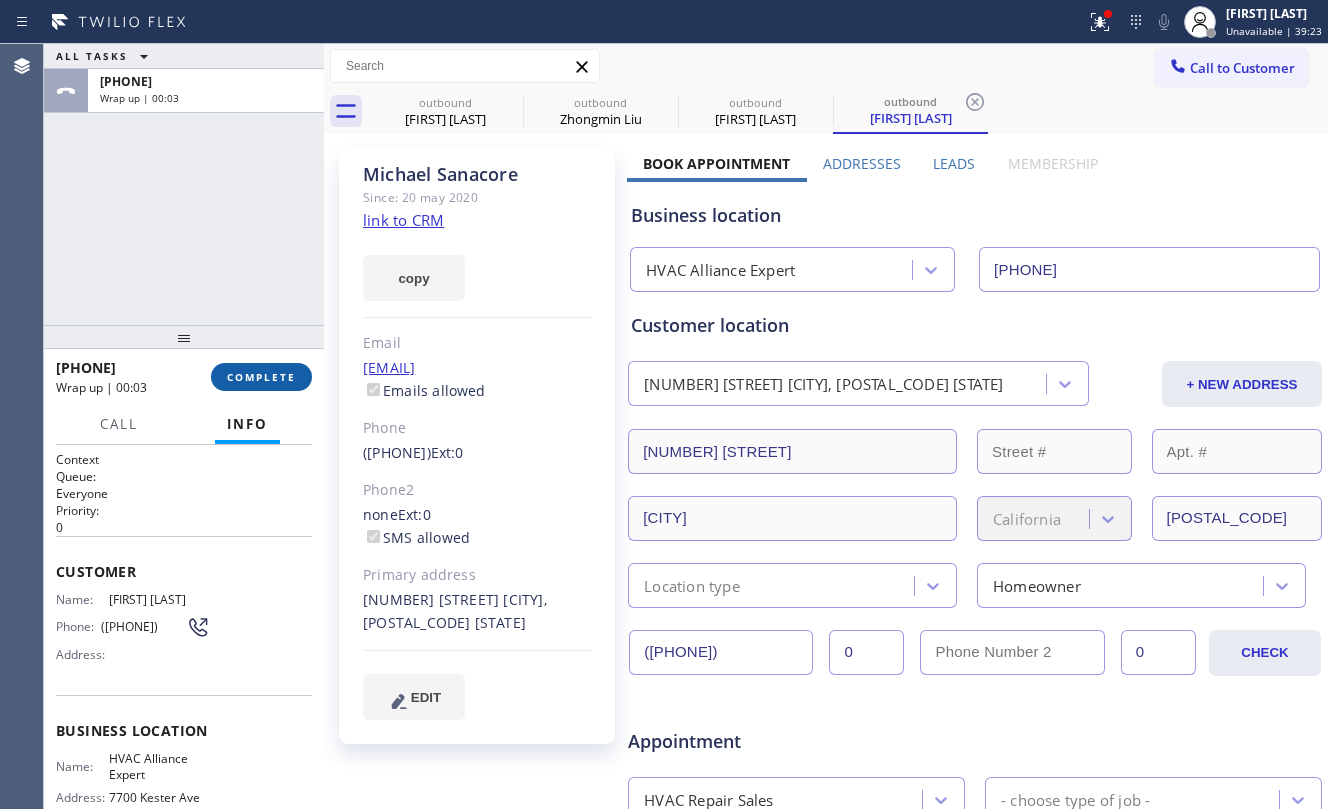 click on "COMPLETE" at bounding box center (261, 377) 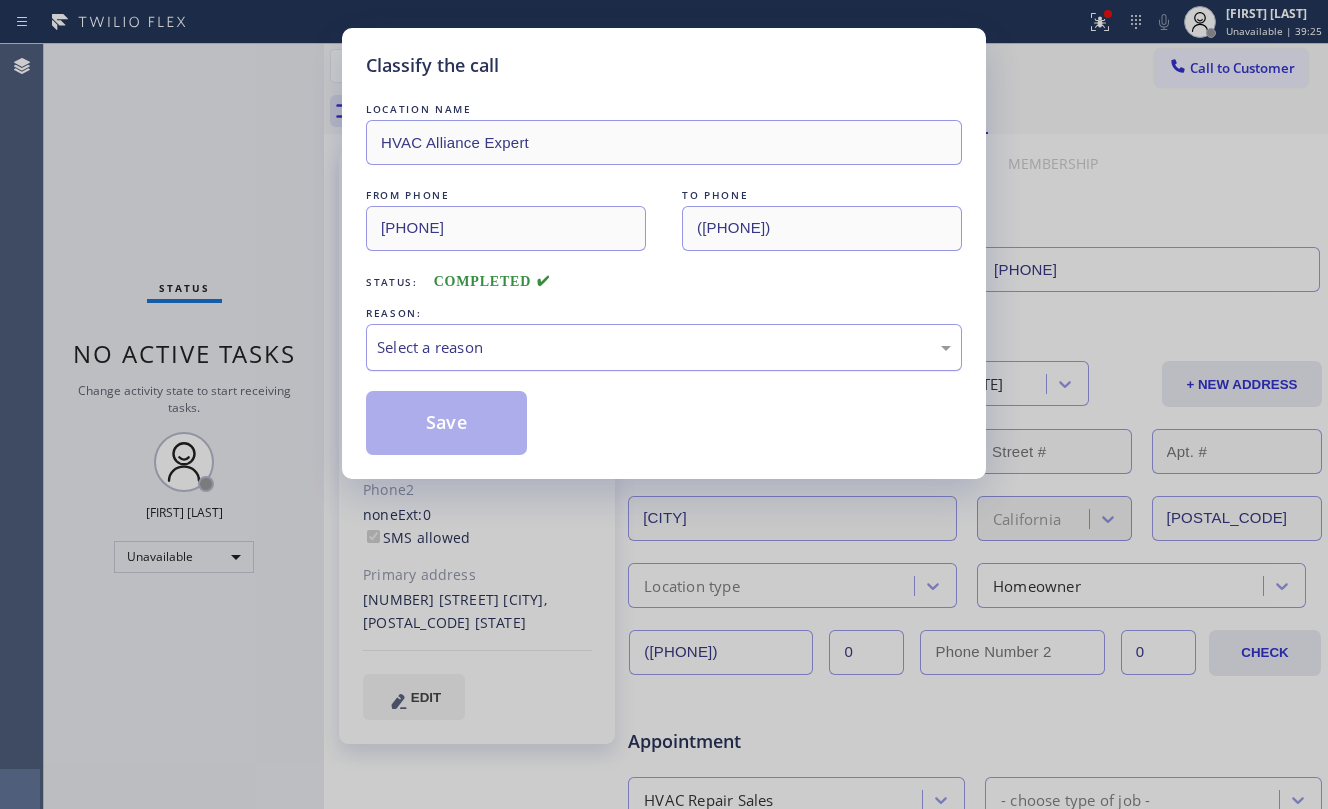 click on "Select a reason" at bounding box center (664, 347) 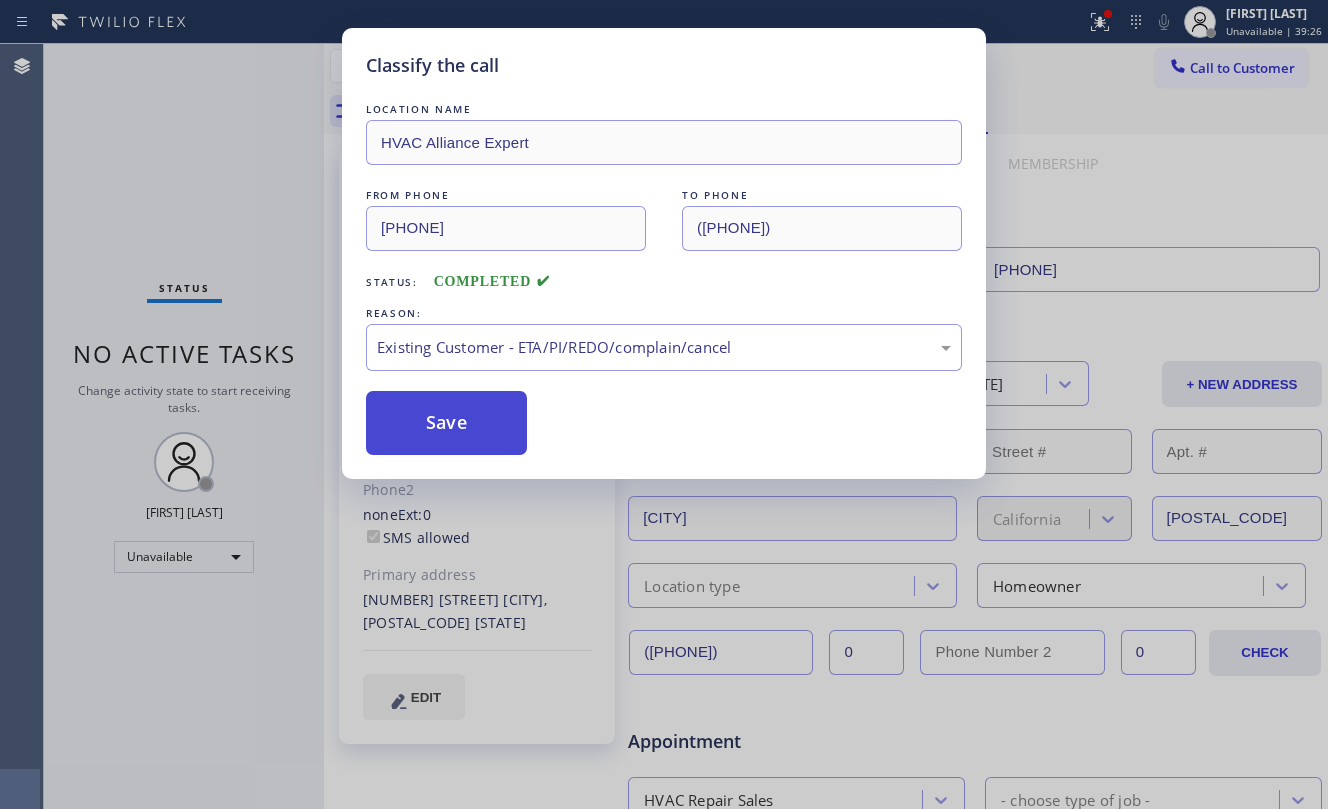 drag, startPoint x: 454, startPoint y: 416, endPoint x: 581, endPoint y: 445, distance: 130.26895 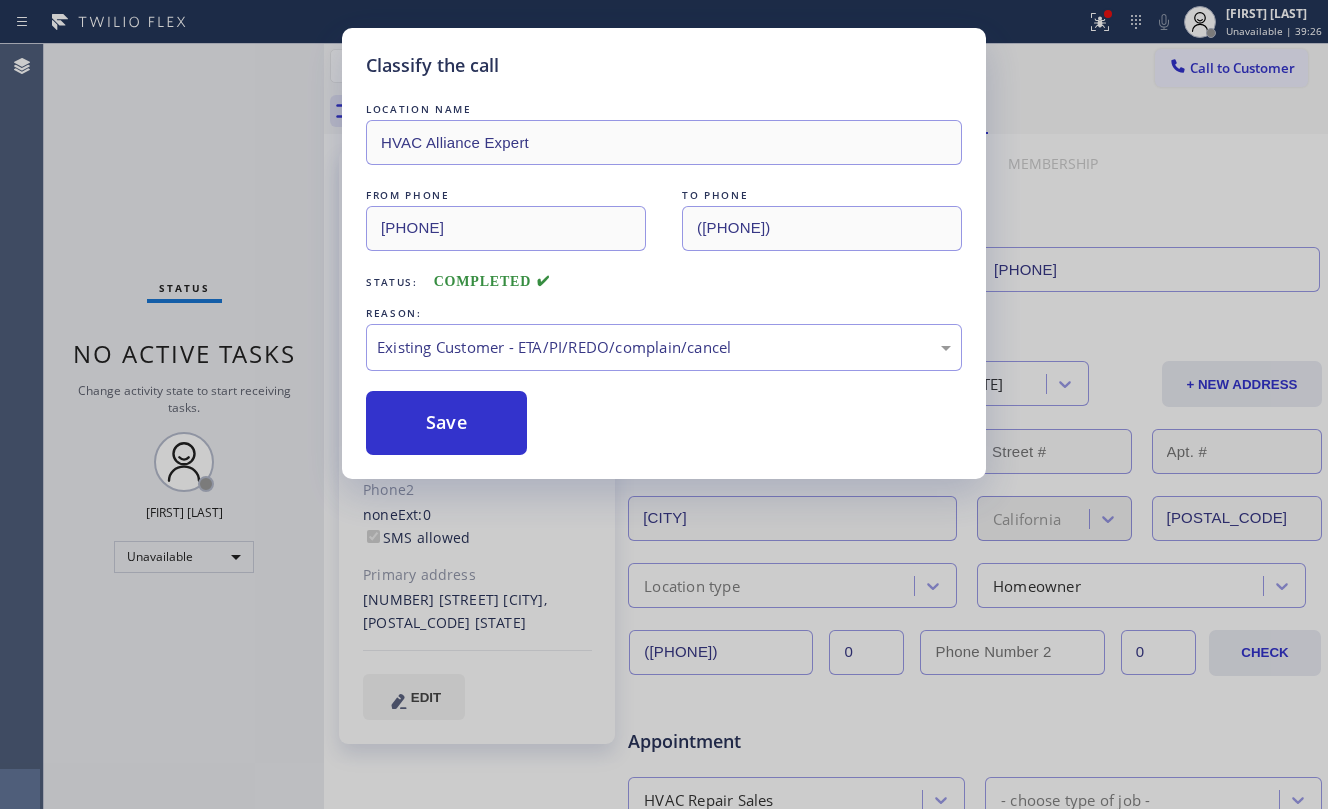 click on "Save" at bounding box center [446, 423] 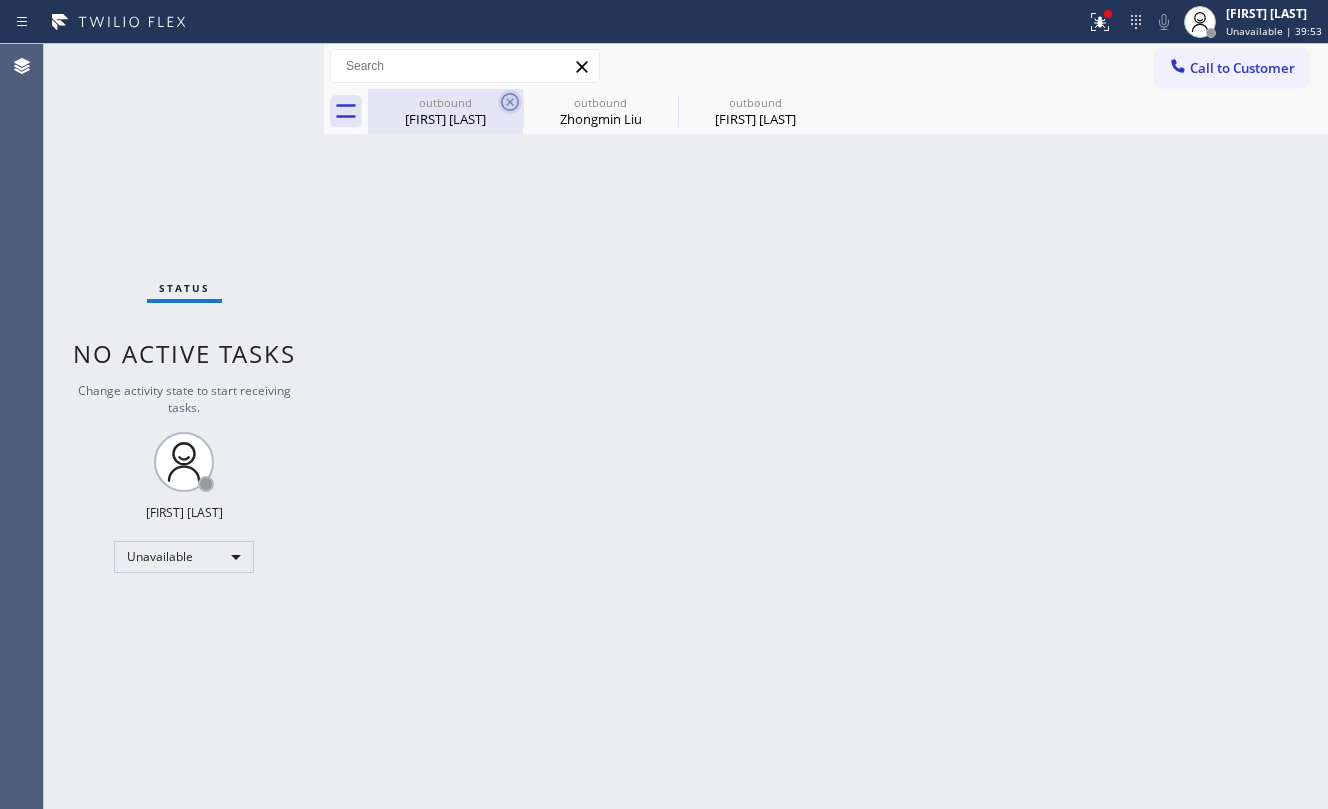 click on "outbound" at bounding box center (445, 102) 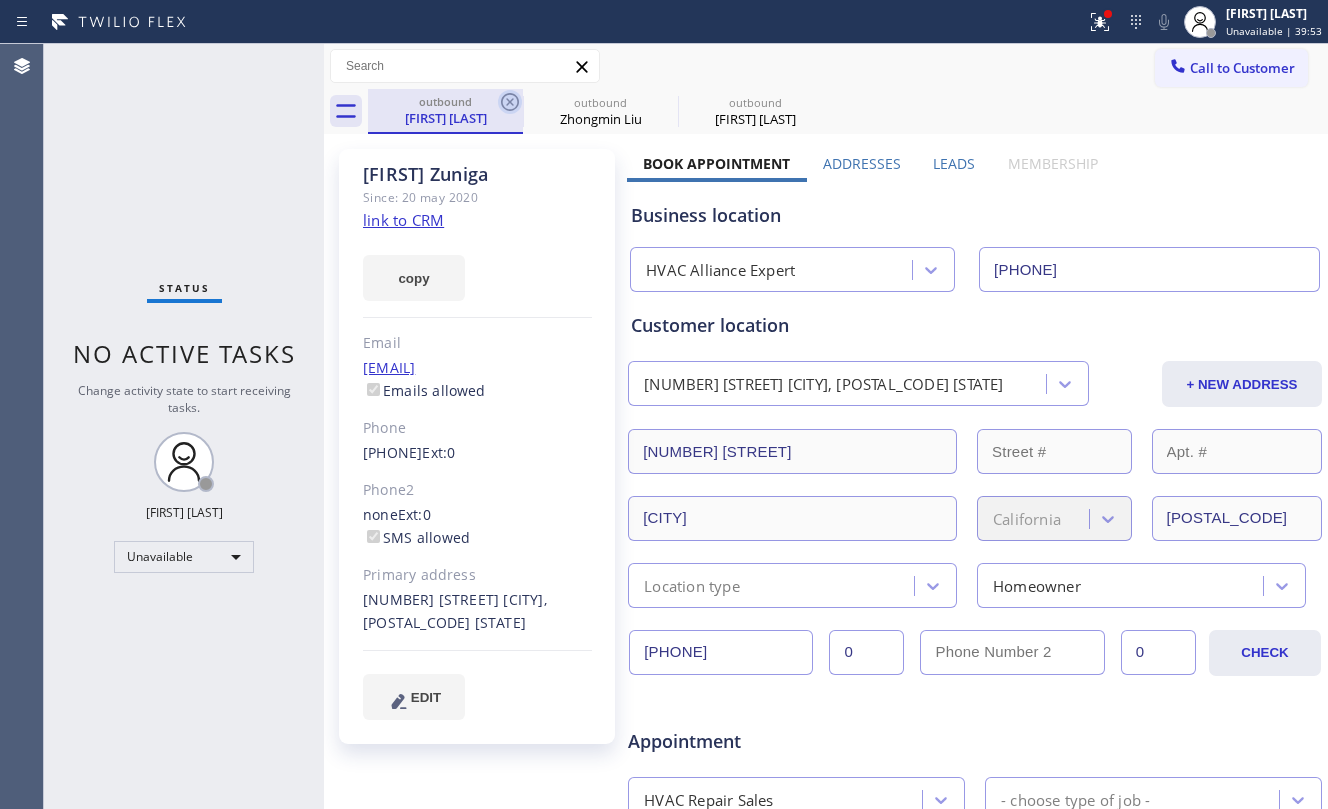 click 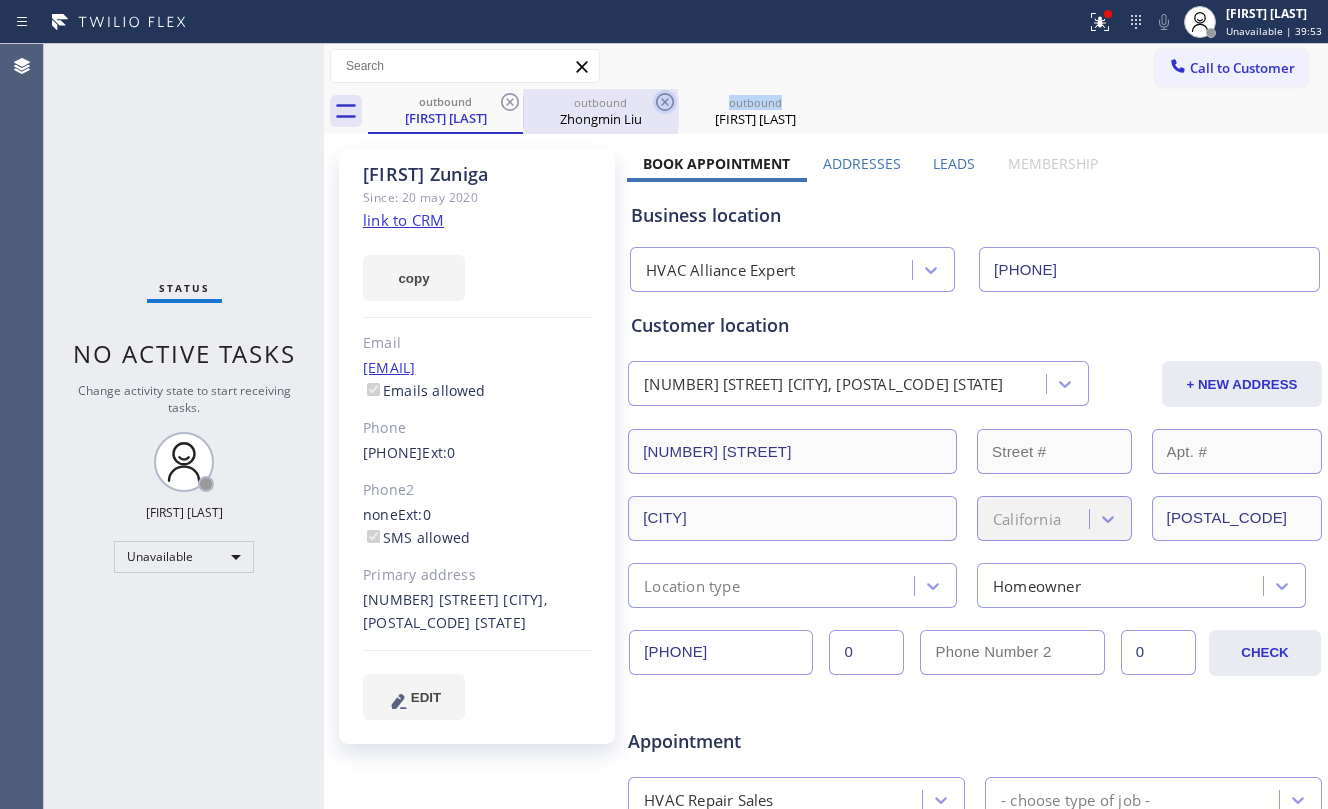 click 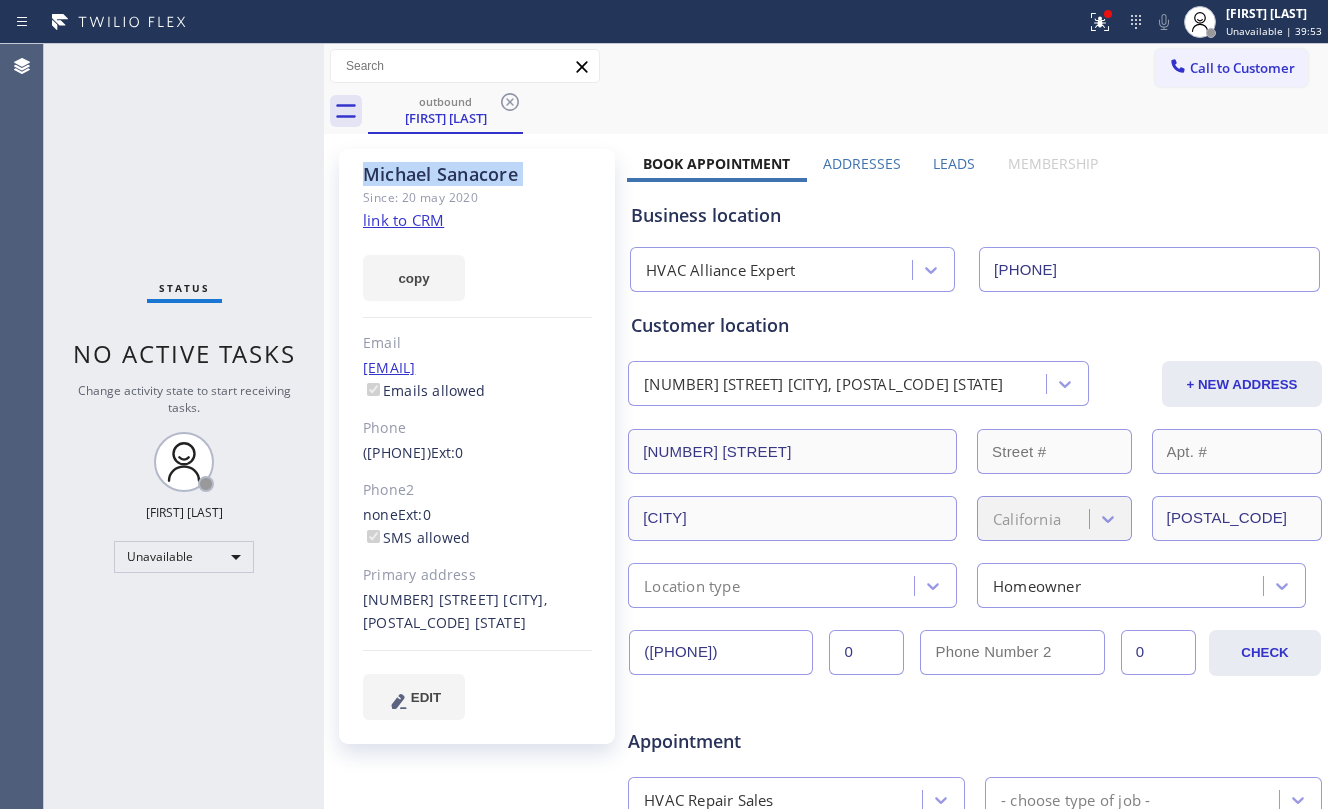 click 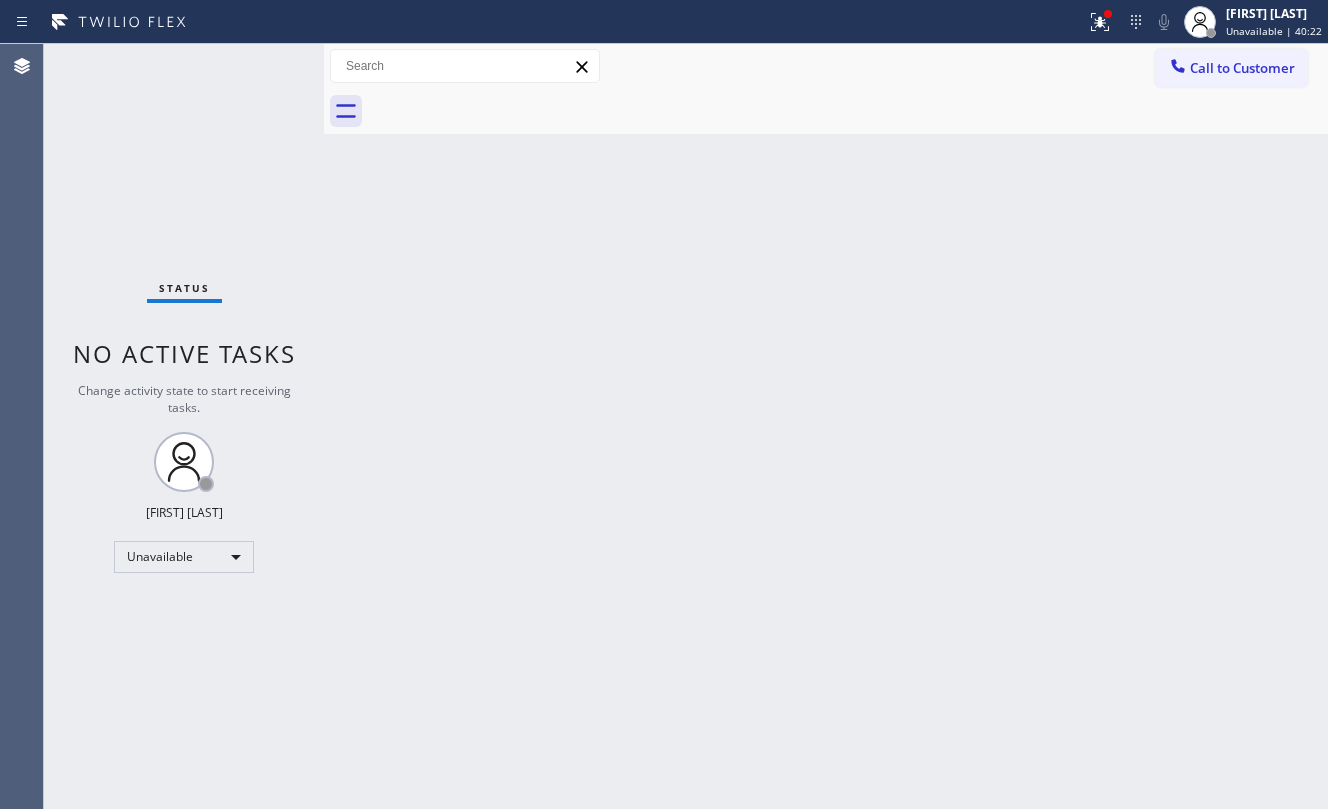 click on "Back to Dashboard Change Sender ID Customers Technicians Select a contact Outbound call Location Search location Your caller id phone number Customer number Call Customer info Name   Phone none Address none Change Sender ID HVAC +18559994417 5 Star Appliance +18557314952 Appliance Repair +18554611149 Plumbing +18889090120 Air Duct Cleaning +18006865038  Electricians +18005688664 Cancel Change Check personal SMS Reset Change No tabs Call to Customer Outbound call Location HVAC Alliance Expert Your caller id phone number [PHONE] Customer number Call Outbound call Technician Search Technician Your caller id phone number Your caller id phone number Call" at bounding box center [826, 426] 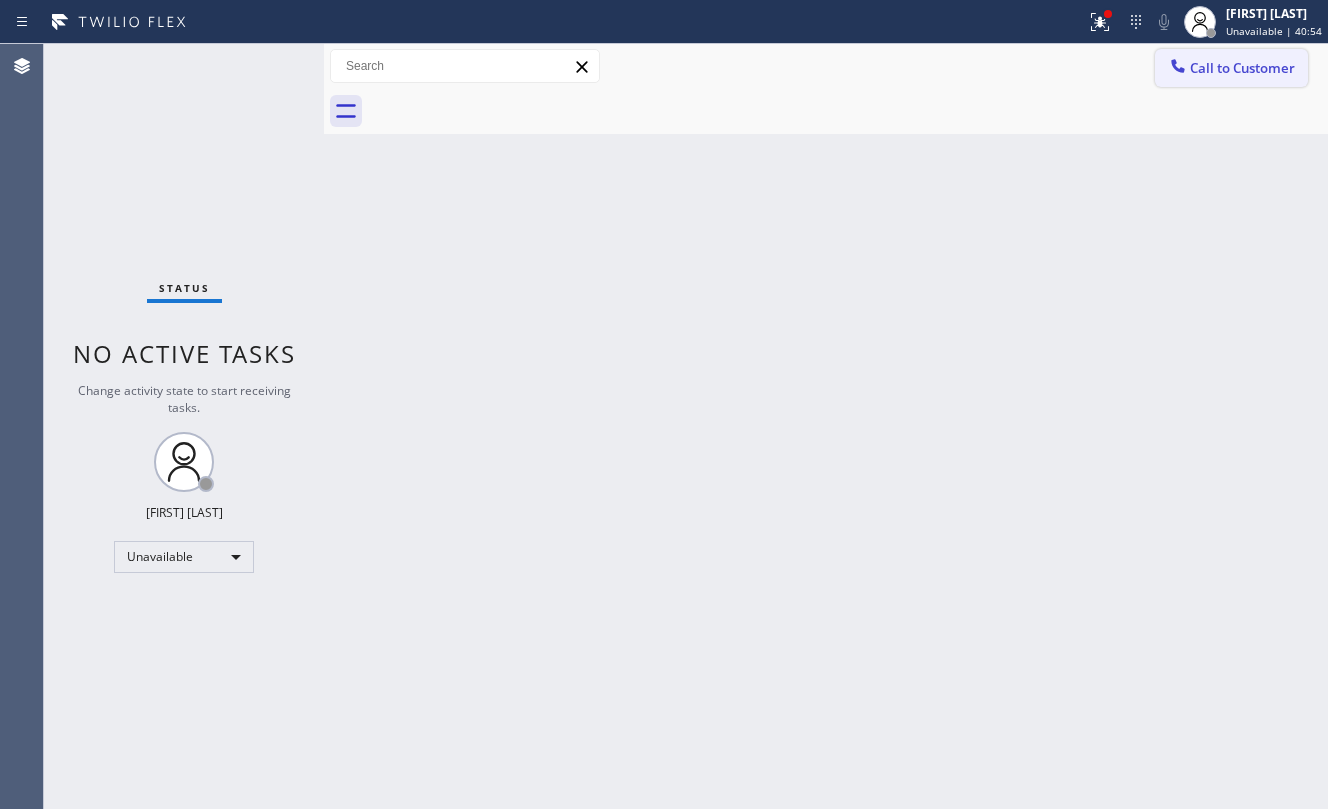 click on "Call to Customer" at bounding box center (1231, 68) 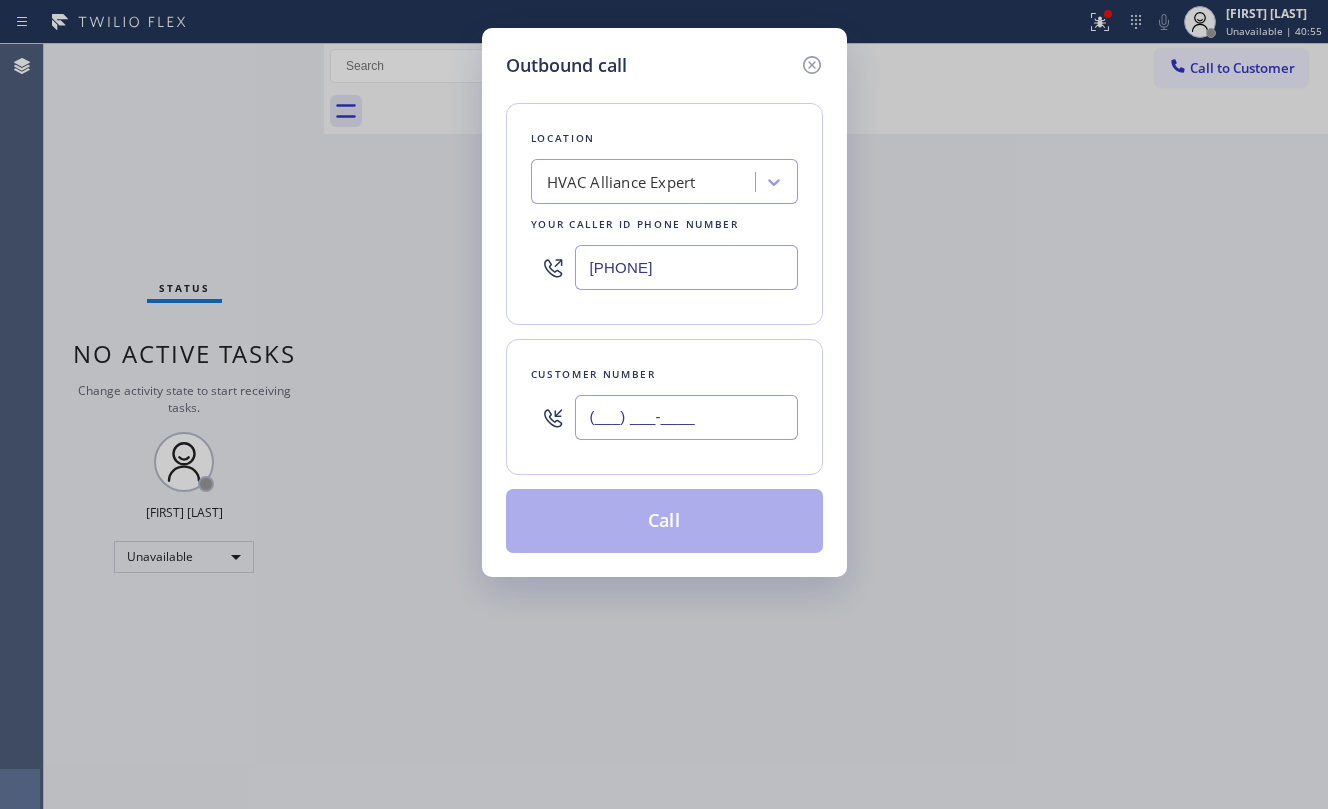 click on "(___) ___-____" at bounding box center (686, 417) 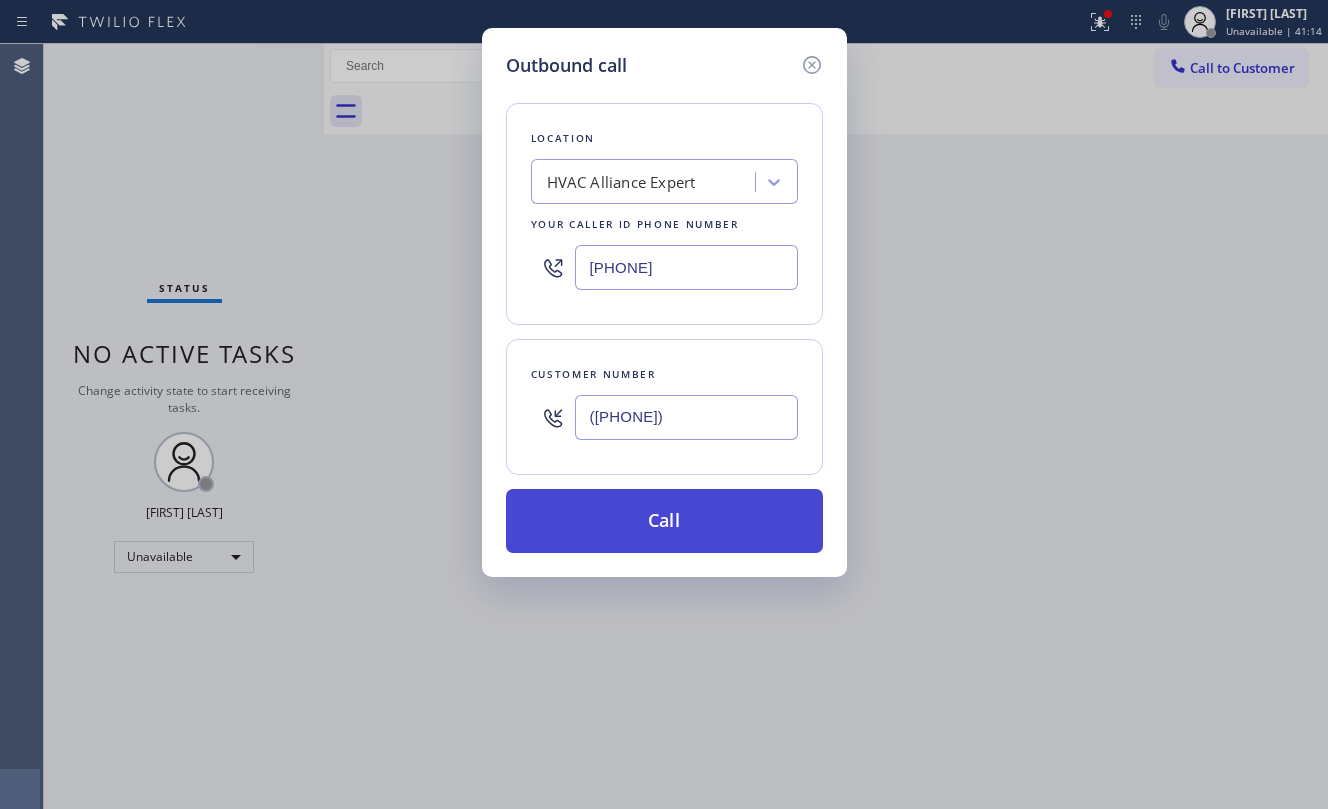 type on "([PHONE])" 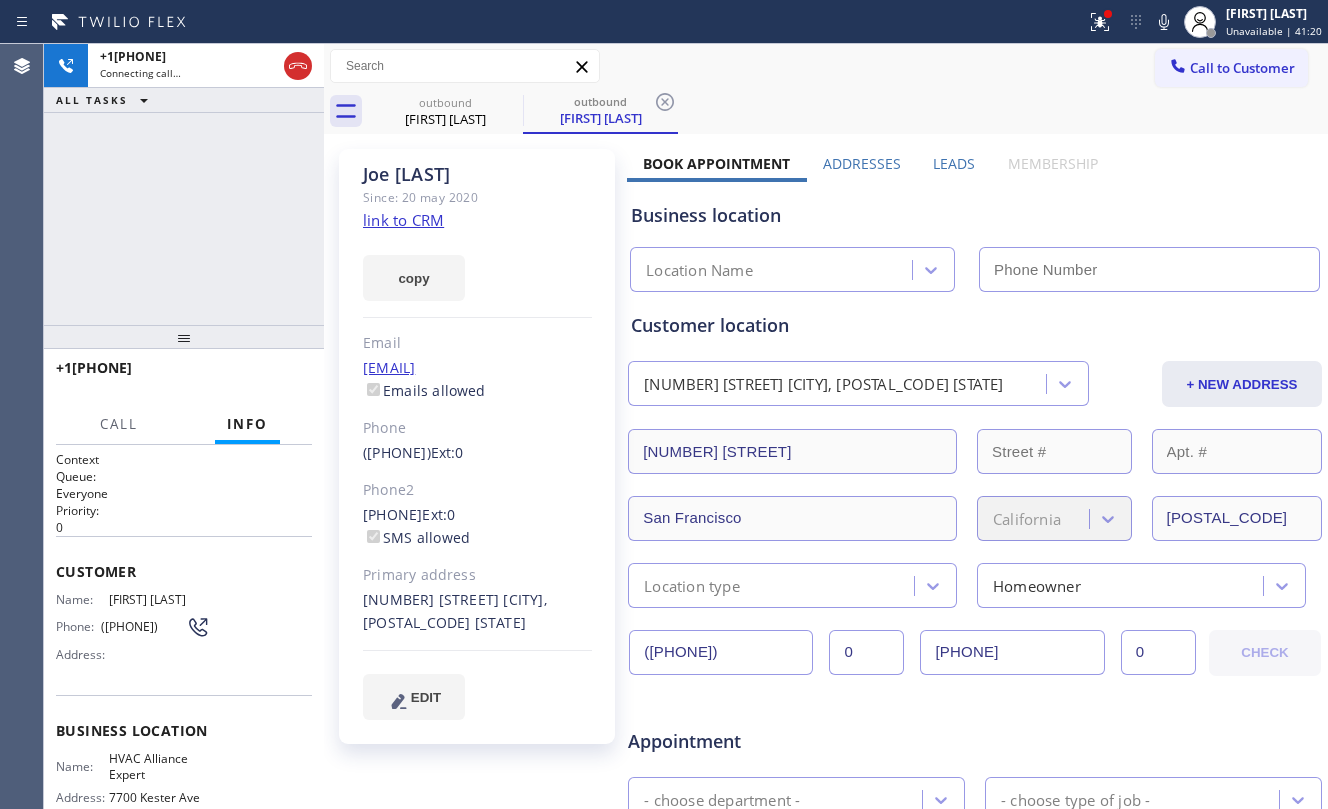 type on "[PHONE]" 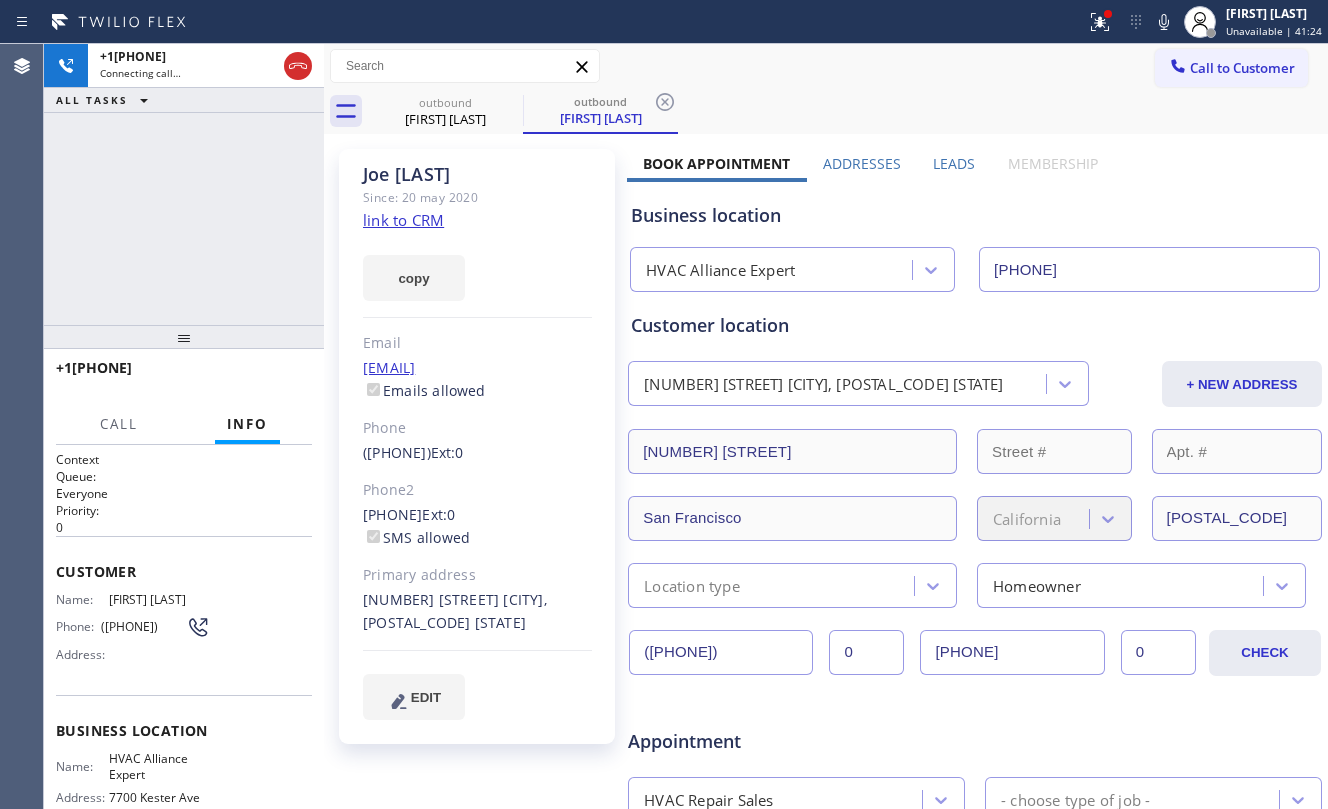 click on "link to CRM" 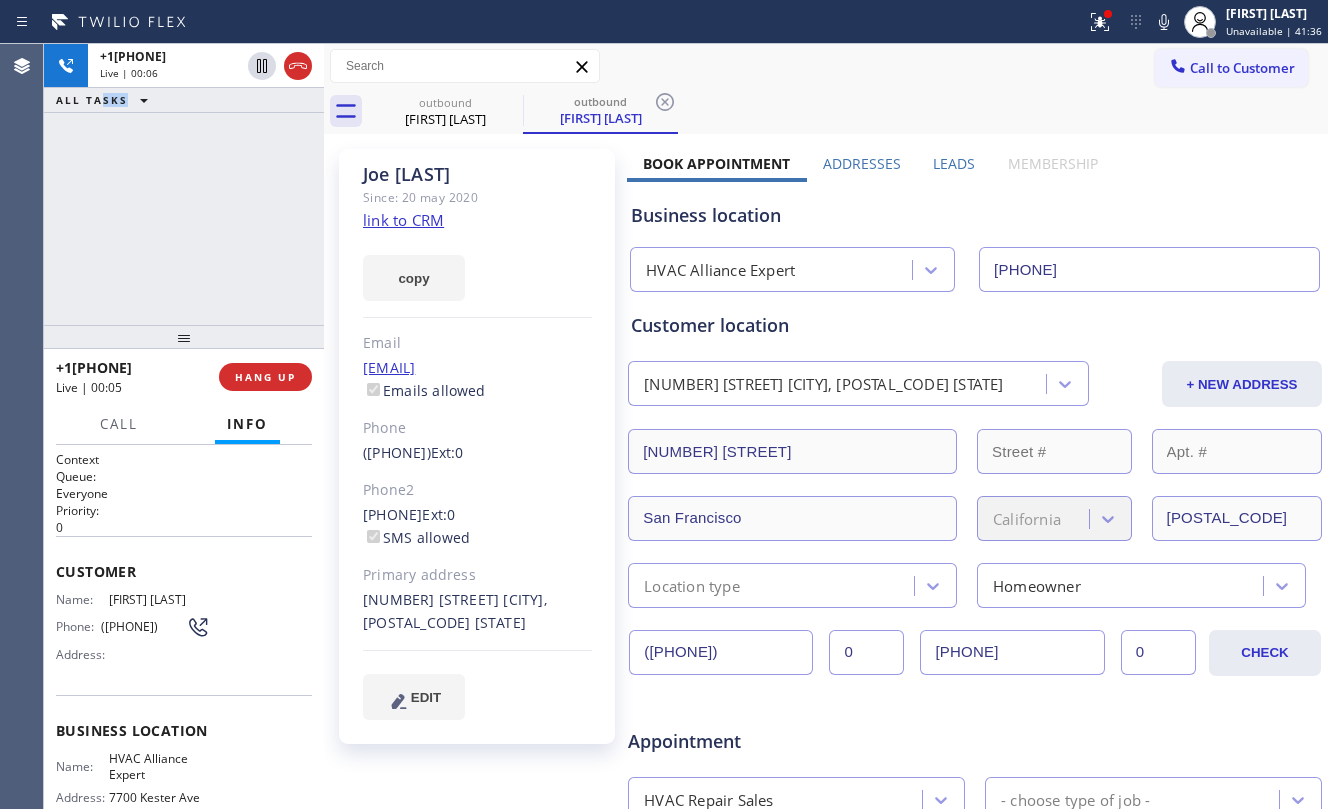 drag, startPoint x: 102, startPoint y: 169, endPoint x: 210, endPoint y: 193, distance: 110.63454 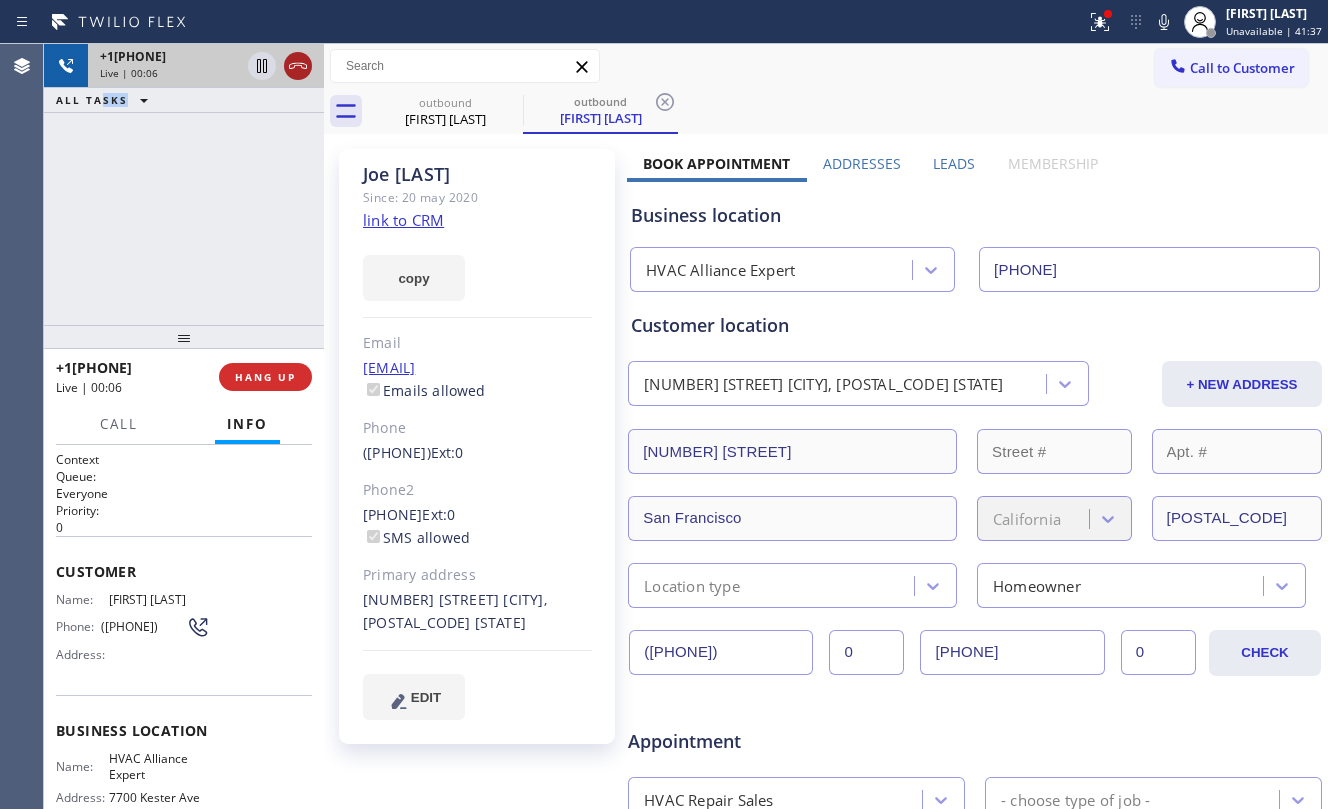 click 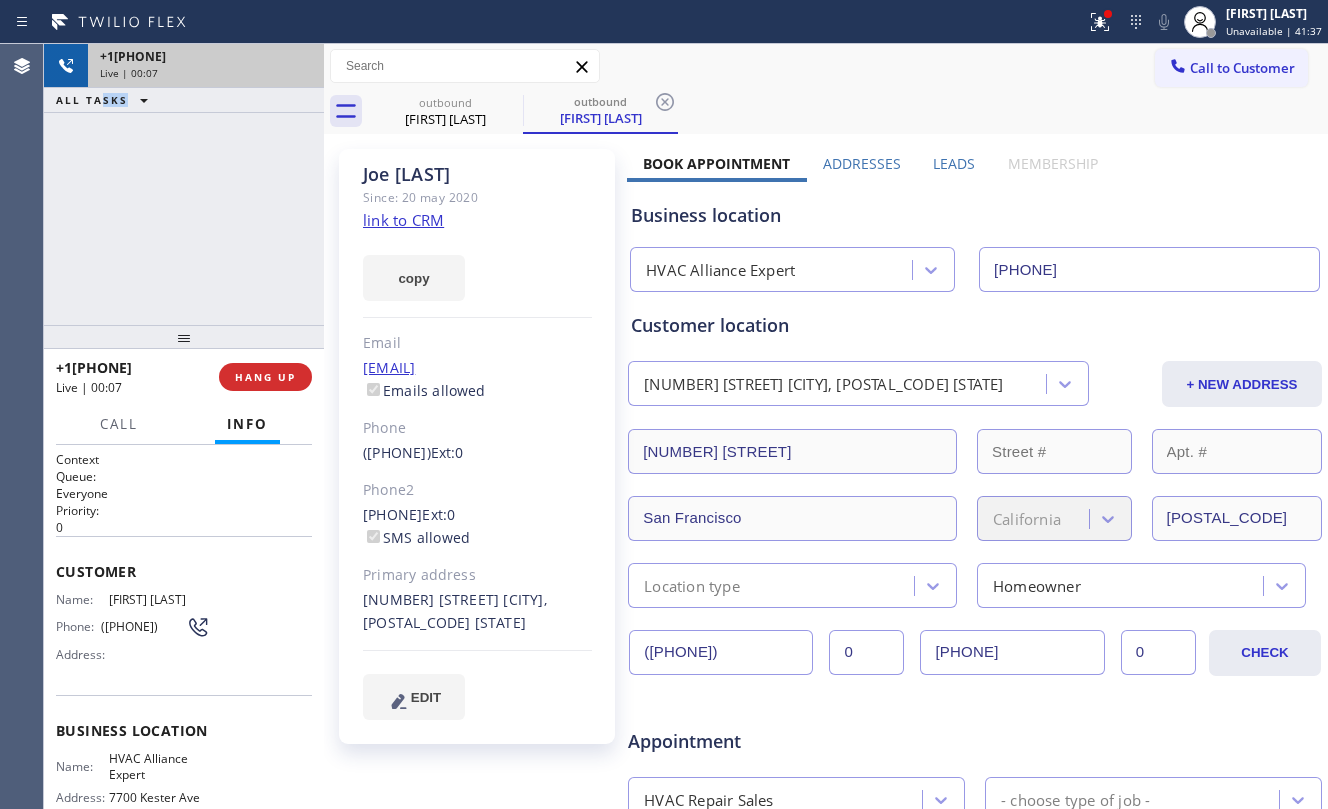 click on "+1[PHONE] Live | 00:07 ALL TASKS ALL TASKS ACTIVE TASKS TASKS IN WRAP UP" at bounding box center [184, 184] 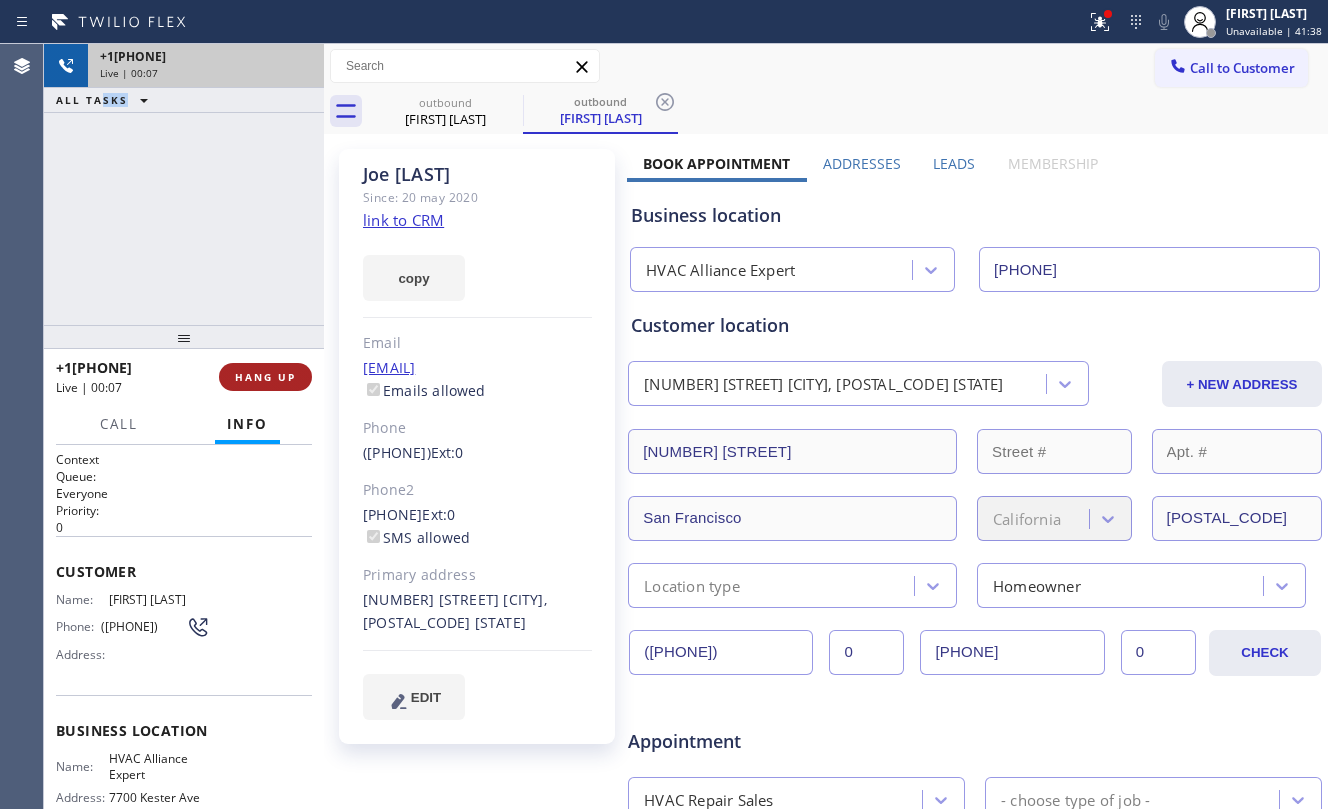 click on "HANG UP" at bounding box center [265, 377] 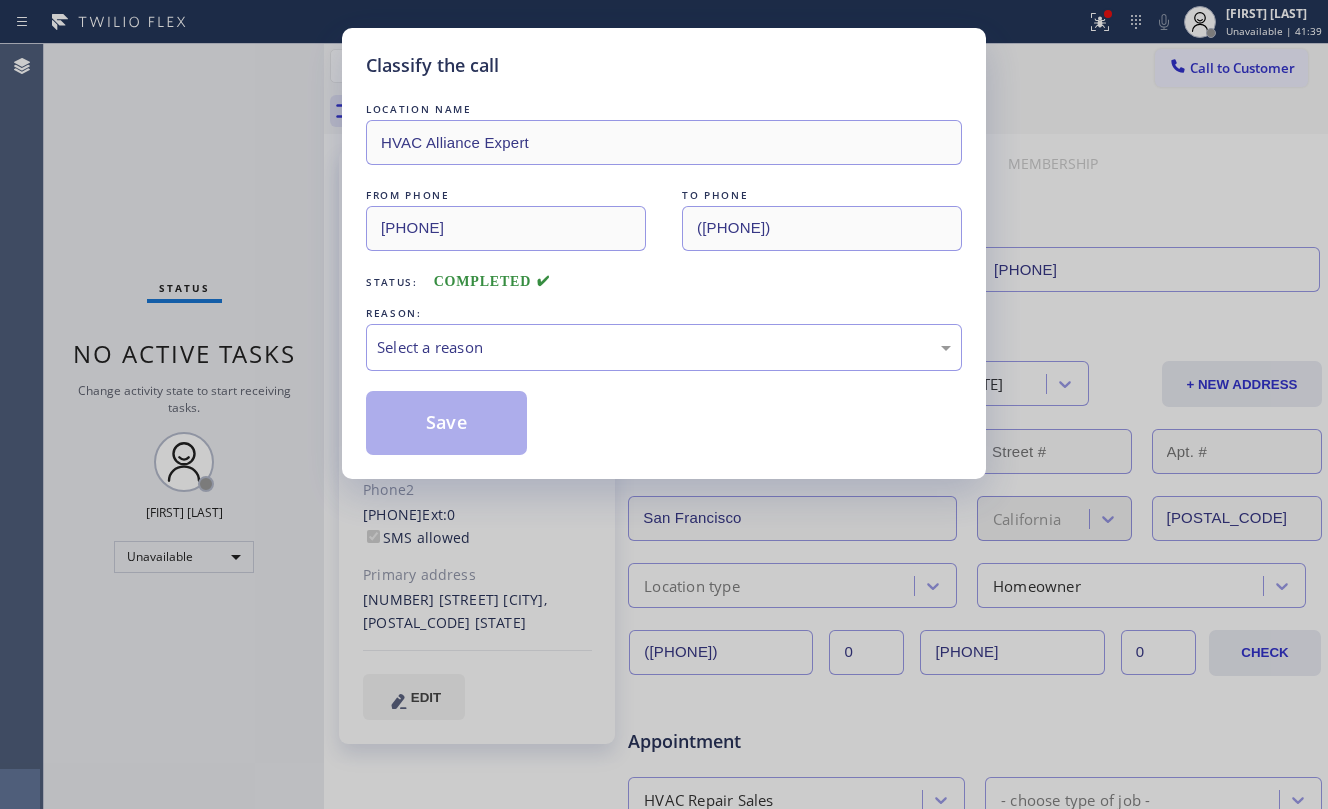 click on "Classify the call LOCATION NAME HVAC Alliance Expert FROM PHONE [PHONE] TO PHONE [PHONE] Status: COMPLETED REASON: Select a reason Save" at bounding box center [664, 404] 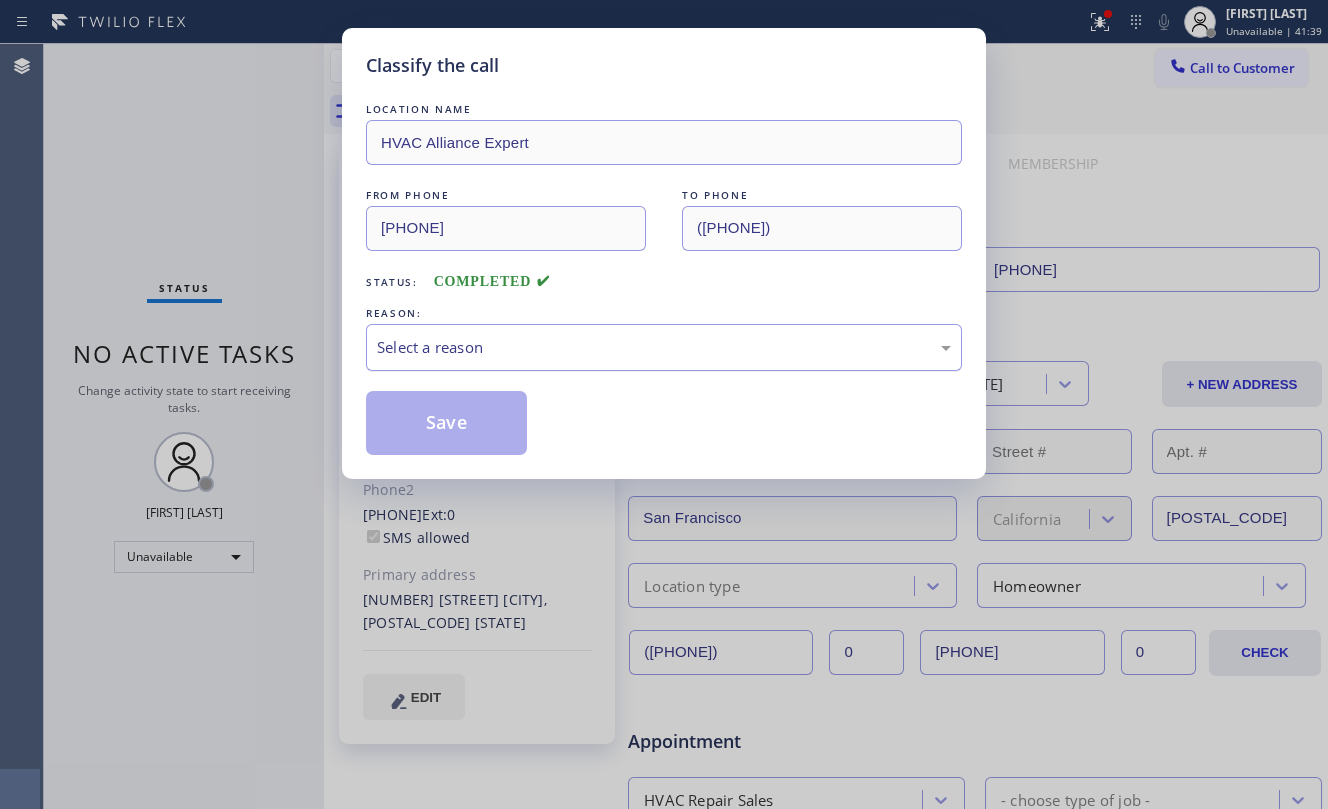 drag, startPoint x: 422, startPoint y: 352, endPoint x: 437, endPoint y: 364, distance: 19.209373 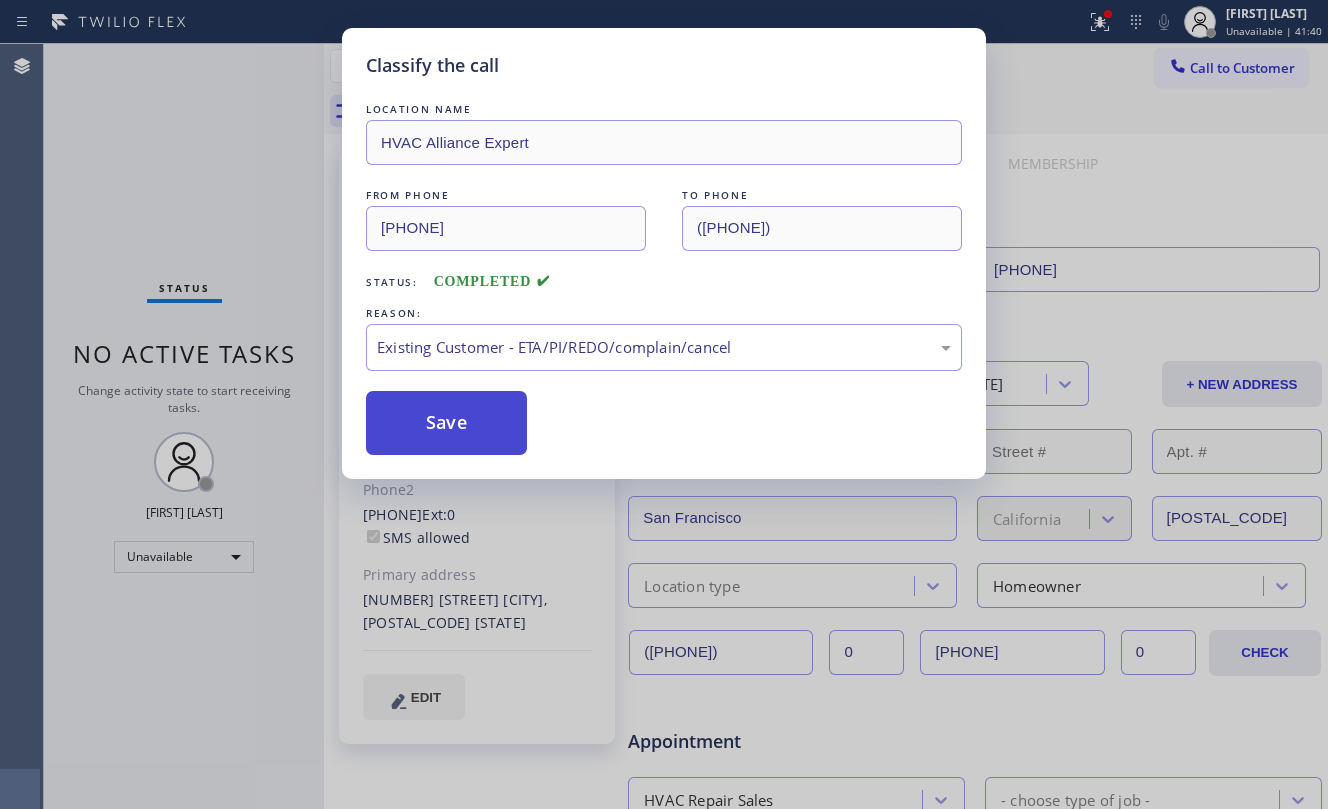 drag, startPoint x: 457, startPoint y: 441, endPoint x: 454, endPoint y: 421, distance: 20.22375 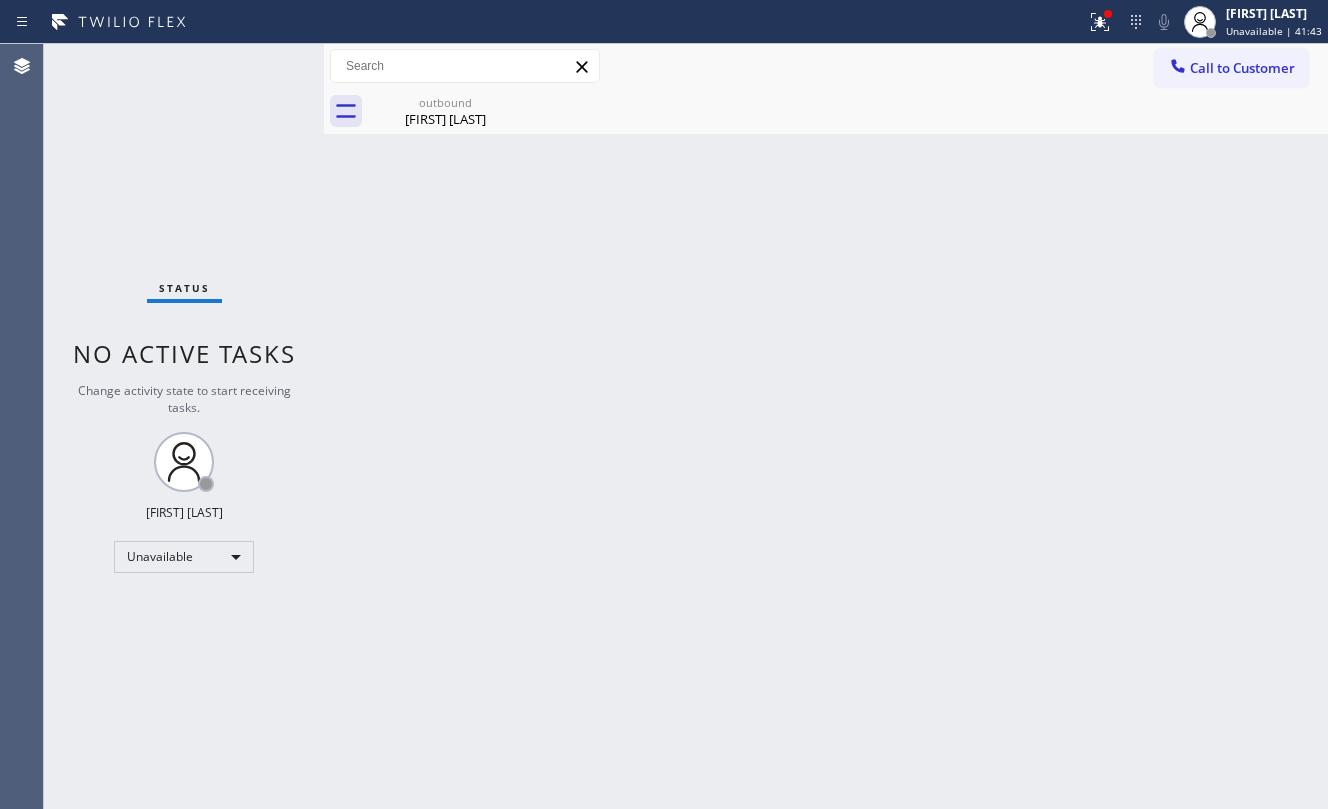 click on "Back to Dashboard Change Sender ID Customers Technicians Select a contact Outbound call Location Search location Your caller id phone number Customer number Call Customer info Name   Phone none Address none Change Sender ID HVAC +18559994417 5 Star Appliance +18557314952 Appliance Repair +18554611149 Plumbing +18889090120 Air Duct Cleaning +18006865038  Electricians +18005688664 Cancel Change Check personal SMS Reset Change outbound [FIRST] [LAST] Call to Customer Outbound call Location HVAC Alliance Expert Your caller id phone number [PHONE] Customer number Call Outbound call Technician Search Technician Your caller id phone number Your caller id phone number Call outbound [FIRST] [LAST] [FIRST]   [LAST] Since: 20 may 2020 link to CRM copy Email [EMAIL]  Emails allowed Phone [PHONE]  Ext:  0 Phone2 [PHONE]  Ext:  0  SMS allowed Primary address  [NUMBER] [STREET] [CITY], [POSTAL_CODE] CA EDIT Outbound call Location HVAC Alliance Expert [PHONE] Customer number Call" at bounding box center [826, 426] 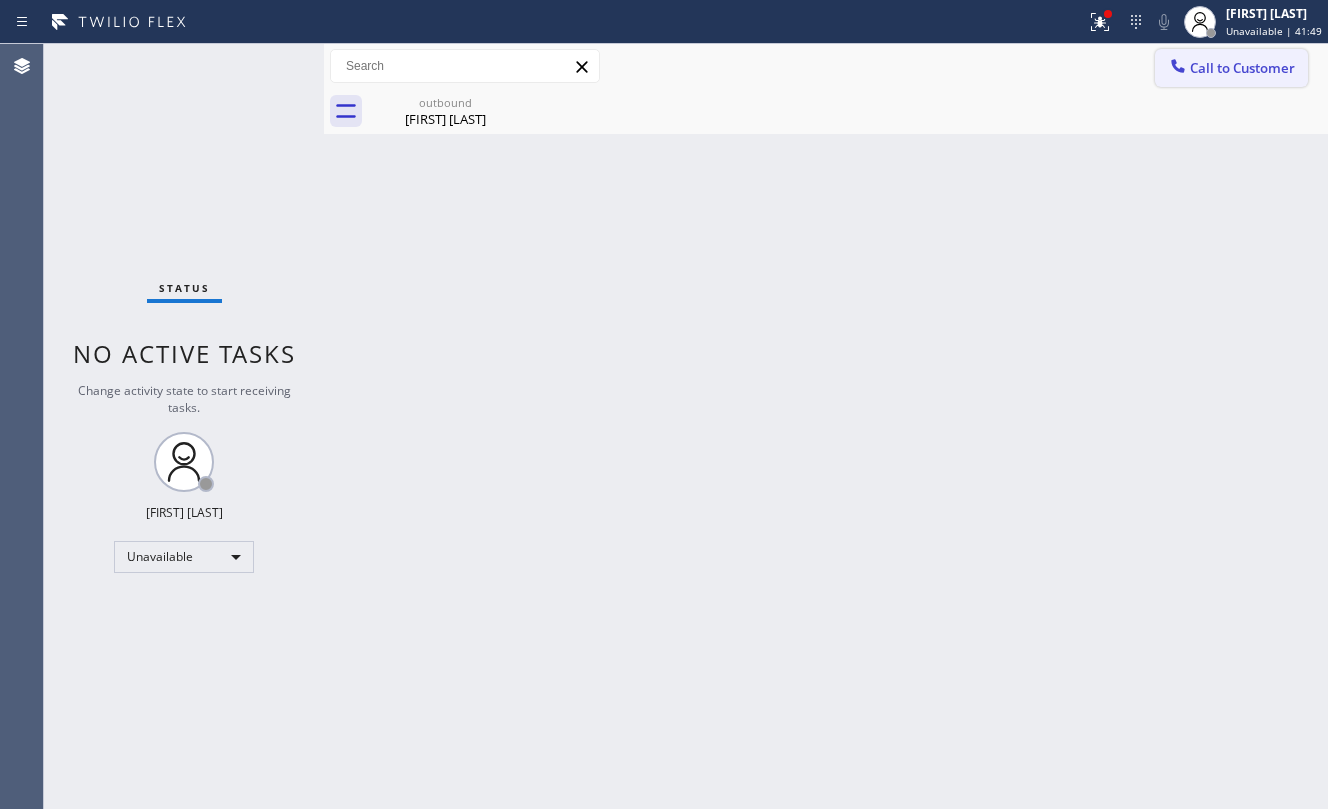 click on "Call to Customer" at bounding box center (1231, 68) 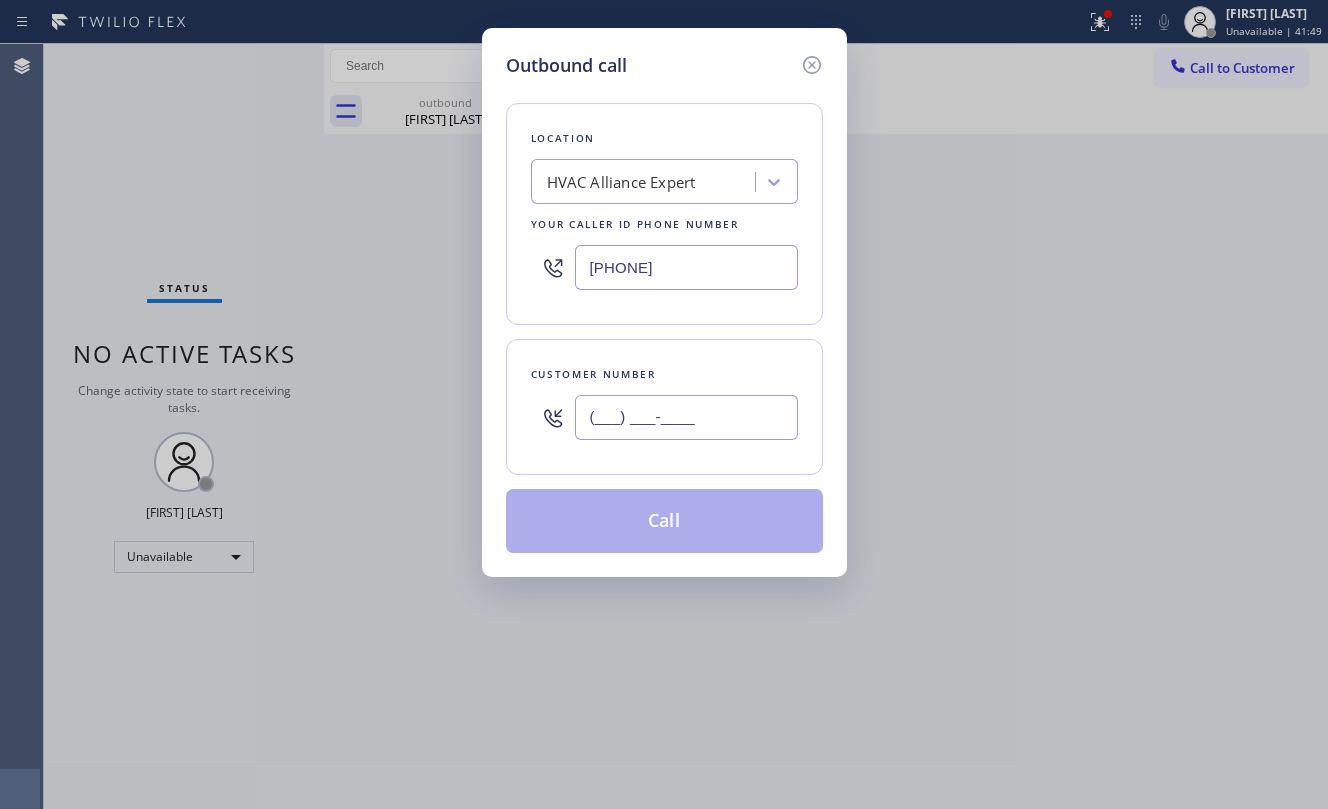 click on "(___) ___-____" at bounding box center (686, 417) 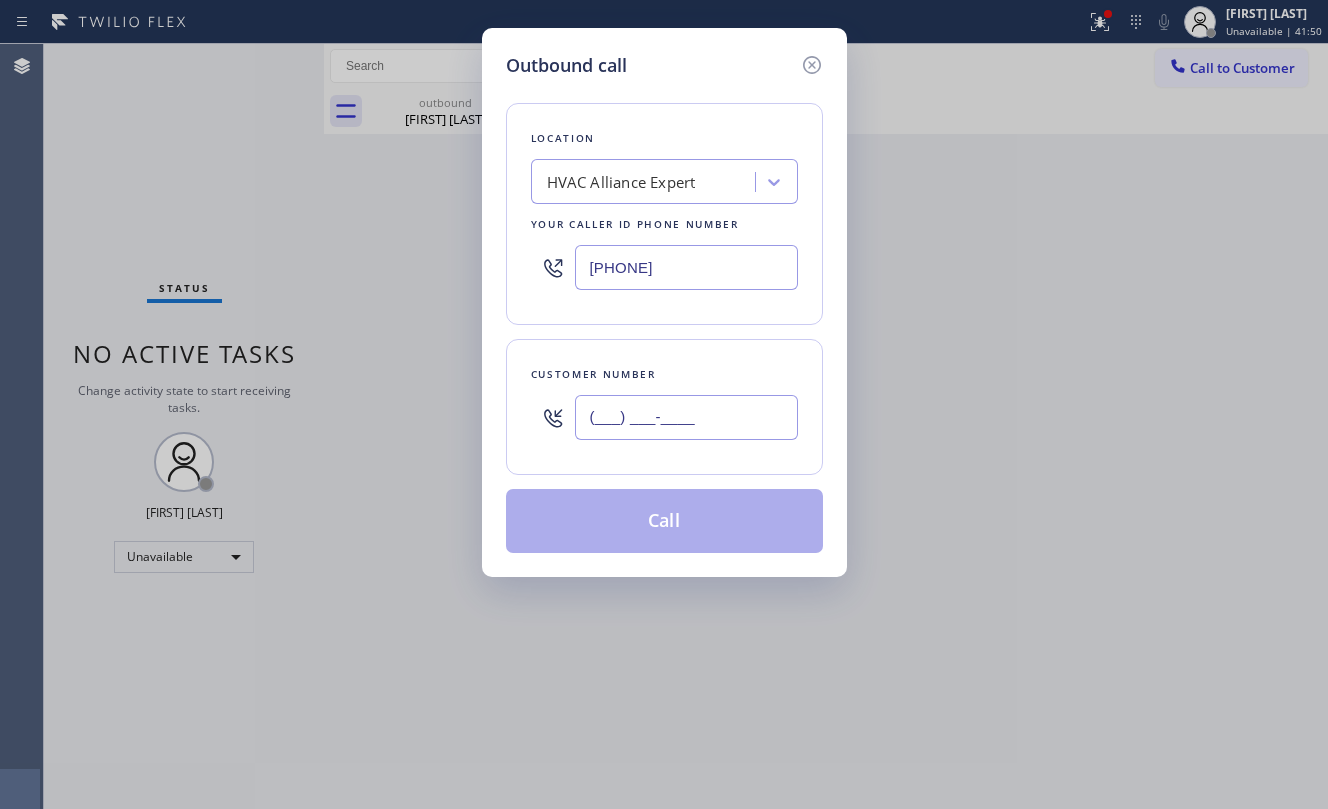 paste on "[PHONE]" 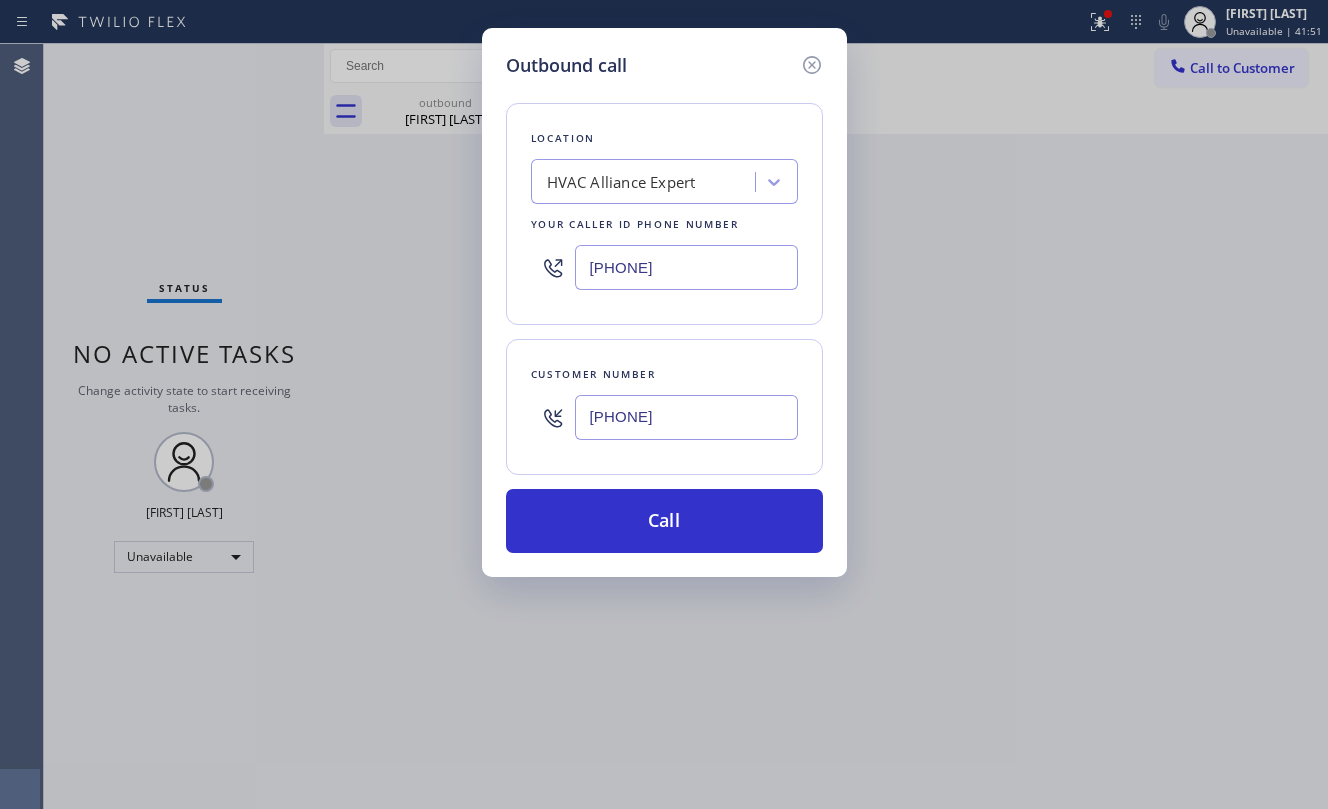 type on "[PHONE]" 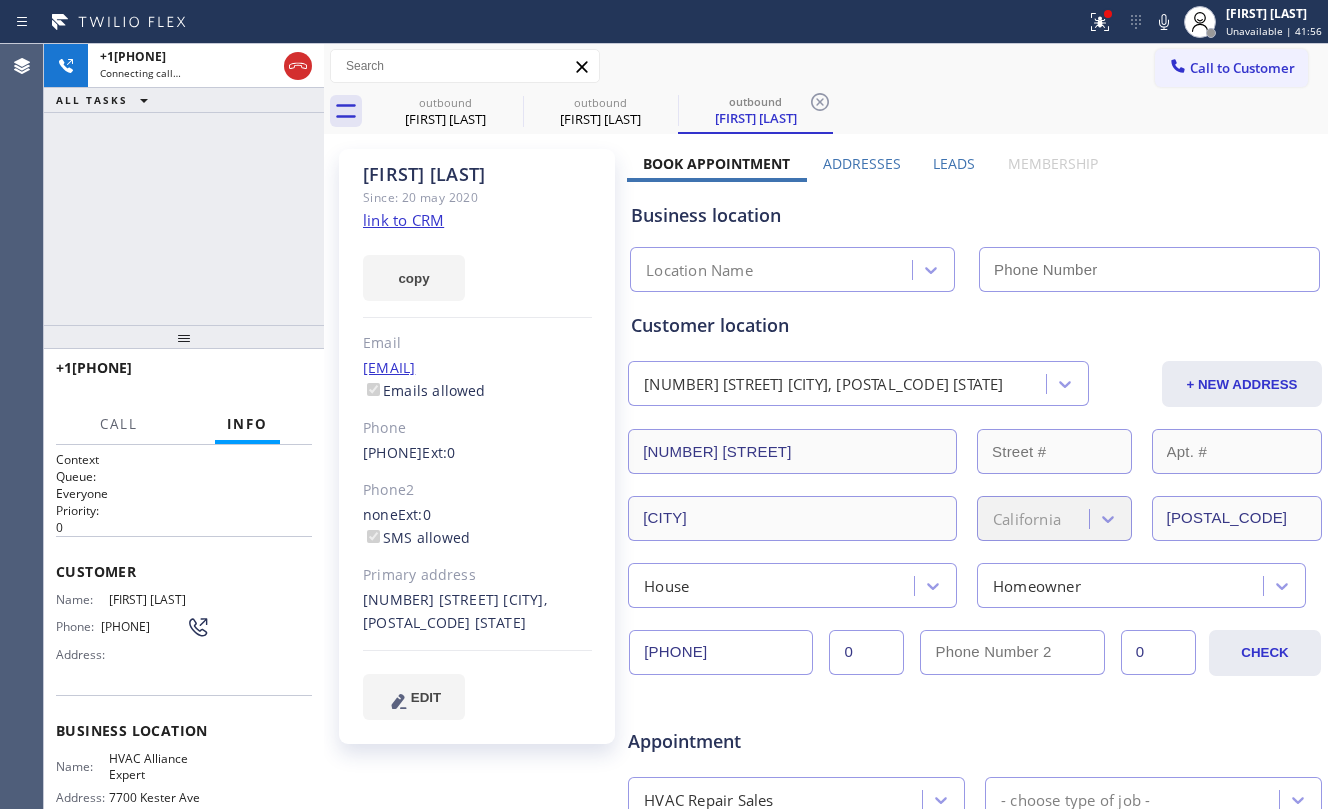 type on "[PHONE]" 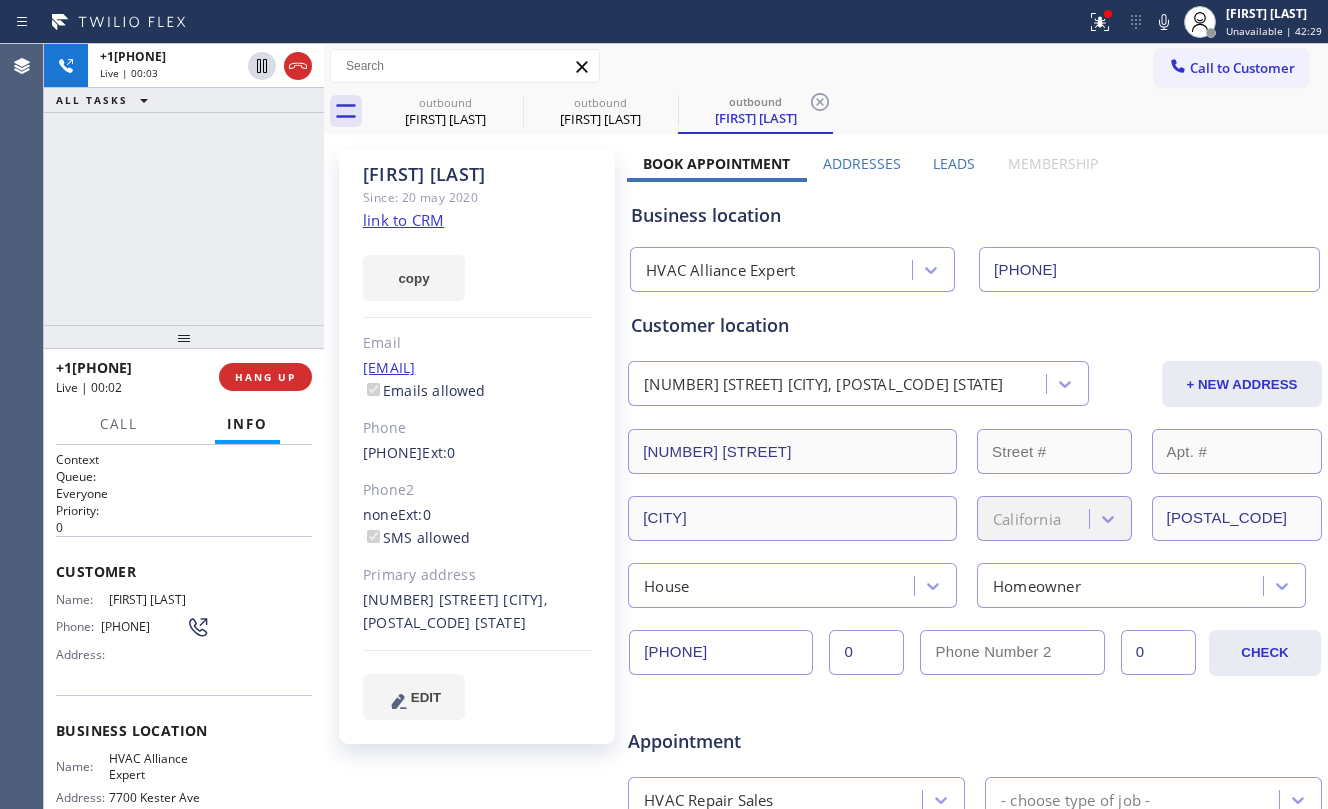 click on "[PHONE] Live | 00:03 ALL TASKS ALL TASKS ACTIVE TASKS TASKS IN WRAP UP" at bounding box center (184, 184) 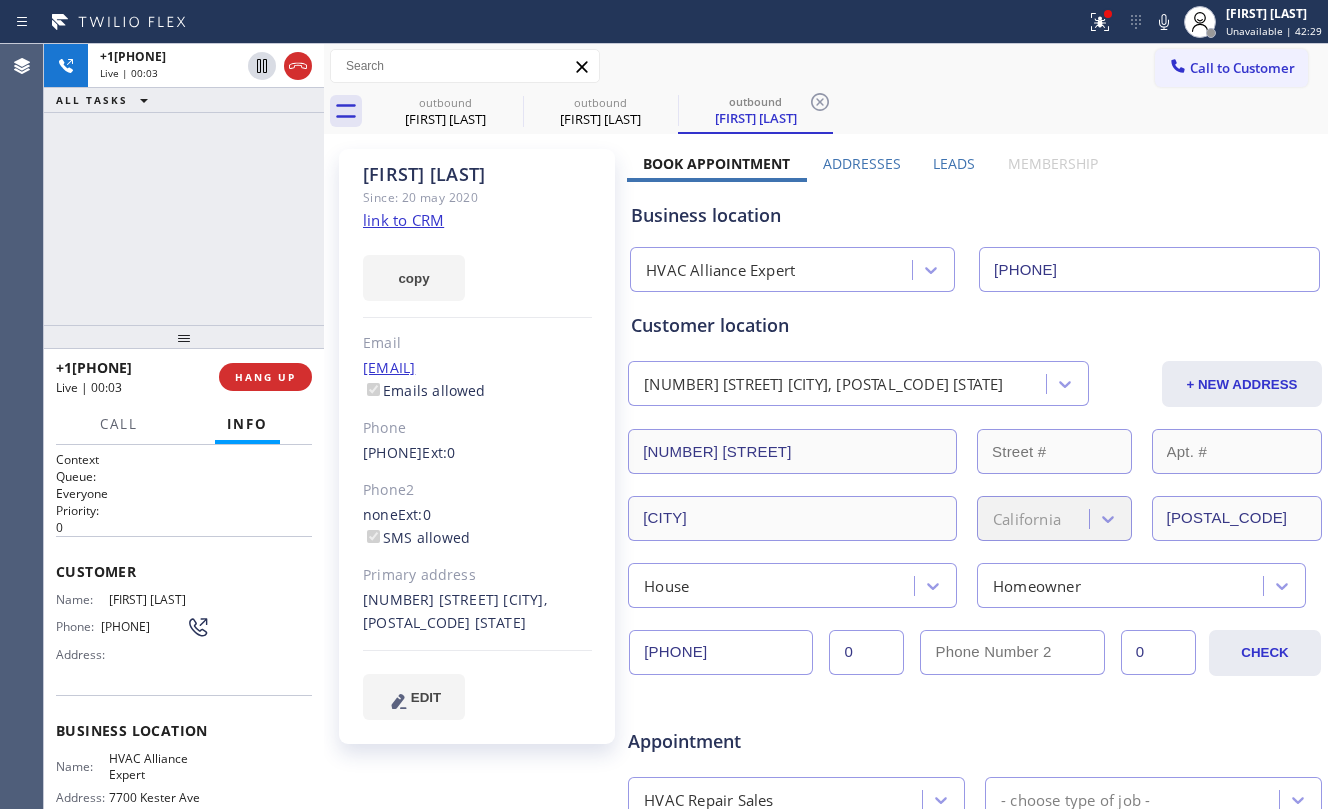 click on "+[PHONE] Live | 00:03 HANG UP" at bounding box center (184, 377) 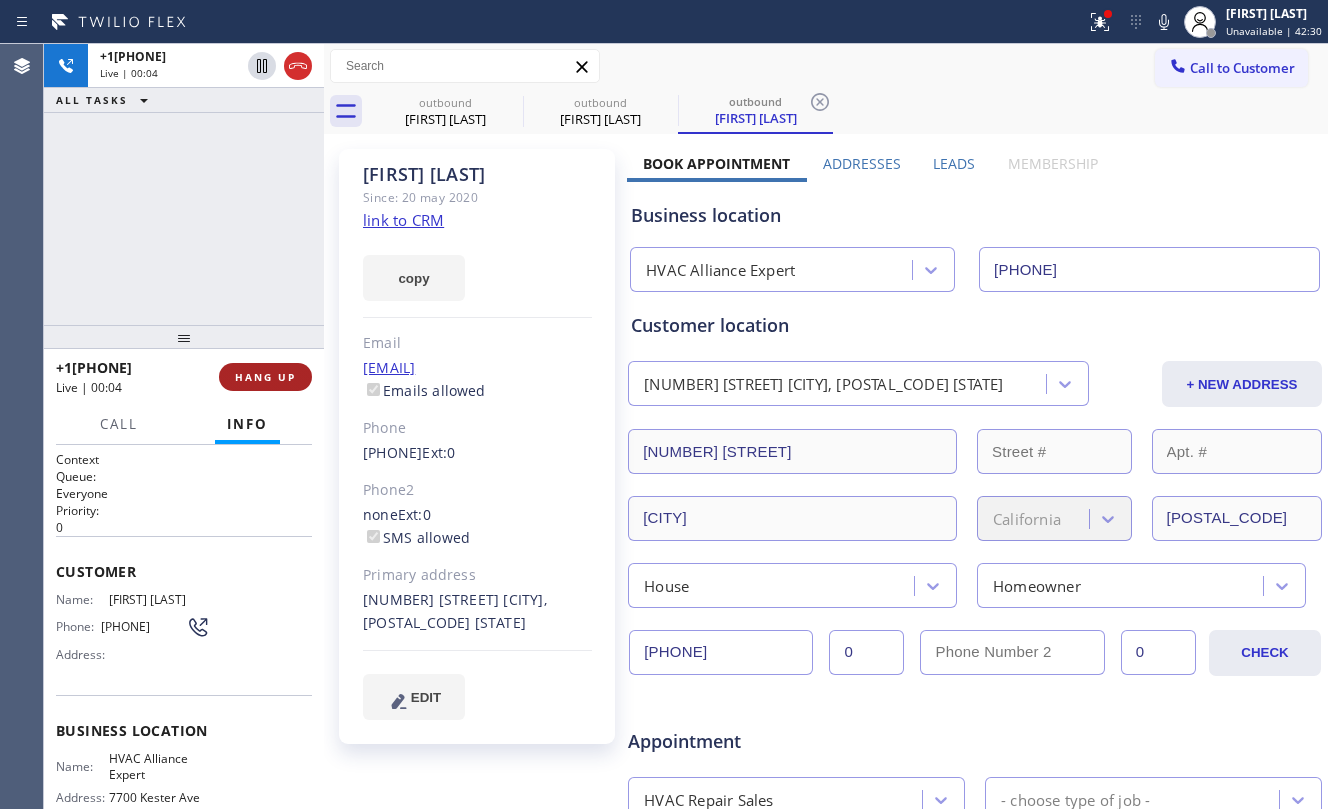 click on "HANG UP" at bounding box center (265, 377) 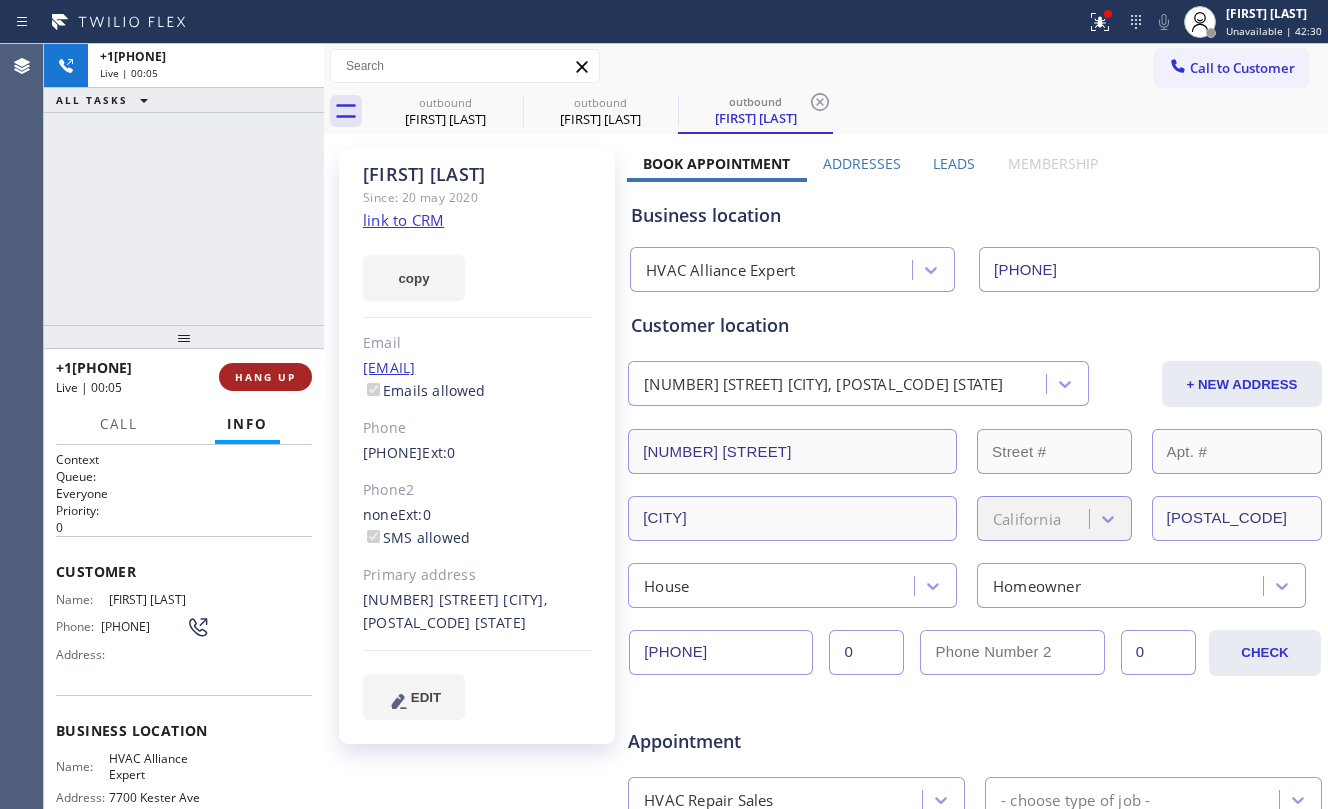 click on "HANG UP" at bounding box center [265, 377] 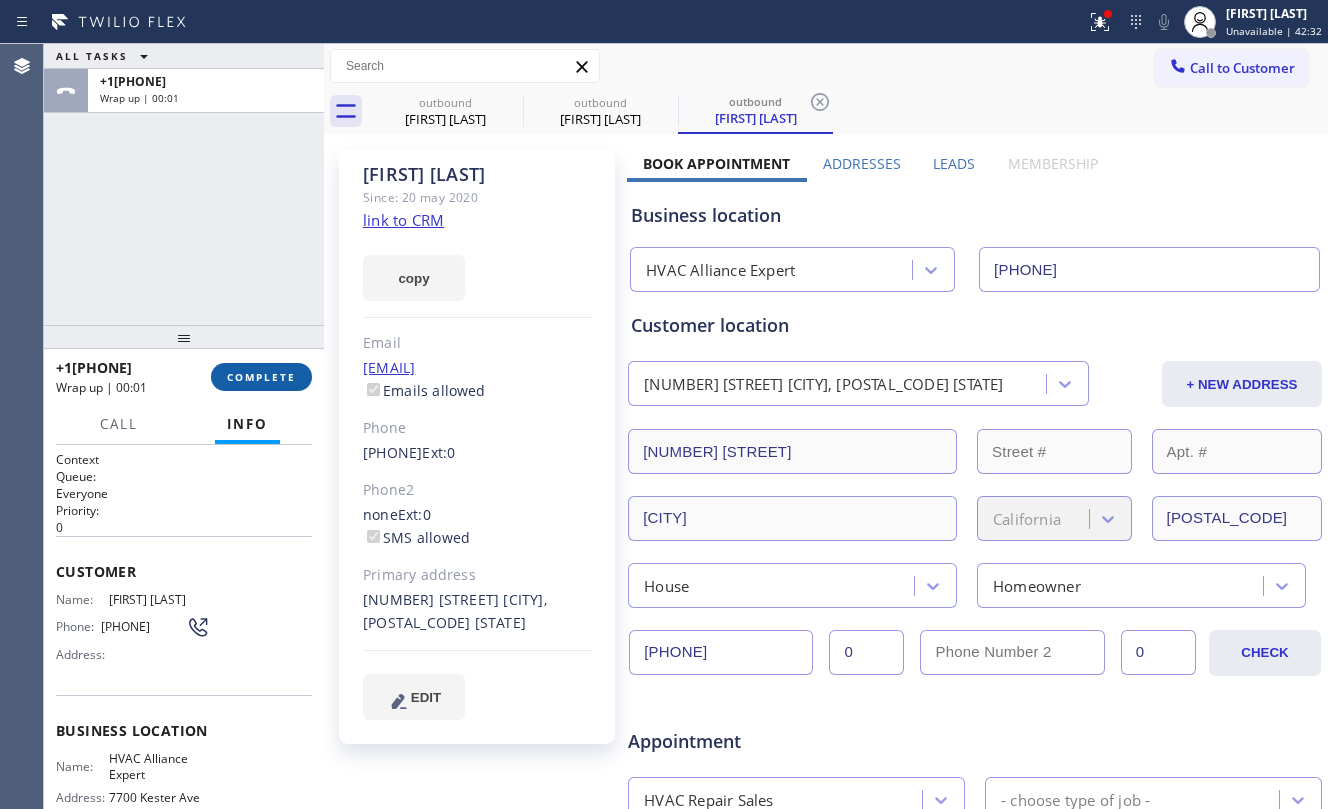 click on "COMPLETE" at bounding box center (261, 377) 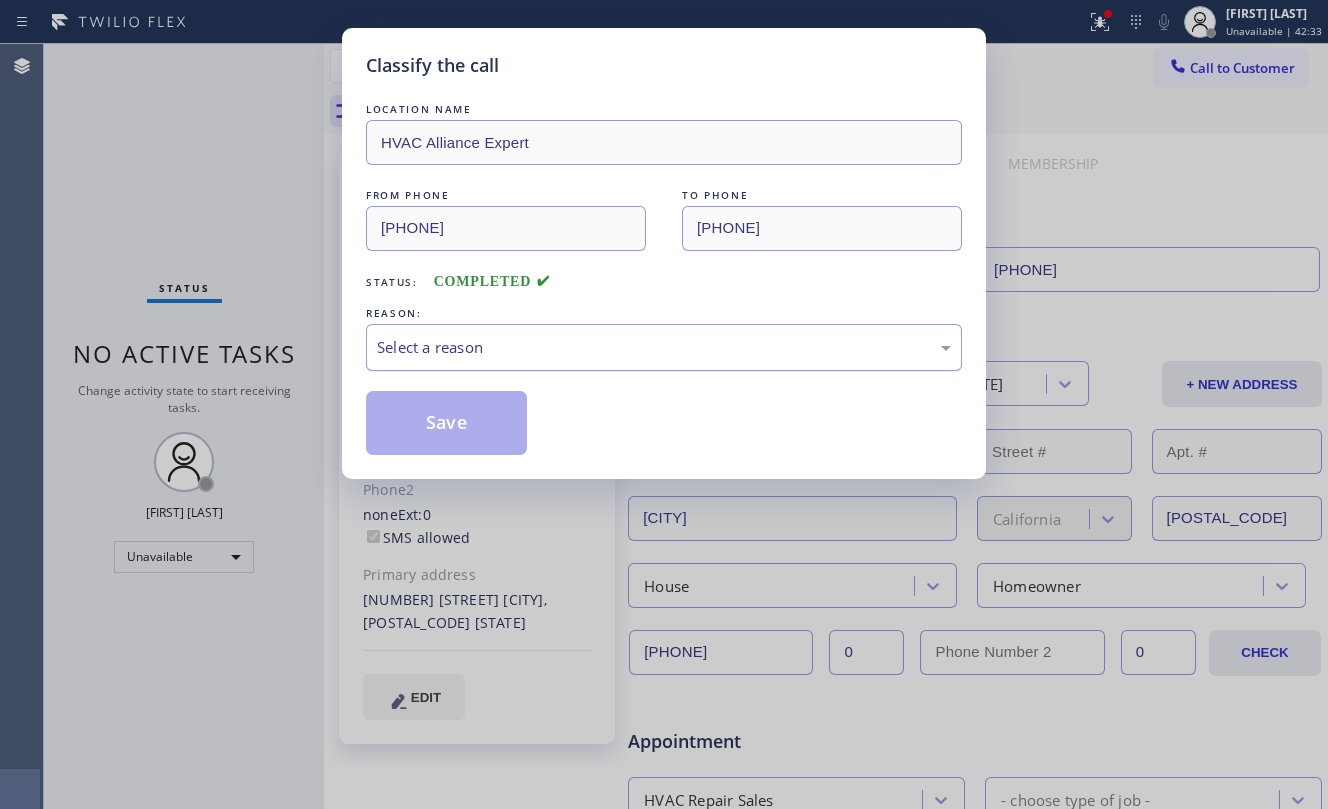 click on "Select a reason" at bounding box center (664, 347) 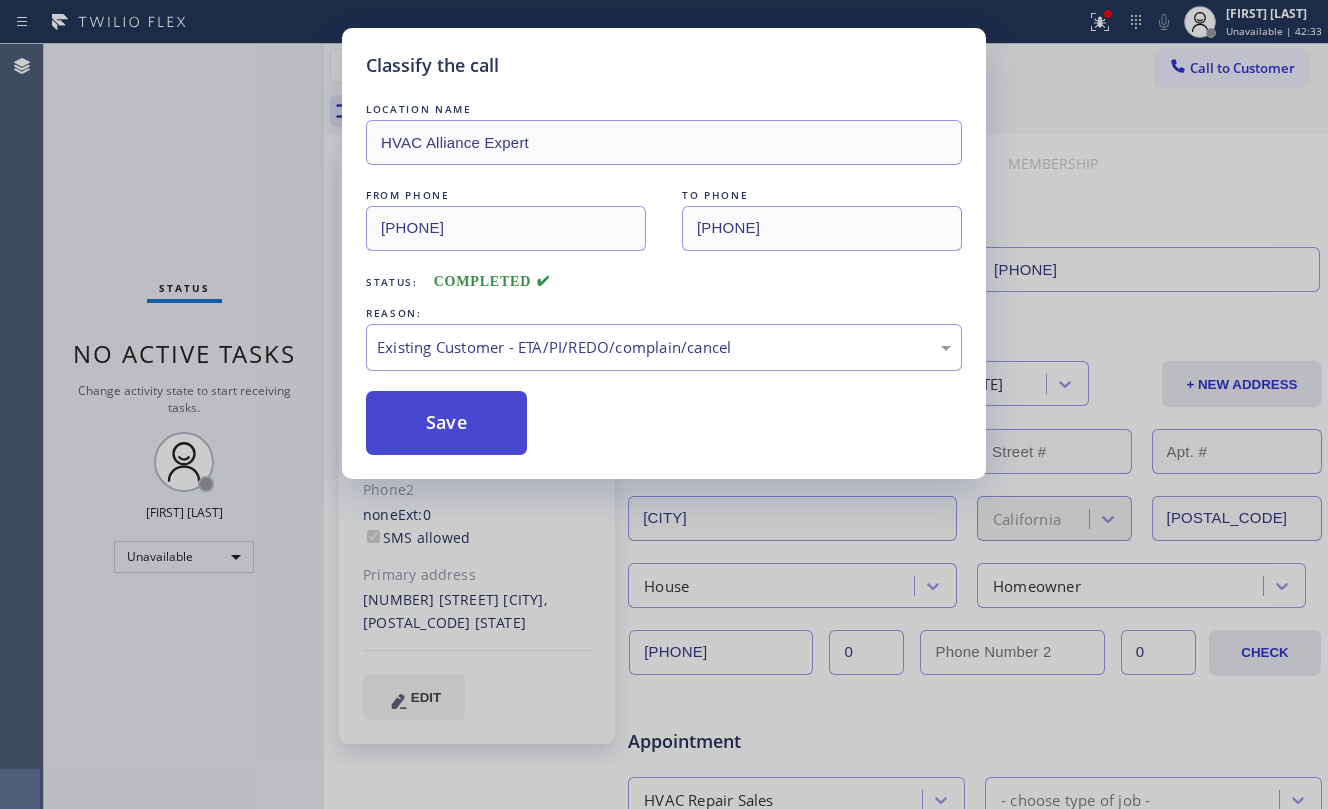 click on "Save" at bounding box center (446, 423) 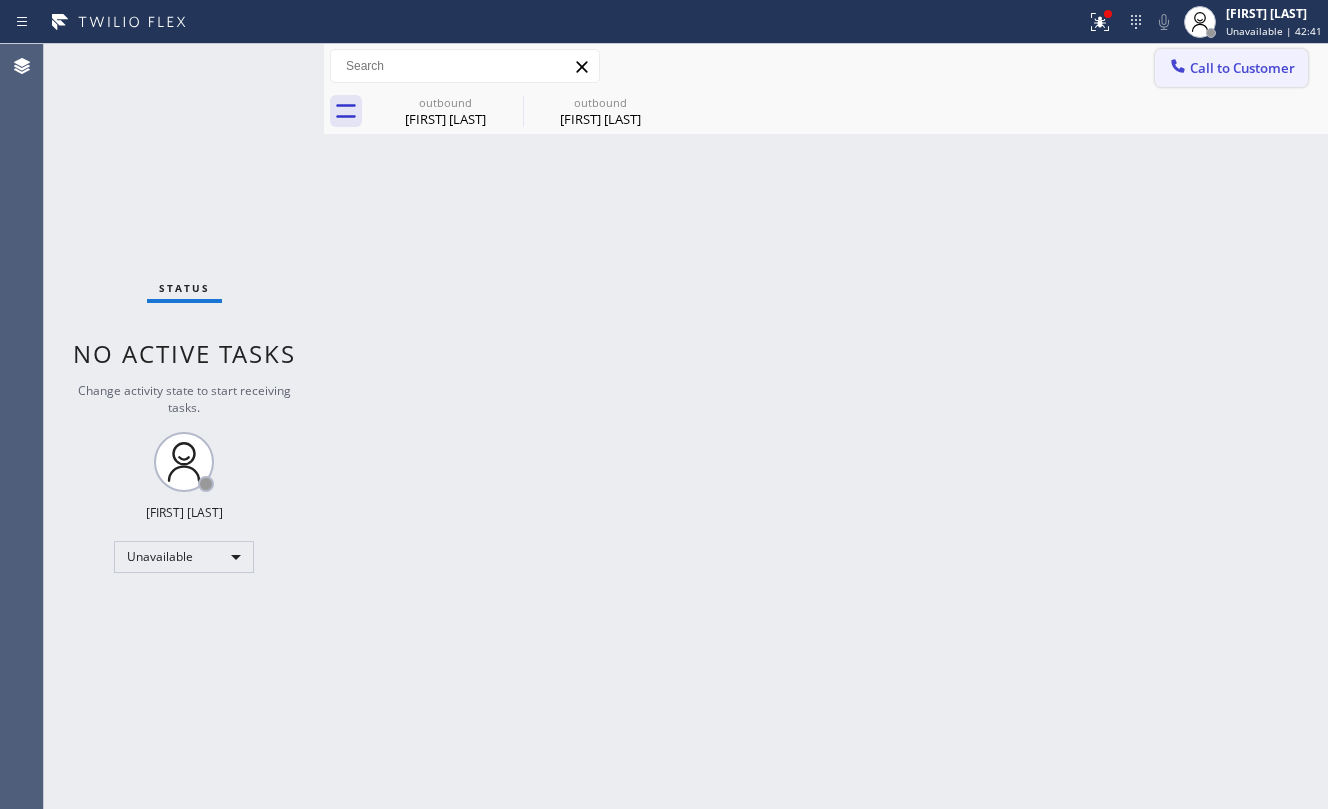 click on "Call to Customer" at bounding box center [1242, 68] 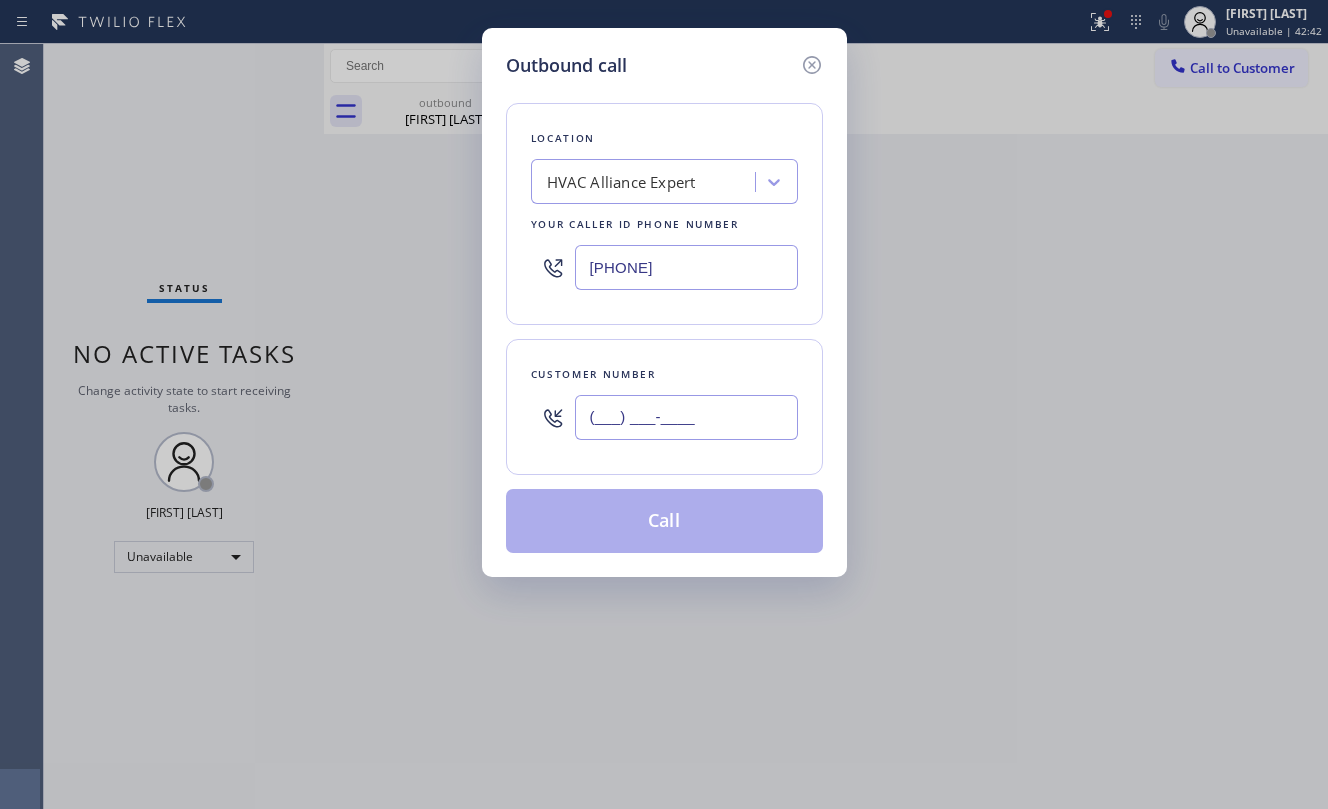 click on "(___) ___-____" at bounding box center (686, 417) 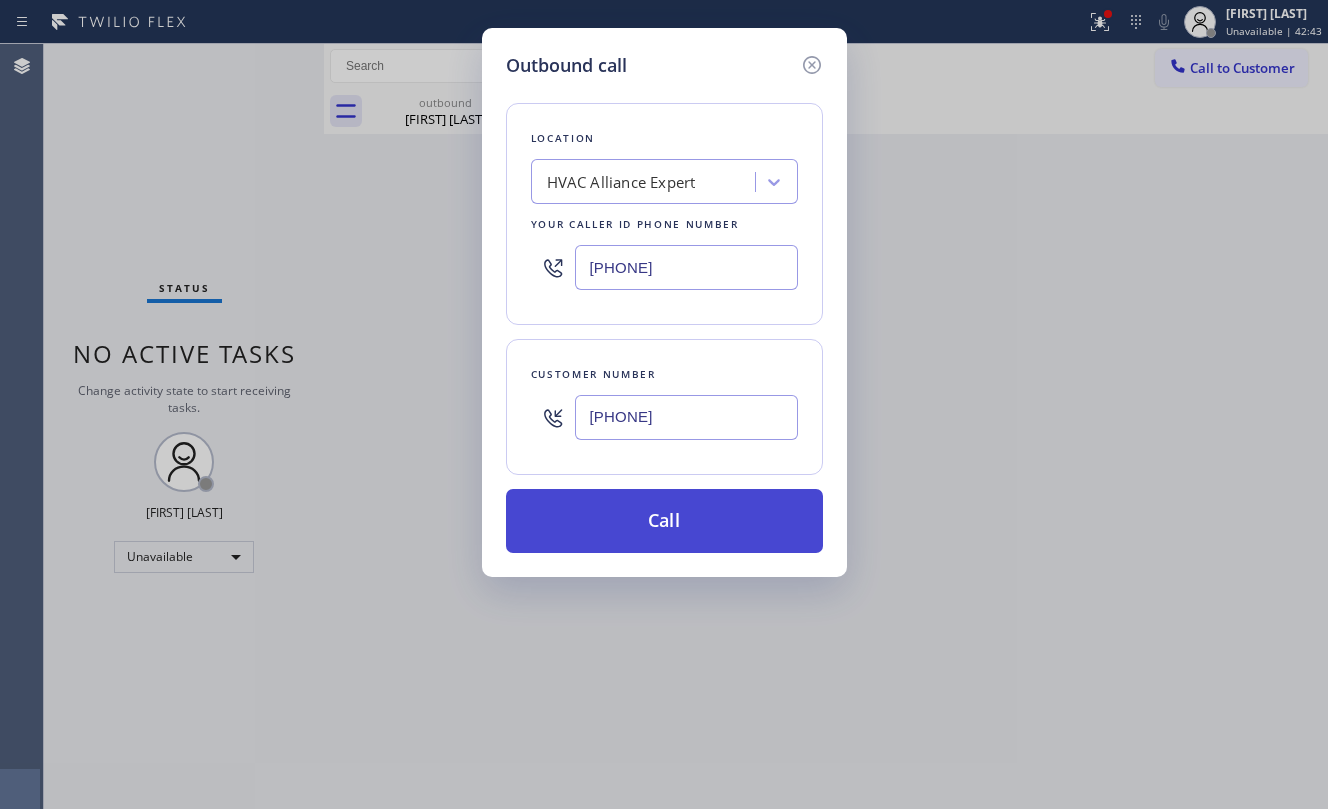 type on "[PHONE]" 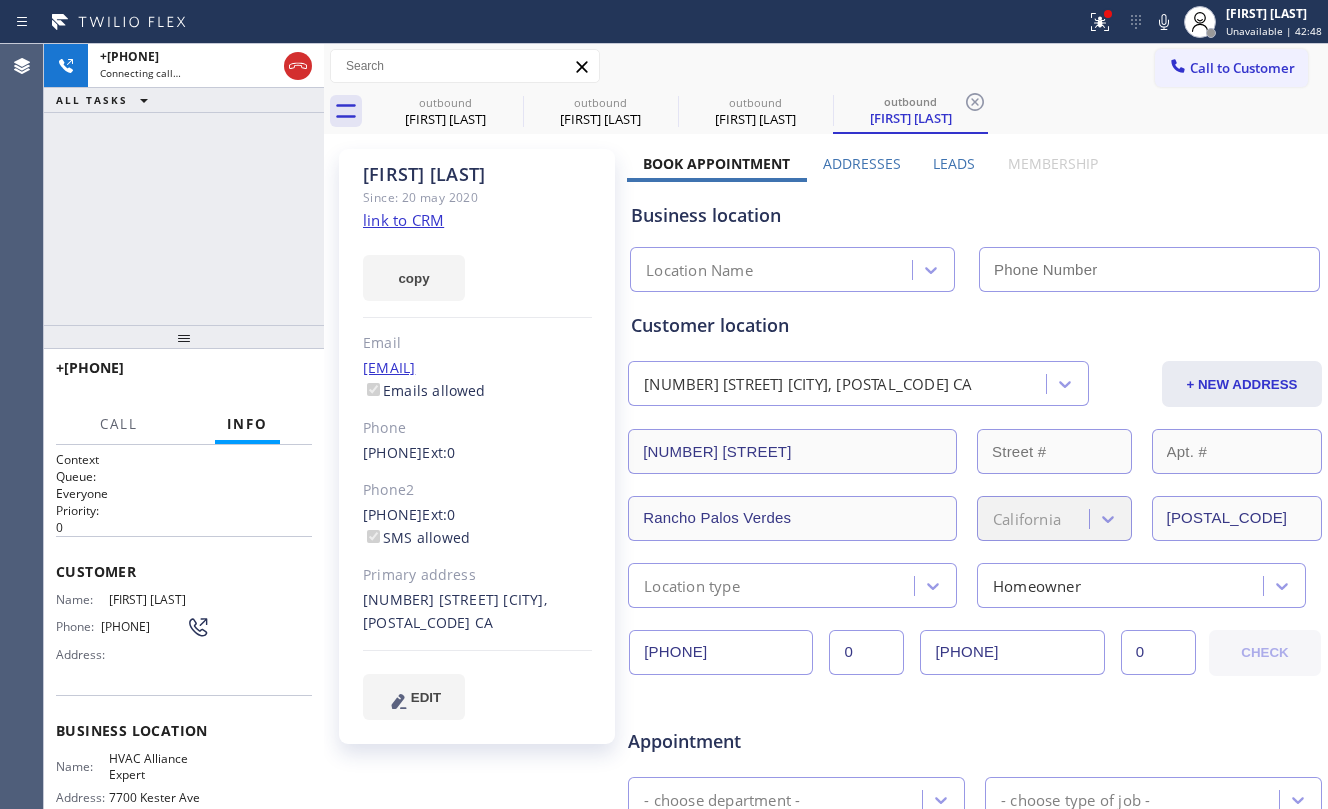 type on "[PHONE]" 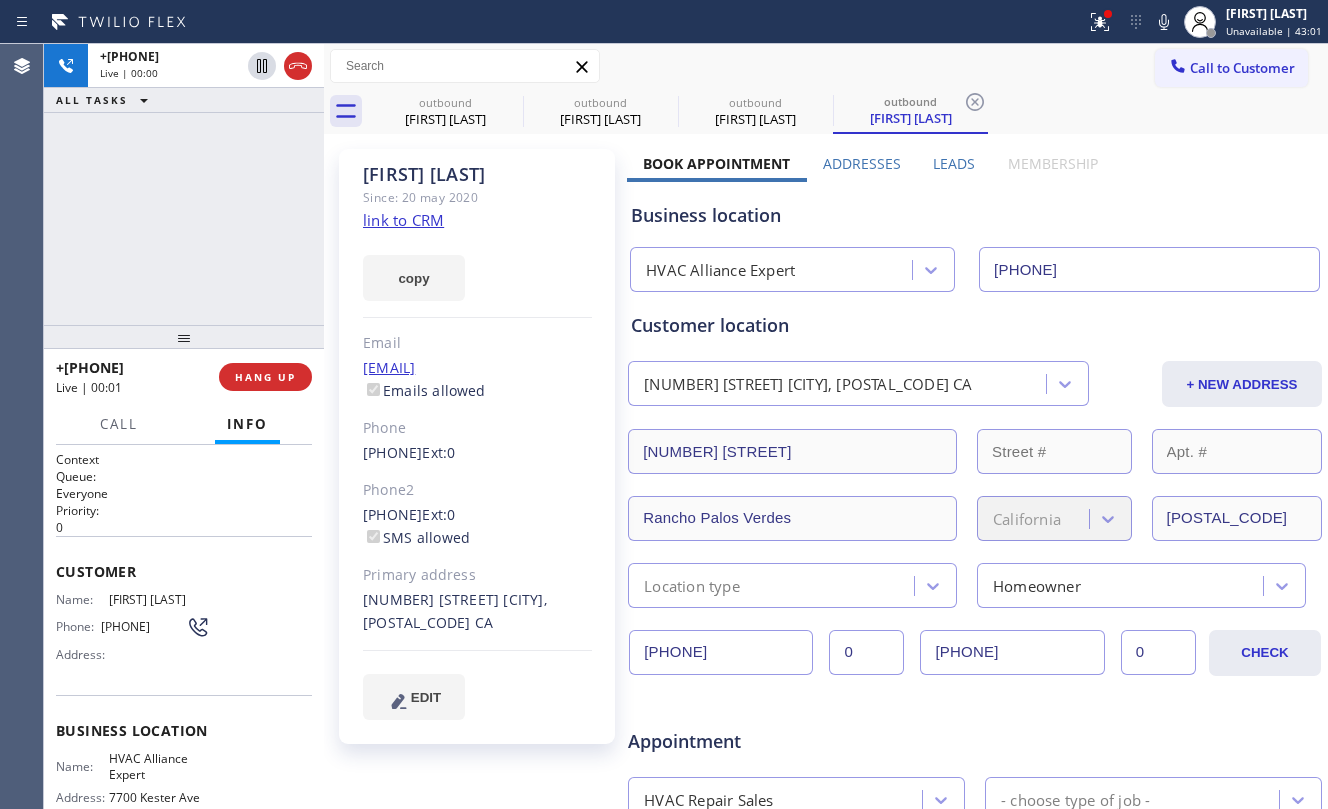 drag, startPoint x: 269, startPoint y: 217, endPoint x: 288, endPoint y: 220, distance: 19.235384 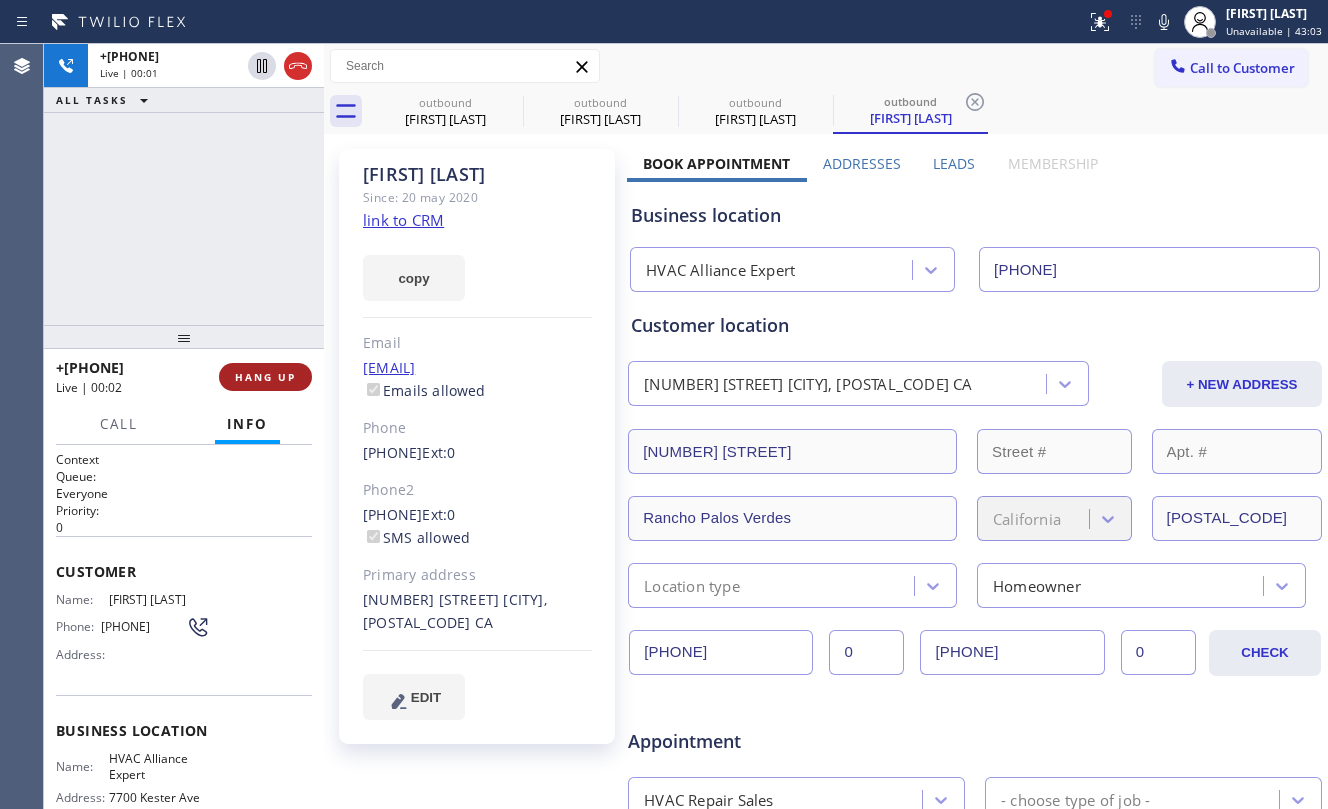click on "HANG UP" at bounding box center [265, 377] 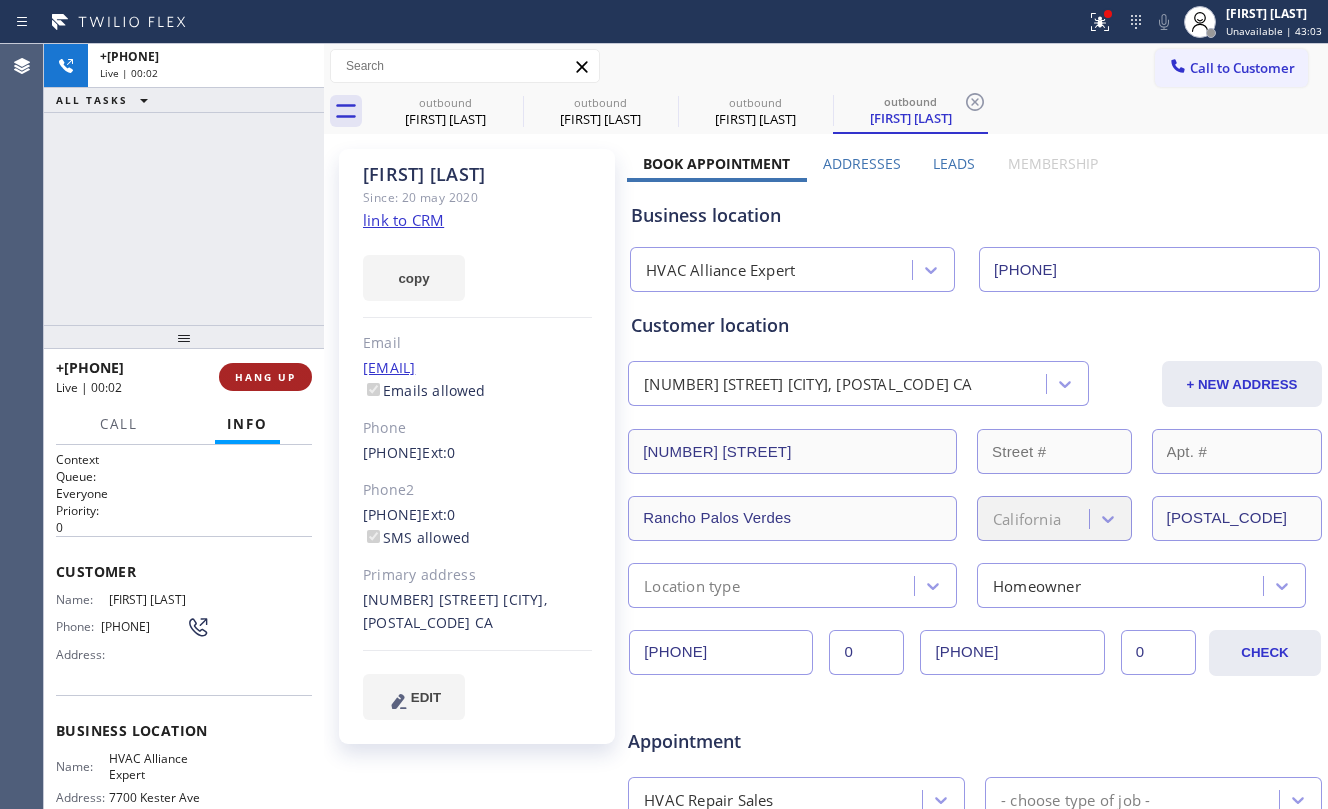 click on "HANG UP" at bounding box center (265, 377) 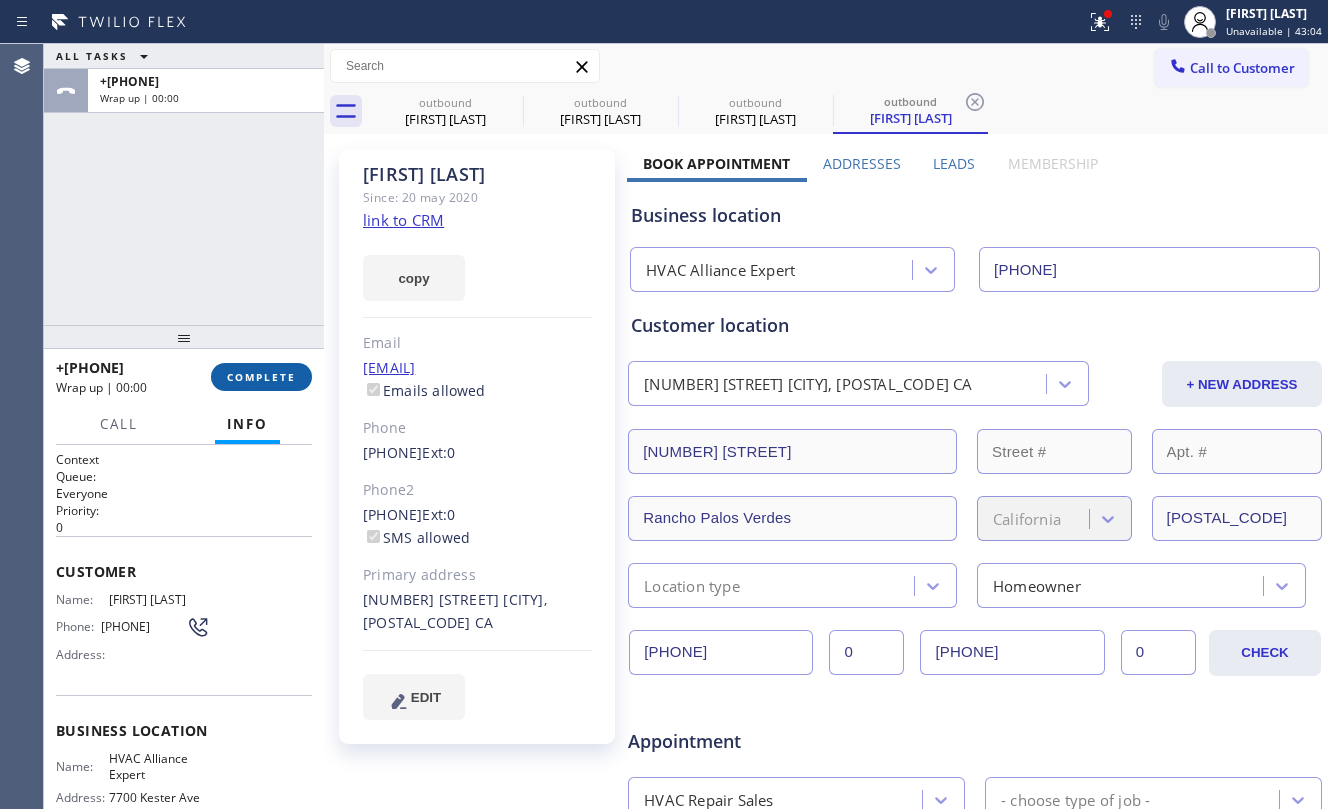 click on "COMPLETE" at bounding box center (261, 377) 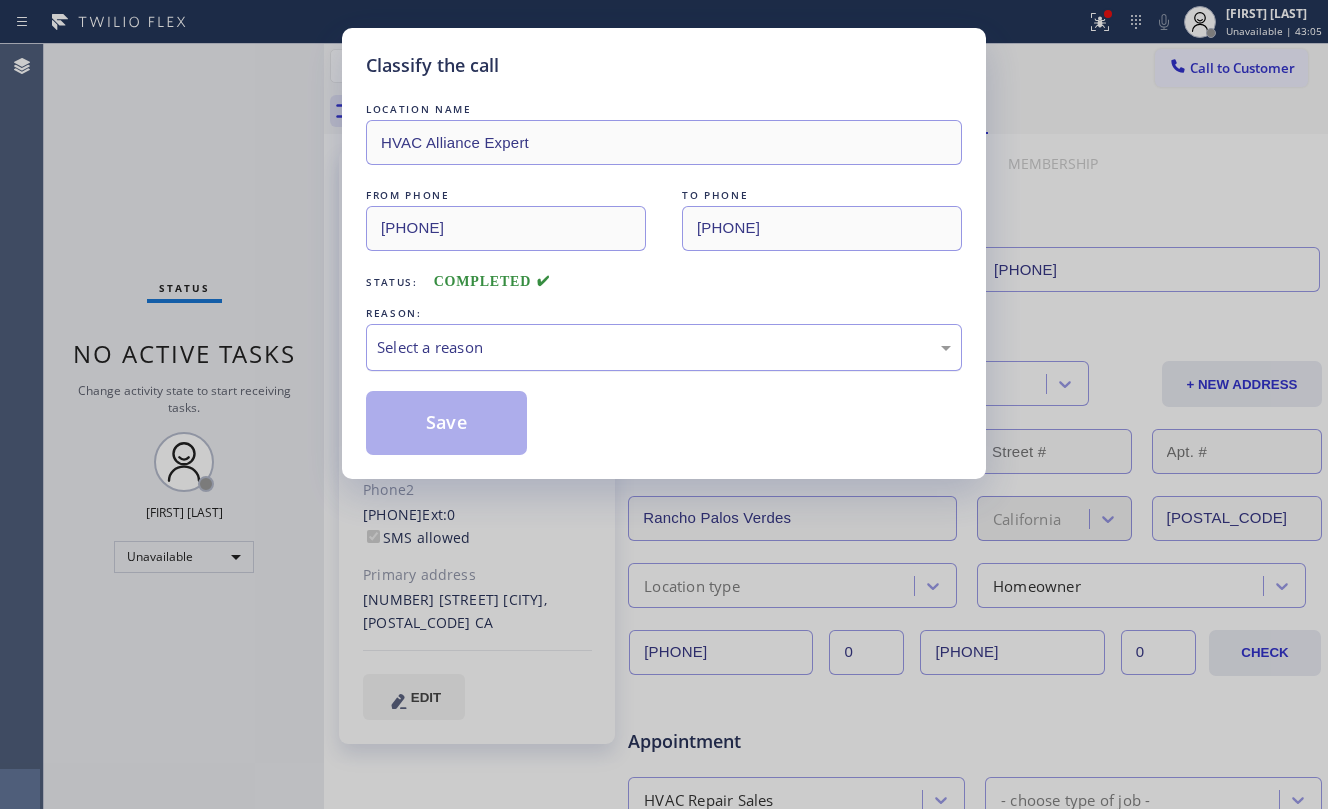 click on "Select a reason" at bounding box center (664, 347) 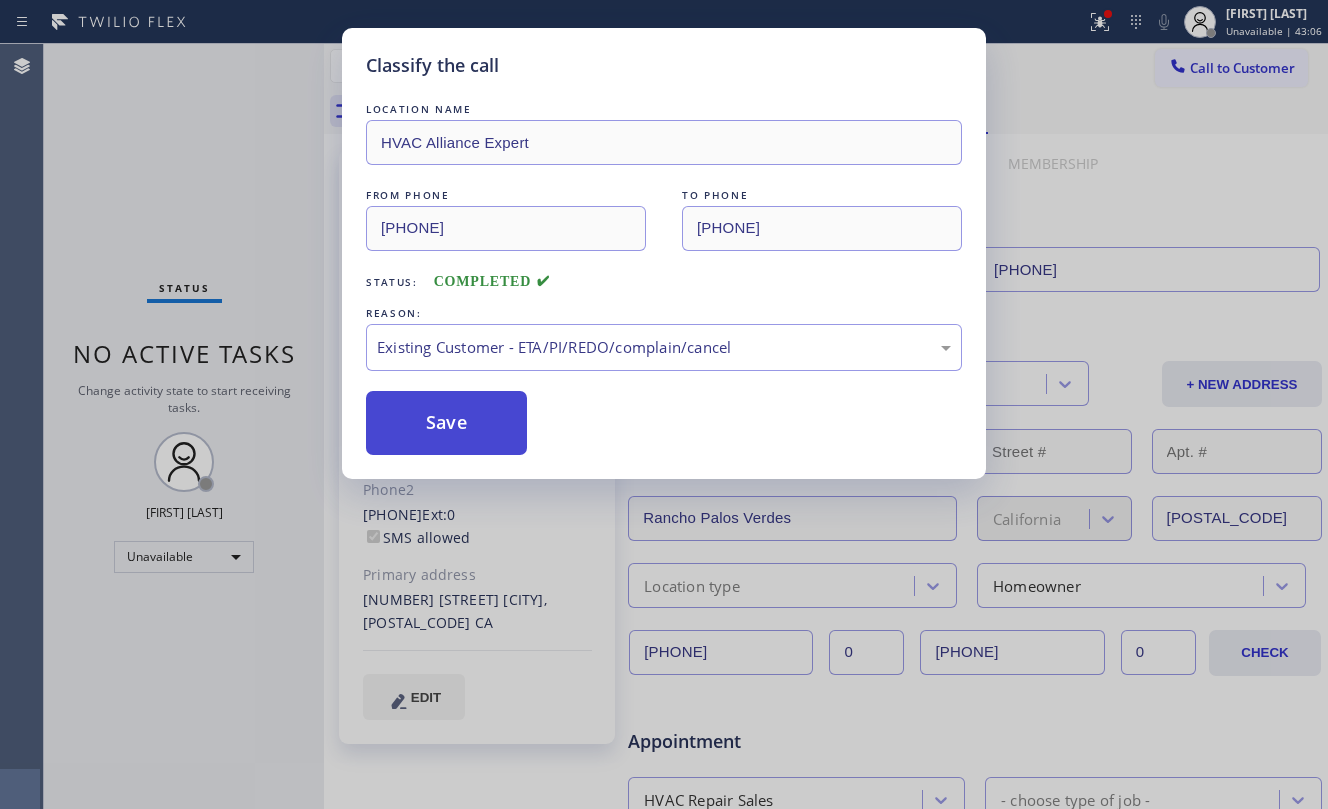 click on "Save" at bounding box center (446, 423) 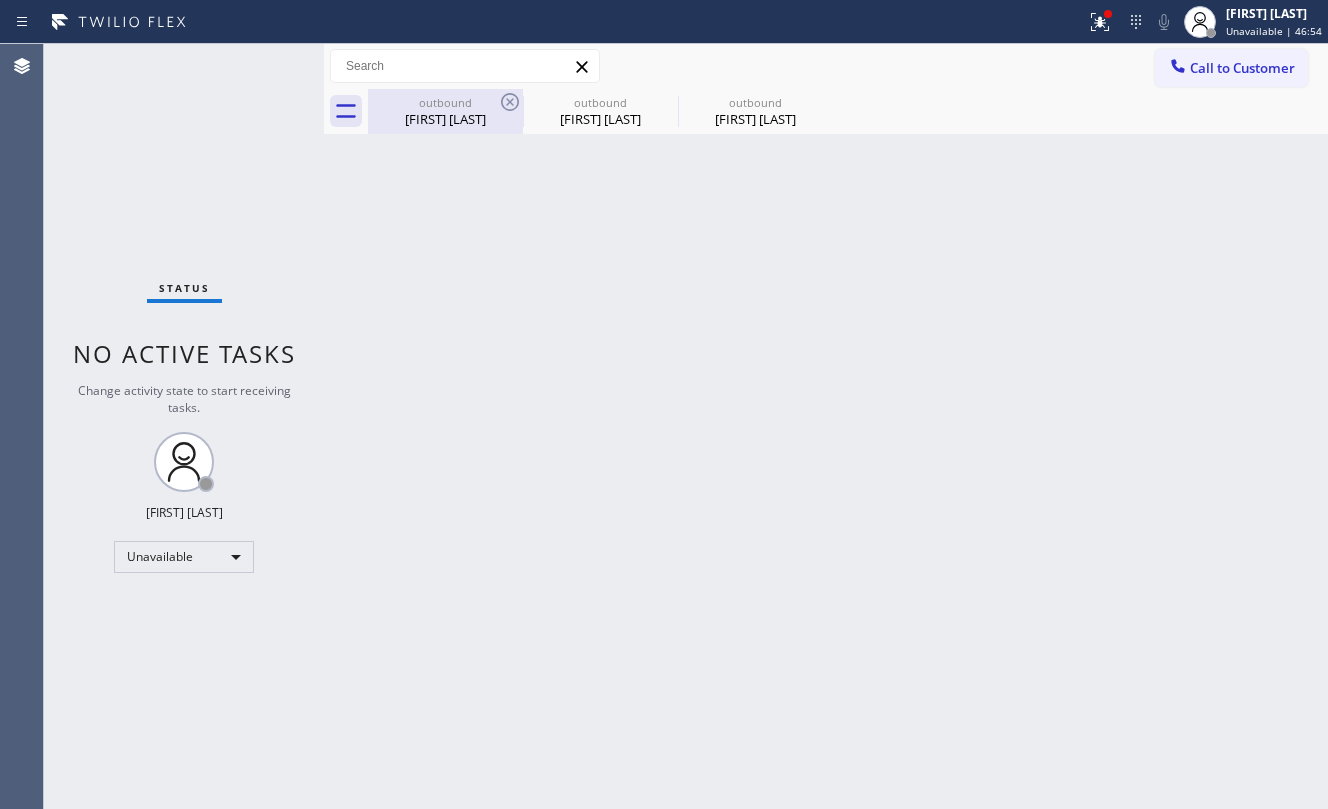 click on "outbound" at bounding box center (445, 102) 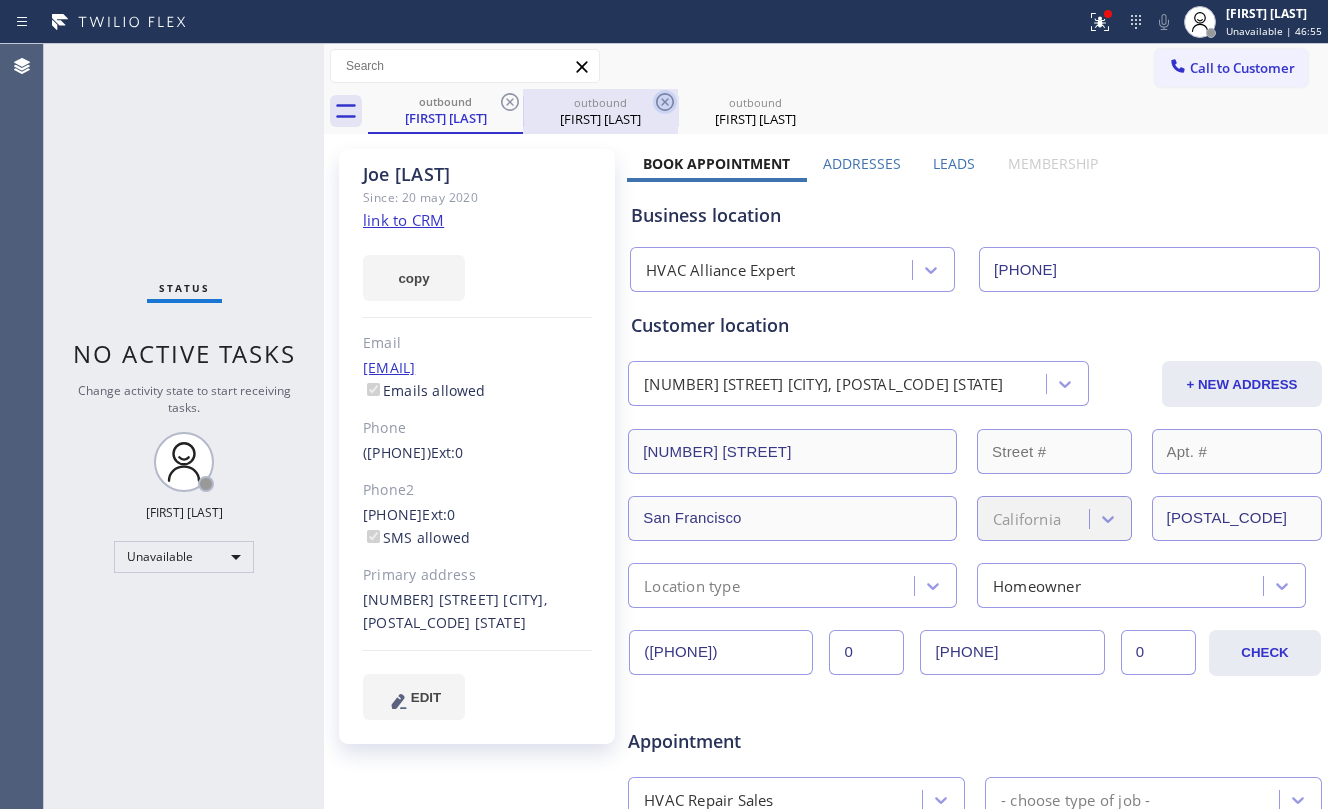 click 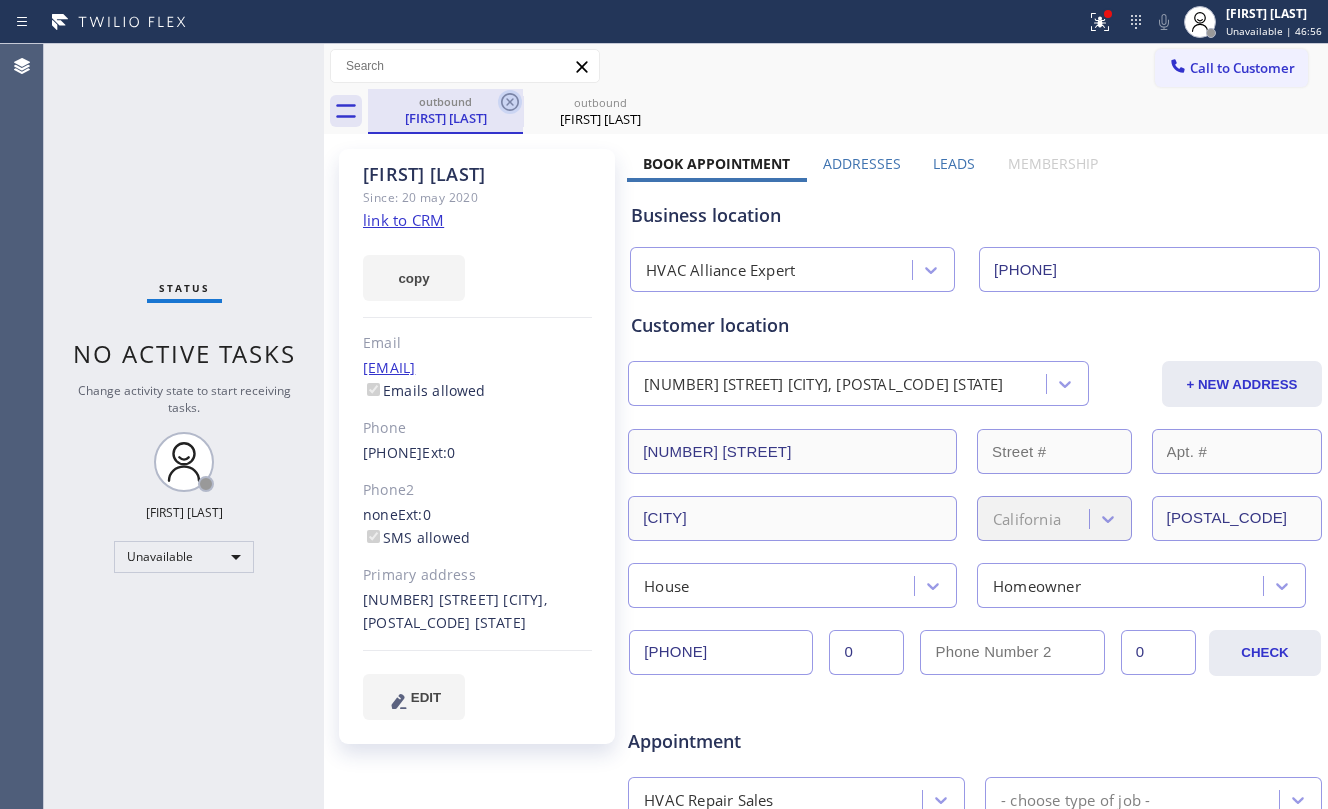 click 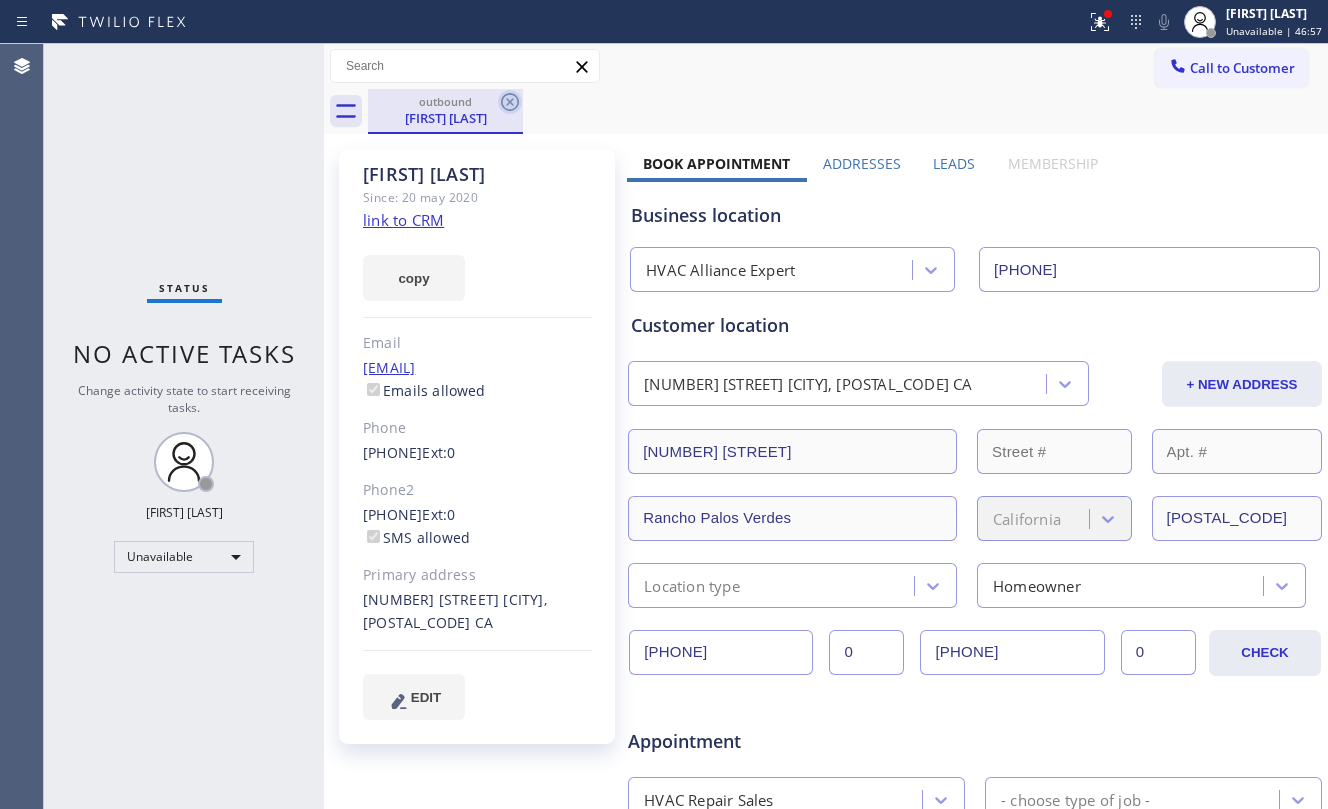 click 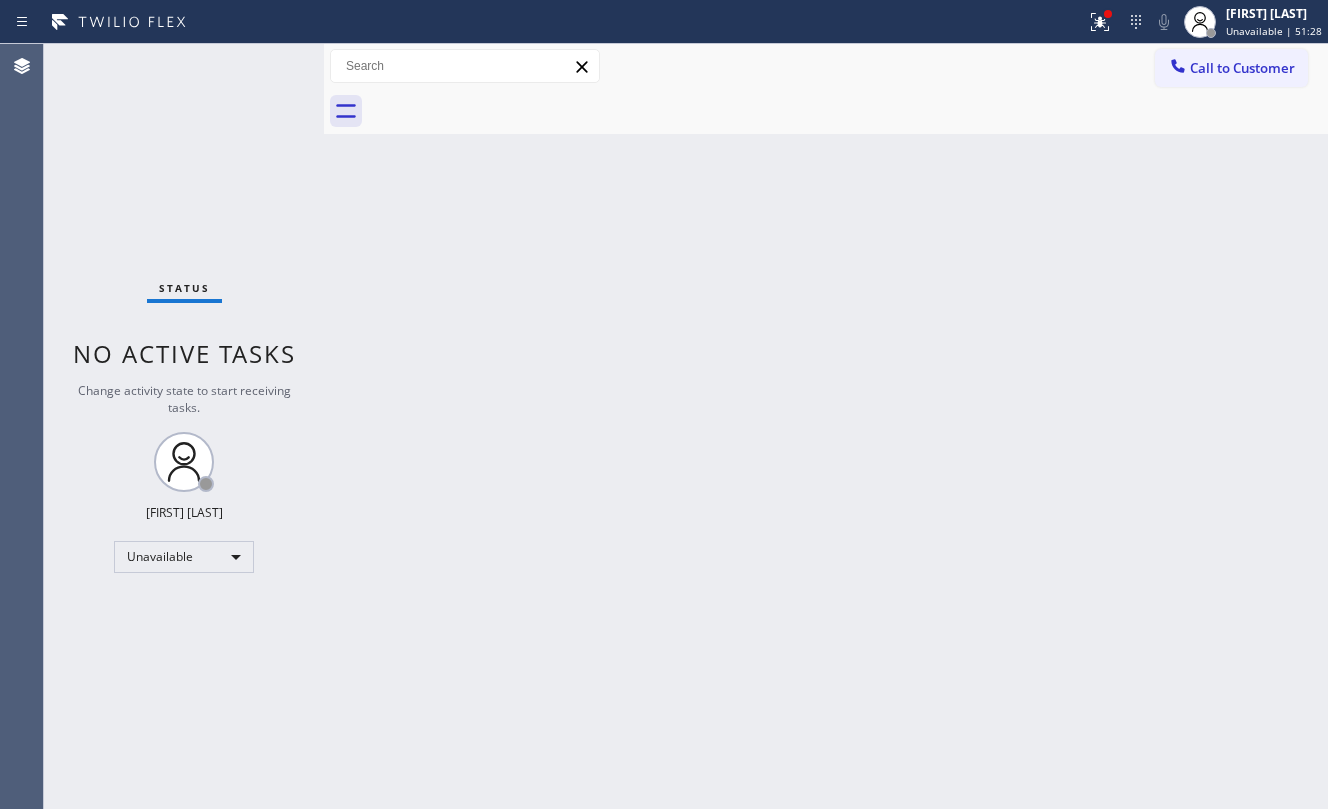 drag, startPoint x: 856, startPoint y: 277, endPoint x: 862, endPoint y: 268, distance: 10.816654 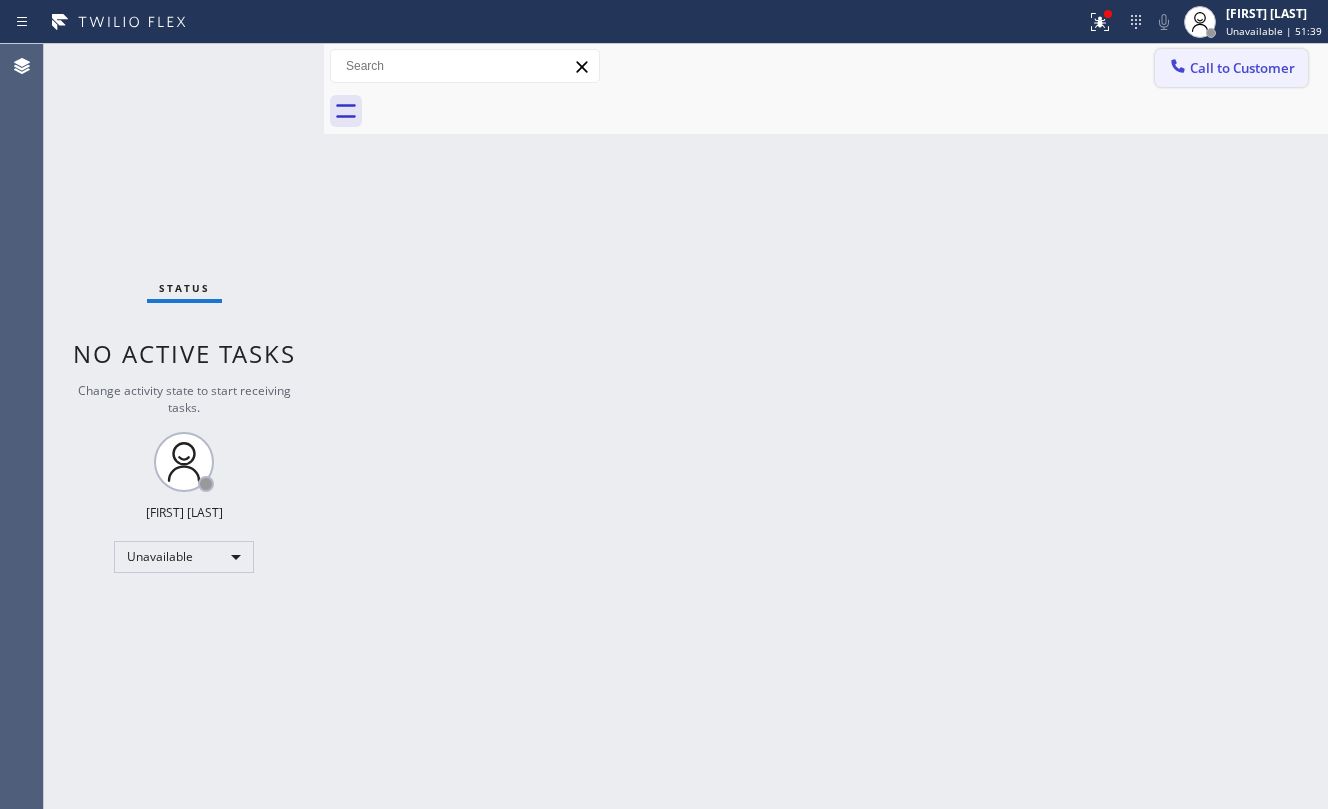 click on "Call to Customer" at bounding box center [1242, 68] 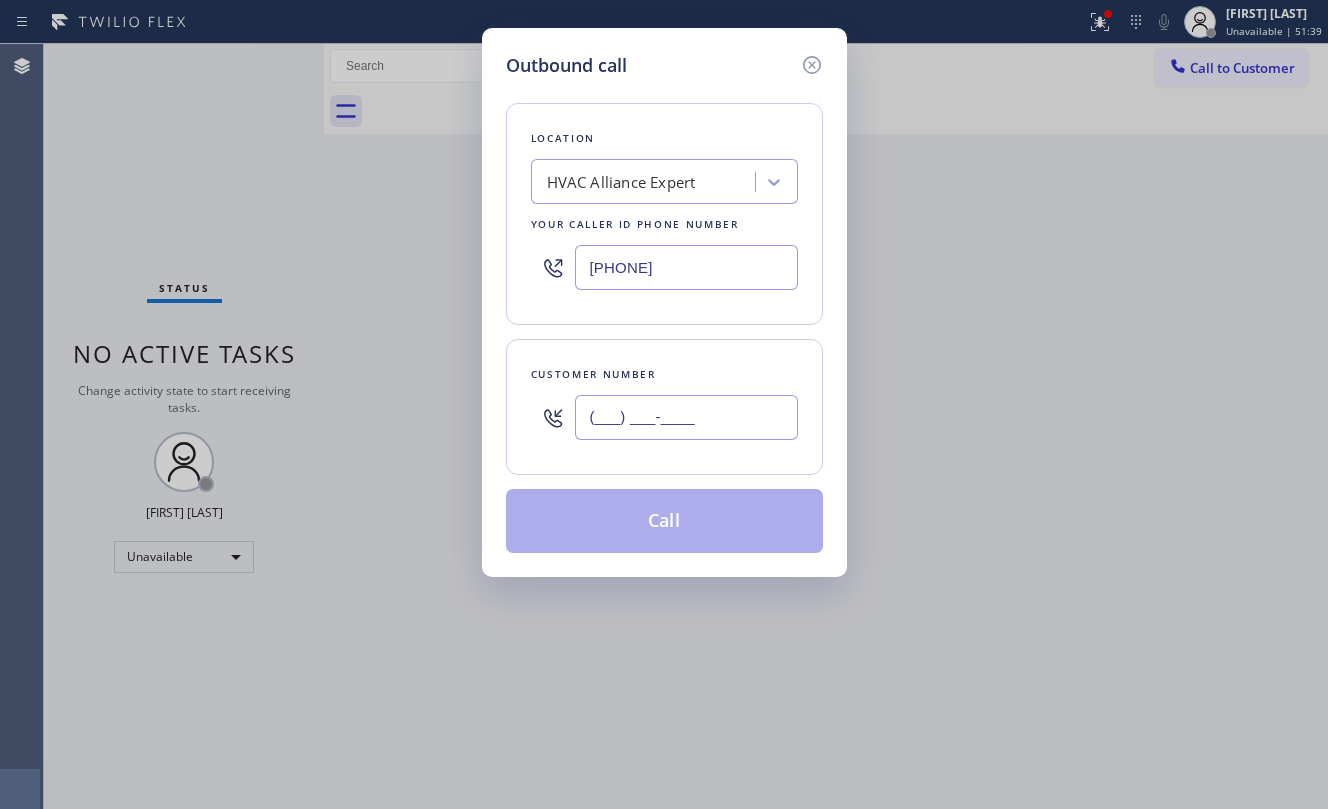 click on "(___) ___-____" at bounding box center [686, 417] 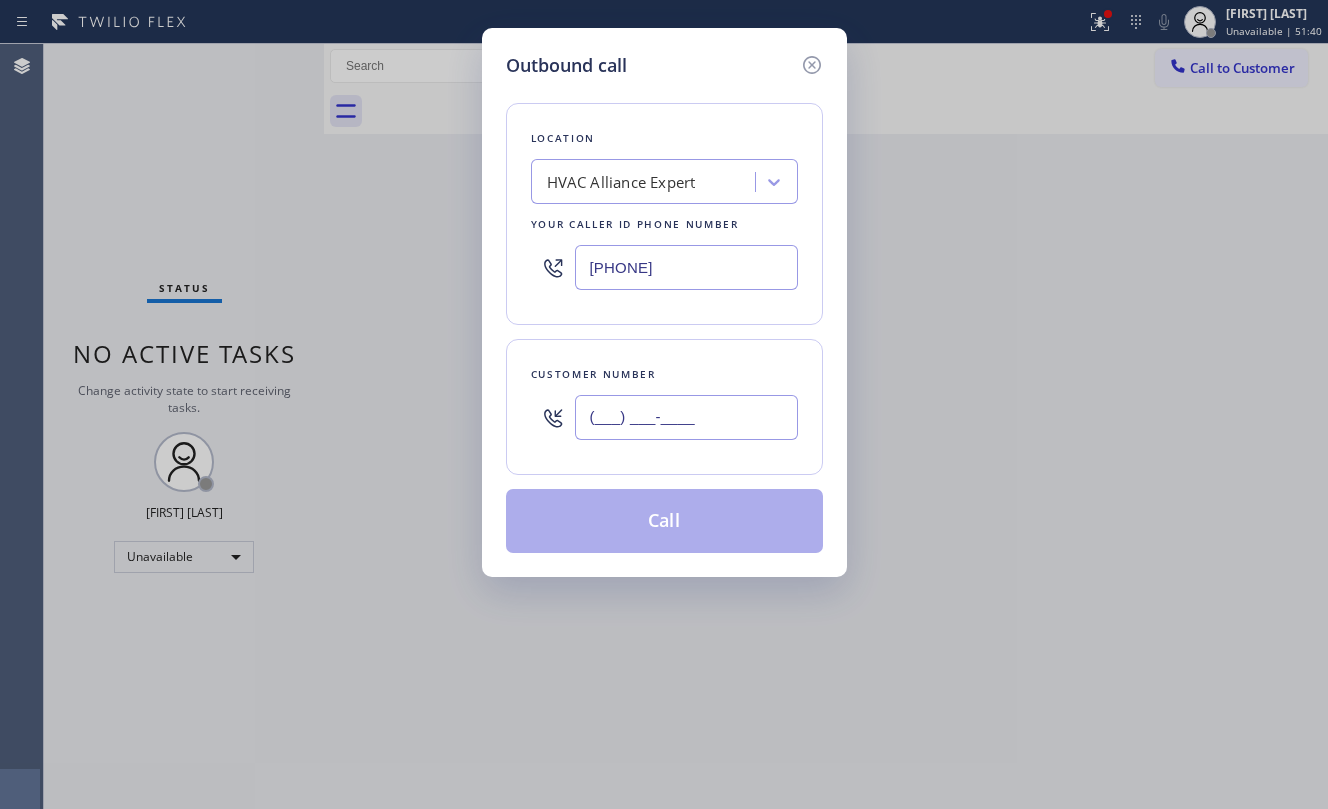 paste on "([PHONE])" 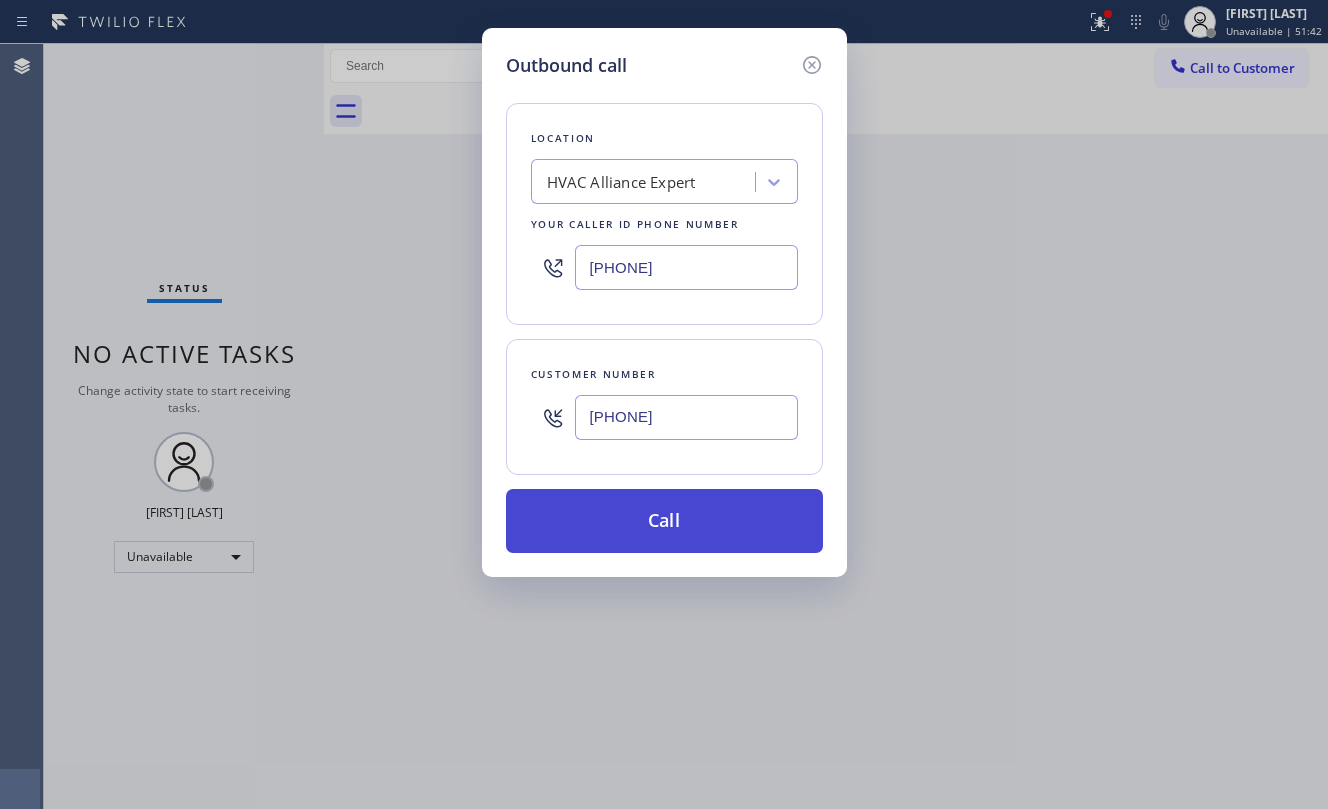 type on "[PHONE]" 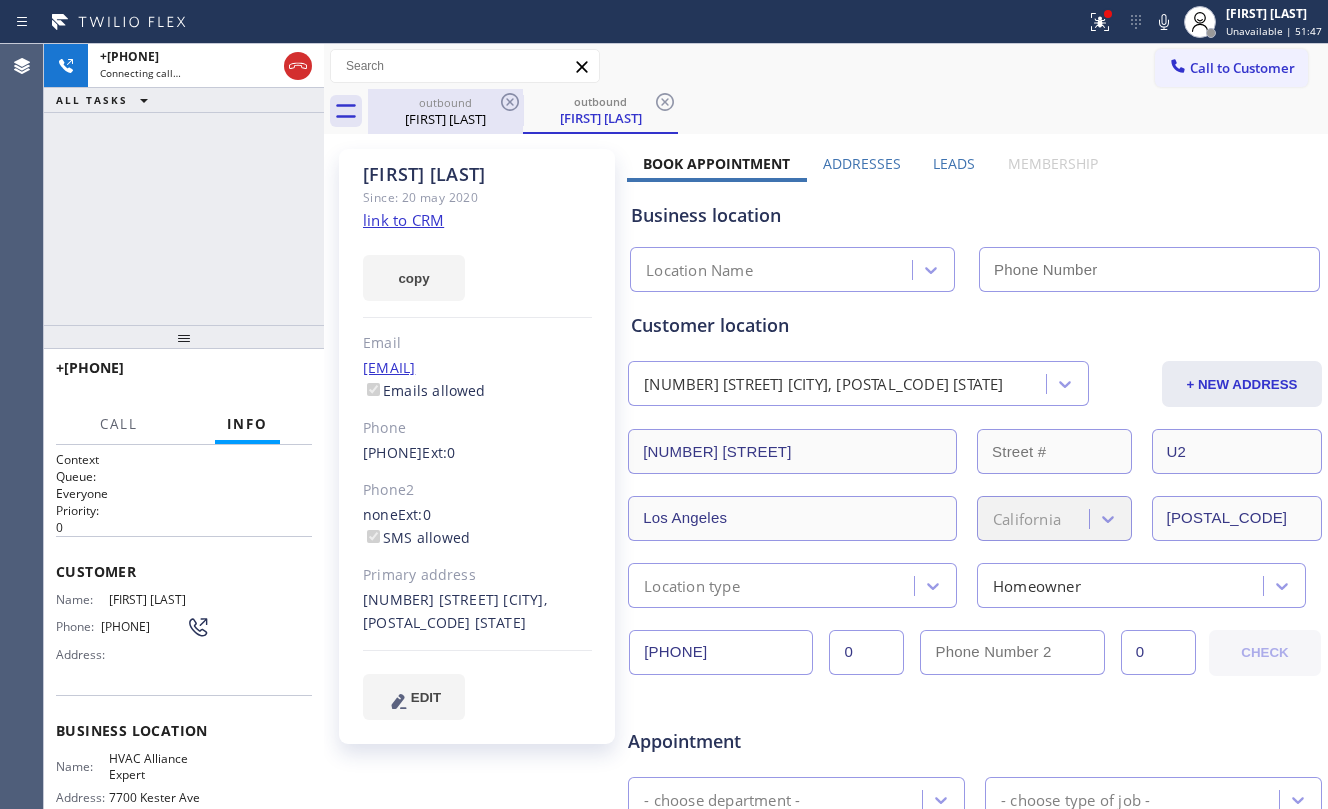 click on "[FIRST] [LAST]" at bounding box center [445, 119] 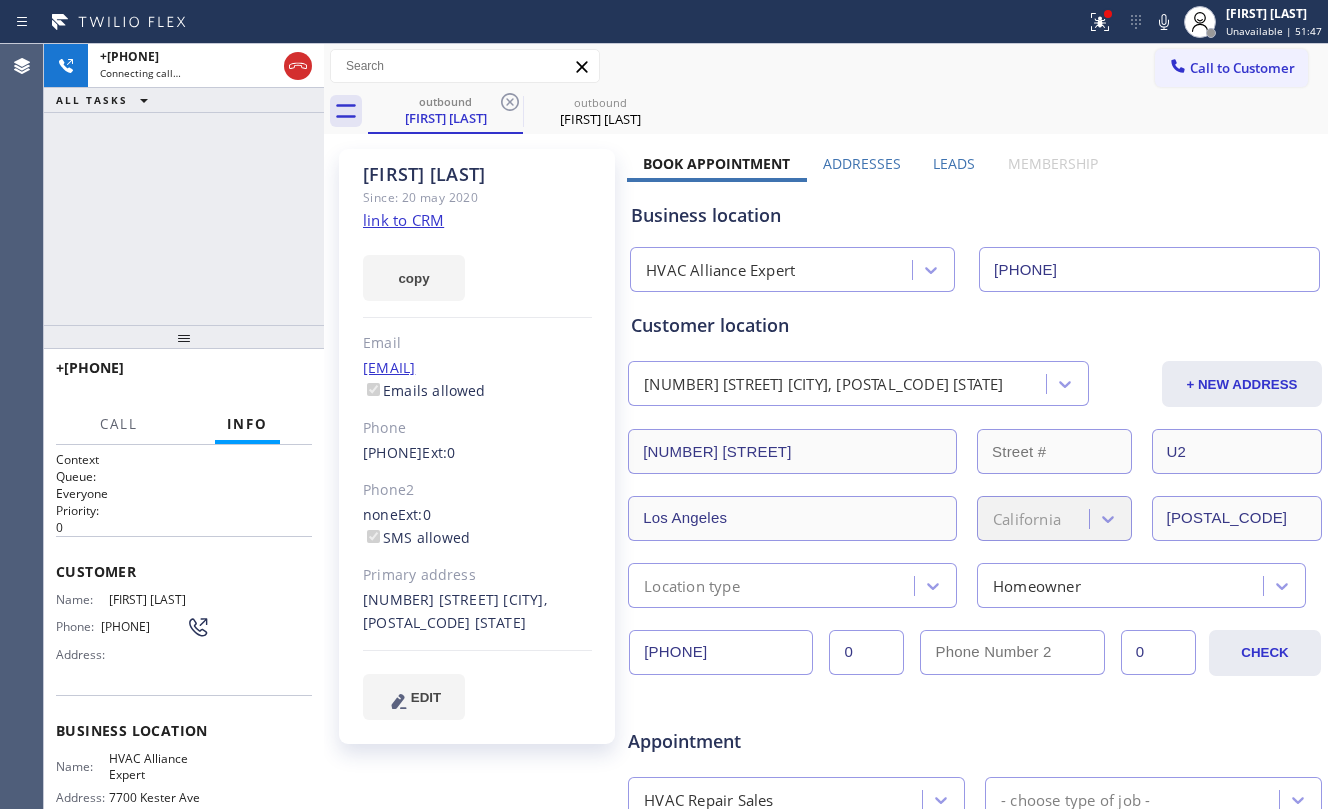 type on "[PHONE]" 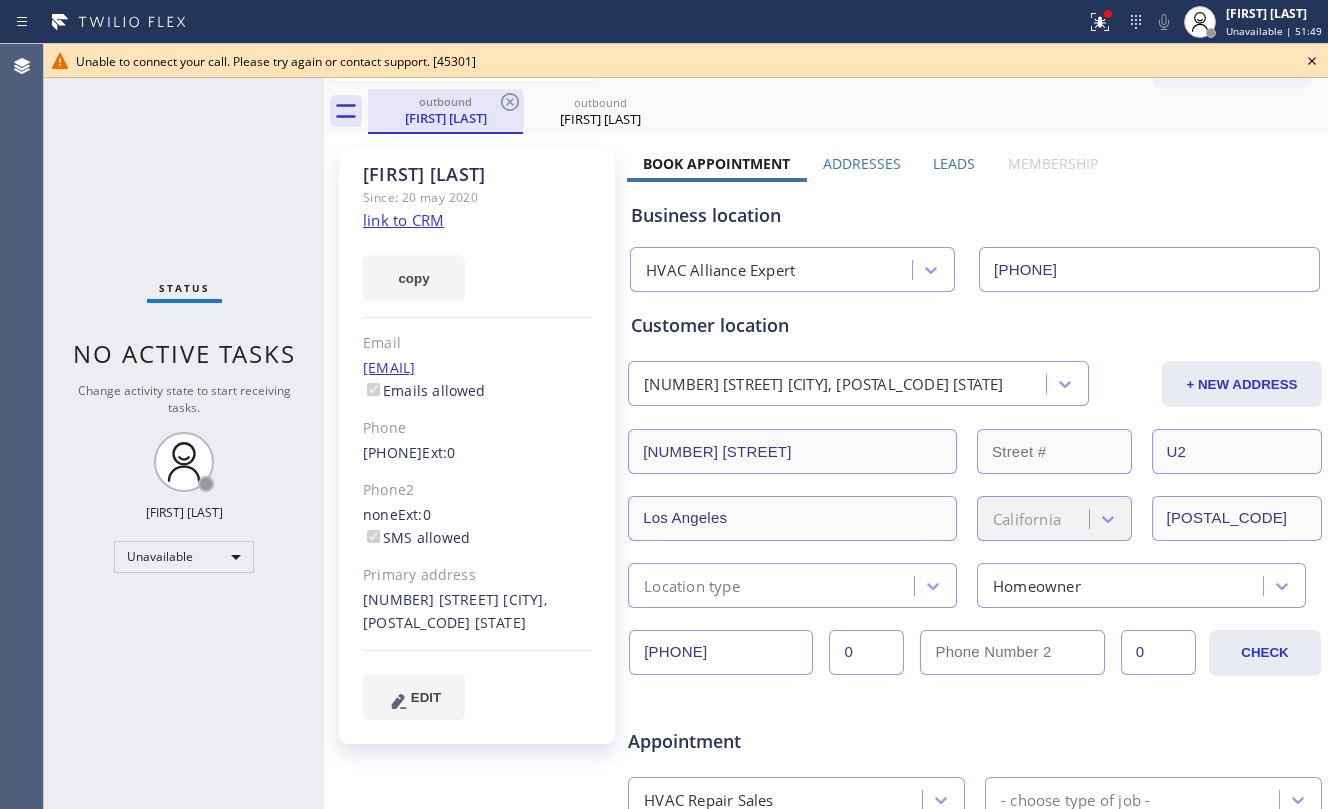 click on "outbound" at bounding box center (445, 101) 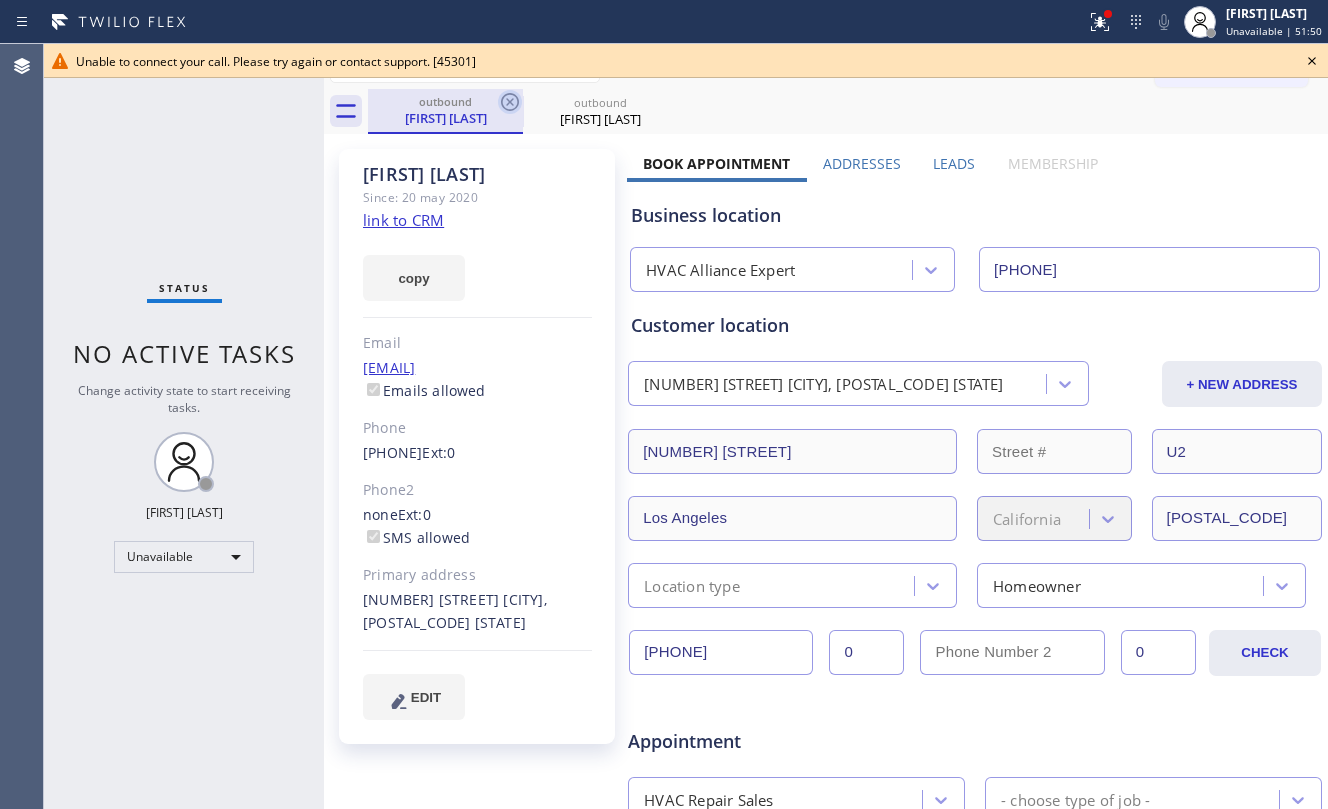 click 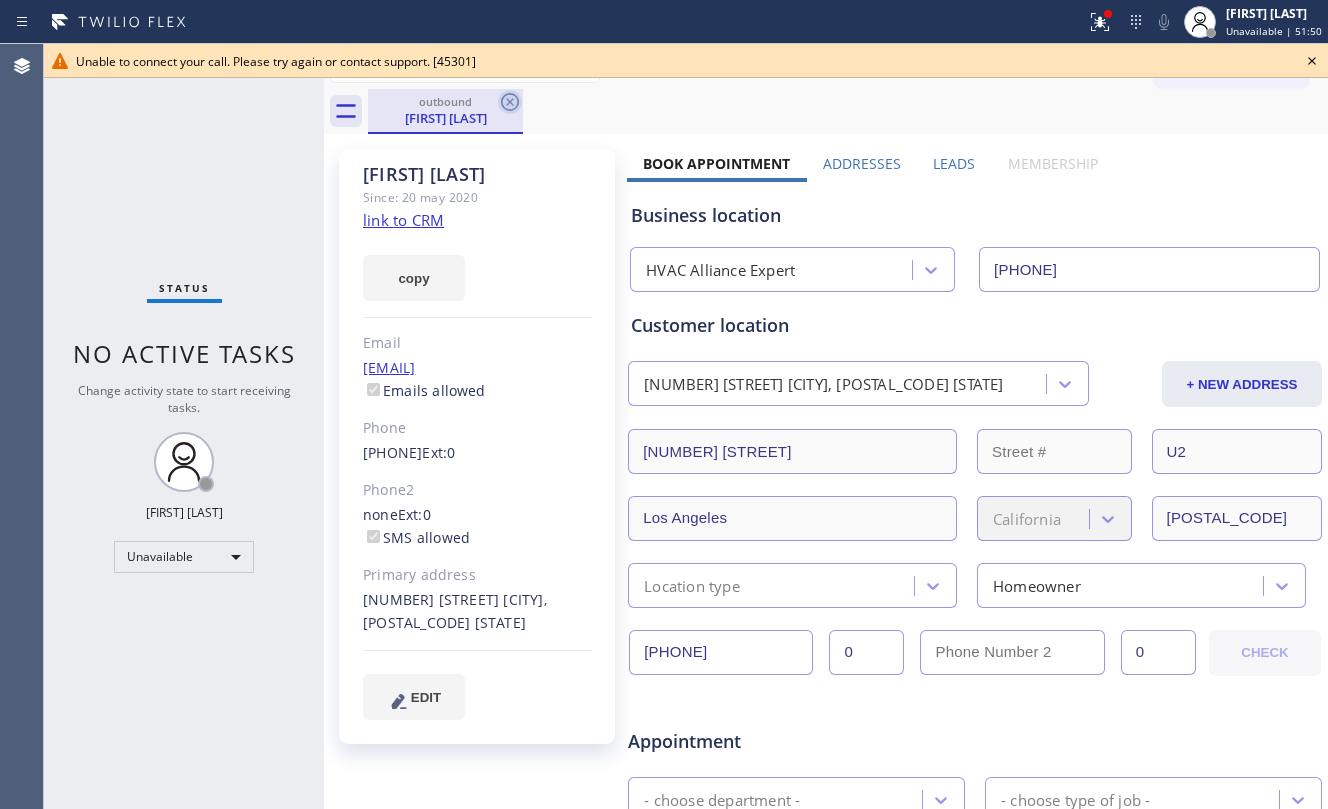 click 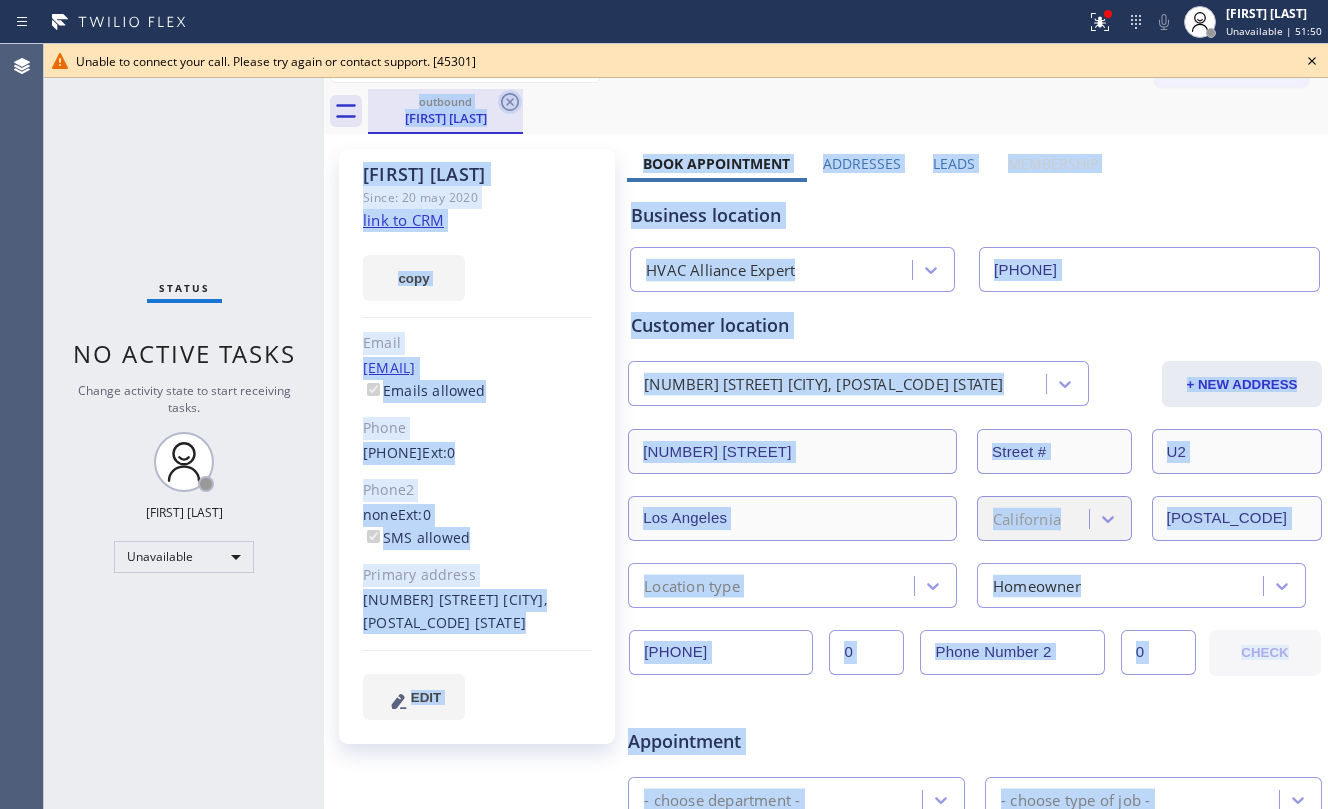 click on "outbound [FIRST] [LAST]" at bounding box center [848, 111] 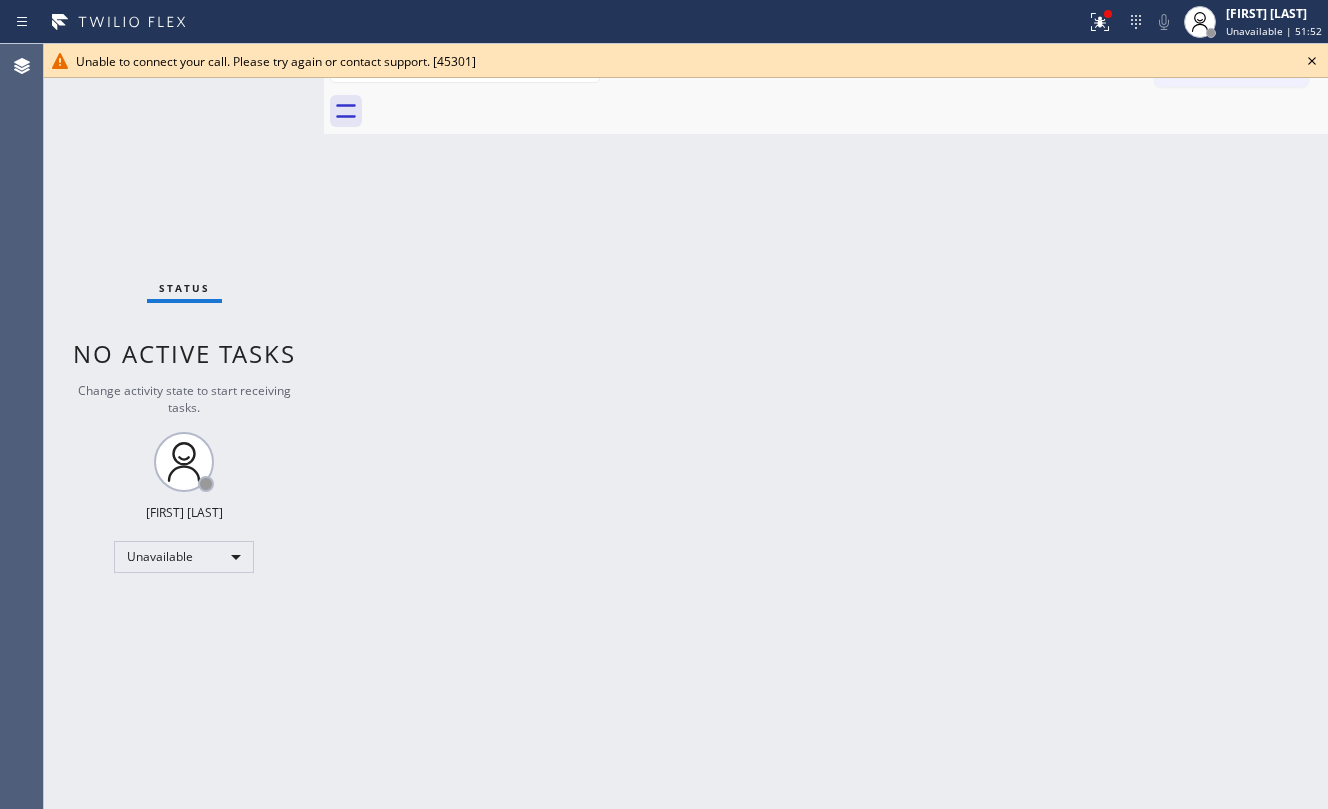 click 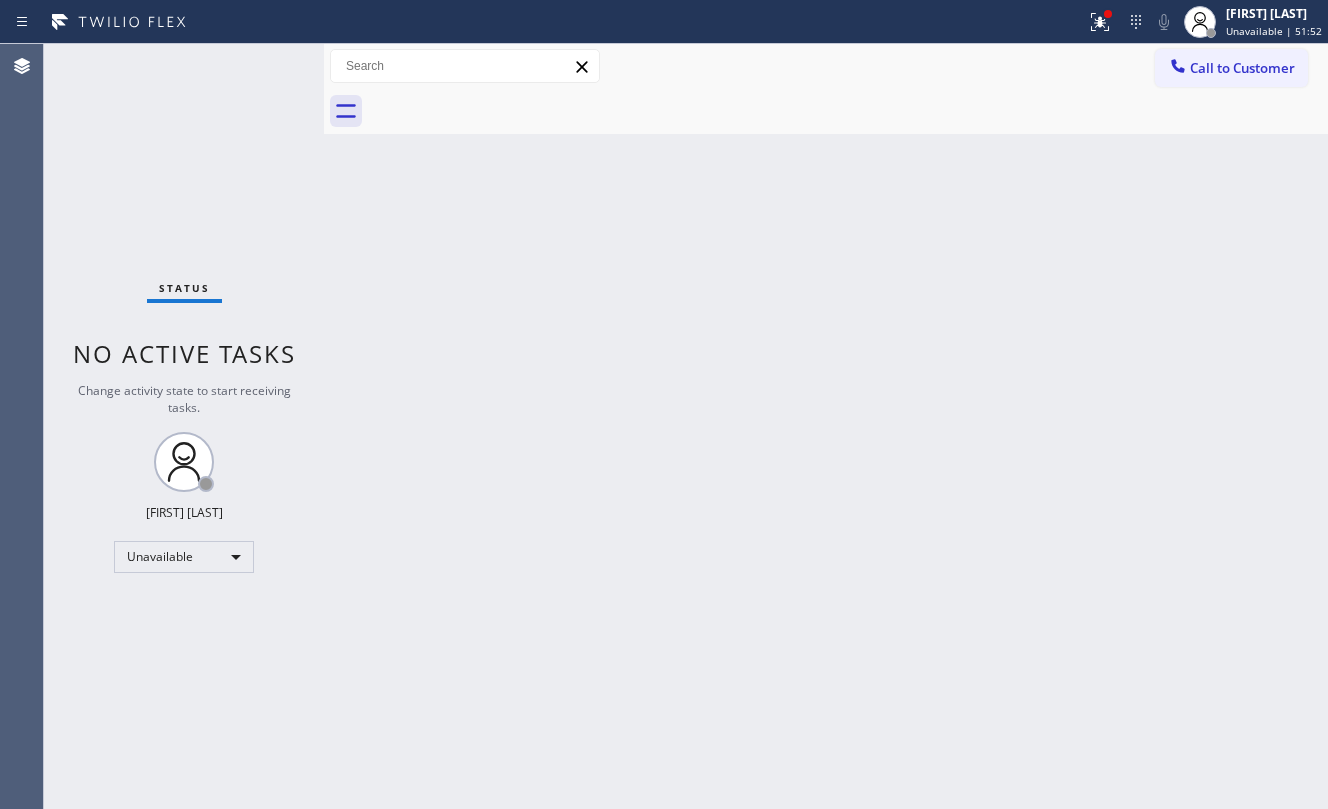 click on "Back to Dashboard Change Sender ID Customers Technicians Select a contact Outbound call Location Search location Your caller id phone number Customer number Call Customer info Name   Phone none Address none Change Sender ID HVAC +18559994417 5 Star Appliance +18557314952 Appliance Repair +18554611149 Plumbing +18889090120 Air Duct Cleaning +18006865038  Electricians +18005688664 Cancel Change Check personal SMS Reset Change No tabs Call to Customer Outbound call Location HVAC Alliance Expert Your caller id phone number [PHONE] Customer number Call Outbound call Technician Search Technician Your caller id phone number Your caller id phone number Call" at bounding box center [826, 426] 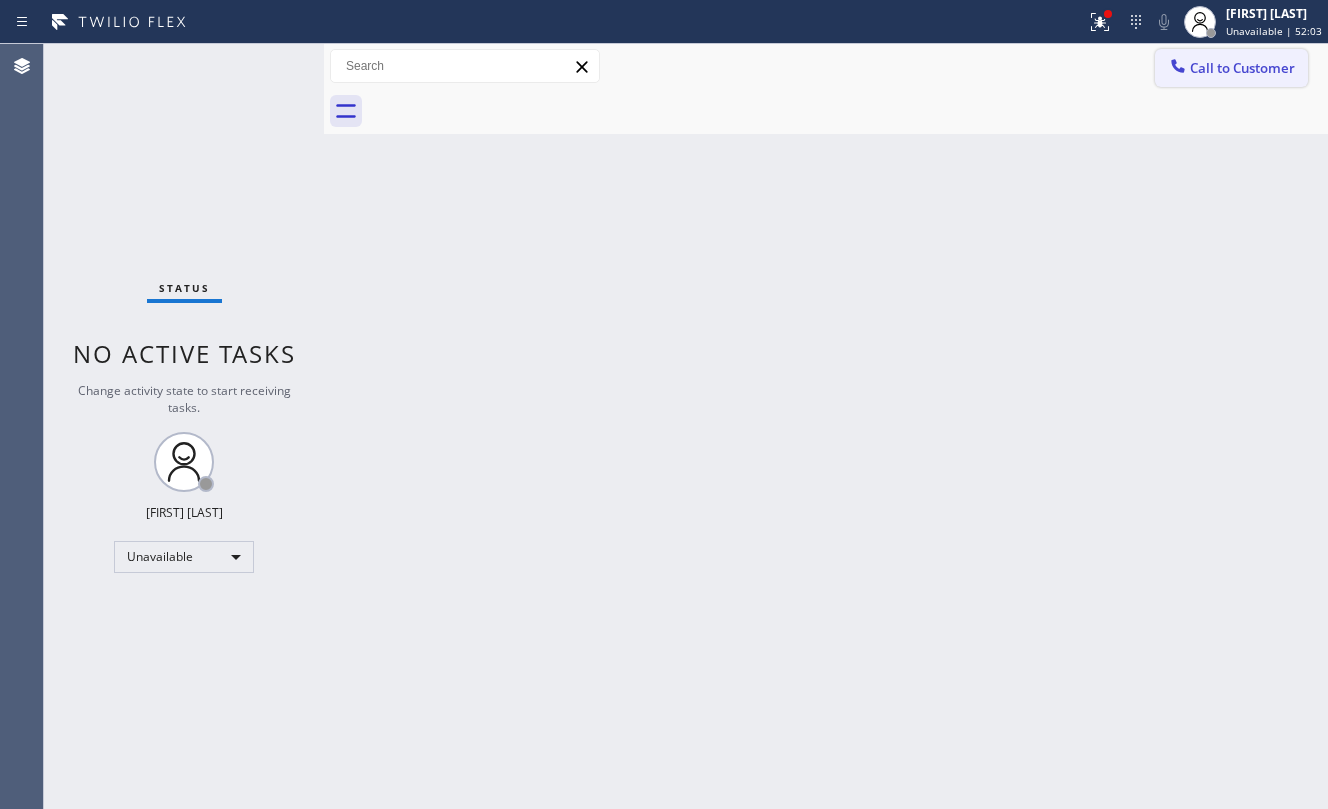 click on "Call to Customer" at bounding box center [1242, 68] 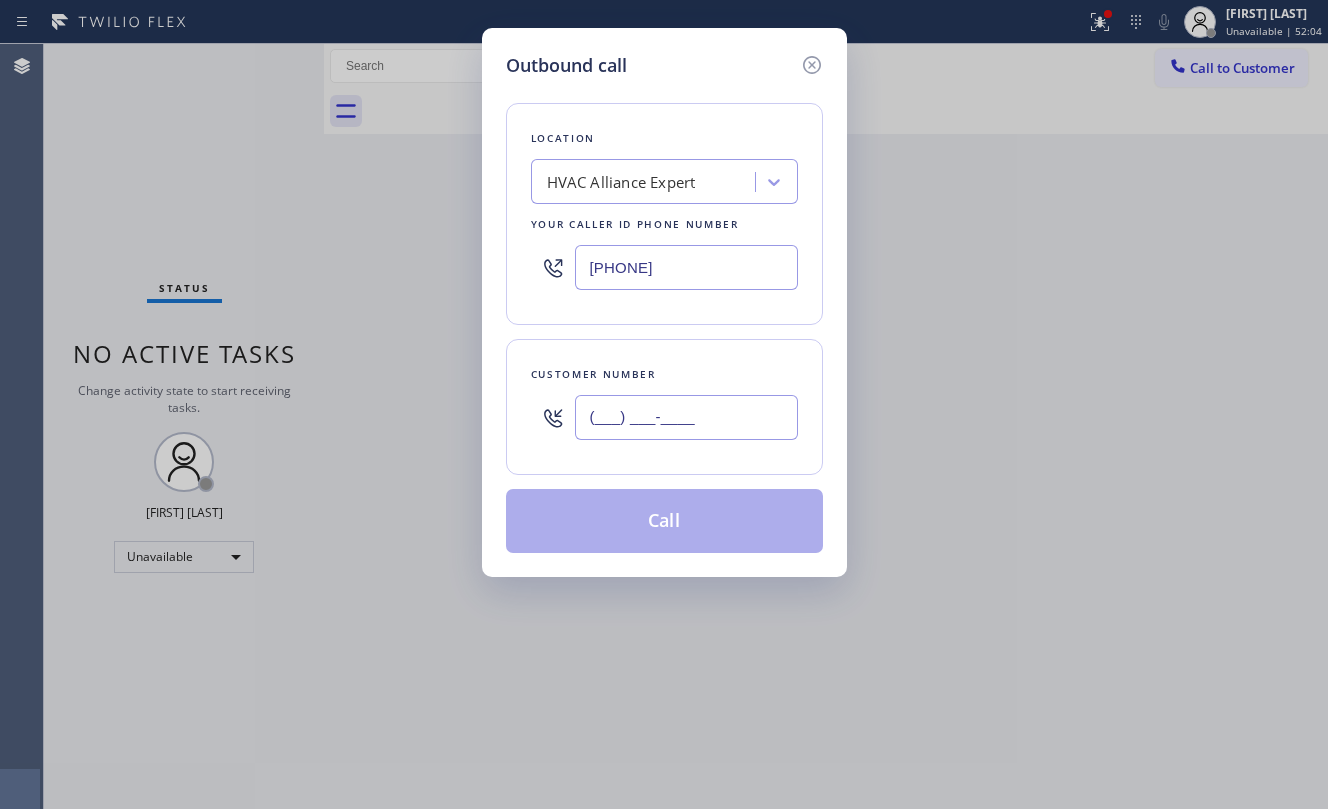 click on "(___) ___-____" at bounding box center [686, 417] 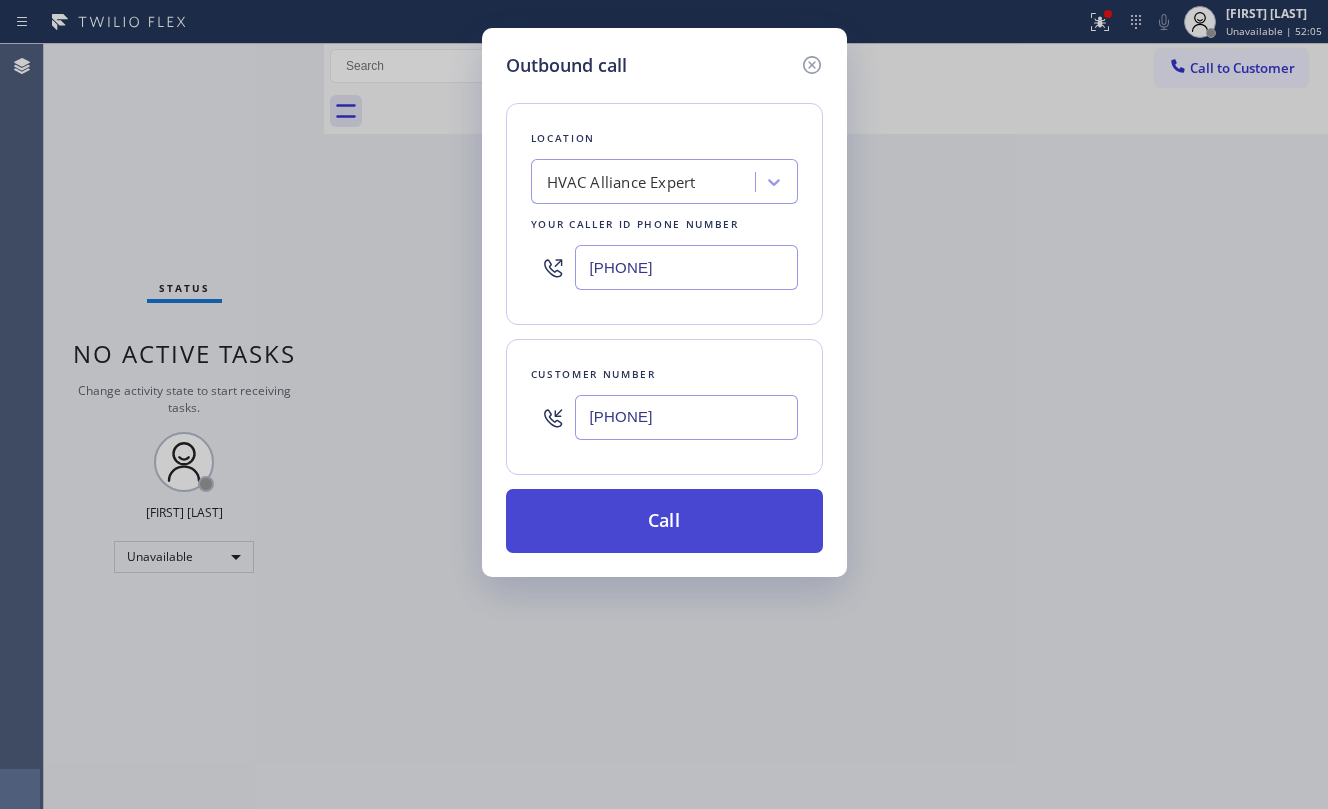 type on "[PHONE]" 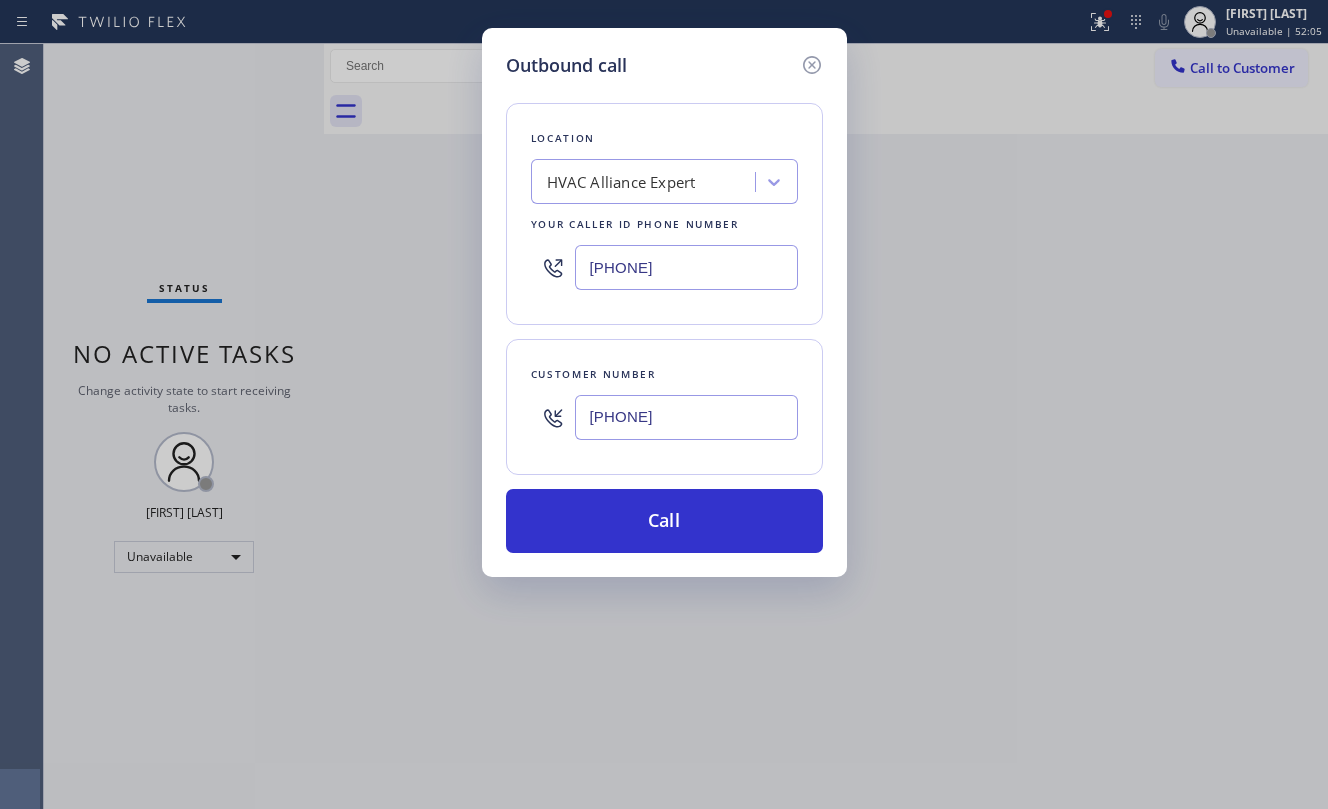 click on "Call" at bounding box center [664, 521] 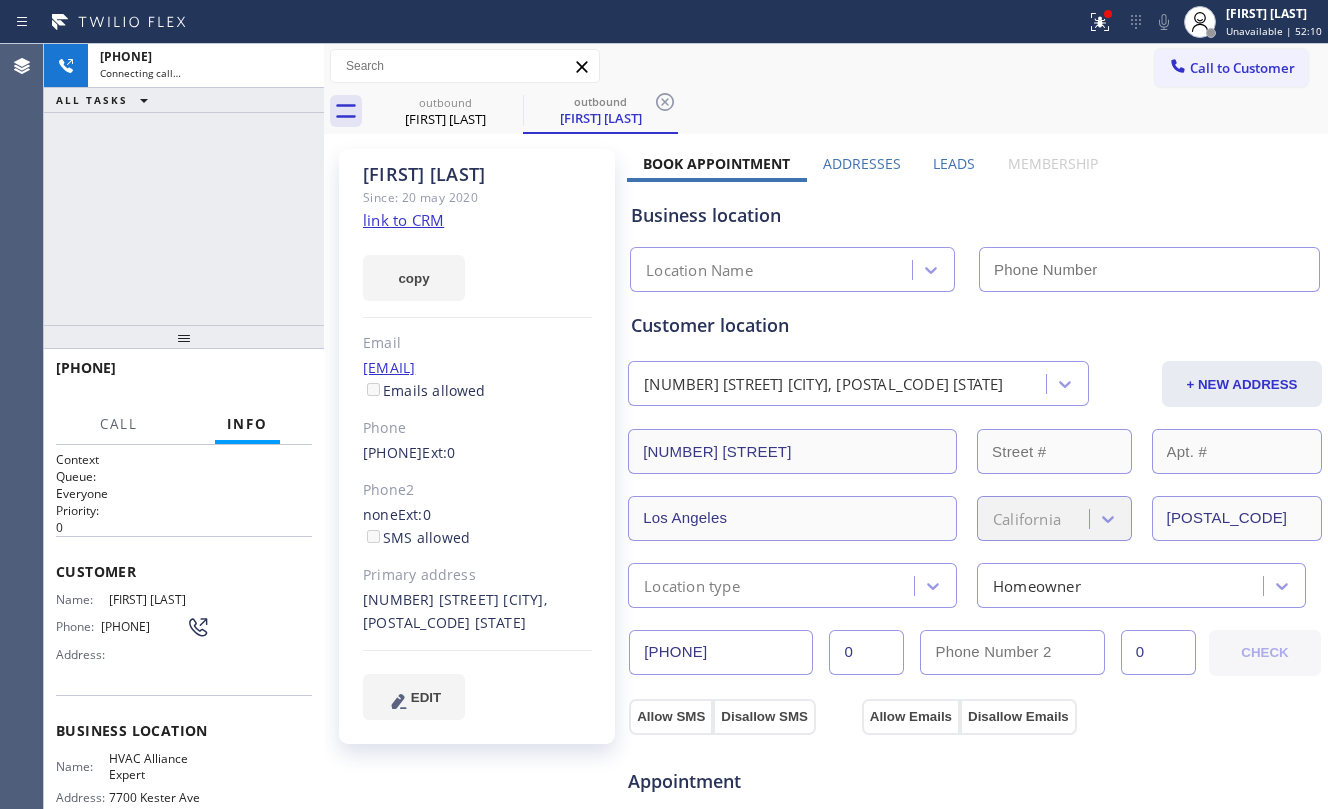 type on "[PHONE]" 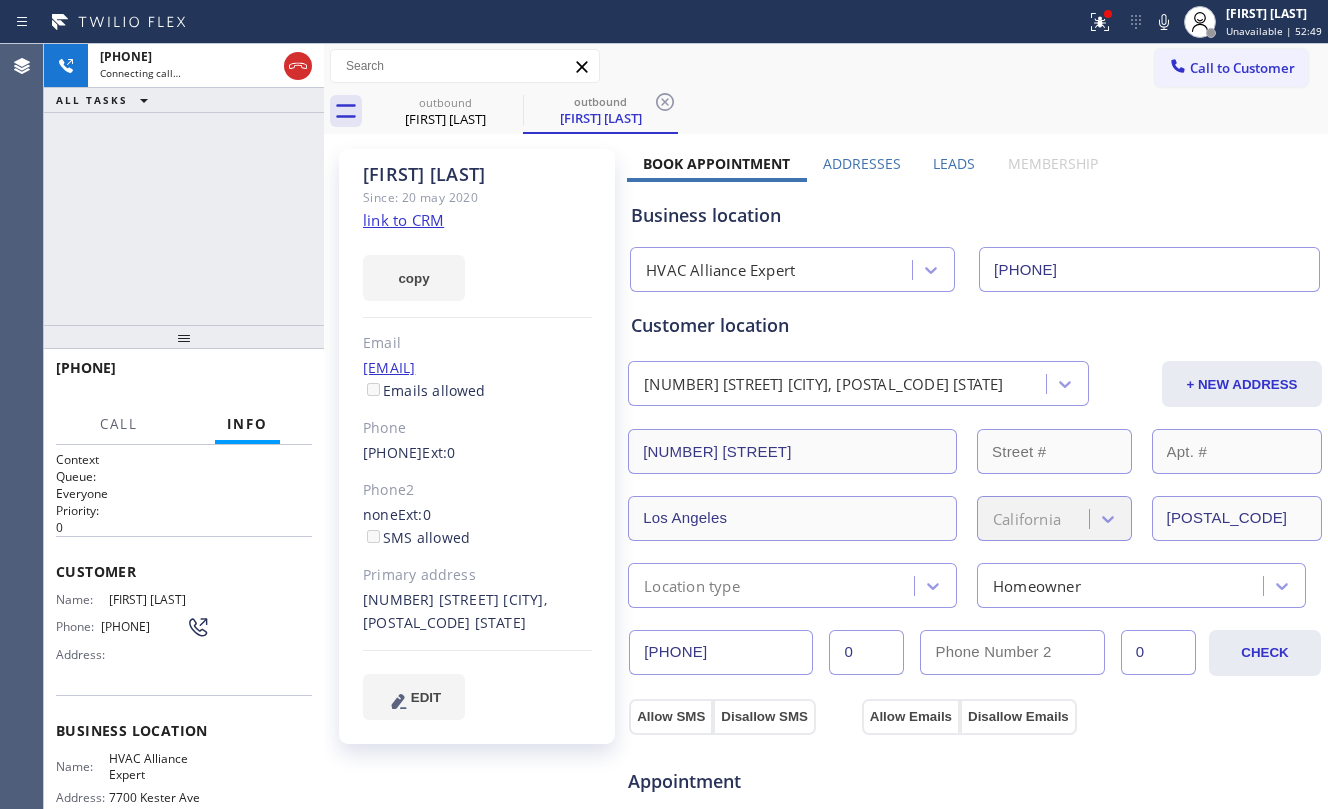 click on "[PHONE] Connecting call… ALL TASKS ALL TASKS ACTIVE TASKS TASKS IN WRAP UP" at bounding box center [184, 184] 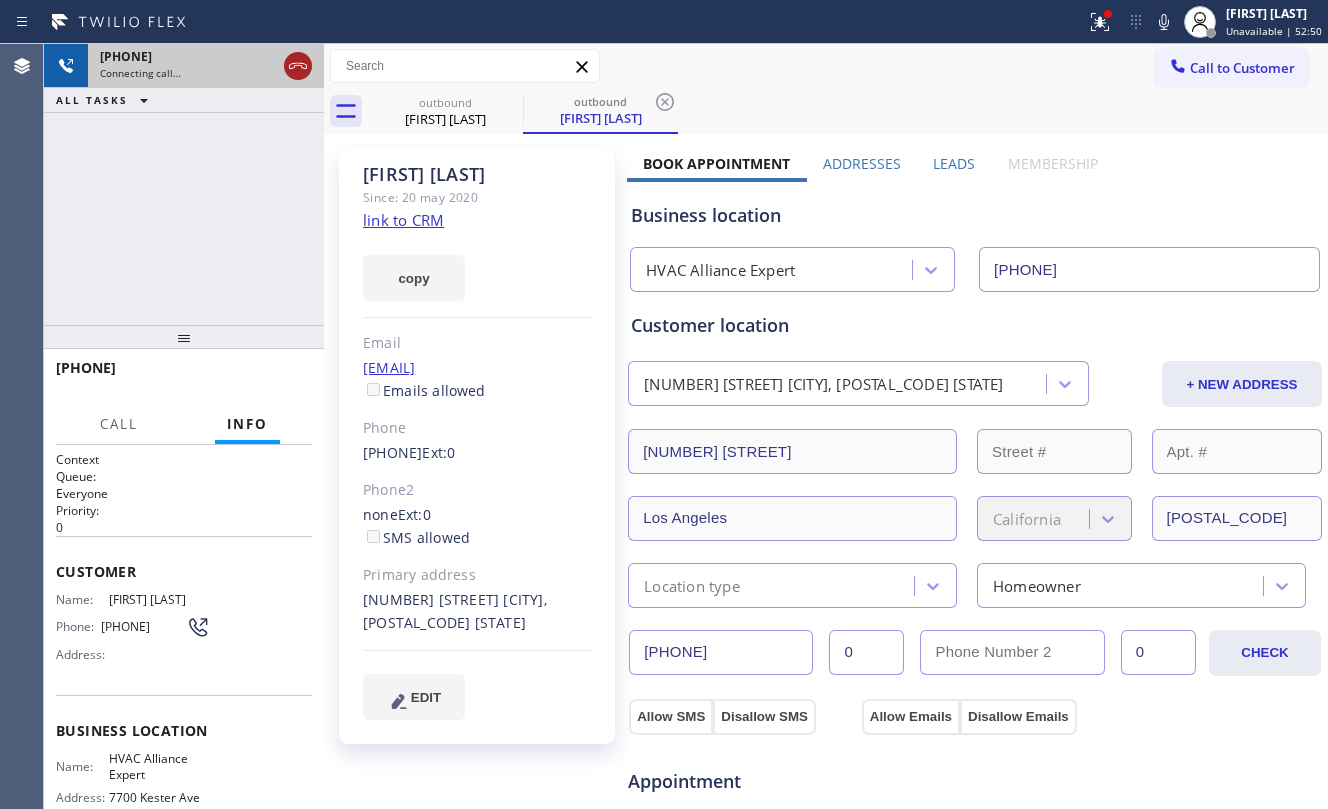 click 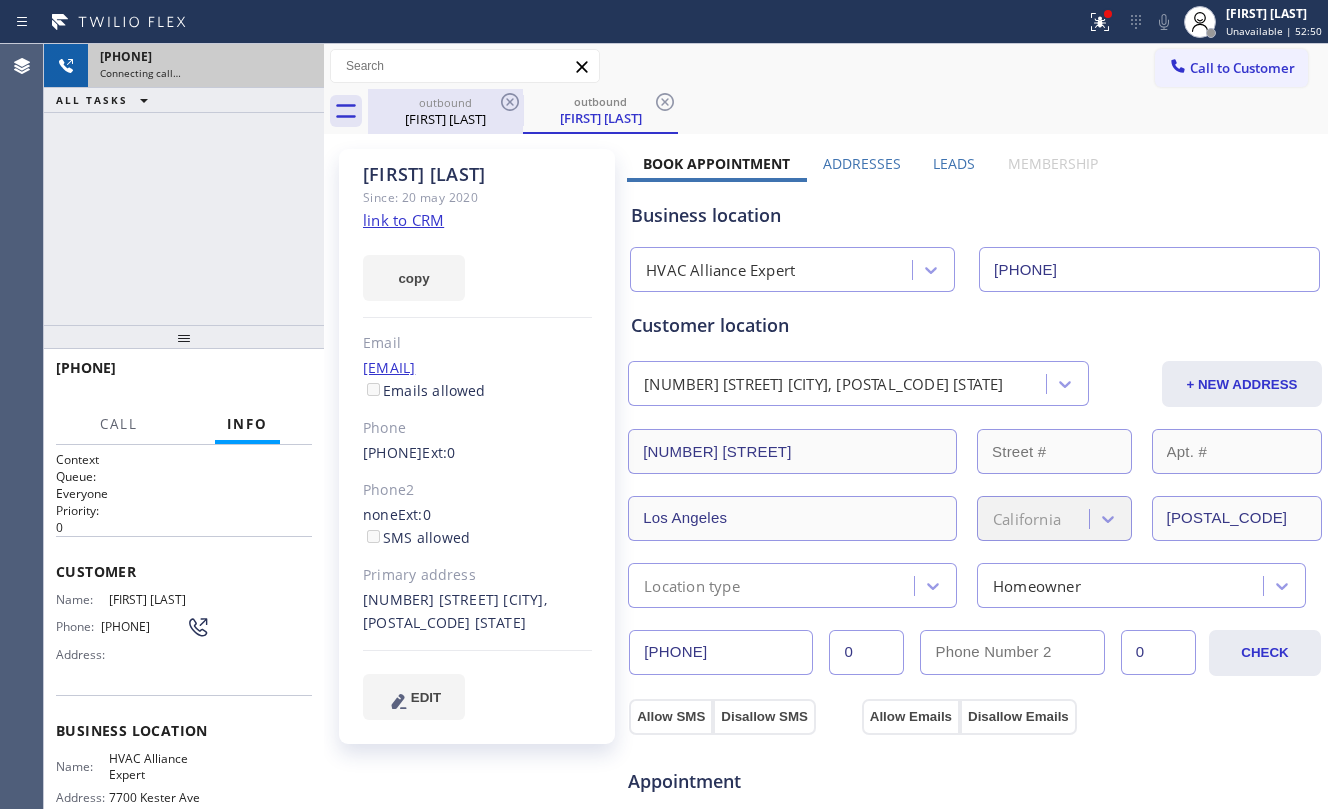 click on "outbound [FIRST] [LAST]" at bounding box center (445, 111) 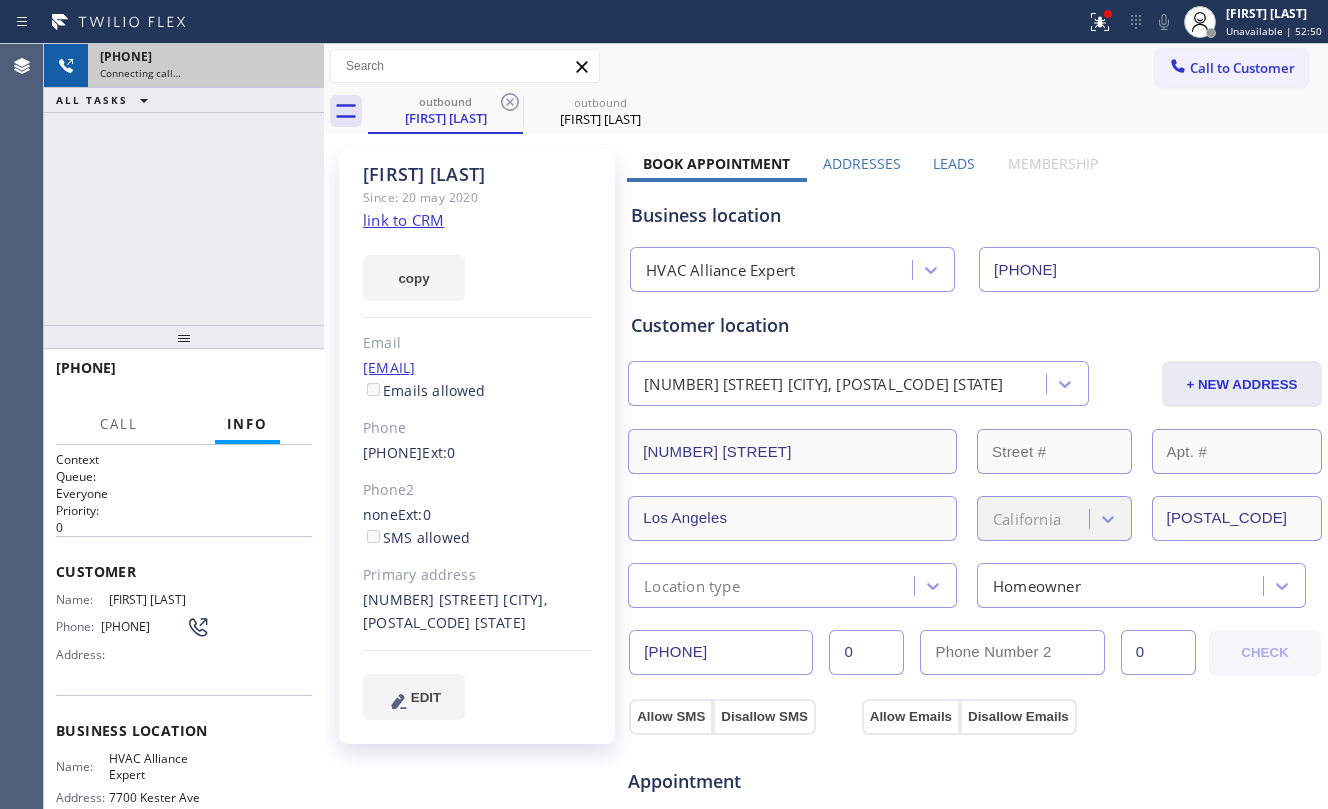 click 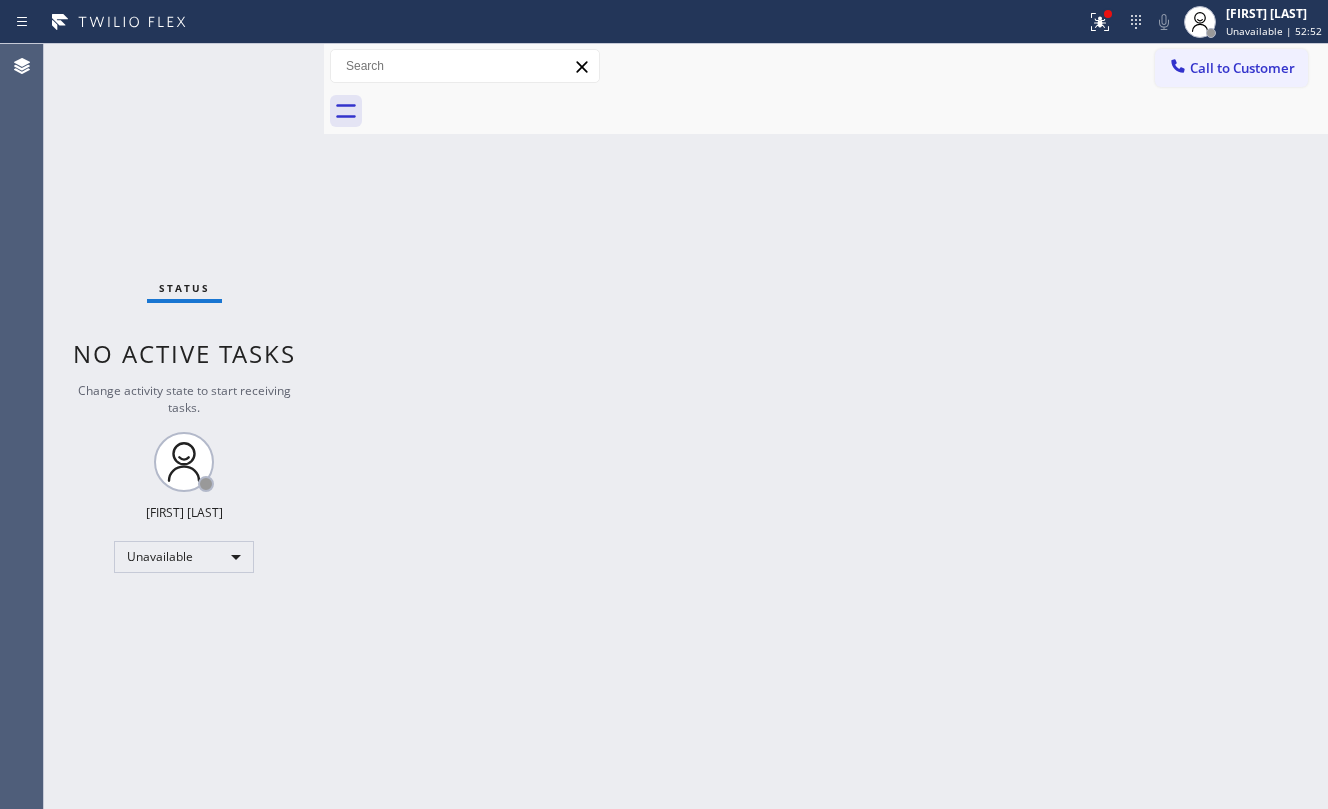click at bounding box center (848, 111) 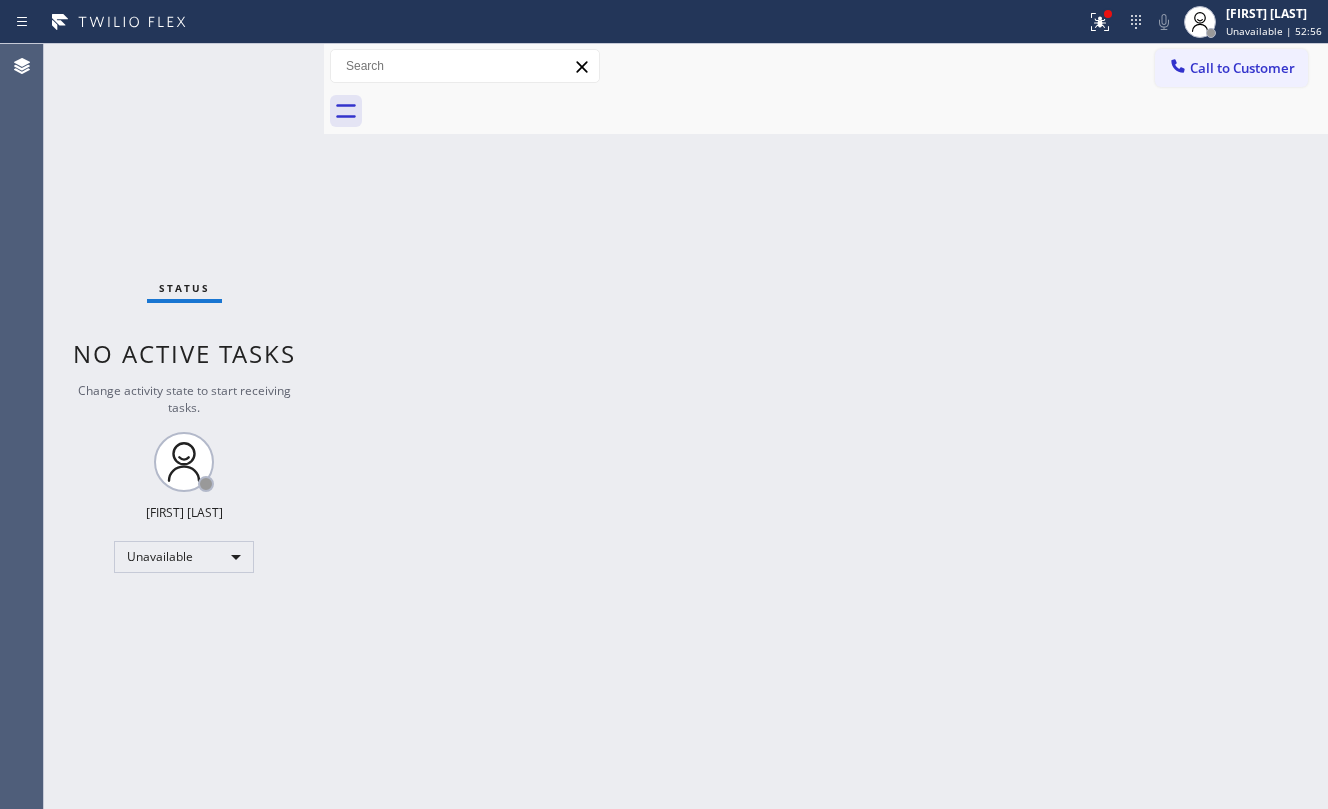 click on "Call to Customer" at bounding box center [1242, 68] 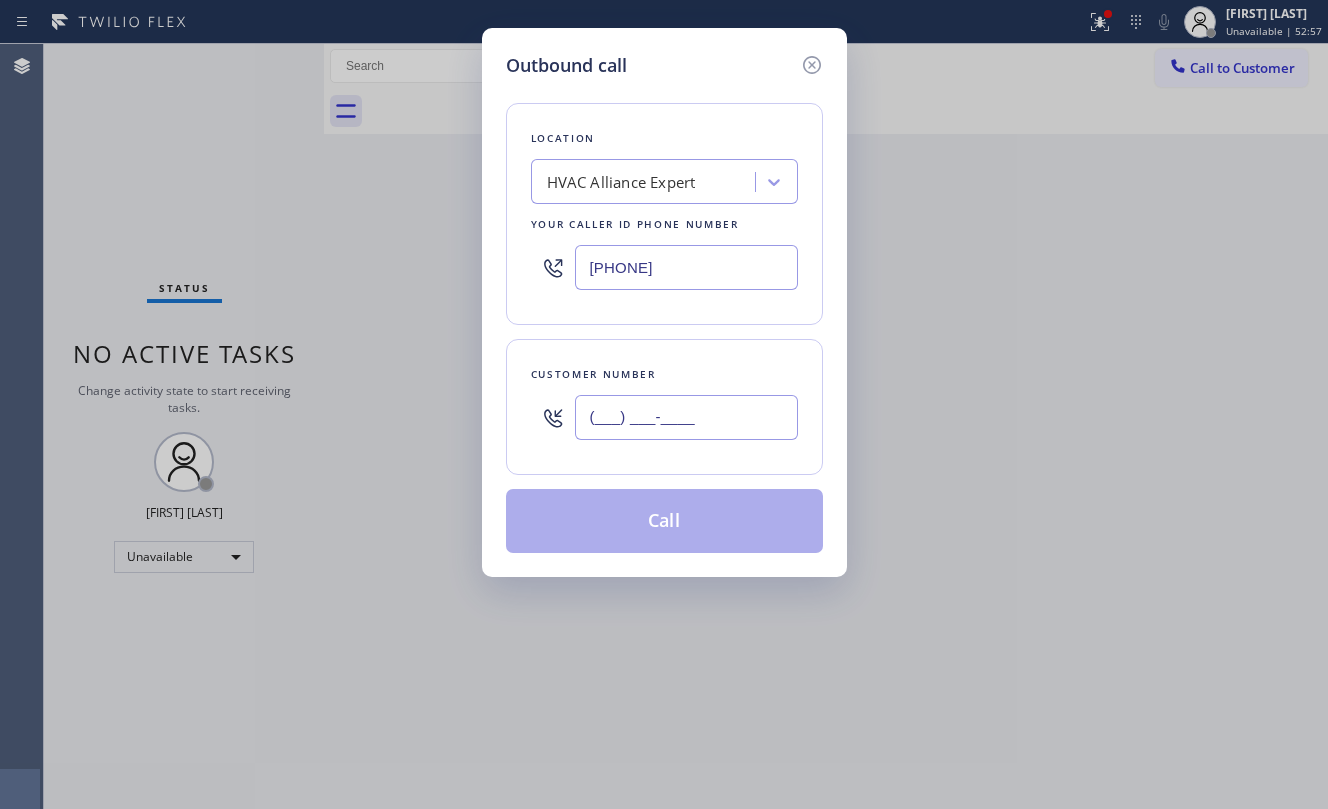 click on "(___) ___-____" at bounding box center [686, 417] 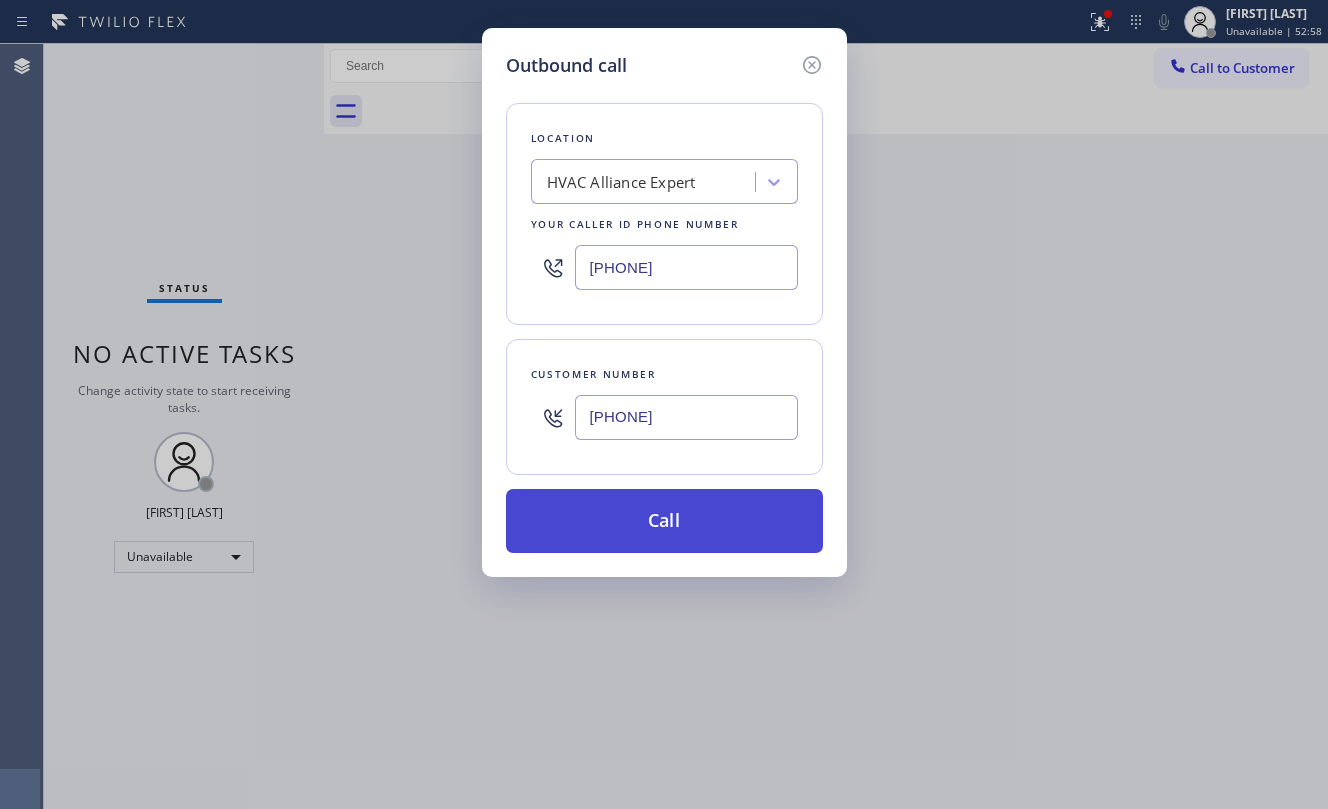 type on "[PHONE]" 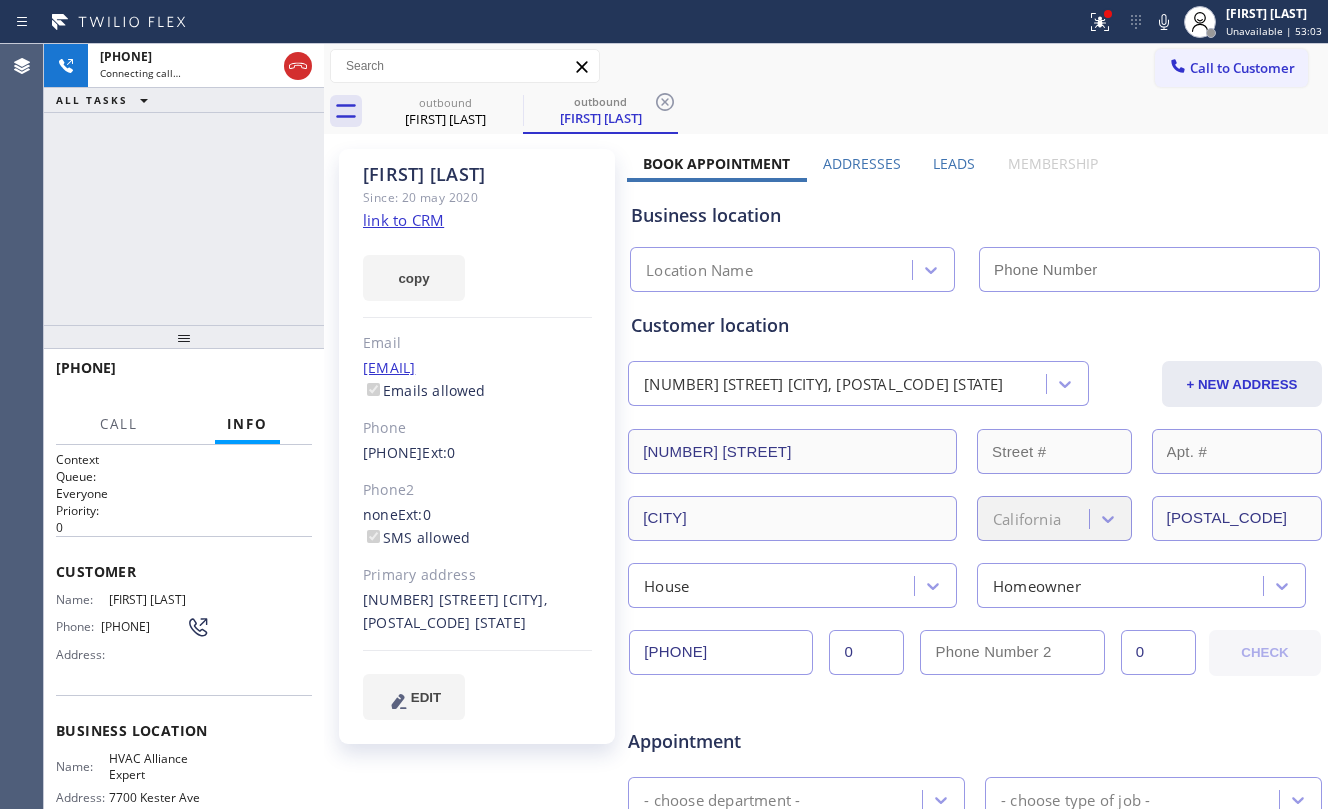 type on "[PHONE]" 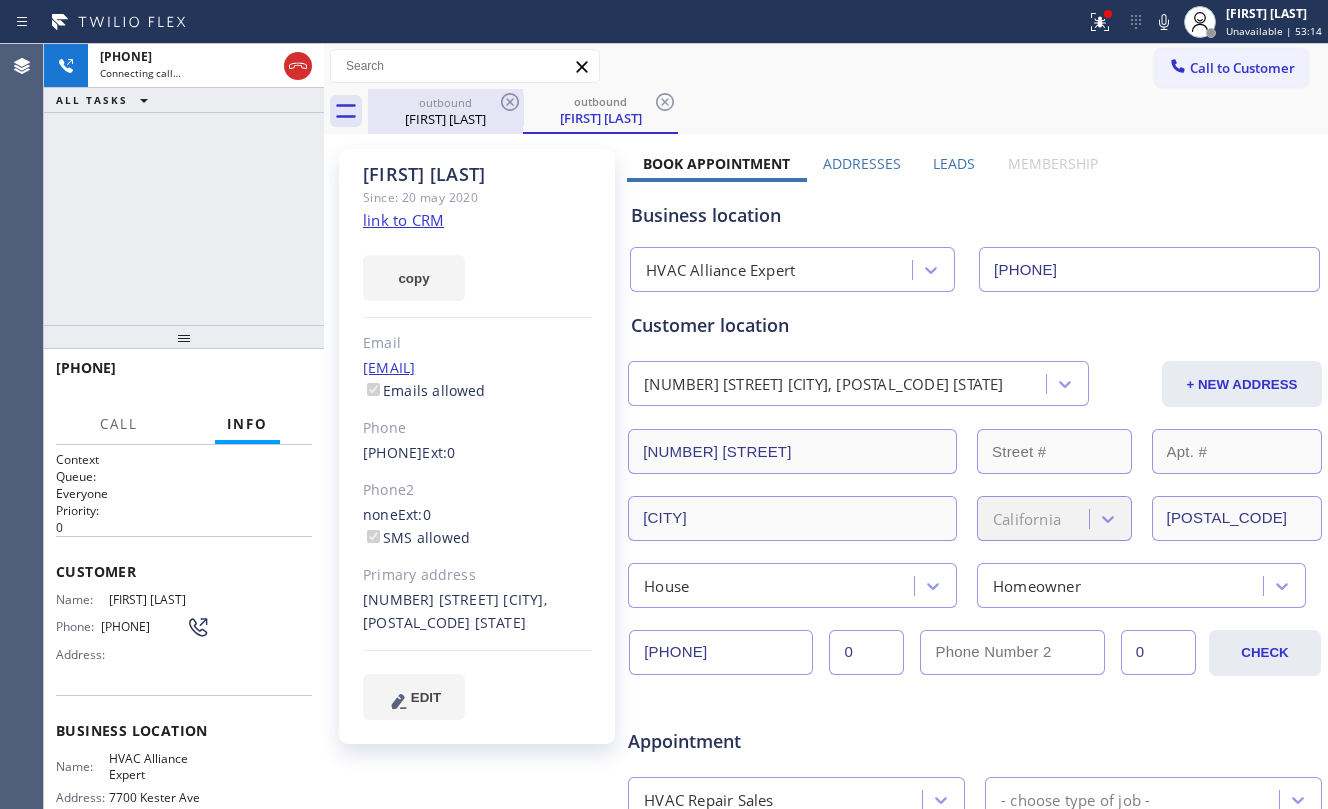 click on "outbound" at bounding box center (445, 102) 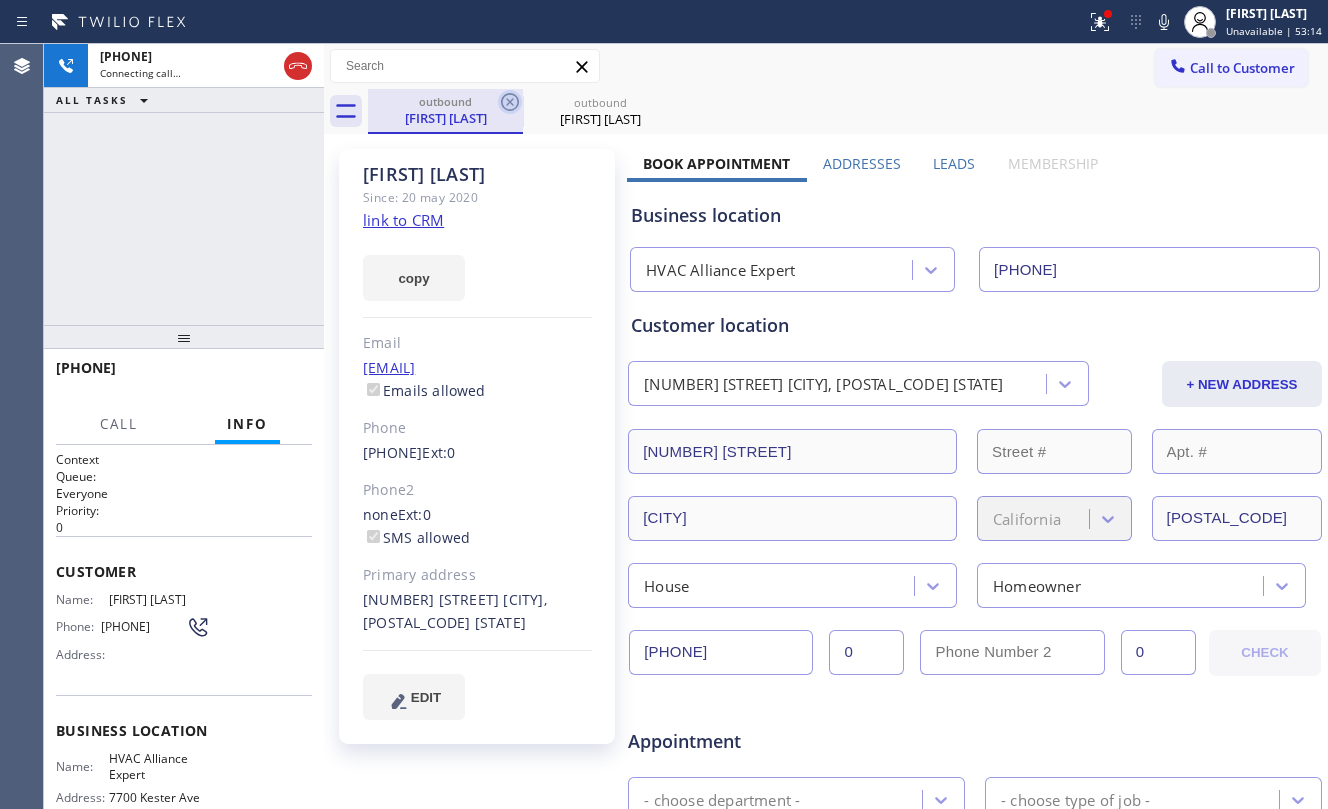 click 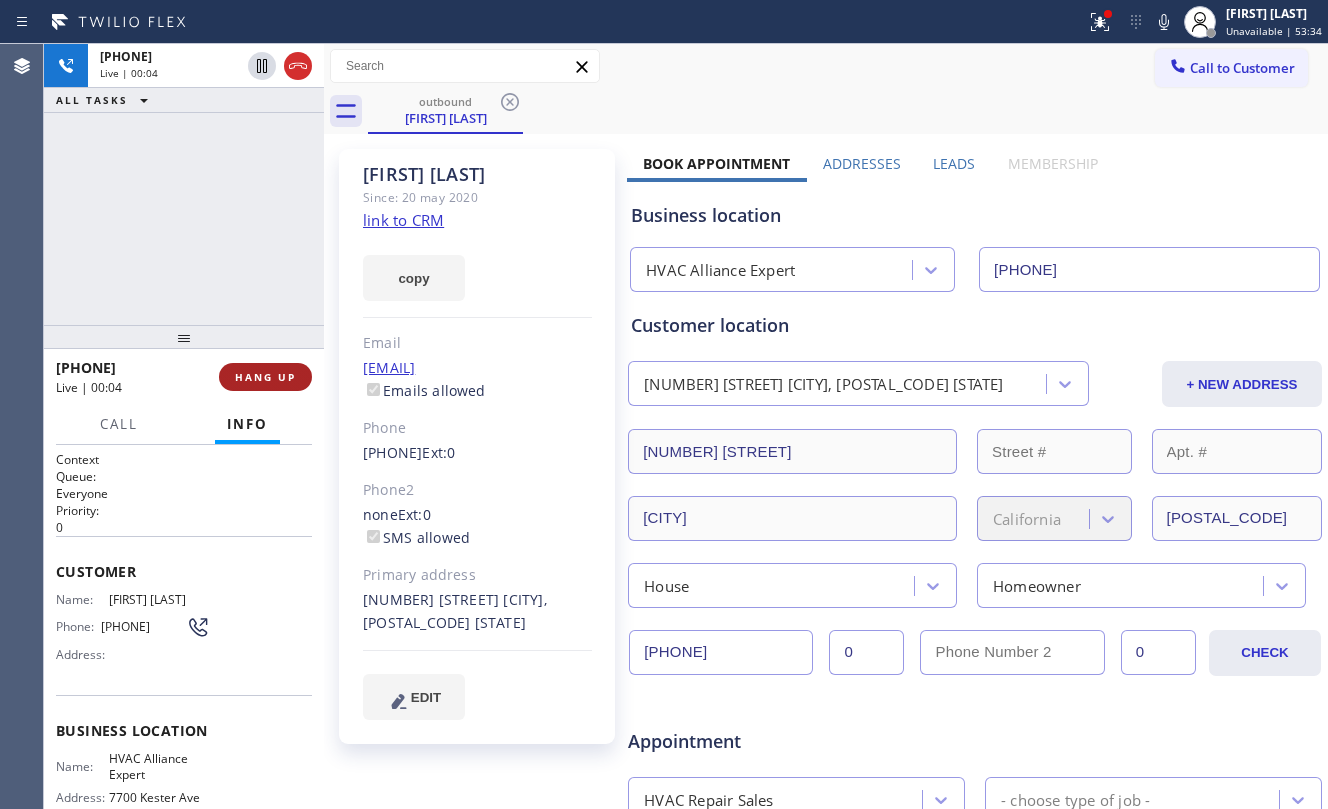 click on "HANG UP" at bounding box center [265, 377] 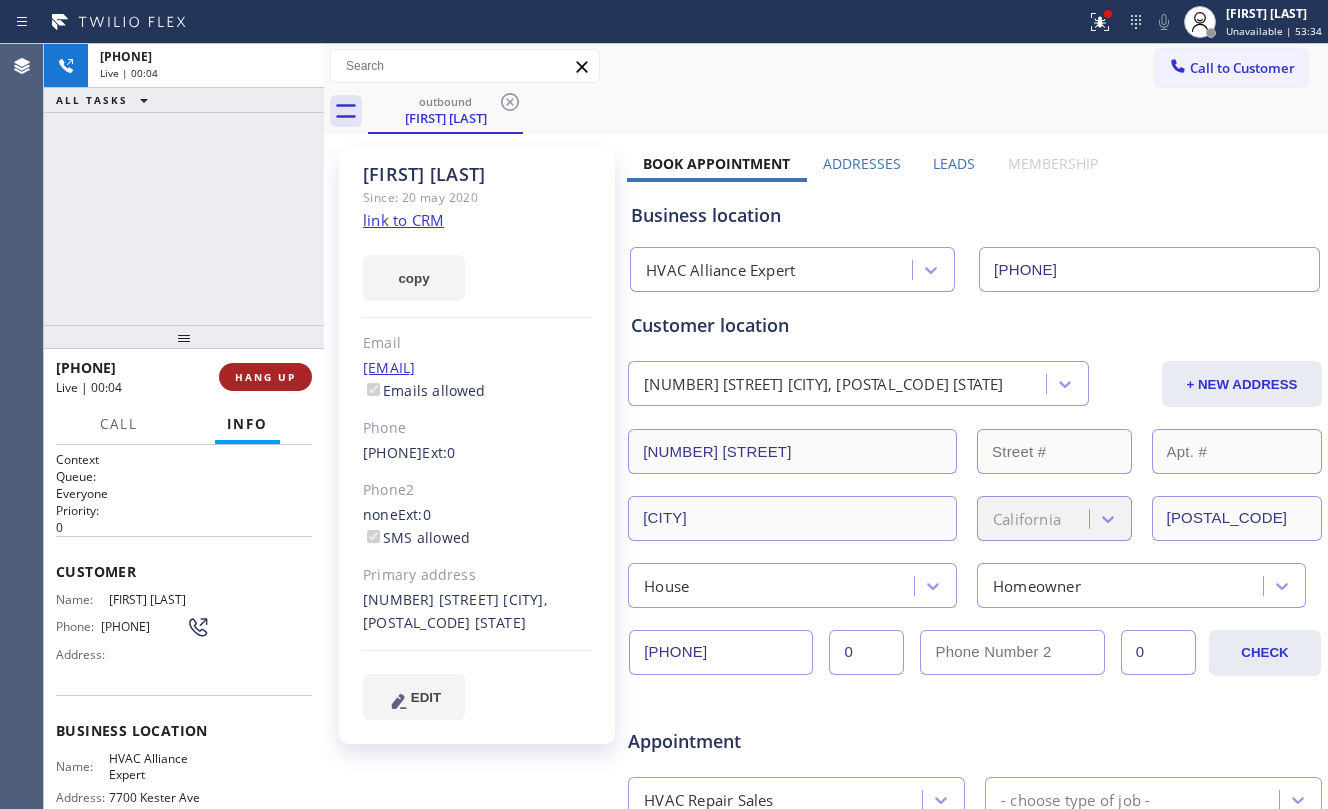 click on "HANG UP" at bounding box center (265, 377) 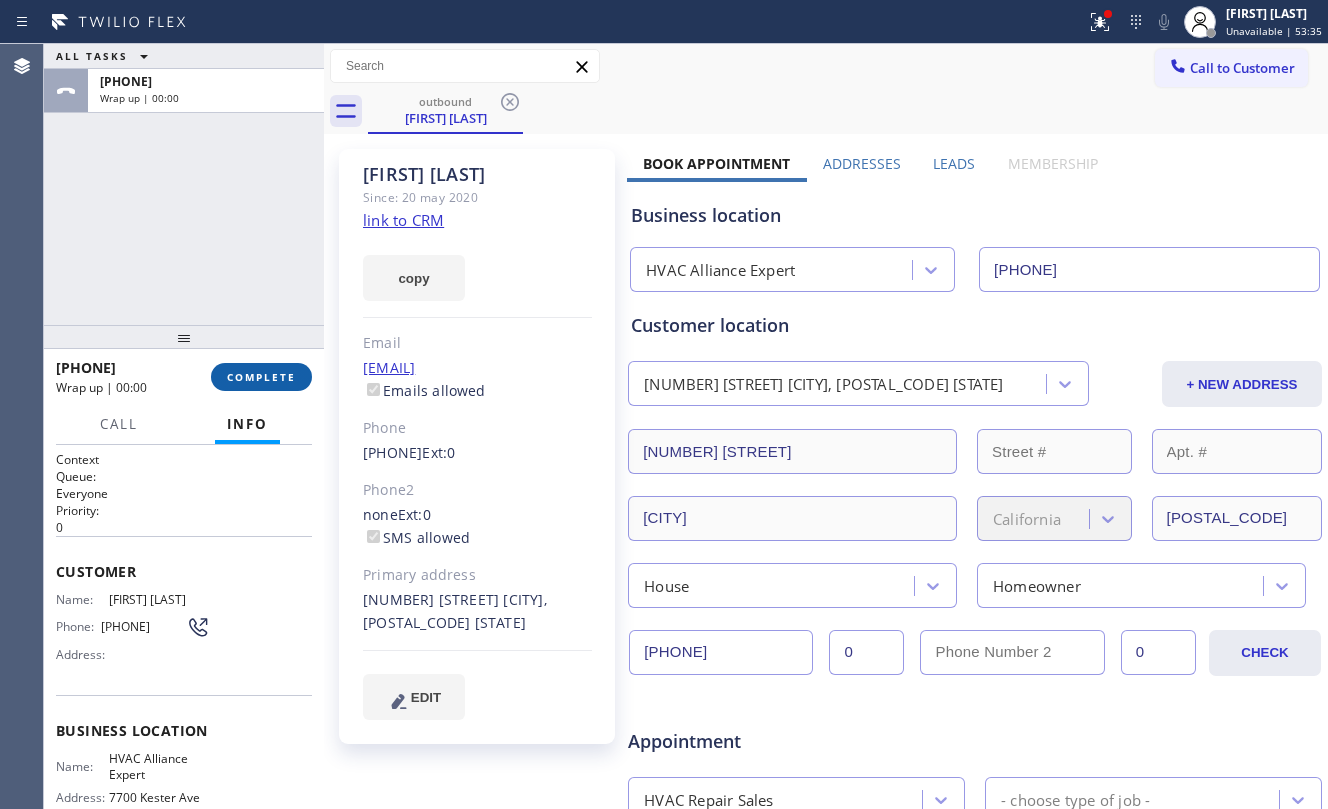 click on "COMPLETE" at bounding box center (261, 377) 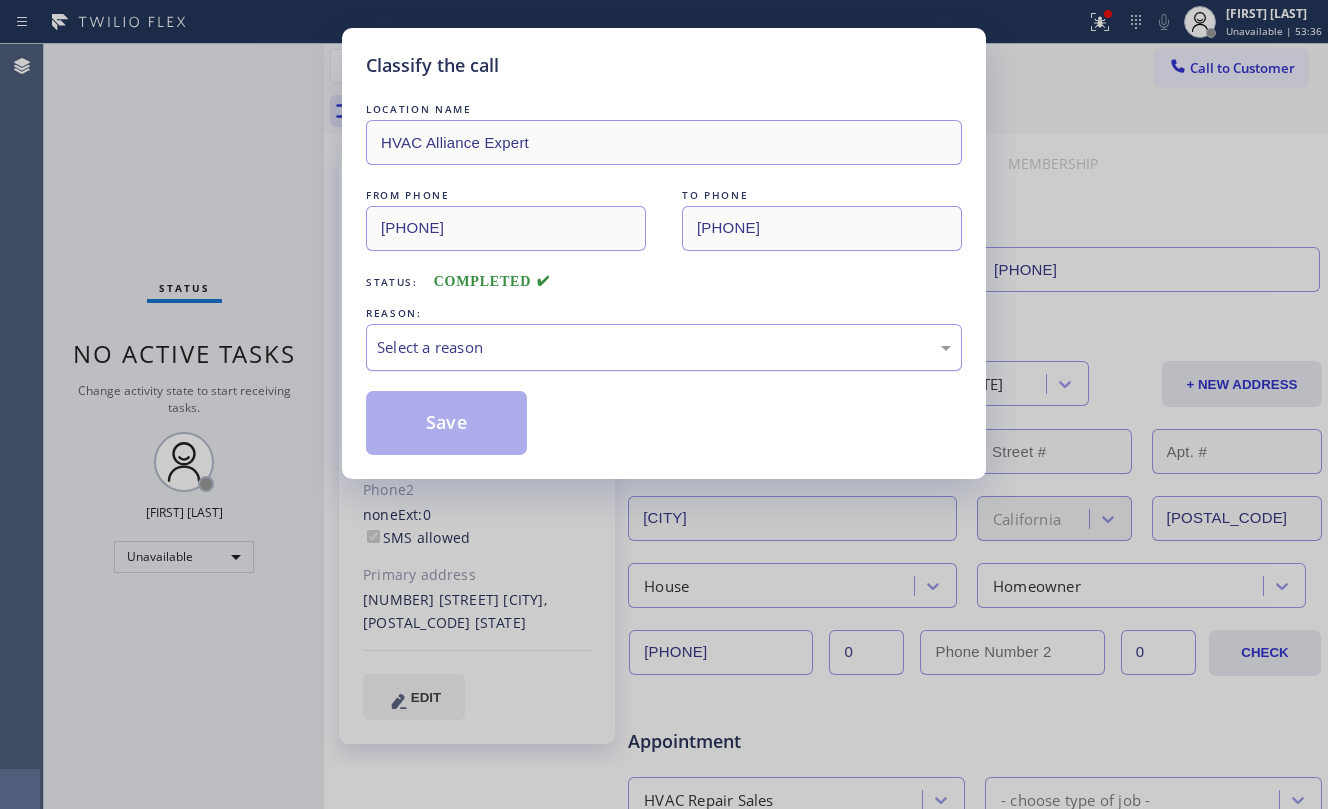 click on "Select a reason" at bounding box center [664, 347] 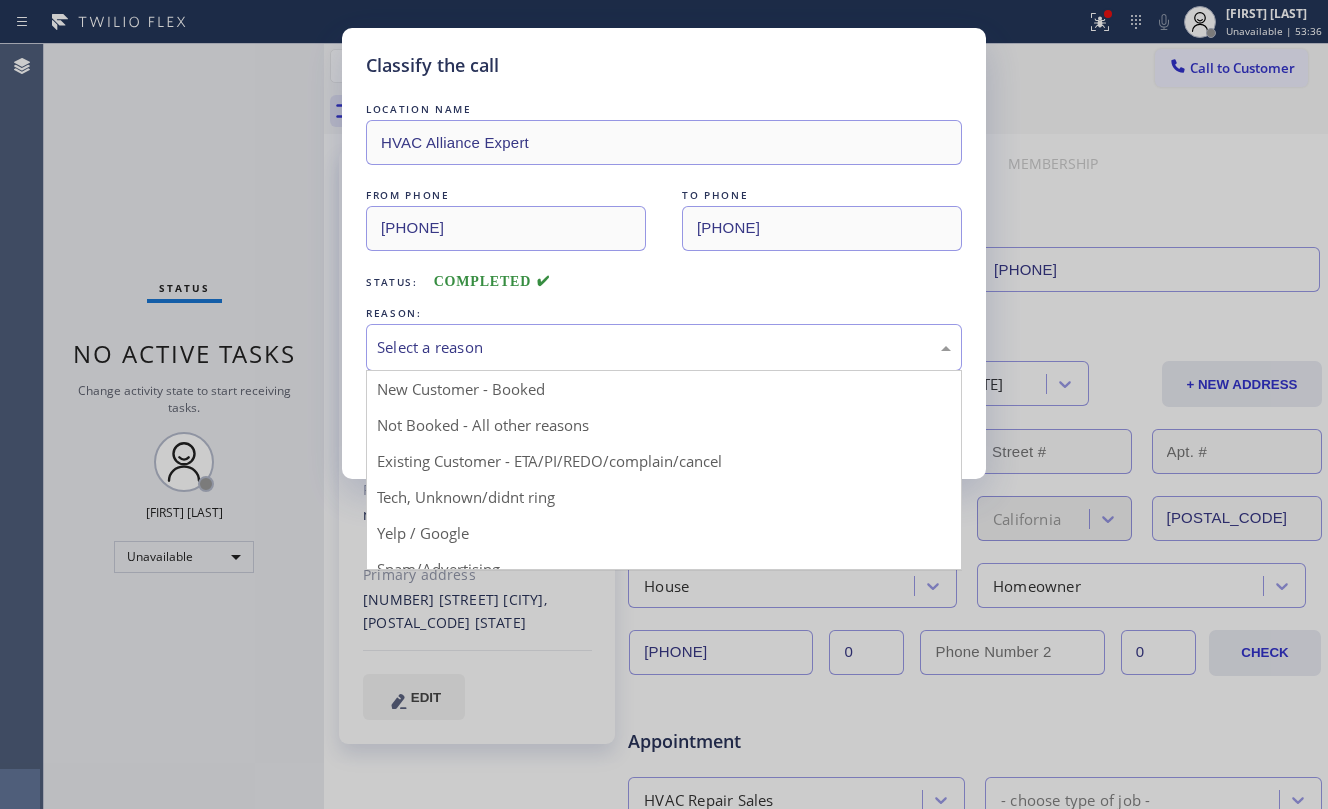 drag, startPoint x: 672, startPoint y: 474, endPoint x: 634, endPoint y: 457, distance: 41.62932 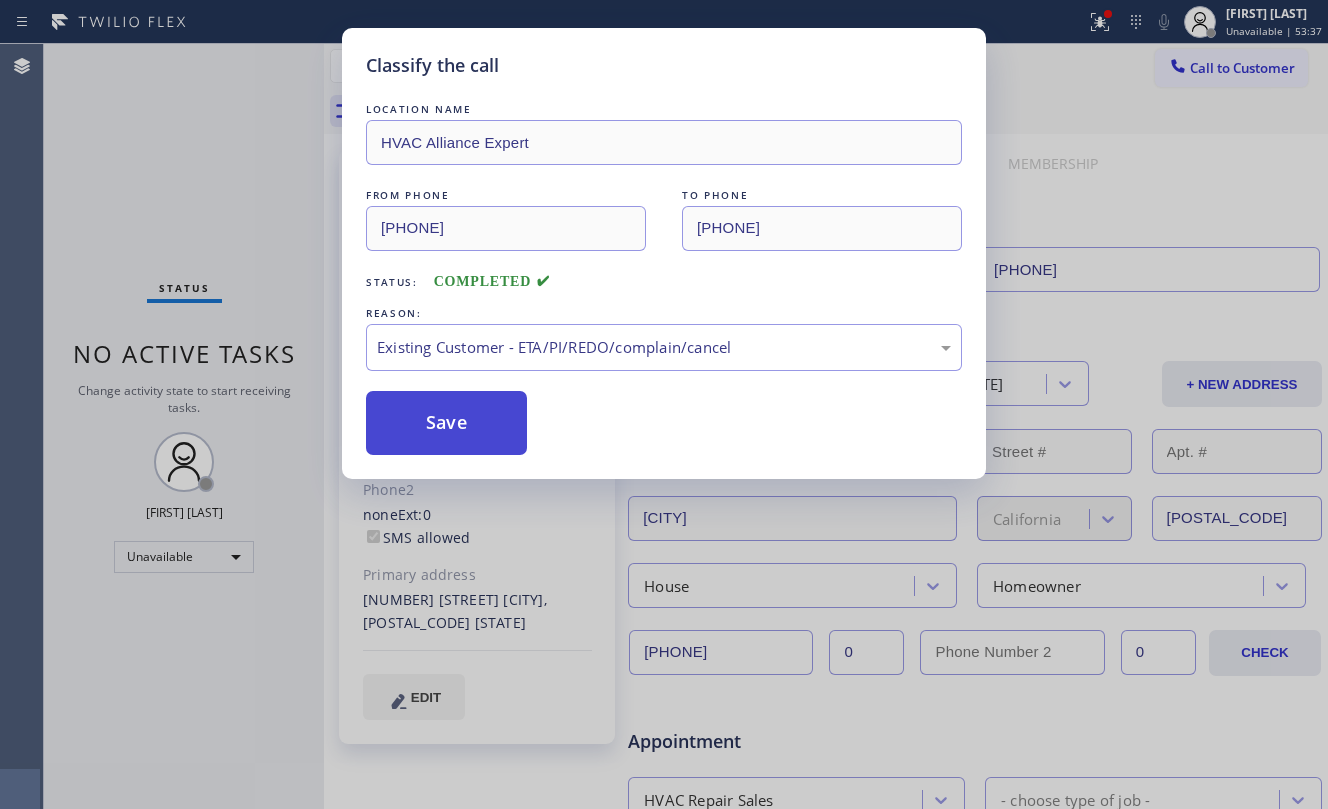 click on "Save" at bounding box center (446, 423) 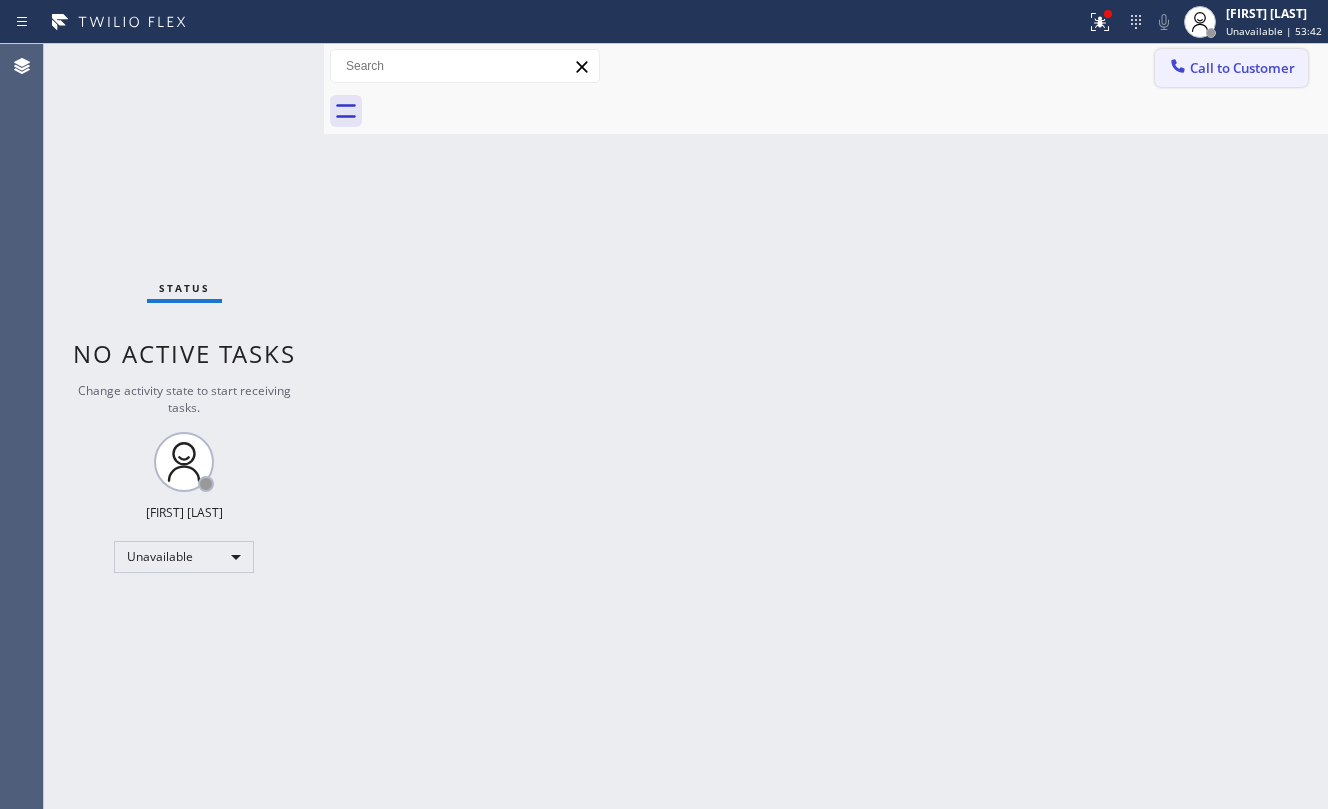 click on "Call to Customer" at bounding box center (1242, 68) 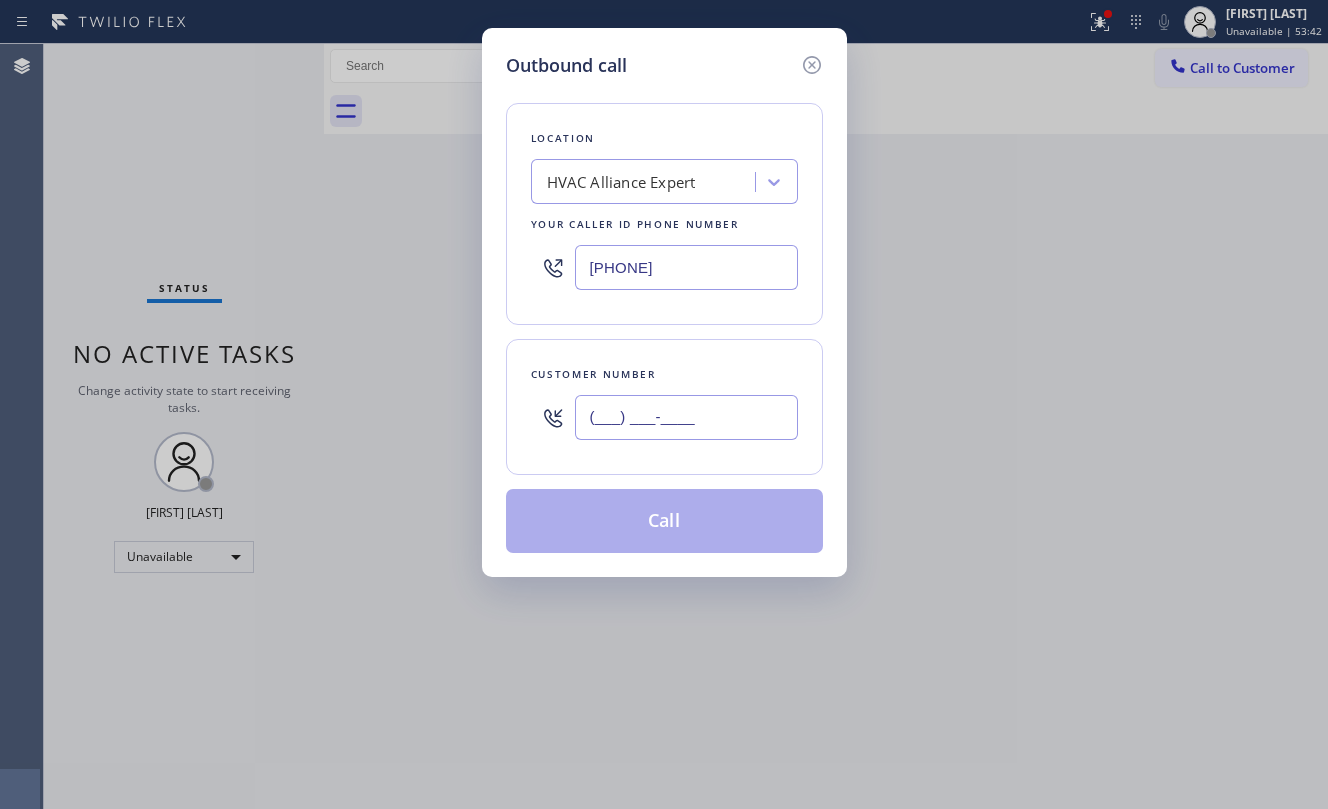 click on "(___) ___-____" at bounding box center [686, 417] 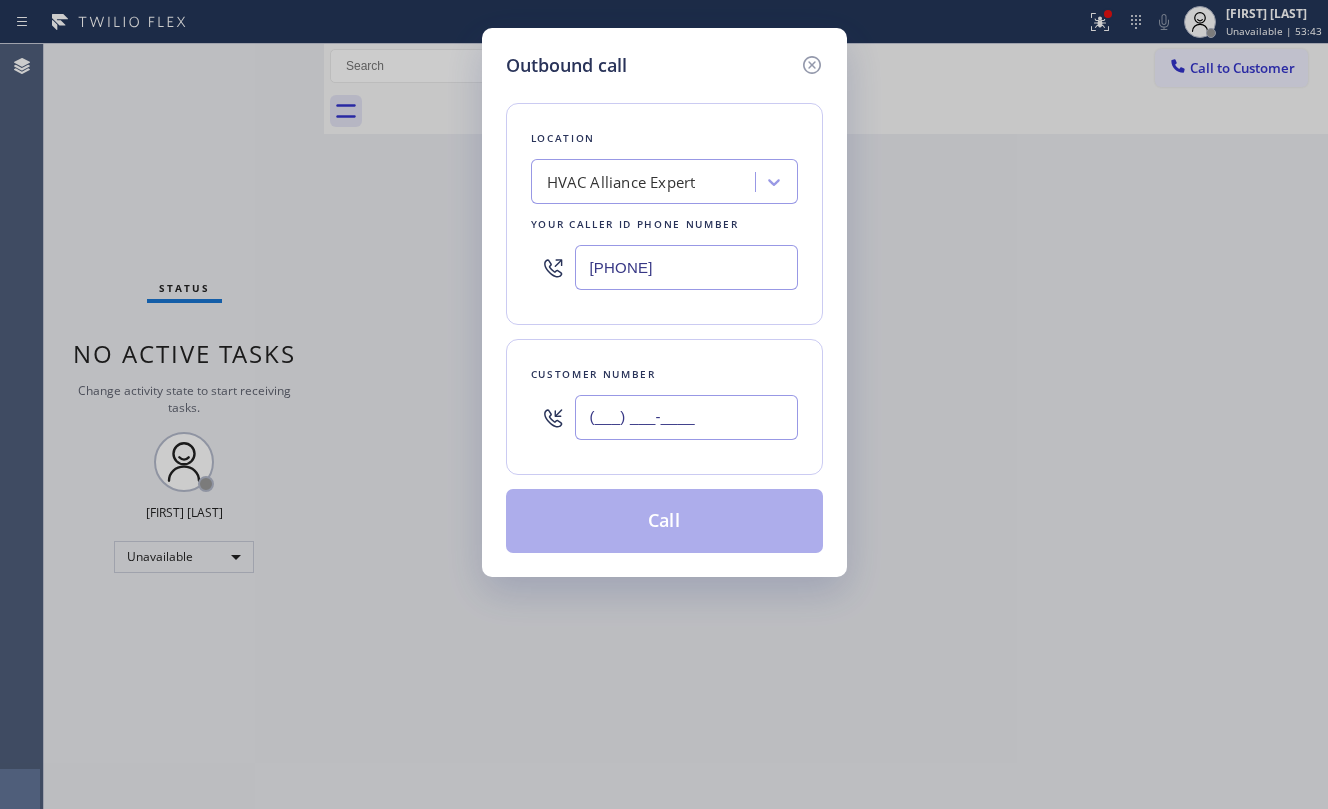 paste on "[PHONE]" 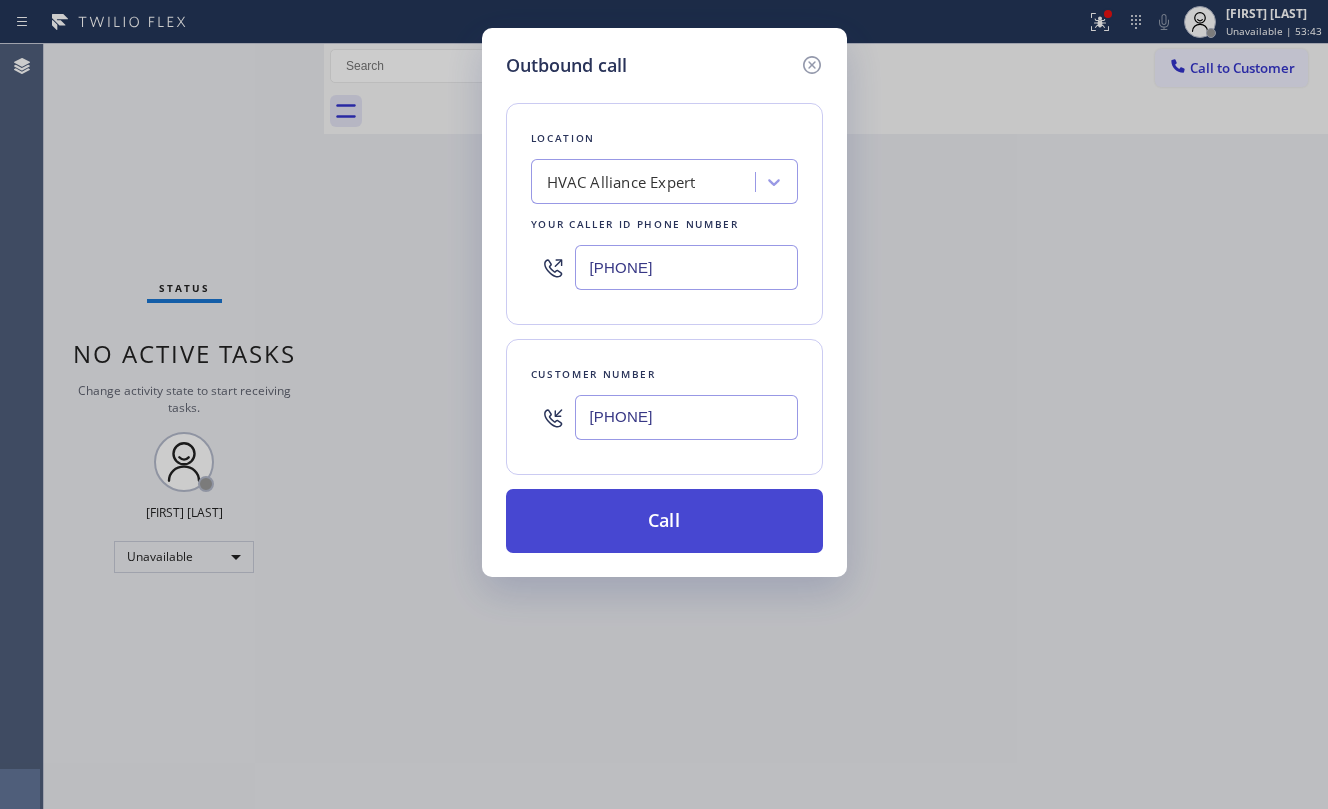type on "[PHONE]" 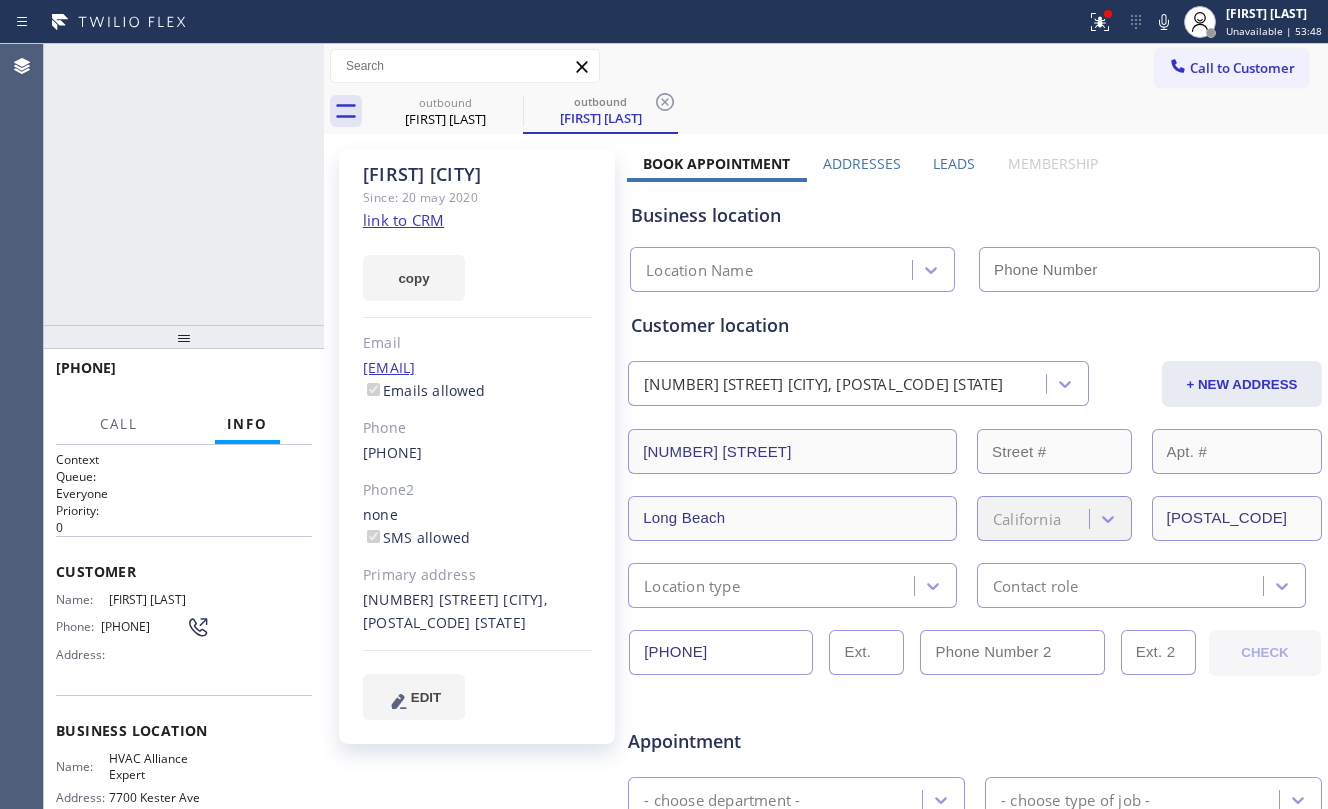 type on "[PHONE]" 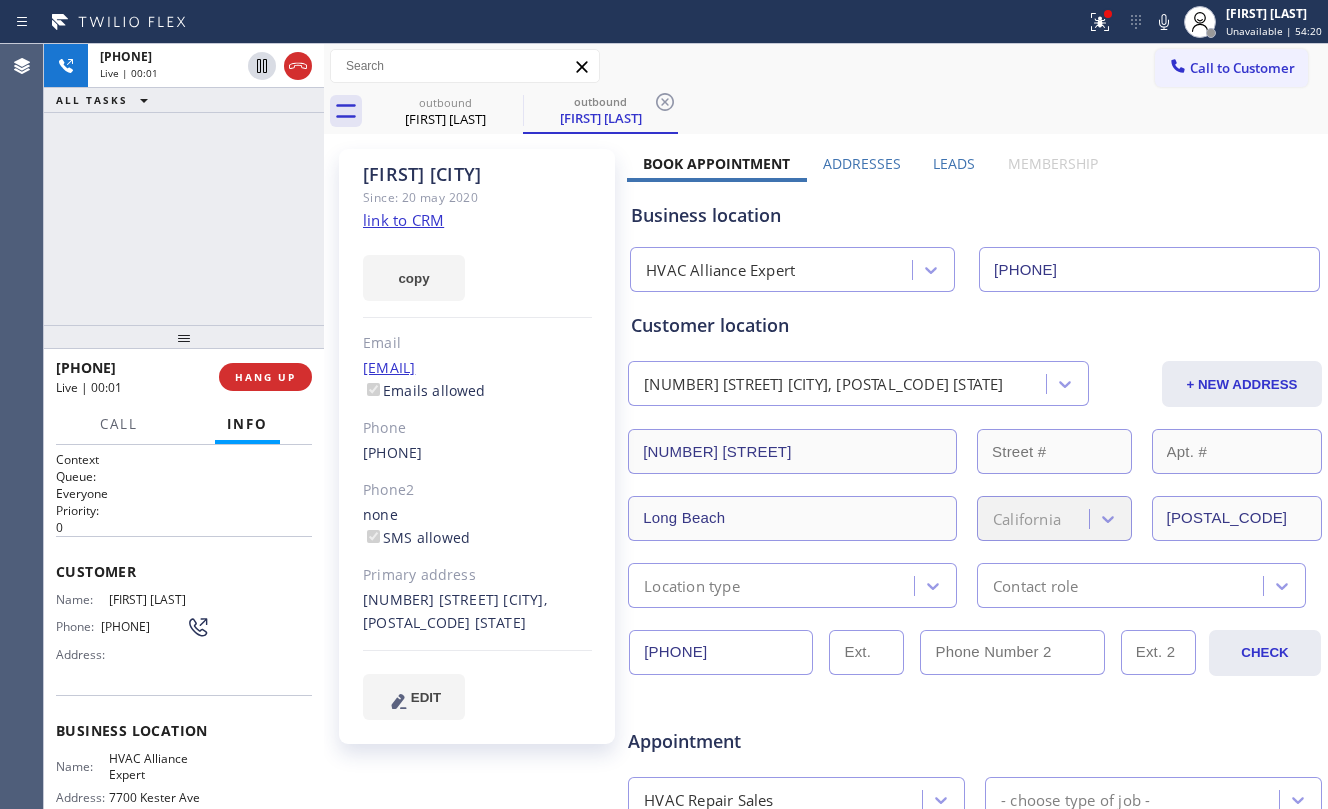 click on "+1[PHONE] Live | 00:01 ALL TASKS ALL TASKS ACTIVE TASKS TASKS IN WRAP UP" at bounding box center [184, 184] 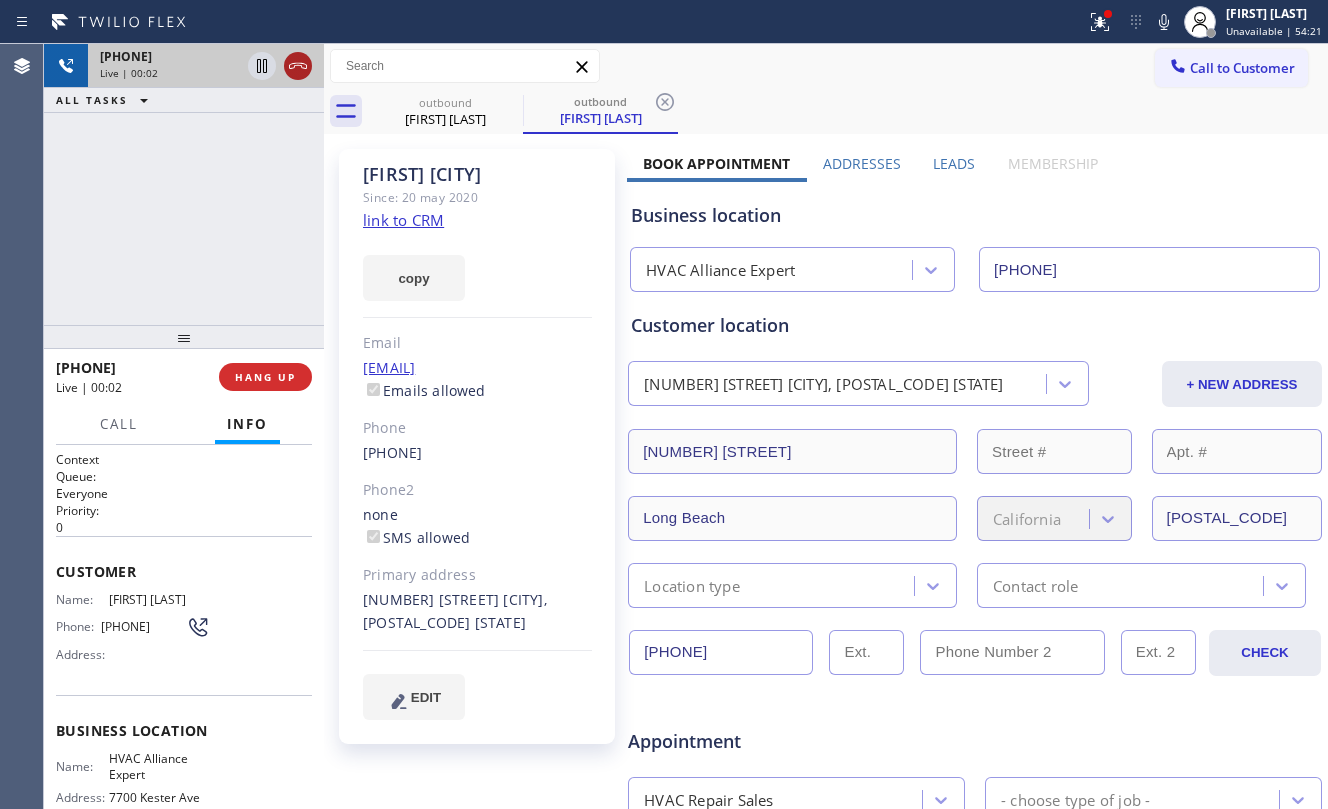 click 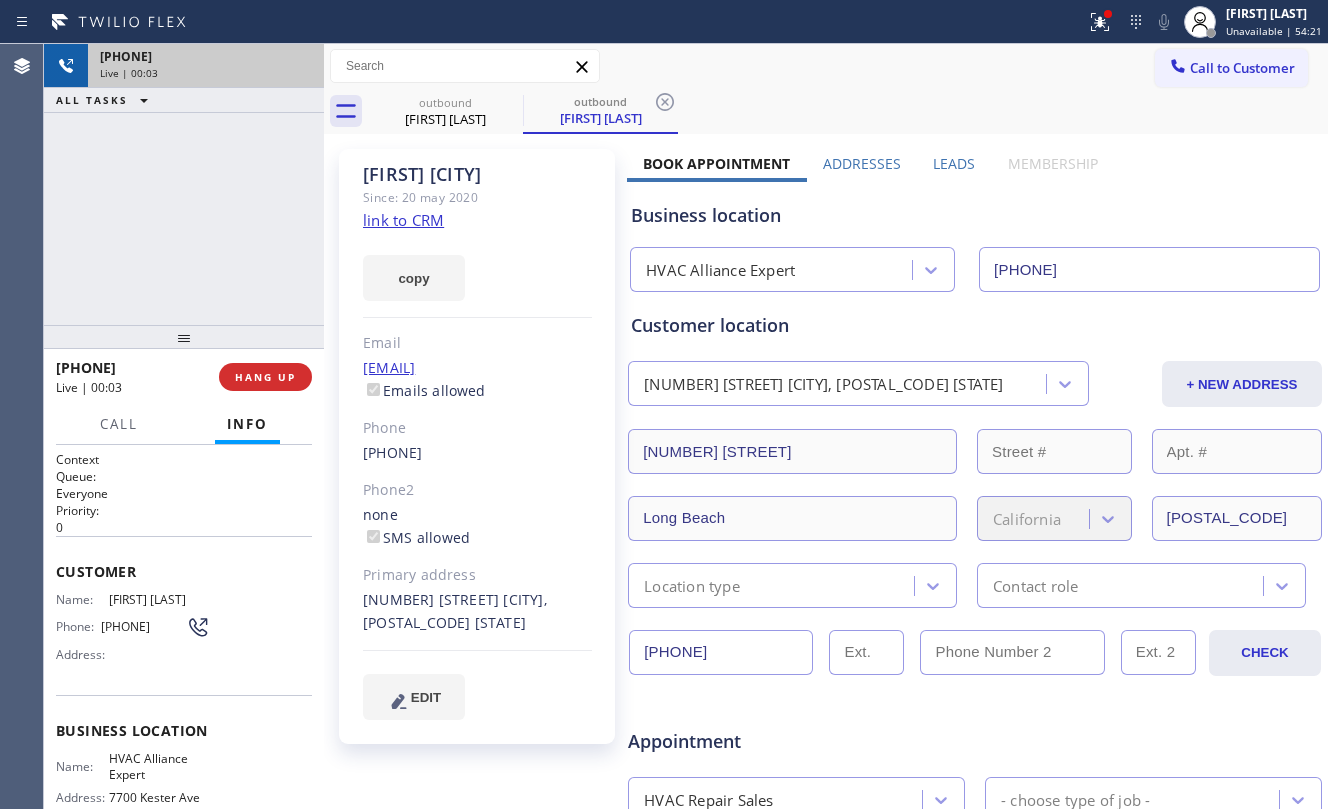 click on "[PHONE]" at bounding box center [184, 184] 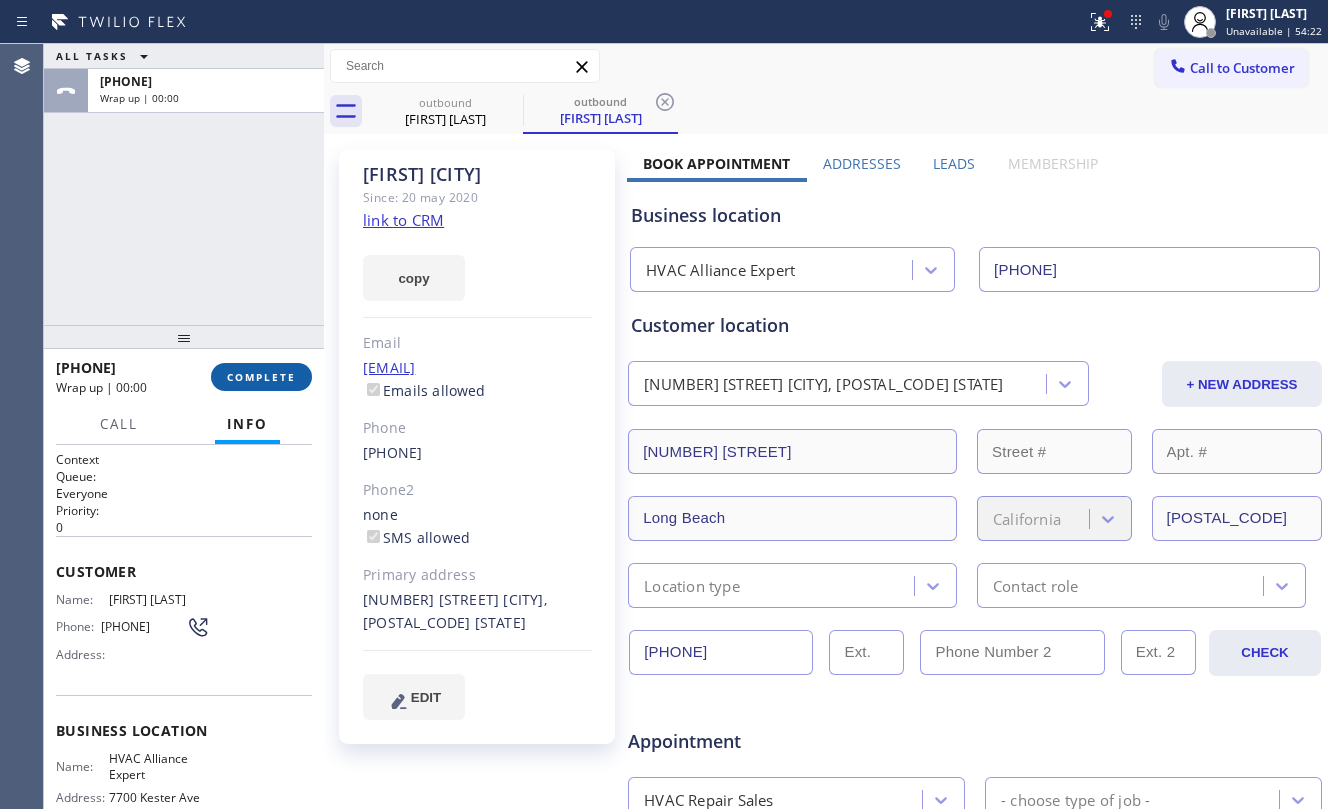 click on "COMPLETE" at bounding box center (261, 377) 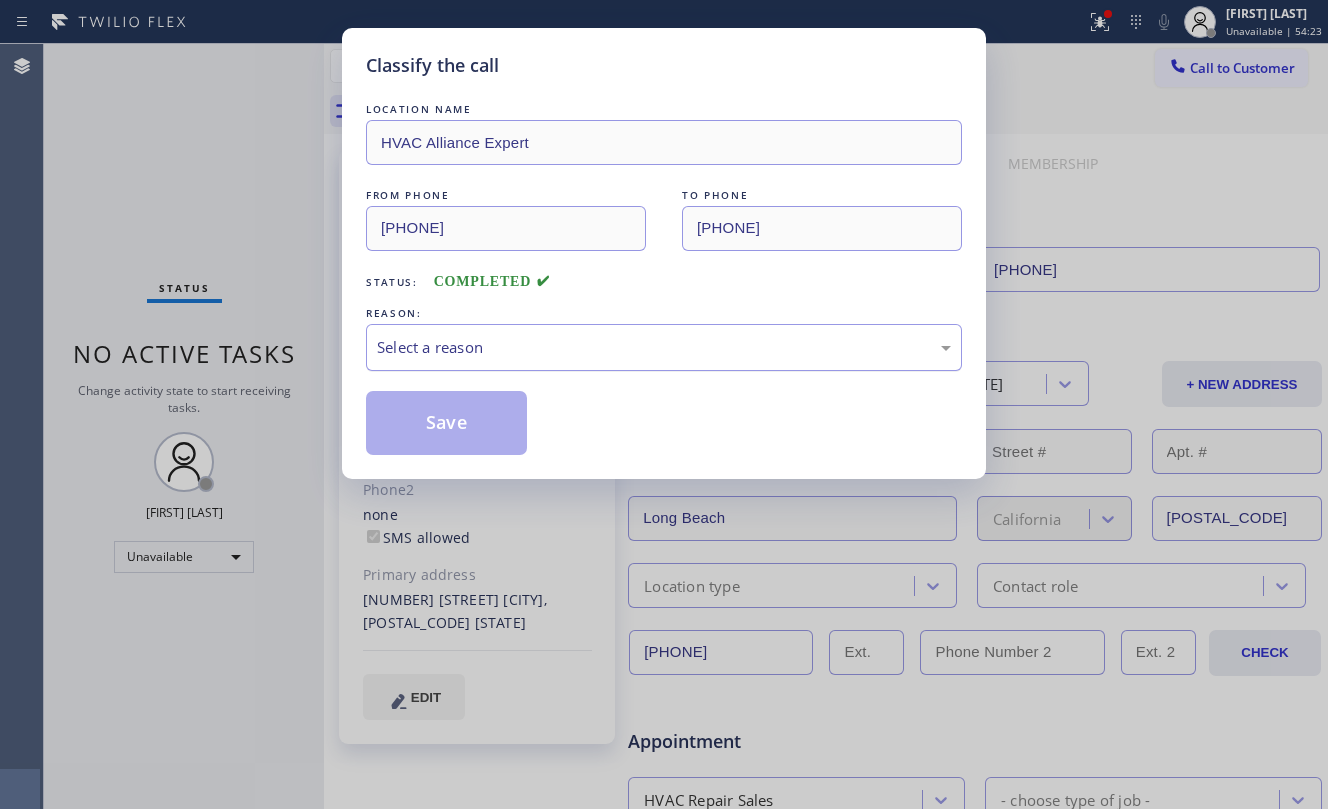 click on "Select a reason" at bounding box center (664, 347) 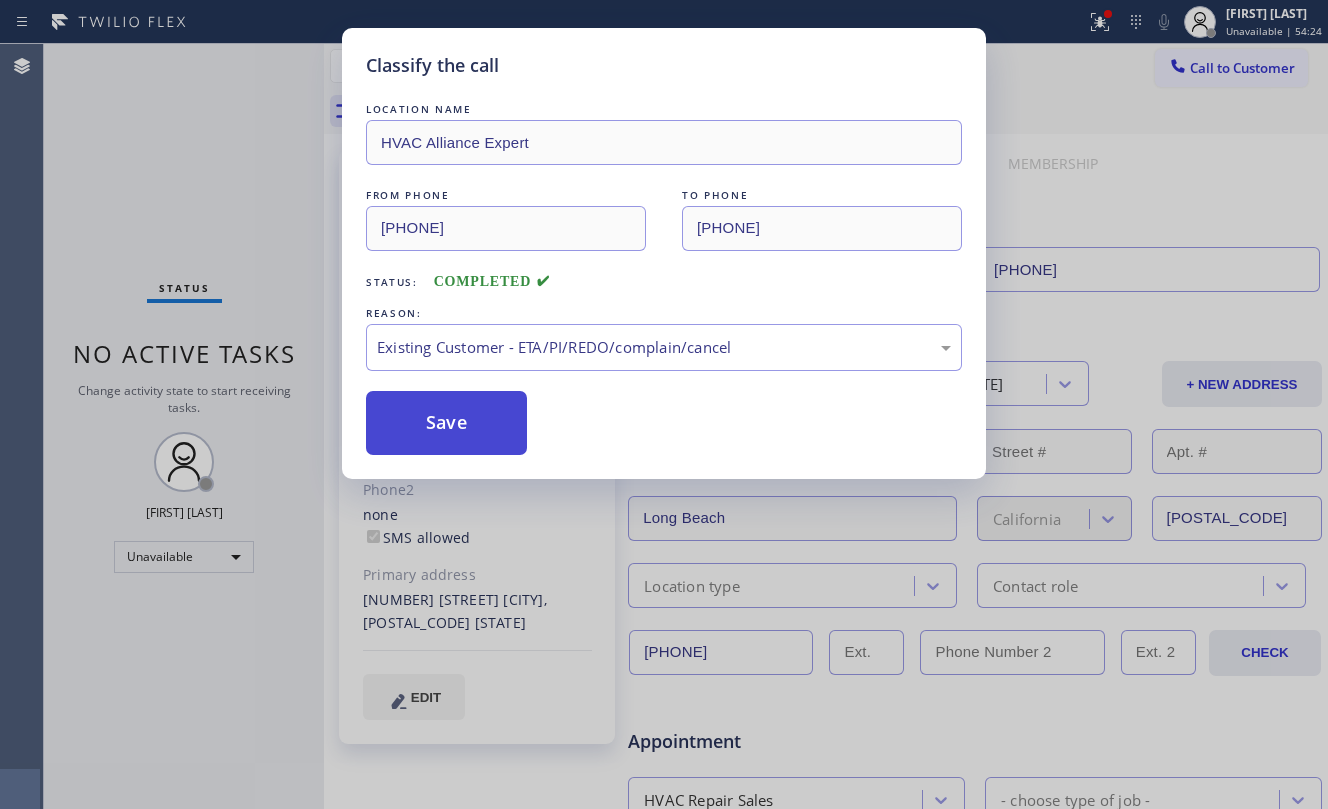 drag, startPoint x: 464, startPoint y: 429, endPoint x: 469, endPoint y: 412, distance: 17.720045 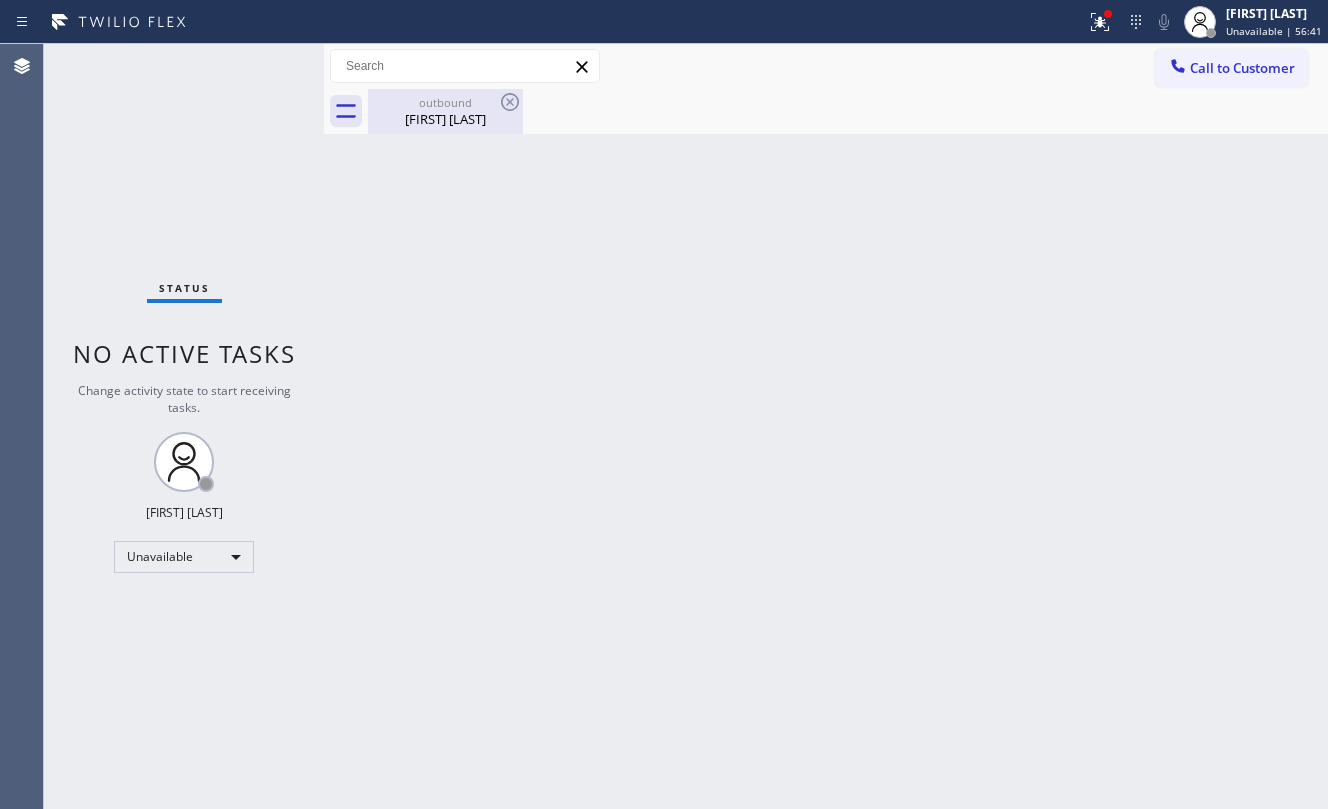 drag, startPoint x: 405, startPoint y: 138, endPoint x: 468, endPoint y: 128, distance: 63.788715 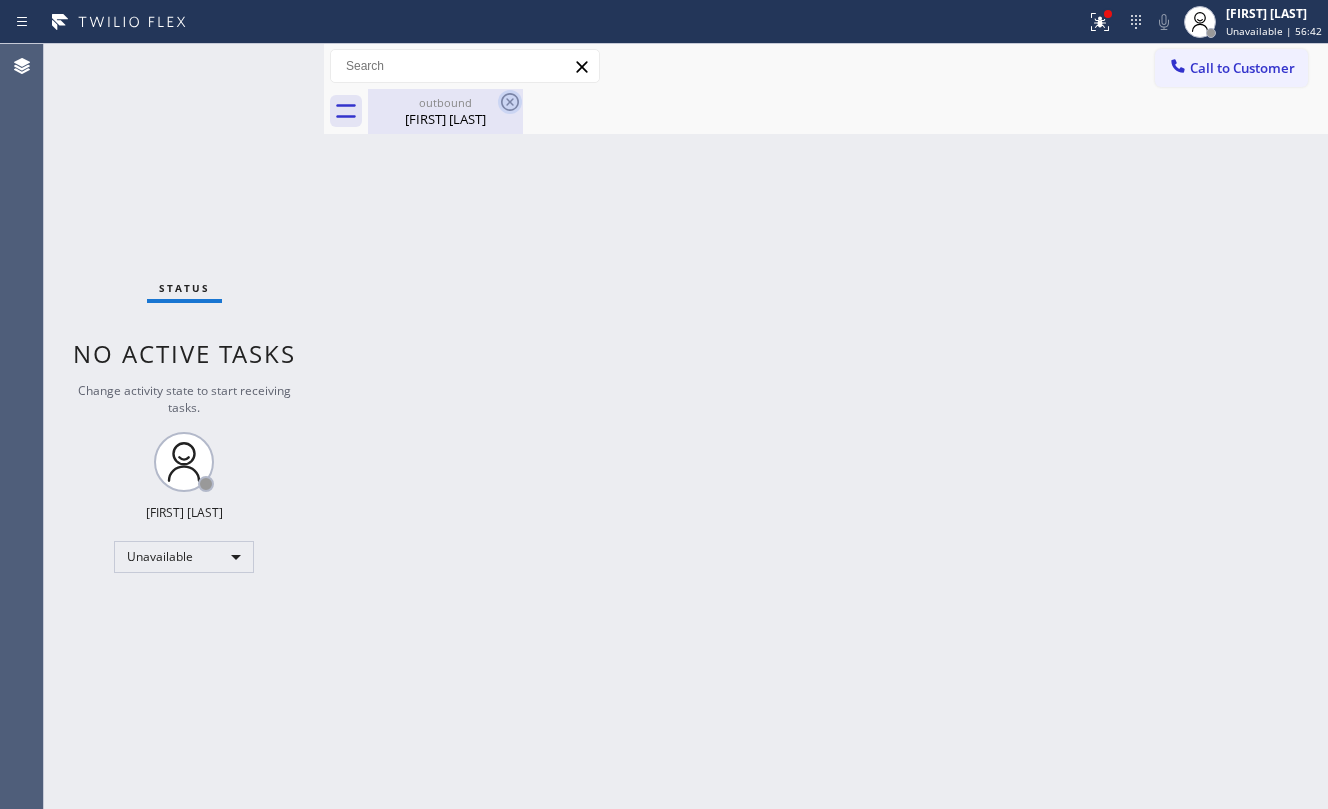 click 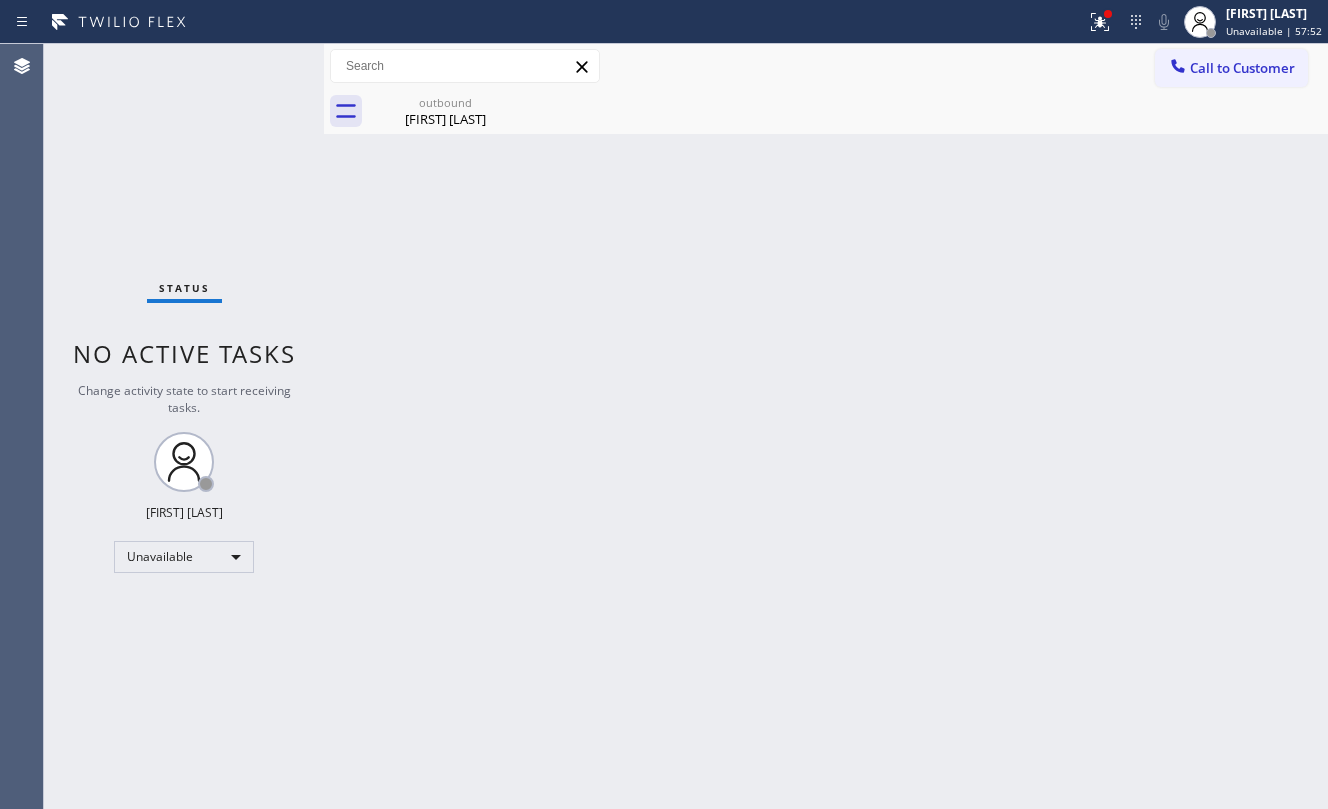 click on "[FIRST] [LAST]" at bounding box center (445, 119) 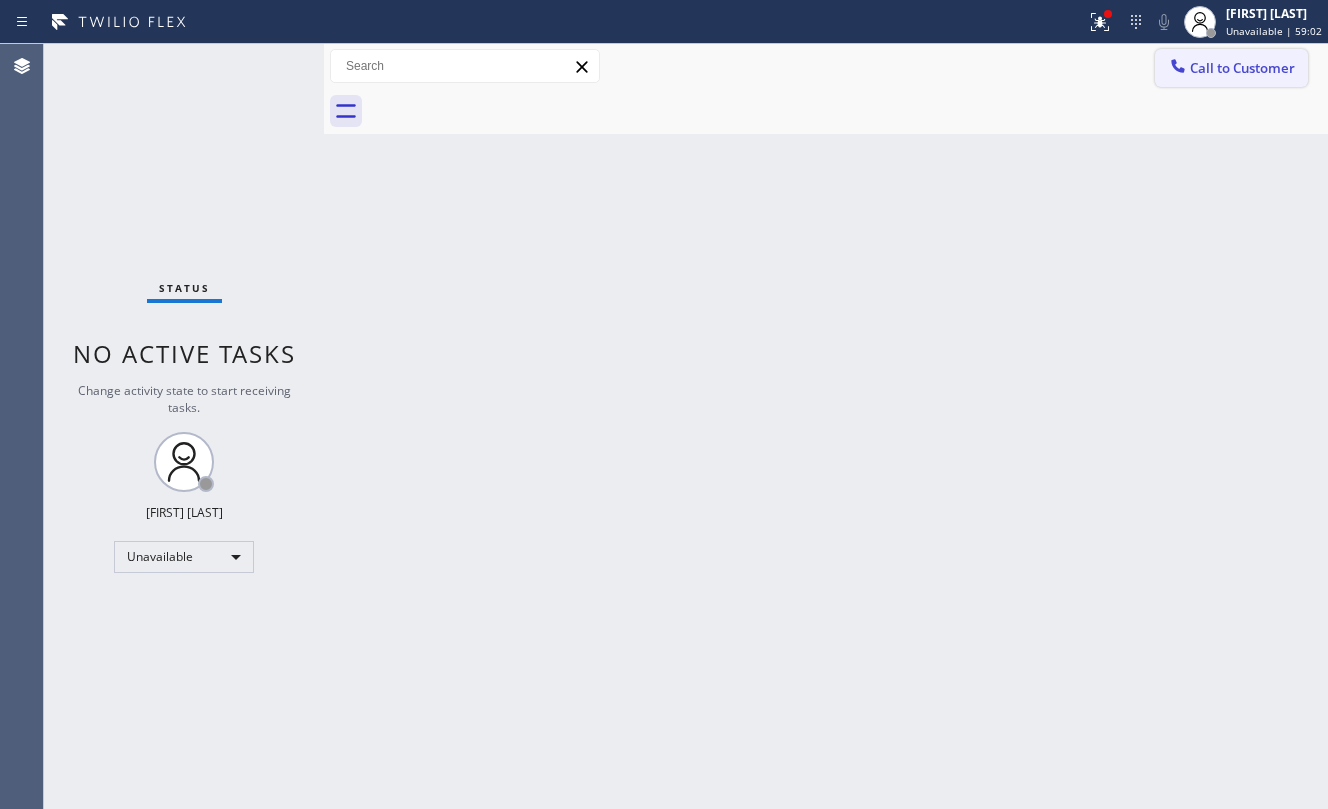click on "Call to Customer" at bounding box center [1231, 68] 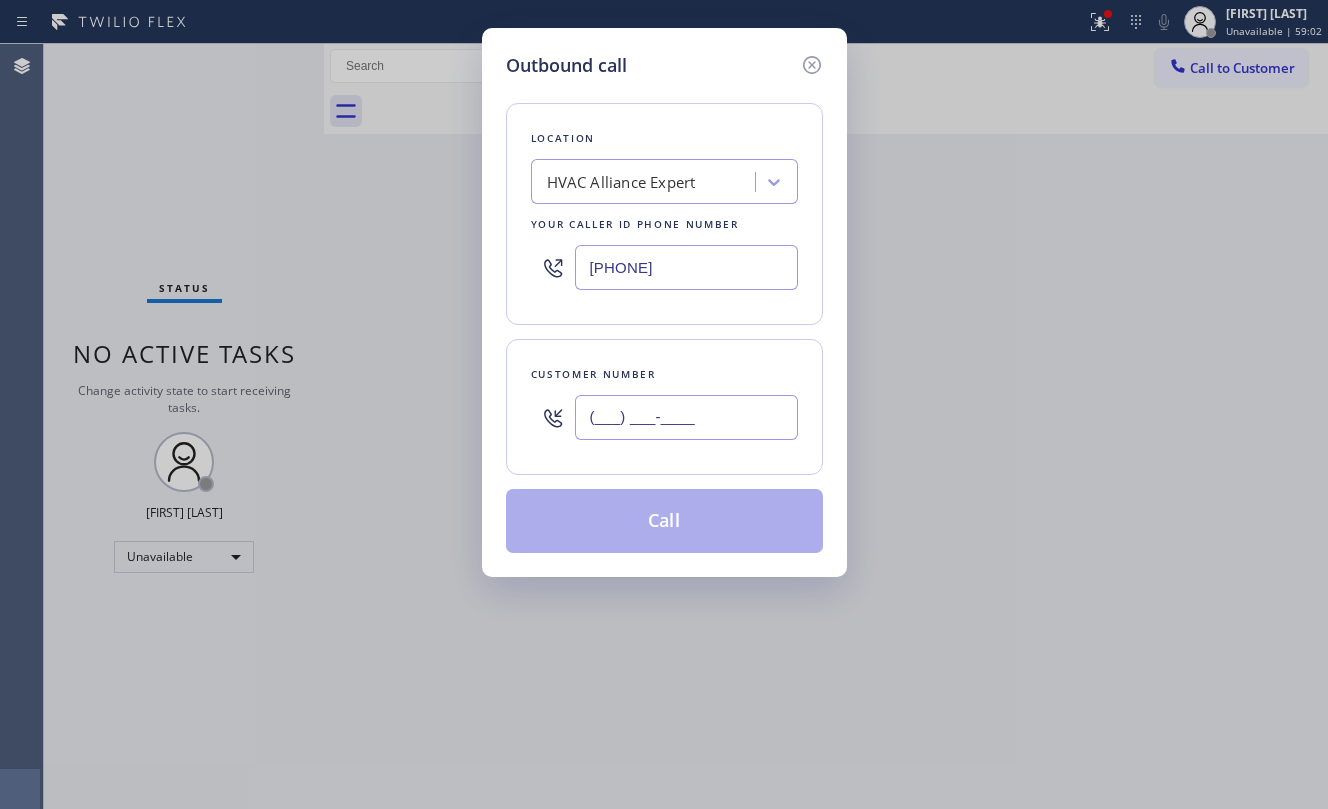 click on "(___) ___-____" at bounding box center [686, 417] 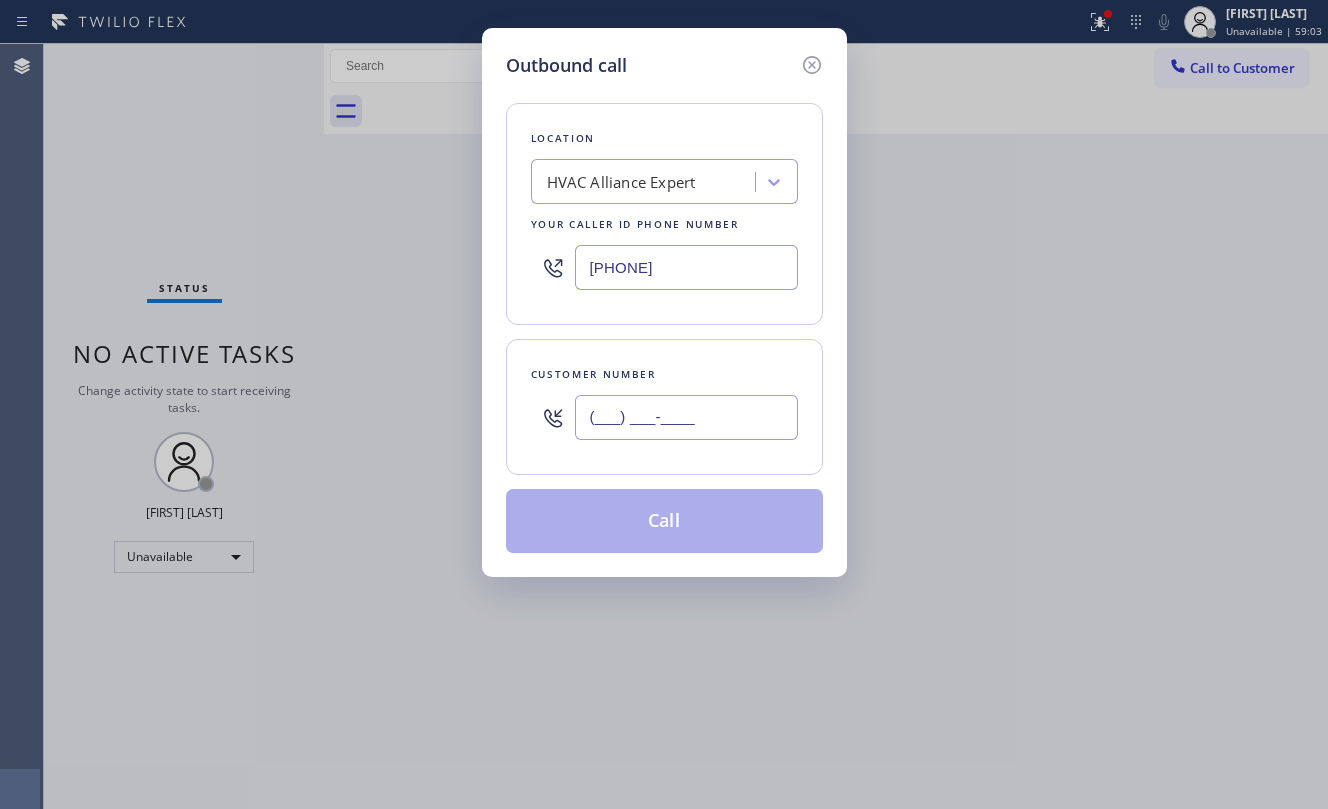 paste on "[PHONE])" 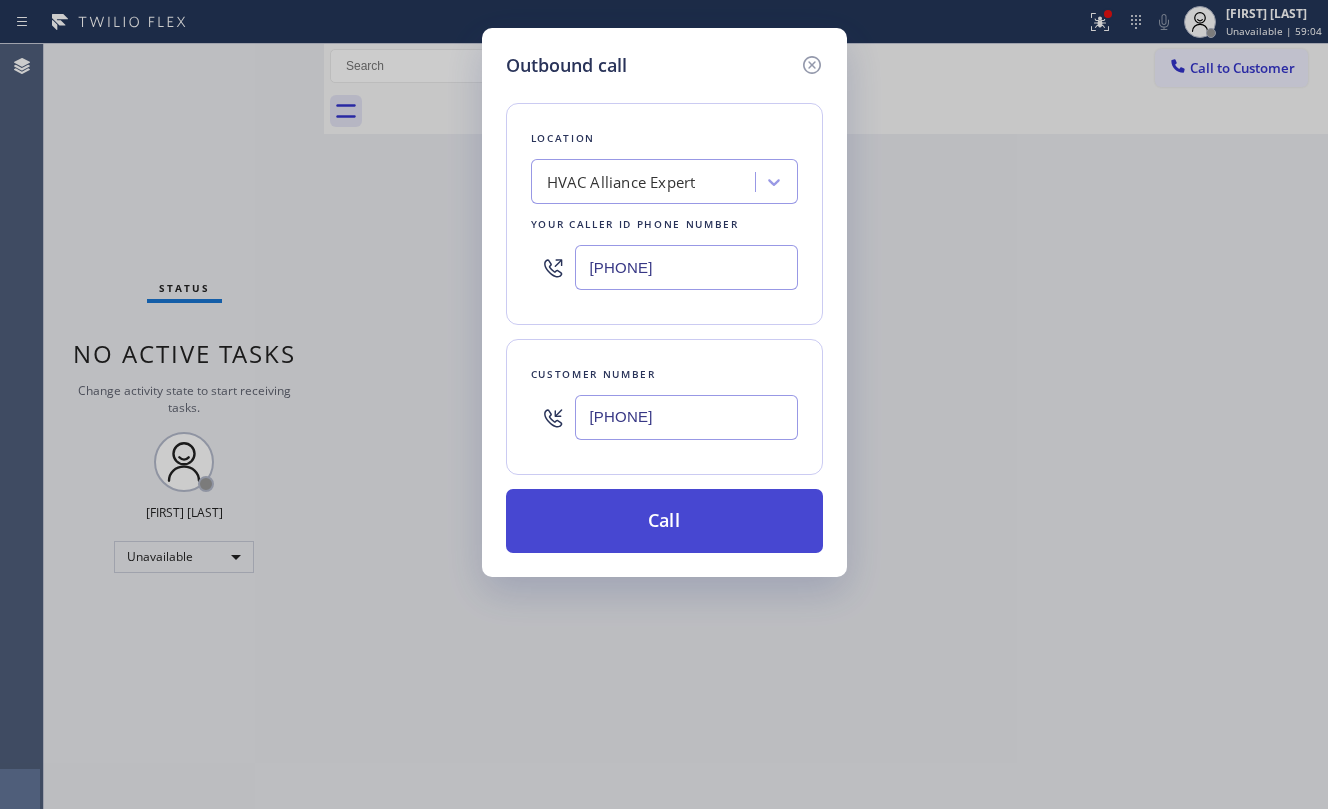 type on "[PHONE]" 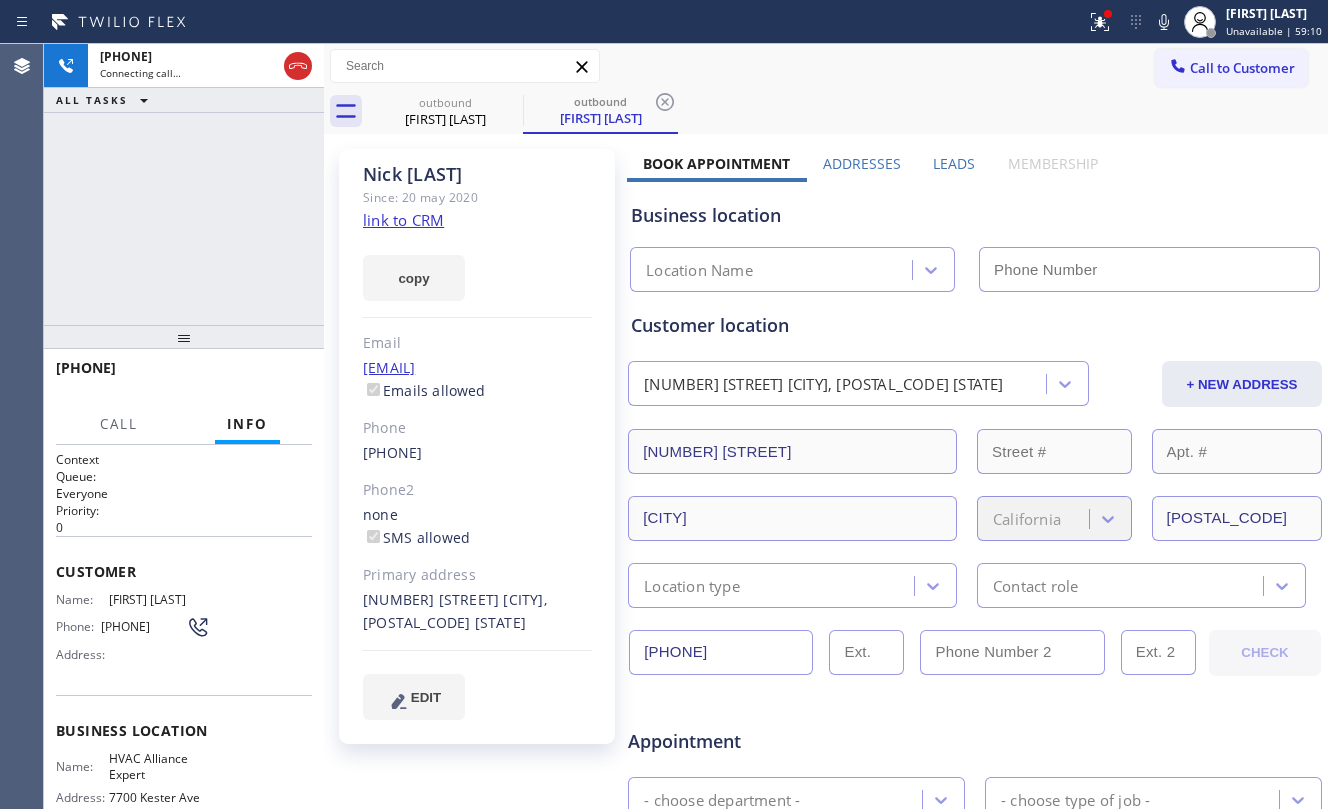 type on "[PHONE]" 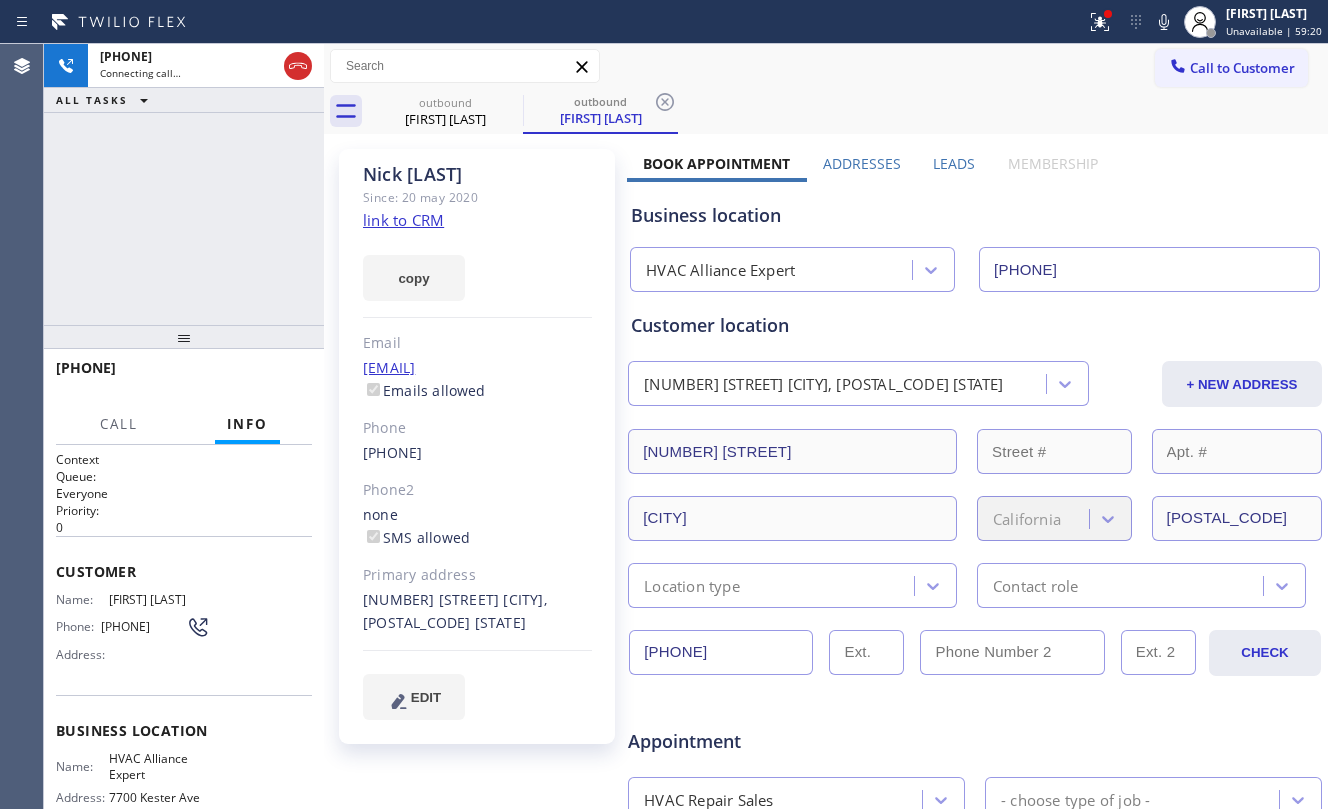 drag, startPoint x: 252, startPoint y: 188, endPoint x: 385, endPoint y: 186, distance: 133.01503 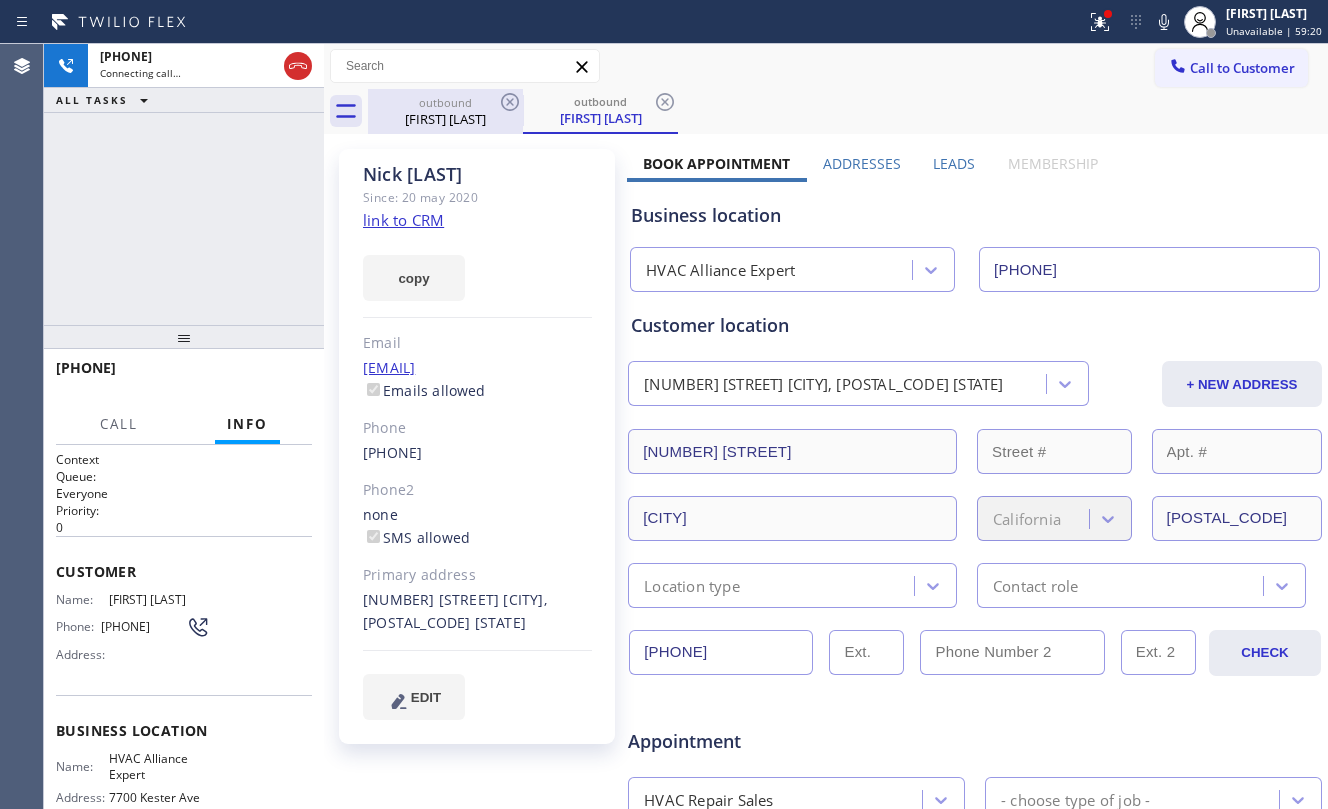 click on "[FIRST] [LAST]" at bounding box center [445, 119] 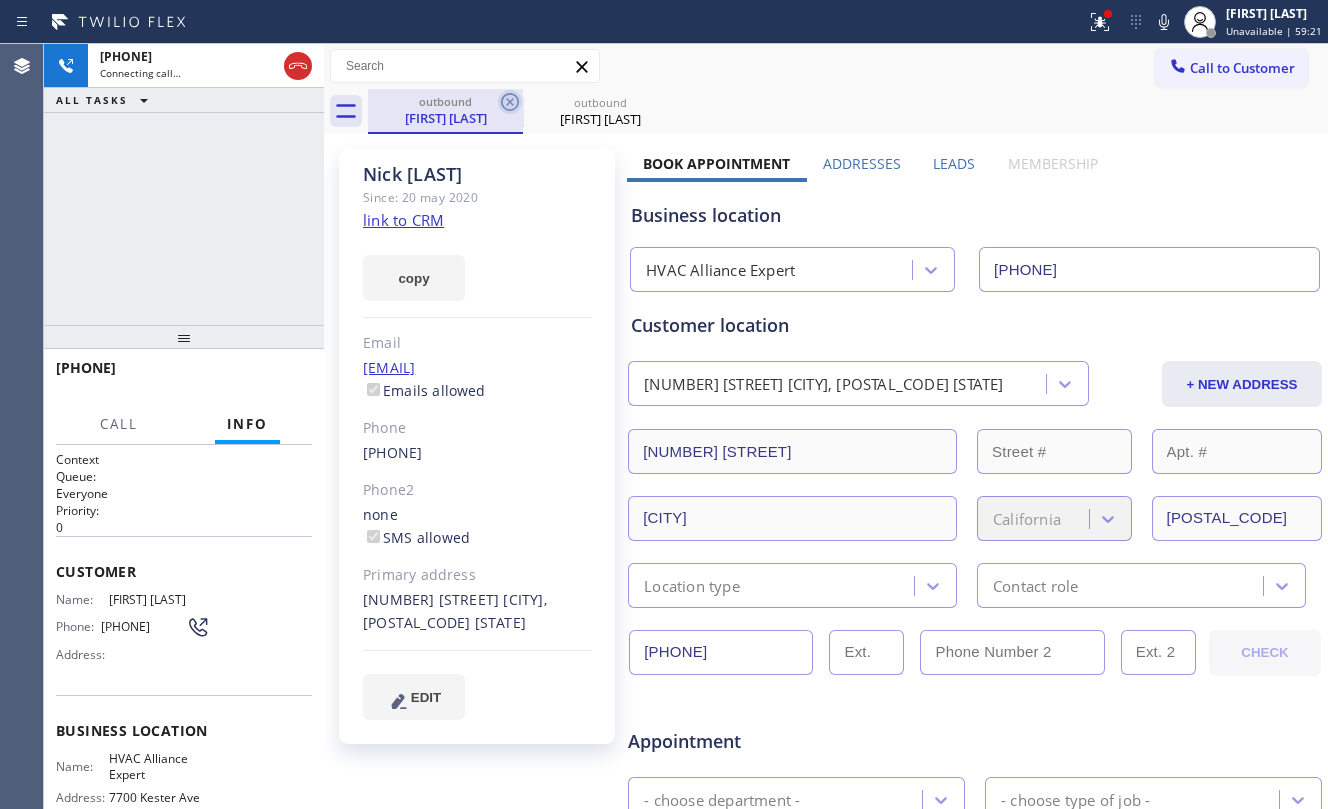 click 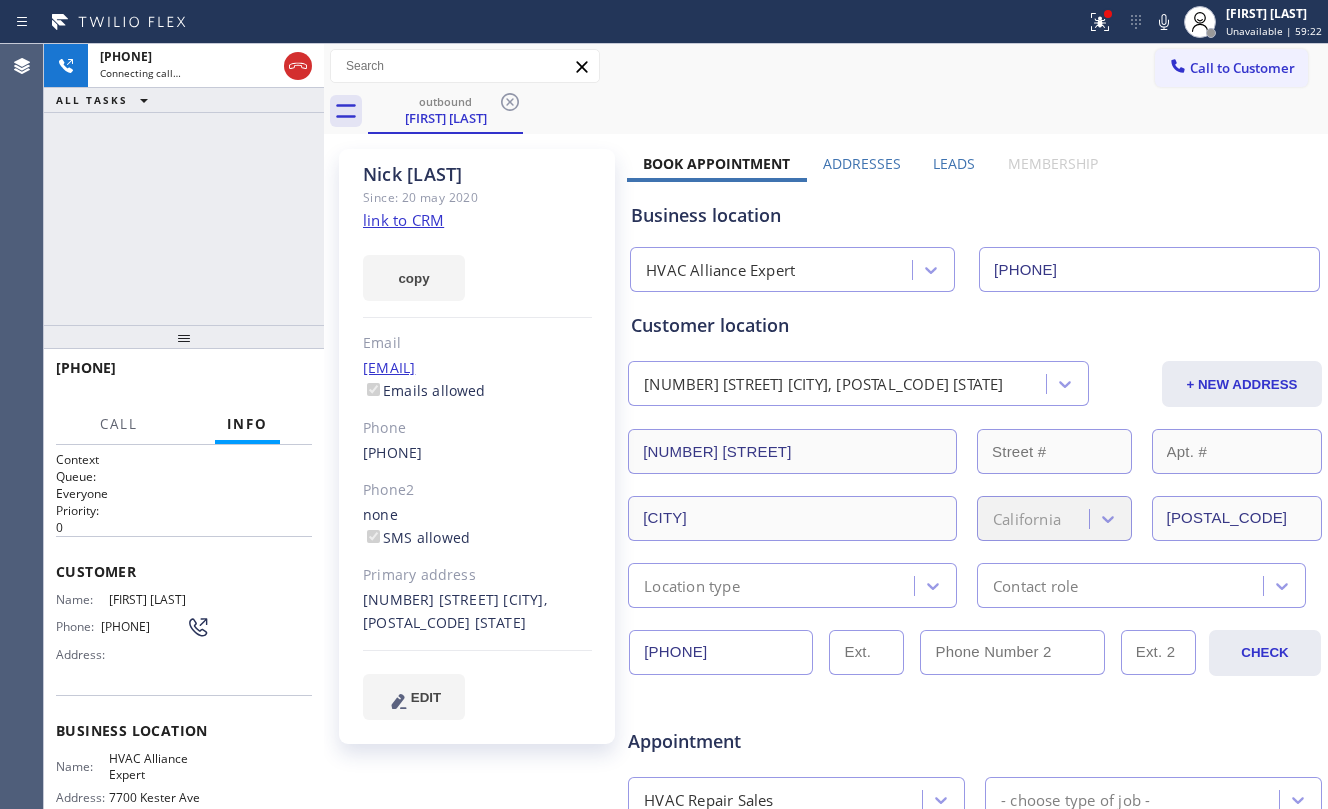 click on "+[PHONE] Connecting call… ALL TASKS ALL TASKS ACTIVE TASKS TASKS IN WRAP UP" at bounding box center [184, 184] 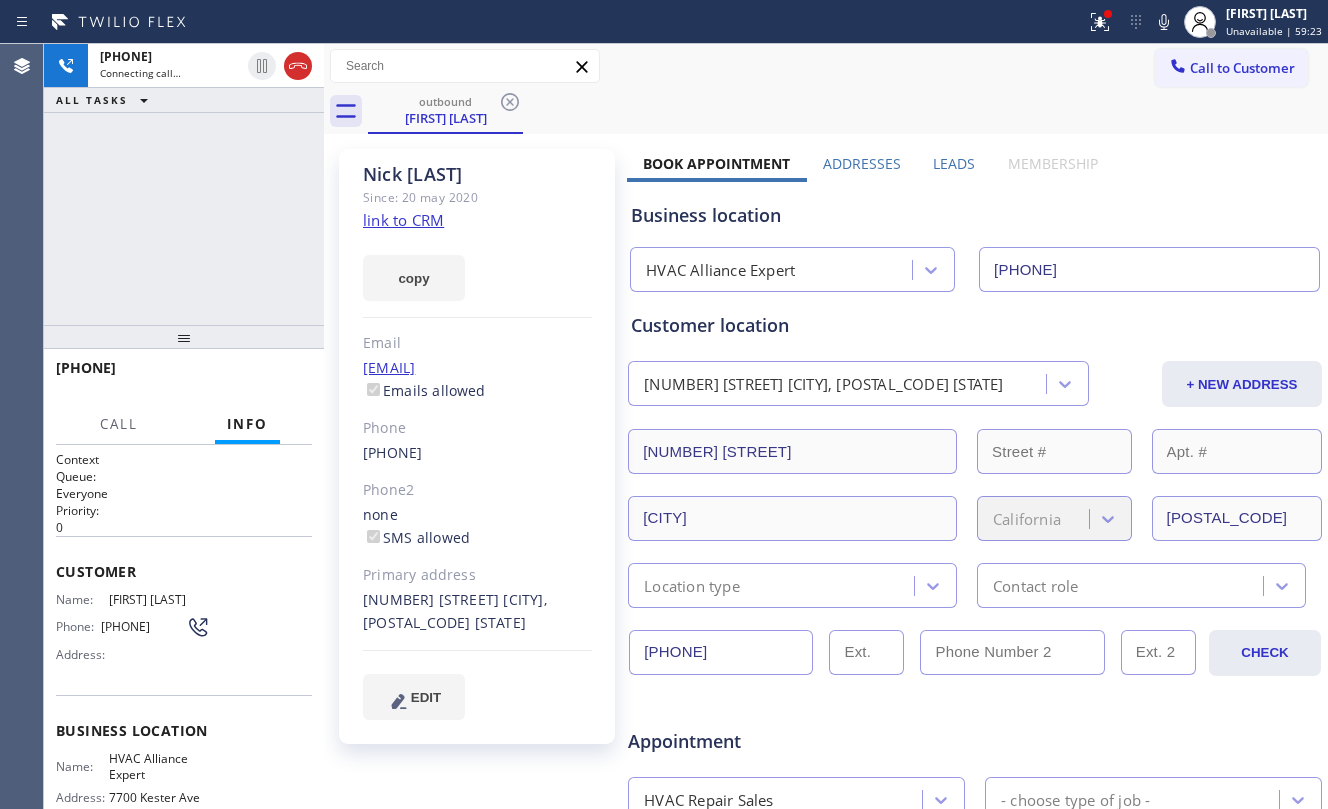 click on "link to CRM" 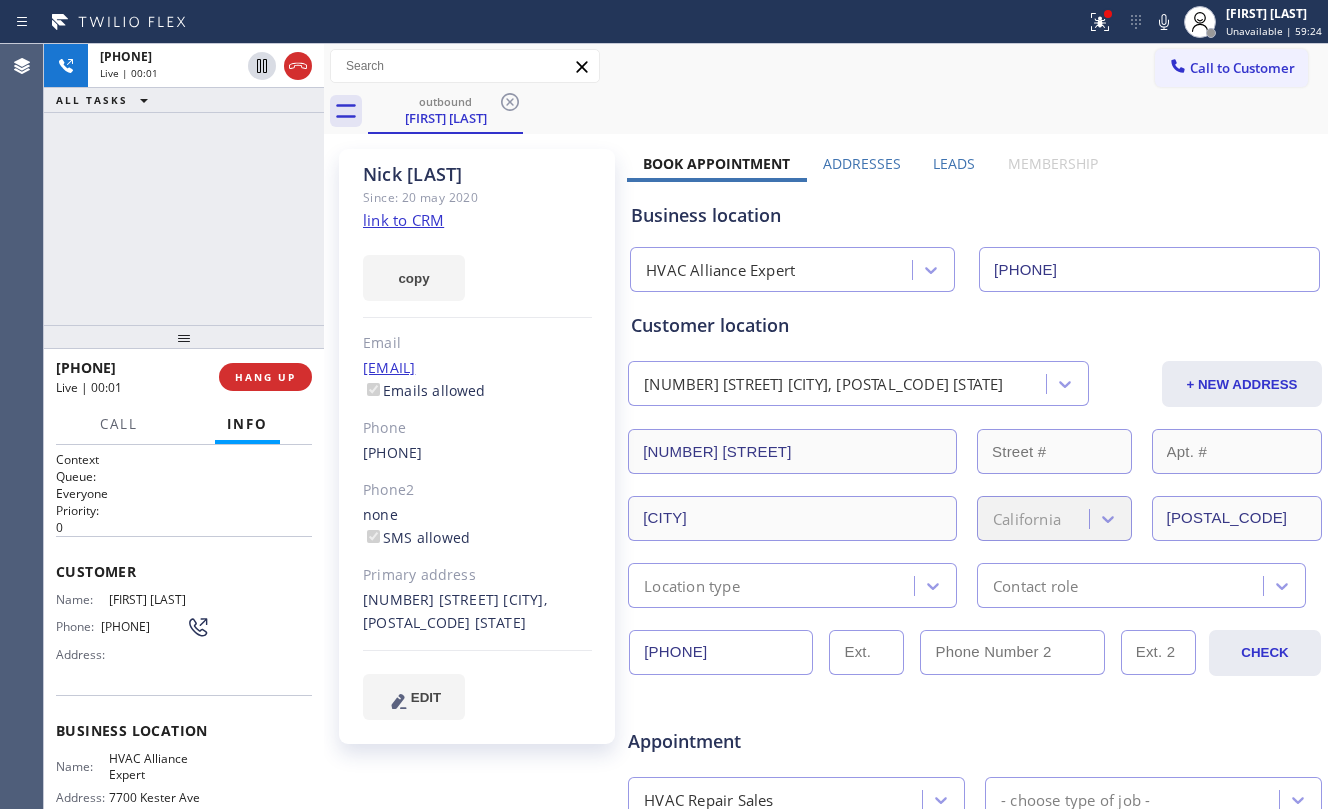 click on "+1[PHONE] Live | 00:01 ALL TASKS ALL TASKS ACTIVE TASKS TASKS IN WRAP UP" at bounding box center (184, 184) 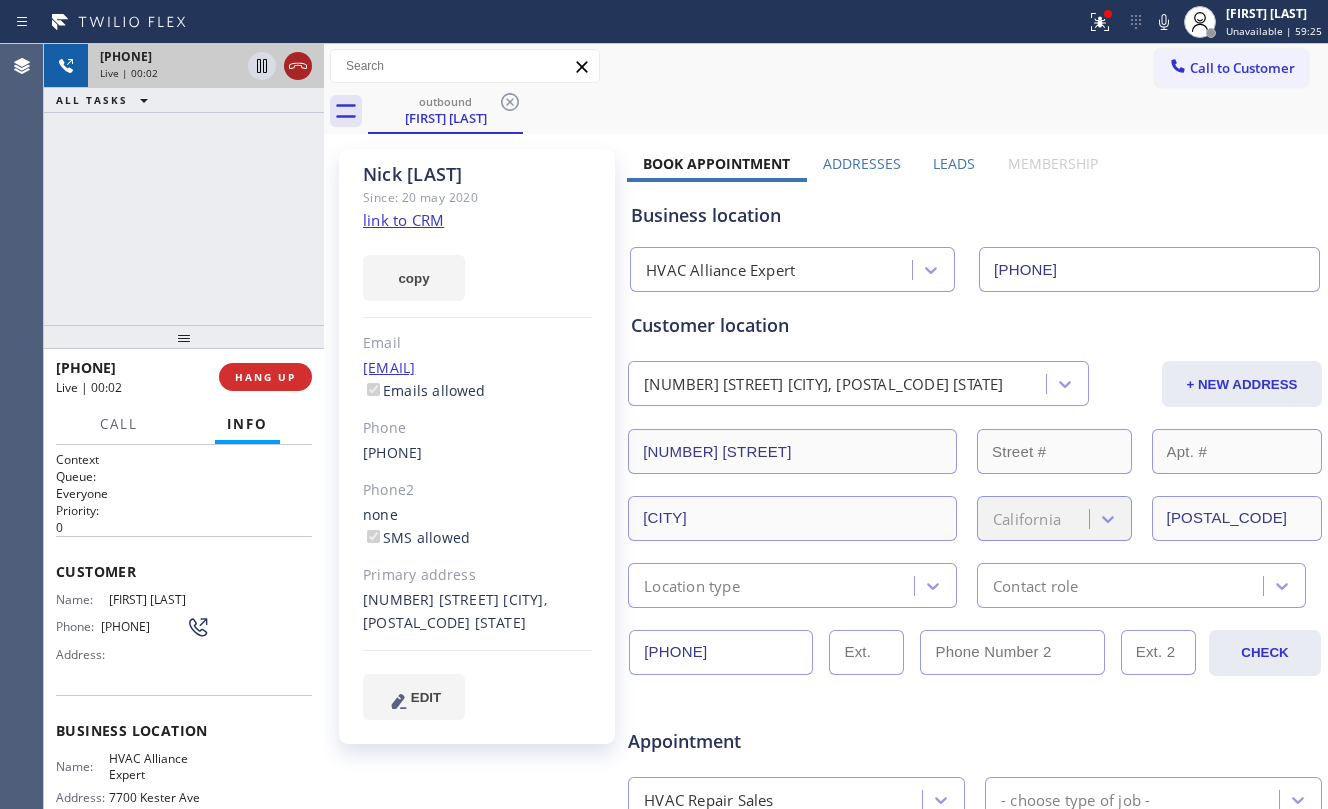 click 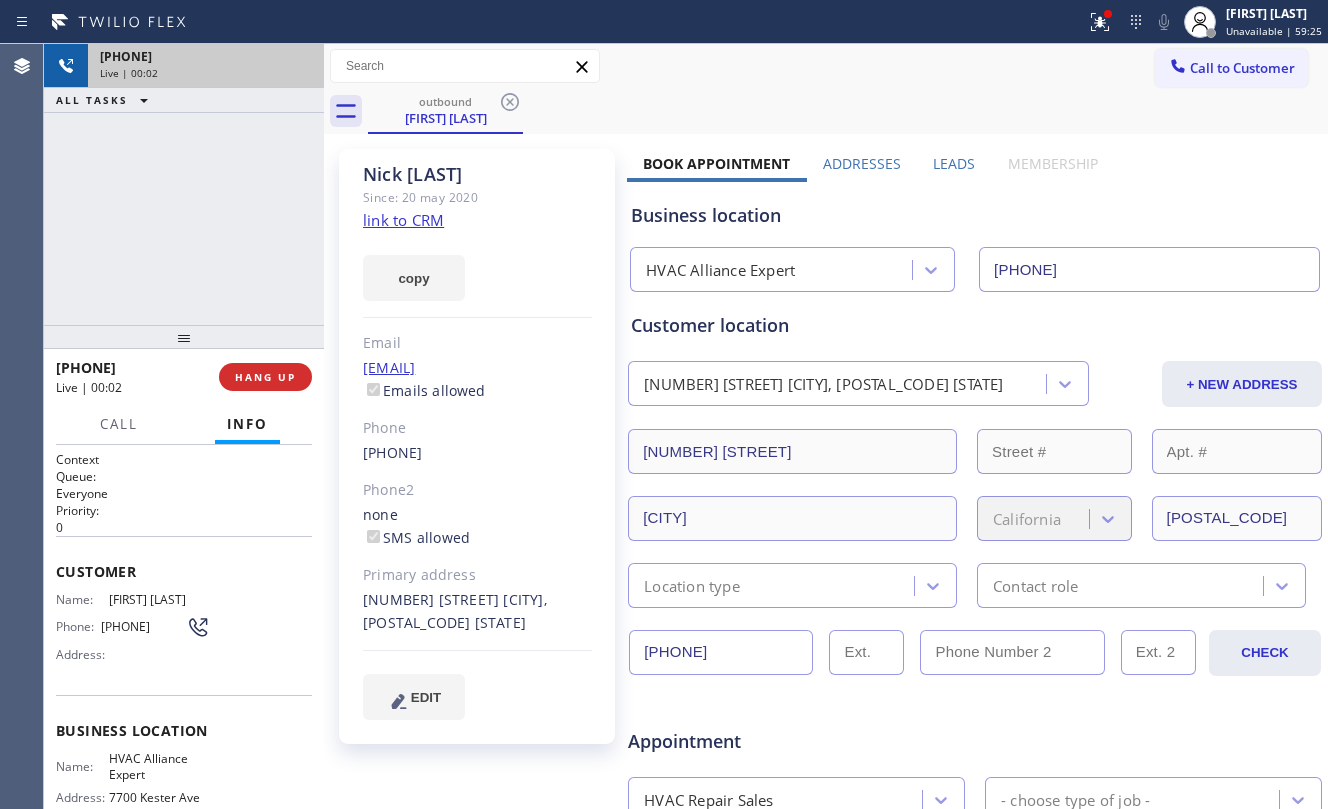 click on "+1[PHONE] Live | 00:02 ALL TASKS ALL TASKS ACTIVE TASKS TASKS IN WRAP UP" at bounding box center [184, 184] 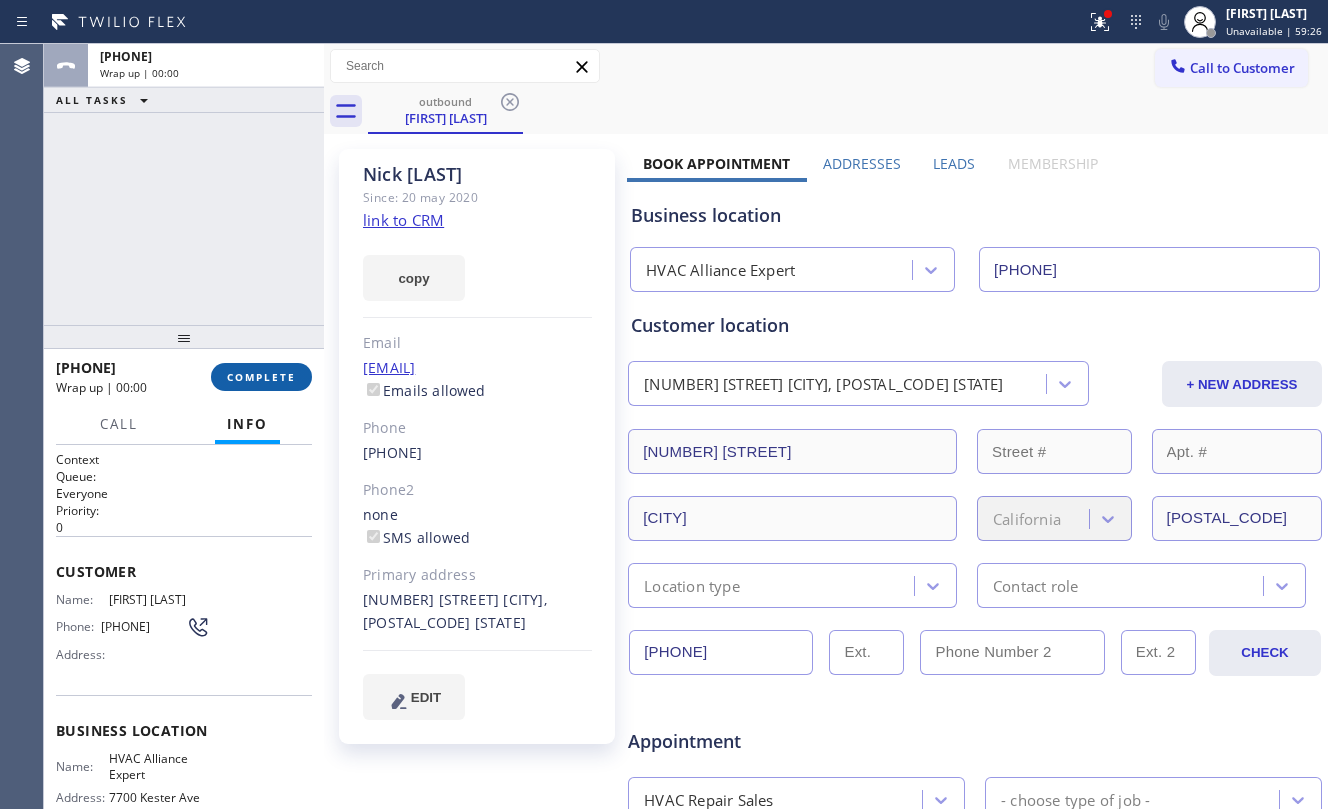 click on "COMPLETE" at bounding box center [261, 377] 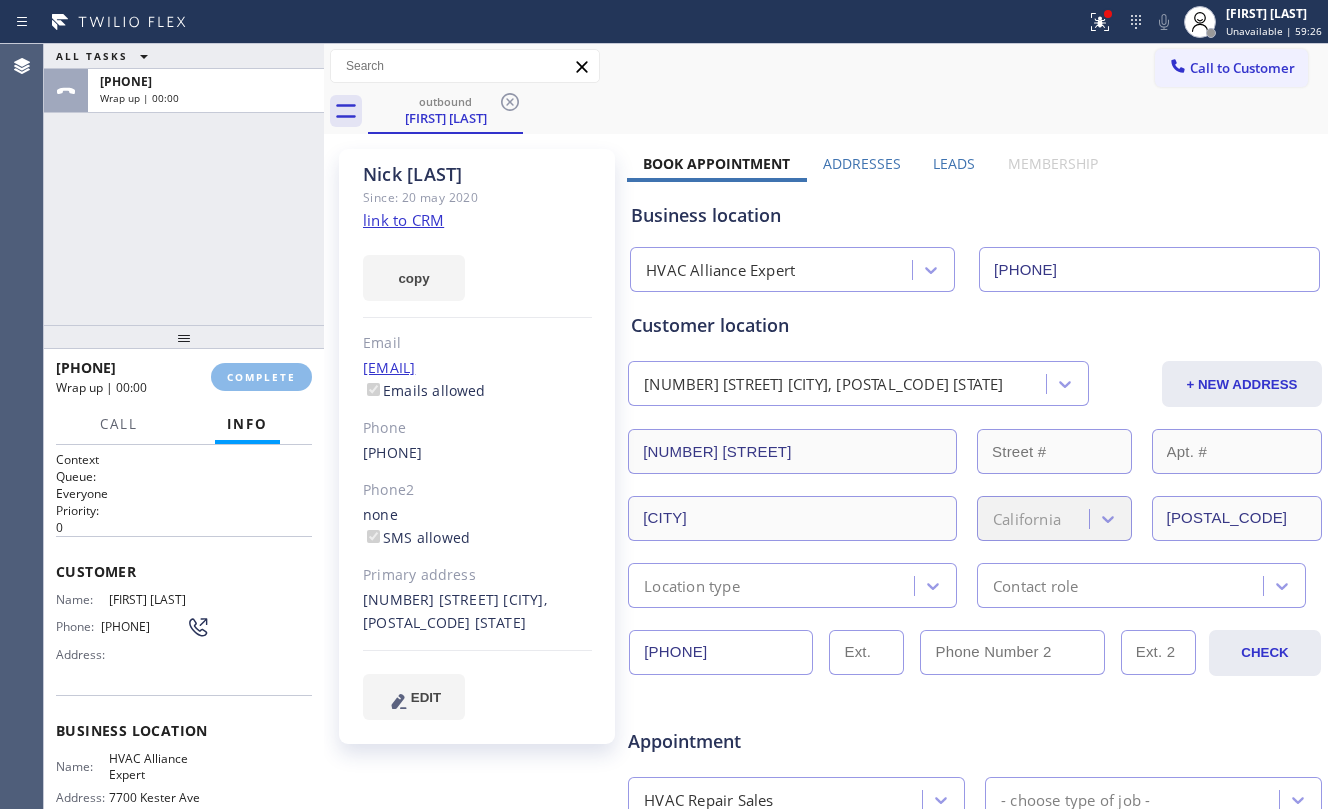 click on "ALL TASKS ALL TASKS ACTIVE TASKS TASKS IN WRAP UP [PHONE] Wrap up | 00:00" at bounding box center [184, 184] 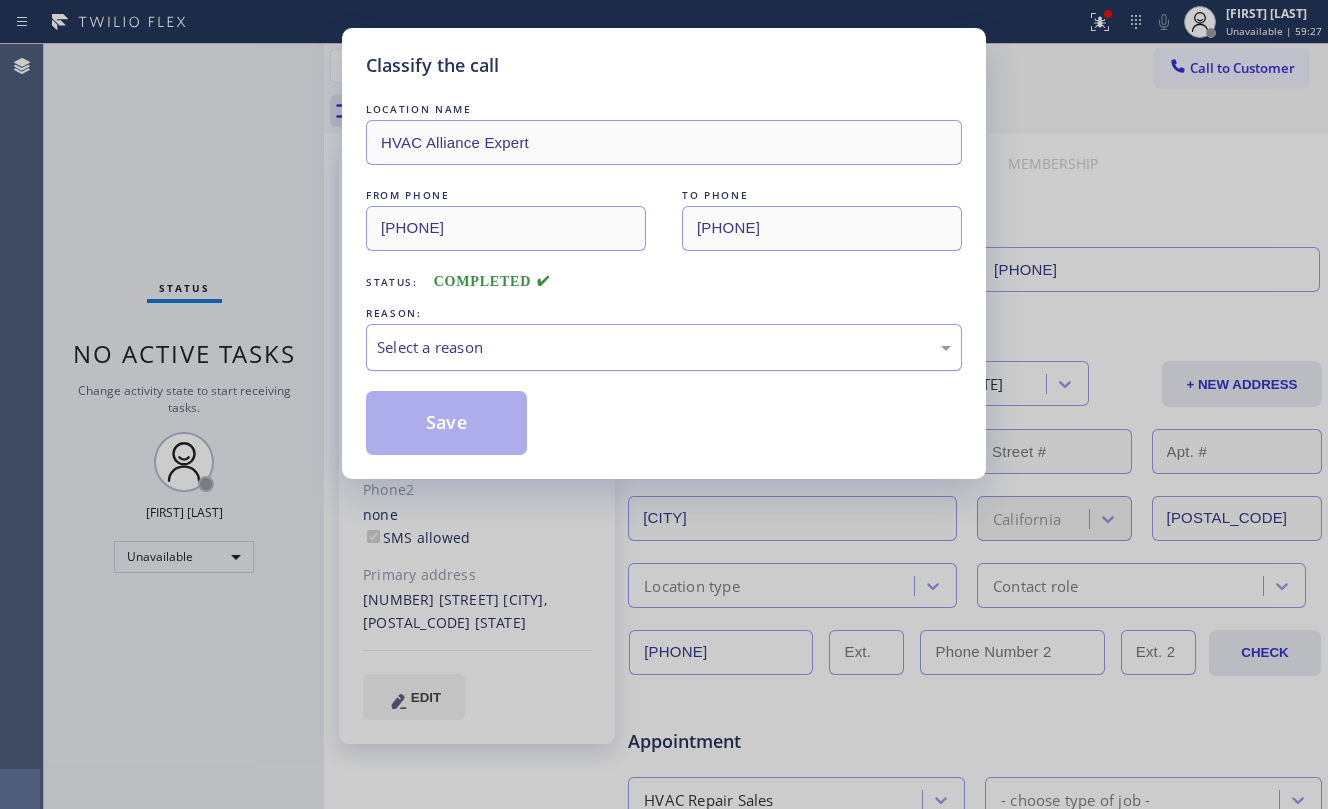 click on "Select a reason" at bounding box center (664, 347) 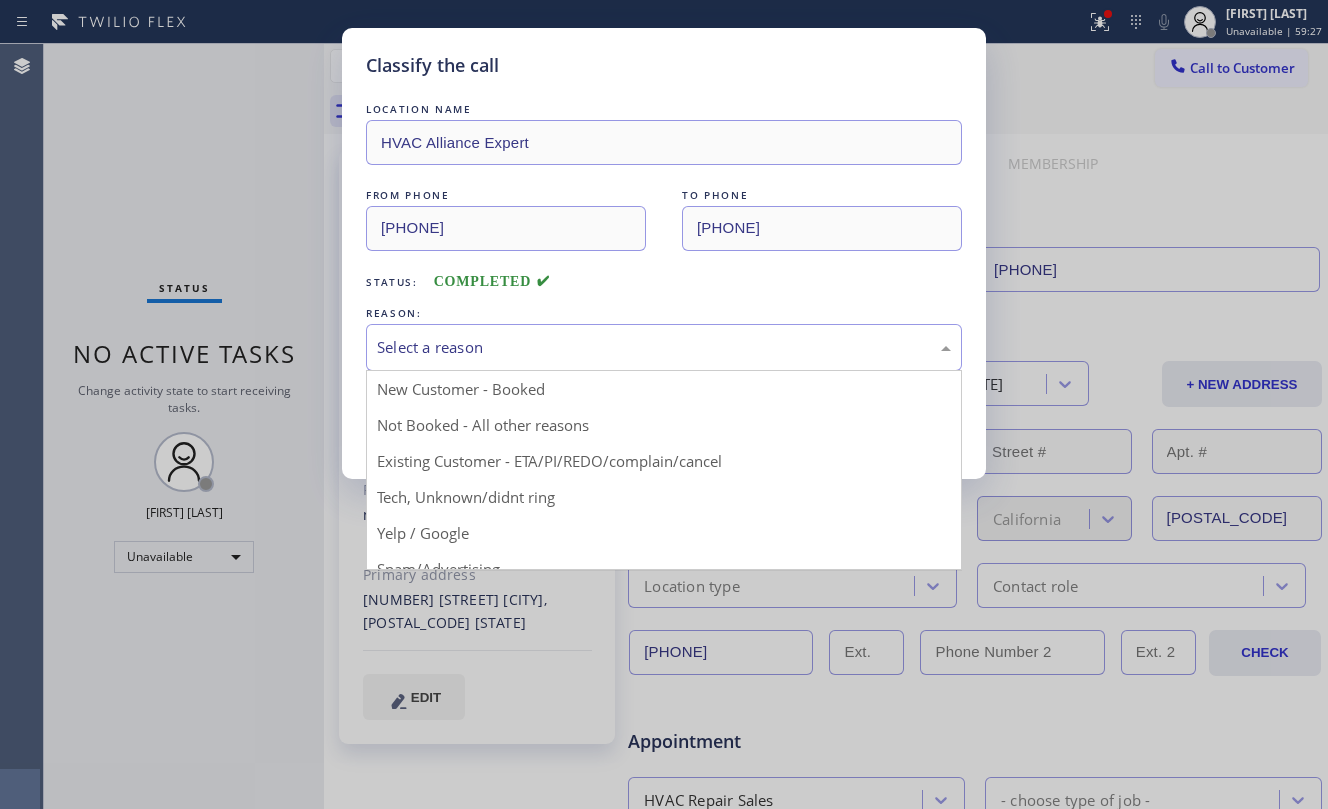 drag, startPoint x: 582, startPoint y: 460, endPoint x: 461, endPoint y: 421, distance: 127.12985 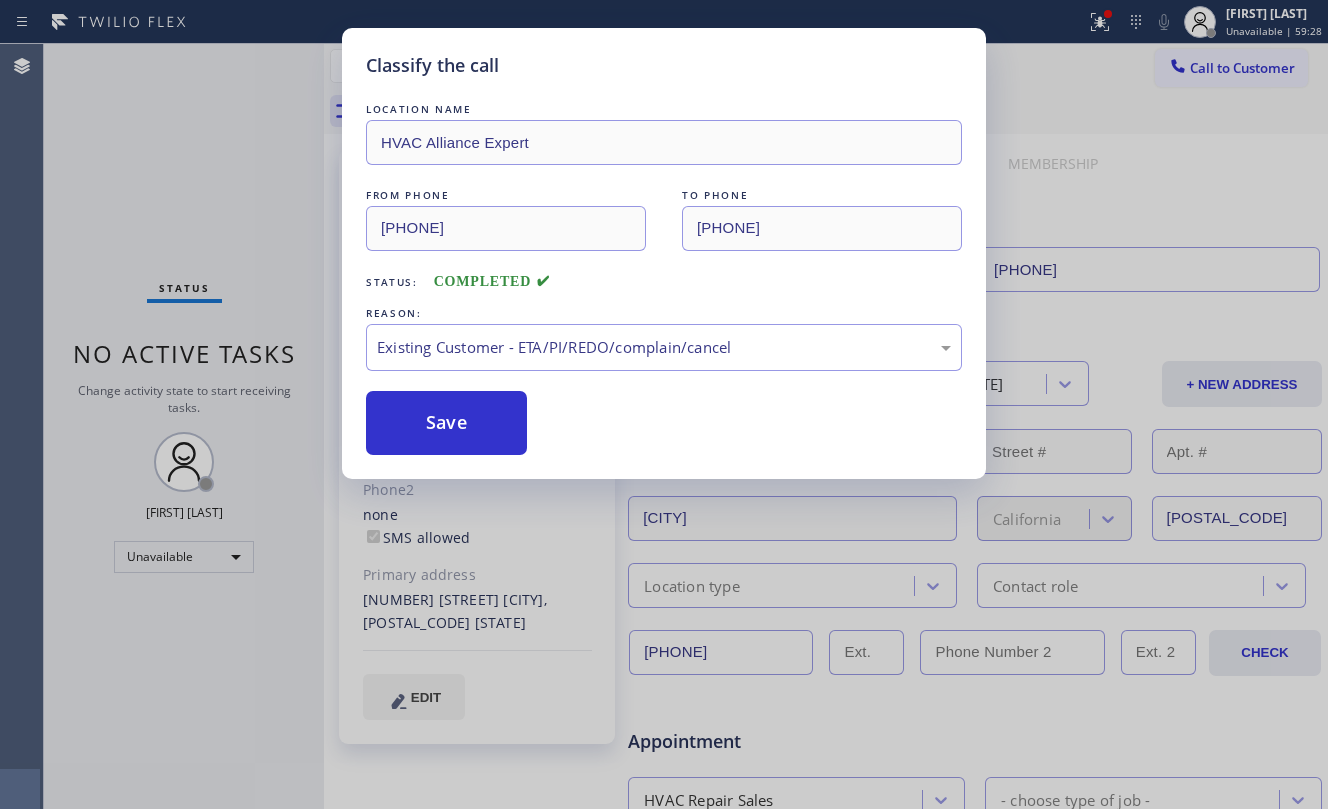 click on "Save" at bounding box center (446, 423) 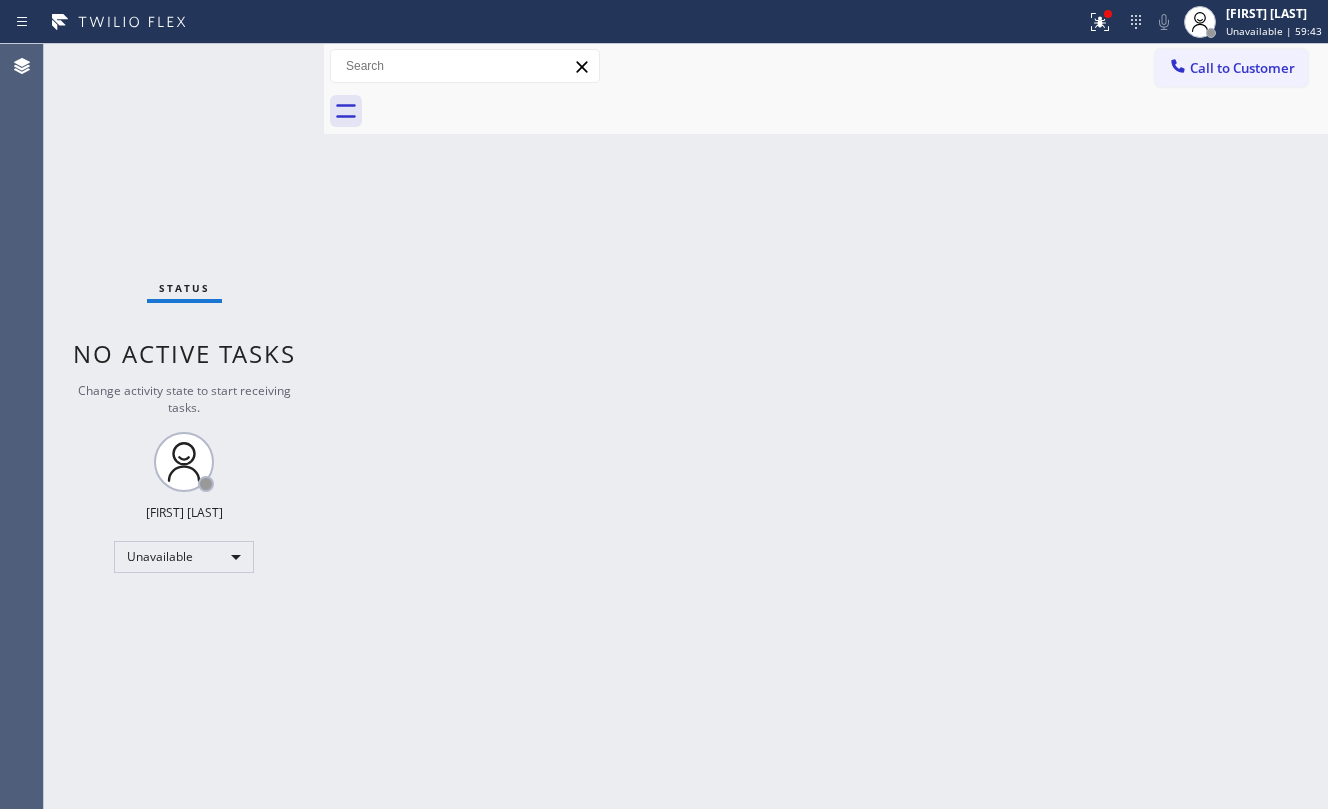 click on "Back to Dashboard Change Sender ID Customers Technicians Select a contact Outbound call Location Search location Your caller id phone number Customer number Call Customer info Name   Phone none Address none Change Sender ID HVAC +18559994417 5 Star Appliance +18557314952 Appliance Repair +18554611149 Plumbing +18889090120 Air Duct Cleaning +18006865038  Electricians +18005688664 Cancel Change Check personal SMS Reset Change No tabs Call to Customer Outbound call Location HVAC Alliance Expert Your caller id phone number [PHONE] Customer number Call Outbound call Technician Search Technician Your caller id phone number Your caller id phone number Call" at bounding box center (826, 426) 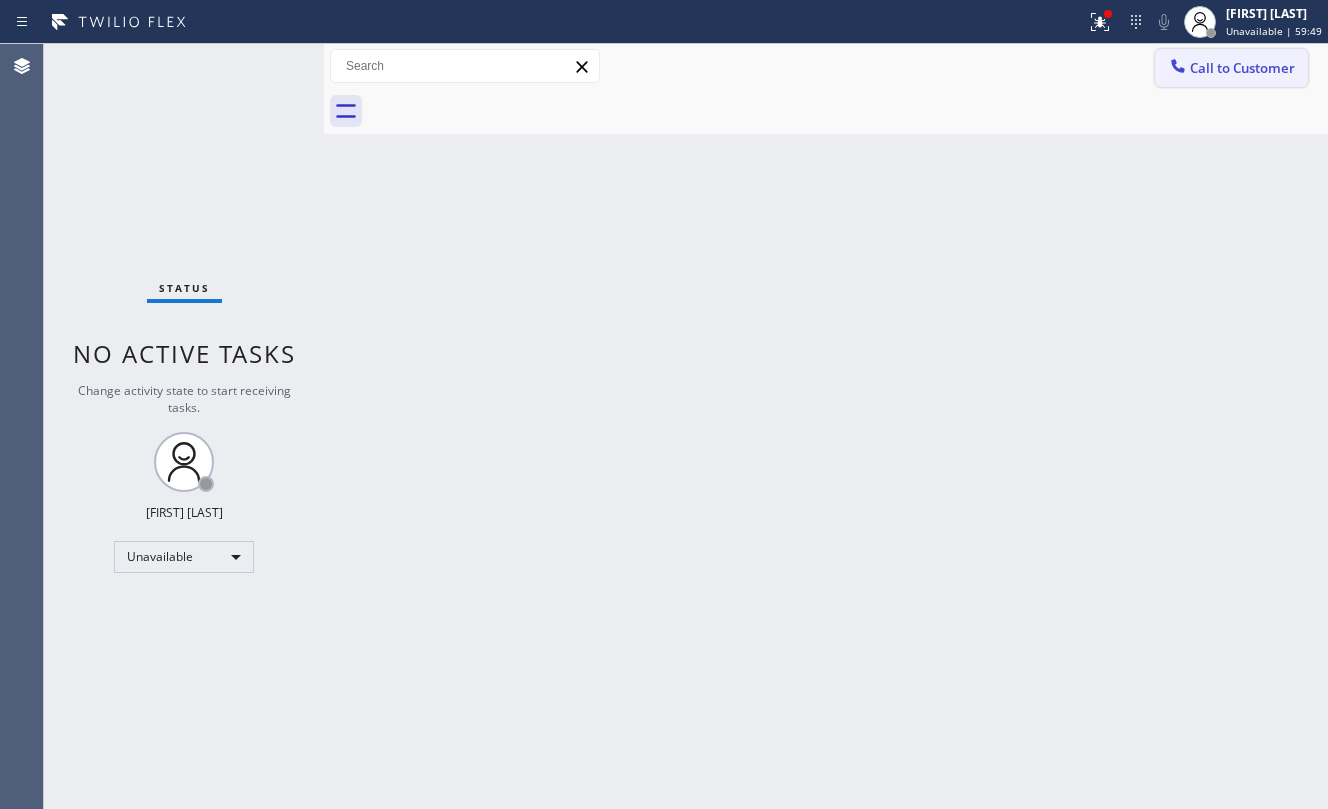 click on "Call to Customer" at bounding box center [1231, 68] 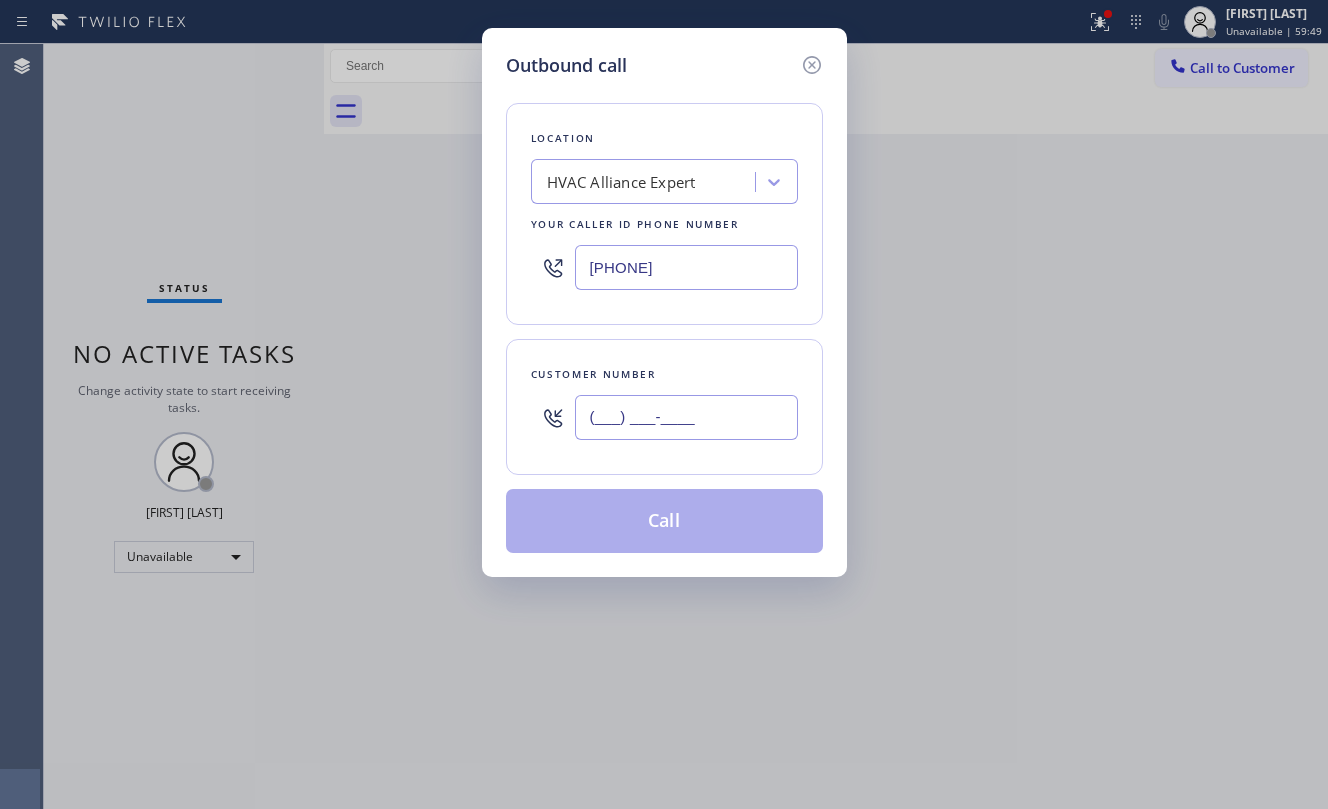 click on "(___) ___-____" at bounding box center (686, 417) 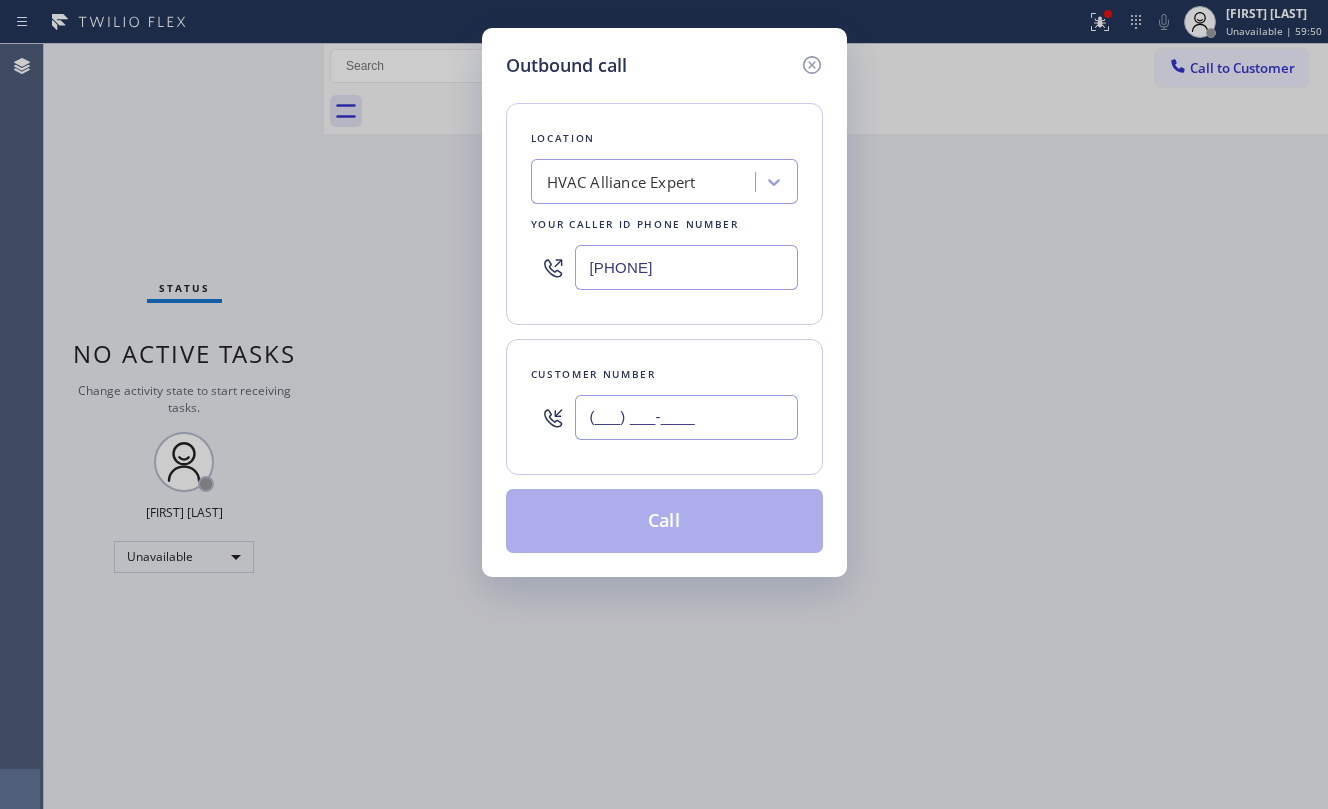 paste on "[PHONE]" 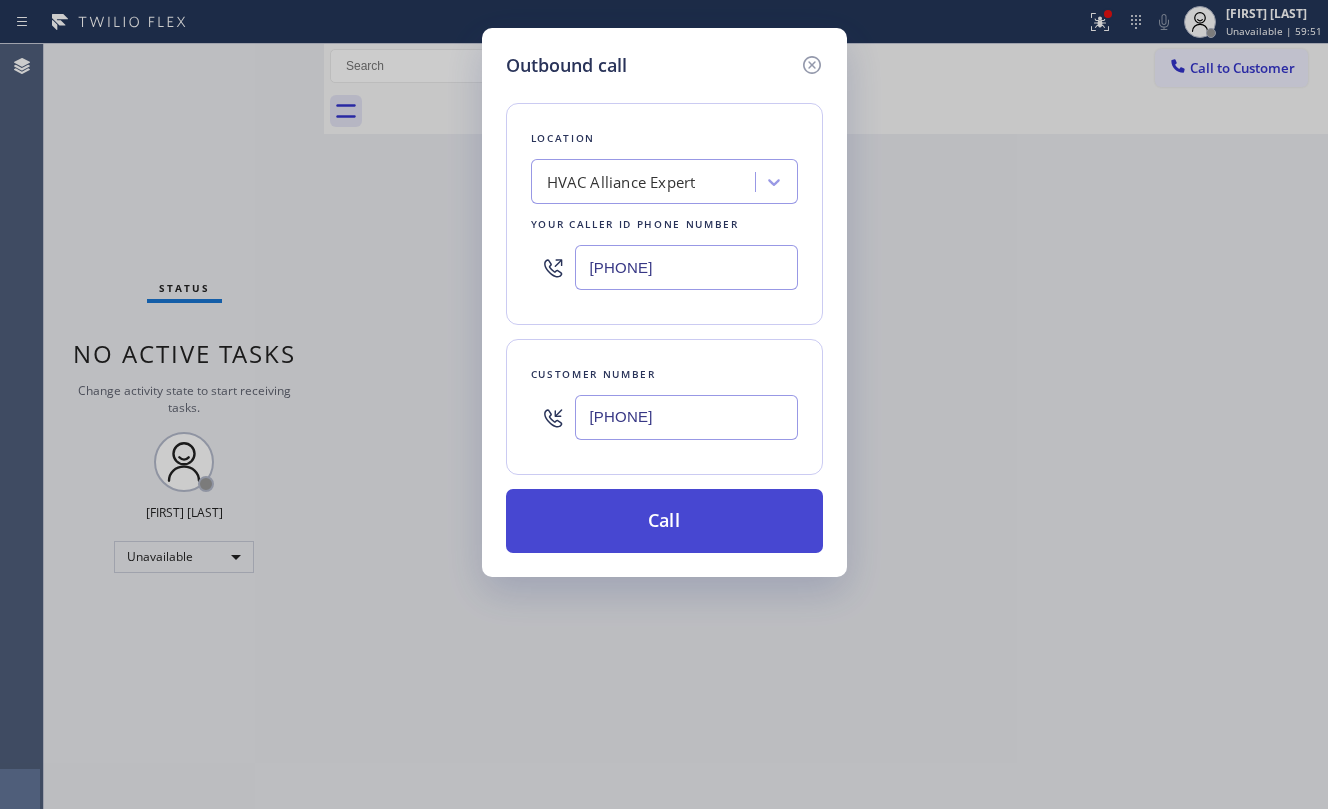 type on "[PHONE]" 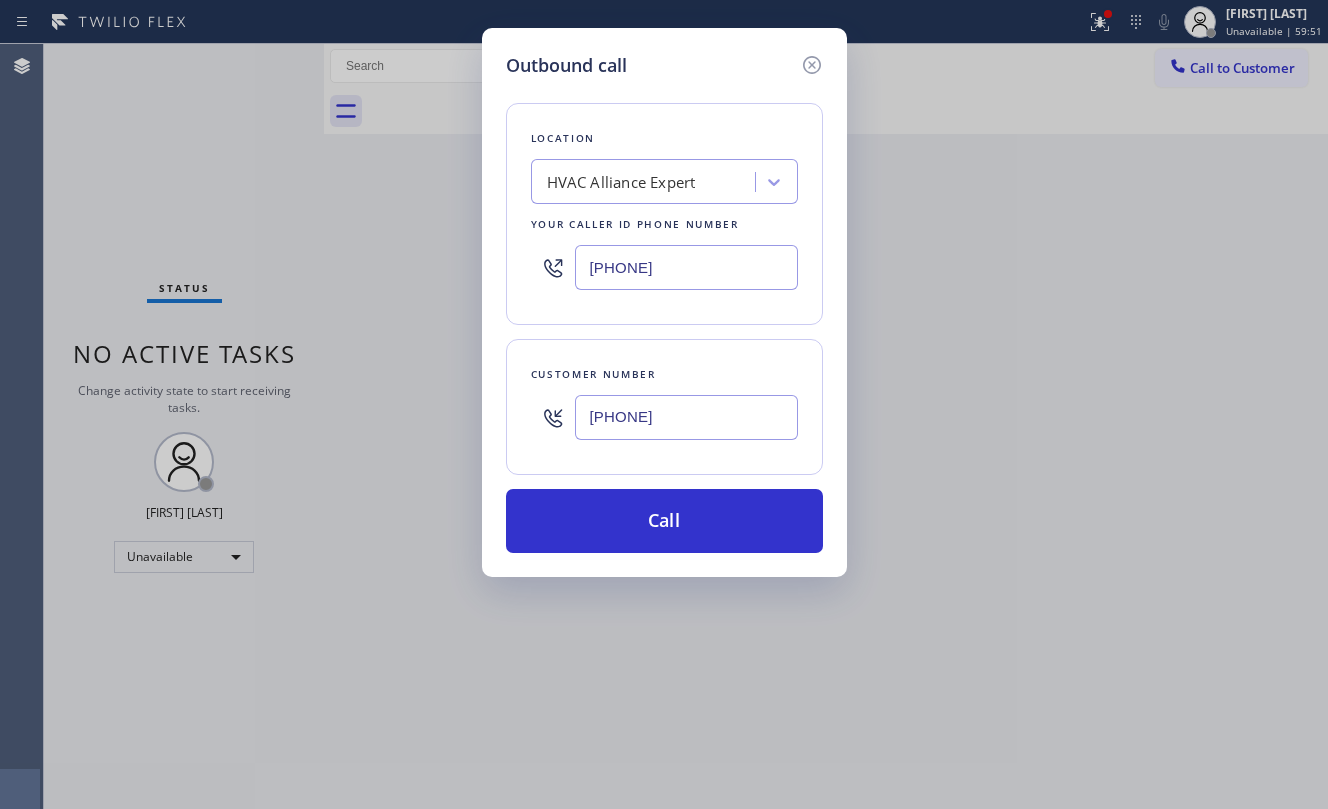 drag, startPoint x: 680, startPoint y: 532, endPoint x: 957, endPoint y: 554, distance: 277.87228 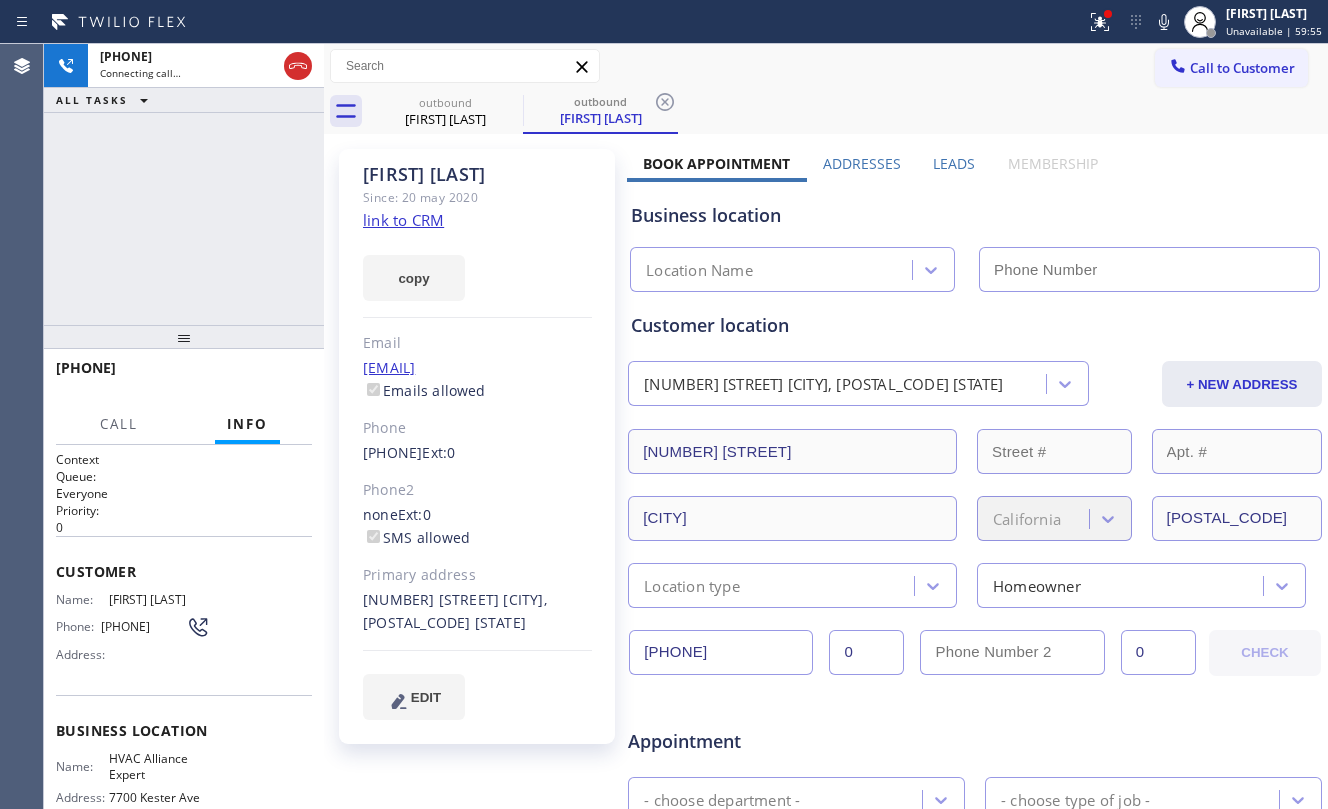 type on "[PHONE]" 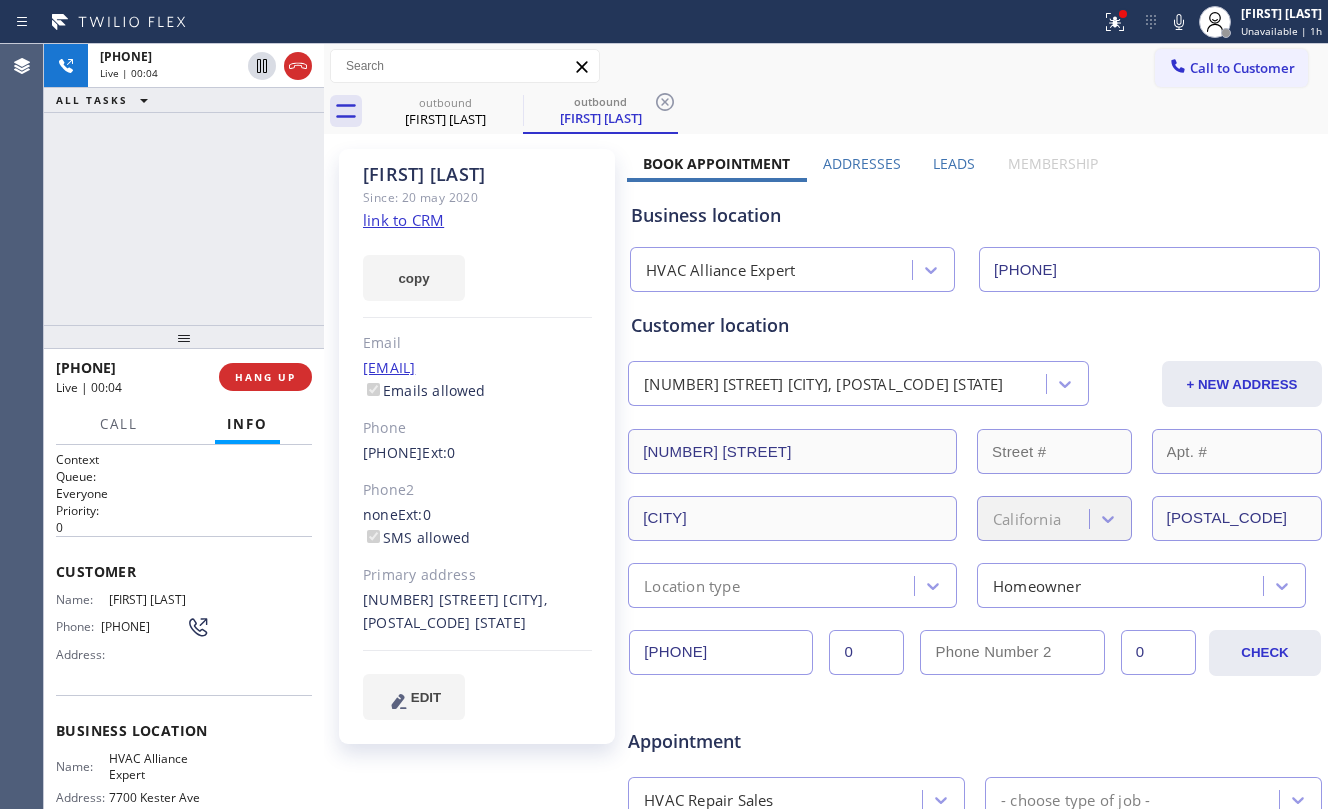 click on "link to CRM" 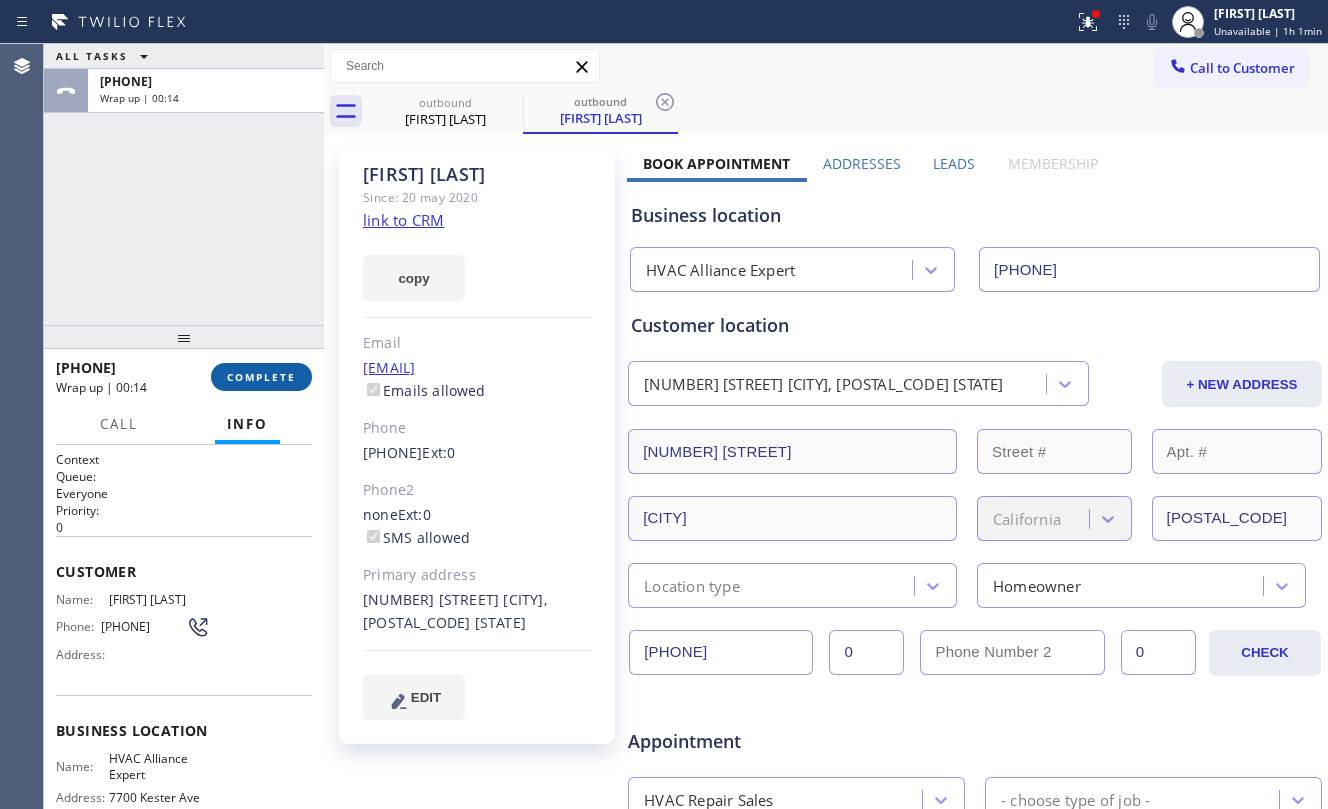 click on "COMPLETE" at bounding box center (261, 377) 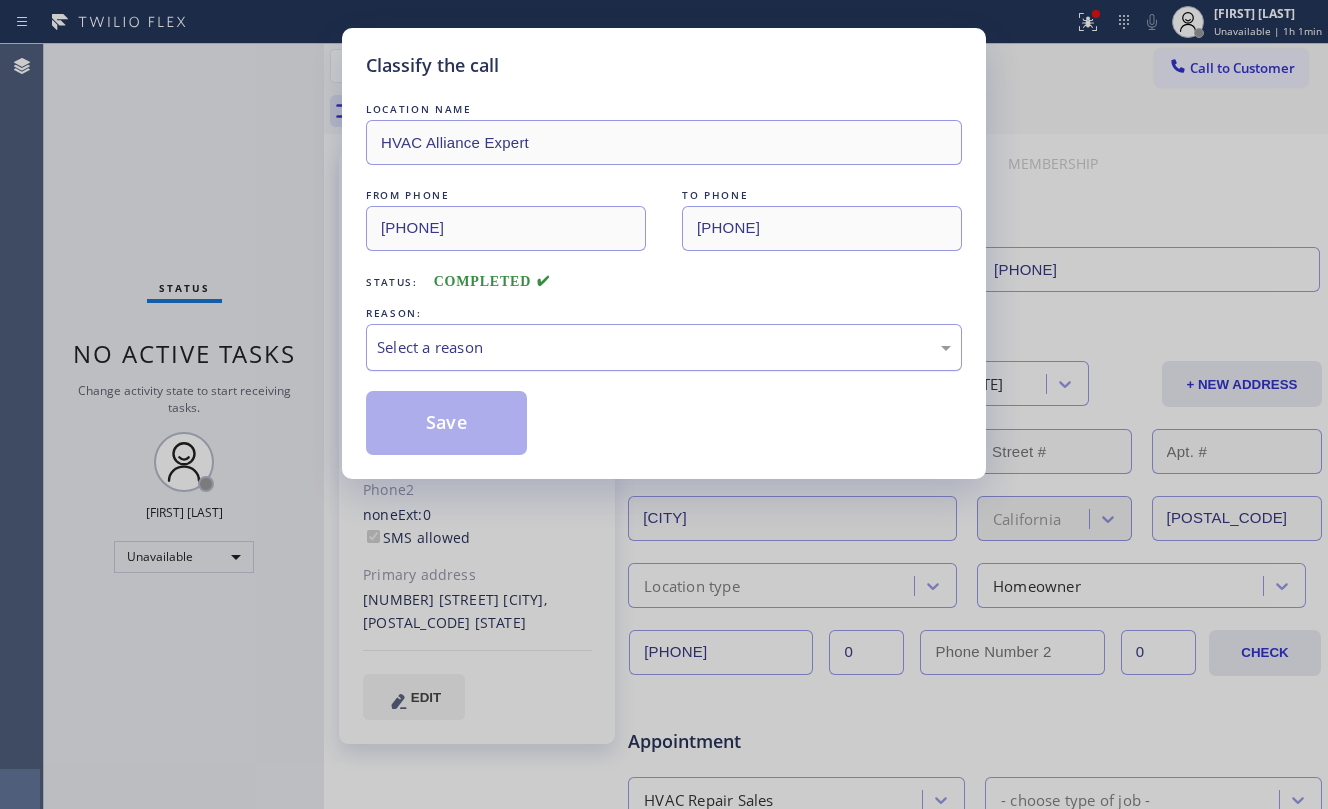 click on "Select a reason" at bounding box center (664, 347) 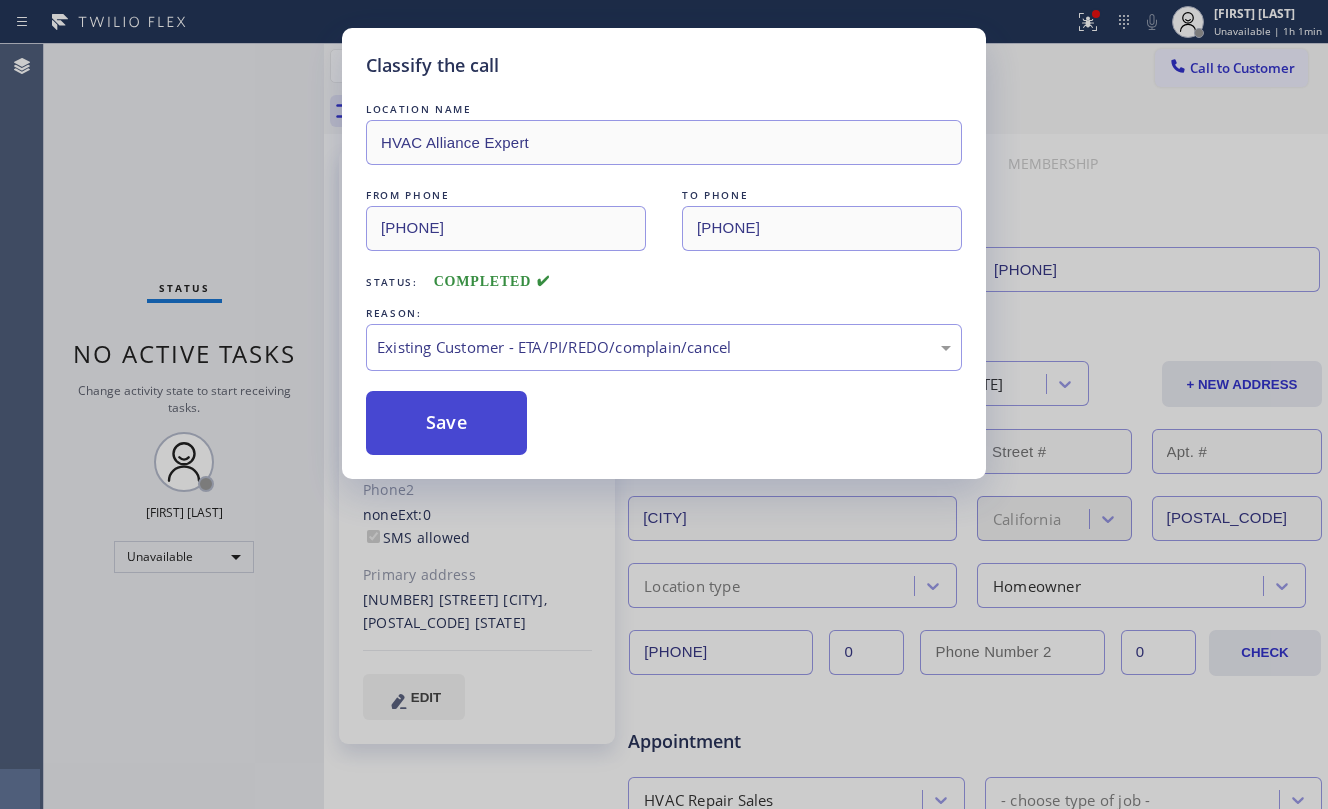 click on "Save" at bounding box center [446, 423] 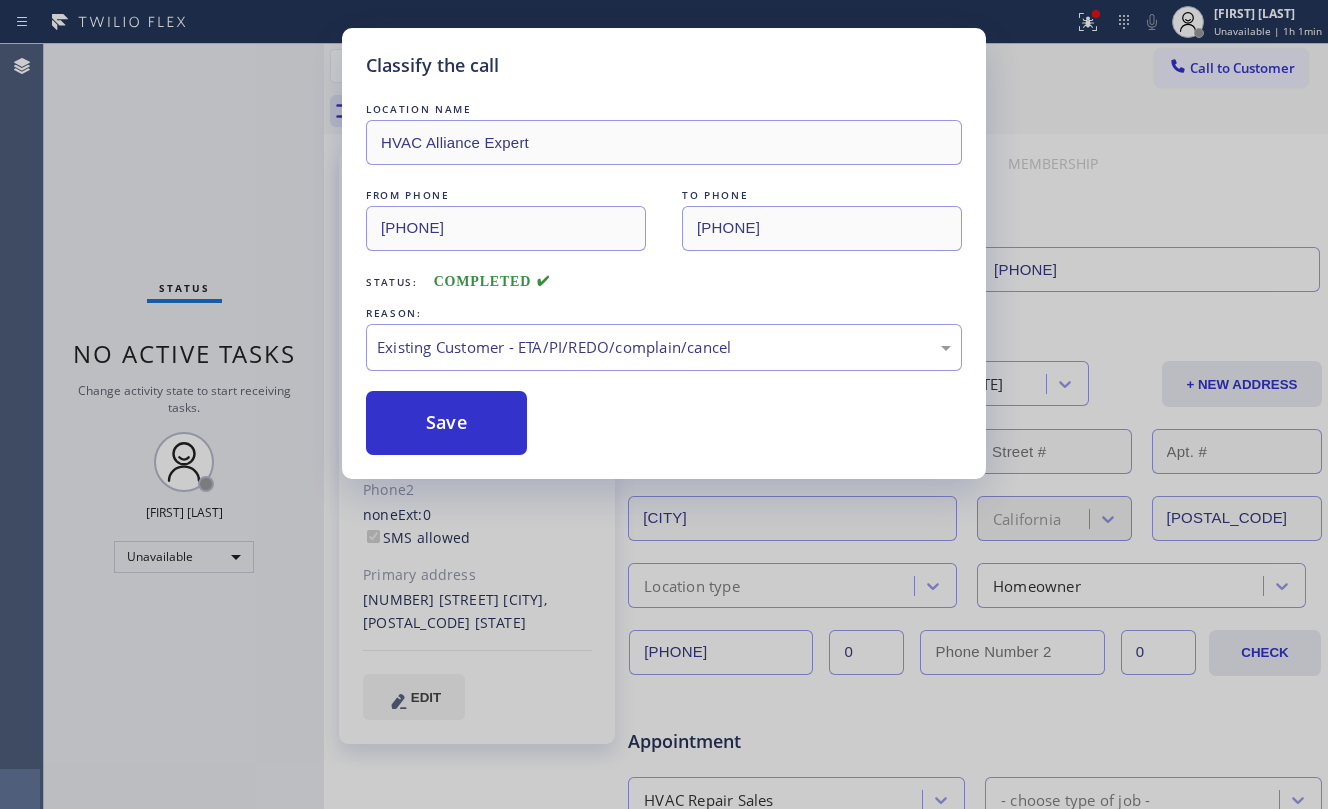 click on "Classify the call LOCATION NAME HVAC Alliance Expert FROM PHONE ([PHONE]) TO PHONE ([PHONE]) Status: COMPLETED REASON: Existing Customer - ETA/PI/REDO/complain/cancel Save" at bounding box center [664, 404] 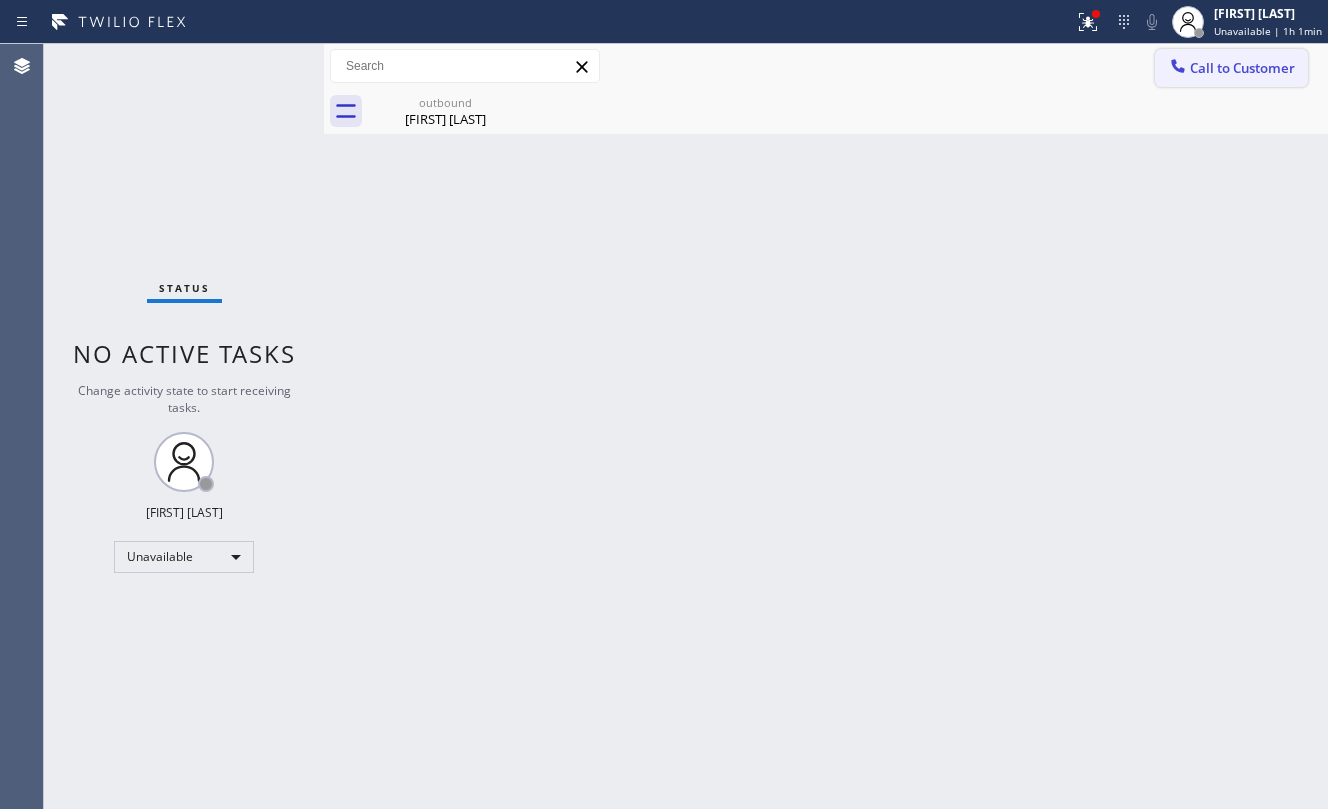 click 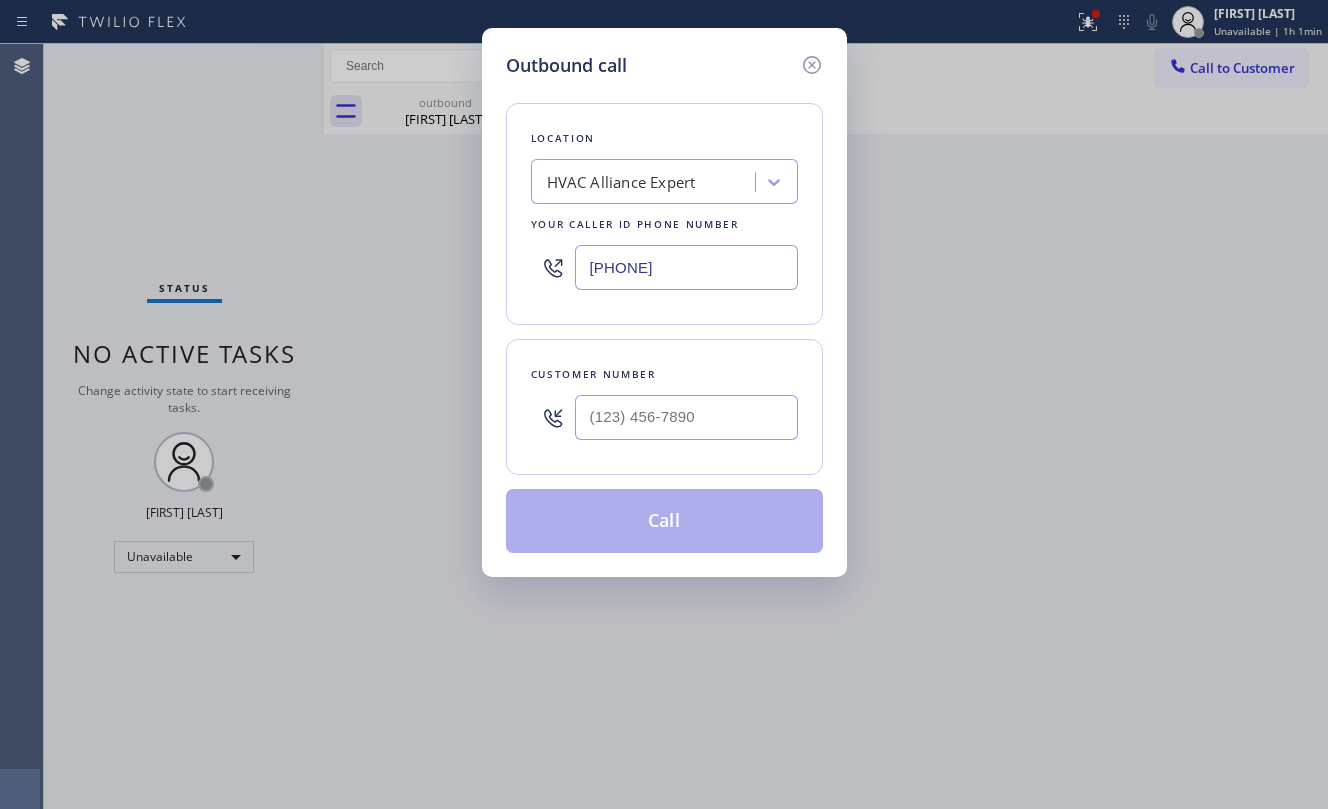 click at bounding box center (686, 417) 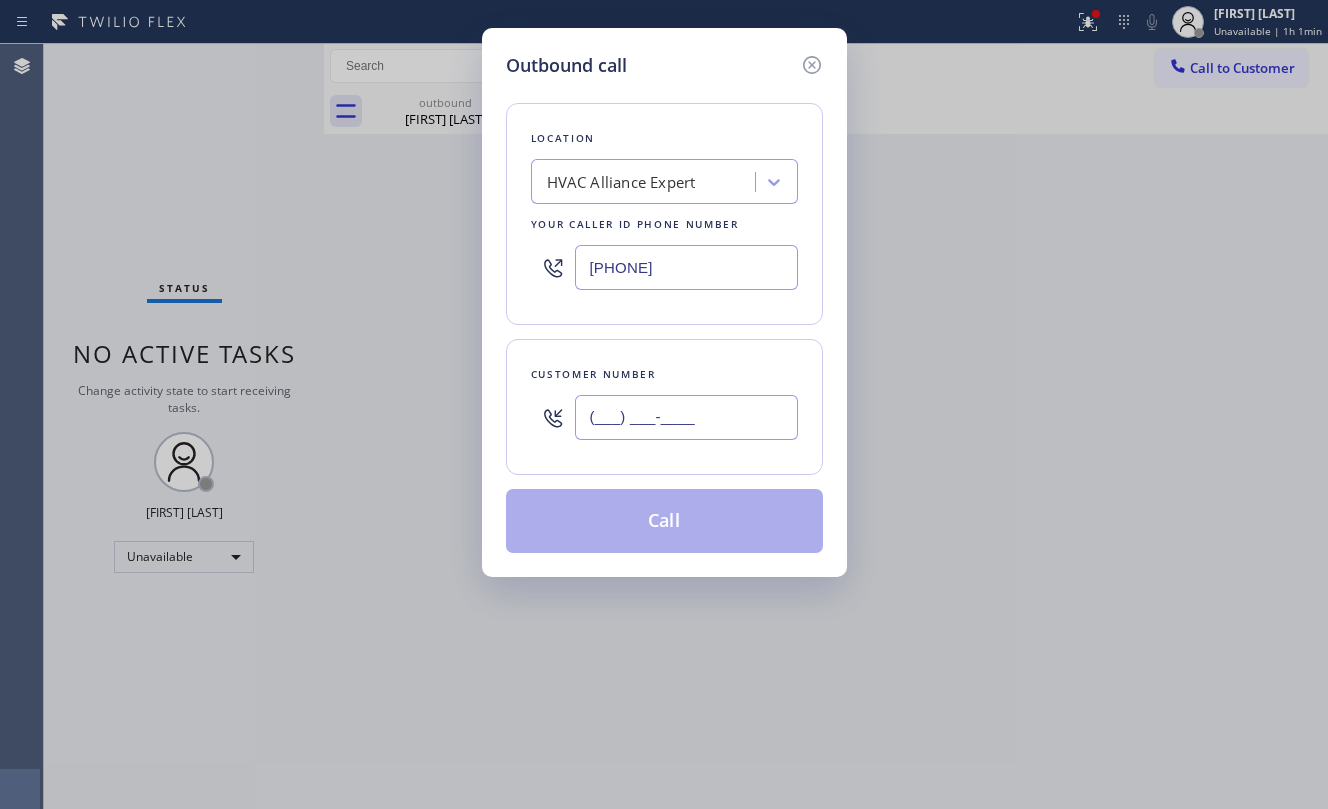 click on "(___) ___-____" at bounding box center [686, 417] 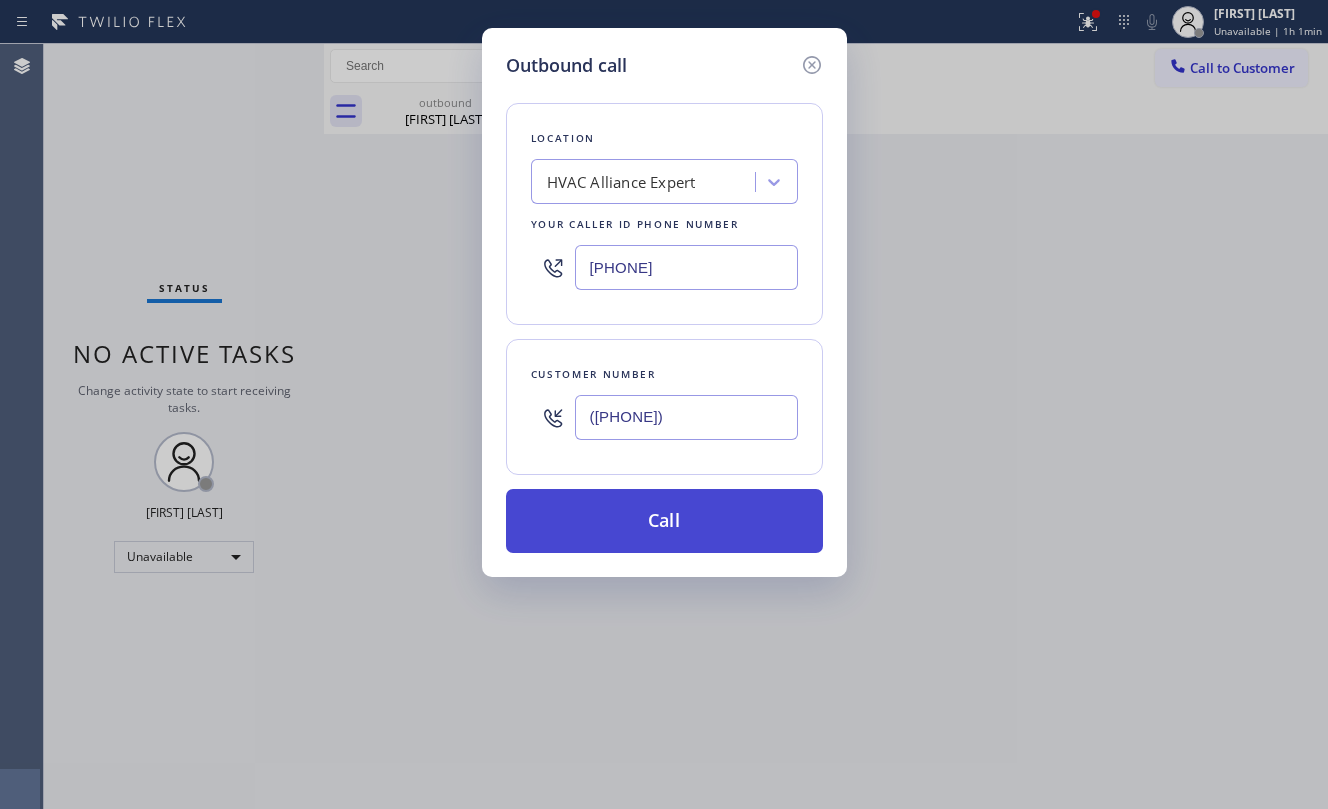 type on "([PHONE])" 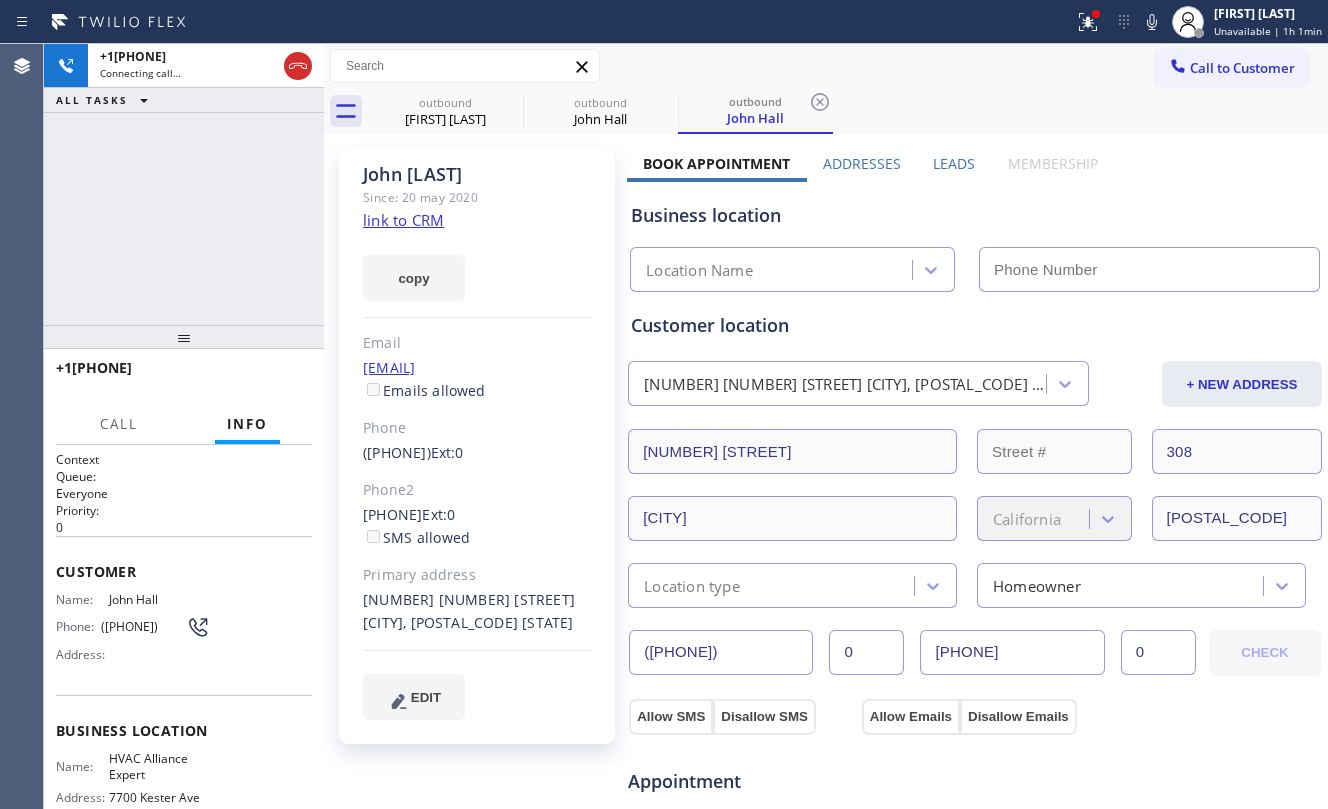 type on "[PHONE]" 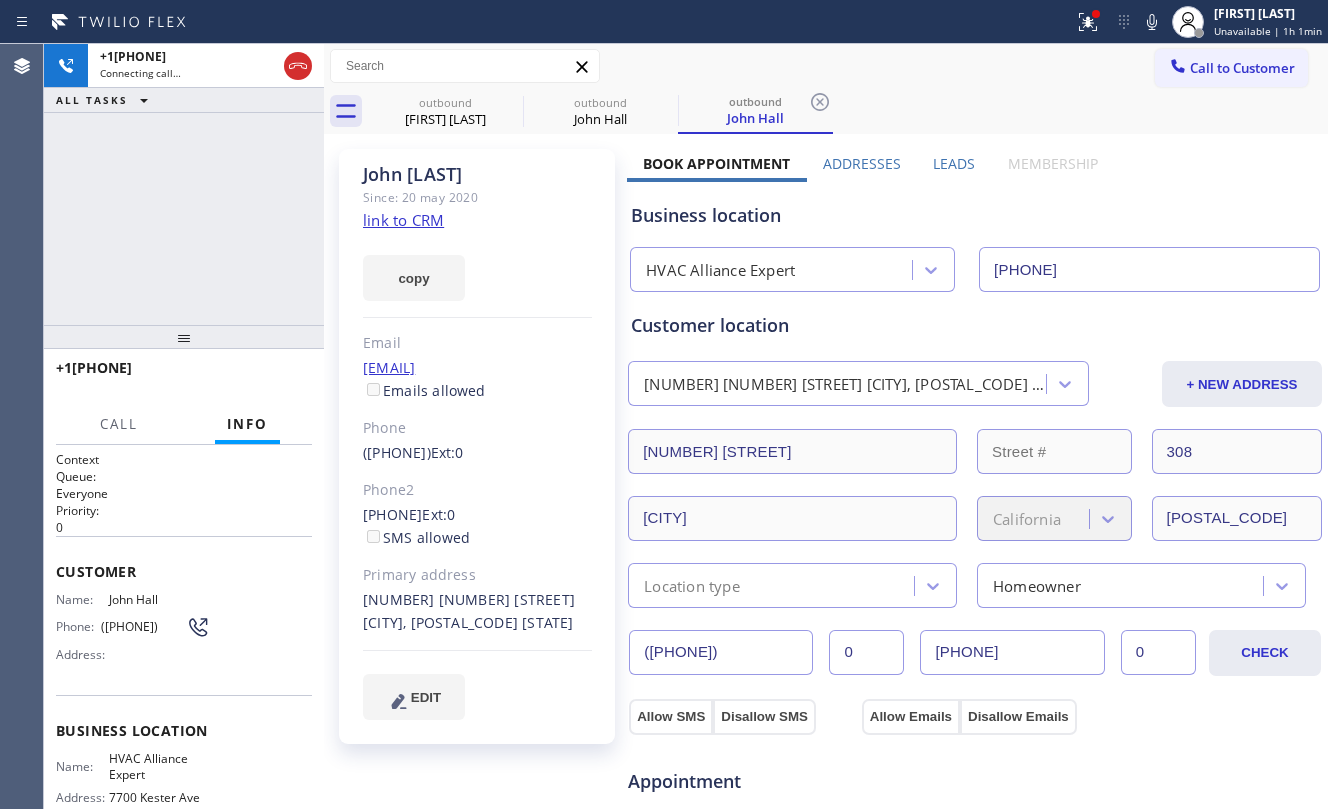 click on "link to CRM" 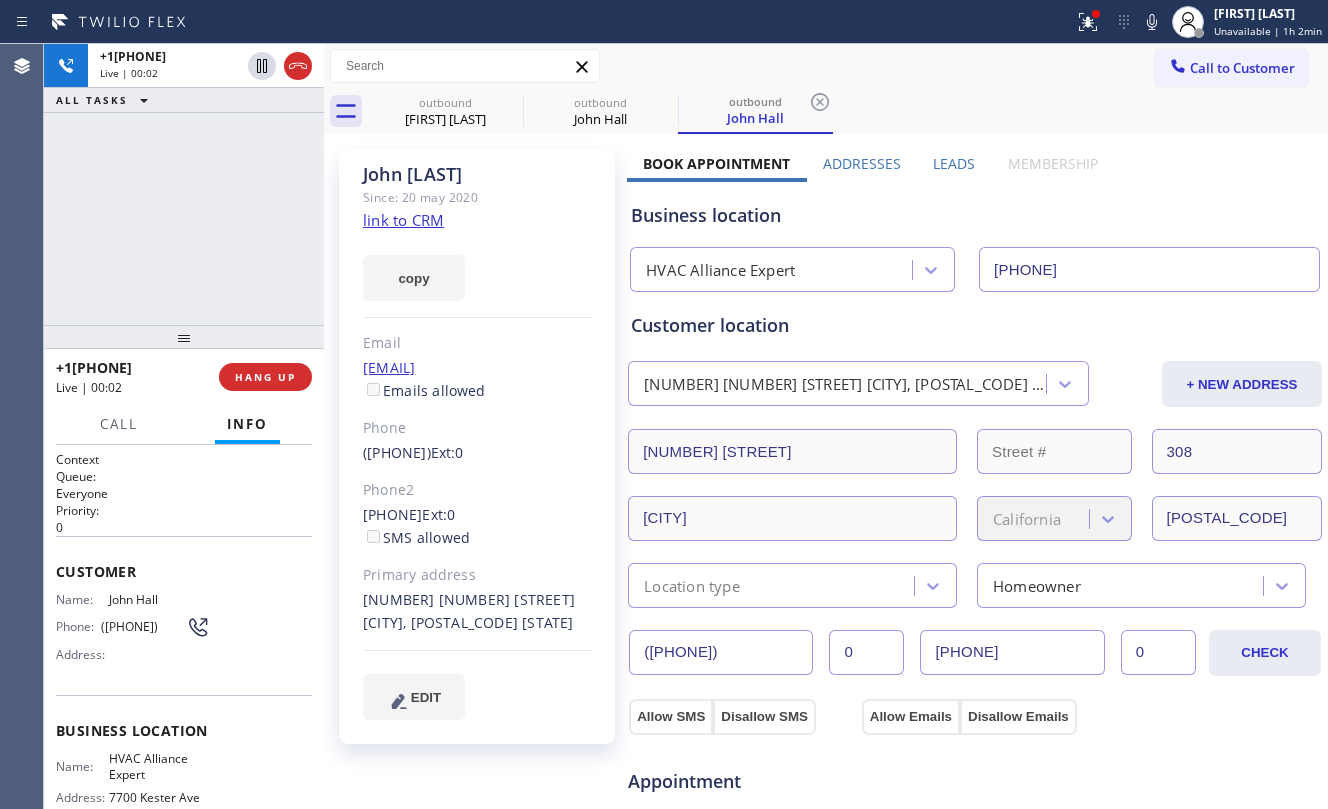 drag, startPoint x: 258, startPoint y: 184, endPoint x: 260, endPoint y: 196, distance: 12.165525 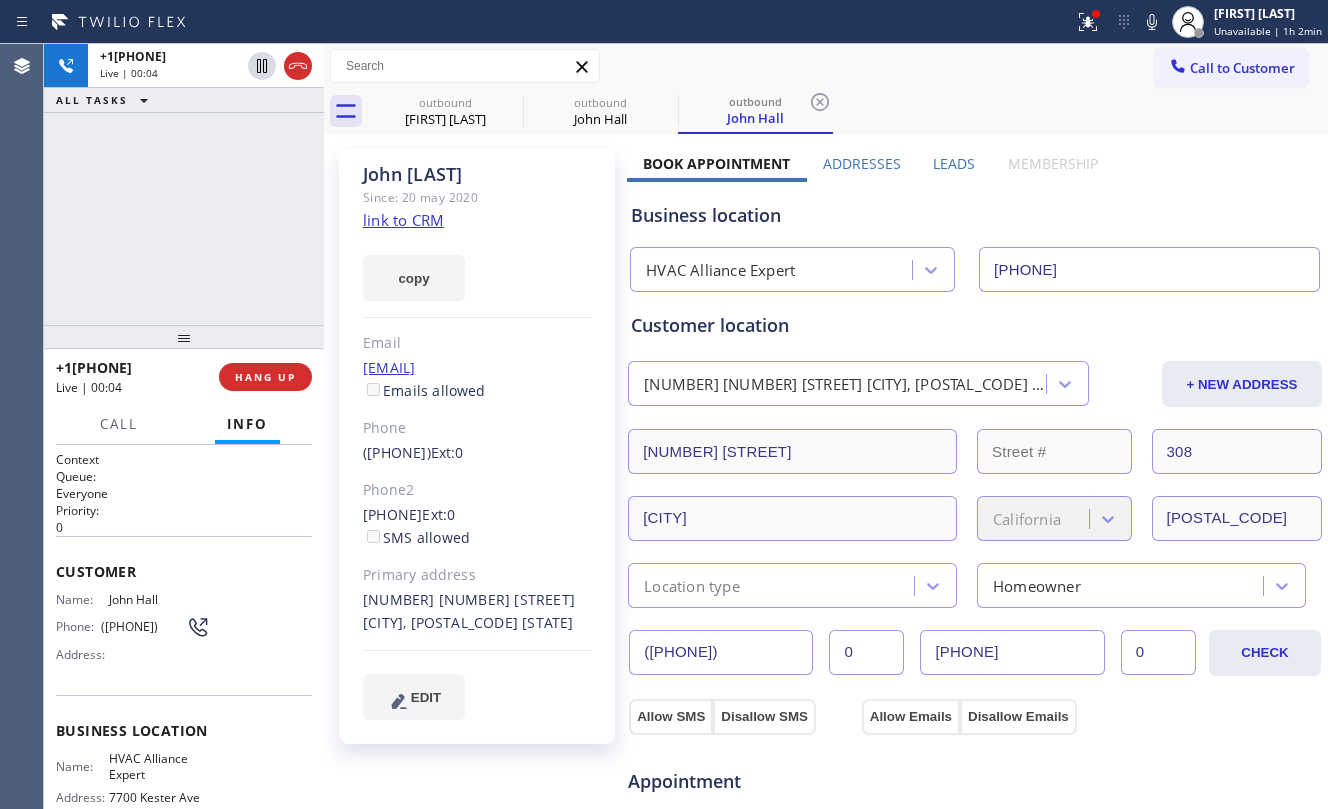 drag, startPoint x: 356, startPoint y: 508, endPoint x: 464, endPoint y: 513, distance: 108.11568 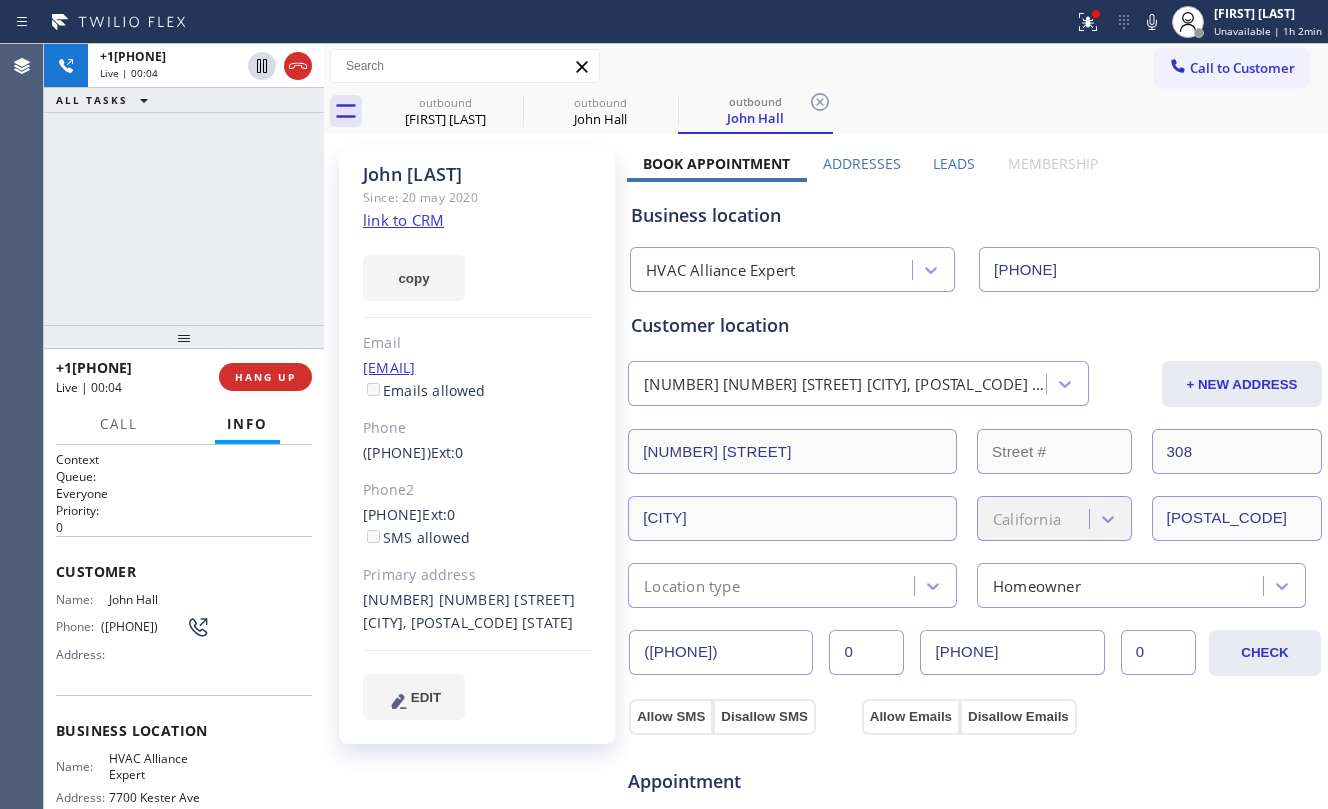 click on "[FIRST] [LAST] Since: 20 may 2020 link to CRM copy Email [EMAIL]  Emails allowed Phone [PHONE]  Ext:  0 Phone2 [PHONE]  Ext:  0  SMS allowed Primary address [NUMBER] [NUMBER] [STREET] [CITY], [POSTAL_CODE] [STATE] EDIT" at bounding box center (477, 446) 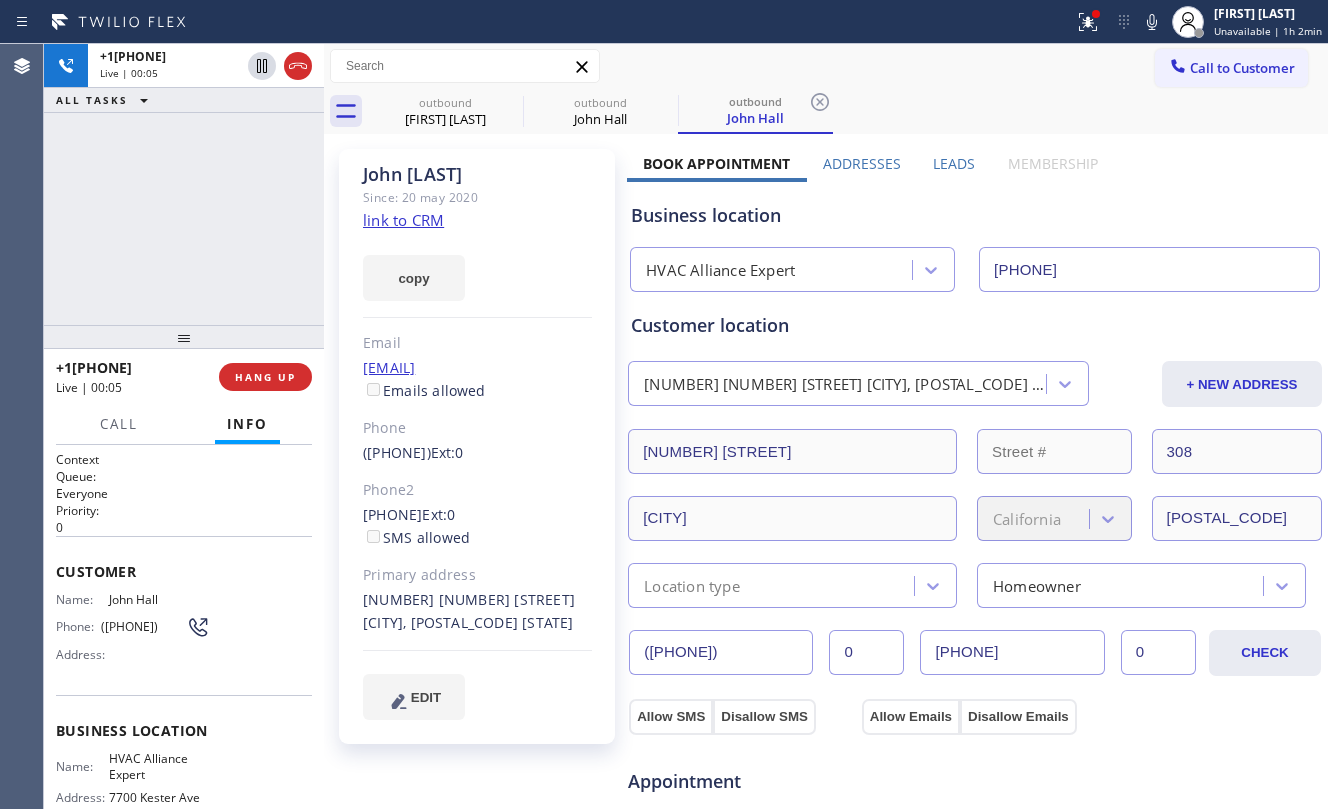 copy on "[PHONE]" 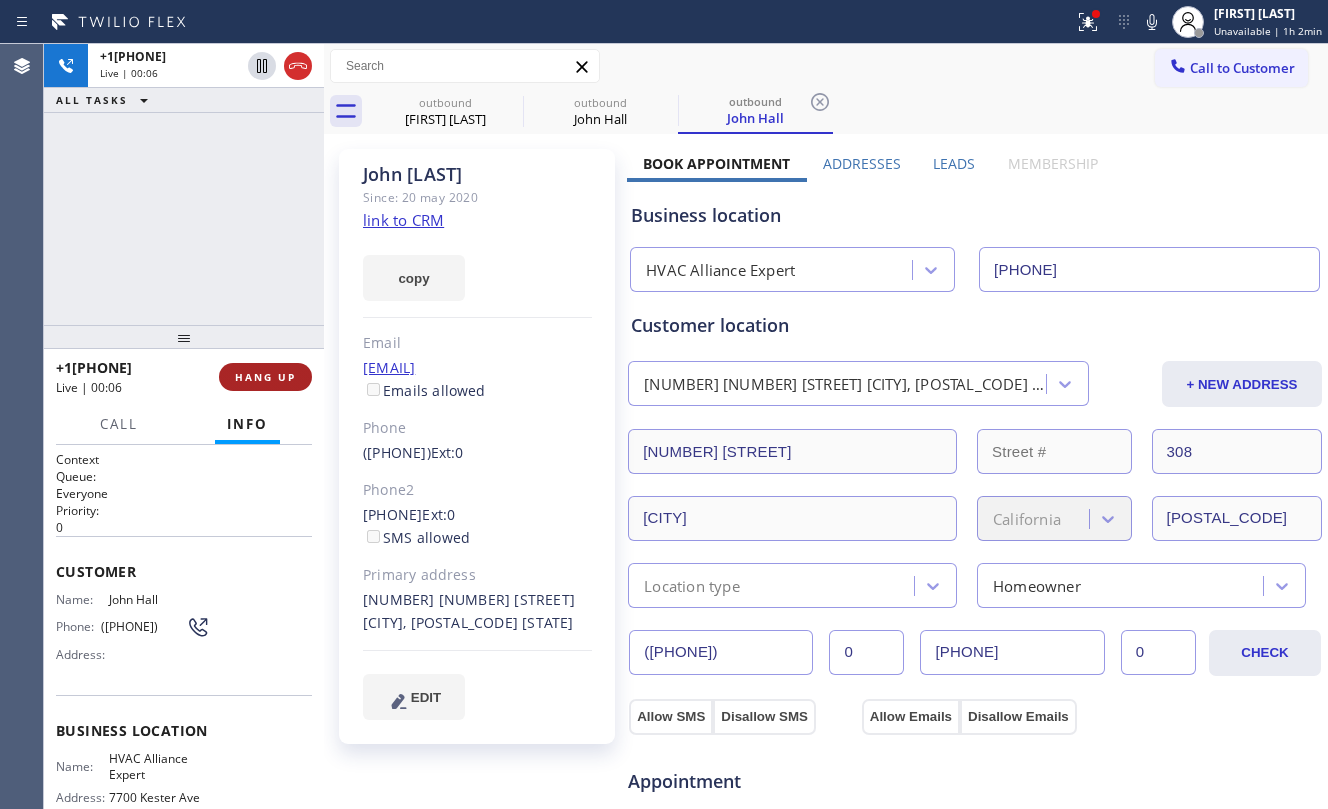 click on "HANG UP" at bounding box center (265, 377) 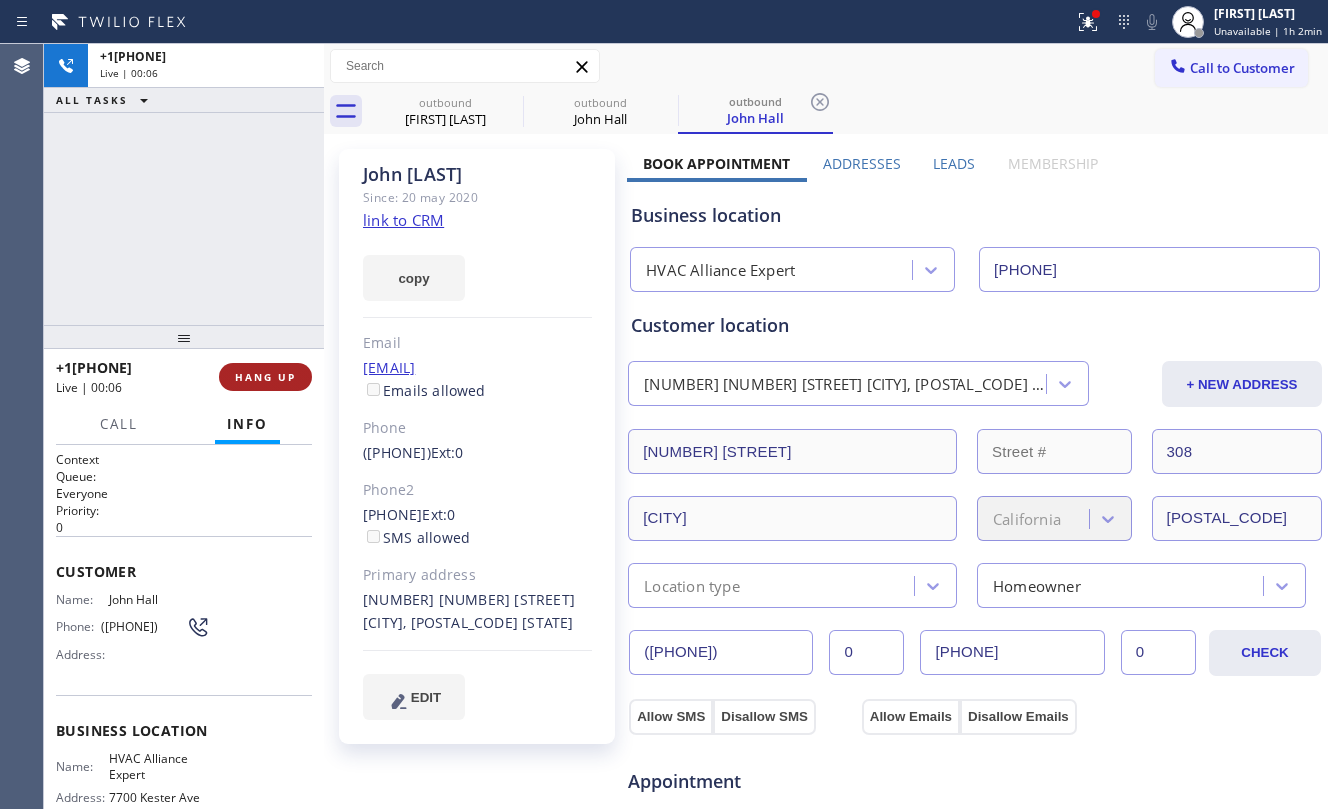 click on "HANG UP" at bounding box center (265, 377) 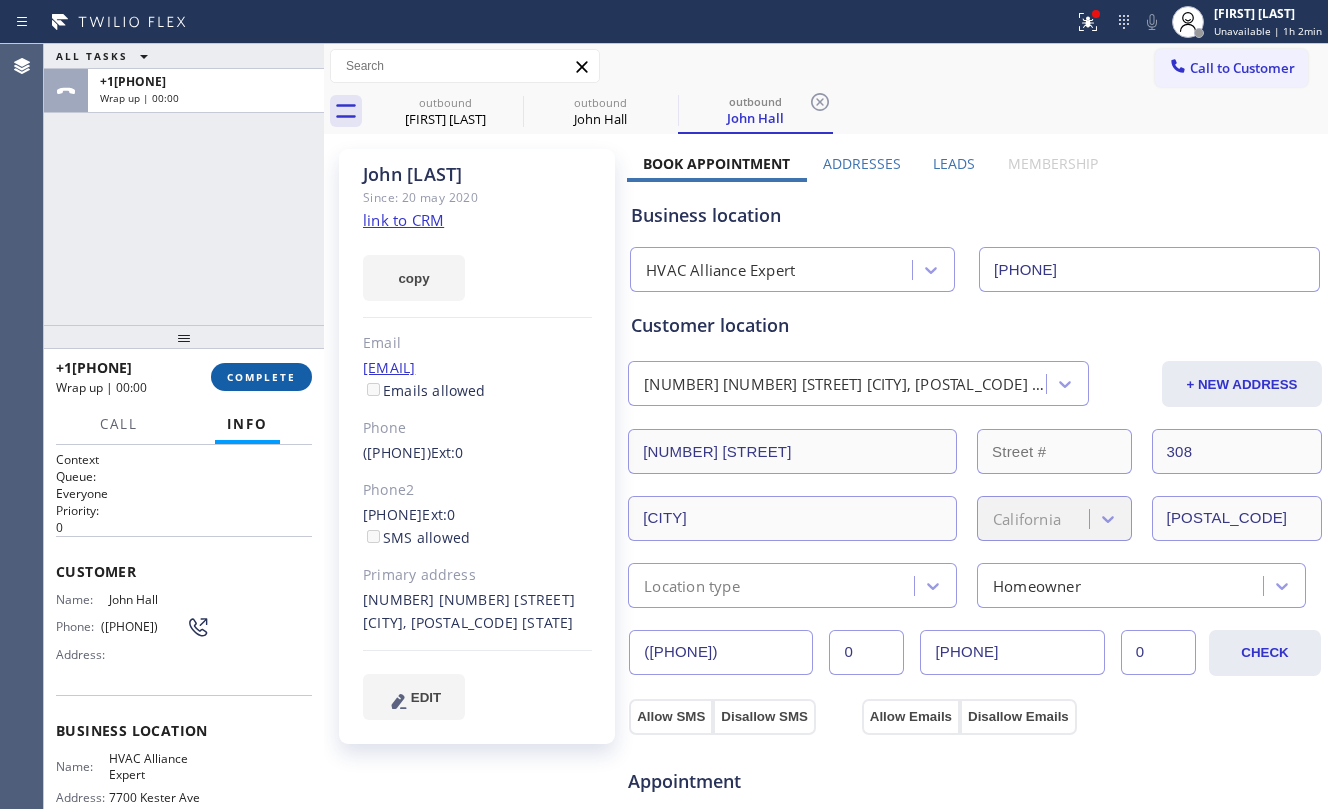 click on "COMPLETE" at bounding box center (261, 377) 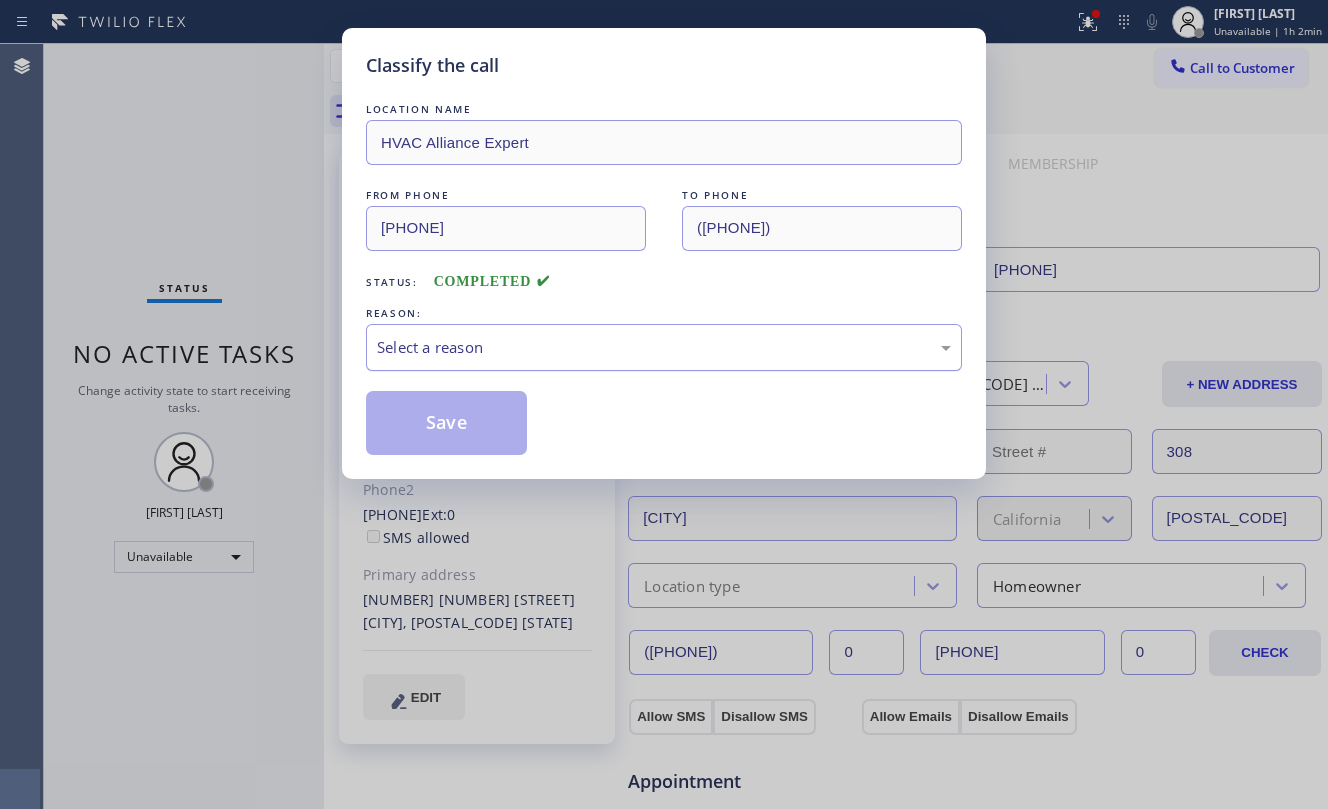 click on "Select a reason" at bounding box center (664, 347) 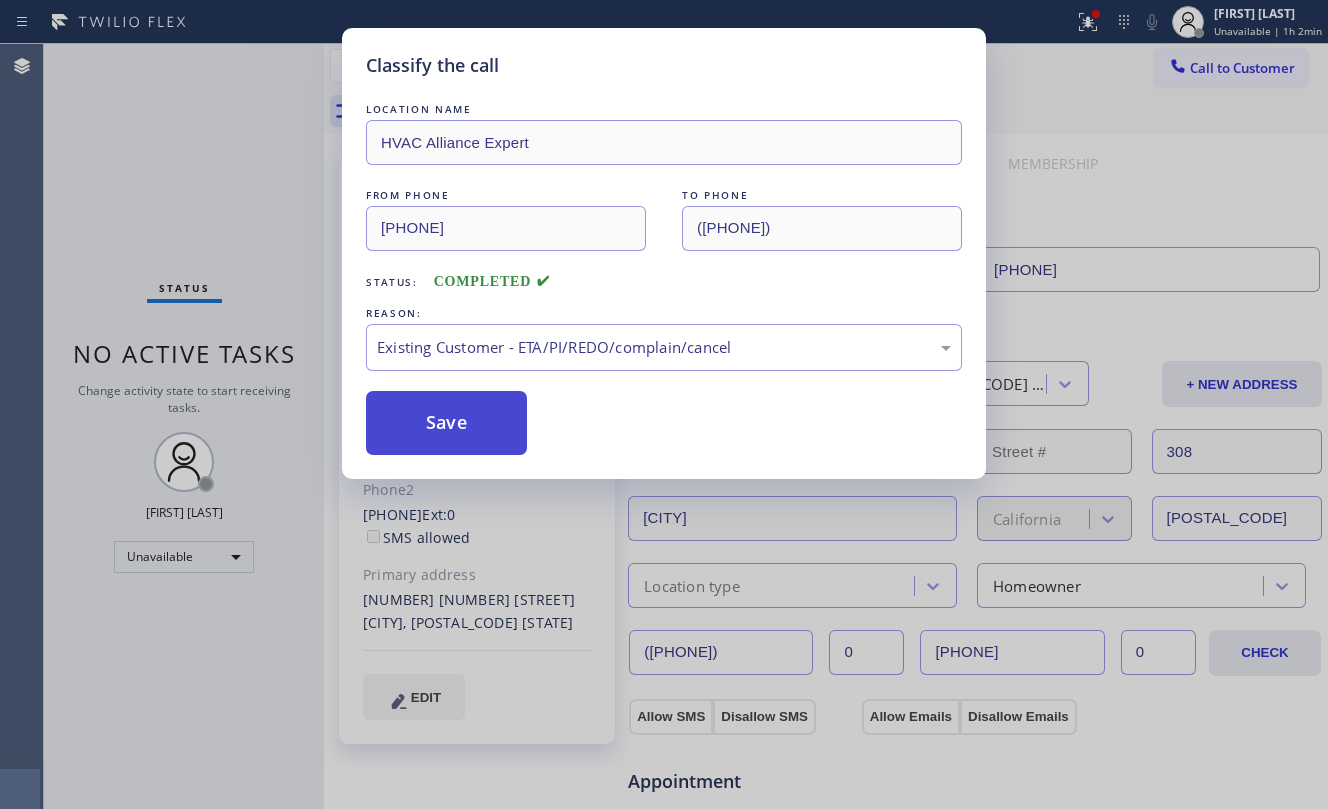 click on "Save" at bounding box center (446, 423) 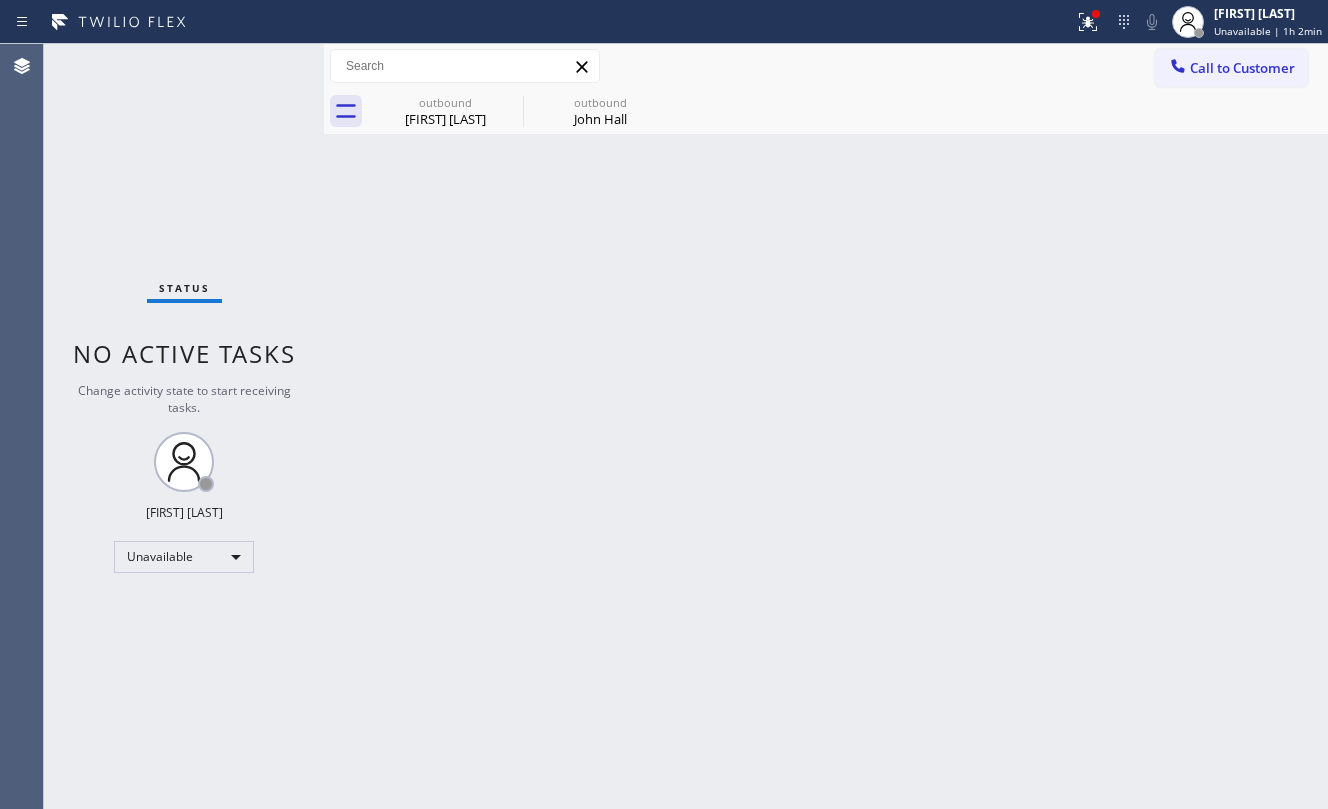 drag, startPoint x: 1226, startPoint y: 66, endPoint x: 881, endPoint y: 353, distance: 448.76944 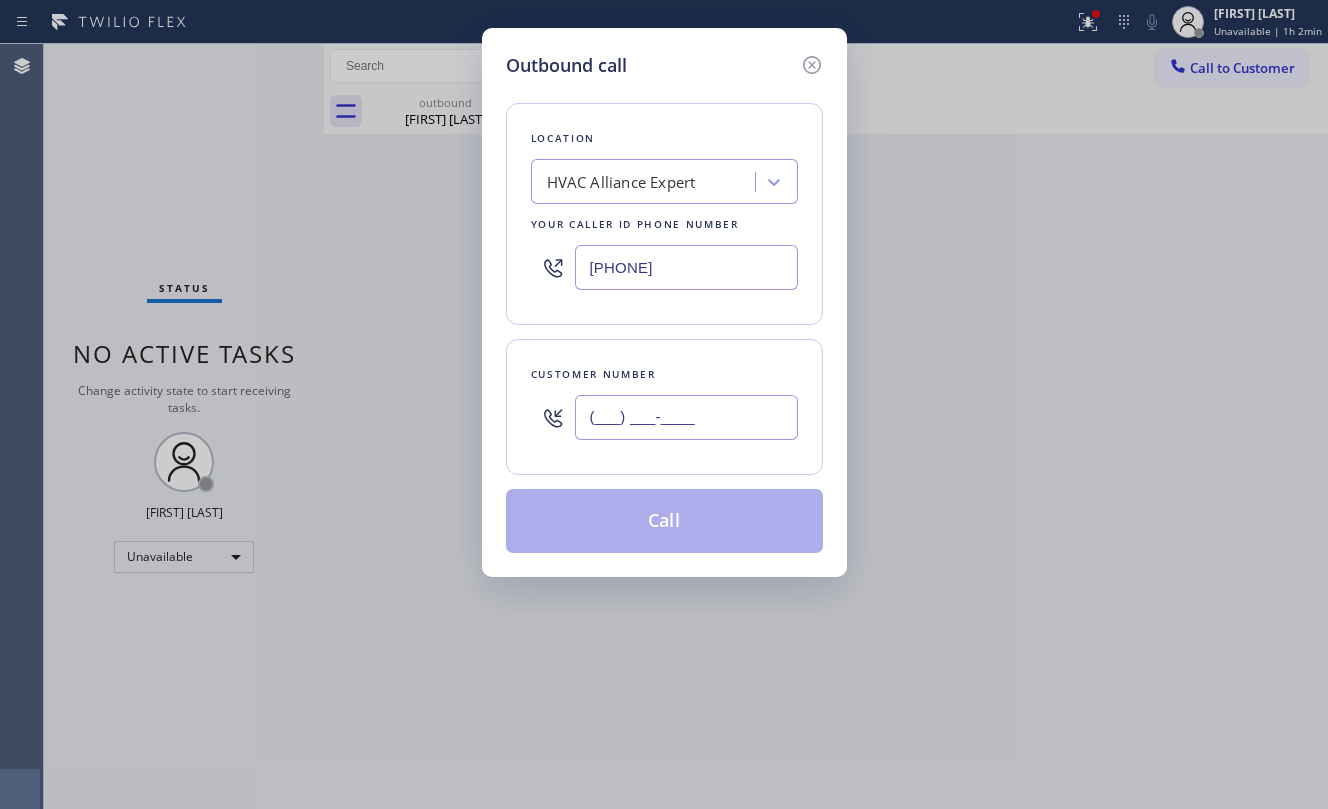 click on "(___) ___-____" at bounding box center (686, 417) 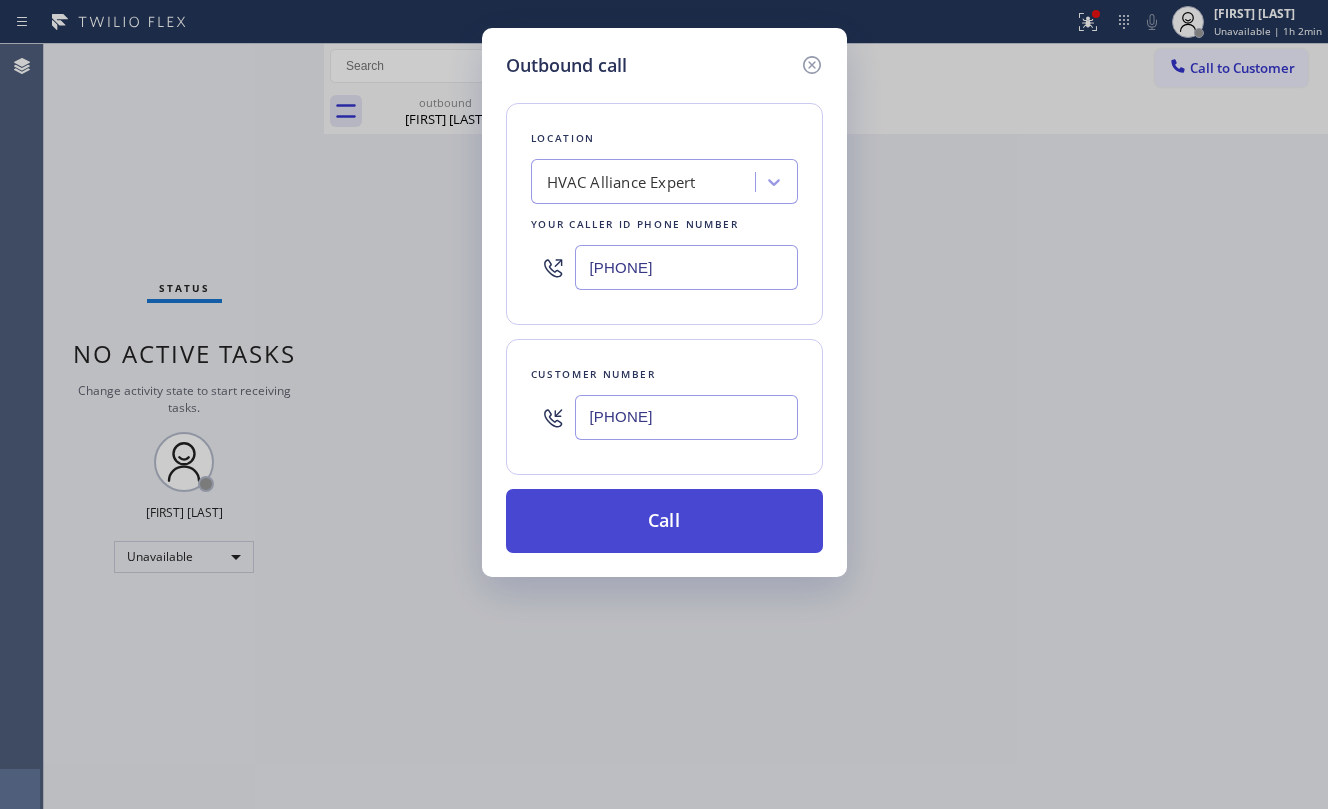 type on "[PHONE]" 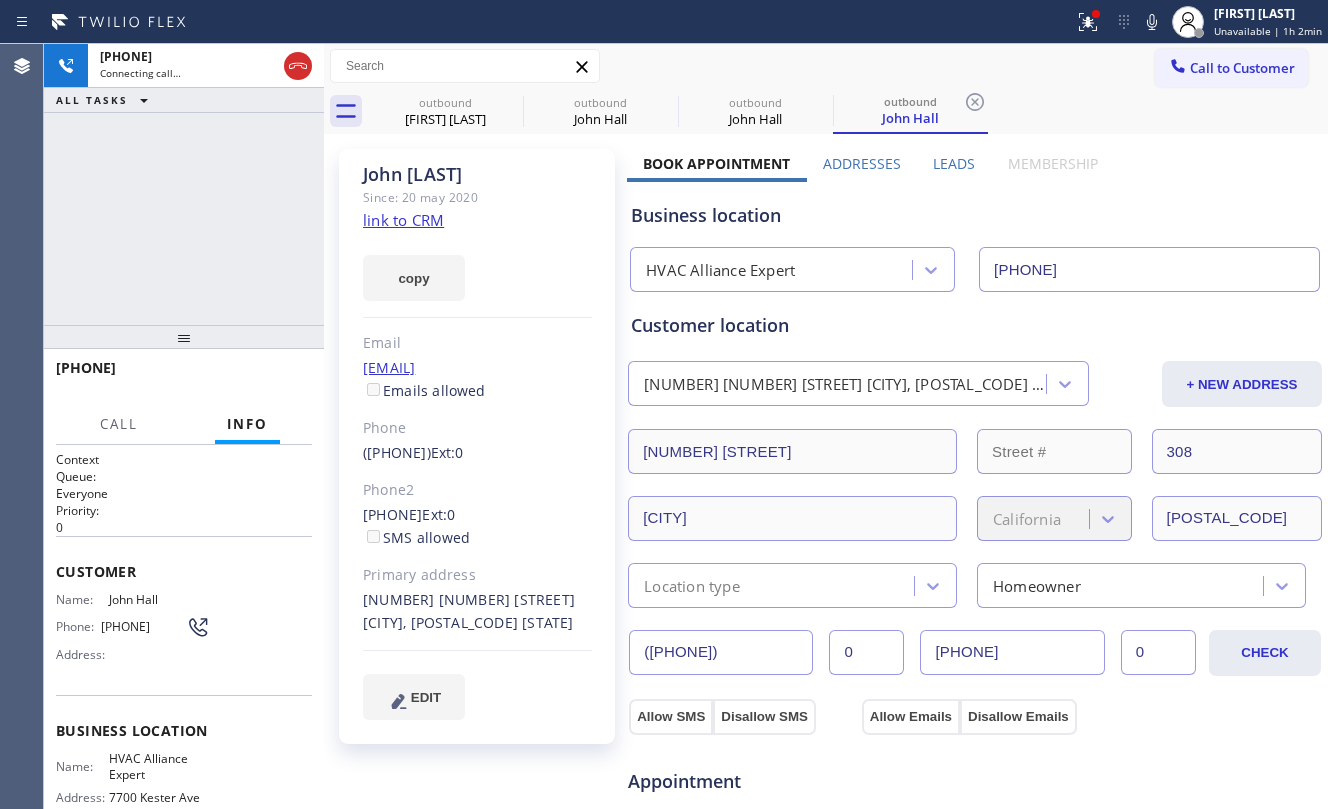 type on "[PHONE]" 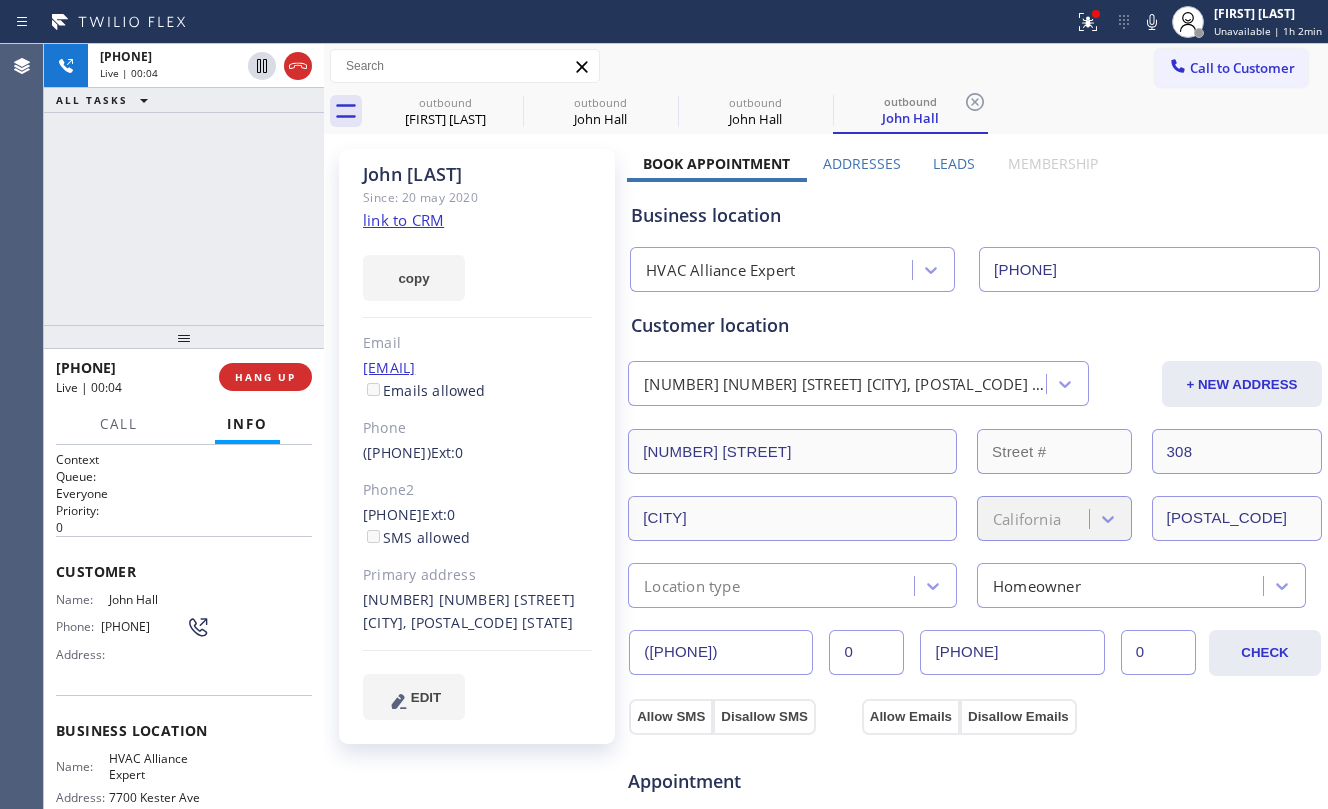click on "[PHONE]" at bounding box center [184, 184] 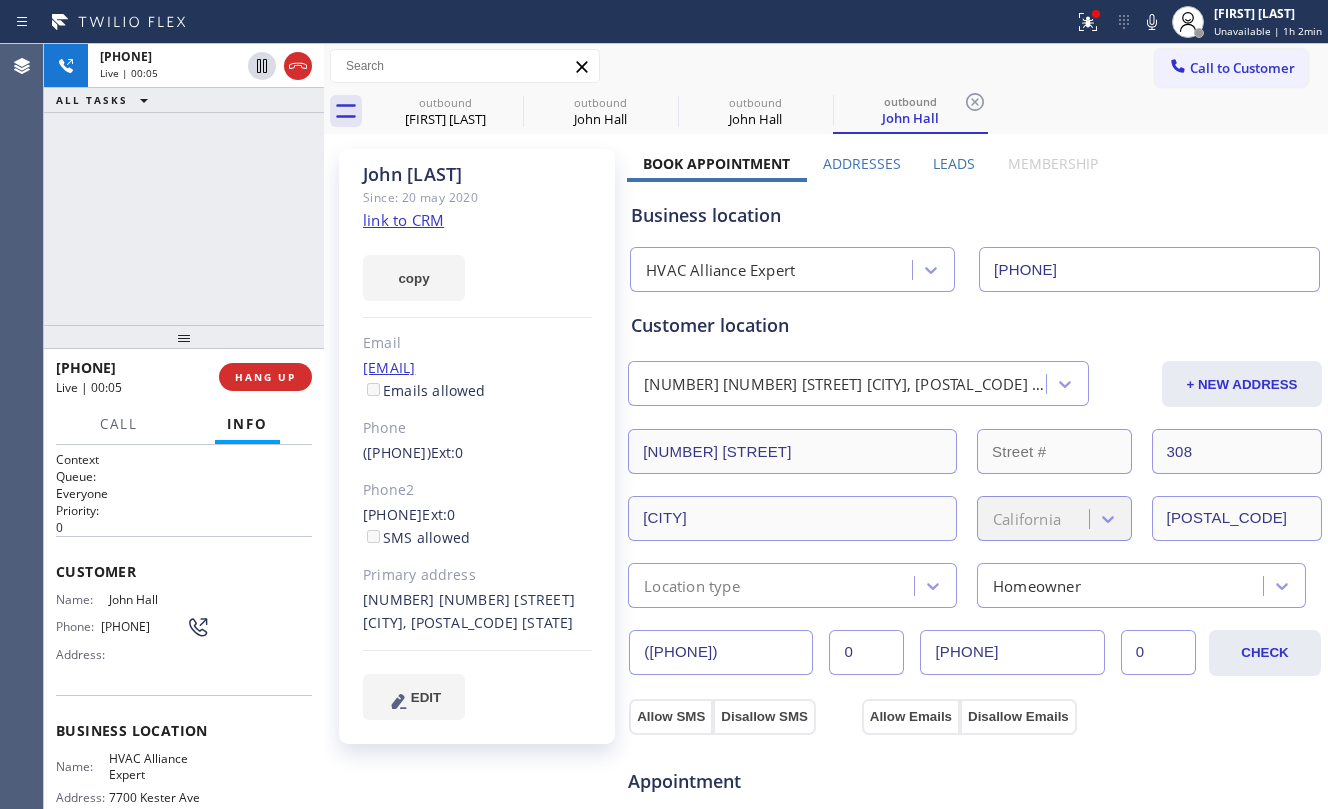 click on "link to CRM" 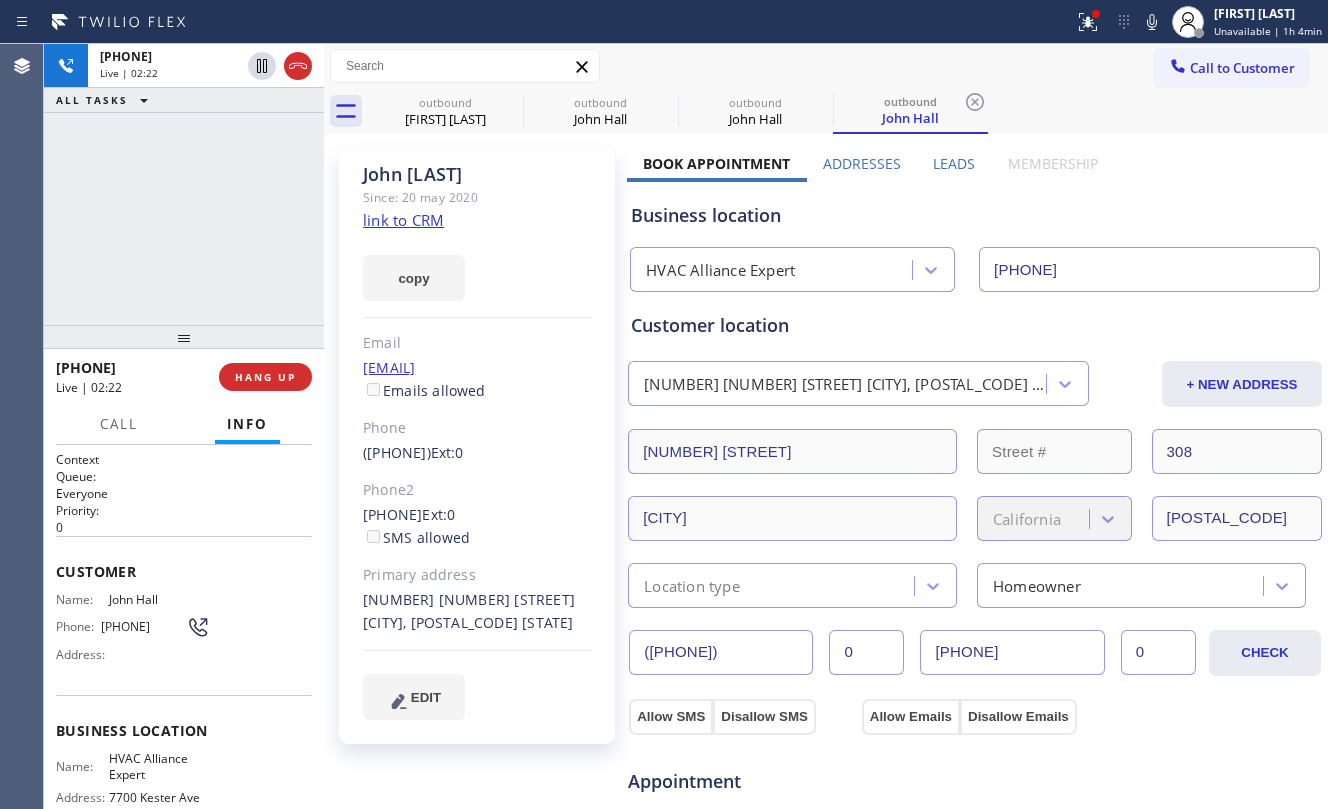 click on "+1[PHONE] Live | 02:22 ALL TASKS ALL TASKS ACTIVE TASKS TASKS IN WRAP UP" at bounding box center (184, 184) 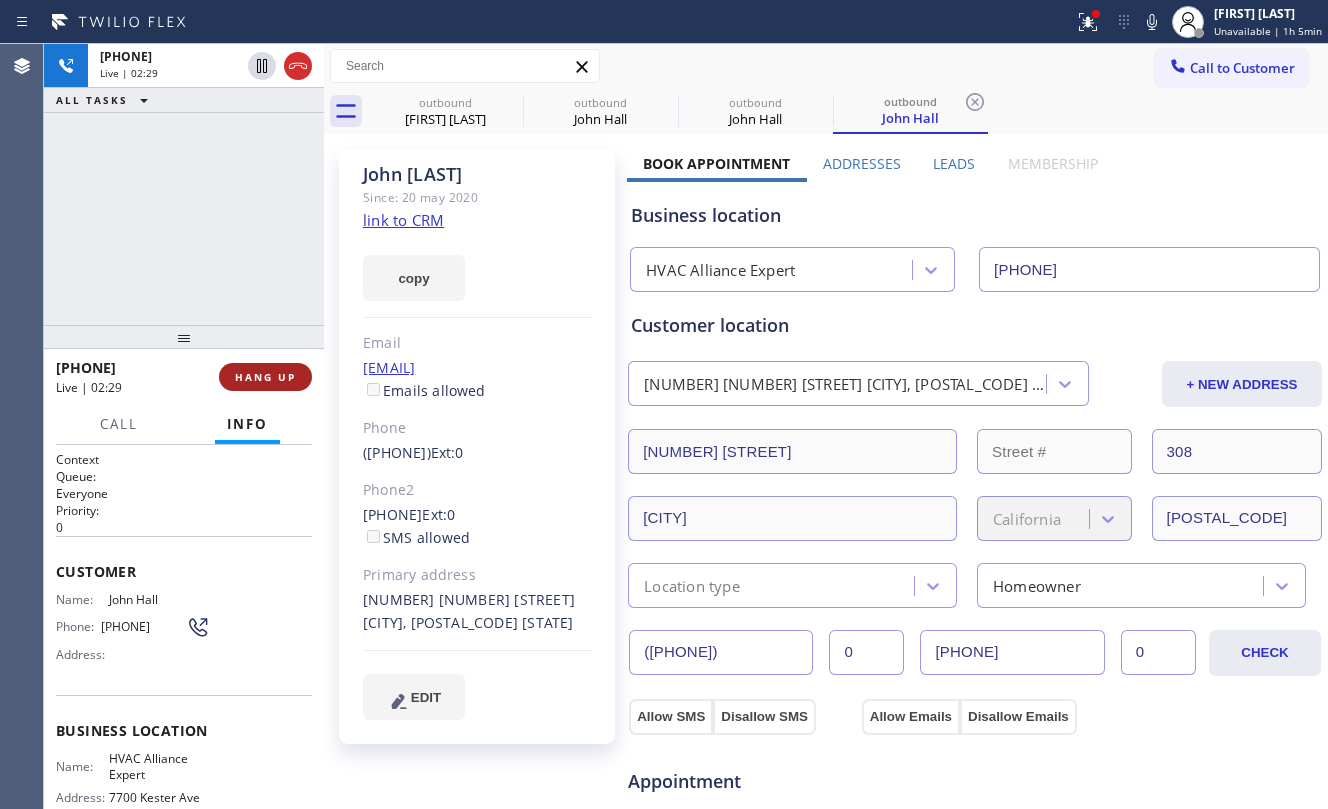 click on "HANG UP" at bounding box center (265, 377) 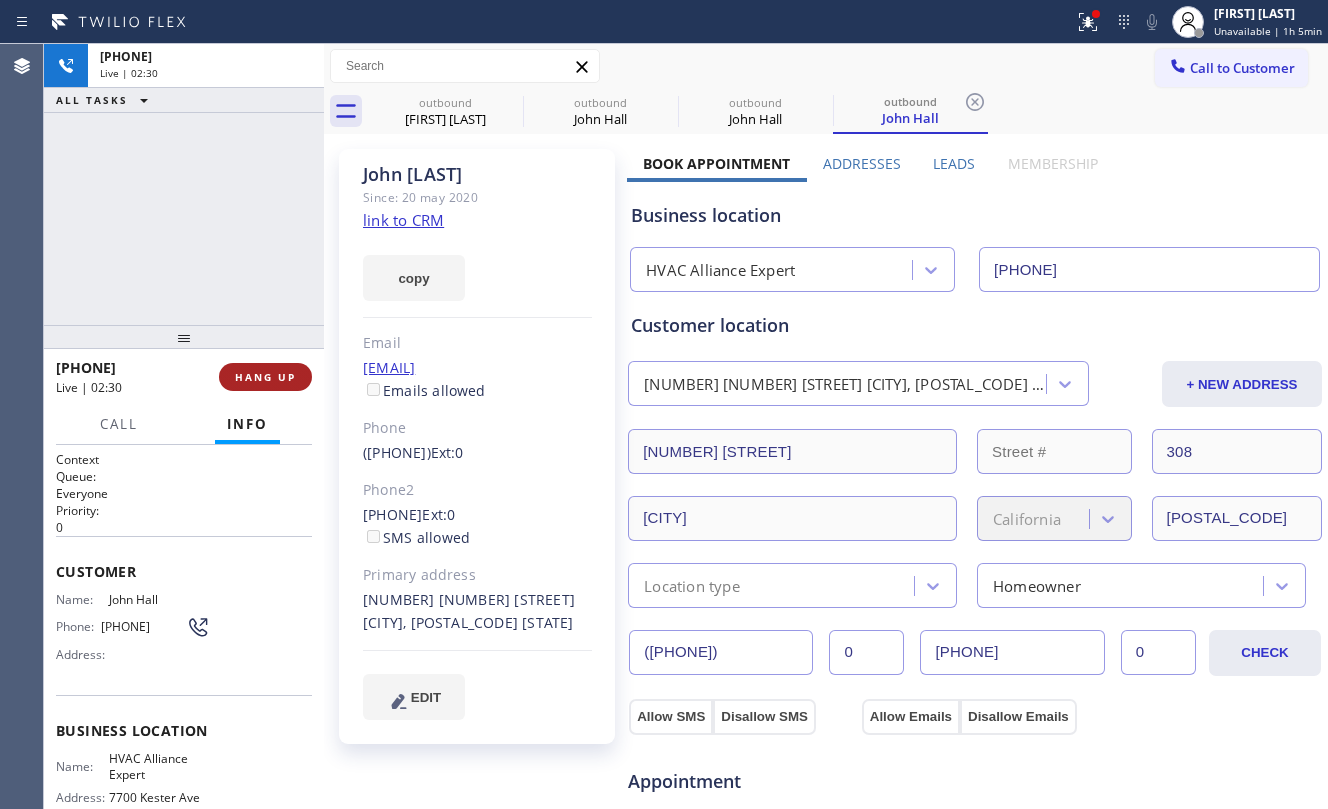 click on "HANG UP" at bounding box center (265, 377) 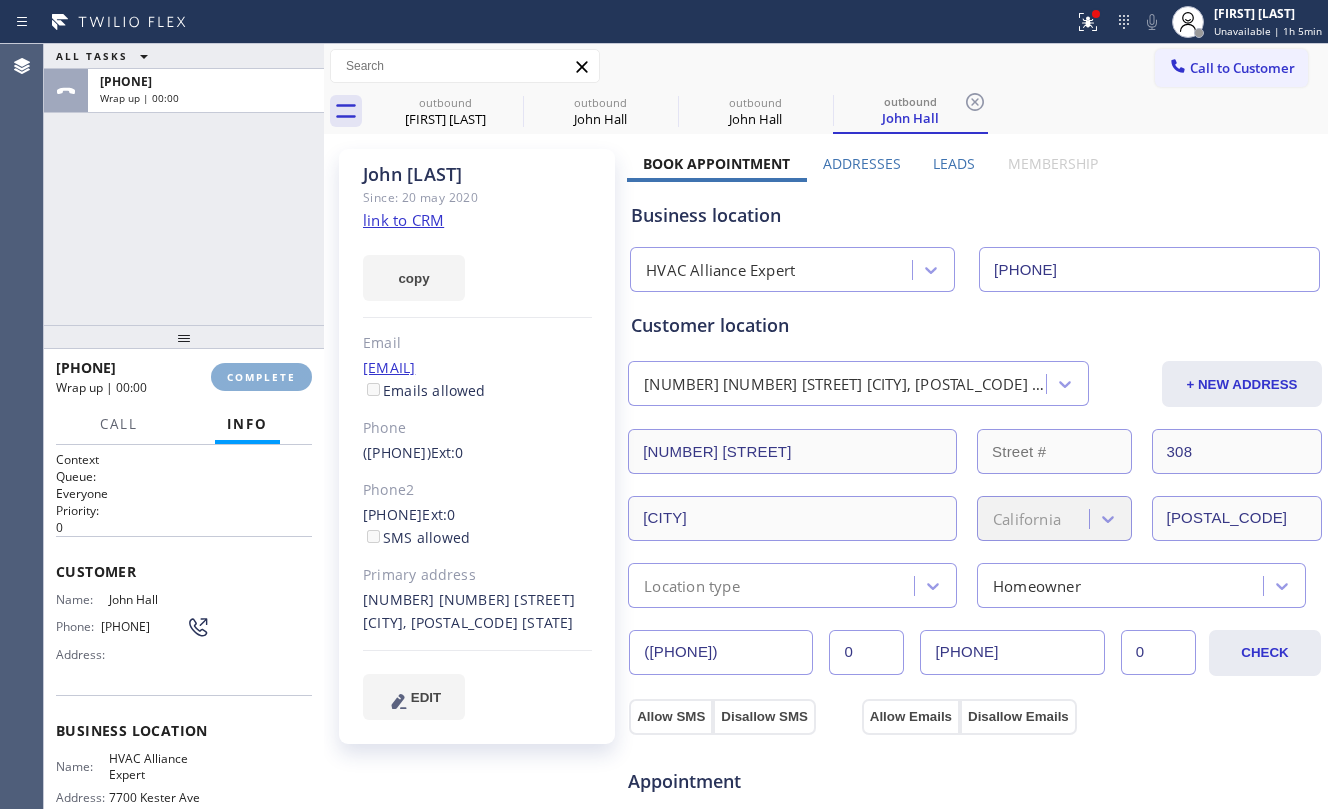 click on "COMPLETE" at bounding box center (261, 377) 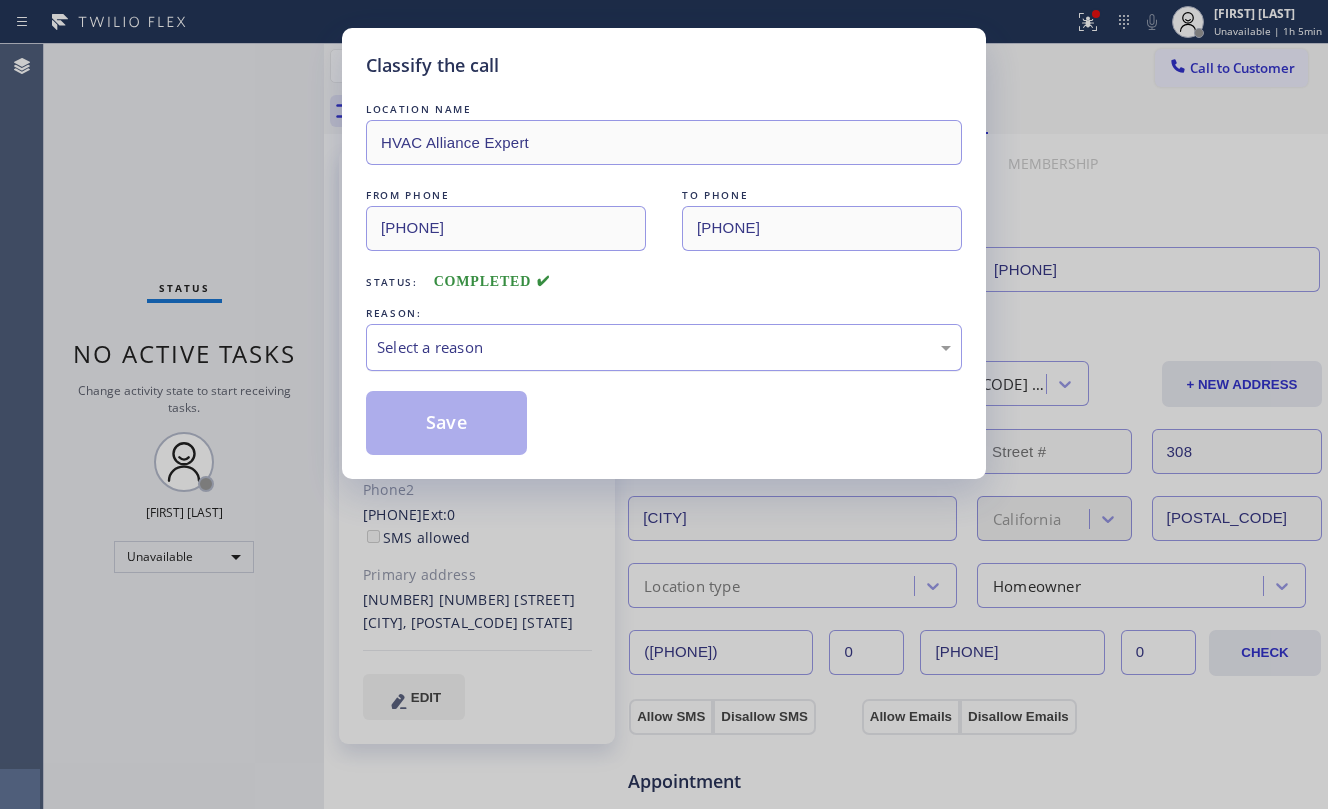 click on "Select a reason" at bounding box center (664, 347) 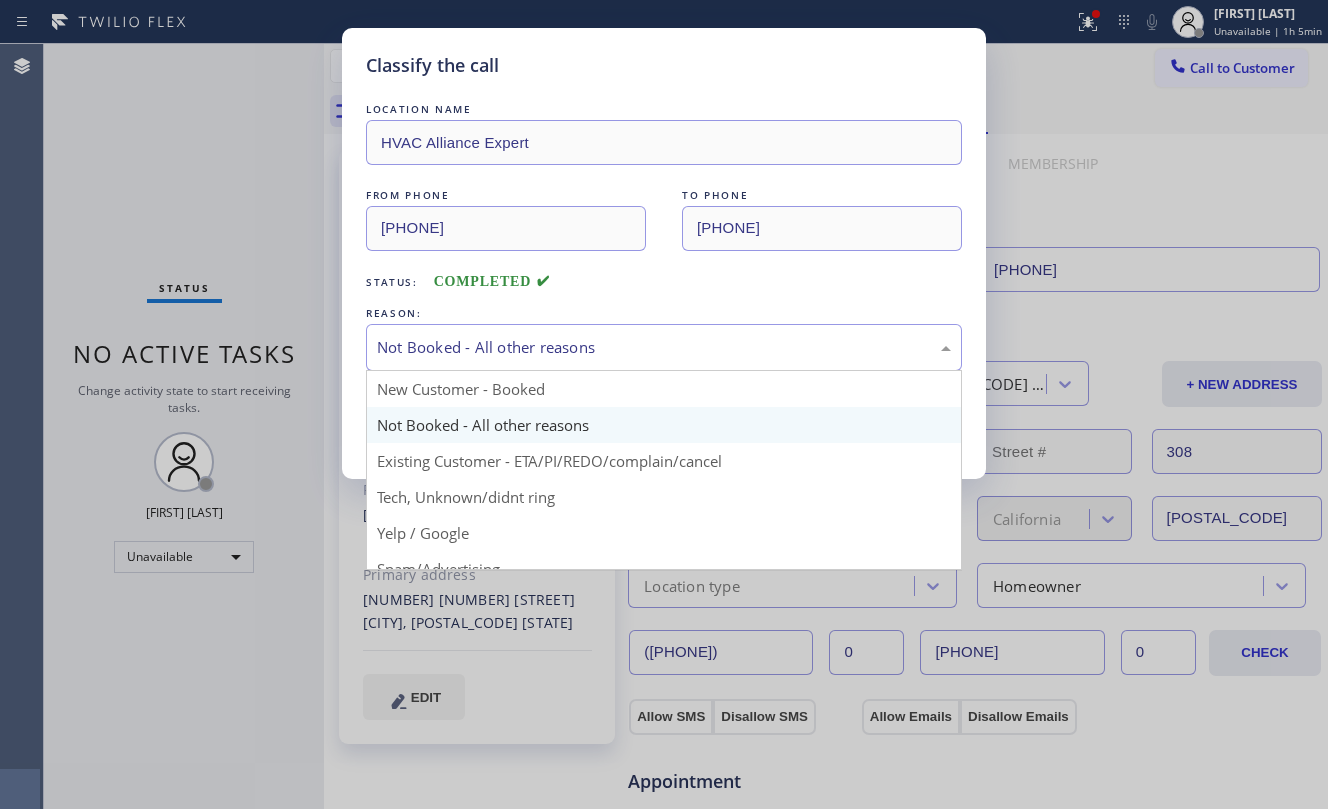 click on "Not Booked - All other reasons" at bounding box center [664, 347] 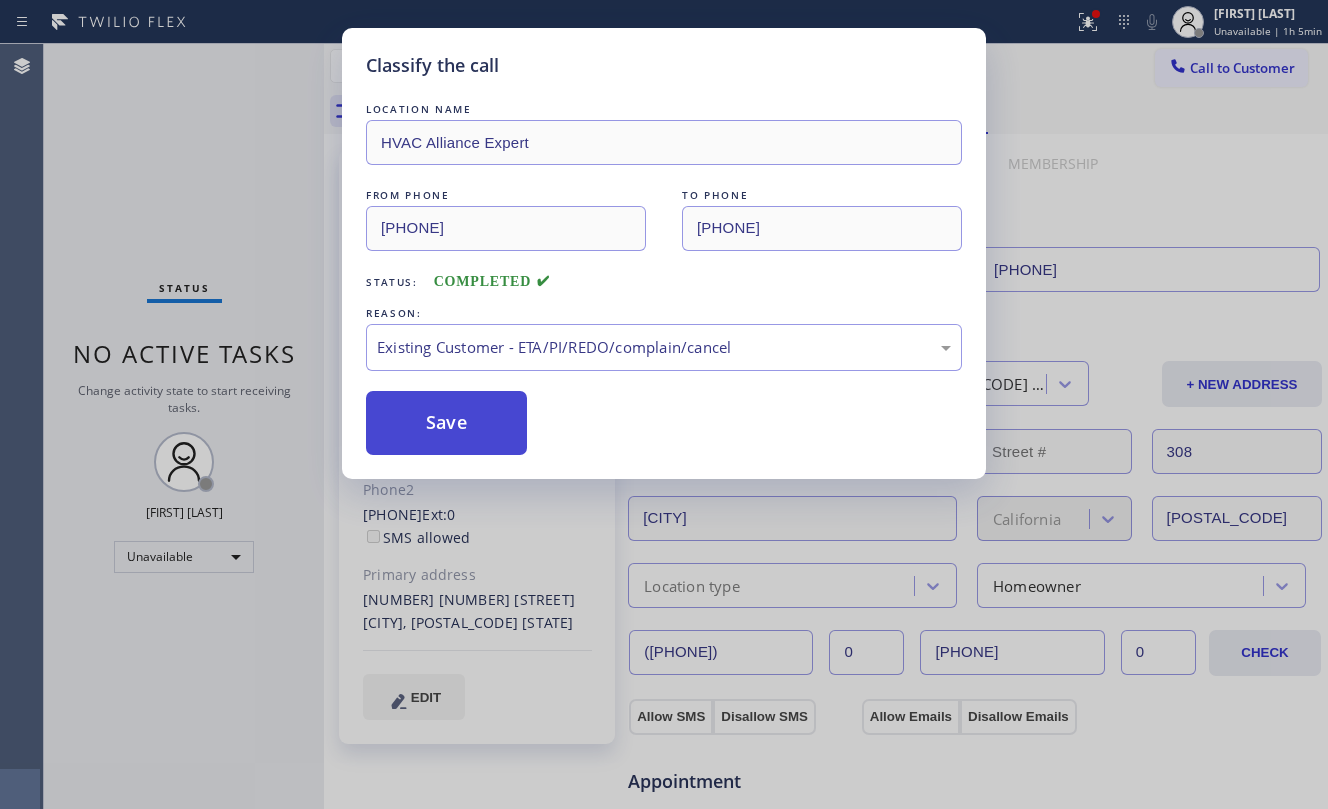 click on "Save" at bounding box center [446, 423] 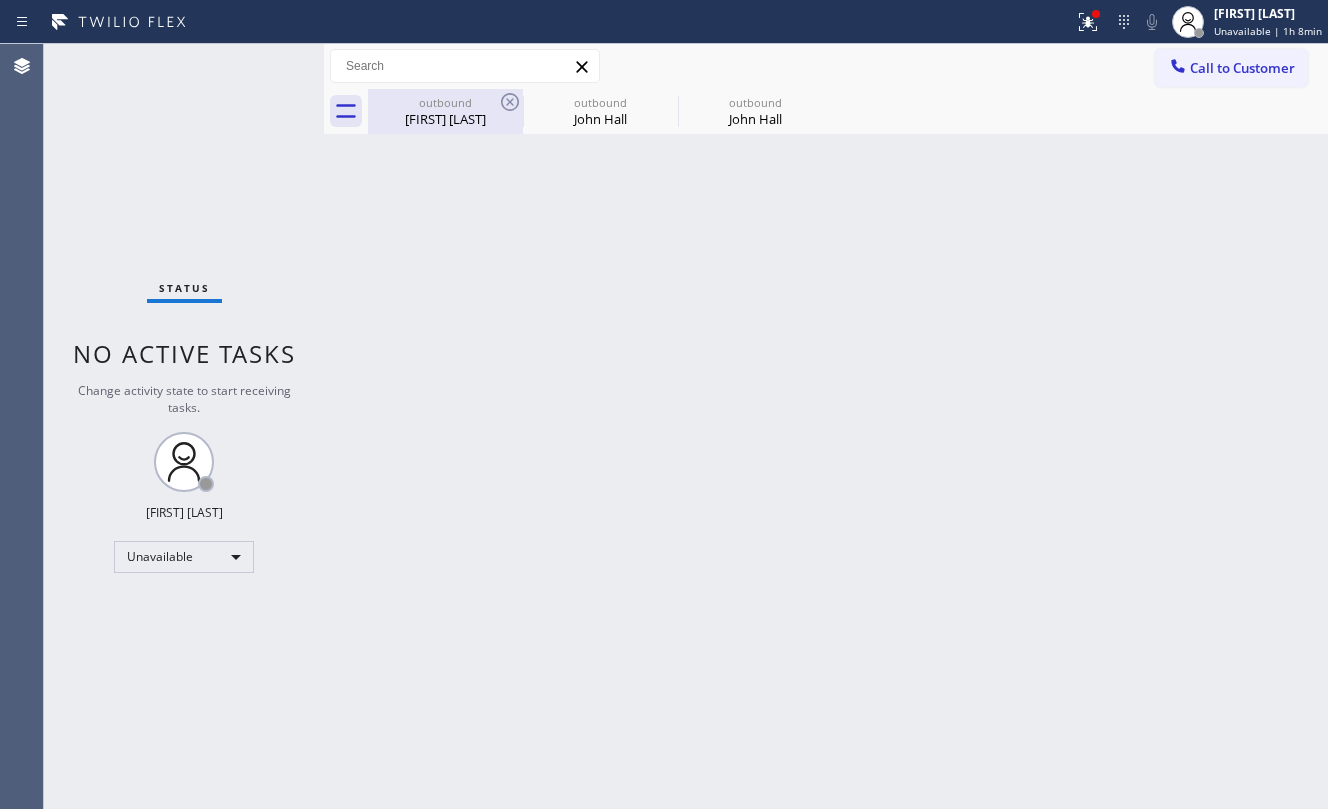 click on "[FIRST] [LAST]" at bounding box center [445, 119] 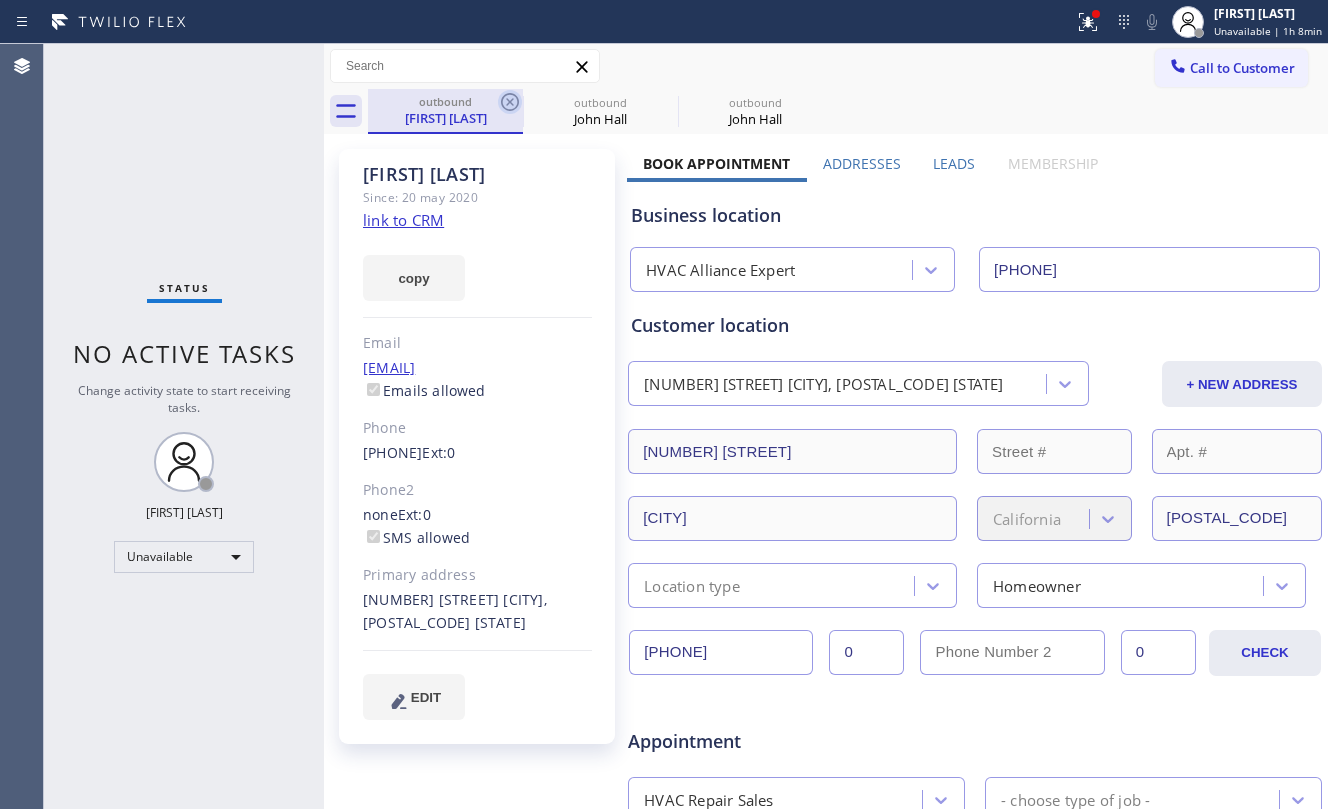 click 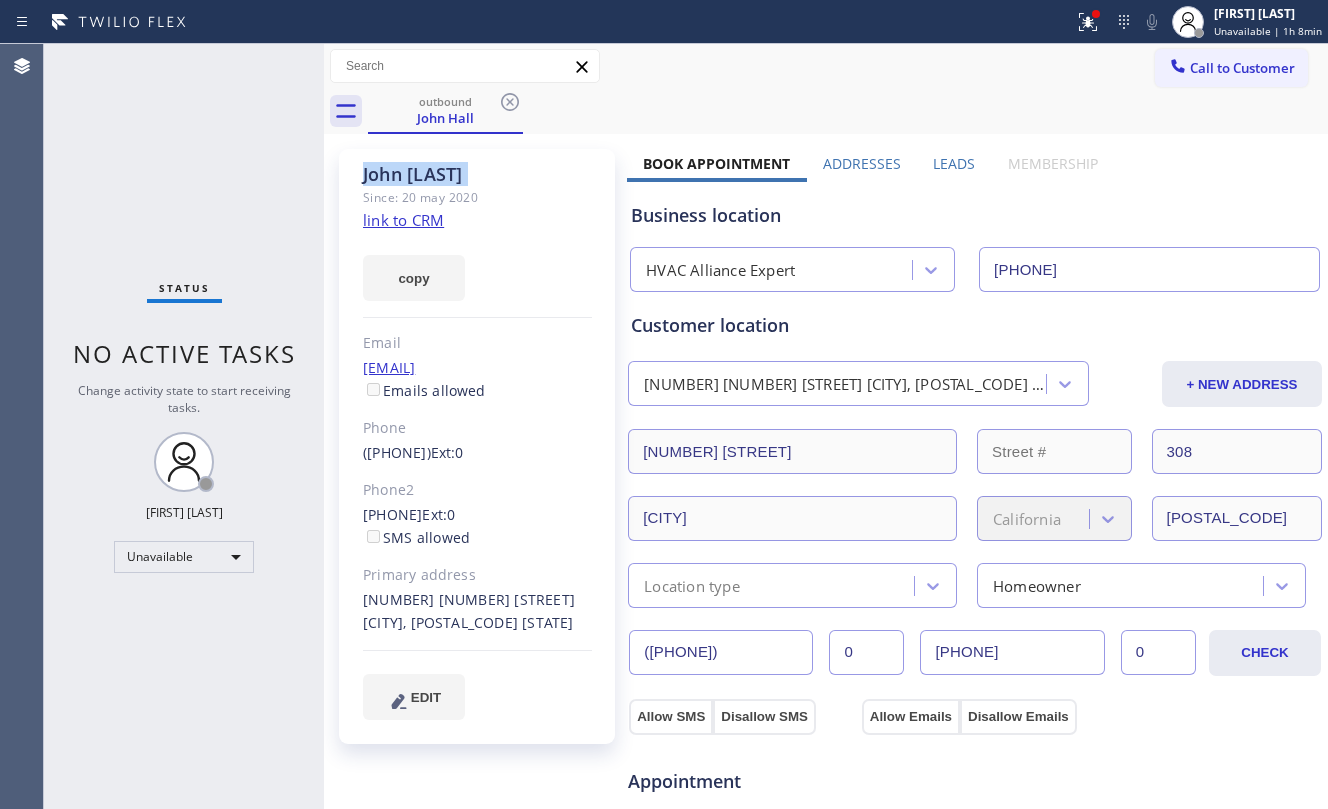 click 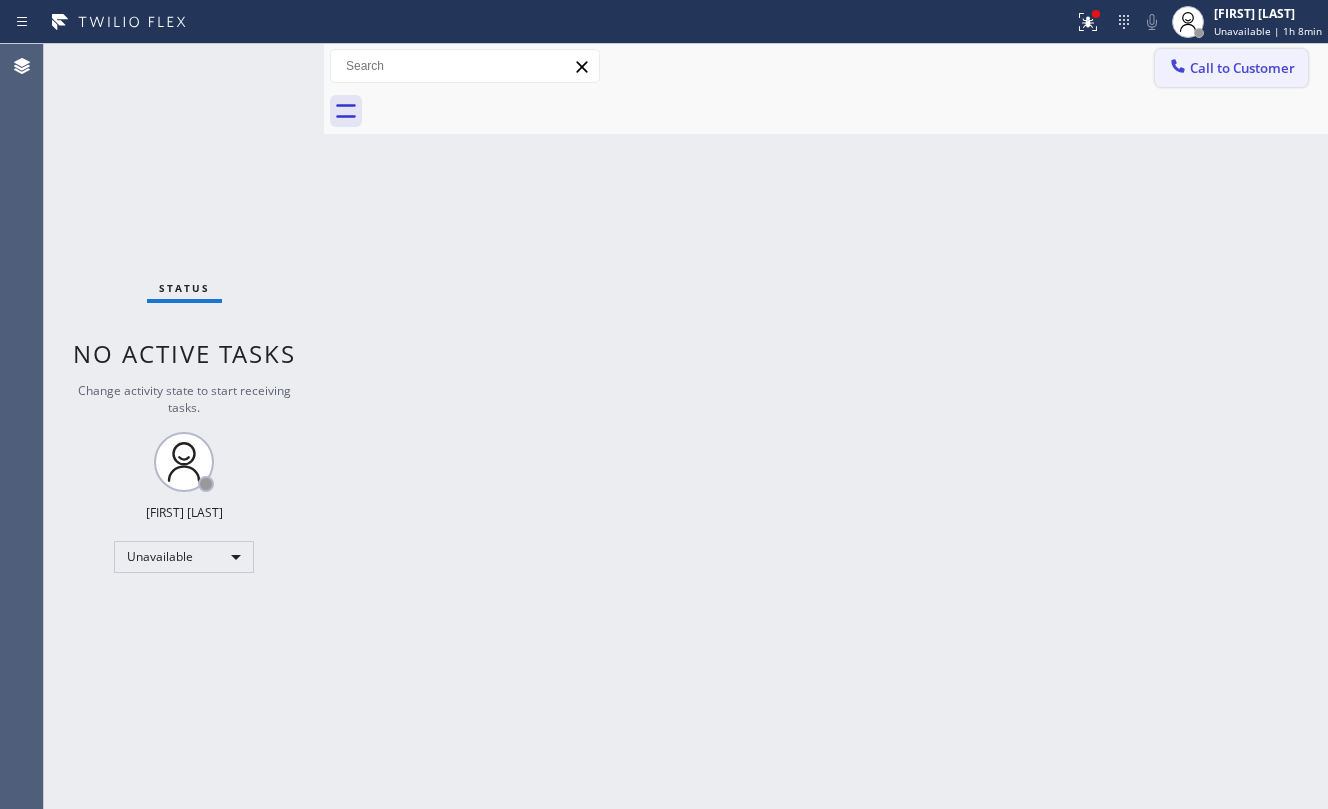 click on "Call to Customer" at bounding box center [1242, 68] 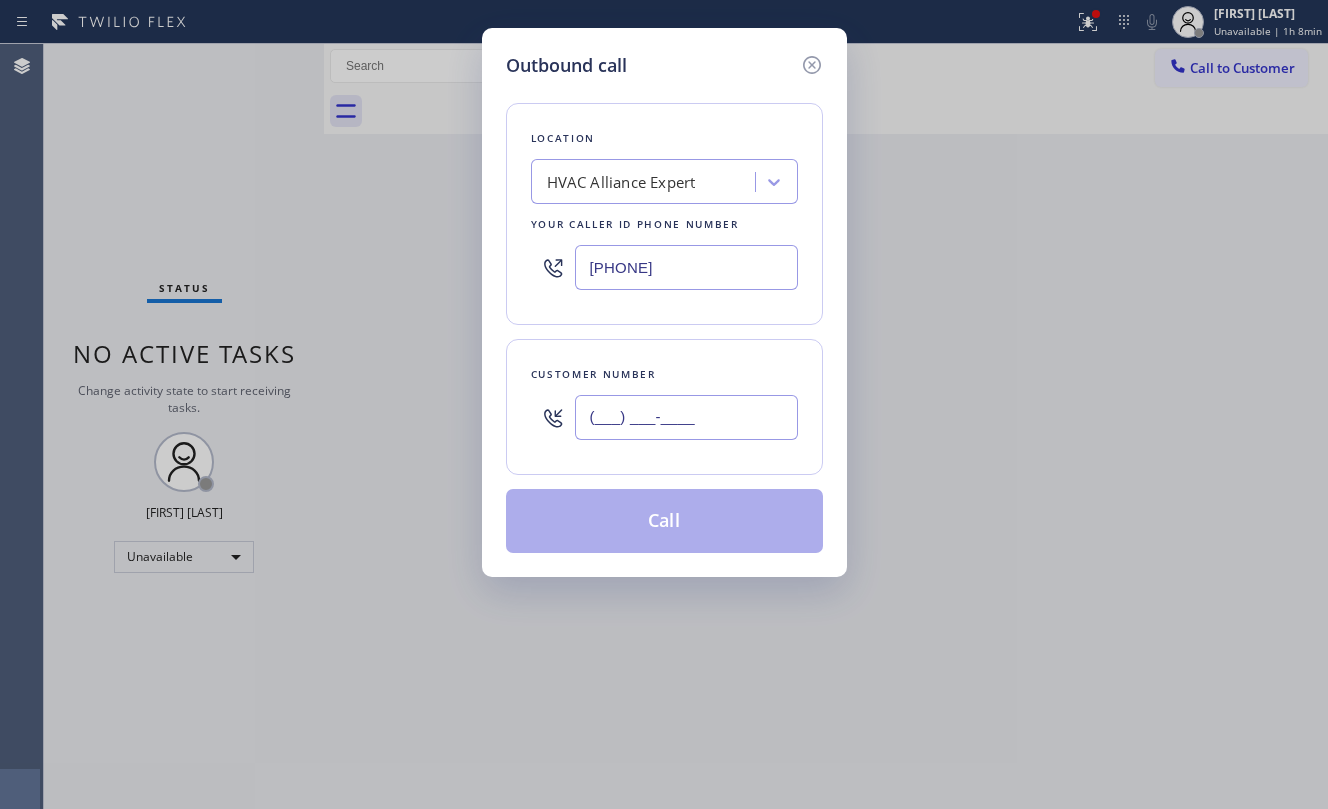 click on "(___) ___-____" at bounding box center [686, 417] 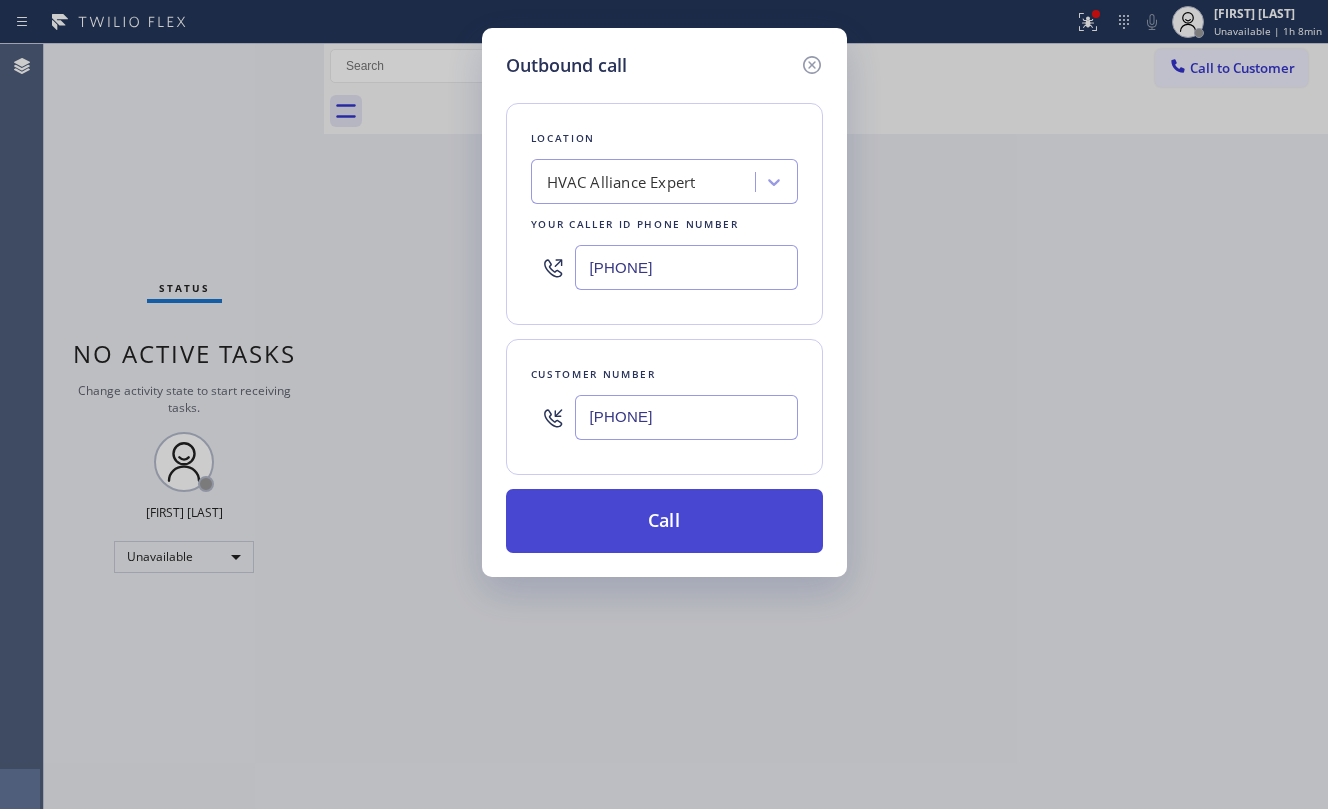 type on "[PHONE]" 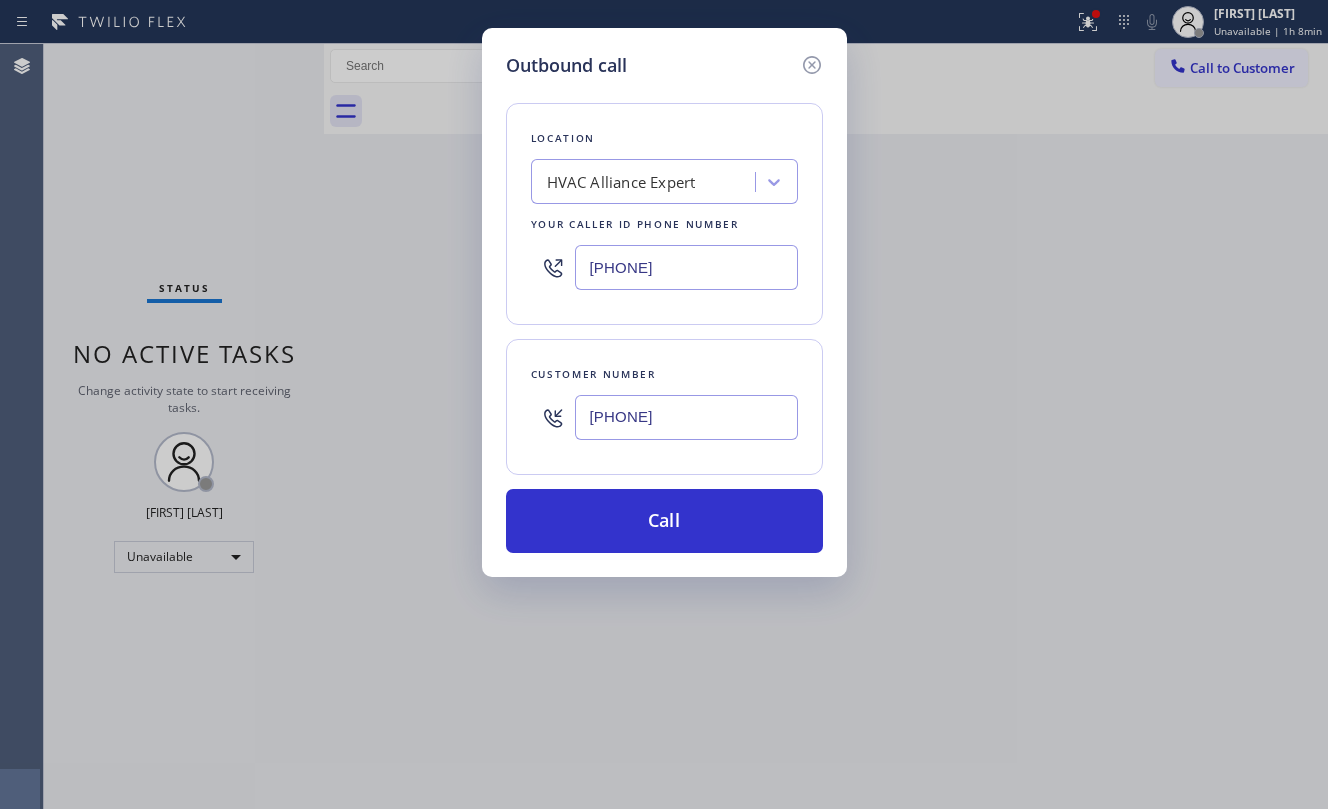 drag, startPoint x: 666, startPoint y: 516, endPoint x: 834, endPoint y: 612, distance: 193.49419 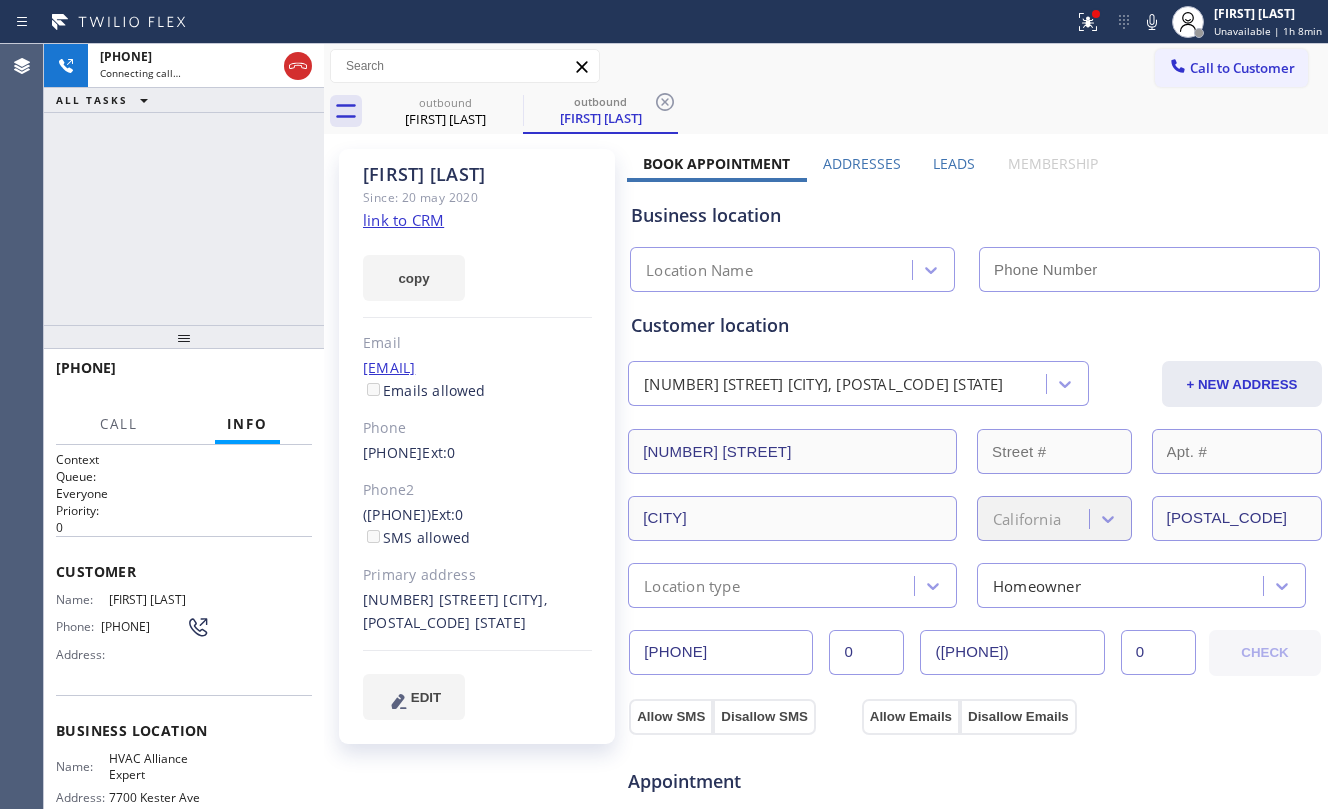 type on "[PHONE]" 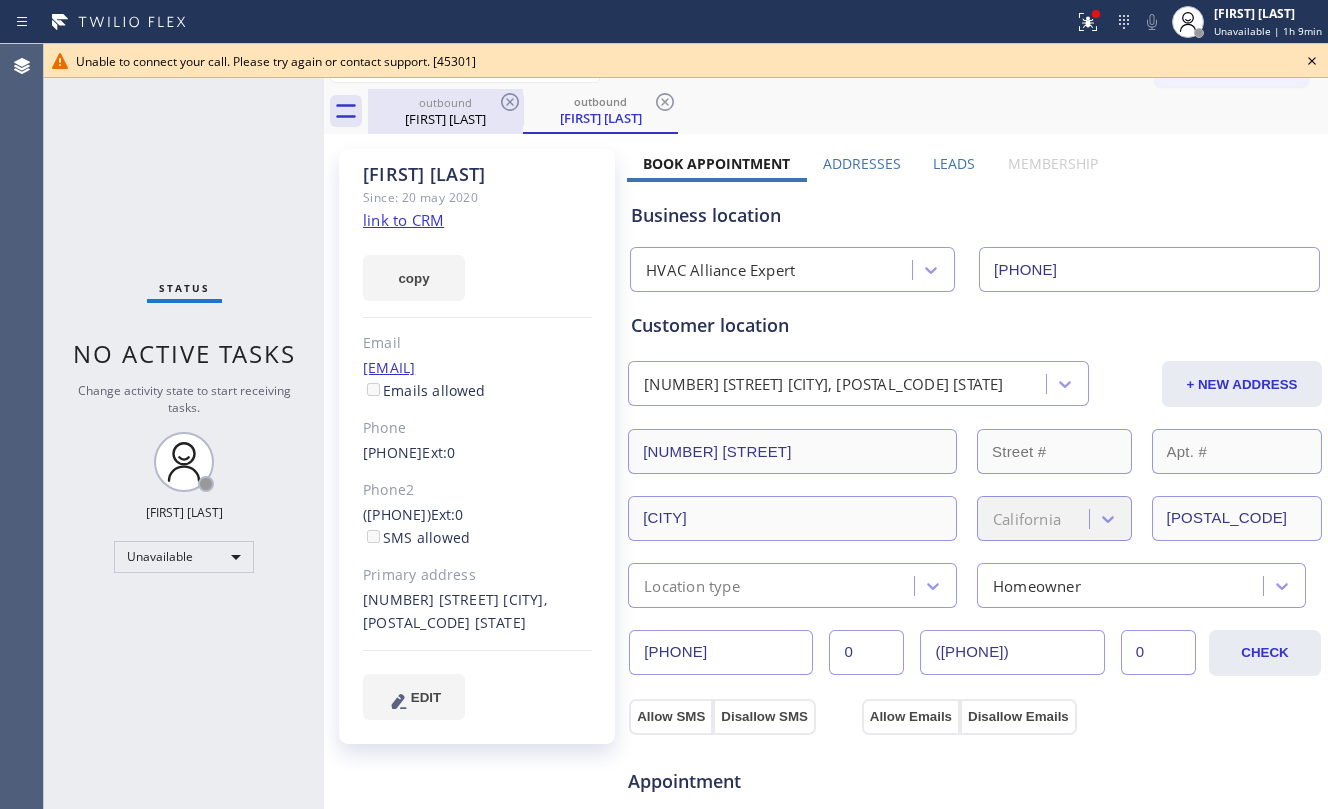 click on "outbound" at bounding box center (445, 102) 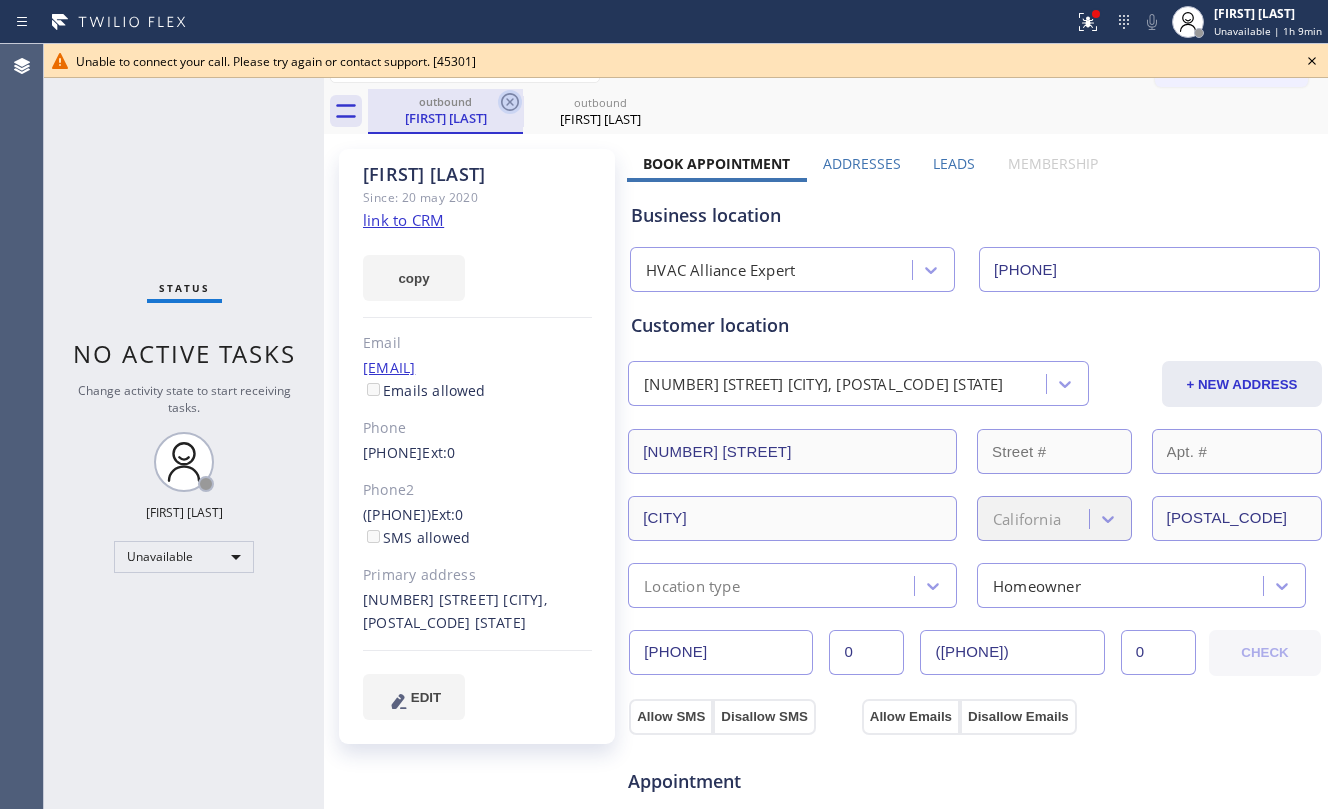 click 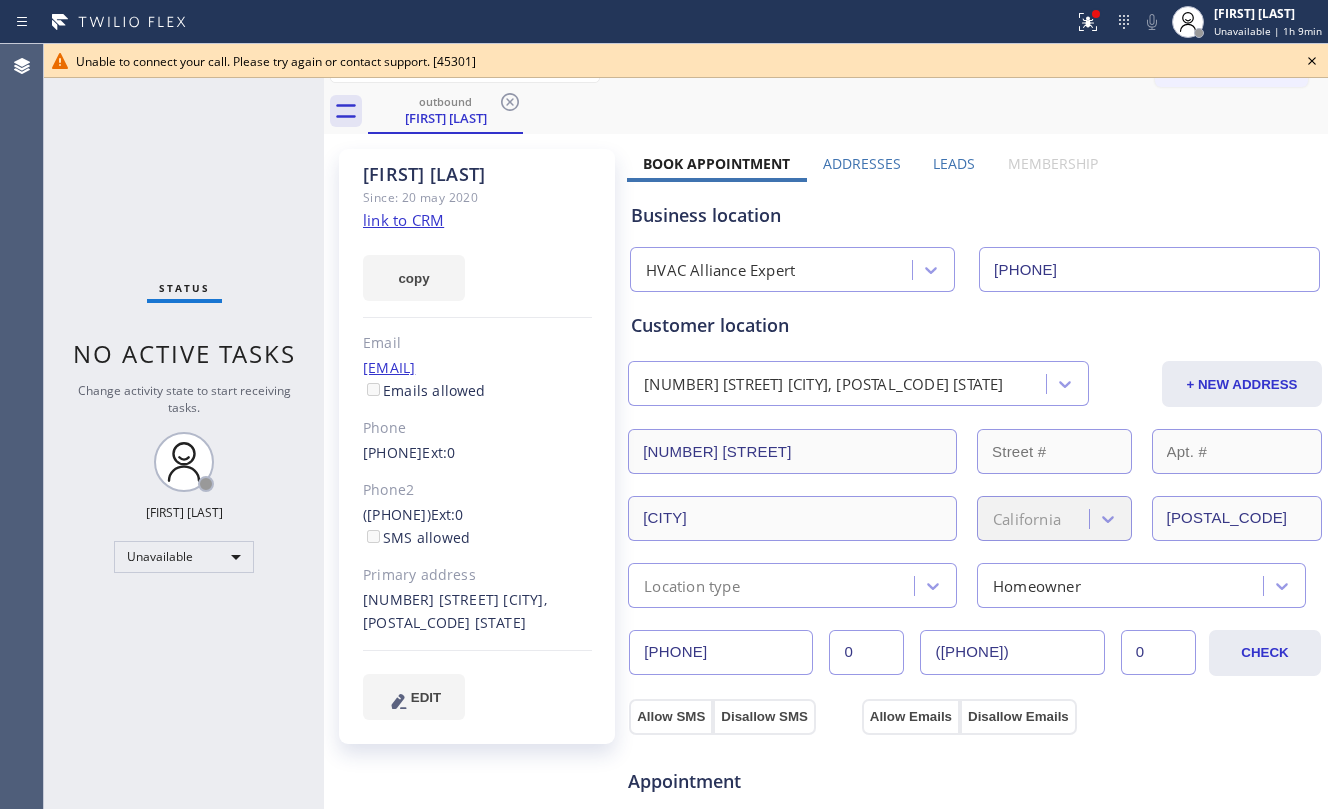 click 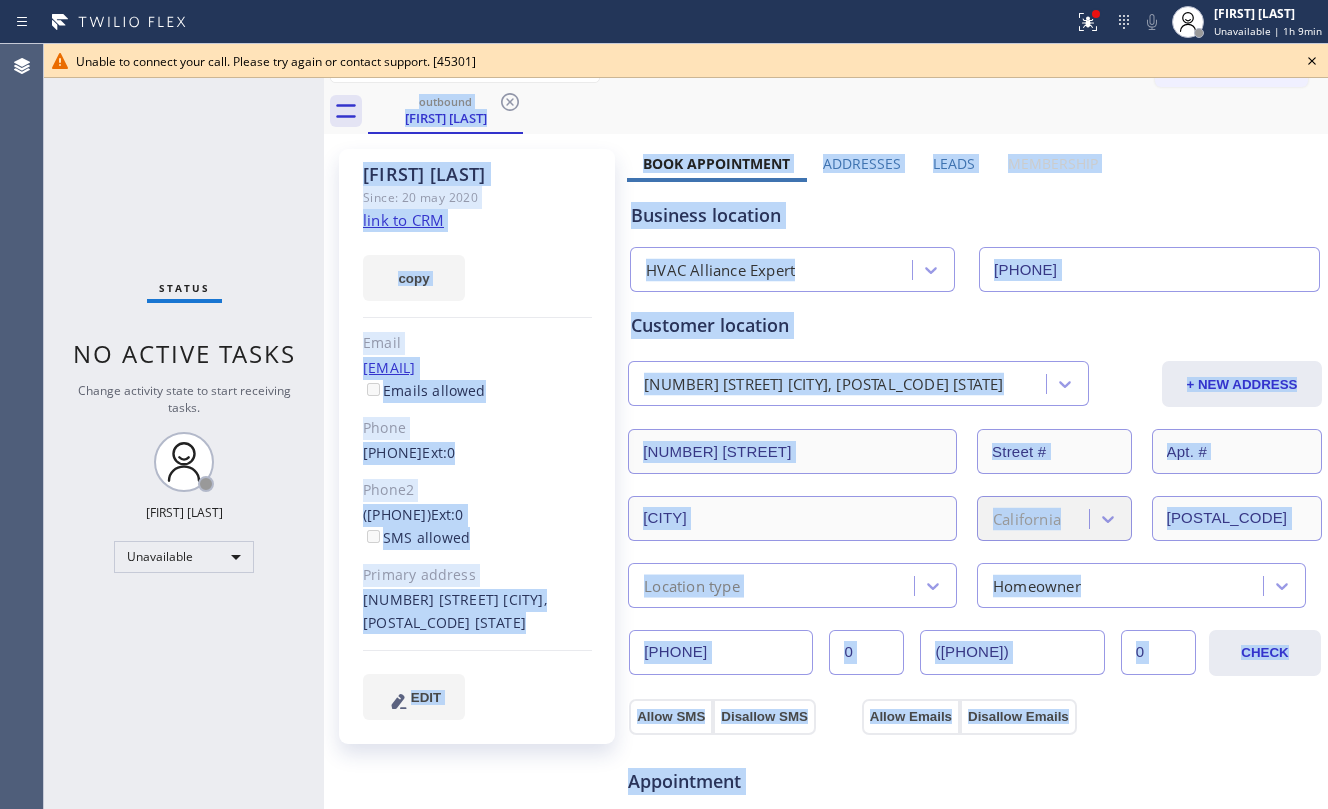 click on "outbound [FIRST]  [LAST]" at bounding box center (848, 111) 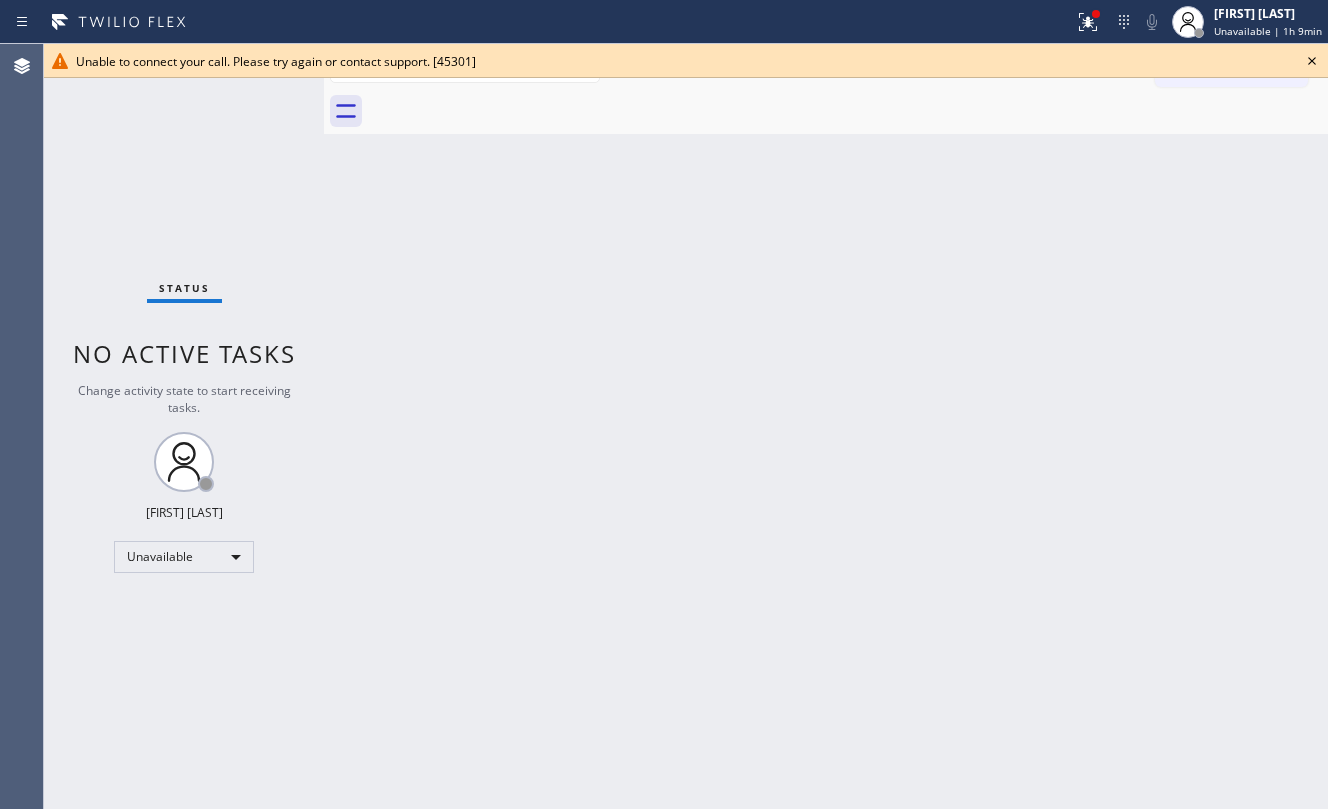 click at bounding box center [848, 111] 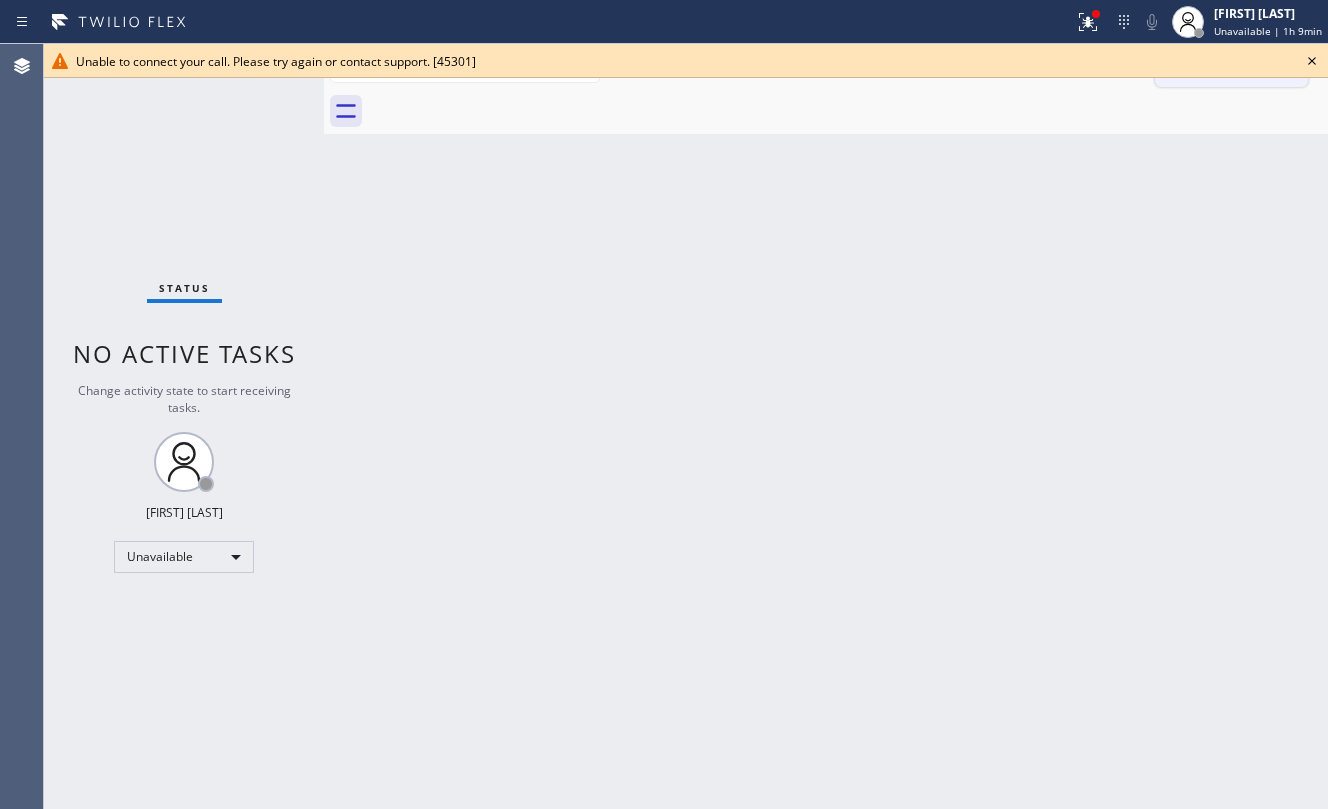 click 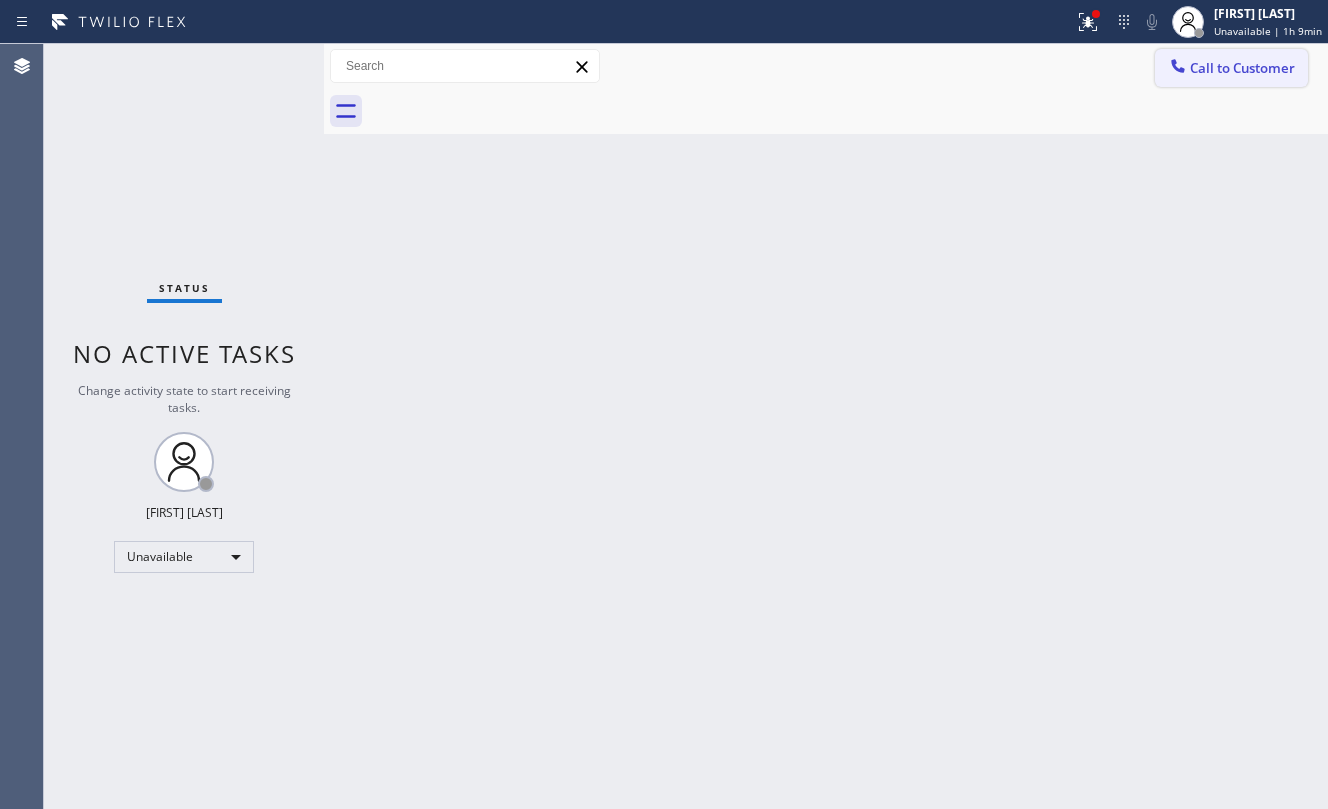 click on "Call to Customer" at bounding box center (1231, 68) 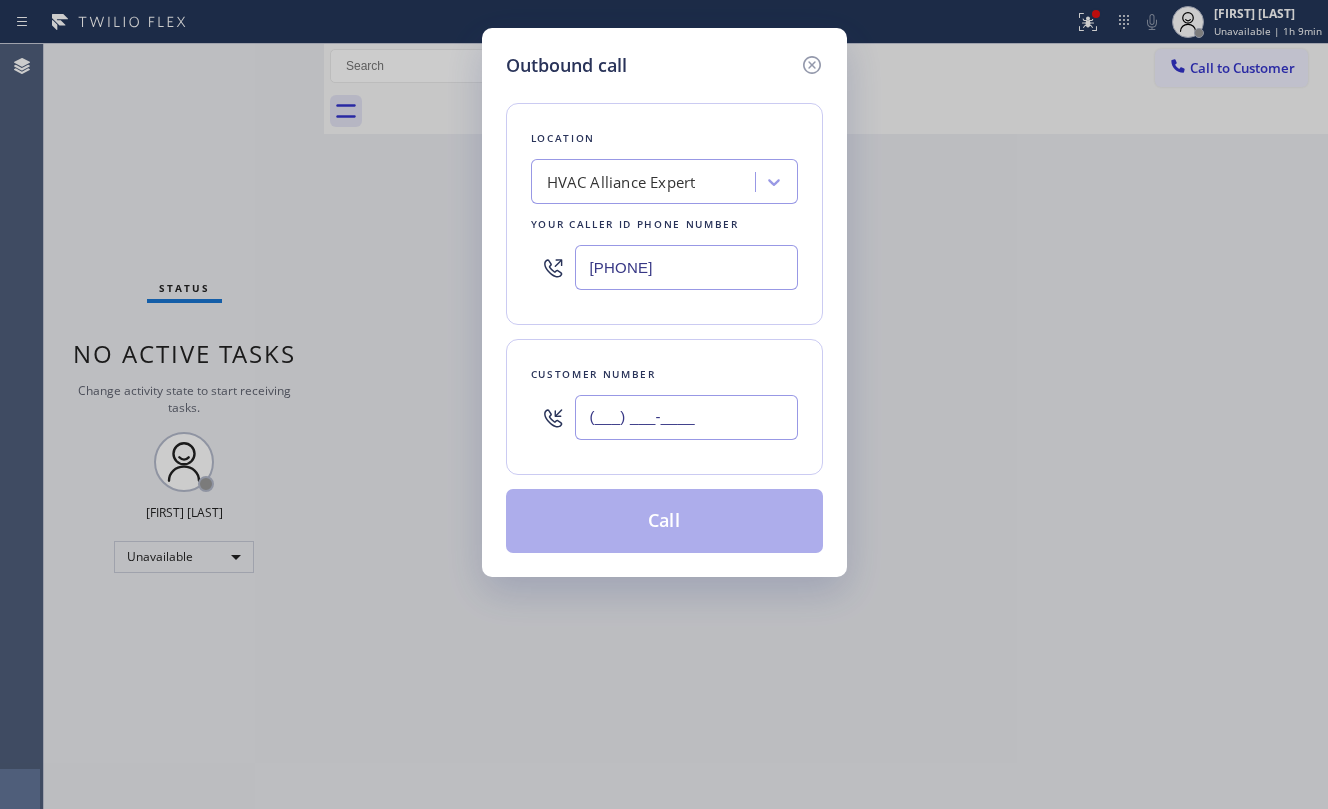 click on "(___) ___-____" at bounding box center [686, 417] 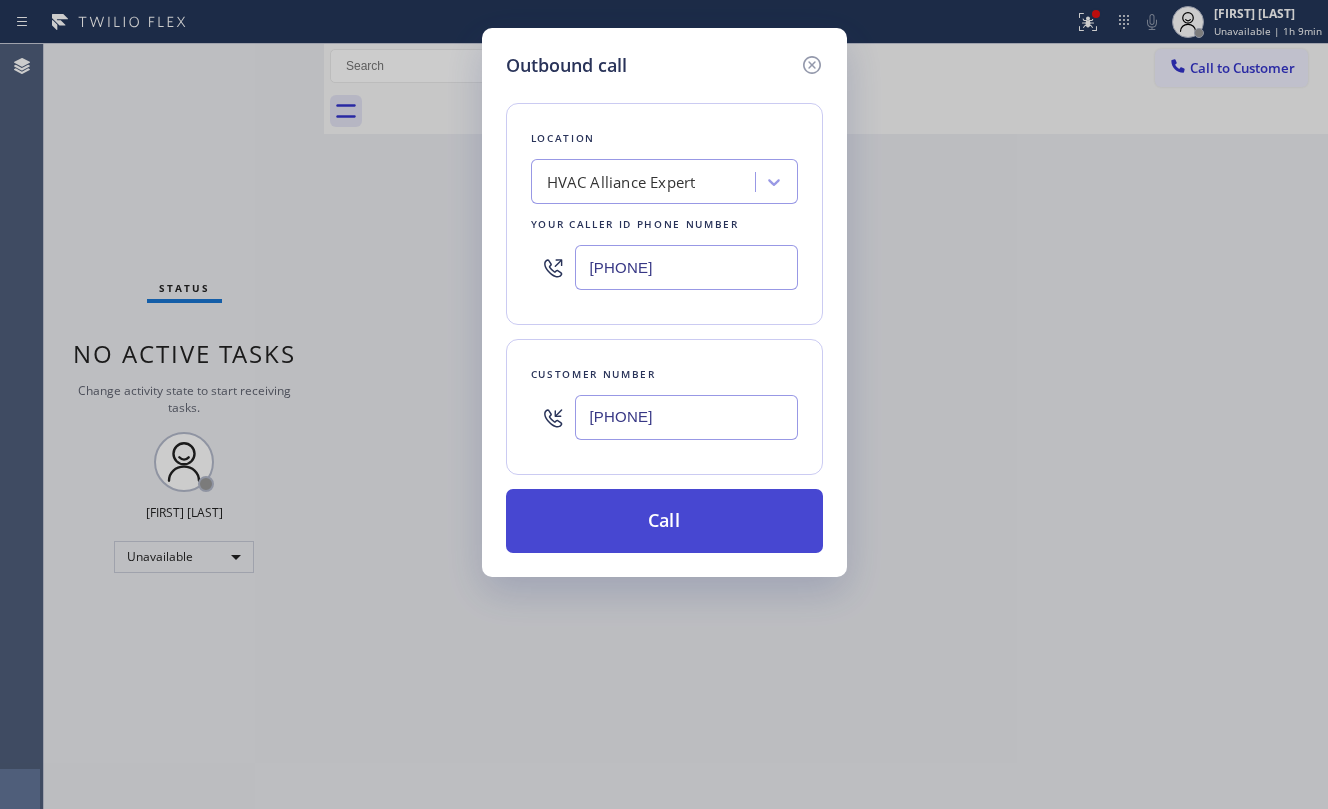 type on "[PHONE]" 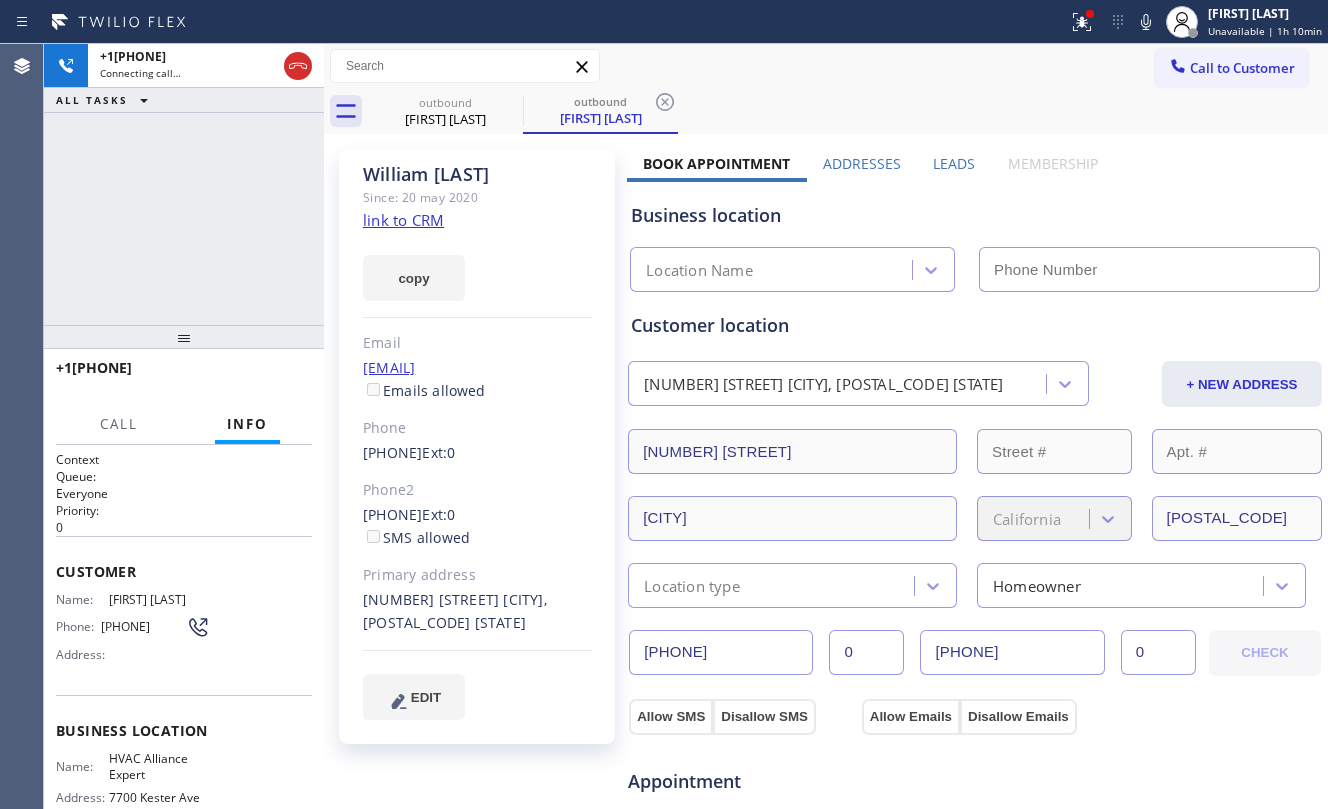 click on "link to CRM" 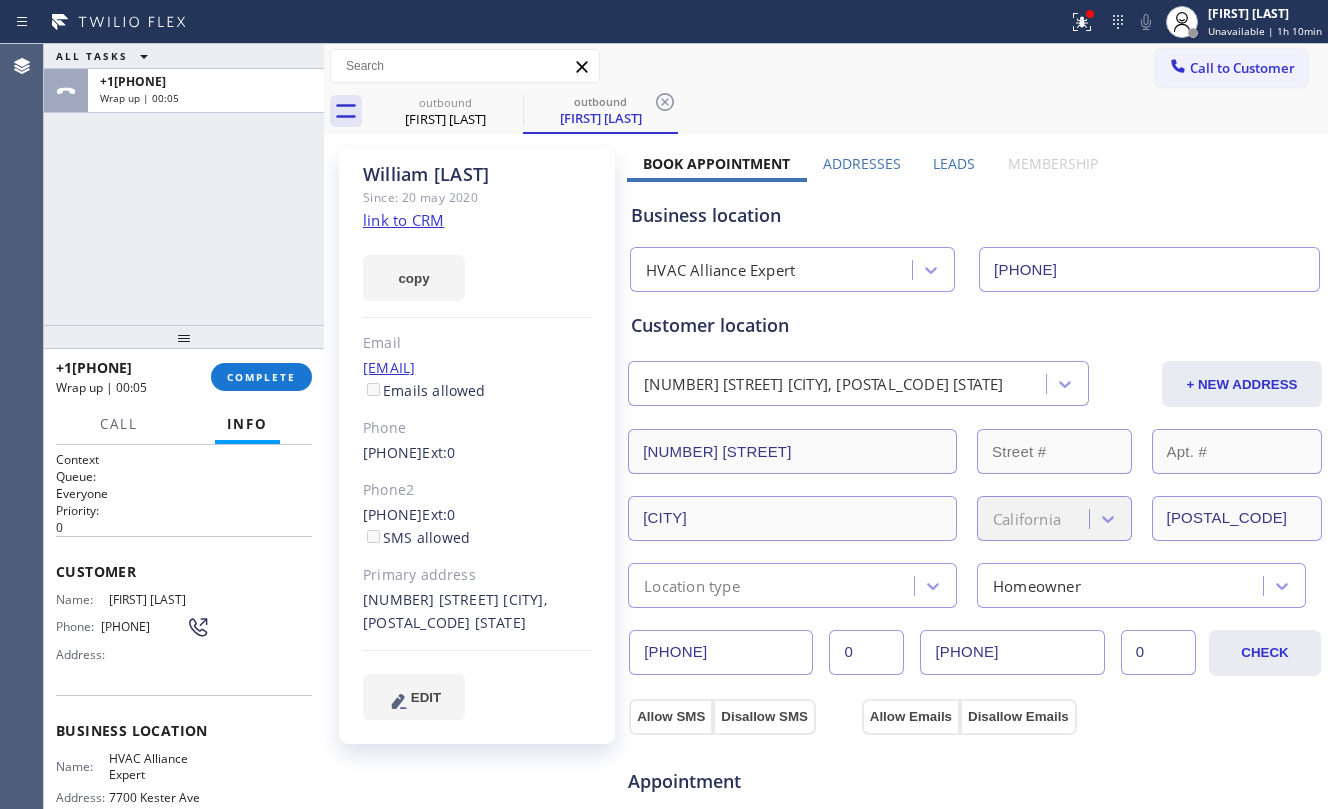 click on "[PHONE]" at bounding box center [184, 184] 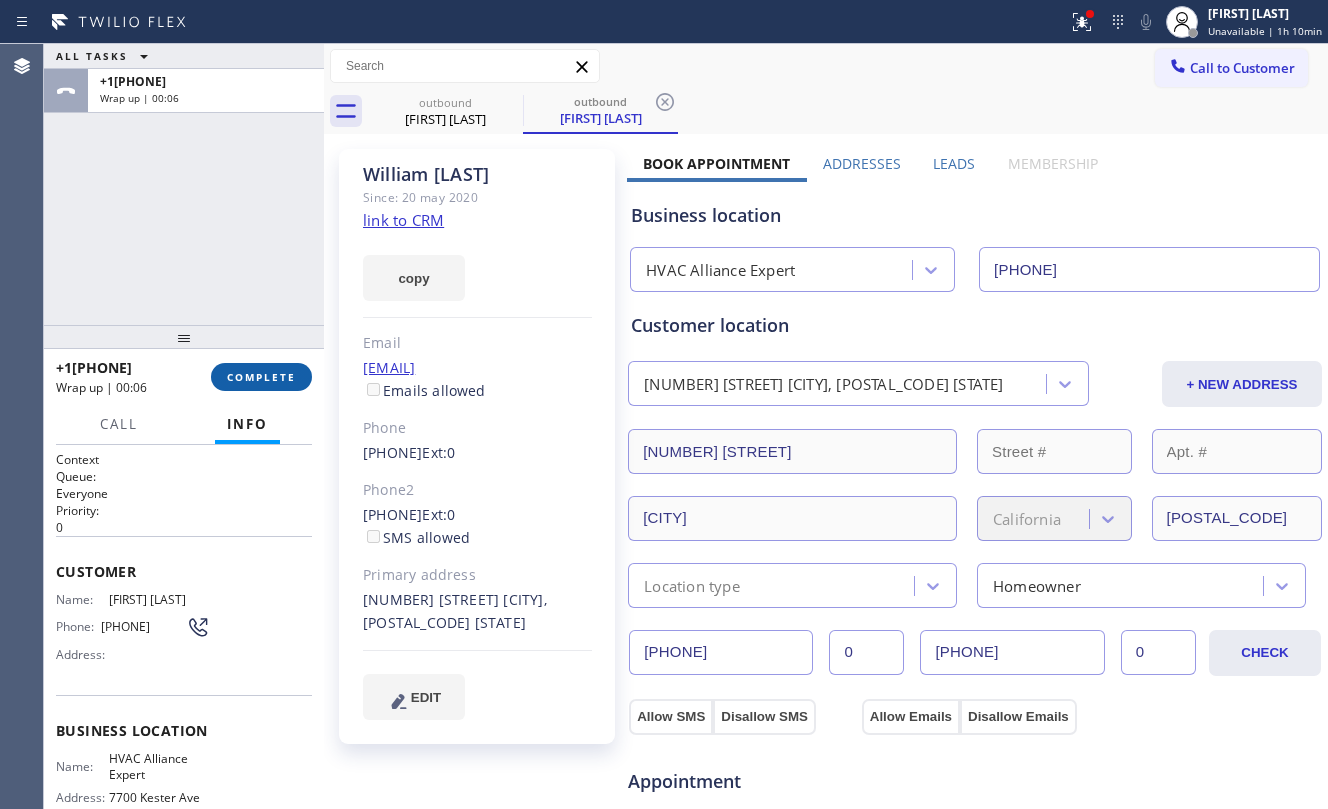 click on "COMPLETE" at bounding box center [261, 377] 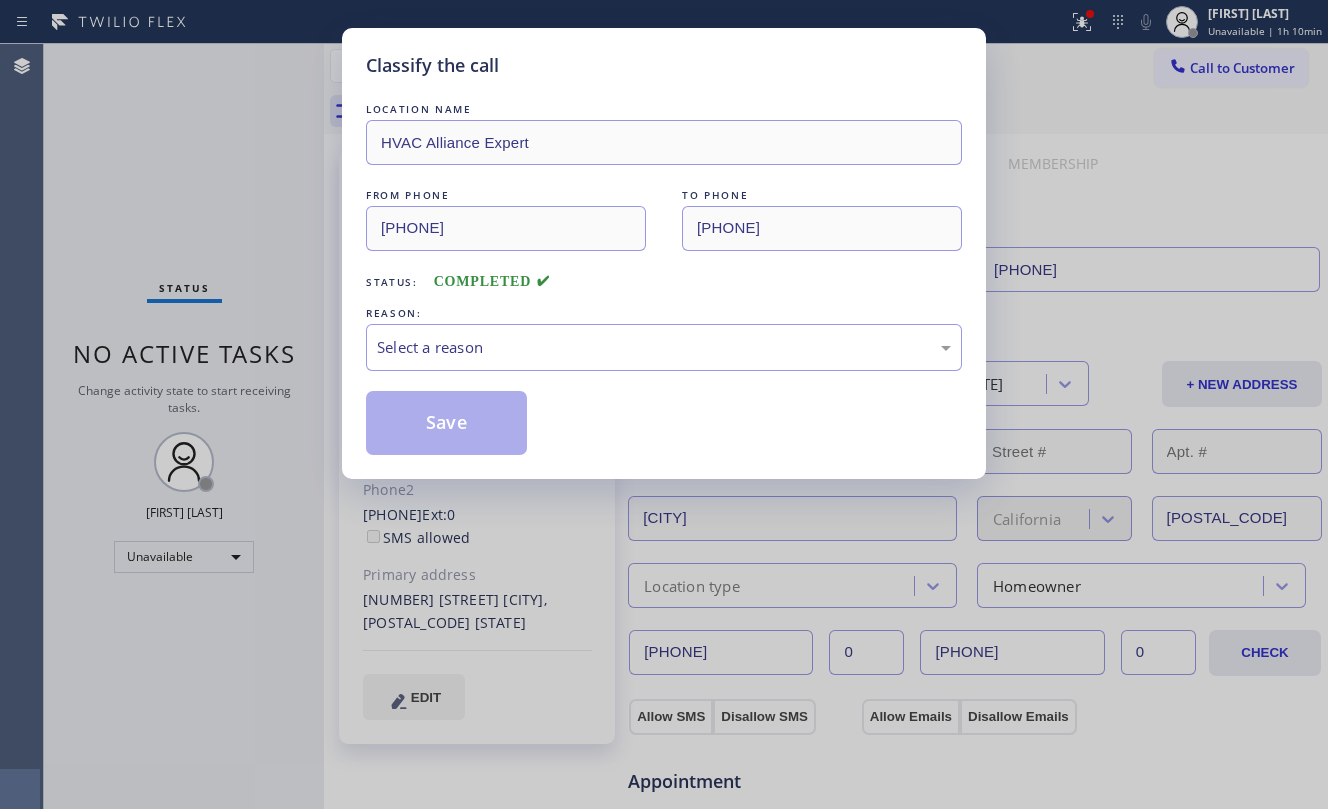 click on "Classify the call LOCATION NAME HVAC Alliance Expert FROM PHONE [PHONE] TO PHONE [PHONE] Status: COMPLETED REASON: Select a reason Save" at bounding box center (664, 404) 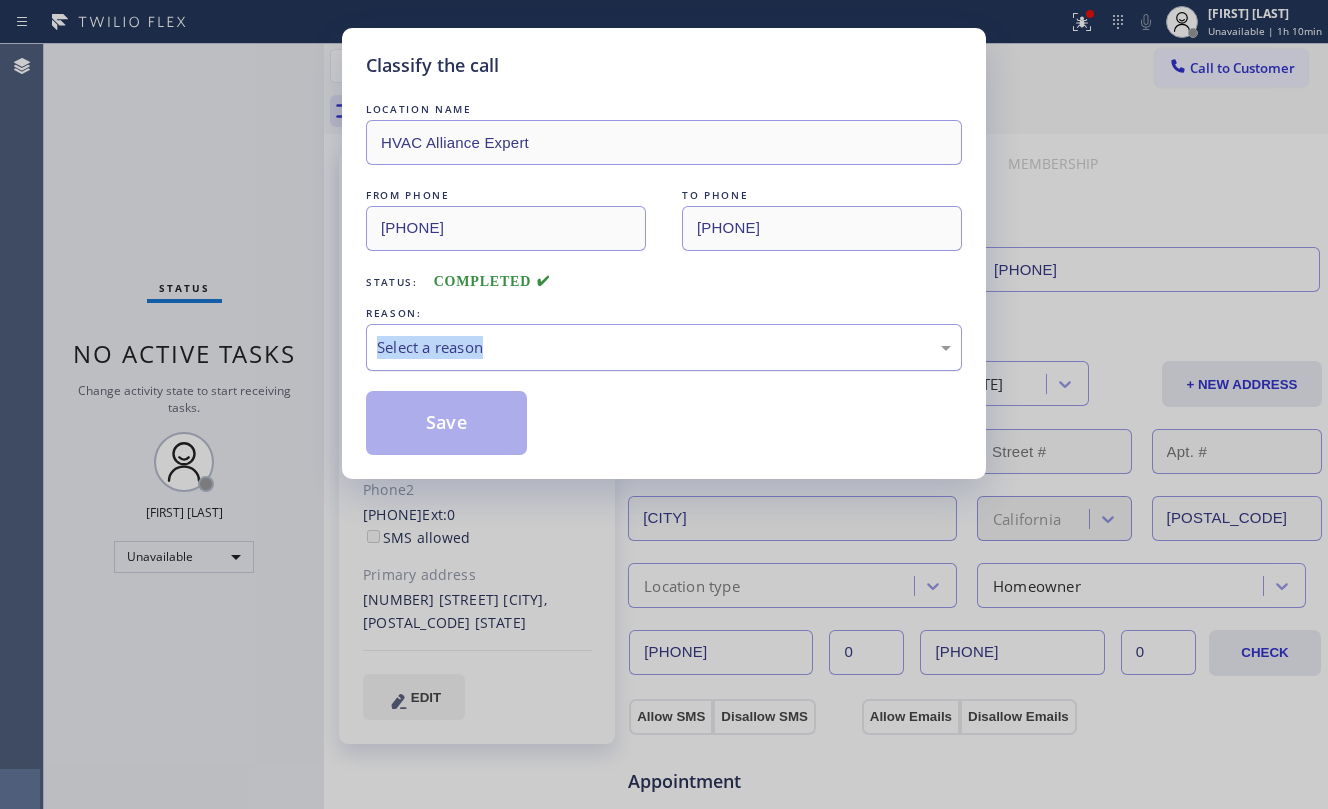 click on "Select a reason" at bounding box center [664, 347] 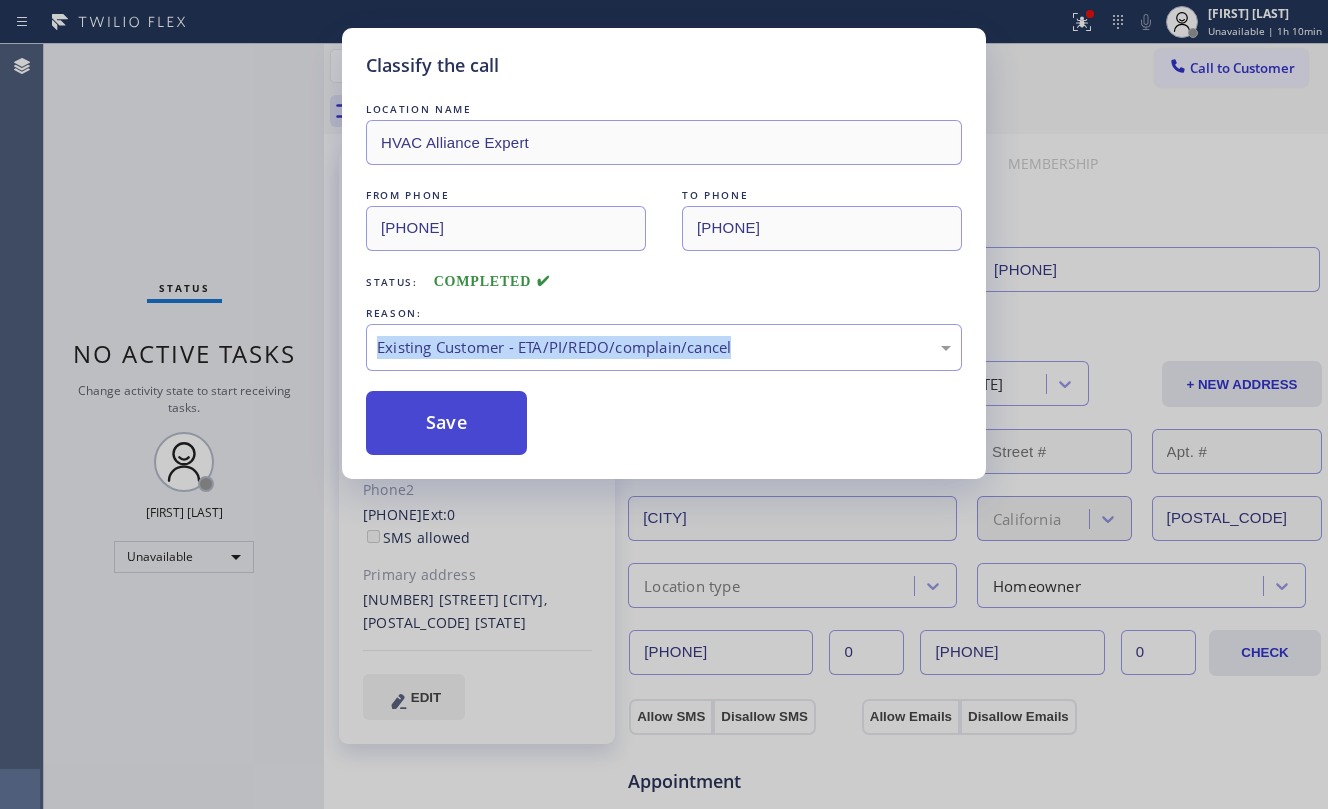 click on "Save" at bounding box center [446, 423] 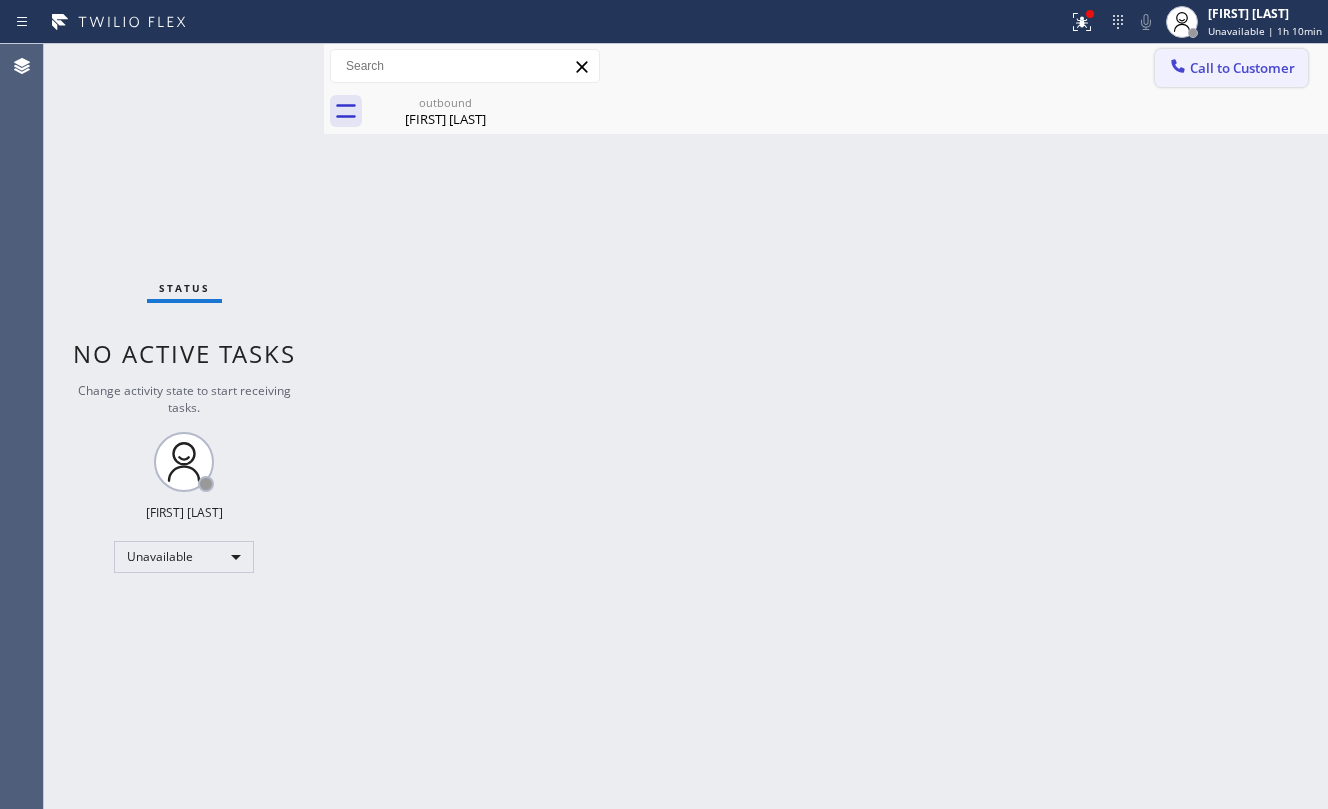 click on "Call to Customer" at bounding box center (1242, 68) 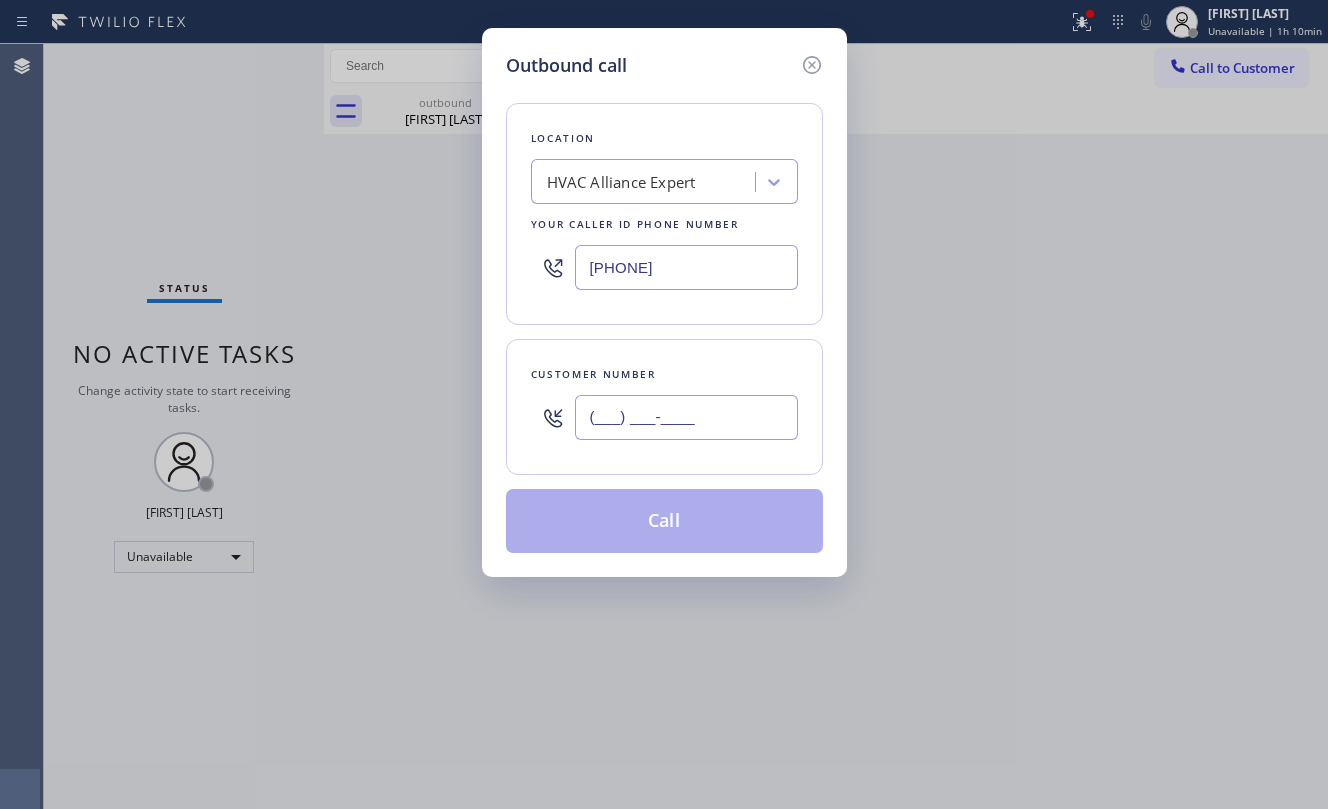 click on "(___) ___-____" at bounding box center (686, 417) 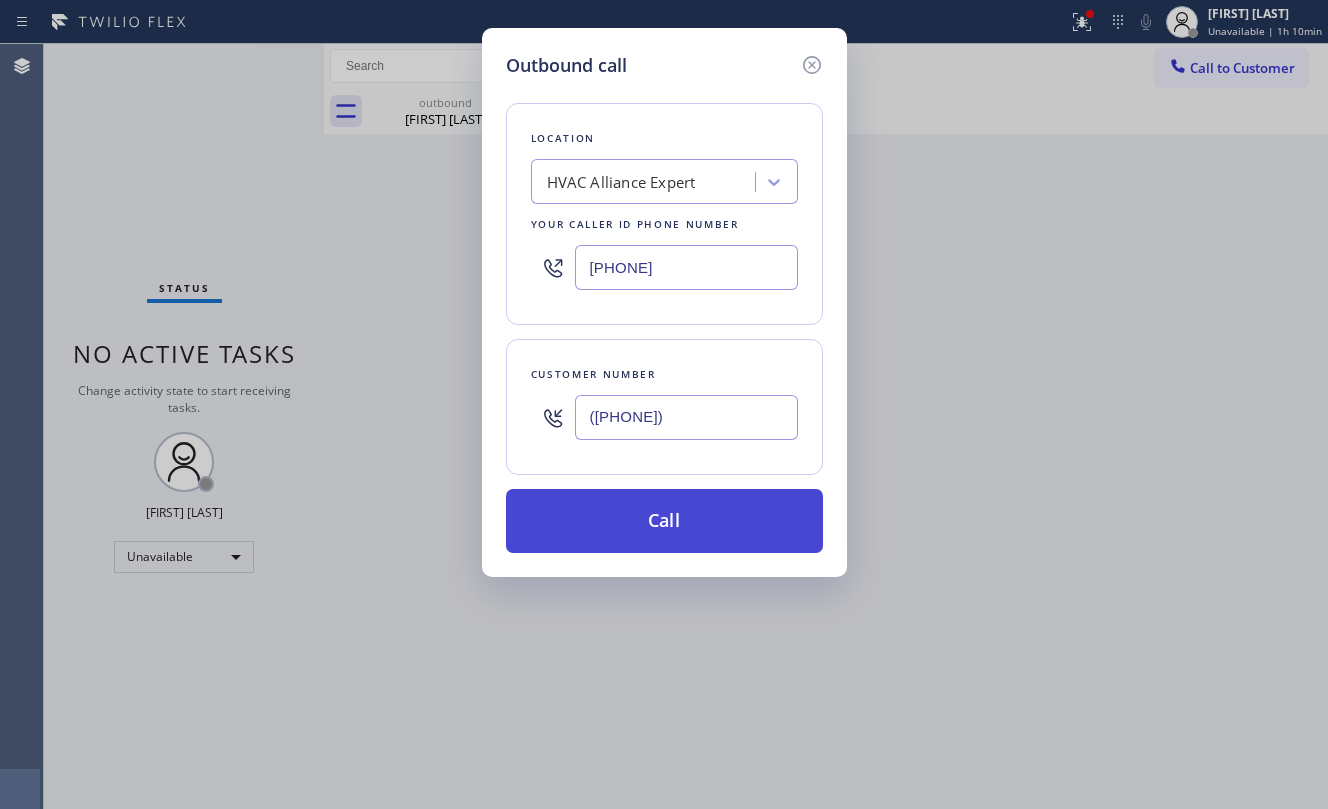 type on "([PHONE])" 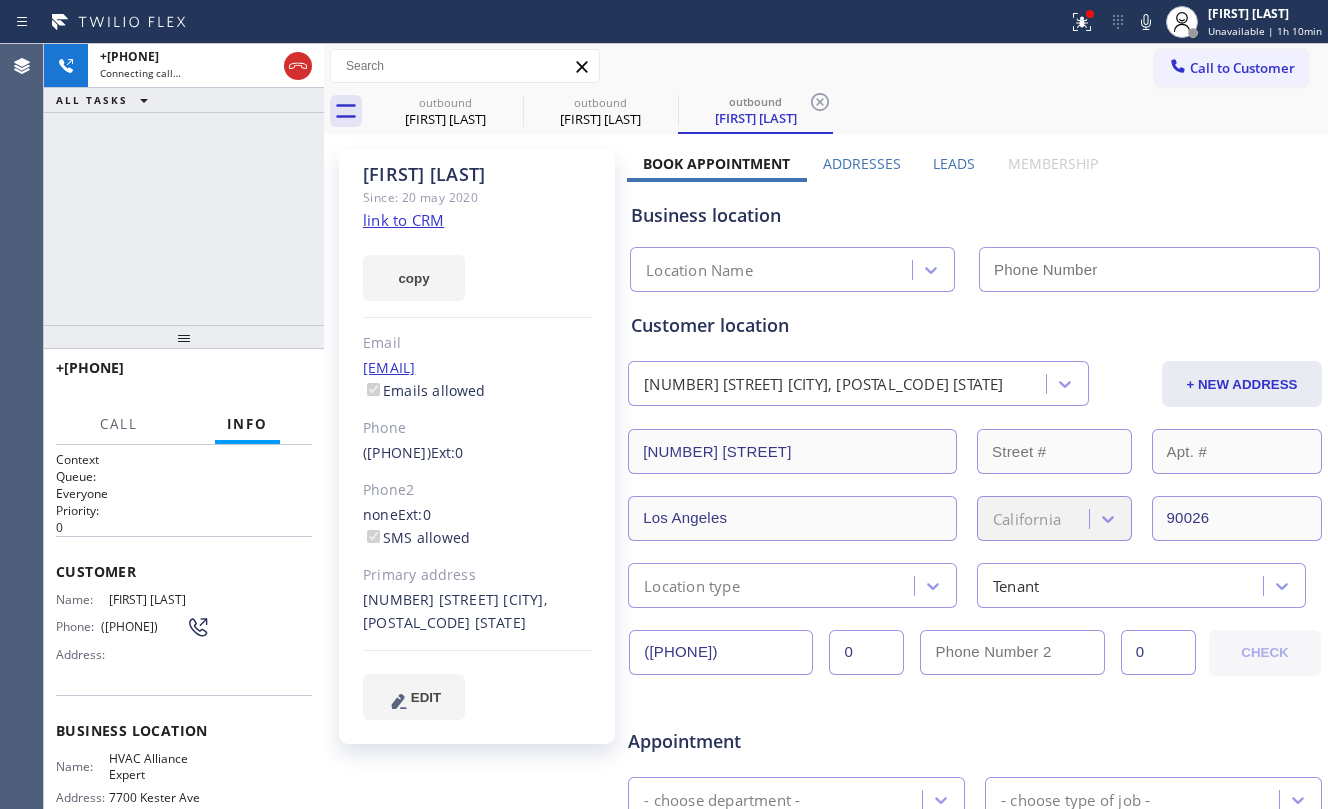 type on "[PHONE]" 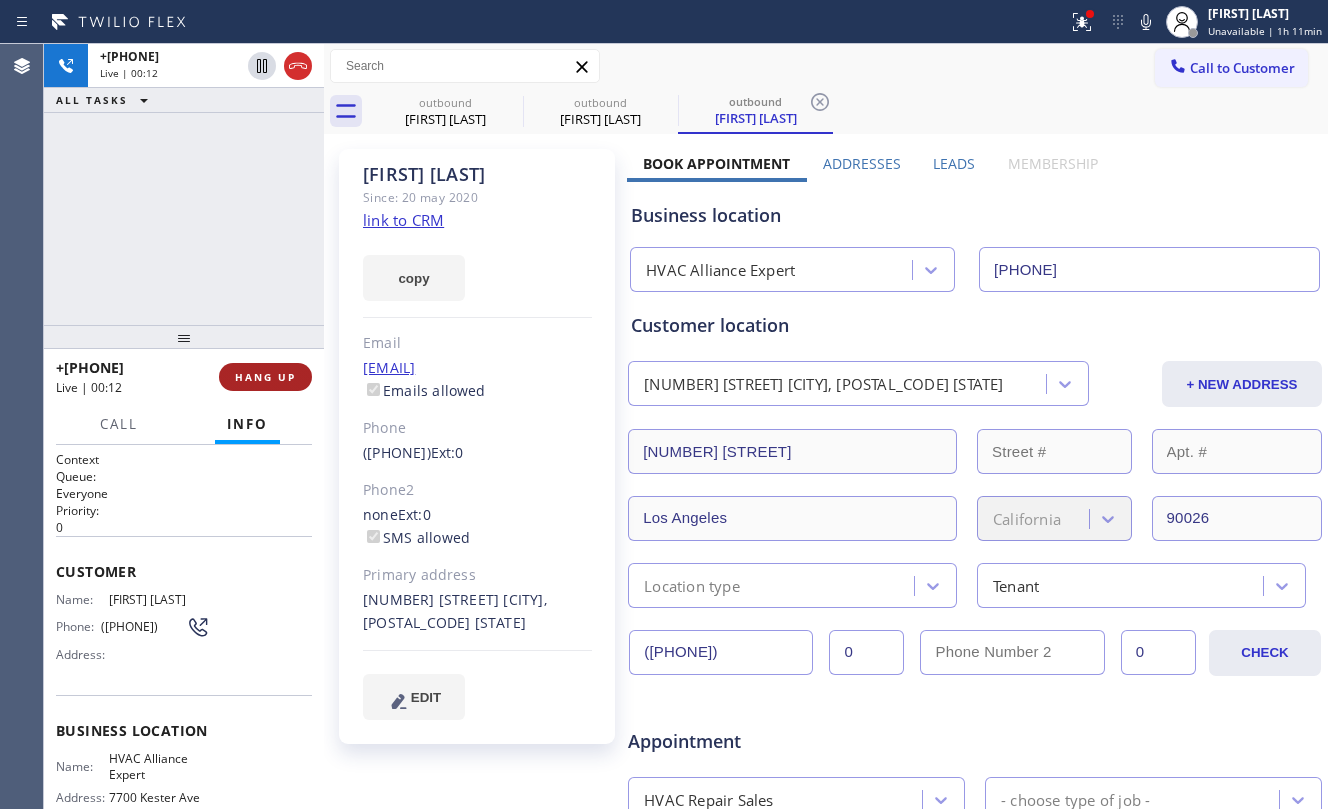 click on "[PHONE] Live | 00:12 HANG UP" at bounding box center [184, 377] 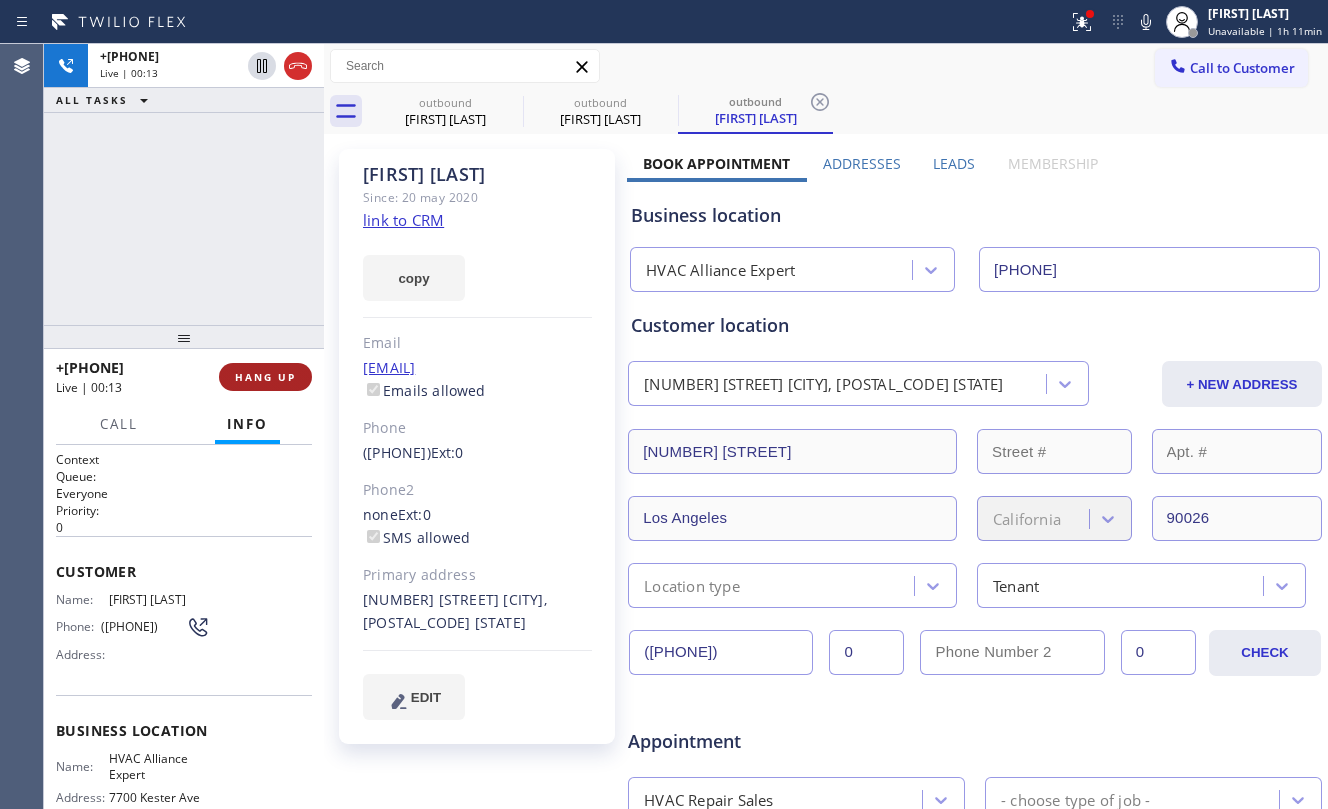 click on "HANG UP" at bounding box center [265, 377] 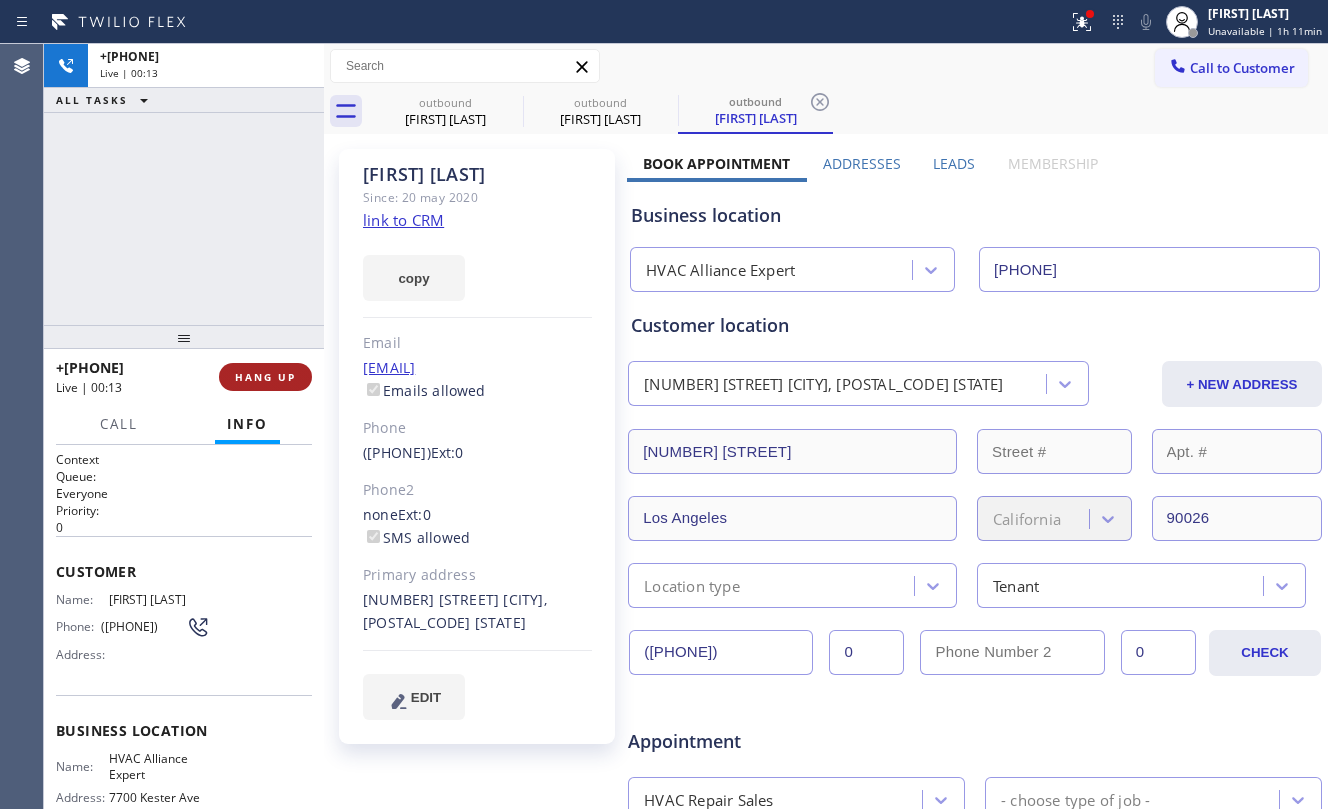 click on "HANG UP" at bounding box center (265, 377) 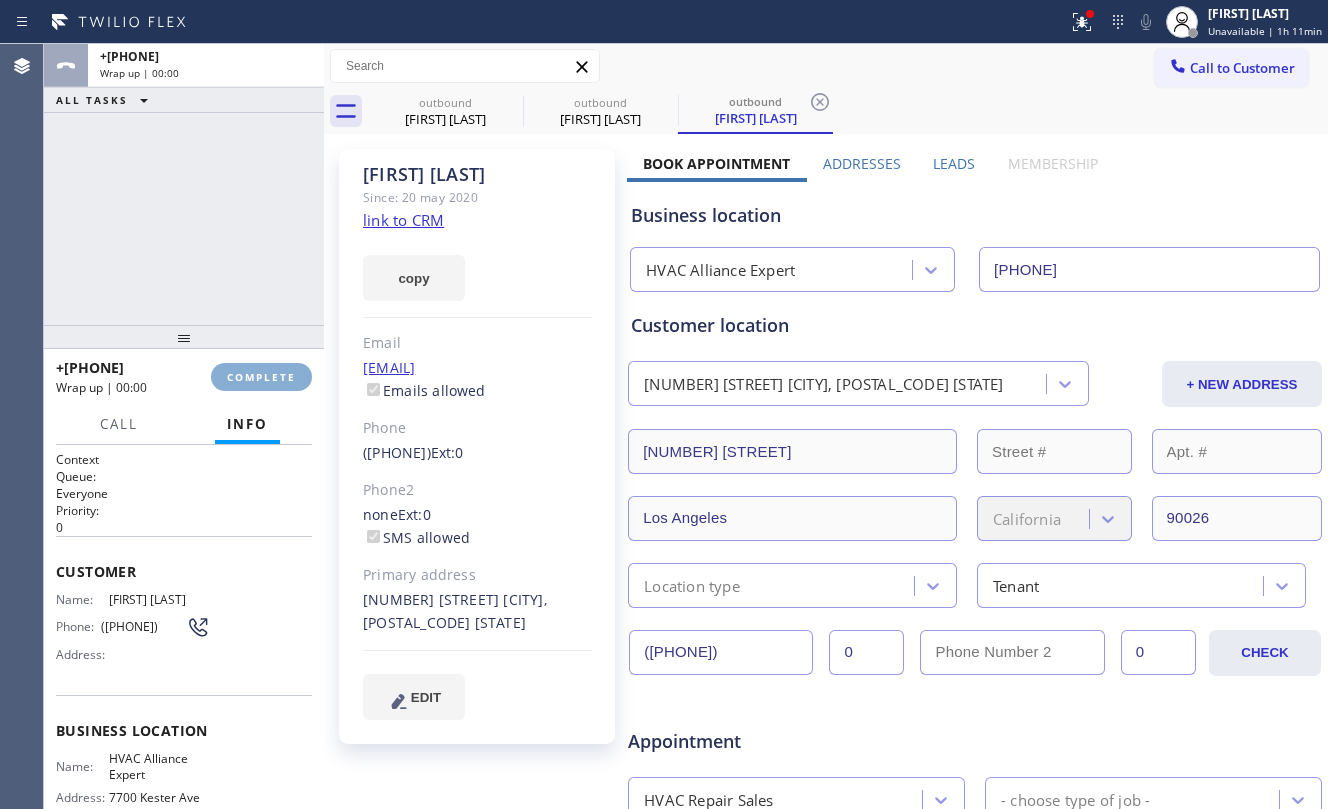 click on "COMPLETE" at bounding box center [261, 377] 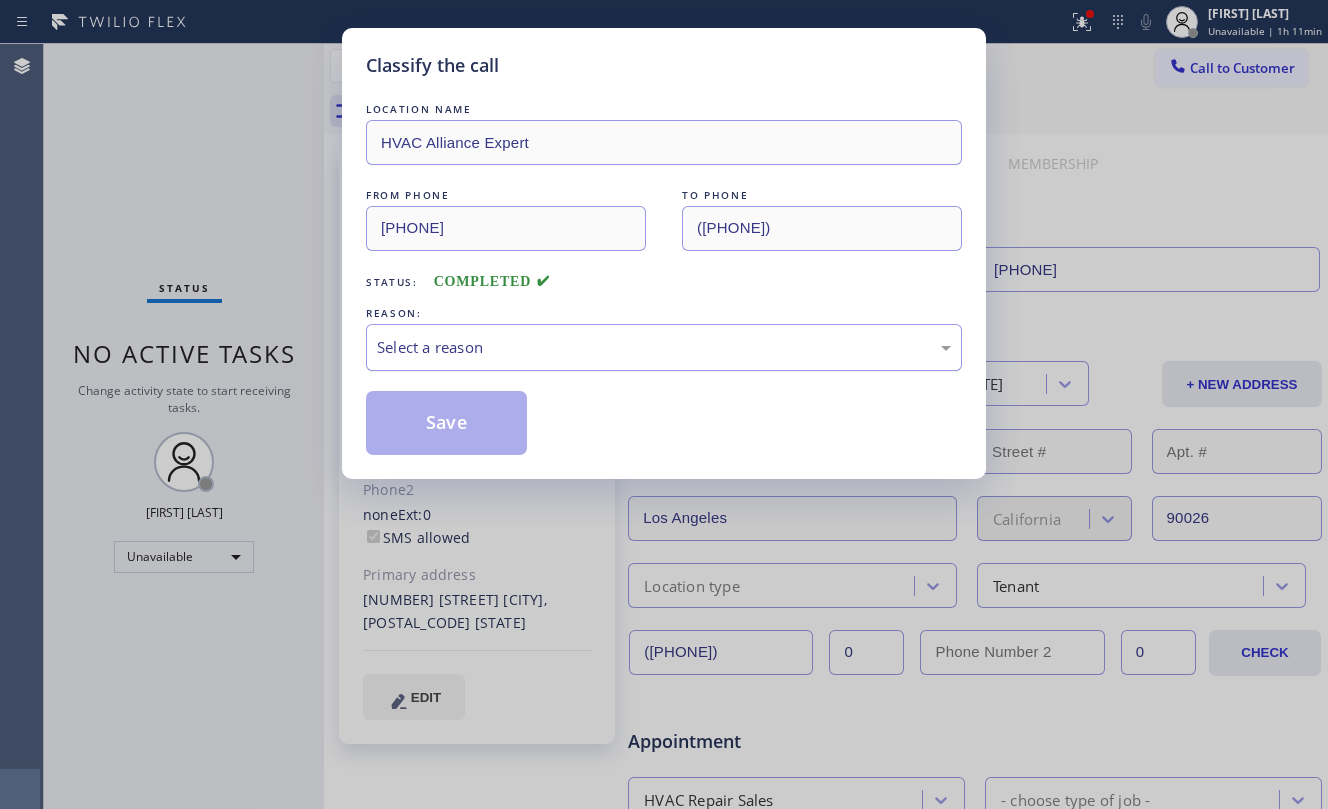 click on "Select a reason" at bounding box center [664, 347] 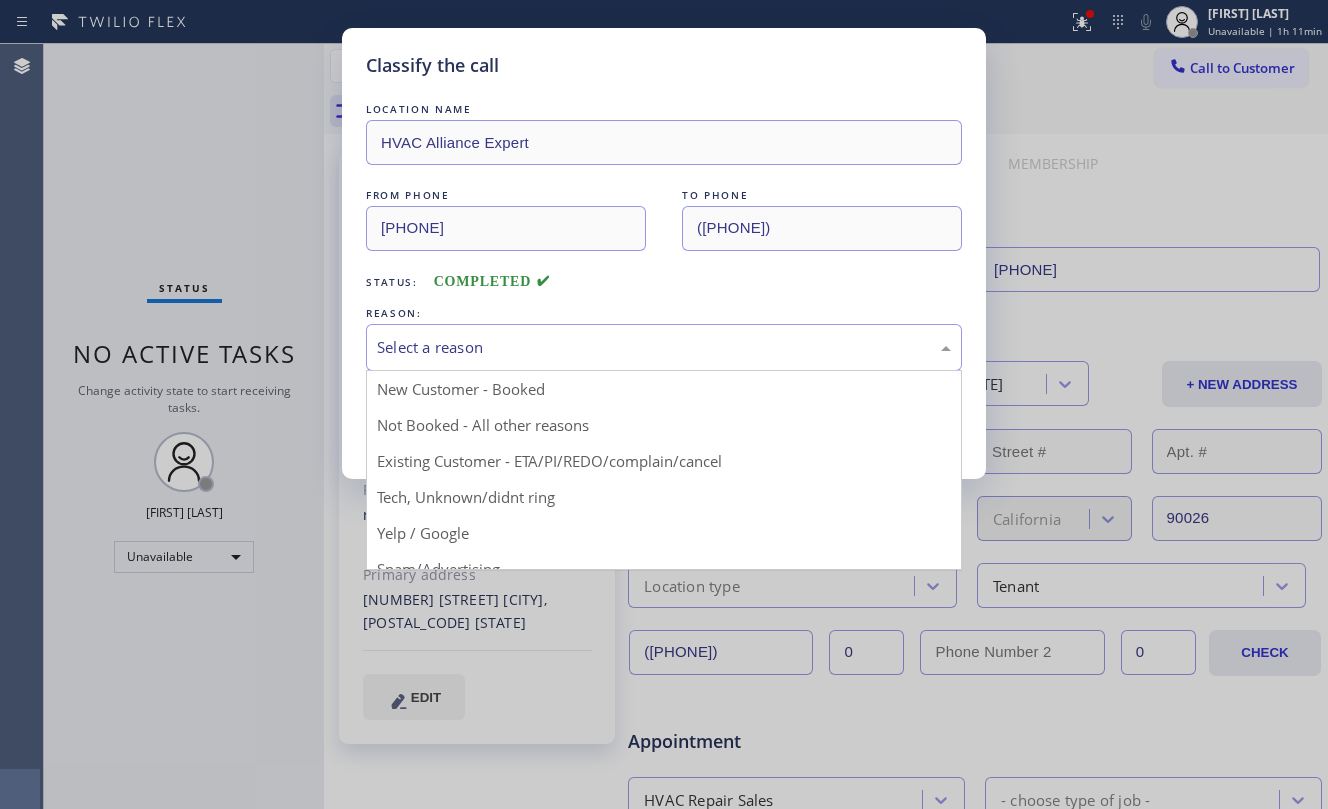 drag, startPoint x: 637, startPoint y: 454, endPoint x: 446, endPoint y: 446, distance: 191.16747 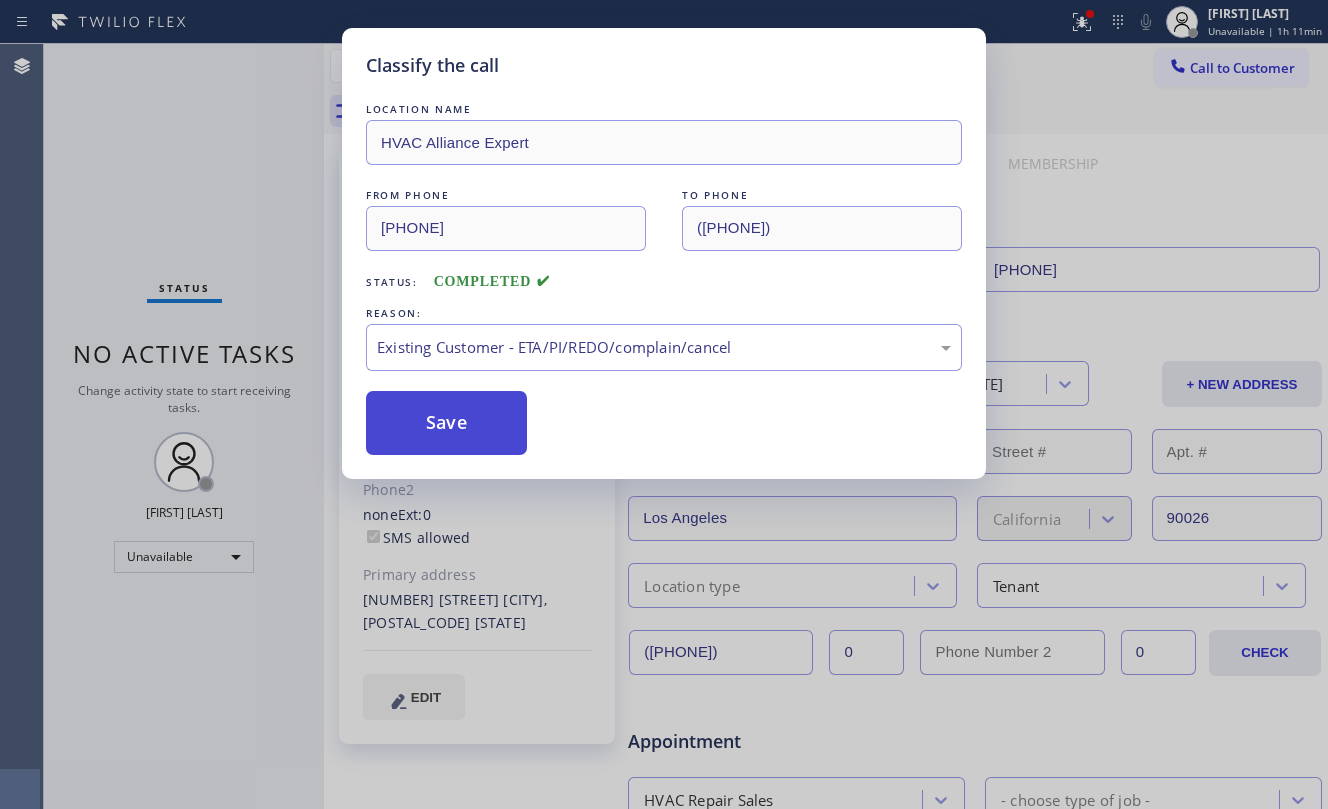 click on "Save" at bounding box center [446, 423] 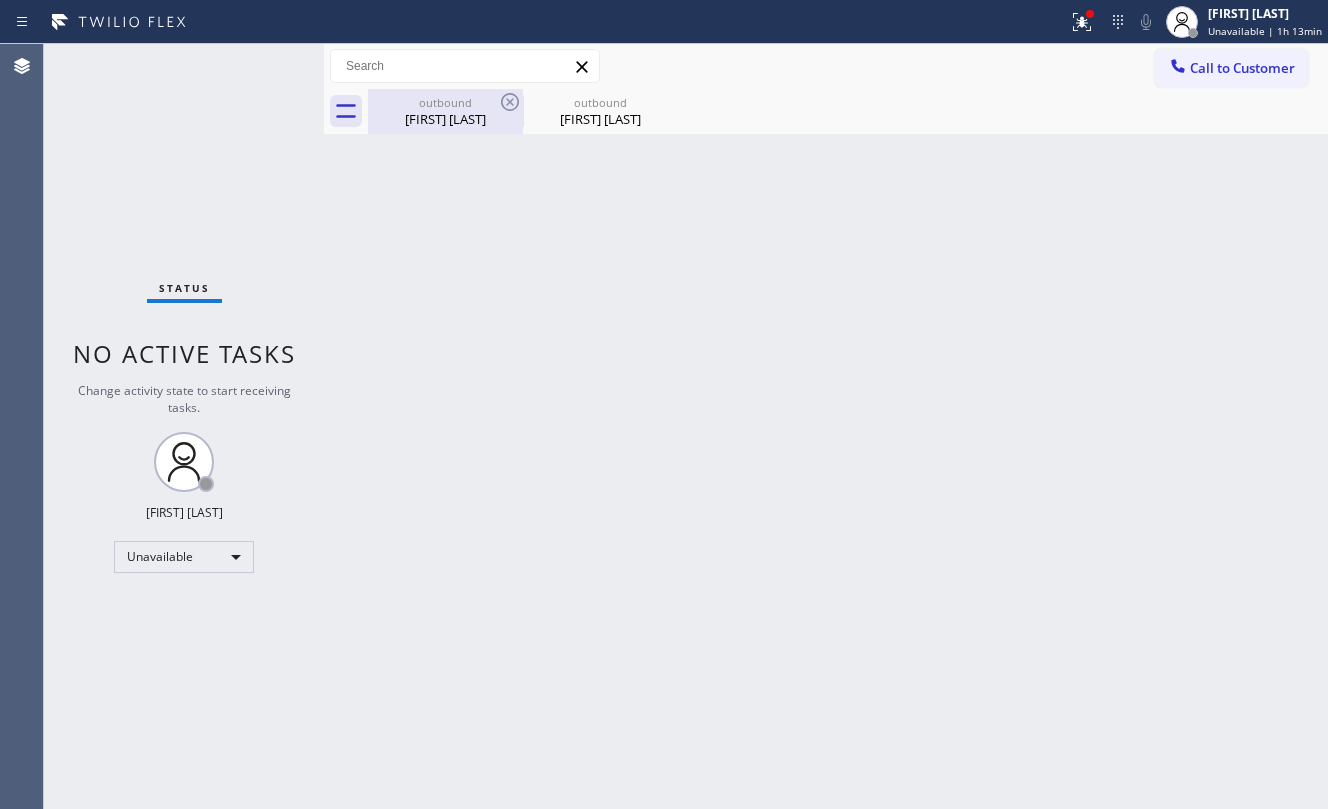 drag, startPoint x: 446, startPoint y: 122, endPoint x: 532, endPoint y: 113, distance: 86.46965 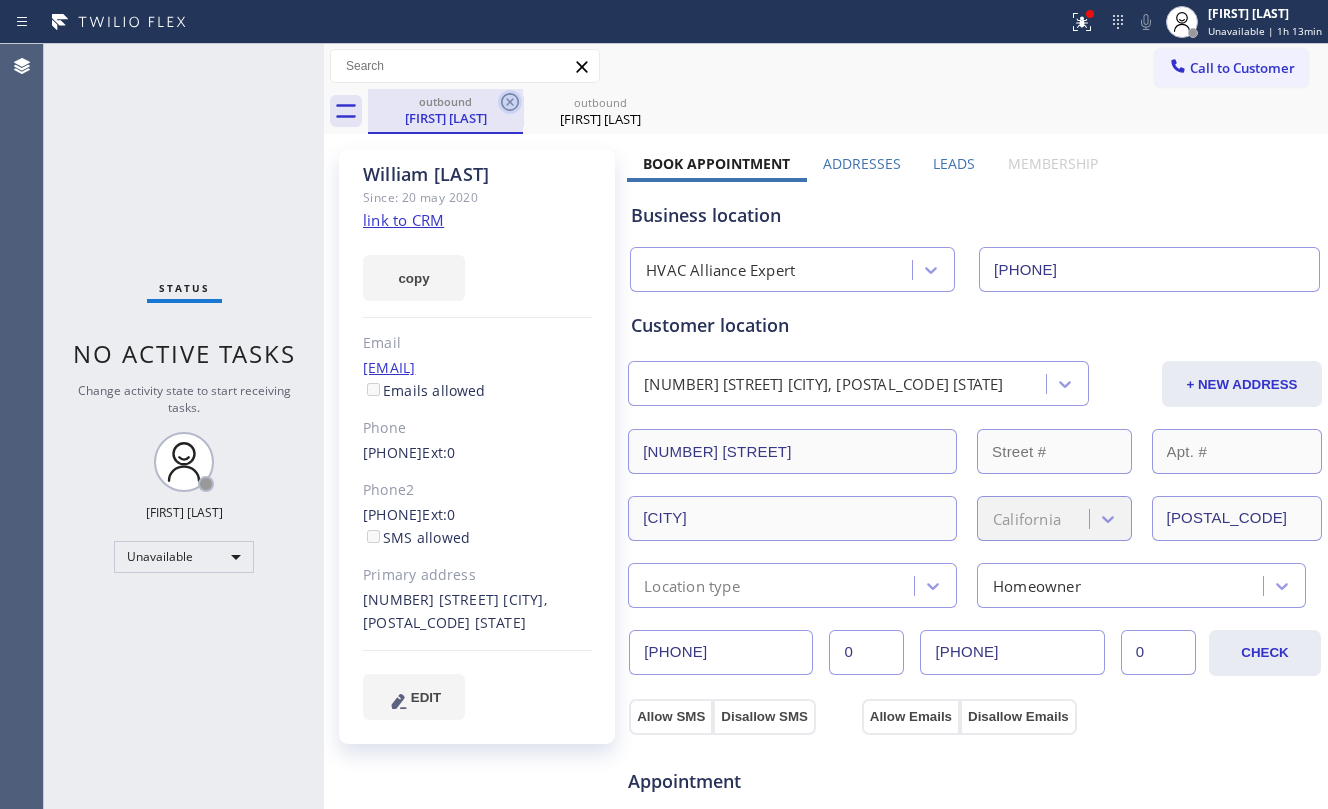click 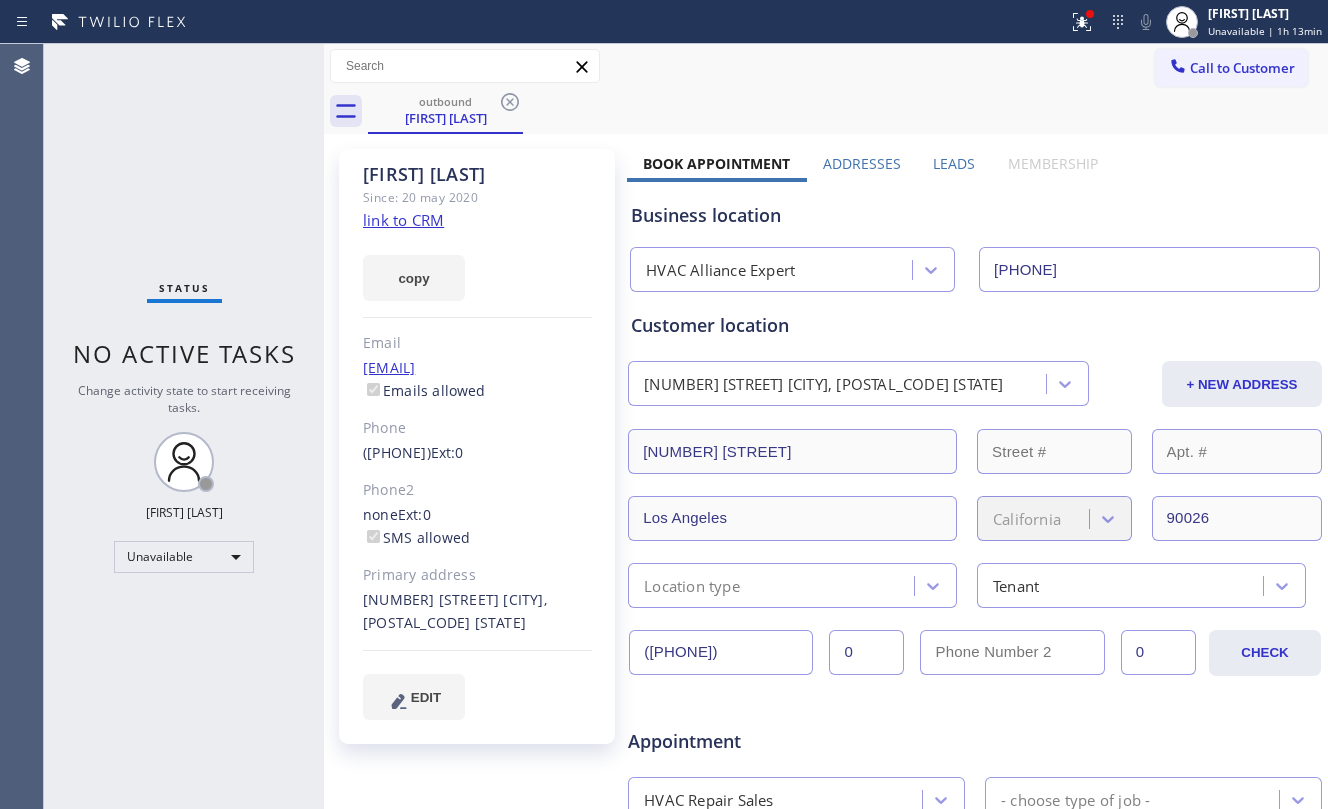click 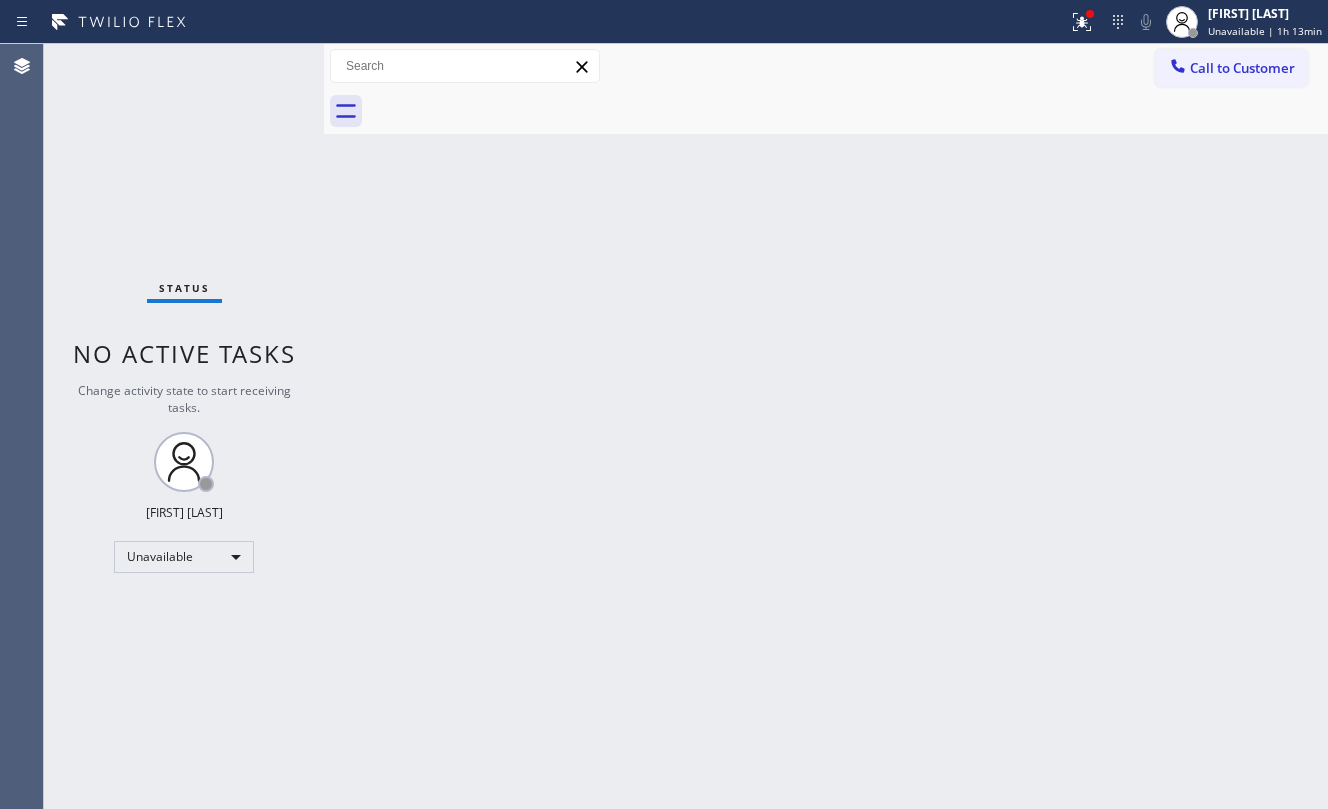 click on "Back to Dashboard Change Sender ID Customers Technicians Select a contact Outbound call Location Search location Your caller id phone number Customer number Call Customer info Name   Phone none Address none Change Sender ID HVAC +18559994417 5 Star Appliance +18557314952 Appliance Repair +18554611149 Plumbing +18889090120 Air Duct Cleaning +18006865038  Electricians +18005688664 Cancel Change Check personal SMS Reset Change No tabs Call to Customer Outbound call Location HVAC Alliance Expert Your caller id phone number [PHONE] Customer number Call Outbound call Technician Search Technician Your caller id phone number Your caller id phone number Call" at bounding box center (826, 426) 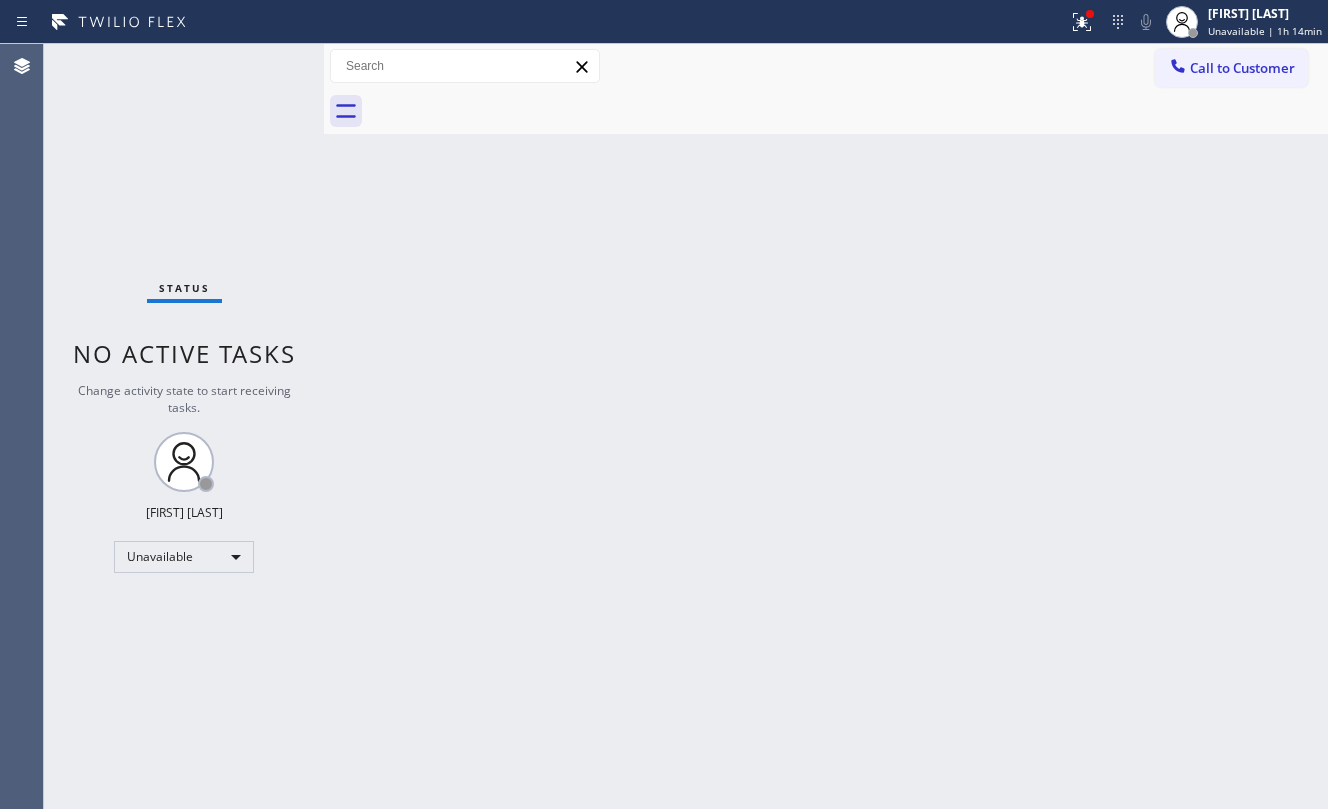 drag, startPoint x: 1214, startPoint y: 61, endPoint x: 1204, endPoint y: 68, distance: 12.206555 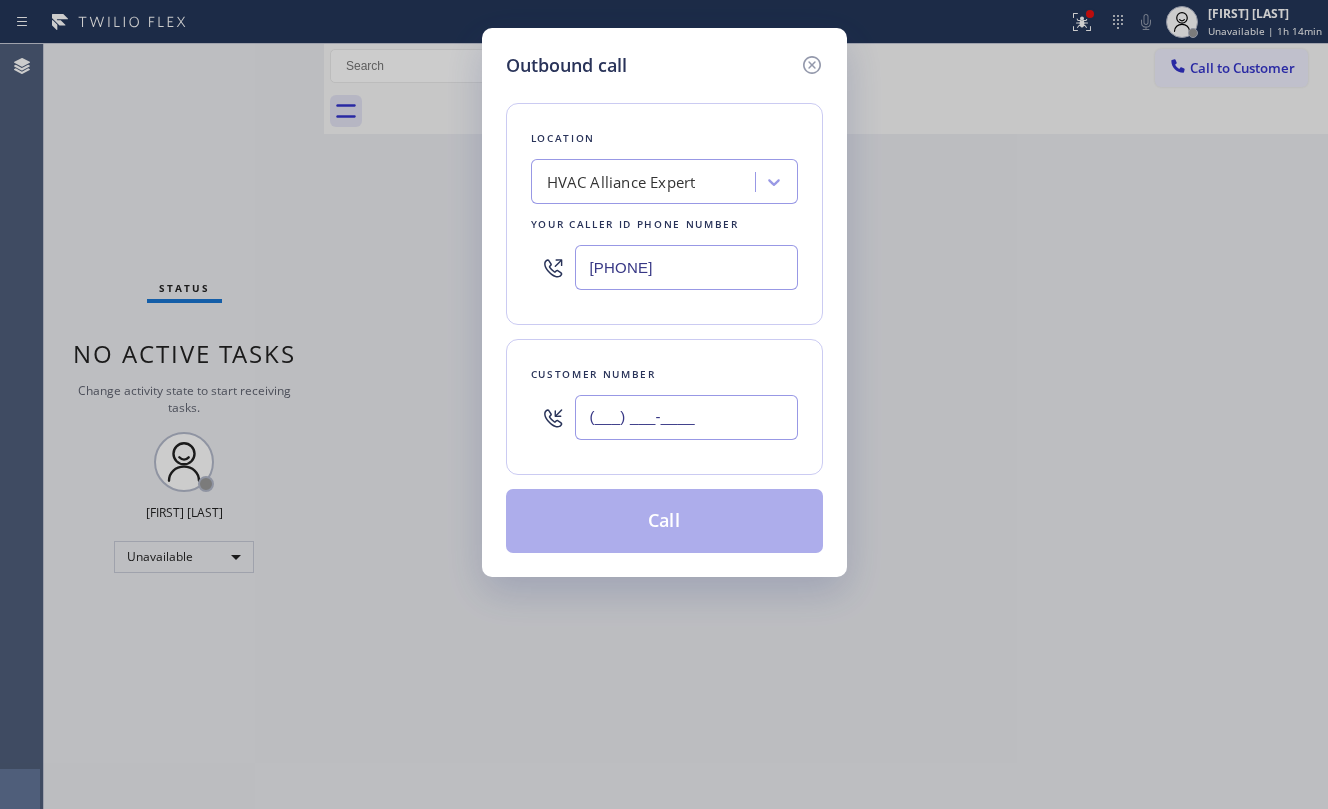 click on "(___) ___-____" at bounding box center (686, 417) 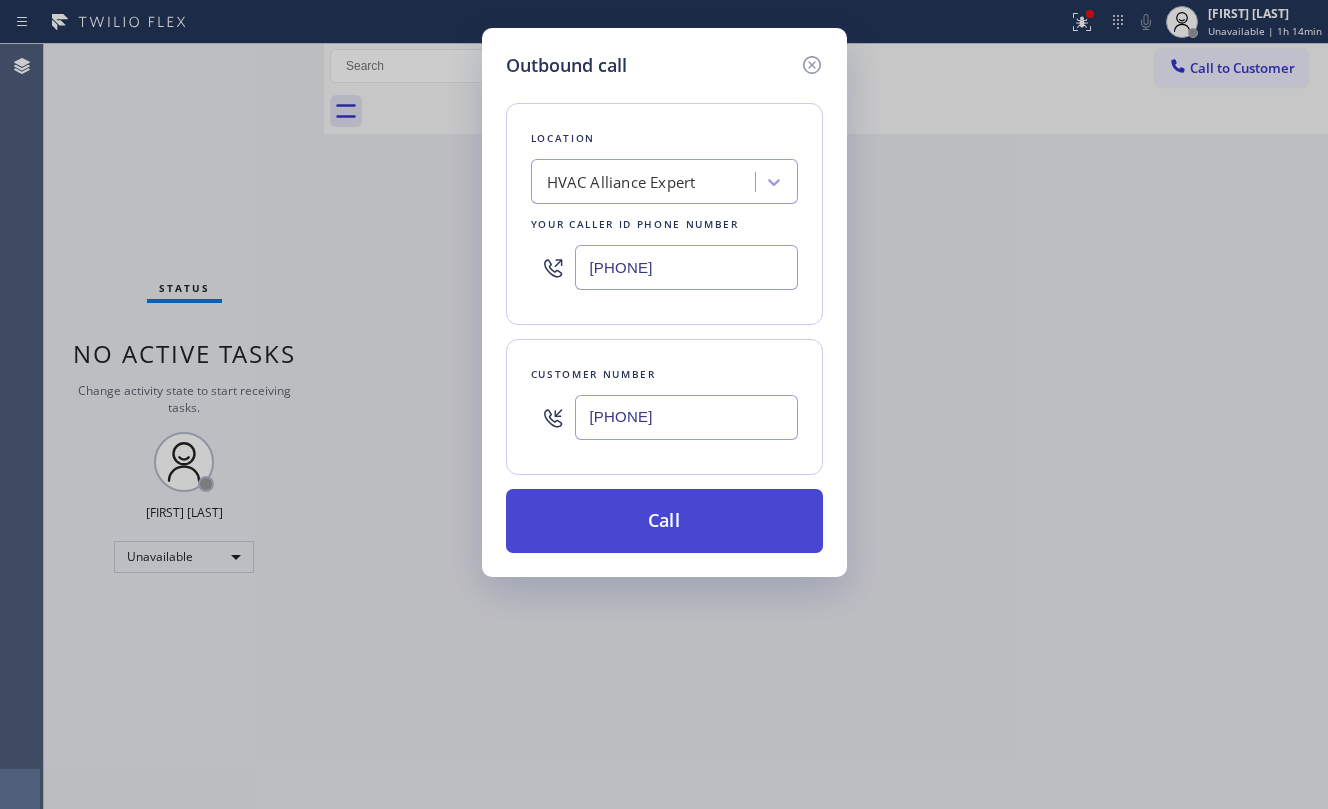 type on "[PHONE]" 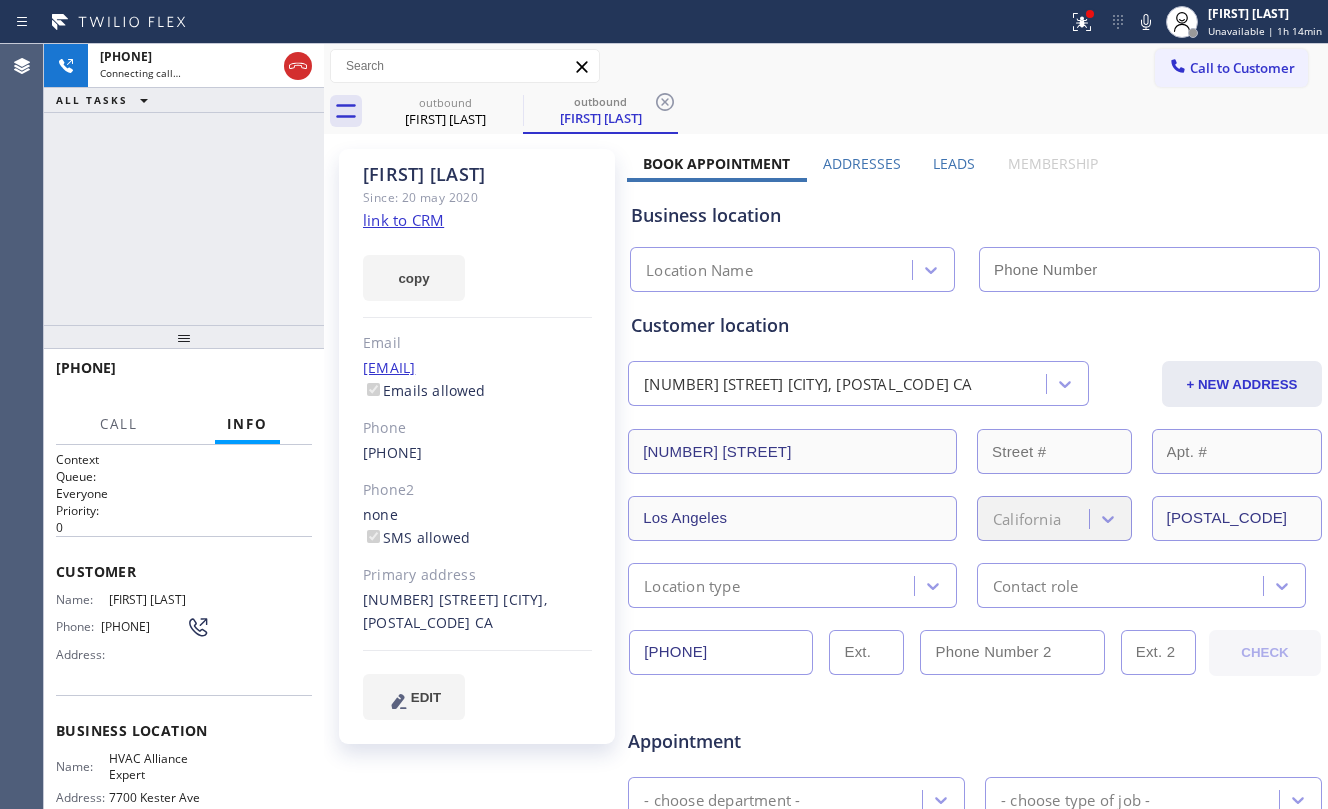 type on "[PHONE]" 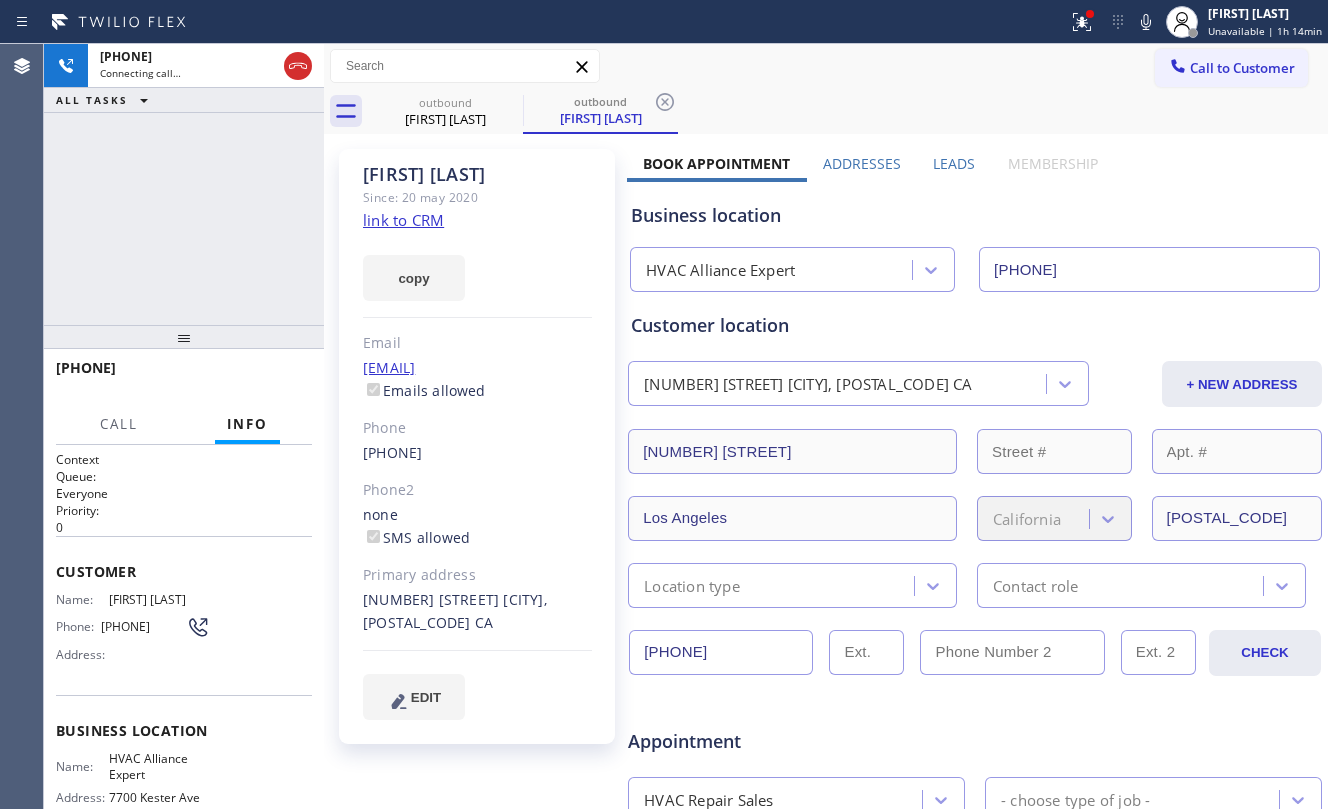 click on "+1[PHONE] Connecting call… ALL TASKS ALL TASKS ACTIVE TASKS TASKS IN WRAP UP" at bounding box center (184, 184) 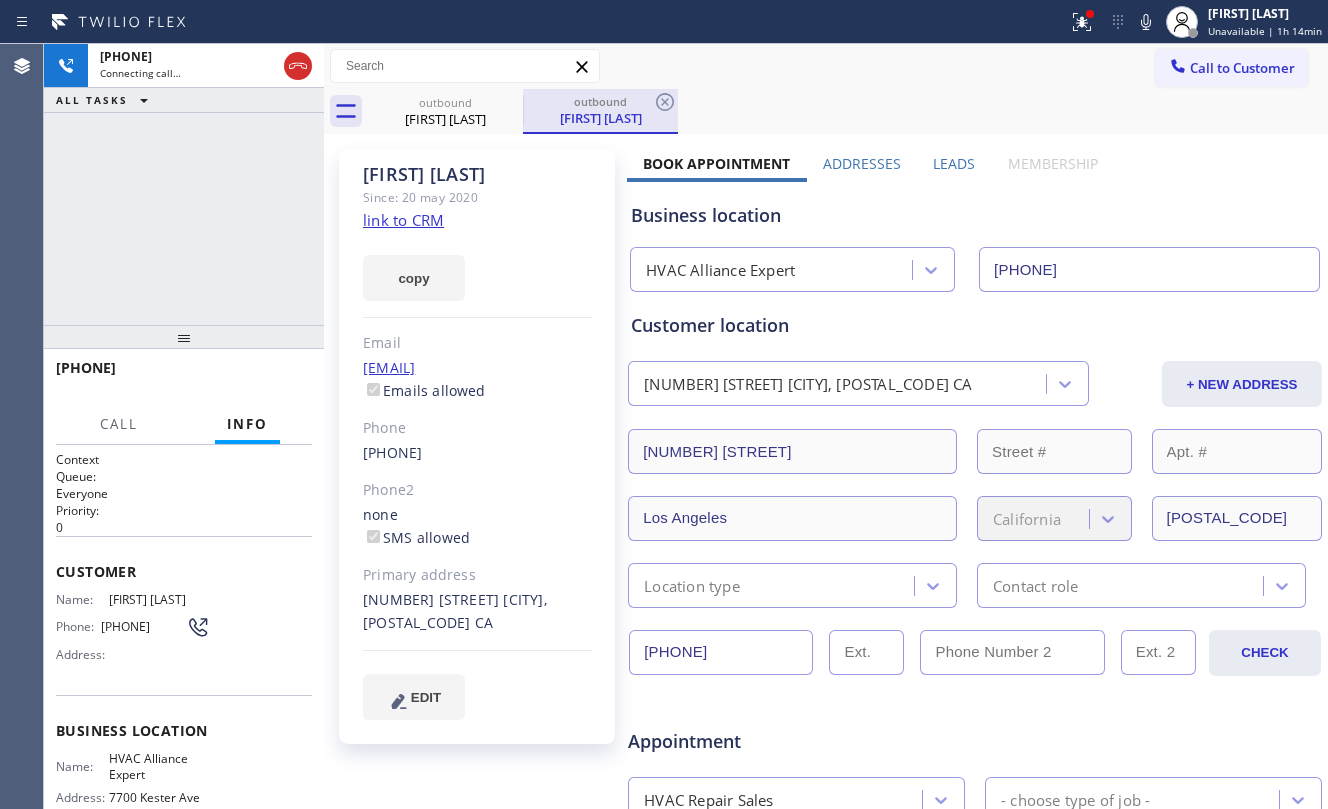 drag, startPoint x: 418, startPoint y: 113, endPoint x: 529, endPoint y: 113, distance: 111 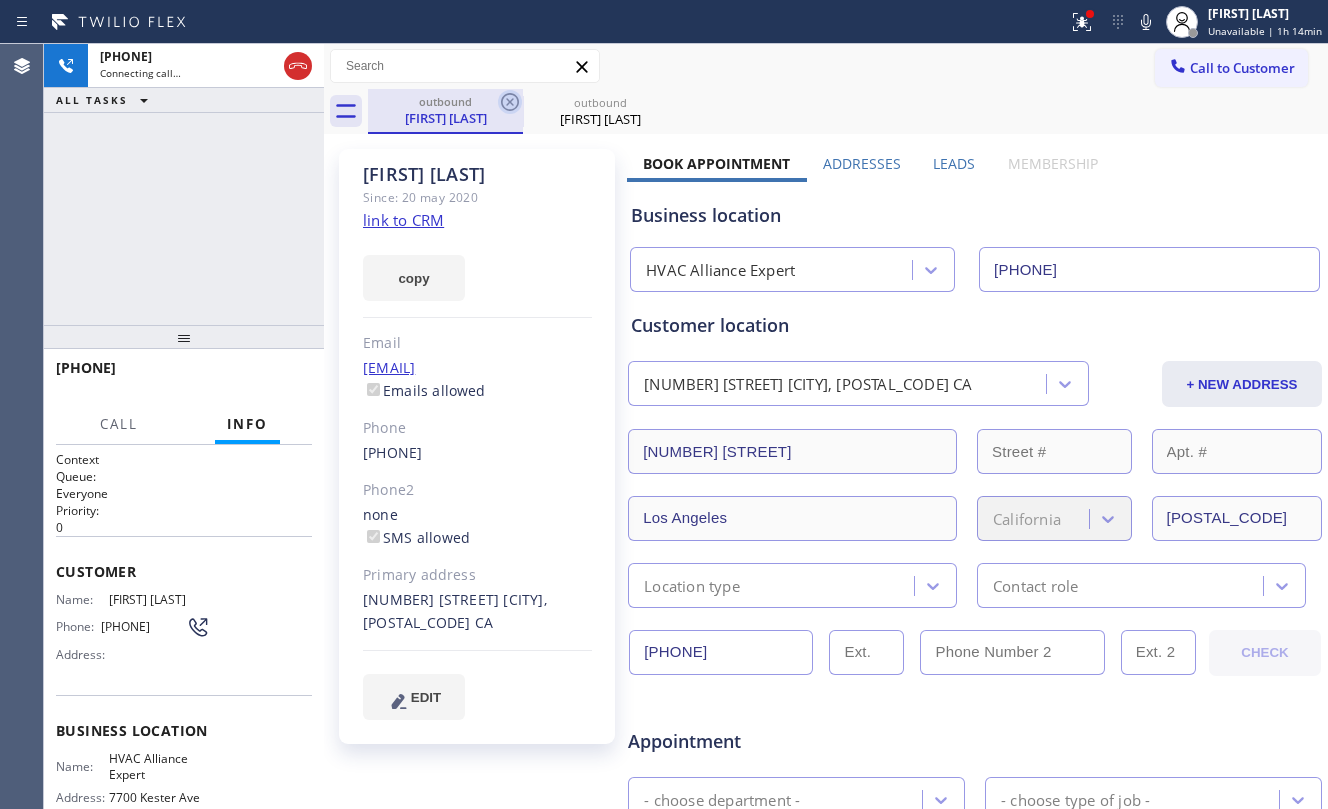 click 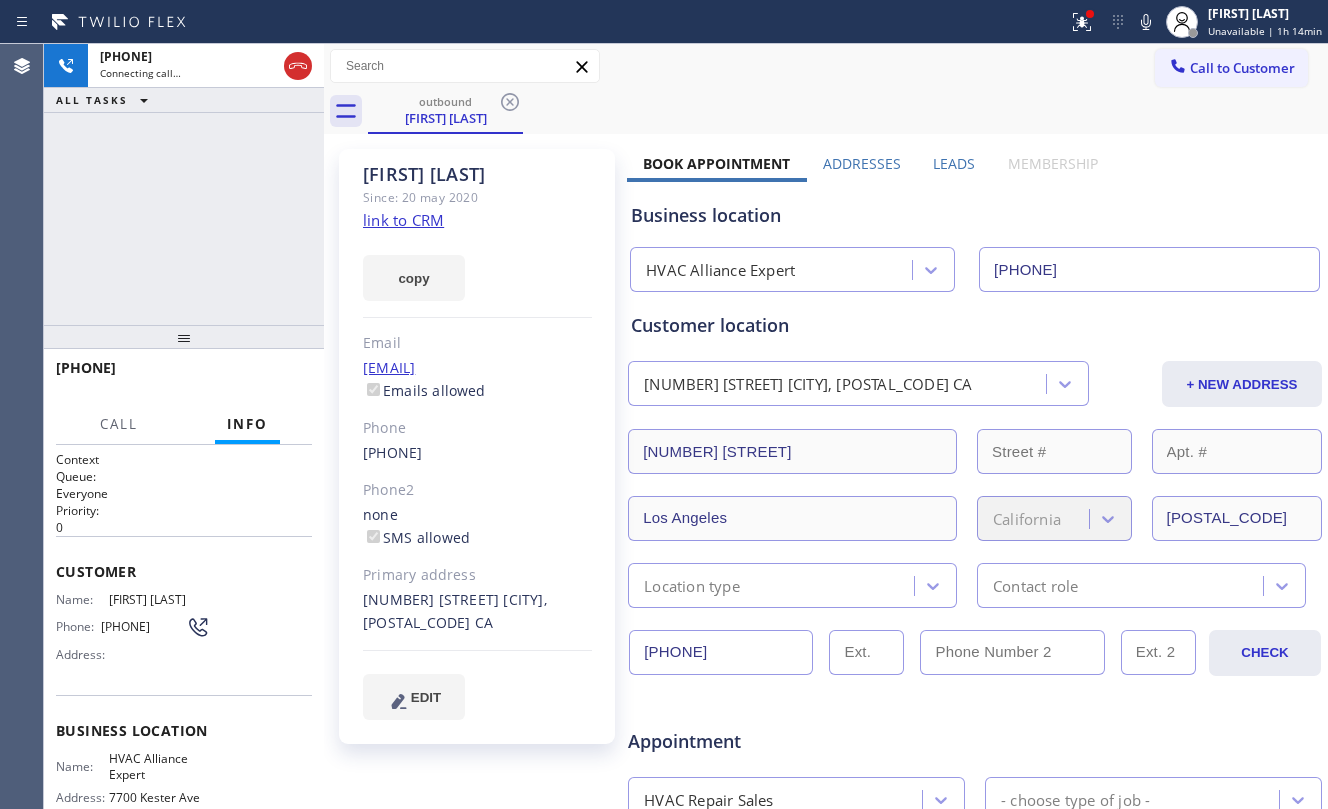 drag, startPoint x: 306, startPoint y: 184, endPoint x: 325, endPoint y: 196, distance: 22.472204 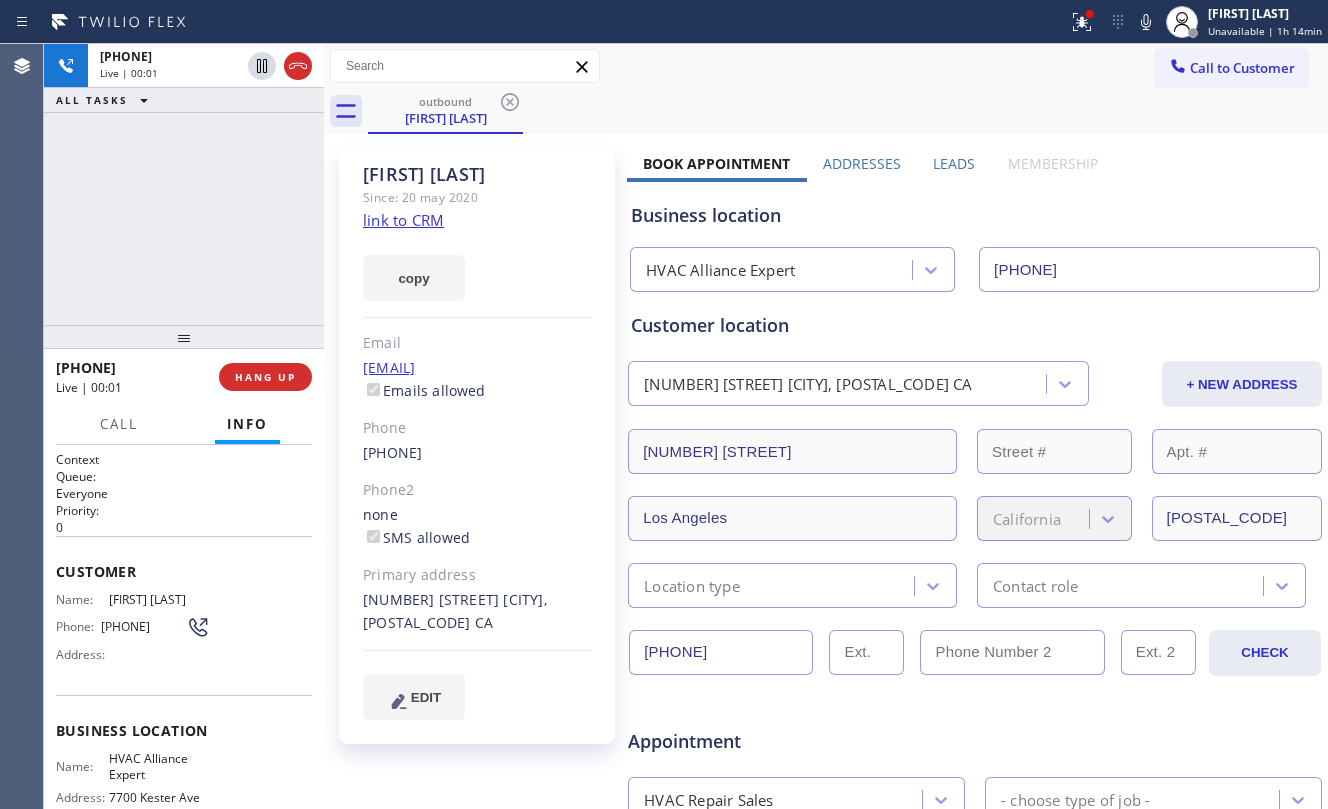 click on "link to CRM" 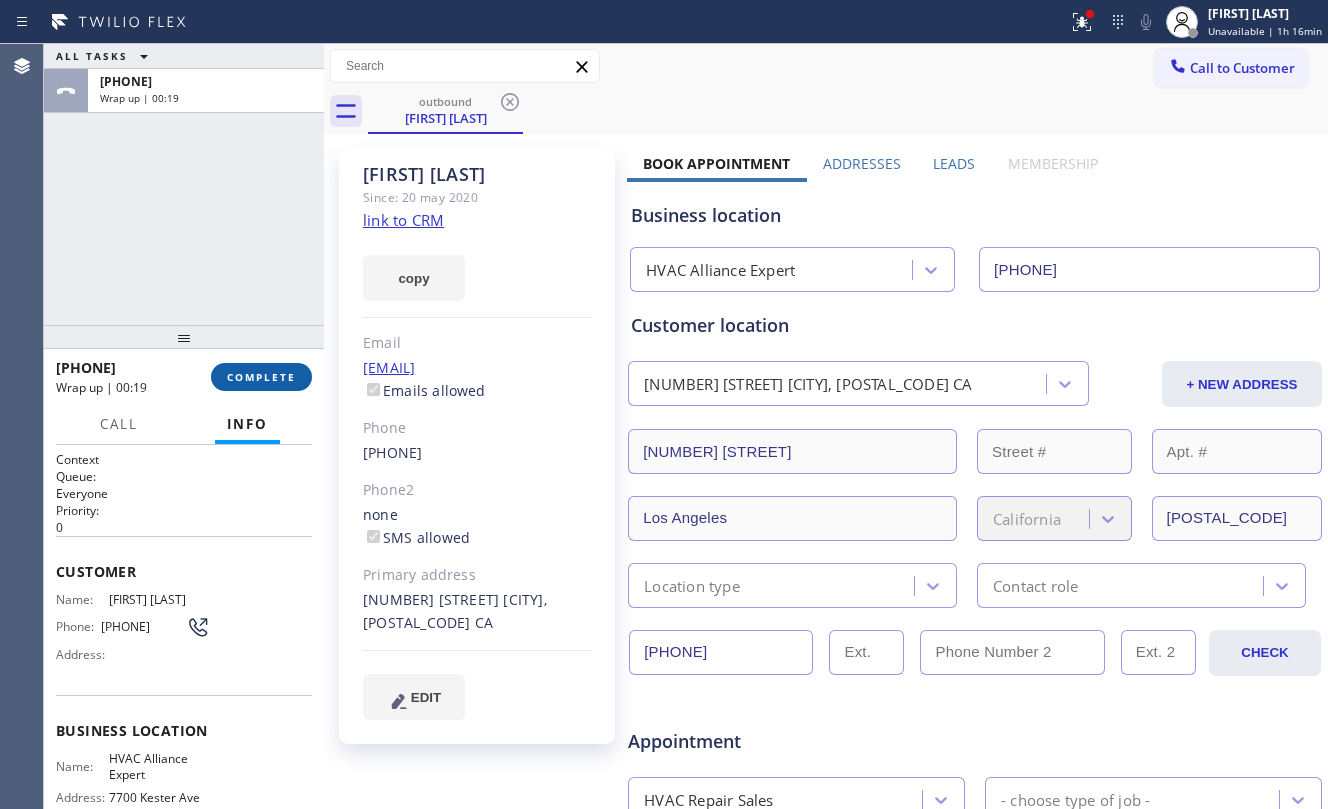 click on "COMPLETE" at bounding box center [261, 377] 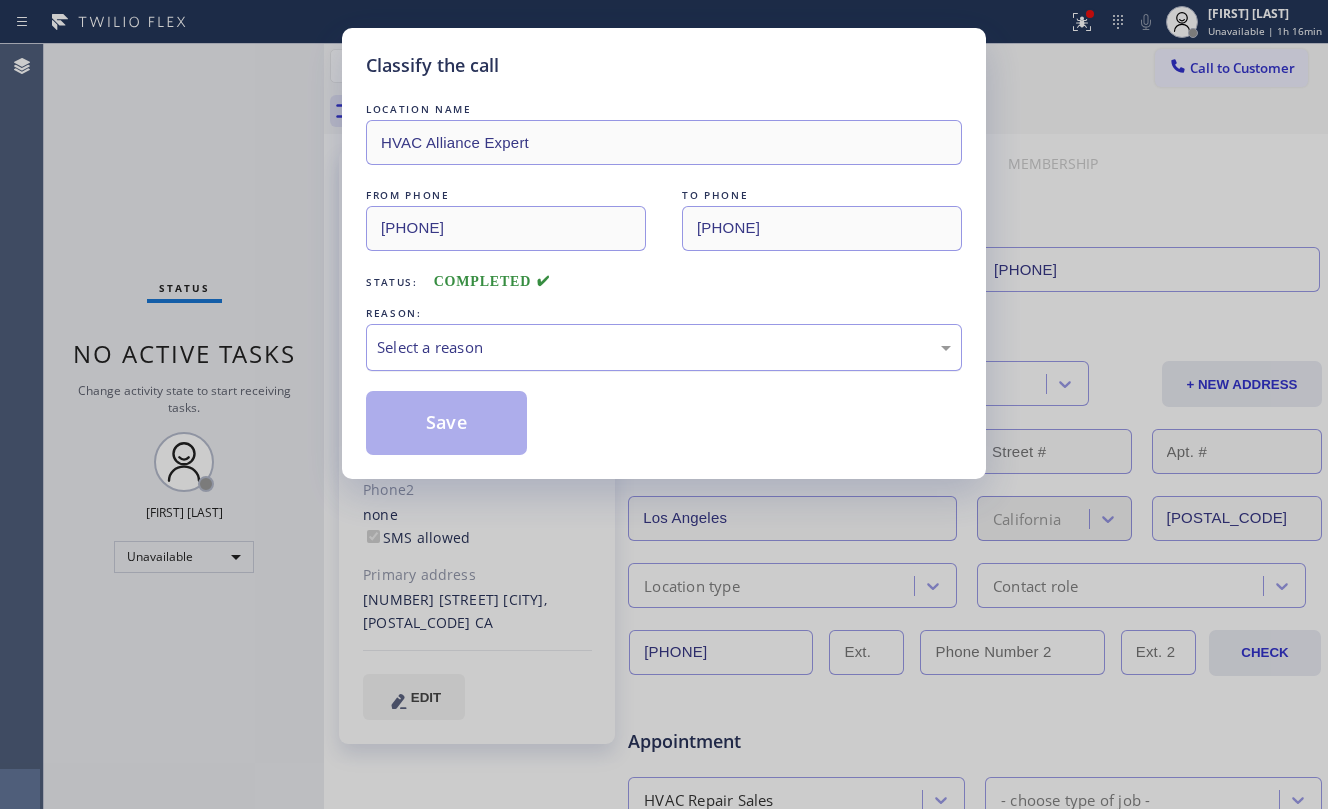 click on "Select a reason" at bounding box center [664, 347] 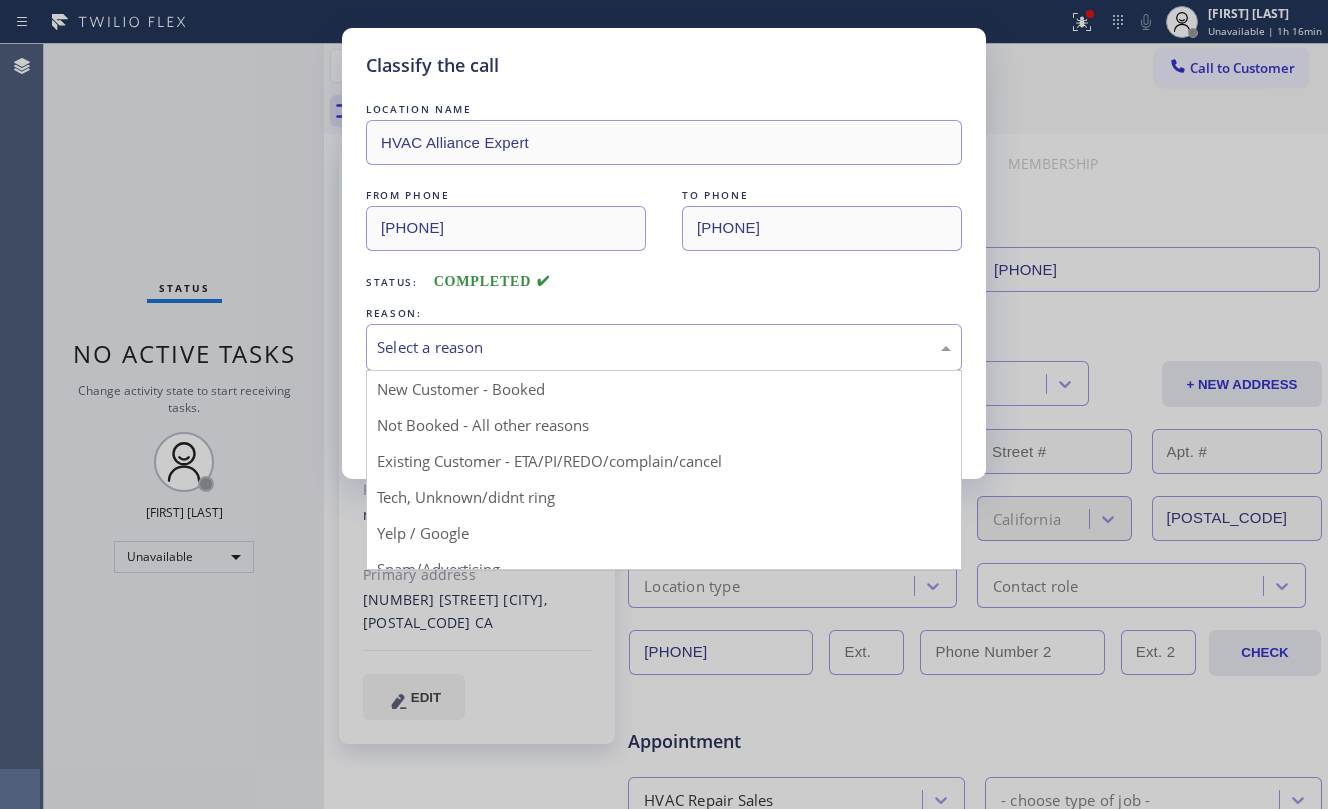 drag, startPoint x: 648, startPoint y: 473, endPoint x: 602, endPoint y: 458, distance: 48.38388 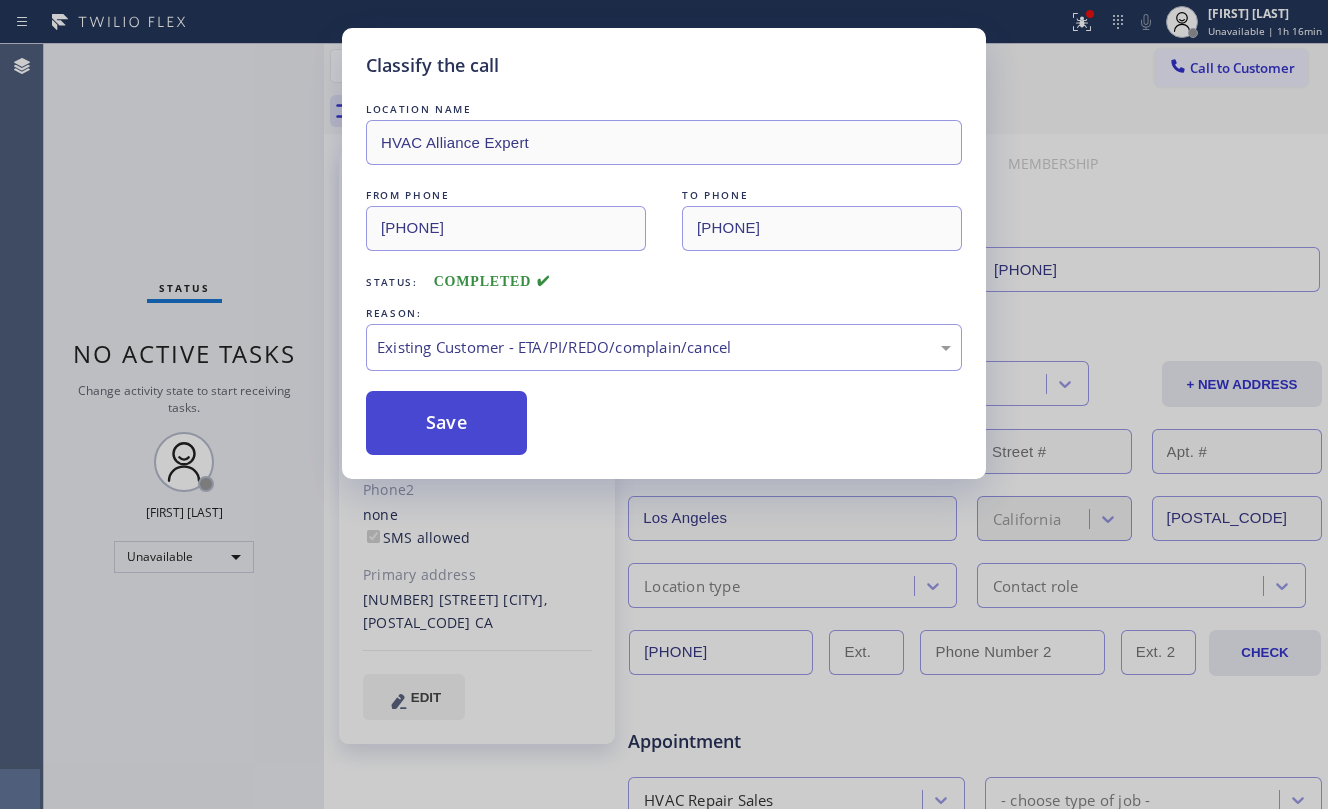 click on "Save" at bounding box center [446, 423] 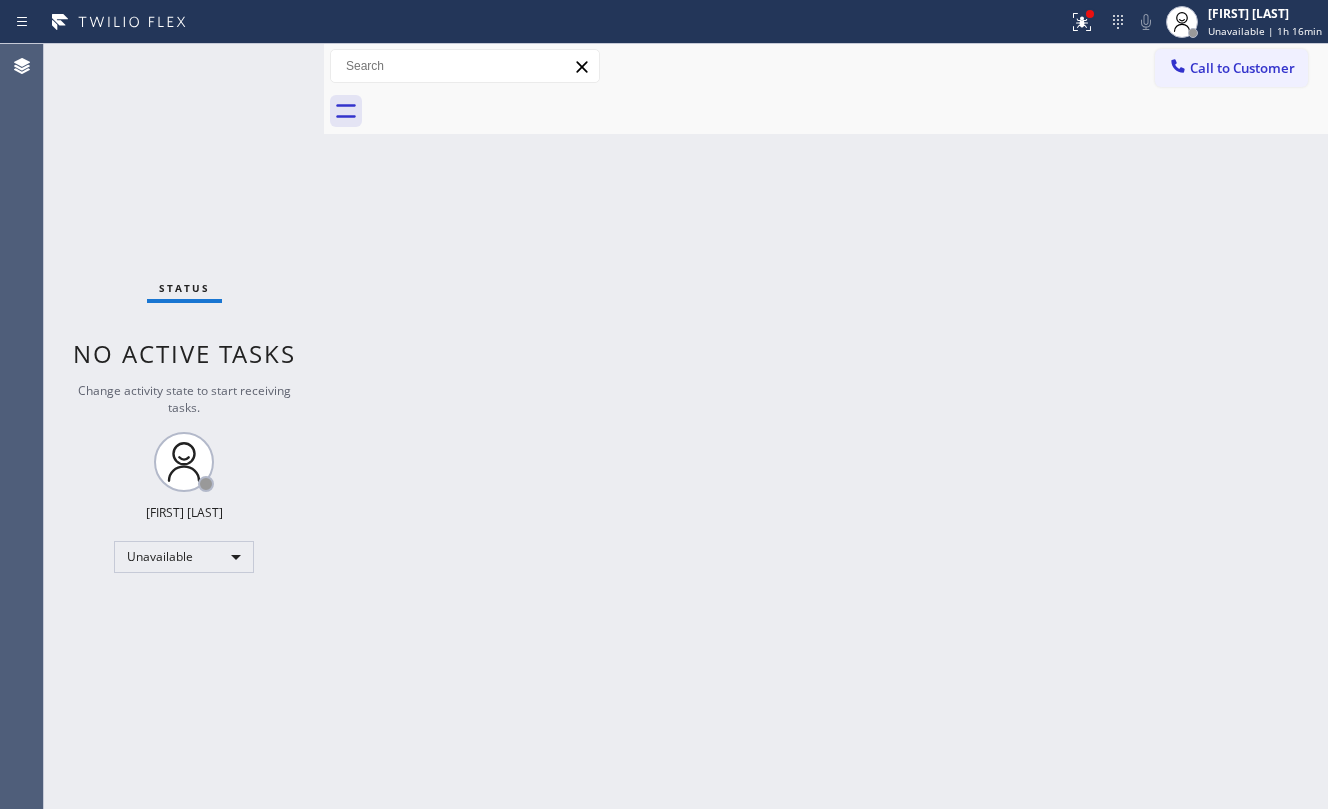 click on "Call to Customer" at bounding box center [1242, 68] 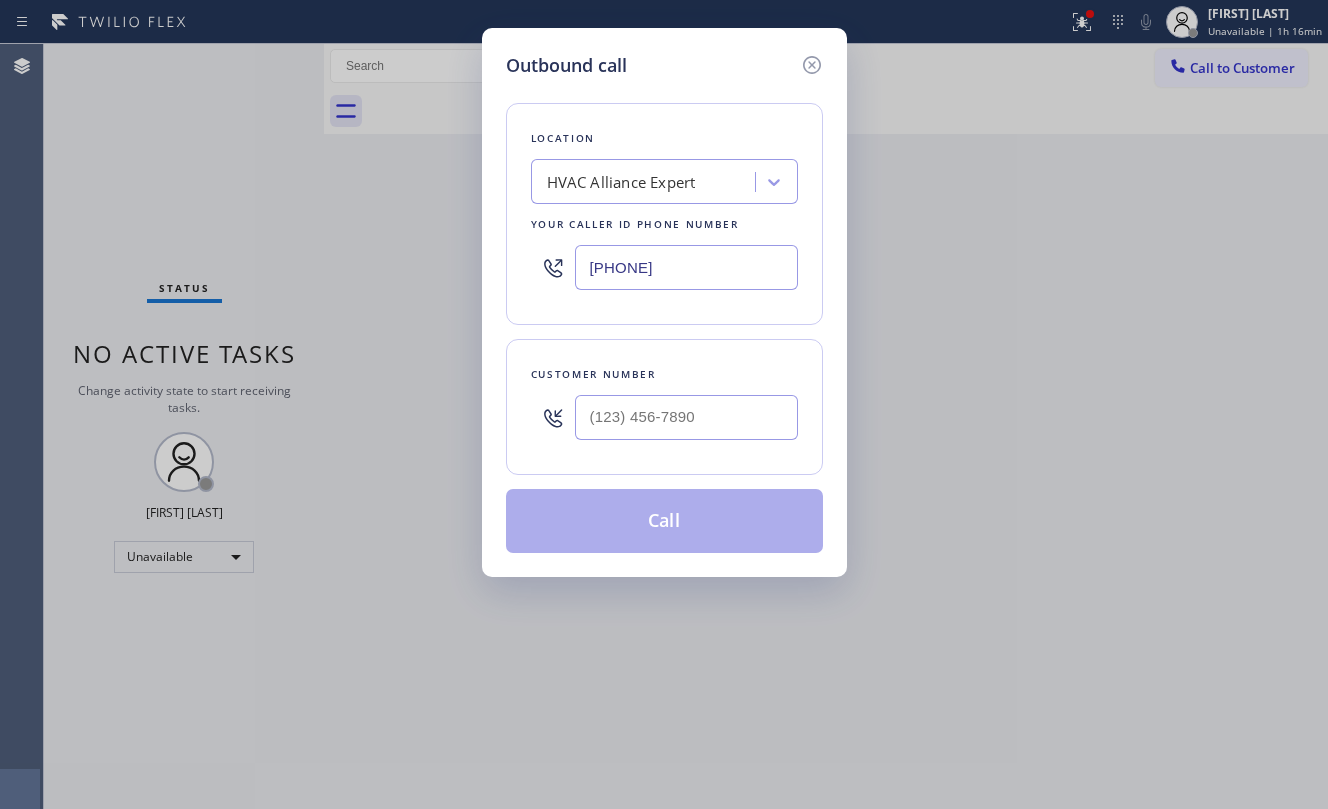 click at bounding box center [686, 417] 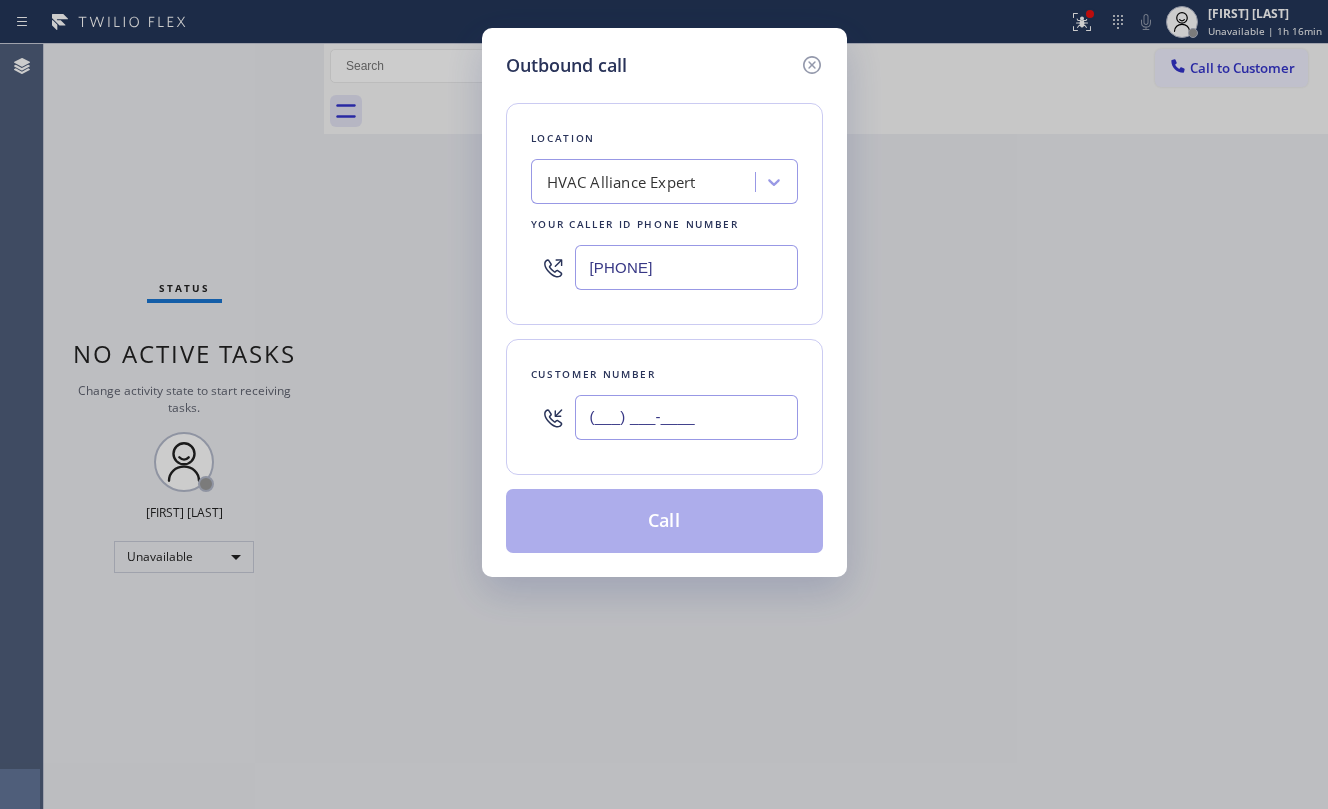 click on "(___) ___-____" at bounding box center (686, 417) 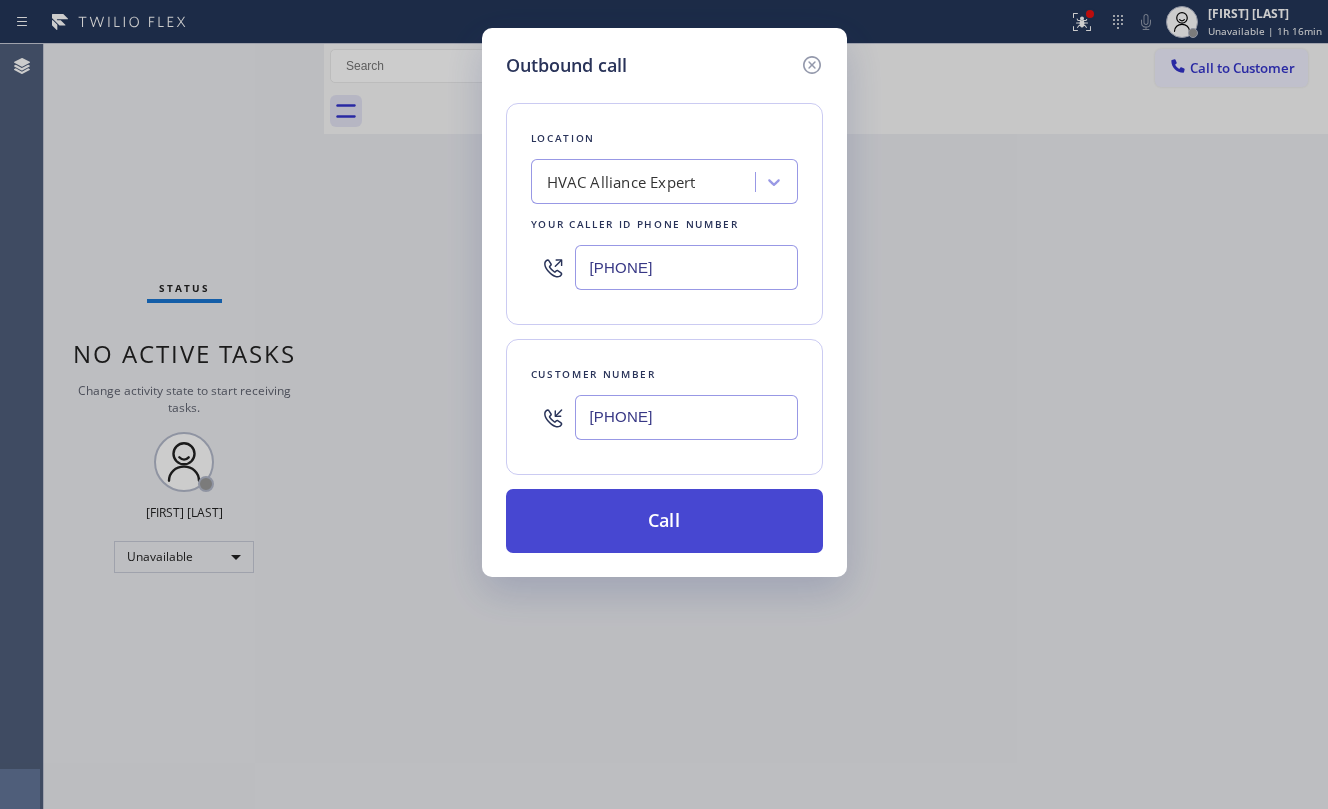 type on "[PHONE]" 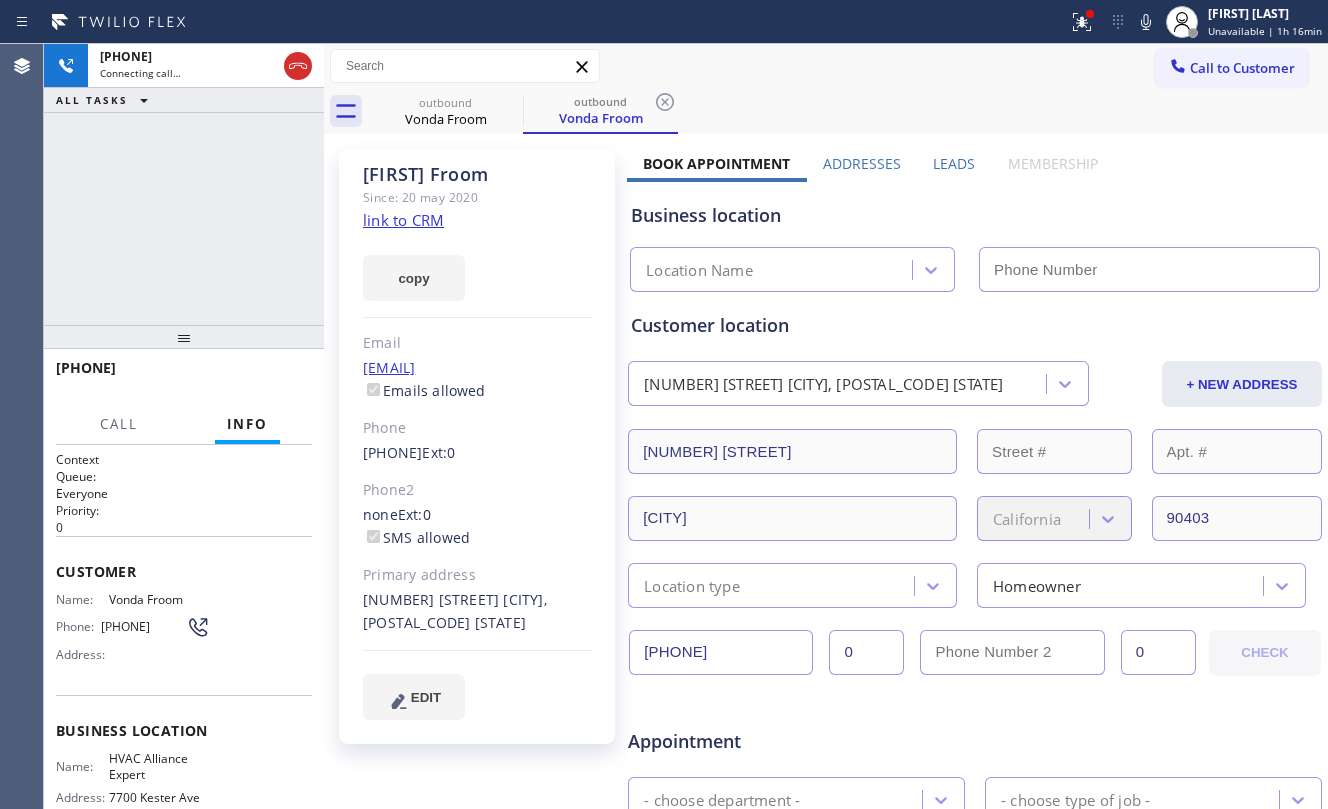 type on "[PHONE]" 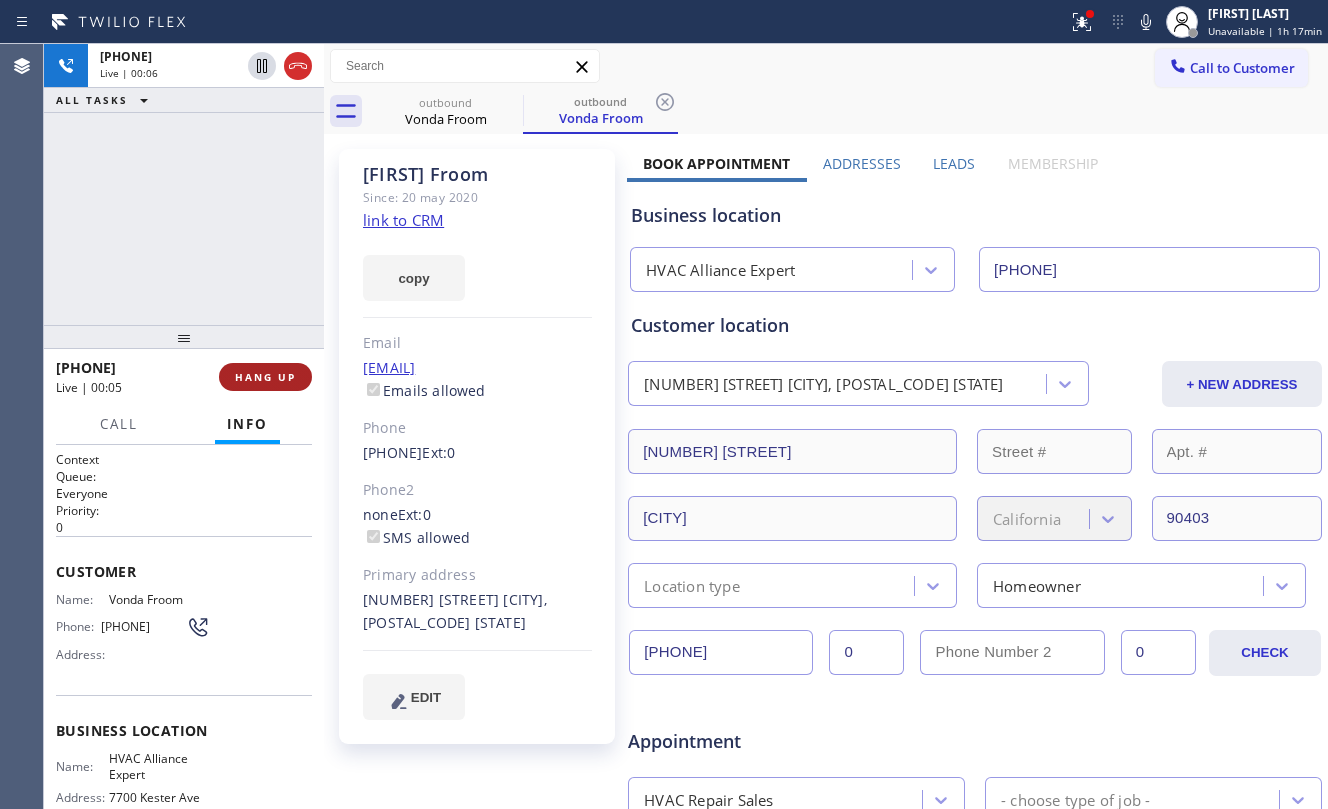 click on "HANG UP" at bounding box center (265, 377) 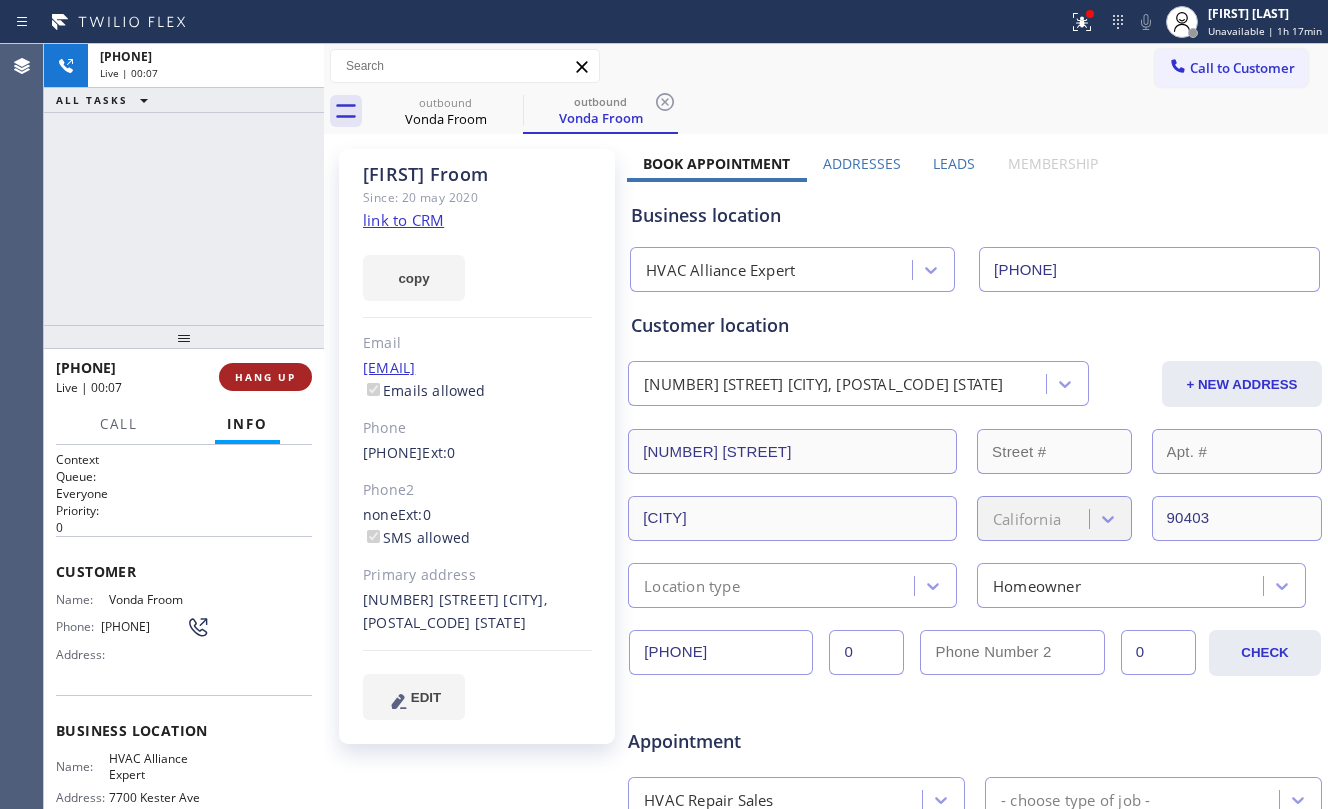 click on "HANG UP" at bounding box center (265, 377) 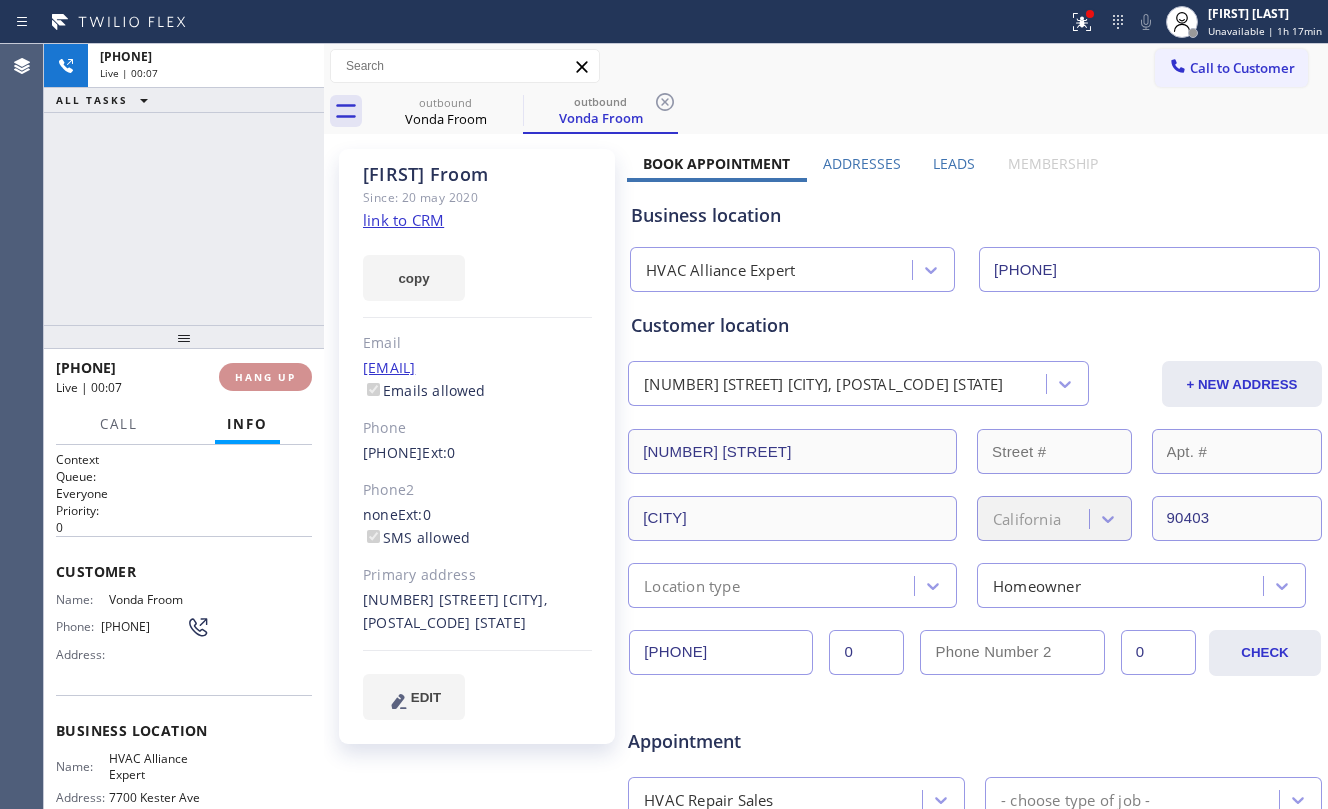 click on "+1[PHONE] Live | 00:07 HANG UP" at bounding box center (184, 377) 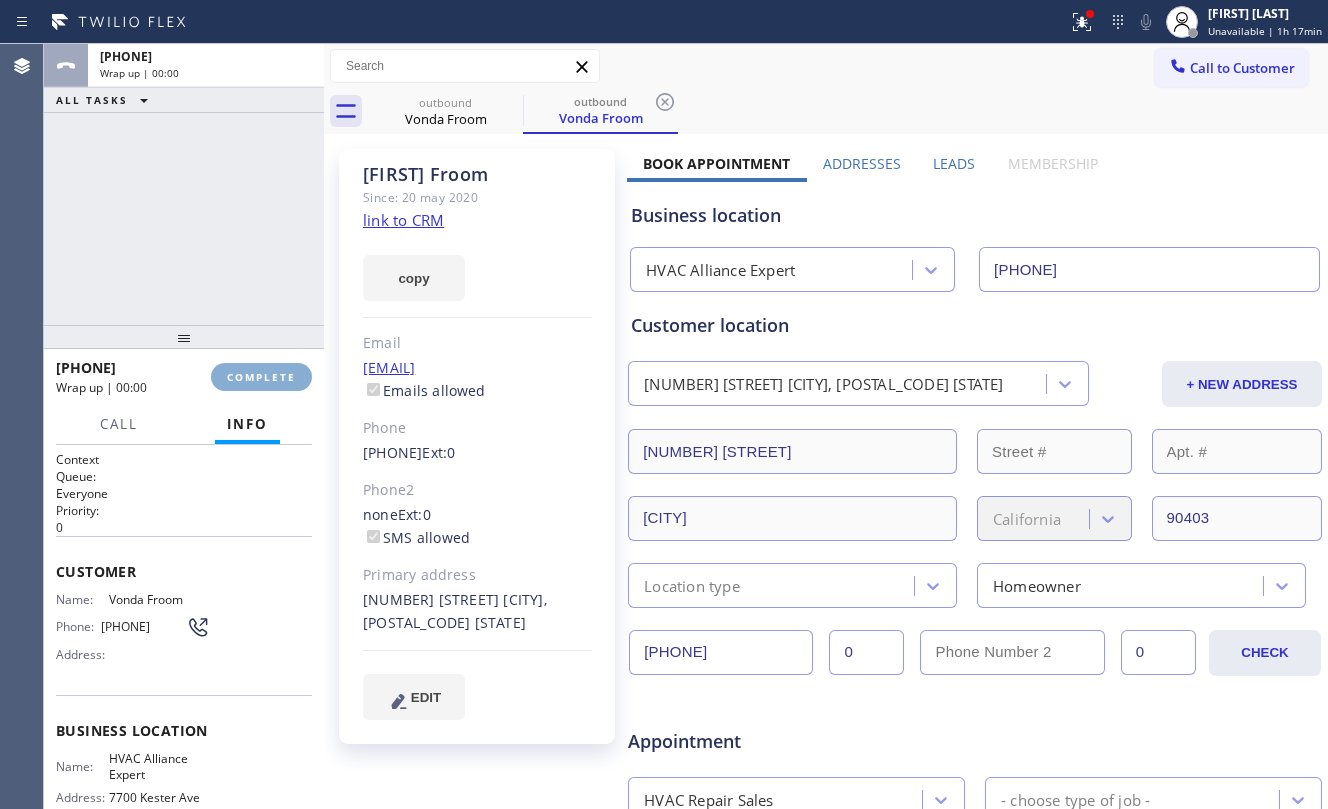 click on "COMPLETE" at bounding box center [261, 377] 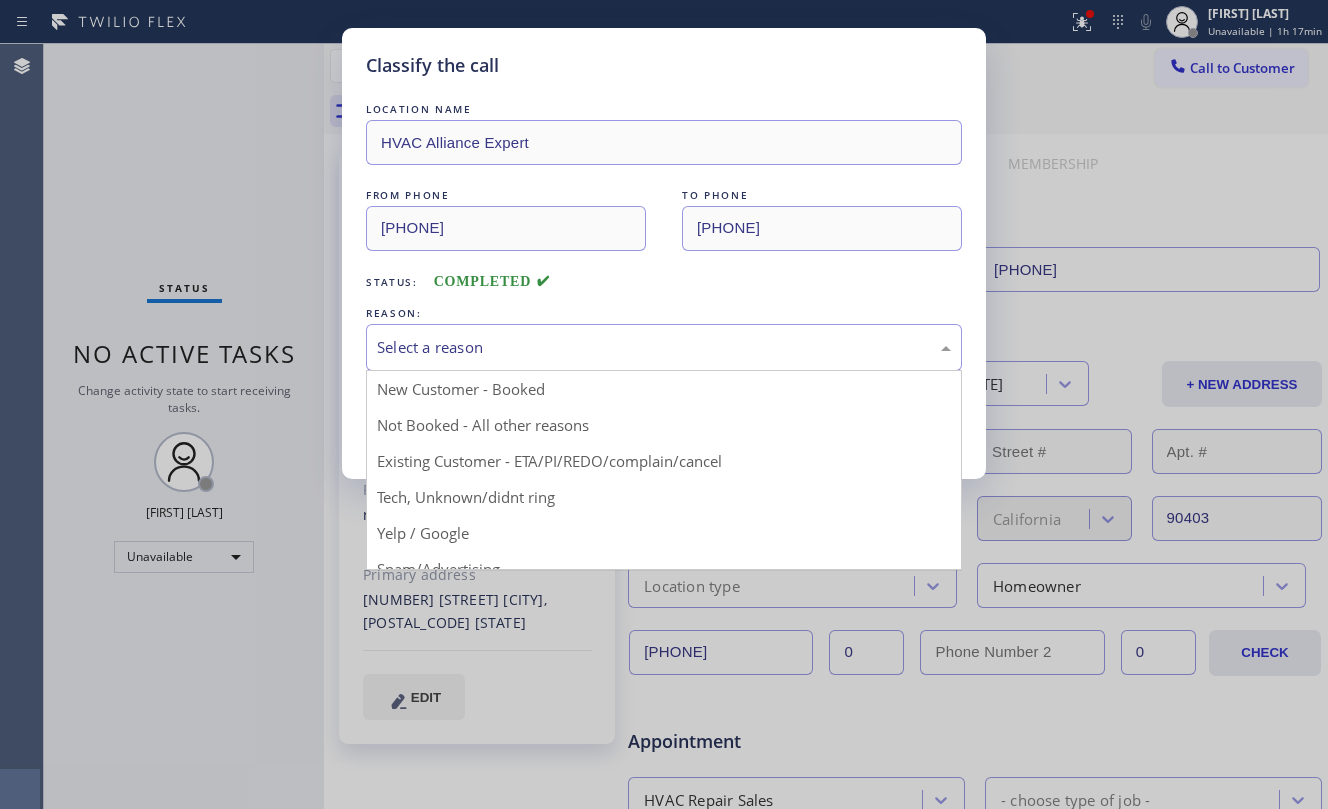 click on "Select a reason" at bounding box center (664, 347) 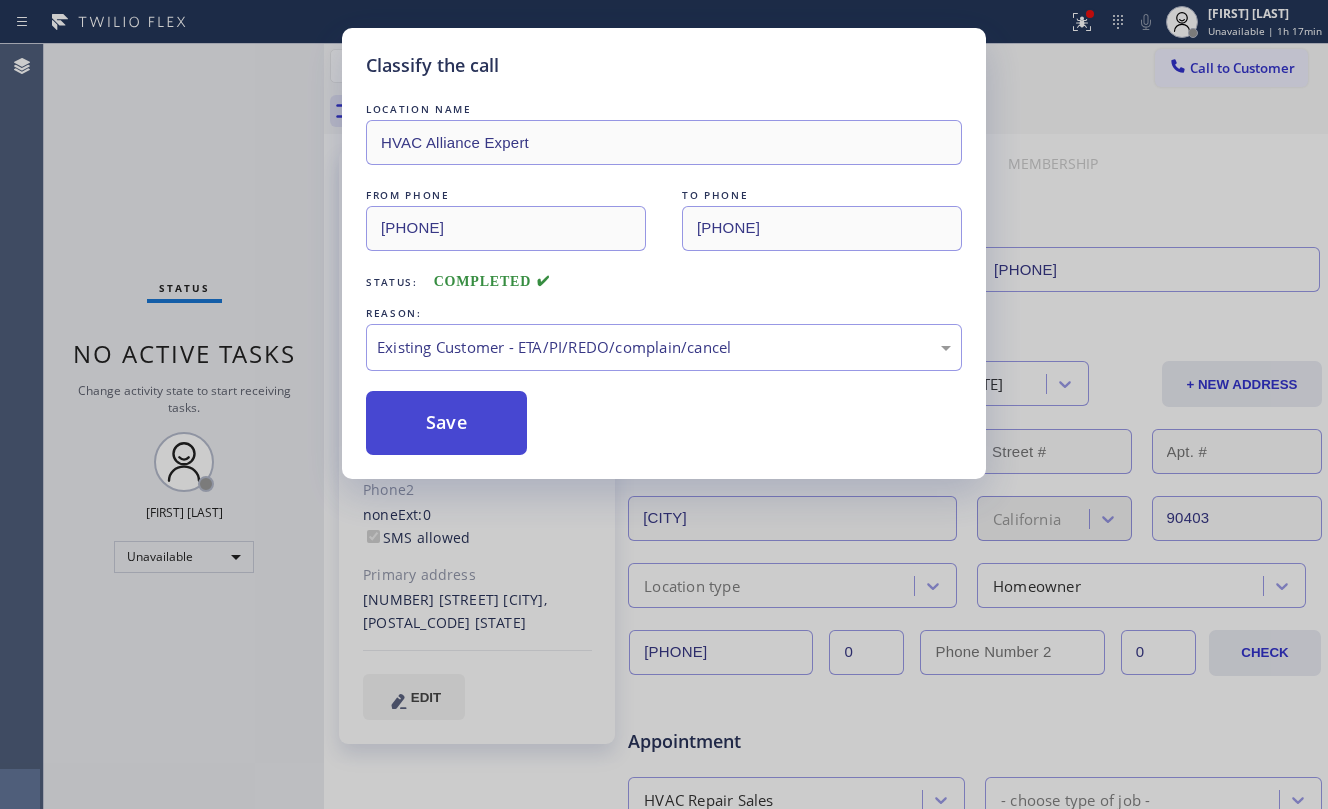 click on "Save" at bounding box center [446, 423] 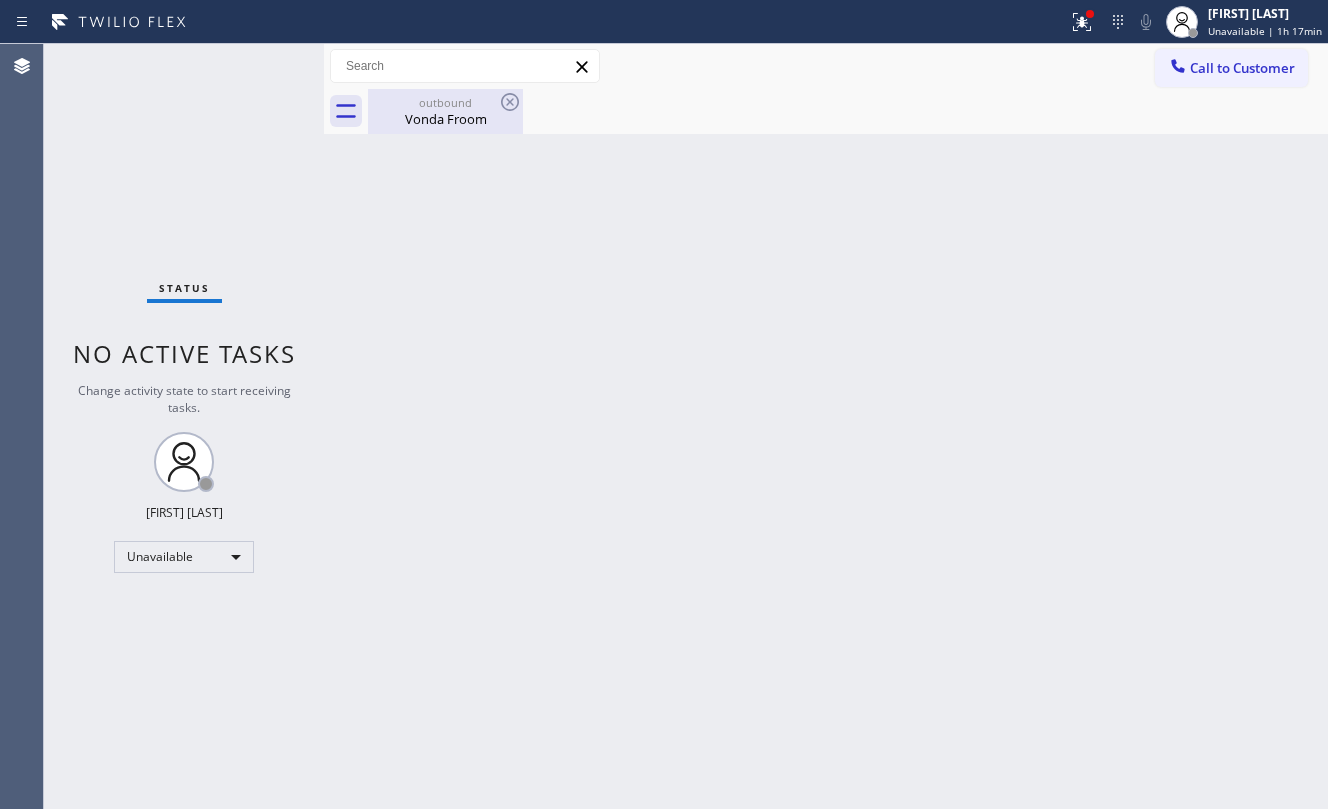 click on "outbound [FIRST] [LAST]" at bounding box center [445, 111] 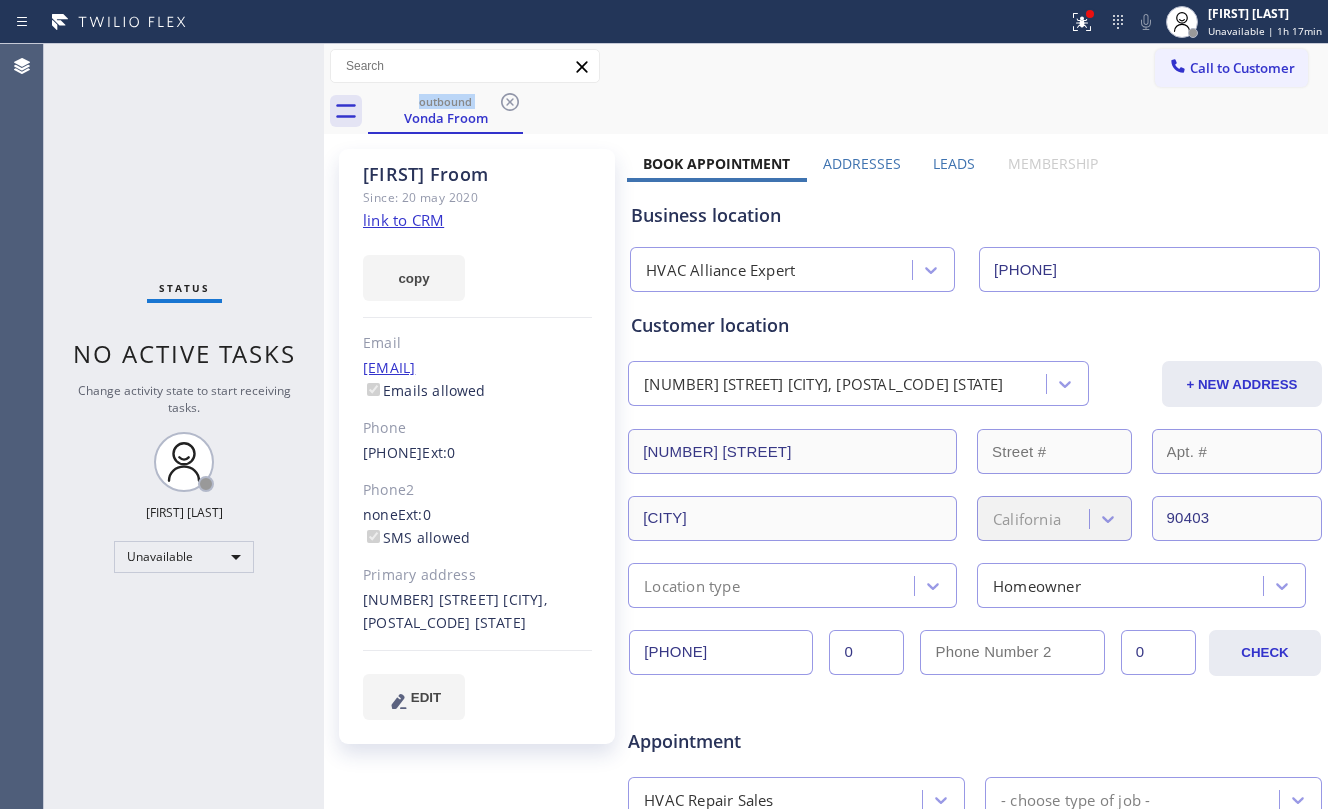 click on "link to CRM" 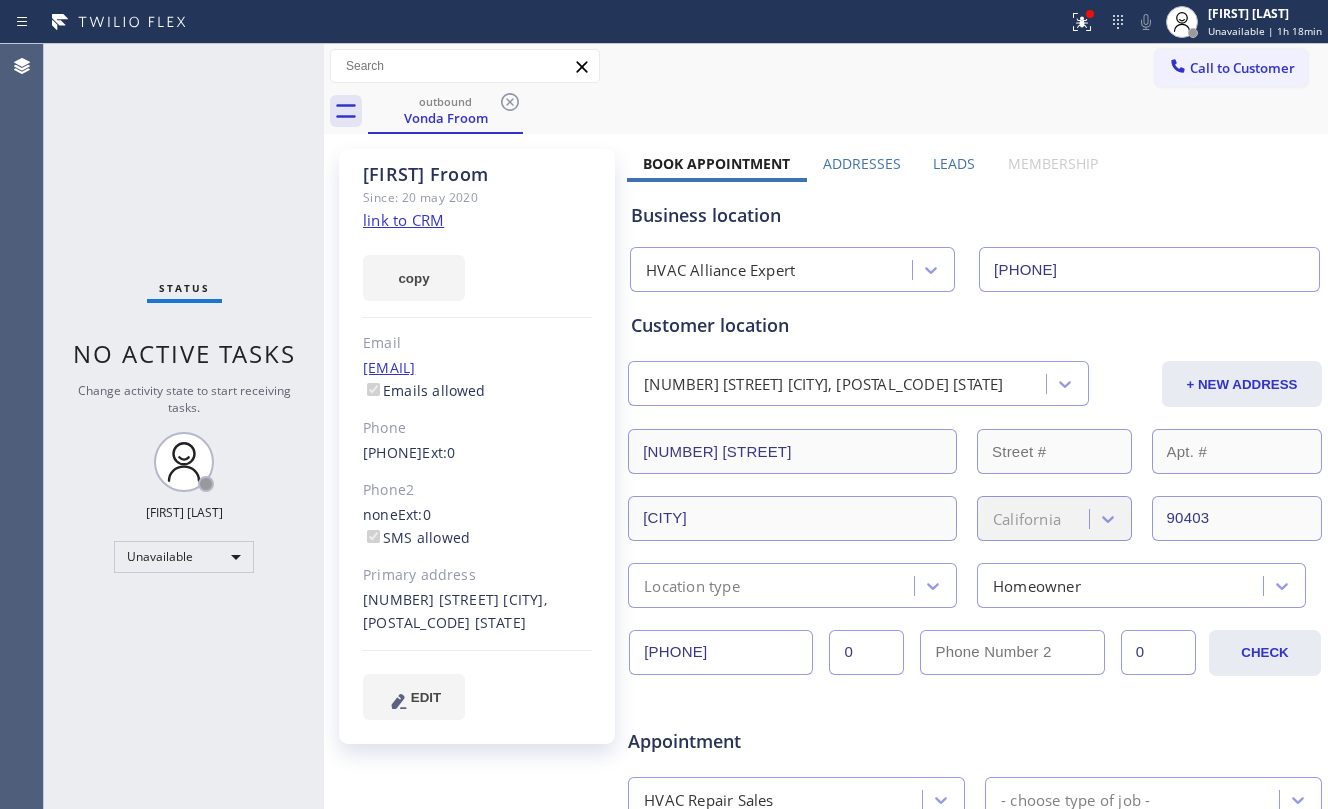 click 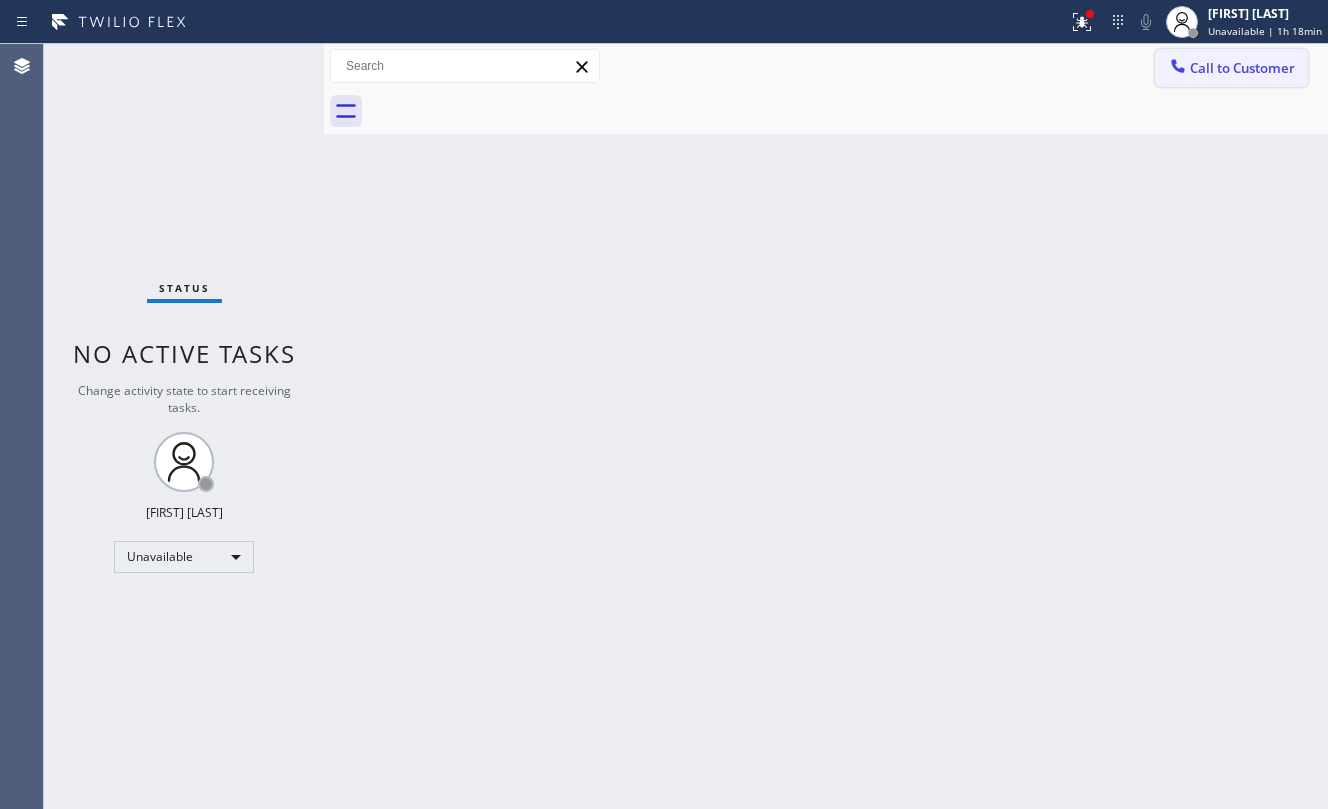 click on "Call to Customer" at bounding box center (1242, 68) 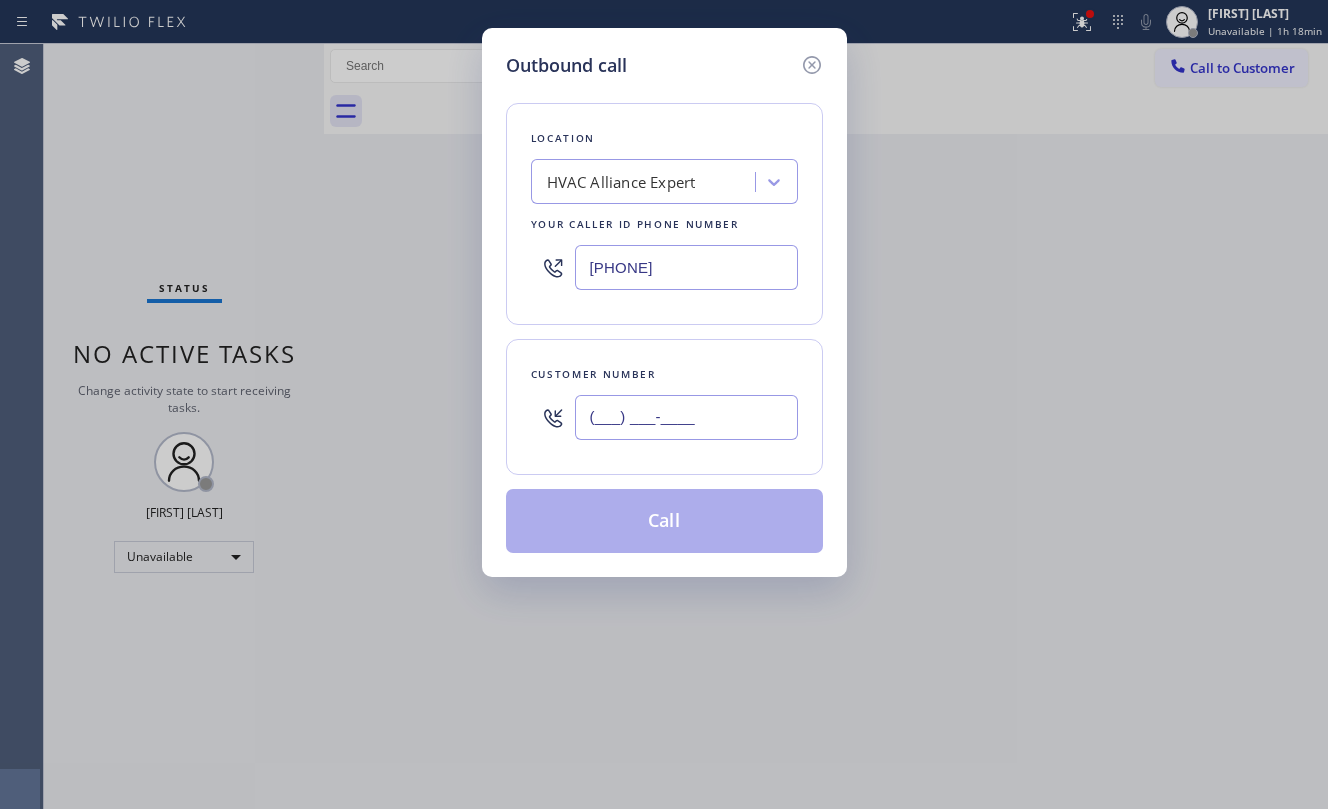 click on "(___) ___-____" at bounding box center [686, 417] 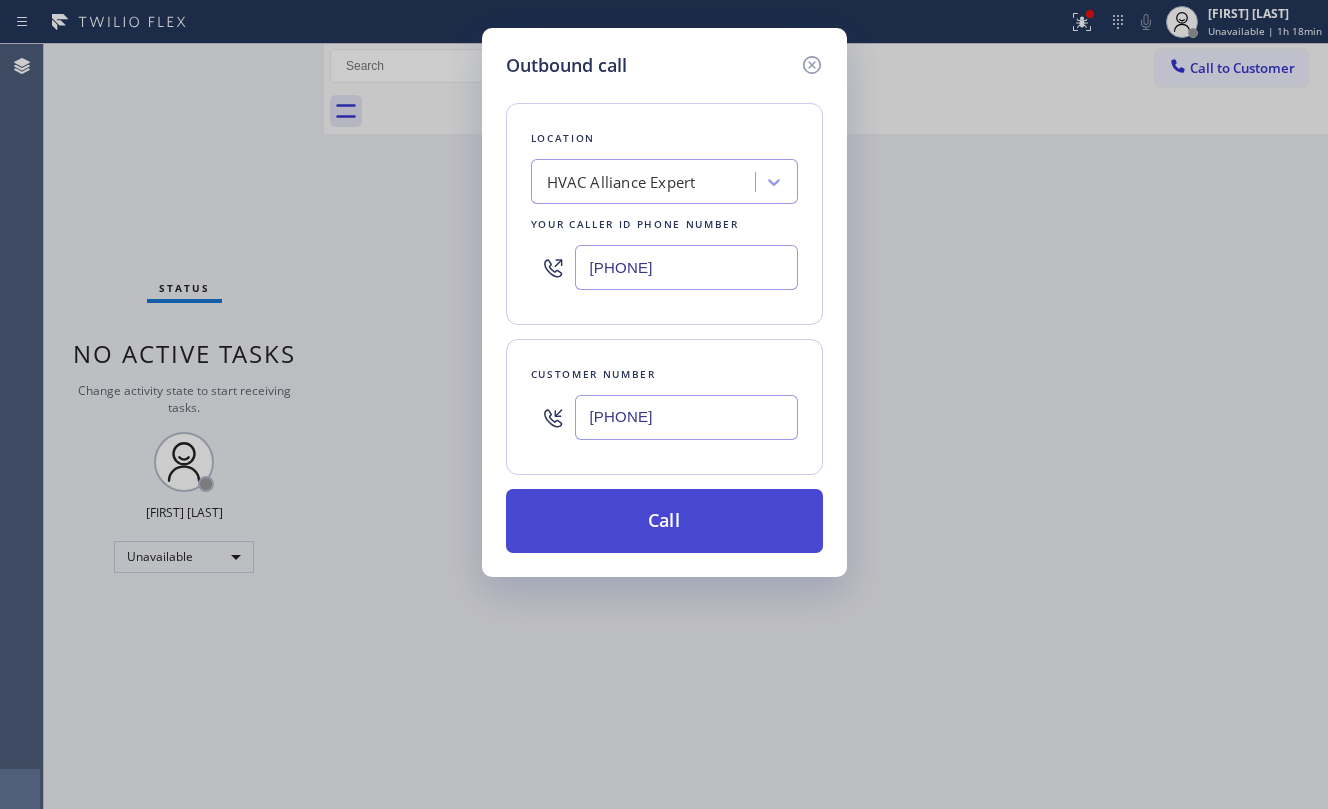 type on "[PHONE]" 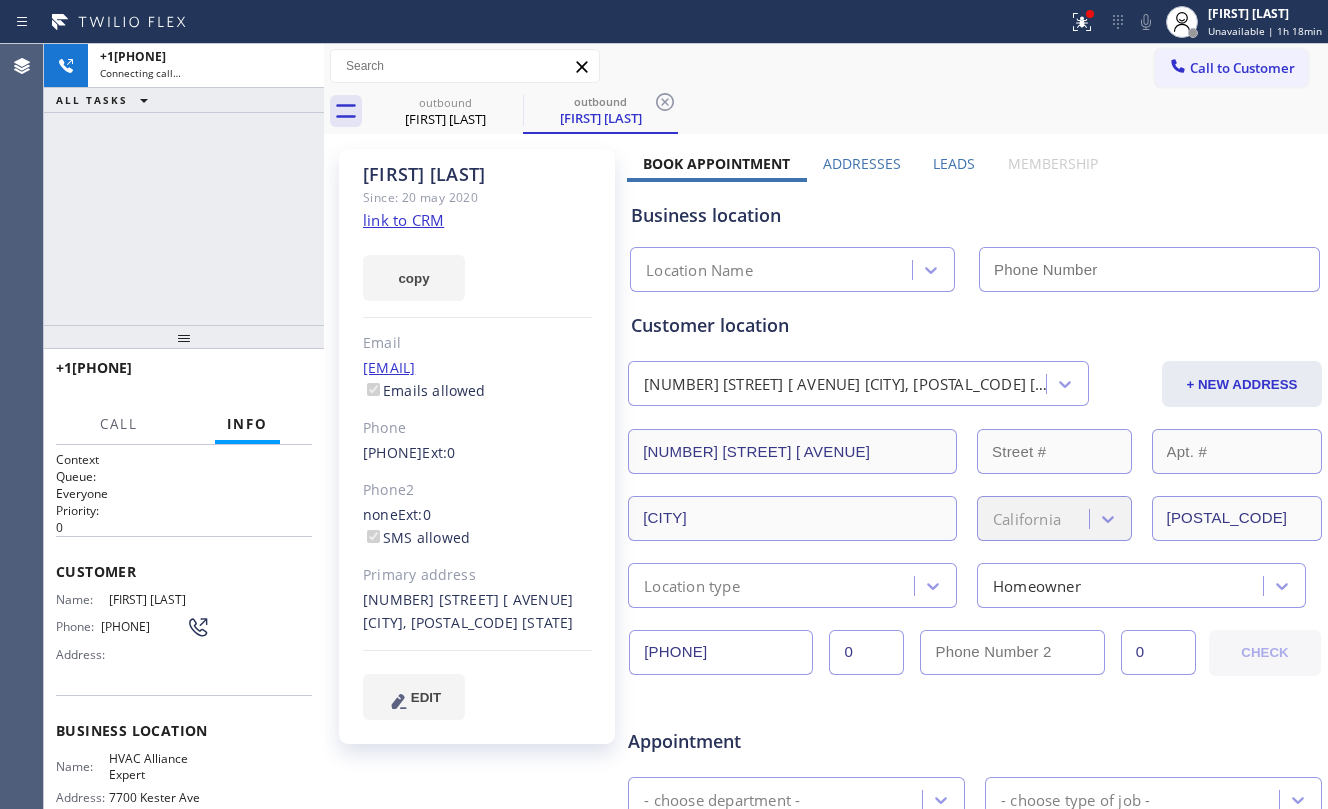 click on "link to CRM" 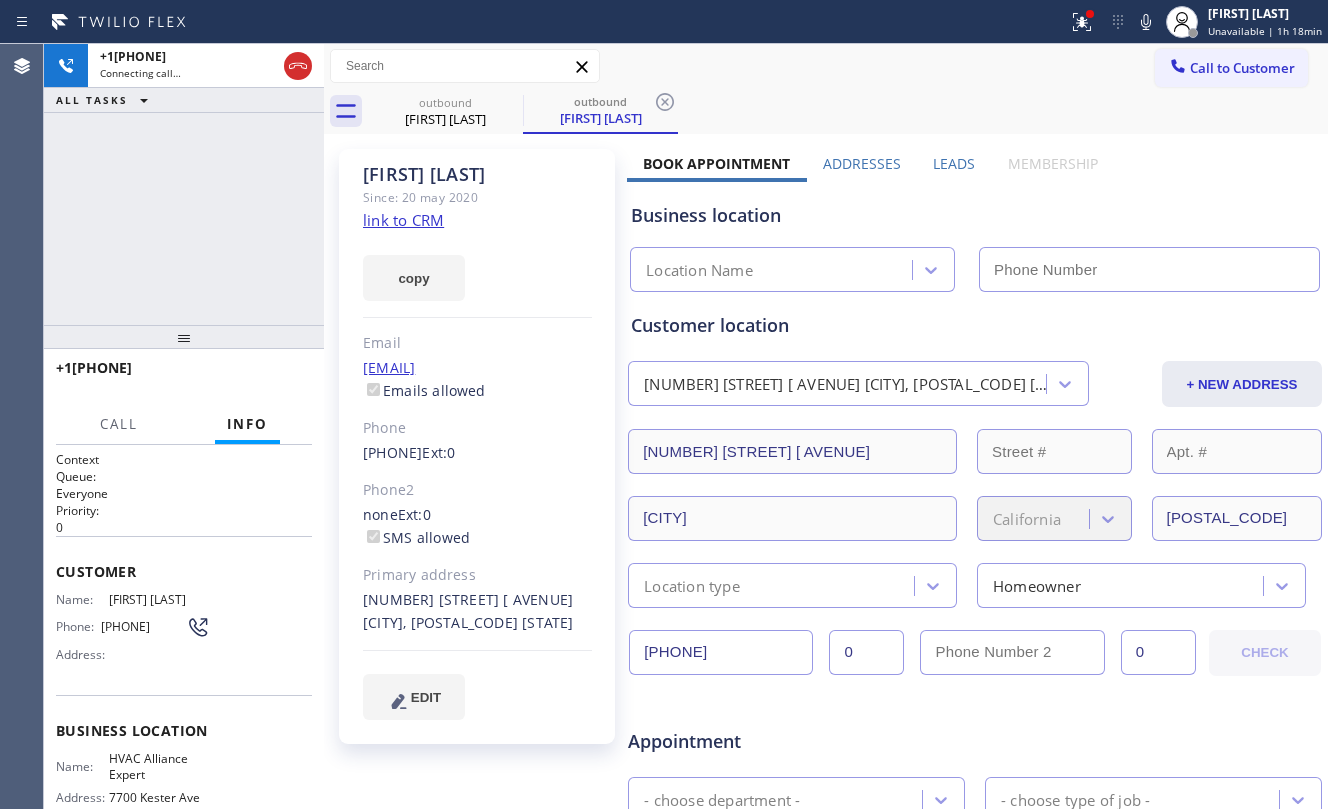 type on "[PHONE]" 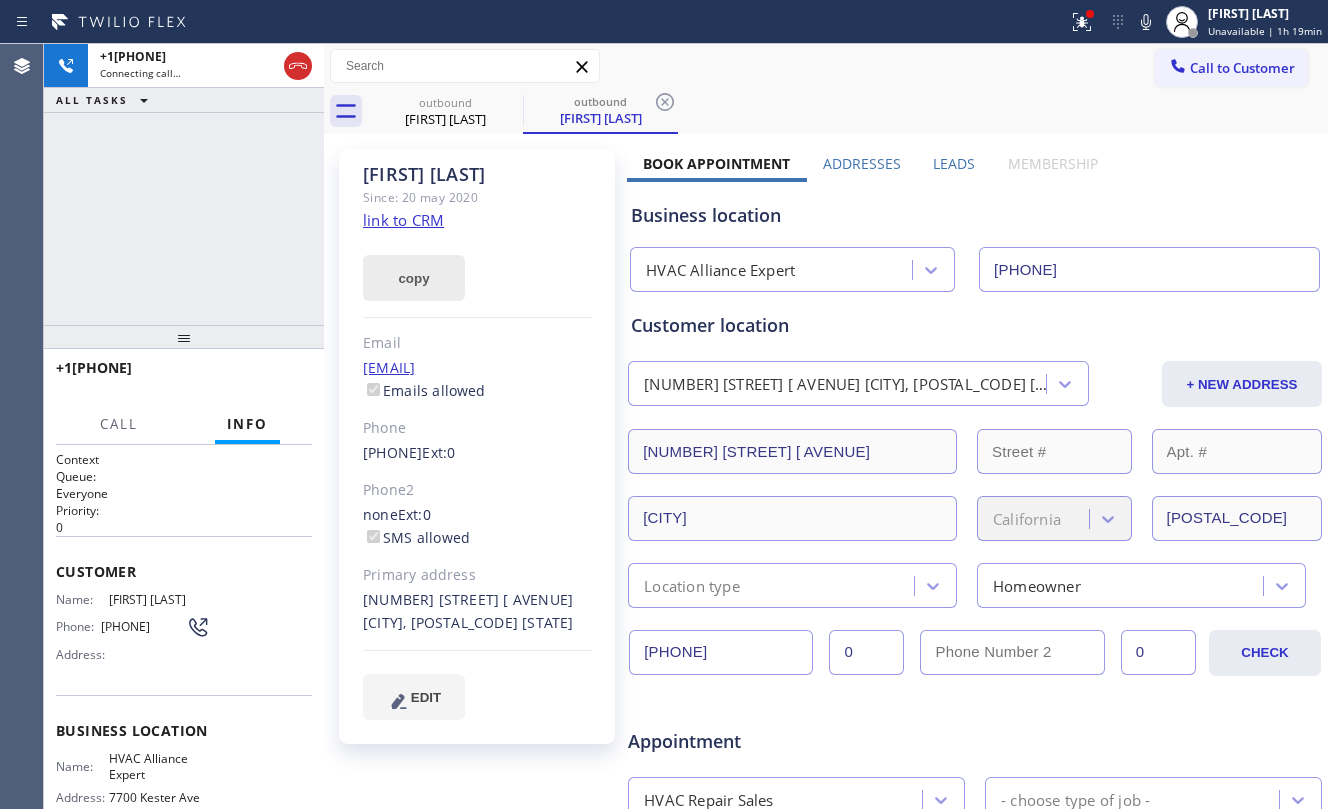 drag, startPoint x: 330, startPoint y: 346, endPoint x: 389, endPoint y: 262, distance: 102.64989 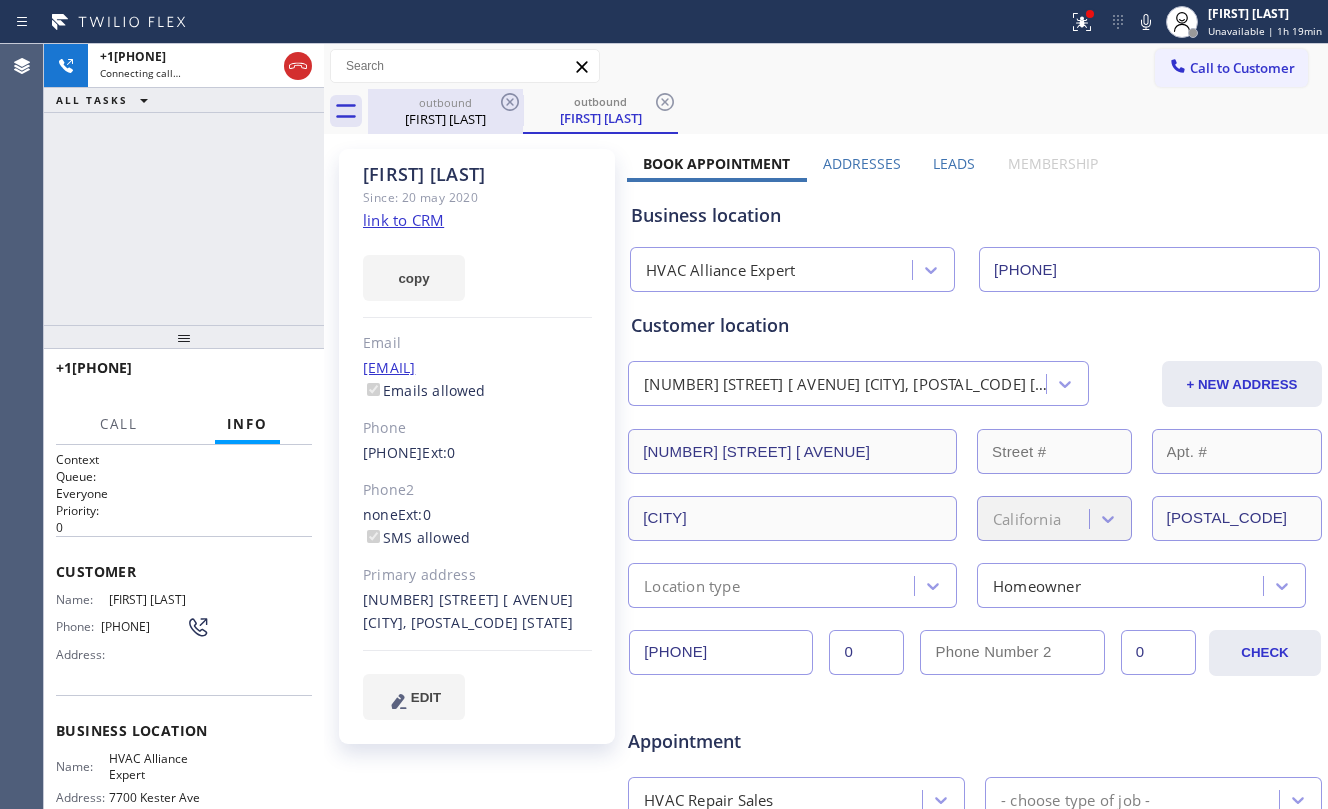 click on "[FIRST] [LAST]" at bounding box center [445, 119] 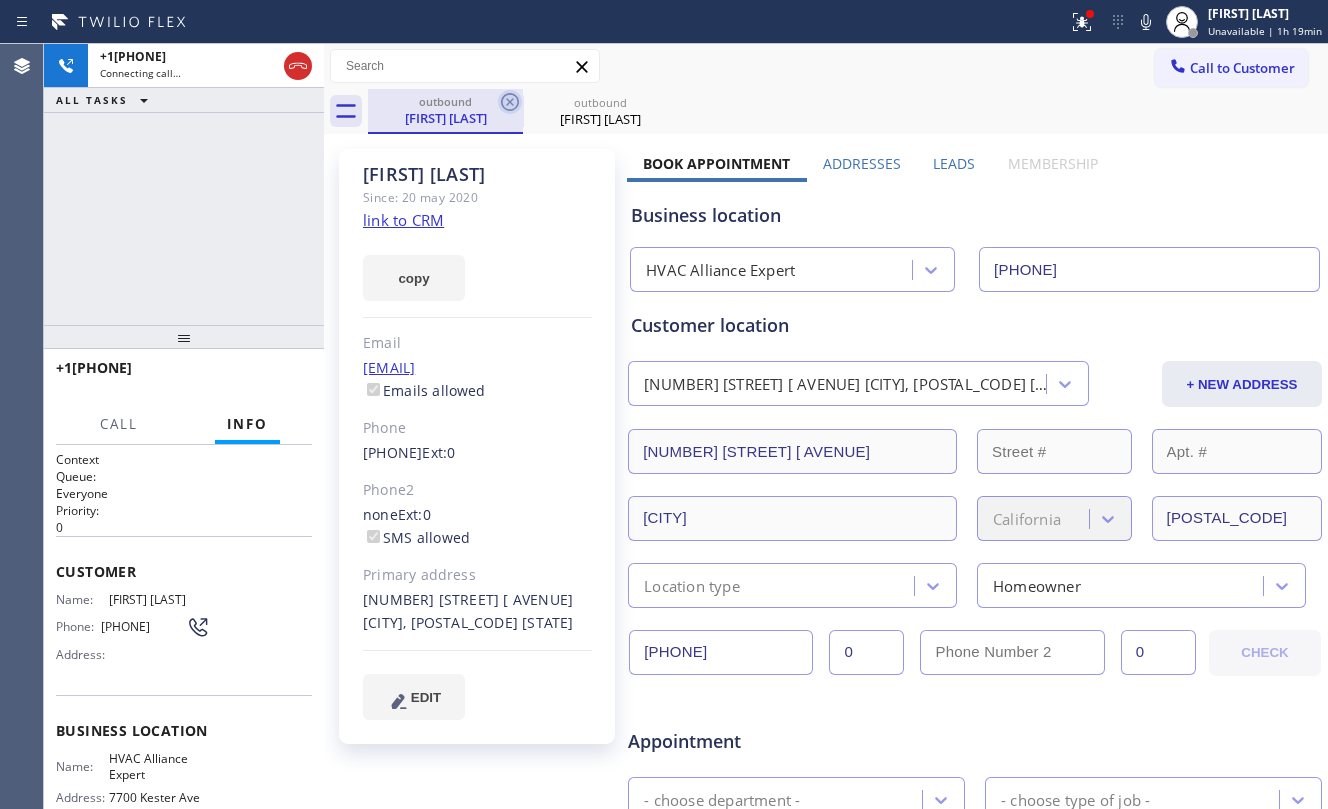 click 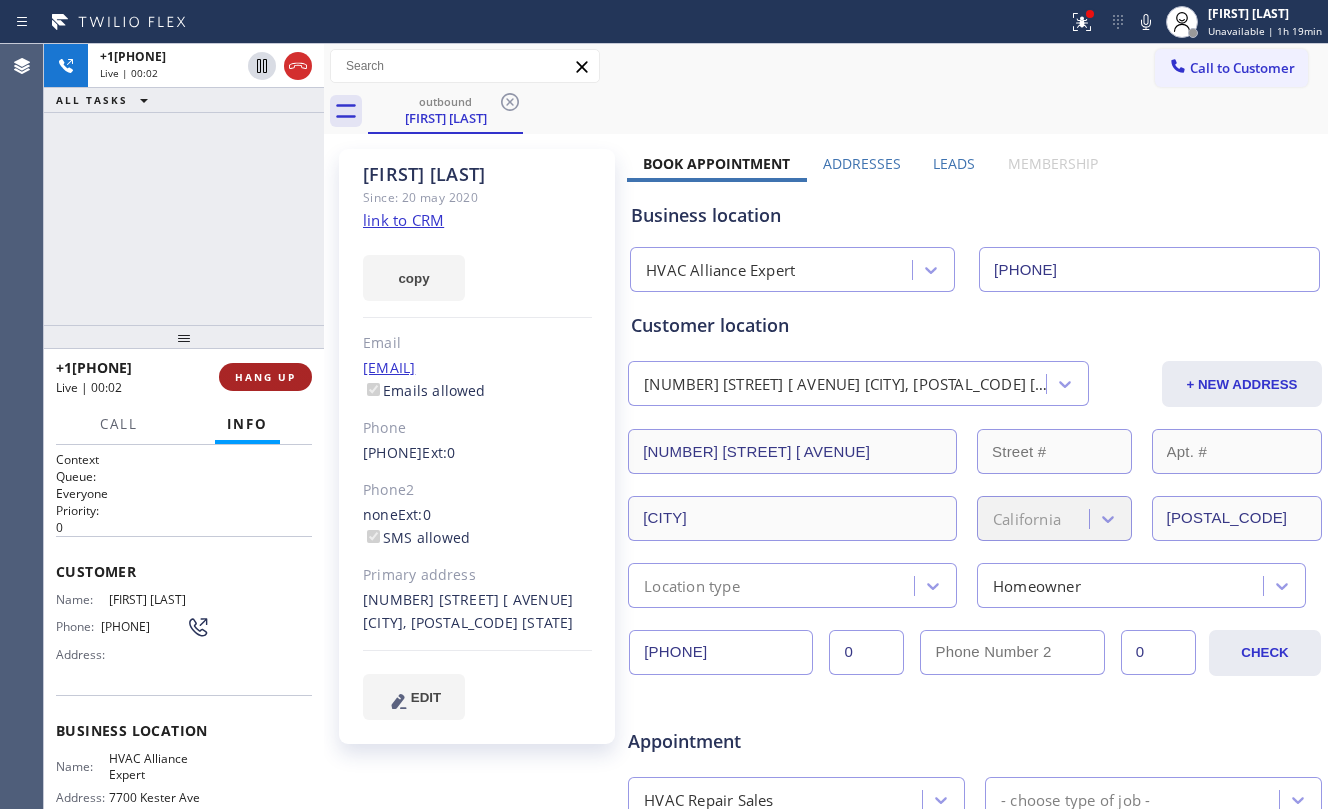 click on "HANG UP" at bounding box center (265, 377) 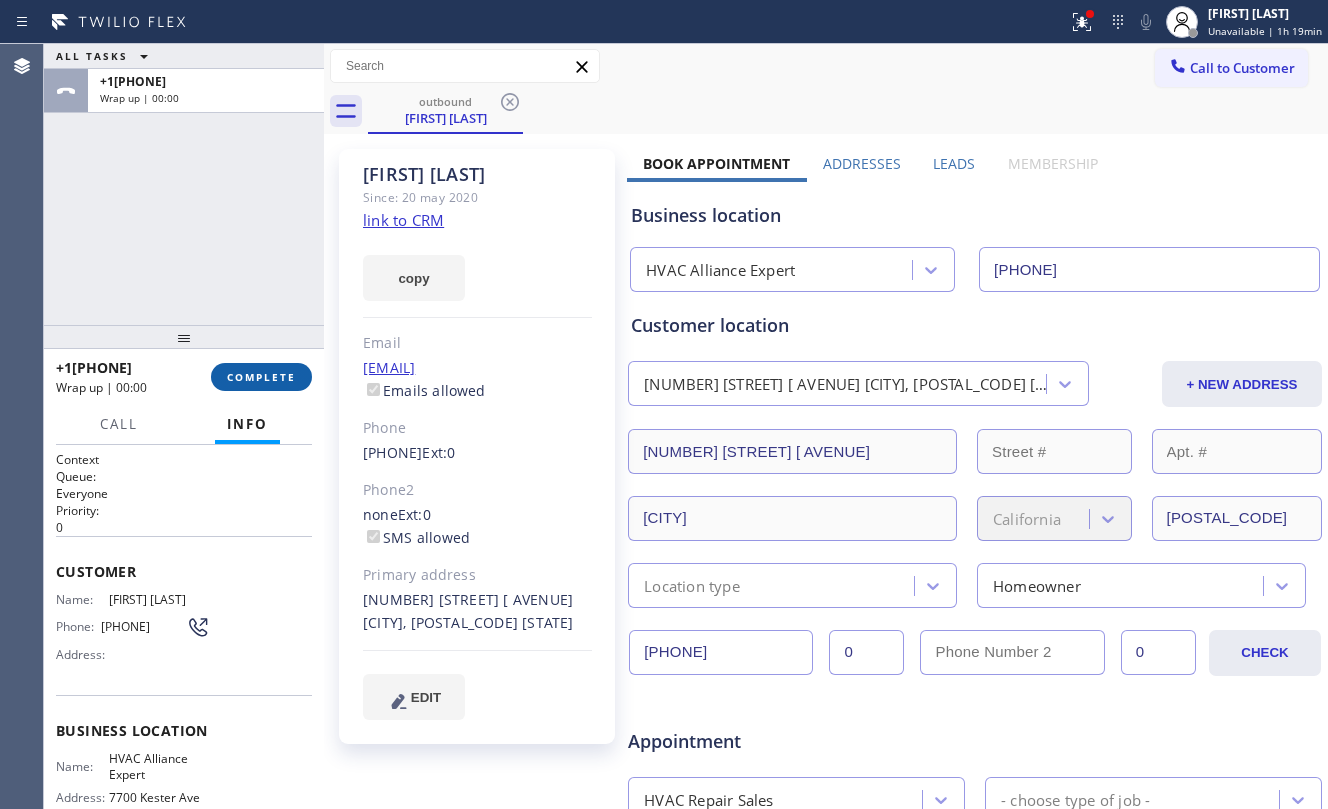drag, startPoint x: 261, startPoint y: 392, endPoint x: 266, endPoint y: 382, distance: 11.18034 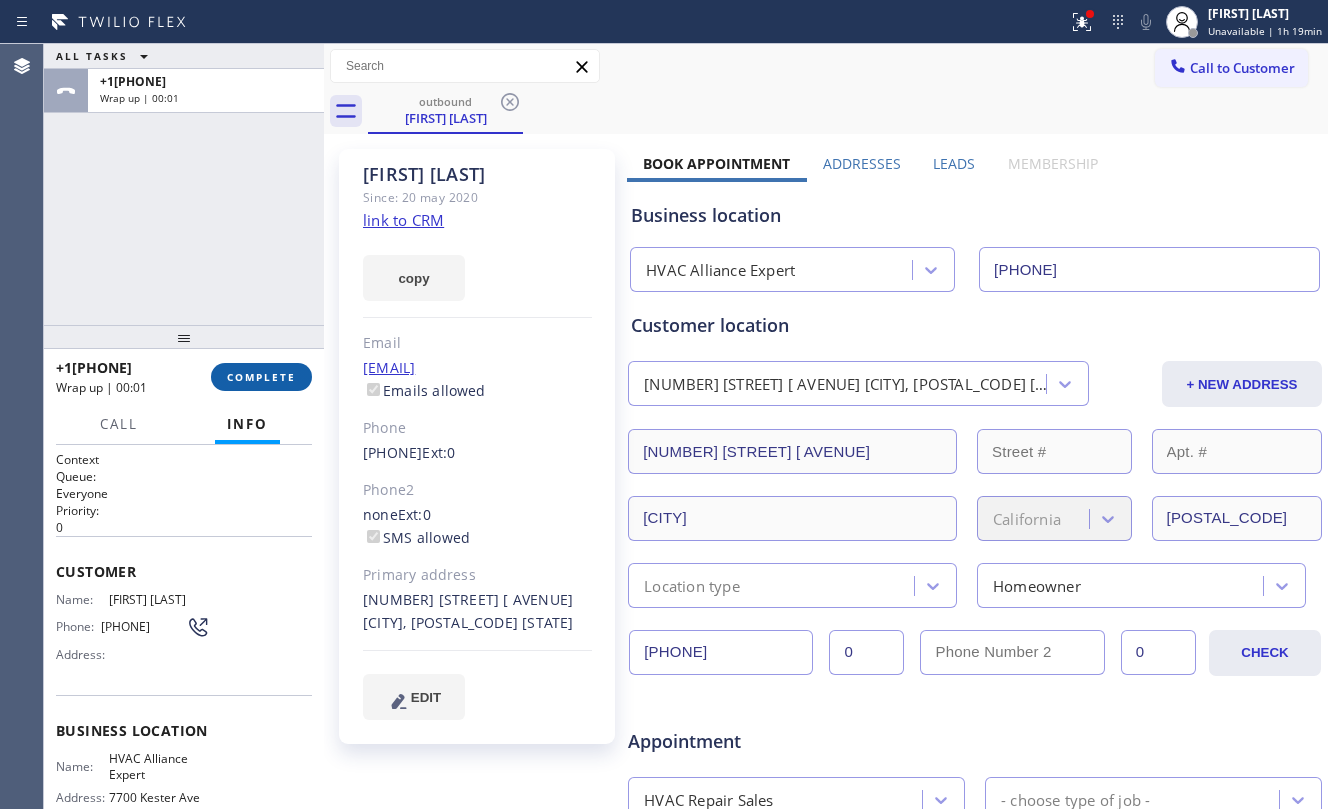 drag, startPoint x: 264, startPoint y: 378, endPoint x: 481, endPoint y: 262, distance: 246.05893 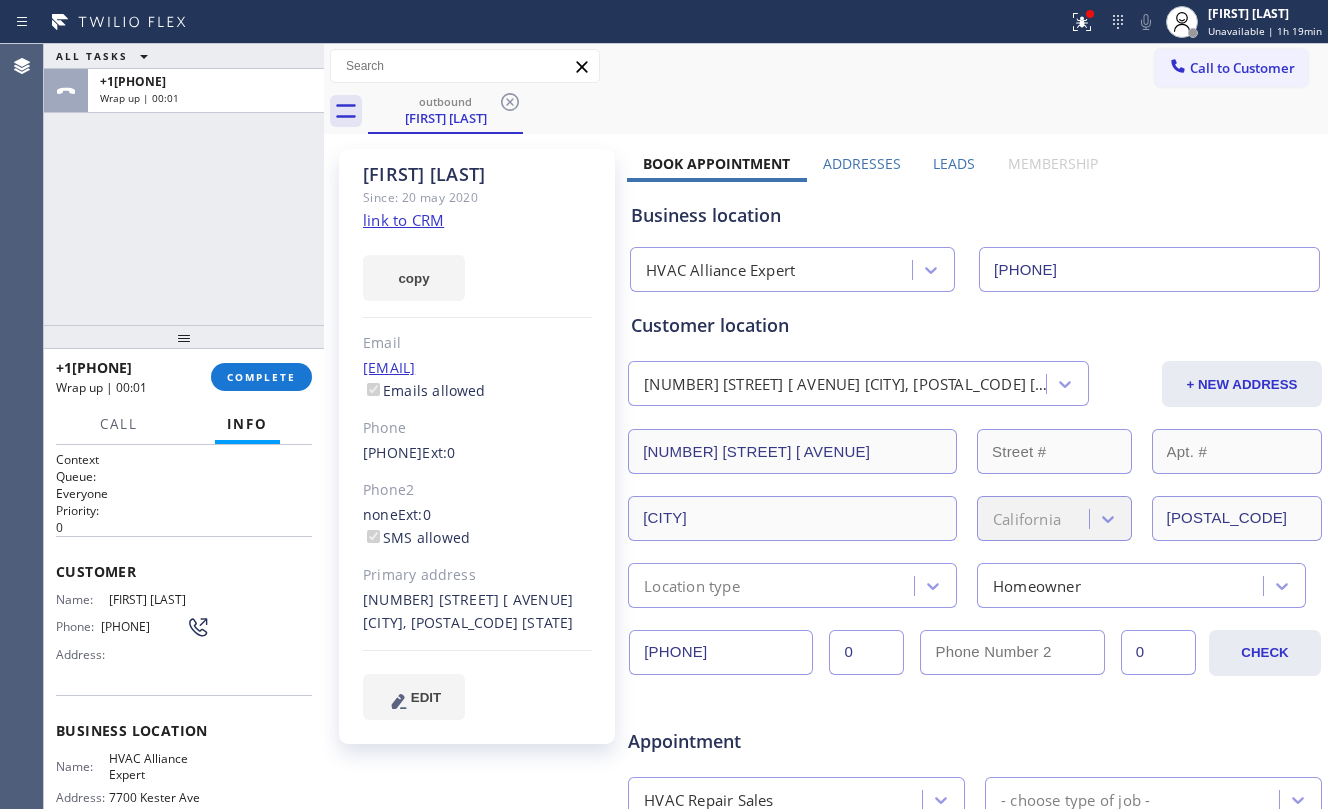 click on "COMPLETE" at bounding box center [261, 377] 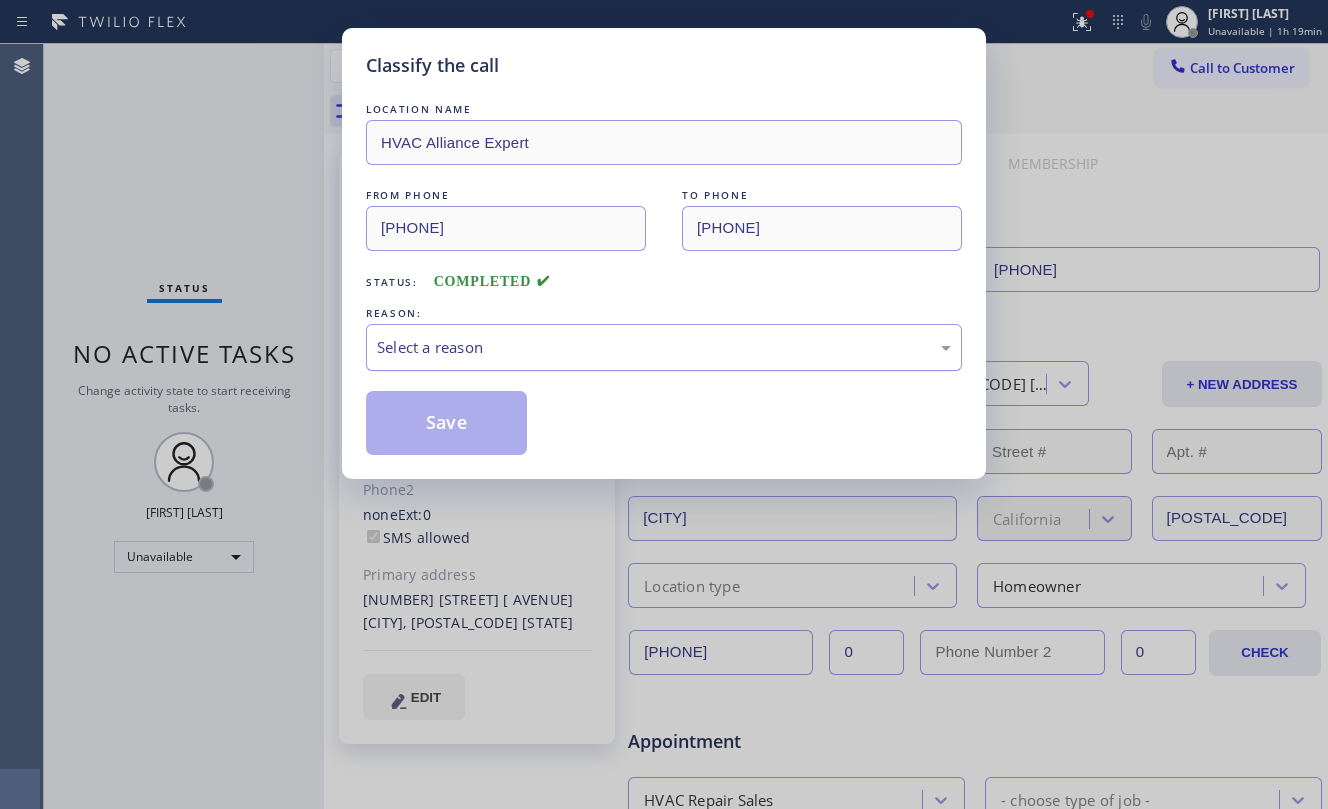 click on "Select a reason" at bounding box center (664, 347) 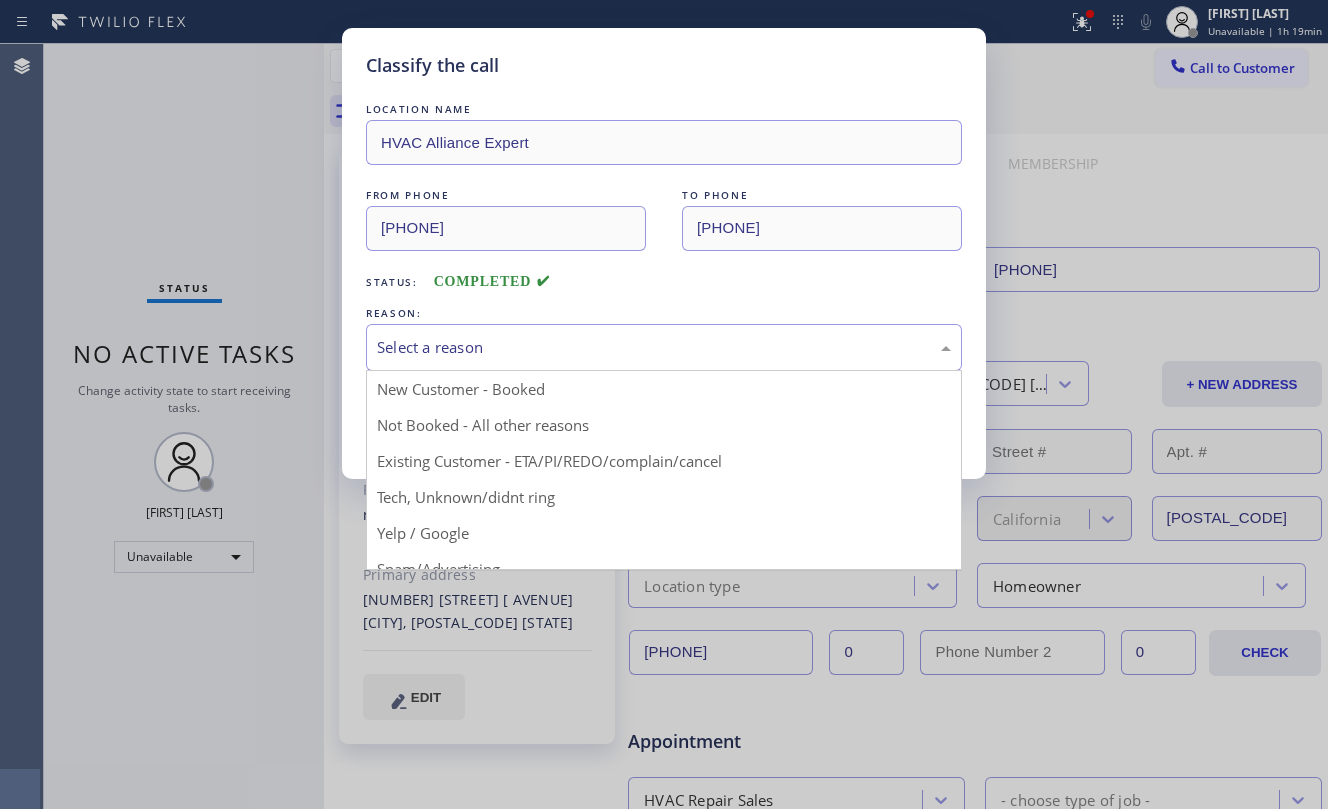 drag, startPoint x: 684, startPoint y: 460, endPoint x: 536, endPoint y: 438, distance: 149.6262 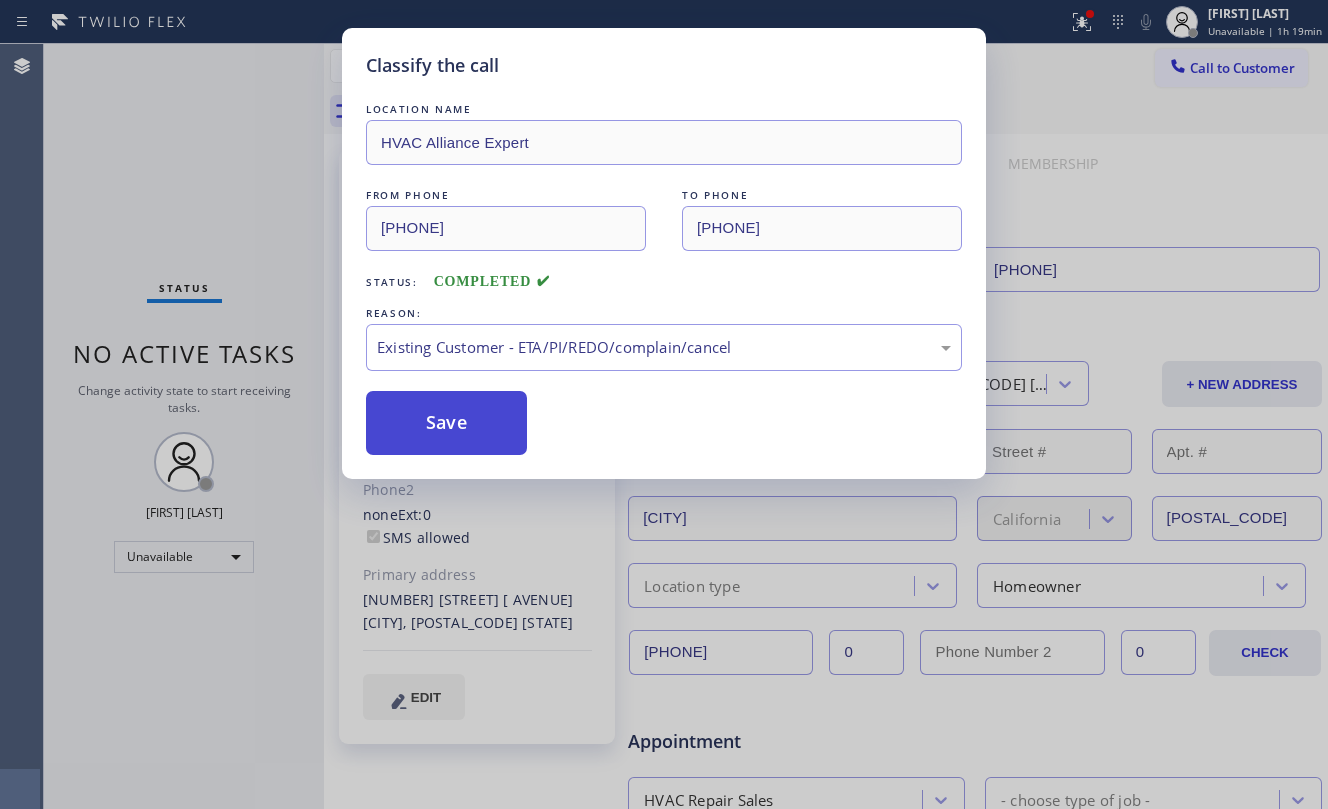 click on "Save" at bounding box center (446, 423) 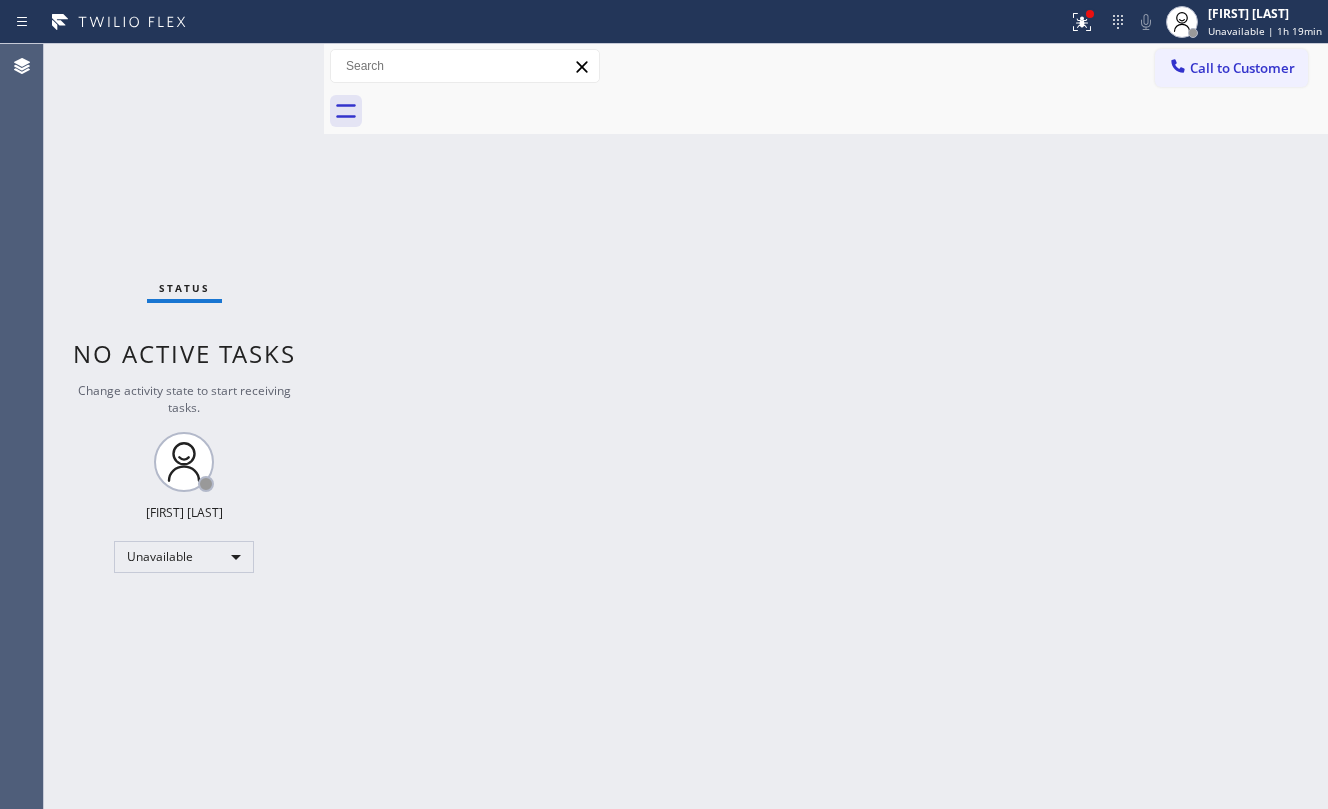 drag, startPoint x: 1184, startPoint y: 61, endPoint x: 869, endPoint y: 385, distance: 451.88605 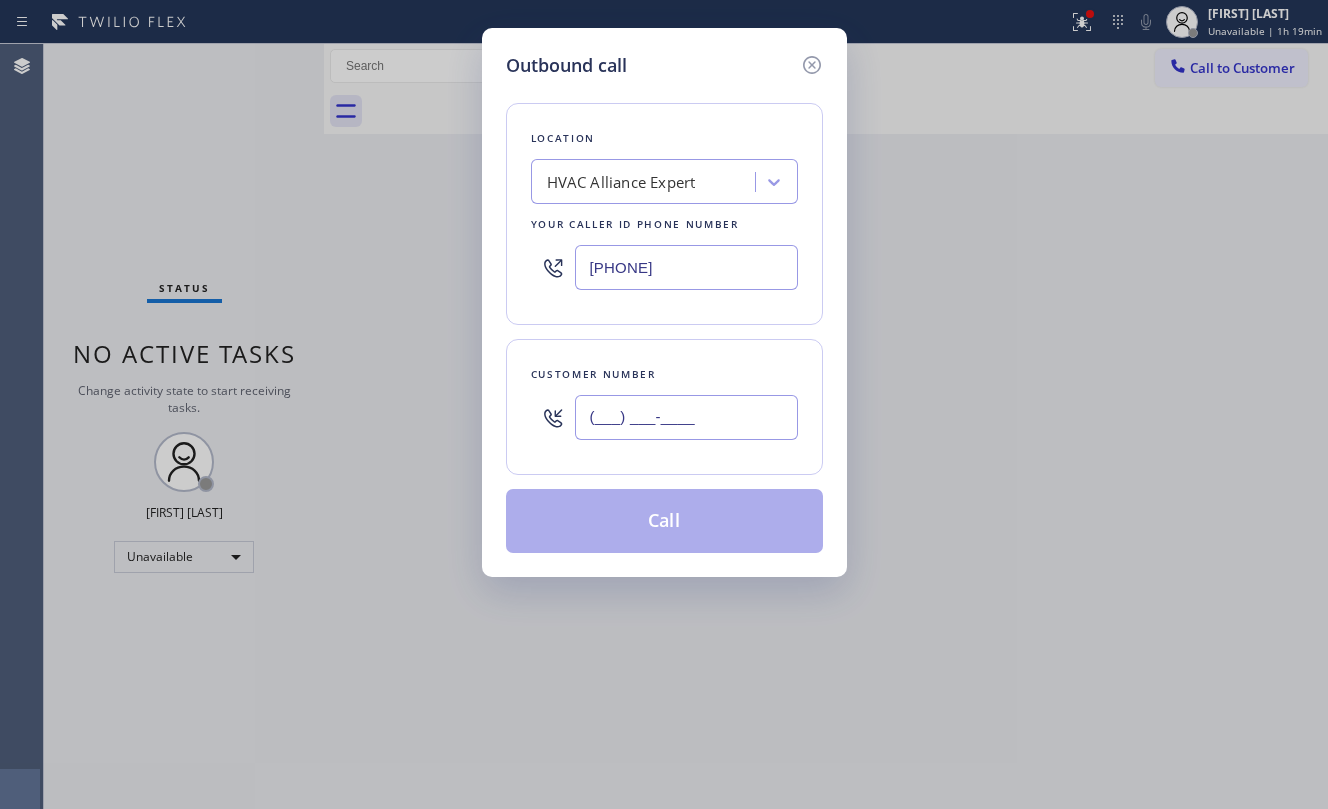 click on "(___) ___-____" at bounding box center [686, 417] 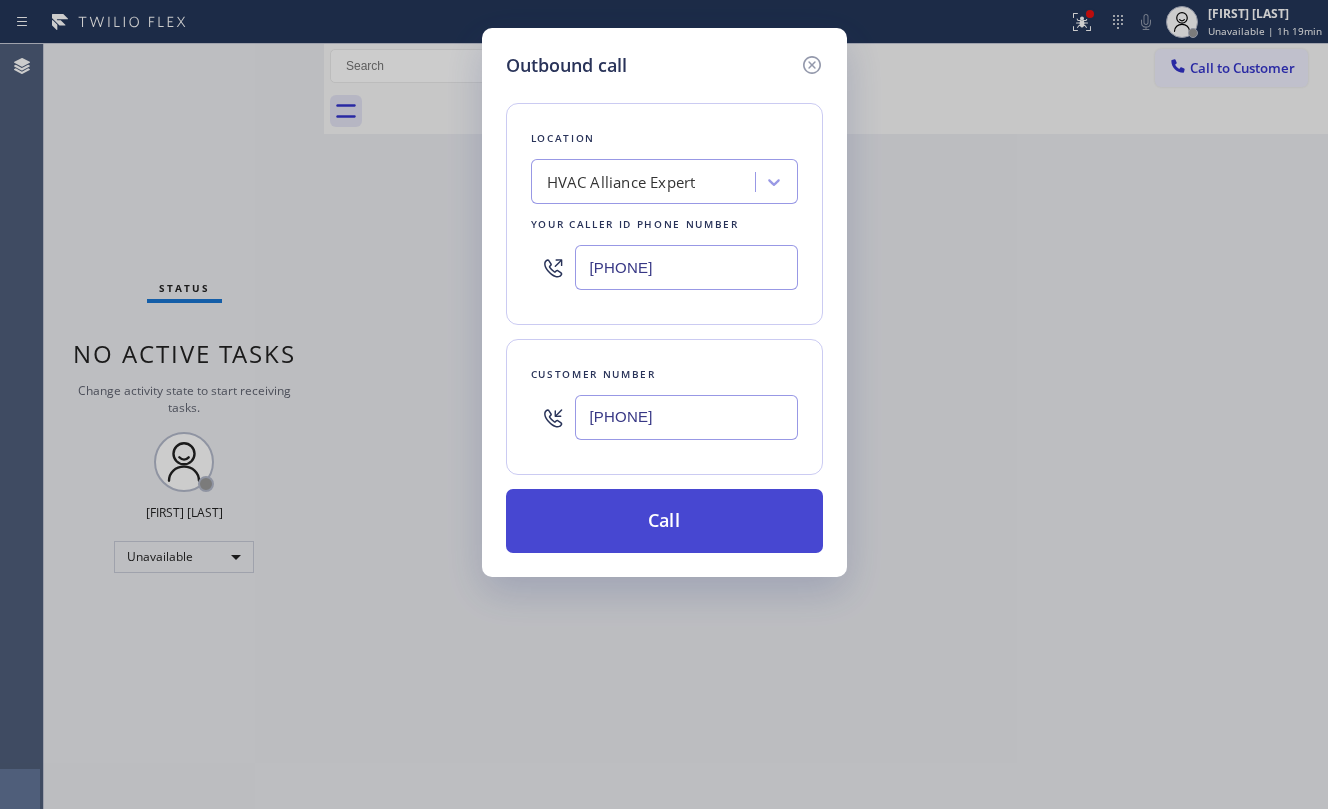 type on "[PHONE]" 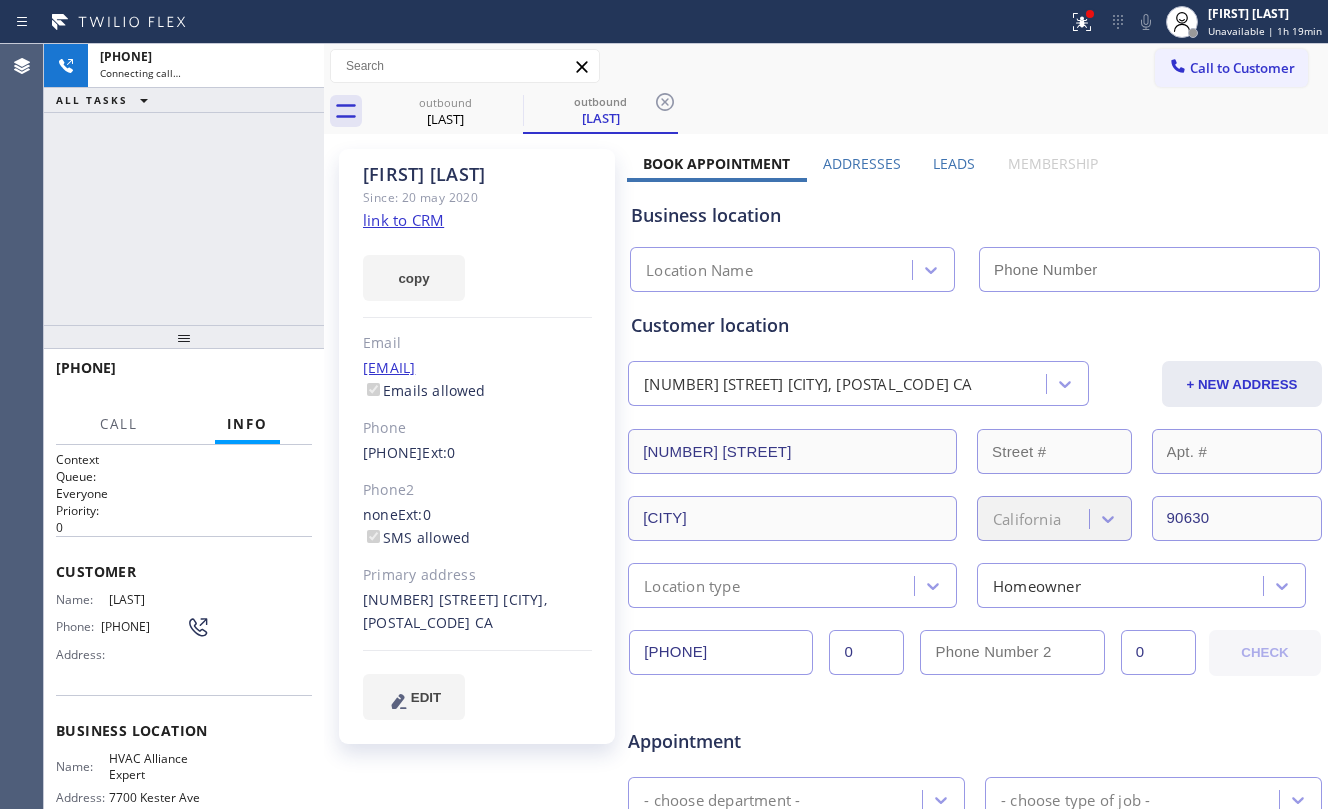 type on "[PHONE]" 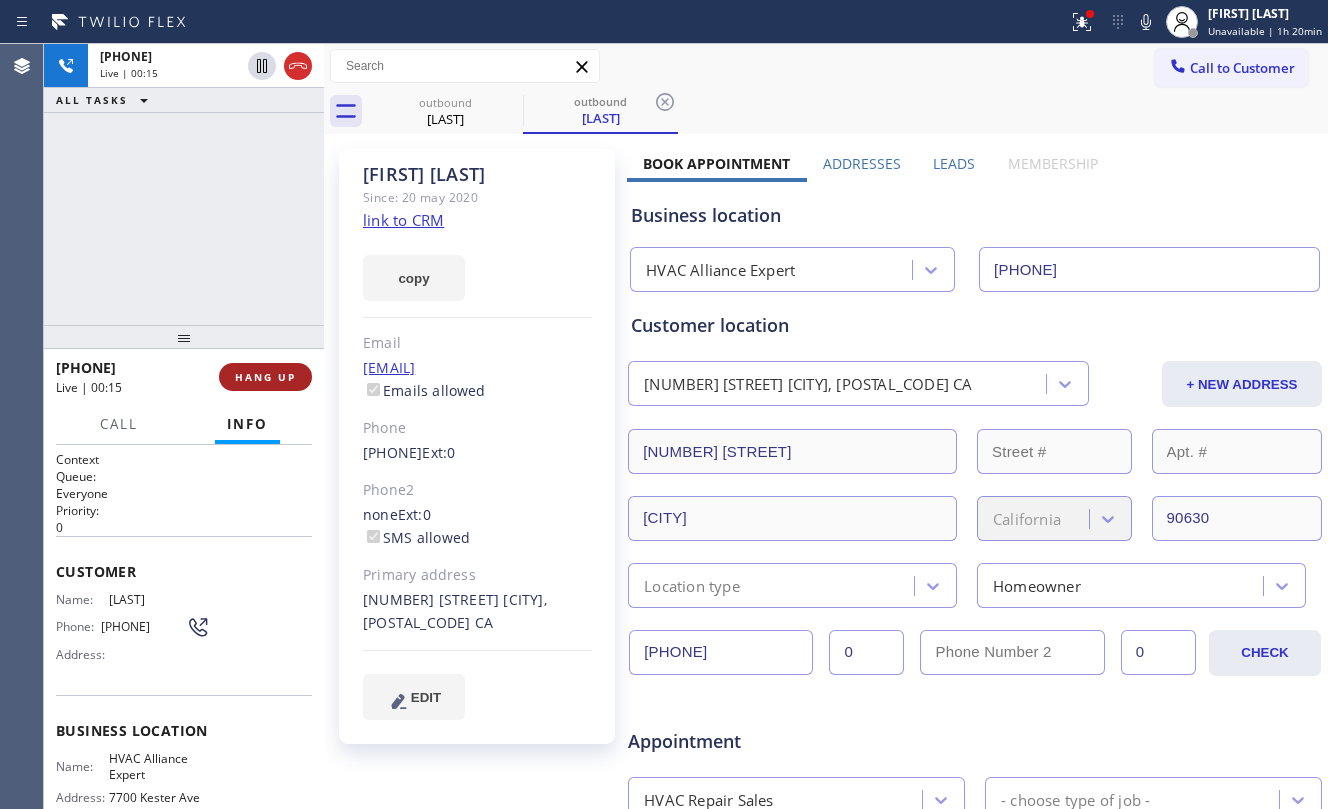 click on "HANG UP" at bounding box center (265, 377) 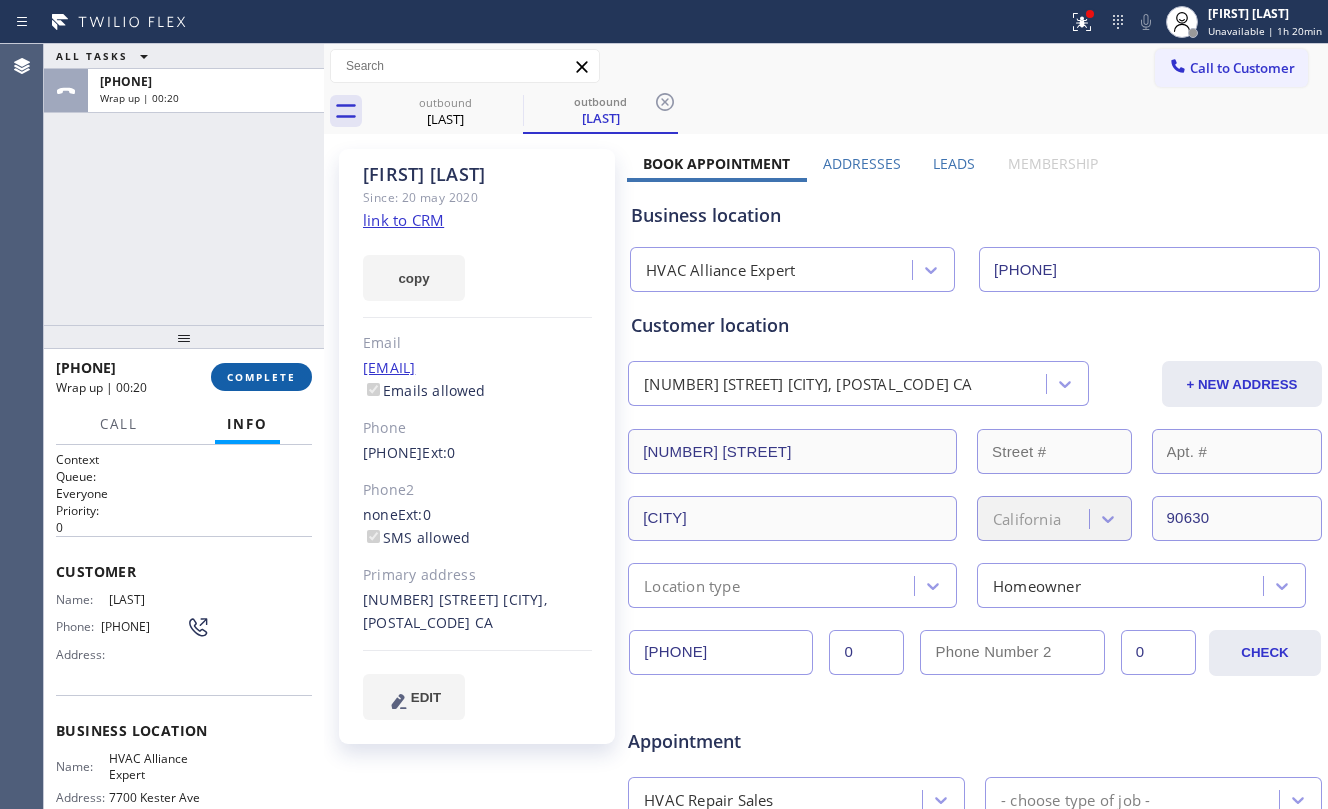 click on "COMPLETE" at bounding box center [261, 377] 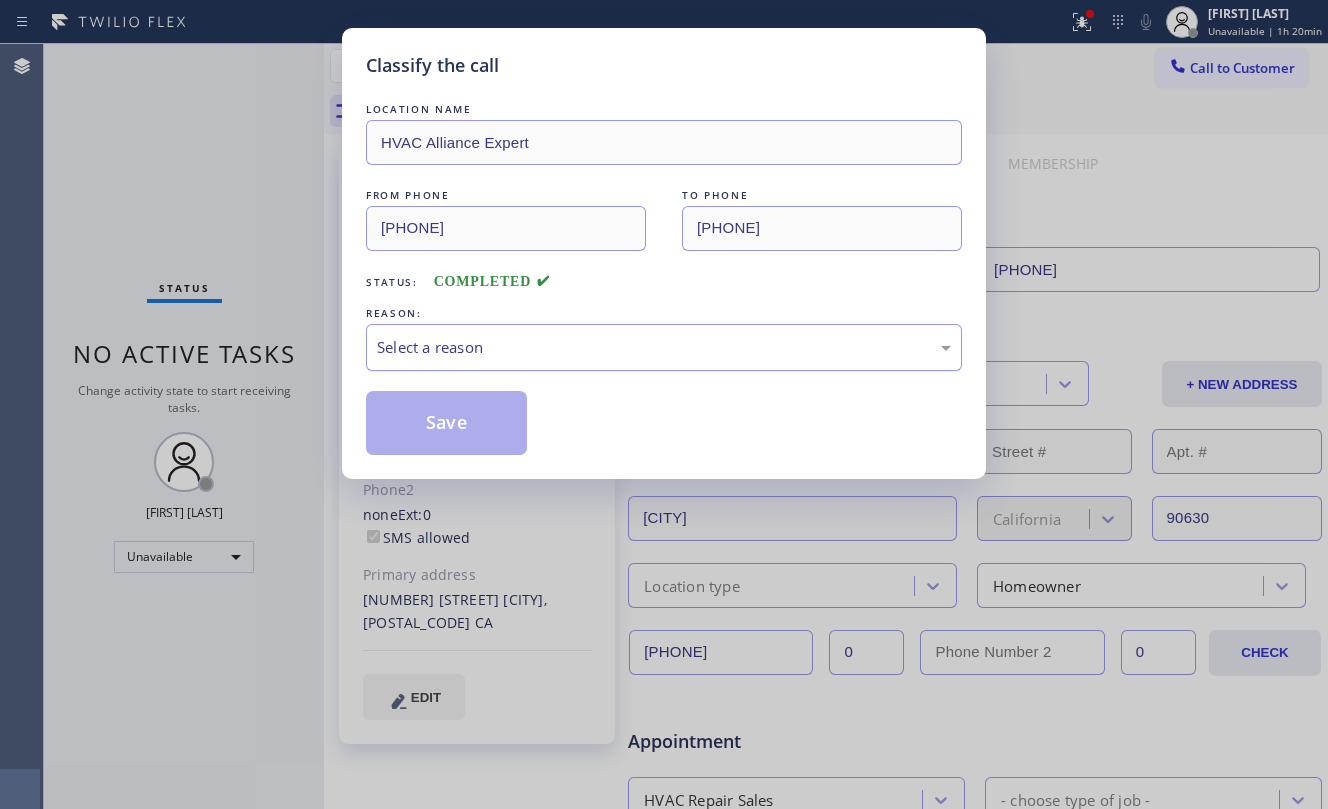 click on "Select a reason" at bounding box center [664, 347] 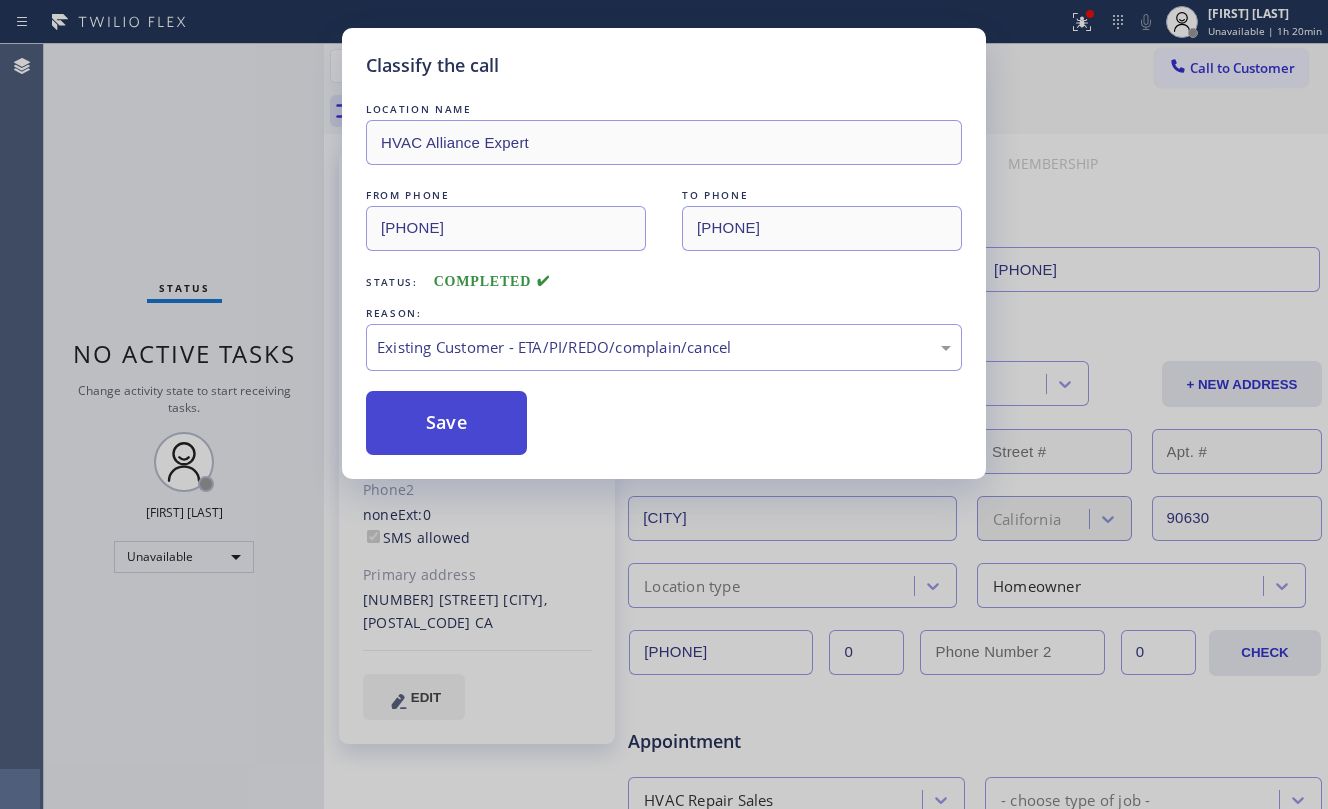 click on "Save" at bounding box center [446, 423] 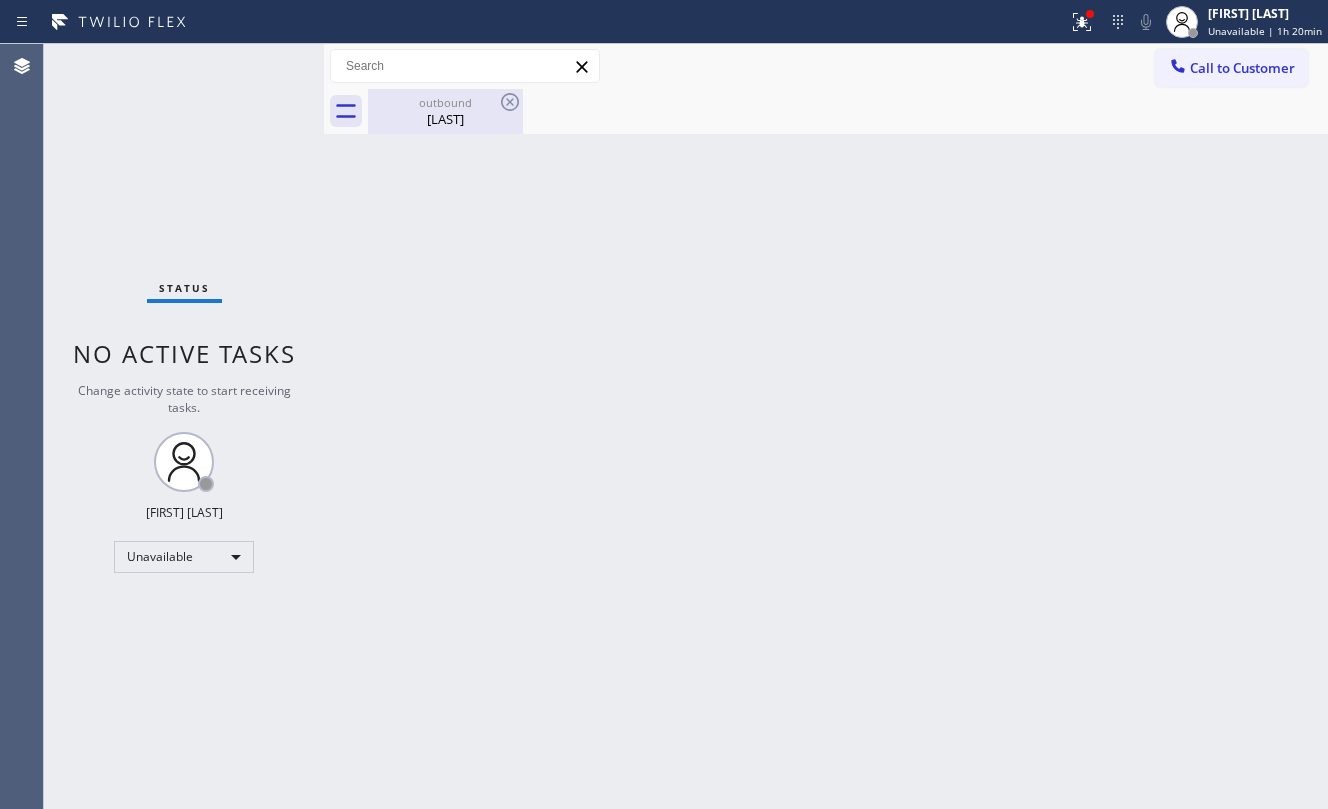 click on "Status   No active tasks     Change activity state to start receiving tasks.   Jesica Jumao-as Unavailable" at bounding box center [184, 426] 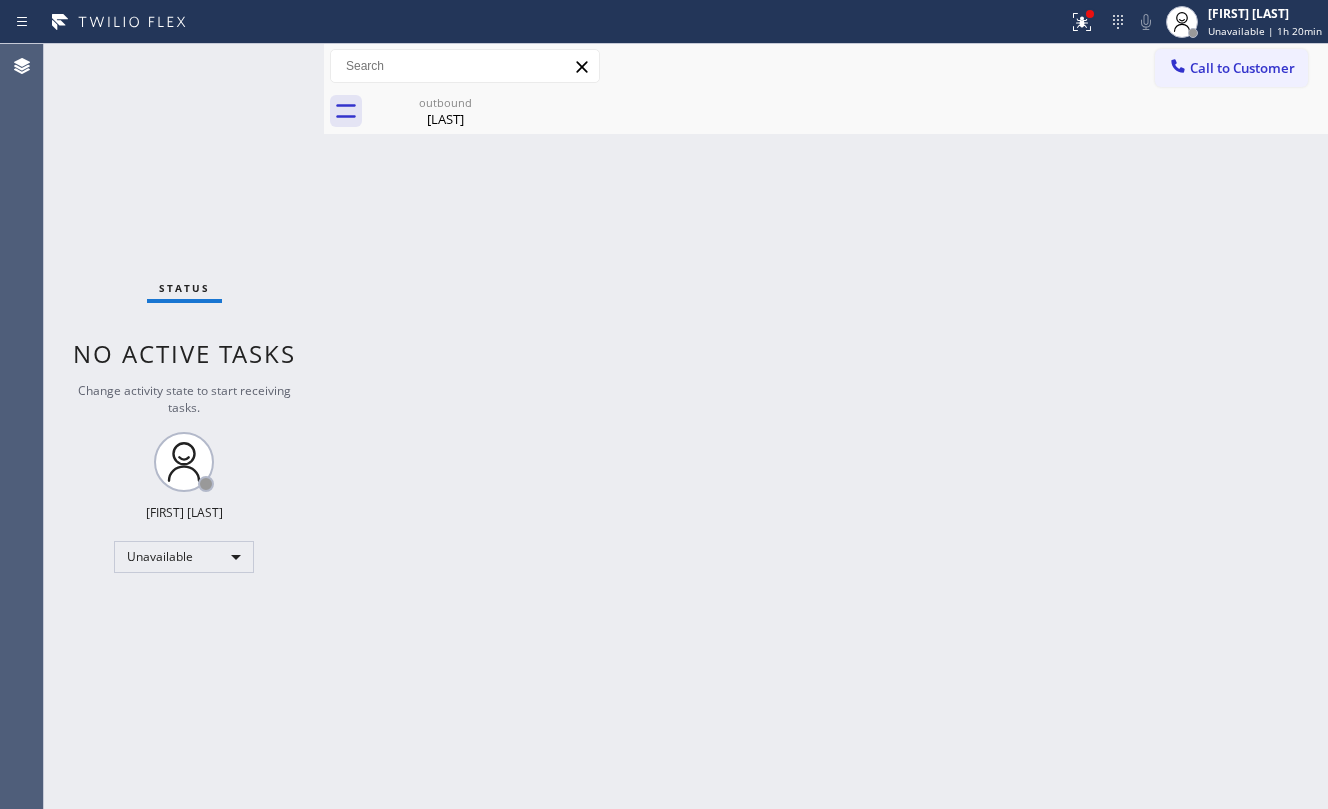 click on "[LAST]" at bounding box center [445, 119] 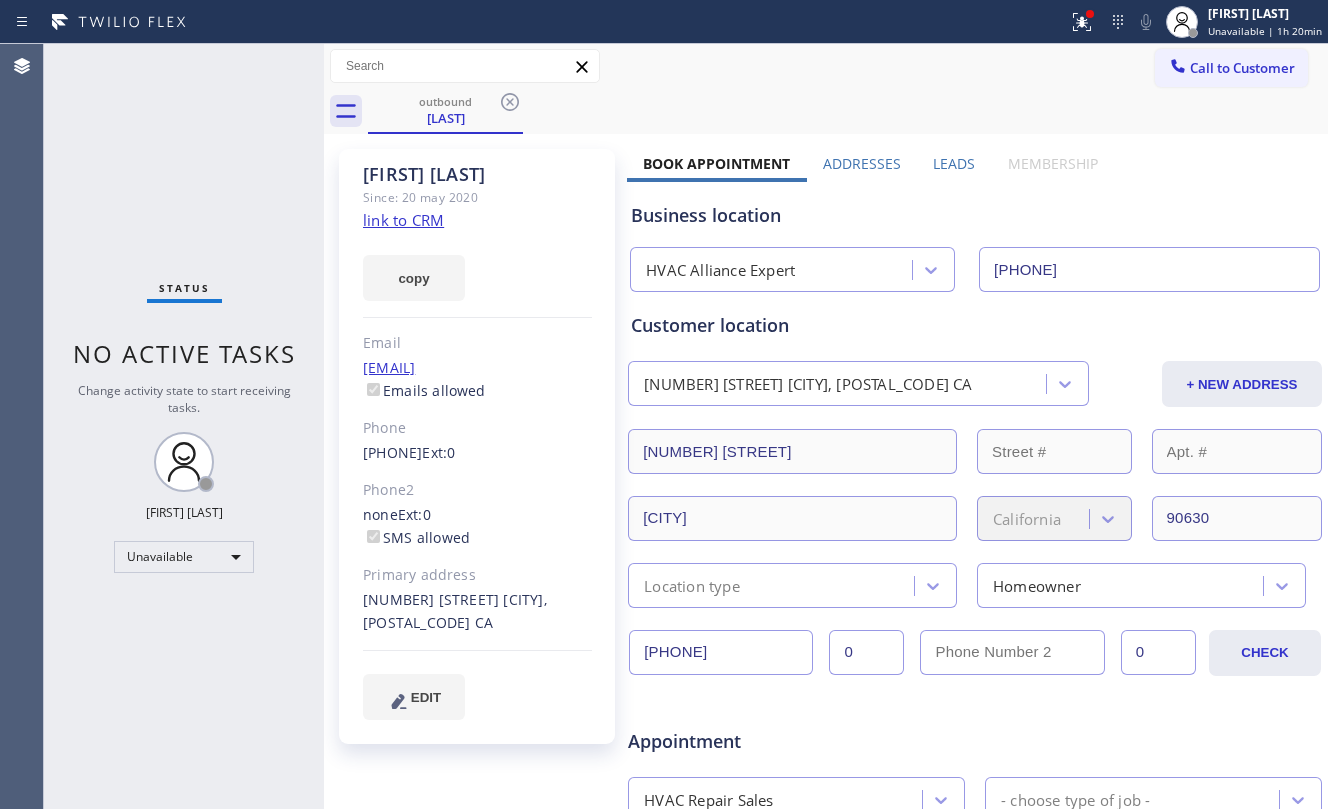 click on "link to CRM" 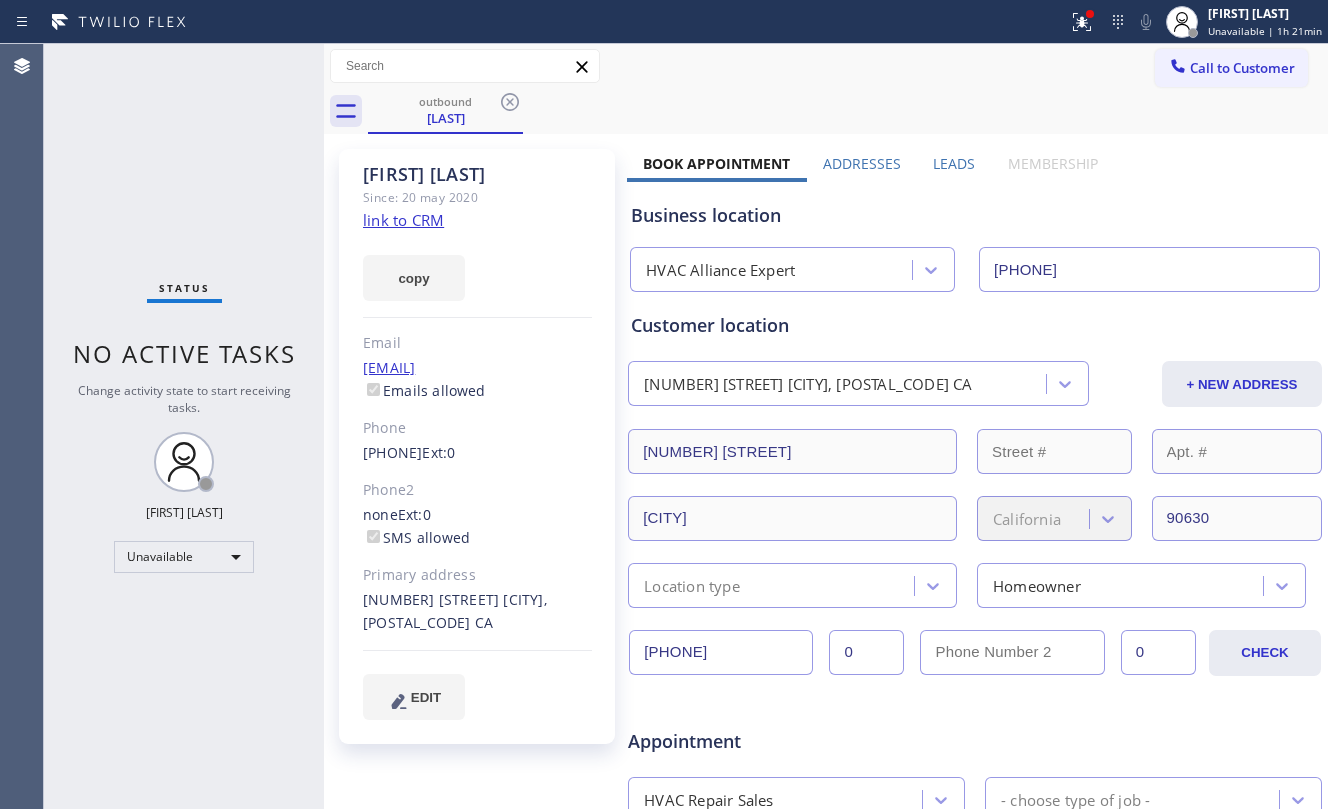 drag, startPoint x: 500, startPoint y: 101, endPoint x: 824, endPoint y: 169, distance: 331.0589 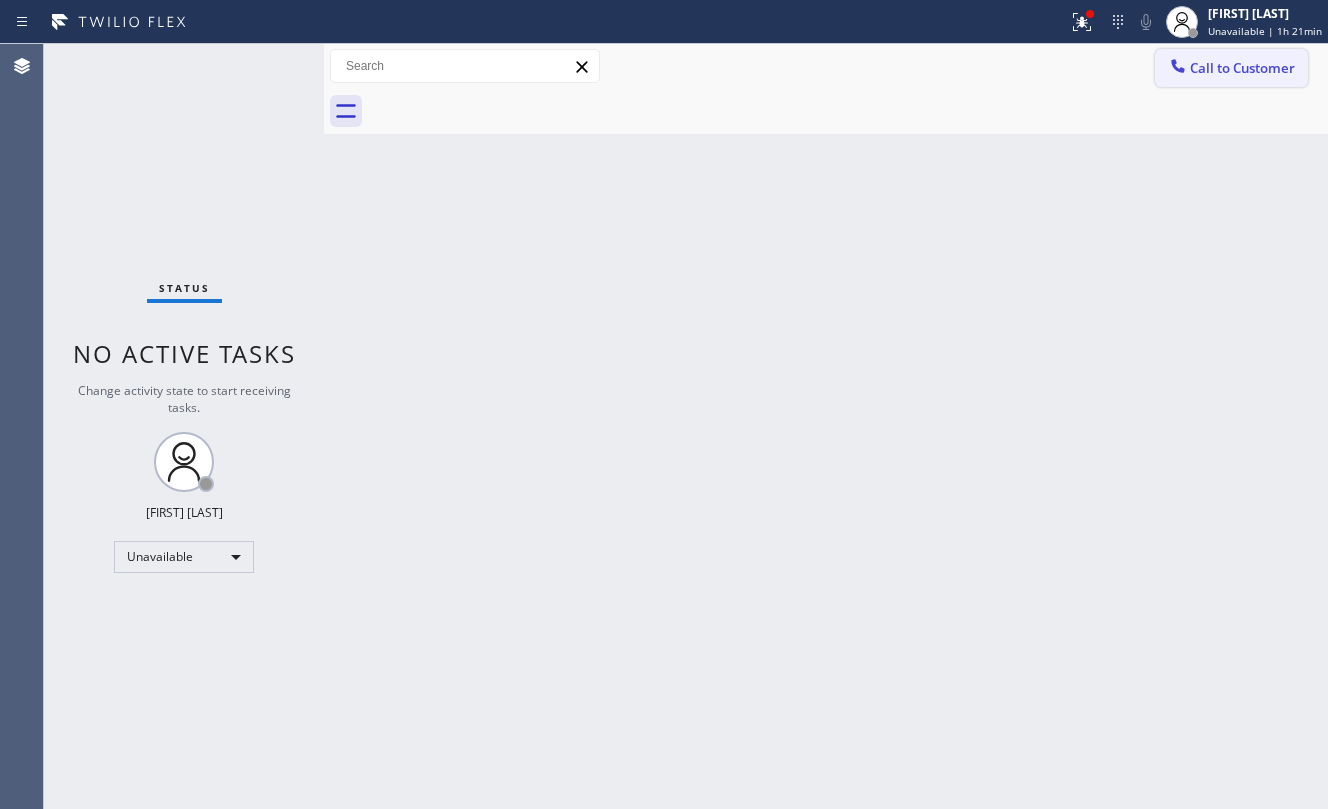 click on "Call to Customer" at bounding box center [1242, 68] 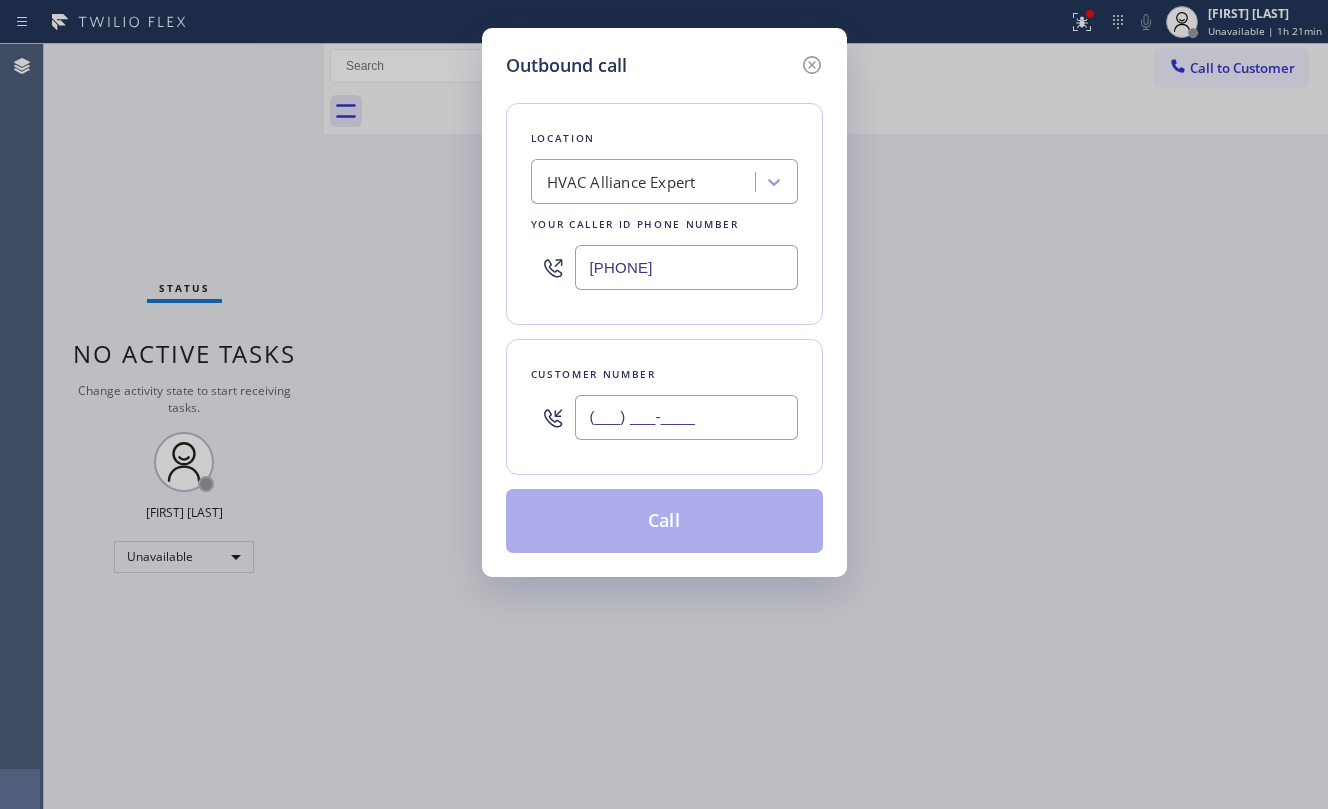 click on "(___) ___-____" at bounding box center (686, 417) 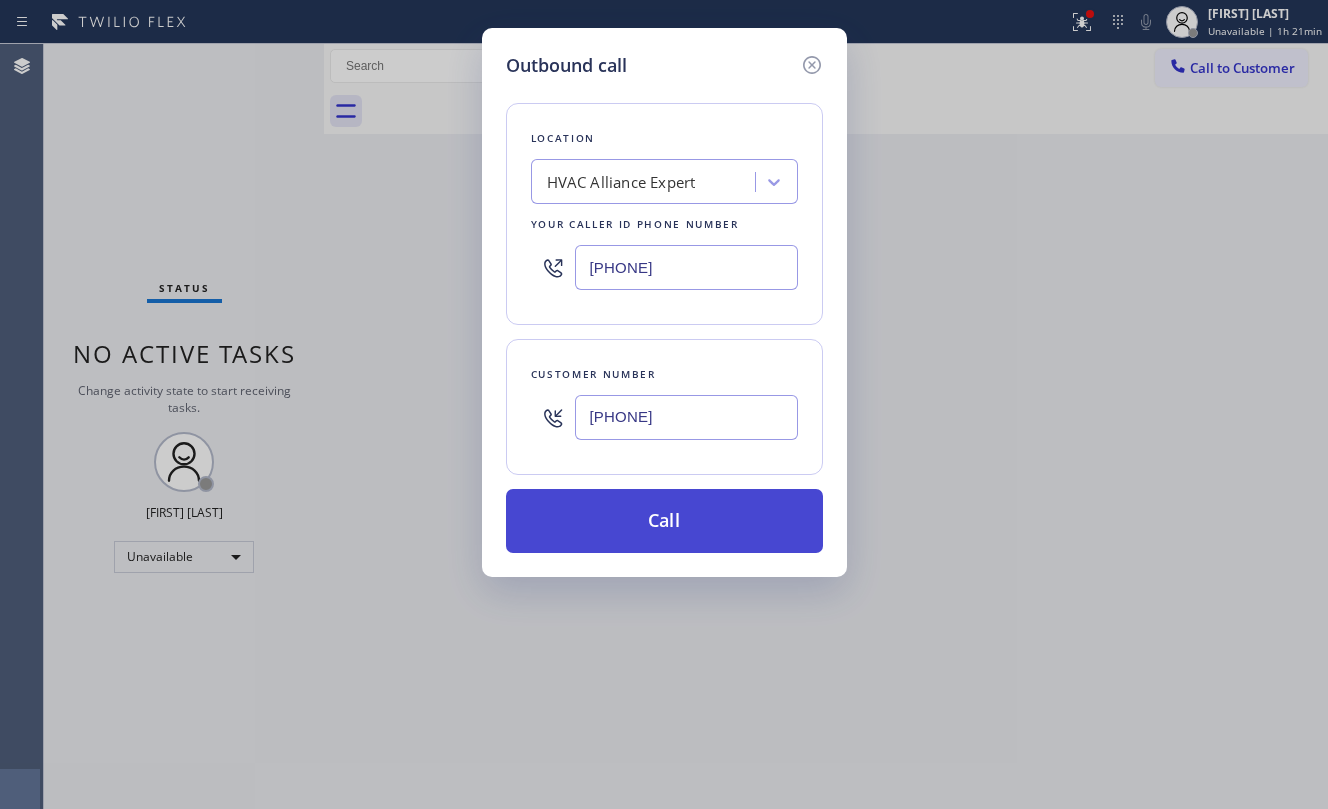 type on "[PHONE]" 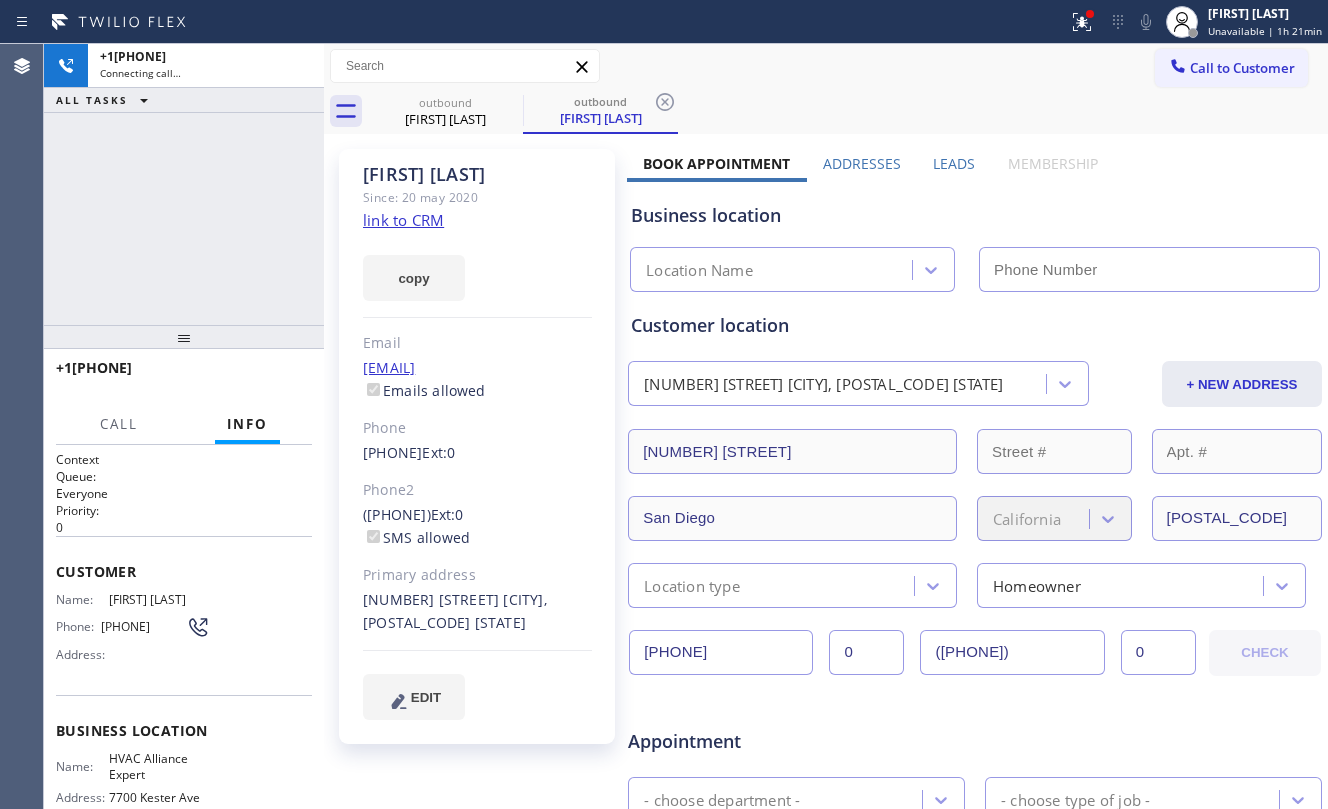 click on "[PHONE]" at bounding box center (184, 184) 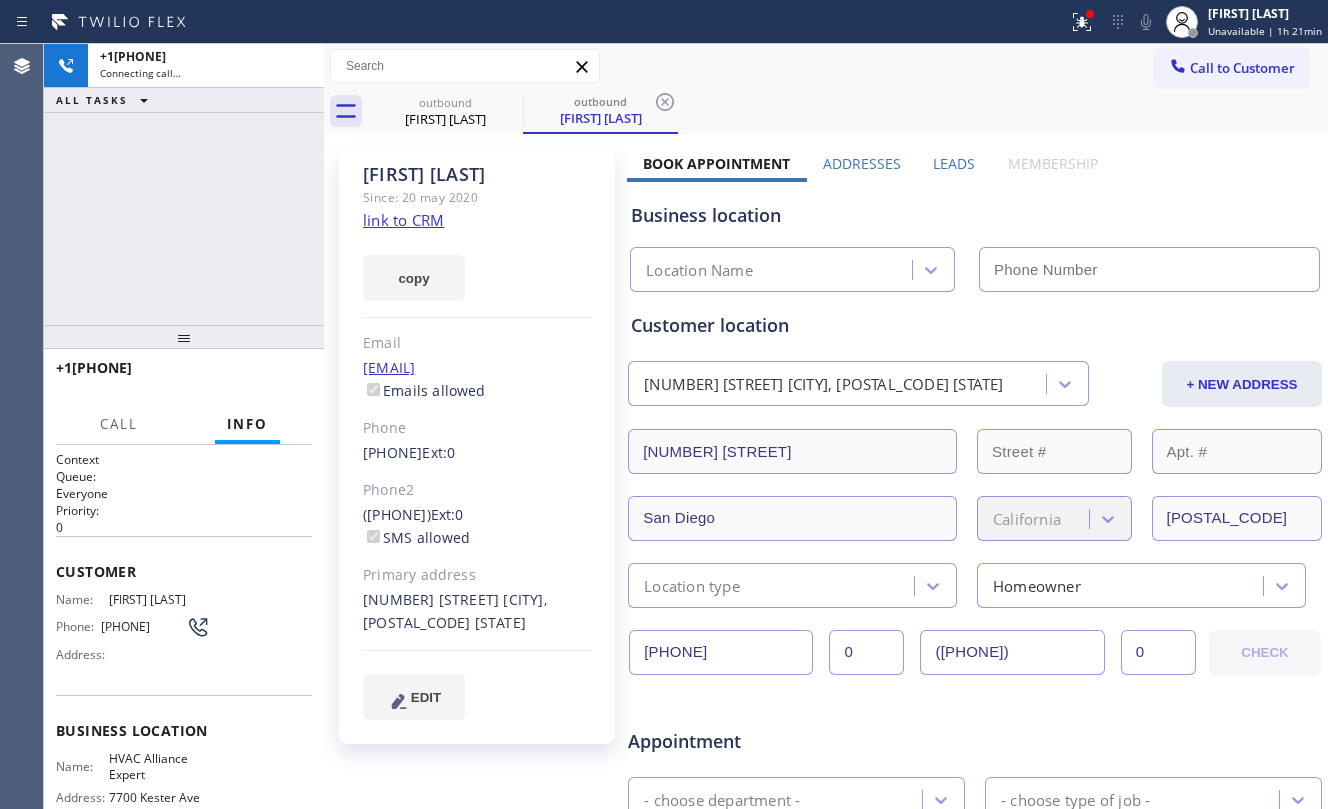 type on "[PHONE]" 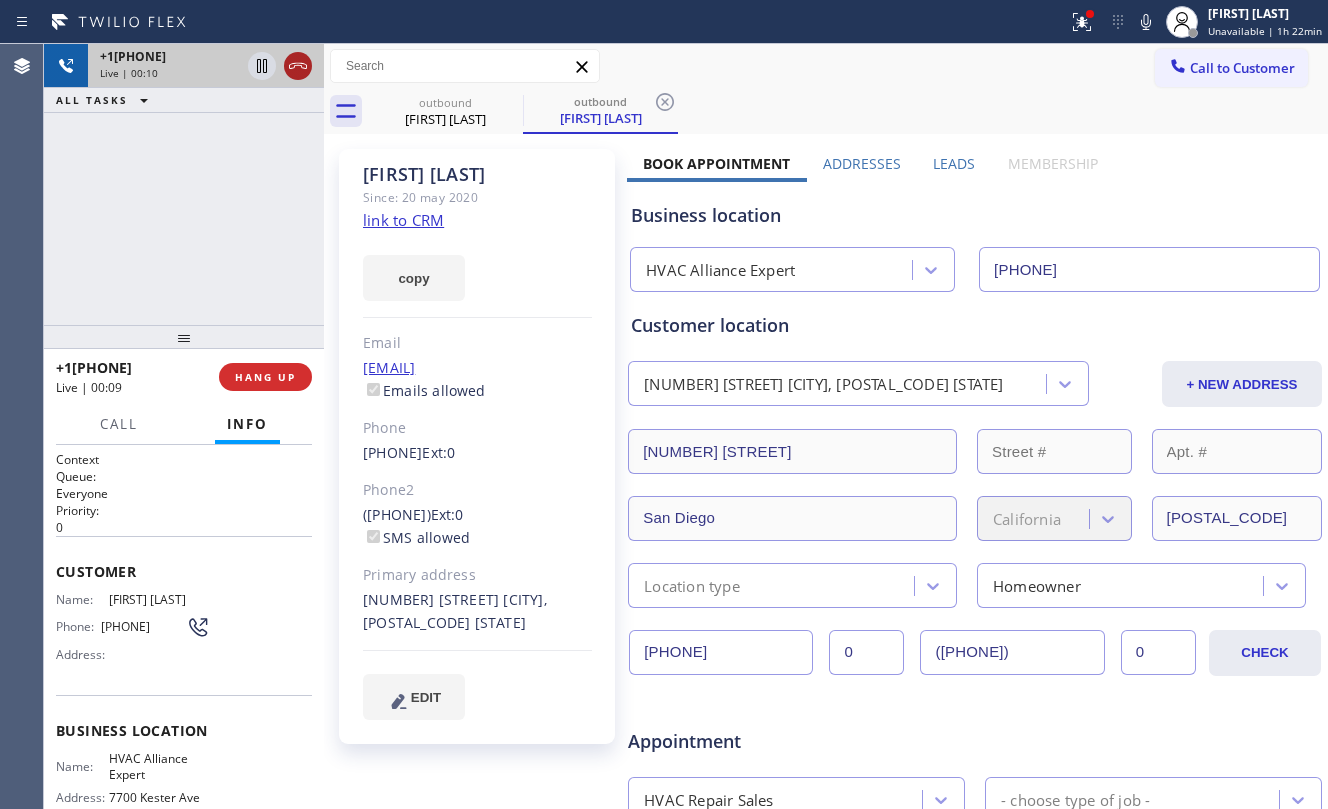 click 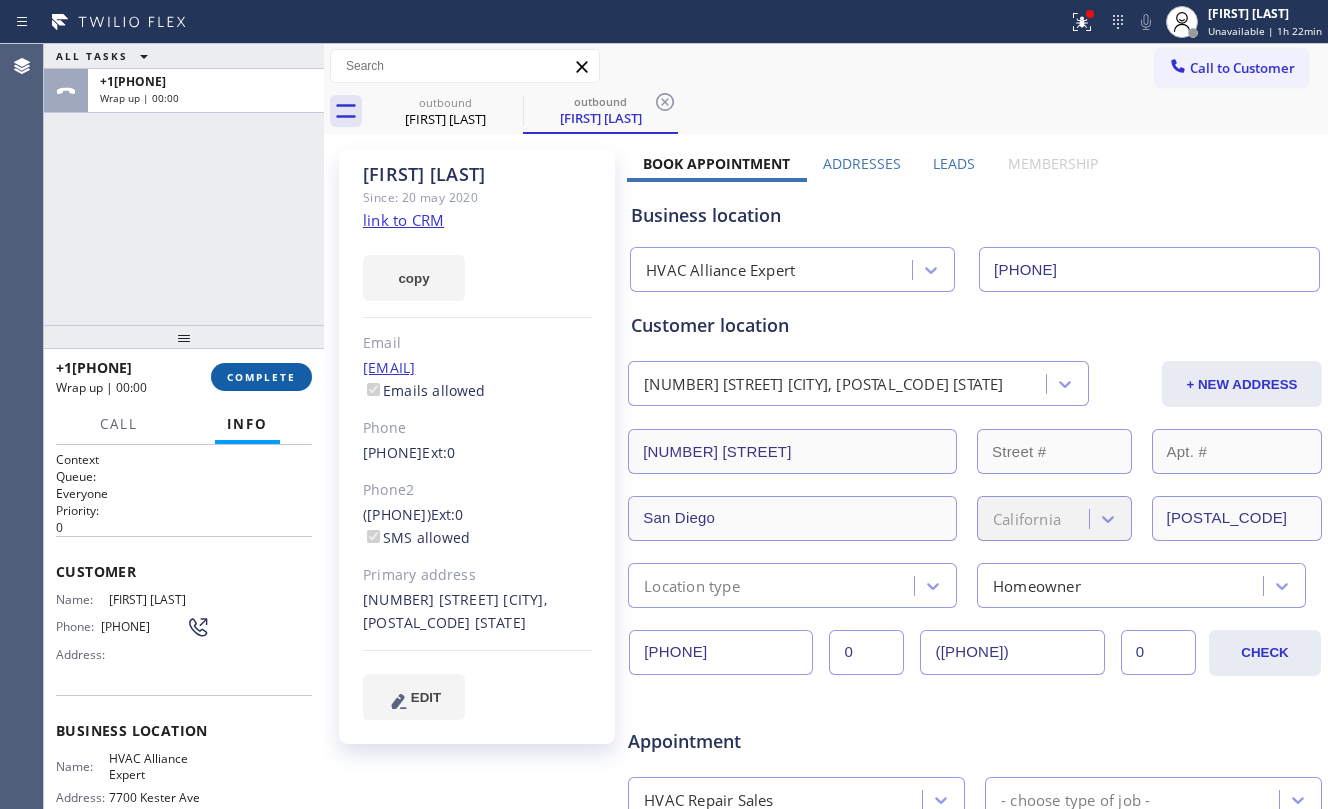click on "COMPLETE" at bounding box center (261, 377) 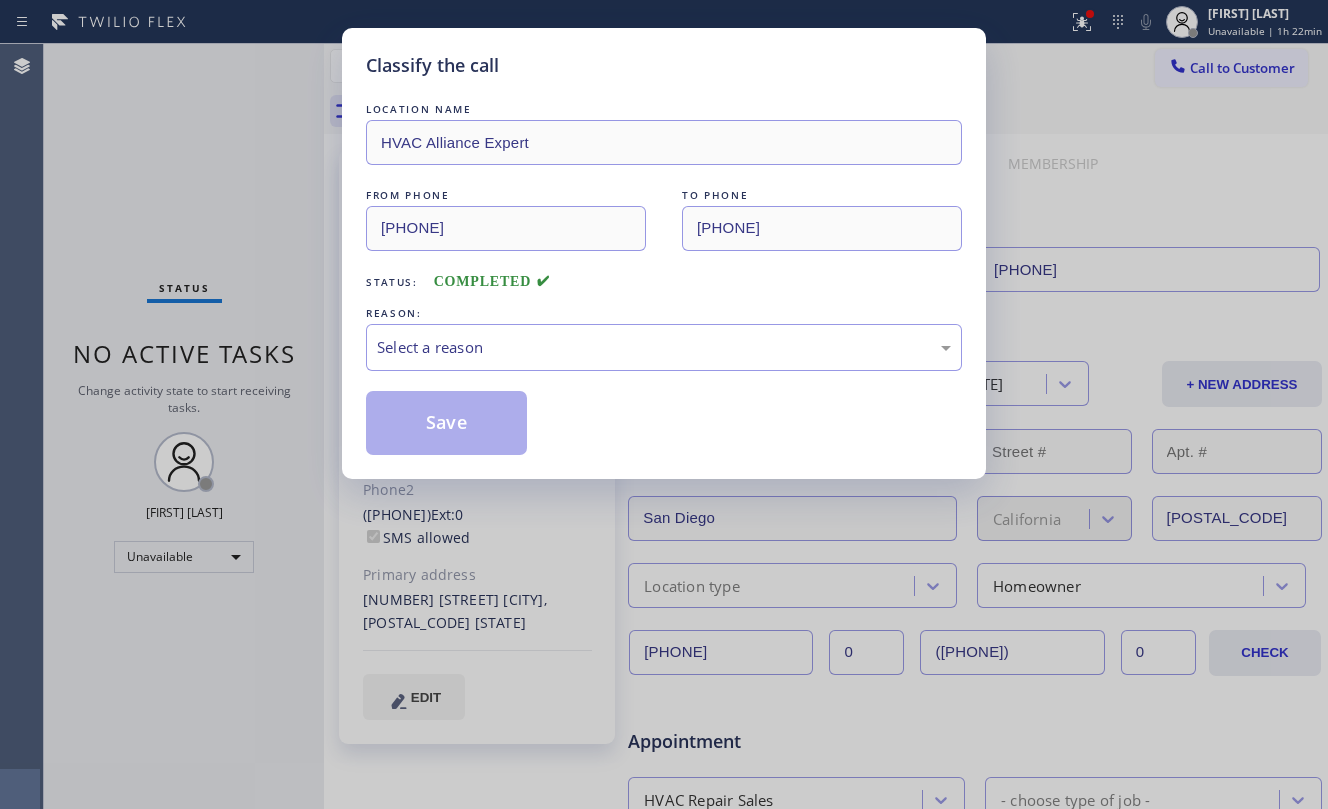 click on "Classify the call LOCATION NAME HVAC Alliance Expert FROM PHONE [PHONE] TO PHONE [PHONE] Status: COMPLETED REASON: Select a reason Save" at bounding box center [664, 404] 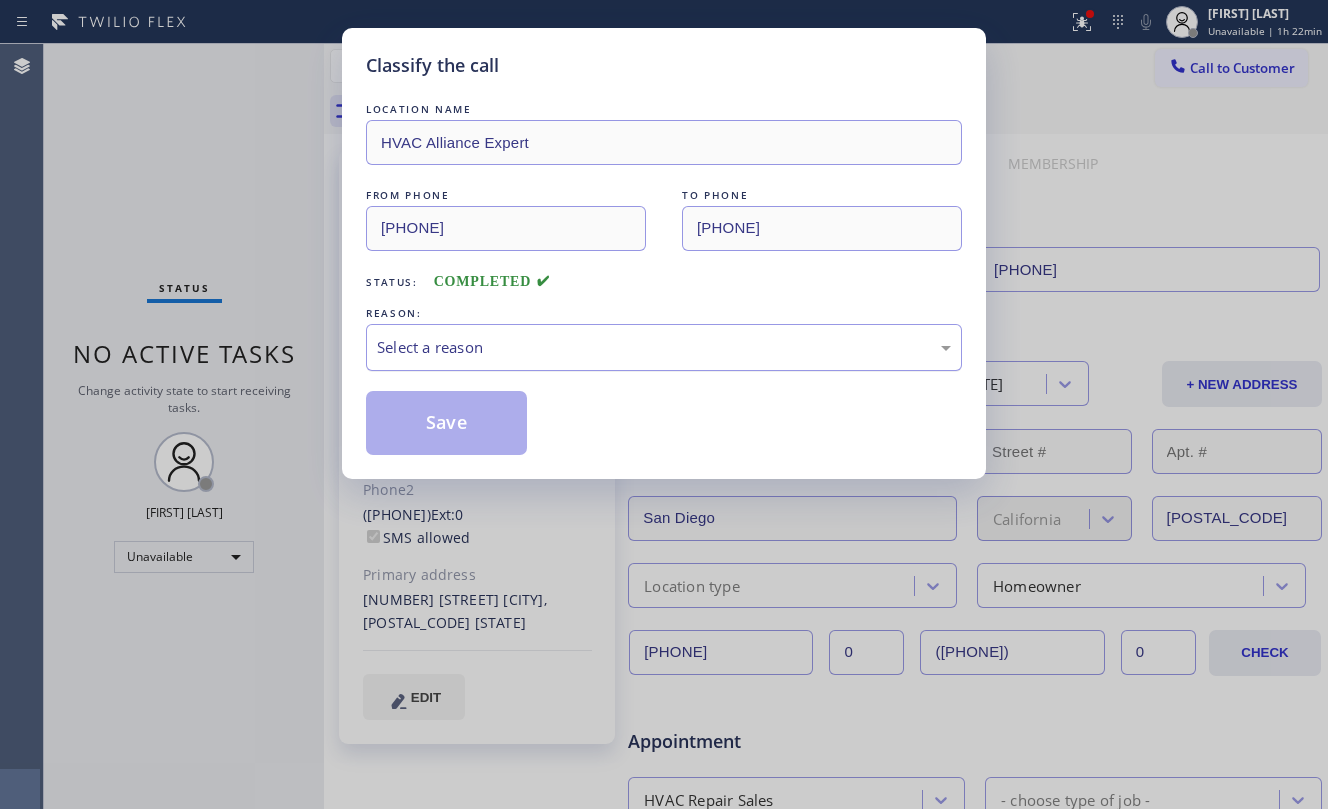 drag, startPoint x: 429, startPoint y: 346, endPoint x: 472, endPoint y: 356, distance: 44.14748 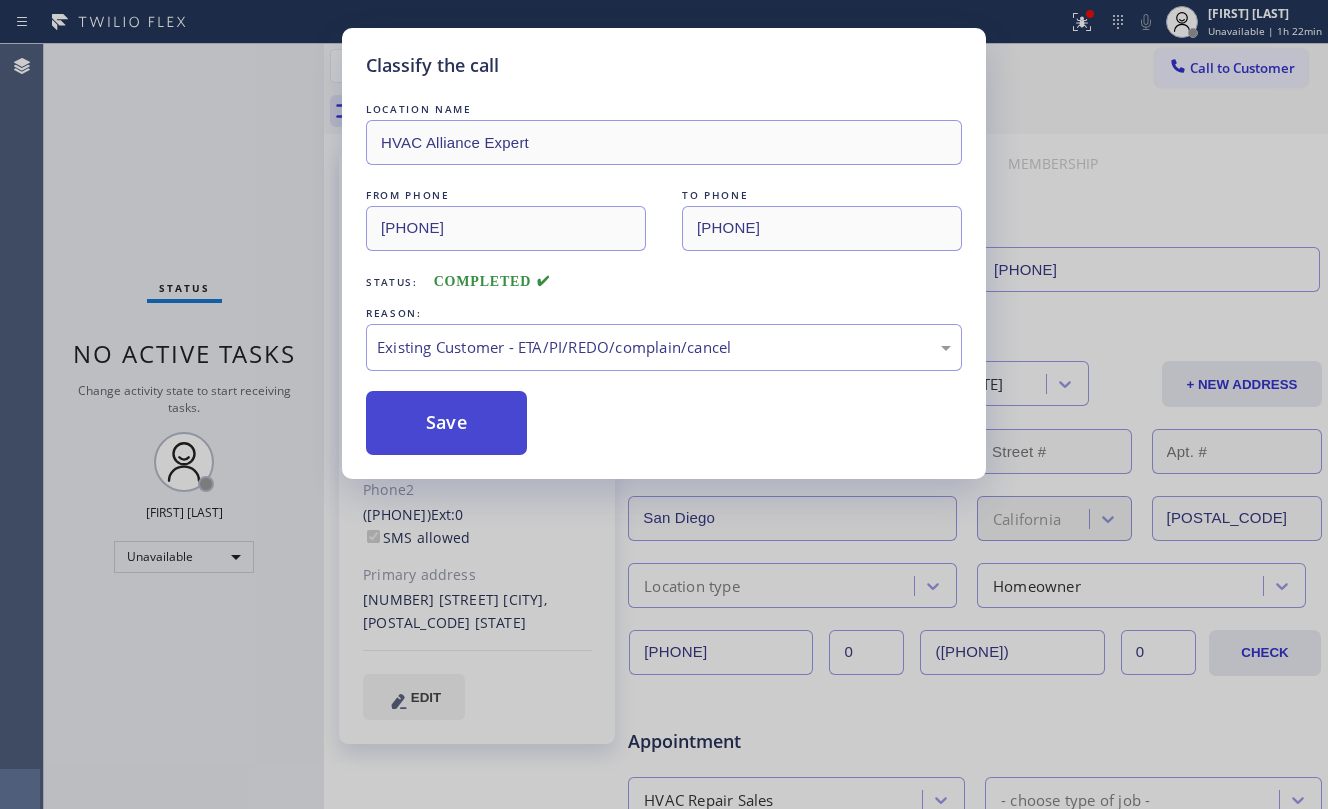 click on "Save" at bounding box center [446, 423] 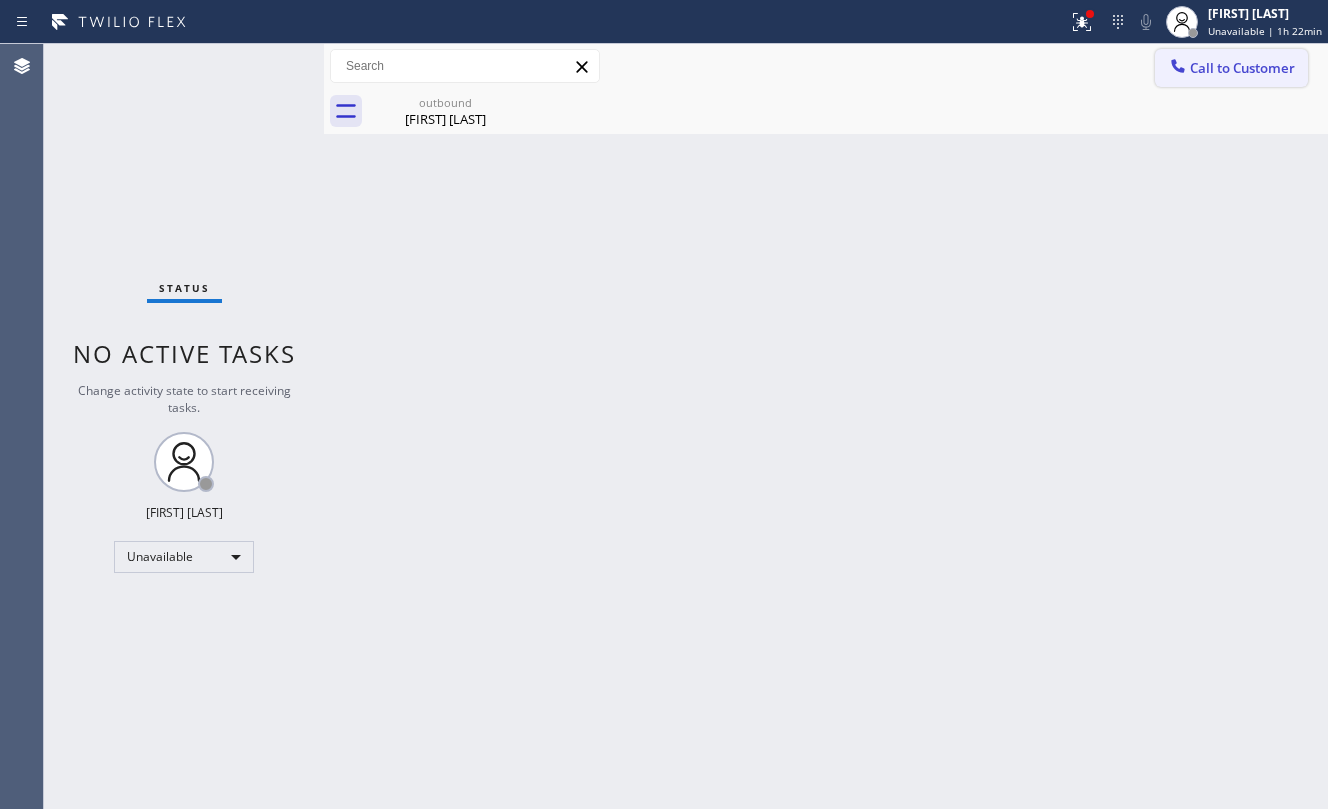click on "Call to Customer" at bounding box center (1231, 68) 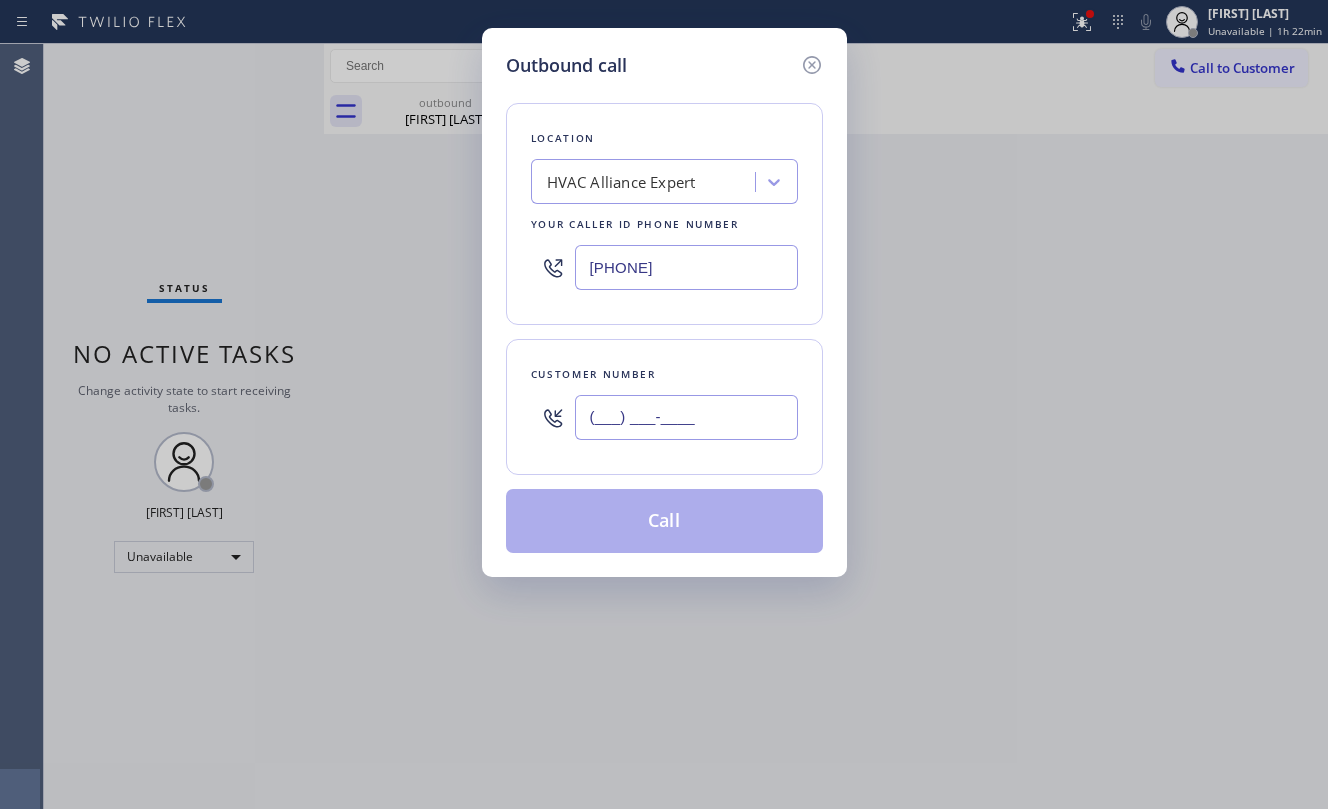 click on "(___) ___-____" at bounding box center [686, 417] 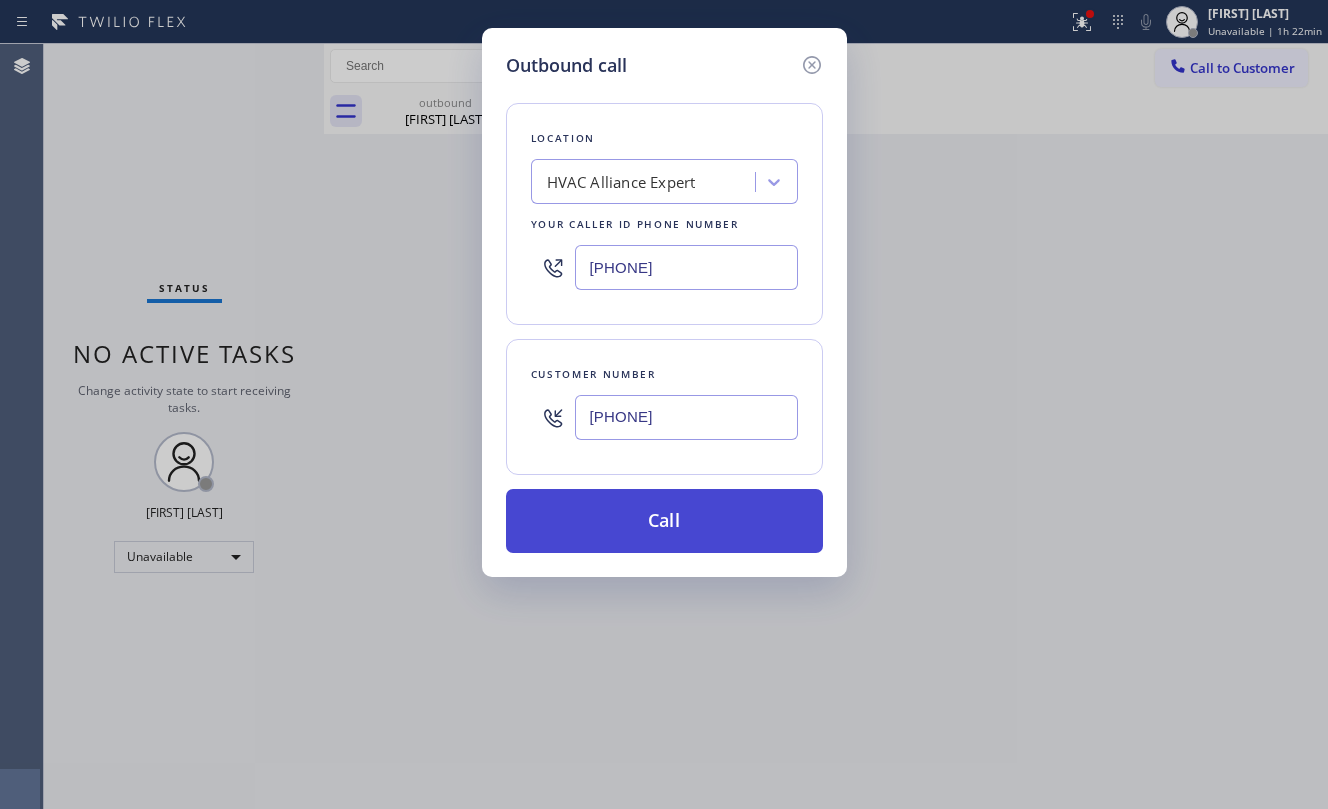 type on "[PHONE]" 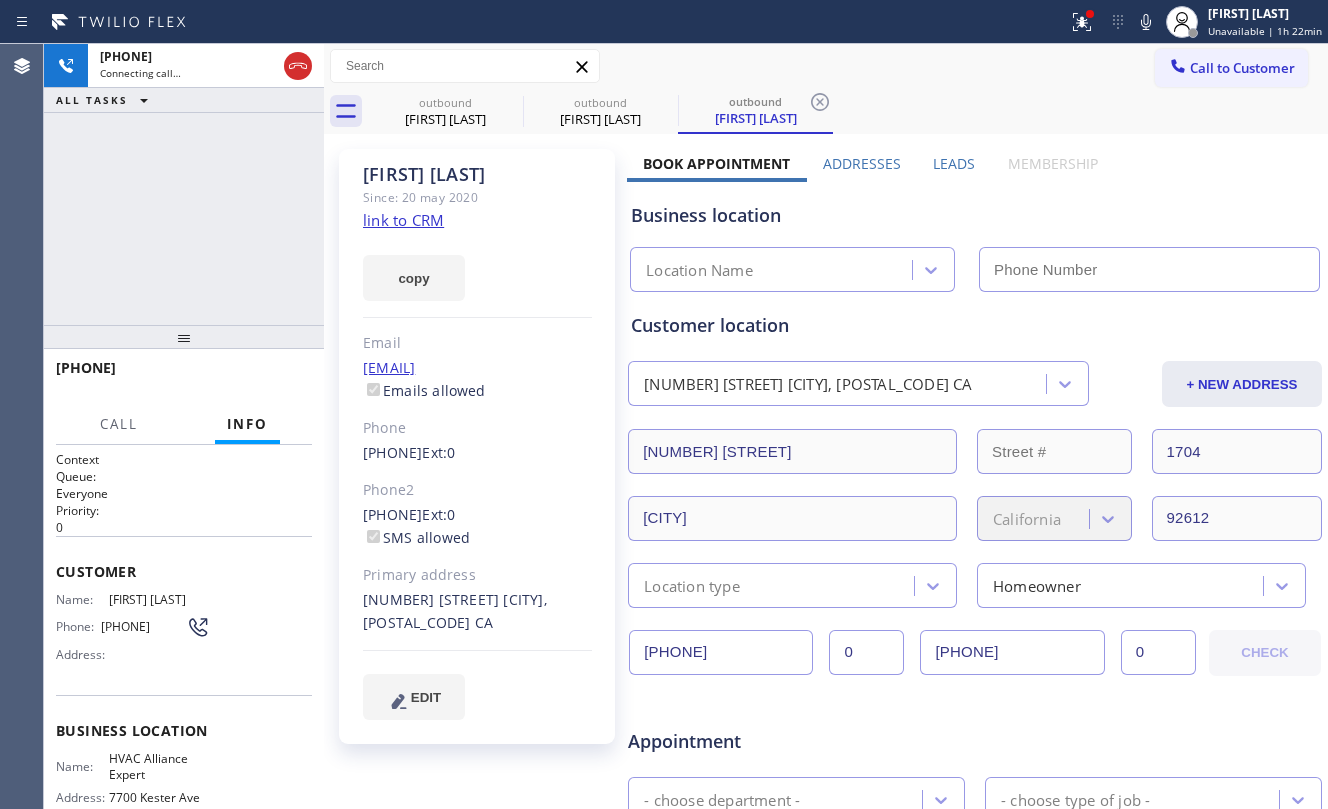 type on "[PHONE]" 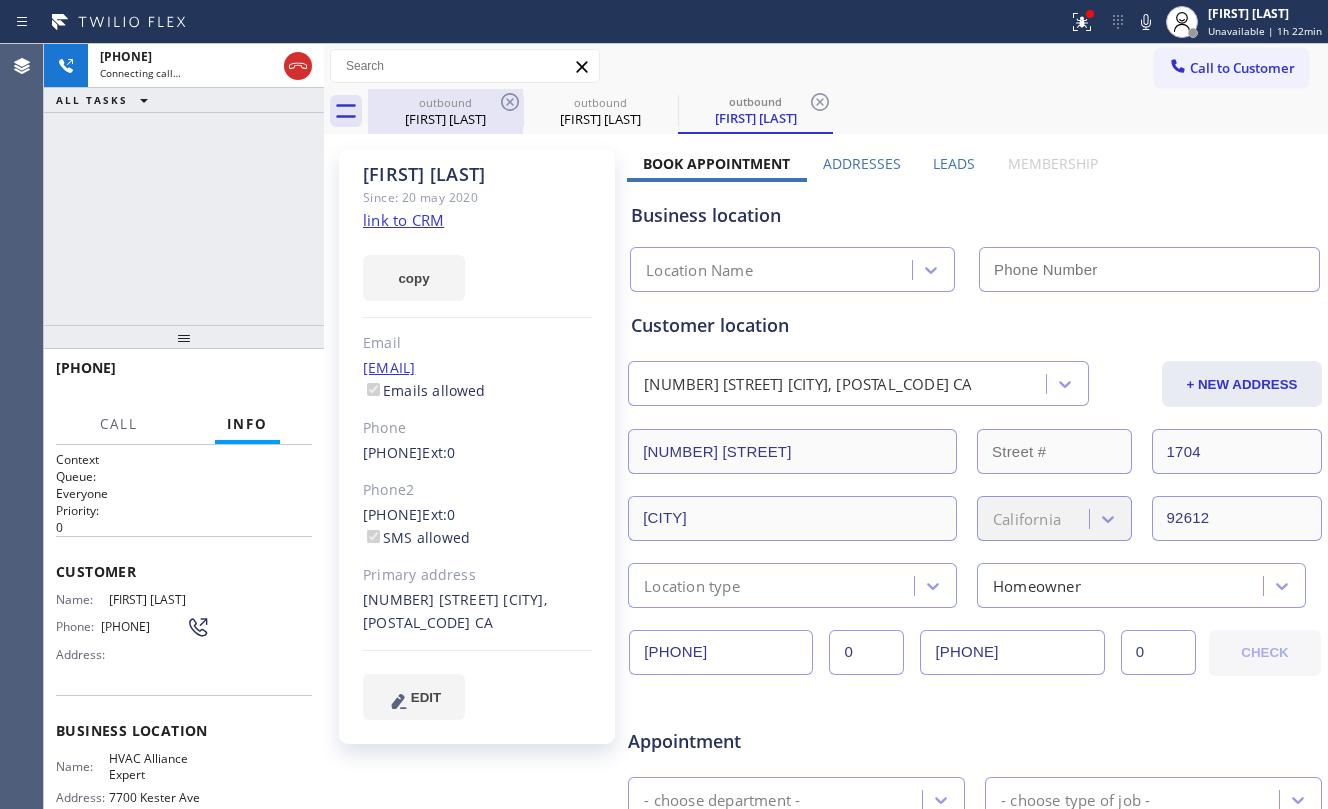 click on "outbound [FIRST] [LAST]" at bounding box center (445, 111) 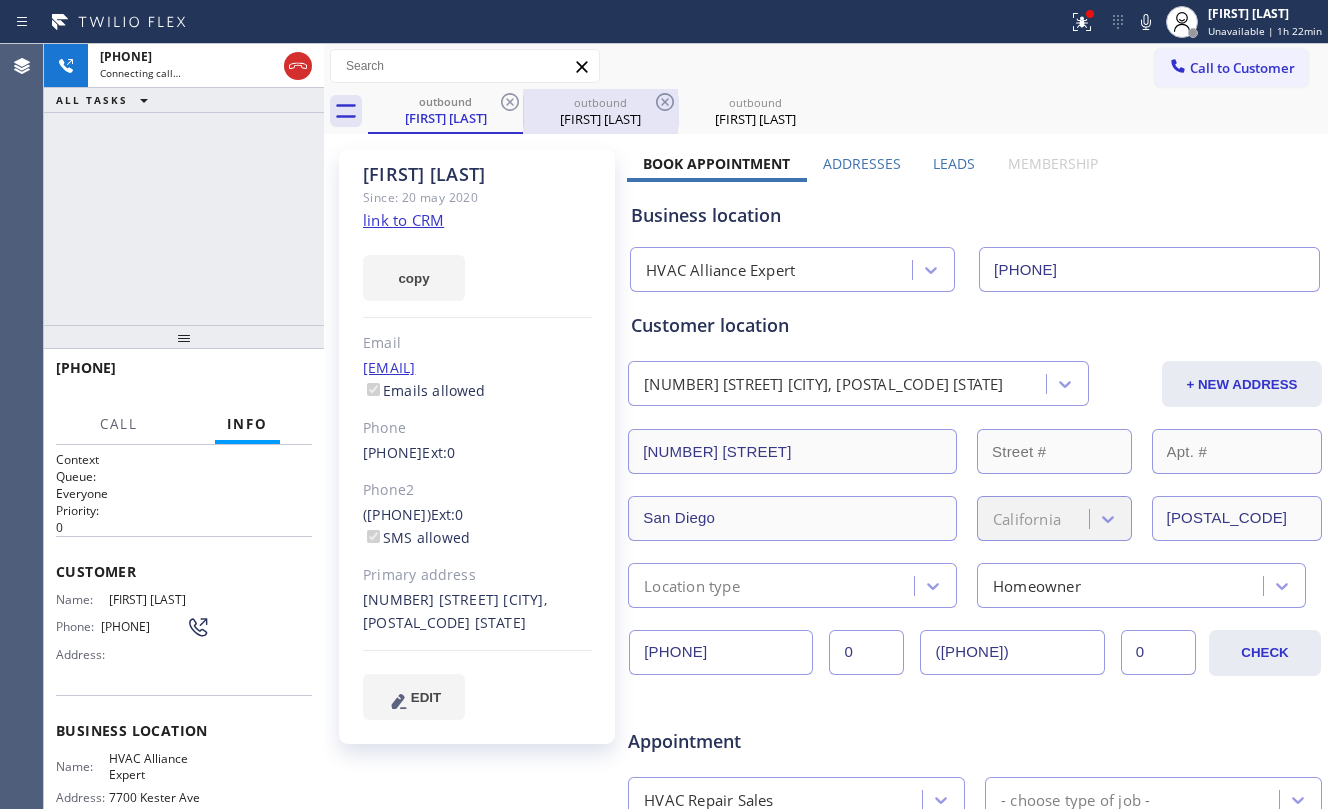 click on "outbound" at bounding box center [600, 102] 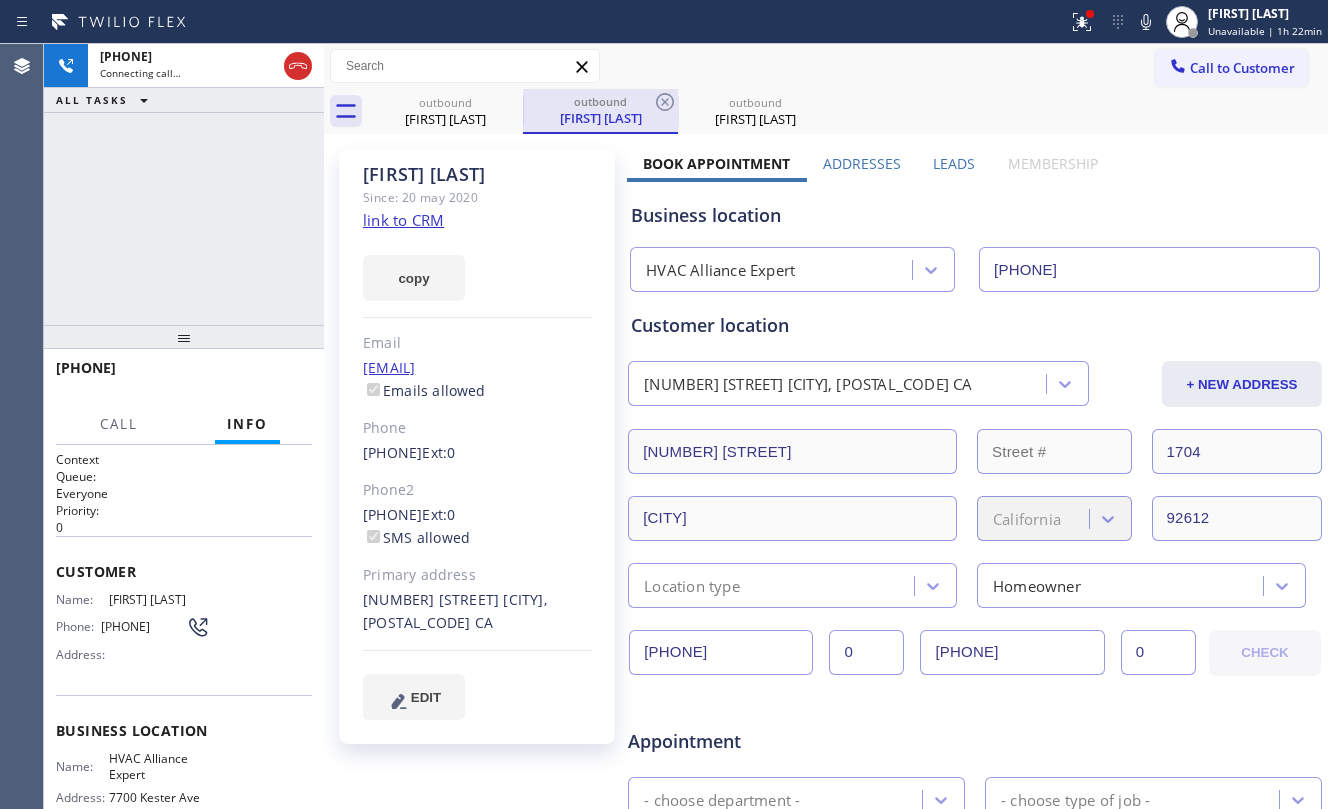 click on "outbound" at bounding box center (600, 101) 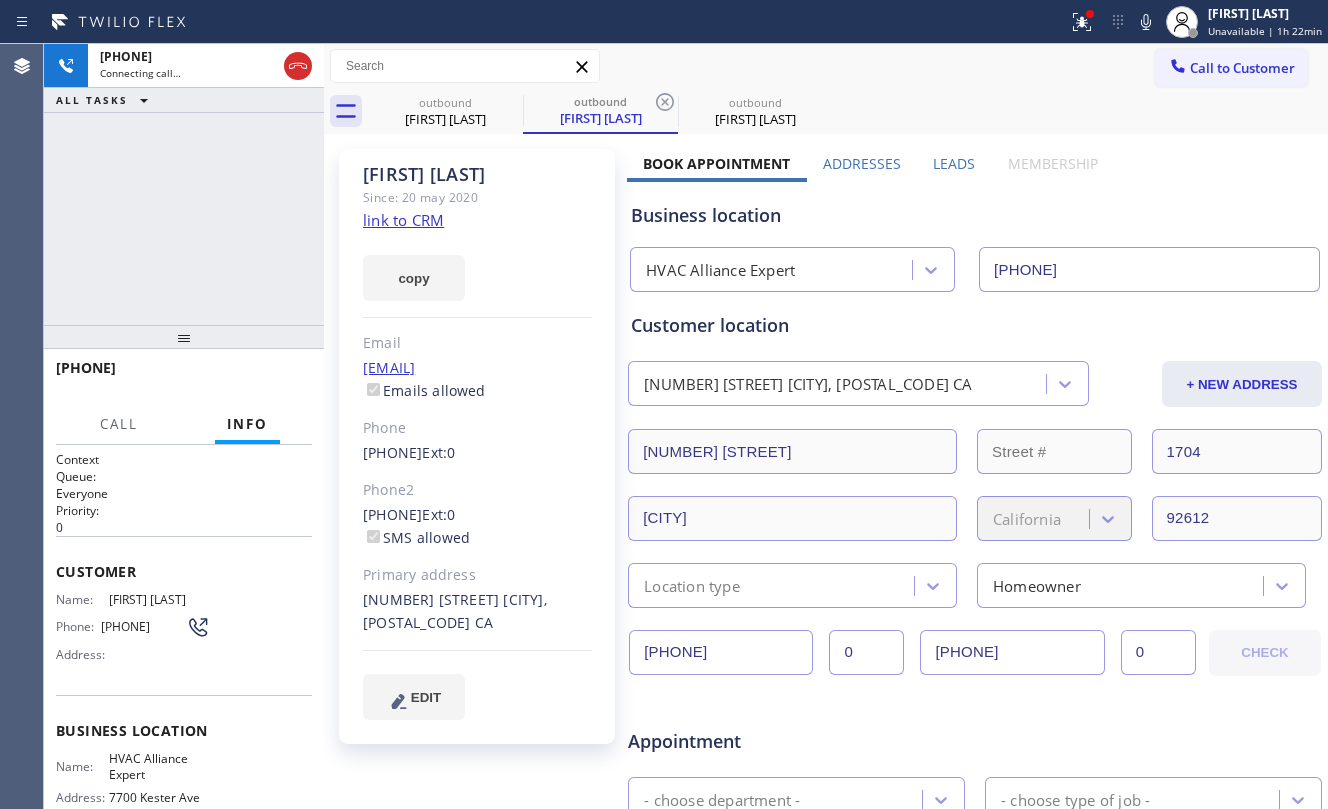 click on "link to CRM" 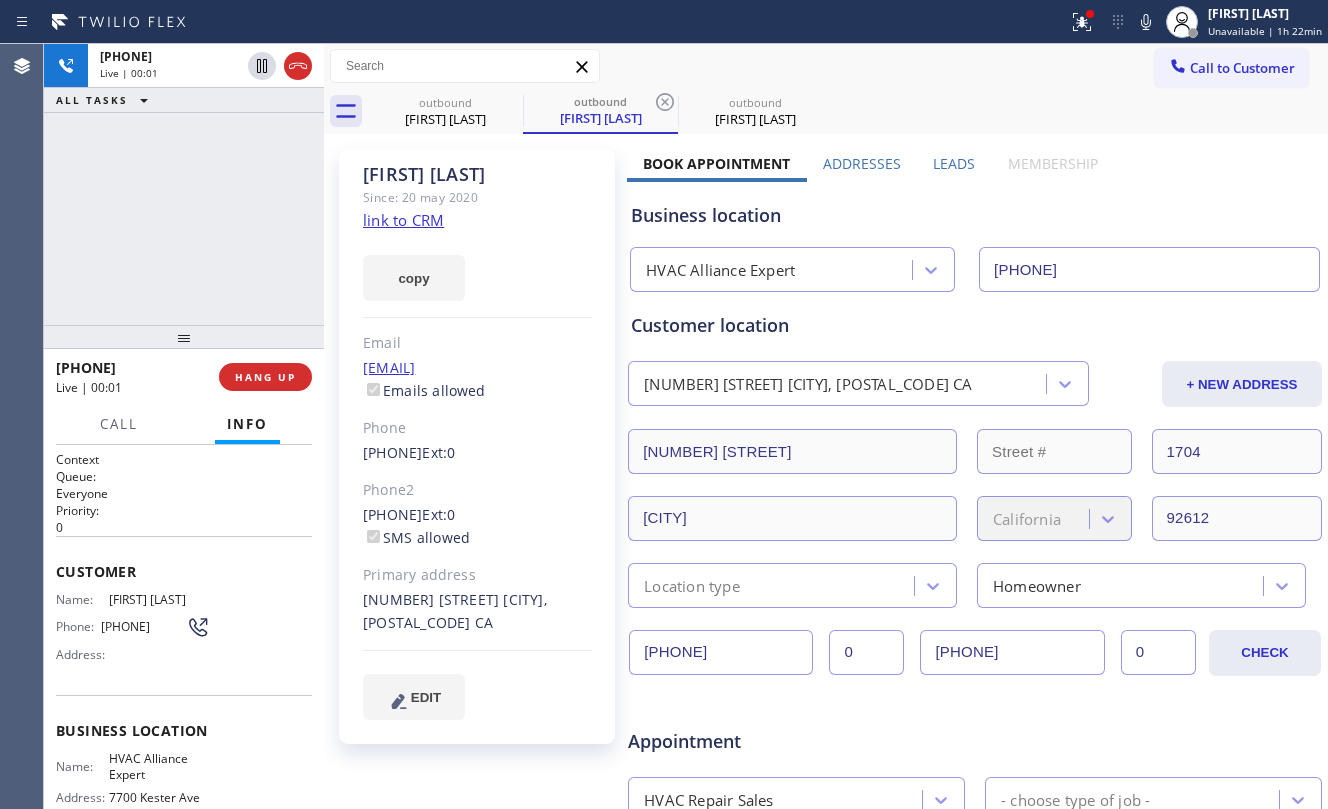 drag, startPoint x: 182, startPoint y: 380, endPoint x: 325, endPoint y: 286, distance: 171.1286 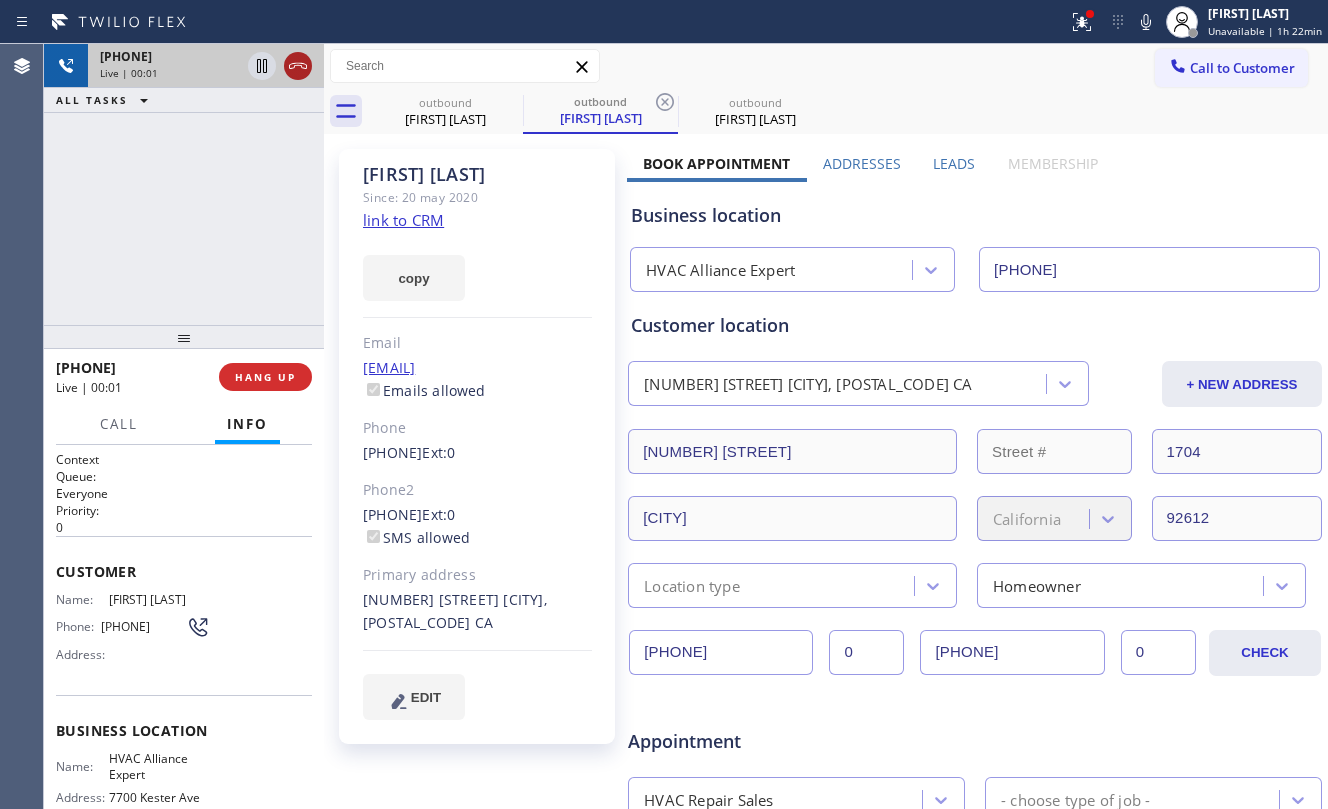 click 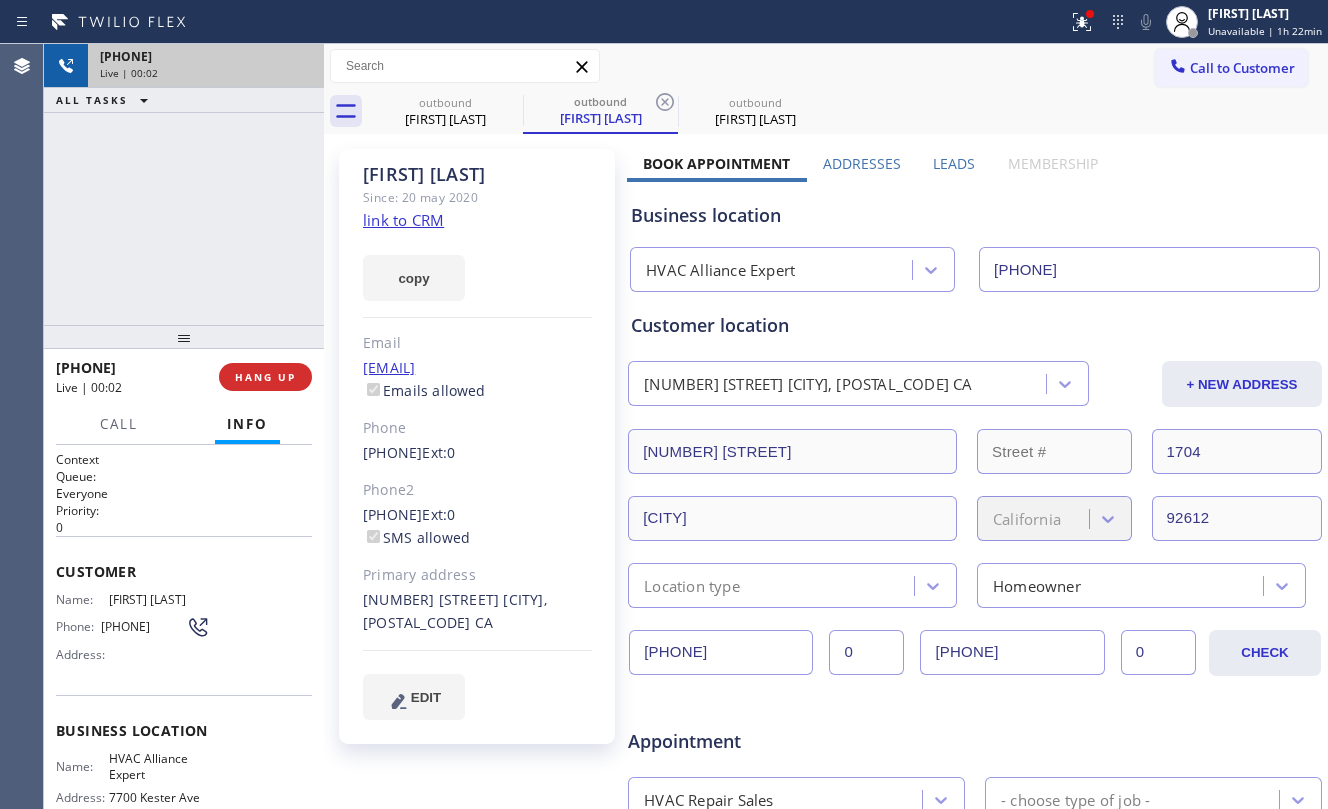 click on "[PHONE] Live | 00:02 ALL TASKS ALL TASKS ACTIVE TASKS TASKS IN WRAP UP" at bounding box center [184, 184] 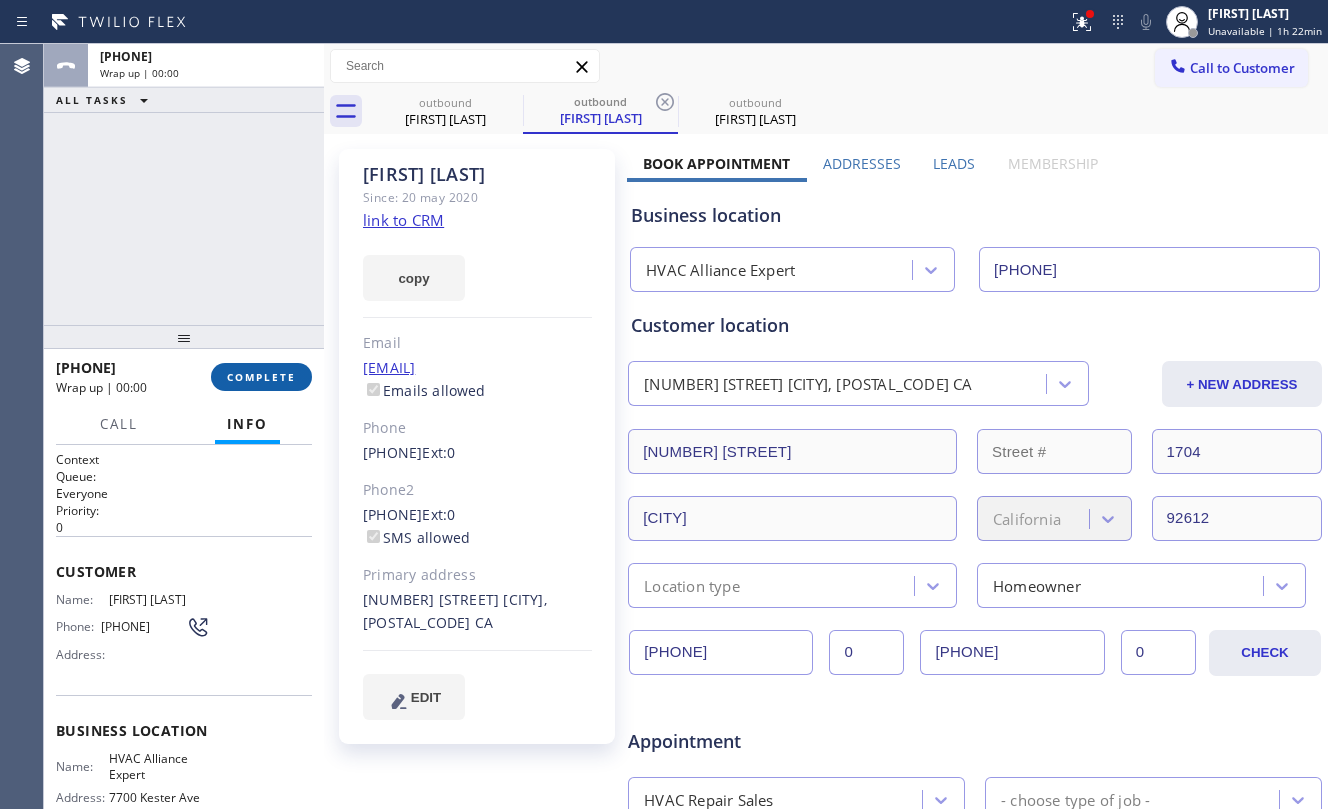 click on "COMPLETE" at bounding box center [261, 377] 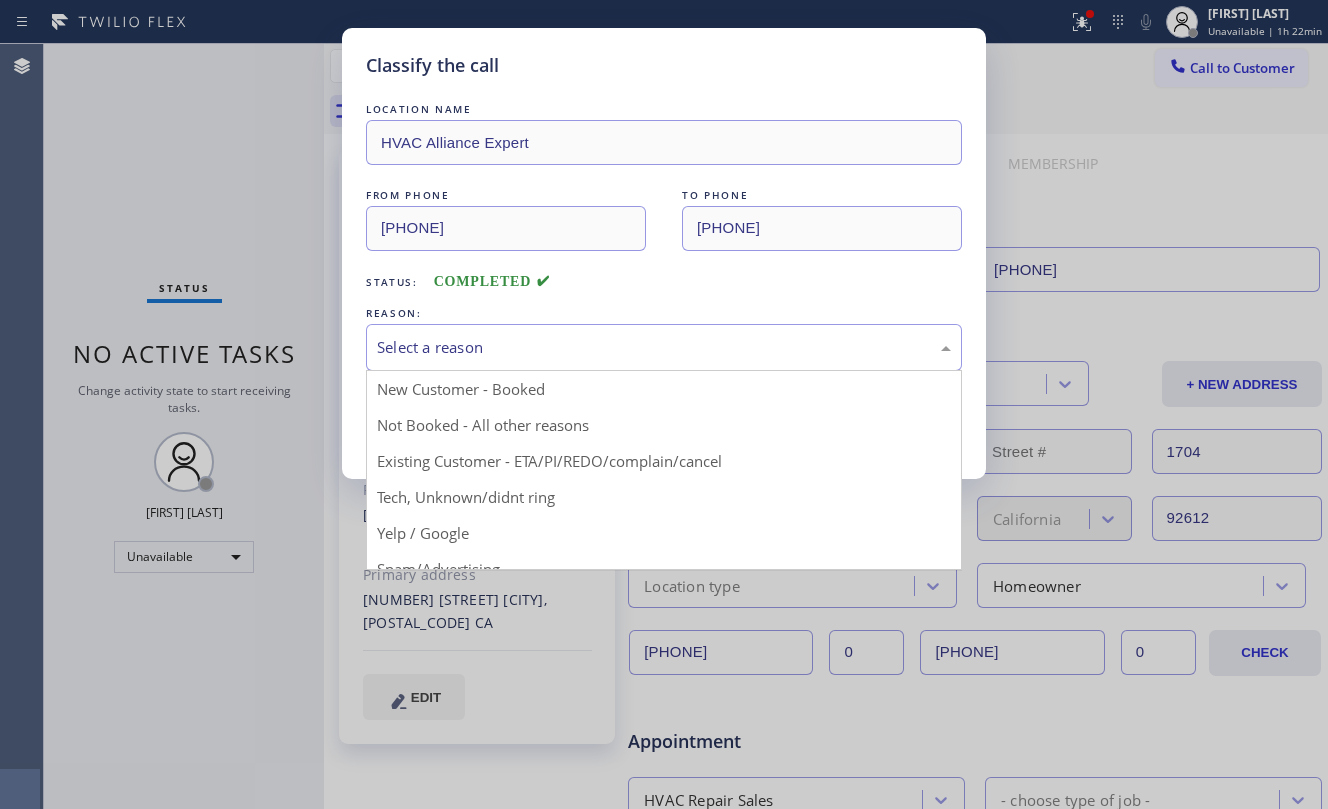 click on "Select a reason" at bounding box center (664, 347) 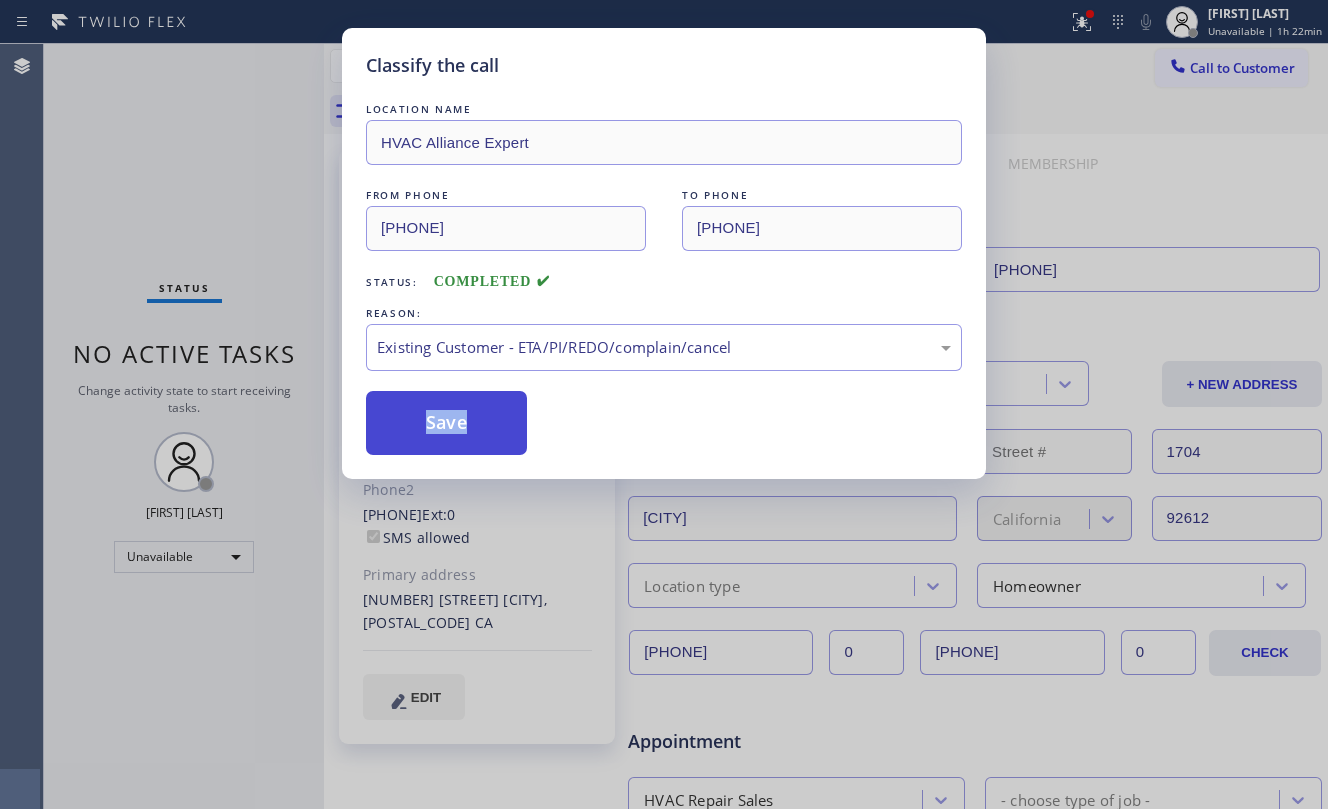 click on "Save" at bounding box center [446, 423] 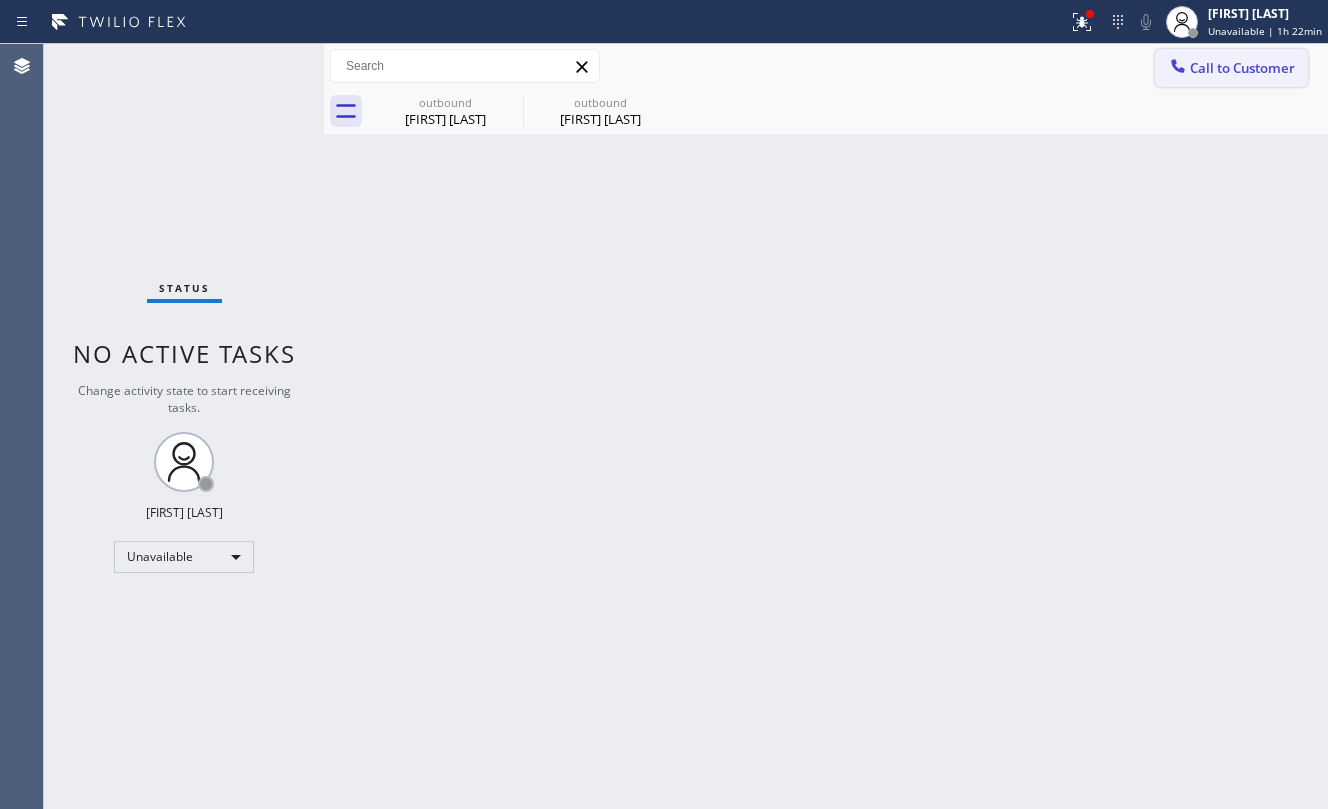 click on "Call to Customer" at bounding box center [1242, 68] 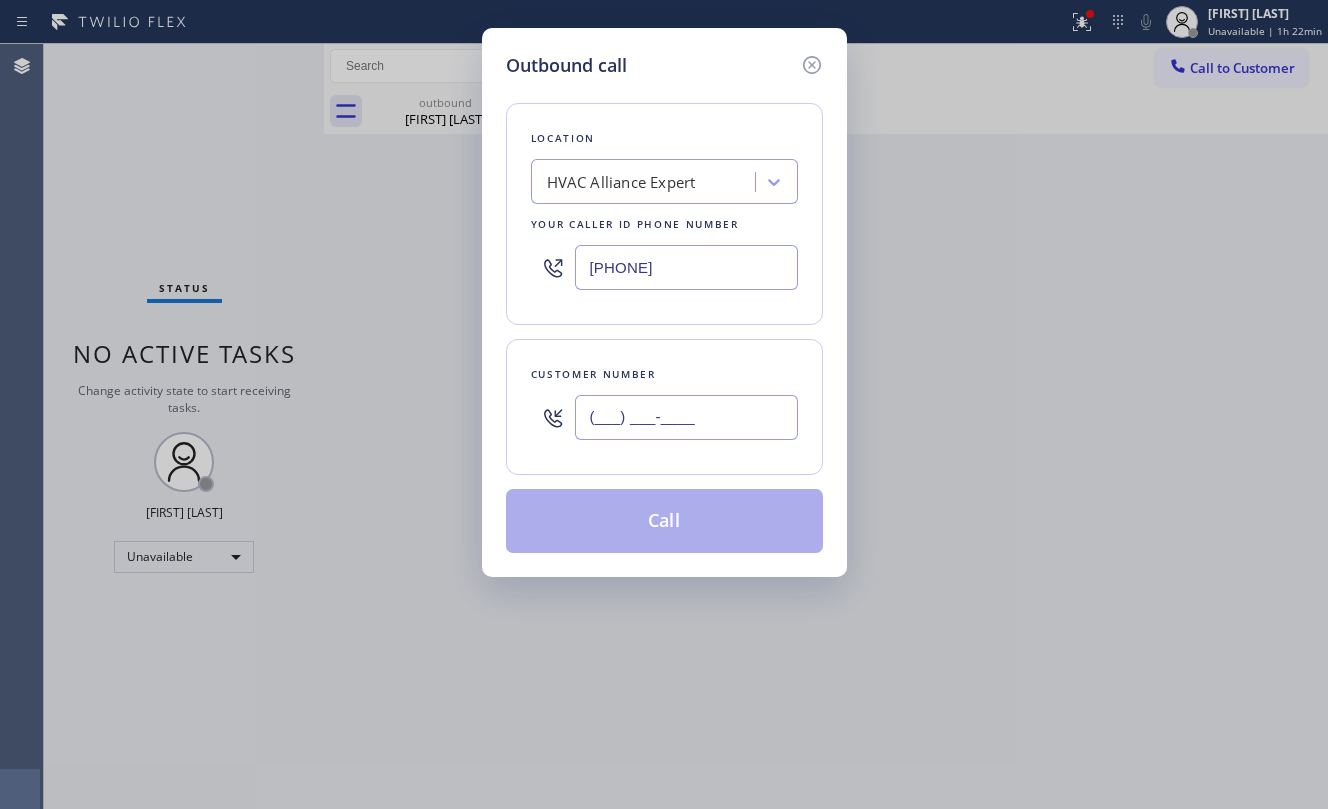 click on "(___) ___-____" at bounding box center [686, 417] 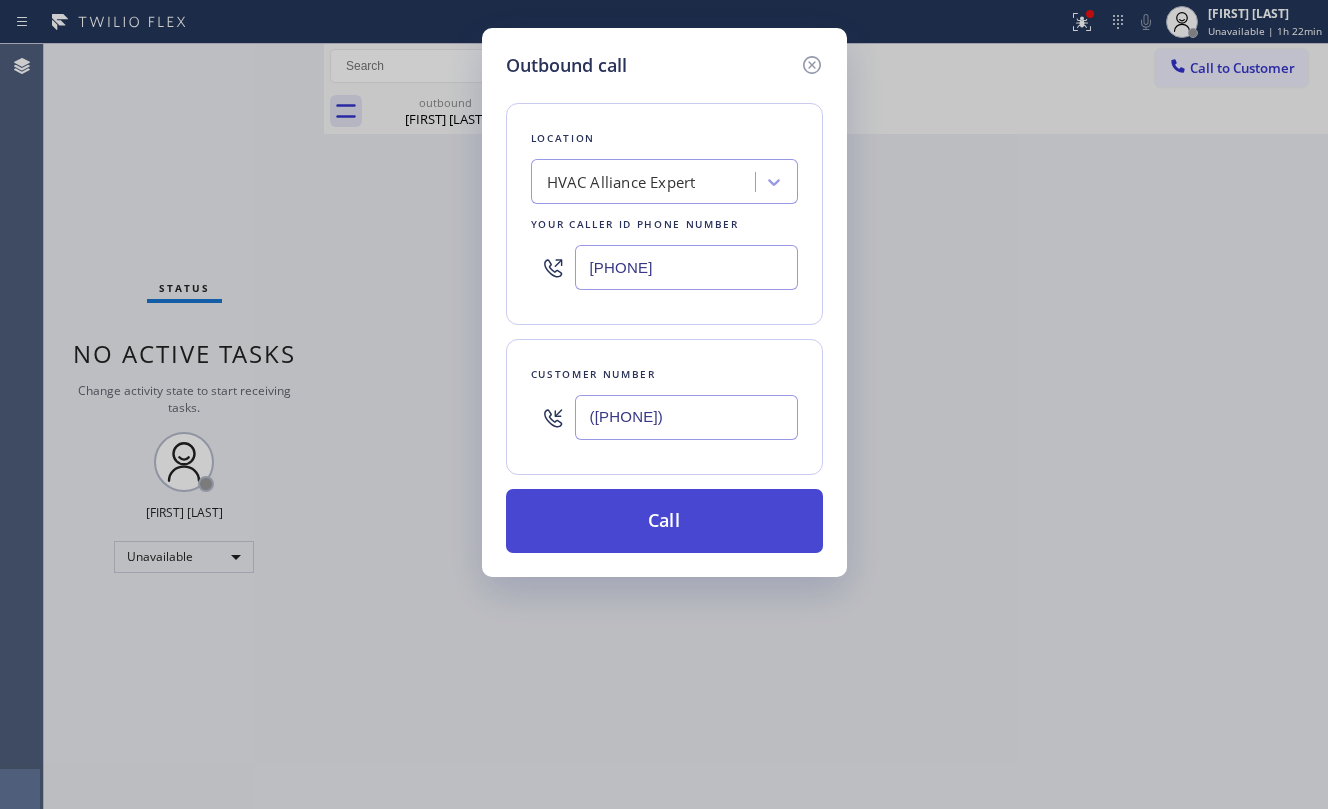 type on "([PHONE])" 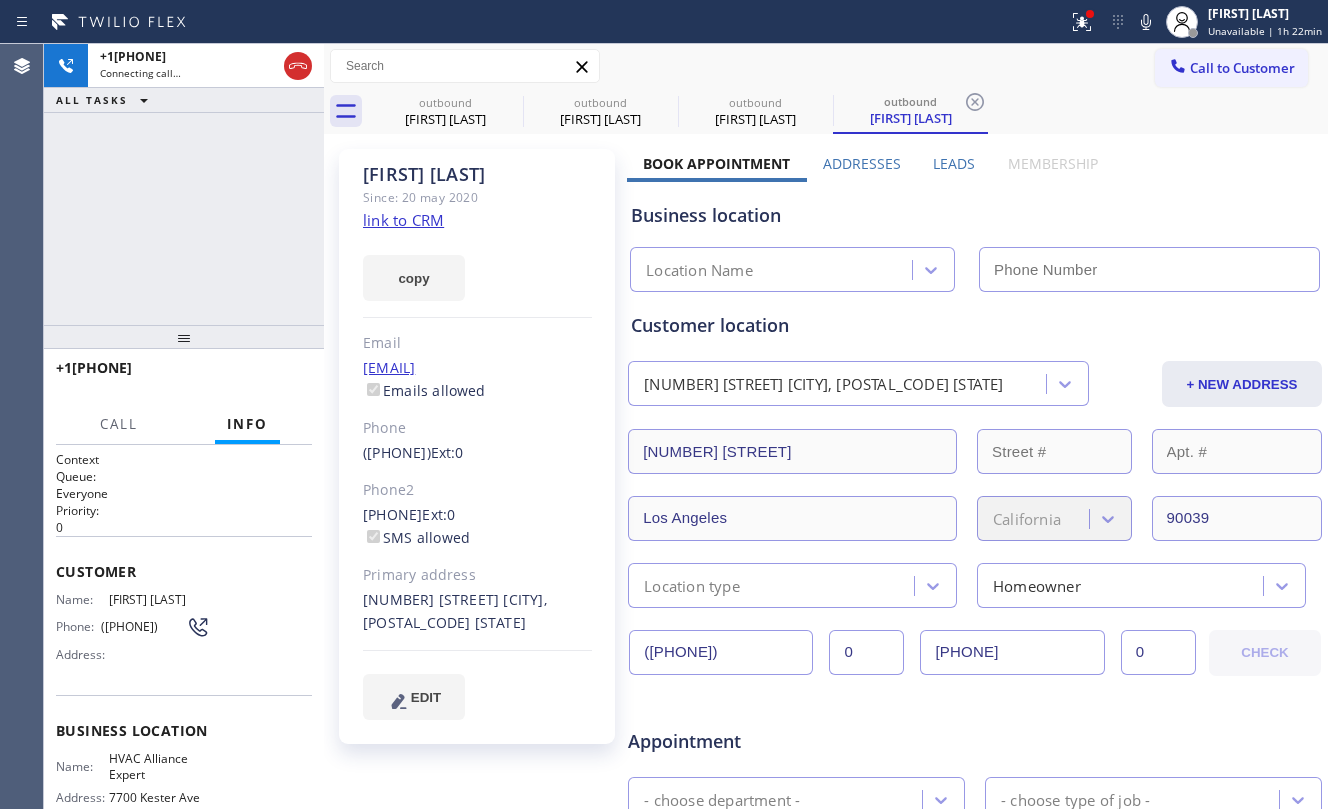 type on "[PHONE]" 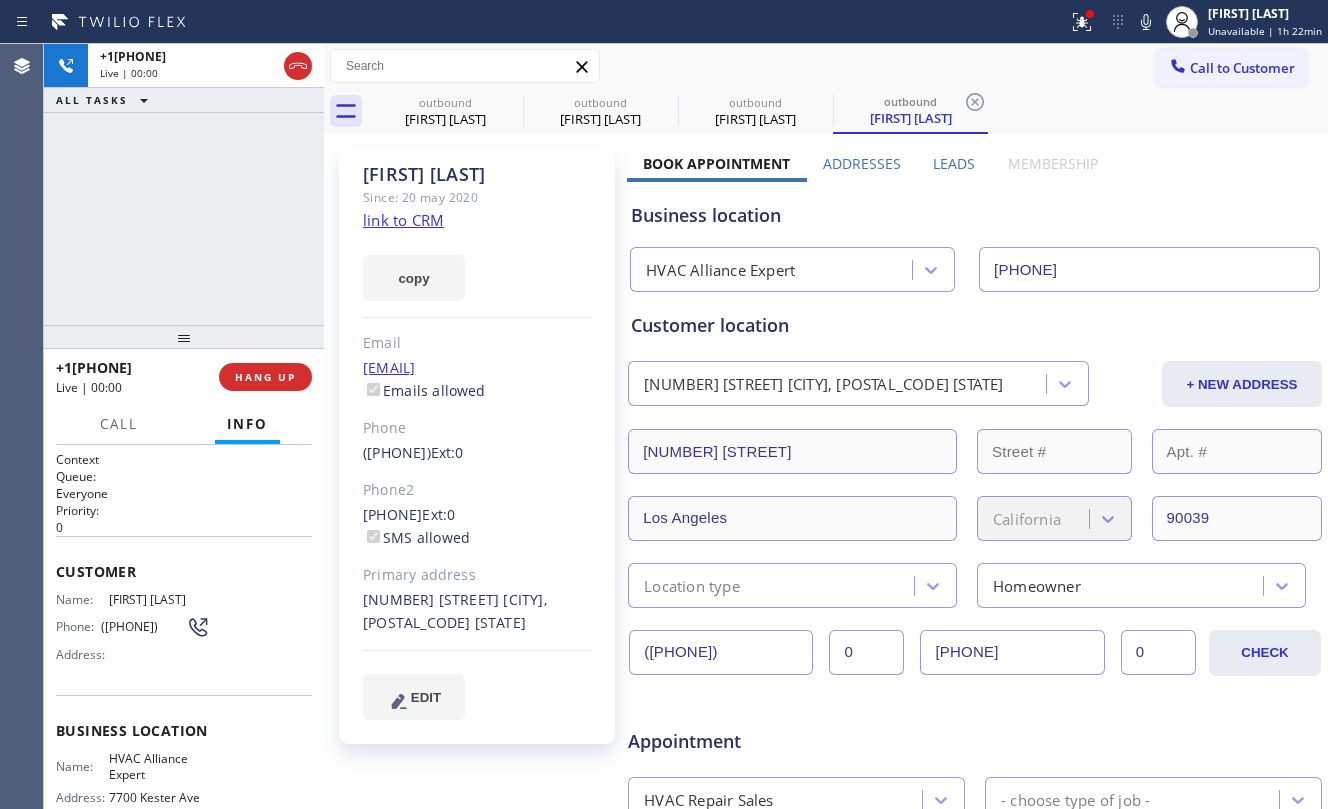 click on "link to CRM" 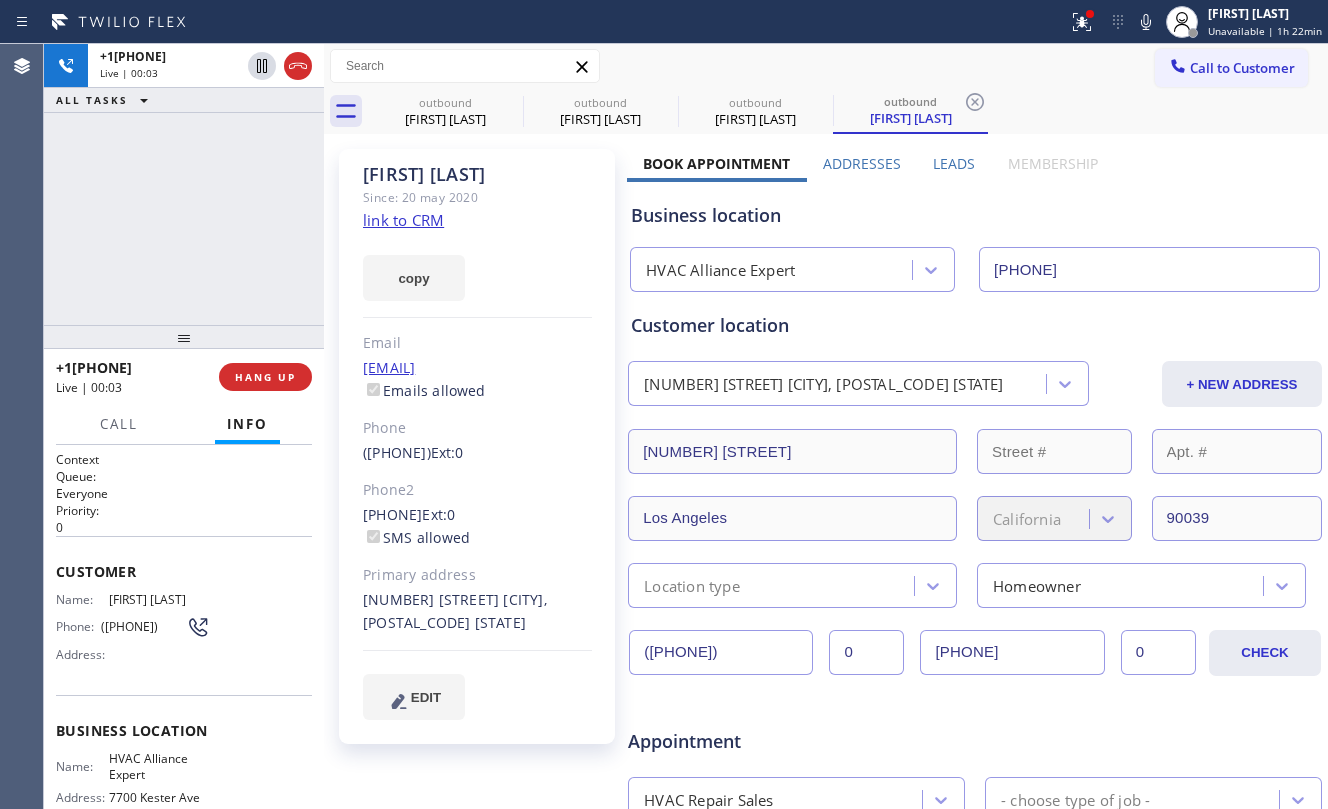 click at bounding box center (184, 337) 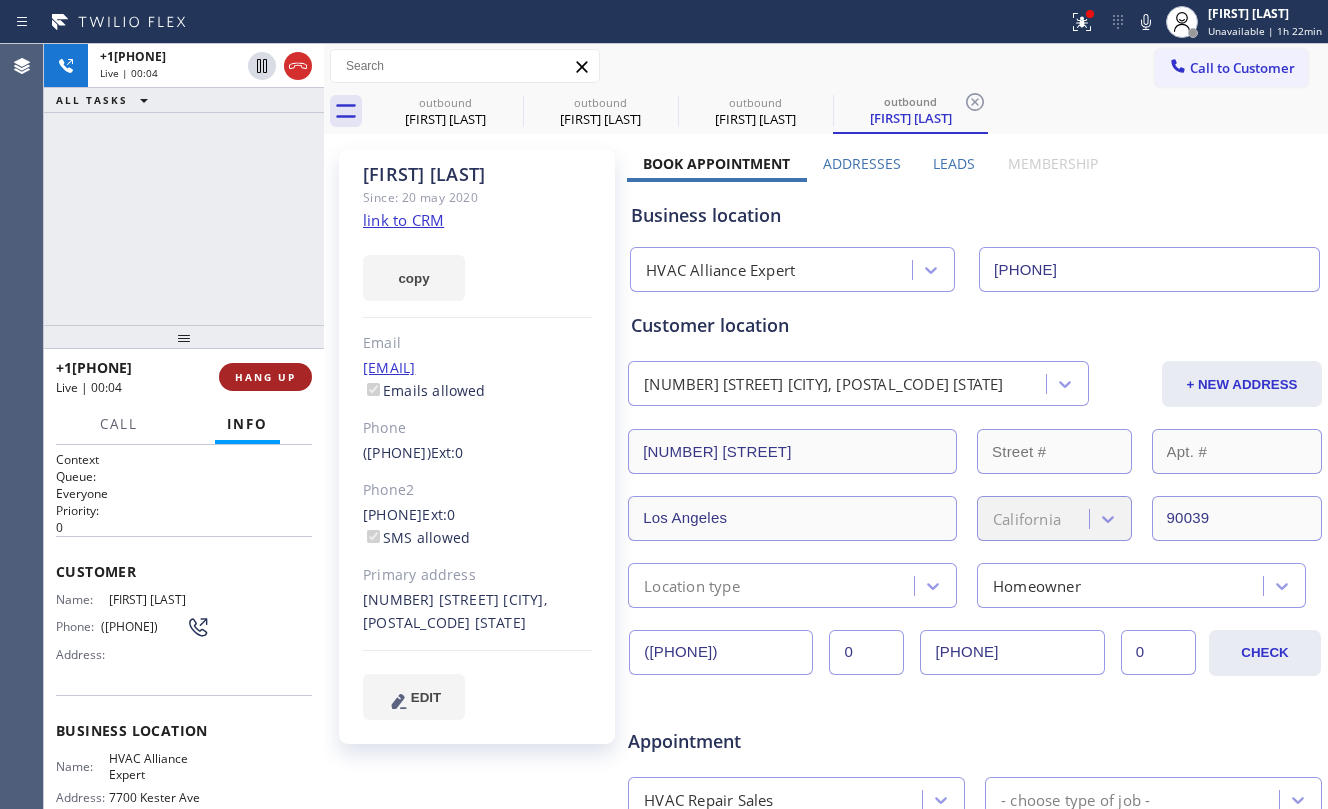 drag, startPoint x: 264, startPoint y: 374, endPoint x: 266, endPoint y: 362, distance: 12.165525 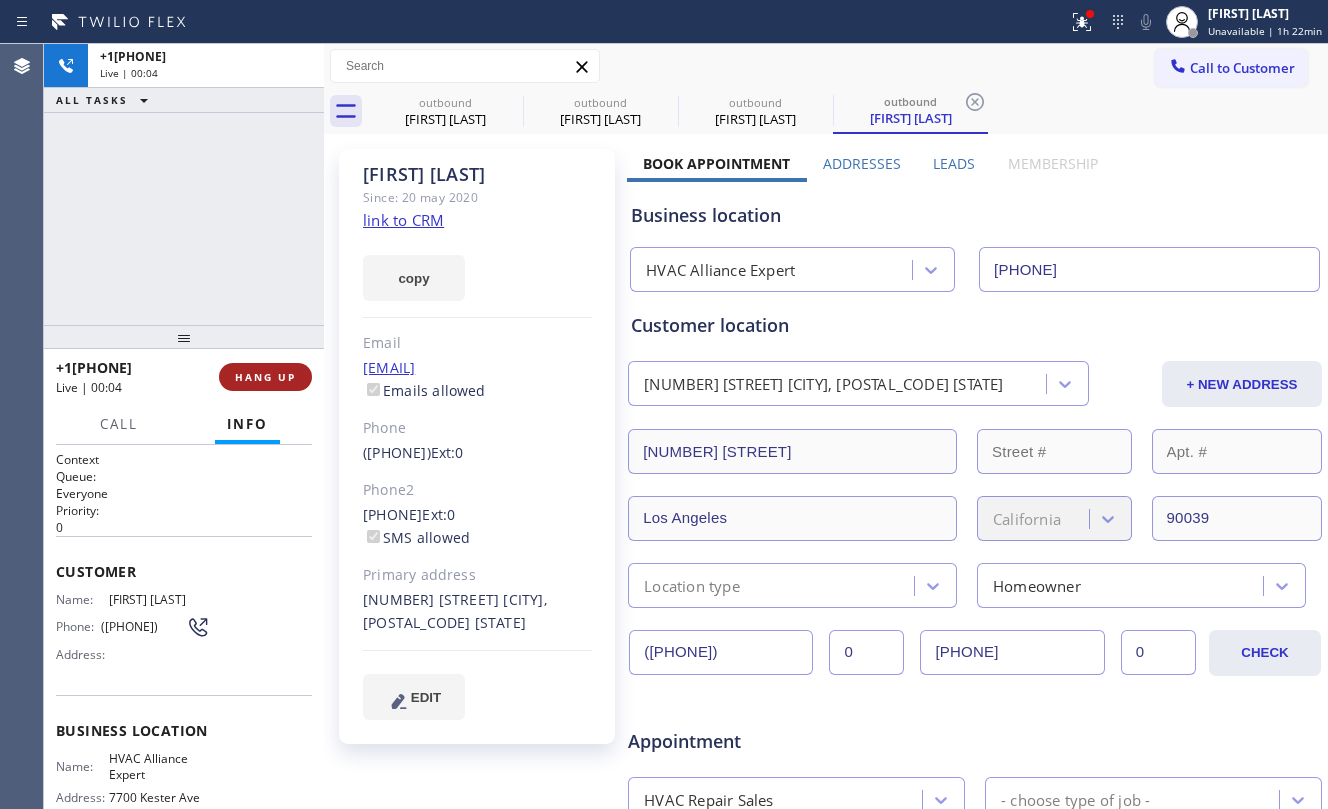 click on "HANG UP" at bounding box center (265, 377) 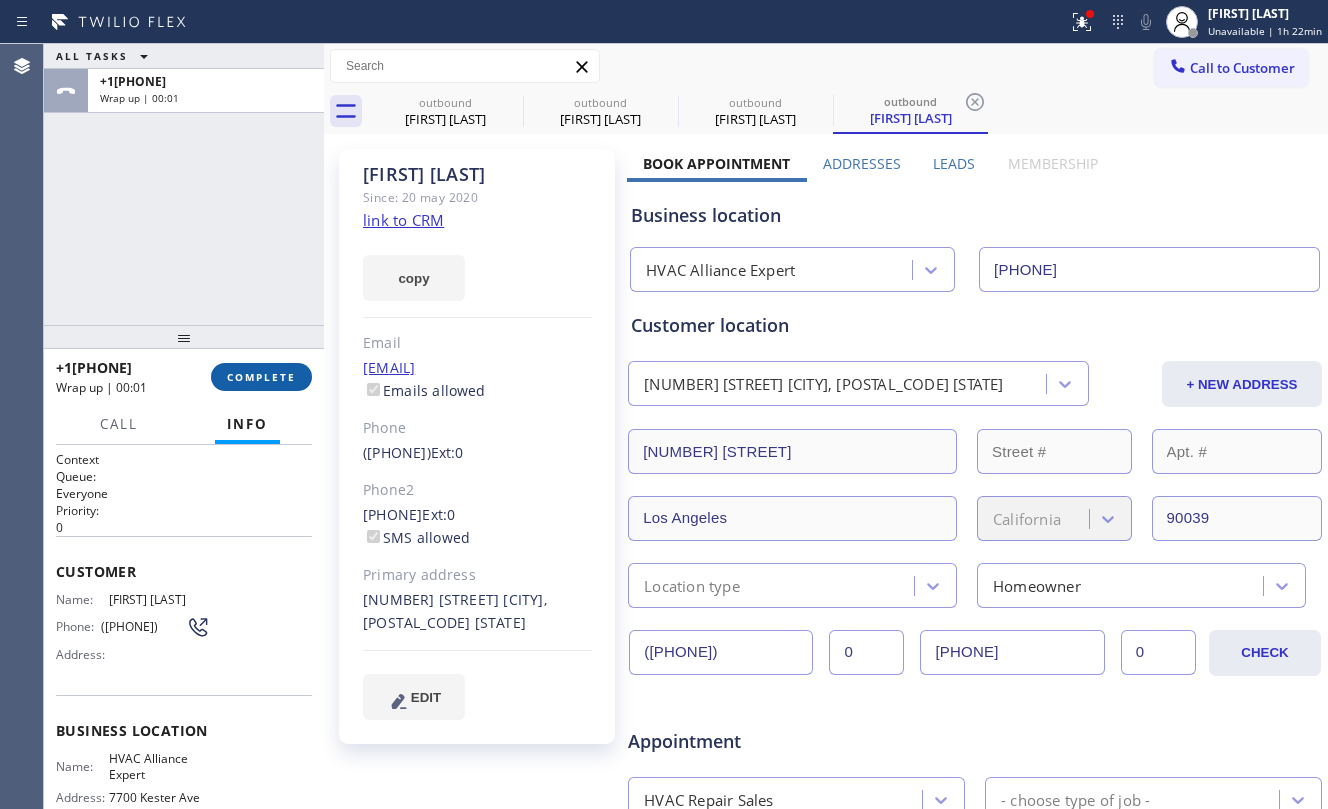 click on "COMPLETE" at bounding box center [261, 377] 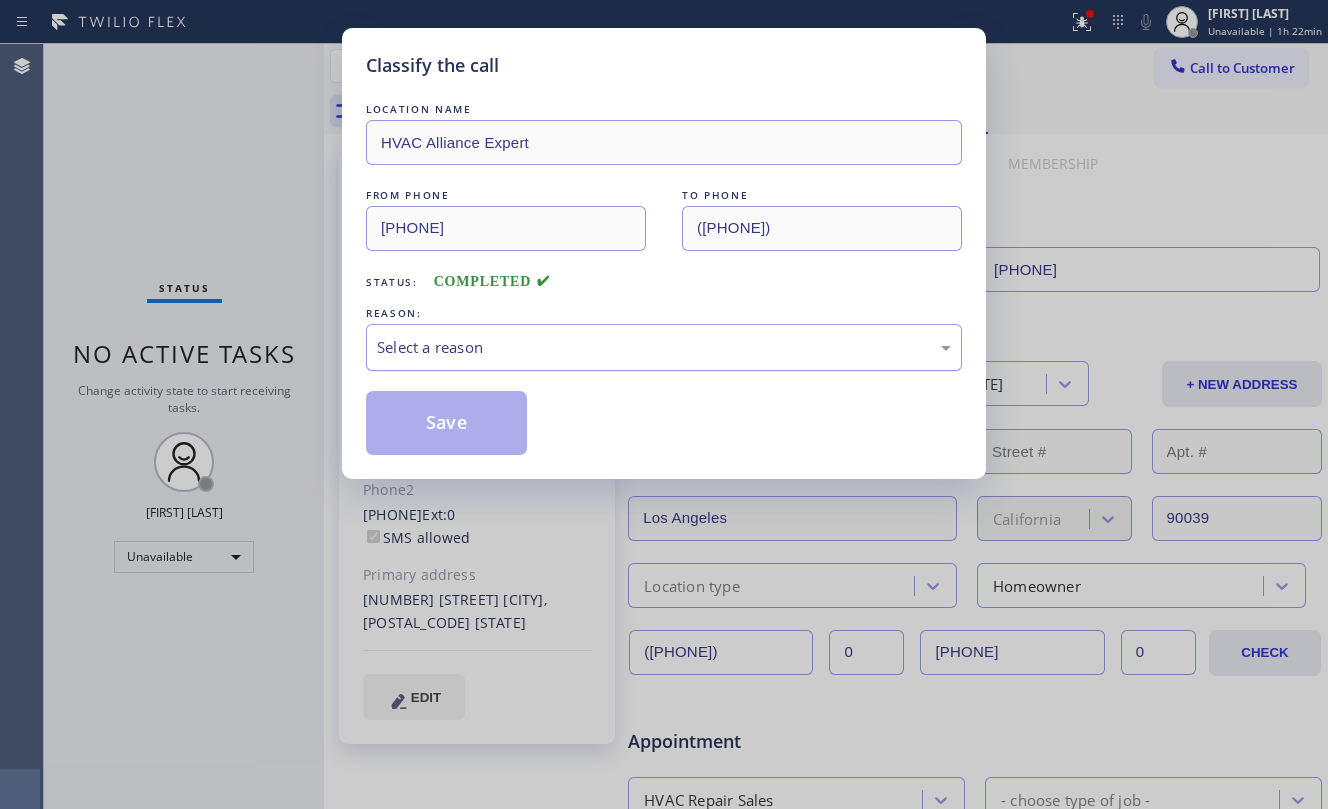 click on "Select a reason" at bounding box center [664, 347] 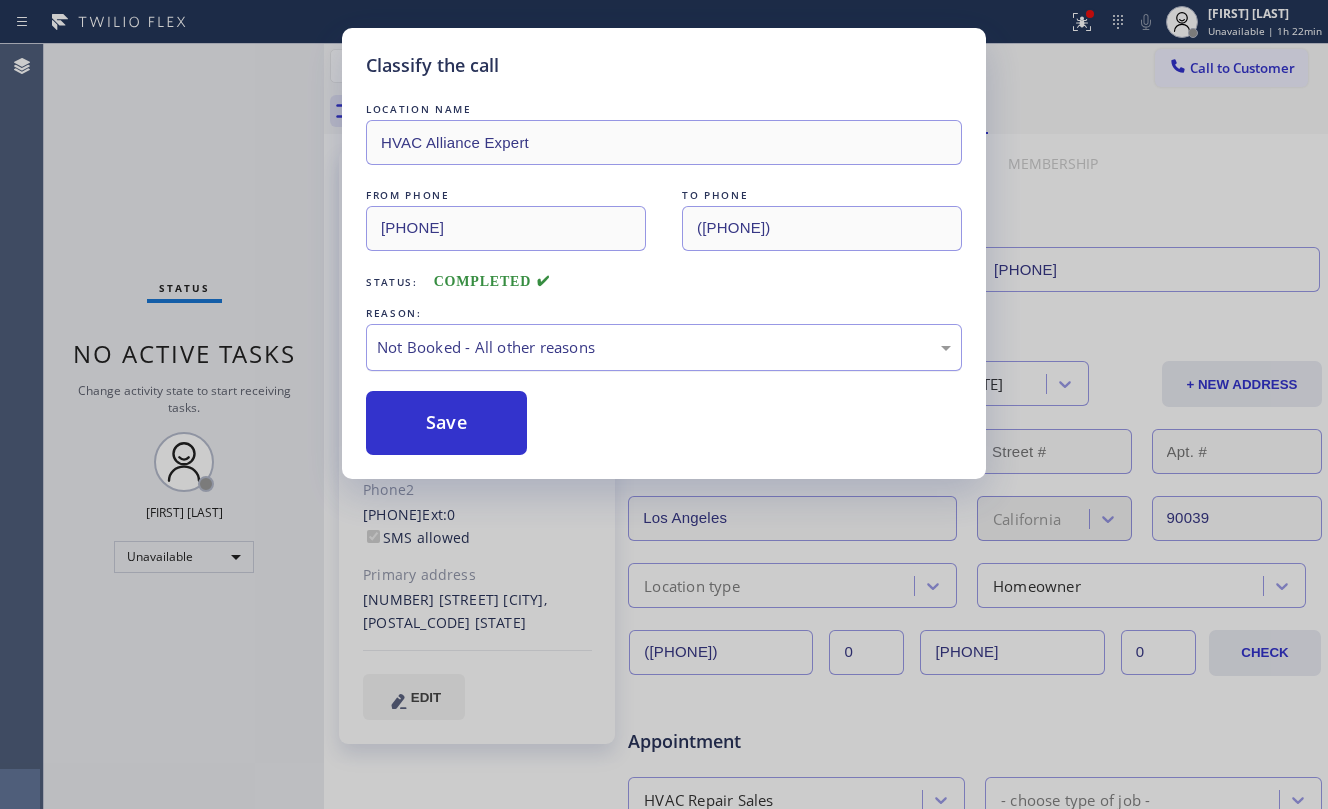 click on "Not Booked - All other reasons" at bounding box center [664, 347] 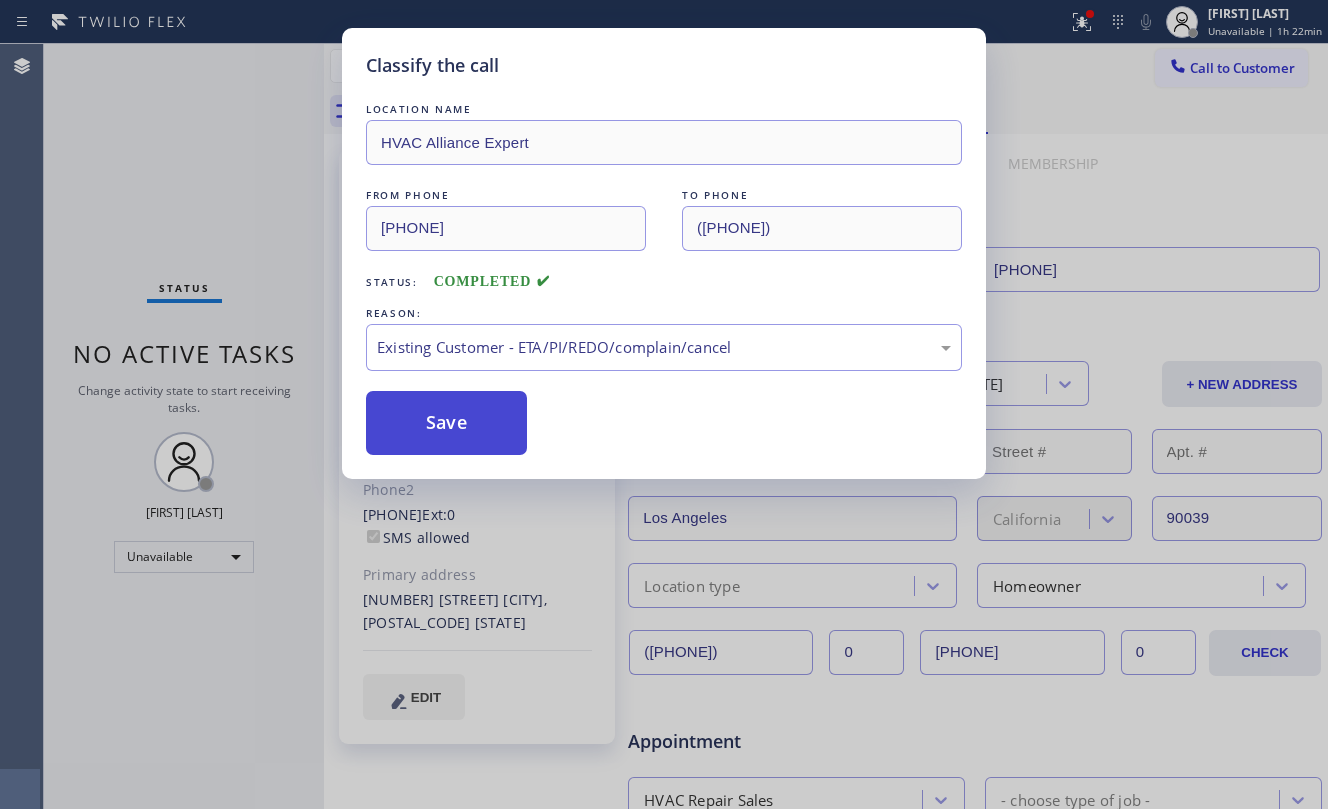 drag, startPoint x: 476, startPoint y: 432, endPoint x: 476, endPoint y: 412, distance: 20 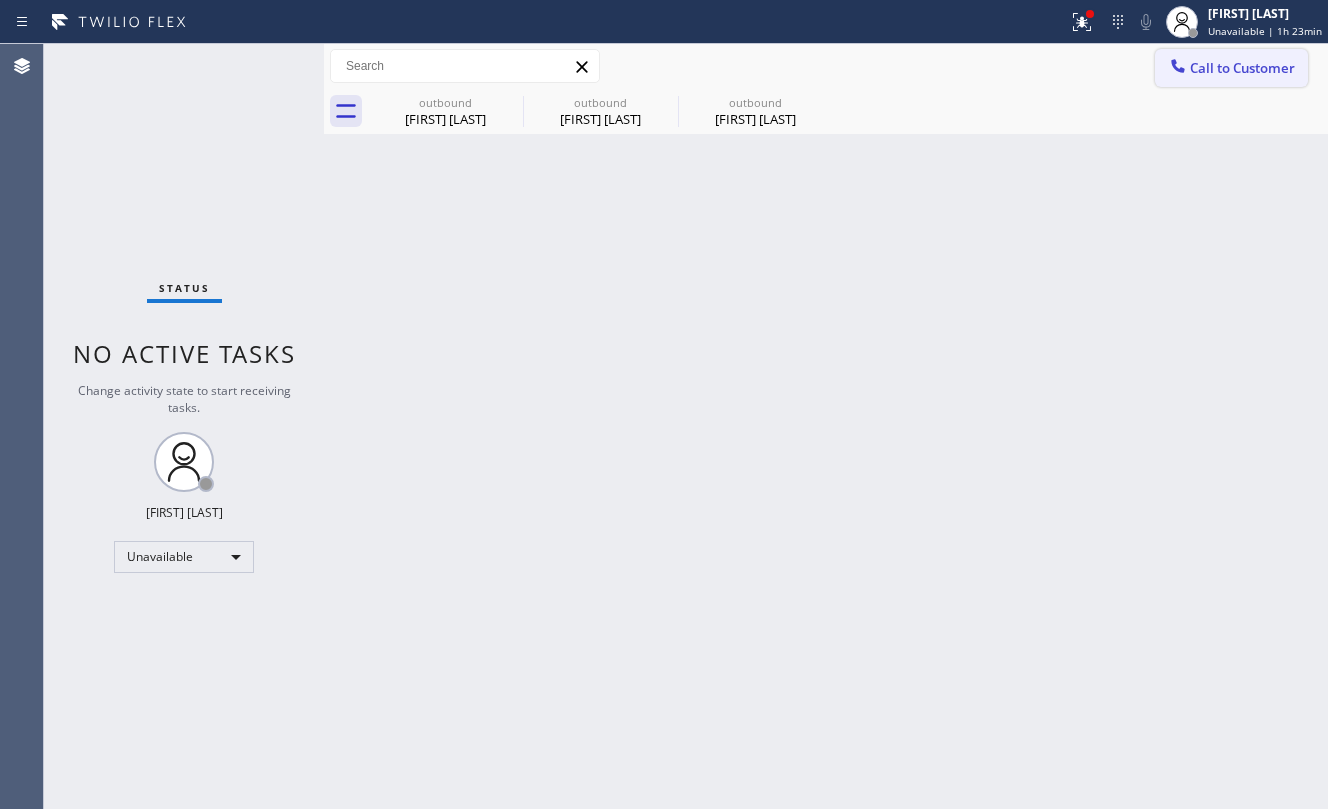 click 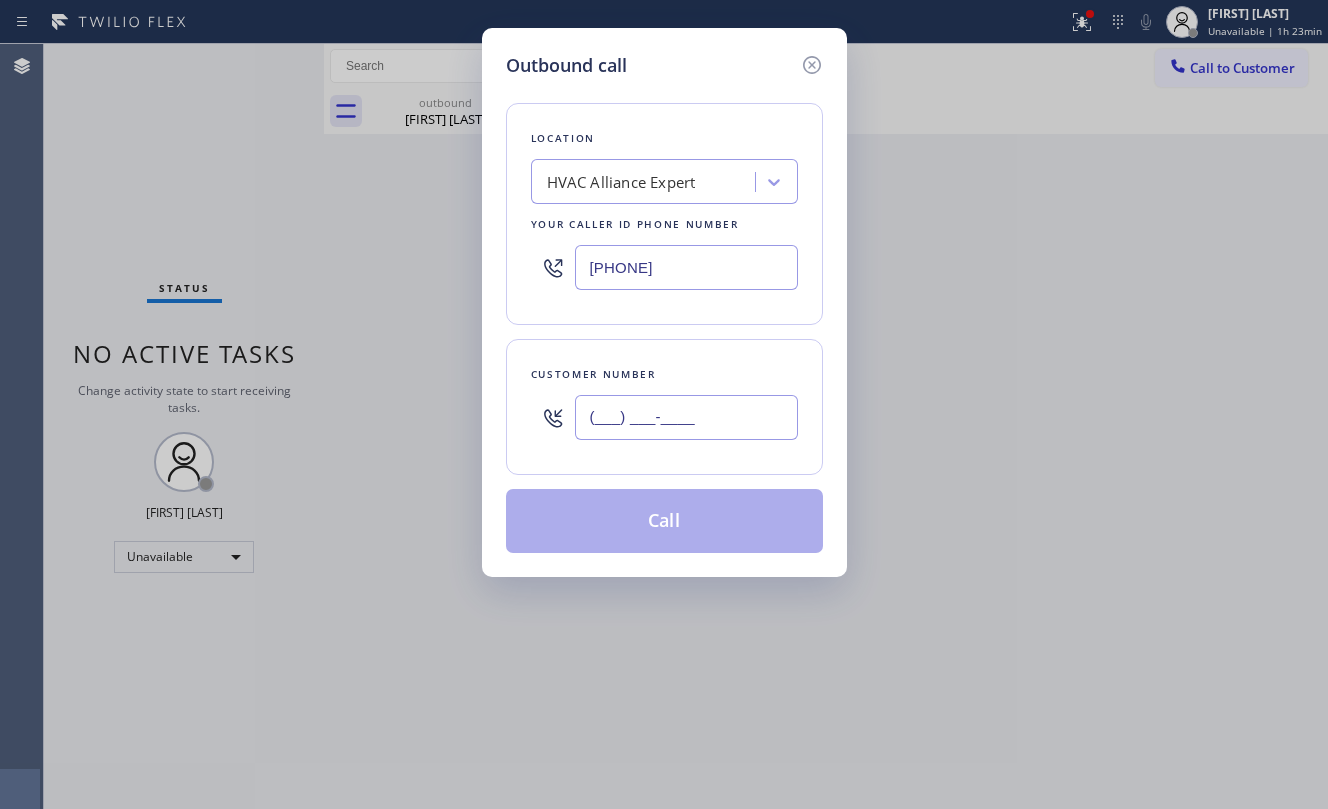 click on "(___) ___-____" at bounding box center (686, 417) 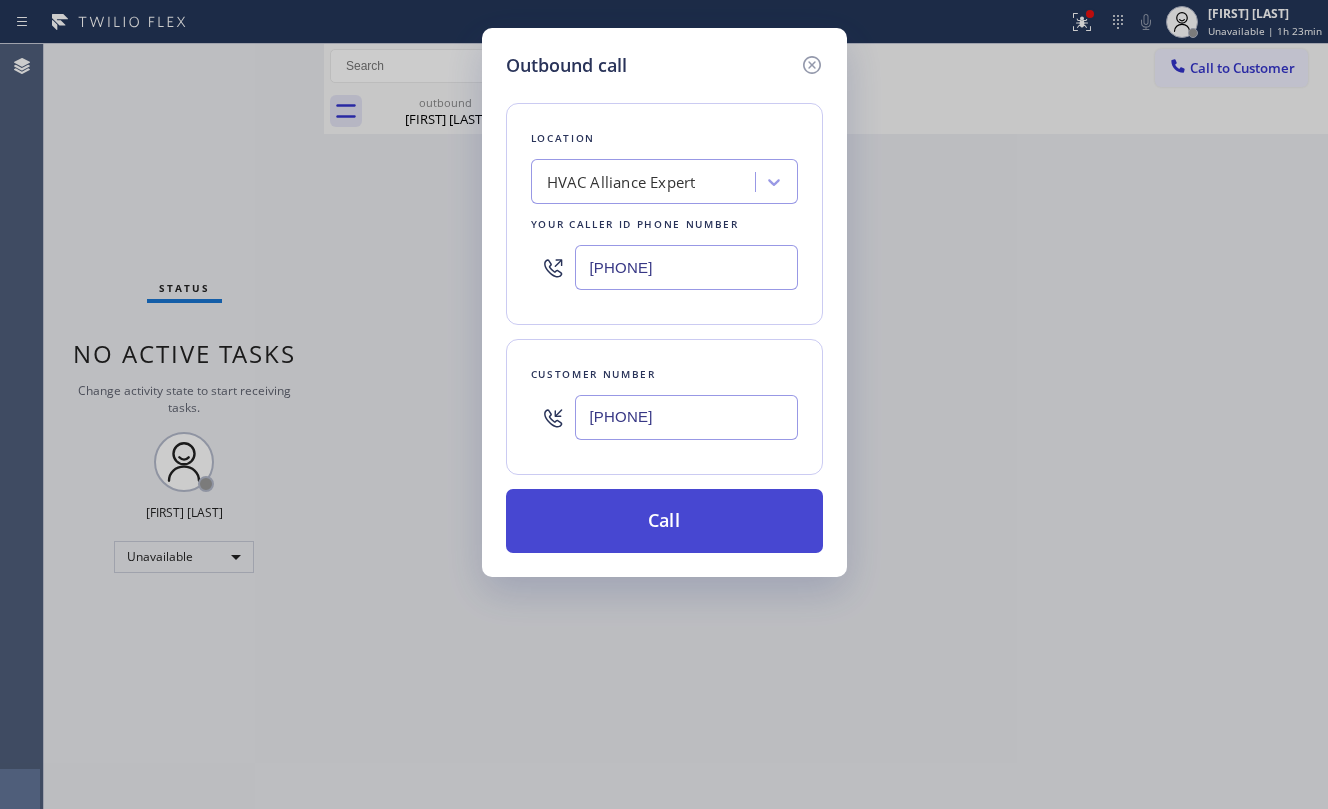 type on "[PHONE]" 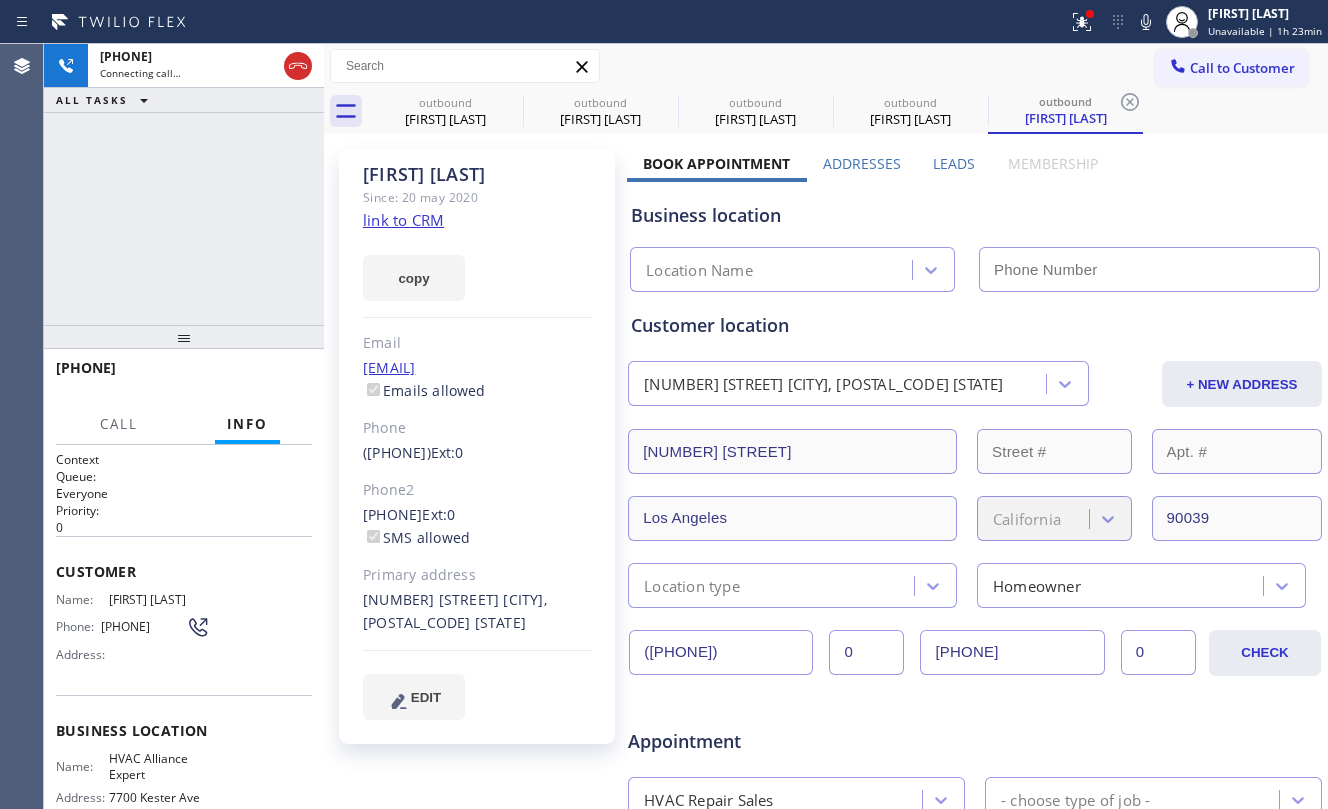 type on "[PHONE]" 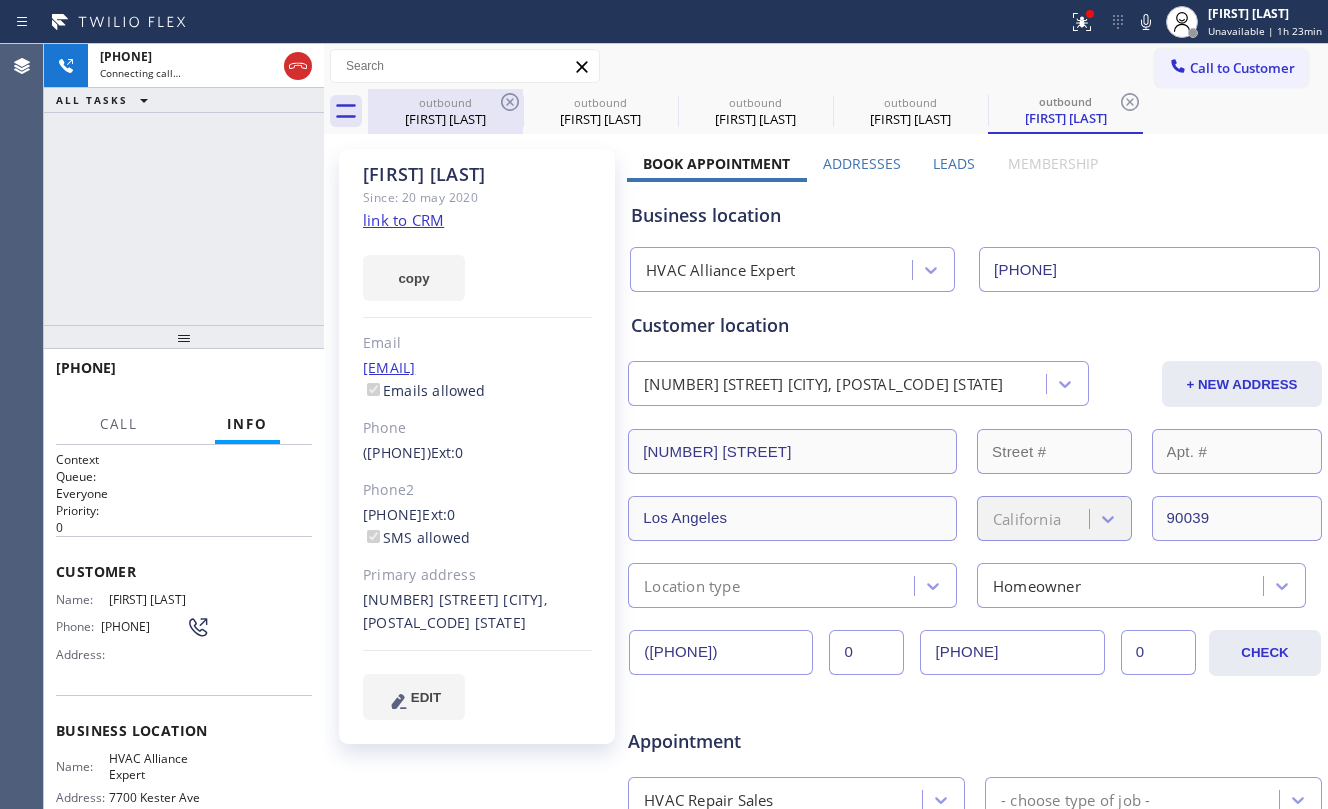 click on "outbound" at bounding box center [445, 102] 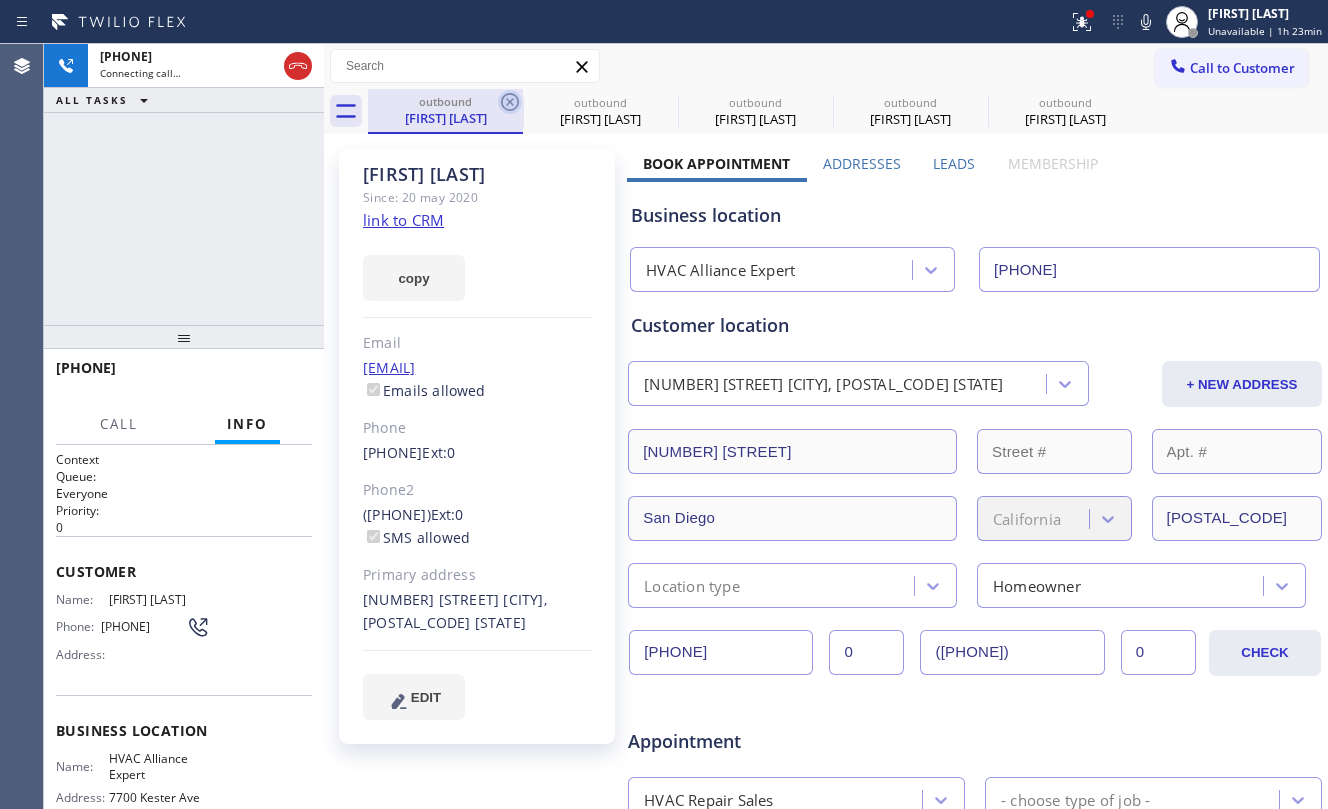 click 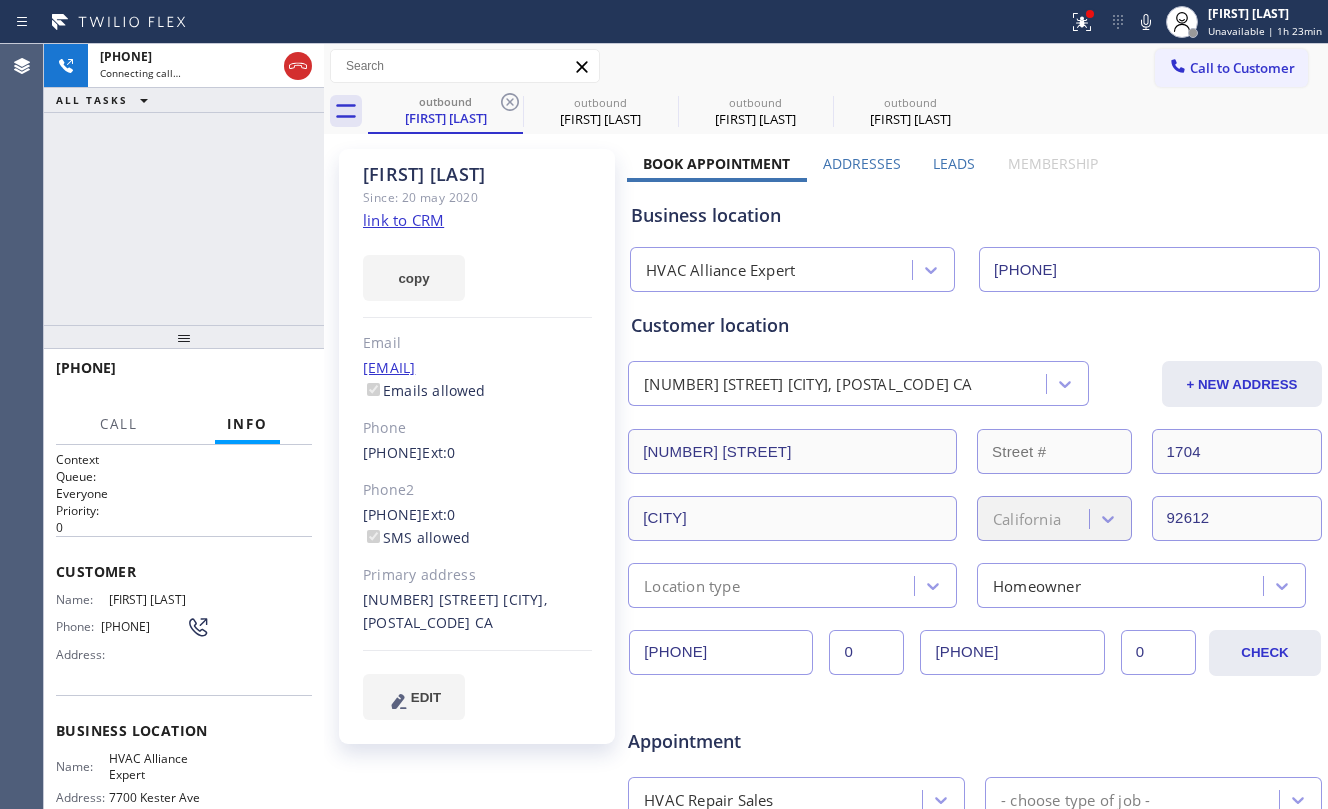 click 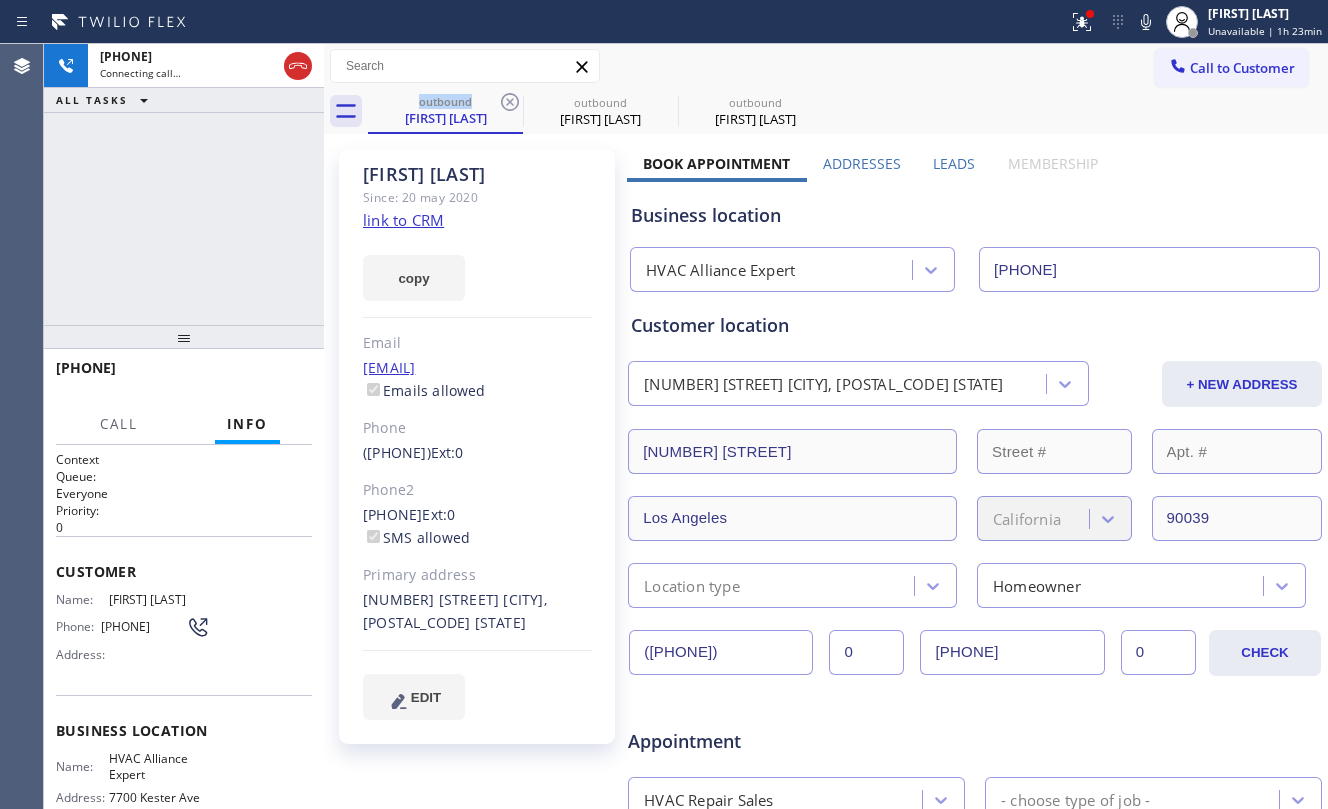click on "+1[PHONE] Connecting call… ALL TASKS ALL TASKS ACTIVE TASKS TASKS IN WRAP UP" at bounding box center [184, 184] 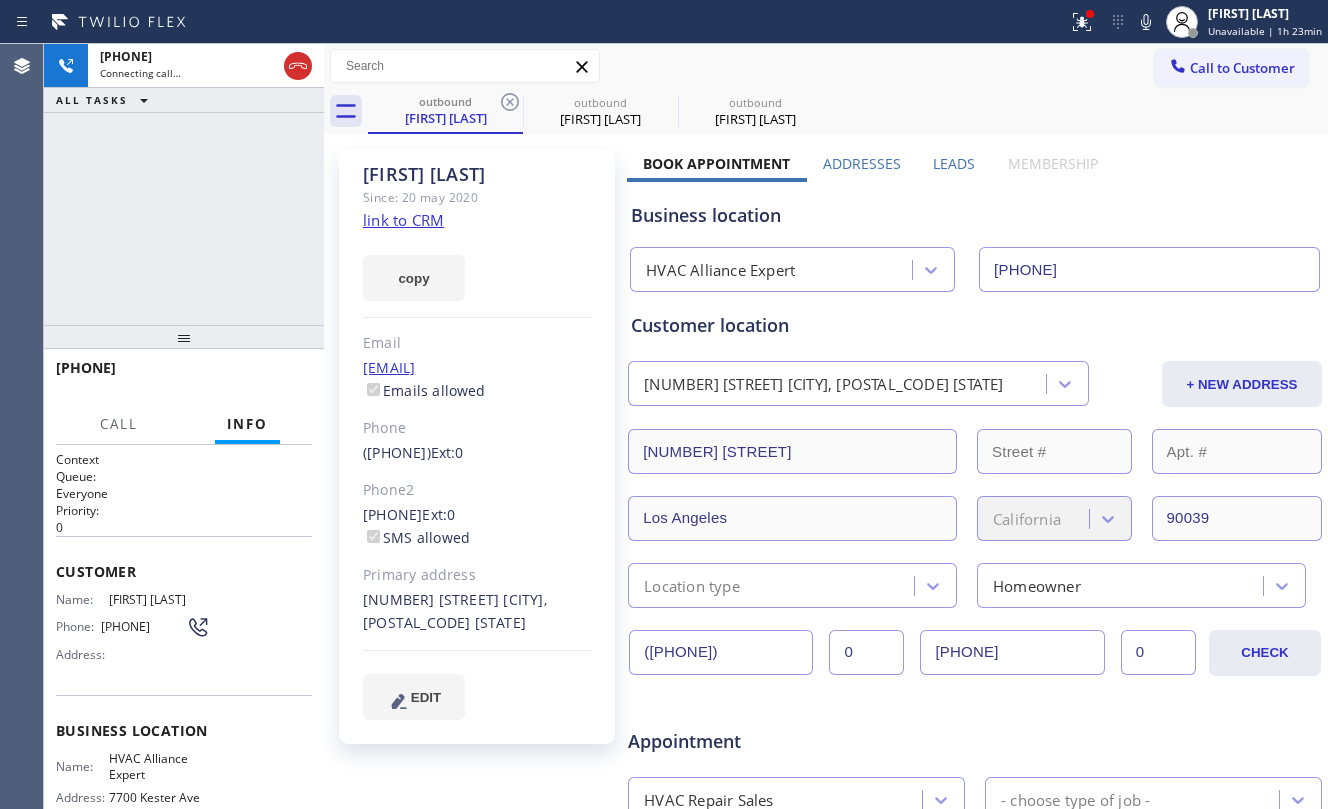 click 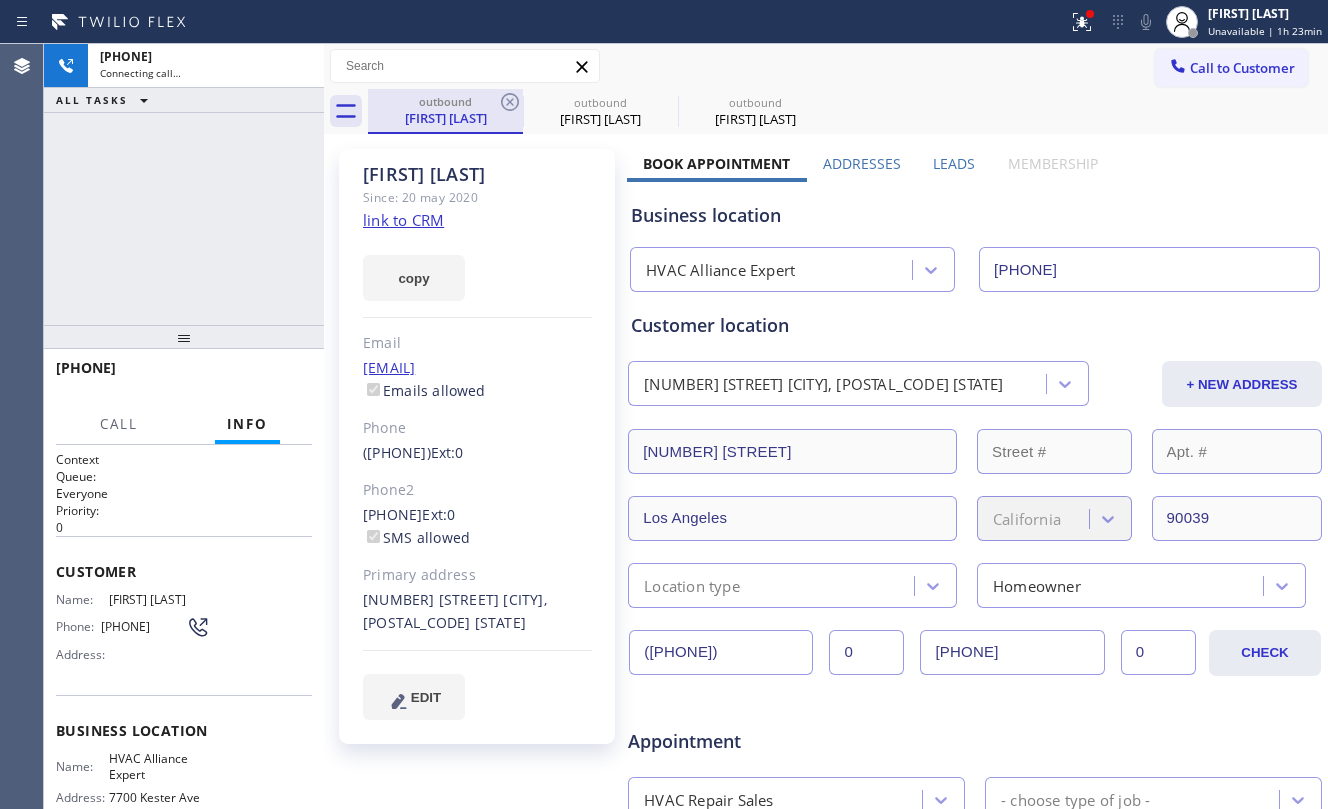 drag, startPoint x: 413, startPoint y: 94, endPoint x: 460, endPoint y: 98, distance: 47.169907 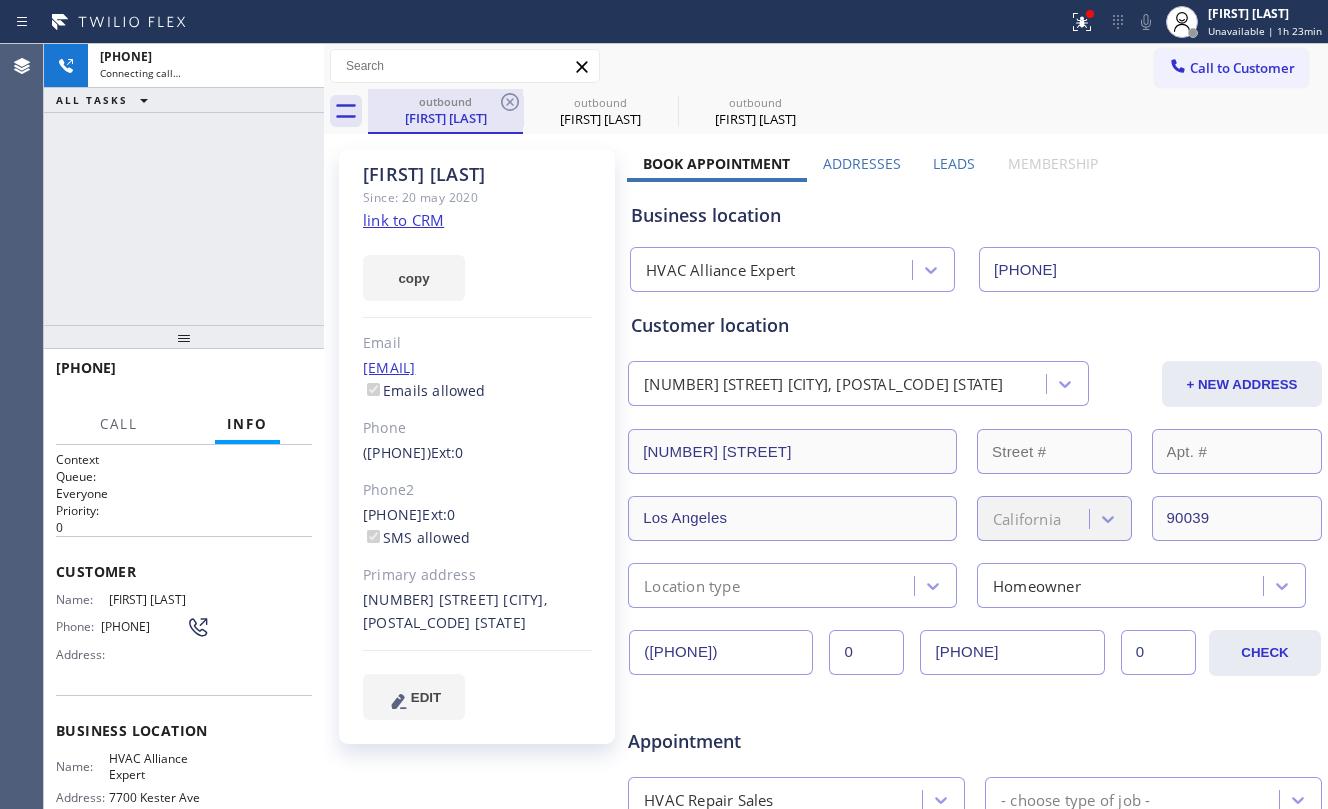 click on "outbound" at bounding box center (445, 101) 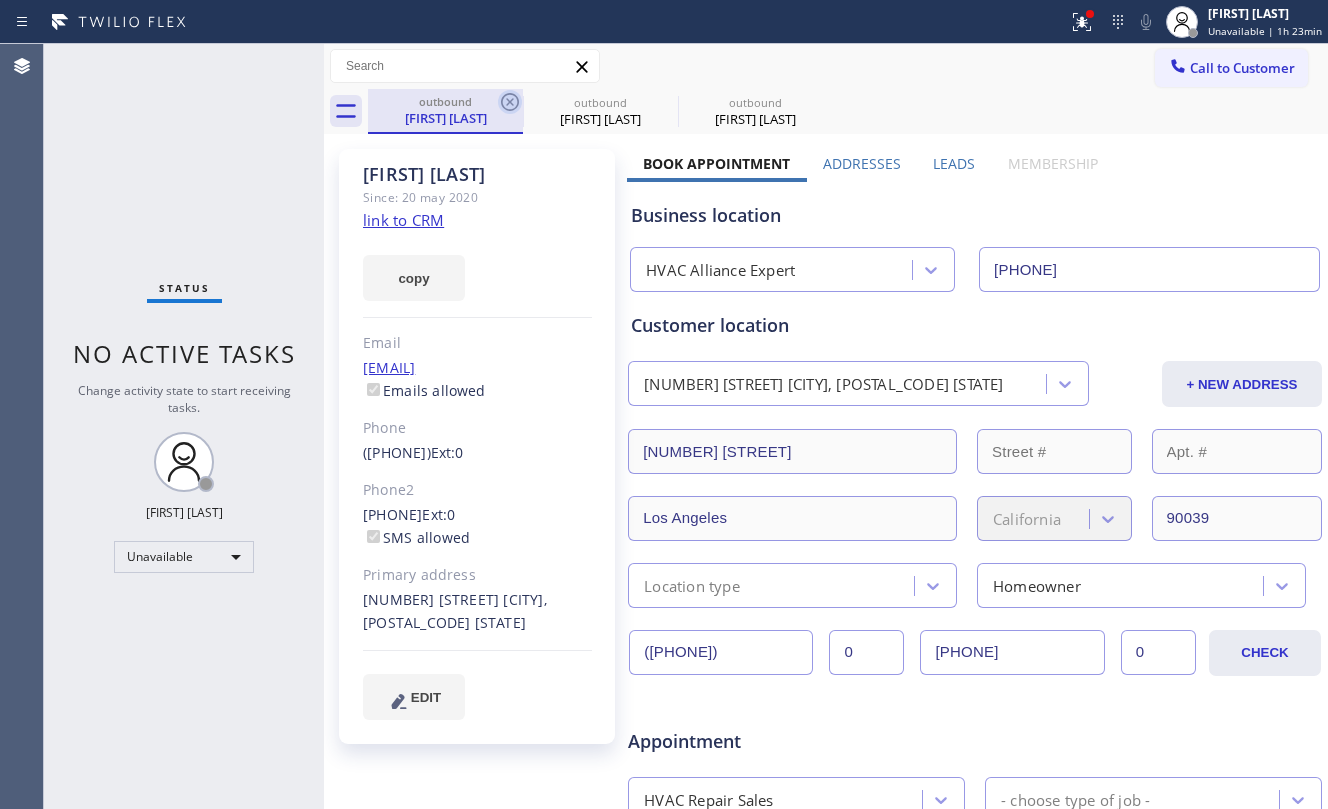 click 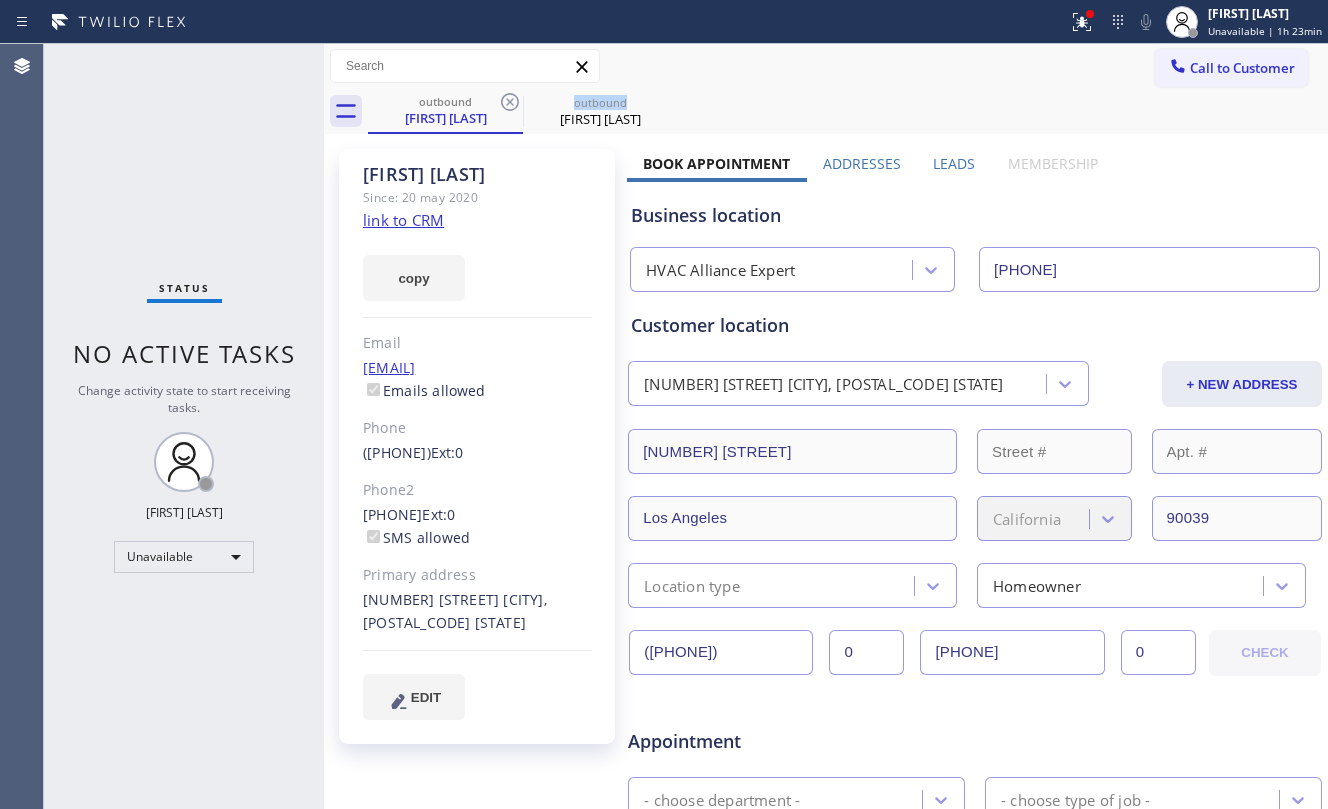 click 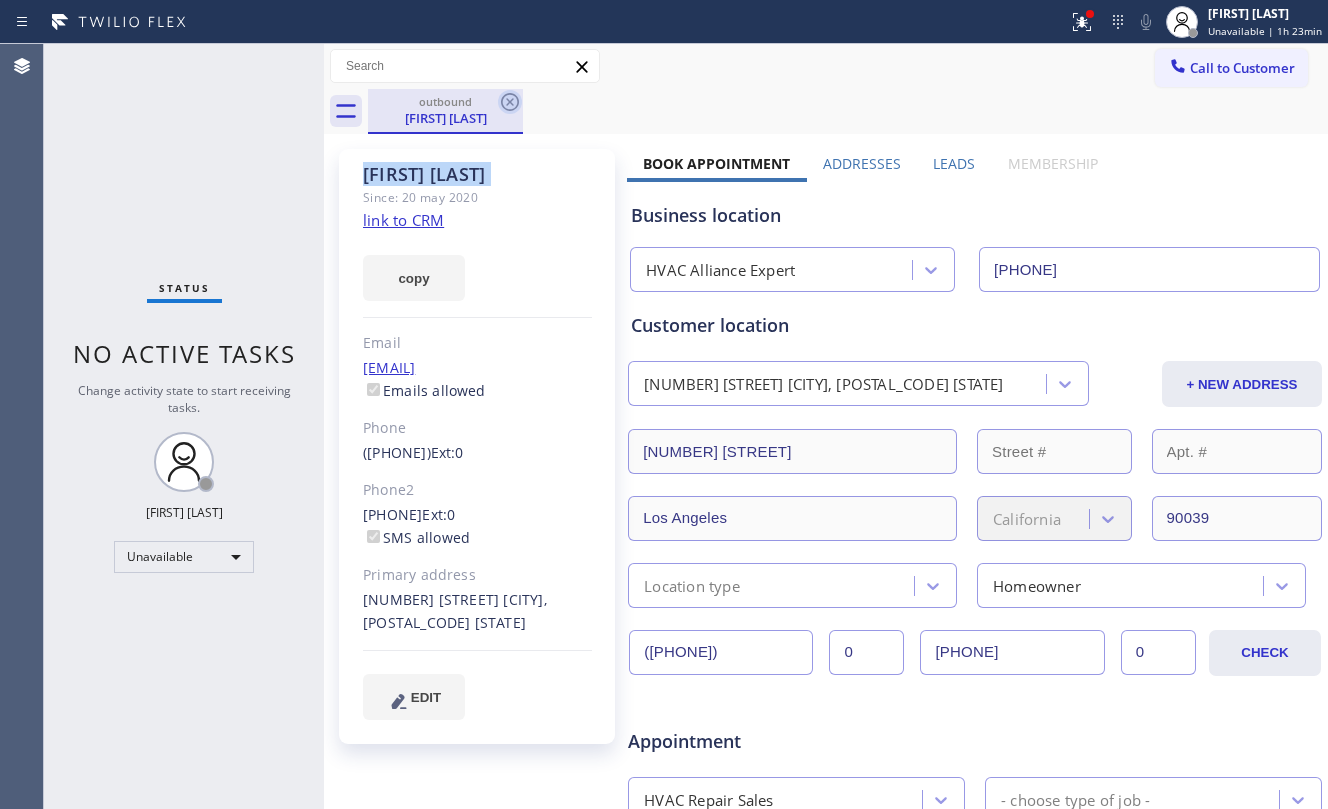 click 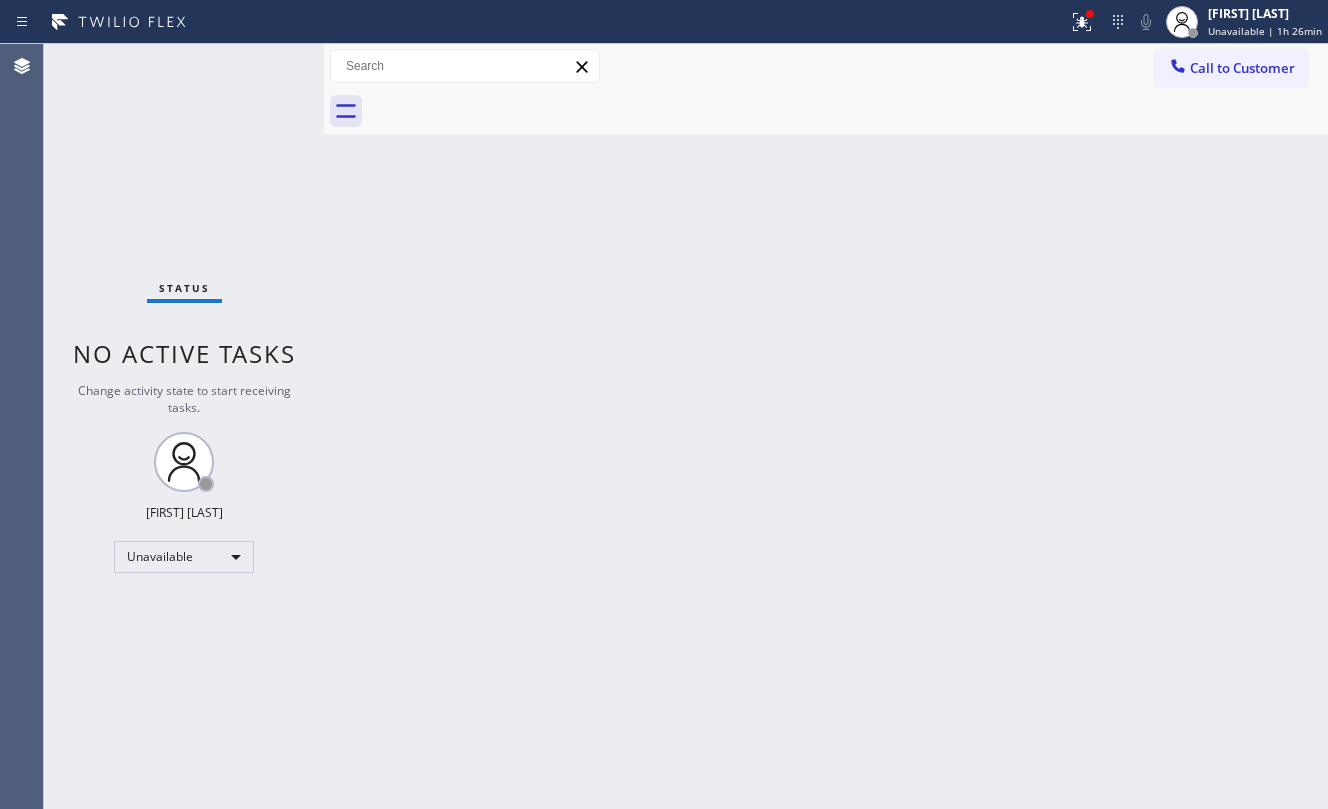 click on "Back to Dashboard Change Sender ID Customers Technicians Select a contact Outbound call Location Search location Your caller id phone number Customer number Call Customer info Name   Phone none Address none Change Sender ID HVAC +18559994417 5 Star Appliance +18557314952 Appliance Repair +18554611149 Plumbing +18889090120 Air Duct Cleaning +18006865038  Electricians +18005688664 Cancel Change Check personal SMS Reset Change No tabs Call to Customer Outbound call Location HVAC Alliance Expert Your caller id phone number [PHONE] Customer number Call Outbound call Technician Search Technician Your caller id phone number Your caller id phone number Call" at bounding box center [826, 426] 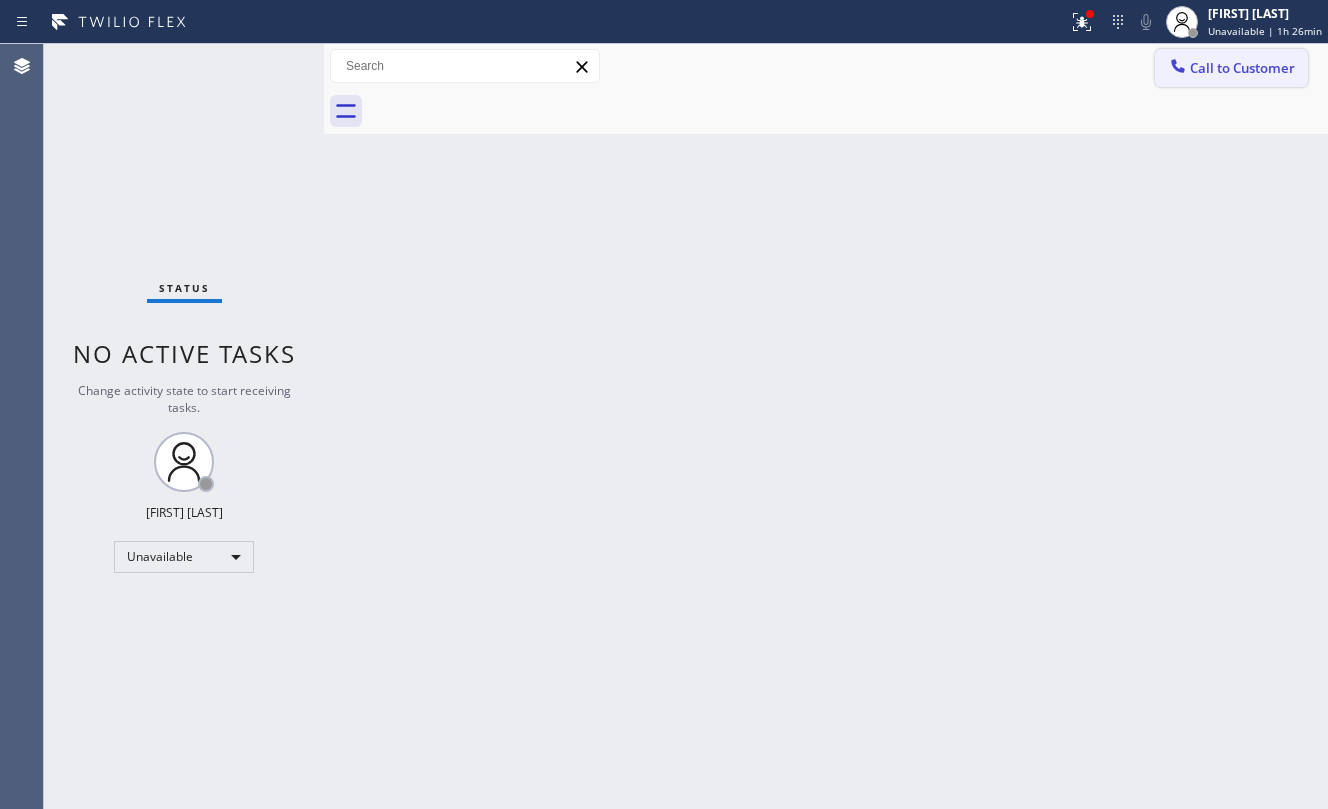 click on "Call to Customer" at bounding box center (1242, 68) 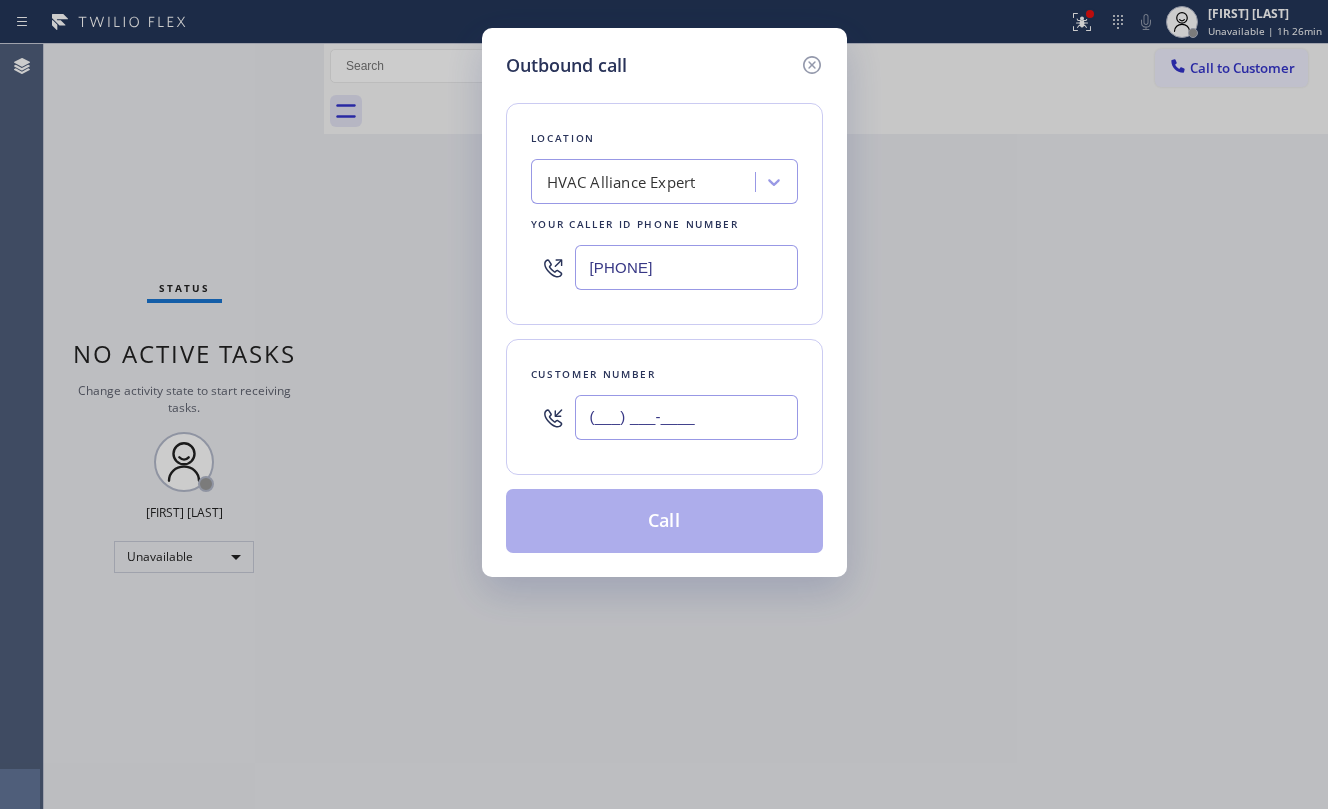 click on "(___) ___-____" at bounding box center [686, 417] 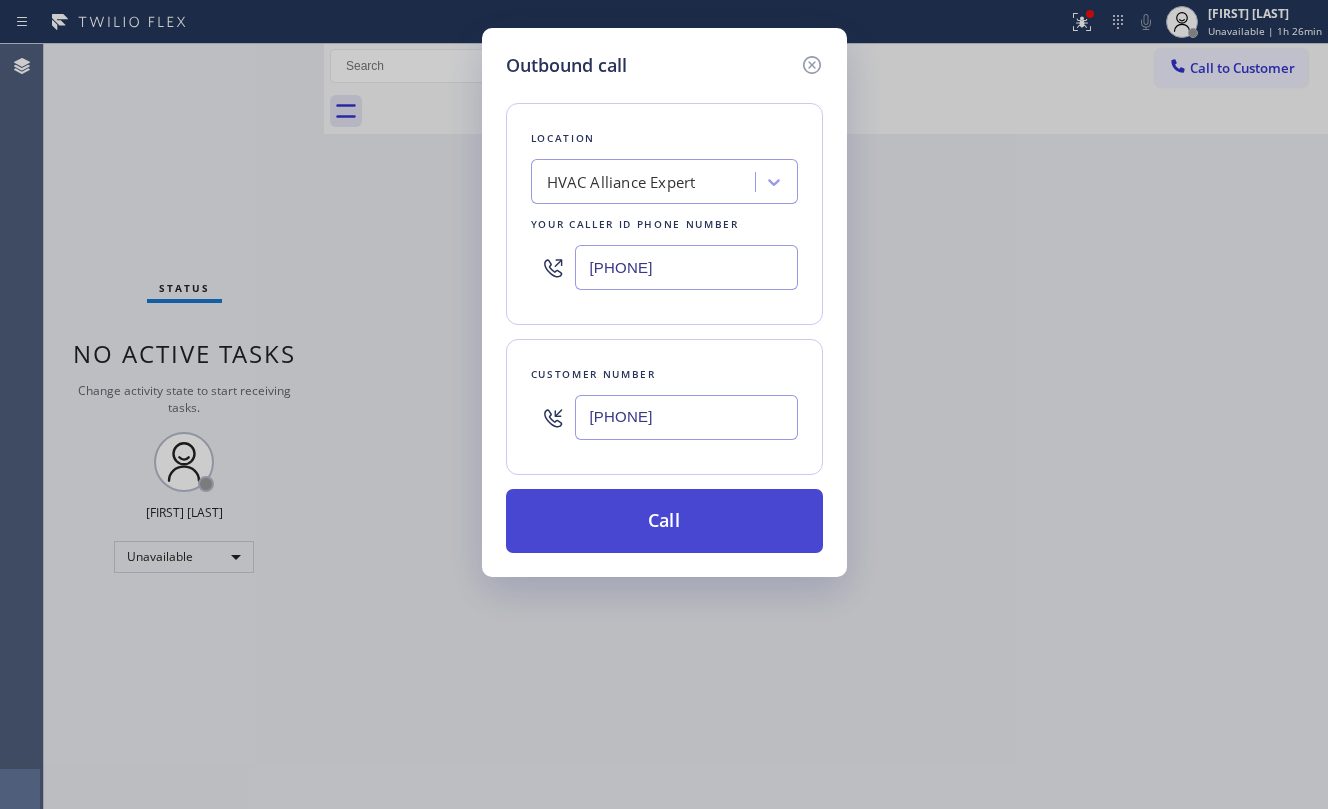 type on "[PHONE]" 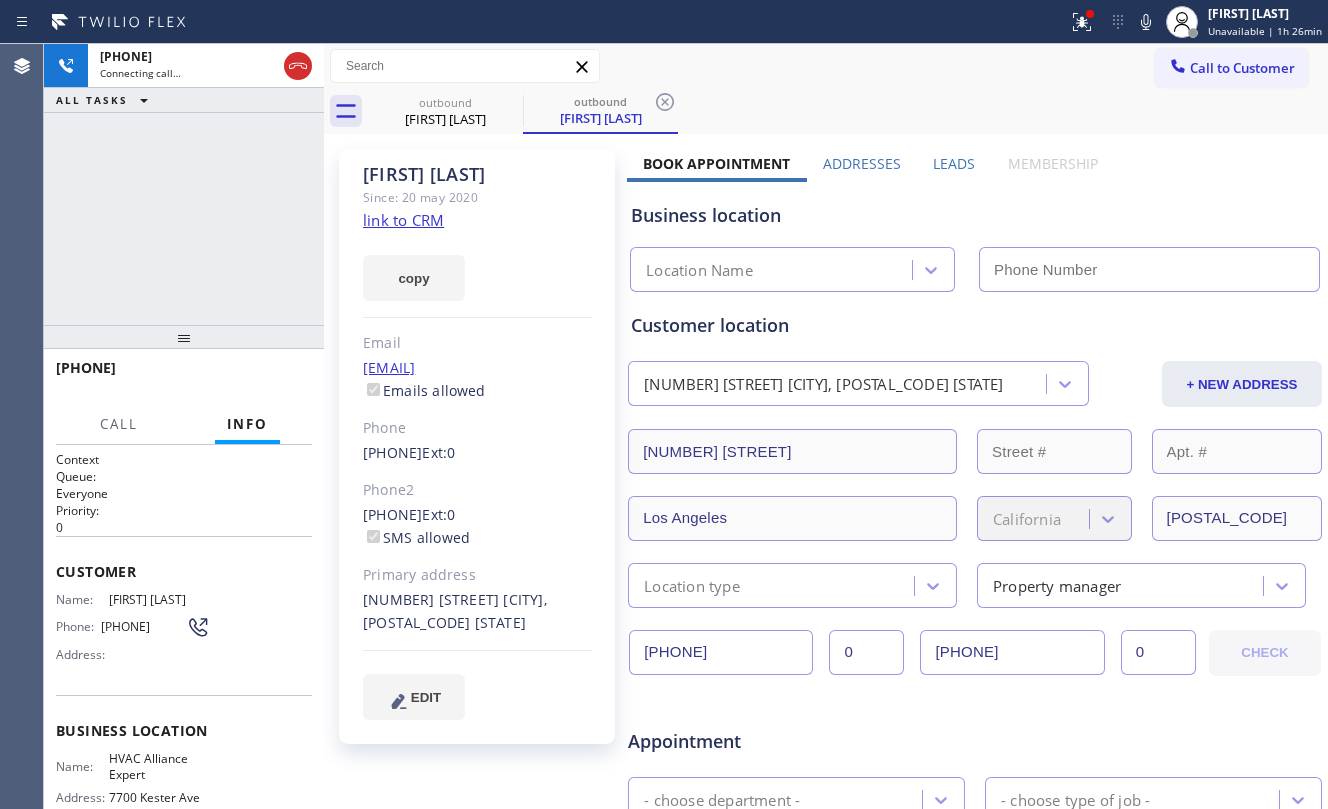 type on "[PHONE]" 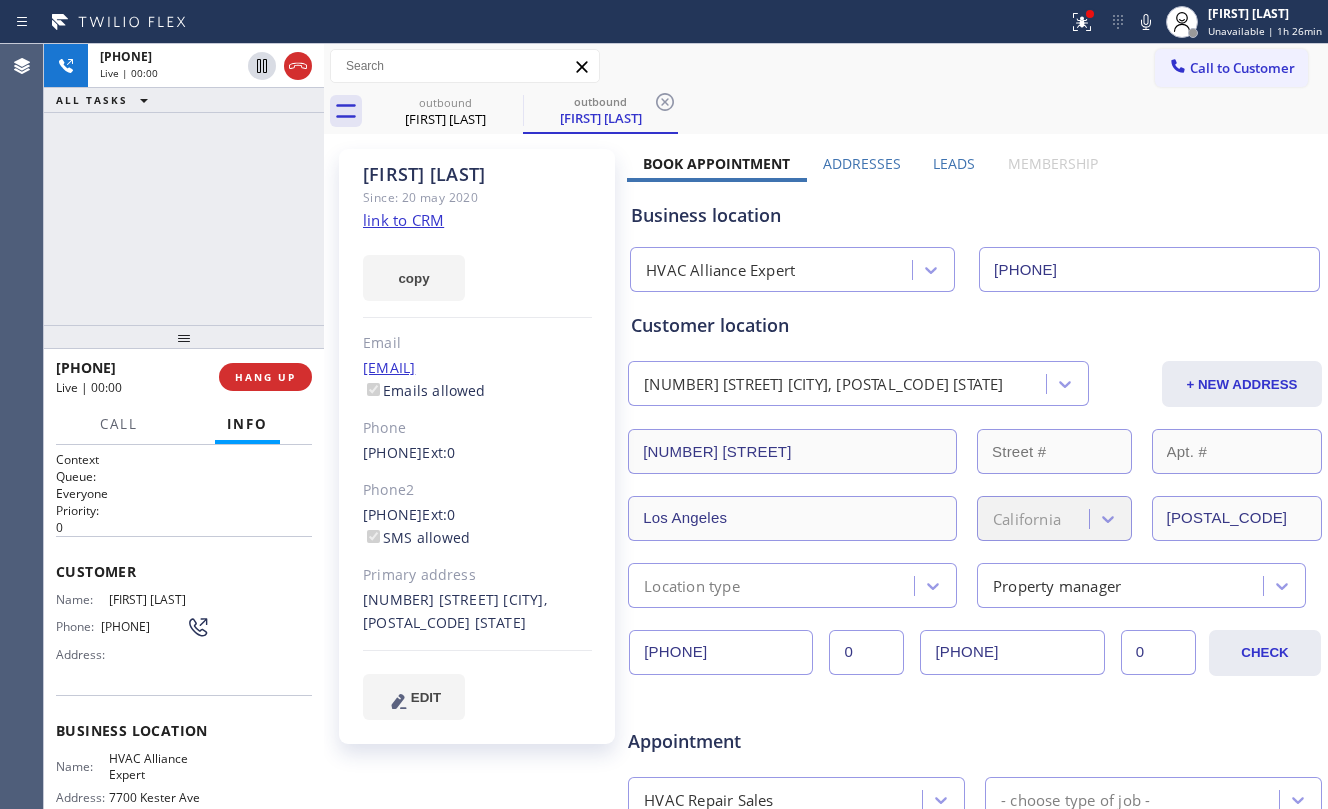 click on "[PHONE] Live | 00:00 ALL TASKS ALL TASKS ACTIVE TASKS TASKS IN WRAP UP" at bounding box center [184, 184] 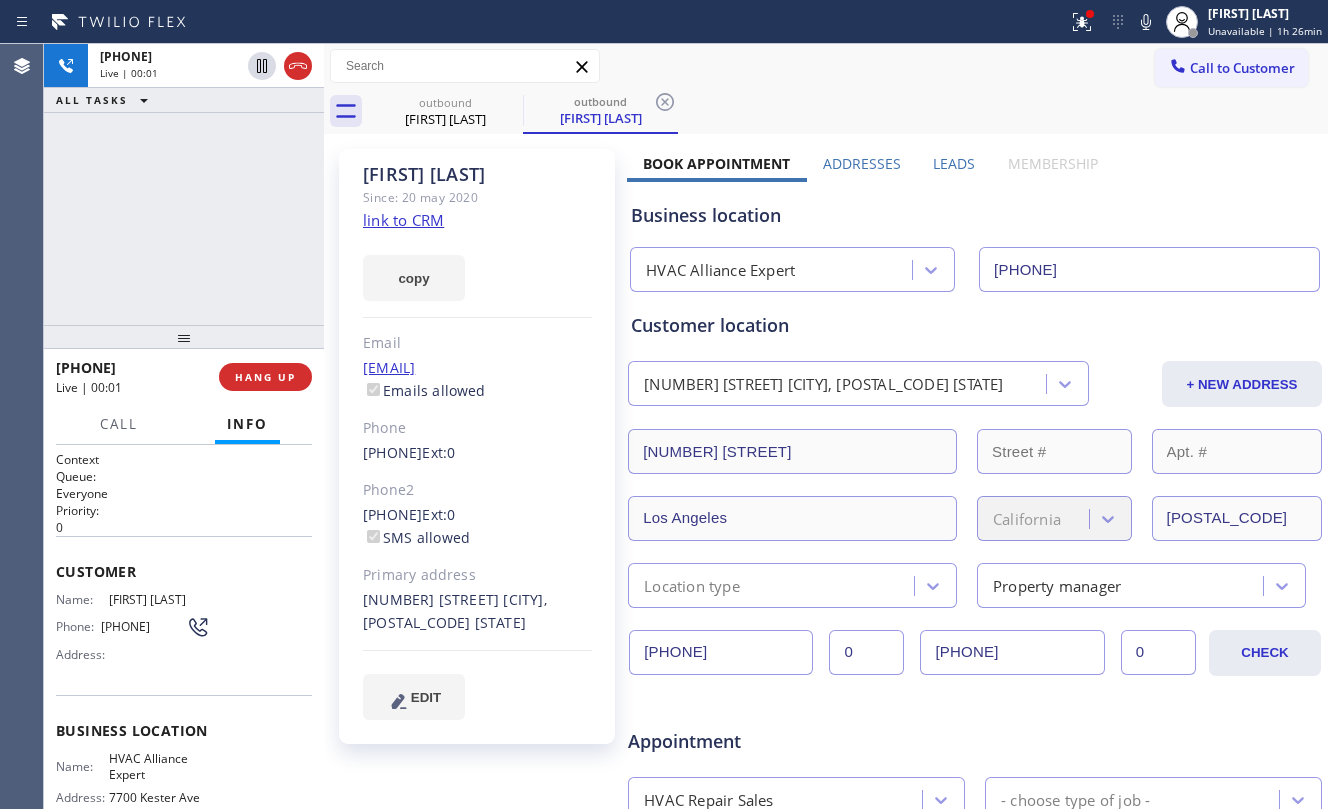 click on "[PHONE]" at bounding box center [184, 184] 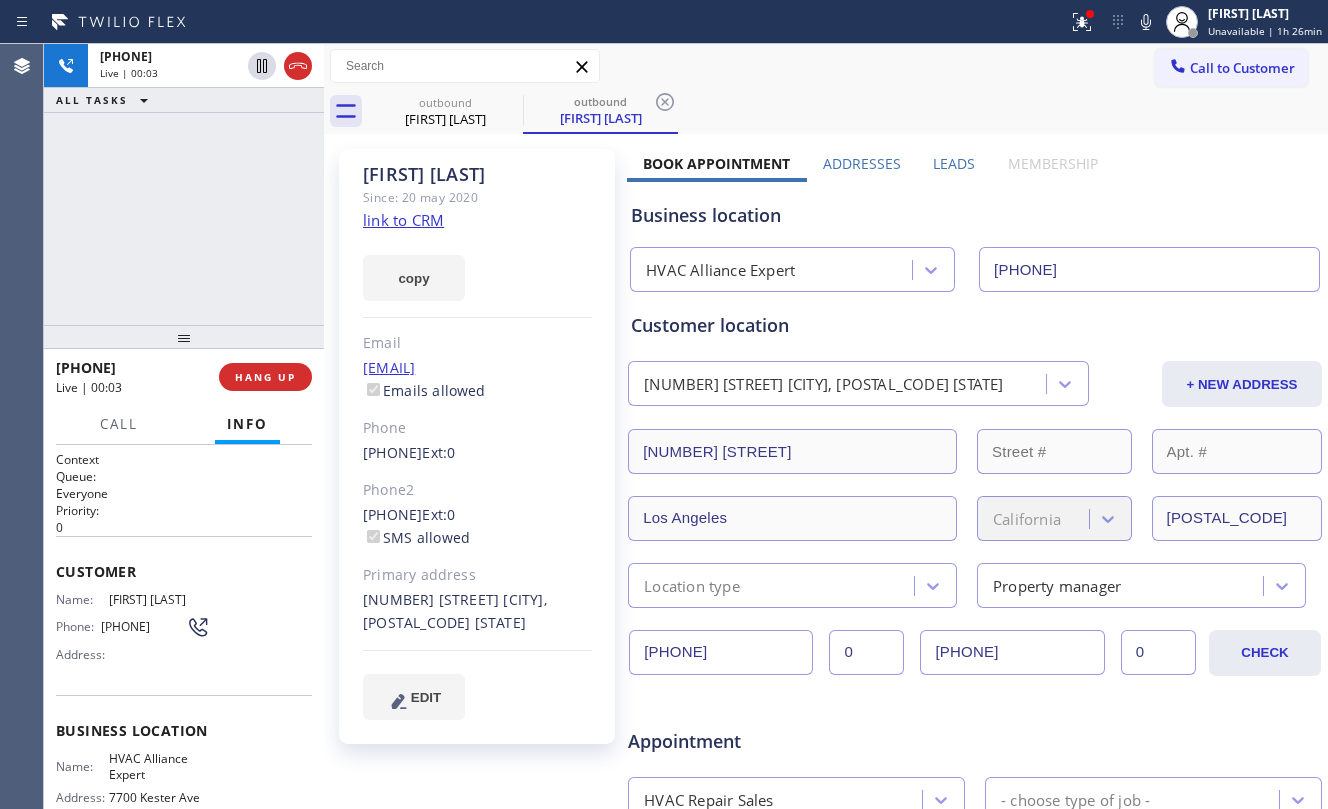 click on "[PHONE] Live | 00:03 ALL TASKS ALL TASKS ACTIVE TASKS TASKS IN WRAP UP" at bounding box center [184, 184] 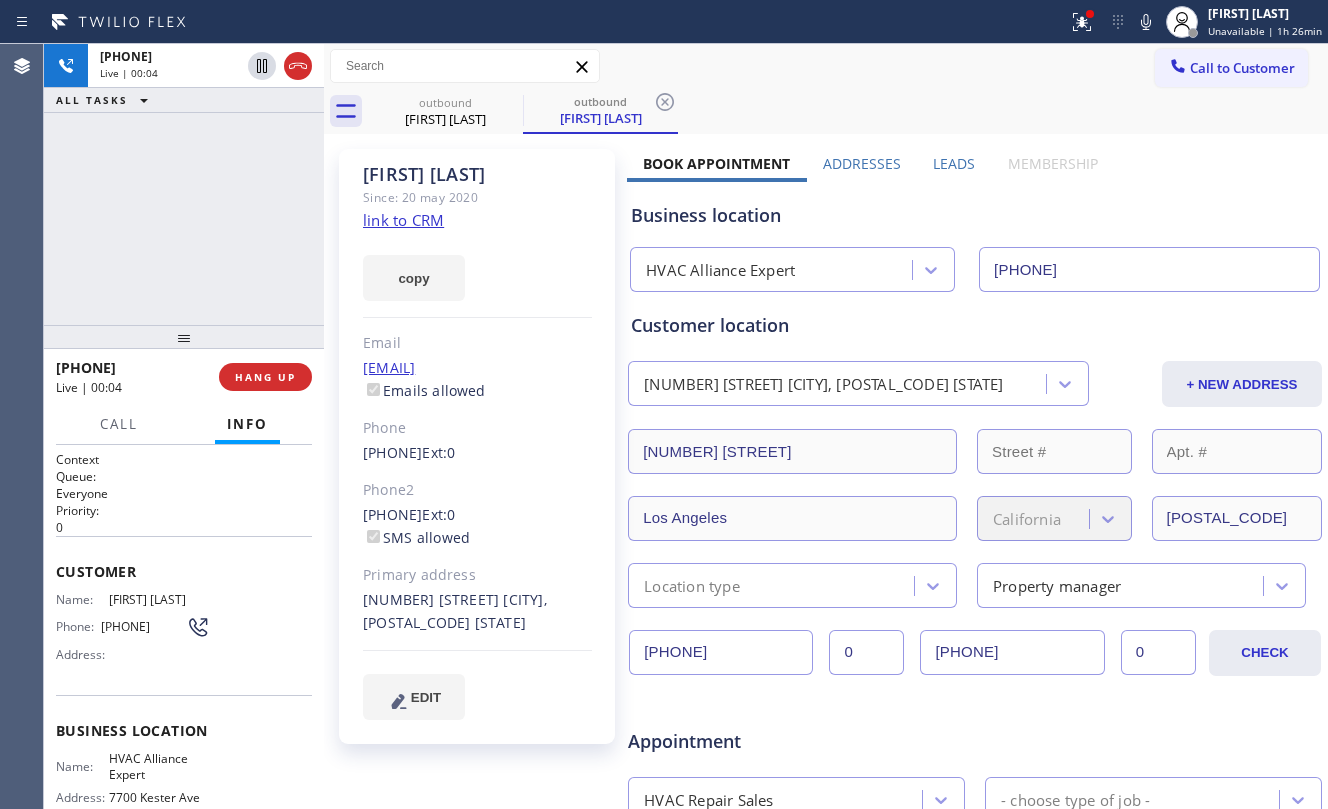click on "link to CRM" 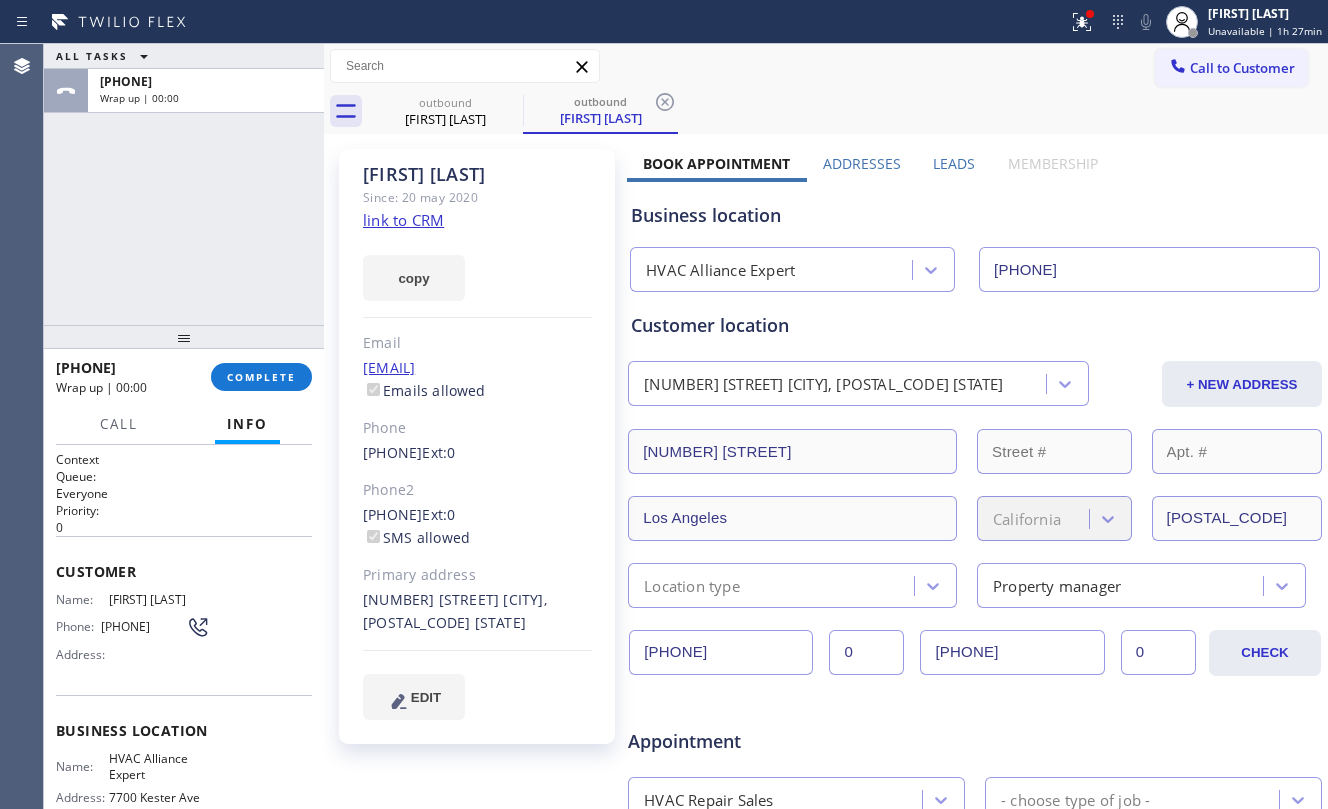 drag, startPoint x: 148, startPoint y: 292, endPoint x: 286, endPoint y: 364, distance: 155.65346 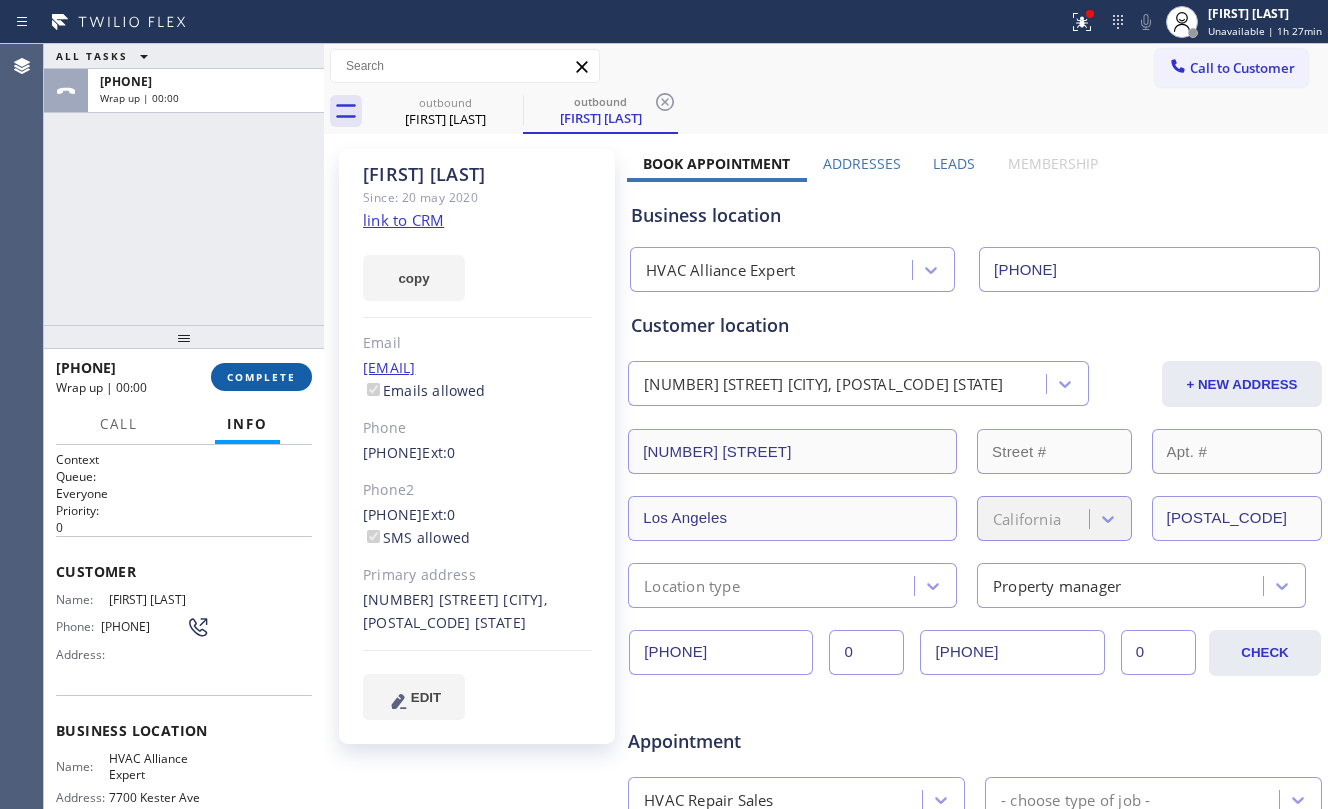 click on "ALL TASKS ALL TASKS ACTIVE TASKS TASKS IN WRAP UP [PHONE] Wrap up | 00:00" at bounding box center [184, 184] 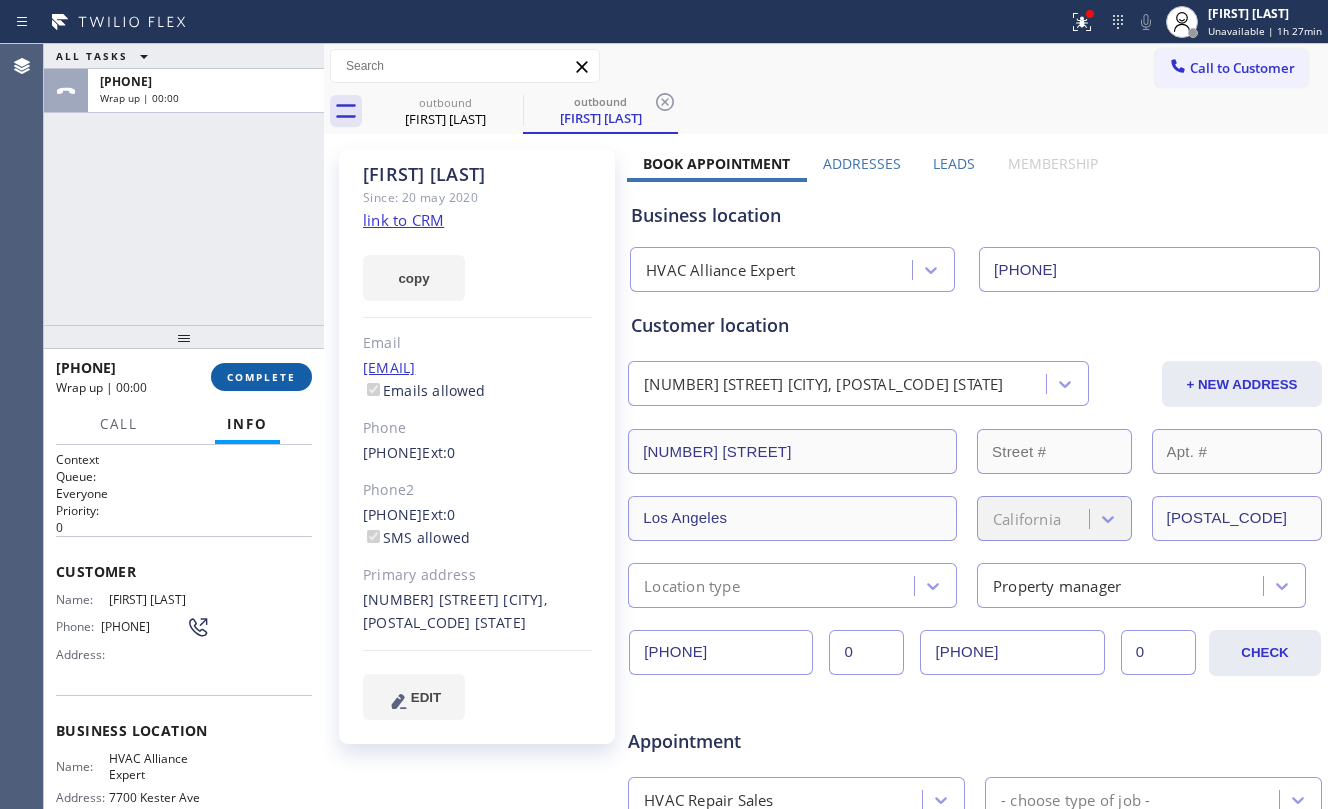 drag, startPoint x: 266, startPoint y: 378, endPoint x: 276, endPoint y: 373, distance: 11.18034 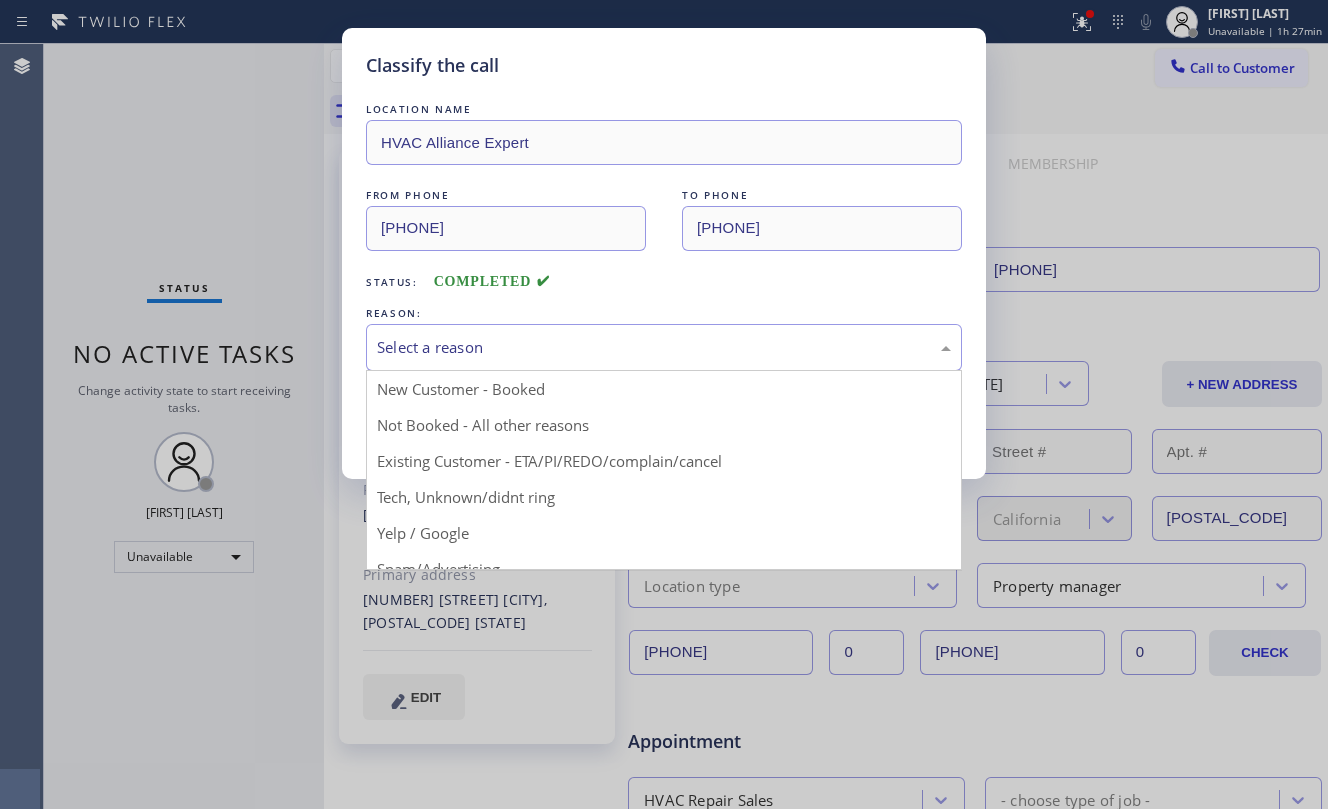 click on "Select a reason" at bounding box center (664, 347) 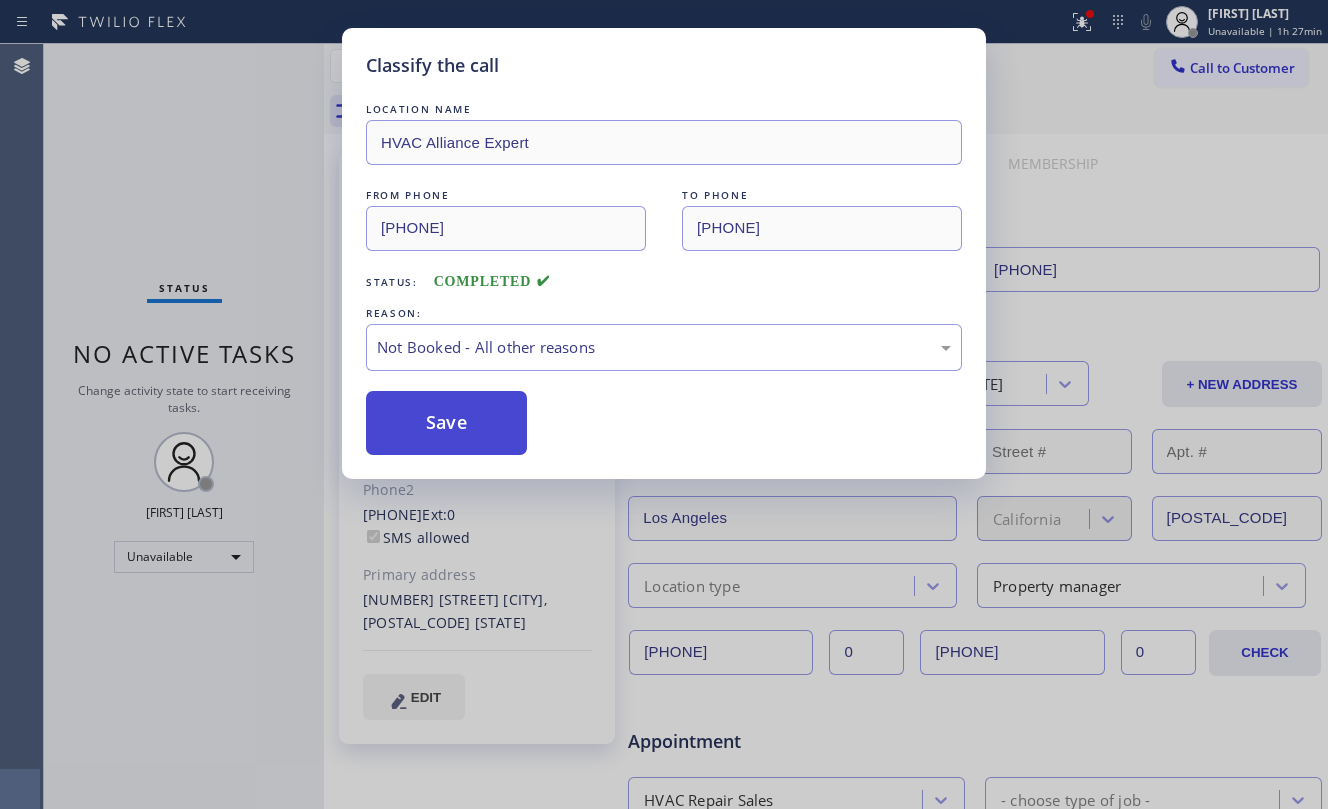 click on "Save" at bounding box center [446, 423] 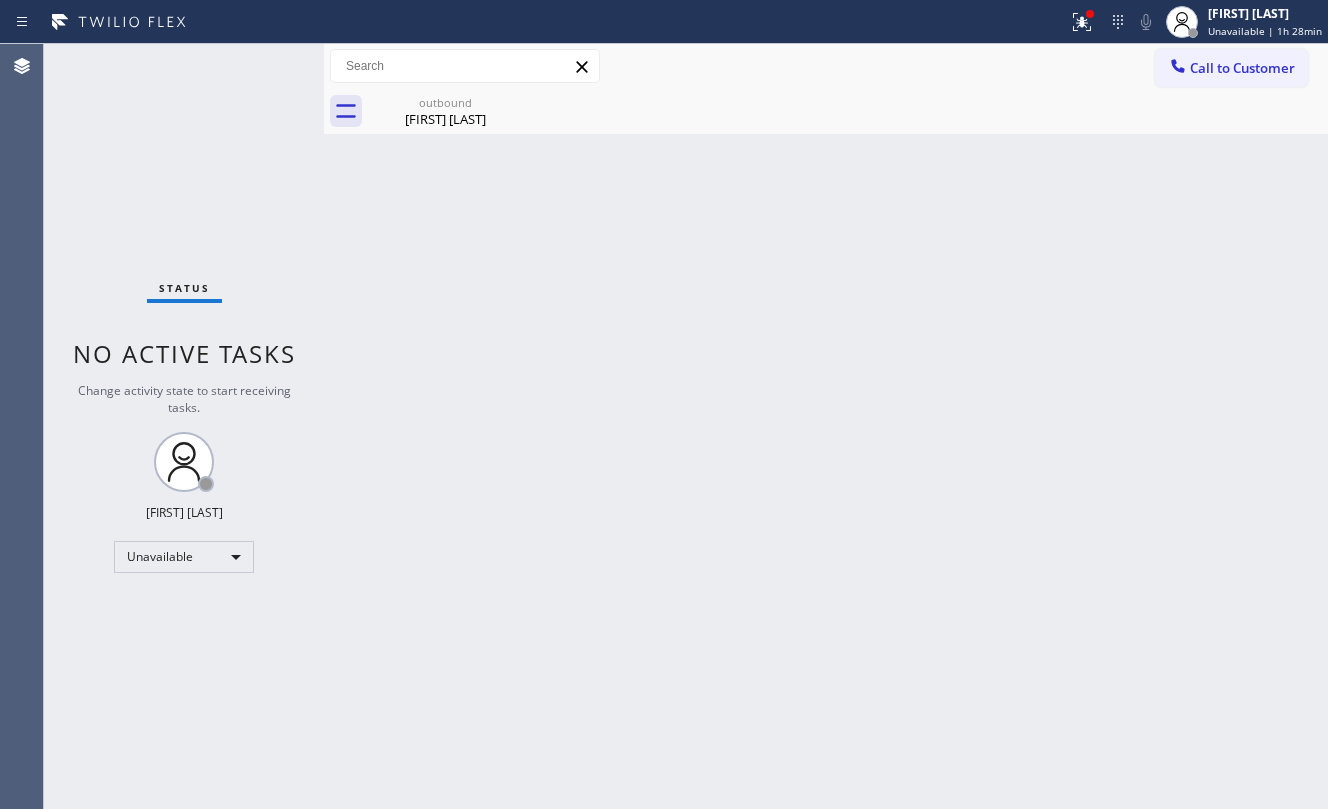 click on "Back to Dashboard Change Sender ID Customers Technicians Select a contact Outbound call Location Search location Your caller id phone number Customer number Call Customer info Name   Phone none Address none Change Sender ID HVAC +18559994417 5 Star Appliance +18557314952 Appliance Repair +18554611149 Plumbing +18889090120 Air Duct Cleaning +18006865038  Electricians +18005688664 Cancel Change Check personal SMS Reset Change outbound [FIRST] [LAST] Call to Customer Outbound call Location HVAC Alliance Expert Your caller id phone number [PHONE] Customer number Call Outbound call Technician Search Technician Your caller id phone number Your caller id phone number Call outbound [FIRST] [LAST] [FIRST]   [LAST] Since: 20 may 2020 link to CRM copy Email [EMAIL]  Emails allowed Phone [PHONE]  Ext:  0 Phone2 [PHONE]  Ext:  0  SMS allowed Primary address  [NUMBER] [STREET] [CITY], [POSTAL_CODE] CA EDIT Outbound call Location HVAC Alliance Expert [PHONE] Customer number Call" at bounding box center [826, 426] 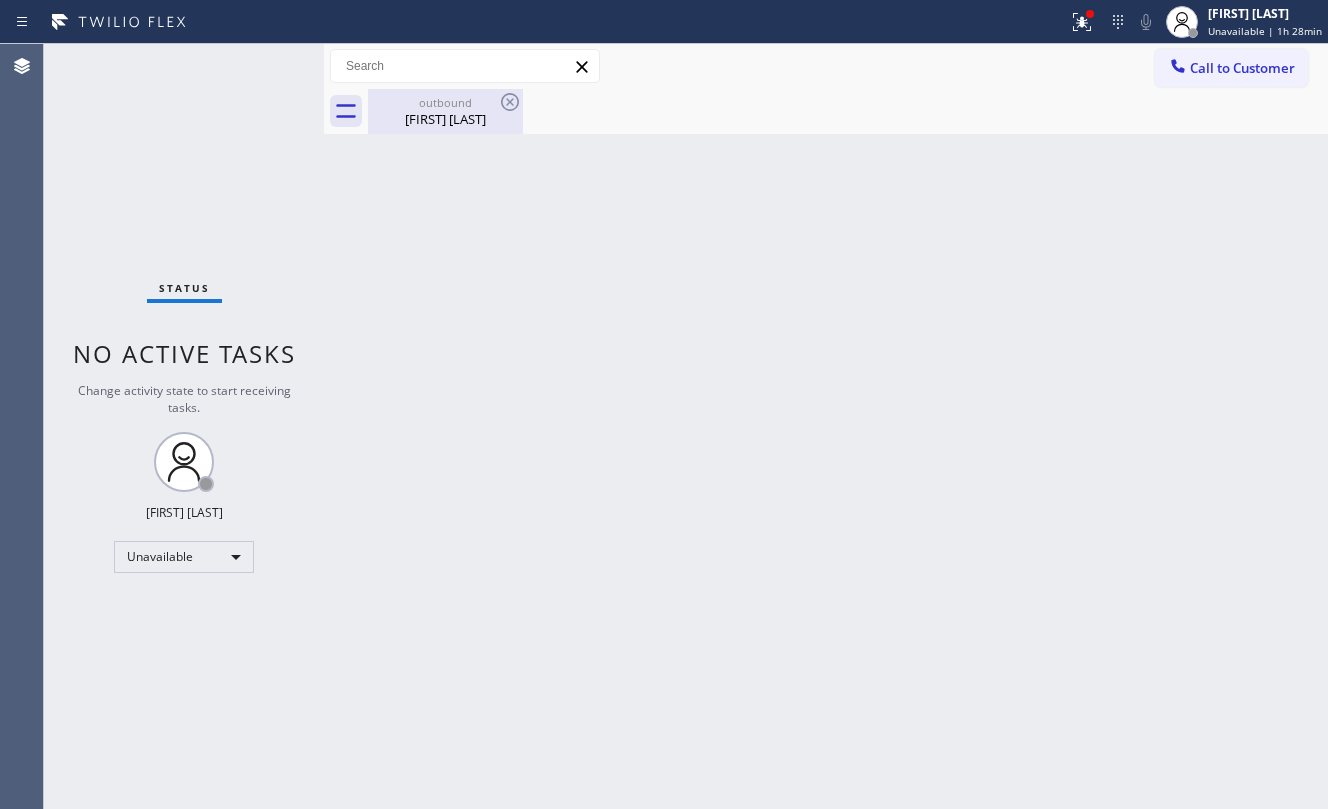 click on "outbound" at bounding box center (445, 102) 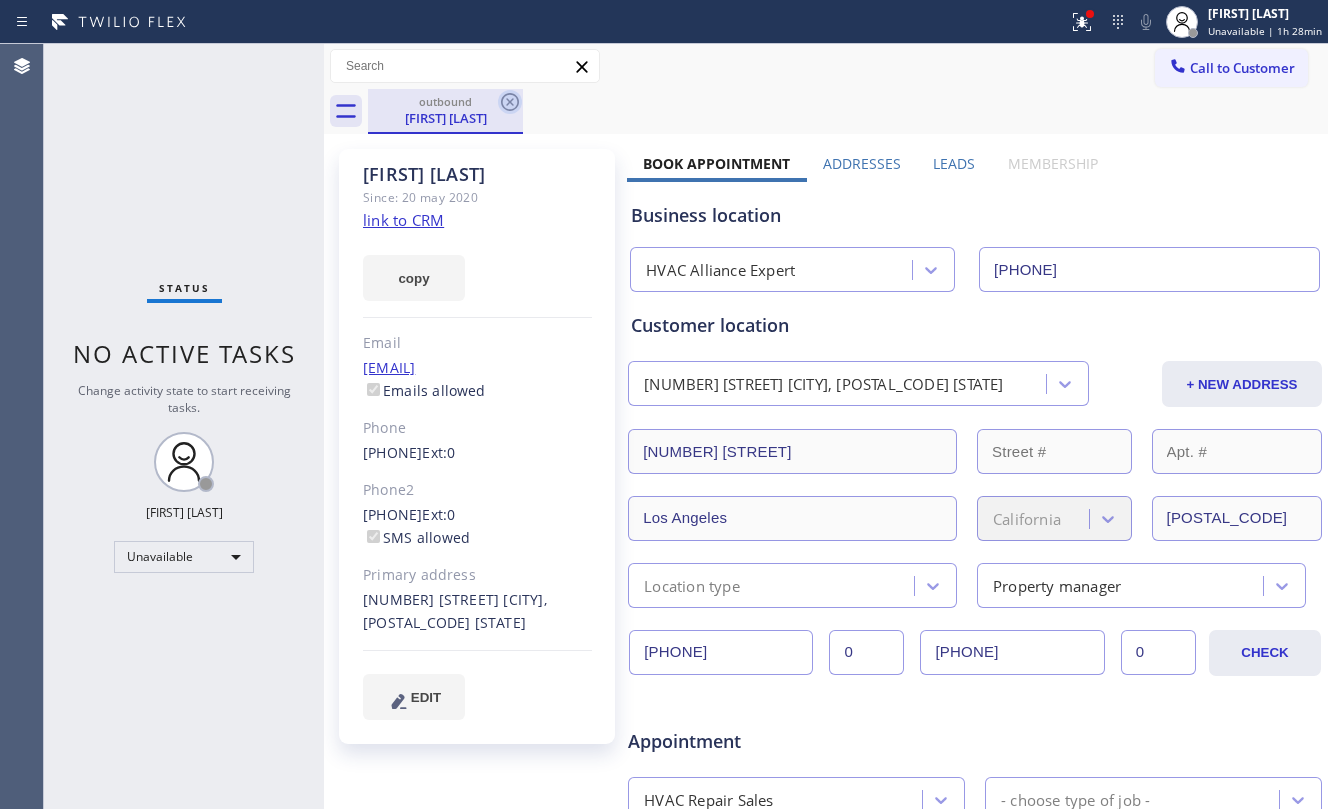 click 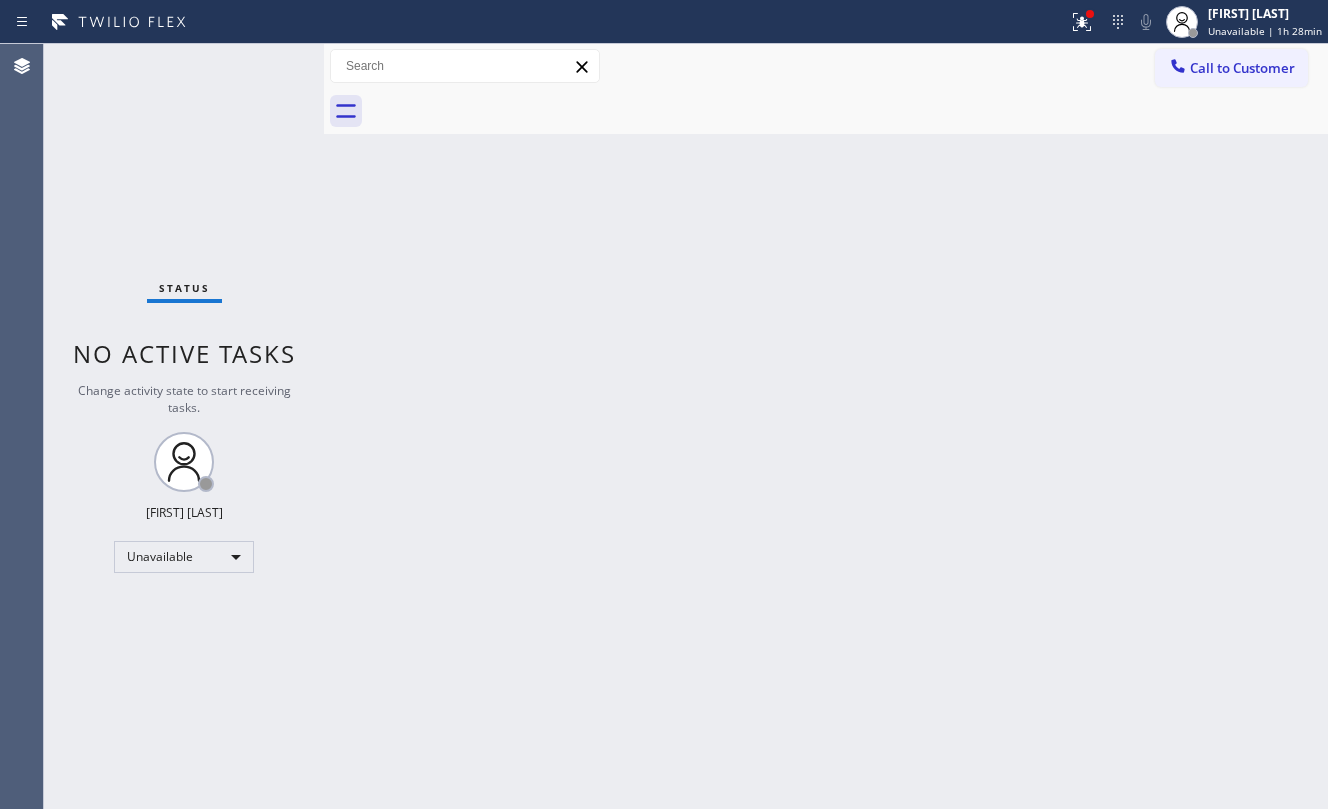 click on "Call to Customer" at bounding box center (1231, 68) 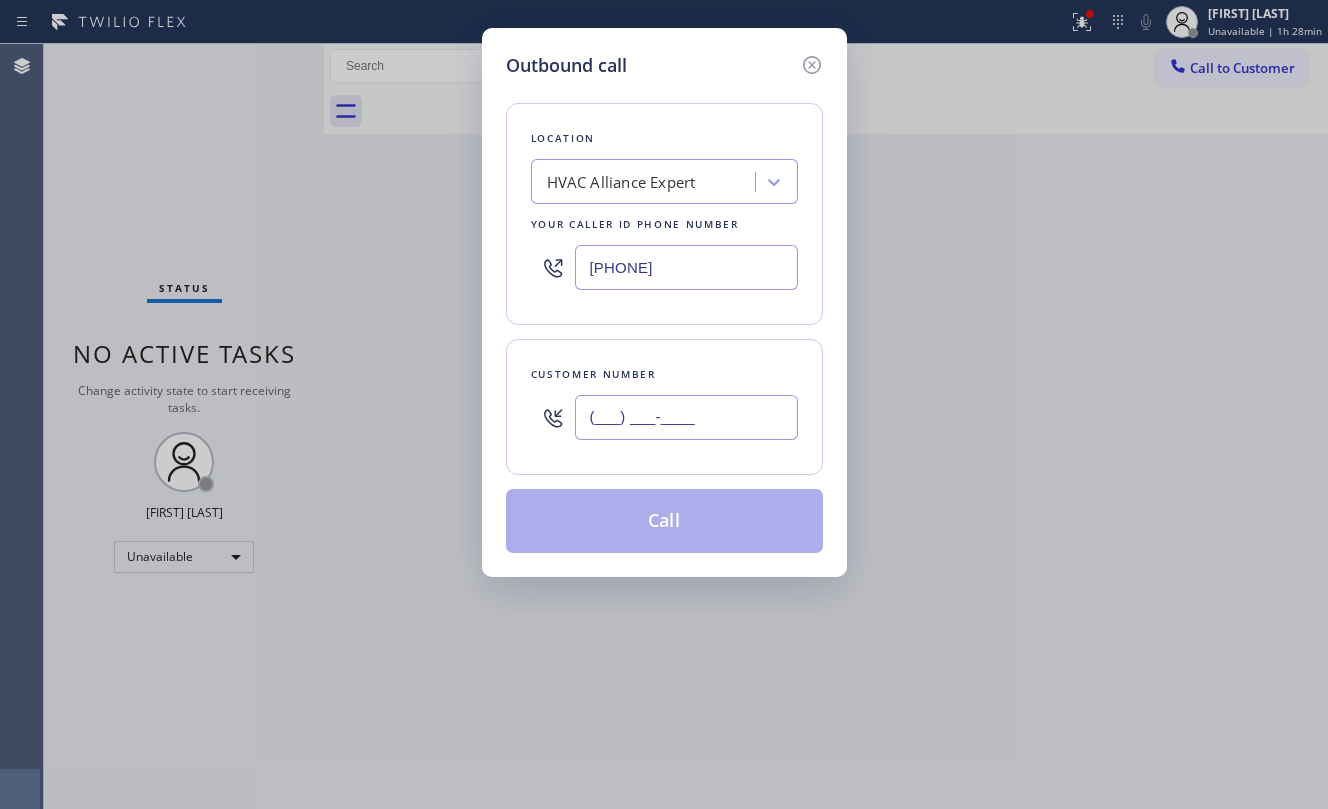 click on "(___) ___-____" at bounding box center [686, 417] 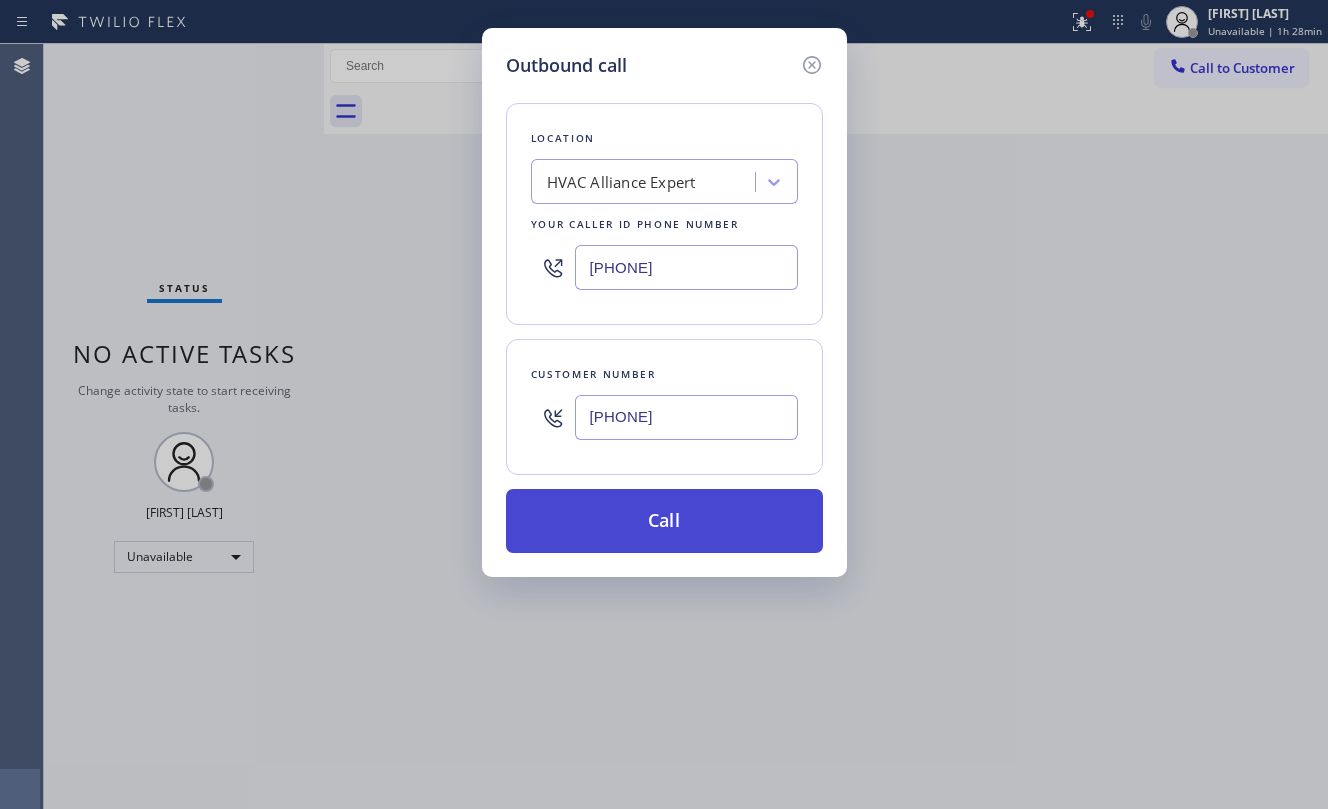 type on "[PHONE]" 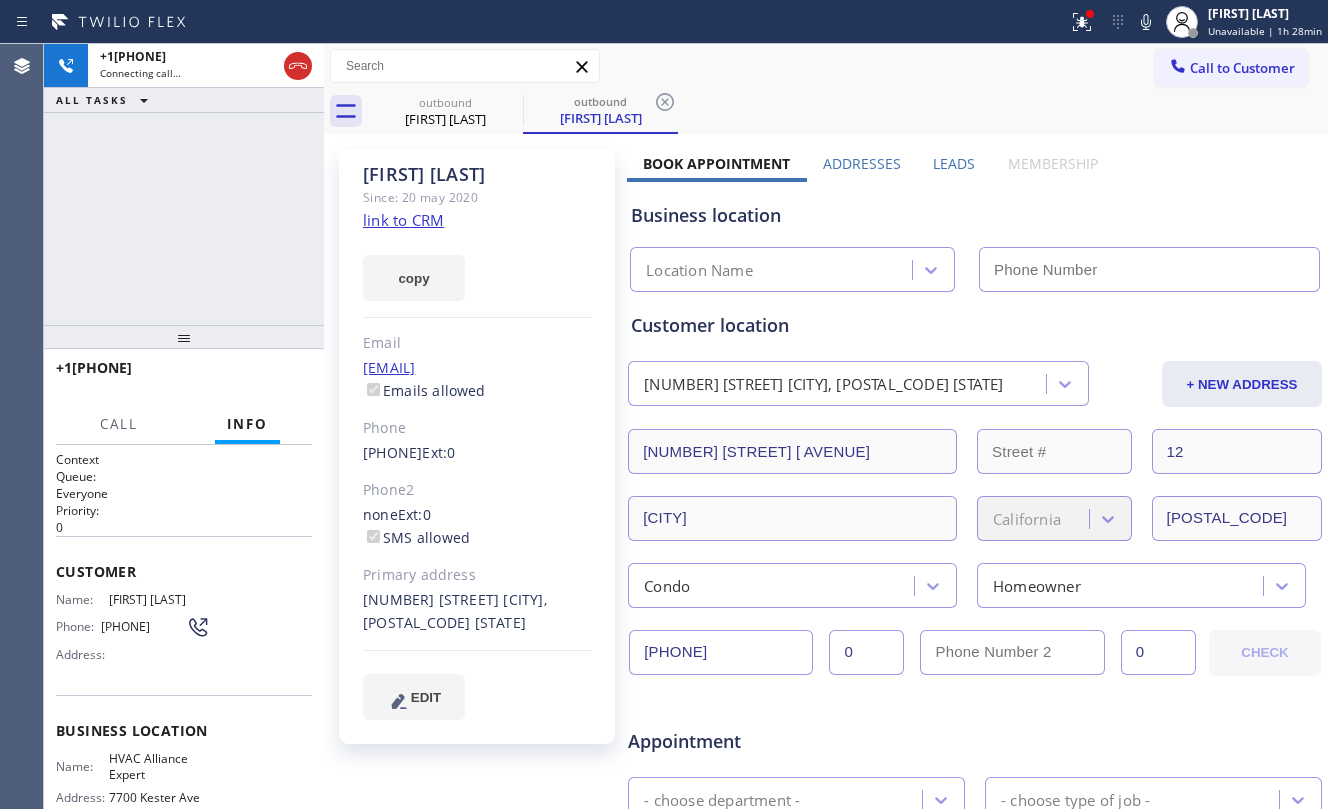 type on "[PHONE]" 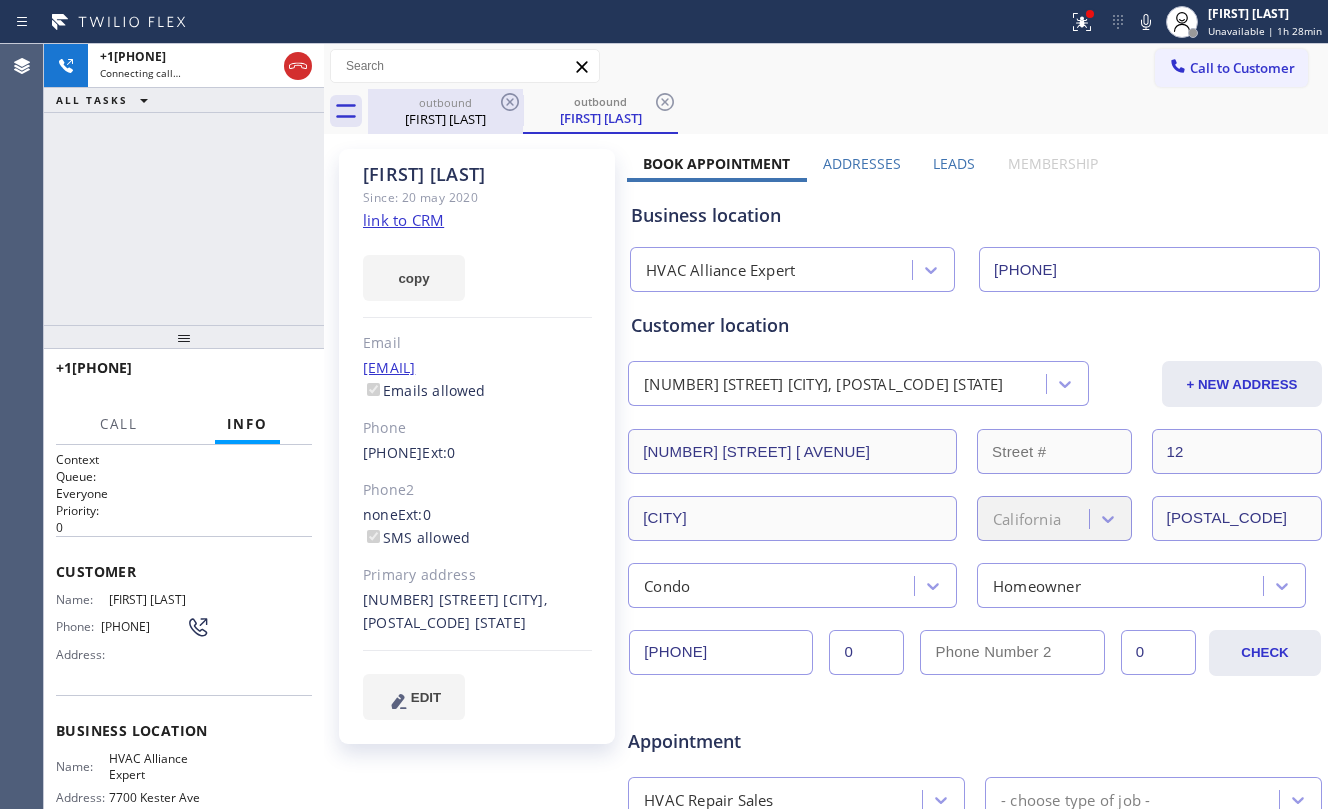 click on "[FIRST] [LAST]" at bounding box center [445, 119] 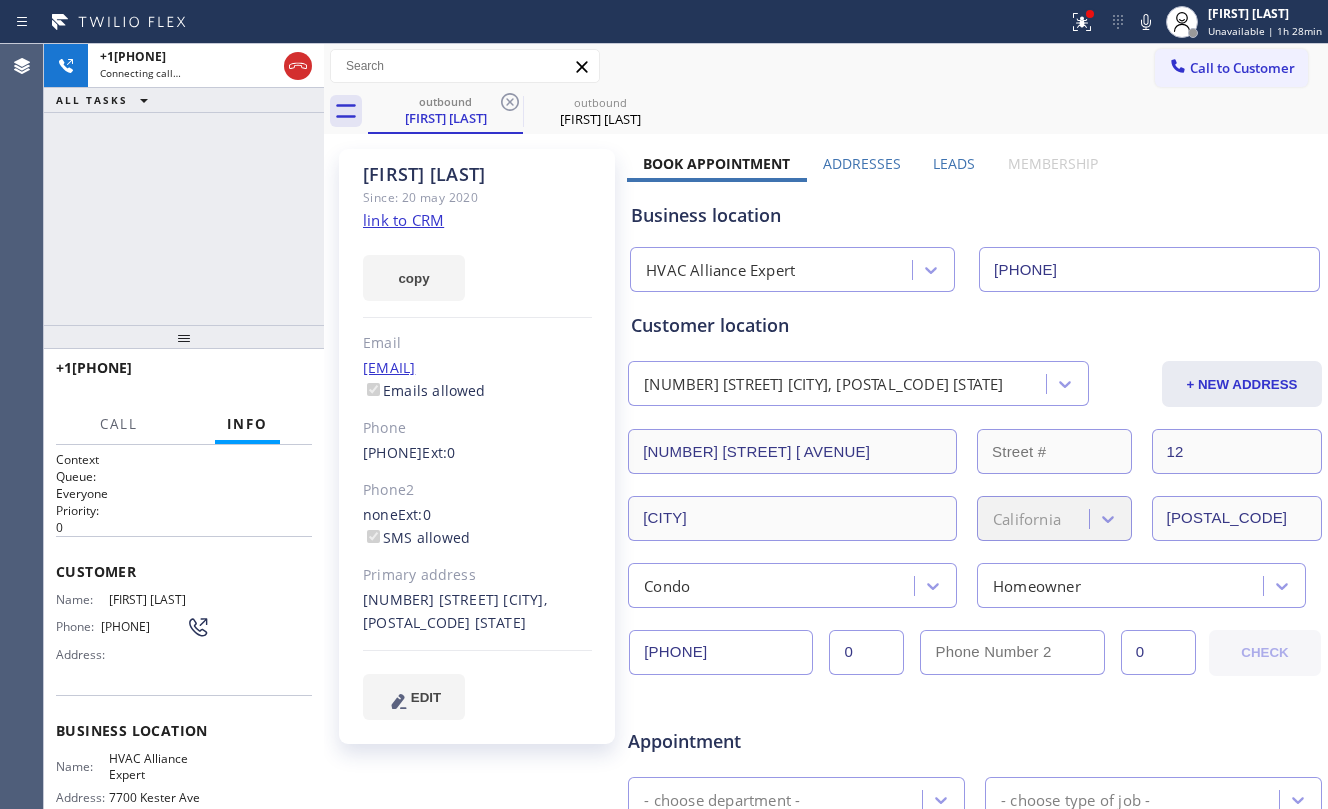 drag, startPoint x: 504, startPoint y: 98, endPoint x: 160, endPoint y: 285, distance: 391.5418 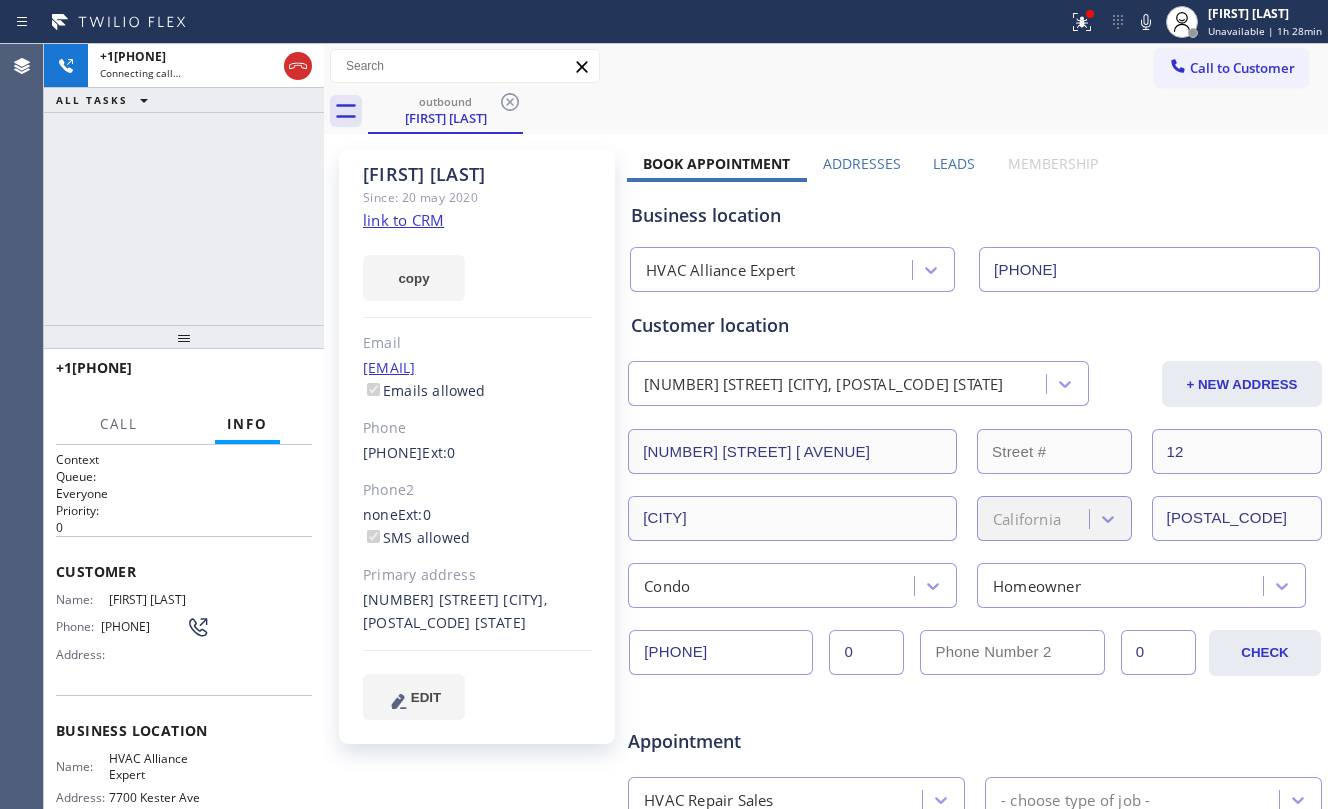 click on "+[PHONE] Connecting call… ALL TASKS ALL TASKS ACTIVE TASKS TASKS IN WRAP UP" at bounding box center [184, 184] 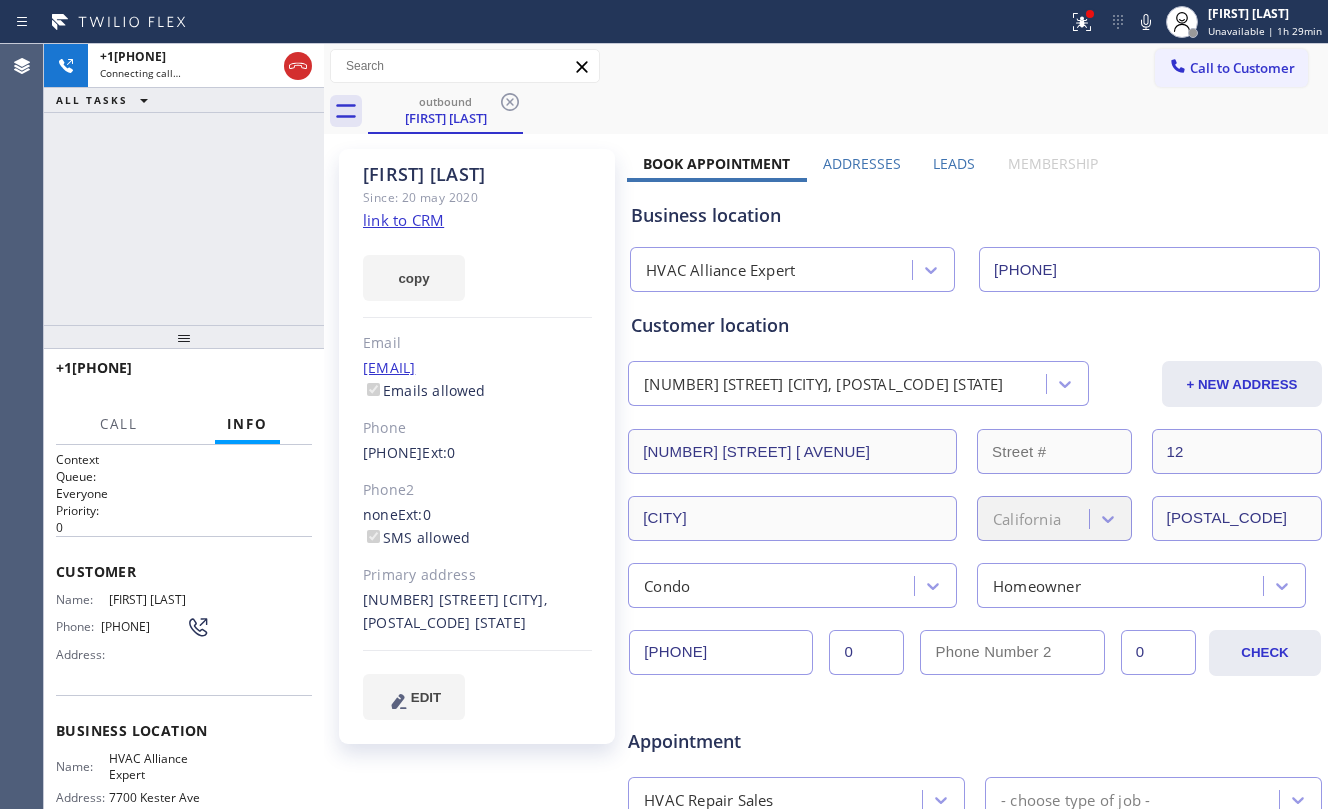 click on "+[PHONE] Connecting call… ALL TASKS ALL TASKS ACTIVE TASKS TASKS IN WRAP UP" at bounding box center [184, 184] 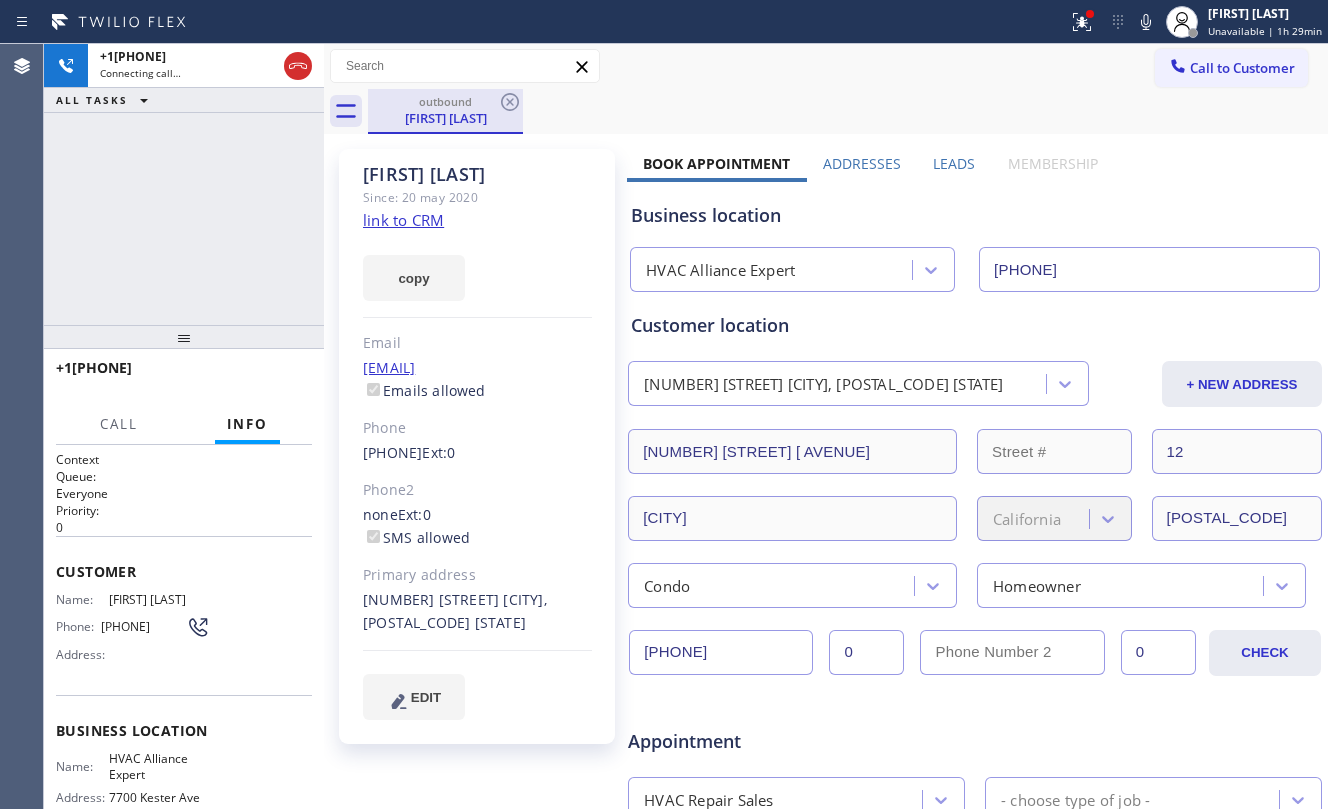 click on "outbound" at bounding box center (445, 101) 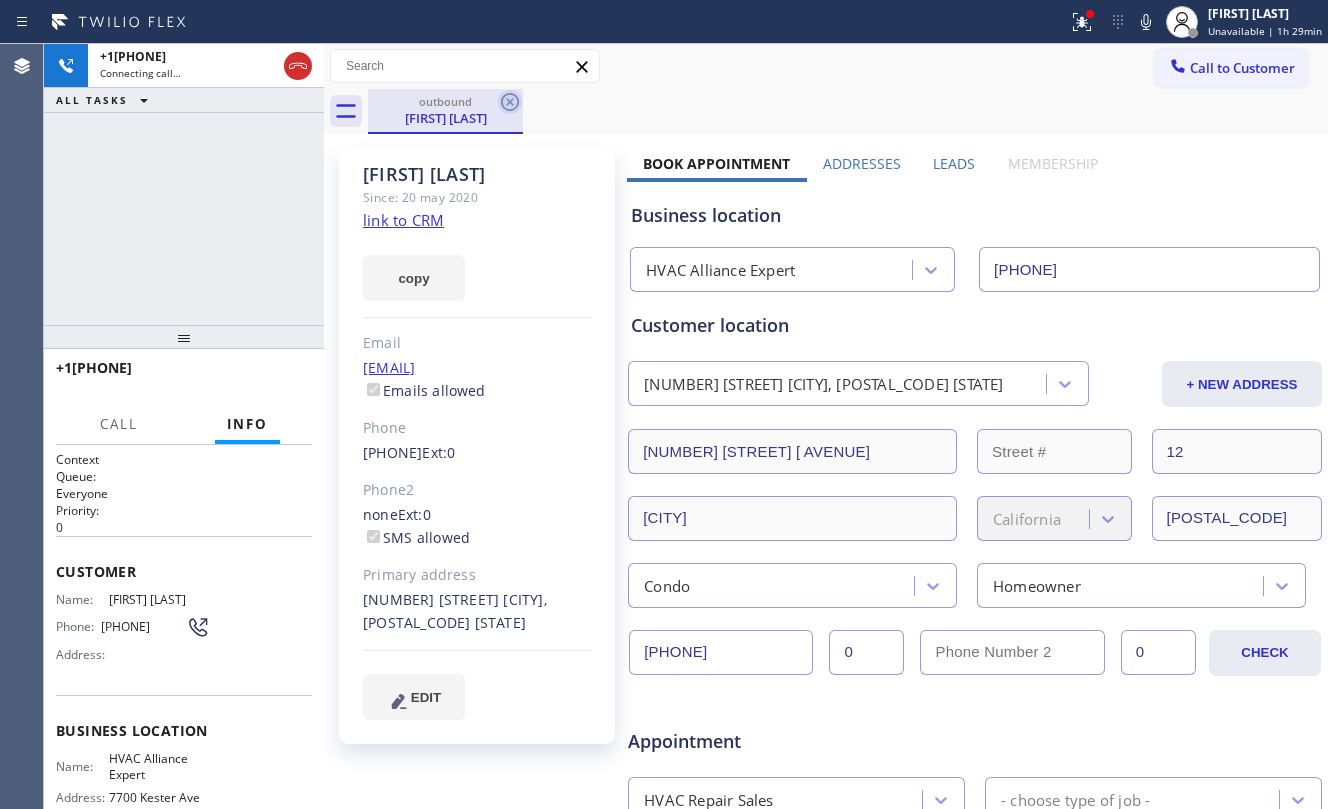 click 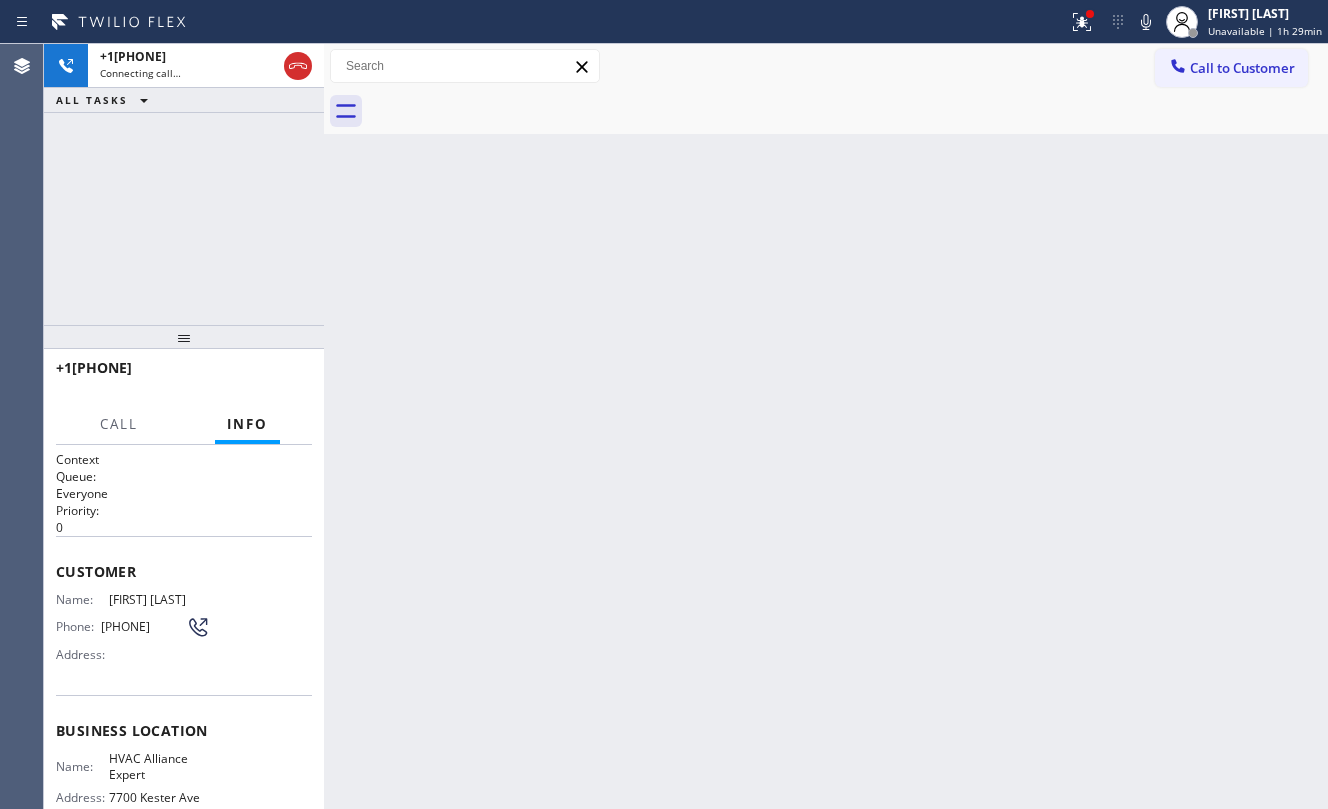 drag, startPoint x: 180, startPoint y: 200, endPoint x: 241, endPoint y: 132, distance: 91.350975 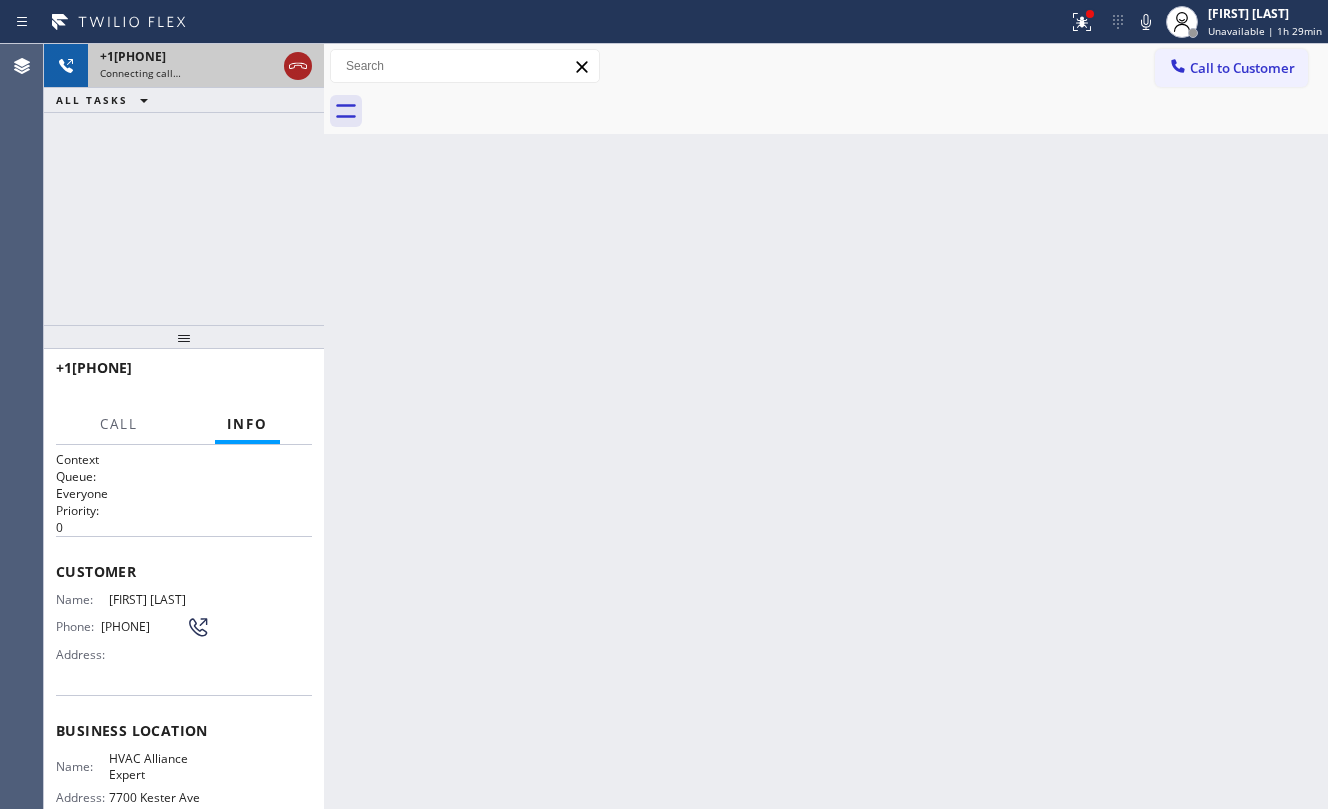 click 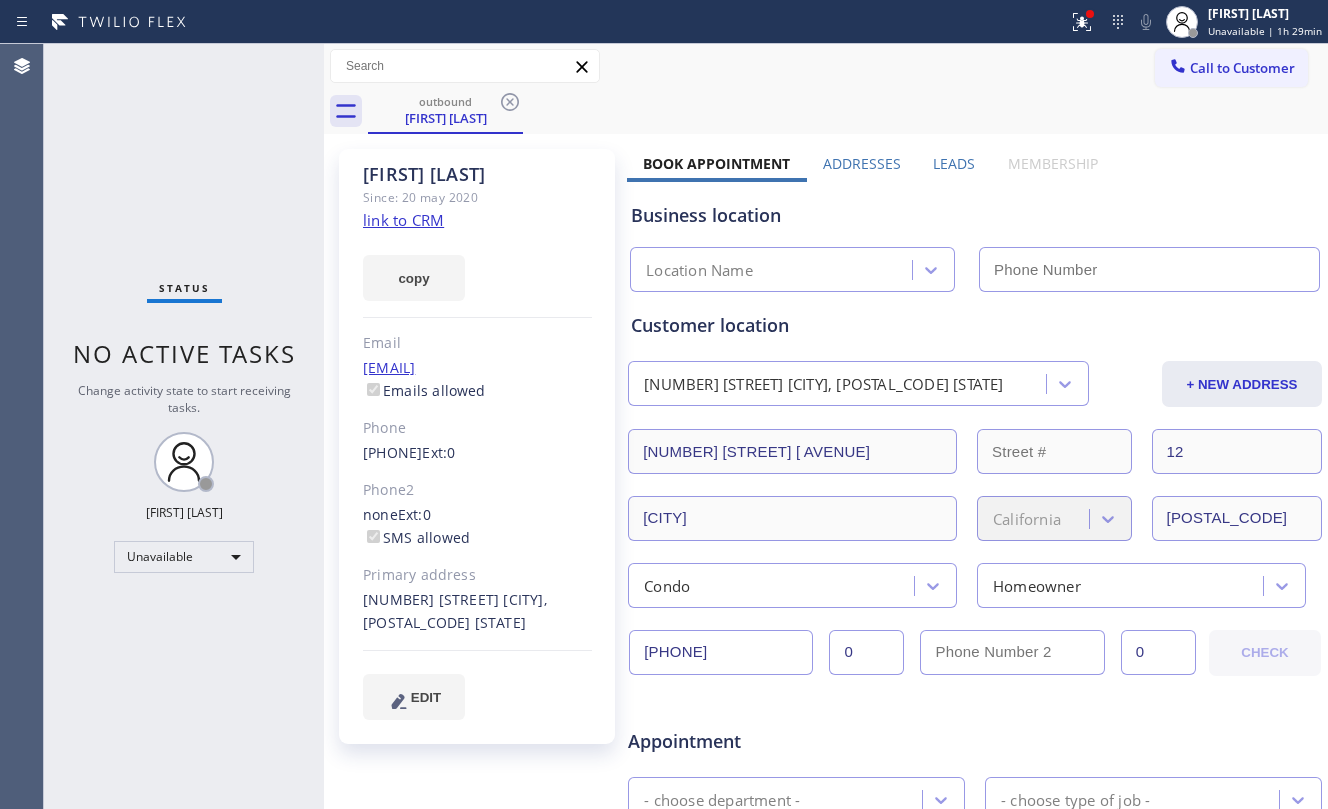 type on "[PHONE]" 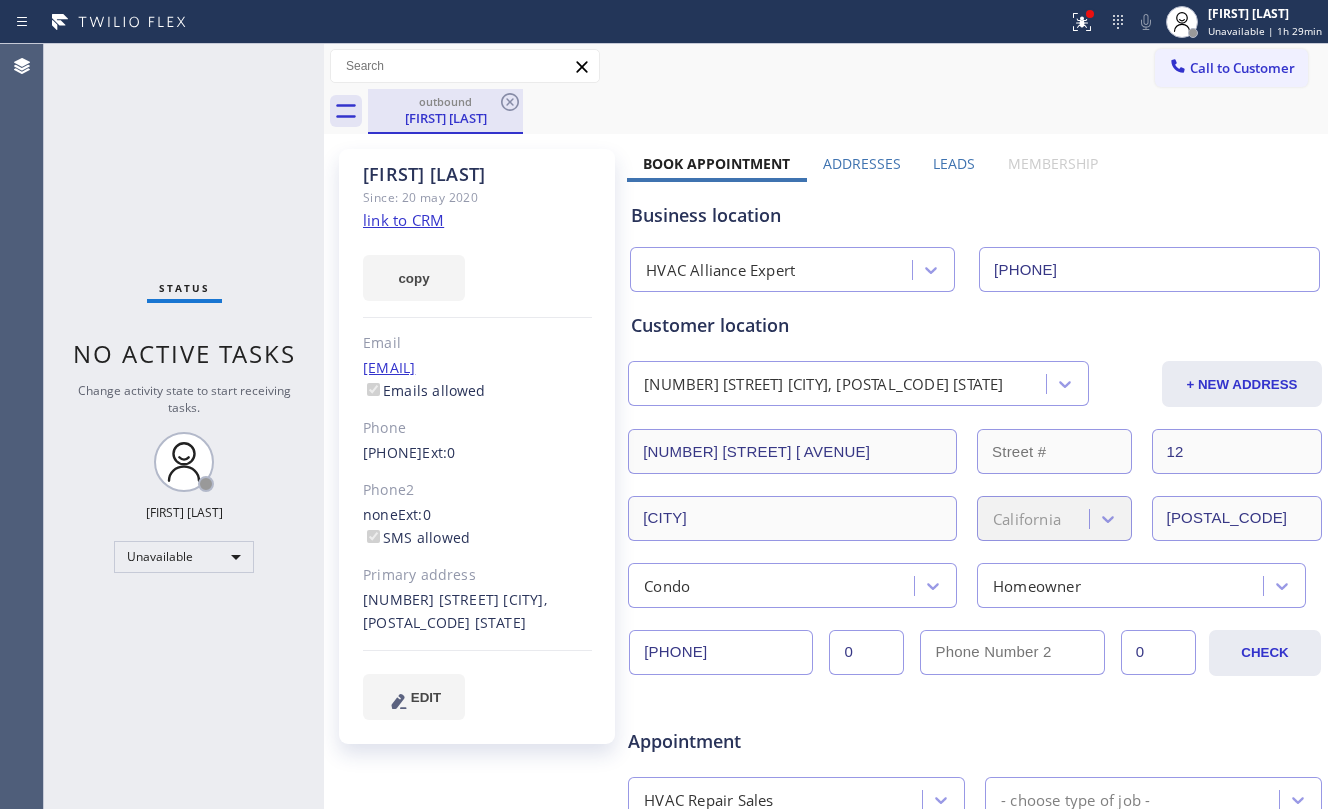 click on "outbound" at bounding box center [445, 101] 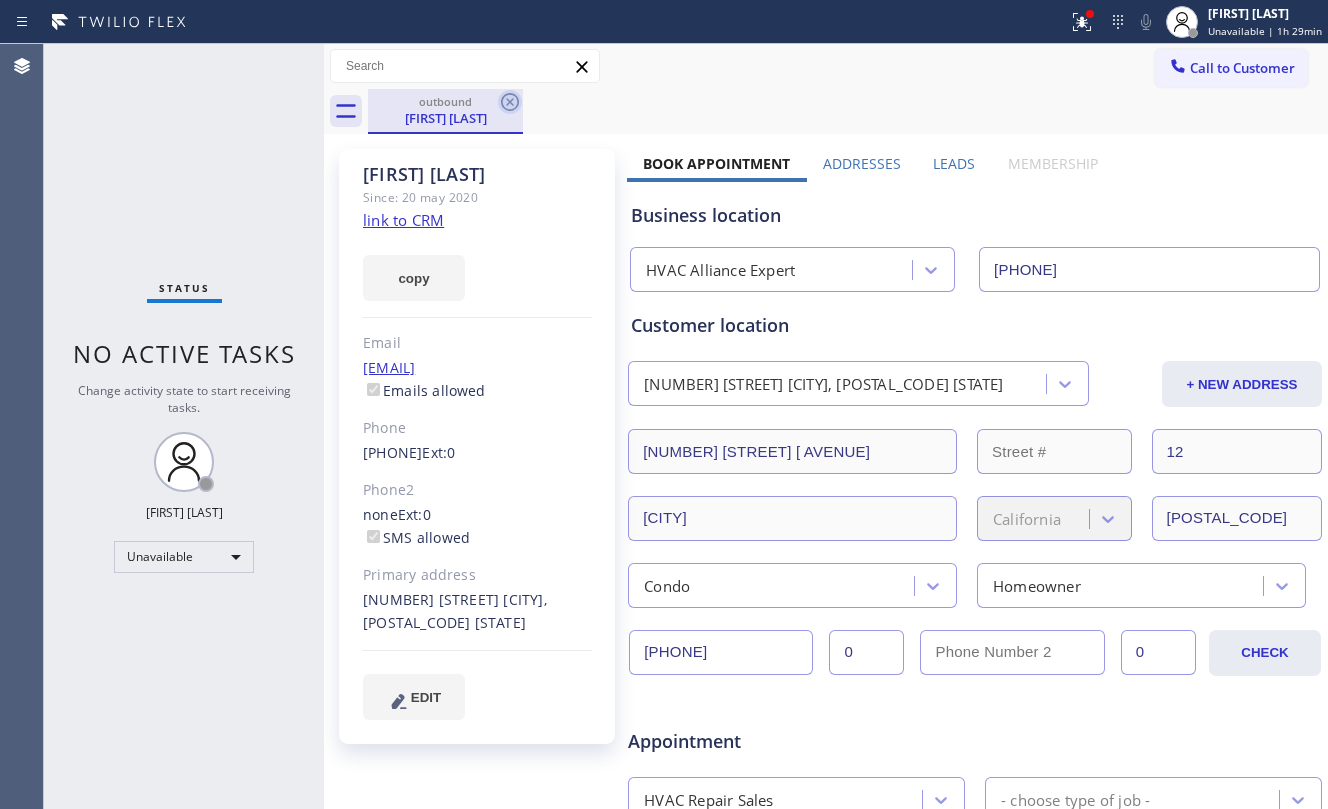 click 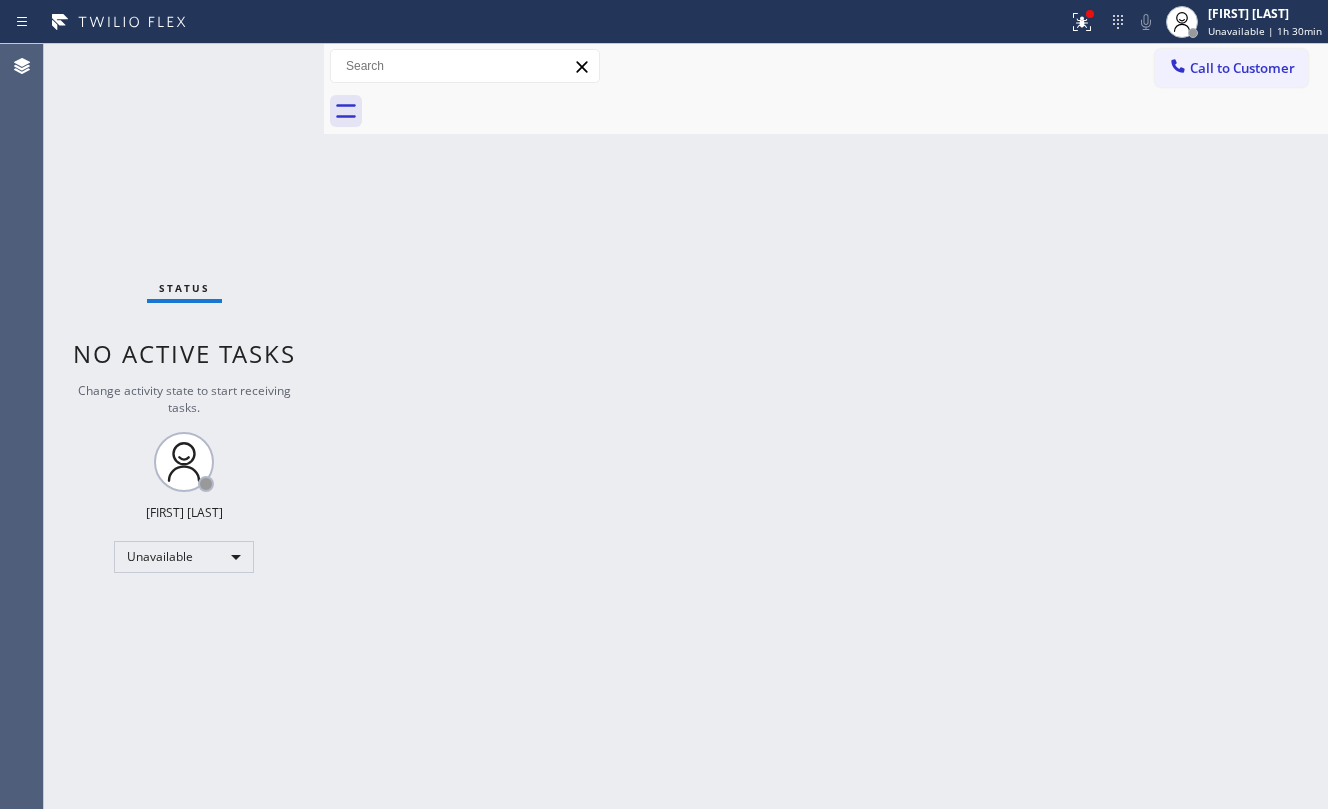 drag, startPoint x: 446, startPoint y: 378, endPoint x: 933, endPoint y: 345, distance: 488.1168 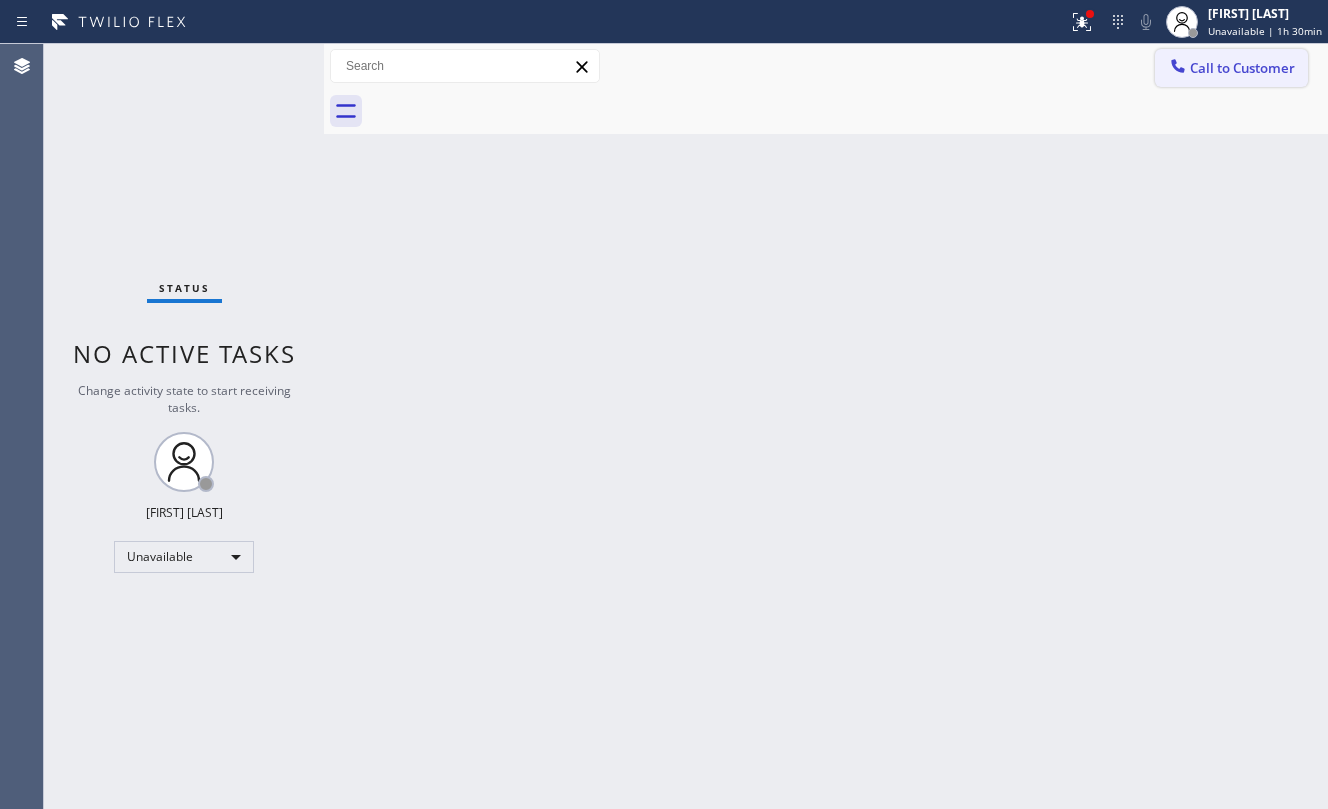 click on "Call to Customer" at bounding box center (1242, 68) 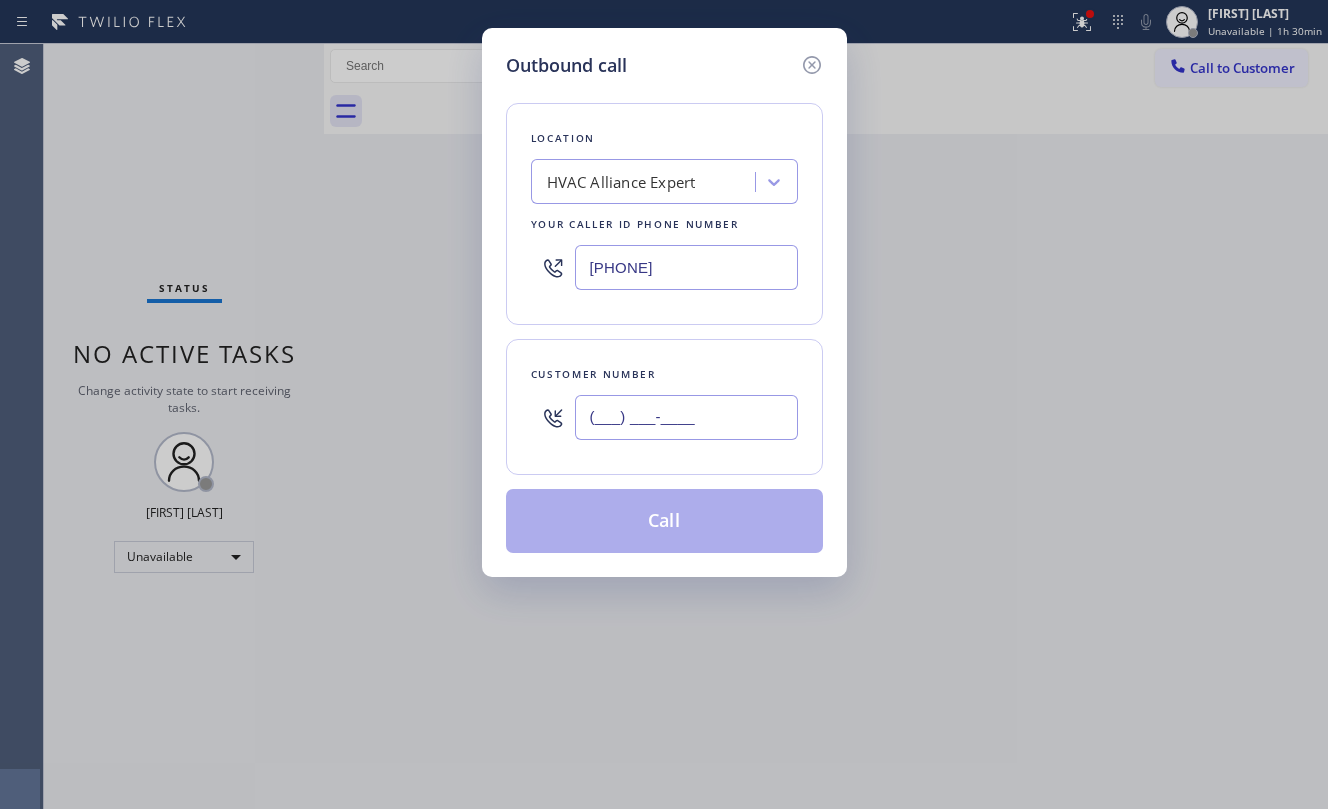 click on "(___) ___-____" at bounding box center (686, 417) 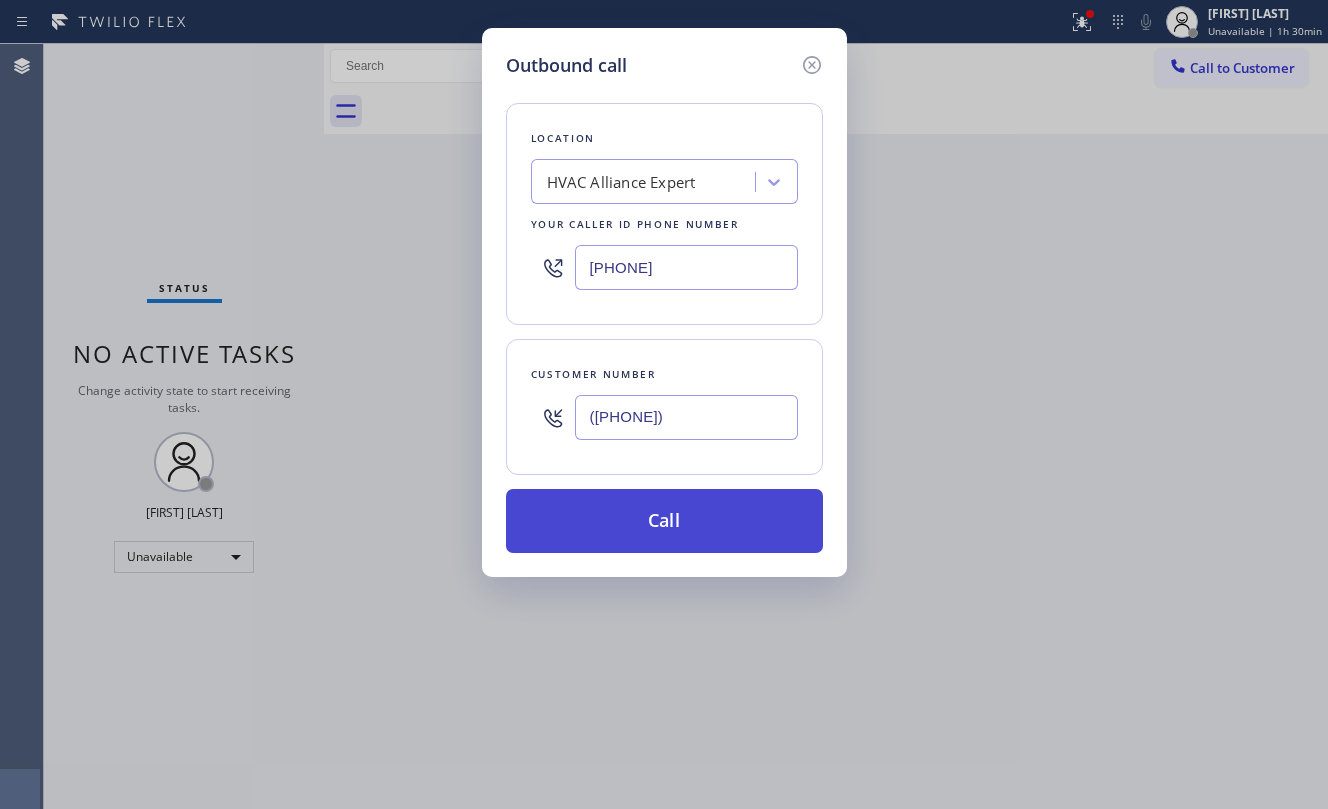 type on "([PHONE])" 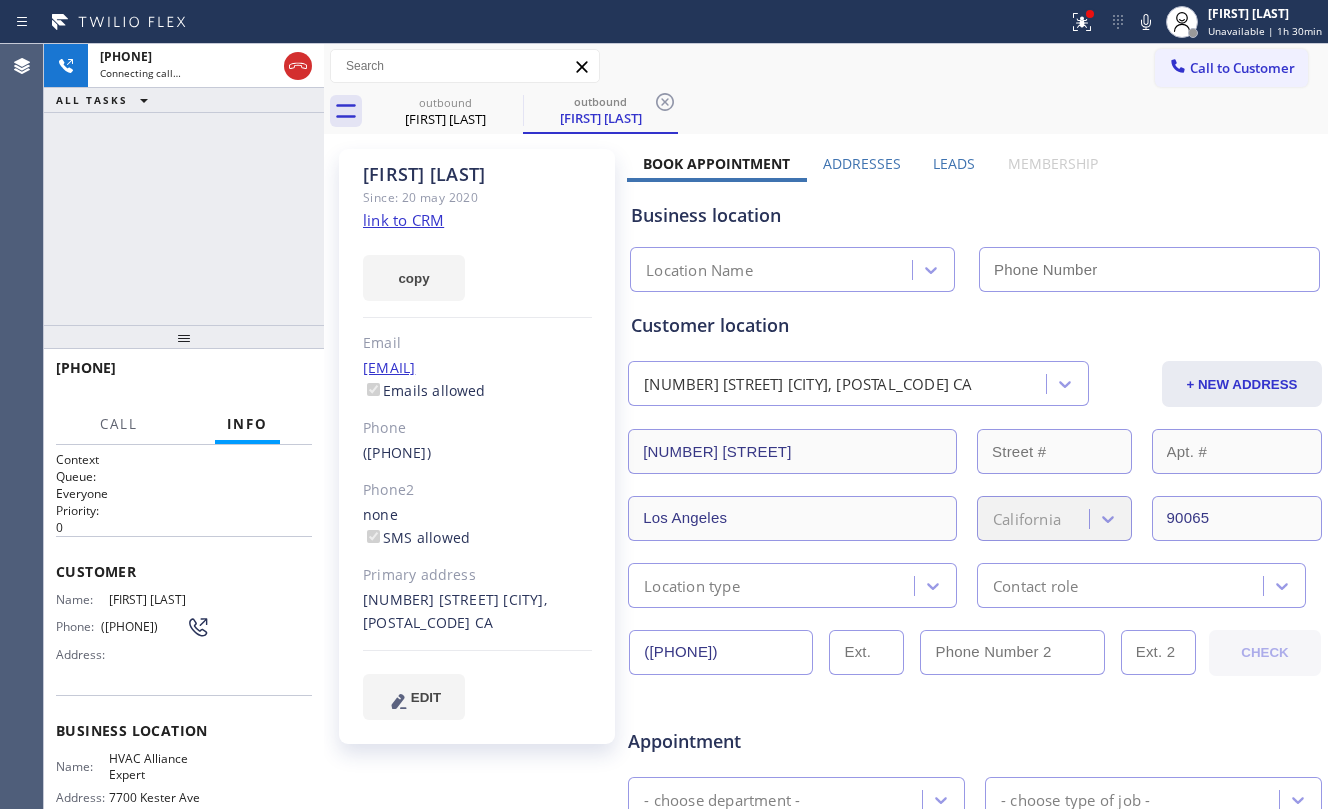 type on "[PHONE]" 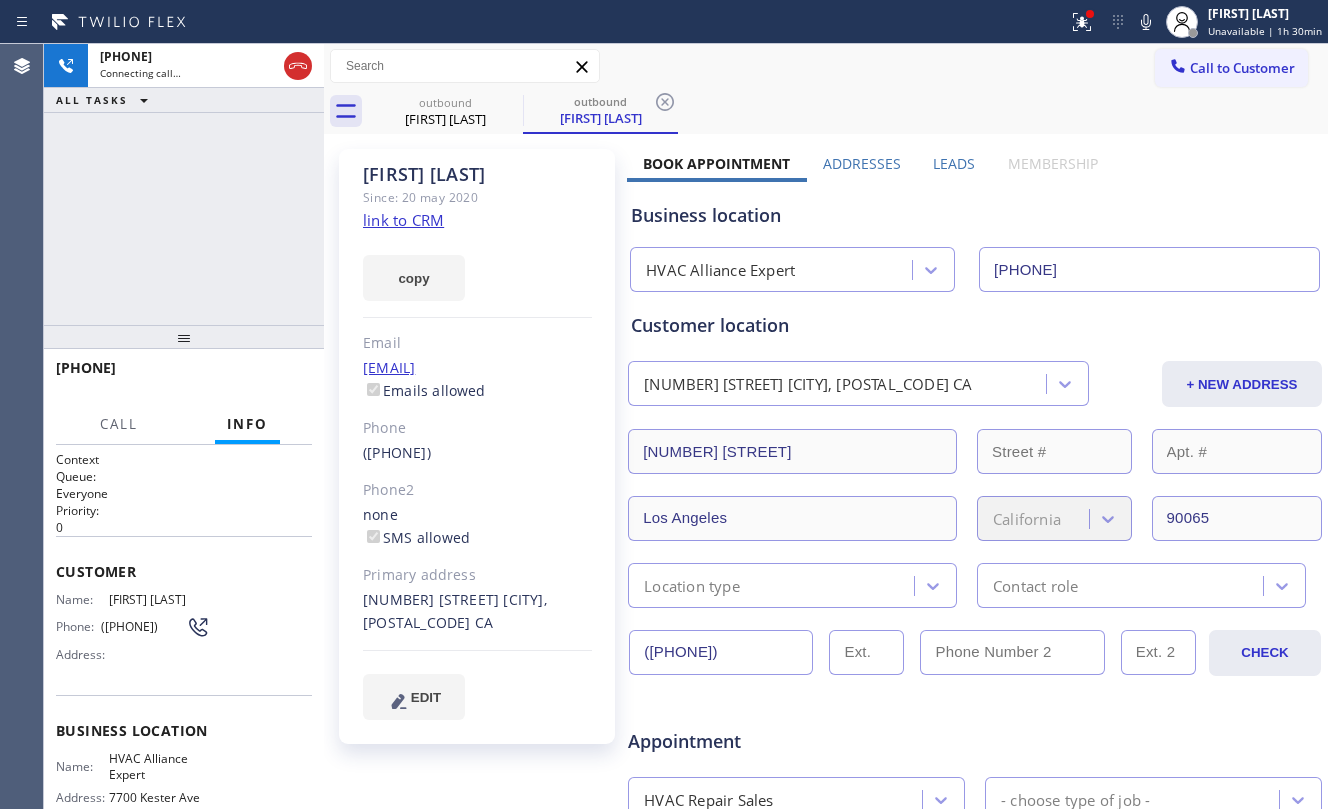 click on "+[PHONE] Connecting call… ALL TASKS ALL TASKS ACTIVE TASKS TASKS IN WRAP UP" at bounding box center [184, 184] 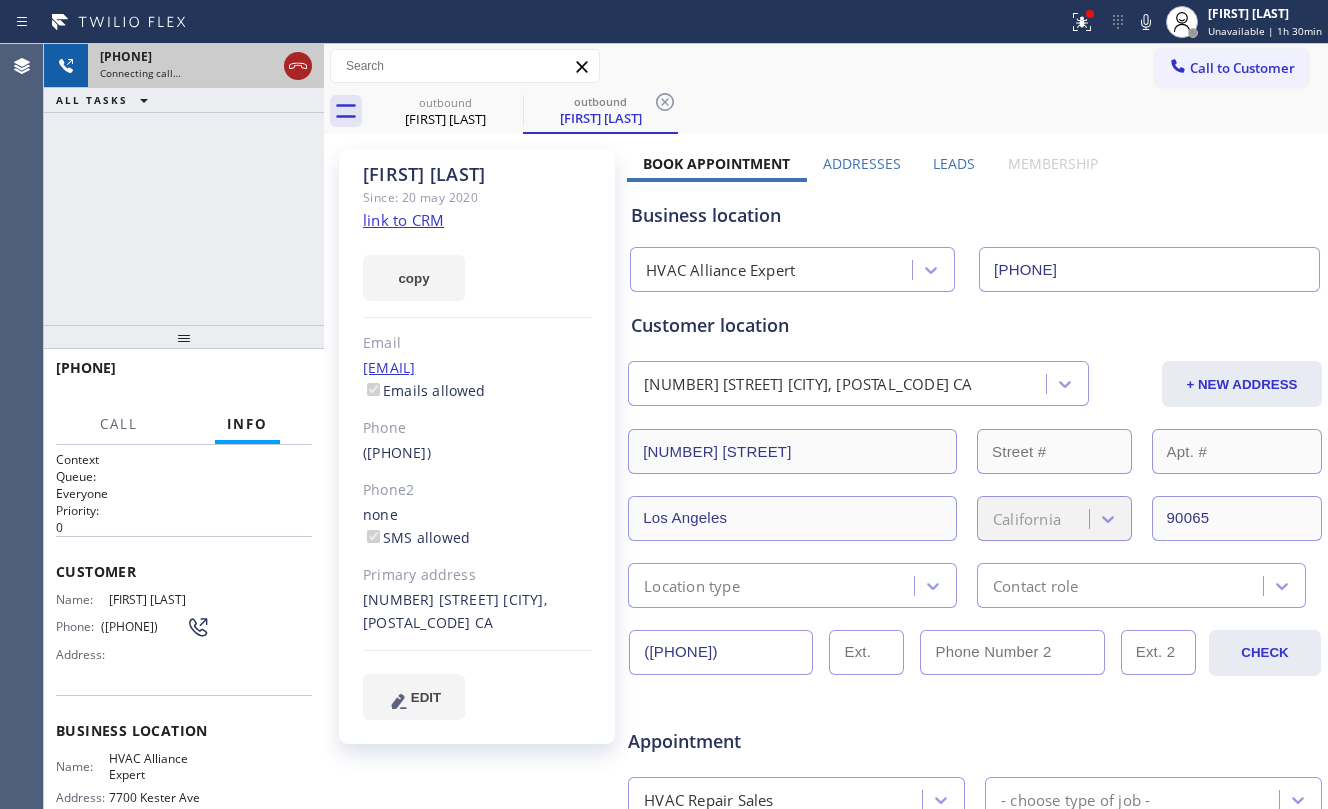 click 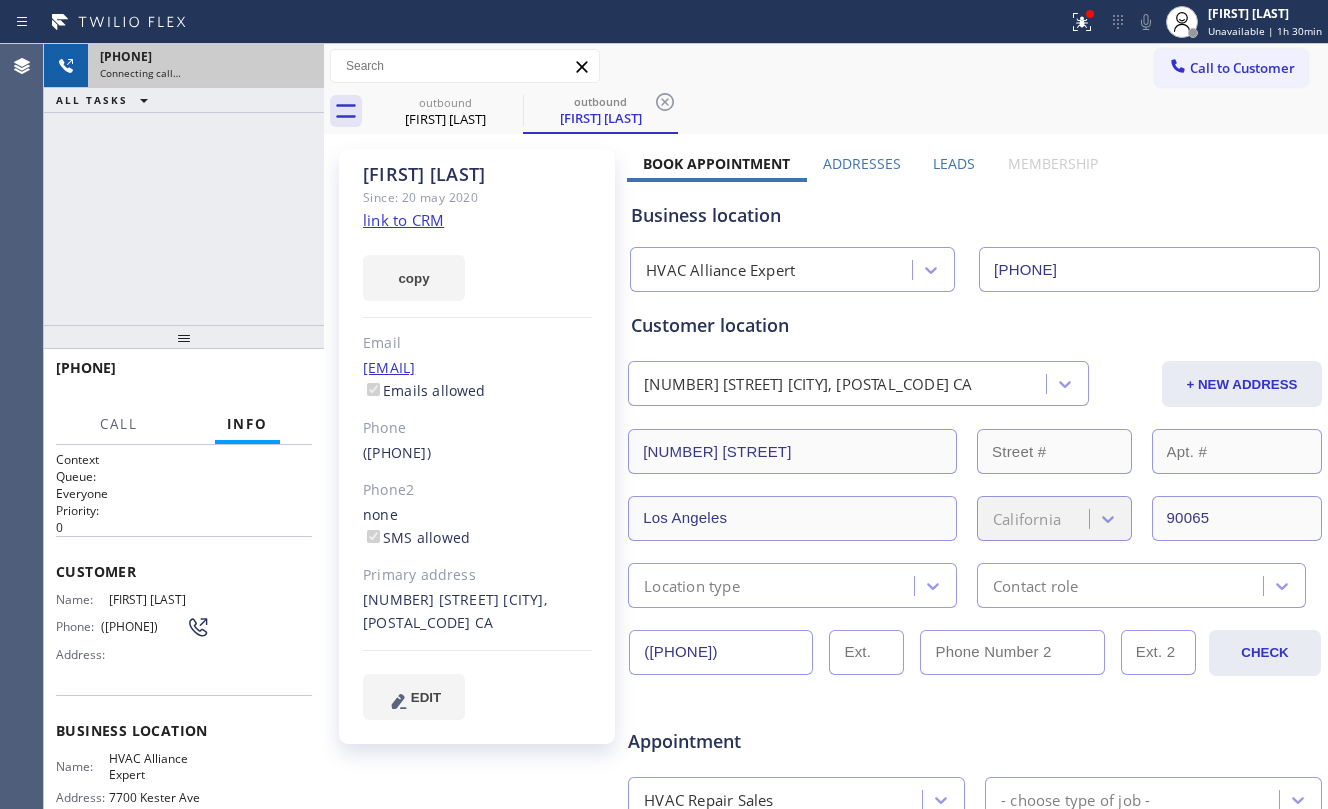 click on "[FIRST] [LAST]" at bounding box center (445, 119) 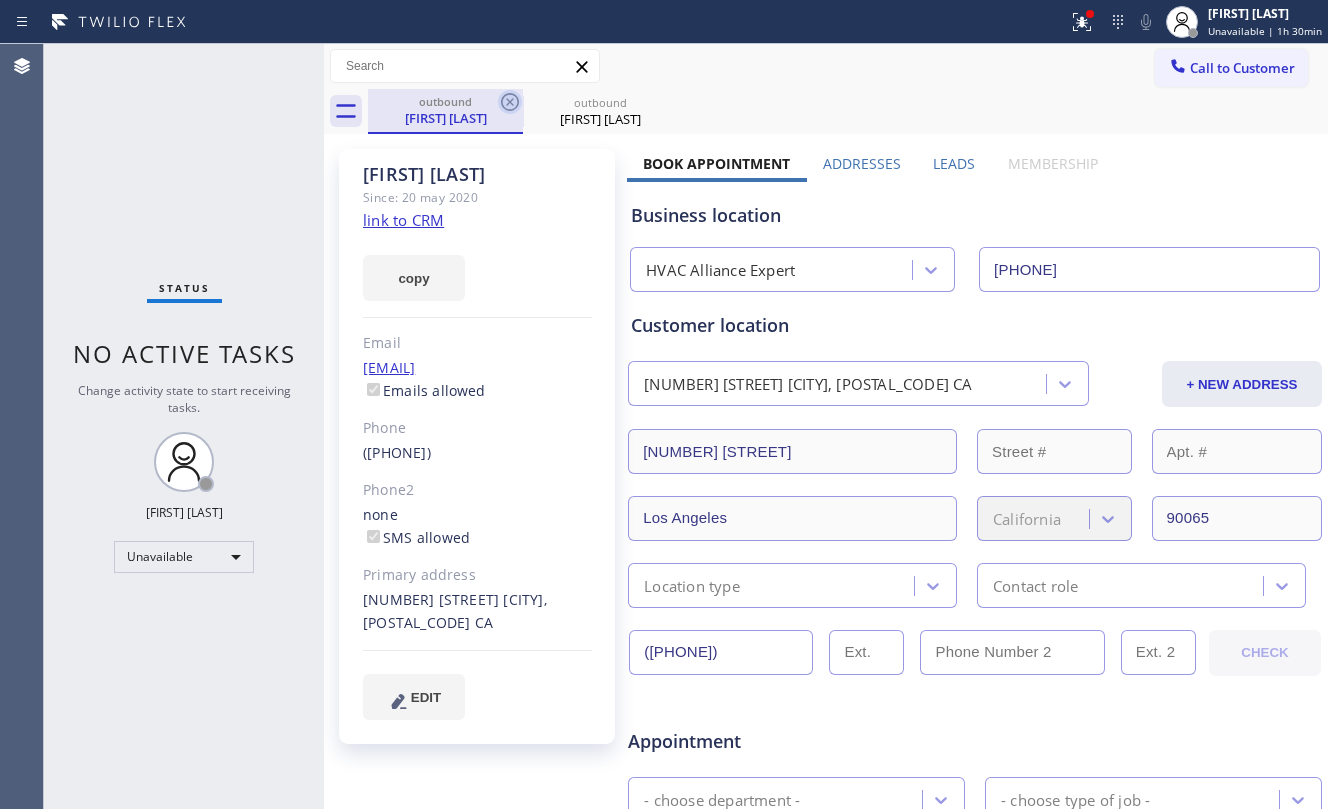 click 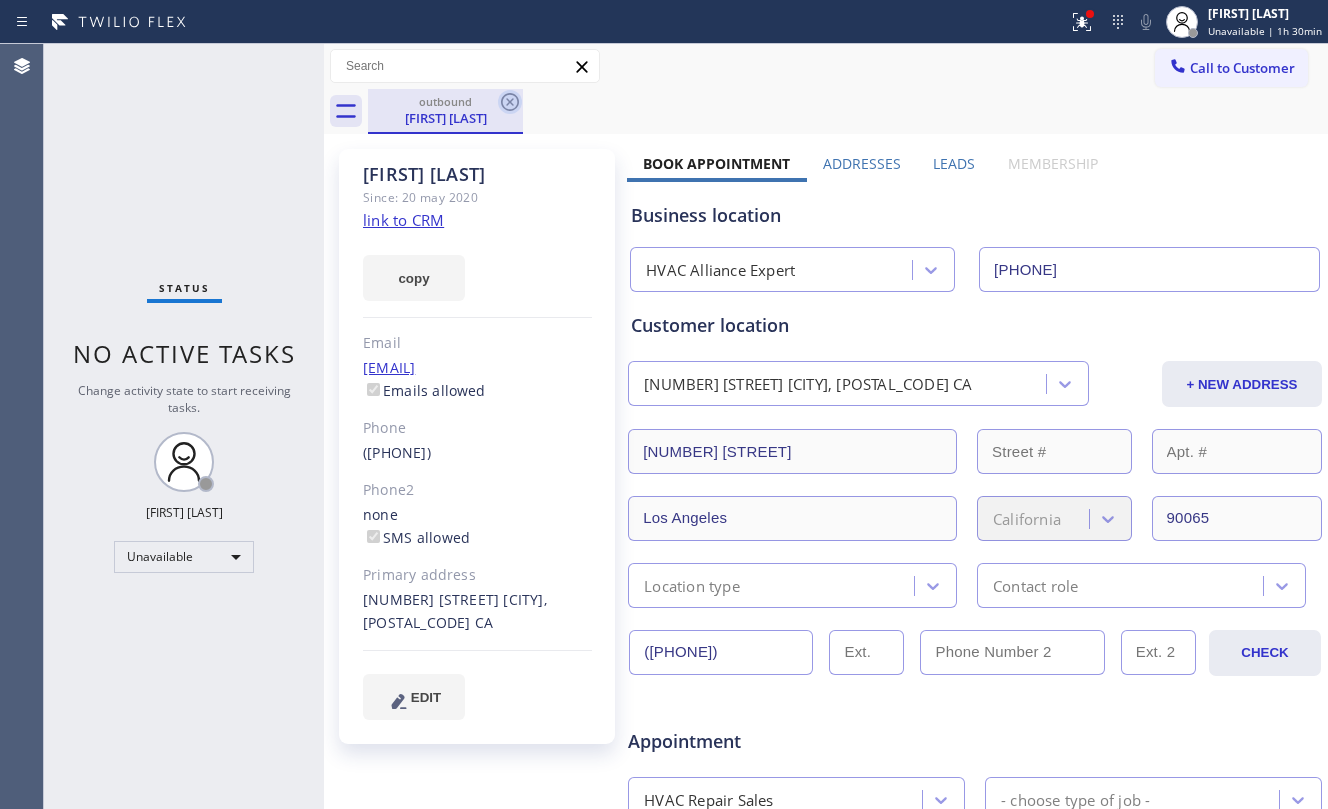 click 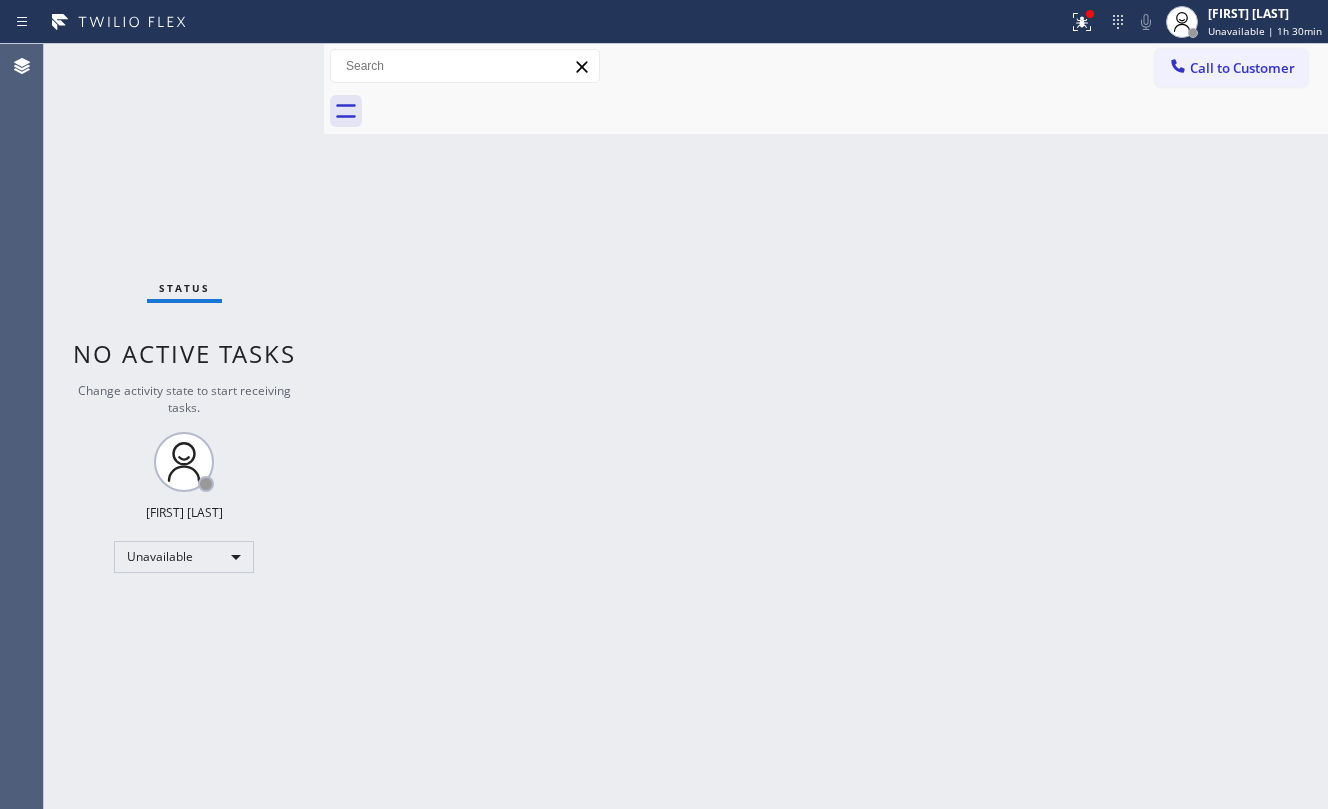 click at bounding box center [848, 111] 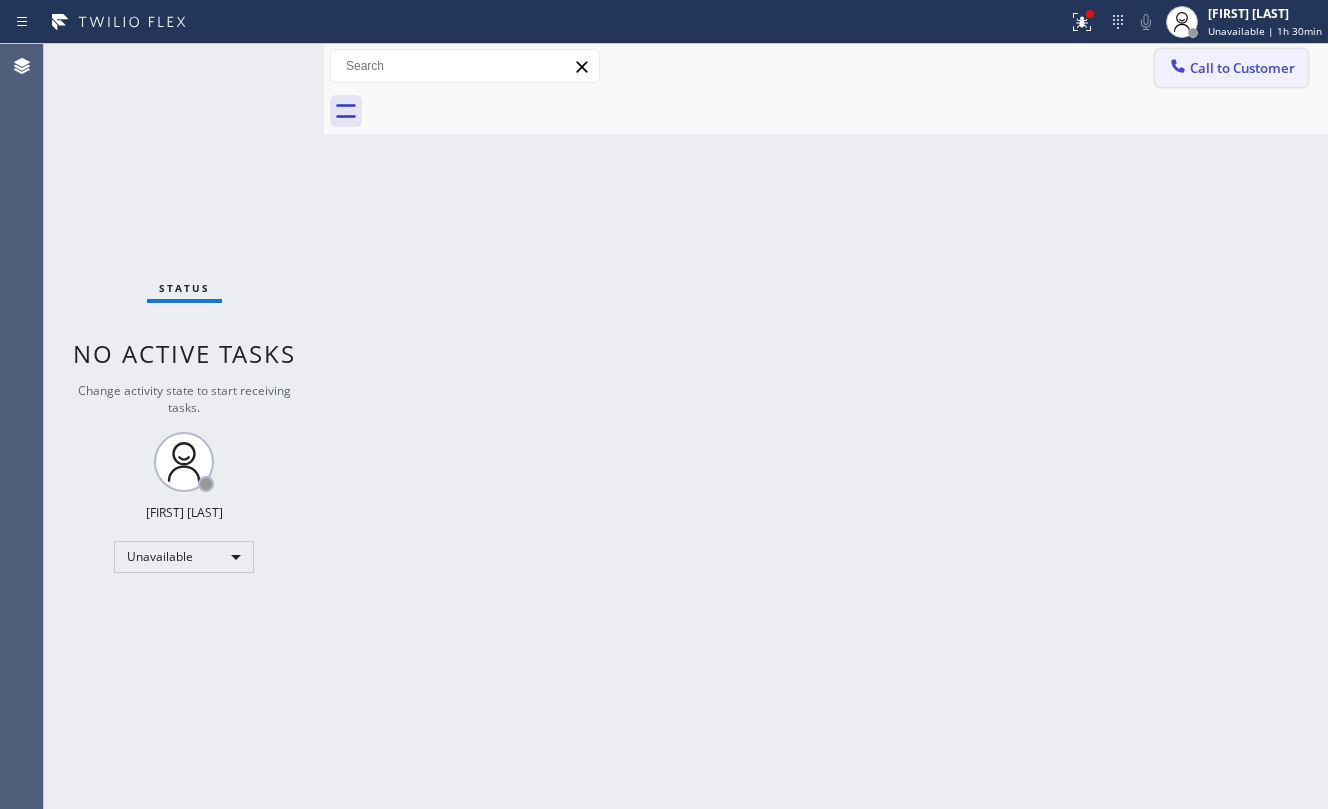 click on "Call to Customer" at bounding box center (1242, 68) 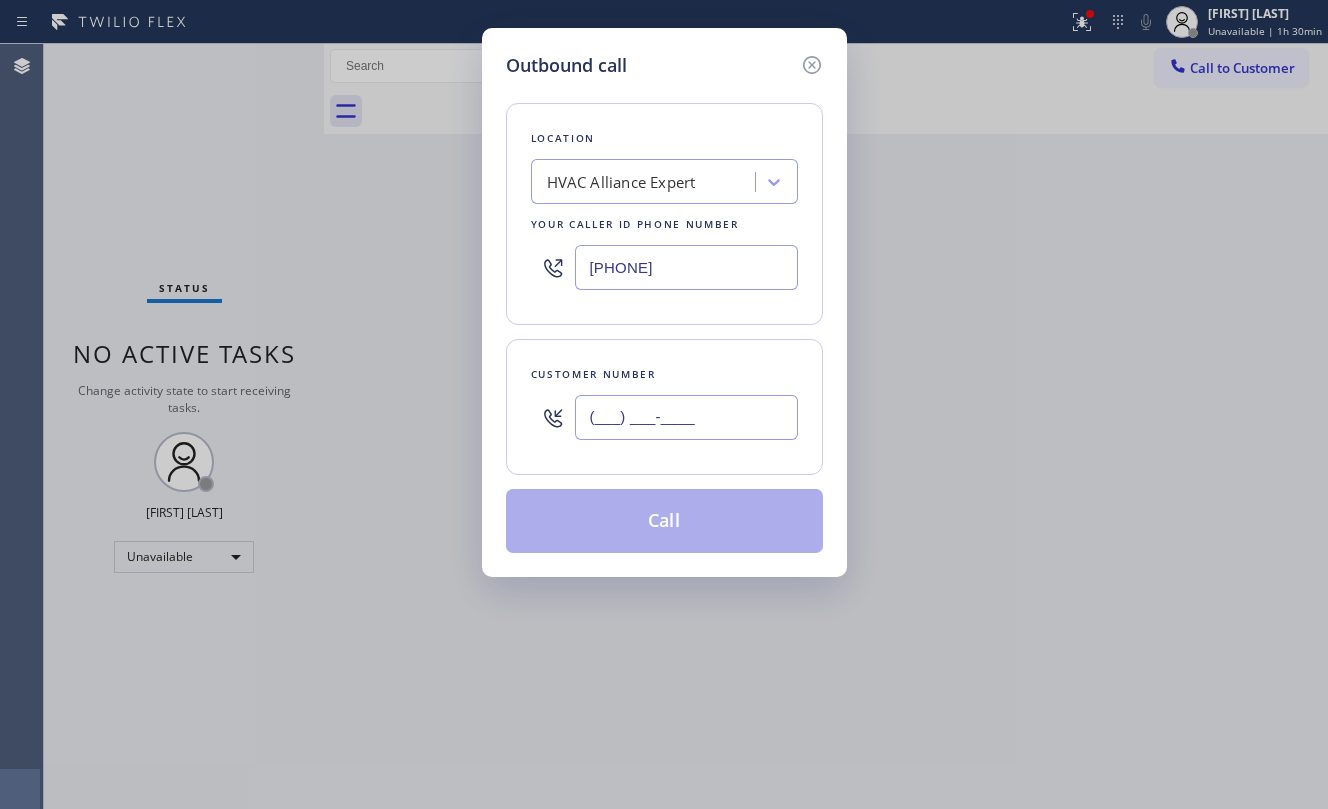 click on "(___) ___-____" at bounding box center (686, 417) 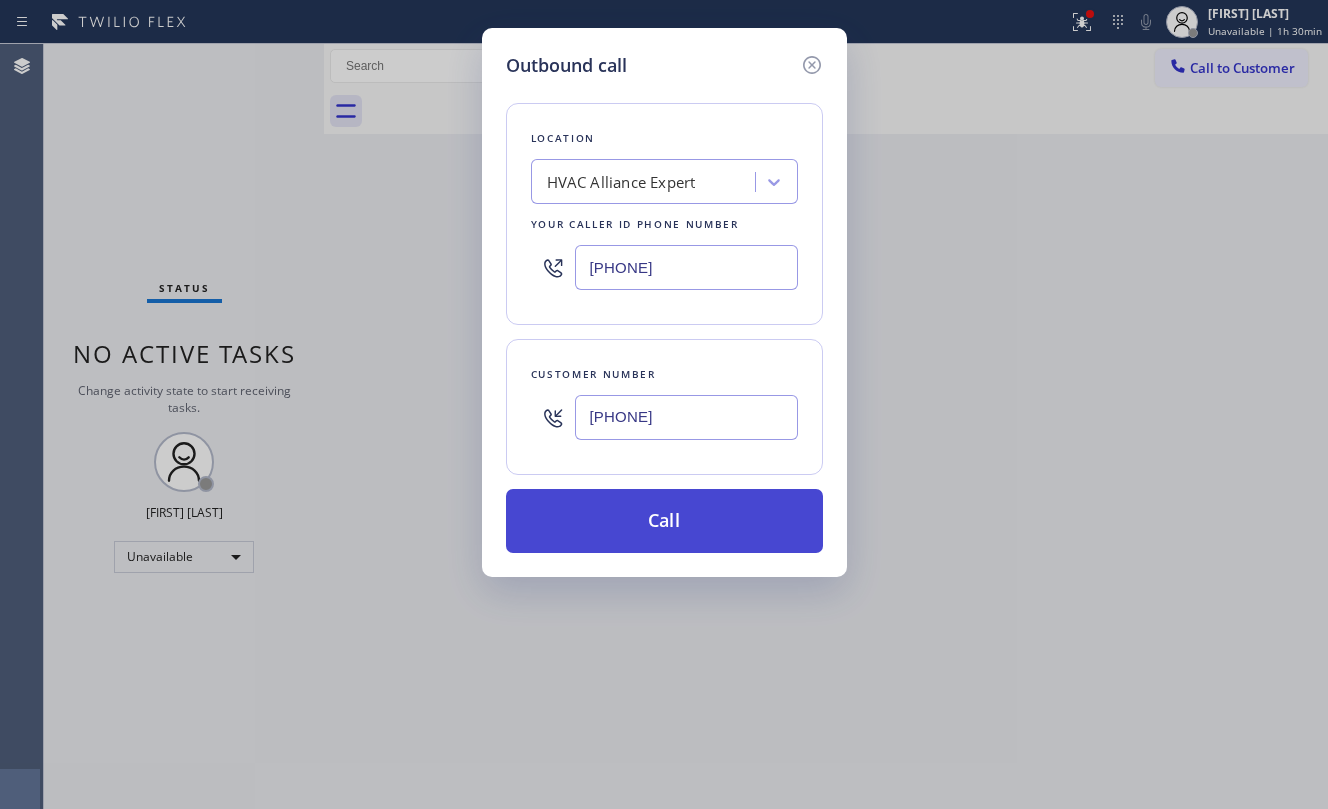 type on "[PHONE]" 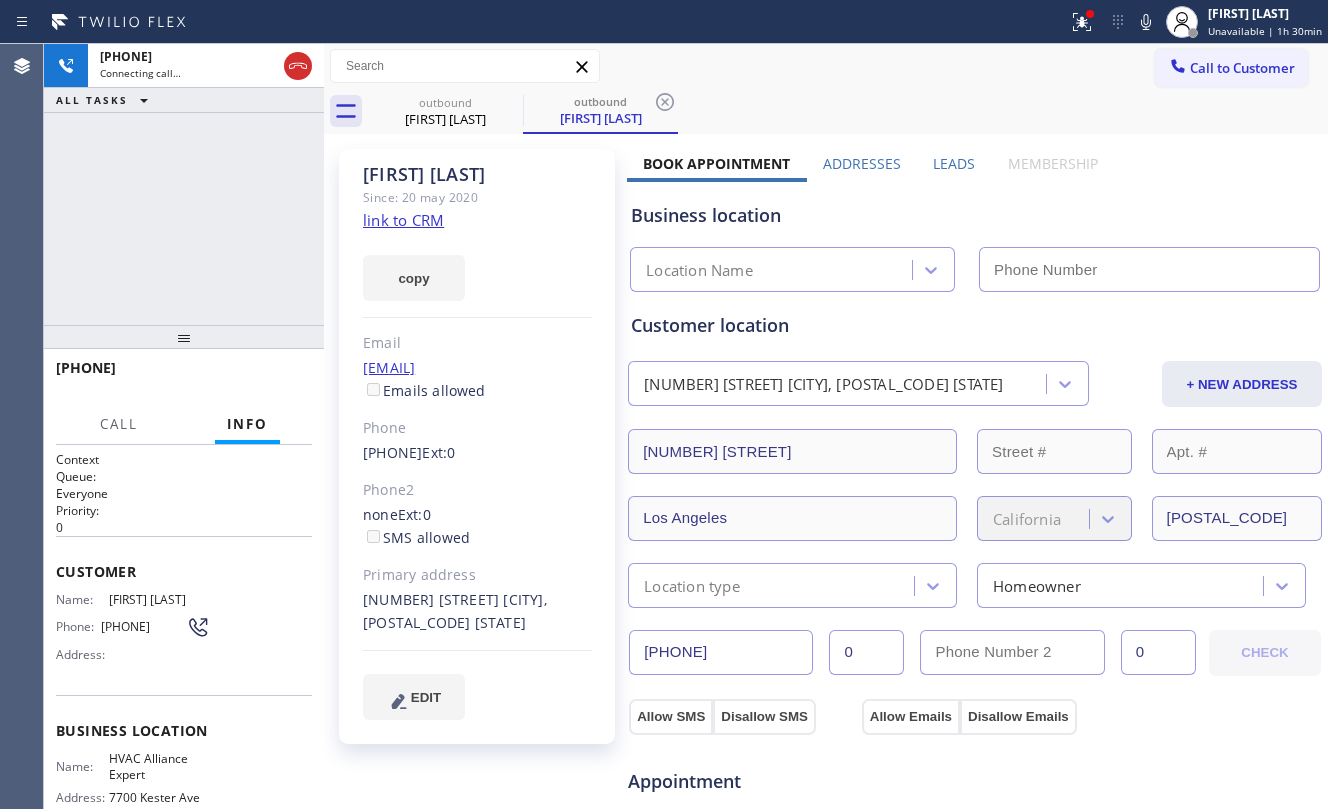 type on "[PHONE]" 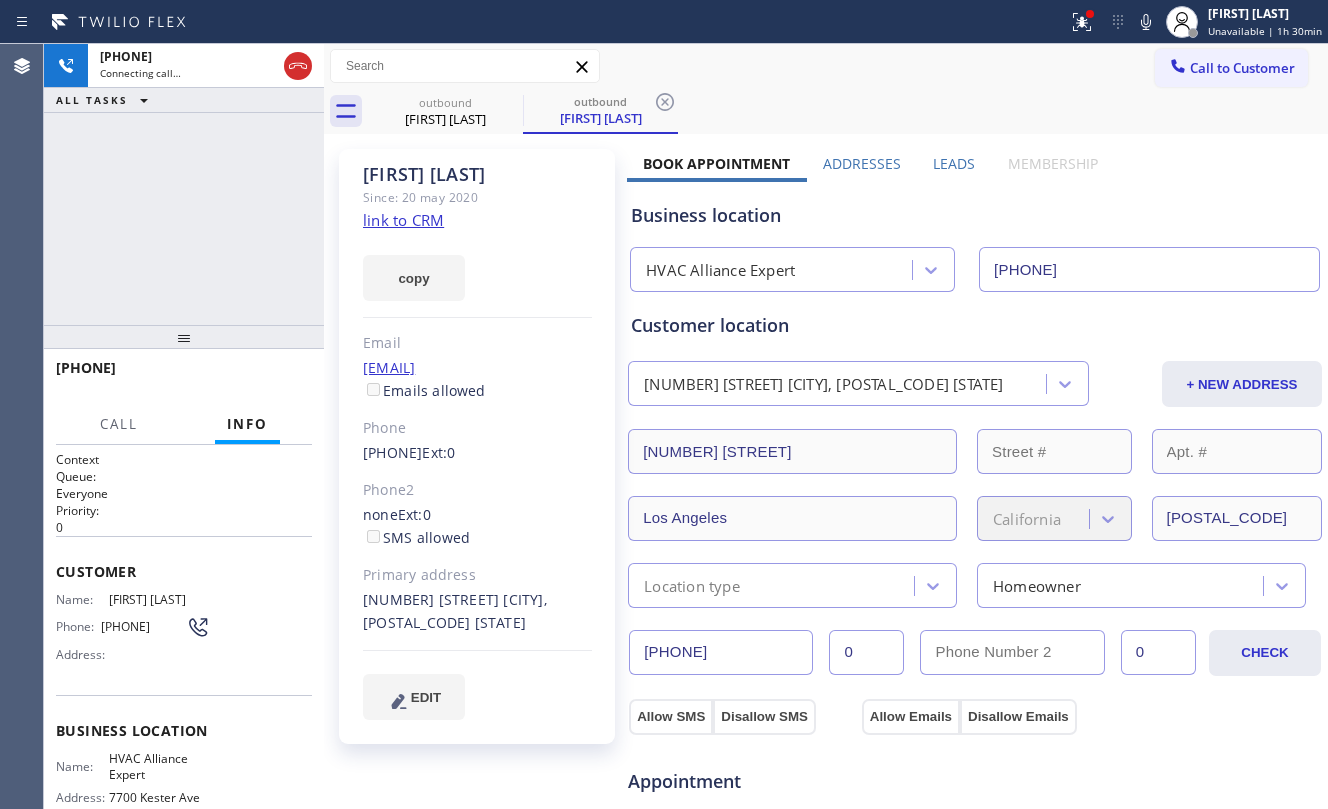 click on "link to CRM" 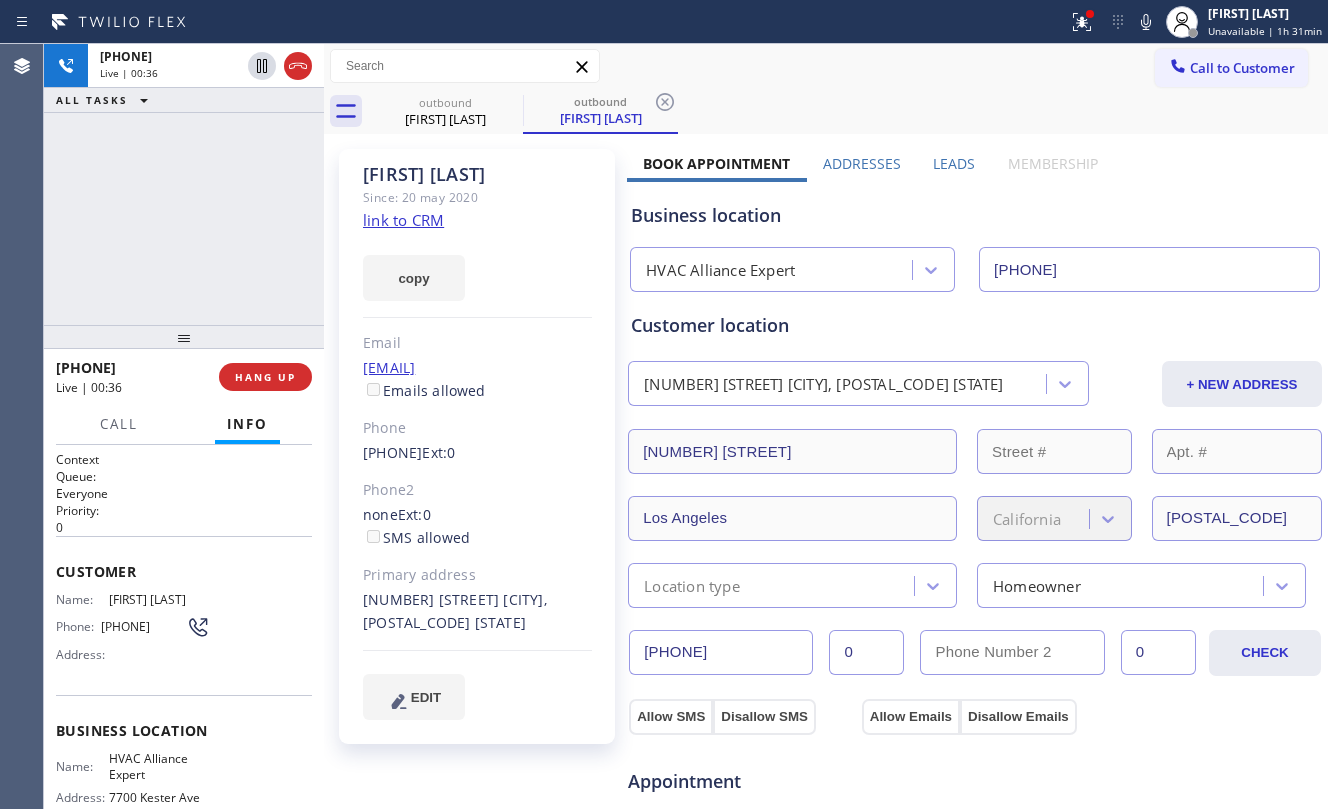 click at bounding box center [184, 337] 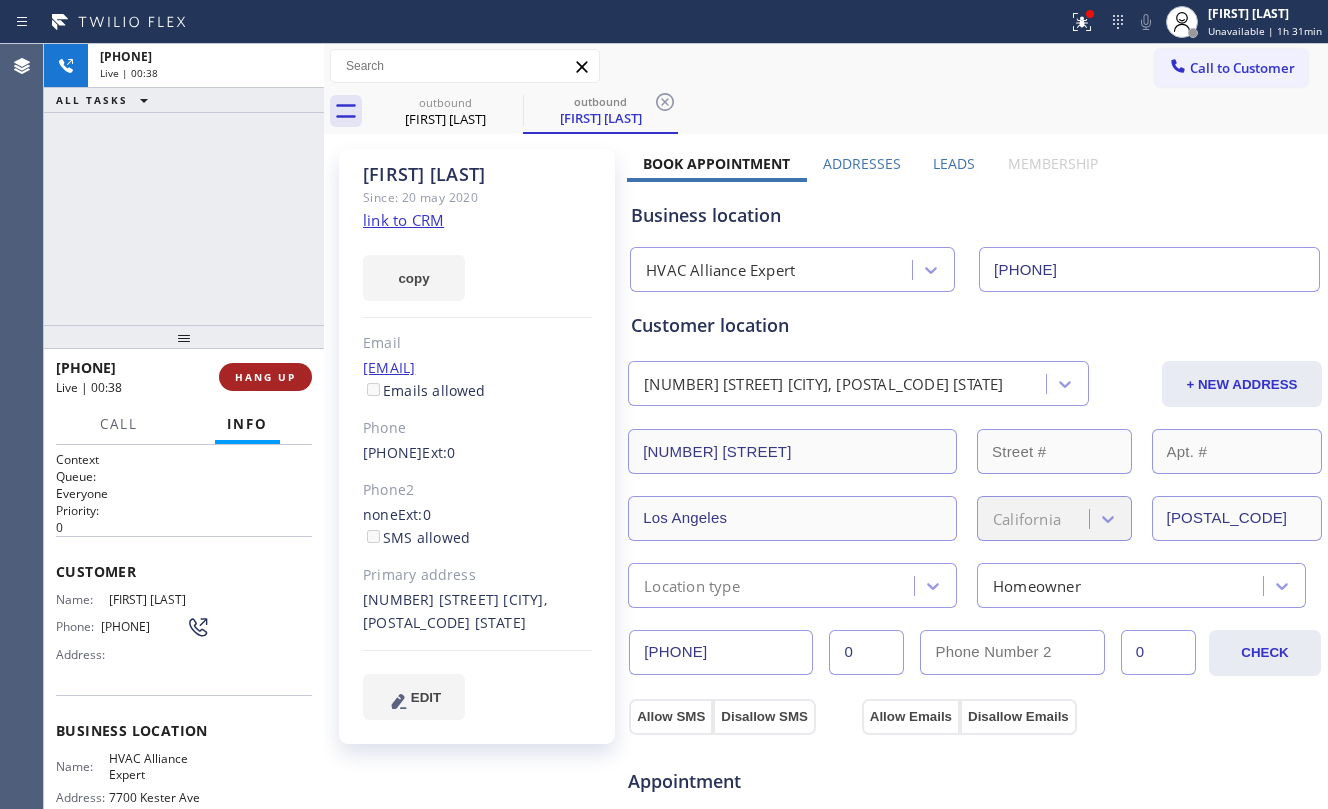 click on "HANG UP" at bounding box center (265, 377) 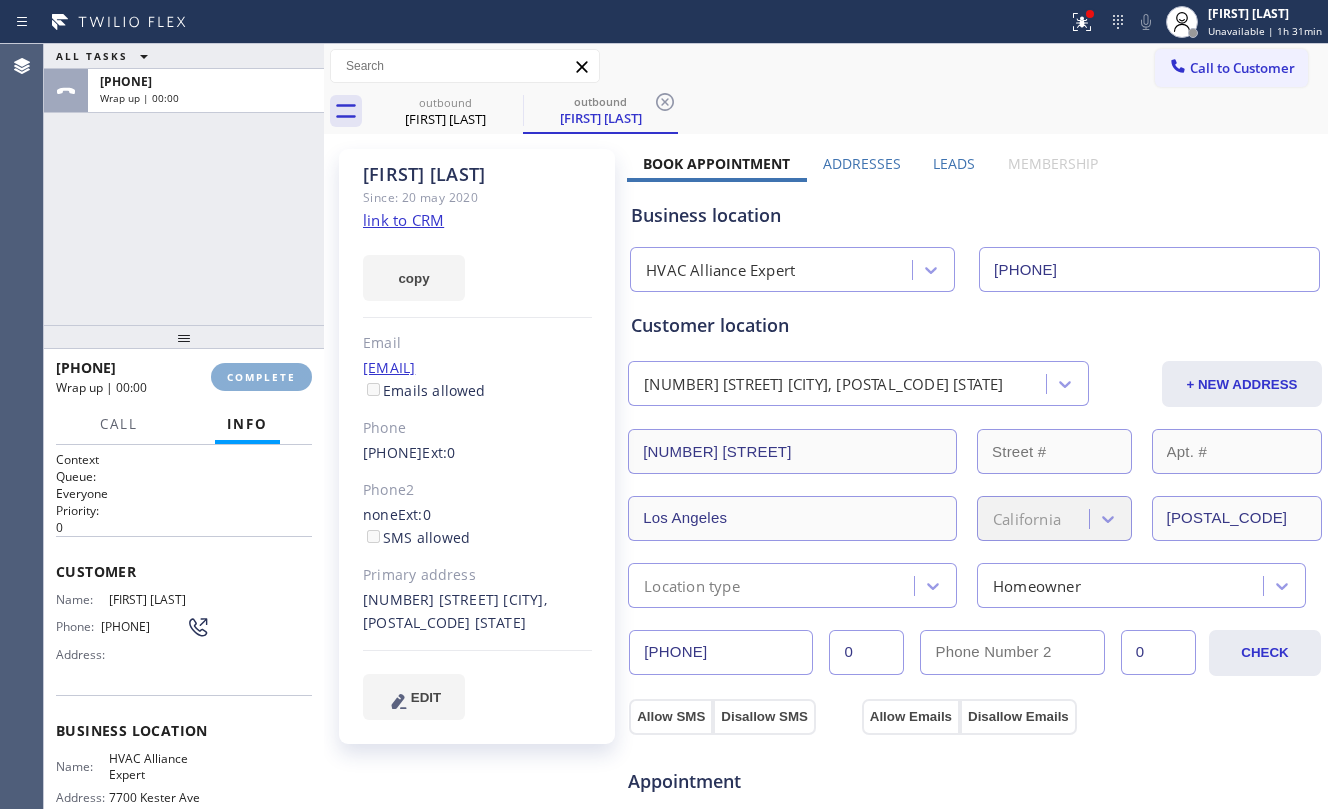 click on "COMPLETE" at bounding box center (261, 377) 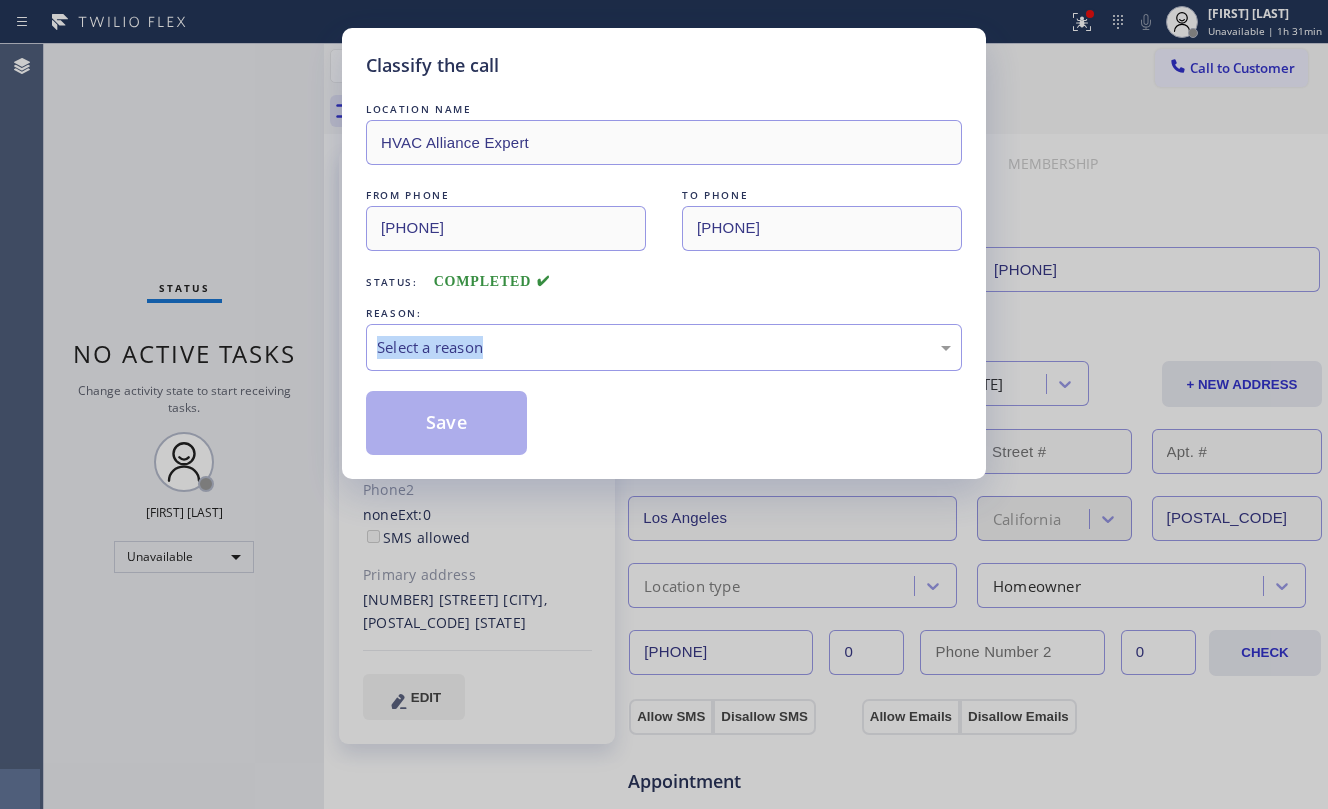 click on "Classify the call LOCATION NAME HVAC Alliance Expert FROM PHONE [PHONE] TO PHONE [PHONE] Status: COMPLETED REASON: Save" at bounding box center [664, 404] 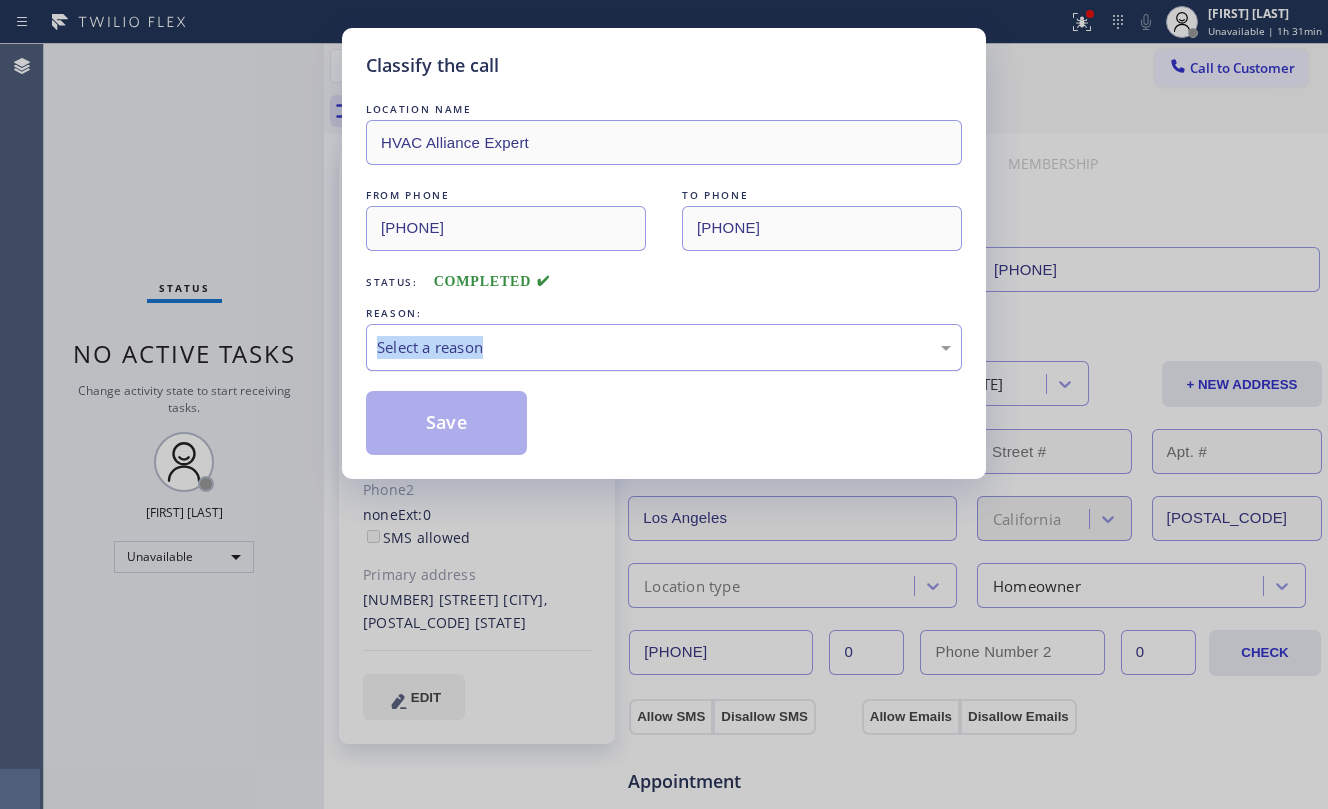 click on "Select a reason" at bounding box center (664, 347) 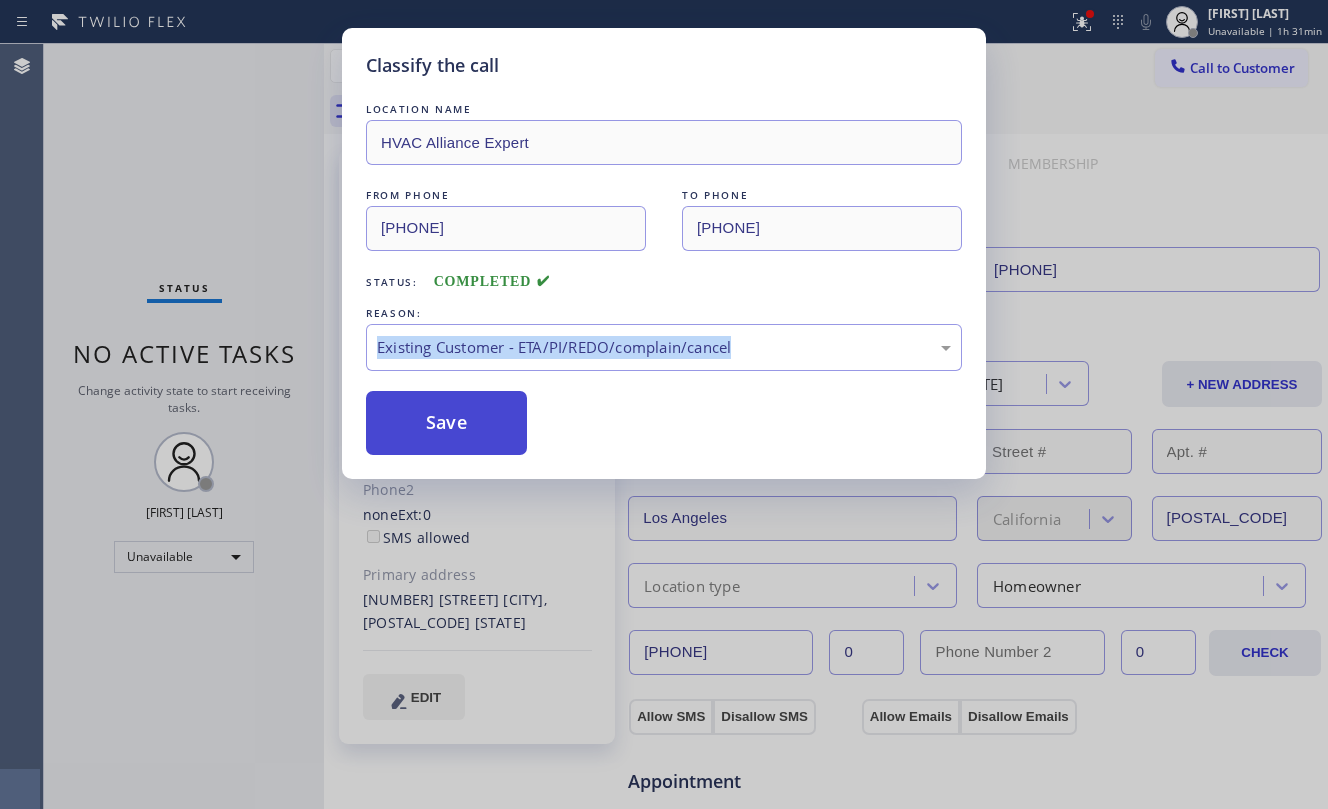 click on "Save" at bounding box center (446, 423) 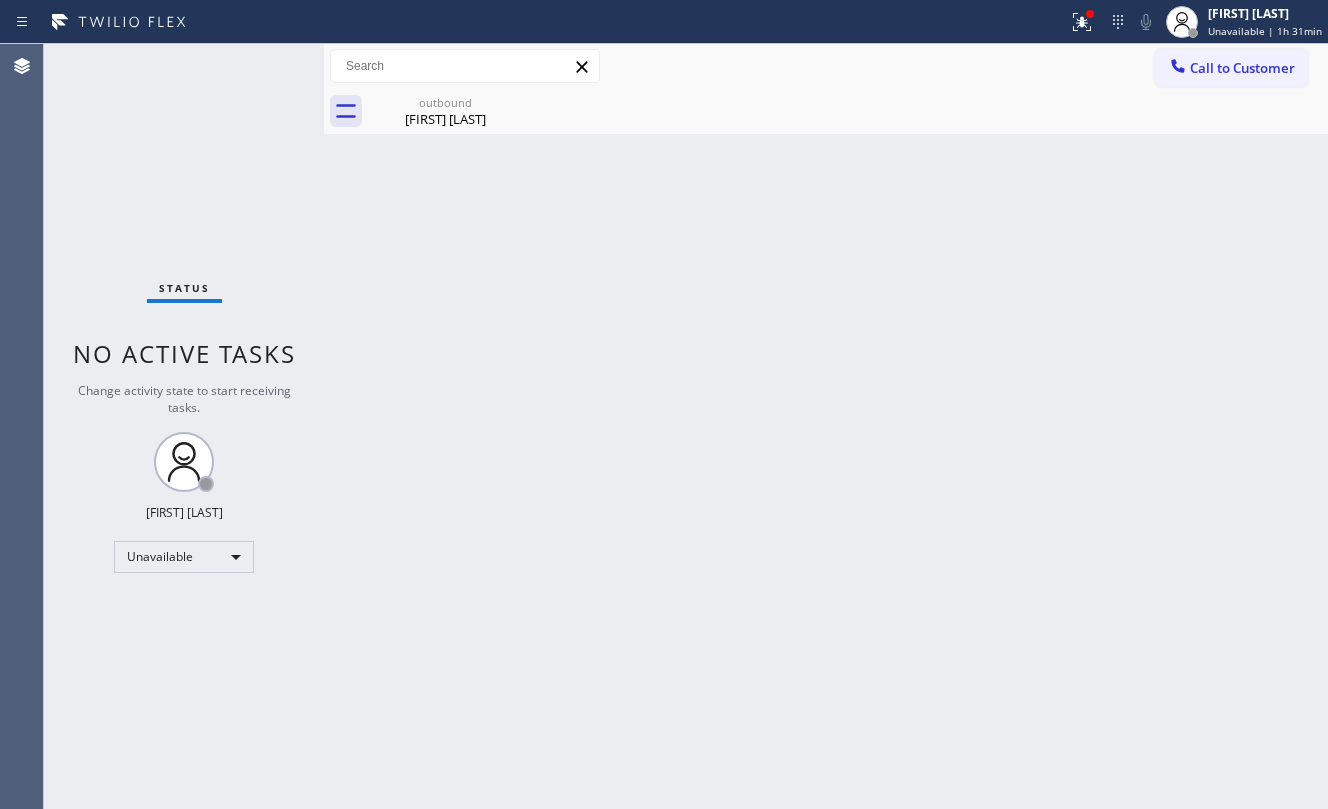 click on "Back to Dashboard Change Sender ID Customers Technicians Select a contact Outbound call Location Search location Your caller id phone number Customer number Call Customer info Name   Phone none Address none Change Sender ID HVAC +[PHONE] 5 Star Appliance +[PHONE] Appliance Repair +[PHONE] Plumbing +[PHONE] Air Duct Cleaning +[PHONE]  Electricians +[PHONE]  Cancel Change Check personal SMS Reset Change outbound [FIRST] [LAST] Call to Customer Outbound call Location HVAC Alliance Expert Your caller id phone number [PHONE] Customer number Call Outbound call Technician Search Technician Your caller id phone number Your caller id phone number Call outbound [FIRST] [LAST] [FIRST]   [LAST] Since: 20 may 2020 link to CRM copy Email [EMAIL]  Emails allowed Phone [PHONE]  Ext:  0 Phone2 none  Ext:  0  SMS allowed Primary address  [NUMBER] [STREET] [AVENUE] [CITY], [POSTAL_CODE] [STATE] EDIT Outbound call Location HVAC Alliance Expert Your caller id phone number [PHONE] Customer number 0" at bounding box center (826, 426) 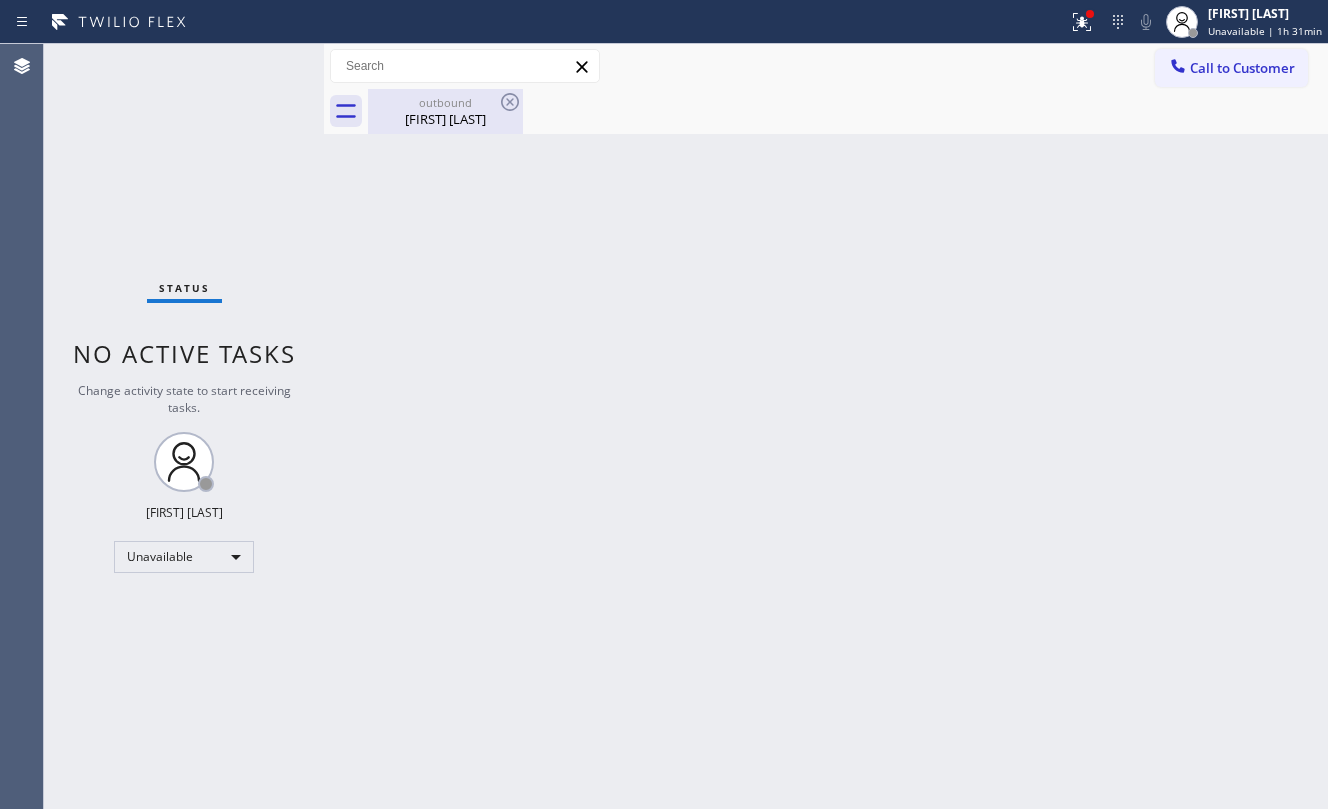 click on "[FIRST] [LAST]" at bounding box center [445, 119] 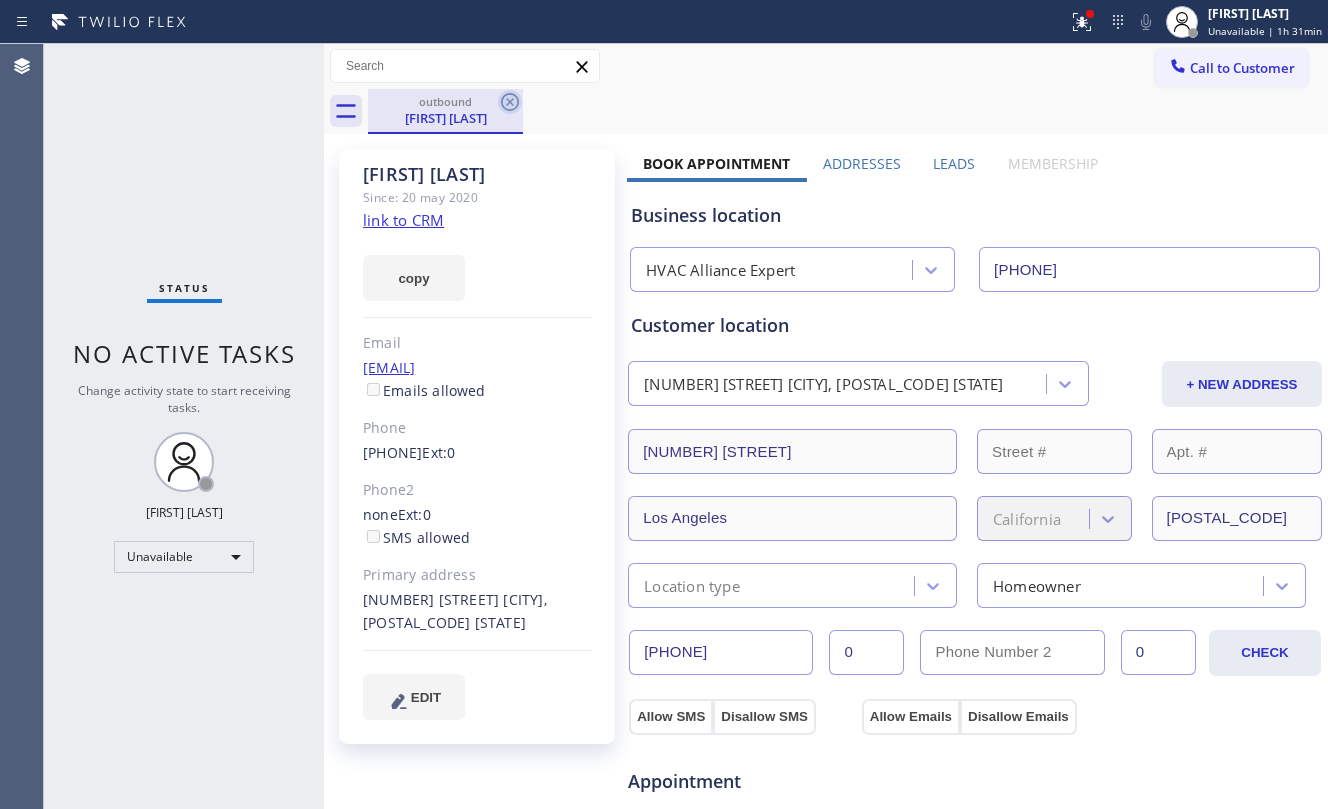click 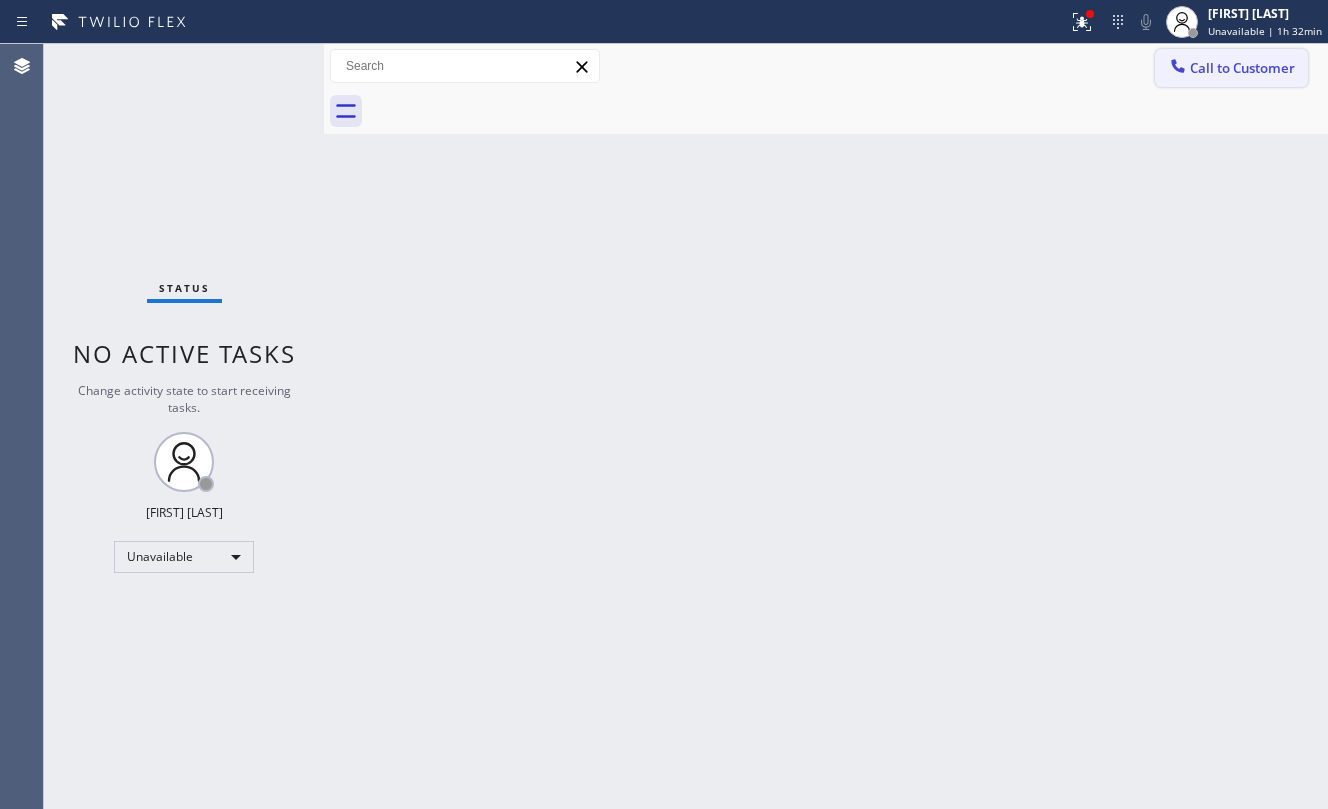 click on "Call to Customer" at bounding box center [1242, 68] 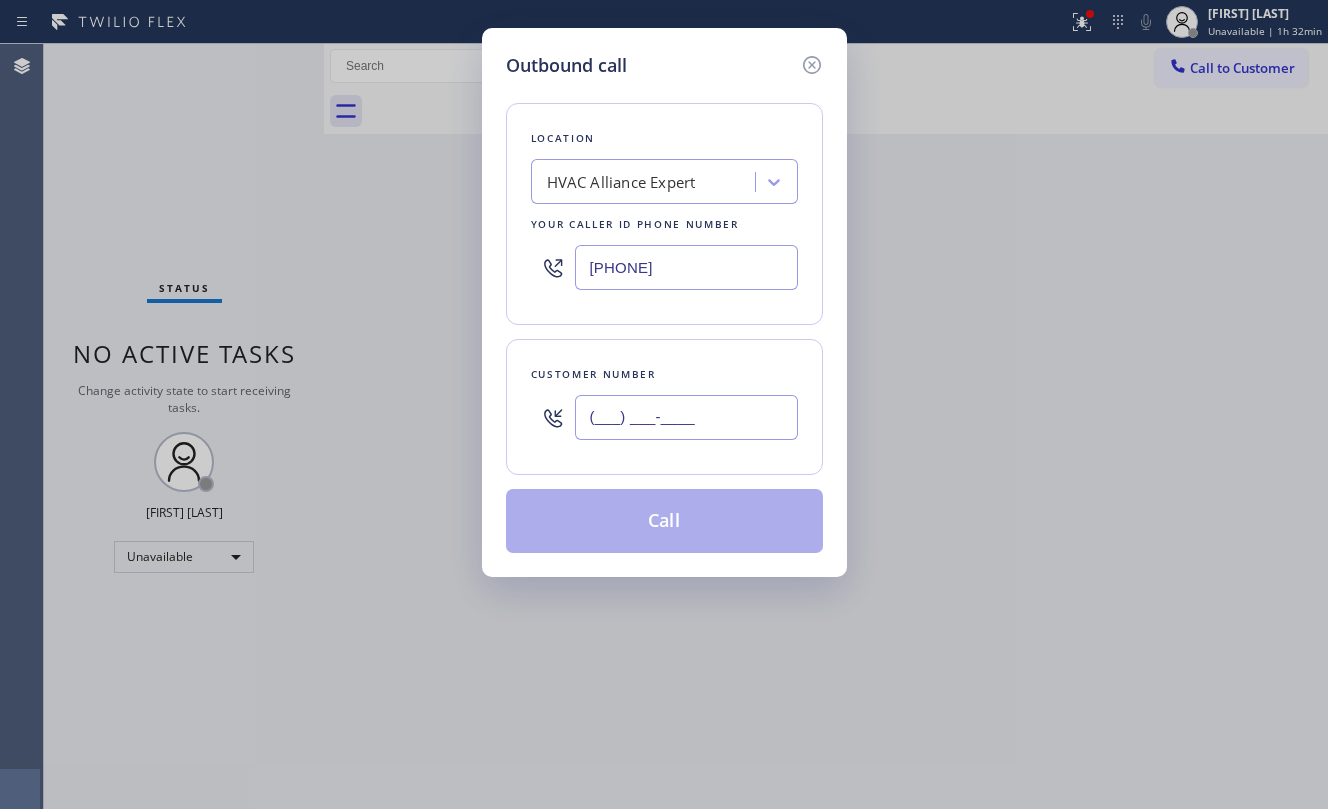 click on "(___) ___-____" at bounding box center (686, 417) 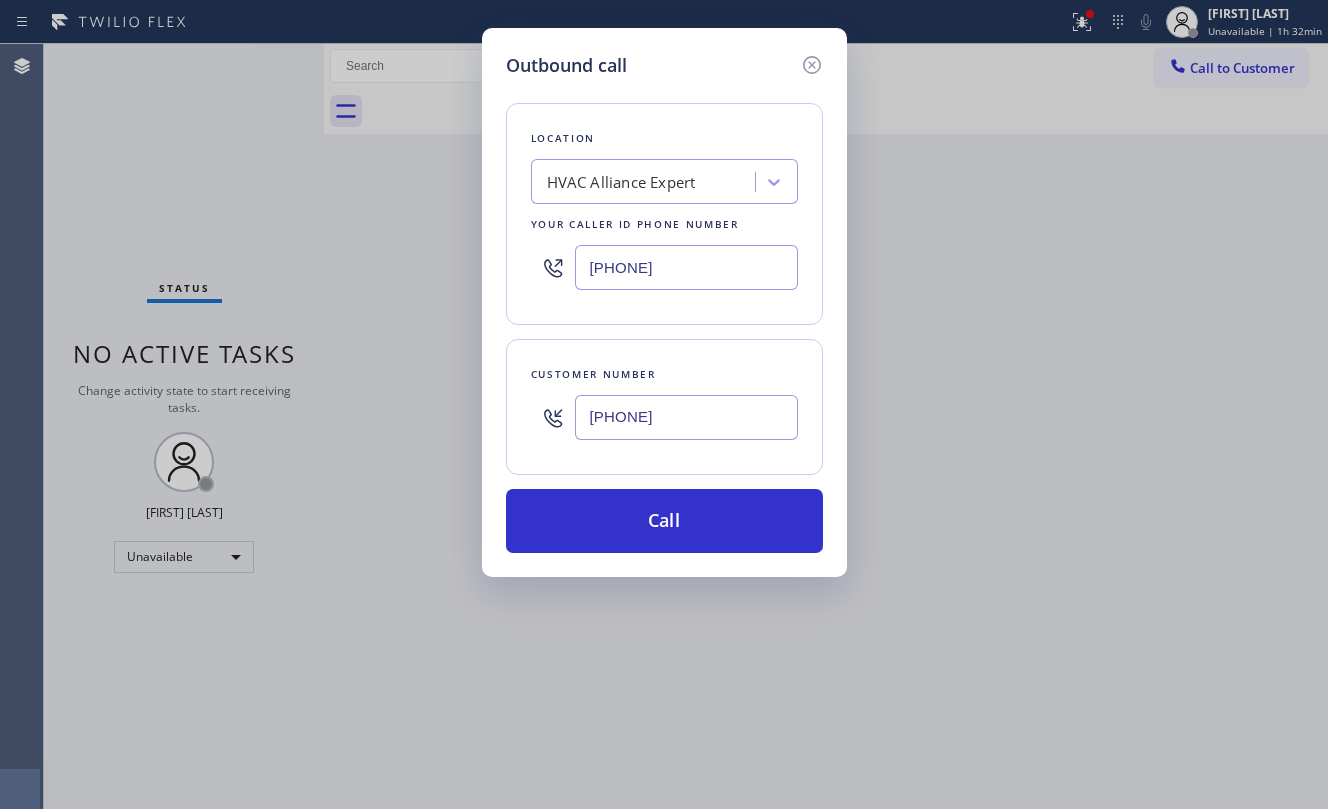 type on "[PHONE]" 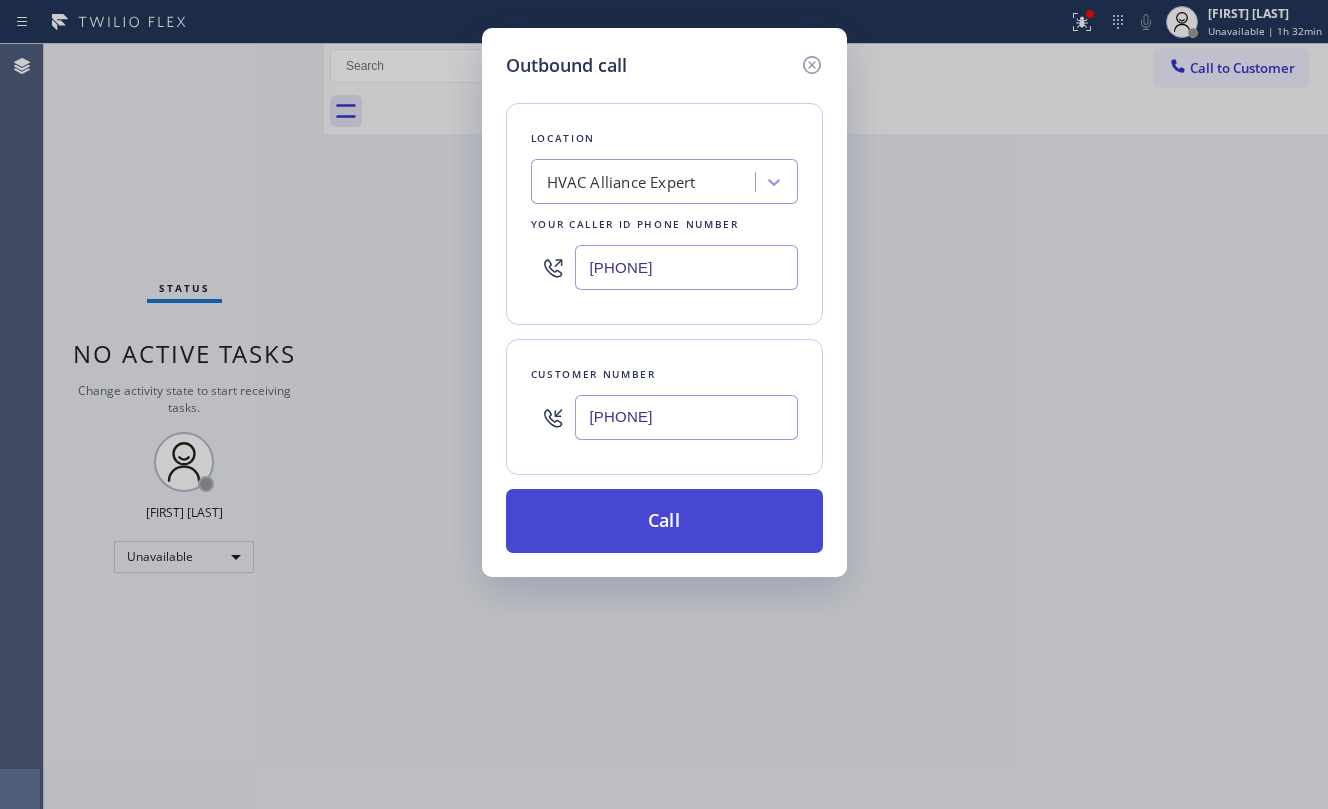 click on "Call" at bounding box center (664, 521) 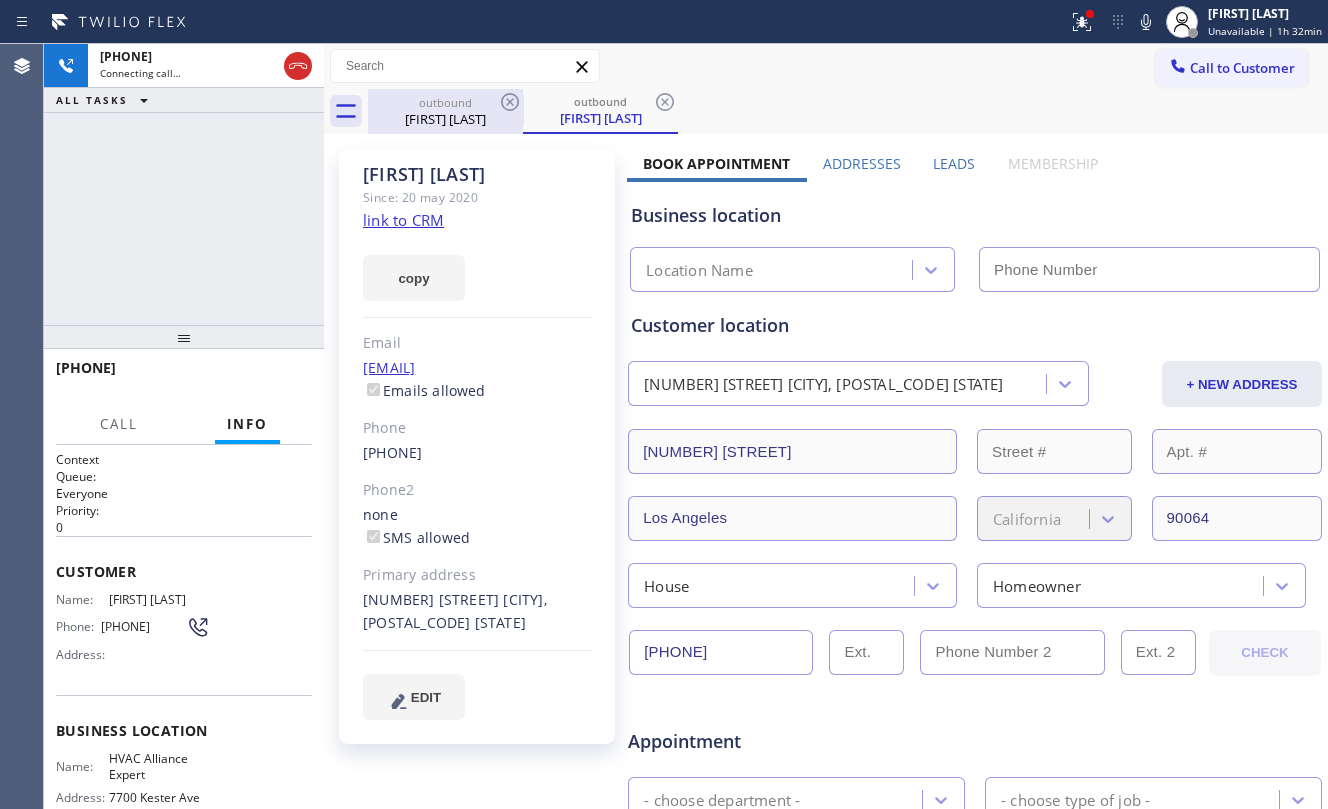 click on "[FIRST] [LAST]" at bounding box center (445, 119) 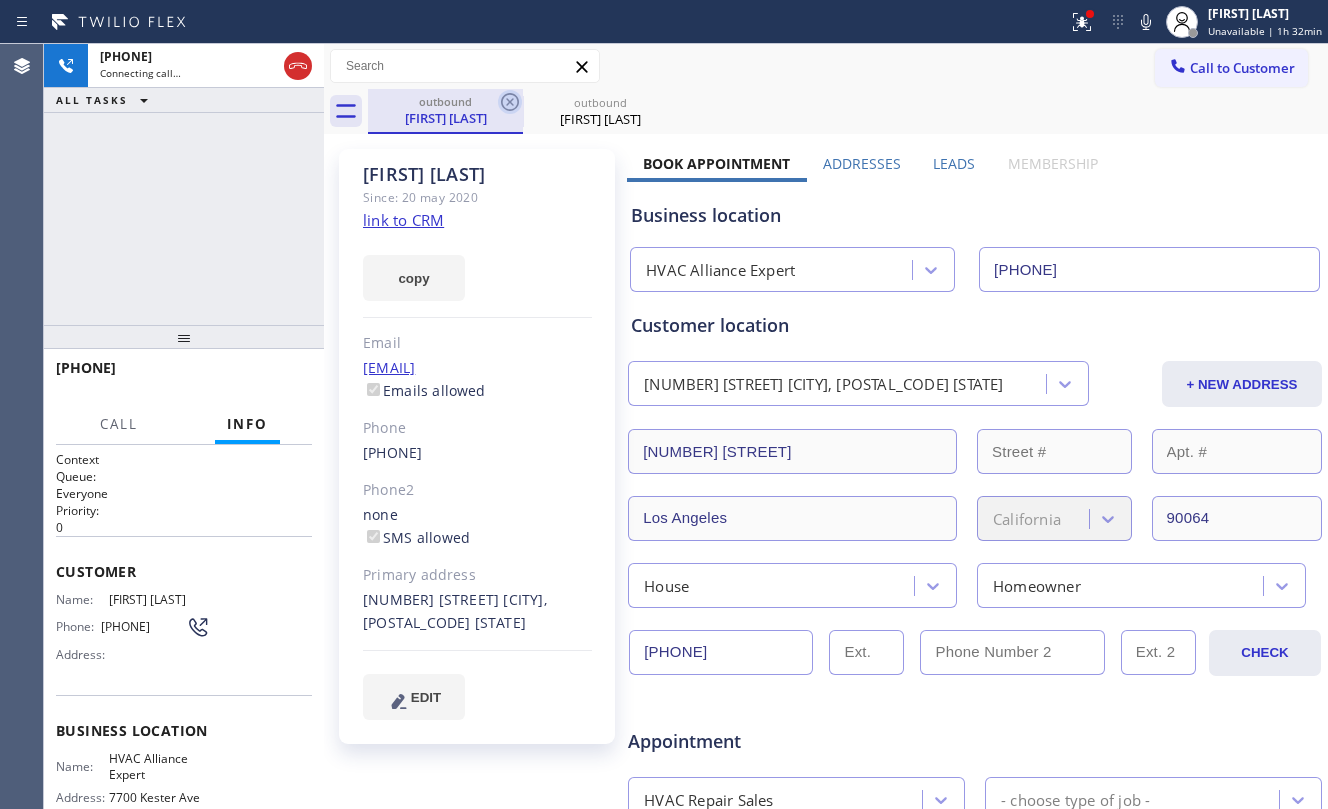 type on "[PHONE]" 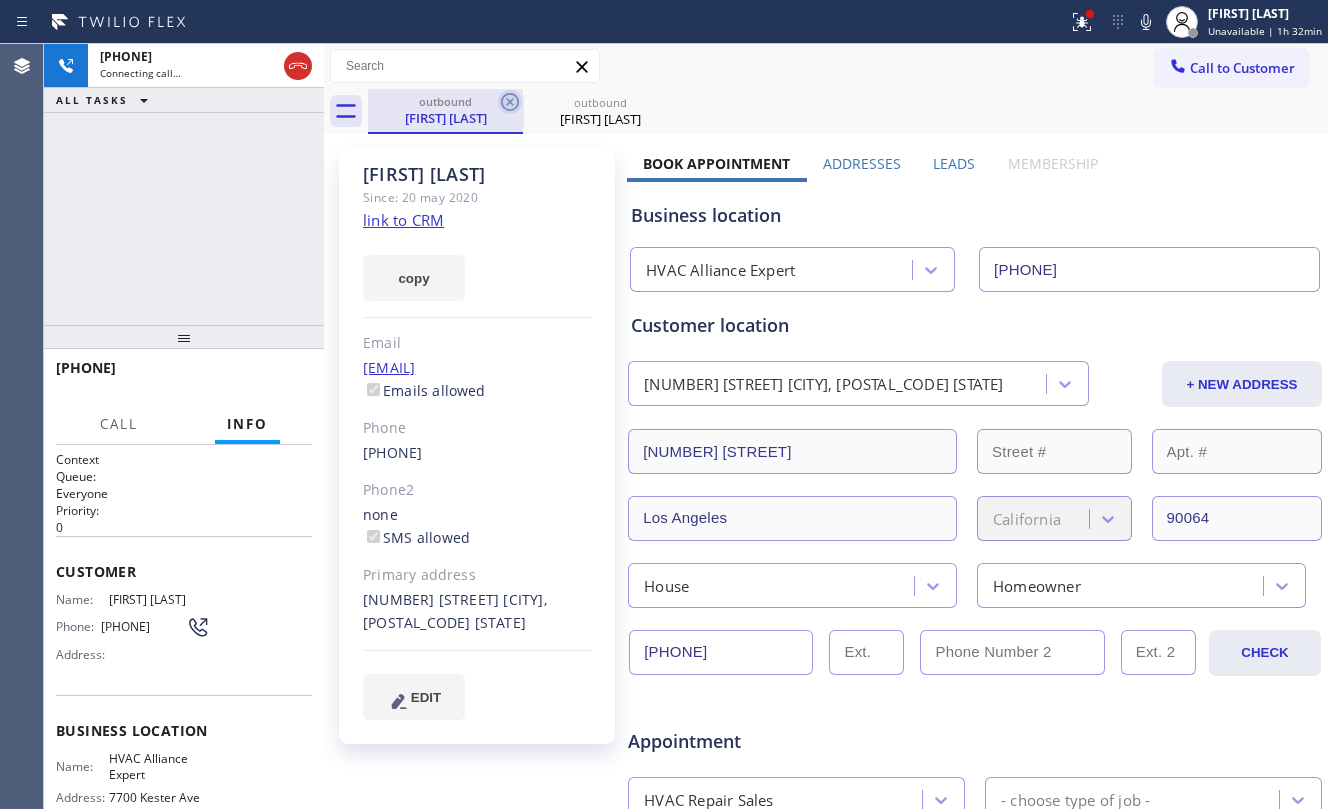 click 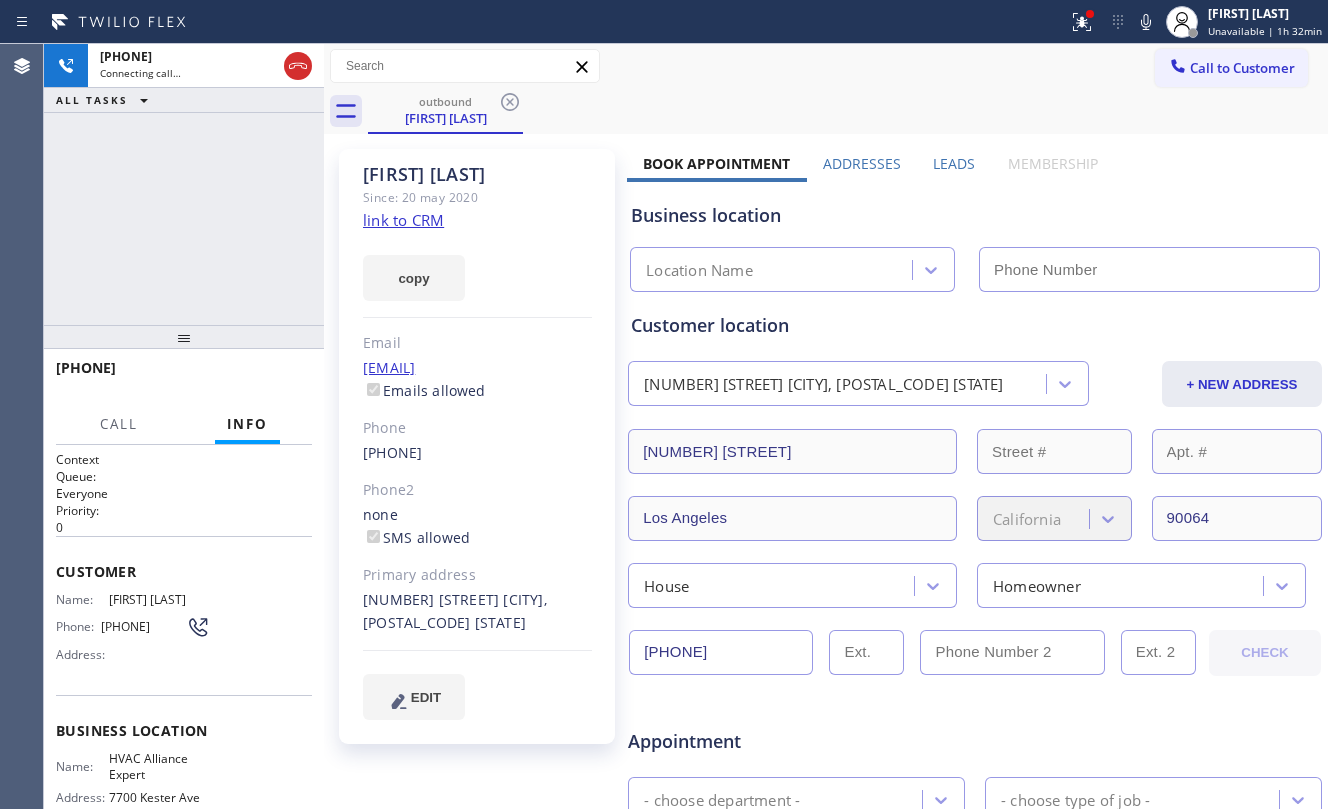 type on "[PHONE]" 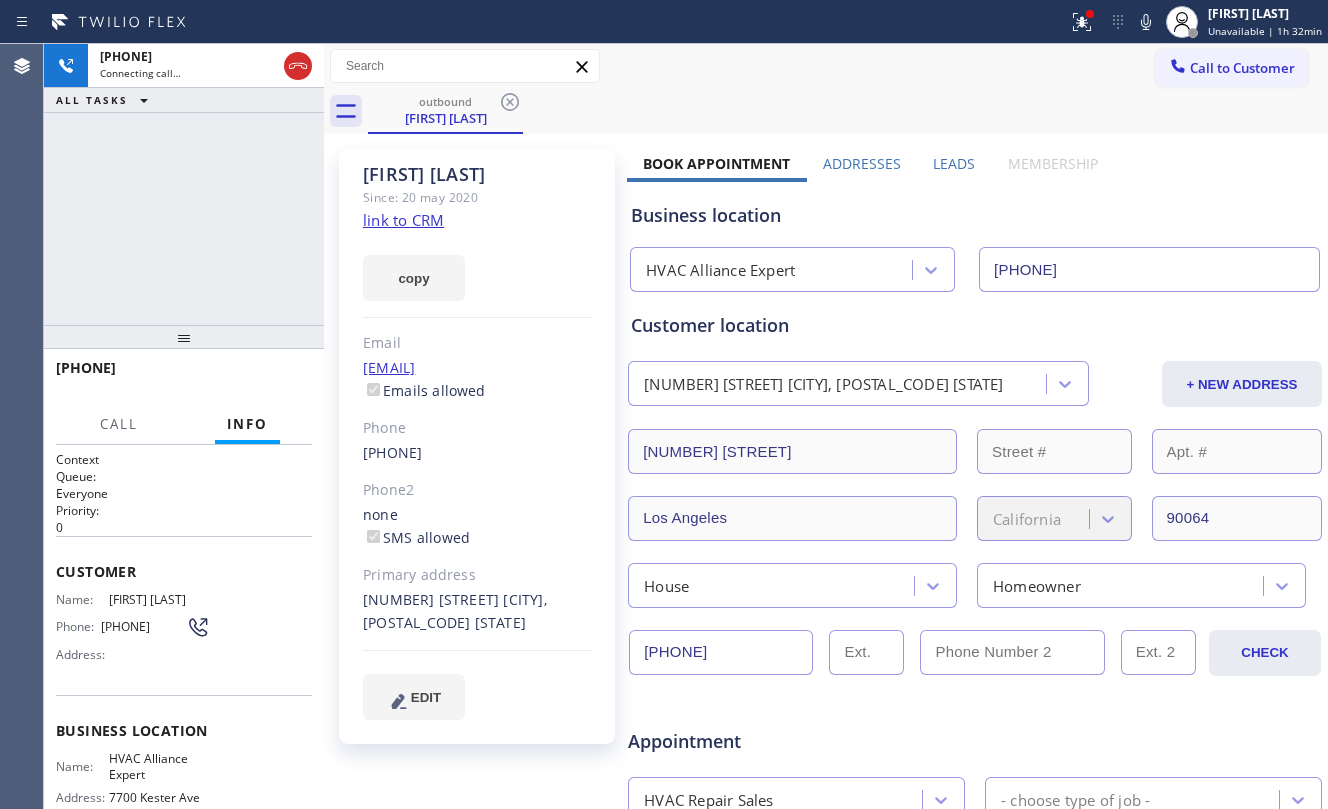 click on "[PHONE] Connecting call… ALL TASKS ALL TASKS ACTIVE TASKS TASKS IN WRAP UP" at bounding box center [184, 184] 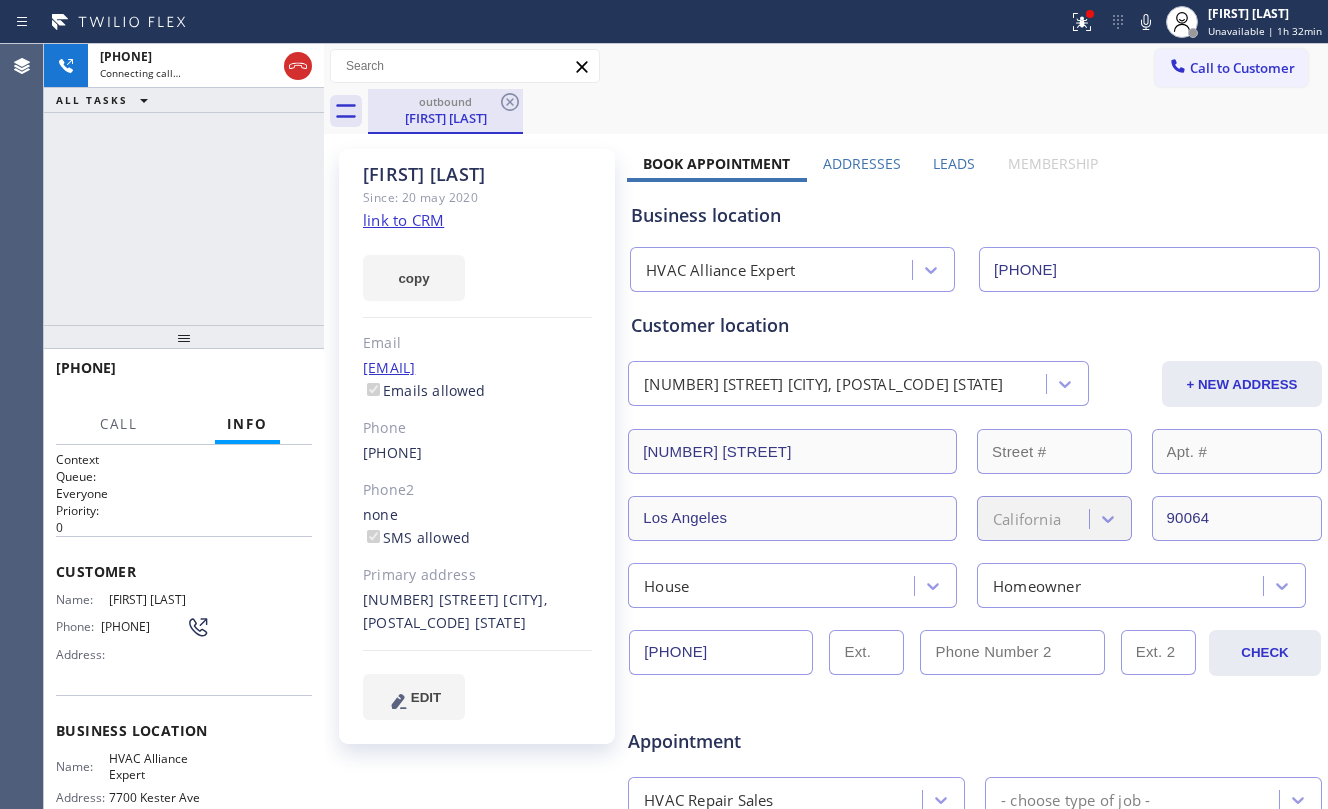 click on "[PHONE] Connecting call… ALL TASKS ALL TASKS ACTIVE TASKS TASKS IN WRAP UP" at bounding box center [184, 184] 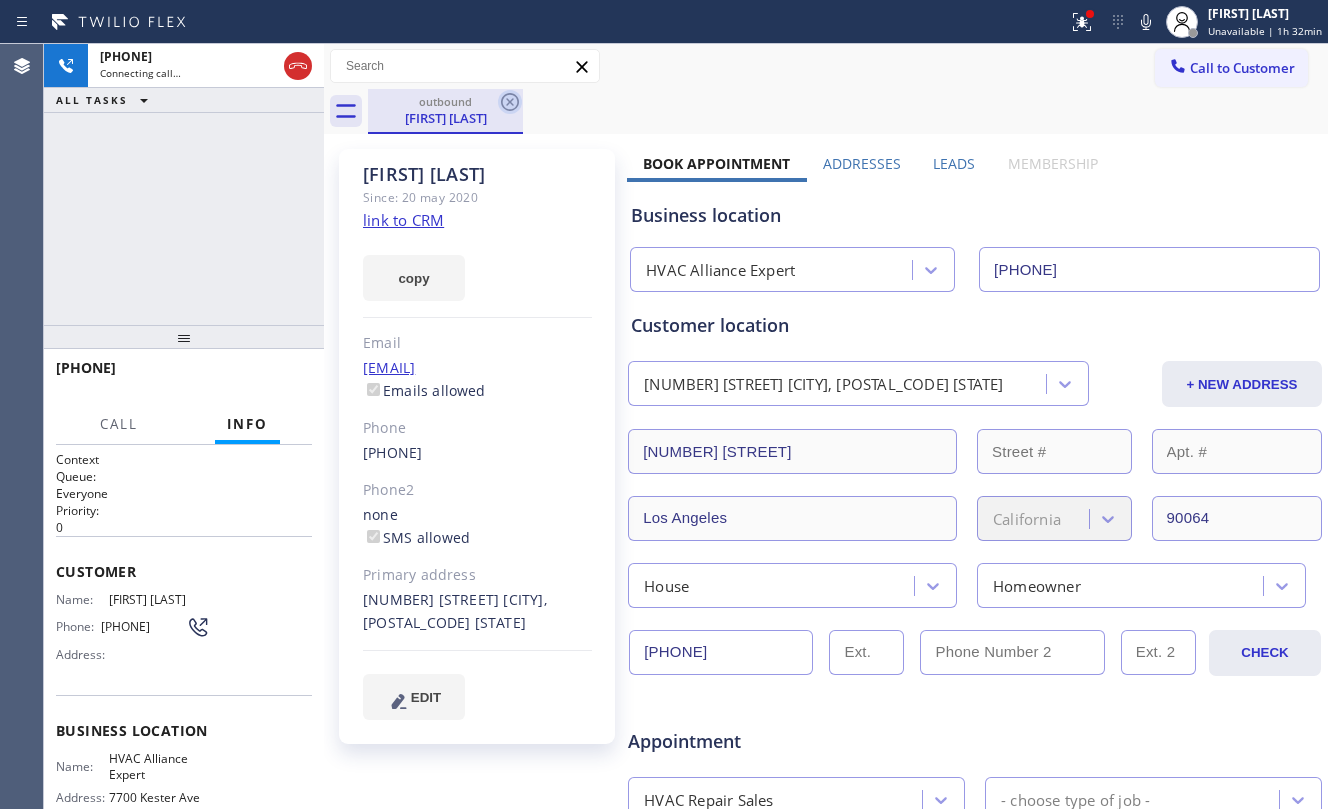 click 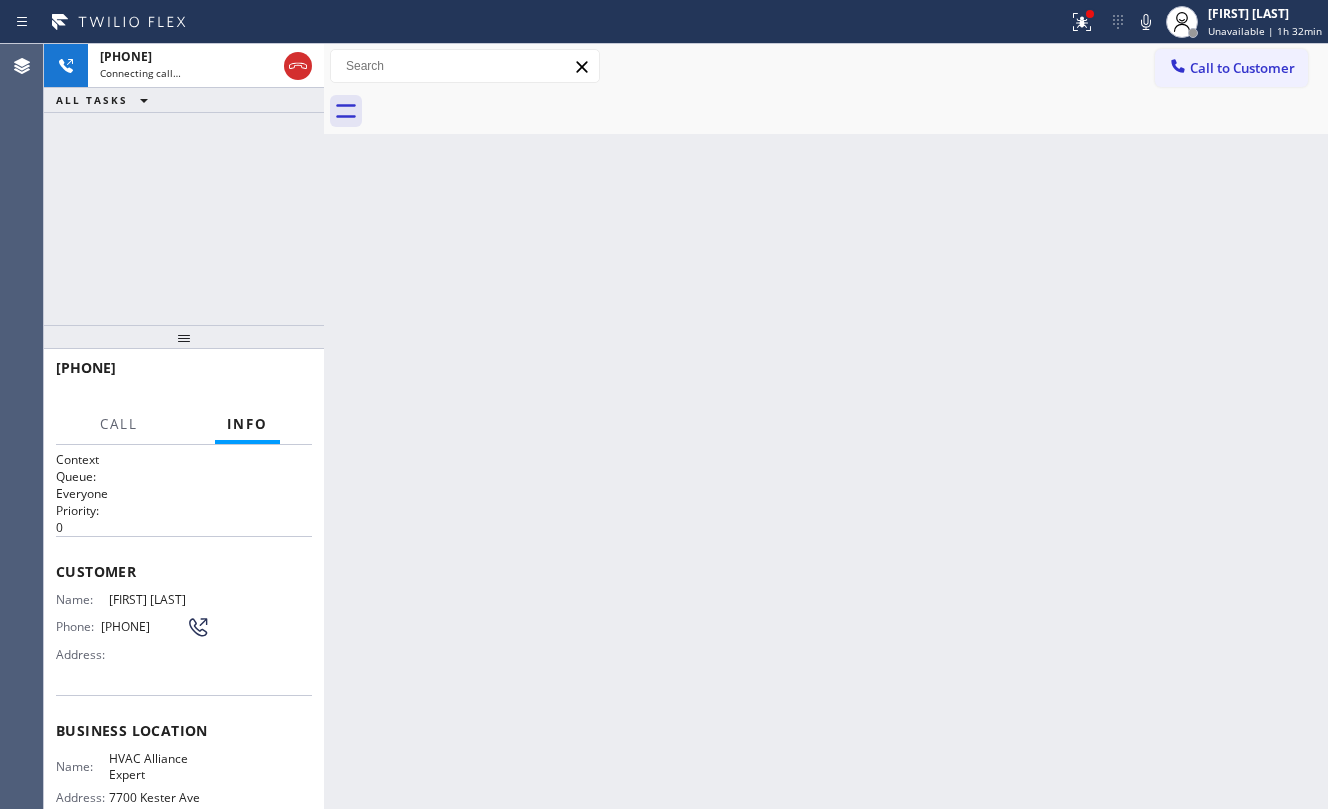 click on "[PHONE] Connecting call… ALL TASKS ALL TASKS ACTIVE TASKS TASKS IN WRAP UP" at bounding box center (184, 184) 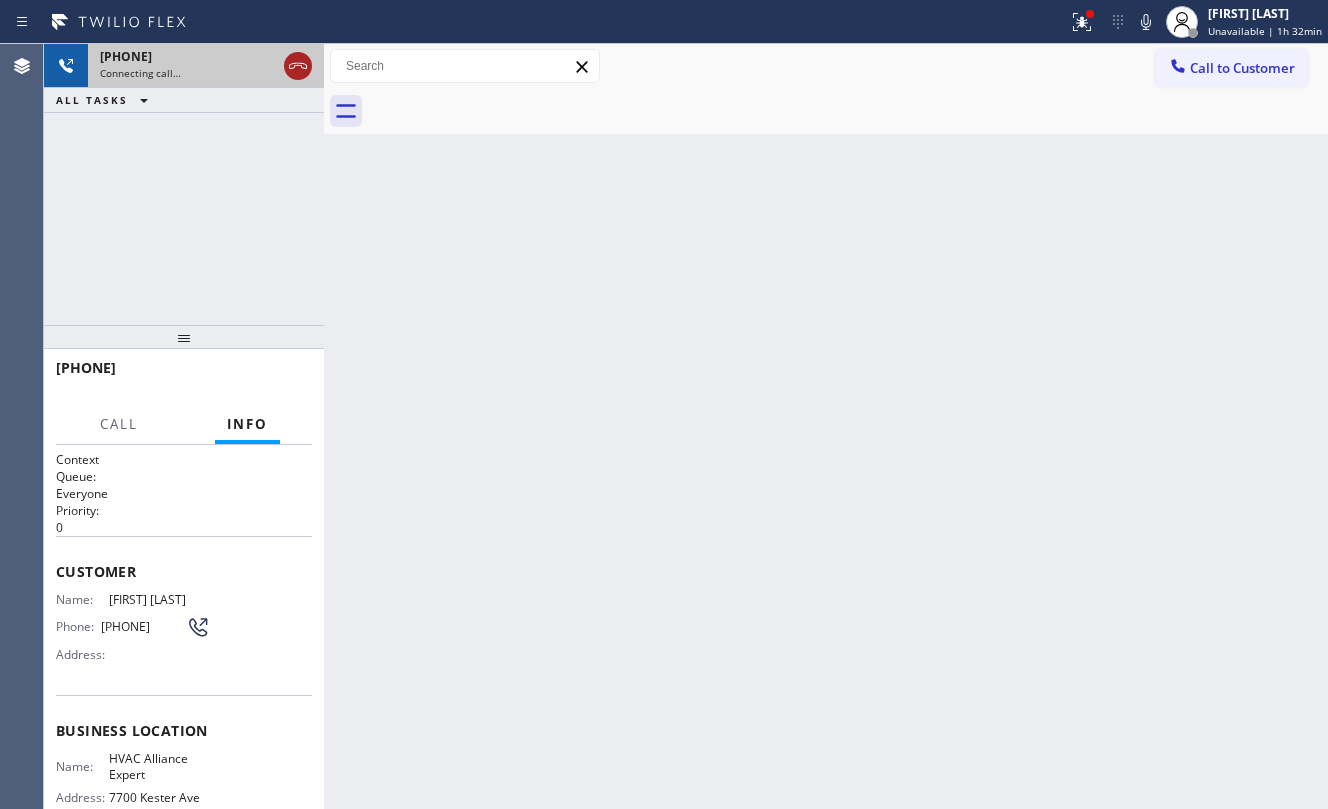 click 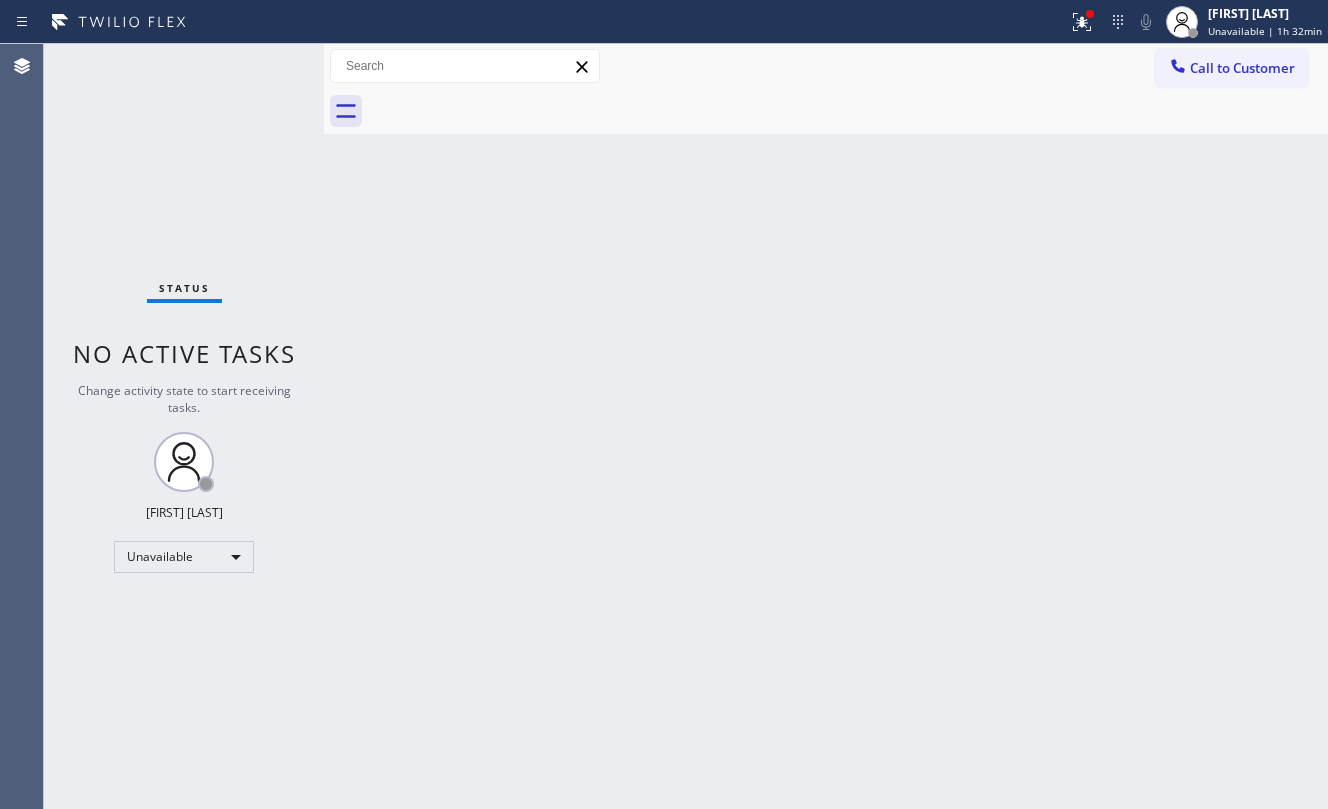 click on "Status   No active tasks     Change activity state to start receiving tasks.   Jesica Jumao-as Unavailable" at bounding box center [184, 426] 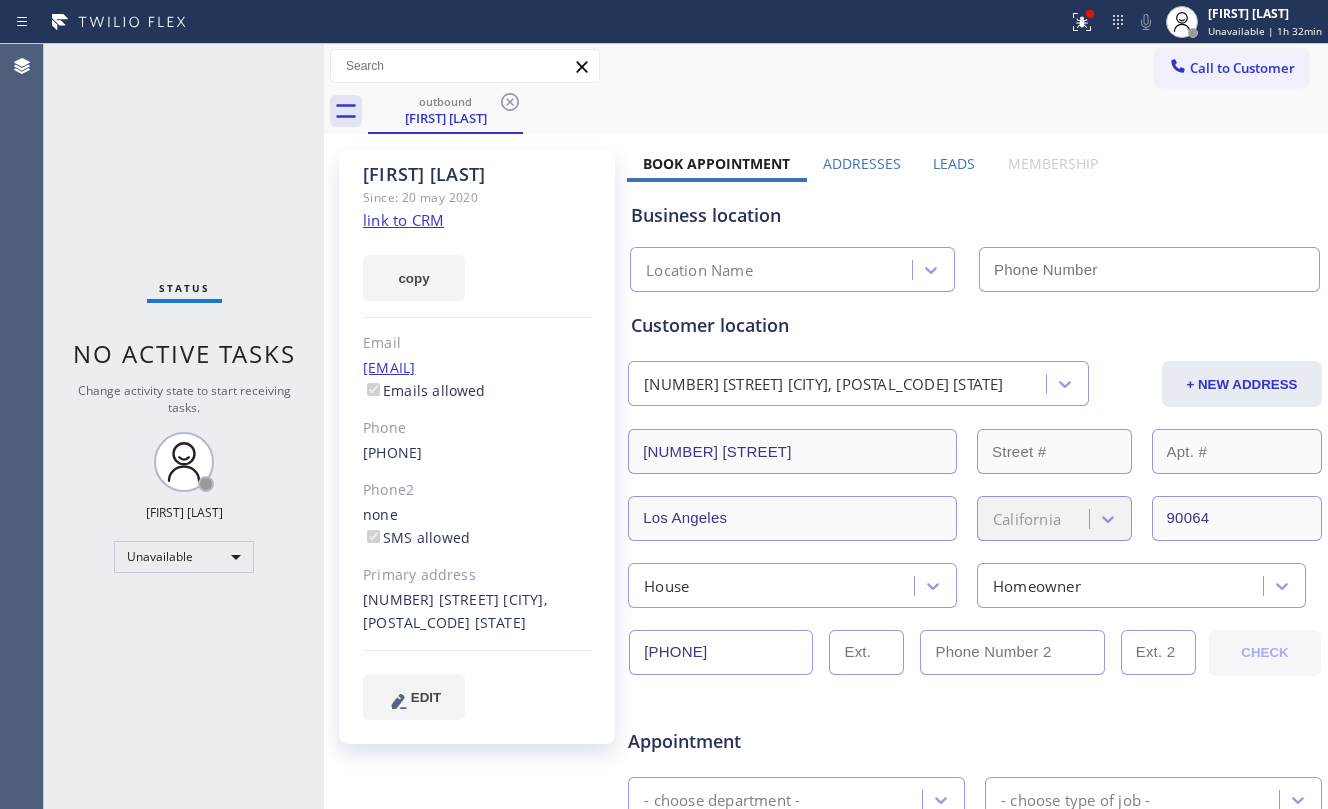 type on "[PHONE]" 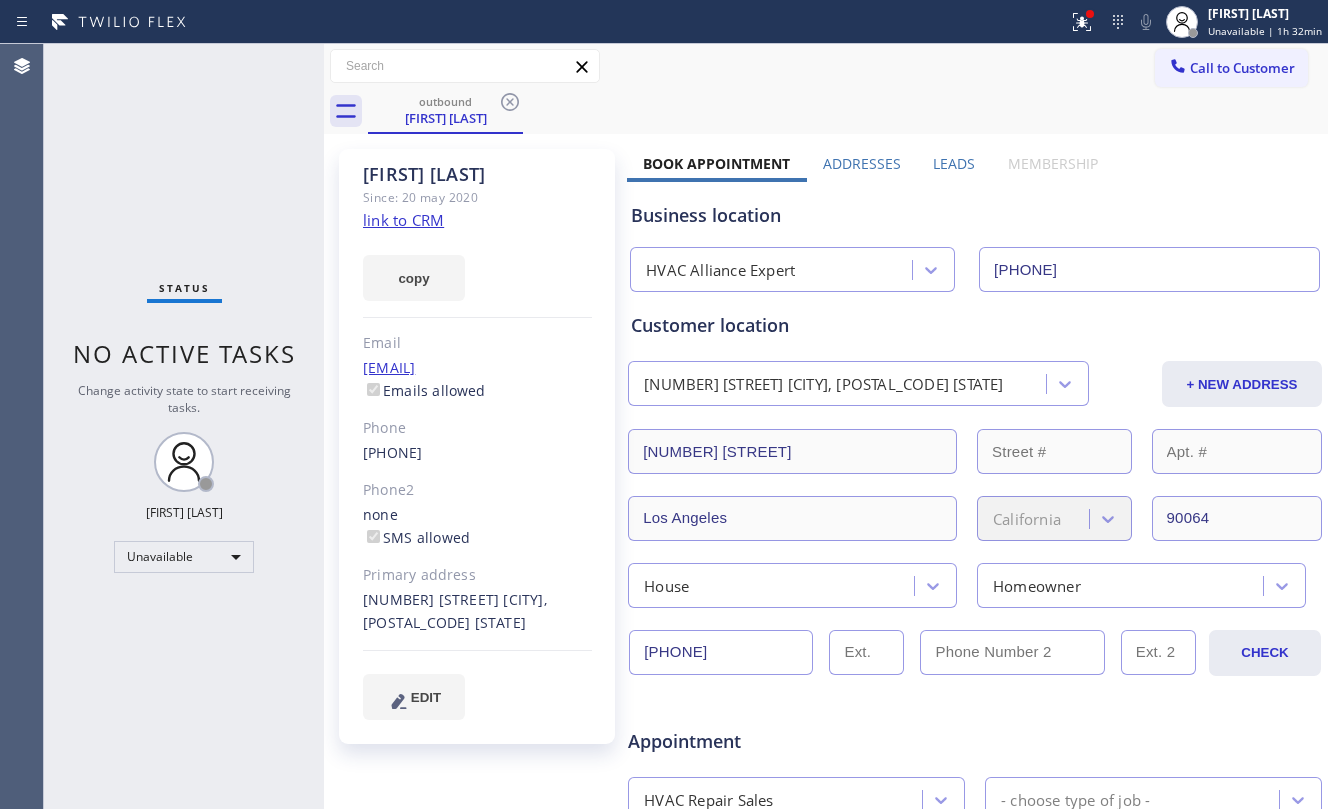 click at bounding box center [465, 66] 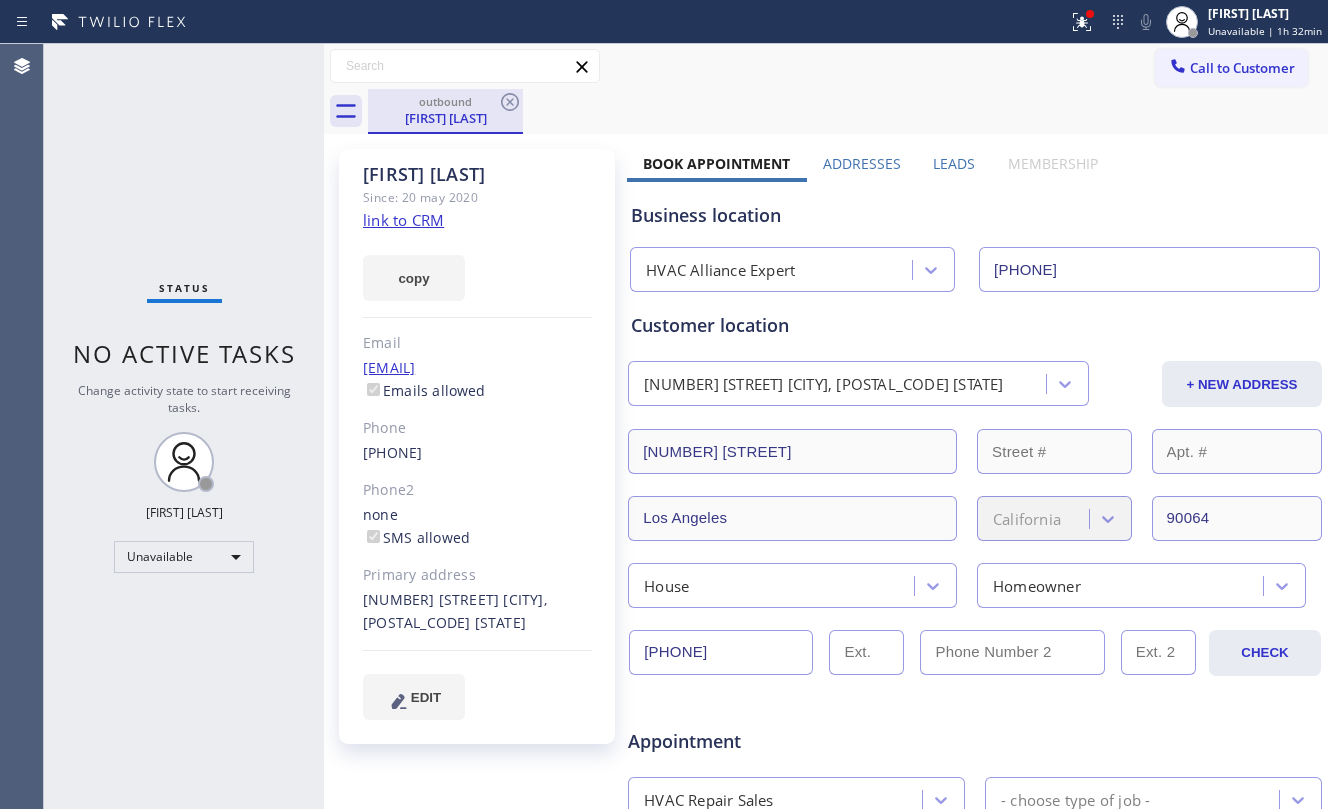 drag, startPoint x: 437, startPoint y: 120, endPoint x: 486, endPoint y: 102, distance: 52.201534 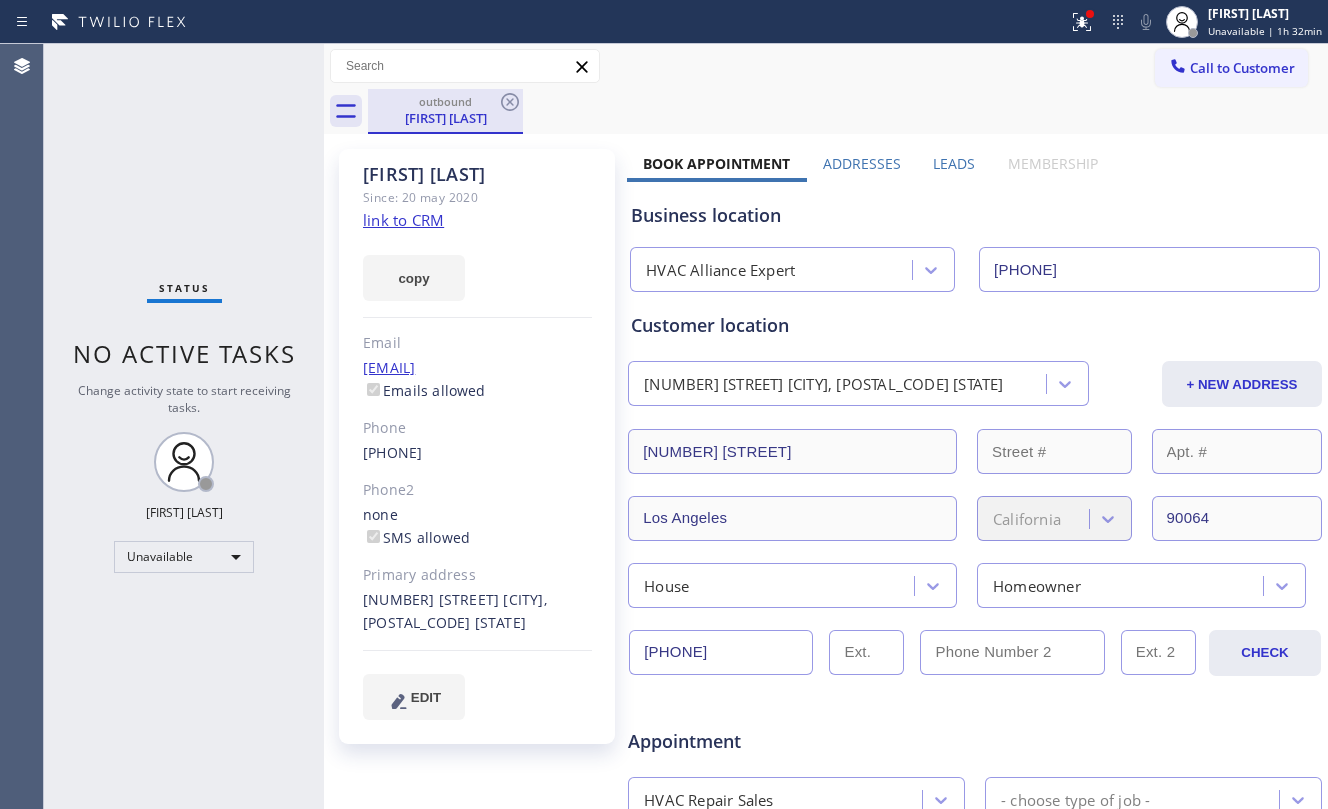 click on "[FIRST] [LAST]" at bounding box center [445, 118] 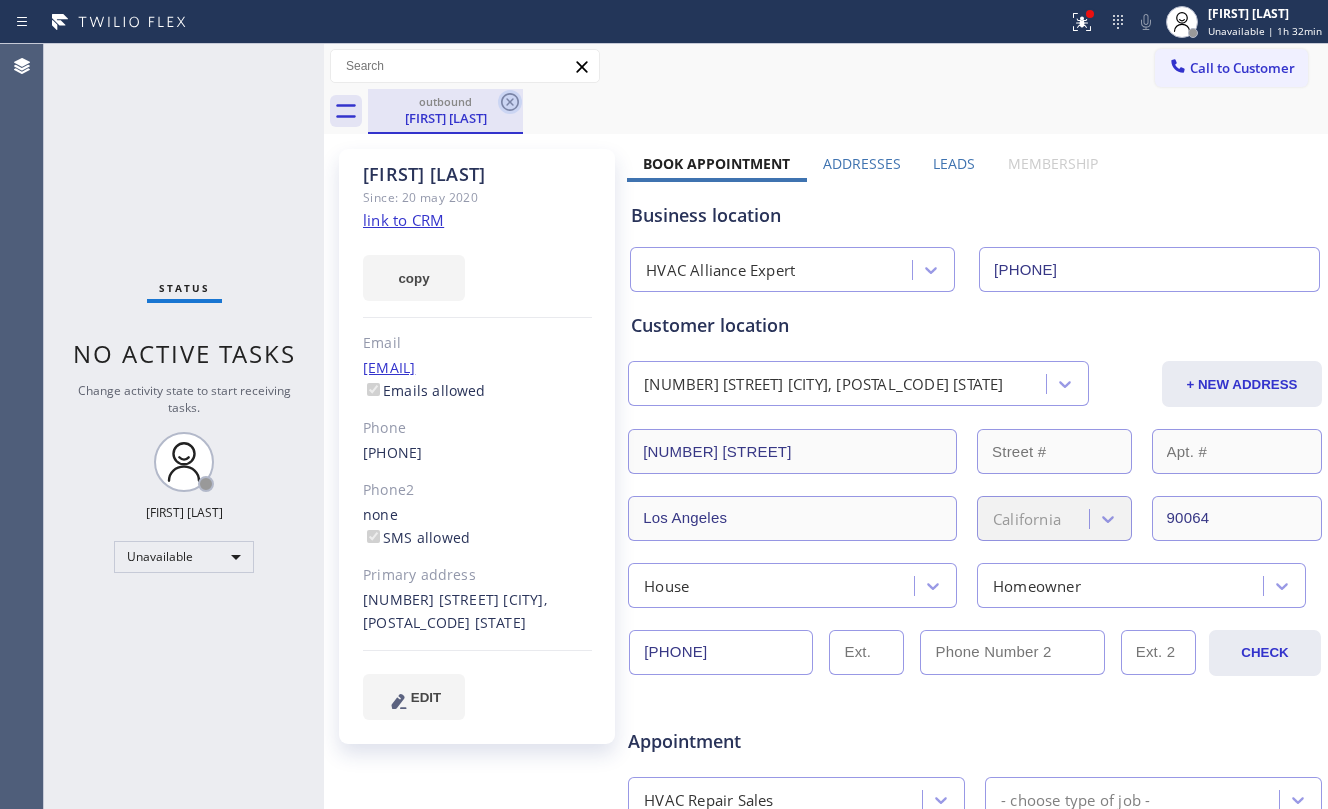 click 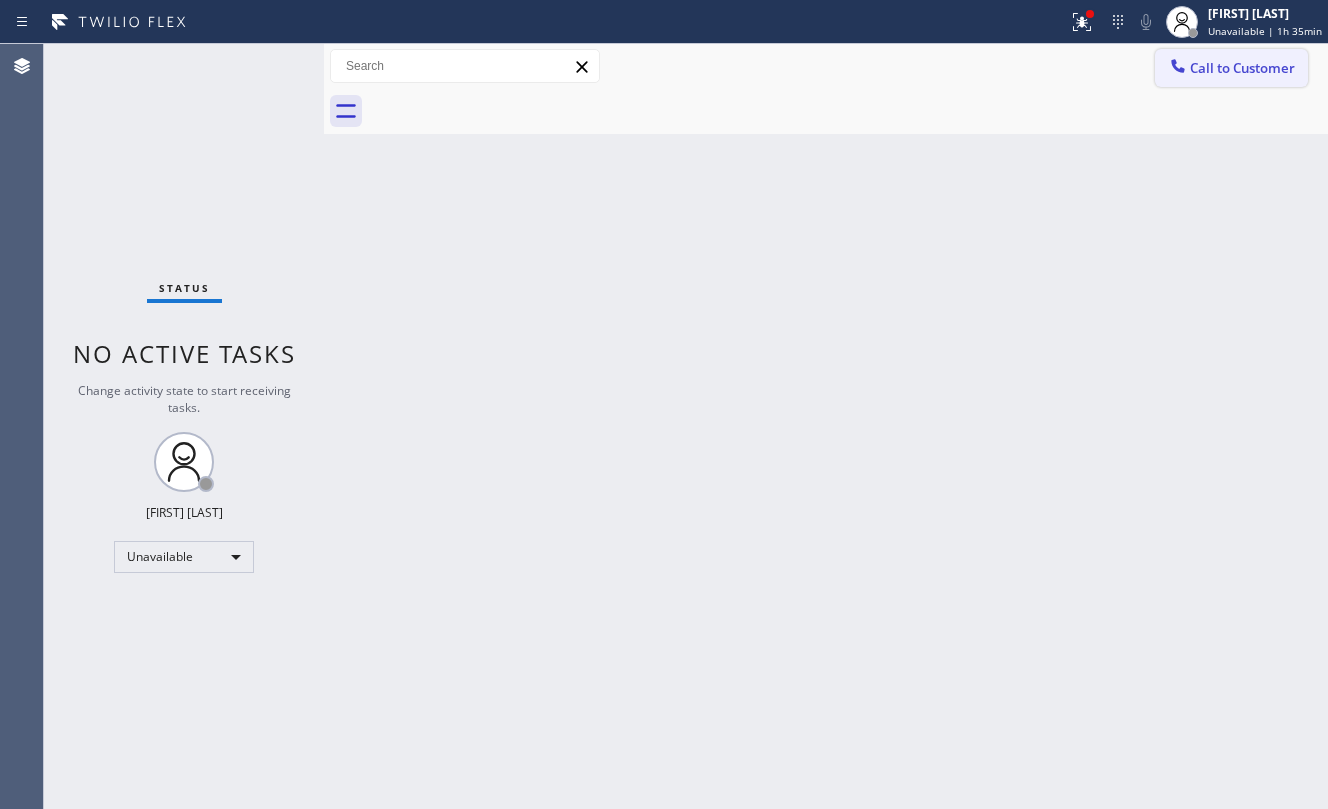 click on "Call to Customer" at bounding box center [1242, 68] 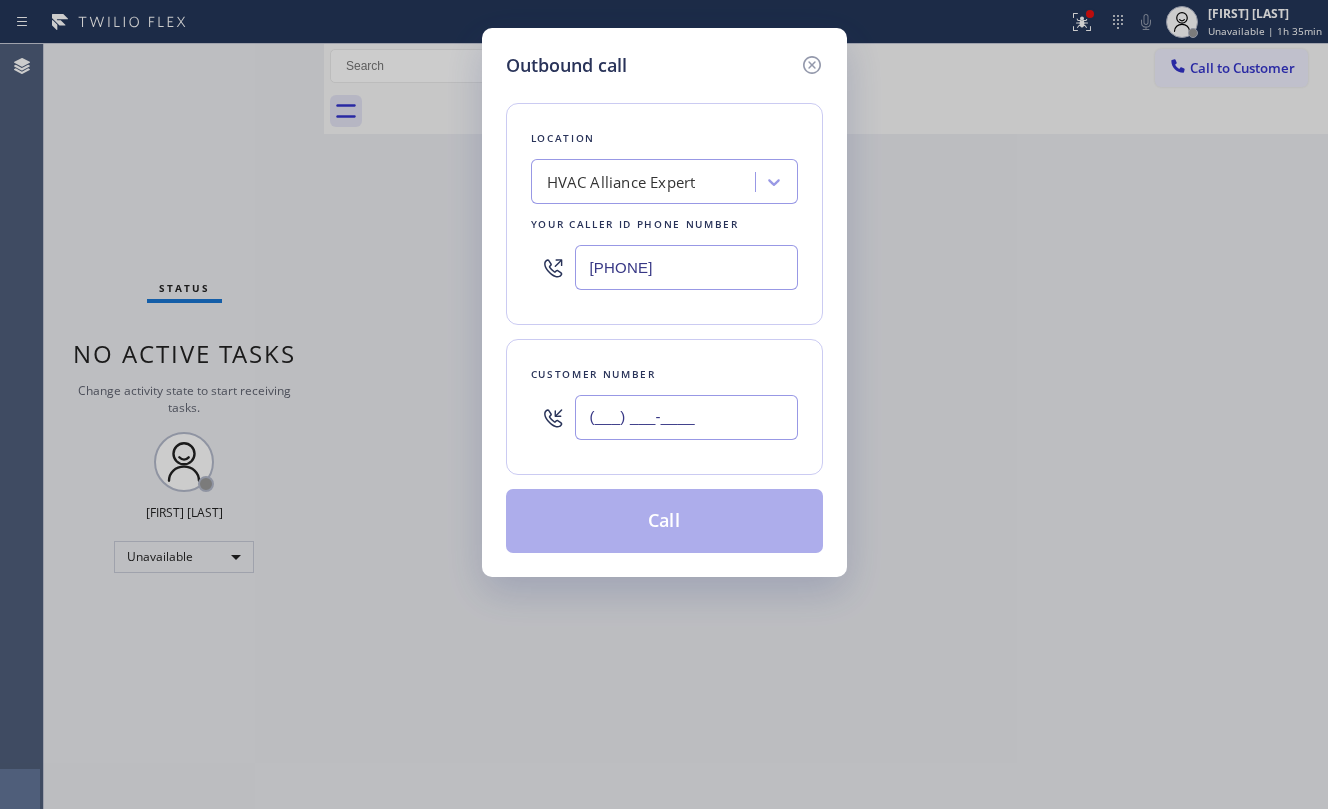 click on "(___) ___-____" at bounding box center (686, 417) 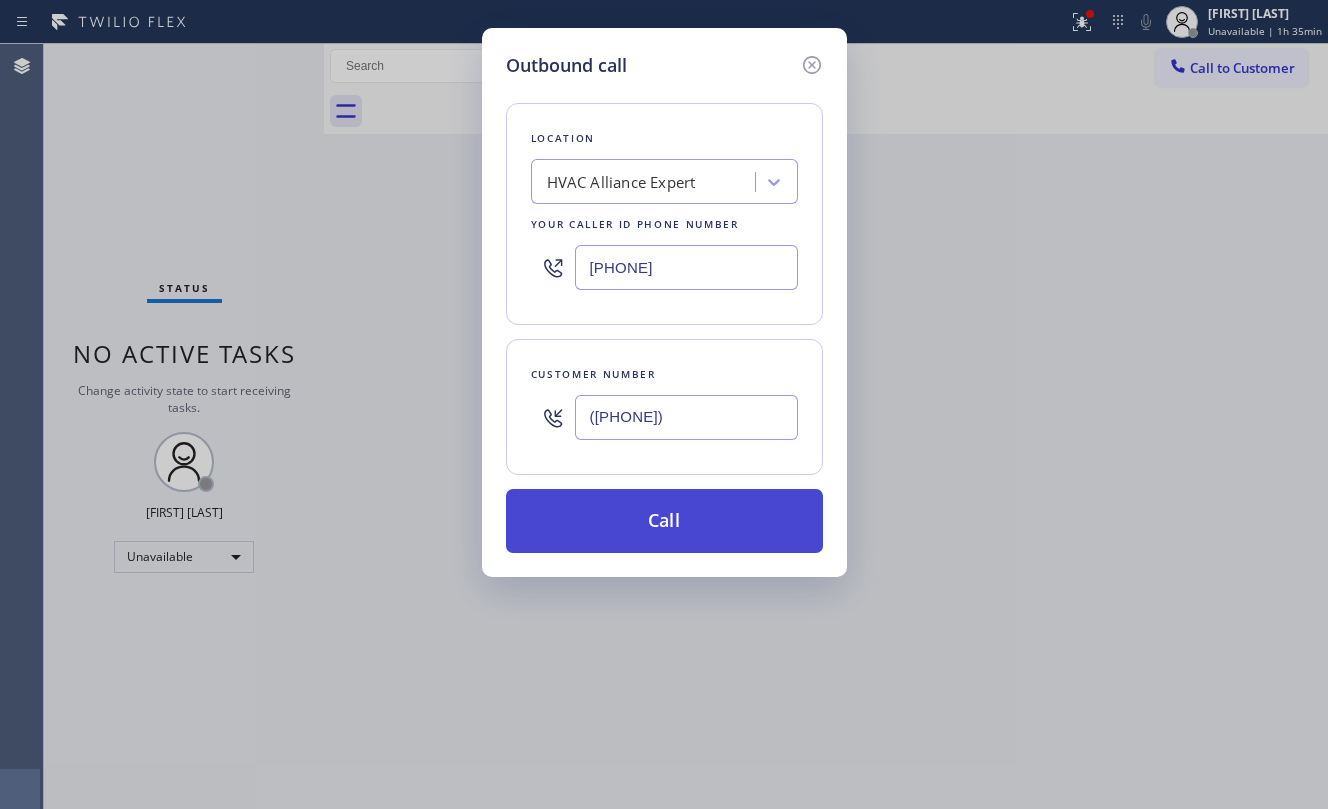 type on "([PHONE])" 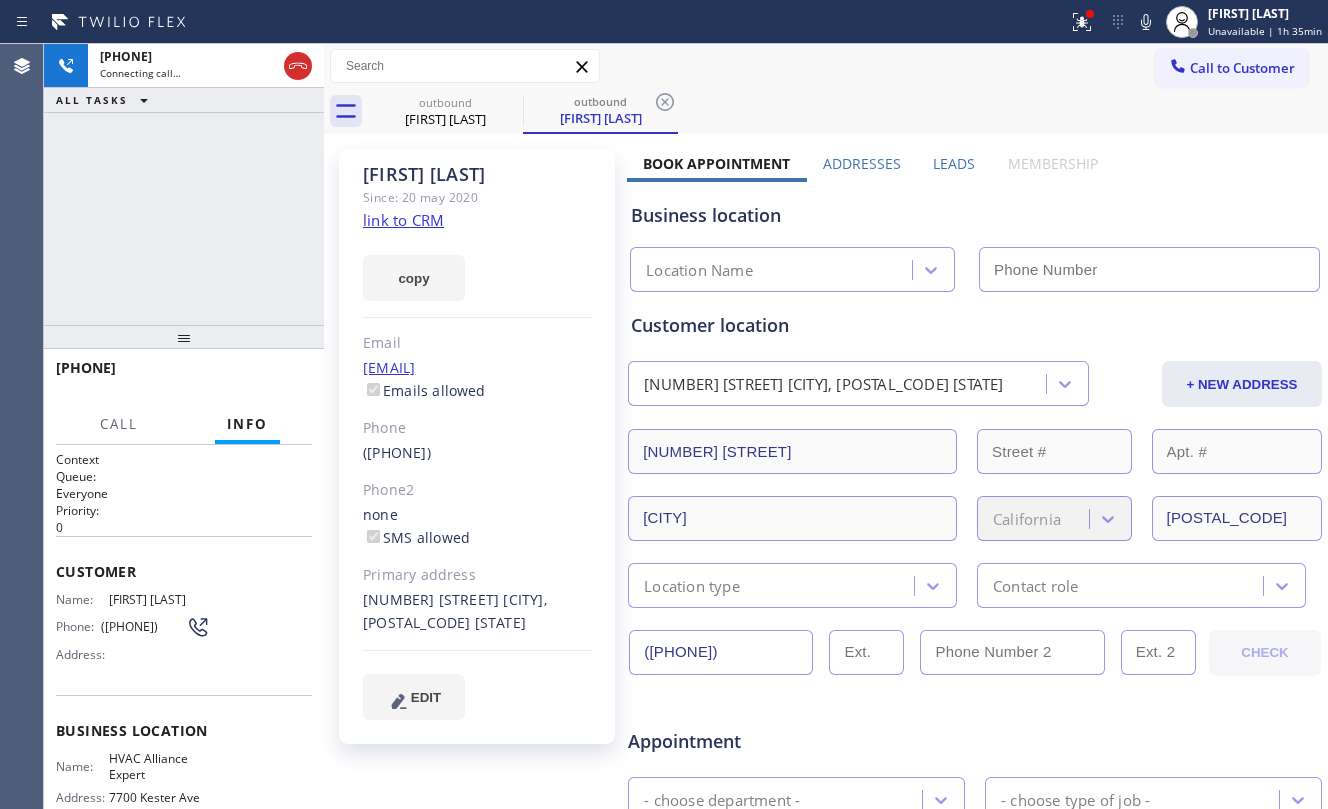 type on "[PHONE]" 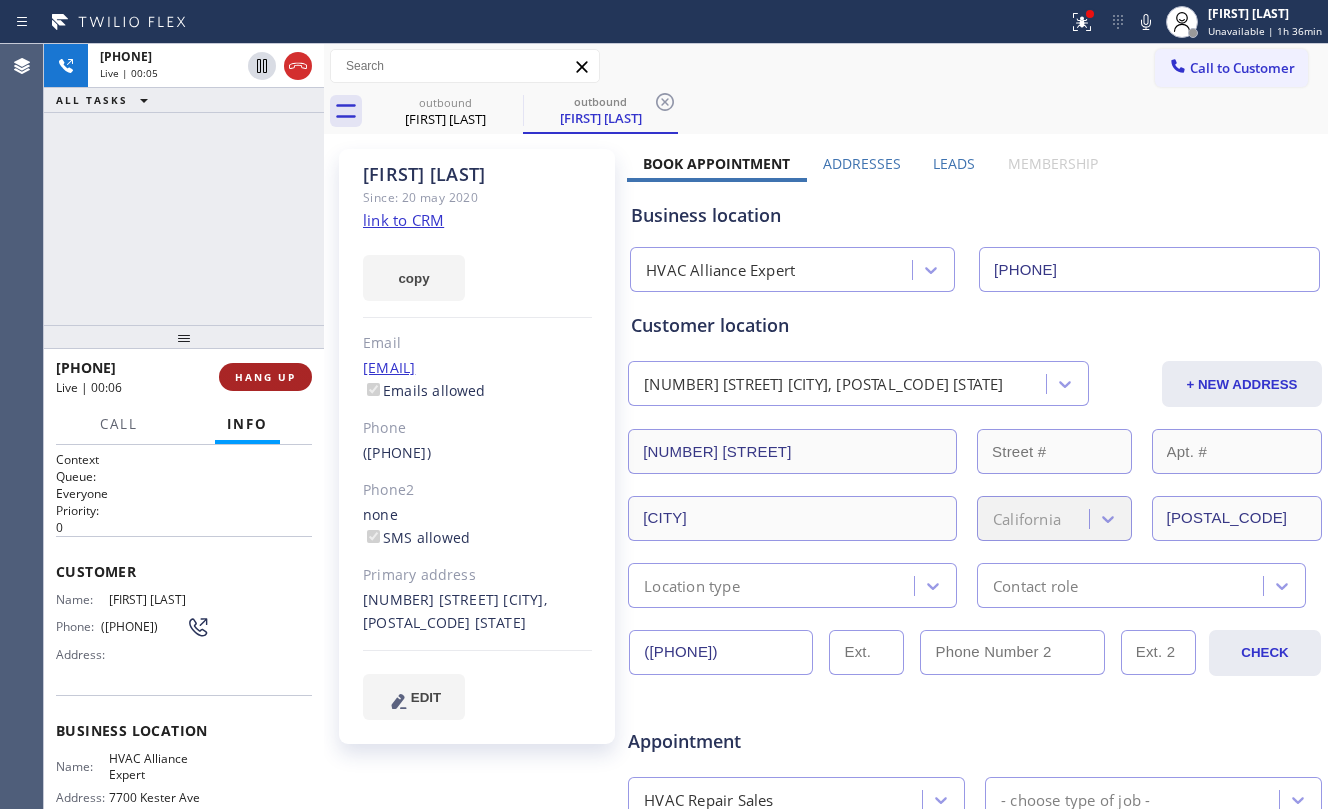 click on "HANG UP" at bounding box center [265, 377] 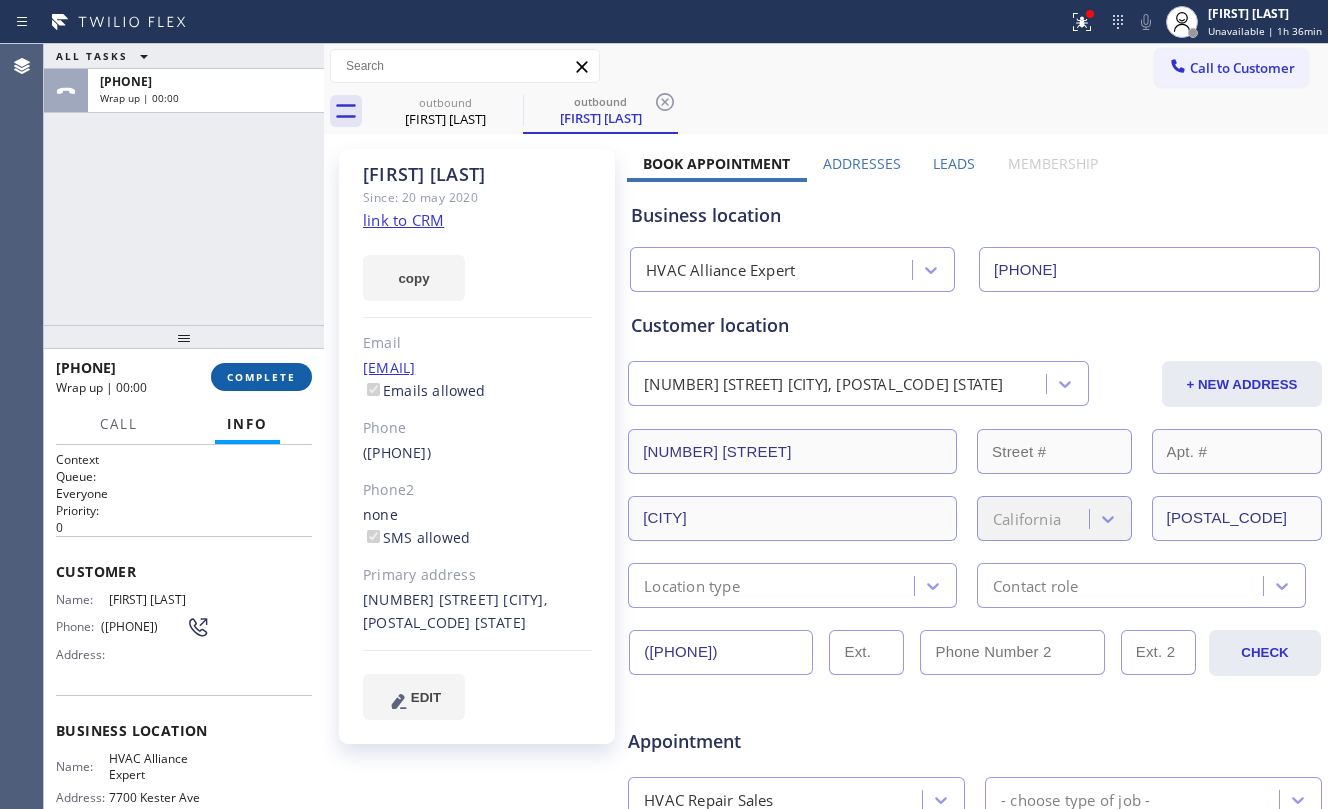 click on "COMPLETE" at bounding box center (261, 377) 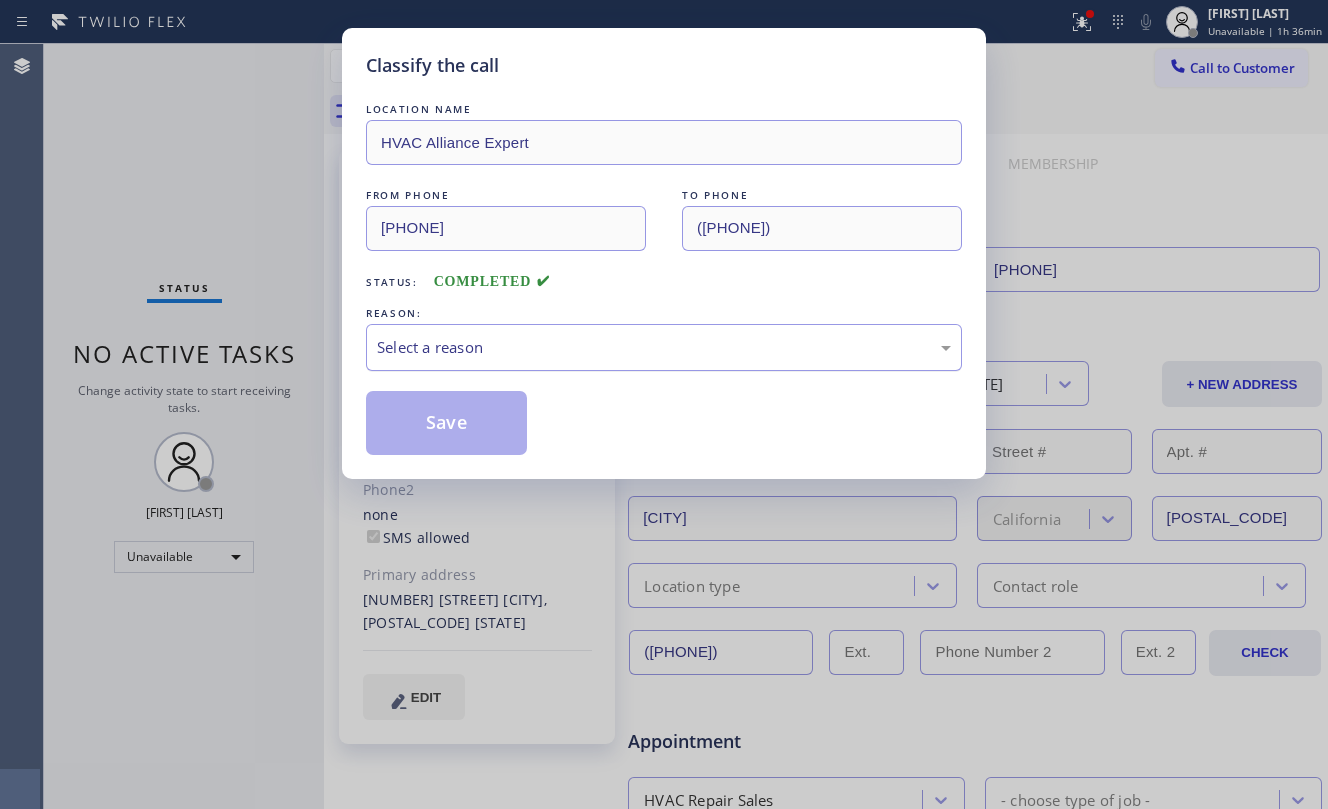 click on "Select a reason" at bounding box center [664, 347] 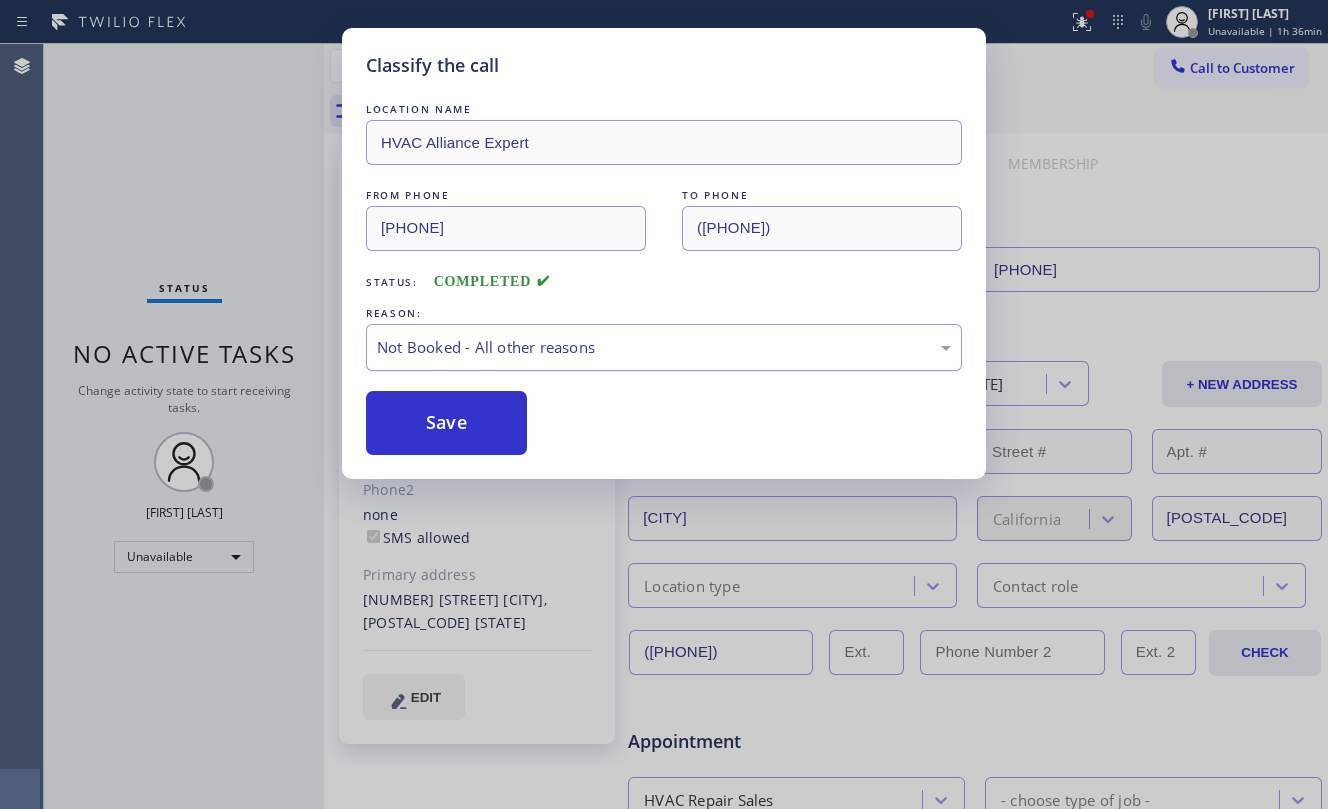 click on "Not Booked - All other reasons" at bounding box center [664, 347] 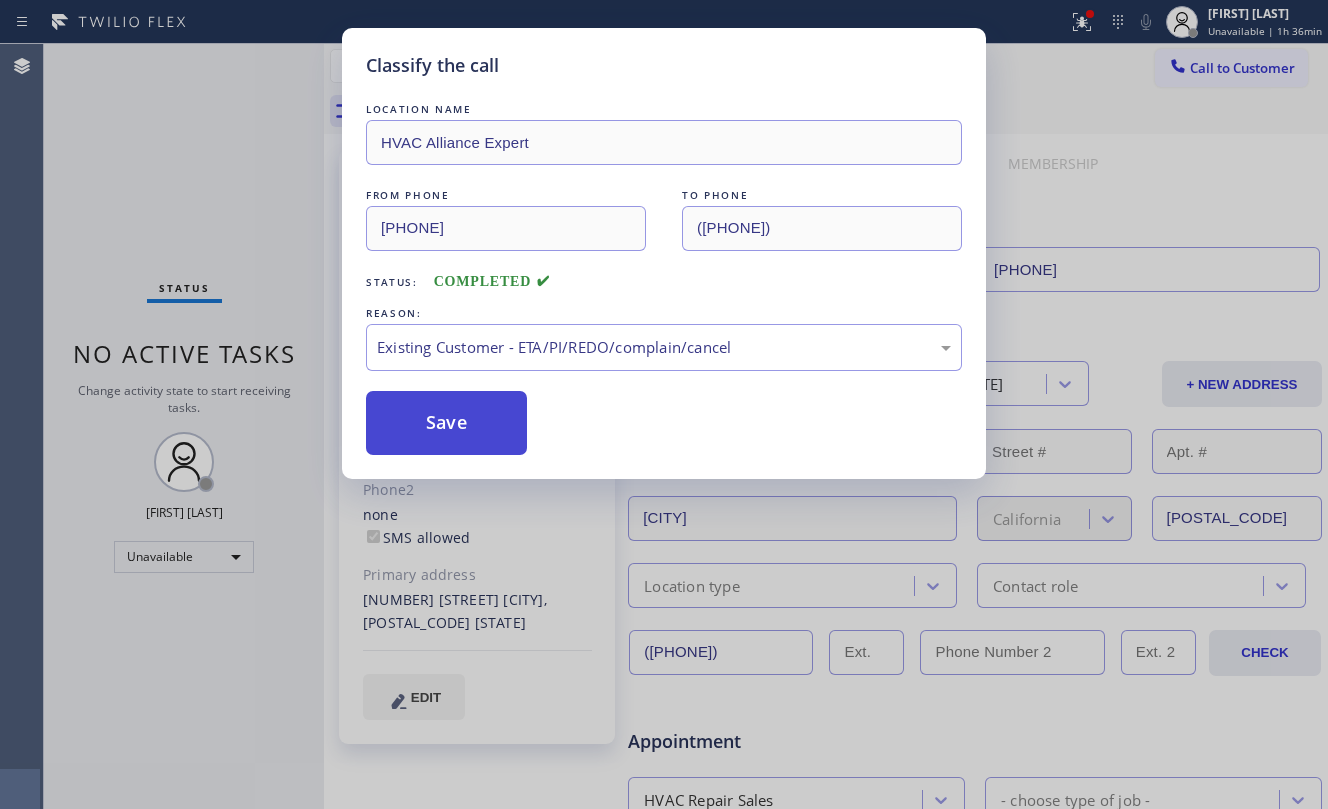 click on "Save" at bounding box center (446, 423) 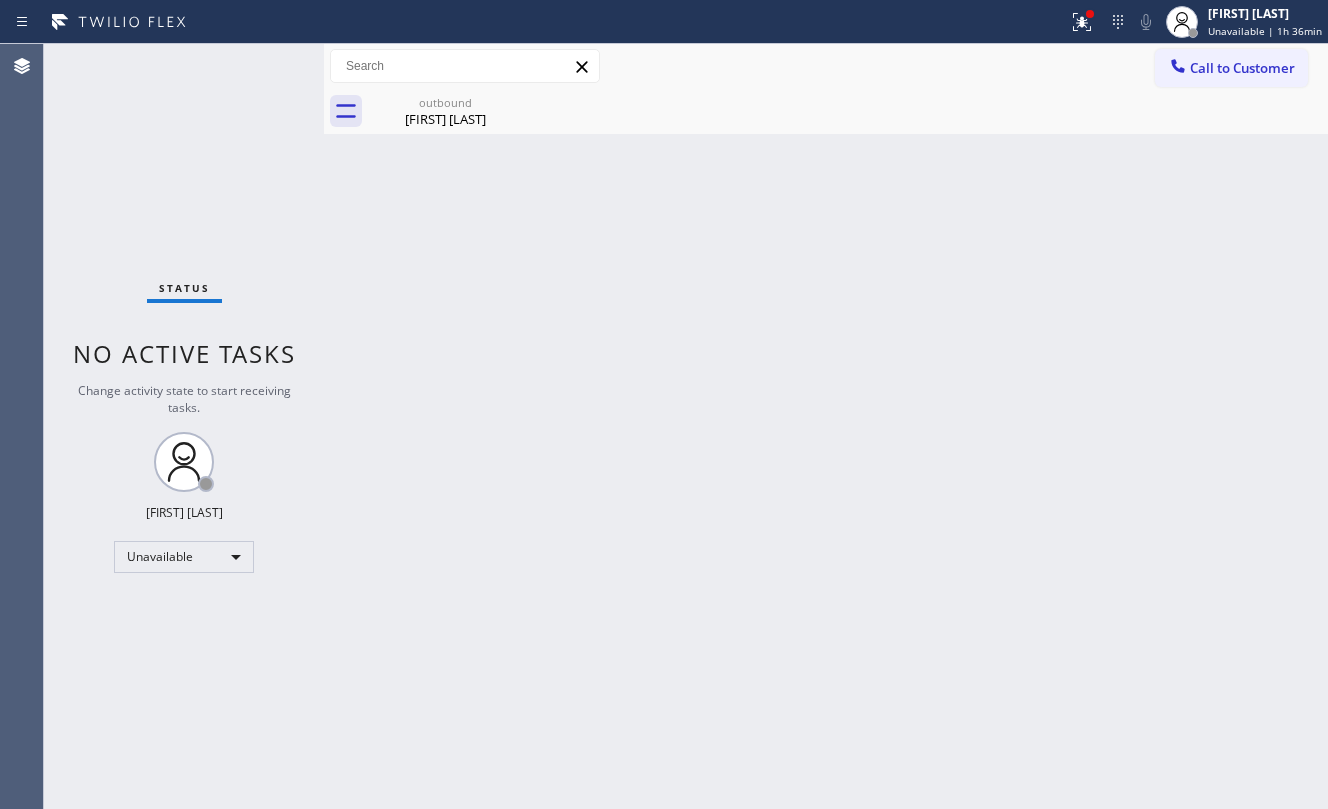 drag, startPoint x: 678, startPoint y: 281, endPoint x: 576, endPoint y: 206, distance: 126.60569 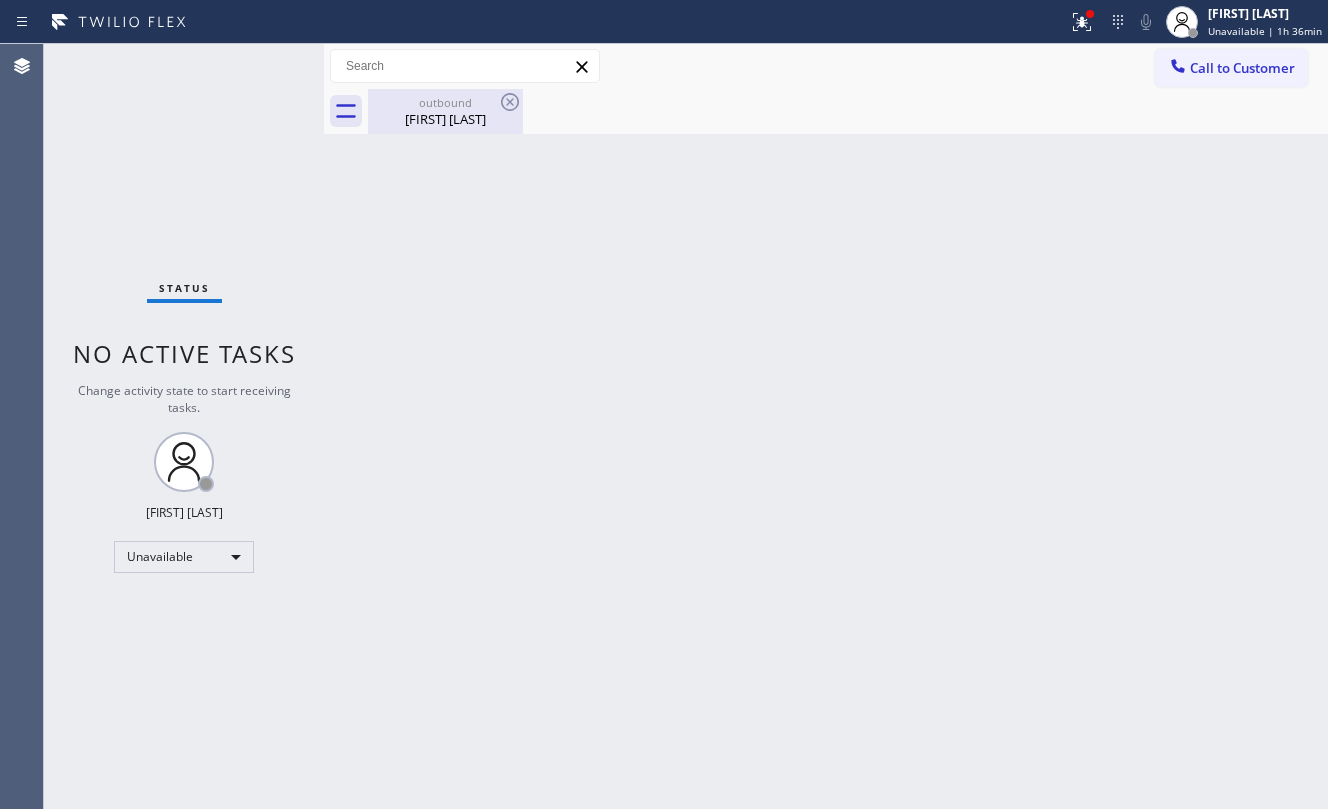 click on "outbound [FIRST]  [LAST]" at bounding box center [445, 111] 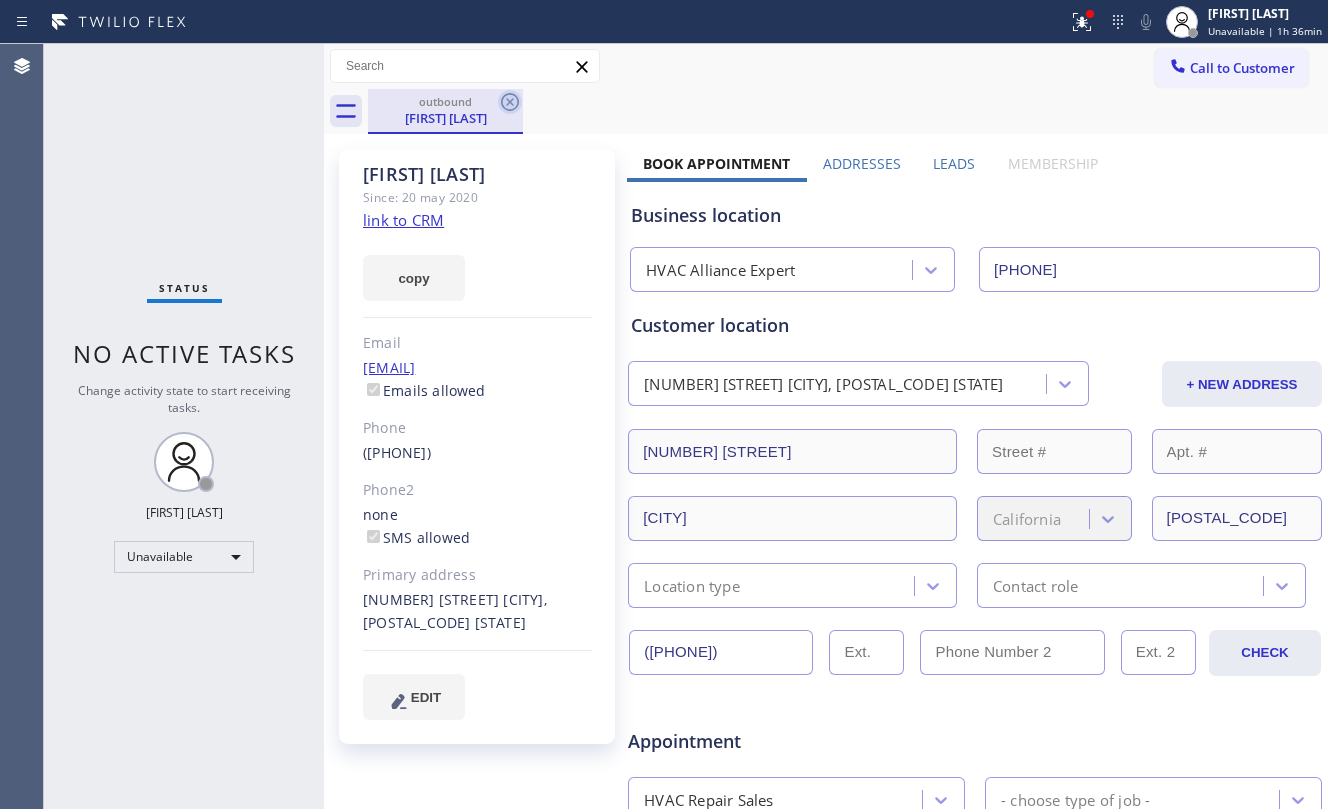 click 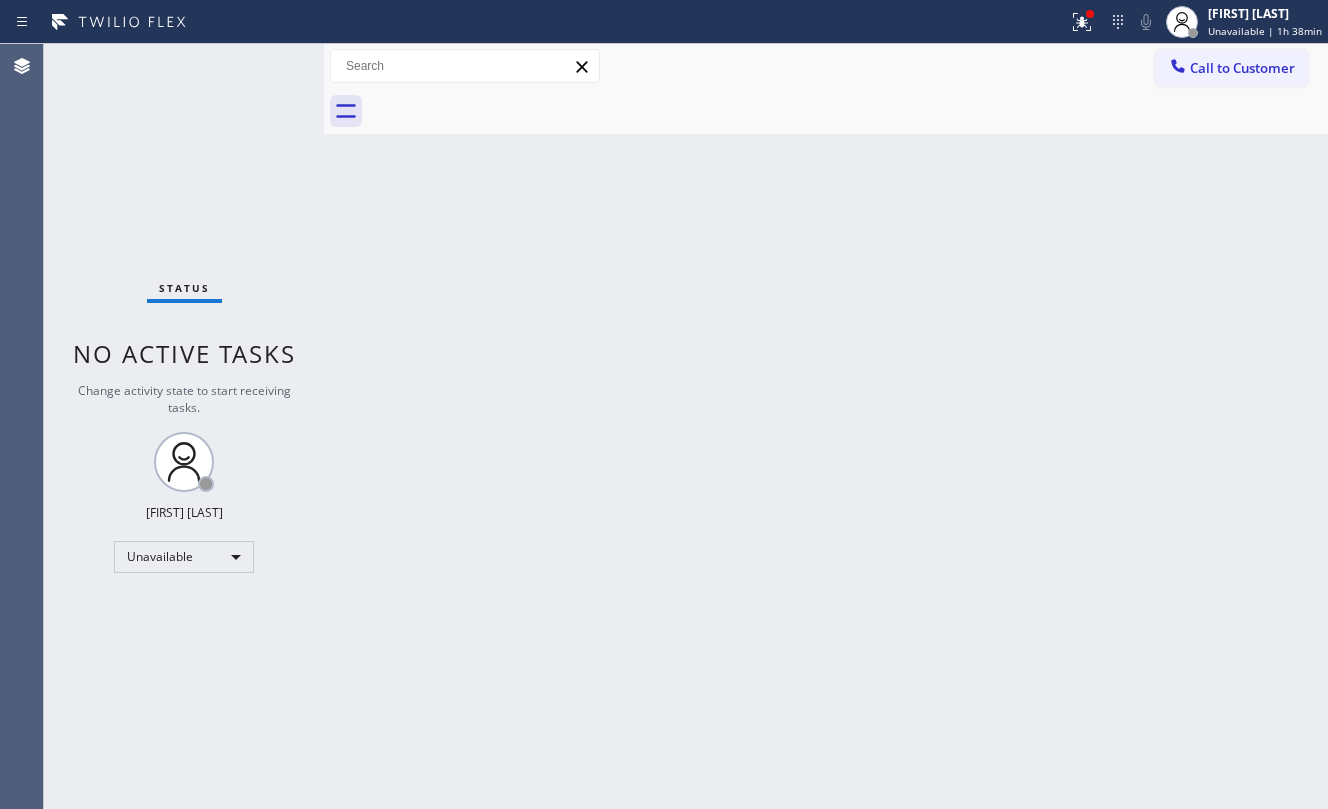 click on "Back to Dashboard Change Sender ID Customers Technicians Select a contact Outbound call Location Search location Your caller id phone number Customer number Call Customer info Name   Phone none Address none Change Sender ID HVAC +18559994417 5 Star Appliance +18557314952 Appliance Repair +18554611149 Plumbing +18889090120 Air Duct Cleaning +18006865038  Electricians +18005688664 Cancel Change Check personal SMS Reset Change No tabs Call to Customer Outbound call Location HVAC Alliance Expert Your caller id phone number [PHONE] Customer number Call Outbound call Technician Search Technician Your caller id phone number Your caller id phone number Call" at bounding box center (826, 426) 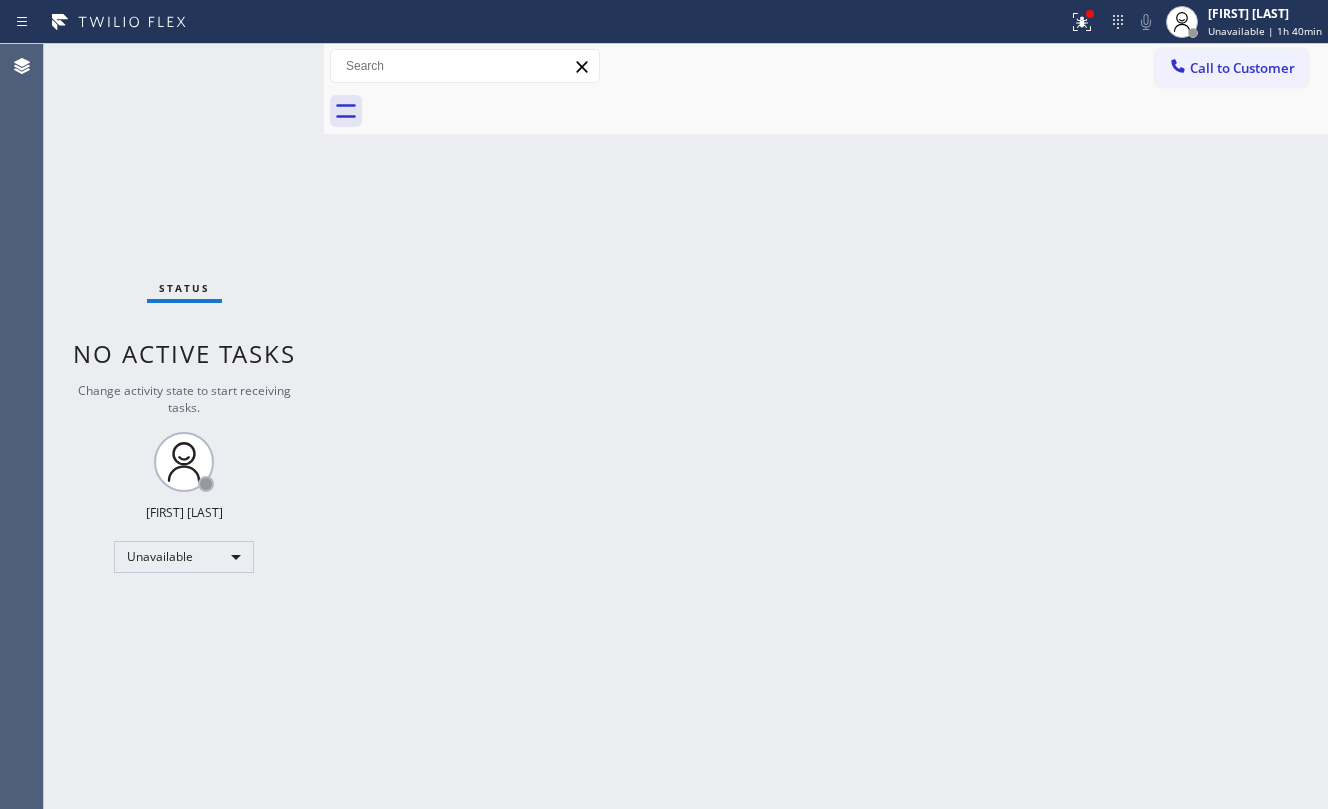 click on "Status   No active tasks     Change activity state to start receiving tasks.   Jesica Jumao-as Unavailable" at bounding box center [184, 426] 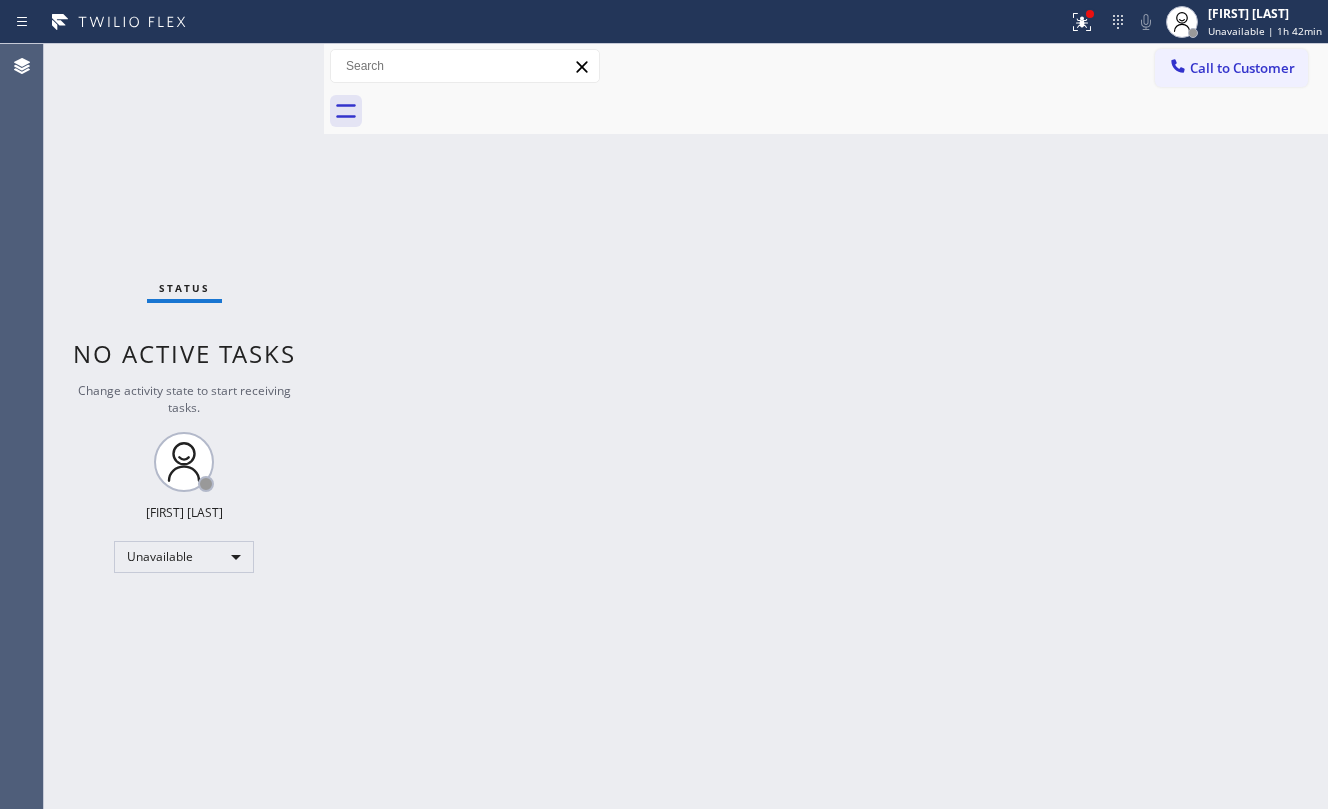 click on "Back to Dashboard Change Sender ID Customers Technicians Select a contact Outbound call Location Search location Your caller id phone number Customer number Call Customer info Name   Phone none Address none Change Sender ID HVAC +18559994417 5 Star Appliance +18557314952 Appliance Repair +18554611149 Plumbing +18889090120 Air Duct Cleaning +18006865038  Electricians +18005688664 Cancel Change Check personal SMS Reset Change No tabs Call to Customer Outbound call Location HVAC Alliance Expert Your caller id phone number [PHONE] Customer number Call Outbound call Technician Search Technician Your caller id phone number Your caller id phone number Call" at bounding box center (826, 426) 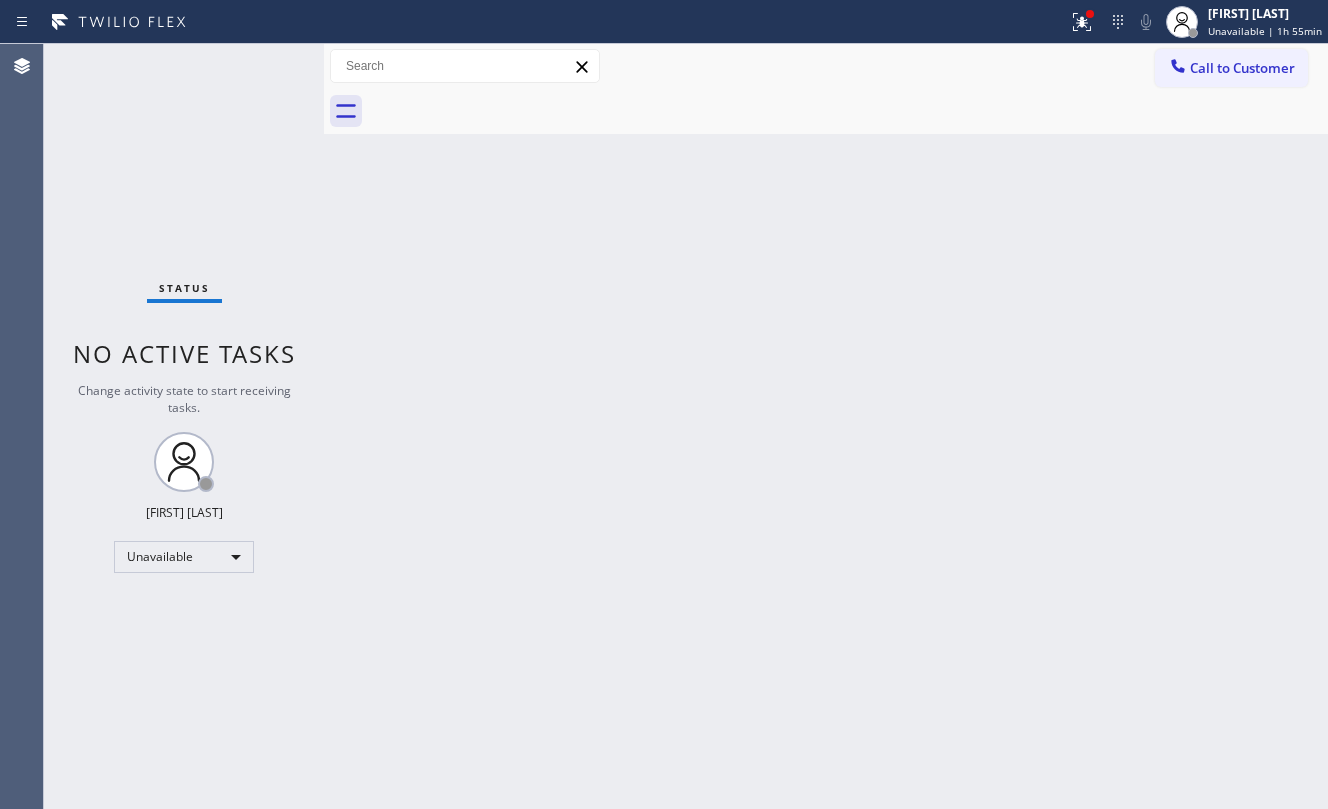 click on "Back to Dashboard Change Sender ID Customers Technicians Select a contact Outbound call Location Search location Your caller id phone number Customer number Call Customer info Name   Phone none Address none Change Sender ID HVAC +18559994417 5 Star Appliance +18557314952 Appliance Repair +18554611149 Plumbing +18889090120 Air Duct Cleaning +18006865038  Electricians +18005688664 Cancel Change Check personal SMS Reset Change No tabs Call to Customer Outbound call Location HVAC Alliance Expert Your caller id phone number [PHONE] Customer number Call Outbound call Technician Search Technician Your caller id phone number Your caller id phone number Call" at bounding box center (826, 426) 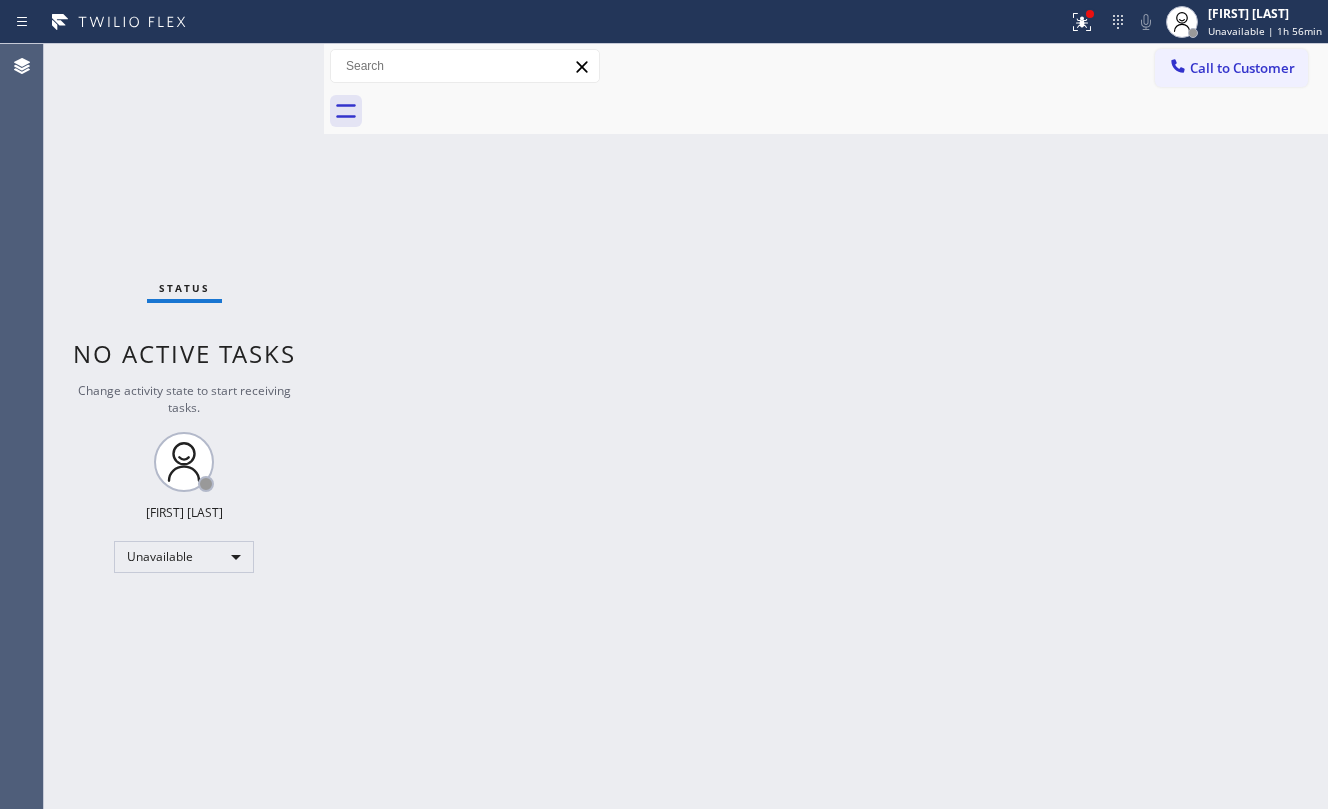 click on "Back to Dashboard Change Sender ID Customers Technicians Select a contact Outbound call Location Search location Your caller id phone number Customer number Call Customer info Name   Phone none Address none Change Sender ID HVAC +18559994417 5 Star Appliance +18557314952 Appliance Repair +18554611149 Plumbing +18889090120 Air Duct Cleaning +18006865038  Electricians +18005688664 Cancel Change Check personal SMS Reset Change No tabs Call to Customer Outbound call Location HVAC Alliance Expert Your caller id phone number [PHONE] Customer number Call Outbound call Technician Search Technician Your caller id phone number Your caller id phone number Call" at bounding box center [826, 426] 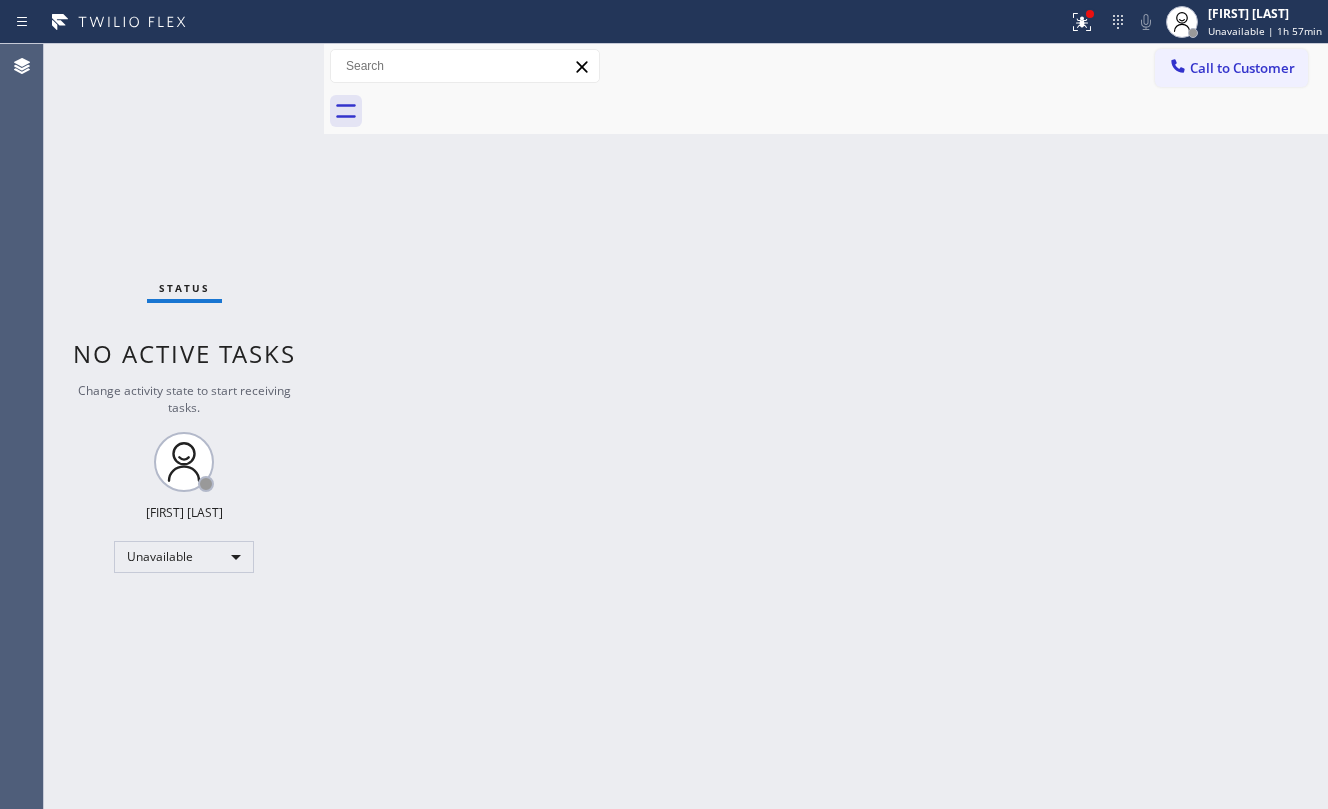 click on "Back to Dashboard Change Sender ID Customers Technicians Select a contact Outbound call Location Search location Your caller id phone number Customer number Call Customer info Name   Phone none Address none Change Sender ID HVAC +18559994417 5 Star Appliance +18557314952 Appliance Repair +18554611149 Plumbing +18889090120 Air Duct Cleaning +18006865038  Electricians +18005688664 Cancel Change Check personal SMS Reset Change No tabs Call to Customer Outbound call Location HVAC Alliance Expert Your caller id phone number [PHONE] Customer number Call Outbound call Technician Search Technician Your caller id phone number Your caller id phone number Call" at bounding box center [826, 426] 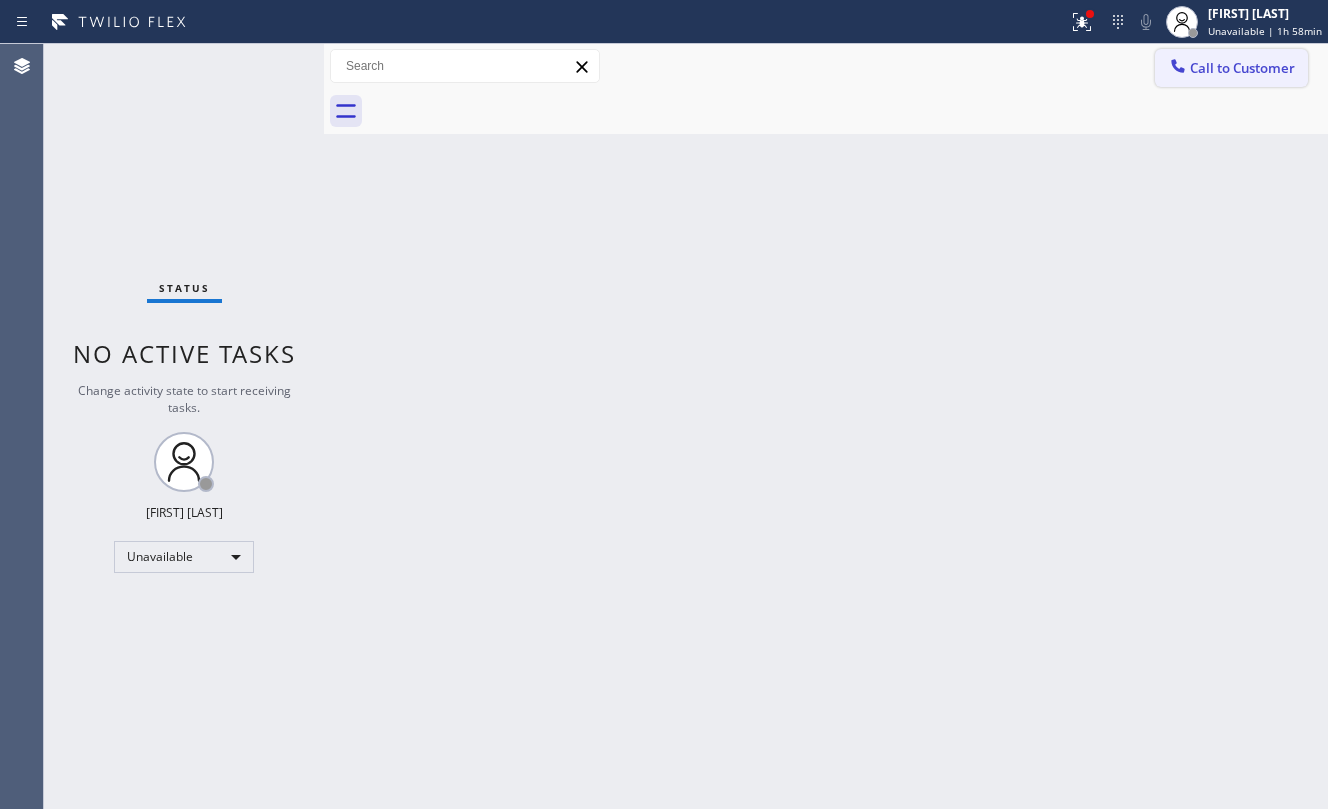 click on "Call to Customer" at bounding box center (1242, 68) 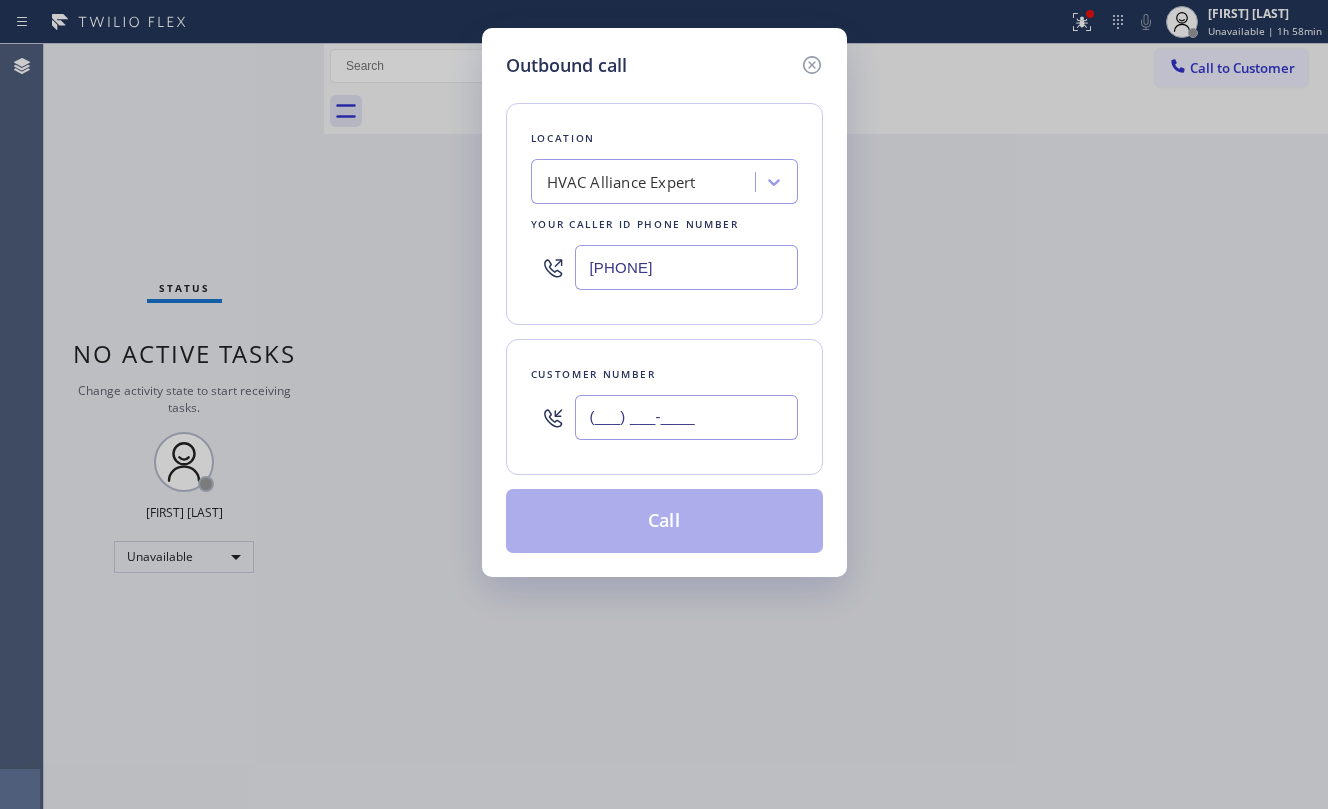 click on "(___) ___-____" at bounding box center [686, 417] 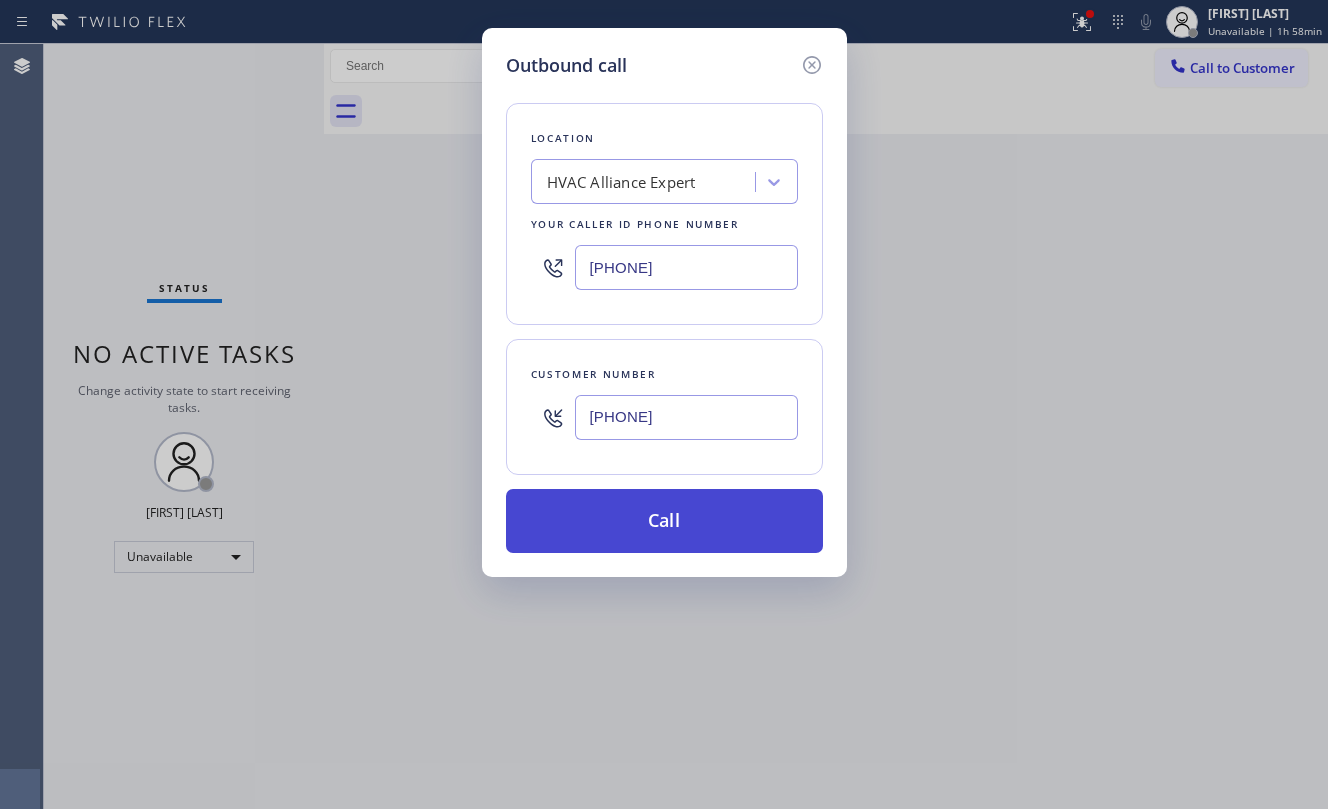 type on "[PHONE]" 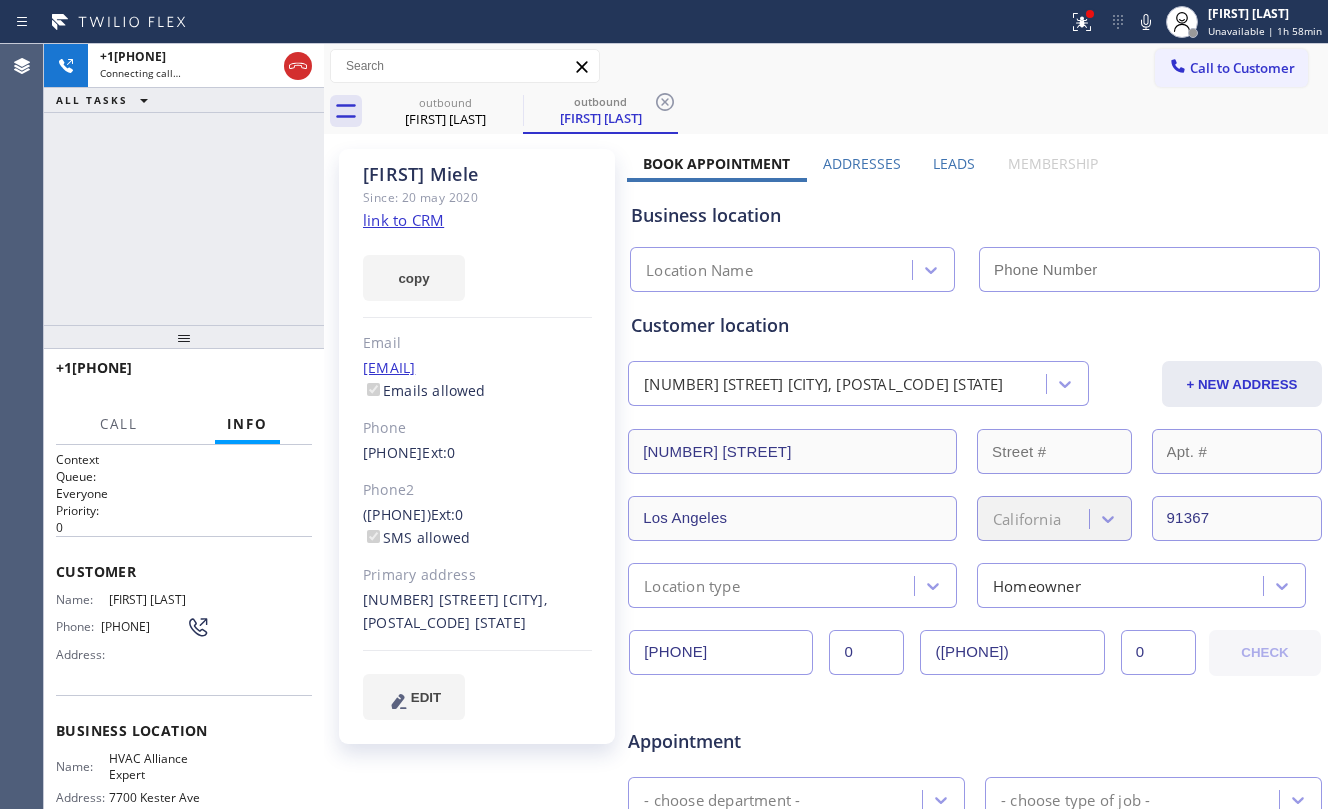 type on "[PHONE]" 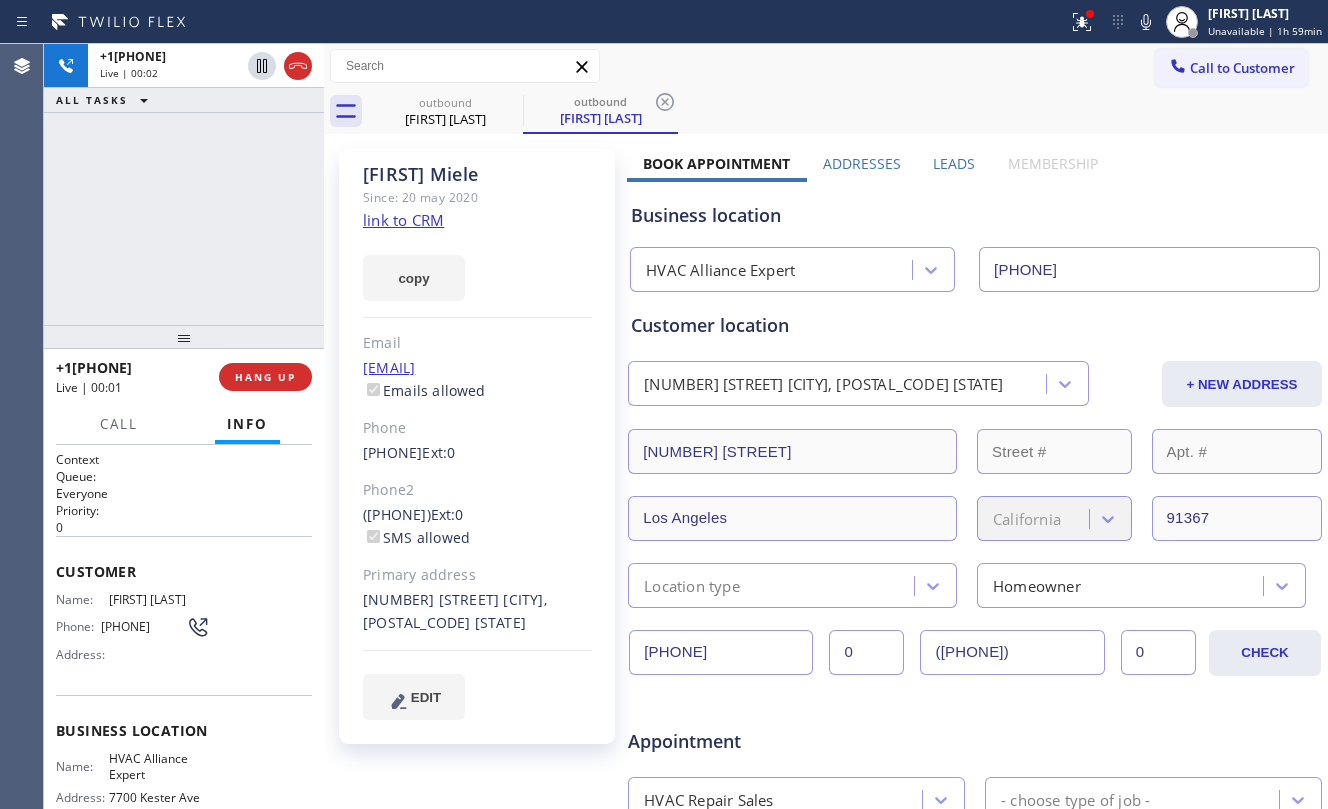 click on "[PHONE] Live | 00:02 ALL TASKS ALL TASKS ACTIVE TASKS TASKS IN WRAP UP" at bounding box center (184, 184) 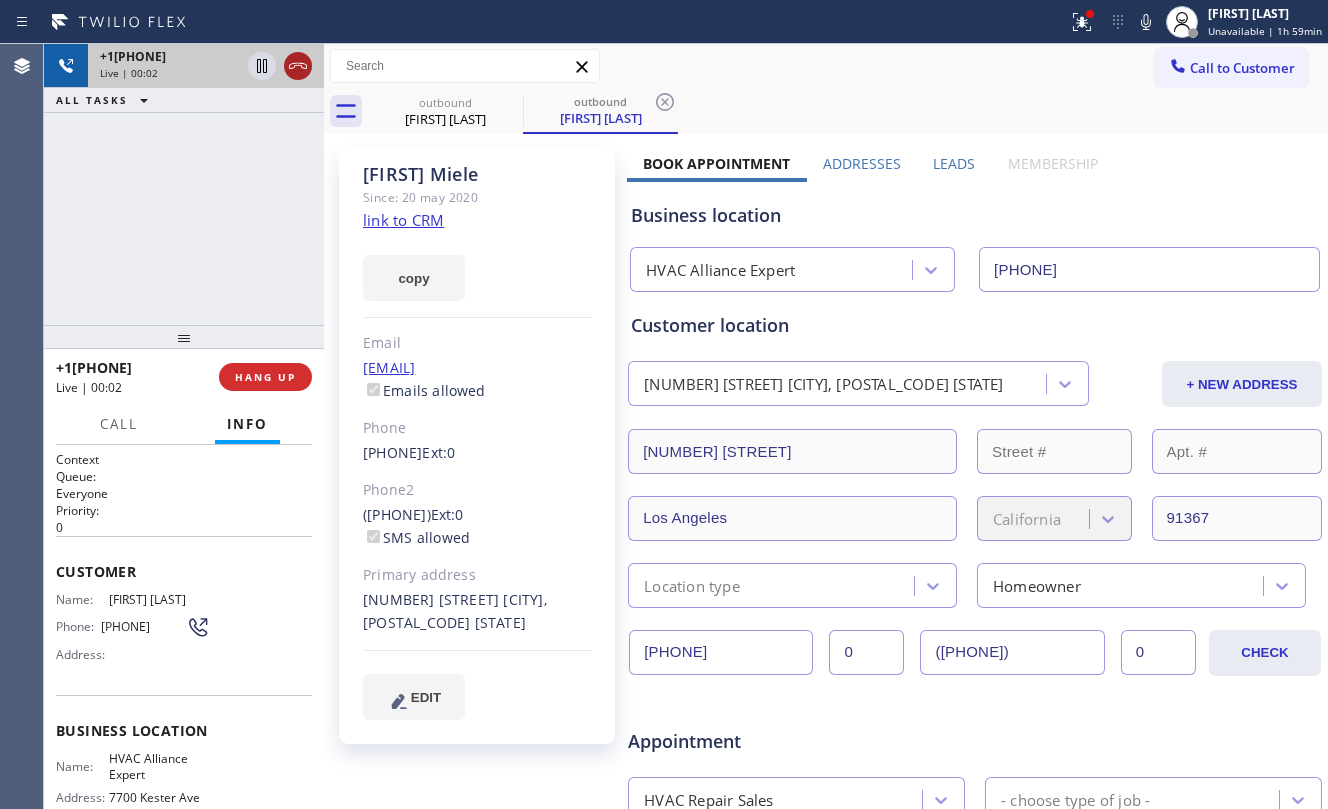 click 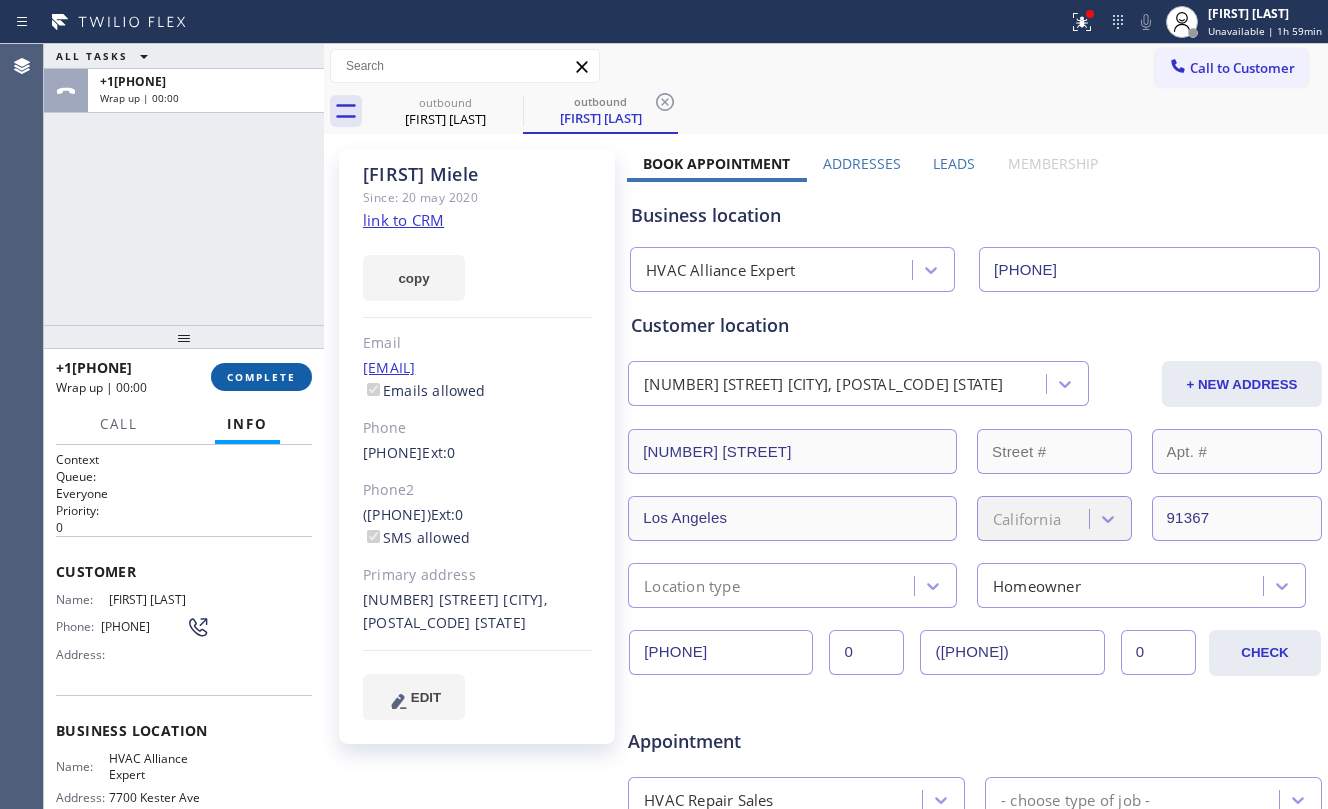 click on "COMPLETE" at bounding box center [261, 377] 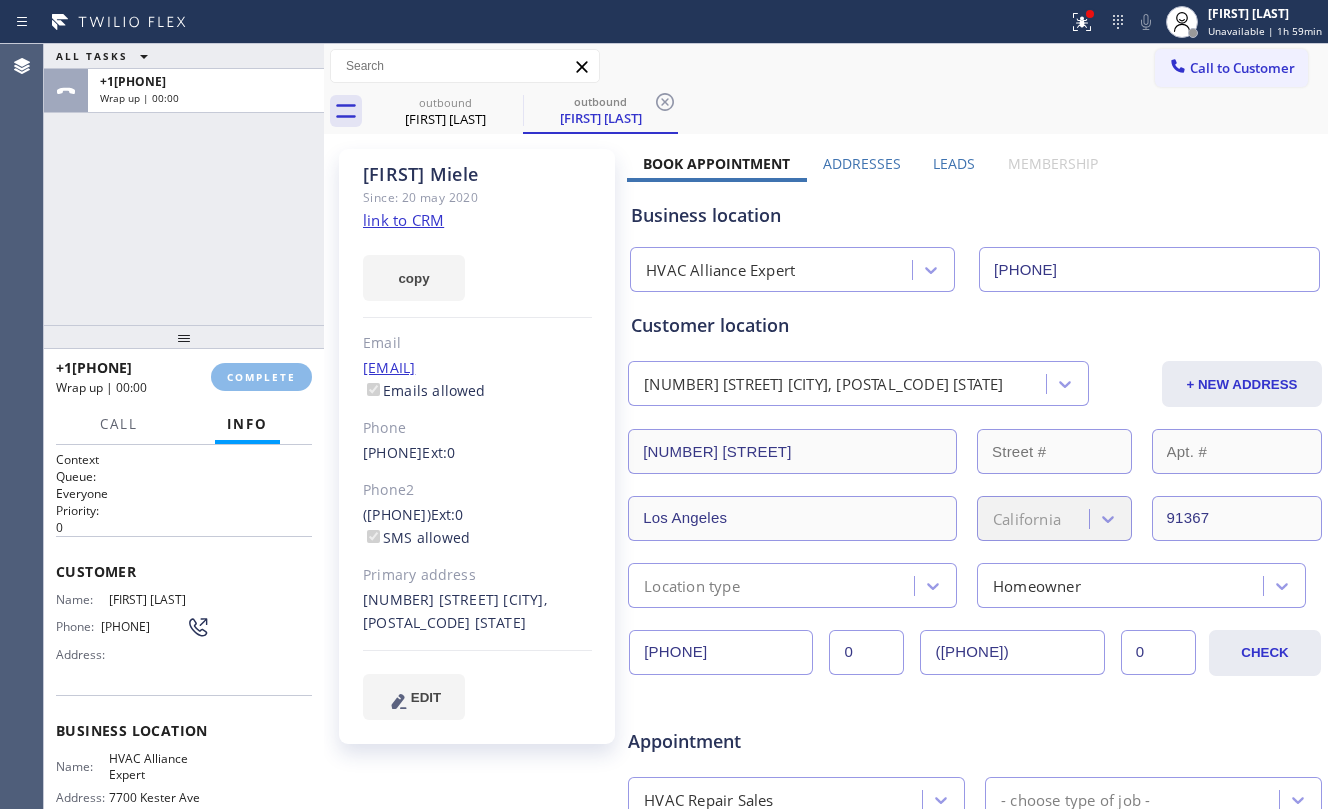 click on "[PHONE]" at bounding box center [184, 184] 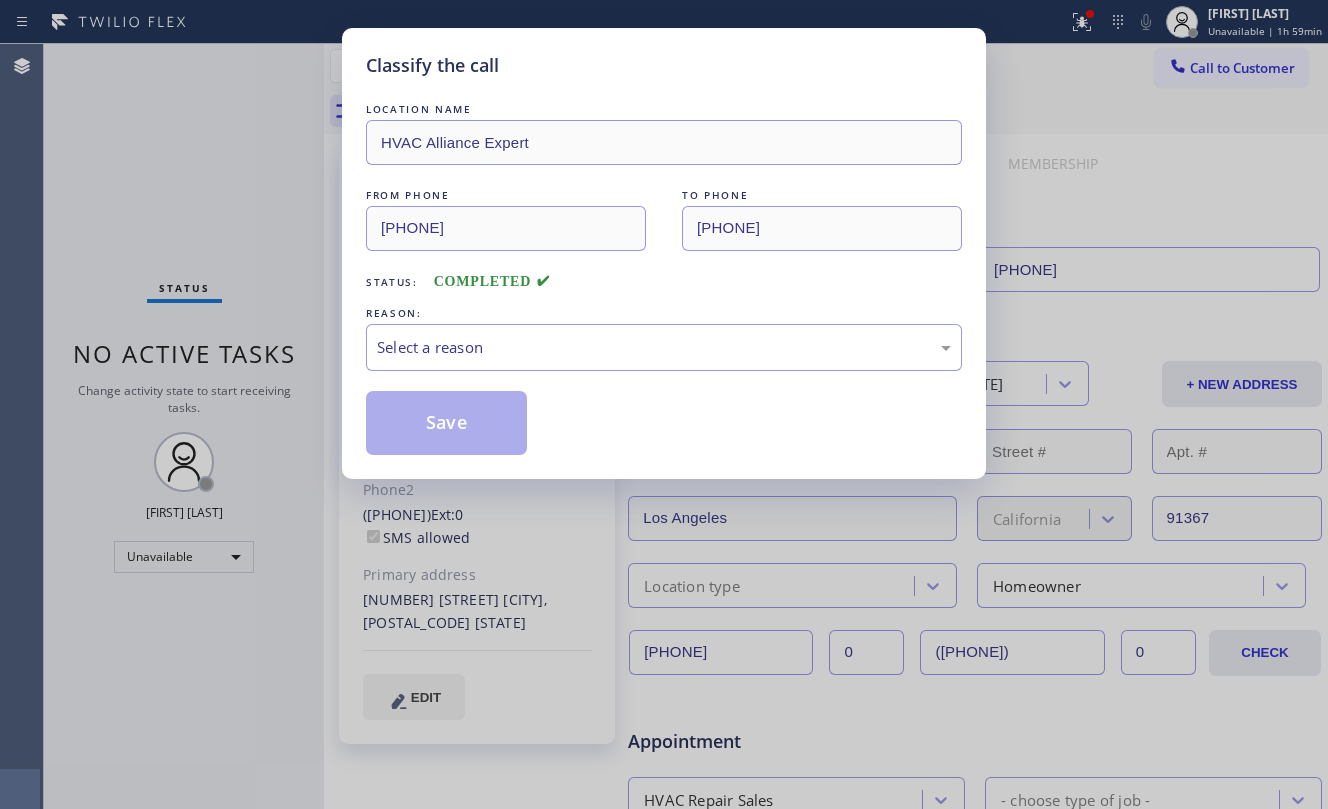 click on "Classify the call LOCATION NAME HVAC Alliance Expert FROM PHONE [PHONE] TO PHONE [PHONE] Status: COMPLETED REASON: Select a reason Save" at bounding box center [664, 404] 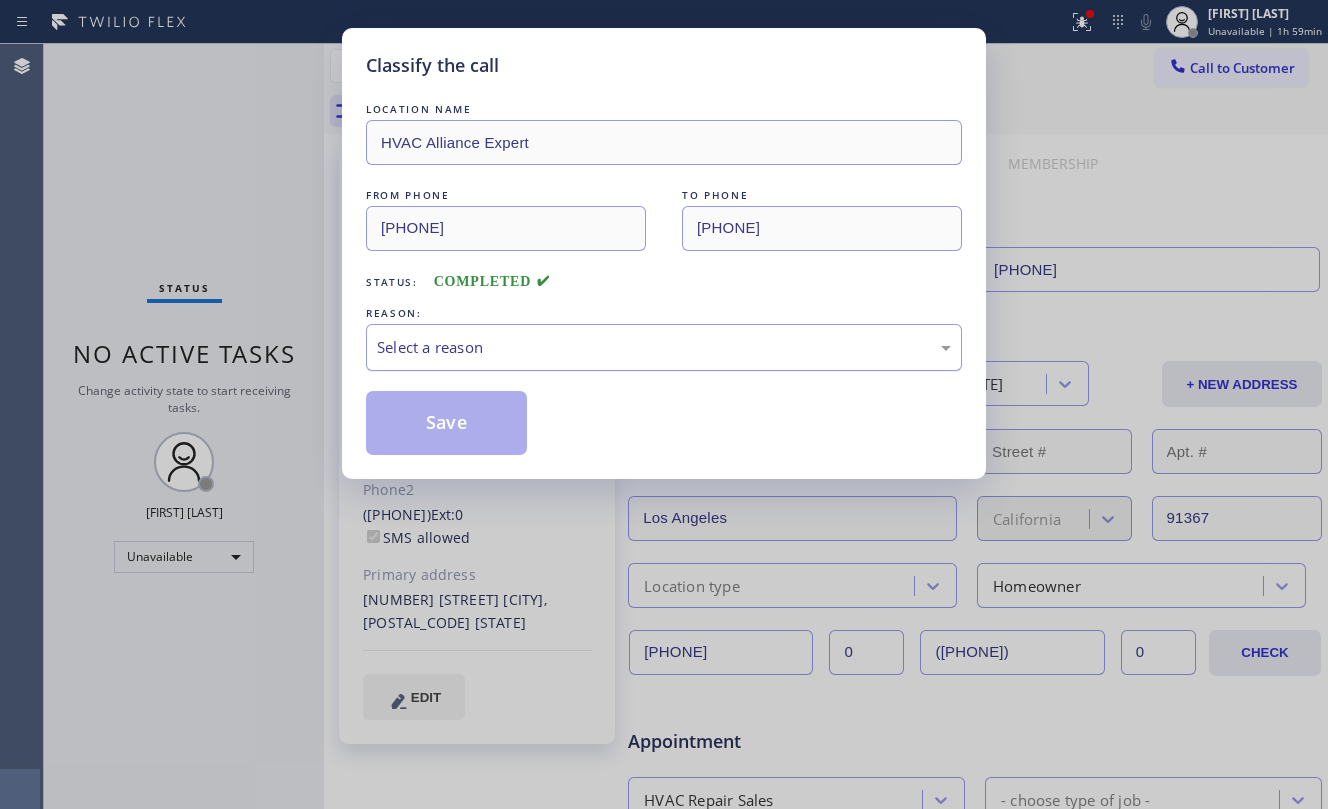 click on "Select a reason" at bounding box center [664, 347] 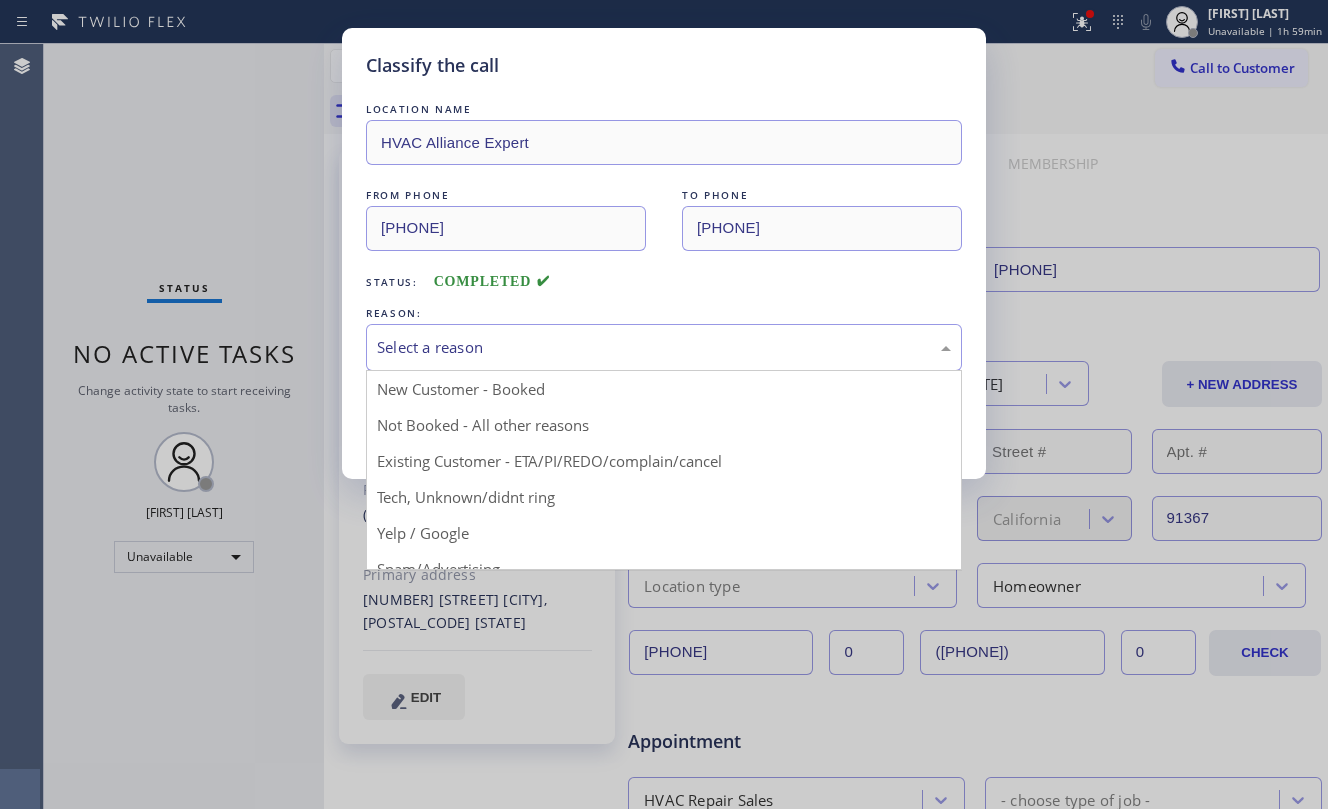 drag, startPoint x: 681, startPoint y: 450, endPoint x: 460, endPoint y: 418, distance: 223.30472 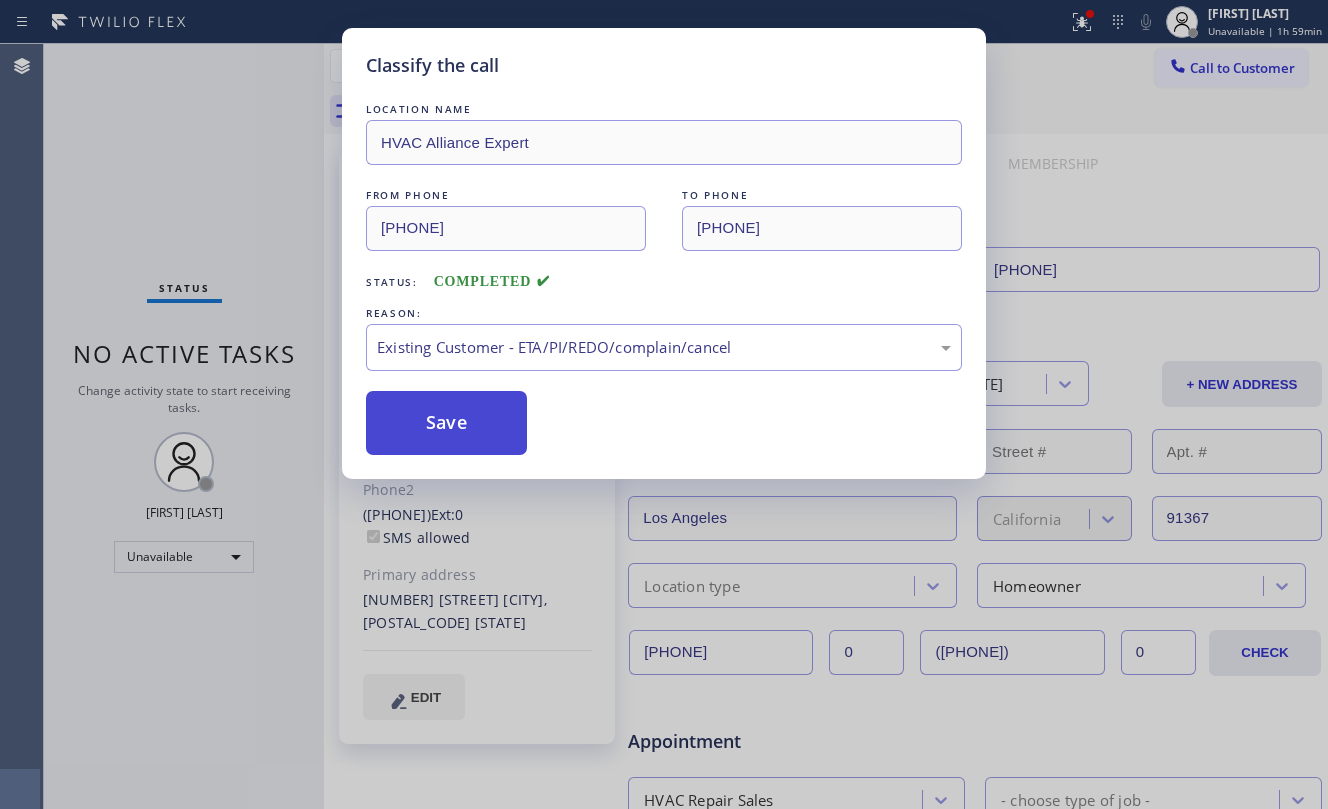 click on "Save" at bounding box center [446, 423] 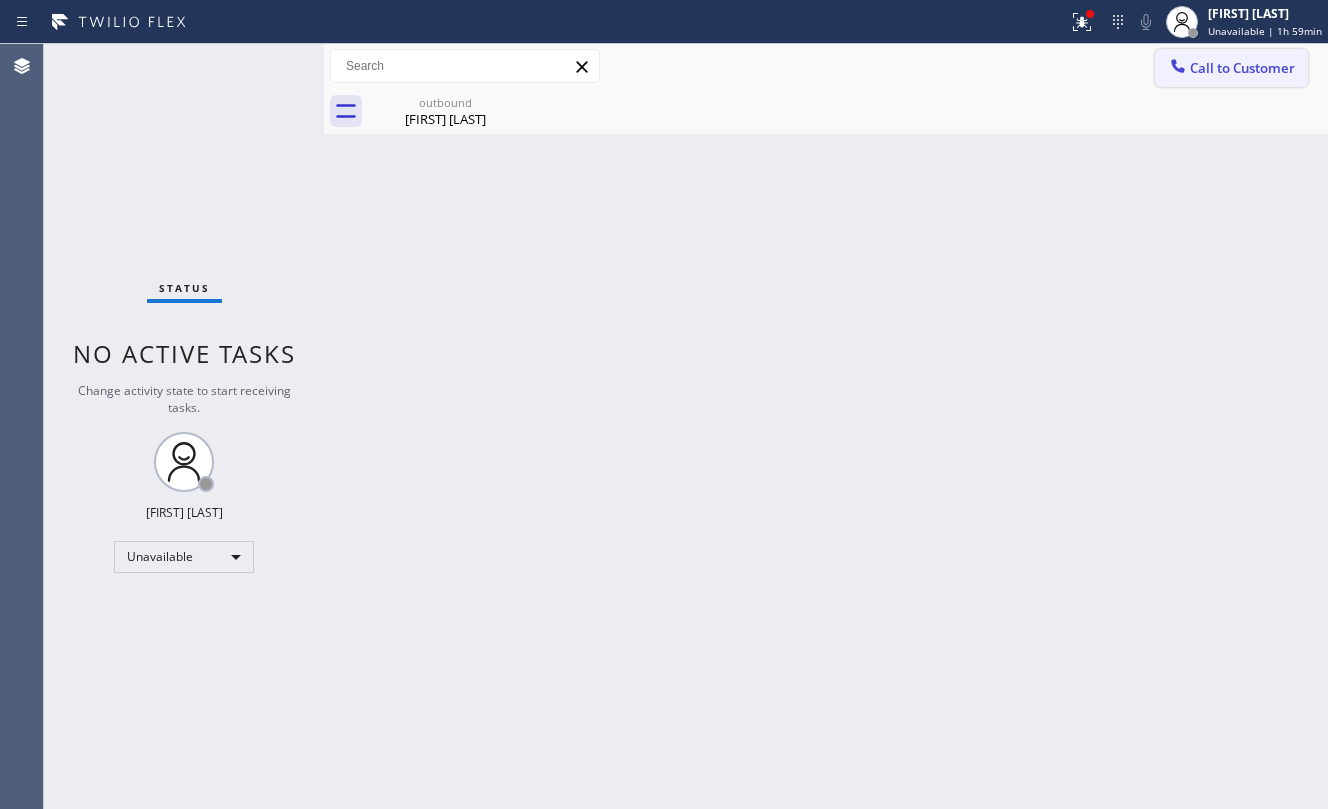 click on "Call to Customer" at bounding box center [1242, 68] 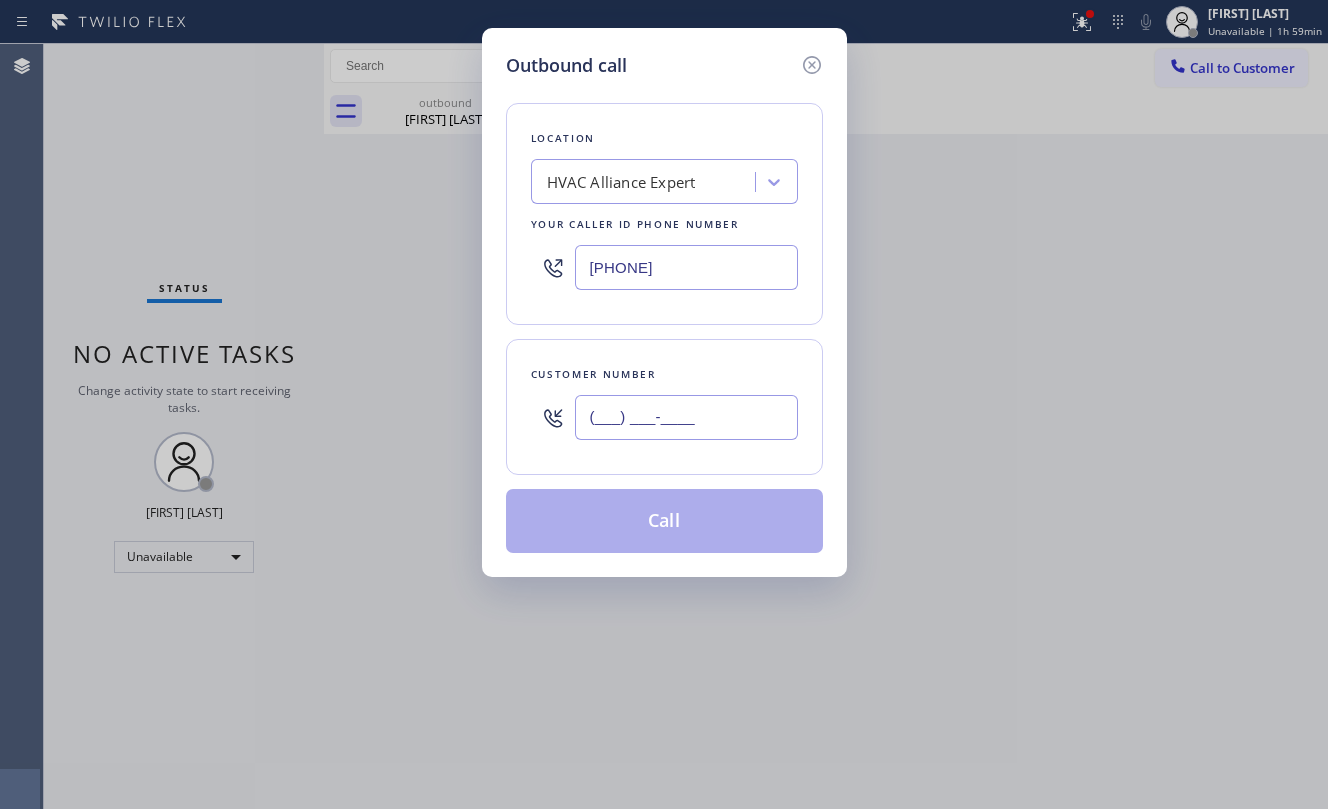 click on "(___) ___-____" at bounding box center [686, 417] 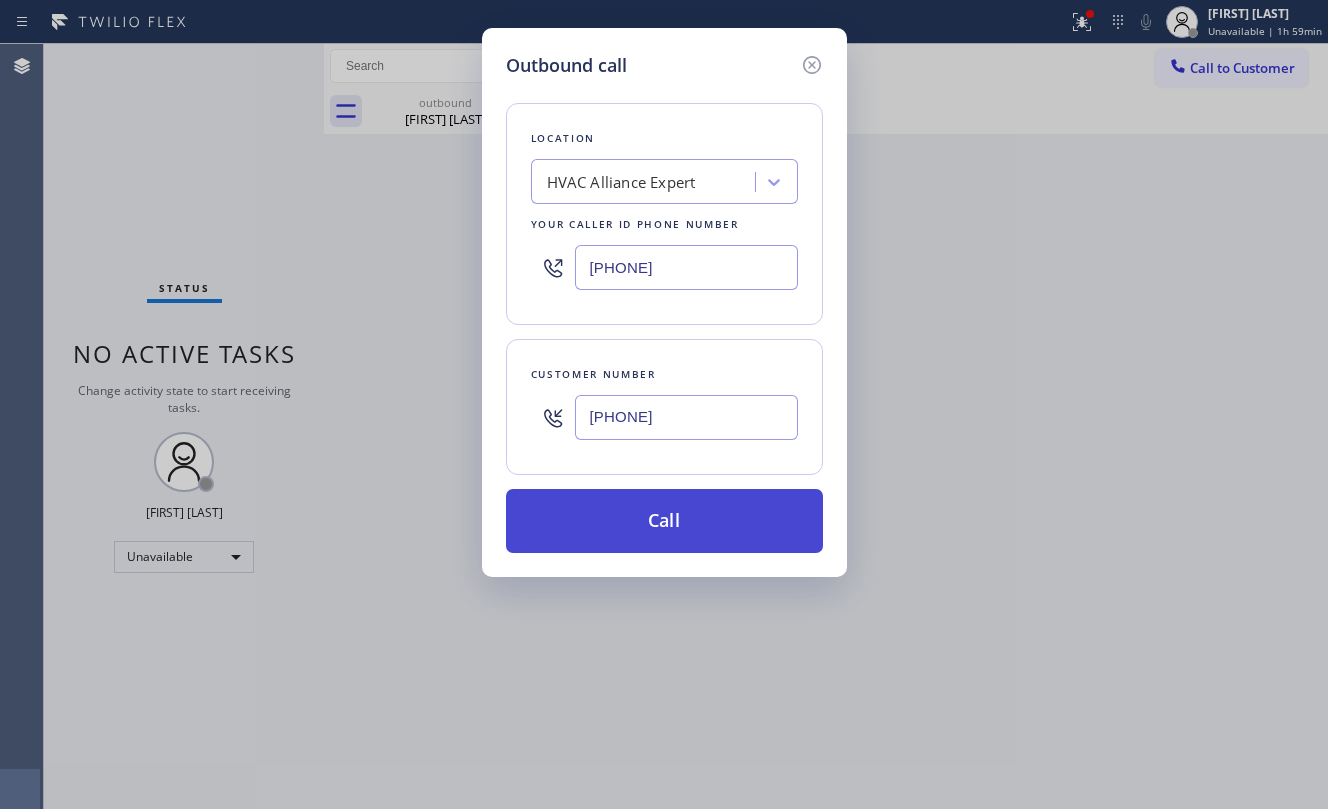 type on "[PHONE]" 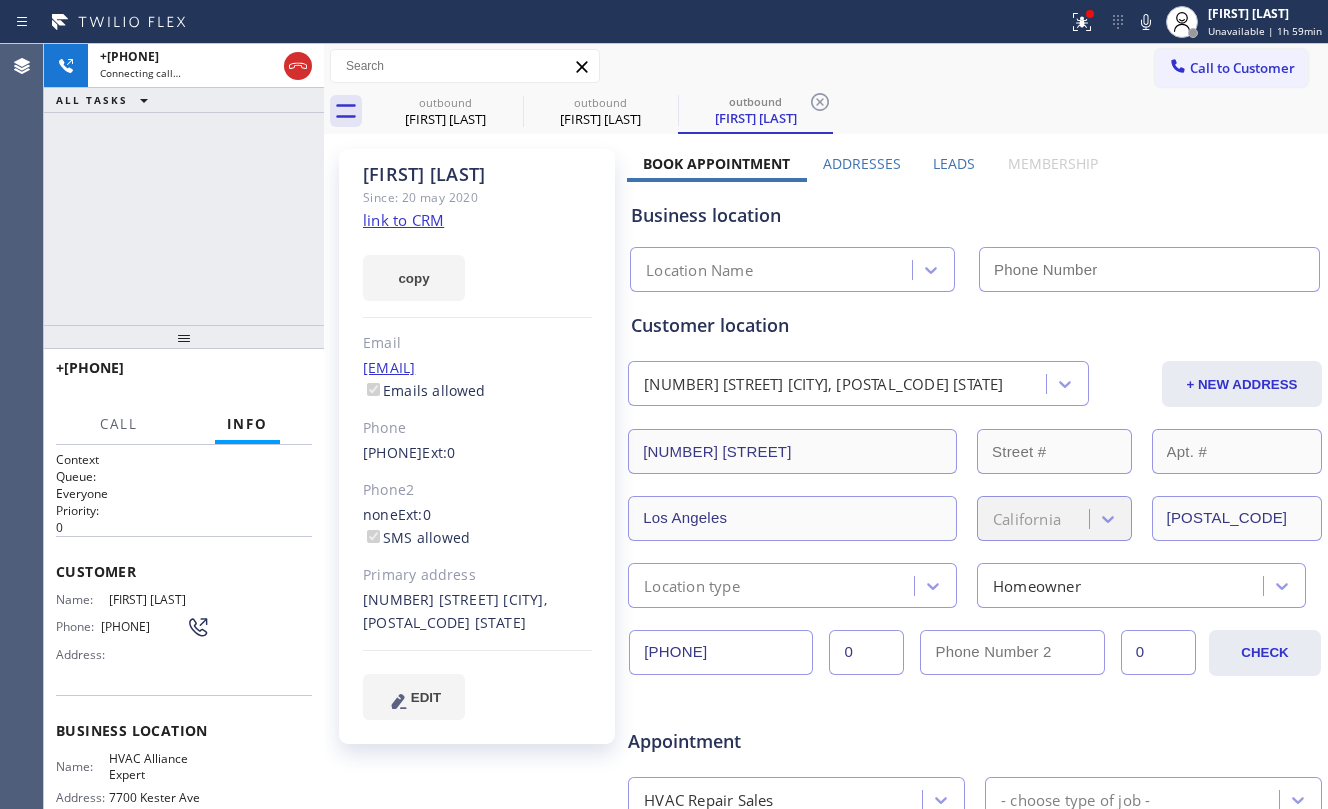 type on "[PHONE]" 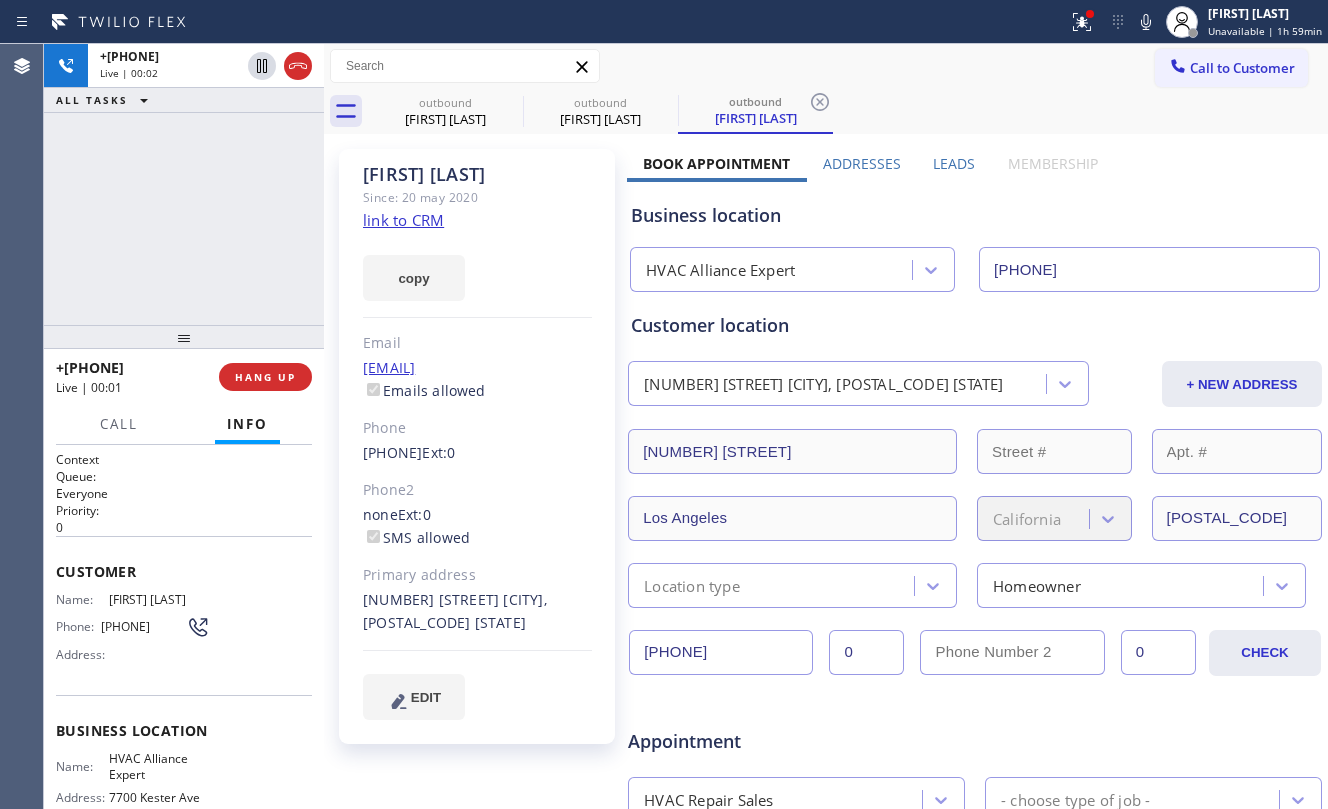 click on "+1[PHONE] Live | 00:02 ALL TASKS ALL TASKS ACTIVE TASKS TASKS IN WRAP UP" at bounding box center [184, 184] 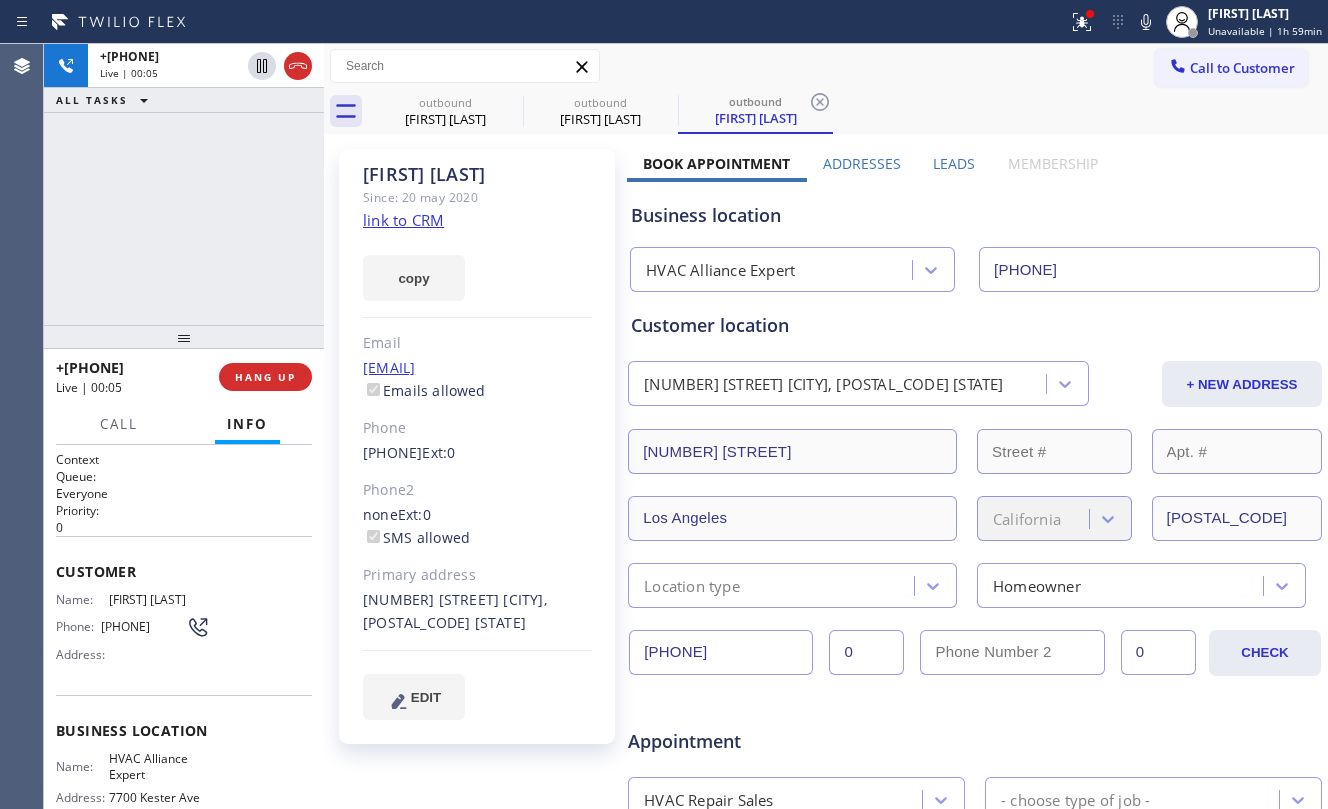 click on "link to CRM" 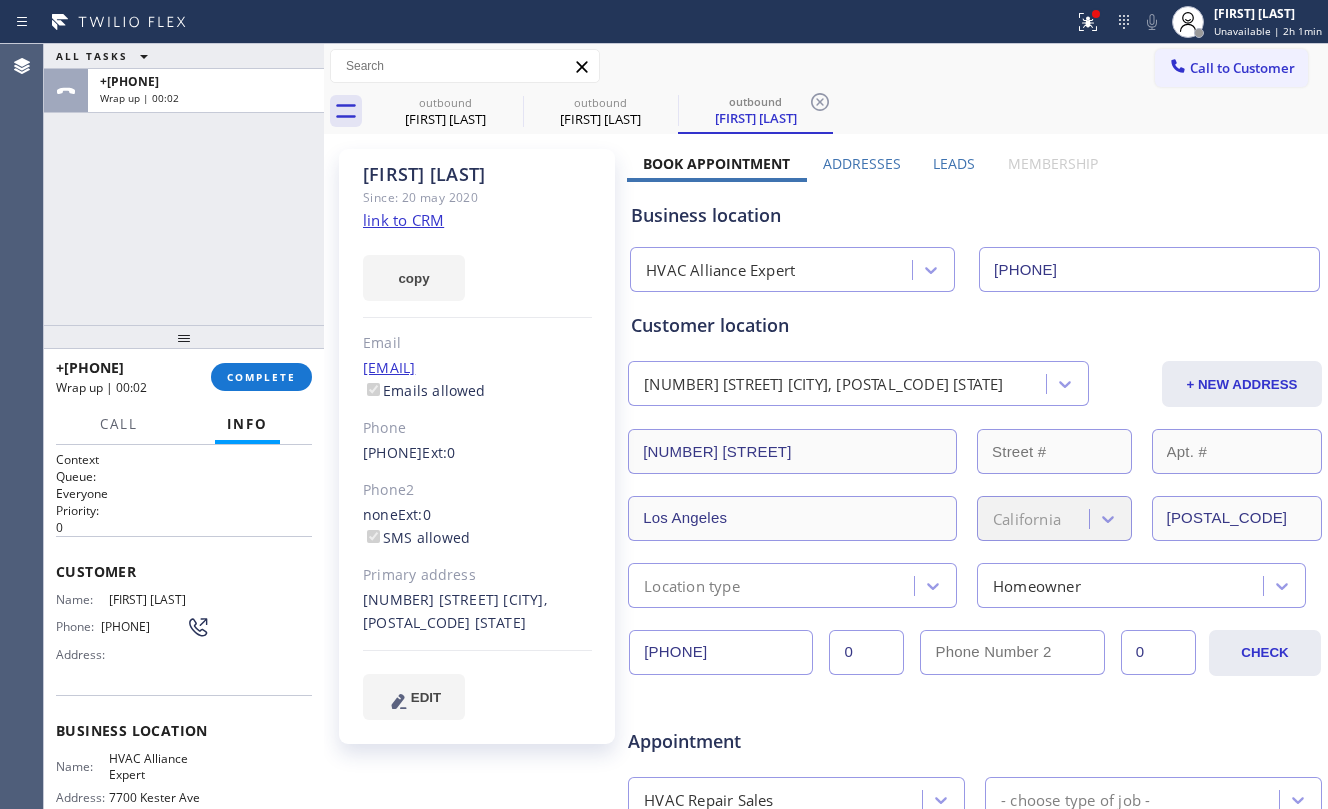 click on "ALL TASKS ALL TASKS ACTIVE TASKS TASKS IN WRAP UP [PHONE] Wrap up | 00:02" at bounding box center [184, 184] 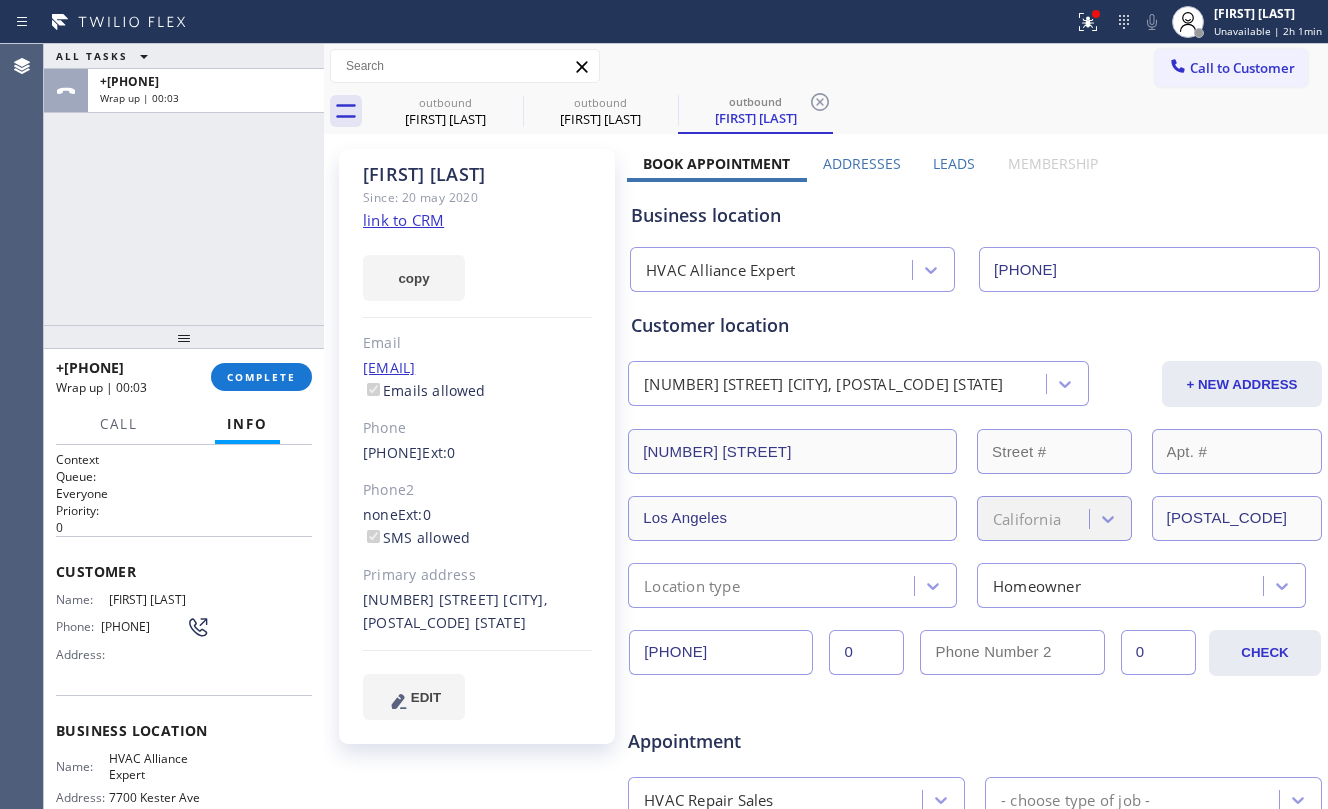 click on "+1[PHONE] Wrap up | 00:03 COMPLETE" at bounding box center (184, 377) 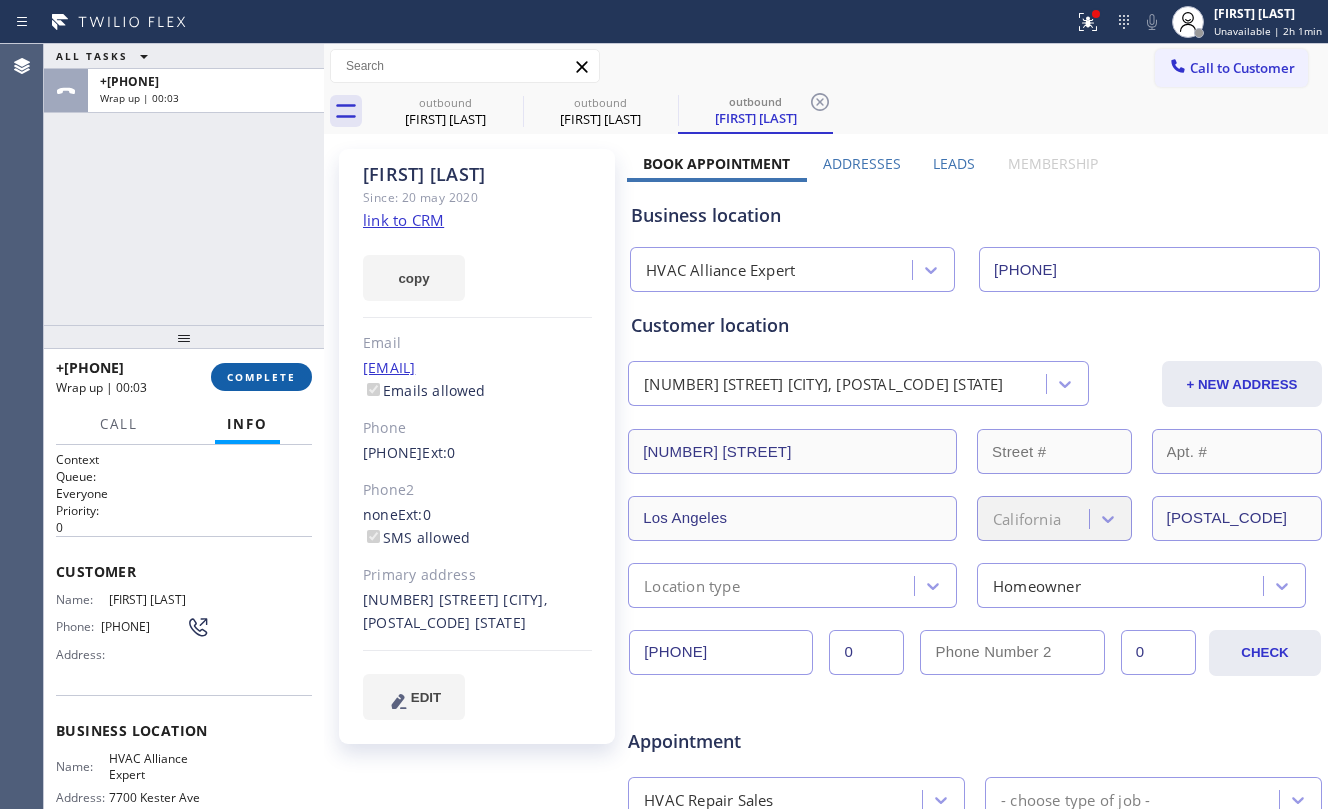 click on "COMPLETE" at bounding box center (261, 377) 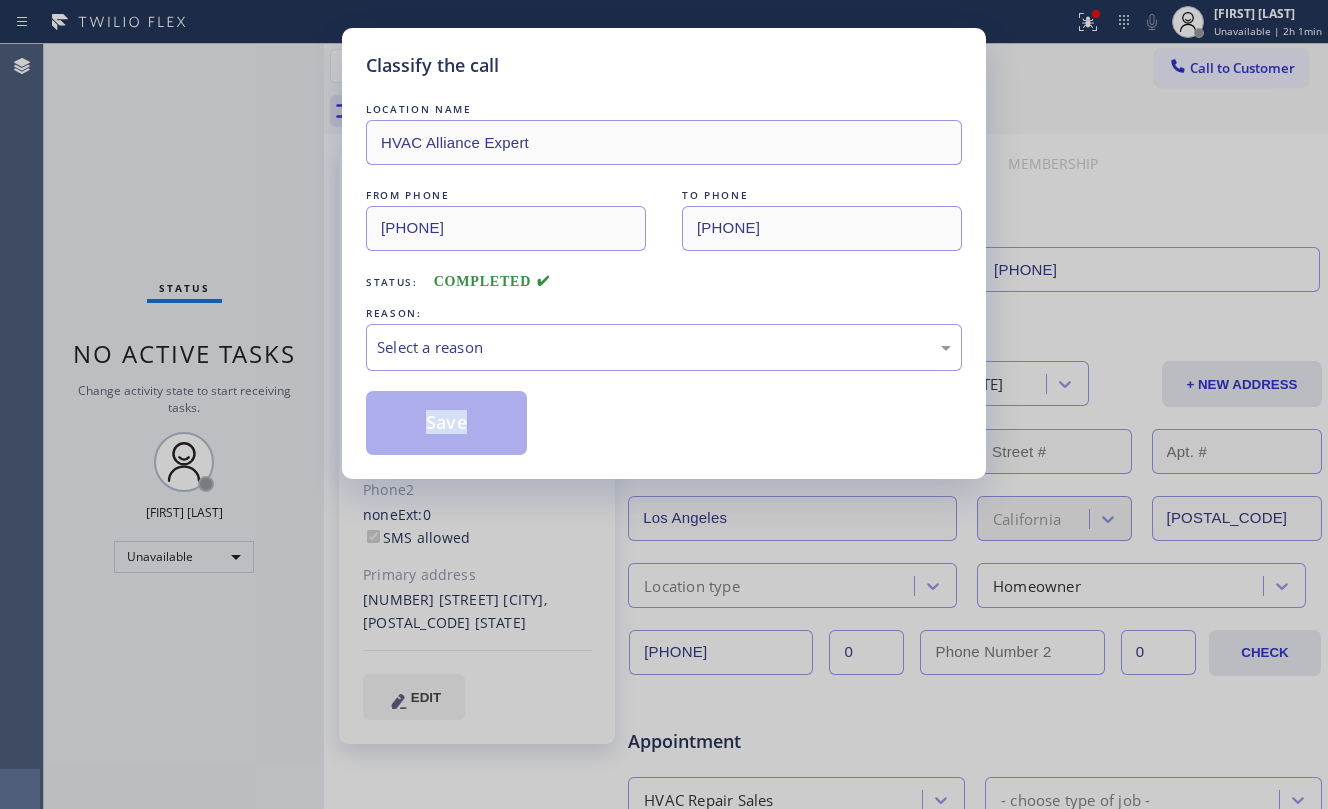 click on "Classify the call LOCATION NAME HVAC Alliance Expert FROM PHONE [PHONE] TO PHONE [PHONE] Status: COMPLETED REASON: Select a reason Save" at bounding box center (664, 404) 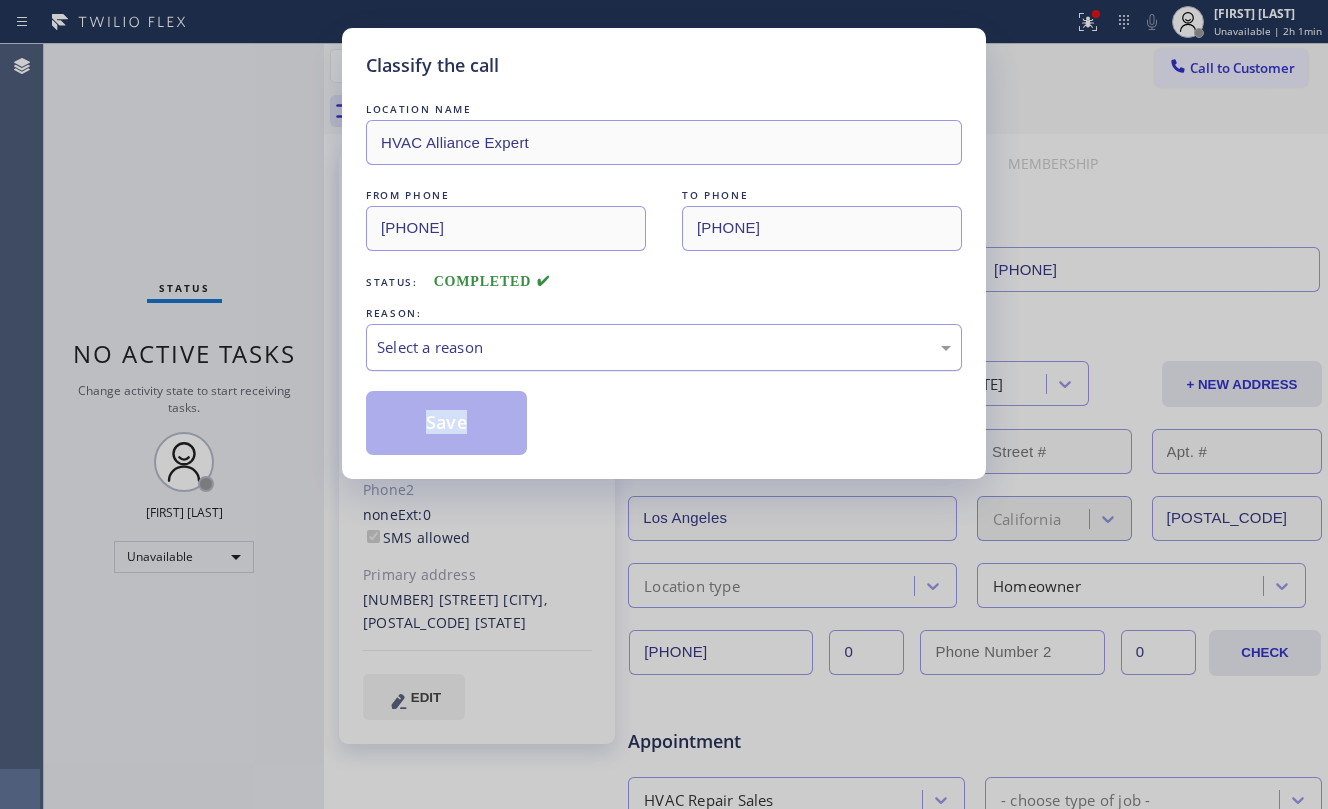 click on "Select a reason" at bounding box center (664, 347) 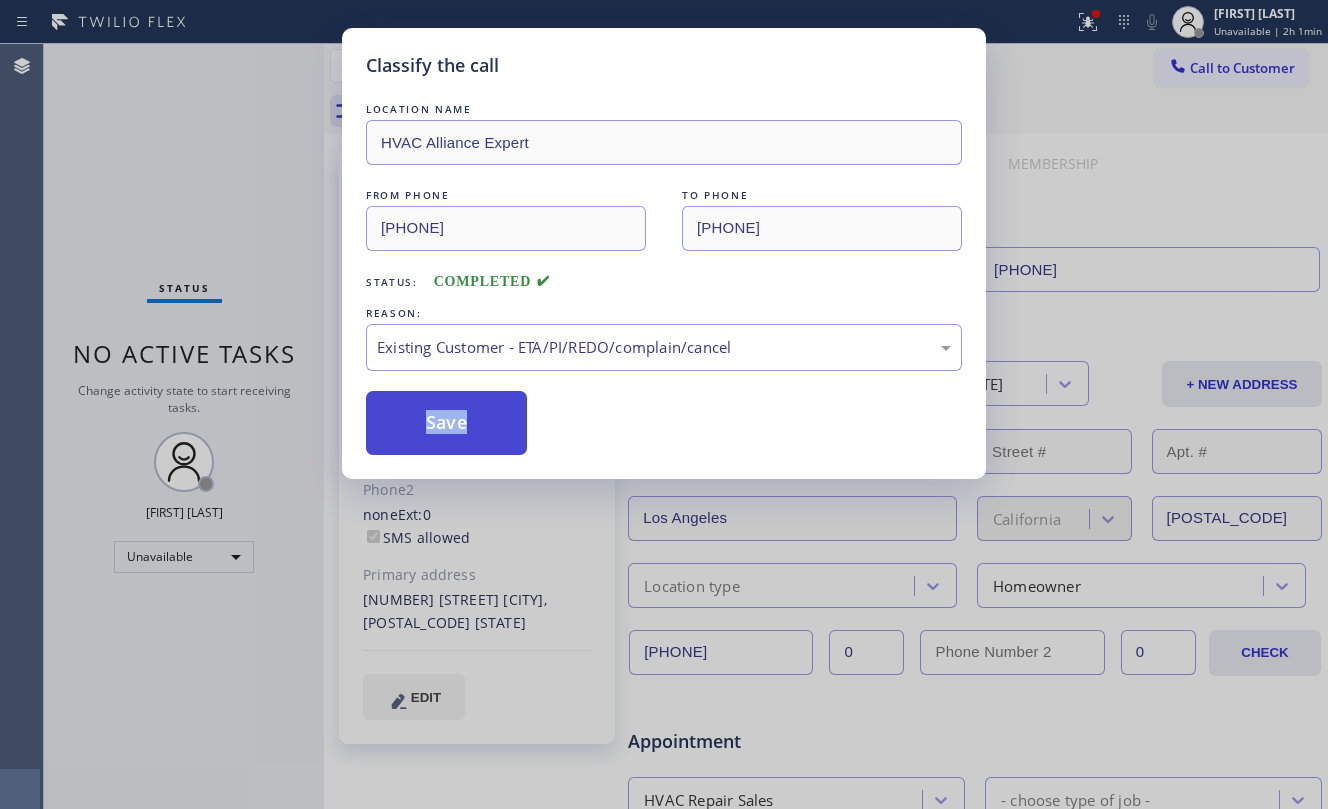 click on "Save" at bounding box center [446, 423] 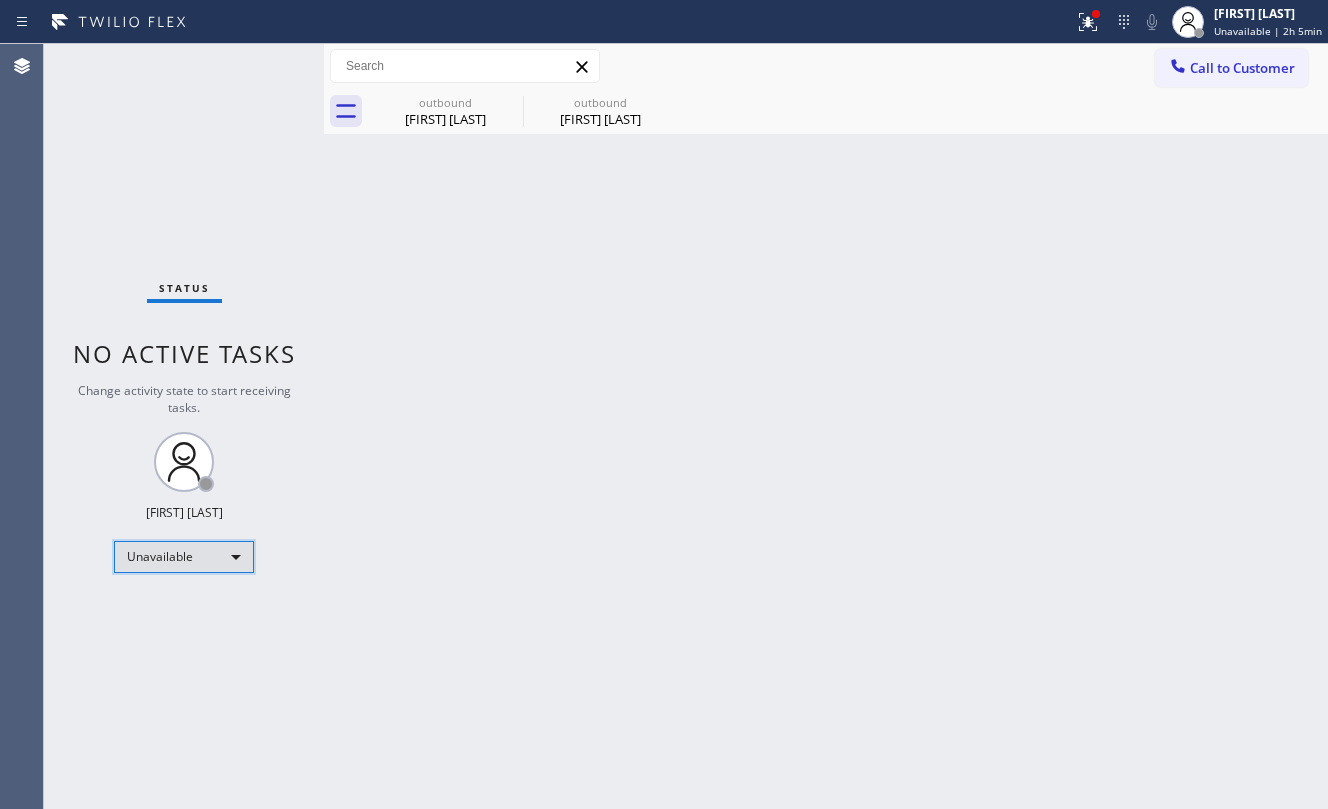 click on "Unavailable" at bounding box center [184, 557] 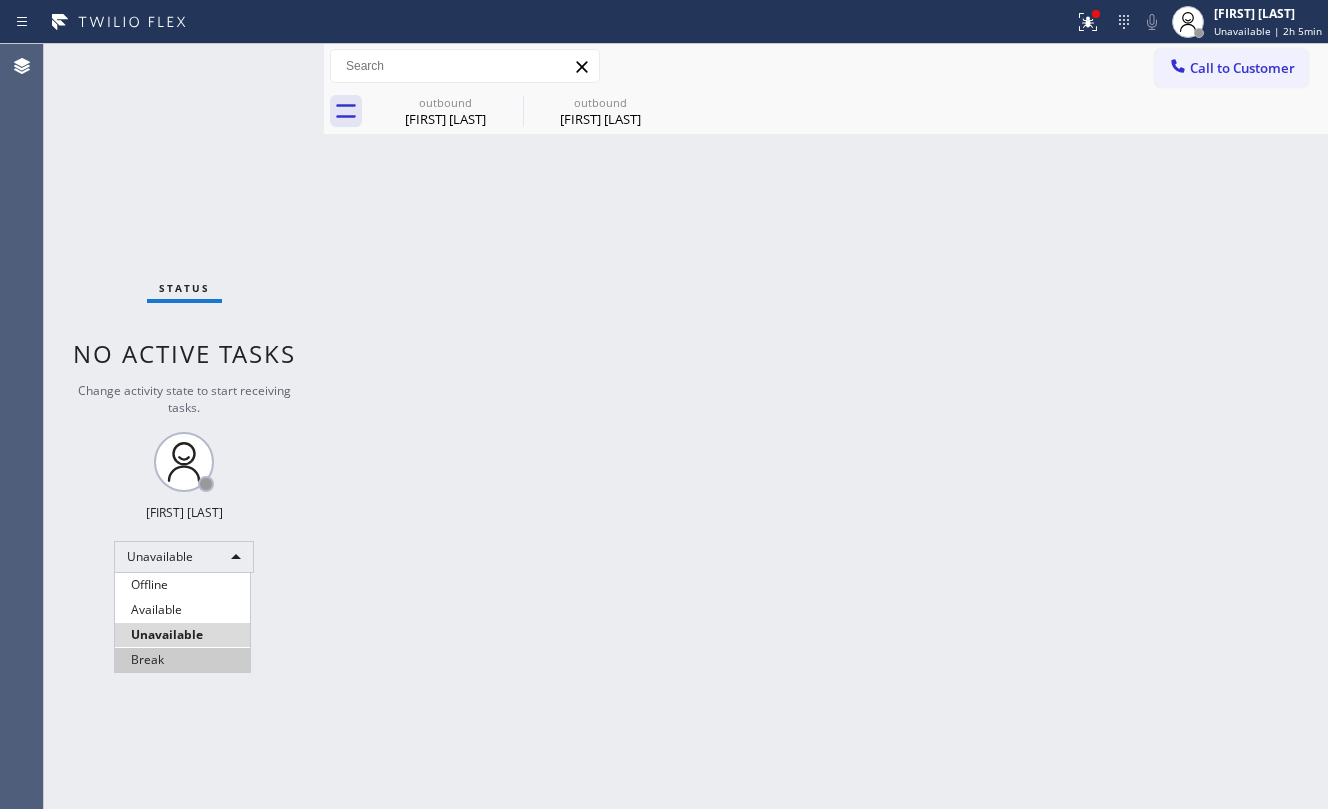 click on "Break" at bounding box center (182, 660) 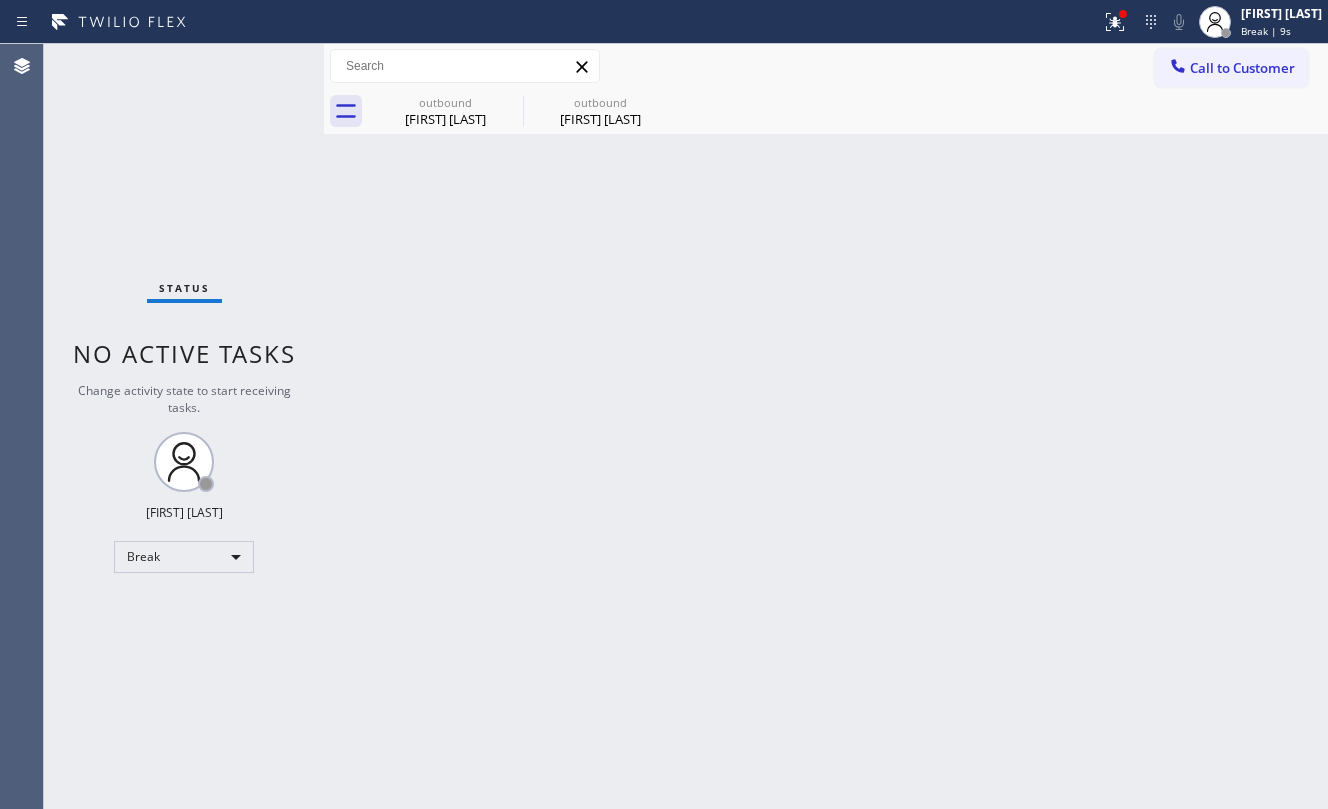 click on "Back to Dashboard Change Sender ID Customers Technicians Select a contact Outbound call Location Search location Your caller id phone number Customer number Call Customer info Name   Phone none Address none Change Sender ID HVAC [PHONE]  [BRAND] [PHONE] [BRAND] [PHONE] [BRAND] [PHONE] [BRAND] Cancel Change Check personal SMS Reset Change outbound [FIRST] [LAST] outbound [FIRST] [LAST] Call to Customer Outbound call Location HVAC Alliance Expert Your caller id phone number [PHONE] Customer number Call Outbound call Technician Search Technician Your caller id phone number Your caller id phone number Call outbound [FIRST] [LAST] outbound [FIRST] [LAST] [FIRST]   [LAST] Since: [DATE] link to CRM copy Email [EMAIL]  Emails allowed Phone [PHONE]  Ext:  0 Phone2 [PHONE]  Ext:  0  SMS allowed Primary address  [NUMBER] [STREET] [CITY], [POSTAL_CODE] [STATE] EDIT Outbound call Location [PHONE] 0" at bounding box center (826, 426) 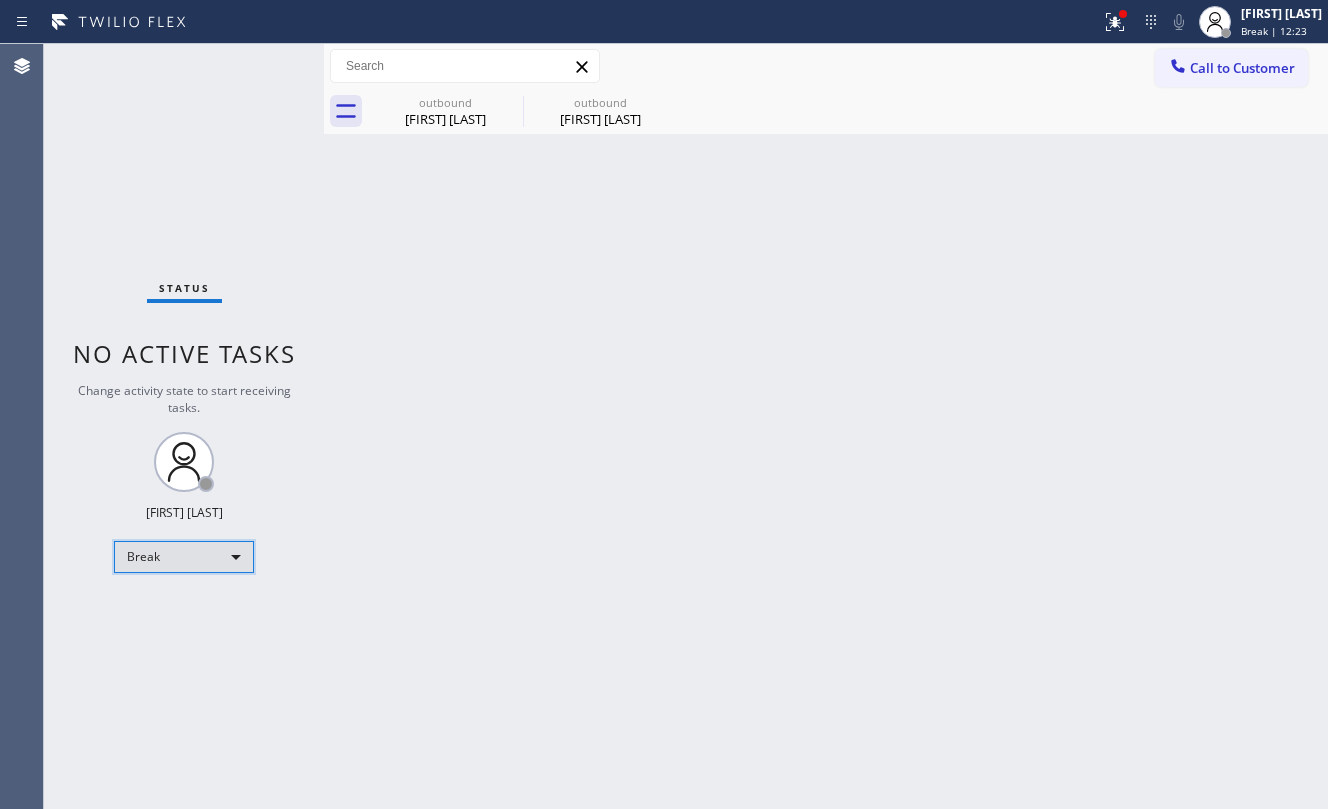 click on "Break" at bounding box center (184, 557) 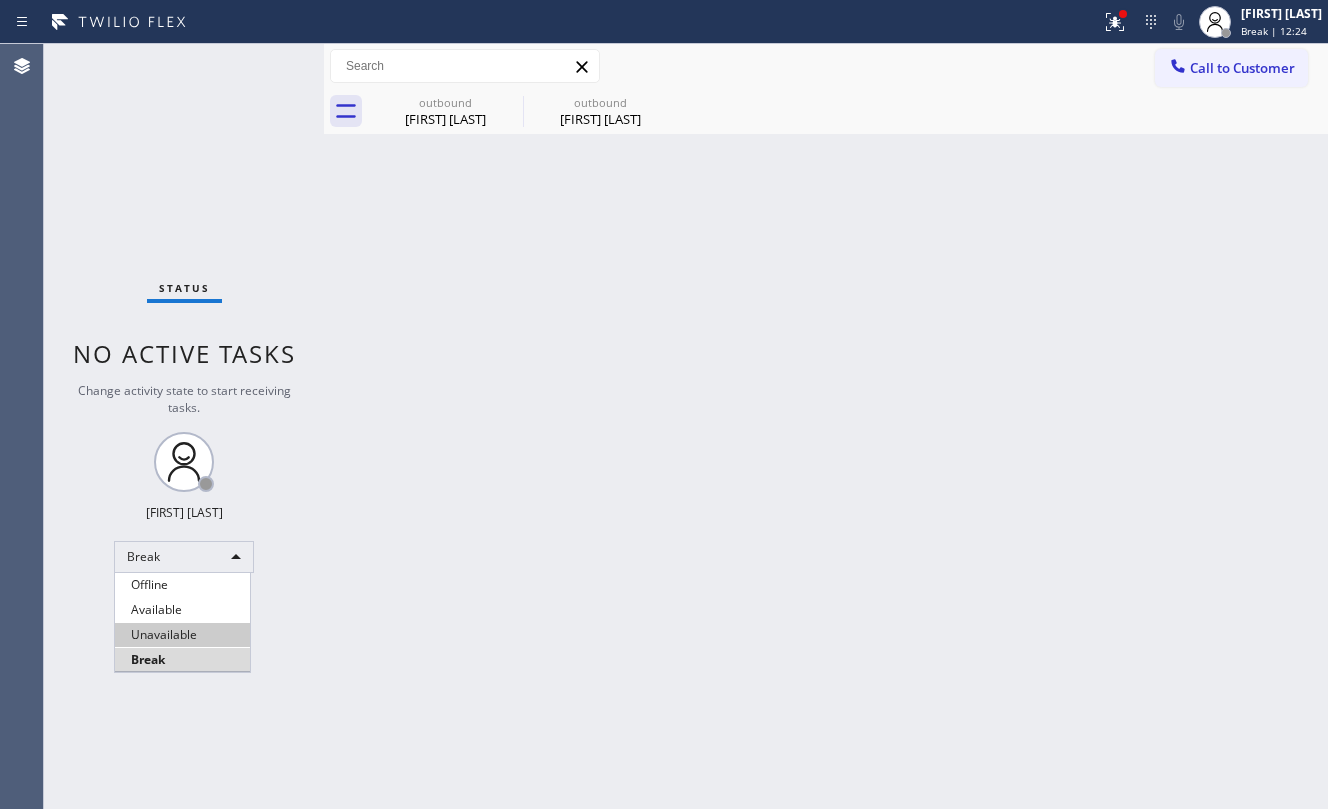 click on "Unavailable" at bounding box center [182, 635] 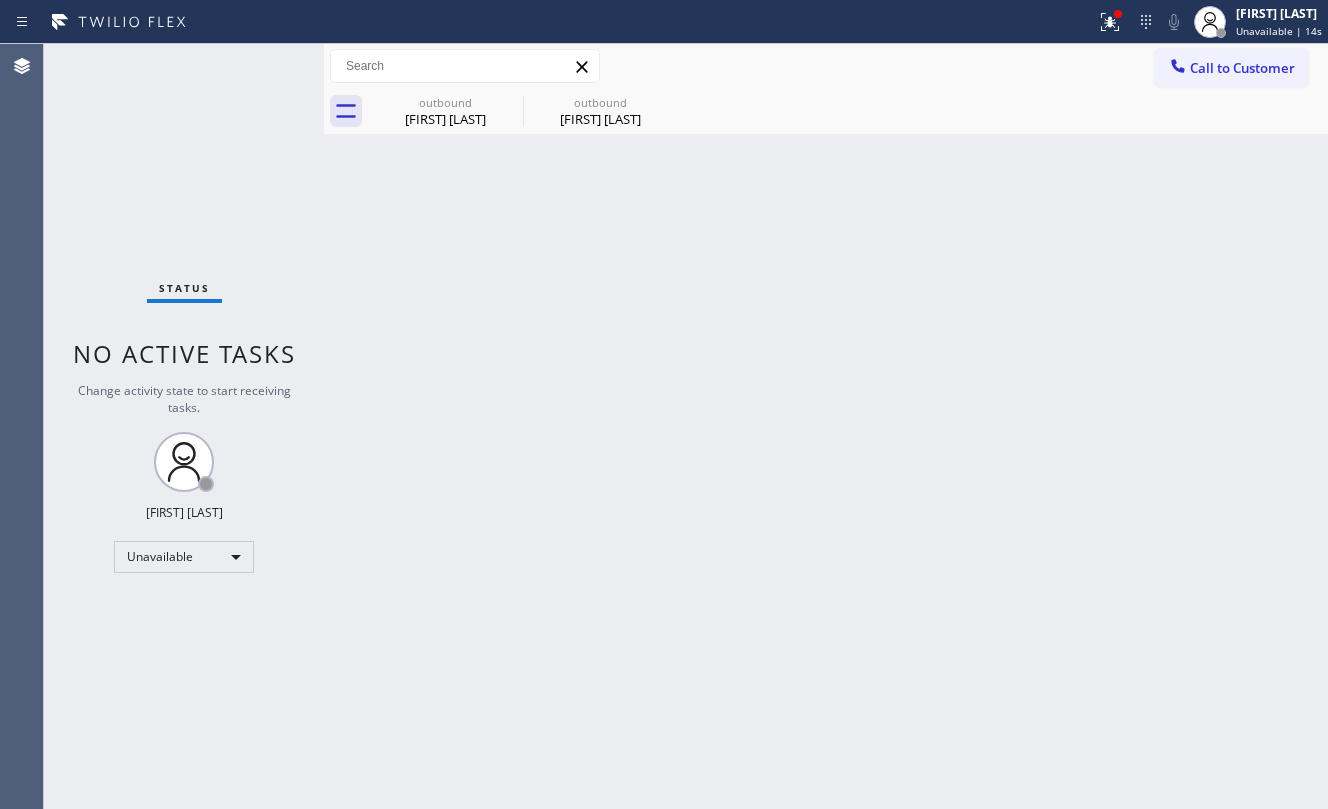 click on "Back to Dashboard Change Sender ID Customers Technicians Select a contact Outbound call Location Search location Your caller id phone number Customer number Call Customer info Name   Phone none Address none Change Sender ID HVAC [PHONE]  [BRAND] [PHONE] [BRAND] [PHONE] [BRAND] [PHONE] [BRAND] Cancel Change Check personal SMS Reset Change outbound [FIRST] [LAST] outbound [FIRST] [LAST] Call to Customer Outbound call Location HVAC Alliance Expert Your caller id phone number [PHONE] Customer number Call Outbound call Technician Search Technician Your caller id phone number Your caller id phone number Call outbound [FIRST] [LAST] outbound [FIRST] [LAST] [FIRST]   [LAST] Since: [DATE] link to CRM copy Email [EMAIL]  Emails allowed Phone [PHONE]  Ext:  0 Phone2 [PHONE]  Ext:  0  SMS allowed Primary address  [NUMBER] [STREET] [CITY], [POSTAL_CODE] [STATE] EDIT Outbound call Location [PHONE] 0" at bounding box center (826, 426) 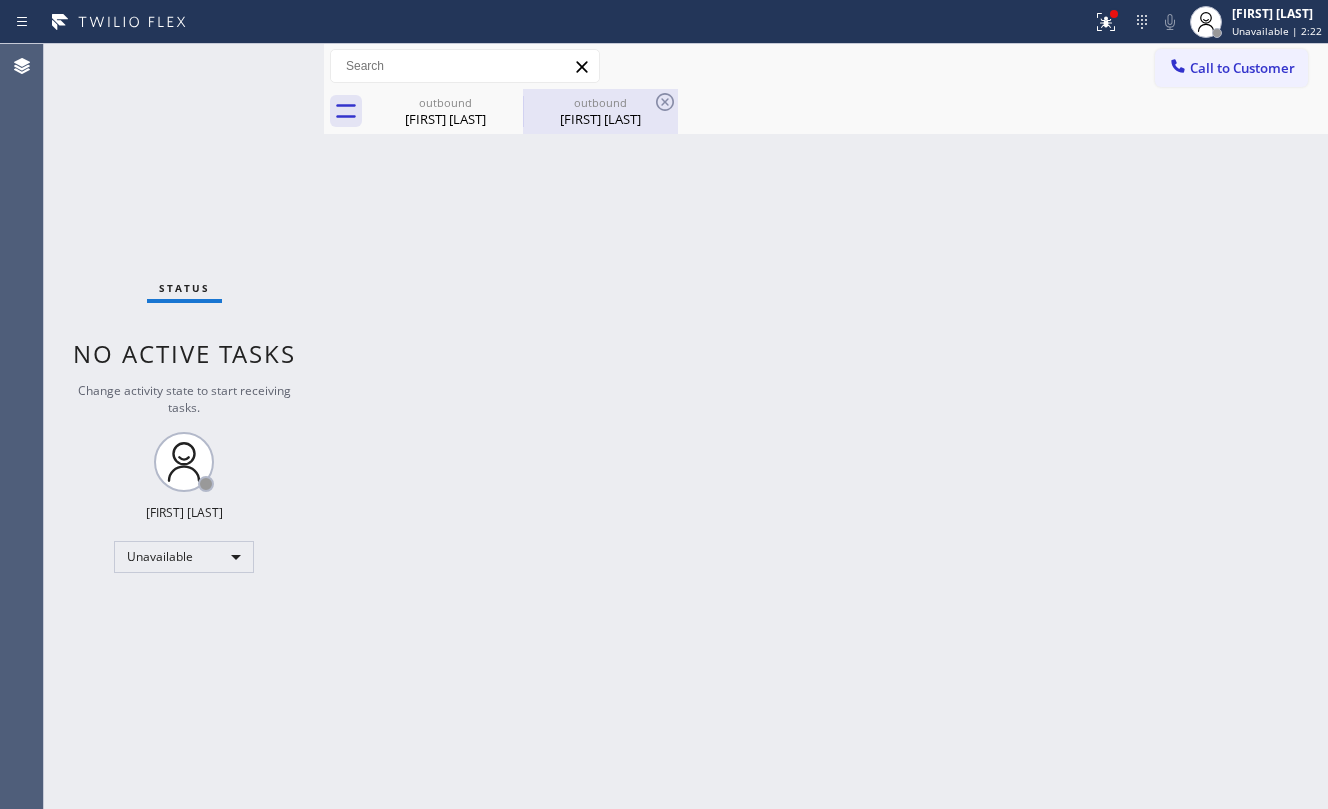 click on "outbound" at bounding box center (445, 102) 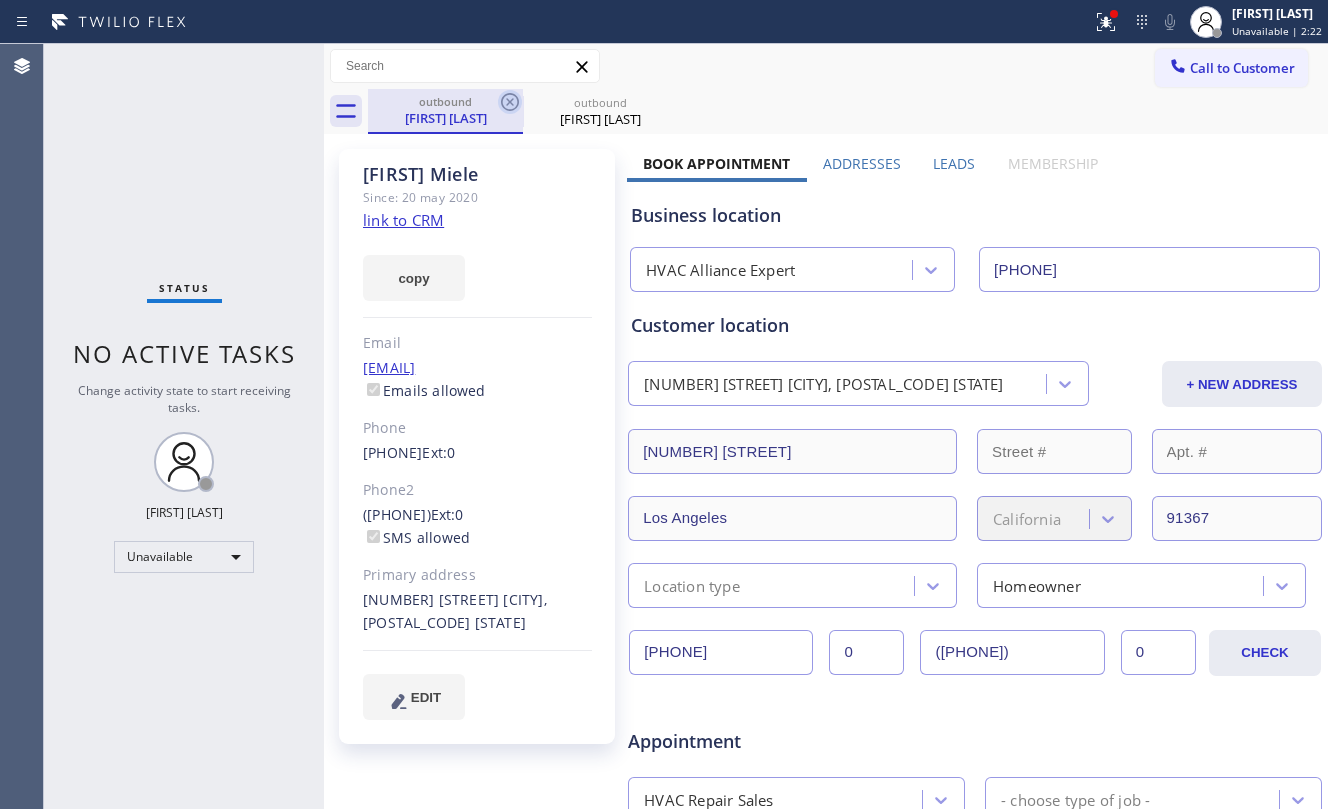 click 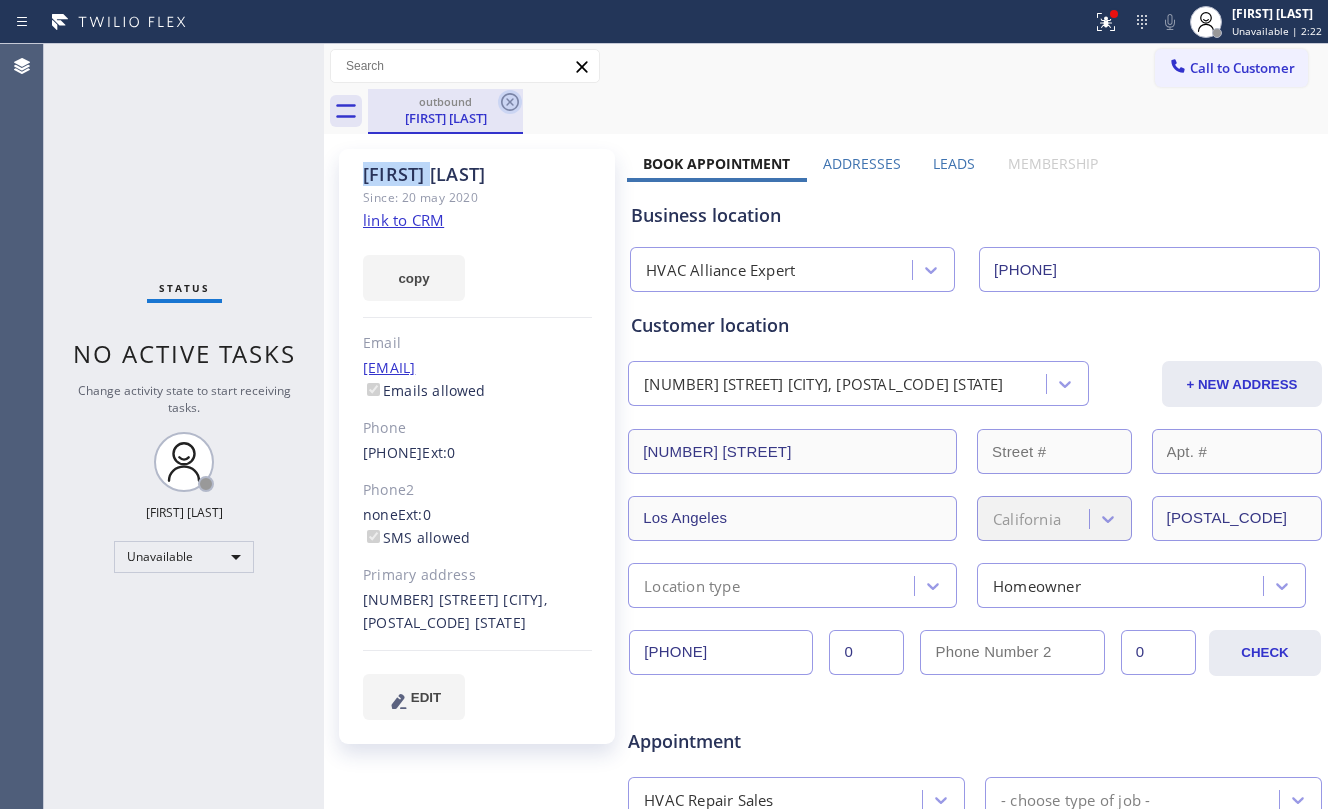 click 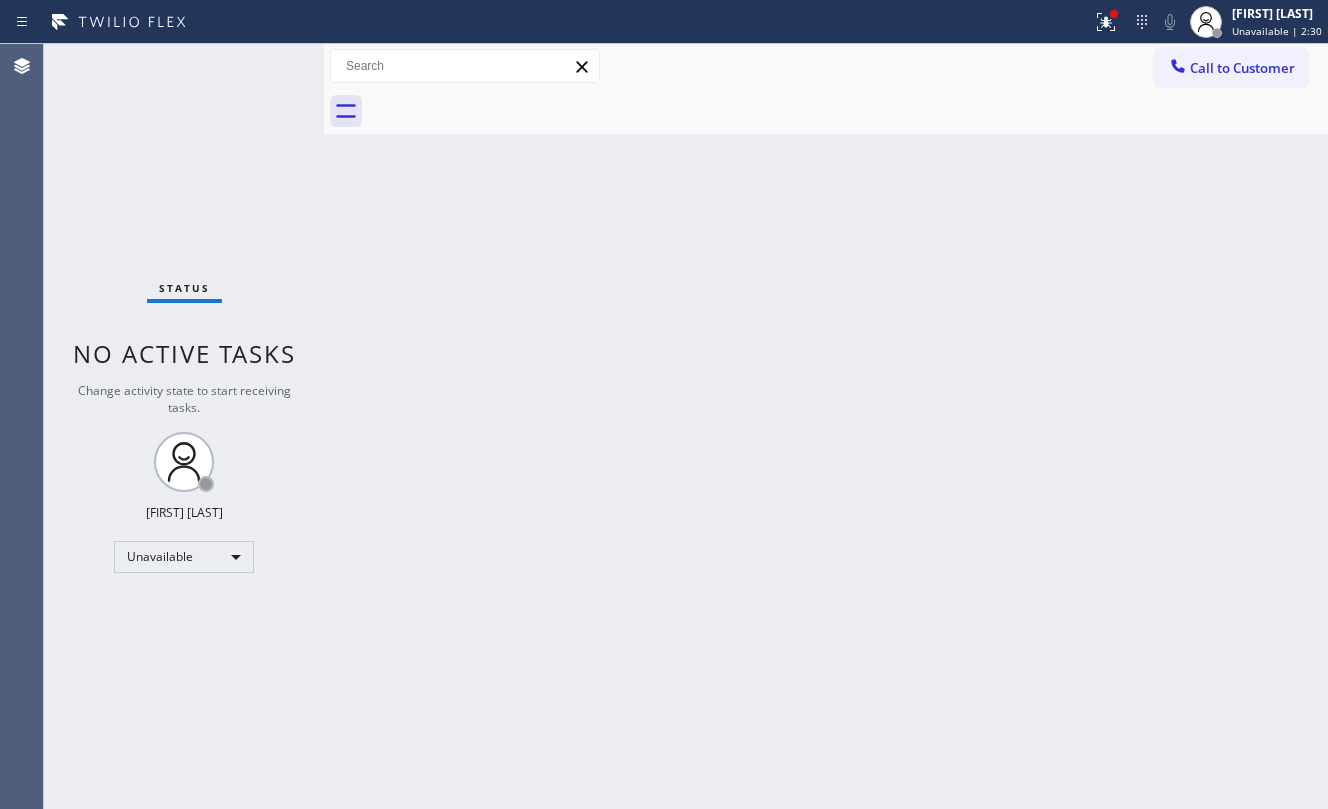 click on "Call to Customer" at bounding box center [1242, 68] 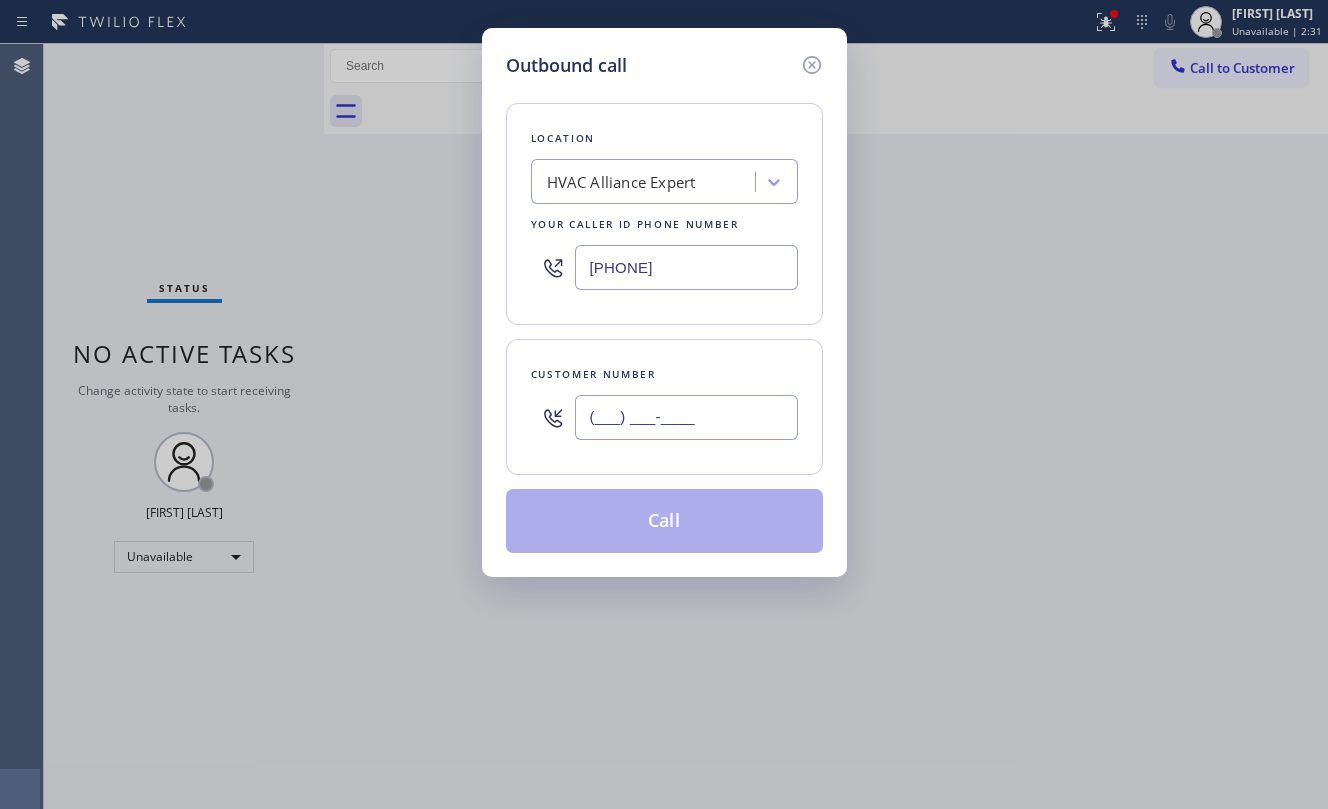 click on "(___) ___-____" at bounding box center (686, 417) 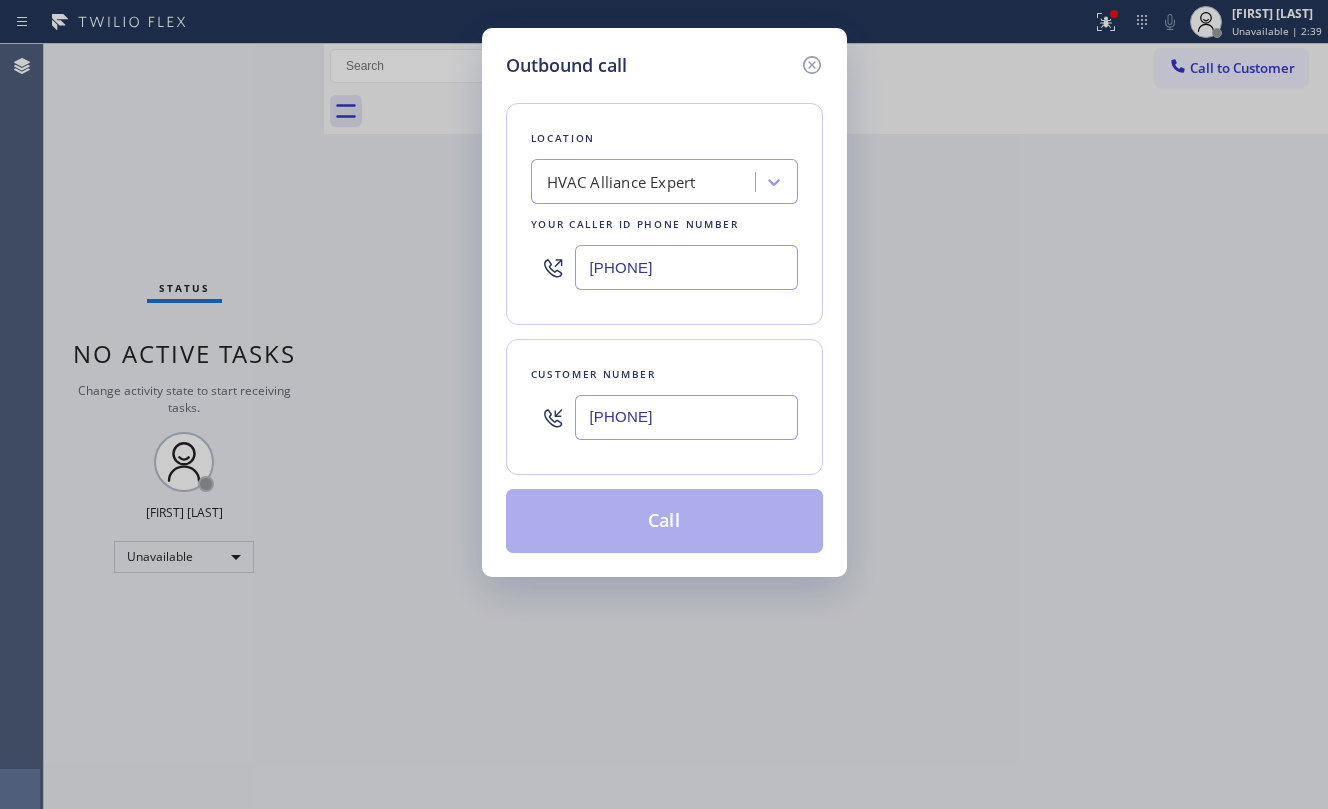 type on "[PHONE]" 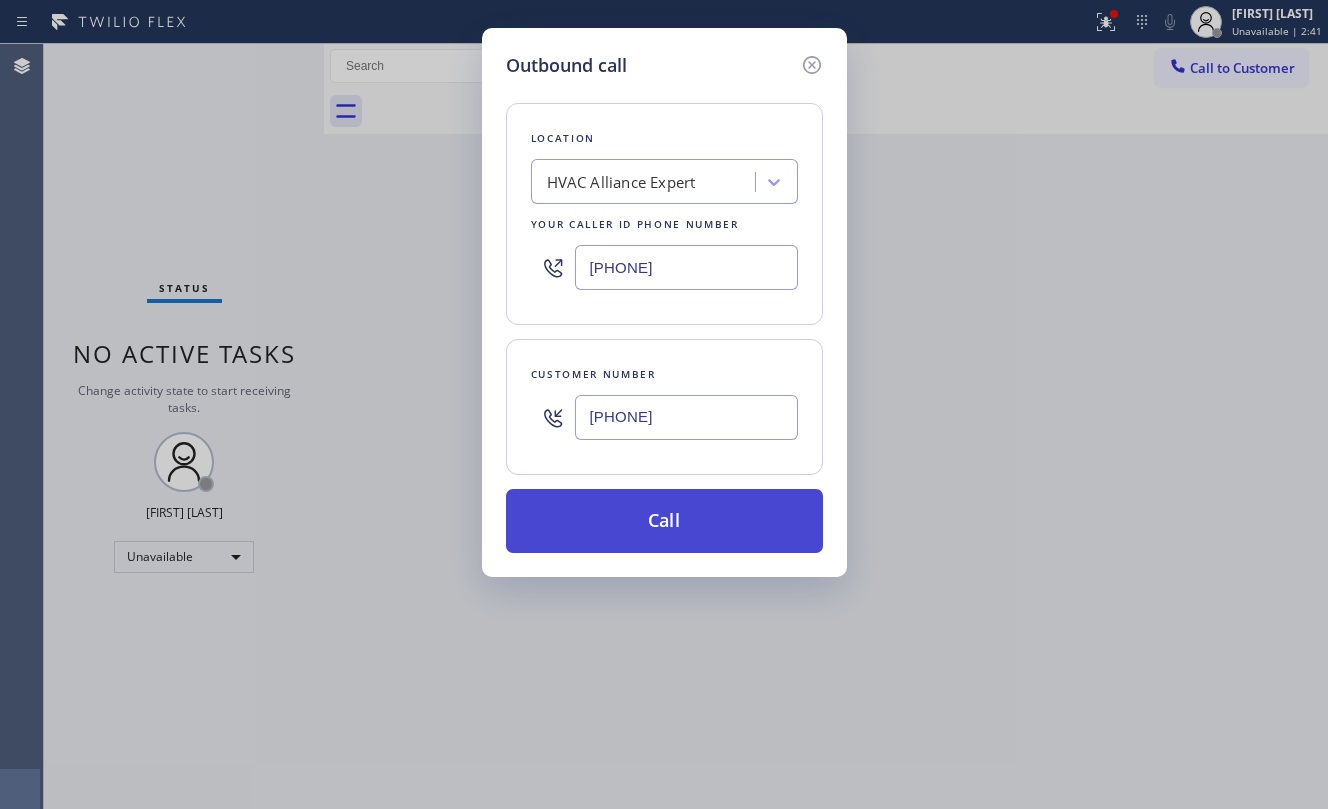 click on "Call" at bounding box center (664, 521) 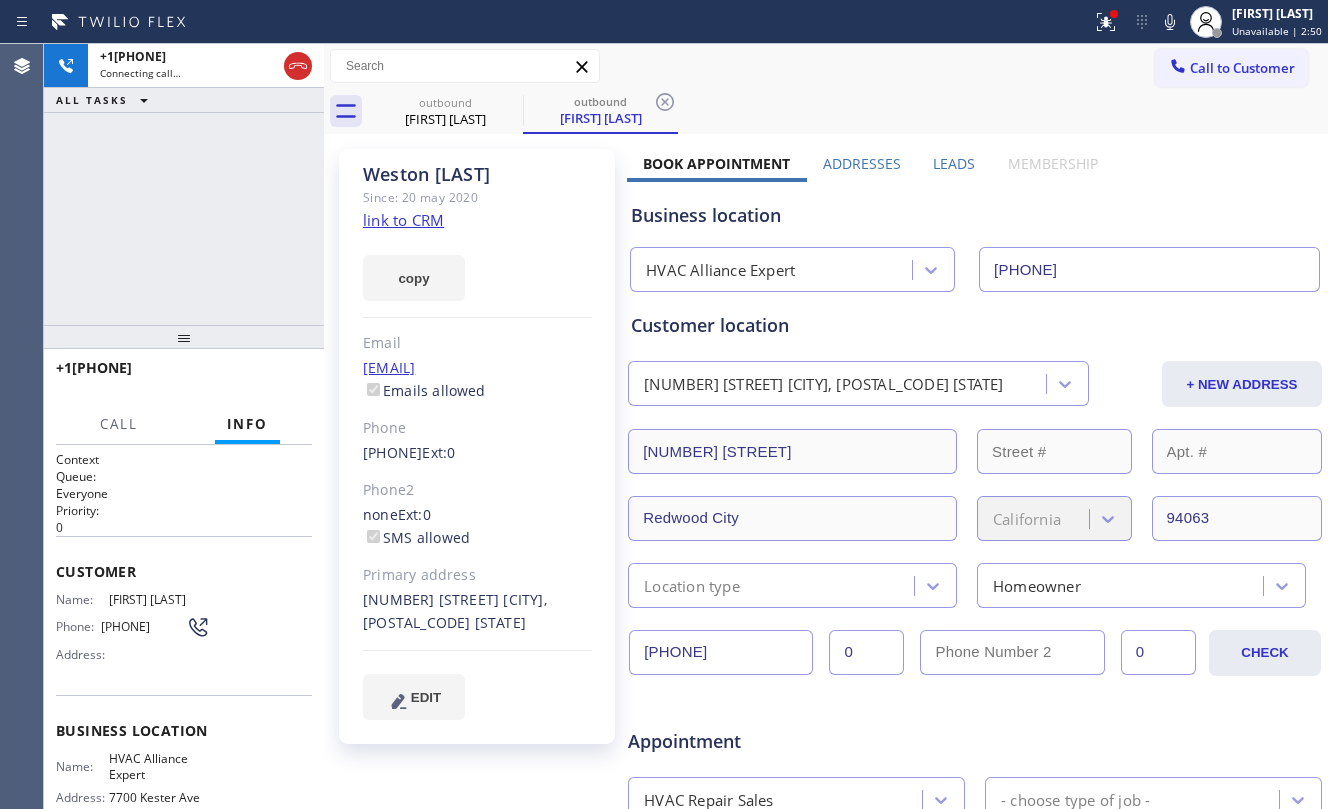 type on "[PHONE]" 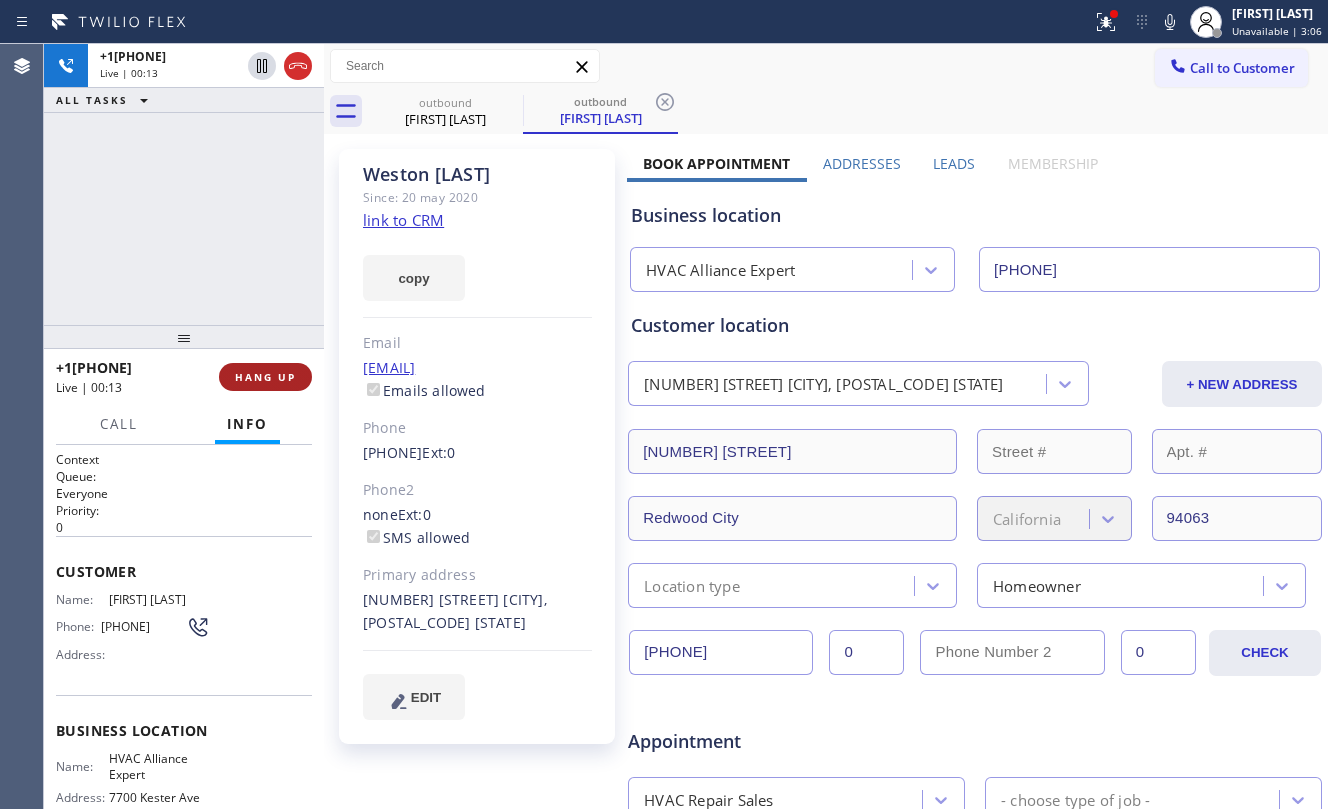 click on "HANG UP" at bounding box center [265, 377] 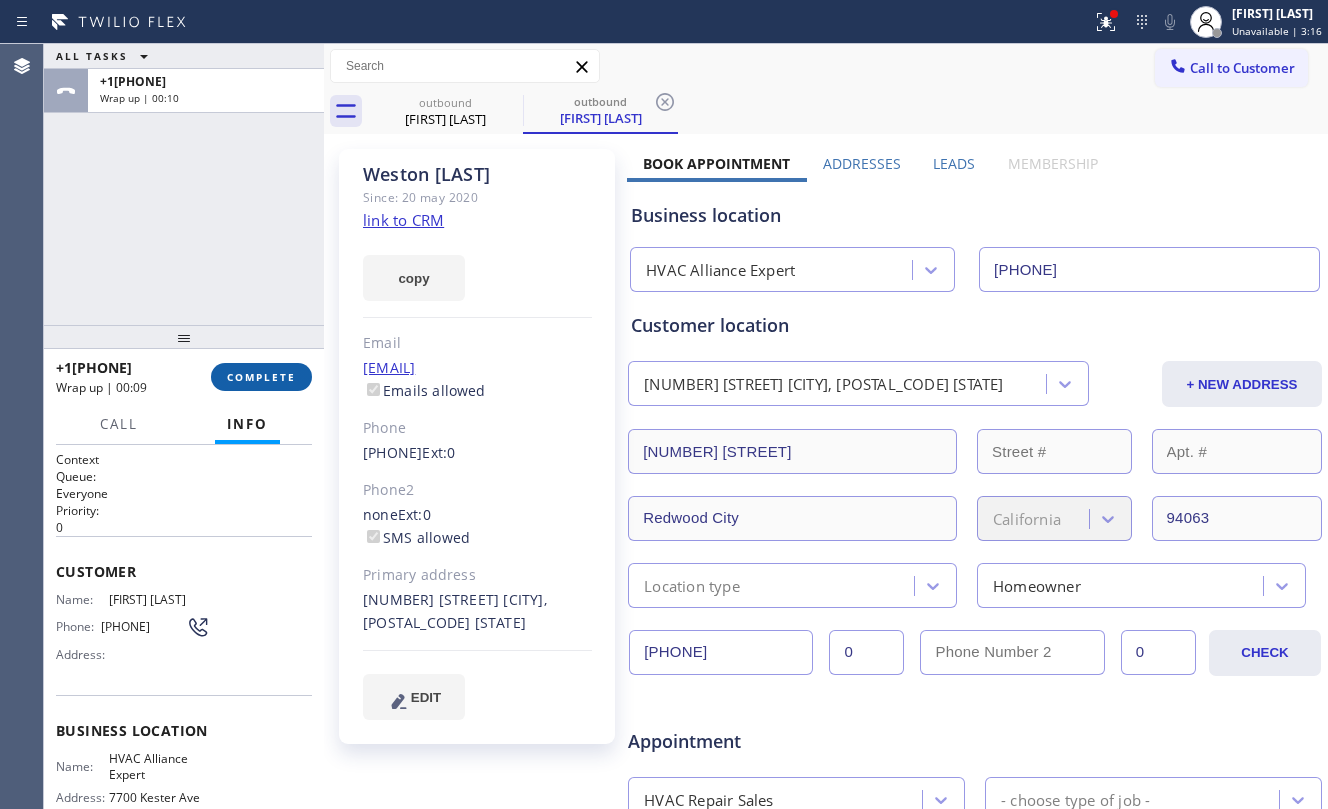 click on "COMPLETE" at bounding box center [261, 377] 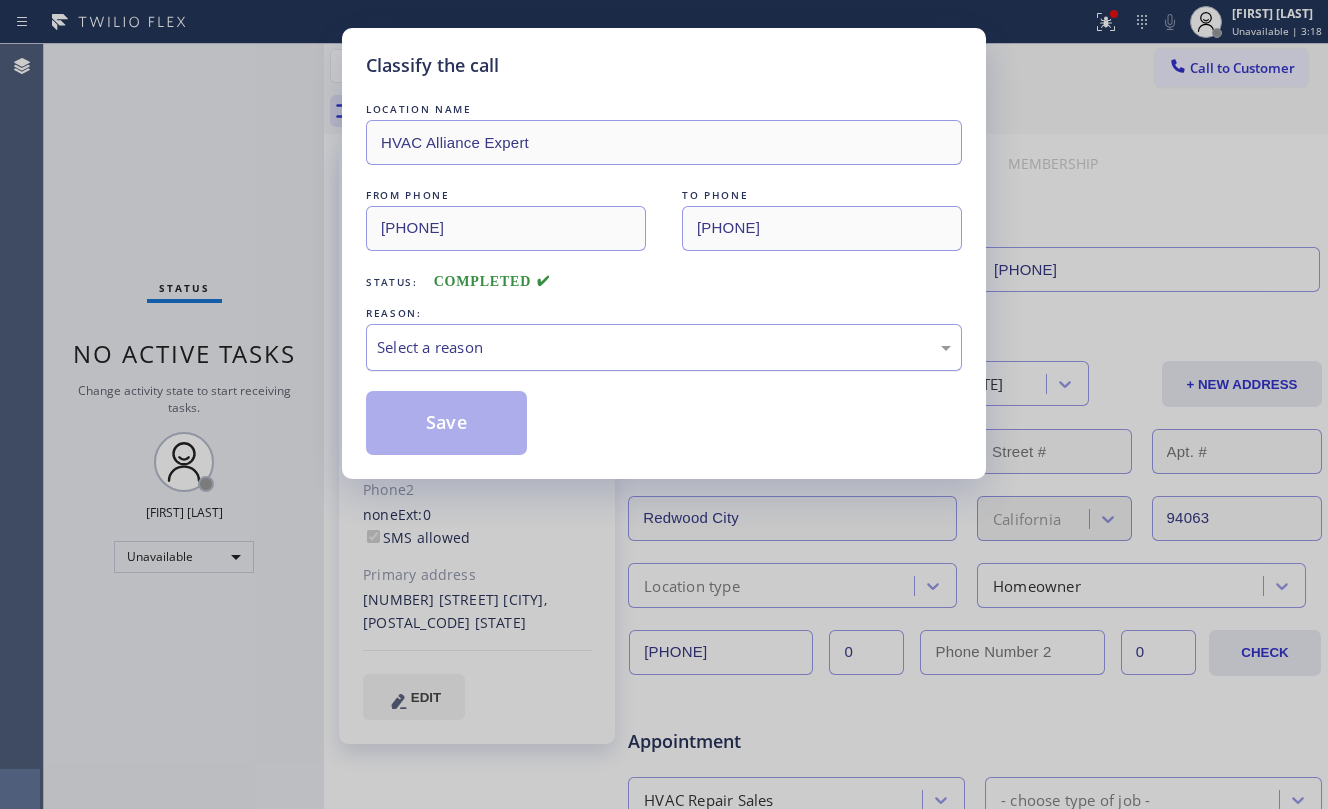 click on "Select a reason" at bounding box center [664, 347] 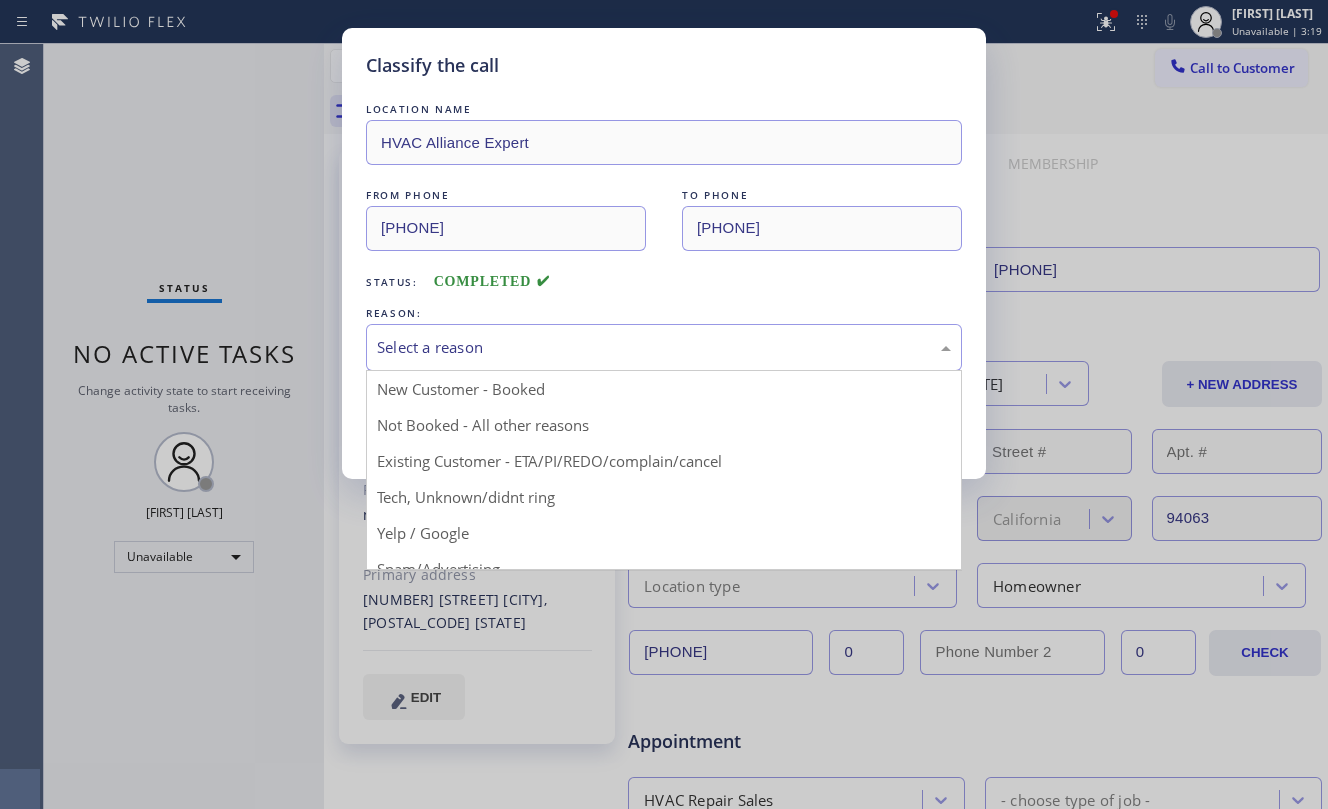click on "Classify the call LOCATION NAME HVAC Alliance Expert FROM PHONE [PHONE] TO PHONE [PHONE] Status: COMPLETED REASON: Select a reason New Customer - Booked Not Booked - All other reasons Existing Customer - ETA/PI/REDO/complain/cancel Tech, Unknown/didnt ring Yelp / Google  Spam/Advertising Transferred HouseCallPro / HomeAdvisor / Other platforms  Test call Save" at bounding box center (664, 253) 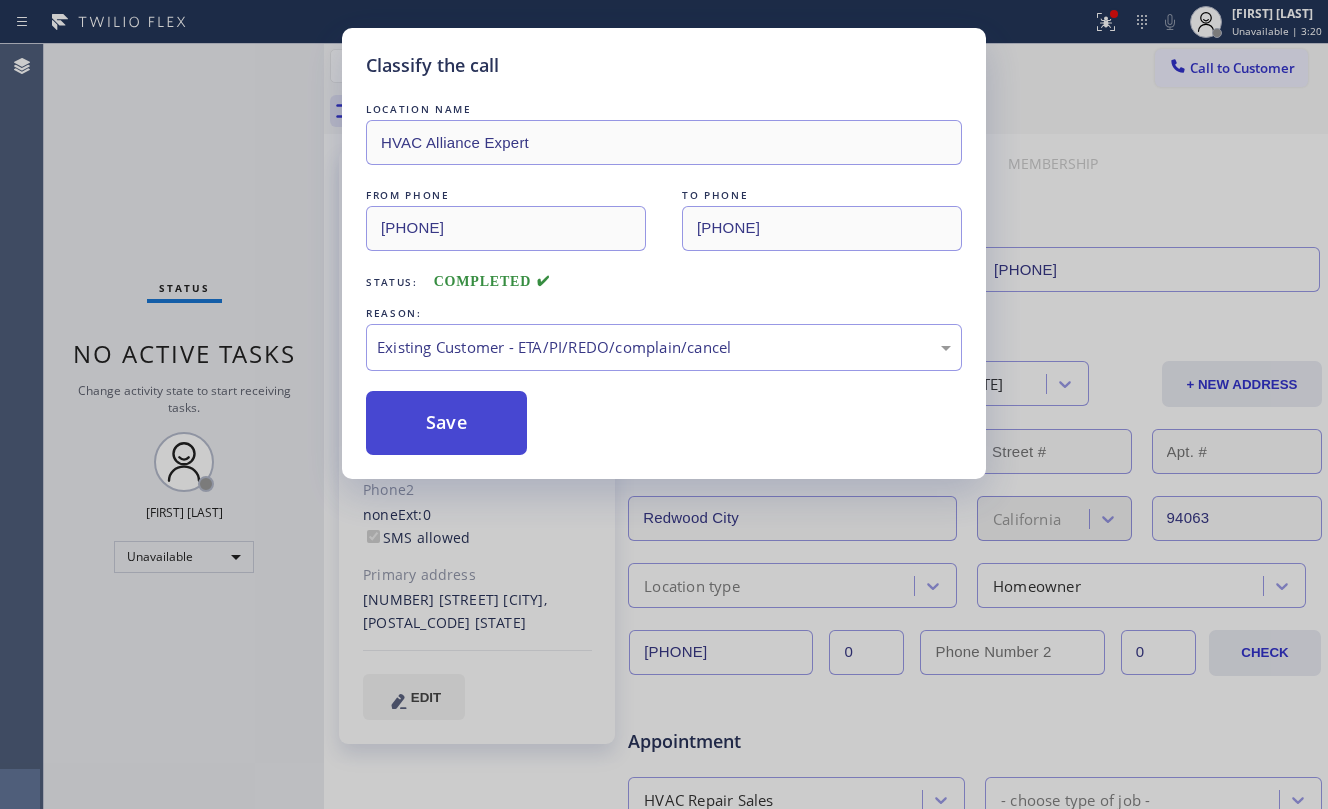 click on "Save" at bounding box center (446, 423) 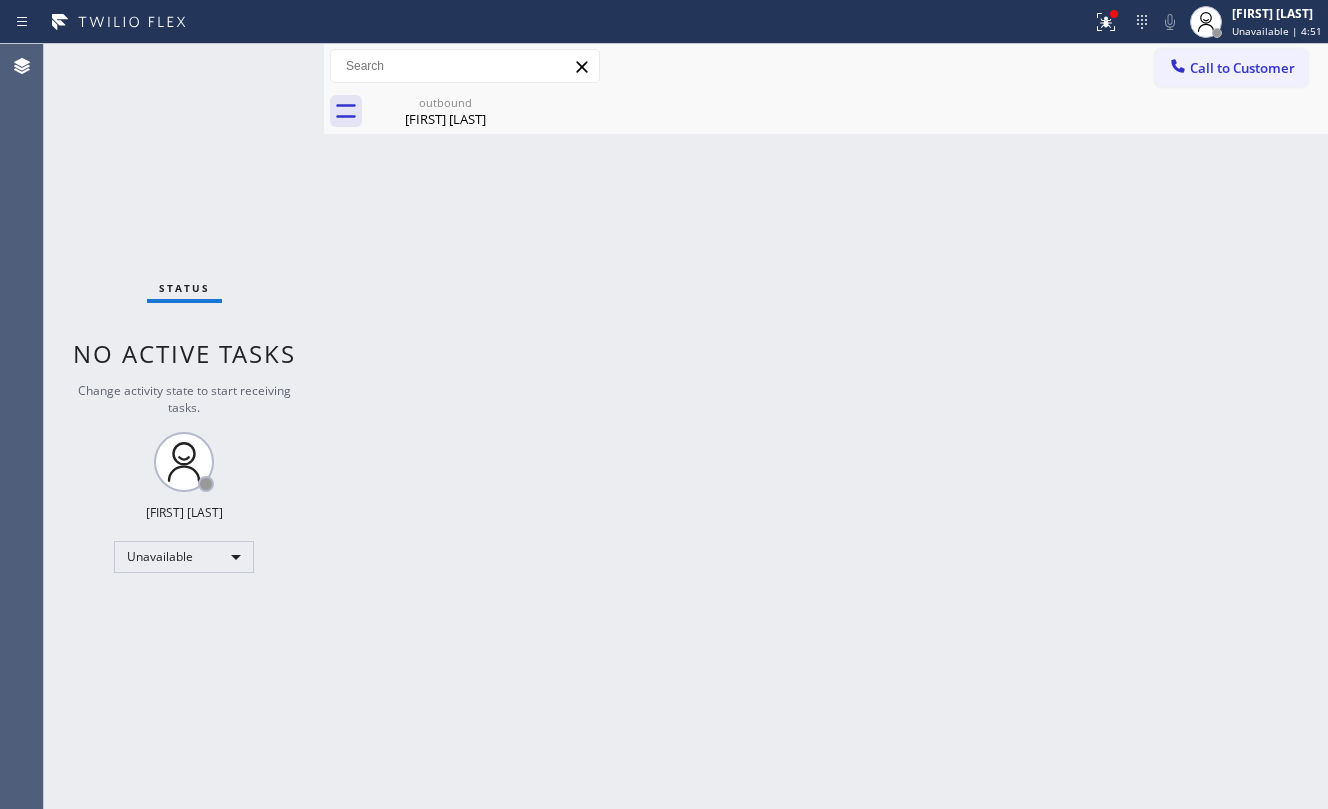 click on "Back to Dashboard Change Sender ID Customers Technicians Select a contact Outbound call Location Search location Your caller id phone number Customer number Call Customer info Name   Phone none Address none Change Sender ID HVAC +1[PHONE] 5 Star Appliance +1[PHONE] Appliance Repair +1[PHONE] Plumbing +1[PHONE] Air Duct Cleaning +1[PHONE]  Electricians +1[PHONE] Cancel Change Check personal SMS Reset Change outbound [FIRST] [LAST] Call to Customer Outbound call Location HVAC Alliance Expert Your caller id phone number ([PHONE]) Customer number Call Outbound call Technician Search Technician Your caller id phone number Your caller id phone number Call outbound [FIRST]   [LAST] Since: [DATE] link to CRM copy Email [EMAIL]  Emails allowed Phone ([PHONE])  Ext:  0 Phone2 none  Ext:  0  SMS allowed Primary address  [NUMBER] [STREET] [CITY], [POSTAL_CODE] [STATE] EDIT Outbound call Location HVAC Alliance Expert Your caller id phone number ([PHONE]) Customer number" at bounding box center [826, 426] 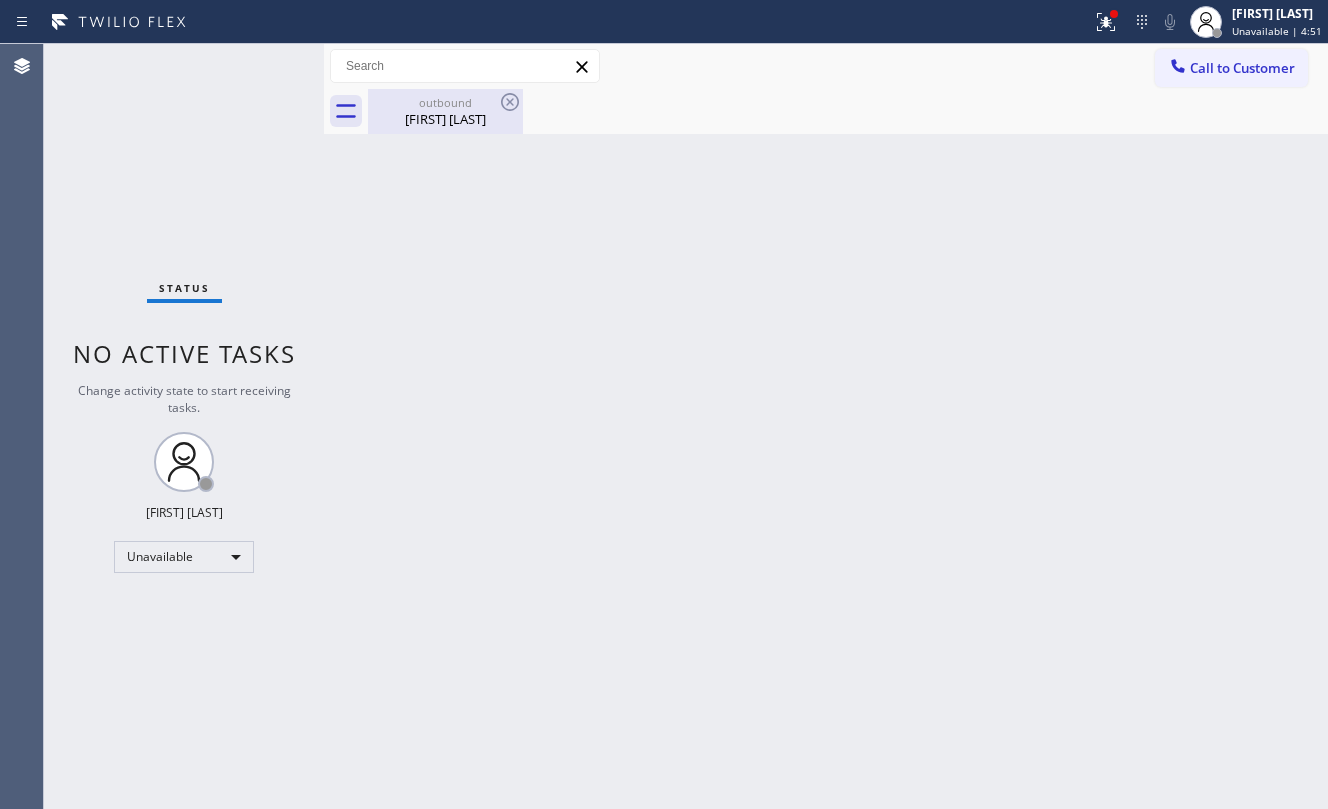 click on "[FIRST] [LAST]" at bounding box center (445, 119) 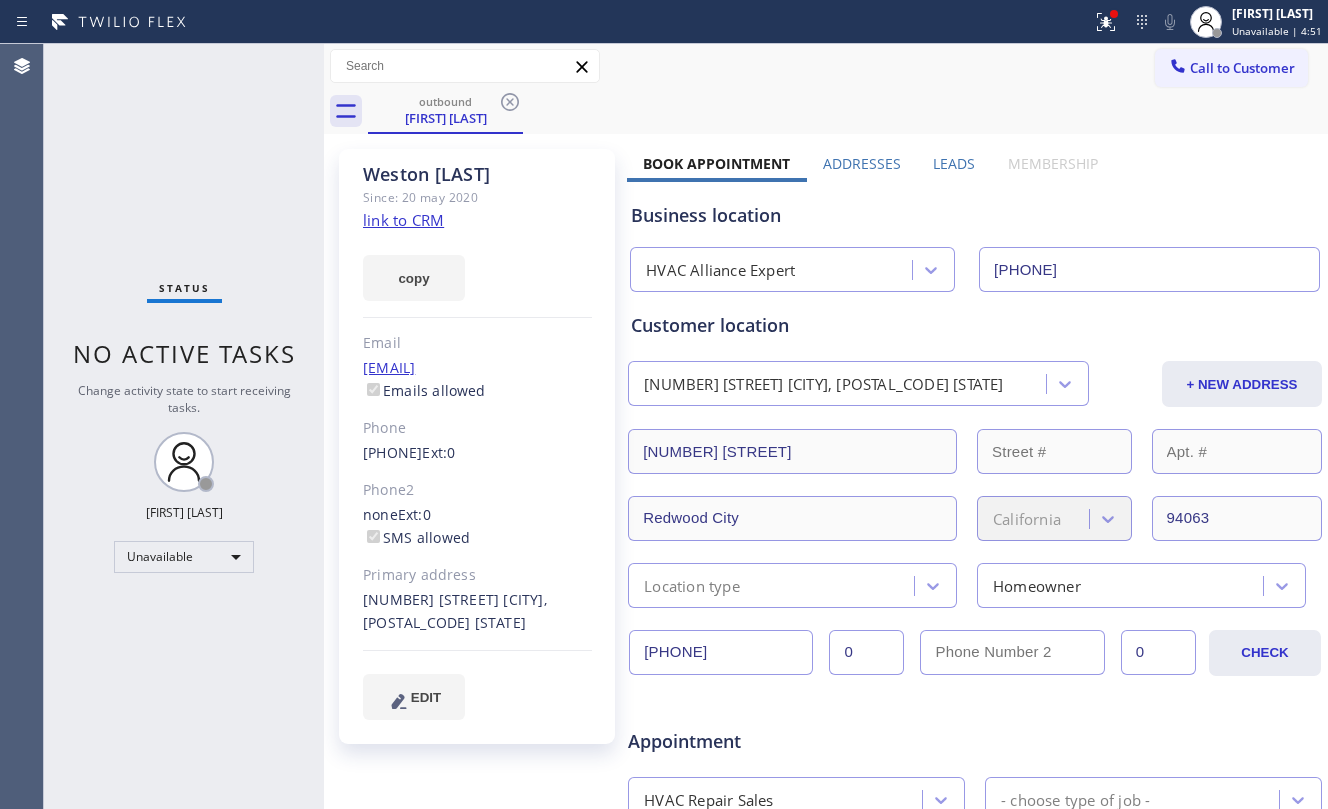click 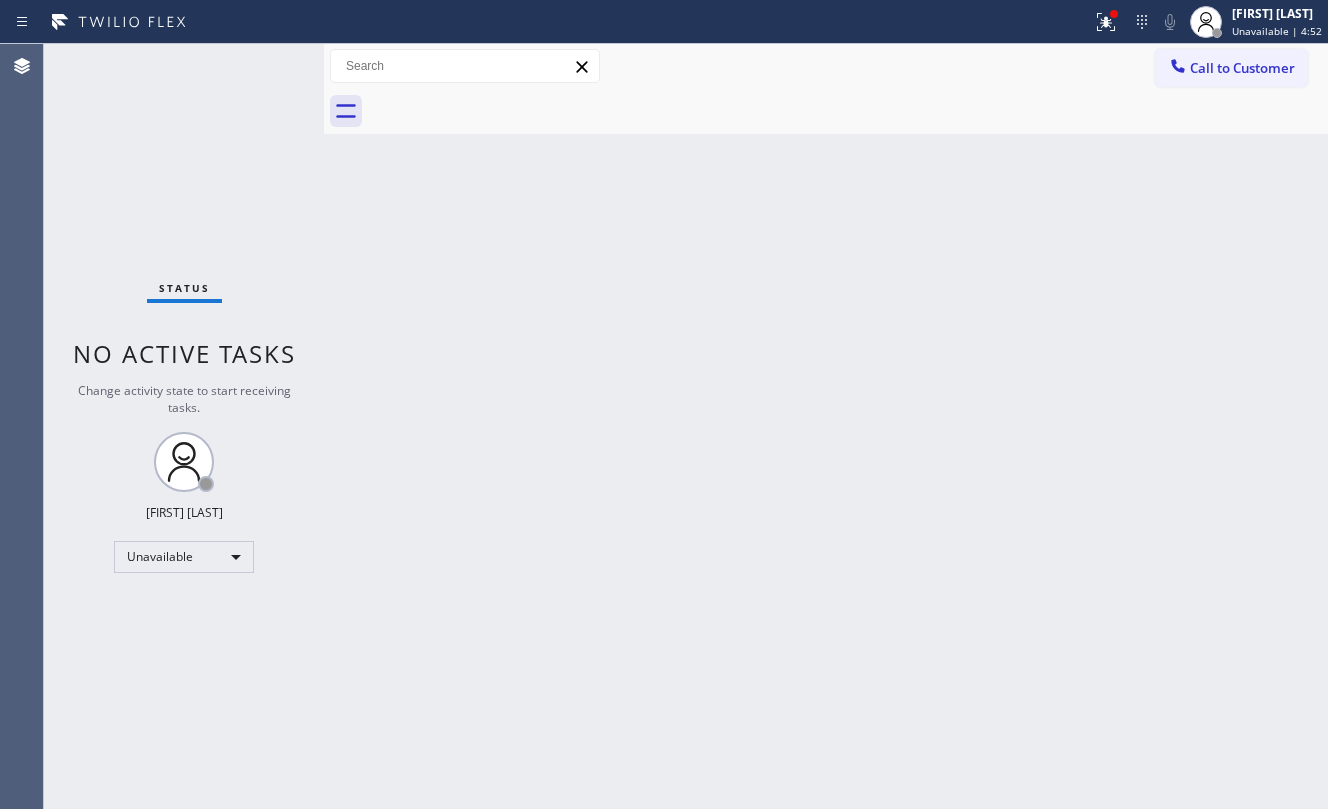 click on "Back to Dashboard Change Sender ID Customers Technicians Select a contact Outbound call Location Search location Your caller id phone number Customer number Call Customer info Name   Phone none Address none Change Sender ID HVAC +18559994417 5 Star Appliance +18557314952 Appliance Repair +18554611149 Plumbing +18889090120 Air Duct Cleaning +18006865038  Electricians +18005688664 Cancel Change Check personal SMS Reset Change No tabs Call to Customer Outbound call Location HVAC Alliance Expert Your caller id phone number [PHONE] Customer number Call Outbound call Technician Search Technician Your caller id phone number Your caller id phone number Call" at bounding box center [826, 426] 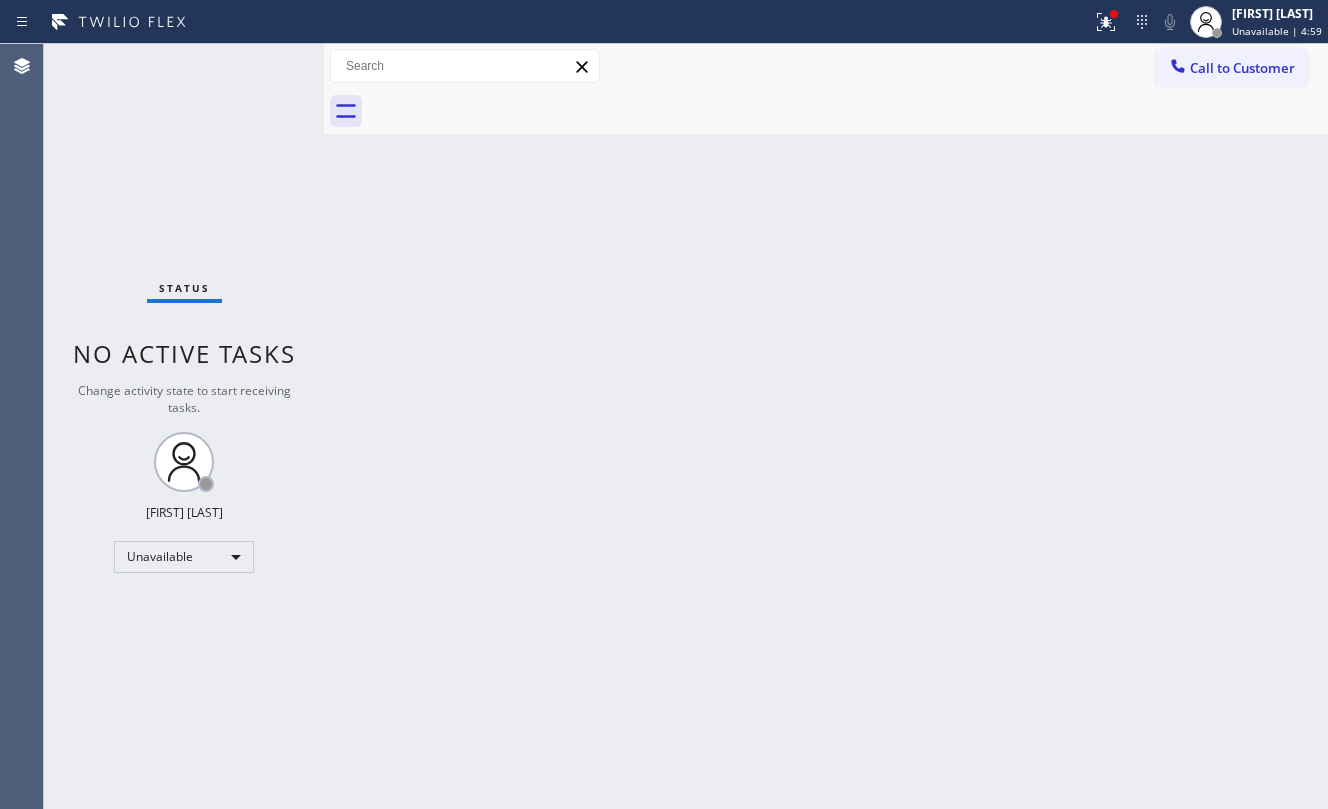 click on "Call to Customer" at bounding box center (1231, 68) 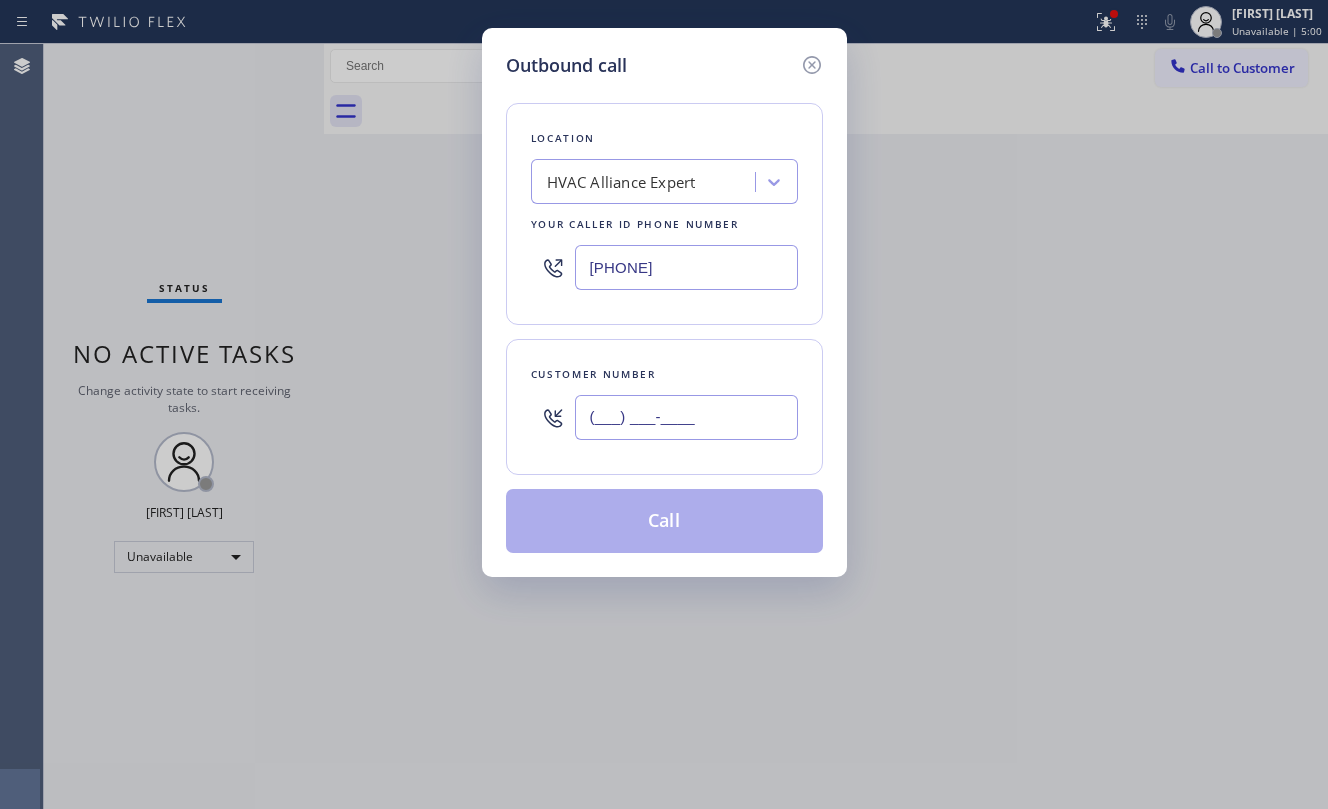 click on "(___) ___-____" at bounding box center [686, 417] 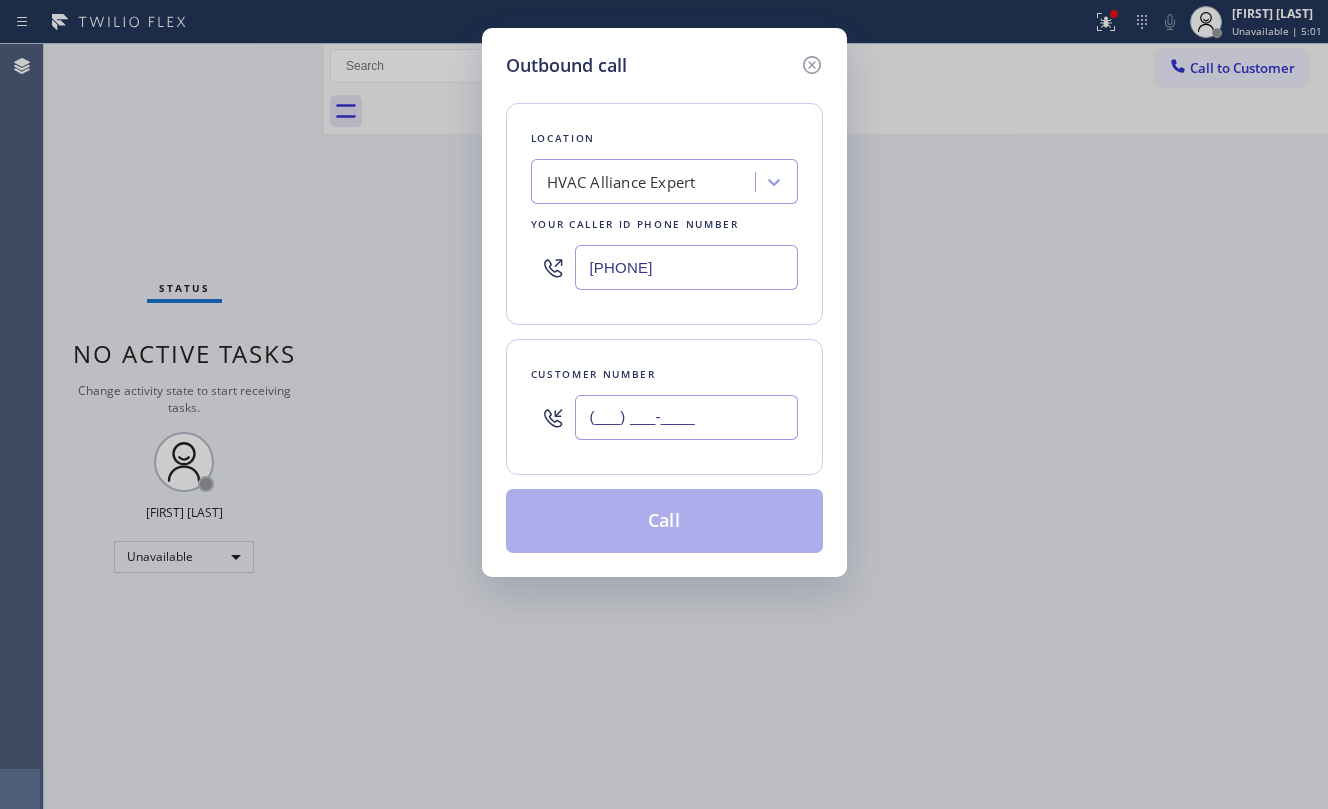 paste on "[PHONE]" 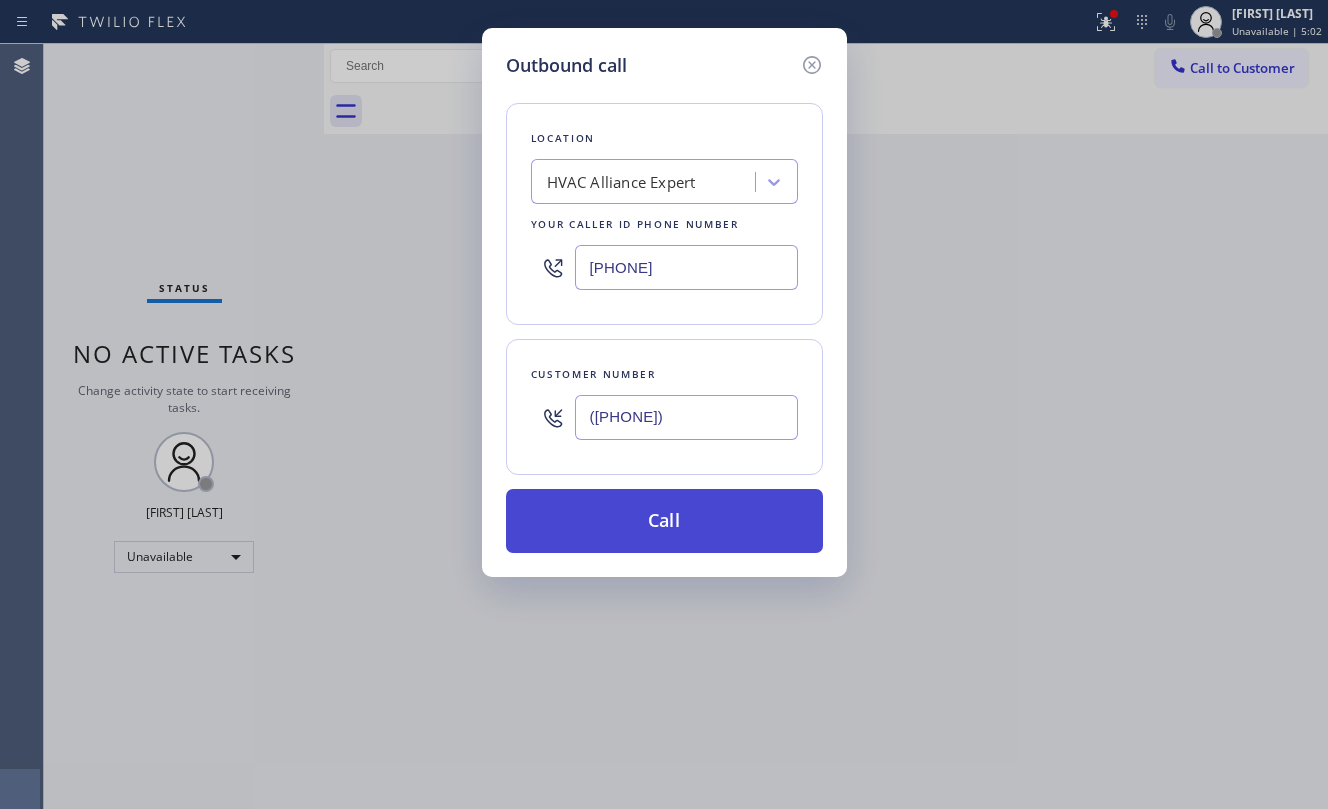 type on "([PHONE])" 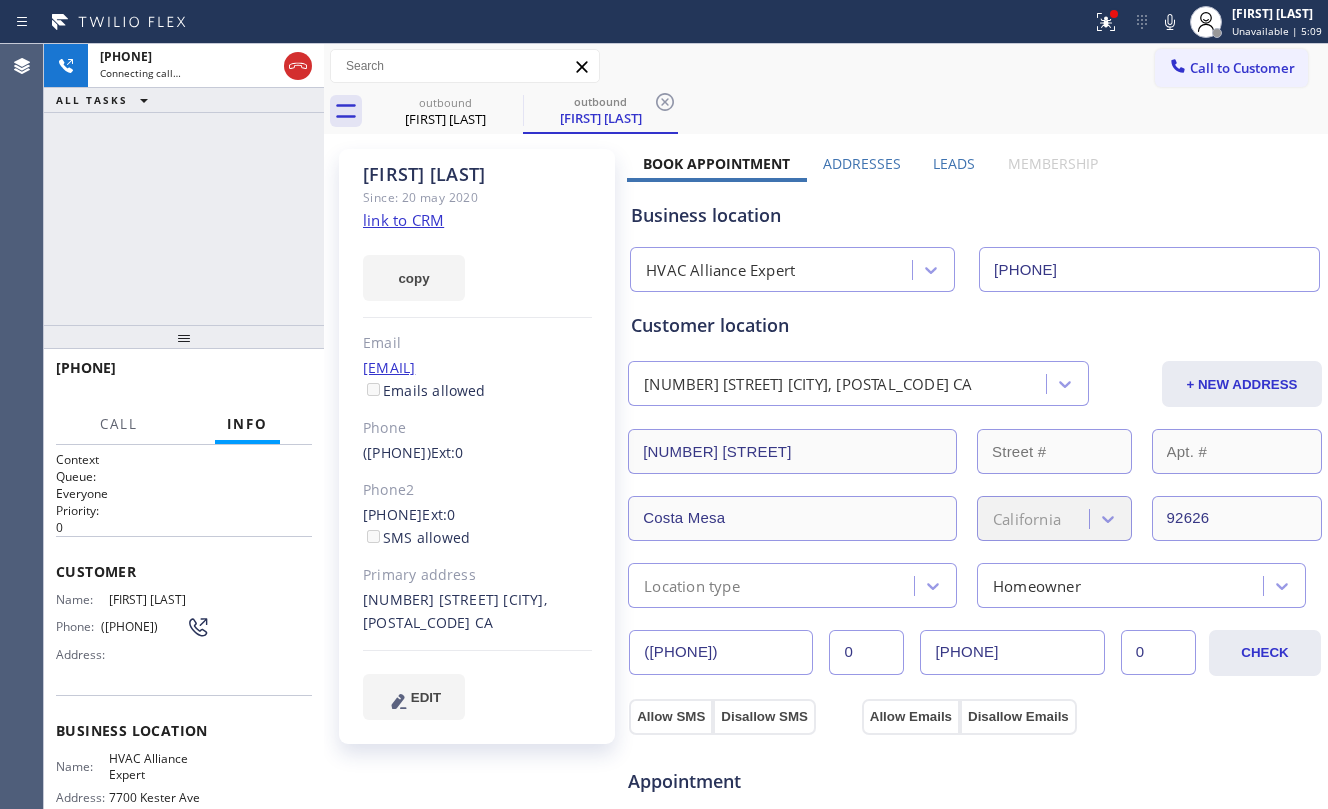 type on "[PHONE]" 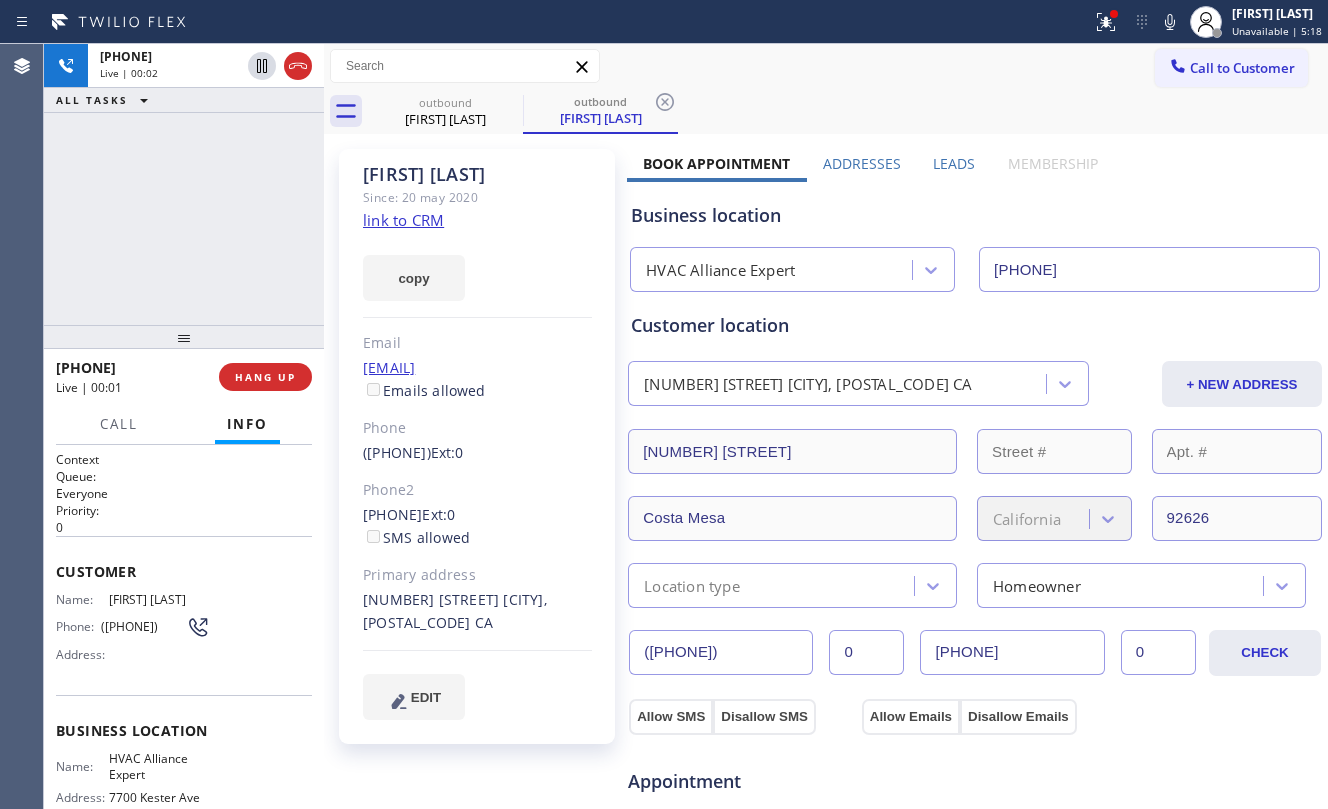 click on "[PHONE]" at bounding box center [184, 377] 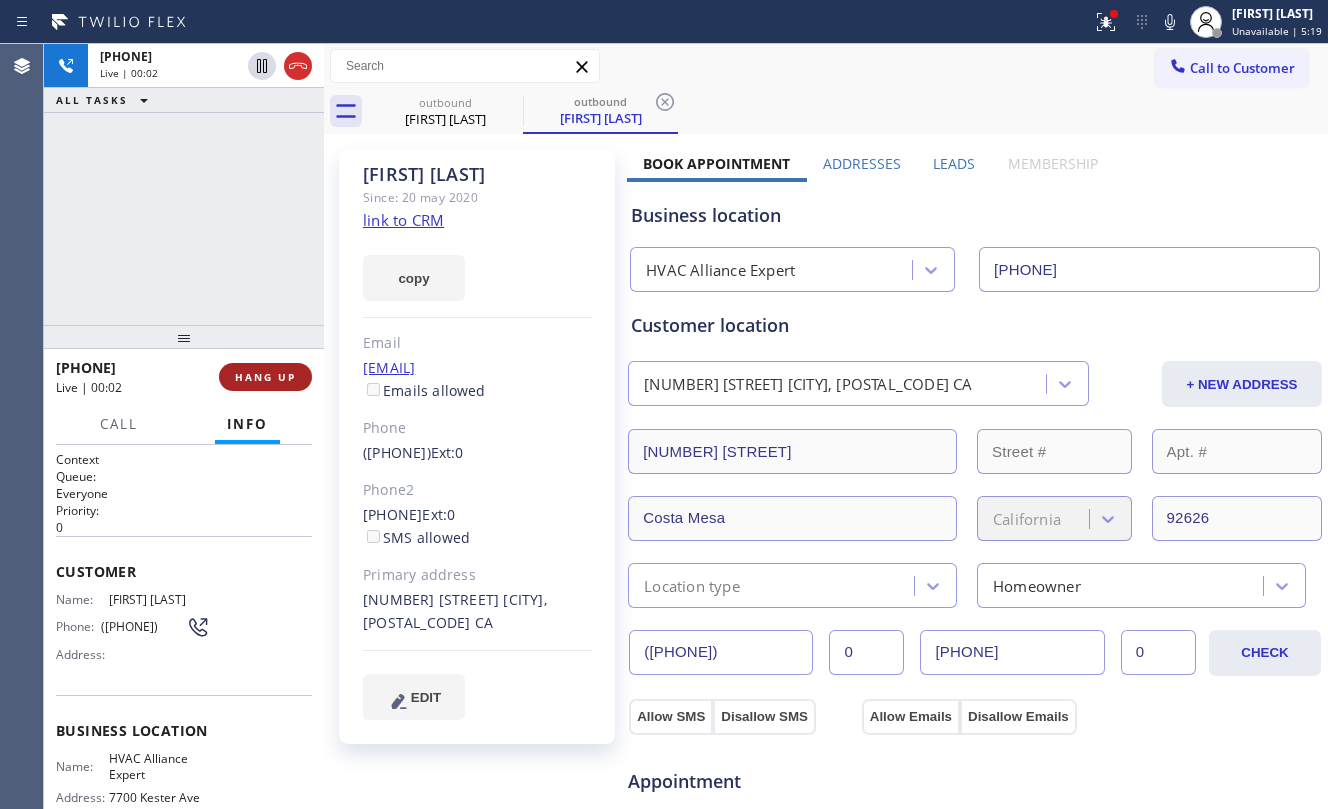 click on "HANG UP" at bounding box center [265, 377] 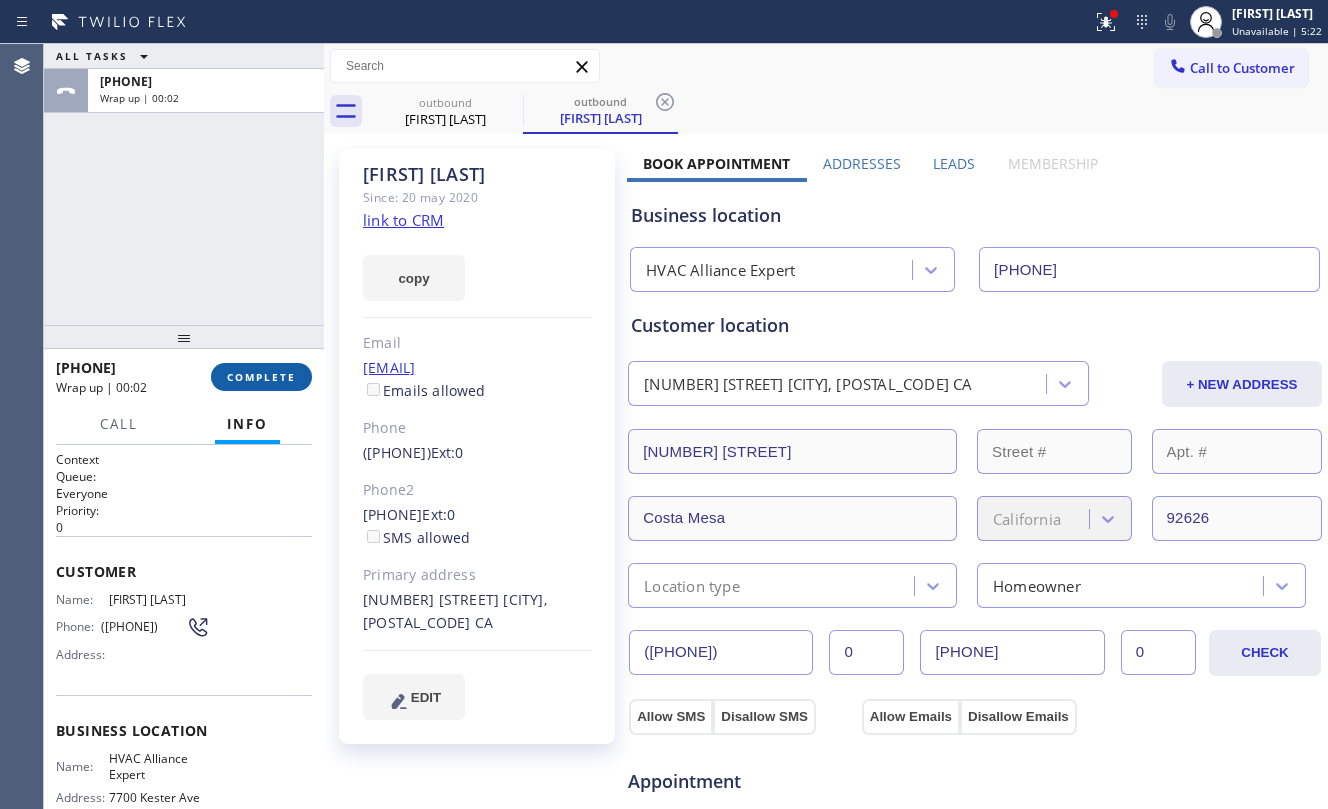 click on "COMPLETE" at bounding box center (261, 377) 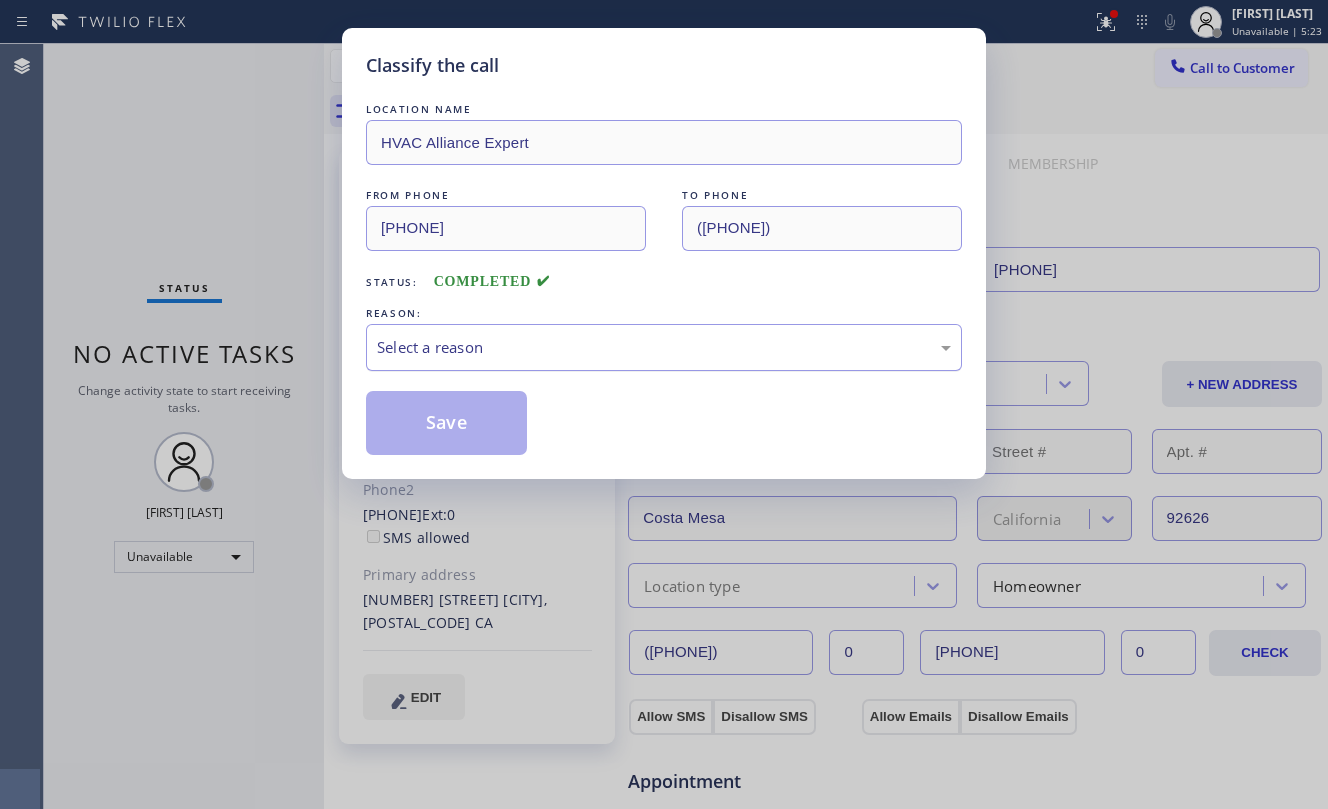 drag, startPoint x: 450, startPoint y: 360, endPoint x: 477, endPoint y: 360, distance: 27 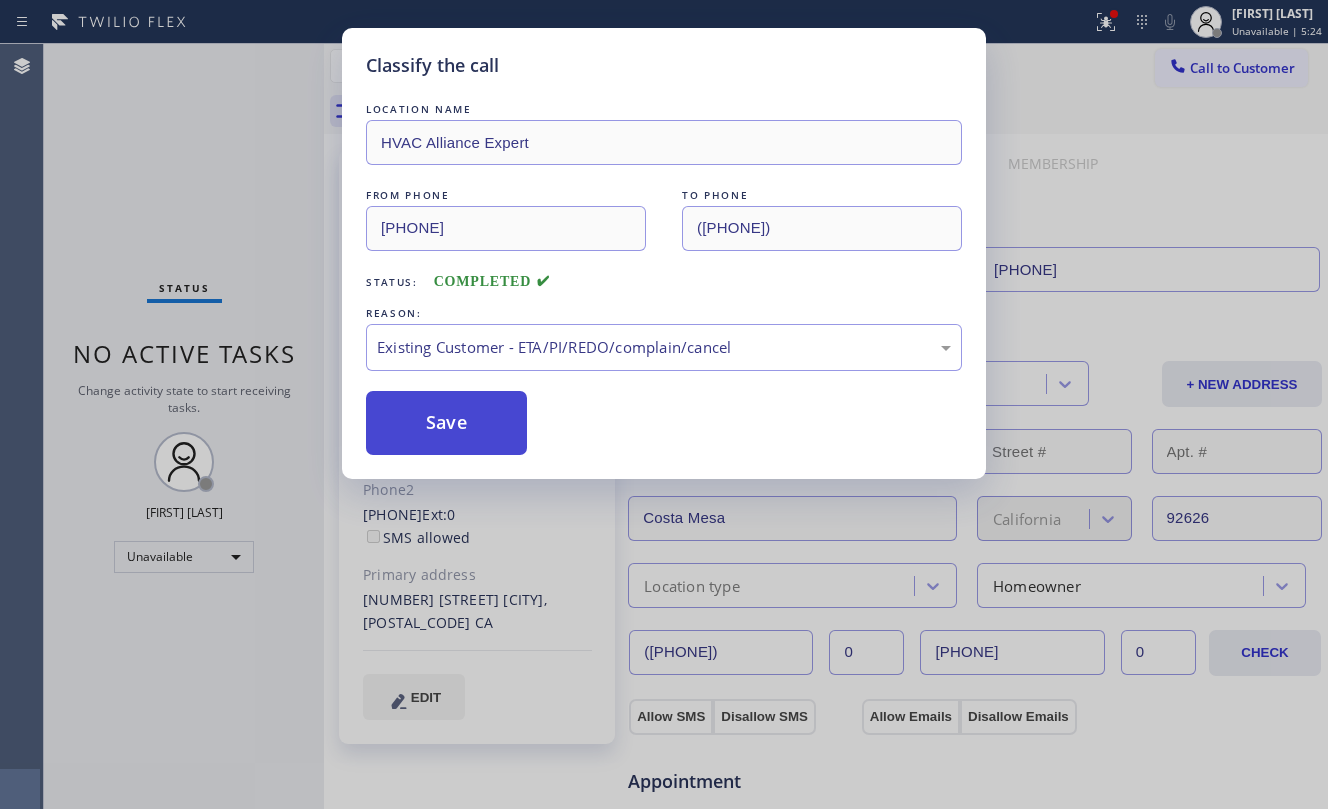 click on "Save" at bounding box center (446, 423) 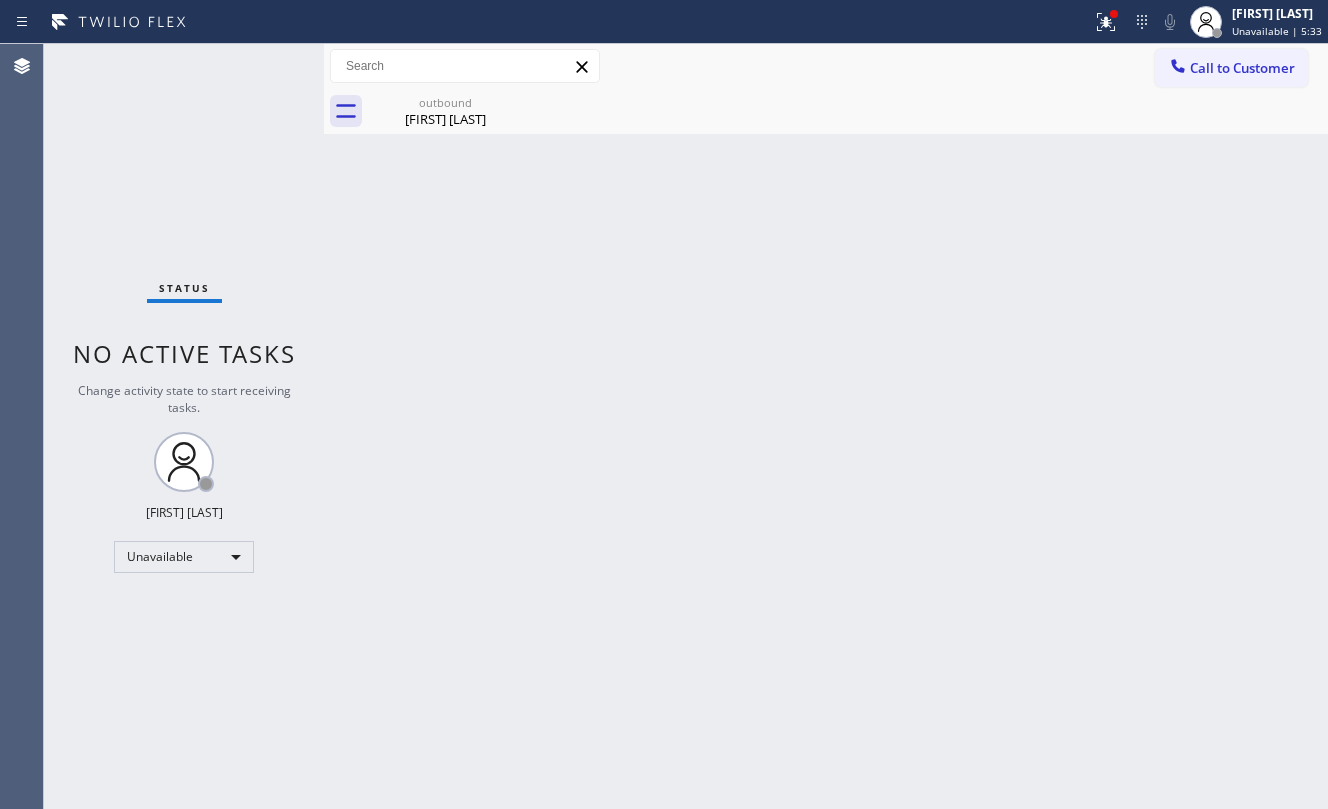 drag, startPoint x: 638, startPoint y: 380, endPoint x: 633, endPoint y: 137, distance: 243.05144 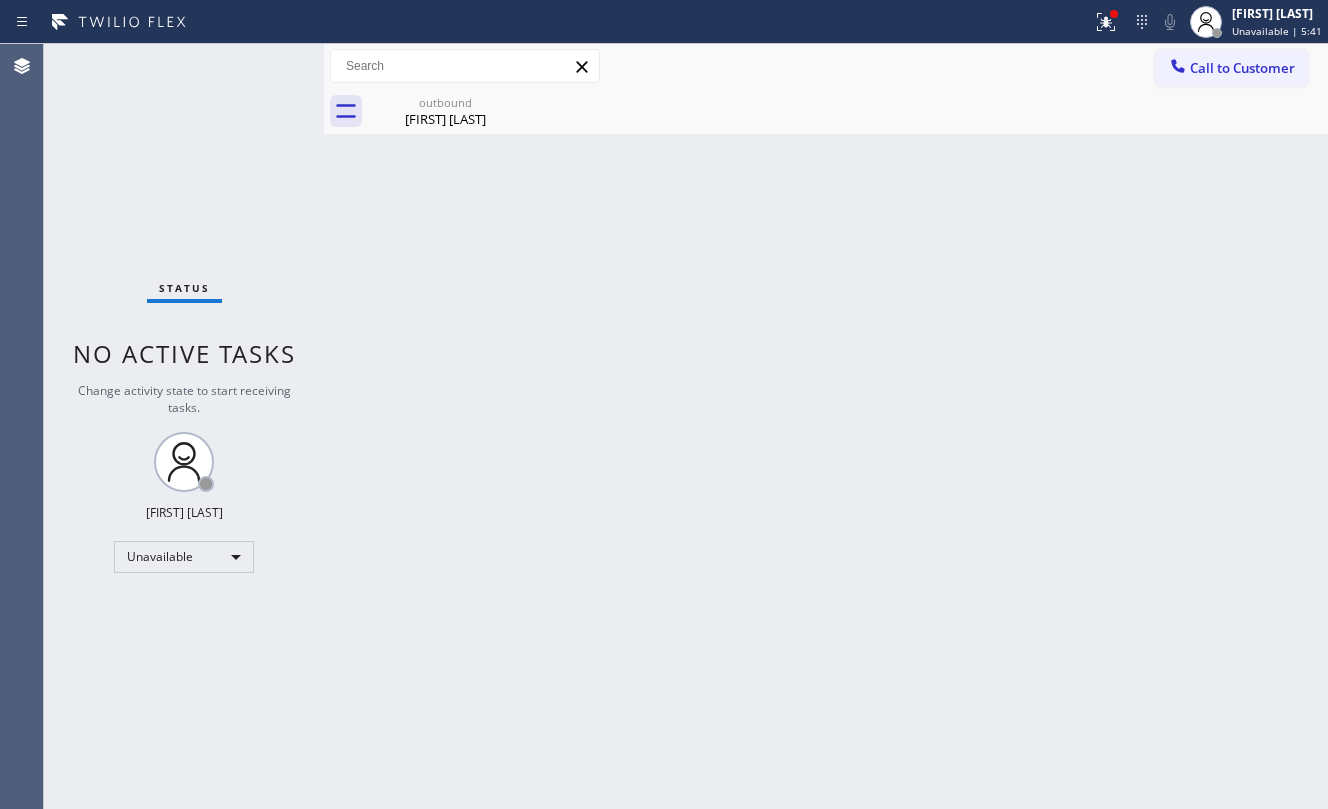 click on "Call to Customer" at bounding box center (1242, 68) 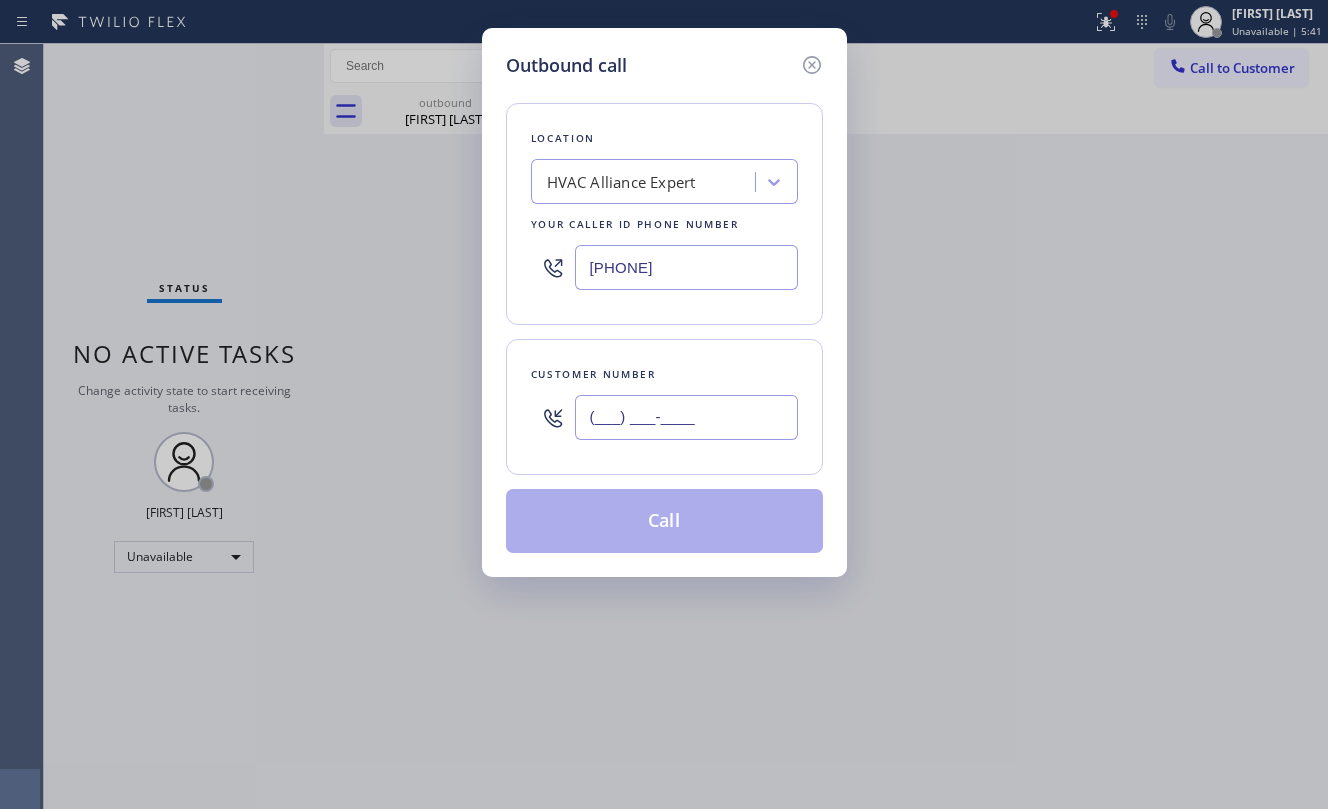 click on "(___) ___-____" at bounding box center (686, 417) 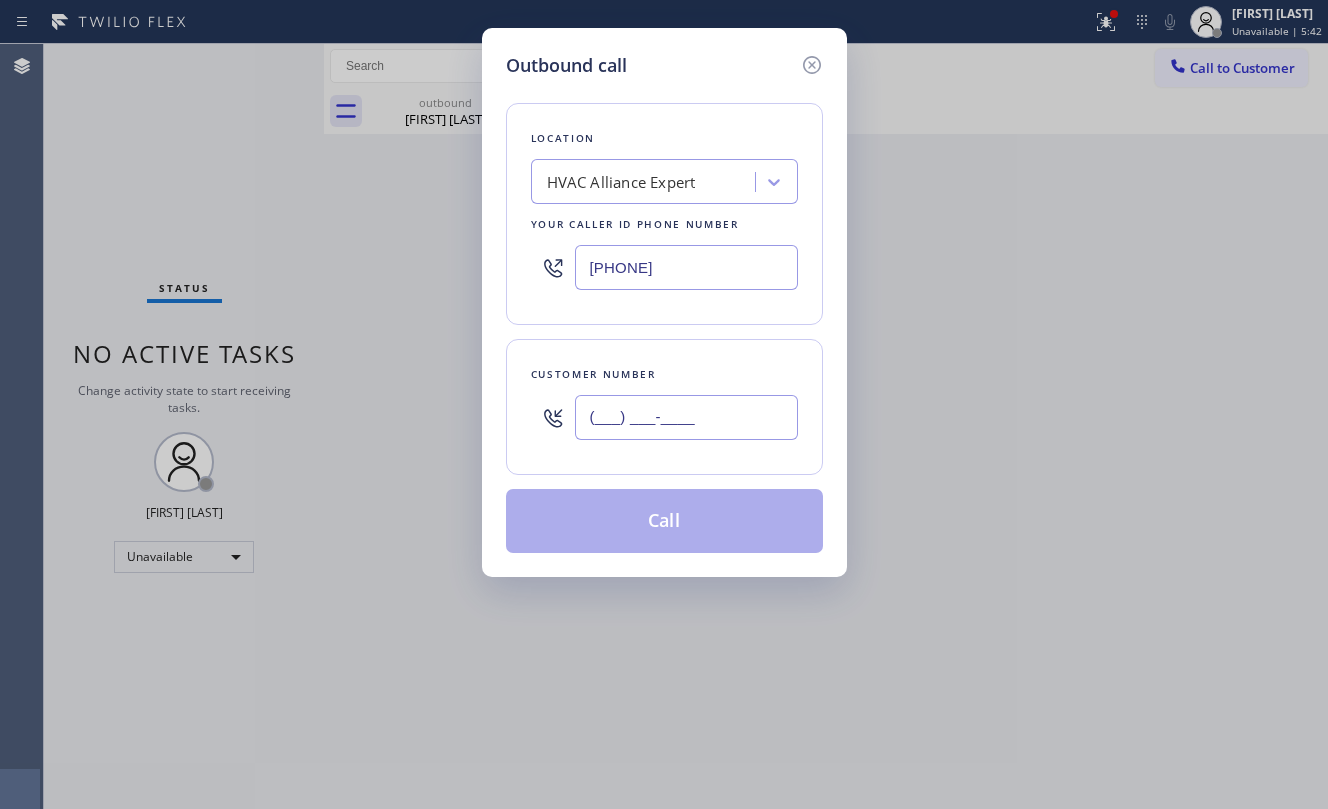 paste on "([PHONE])" 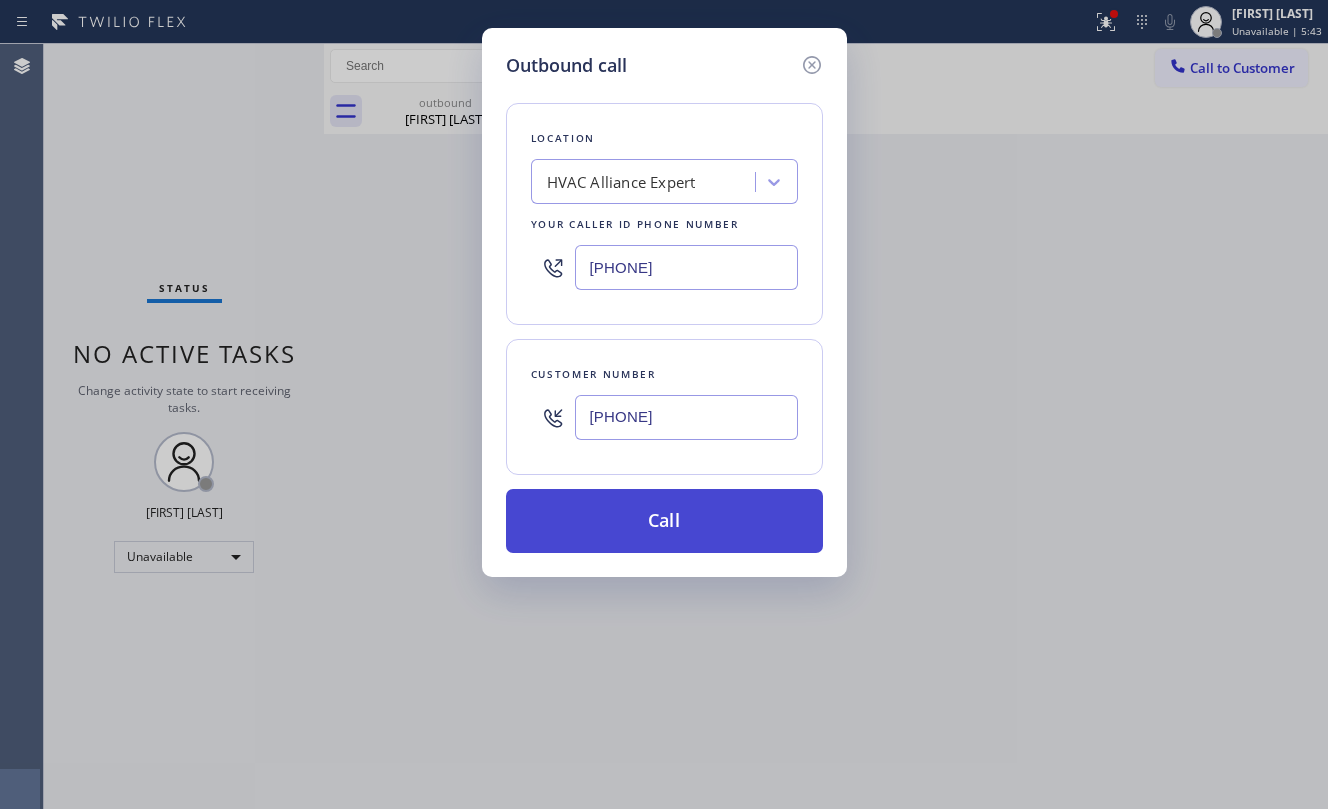 type on "[PHONE]" 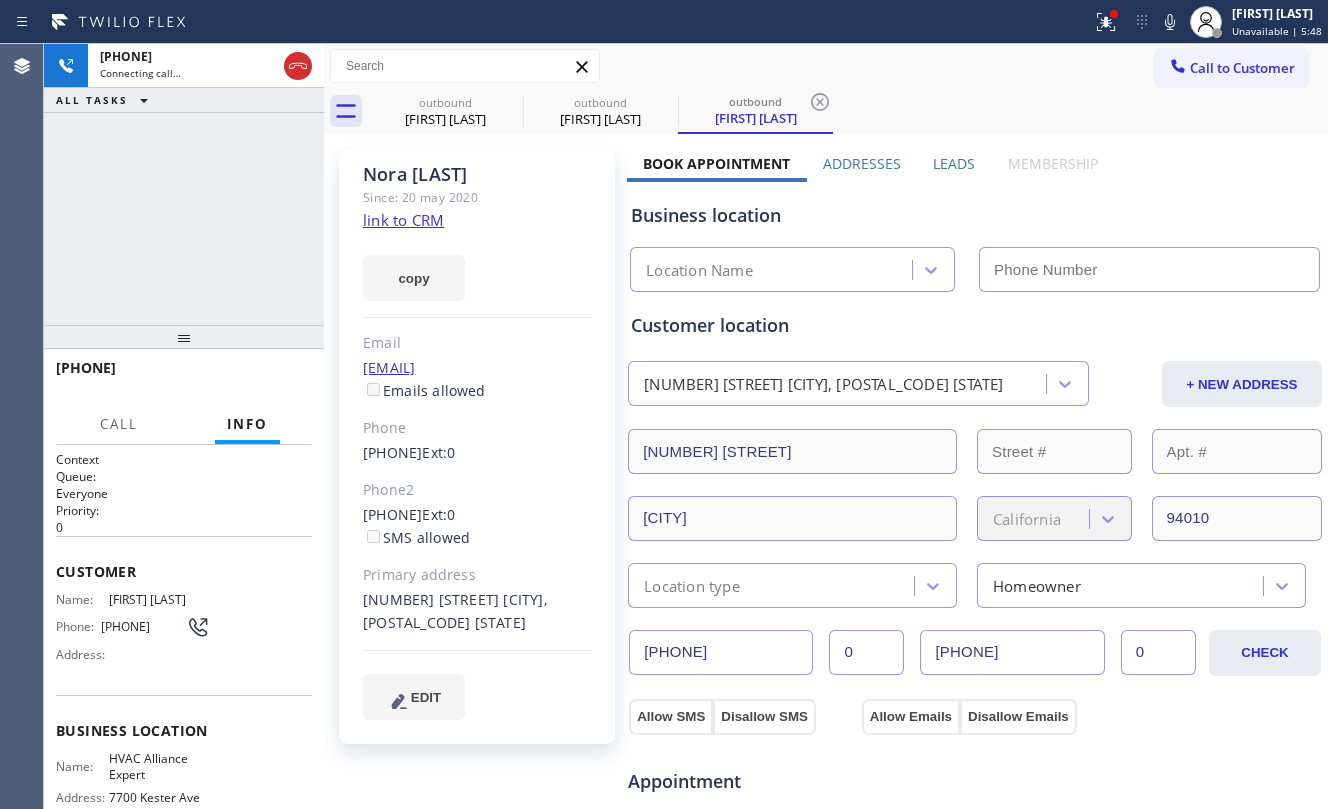 type on "[PHONE]" 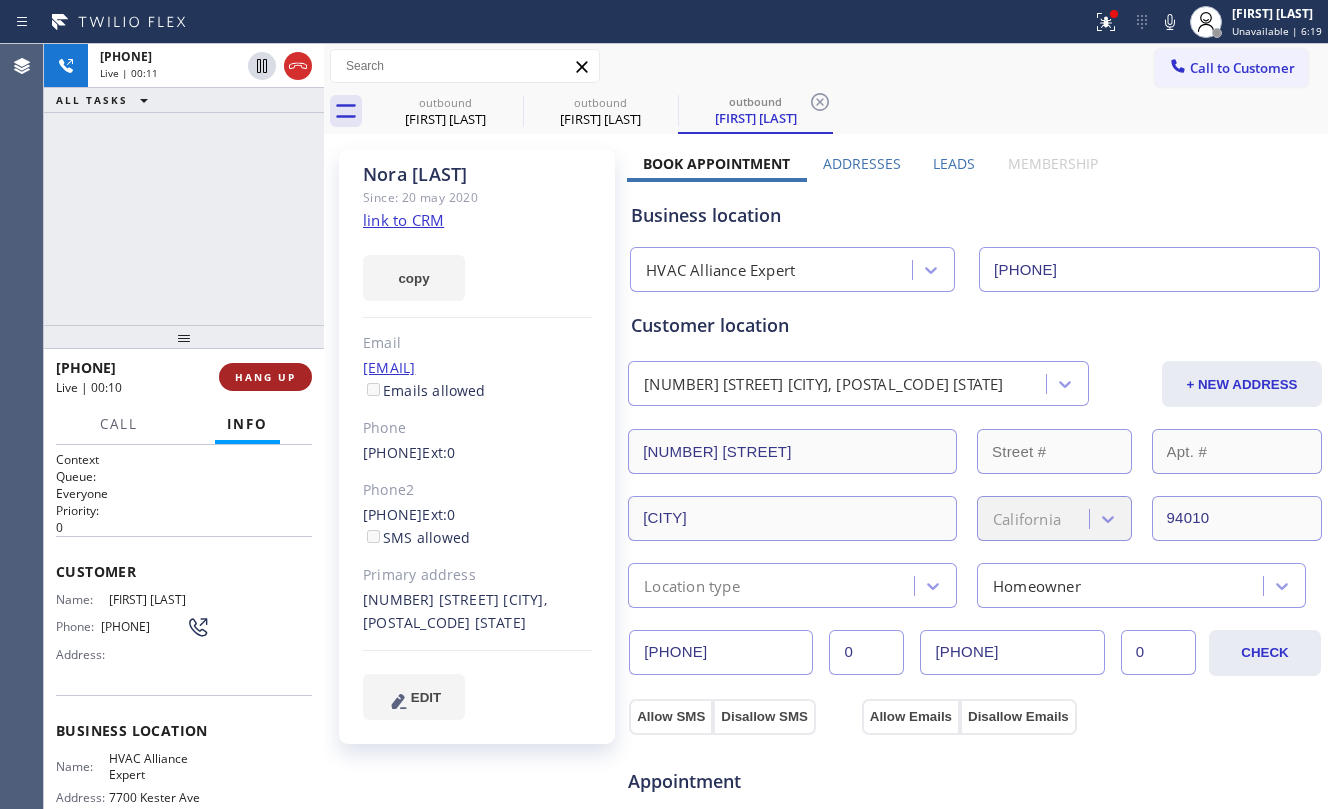 click on "HANG UP" at bounding box center [265, 377] 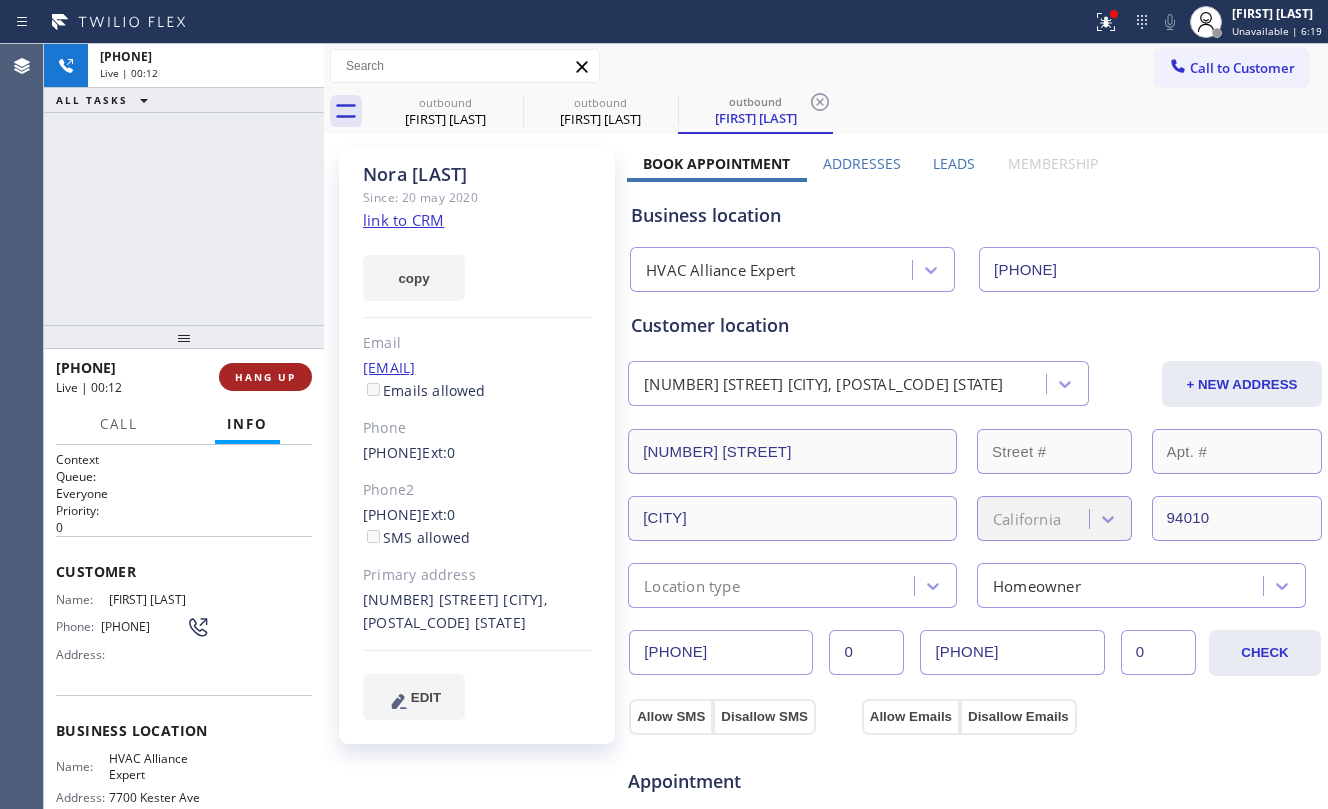 click on "HANG UP" at bounding box center [265, 377] 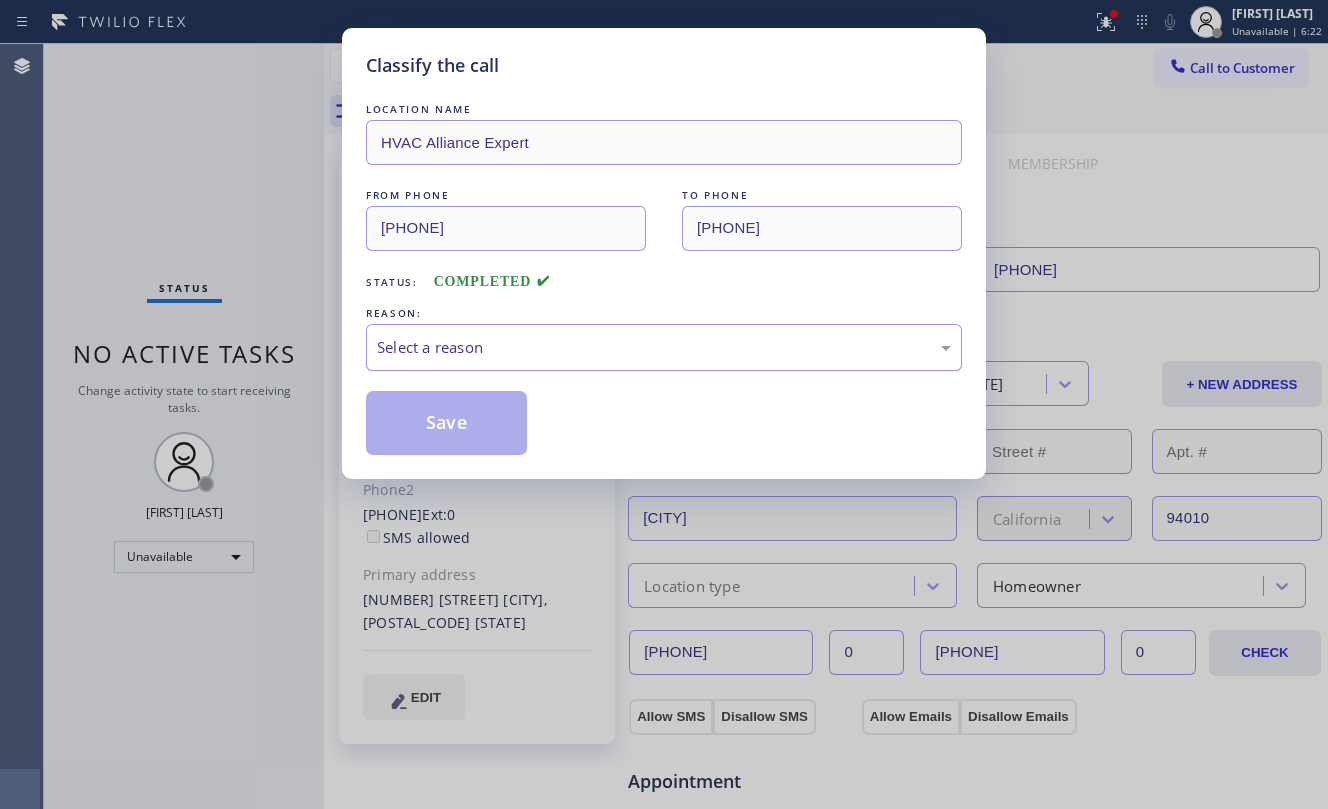 click on "Select a reason" at bounding box center [664, 347] 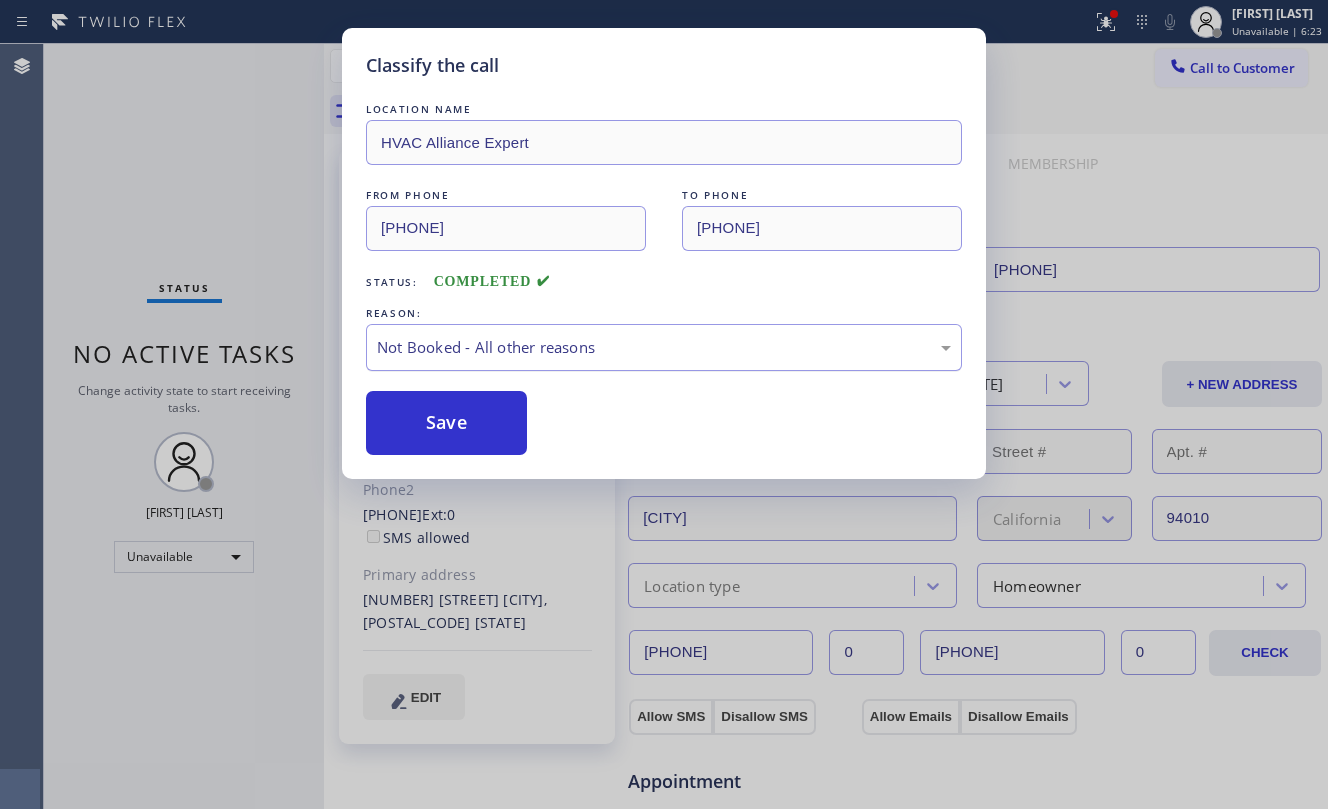 click on "Not Booked - All other reasons" at bounding box center [664, 347] 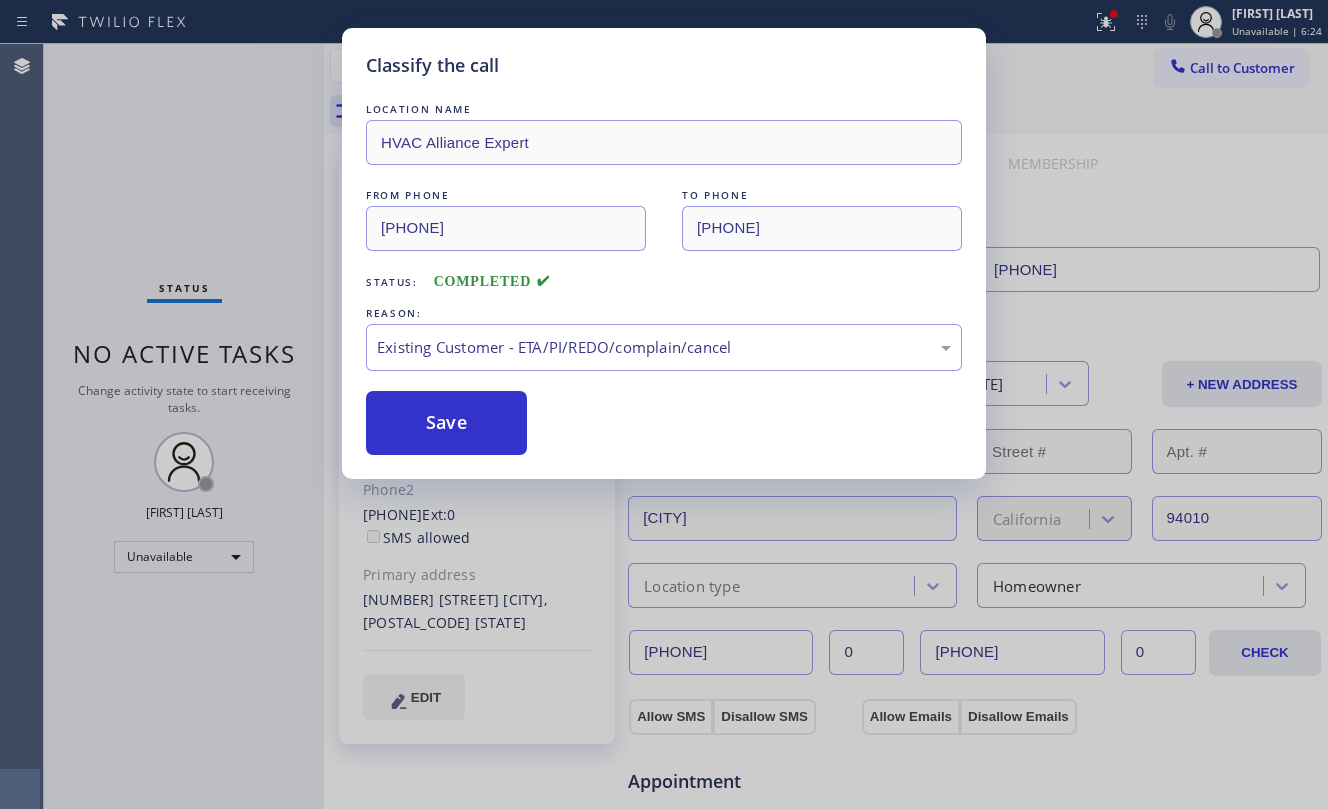 click on "Save" at bounding box center [446, 423] 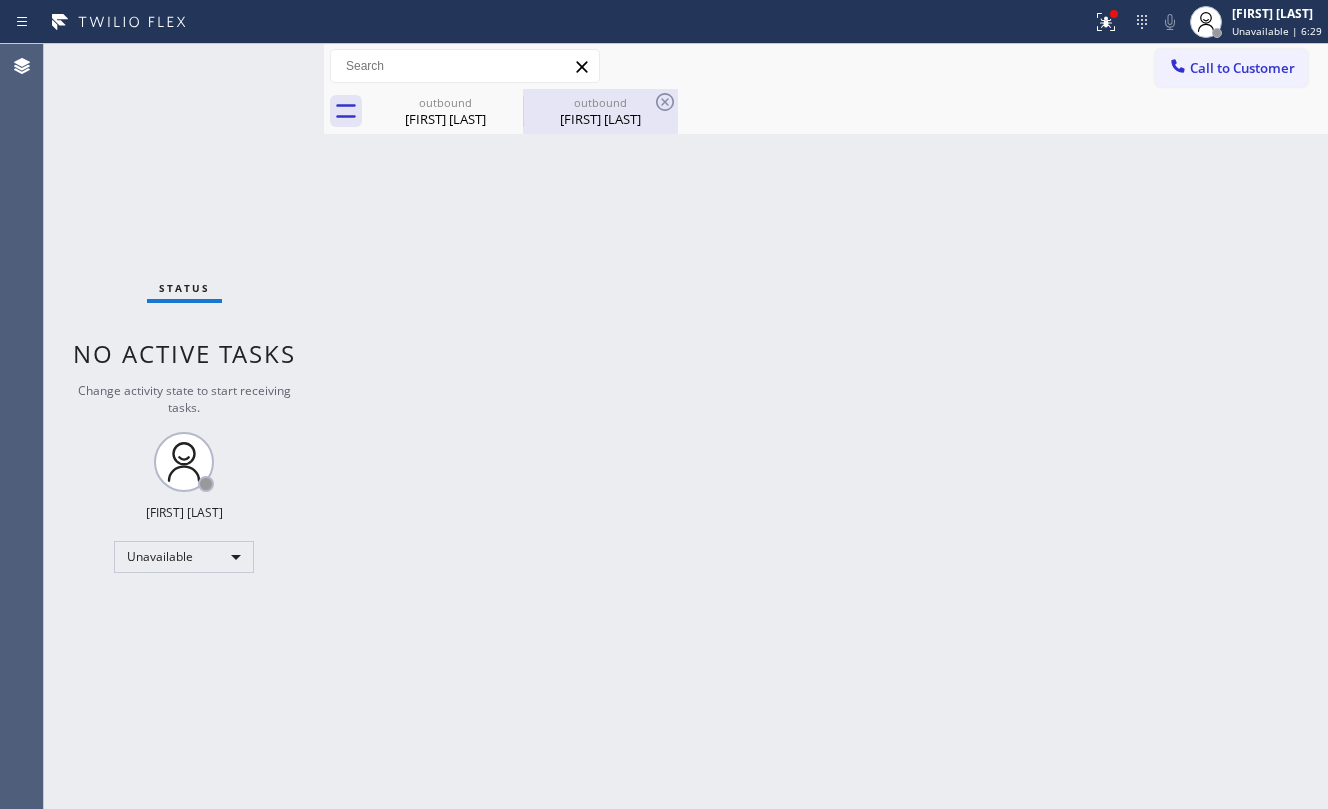 click on "[FIRST]  [LAST]" at bounding box center (600, 119) 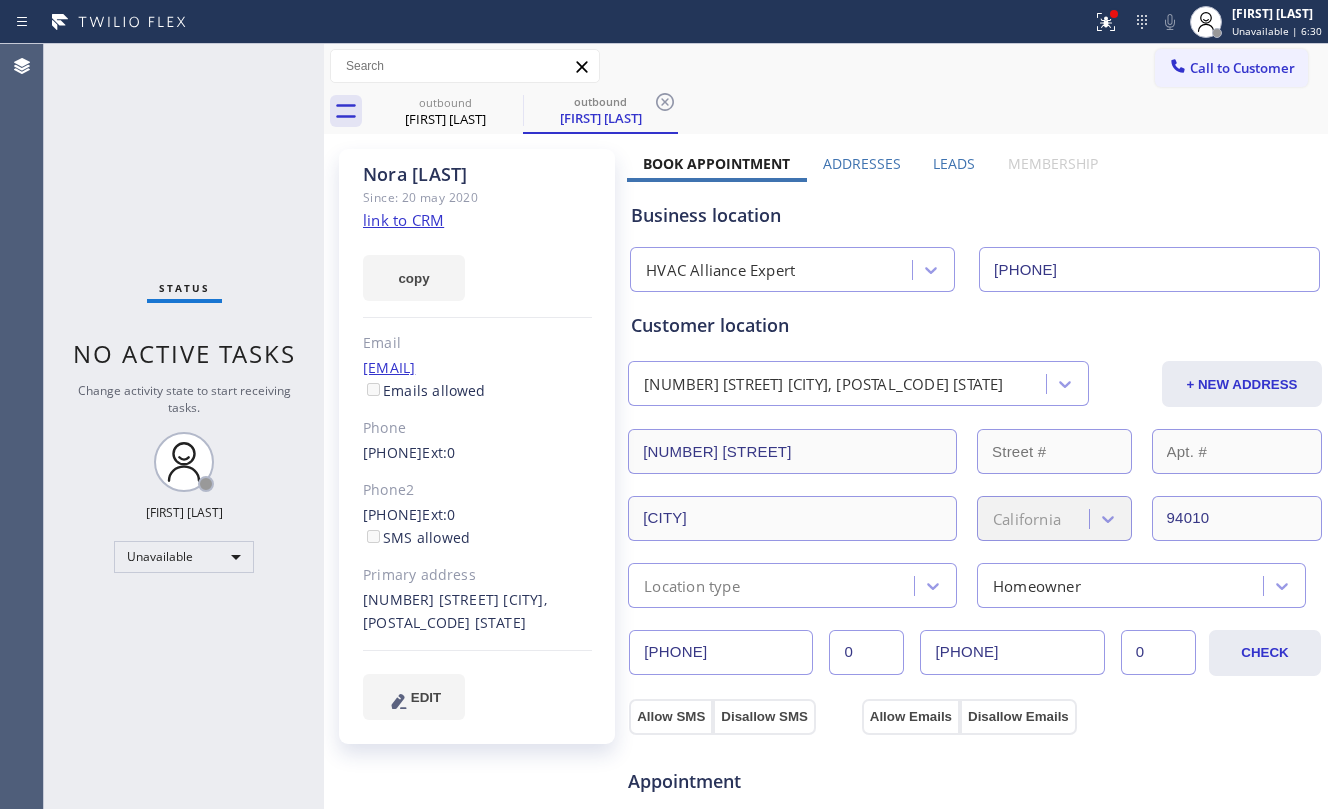 click on "link to CRM" 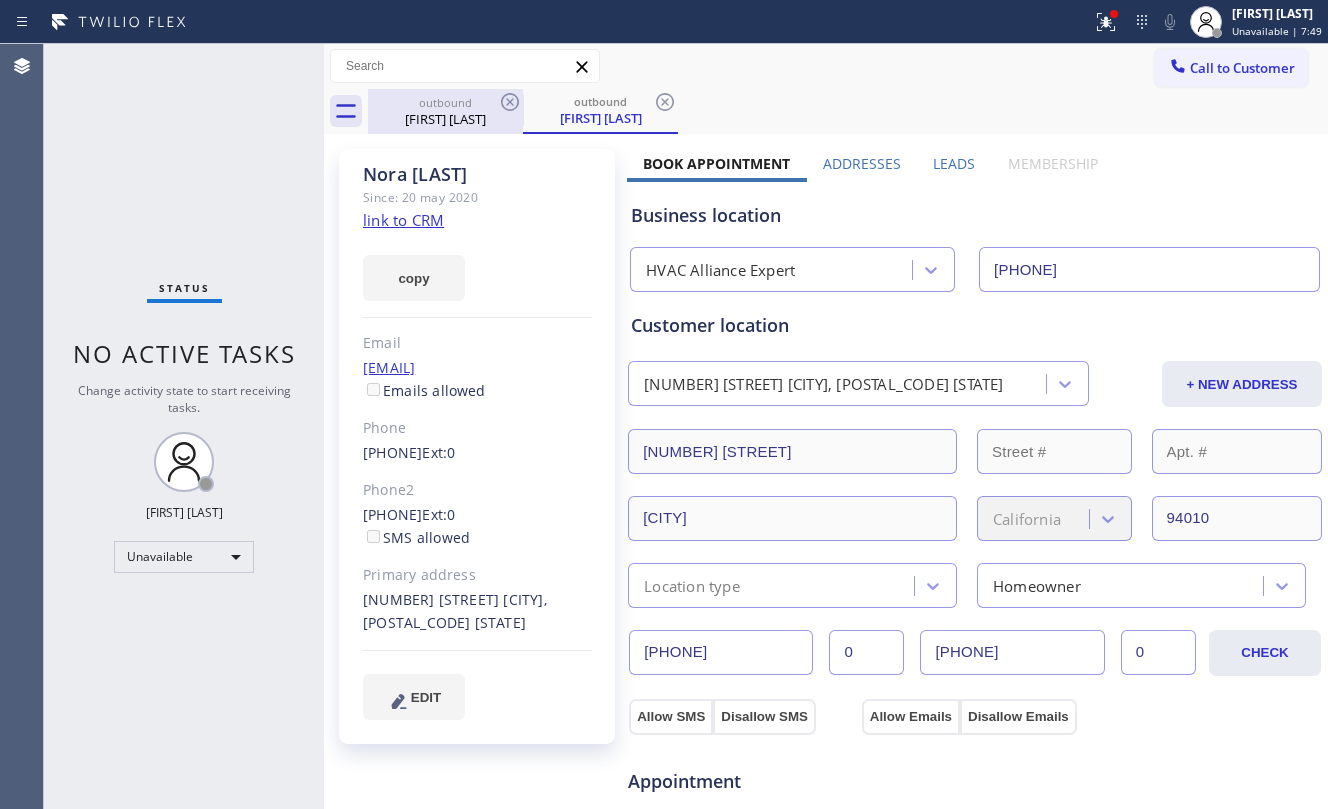 click on "[FIRST] [LAST]" at bounding box center [445, 119] 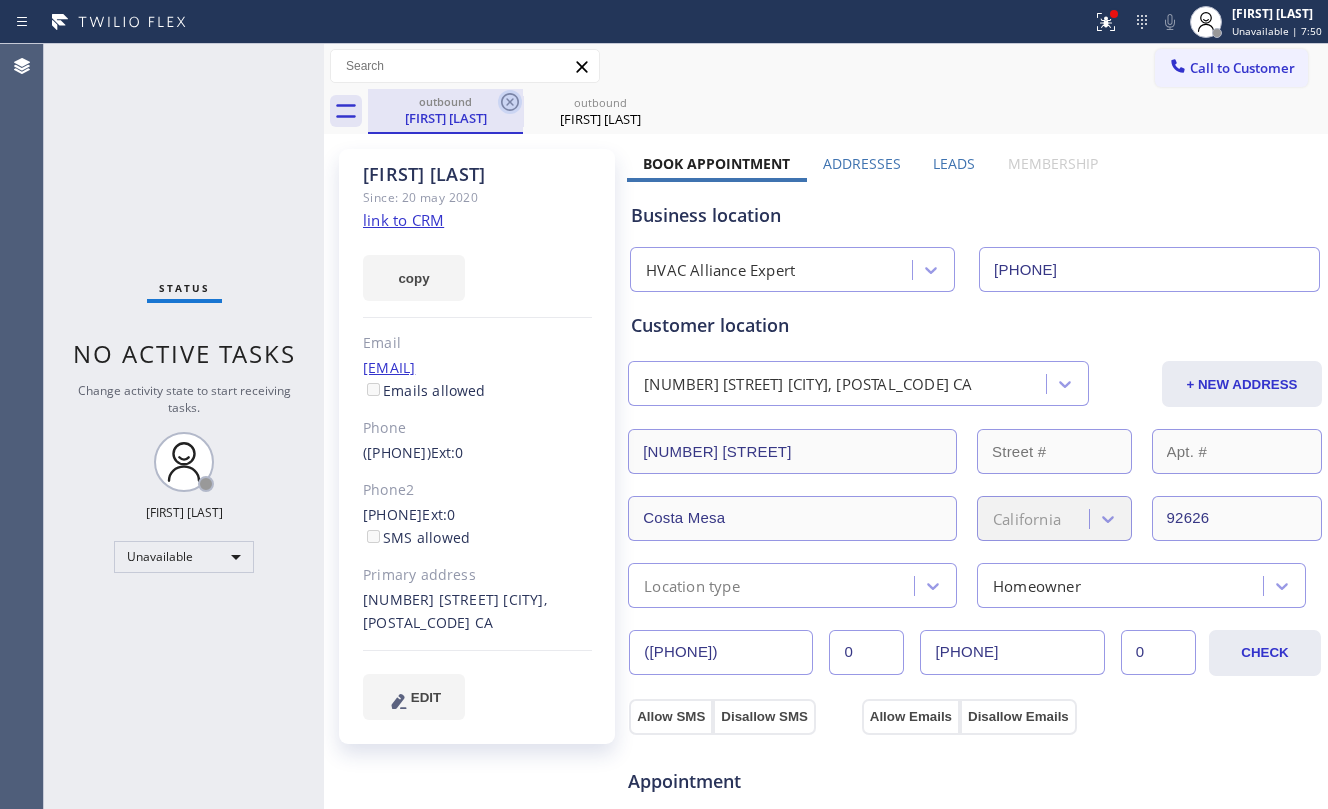 click 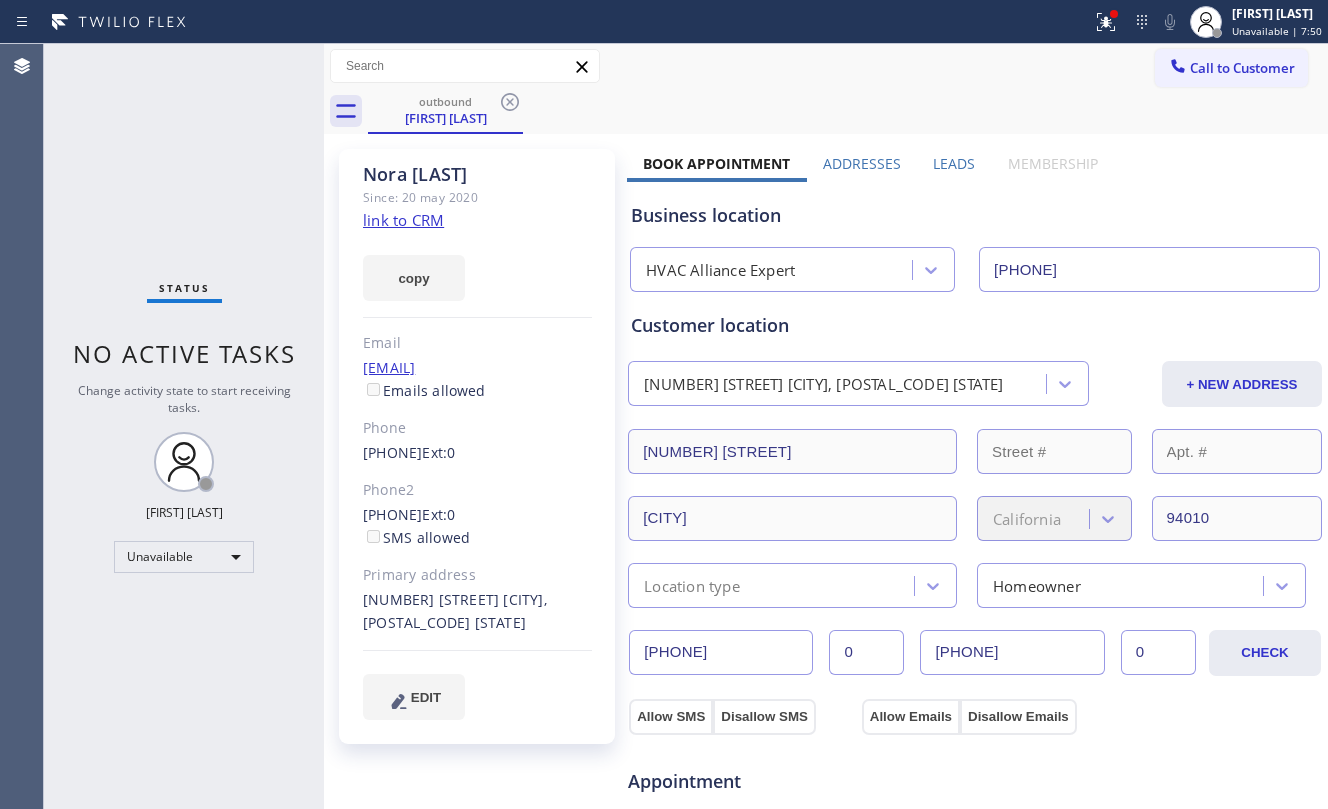 click 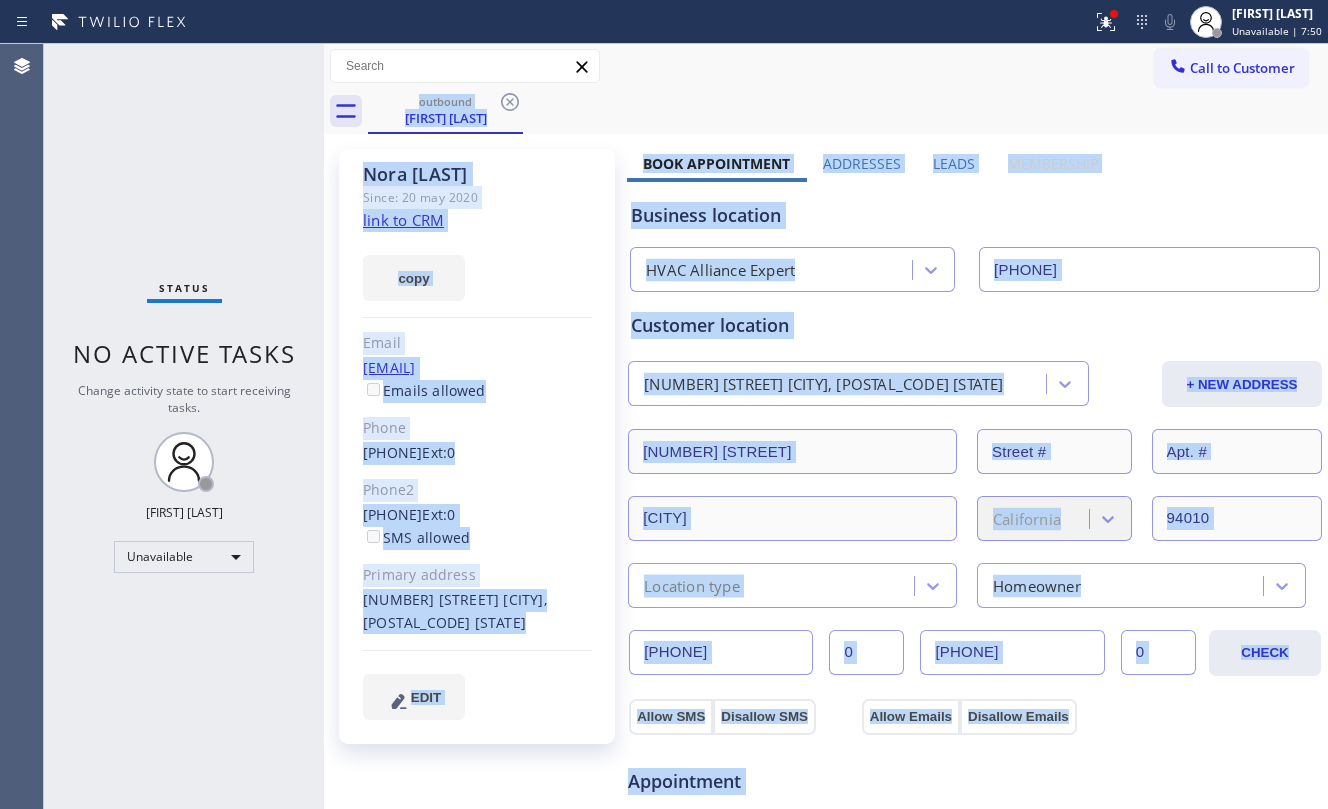 click on "outbound [FIRST]  [LAST]" at bounding box center [848, 111] 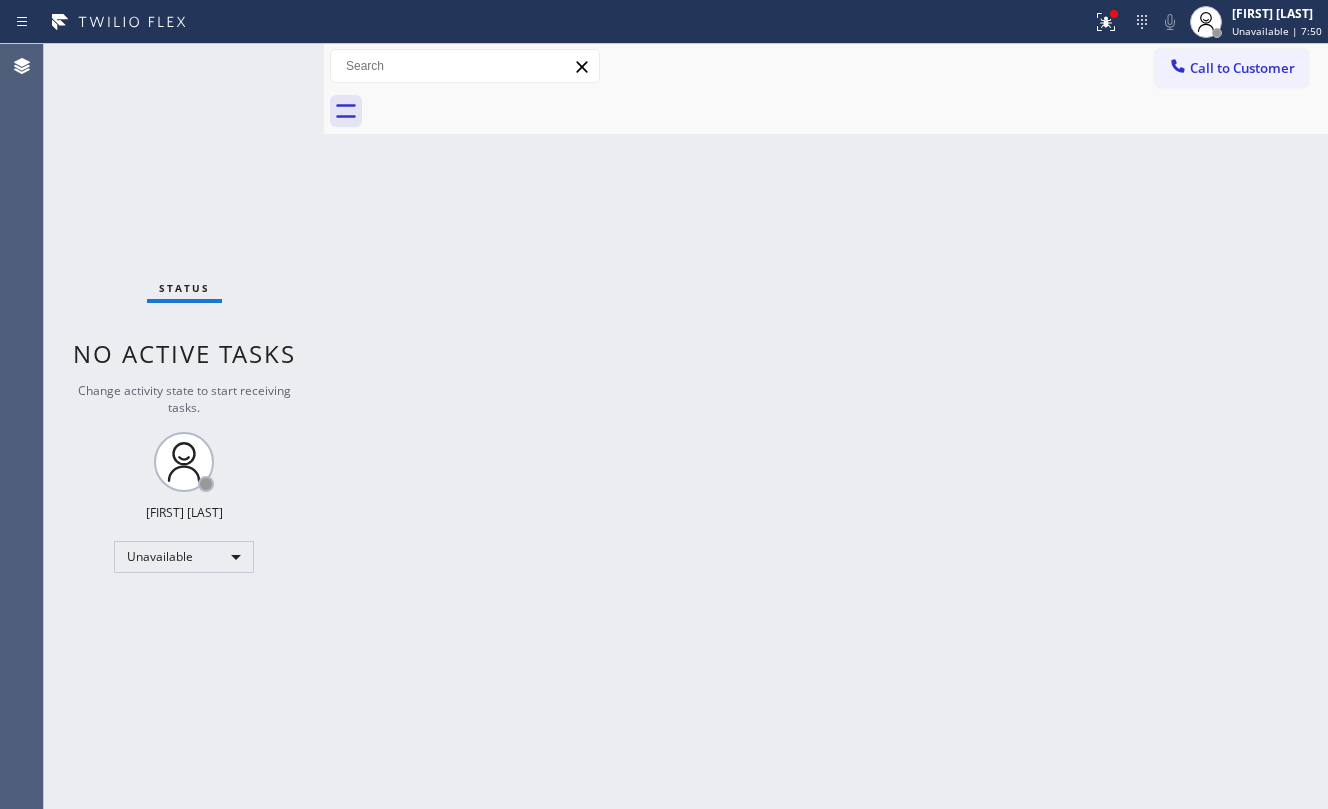 click at bounding box center [848, 111] 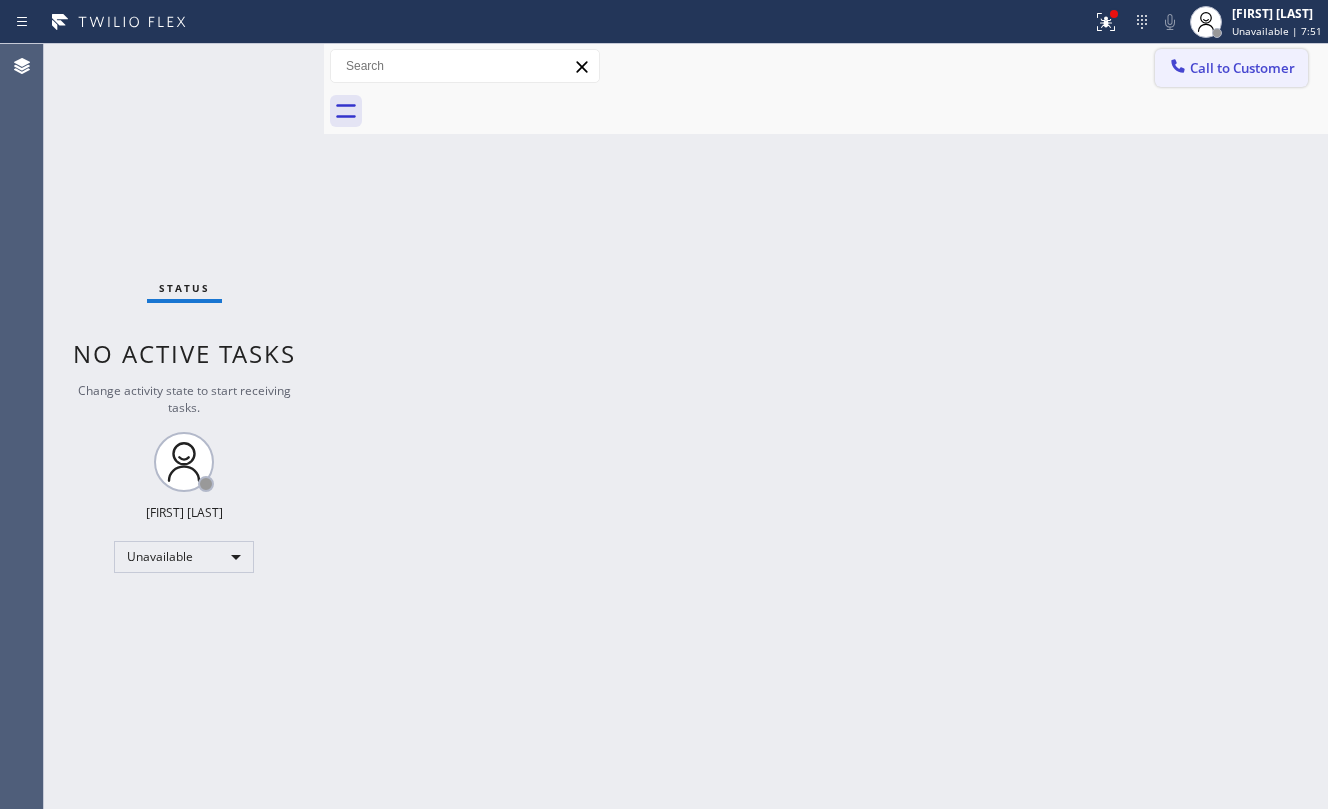 click on "Call to Customer" at bounding box center (1231, 68) 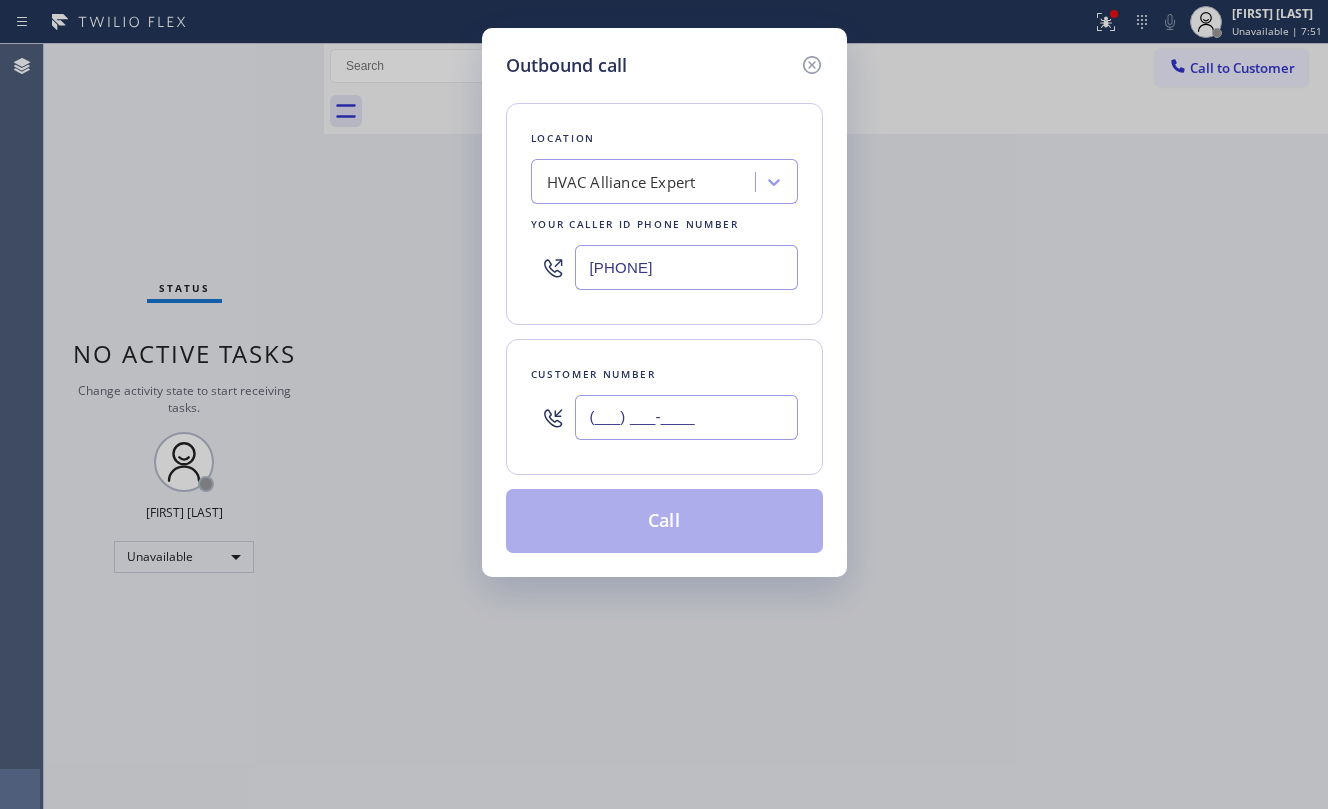 click on "(___) ___-____" at bounding box center [686, 417] 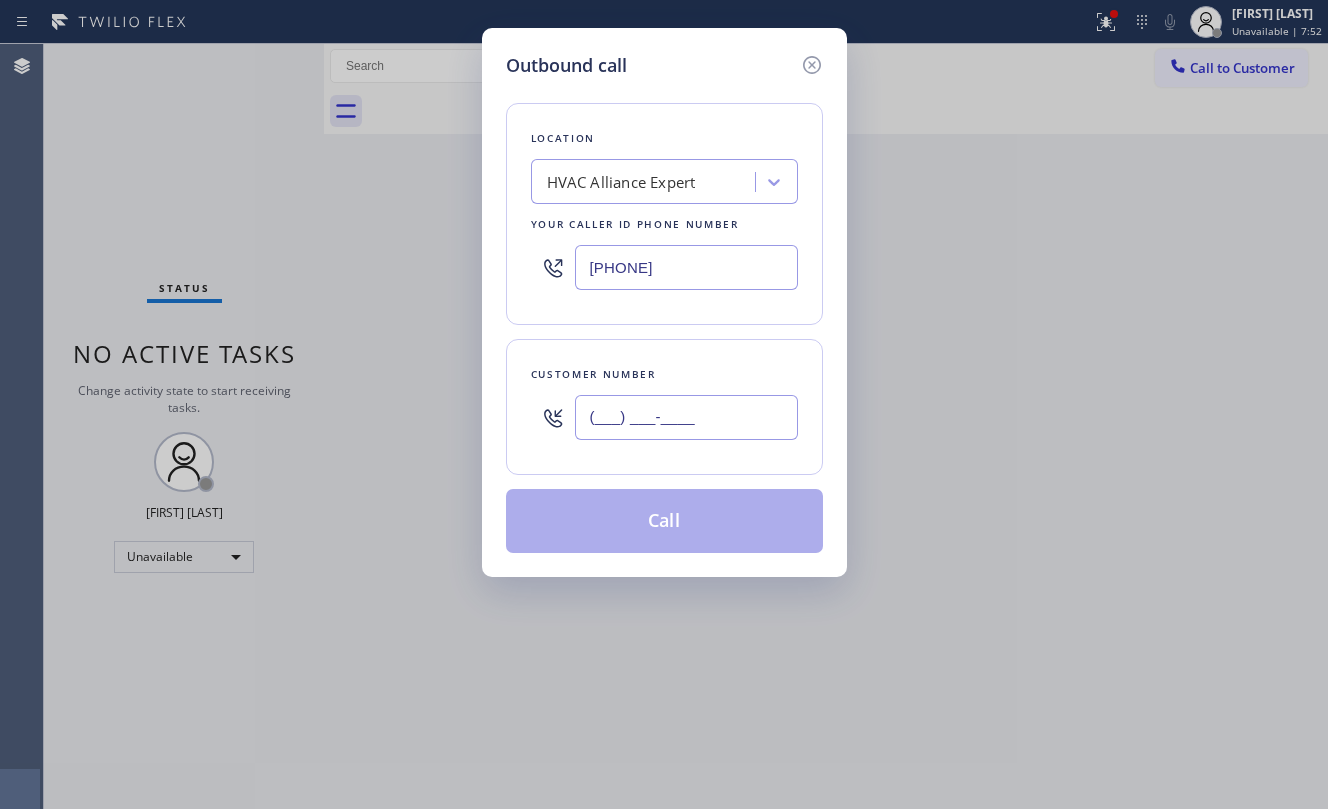 paste on "([PHONE])" 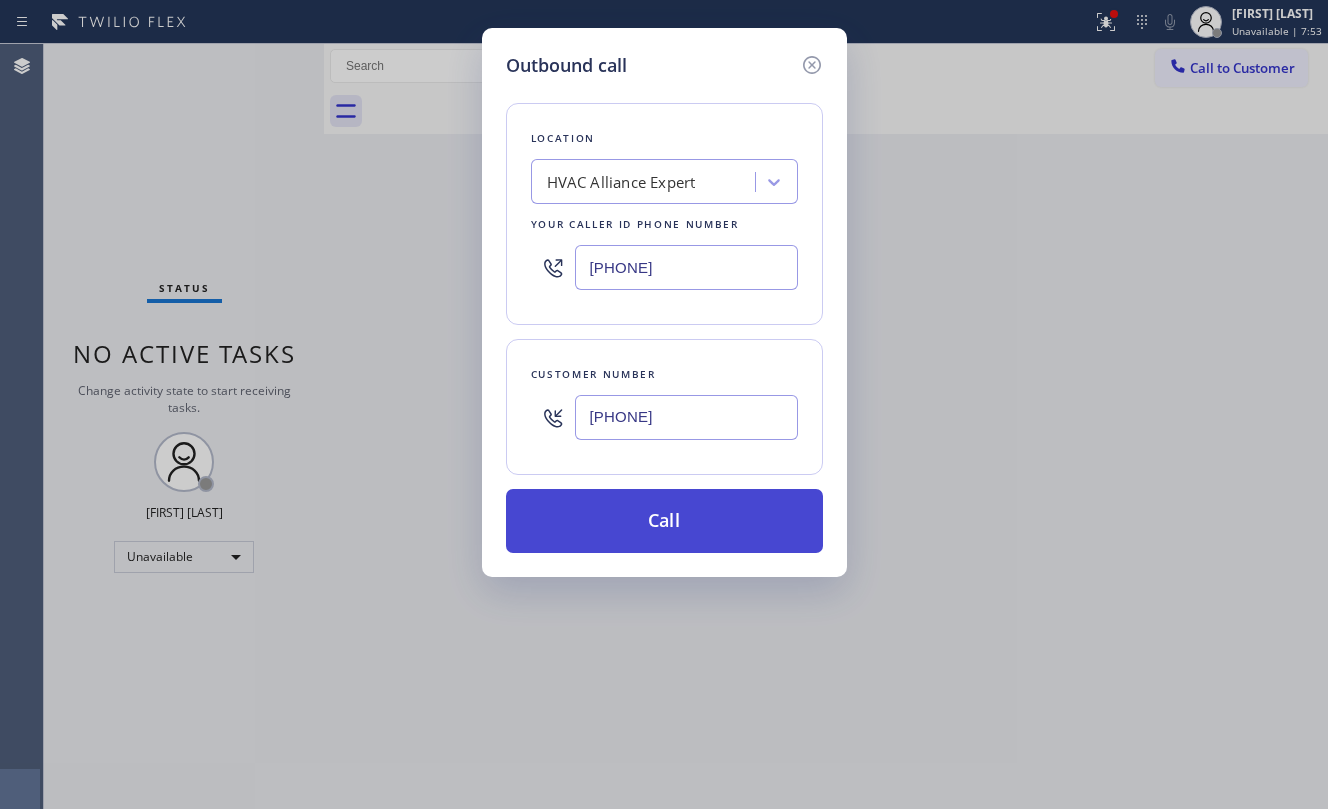 type on "[PHONE]" 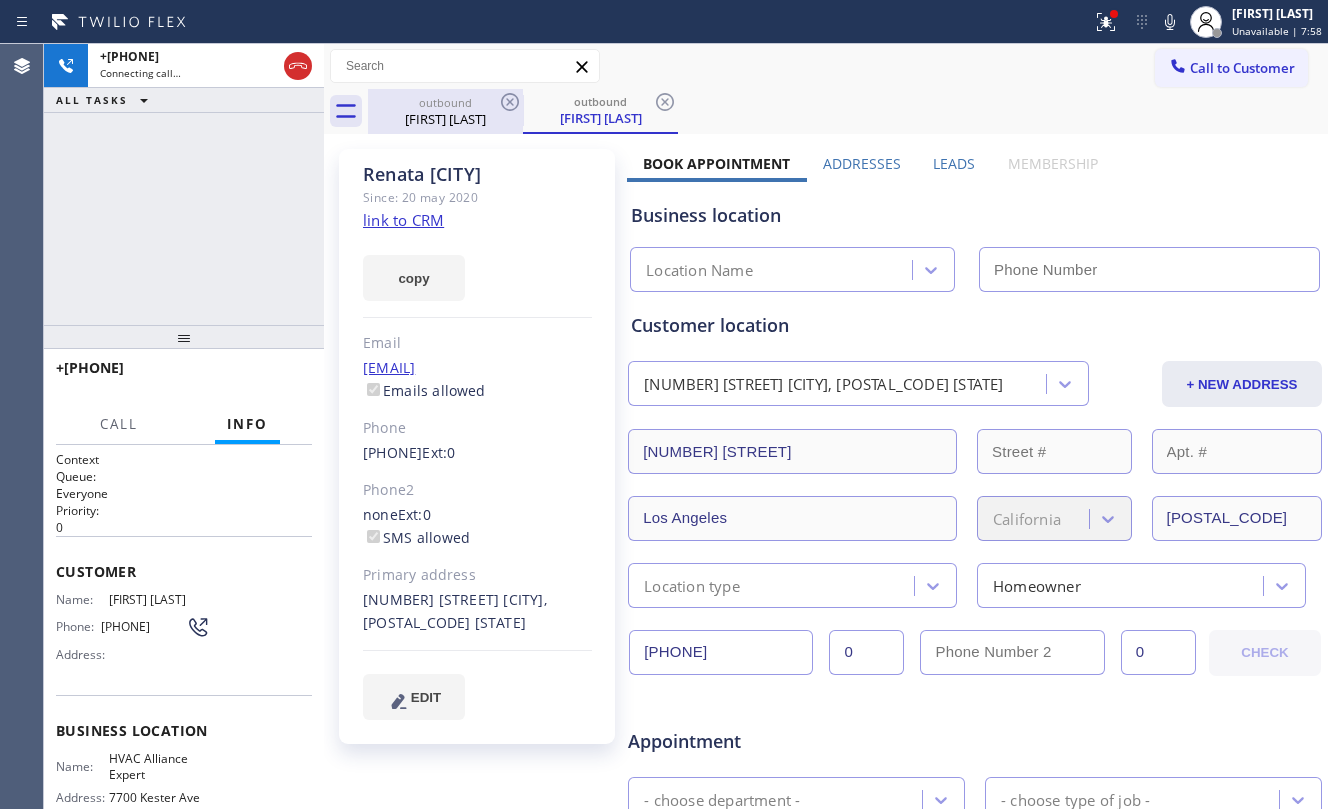 click on "[FIRST] [LAST]" at bounding box center (445, 119) 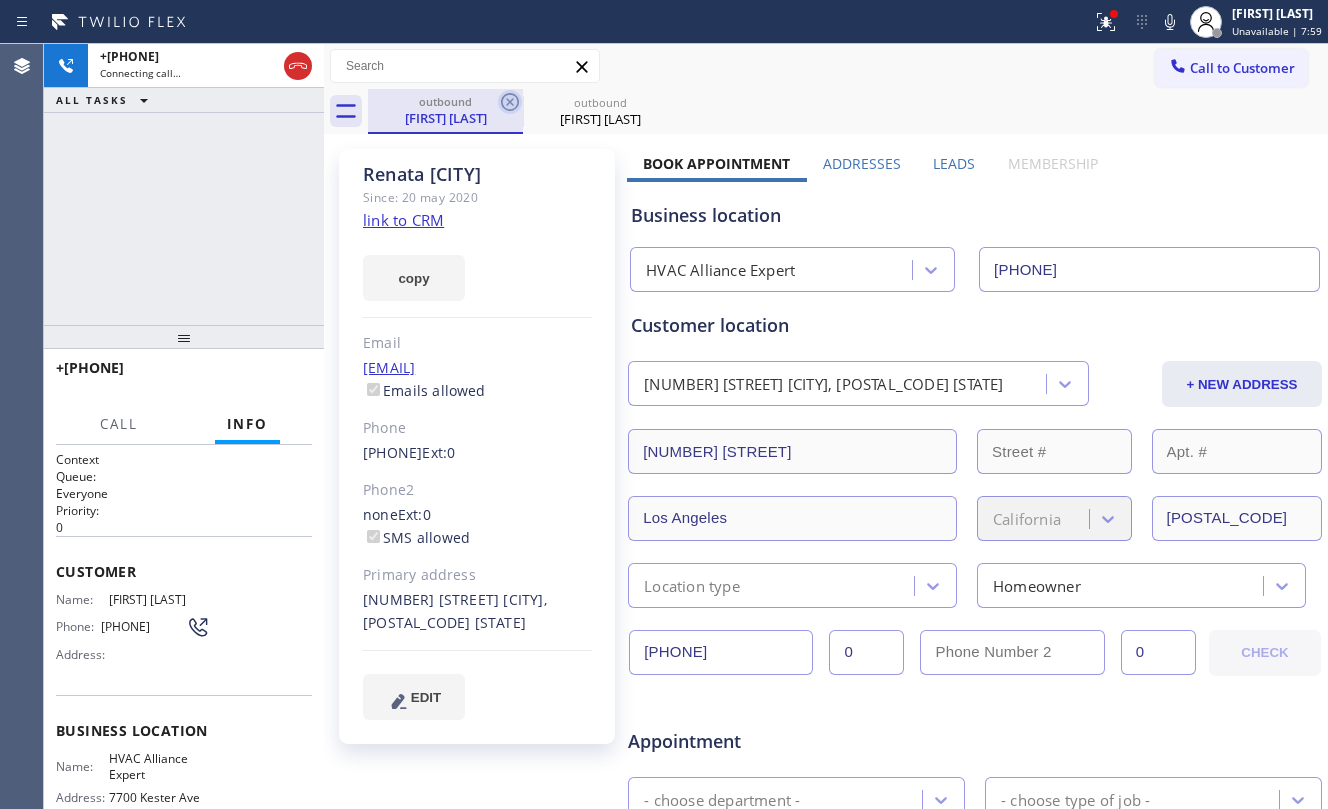 click 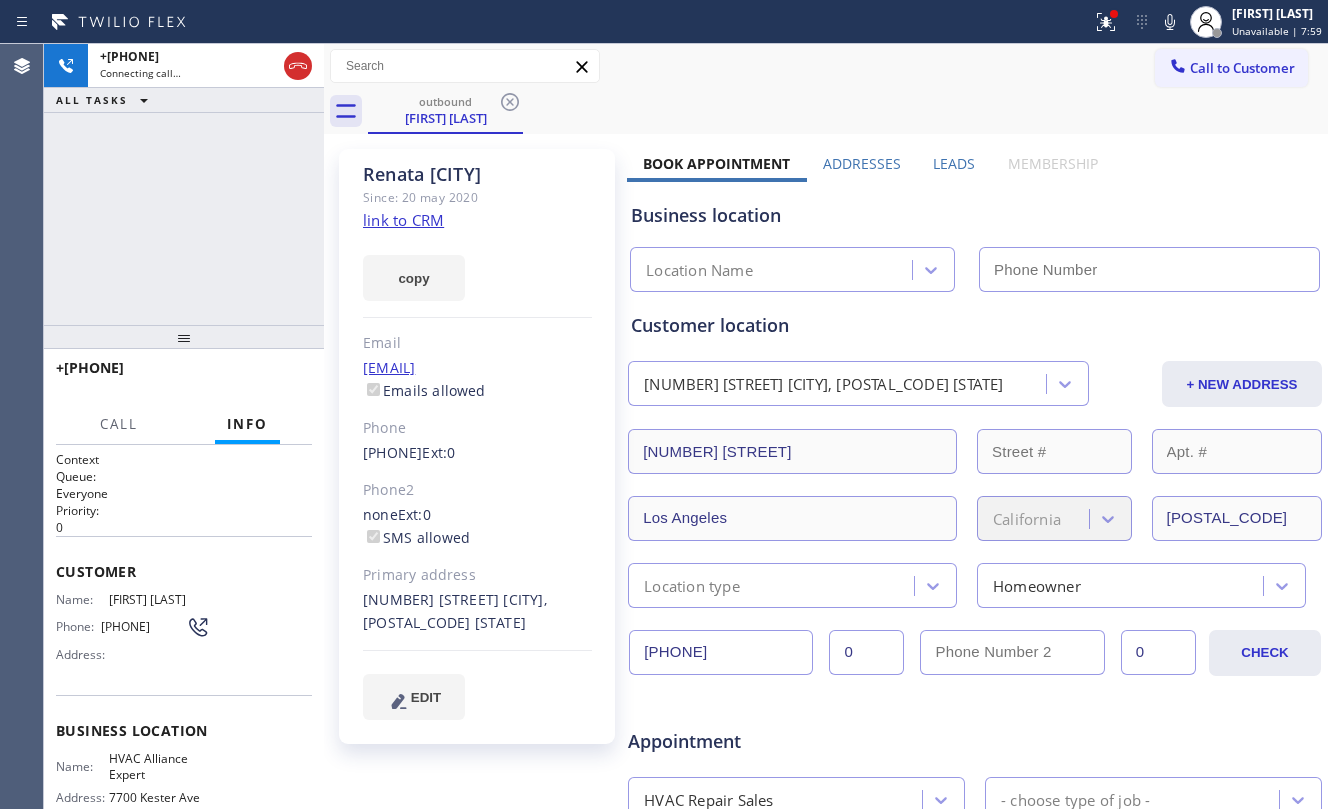 type on "[PHONE]" 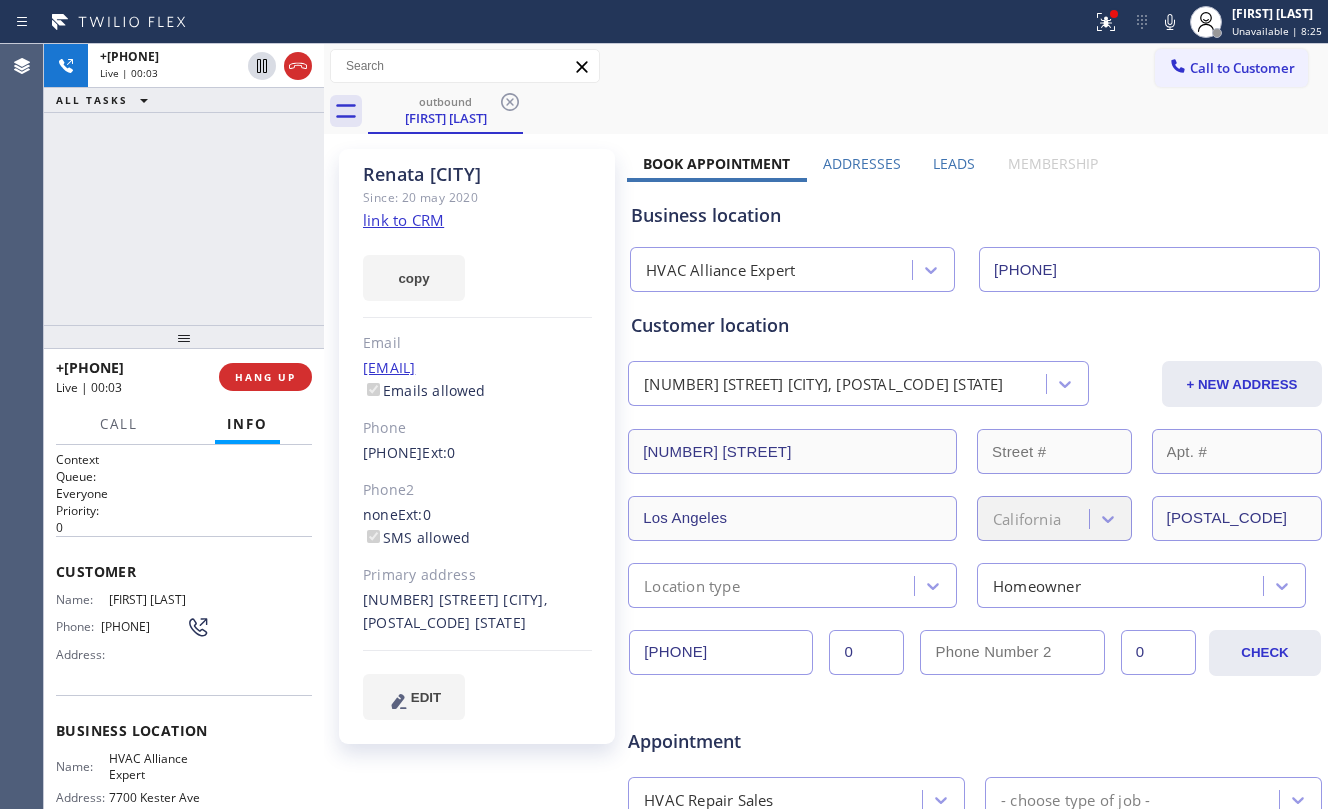 click at bounding box center [184, 337] 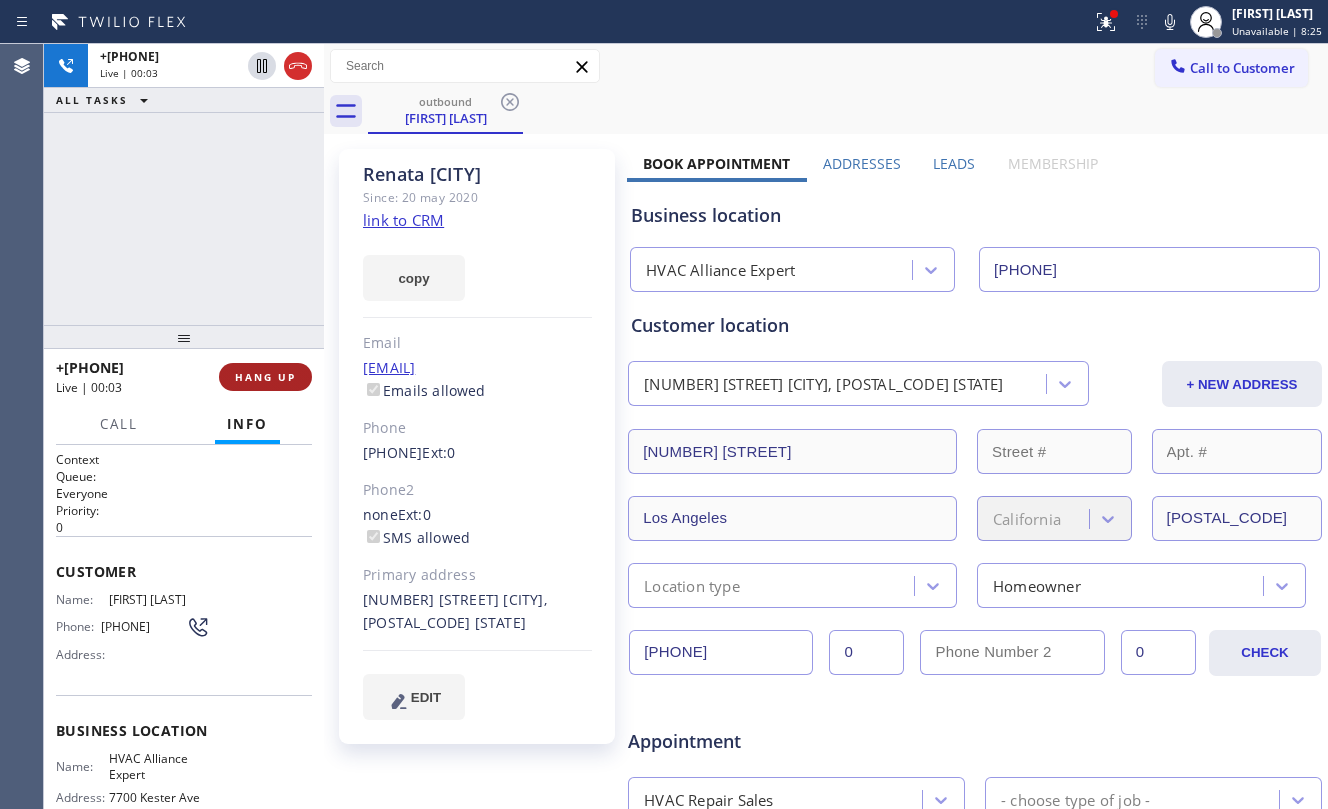 click on "HANG UP" at bounding box center (265, 377) 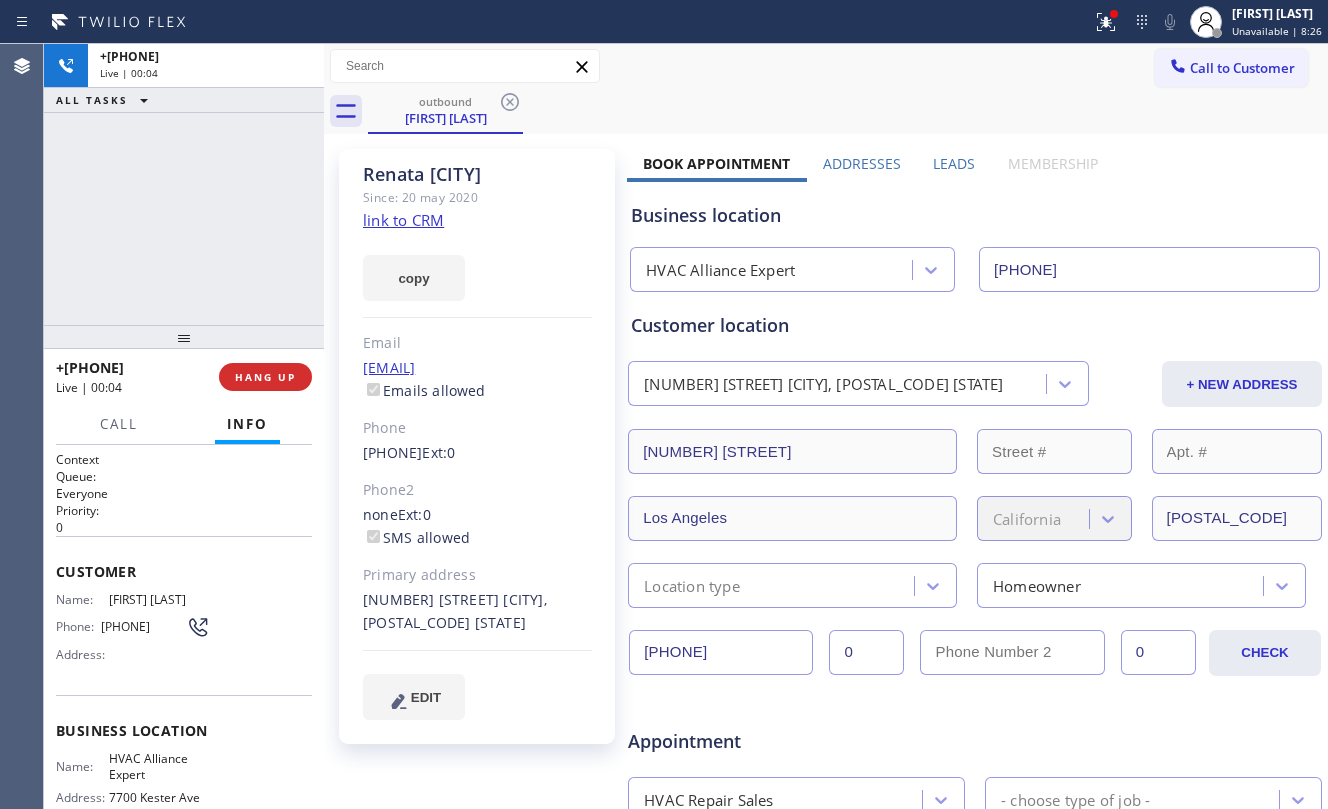 click on "[PHONE] Live | 00:04 ALL TASKS ALL TASKS ACTIVE TASKS TASKS IN WRAP UP" at bounding box center (184, 184) 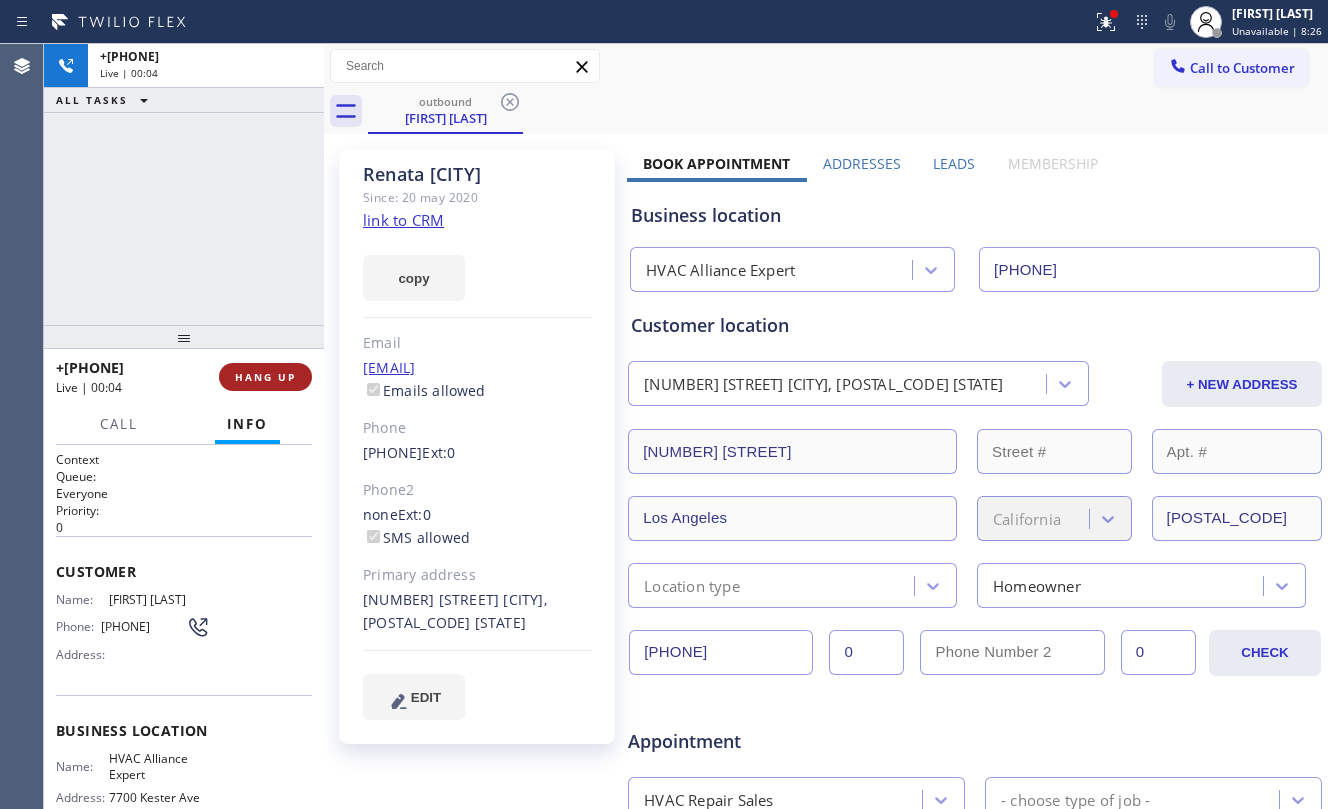 click on "HANG UP" at bounding box center [265, 377] 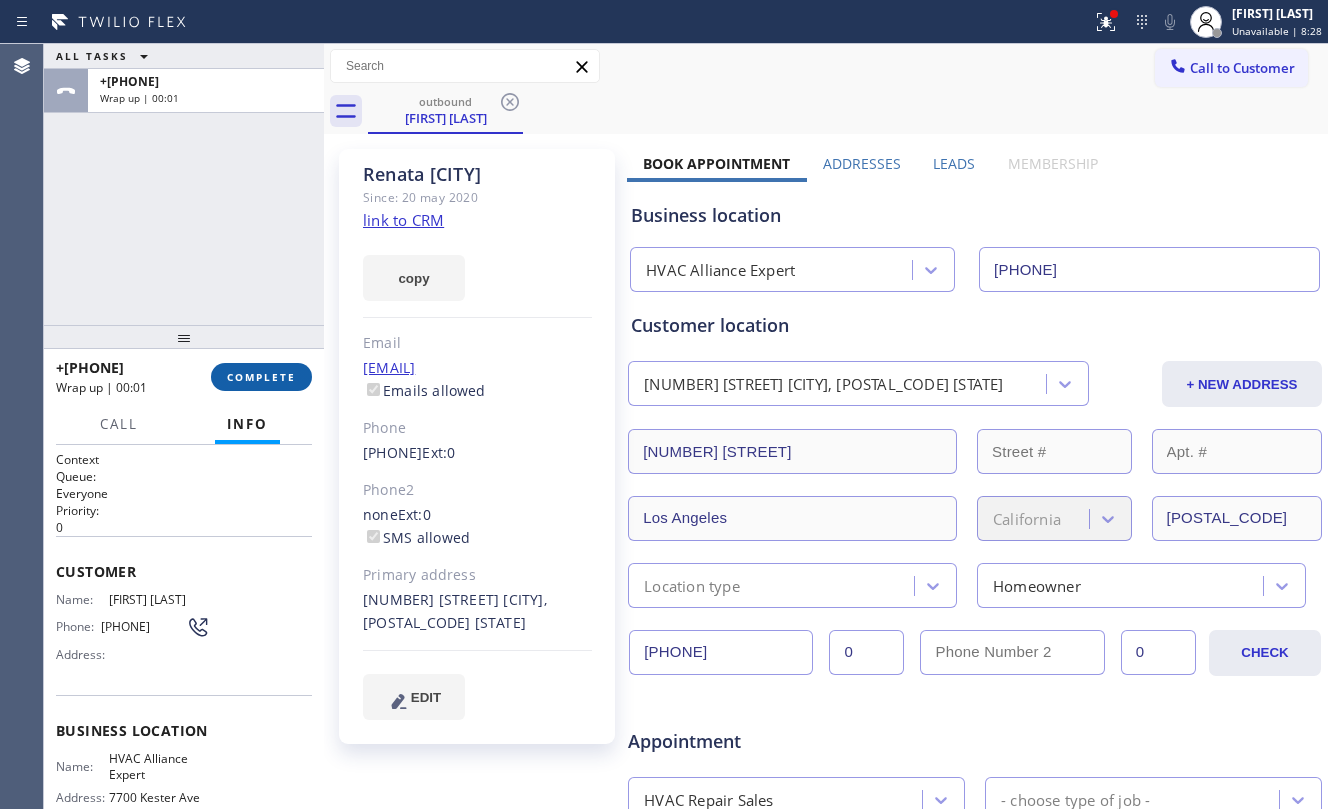 click on "COMPLETE" at bounding box center (261, 377) 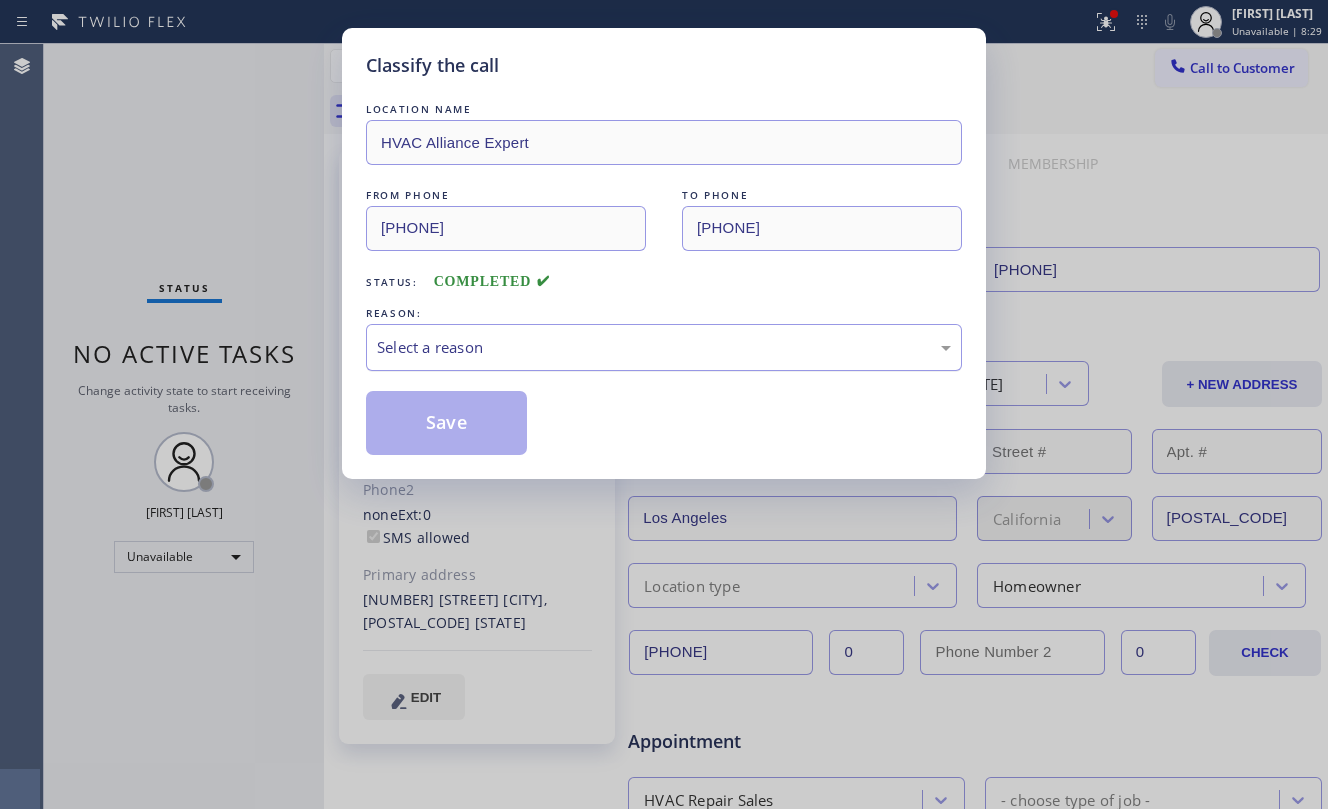 click on "Select a reason" at bounding box center (664, 347) 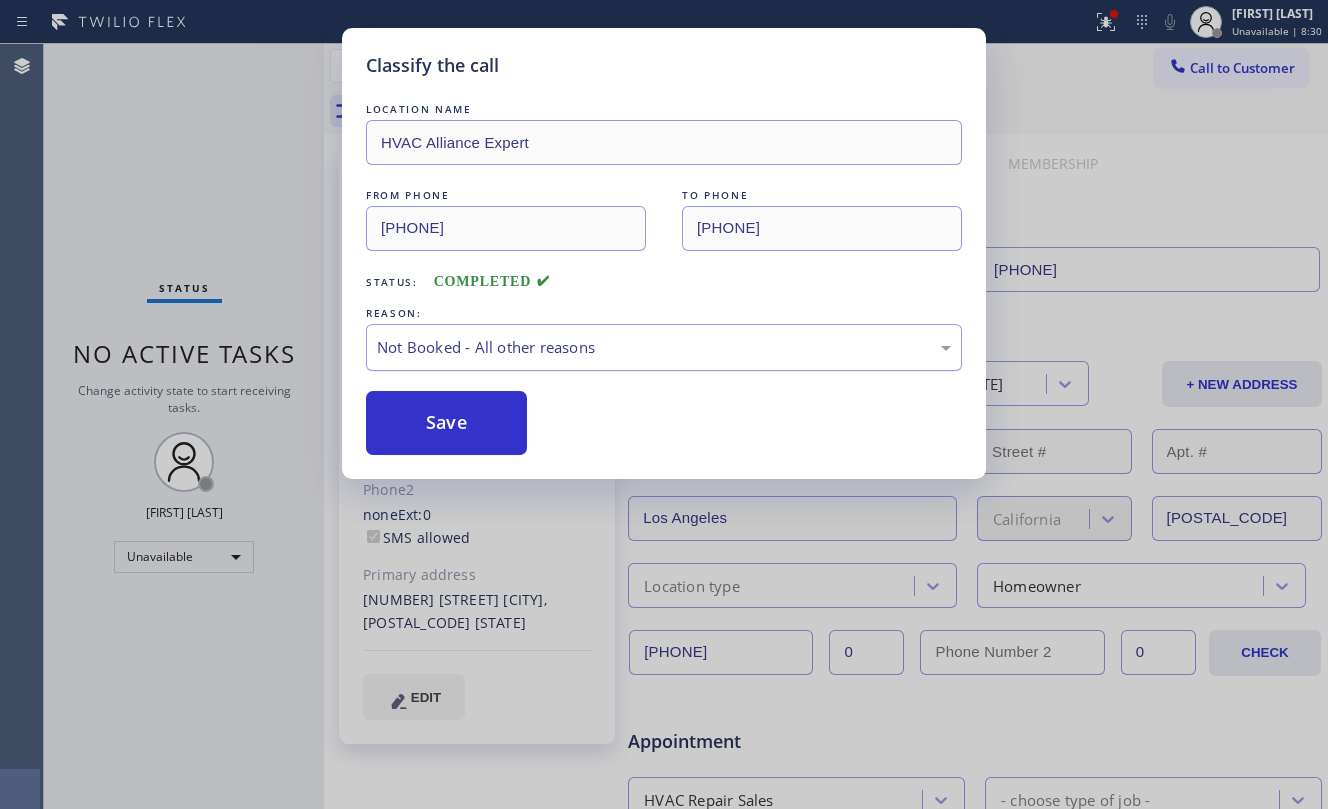click on "Not Booked - All other reasons" at bounding box center [664, 347] 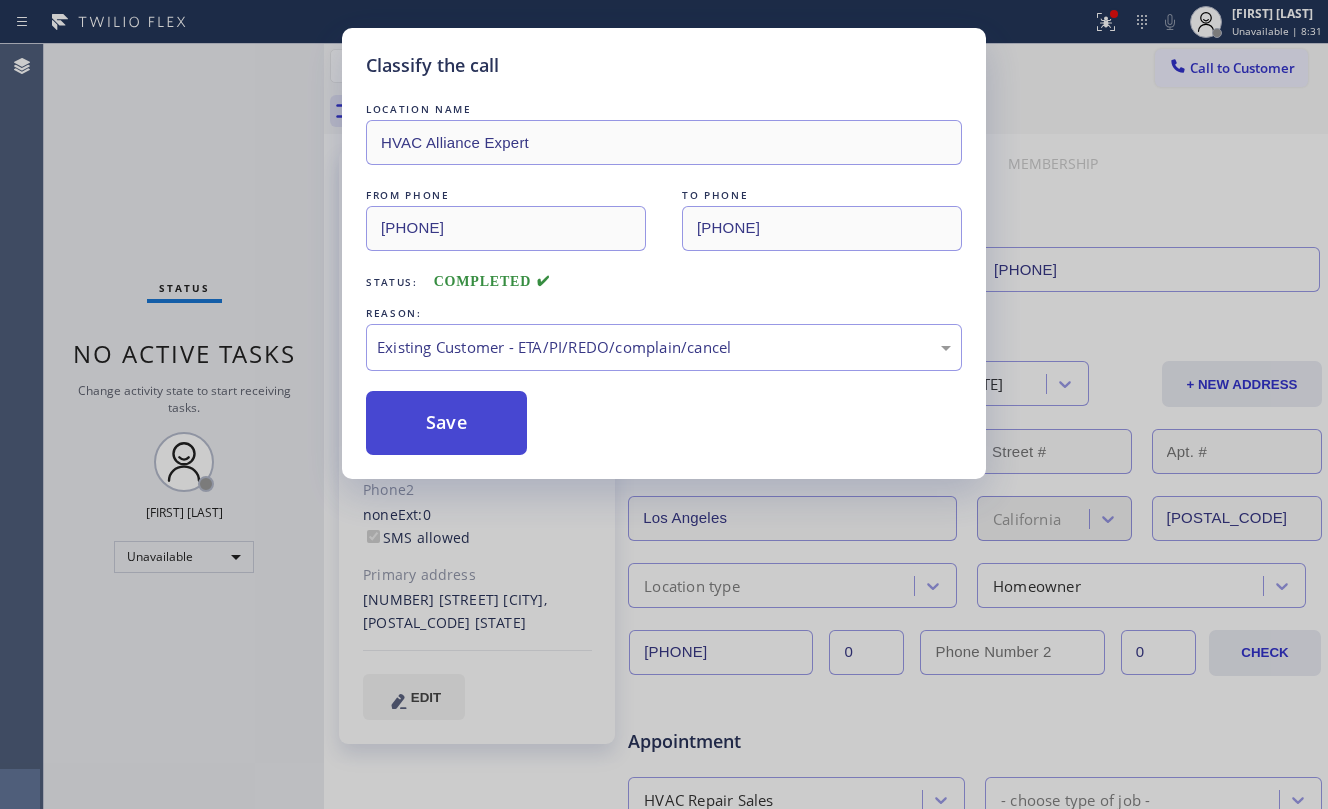 click on "Save" at bounding box center (446, 423) 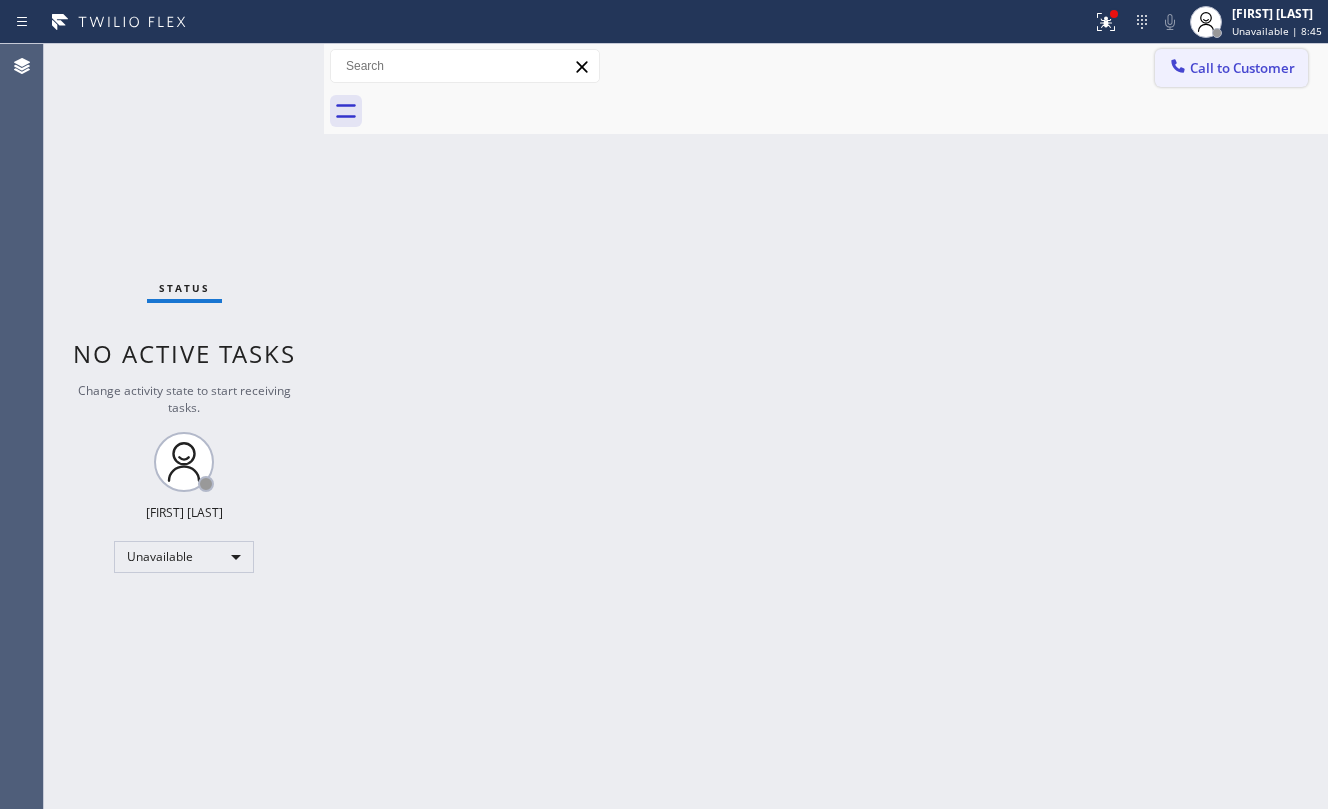 click on "Call to Customer" at bounding box center (1231, 68) 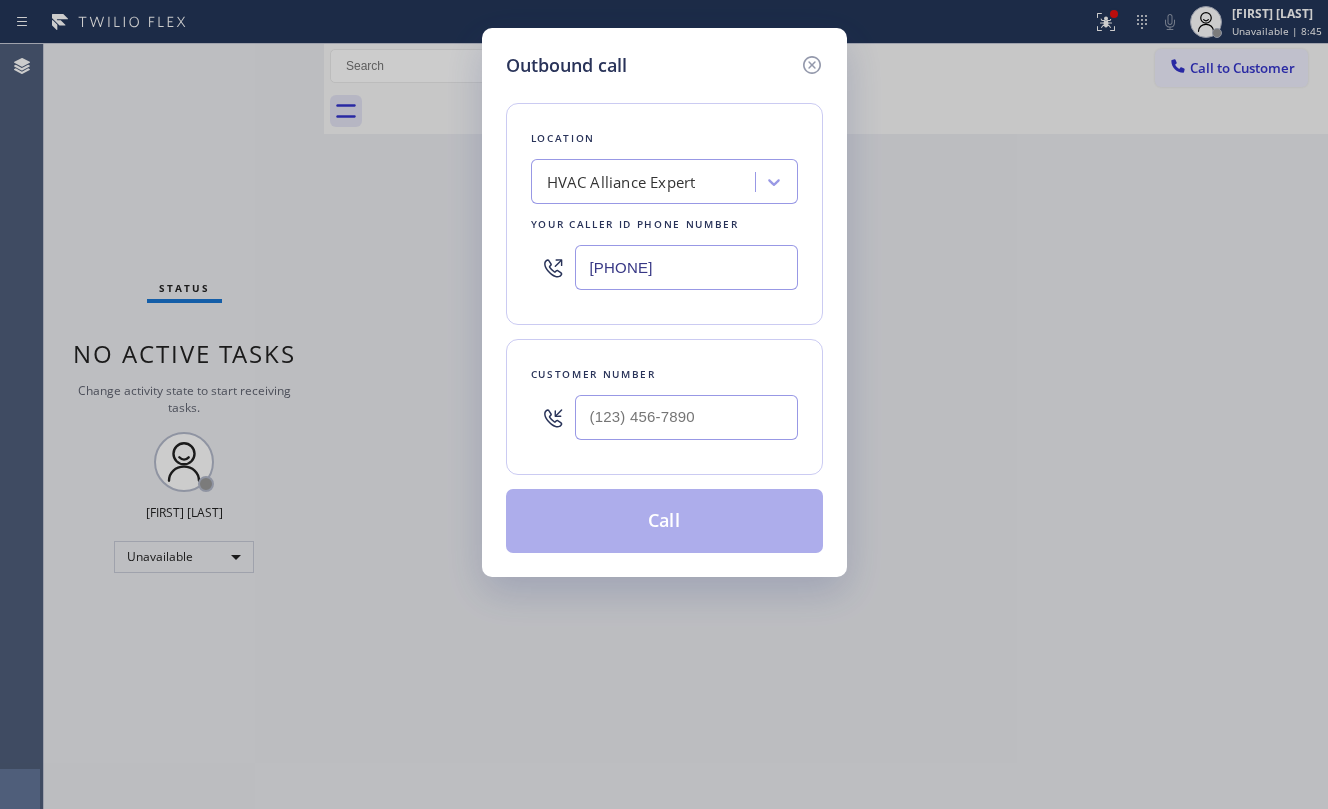 click on "Customer number" at bounding box center (664, 374) 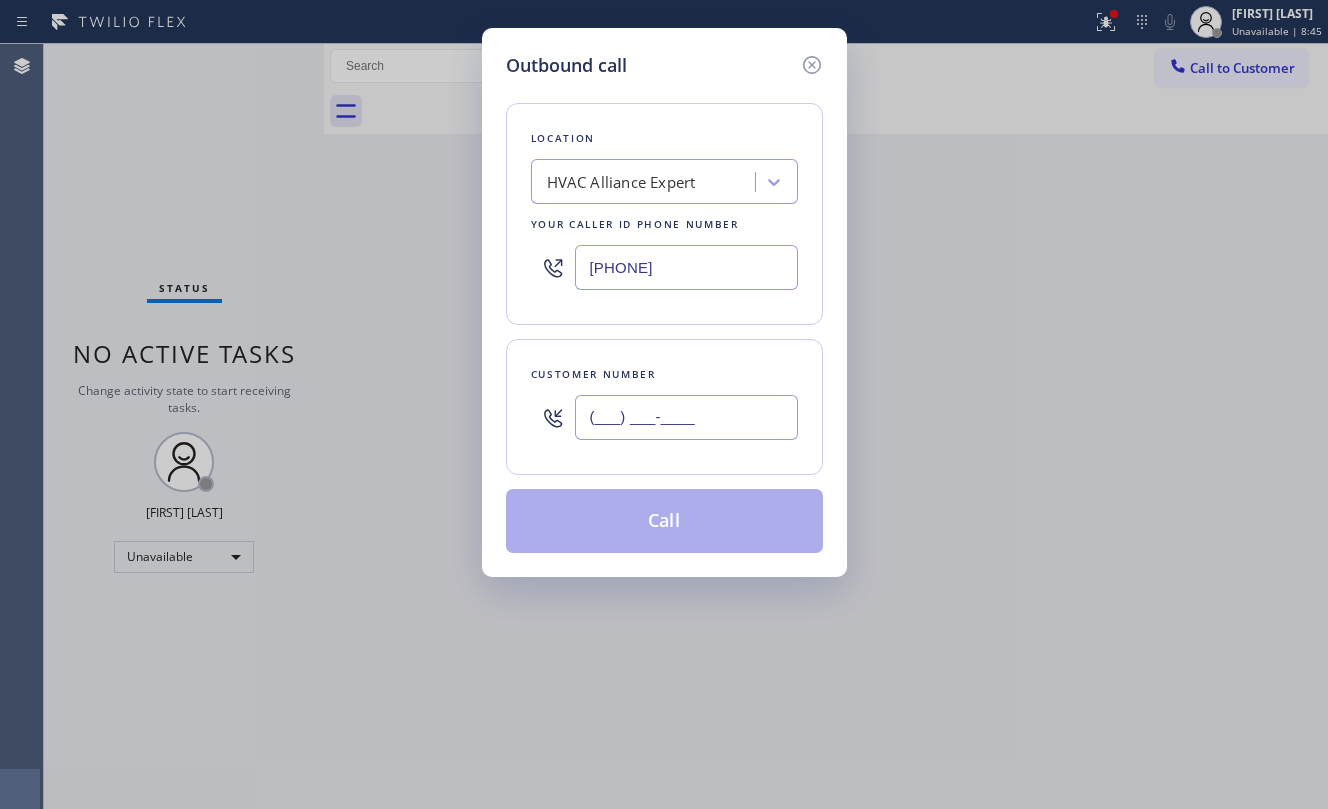 click on "(___) ___-____" at bounding box center (686, 417) 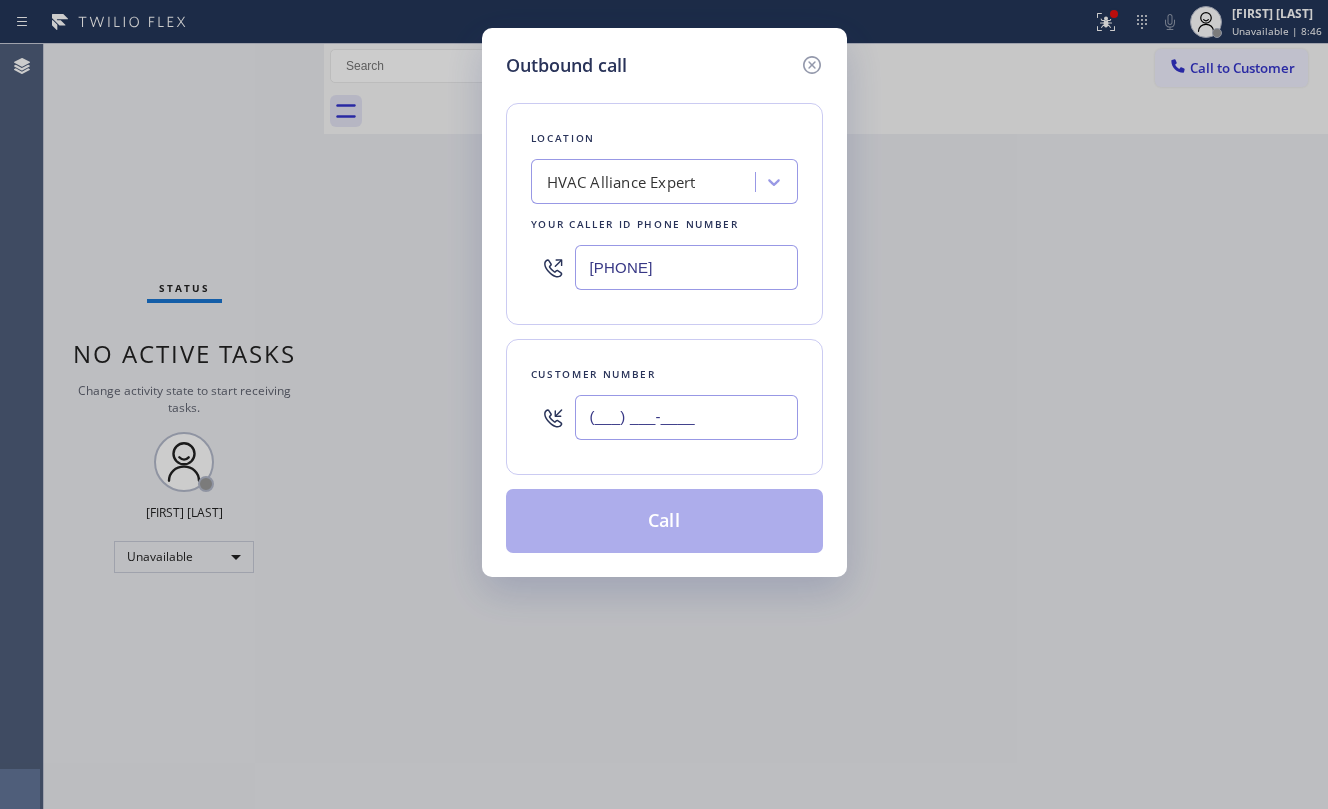 paste on "[PHONE]" 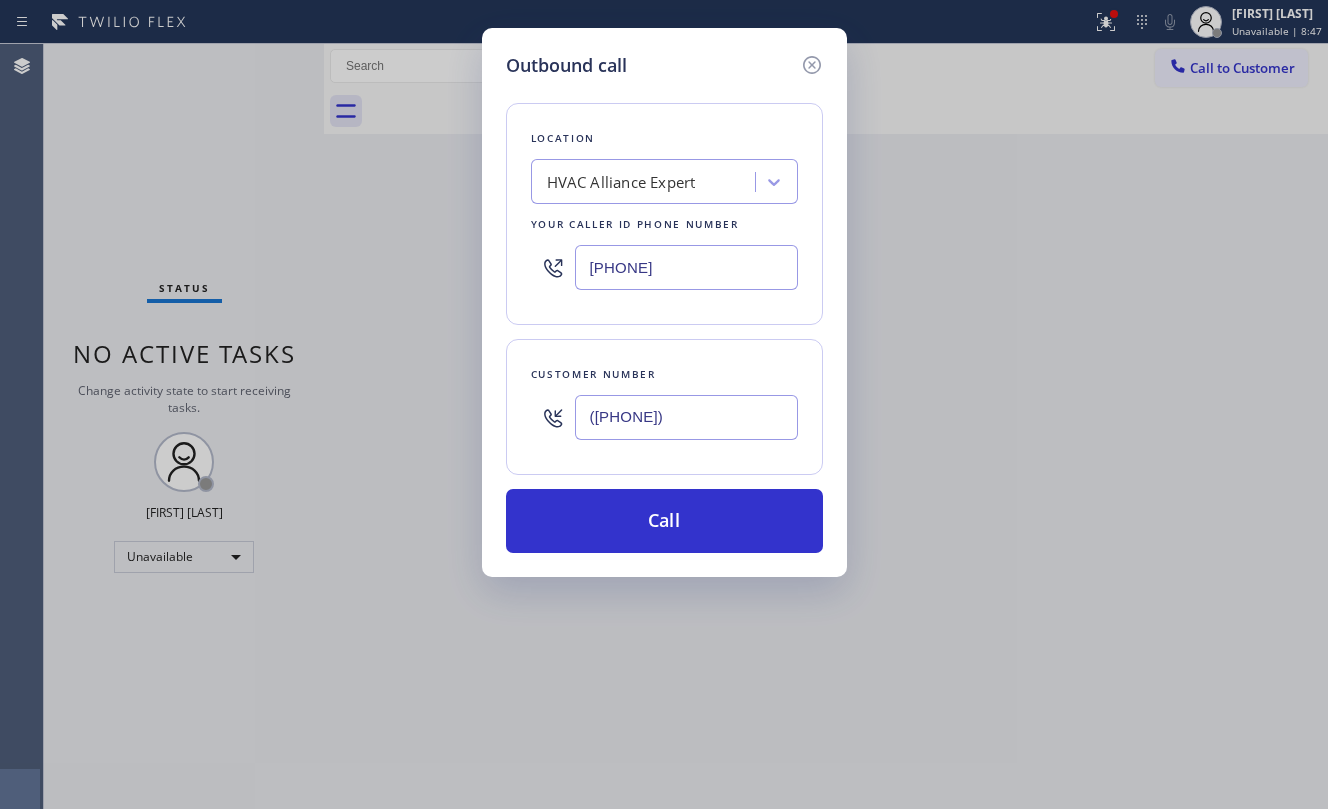 type on "([PHONE])" 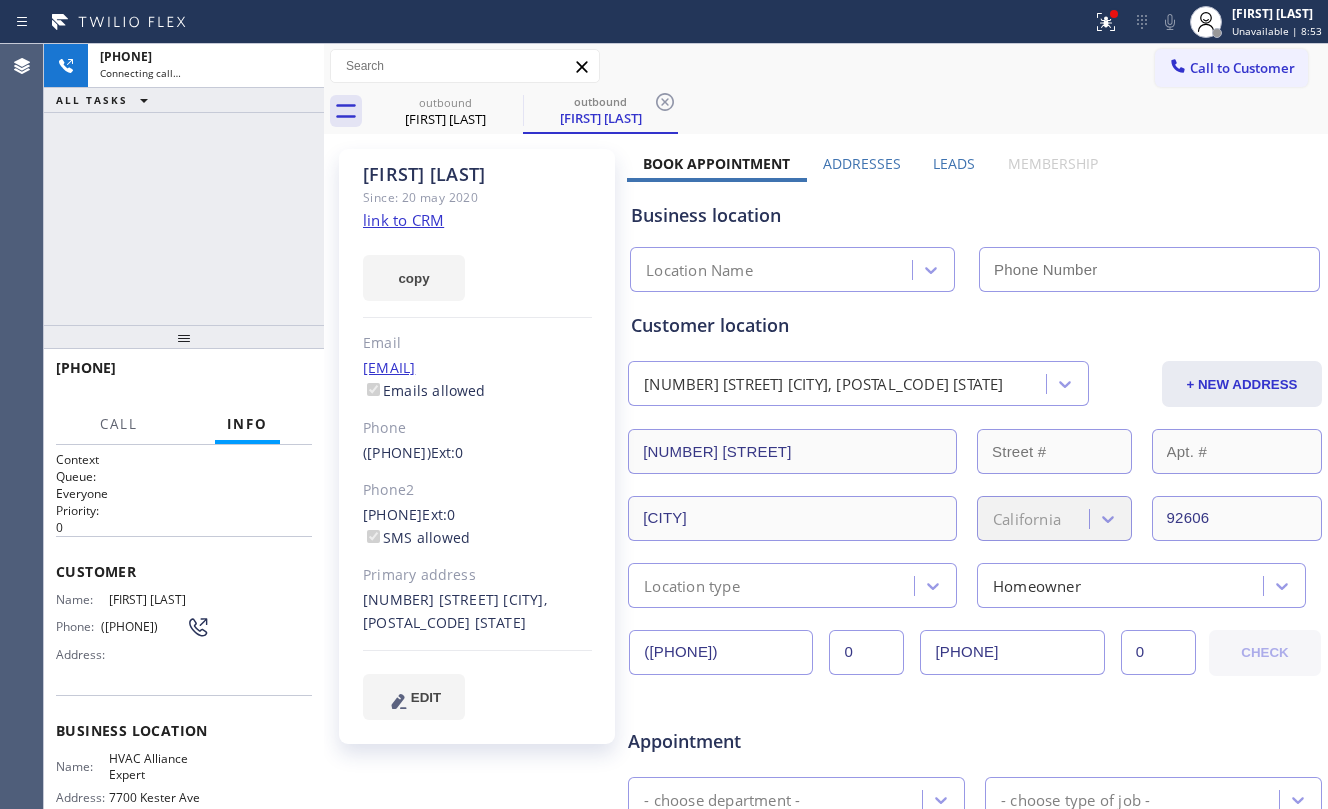 type on "[PHONE]" 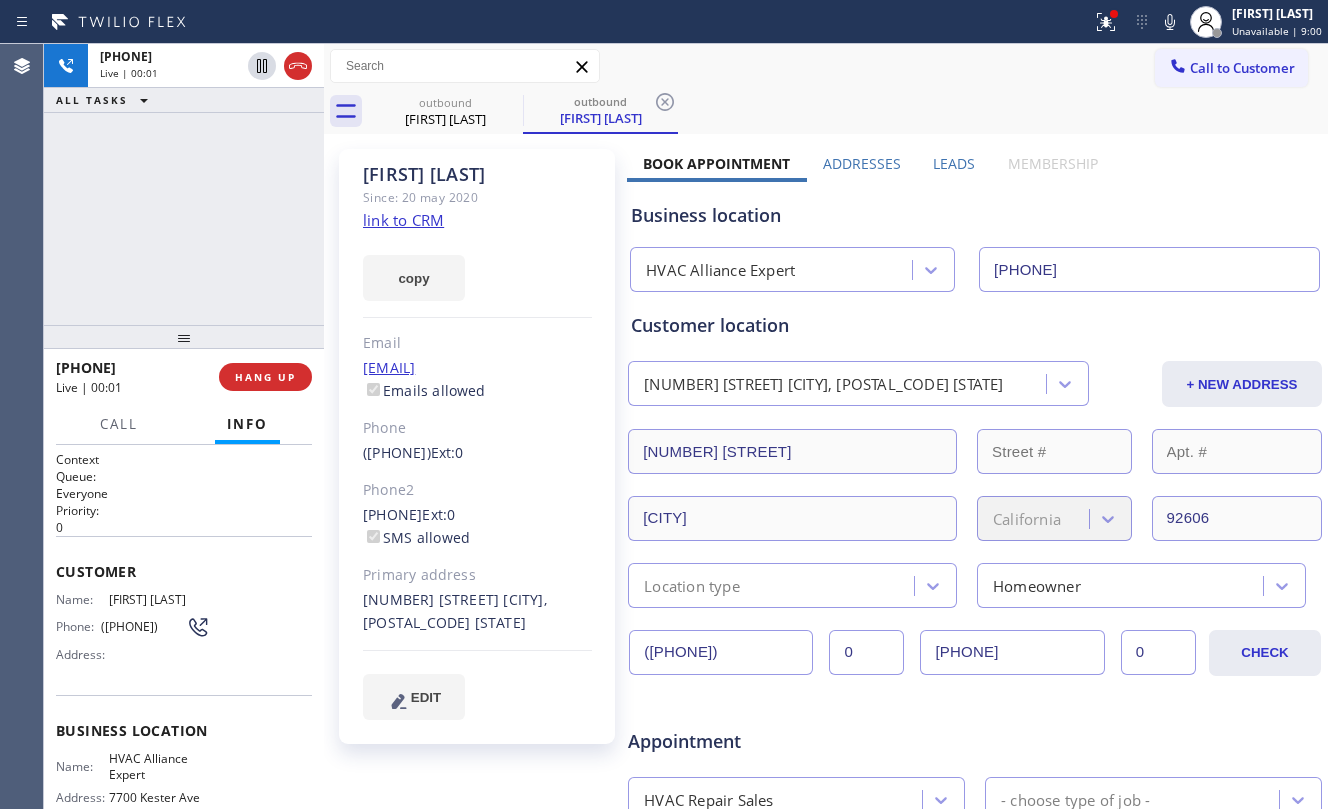 click on "+1[PHONE] Live | 00:01 ALL TASKS ALL TASKS ACTIVE TASKS TASKS IN WRAP UP" at bounding box center (184, 184) 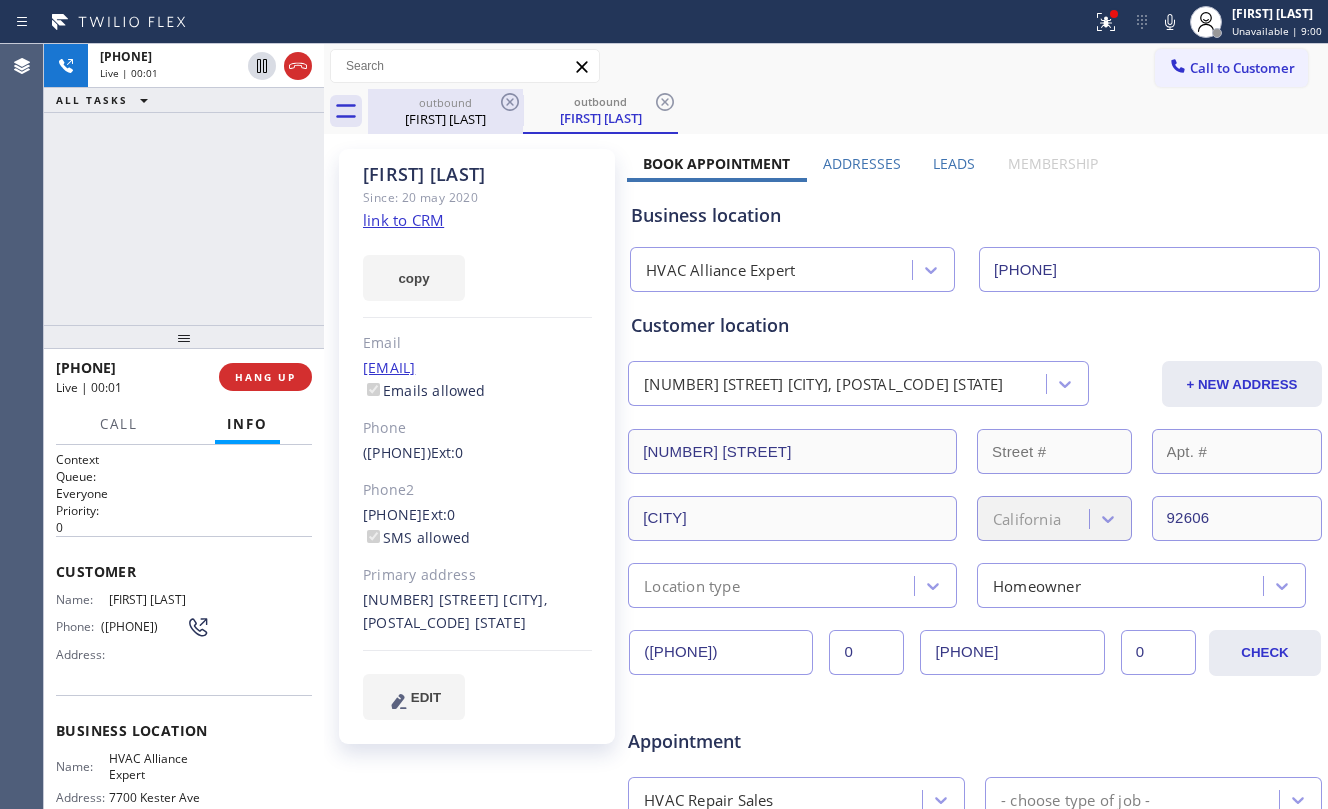 click on "[FIRST] [LAST]" at bounding box center [445, 119] 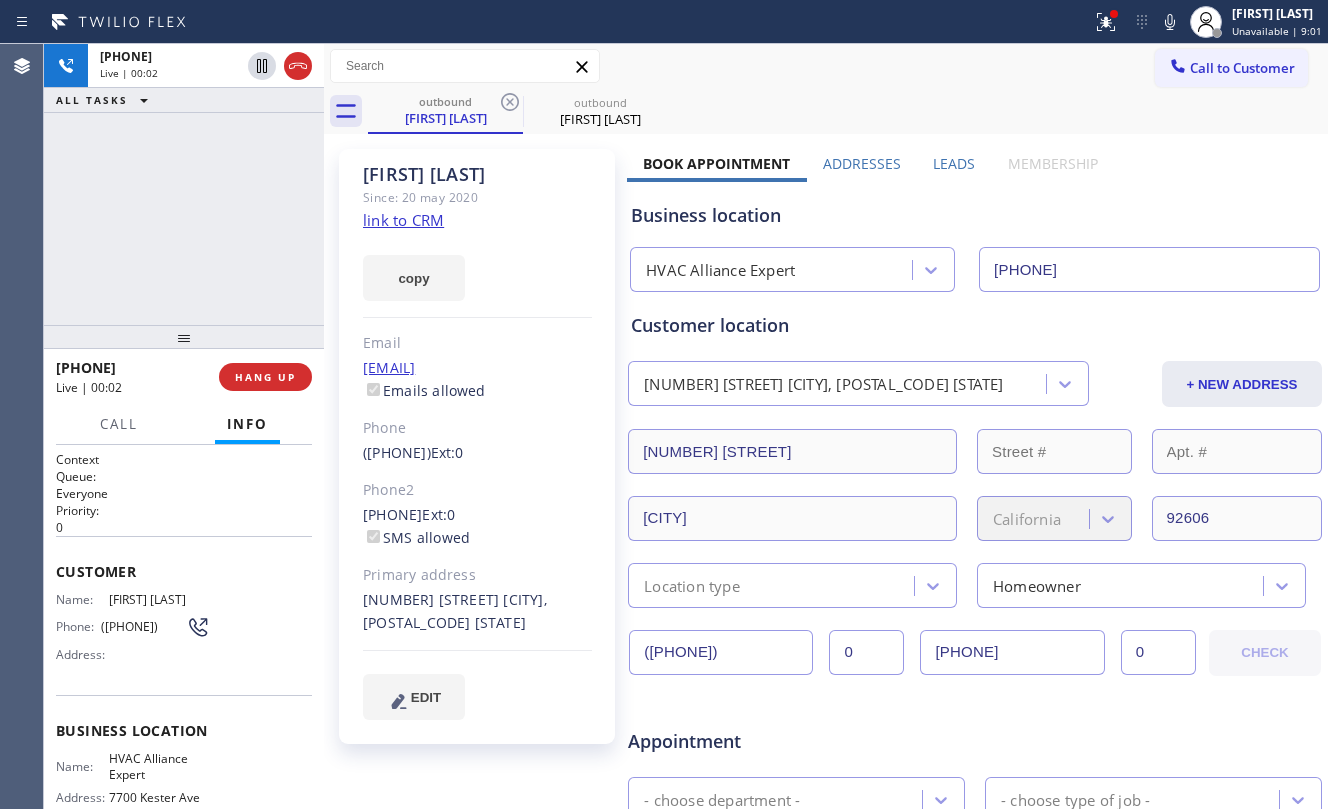 click 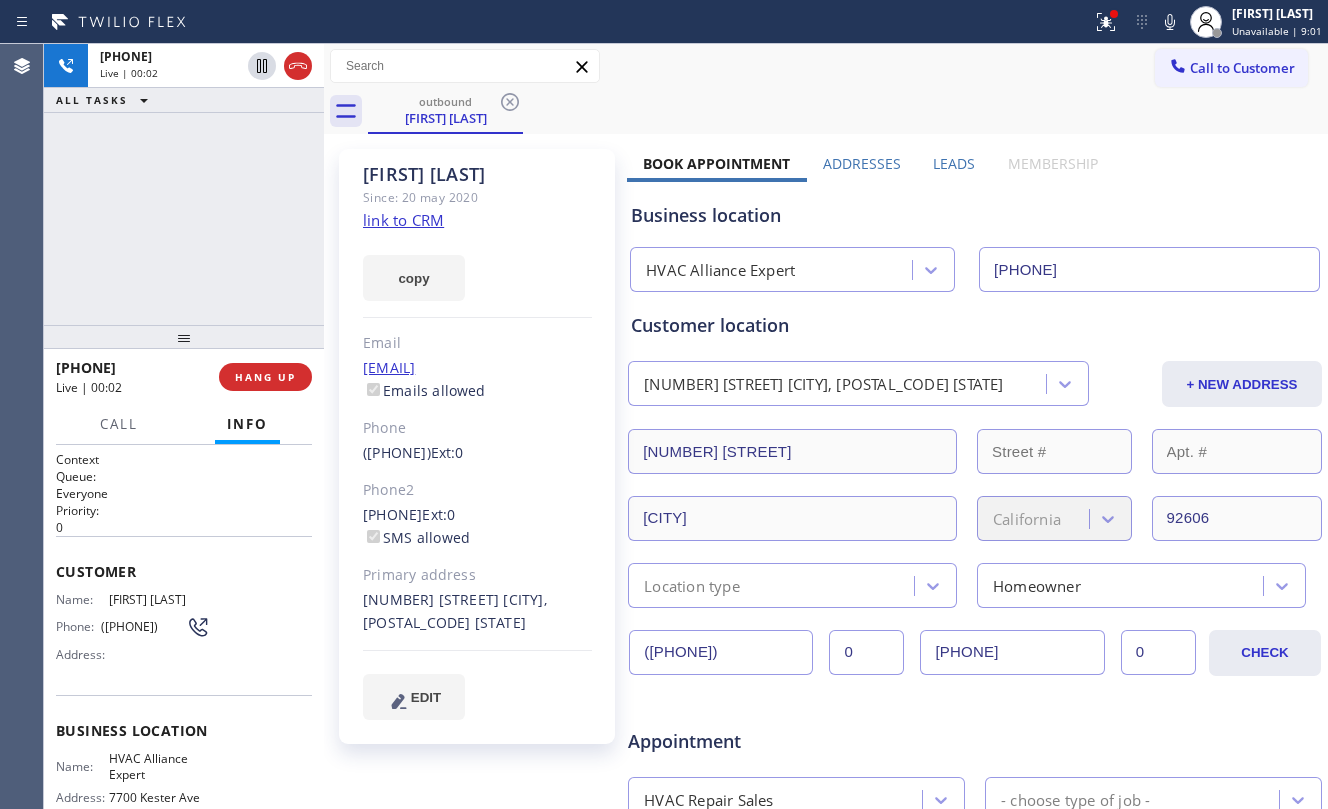 click on "+1[PHONE] Live | 00:02 ALL TASKS ALL TASKS ACTIVE TASKS TASKS IN WRAP UP" at bounding box center (184, 184) 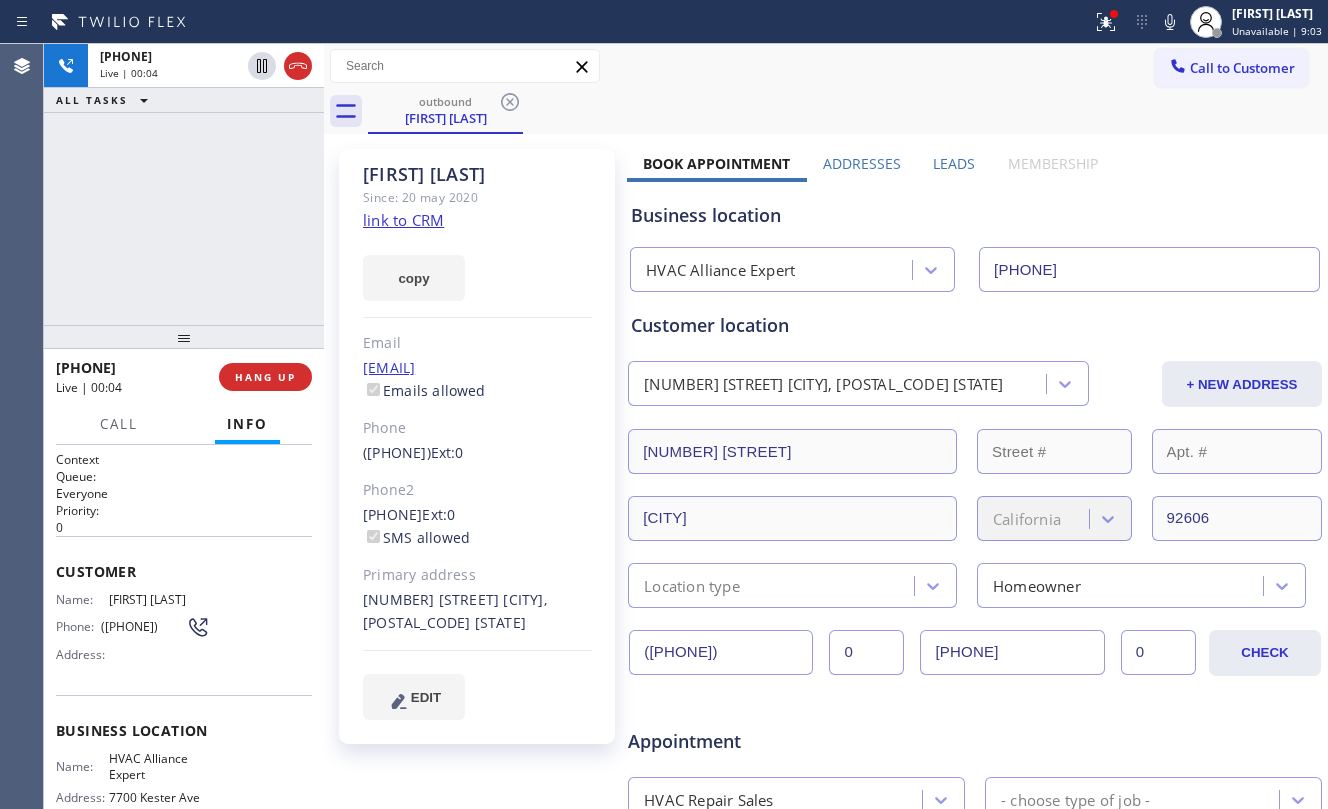 click on "[PHONE] Live | 00:04 ALL TASKS ALL TASKS ACTIVE TASKS TASKS IN WRAP UP" at bounding box center (184, 184) 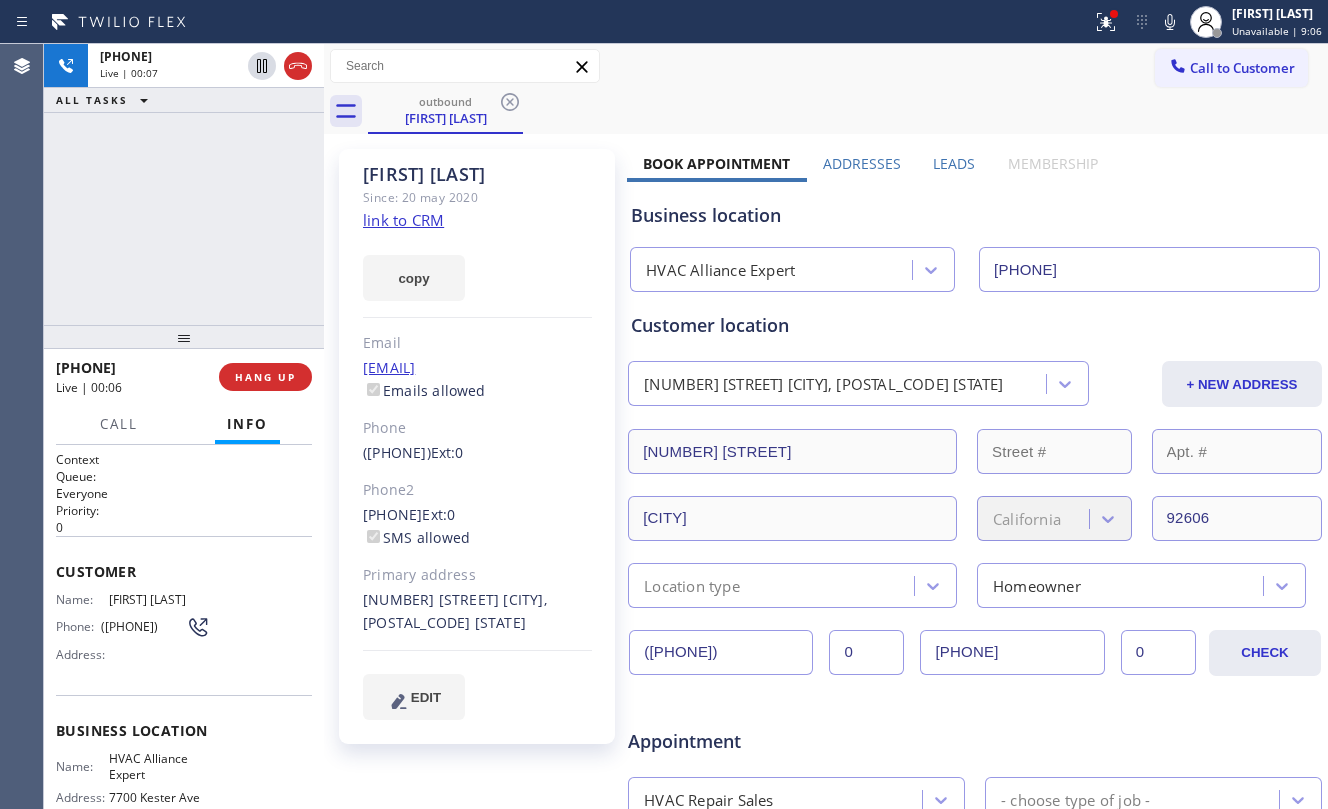 click on "link to CRM" 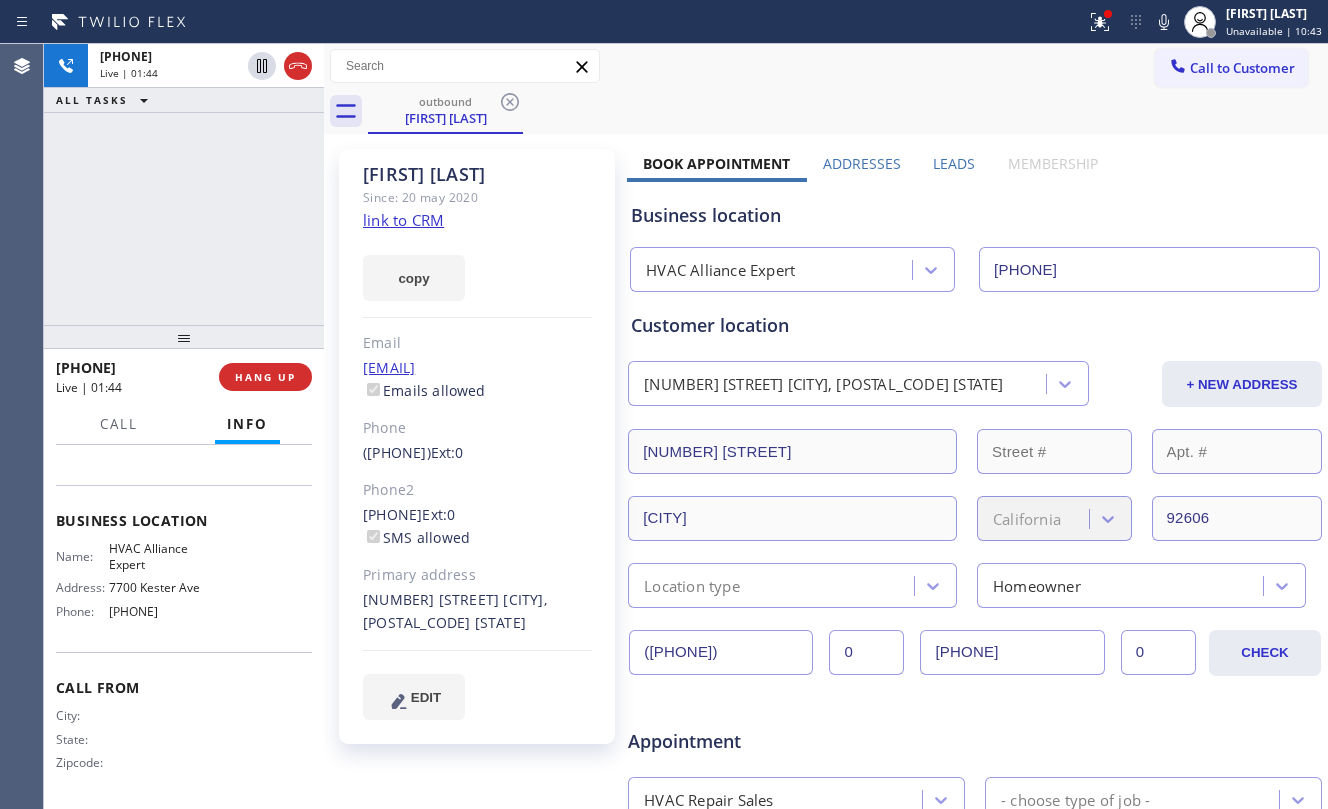 scroll, scrollTop: 236, scrollLeft: 0, axis: vertical 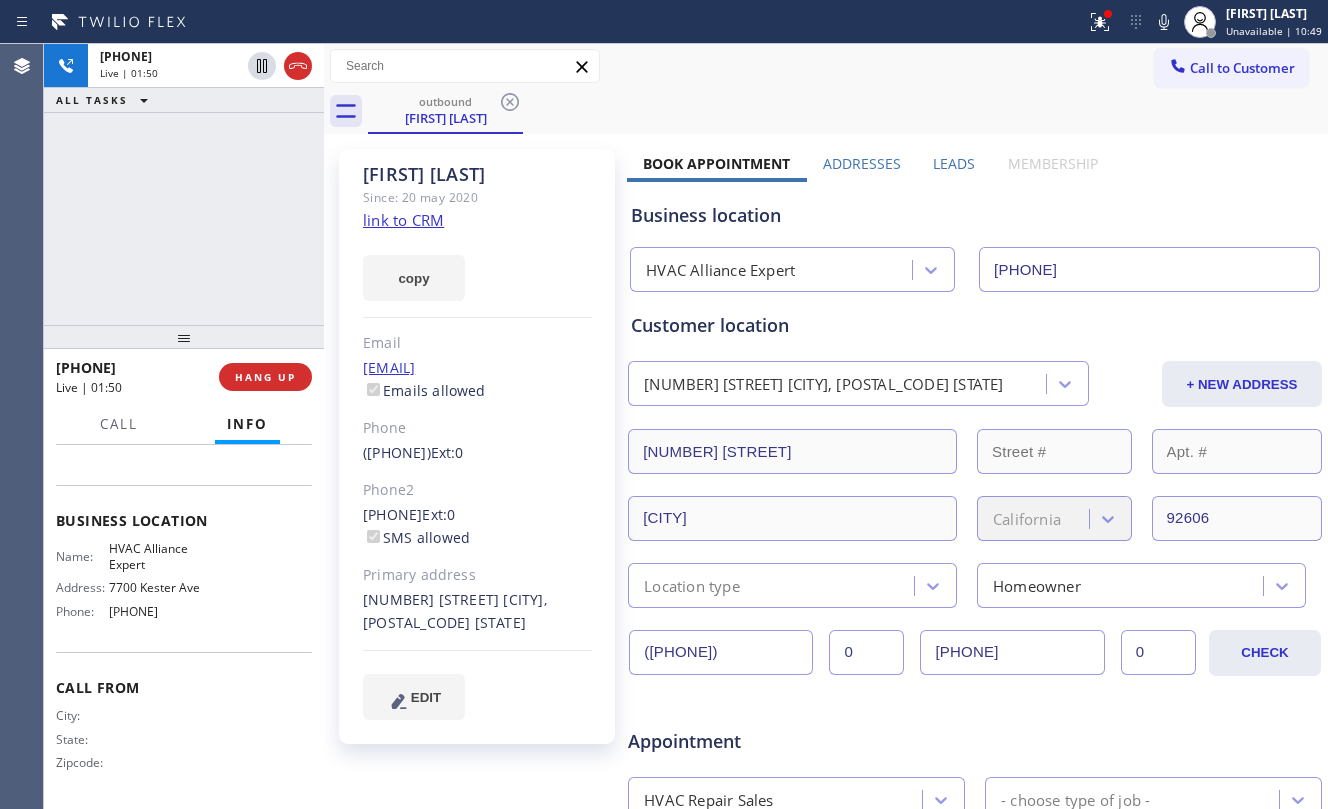 click on "[PHONE]" at bounding box center [184, 184] 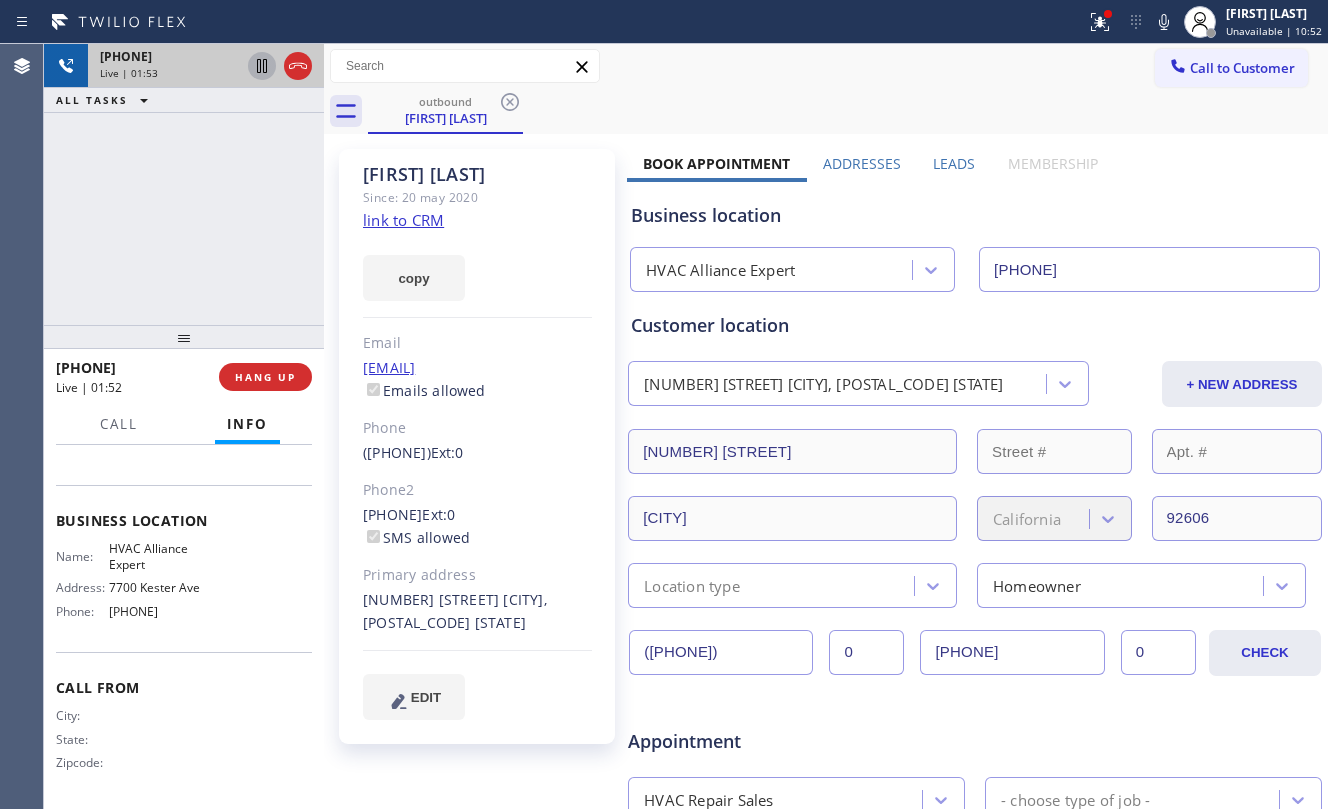 drag, startPoint x: 172, startPoint y: 226, endPoint x: 249, endPoint y: 64, distance: 179.36833 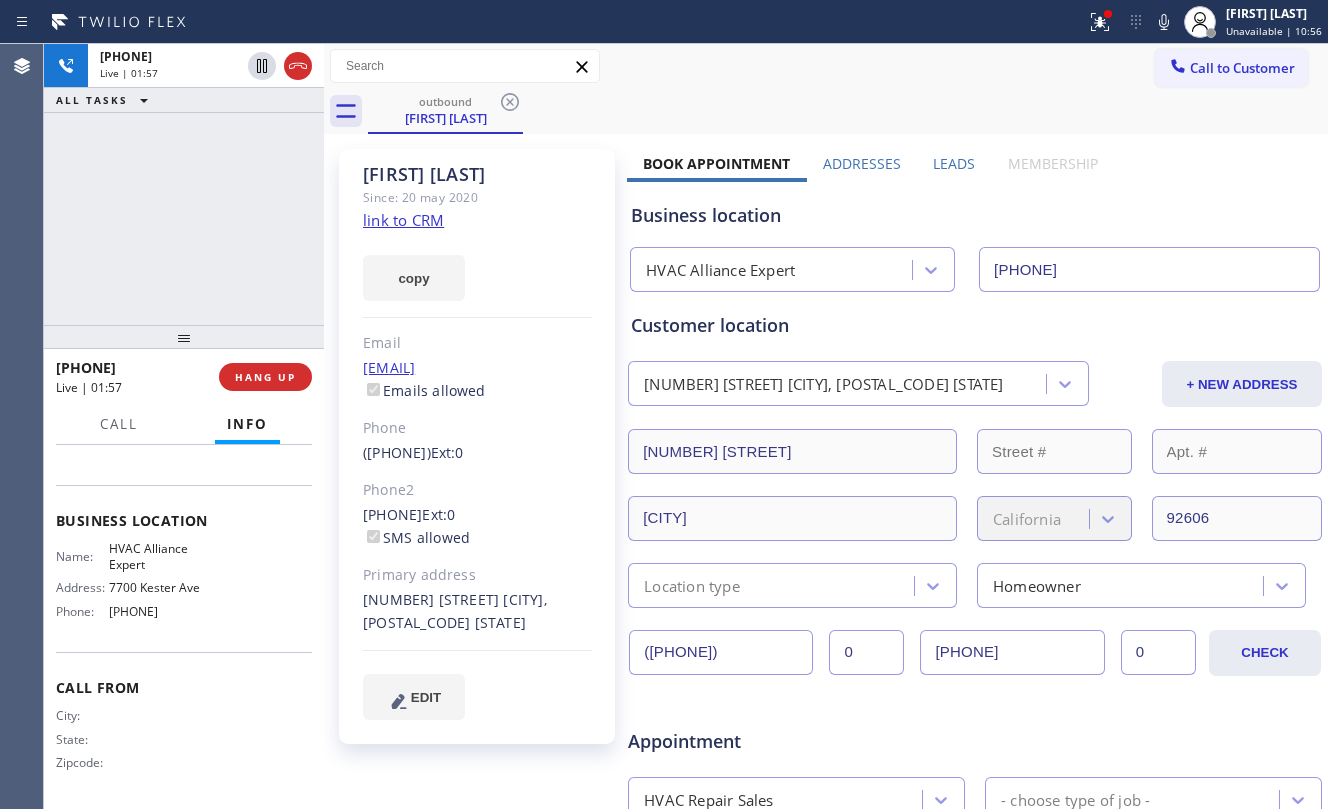 click on "[PHONE]" at bounding box center (184, 184) 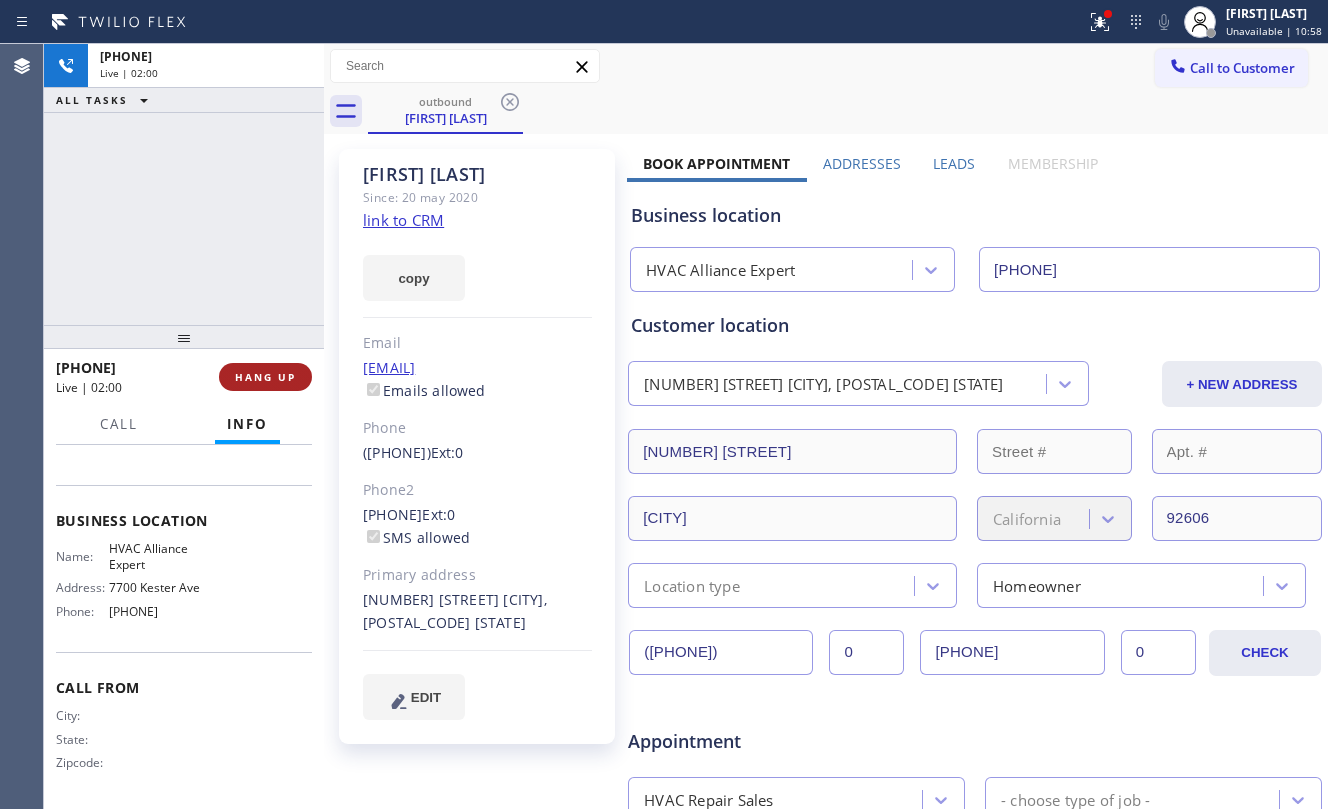 click on "HANG UP" at bounding box center [265, 377] 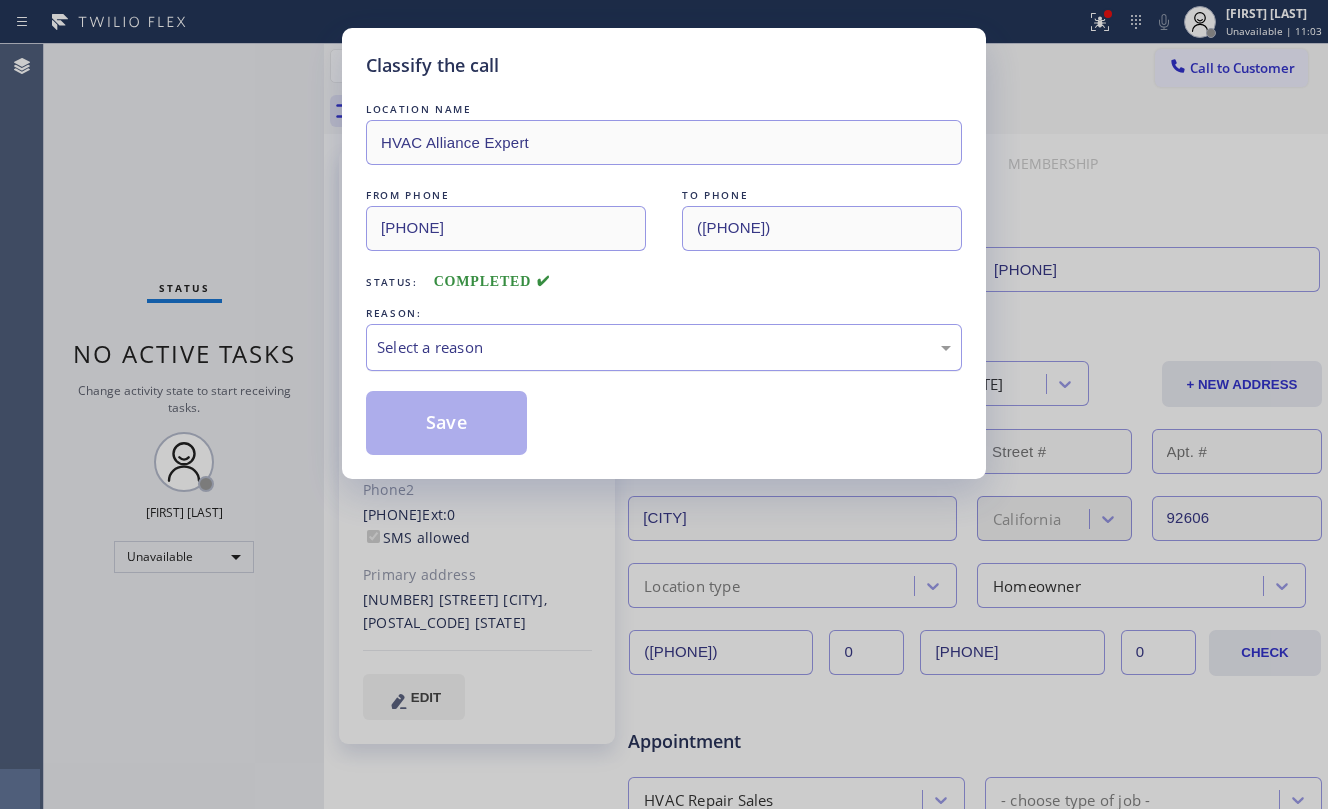 click on "Select a reason" at bounding box center [664, 347] 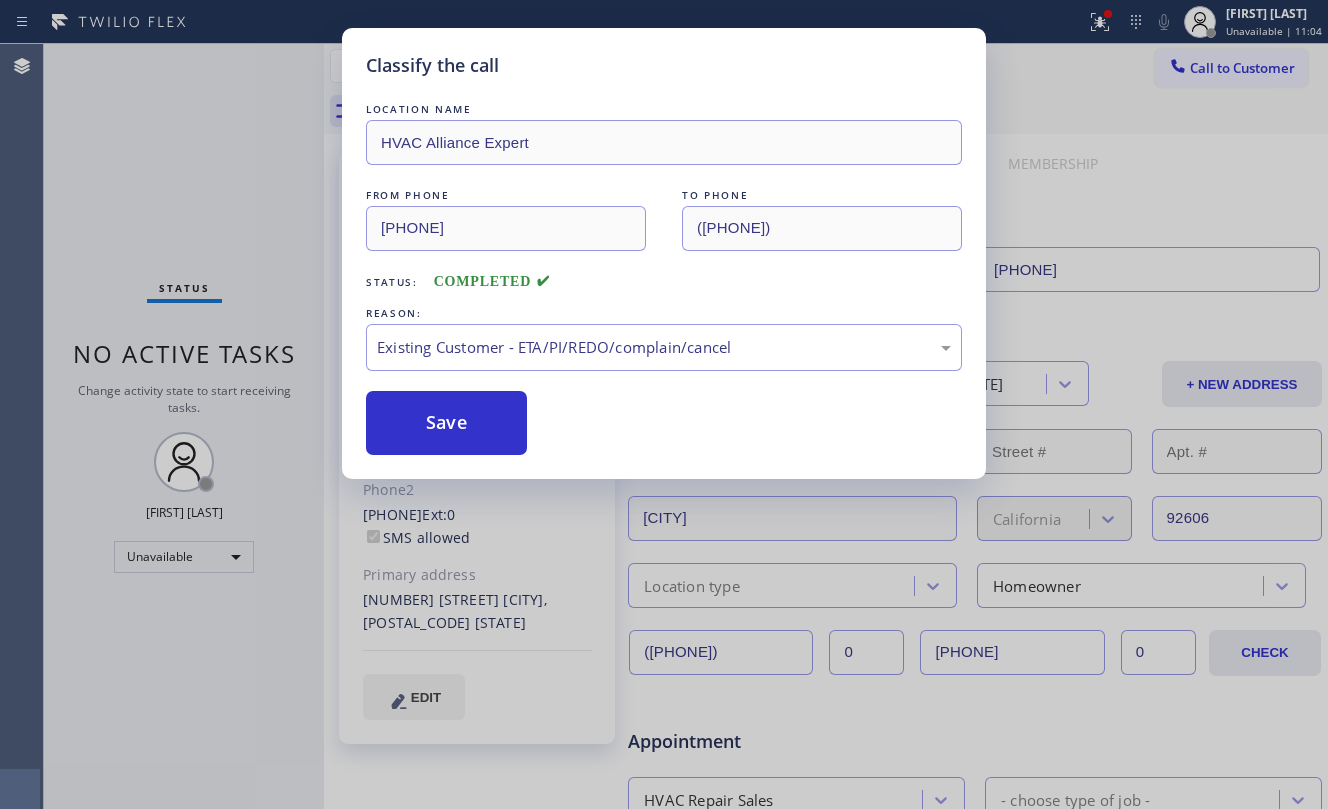 drag, startPoint x: 448, startPoint y: 421, endPoint x: 485, endPoint y: 496, distance: 83.630135 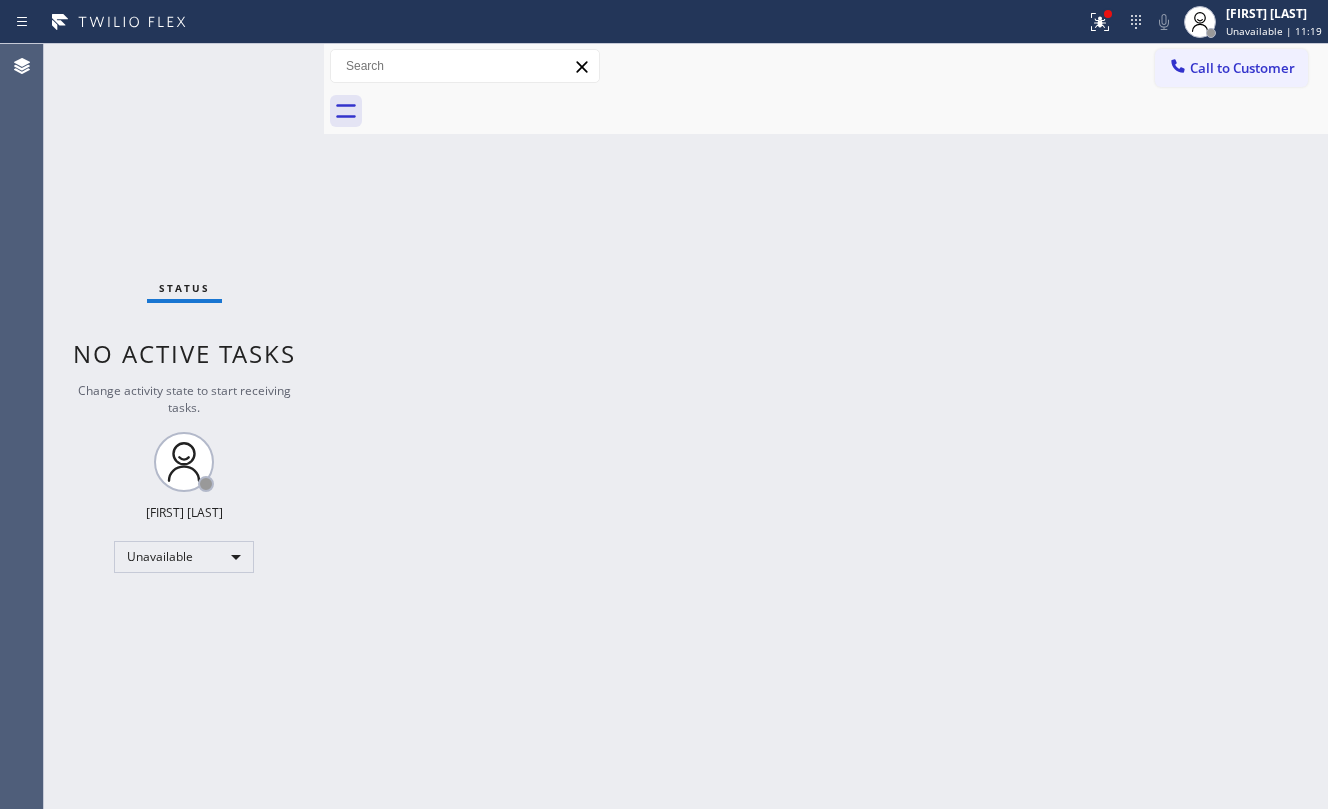 click on "Call to Customer" at bounding box center (1242, 68) 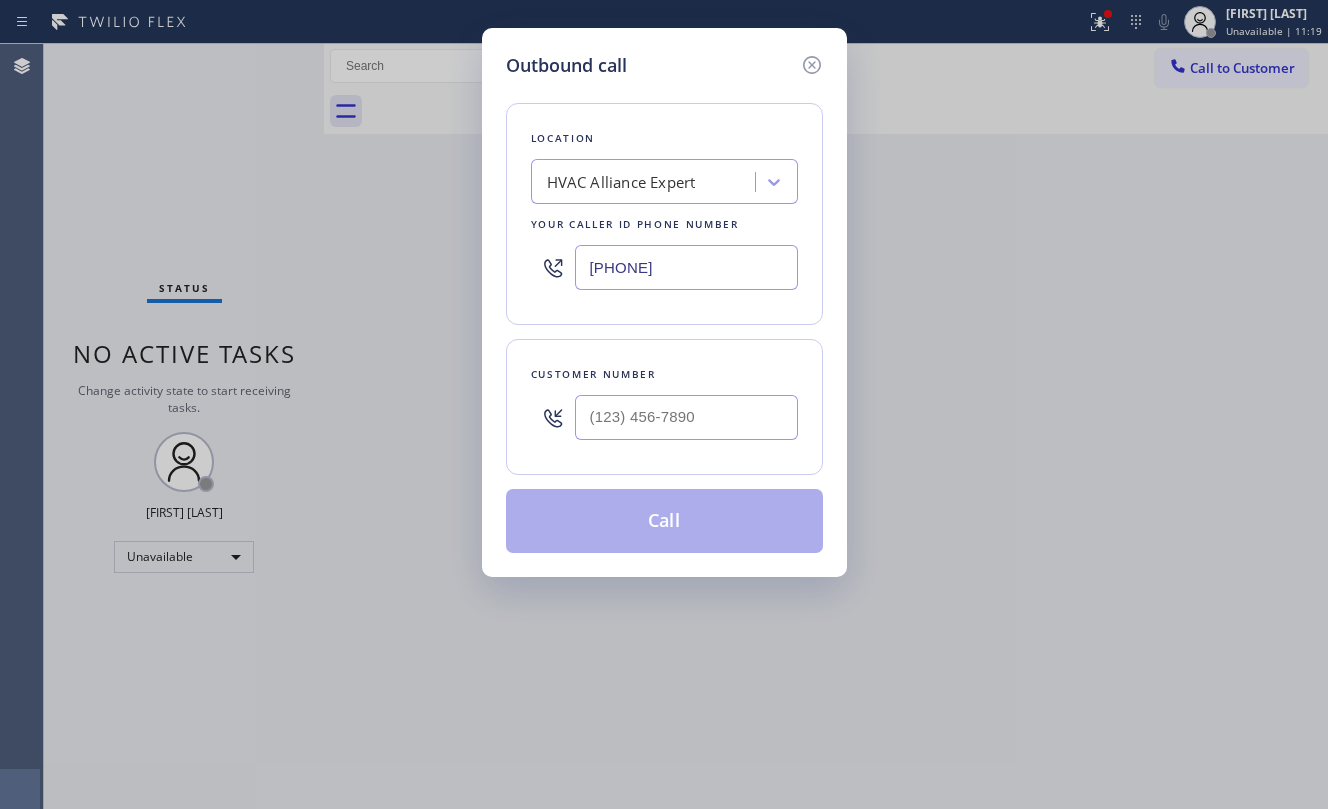 click on "Customer number" at bounding box center (664, 374) 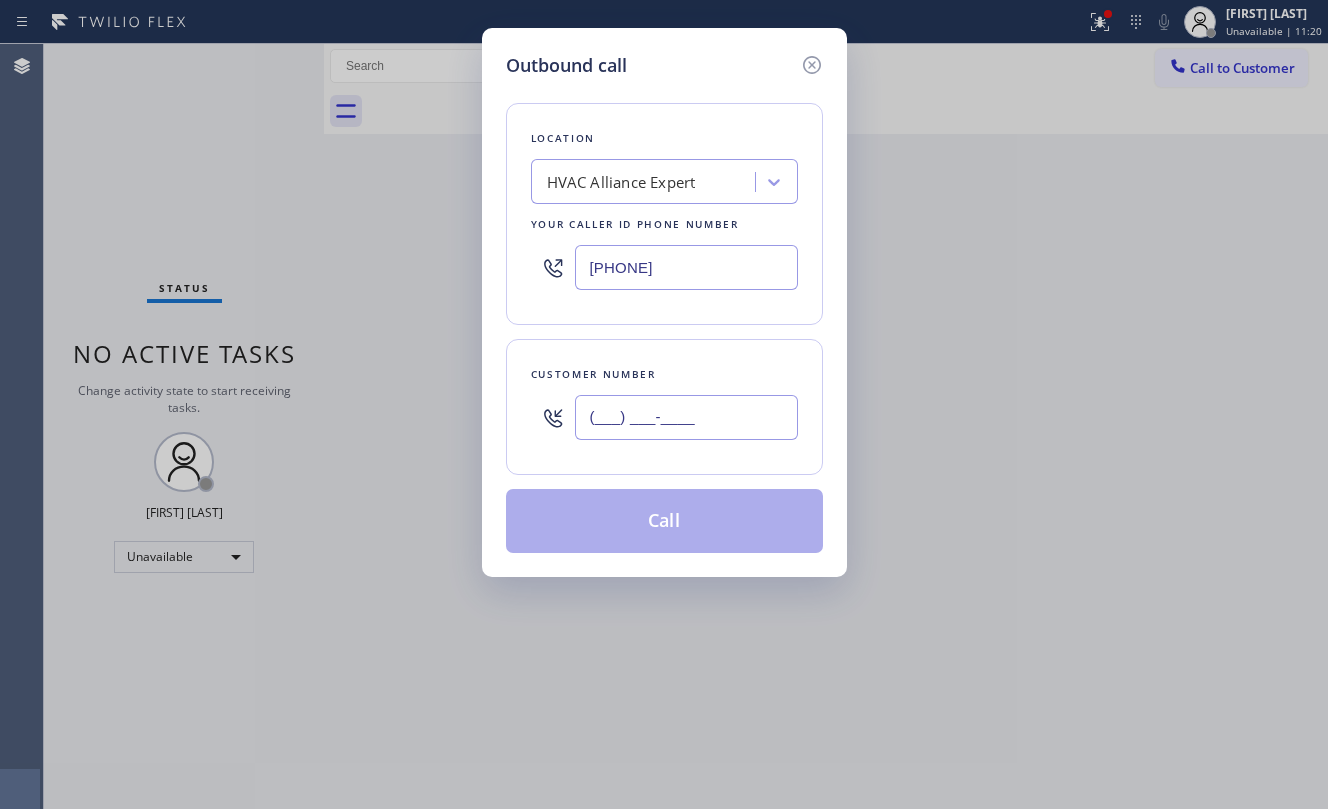 click on "(___) ___-____" at bounding box center (686, 417) 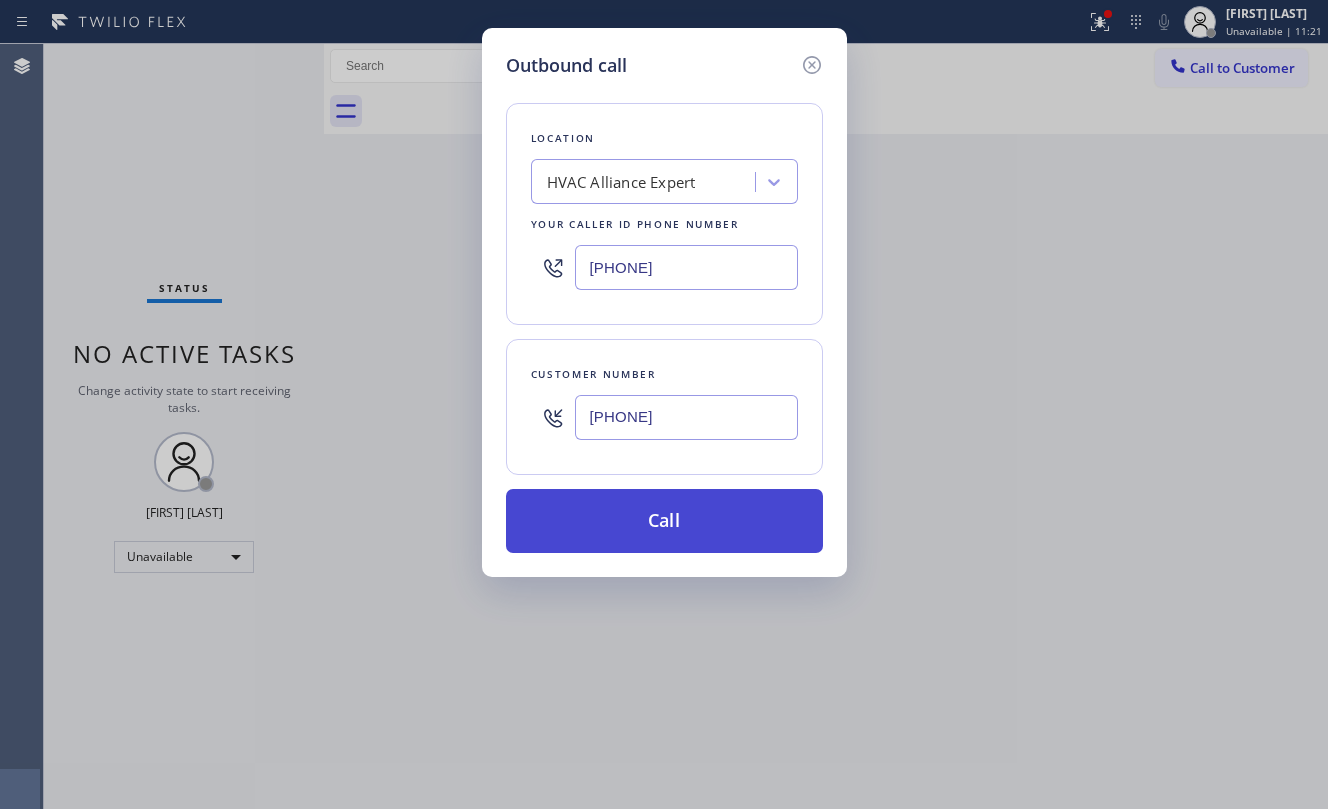 type on "[PHONE]" 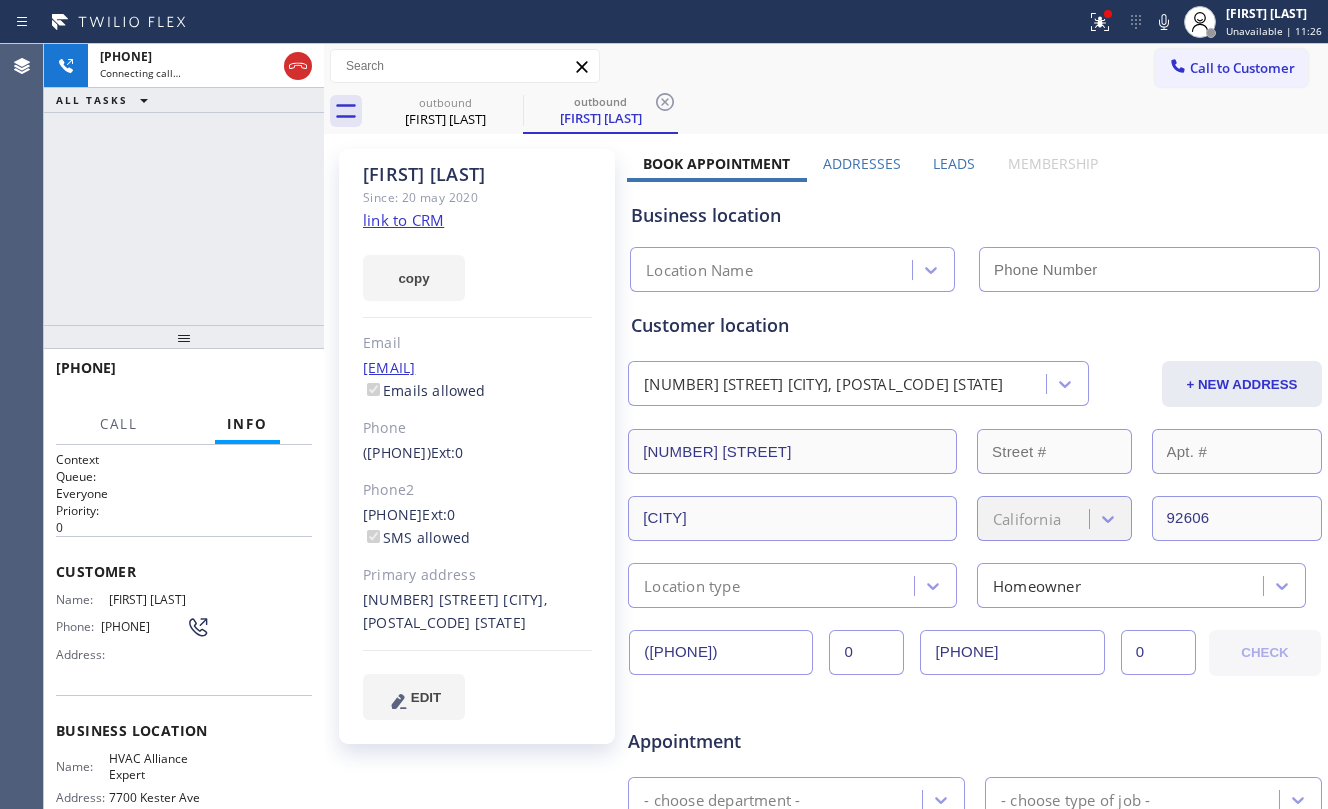 type on "[PHONE]" 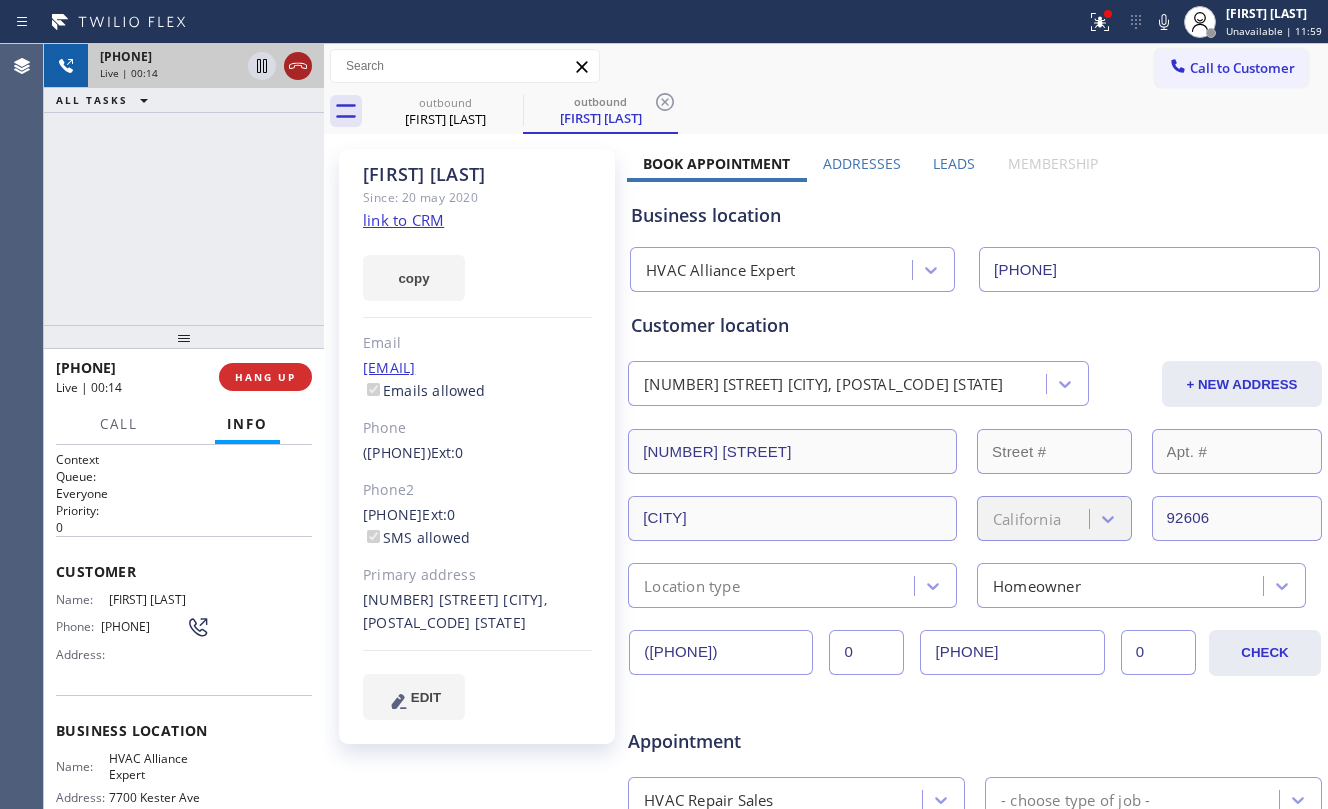 click 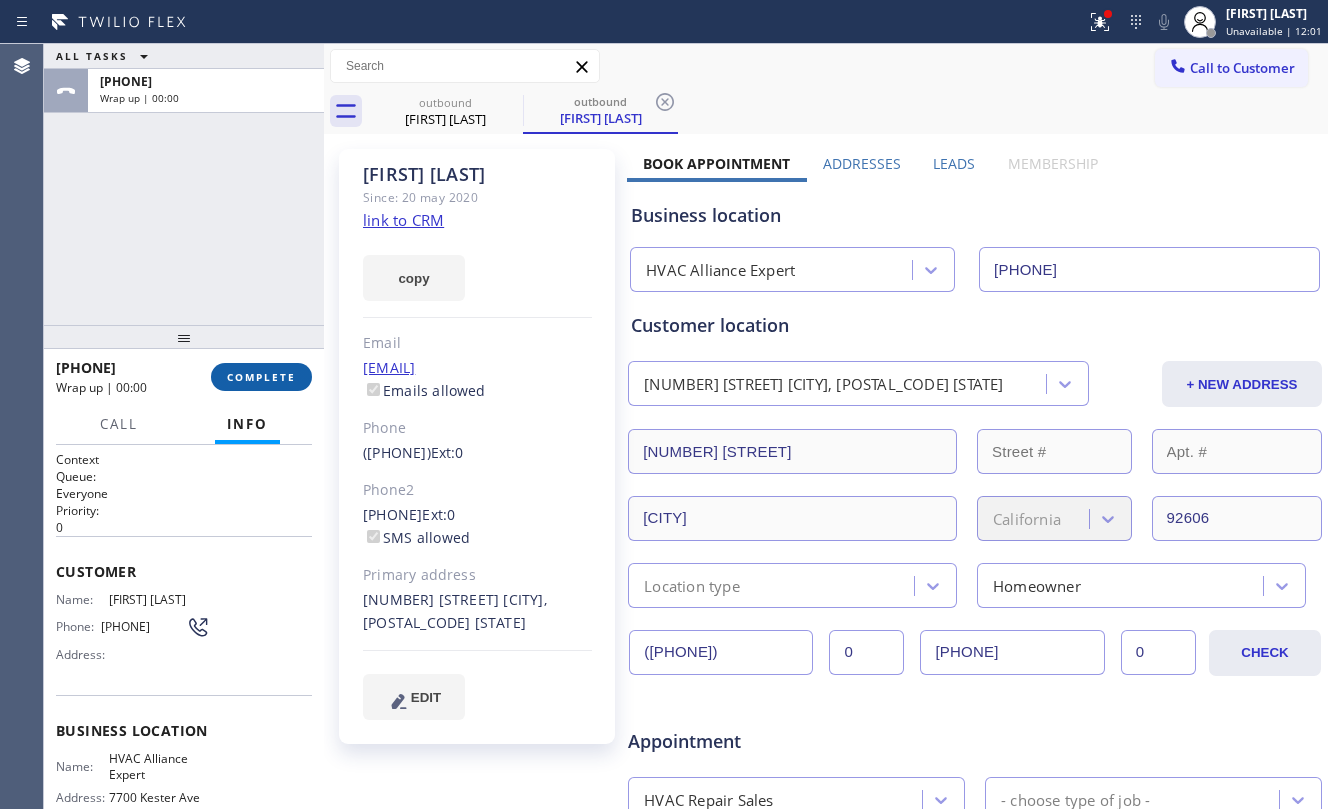 click on "COMPLETE" at bounding box center (261, 377) 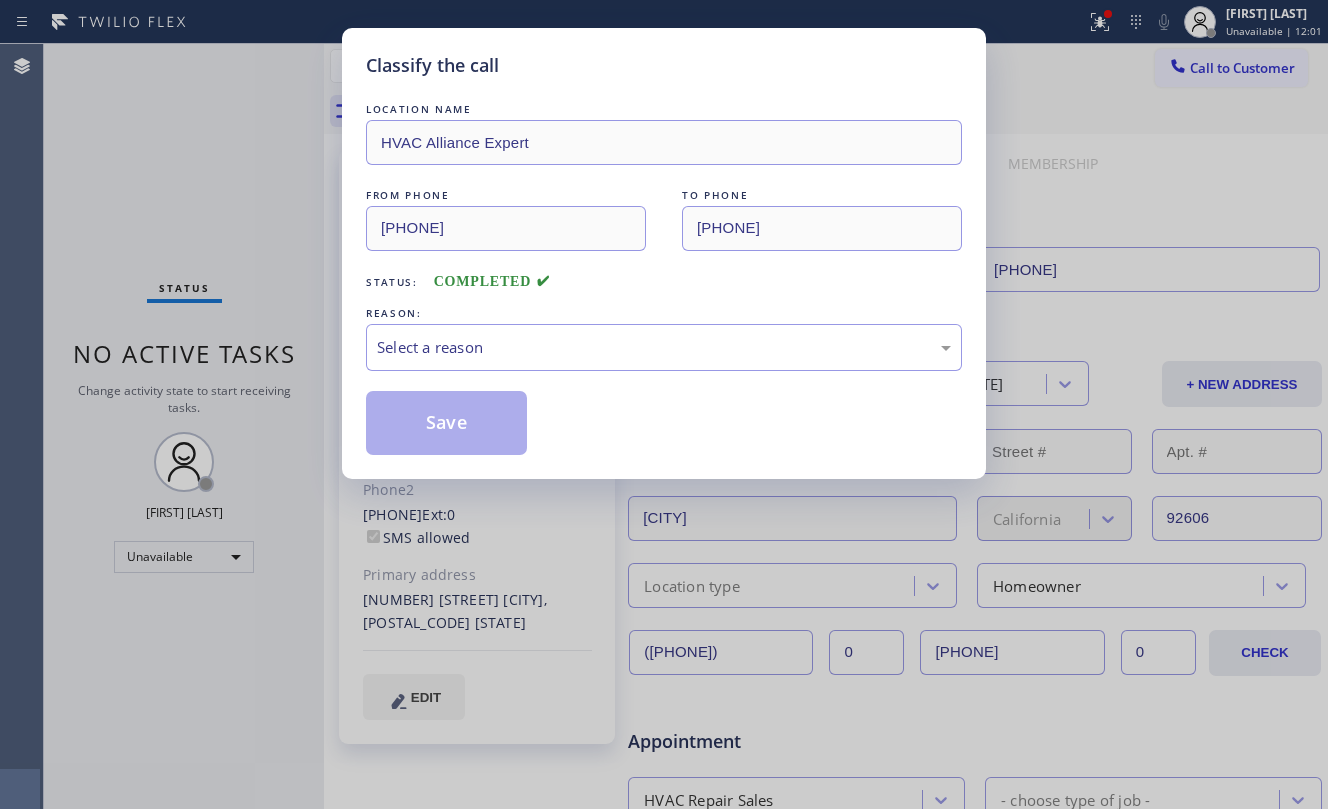 click on "Classify the call LOCATION NAME HVAC Alliance Expert FROM PHONE [PHONE] TO PHONE [PHONE] Status: COMPLETED REASON: Select a reason Save" at bounding box center [664, 404] 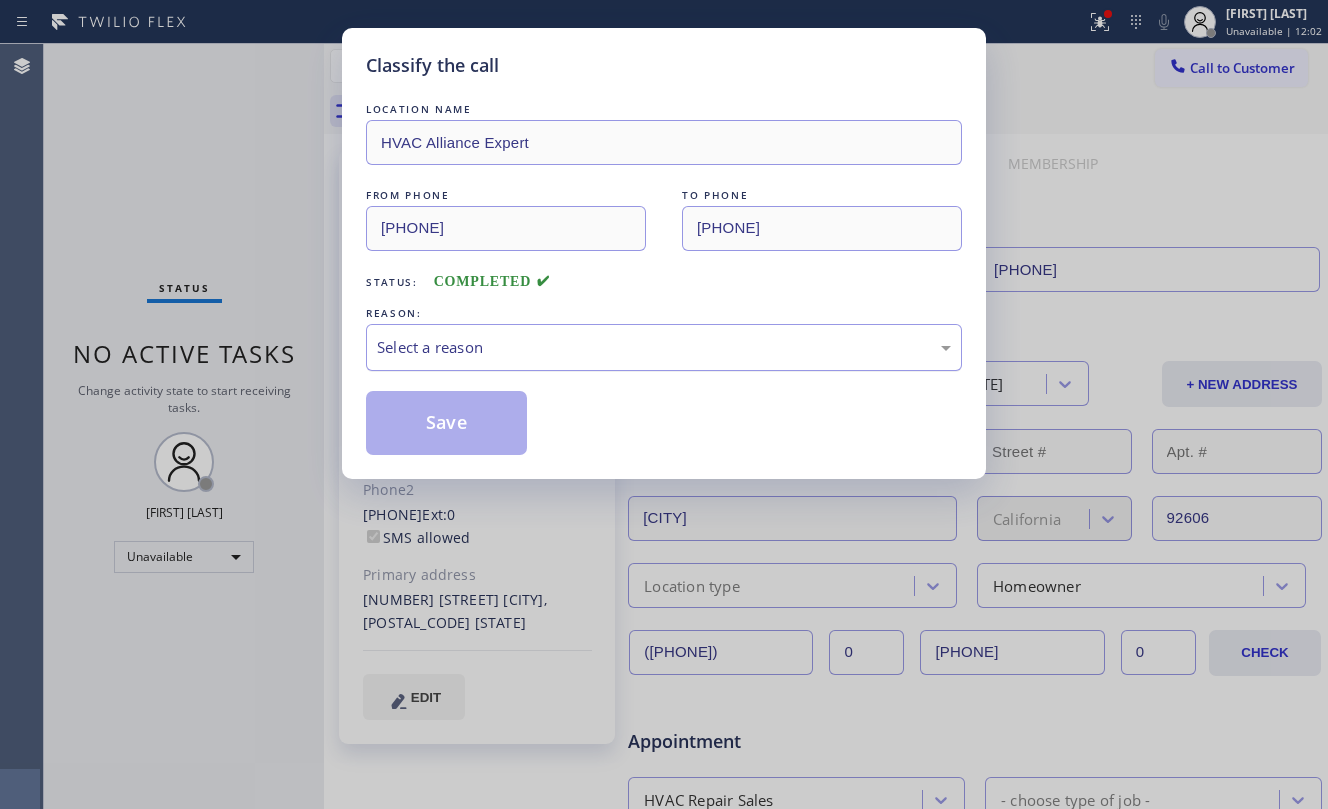 click on "Select a reason" at bounding box center [664, 347] 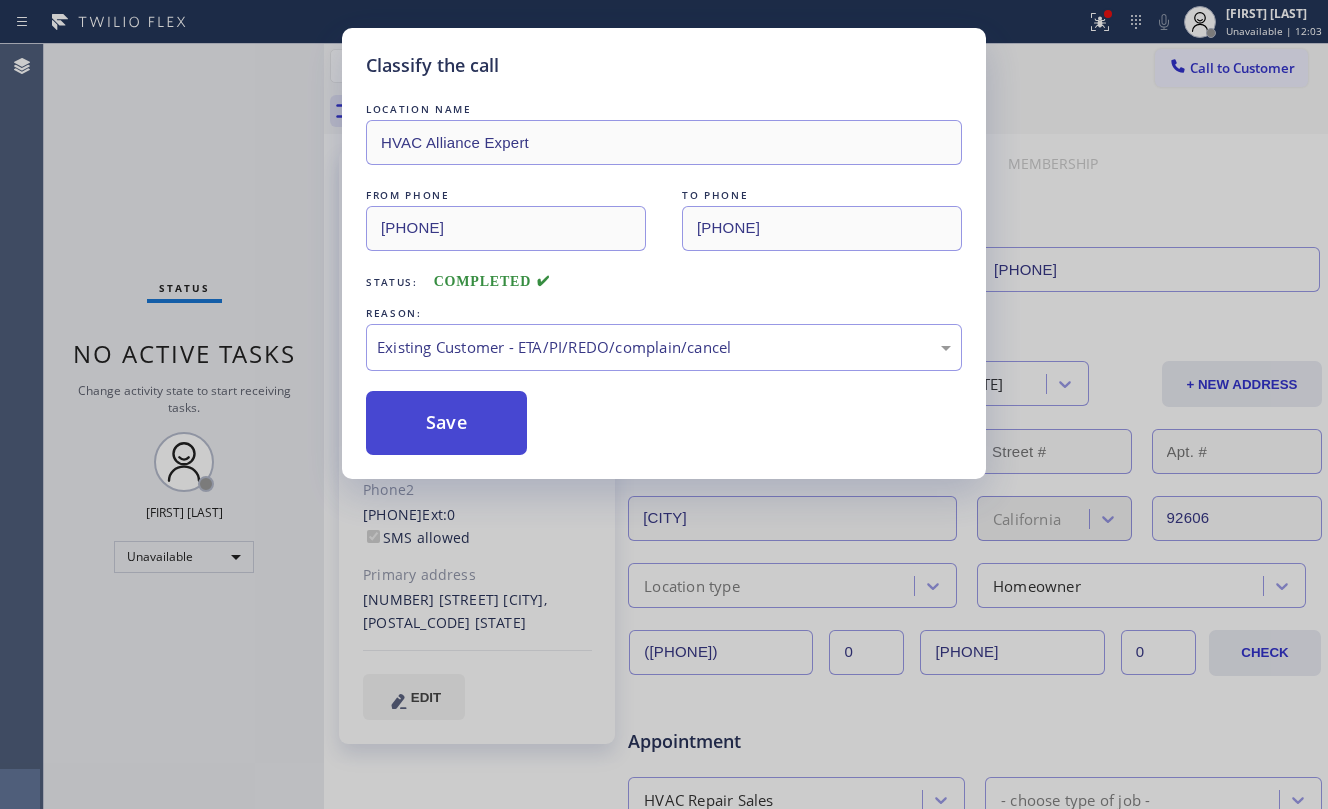click on "Save" at bounding box center [446, 423] 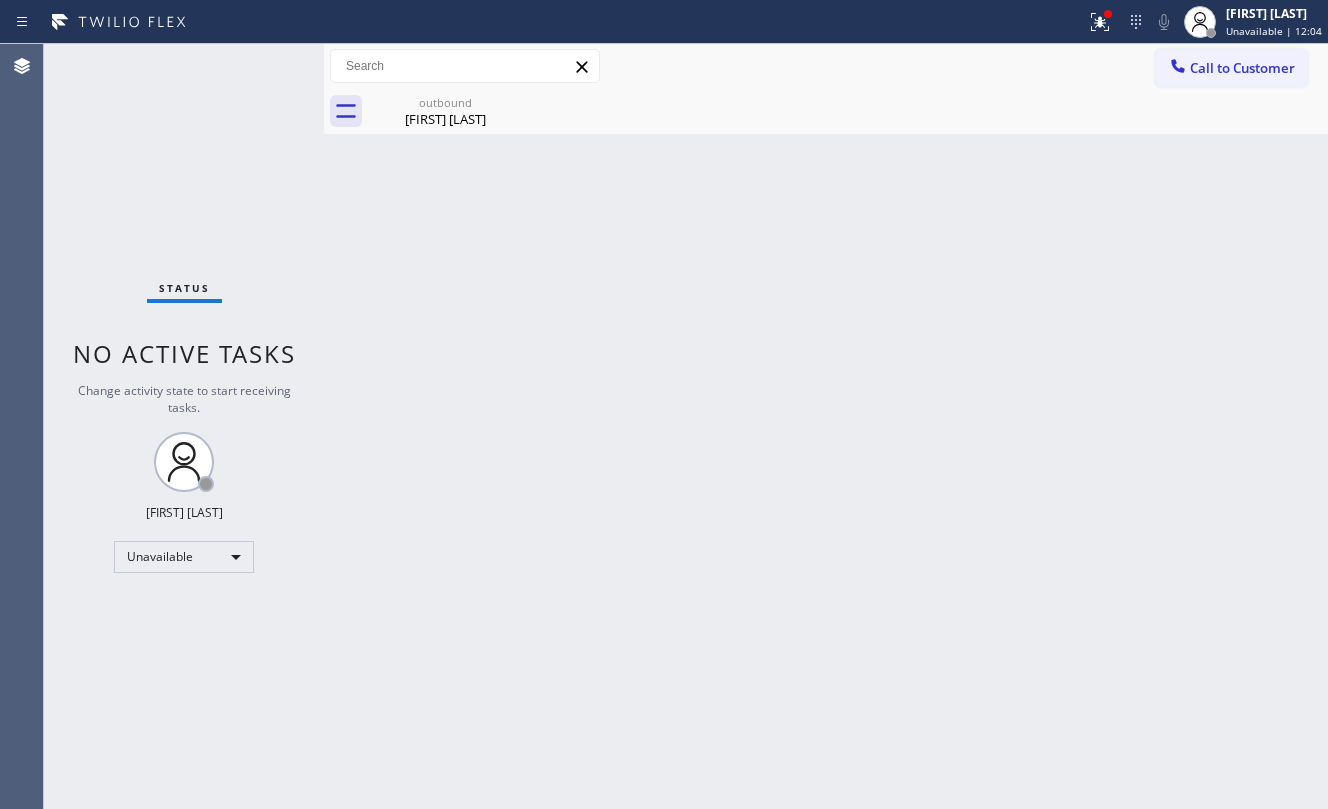 click on "Call to Customer" at bounding box center (1242, 68) 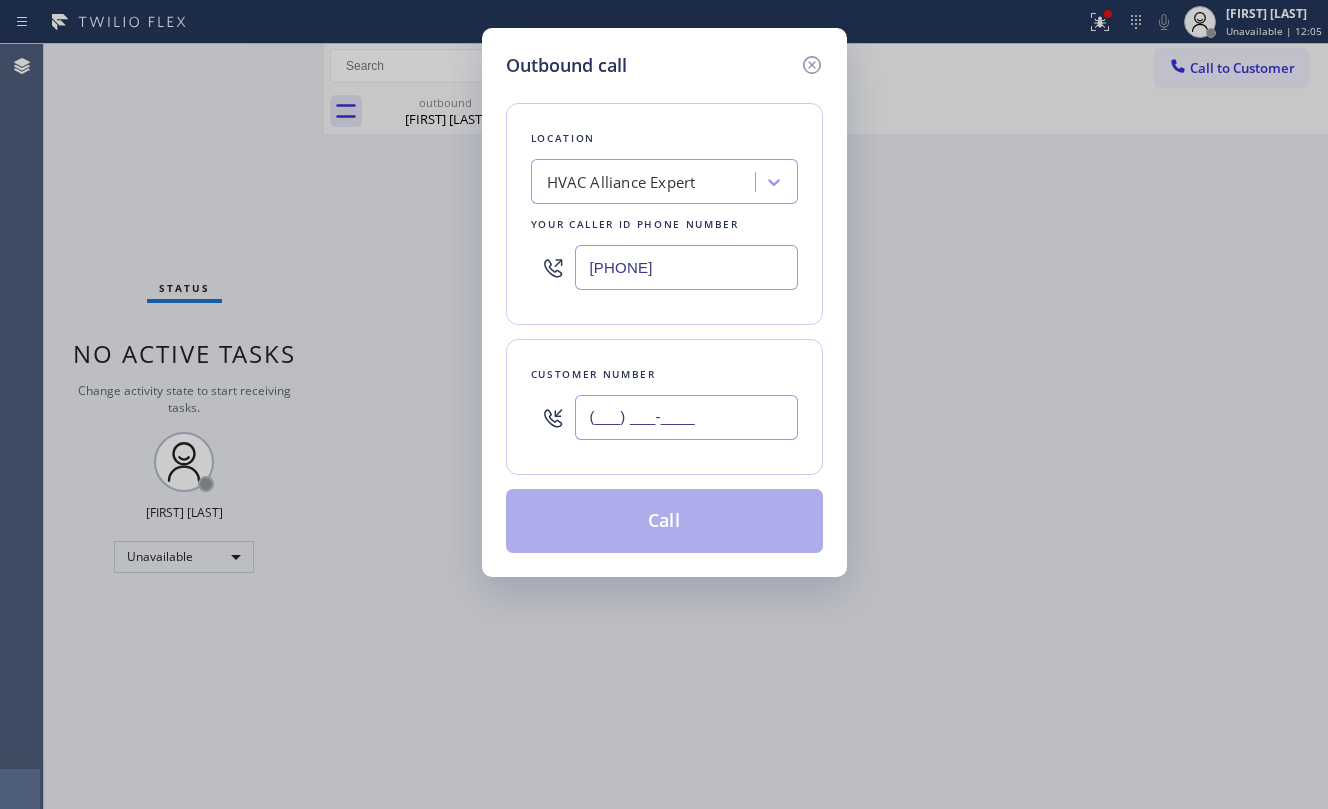 click on "(___) ___-____" at bounding box center (686, 417) 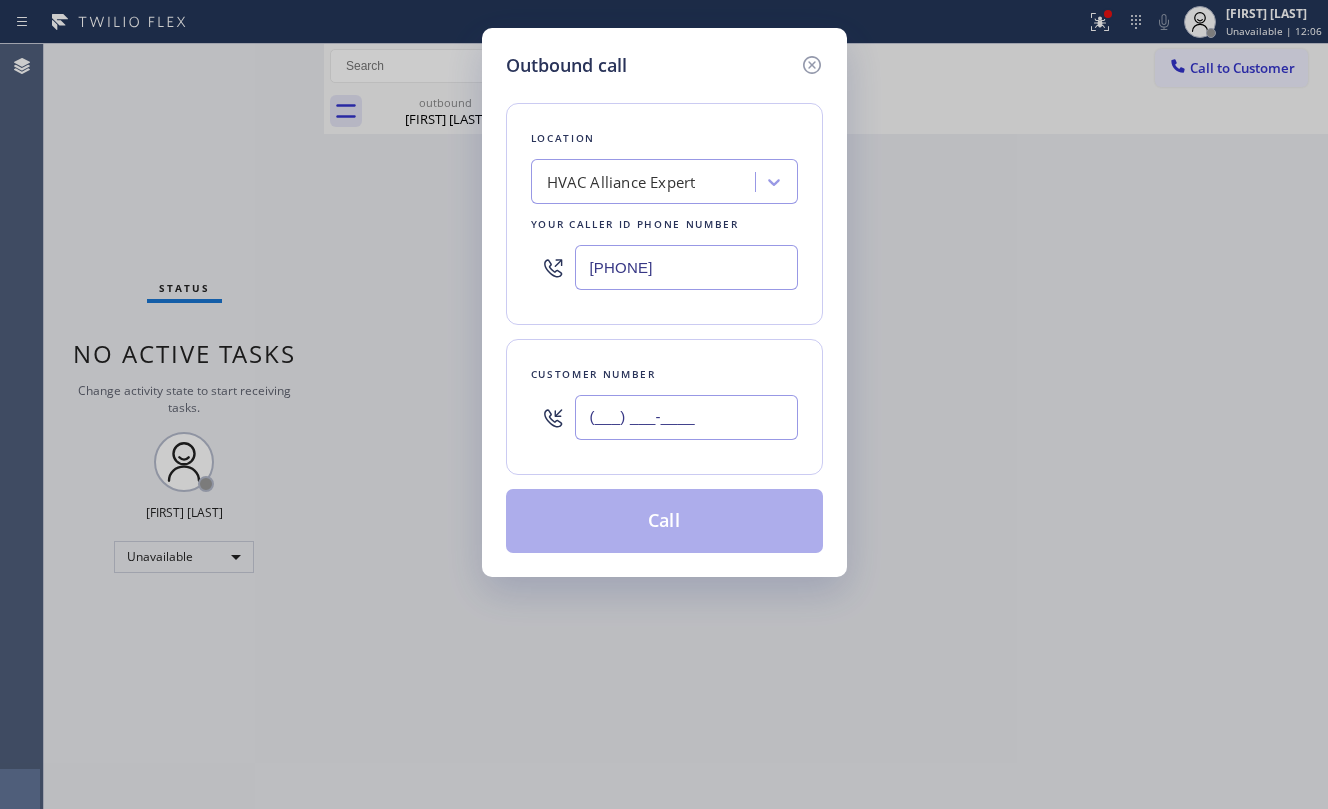 paste on "[PHONE]" 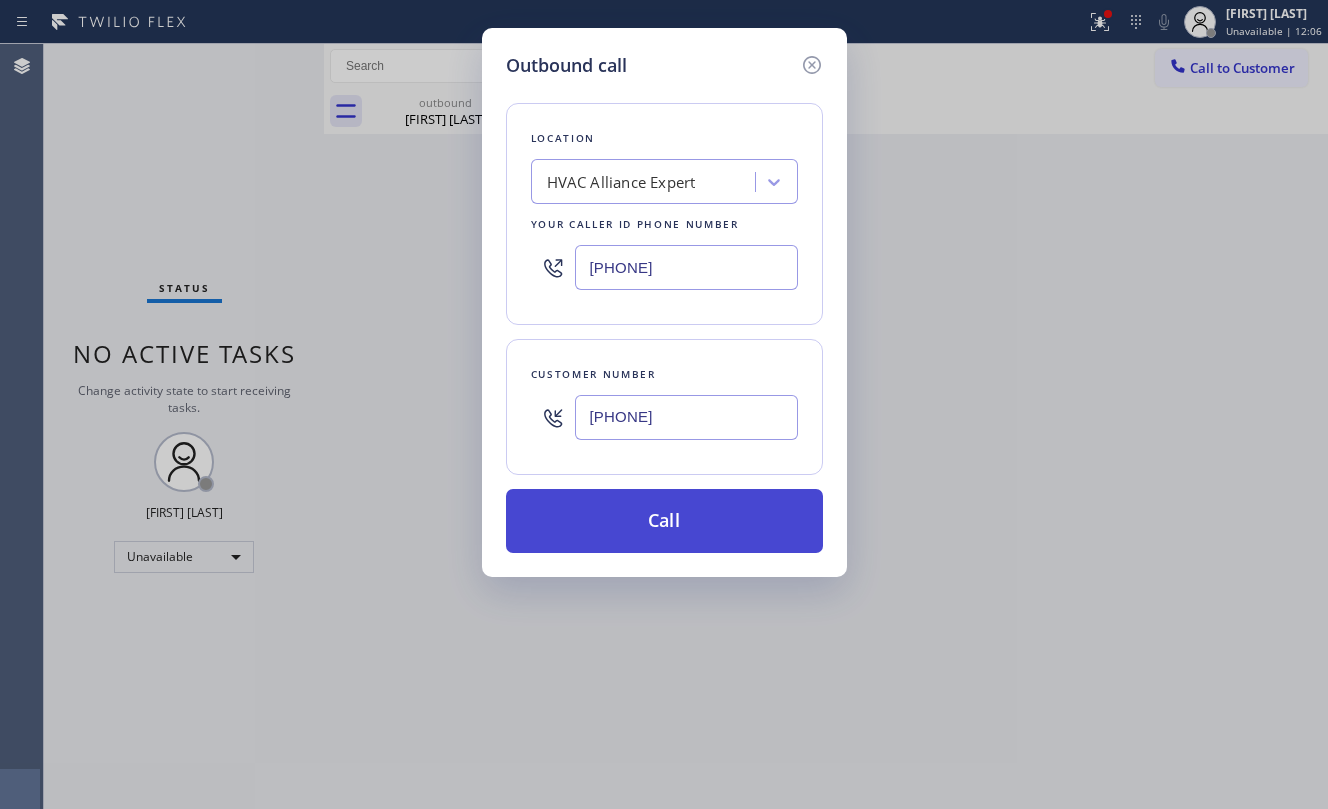 type on "[PHONE]" 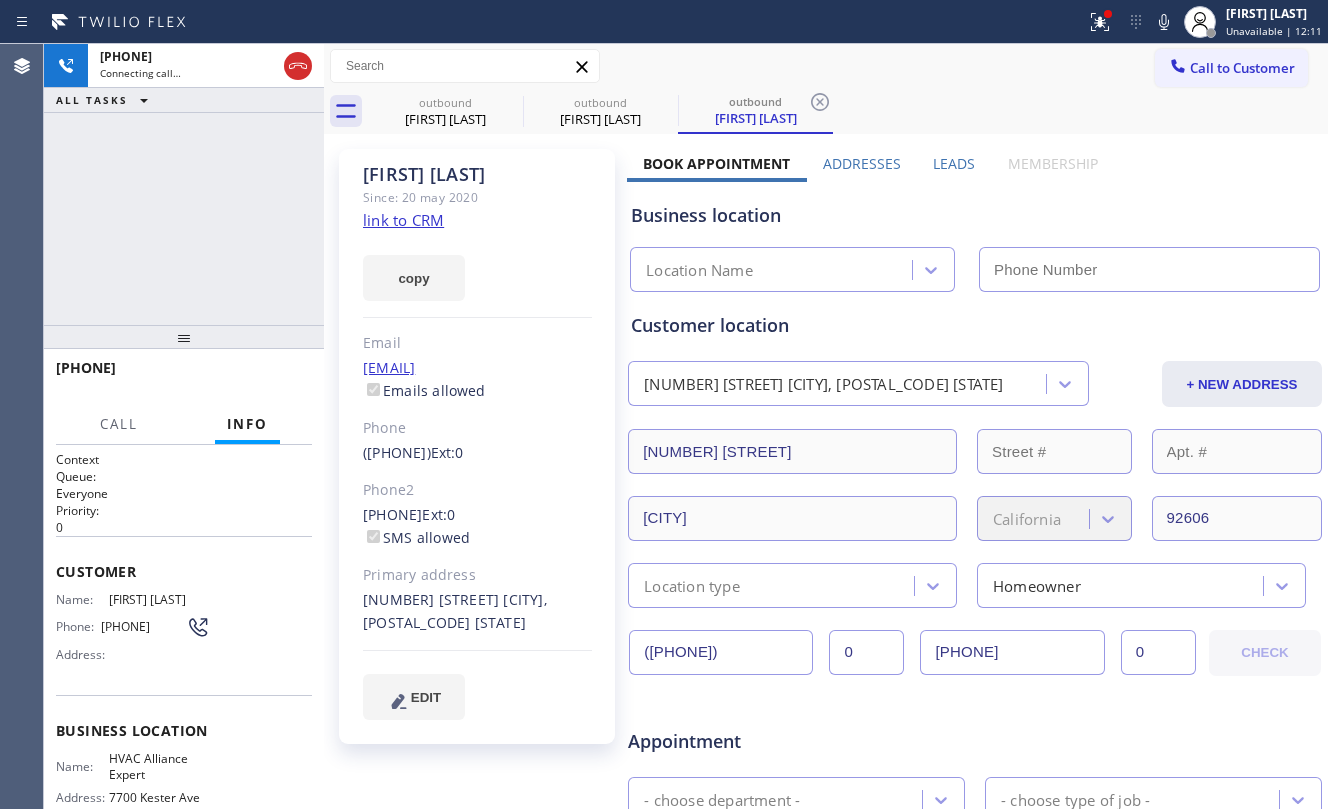 type on "[PHONE]" 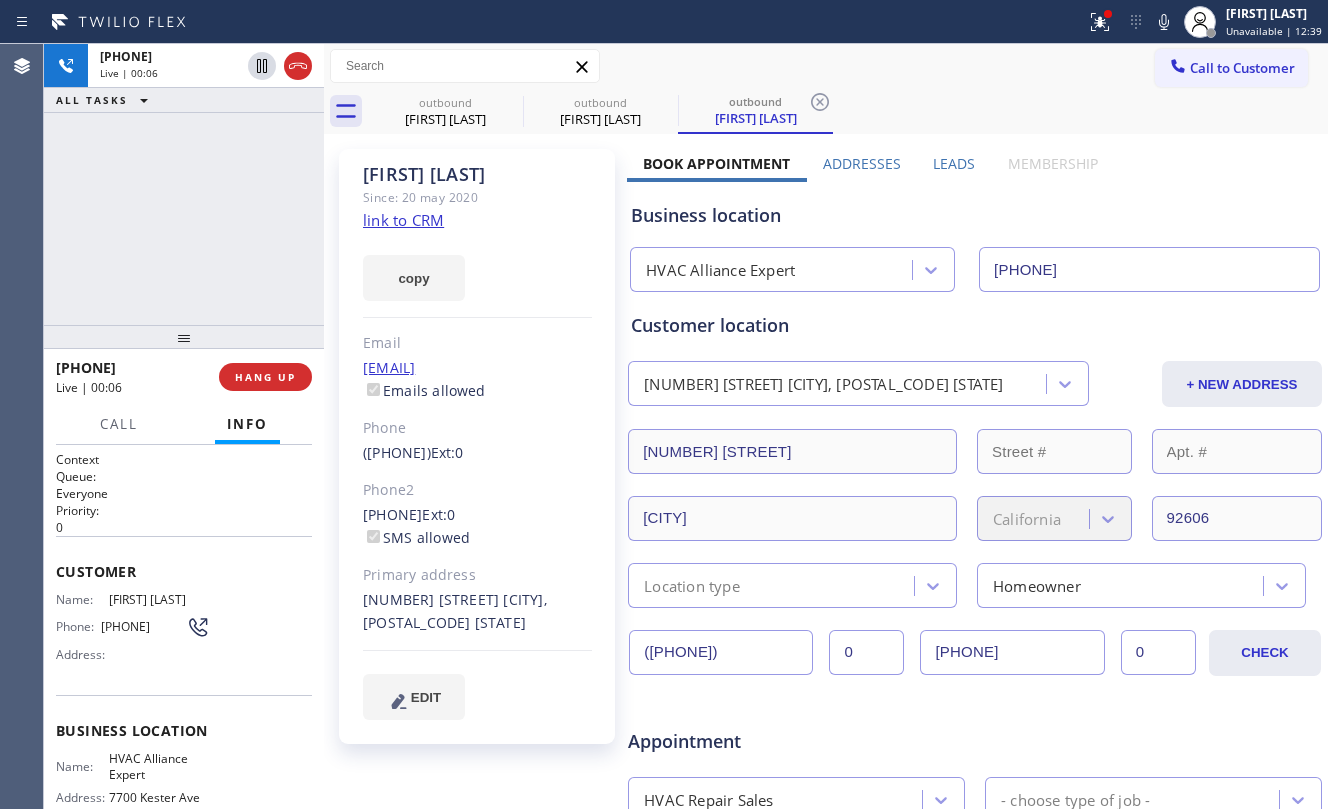 click on "Queue:" at bounding box center [184, 476] 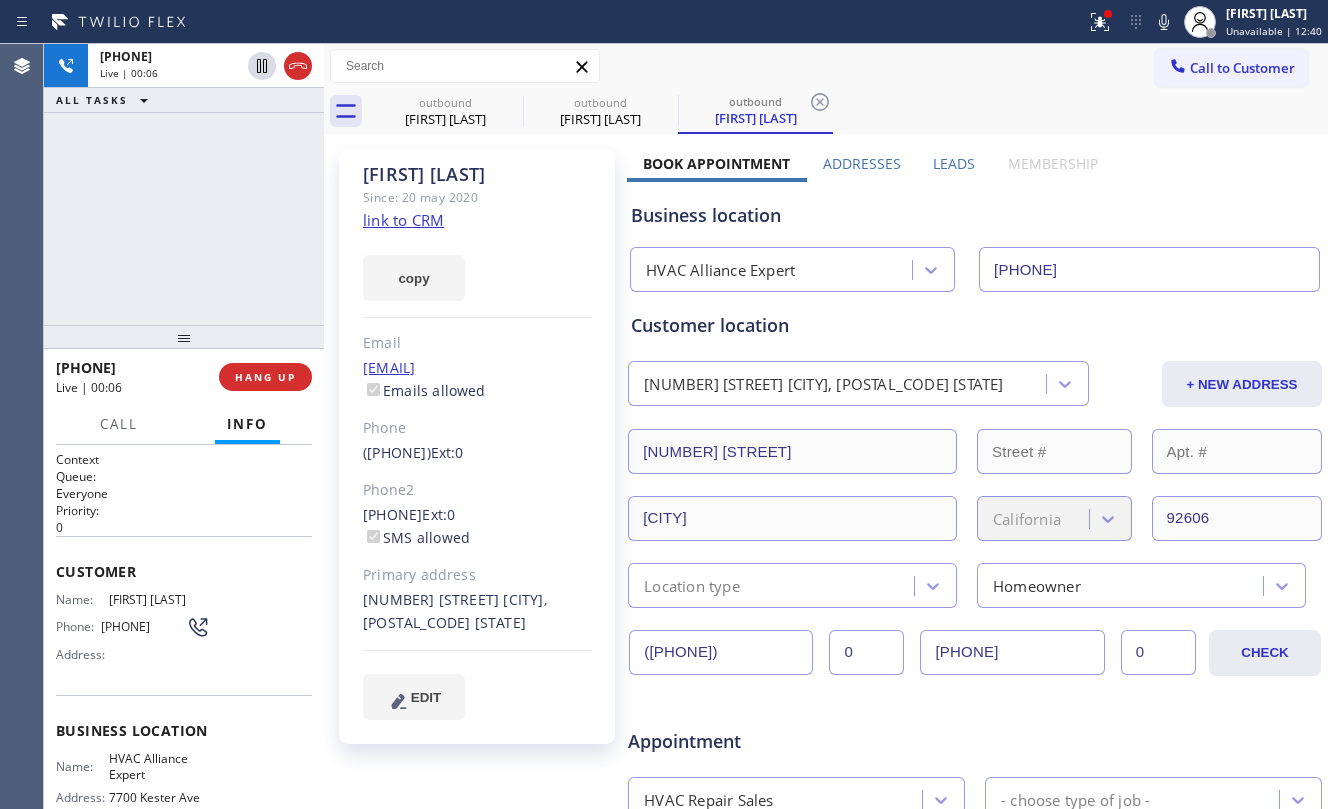 click at bounding box center [184, 337] 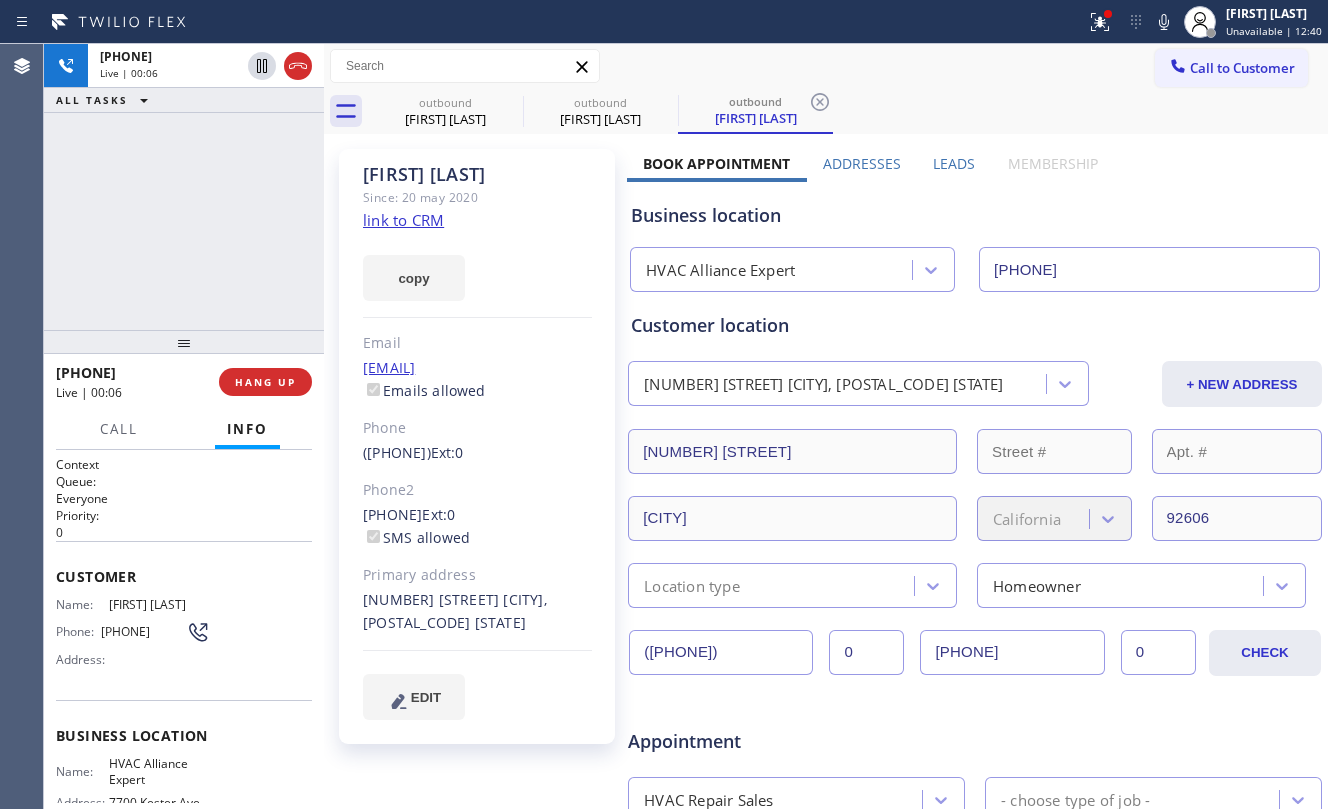 click at bounding box center [184, 342] 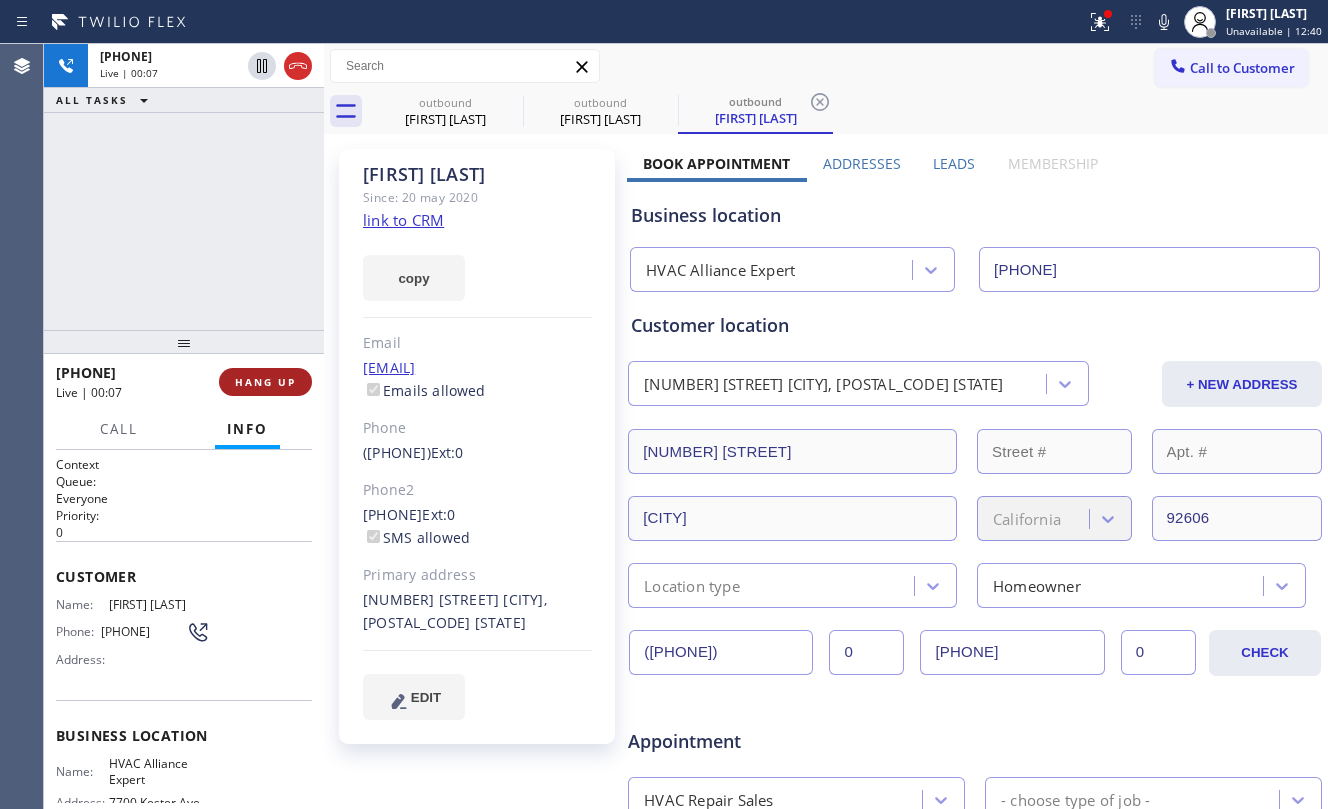 click on "HANG UP" at bounding box center (265, 382) 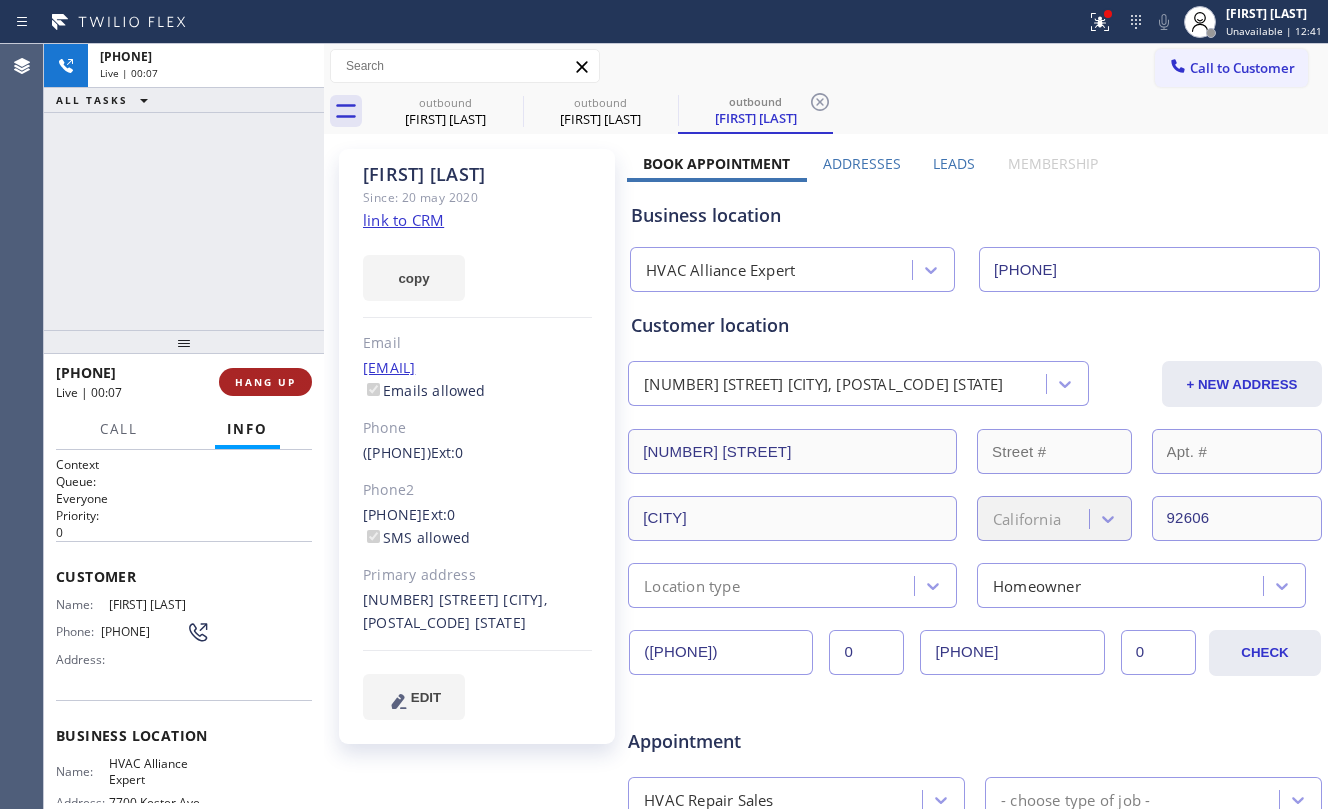 click on "HANG UP" at bounding box center (265, 382) 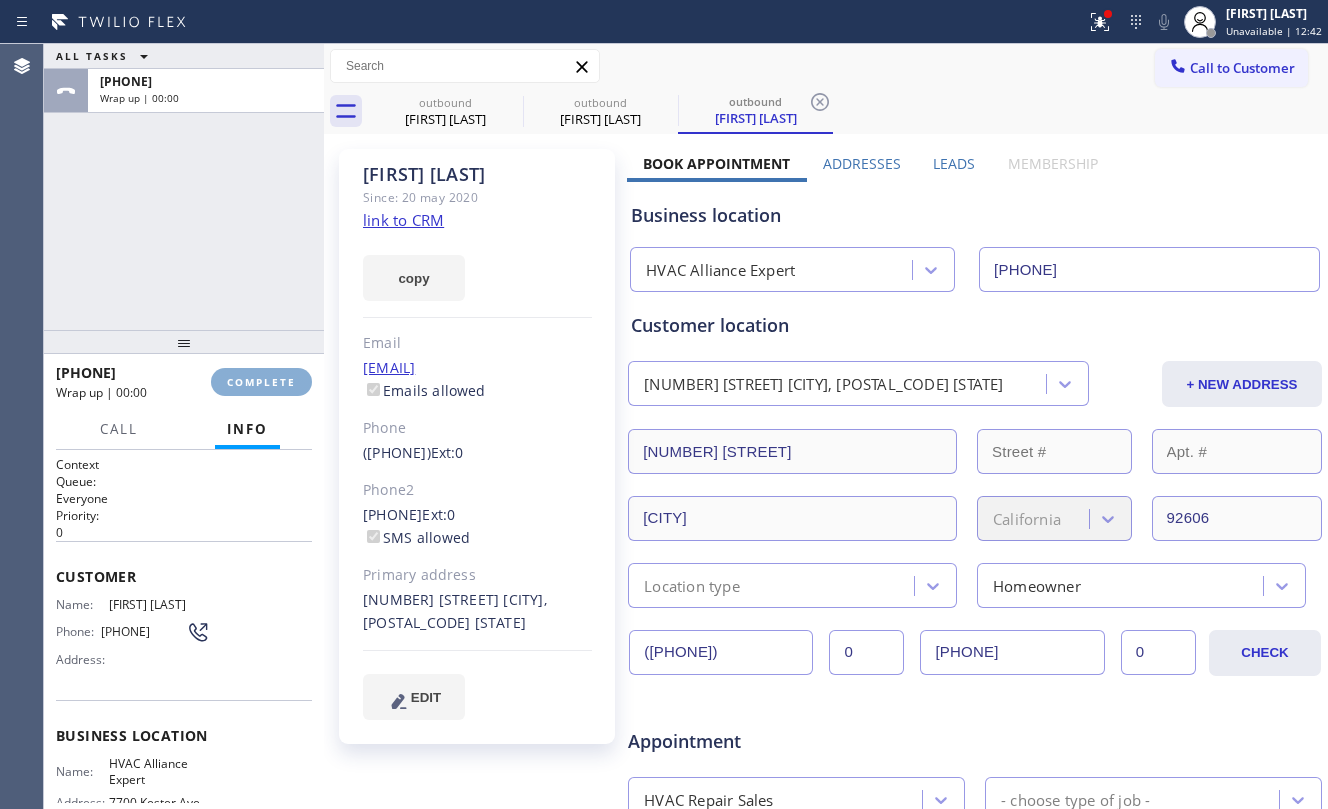 click on "COMPLETE" at bounding box center [261, 382] 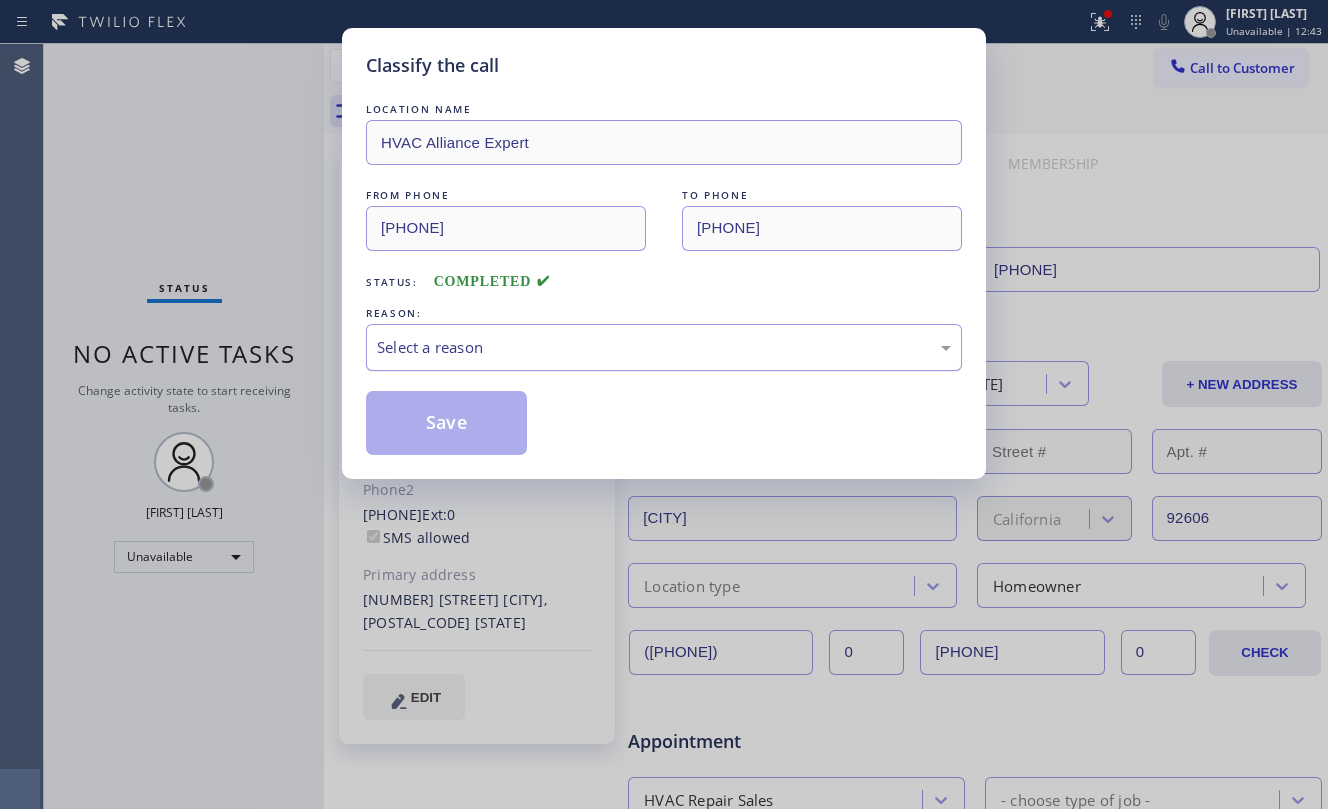 drag, startPoint x: 428, startPoint y: 341, endPoint x: 450, endPoint y: 366, distance: 33.30165 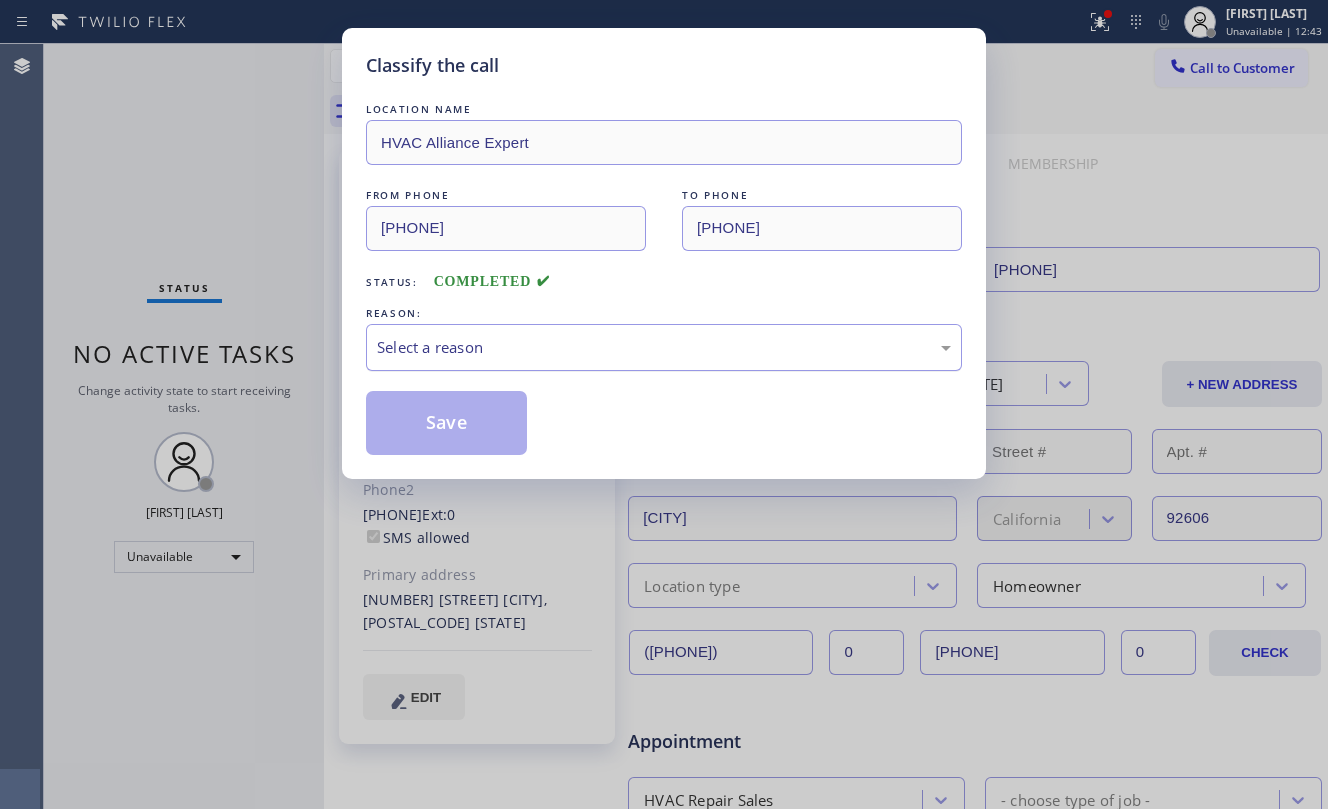 click on "Select a reason" at bounding box center [664, 347] 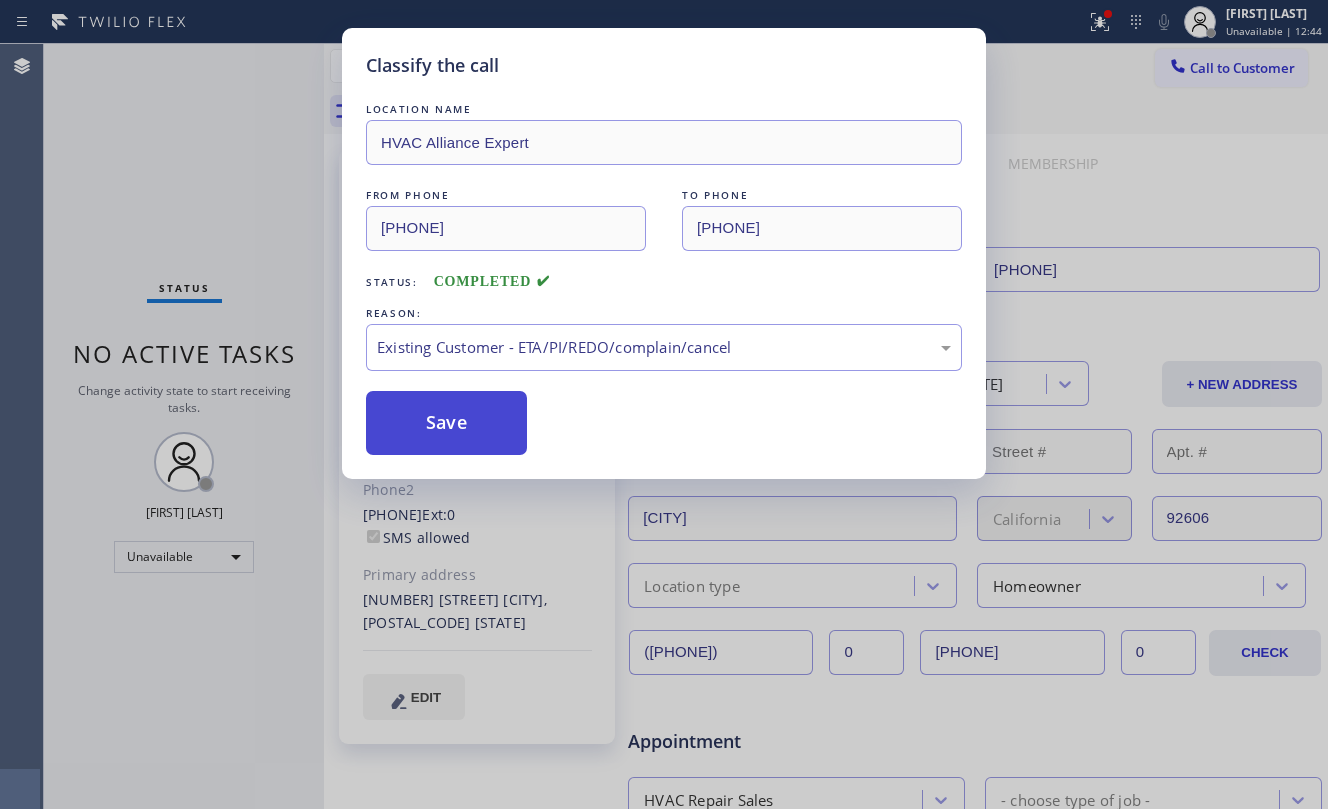 click on "Save" at bounding box center (446, 423) 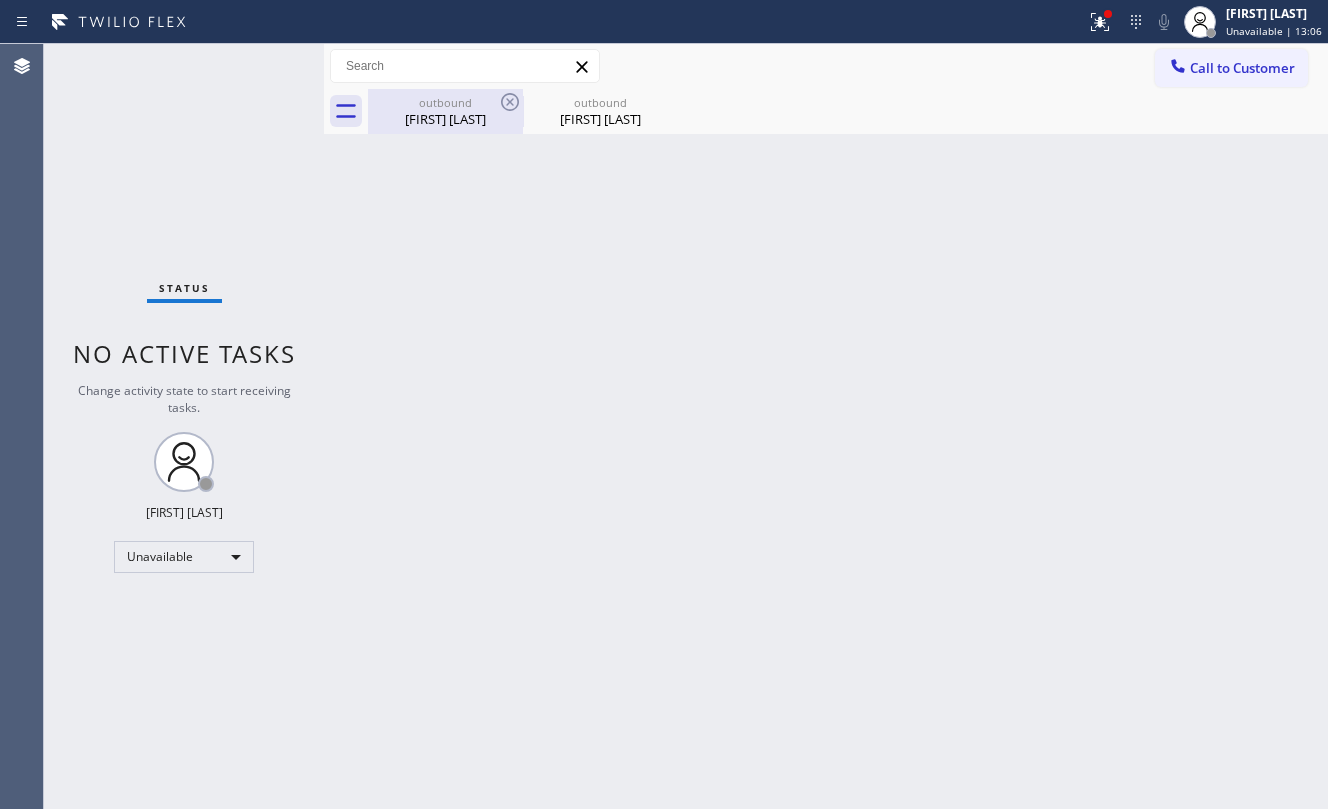 drag, startPoint x: 396, startPoint y: 124, endPoint x: 490, endPoint y: 126, distance: 94.02127 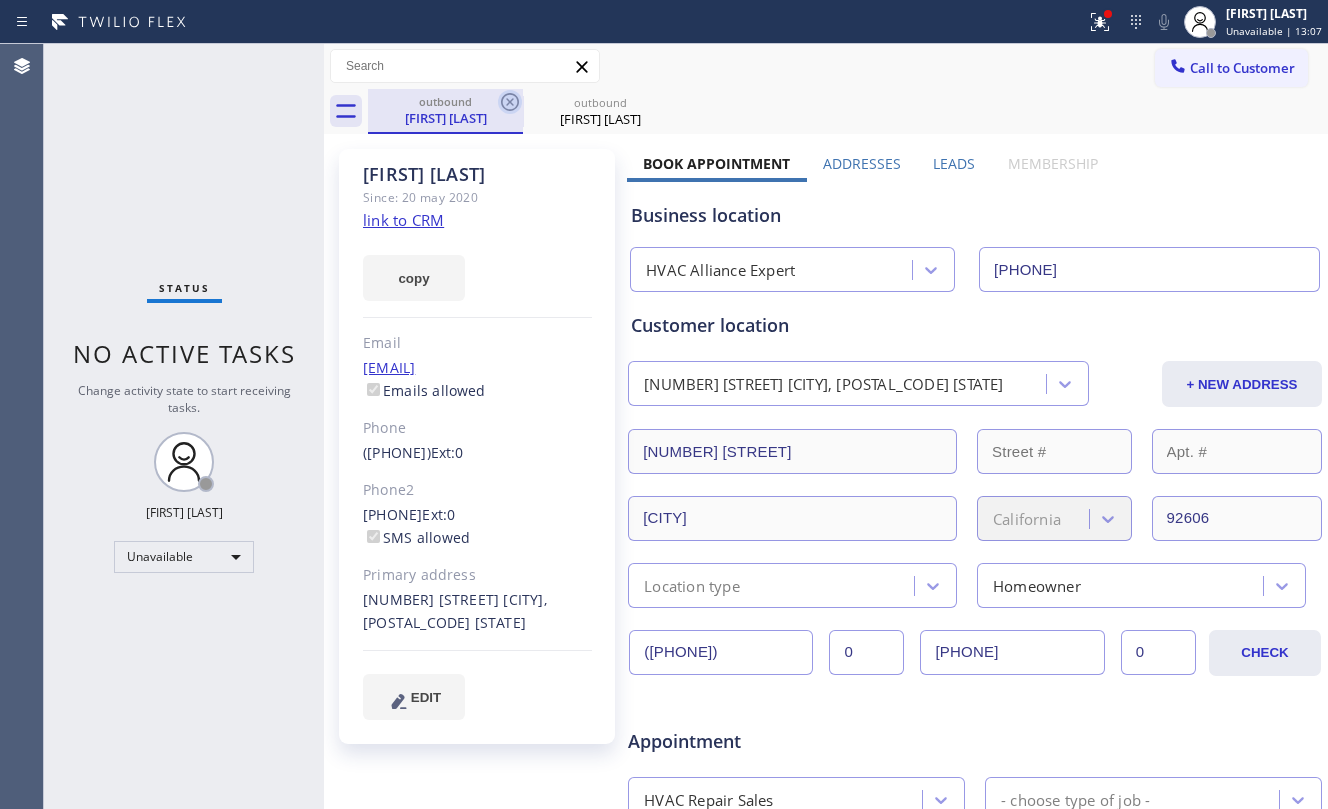 click on "[FIRST] [LAST]" at bounding box center [445, 118] 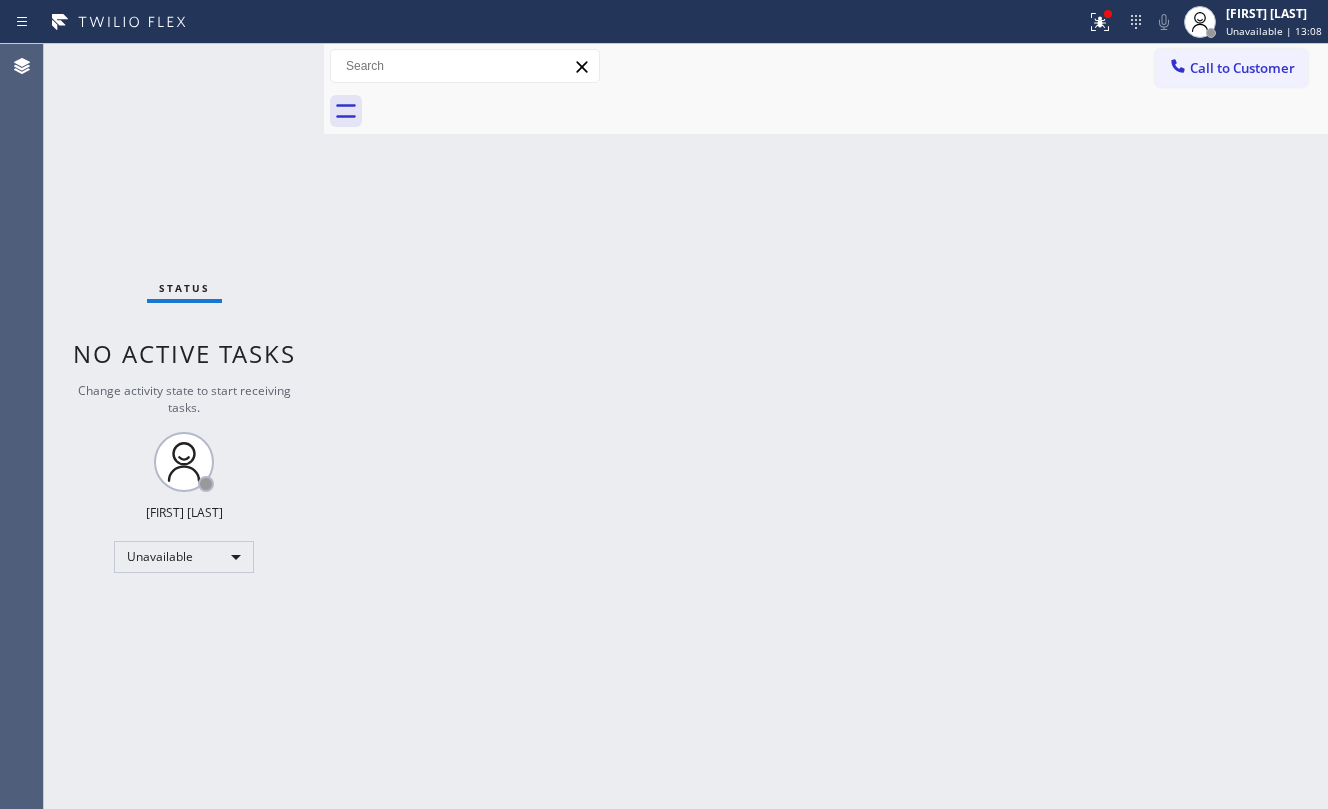 click on "Call to Customer" at bounding box center [1231, 68] 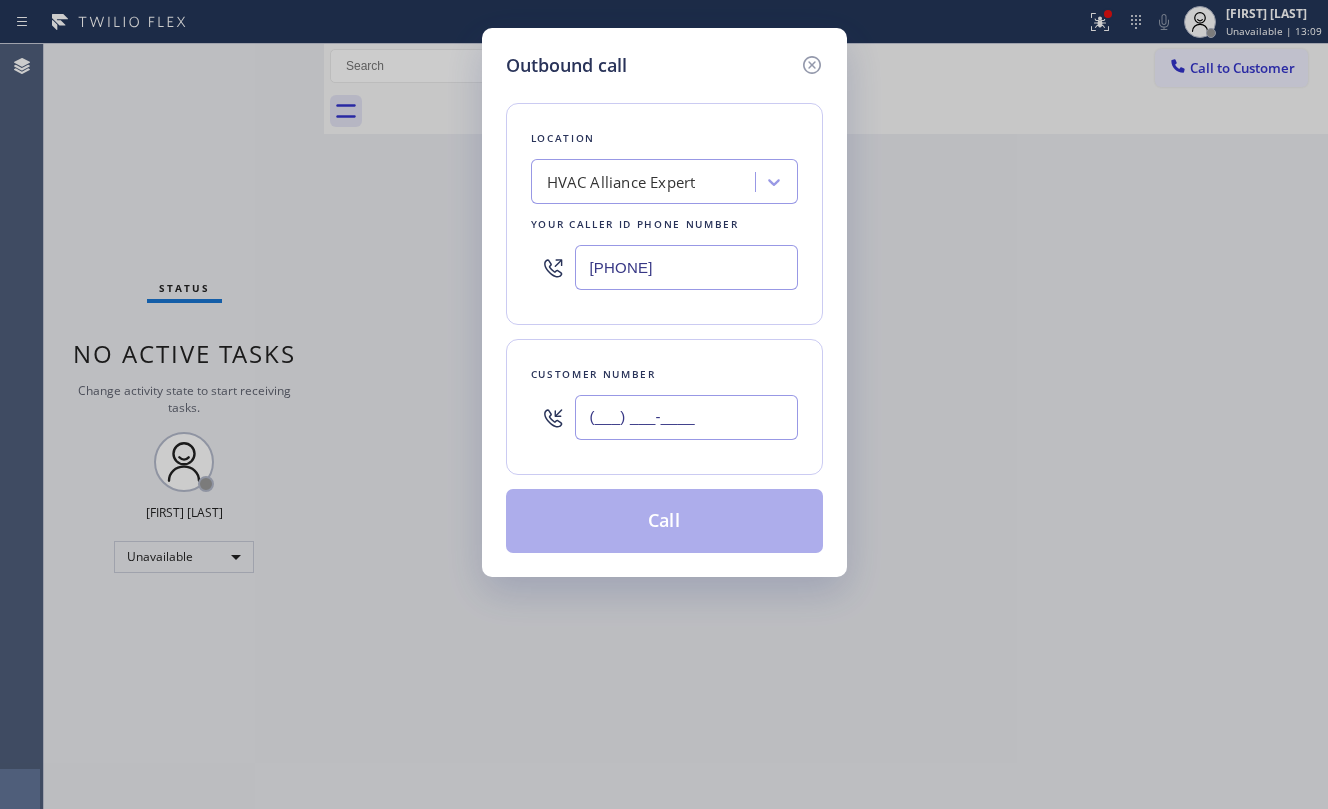 click on "(___) ___-____" at bounding box center (686, 417) 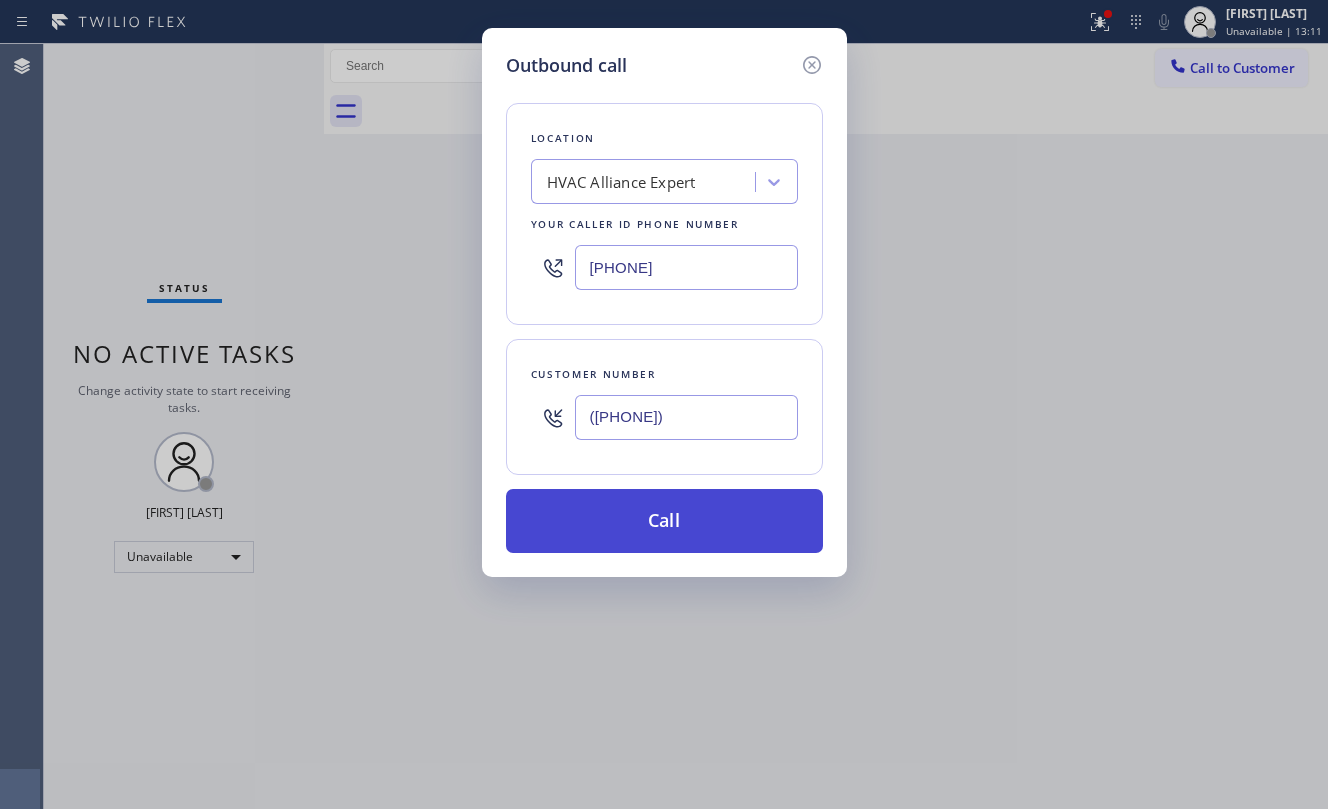 type on "([PHONE])" 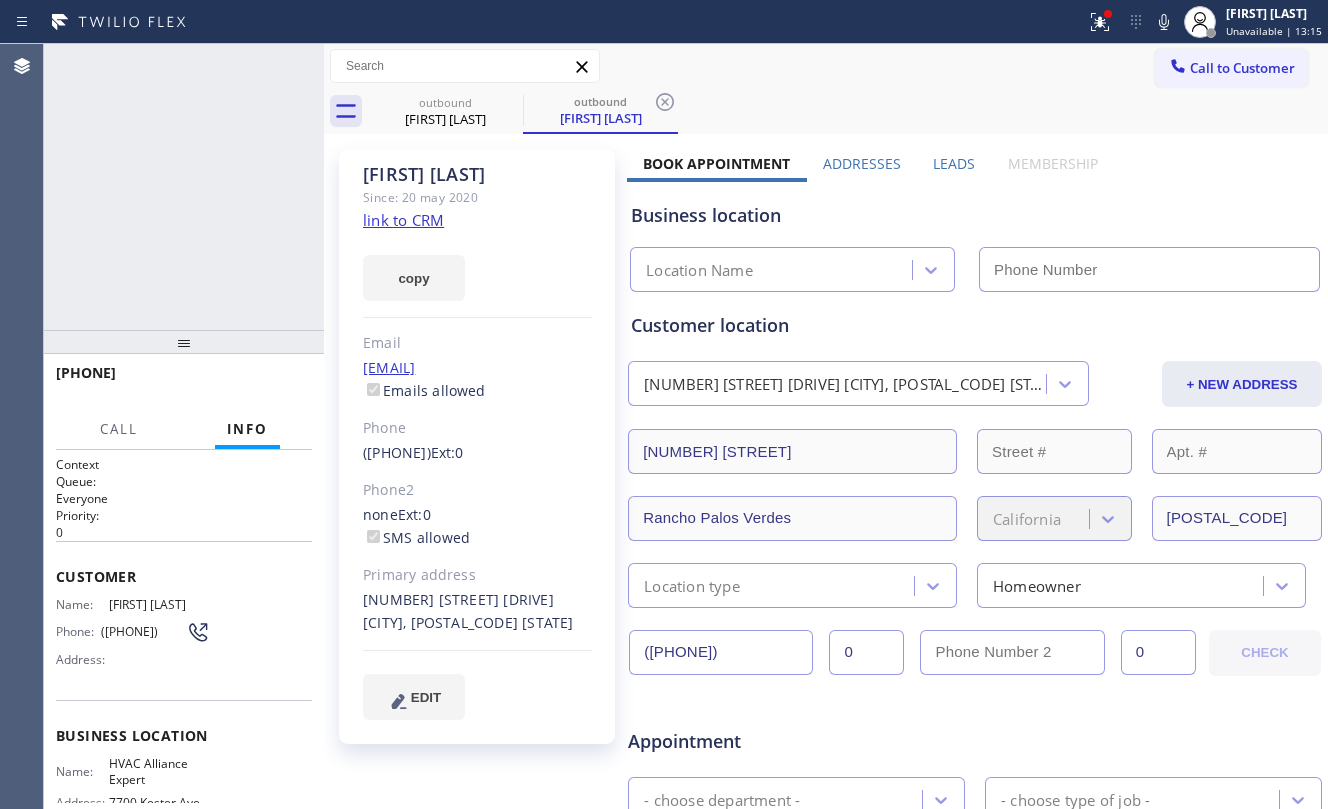type on "[PHONE]" 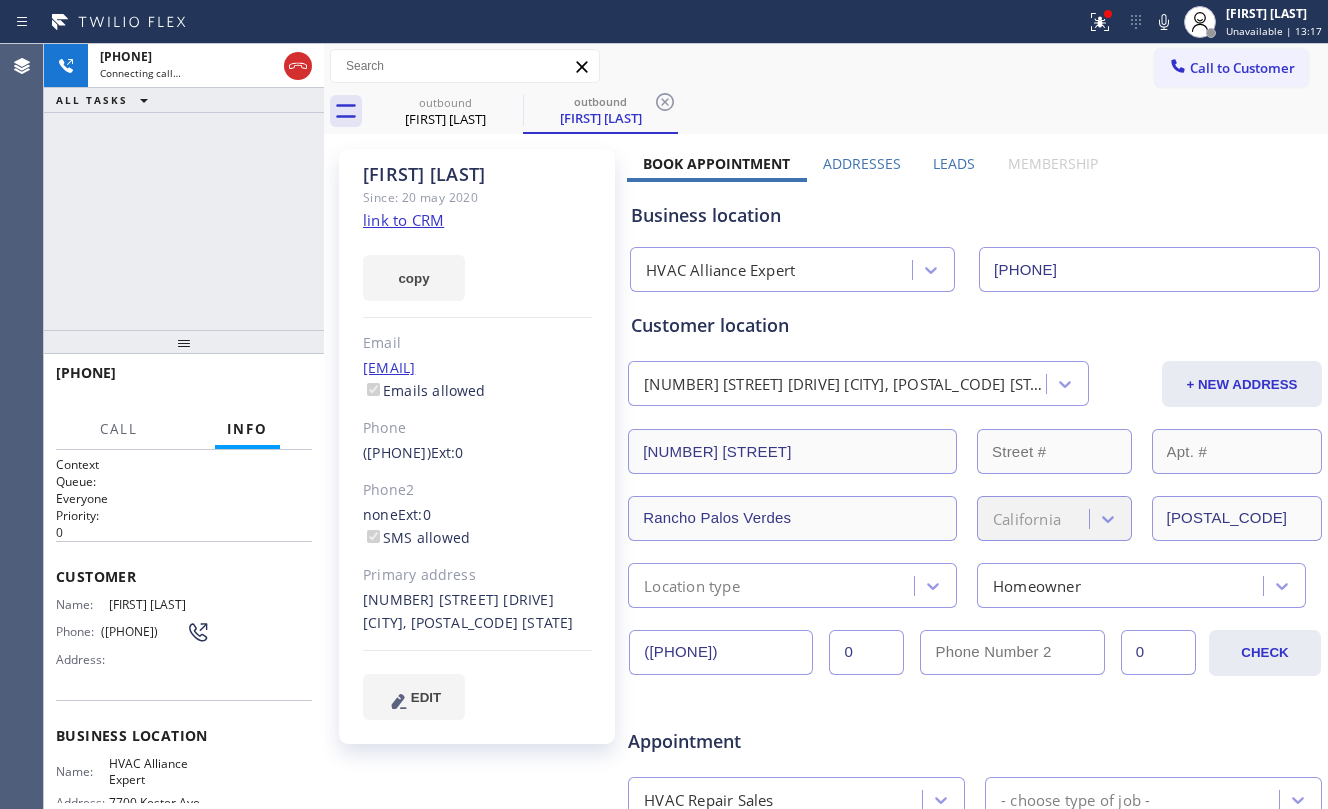 click on "outbound [FIRST] outbound [FIRST]" at bounding box center (826, 111) 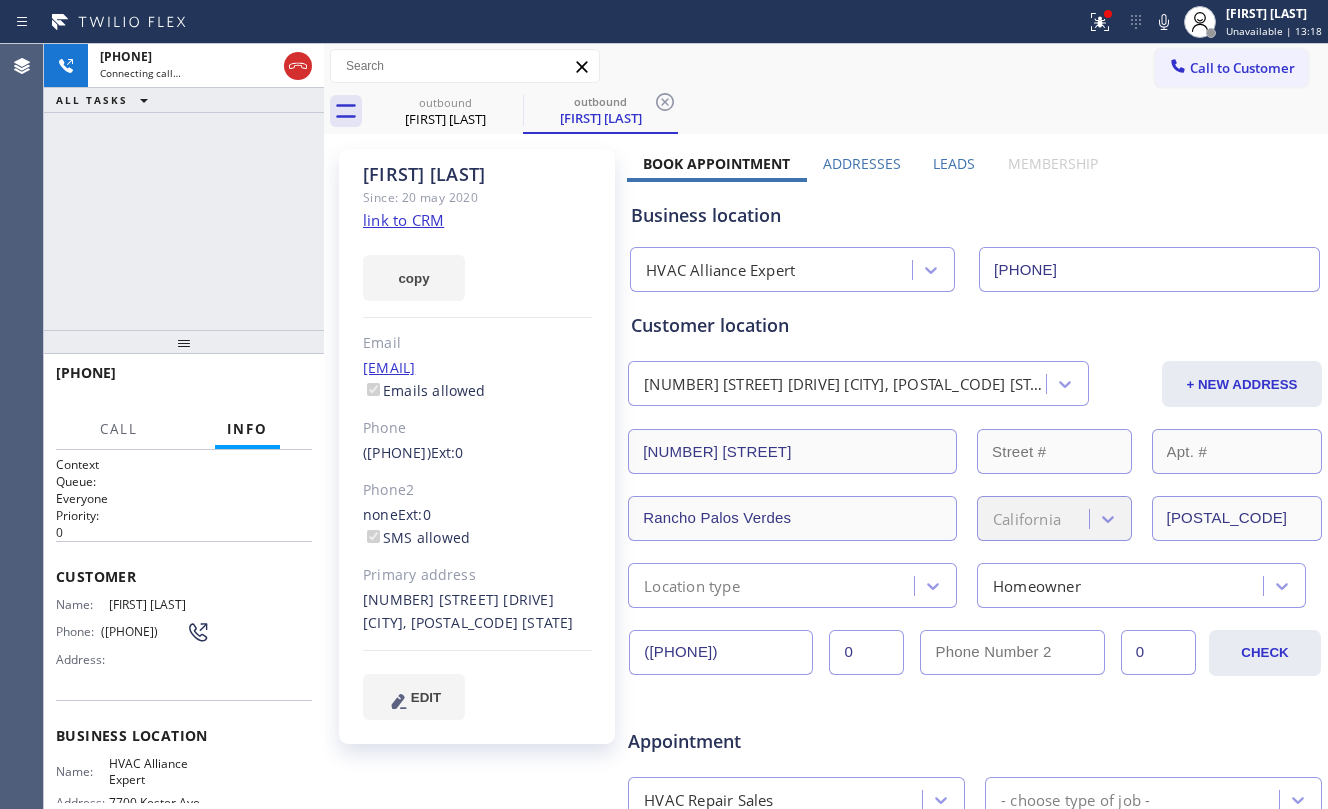 click on "link to CRM" 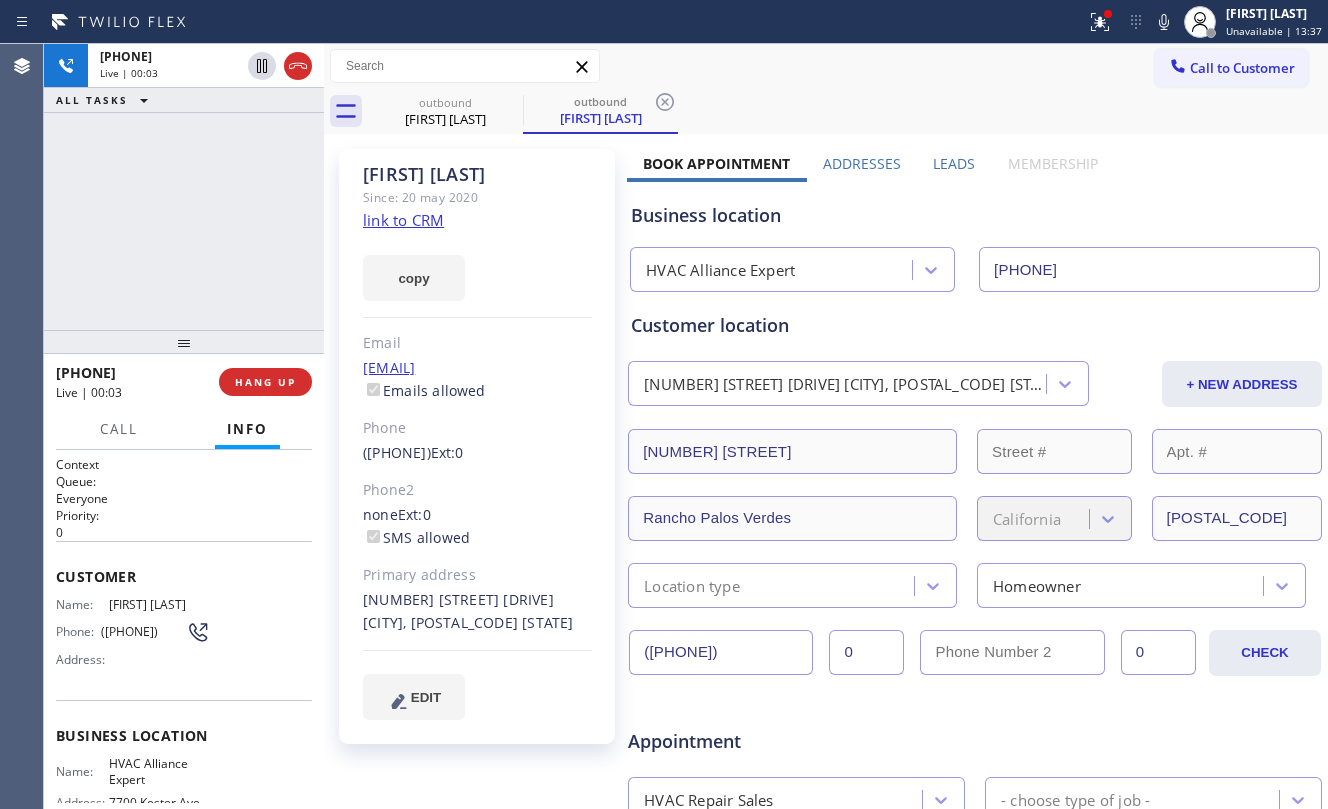 click on "+[PHONE] Live | 00:03 ALL TASKS ALL TASKS ACTIVE TASKS TASKS IN WRAP UP" at bounding box center (184, 187) 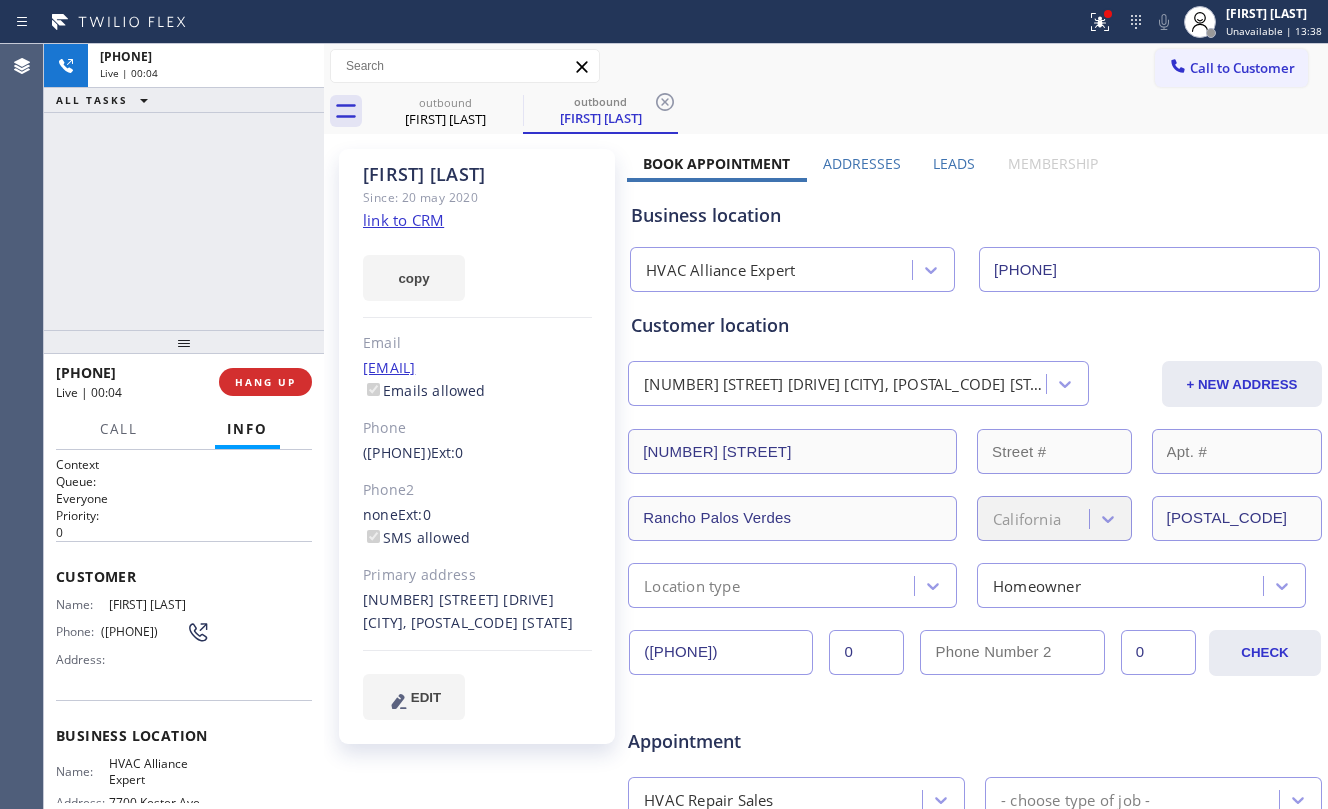 click on "[PHONE] Live | 00:04 ALL TASKS ALL TASKS ACTIVE TASKS TASKS IN WRAP UP" at bounding box center [184, 187] 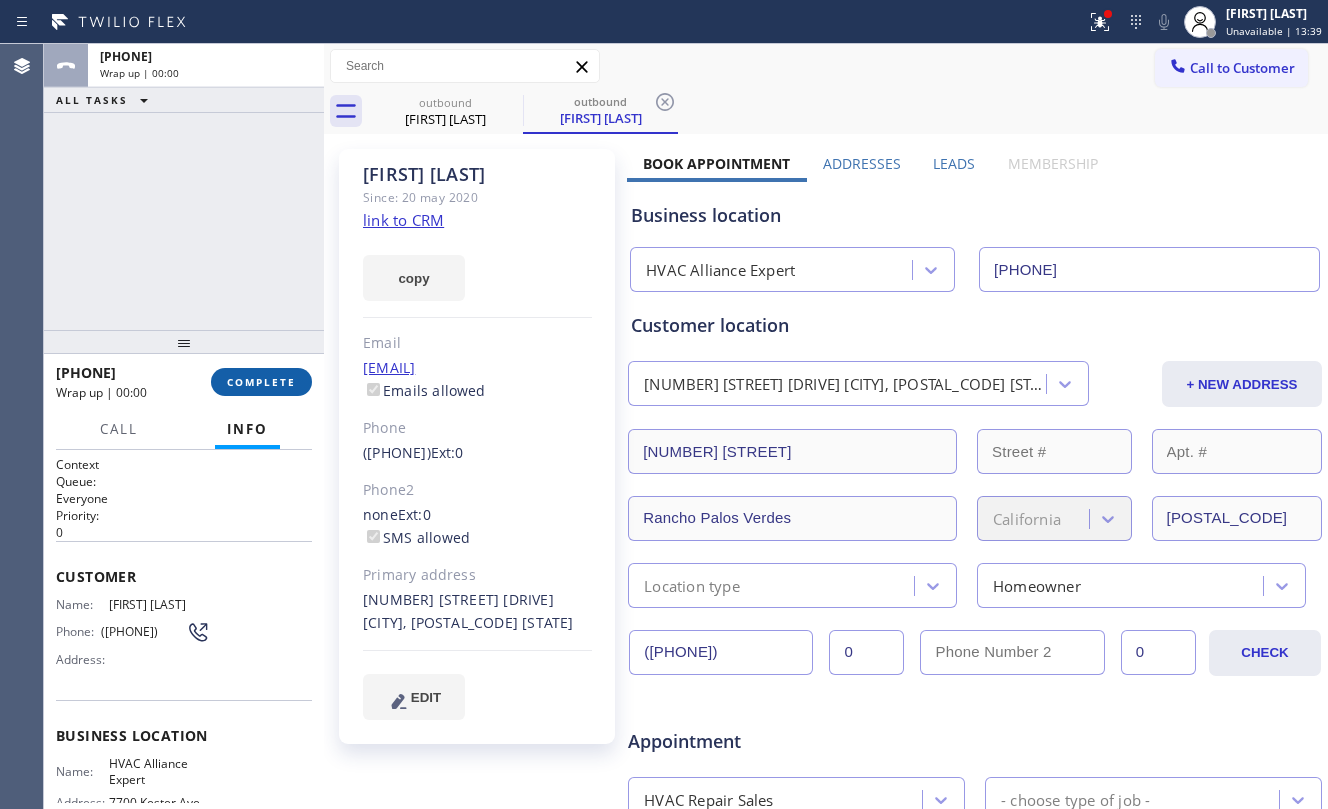 click on "COMPLETE" at bounding box center (261, 382) 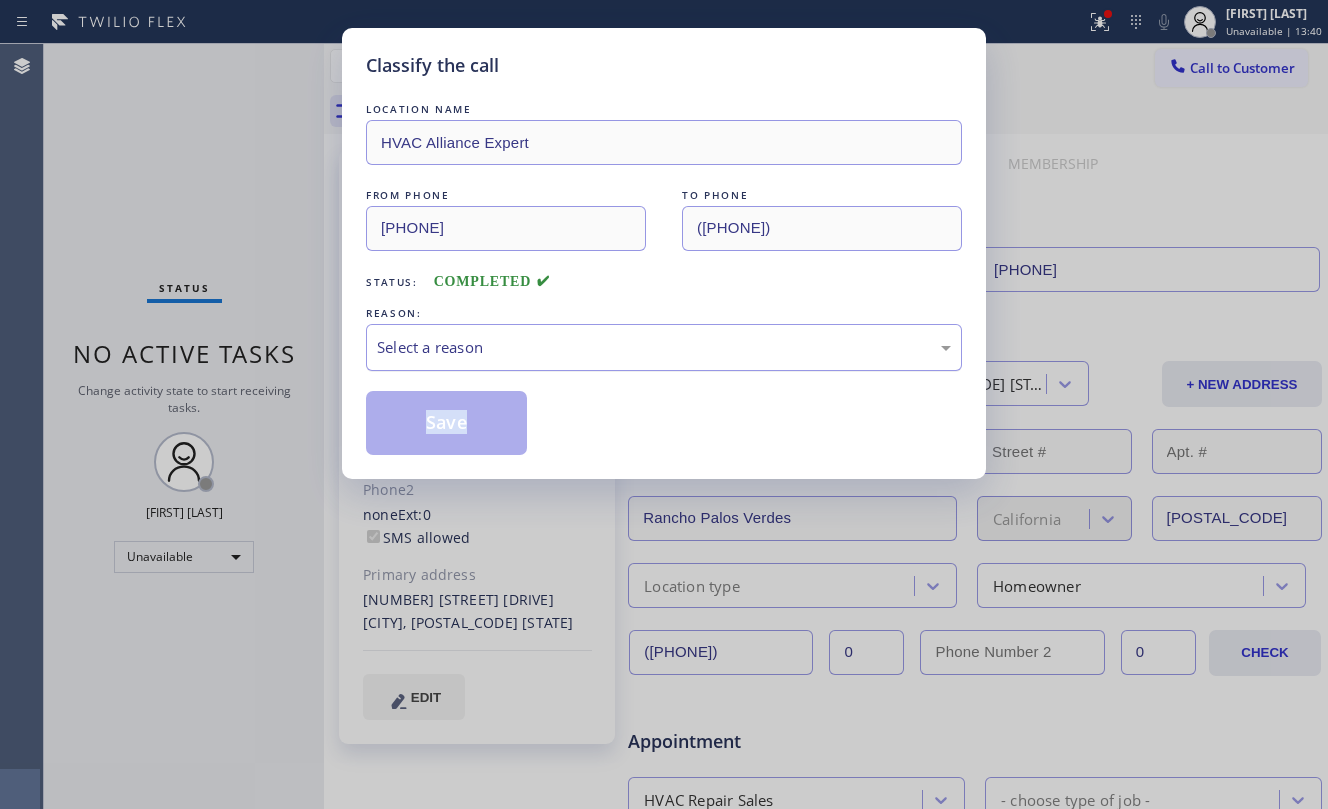 drag, startPoint x: 472, startPoint y: 350, endPoint x: 488, endPoint y: 369, distance: 24.839485 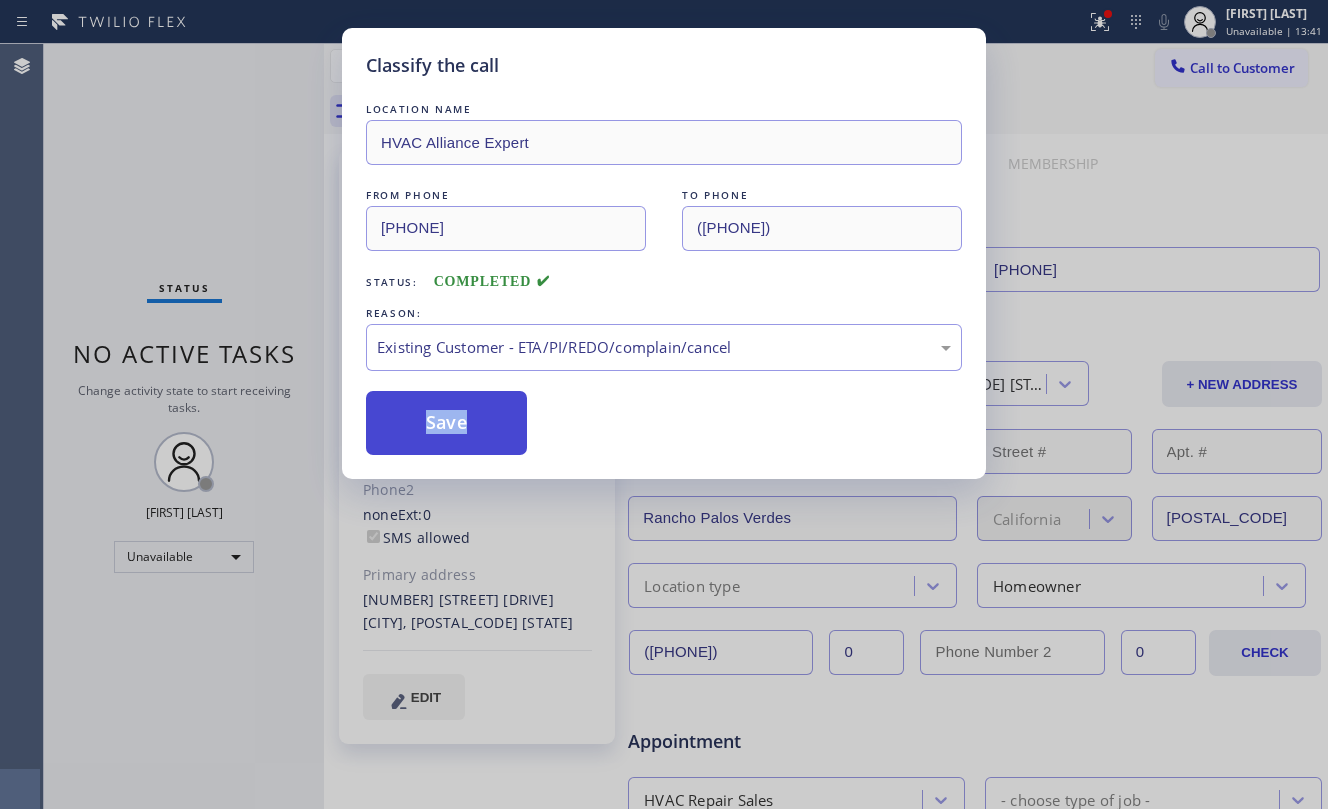 click on "Save" at bounding box center [446, 423] 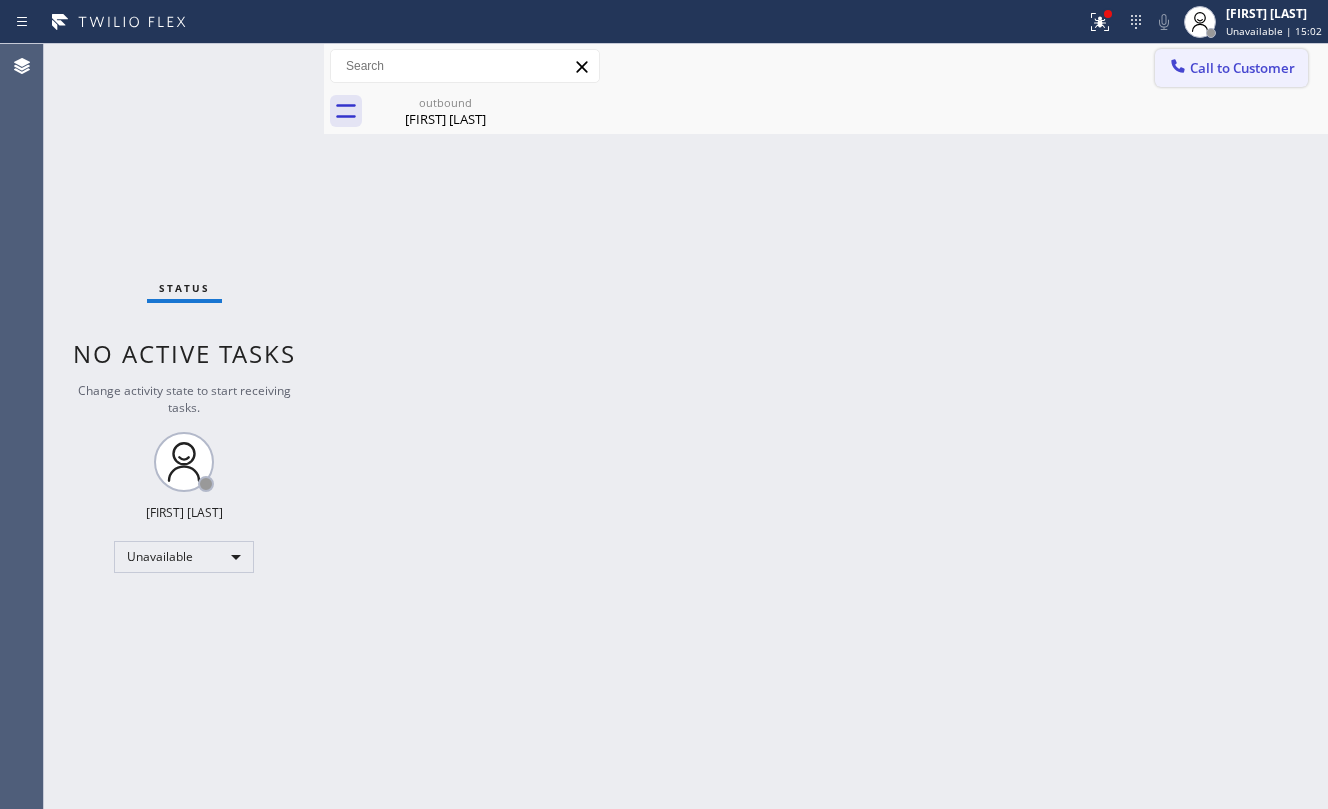 click on "Call to Customer" at bounding box center [1242, 68] 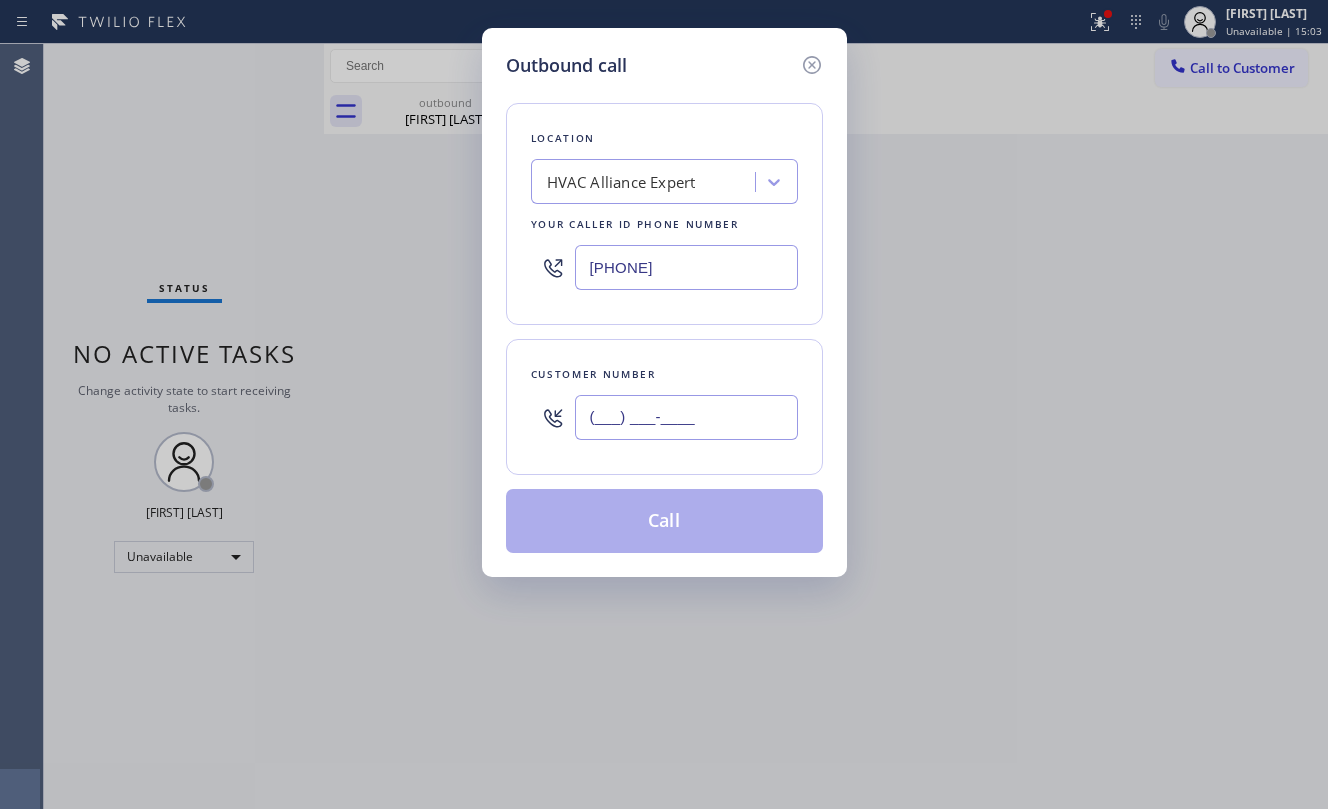 click on "(___) ___-____" at bounding box center [686, 417] 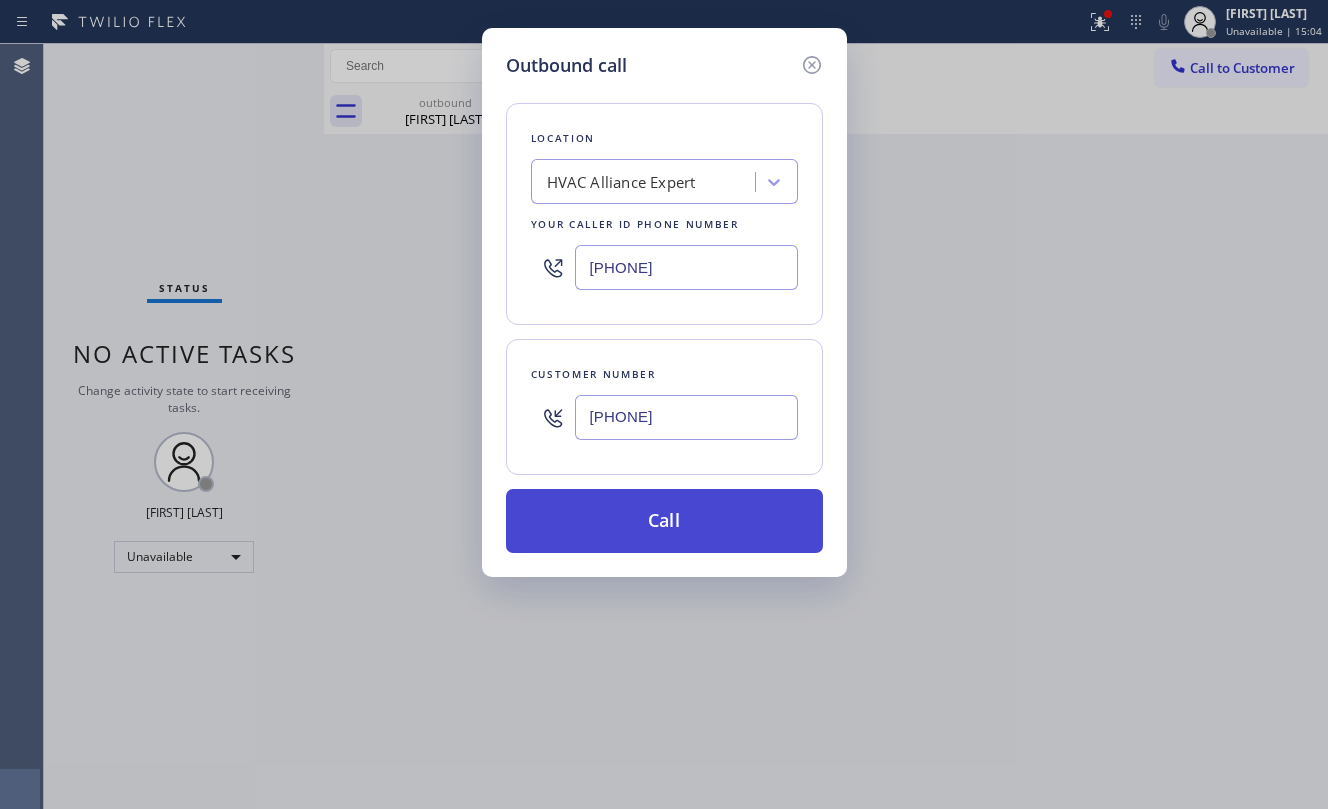 type on "[PHONE]" 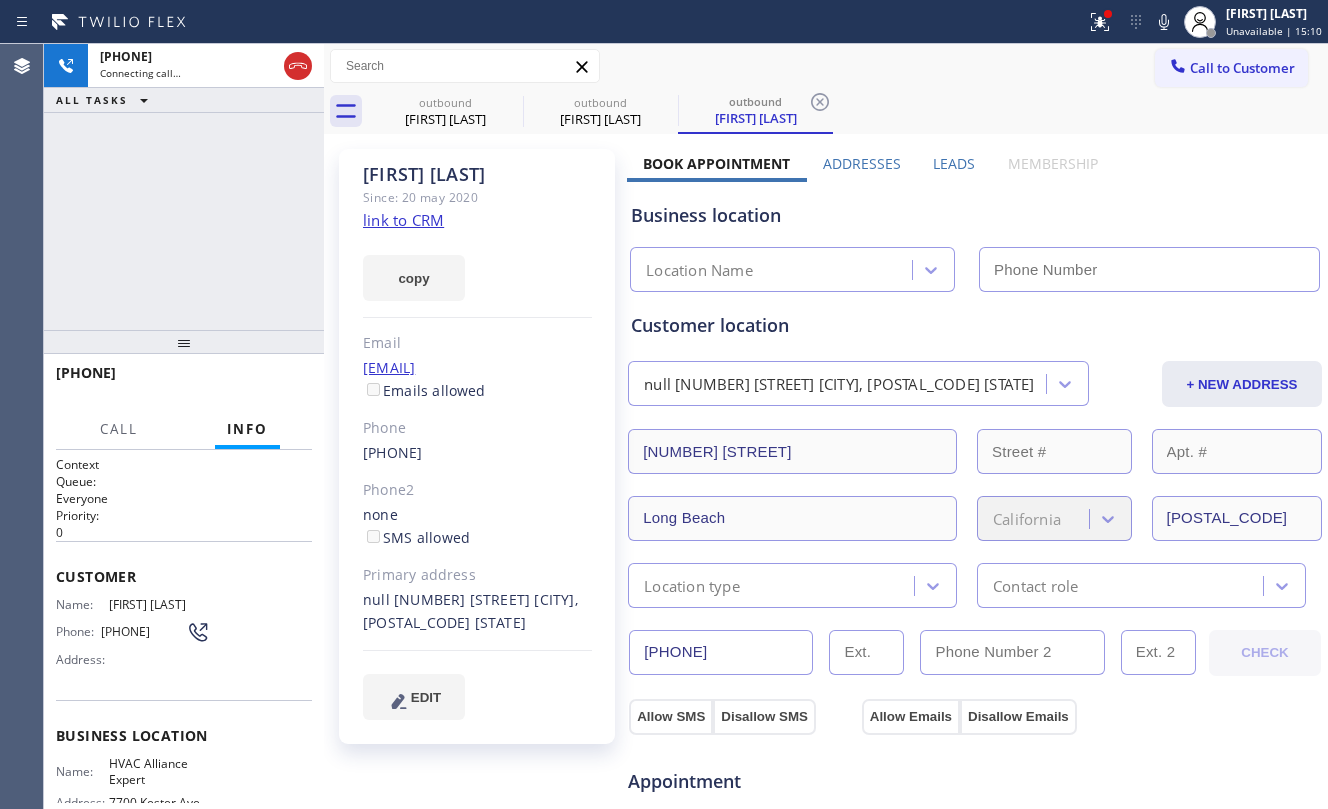 type on "[PHONE]" 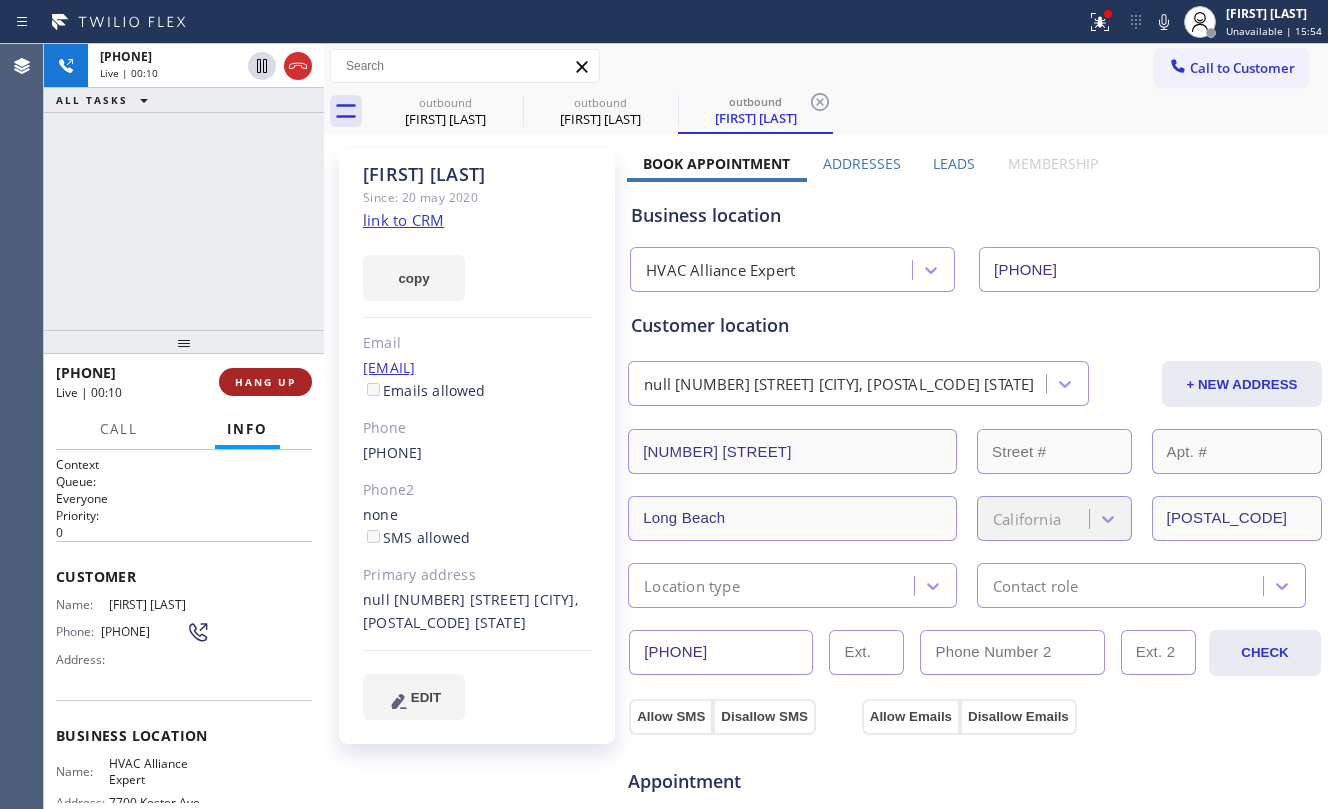 click on "HANG UP" at bounding box center [265, 382] 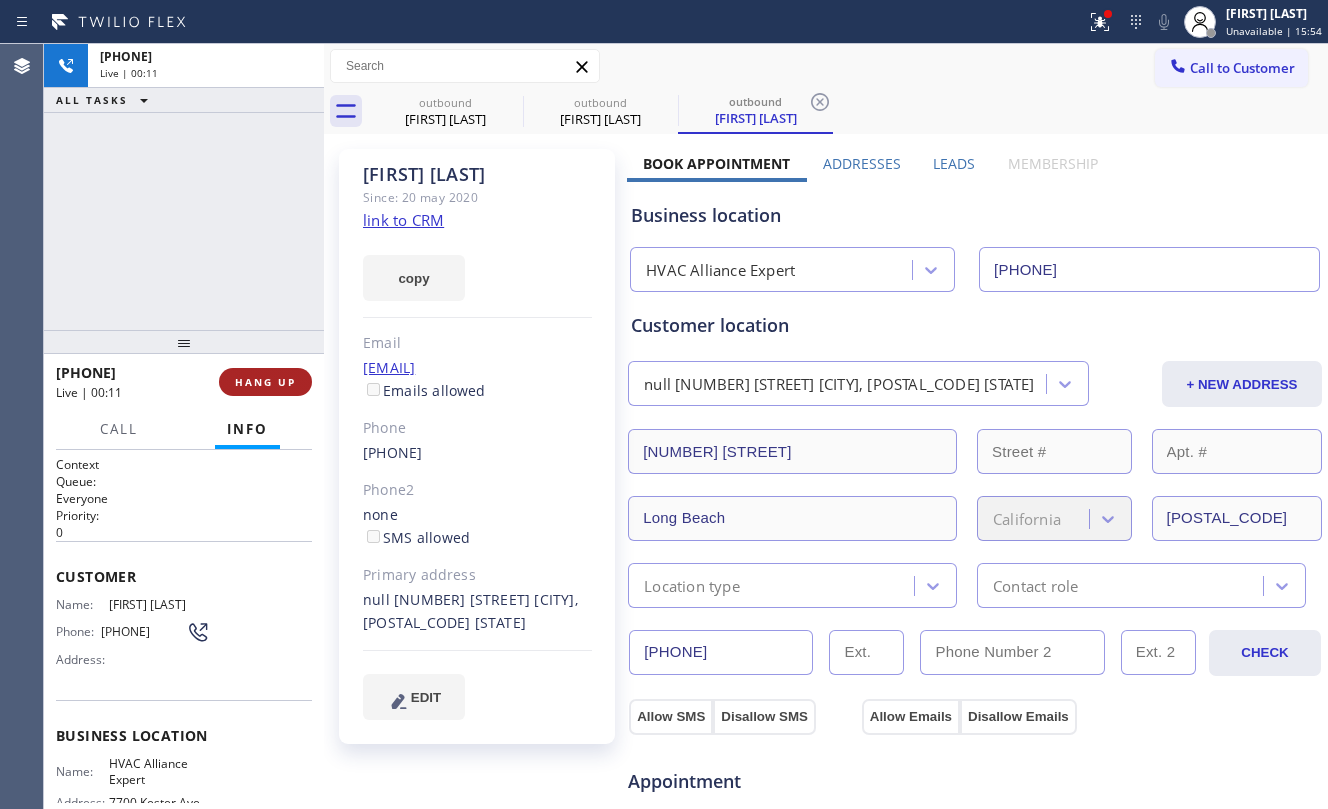 click on "HANG UP" at bounding box center [265, 382] 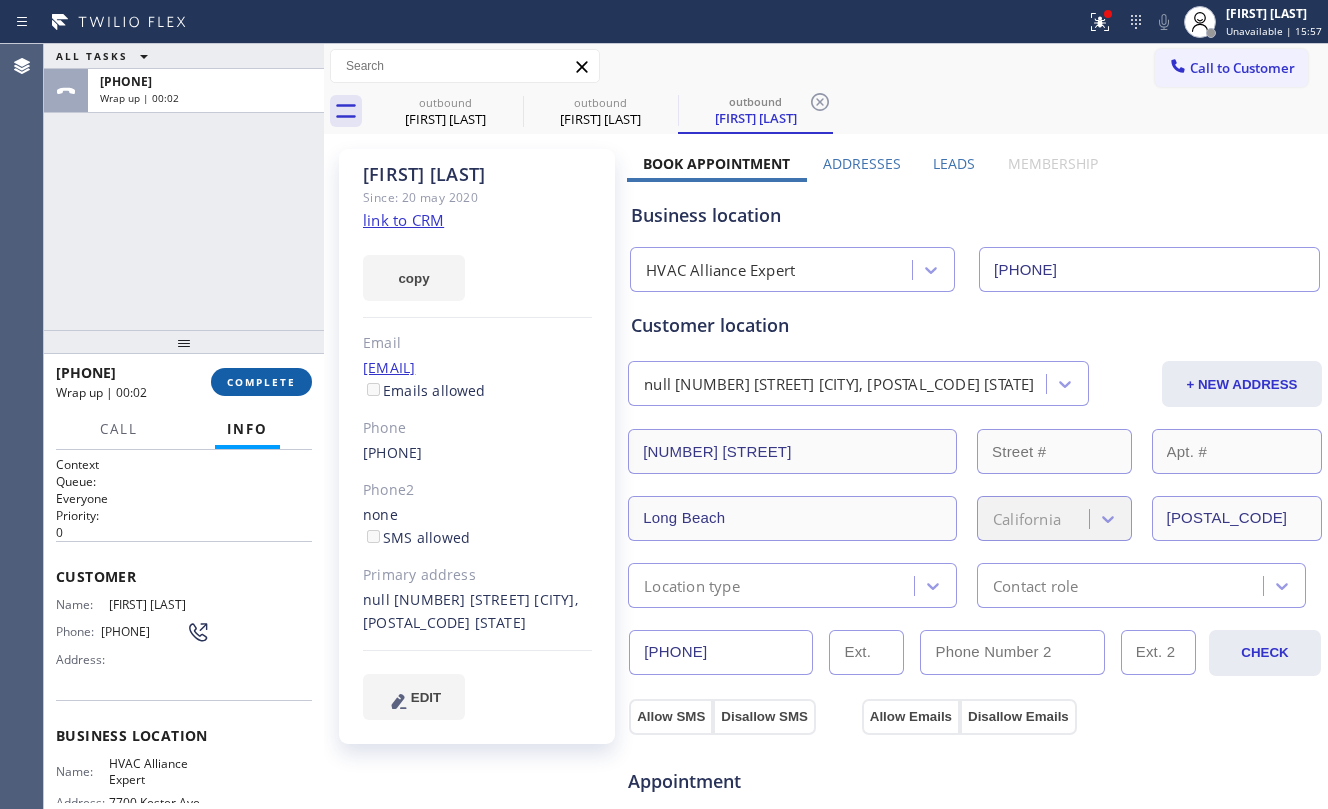 click on "COMPLETE" at bounding box center (261, 382) 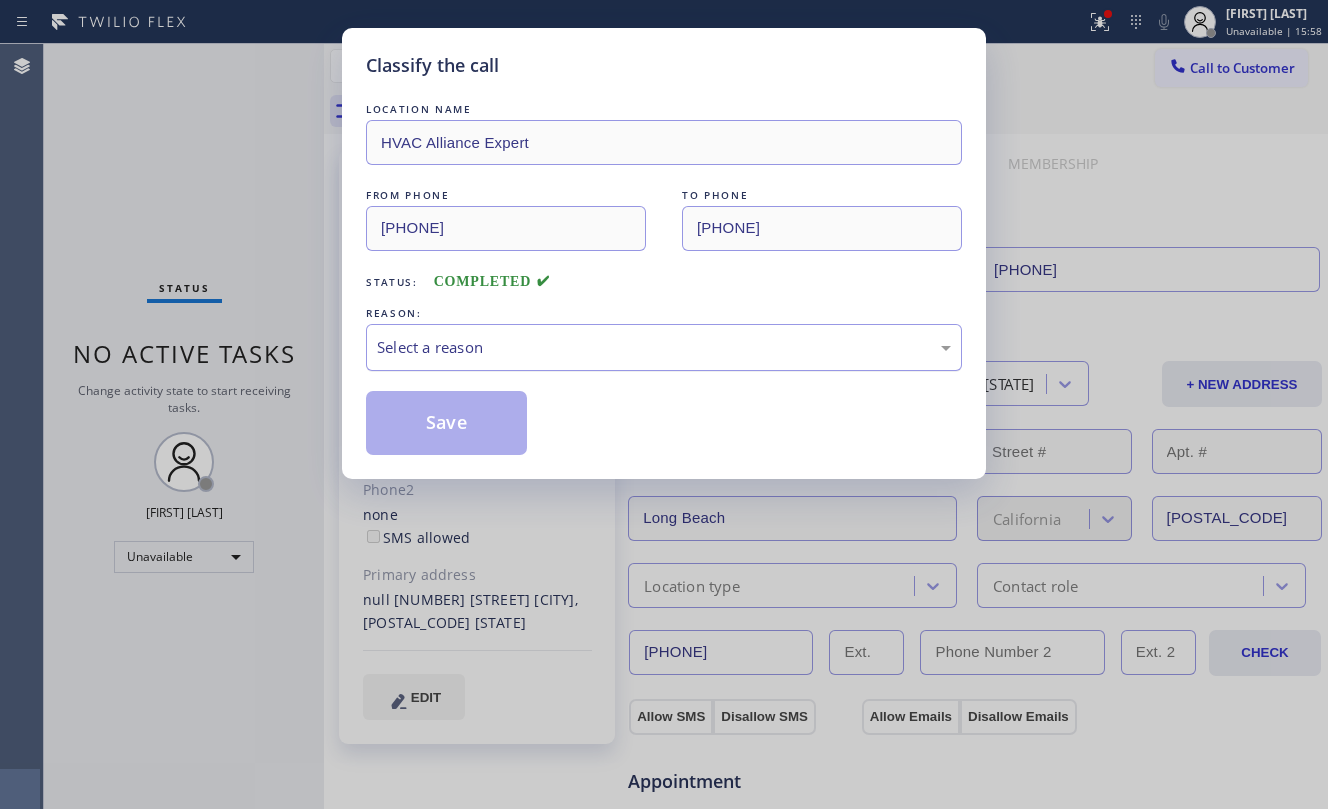 click on "Select a reason" at bounding box center (664, 347) 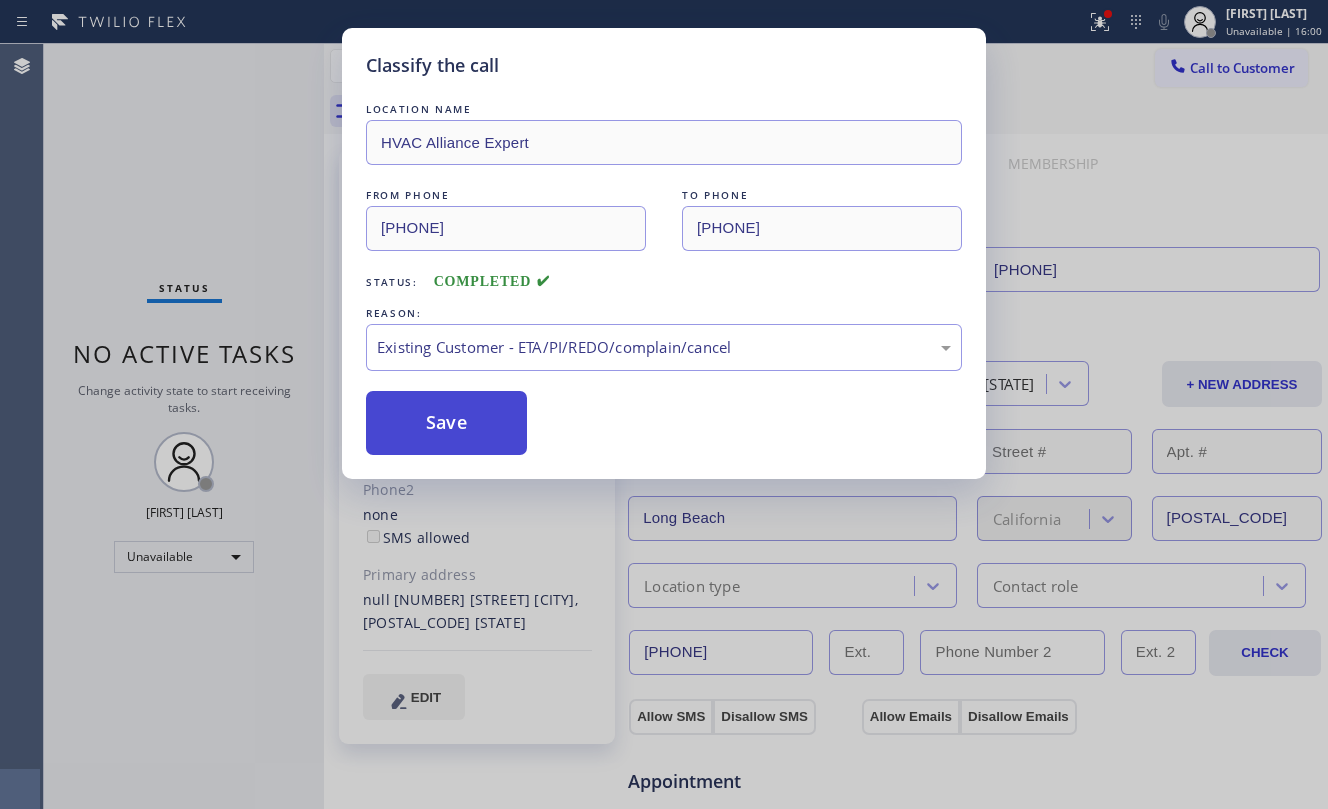 click on "Save" at bounding box center (446, 423) 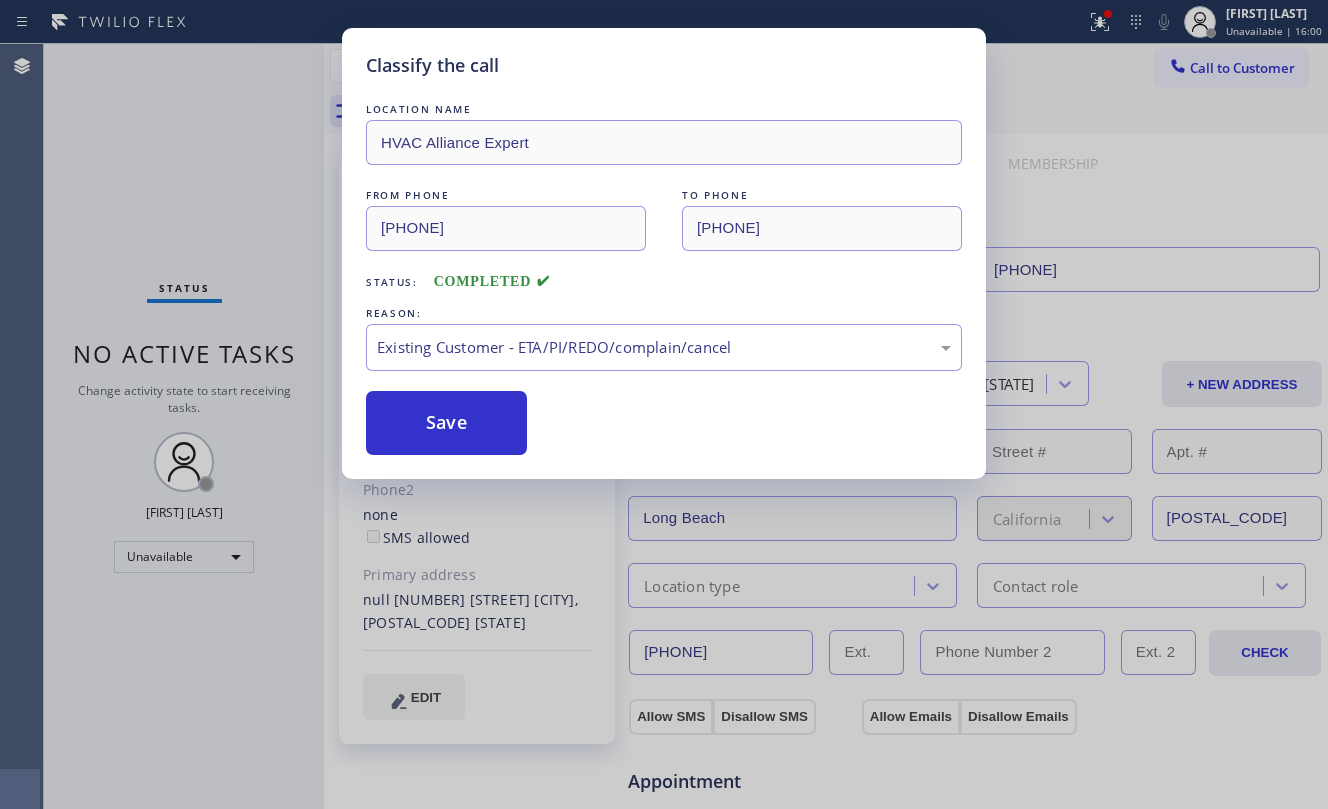 click on "Classify the call LOCATION NAME HVAC Alliance Expert FROM PHONE [PHONE] TO PHONE [PHONE] Status: COMPLETED REASON: Existing Customer - ETA/PI/REDO/complain/cancel Save" at bounding box center (664, 404) 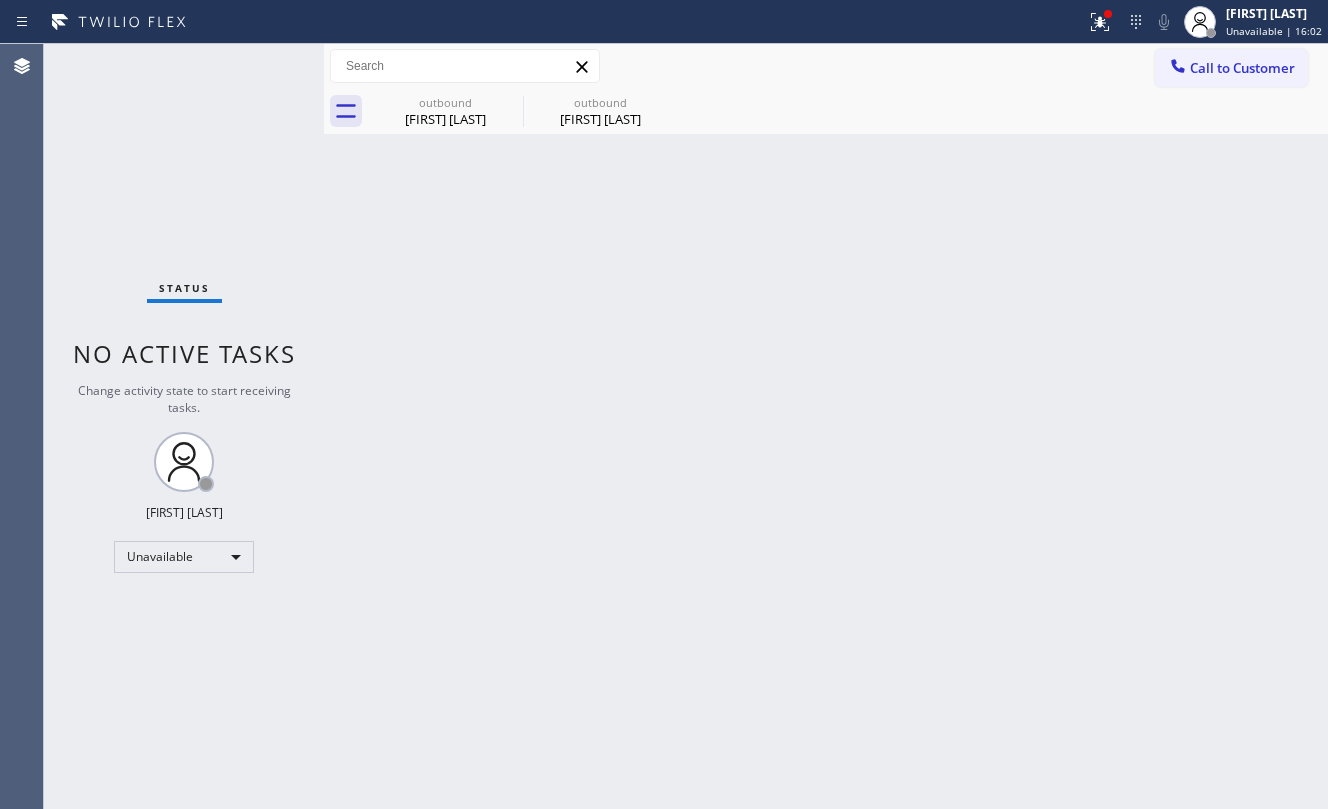 click on "outbound [FIRST] [LAST]" at bounding box center [600, 111] 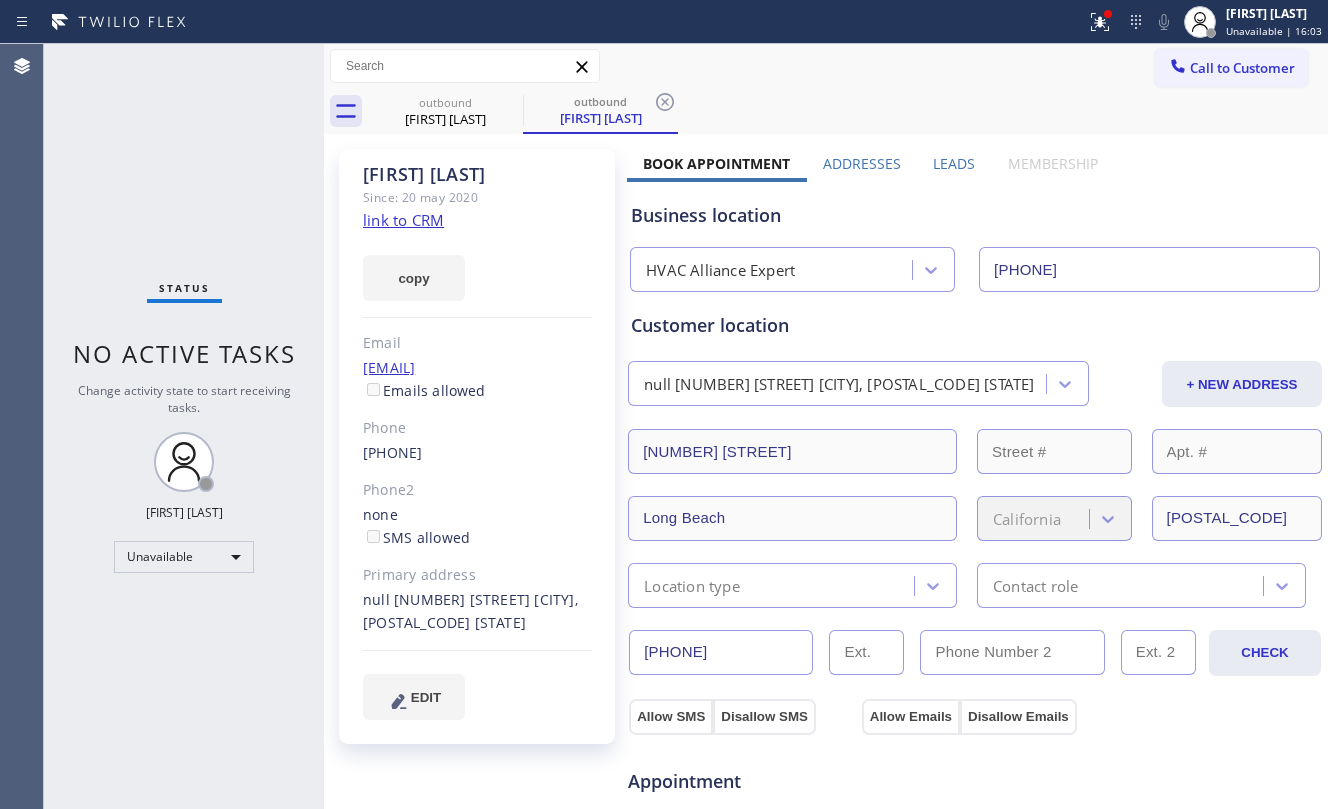click on "link to CRM" 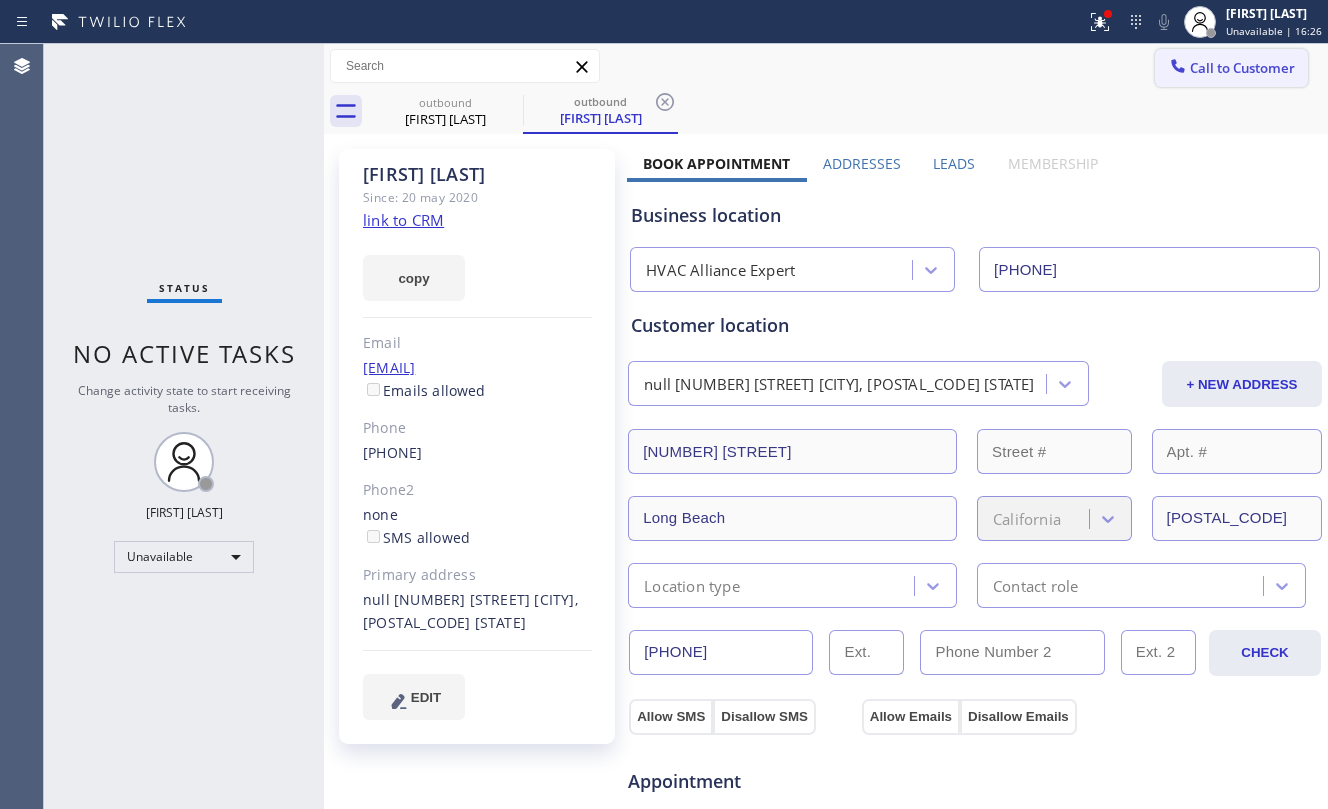 click on "Call to Customer" at bounding box center [1242, 68] 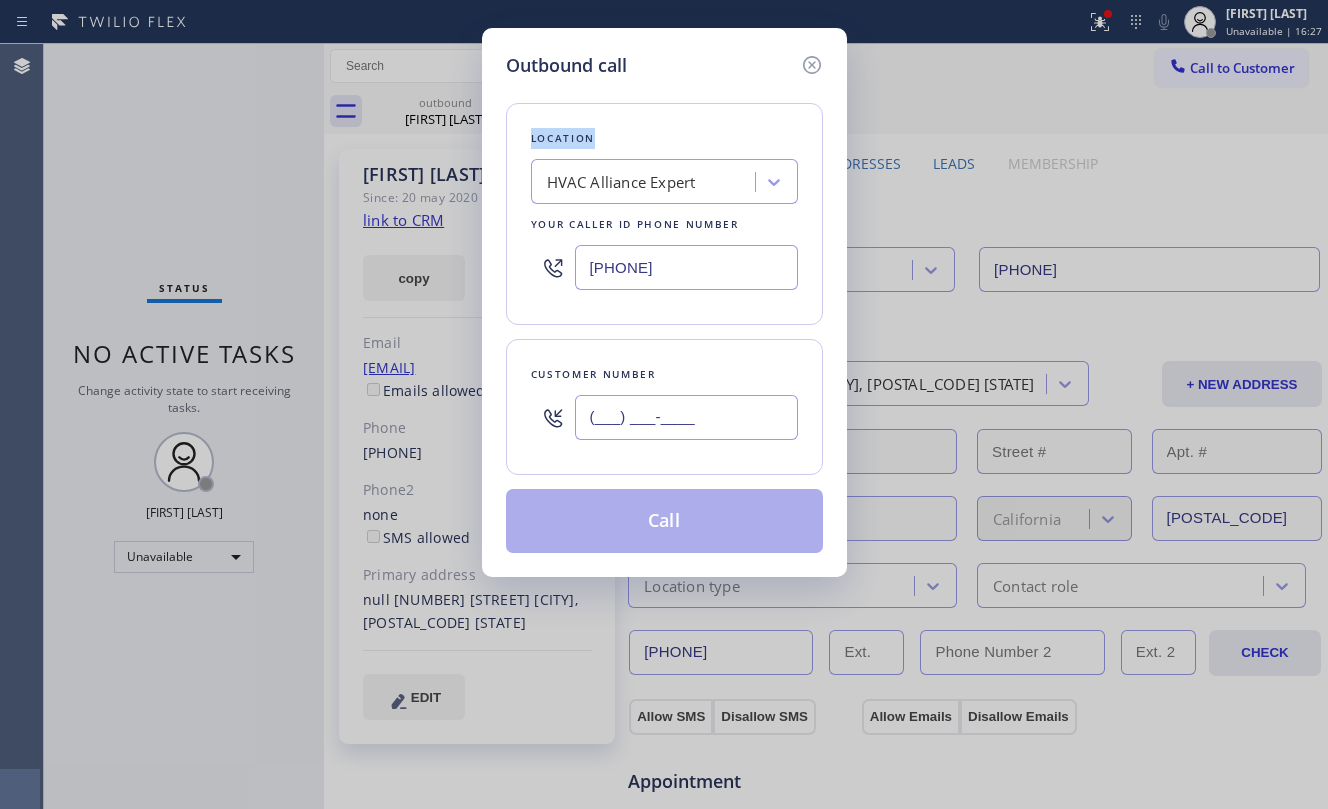 click on "(___) ___-____" at bounding box center [686, 417] 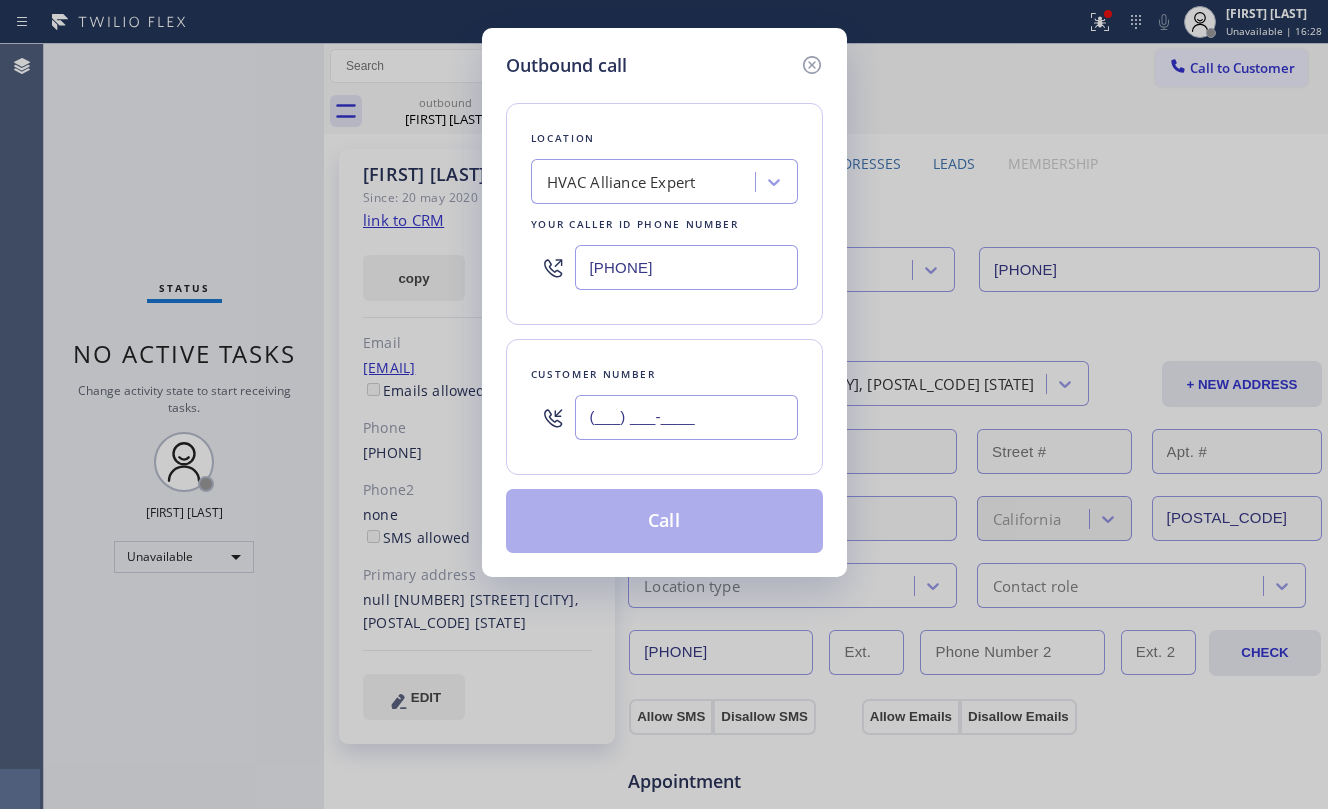 paste on "([PHONE])" 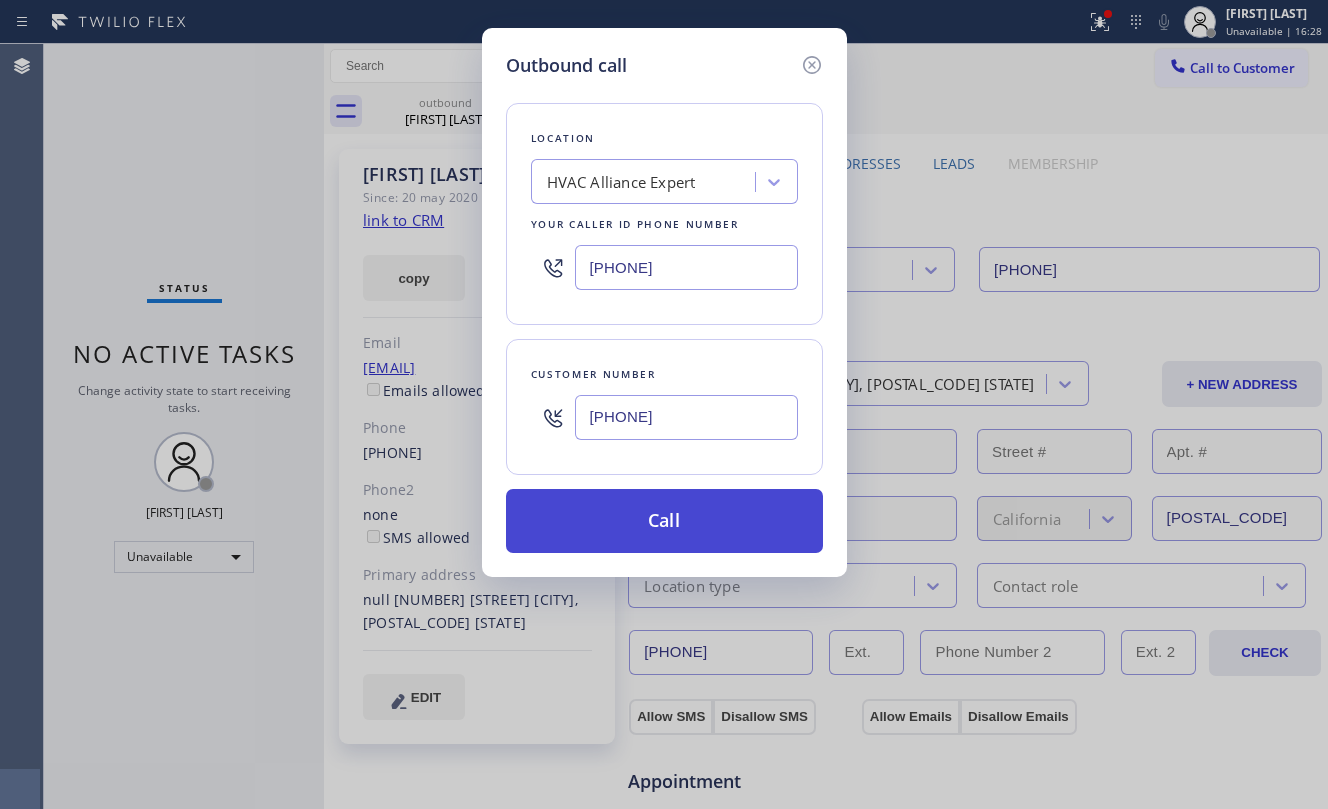 type on "[PHONE]" 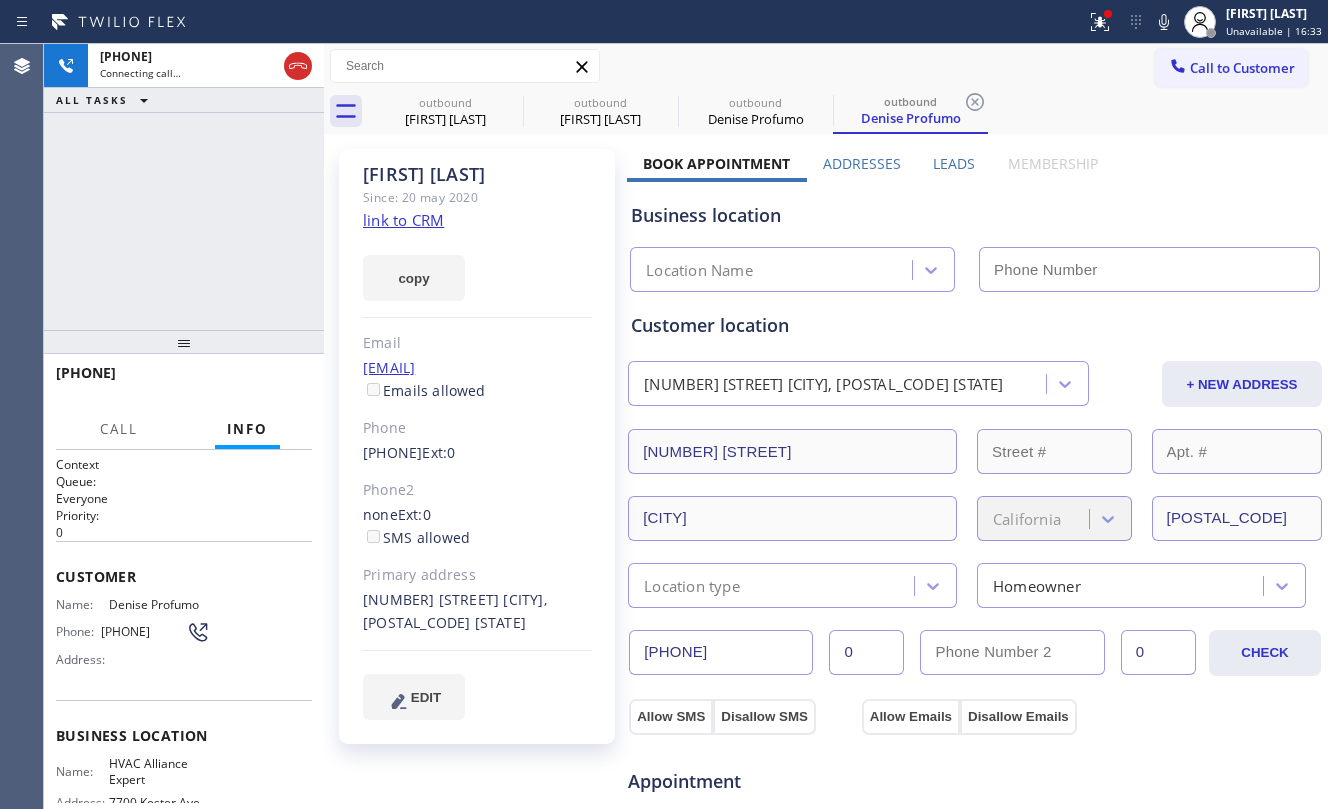type on "[PHONE]" 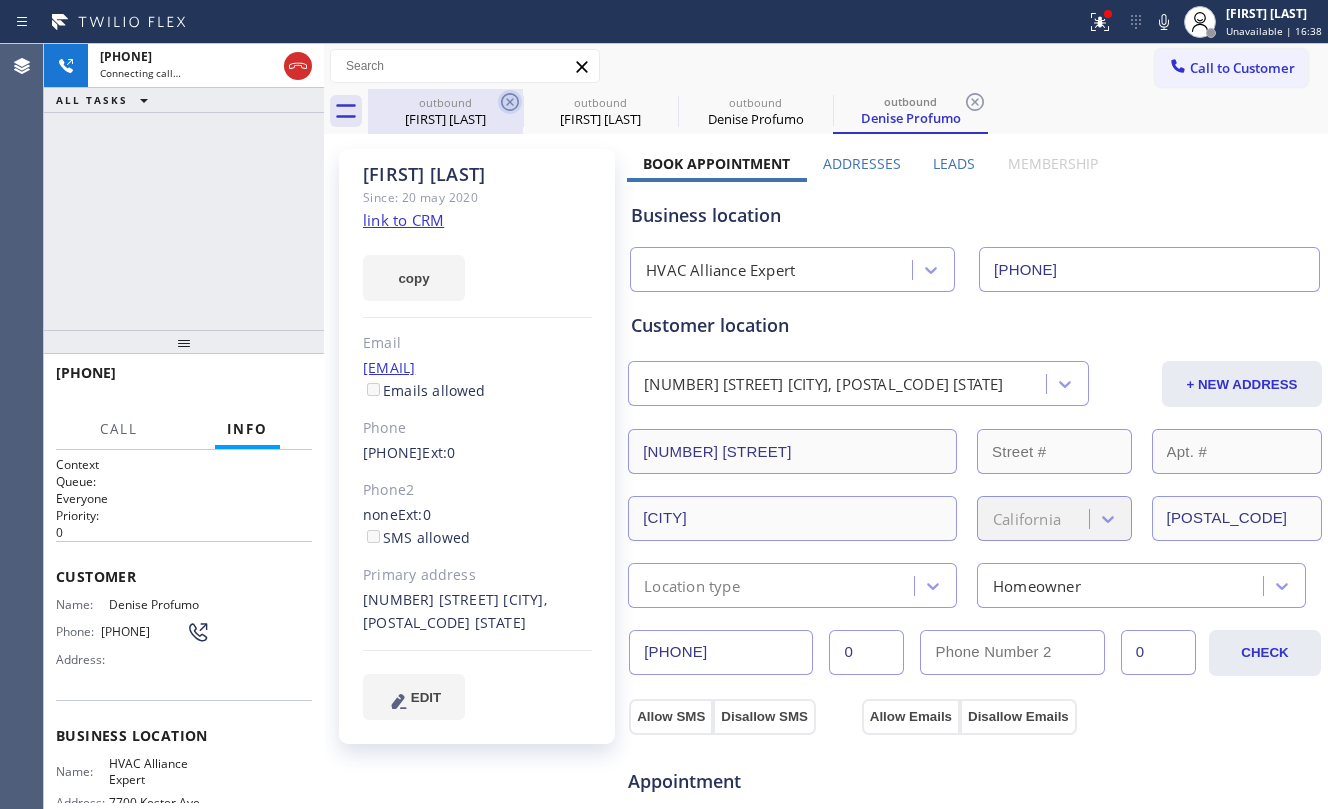 drag, startPoint x: 425, startPoint y: 128, endPoint x: 514, endPoint y: 106, distance: 91.67879 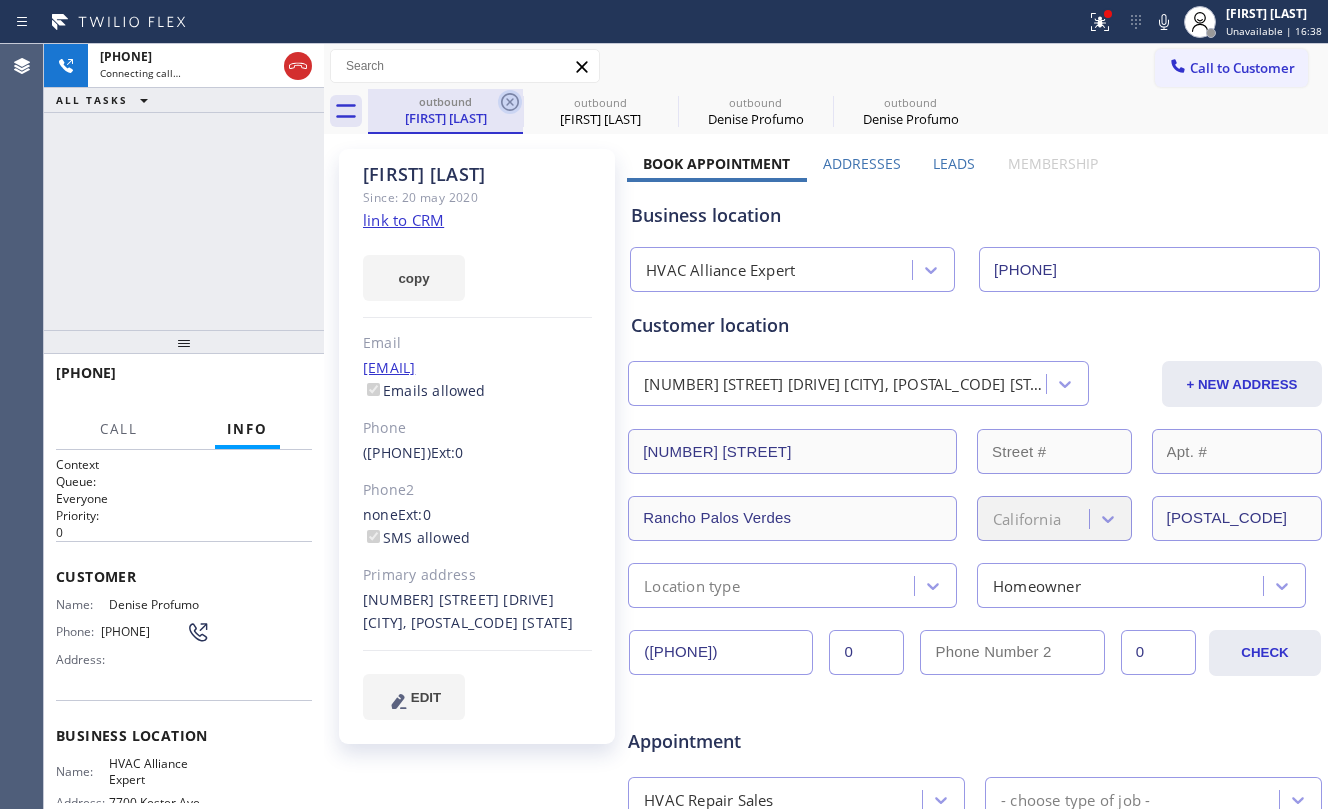 click 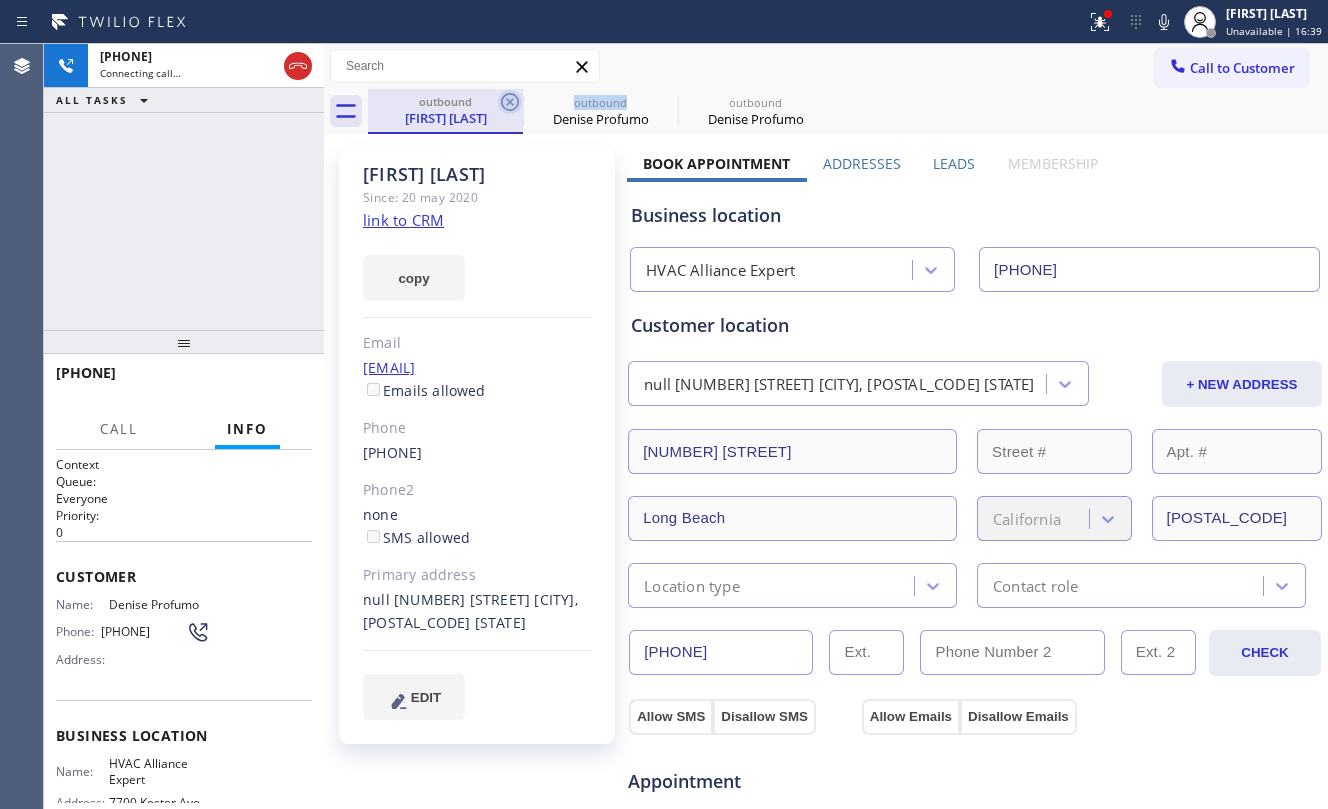 click 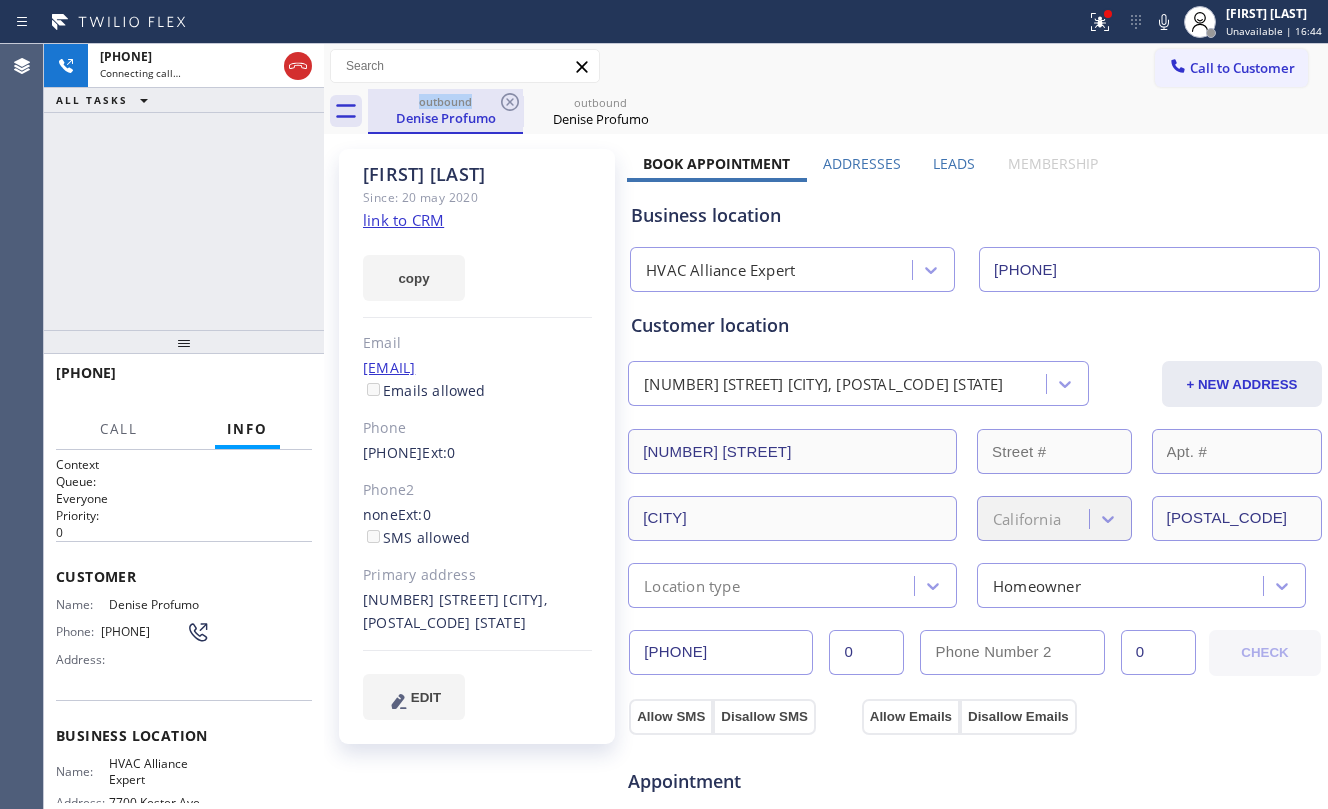 click on "Denise  Profumo" at bounding box center (445, 118) 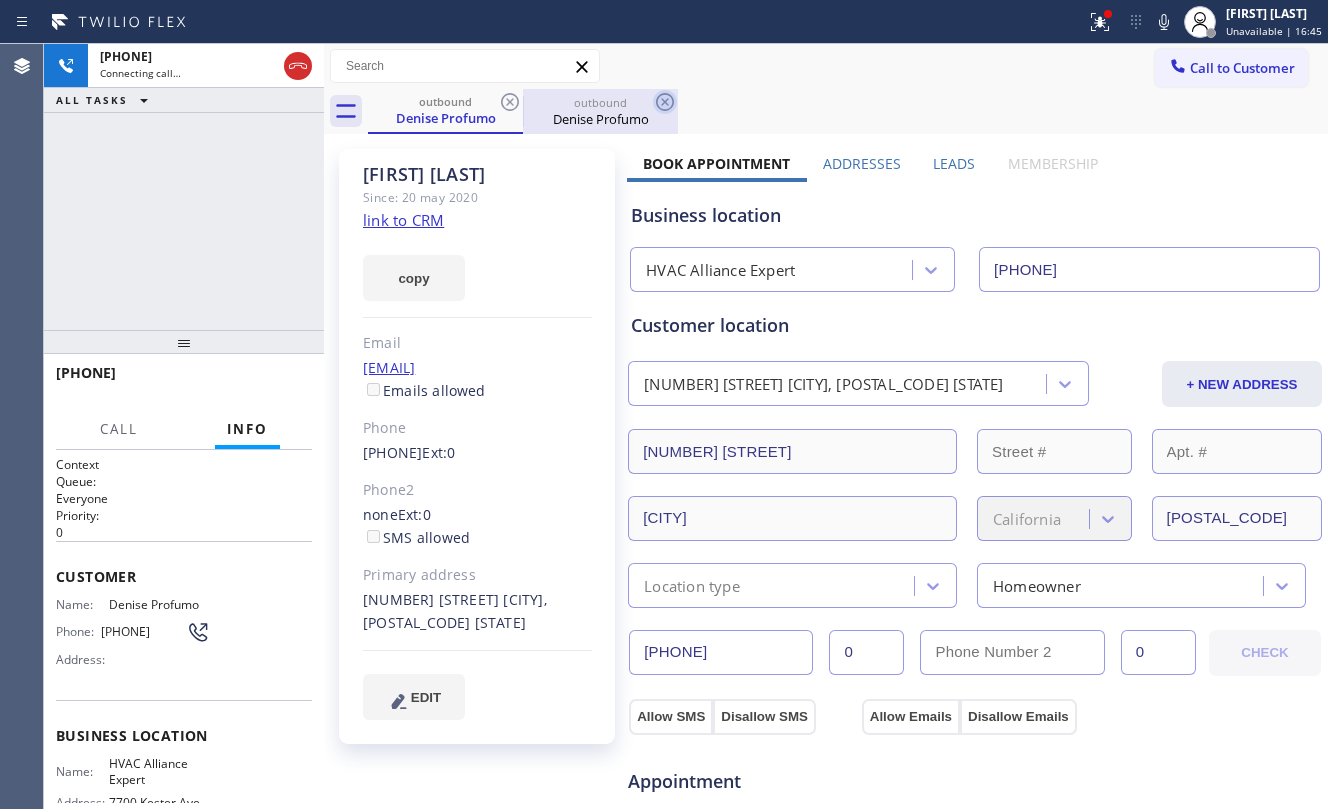click 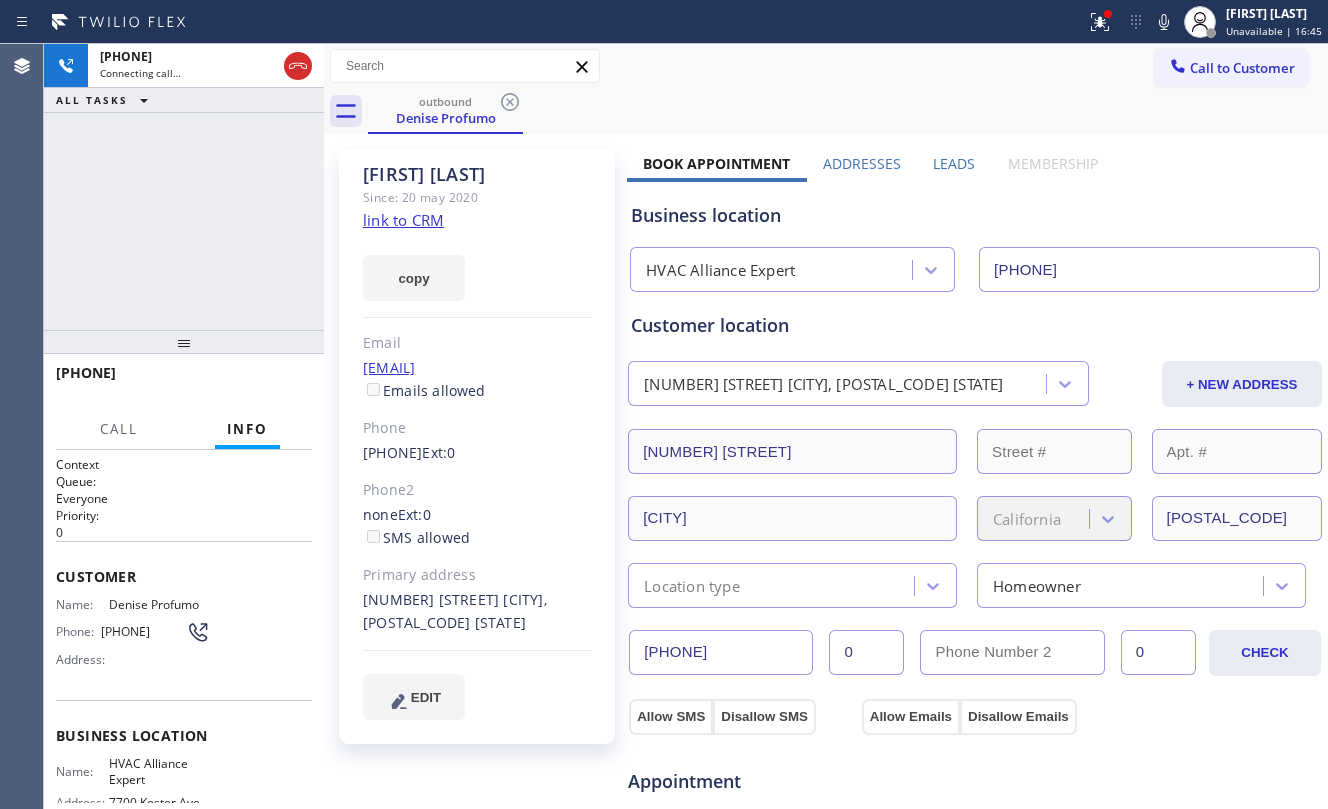 drag, startPoint x: 240, startPoint y: 210, endPoint x: 309, endPoint y: 208, distance: 69.02898 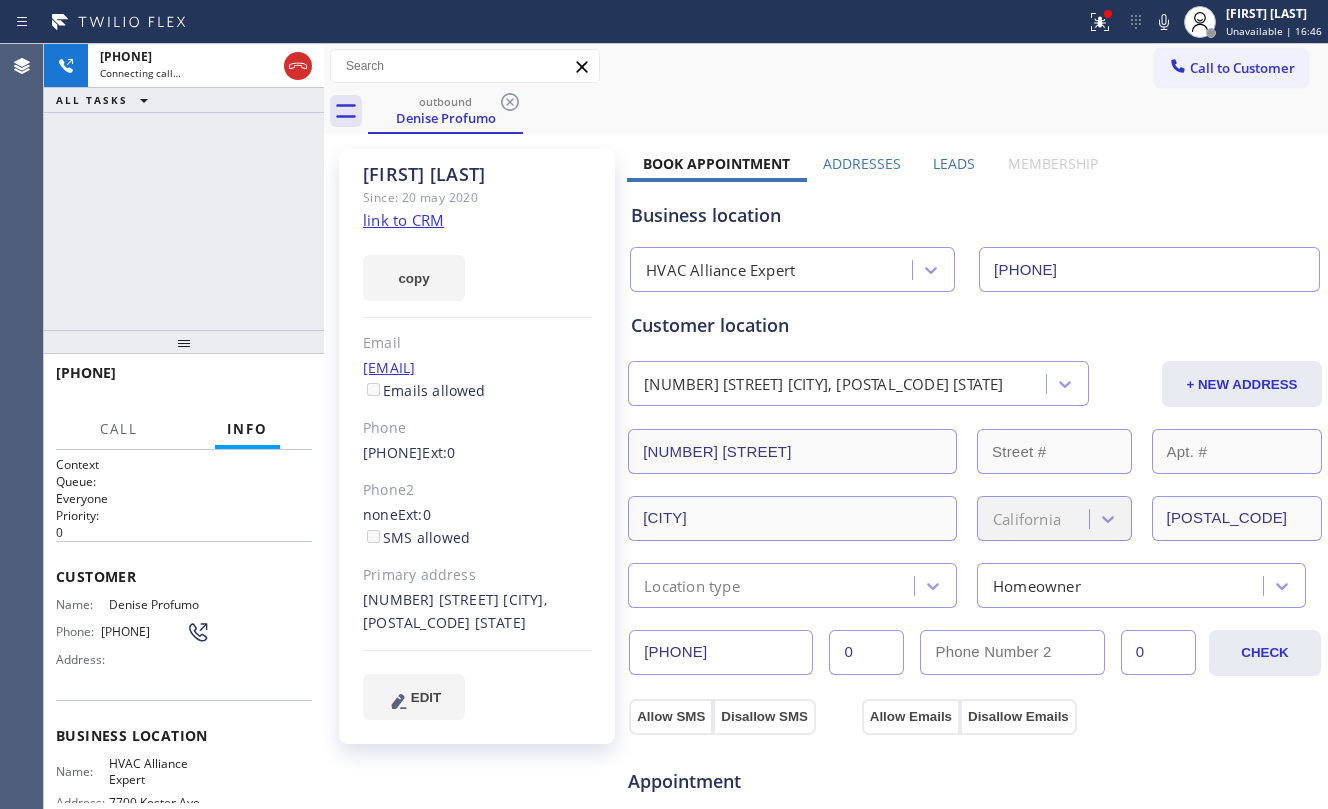 click on "link to CRM" 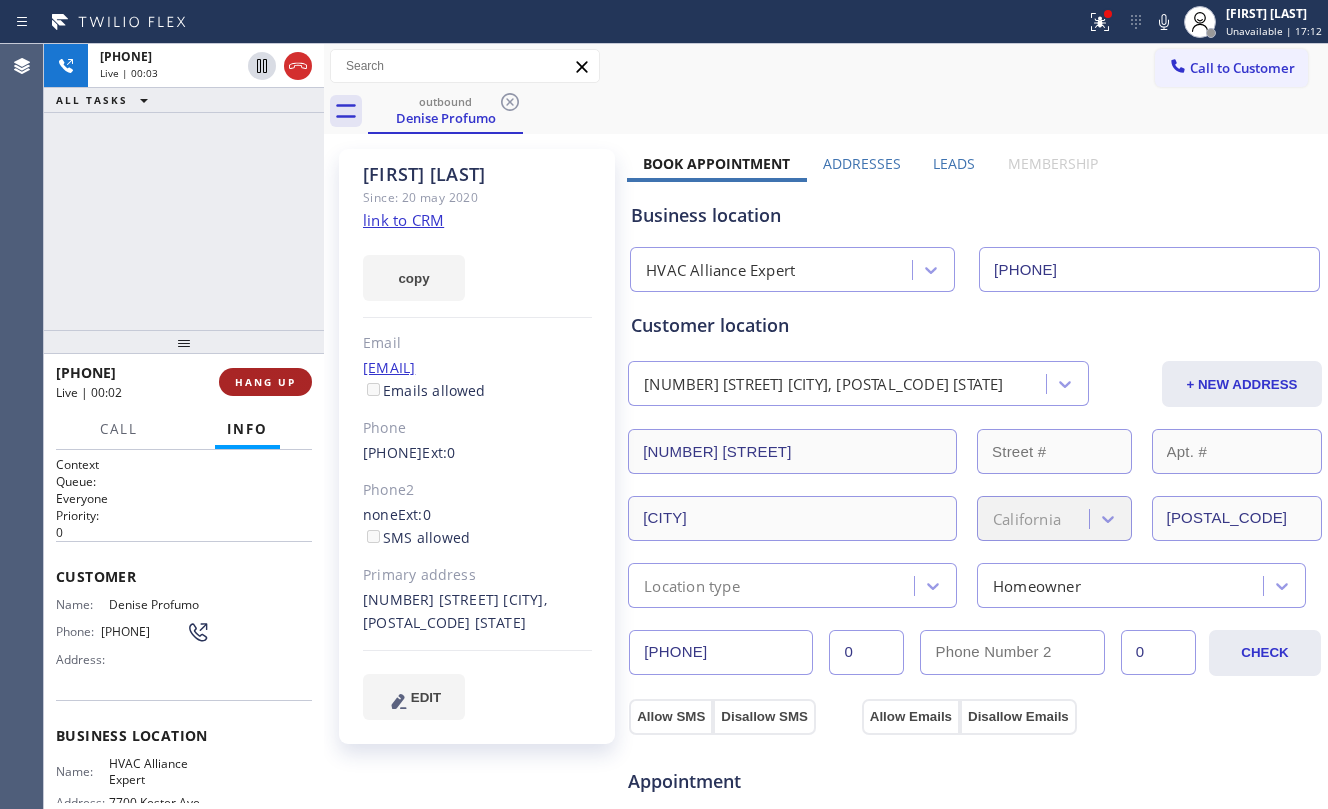 click on "HANG UP" at bounding box center [265, 382] 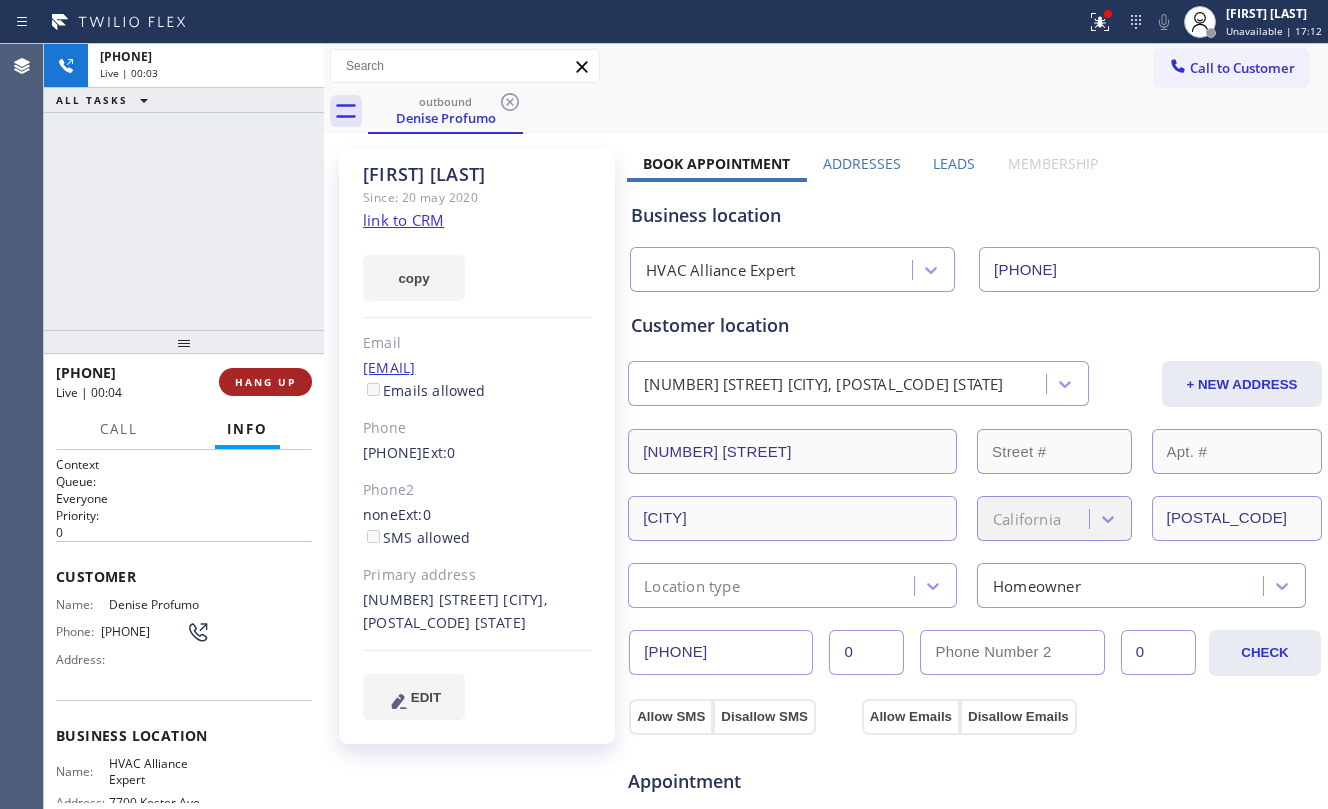click on "HANG UP" at bounding box center [265, 382] 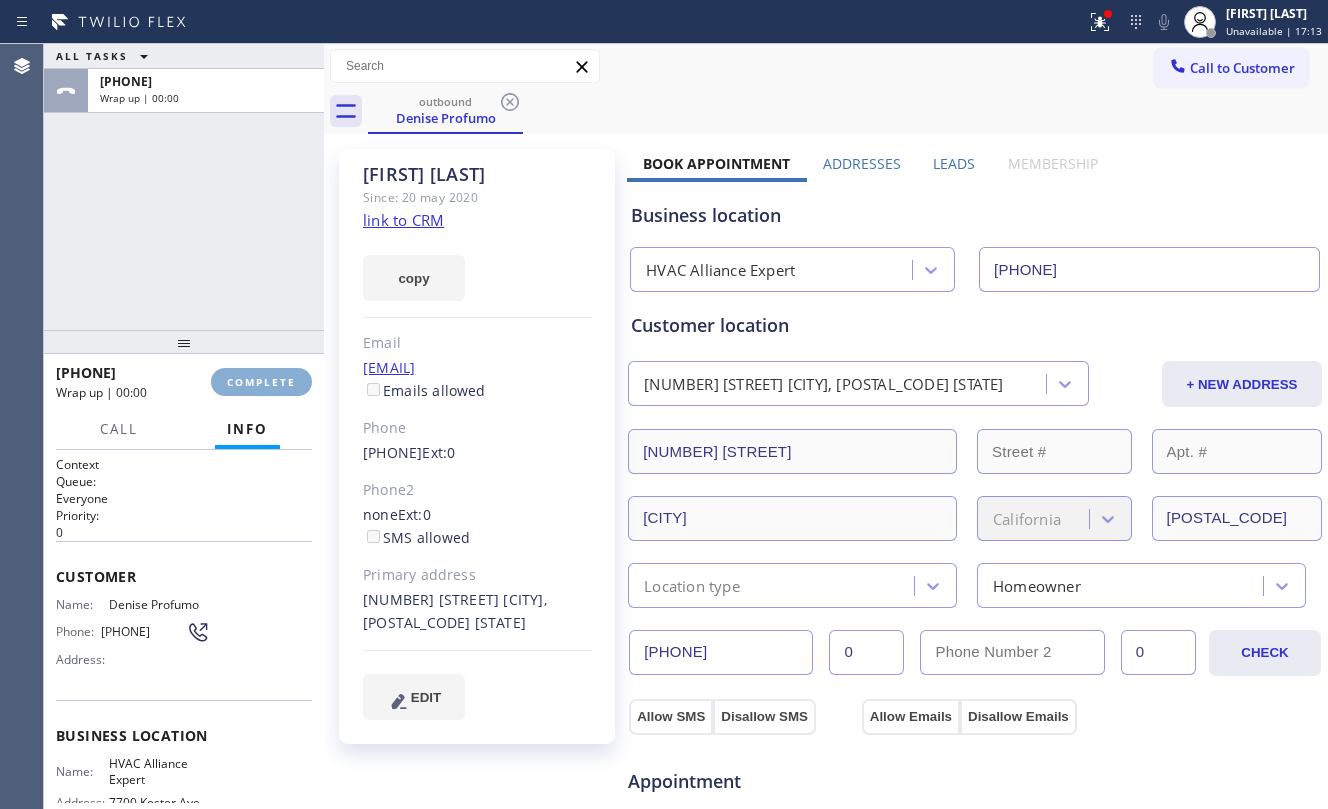 click on "COMPLETE" at bounding box center (261, 382) 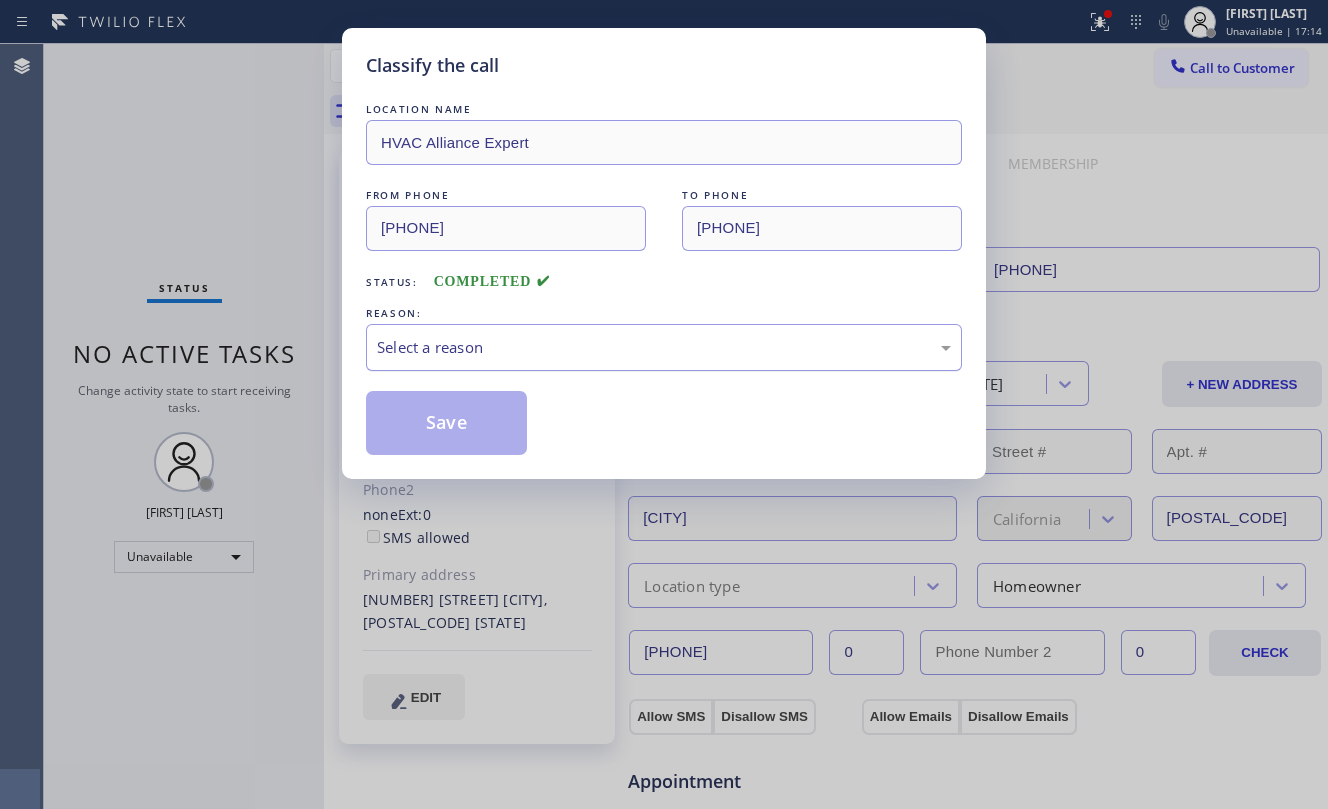 click on "Select a reason" at bounding box center (664, 347) 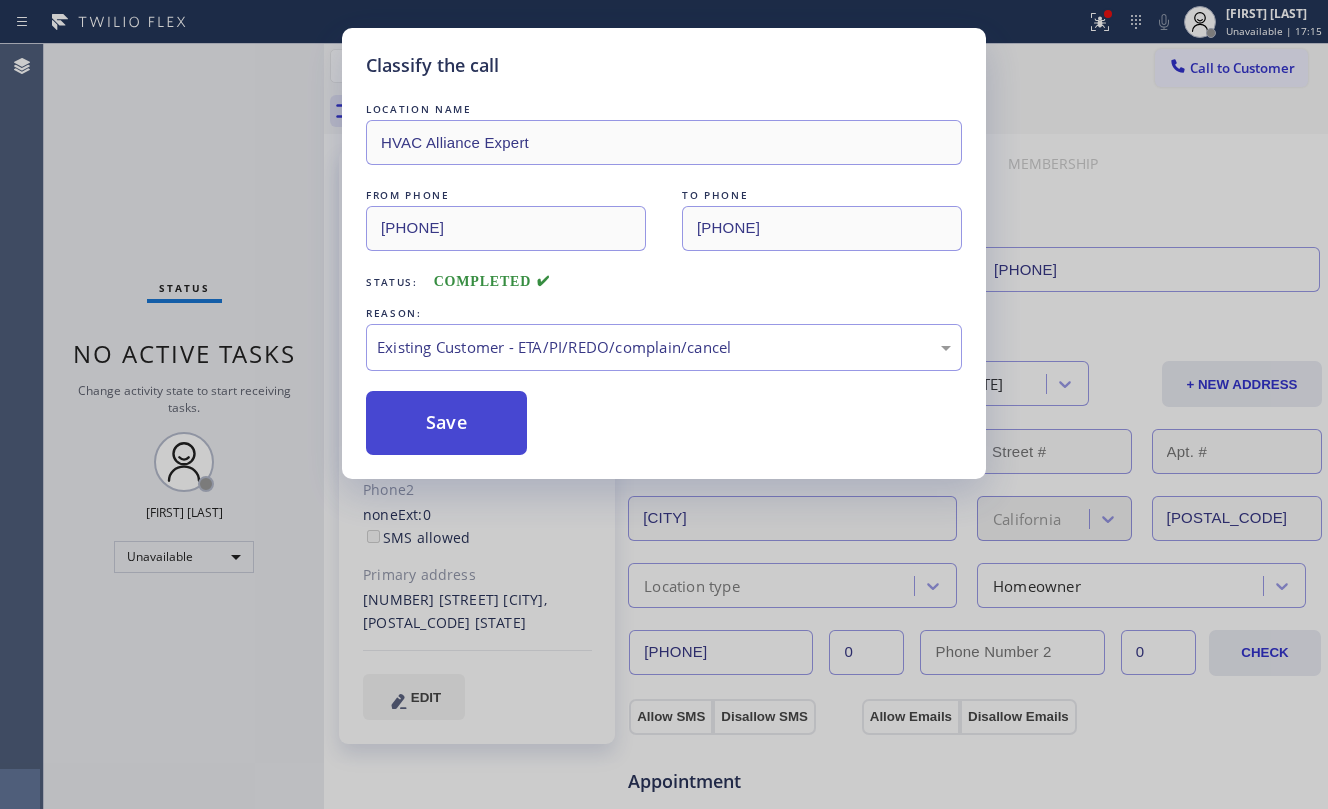 click on "Save" at bounding box center (446, 423) 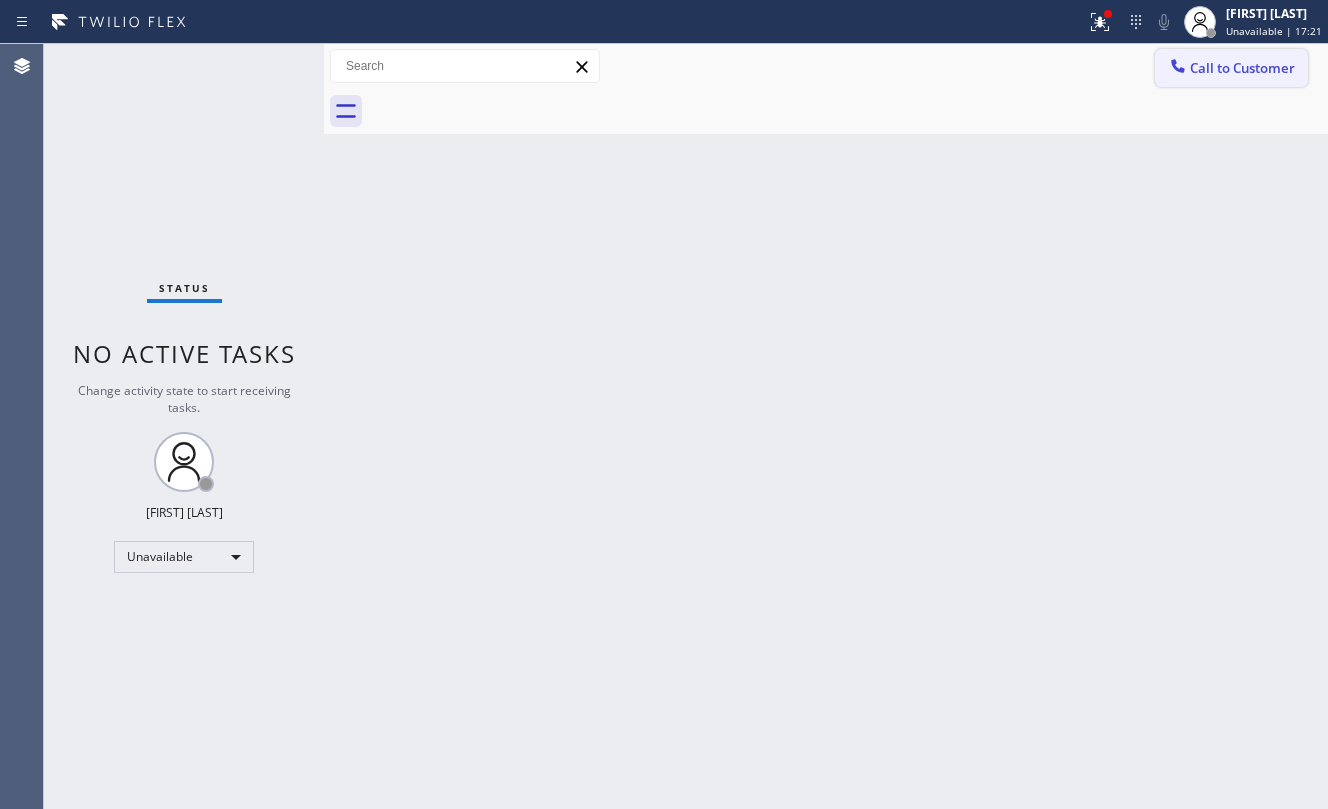 click on "Call to Customer" at bounding box center [1242, 68] 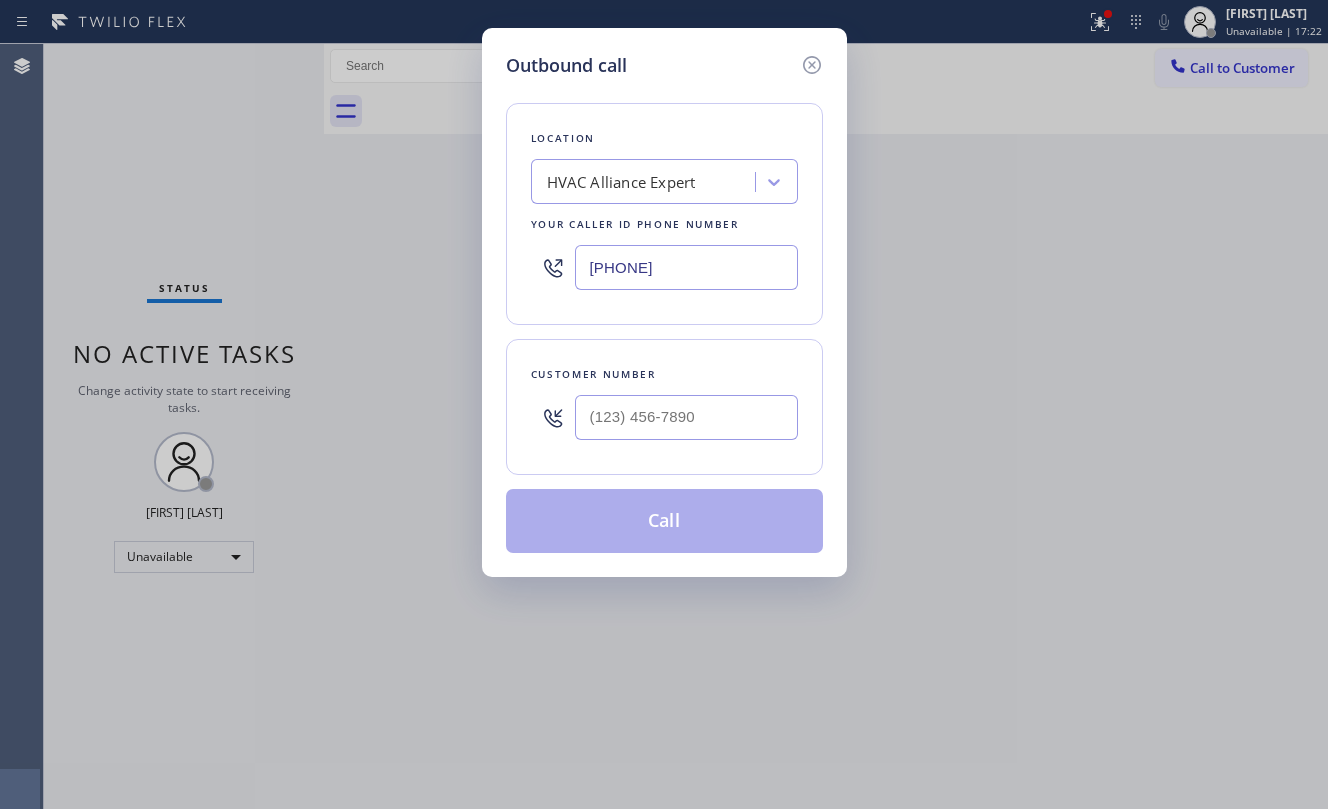 click at bounding box center (686, 417) 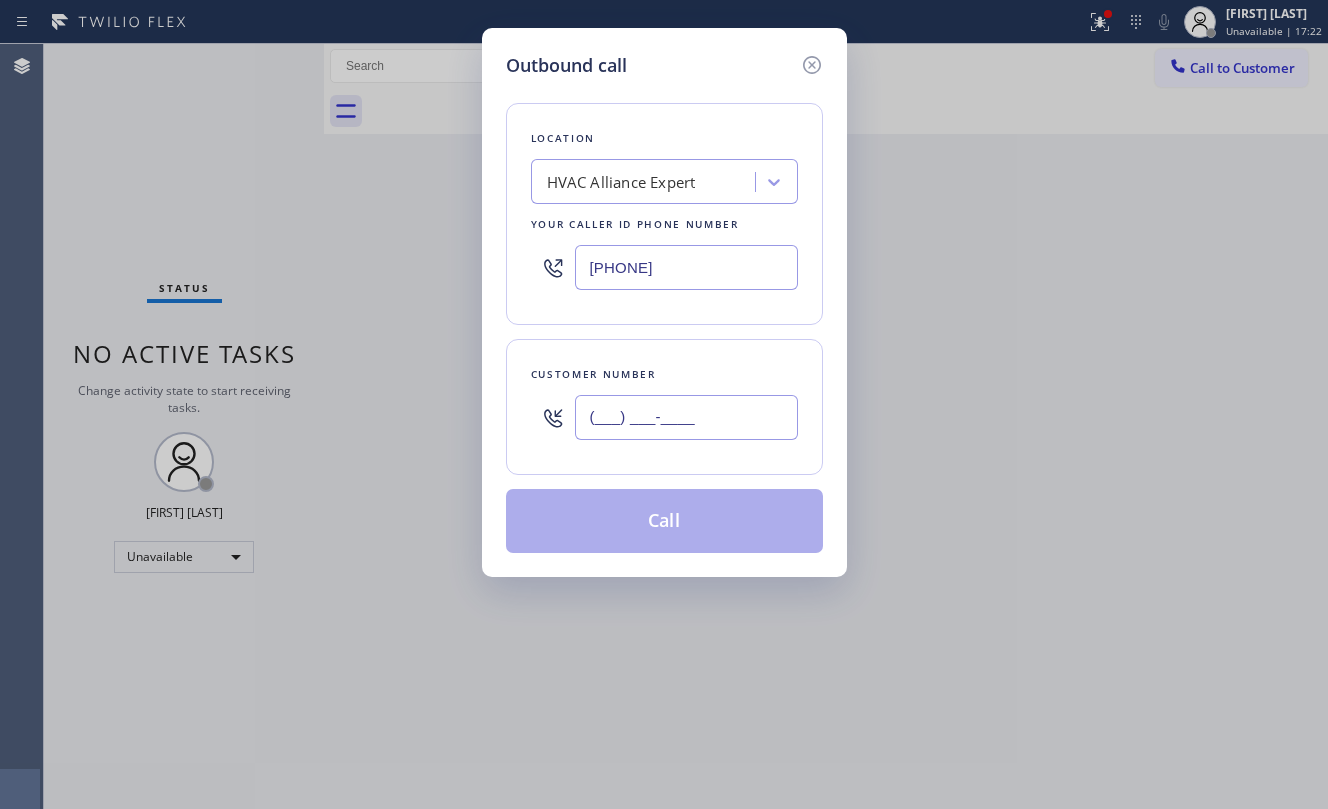 click on "(___) ___-____" at bounding box center (686, 417) 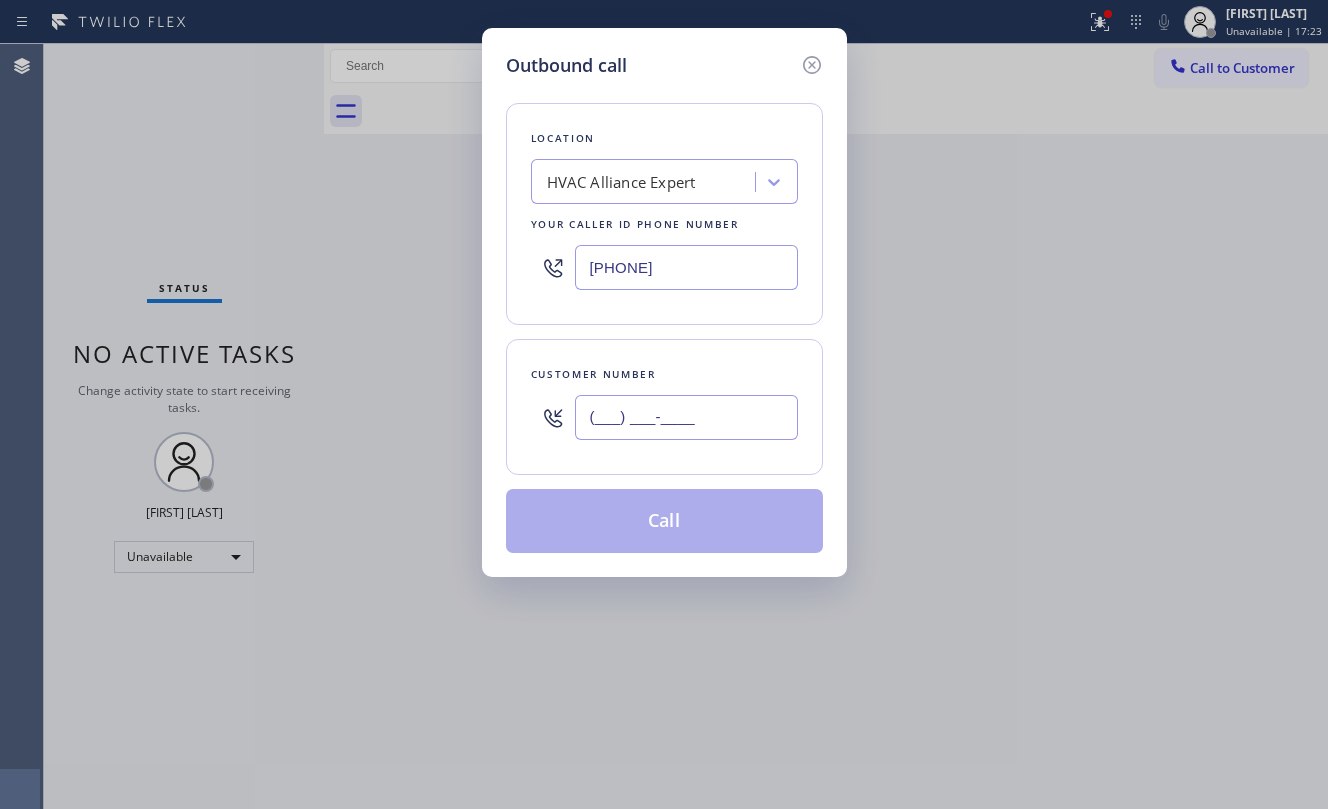 paste on "[PHONE])" 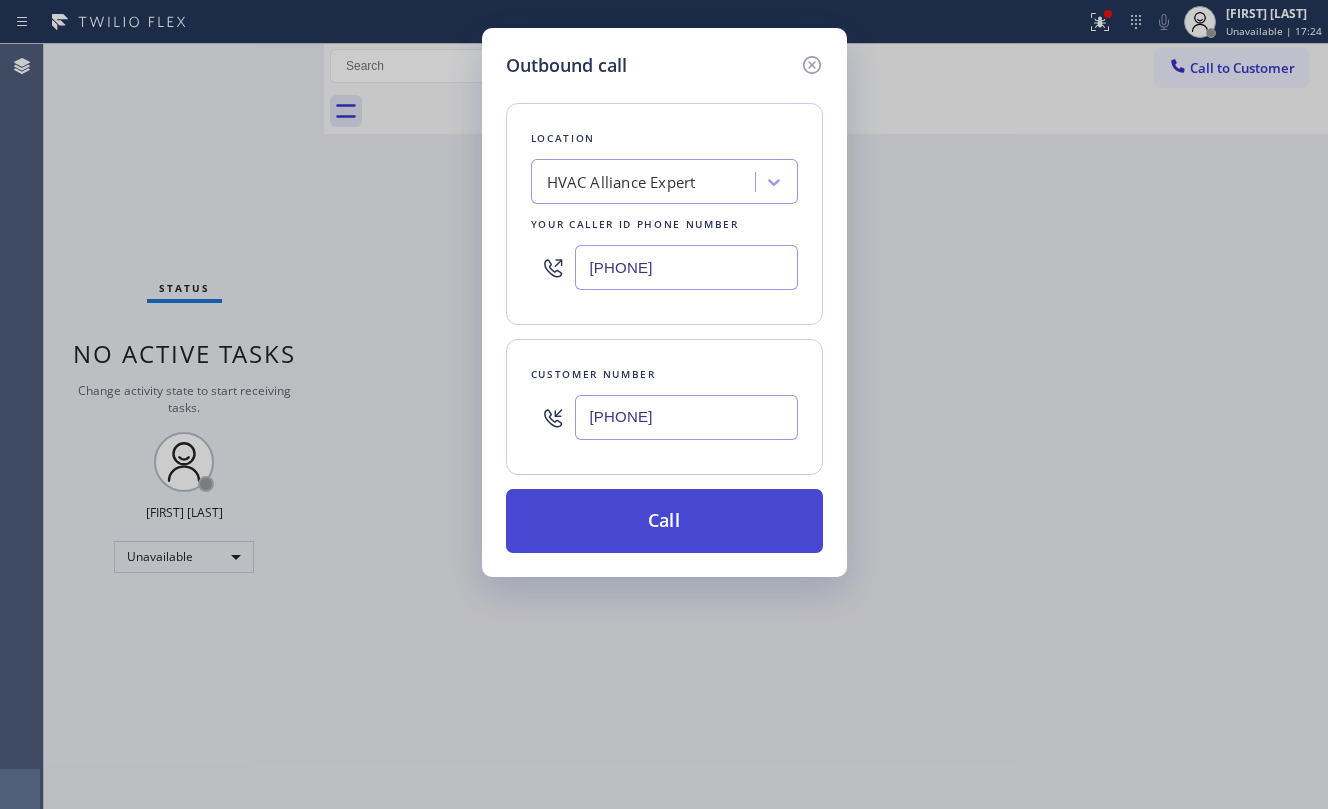 type on "[PHONE]" 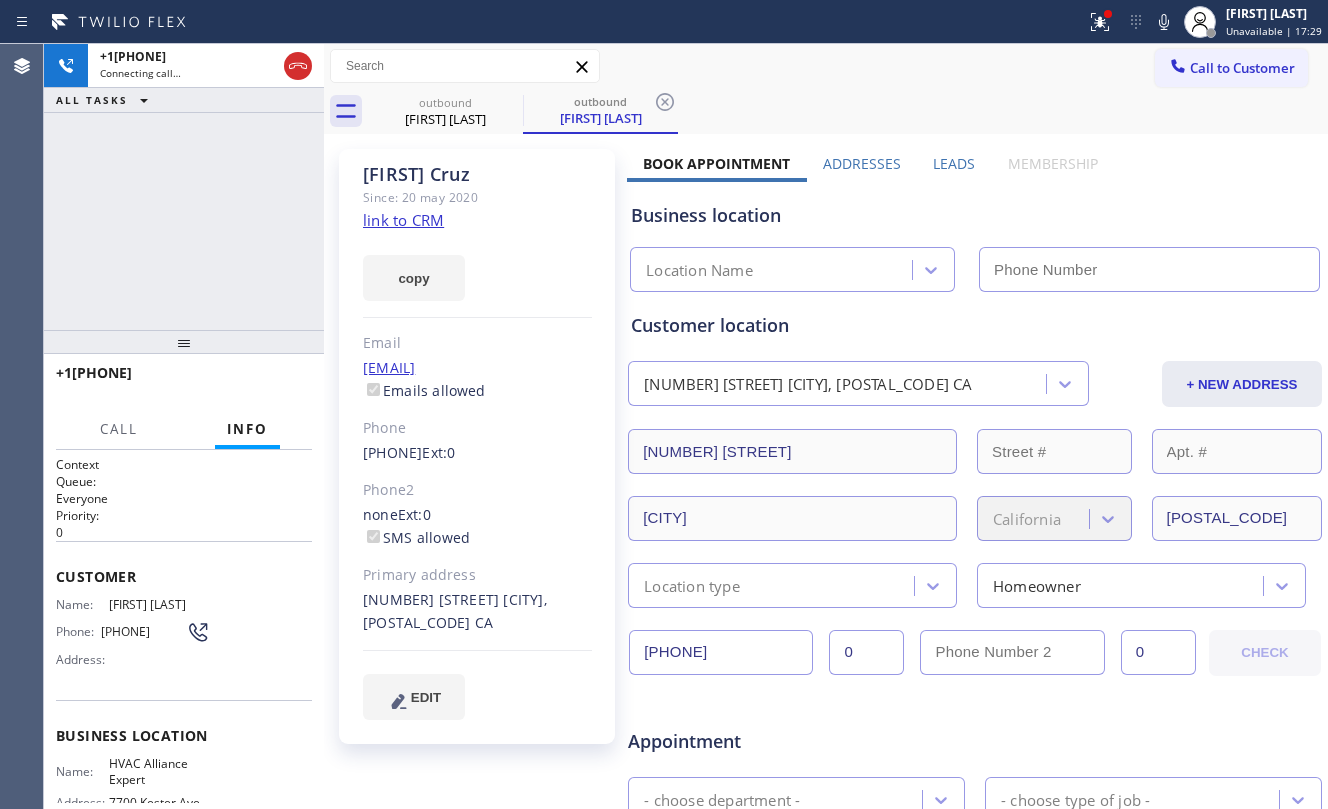 type on "[PHONE]" 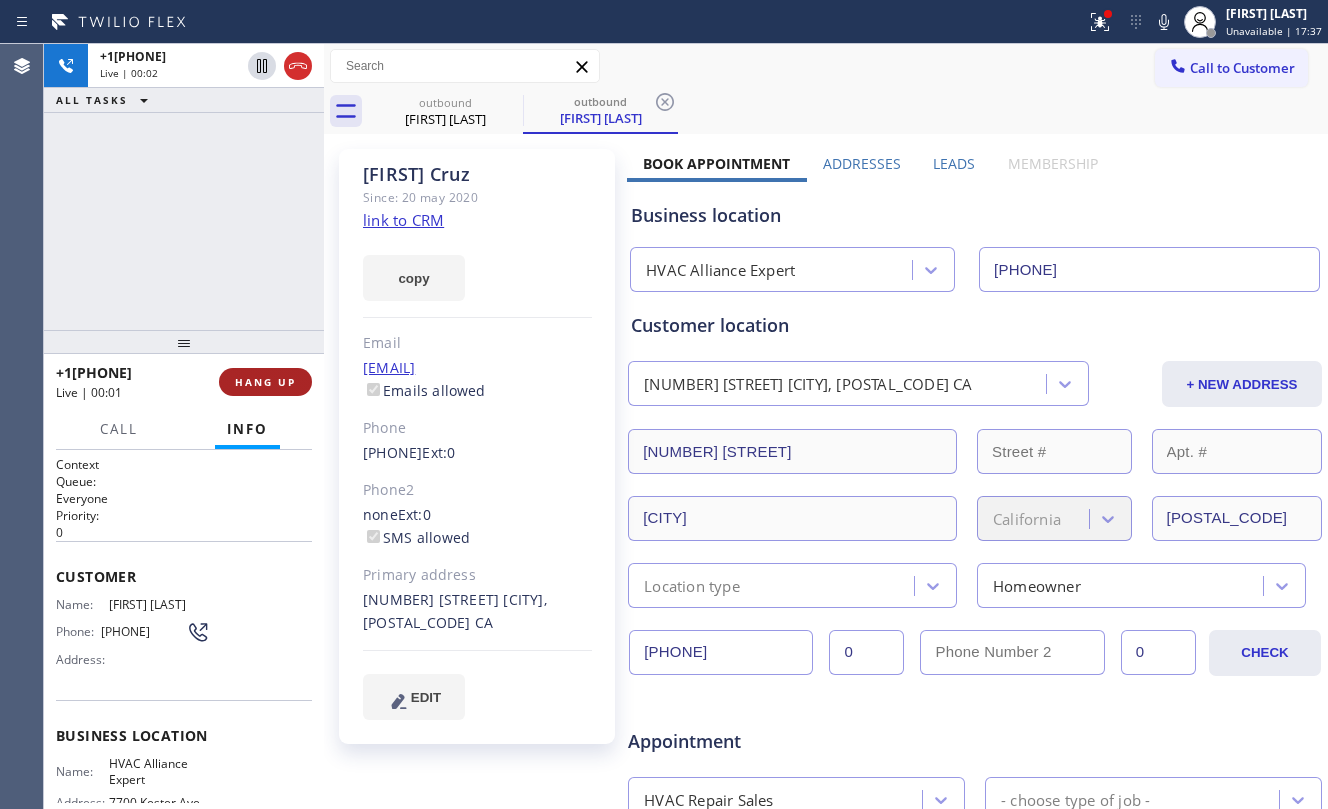 click on "HANG UP" at bounding box center [265, 382] 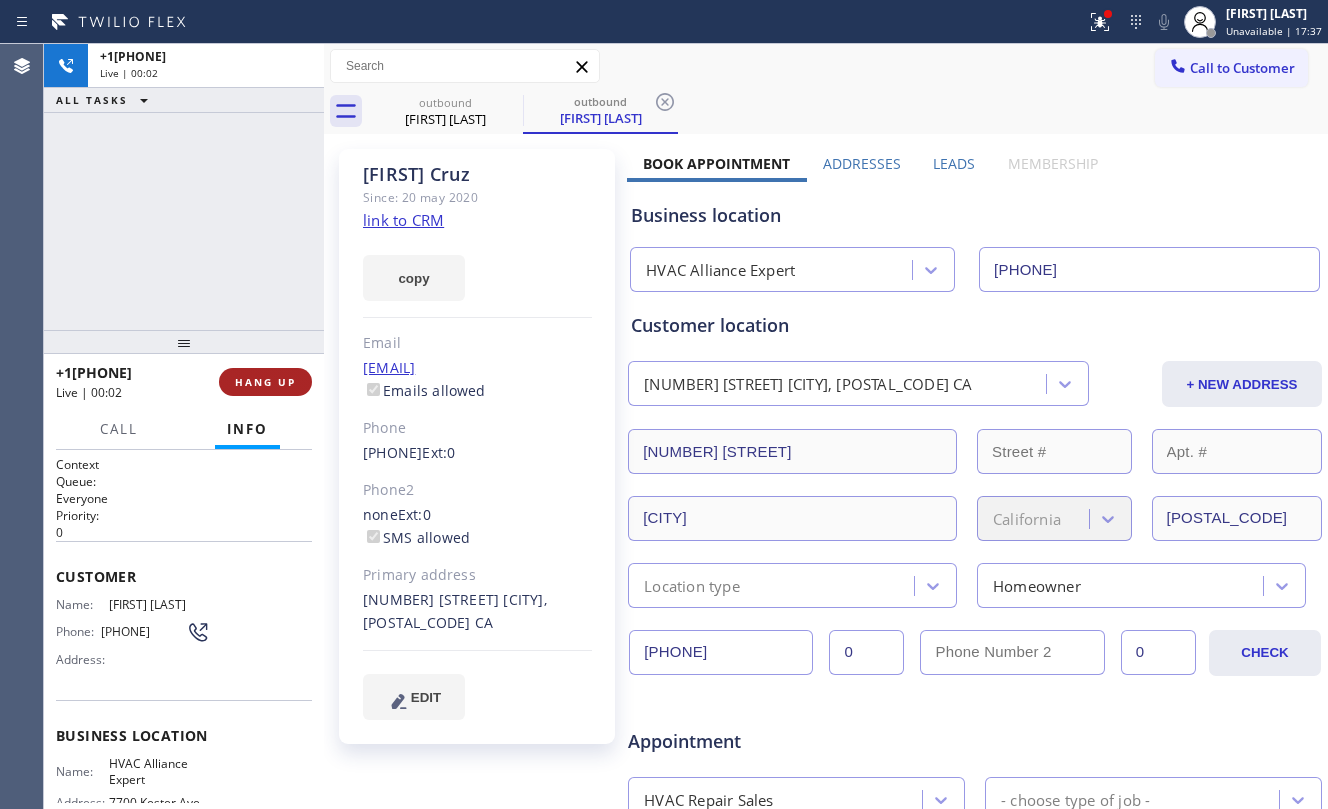 click on "HANG UP" at bounding box center (265, 382) 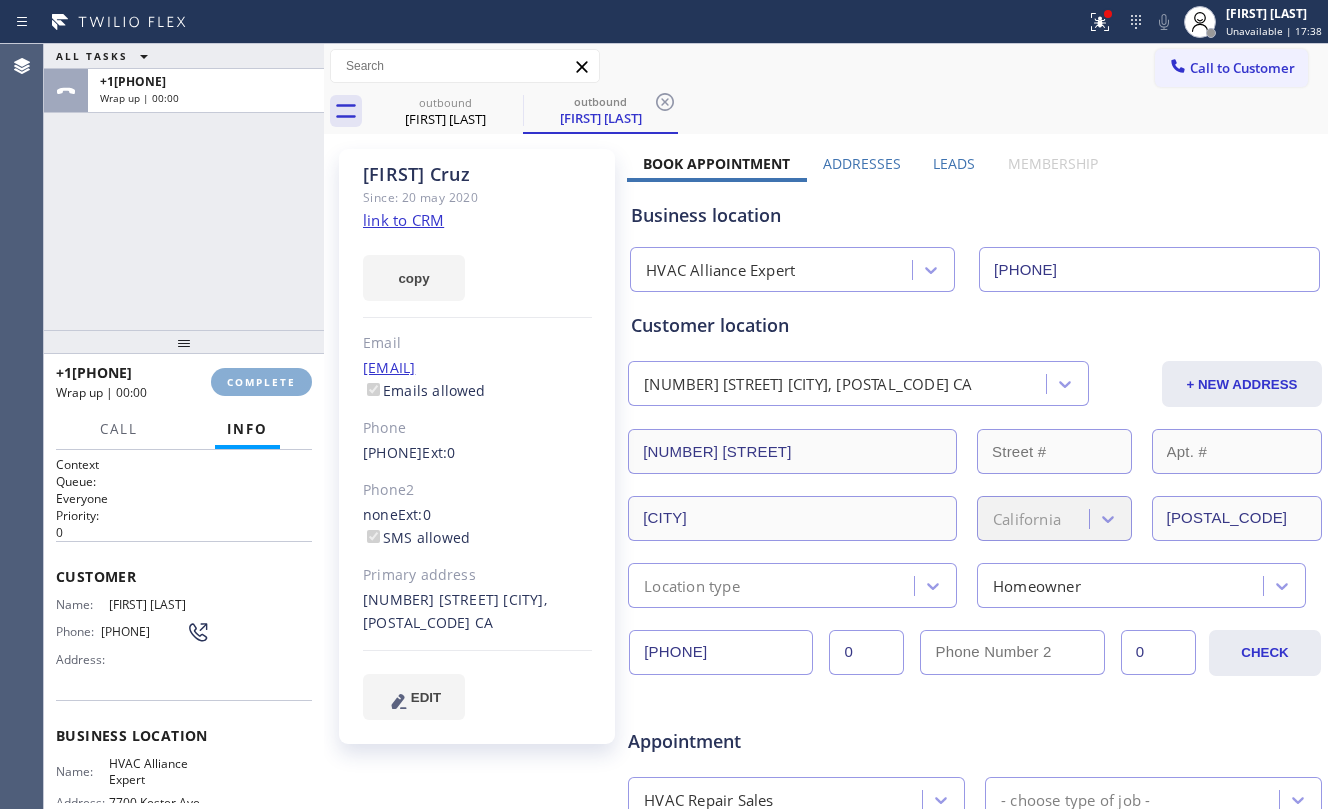 click on "COMPLETE" at bounding box center (261, 382) 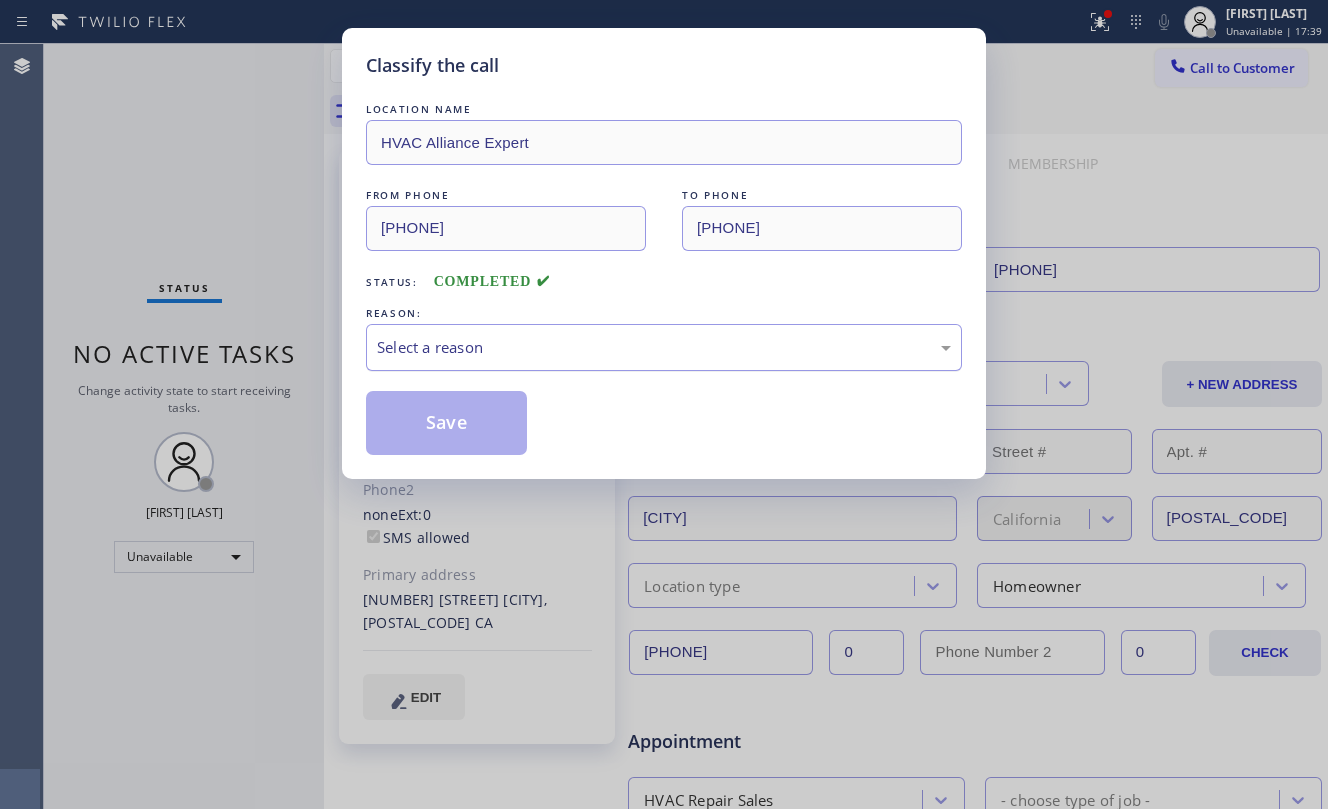 click on "Select a reason" at bounding box center [664, 347] 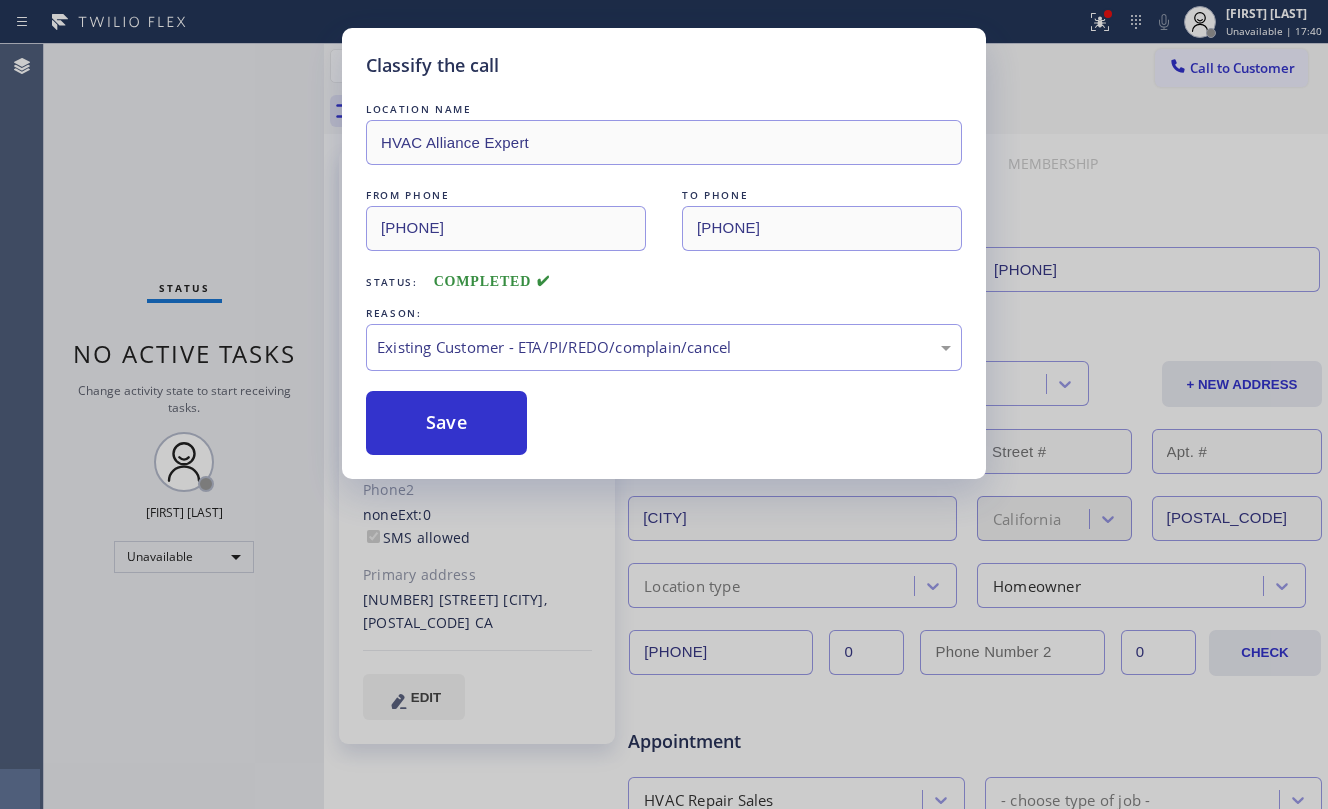 drag, startPoint x: 653, startPoint y: 456, endPoint x: 618, endPoint y: 446, distance: 36.40055 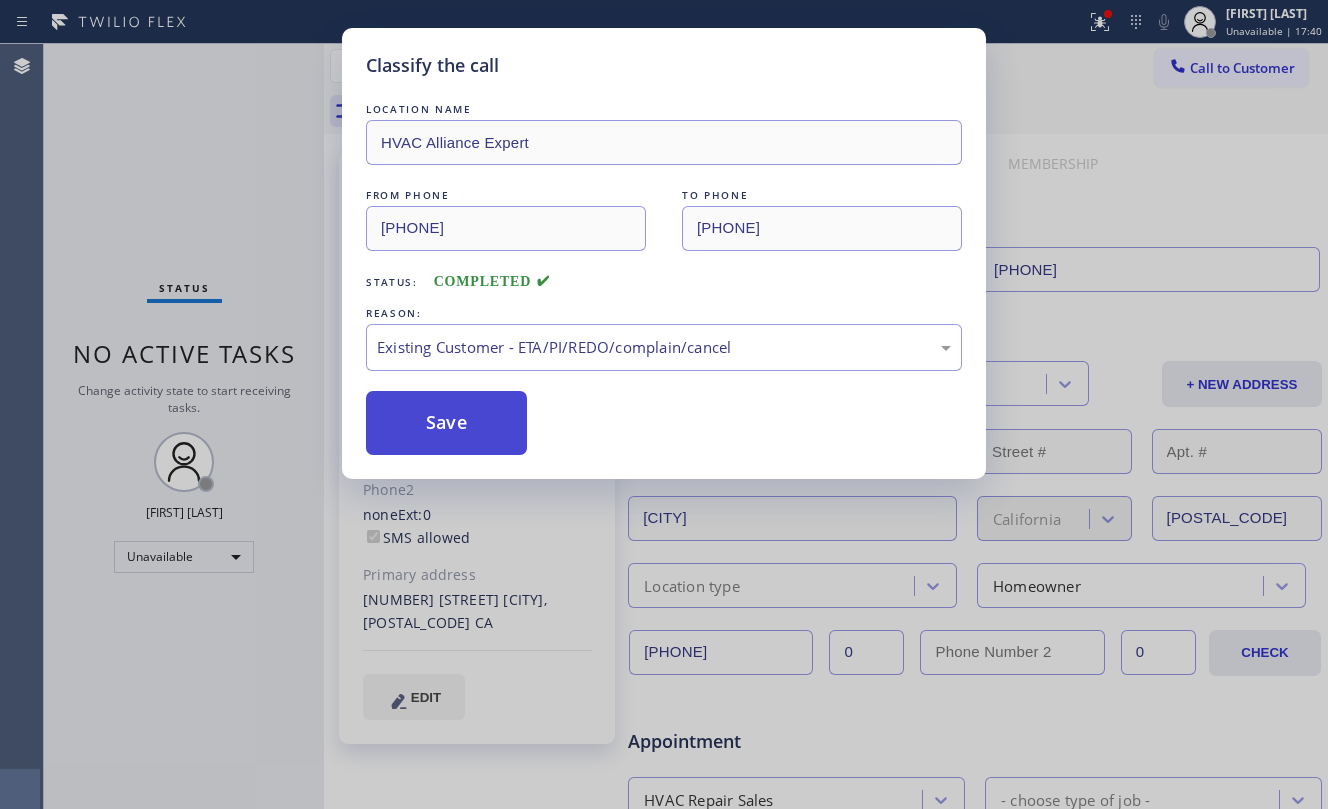 click on "Save" at bounding box center (446, 423) 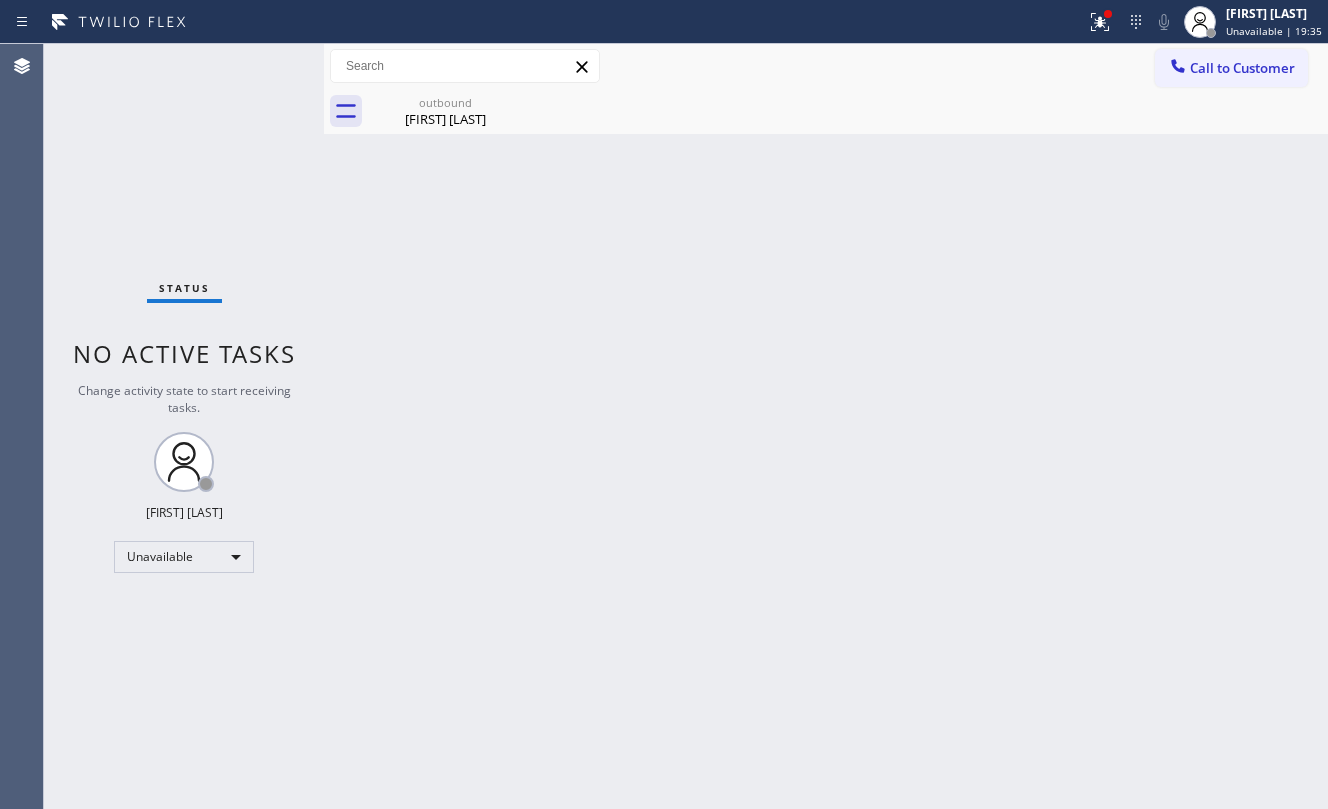 click on "Call to Customer" at bounding box center (1242, 68) 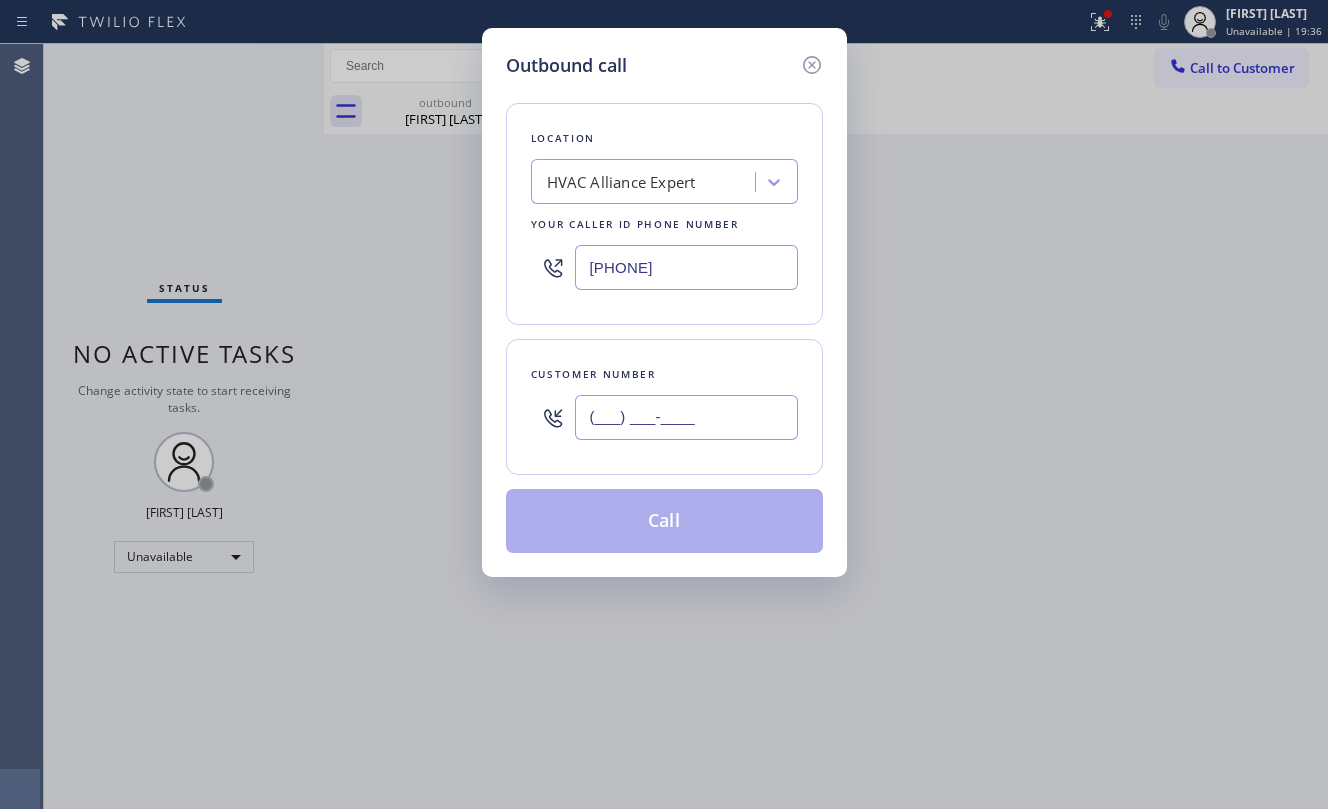 click on "(___) ___-____" at bounding box center (686, 417) 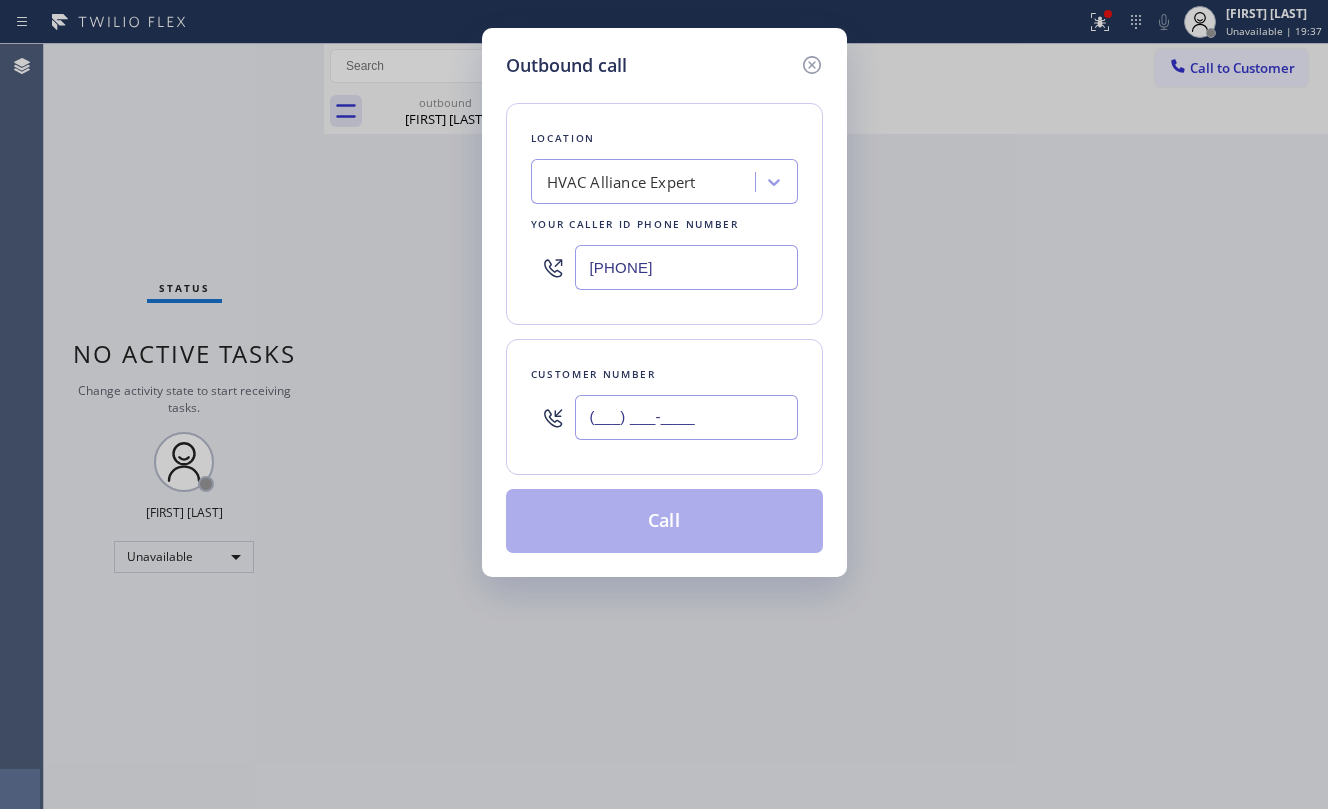 paste on "[PHONE]" 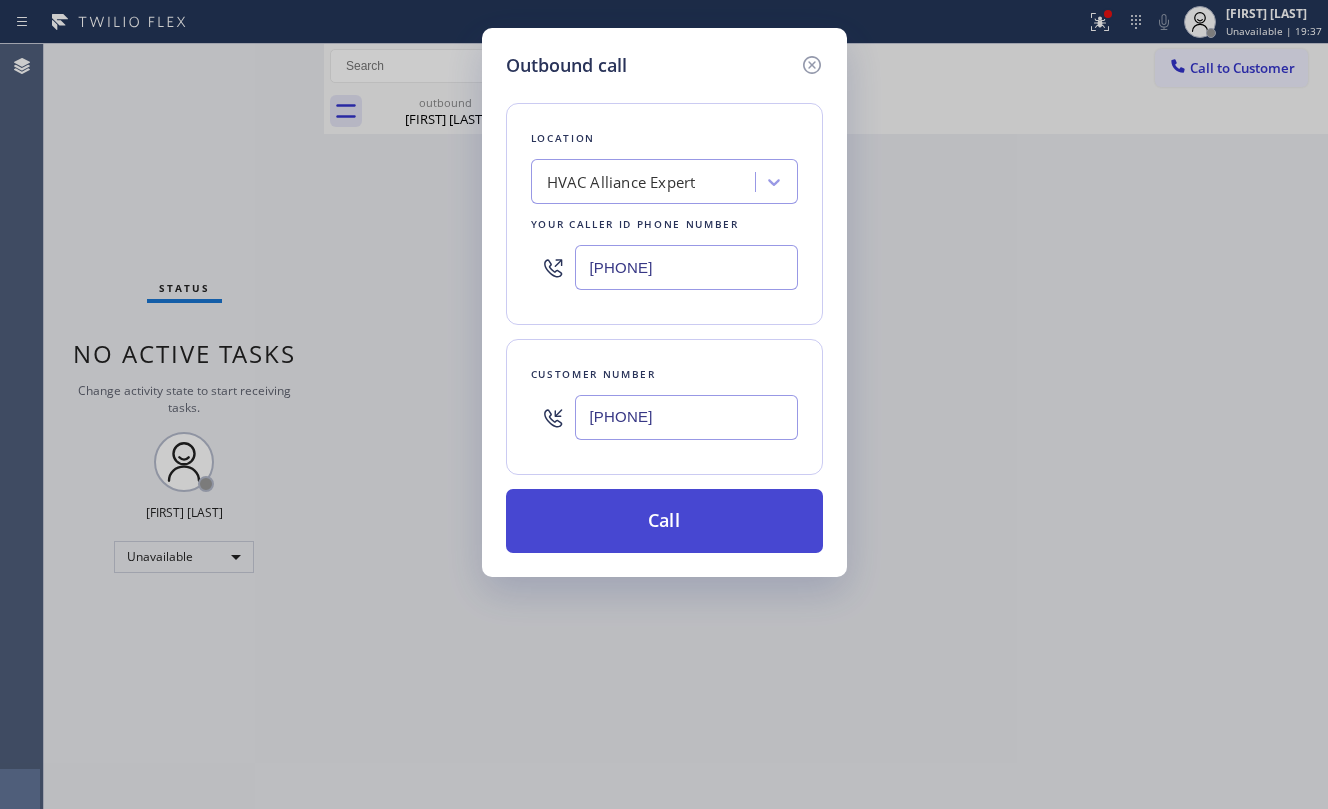 type on "[PHONE]" 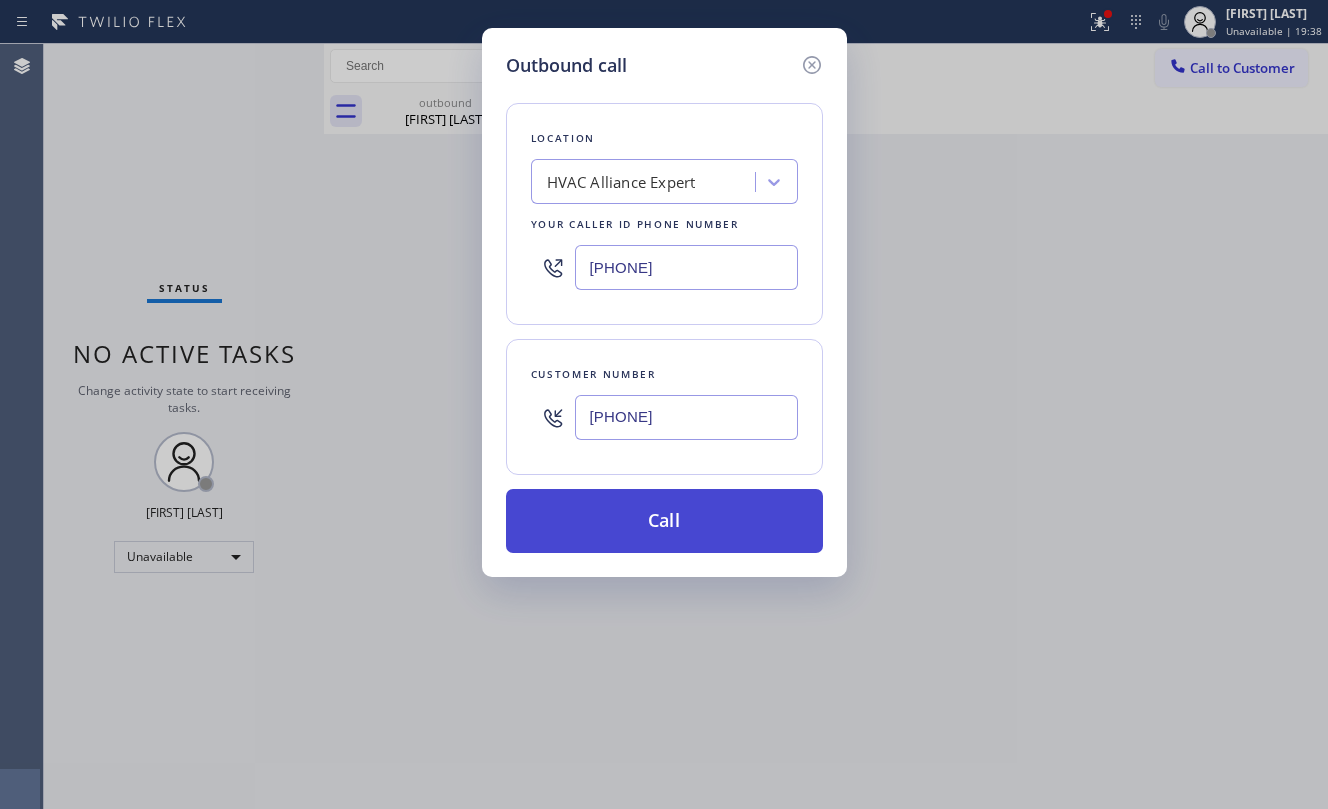 click on "Call" at bounding box center (664, 521) 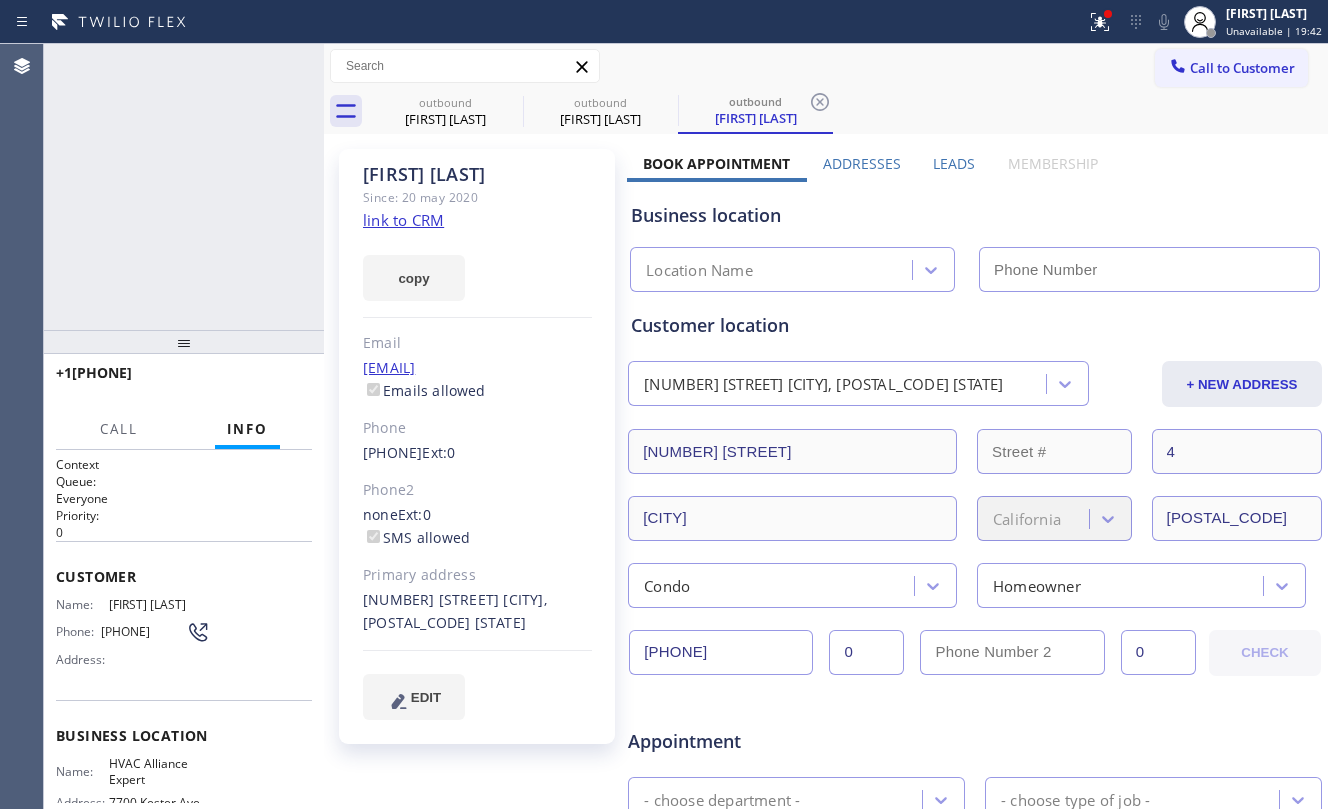 type on "[PHONE]" 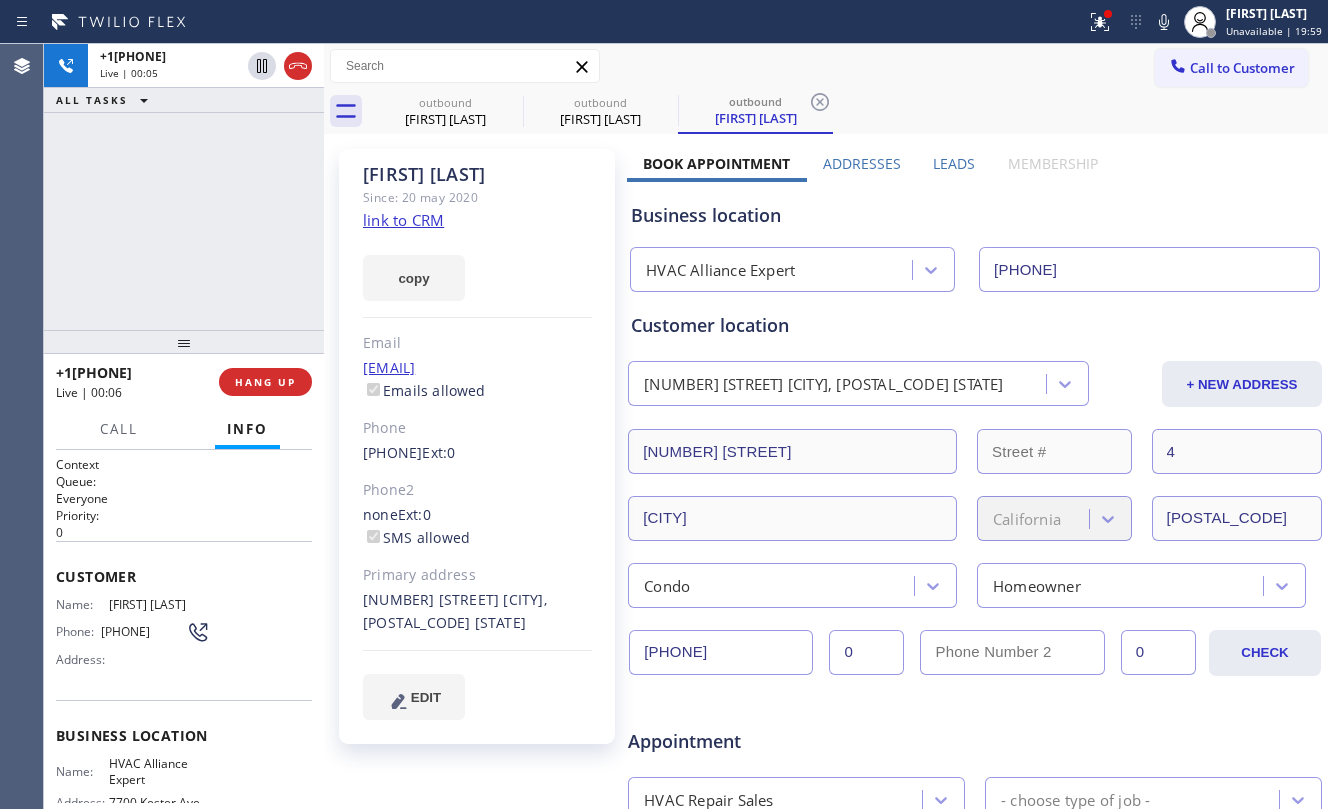 click on "[PHONE] Live | 00:05 ALL TASKS ALL TASKS ACTIVE TASKS TASKS IN WRAP UP" at bounding box center (184, 187) 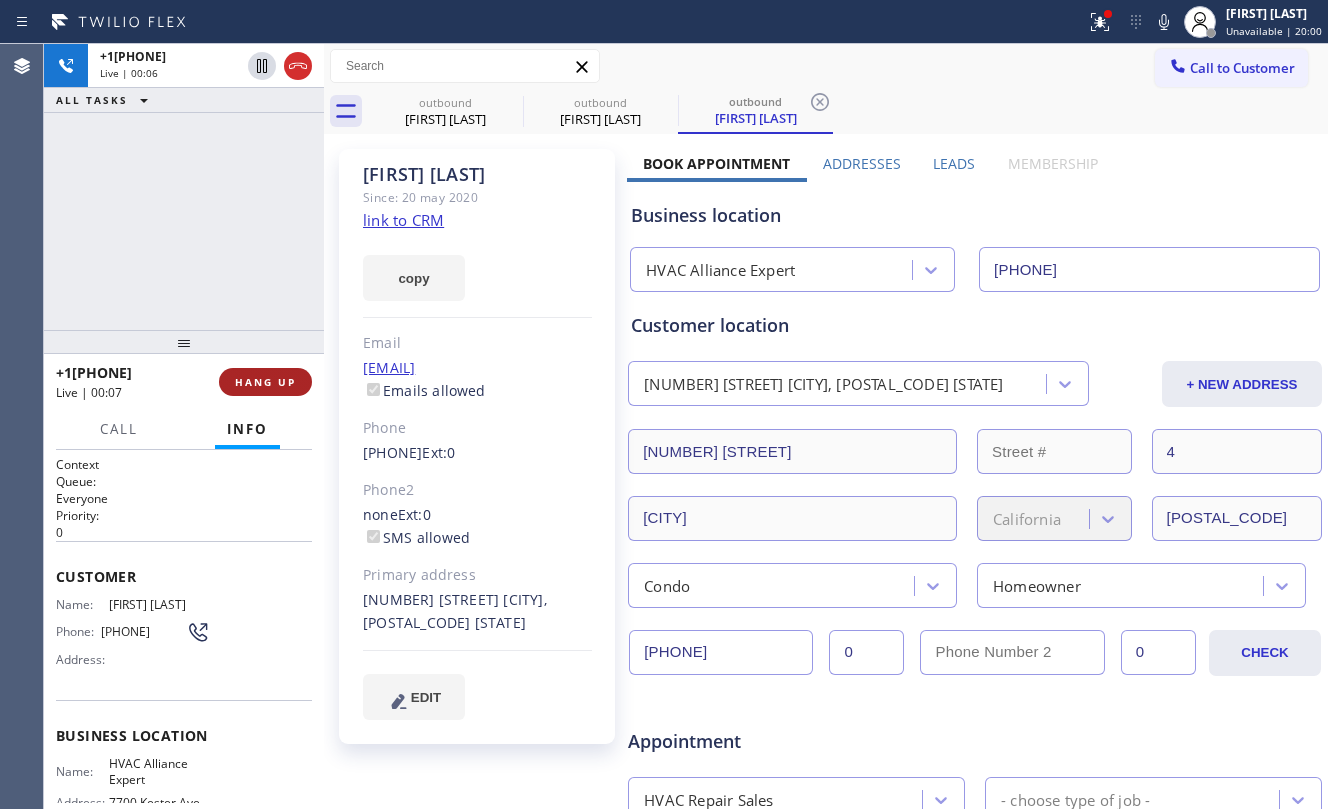 drag, startPoint x: 257, startPoint y: 394, endPoint x: 257, endPoint y: 381, distance: 13 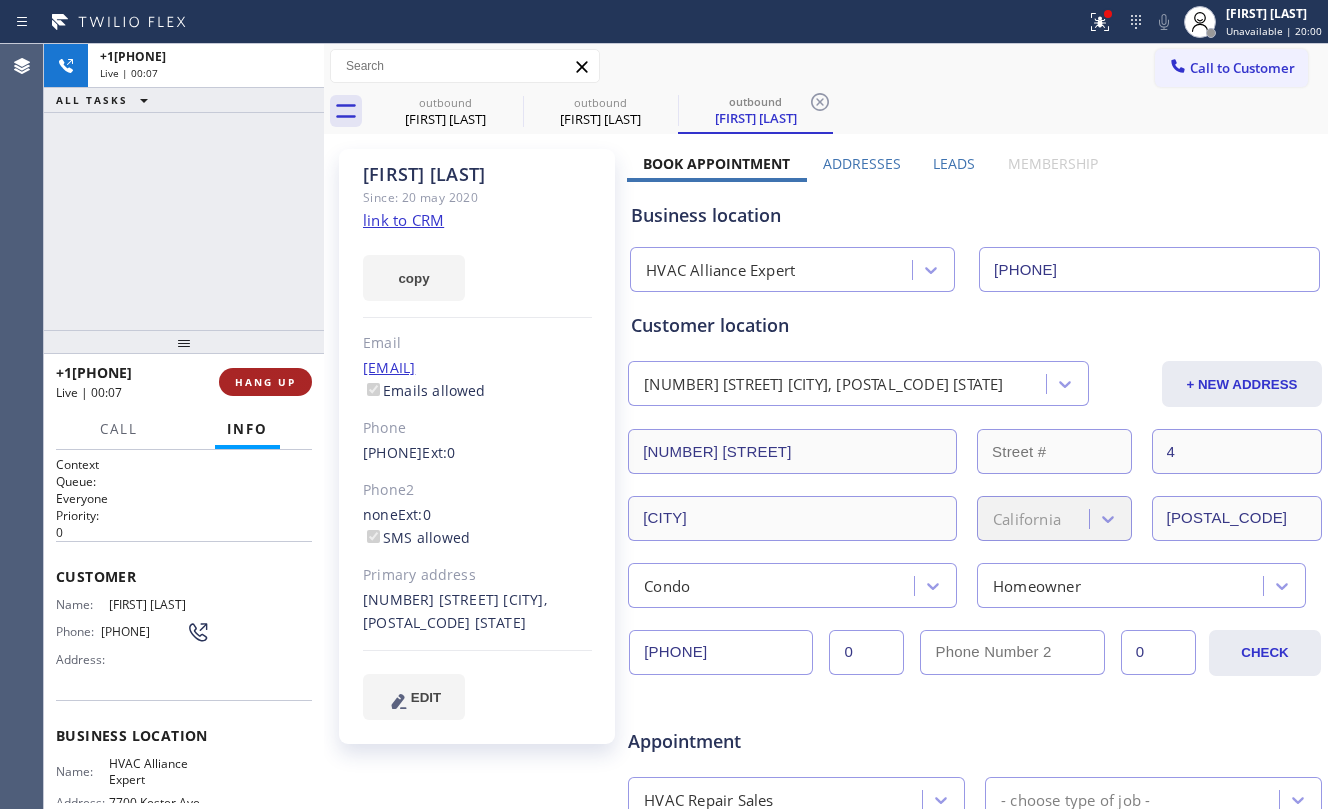 click on "HANG UP" at bounding box center (265, 382) 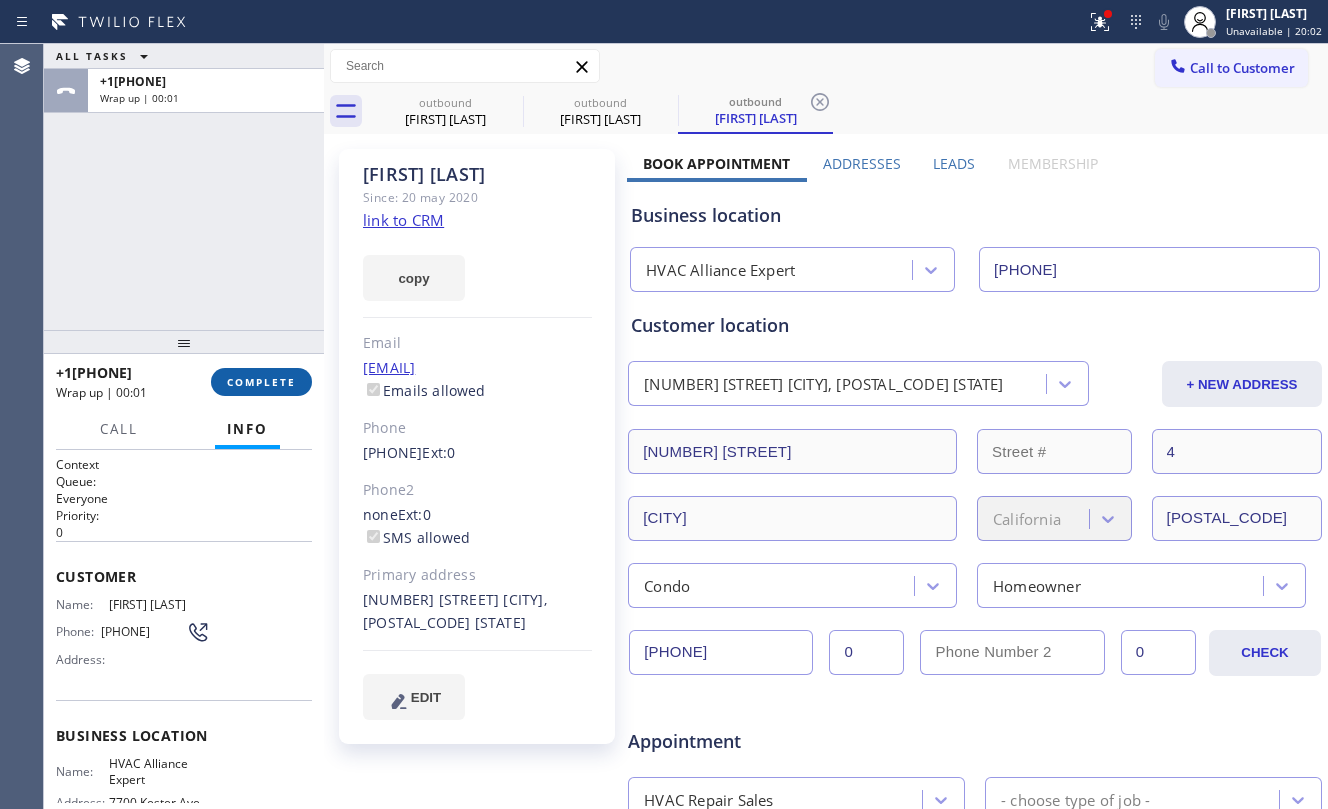 click on "COMPLETE" at bounding box center [261, 382] 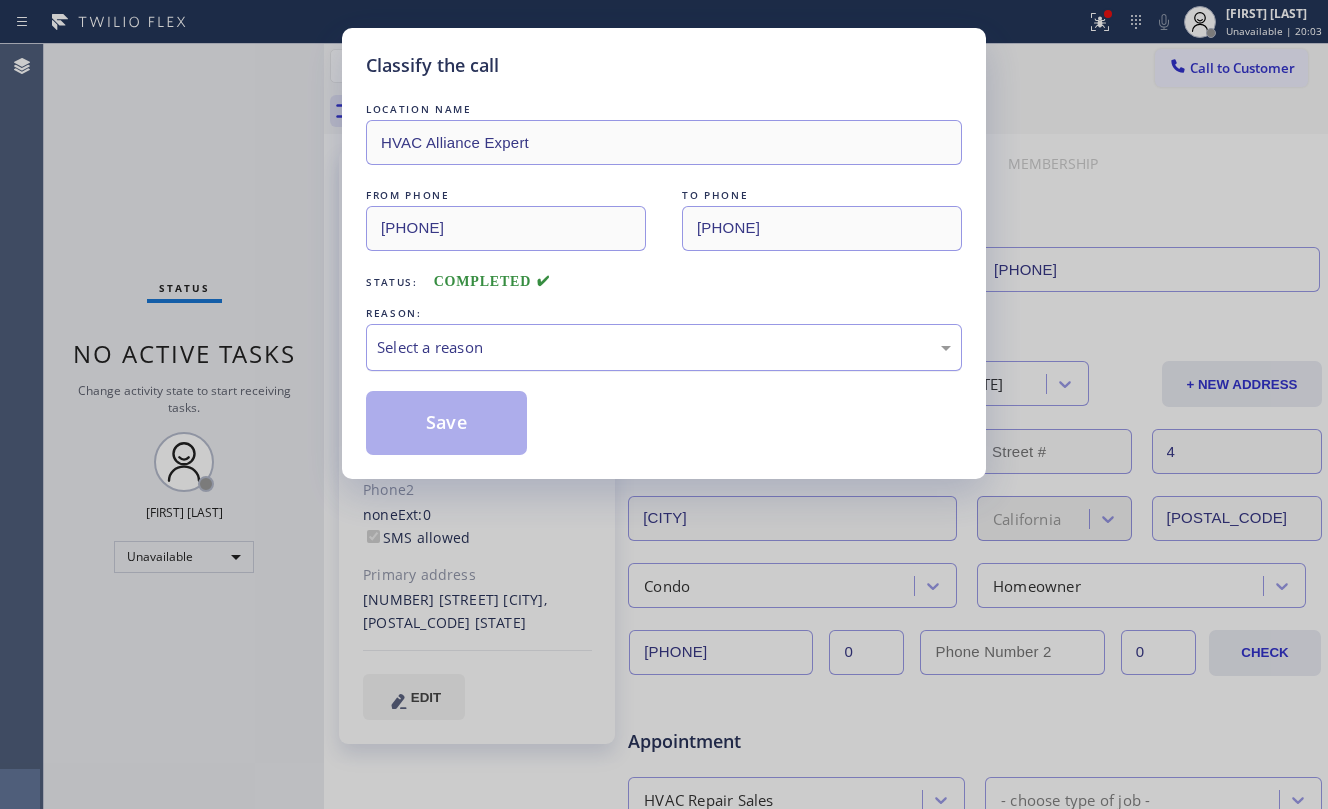 click on "Select a reason" at bounding box center [664, 347] 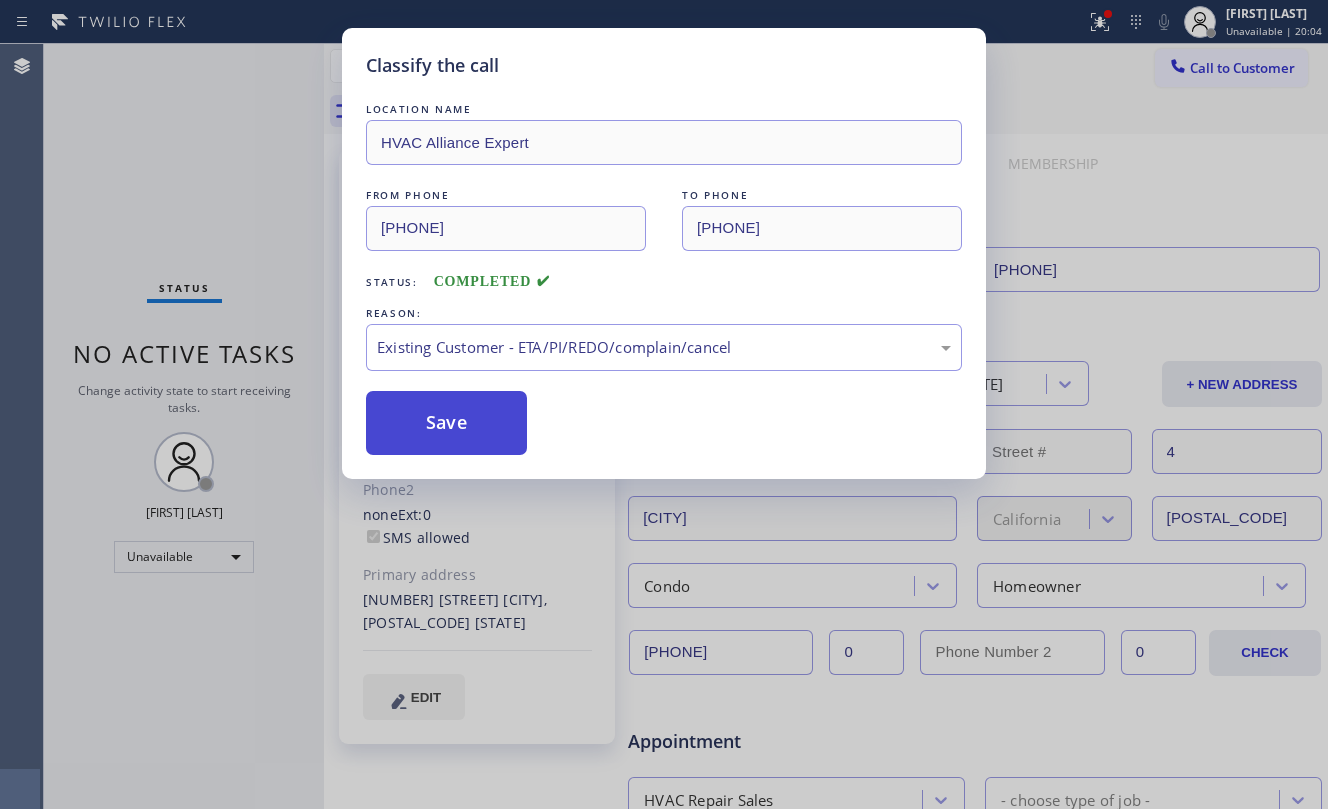 click on "Save" at bounding box center (446, 423) 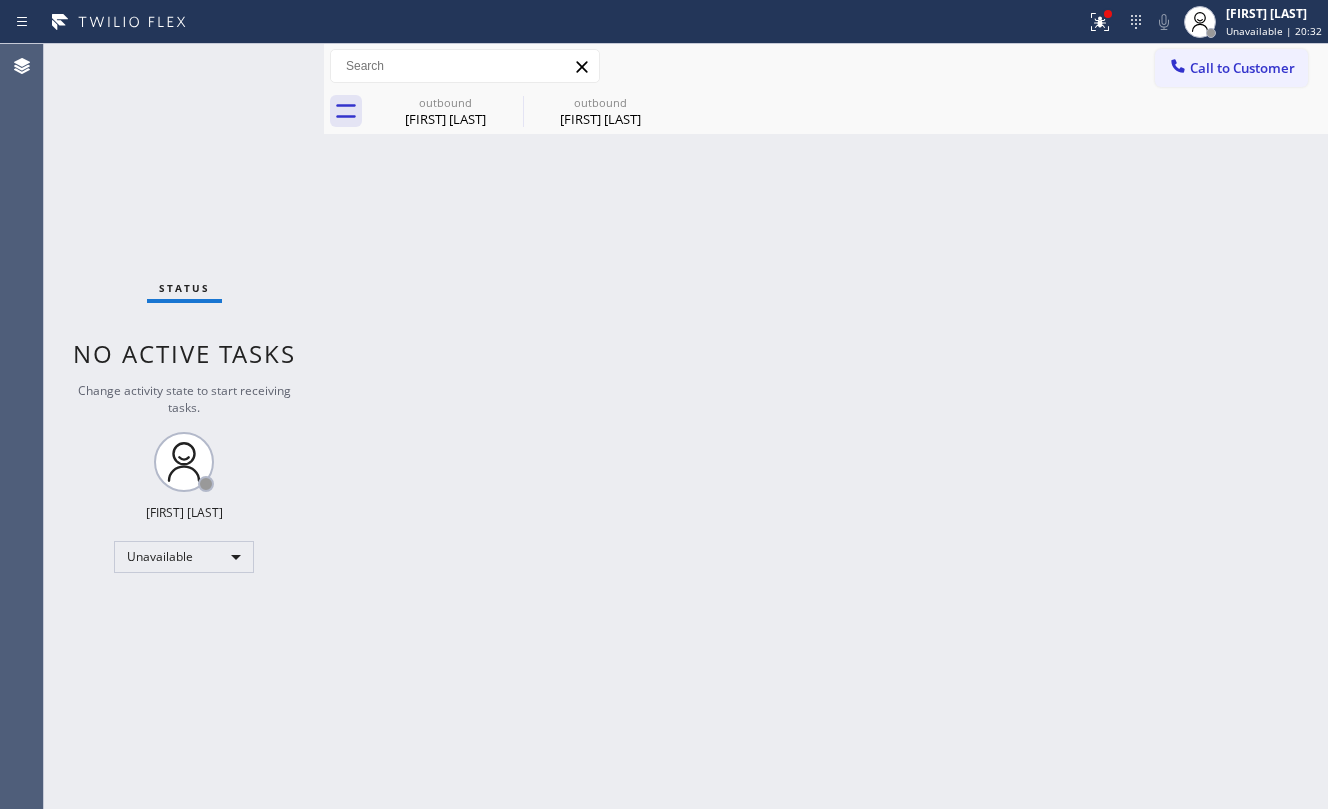 click on "outbound [FIRST] [LAST] outbound [FIRST] [LAST]" at bounding box center [848, 111] 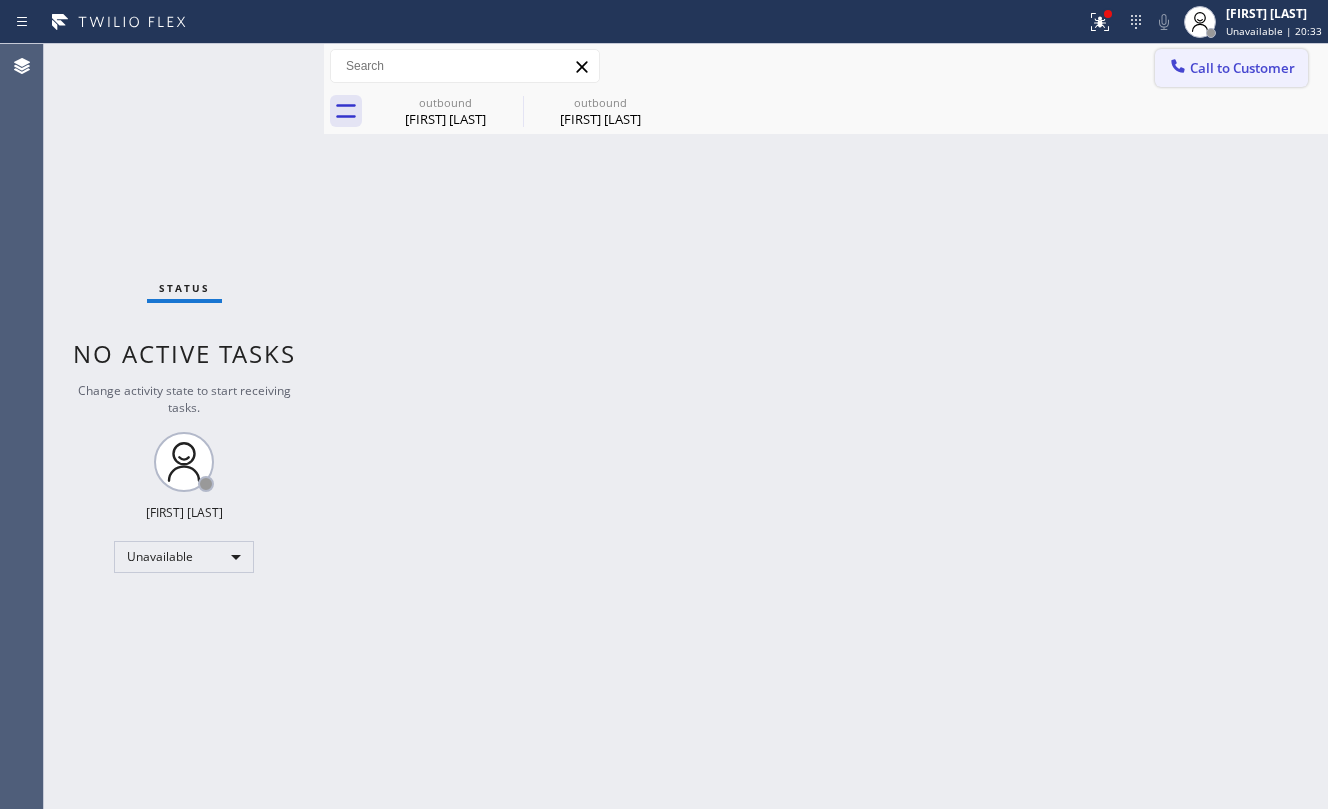 click on "Call to Customer" at bounding box center (1242, 68) 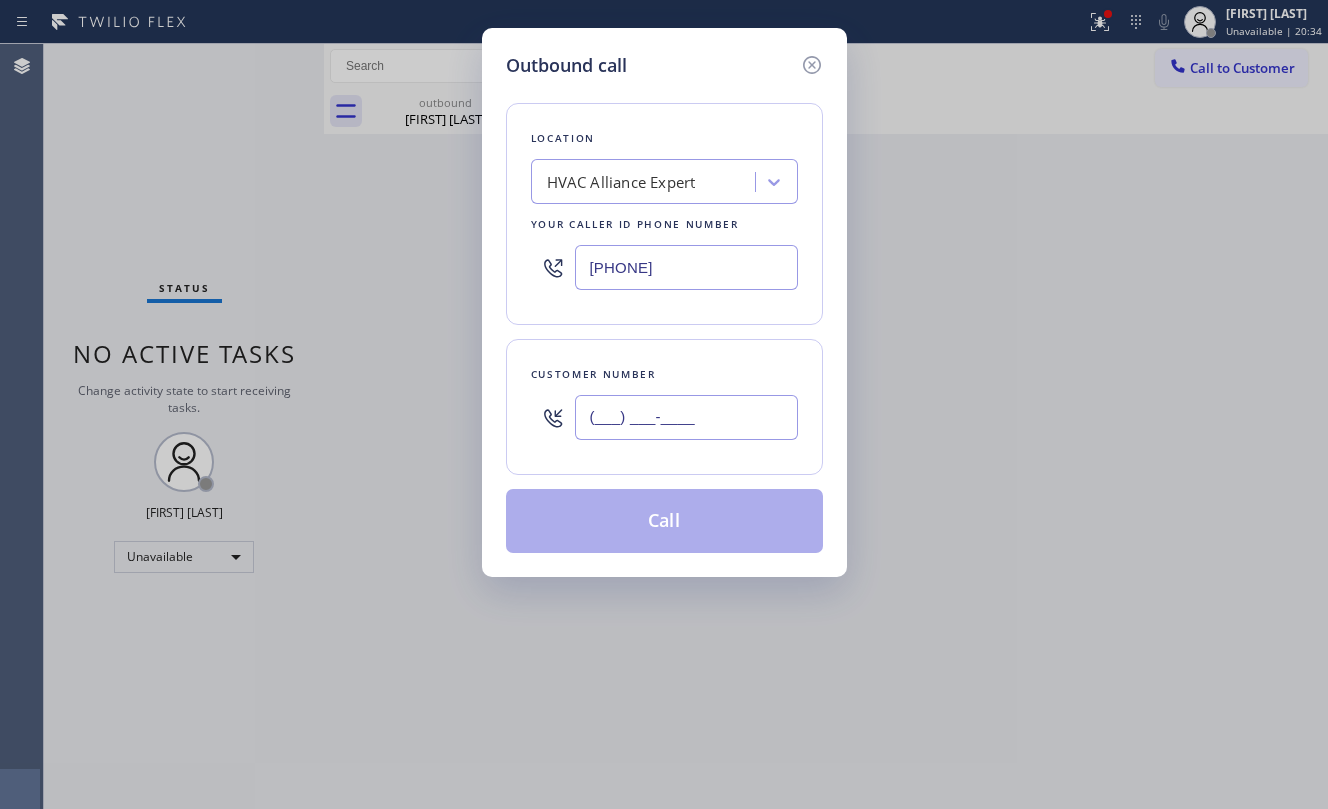 click on "(___) ___-____" at bounding box center [686, 417] 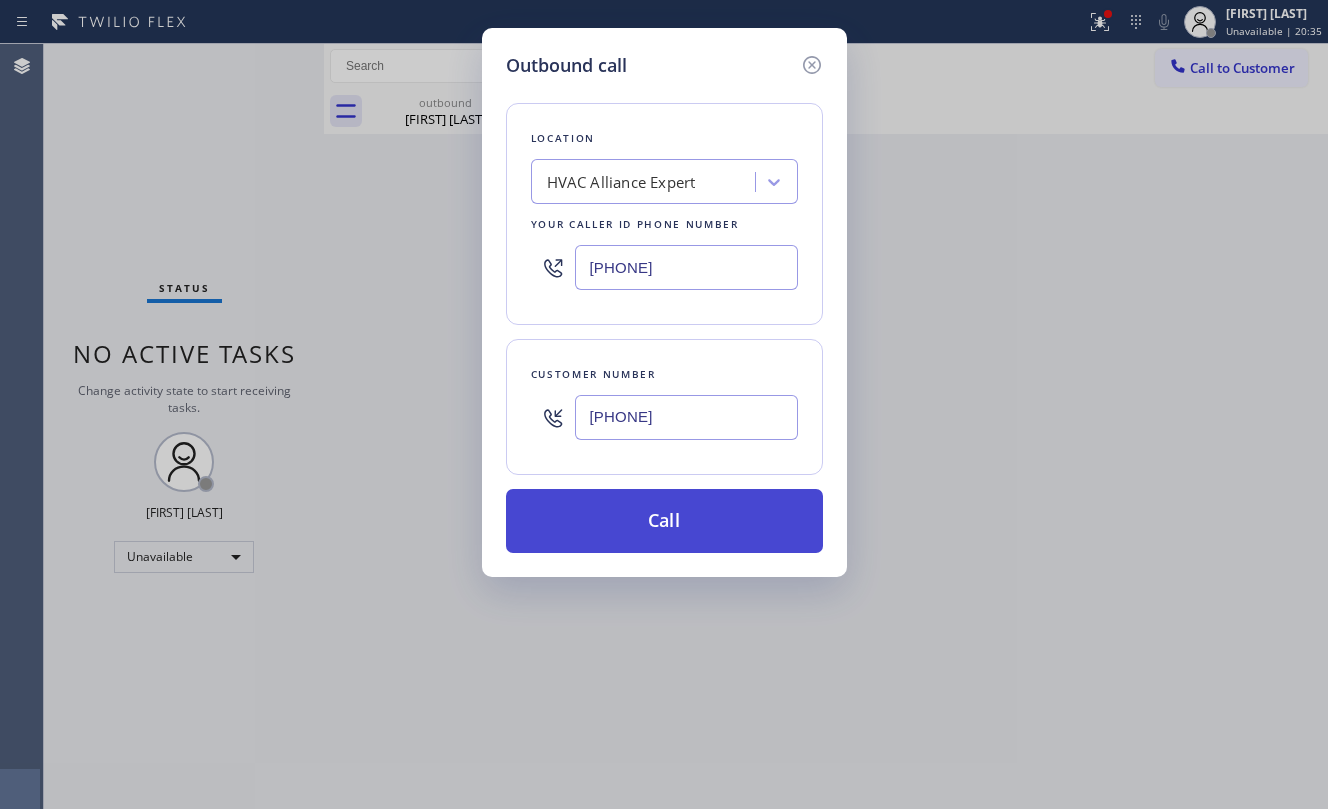 type on "[PHONE]" 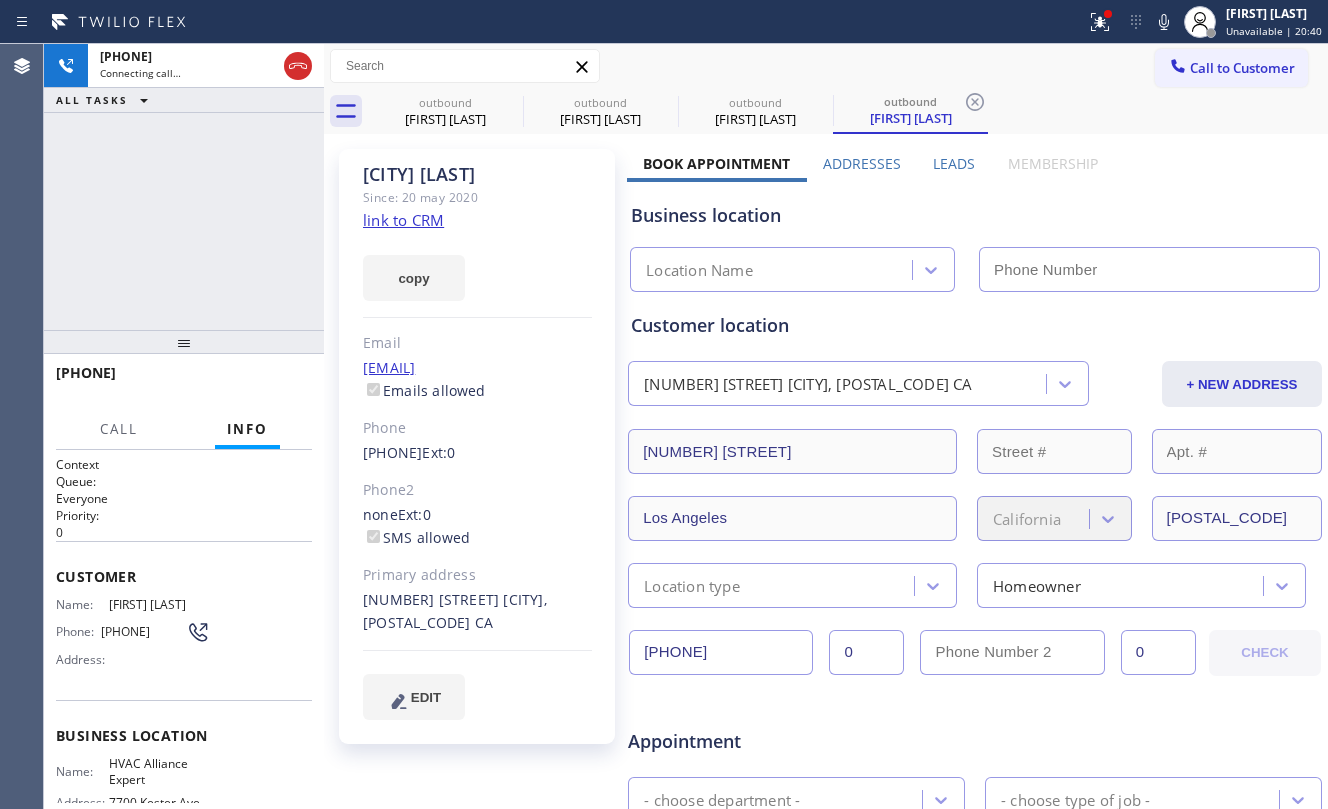 type on "[PHONE]" 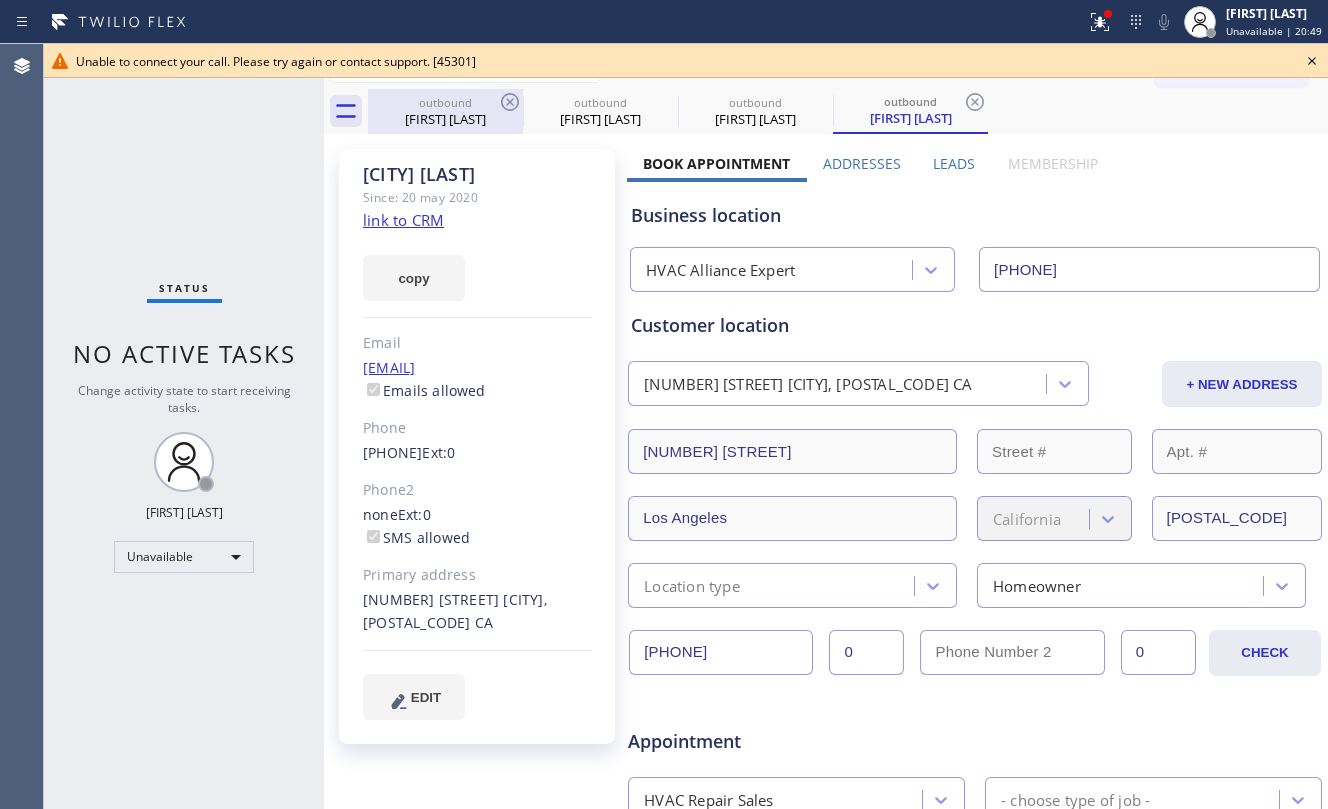 click on "[FIRST] [LAST]" at bounding box center [445, 119] 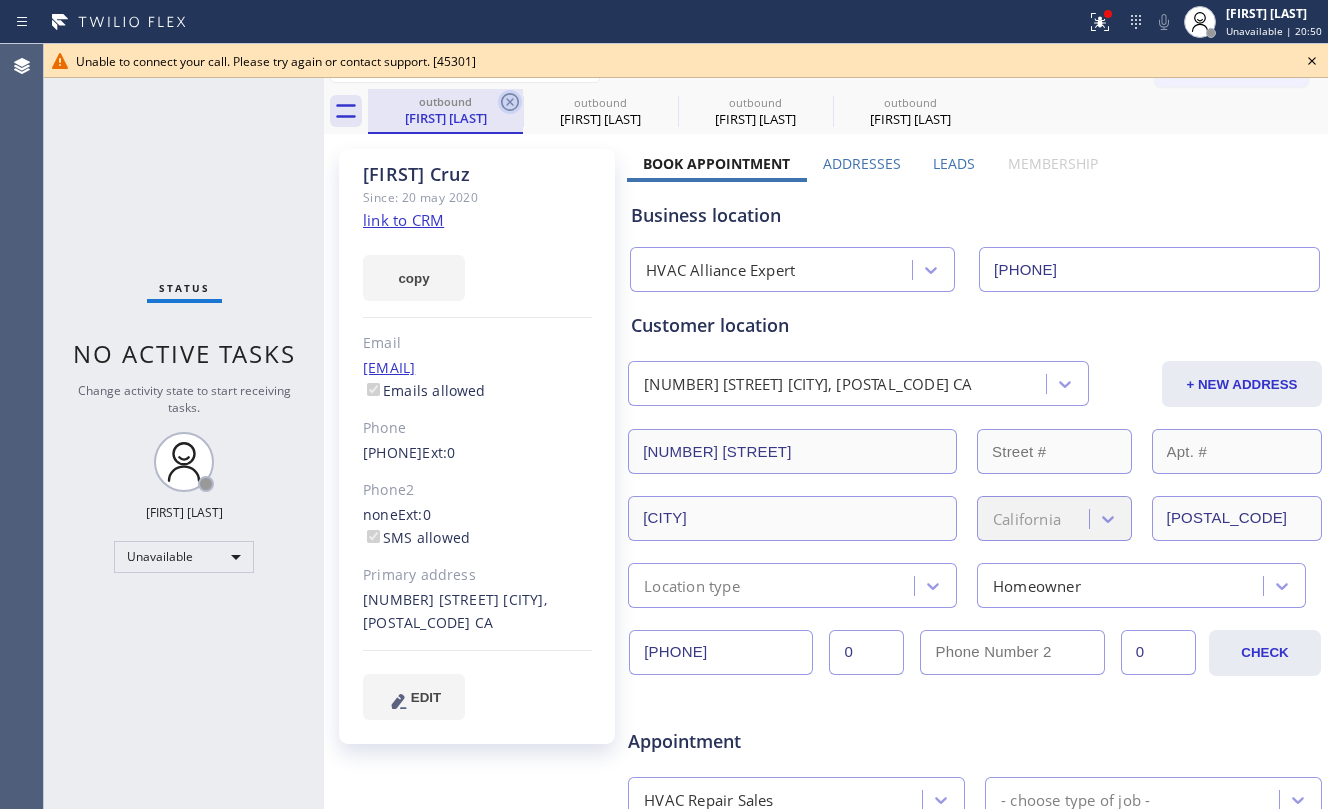 click 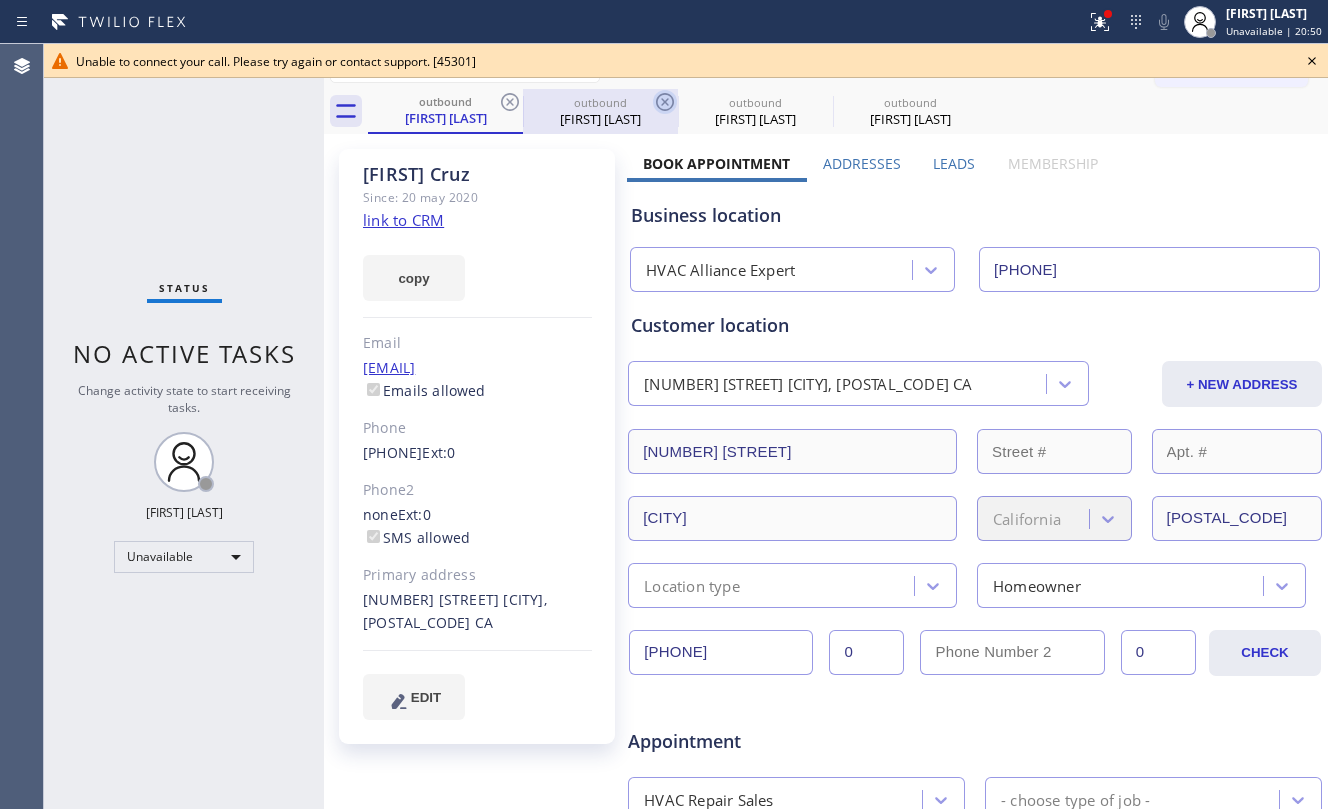 click 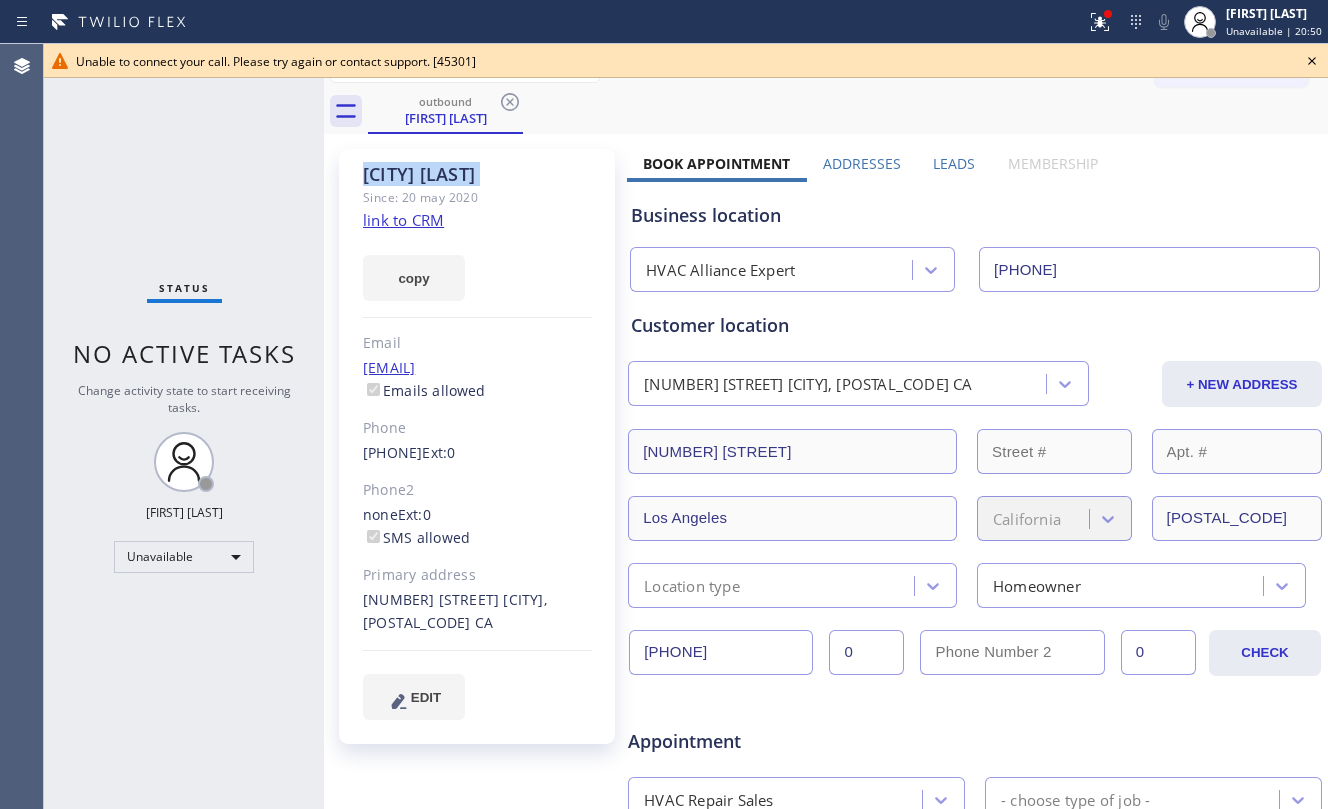 click 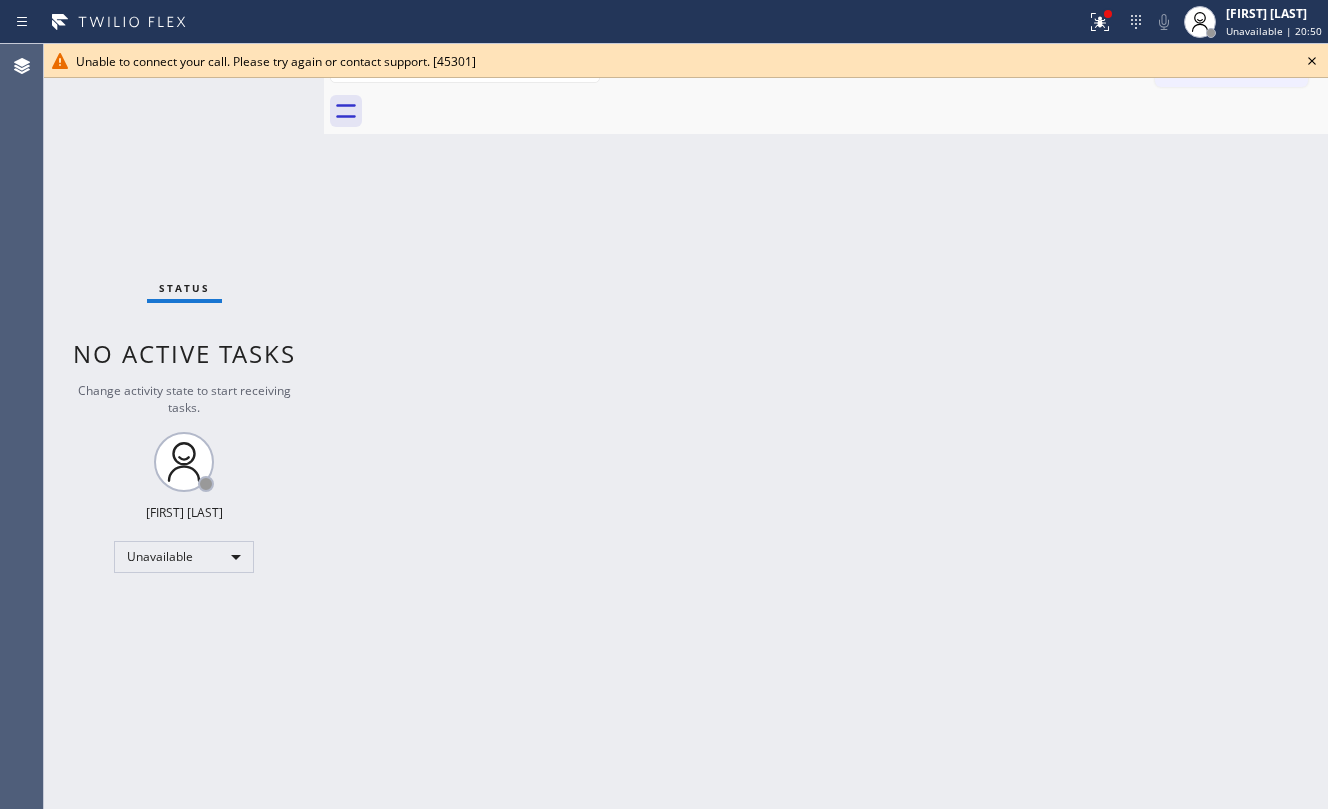 click at bounding box center (848, 111) 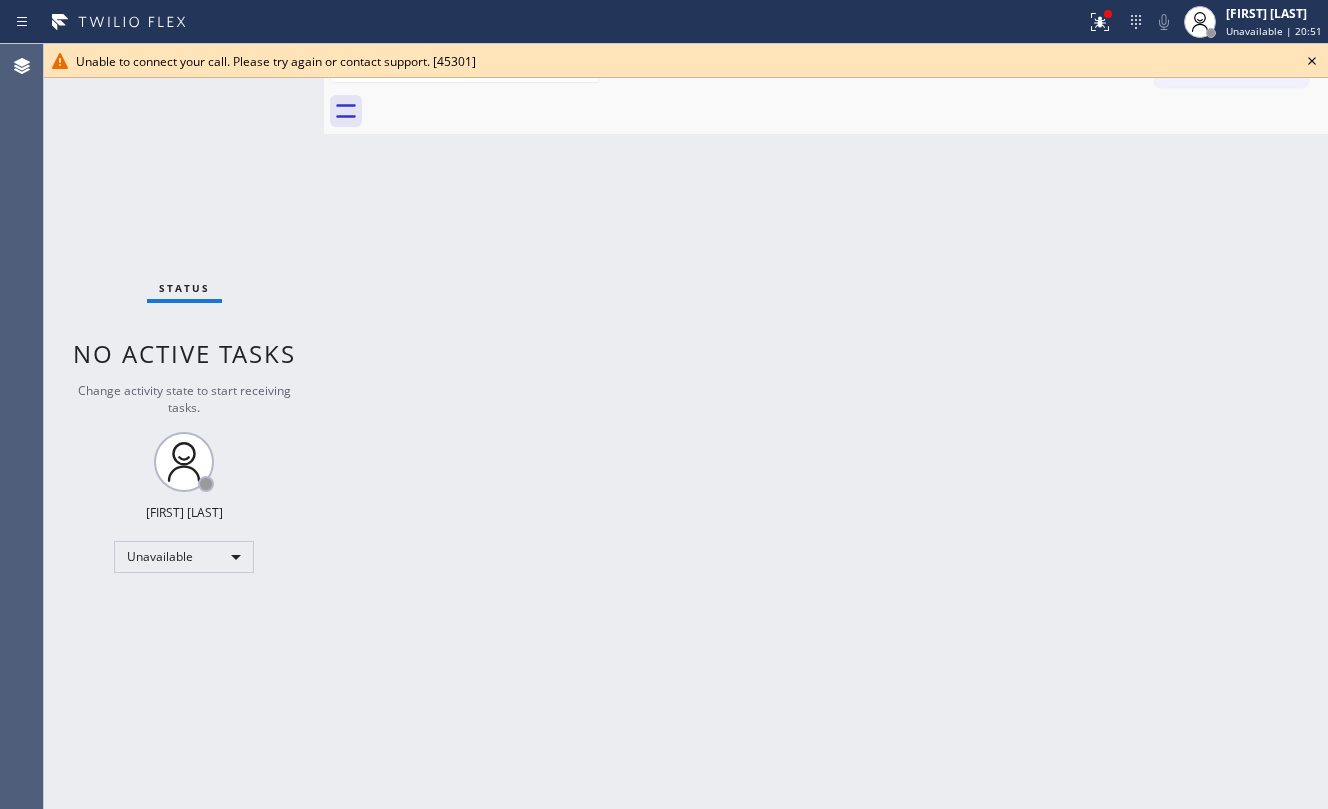 click 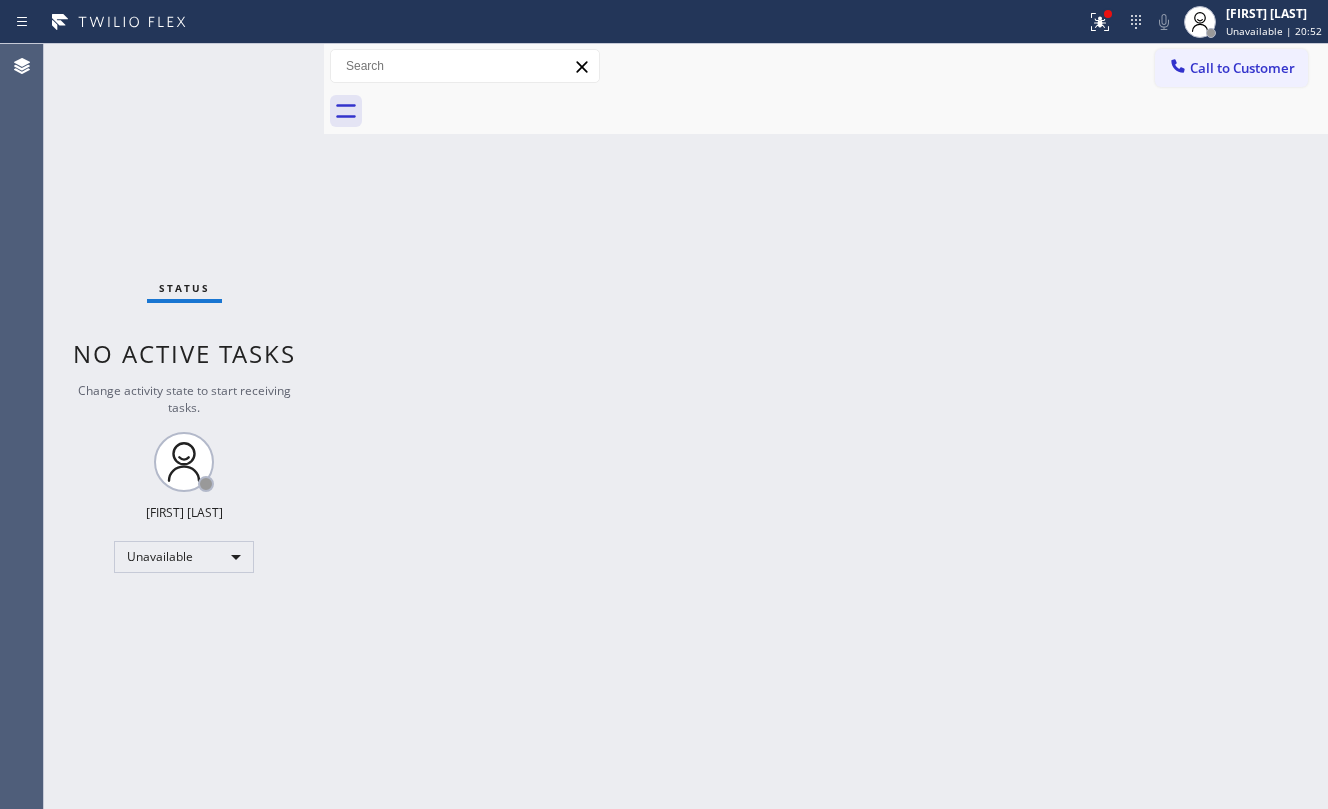 click on "Back to Dashboard Change Sender ID Customers Technicians Select a contact Outbound call Location Search location Your caller id phone number Customer number Call Customer info Name   Phone none Address none Change Sender ID HVAC +18559994417 5 Star Appliance +18557314952 Appliance Repair +18554611149 Plumbing +18889090120 Air Duct Cleaning +18006865038  Electricians +18005688664 Cancel Change Check personal SMS Reset Change No tabs Call to Customer Outbound call Location HVAC Alliance Expert Your caller id phone number [PHONE] Customer number Call Outbound call Technician Search Technician Your caller id phone number Your caller id phone number Call" at bounding box center (826, 426) 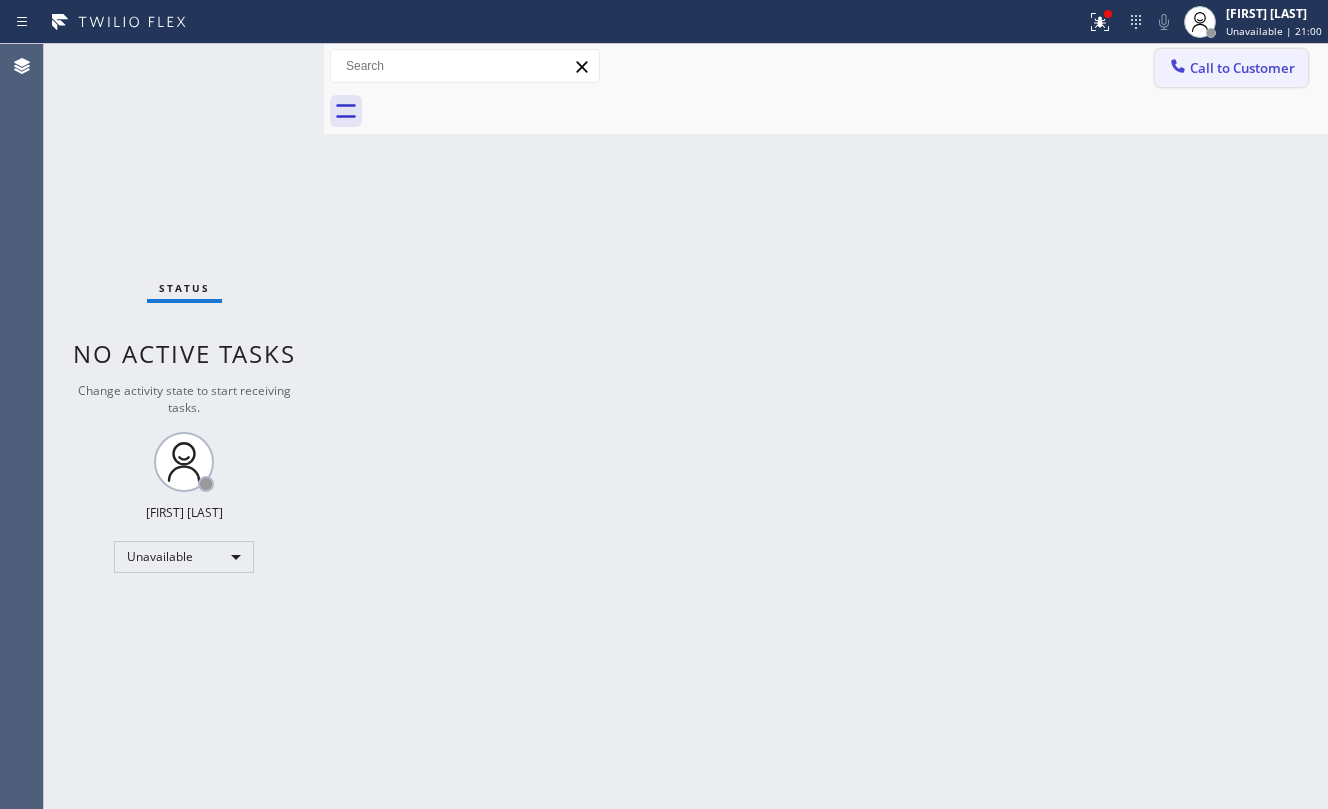 click on "Call to Customer" at bounding box center (1242, 68) 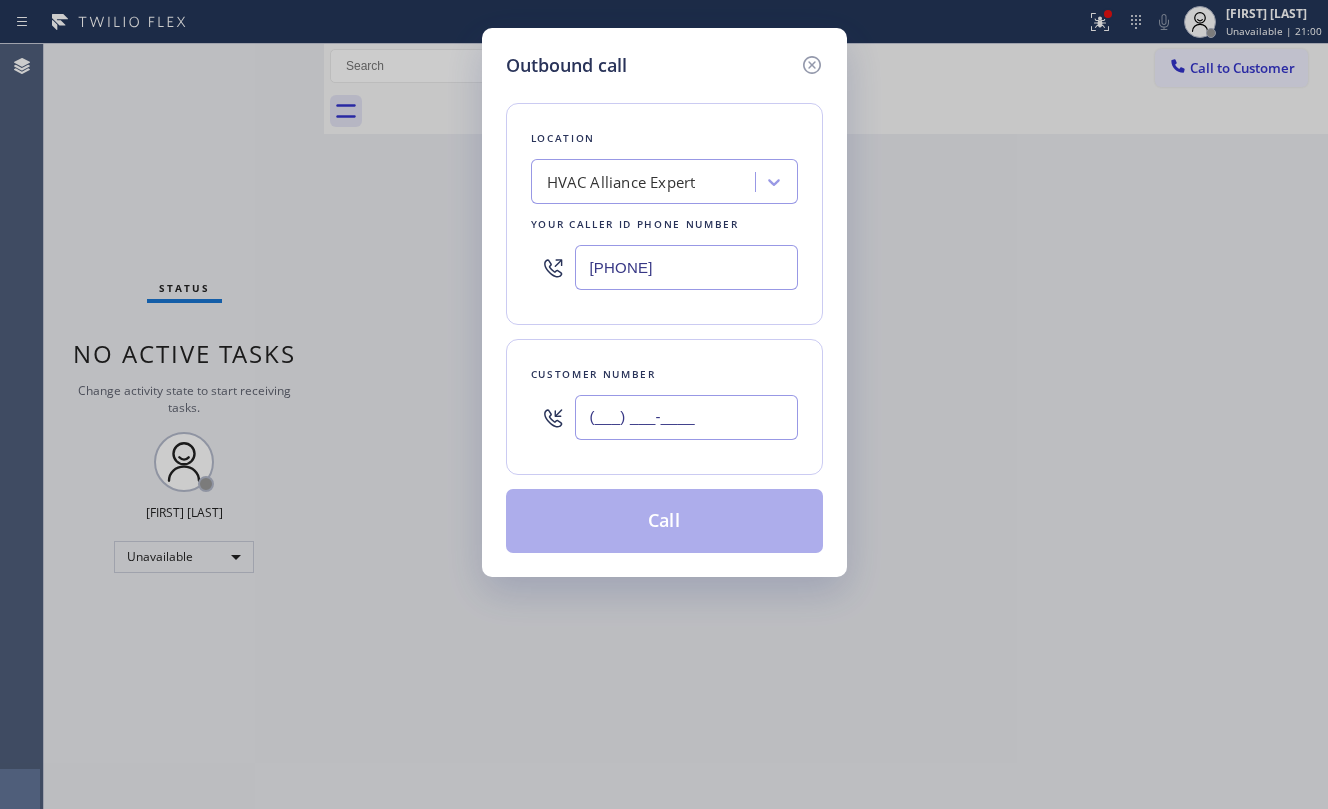 click on "(___) ___-____" at bounding box center (686, 417) 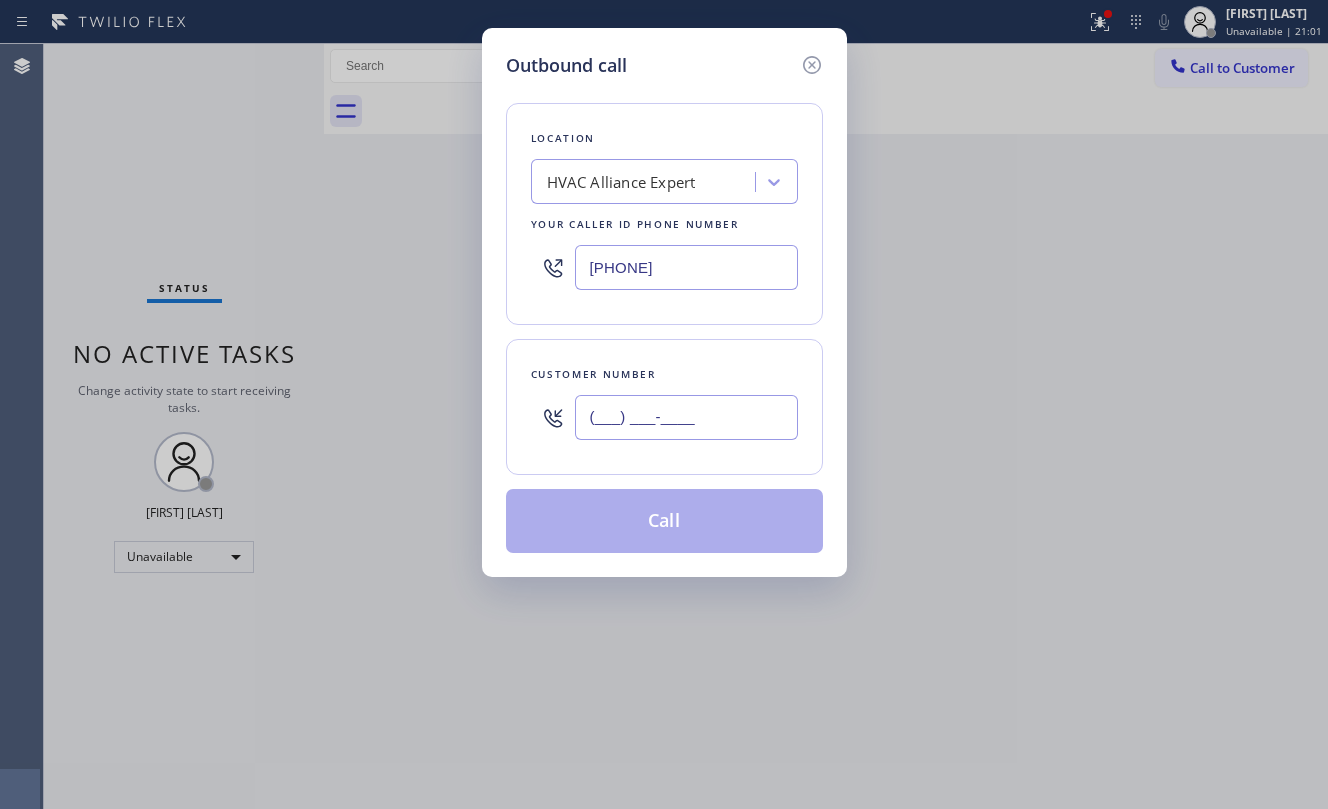 paste on "[PHONE]" 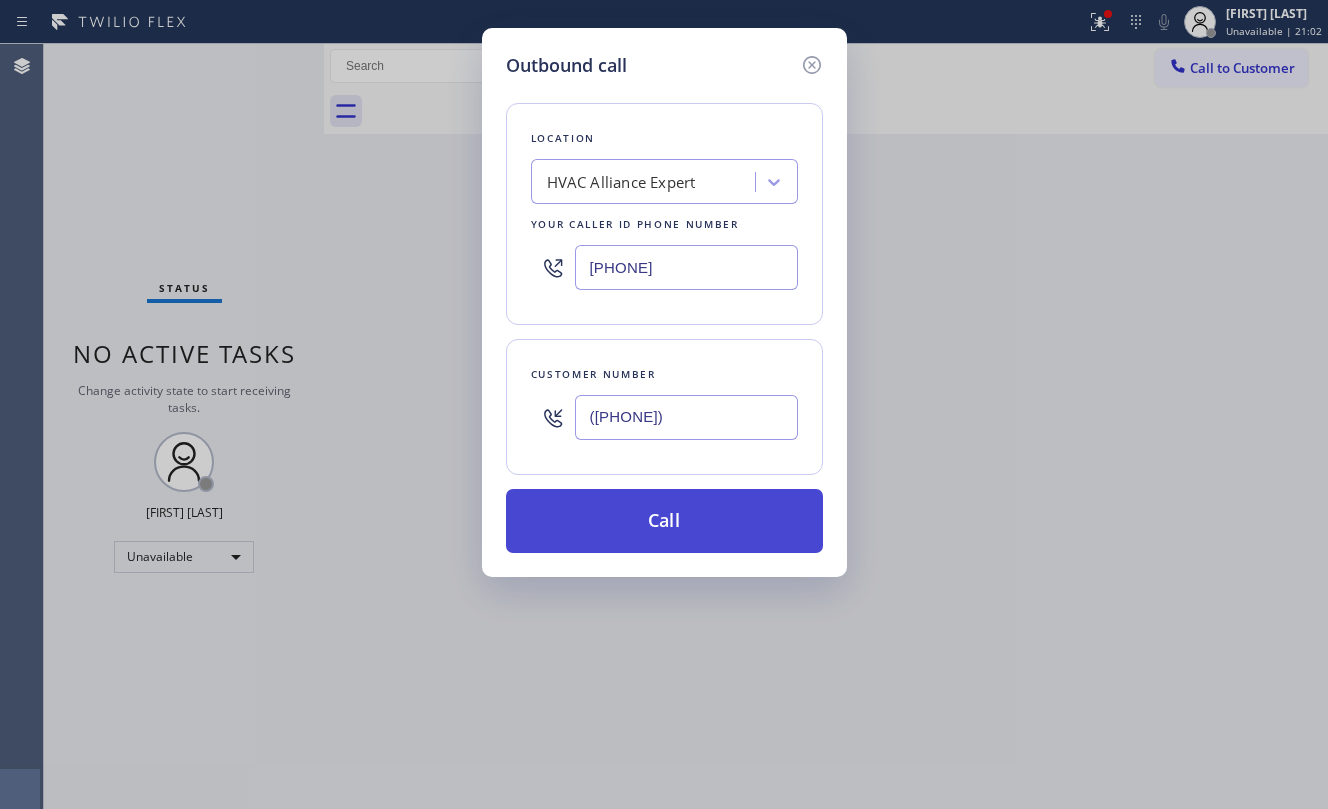 type on "([PHONE])" 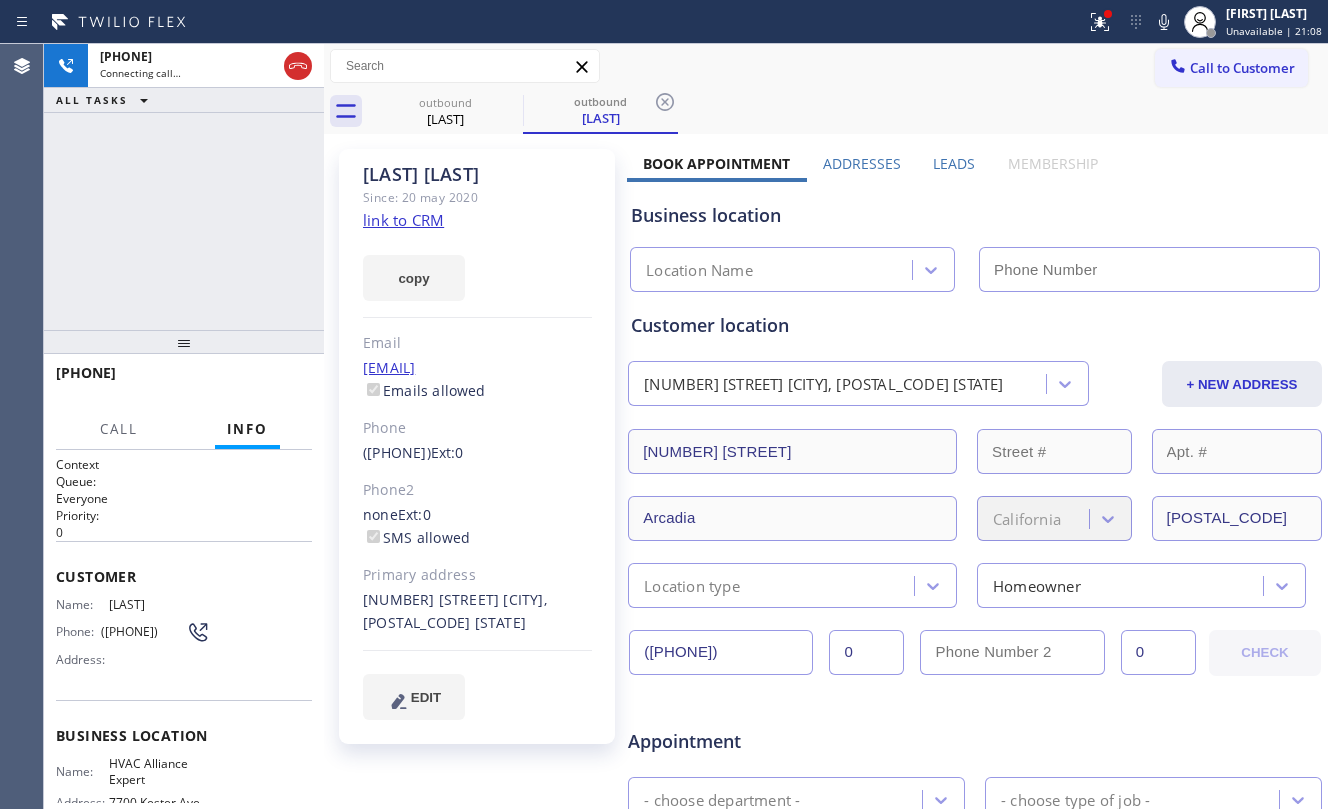 type on "[PHONE]" 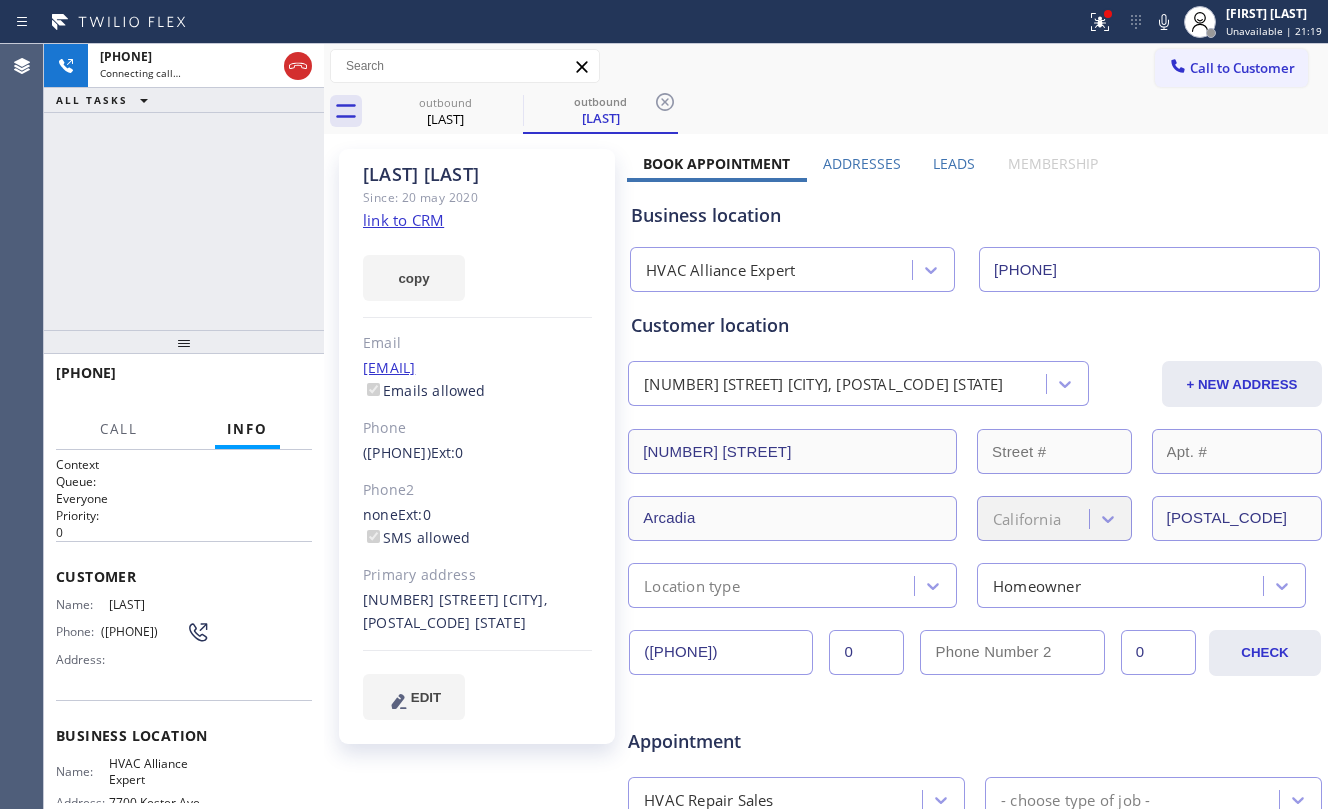 click on "link to CRM" 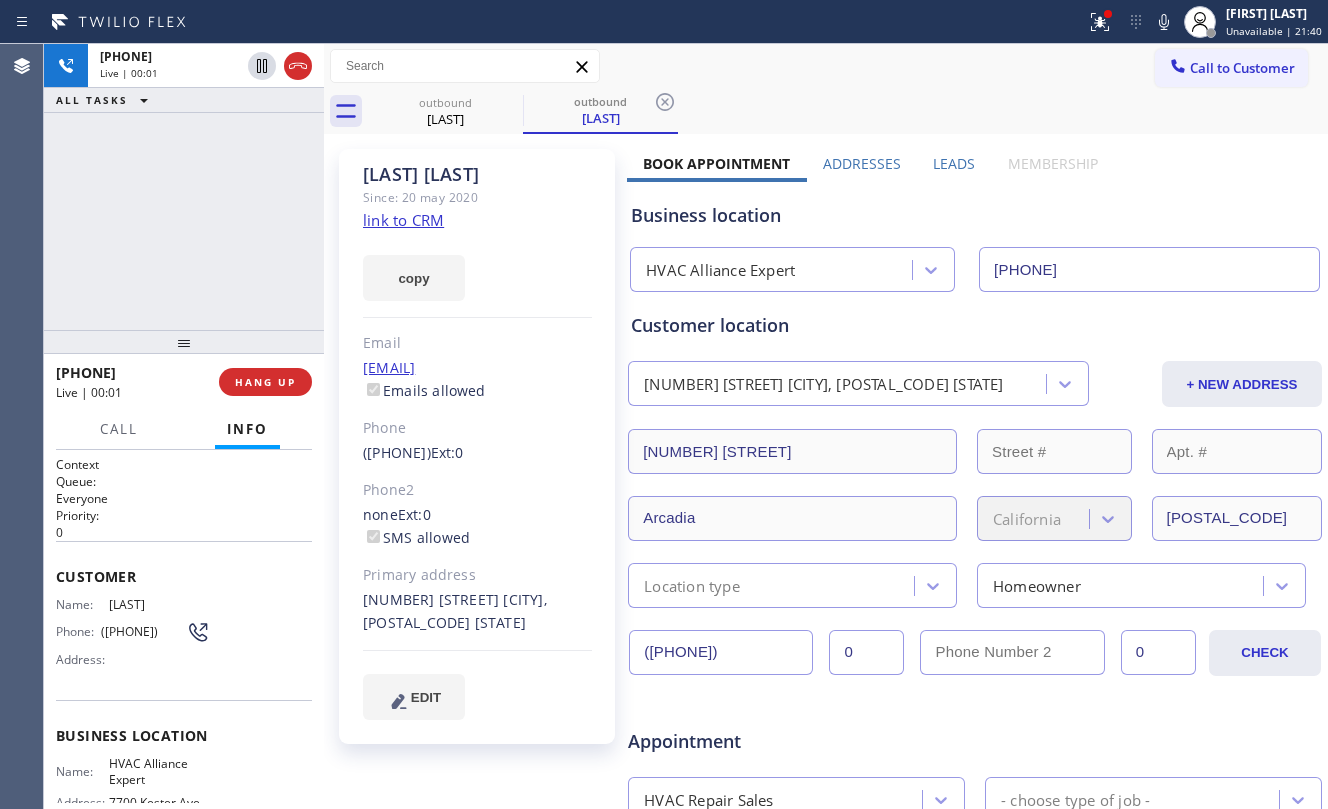 drag, startPoint x: 142, startPoint y: 301, endPoint x: 172, endPoint y: 294, distance: 30.805843 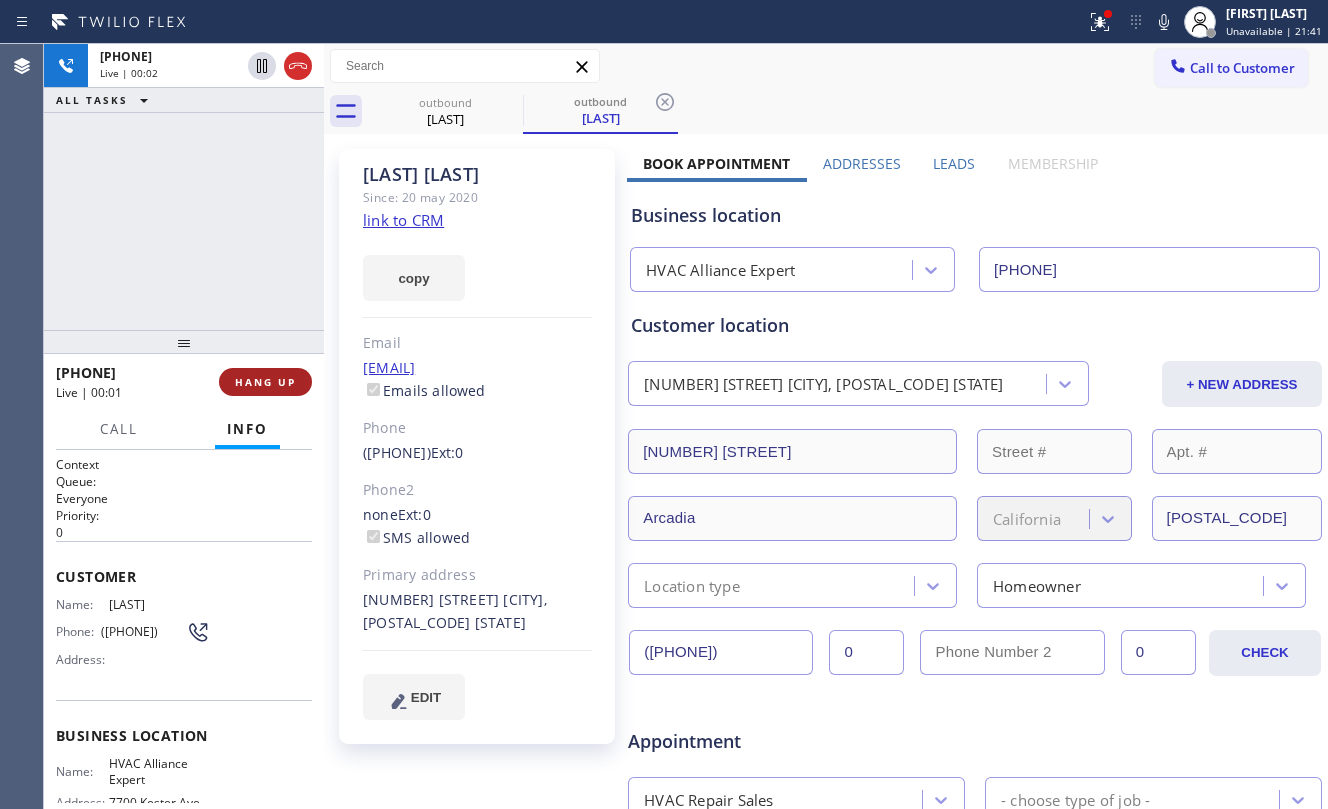 drag, startPoint x: 253, startPoint y: 384, endPoint x: 269, endPoint y: 381, distance: 16.27882 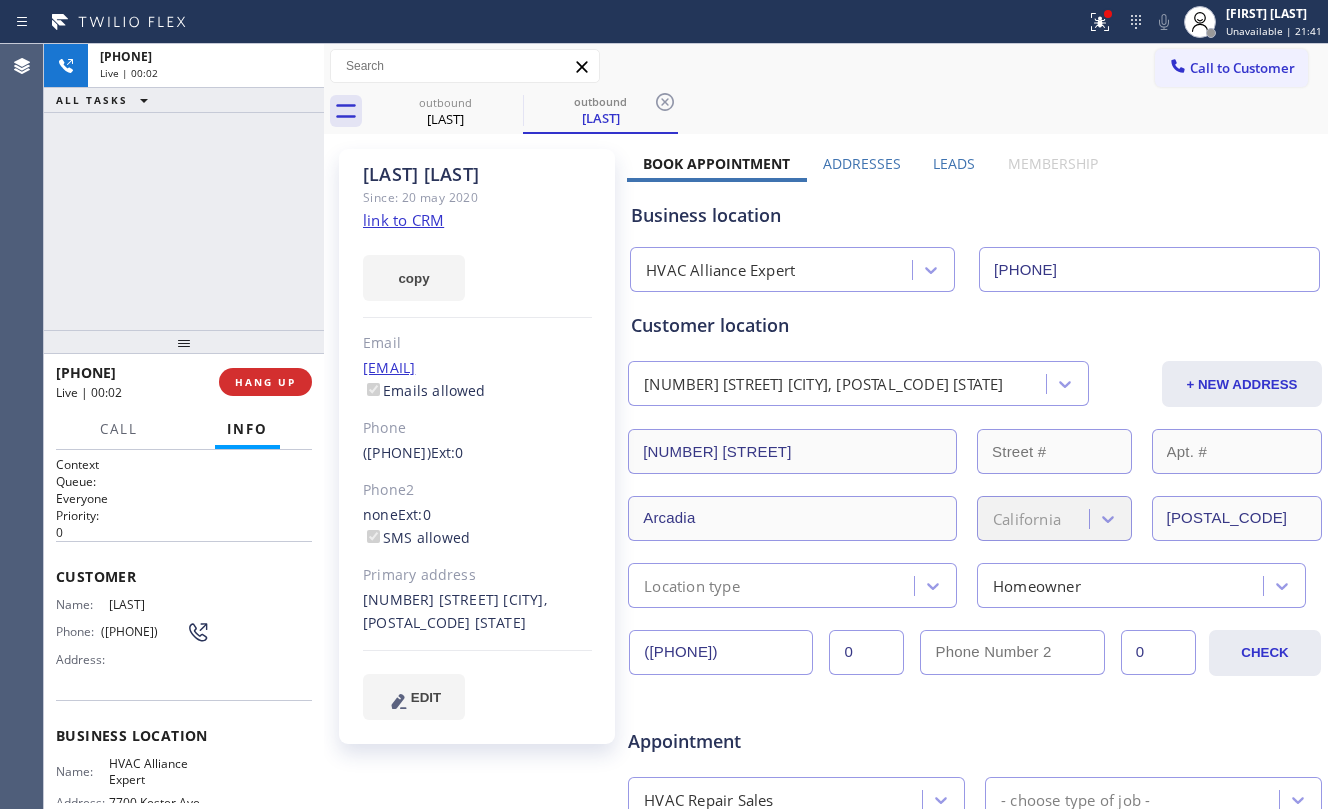 click on "[PHONE] Live | 00:02 ALL TASKS ALL TASKS ACTIVE TASKS TASKS IN WRAP UP" at bounding box center [184, 187] 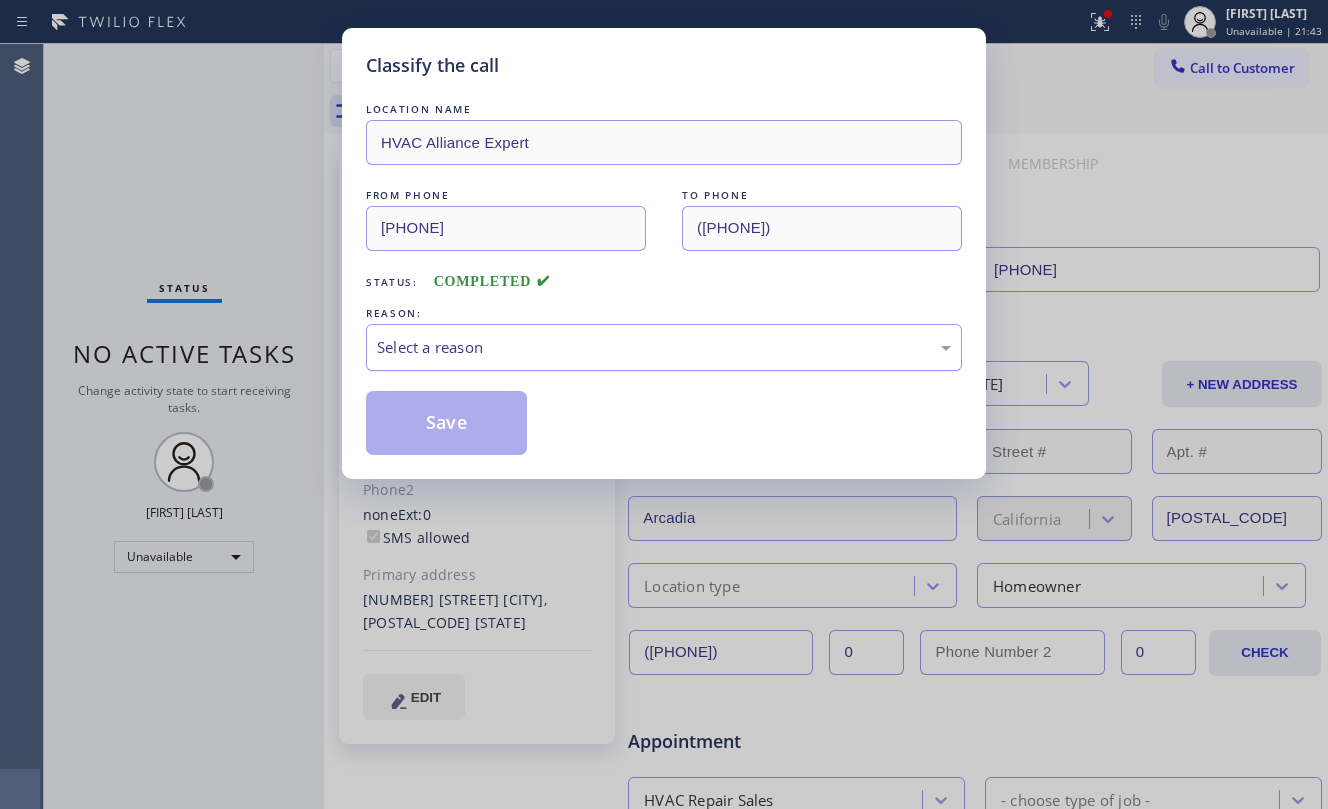 click on "Select a reason" at bounding box center (664, 347) 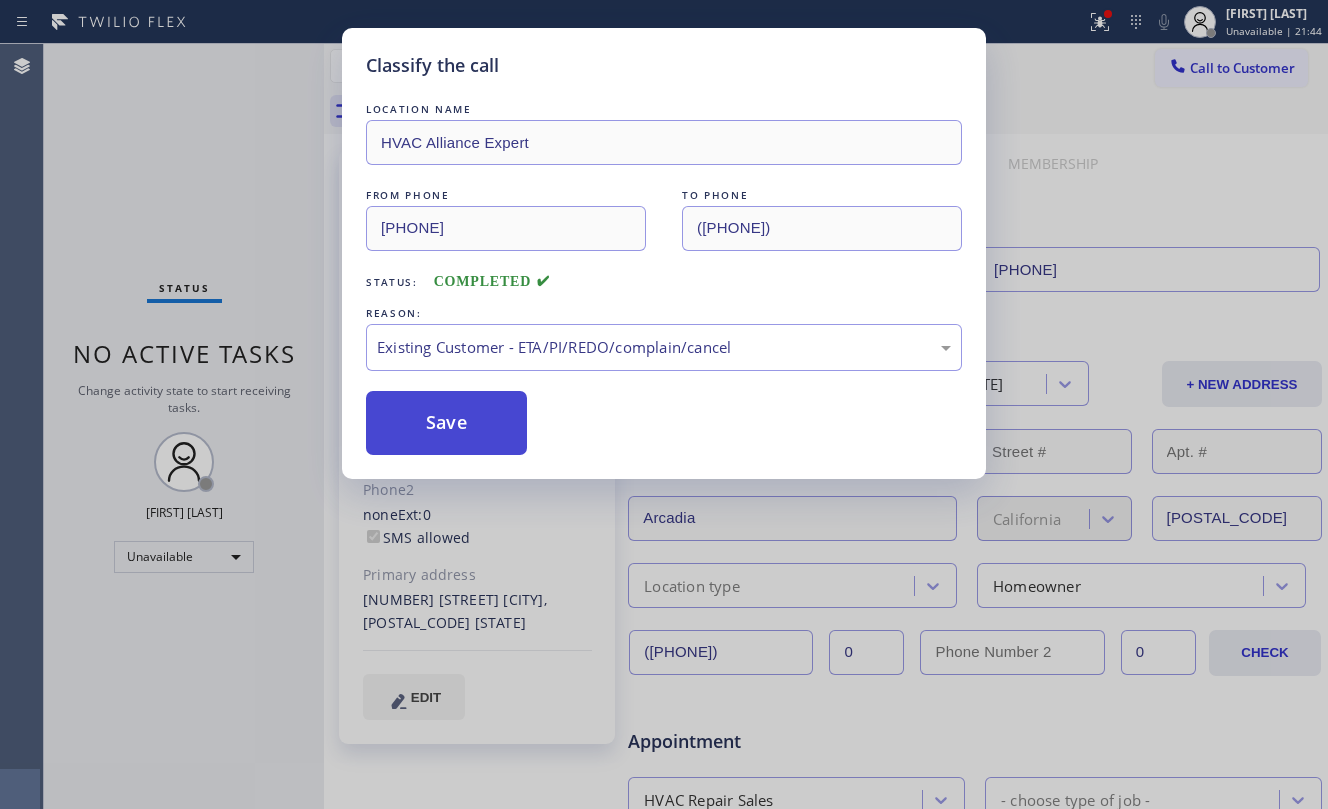 click on "Save" at bounding box center [446, 423] 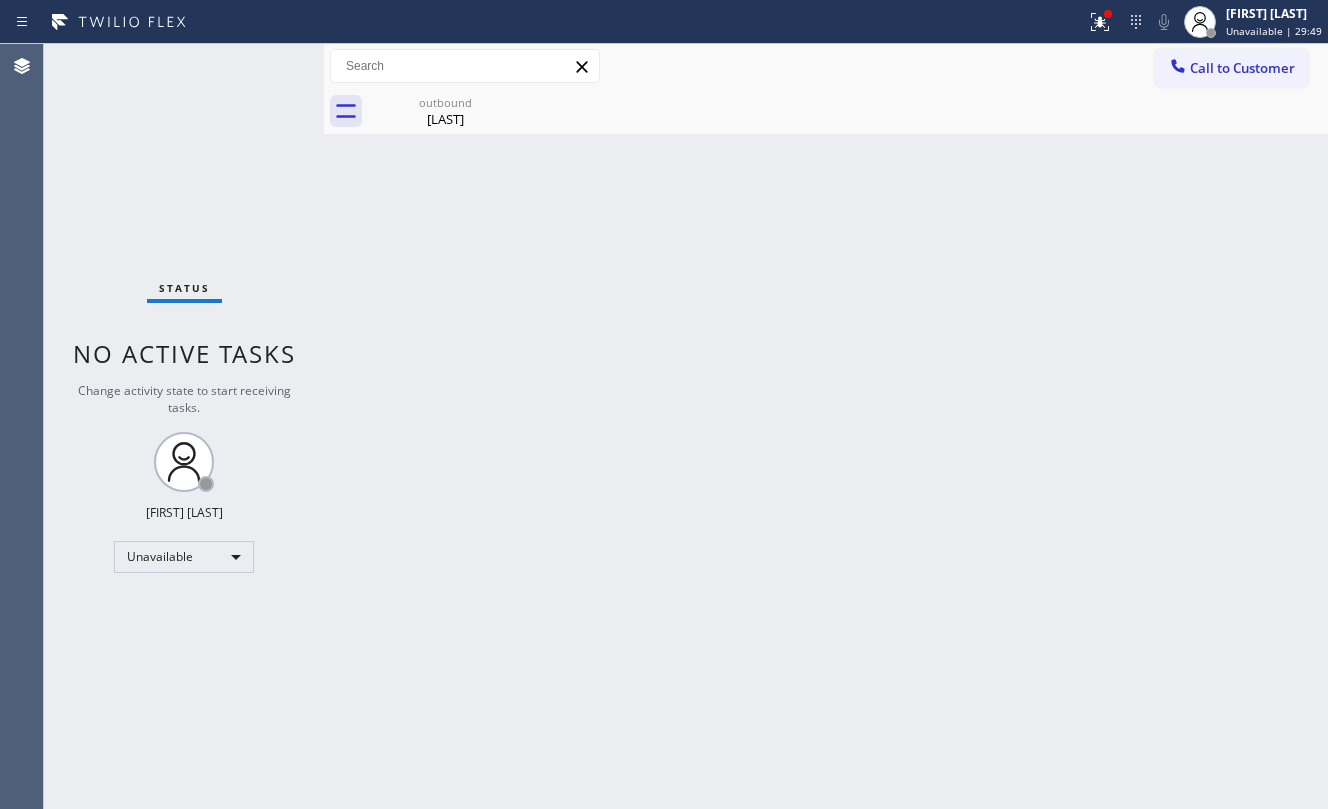 click on "Status   No active tasks     Change activity state to start receiving tasks.   Jesica Jumao-as Unavailable" at bounding box center (184, 426) 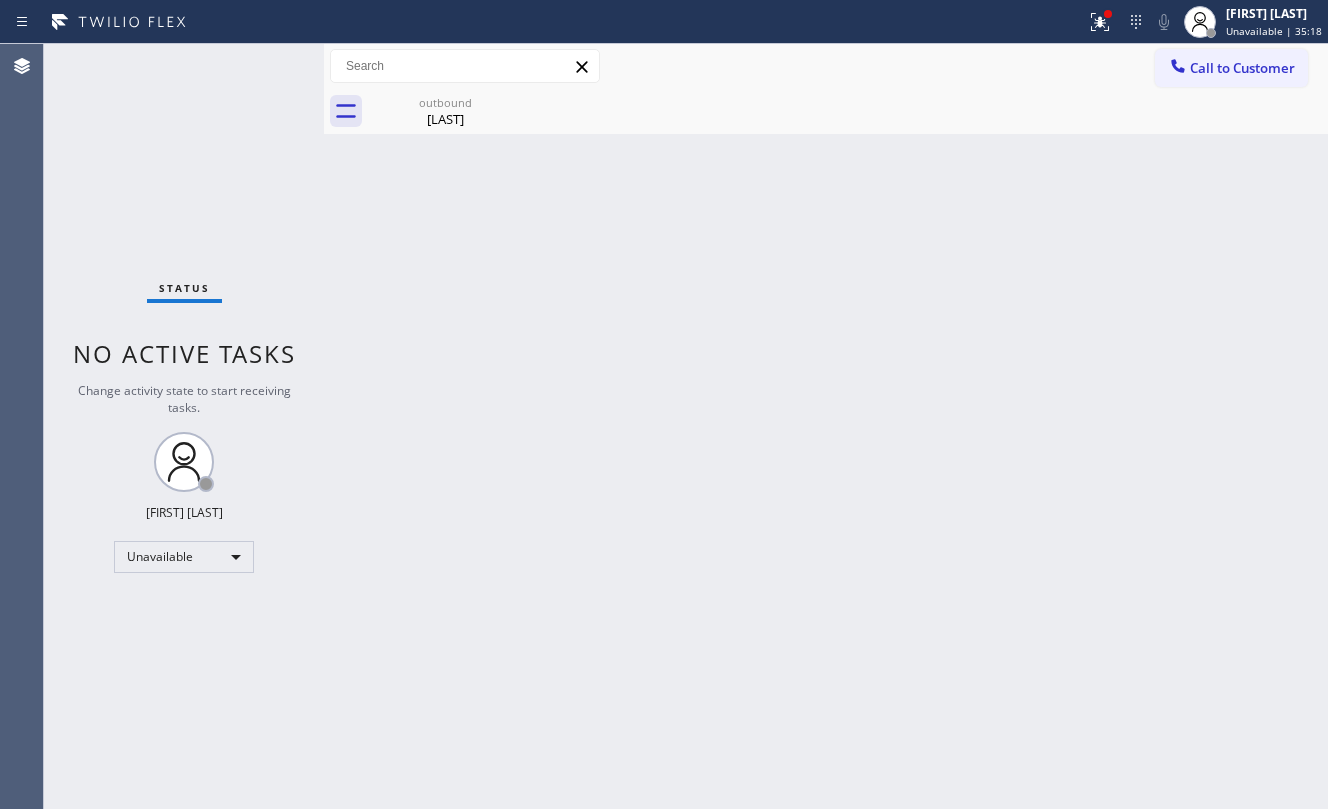 click on "Call to Customer" at bounding box center [1231, 68] 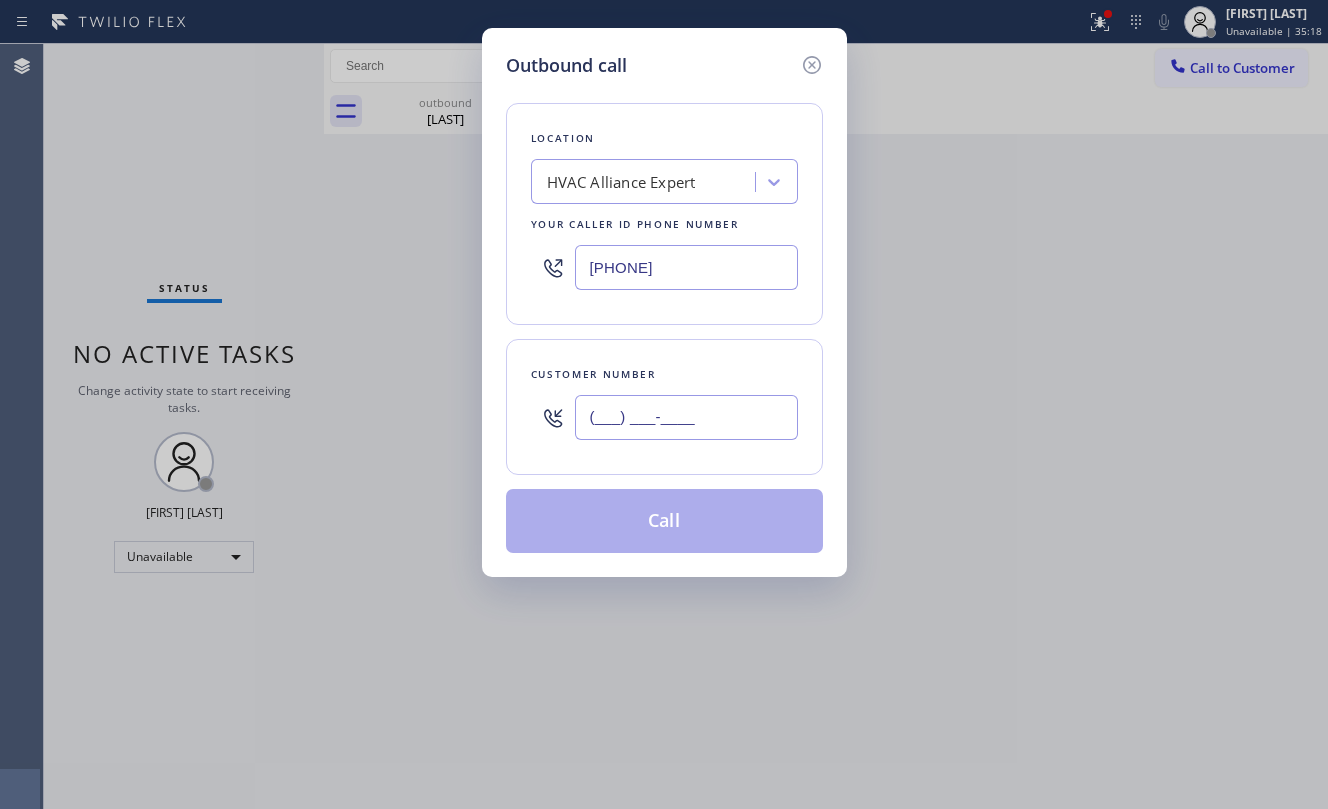 click on "(___) ___-____" at bounding box center [686, 417] 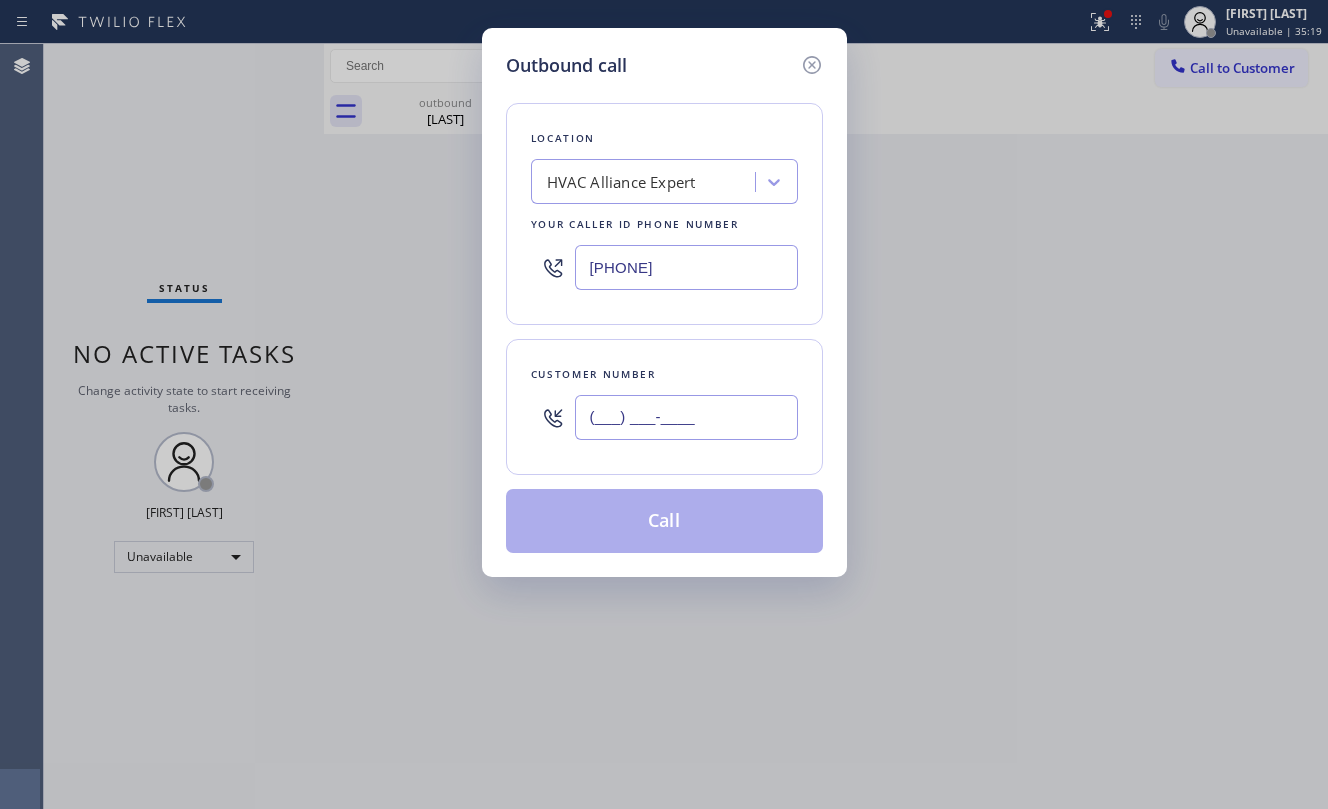 paste on "[PHONE]" 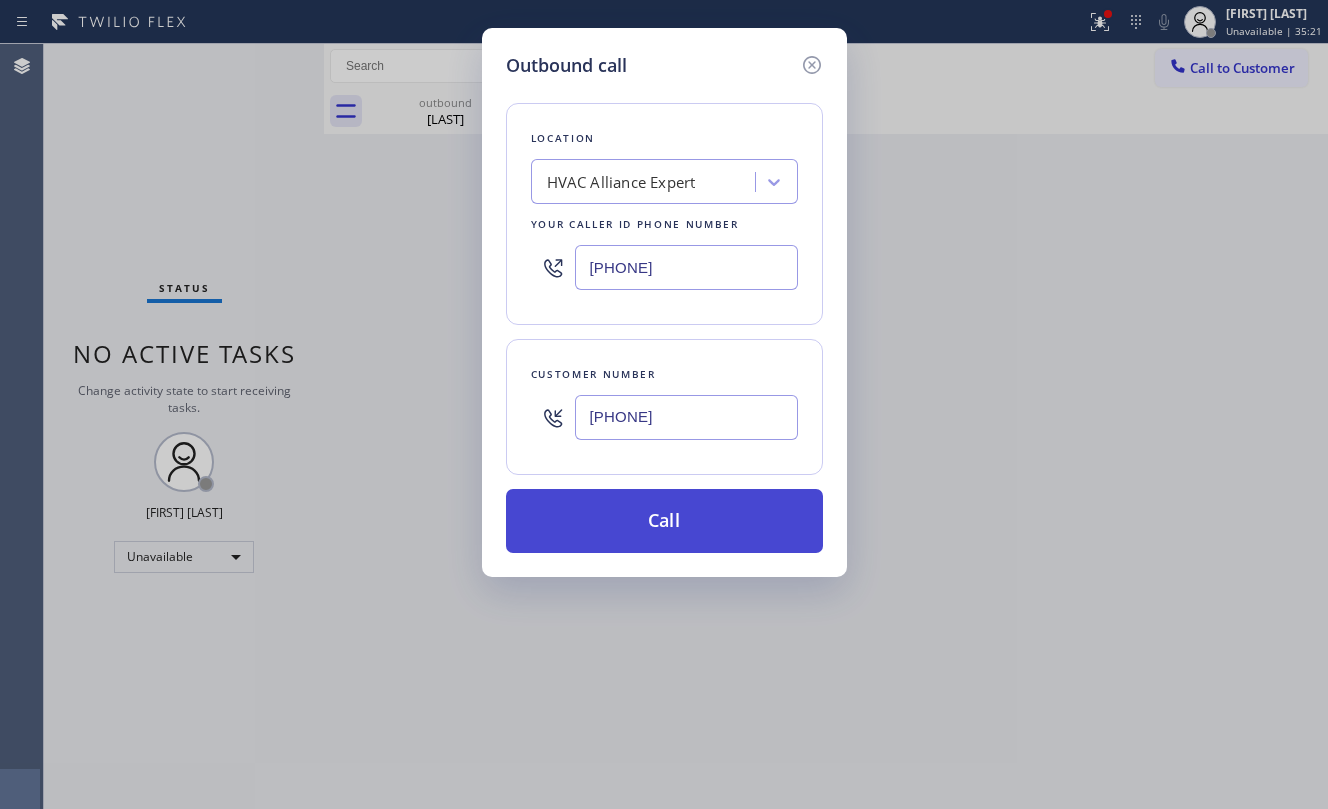 type on "[PHONE]" 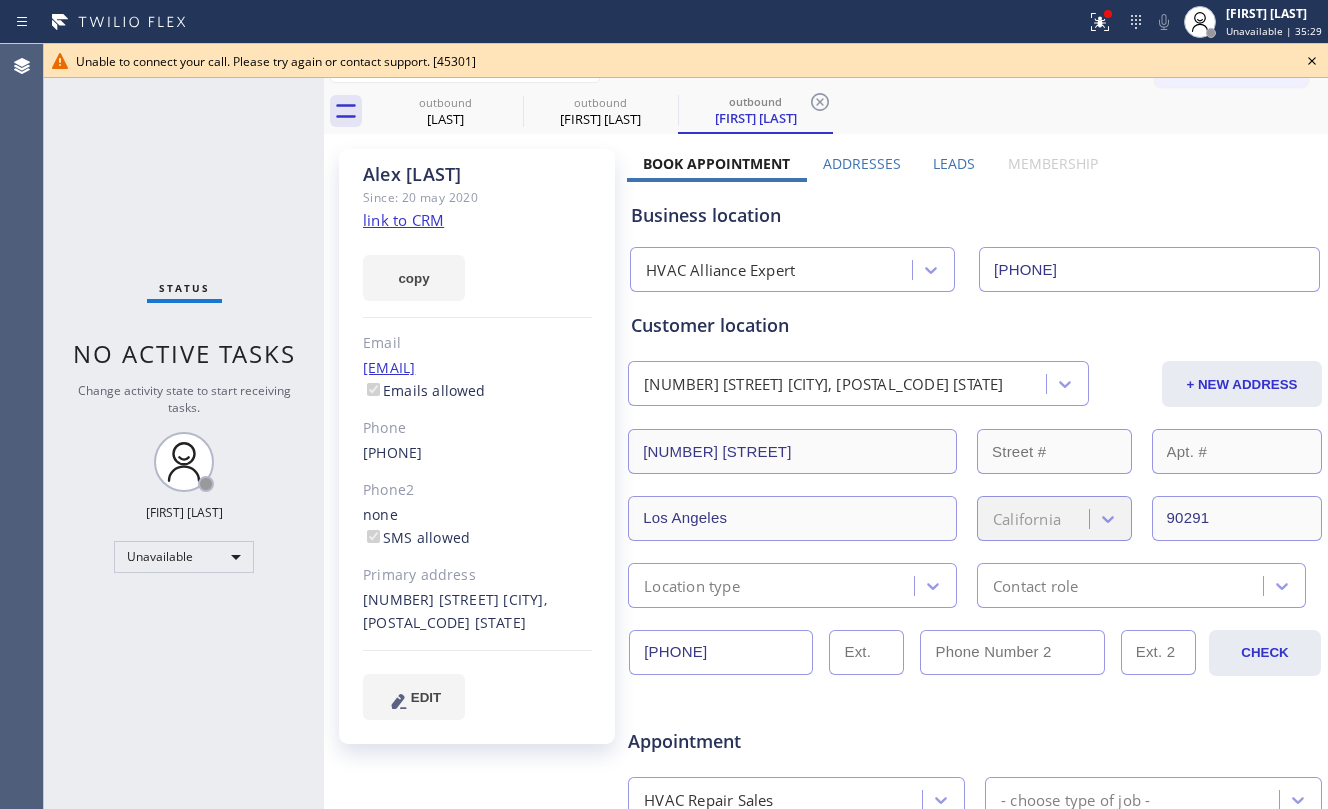 type on "[PHONE]" 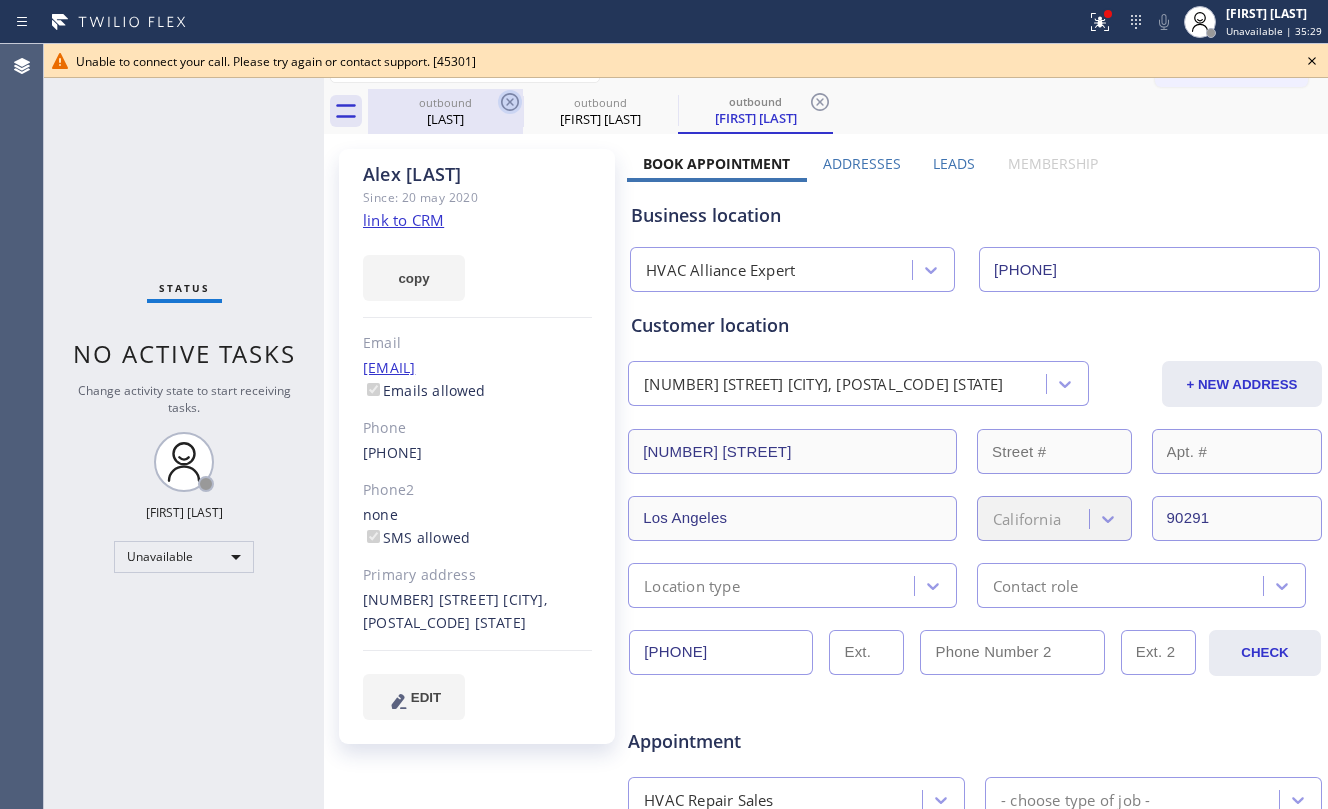 drag, startPoint x: 450, startPoint y: 97, endPoint x: 497, endPoint y: 101, distance: 47.169907 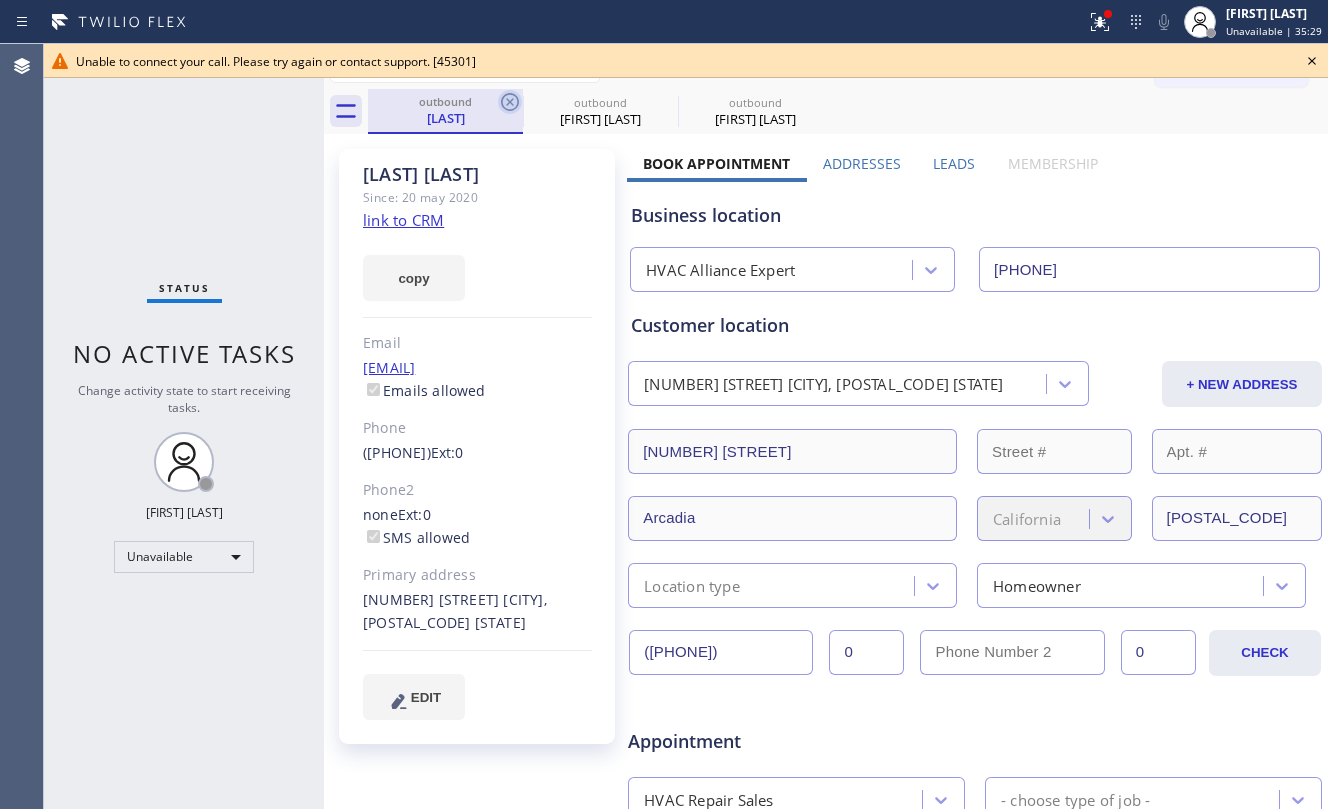 click 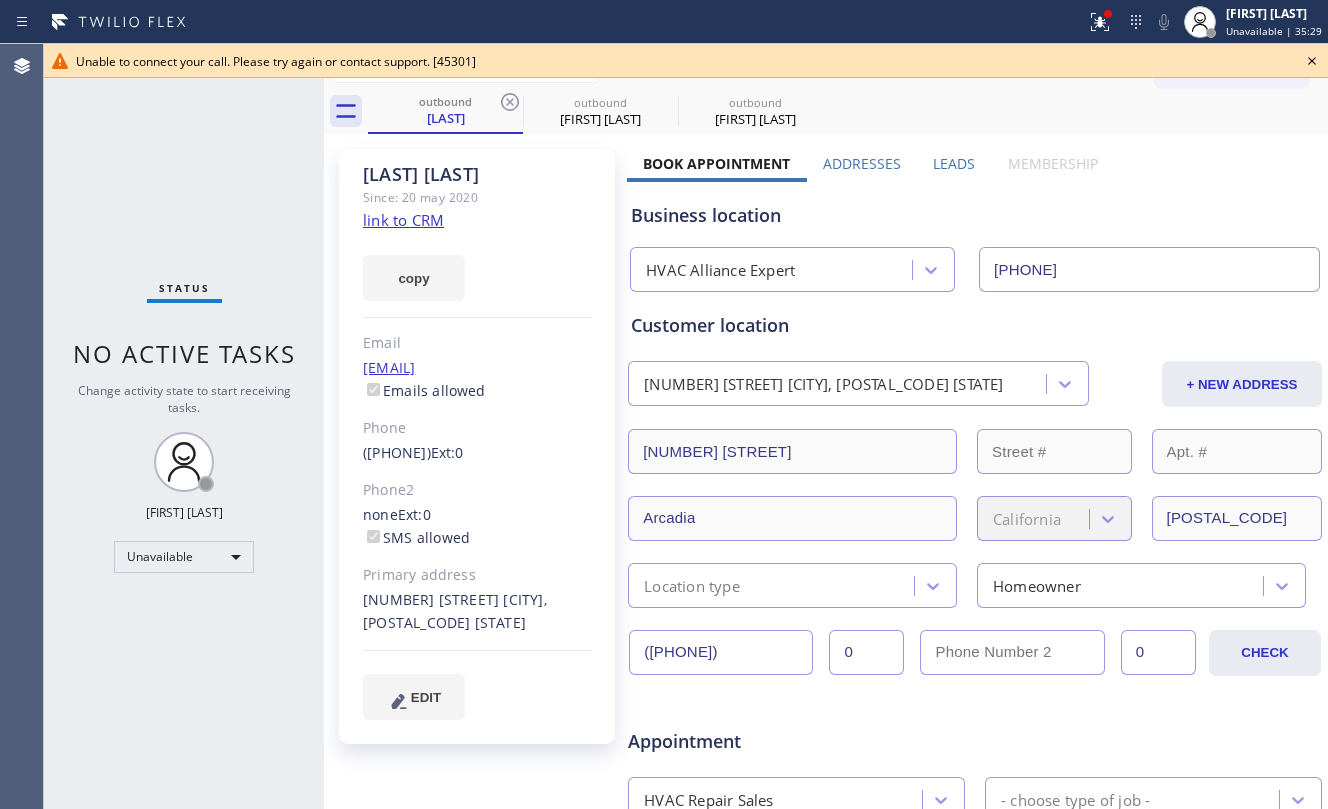 click on "outbound [FIRST] [LAST] outbound [FIRST] [LAST] outbound [FIRST] [LAST]" at bounding box center [848, 111] 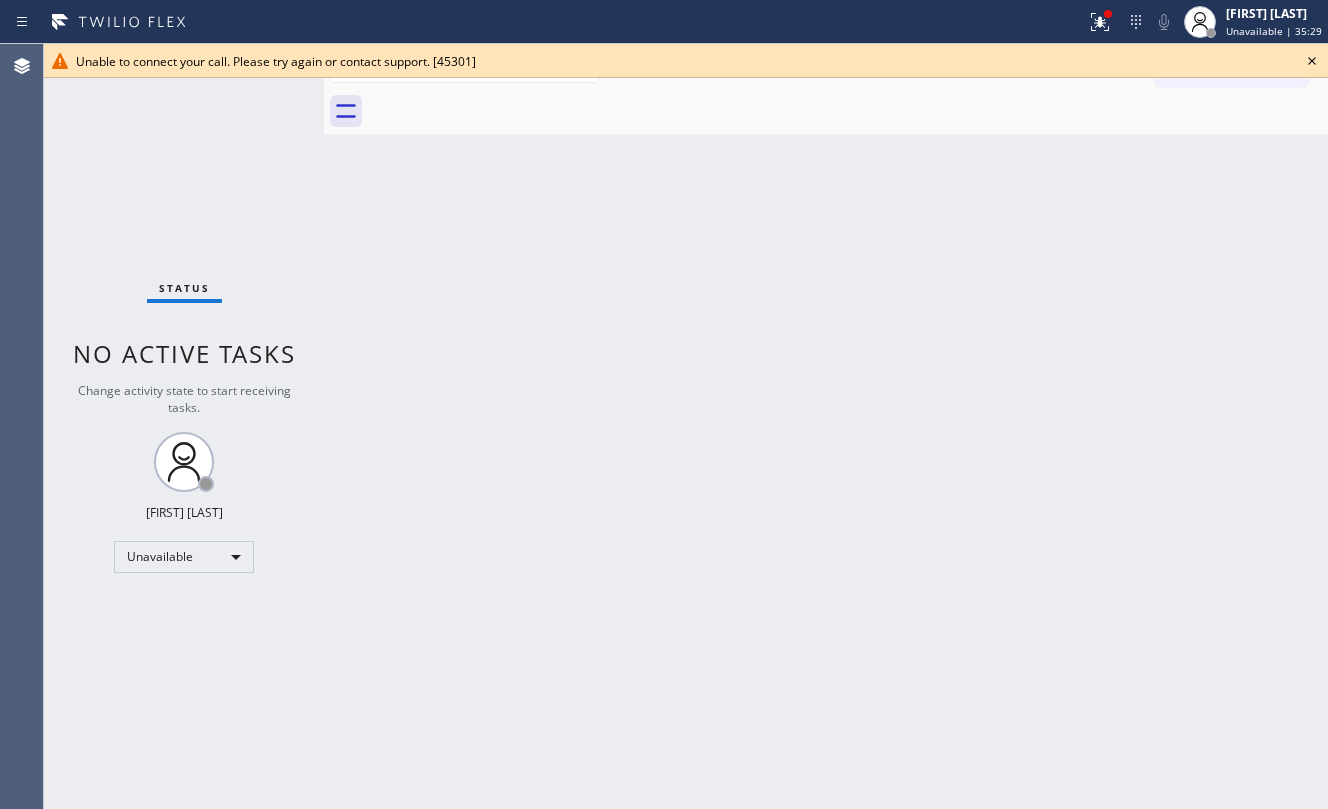 click at bounding box center [848, 111] 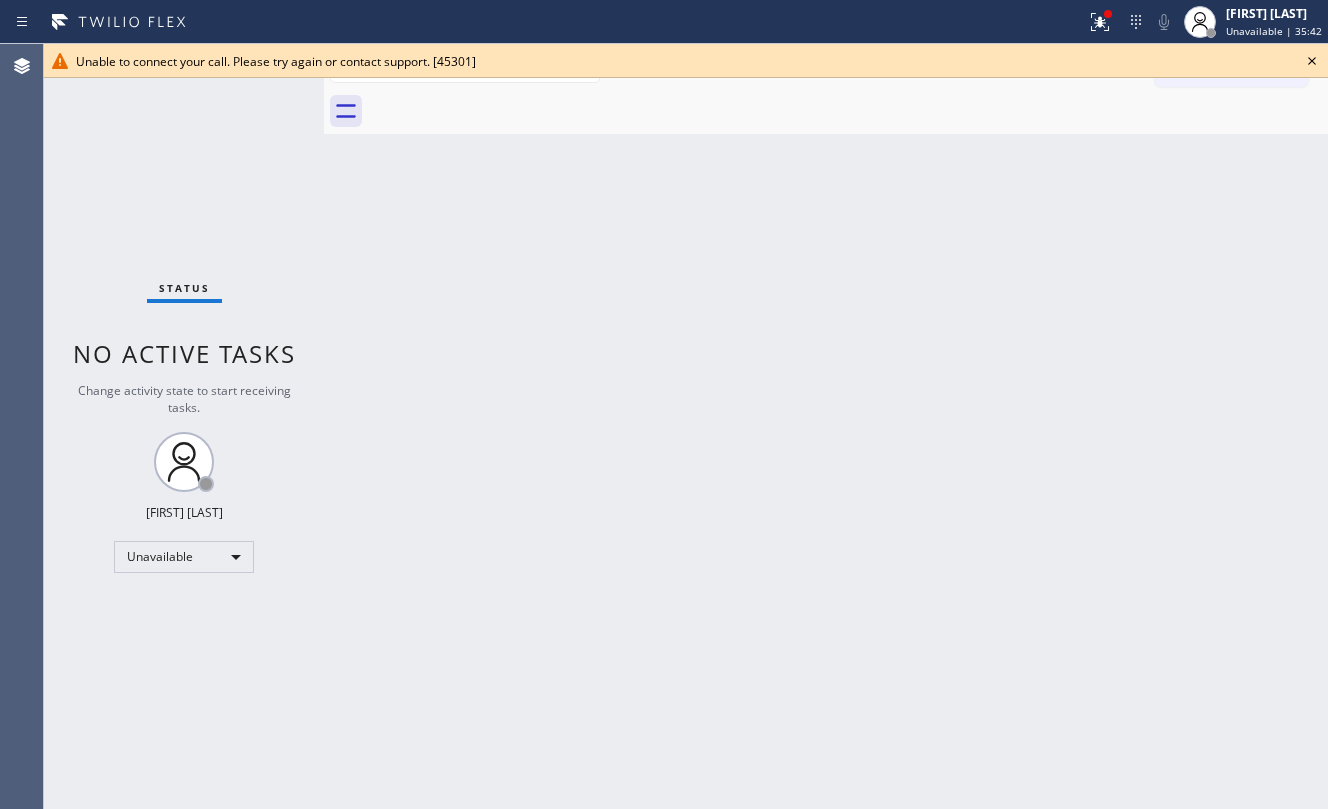 click on "Back to Dashboard Change Sender ID Customers Technicians Select a contact Outbound call Location Search location Your caller id phone number Customer number Call Customer info Name   Phone none Address none Change Sender ID HVAC +18559994417 5 Star Appliance +18557314952 Appliance Repair +18554611149 Plumbing +18889090120 Air Duct Cleaning +18006865038  Electricians +18005688664 Cancel Change Check personal SMS Reset Change No tabs Call to Customer Outbound call Location HVAC Alliance Expert Your caller id phone number [PHONE] Customer number Call Outbound call Technician Search Technician Your caller id phone number Your caller id phone number Call" at bounding box center [826, 426] 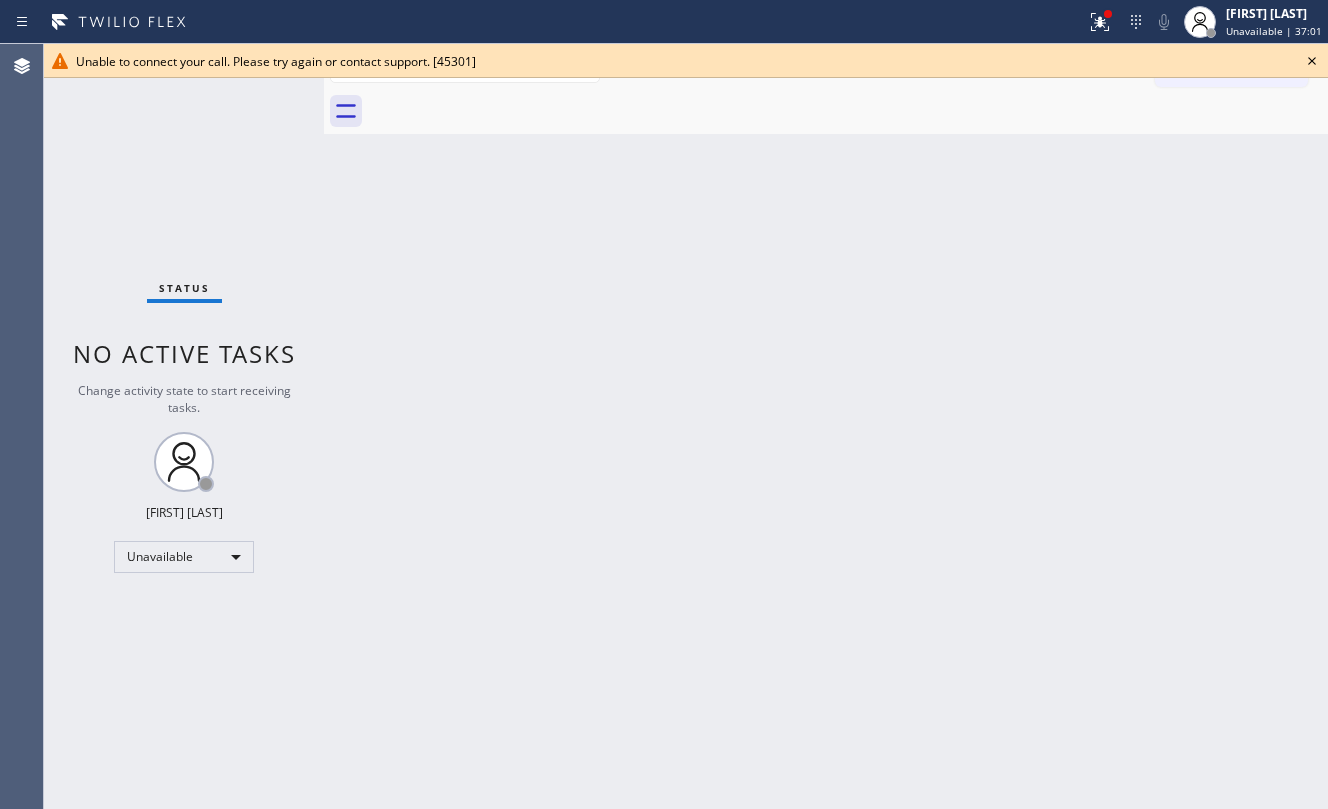 click 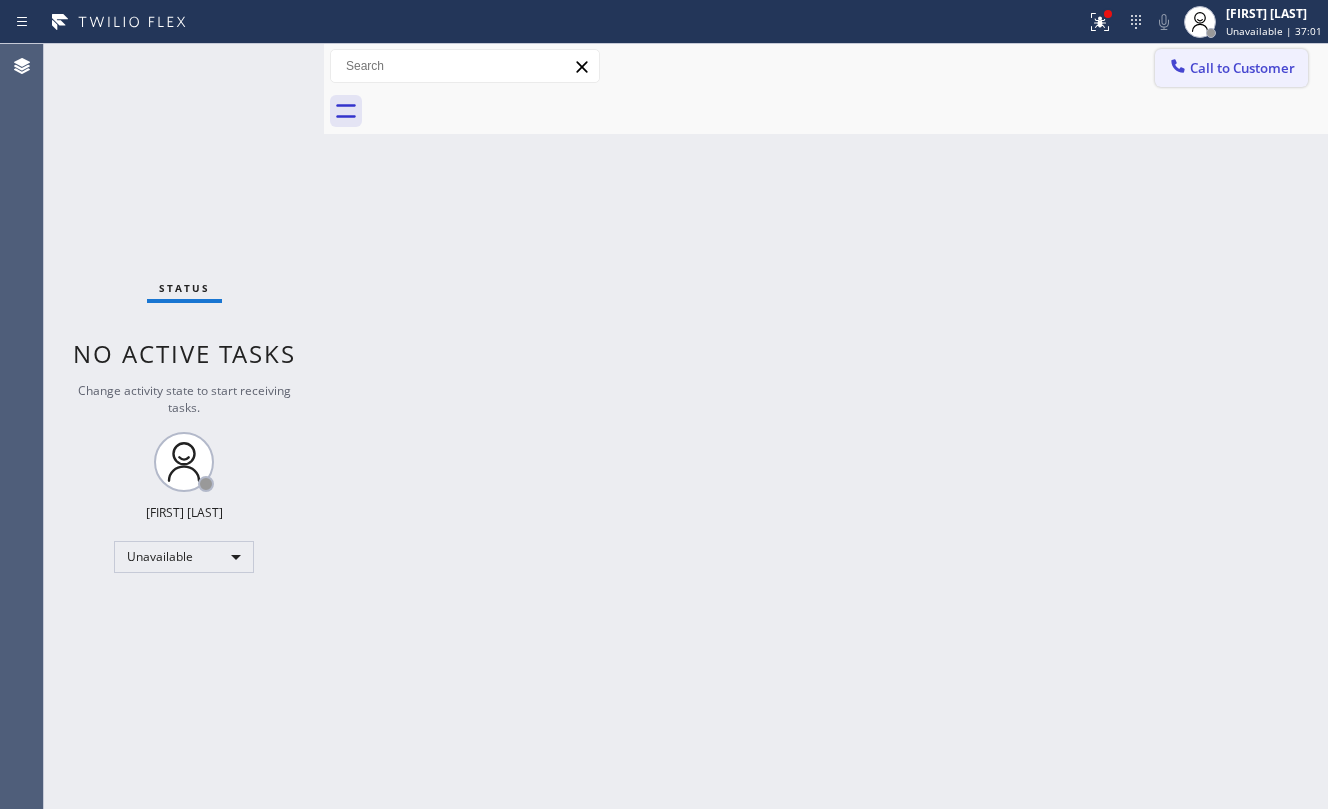 click on "Call to Customer" at bounding box center (1231, 68) 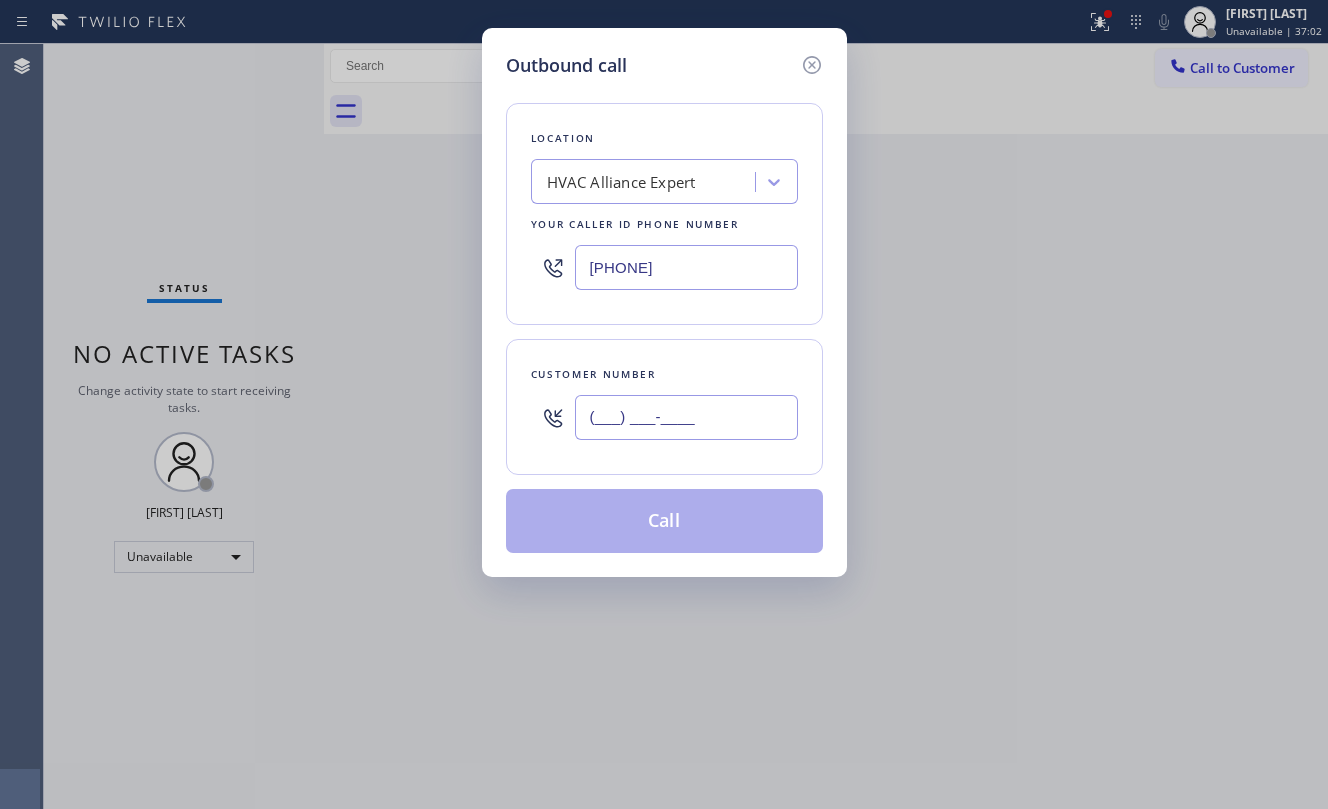 click on "(___) ___-____" at bounding box center [686, 417] 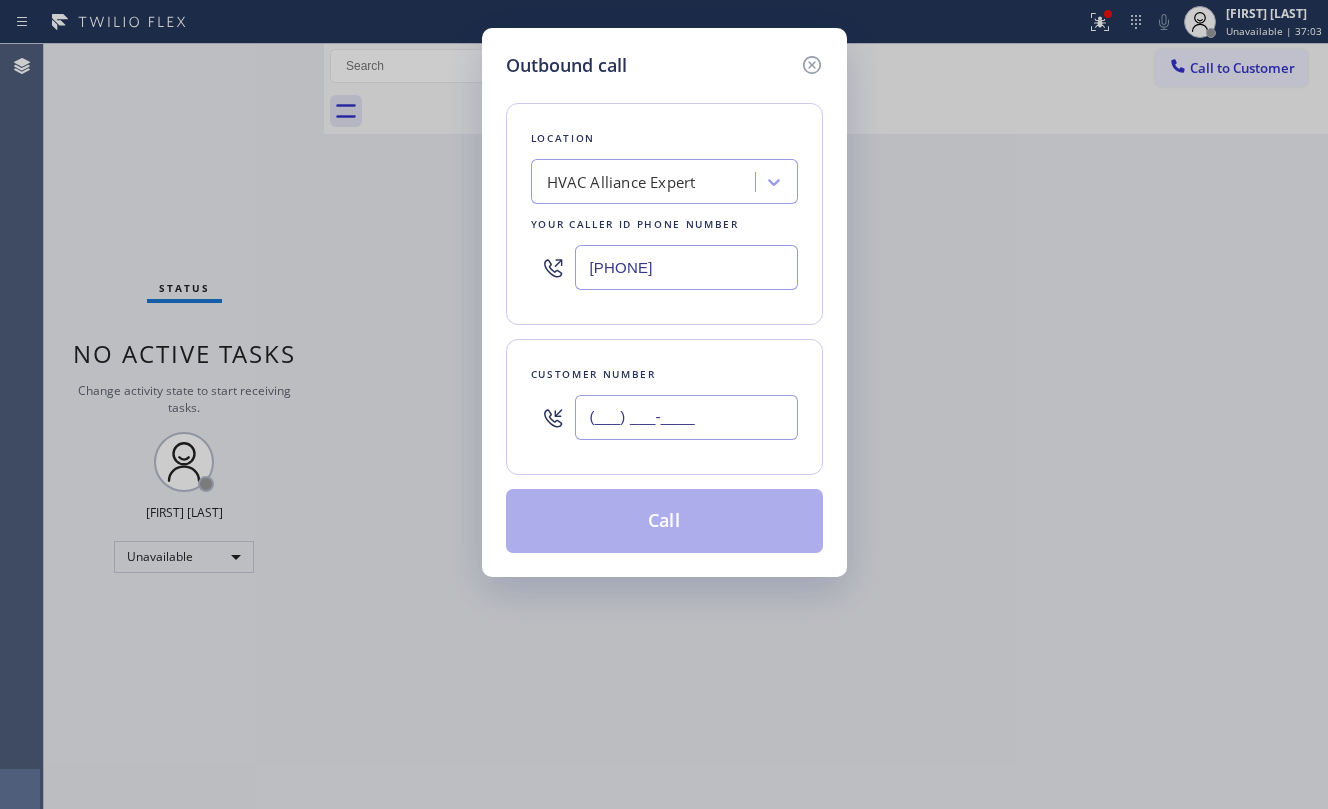 paste on "[PHONE]" 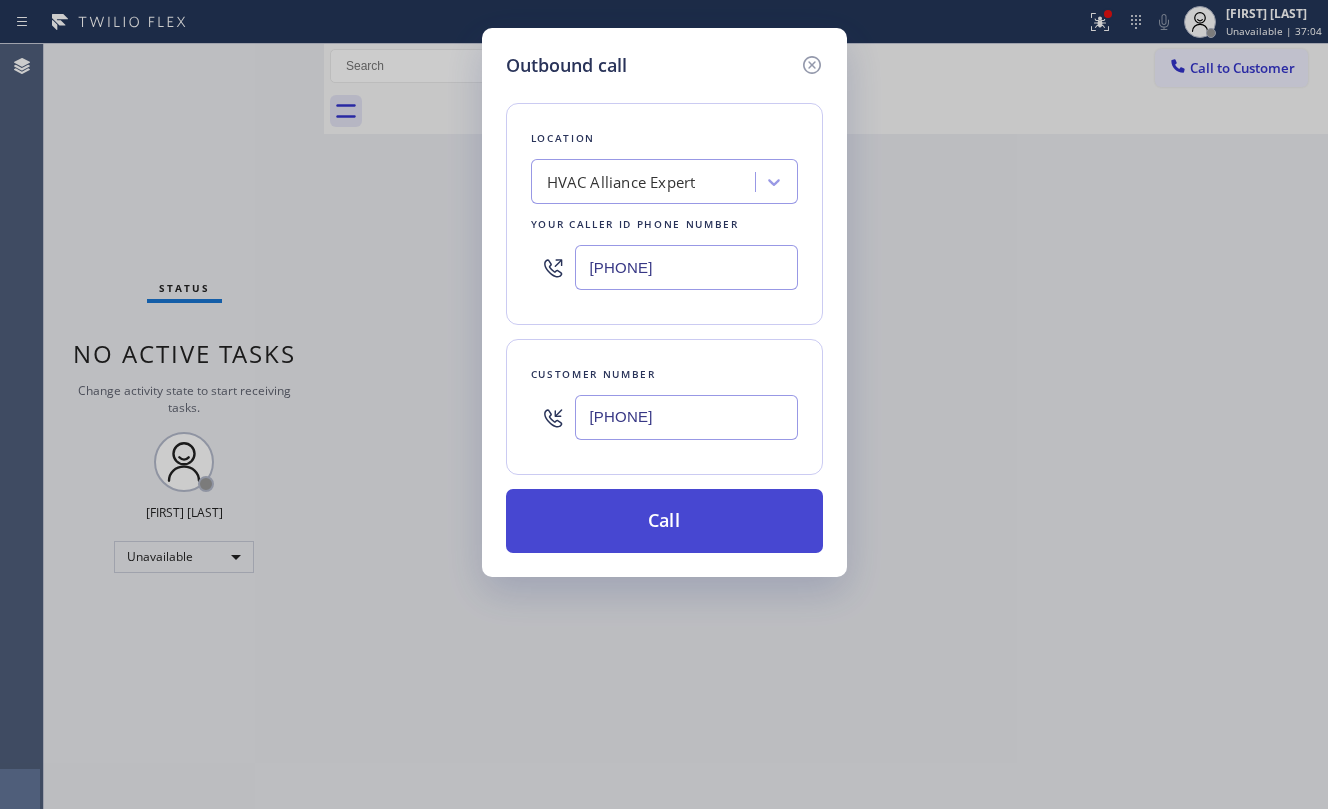 type on "[PHONE]" 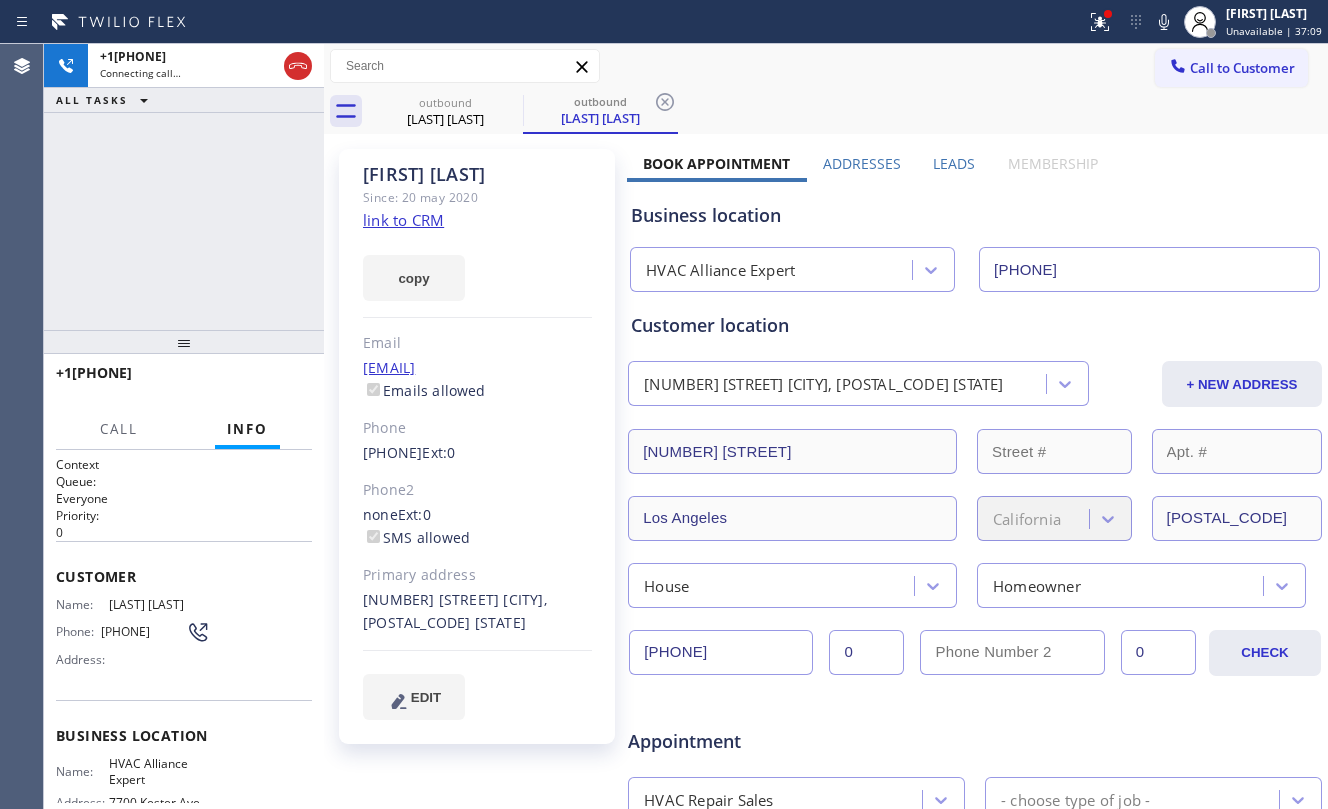 type on "[PHONE]" 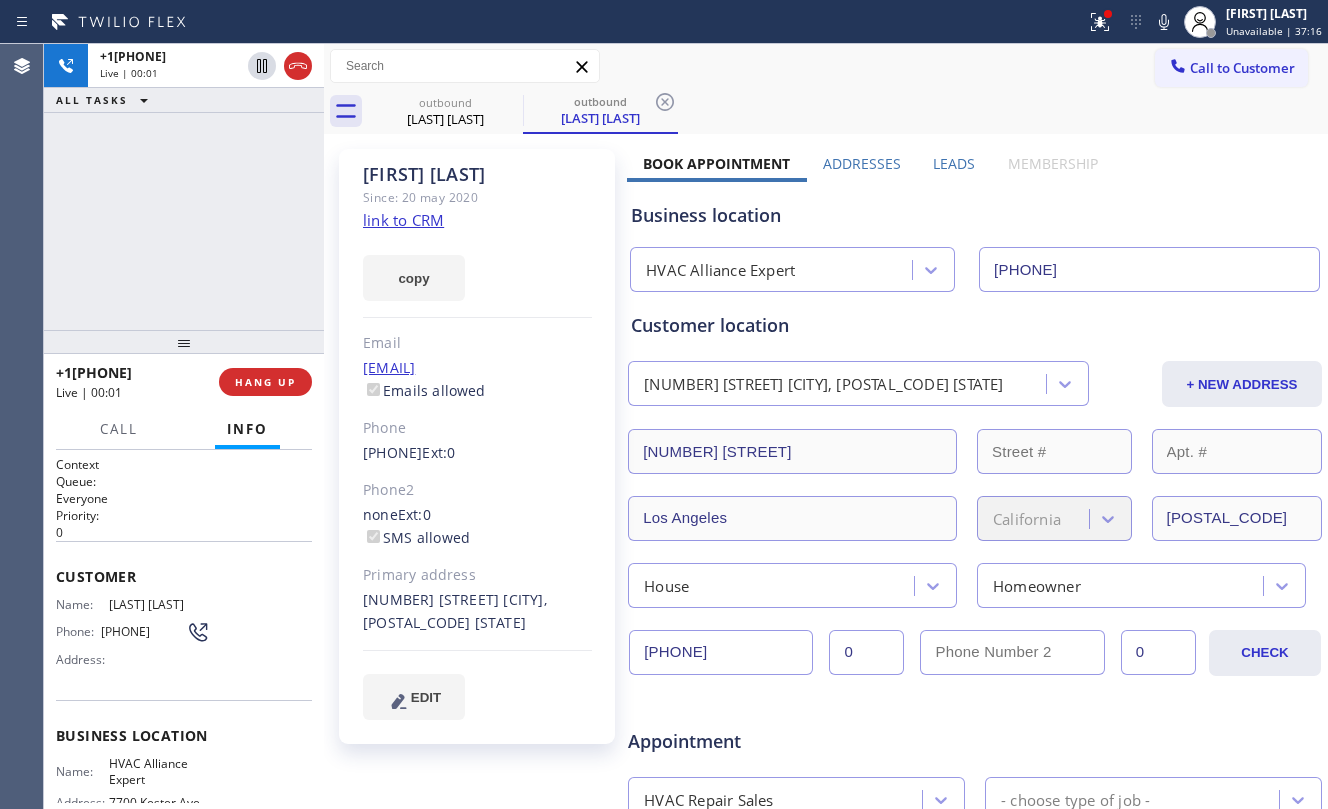click on "[PHONE]" at bounding box center (184, 187) 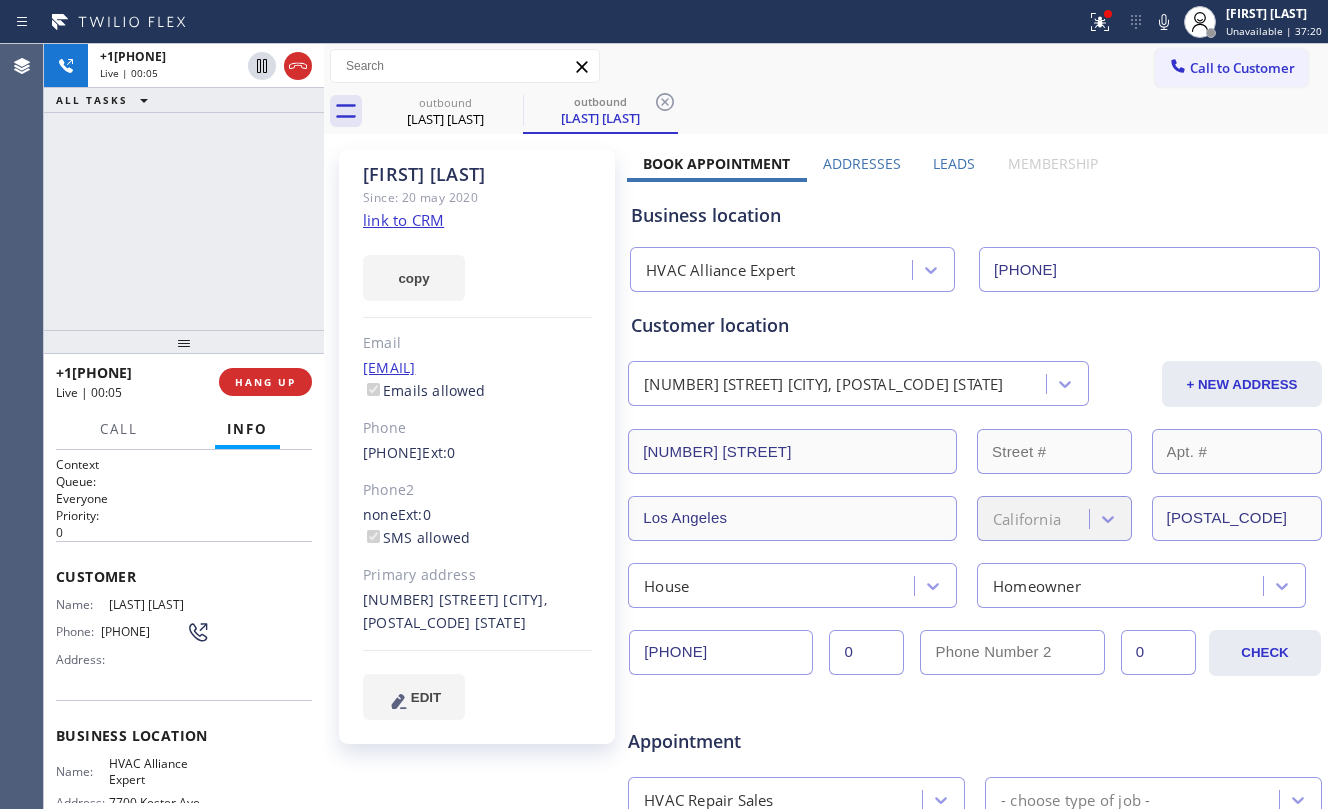 click on "link to CRM" 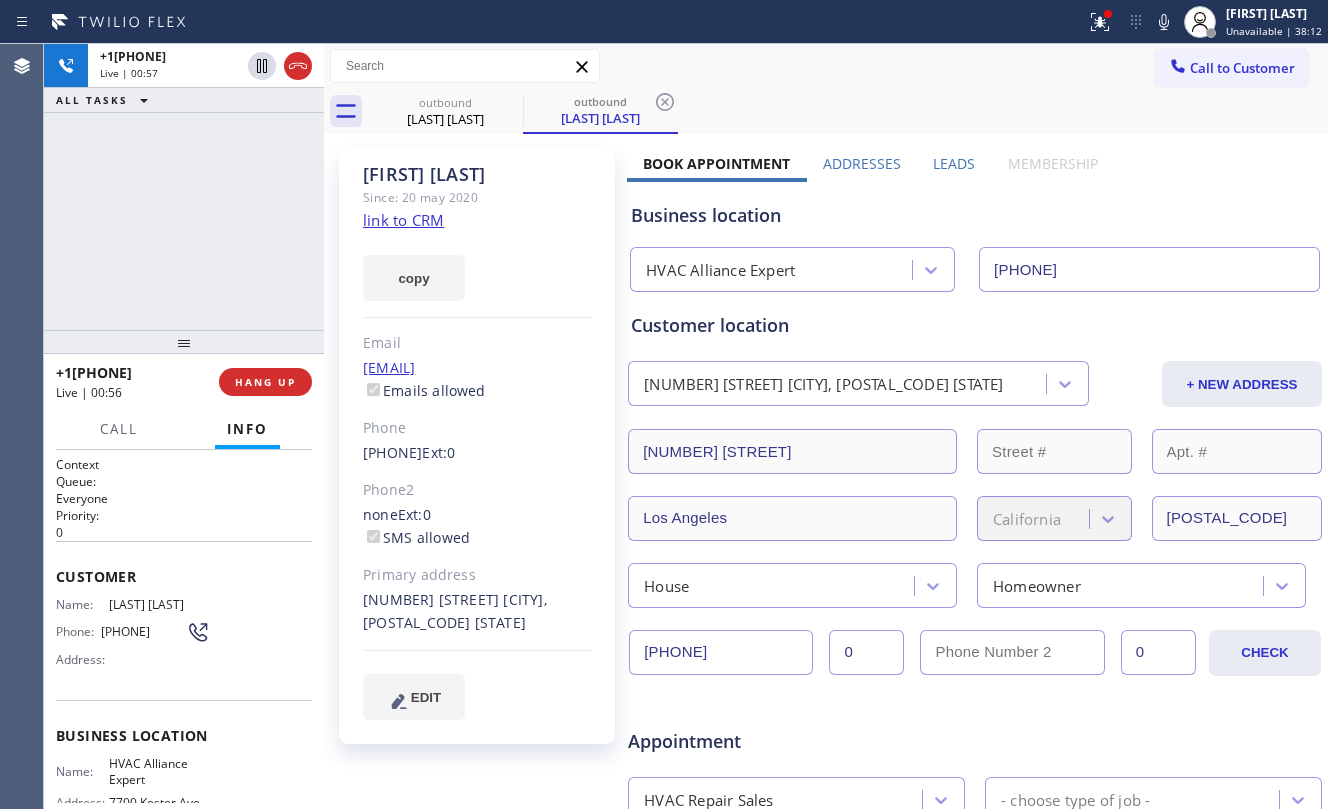 click on "[PHONE] Live | 00:57 ALL TASKS ALL TASKS ACTIVE TASKS TASKS IN WRAP UP" at bounding box center (184, 187) 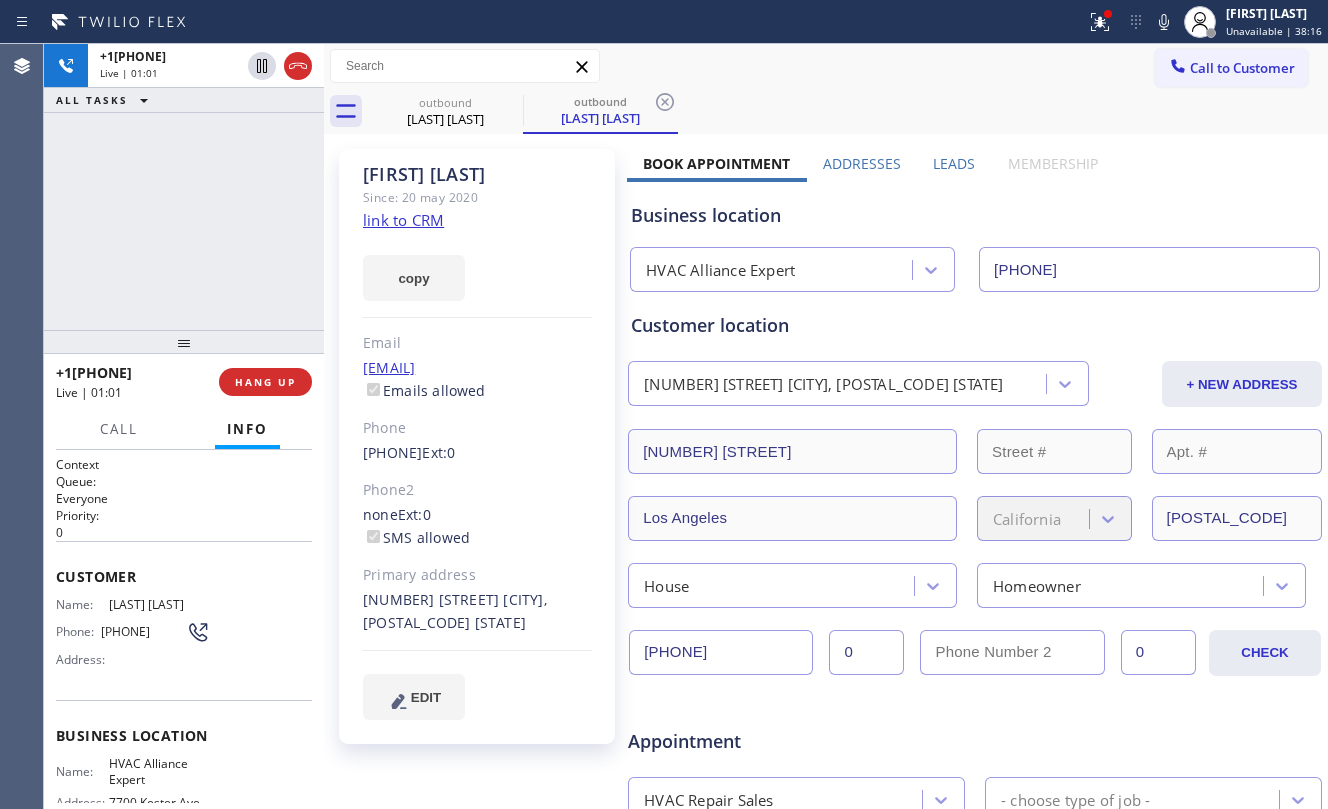 click on "+1[PHONE] Live | 01:01 ALL TASKS ALL TASKS ACTIVE TASKS TASKS IN WRAP UP" at bounding box center (184, 187) 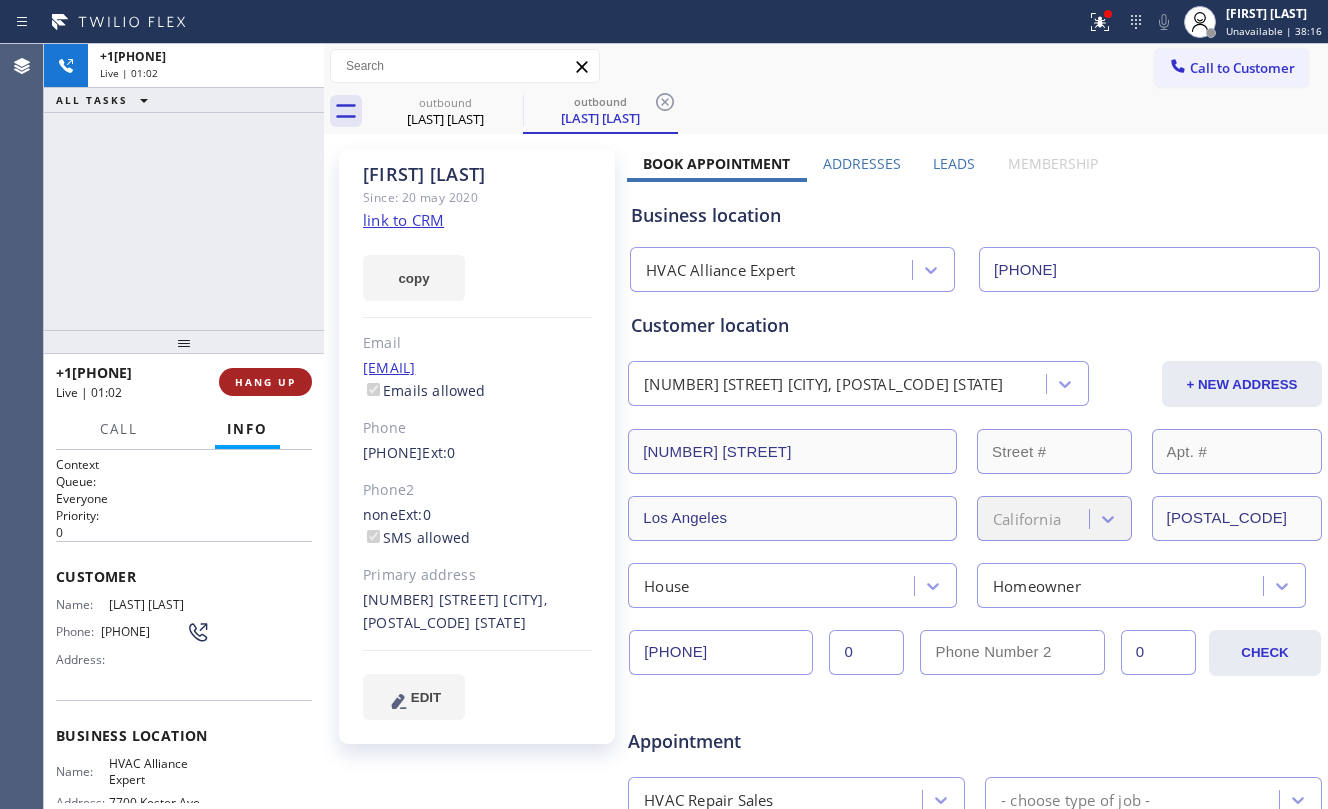 click on "HANG UP" at bounding box center (265, 382) 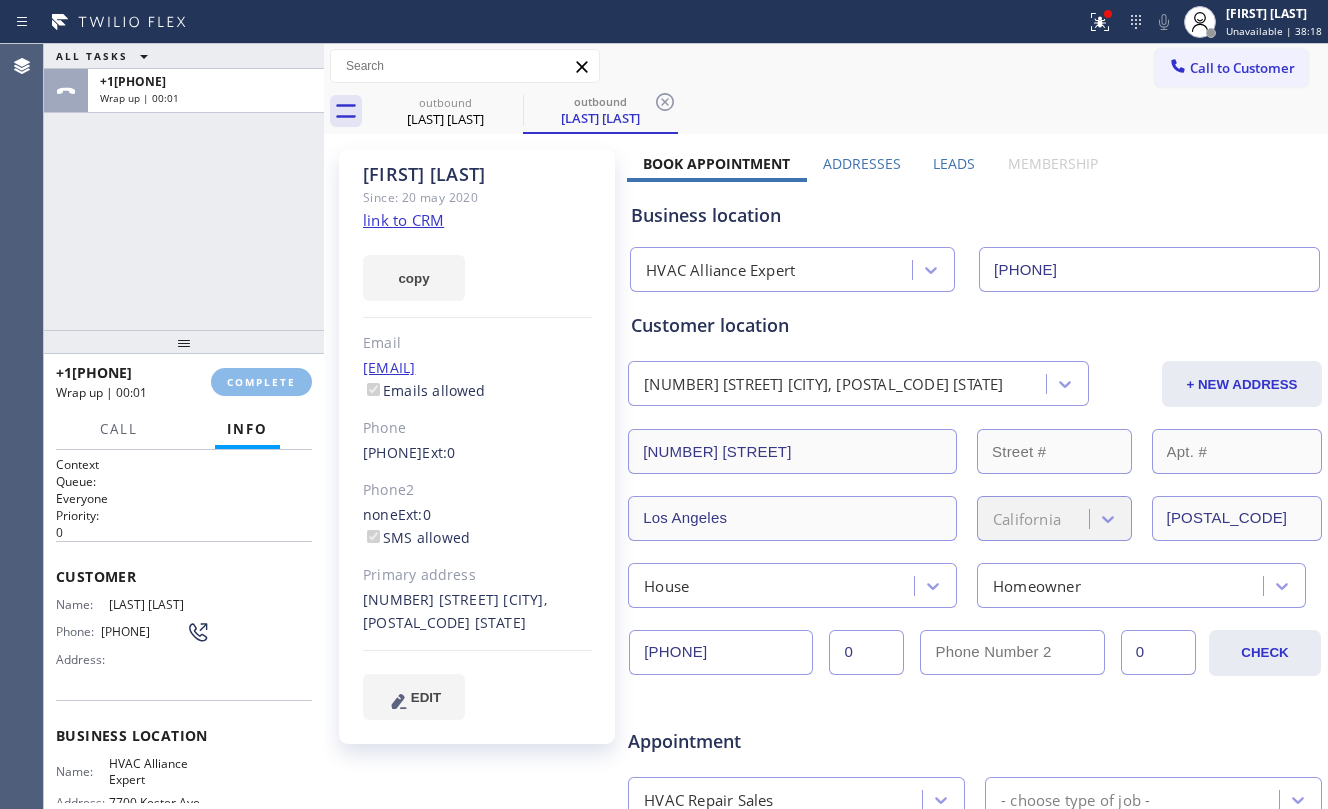 click on "ALL TASKS ALL TASKS ACTIVE TASKS TASKS IN WRAP UP [PHONE] Wrap up | 00:01" at bounding box center [184, 187] 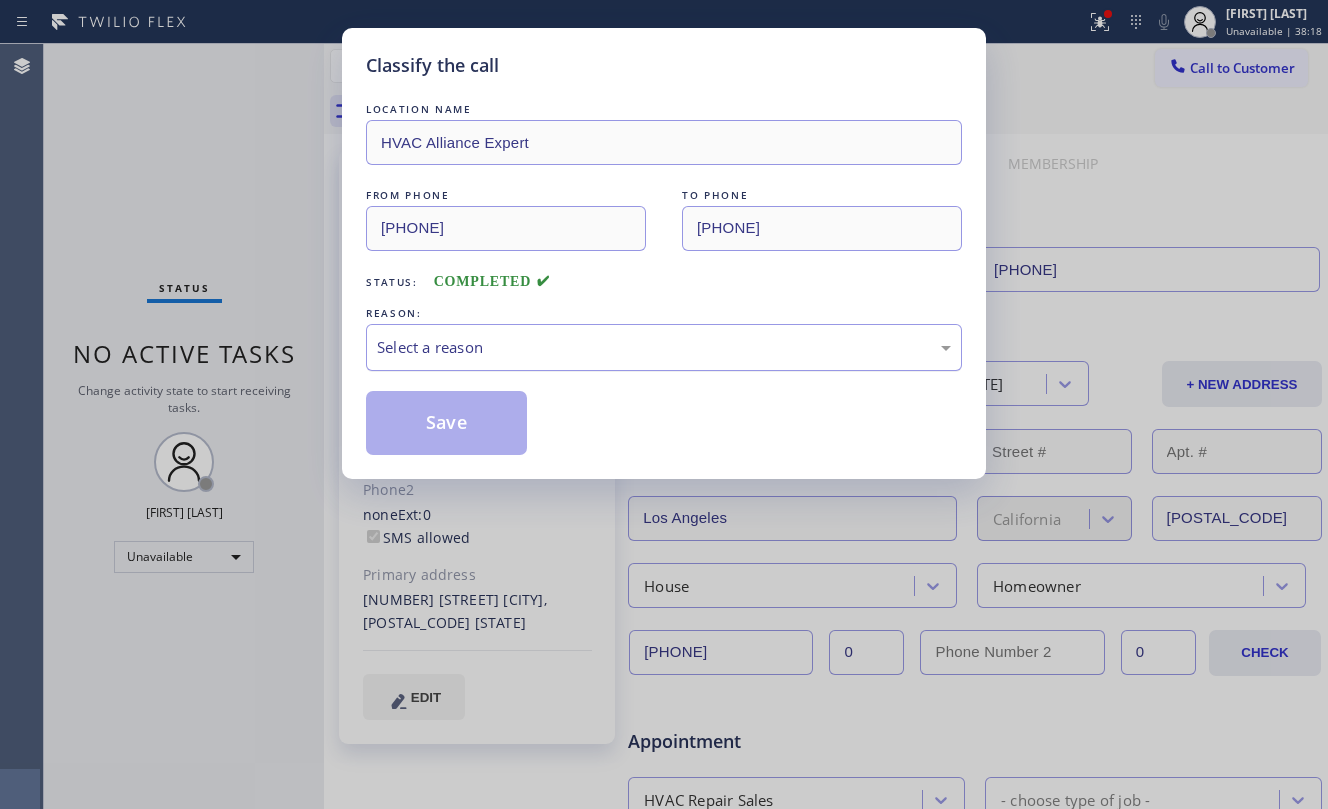 click on "Select a reason" at bounding box center [664, 347] 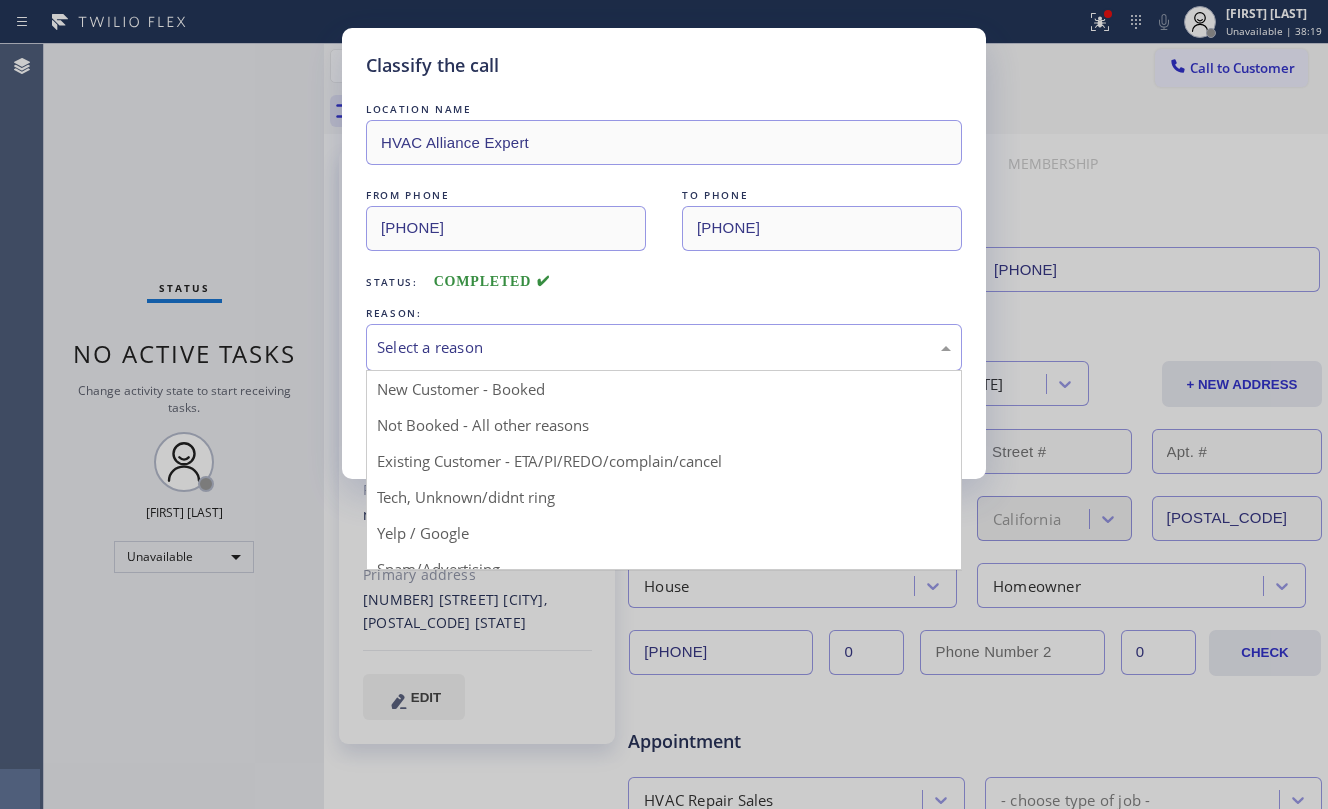 click on "Select a reason" at bounding box center [664, 347] 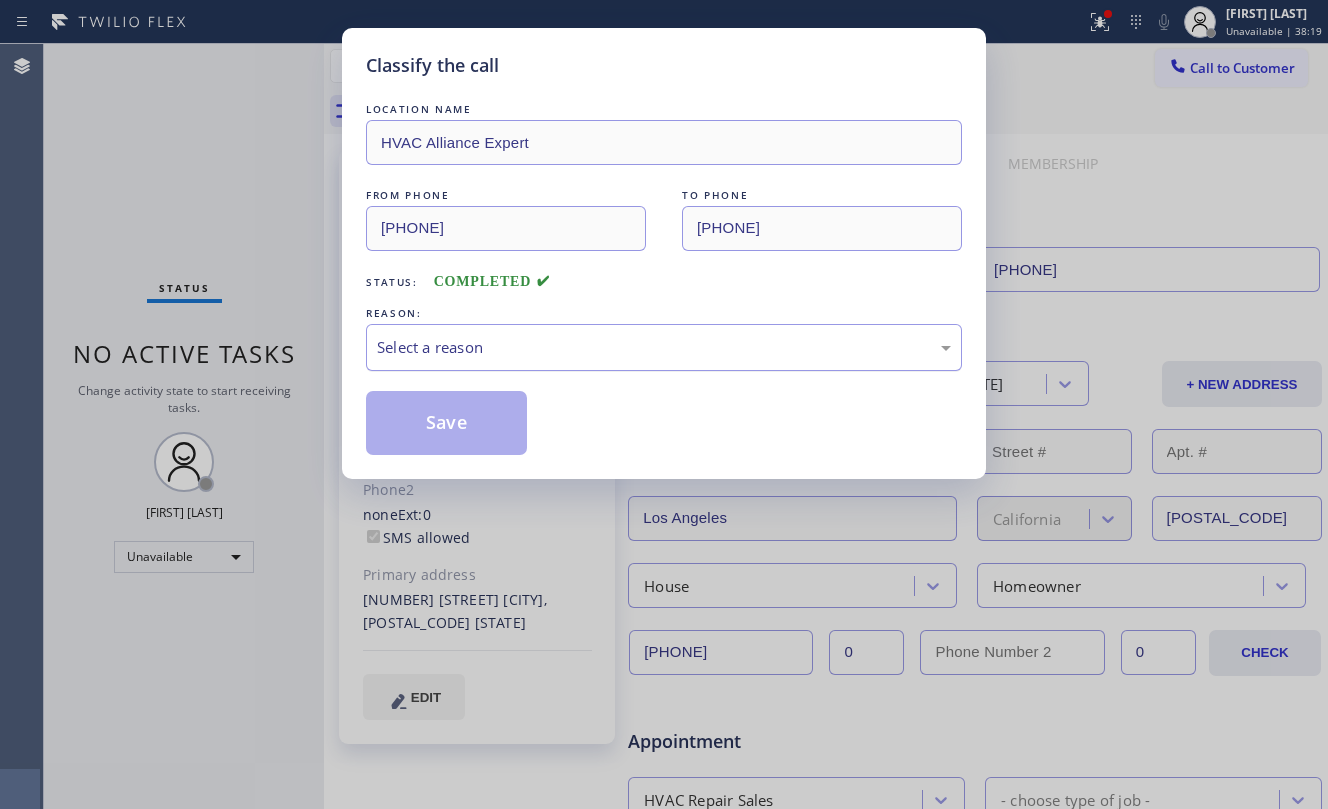 click on "Select a reason" at bounding box center [664, 347] 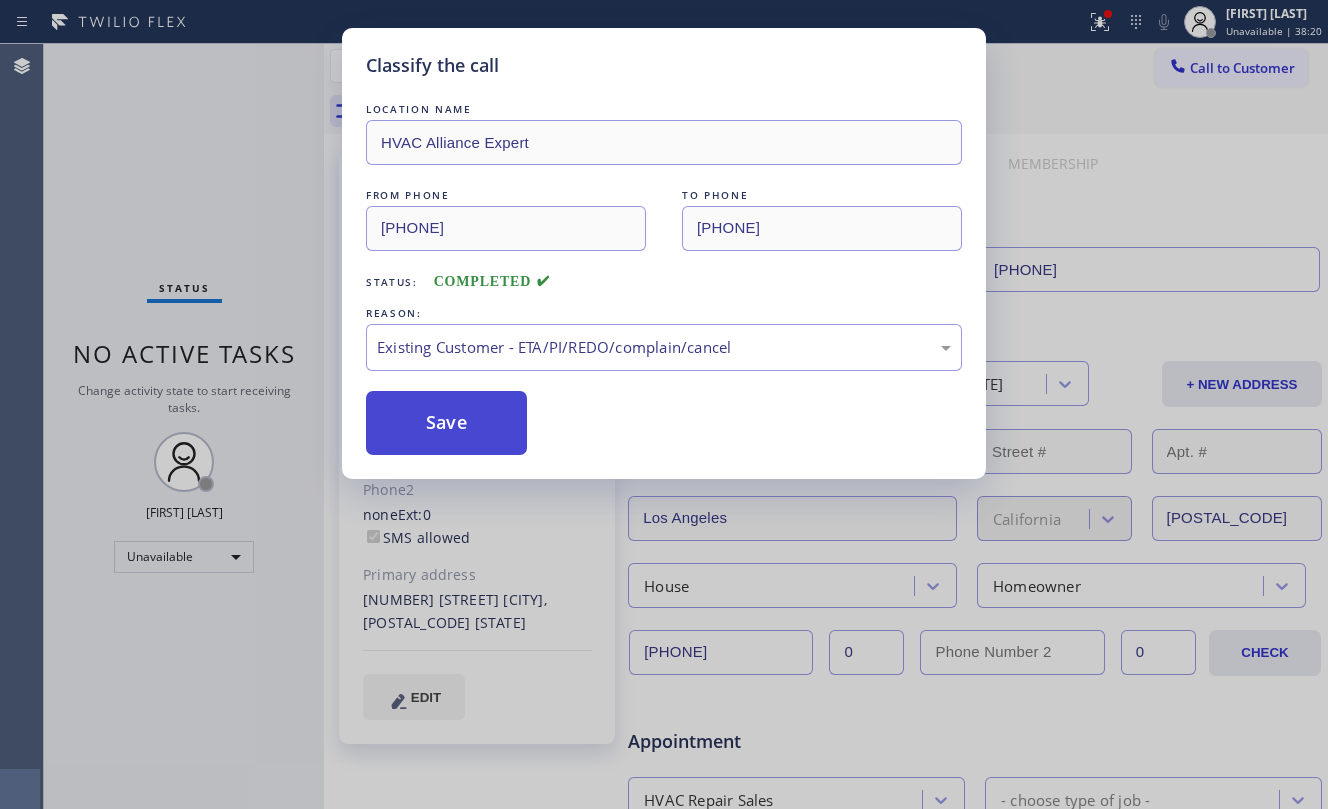 click on "Save" at bounding box center (446, 423) 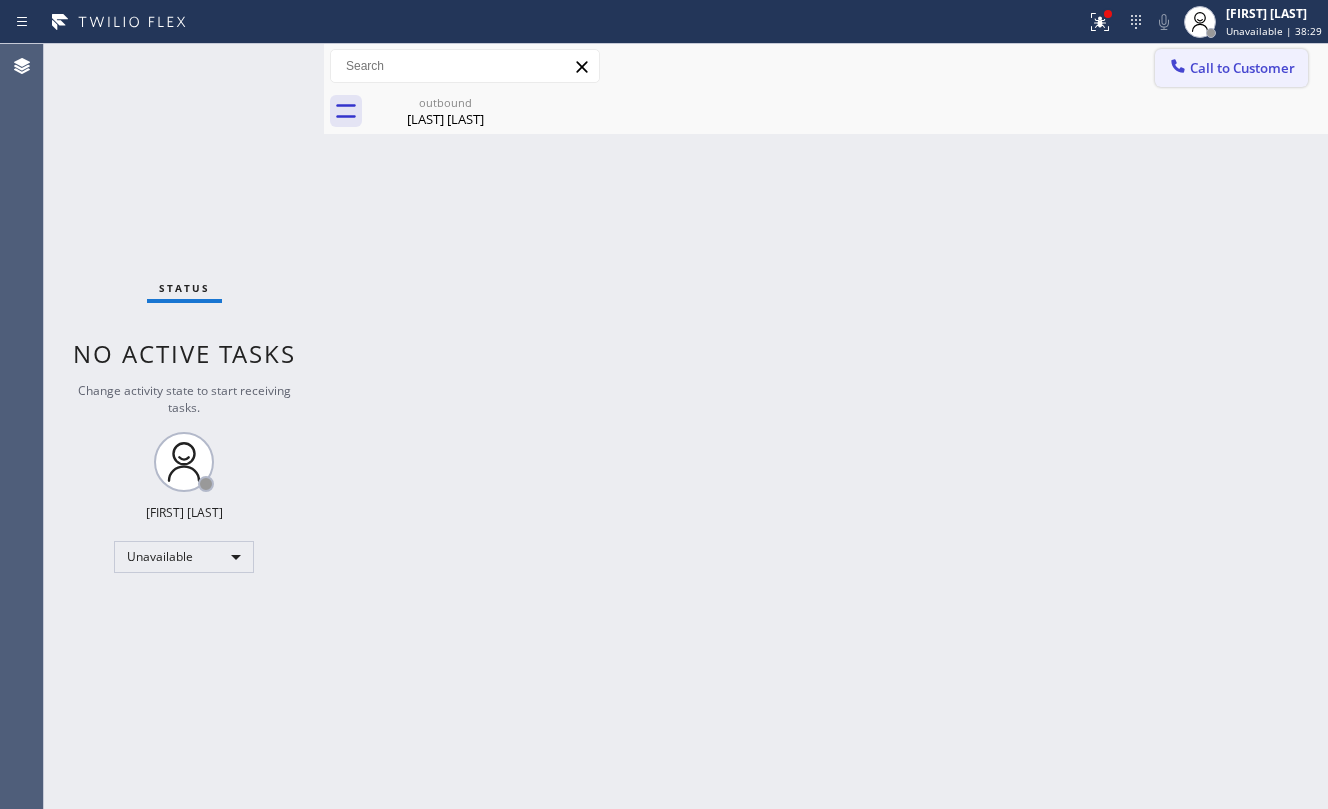 click on "outbound [FIRST] [LAST]" at bounding box center [848, 111] 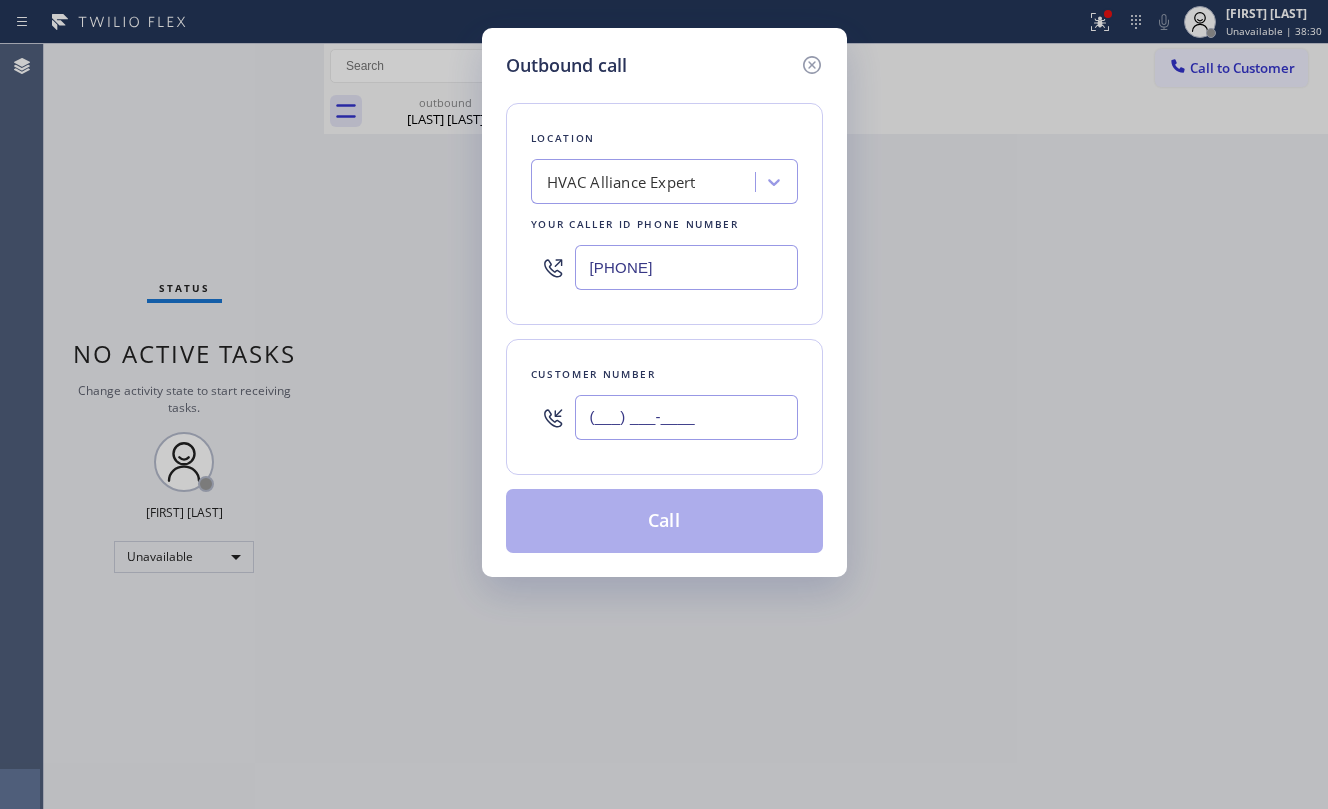 click on "(___) ___-____" at bounding box center (686, 417) 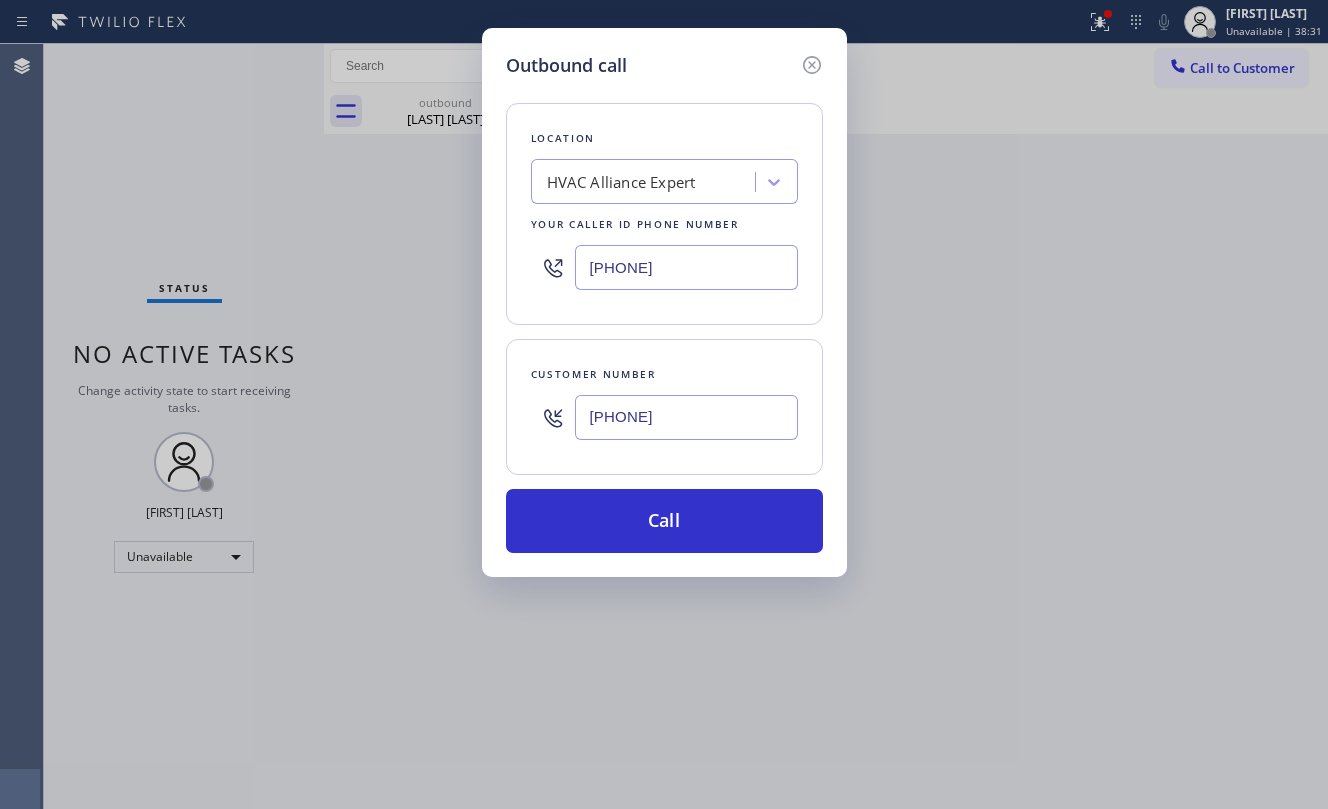 type on "[PHONE]" 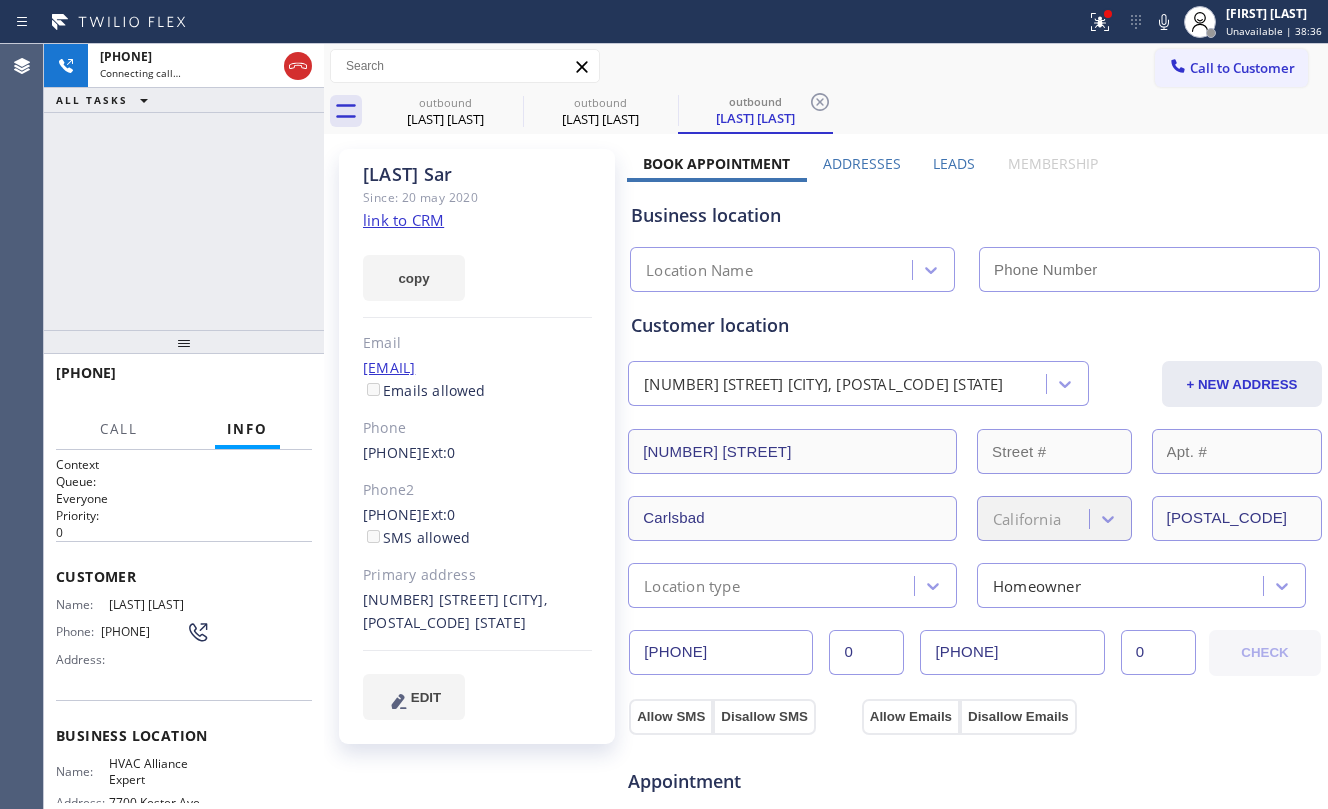 click on "link to CRM" 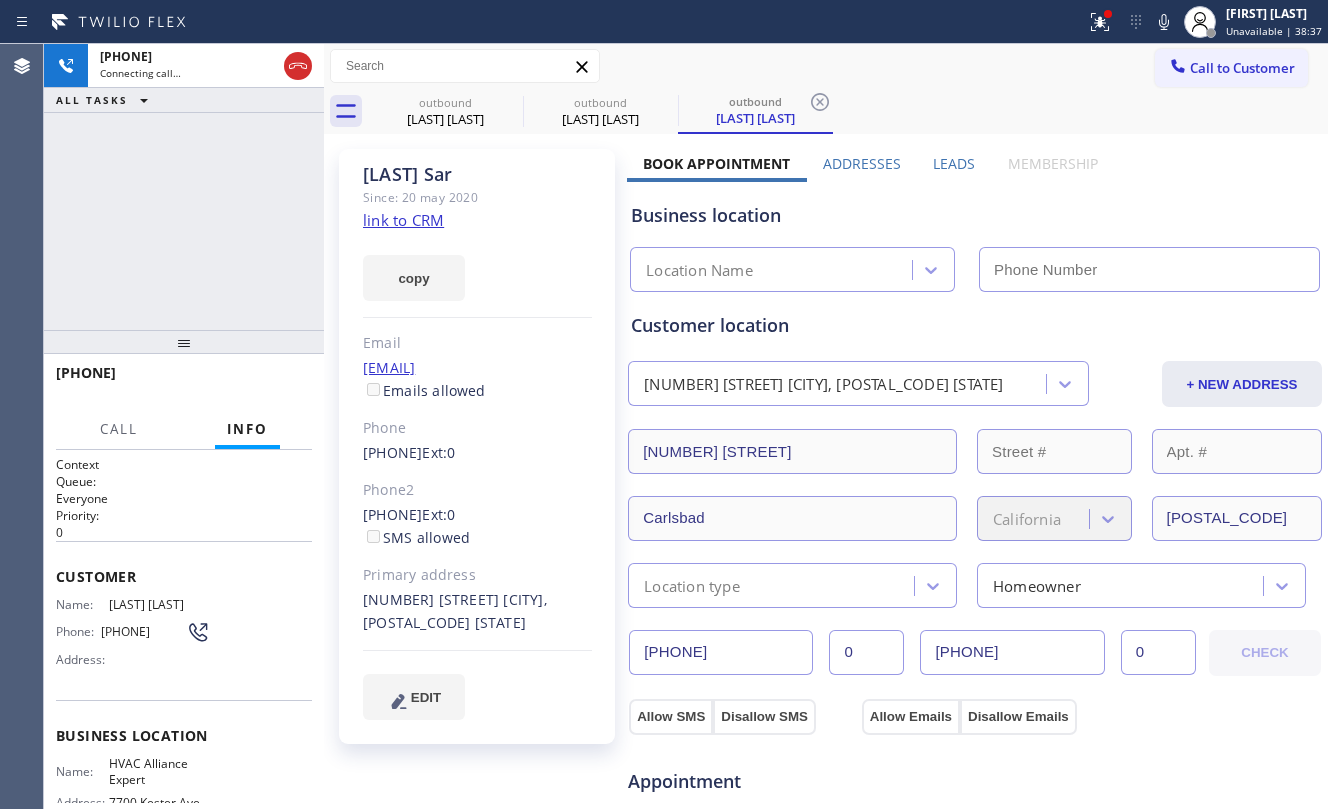 type on "[PHONE]" 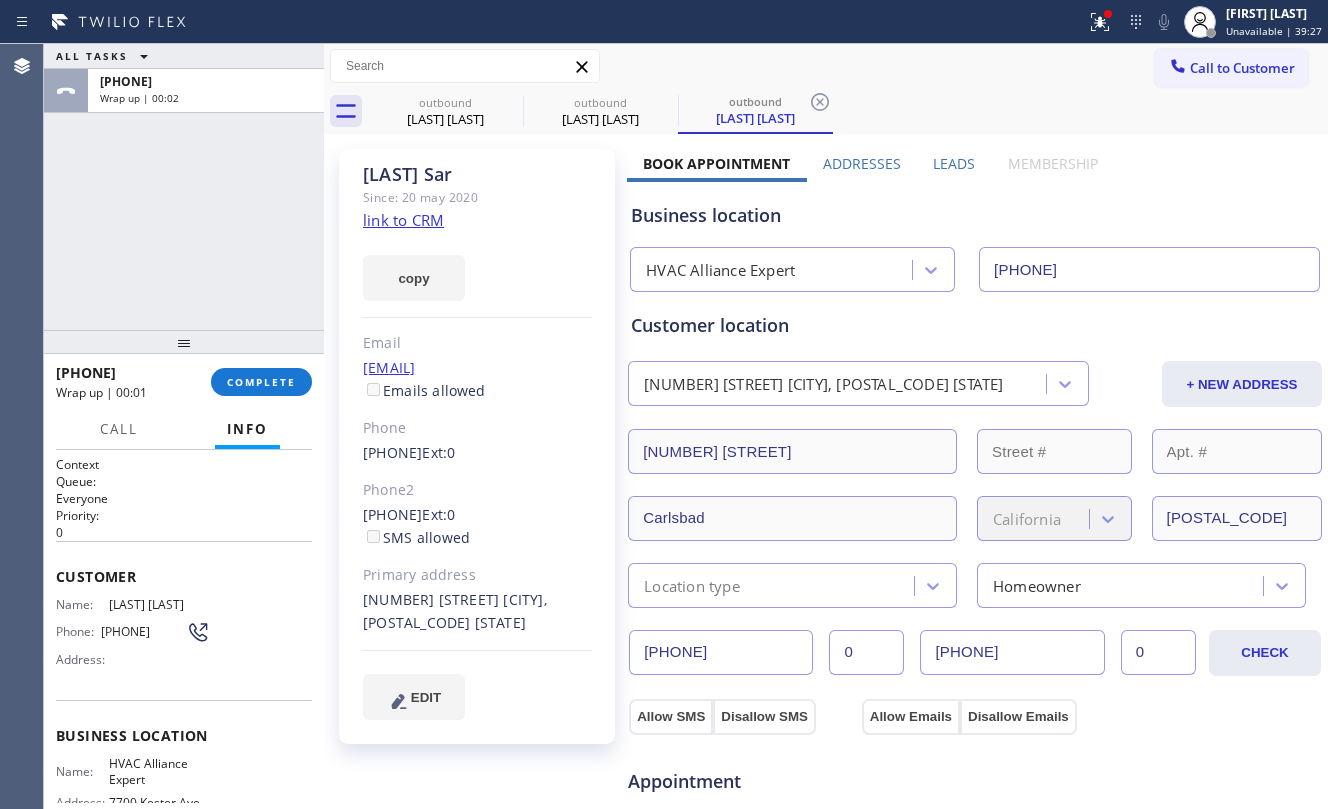 click on "Emails allowed" at bounding box center (424, 390) 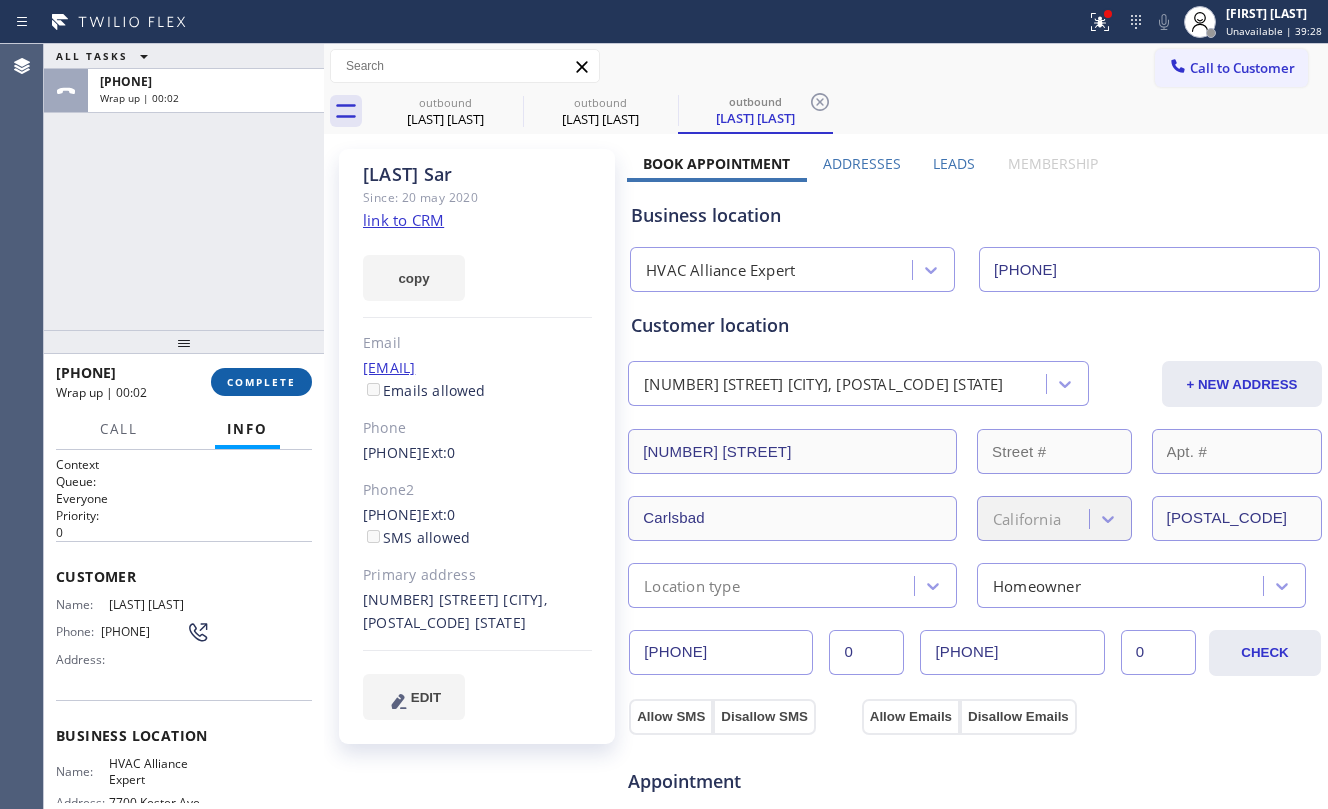 click on "COMPLETE" at bounding box center [261, 382] 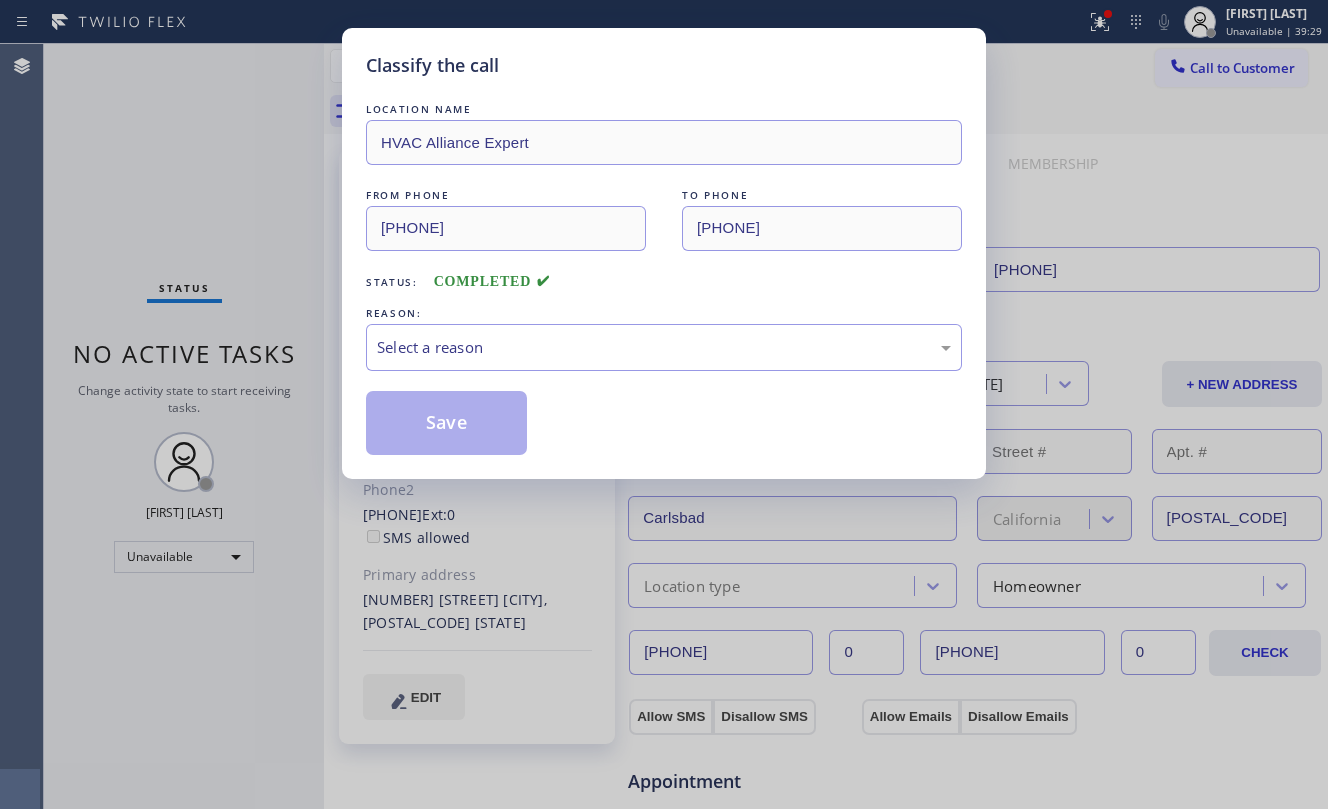 click on "Classify the call LOCATION NAME HVAC Alliance Expert FROM PHONE [PHONE] TO PHONE [PHONE] Status: COMPLETED REASON: Select a reason Save" at bounding box center (664, 404) 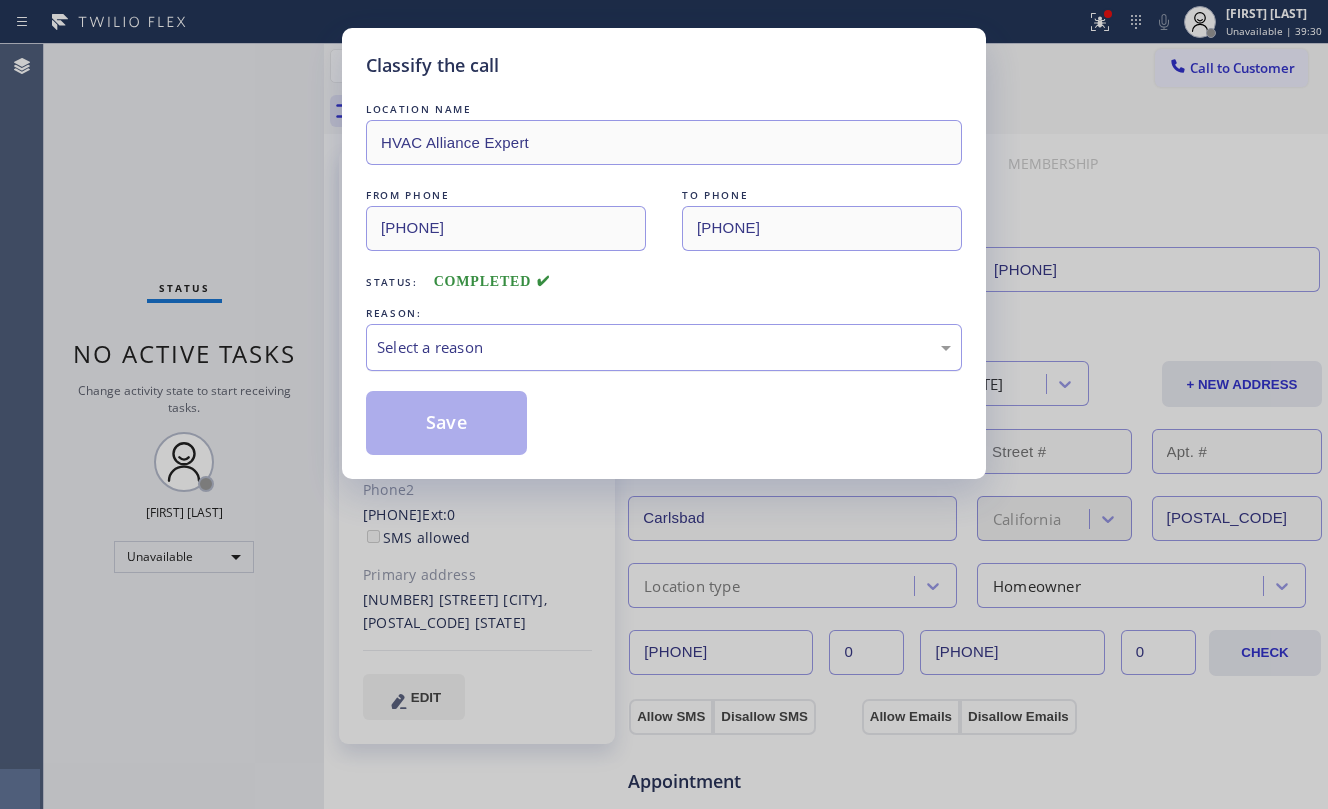 click on "Select a reason" at bounding box center [664, 347] 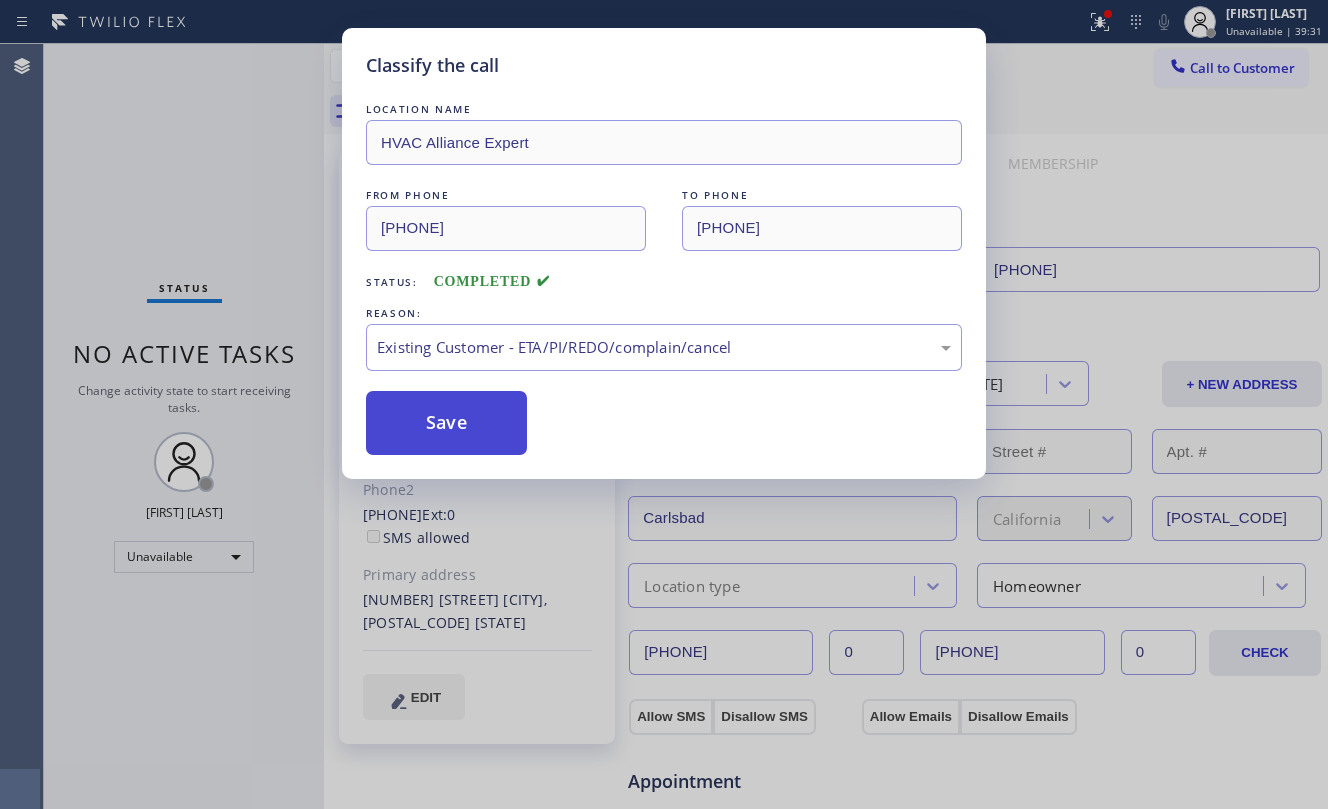 click on "Save" at bounding box center (446, 423) 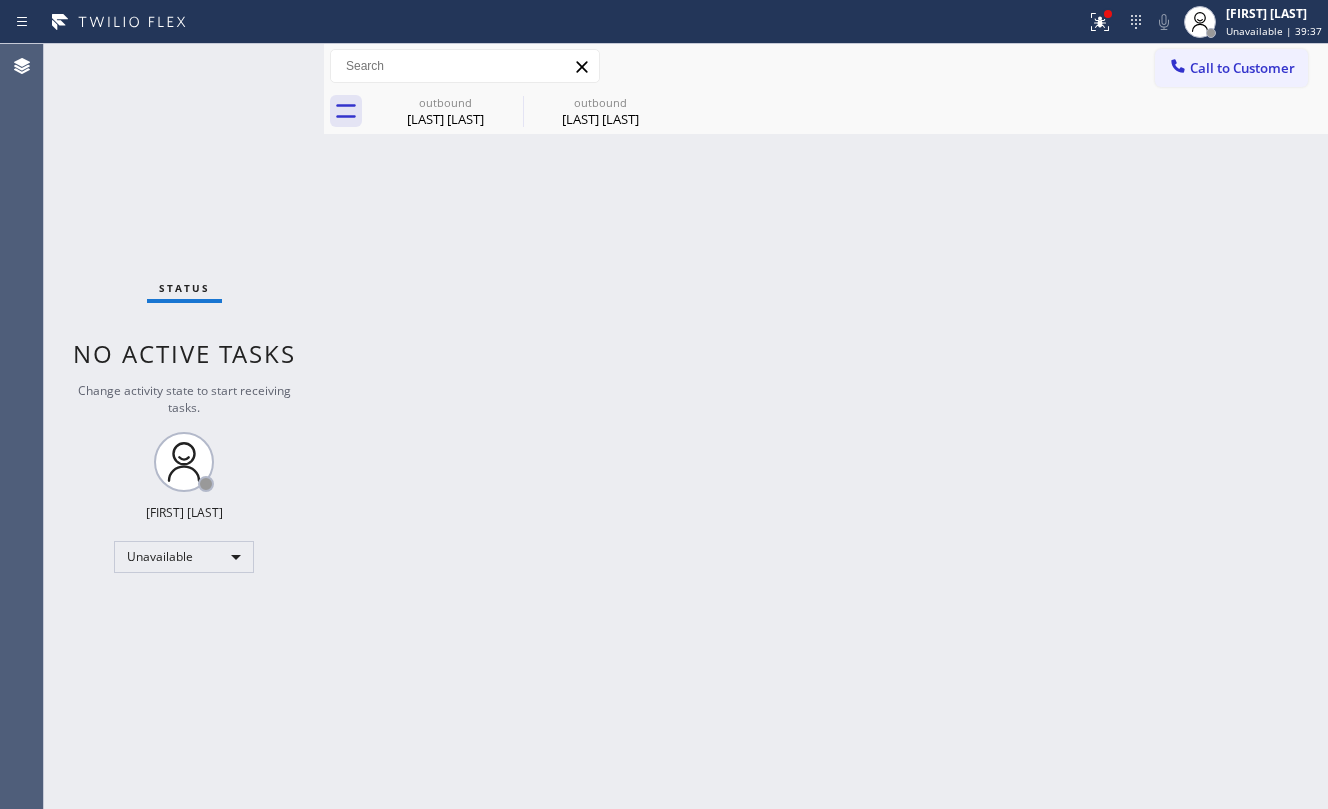 click at bounding box center (1178, 68) 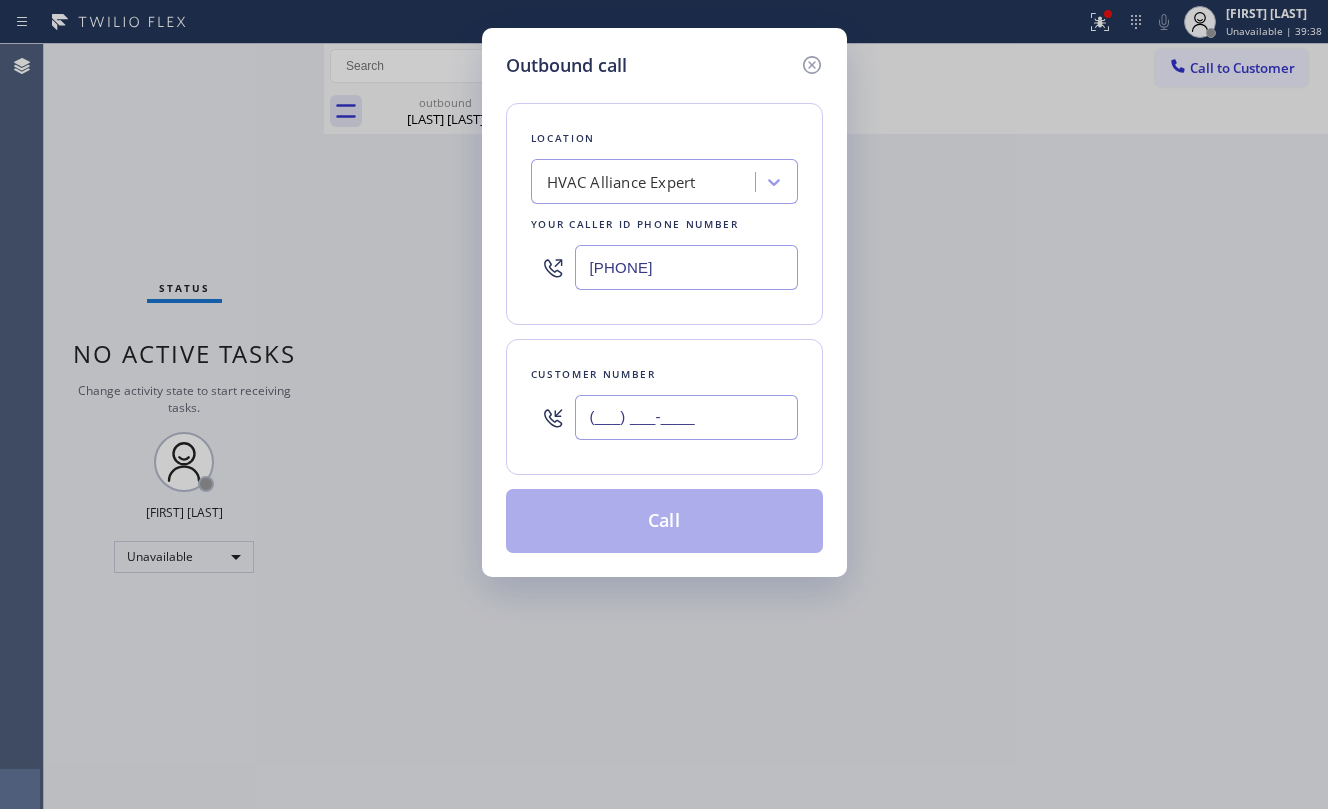 click on "(___) ___-____" at bounding box center [686, 417] 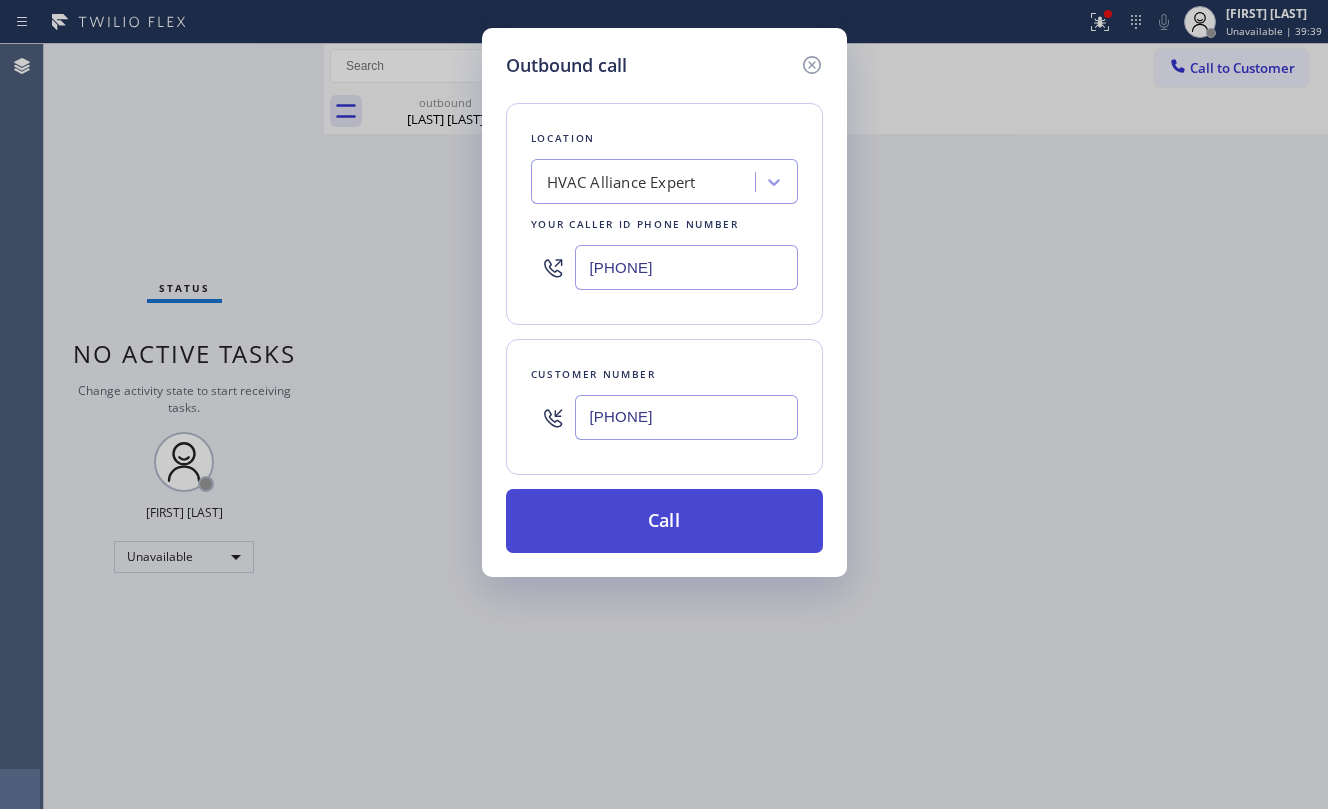 type on "[PHONE]" 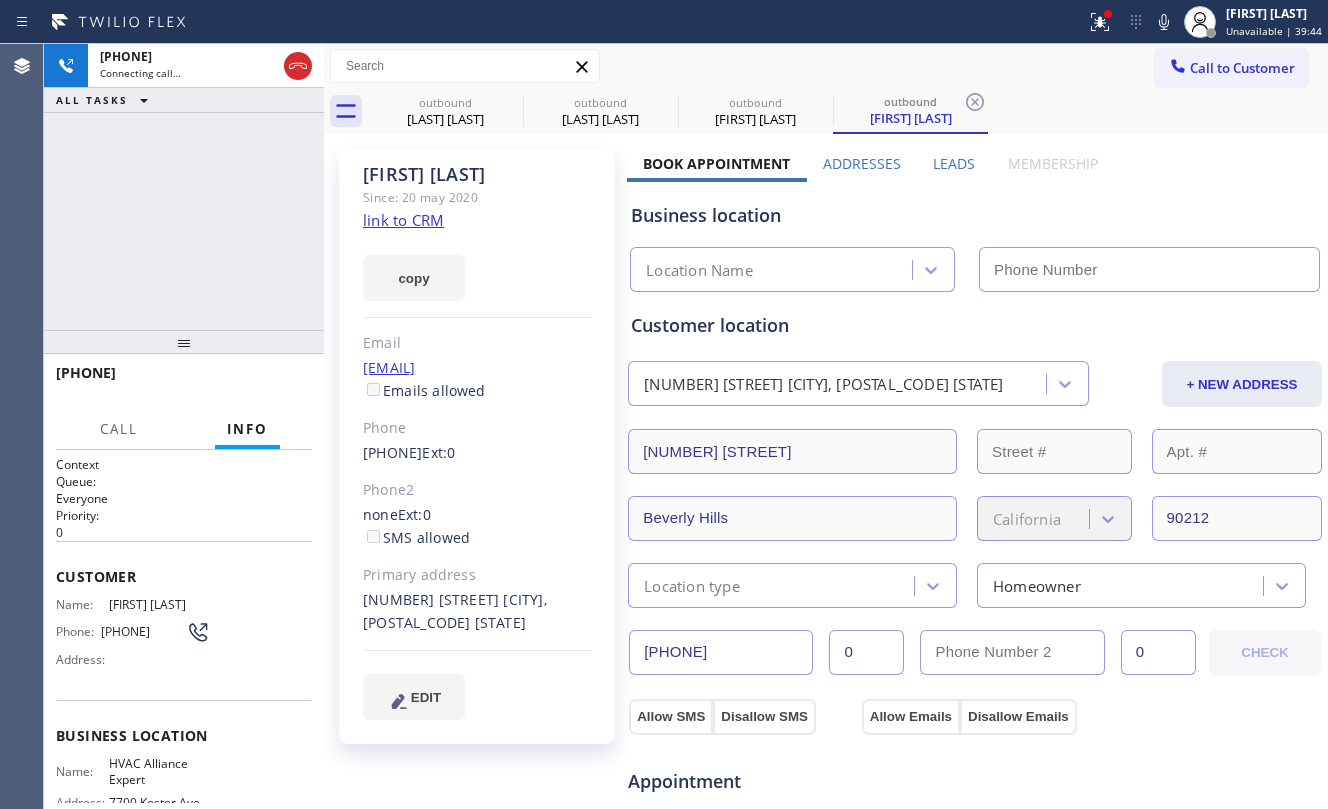 type on "[PHONE]" 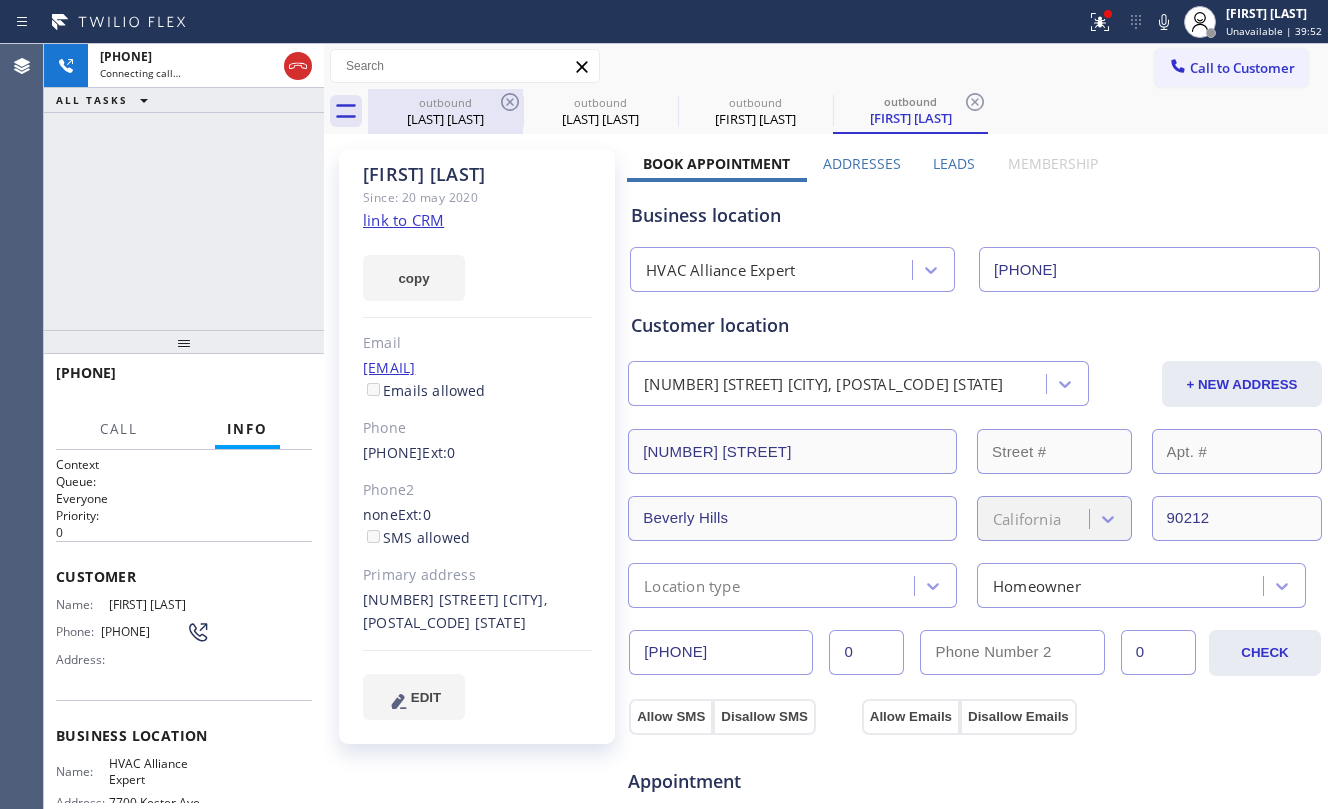 click on "outbound [FIRST] [LAST]" at bounding box center (445, 111) 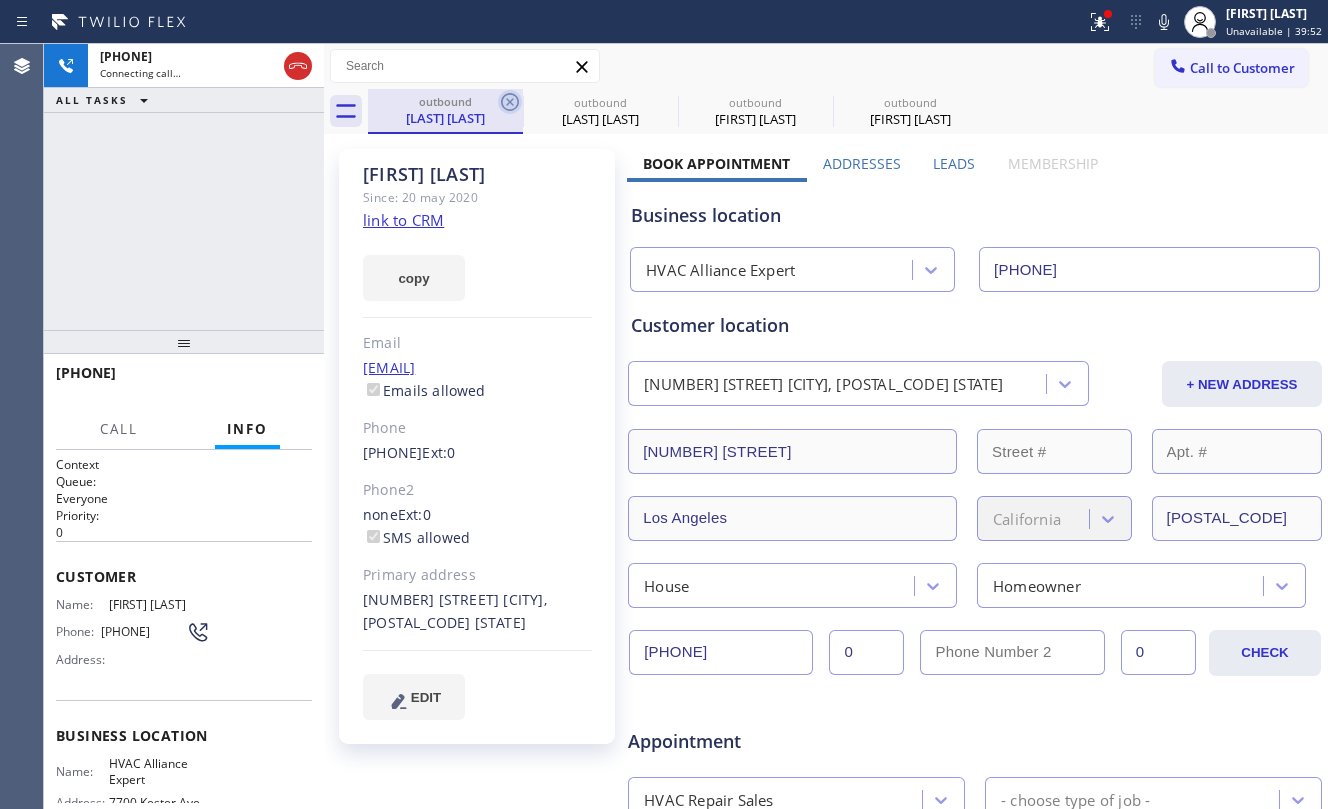 click 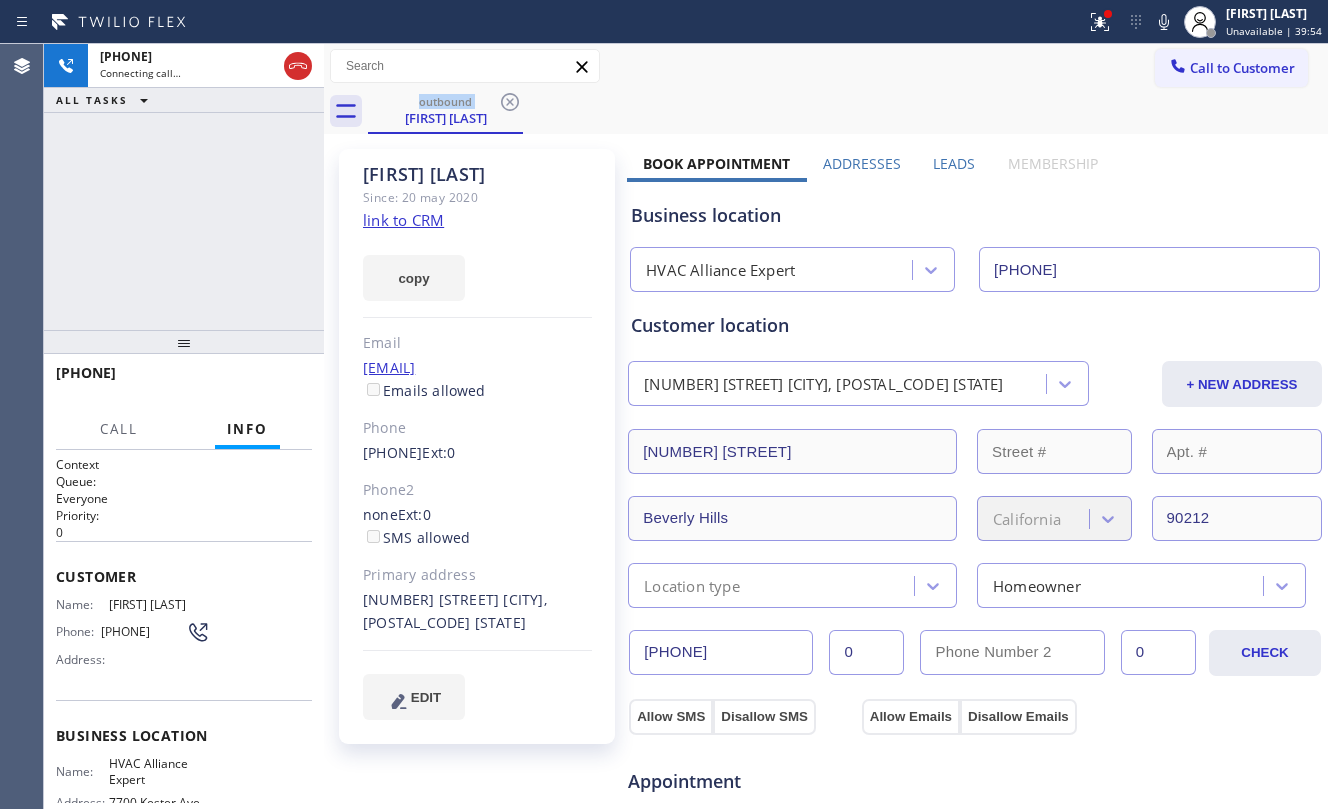 click on "[PHONE]" at bounding box center (184, 187) 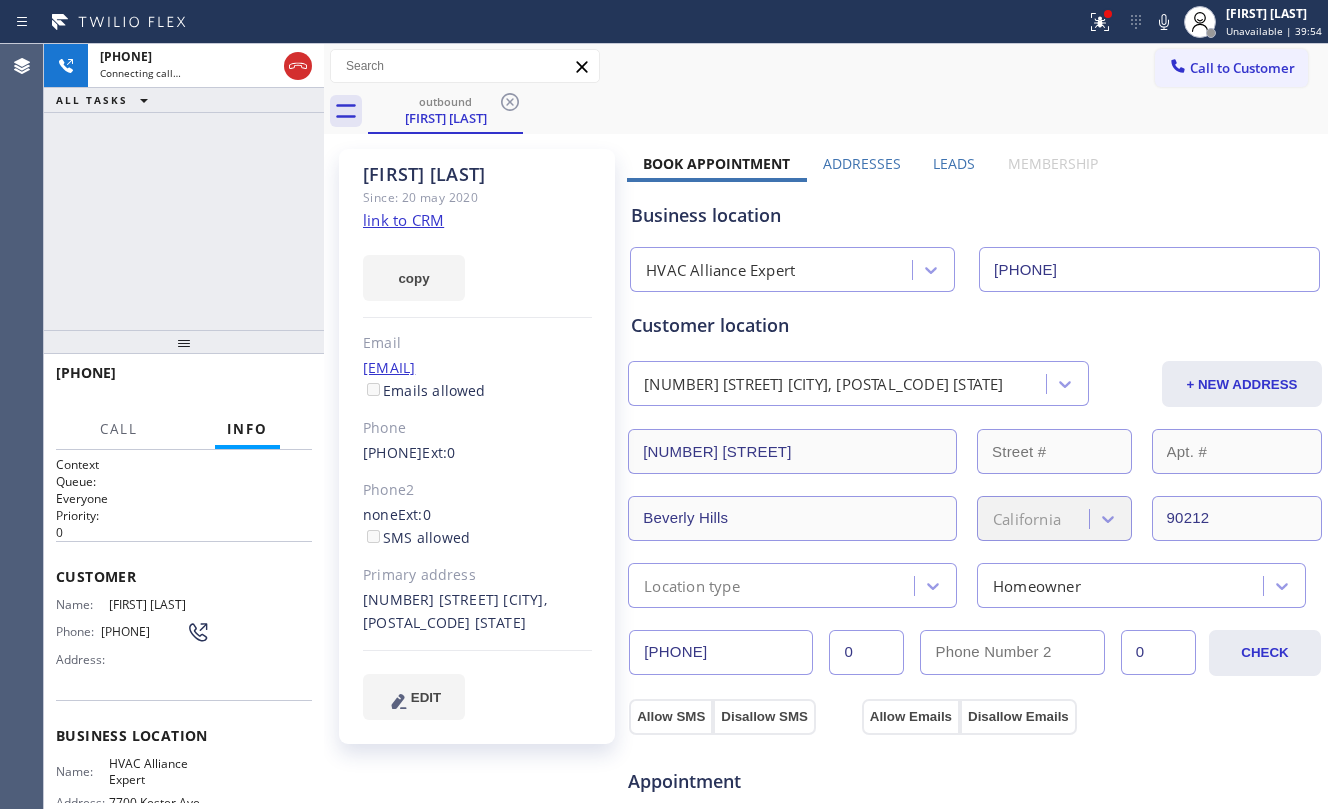 click on "link to CRM" 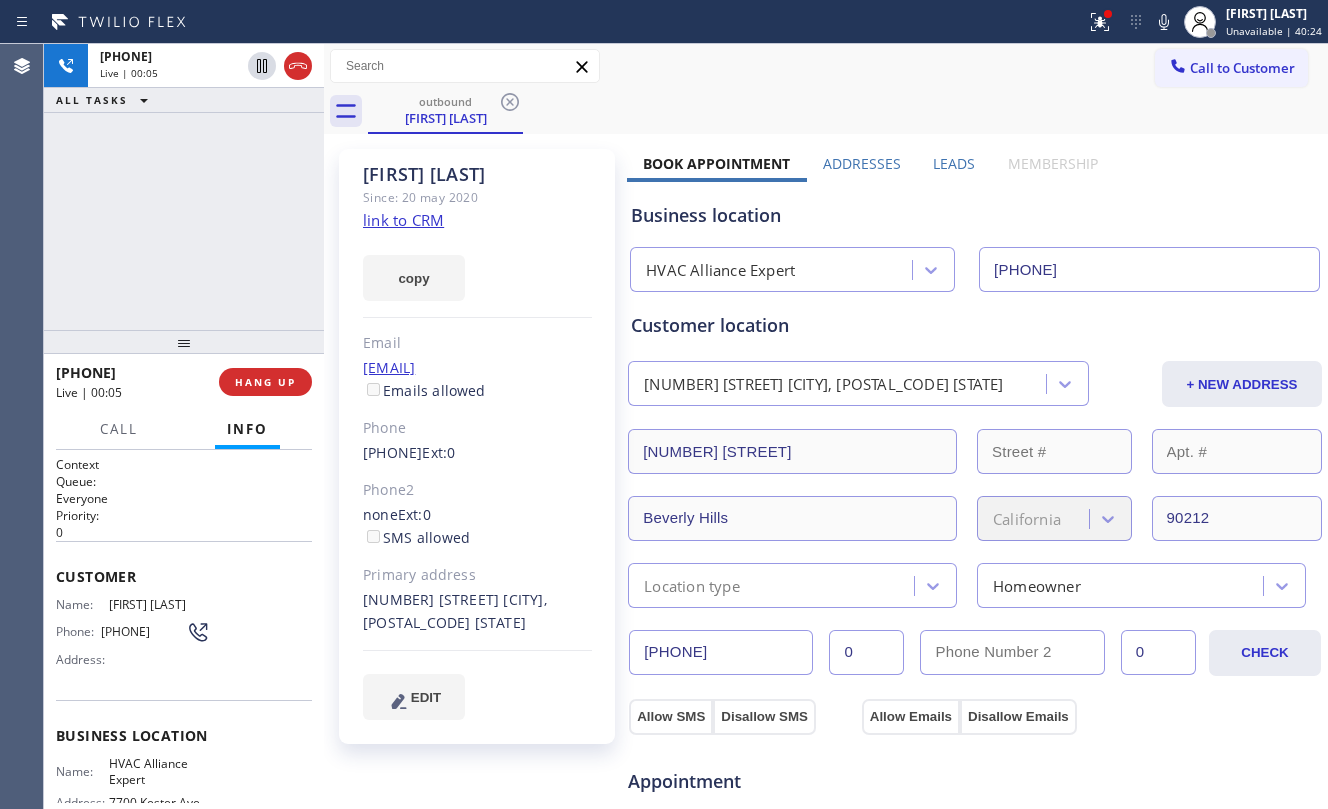 click on "+1[PHONE] Live | 00:05 ALL TASKS ALL TASKS ACTIVE TASKS TASKS IN WRAP UP" at bounding box center (184, 187) 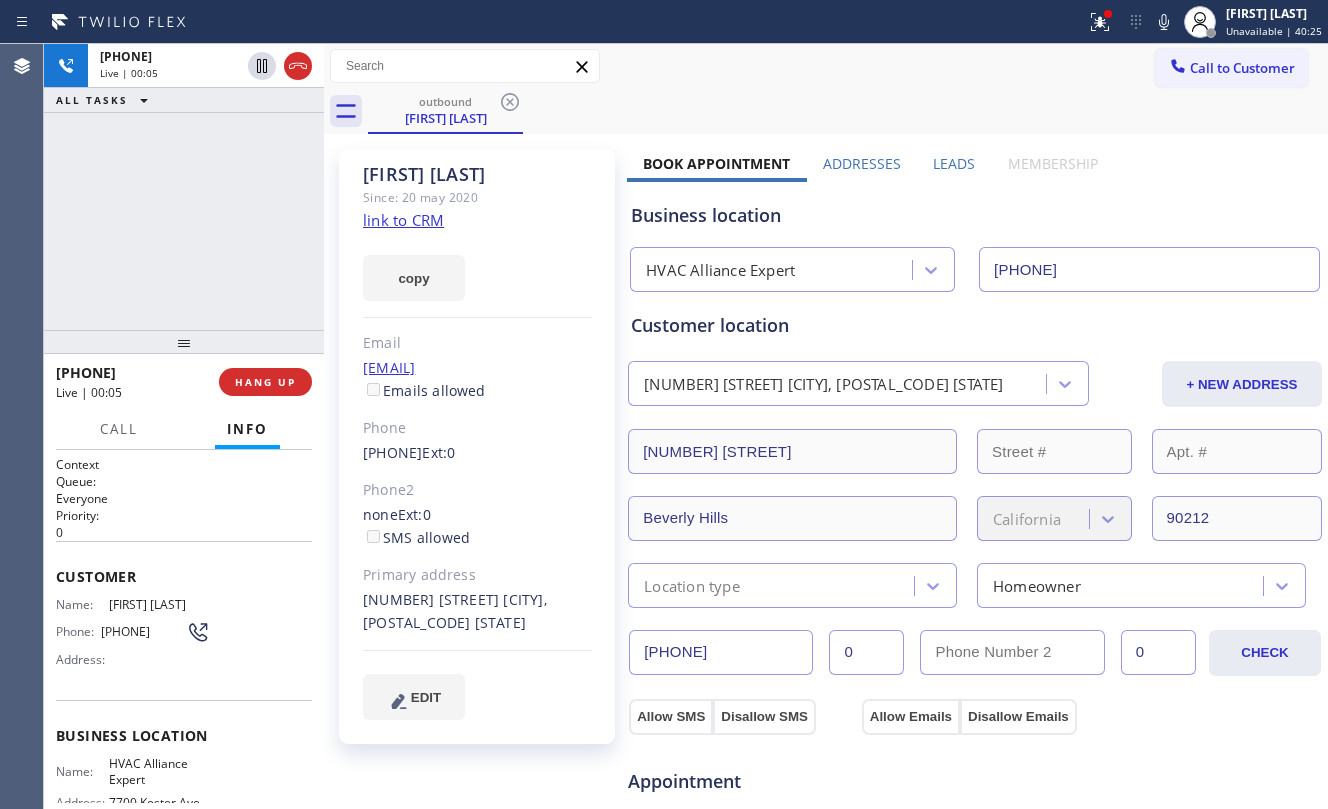 drag, startPoint x: 301, startPoint y: 57, endPoint x: 234, endPoint y: 241, distance: 195.81879 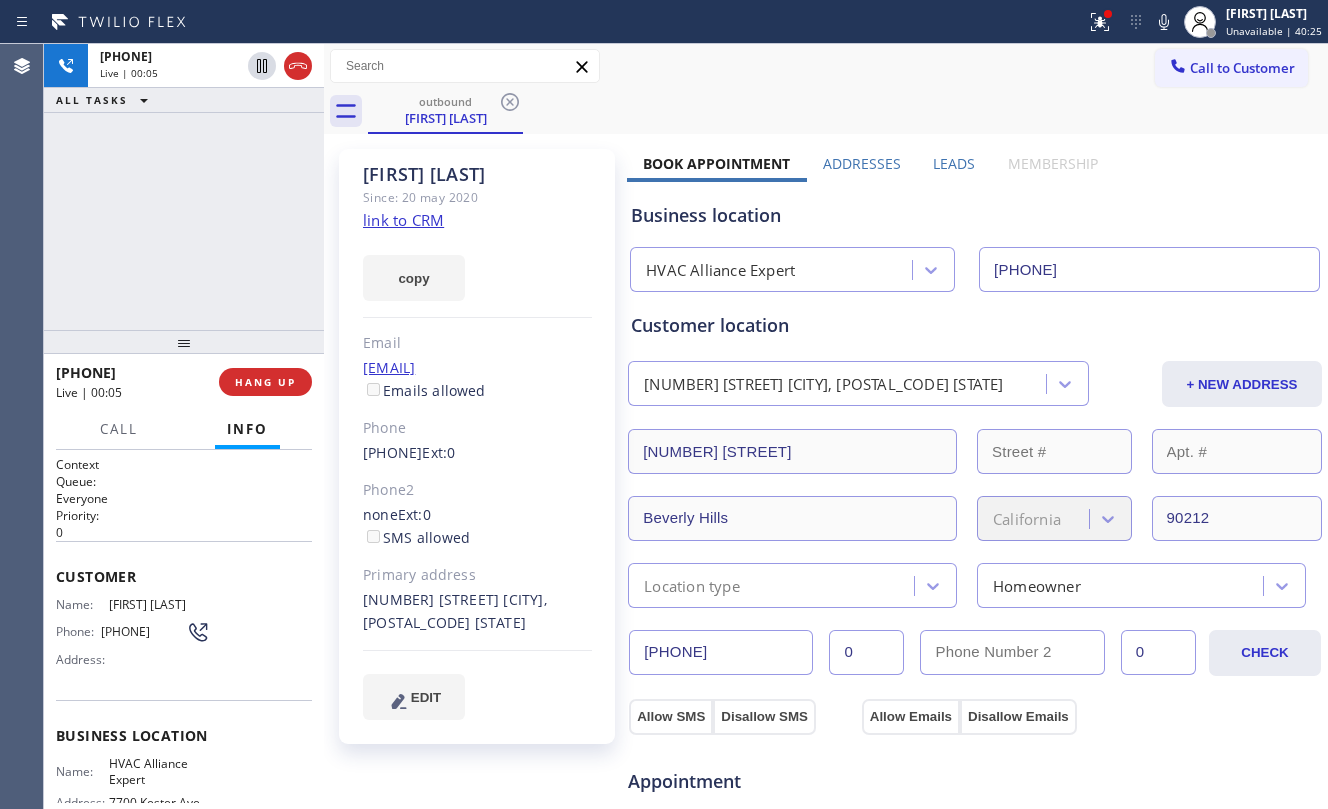 click 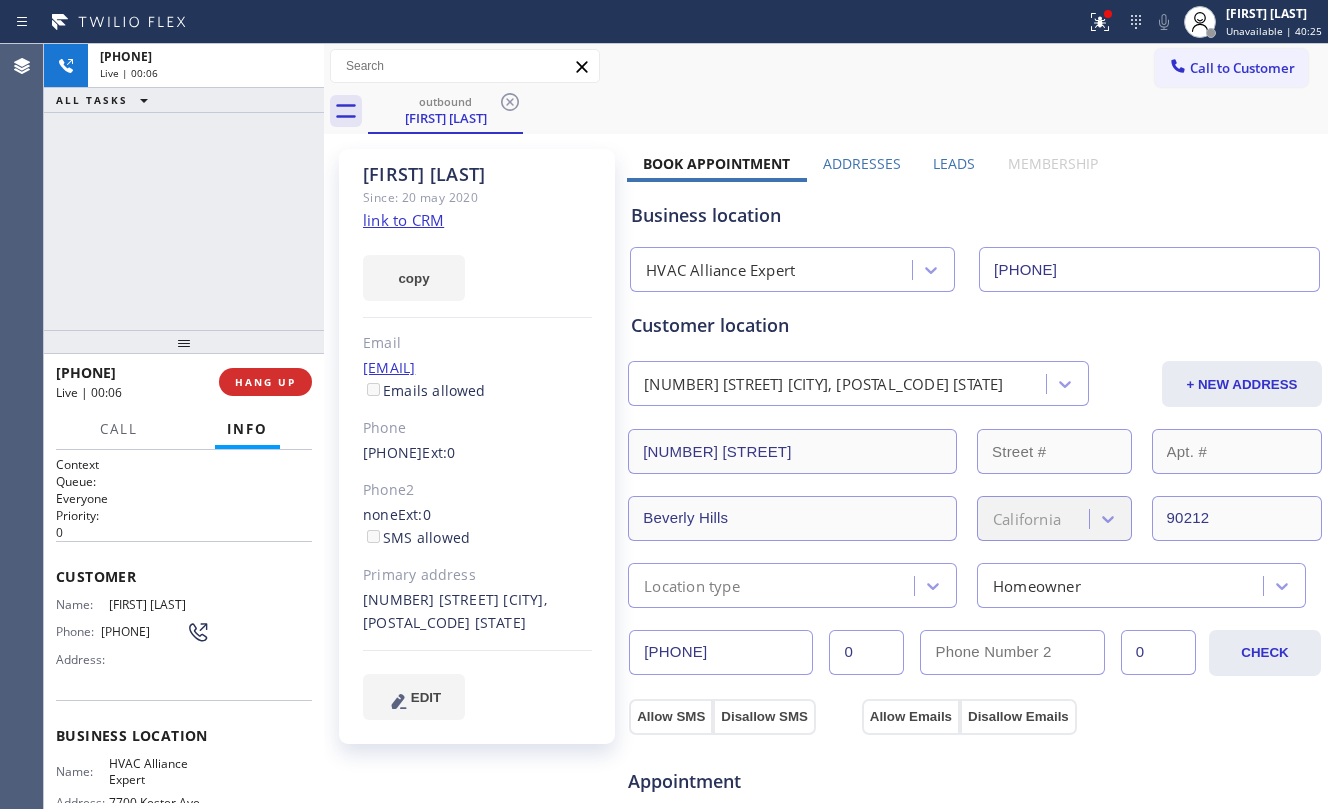 click on "[PHONE]" at bounding box center (184, 187) 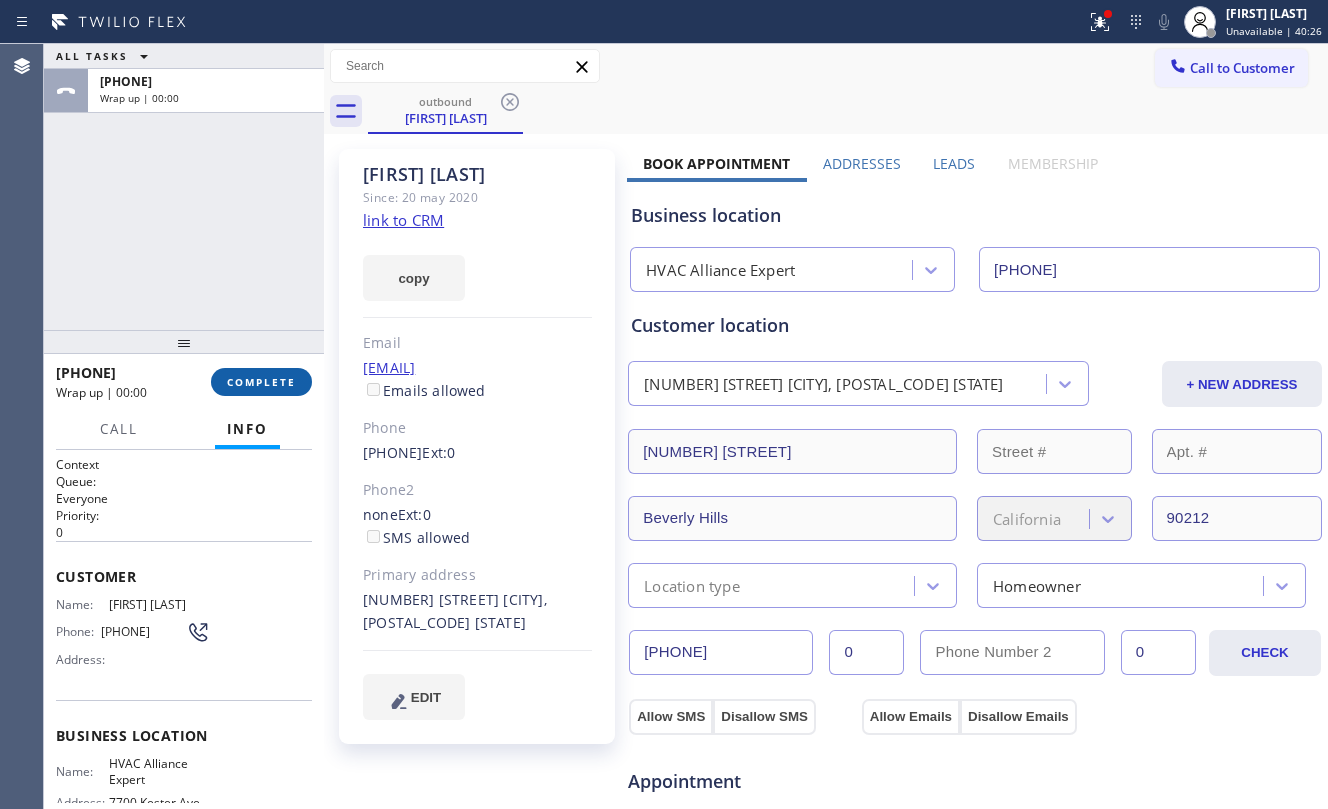 click on "COMPLETE" at bounding box center [261, 382] 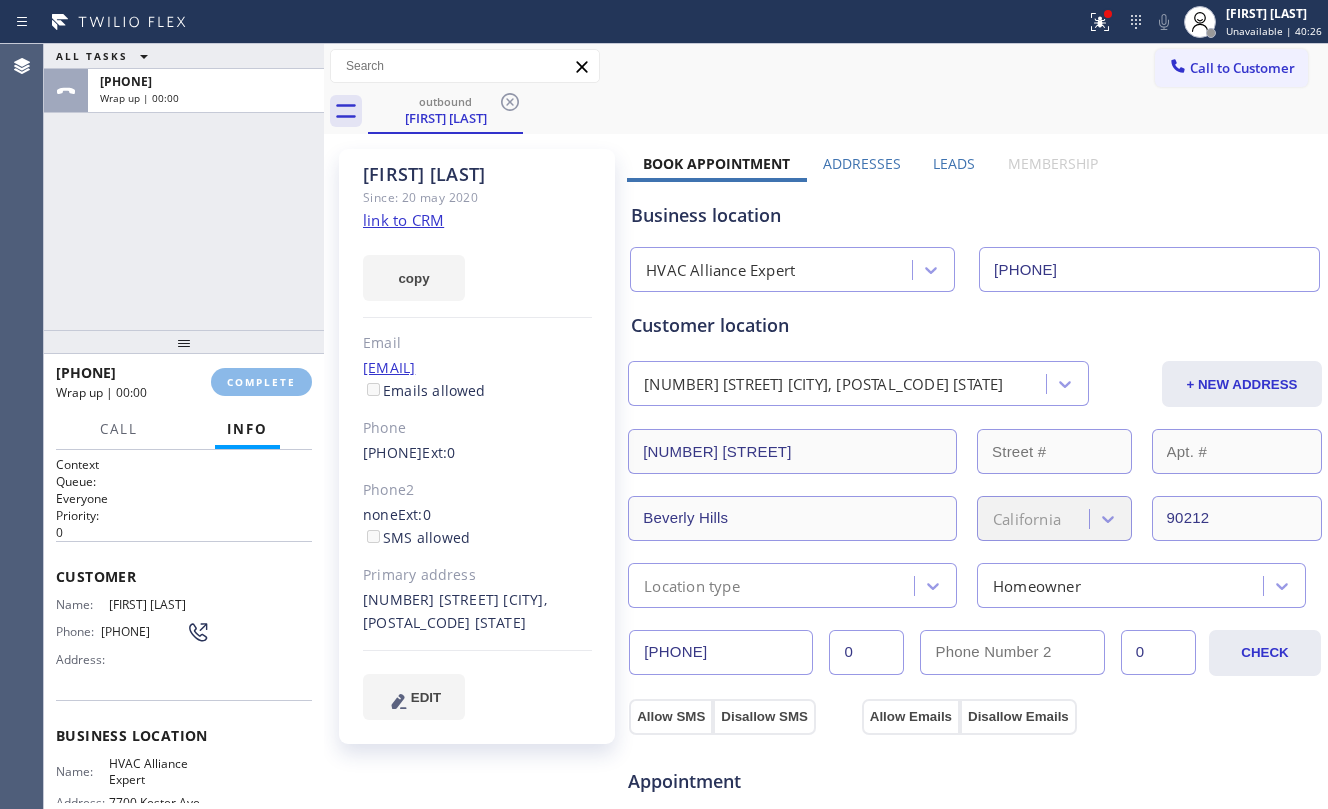click on "ALL TASKS ALL TASKS ACTIVE TASKS TASKS IN WRAP UP +1[PHONE] Wrap up | 00:00" at bounding box center [184, 187] 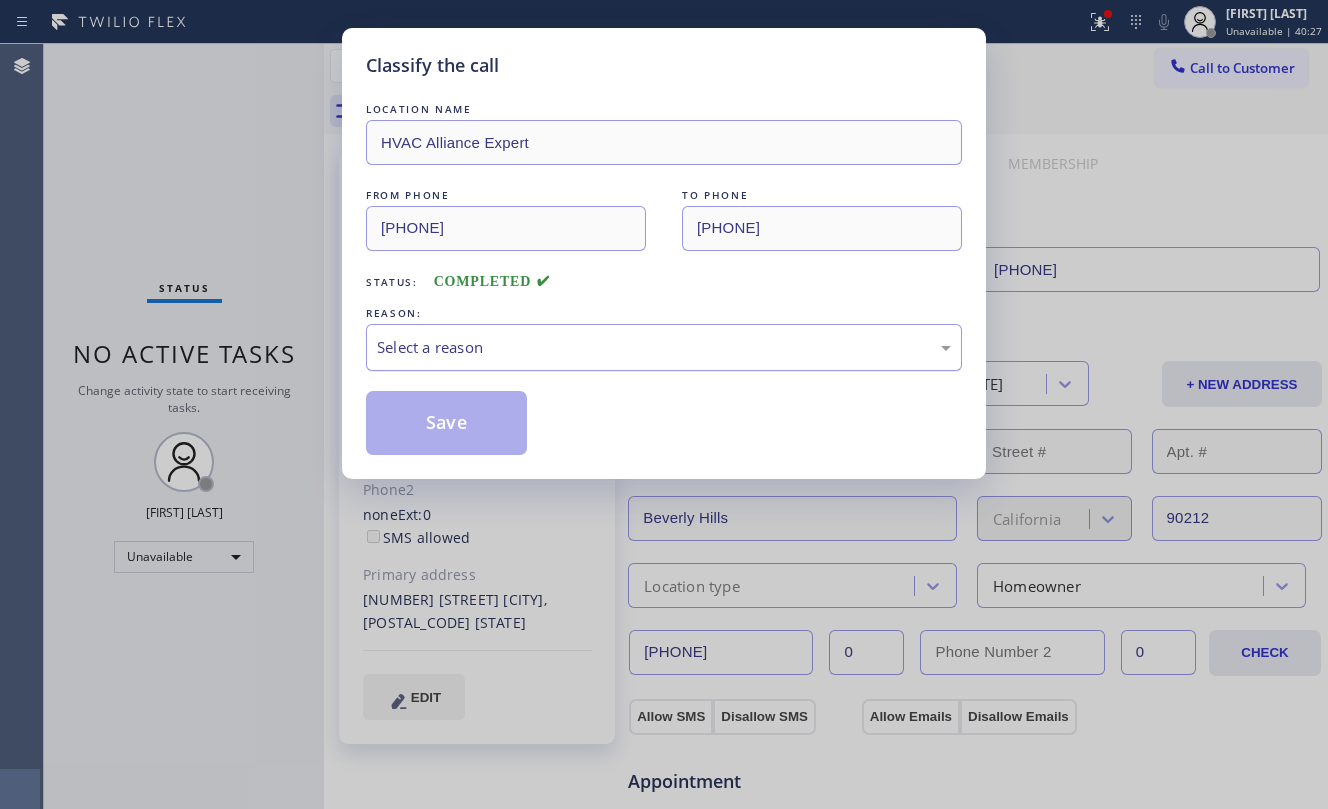 click on "Select a reason" at bounding box center [664, 347] 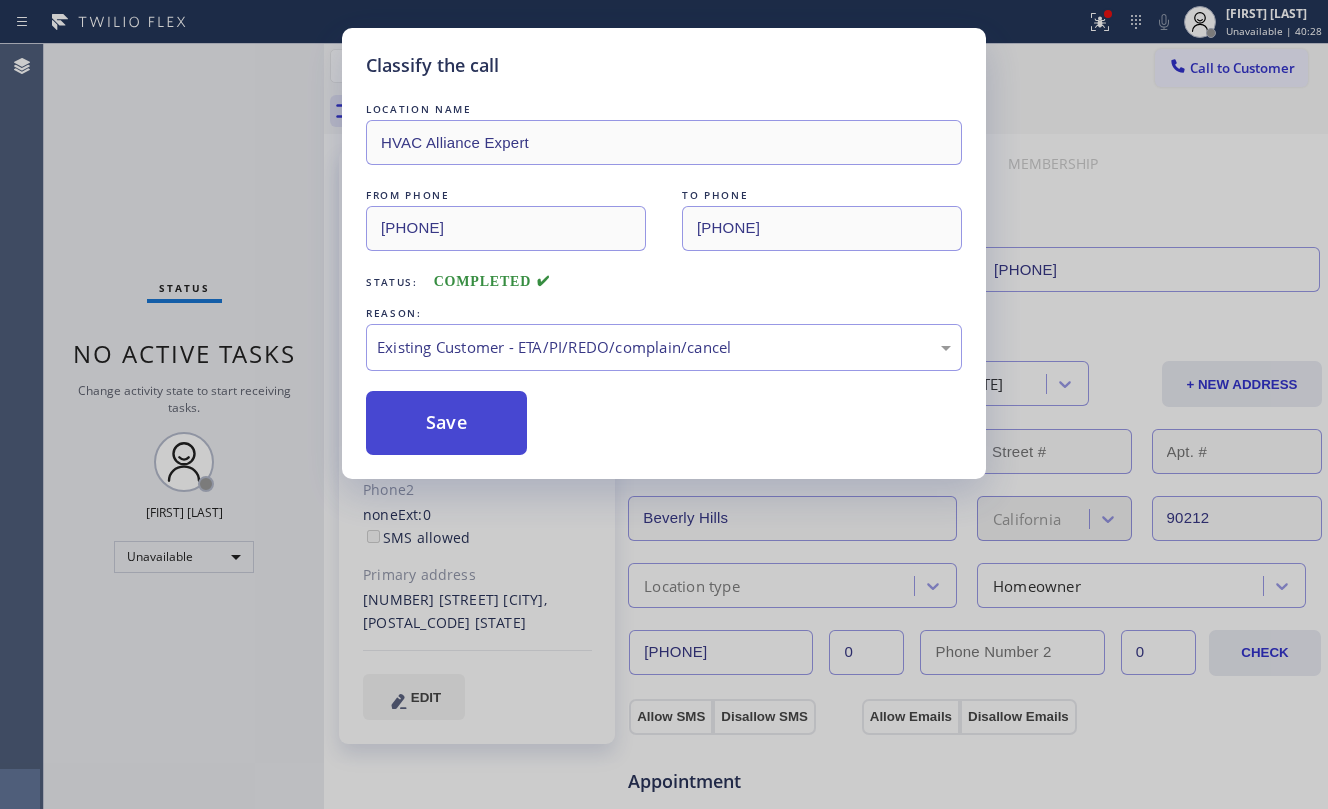 click on "Save" at bounding box center [446, 423] 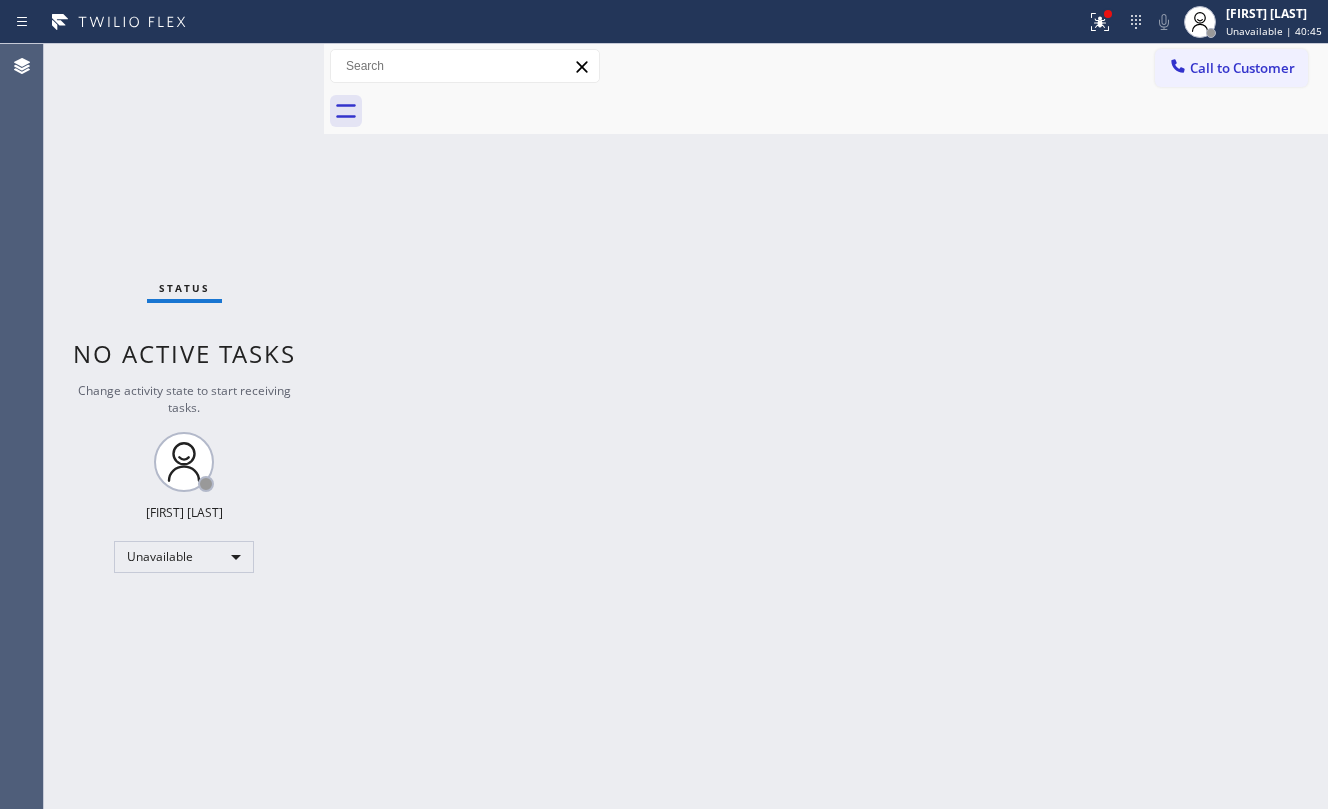 click on "Status   No active tasks     Change activity state to start receiving tasks.   Jesica Jumao-as Unavailable" at bounding box center [184, 426] 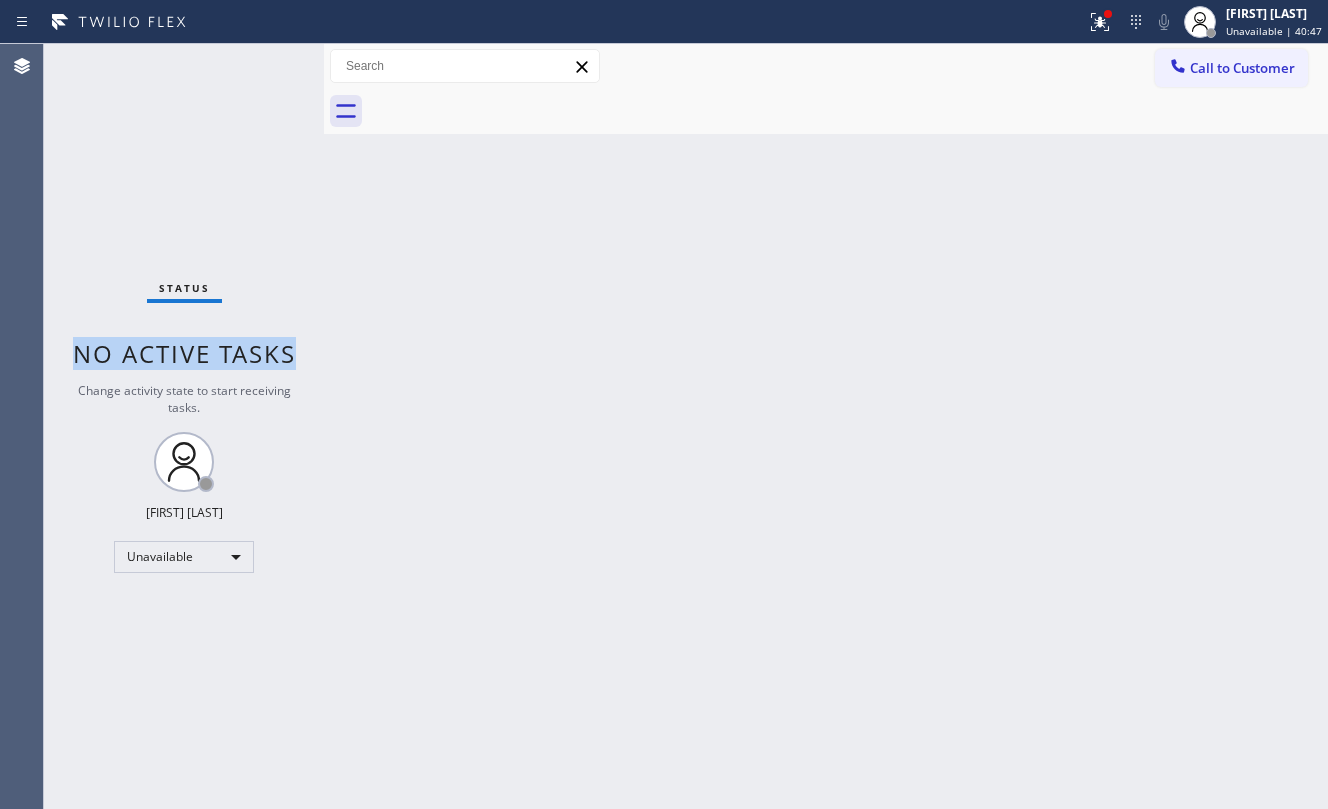 click on "Back to Dashboard Change Sender ID Customers Technicians Select a contact Outbound call Location Search location Your caller id phone number Customer number Call Customer info Name   Phone none Address none Change Sender ID HVAC +18559994417 5 Star Appliance +18557314952 Appliance Repair +18554611149 Plumbing +18889090120 Air Duct Cleaning +18006865038  Electricians +18005688664 Cancel Change Check personal SMS Reset Change No tabs Call to Customer Outbound call Location HVAC Alliance Expert Your caller id phone number [PHONE] Customer number Call Outbound call Technician Search Technician Your caller id phone number Your caller id phone number Call" at bounding box center (826, 426) 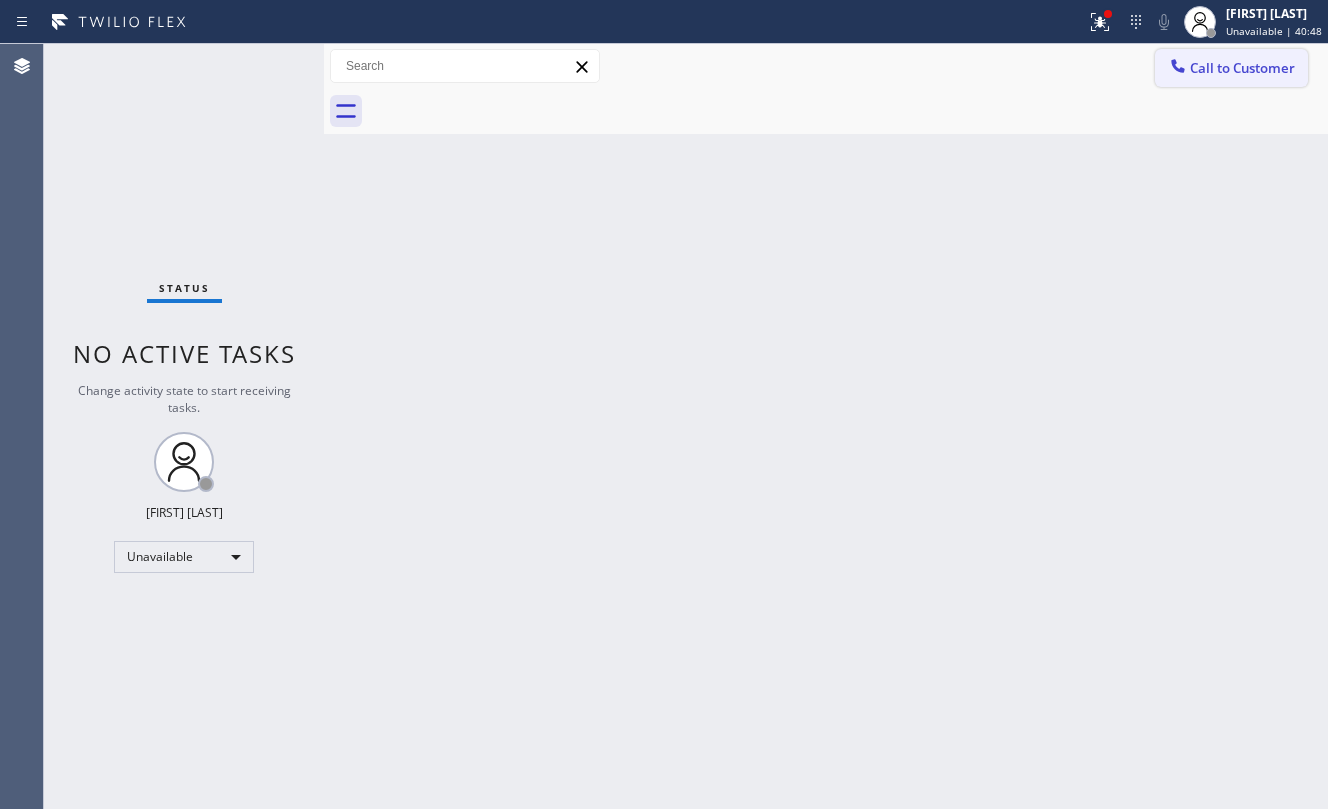 click on "Call to Customer" at bounding box center [1242, 68] 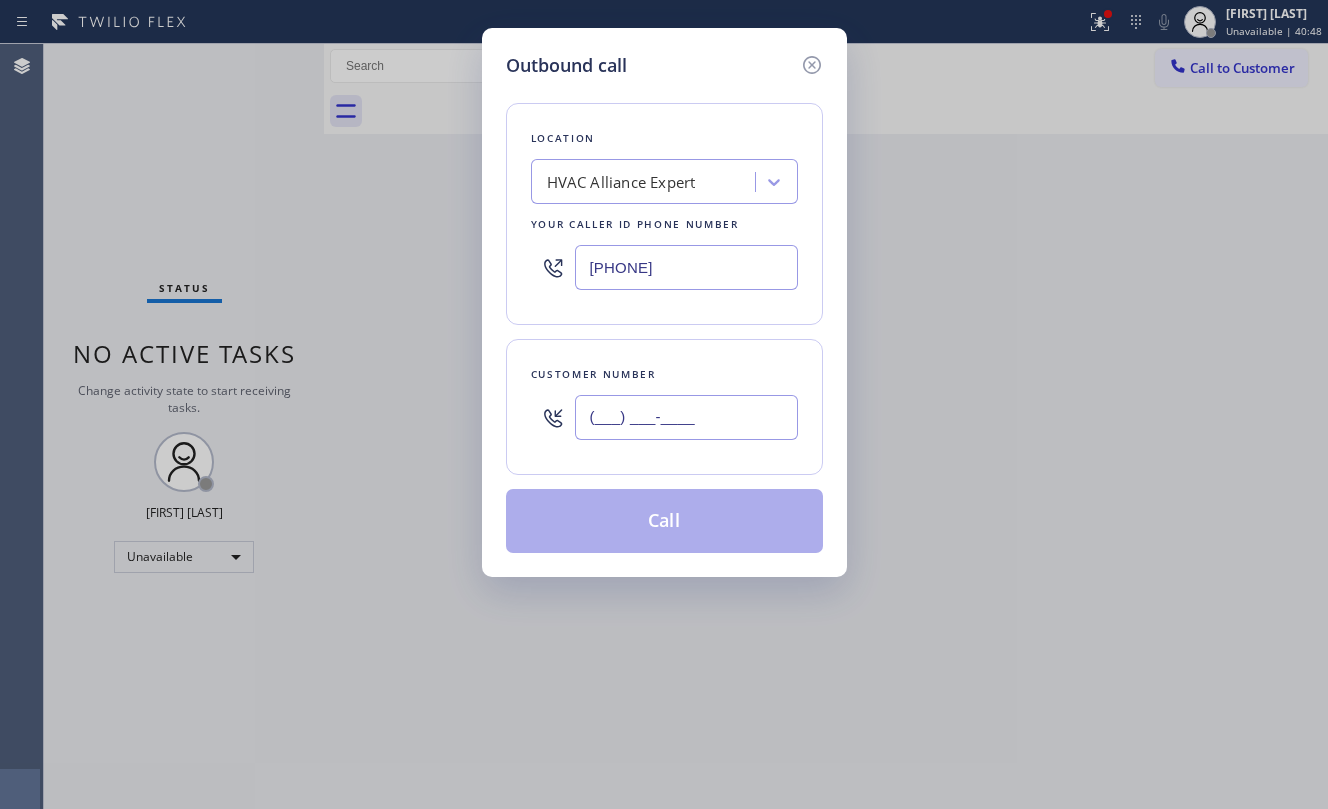 click on "(___) ___-____" at bounding box center [686, 417] 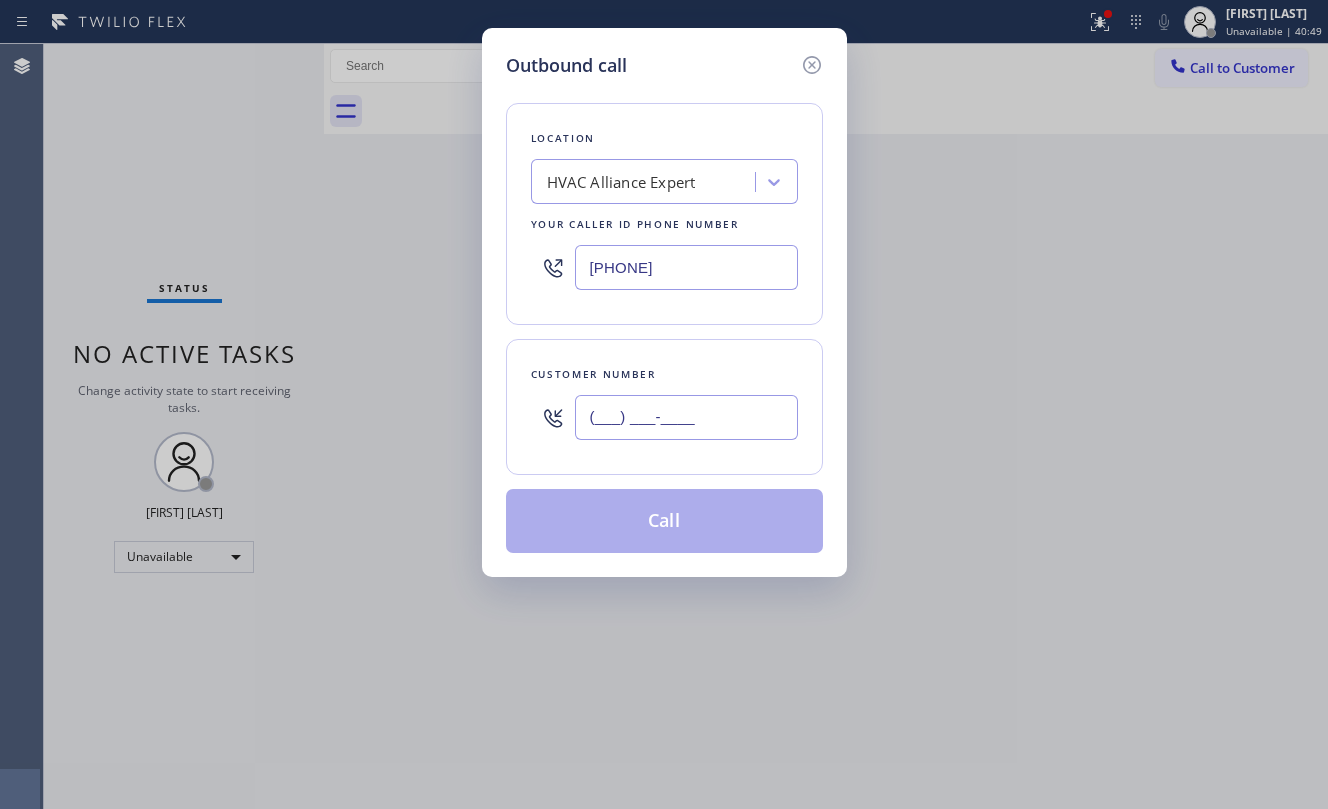 paste on "[PHONE]" 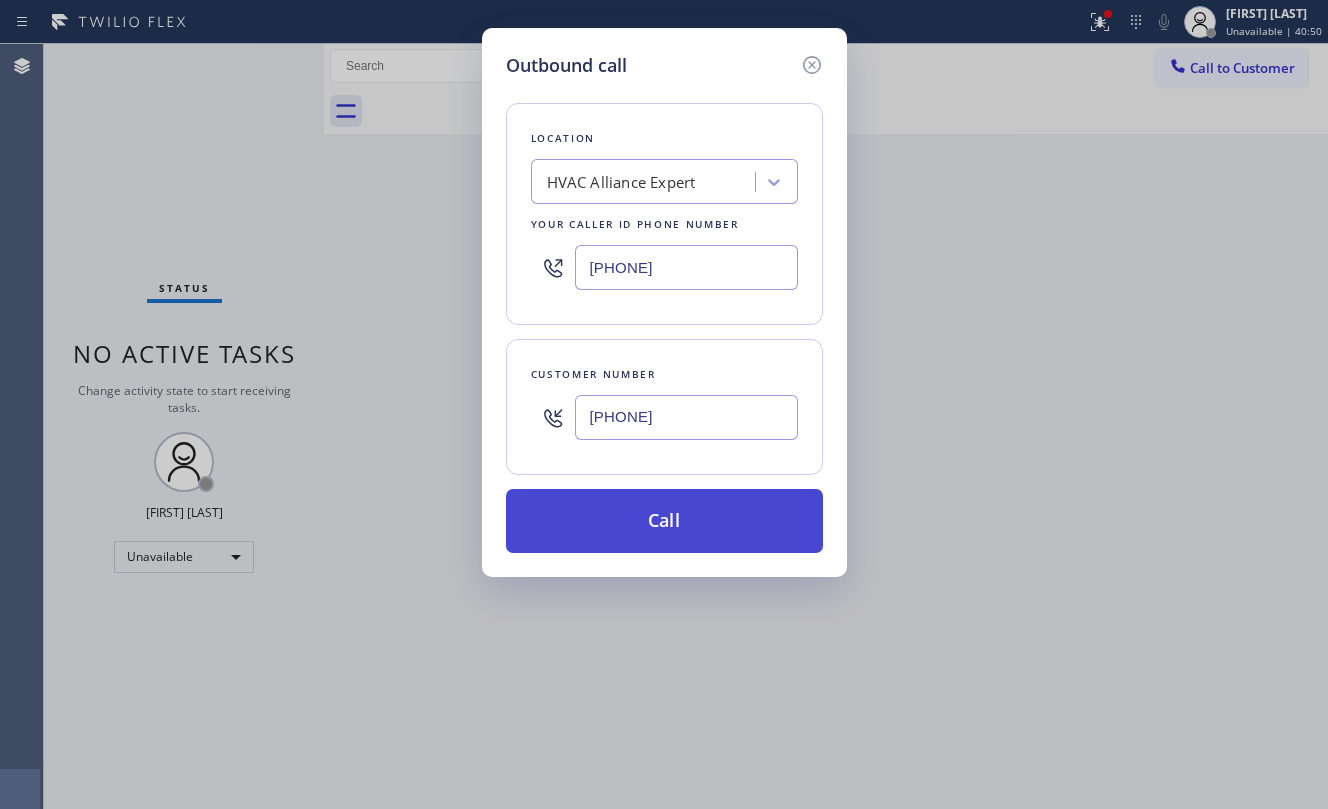 type on "[PHONE]" 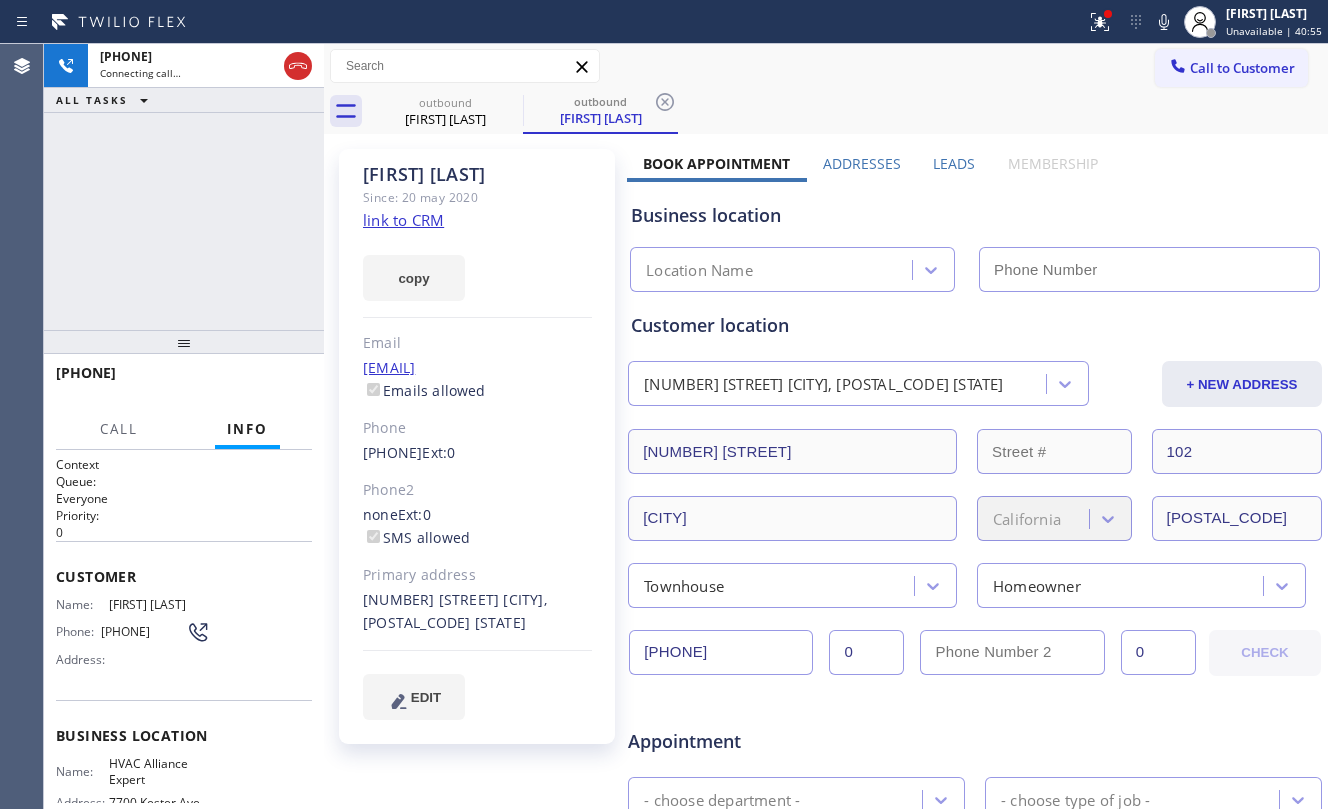 type on "[PHONE]" 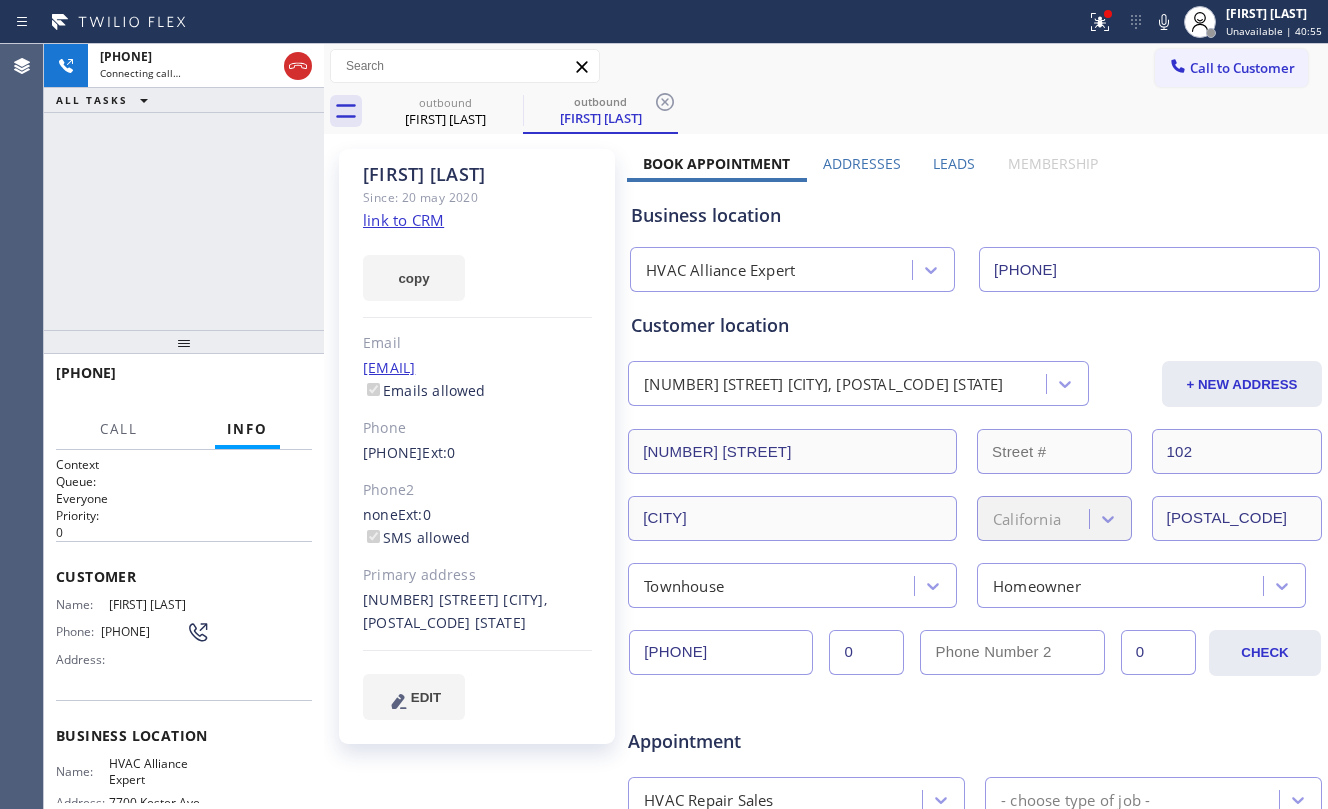 click on "link to CRM" 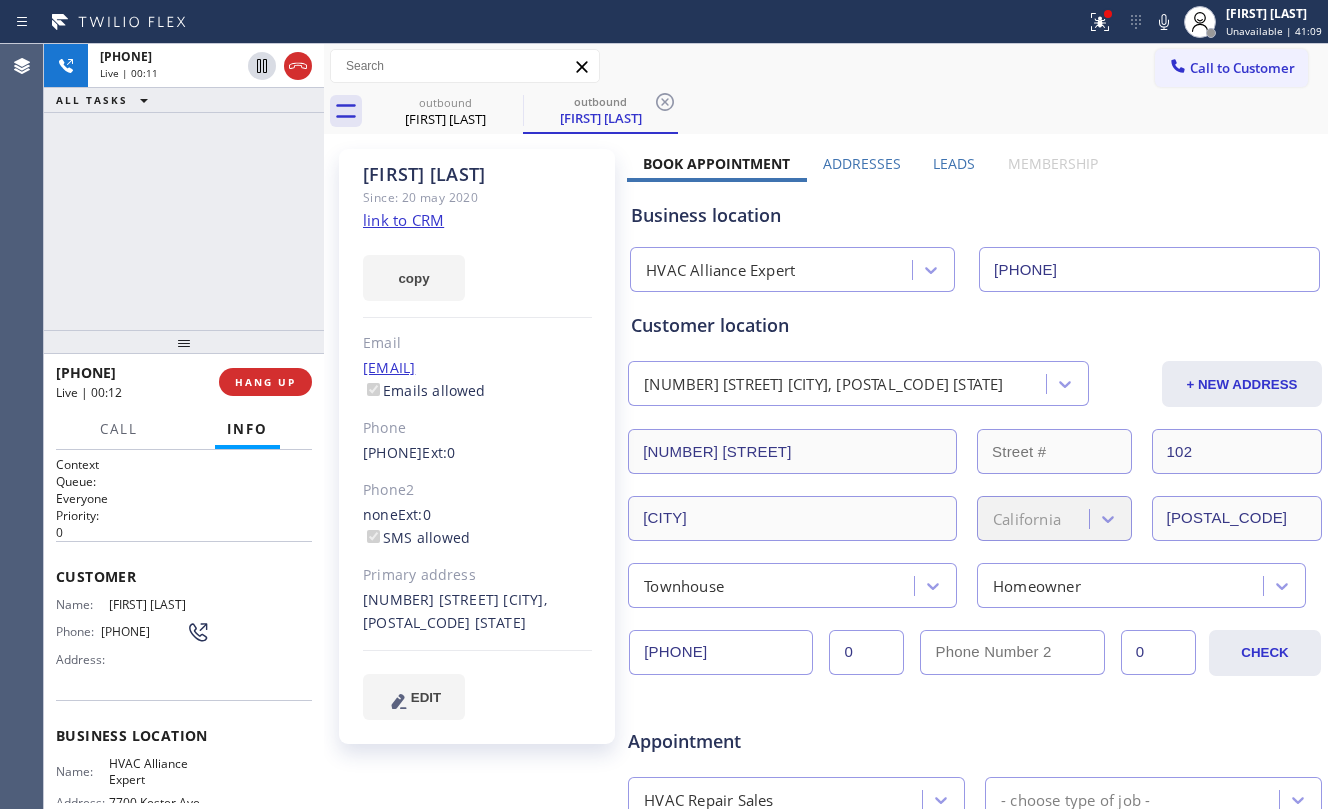 click on "[PHONE] Live | 00:11 ALL TASKS ALL TASKS ACTIVE TASKS TASKS IN WRAP UP" at bounding box center (184, 187) 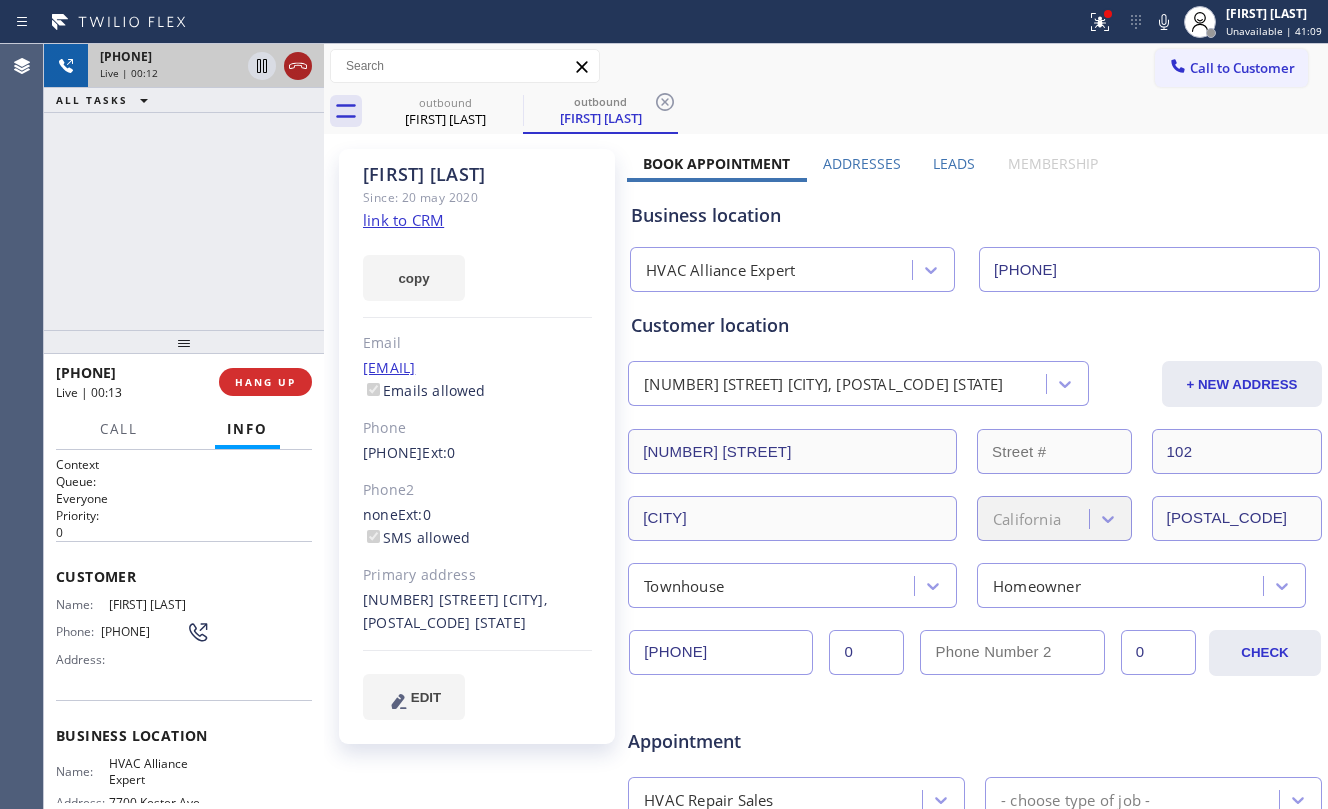 click 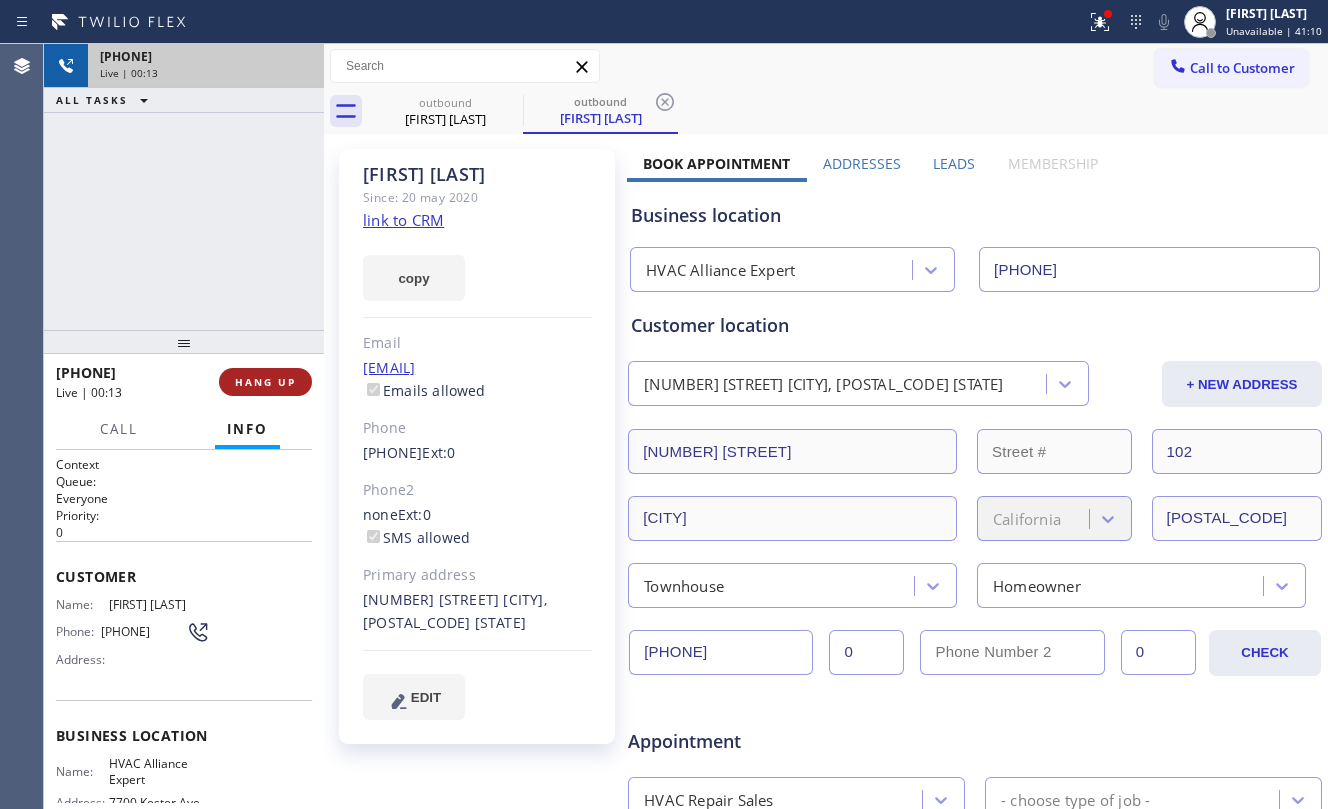 click on "HANG UP" at bounding box center [265, 382] 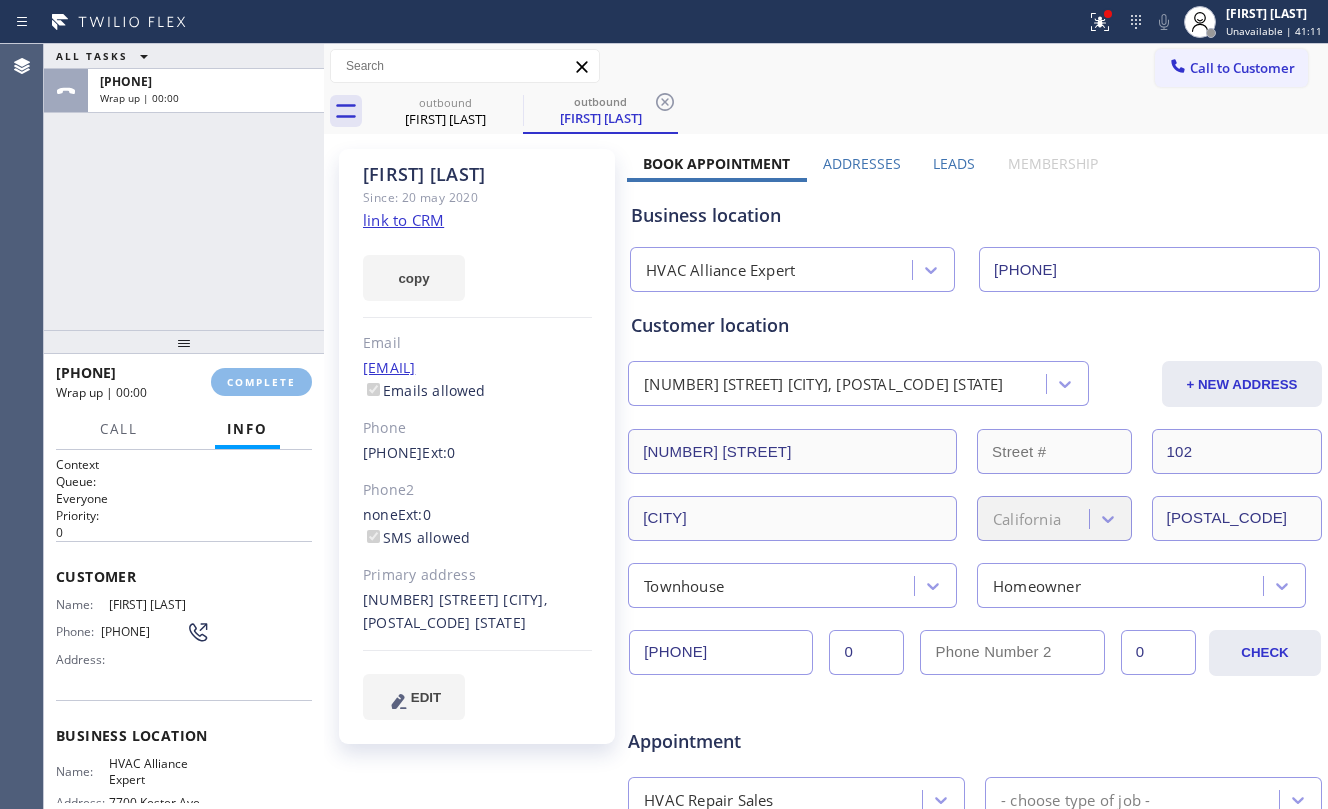 click at bounding box center (184, 342) 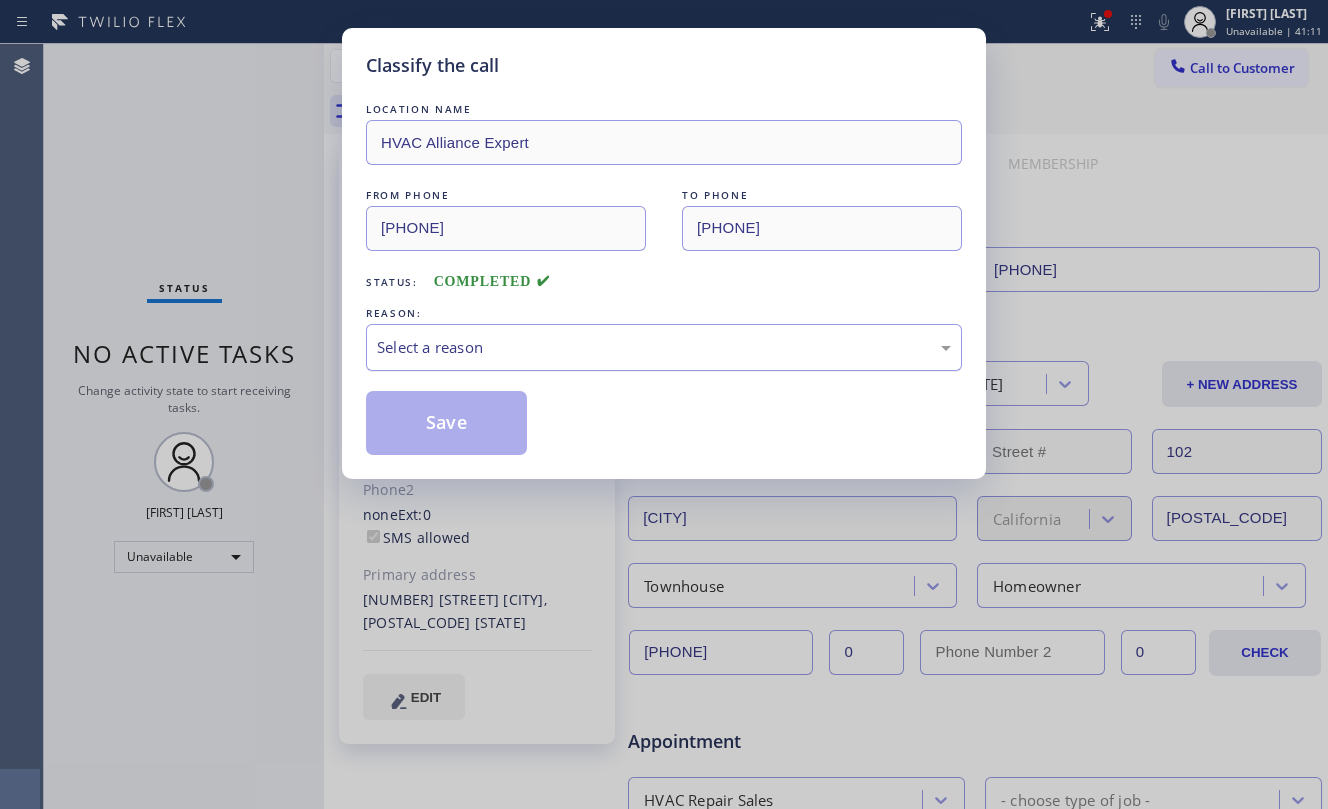 click on "Select a reason" at bounding box center [664, 347] 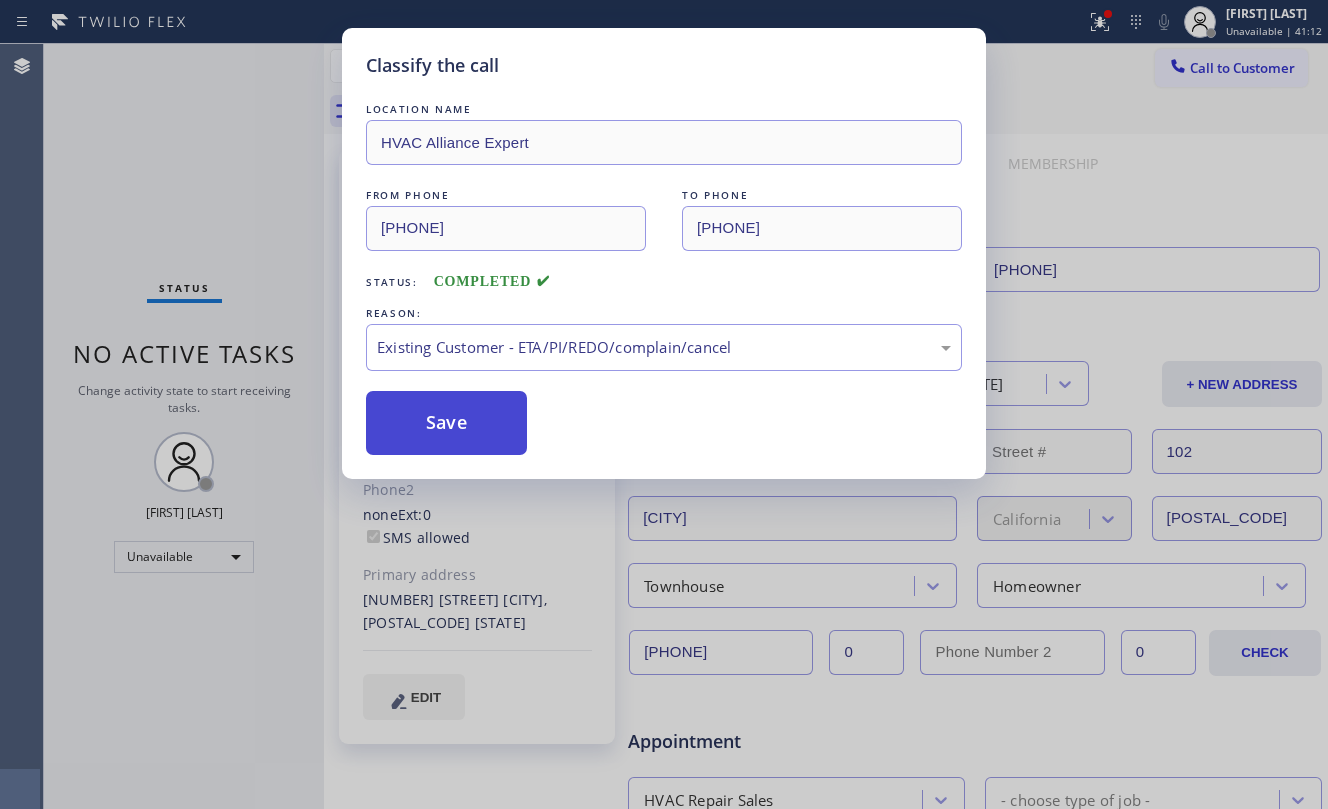 click on "Save" at bounding box center (446, 423) 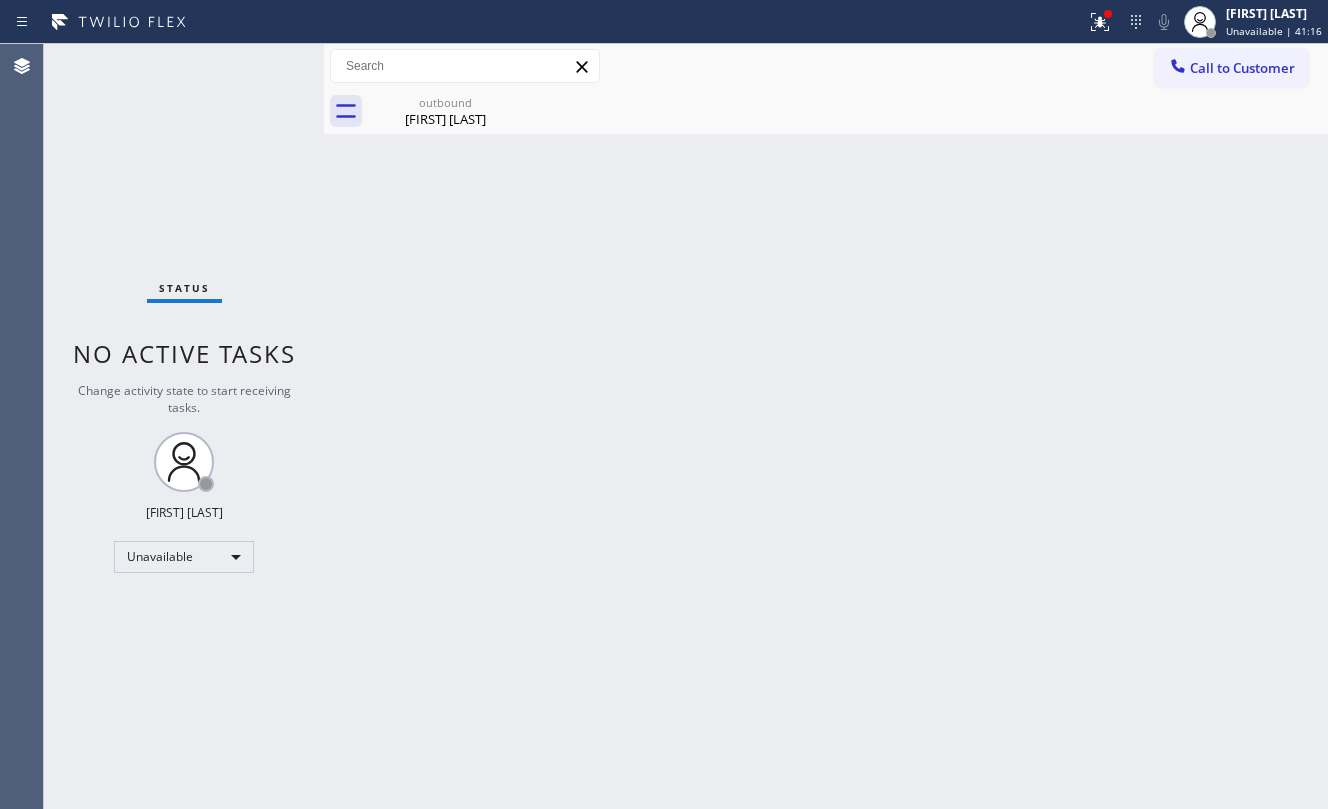 click on "[FIRST] [LAST]" at bounding box center (445, 119) 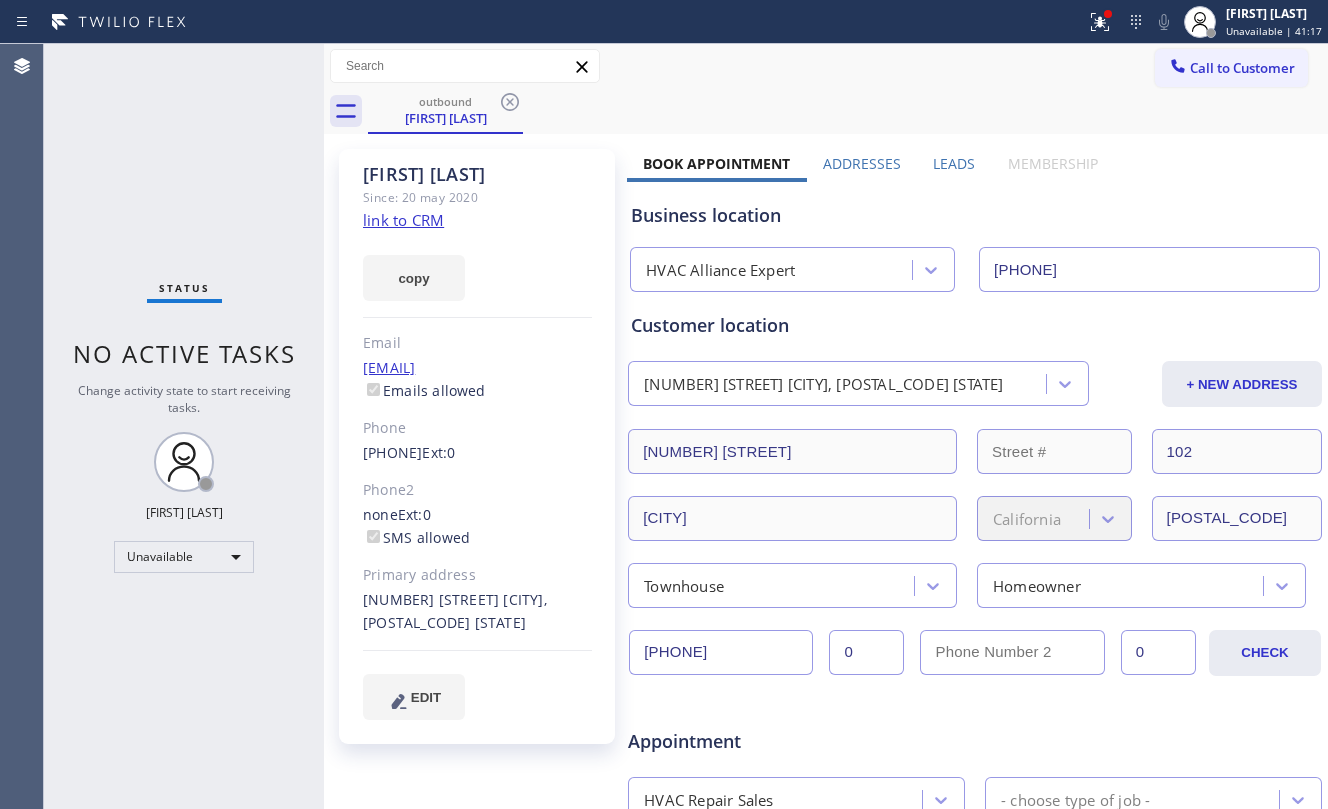 click on "link to CRM" 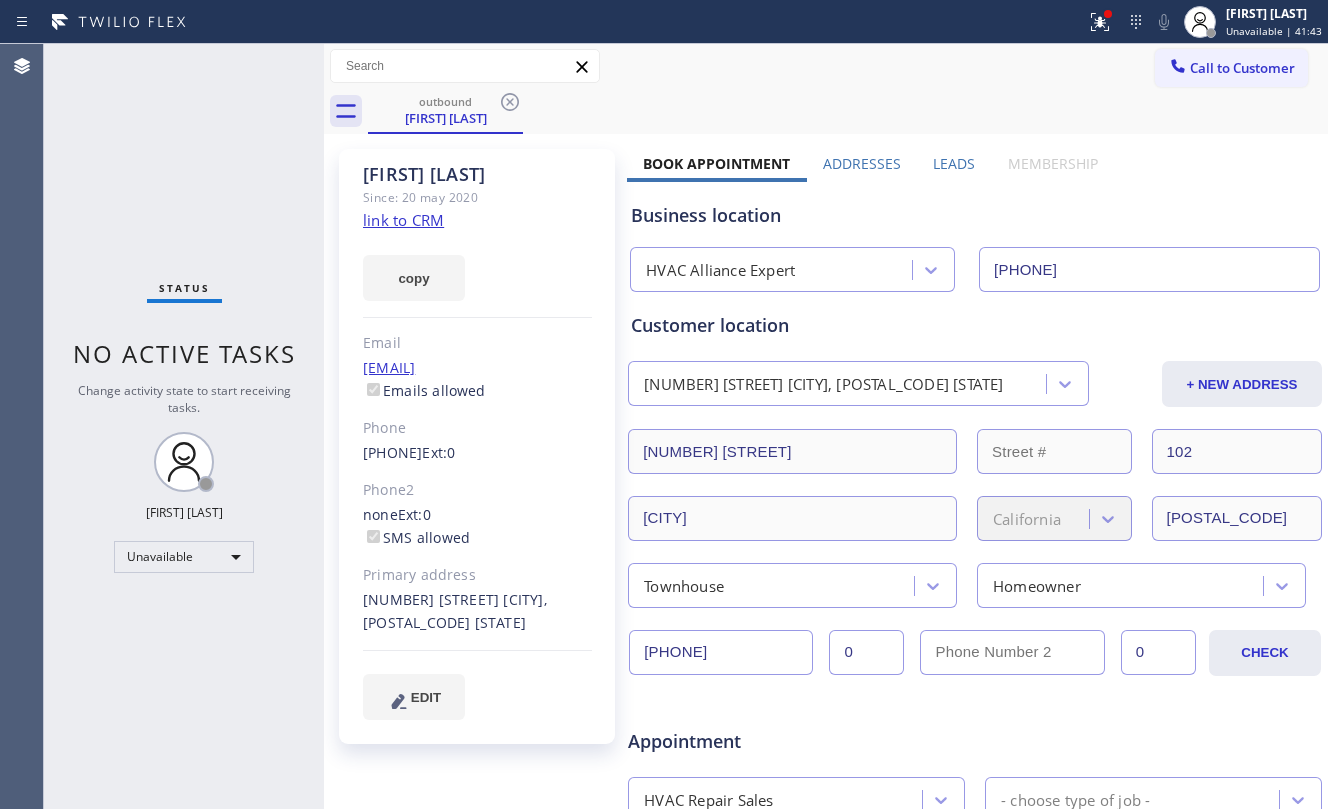 click on "Call to Customer" at bounding box center (1242, 68) 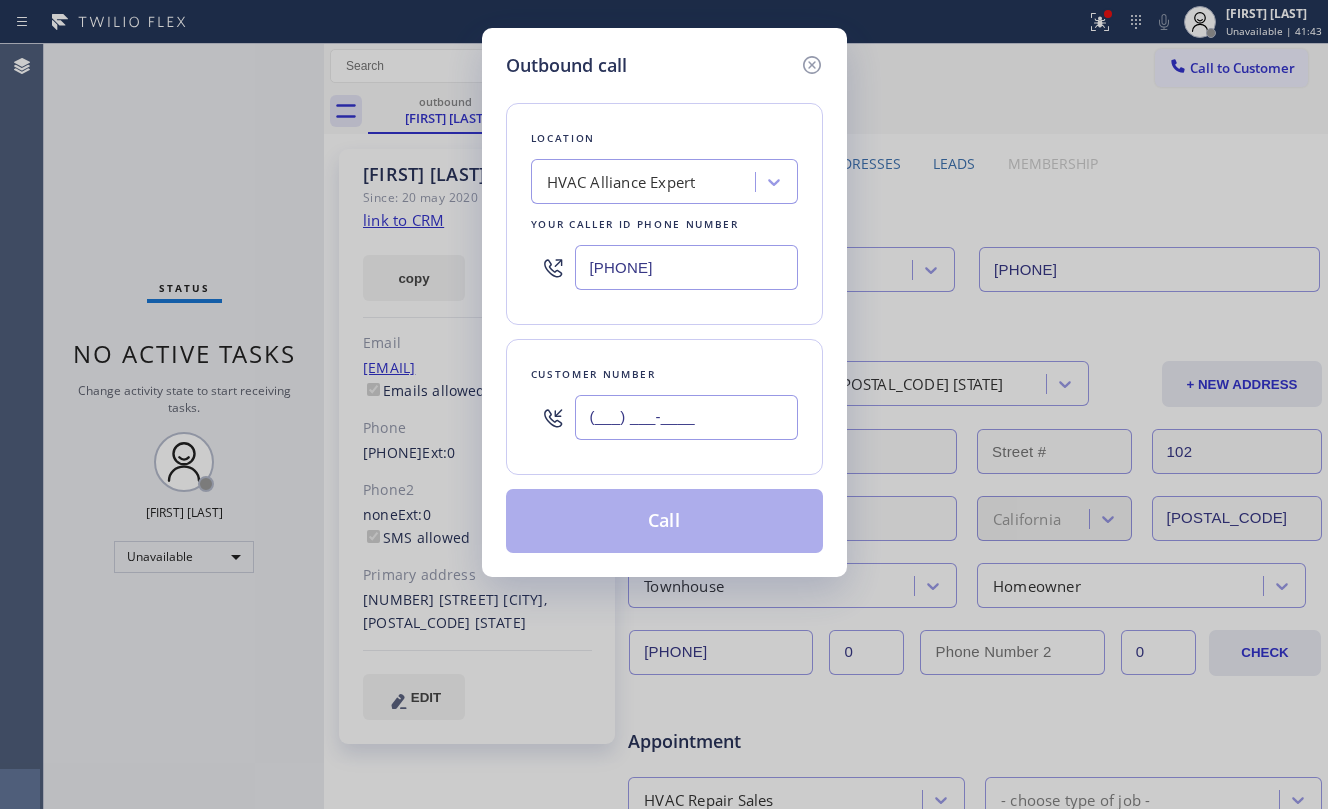 click on "(___) ___-____" at bounding box center [686, 417] 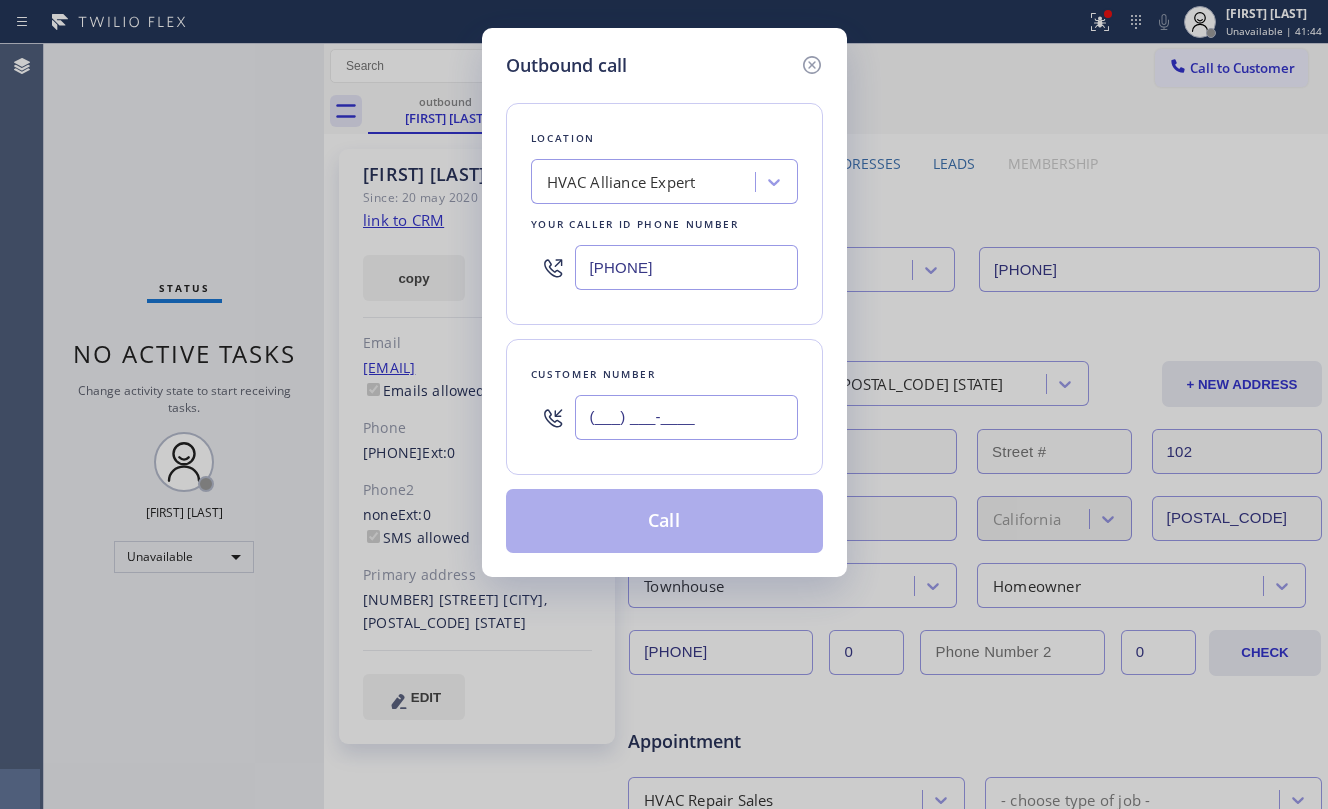 paste on "[PHONE]" 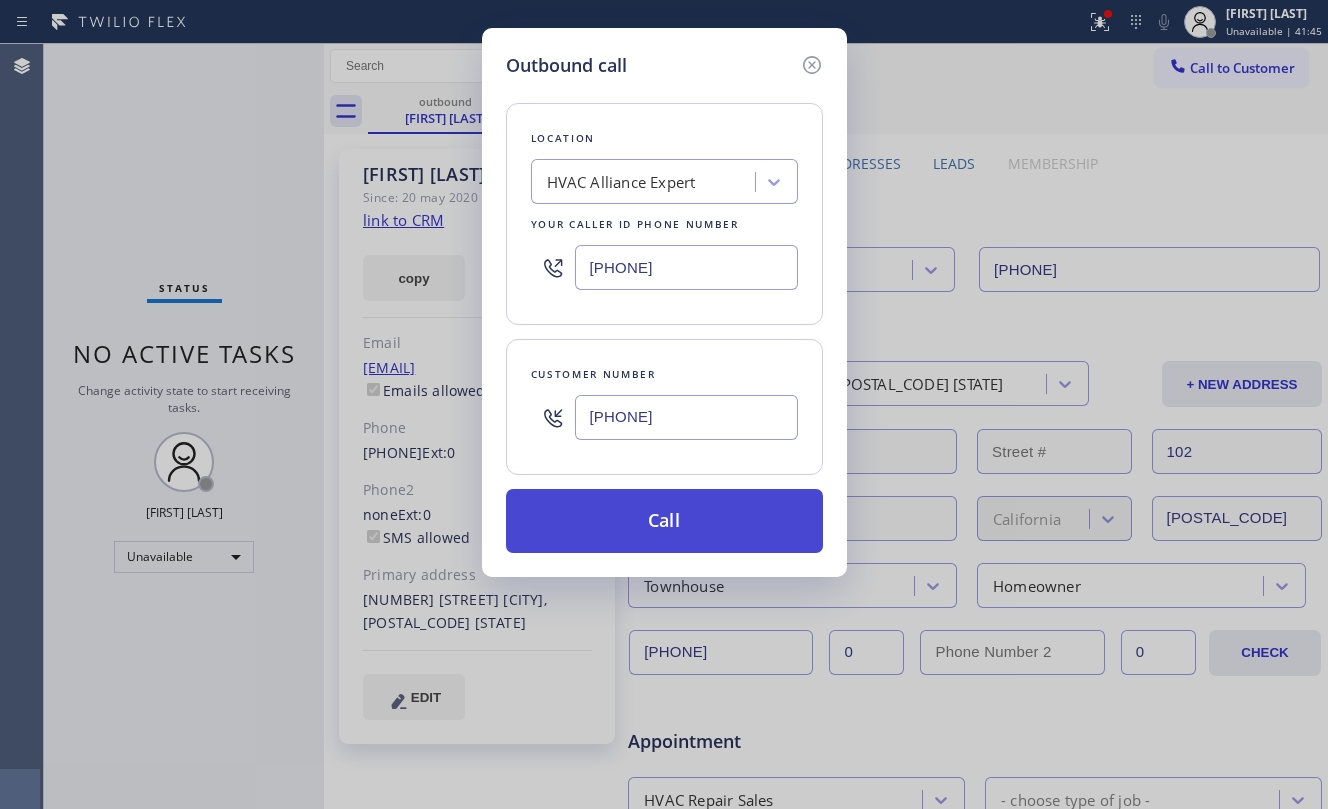 type on "[PHONE]" 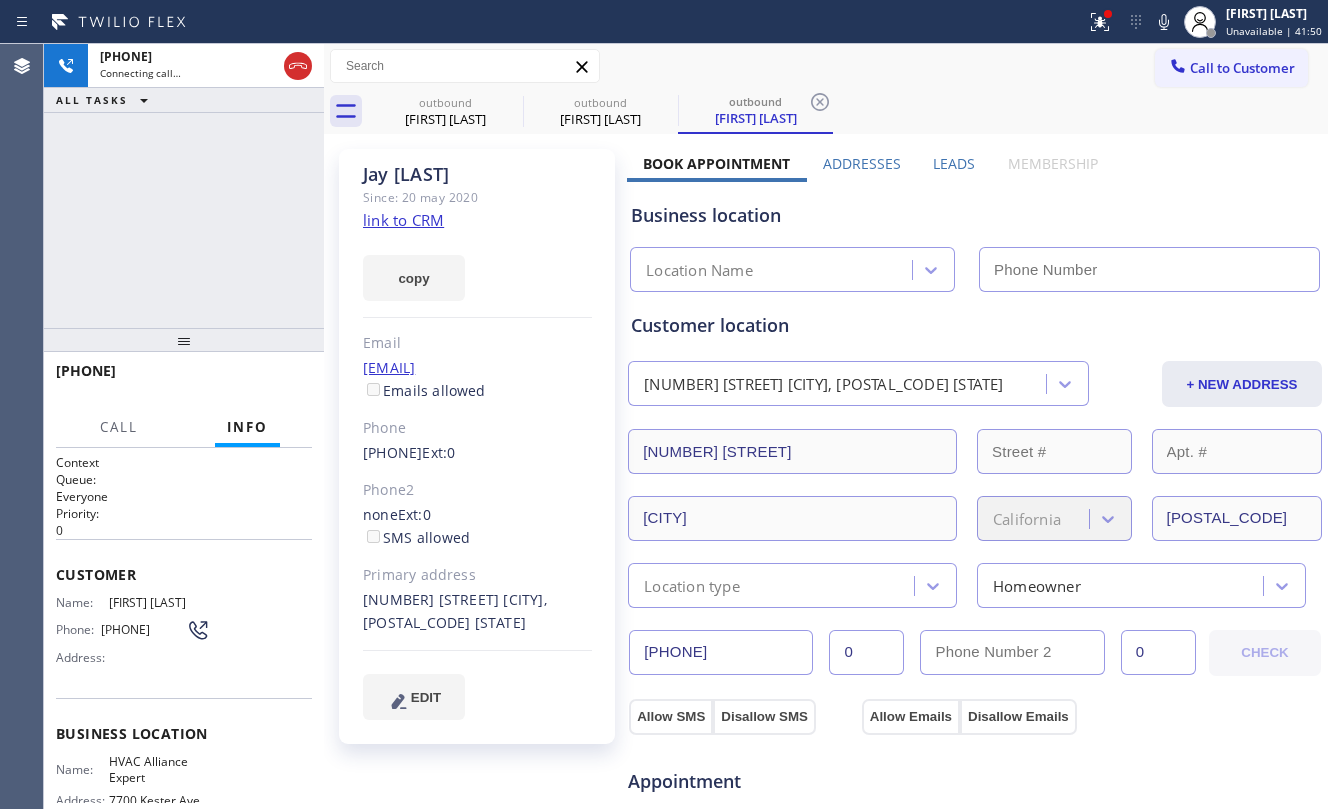 type on "[PHONE]" 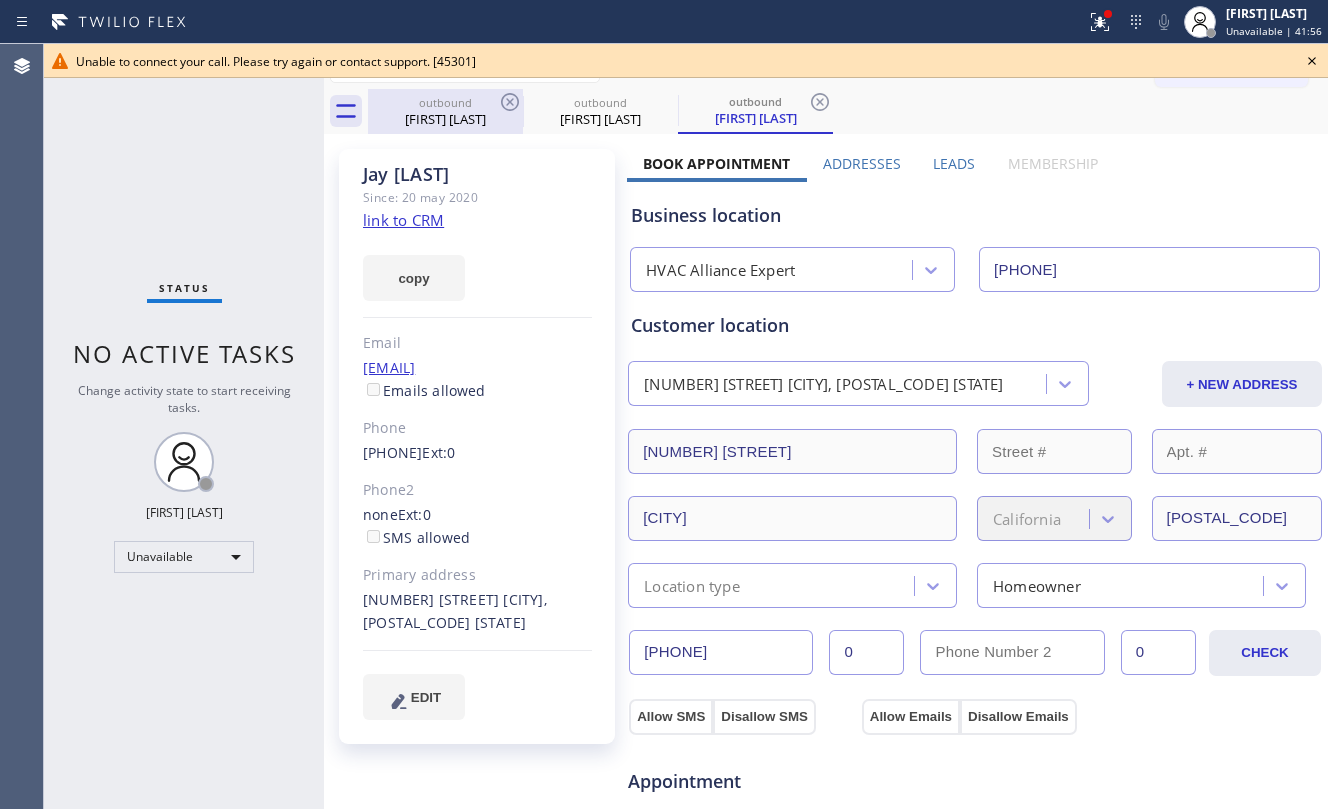 click on "[FIRST] [LAST]" at bounding box center (445, 119) 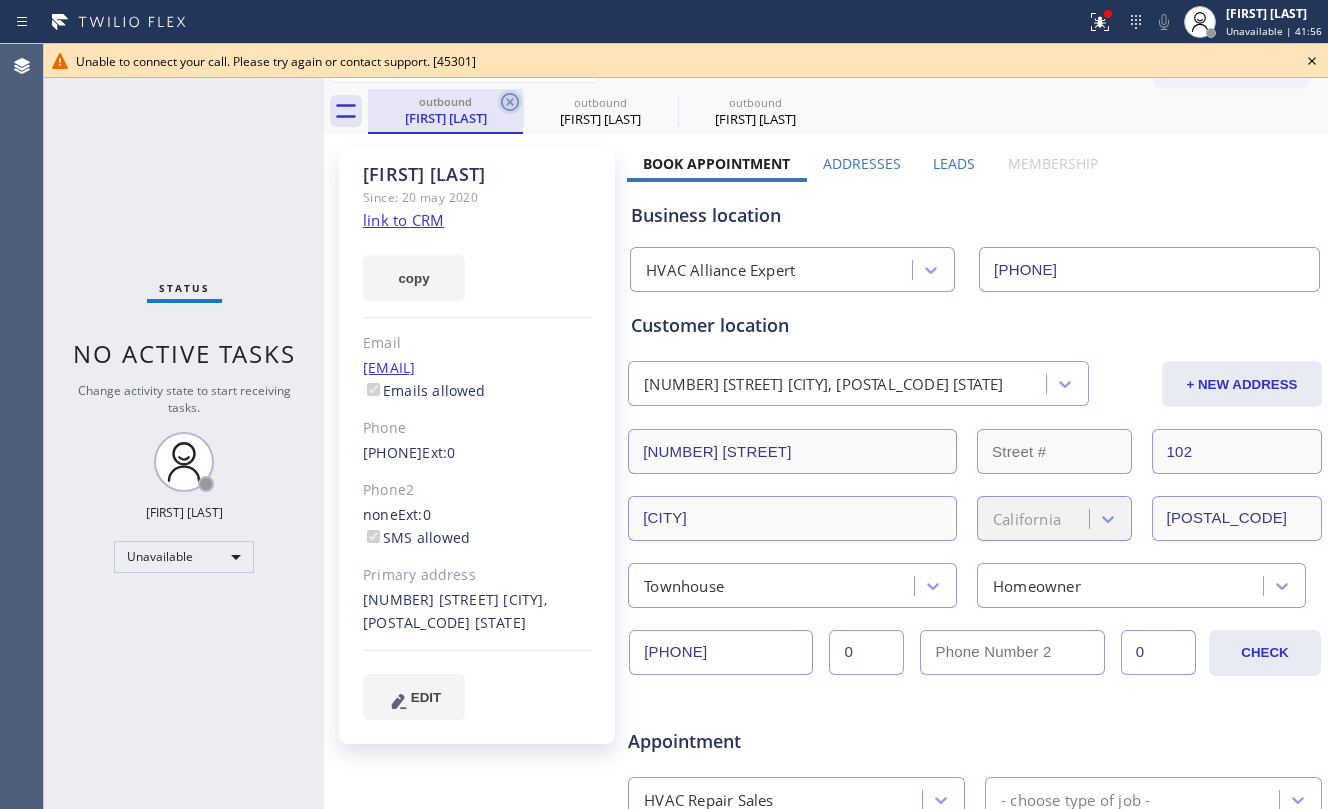 click 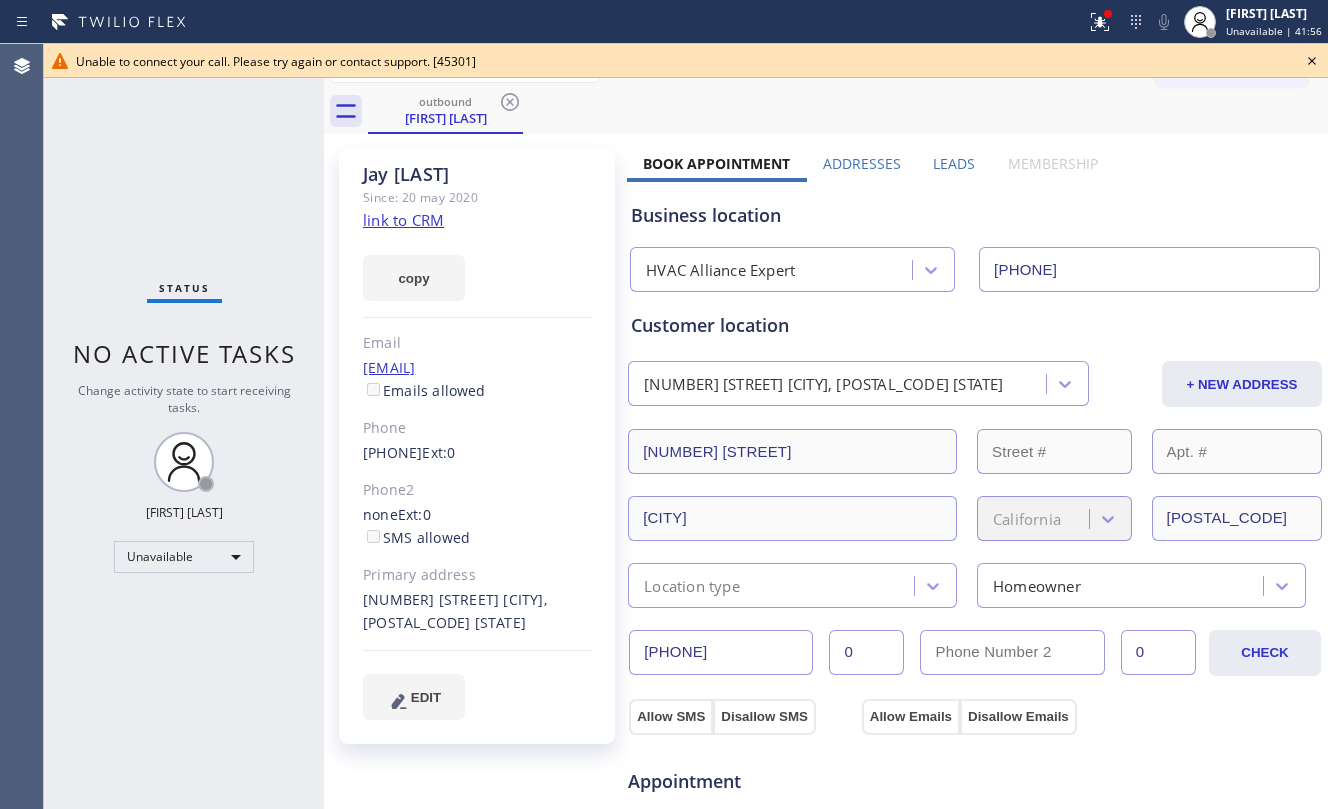 click 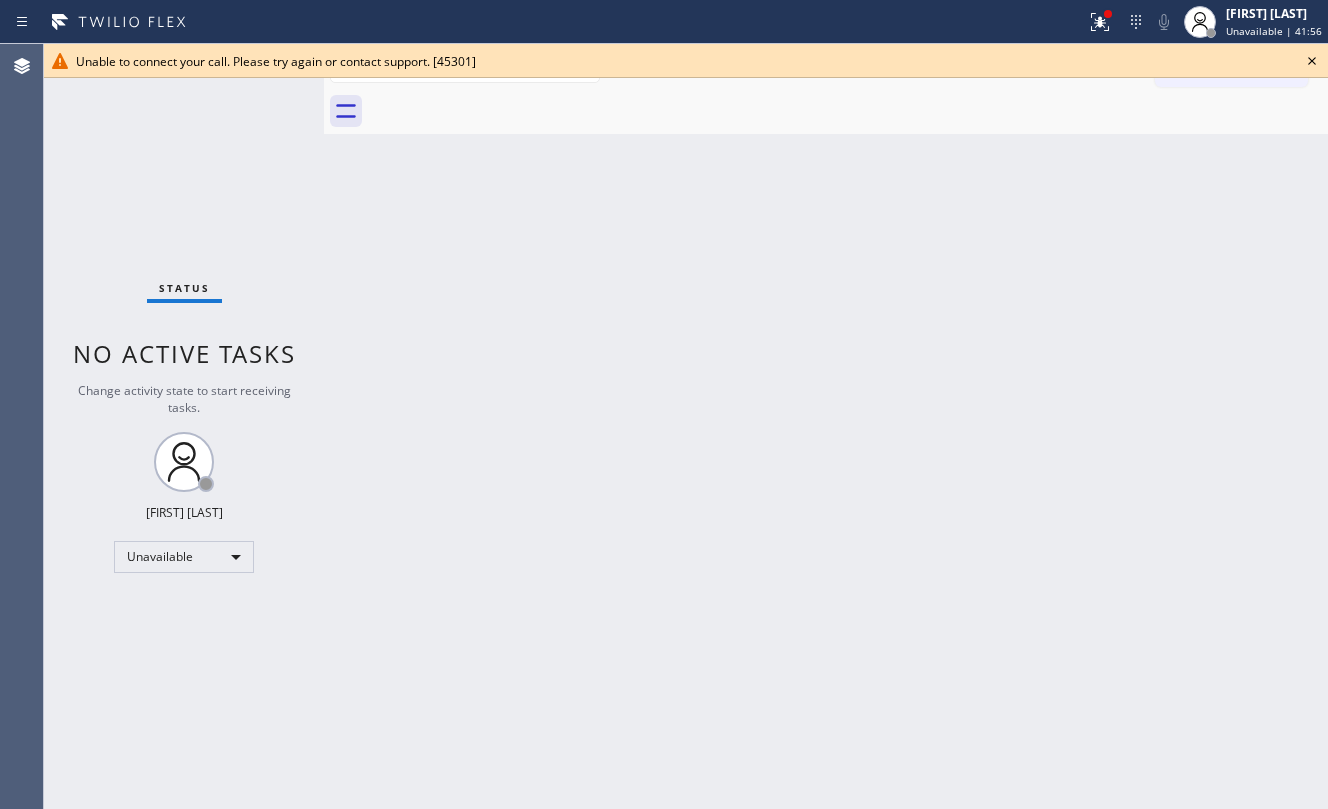 click at bounding box center [848, 111] 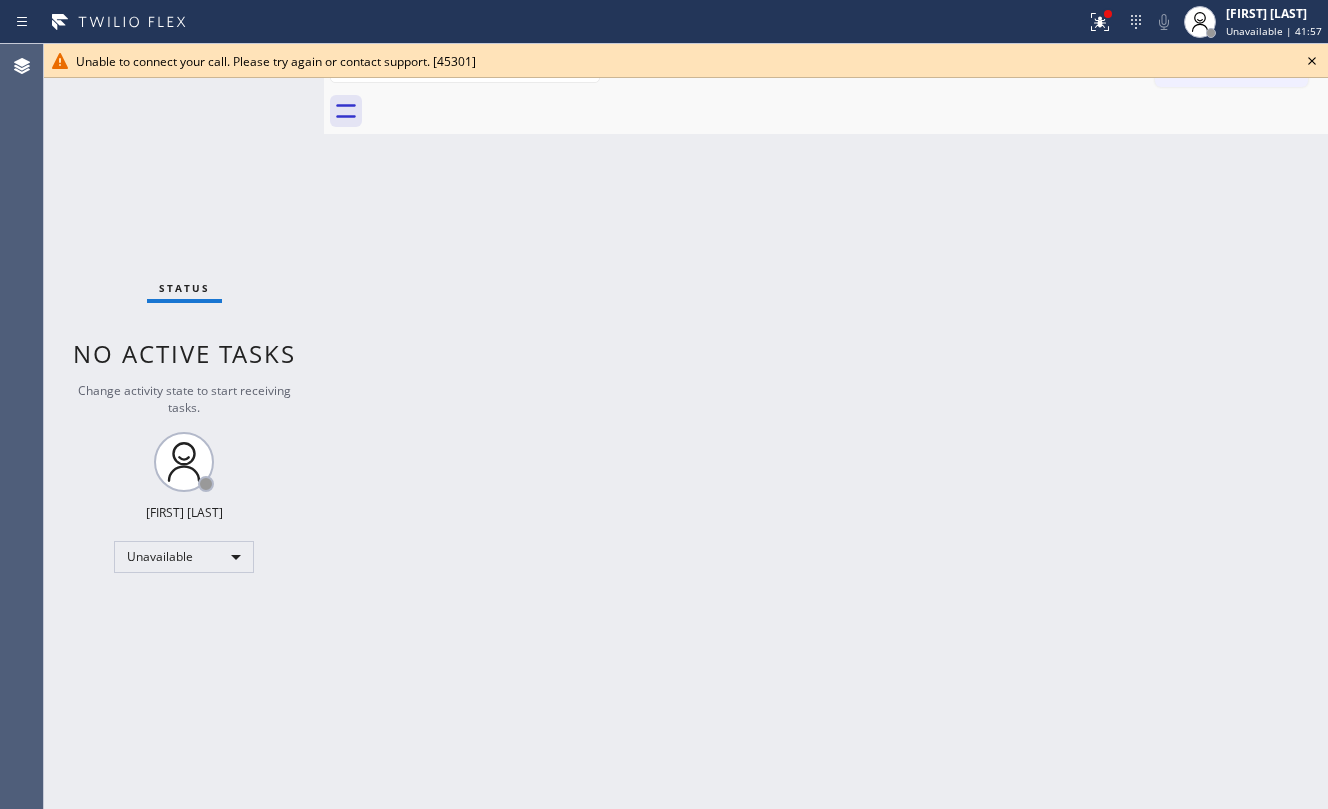 click at bounding box center (848, 111) 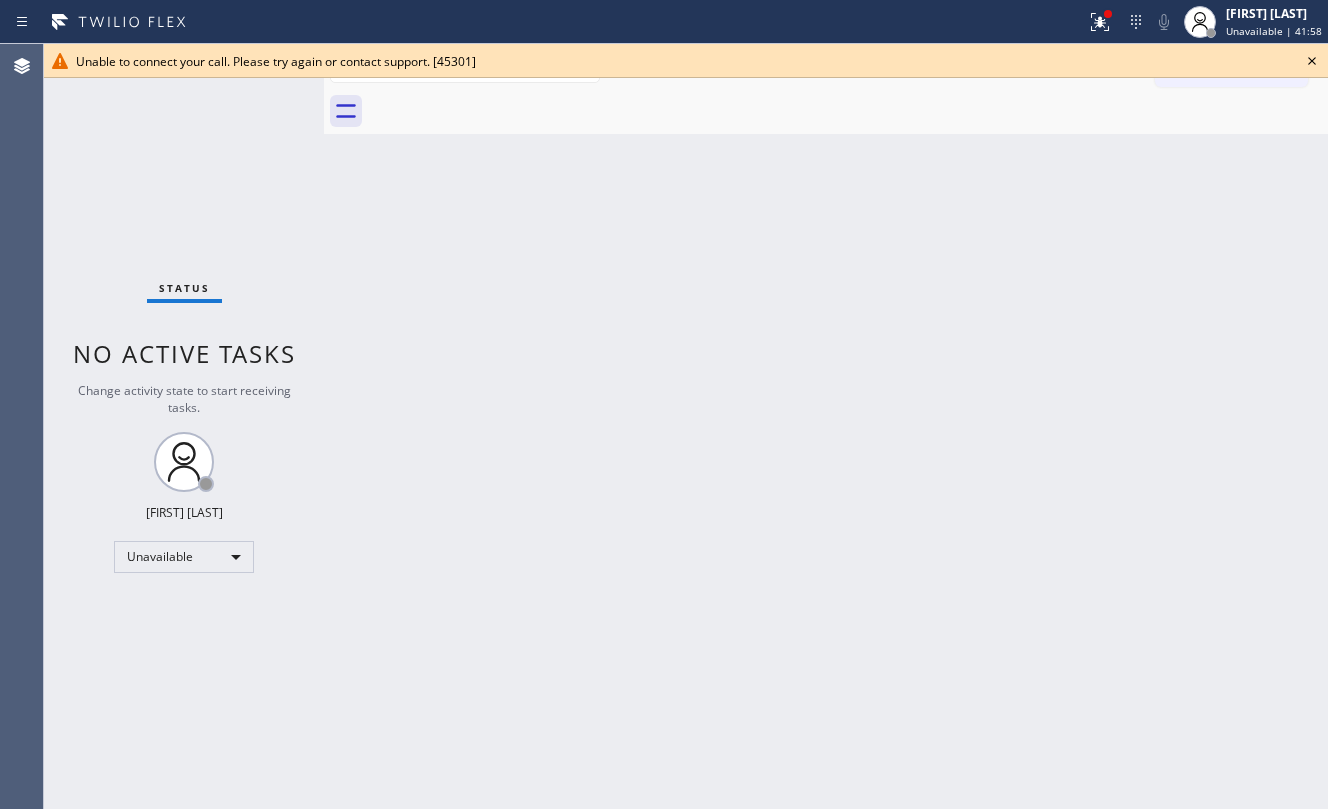 click 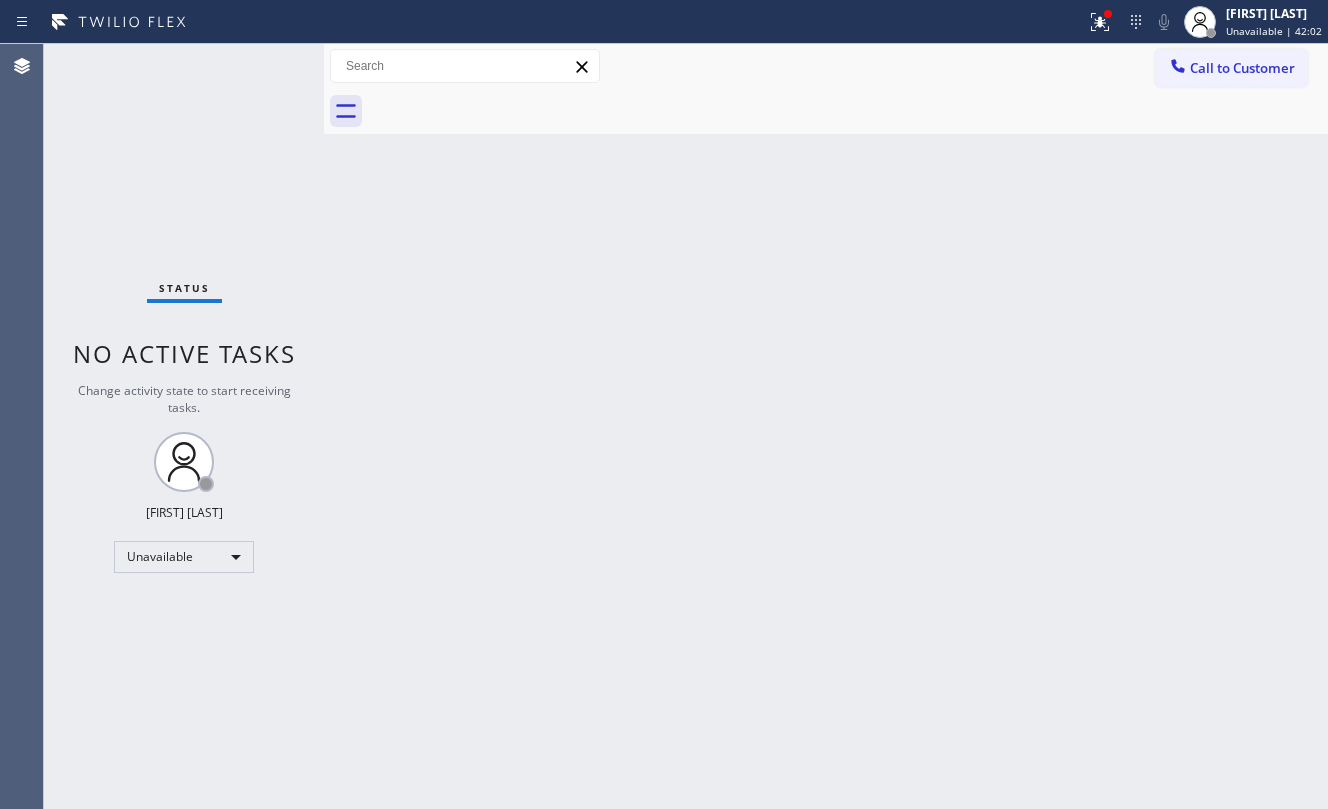 click on "Back to Dashboard Change Sender ID Customers Technicians Select a contact Outbound call Location Search location Your caller id phone number Customer number Call Customer info Name   Phone none Address none Change Sender ID HVAC +18559994417 5 Star Appliance +18557314952 Appliance Repair +18554611149 Plumbing +18889090120 Air Duct Cleaning +18006865038  Electricians +18005688664 Cancel Change Check personal SMS Reset Change No tabs Call to Customer Outbound call Location HVAC Alliance Expert Your caller id phone number [PHONE] Customer number Call Outbound call Technician Search Technician Your caller id phone number Your caller id phone number Call" at bounding box center [826, 426] 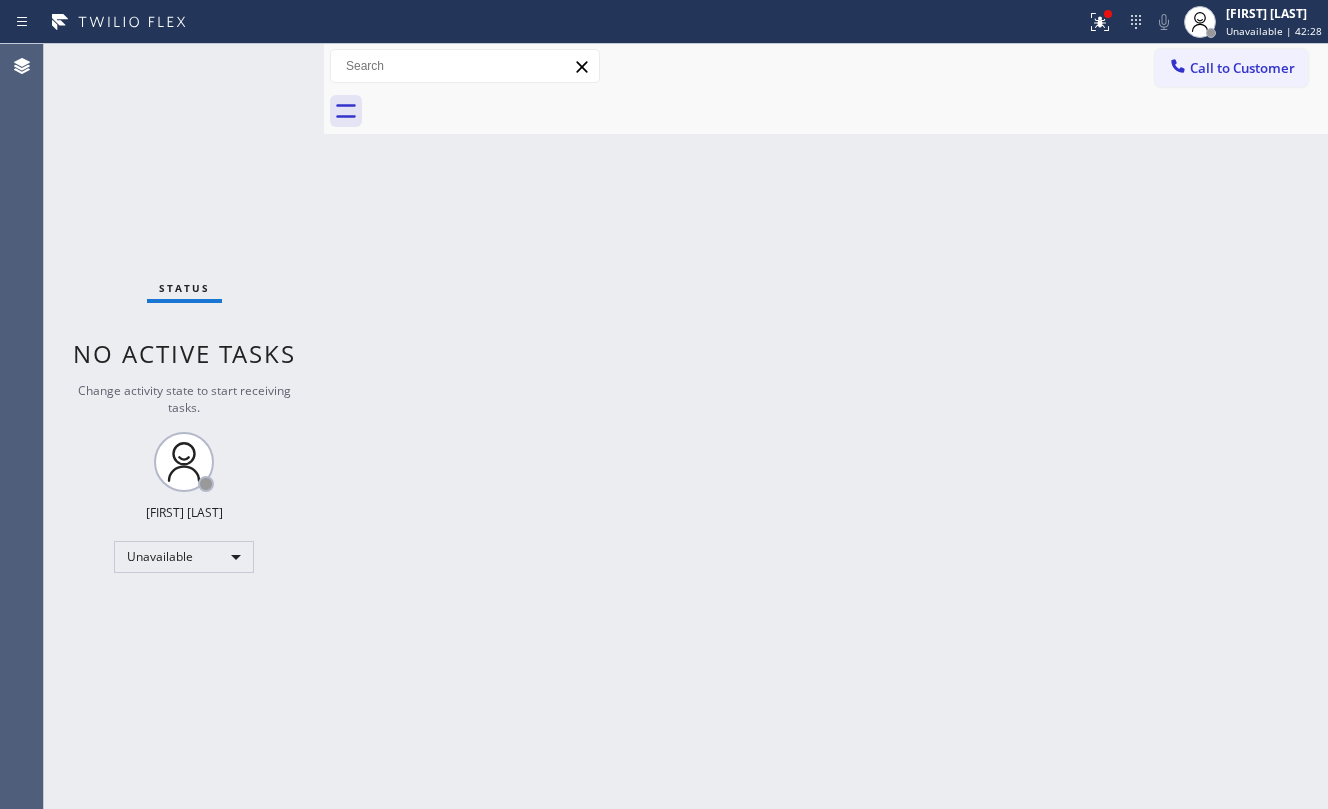 drag, startPoint x: 1234, startPoint y: 73, endPoint x: 988, endPoint y: 225, distance: 289.17123 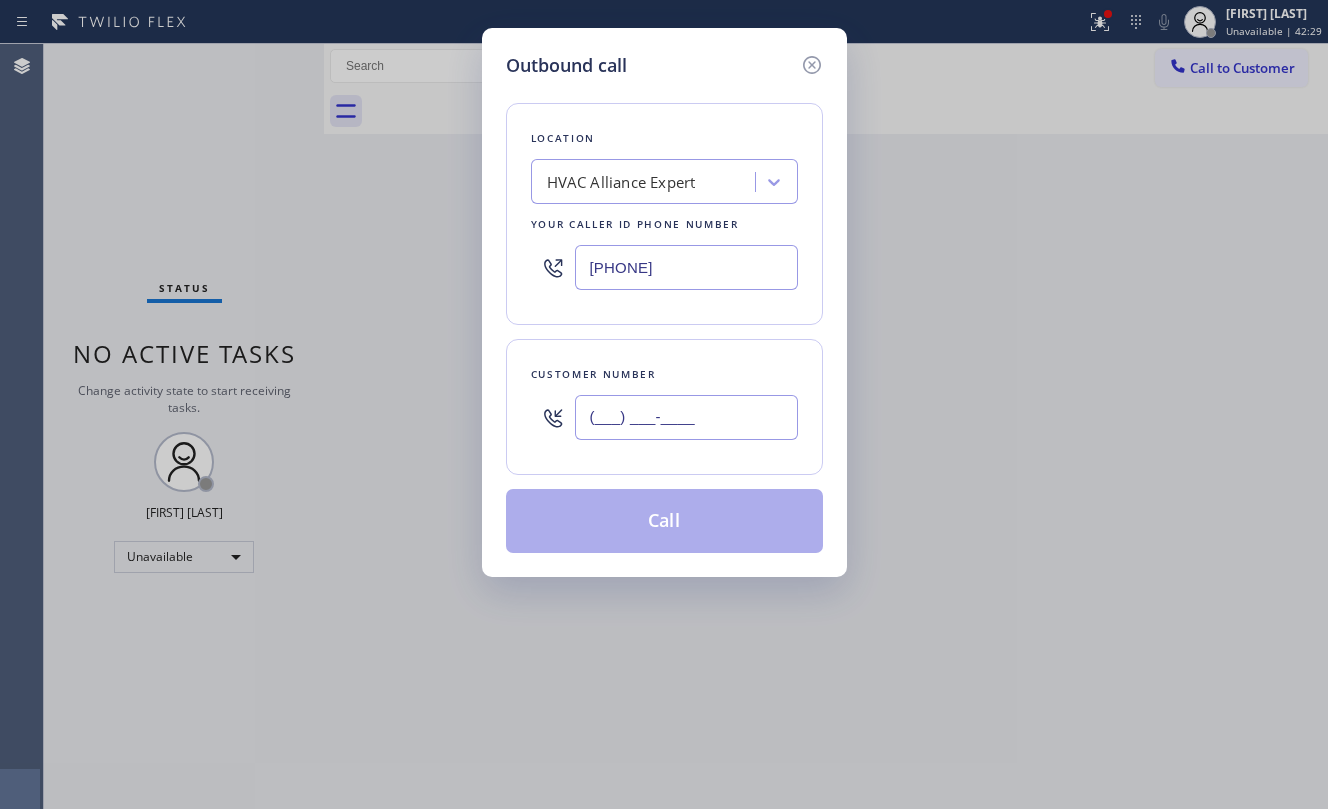 click on "(___) ___-____" at bounding box center [686, 417] 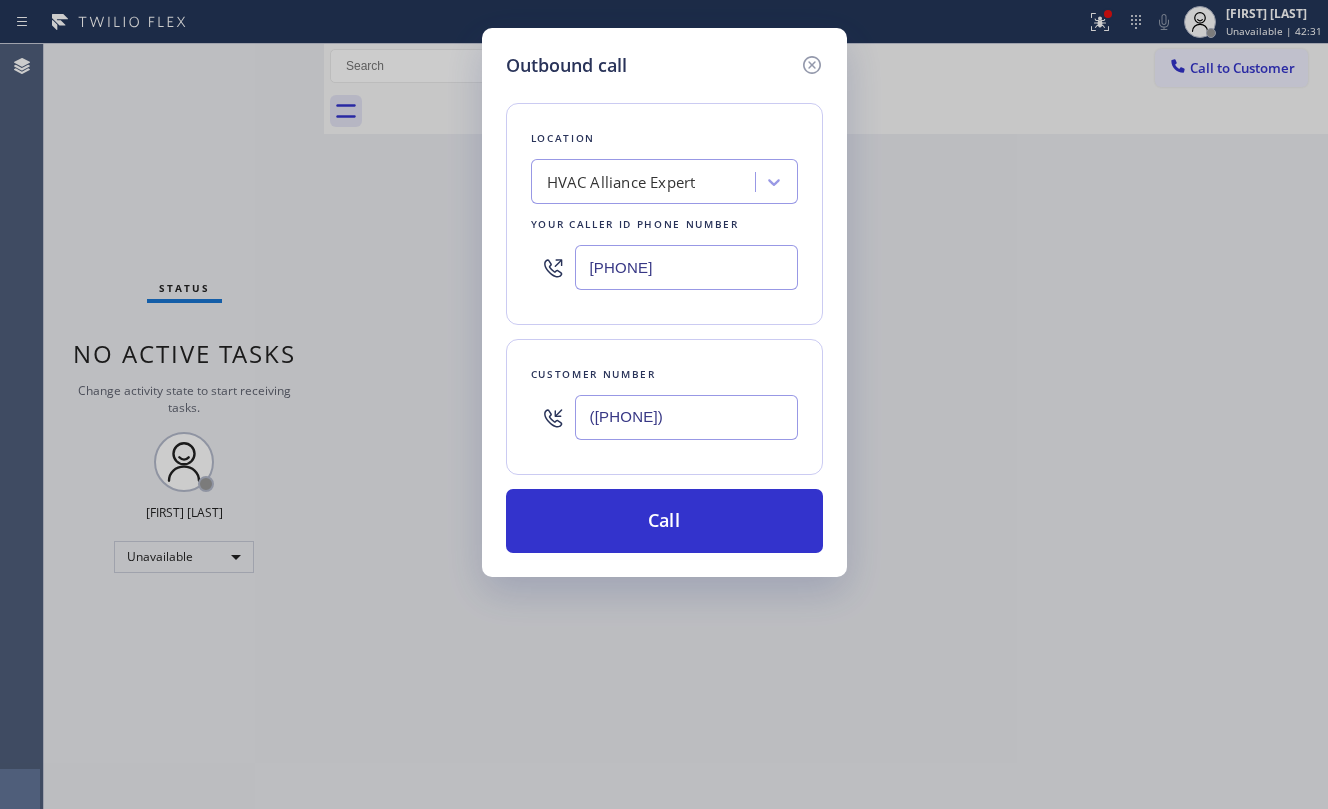 type on "([PHONE])" 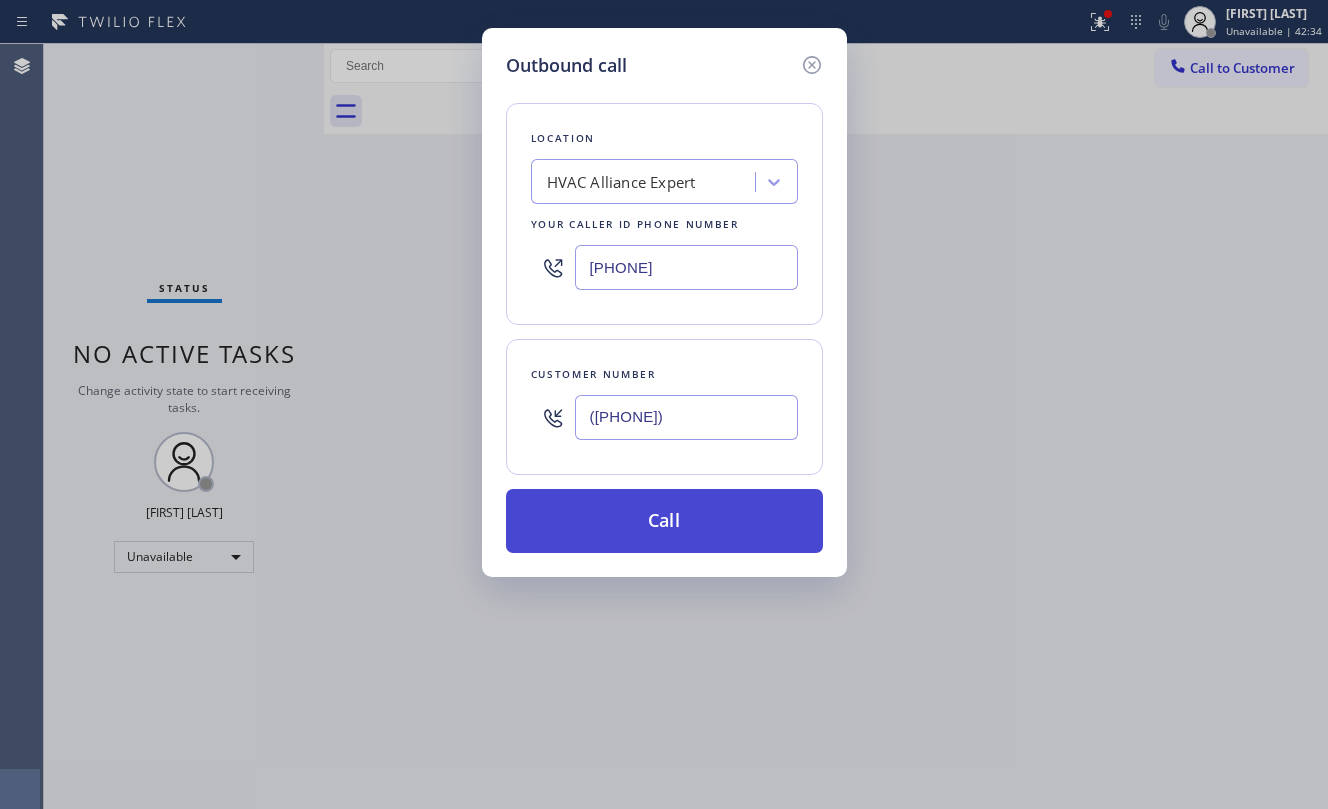 click on "Call" at bounding box center (664, 521) 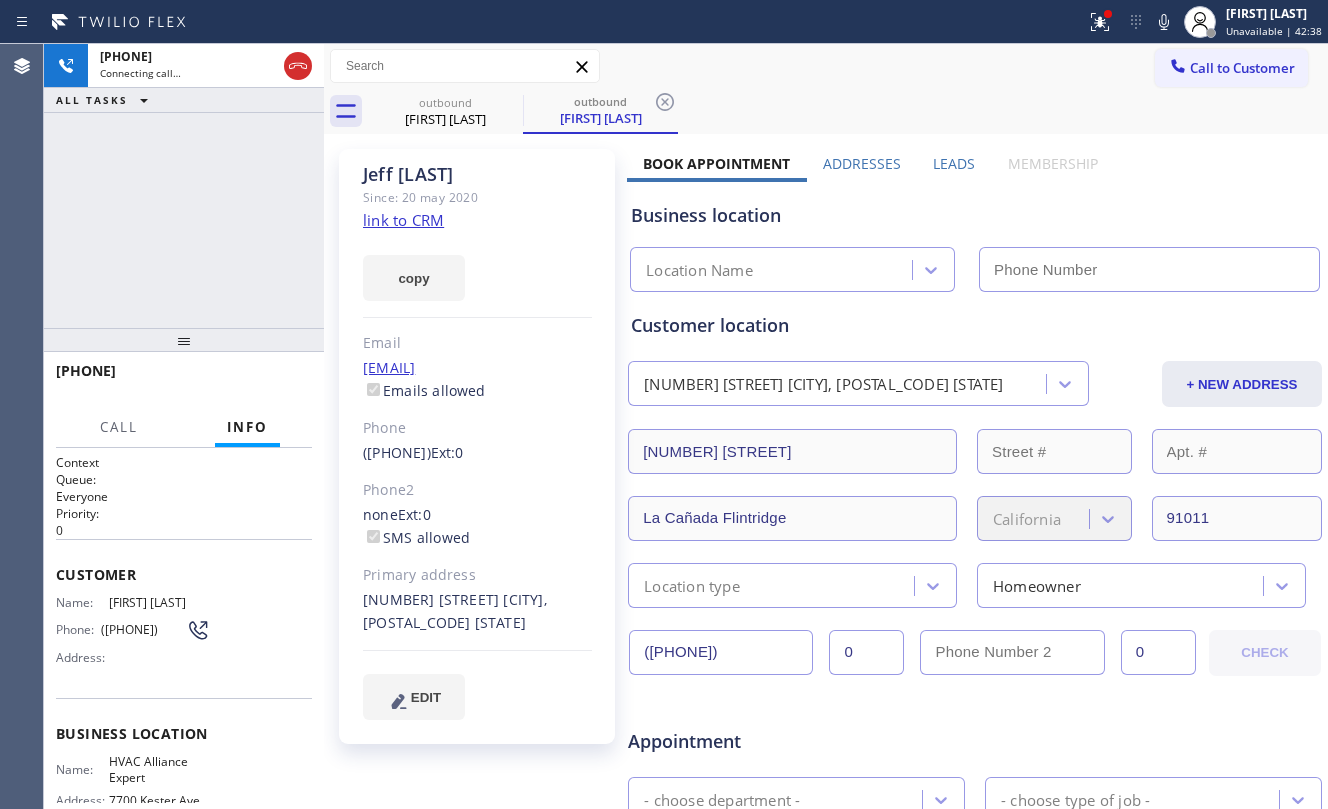 click on "+1[PHONE] Connecting call… ALL TASKS ALL TASKS ACTIVE TASKS TASKS IN WRAP UP" at bounding box center [184, 186] 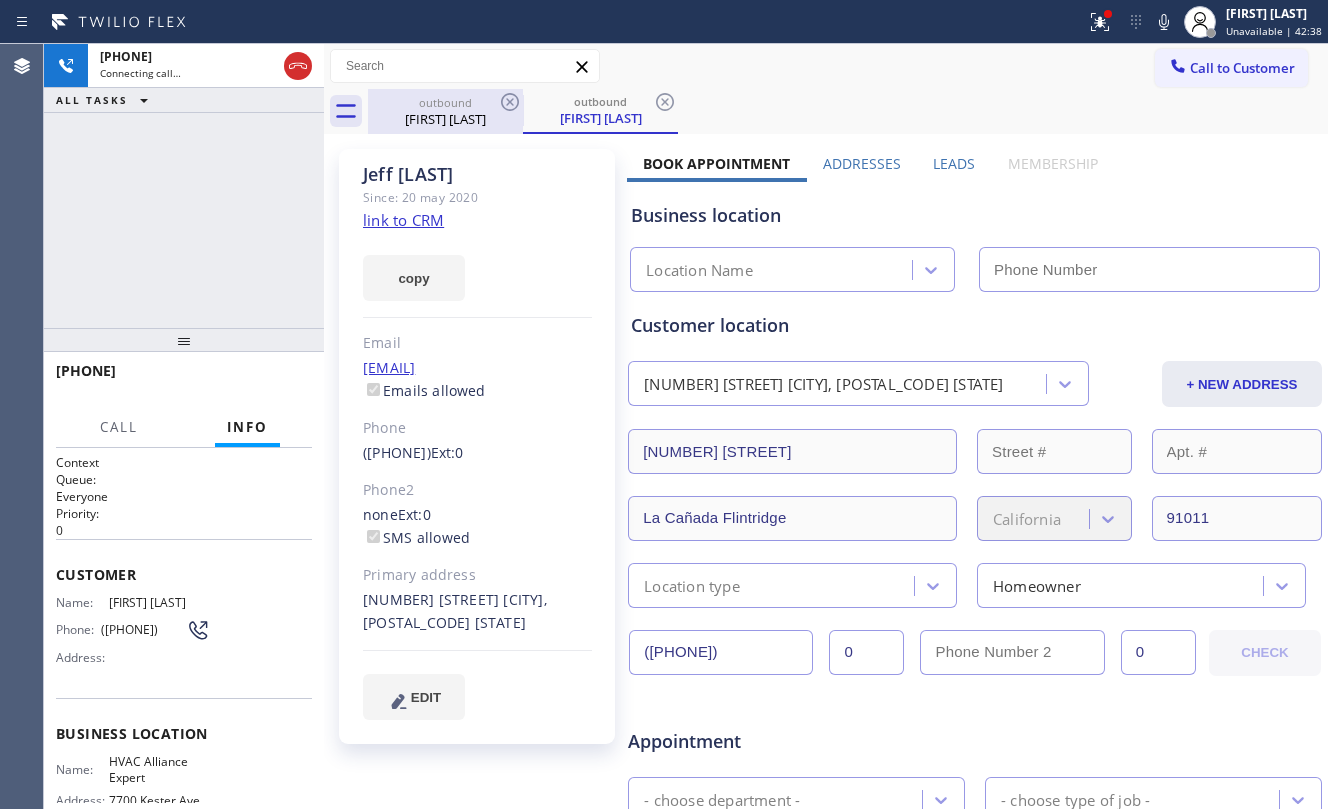 click on "[FIRST] [LAST]" at bounding box center (445, 119) 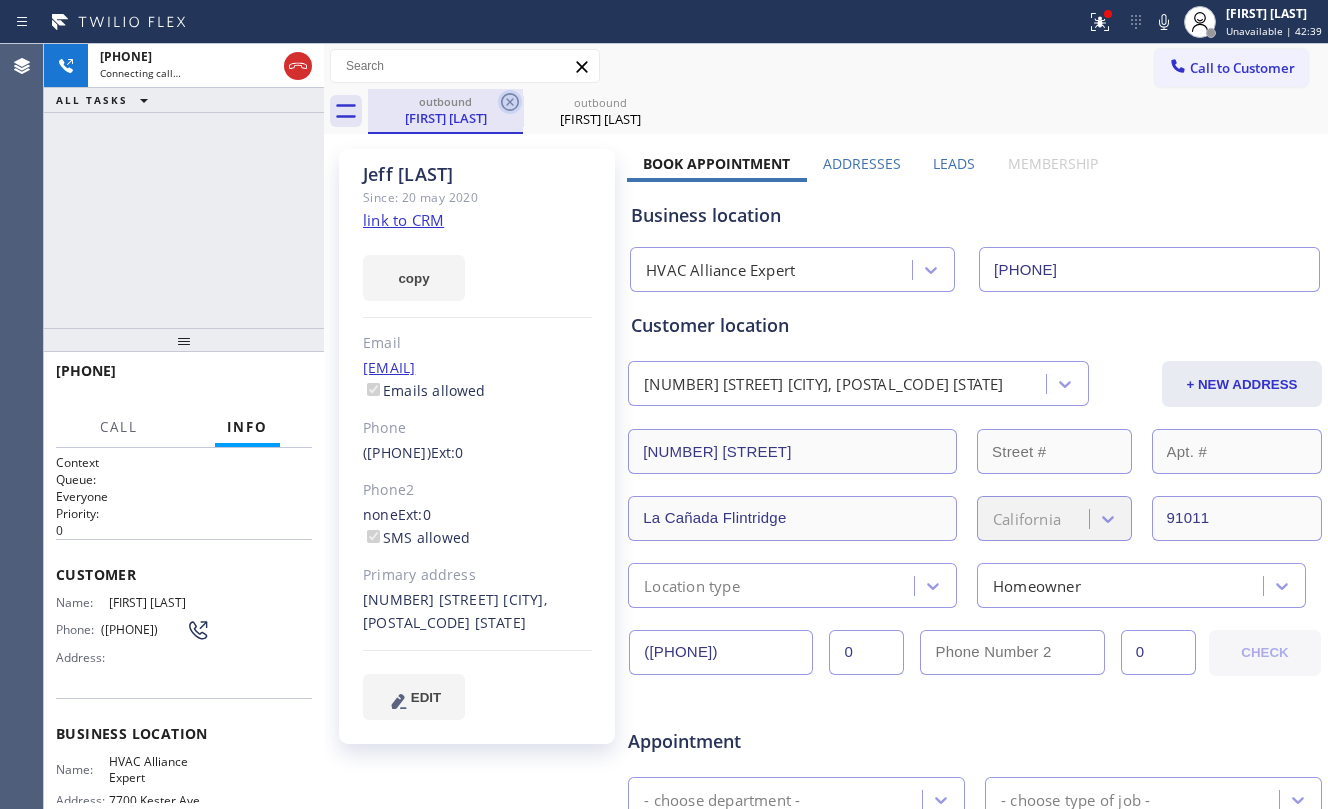 type on "[PHONE]" 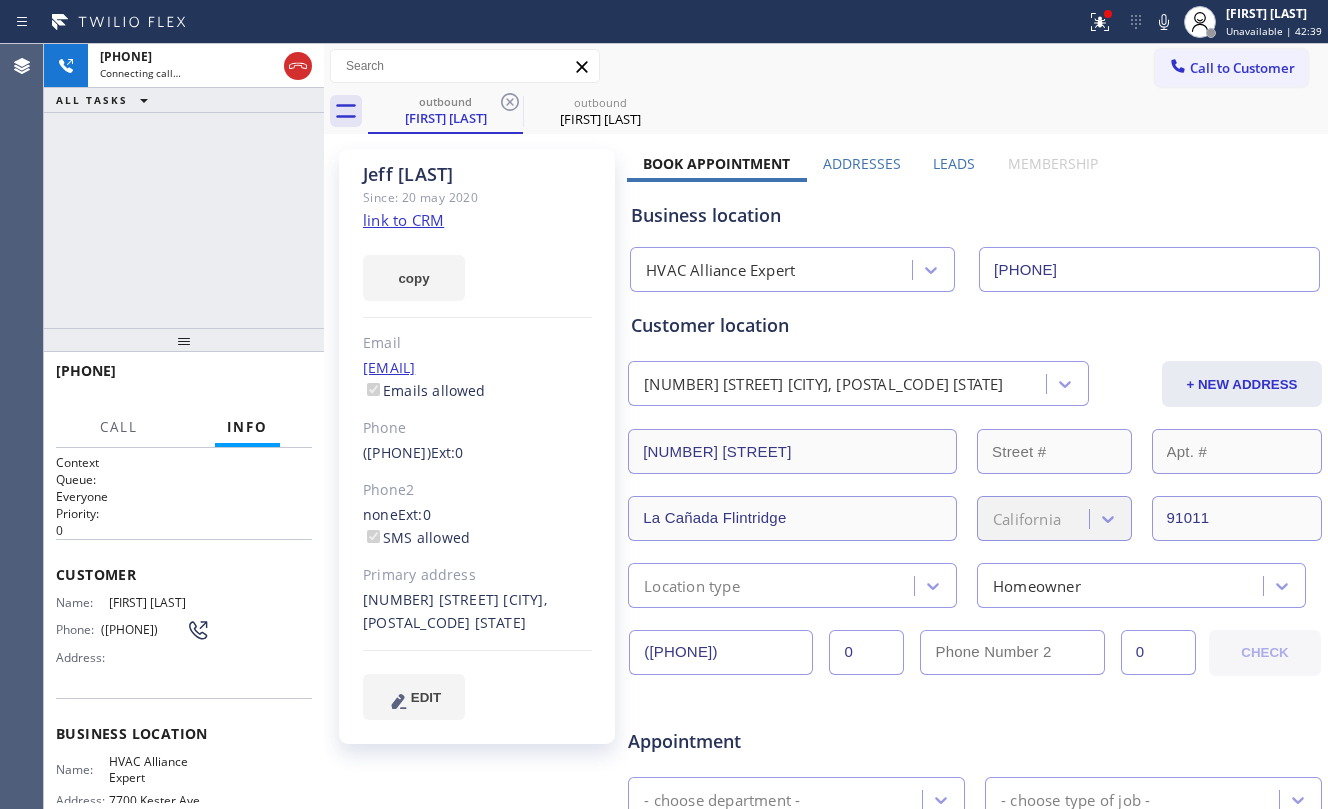 click 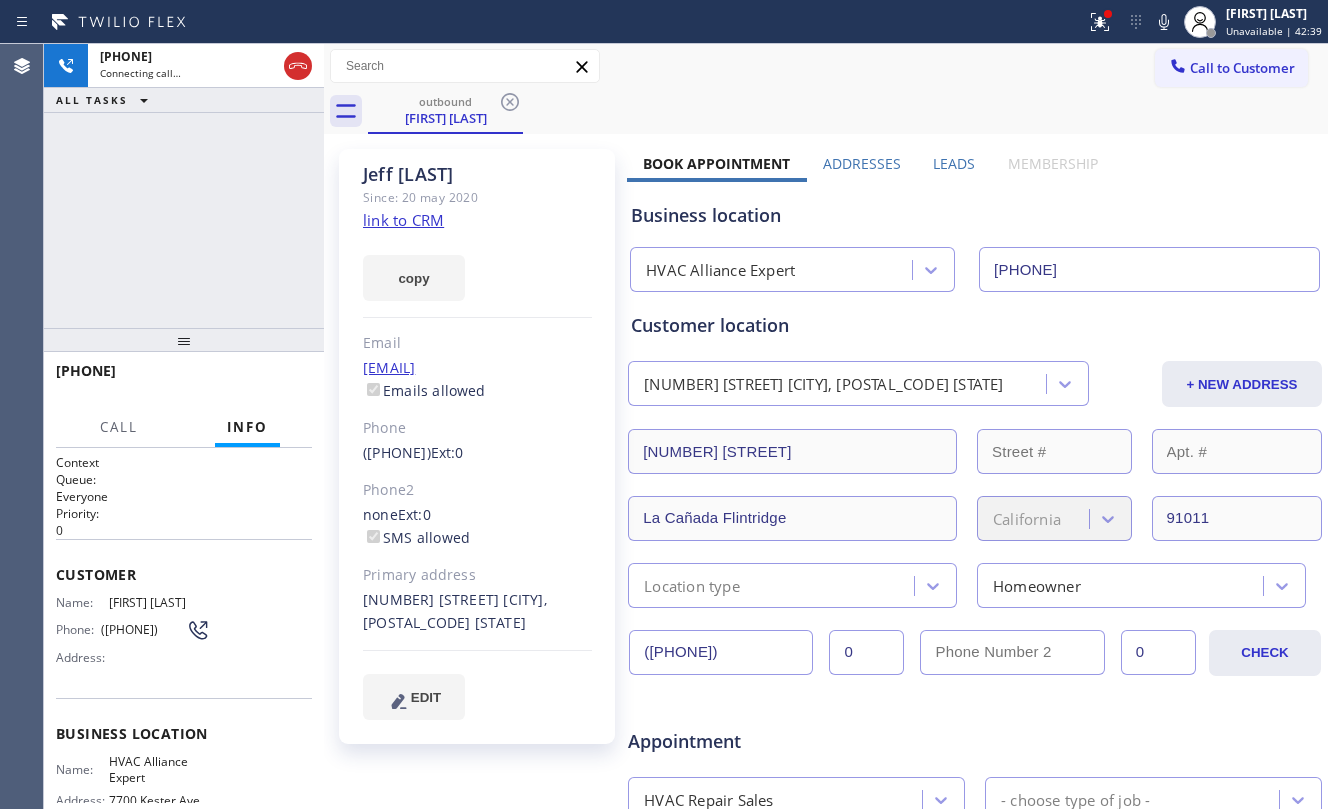 drag, startPoint x: 216, startPoint y: 224, endPoint x: 337, endPoint y: 234, distance: 121.41252 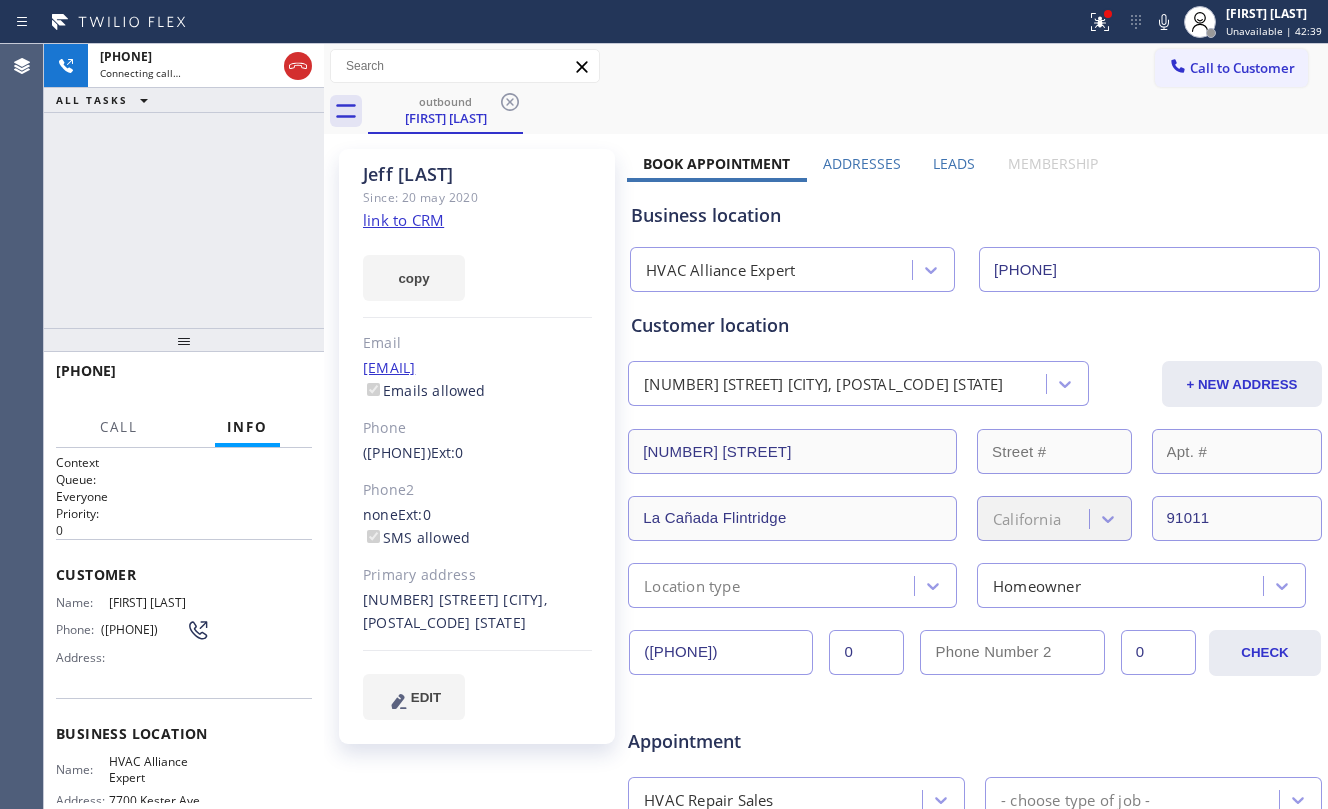 click on "+1[PHONE] Connecting call… ALL TASKS ALL TASKS ACTIVE TASKS TASKS IN WRAP UP" at bounding box center (184, 186) 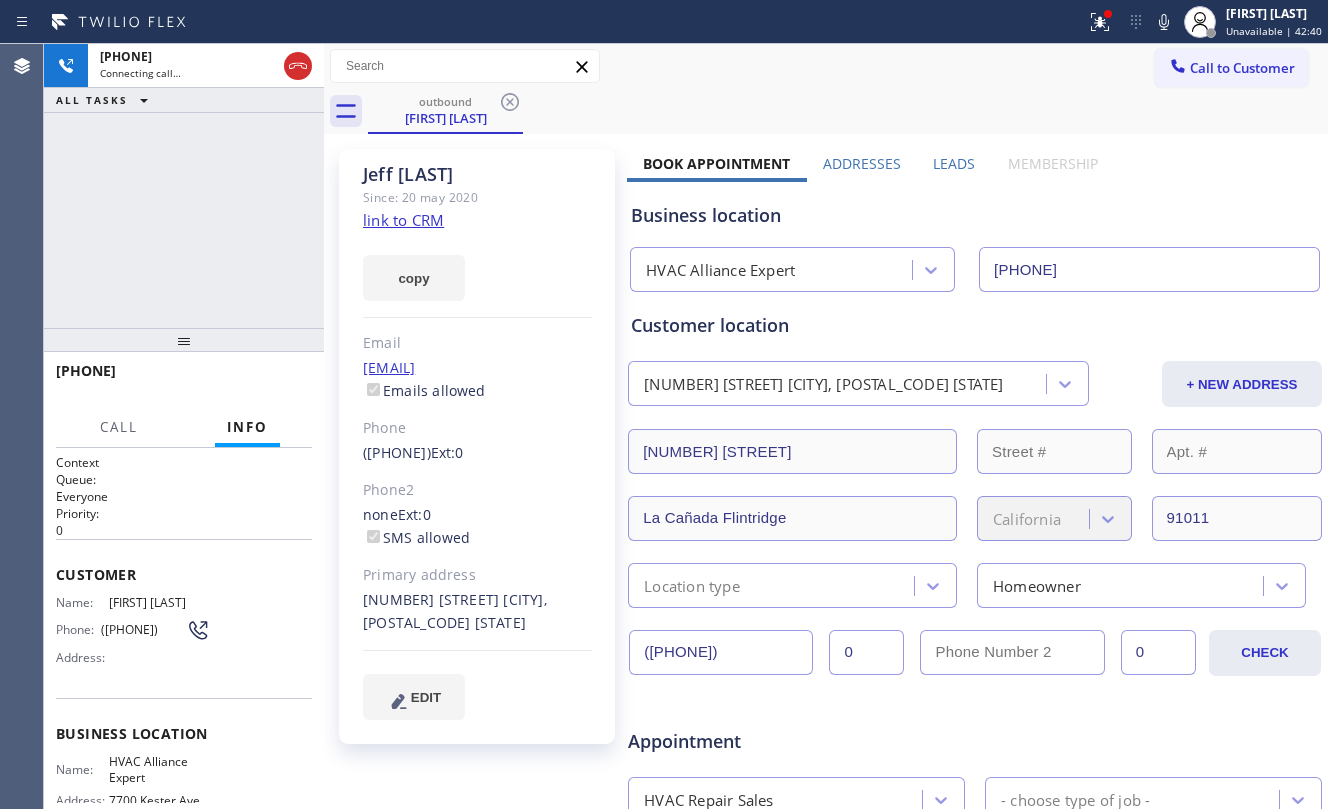 click on "link to CRM" 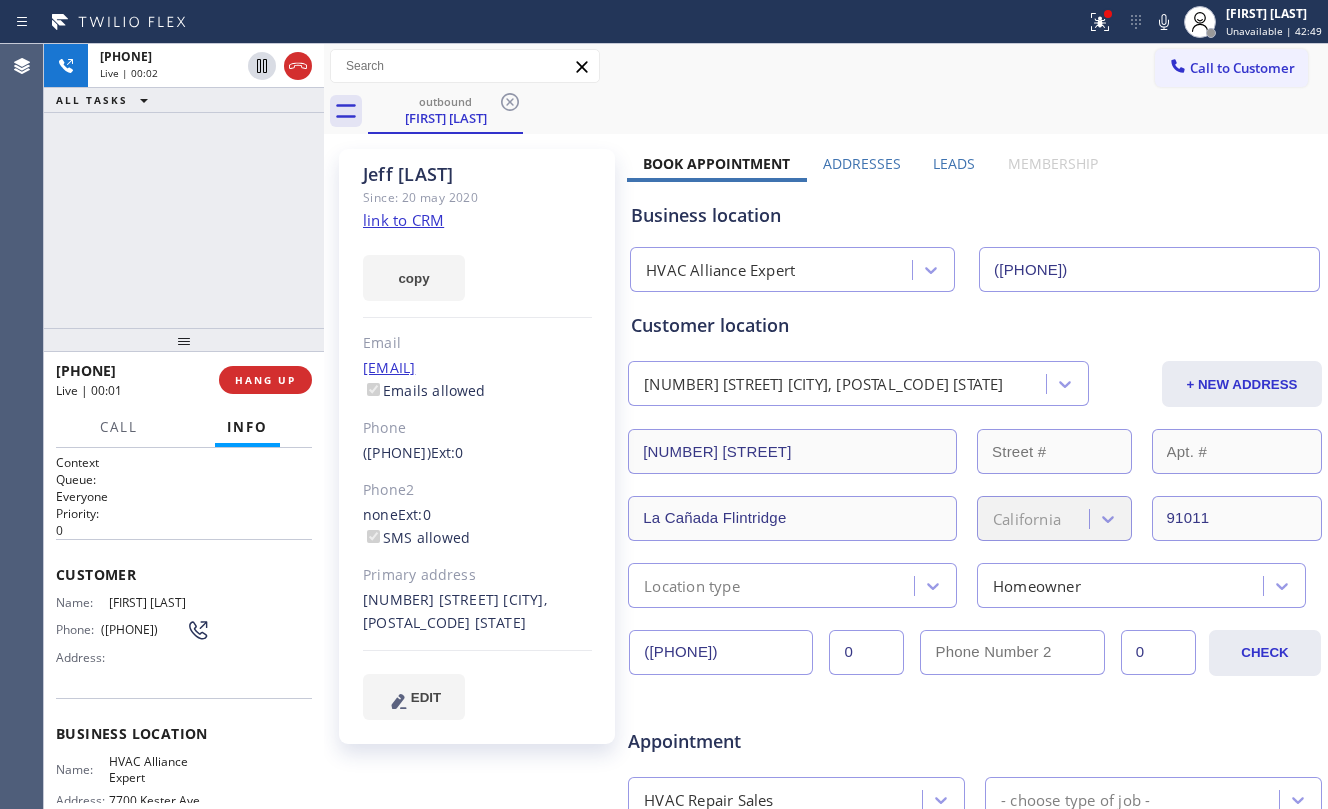 scroll, scrollTop: 0, scrollLeft: 0, axis: both 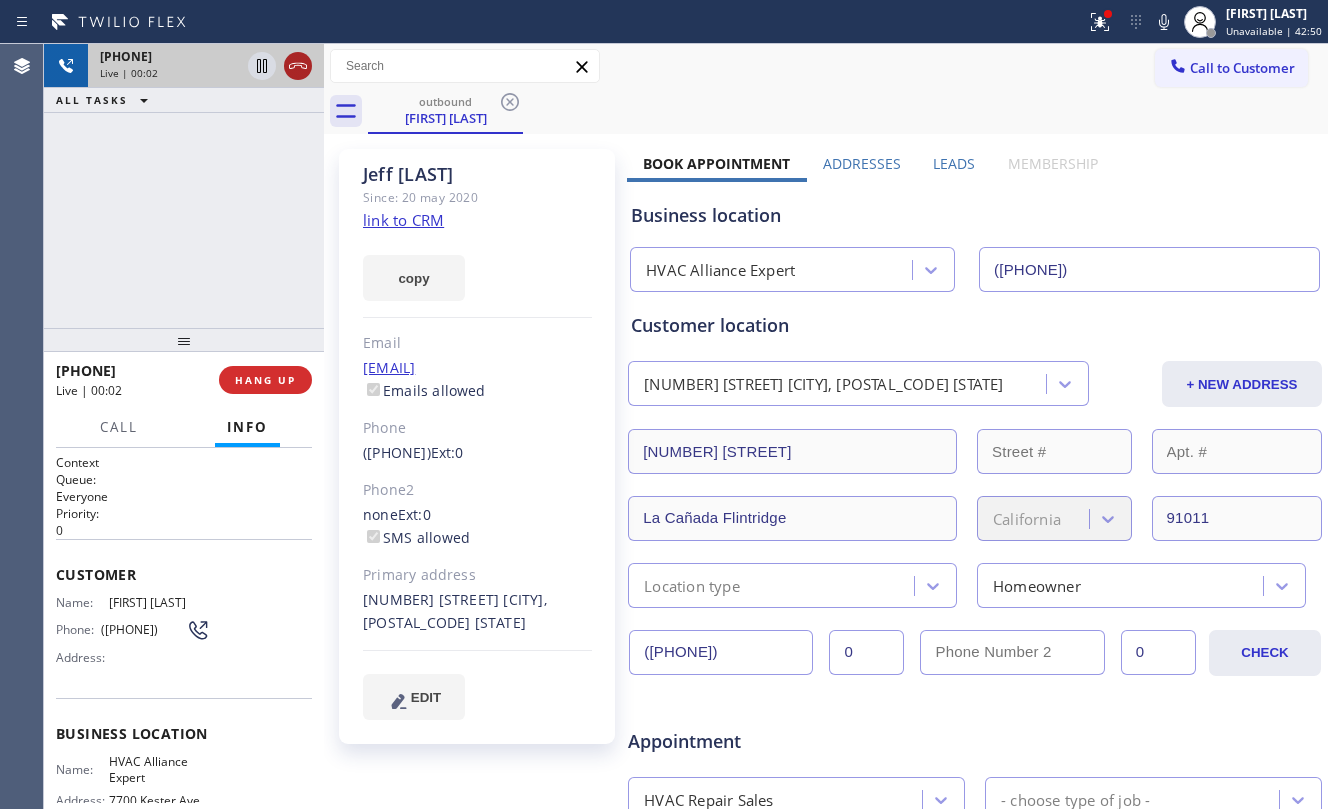 click 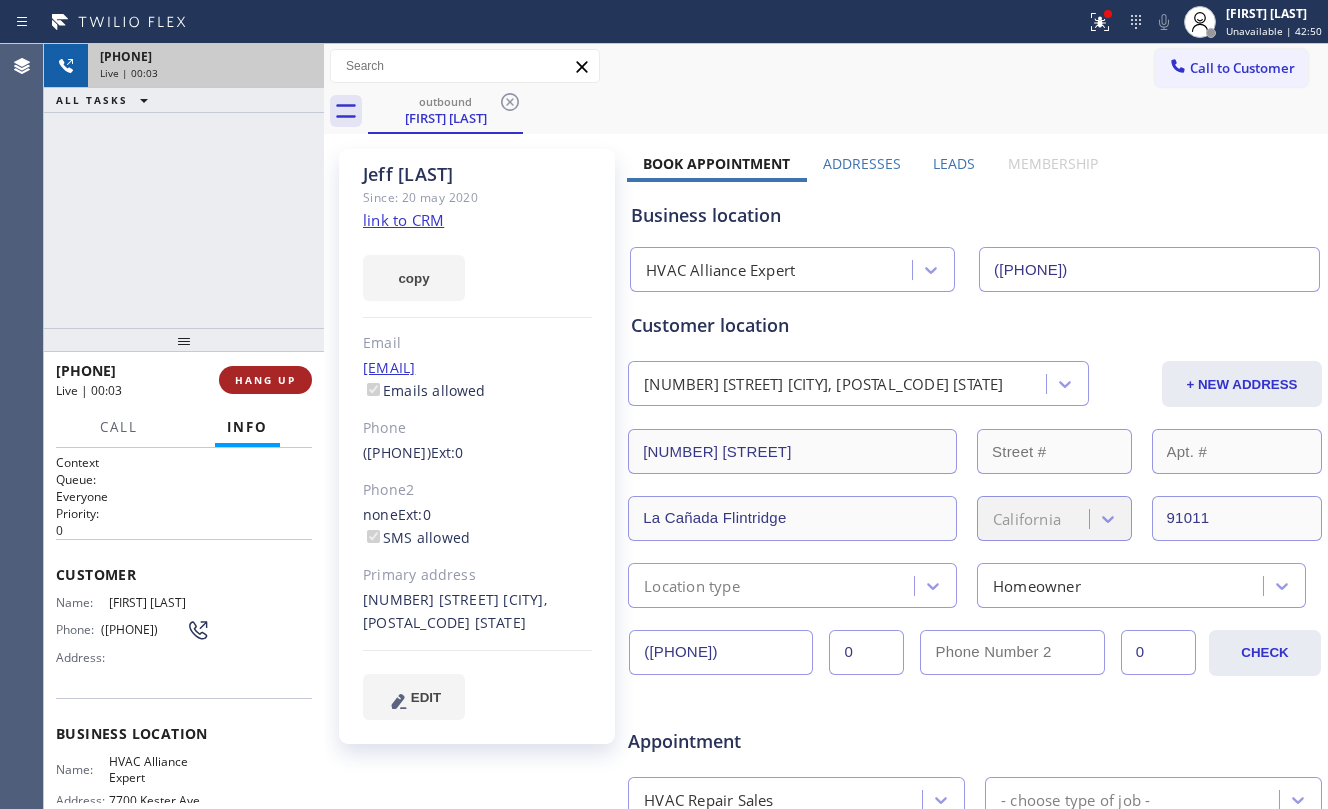 click on "+16266885233 Live | 00:03 ALL TASKS ALL TASKS ACTIVE TASKS TASKS IN WRAP UP" at bounding box center [184, 186] 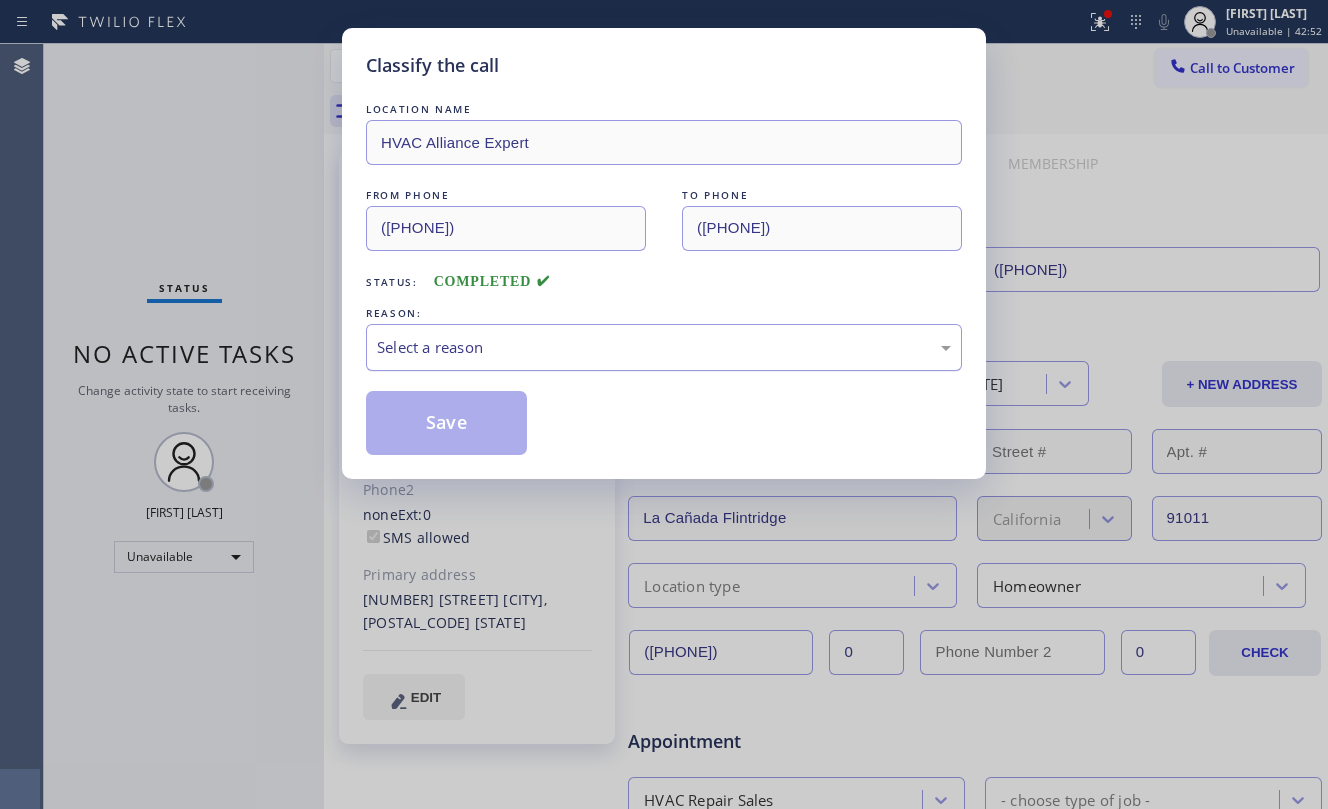 click on "Select a reason" at bounding box center (664, 347) 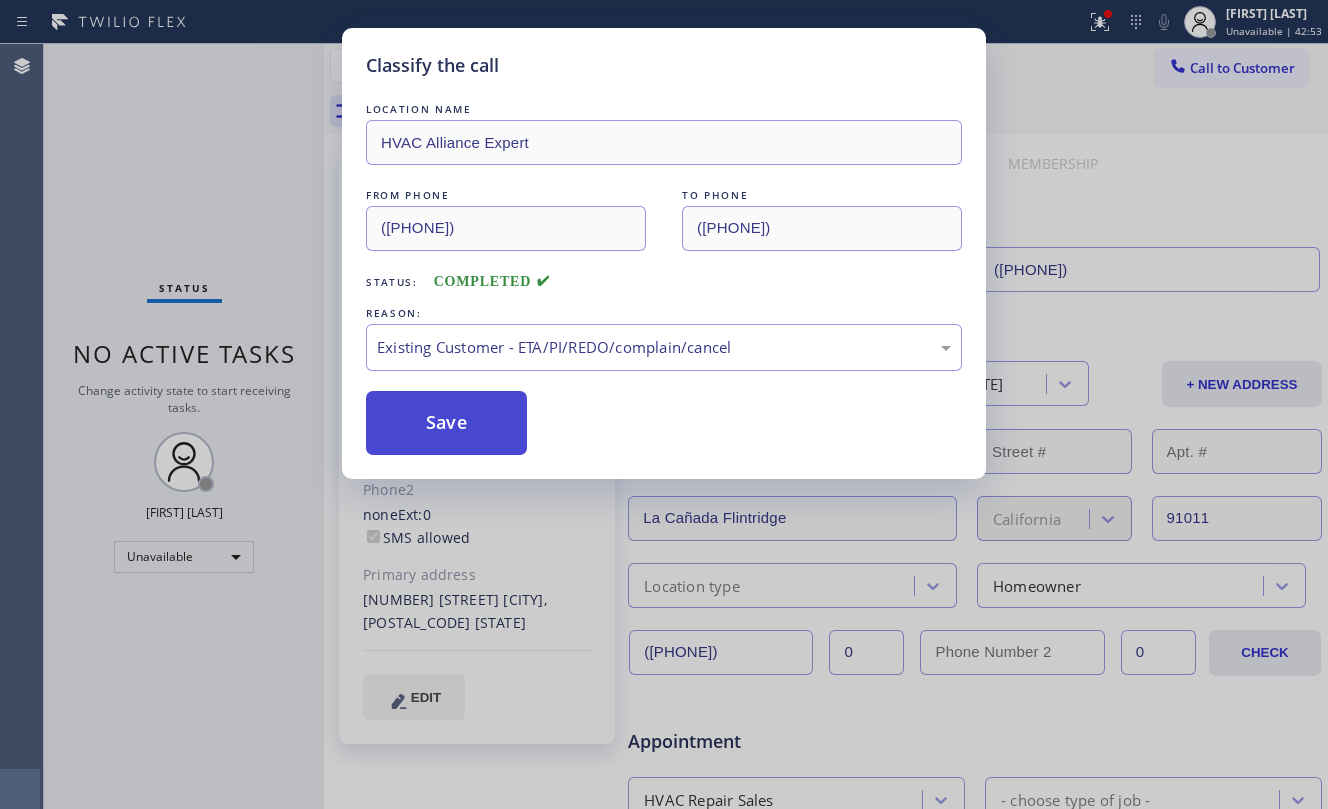 click on "Save" at bounding box center [446, 423] 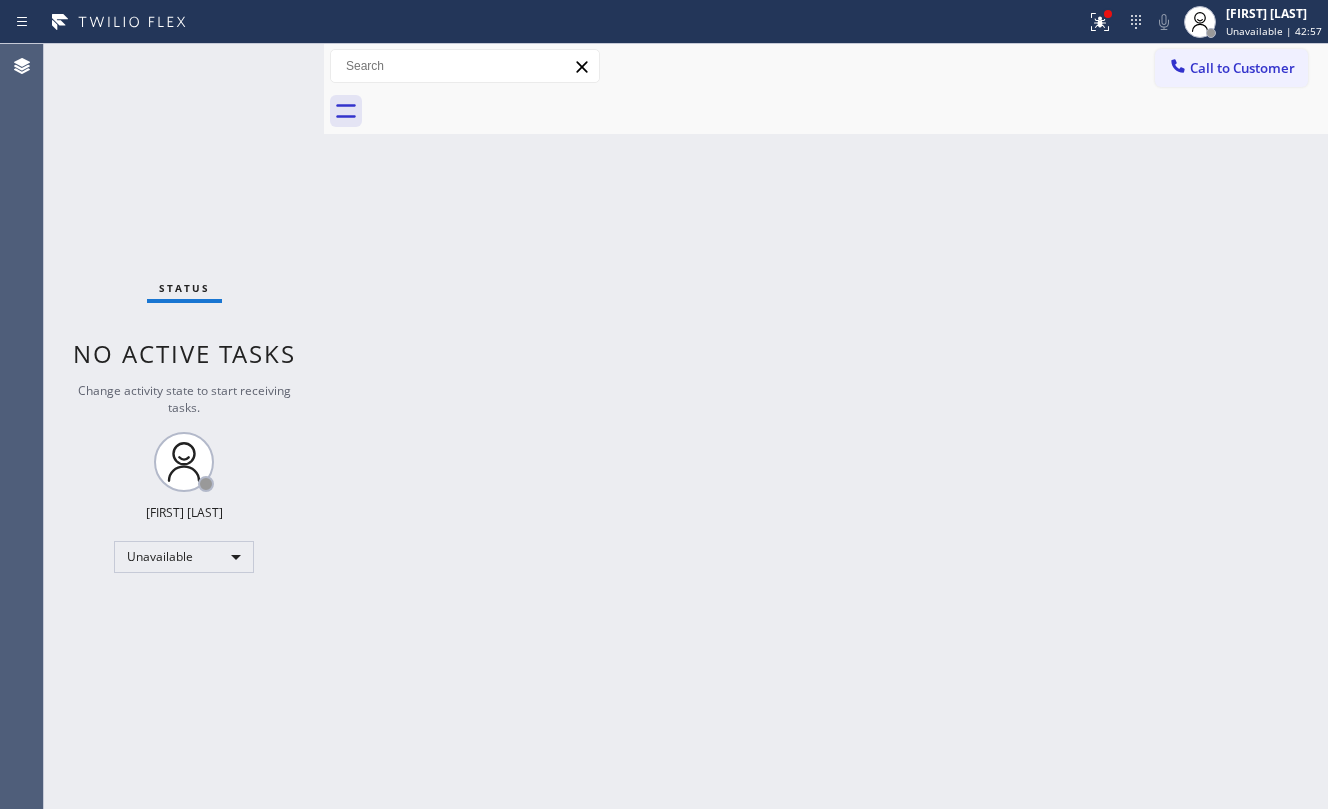 click on "Back to Dashboard Change Sender ID Customers Technicians Select a contact Outbound call Location Search location Your caller id phone number Customer number Call Customer info Name   Phone none Address none Change Sender ID HVAC +18559994417 5 Star Appliance +18557314952 Appliance Repair +18554611149 Plumbing +18889090120 Air Duct Cleaning +18006865038  Electricians +18005688664 Cancel Change Check personal SMS Reset Change No tabs Call to Customer Outbound call Location HVAC Alliance Expert Your caller id phone number [PHONE] Customer number Call Outbound call Technician Search Technician Your caller id phone number Your caller id phone number Call" at bounding box center (826, 426) 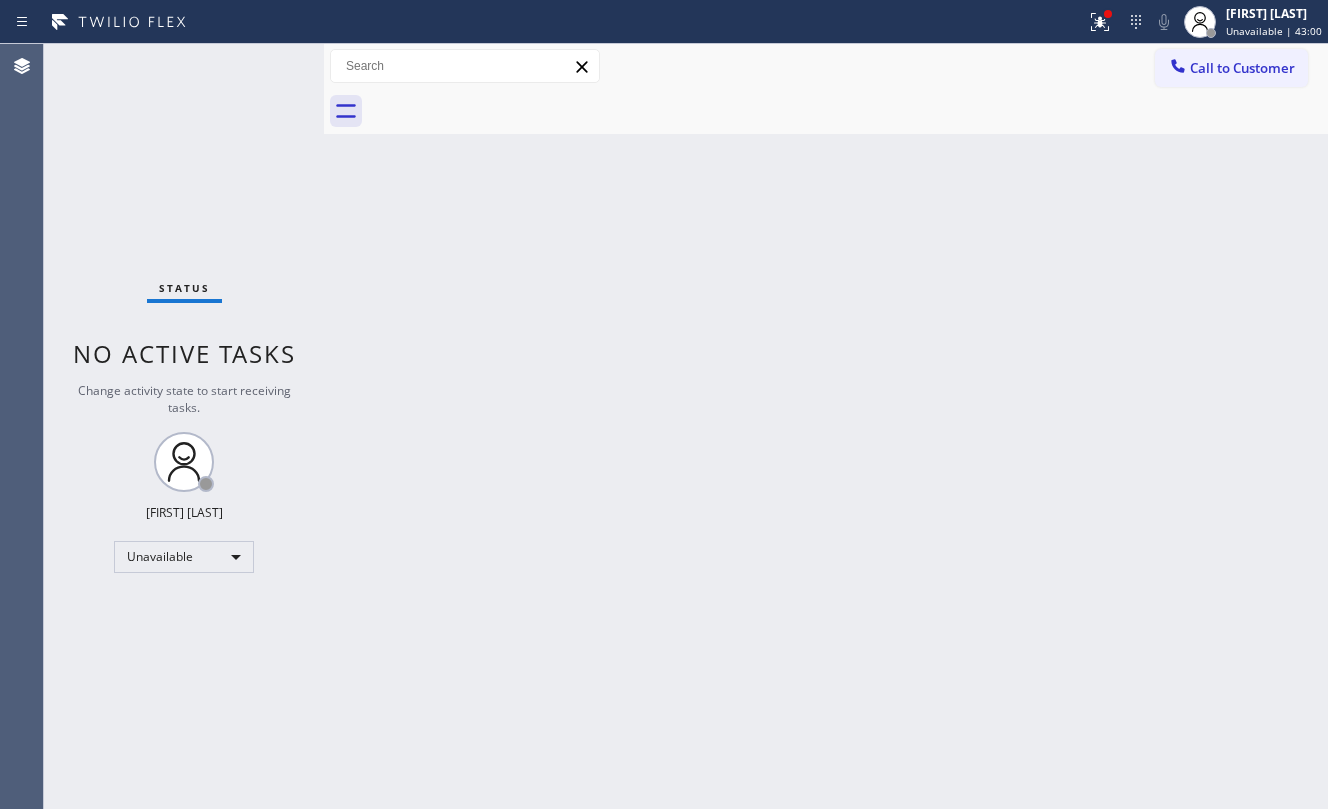 drag, startPoint x: 433, startPoint y: 336, endPoint x: 538, endPoint y: 338, distance: 105.01904 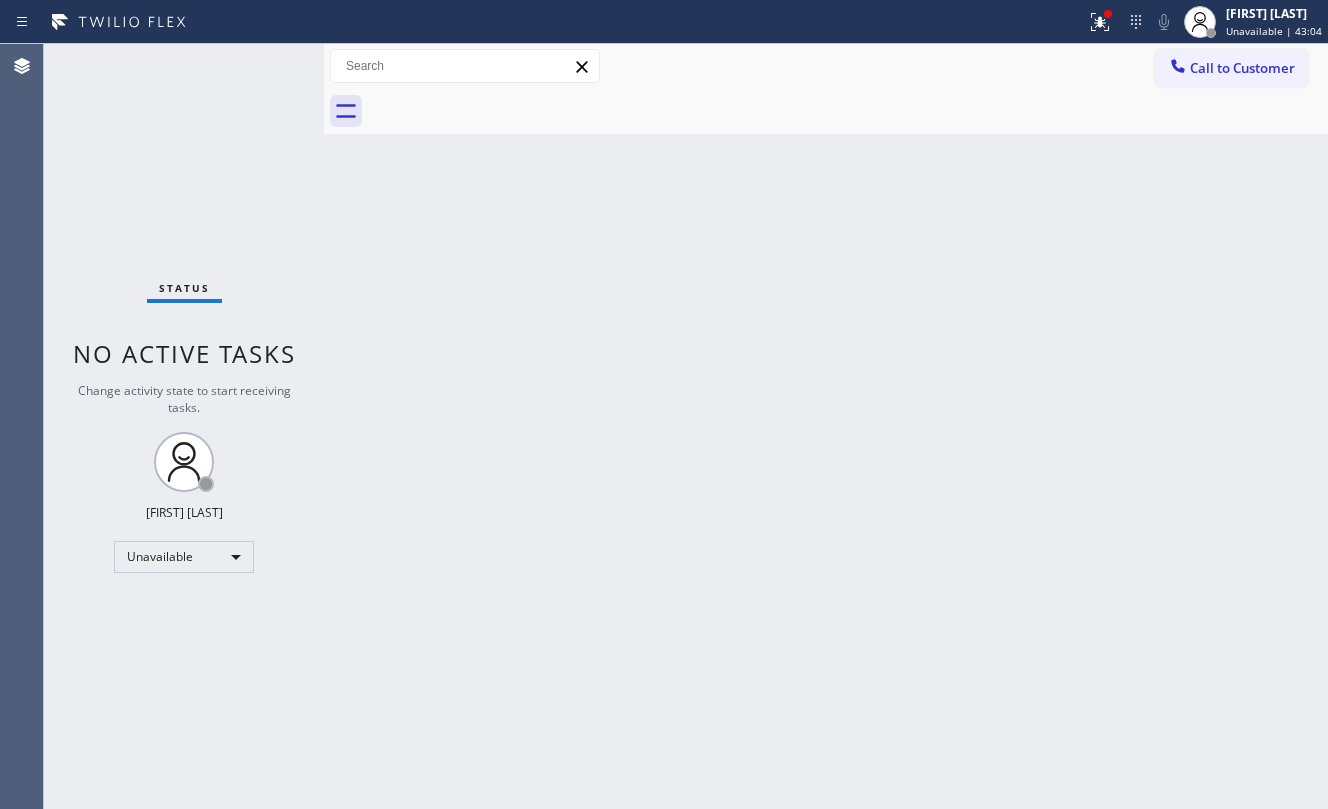 click on "Back to Dashboard Change Sender ID Customers Technicians Select a contact Outbound call Location Search location Your caller id phone number Customer number Call Customer info Name   Phone none Address none Change Sender ID HVAC +18559994417 5 Star Appliance +18557314952 Appliance Repair +18554611149 Plumbing +18889090120 Air Duct Cleaning +18006865038  Electricians +18005688664 Cancel Change Check personal SMS Reset Change No tabs Call to Customer Outbound call Location HVAC Alliance Expert Your caller id phone number [PHONE] Customer number Call Outbound call Technician Search Technician Your caller id phone number Your caller id phone number Call" at bounding box center [826, 426] 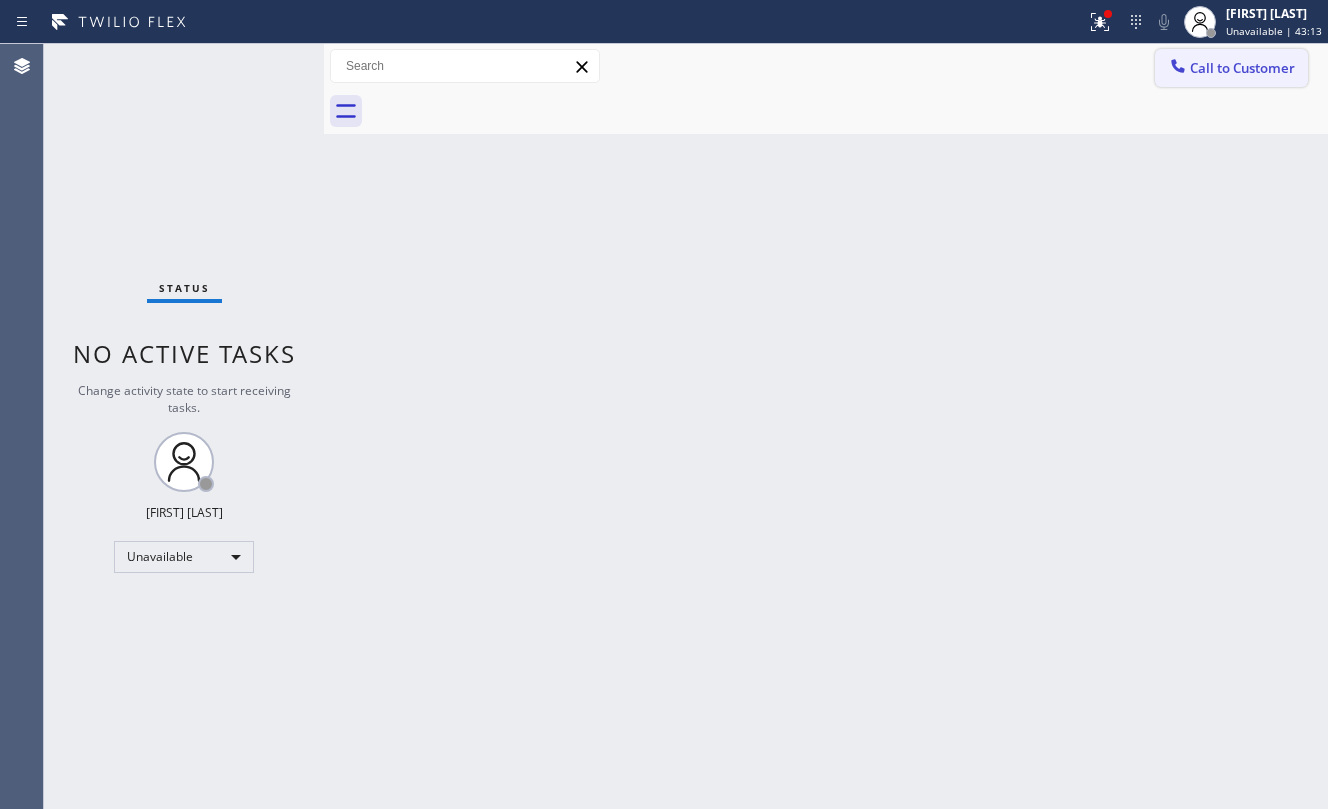 click on "Call to Customer" at bounding box center [1242, 68] 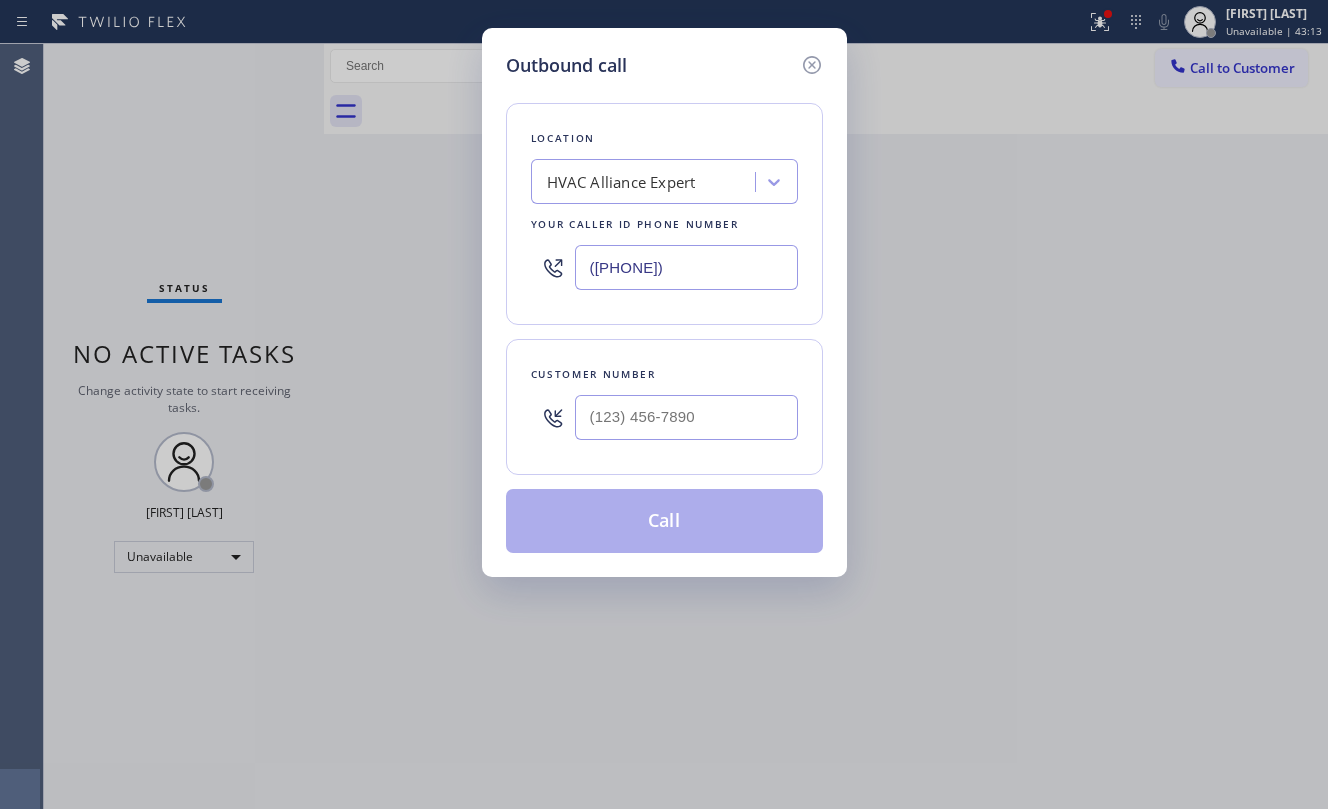 click at bounding box center [686, 417] 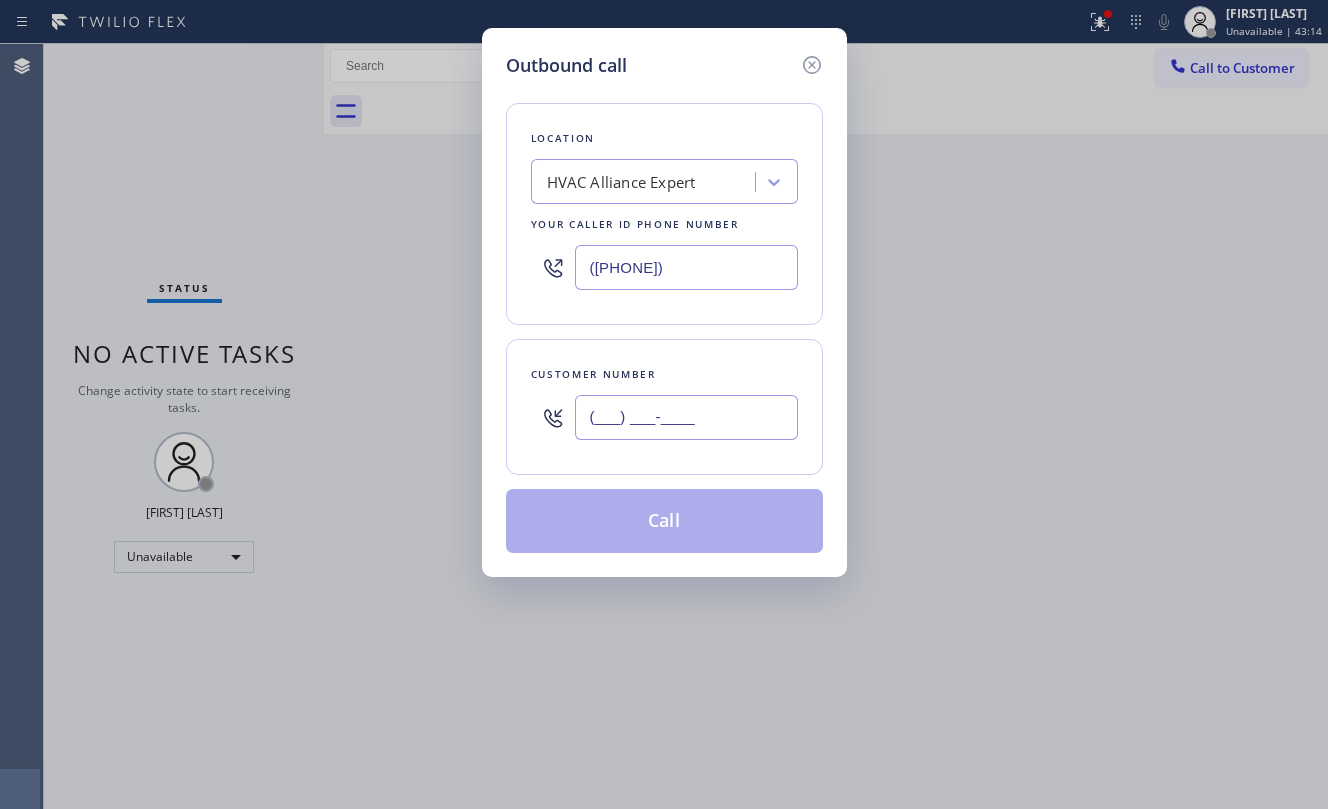click on "(___) ___-____" at bounding box center [686, 417] 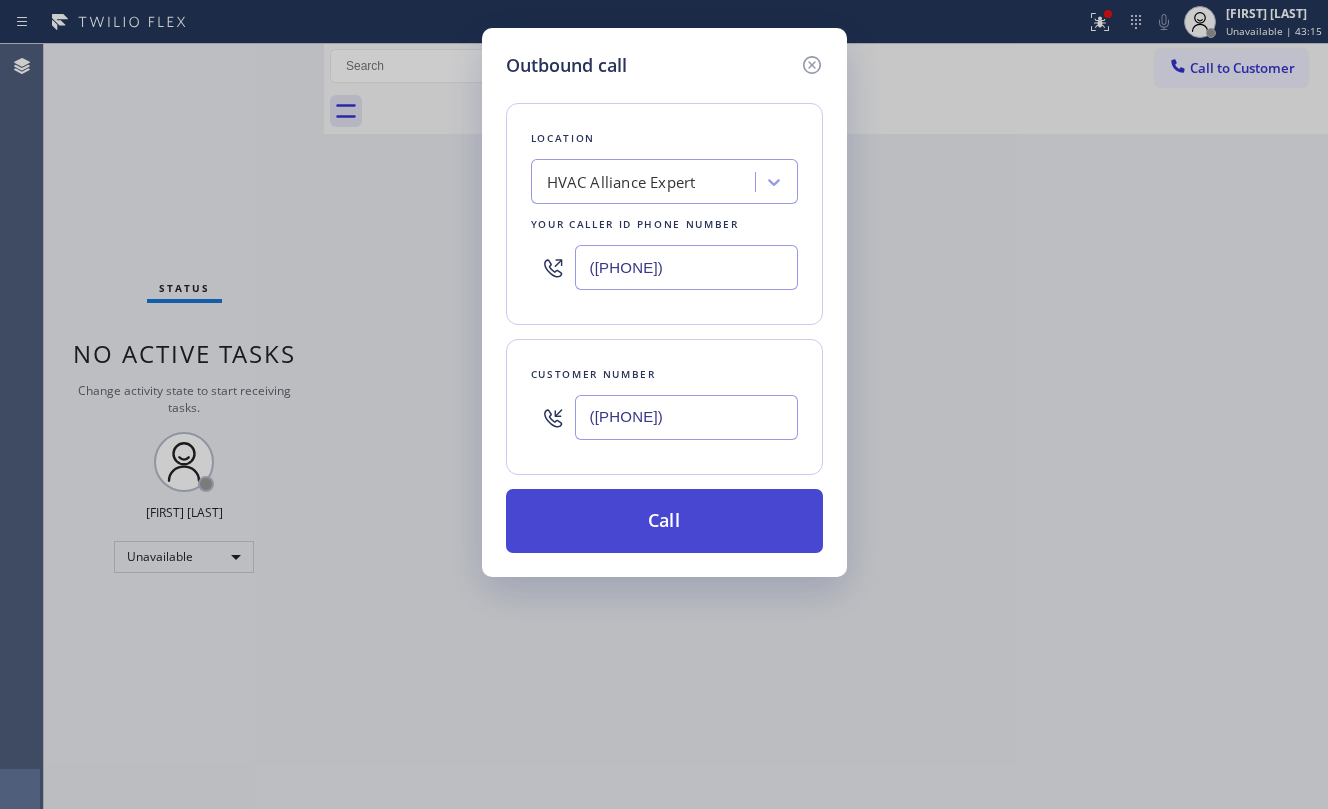 type on "(818) 522-9263" 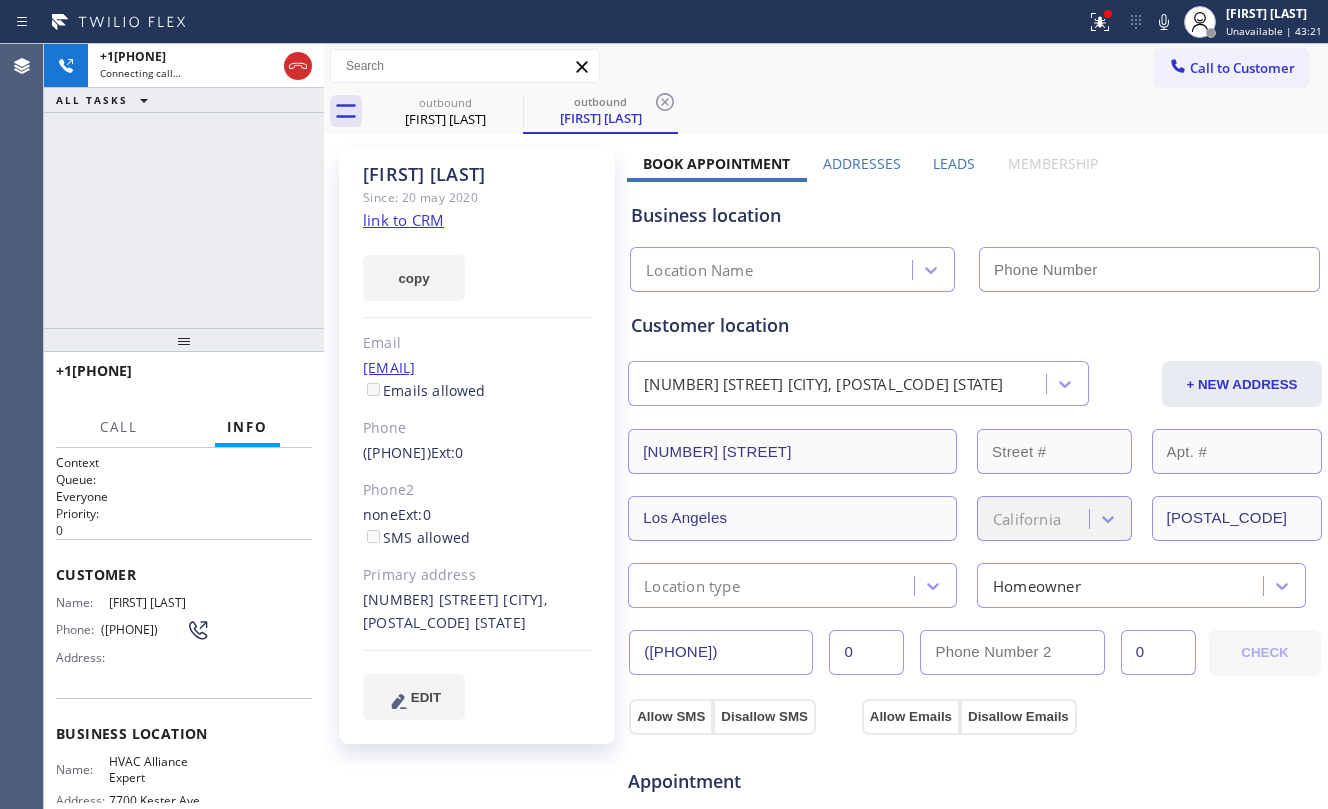 type on "[PHONE]" 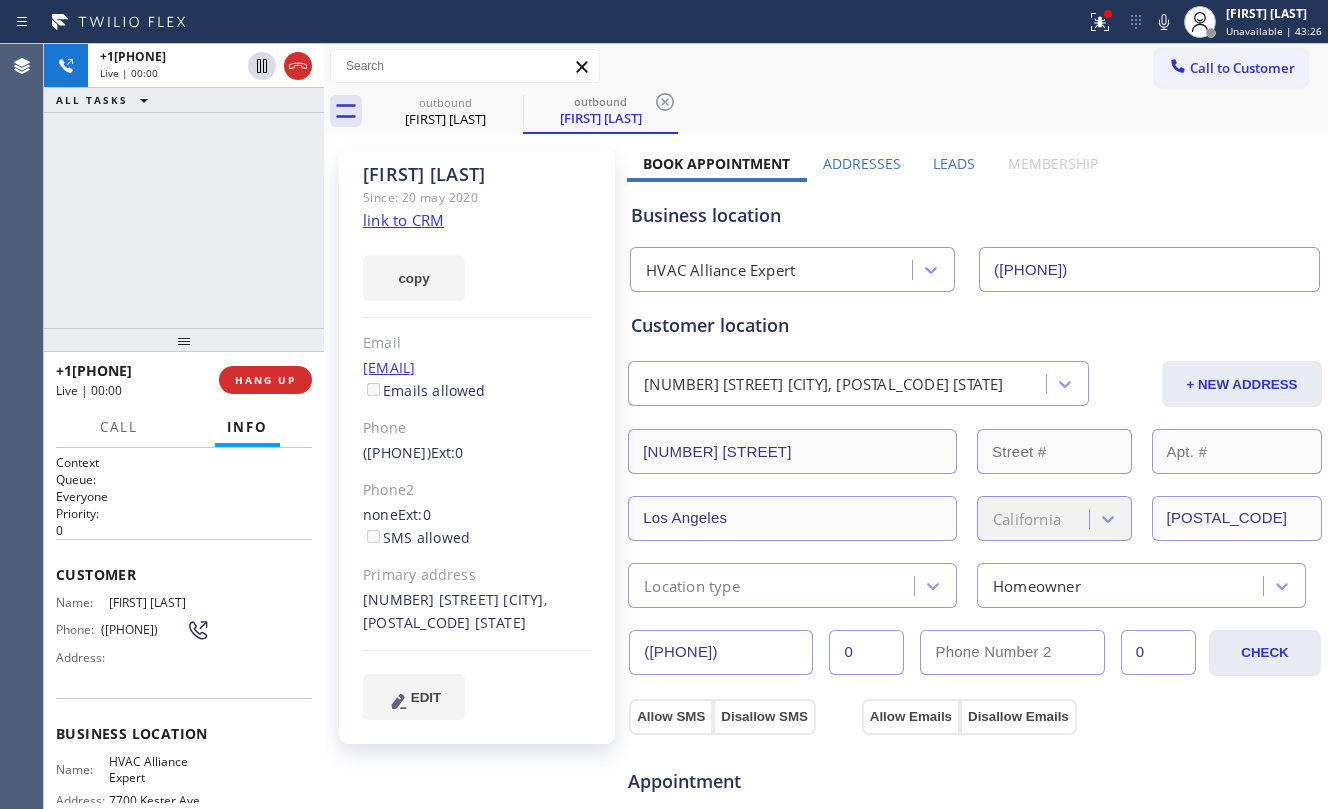 click on "+18185229263 Live | 00:00 ALL TASKS ALL TASKS ACTIVE TASKS TASKS IN WRAP UP" at bounding box center (184, 186) 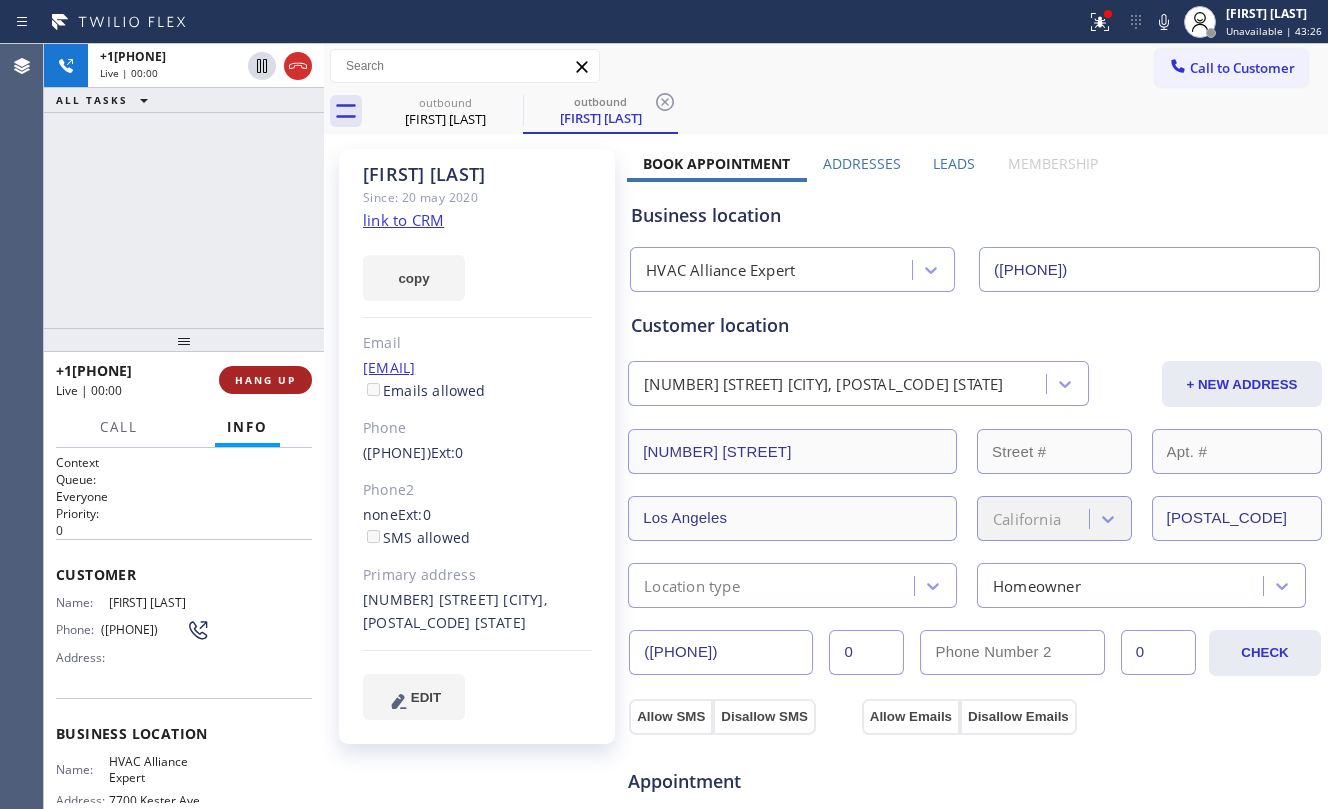 click on "HANG UP" at bounding box center (265, 380) 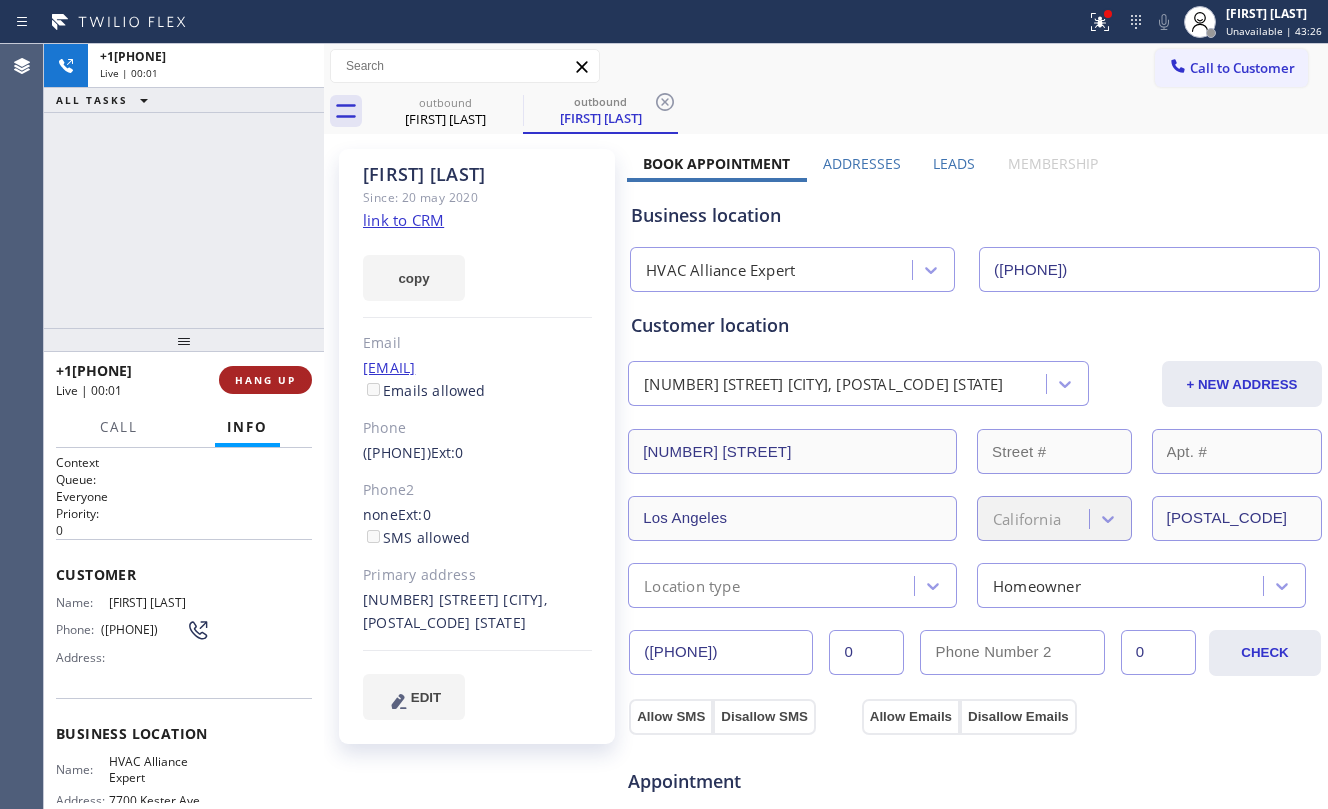 drag, startPoint x: 250, startPoint y: 337, endPoint x: 273, endPoint y: 386, distance: 54.129475 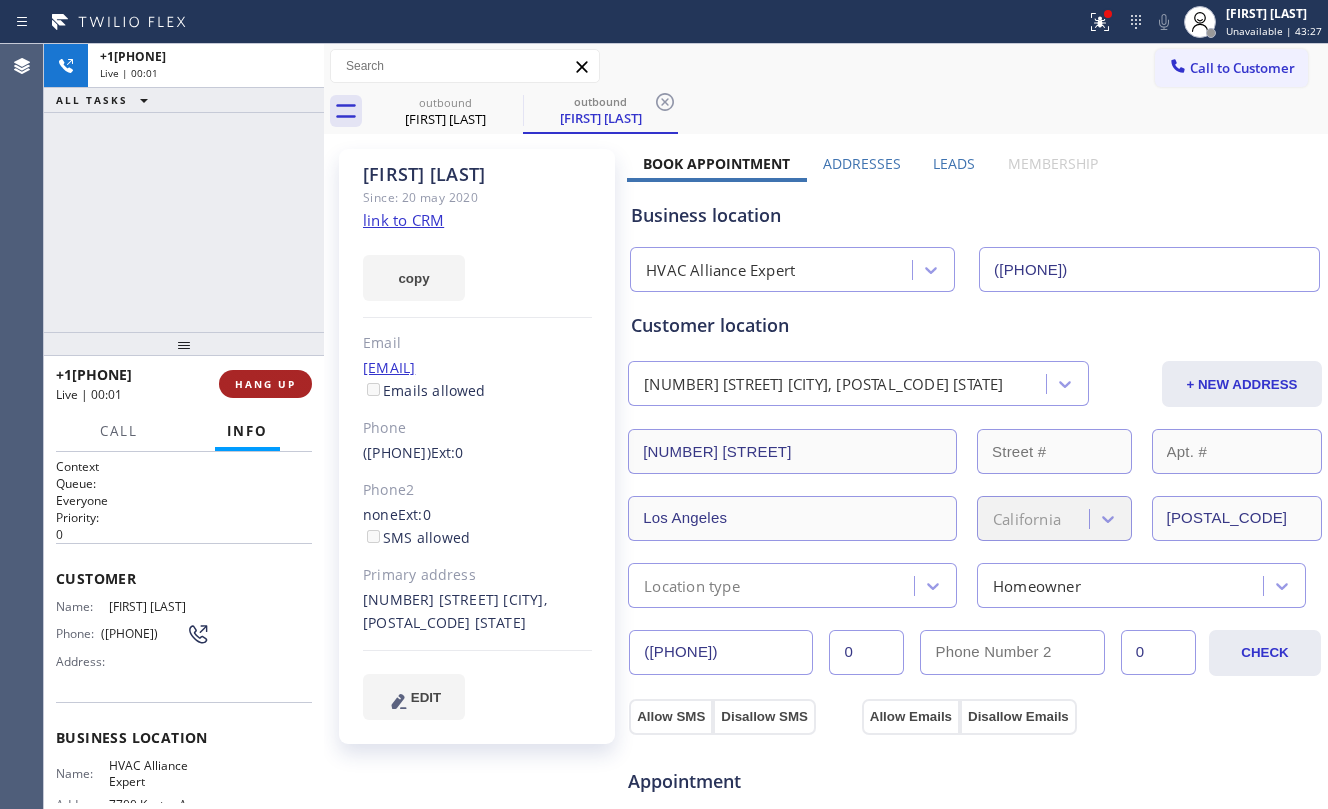 click on "HANG UP" at bounding box center (265, 384) 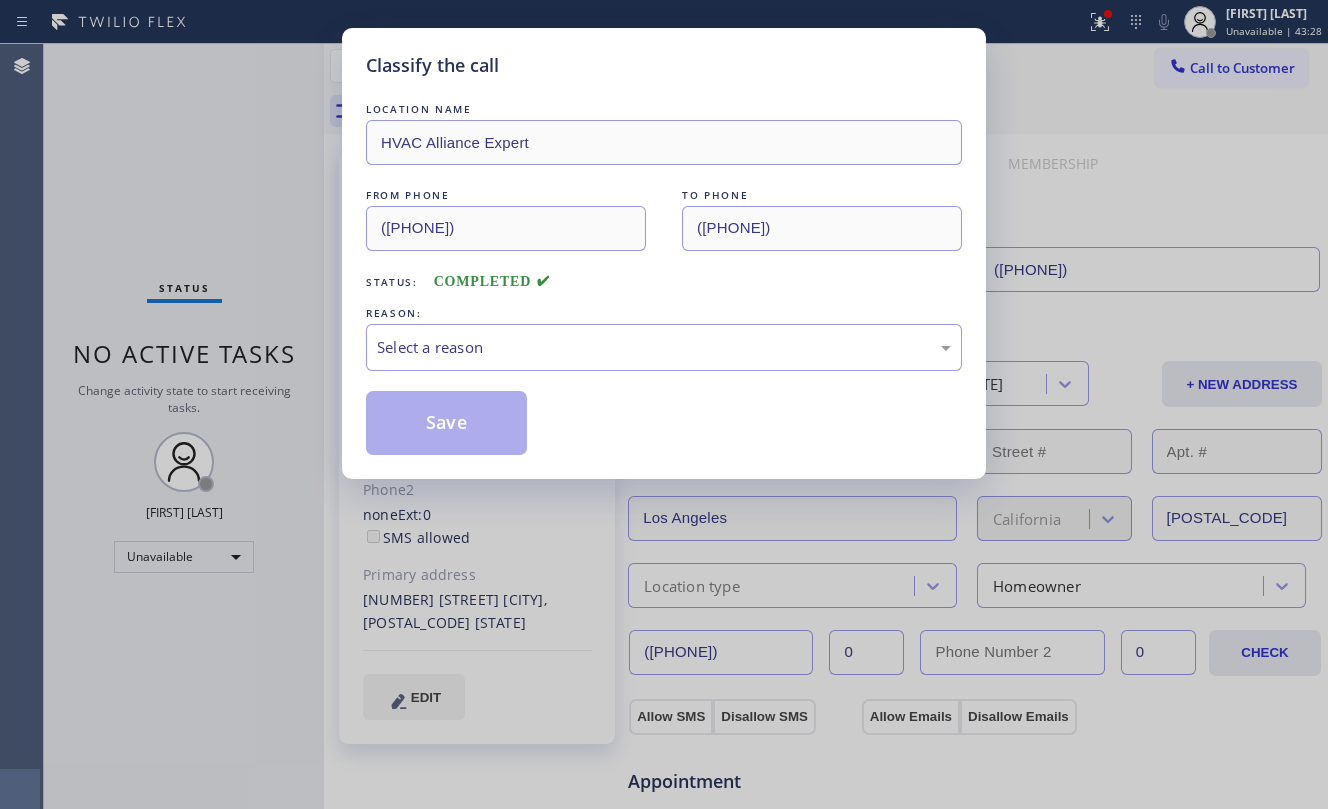 click on "Classify the call LOCATION NAME HVAC Alliance Expert FROM PHONE (323) 991-9198 TO PHONE (818) 522-9263 Status: COMPLETED REASON: Select a reason Save" at bounding box center [664, 404] 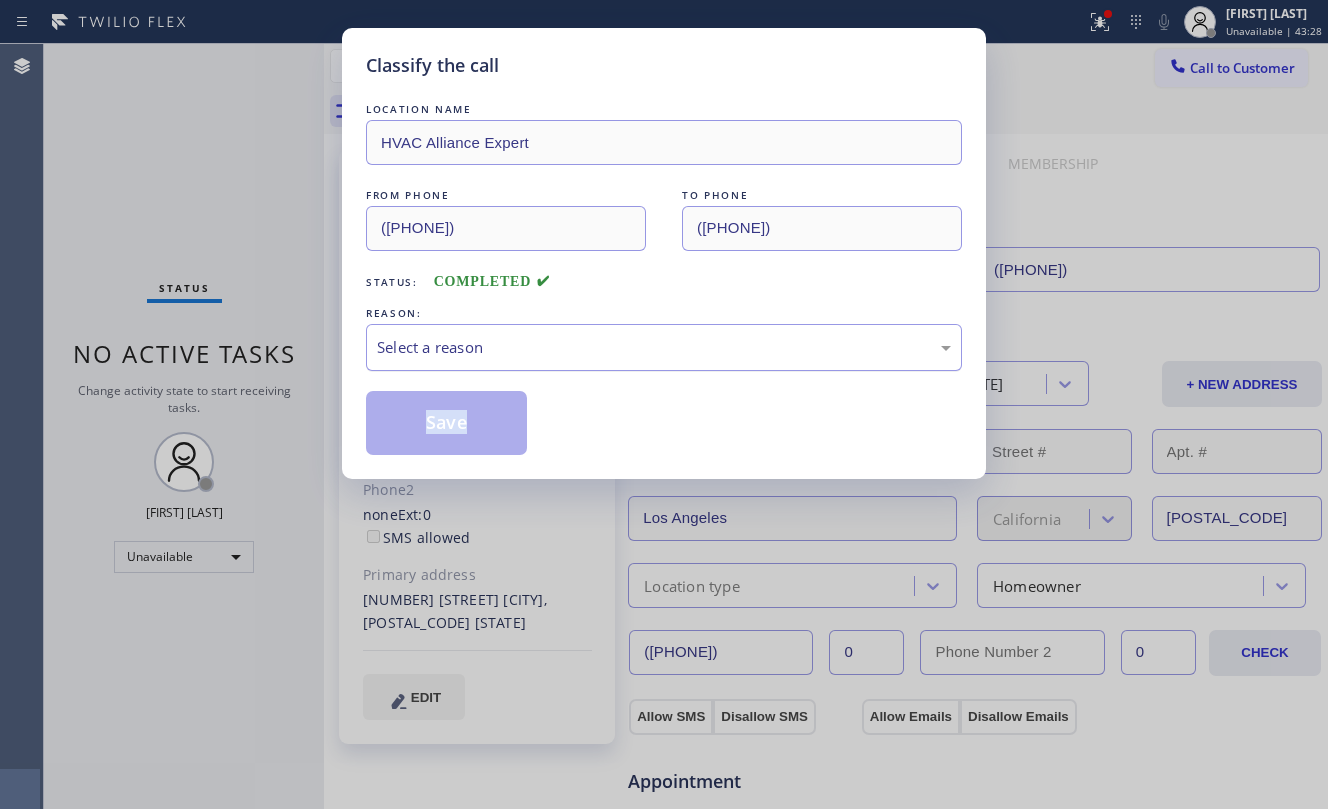 click on "Select a reason" at bounding box center (664, 347) 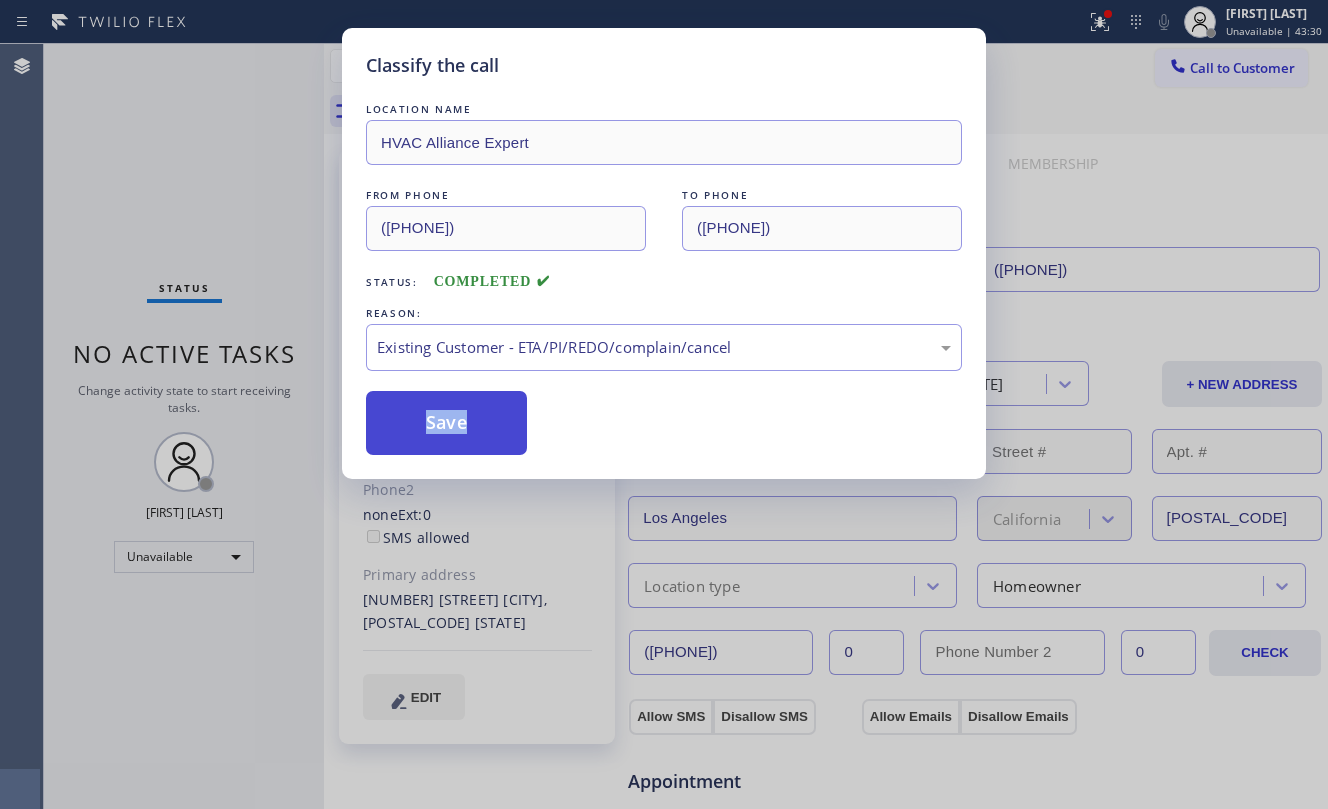 click on "Save" at bounding box center [446, 423] 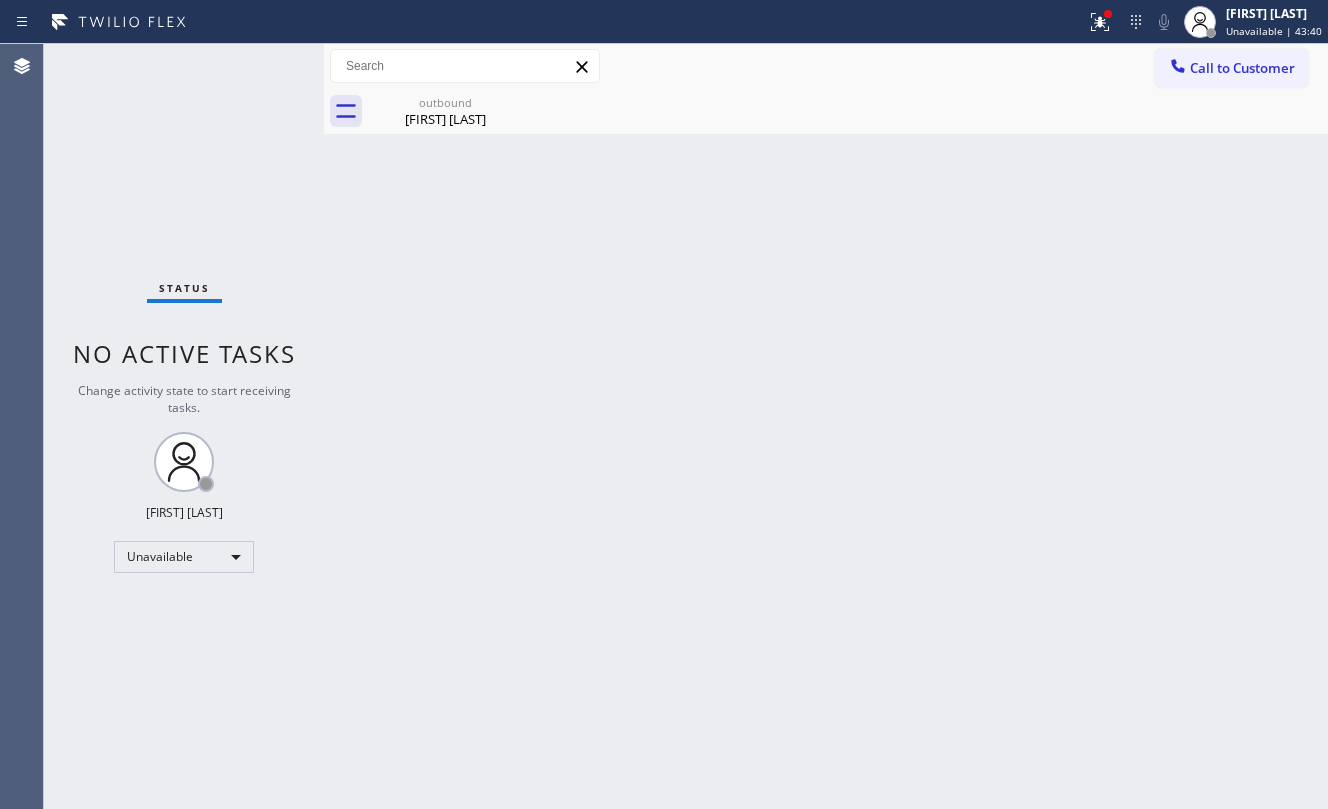 drag, startPoint x: 656, startPoint y: 344, endPoint x: 589, endPoint y: 178, distance: 179.01117 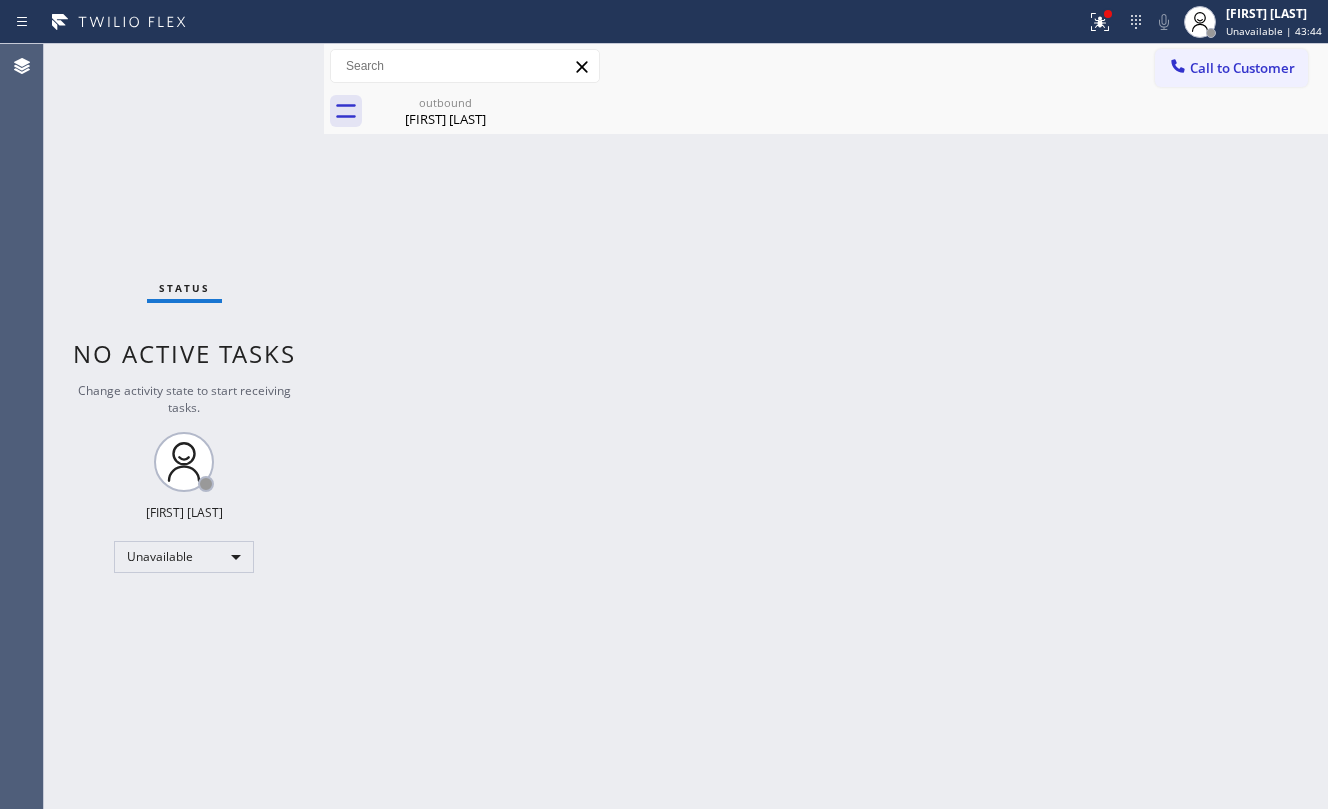 click on "Back to Dashboard Change Sender ID Customers Technicians Select a contact Outbound call Location Search location Your caller id phone number Customer number Call Customer info Name   Phone none Address none Change Sender ID HVAC +18559994417 5 Star Appliance +18557314952 Appliance Repair +18554611149 Plumbing +18889090120 Air Duct Cleaning +18006865038  Electricians +18005688664 Cancel Change Check personal SMS Reset Change outbound Denise Marler Call to Customer Outbound call Location HVAC Alliance Expert Your caller id phone number (323) 991-9198 Customer number Call Outbound call Technician Search Technician Your caller id phone number Your caller id phone number Call outbound Denise Marler Denise   Marler Since: 20 may 2020 link to CRM copy Email spedtech@msn.com  Emails allowed Phone (818) 522-9263  Ext:  0 Phone2 none  Ext:  0  SMS allowed Primary address  7355 Valaho Drive Los Angeles, 91042 CA EDIT Outbound call Location HVAC Alliance Expert Your caller id phone number (323) 991-9198 Customer number" at bounding box center (826, 426) 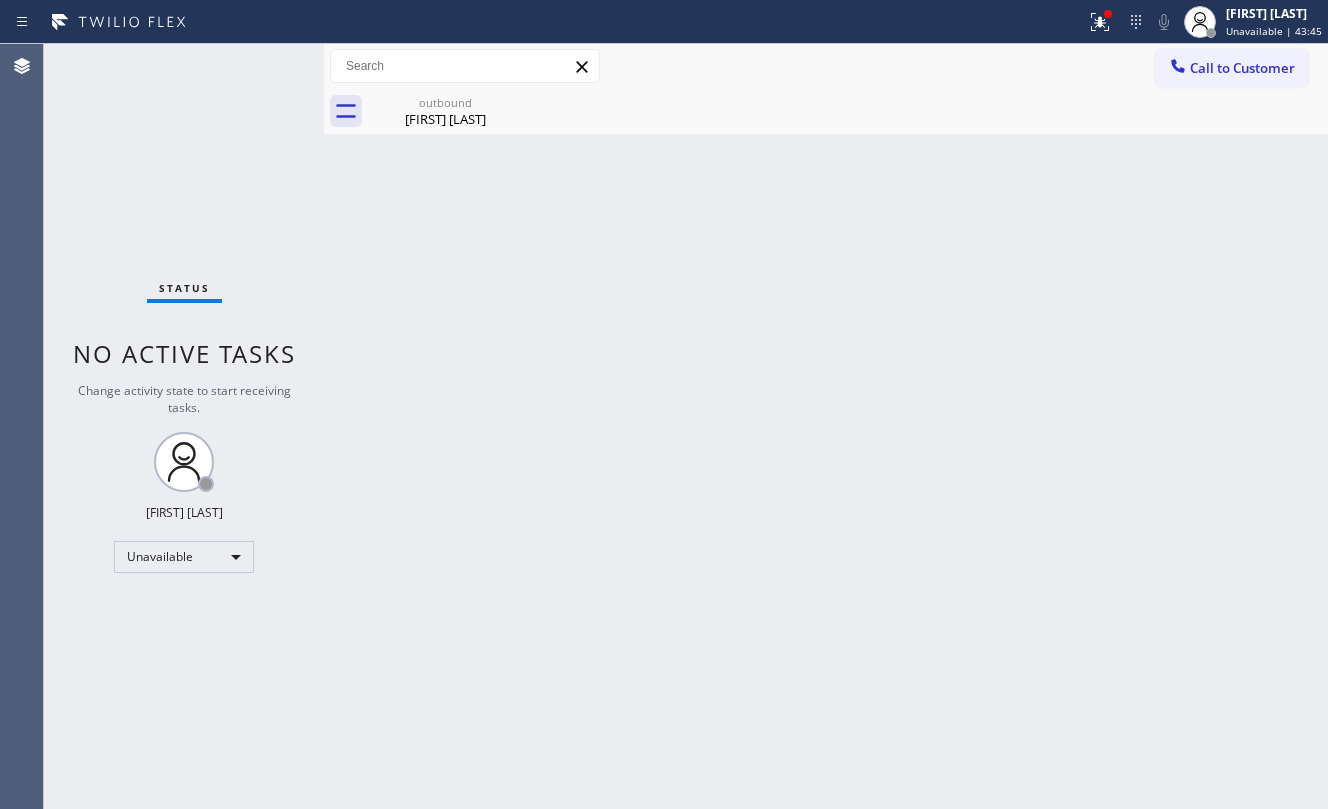 drag, startPoint x: 452, startPoint y: 100, endPoint x: 526, endPoint y: 106, distance: 74.24284 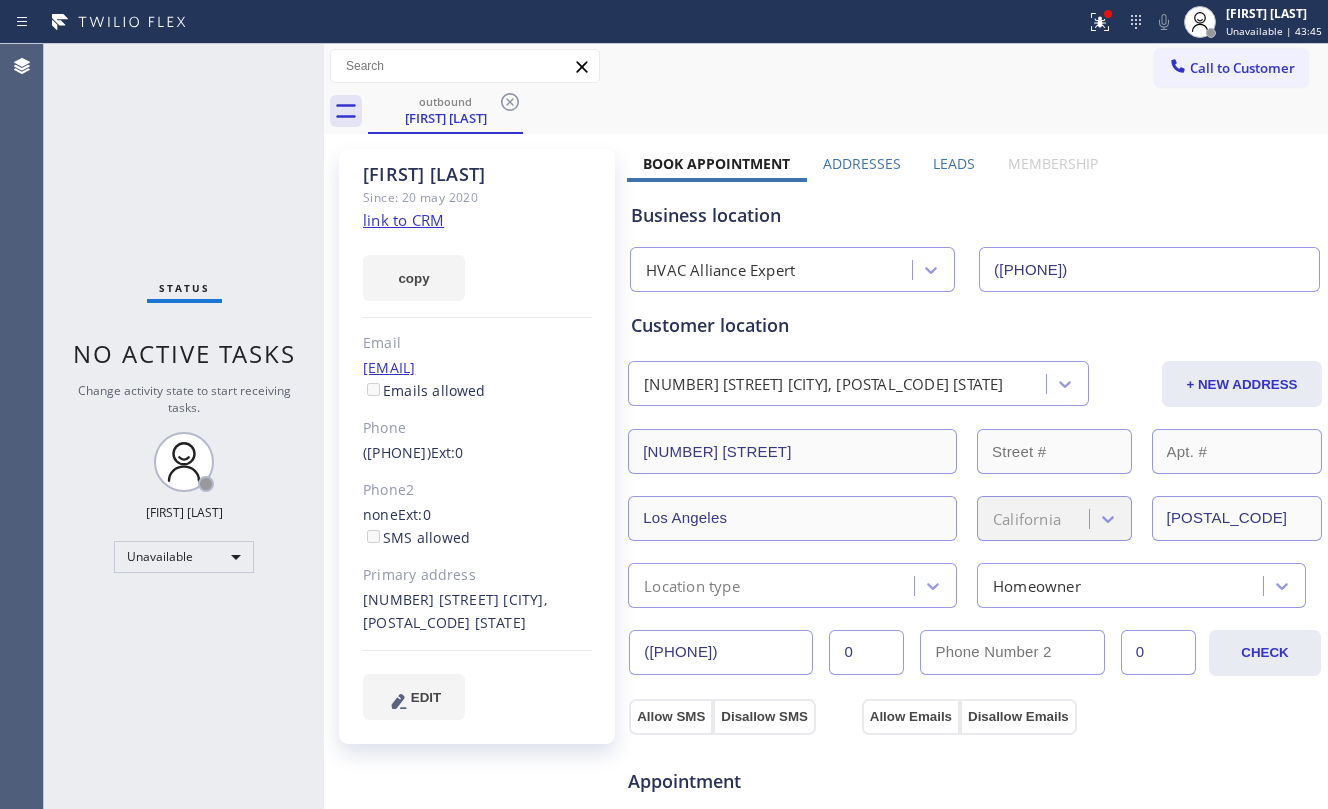 click 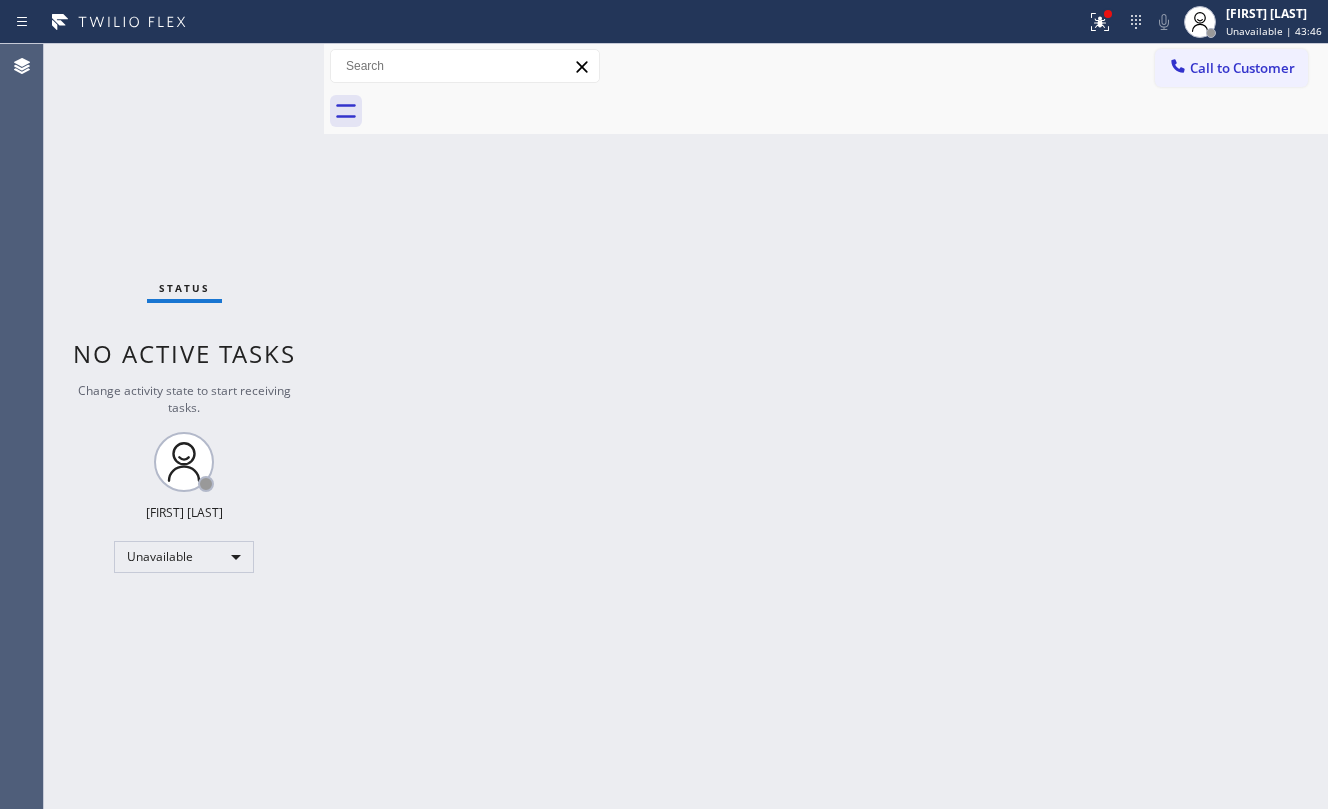 click on "Call to Customer" at bounding box center (1242, 68) 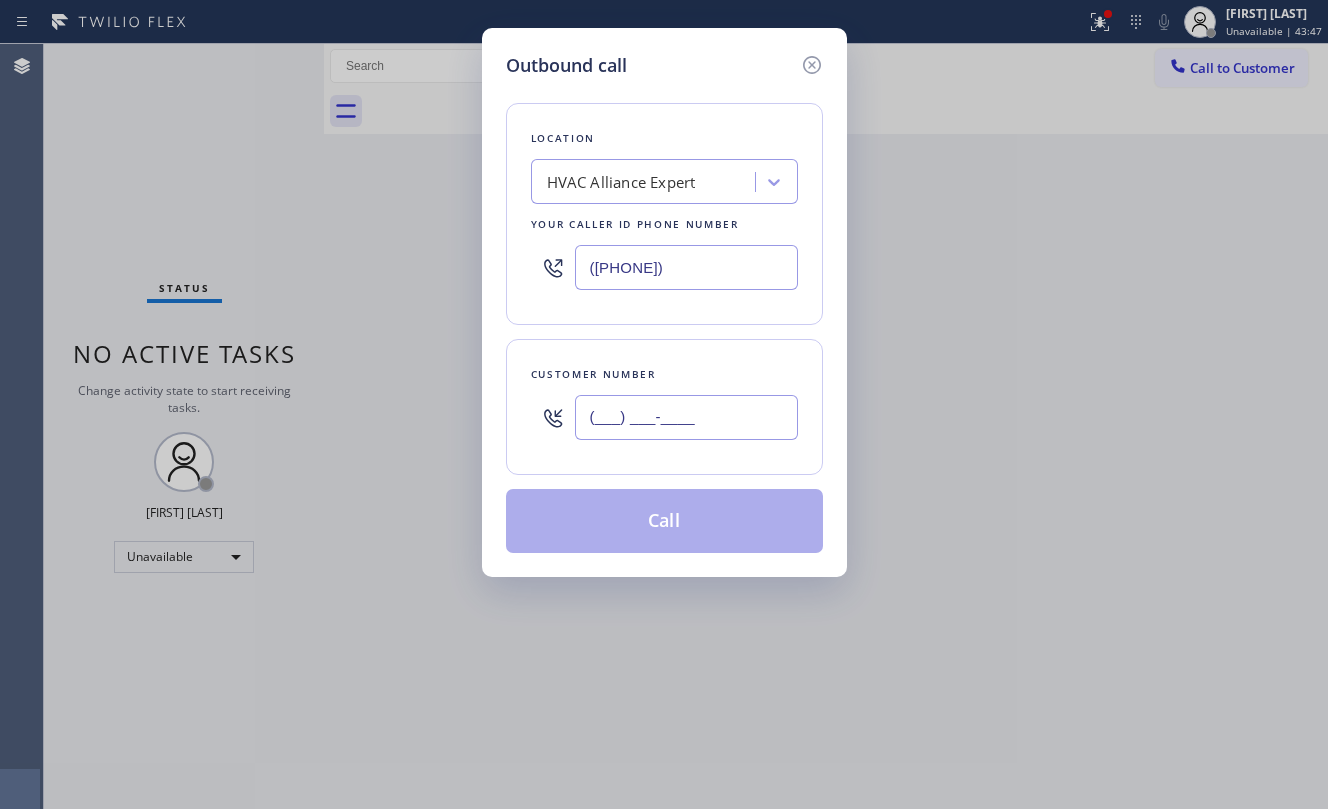 click on "(___) ___-____" at bounding box center [686, 417] 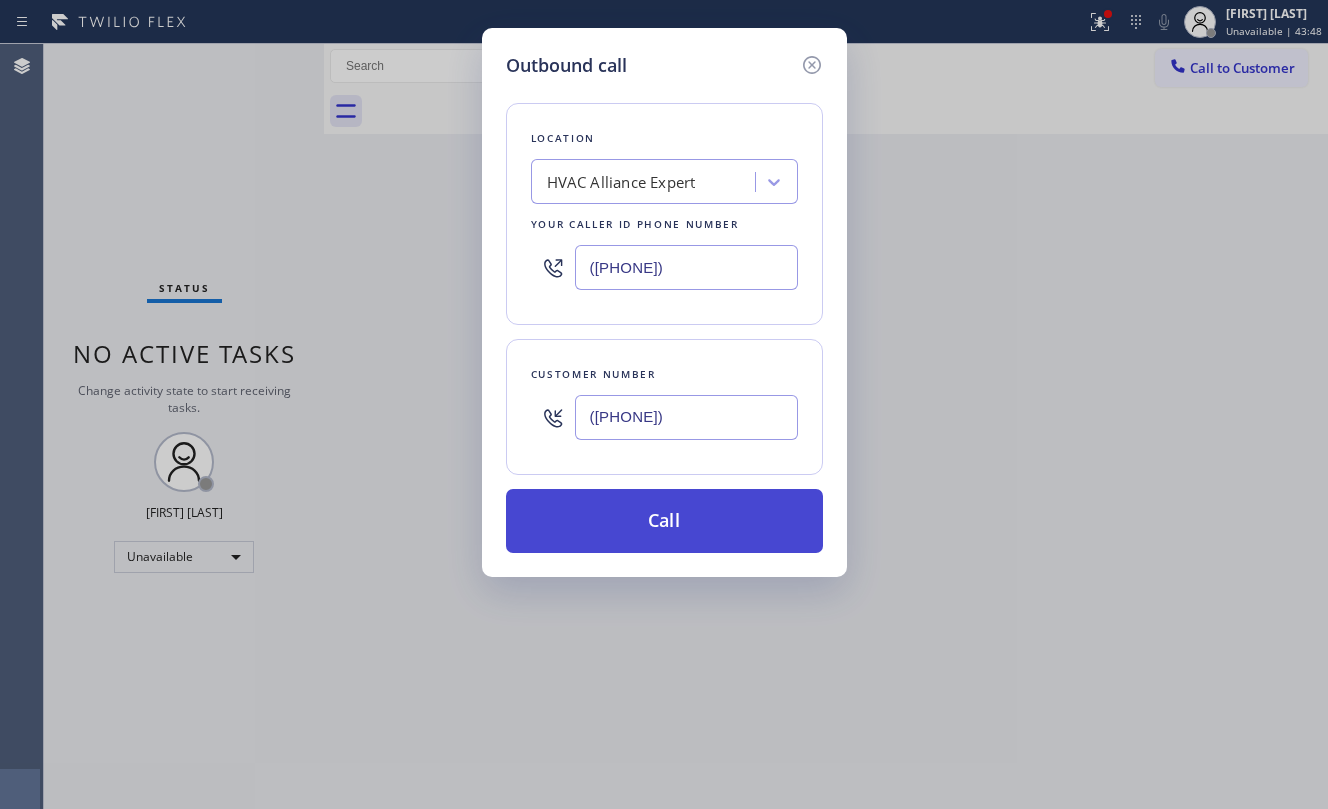 type on "(626) 484-9503" 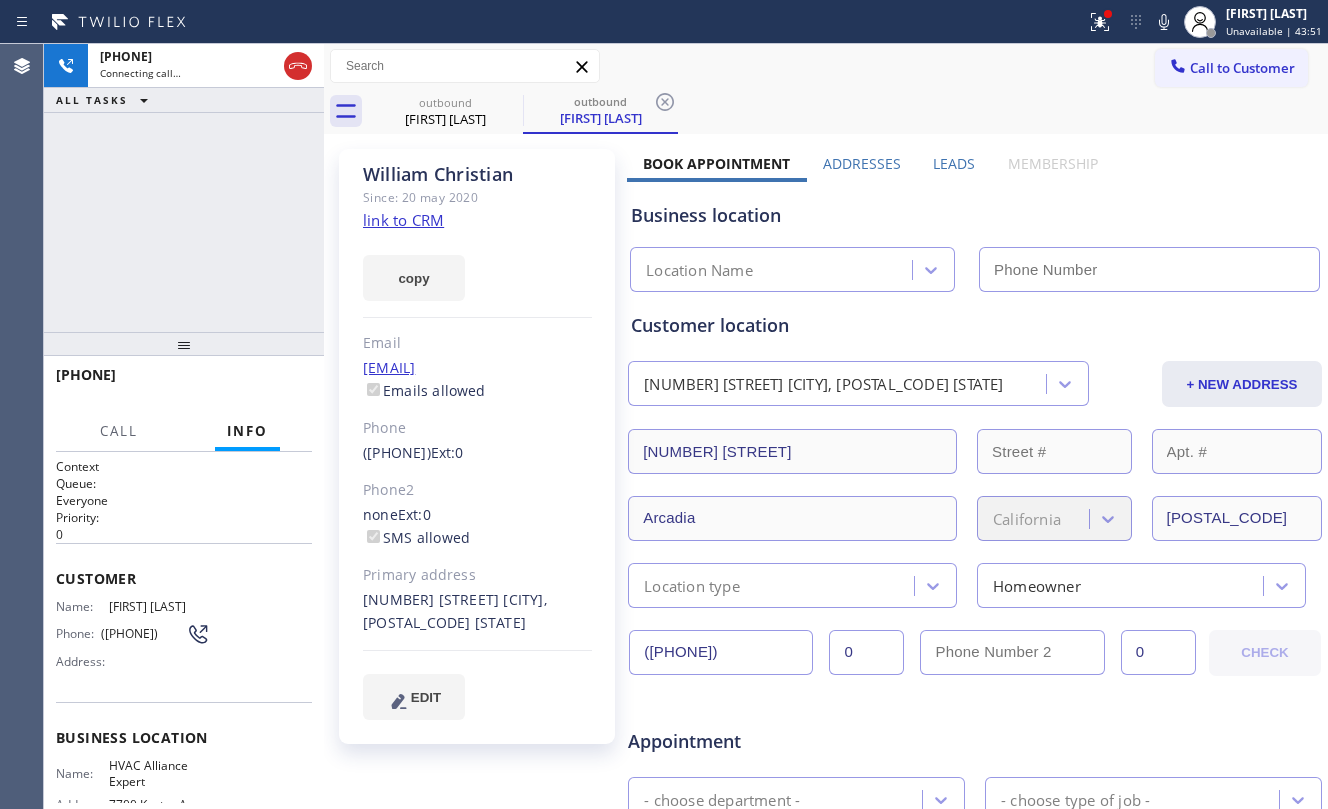 click on "William   Christian Since: 20 may 2020 link to CRM copy Email willdougchris@yahoo.com  Emails allowed Phone (626) 484-9503  Ext:  0 Phone2 none  Ext:  0  SMS allowed Primary address  922 Othello Street Arcadia, 91006 CA EDIT" at bounding box center (477, 446) 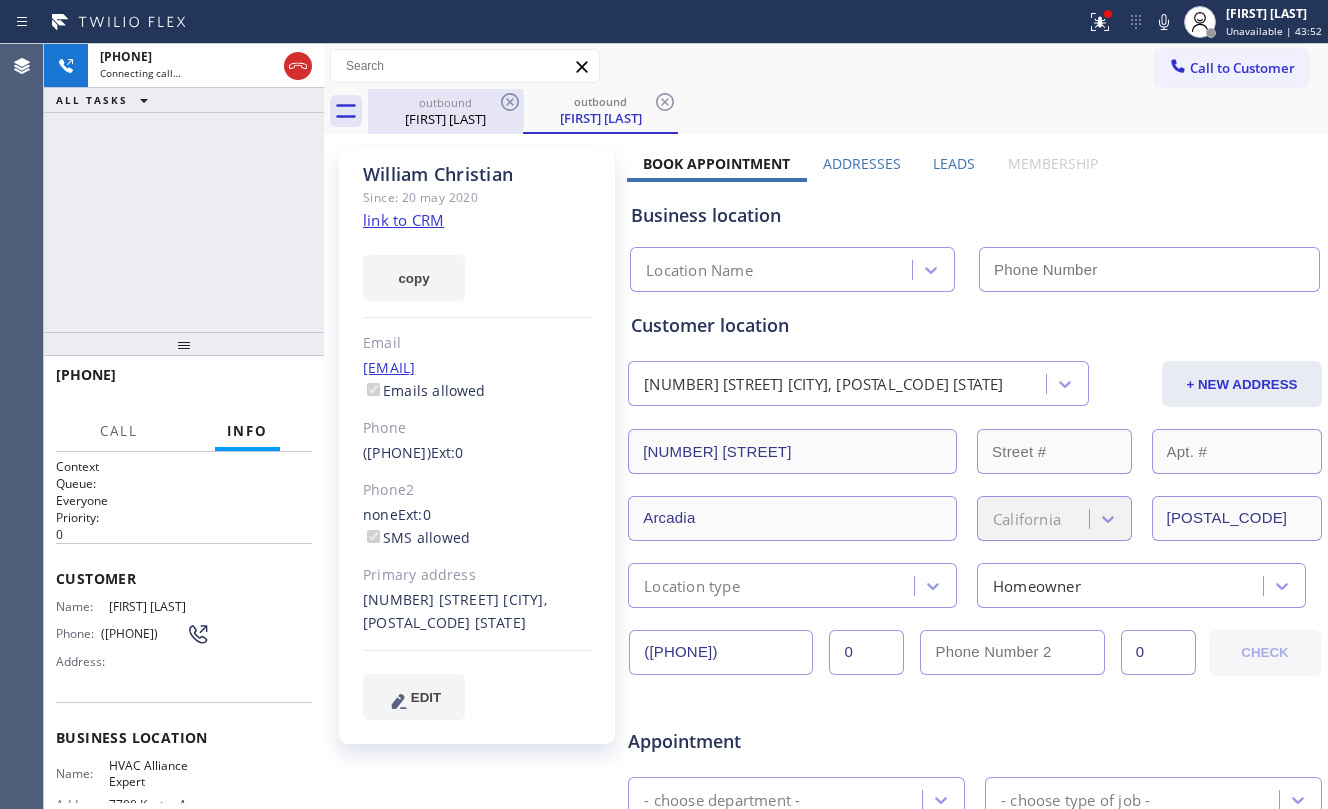 click on "outbound" at bounding box center [445, 102] 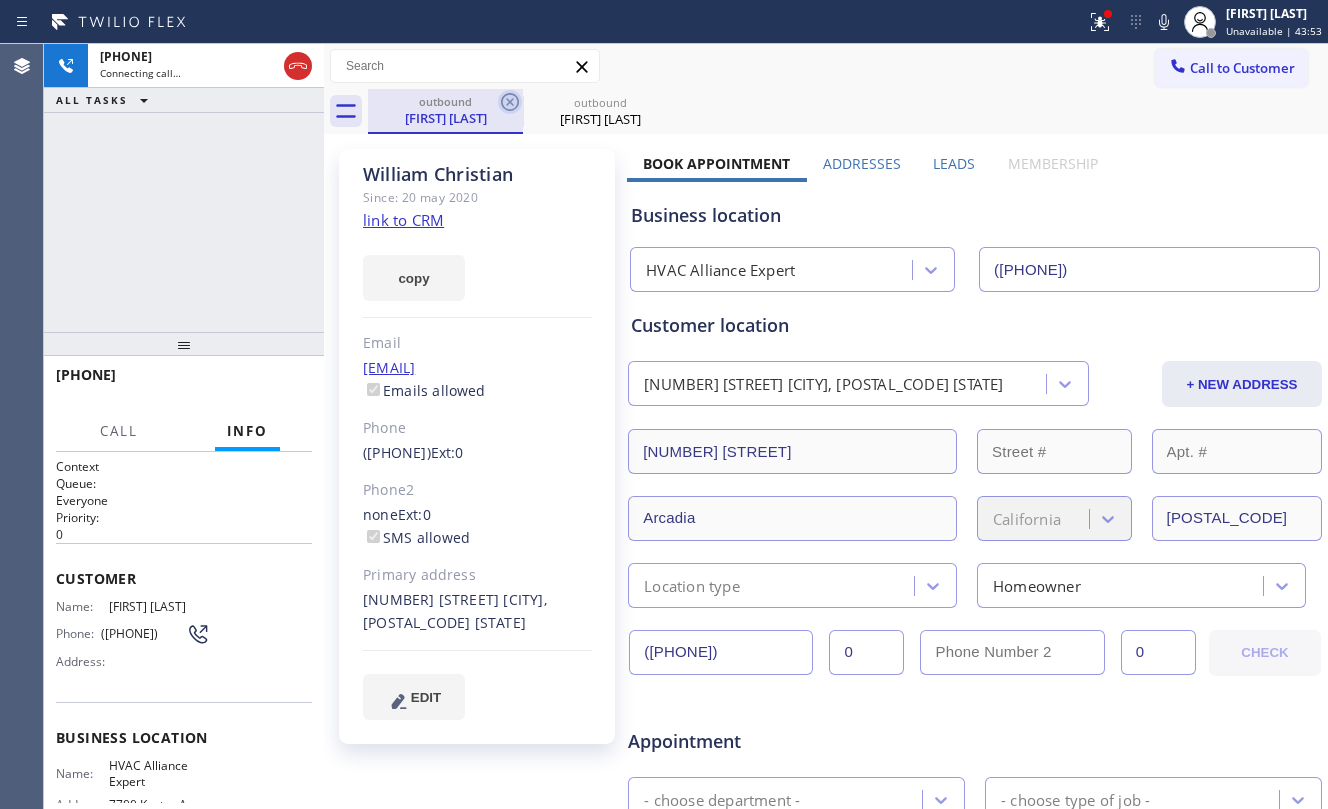 click 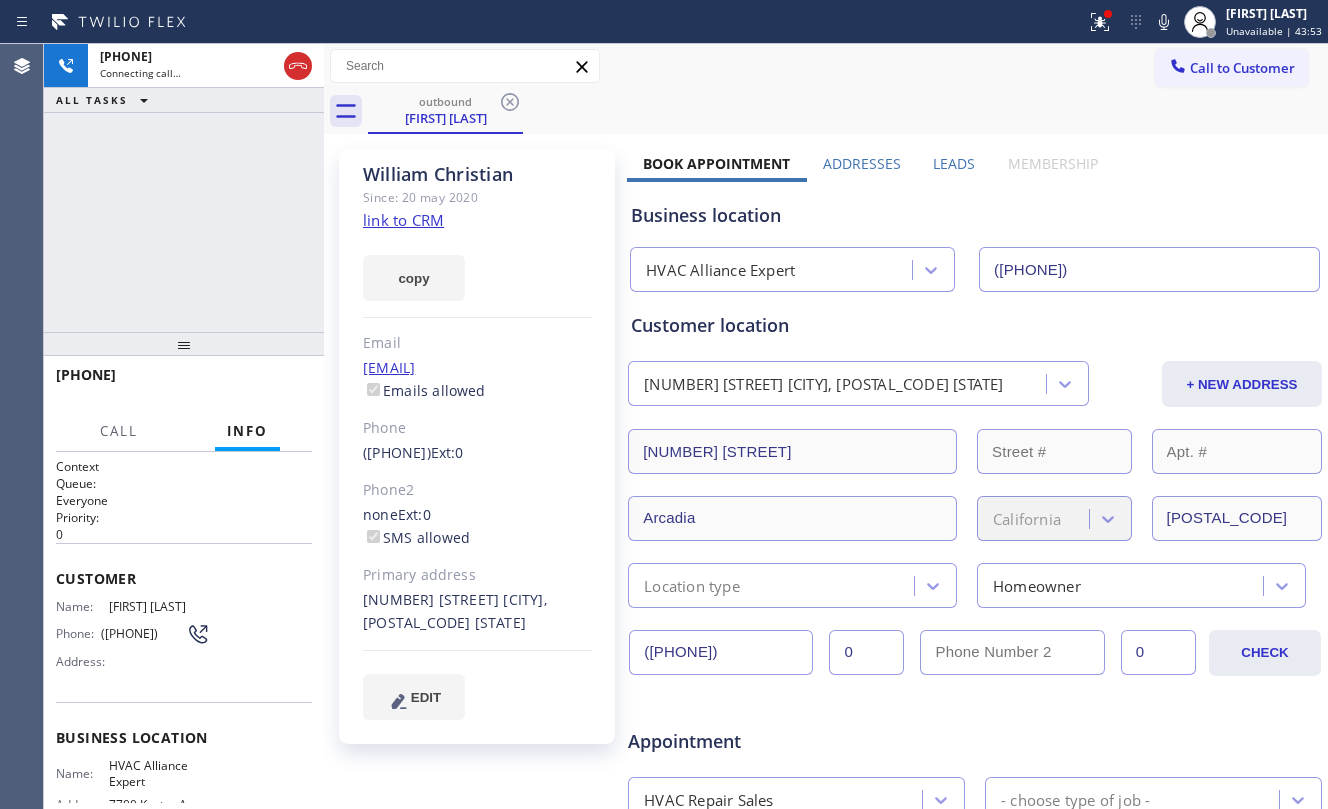 type on "[PHONE]" 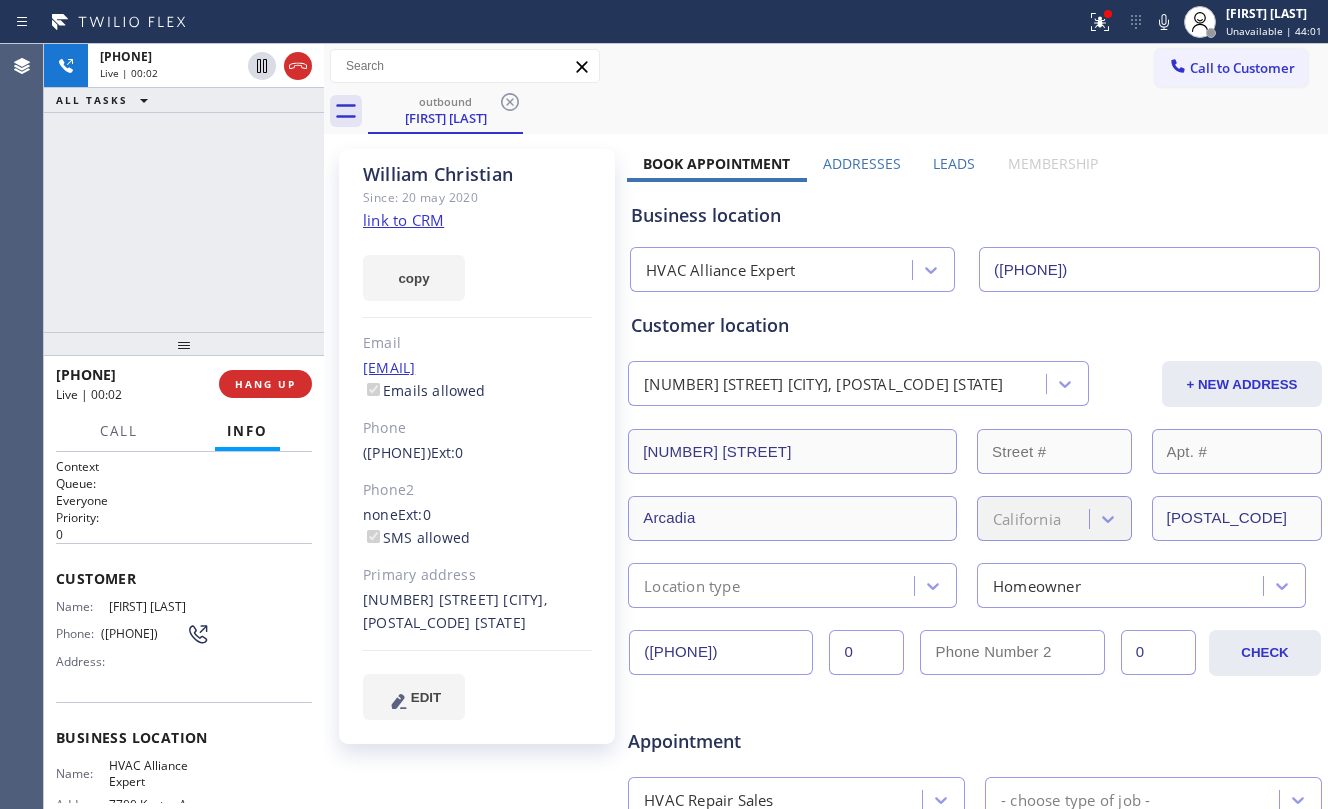 click on "+16264849503 Live | 00:02 ALL TASKS ALL TASKS ACTIVE TASKS TASKS IN WRAP UP" at bounding box center (184, 188) 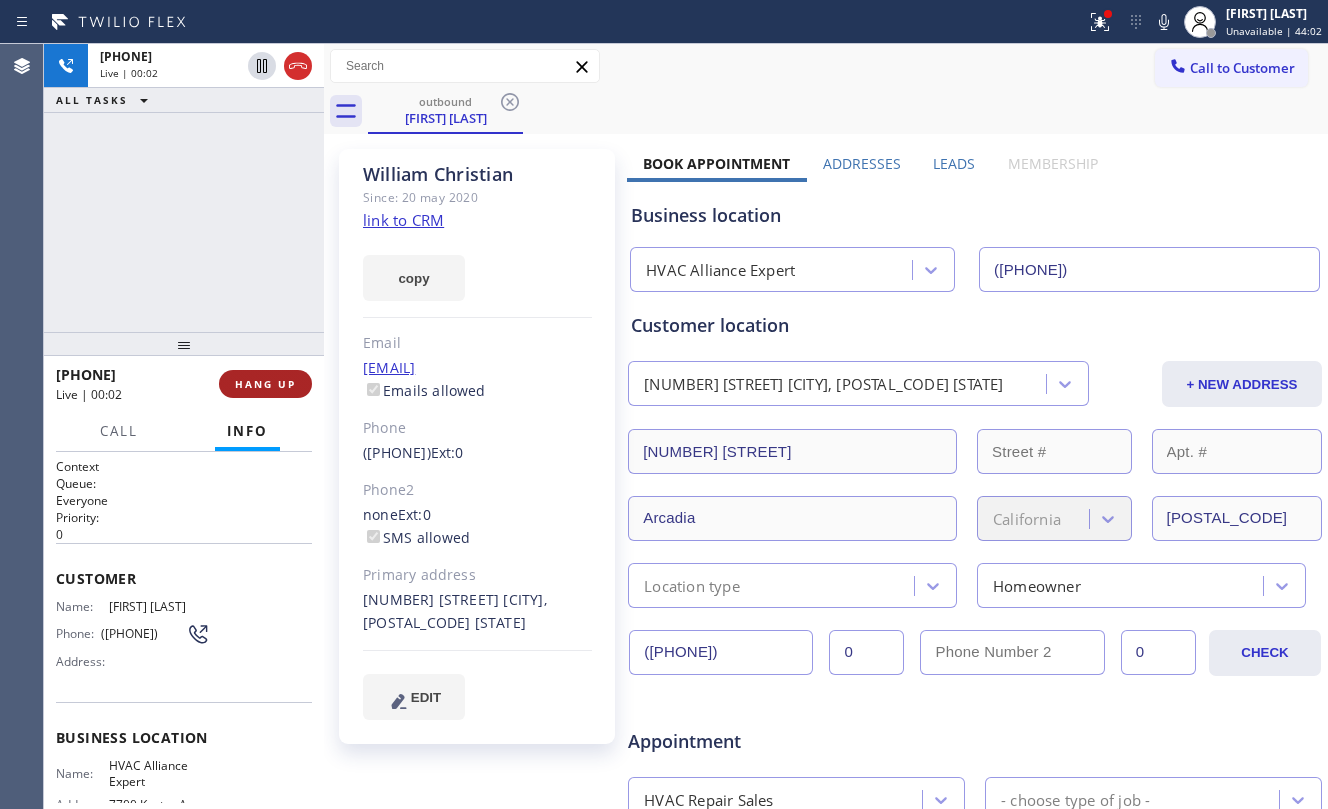 click on "HANG UP" at bounding box center (265, 384) 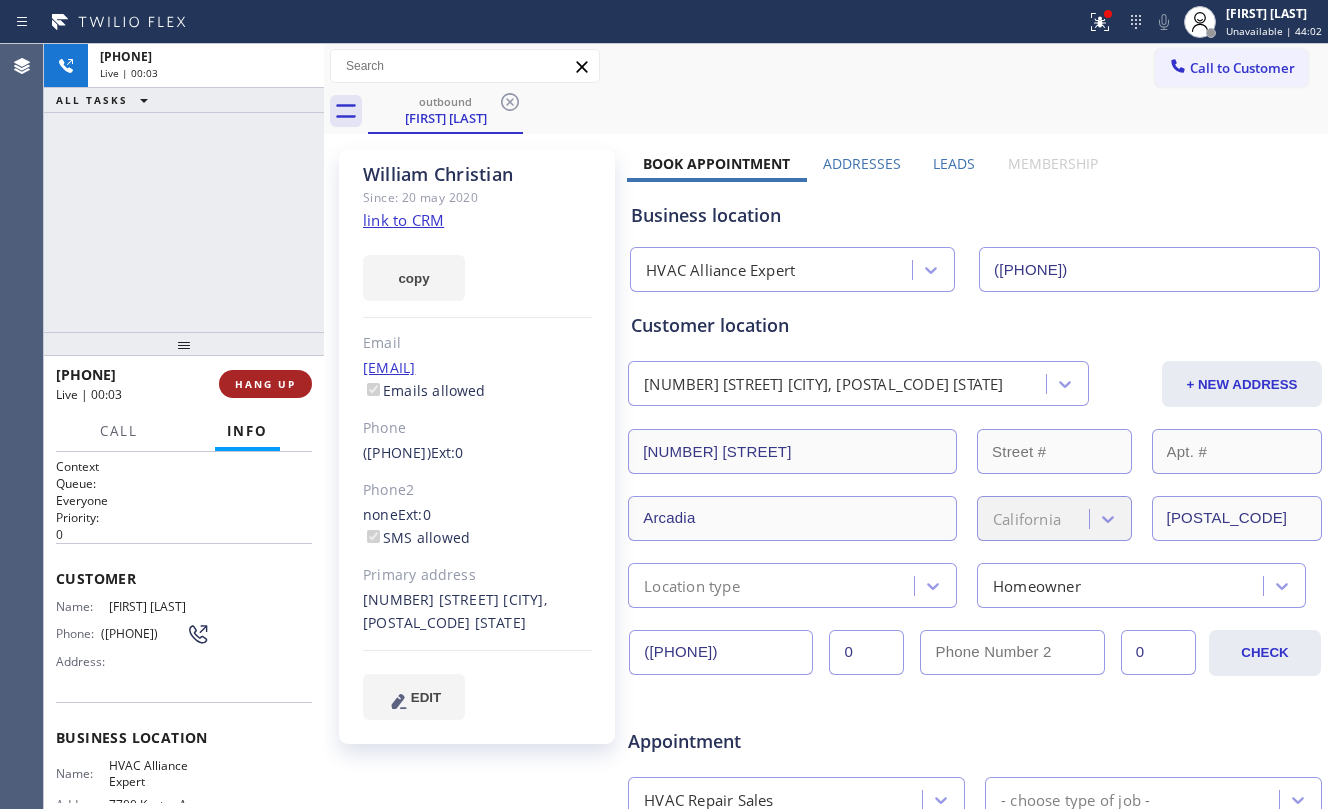 click on "+16264849503 Live | 00:03 ALL TASKS ALL TASKS ACTIVE TASKS TASKS IN WRAP UP" at bounding box center (184, 188) 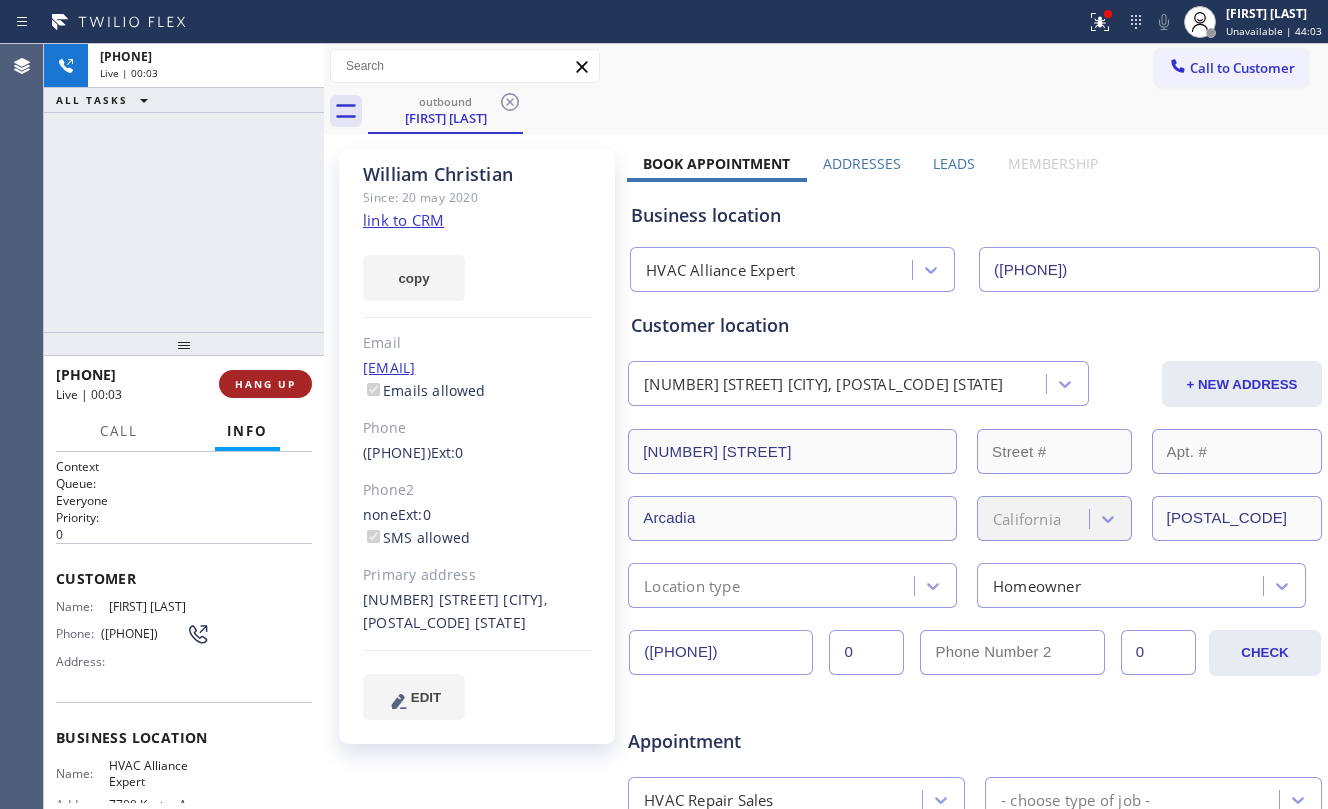 click on "HANG UP" at bounding box center (265, 384) 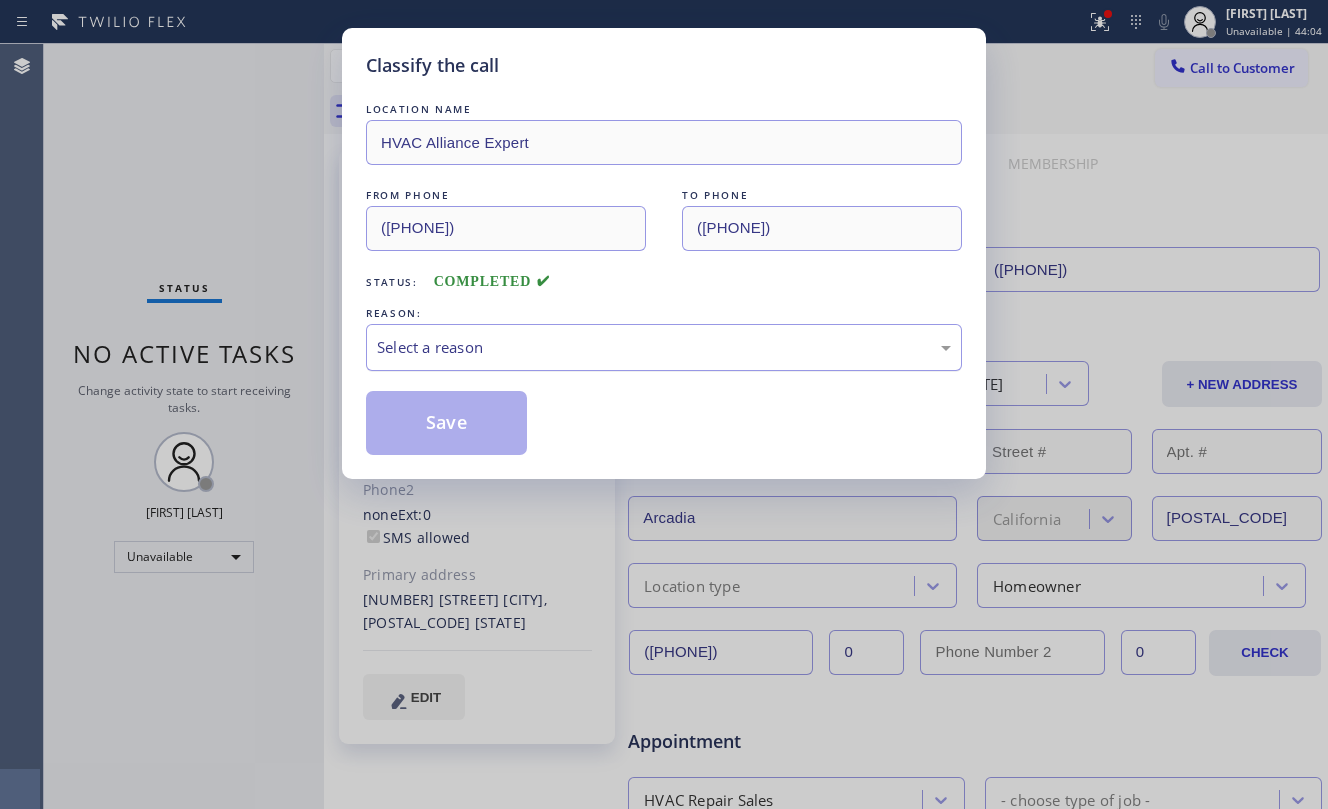click on "Select a reason" at bounding box center (664, 347) 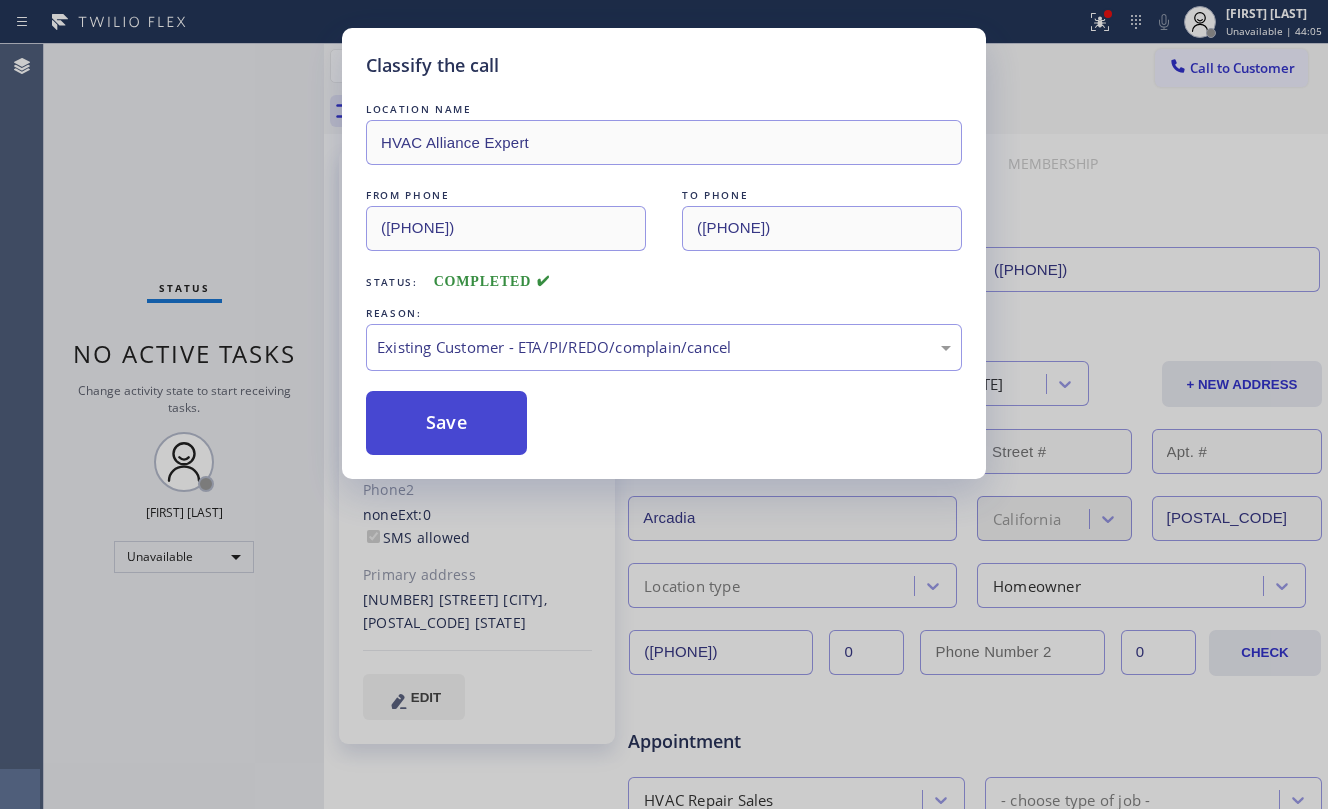 click on "Save" at bounding box center (446, 423) 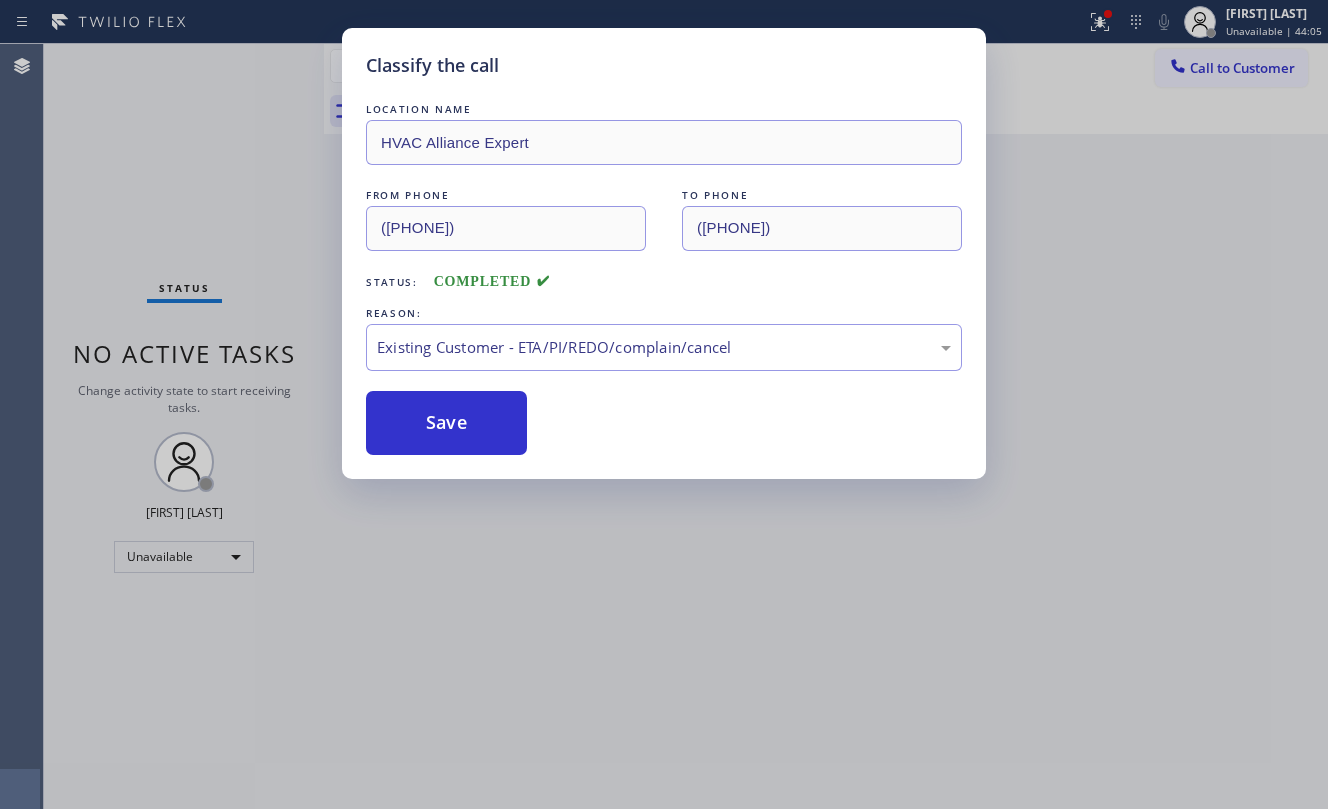 click on "Classify the call LOCATION NAME HVAC Alliance Expert FROM PHONE (323) 991-9198 TO PHONE (626) 484-9503 Status: COMPLETED REASON: Existing Customer - ETA/PI/REDO/complain/cancel Save" at bounding box center (664, 404) 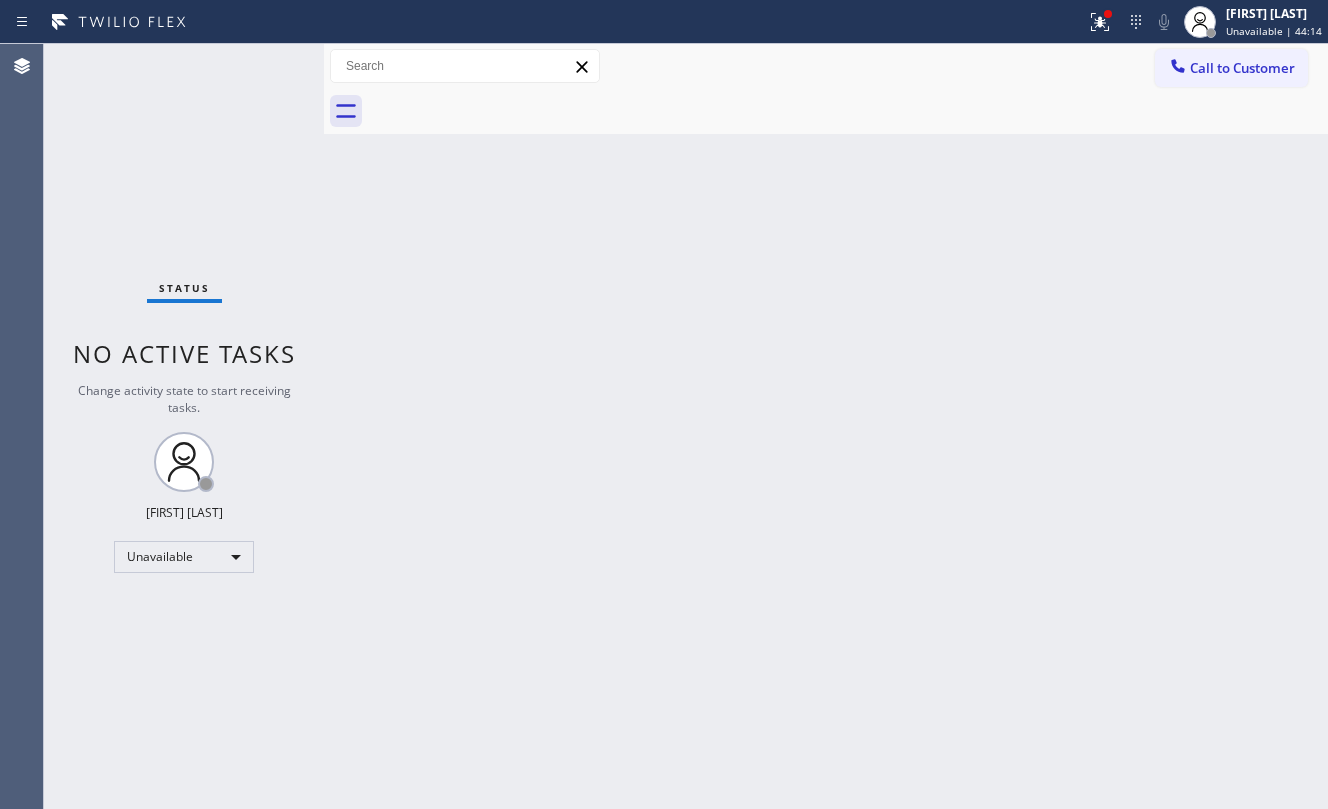 click on "Call to Customer" at bounding box center (1231, 68) 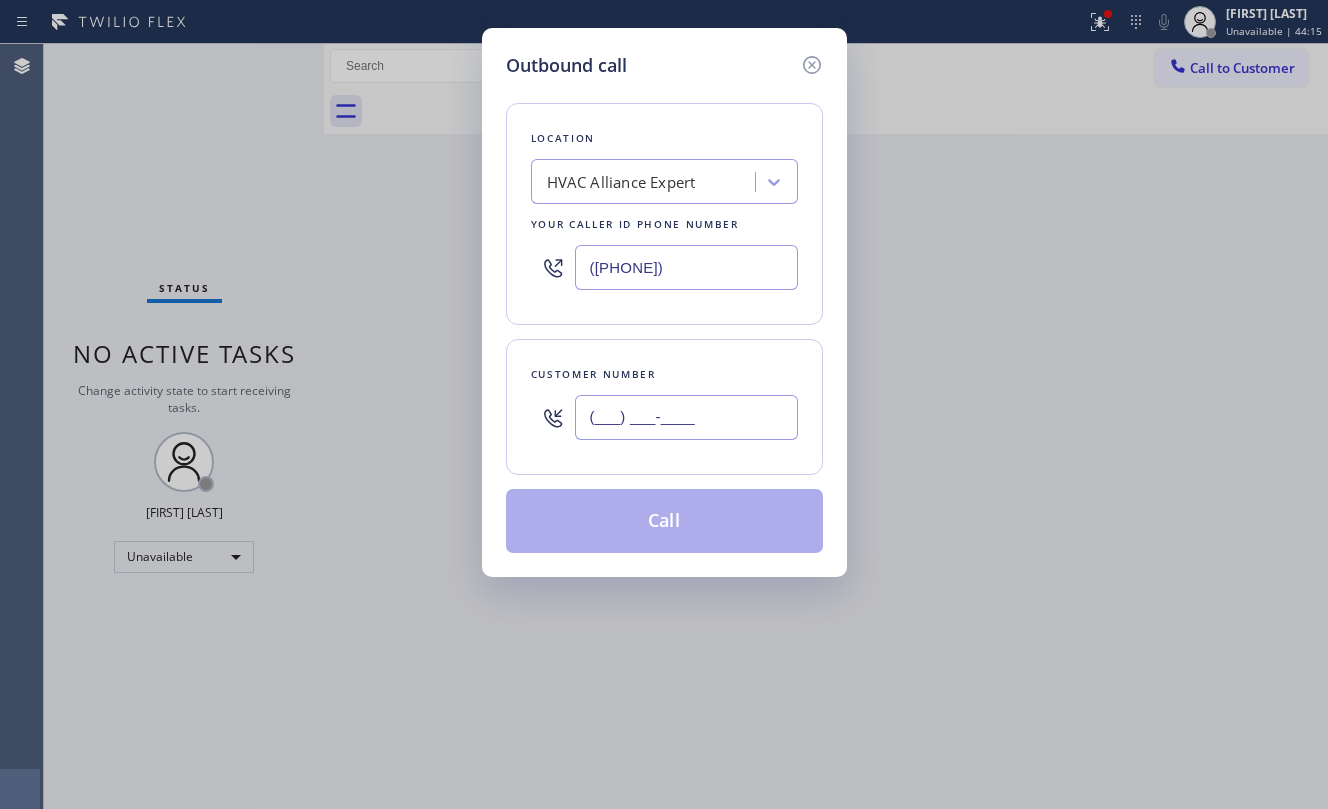 click on "(___) ___-____" at bounding box center [686, 417] 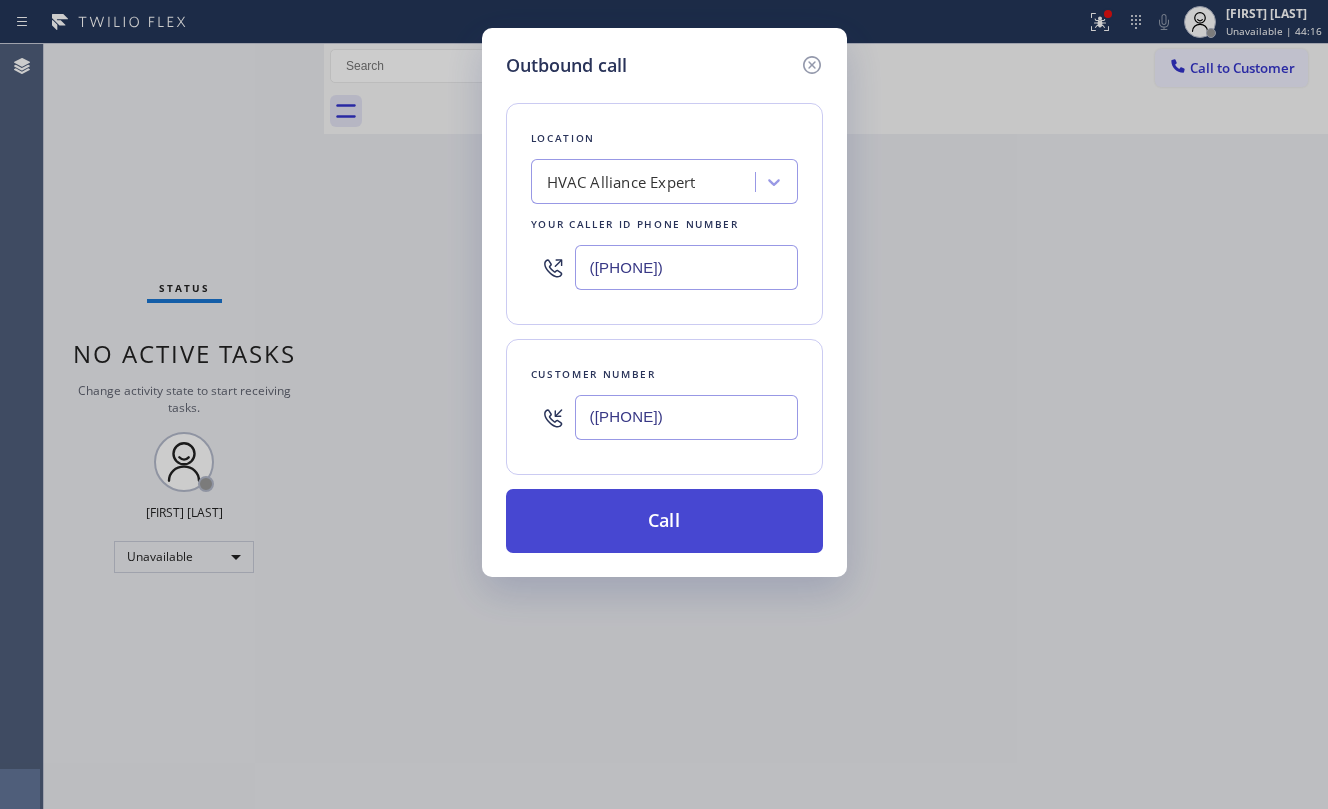 type on "(323) 702-3339" 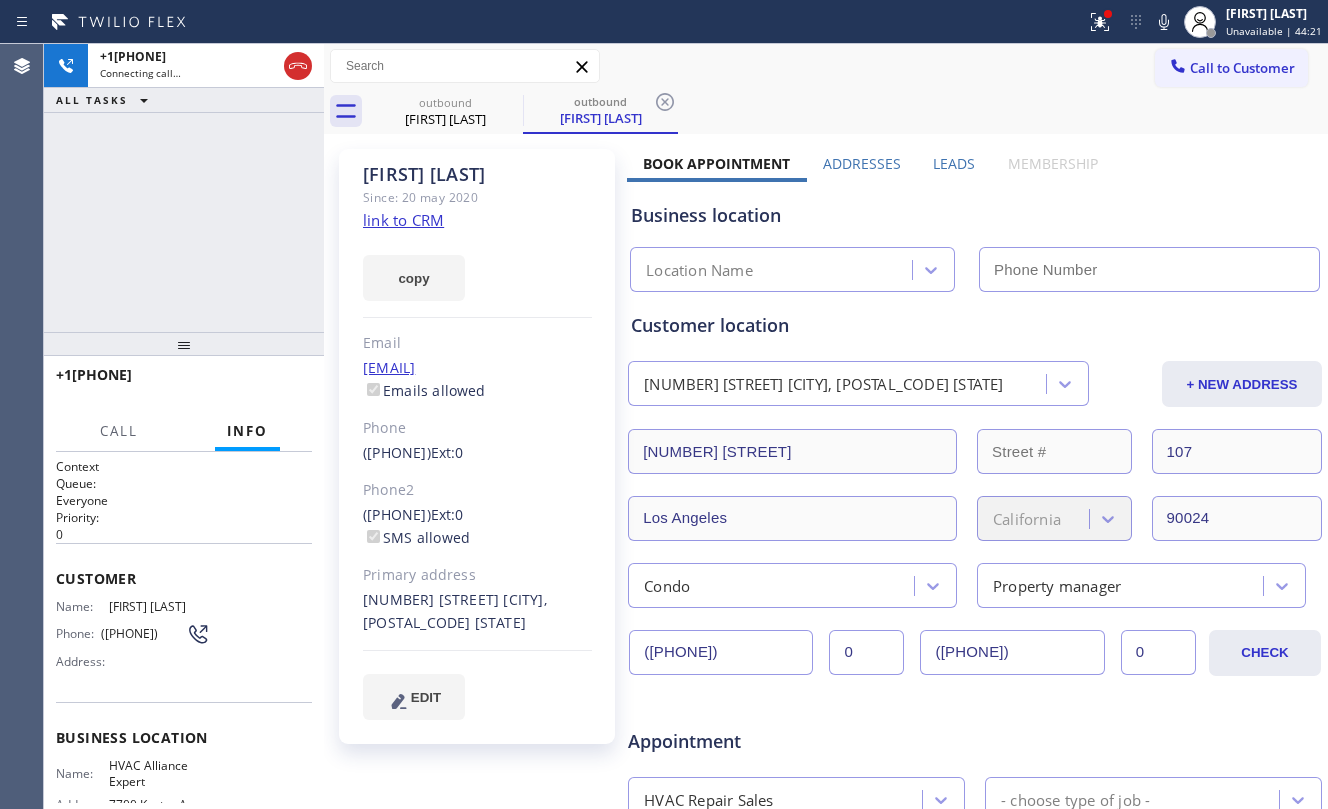 type on "[PHONE]" 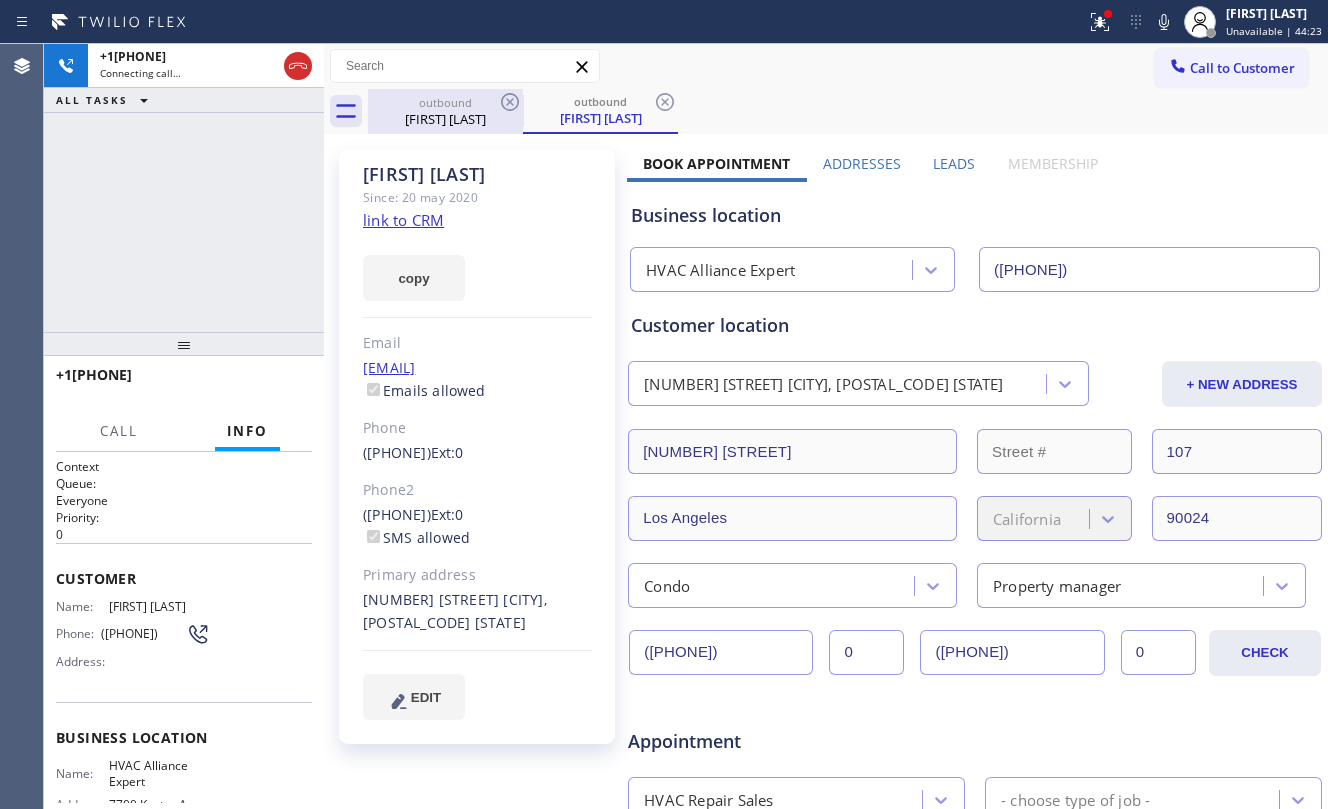 click on "outbound" at bounding box center [445, 102] 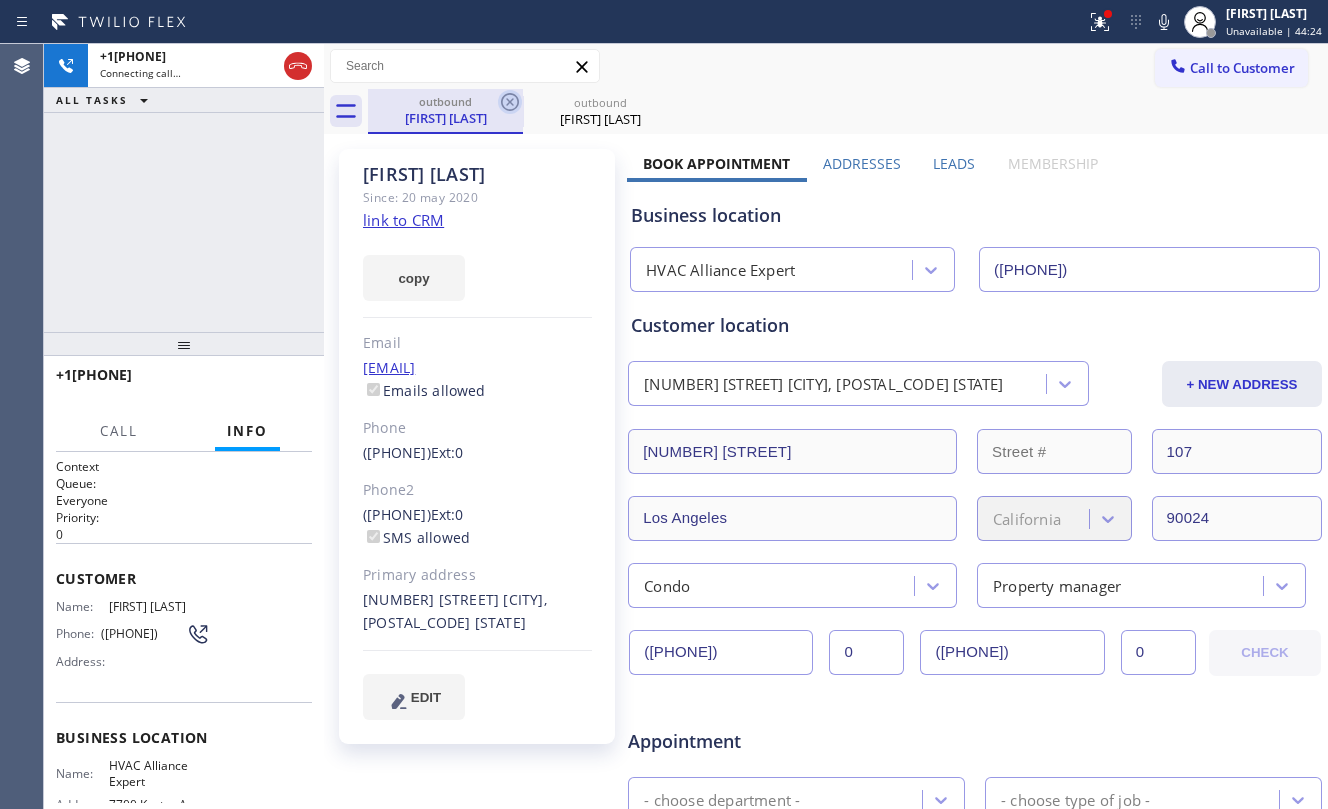 click 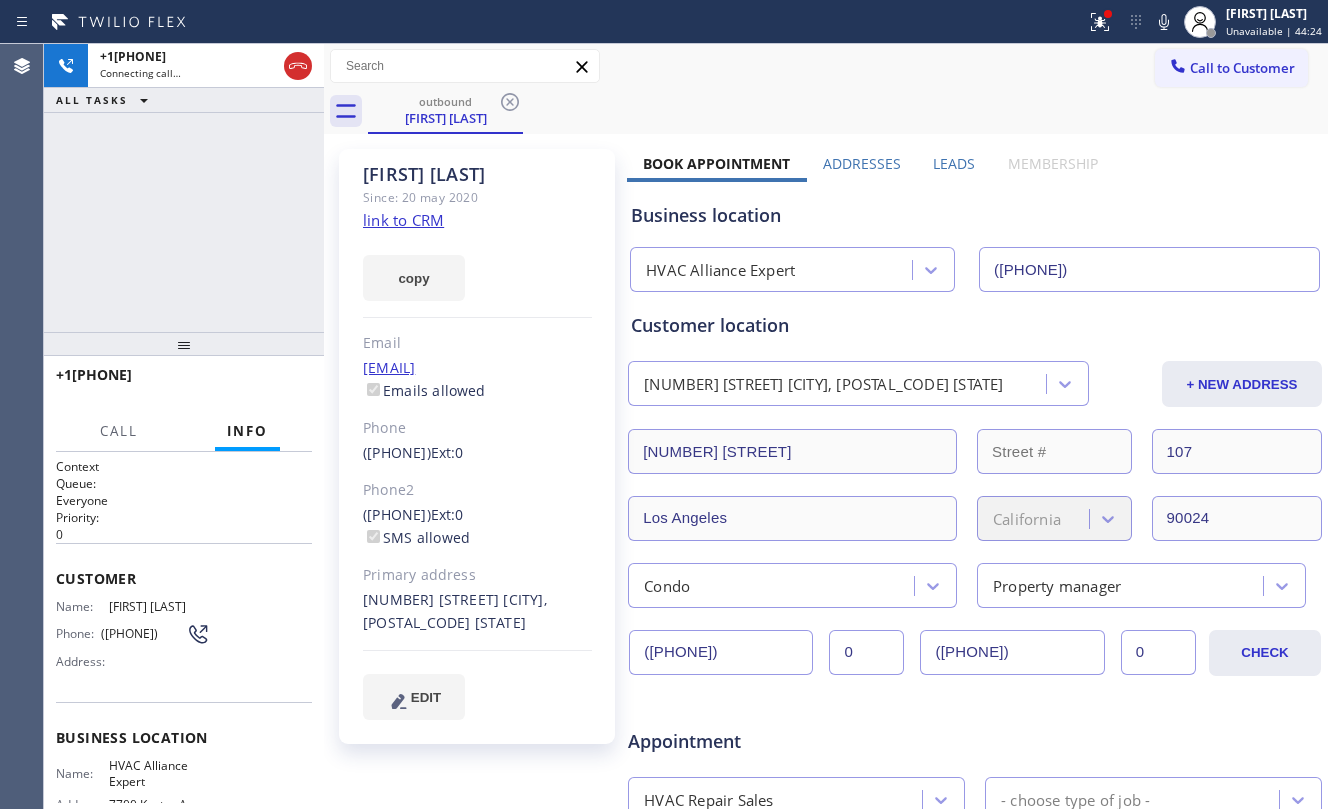 drag, startPoint x: 188, startPoint y: 241, endPoint x: 284, endPoint y: 241, distance: 96 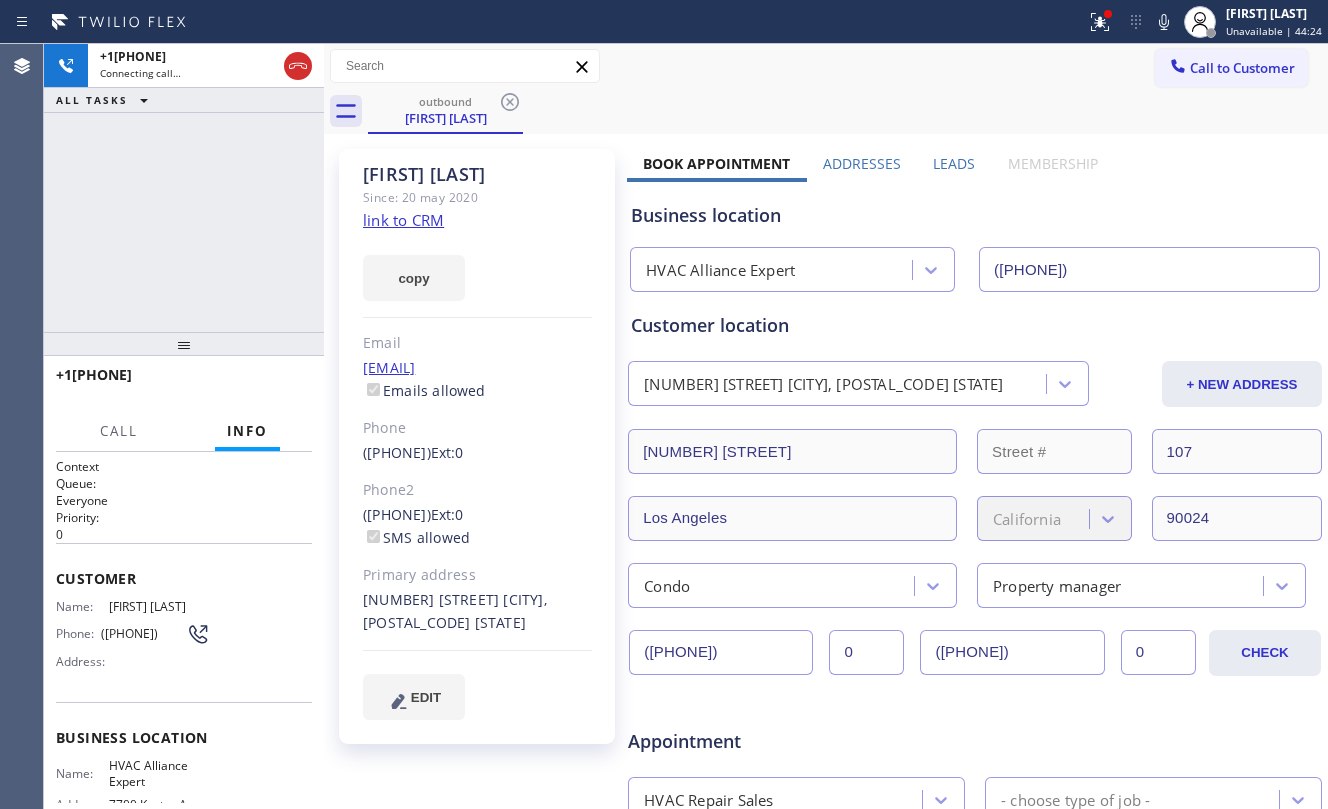 click on "+13237023339 Connecting call… ALL TASKS ALL TASKS ACTIVE TASKS TASKS IN WRAP UP" at bounding box center (184, 188) 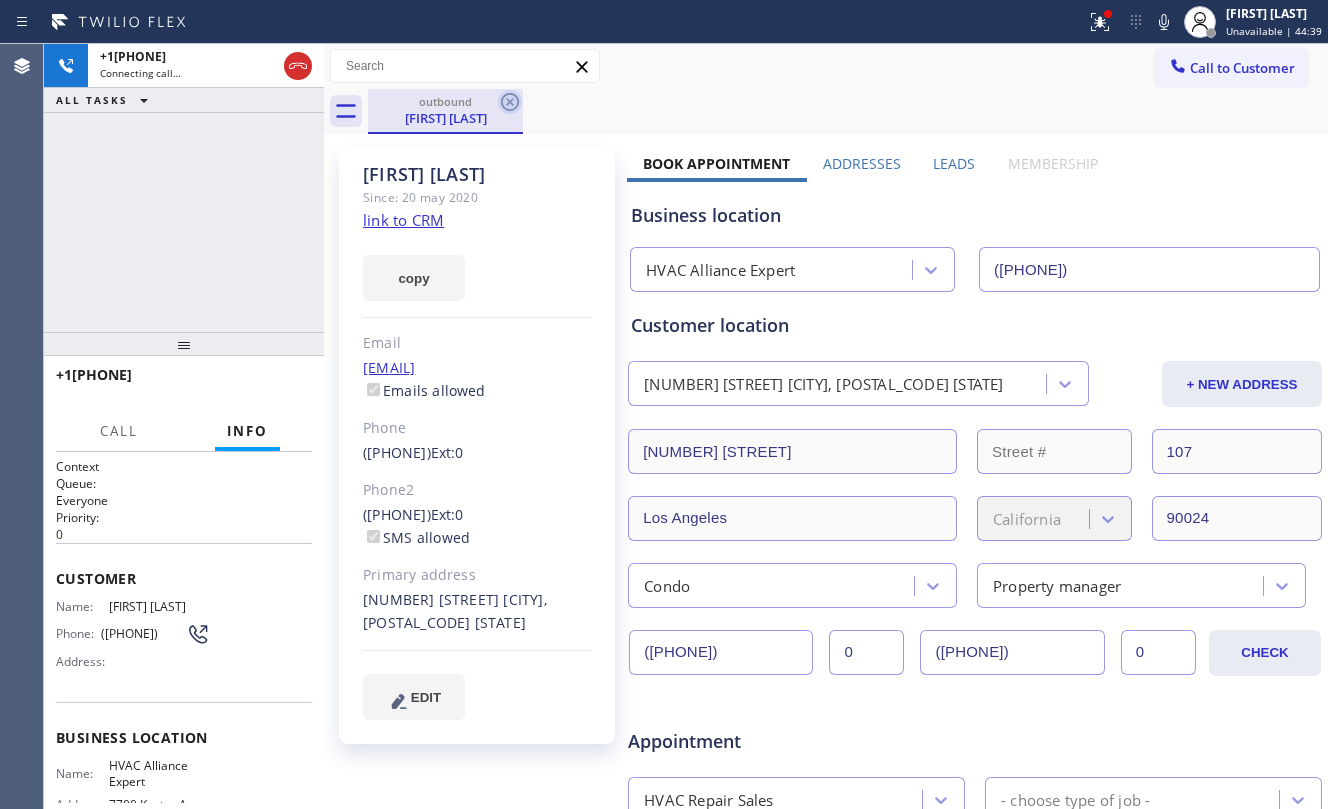 drag, startPoint x: 452, startPoint y: 118, endPoint x: 508, endPoint y: 112, distance: 56.32051 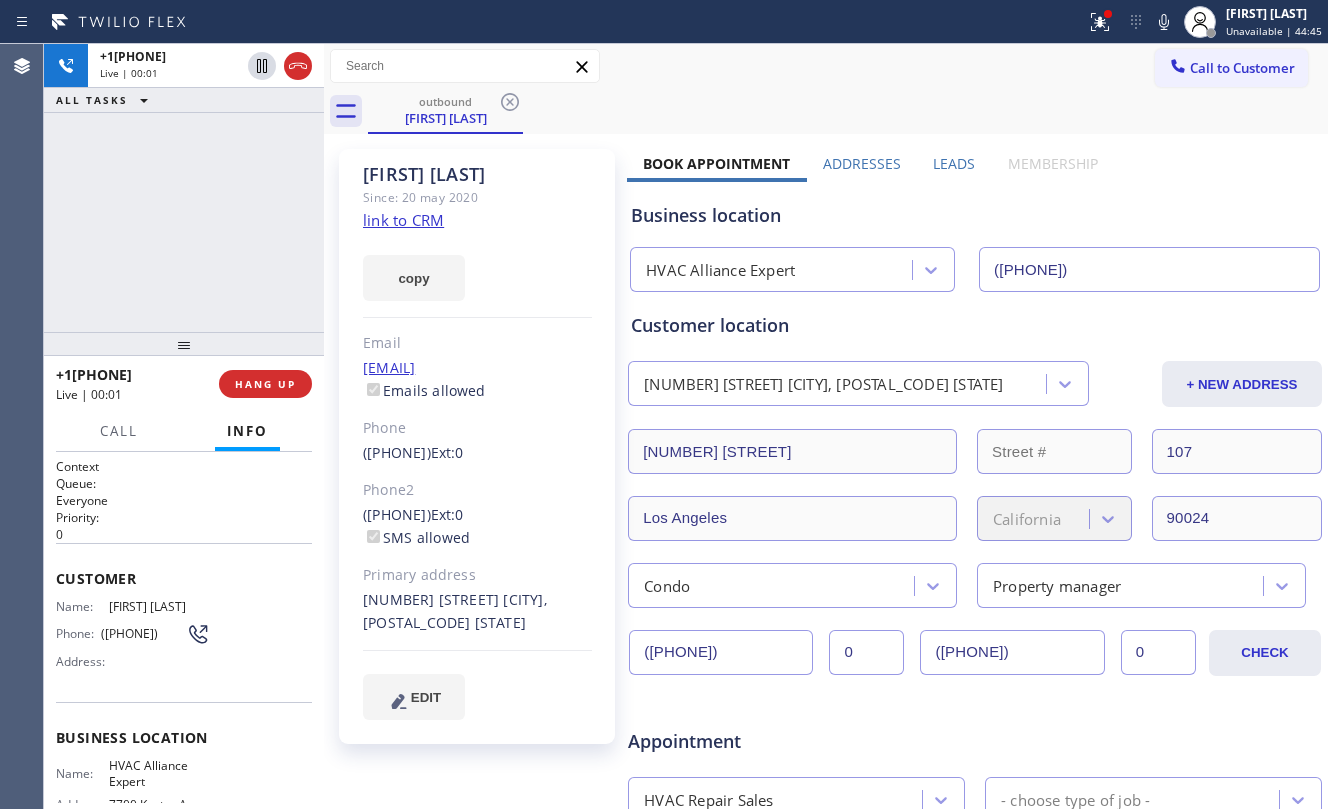 click on "+13237023339 Live | 00:01 ALL TASKS ALL TASKS ACTIVE TASKS TASKS IN WRAP UP" at bounding box center [184, 188] 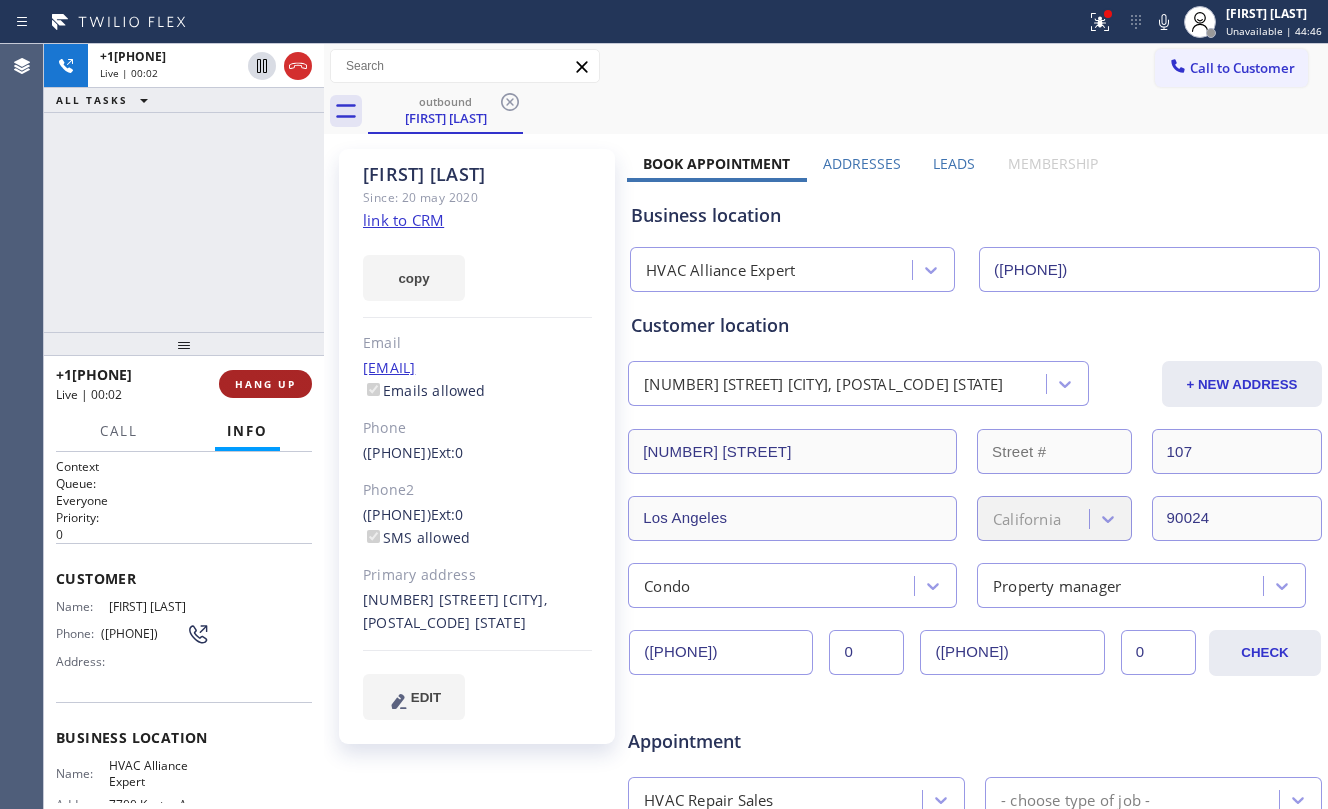 click on "HANG UP" at bounding box center [265, 384] 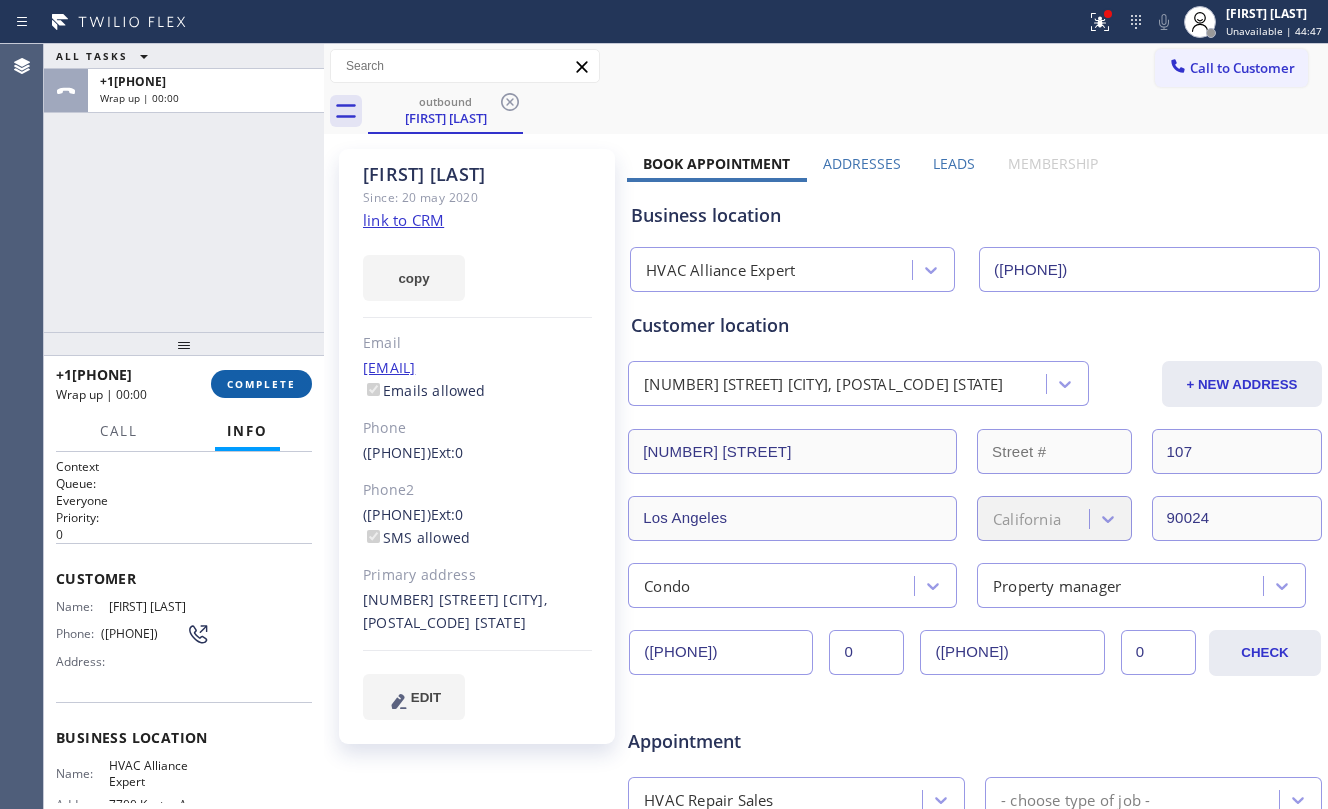 click on "COMPLETE" at bounding box center (261, 384) 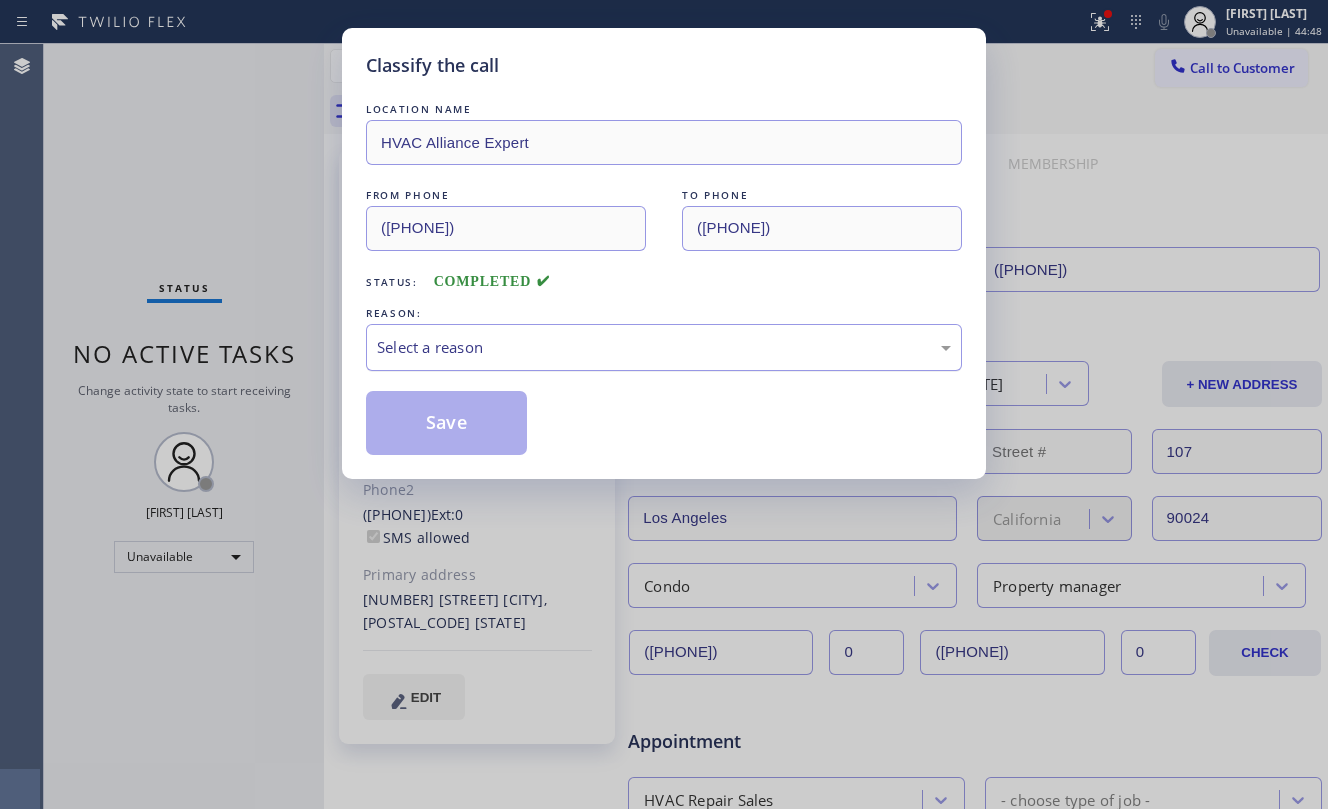 click on "Select a reason" at bounding box center [664, 347] 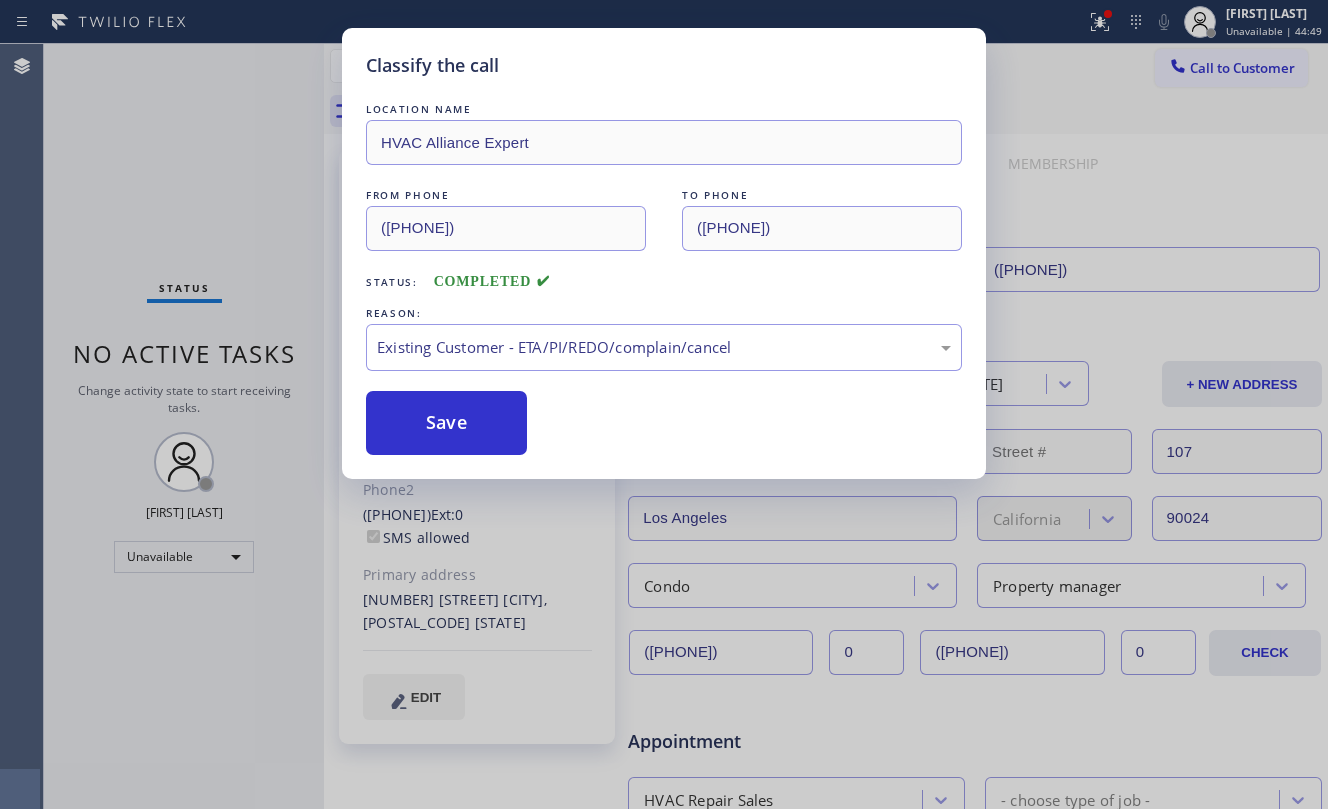drag, startPoint x: 470, startPoint y: 426, endPoint x: 1294, endPoint y: 553, distance: 833.72955 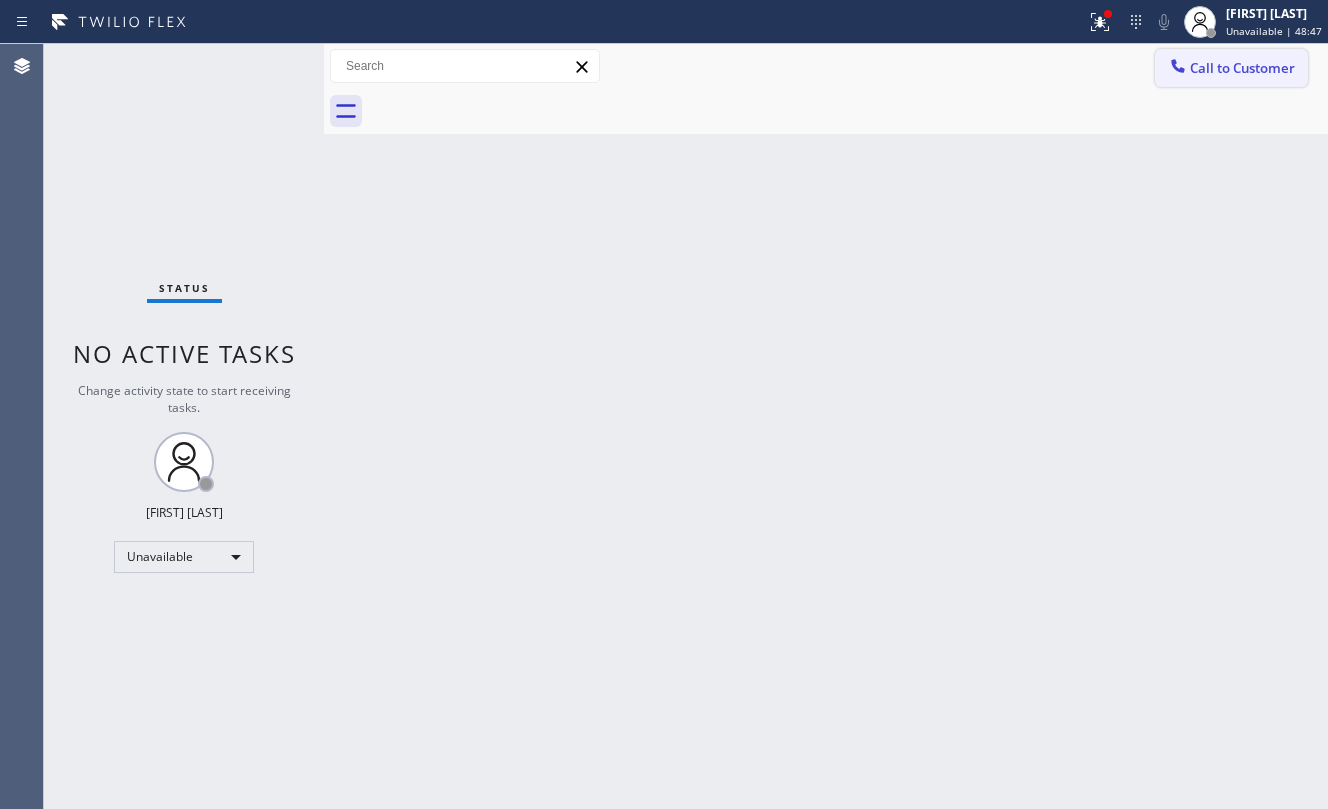 click on "Call to Customer" at bounding box center [1231, 68] 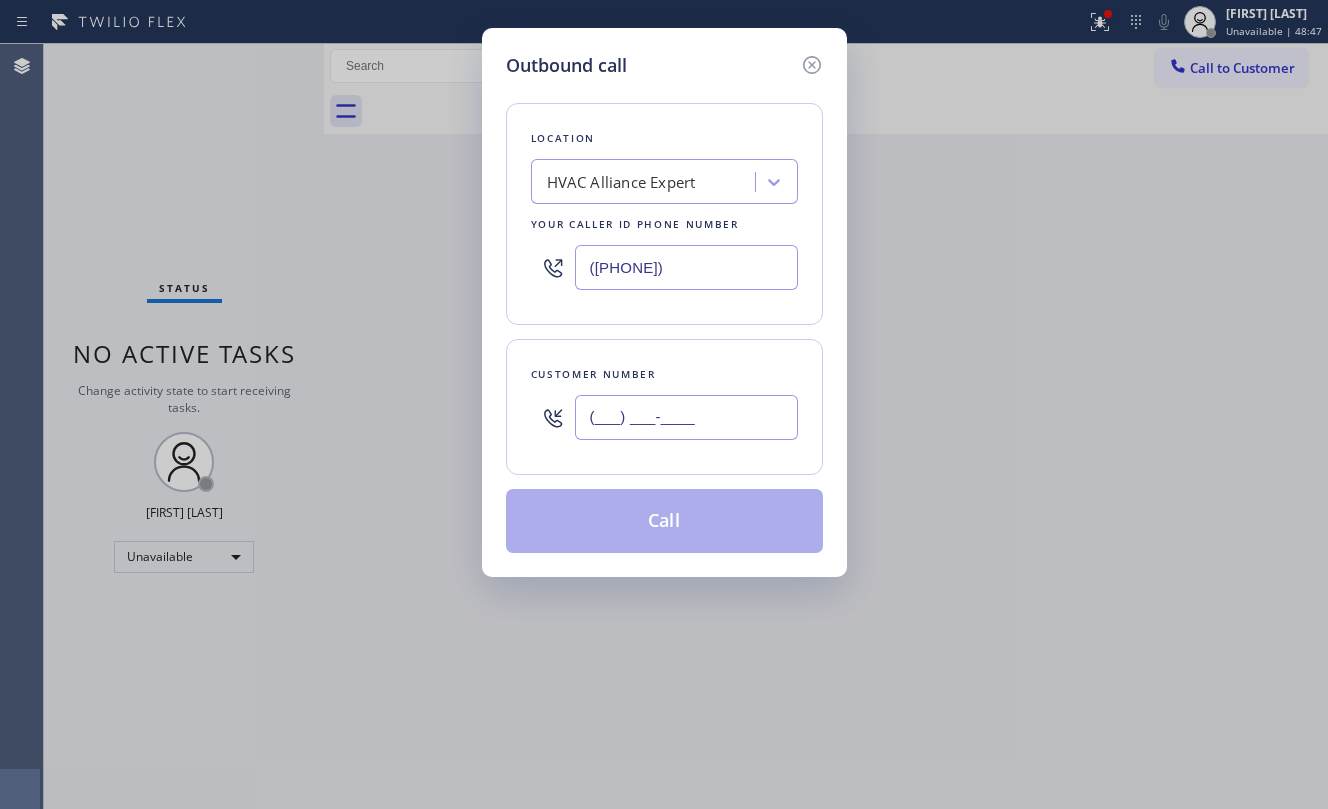 click on "(___) ___-____" at bounding box center (686, 417) 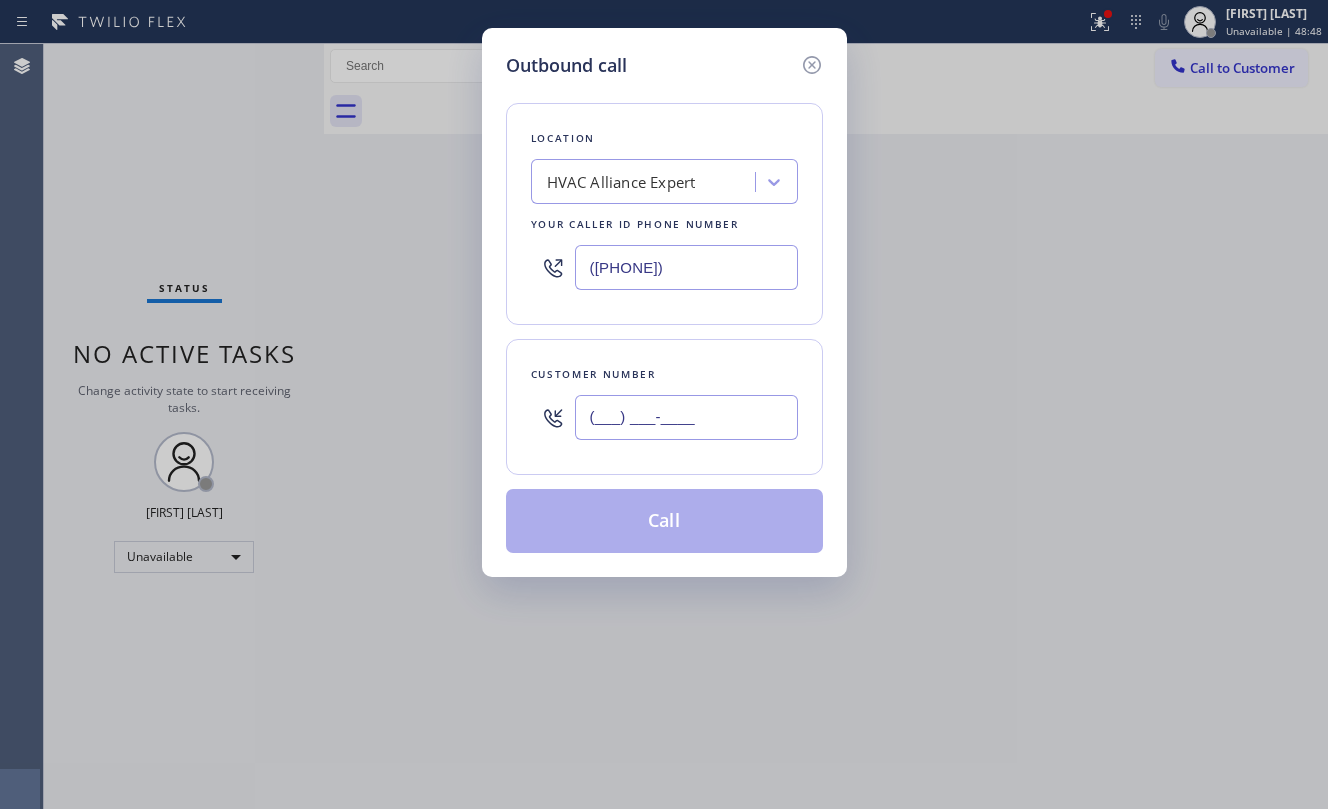 paste on "925) 548-7348" 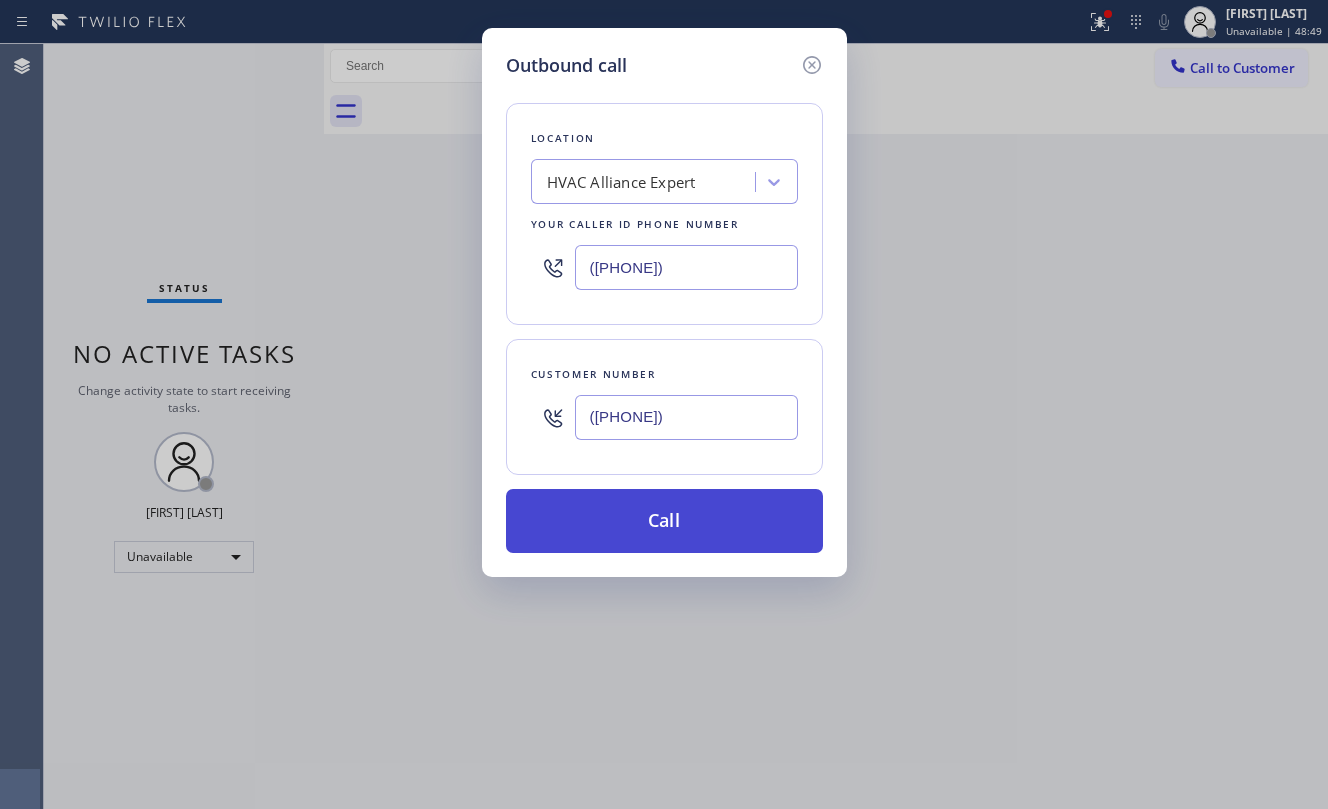 type on "(925) 548-7348" 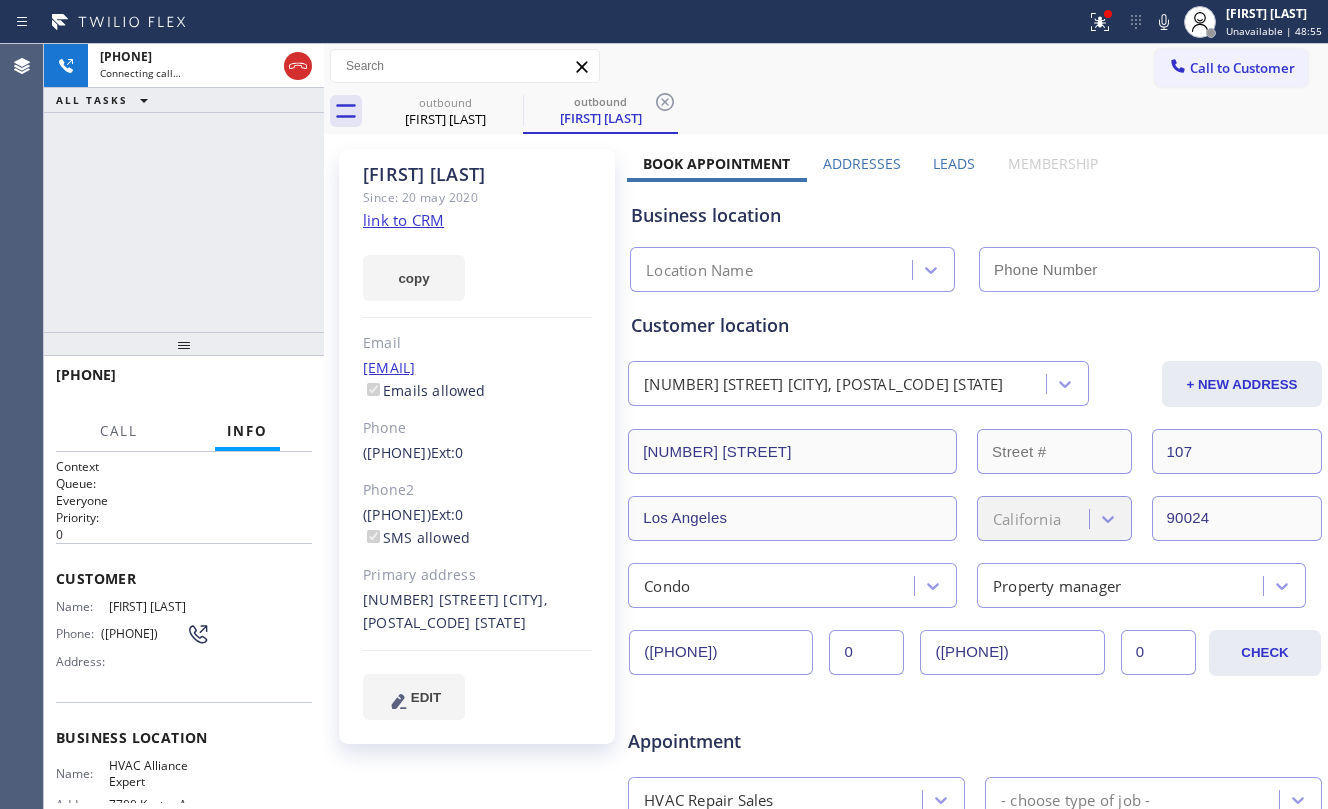 type on "[PHONE]" 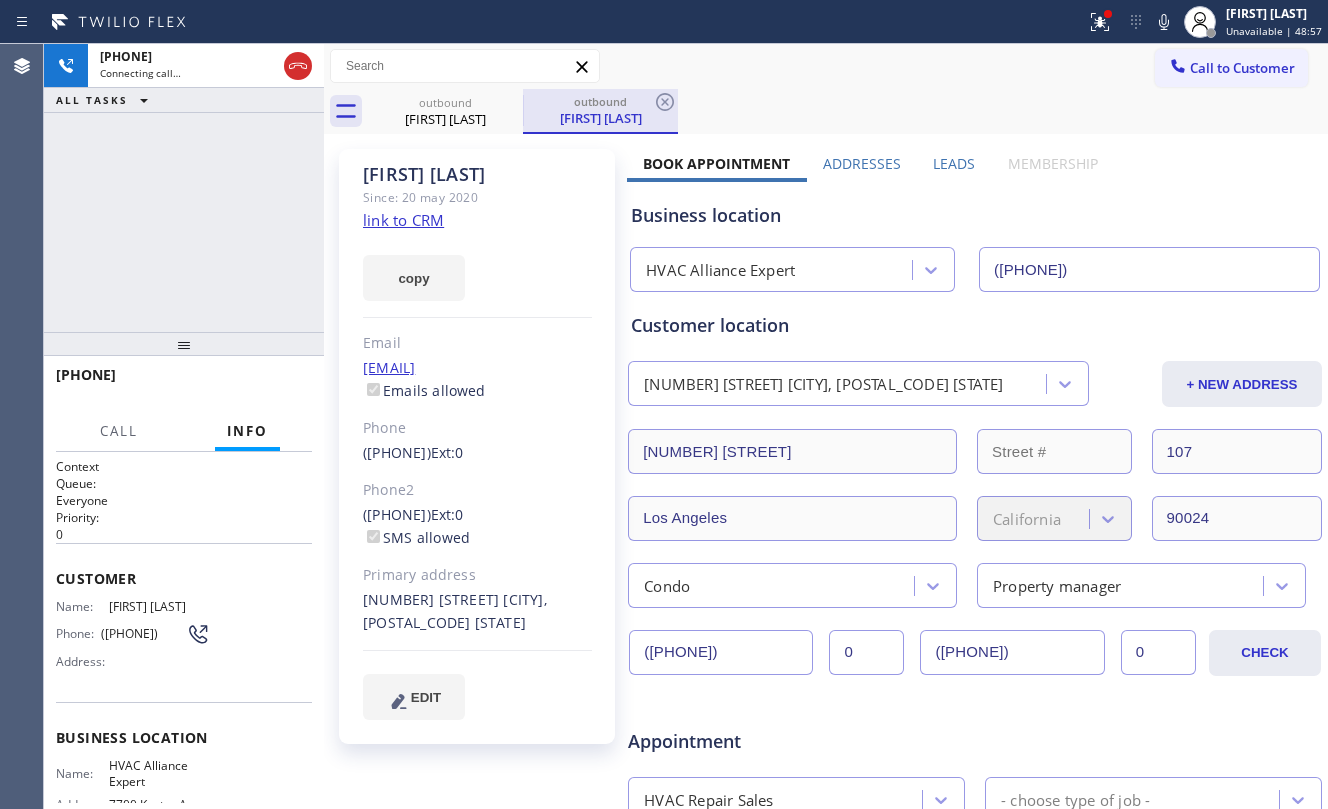 click on "Robert Melton" at bounding box center (445, 119) 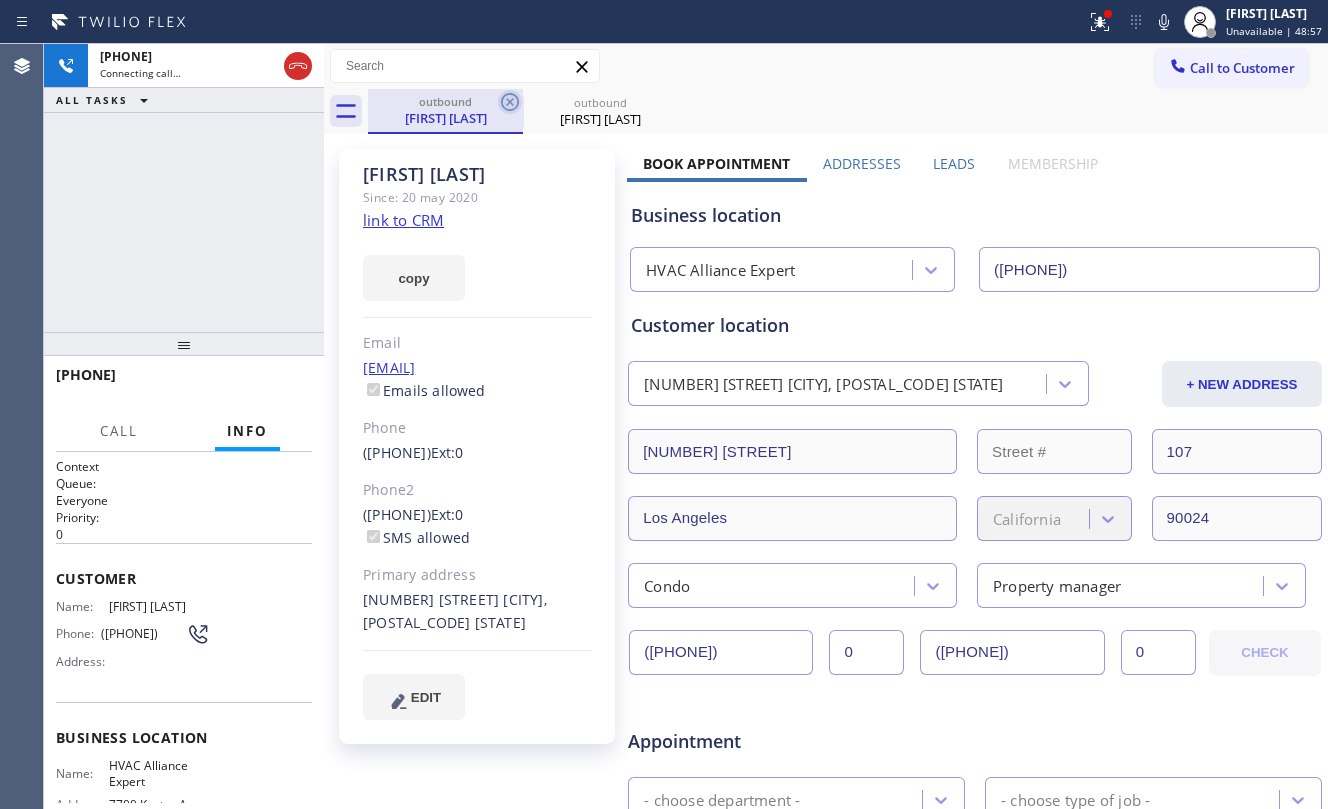 click 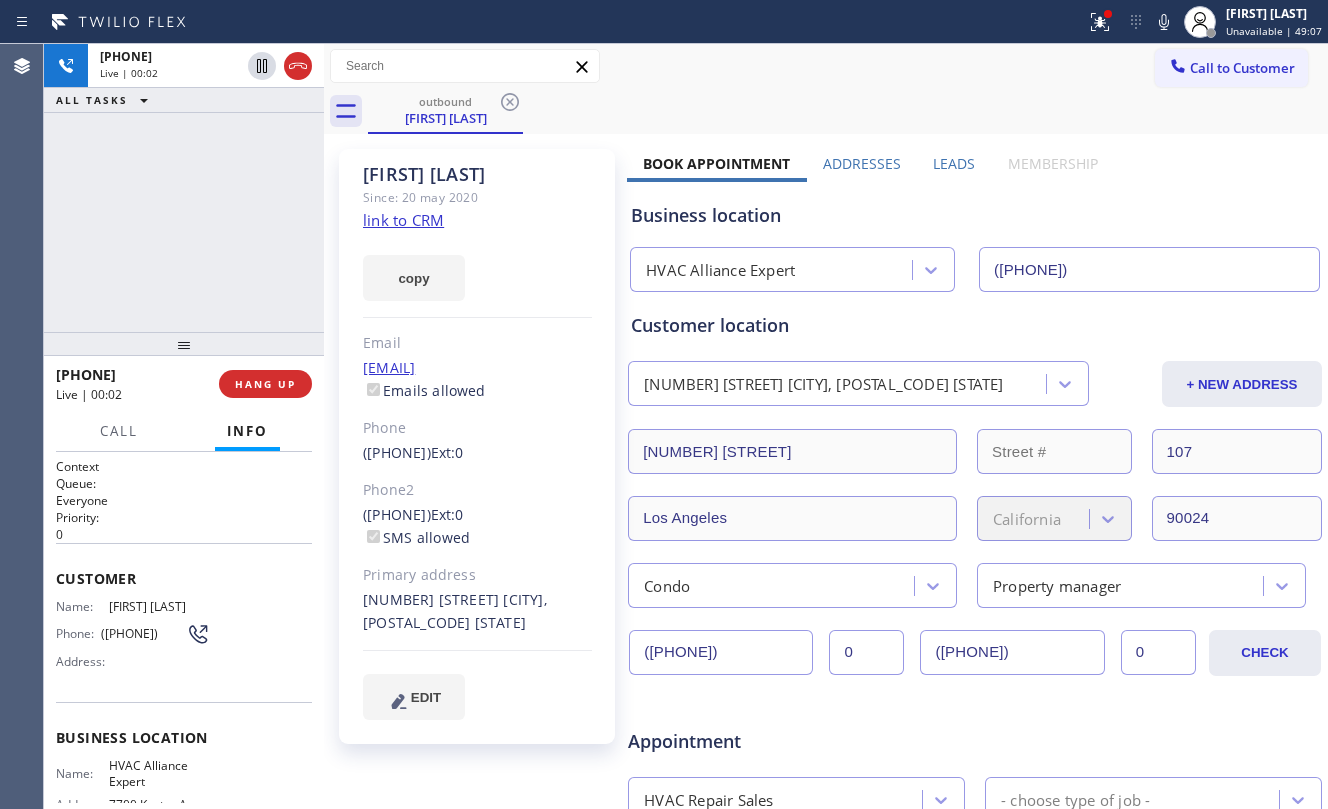 click on "+19255487348 Live | 00:02 ALL TASKS ALL TASKS ACTIVE TASKS TASKS IN WRAP UP" at bounding box center [184, 188] 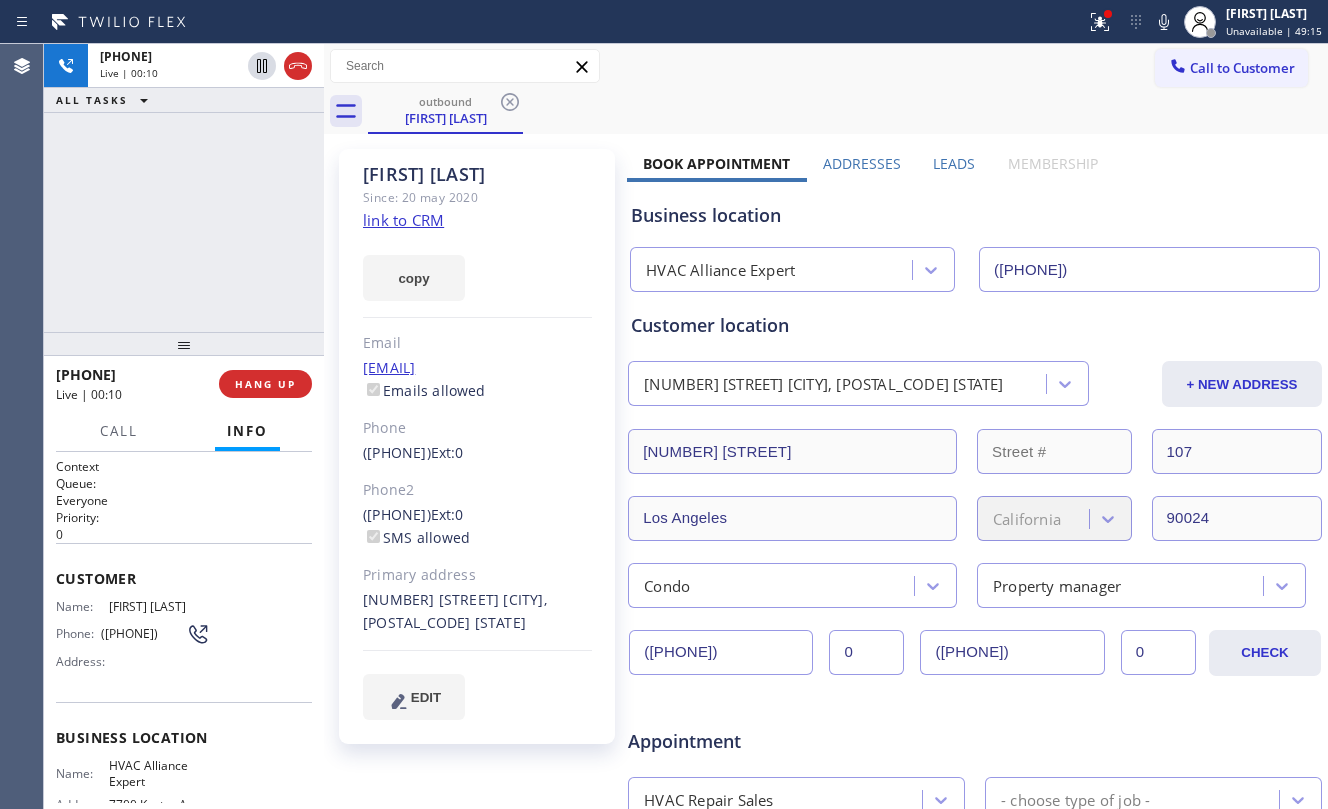 click on "+19255487348 Live | 00:10 ALL TASKS ALL TASKS ACTIVE TASKS TASKS IN WRAP UP" at bounding box center (184, 188) 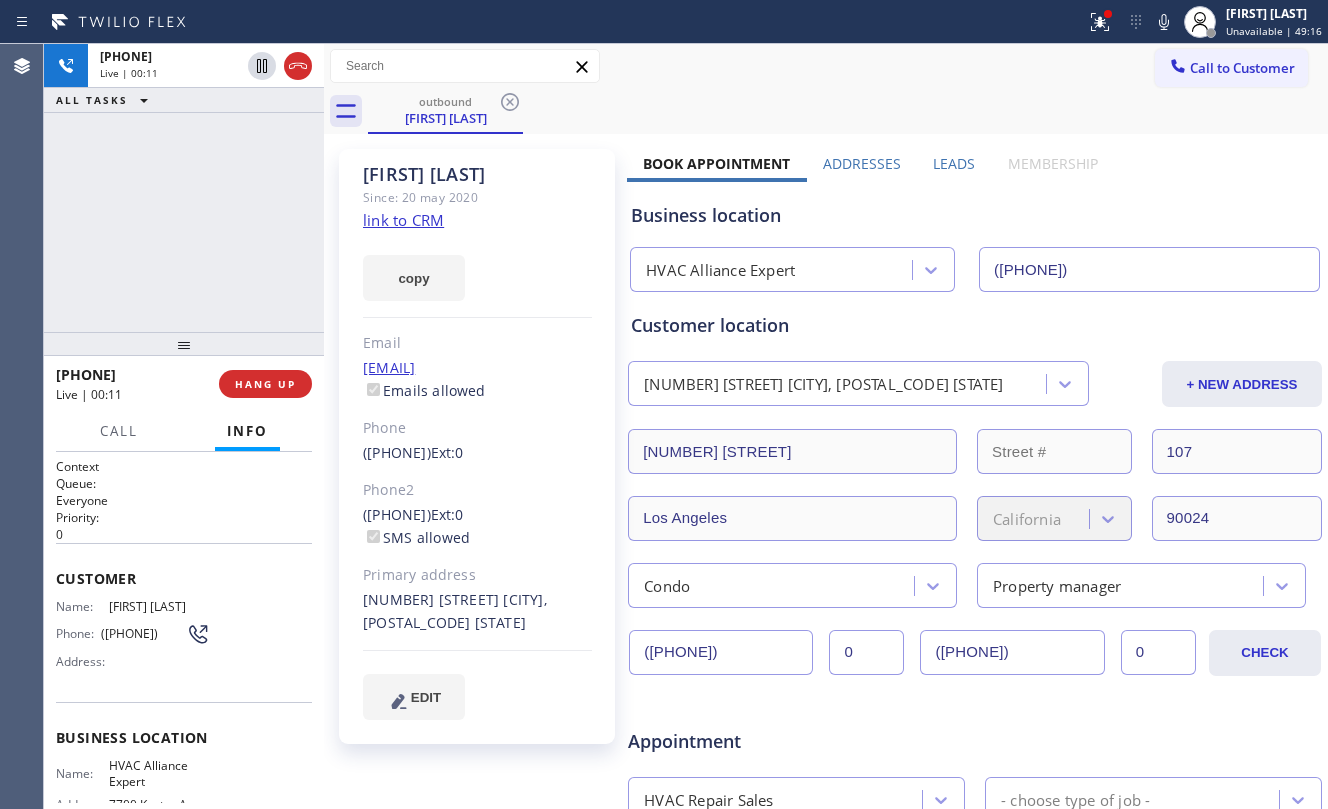 click on "+19255487348 Live | 00:11 ALL TASKS ALL TASKS ACTIVE TASKS TASKS IN WRAP UP" at bounding box center [184, 188] 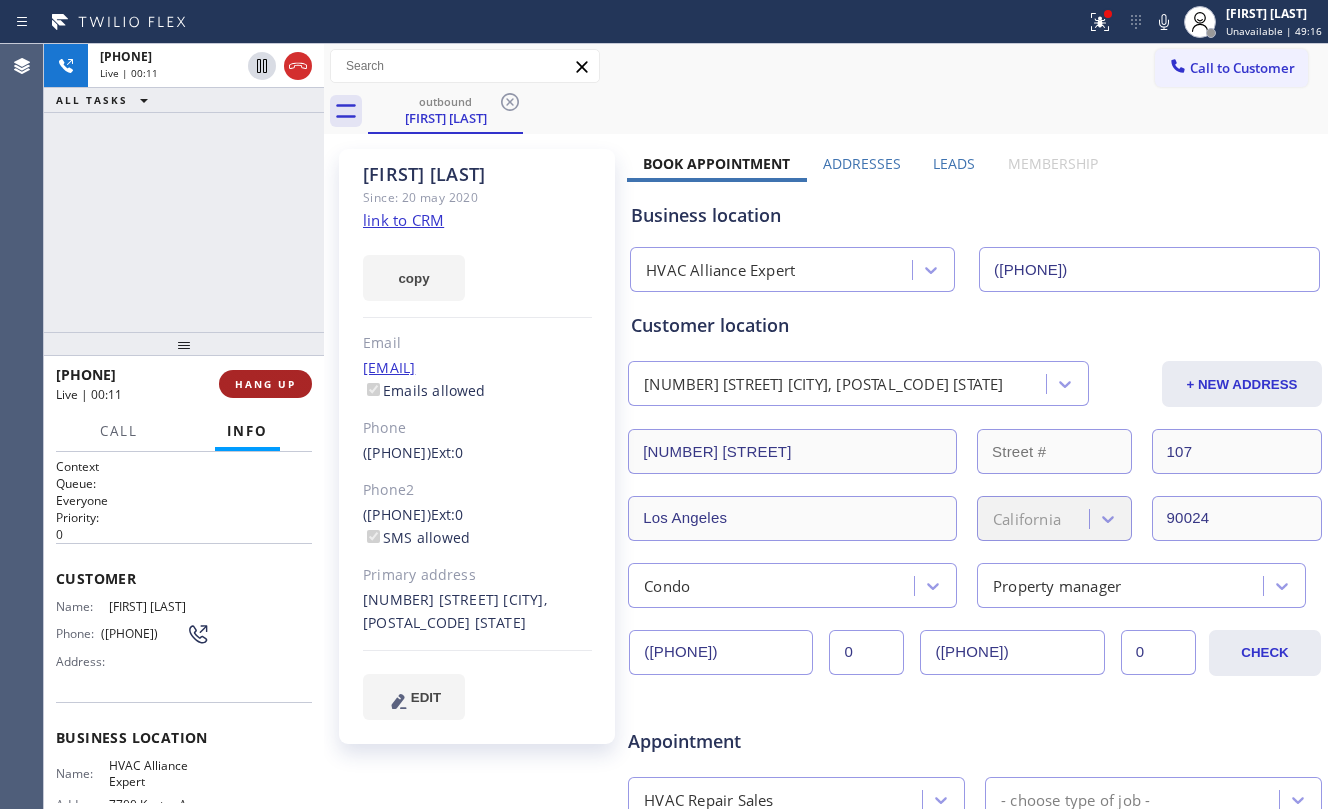 click on "HANG UP" at bounding box center (265, 384) 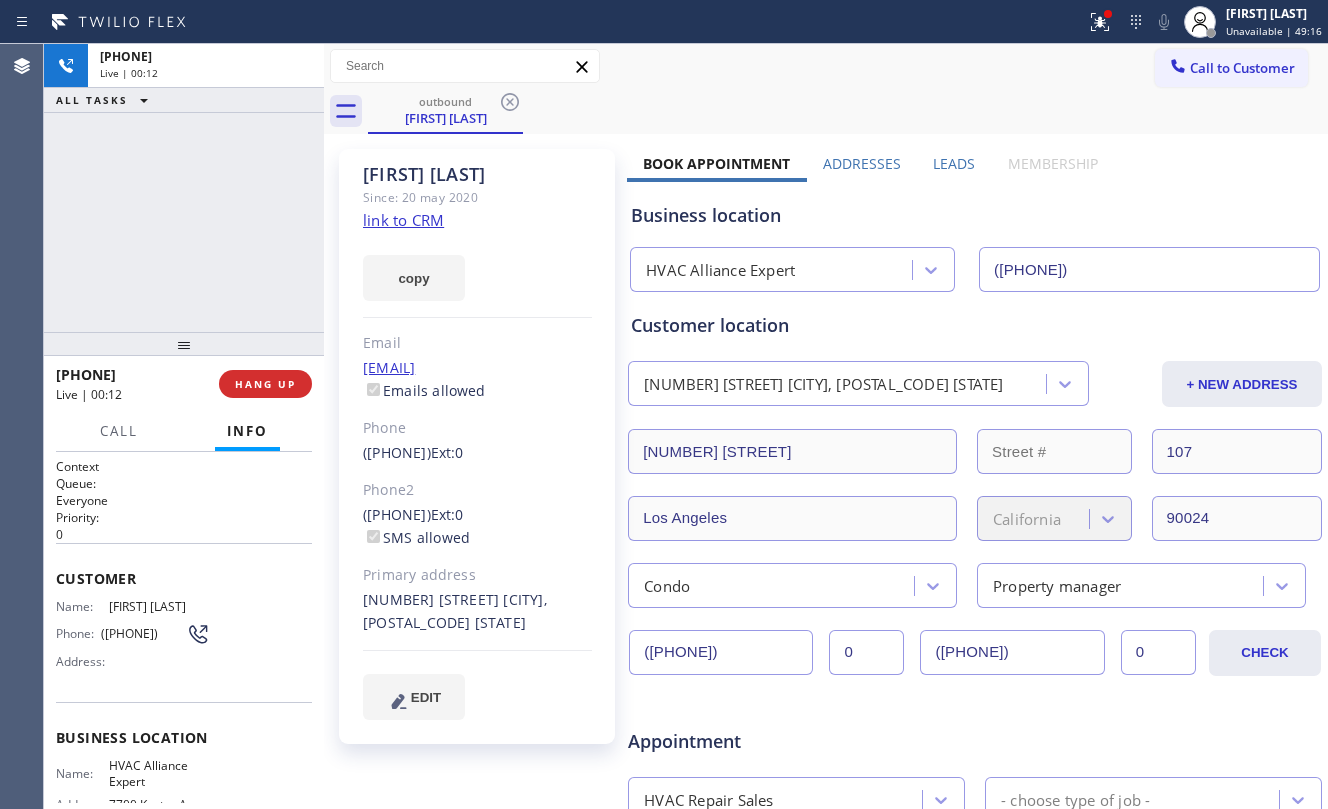 click on "+19255487348 Live | 00:12 ALL TASKS ALL TASKS ACTIVE TASKS TASKS IN WRAP UP" at bounding box center [184, 188] 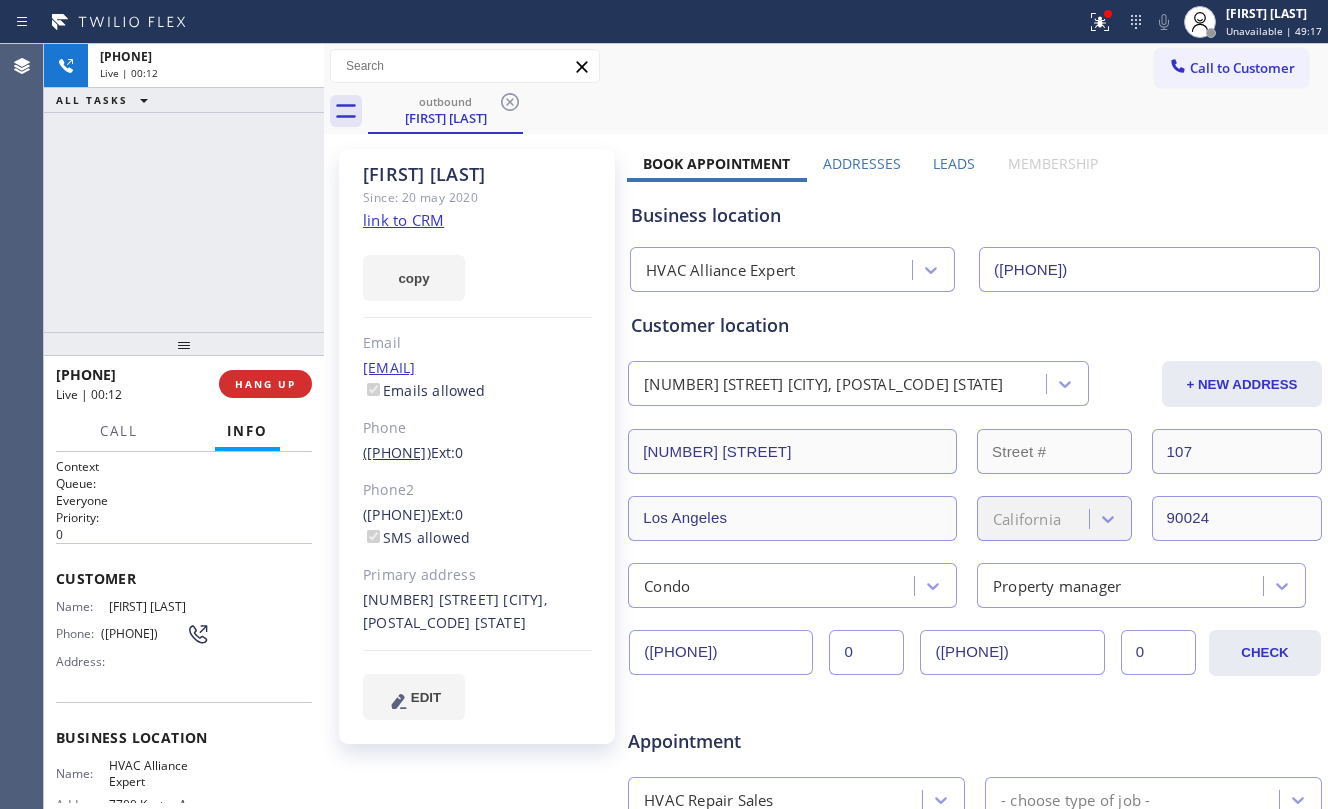 click on "HANG UP" at bounding box center [265, 384] 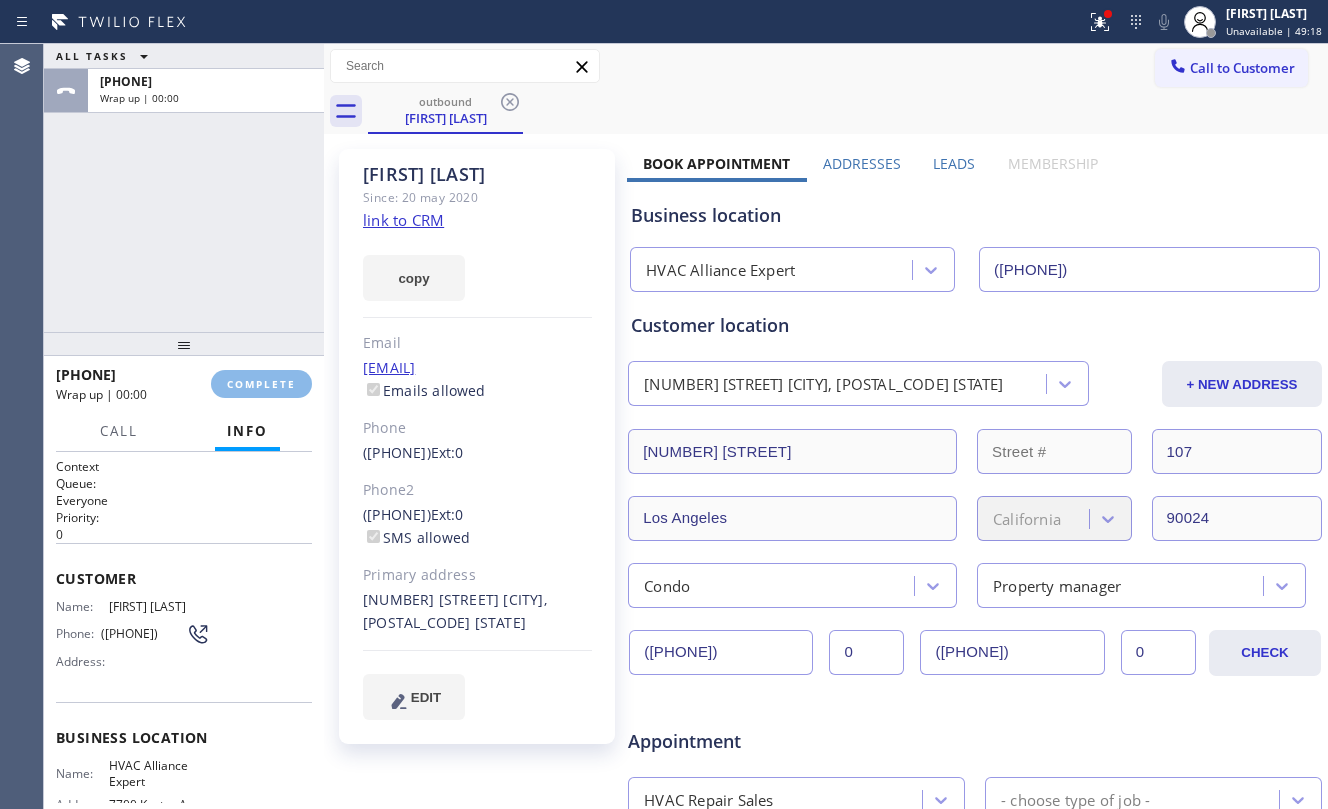 click on "ALL TASKS ALL TASKS ACTIVE TASKS TASKS IN WRAP UP +19255487348 Wrap up | 00:00" at bounding box center (184, 188) 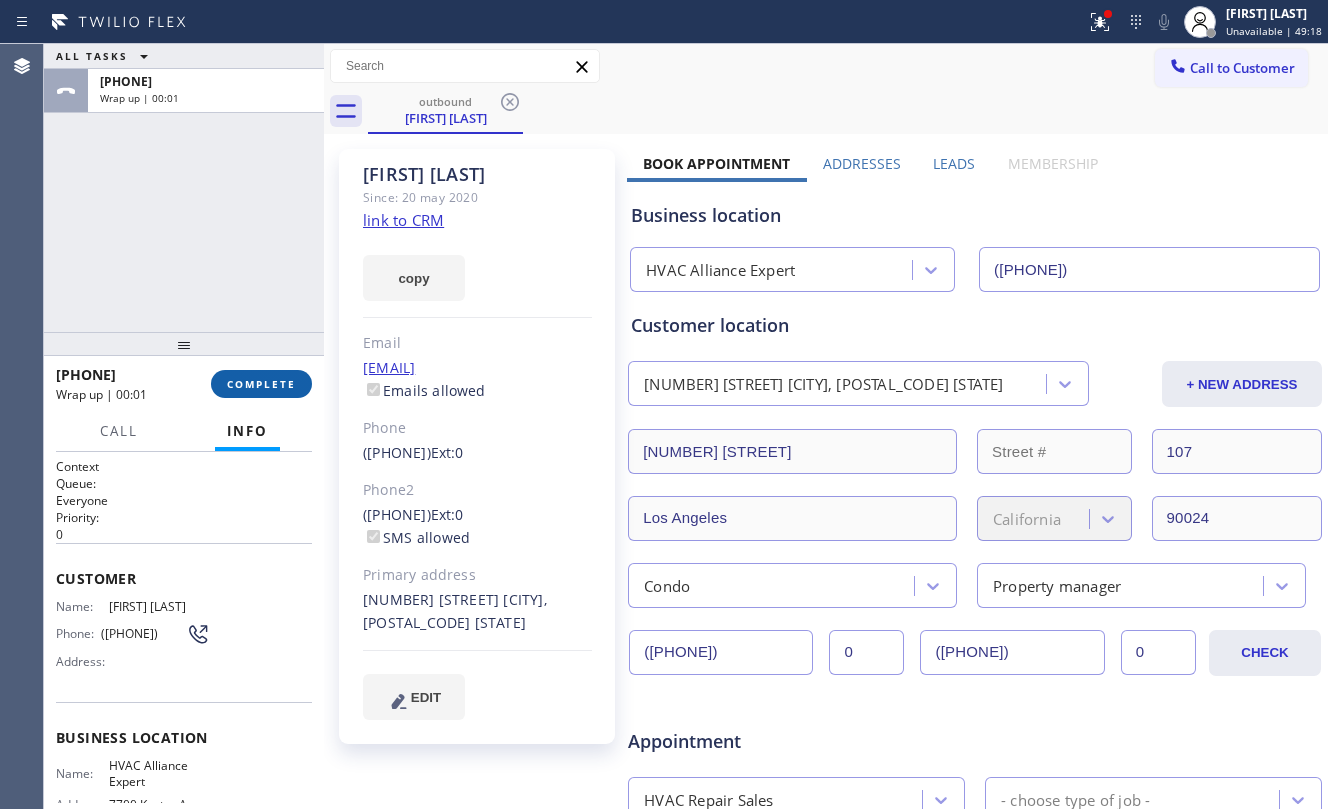 click on "COMPLETE" at bounding box center [261, 384] 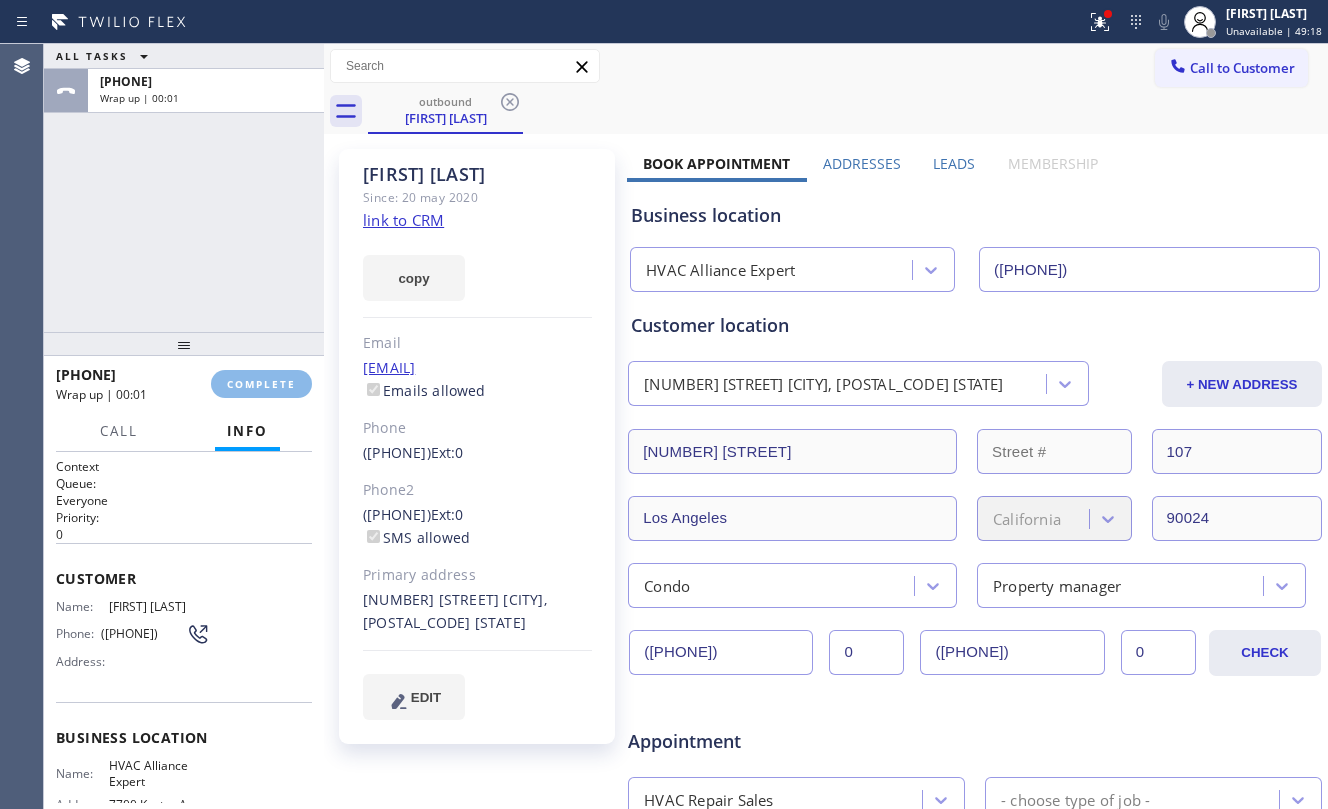 click on "ALL TASKS ALL TASKS ACTIVE TASKS TASKS IN WRAP UP +19255487348 Wrap up | 00:01" at bounding box center [184, 188] 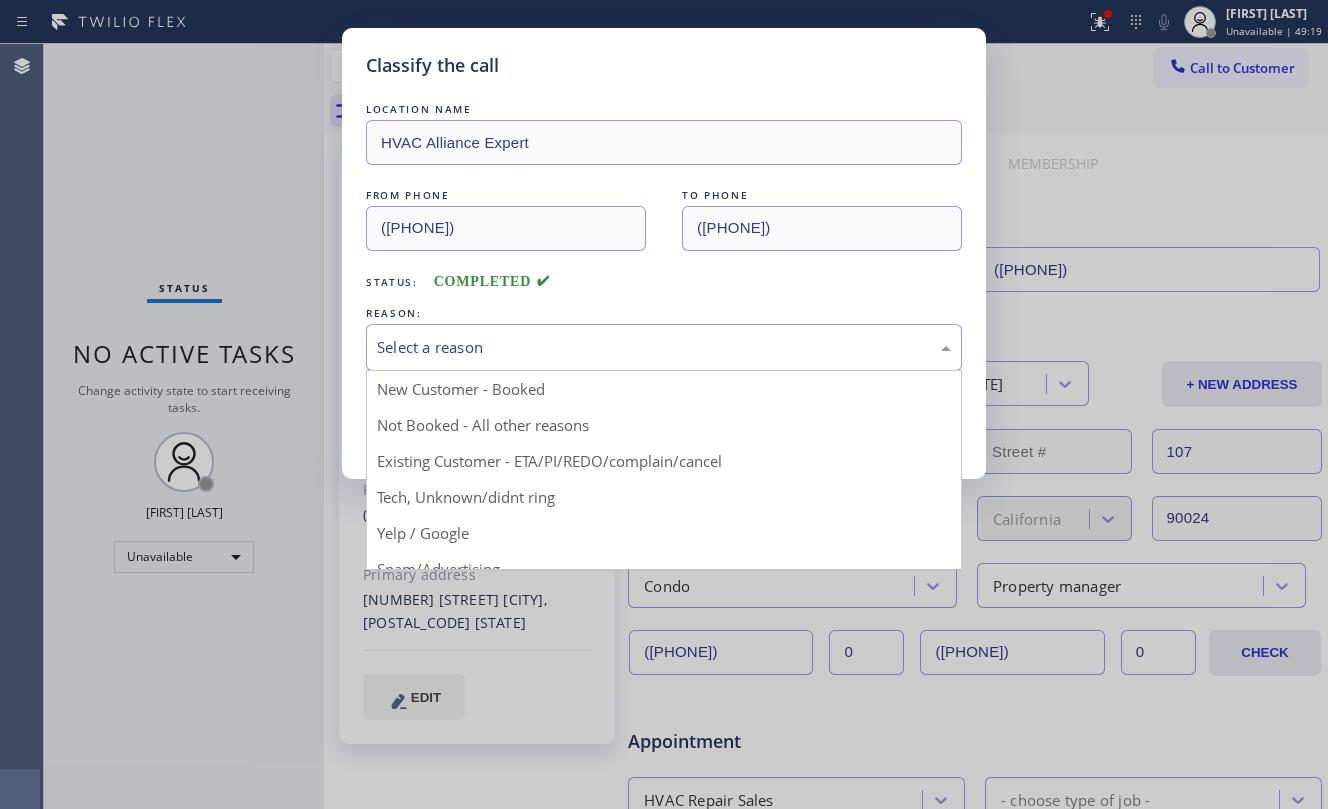 click on "Select a reason" at bounding box center [664, 347] 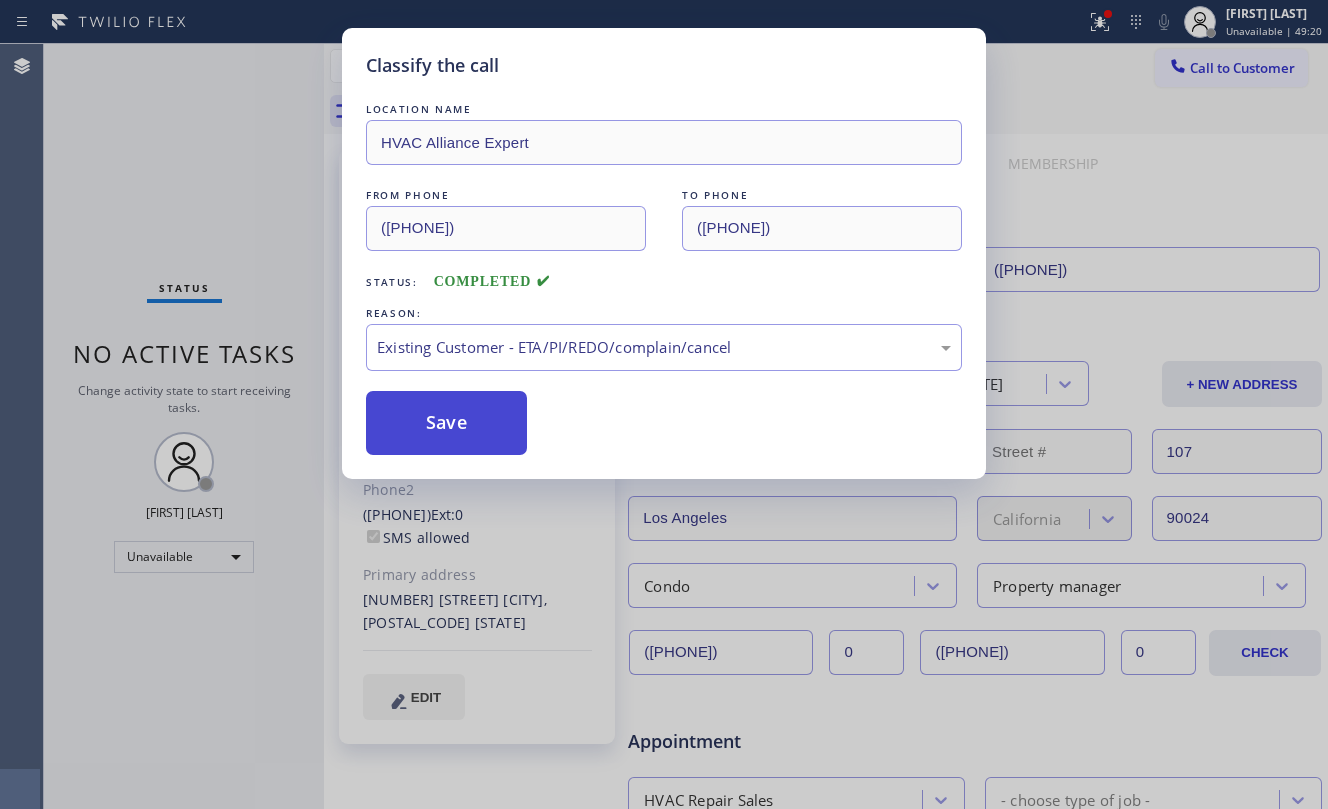 click on "Save" at bounding box center [446, 423] 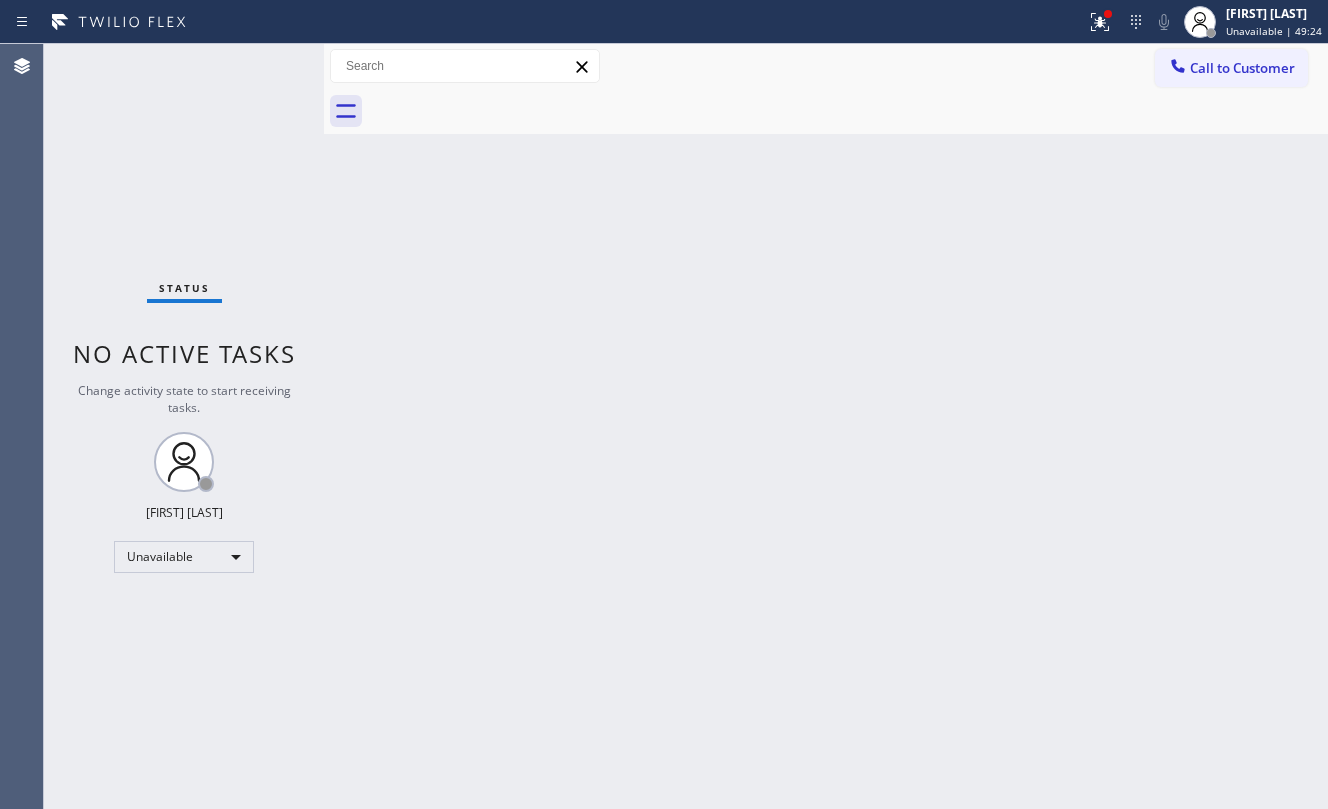 click on "Back to Dashboard Change Sender ID Customers Technicians Select a contact Outbound call Location Search location Your caller id phone number Customer number Call Customer info Name   Phone none Address none Change Sender ID HVAC +18559994417 5 Star Appliance +18557314952 Appliance Repair +18554611149 Plumbing +18889090120 Air Duct Cleaning +18006865038  Electricians +18005688664 Cancel Change Check personal SMS Reset Change No tabs Call to Customer Outbound call Location HVAC Alliance Expert Your caller id phone number [PHONE] Customer number Call Outbound call Technician Search Technician Your caller id phone number Your caller id phone number Call" at bounding box center (826, 426) 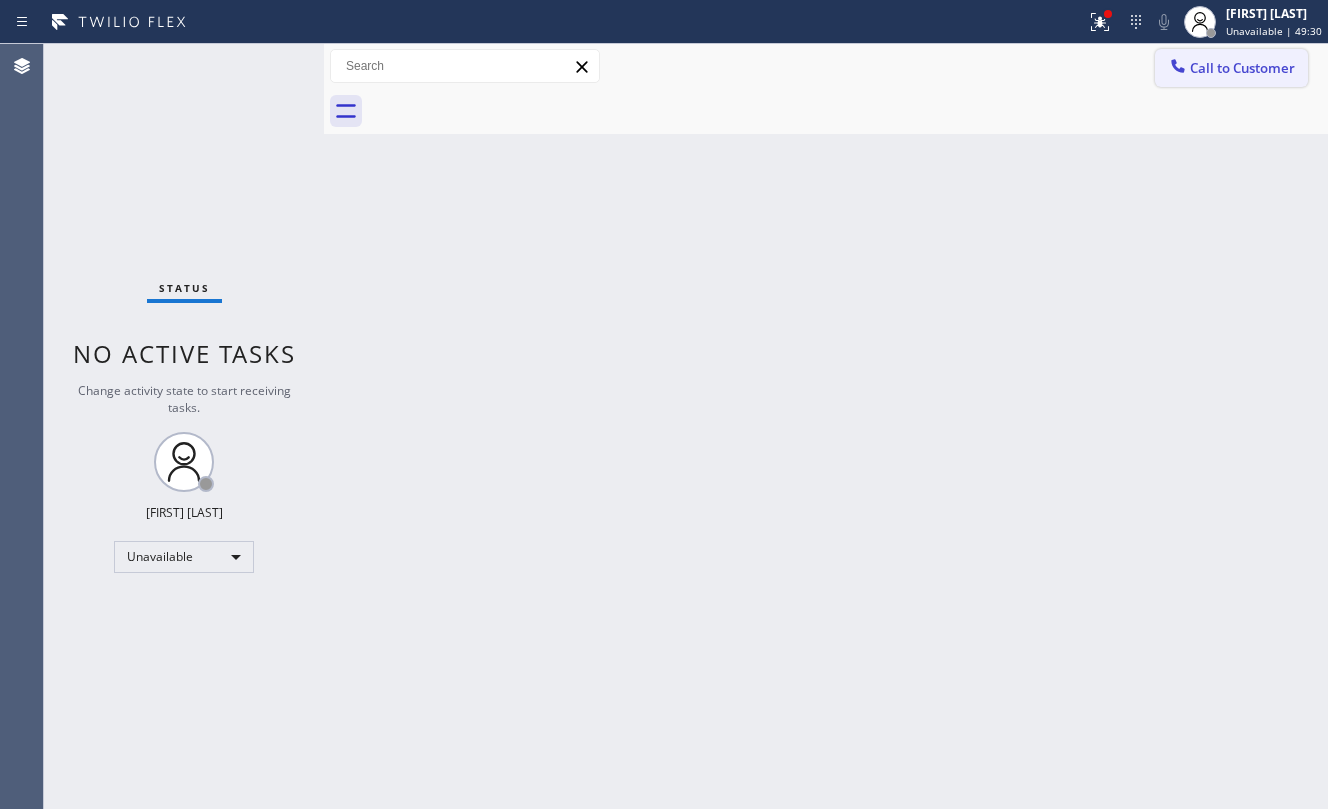 click on "Call to Customer" at bounding box center [1242, 68] 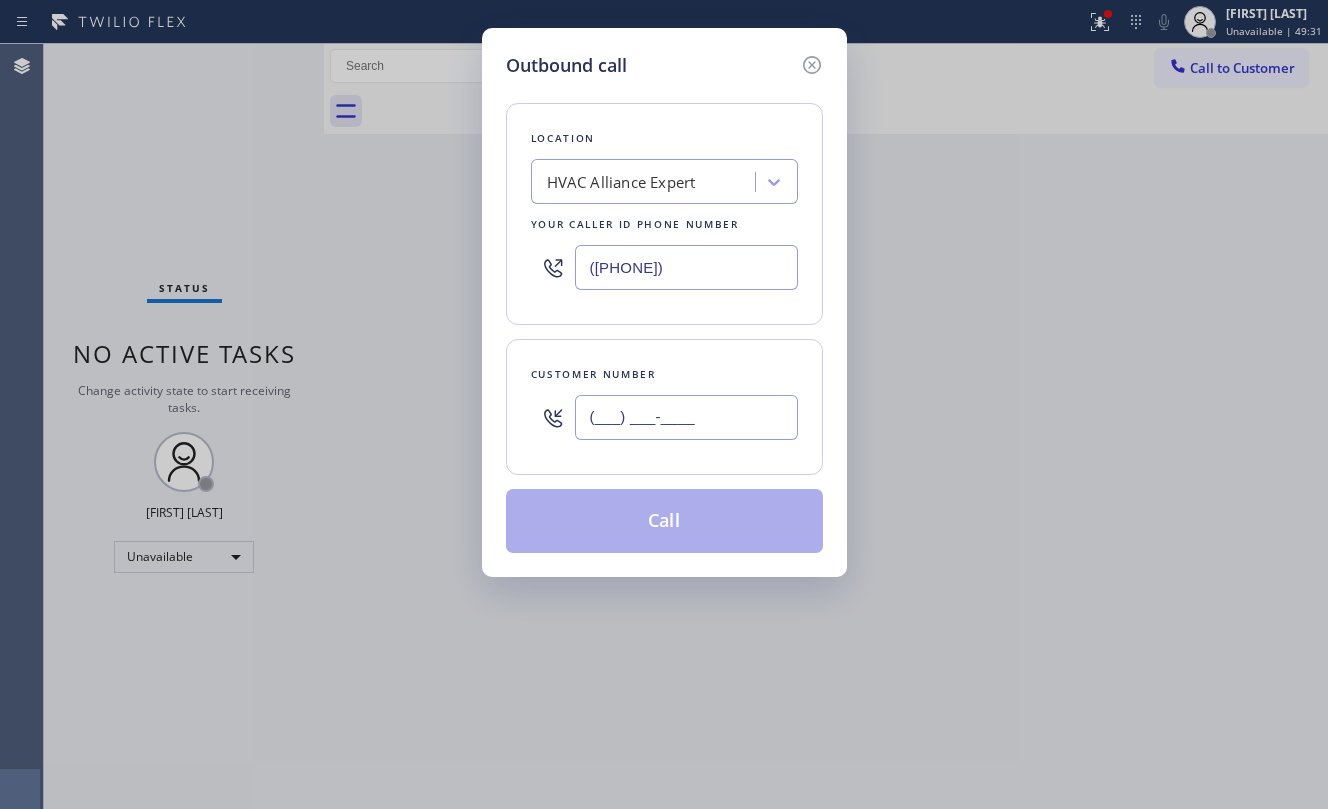 click on "(___) ___-____" at bounding box center (686, 417) 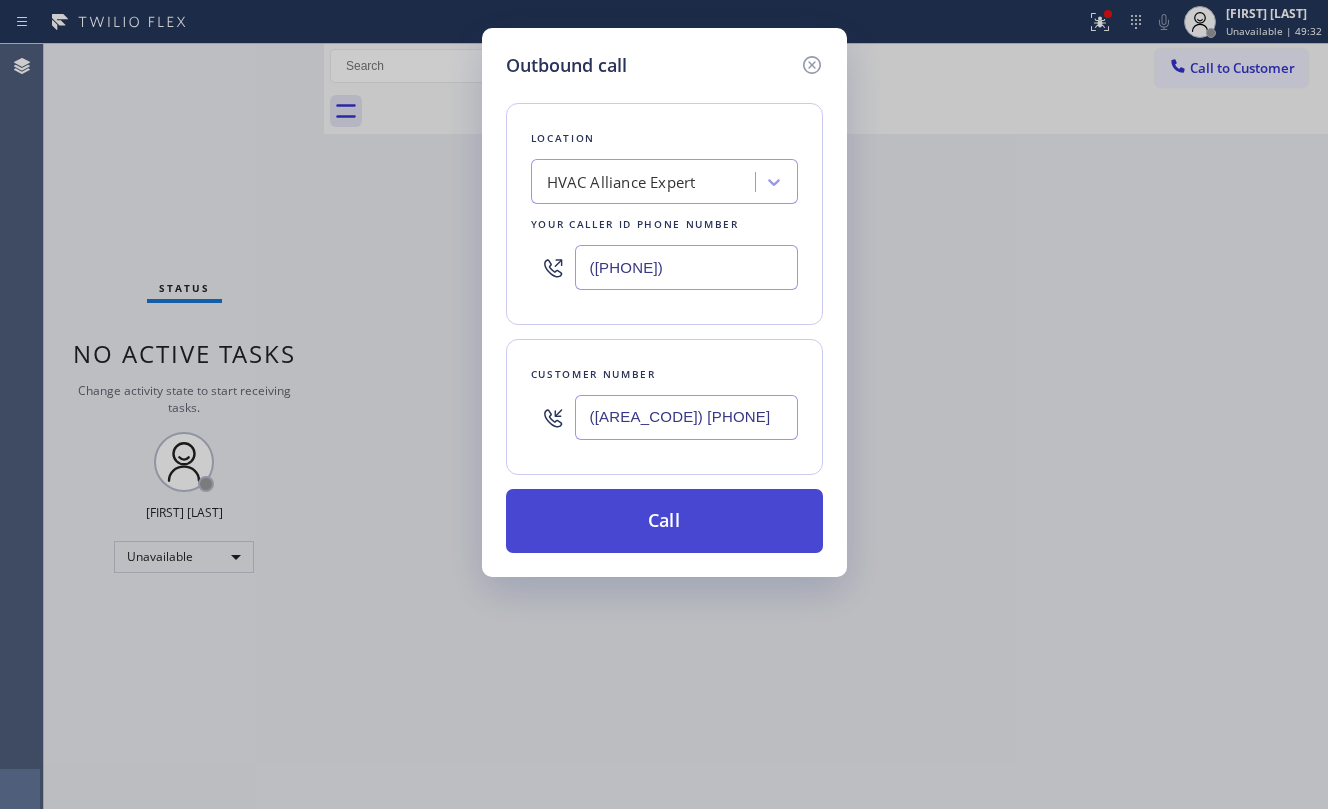 type on "(510) 725-8249" 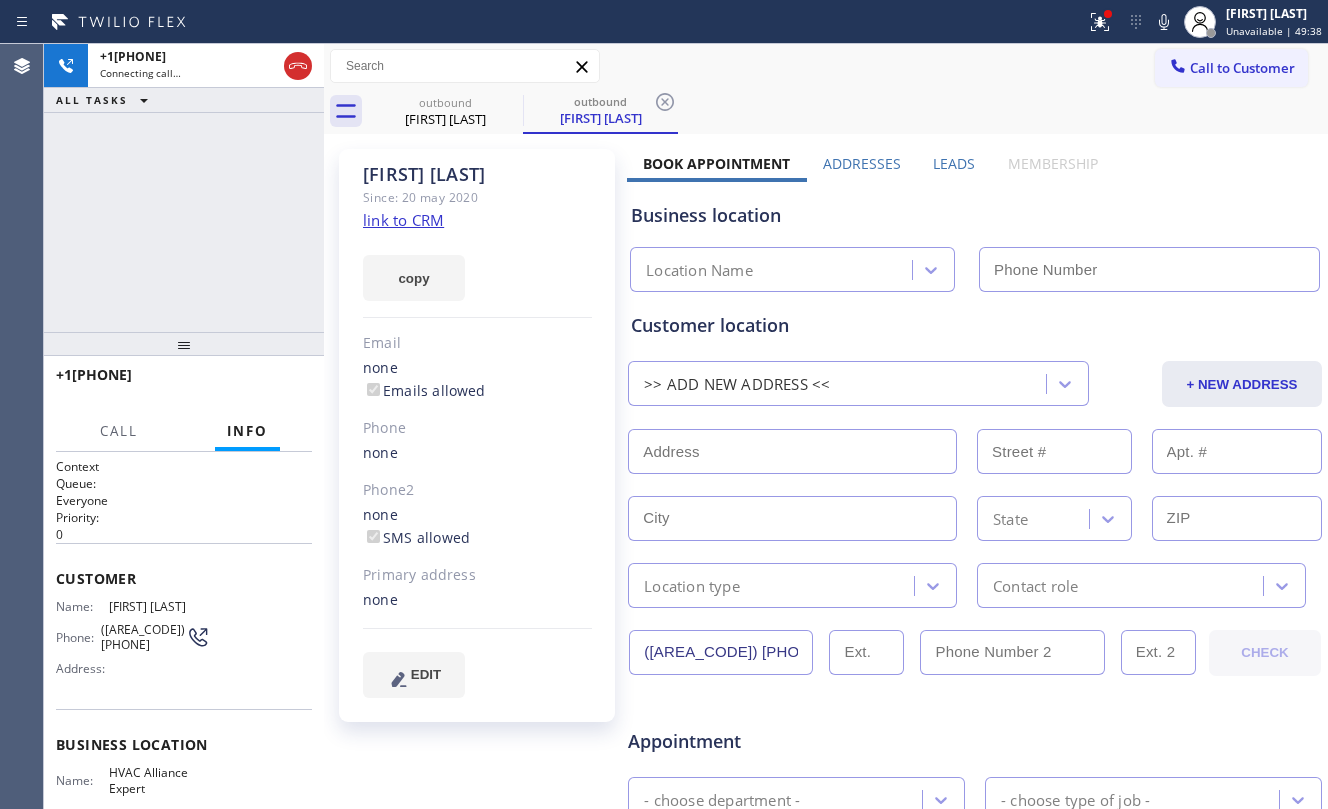 type on "[PHONE]" 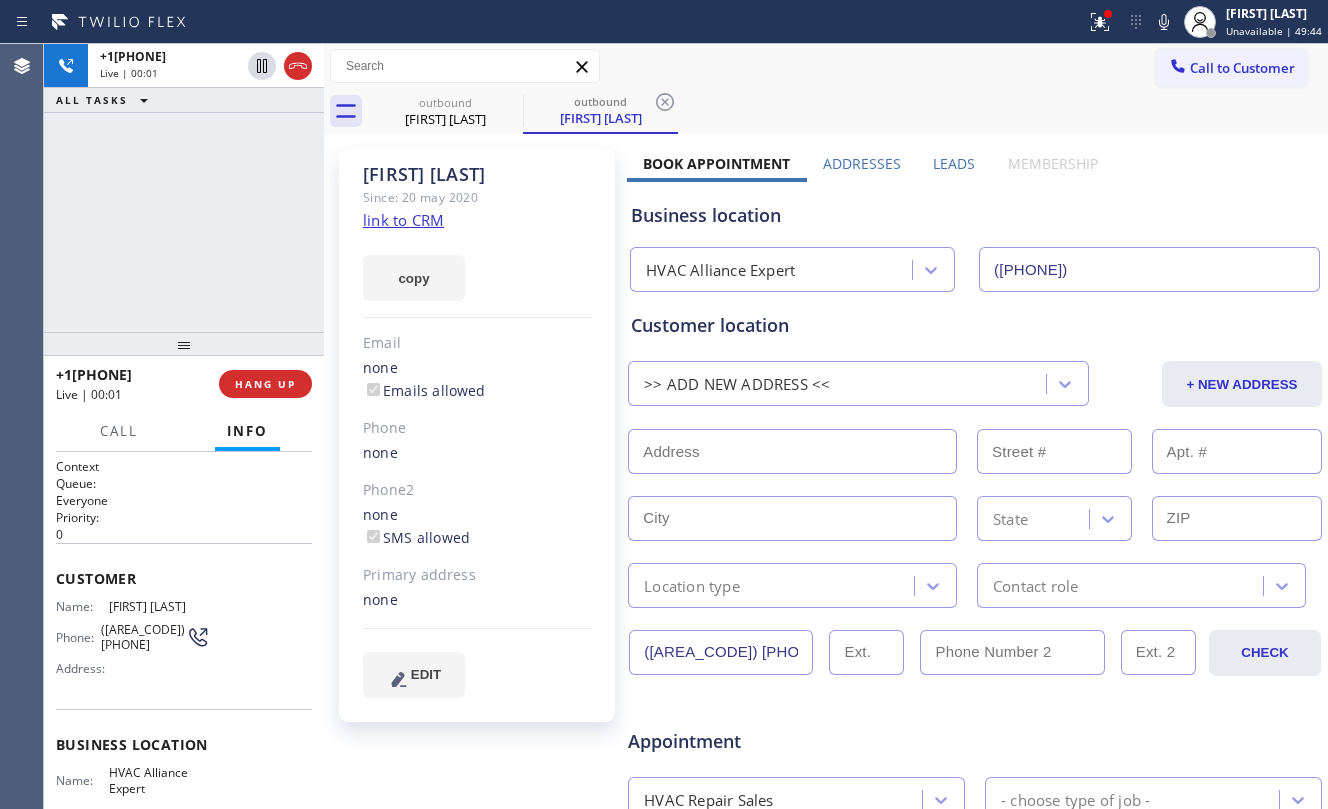 click on "HANG UP" at bounding box center (265, 384) 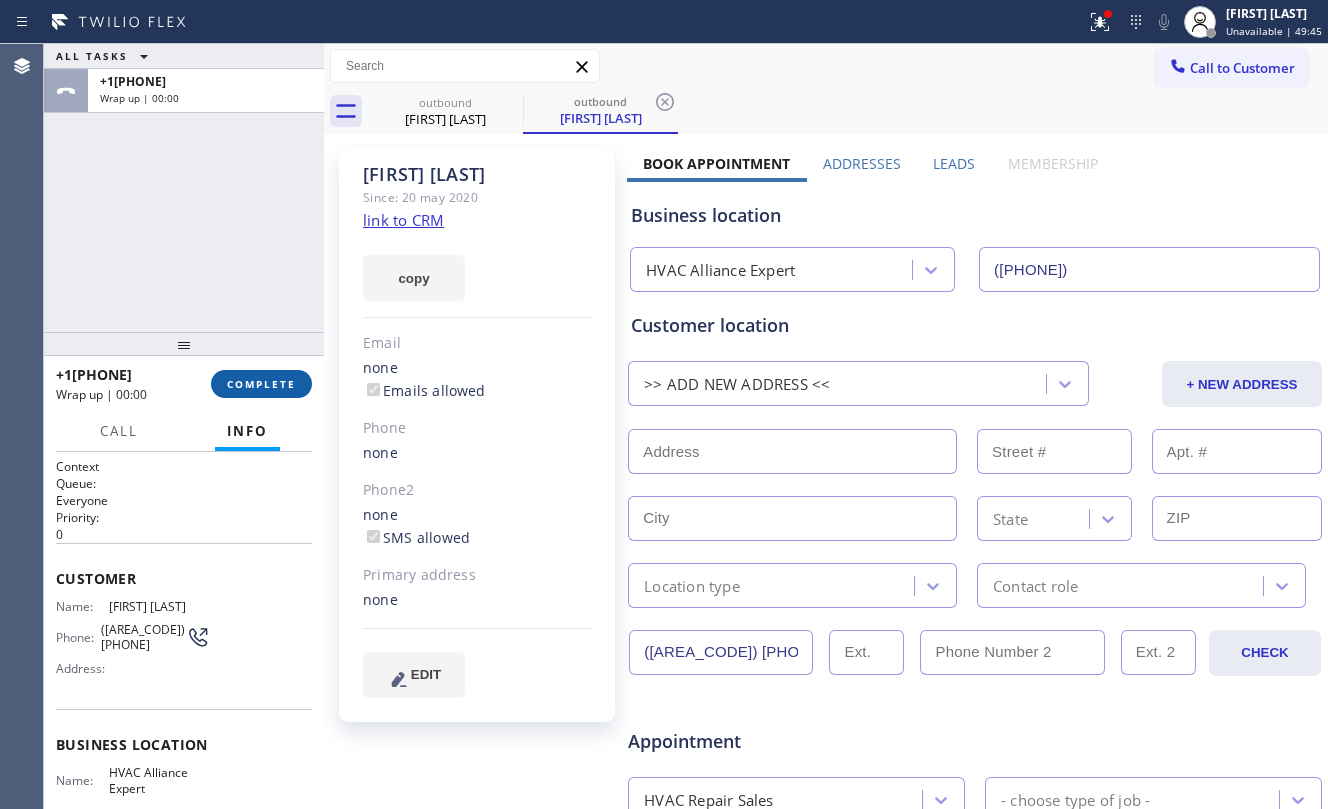 click on "COMPLETE" at bounding box center [261, 384] 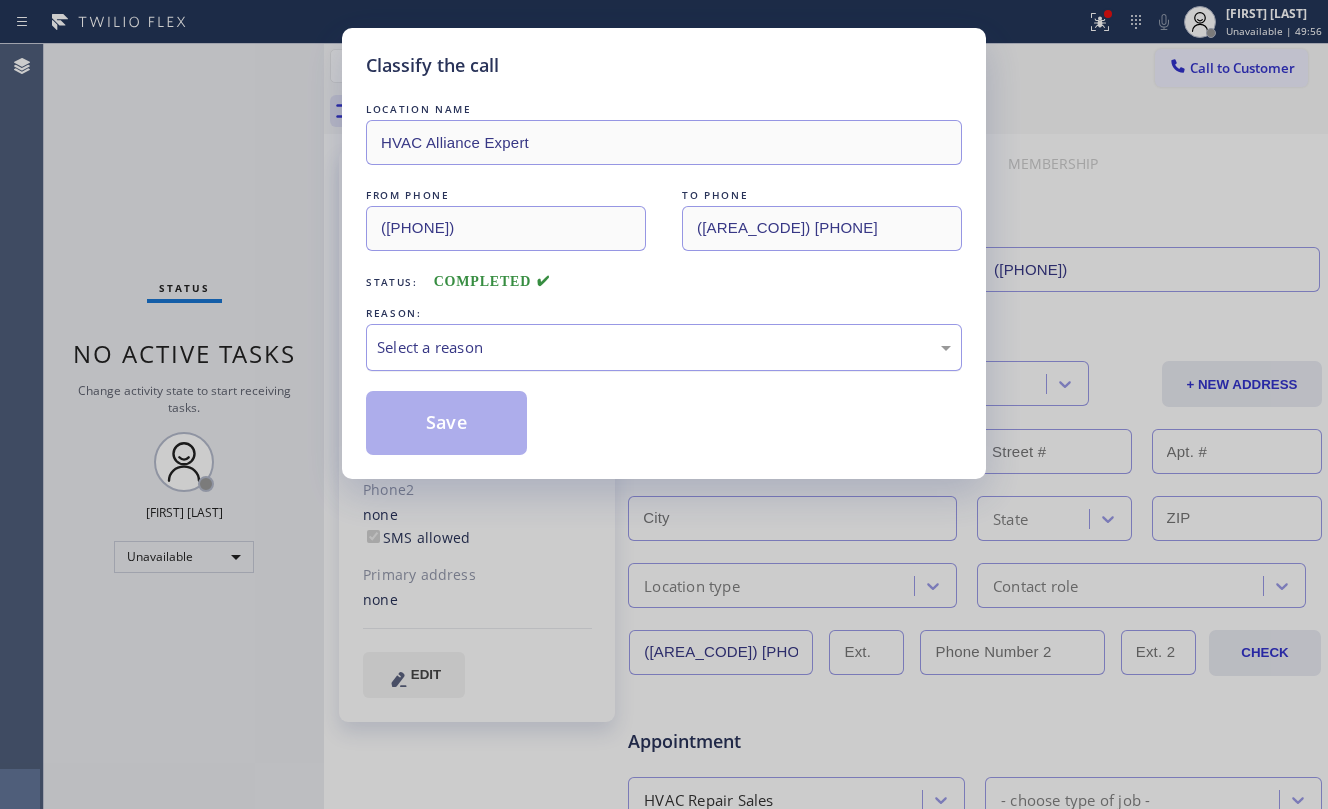 click on "Select a reason" at bounding box center (664, 347) 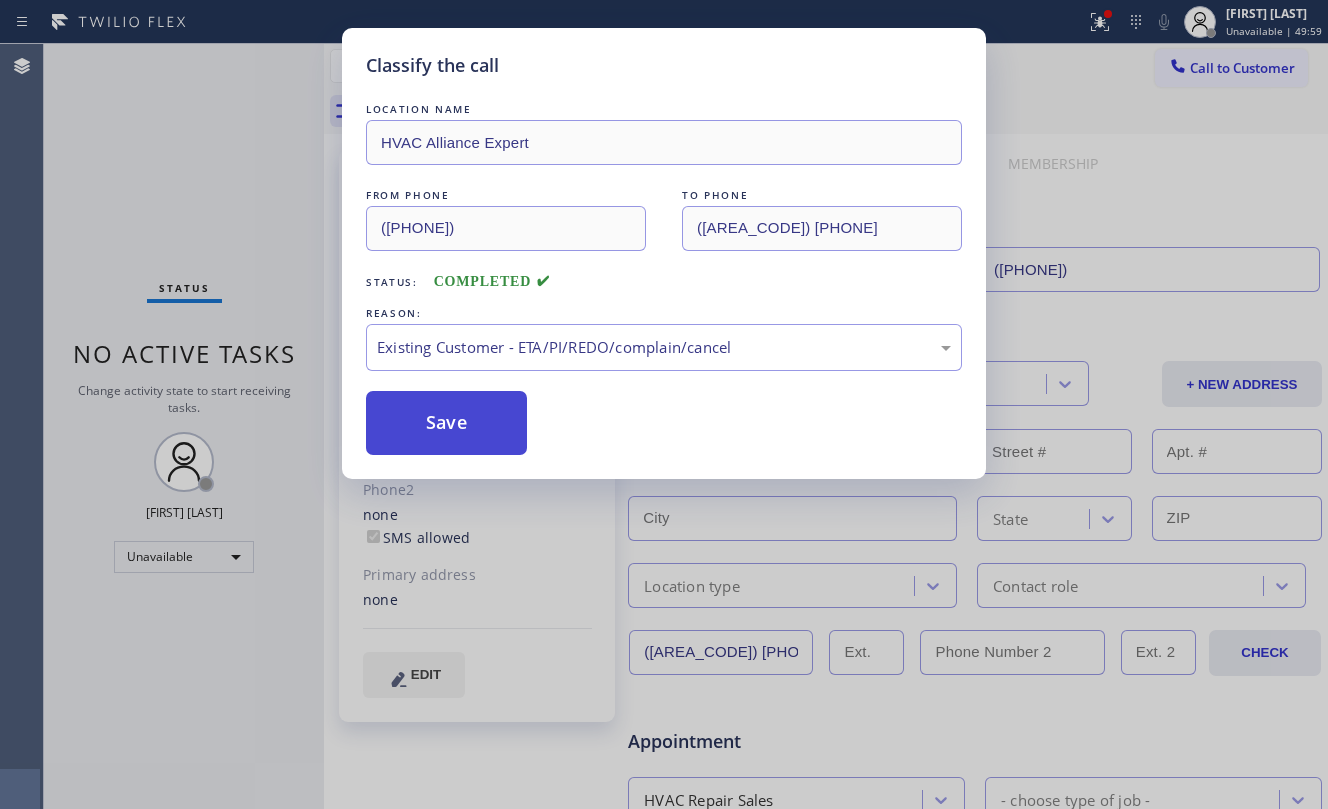 click on "Save" at bounding box center [446, 423] 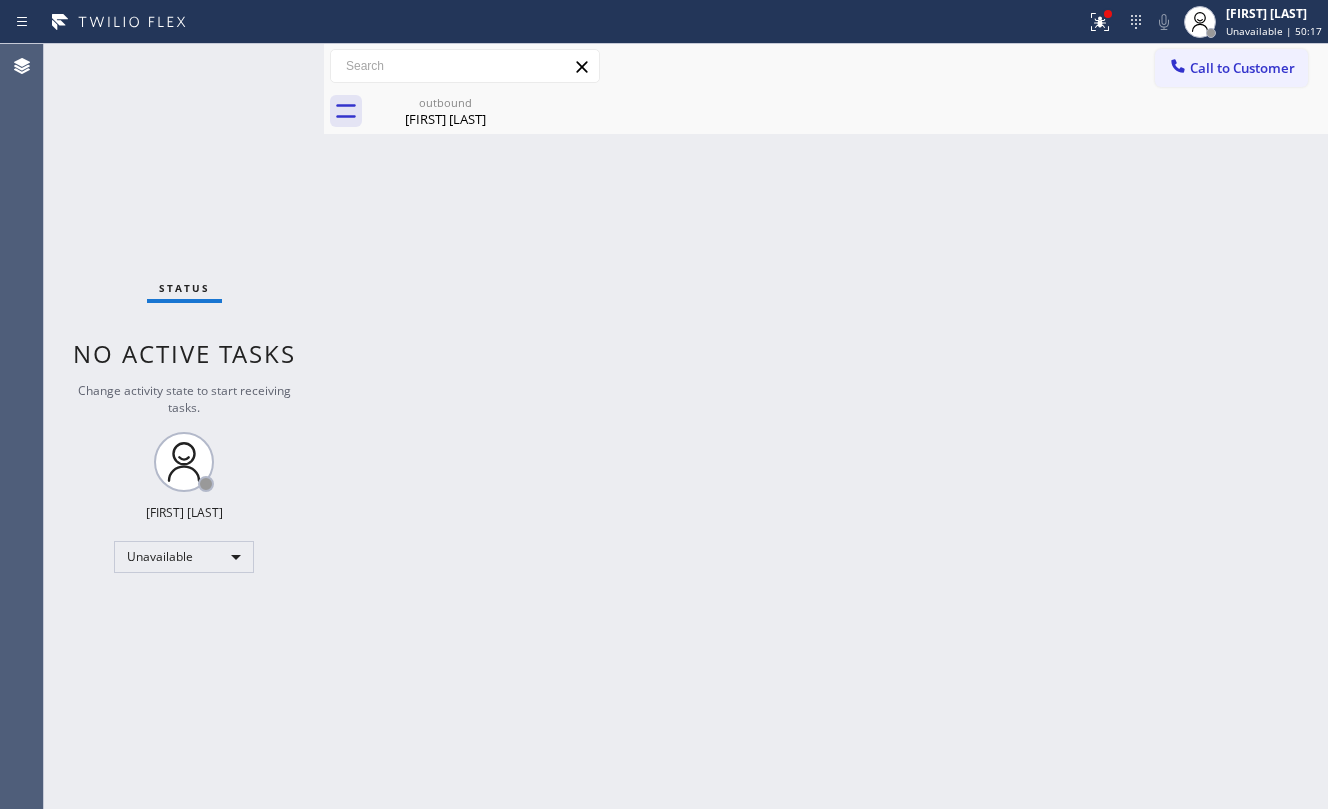 drag, startPoint x: 458, startPoint y: 77, endPoint x: 494, endPoint y: 82, distance: 36.345562 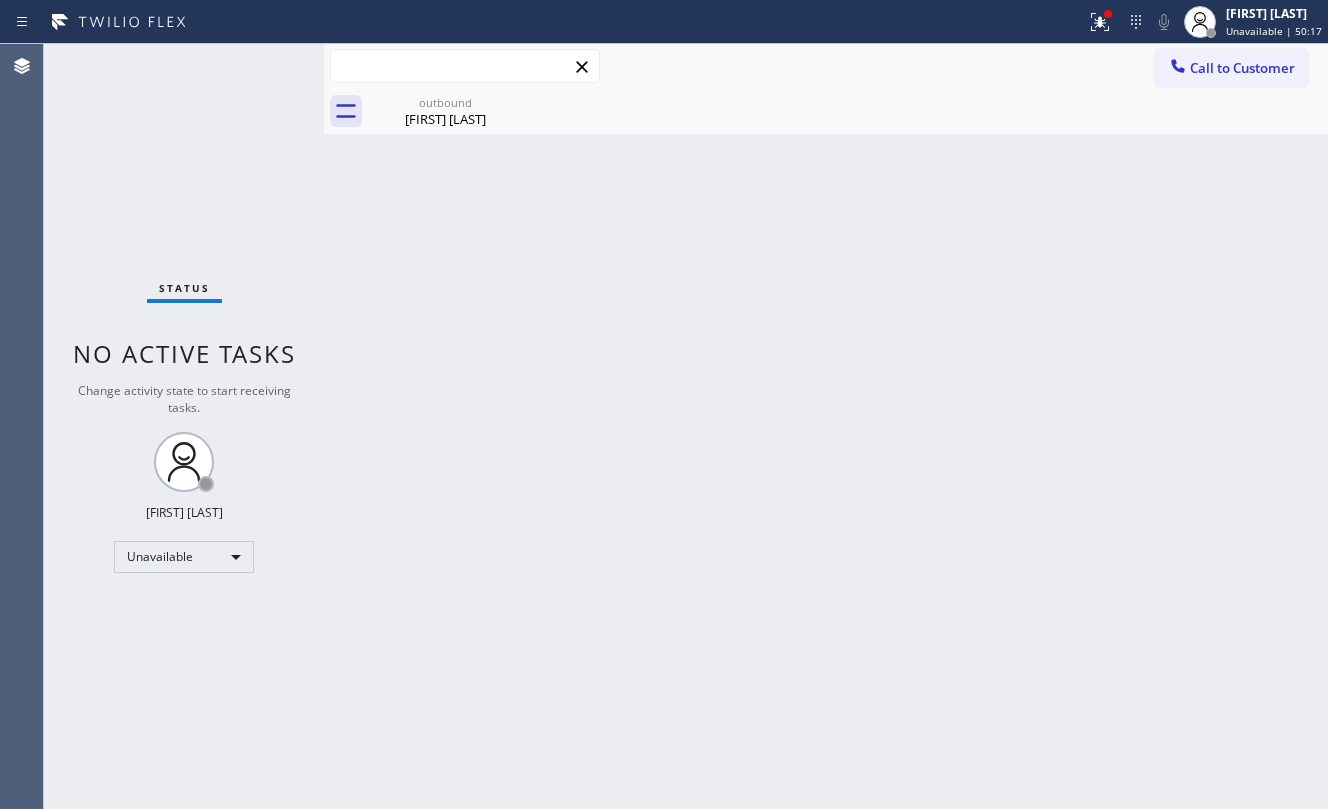 click at bounding box center [465, 66] 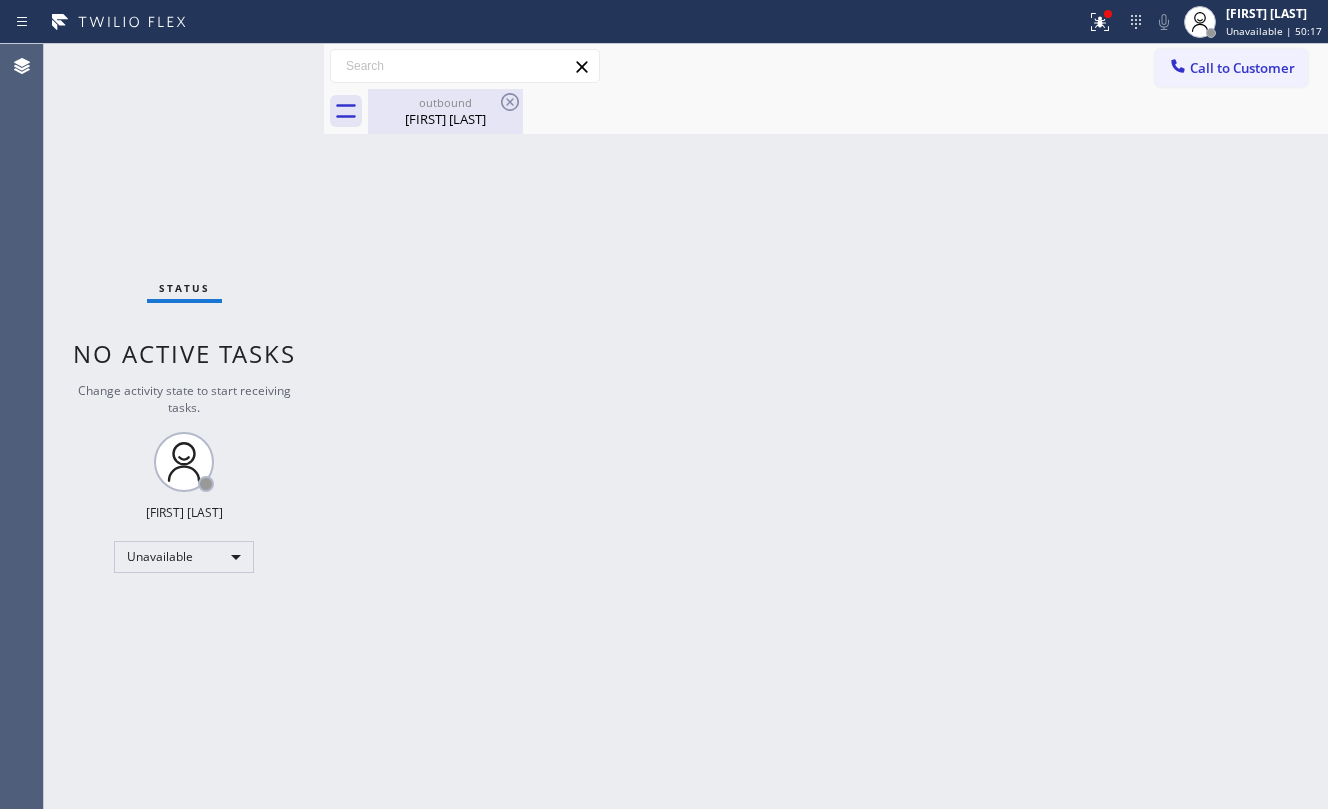 drag, startPoint x: 452, startPoint y: 106, endPoint x: 506, endPoint y: 105, distance: 54.00926 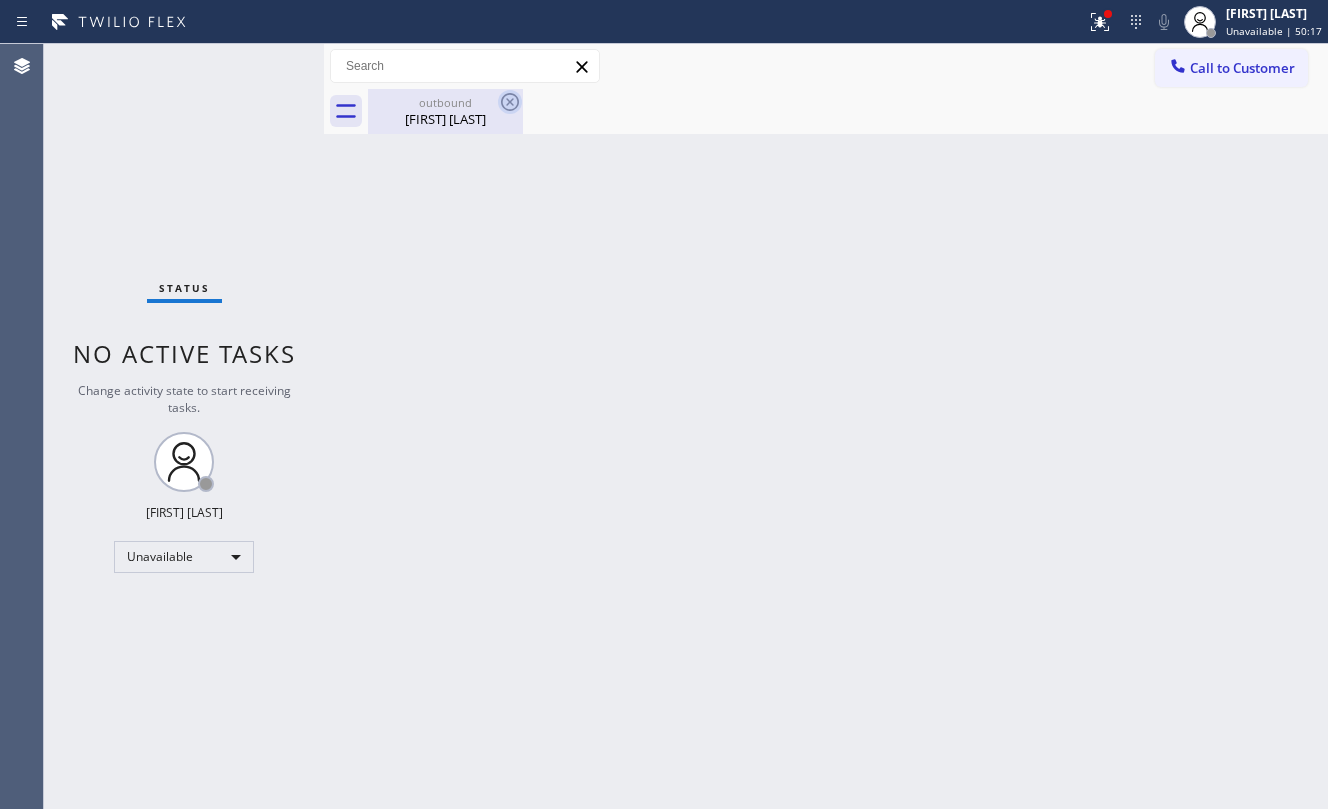 click on "outbound" at bounding box center [445, 102] 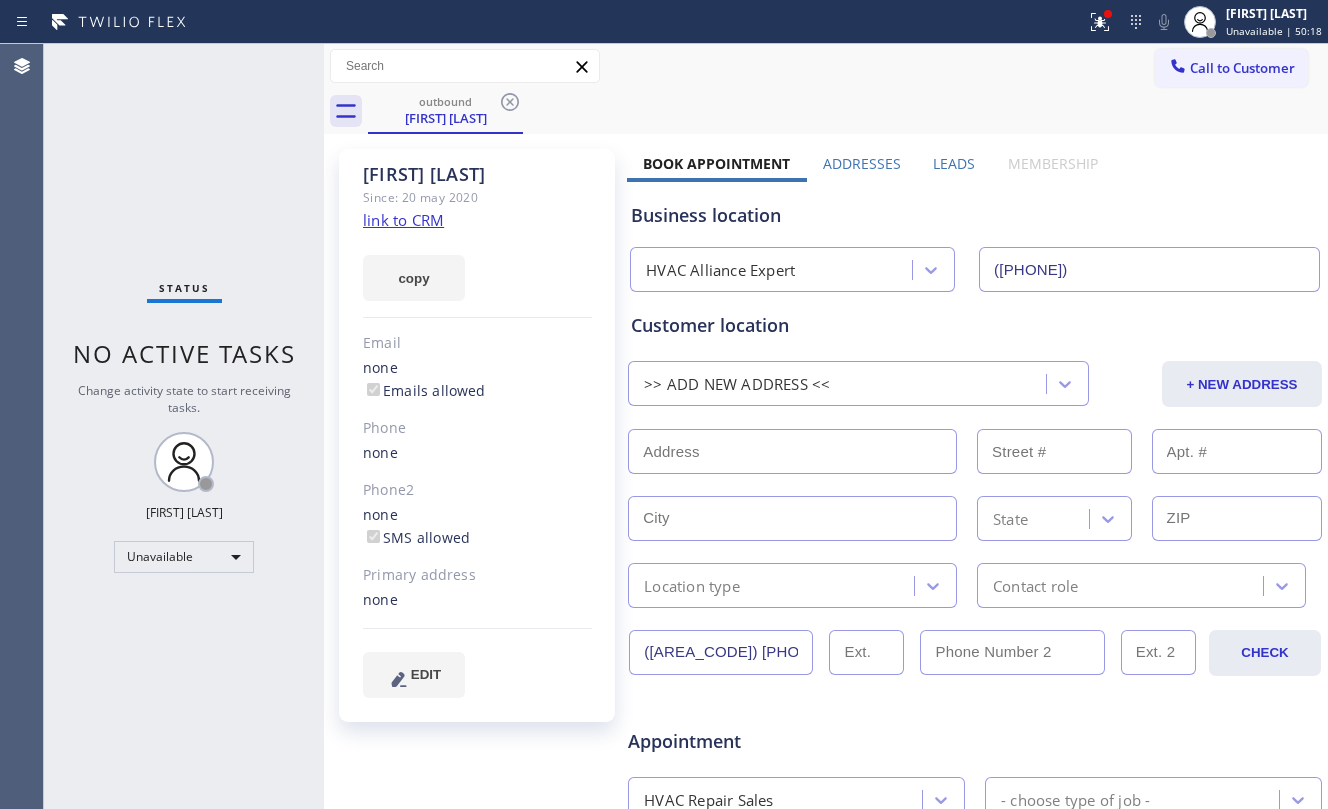 click 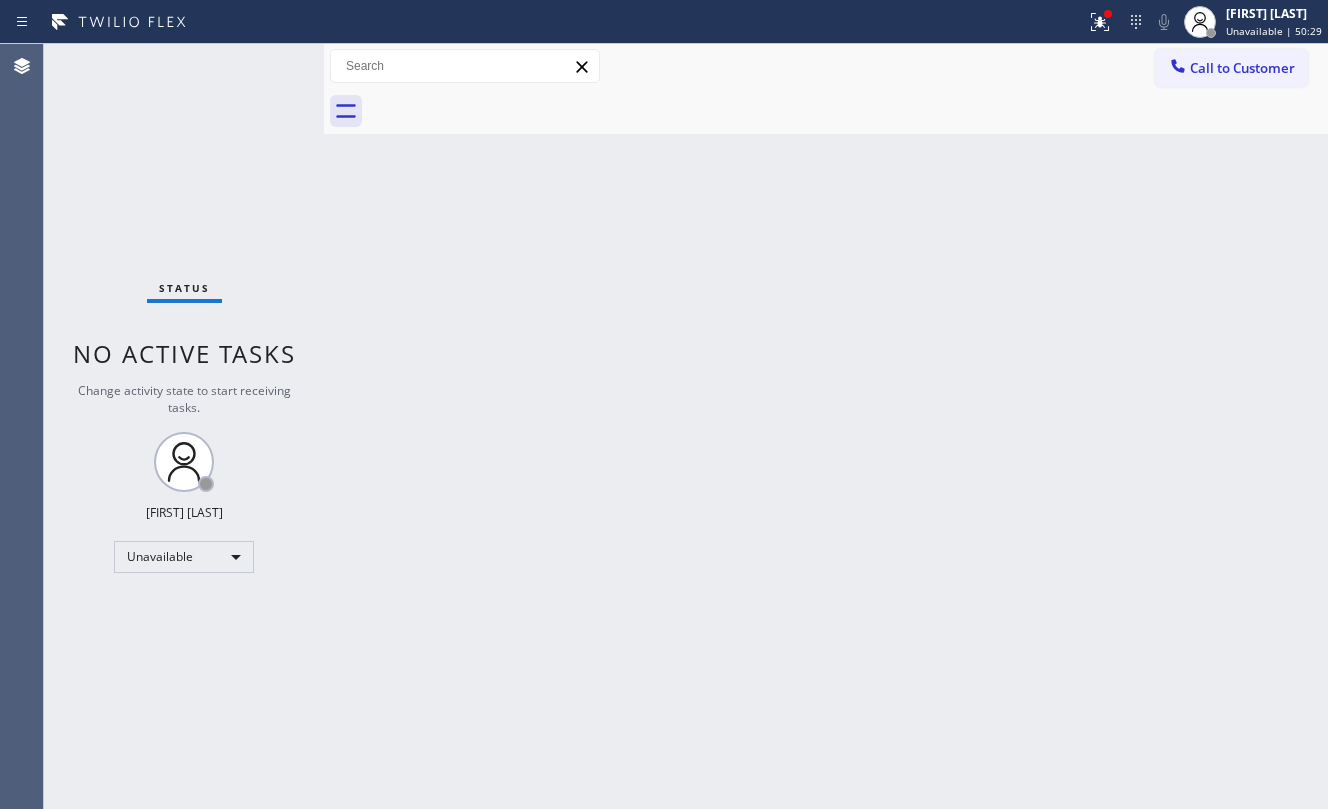 click on "Back to Dashboard Change Sender ID Customers Technicians Select a contact Outbound call Location Search location Your caller id phone number Customer number Call Customer info Name   Phone none Address none Change Sender ID HVAC +18559994417 5 Star Appliance +18557314952 Appliance Repair +18554611149 Plumbing +18889090120 Air Duct Cleaning +18006865038  Electricians +18005688664 Cancel Change Check personal SMS Reset Change No tabs Call to Customer Outbound call Location HVAC Alliance Expert Your caller id phone number [PHONE] Customer number Call Outbound call Technician Search Technician Your caller id phone number Your caller id phone number Call" at bounding box center (826, 426) 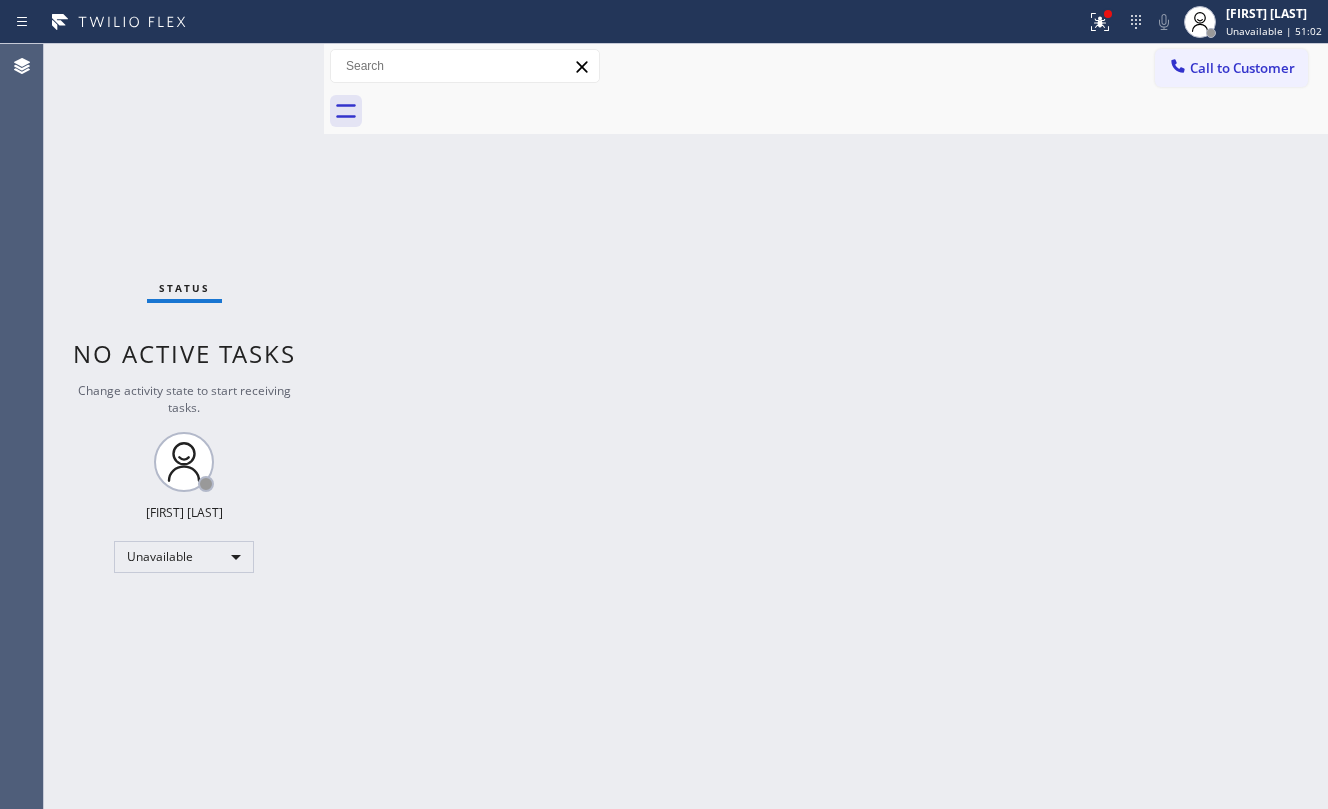click on "Back to Dashboard Change Sender ID Customers Technicians Select a contact Outbound call Location Search location Your caller id phone number Customer number Call Customer info Name   Phone none Address none Change Sender ID HVAC +18559994417 5 Star Appliance +18557314952 Appliance Repair +18554611149 Plumbing +18889090120 Air Duct Cleaning +18006865038  Electricians +18005688664 Cancel Change Check personal SMS Reset Change No tabs Call to Customer Outbound call Location HVAC Alliance Expert Your caller id phone number [PHONE] Customer number Call Outbound call Technician Search Technician Your caller id phone number Your caller id phone number Call" at bounding box center (826, 426) 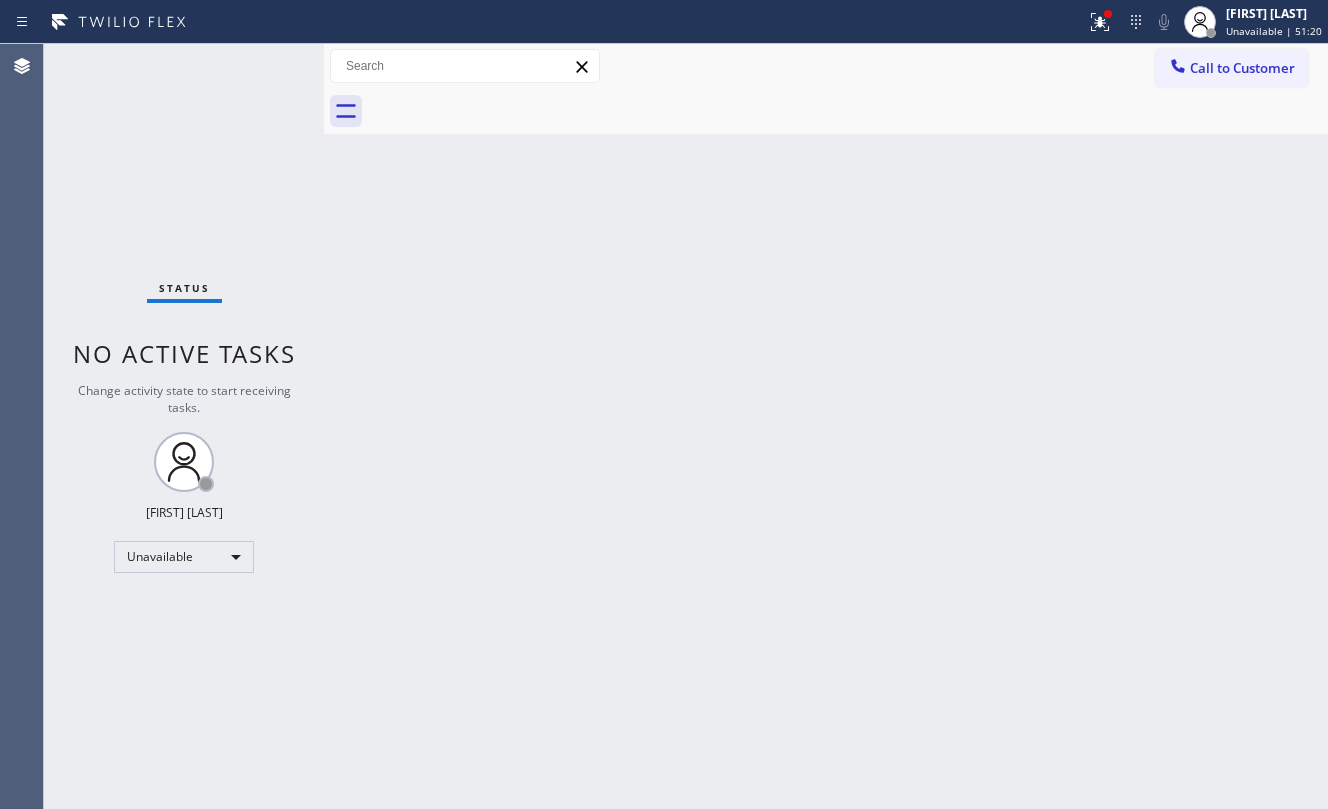 click on "Back to Dashboard Change Sender ID Customers Technicians Select a contact Outbound call Location Search location Your caller id phone number Customer number Call Customer info Name   Phone none Address none Change Sender ID HVAC +18559994417 5 Star Appliance +18557314952 Appliance Repair +18554611149 Plumbing +18889090120 Air Duct Cleaning +18006865038  Electricians +18005688664 Cancel Change Check personal SMS Reset Change No tabs Call to Customer Outbound call Location HVAC Alliance Expert Your caller id phone number [PHONE] Customer number Call Outbound call Technician Search Technician Your caller id phone number Your caller id phone number Call" at bounding box center [826, 426] 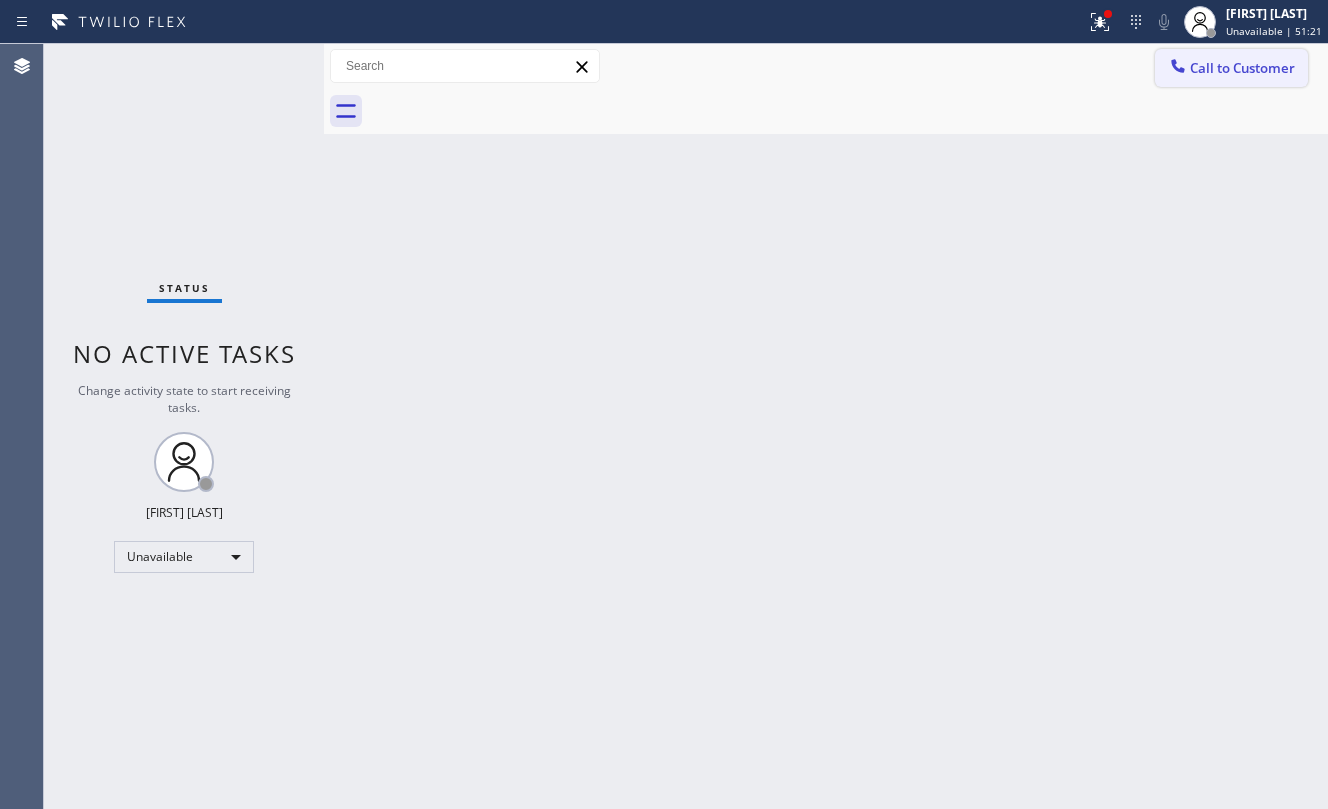 click on "Call to Customer" at bounding box center [1231, 68] 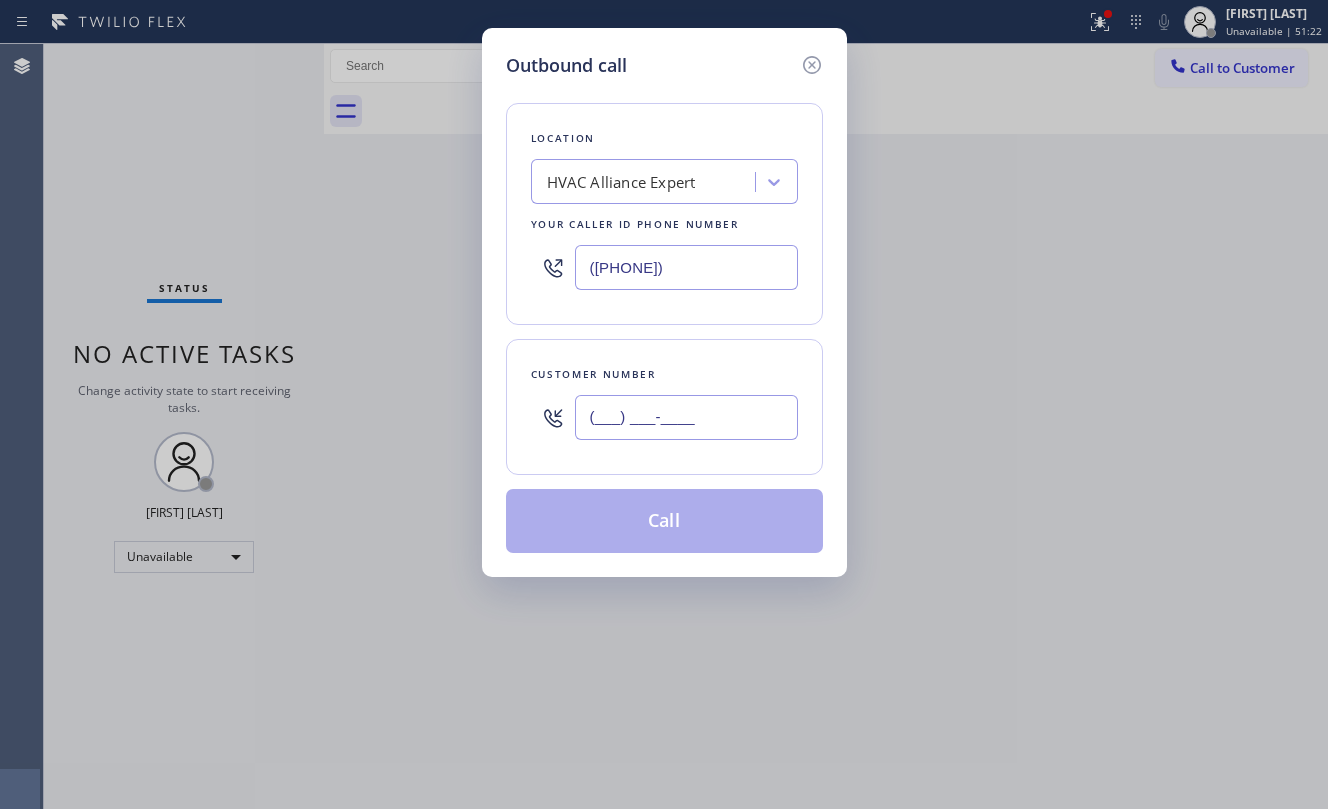 click on "(___) ___-____" at bounding box center [686, 417] 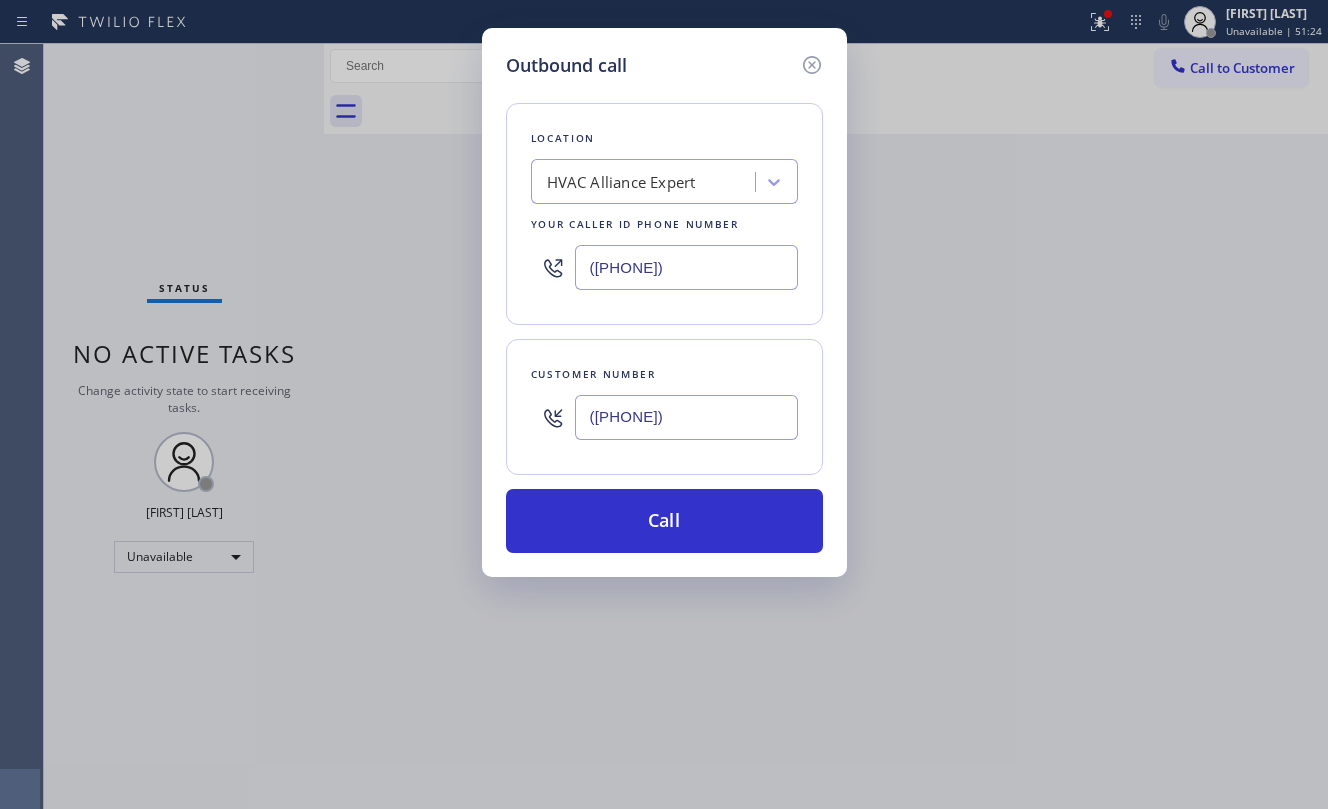 type on "(310) 986-1332" 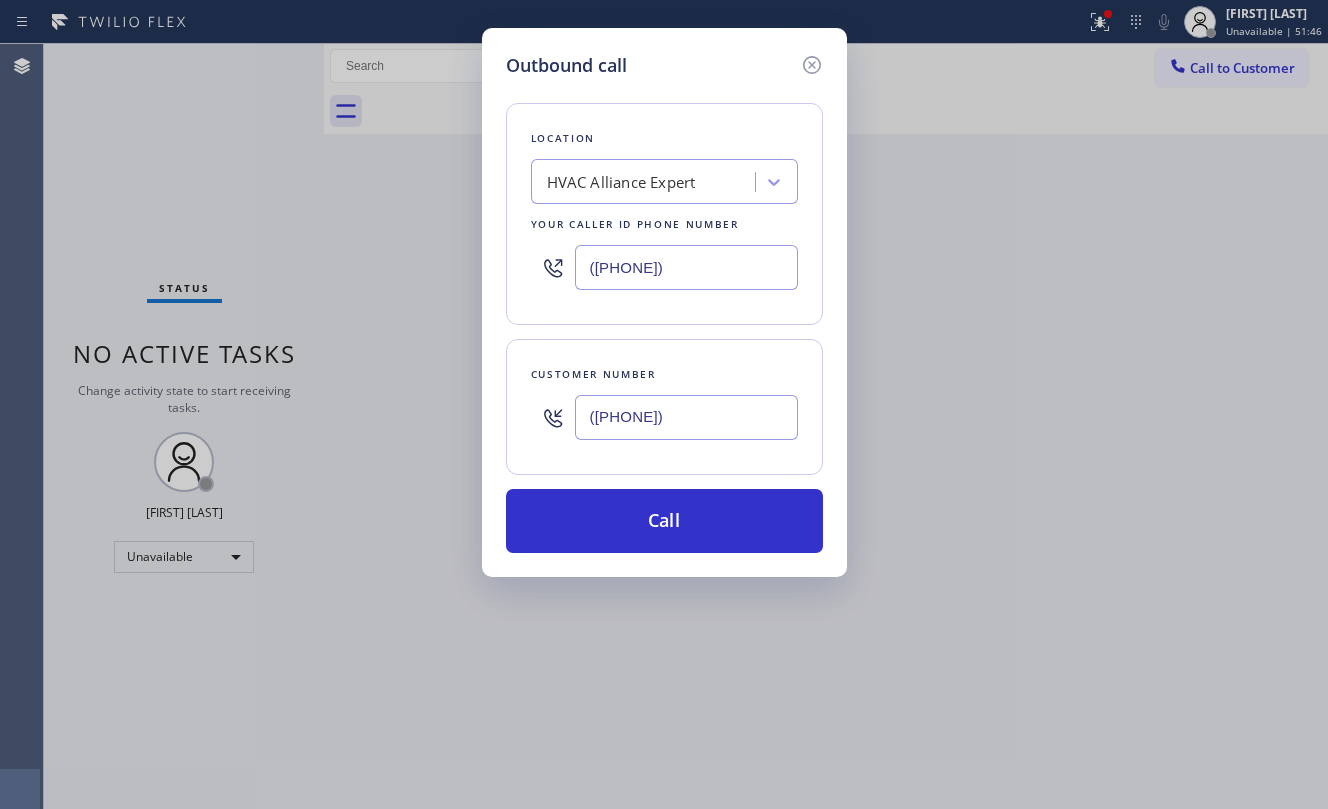 click on "Call" at bounding box center (664, 521) 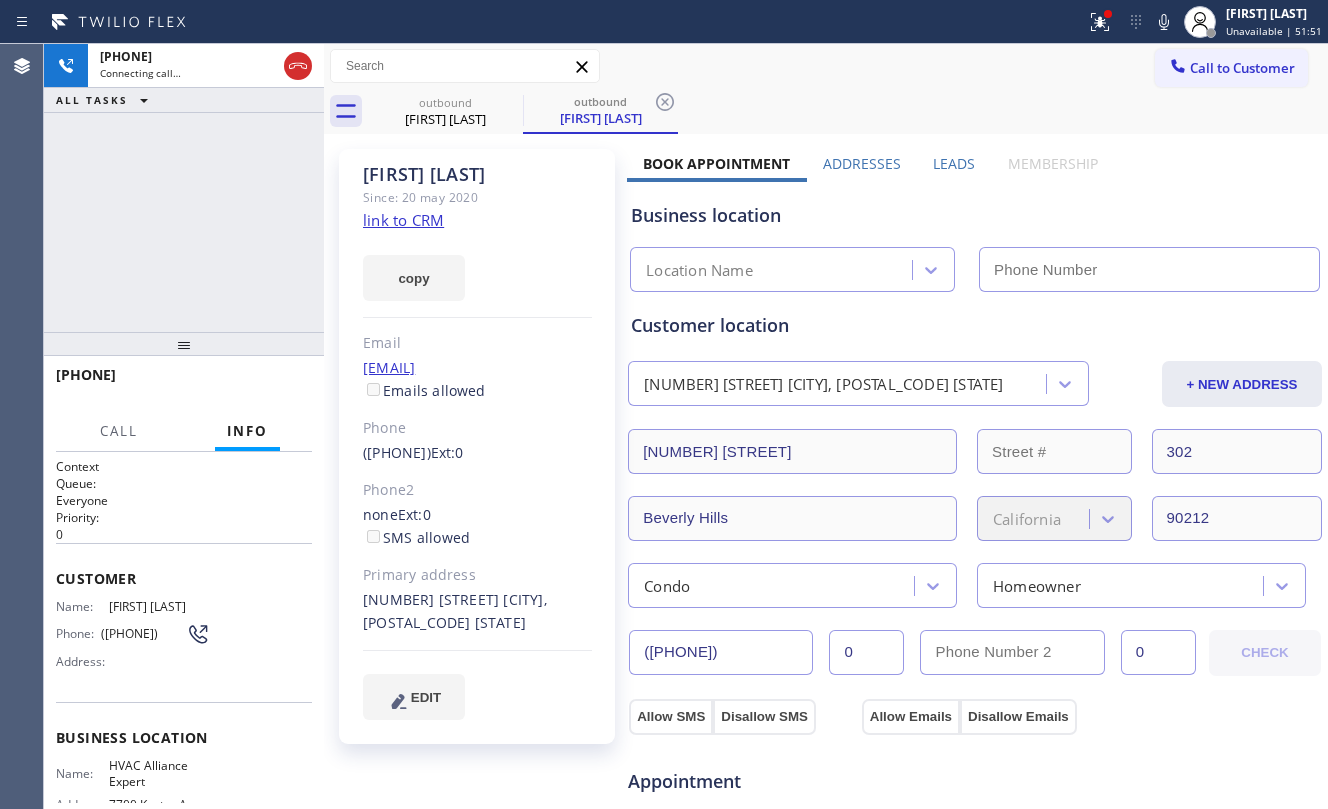 type on "[PHONE]" 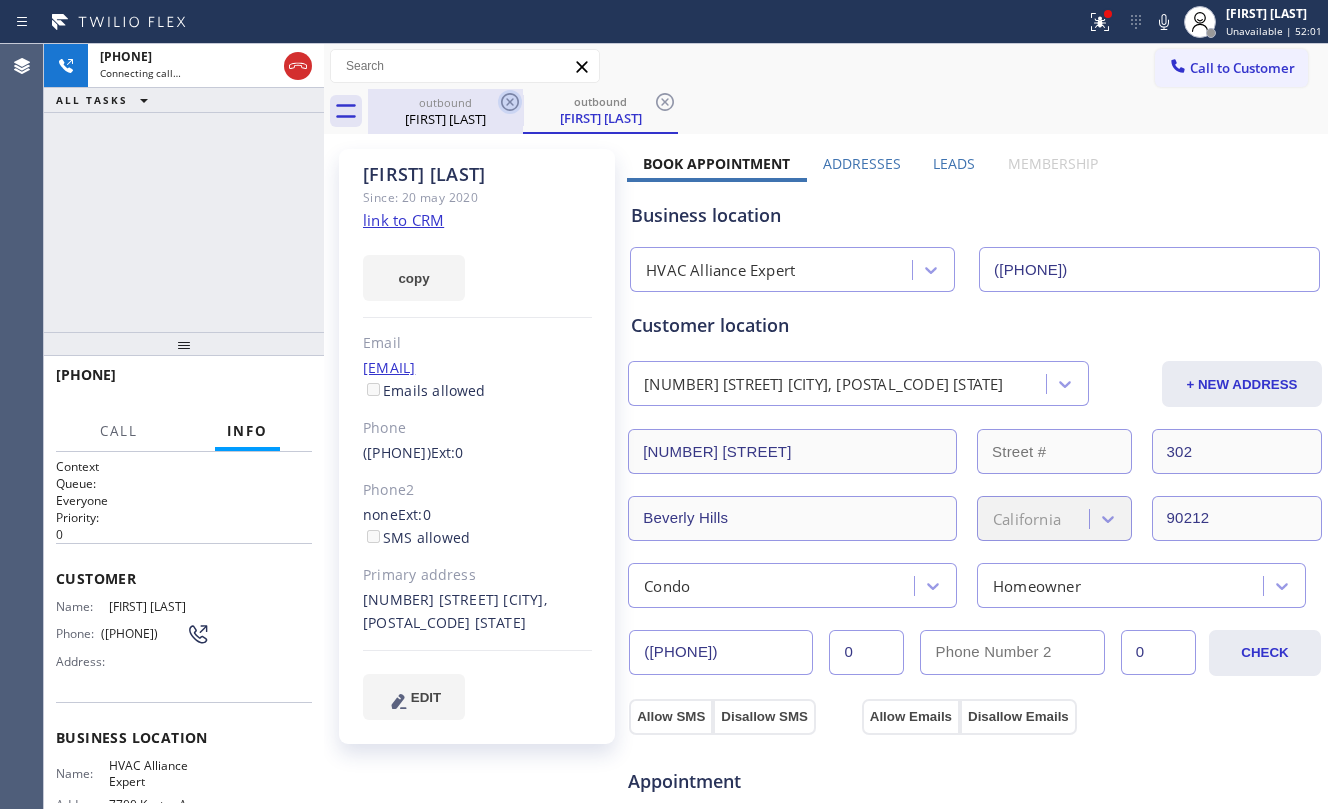 click on "Bazza  Alkhaled" at bounding box center (445, 119) 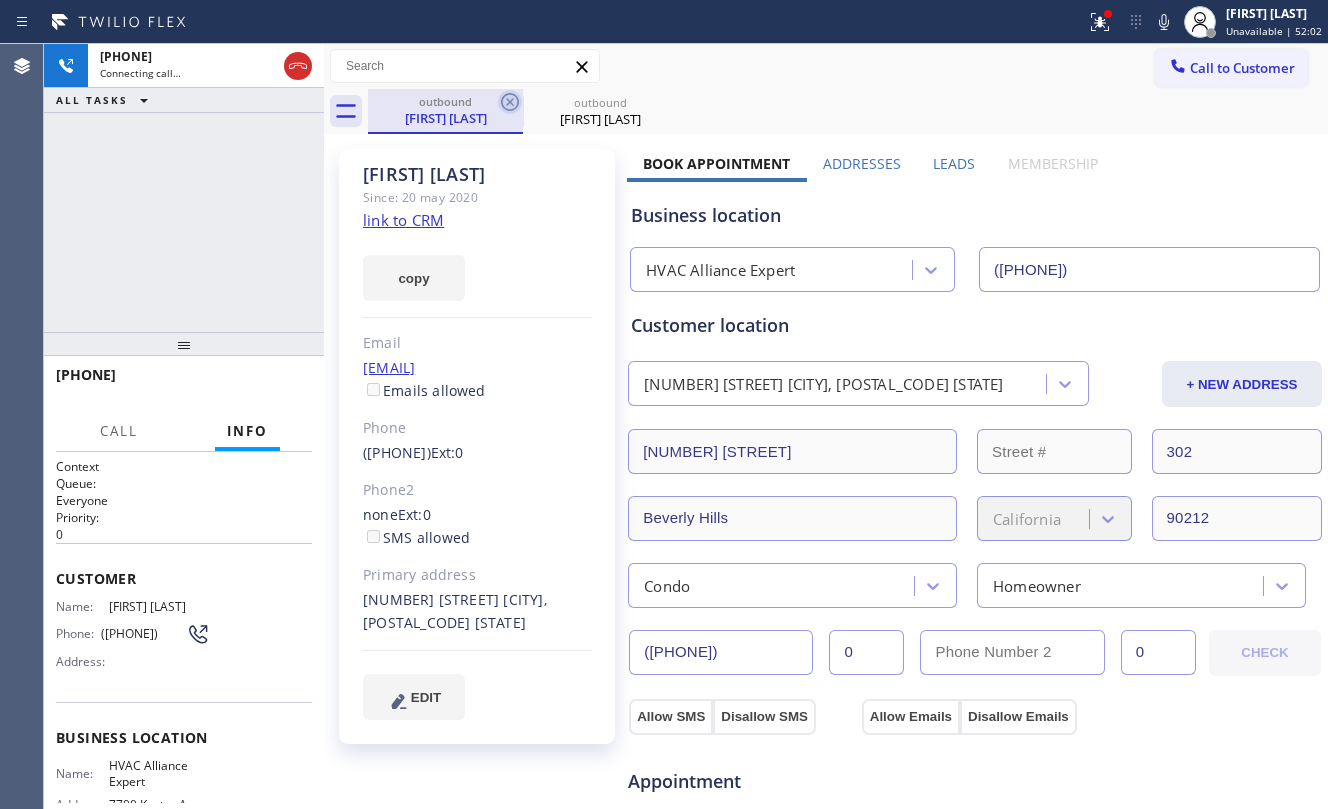 click 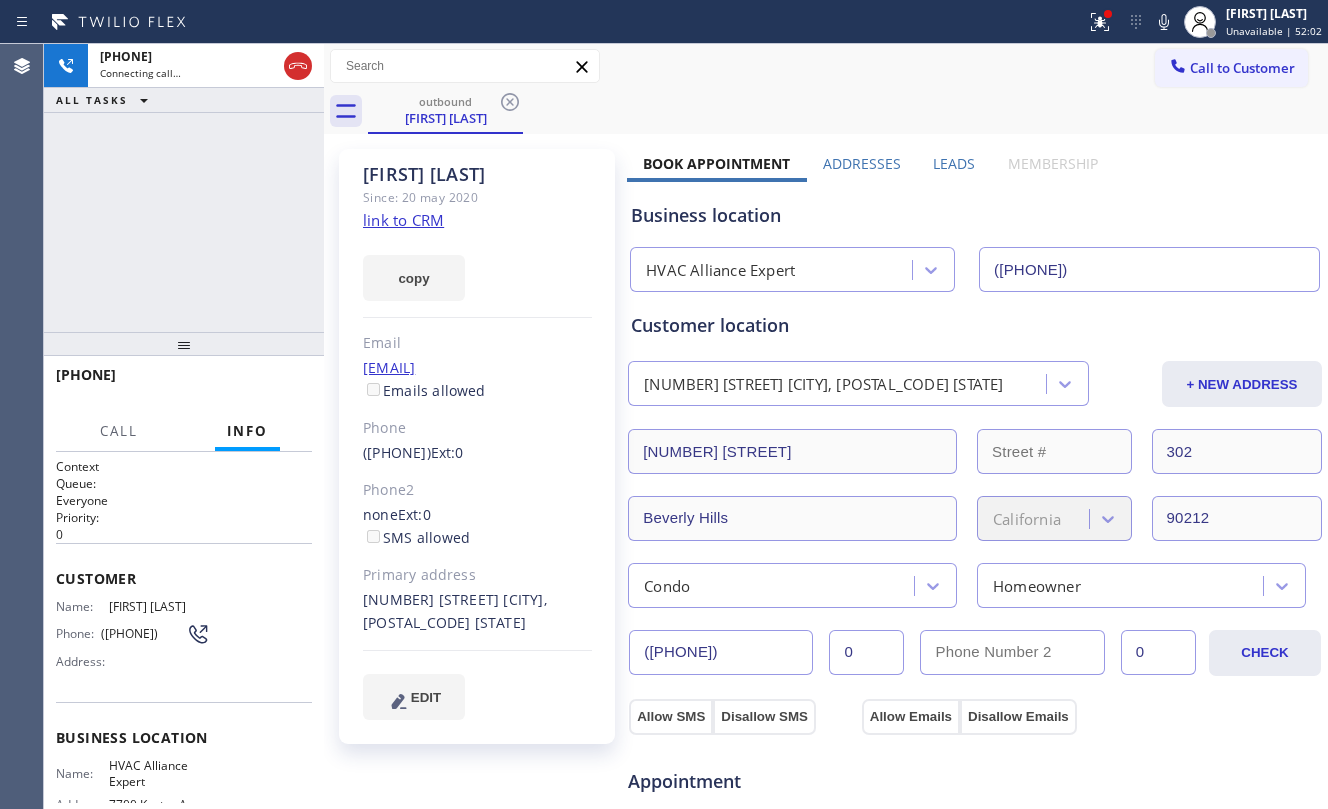 click on "+13109861332 Connecting call… ALL TASKS ALL TASKS ACTIVE TASKS TASKS IN WRAP UP" at bounding box center (184, 188) 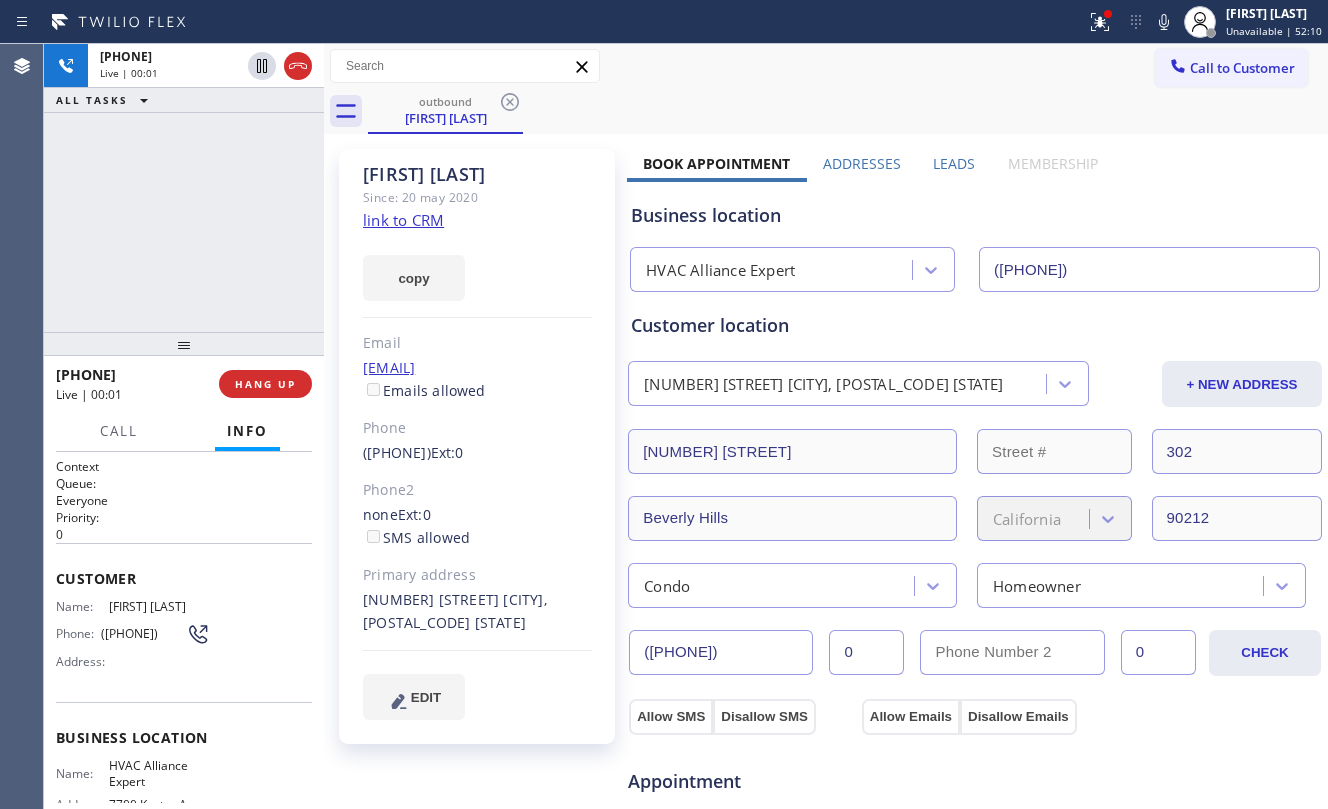 click on "+13109861332 Live | 00:01 ALL TASKS ALL TASKS ACTIVE TASKS TASKS IN WRAP UP" at bounding box center (184, 188) 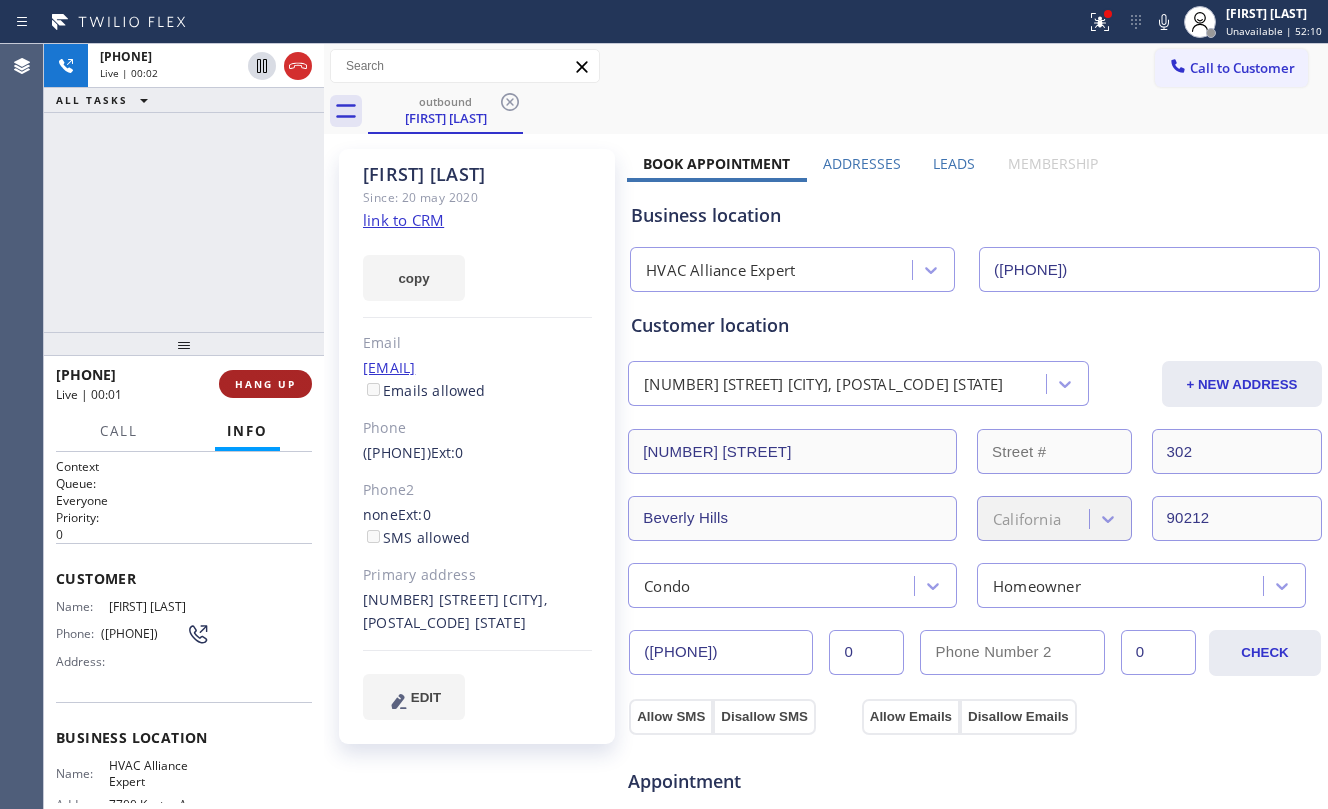 click on "HANG UP" at bounding box center [265, 384] 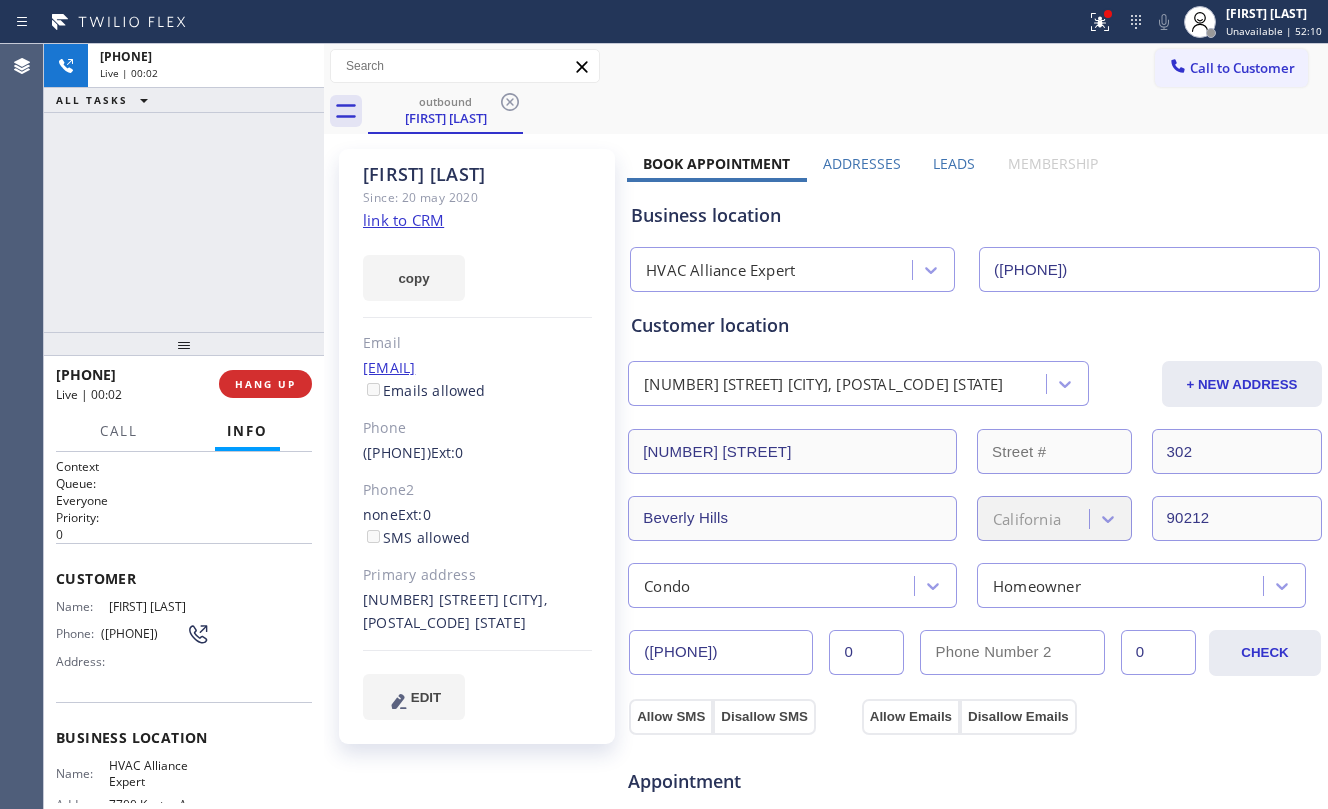click on "+13109861332 Live | 00:02 ALL TASKS ALL TASKS ACTIVE TASKS TASKS IN WRAP UP" at bounding box center (184, 188) 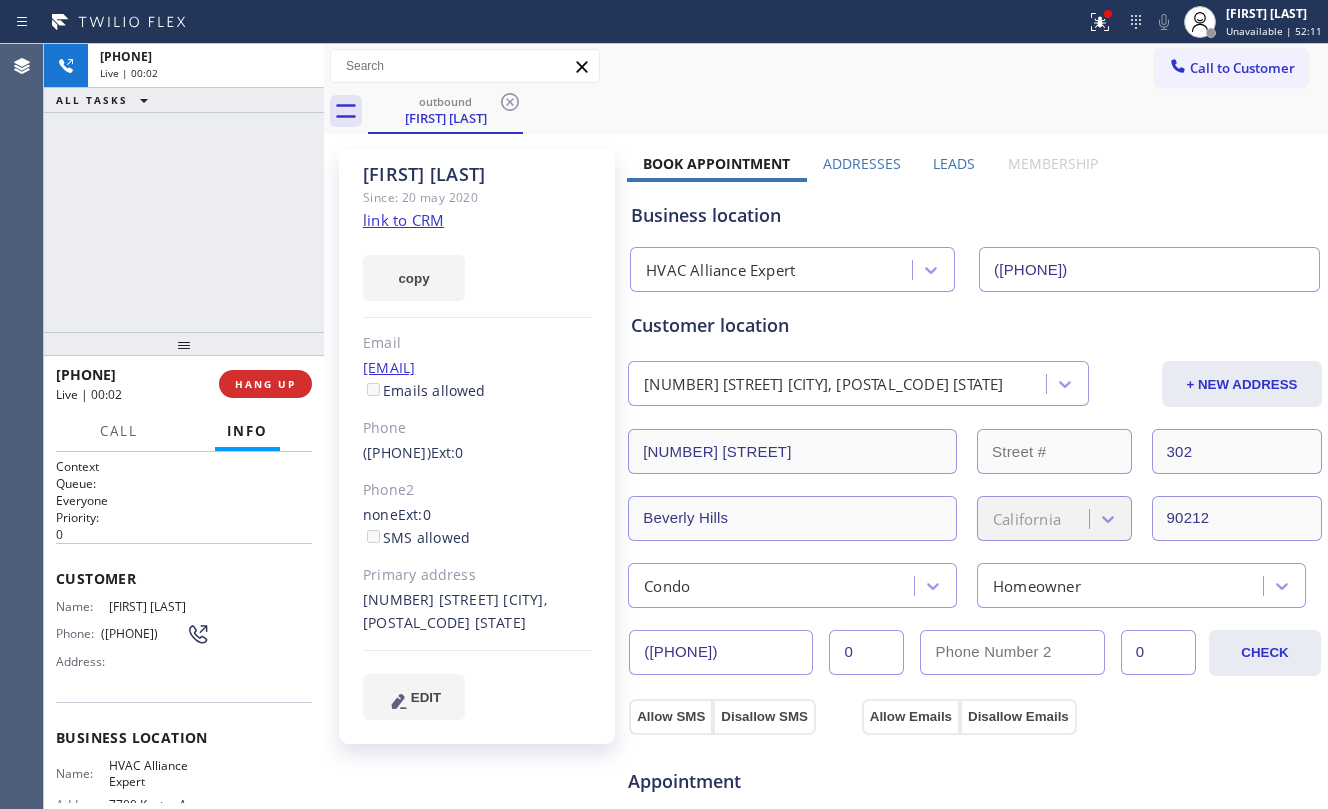 click on "HANG UP" at bounding box center (265, 384) 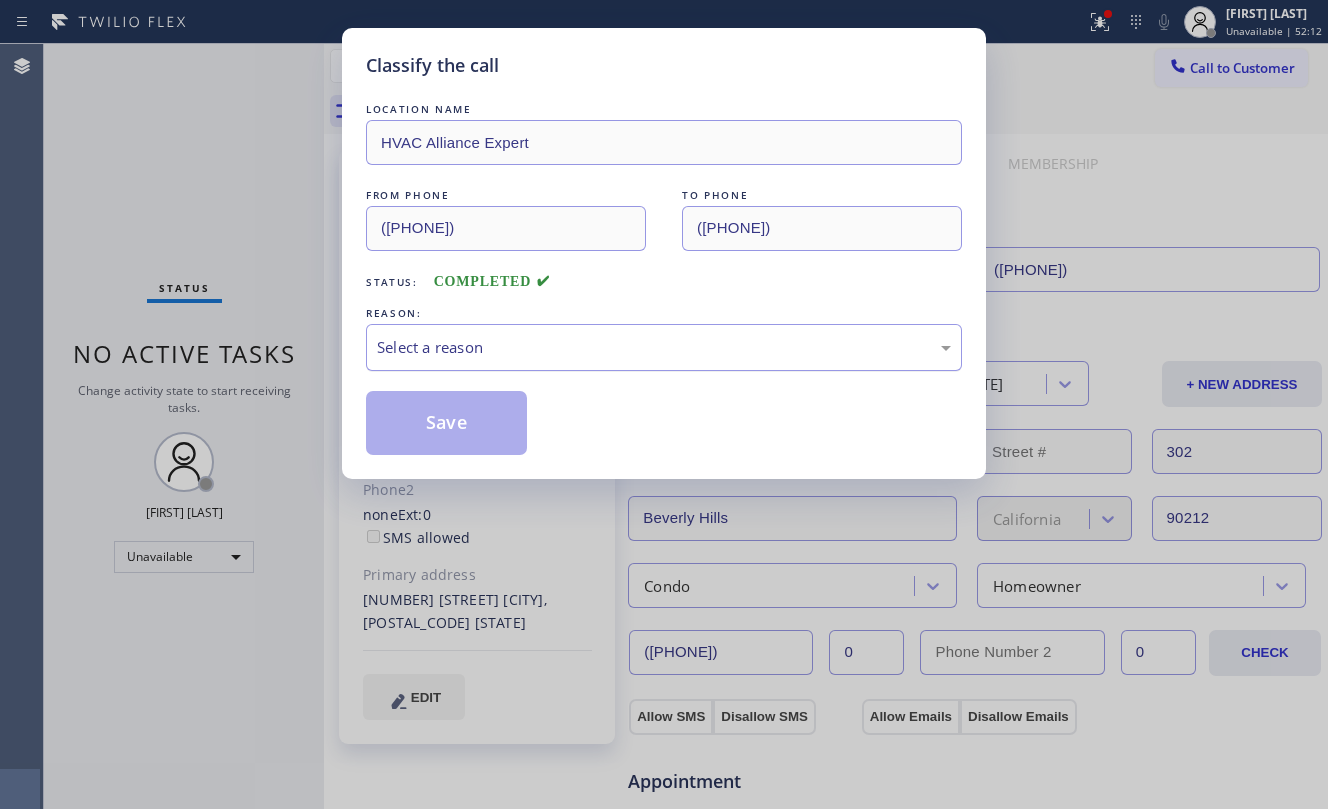 click on "Select a reason" at bounding box center [664, 347] 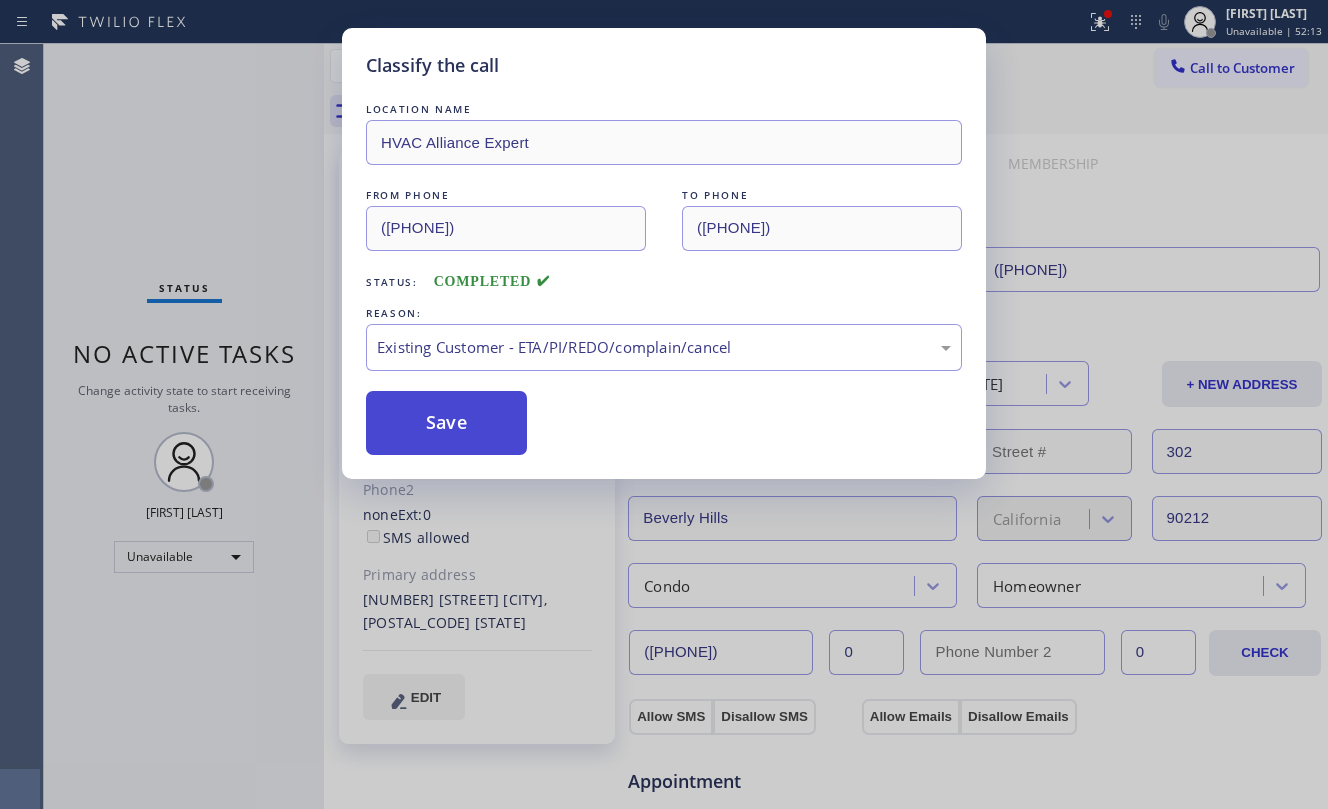 click on "Save" at bounding box center [446, 423] 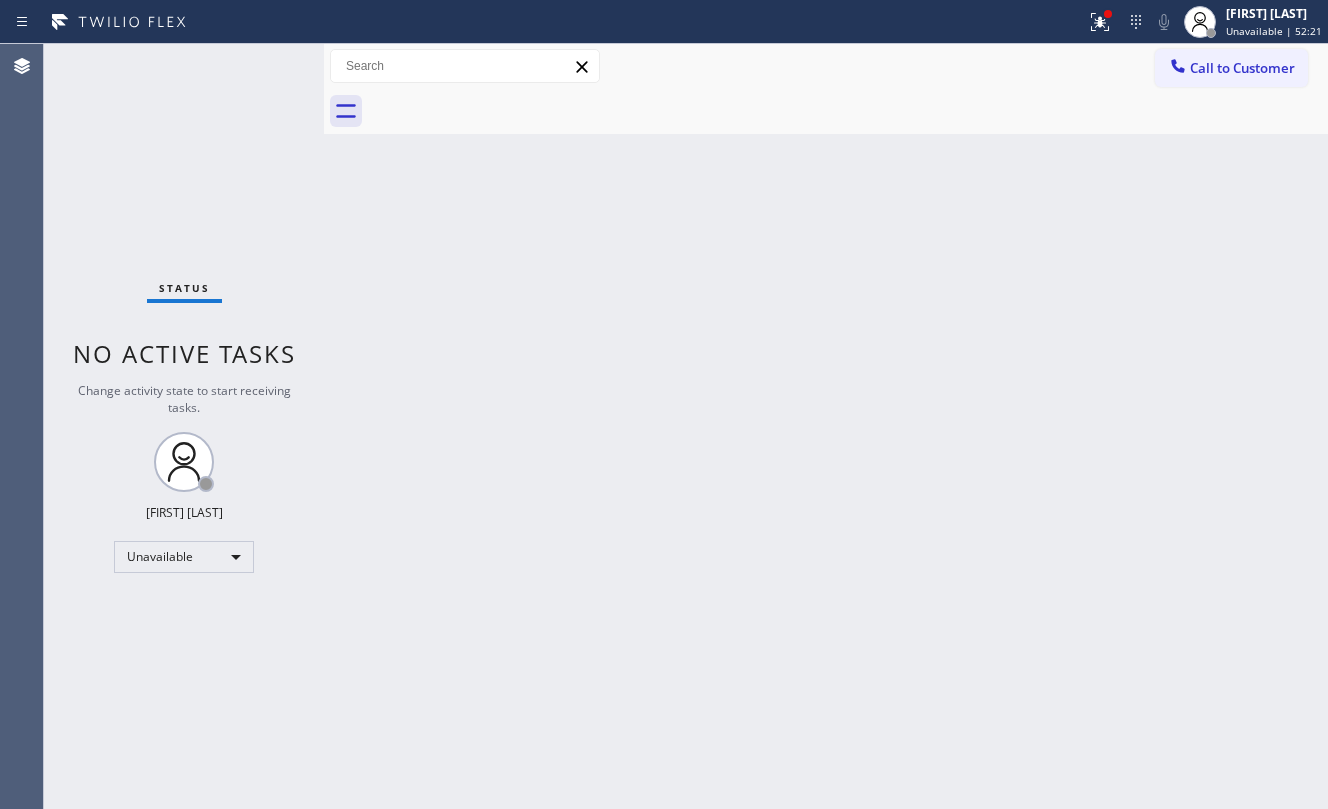 click on "Call to Customer" at bounding box center [1242, 68] 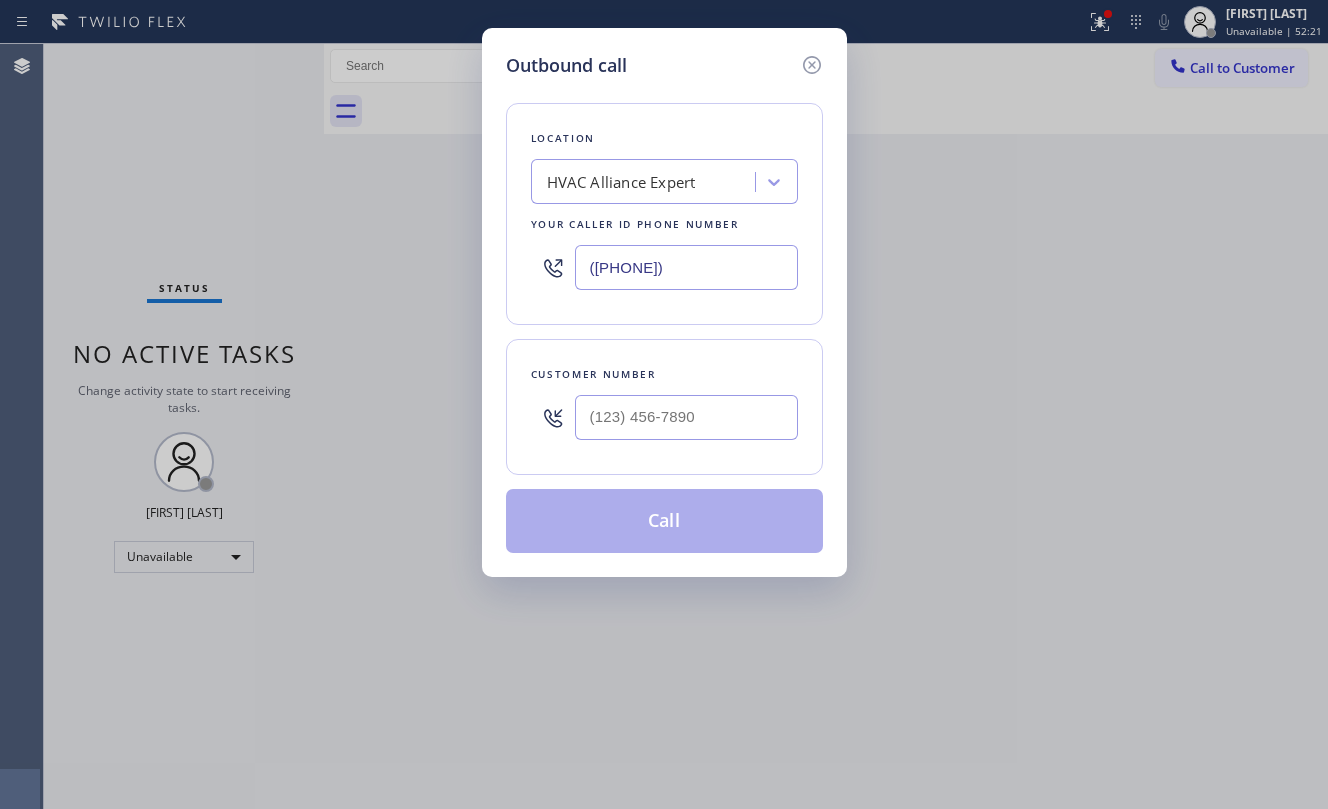 click at bounding box center (686, 417) 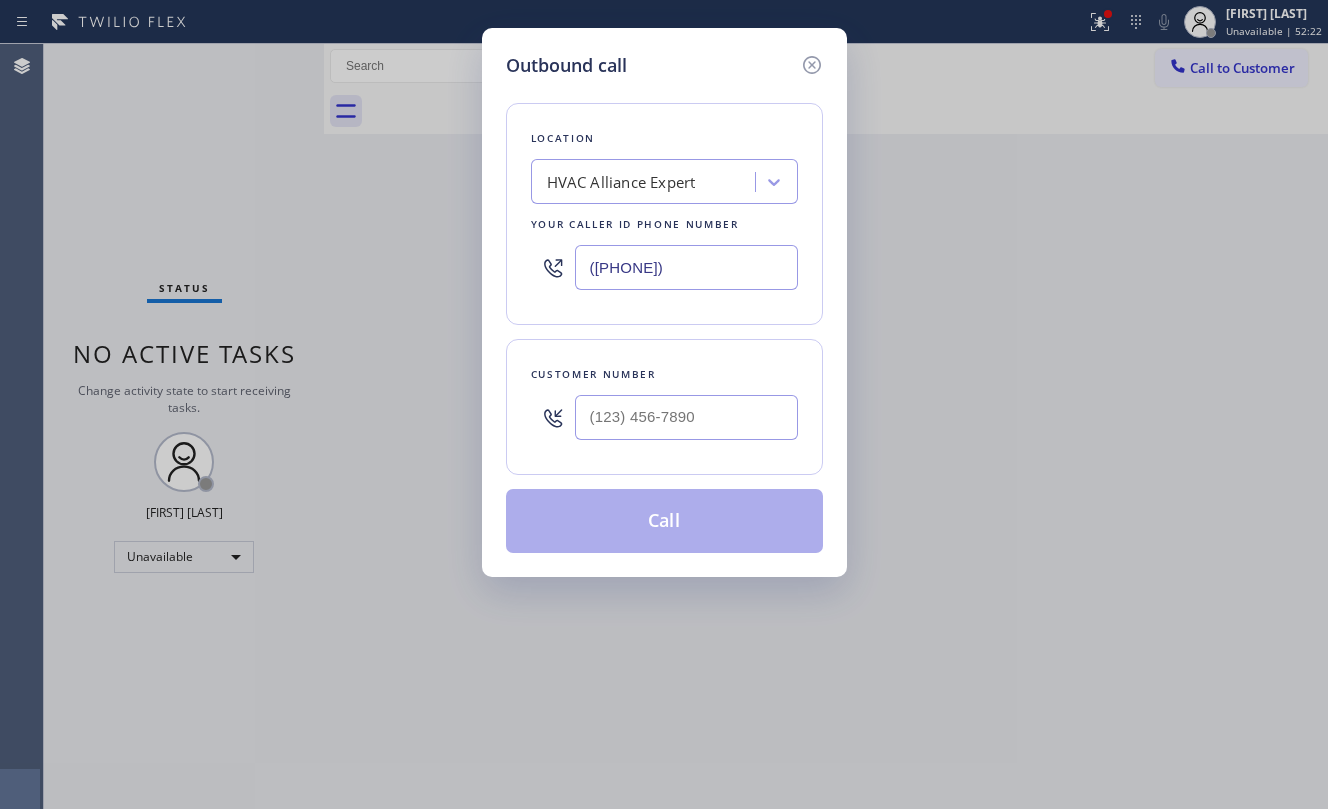 click at bounding box center [686, 417] 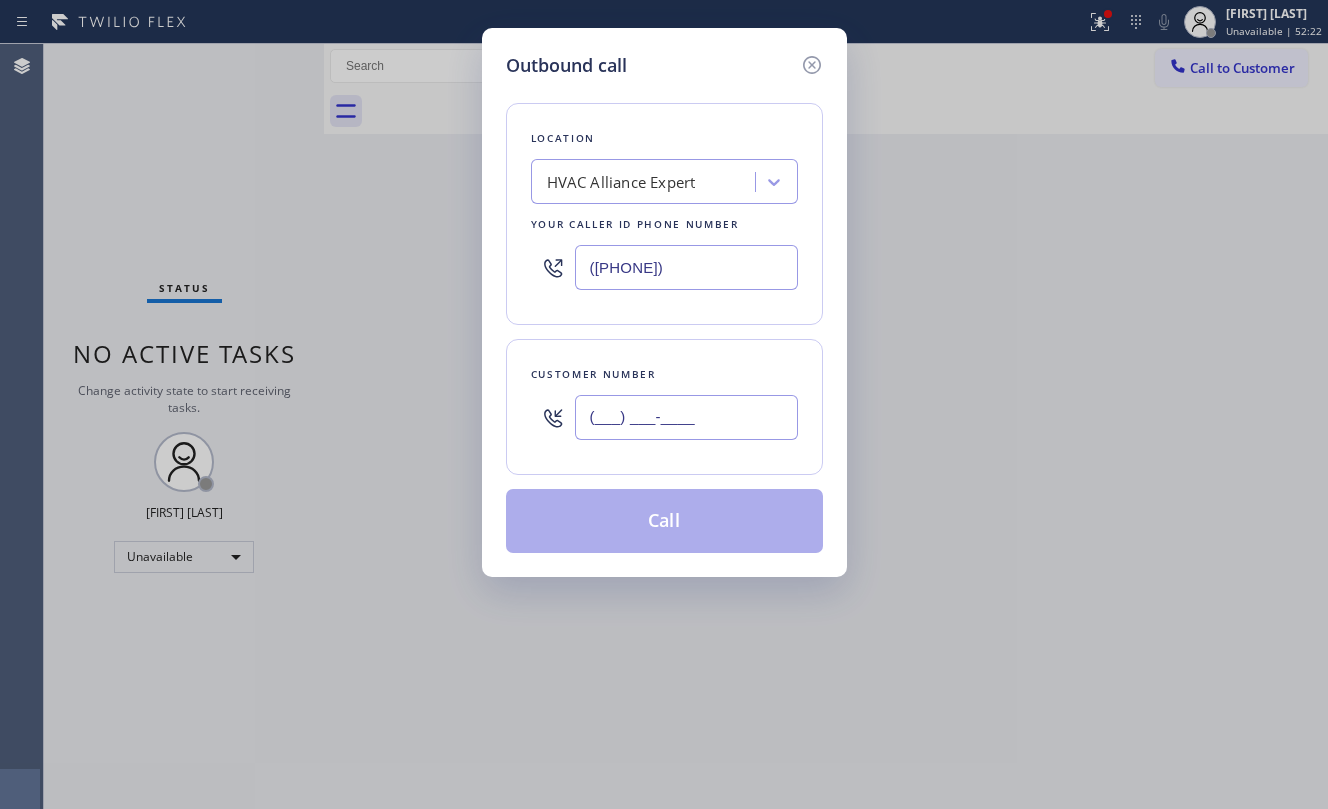 paste on "310) 221-1565" 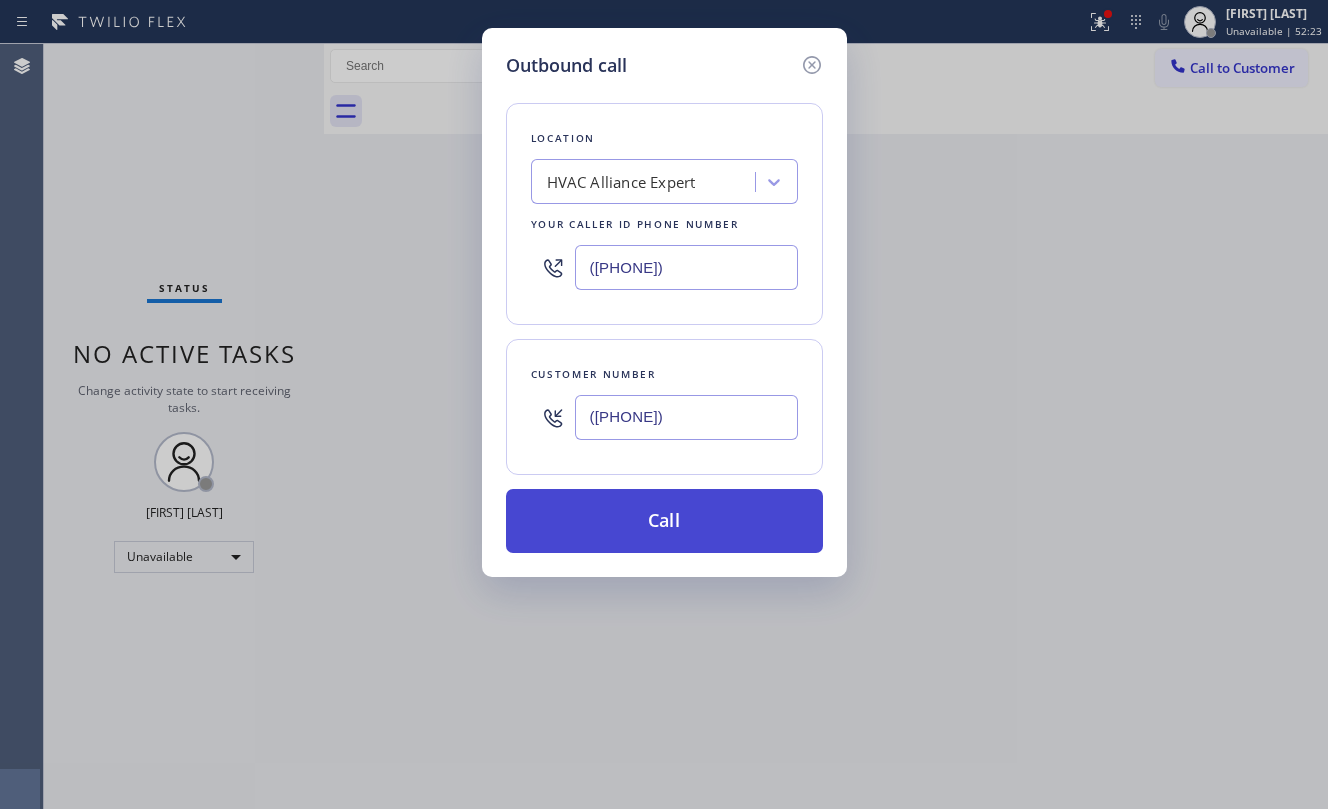 type on "(310) 221-1565" 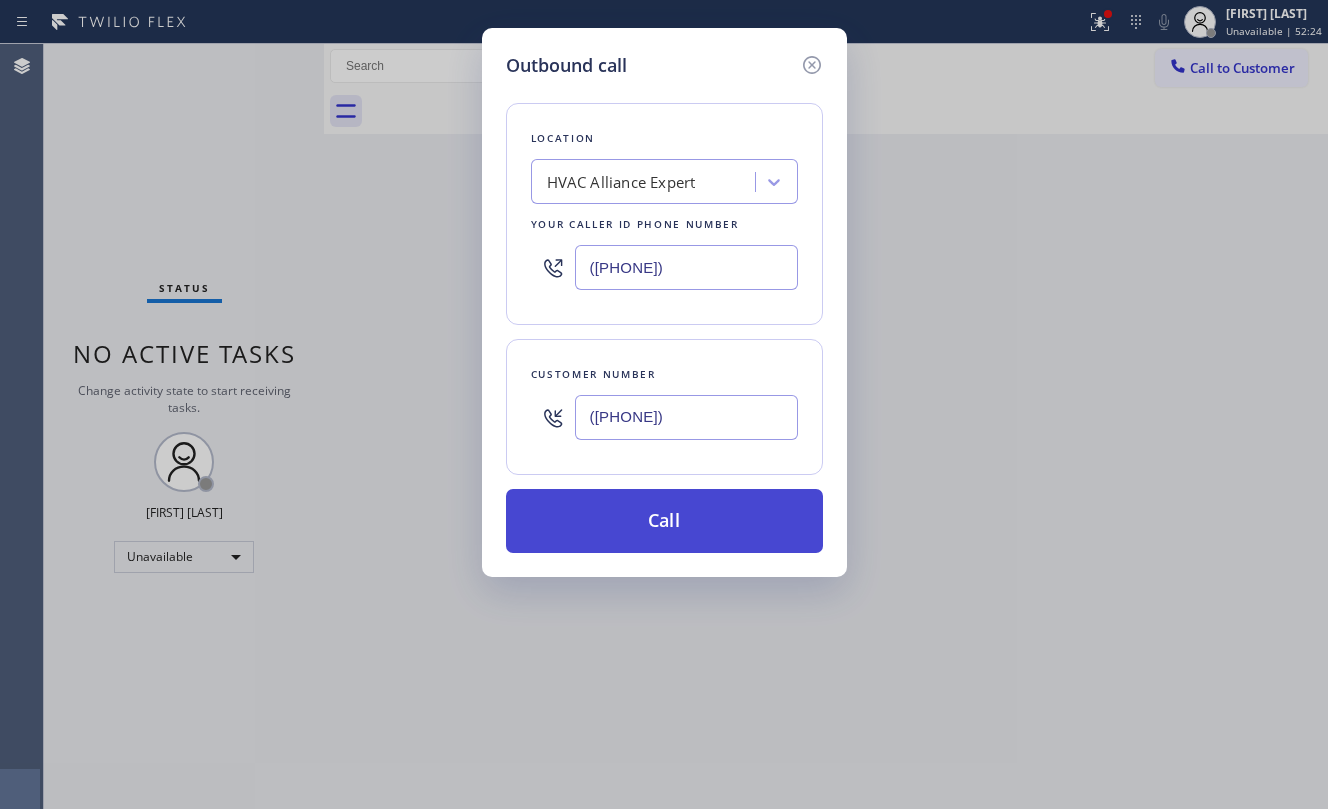click on "Call" at bounding box center (664, 521) 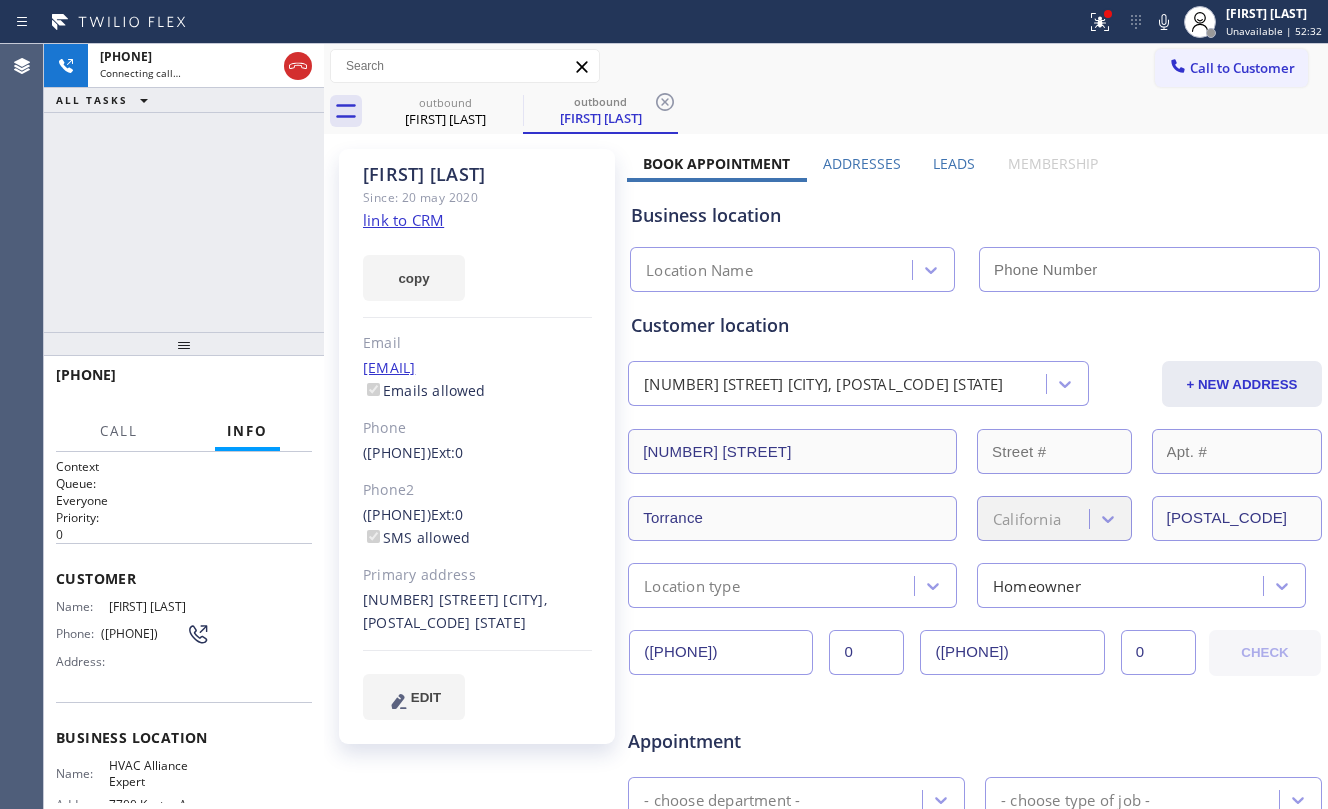 type on "[PHONE]" 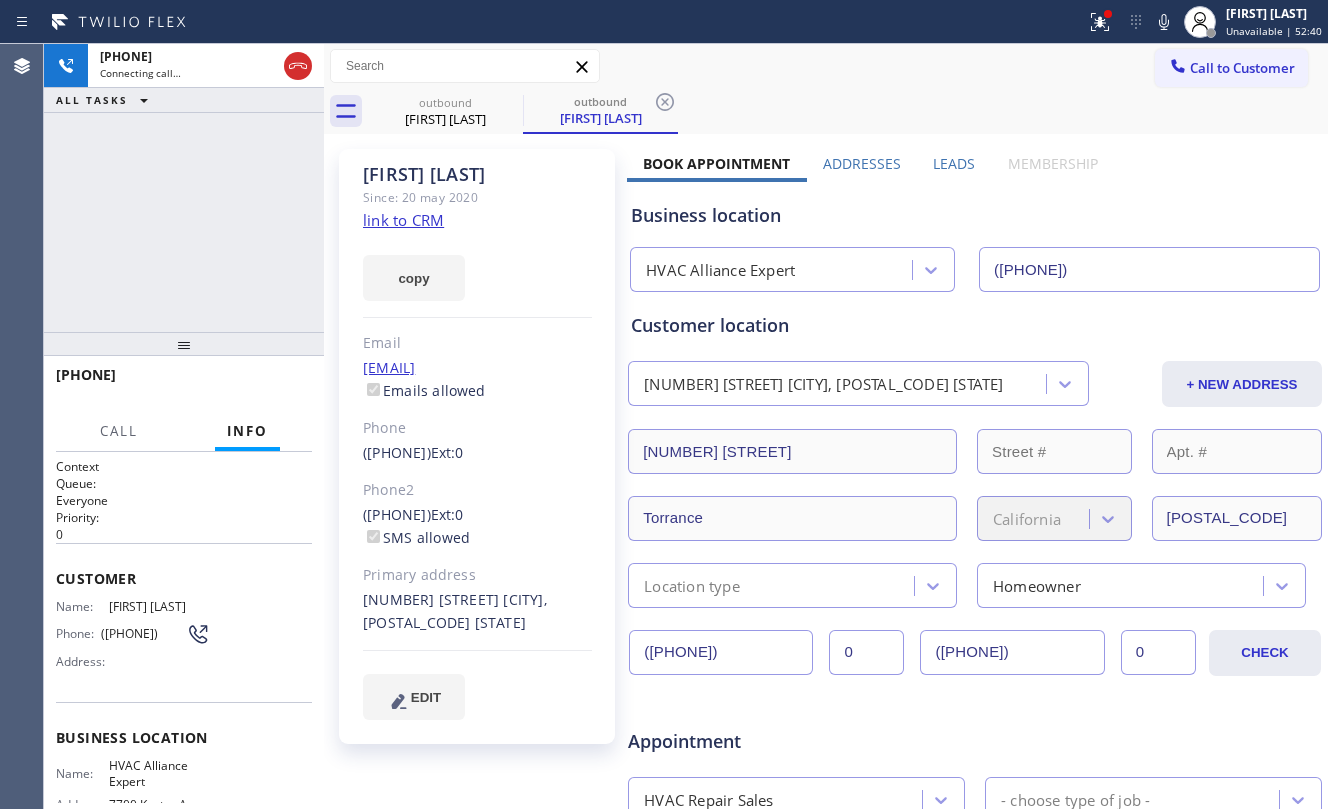 click on "link to CRM" 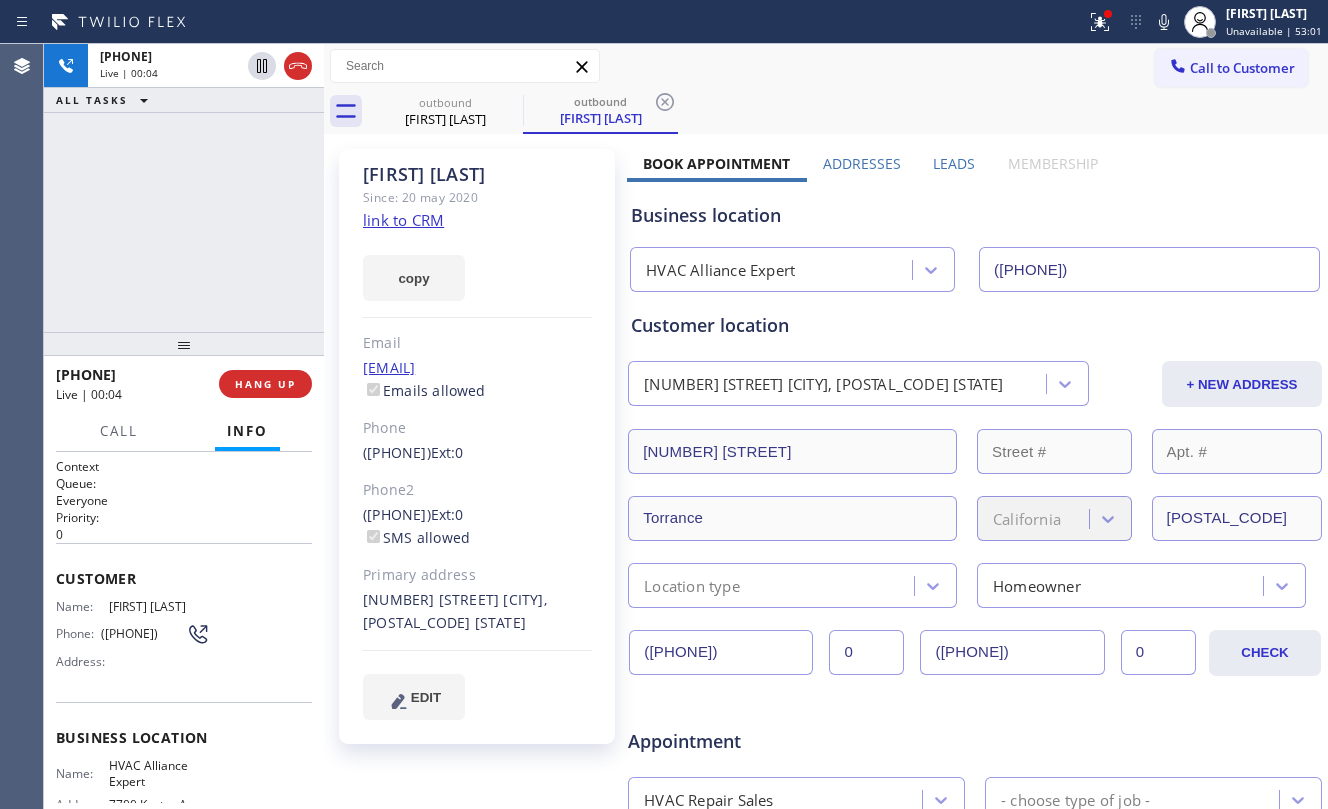 click on "+13102211565 Live | 00:04 ALL TASKS ALL TASKS ACTIVE TASKS TASKS IN WRAP UP" at bounding box center (184, 188) 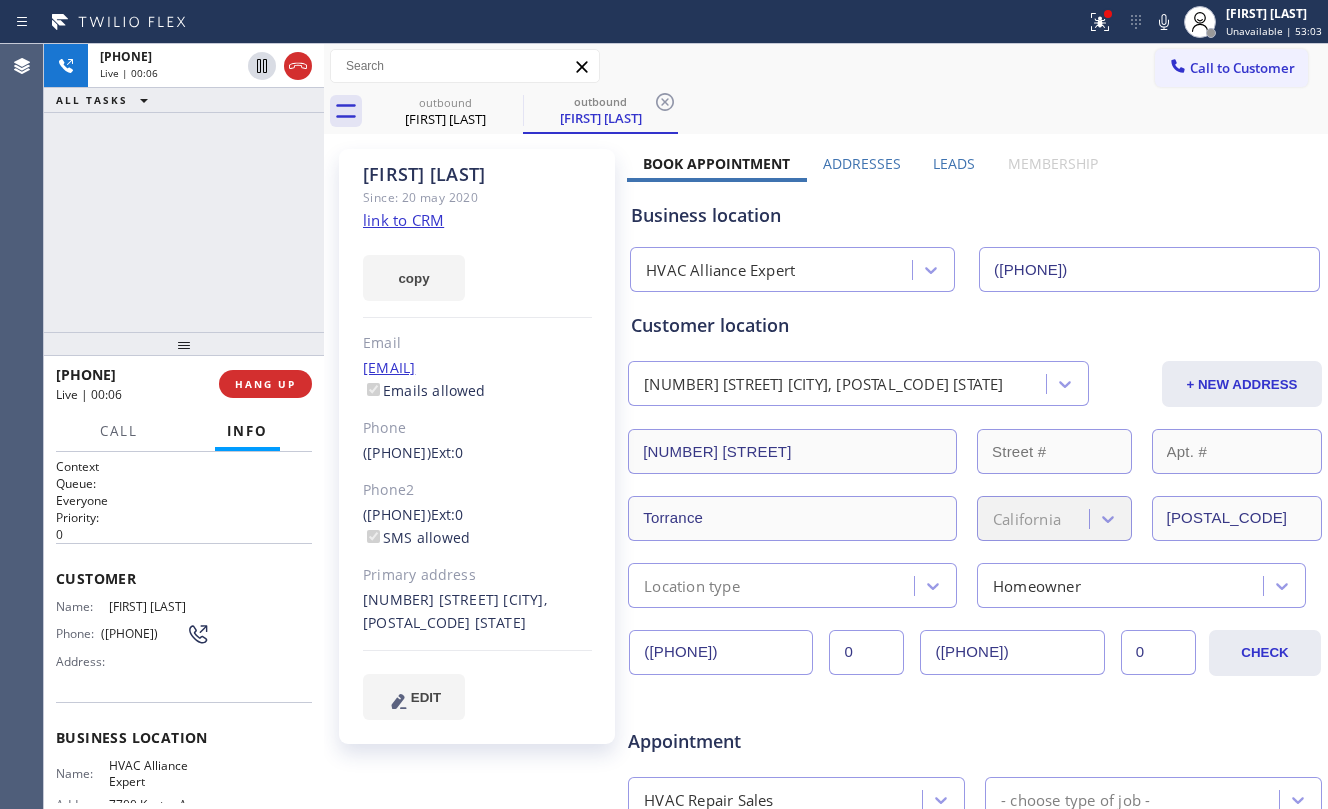 click on "link to CRM" 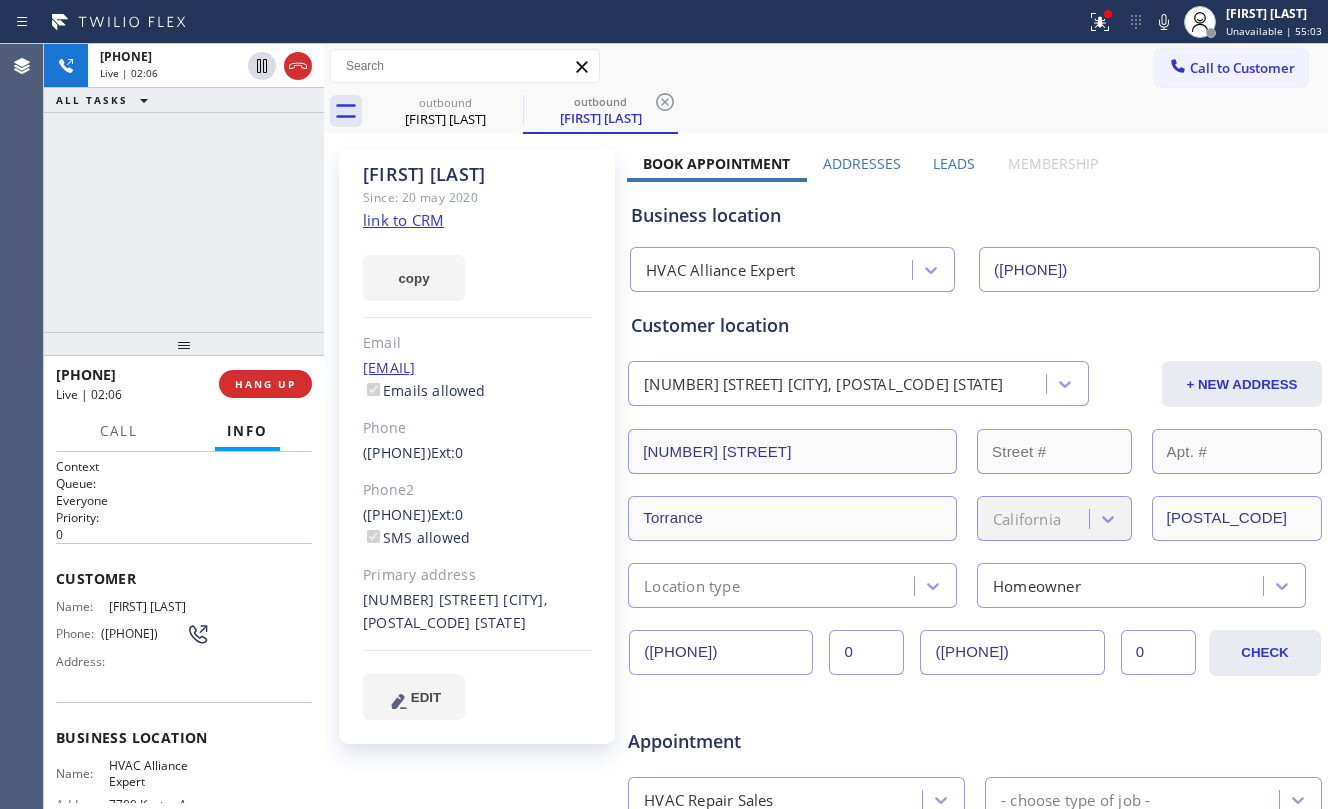 click on "+13102211565 Live | 02:06 ALL TASKS ALL TASKS ACTIVE TASKS TASKS IN WRAP UP" at bounding box center (184, 188) 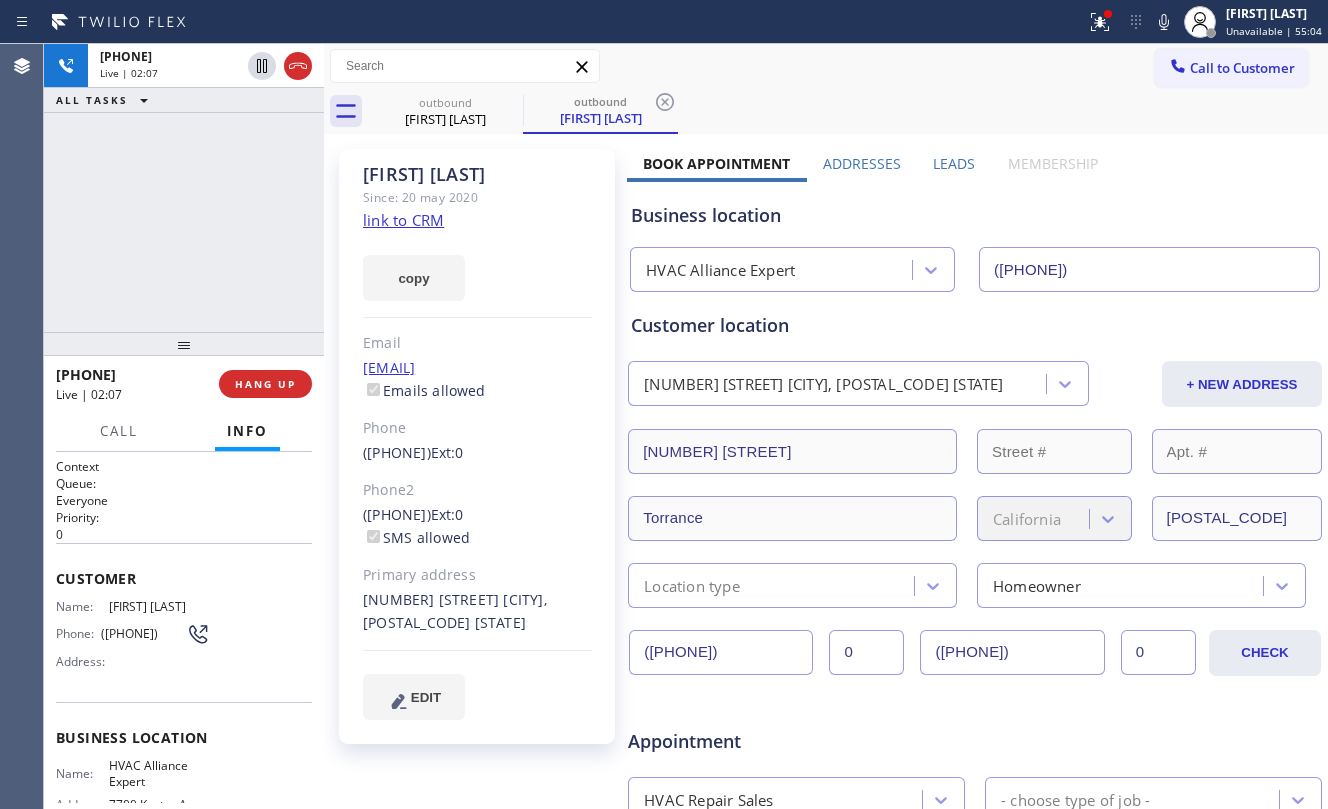 click on "outbound" at bounding box center (445, 102) 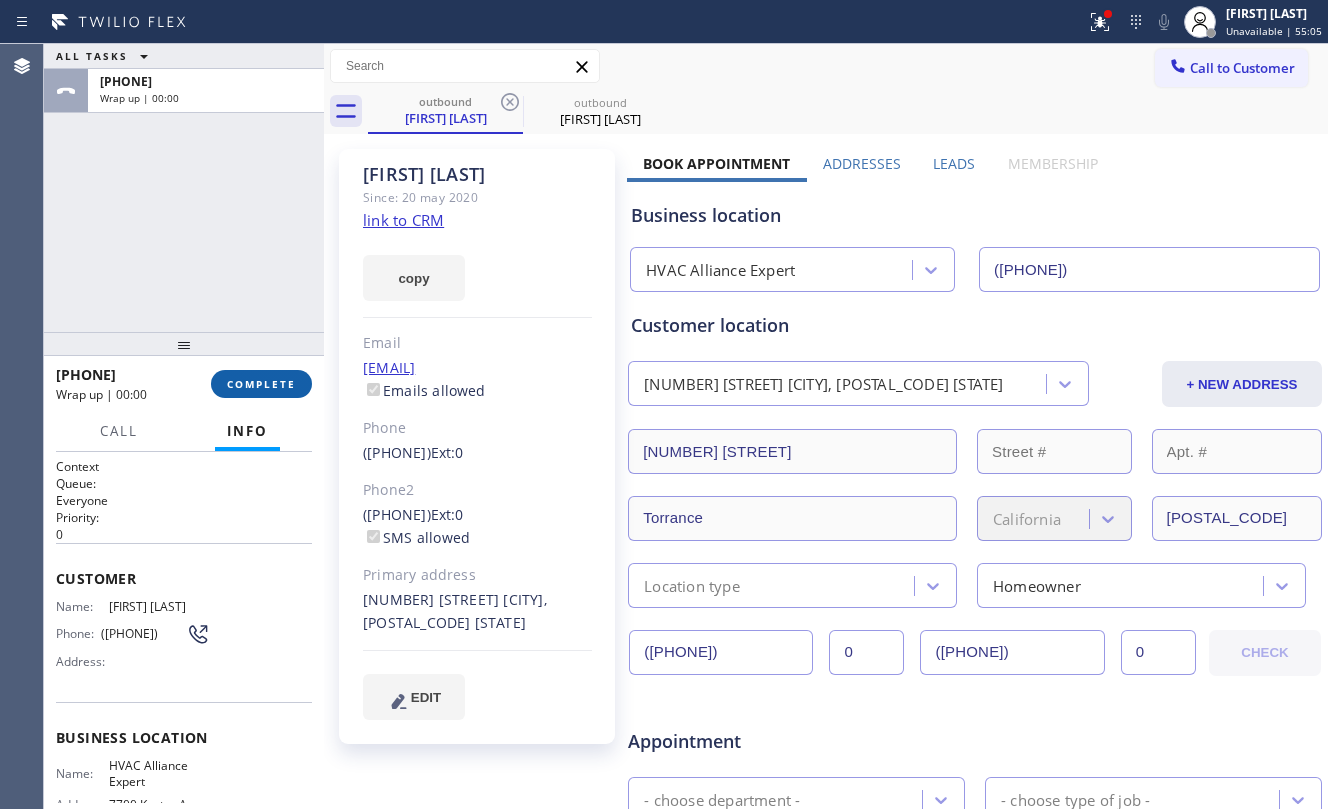 drag, startPoint x: 178, startPoint y: 306, endPoint x: 266, endPoint y: 369, distance: 108.226616 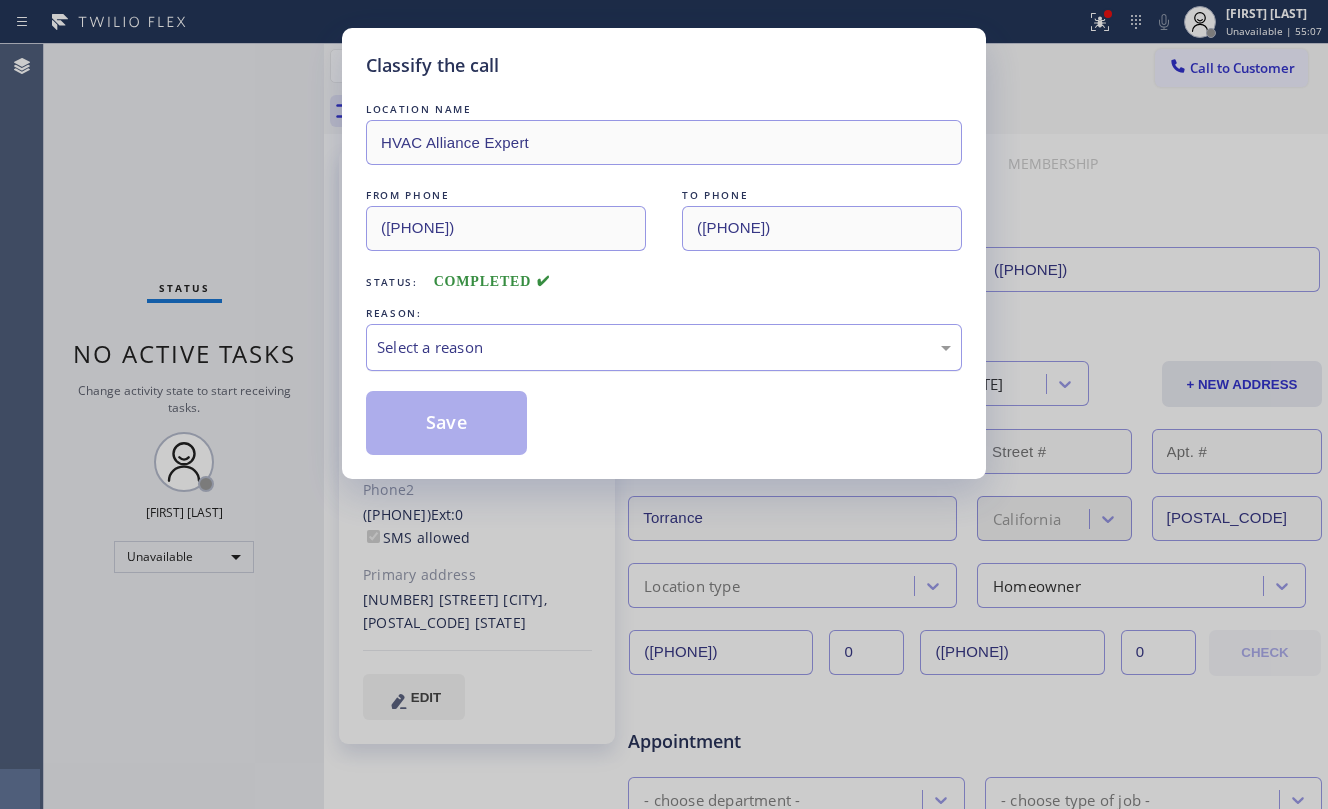 click on "Select a reason" at bounding box center [664, 347] 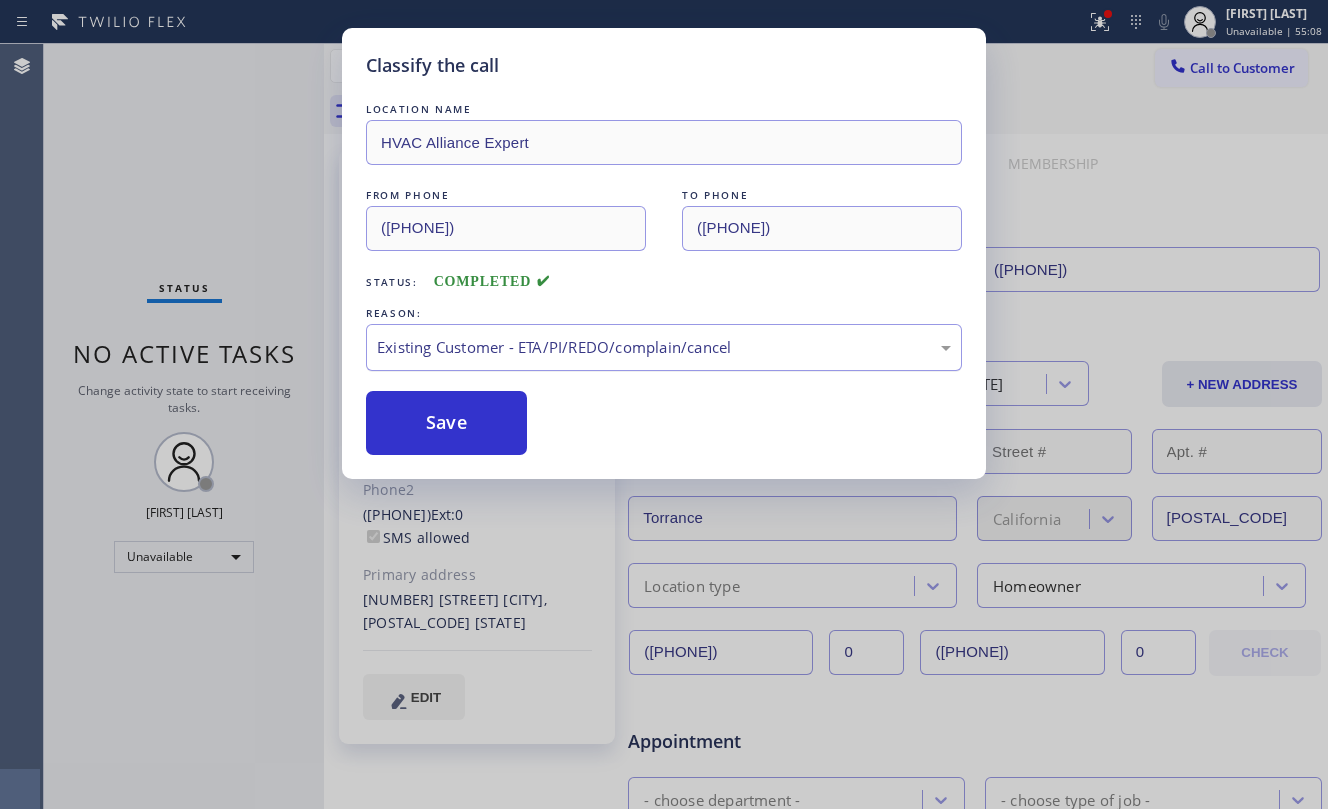 click on "Save" at bounding box center [446, 423] 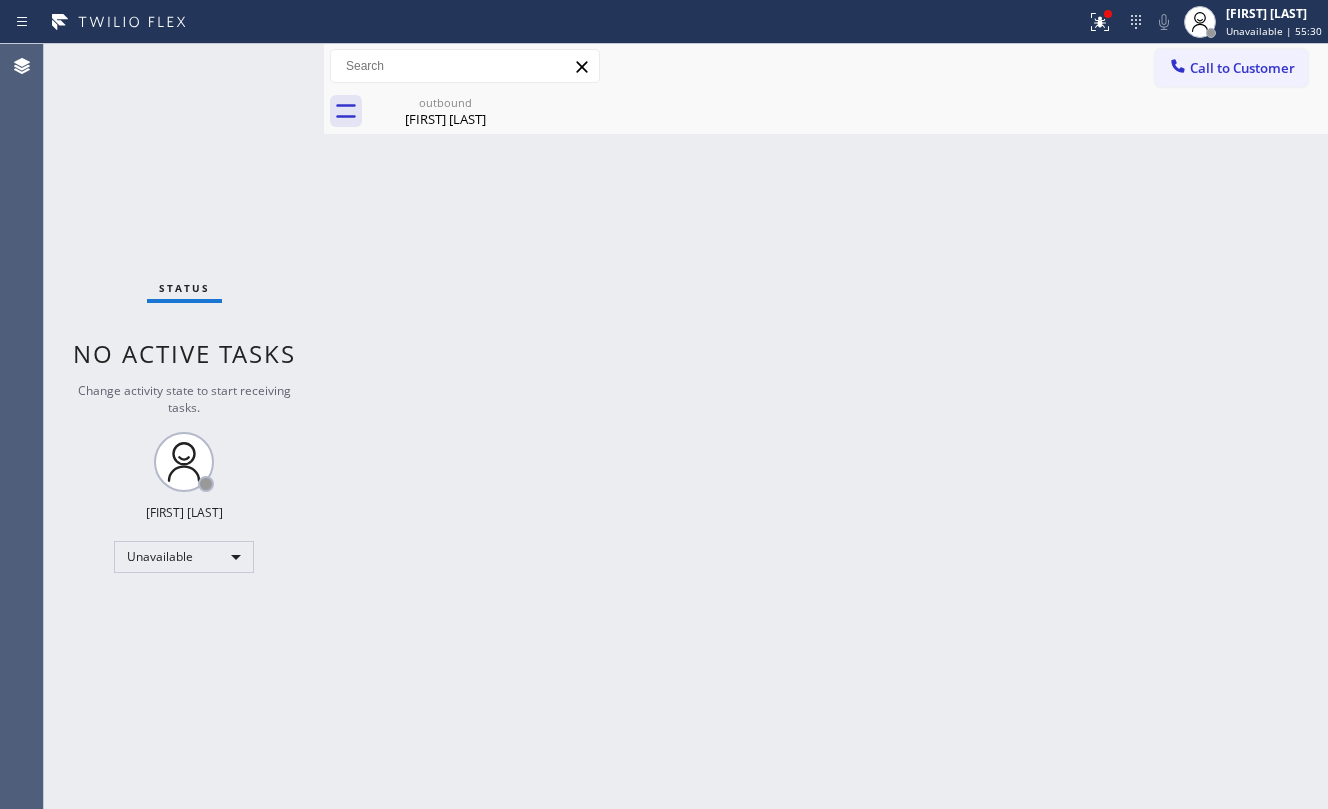 click on "Back to Dashboard Change Sender ID Customers Technicians Select a contact Outbound call Location Search location Your caller id phone number Customer number Call Customer info Name   Phone none Address none Change Sender ID HVAC +18559994417 5 Star Appliance +18557314952 Appliance Repair +18554611149 Plumbing +18889090120 Air Duct Cleaning +18006865038  Electricians +18005688664 Cancel Change Check personal SMS Reset Change outbound Sharon Tsukamoto  Call to Customer Outbound call Location HVAC Alliance Expert Your caller id phone number (323) 991-9198 Customer number Call Outbound call Technician Search Technician Your caller id phone number Your caller id phone number Call outbound Sharon Tsukamoto  Sharon   Tsukamoto  Since: 20 may 2020 link to CRM copy Email totoro.san@yahoo.com  Emails allowed Phone (310) 221-1565  Ext:  0 Phone2 (310) 951-1505  Ext:  0  SMS allowed Primary address  3538 Torrance Boulevard Torrance, 90503 CA EDIT Outbound call Location HVAC Alliance Expert Your caller id phone number 0" at bounding box center [826, 426] 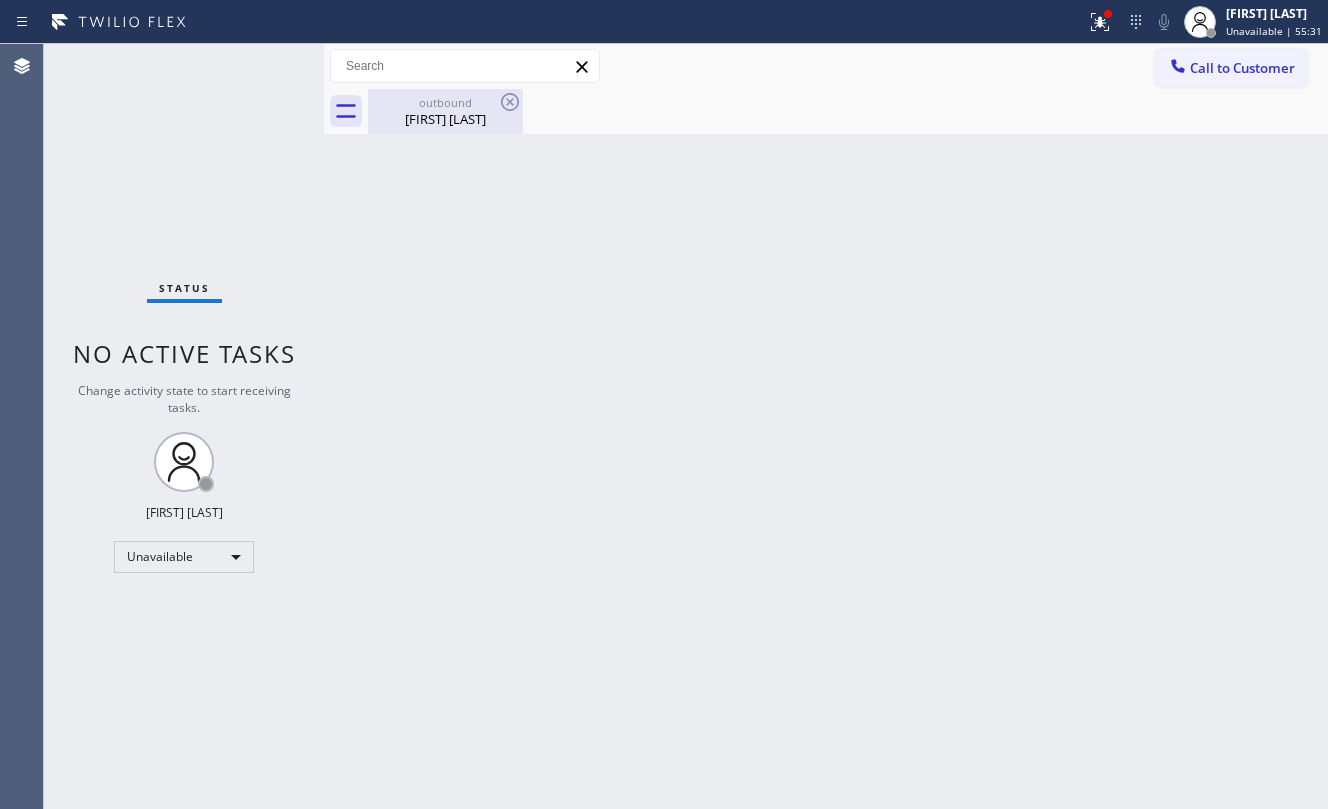 click on "Sharon Tsukamoto" at bounding box center [445, 119] 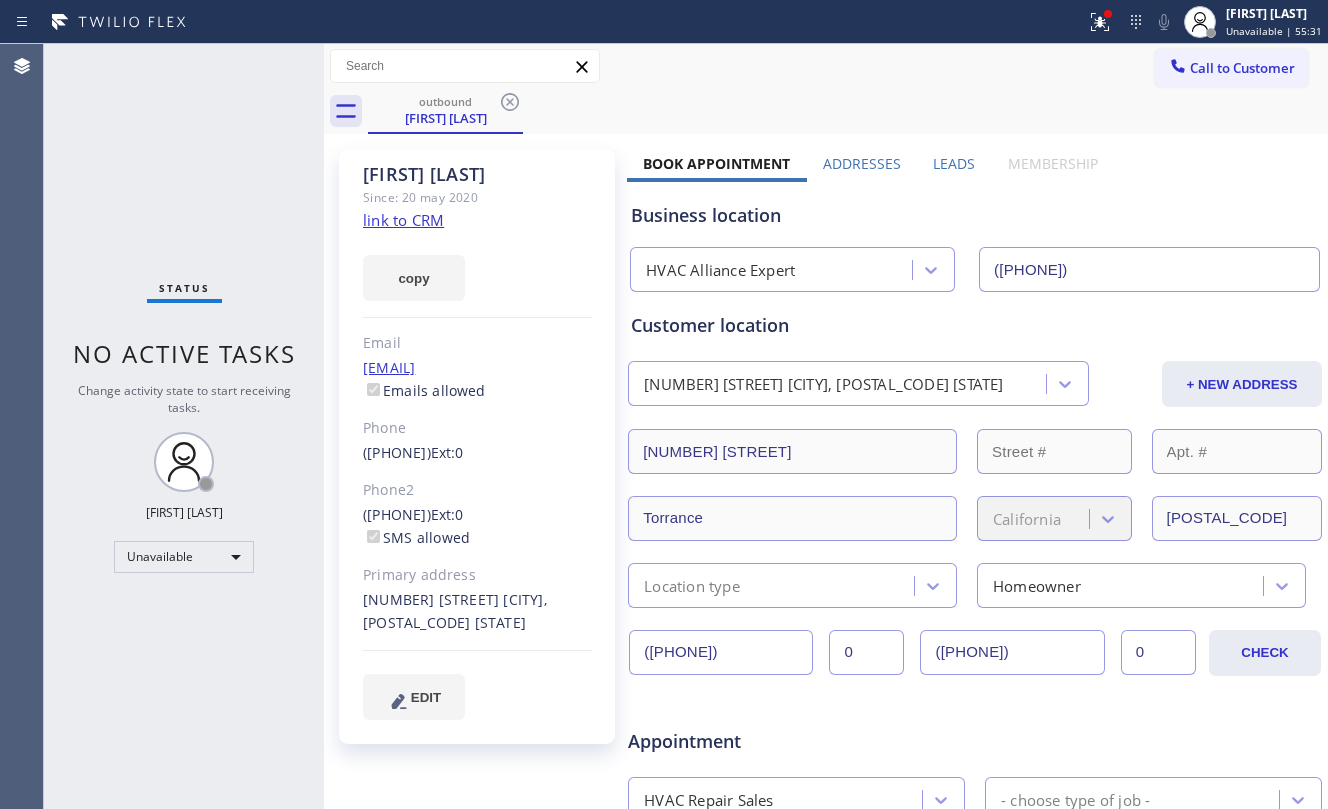 drag, startPoint x: 510, startPoint y: 98, endPoint x: 513, endPoint y: 114, distance: 16.27882 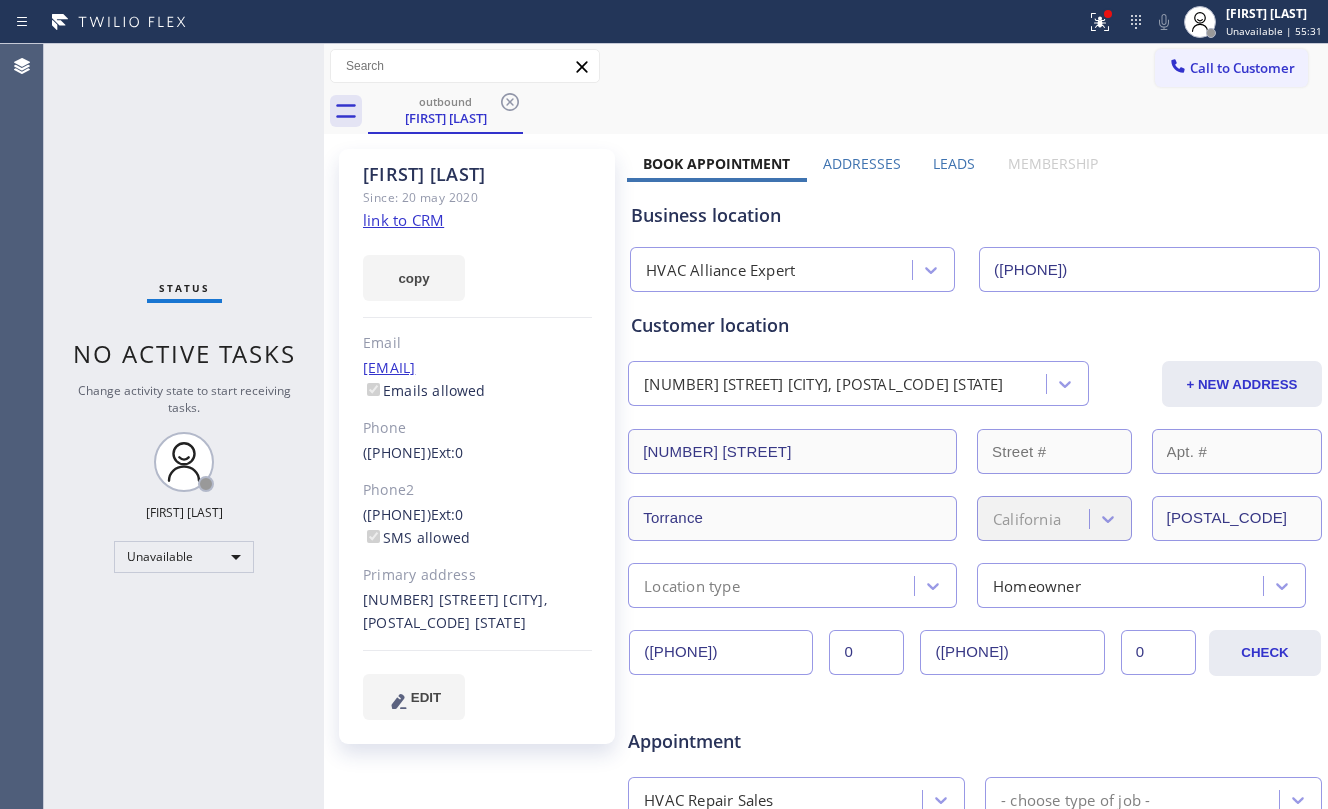 click 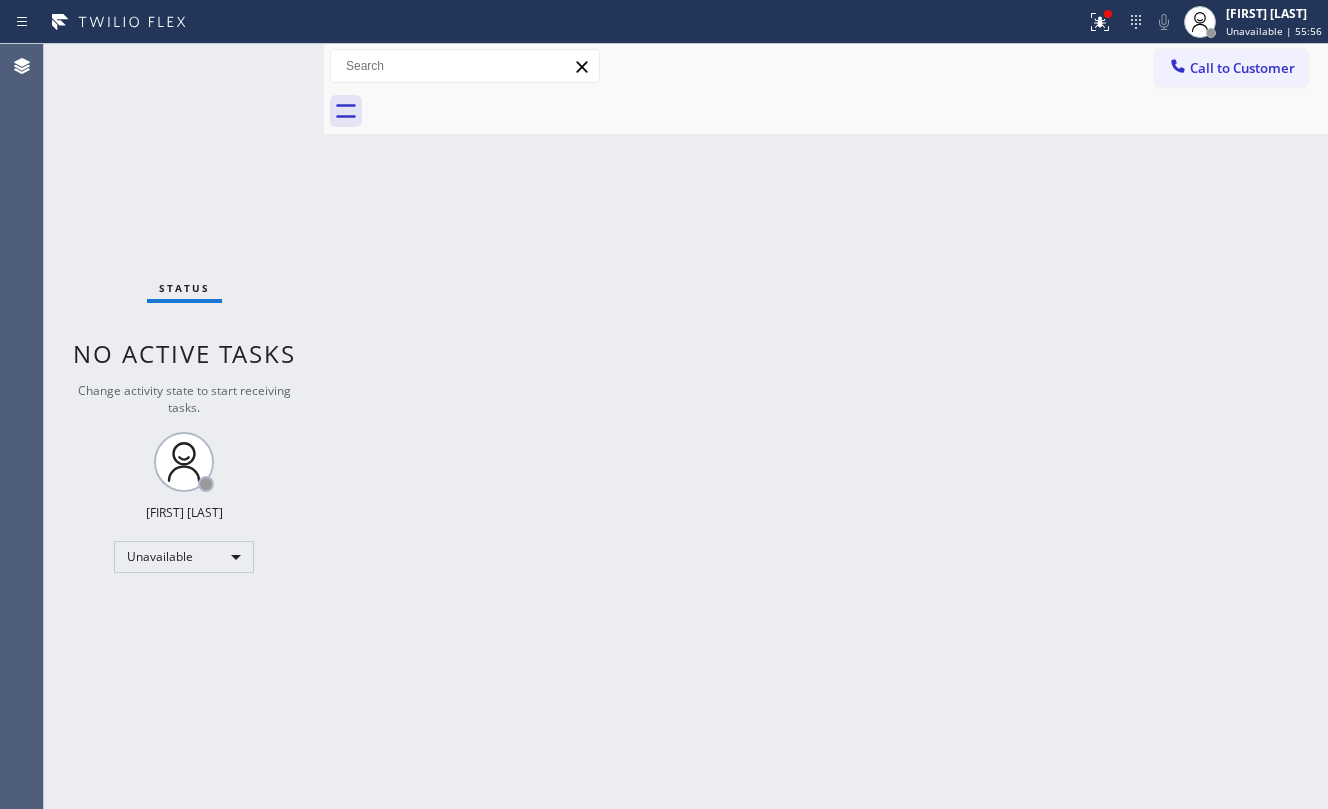 click at bounding box center [848, 111] 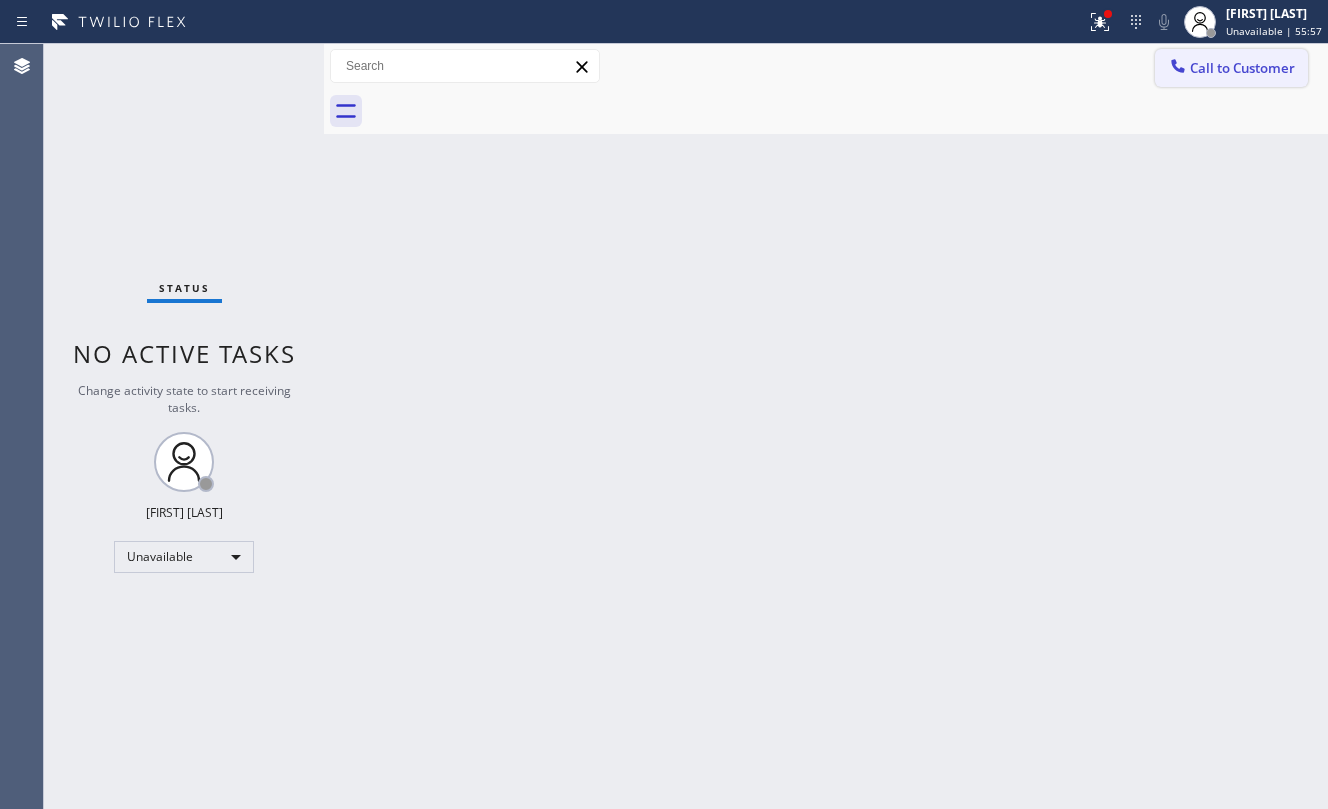 click on "Call to Customer" at bounding box center [1231, 68] 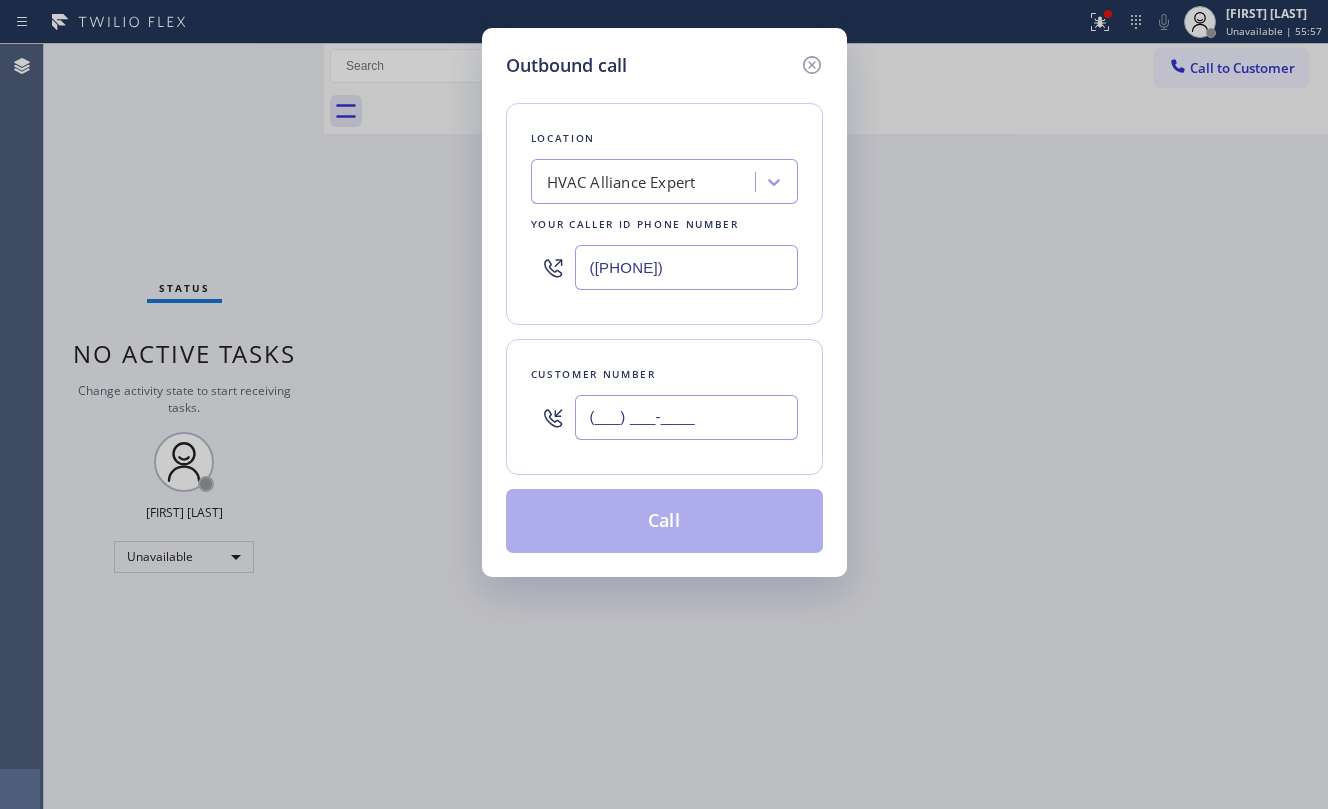 click on "(___) ___-____" at bounding box center [686, 417] 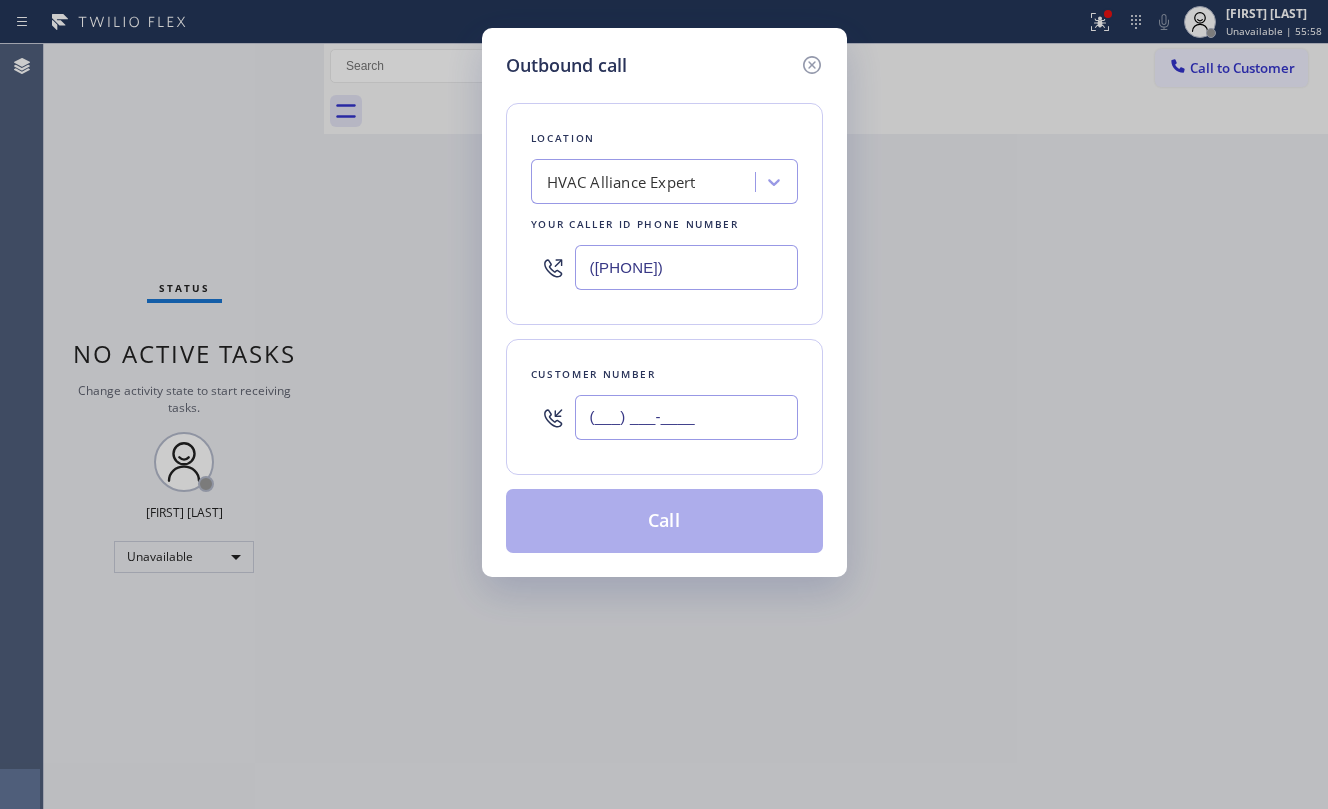 paste on "323) 472-7314" 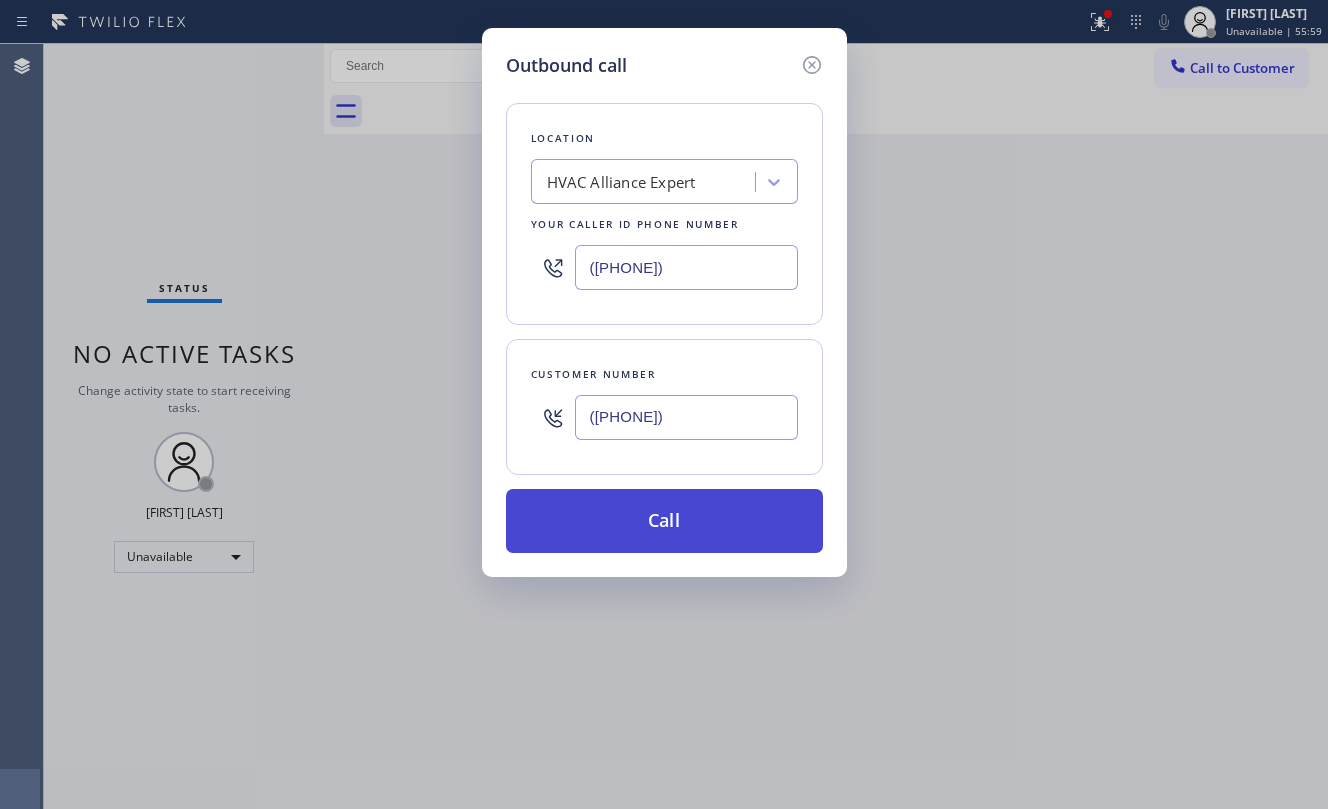 type on "(323) 472-7314" 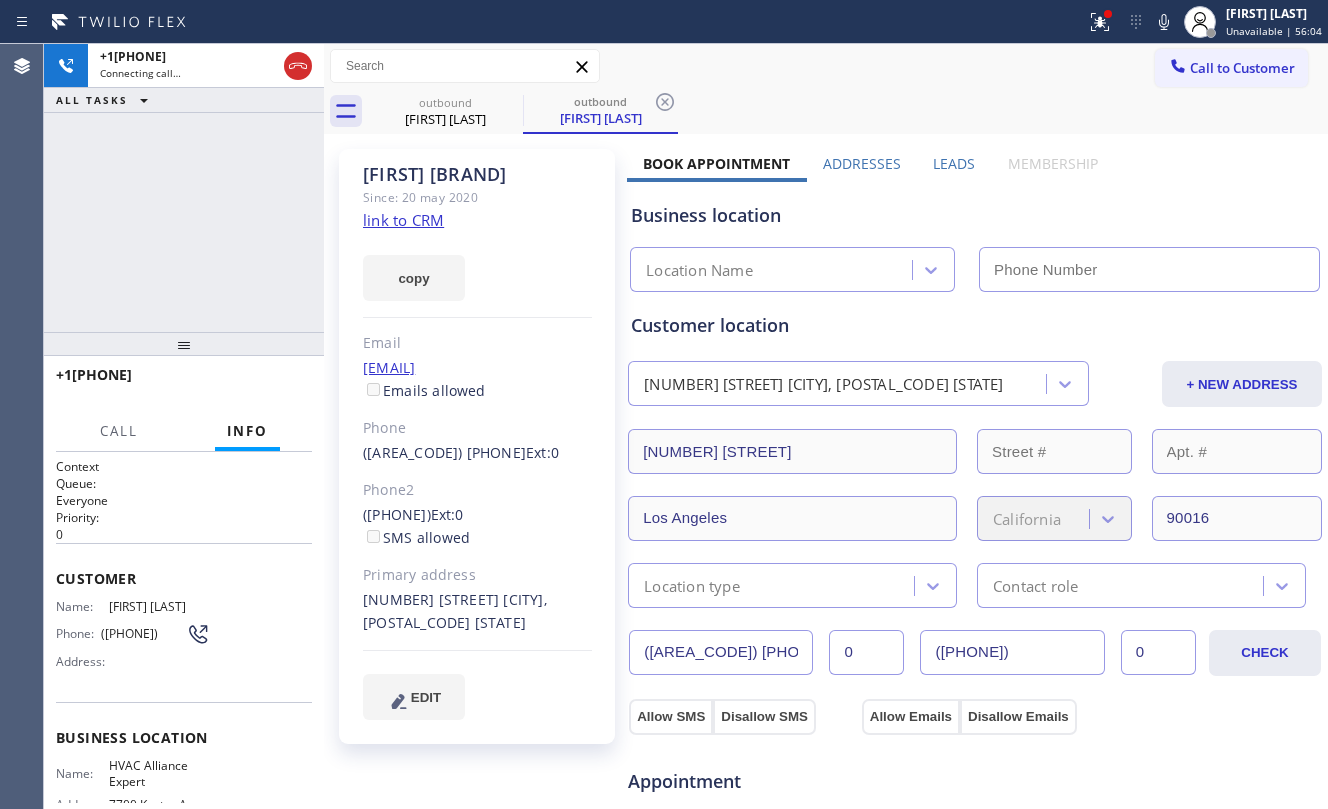 type on "[PHONE]" 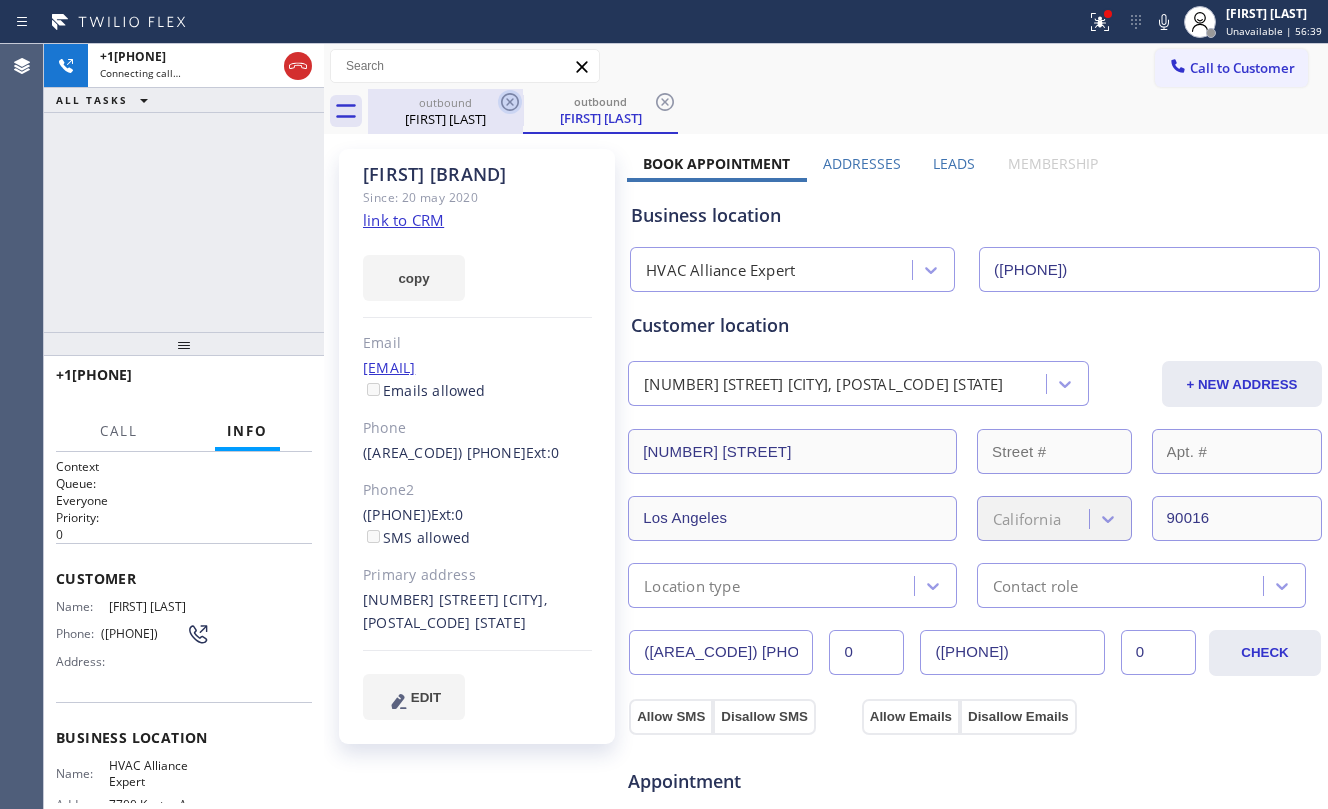 click on "Dulce Coastmagnetics" at bounding box center (445, 119) 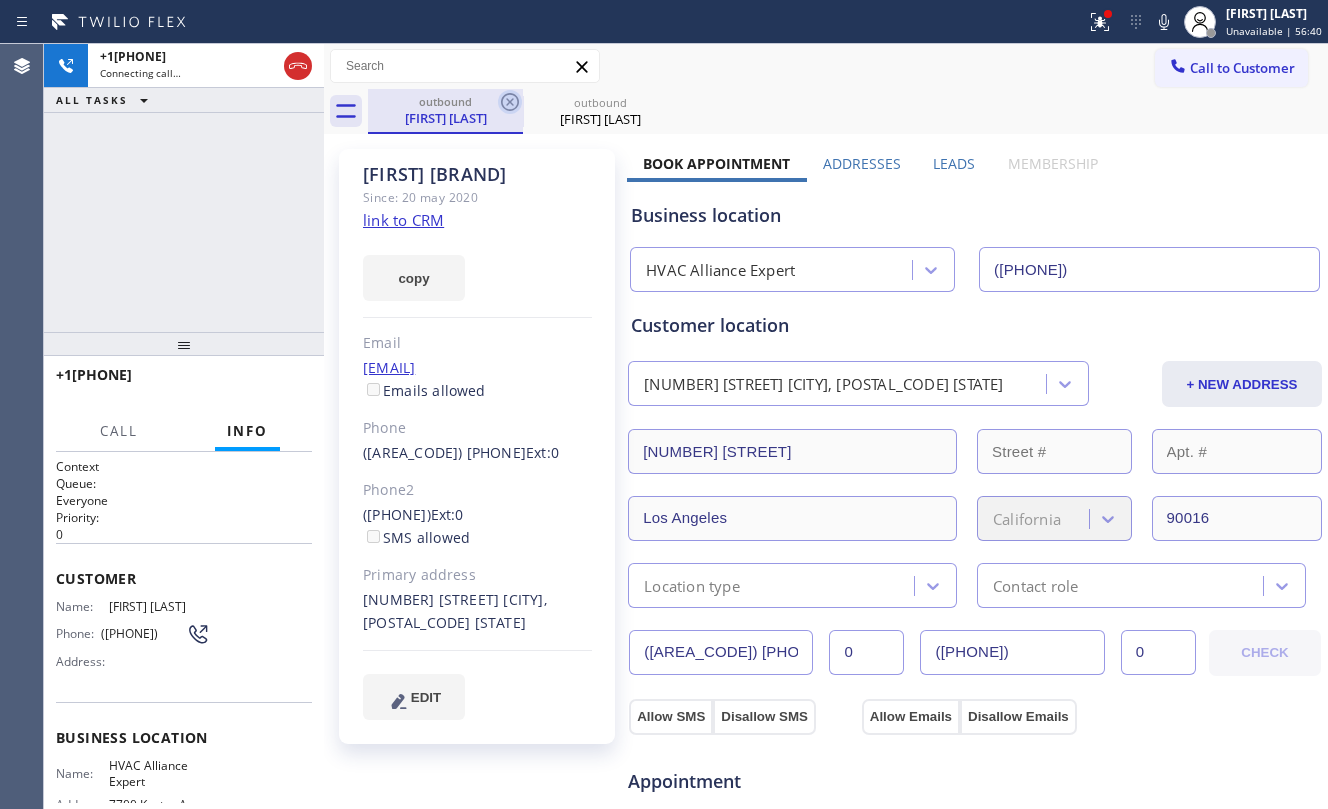 click 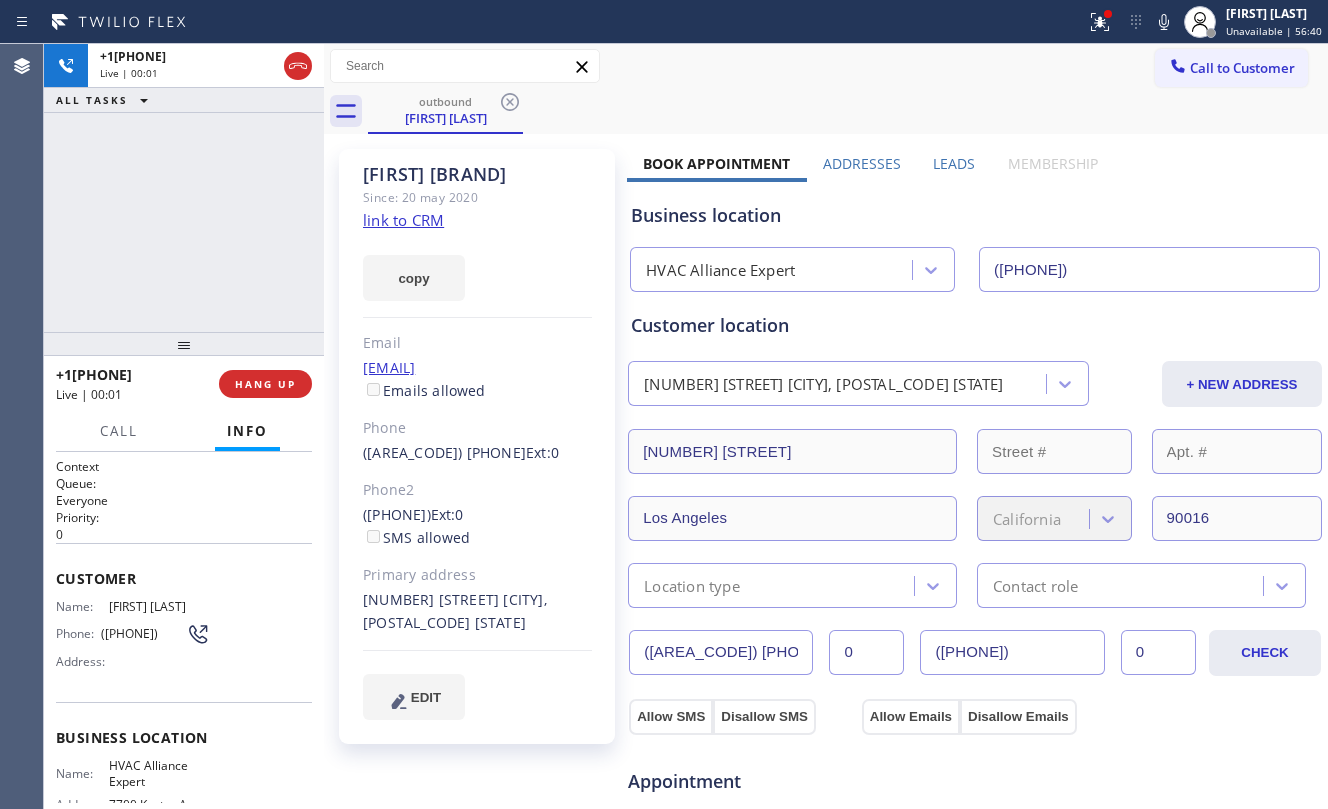 click on "+13234727314 Live | 00:01 ALL TASKS ALL TASKS ACTIVE TASKS TASKS IN WRAP UP" at bounding box center (184, 188) 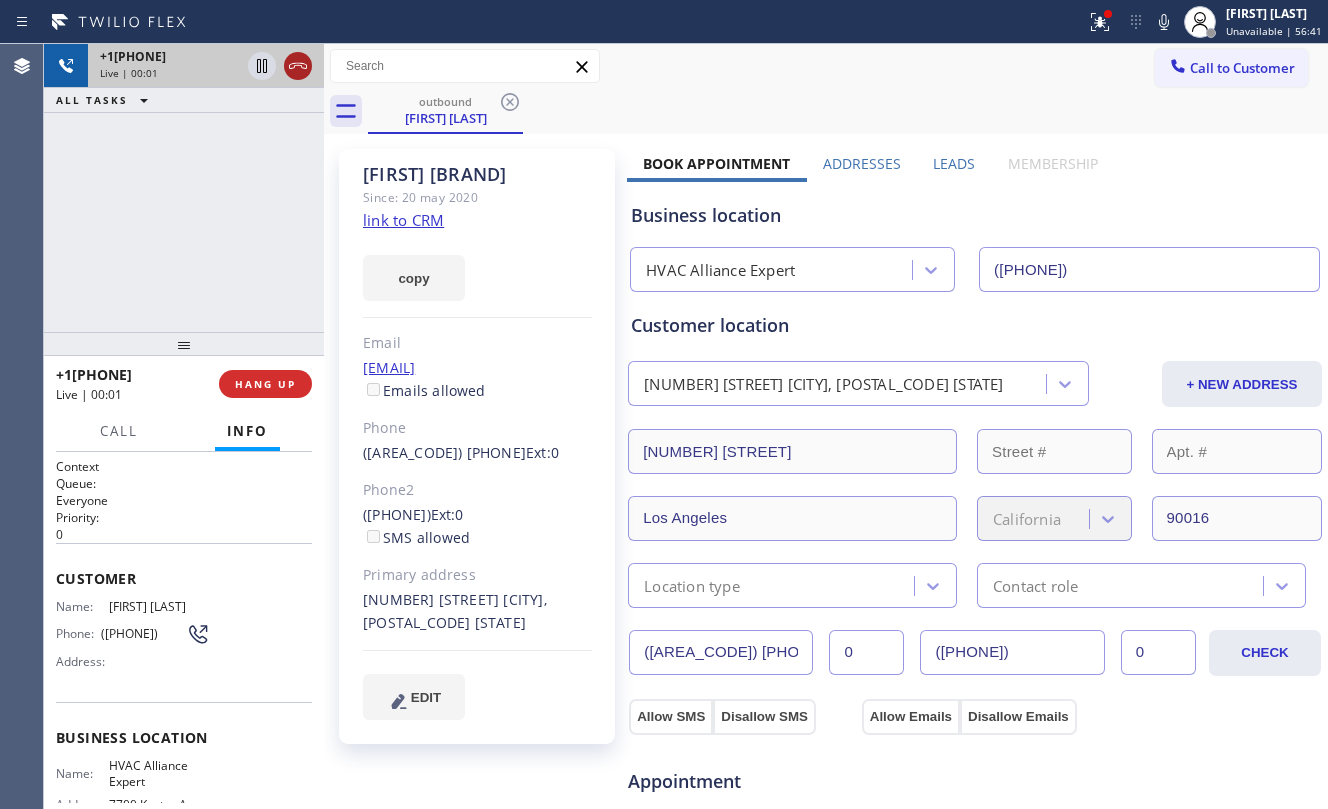 drag, startPoint x: 298, startPoint y: 61, endPoint x: 244, endPoint y: 184, distance: 134.33168 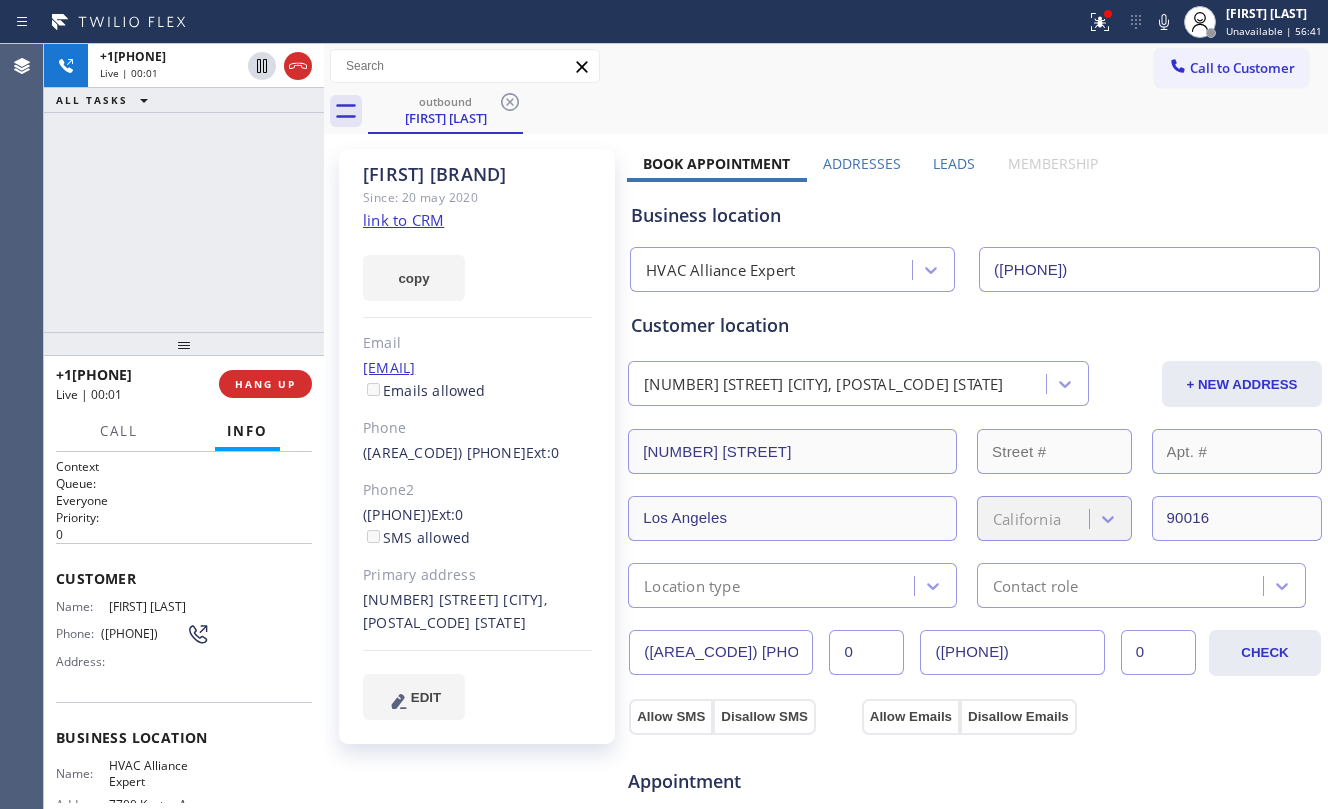 click 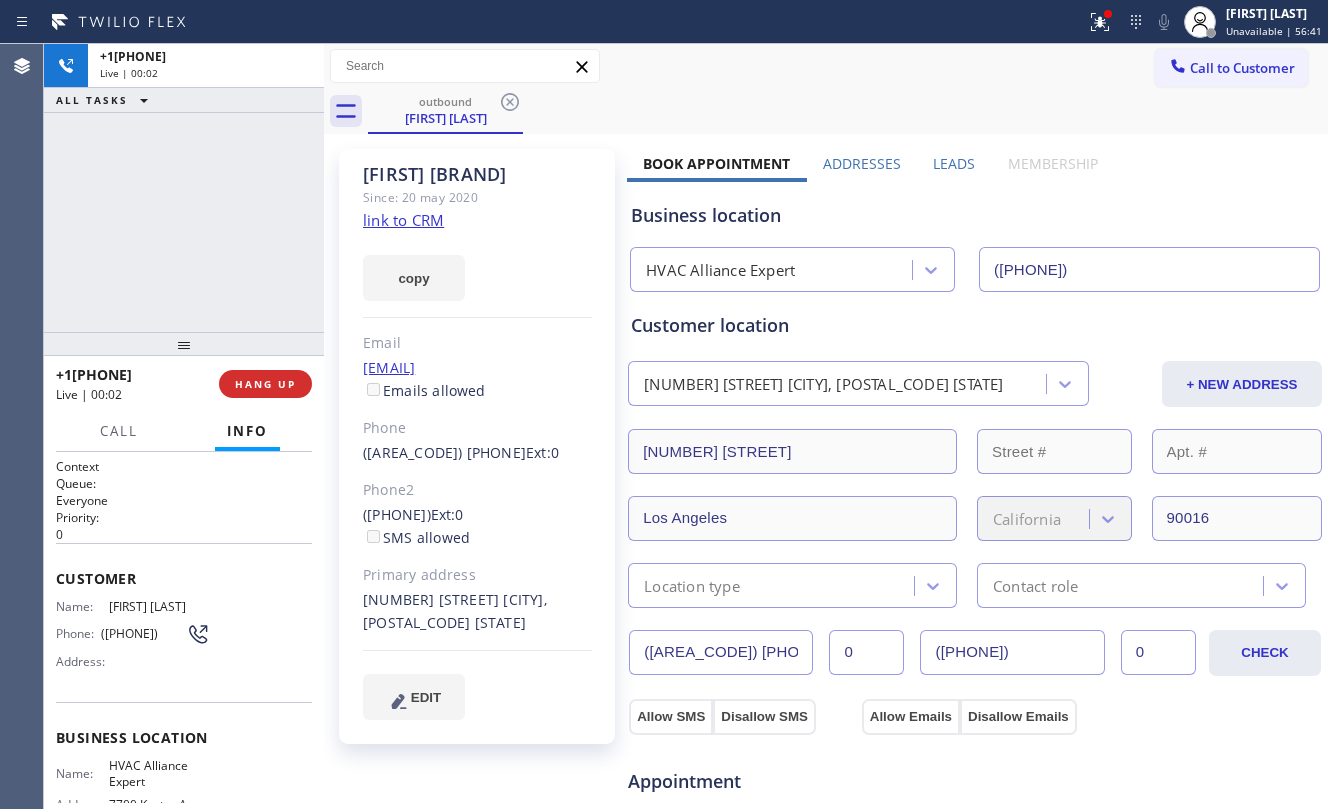 click on "+13234727314 Live | 00:02 ALL TASKS ALL TASKS ACTIVE TASKS TASKS IN WRAP UP" at bounding box center (184, 188) 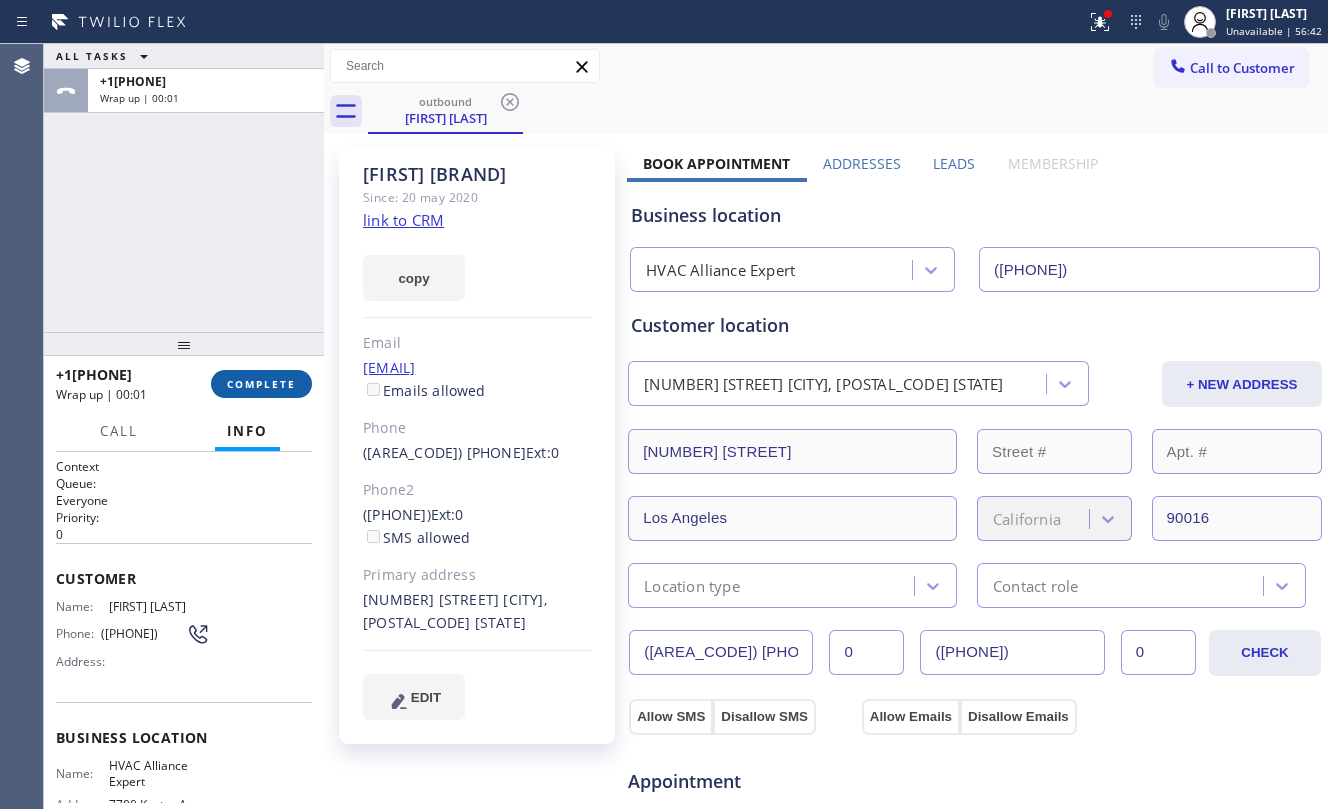 click on "COMPLETE" at bounding box center [261, 384] 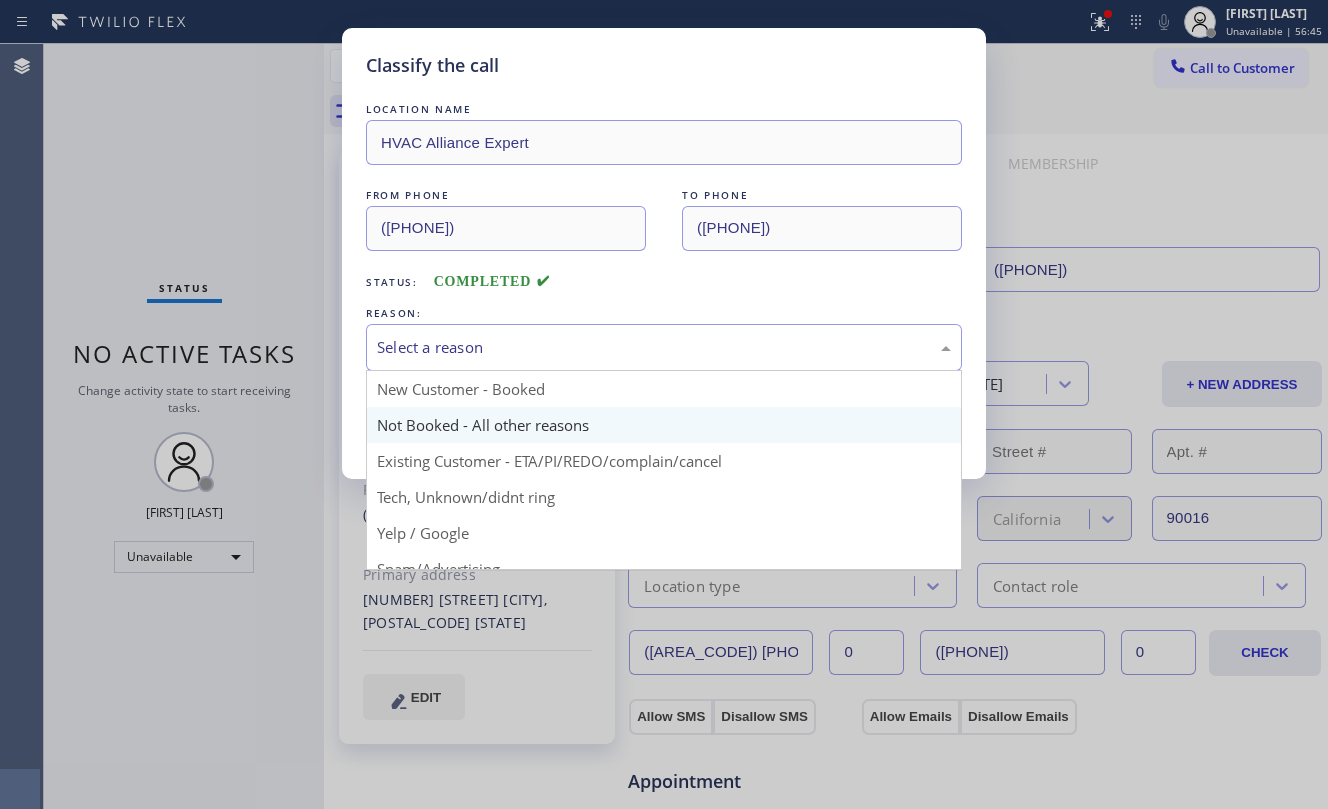 drag, startPoint x: 436, startPoint y: 340, endPoint x: 529, endPoint y: 438, distance: 135.10367 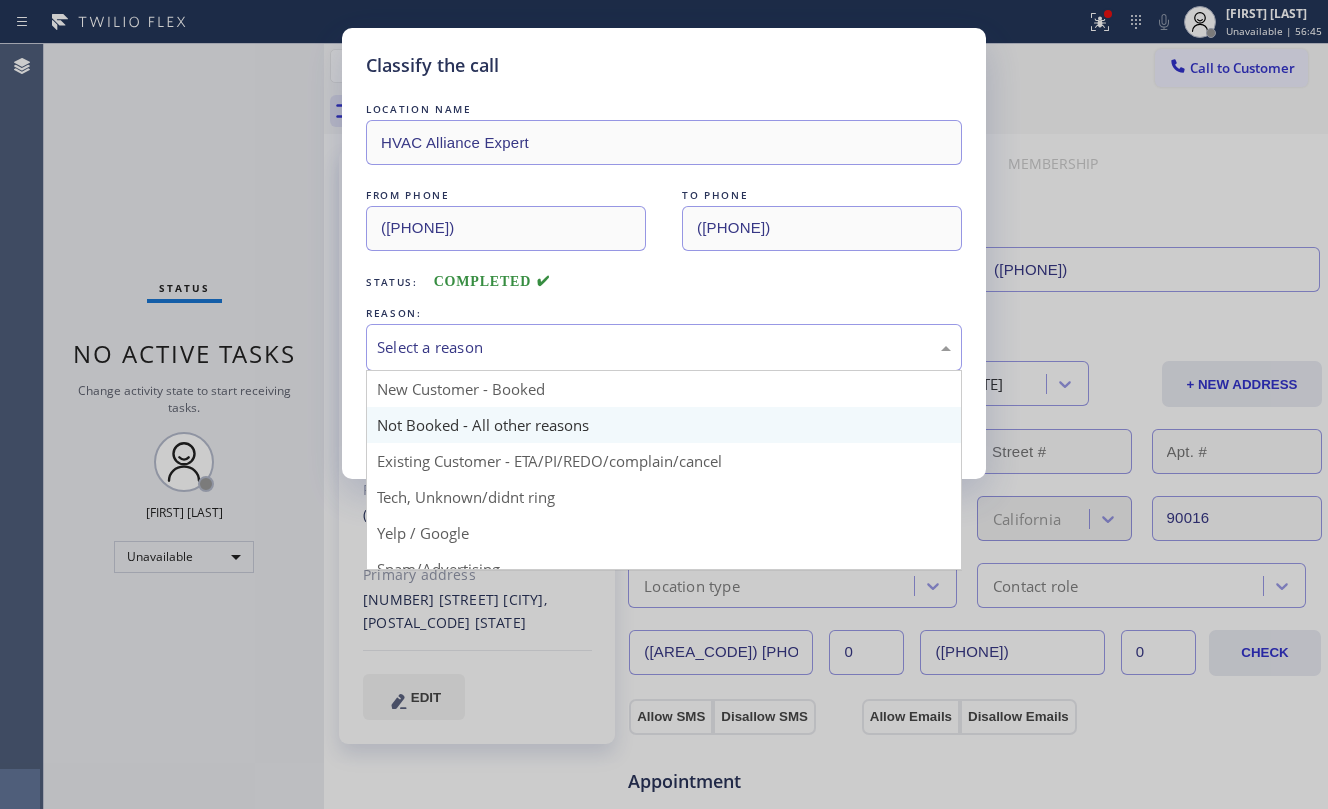 click on "Select a reason" at bounding box center (664, 347) 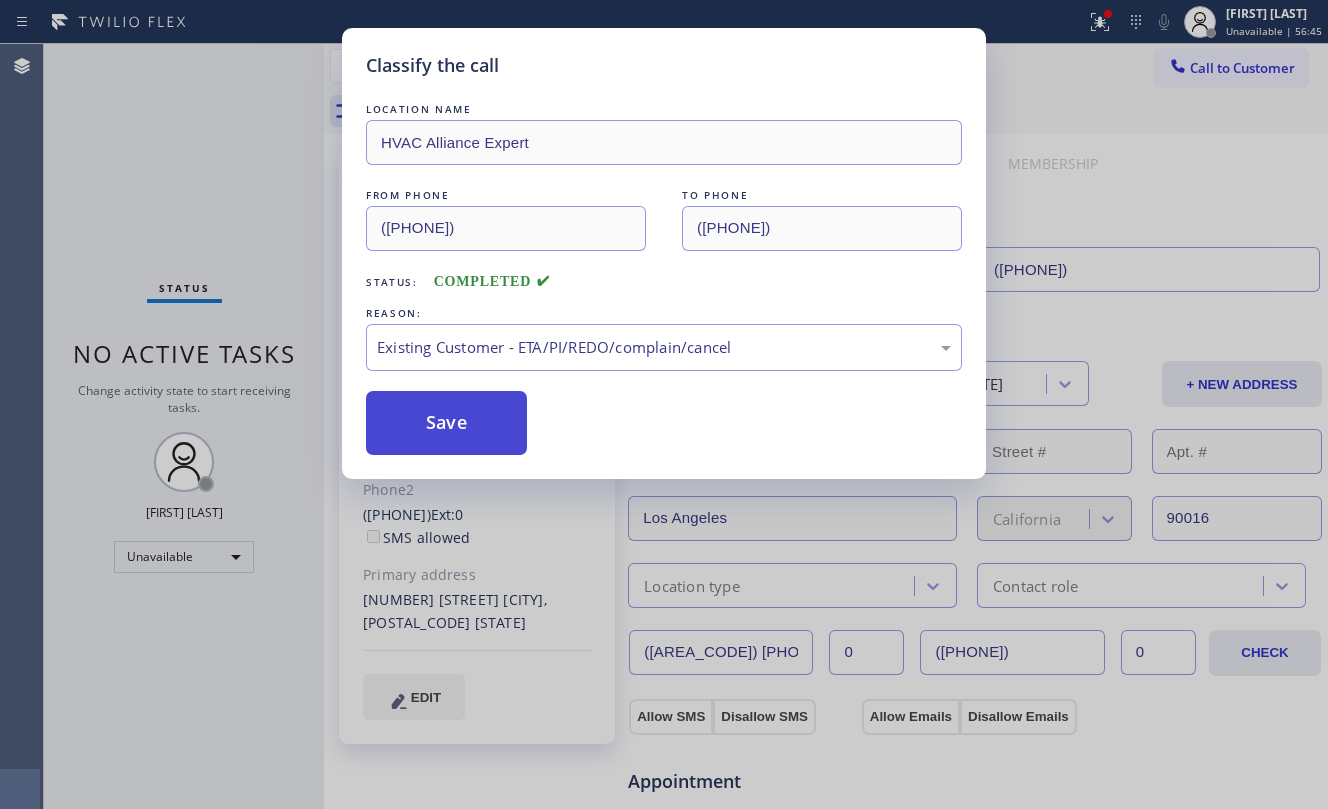 click on "Save" at bounding box center (446, 423) 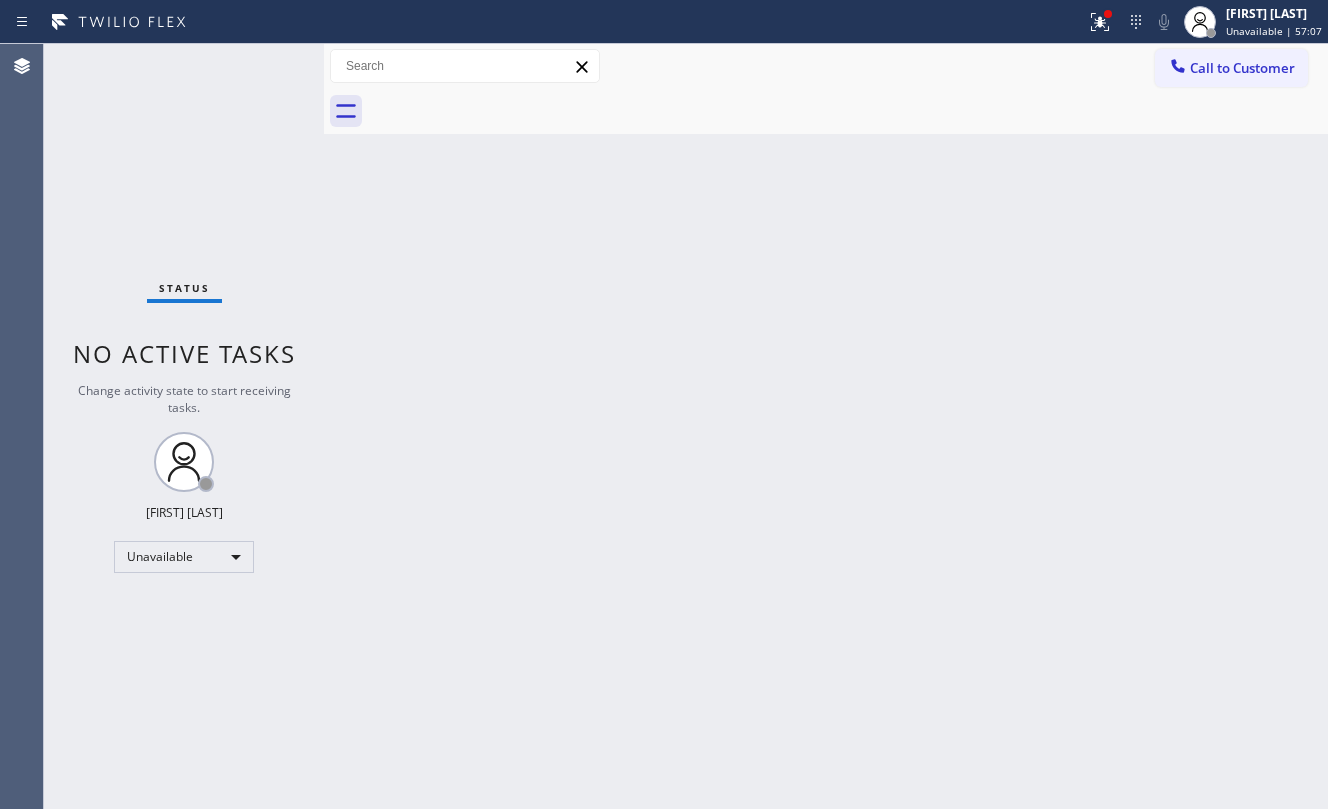 click on "Call to Customer" at bounding box center (1231, 68) 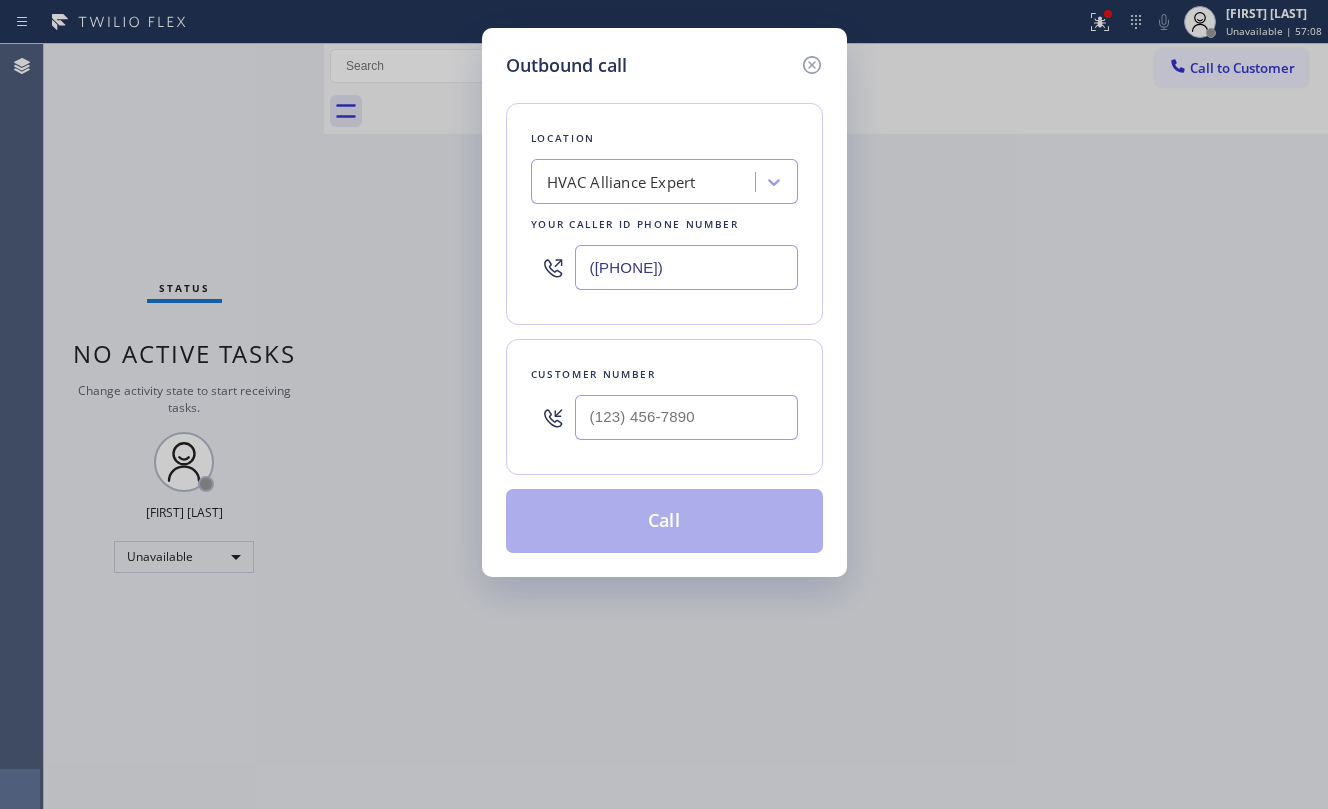 click on "Customer number" at bounding box center [664, 407] 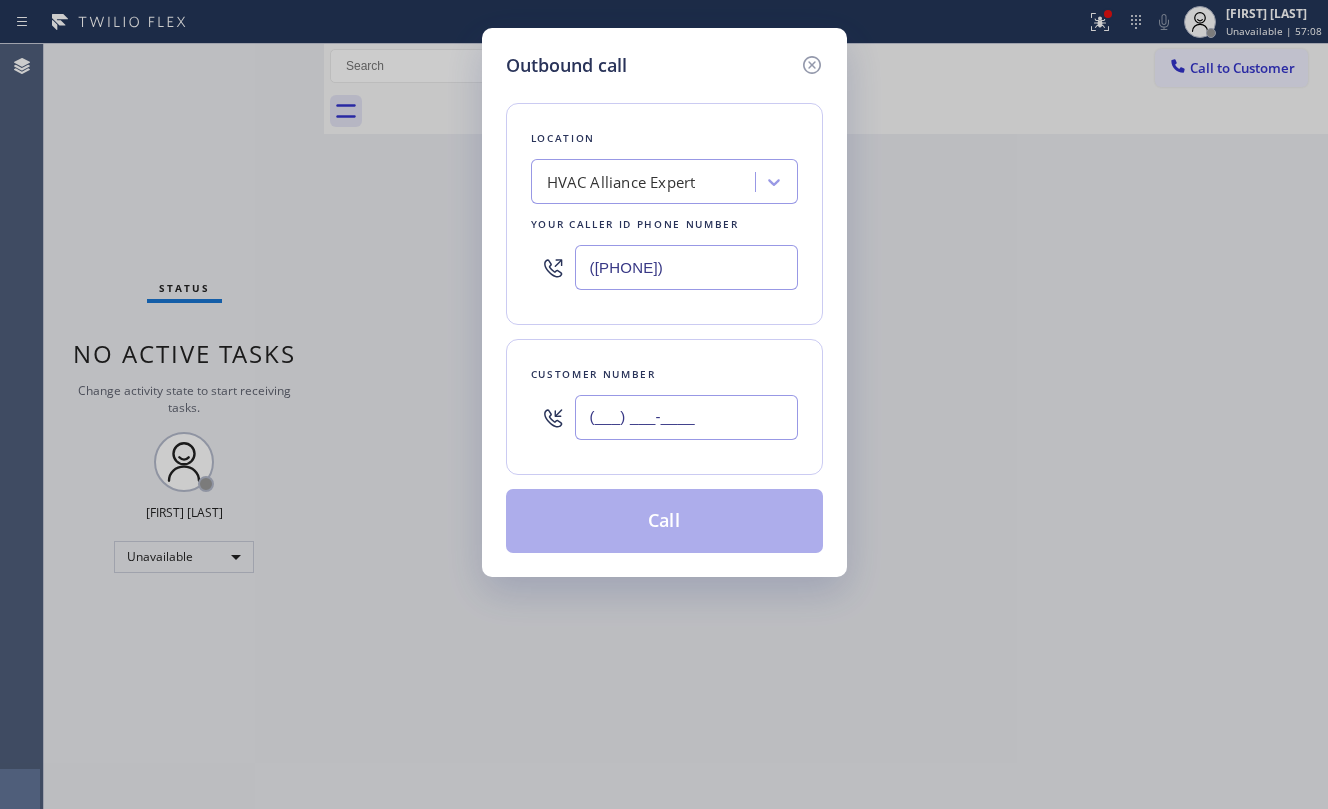 click on "(___) ___-____" at bounding box center (686, 417) 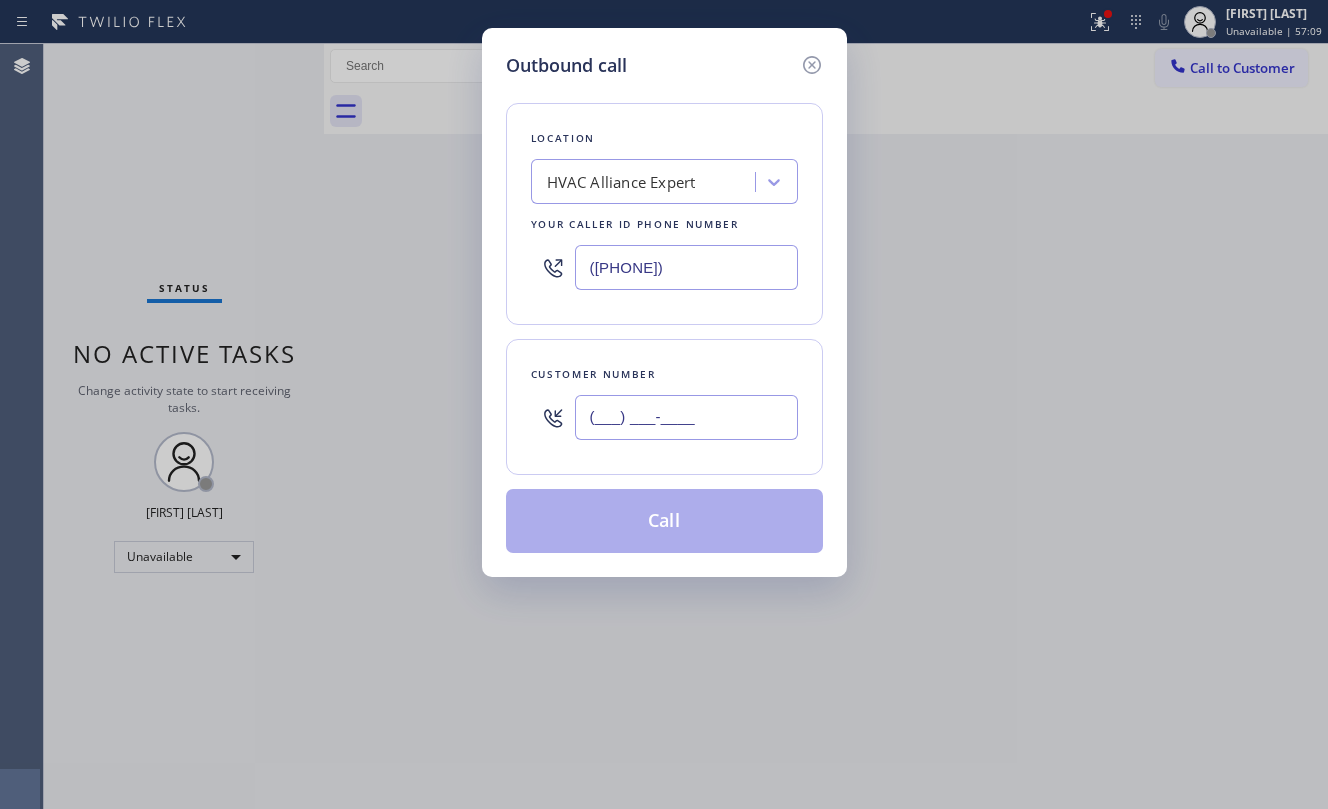 paste on "310) 449-3185" 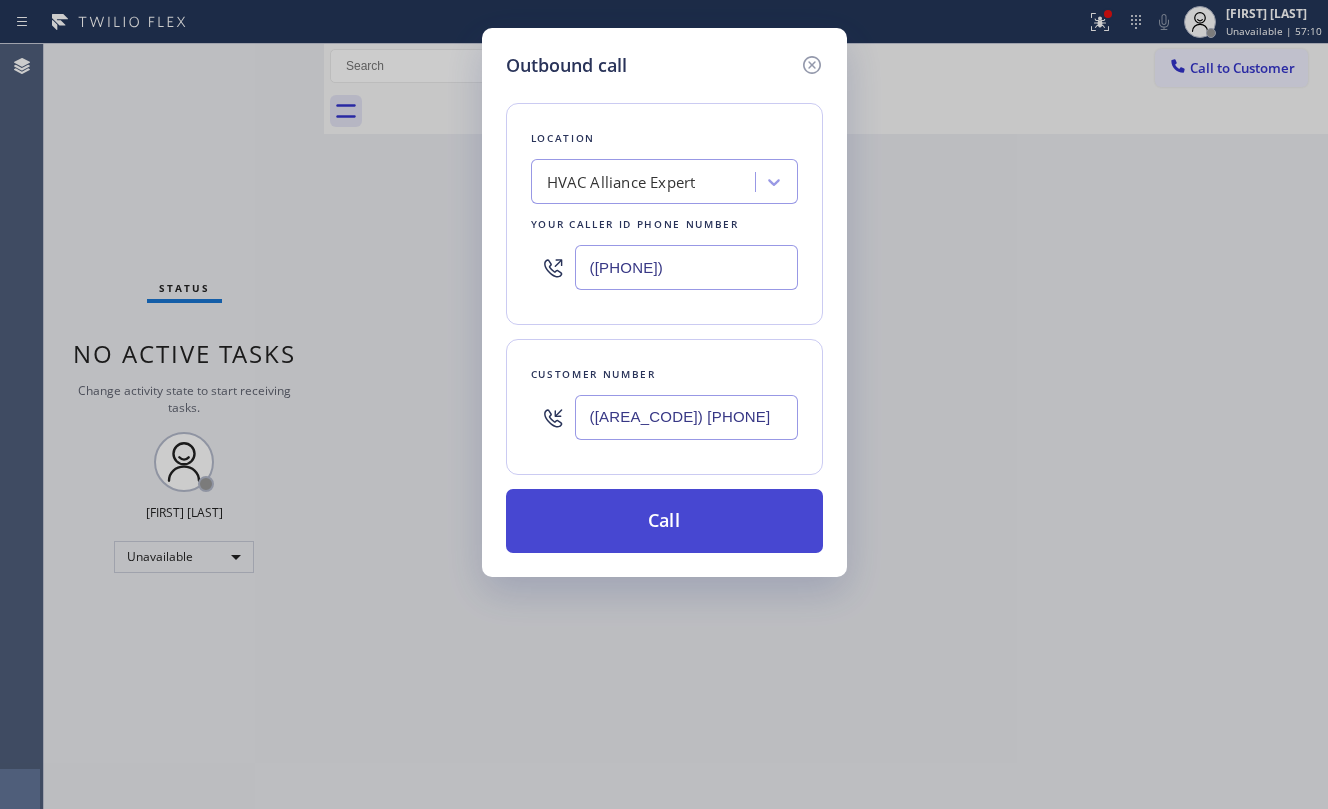 type on "(310) 449-3185" 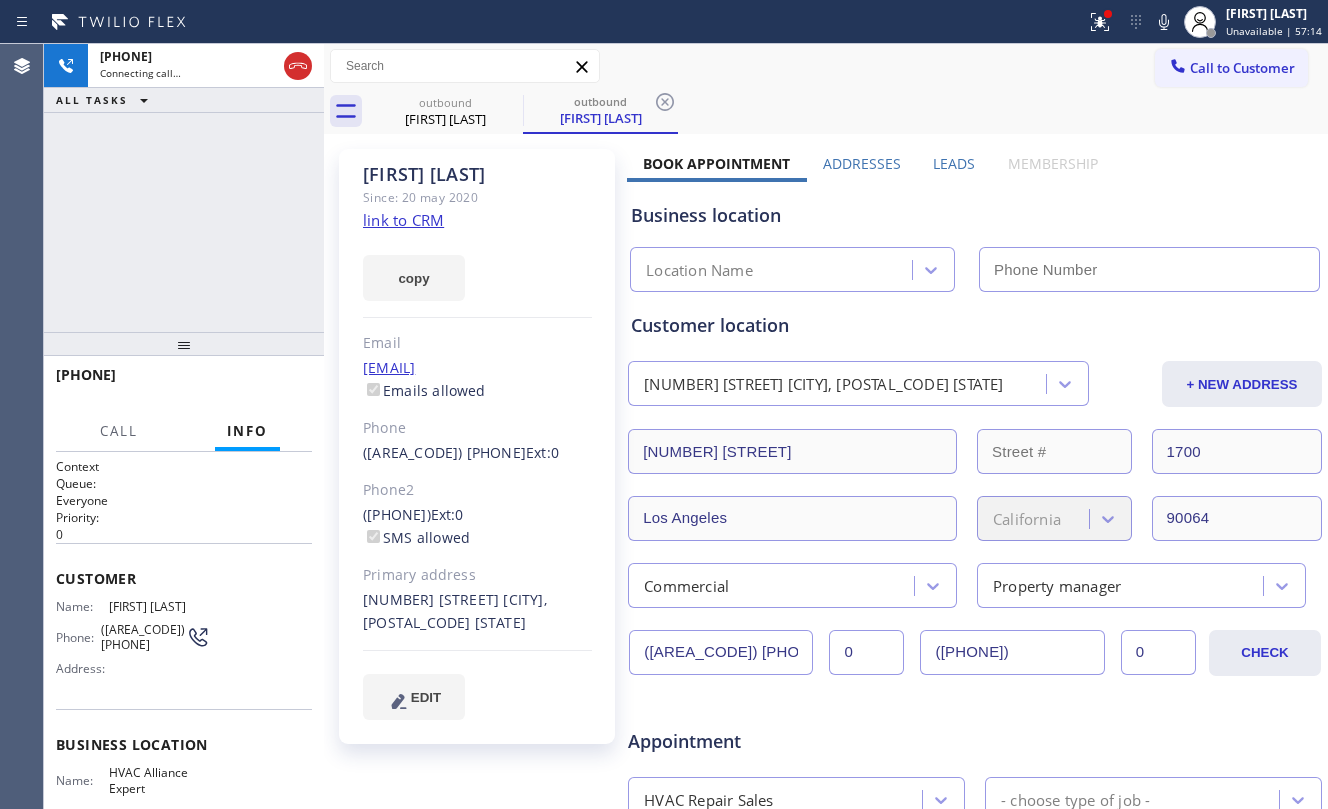 type on "[PHONE]" 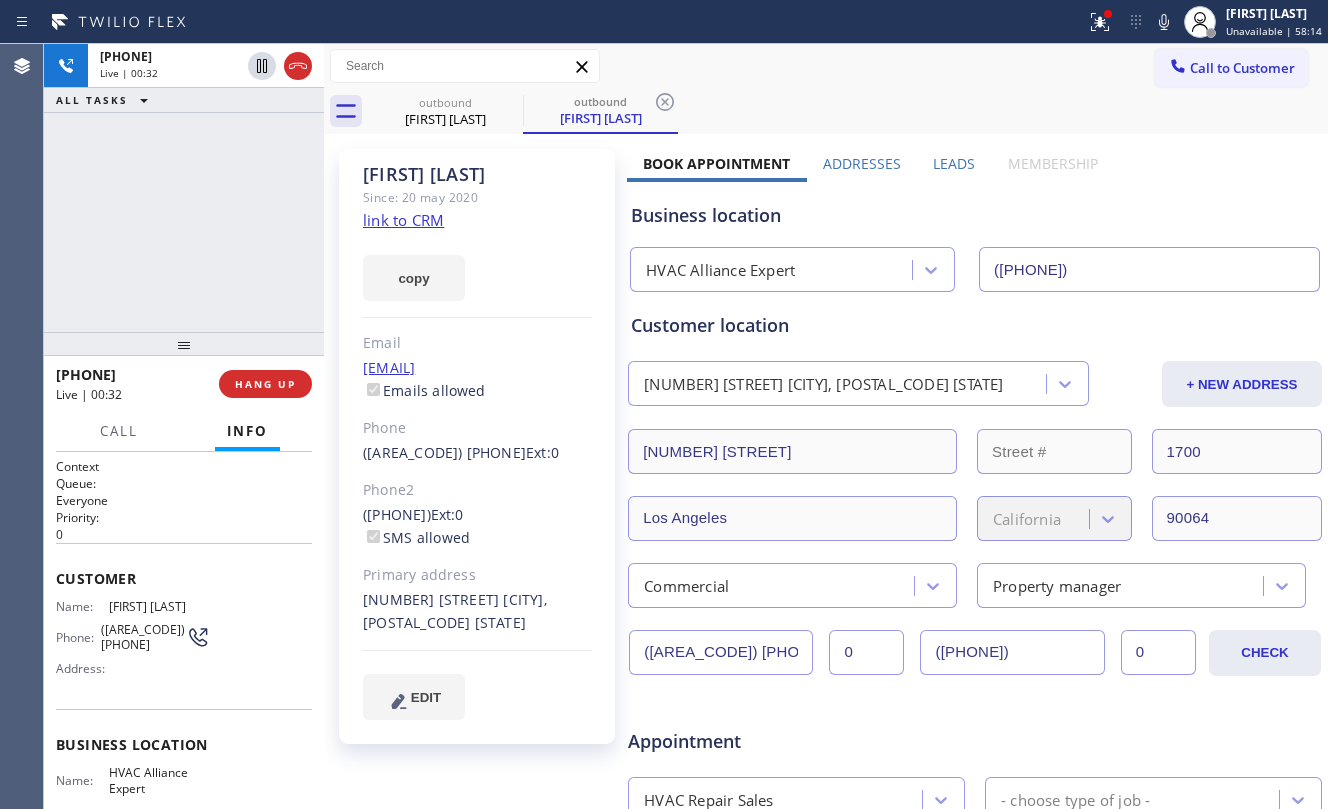 drag, startPoint x: 256, startPoint y: 293, endPoint x: 250, endPoint y: 281, distance: 13.416408 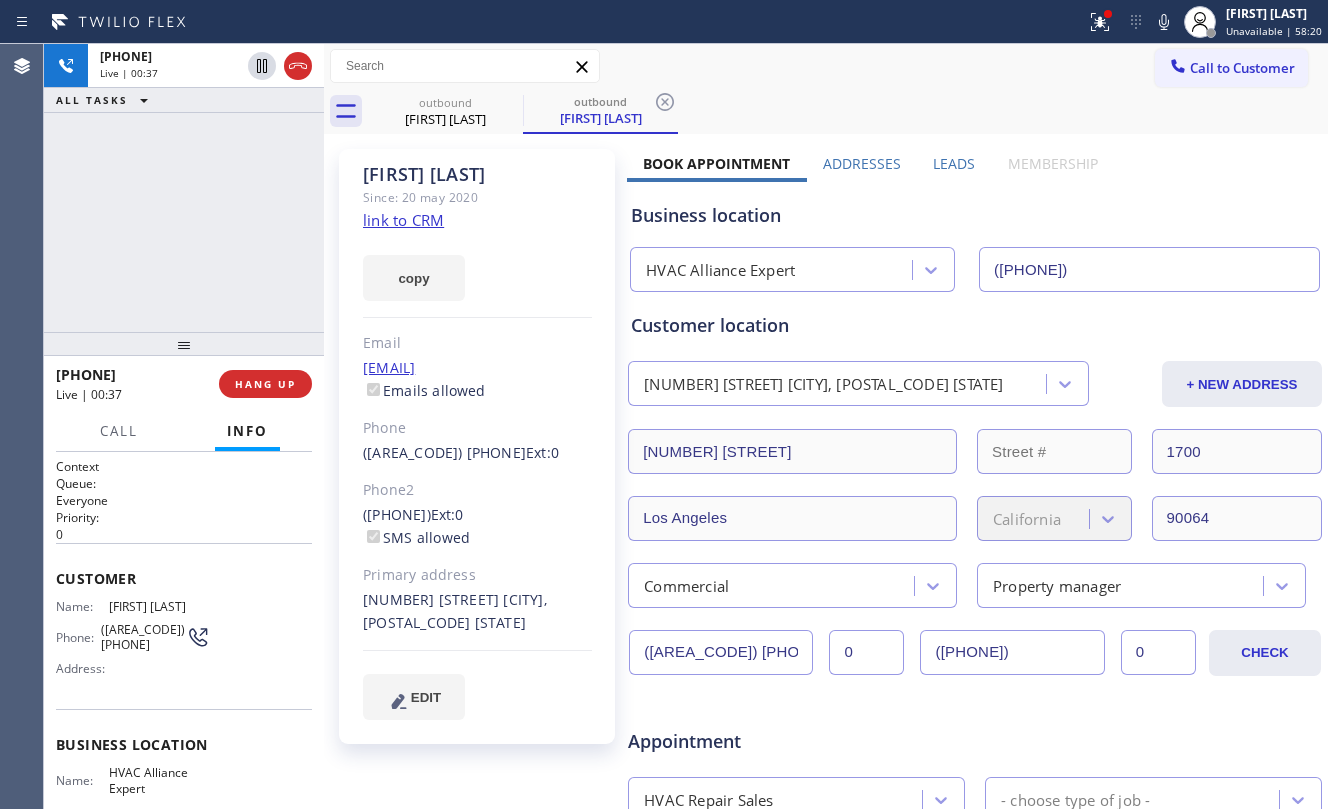 click on "link to CRM" 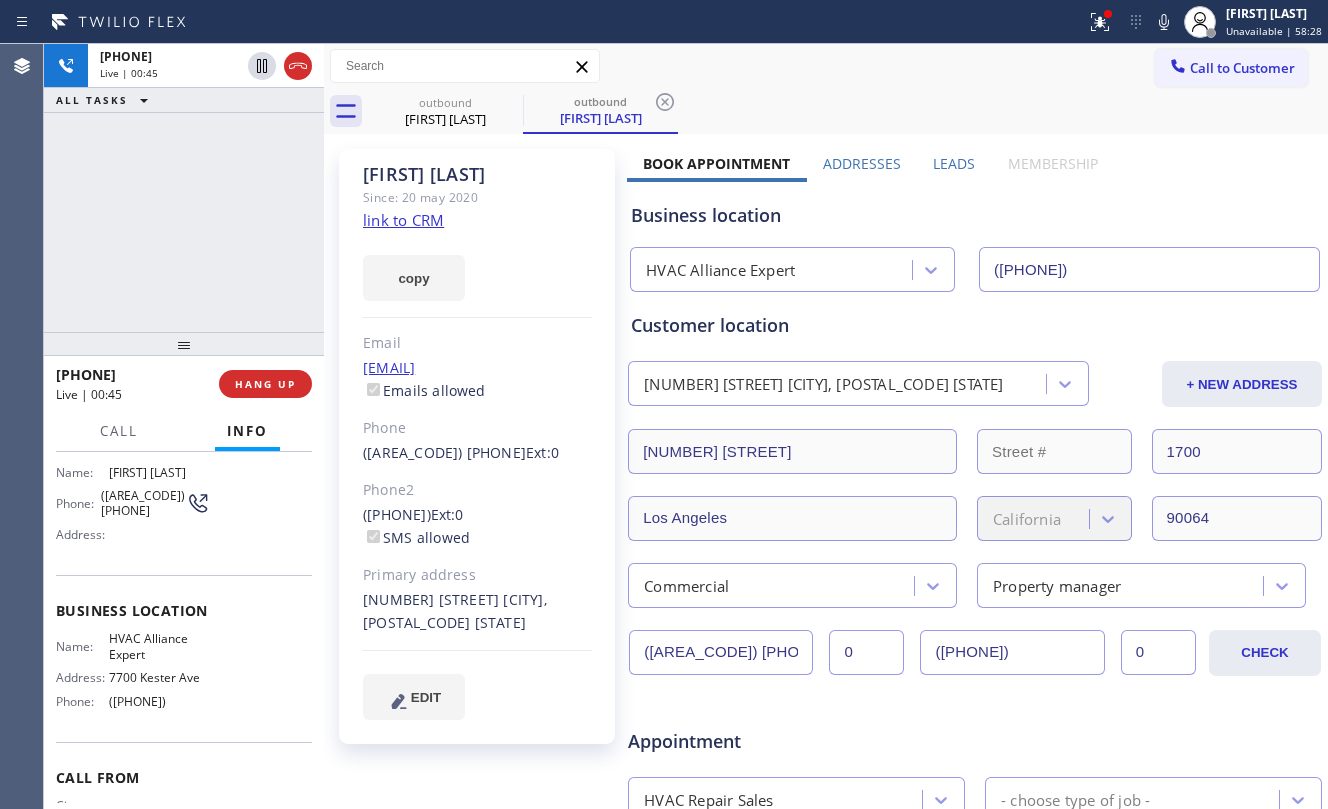 scroll, scrollTop: 226, scrollLeft: 0, axis: vertical 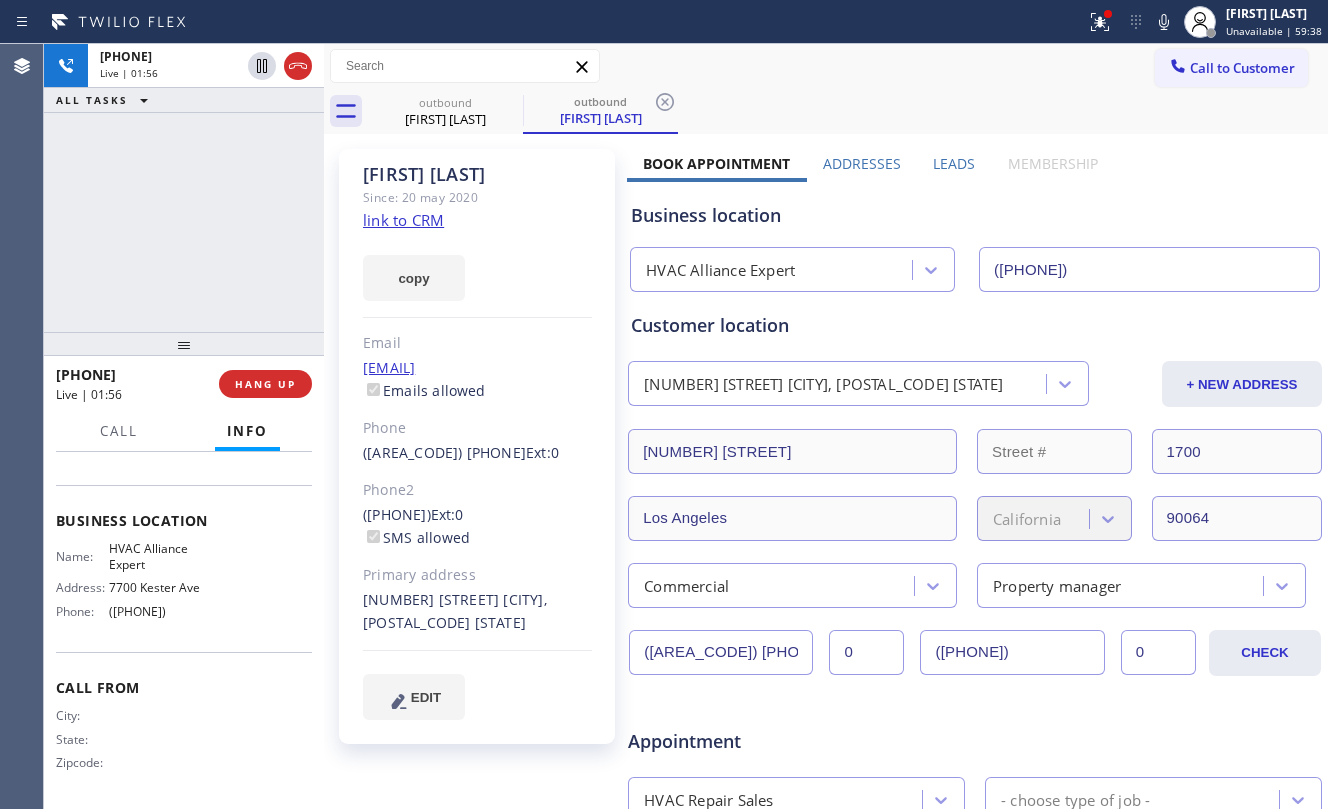 click on "+13104493185 Live | 01:56 ALL TASKS ALL TASKS ACTIVE TASKS TASKS IN WRAP UP" at bounding box center [184, 188] 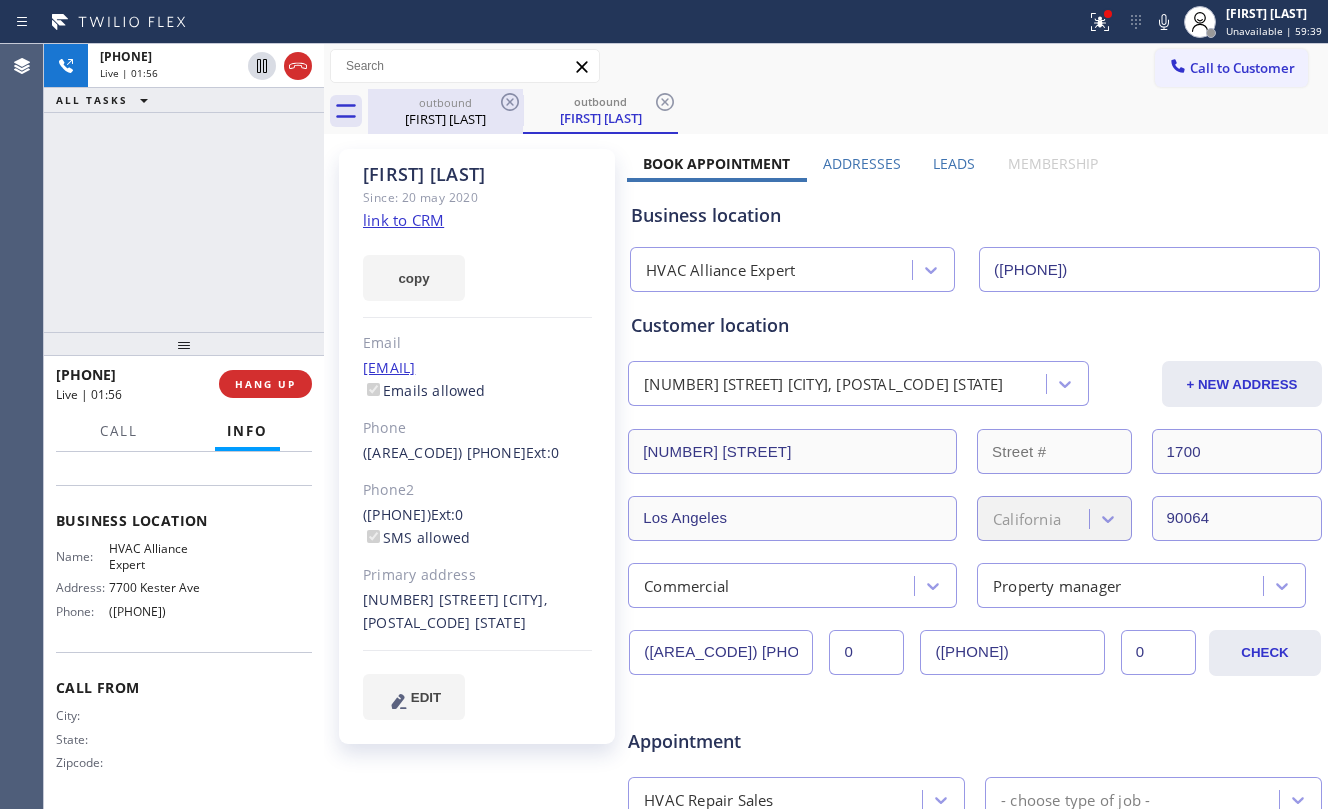 drag, startPoint x: 418, startPoint y: 106, endPoint x: 480, endPoint y: 106, distance: 62 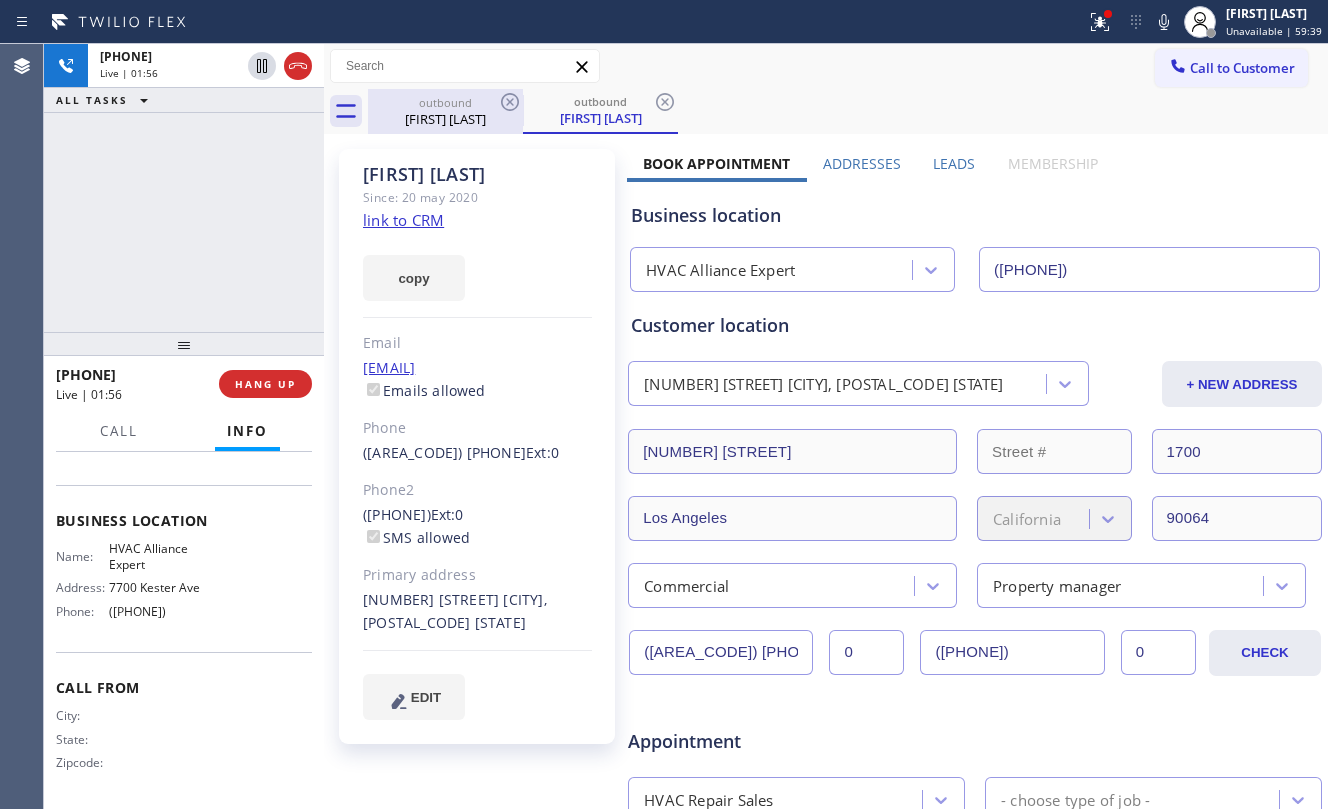 click on "outbound" at bounding box center (445, 102) 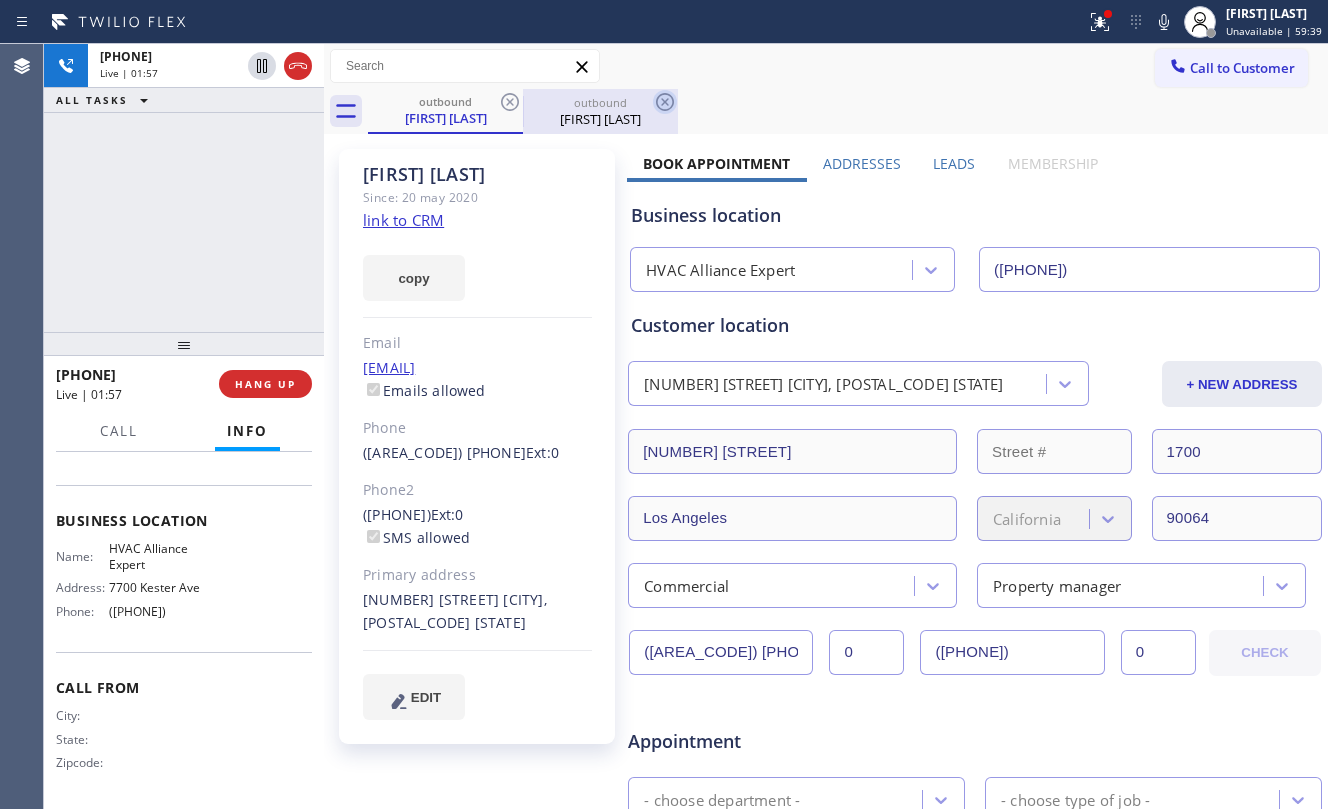 click 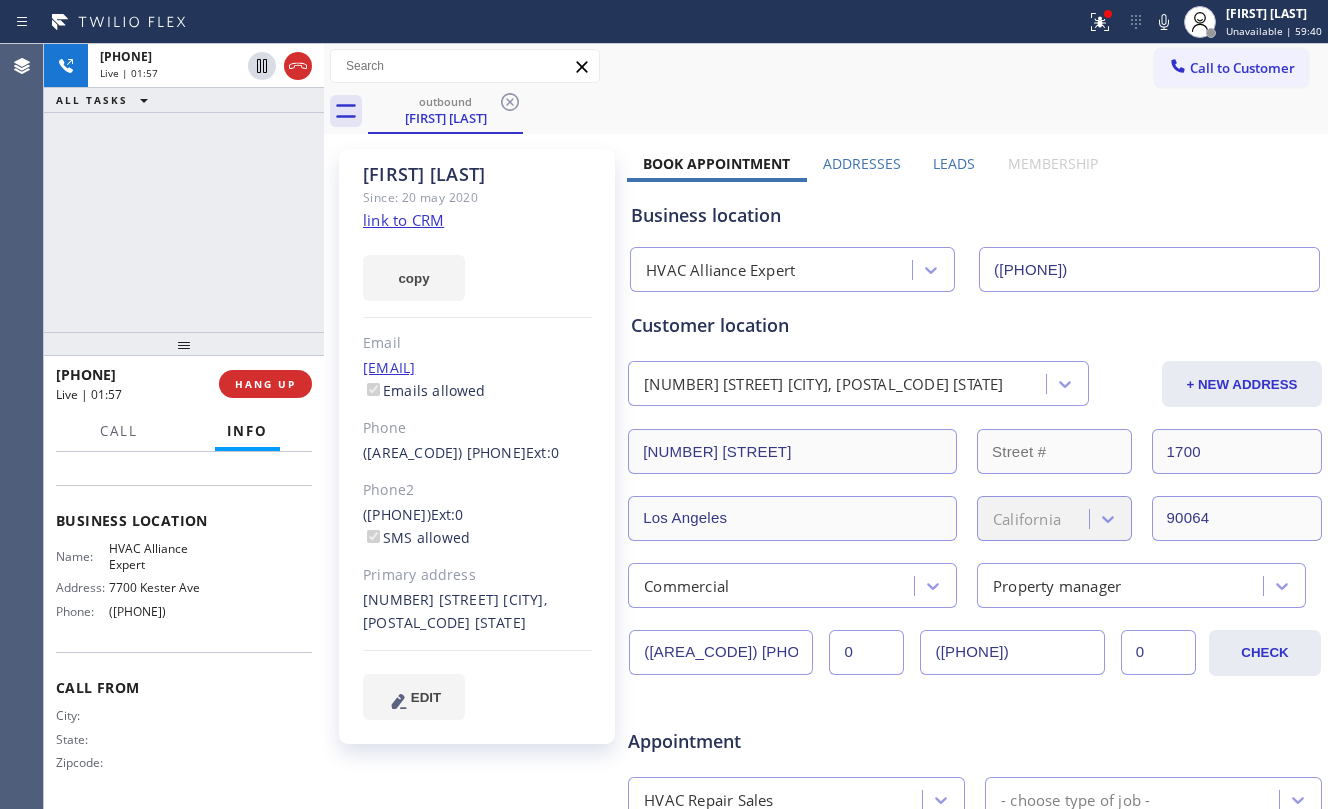 click on "+13104493185 Live | 01:57 ALL TASKS ALL TASKS ACTIVE TASKS TASKS IN WRAP UP" at bounding box center (184, 188) 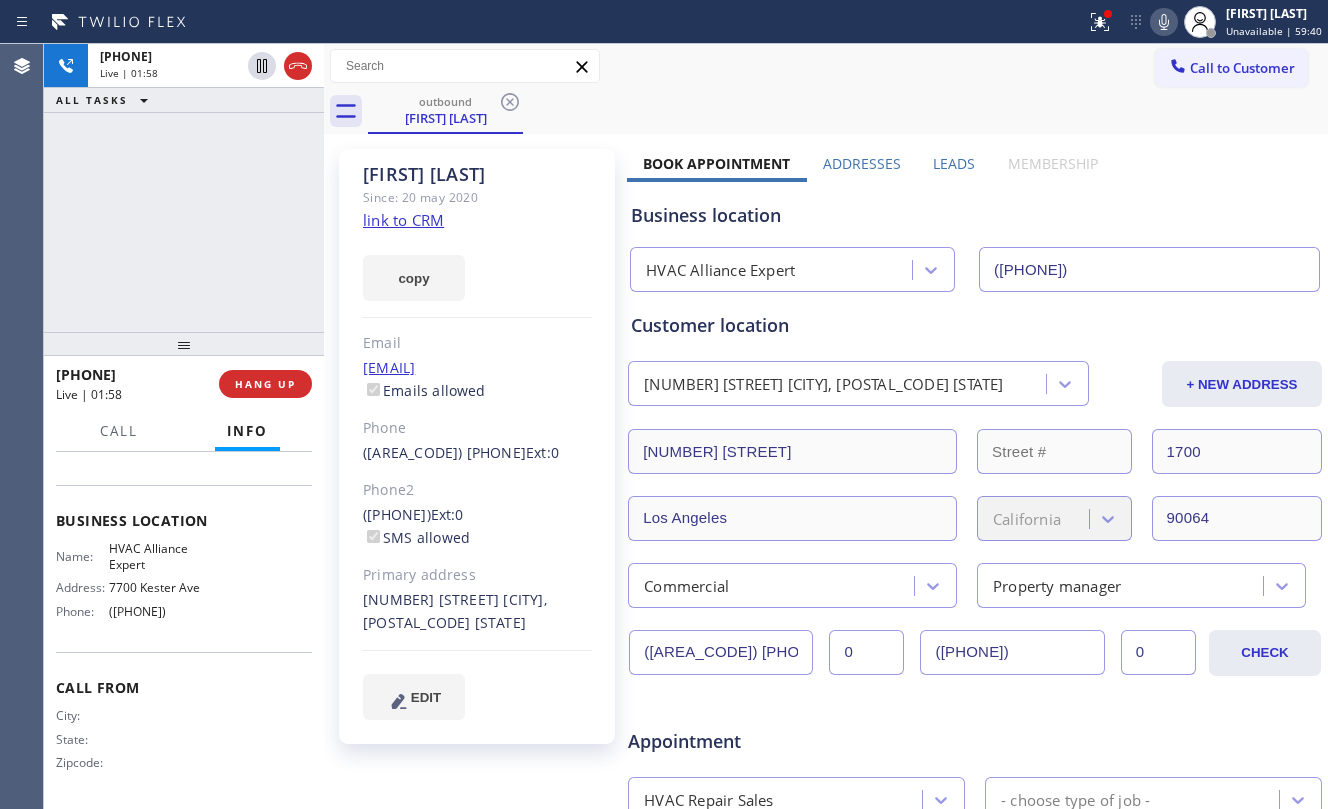 click 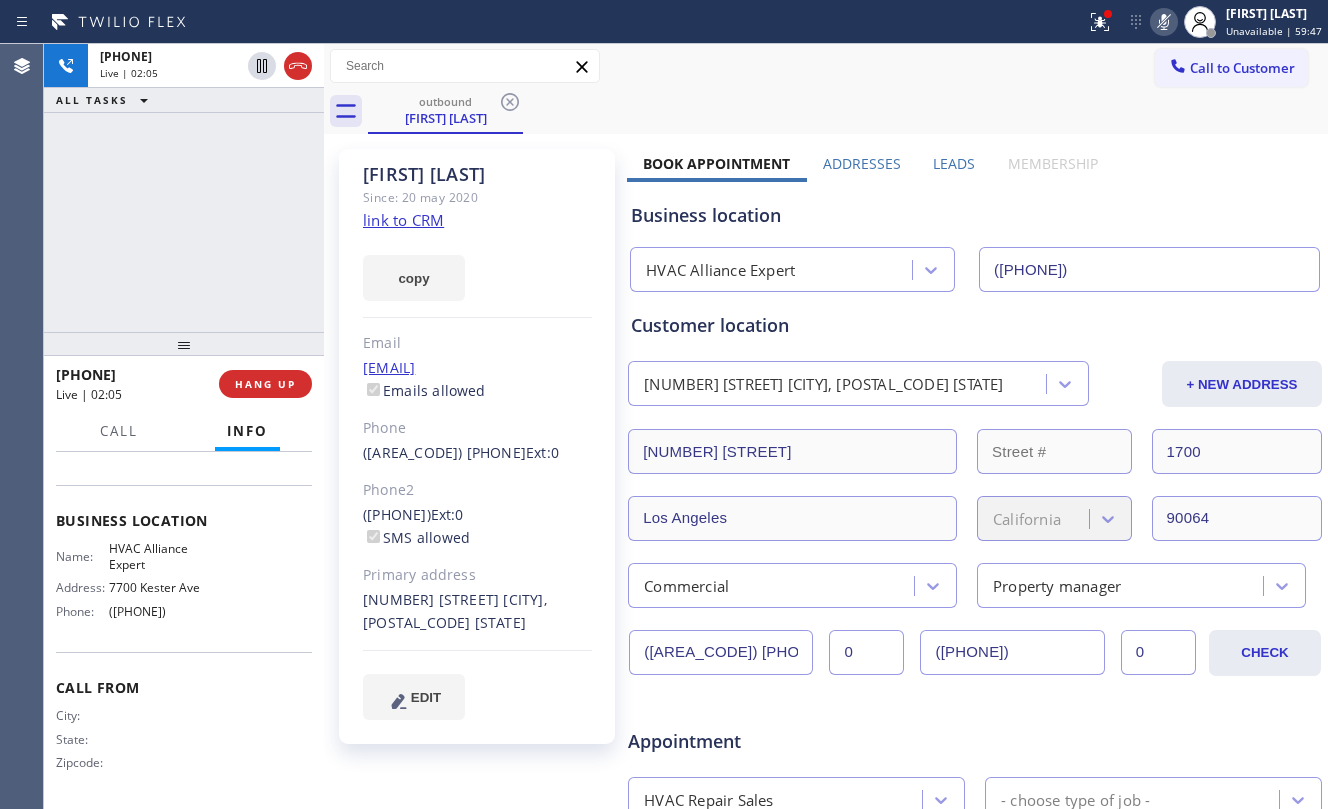 click on "+13104493185 Live | 02:05 ALL TASKS ALL TASKS ACTIVE TASKS TASKS IN WRAP UP" at bounding box center (184, 188) 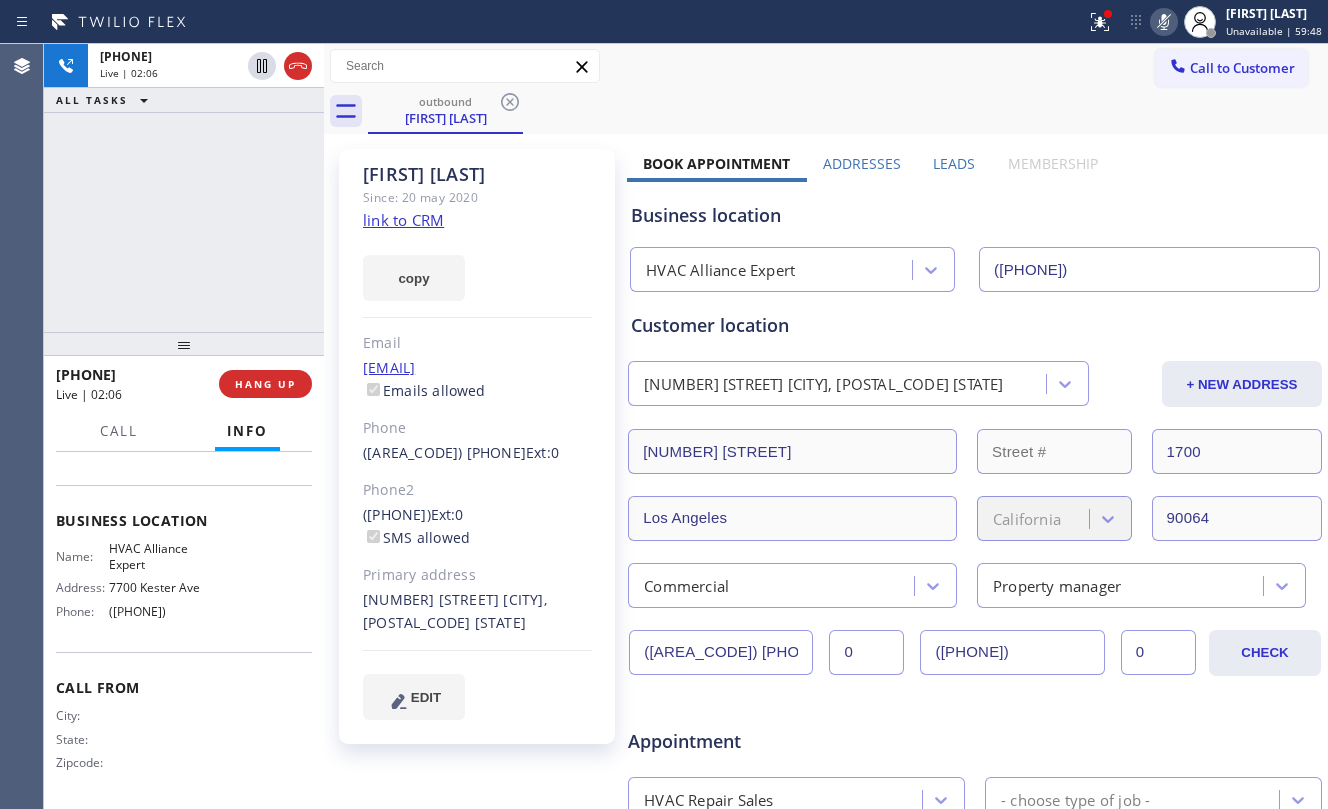 click 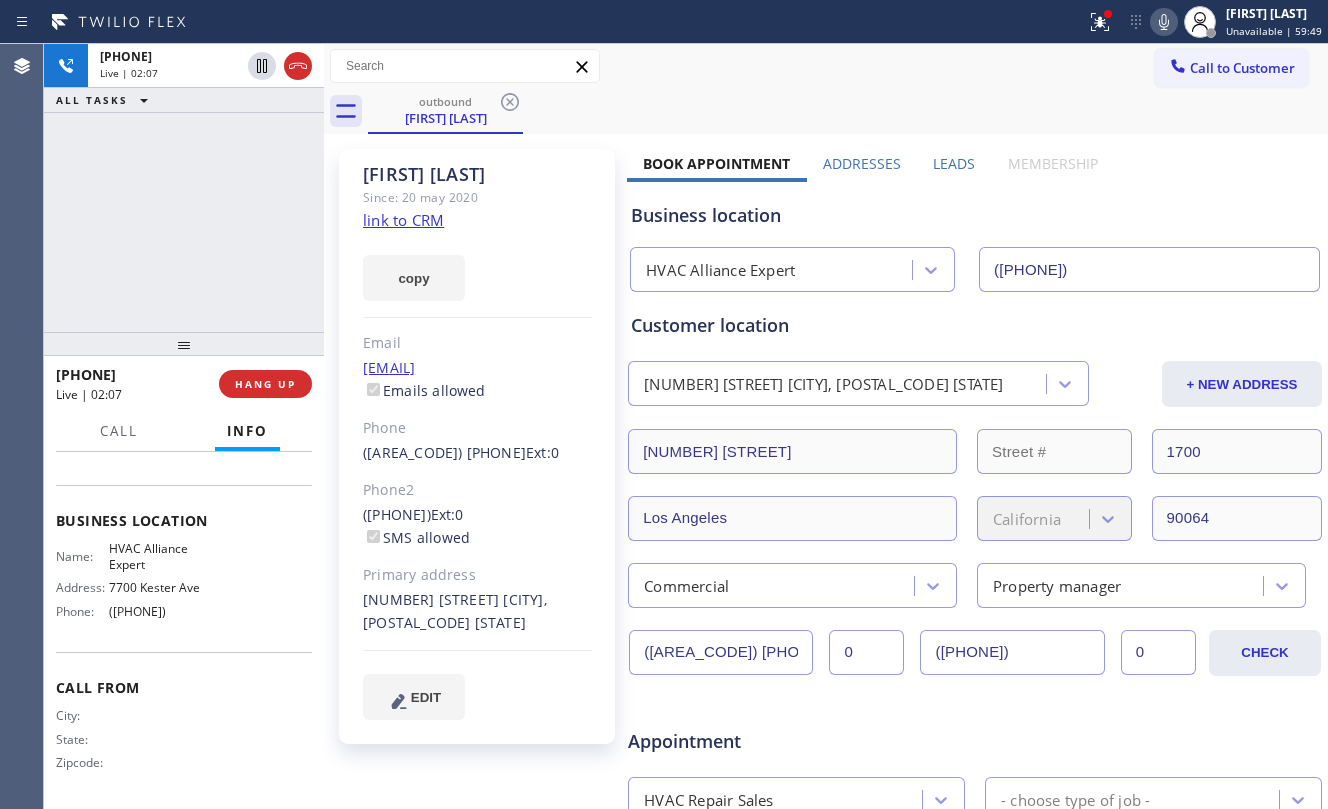 click on "+13104493185 Live | 02:07 ALL TASKS ALL TASKS ACTIVE TASKS TASKS IN WRAP UP" at bounding box center (184, 188) 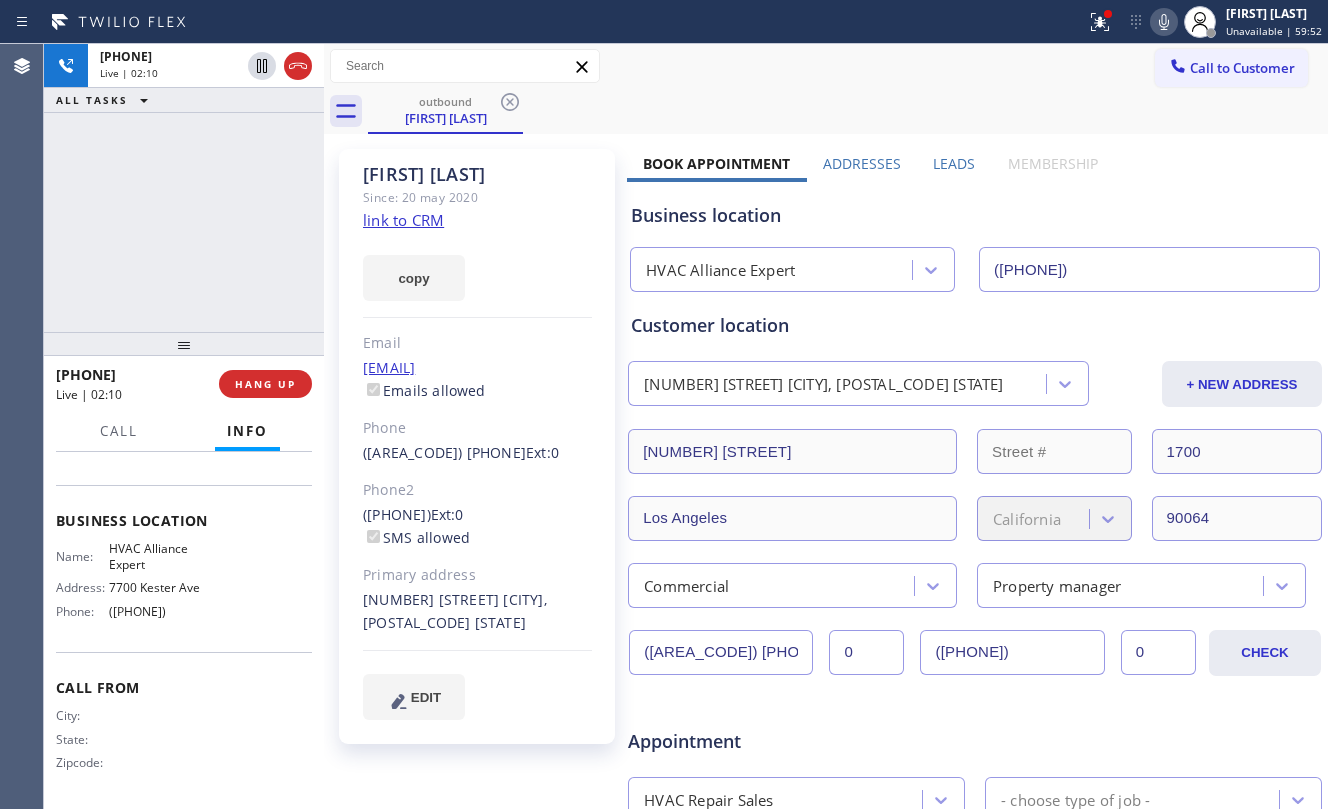 drag, startPoint x: 144, startPoint y: 193, endPoint x: 161, endPoint y: 222, distance: 33.61547 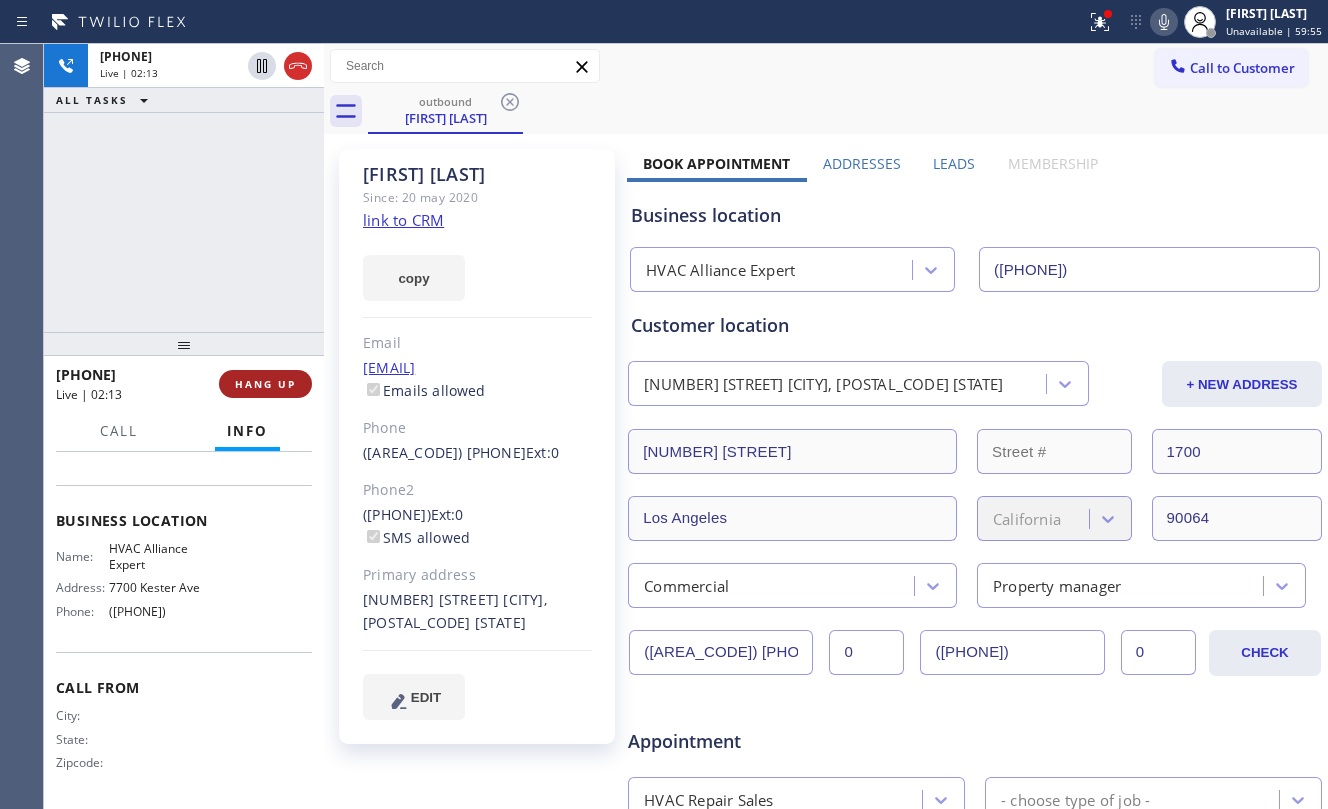 click on "HANG UP" at bounding box center (265, 384) 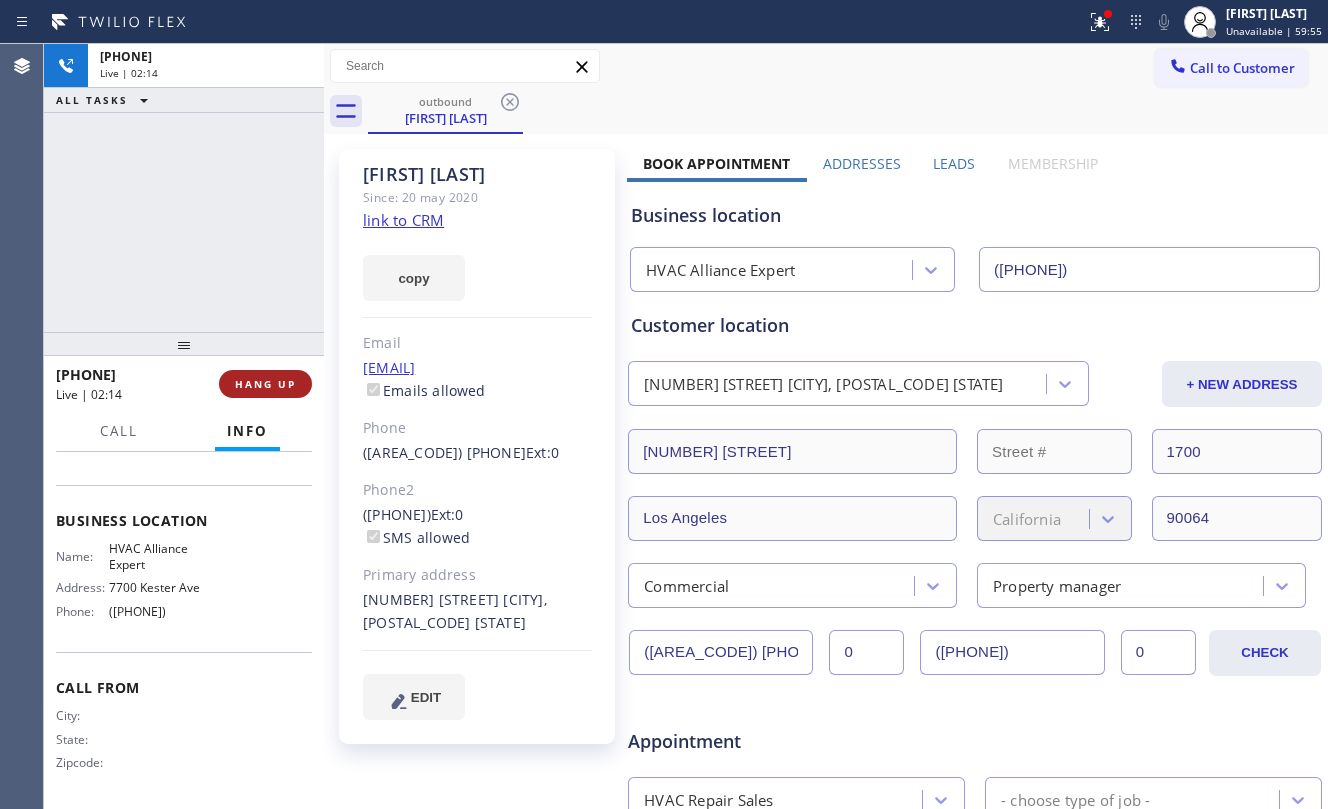 click on "HANG UP" at bounding box center (265, 384) 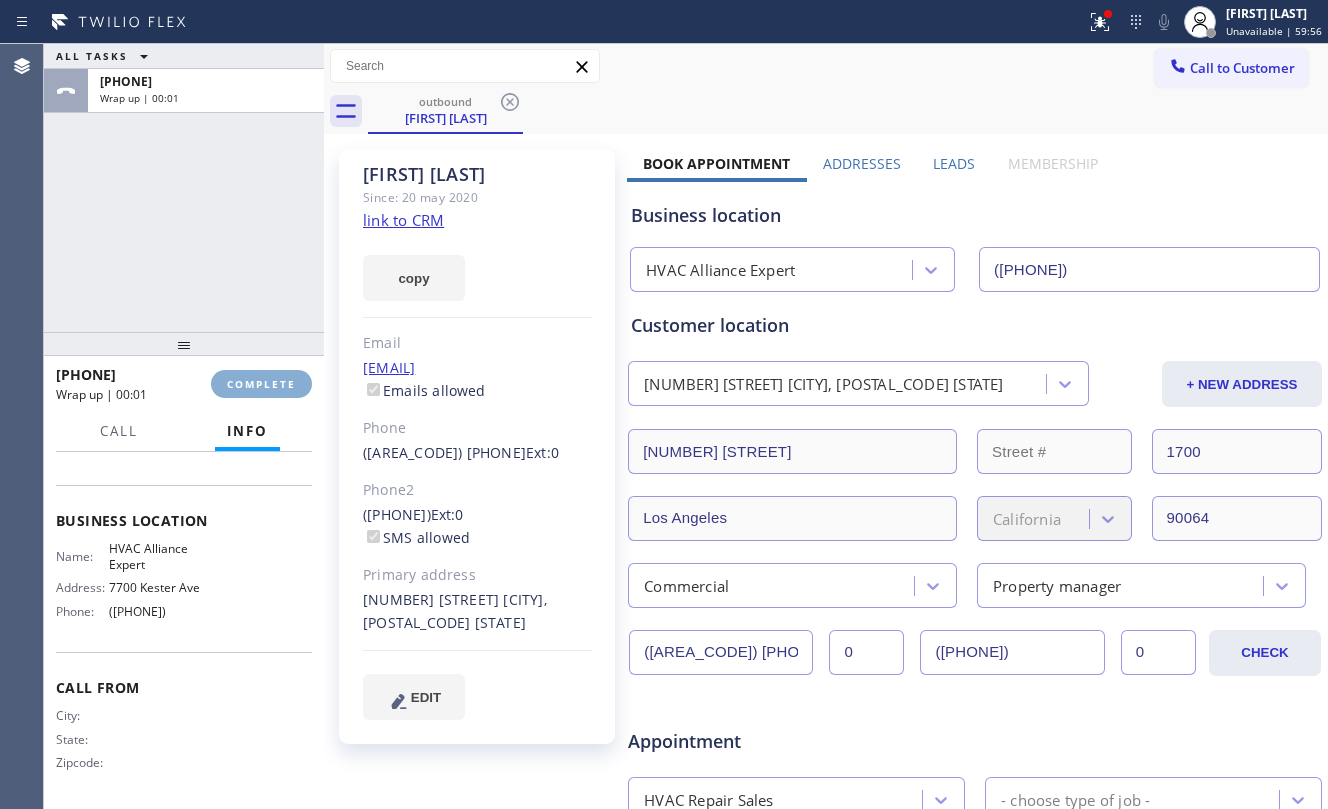 click on "COMPLETE" at bounding box center (261, 384) 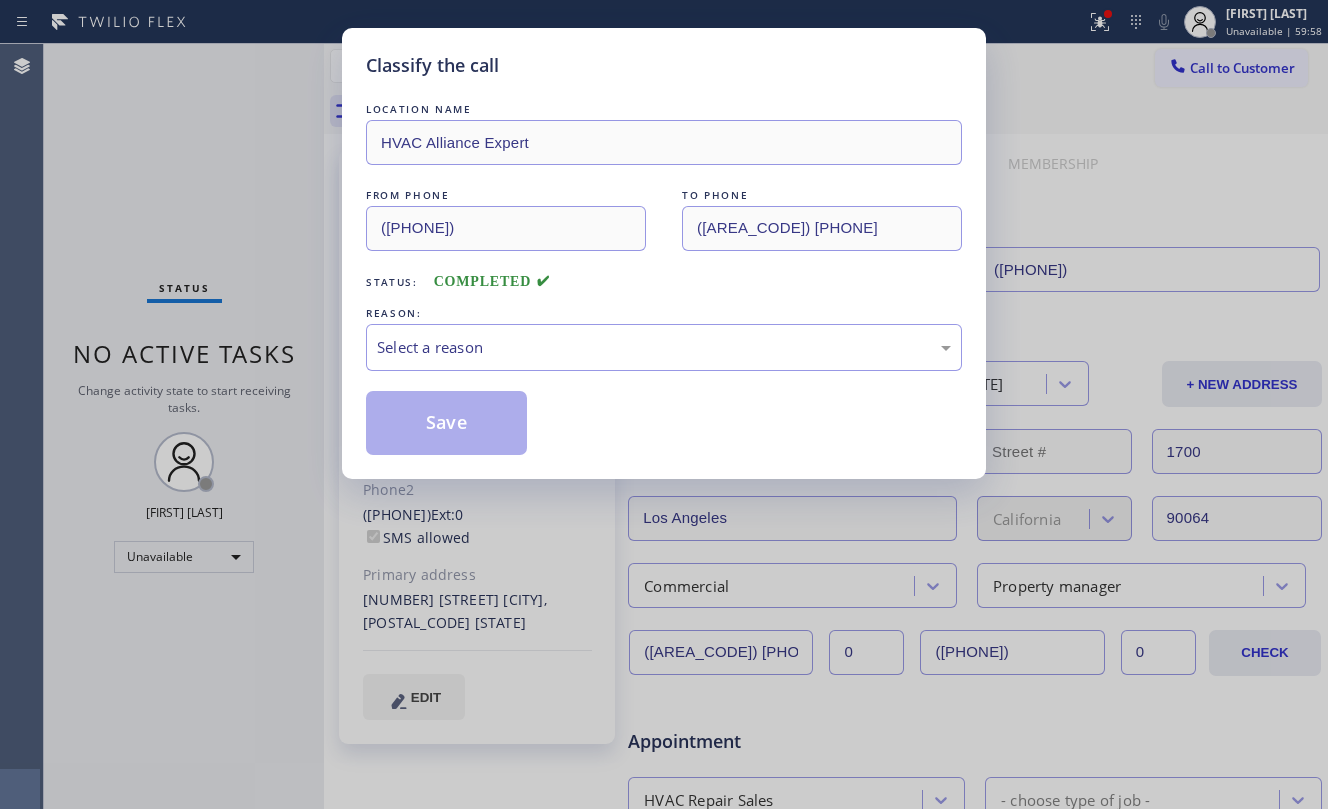 click on "Classify the call LOCATION NAME HVAC Alliance Expert FROM PHONE (323) 991-9198 TO PHONE (310) 449-3185 Status: COMPLETED REASON: Select a reason Save" at bounding box center (664, 404) 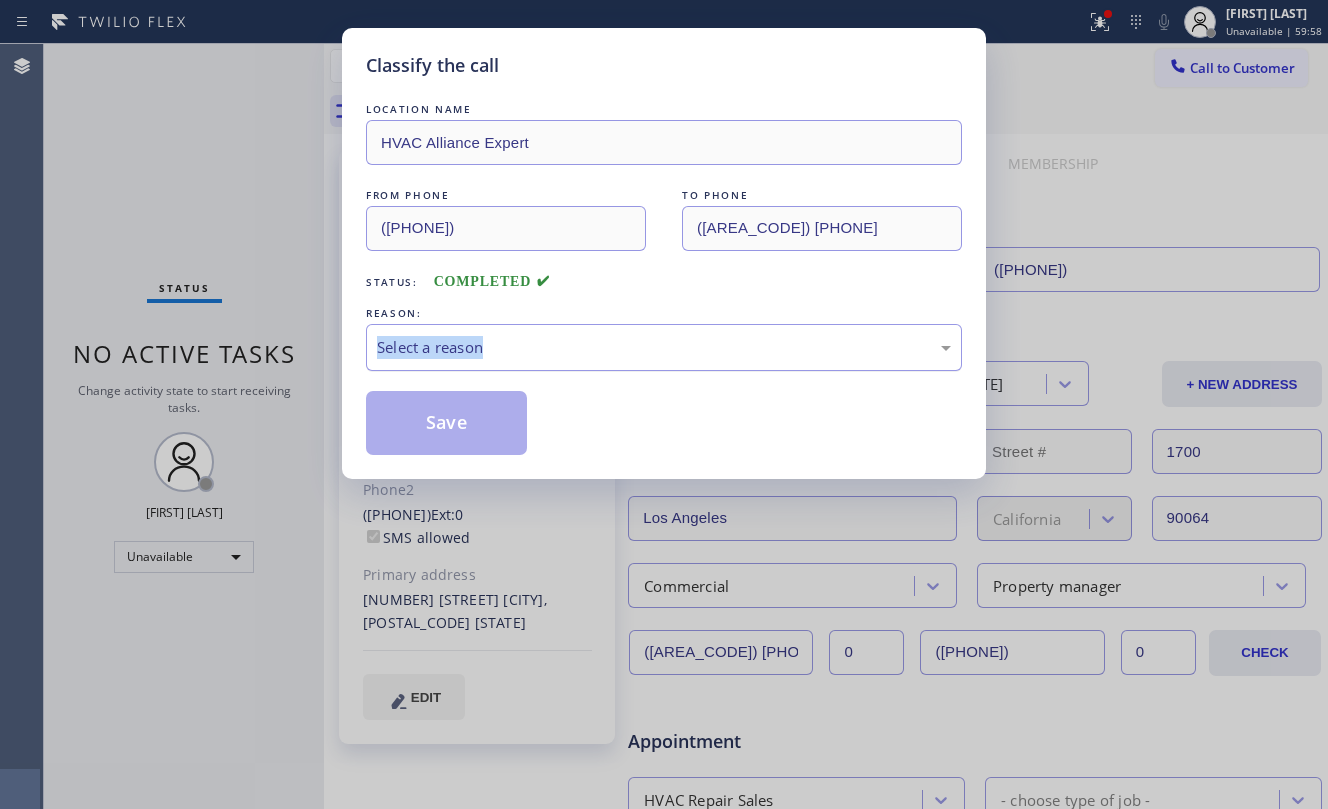 click on "Select a reason" at bounding box center [664, 347] 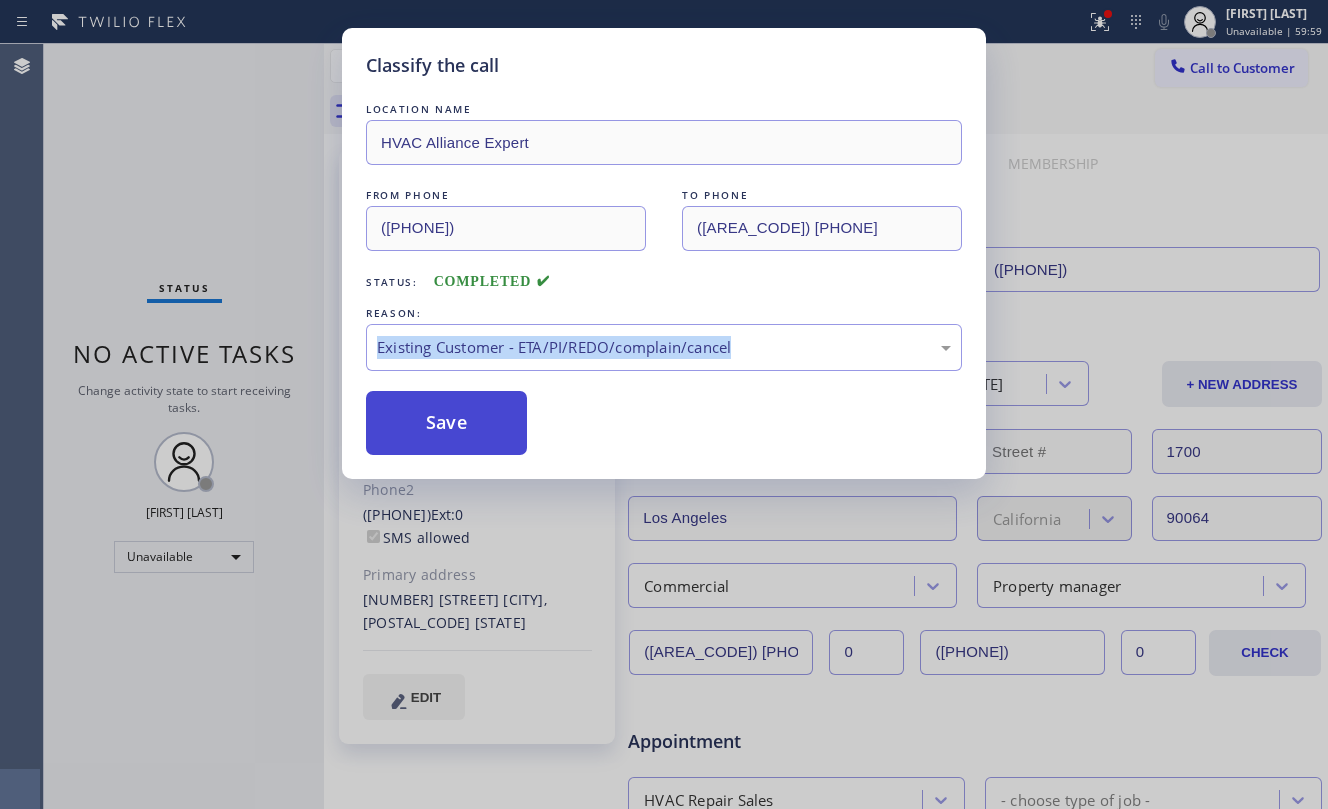 click on "Save" at bounding box center [446, 423] 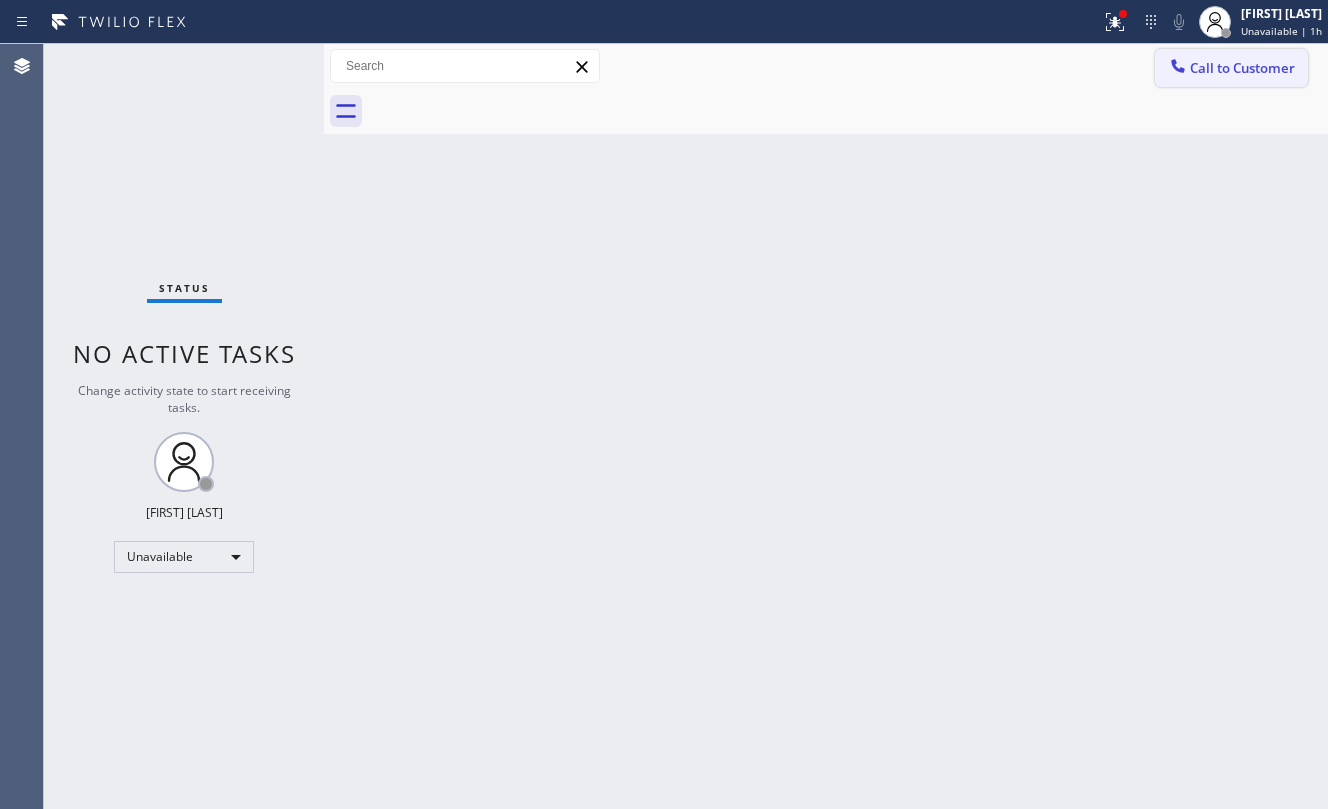 click on "Call to Customer" at bounding box center [1242, 68] 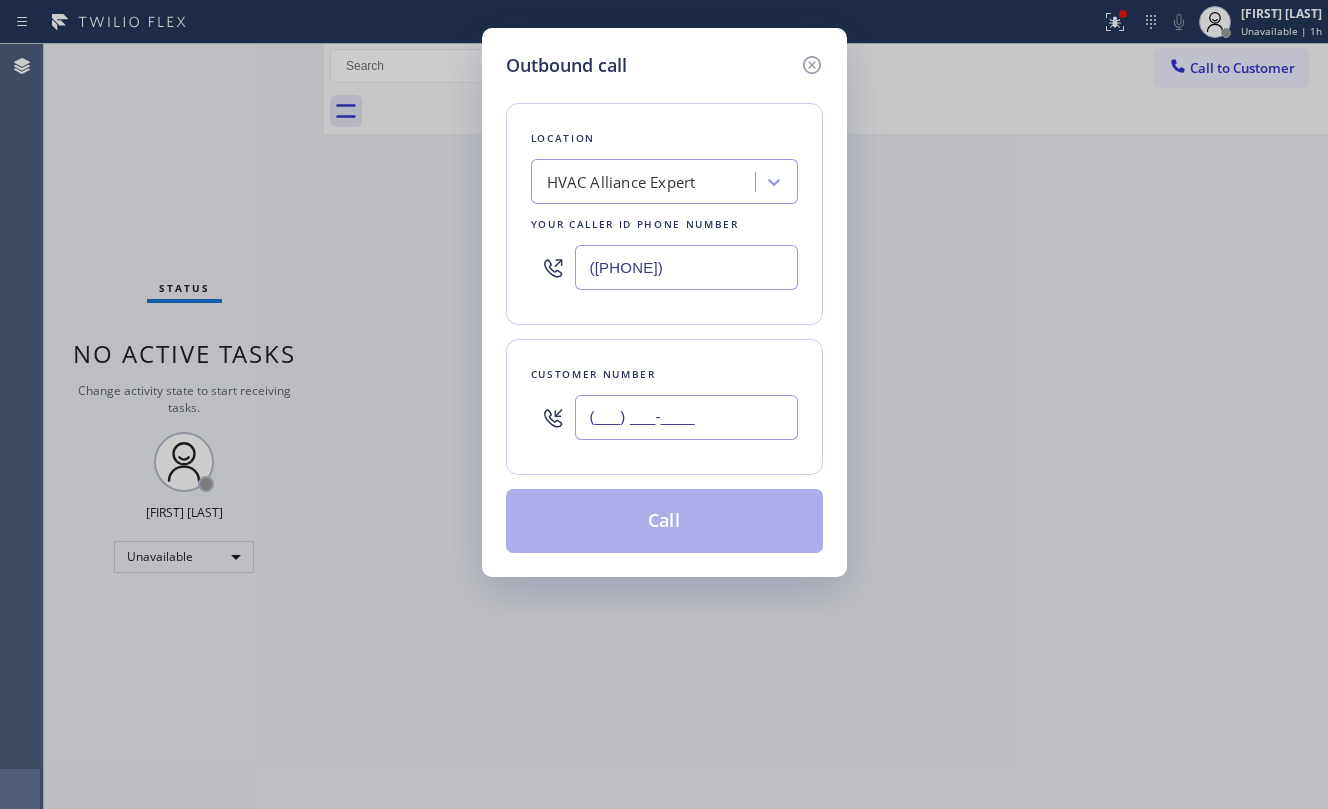 click on "(___) ___-____" at bounding box center (686, 417) 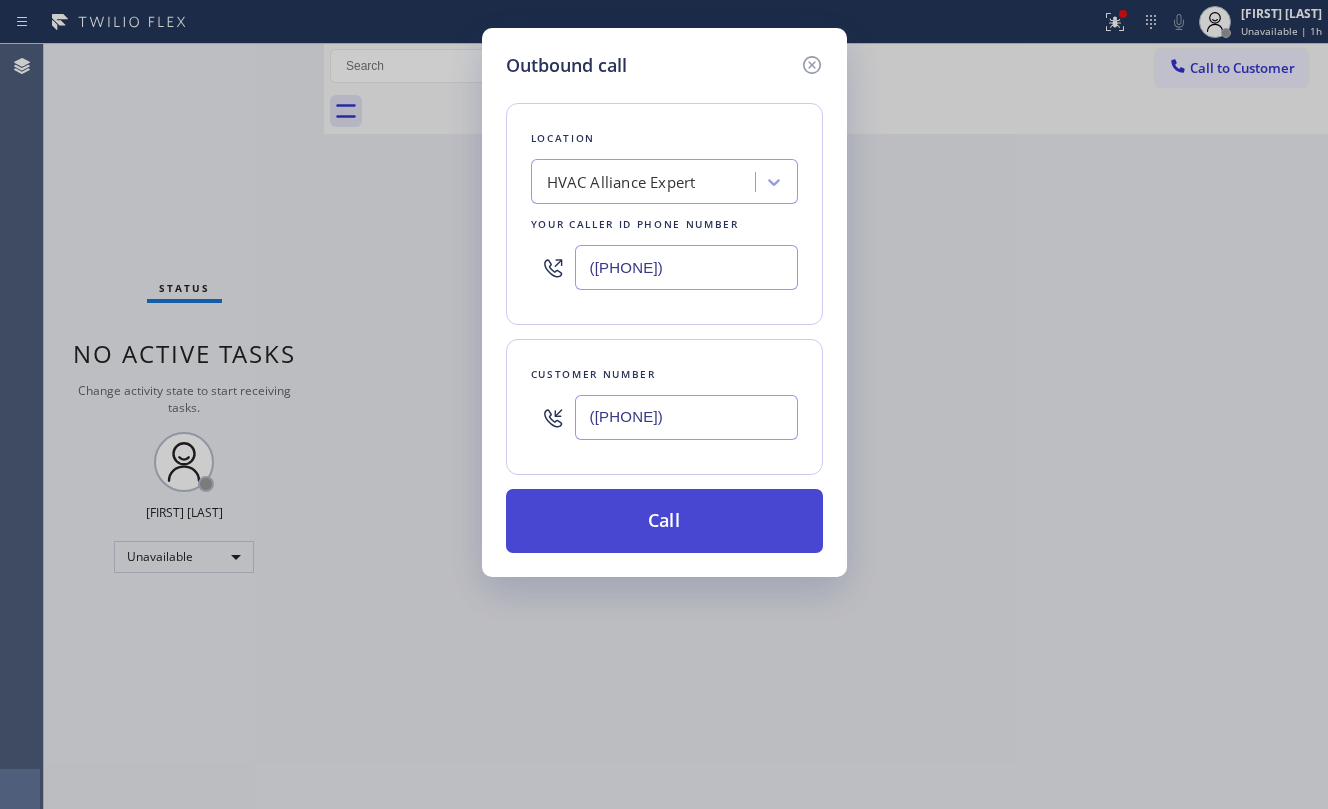 type on "(917) 916-9596" 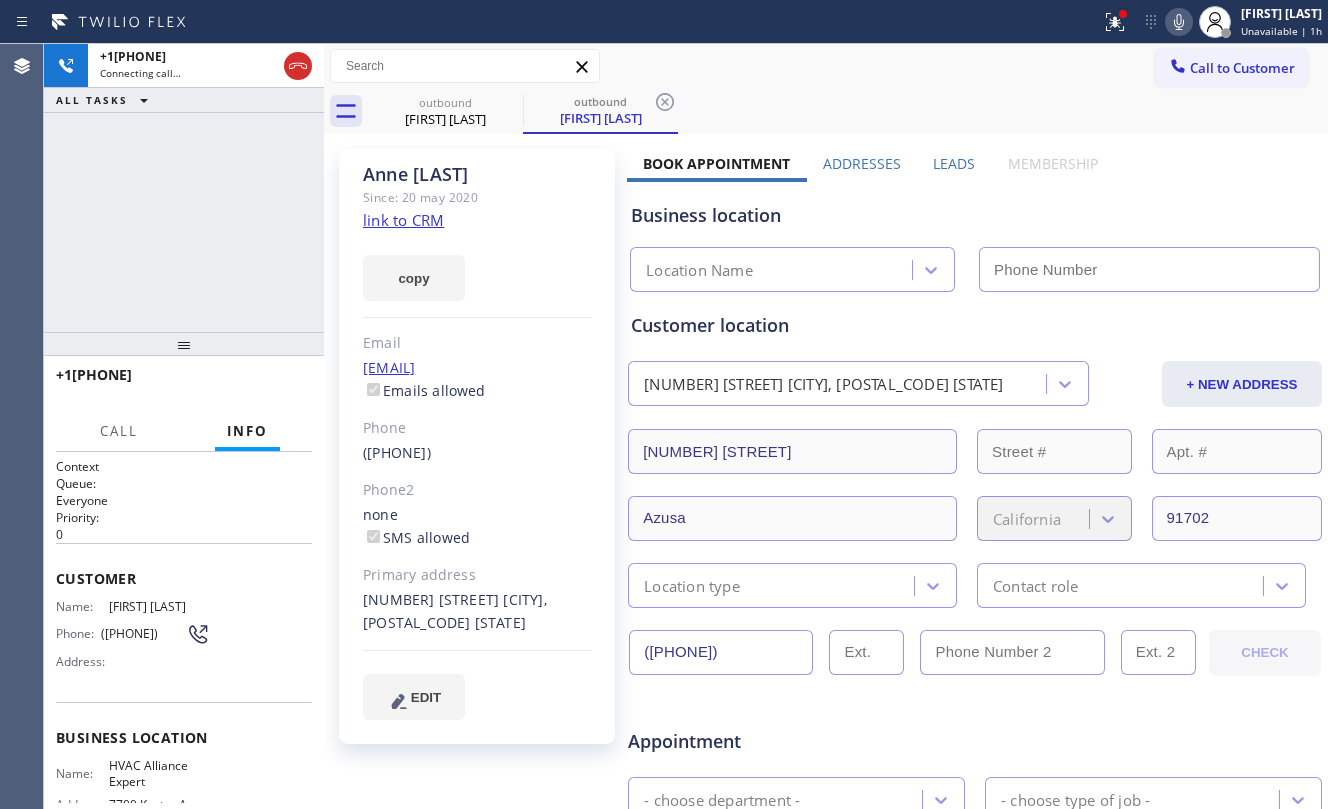 type on "[PHONE]" 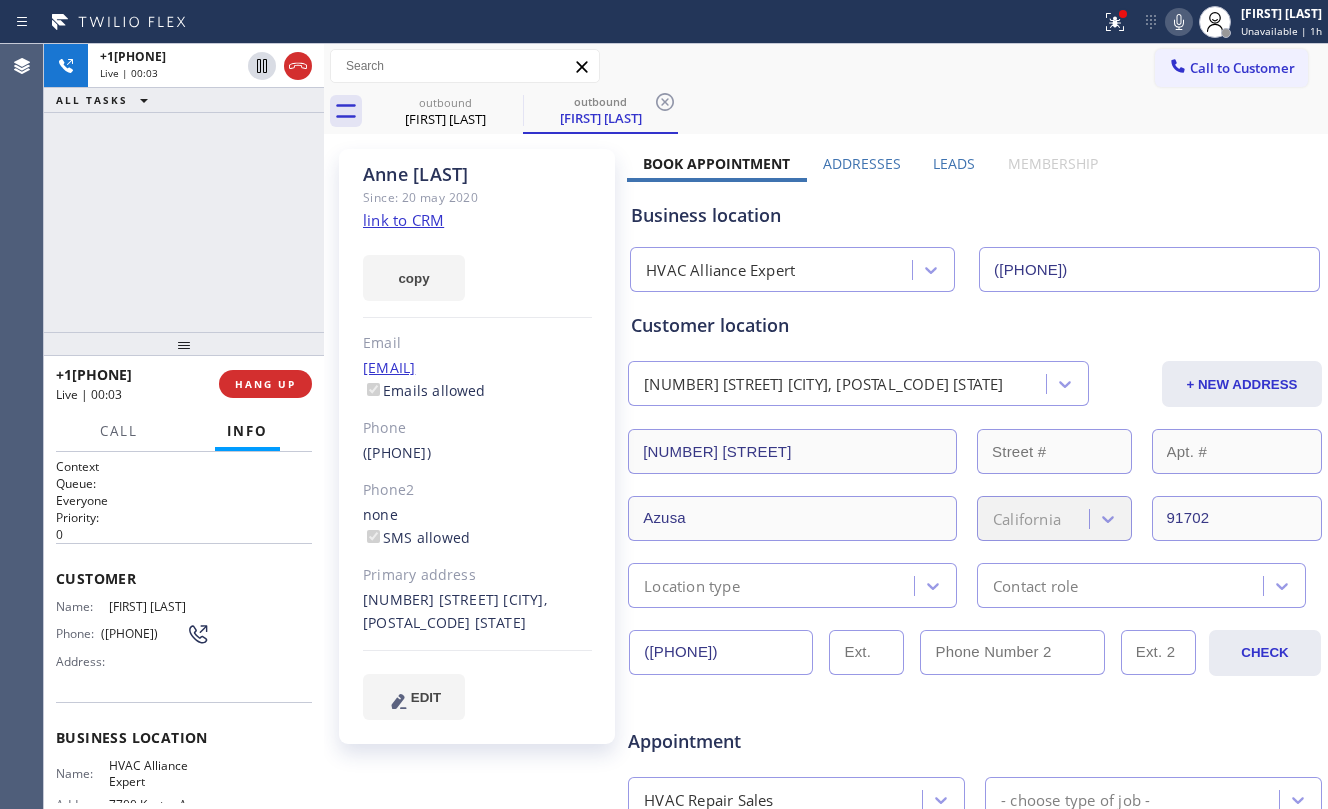 drag, startPoint x: 70, startPoint y: 204, endPoint x: 213, endPoint y: 329, distance: 189.93156 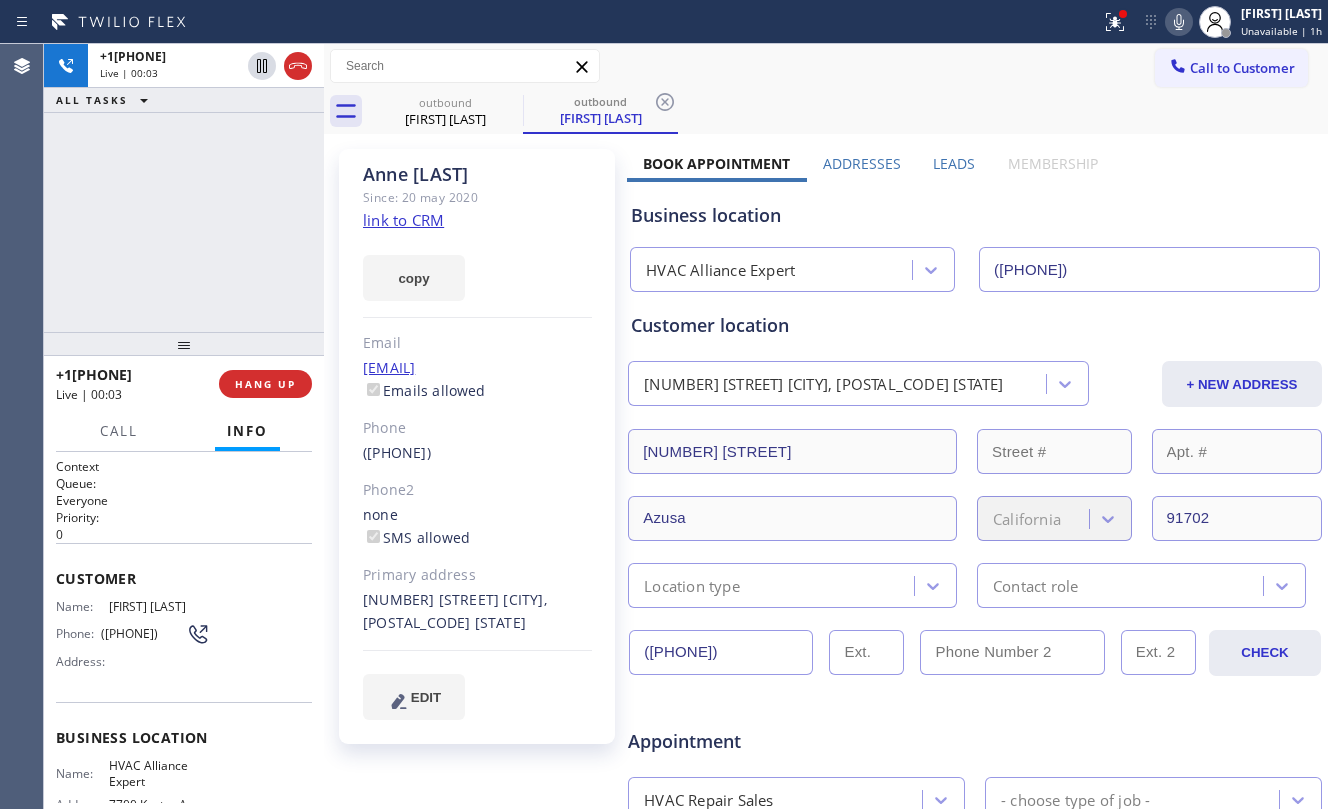 click on "+19179169596 Live | 00:03 ALL TASKS ALL TASKS ACTIVE TASKS TASKS IN WRAP UP" at bounding box center [184, 188] 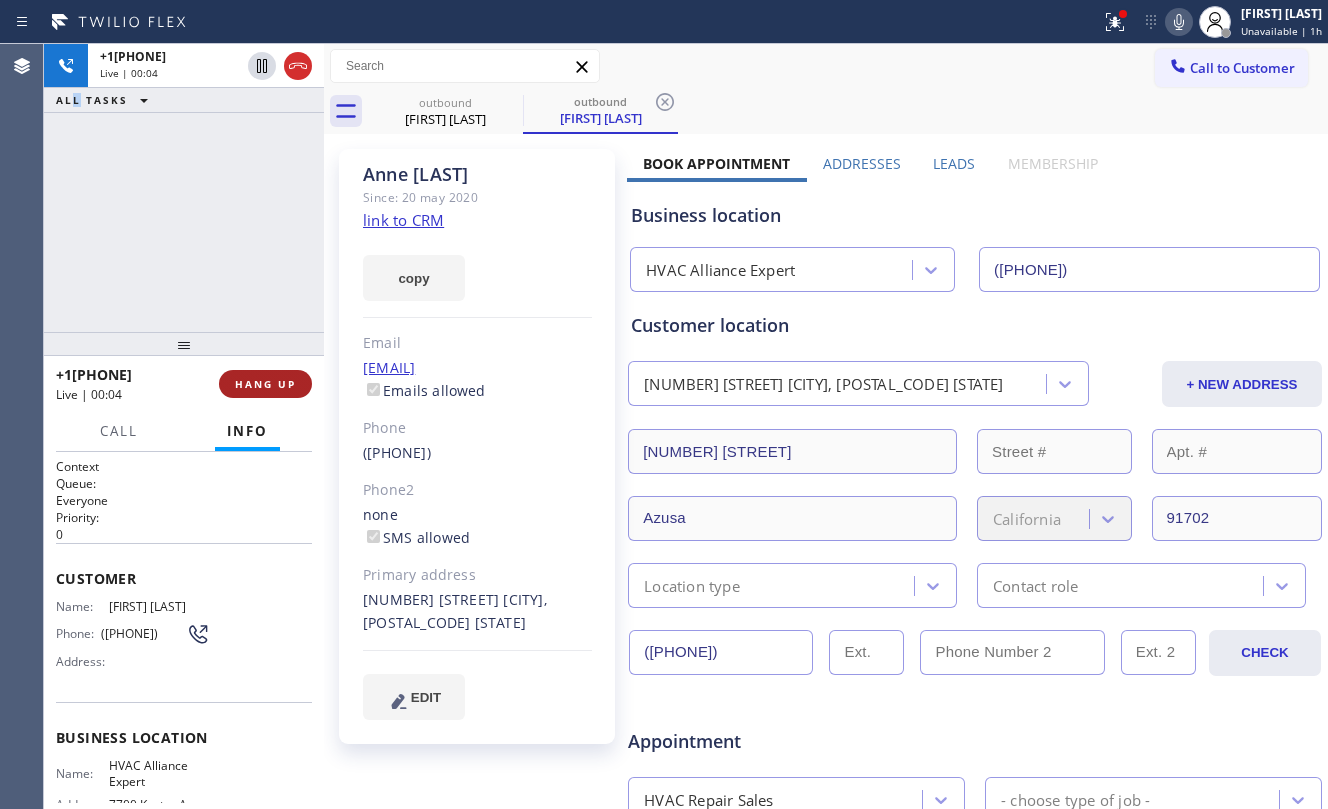 click on "HANG UP" at bounding box center [265, 384] 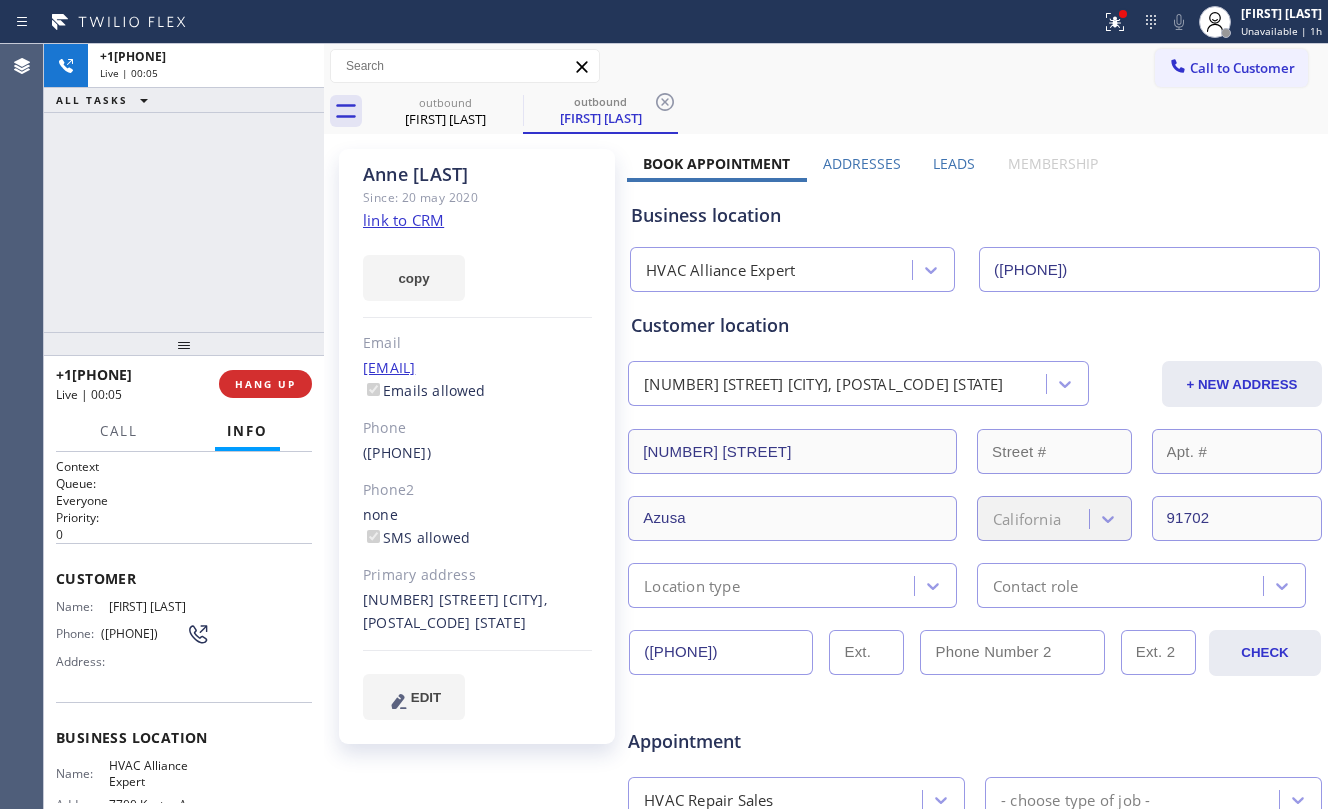 drag, startPoint x: 209, startPoint y: 325, endPoint x: 222, endPoint y: 422, distance: 97.867256 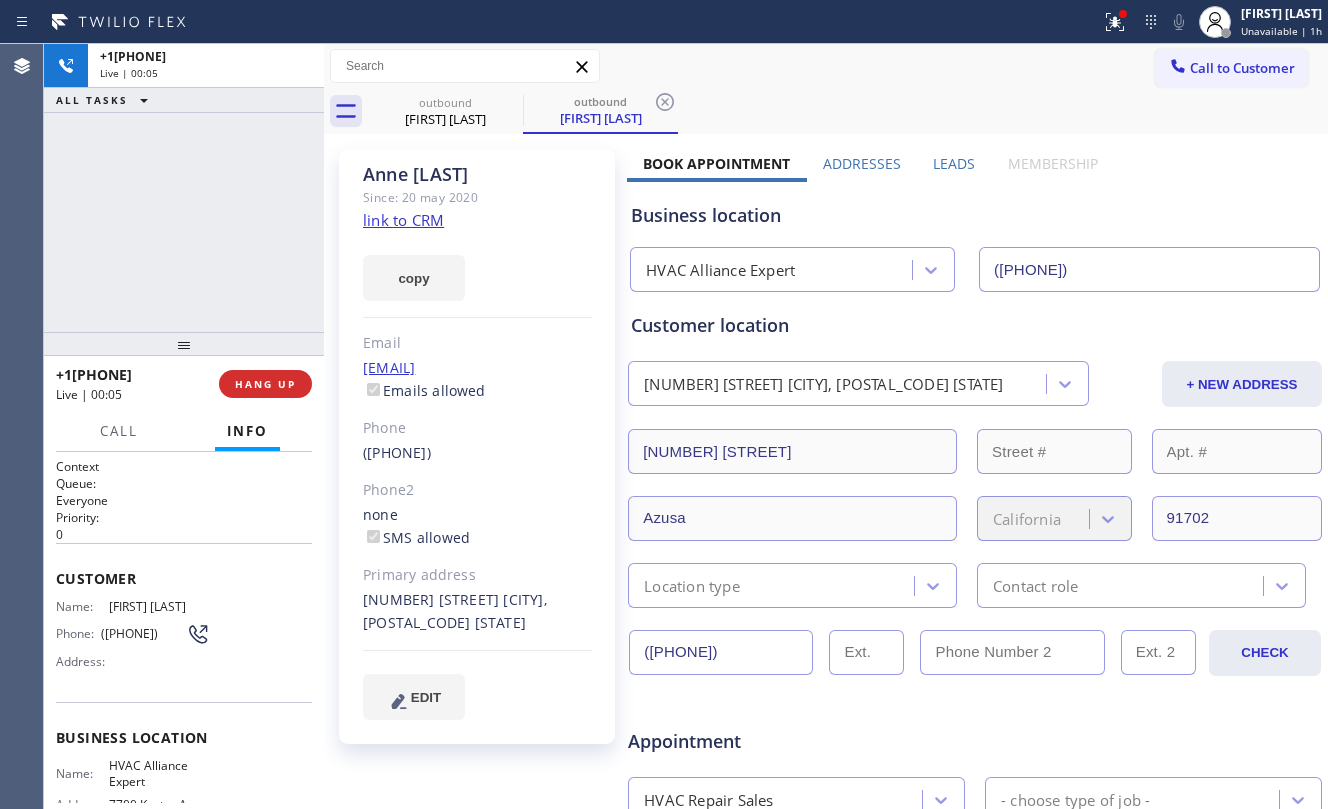 click on "+19179169596 Live | 00:05 ALL TASKS ALL TASKS ACTIVE TASKS TASKS IN WRAP UP +19179169596 Live | 00:05 HANG UP Call Info +19179169596   Live Context Queue: Everyone Priority: 0 Customer Name: Anne Afflack Phone: (917) 916-9596 Address: Business location Name: HVAC Alliance Expert Address: 7700 Kester Ave  Phone: (323) 991-9198 Call From City: State: Zipcode: Outbound call Location HVAC Alliance Expert Your caller id phone number (323) 991-9198 Customer number (917) 916-9596 Call" at bounding box center [184, 426] 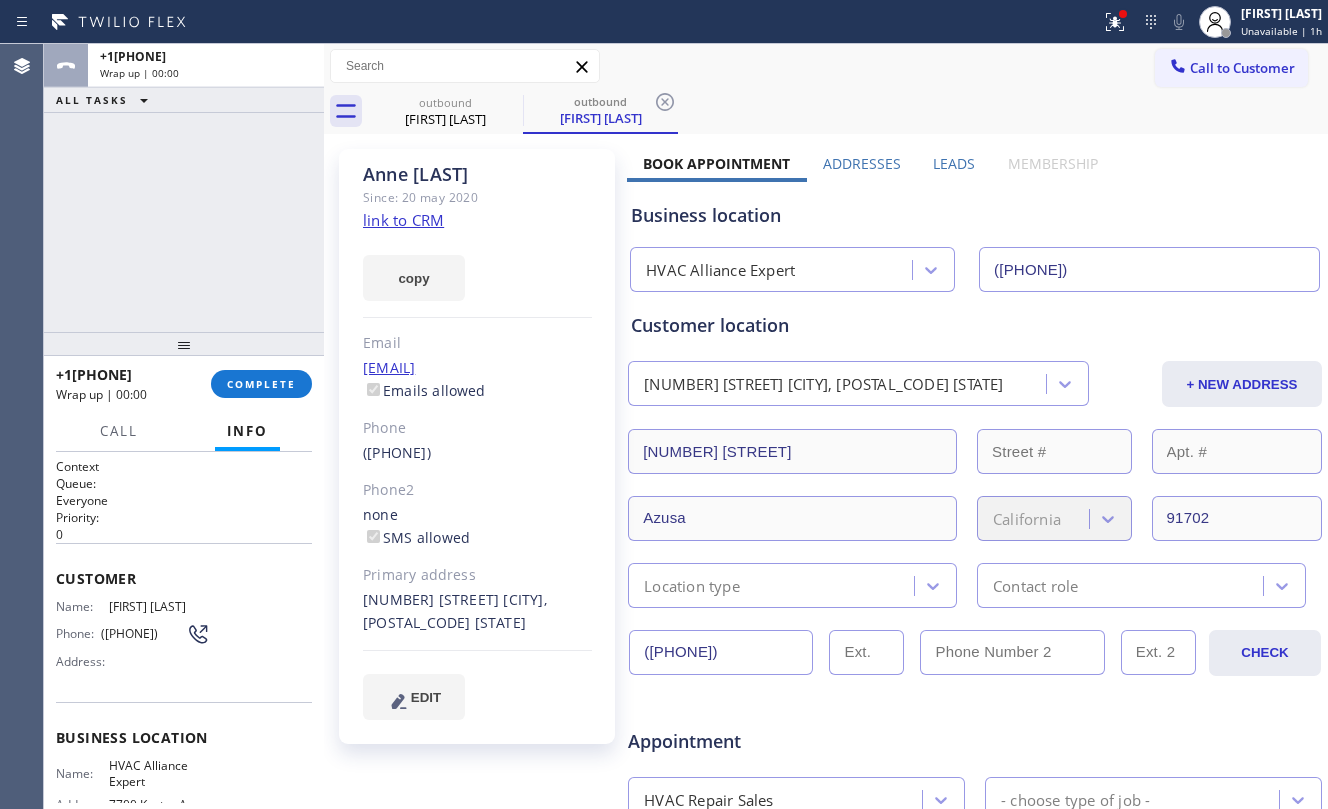 click on "COMPLETE" at bounding box center (261, 384) 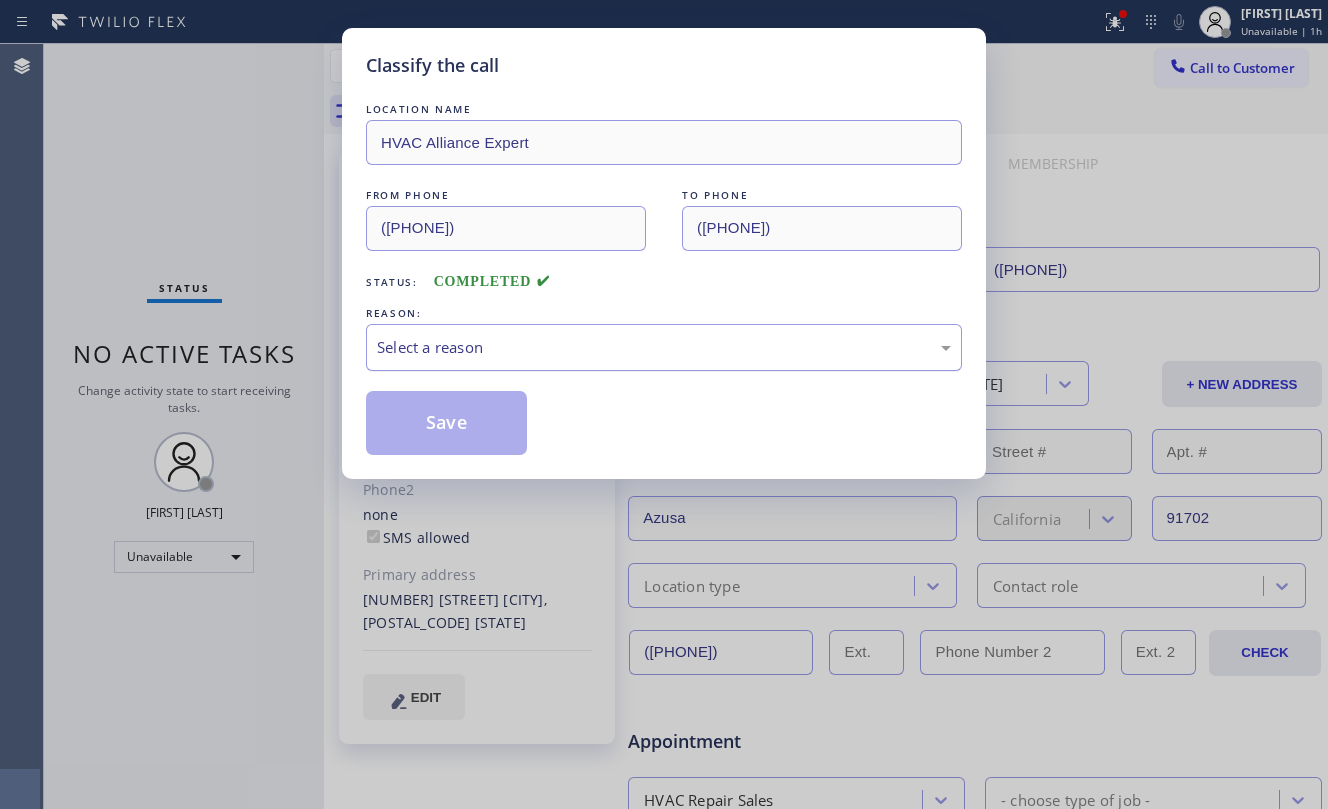 click on "Select a reason" at bounding box center (664, 347) 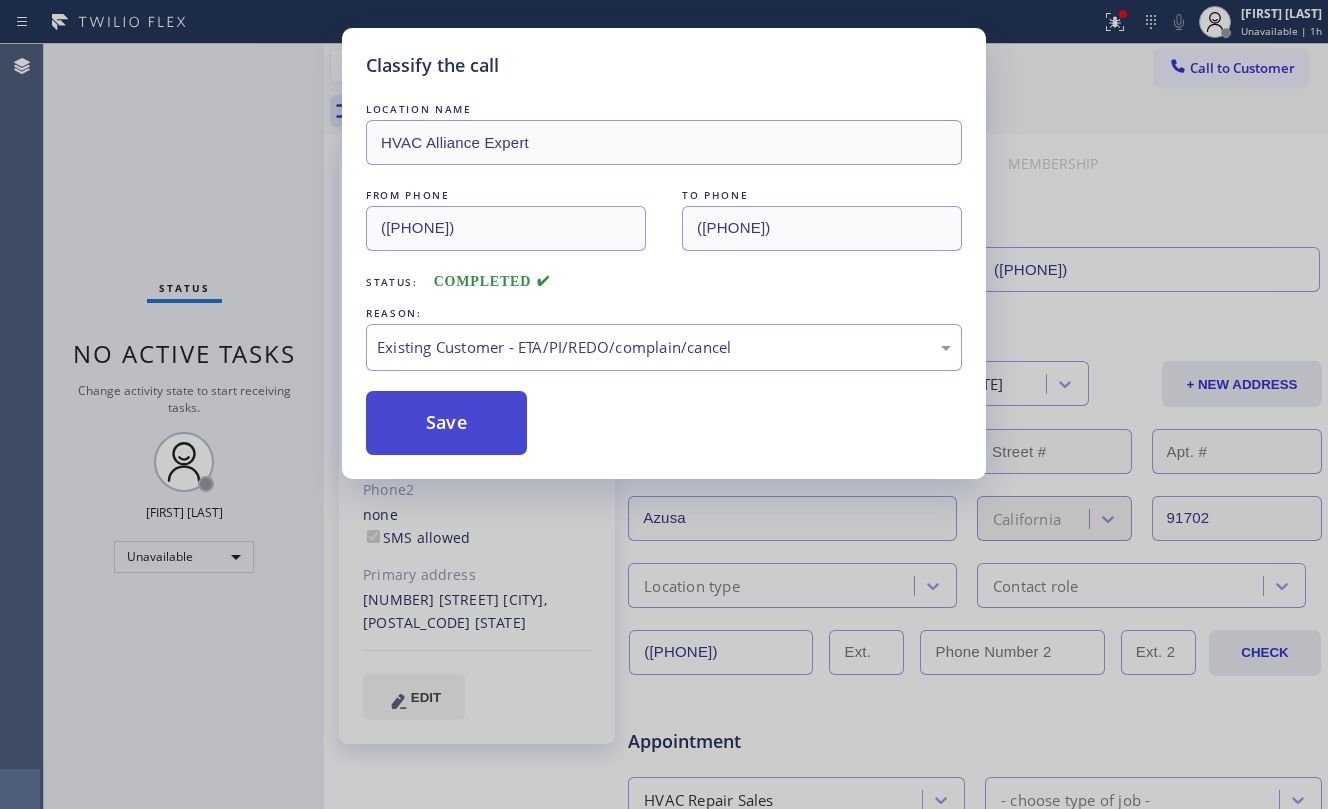 click on "Save" at bounding box center (446, 423) 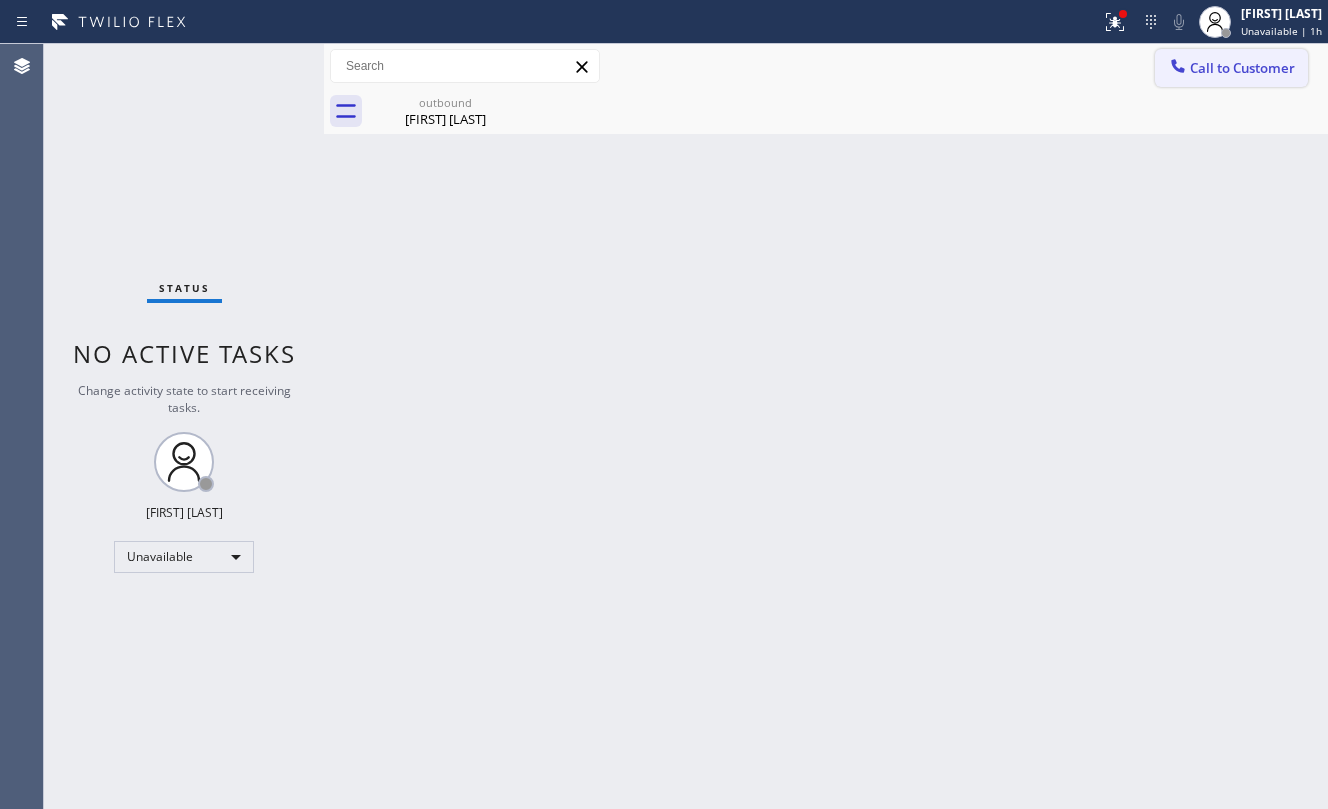 click on "Call to Customer" at bounding box center [1242, 68] 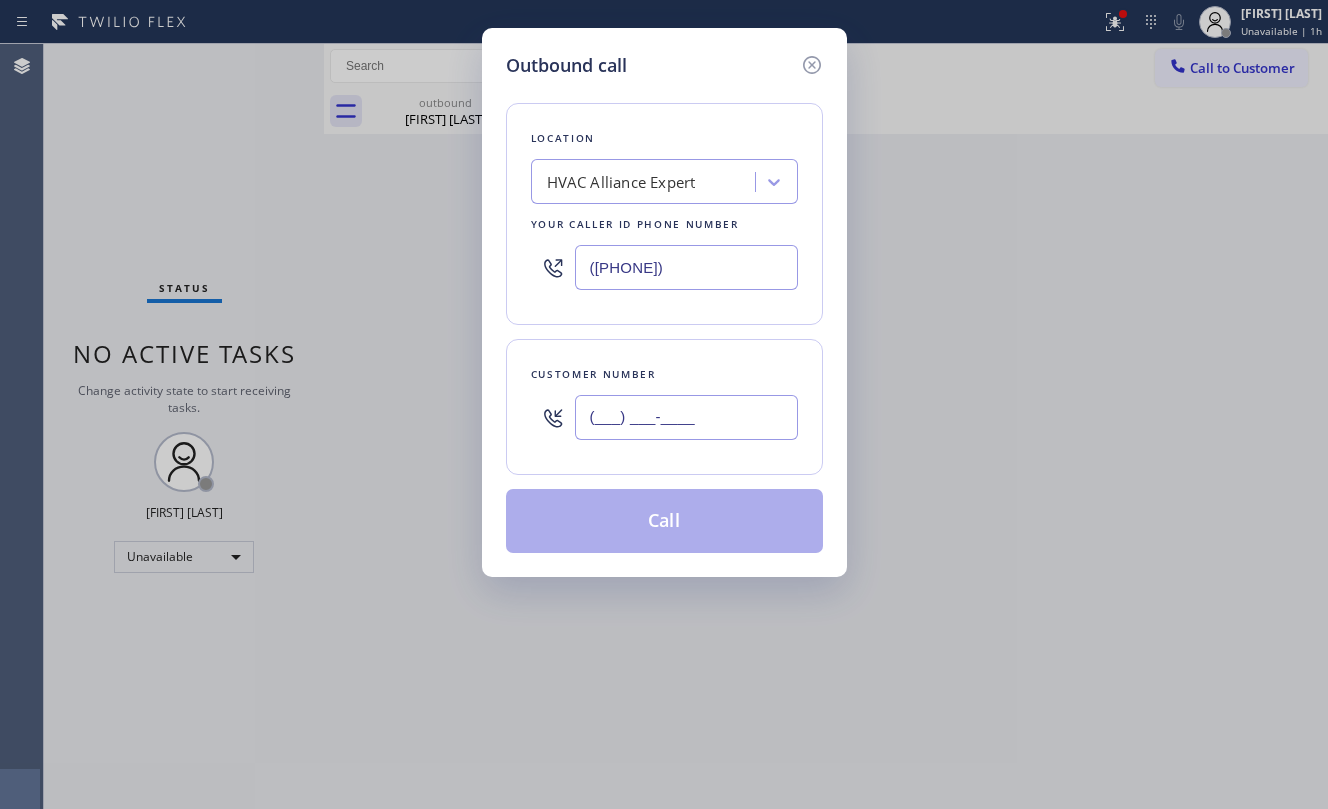 click on "(___) ___-____" at bounding box center (686, 417) 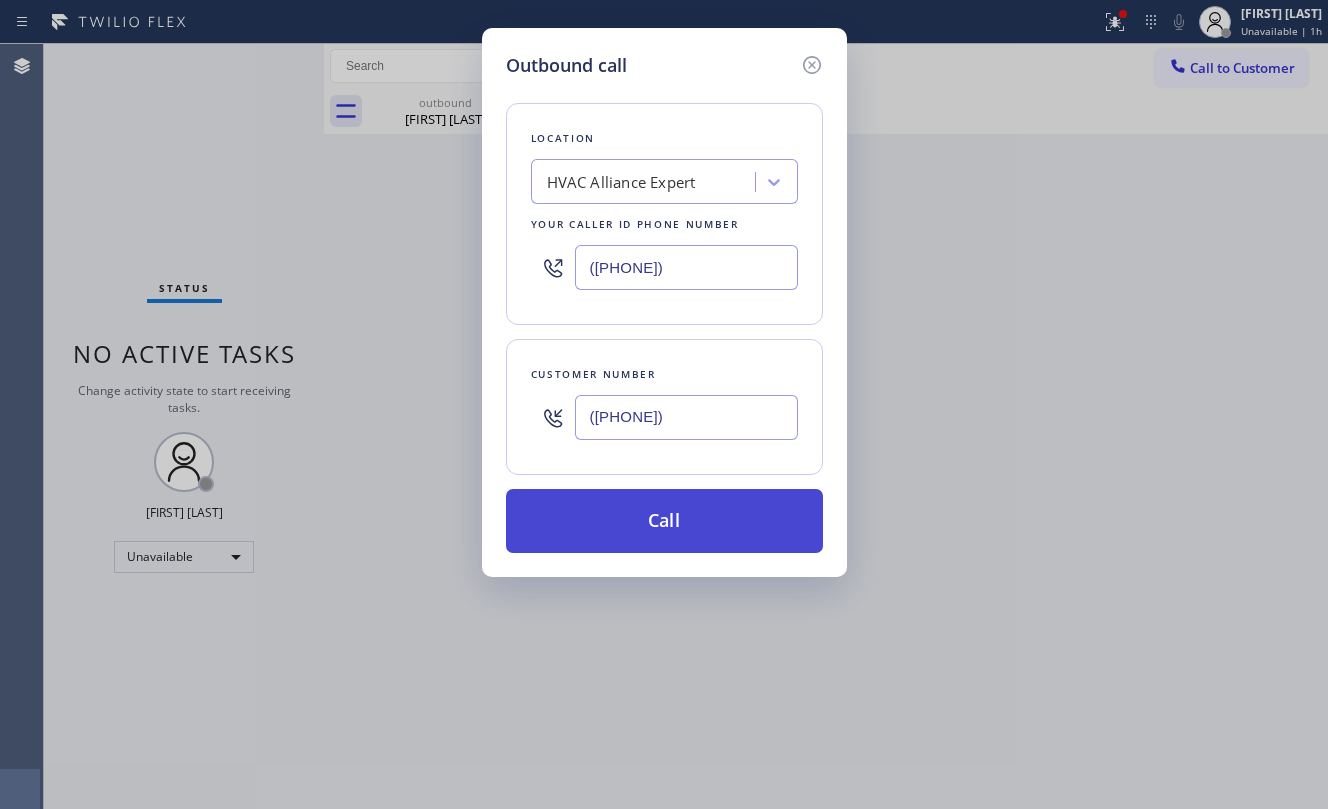 type on "(267) 864-8254" 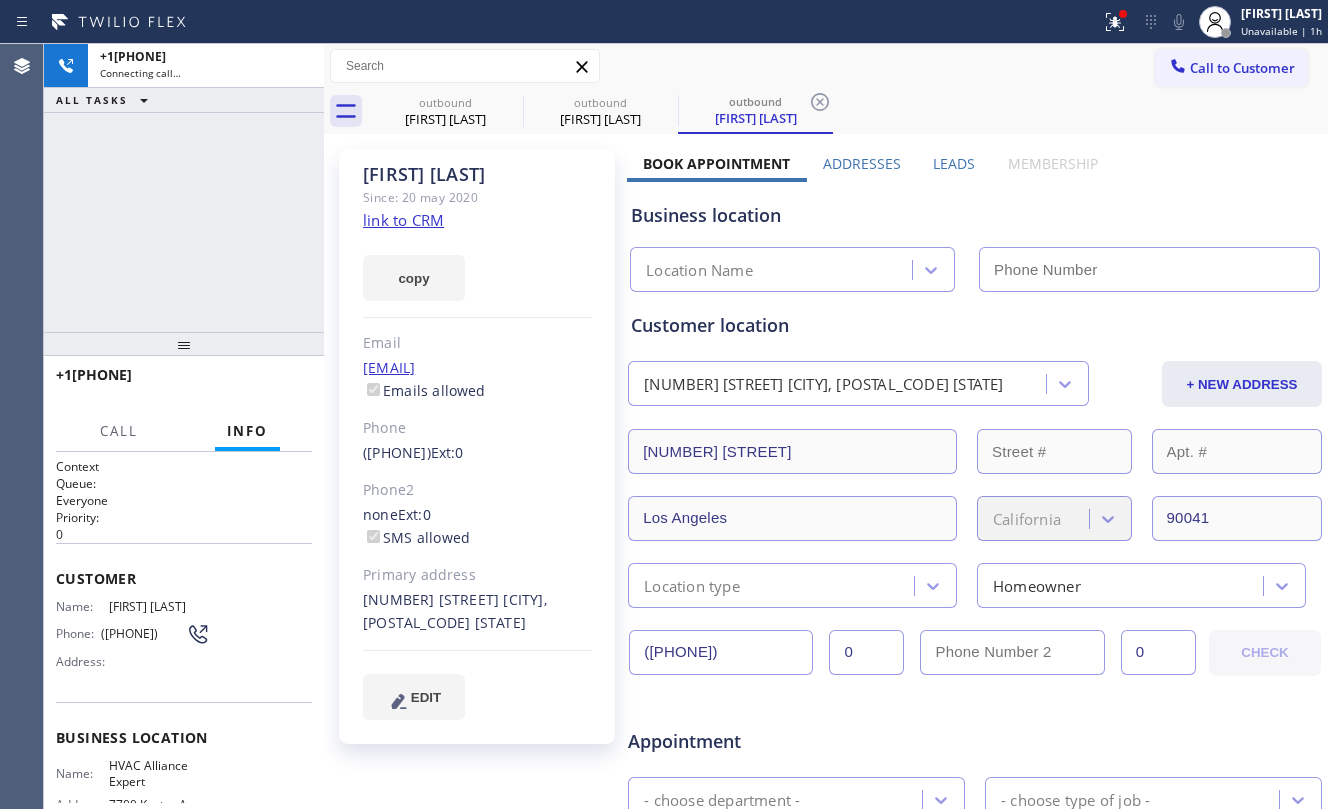 type on "[PHONE]" 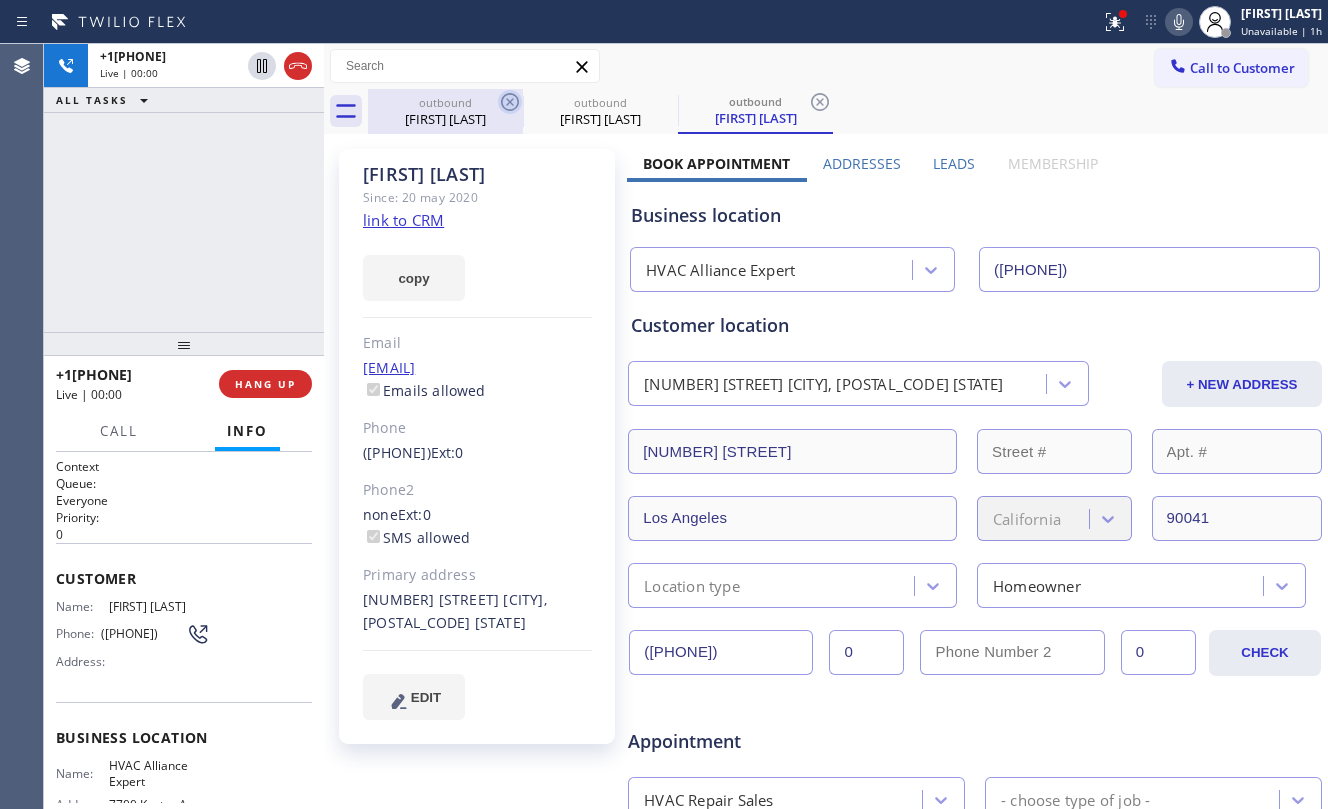 click on "Anne Afflack" at bounding box center [445, 119] 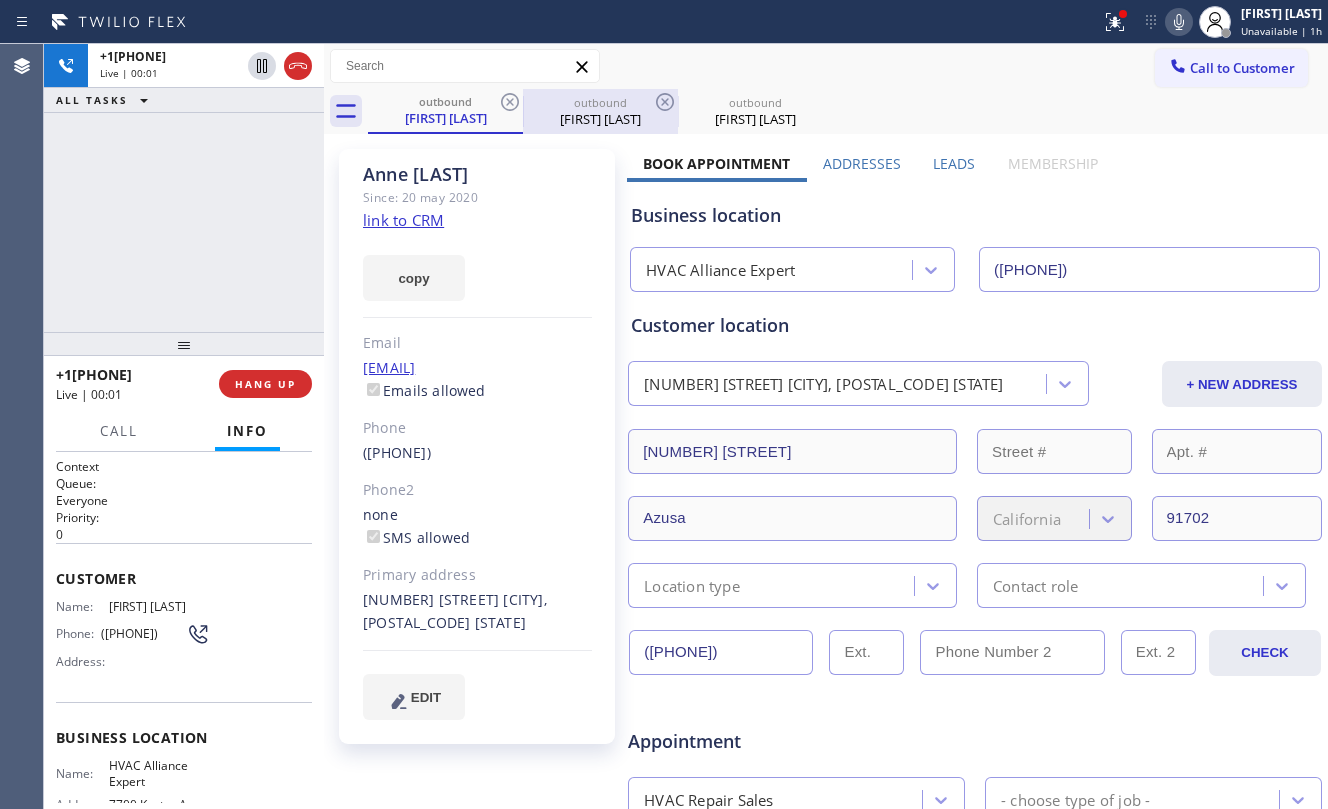 click 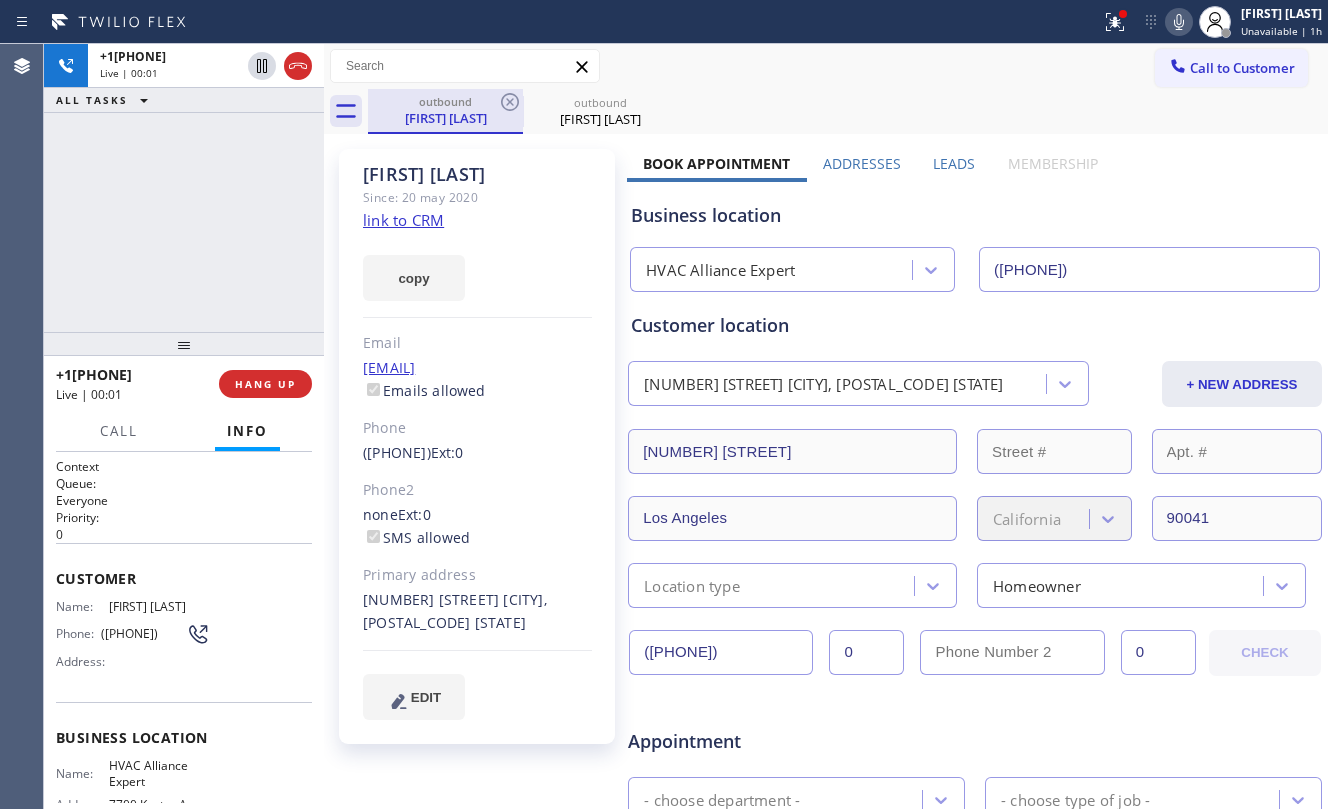 click on "Ian Peterson" at bounding box center (445, 118) 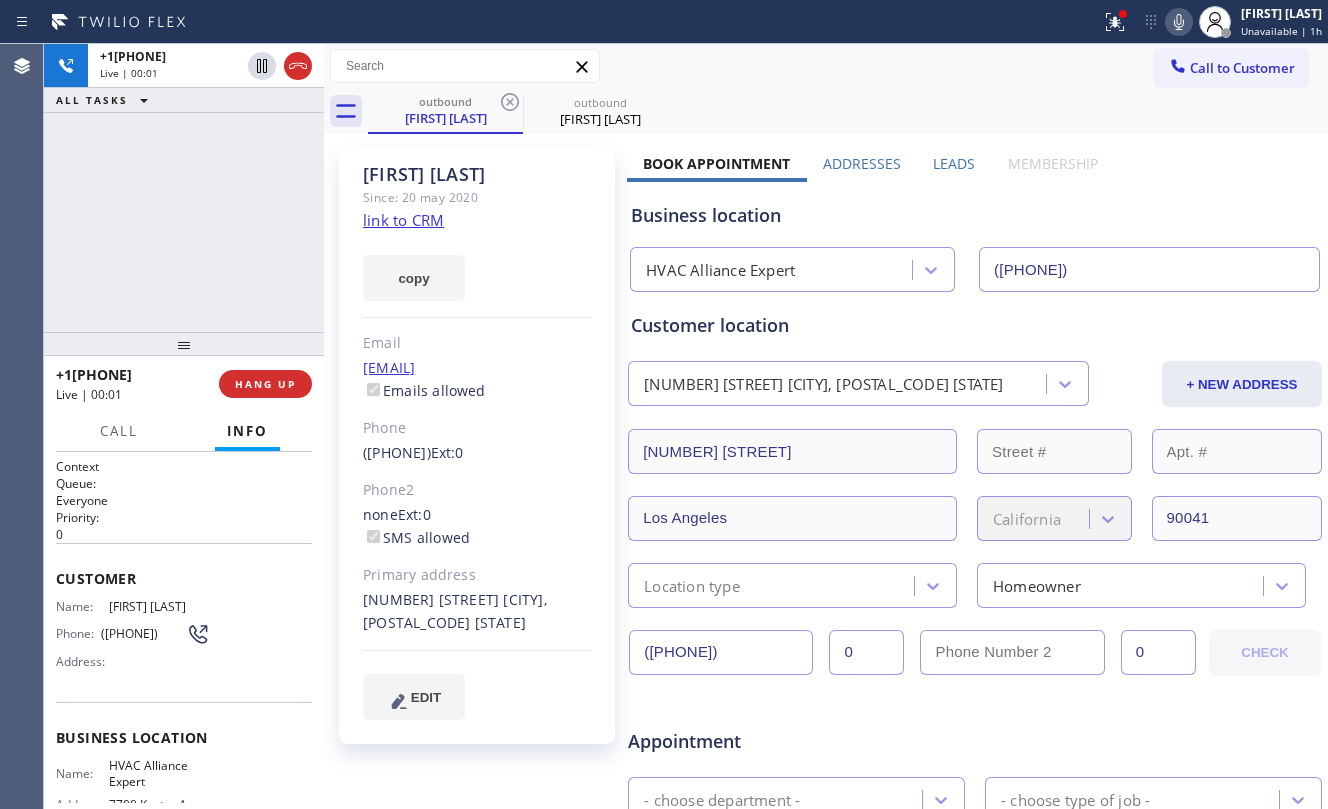 click on "+12678648254 Live | 00:01 ALL TASKS ALL TASKS ACTIVE TASKS TASKS IN WRAP UP" at bounding box center [184, 188] 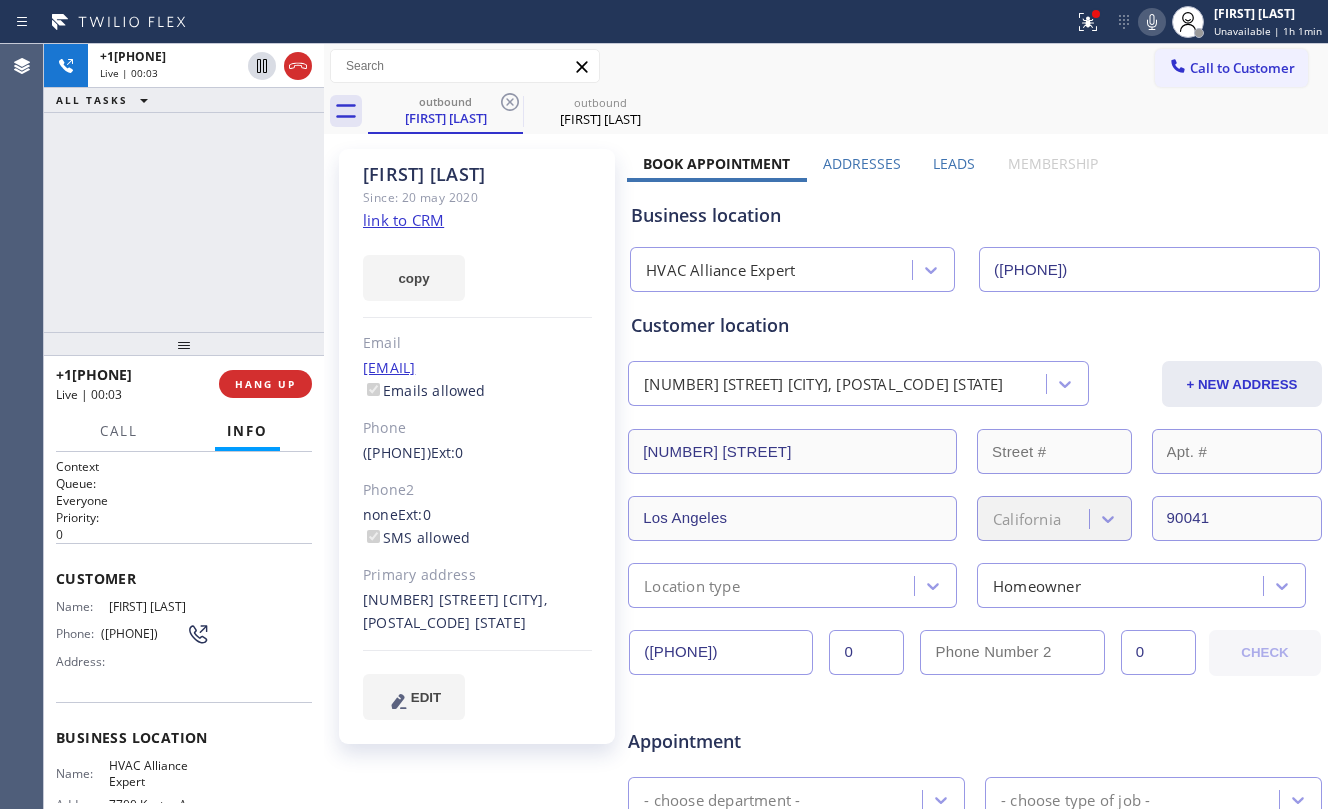 click on "link to CRM" 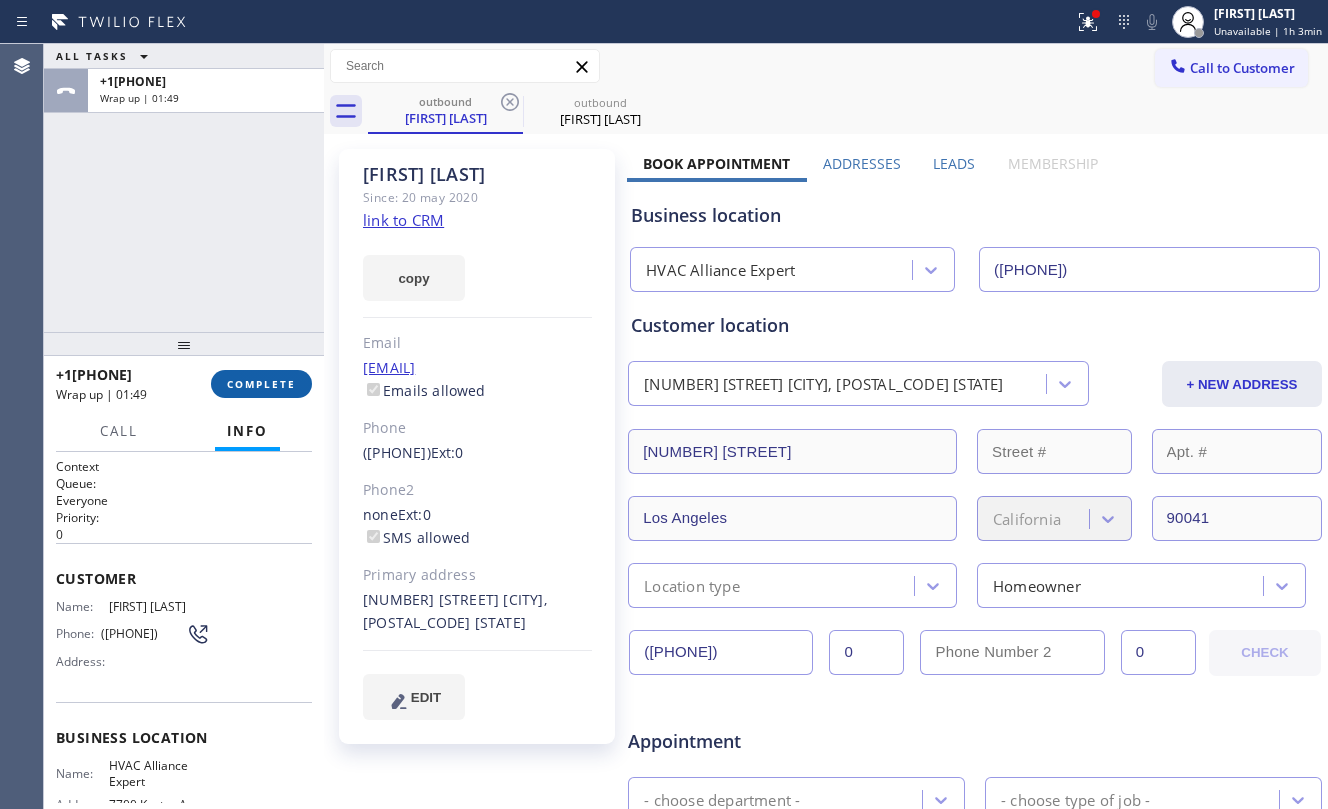 click on "COMPLETE" at bounding box center (261, 384) 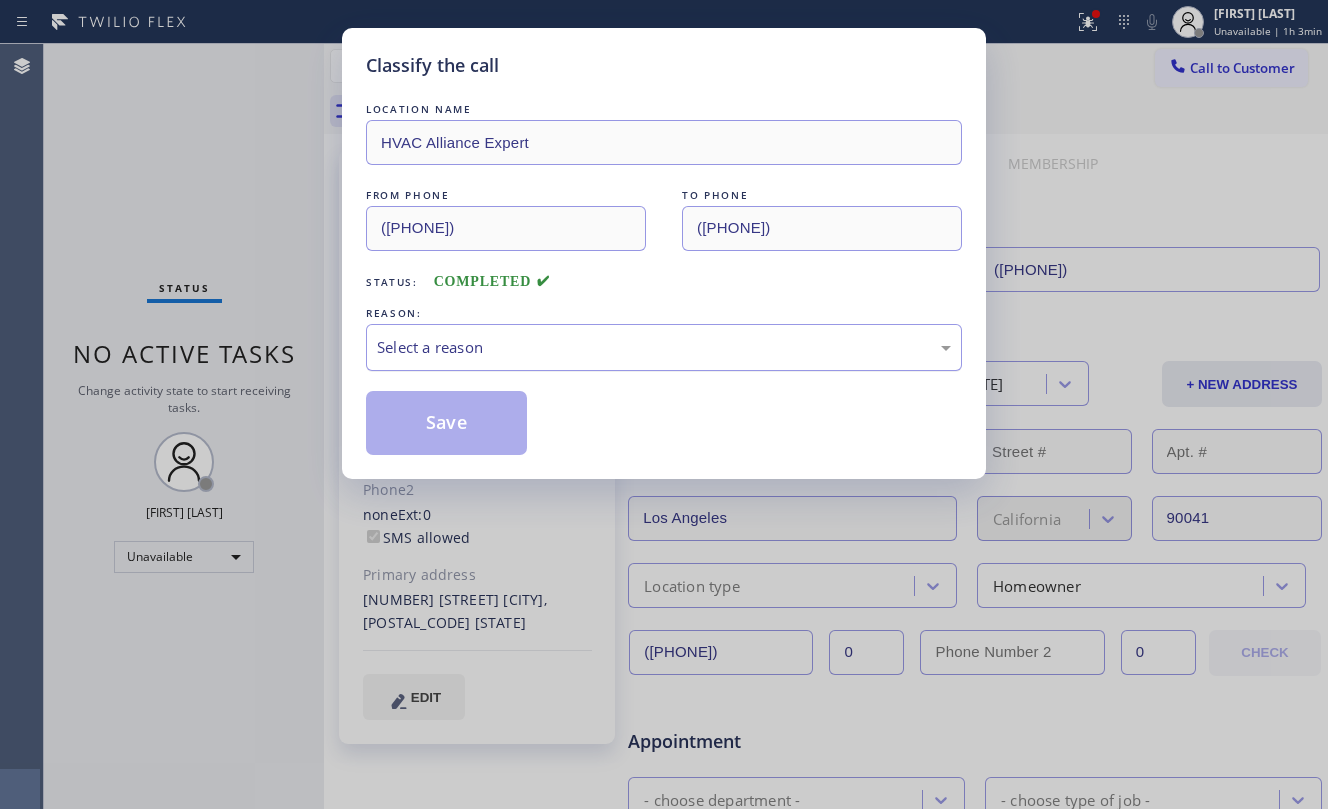 click on "Select a reason" at bounding box center (664, 347) 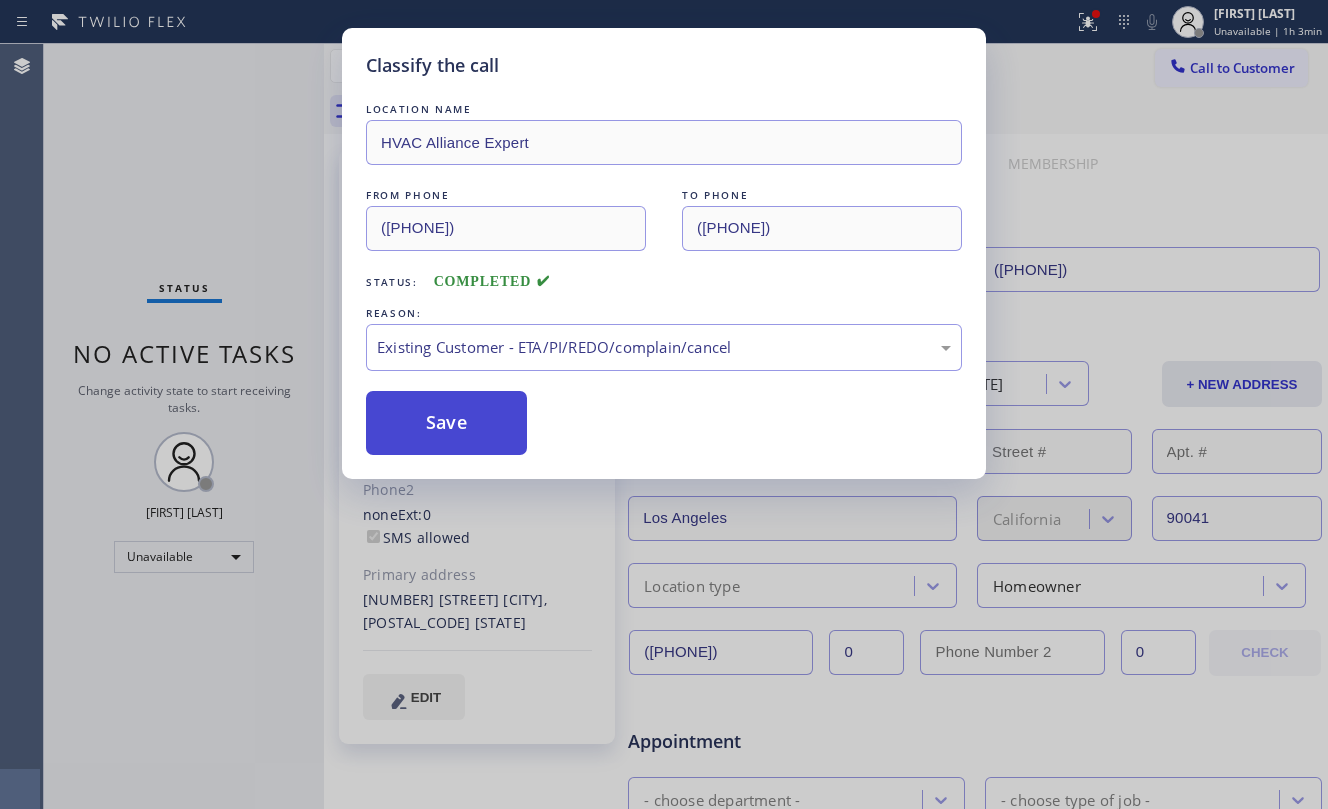 click on "Save" at bounding box center [446, 423] 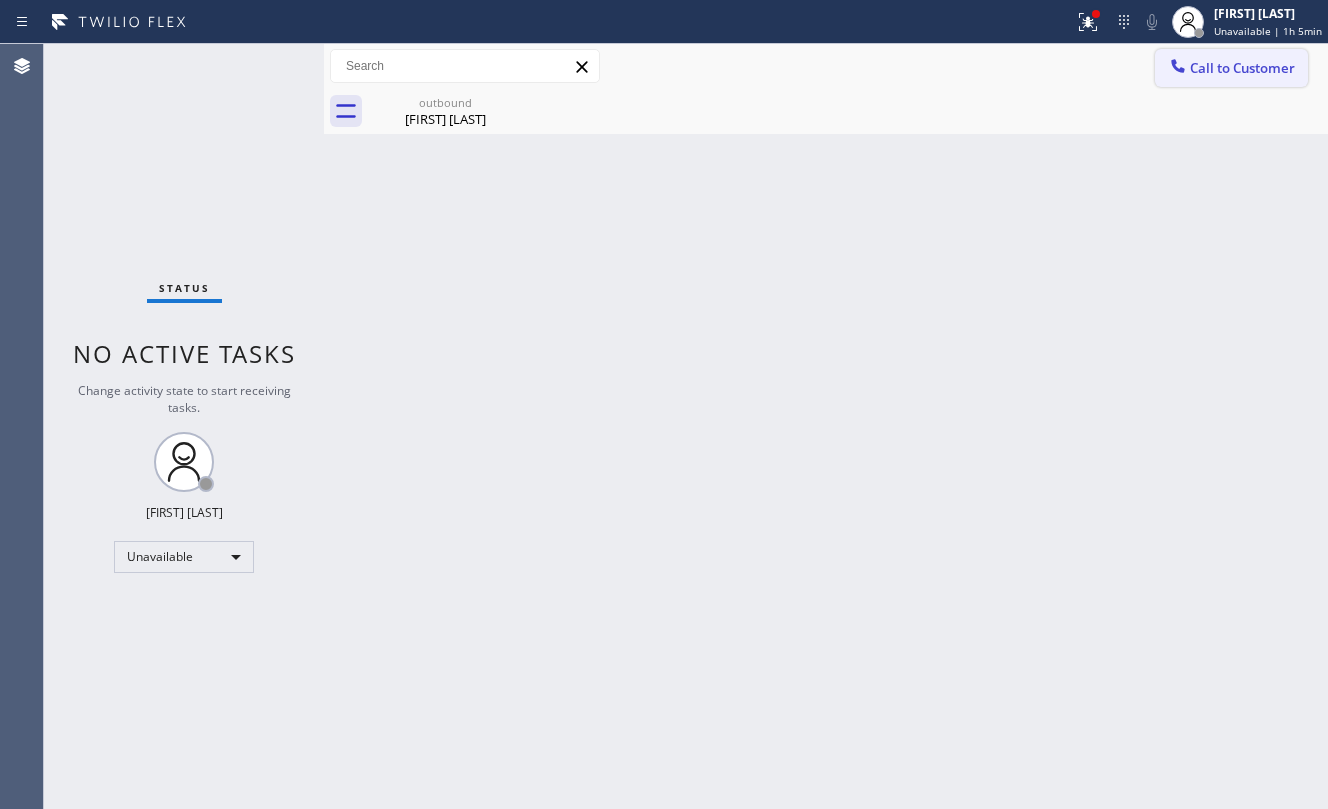 click at bounding box center (1178, 68) 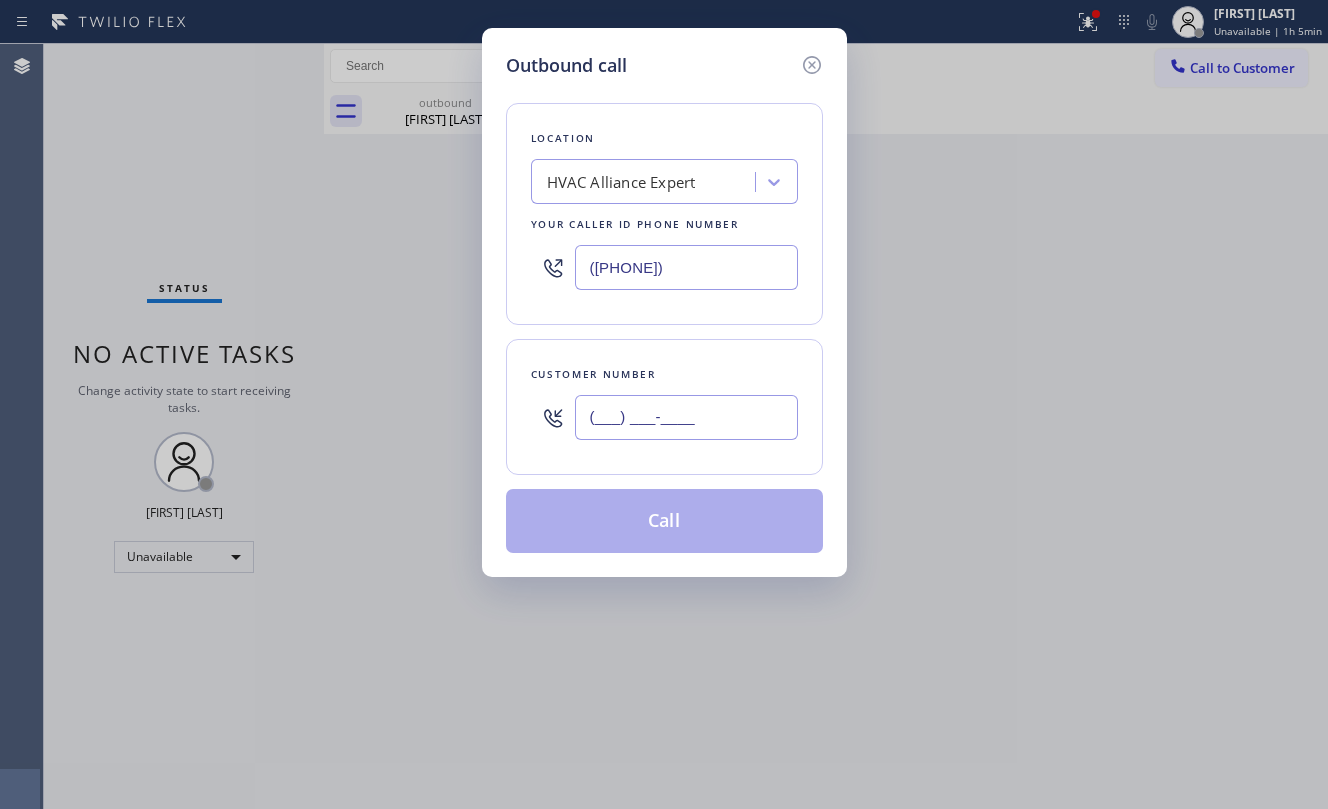 click on "(___) ___-____" at bounding box center [686, 417] 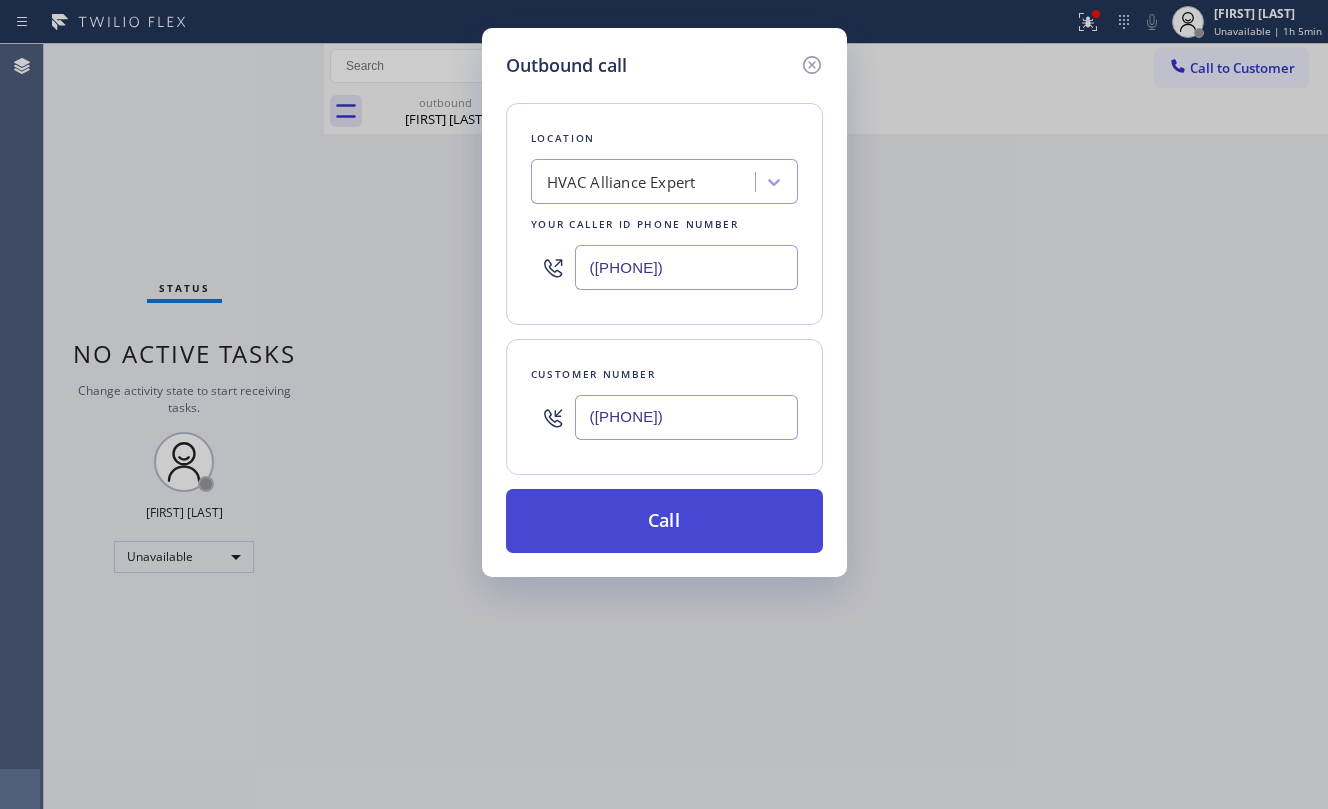 type on "(818) 531-1232" 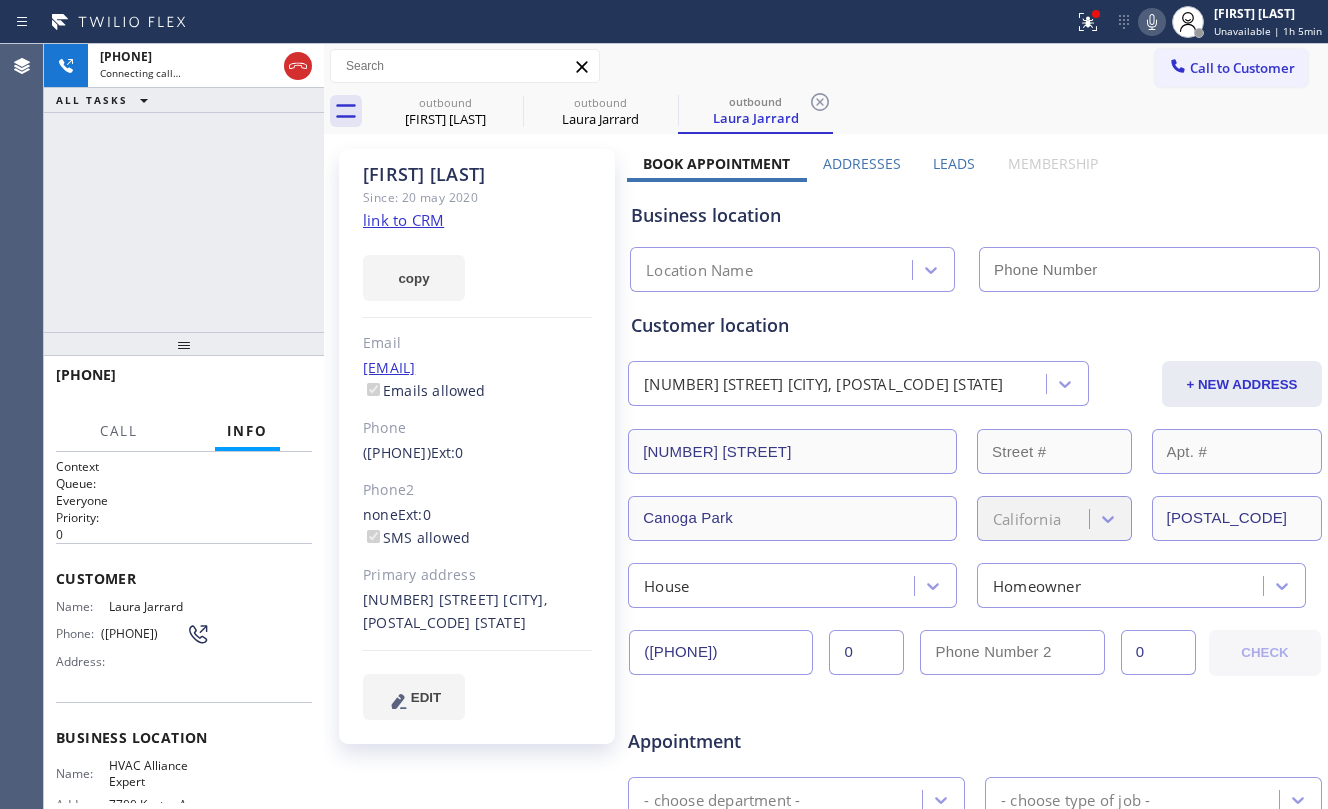 type on "[PHONE]" 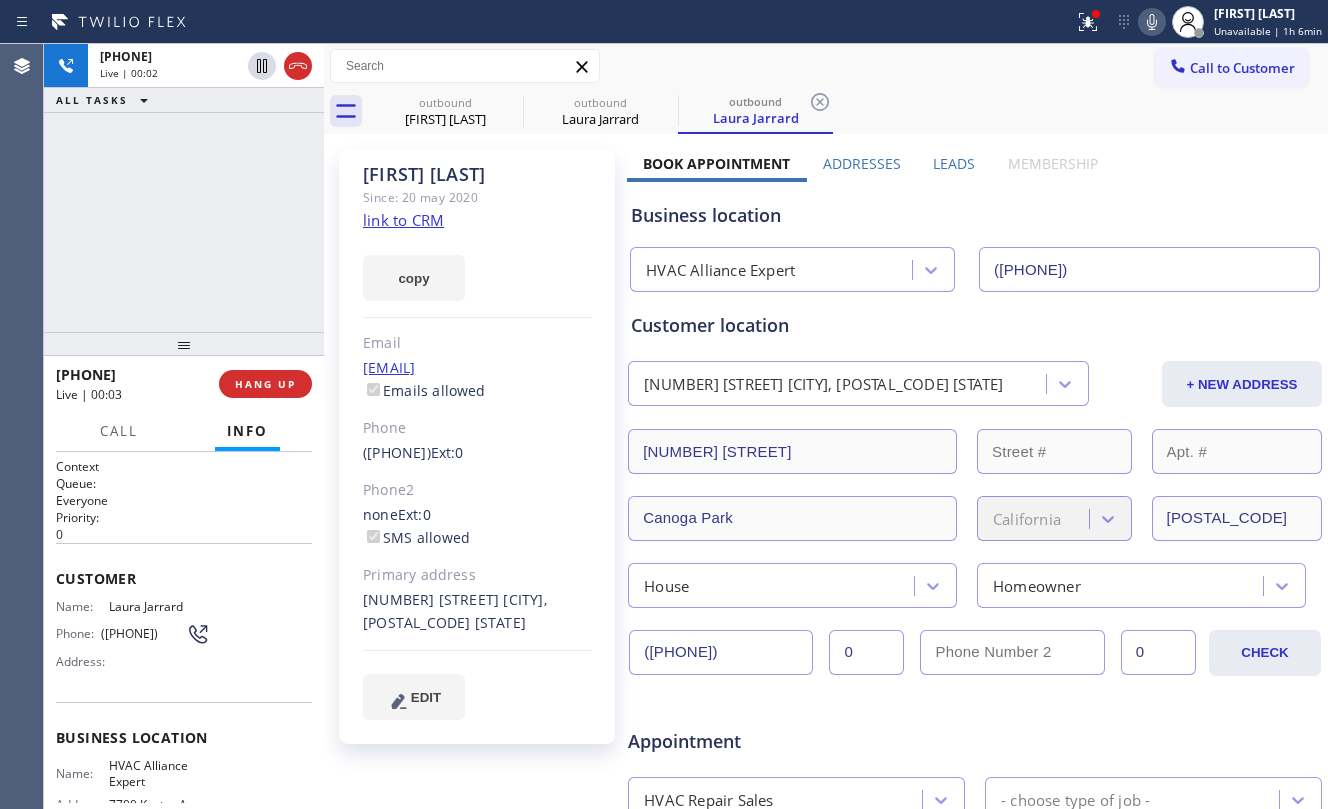 drag, startPoint x: 213, startPoint y: 246, endPoint x: 221, endPoint y: 253, distance: 10.630146 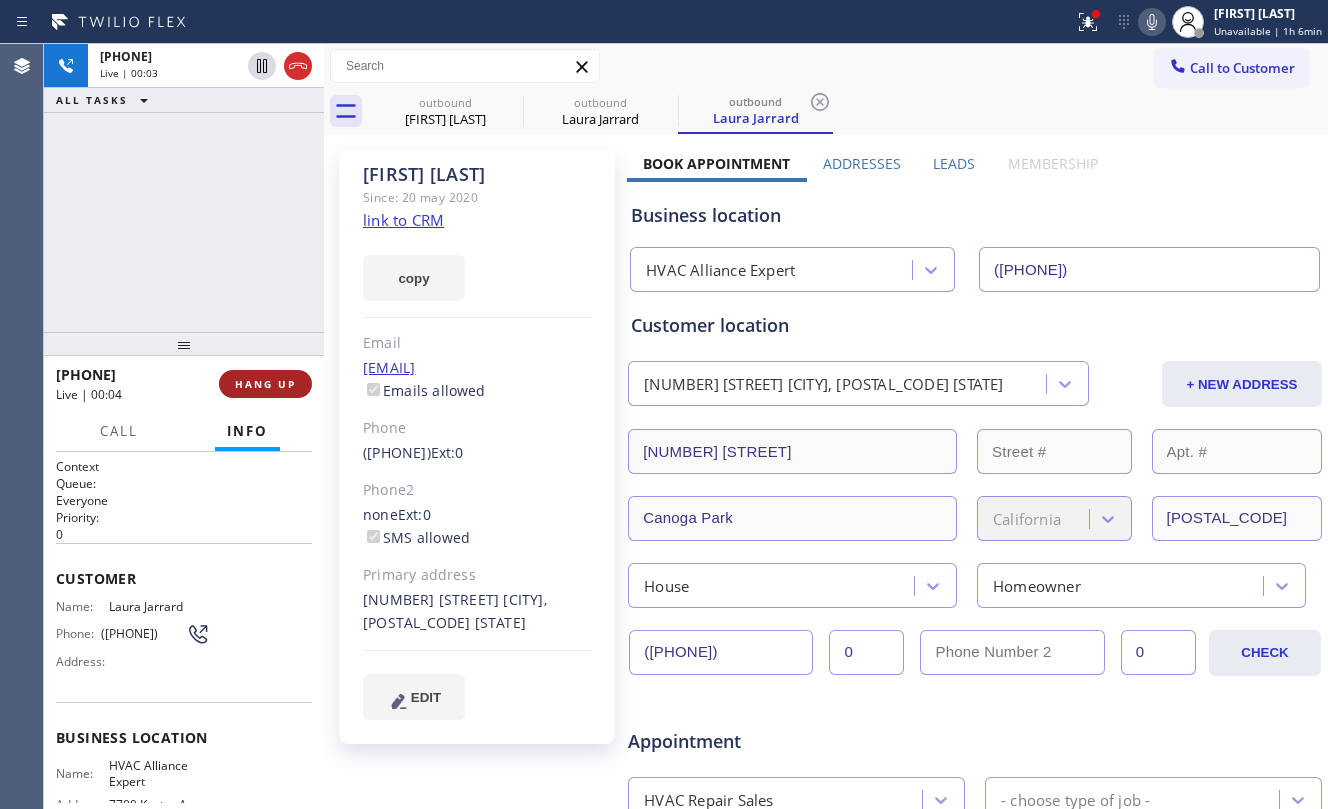 click on "HANG UP" at bounding box center (265, 384) 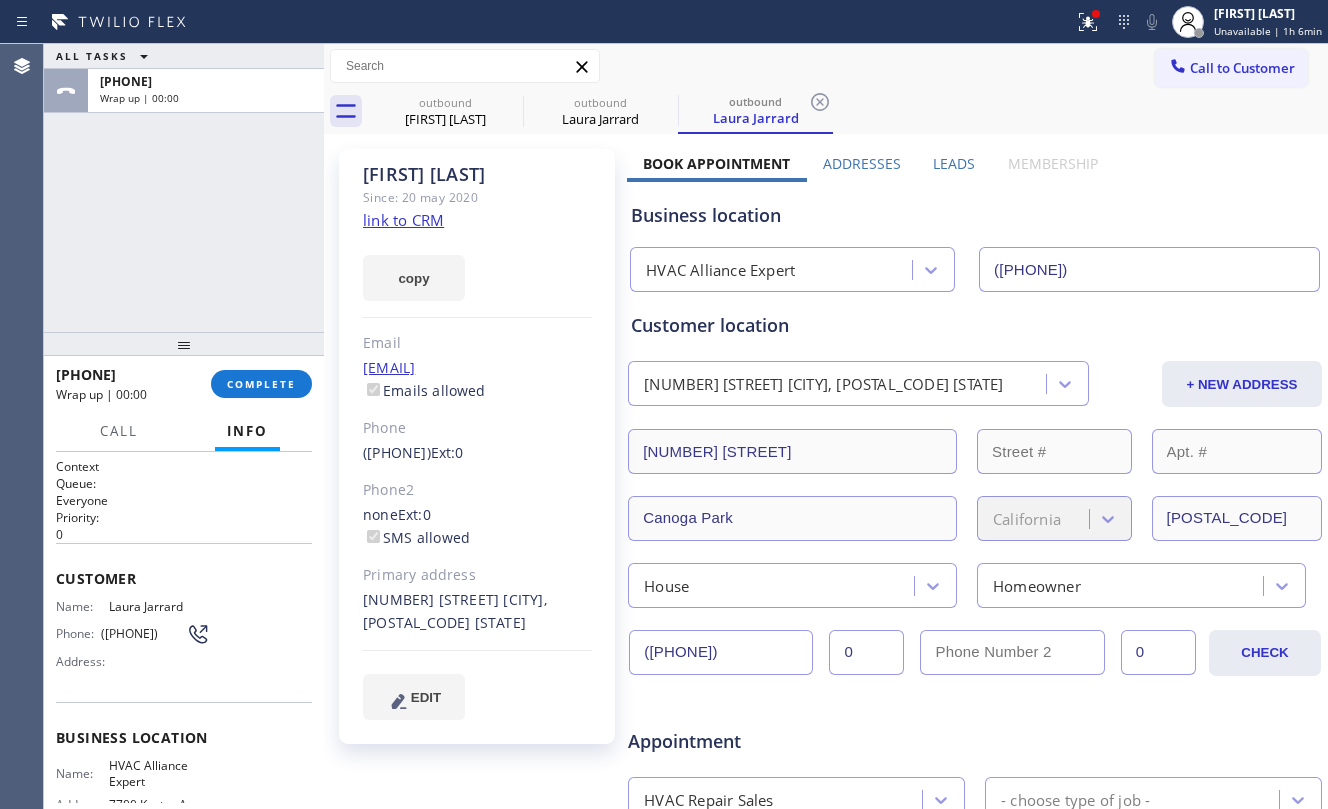 click on "copy" at bounding box center [477, 266] 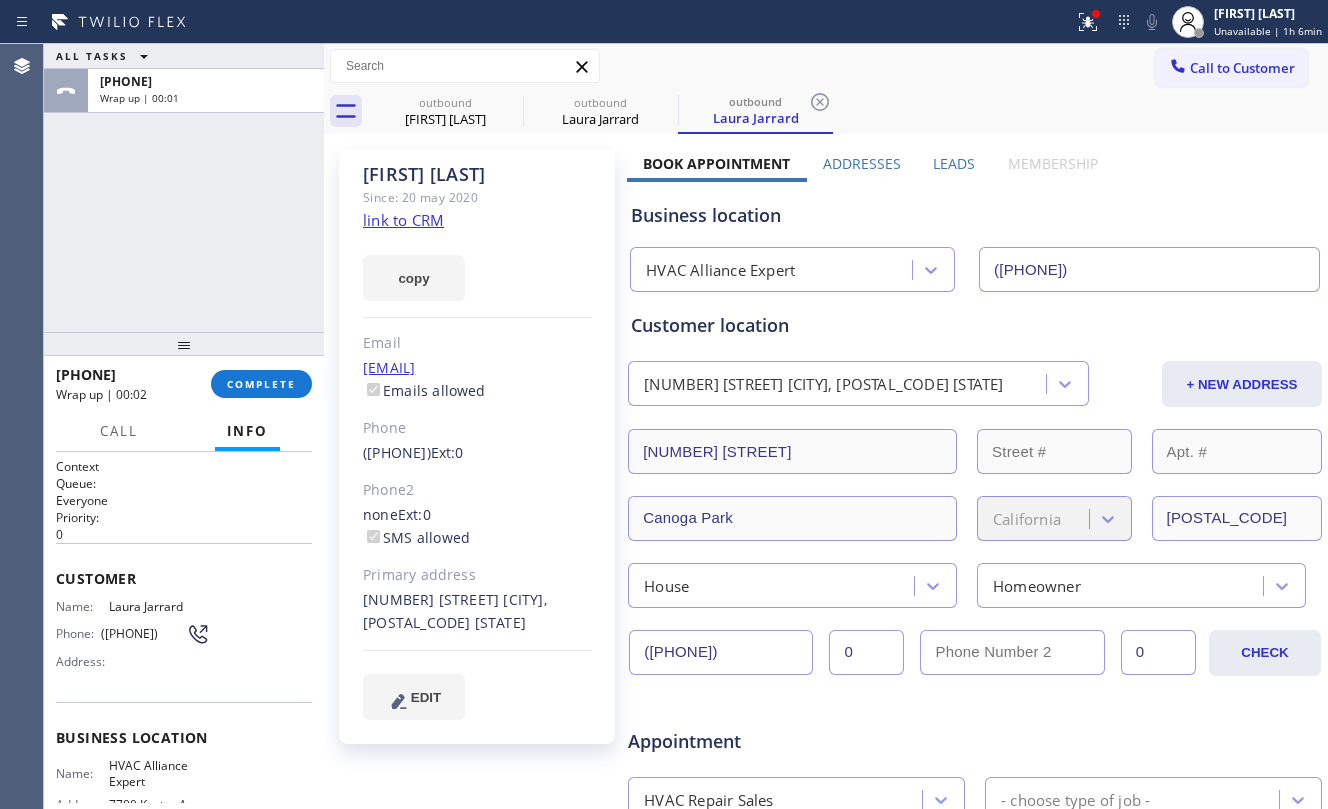 click on "link to CRM" 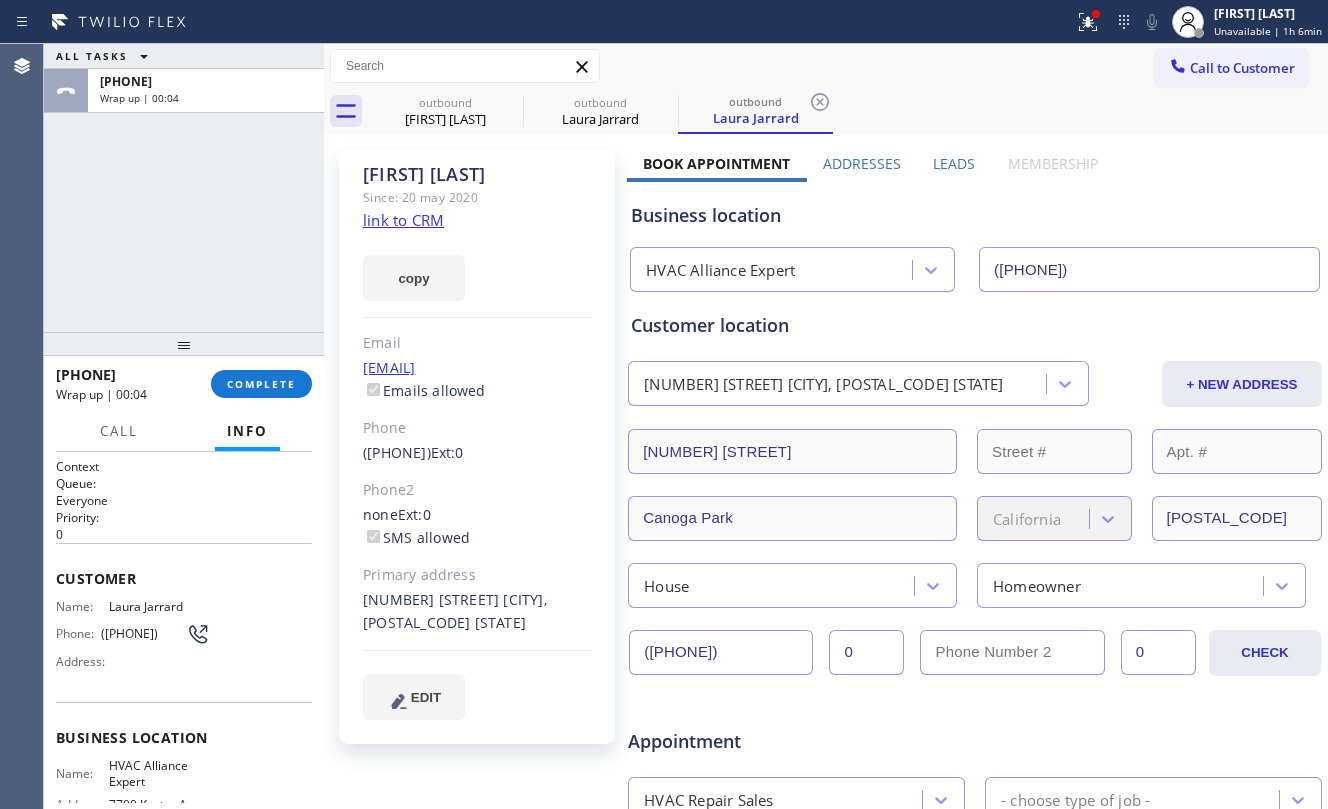 click on "+18185311232 Wrap up | 00:04 COMPLETE" at bounding box center [184, 384] 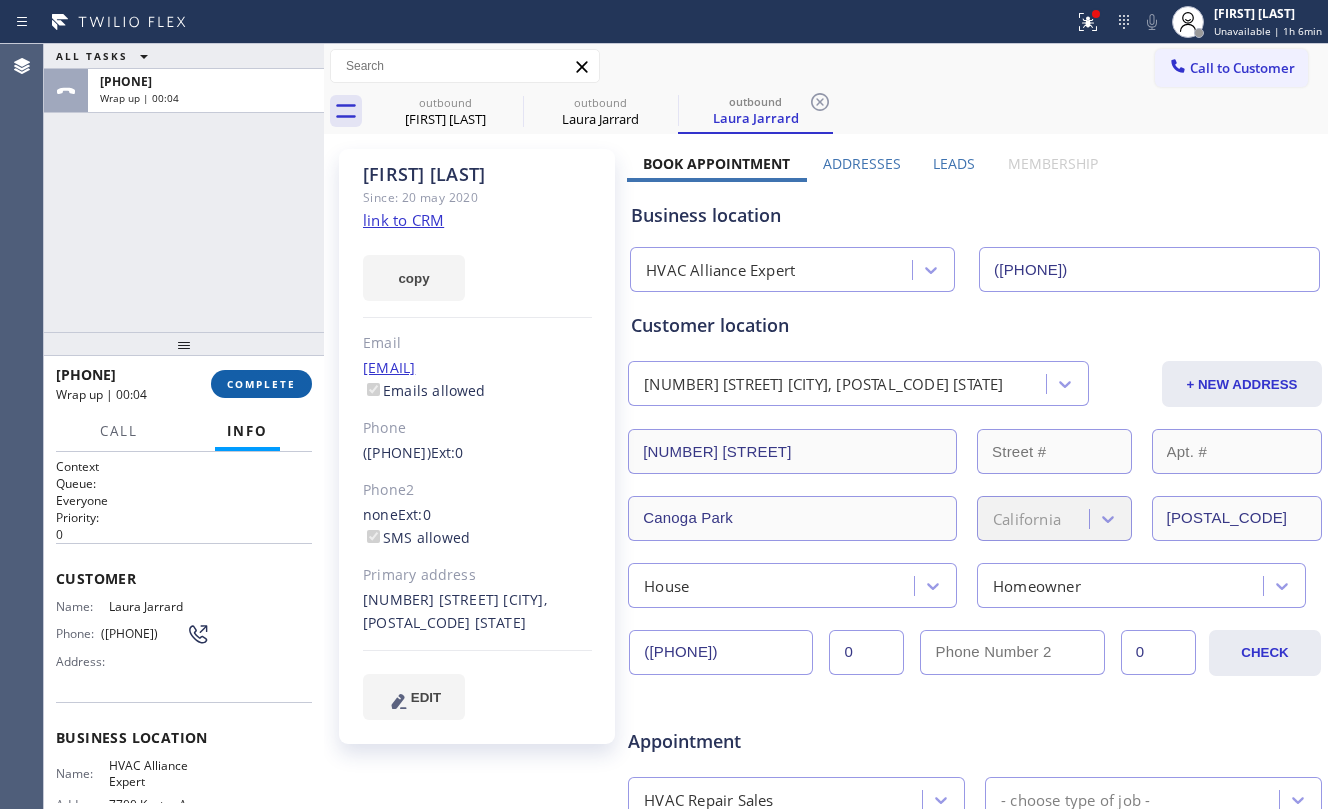 click on "COMPLETE" at bounding box center [261, 384] 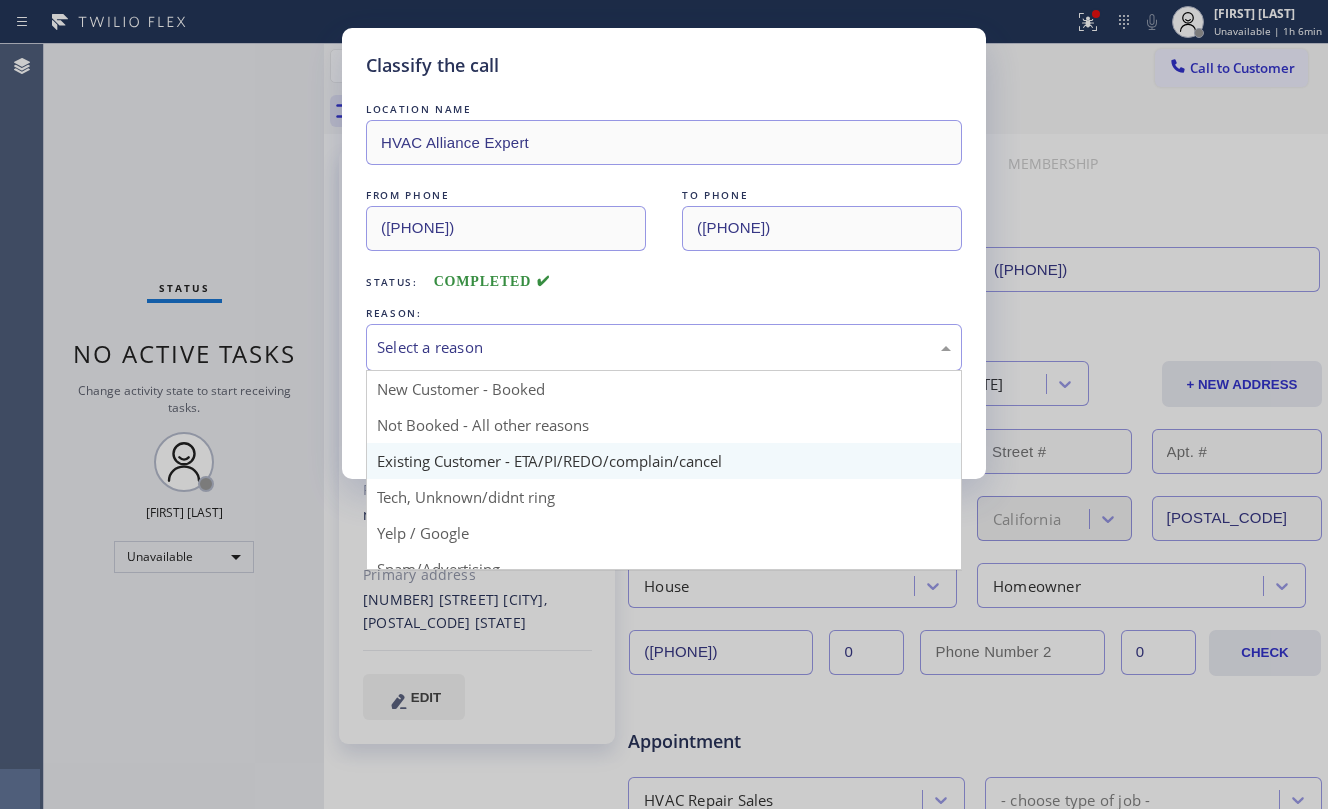 drag, startPoint x: 424, startPoint y: 346, endPoint x: 521, endPoint y: 473, distance: 159.80614 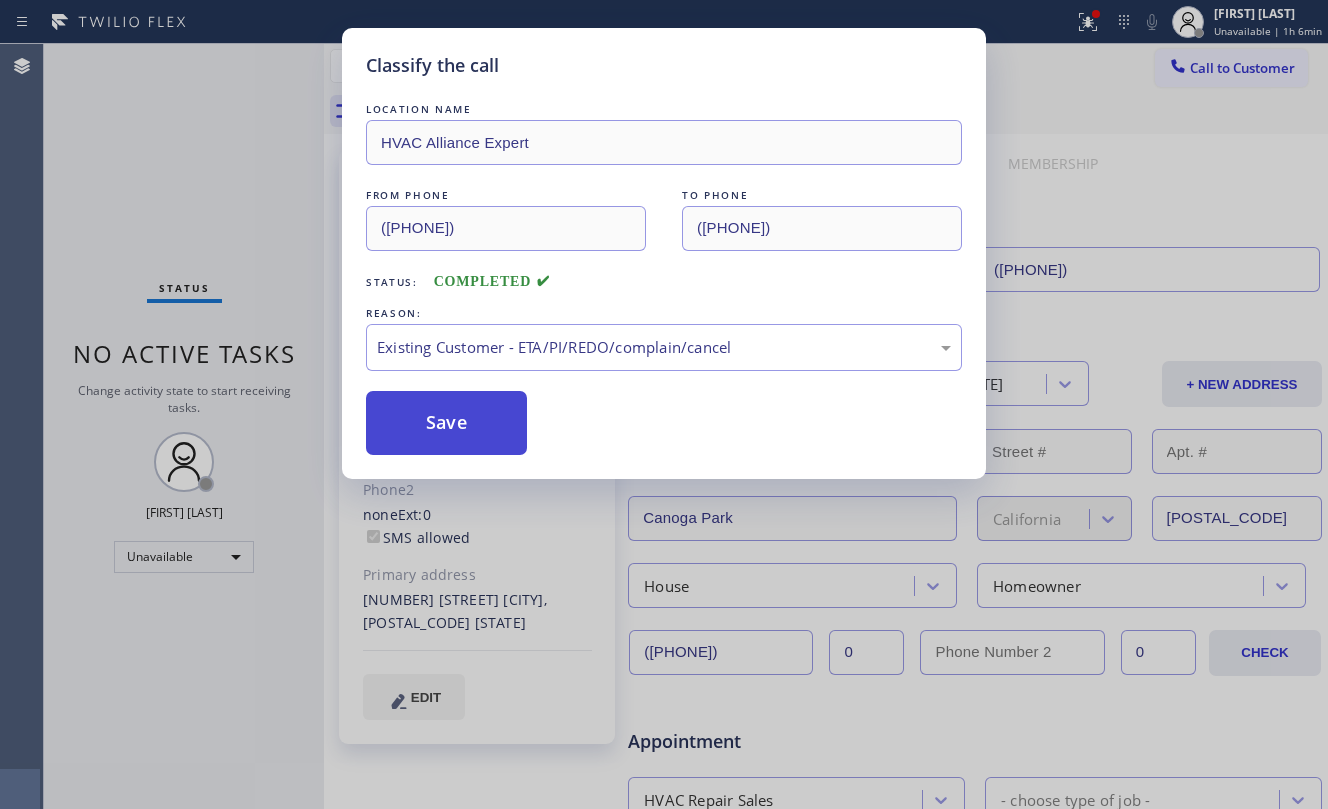 click on "Save" at bounding box center [446, 423] 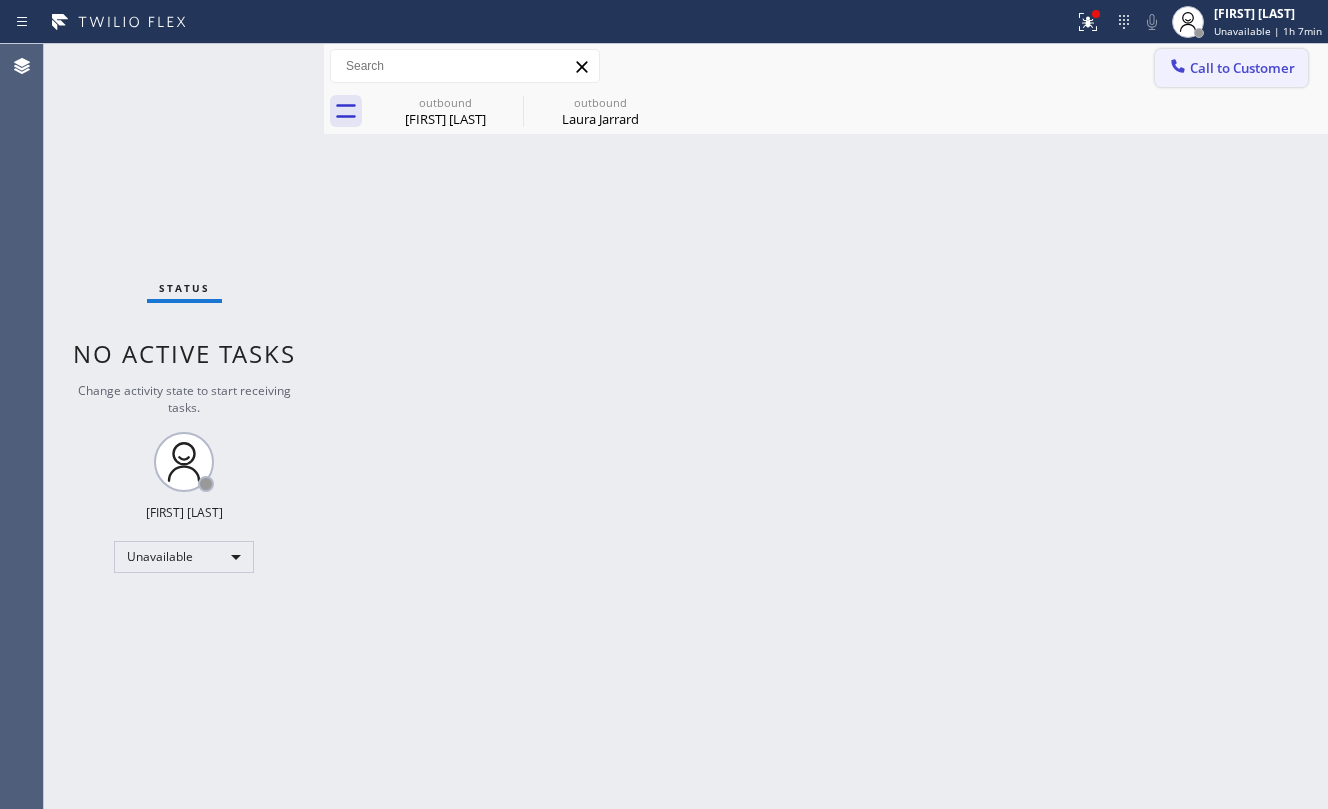 click on "Call to Customer" at bounding box center (1242, 68) 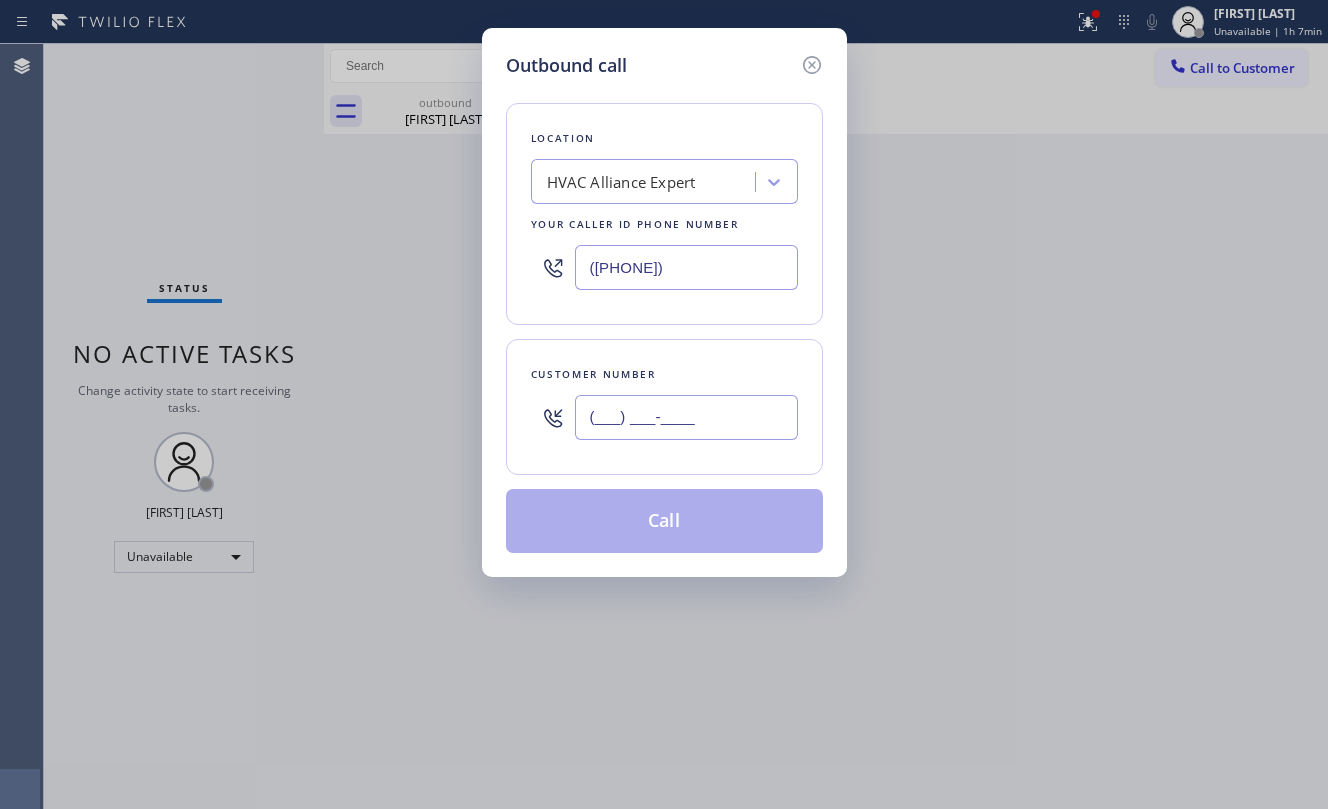 click on "(___) ___-____" at bounding box center [686, 417] 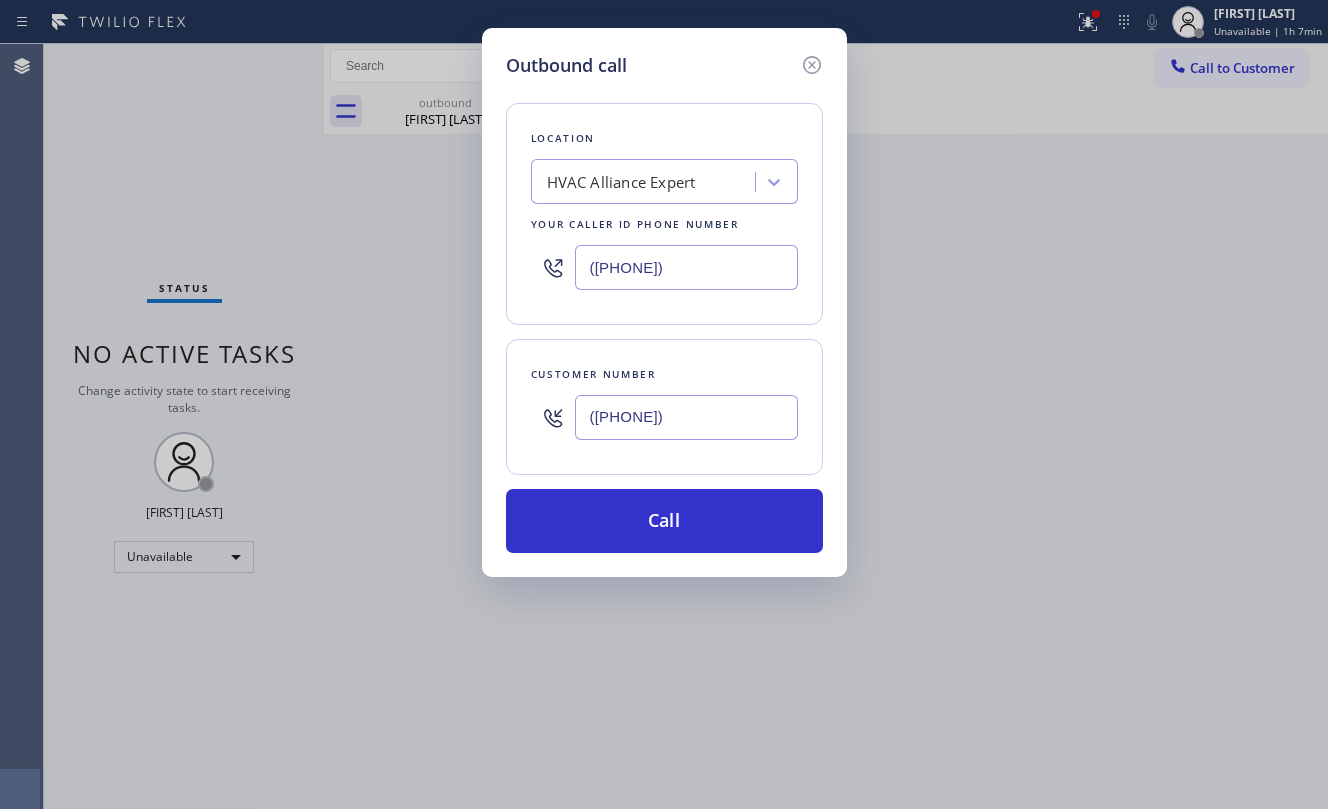 type on "(415) 786-9516" 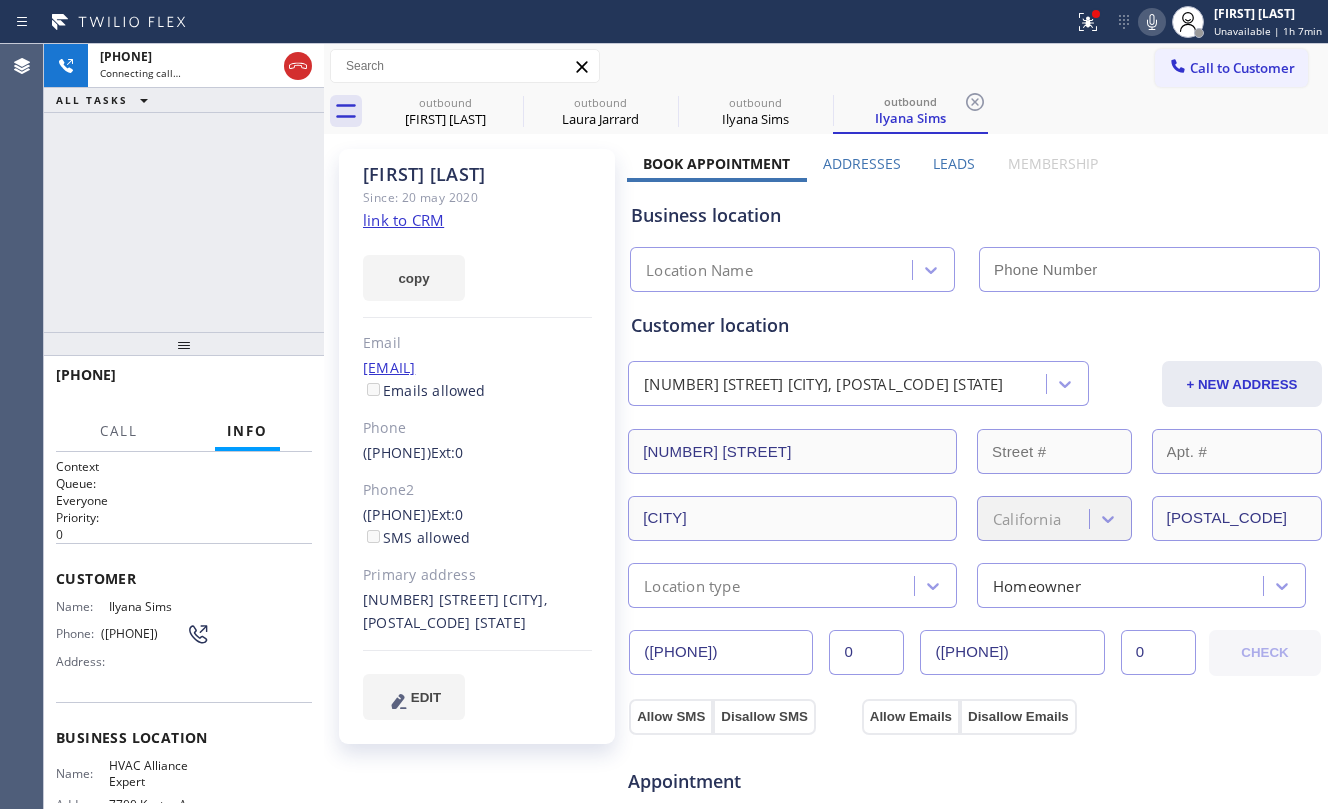 type on "[PHONE]" 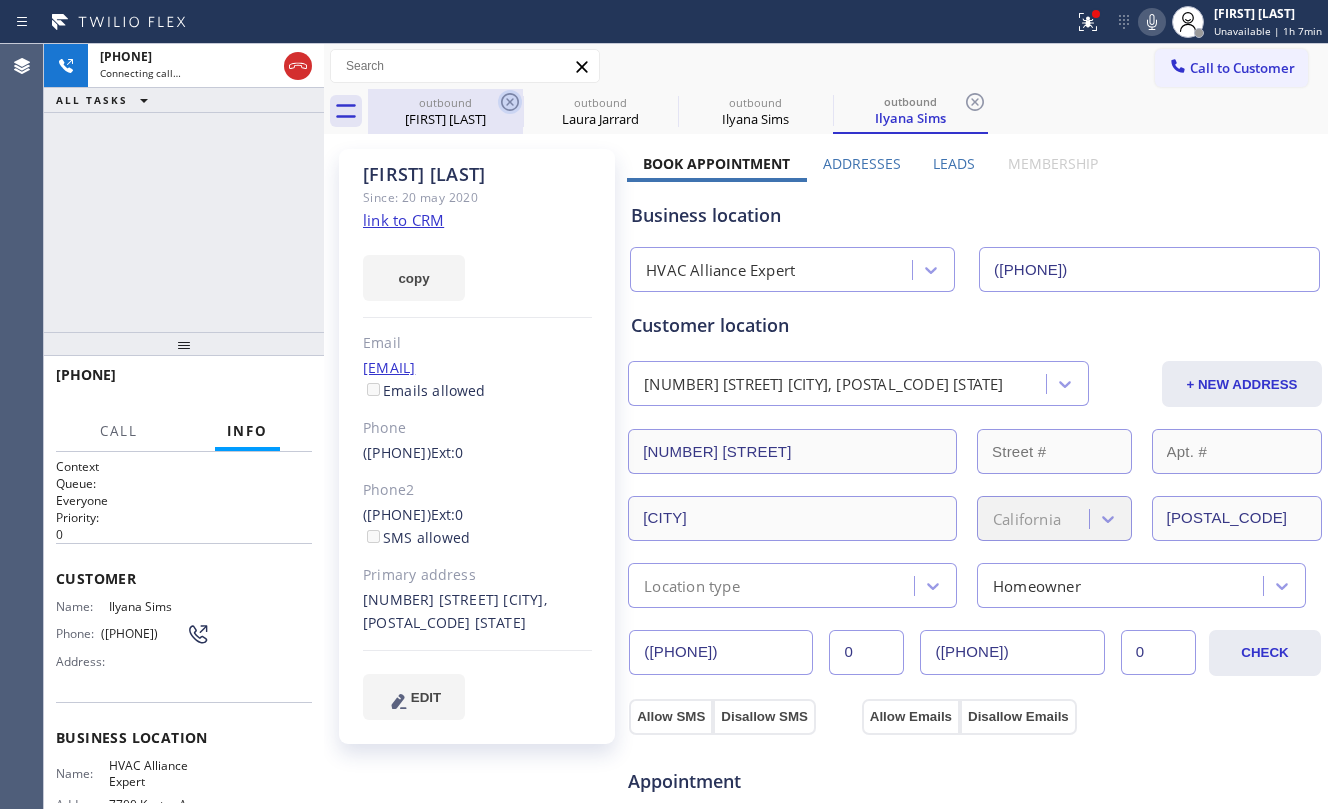 drag, startPoint x: 484, startPoint y: 106, endPoint x: 510, endPoint y: 93, distance: 29.068884 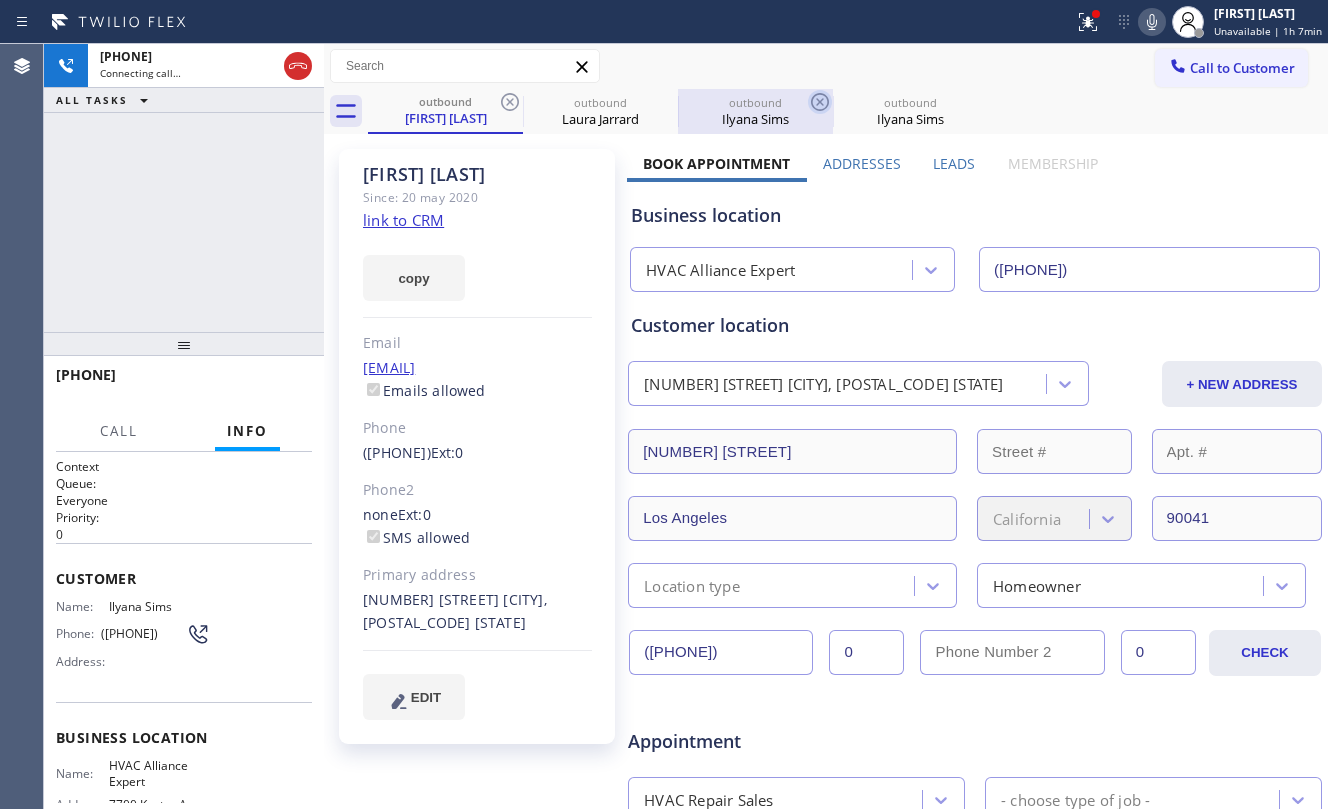 click 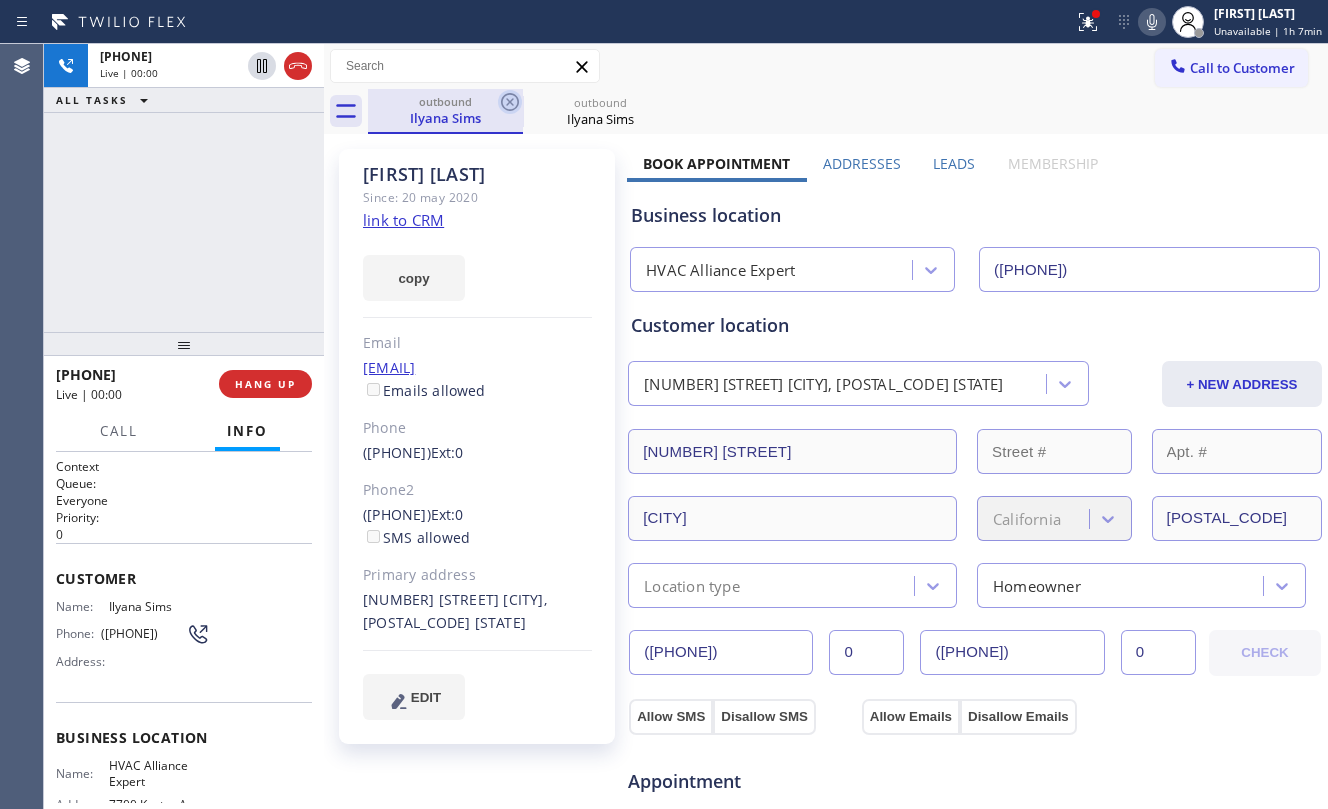 click 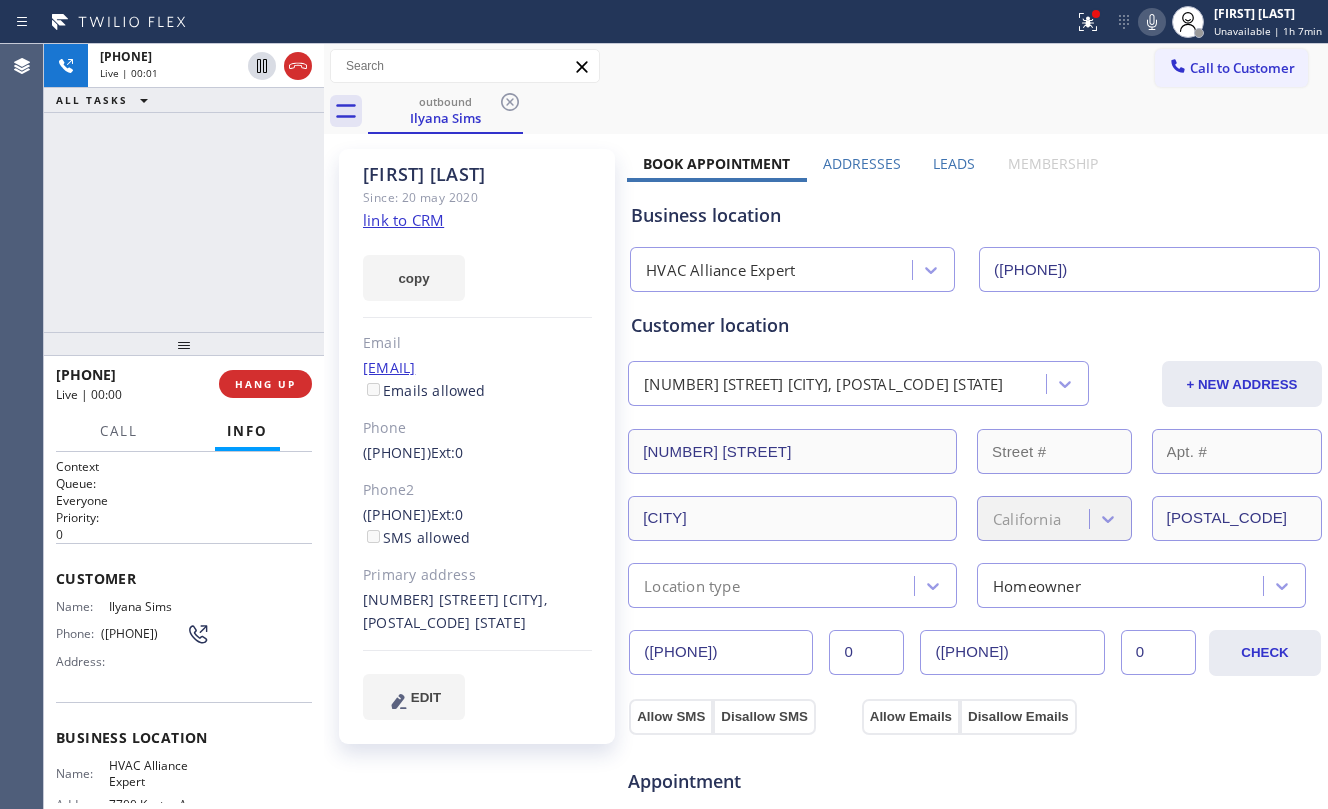 click on "+14157869516 Live | 00:01 ALL TASKS ALL TASKS ACTIVE TASKS TASKS IN WRAP UP" at bounding box center [184, 188] 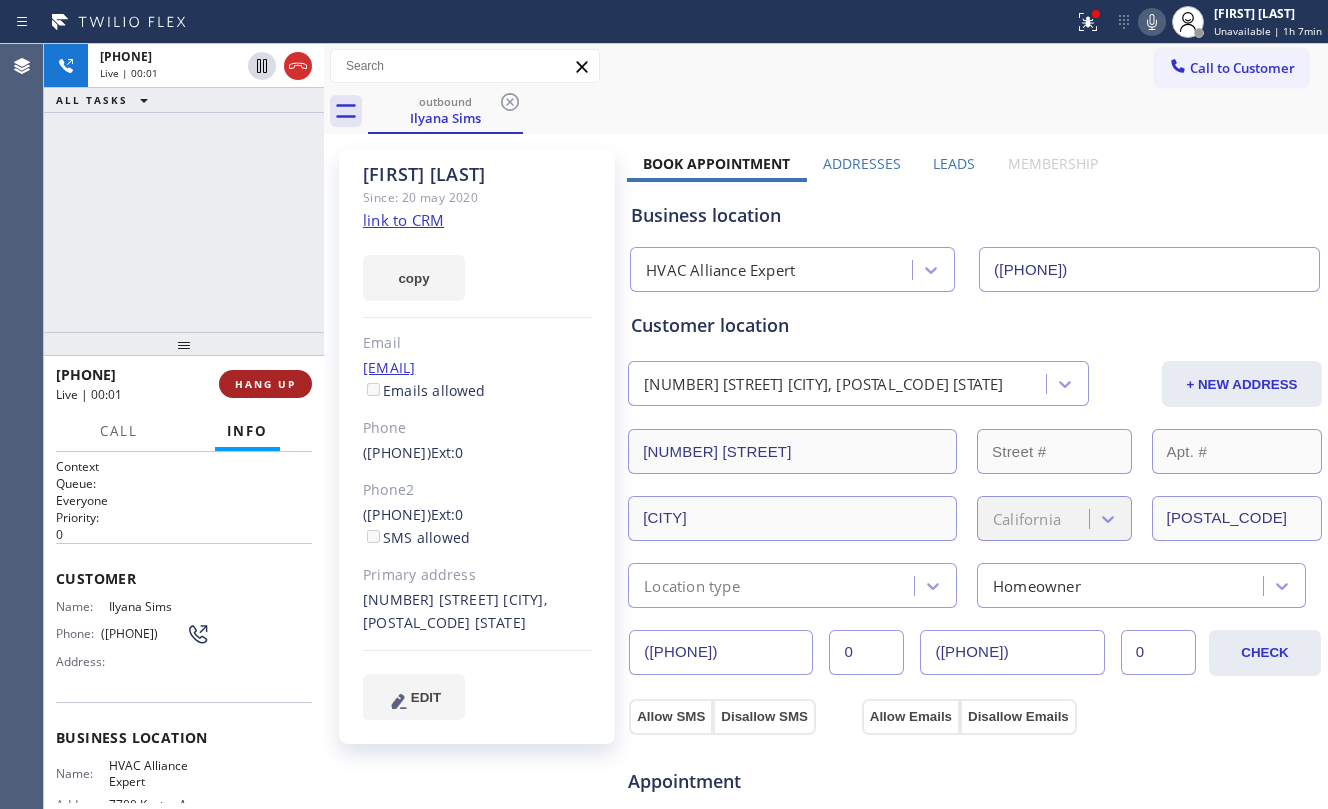 click on "HANG UP" at bounding box center (265, 384) 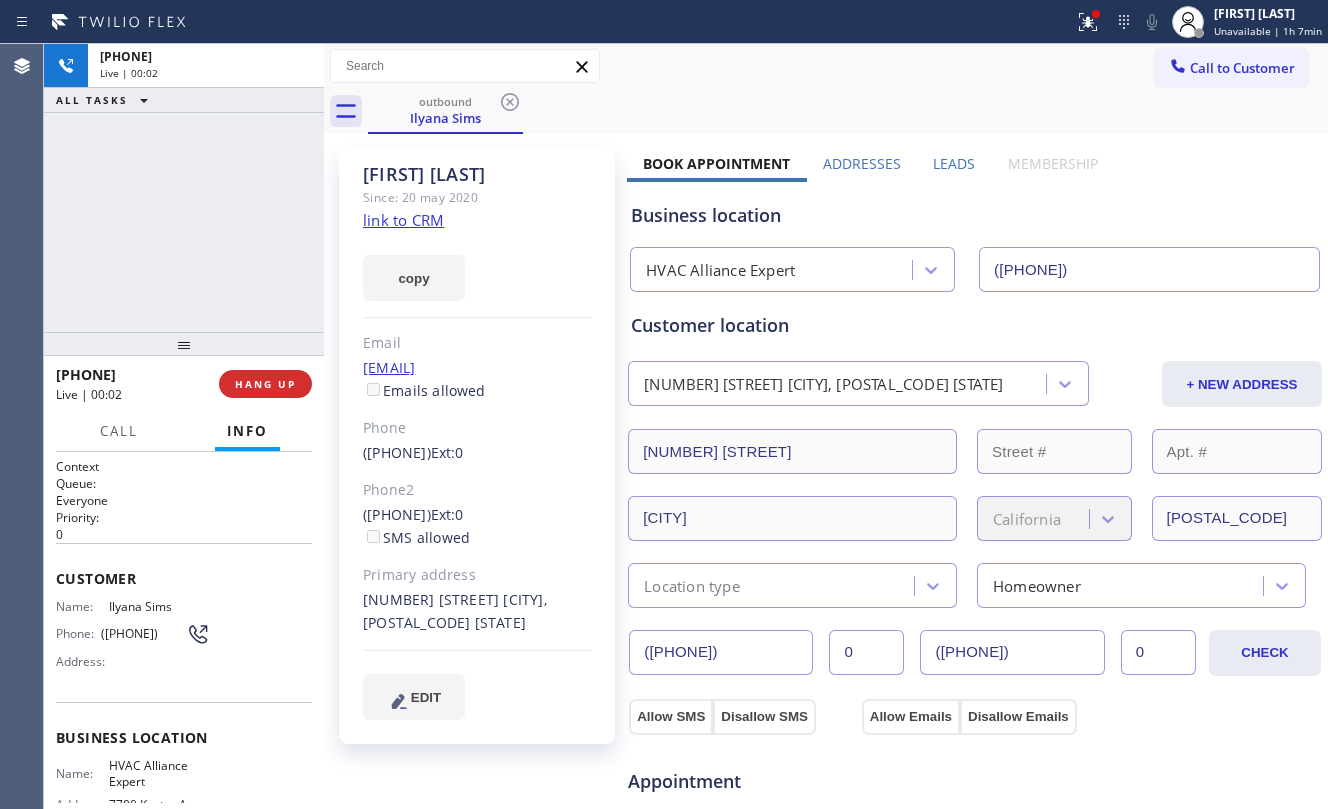 click on "+14157869516 Live | 00:02 ALL TASKS ALL TASKS ACTIVE TASKS TASKS IN WRAP UP" at bounding box center [184, 188] 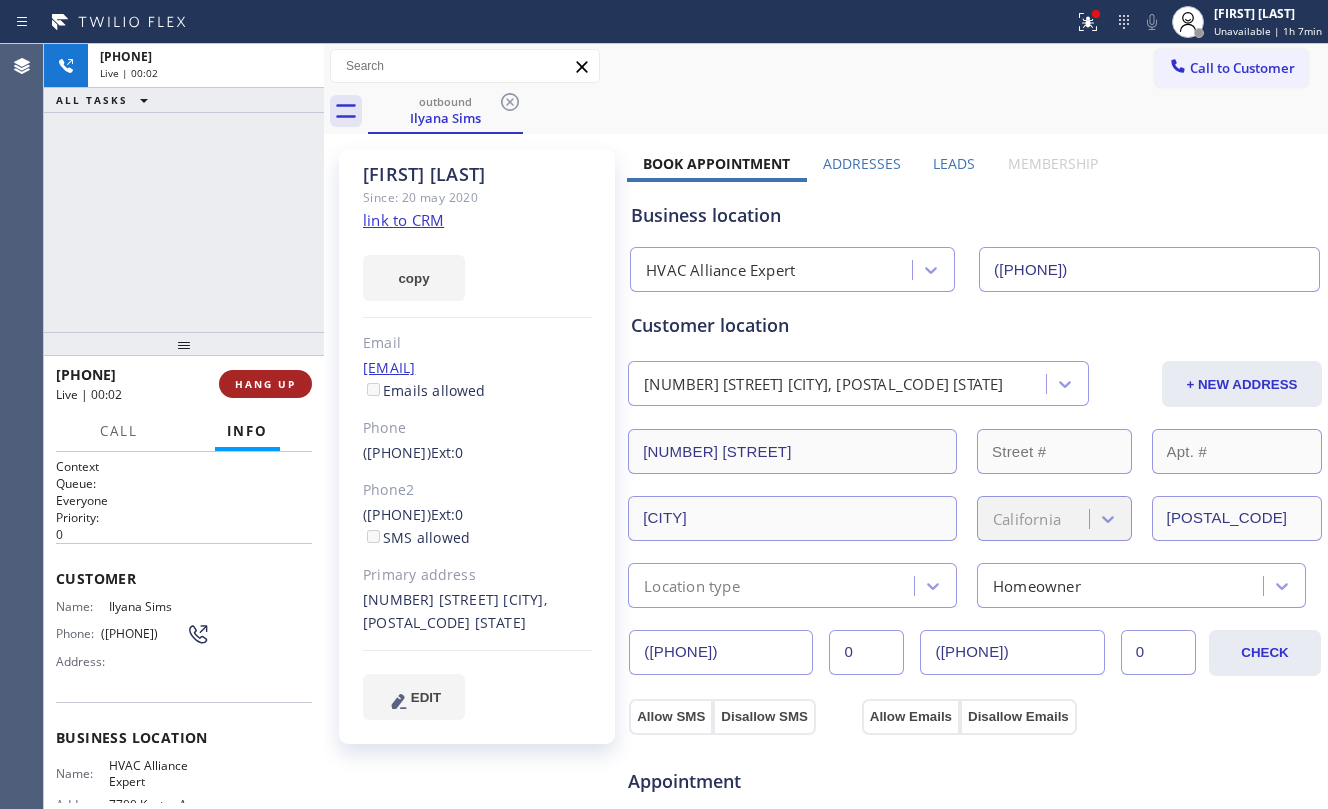 click on "HANG UP" at bounding box center [265, 384] 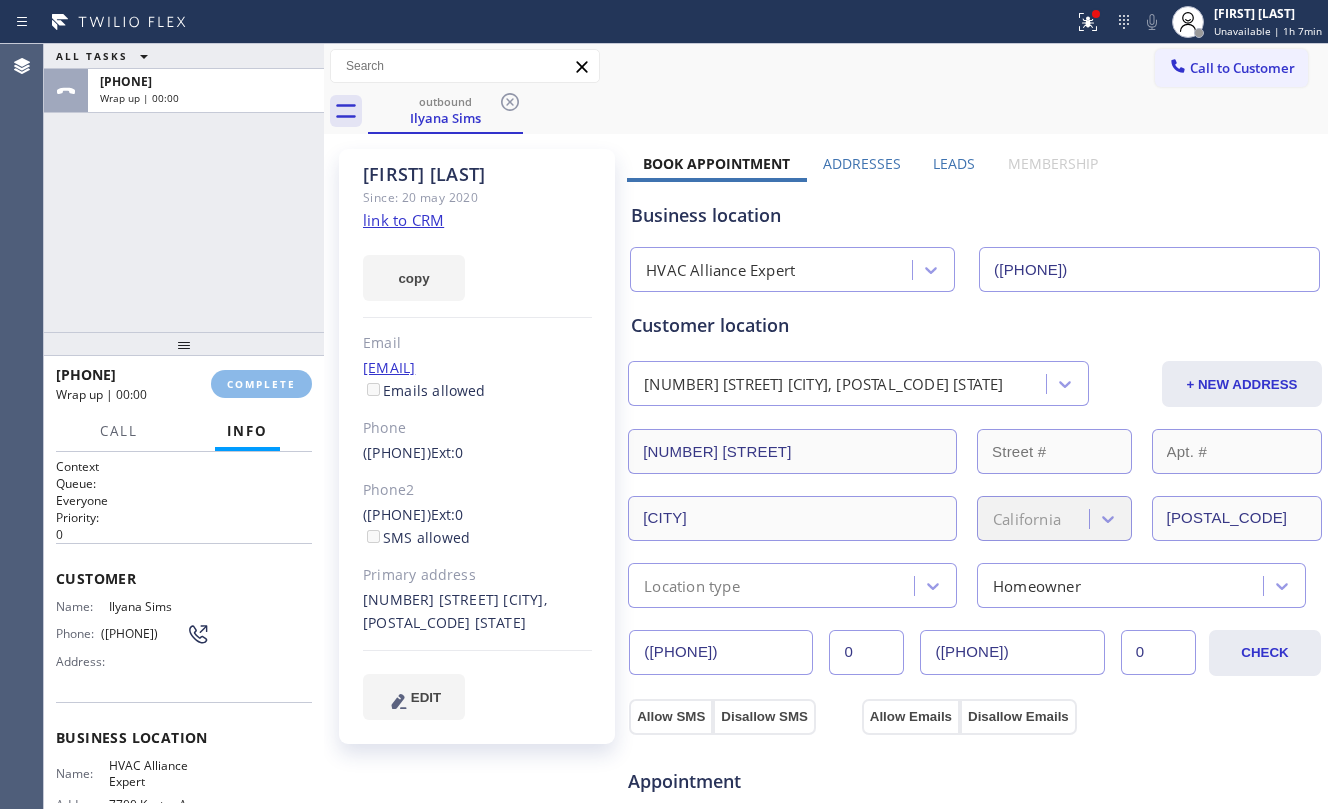 drag, startPoint x: 160, startPoint y: 210, endPoint x: 238, endPoint y: 250, distance: 87.658424 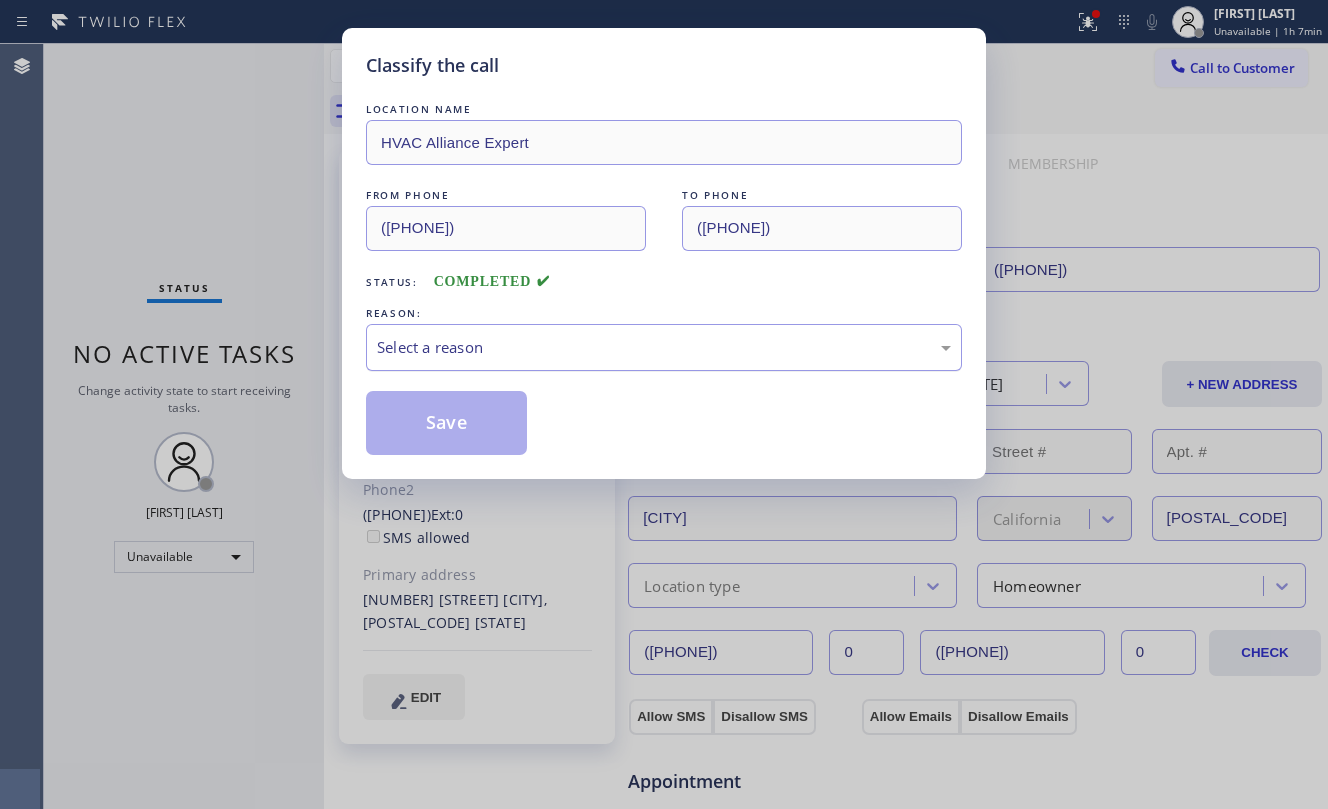 click on "Select a reason" at bounding box center [664, 347] 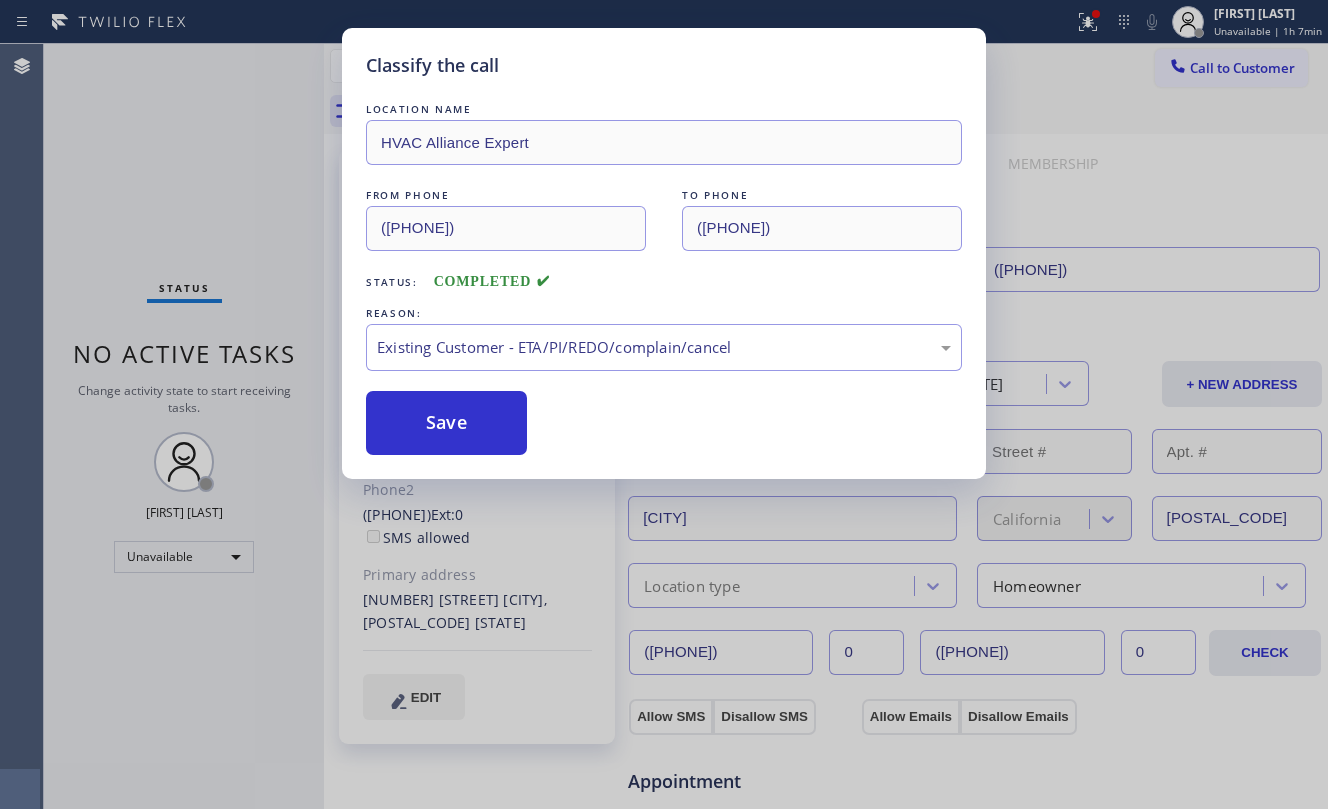 click on "LOCATION NAME HVAC Alliance Expert FROM PHONE (323) 991-9198 TO PHONE (415) 786-9516 Status: COMPLETED REASON: Existing Customer - ETA/PI/REDO/complain/cancel Save" at bounding box center [664, 277] 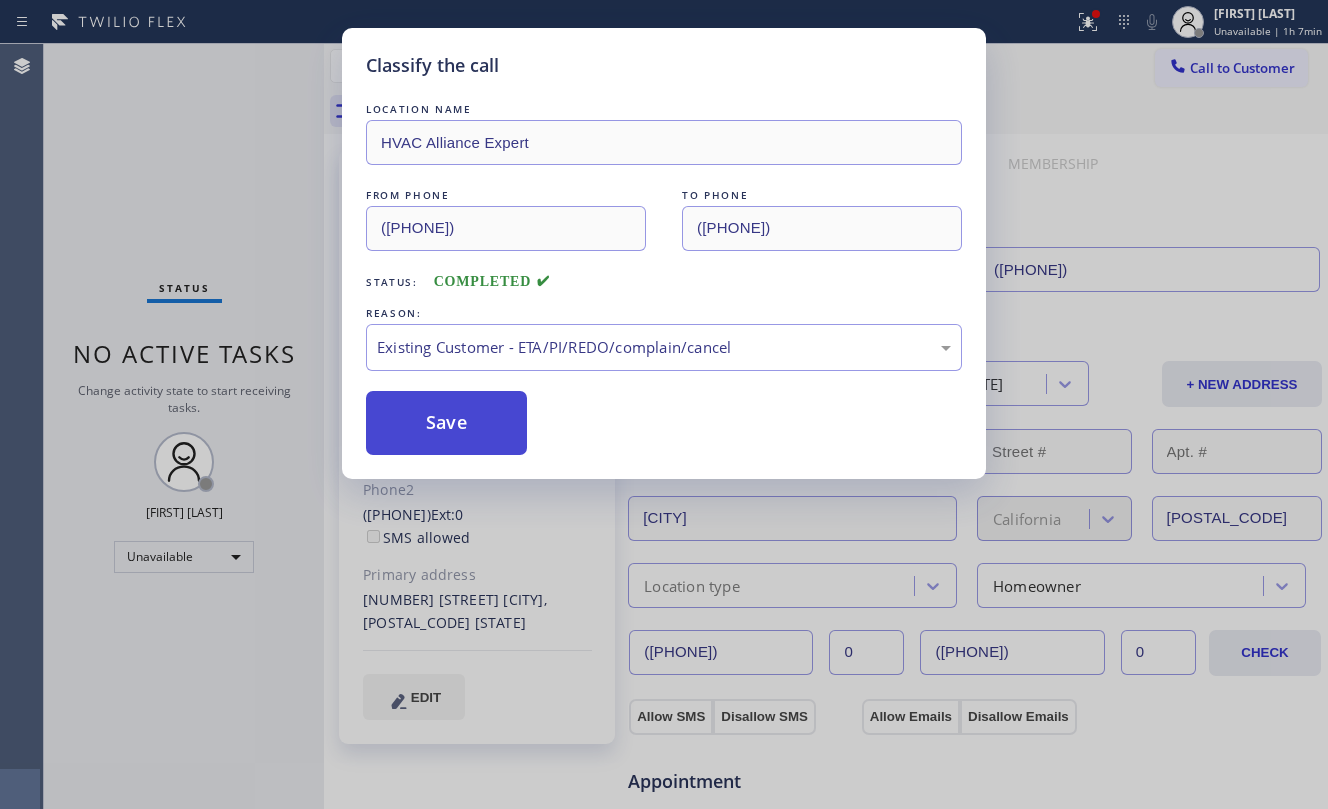 click on "Save" at bounding box center [446, 423] 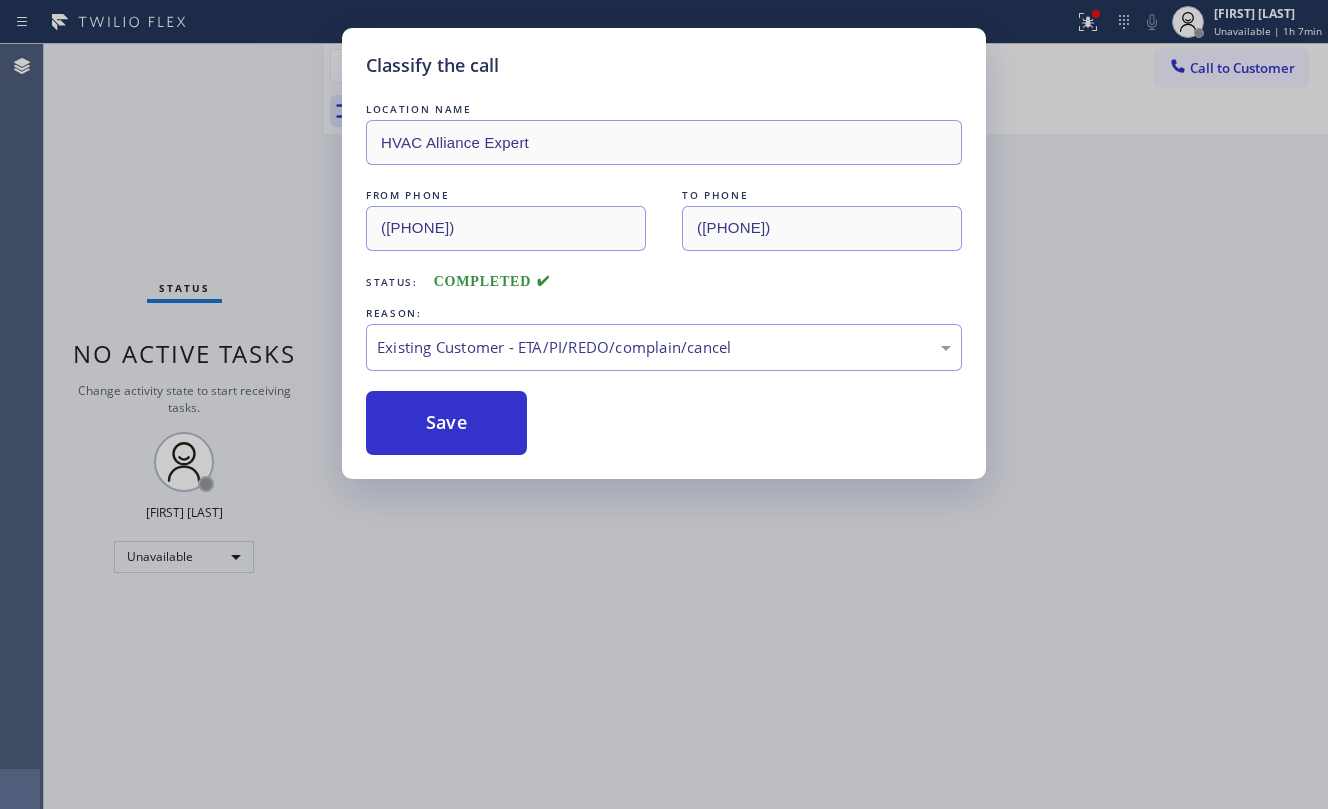 drag, startPoint x: 166, startPoint y: 185, endPoint x: 469, endPoint y: 205, distance: 303.65936 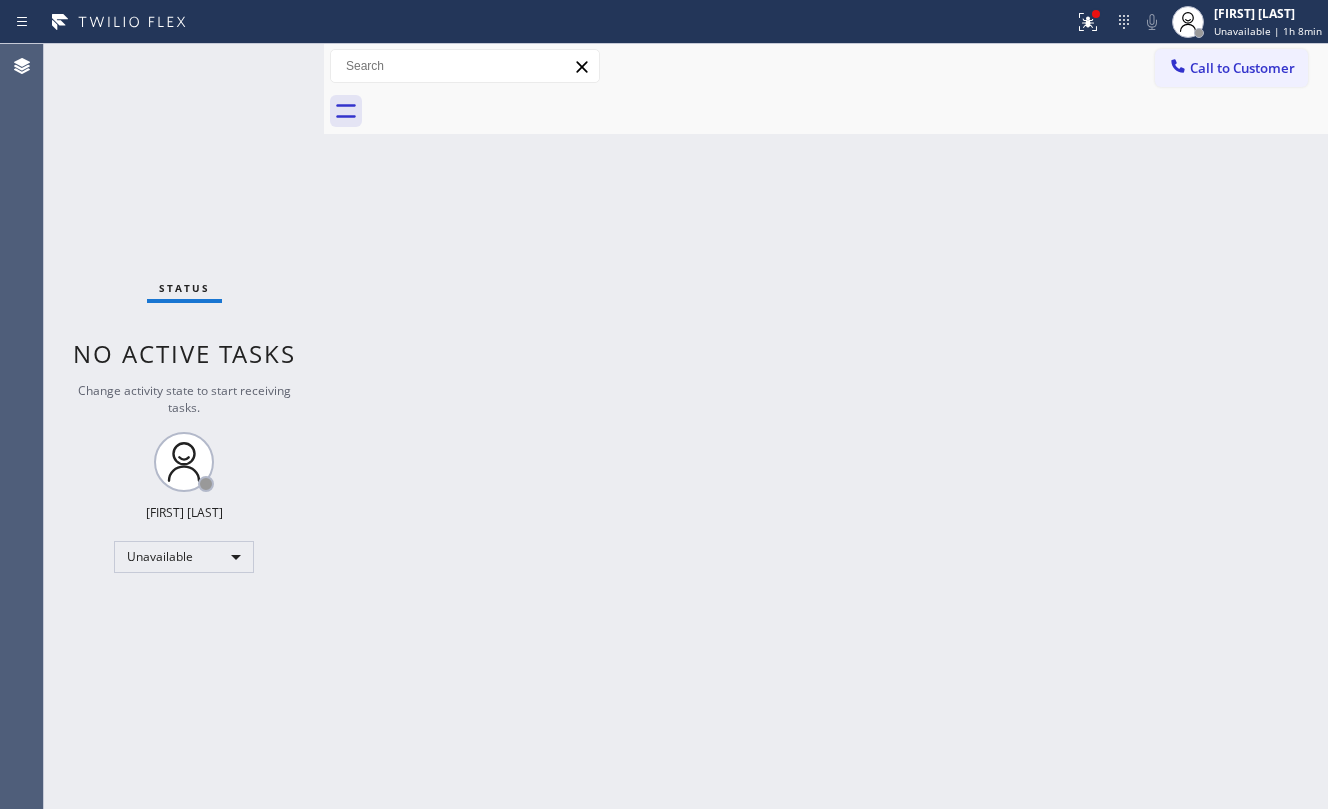 click on "Call to Customer" at bounding box center (1242, 68) 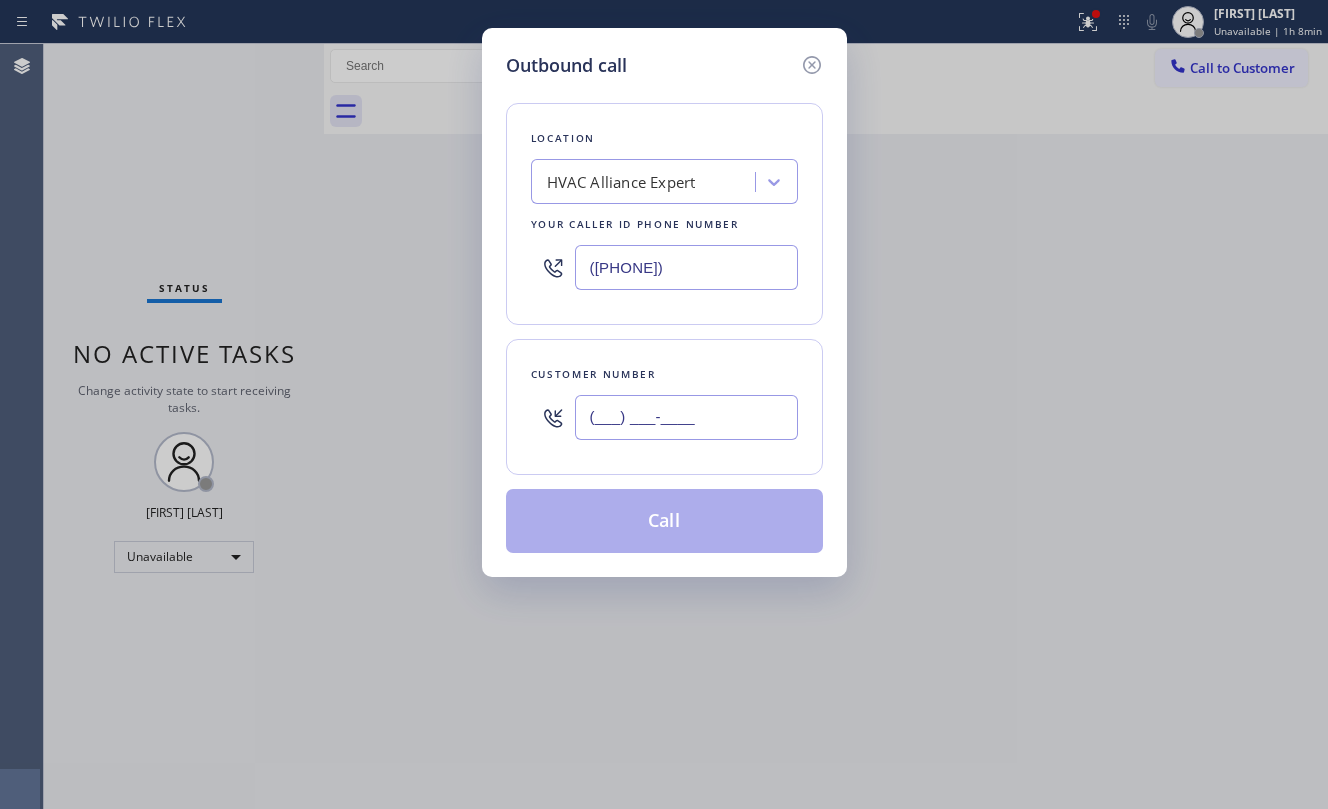 click on "(___) ___-____" at bounding box center [686, 417] 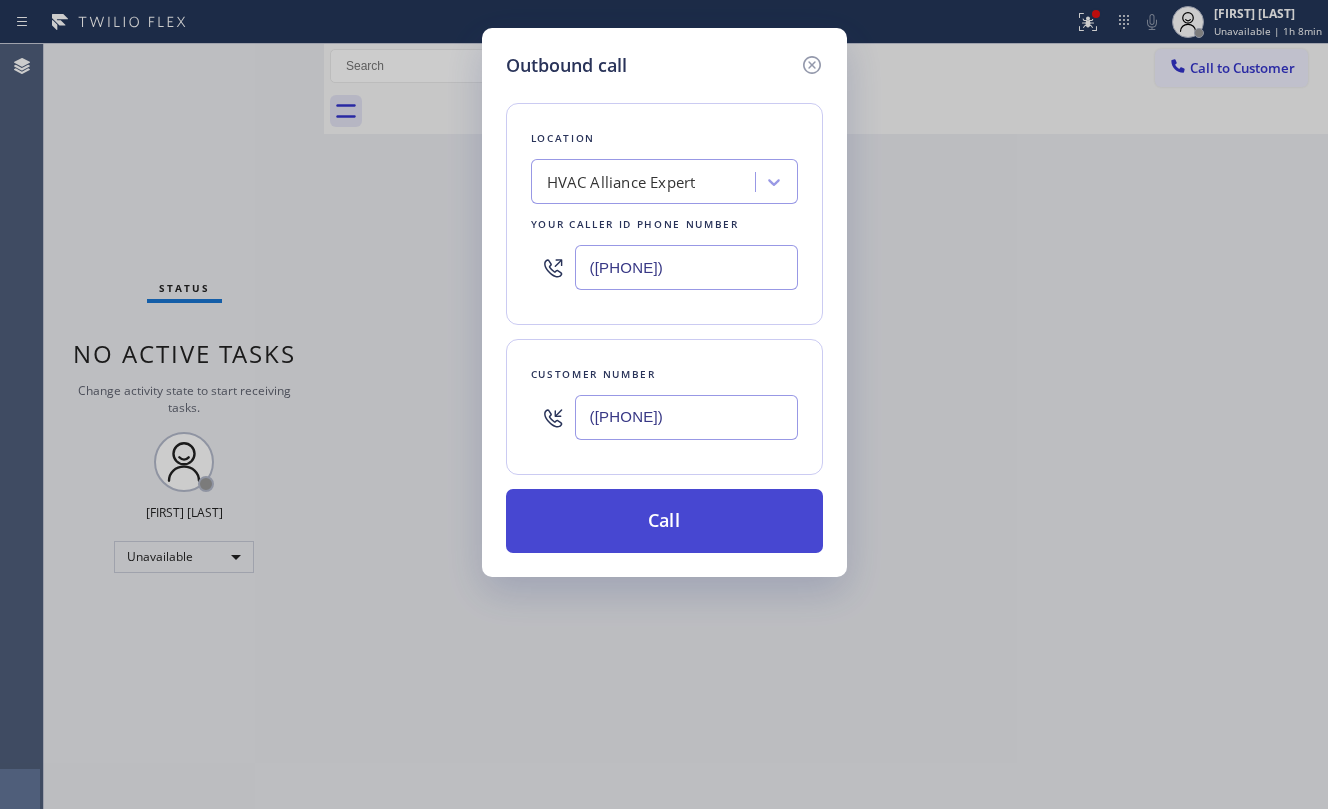 type on "(978) 335-1143" 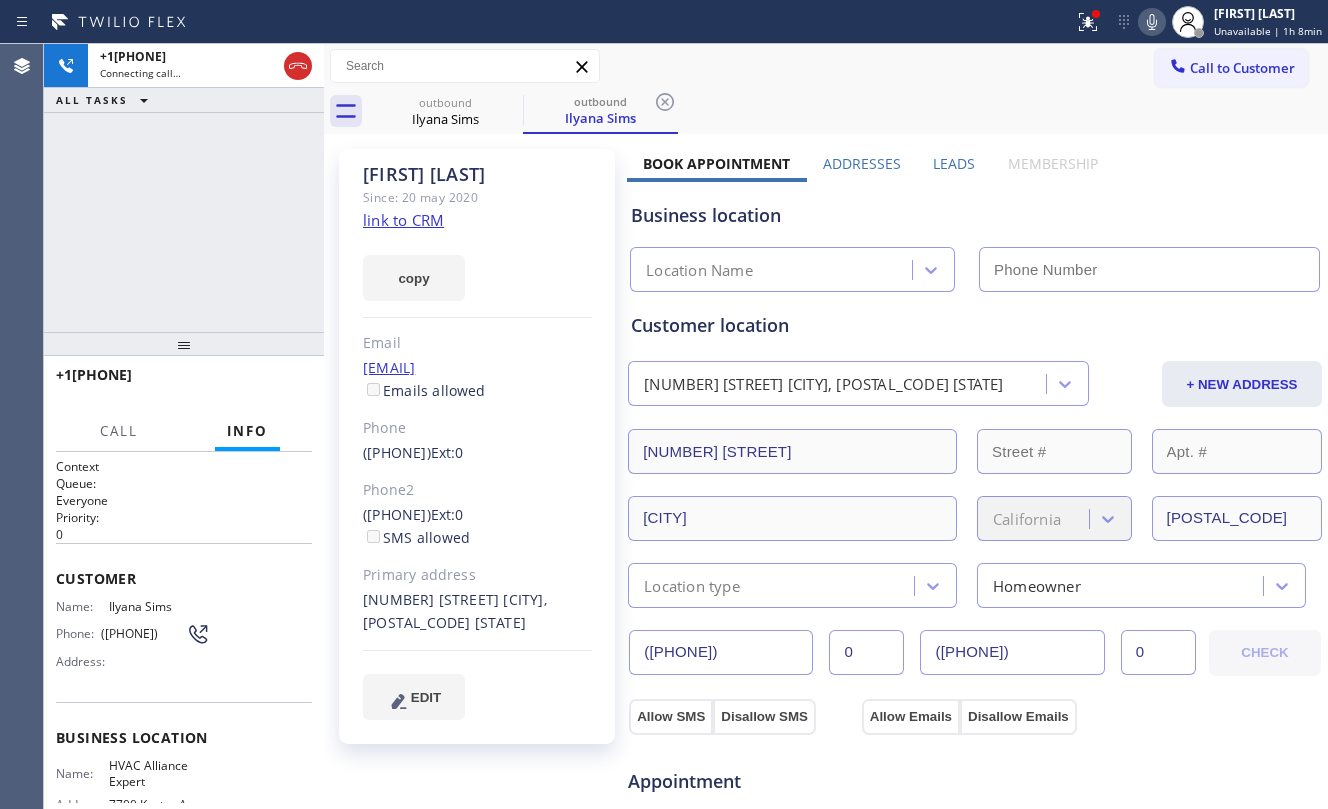 type on "[PHONE]" 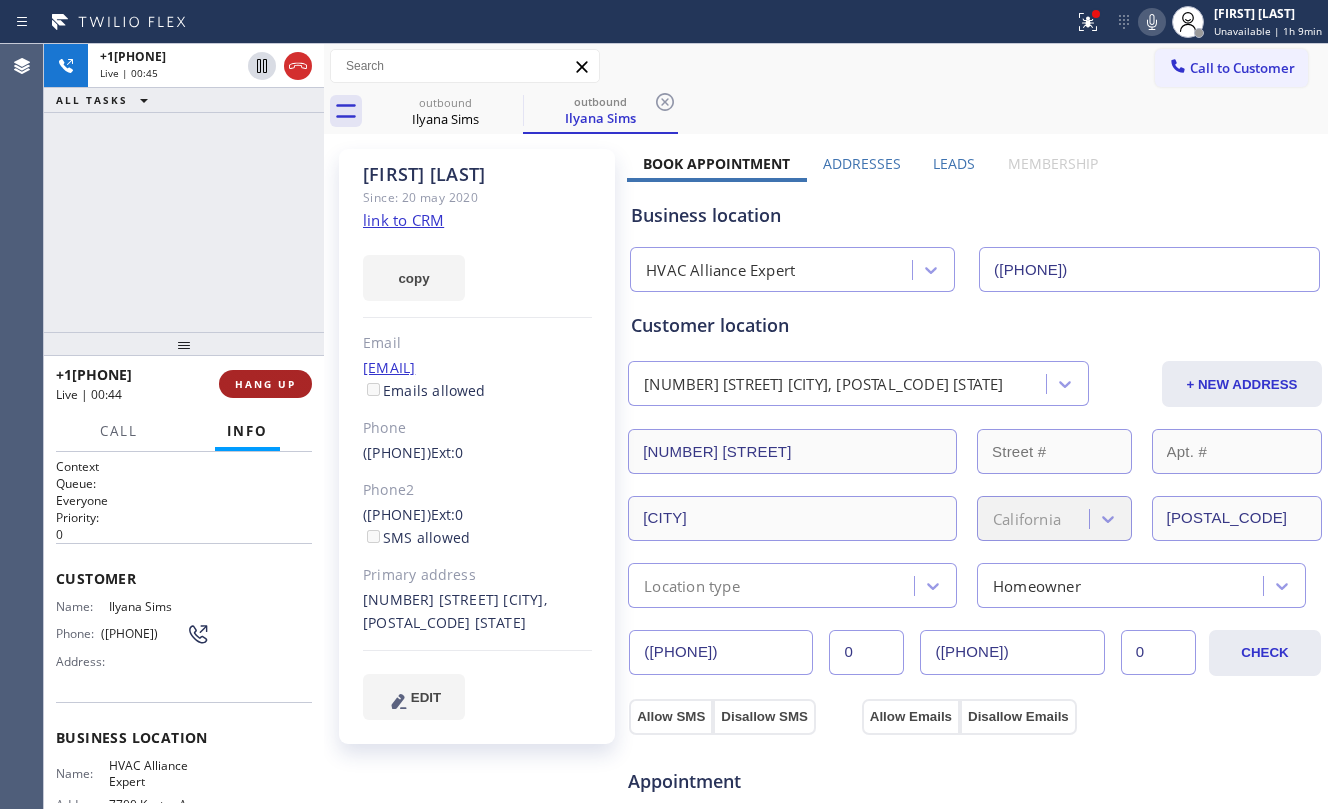 click on "HANG UP" at bounding box center (265, 384) 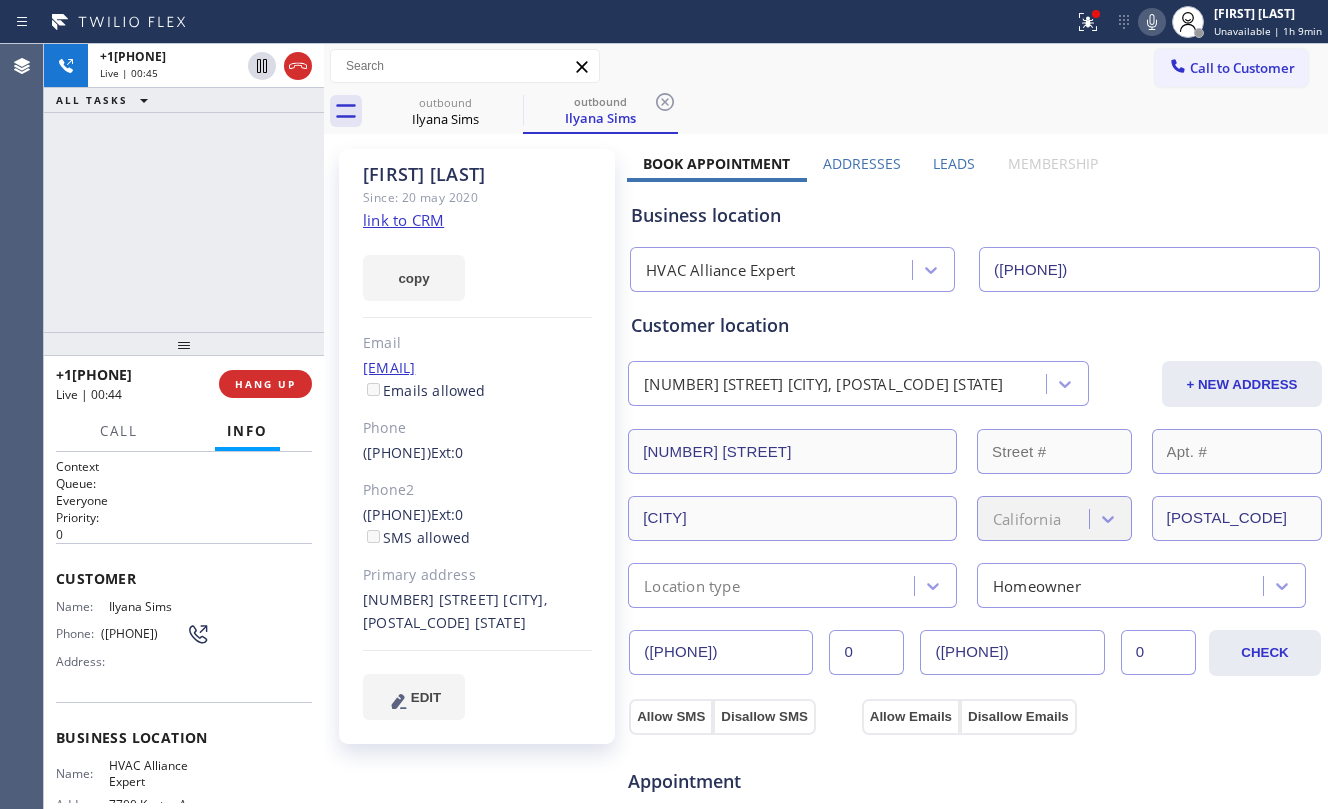 click at bounding box center (184, 344) 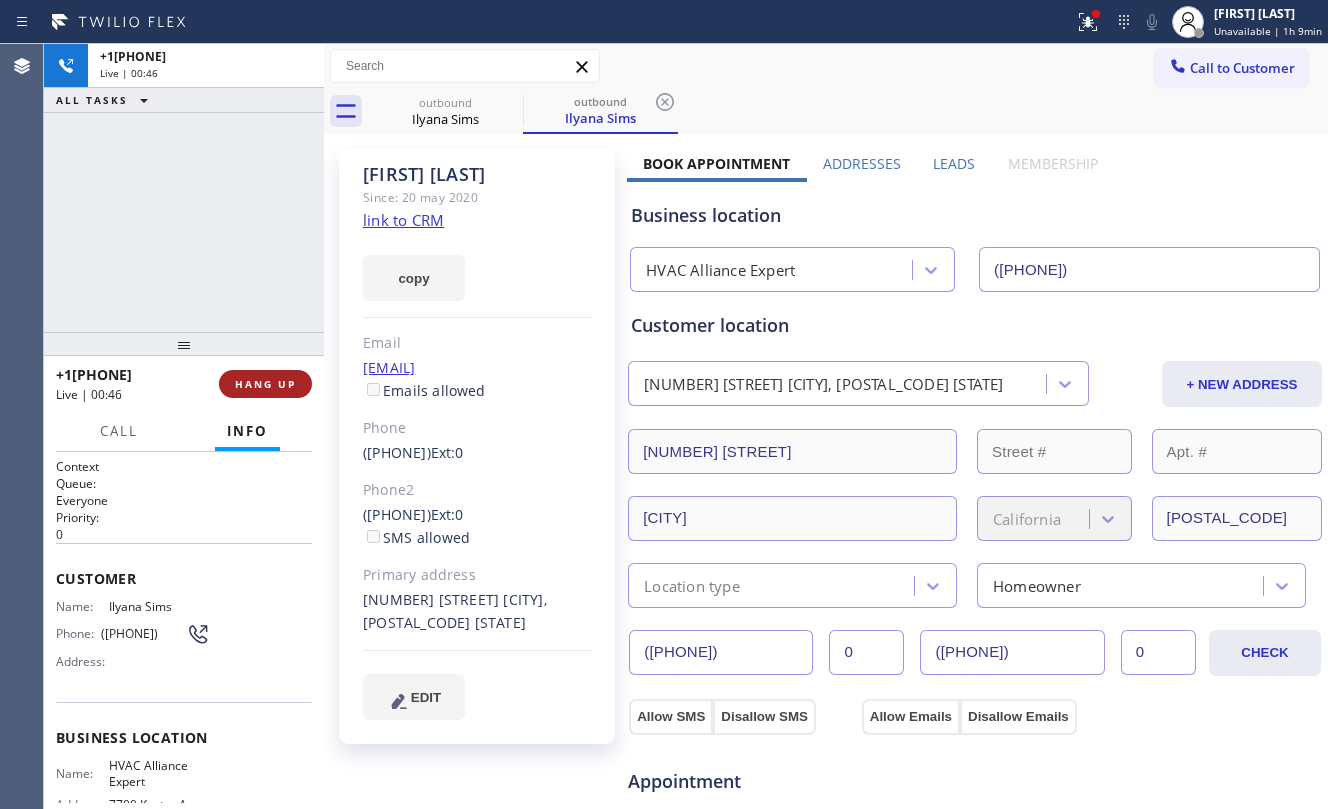 click at bounding box center [184, 344] 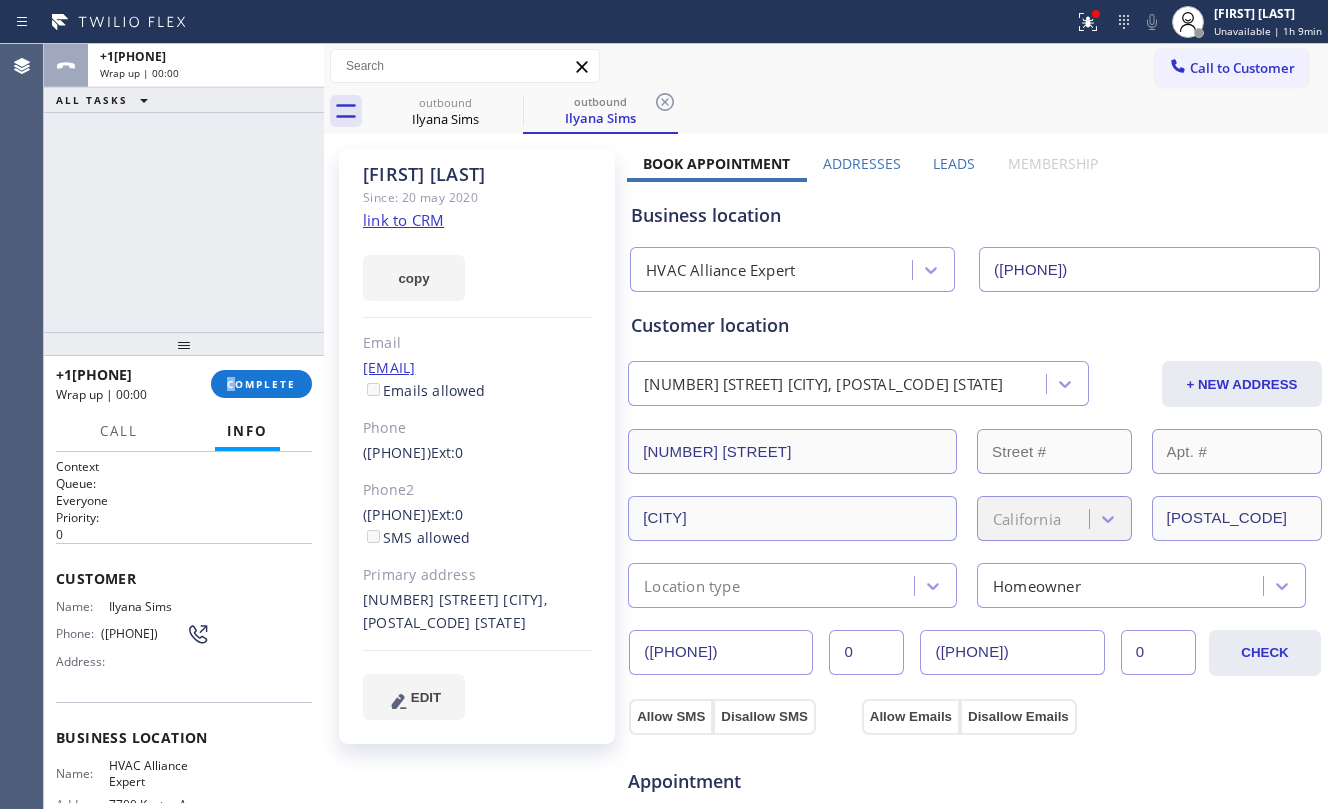 click on "+19783351143 Wrap up | 00:00 COMPLETE" at bounding box center [184, 384] 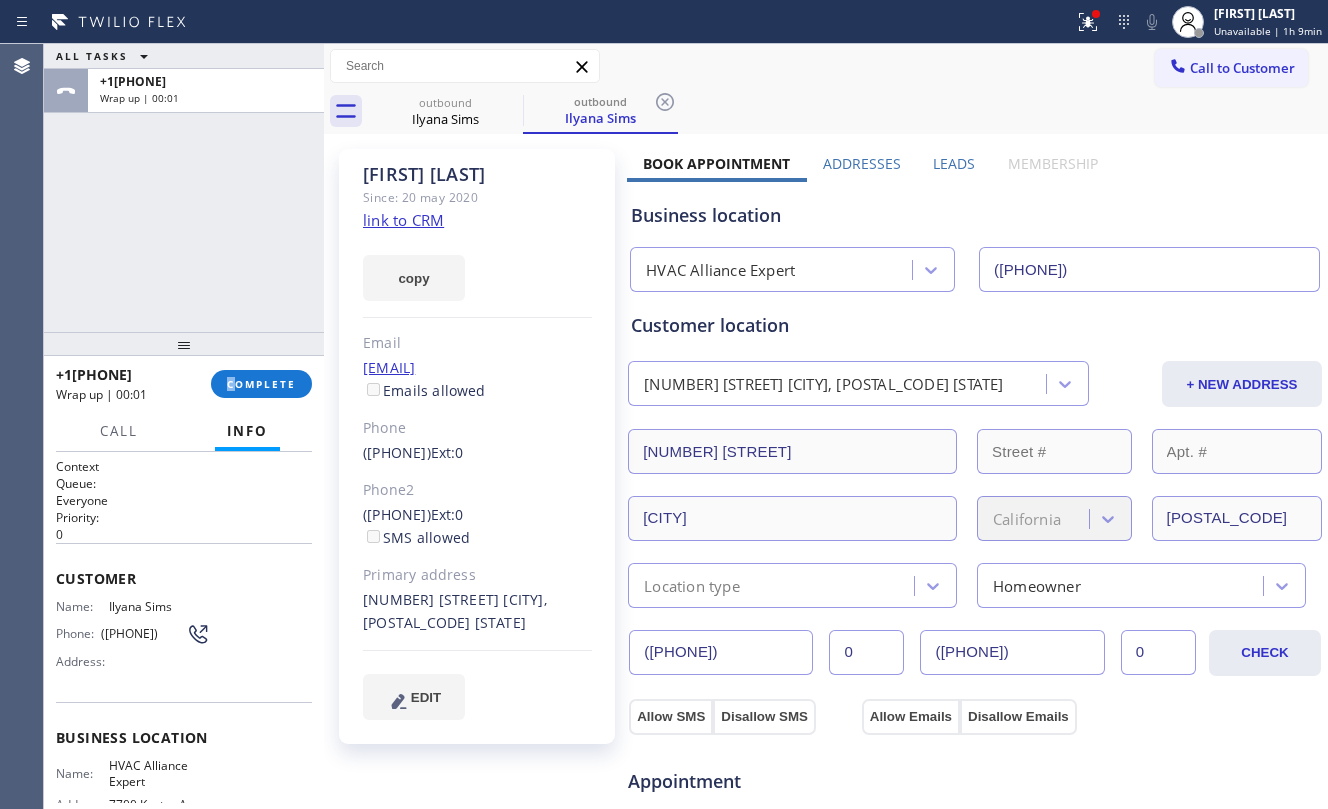 click on "ALL TASKS ALL TASKS ACTIVE TASKS TASKS IN WRAP UP +19783351143 Wrap up | 00:01" at bounding box center [184, 188] 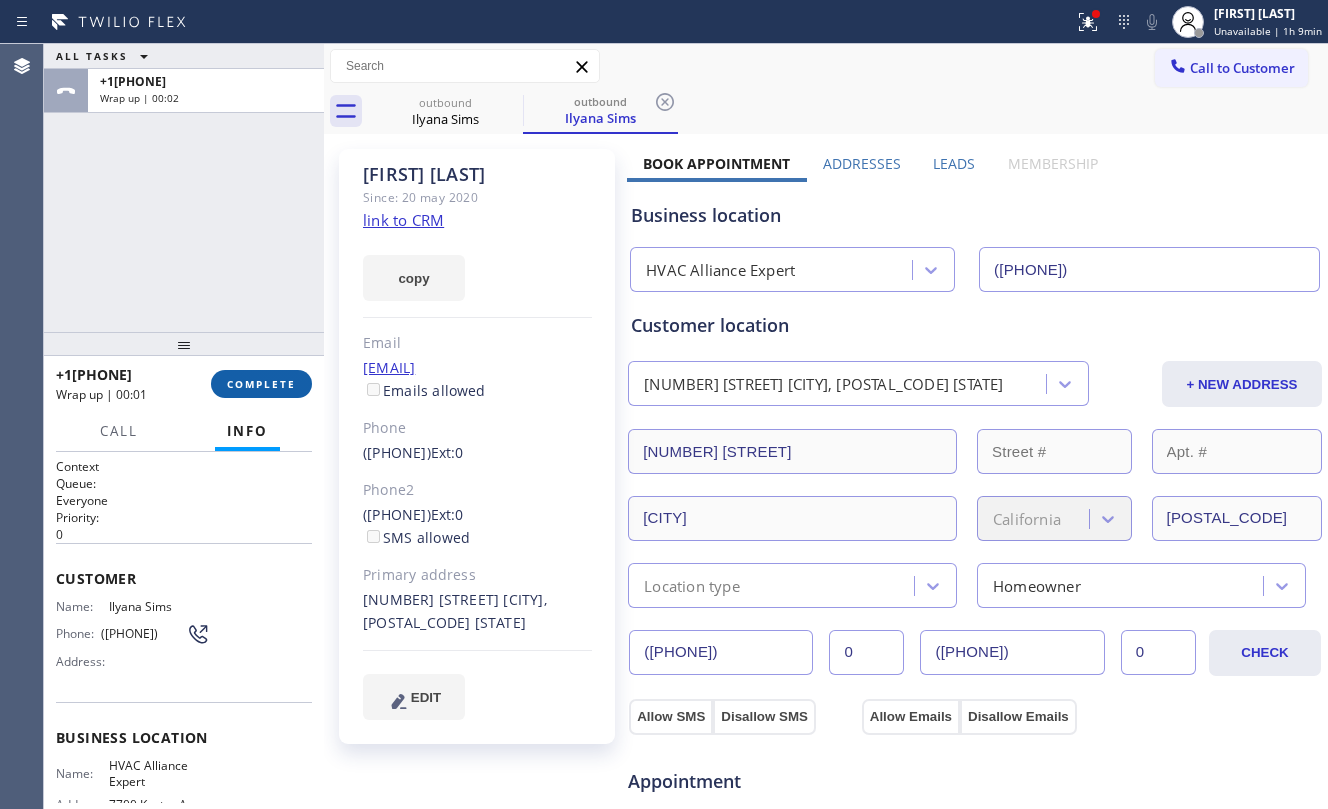 drag, startPoint x: 253, startPoint y: 386, endPoint x: 268, endPoint y: 381, distance: 15.811388 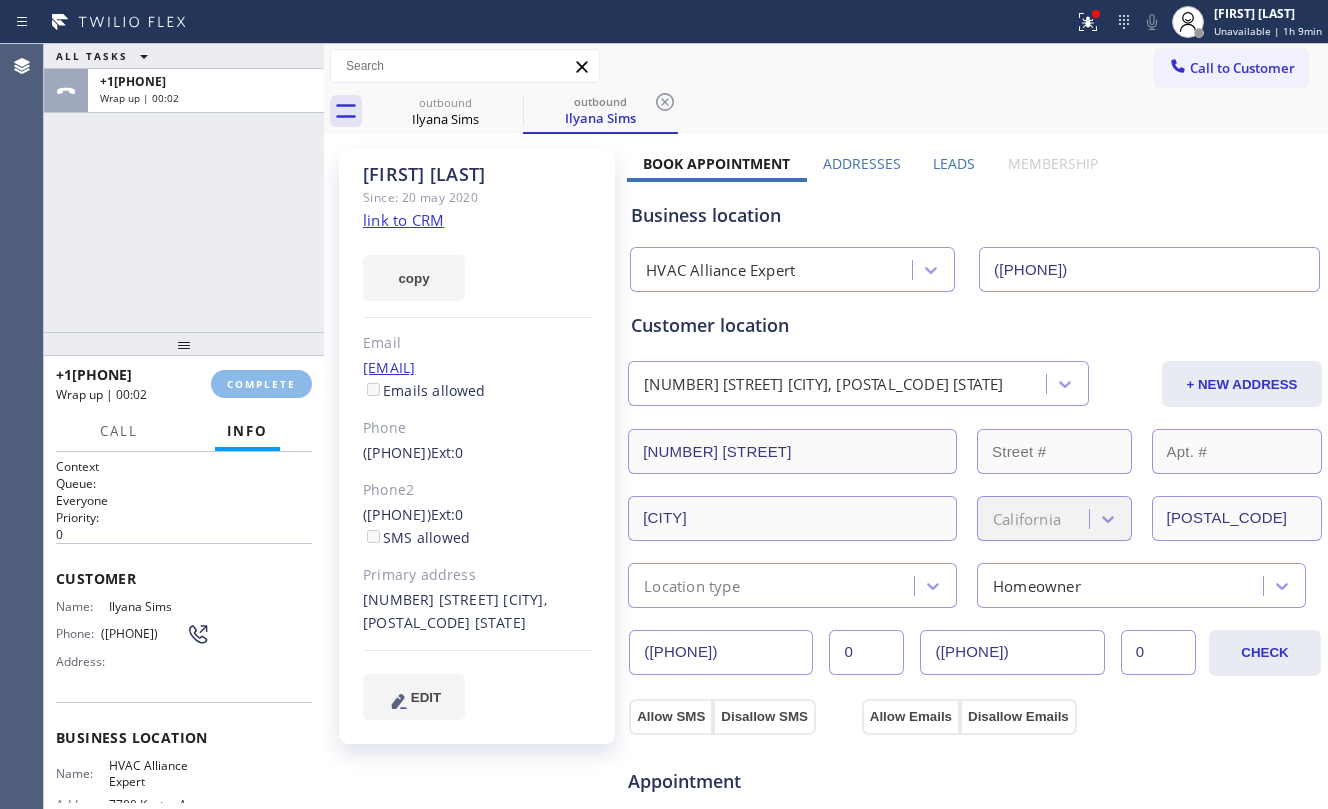 click on "ALL TASKS ALL TASKS ACTIVE TASKS TASKS IN WRAP UP +19783351143 Wrap up | 00:02" at bounding box center (184, 188) 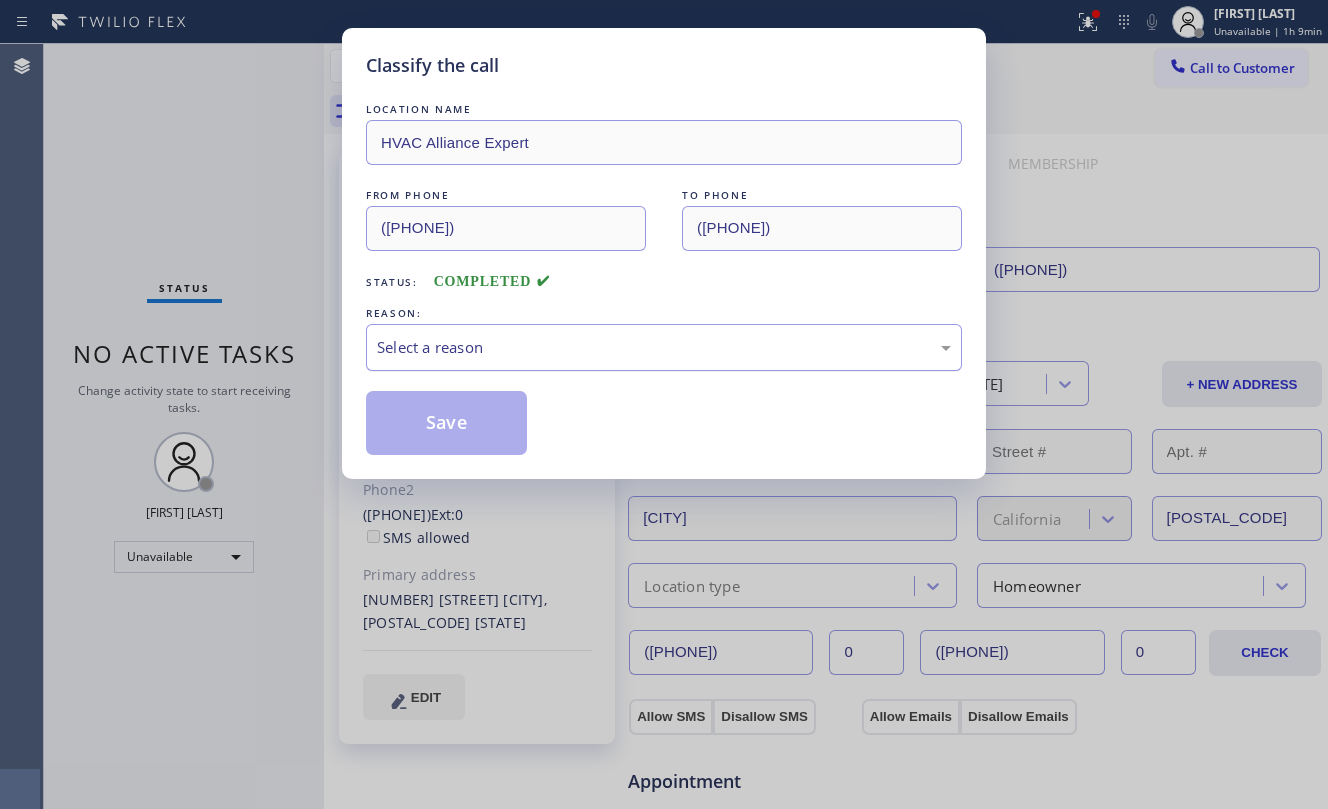 click on "Select a reason" at bounding box center [664, 347] 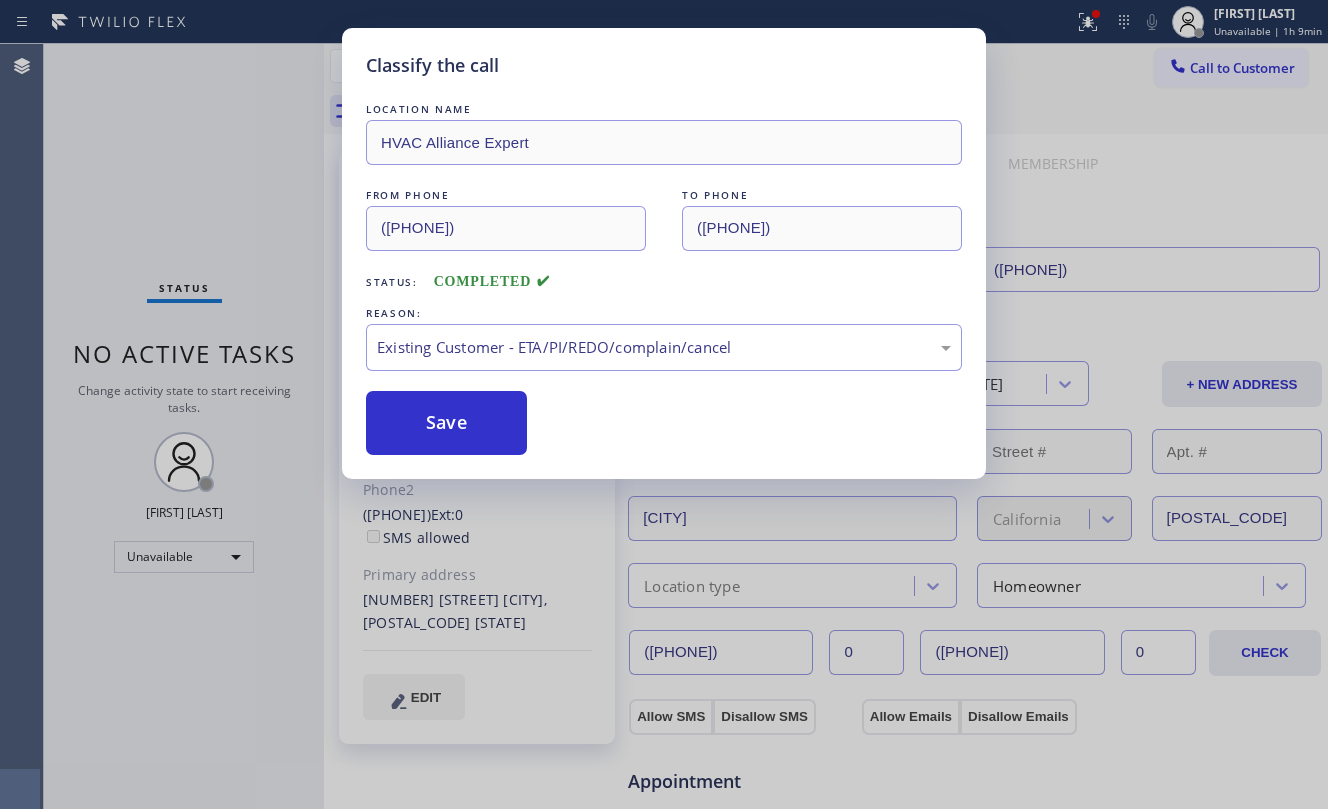 drag, startPoint x: 476, startPoint y: 432, endPoint x: 1089, endPoint y: 438, distance: 613.02936 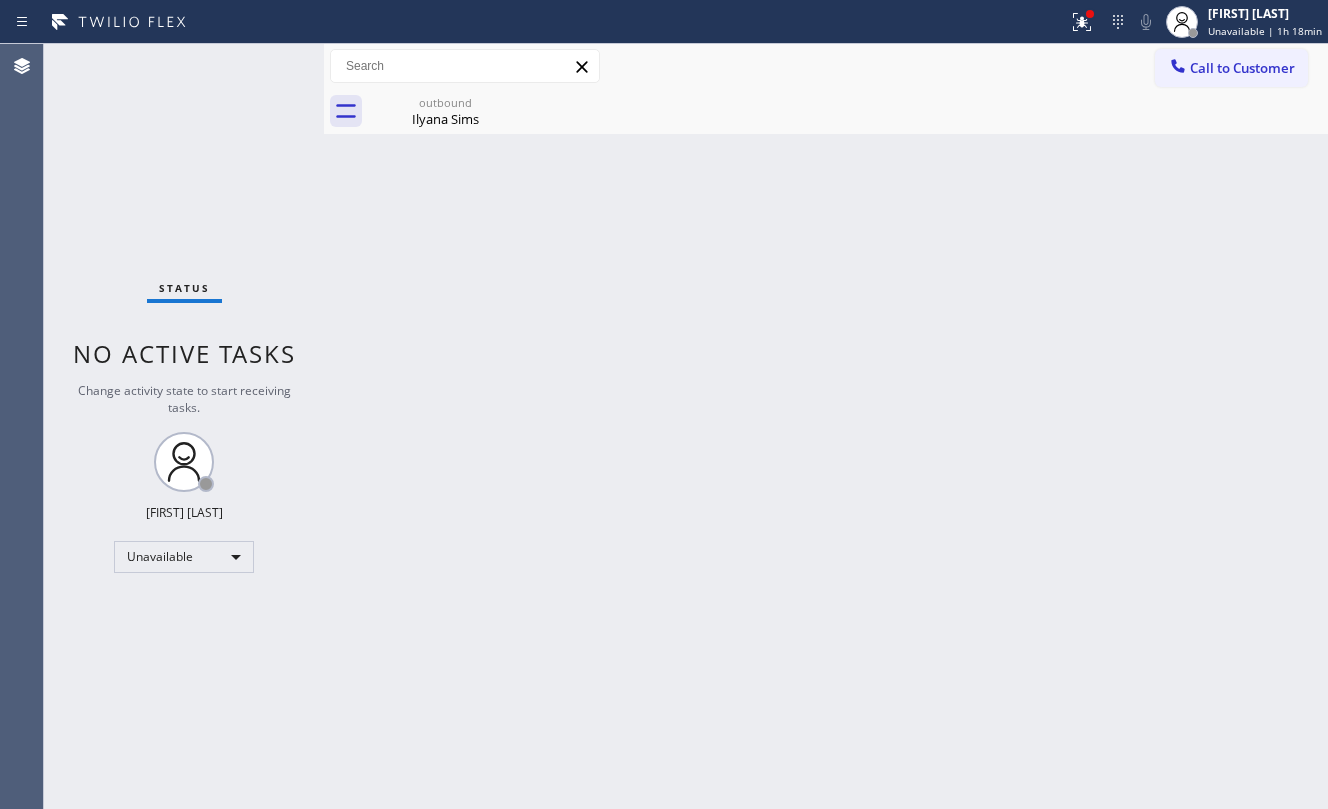 drag, startPoint x: 686, startPoint y: 394, endPoint x: 441, endPoint y: 82, distance: 396.69763 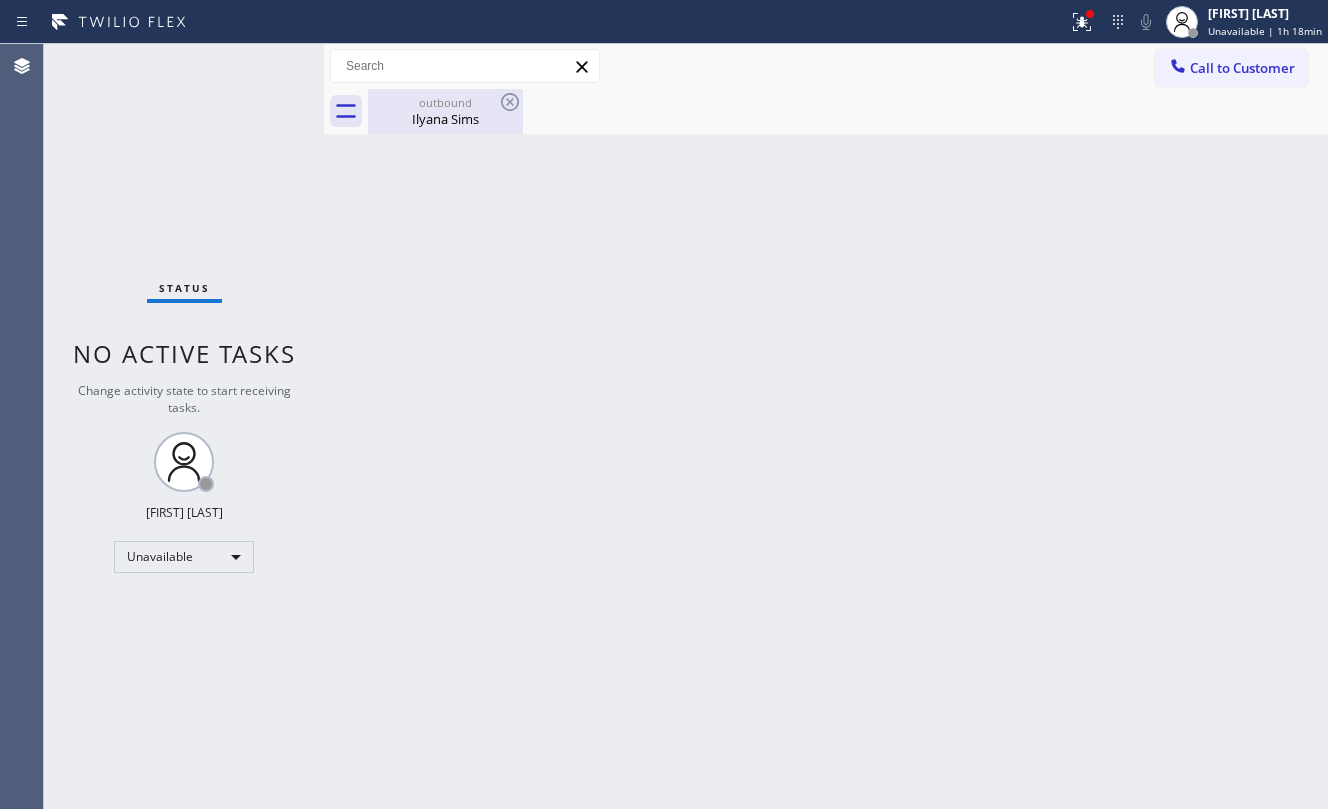 click on "outbound" at bounding box center (445, 102) 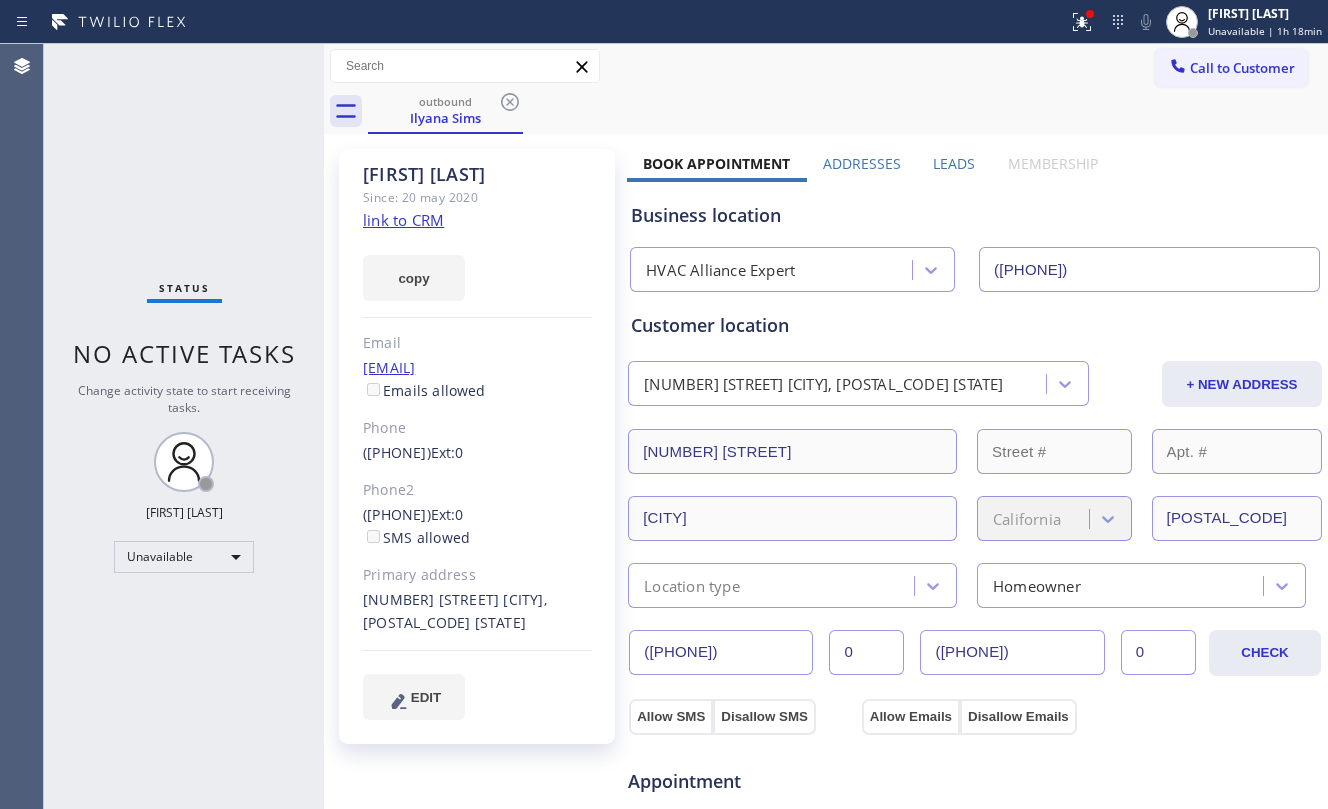 click 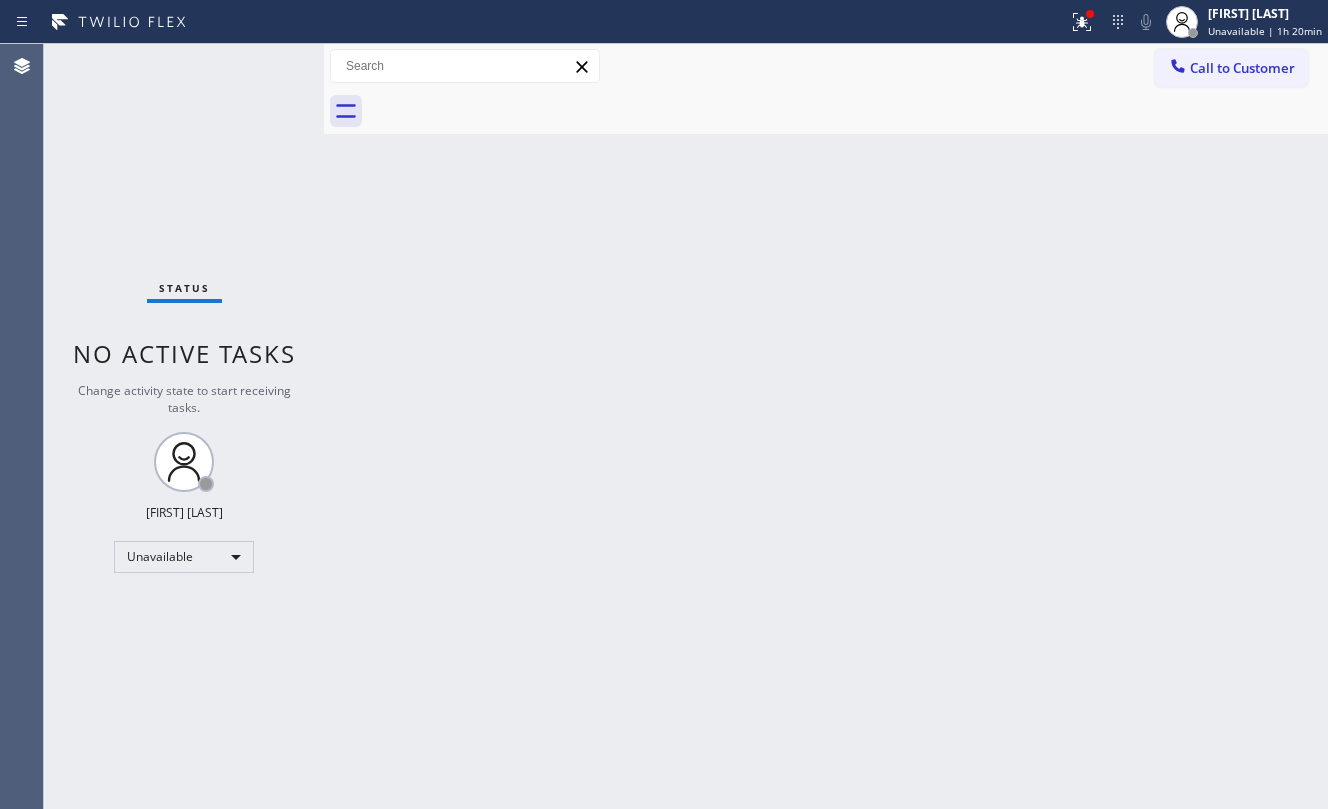 click on "Back to Dashboard Change Sender ID Customers Technicians Select a contact Outbound call Location Search location Your caller id phone number Customer number Call Customer info Name   Phone none Address none Change Sender ID HVAC +18559994417 5 Star Appliance +18557314952 Appliance Repair +18554611149 Plumbing +18889090120 Air Duct Cleaning +18006865038  Electricians +18005688664 Cancel Change Check personal SMS Reset Change No tabs Call to Customer Outbound call Location HVAC Alliance Expert Your caller id phone number [PHONE] Customer number Call Outbound call Technician Search Technician Your caller id phone number Your caller id phone number Call" at bounding box center [826, 426] 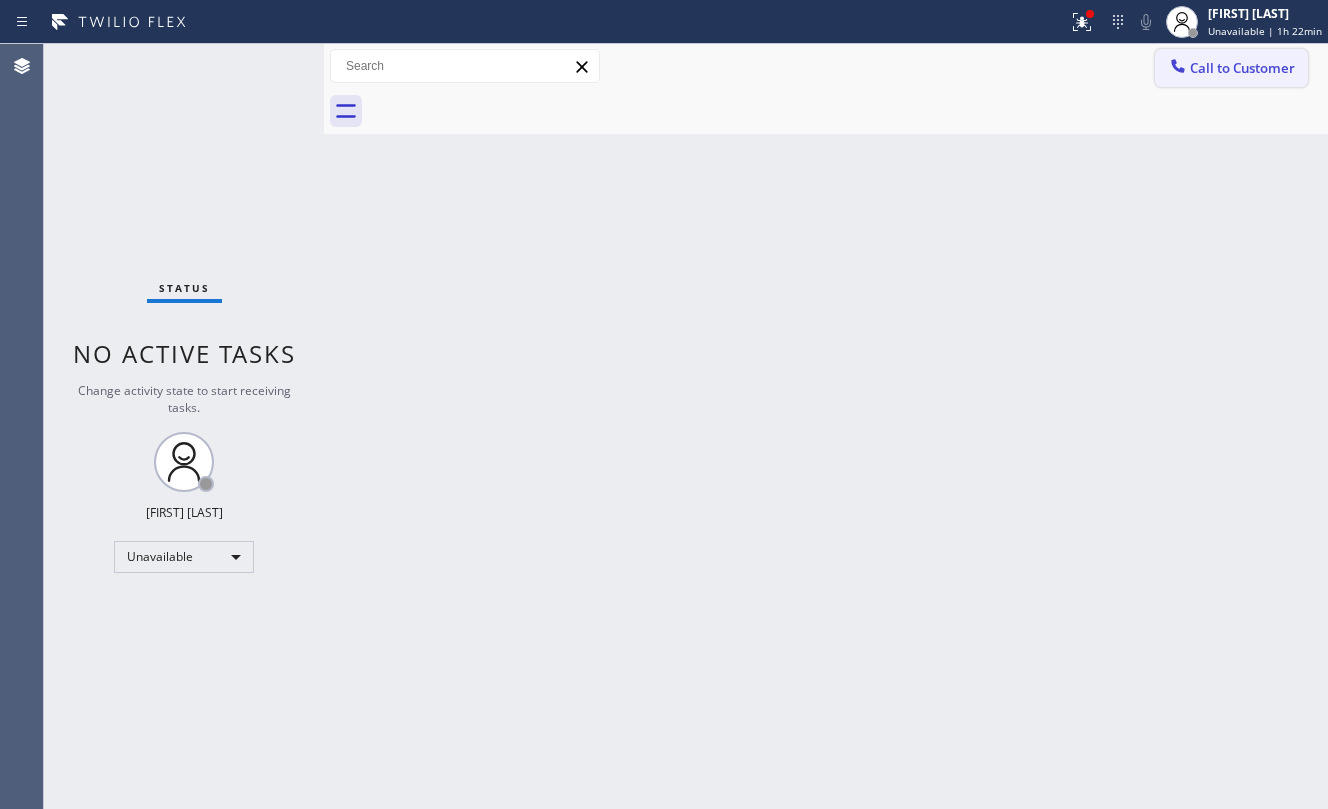 click on "Call to Customer" at bounding box center [1231, 68] 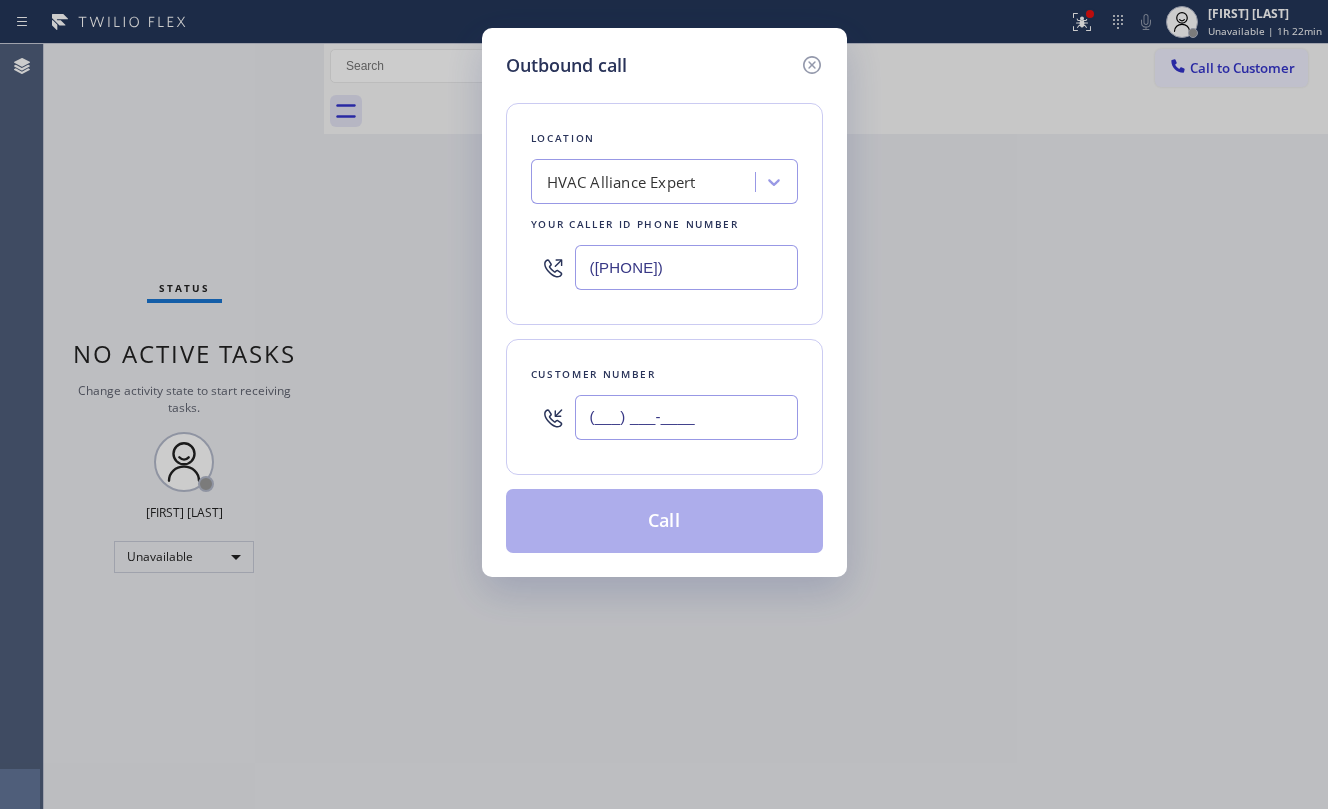click on "(___) ___-____" at bounding box center [686, 417] 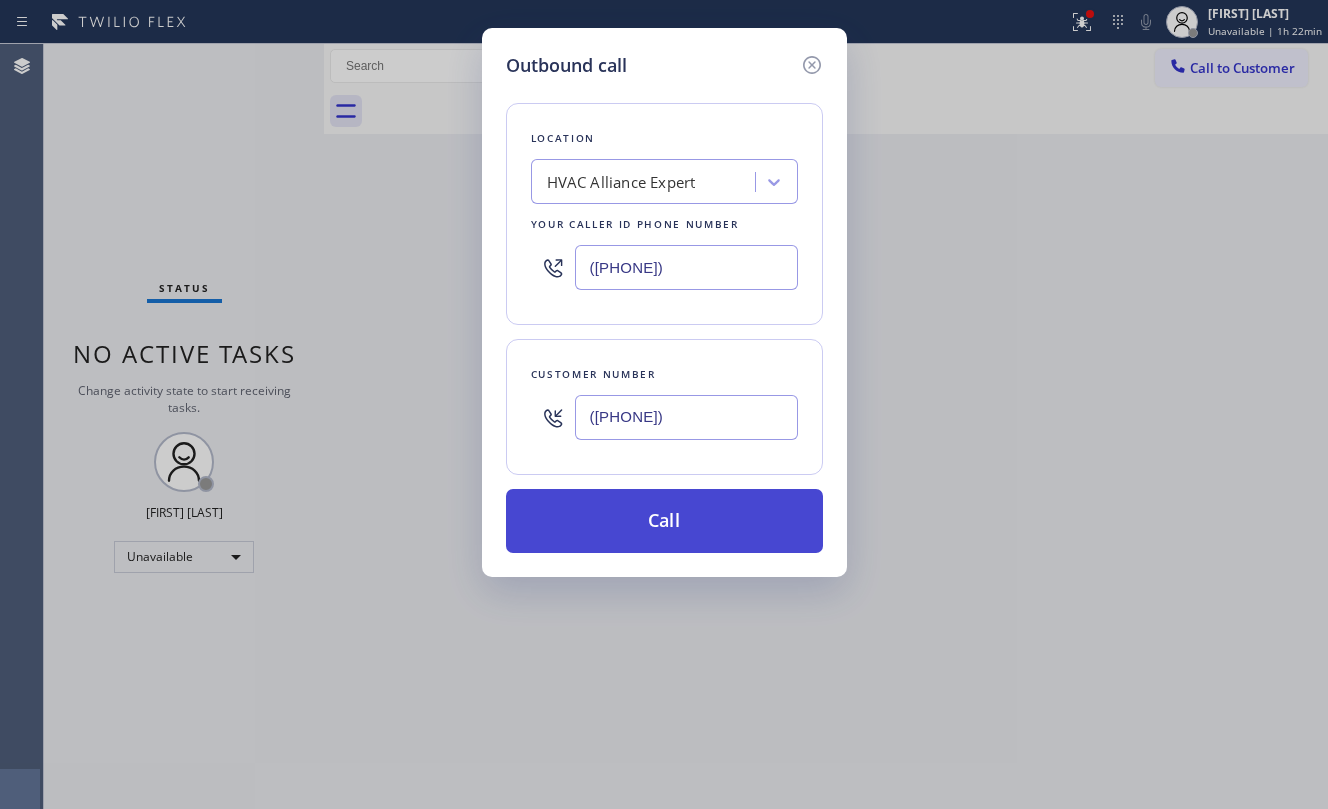 type on "(310) 392-3225" 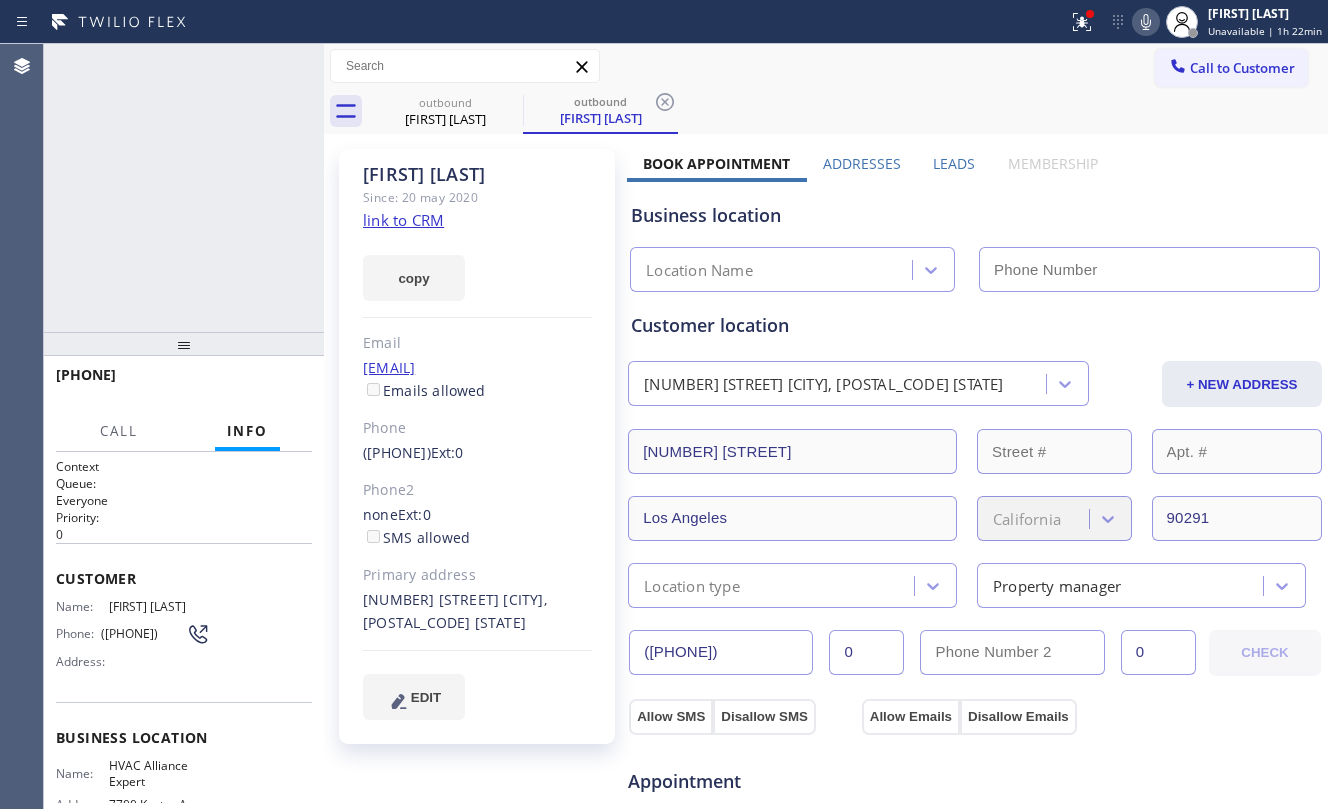type on "[PHONE]" 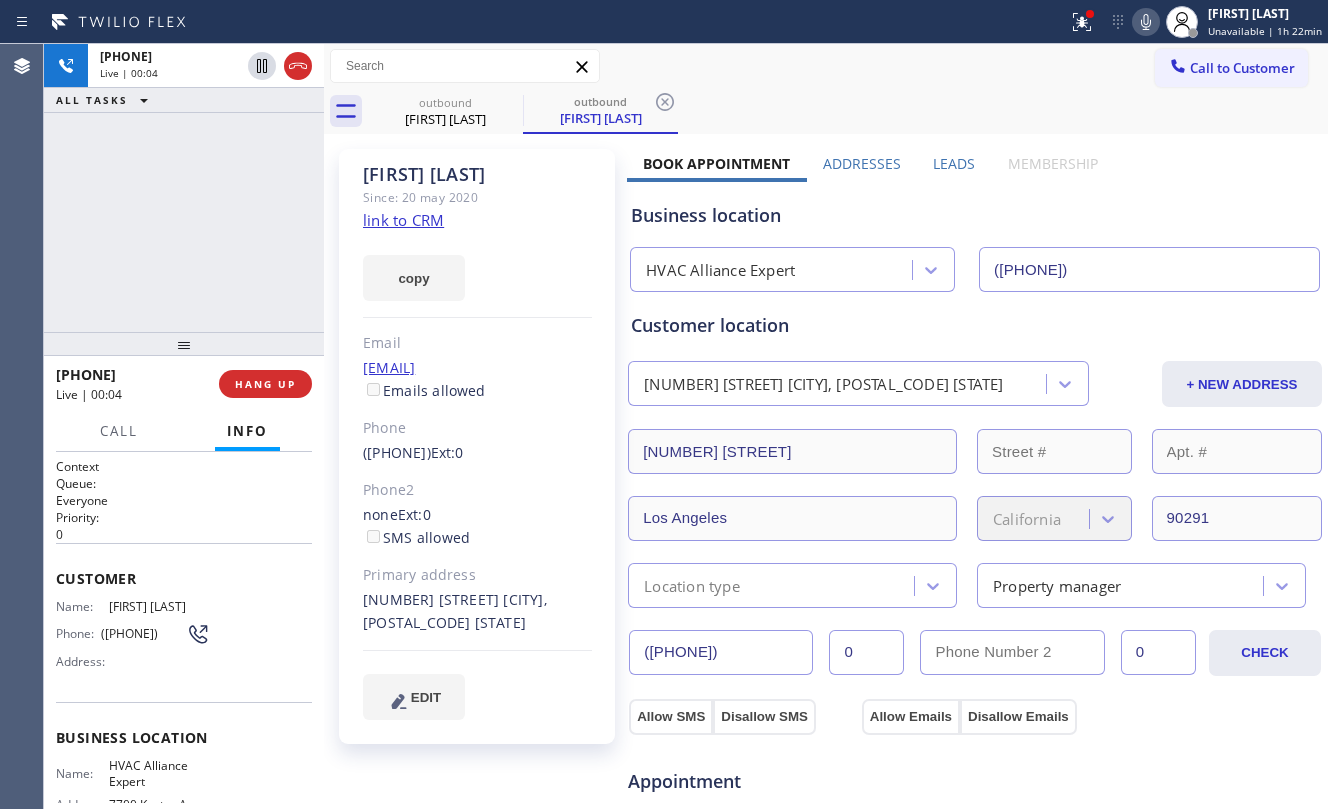click on "+13103923225 Live | 00:04 ALL TASKS ALL TASKS ACTIVE TASKS TASKS IN WRAP UP" at bounding box center [184, 188] 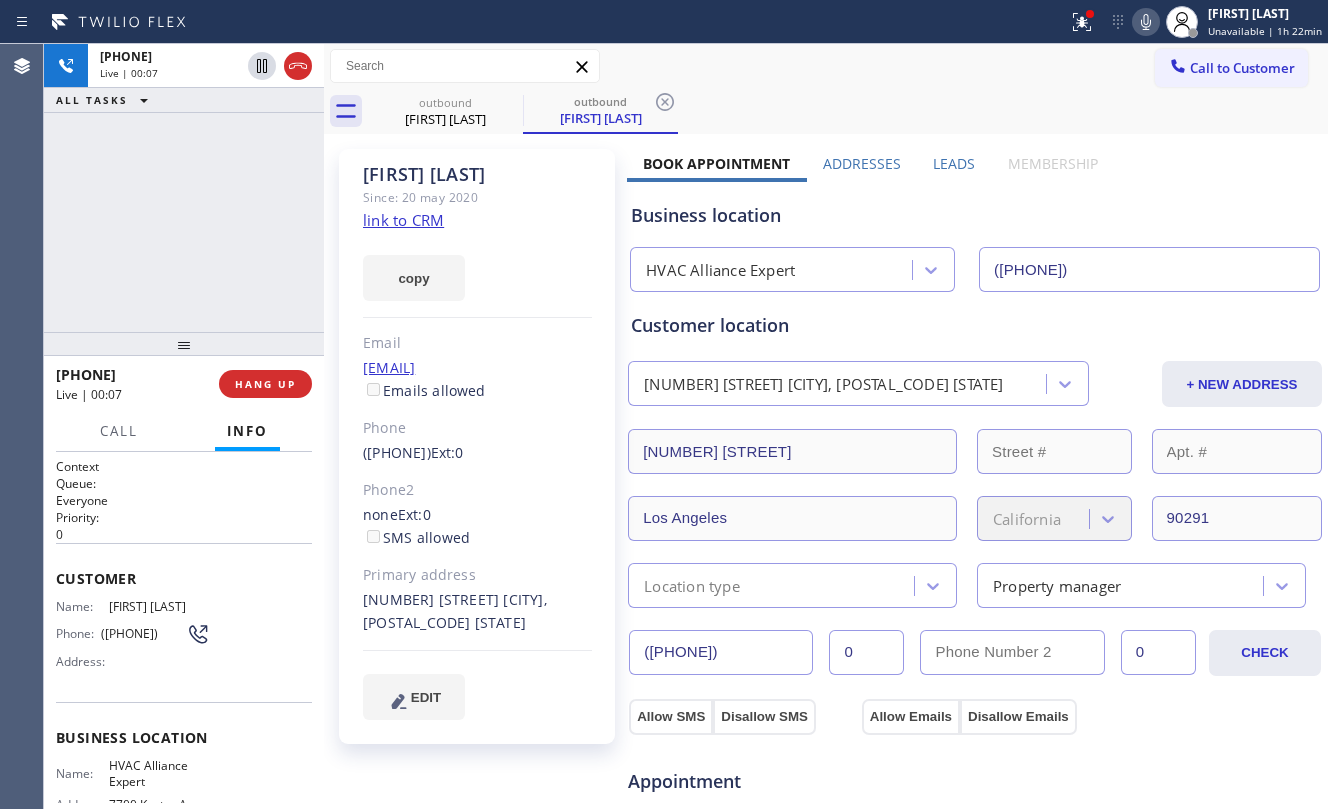 click on "link to CRM" 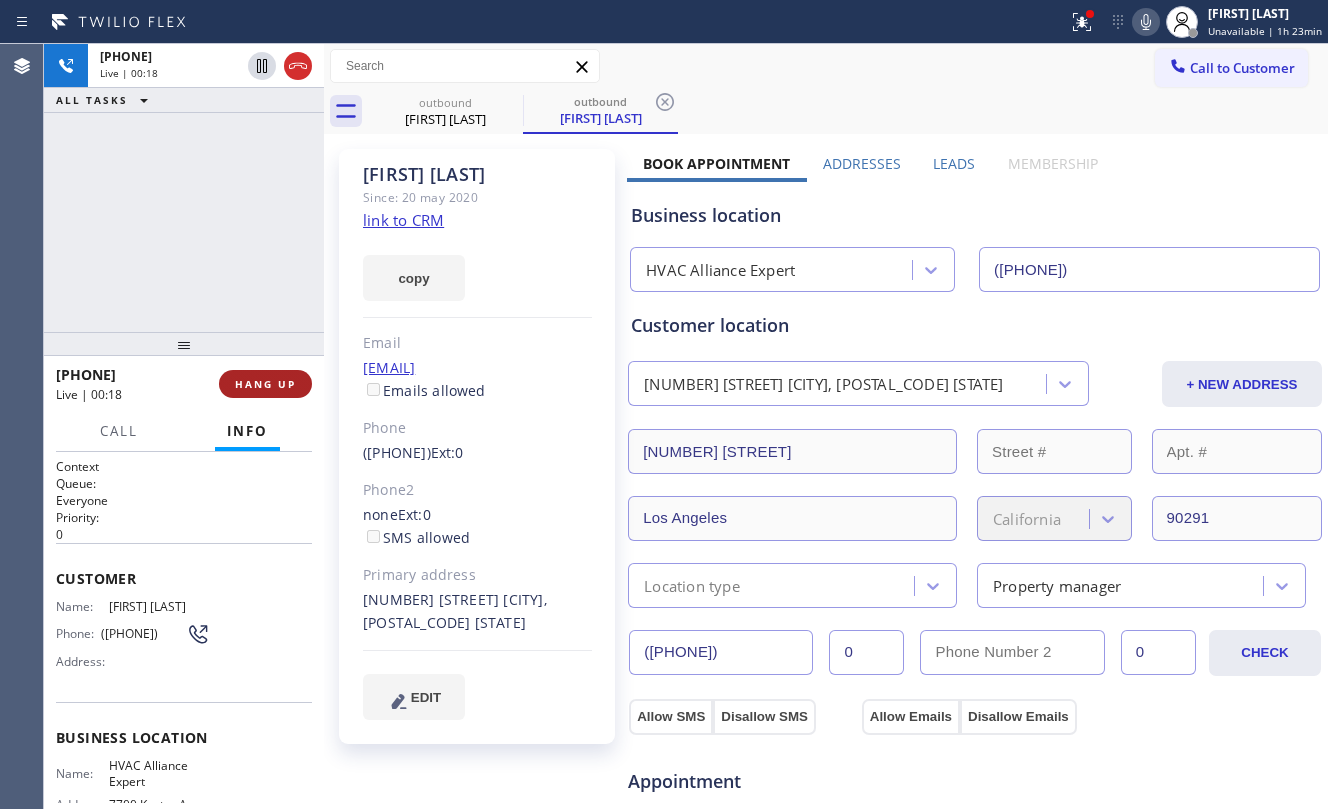 click on "HANG UP" at bounding box center [265, 384] 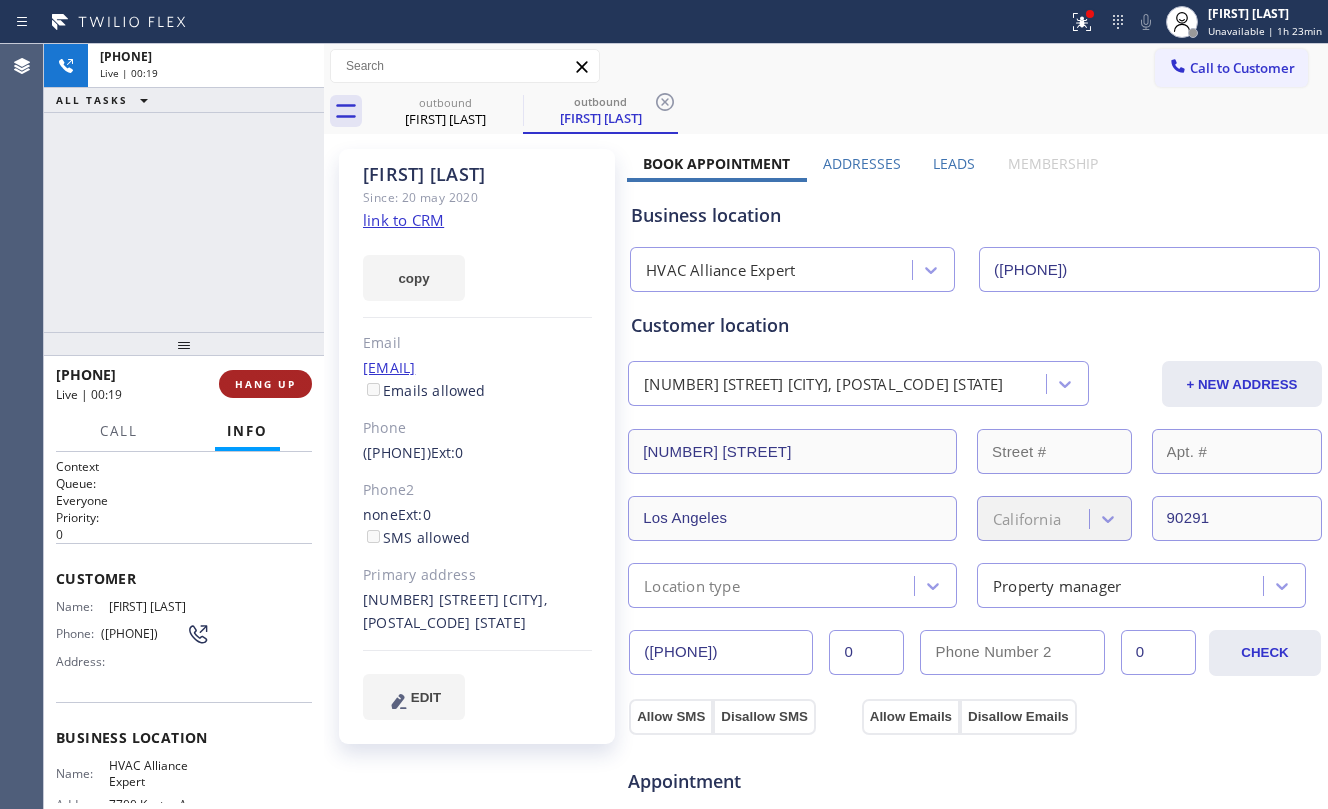 click on "HANG UP" at bounding box center [265, 384] 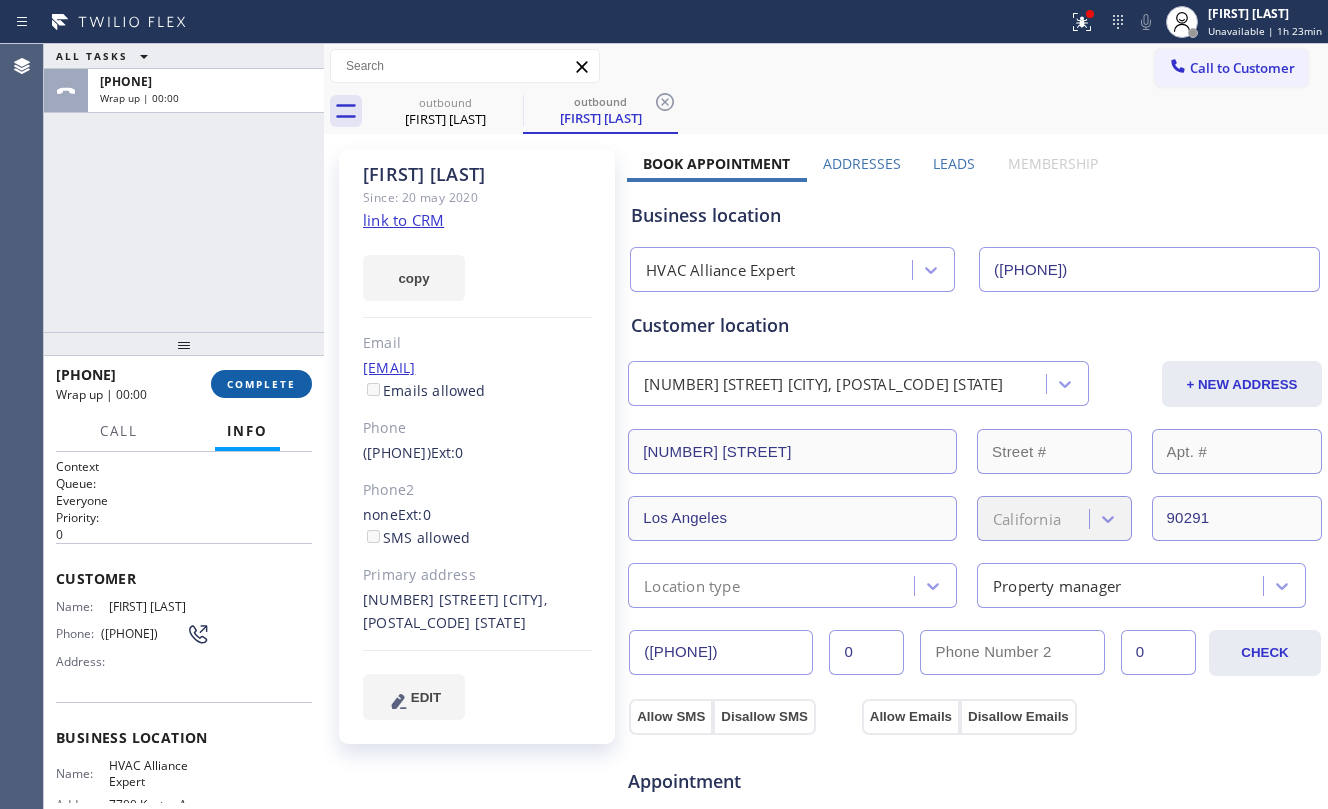 click on "COMPLETE" at bounding box center (261, 384) 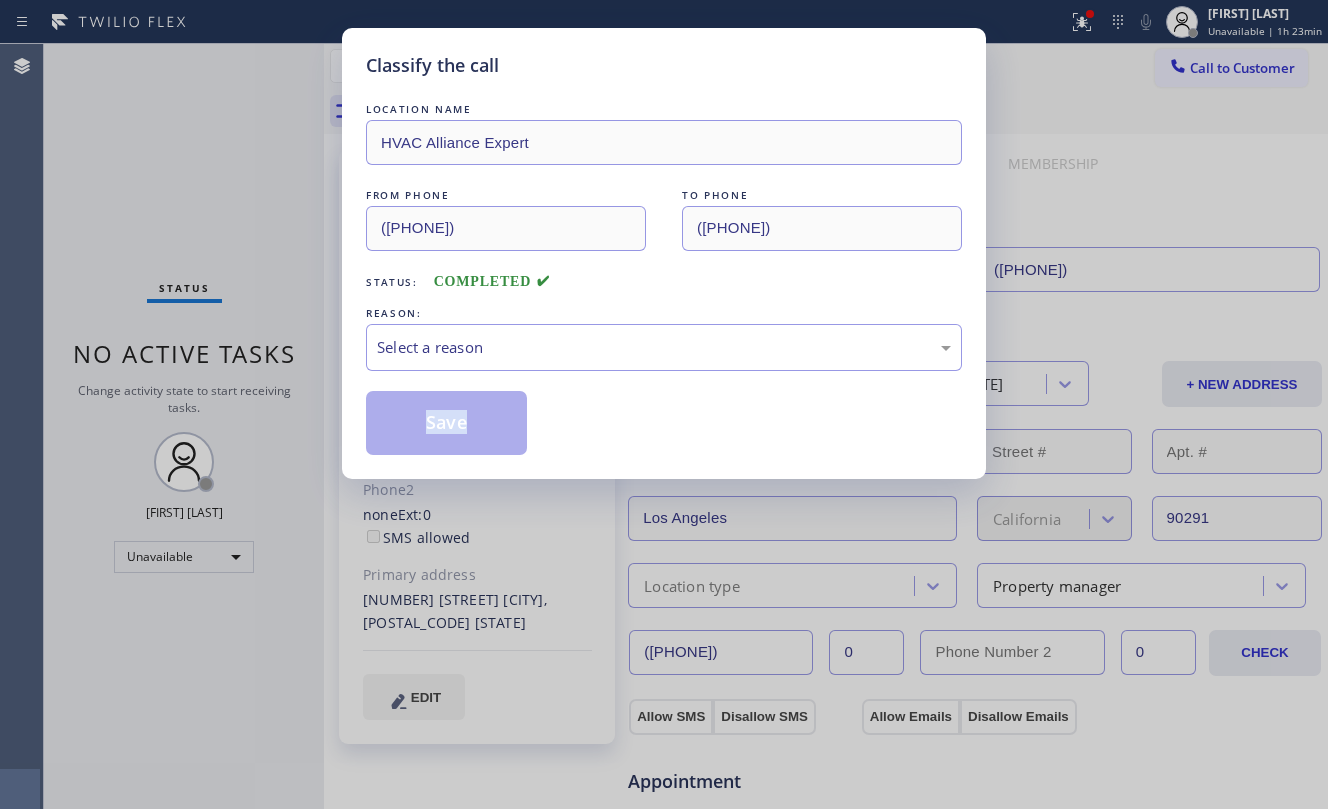 click on "Classify the call LOCATION NAME HVAC Alliance Expert FROM PHONE (323) 991-9198 TO PHONE (310) 392-3225 Status: COMPLETED REASON: Select a reason Save" at bounding box center (664, 404) 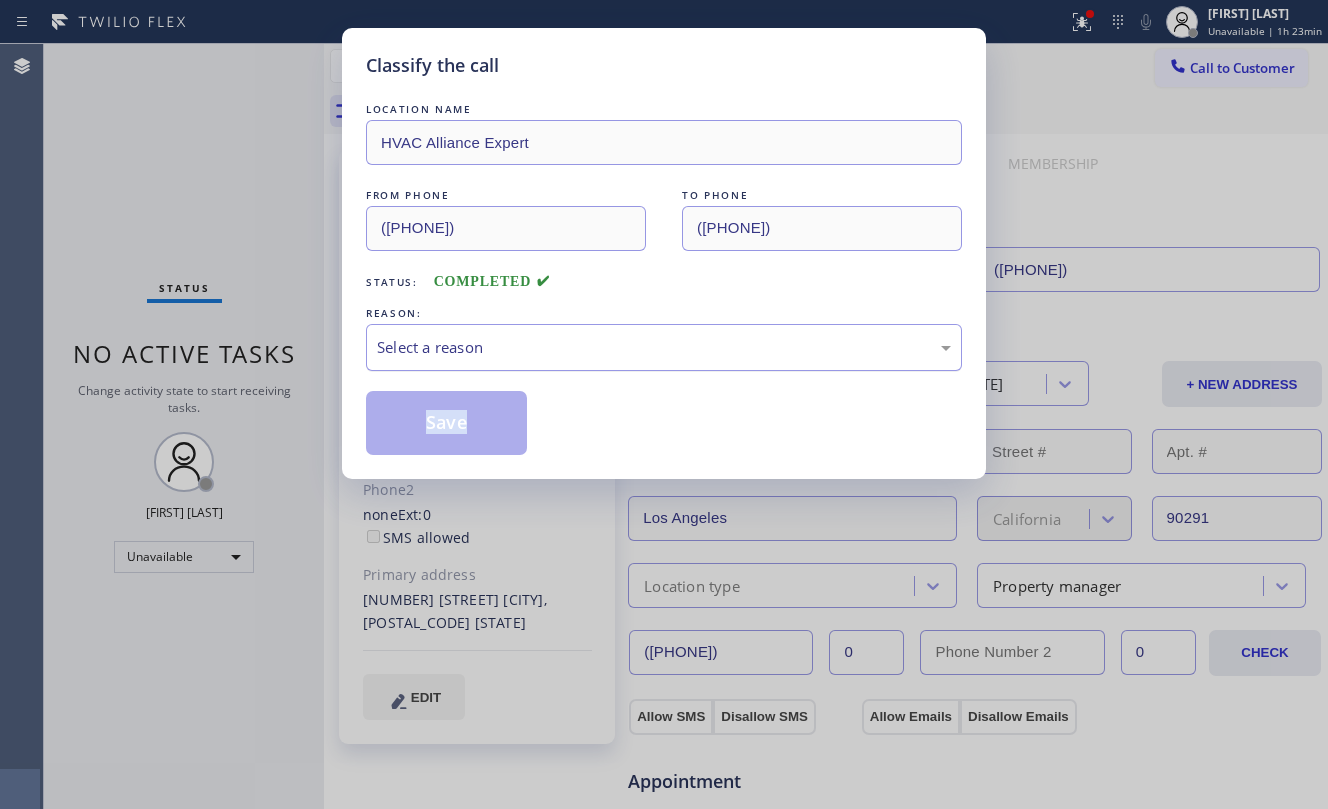 click on "Select a reason" at bounding box center [664, 347] 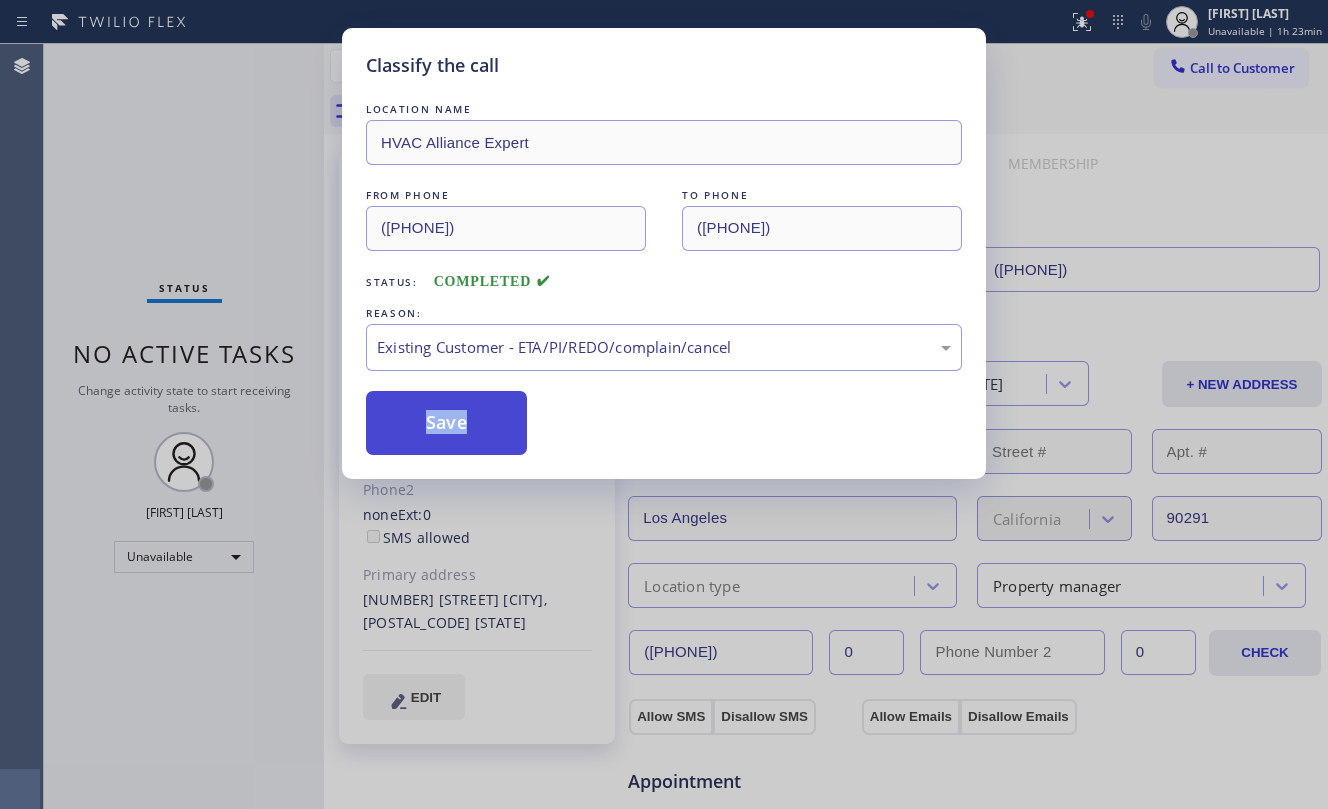 click on "Save" at bounding box center [446, 423] 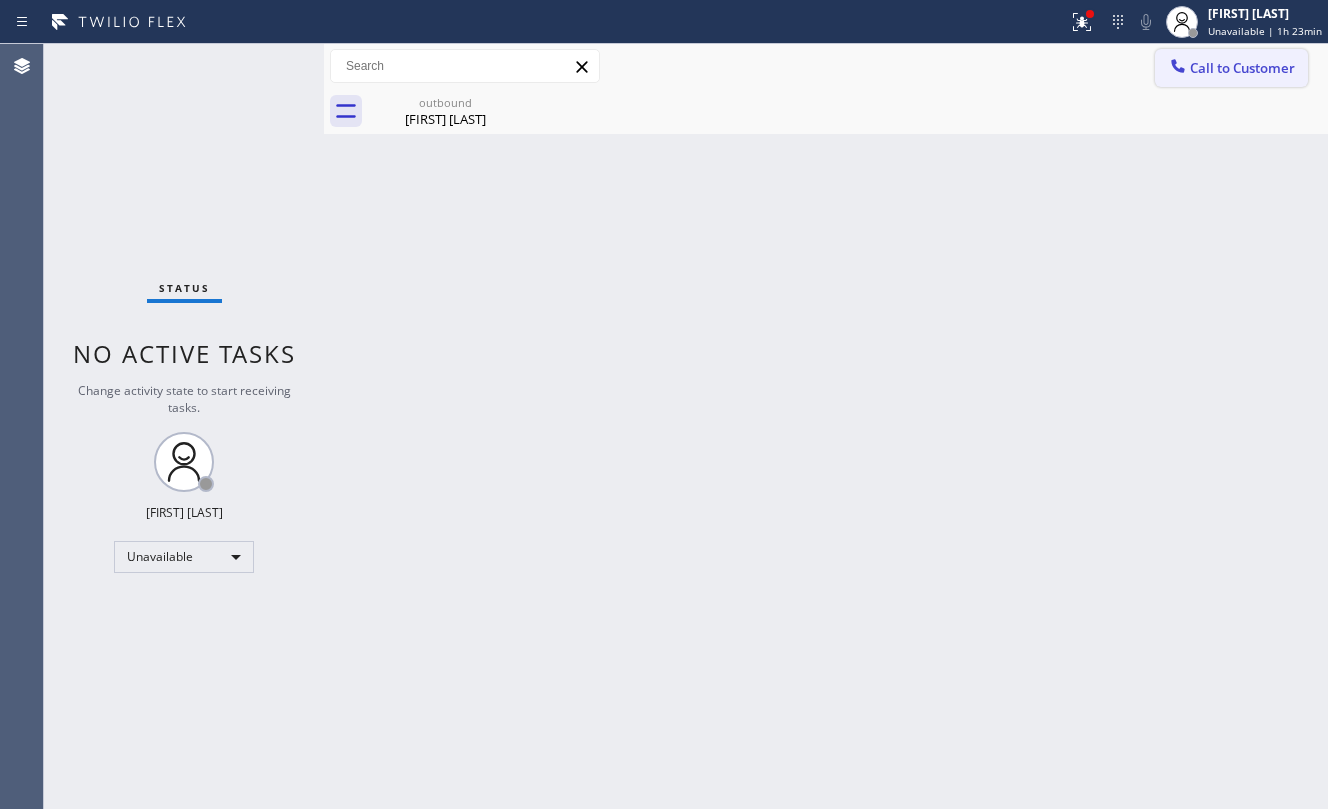 click on "Call to Customer" at bounding box center [1242, 68] 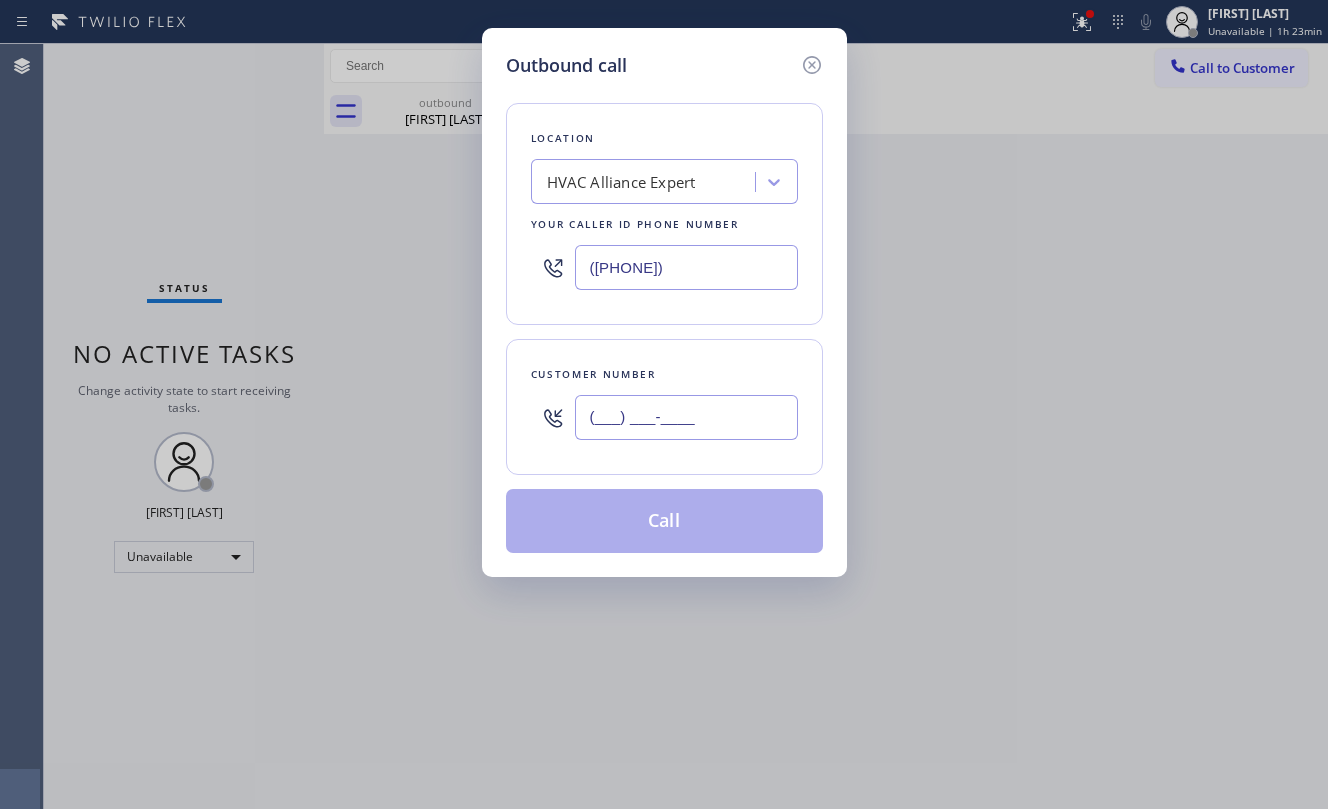 click on "(___) ___-____" at bounding box center [686, 417] 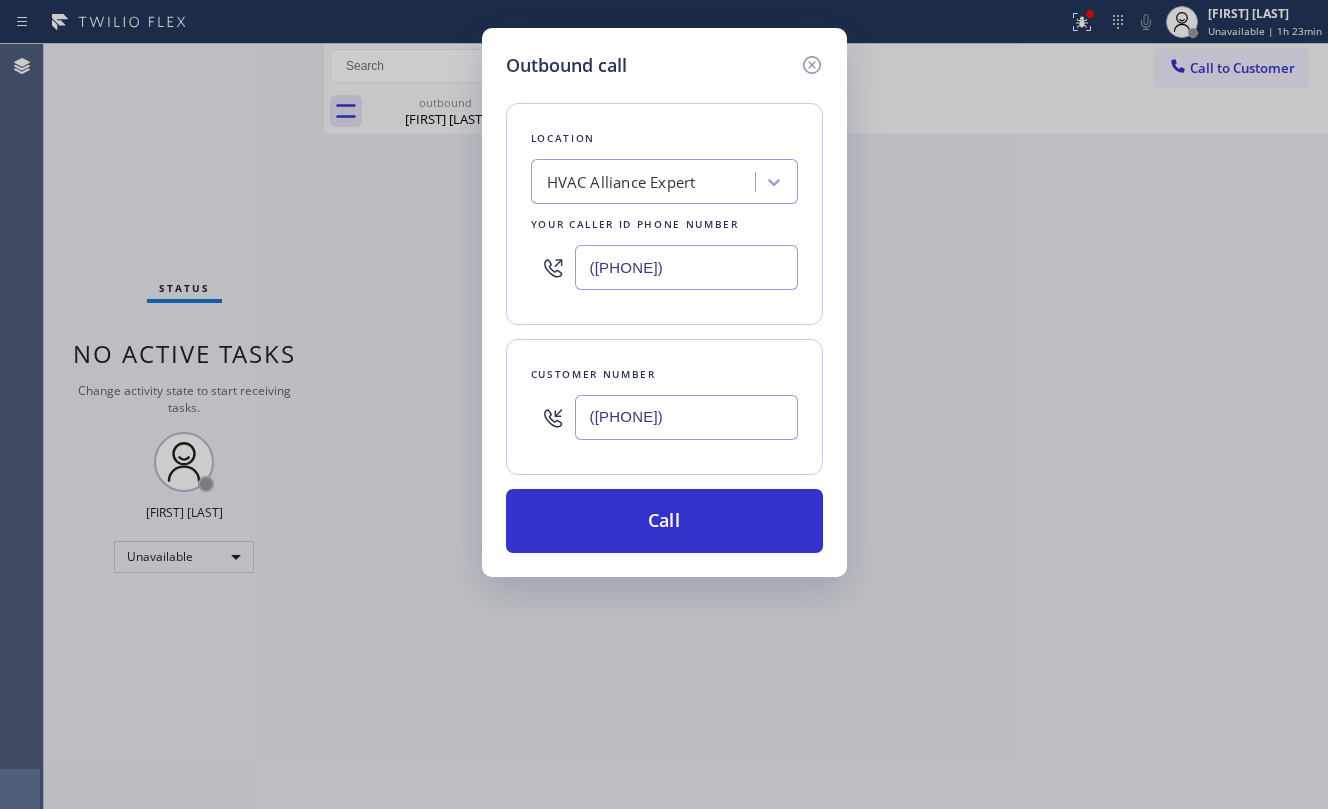 type on "(443) 880-3476" 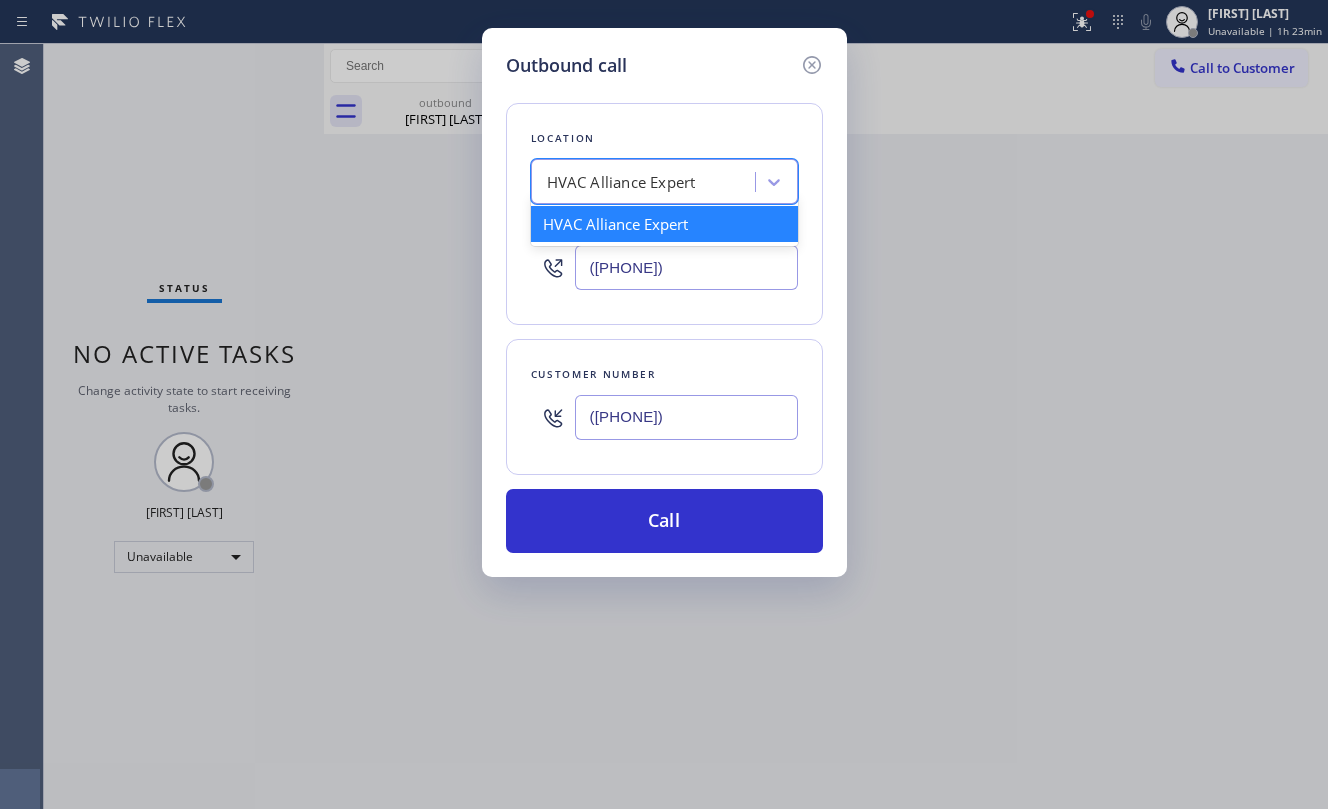 paste on "Air Duct Cleaning of Sherman Oaks" 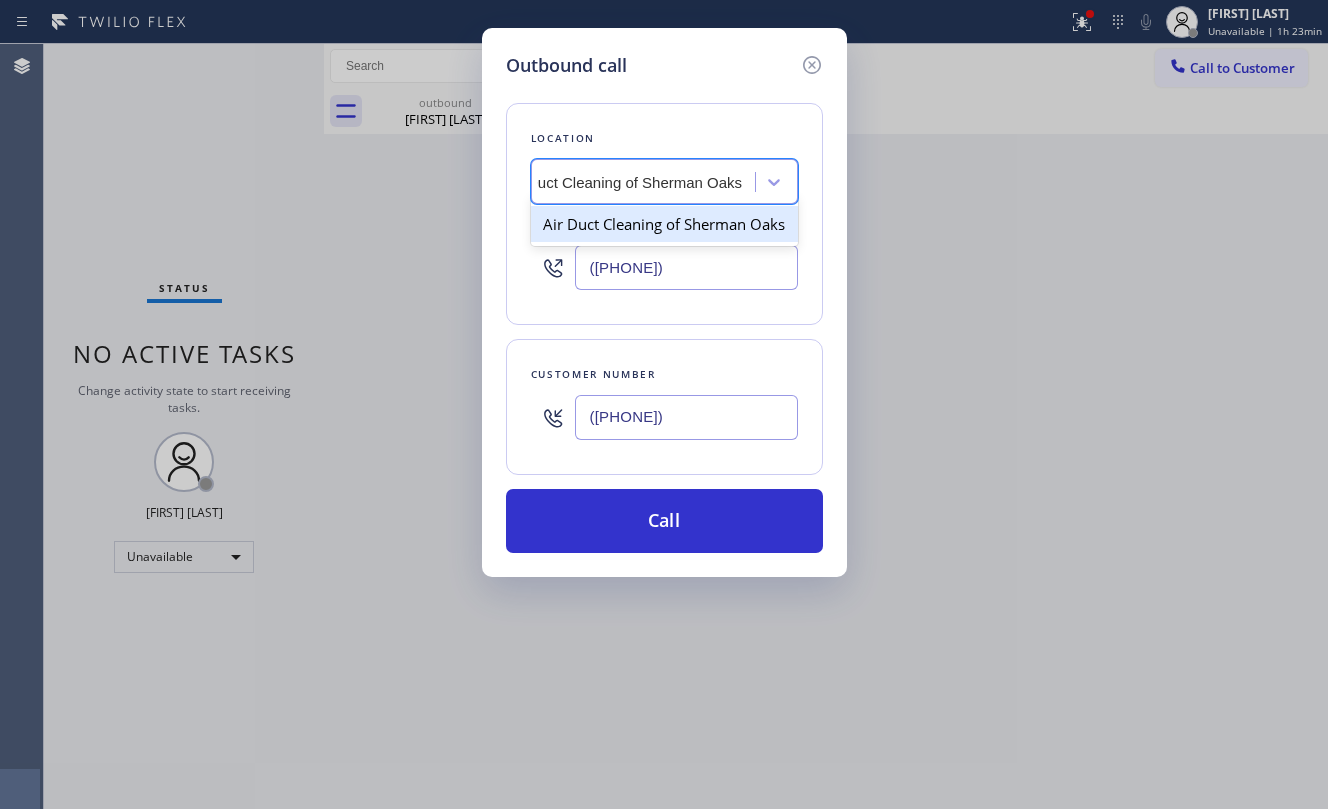 click on "Air Duct Cleaning of Sherman Oaks" at bounding box center [664, 224] 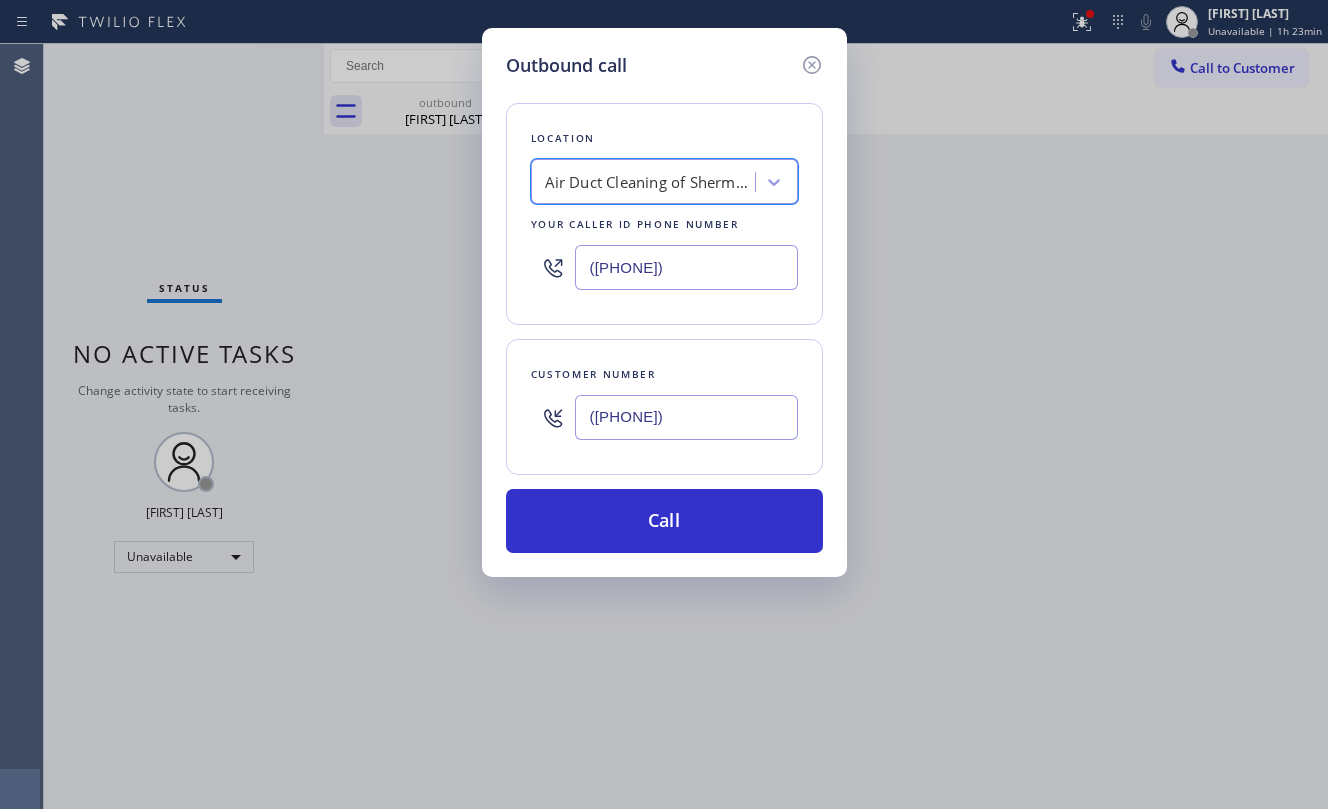 scroll, scrollTop: 0, scrollLeft: 1, axis: horizontal 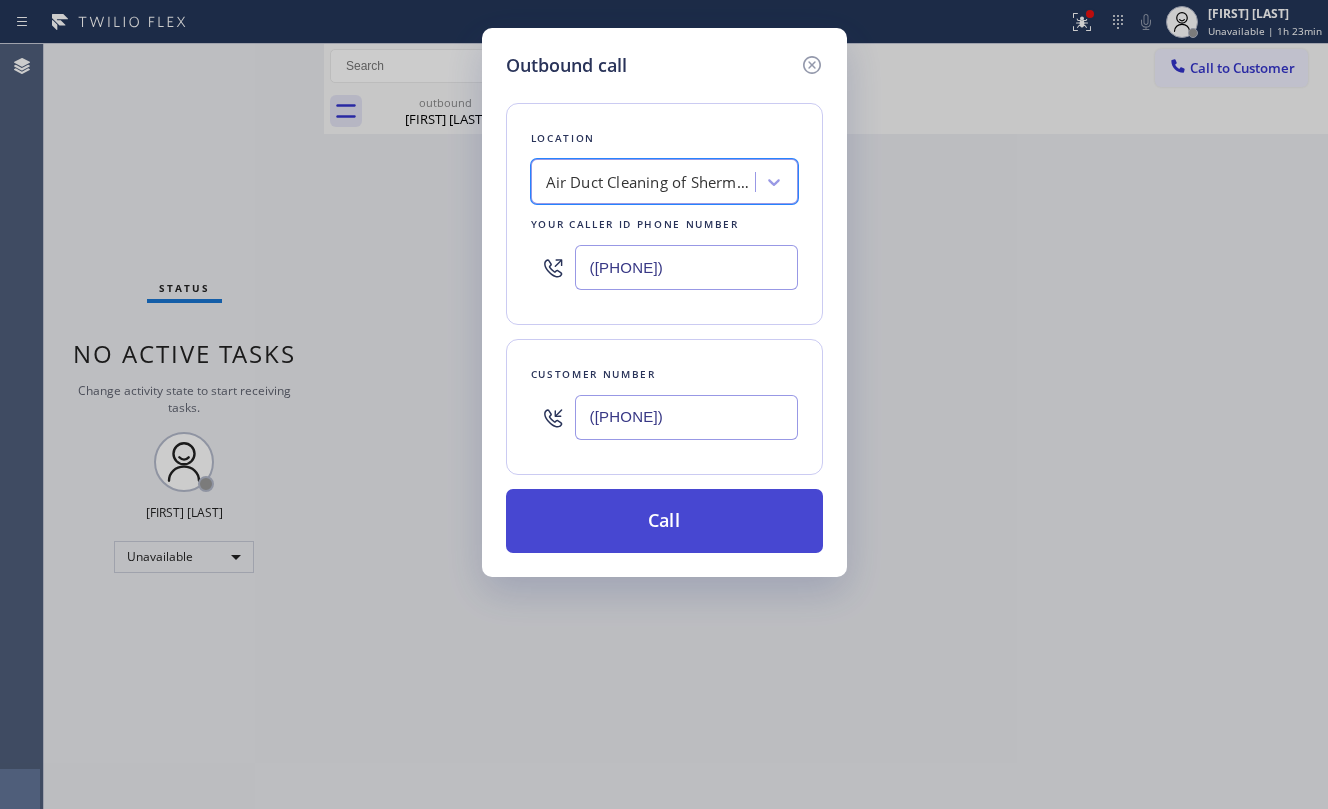 drag, startPoint x: 705, startPoint y: 530, endPoint x: 721, endPoint y: 506, distance: 28.84441 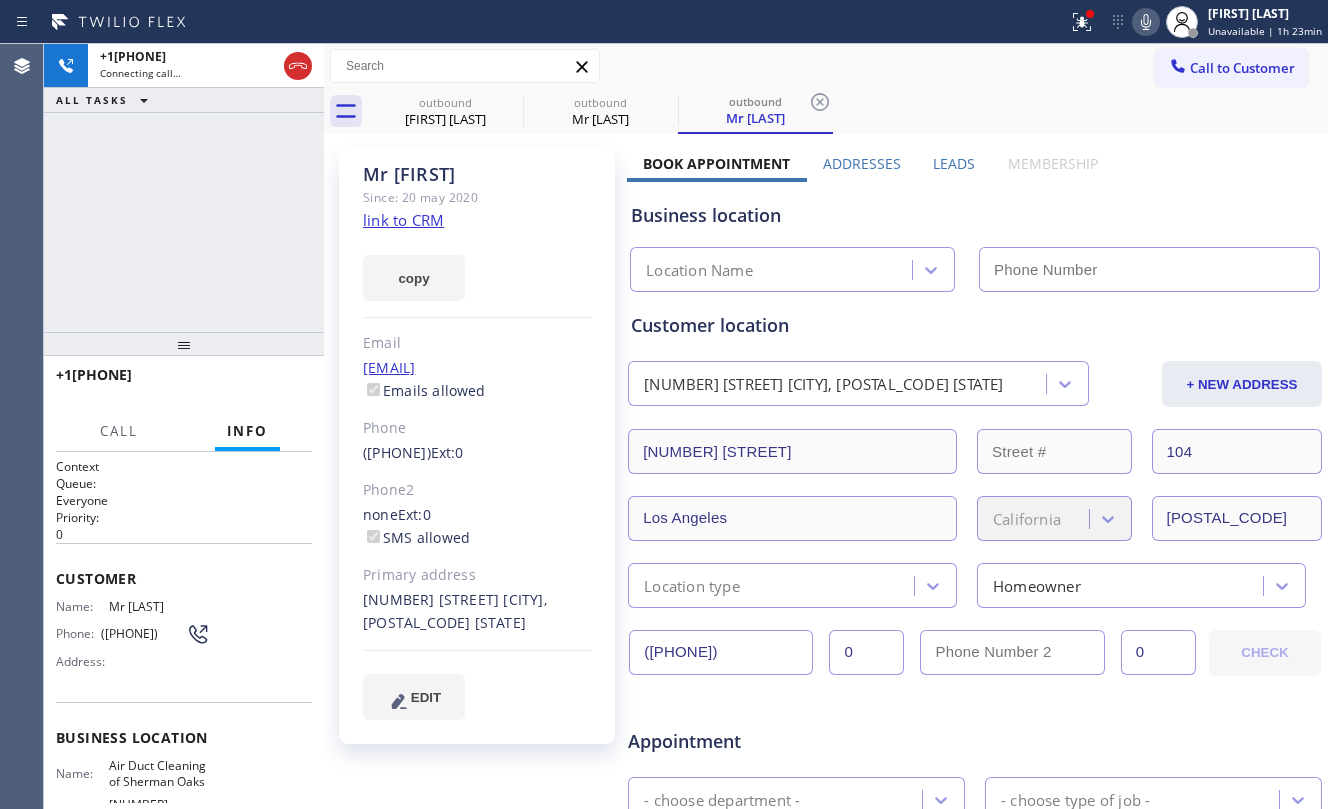 type on "(818) 574-5588" 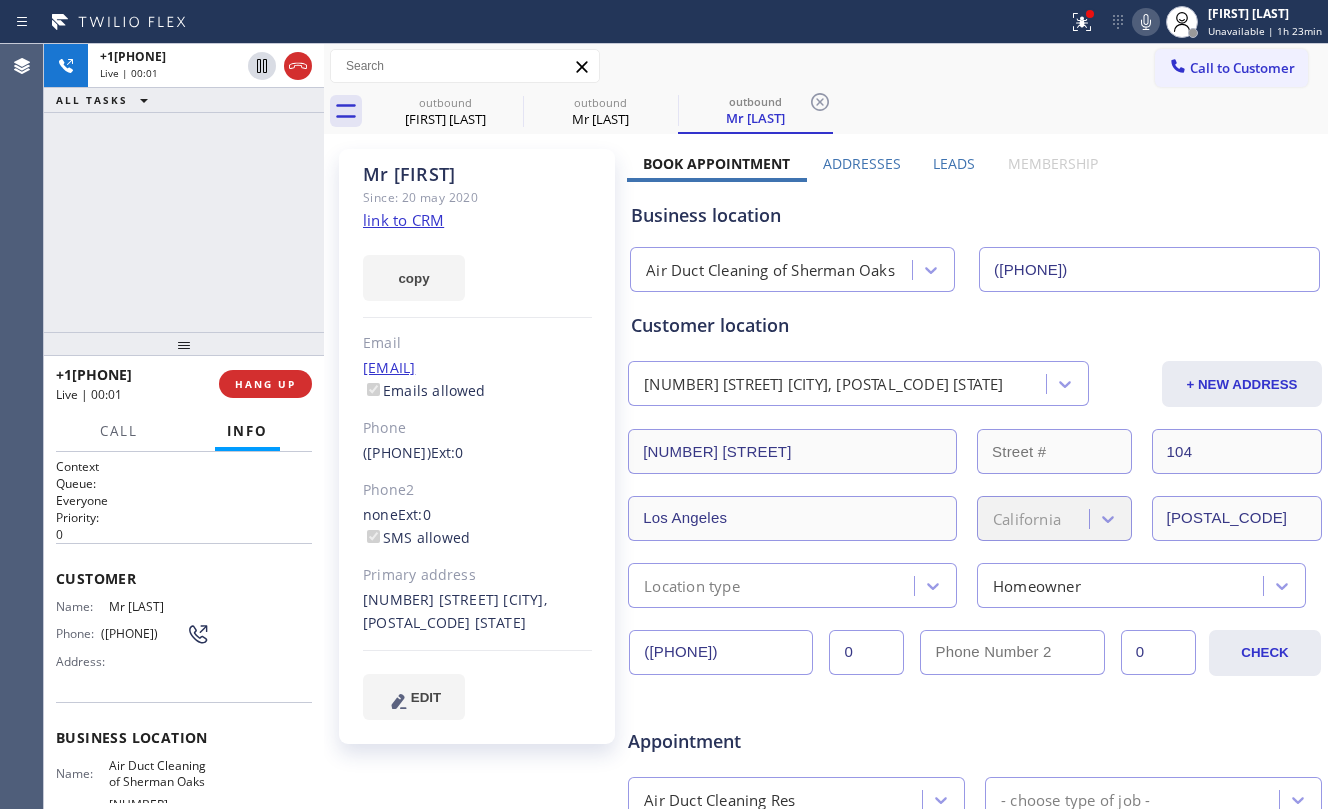 click on "+14438803476 Live | 00:01 ALL TASKS ALL TASKS ACTIVE TASKS TASKS IN WRAP UP" at bounding box center (184, 188) 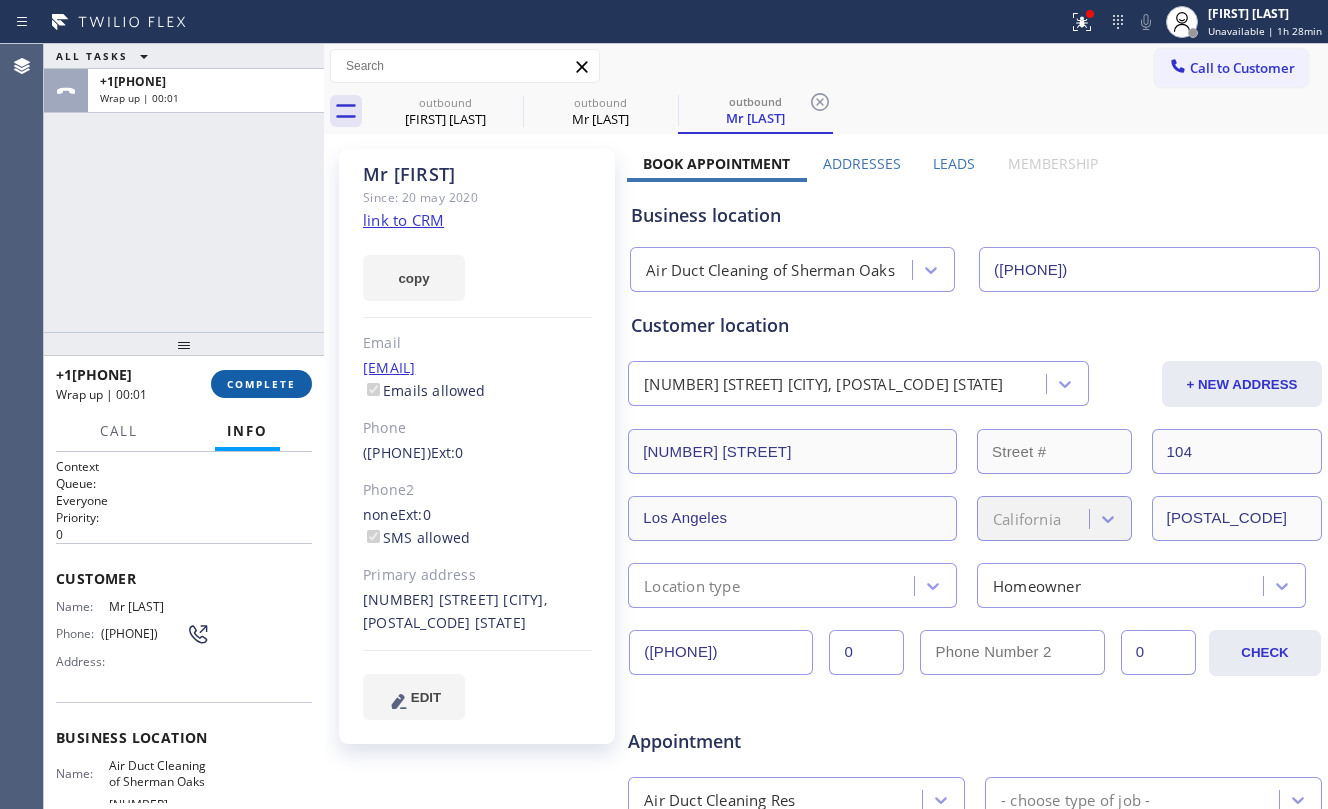click on "COMPLETE" at bounding box center (261, 384) 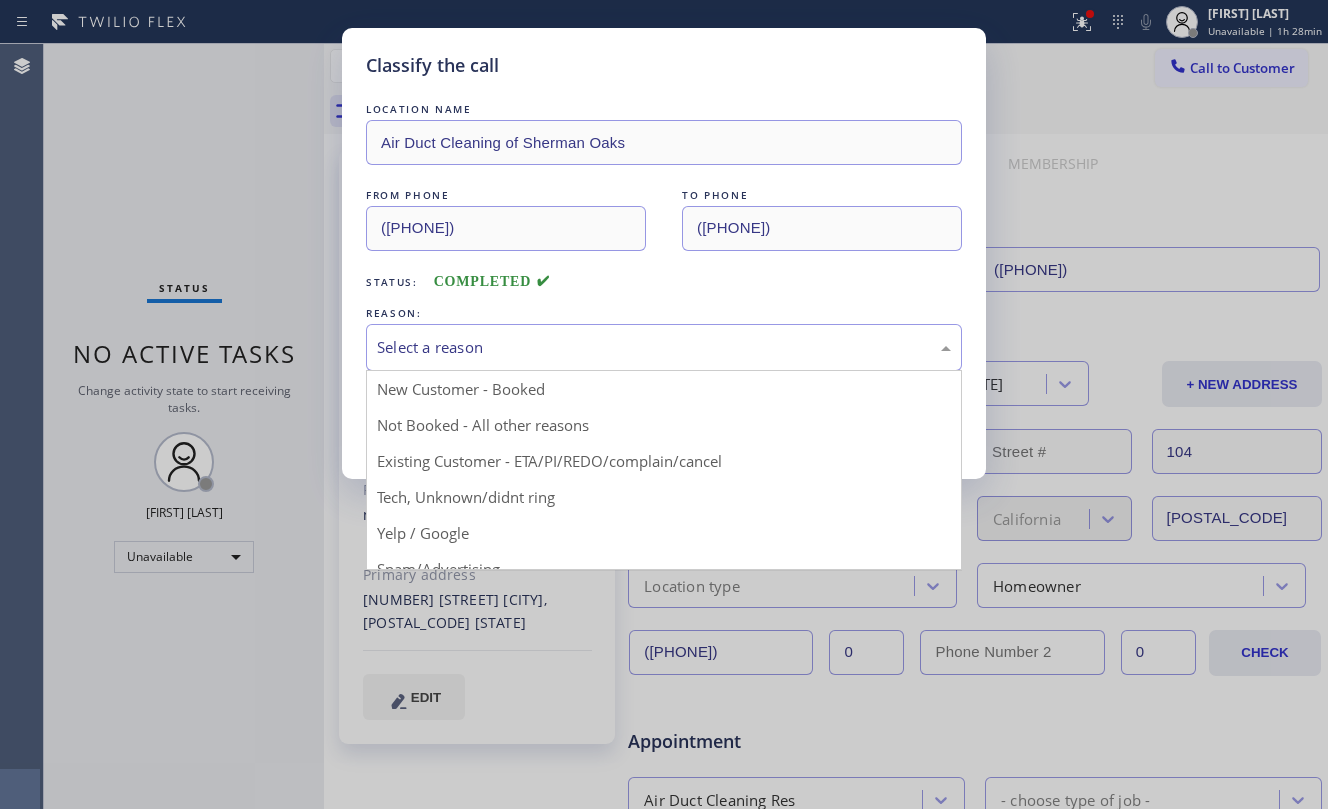 click on "Select a reason" at bounding box center [664, 347] 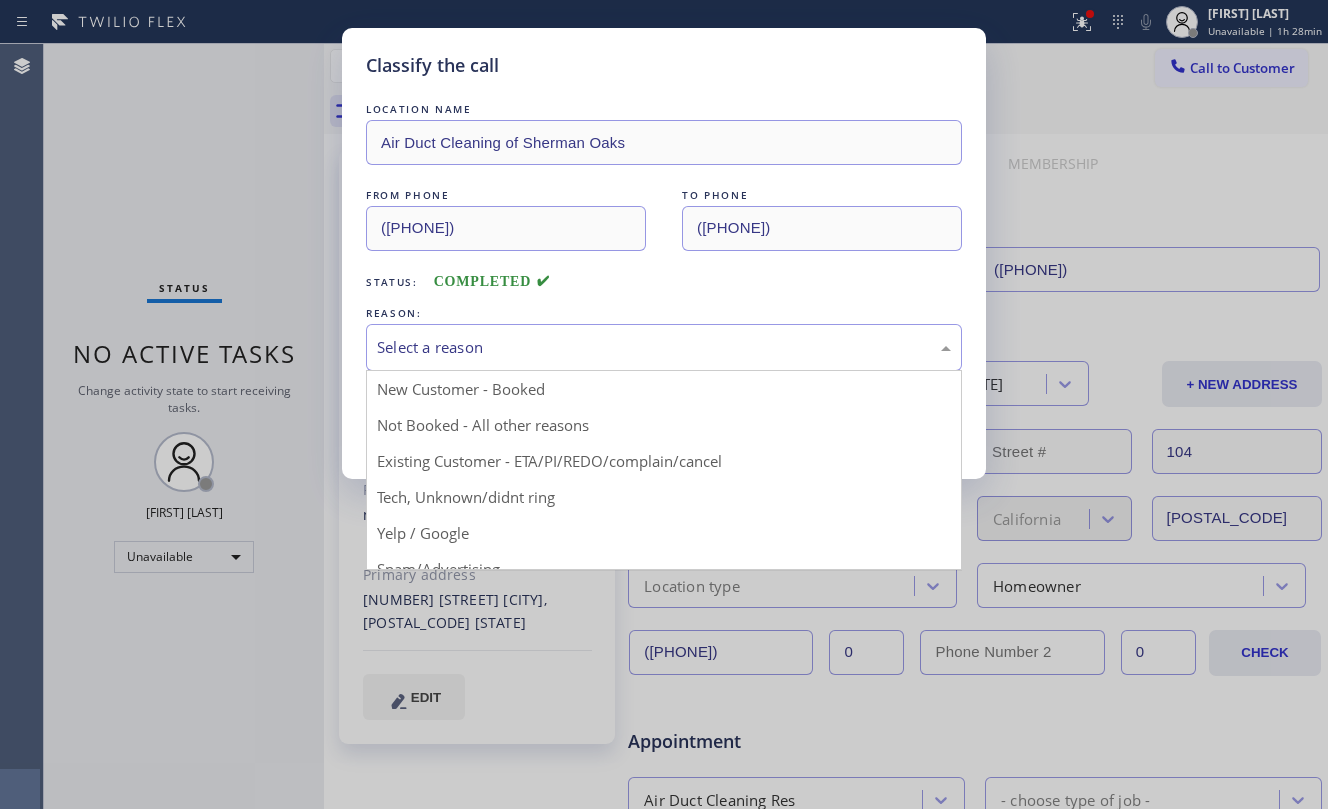 drag, startPoint x: 620, startPoint y: 470, endPoint x: 606, endPoint y: 449, distance: 25.23886 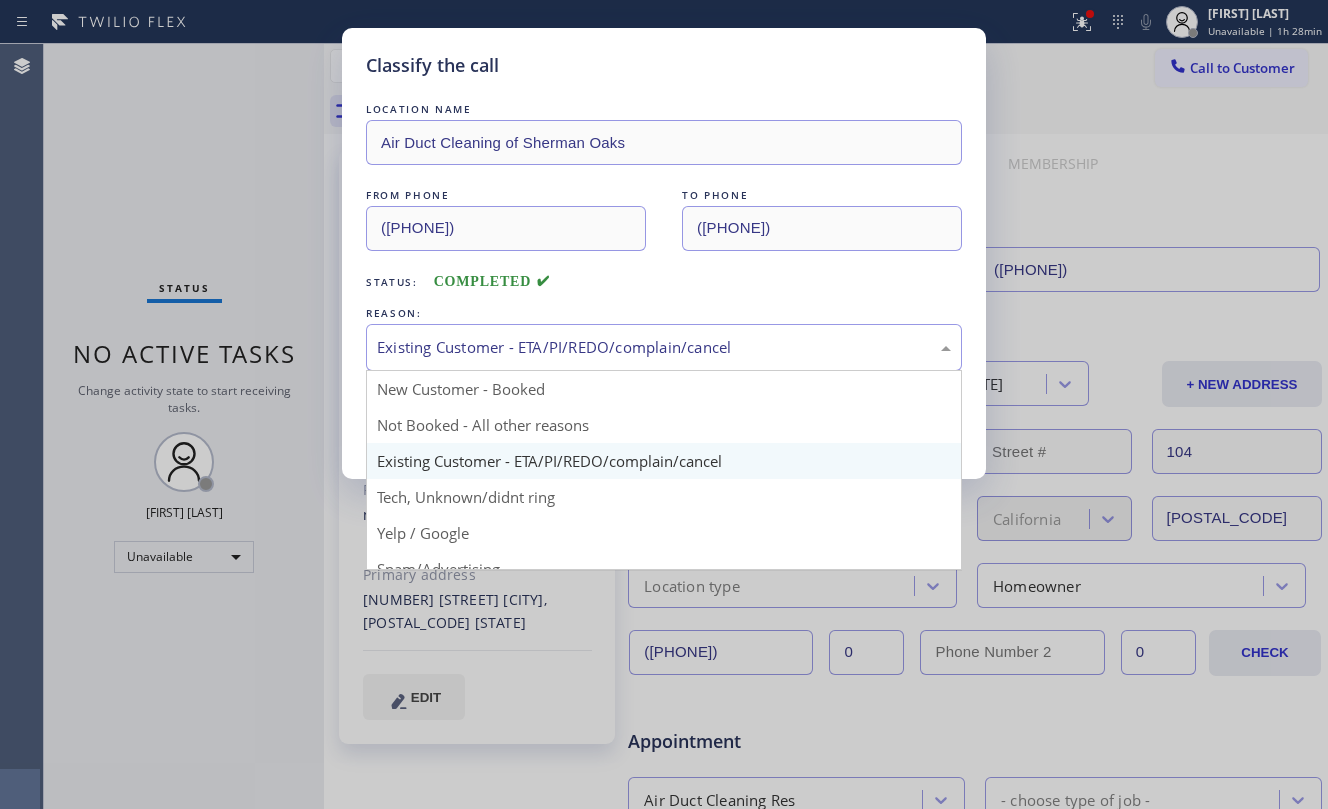 click on "Existing Customer - ETA/PI/REDO/complain/cancel" at bounding box center (664, 347) 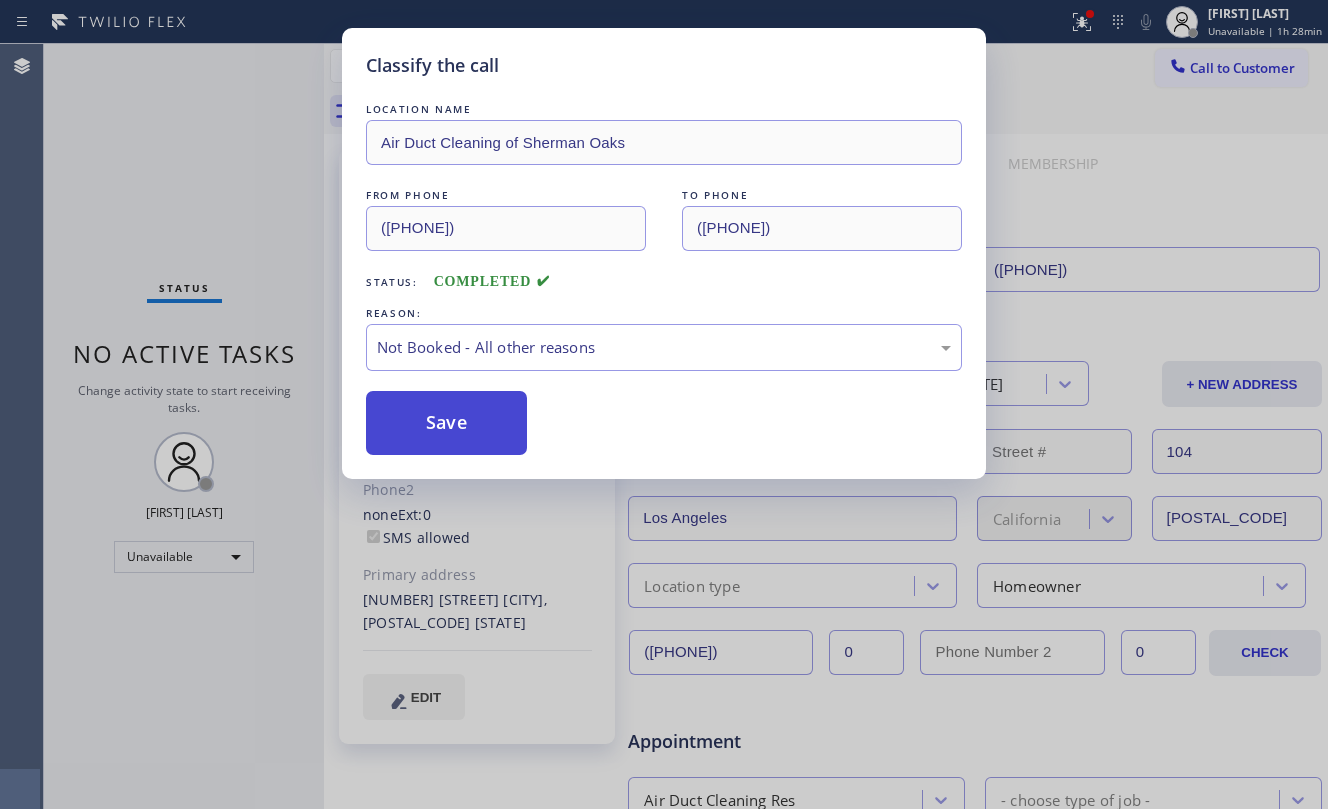 click on "Save" at bounding box center [446, 423] 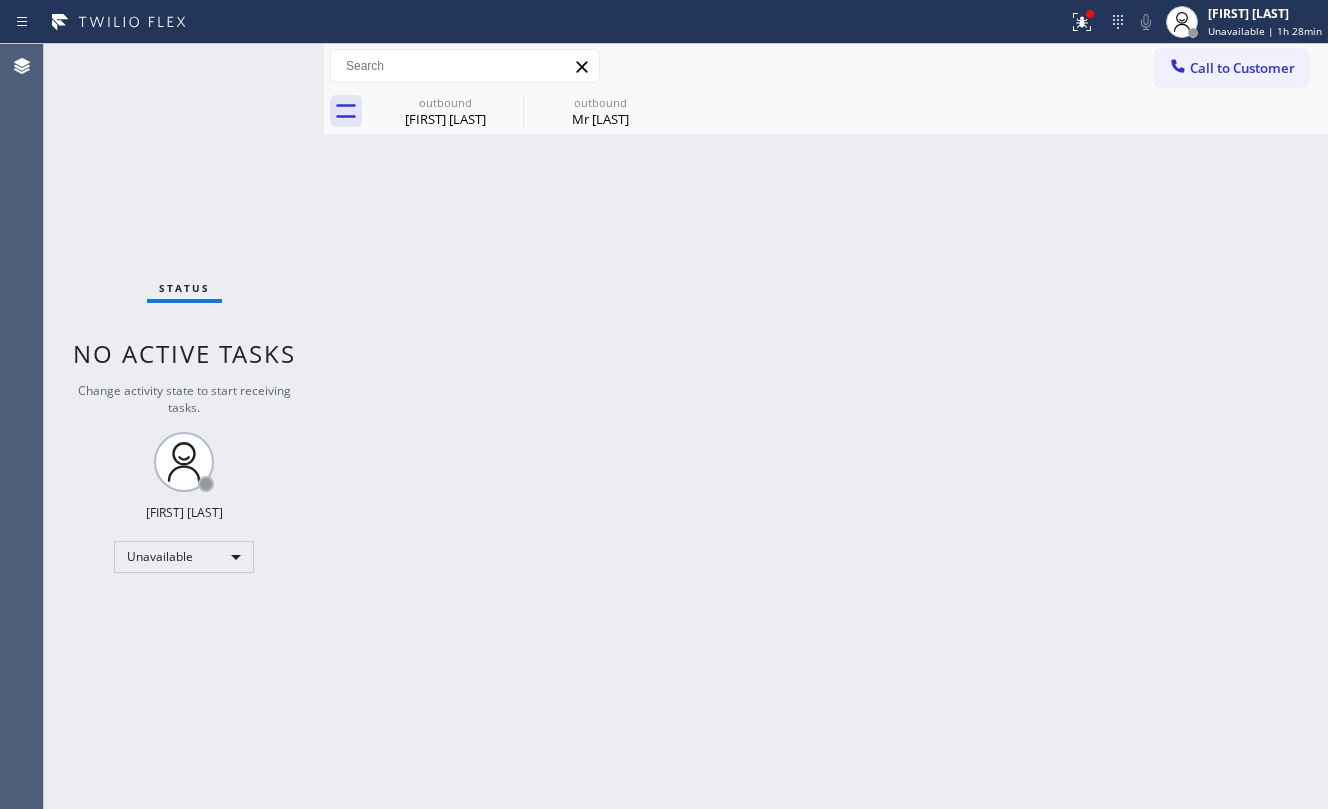 drag, startPoint x: 536, startPoint y: 250, endPoint x: 1058, endPoint y: 168, distance: 528.40137 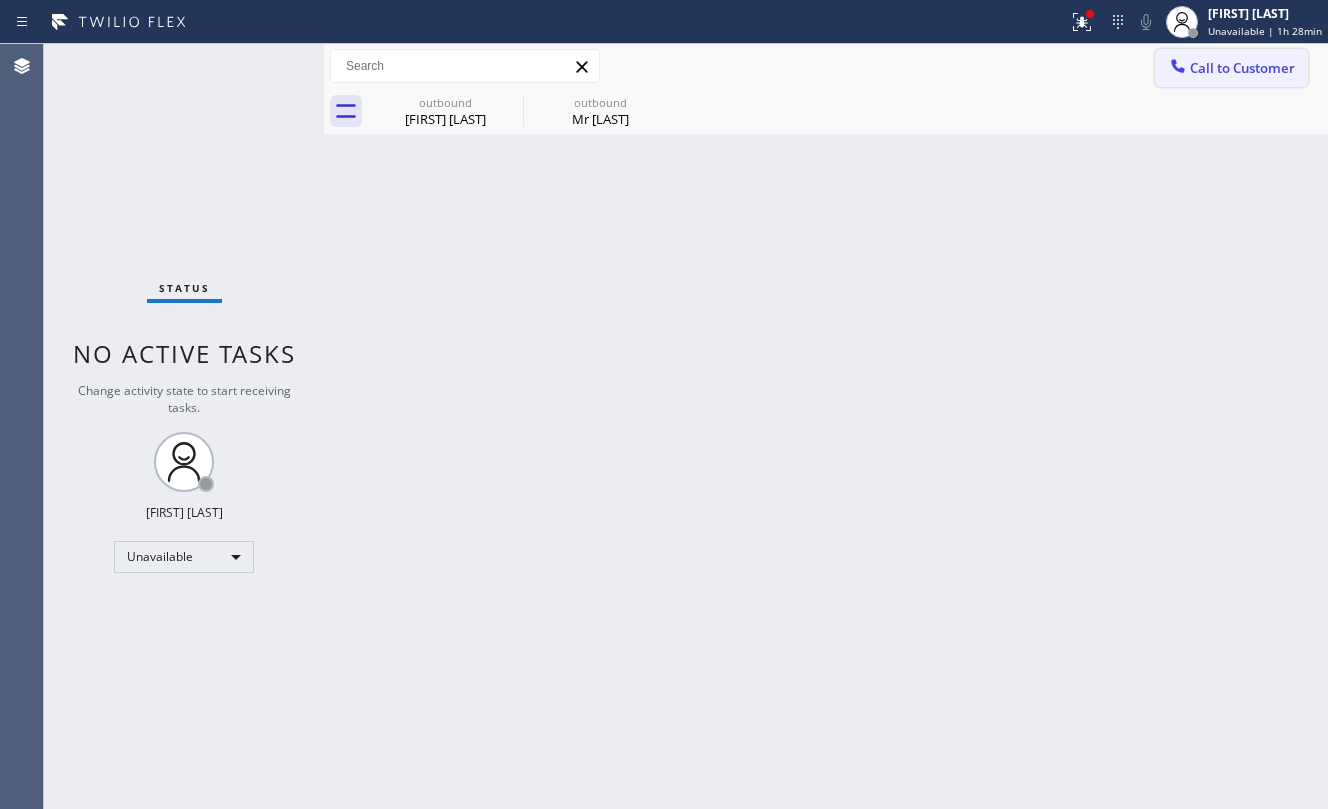 click 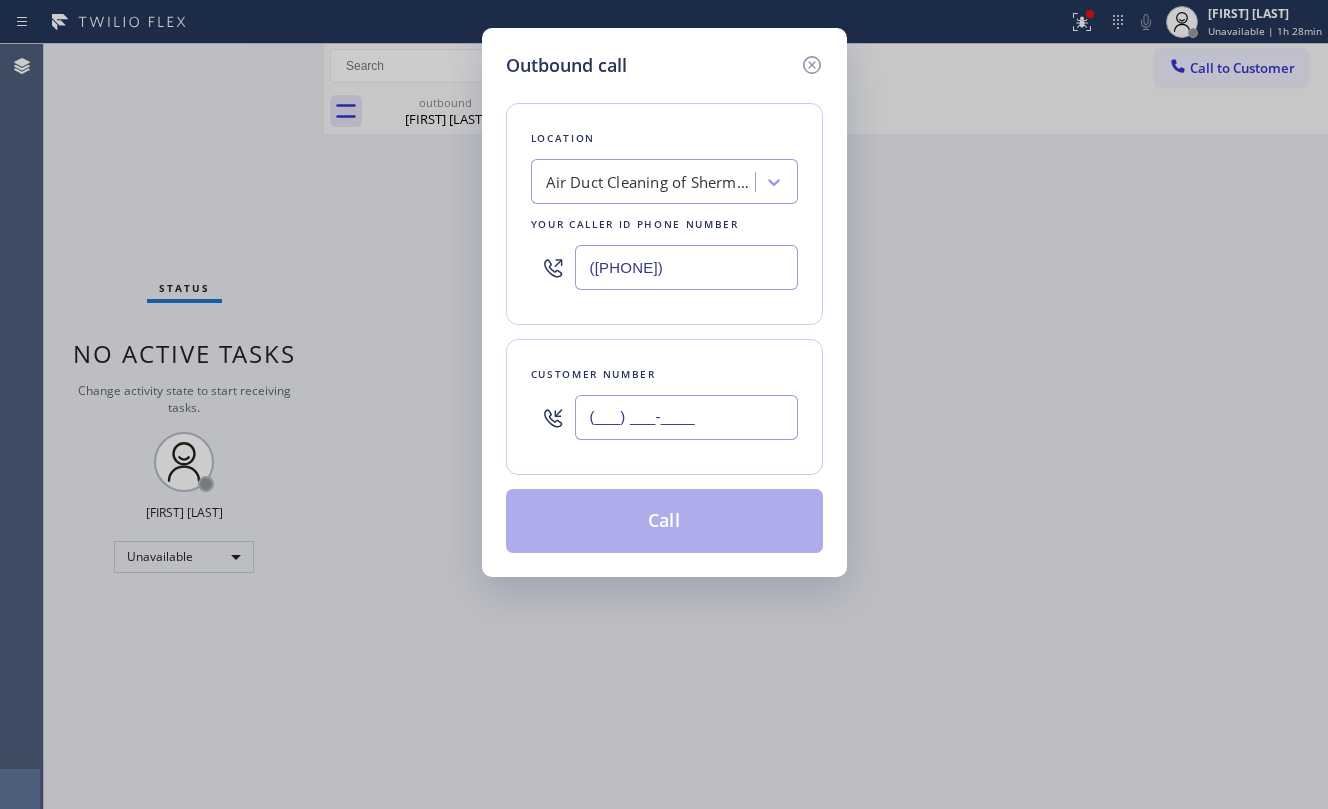 click on "(___) ___-____" at bounding box center (686, 417) 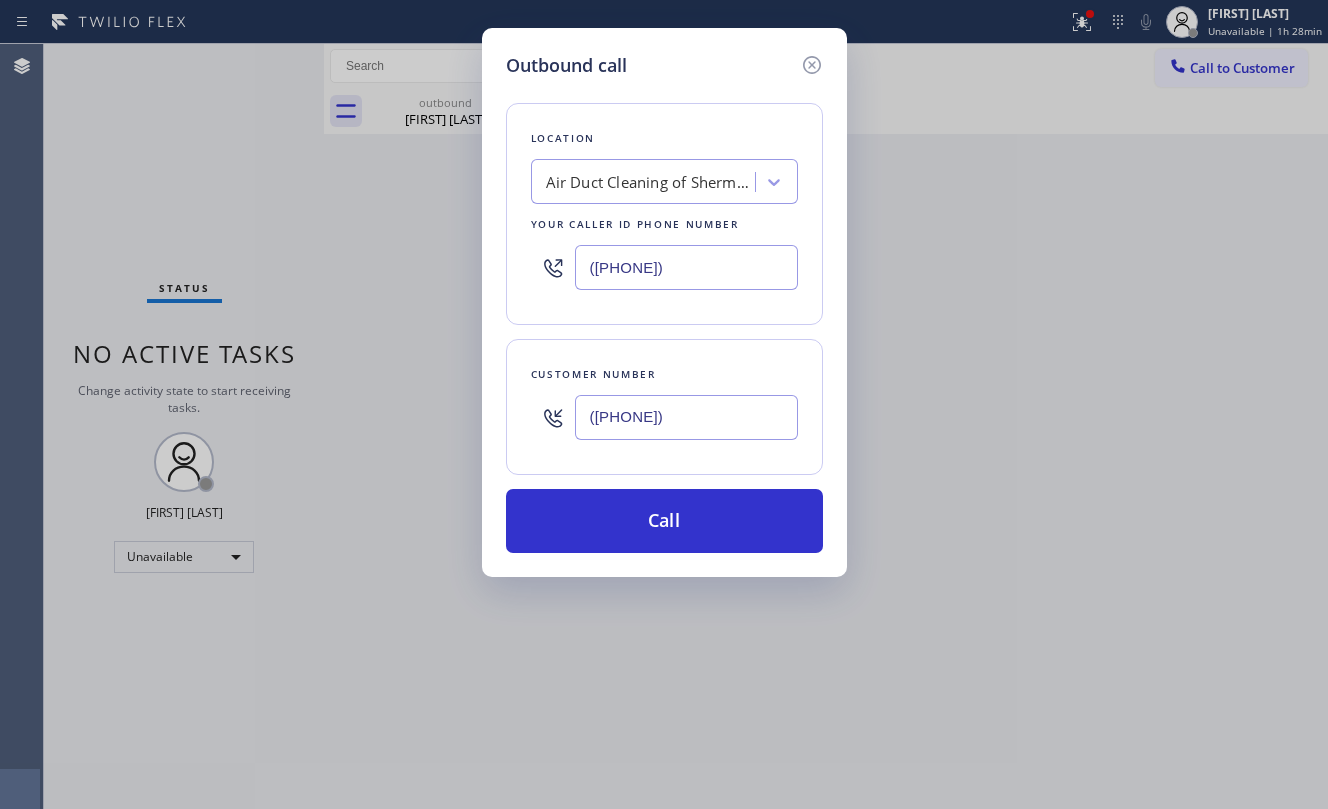 type on "(310) 658-7276" 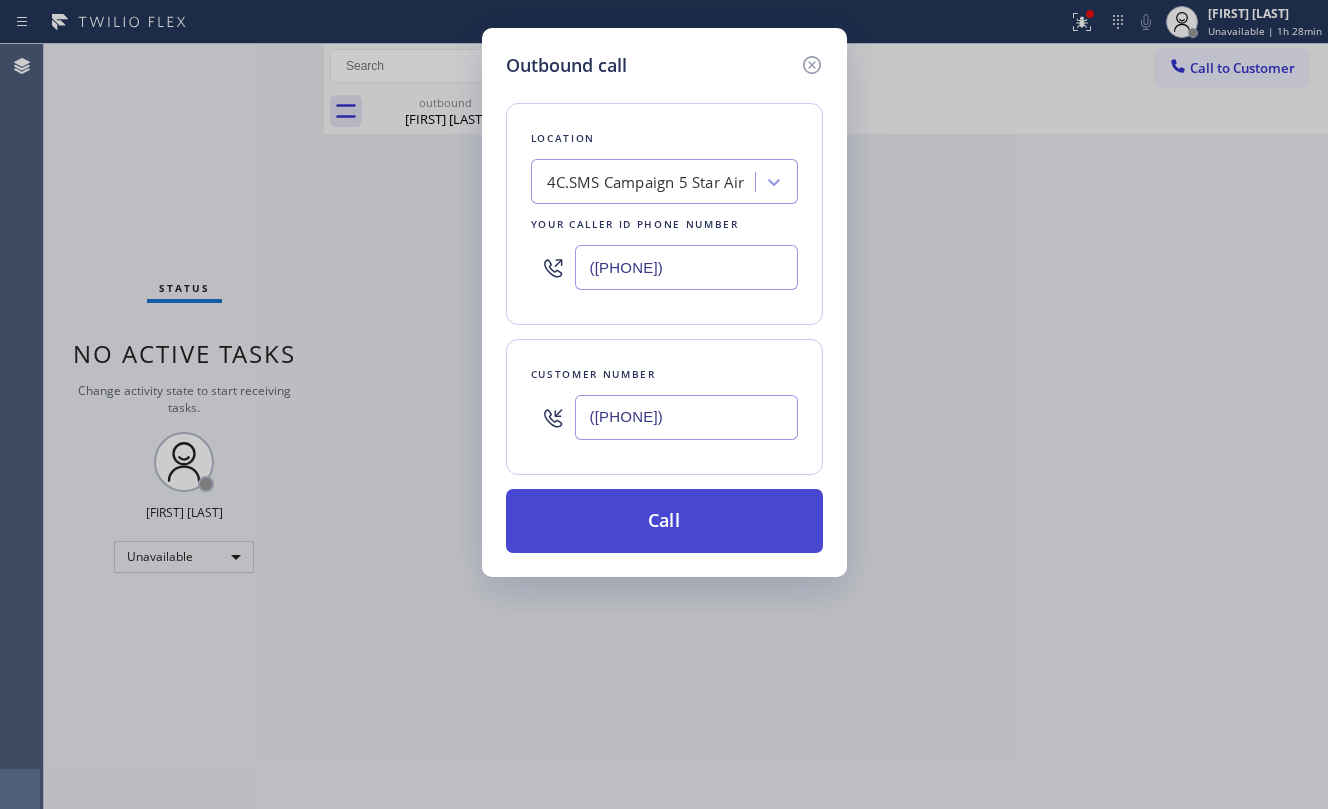 type on "(844) 425-0673" 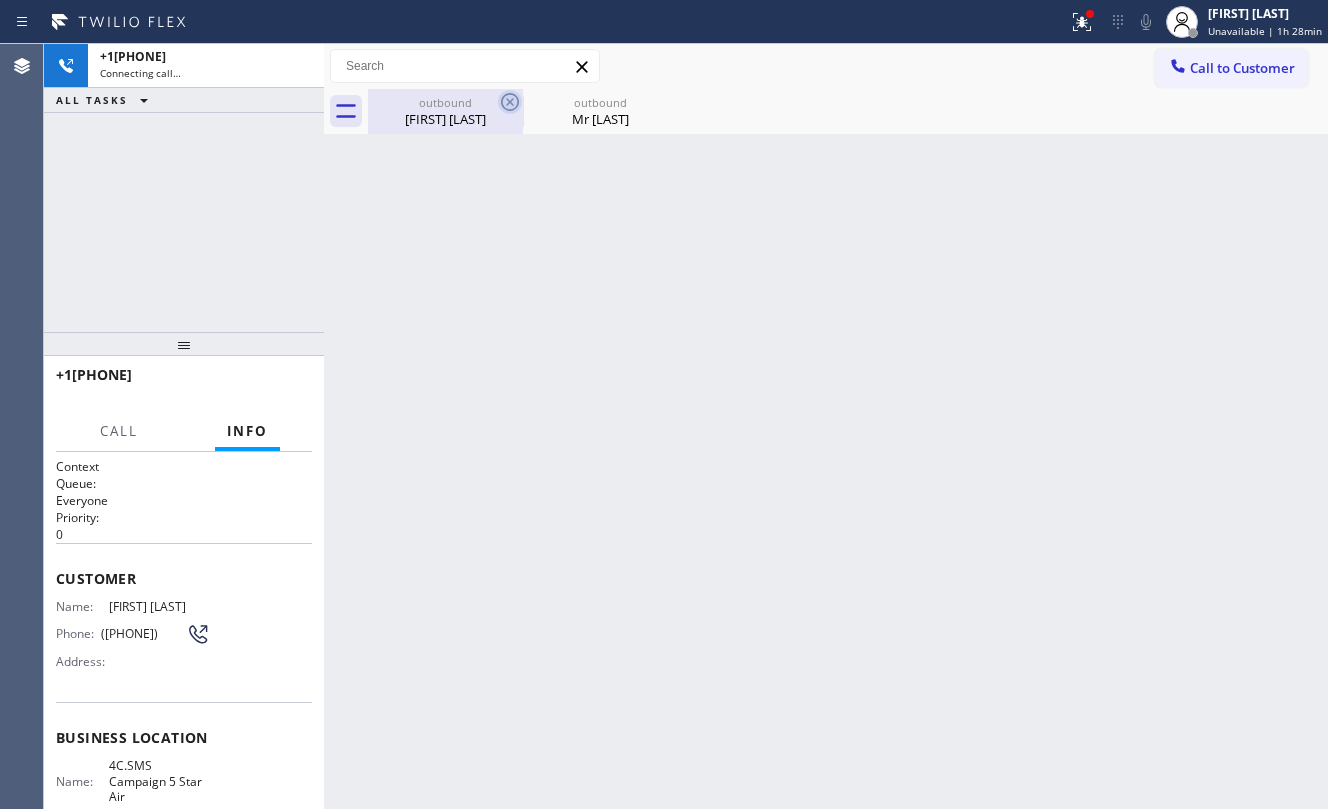click on "Vanessa Serrano" at bounding box center (445, 119) 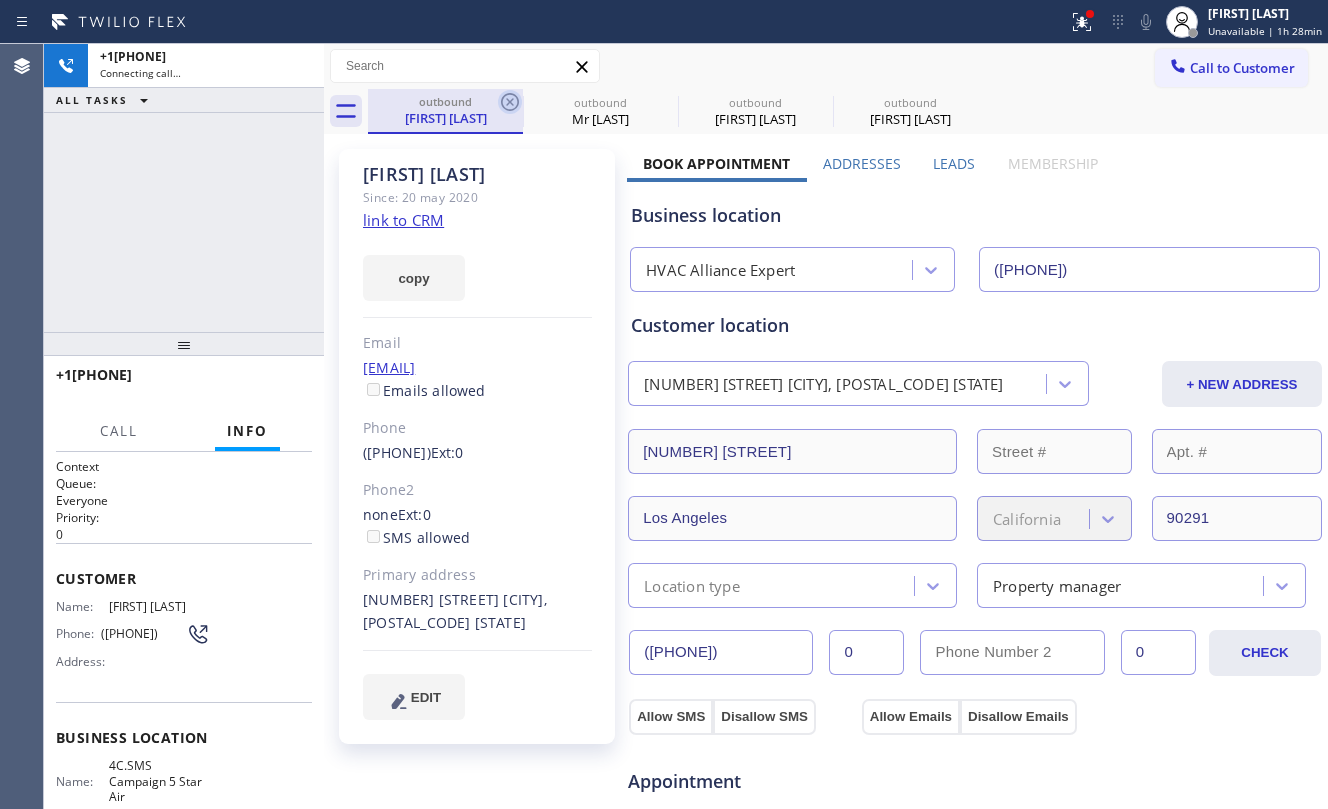 click 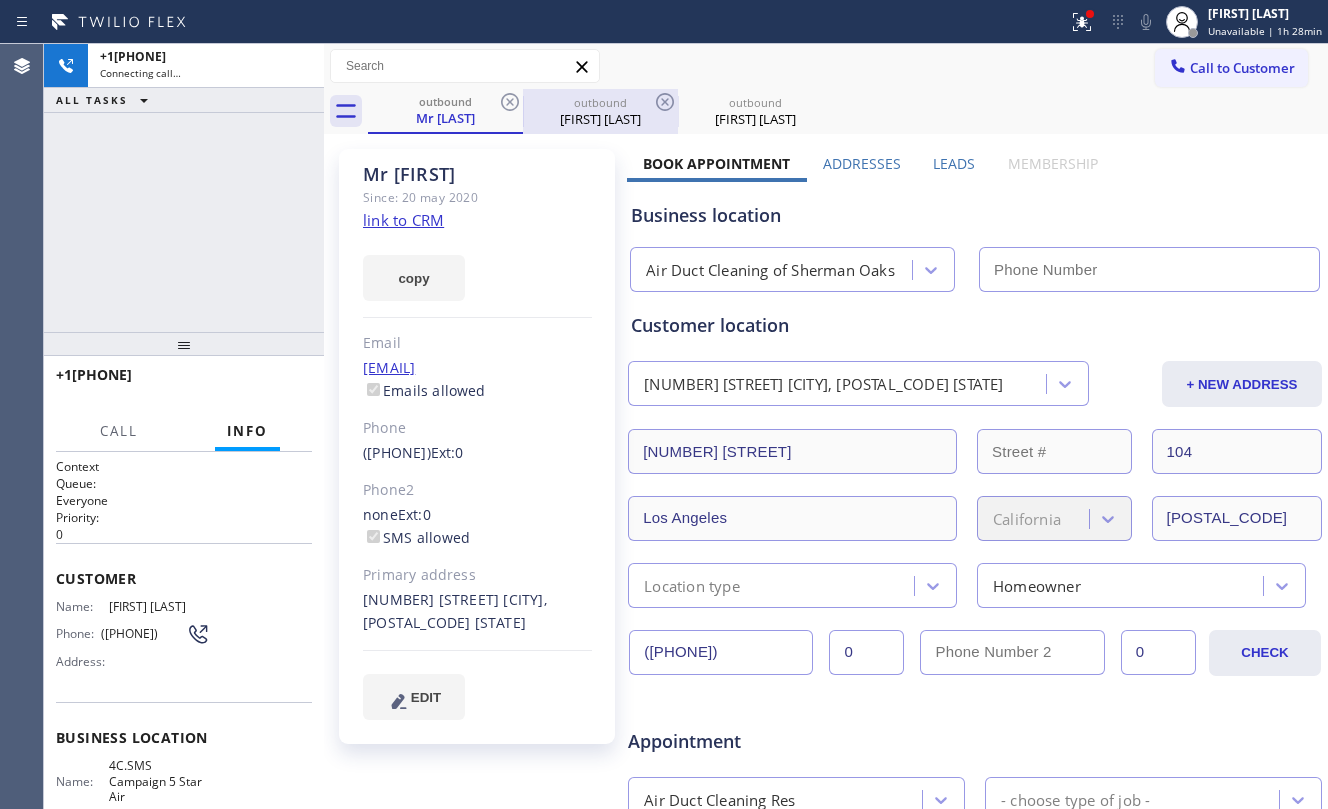 click on "Jon  Irwin" at bounding box center [600, 119] 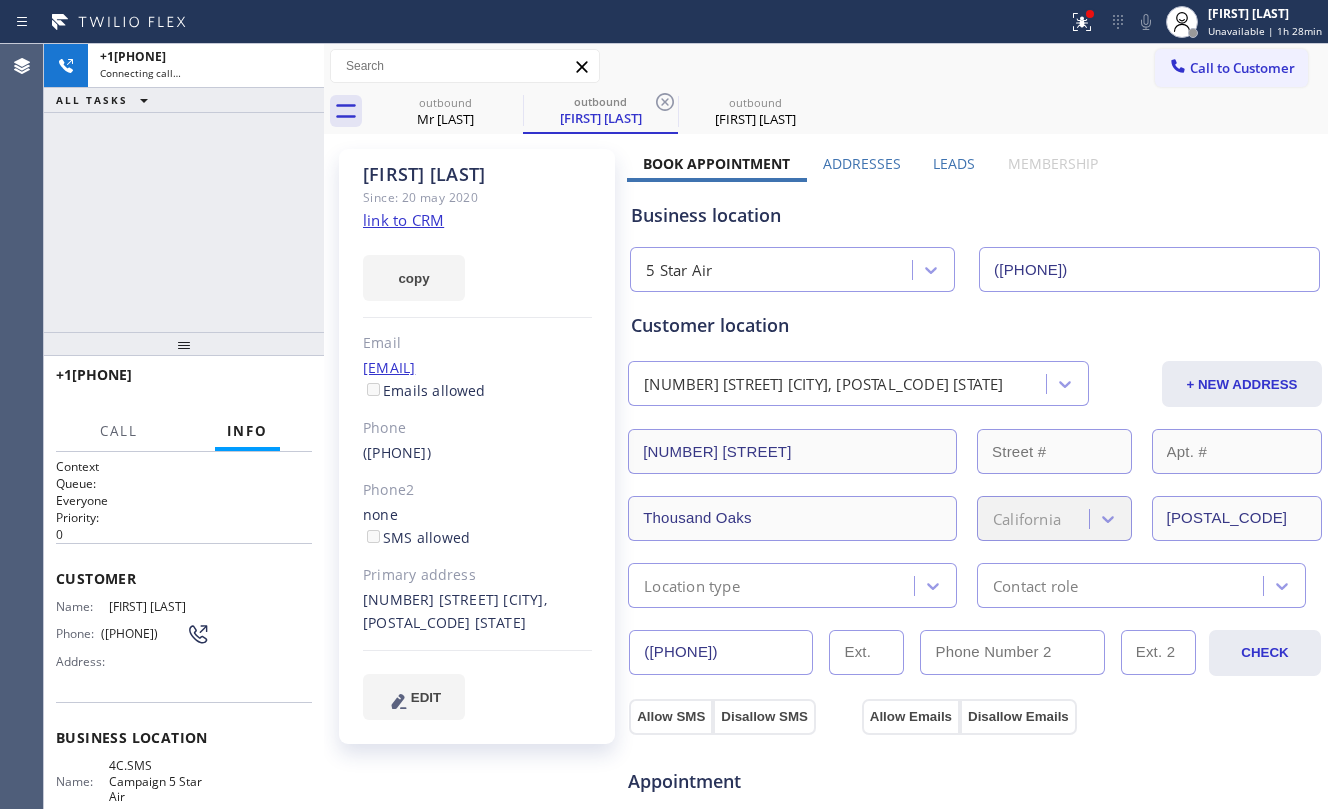 click on "Mr Jason" at bounding box center (445, 119) 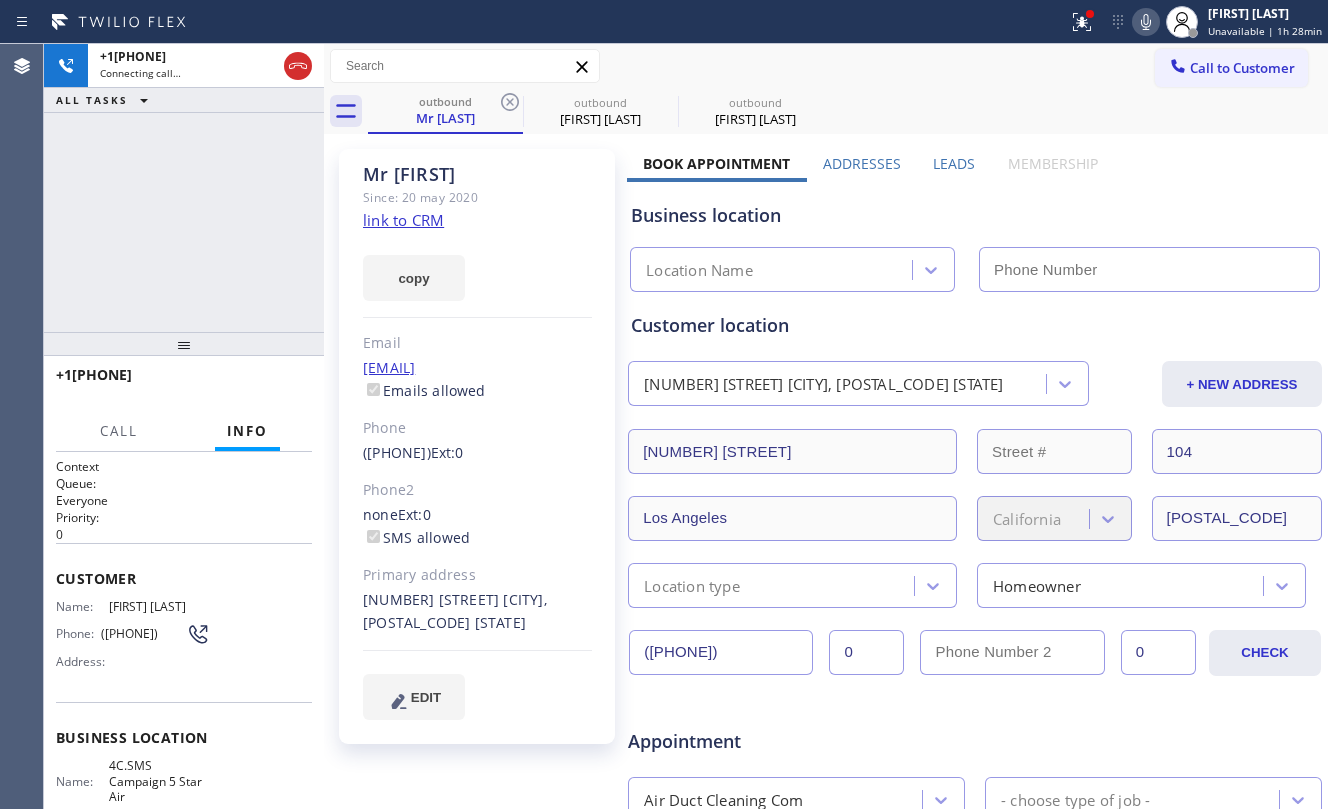 click on "link to CRM" 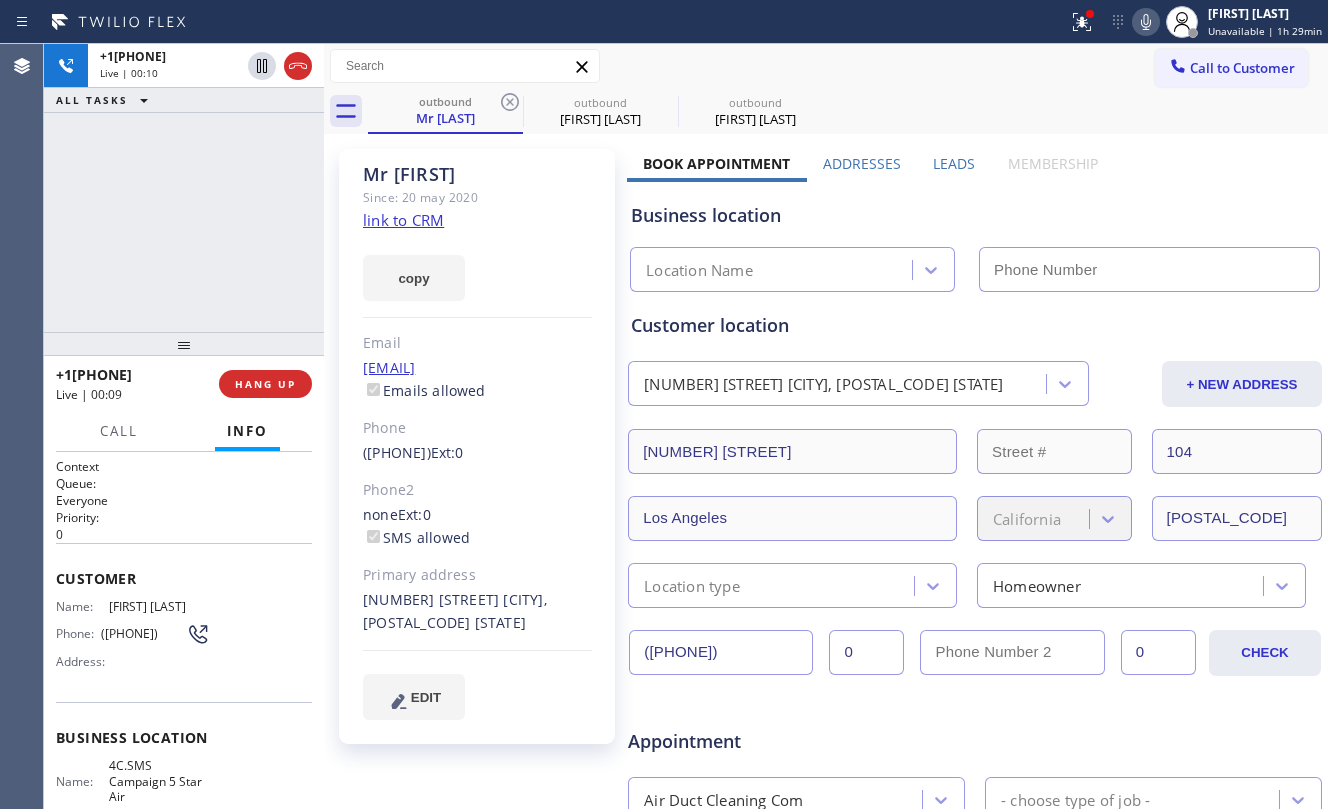 drag, startPoint x: 37, startPoint y: 320, endPoint x: 340, endPoint y: 265, distance: 307.9513 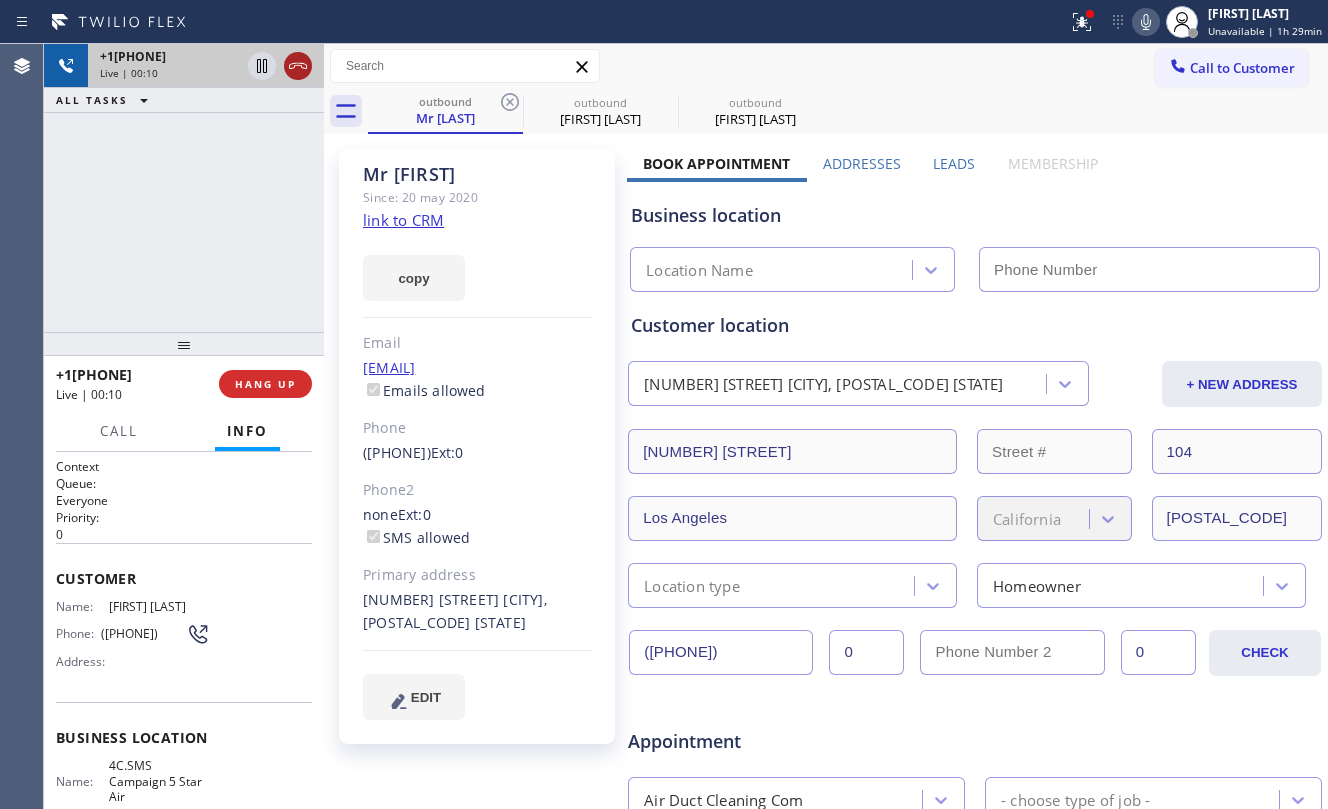 click 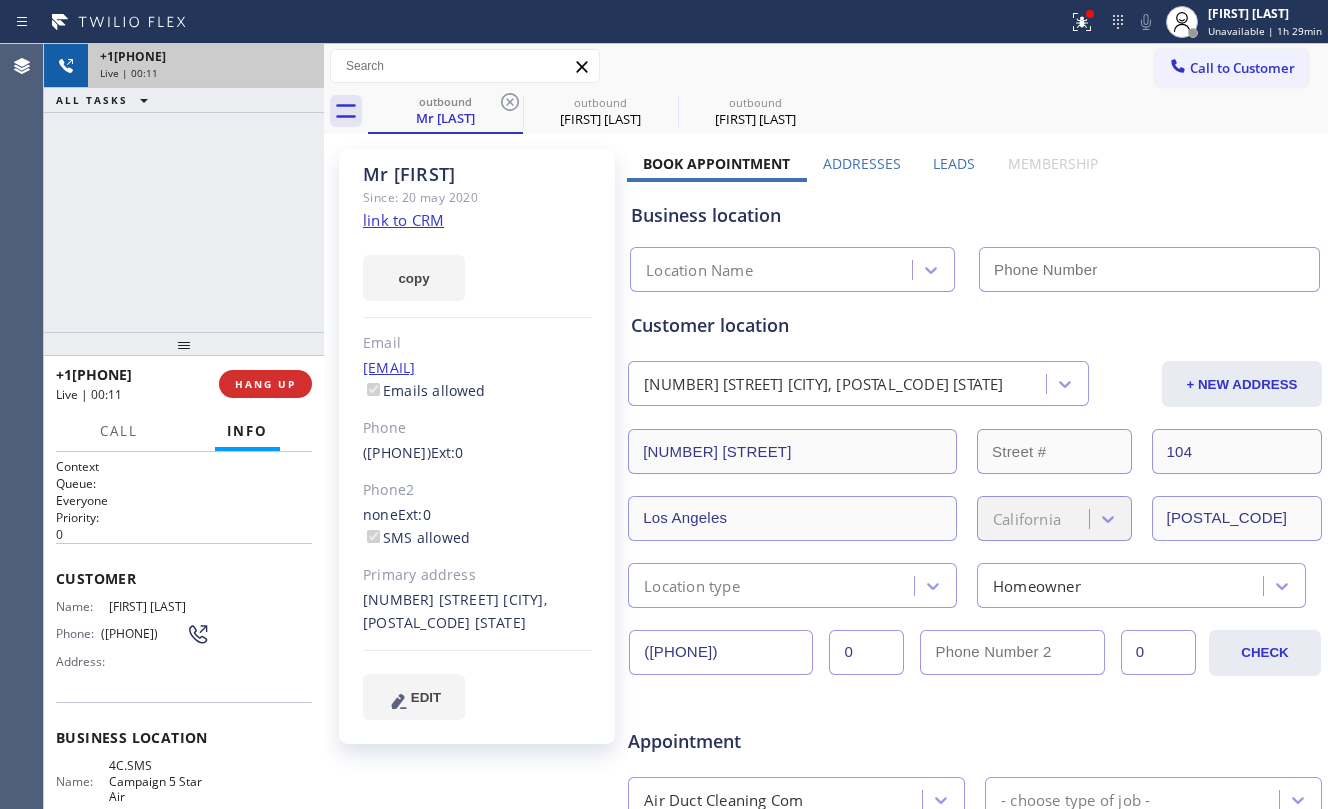 drag, startPoint x: 236, startPoint y: 204, endPoint x: 289, endPoint y: 322, distance: 129.3561 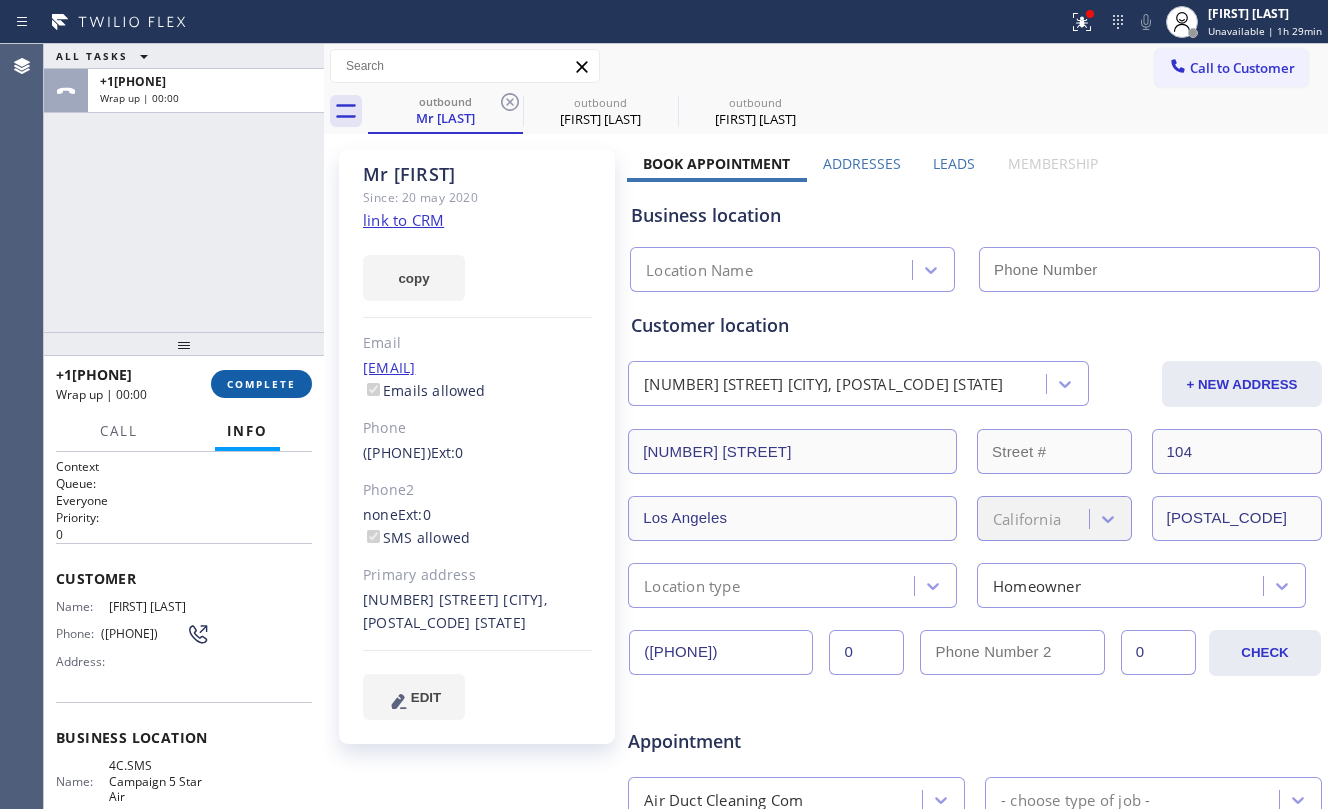 click on "COMPLETE" at bounding box center [261, 384] 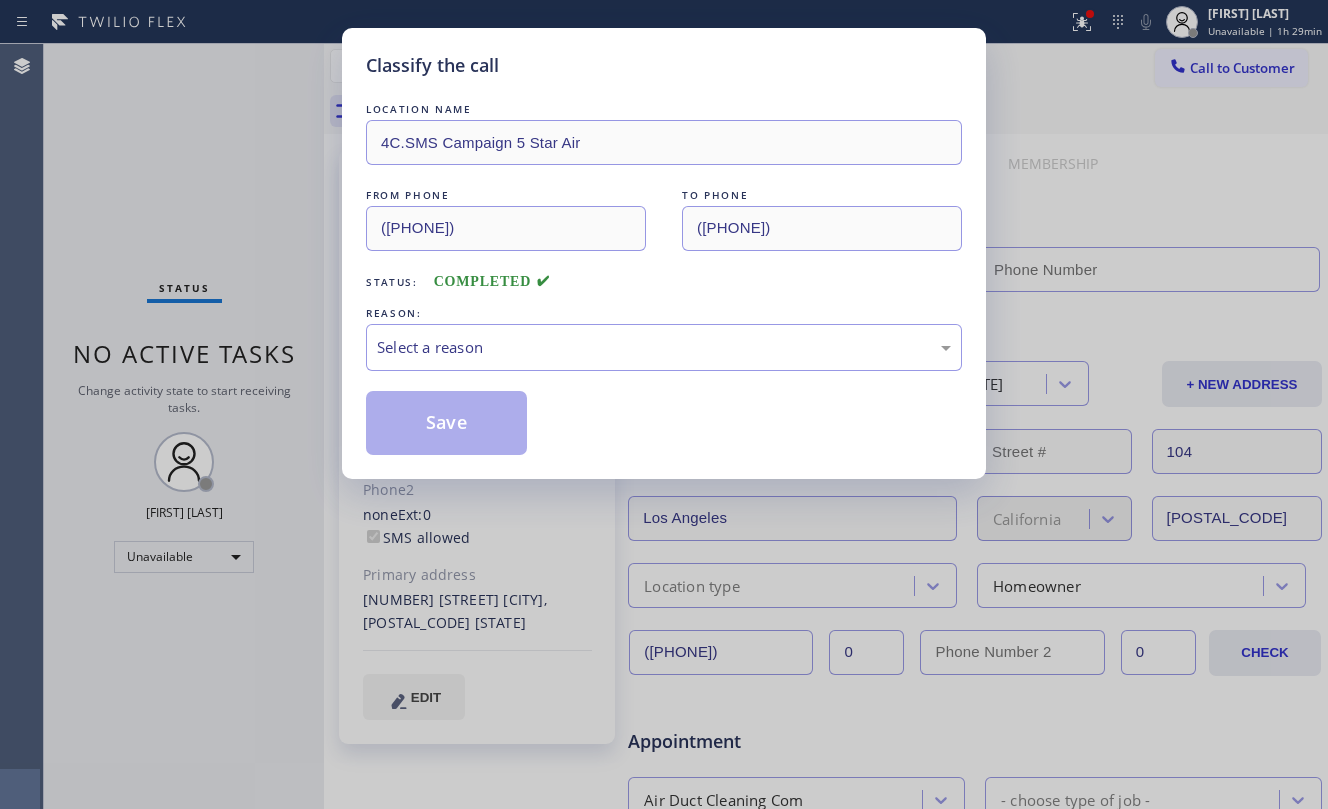 click on "Classify the call LOCATION NAME 4C.SMS Campaign 5 Star Air FROM PHONE (844) 425-0673 TO PHONE (310) 658-7276 Status: COMPLETED REASON: Select a reason Save" at bounding box center (664, 404) 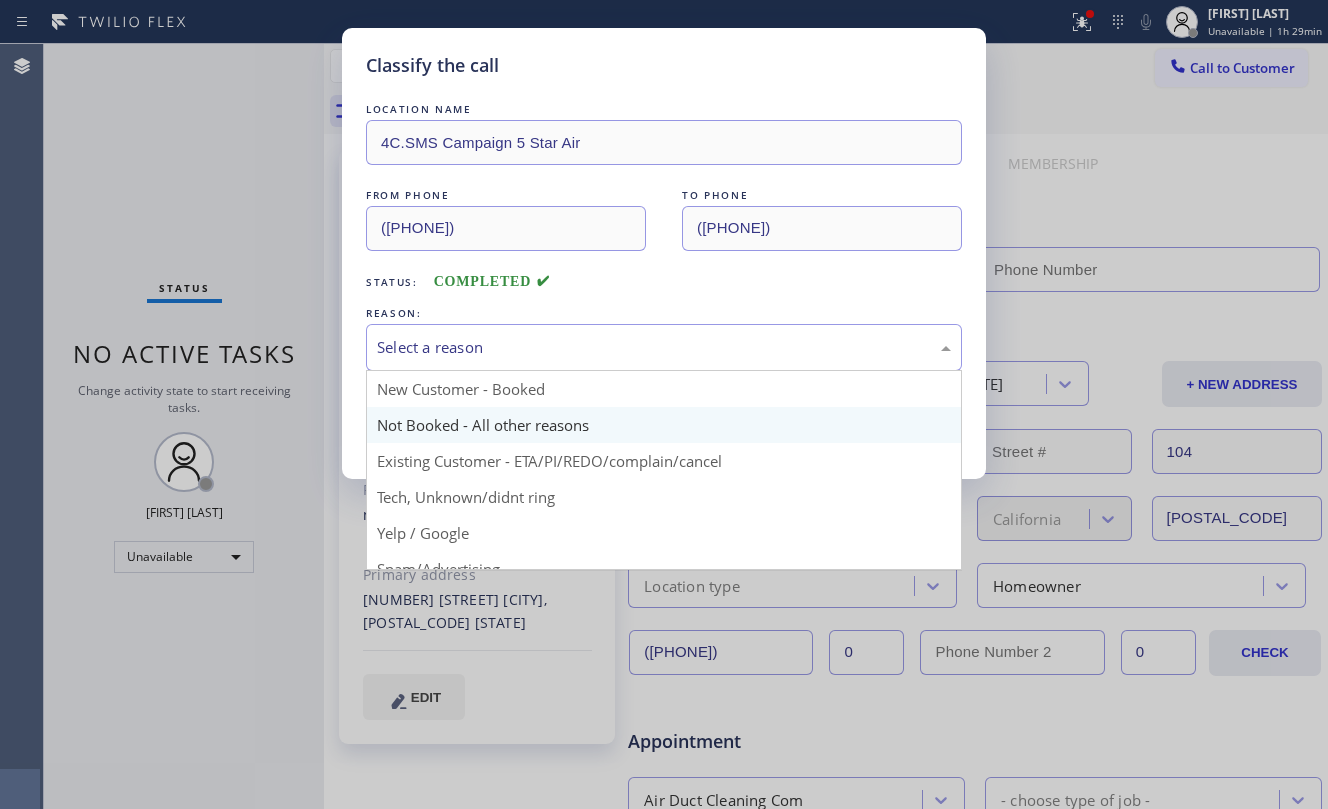 drag, startPoint x: 624, startPoint y: 338, endPoint x: 676, endPoint y: 440, distance: 114.49017 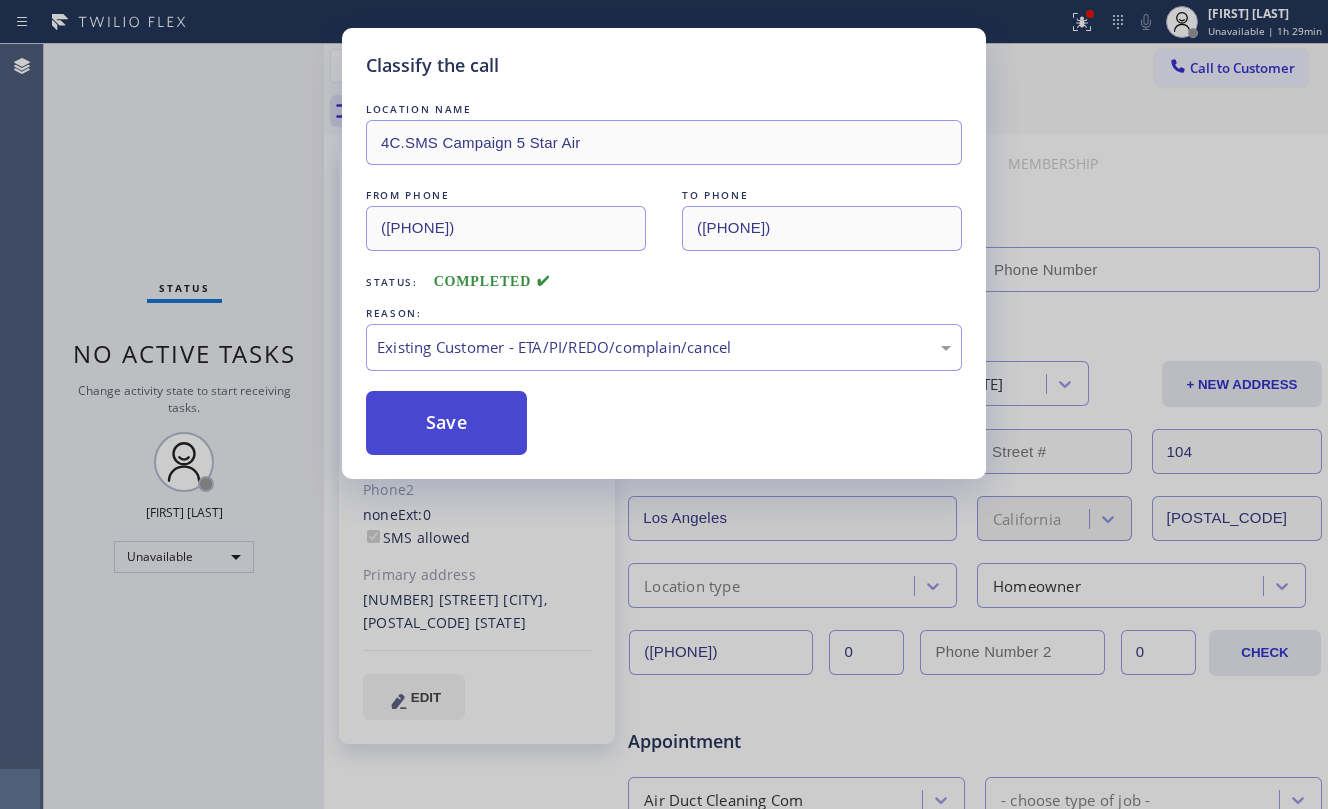 click on "Save" at bounding box center [446, 423] 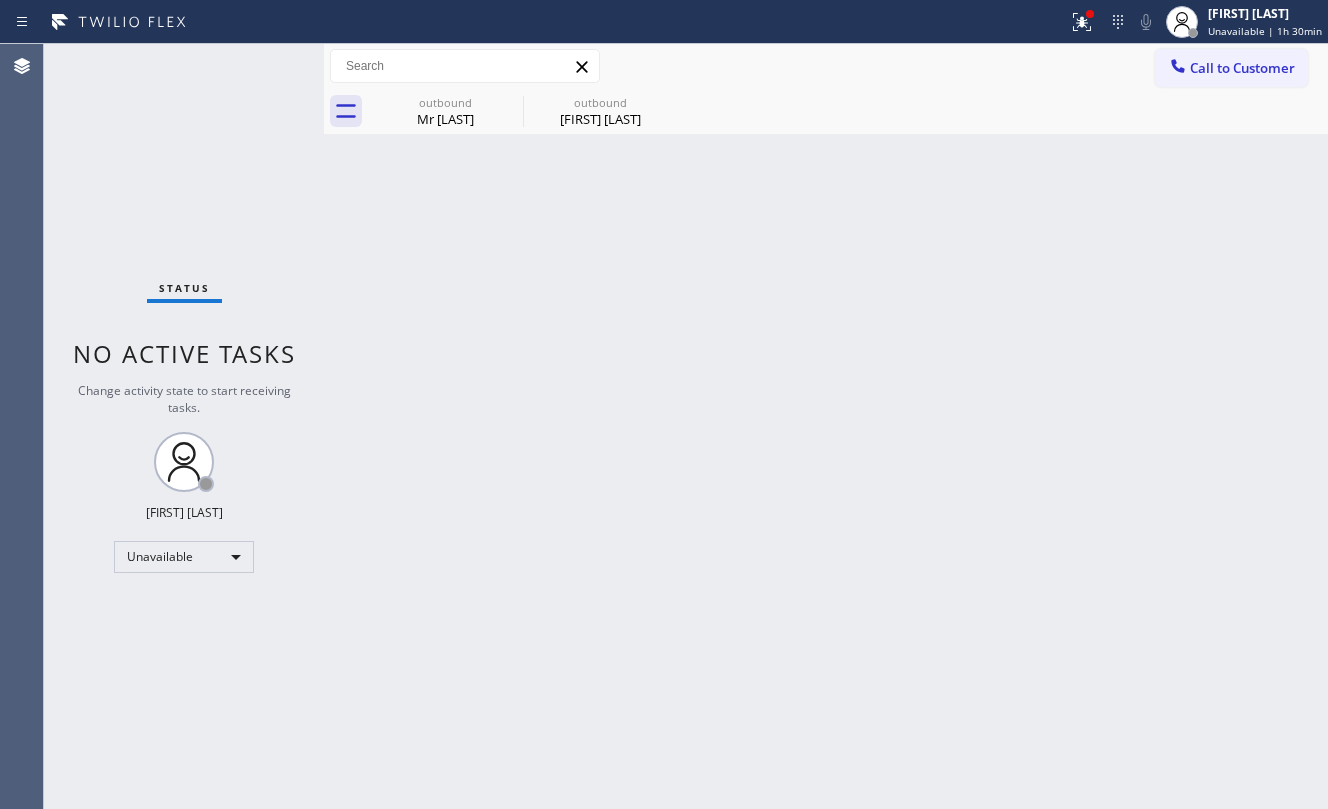 click on "Status   No active tasks     Change activity state to start receiving tasks.   Jesica Jumao-as Unavailable" at bounding box center [184, 426] 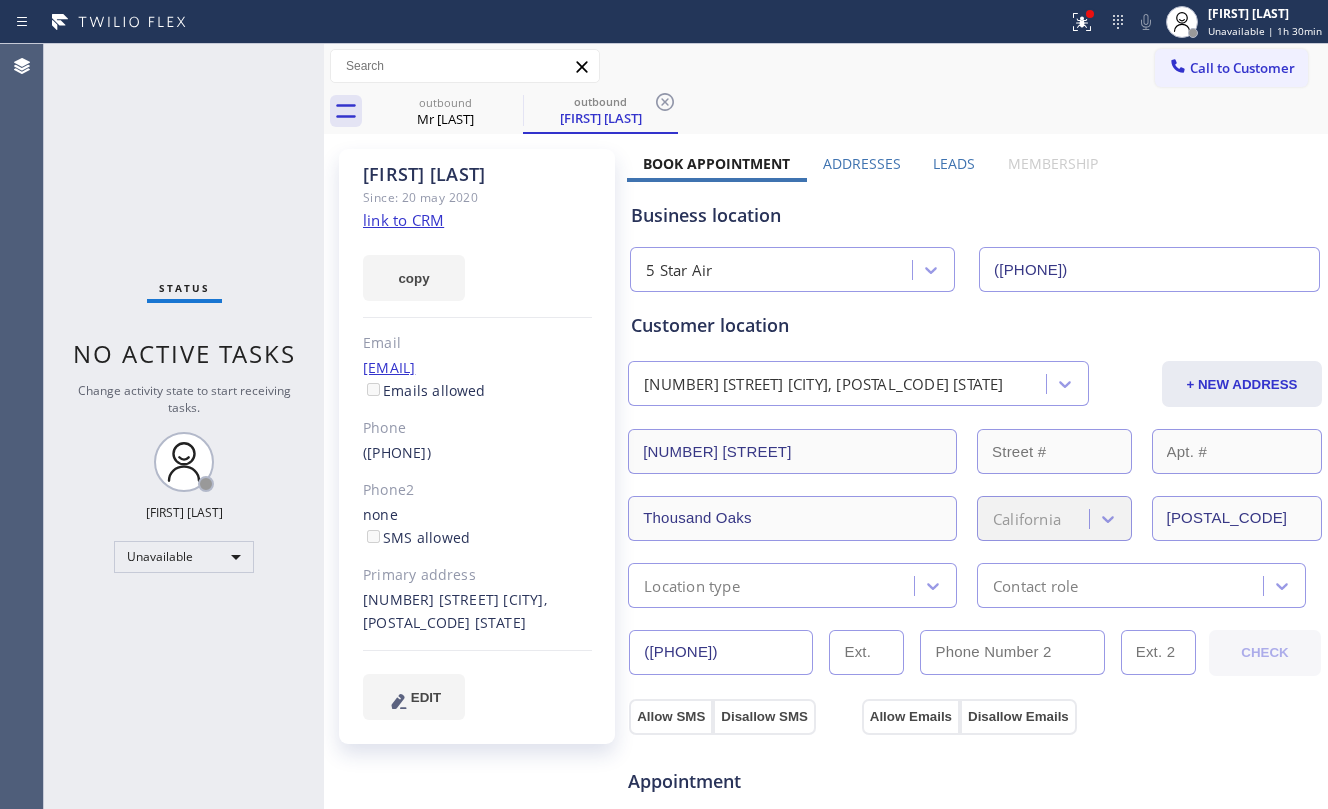 click on "link to CRM" 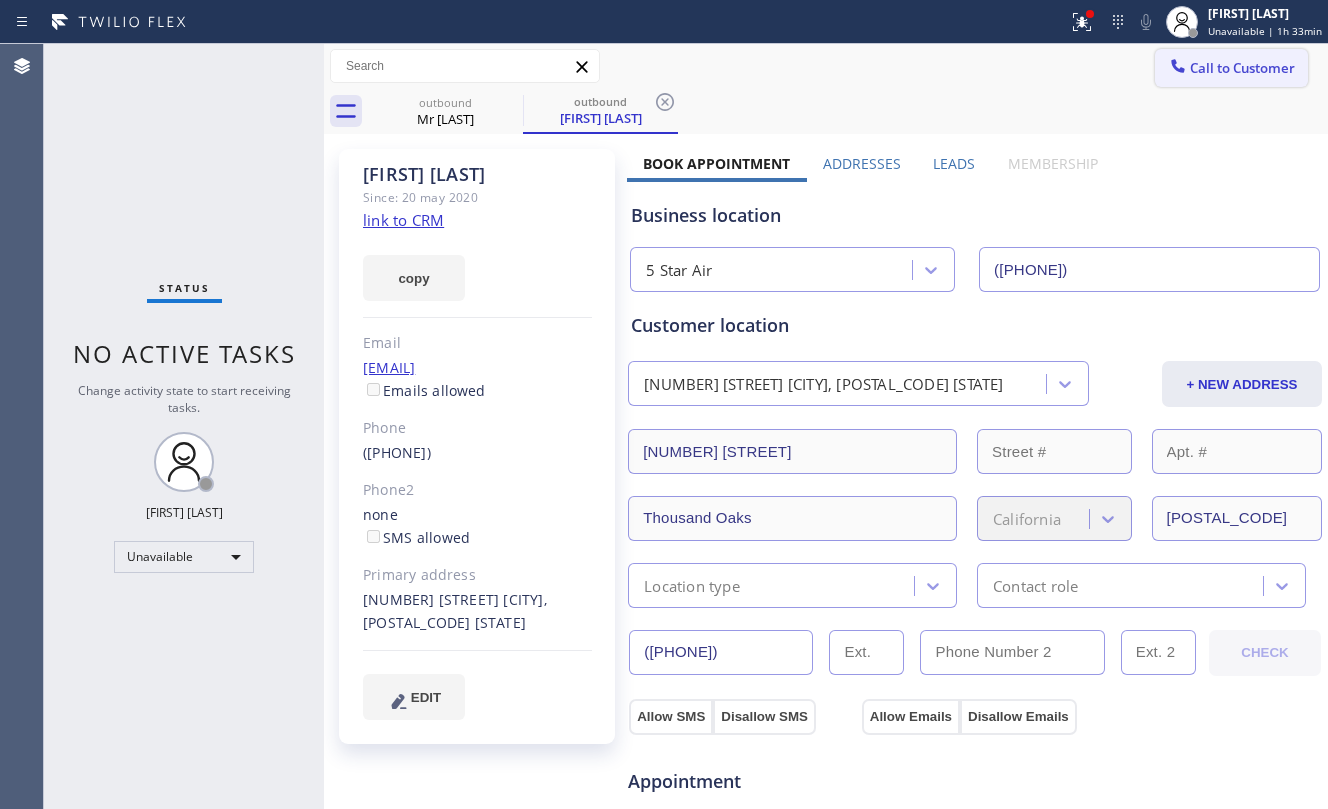 click on "Call to Customer" at bounding box center (1231, 68) 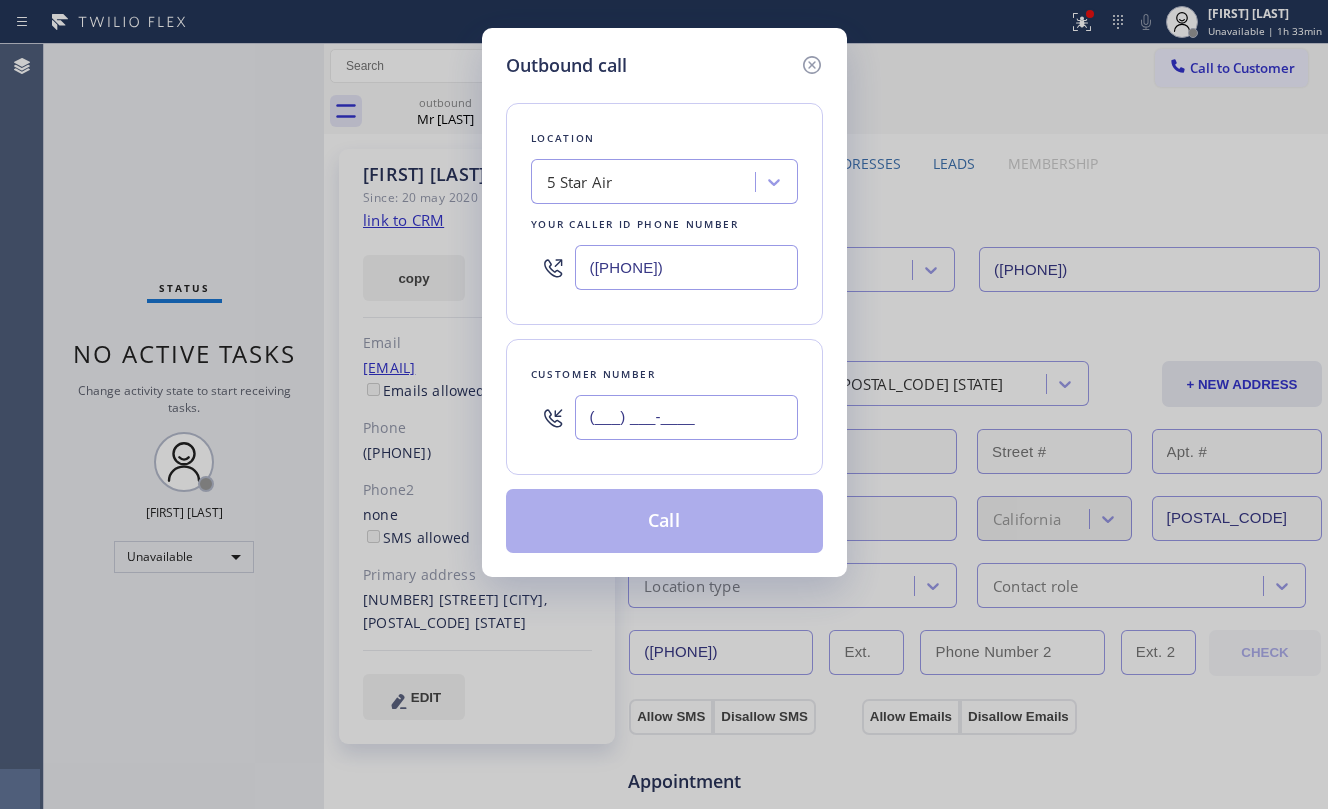 click on "(___) ___-____" at bounding box center (686, 417) 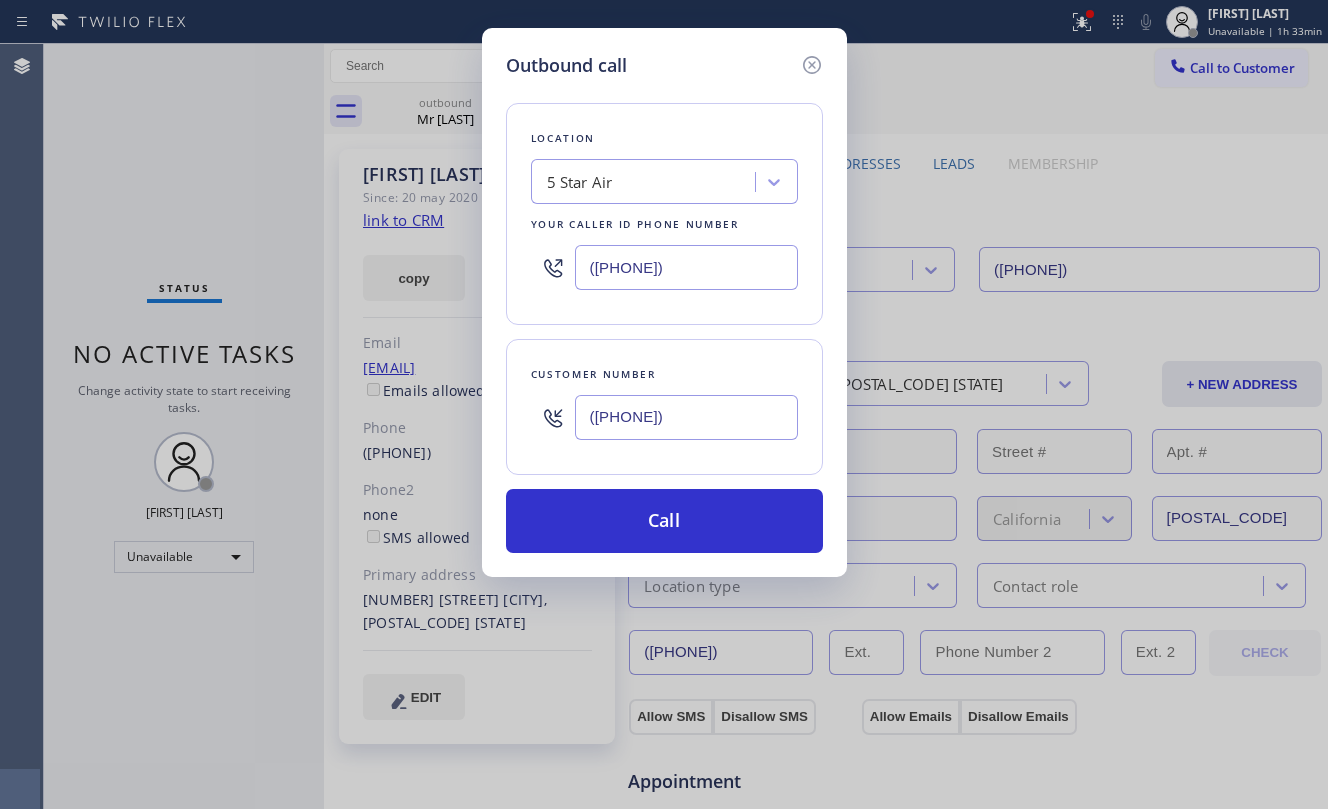 type on "(310) 658-7276" 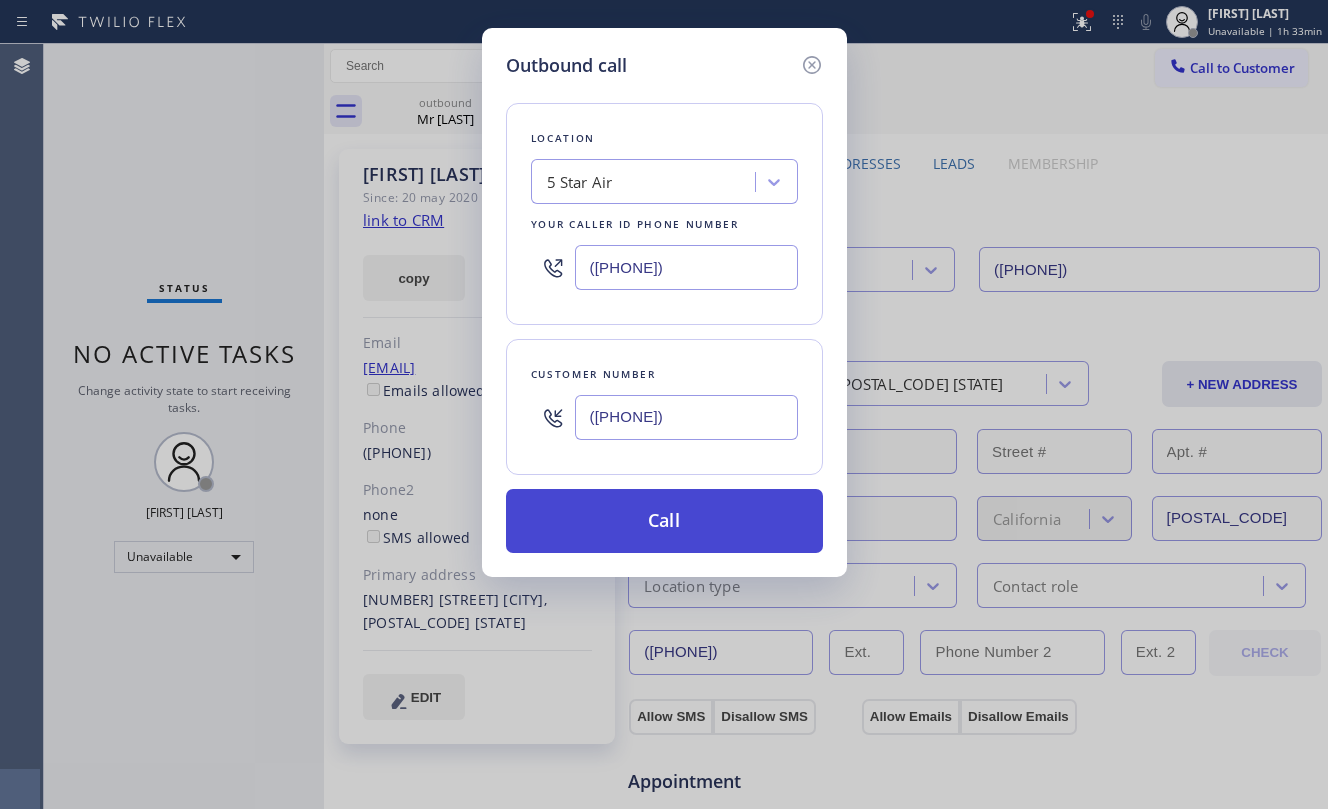 click on "Call" at bounding box center (664, 521) 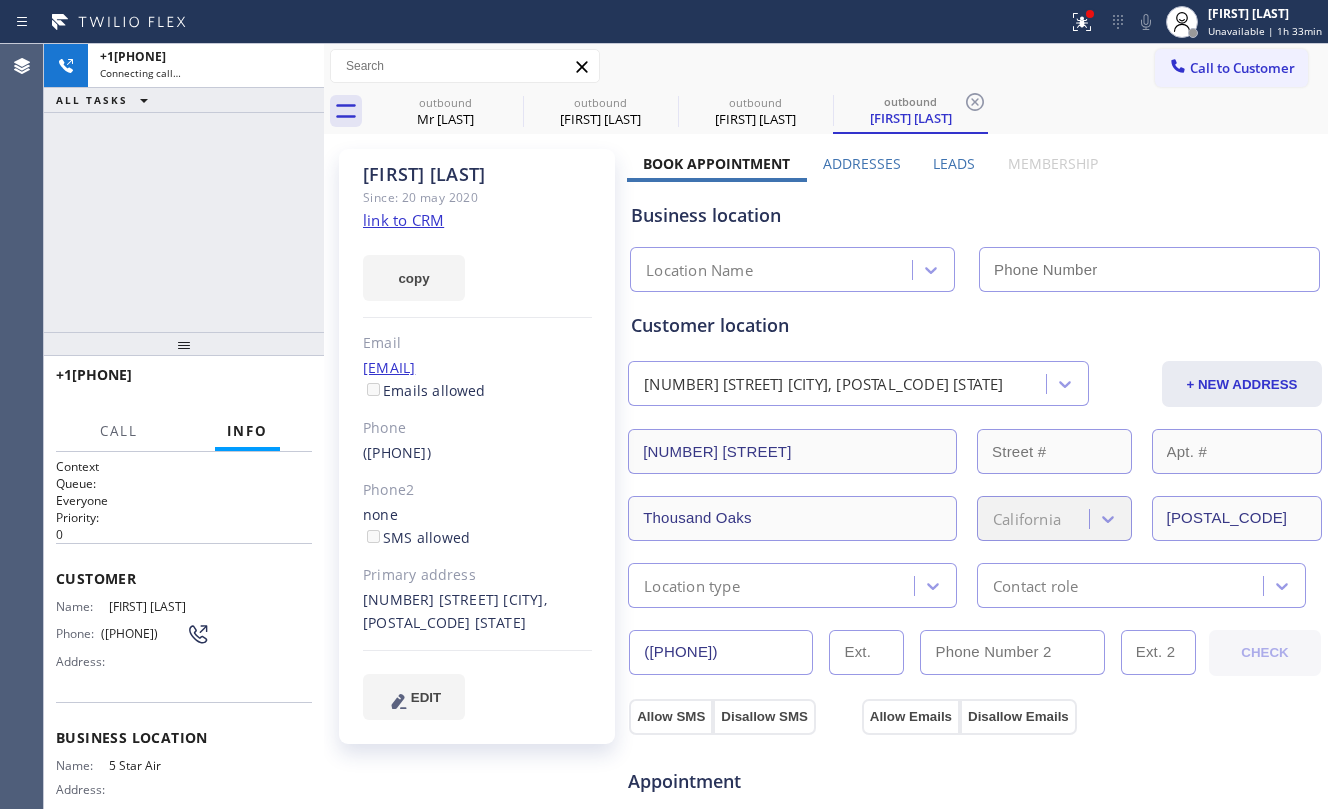 type on "(844) 425-0673" 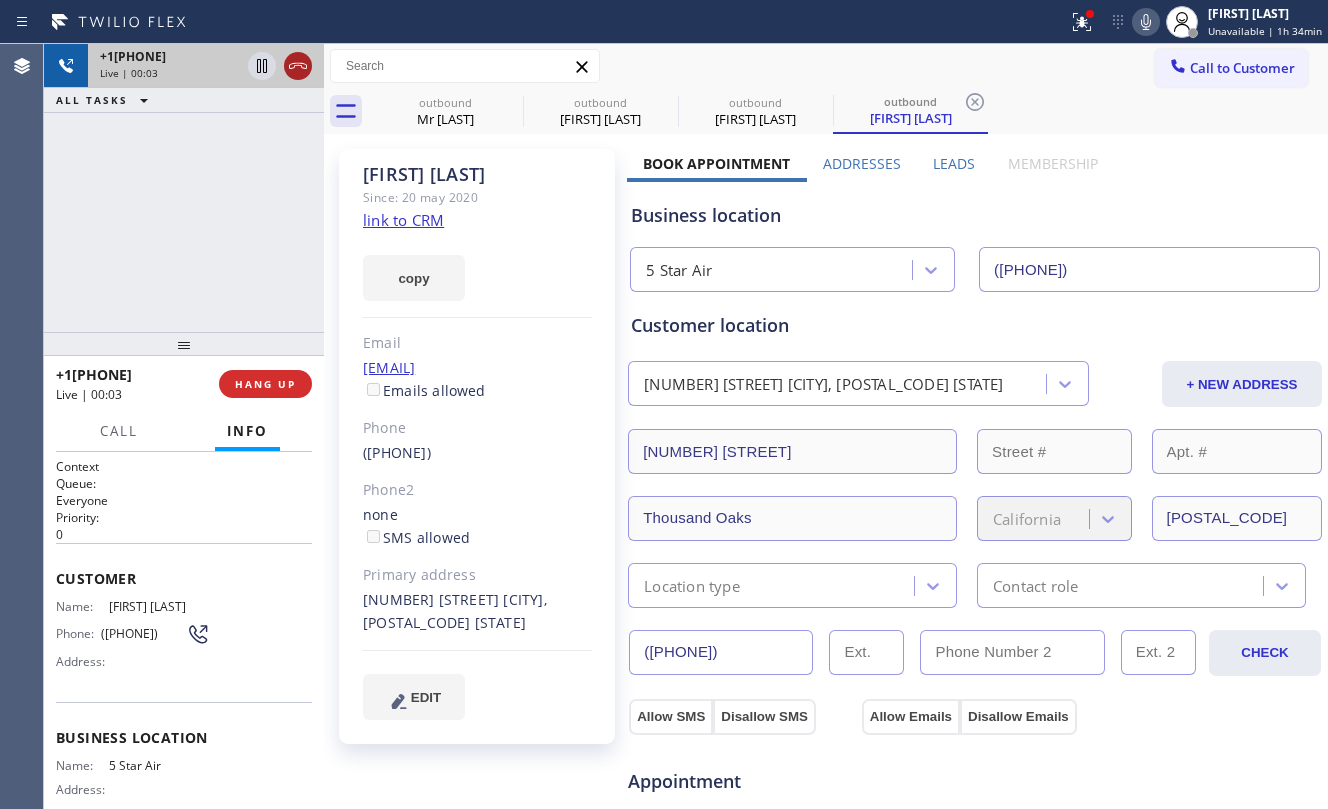 click 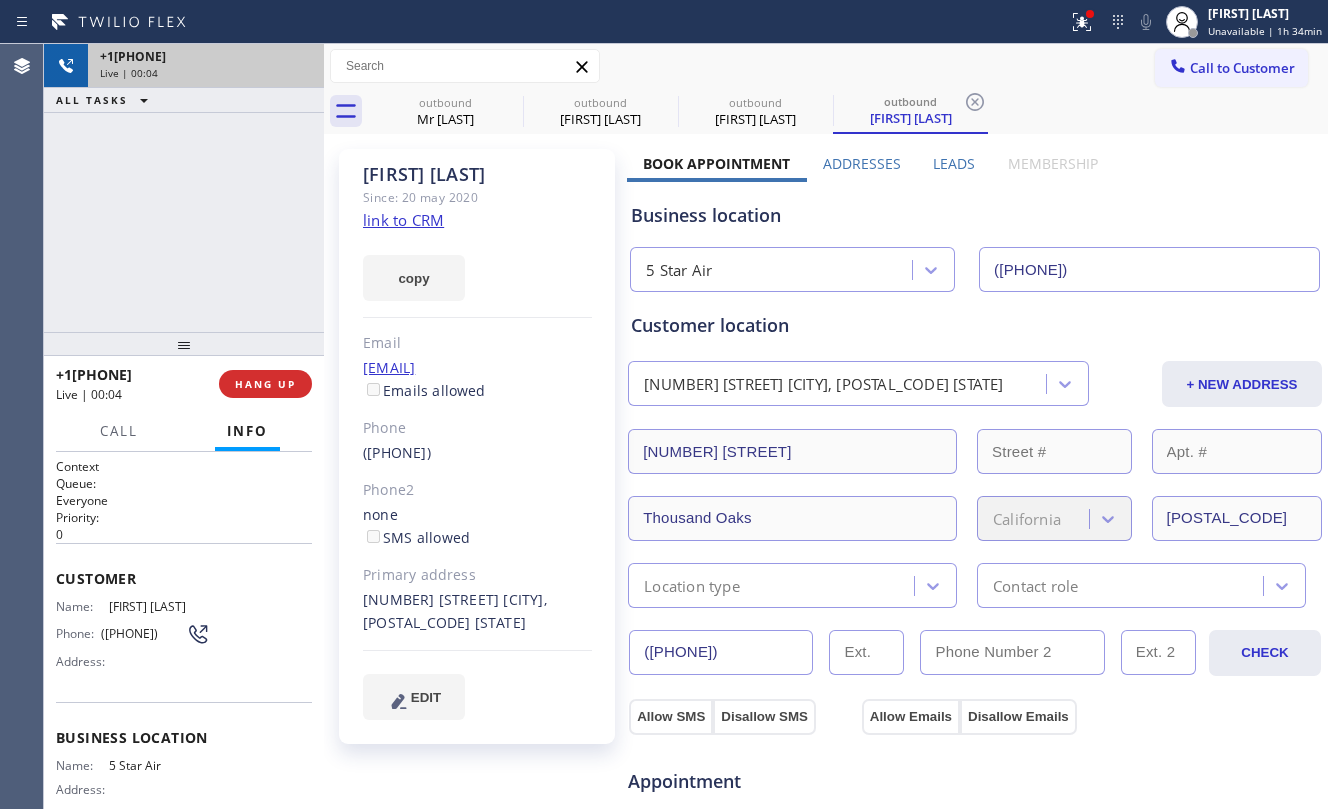 click on "+13106587276 Live | 00:04 ALL TASKS ALL TASKS ACTIVE TASKS TASKS IN WRAP UP" at bounding box center [184, 188] 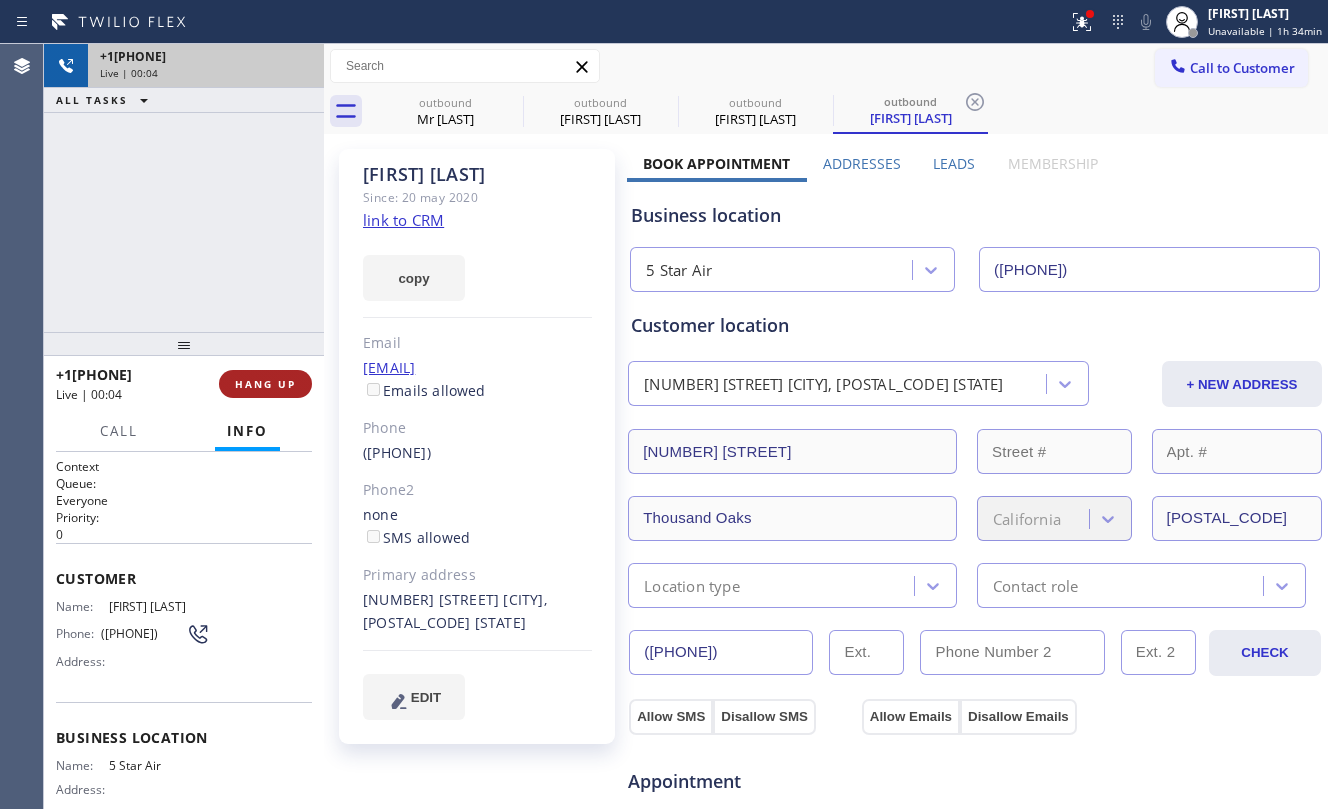 click on "HANG UP" at bounding box center [265, 384] 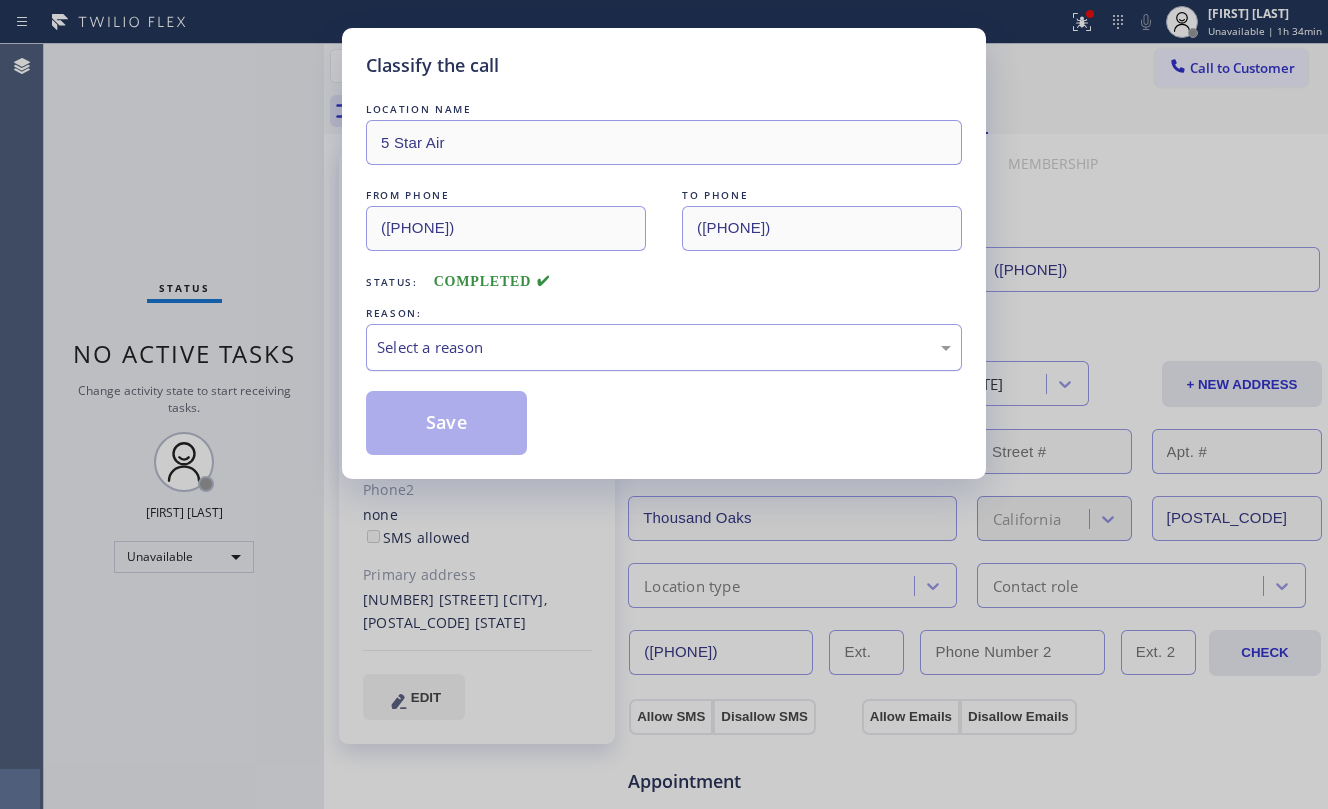 click on "Select a reason" at bounding box center [664, 347] 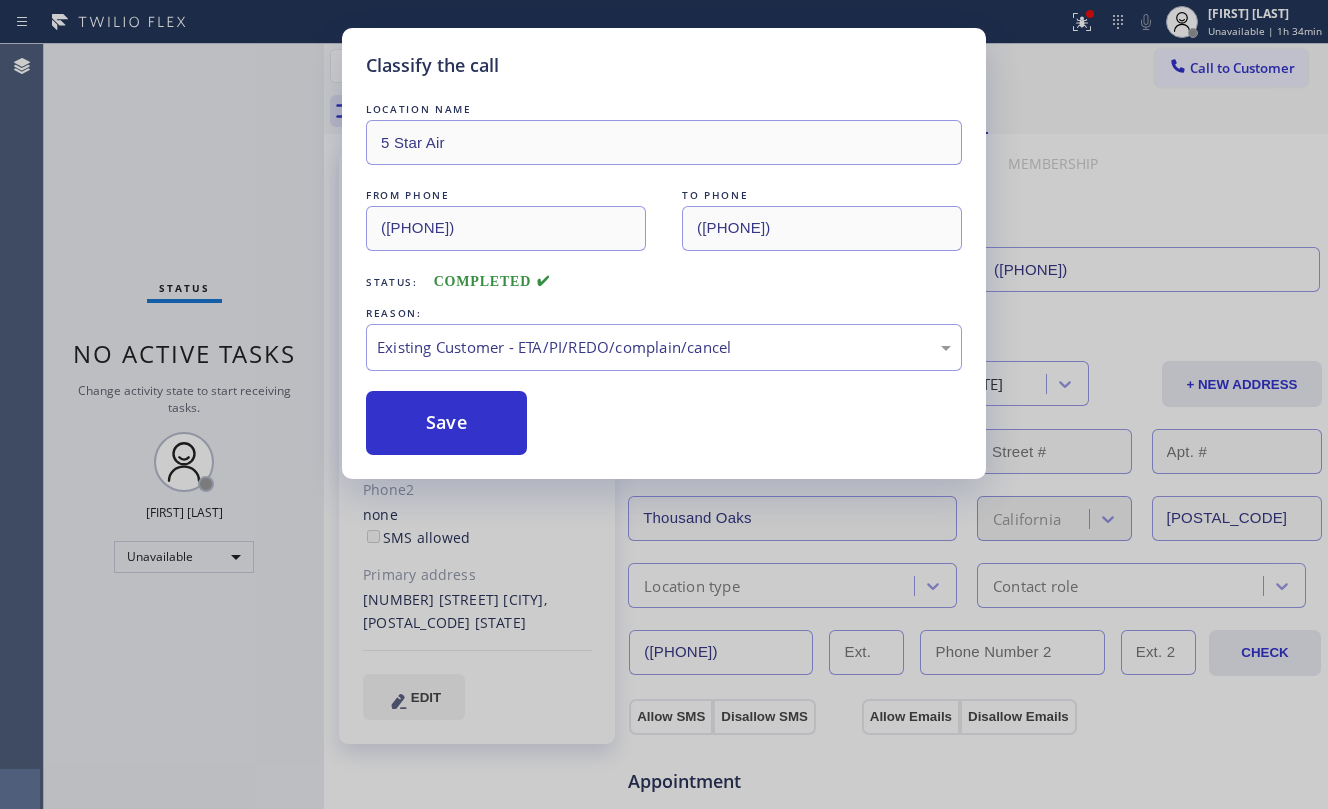 click on "Save" at bounding box center [446, 423] 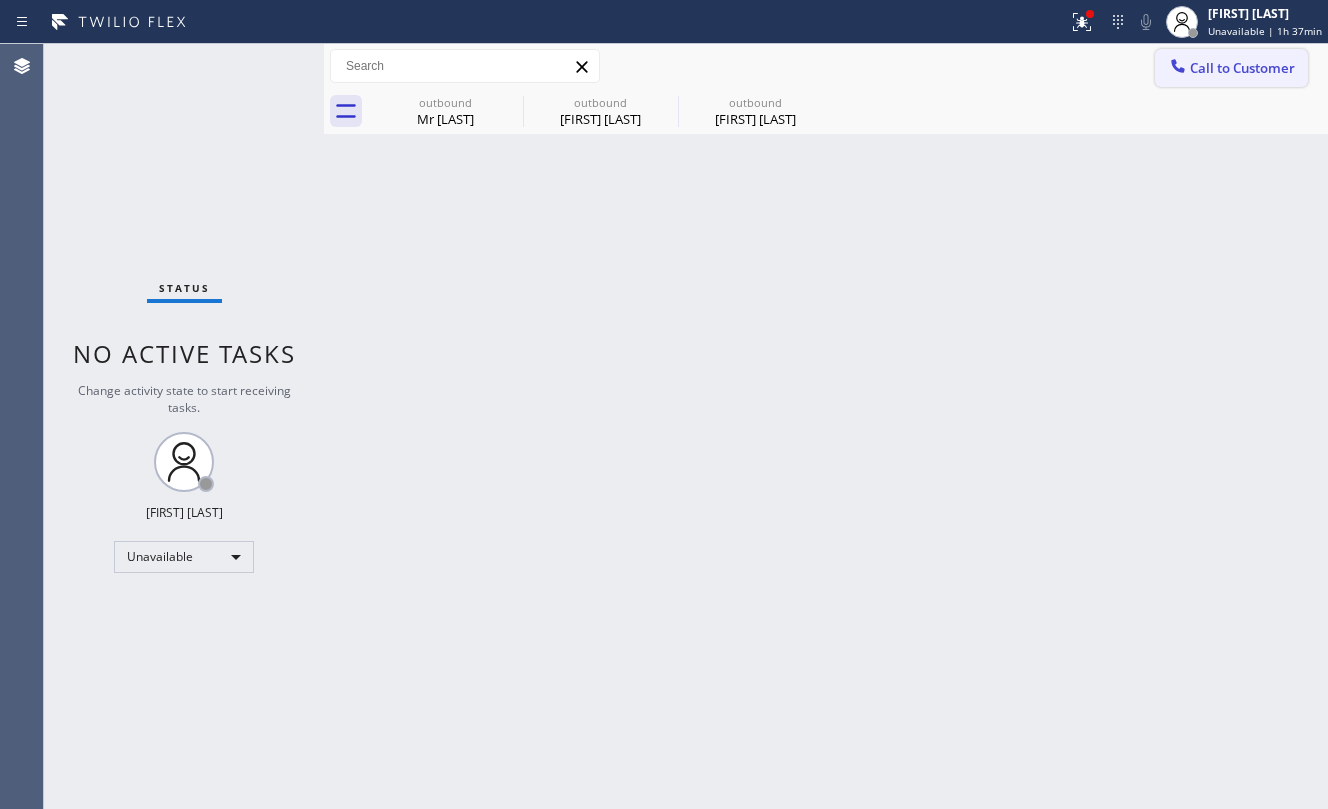click on "Call to Customer" at bounding box center [1242, 68] 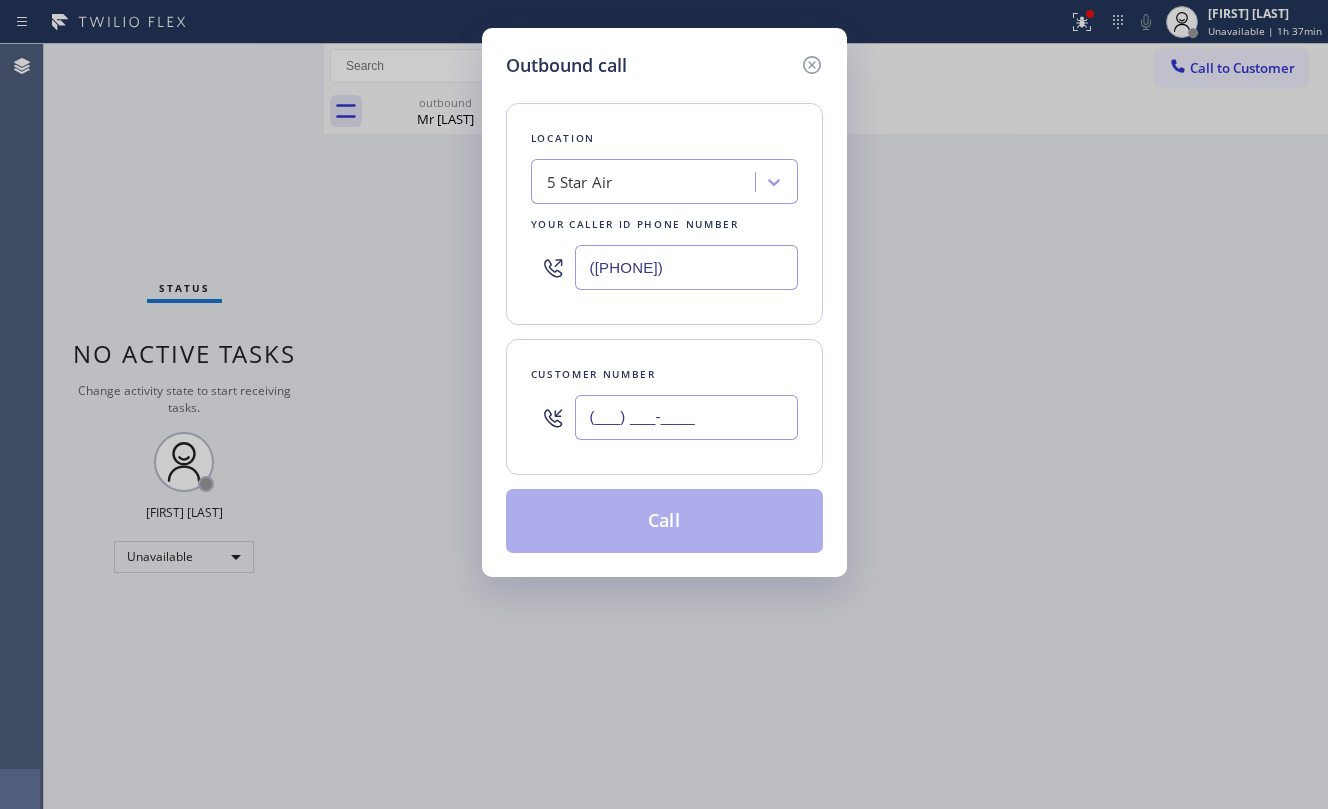click on "(___) ___-____" at bounding box center [686, 417] 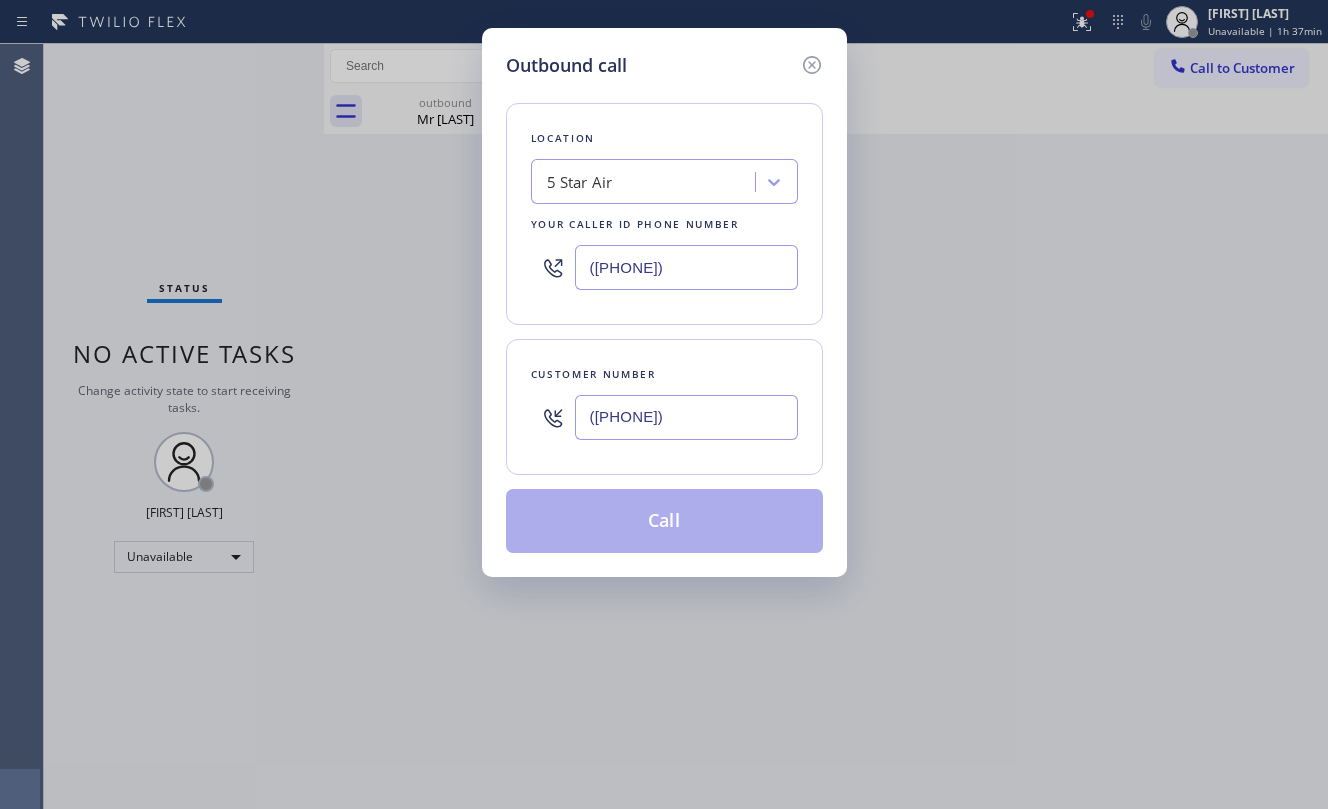 type on "(415) 608-1124" 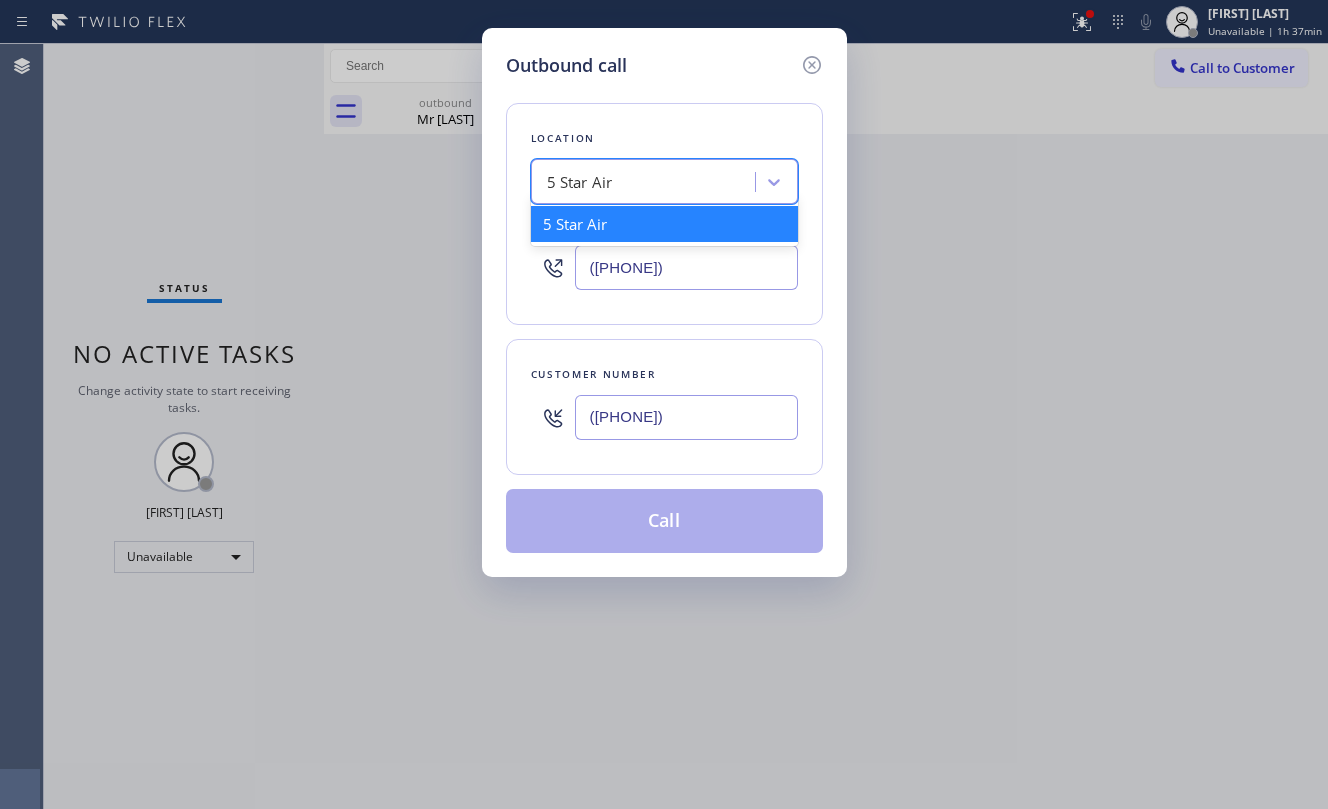 click on "5 Star Air" at bounding box center (646, 182) 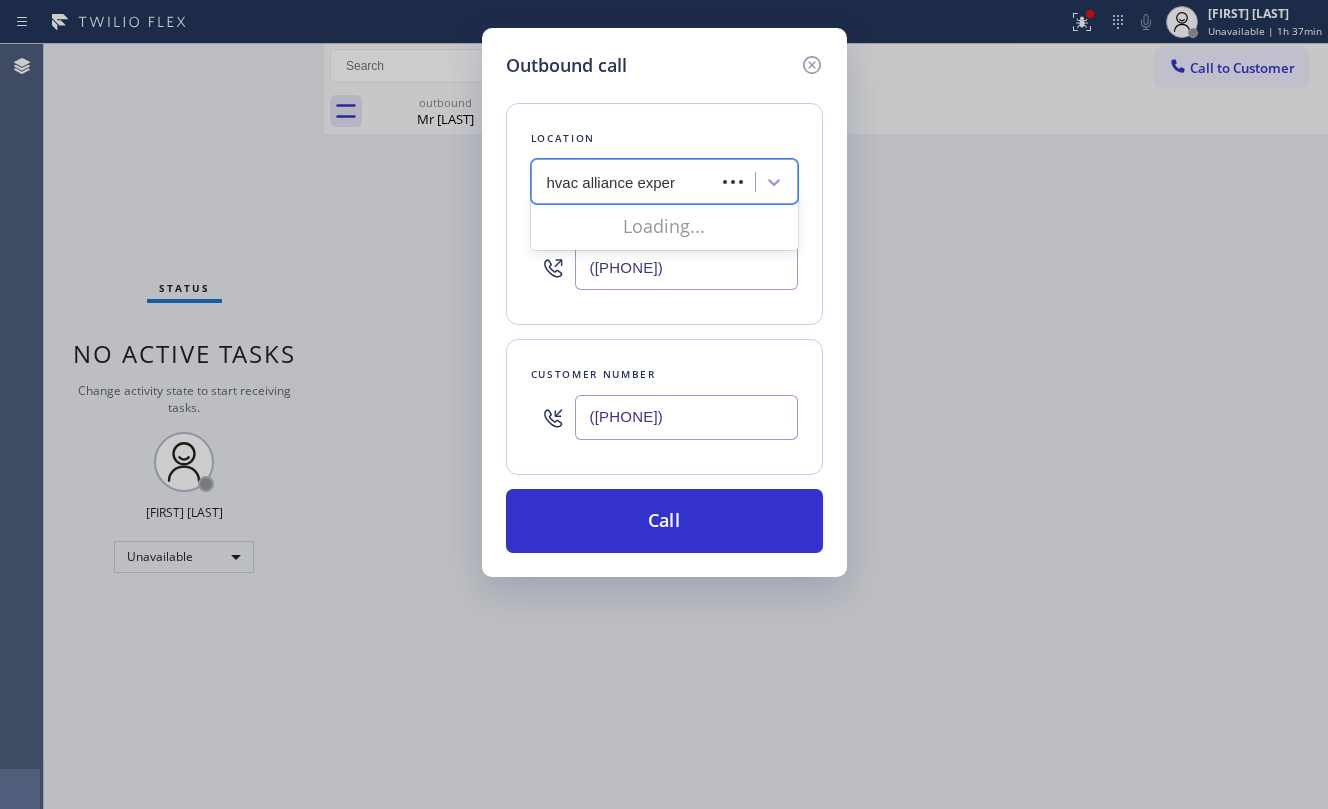 type on "hvac alliance expert" 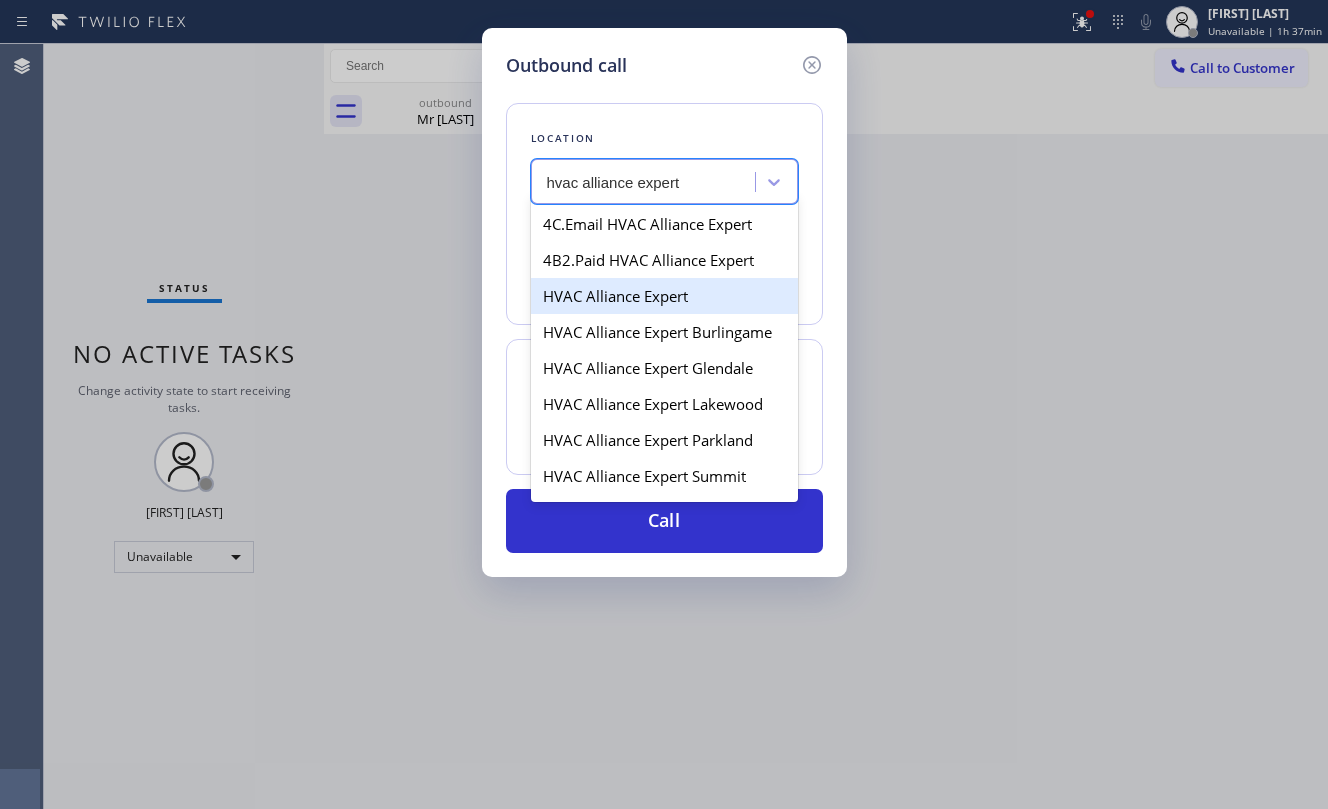 click on "HVAC Alliance Expert" at bounding box center (664, 296) 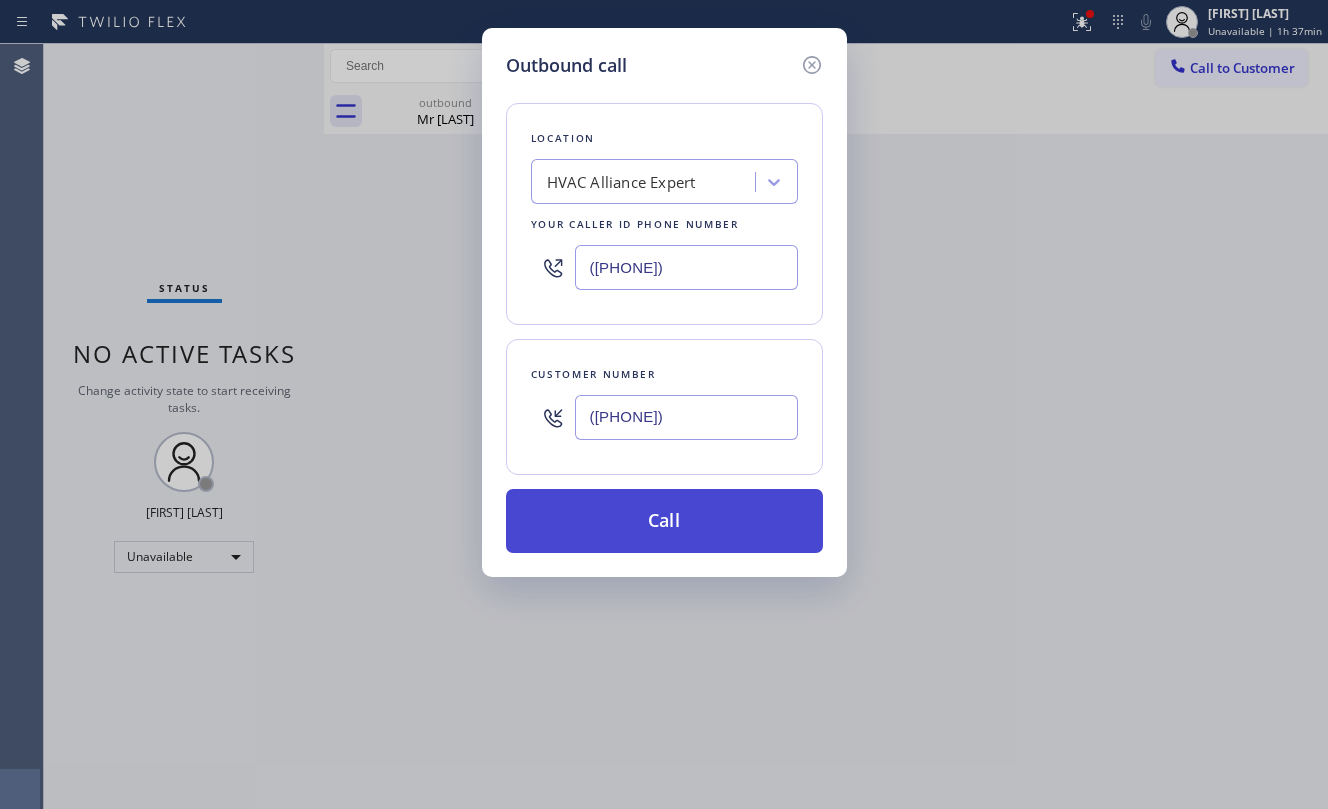 click on "Call" at bounding box center (664, 521) 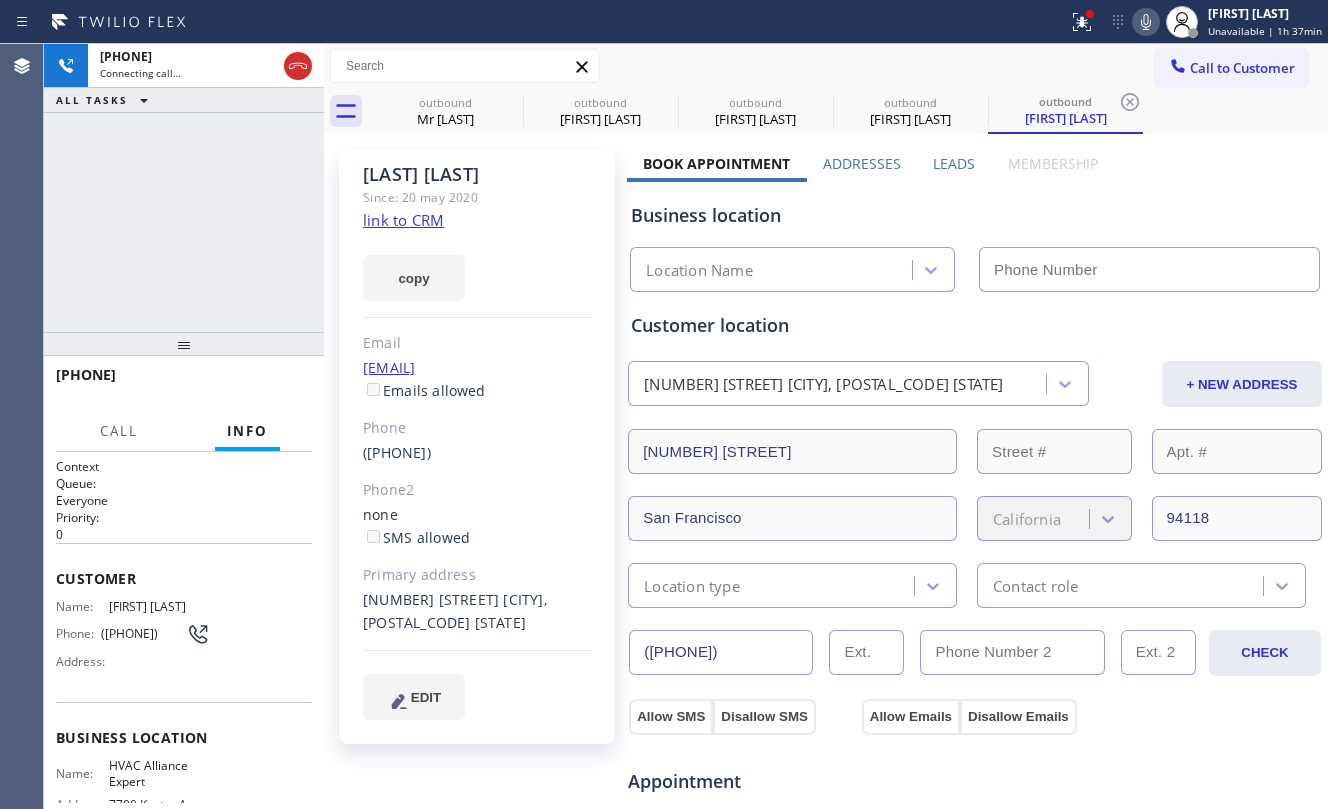 type on "[PHONE]" 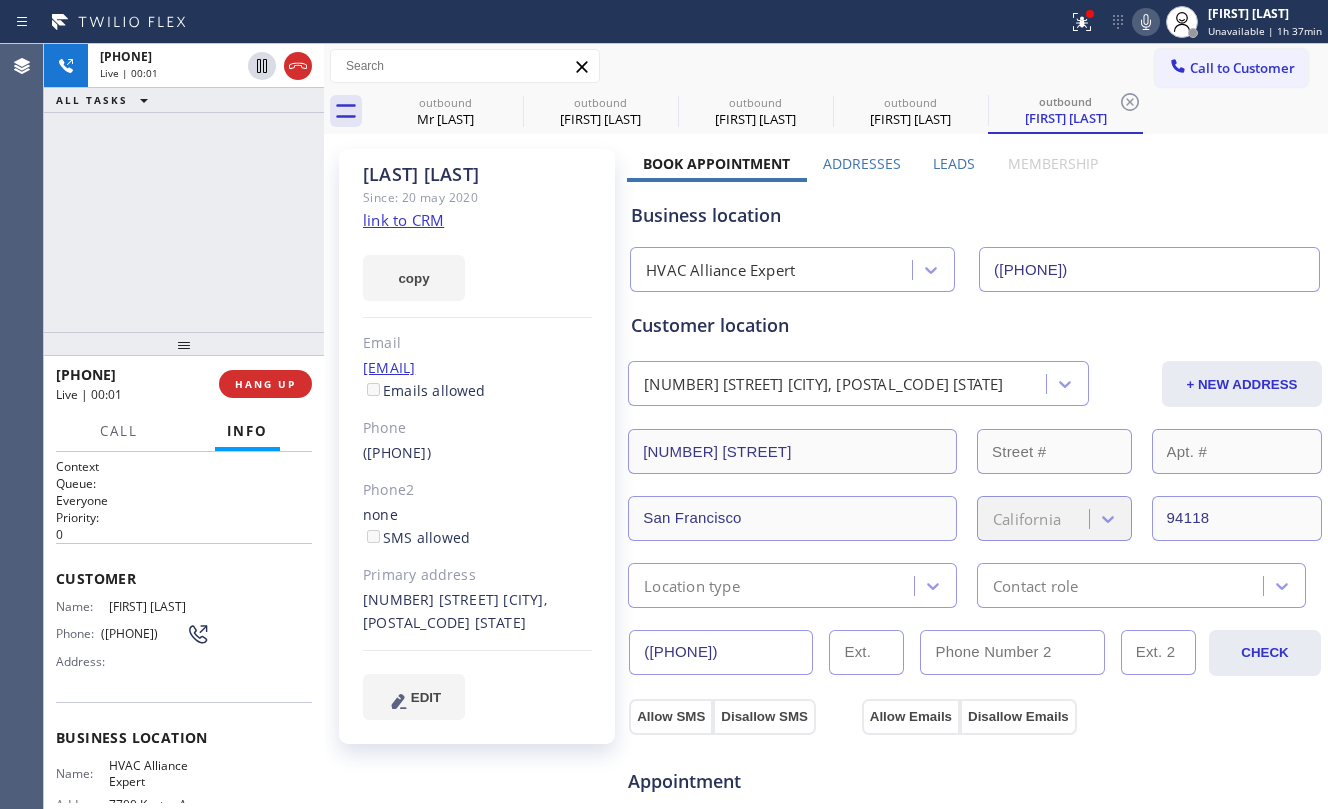 drag, startPoint x: 182, startPoint y: 212, endPoint x: 314, endPoint y: 208, distance: 132.0606 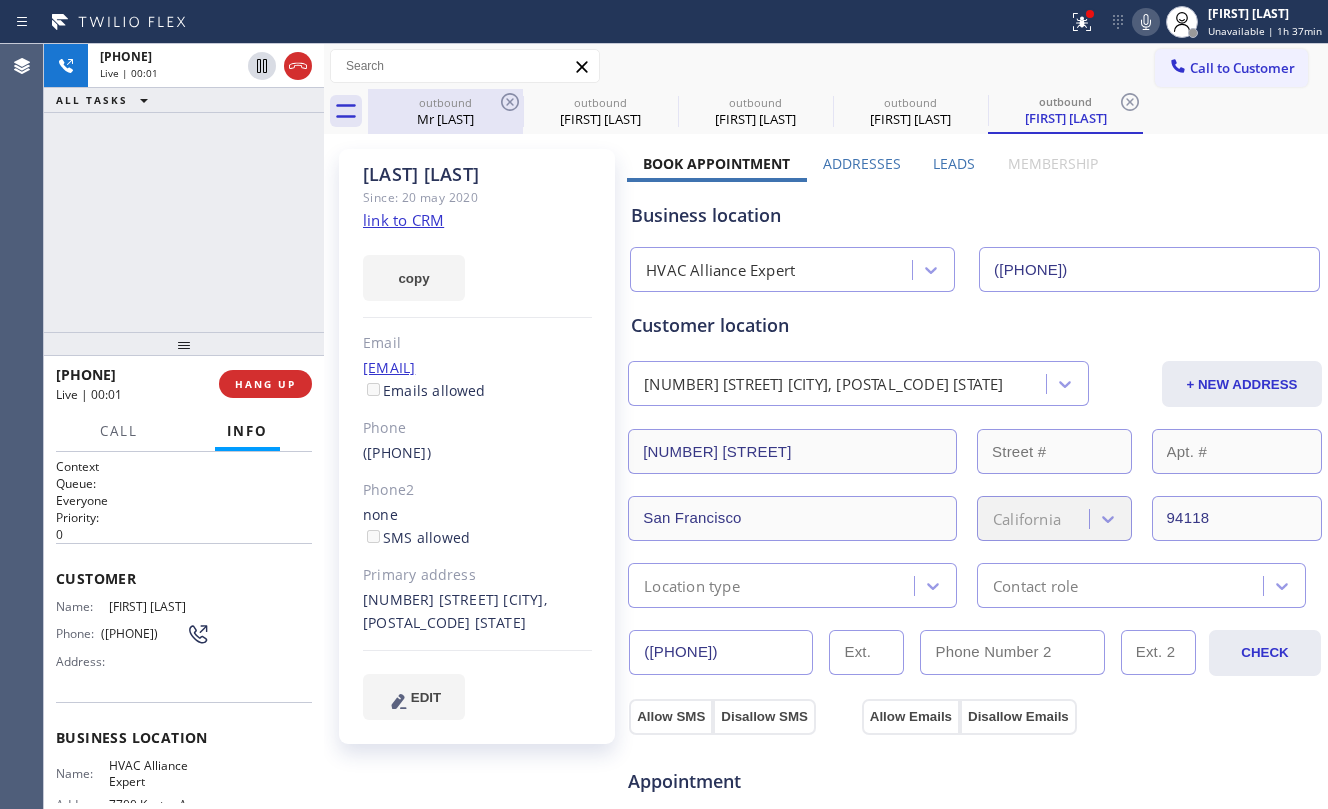 click on "Mr Jason" at bounding box center (445, 119) 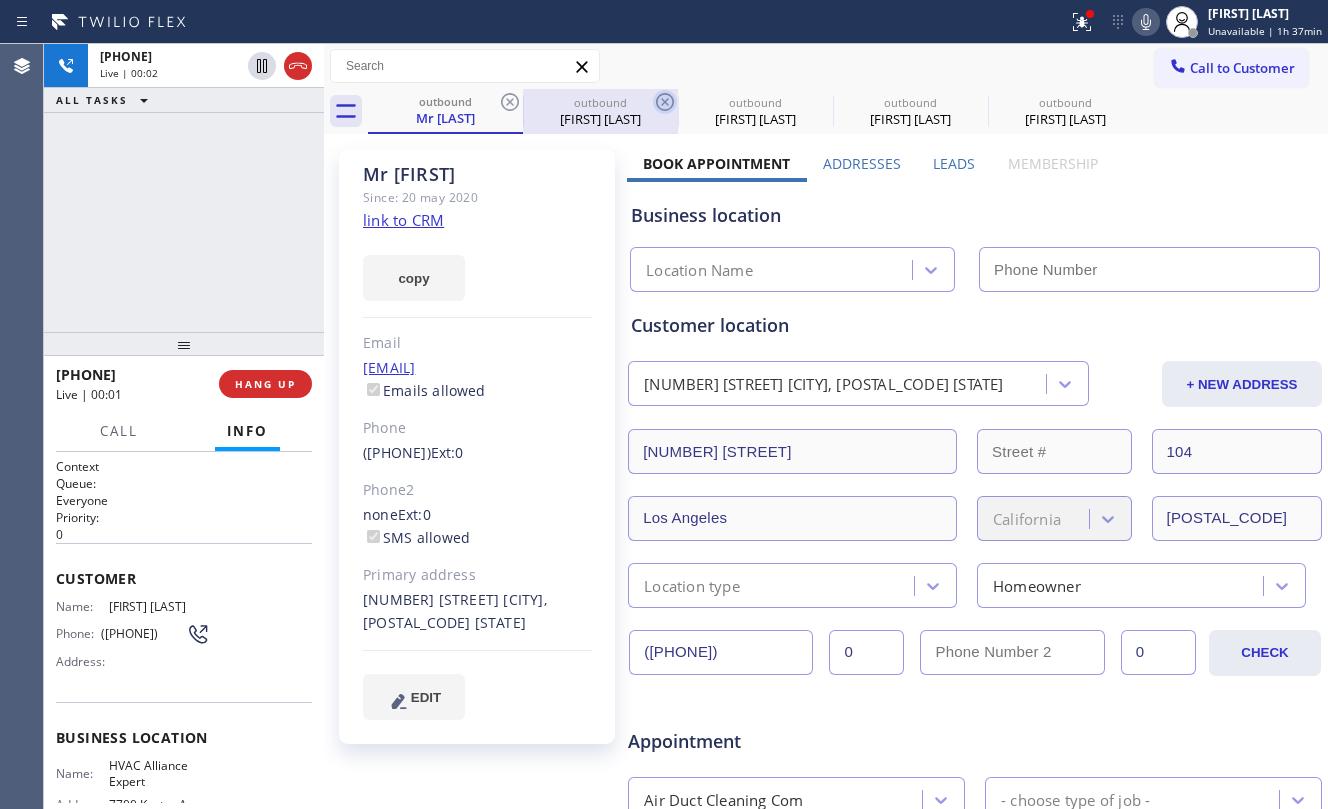 click 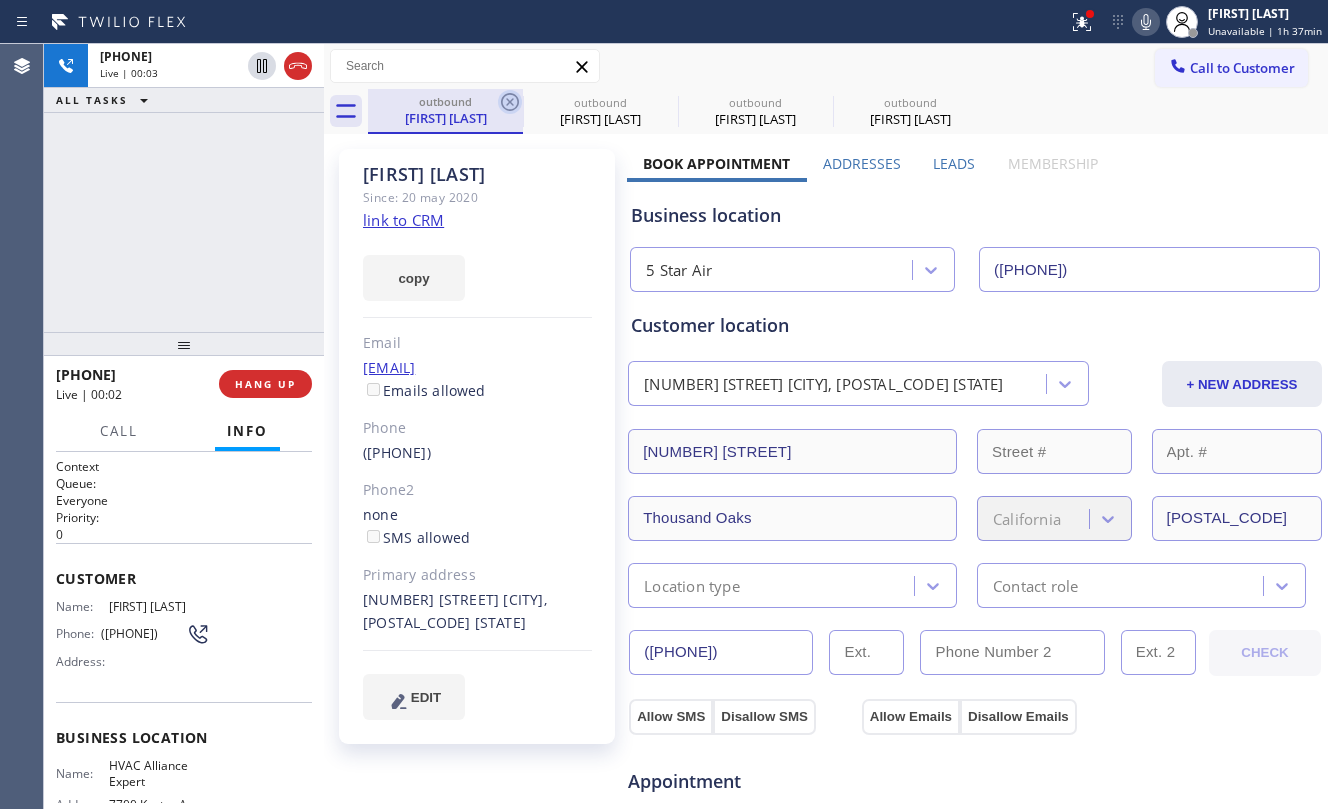 click 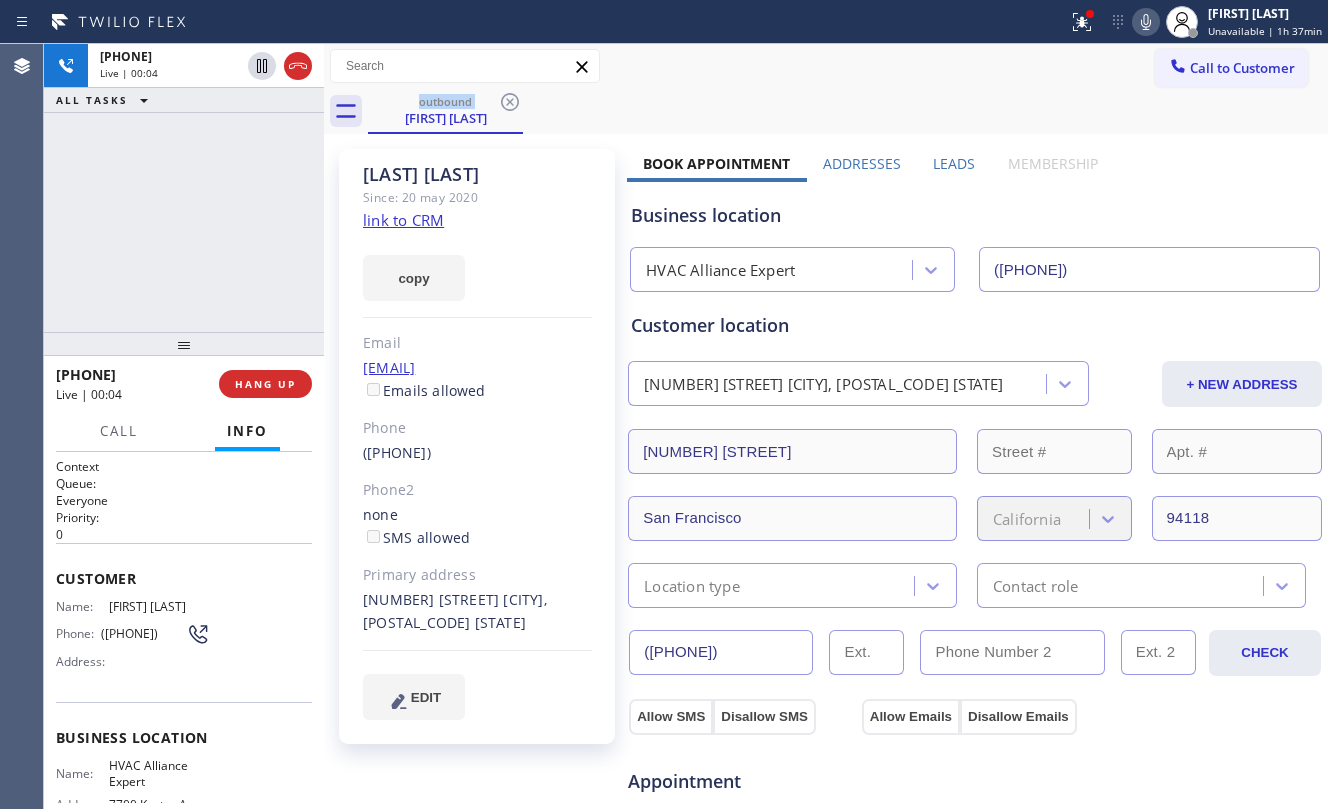 click on "+14156081124 Live | 00:04 ALL TASKS ALL TASKS ACTIVE TASKS TASKS IN WRAP UP" at bounding box center [184, 188] 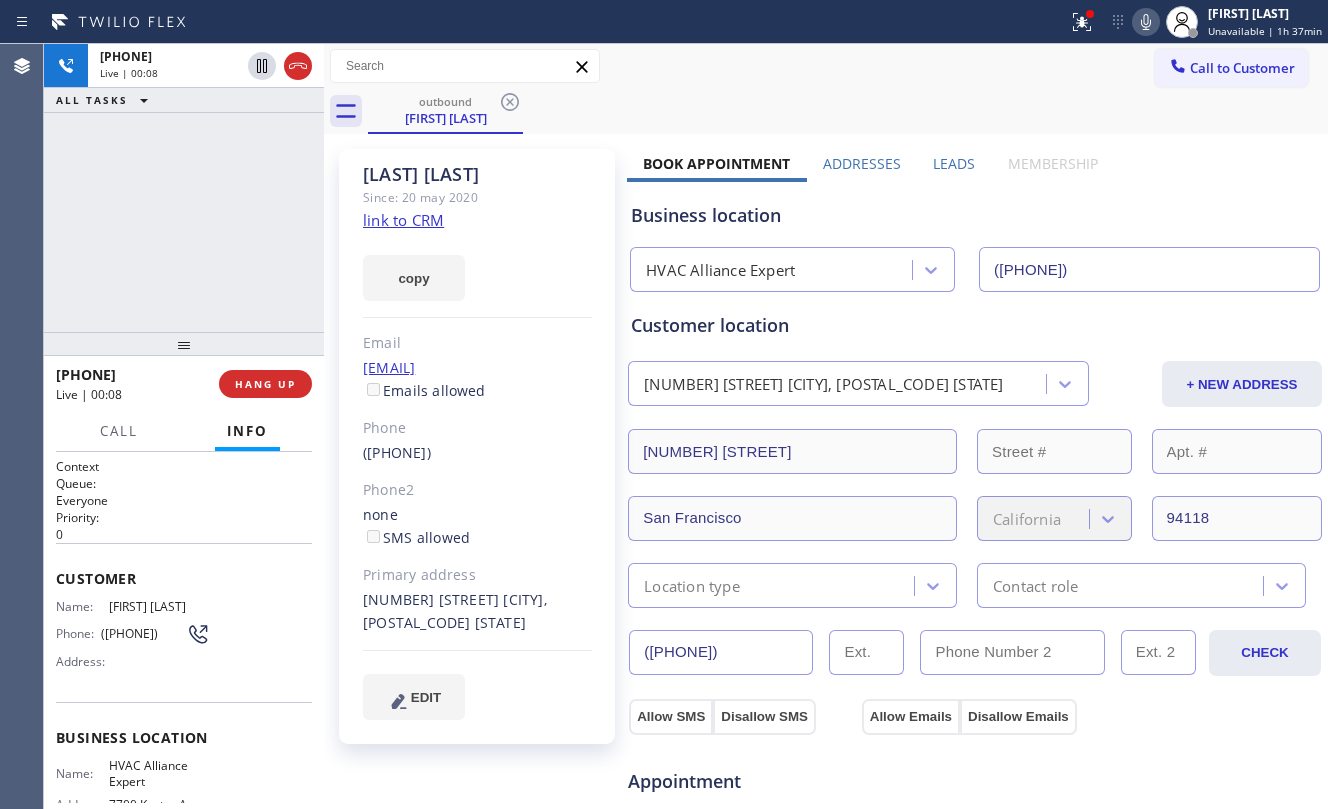 click on "+14156081124 Live | 00:08 ALL TASKS ALL TASKS ACTIVE TASKS TASKS IN WRAP UP" at bounding box center (184, 188) 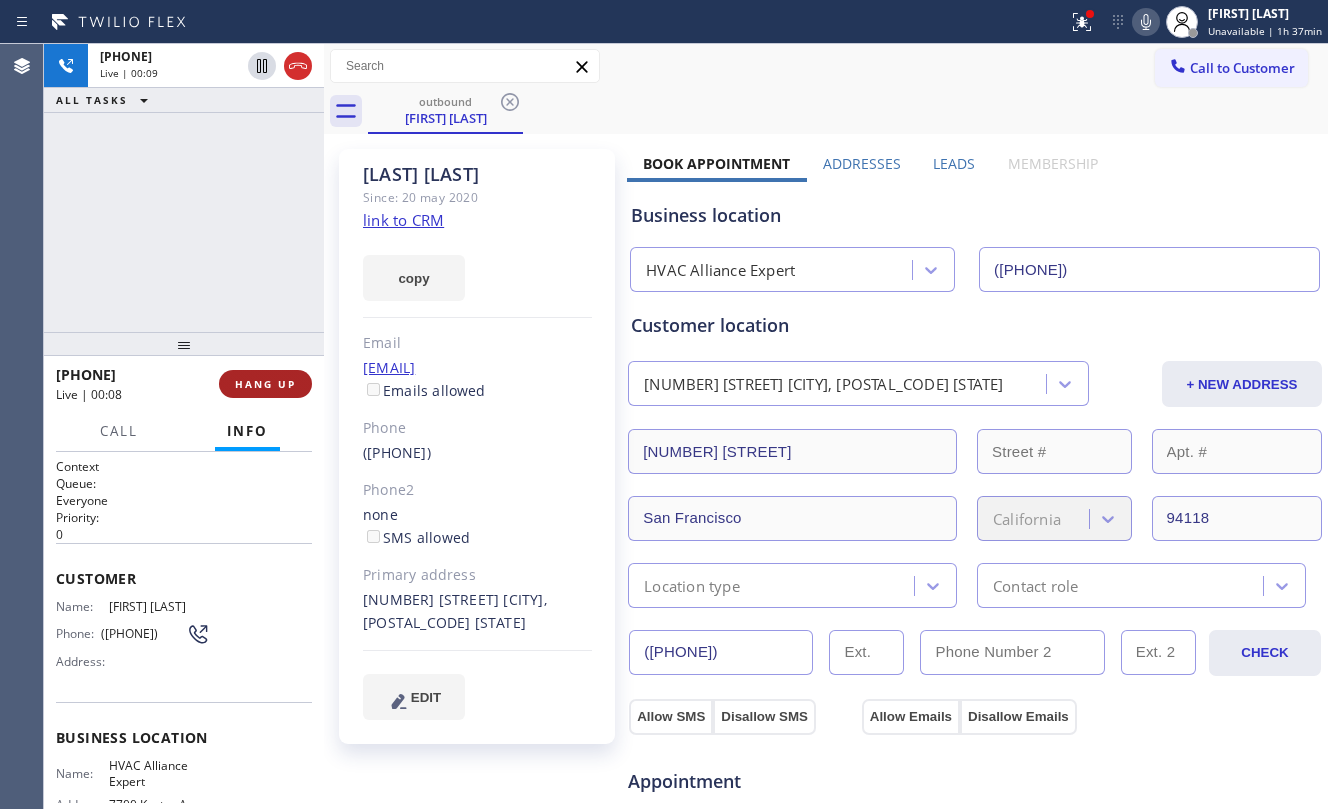 click on "HANG UP" at bounding box center [265, 384] 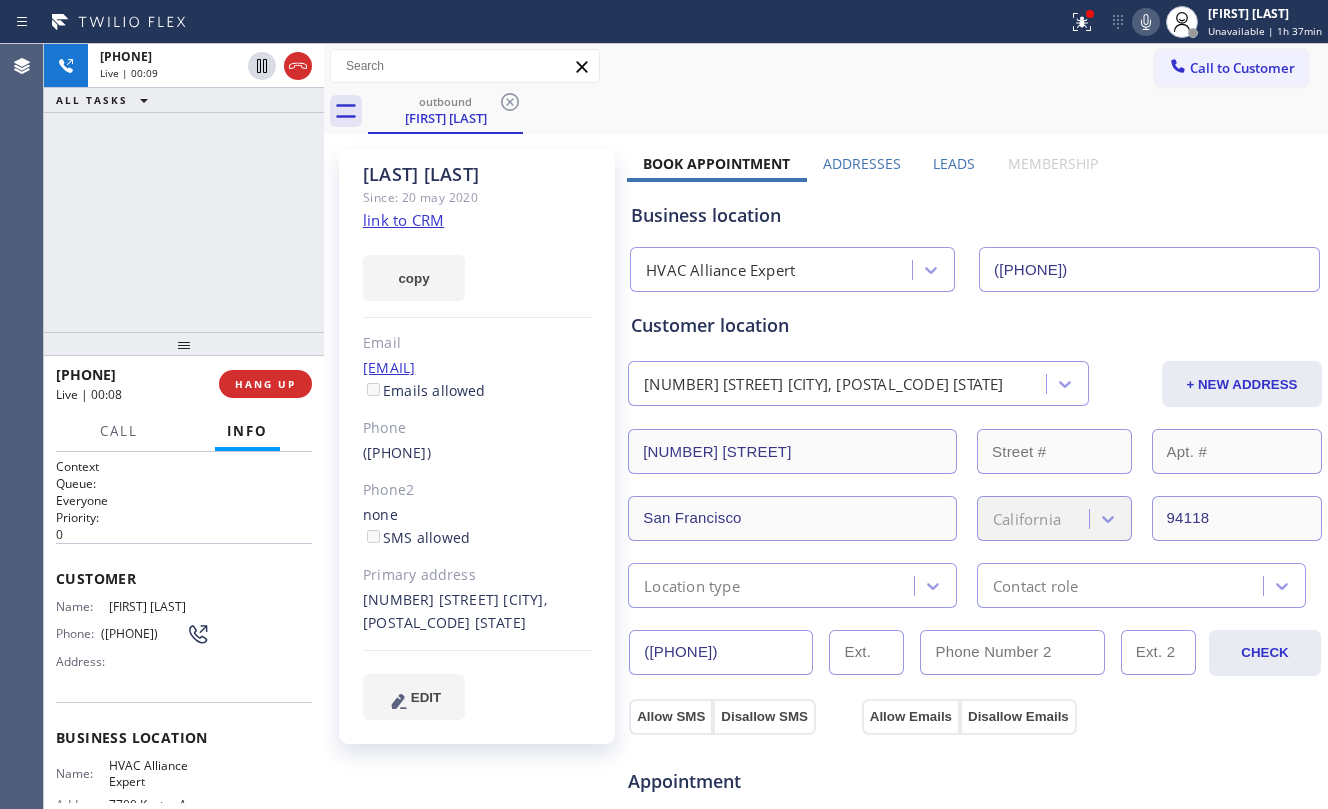 click on "+14156081124 Live | 00:09 ALL TASKS ALL TASKS ACTIVE TASKS TASKS IN WRAP UP" at bounding box center (184, 188) 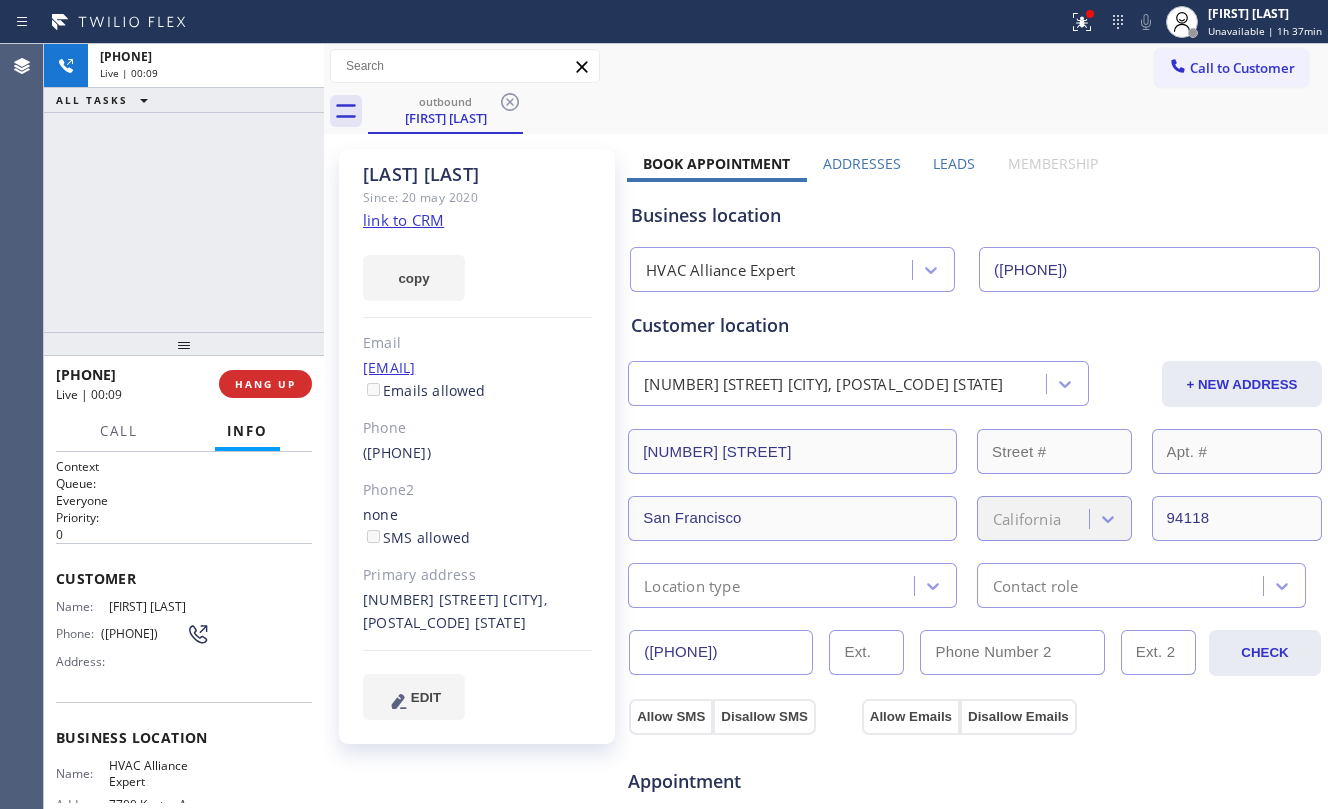 click on "HANG UP" at bounding box center (265, 384) 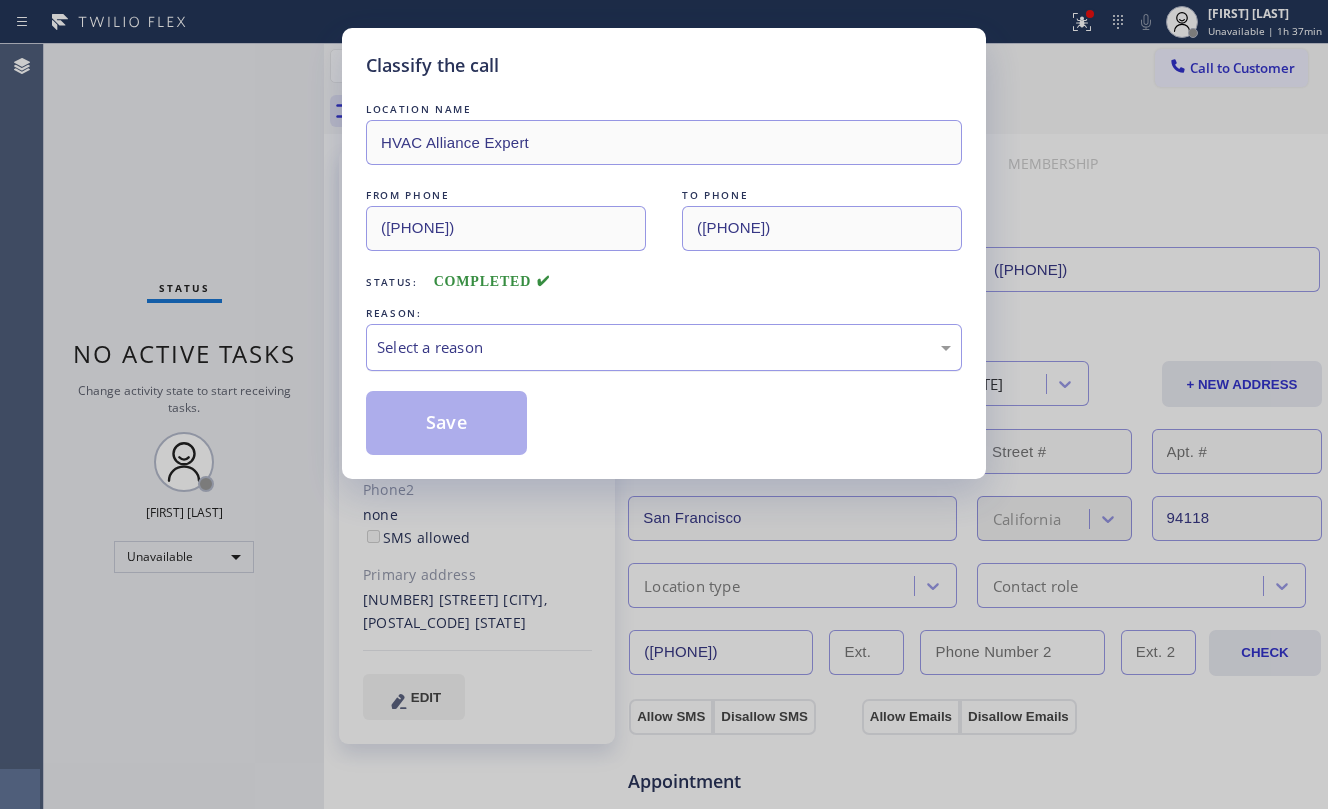 drag, startPoint x: 482, startPoint y: 346, endPoint x: 524, endPoint y: 358, distance: 43.68066 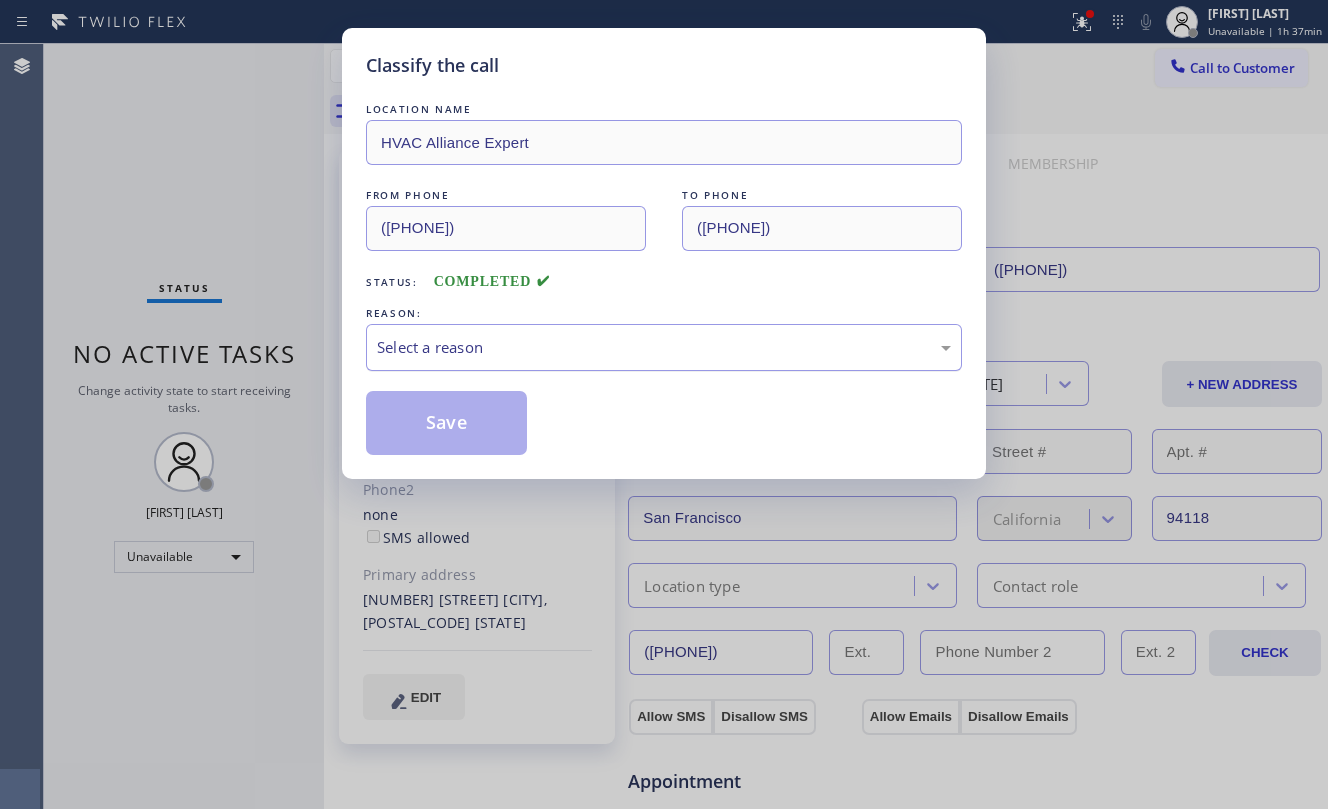 click on "Select a reason" at bounding box center [664, 347] 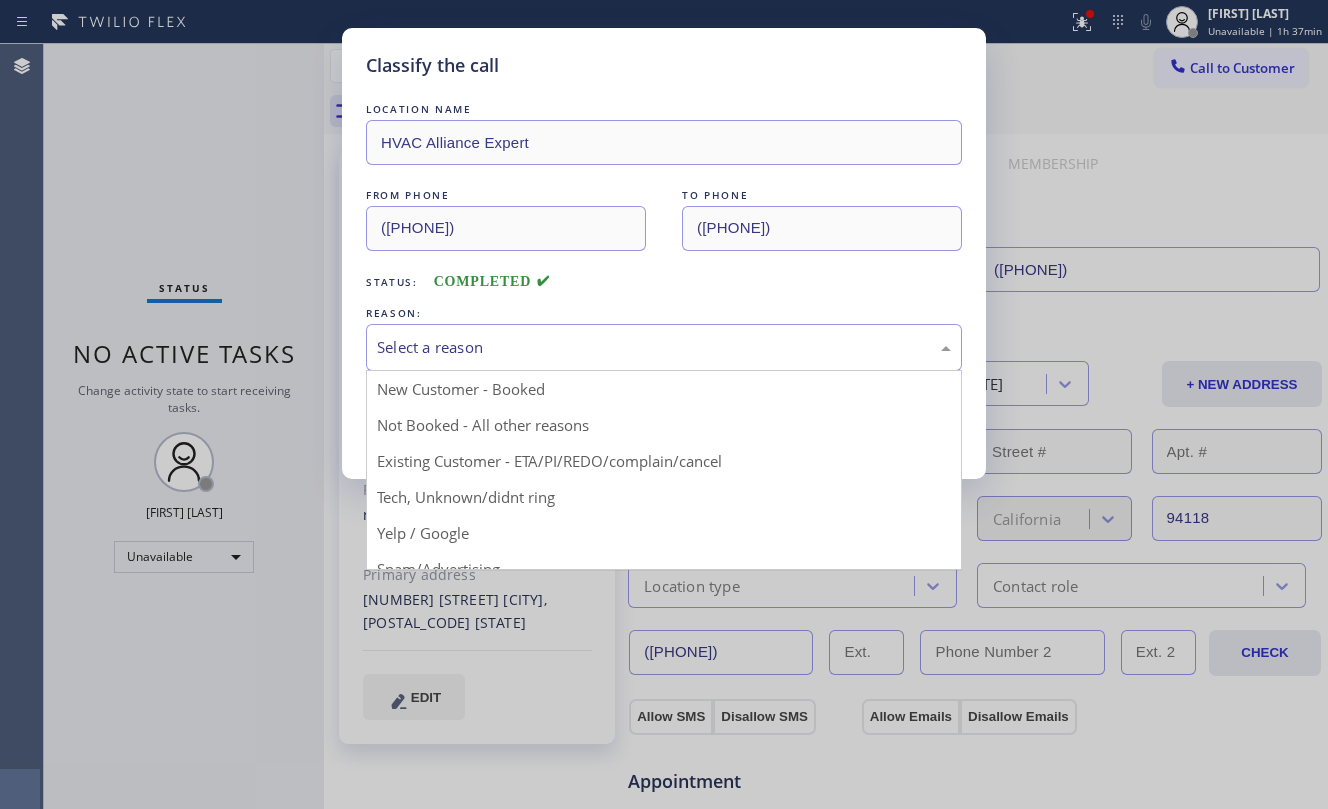 drag, startPoint x: 652, startPoint y: 438, endPoint x: 654, endPoint y: 452, distance: 14.142136 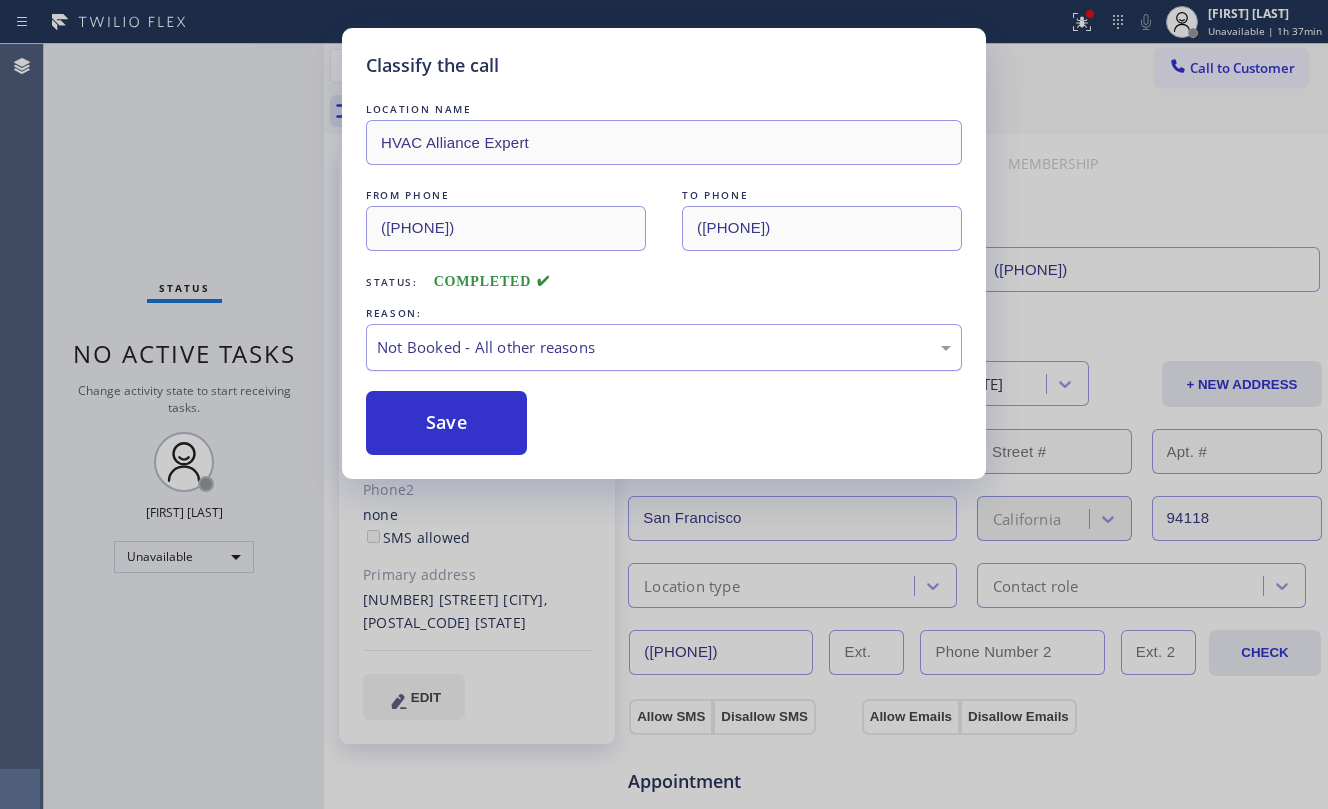 click on "Not Booked - All other reasons" at bounding box center [664, 347] 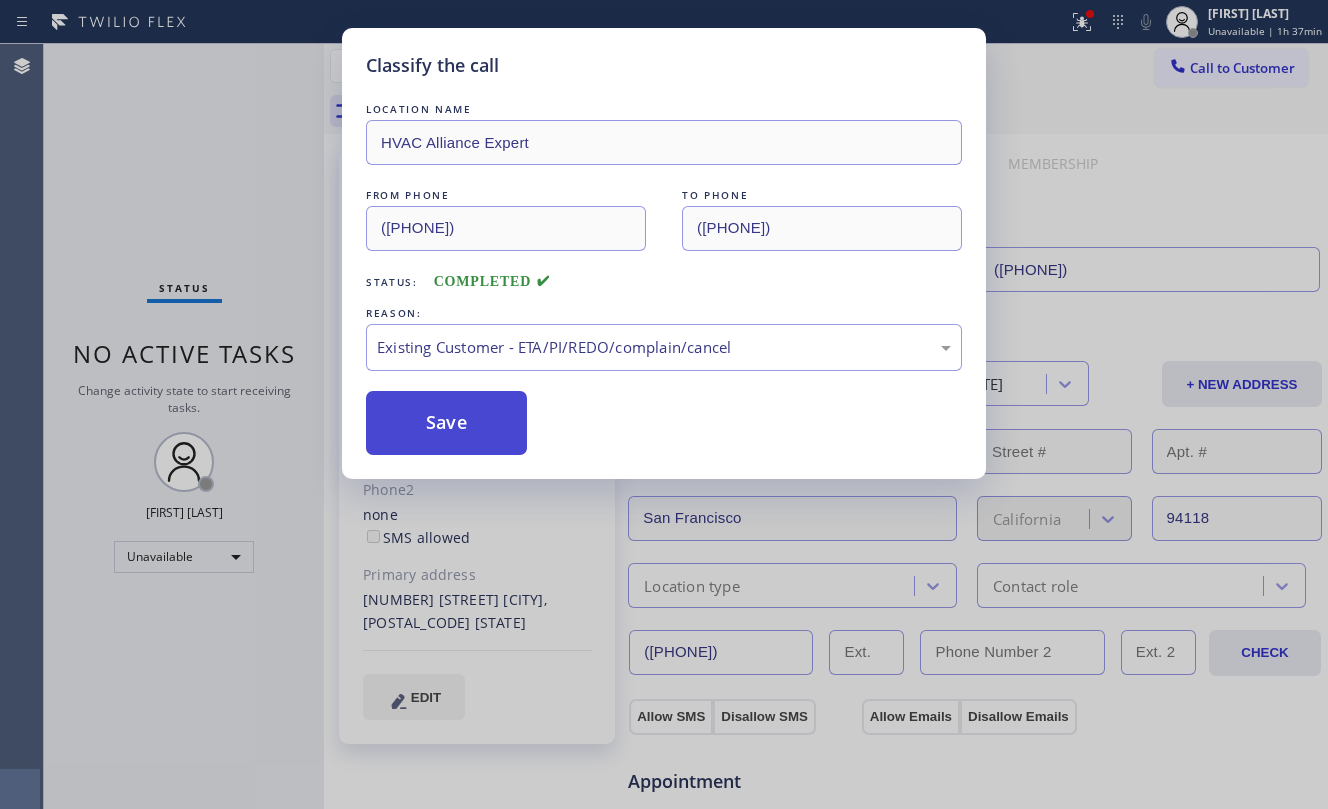 click on "Save" at bounding box center [446, 423] 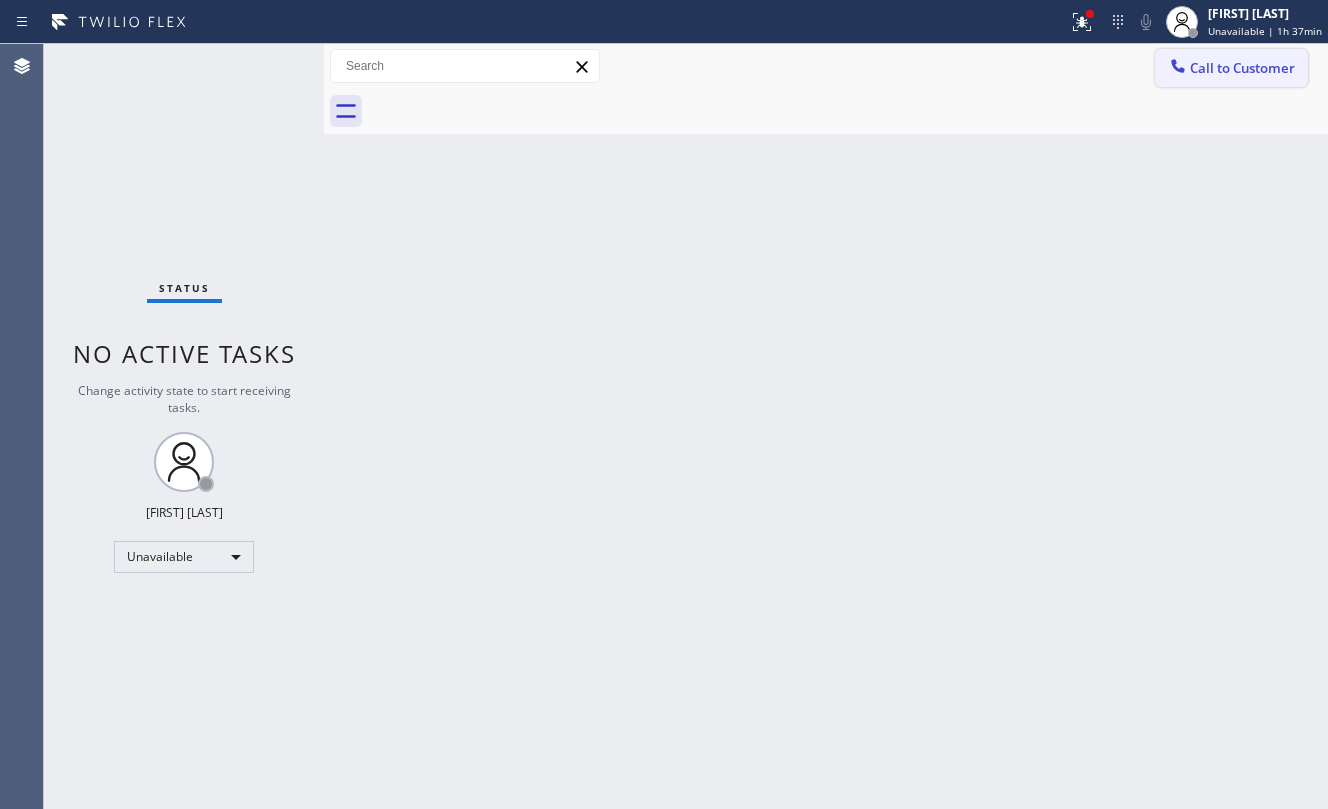 click on "Call to Customer" at bounding box center (1242, 68) 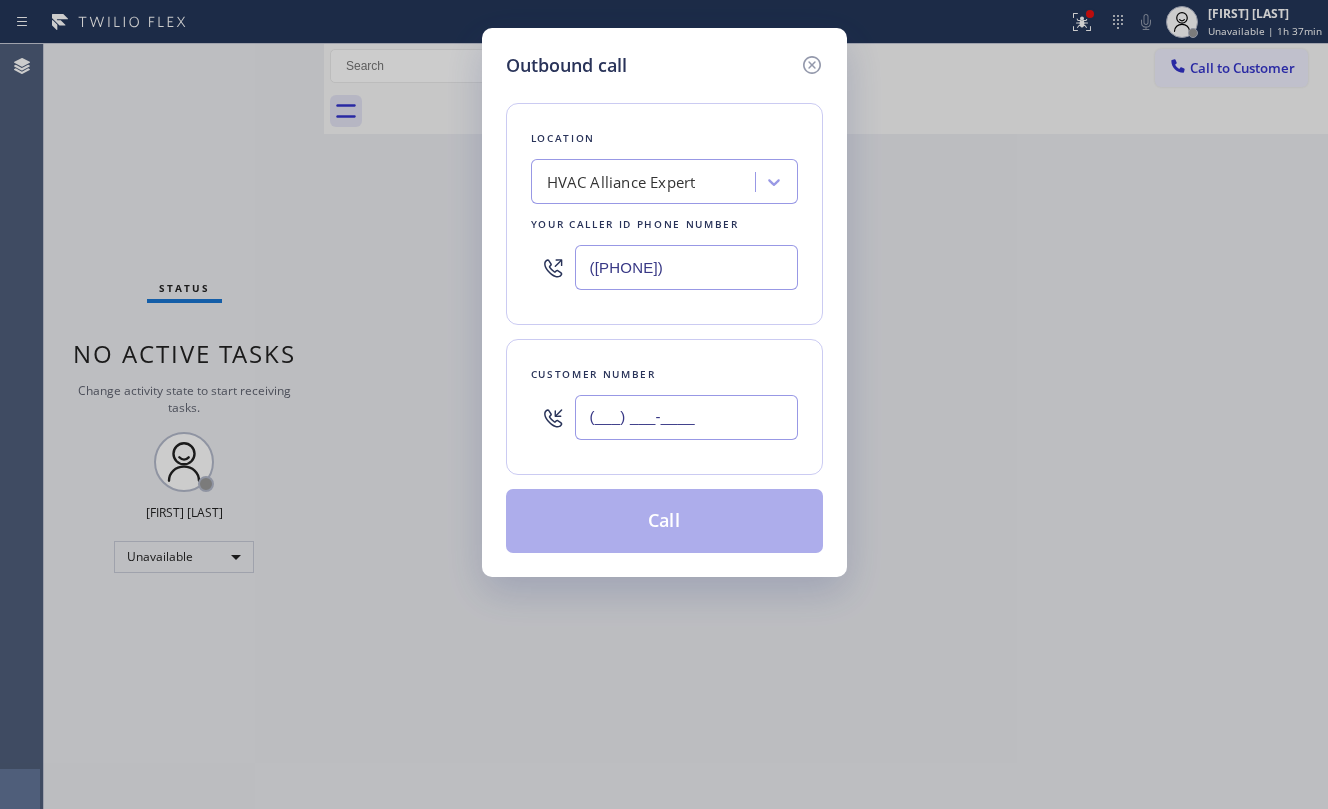 click on "(___) ___-____" at bounding box center (686, 417) 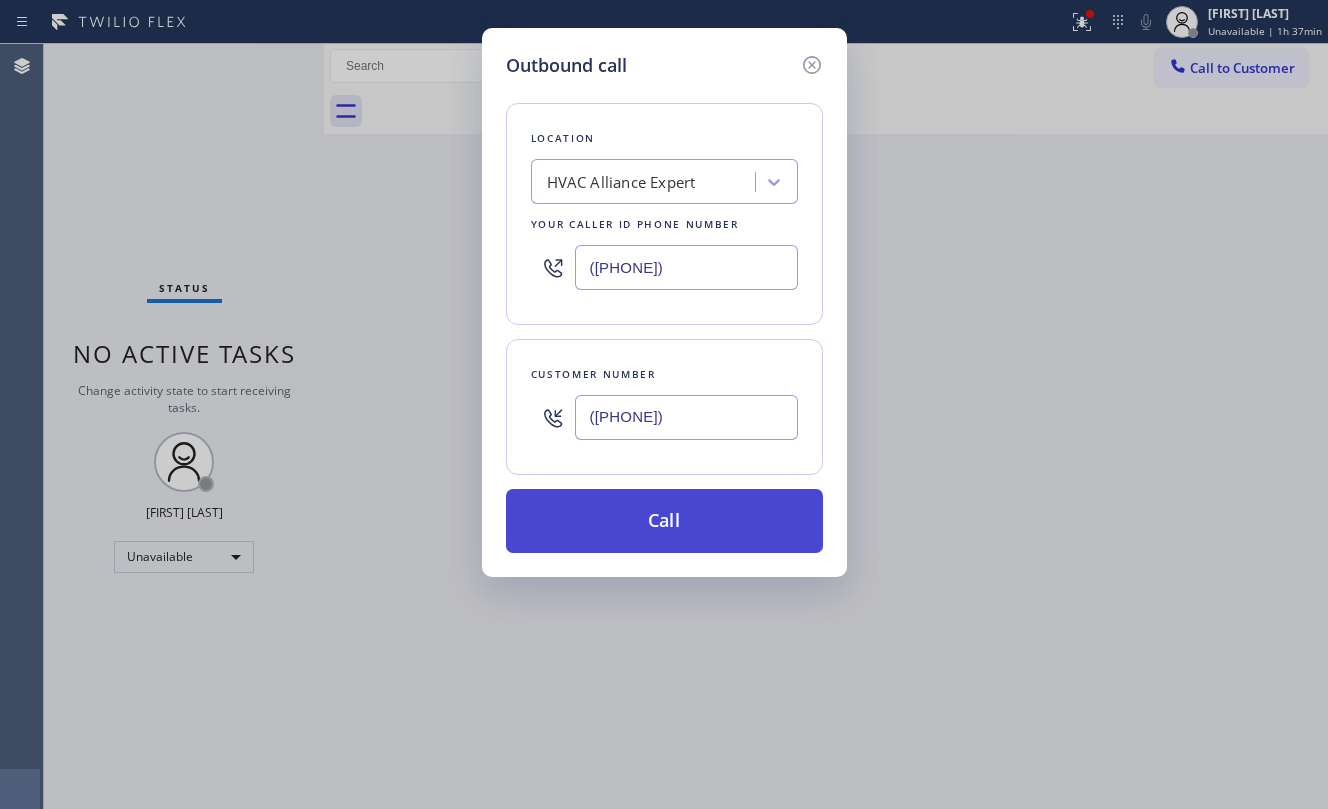 type on "(505) 979-8787" 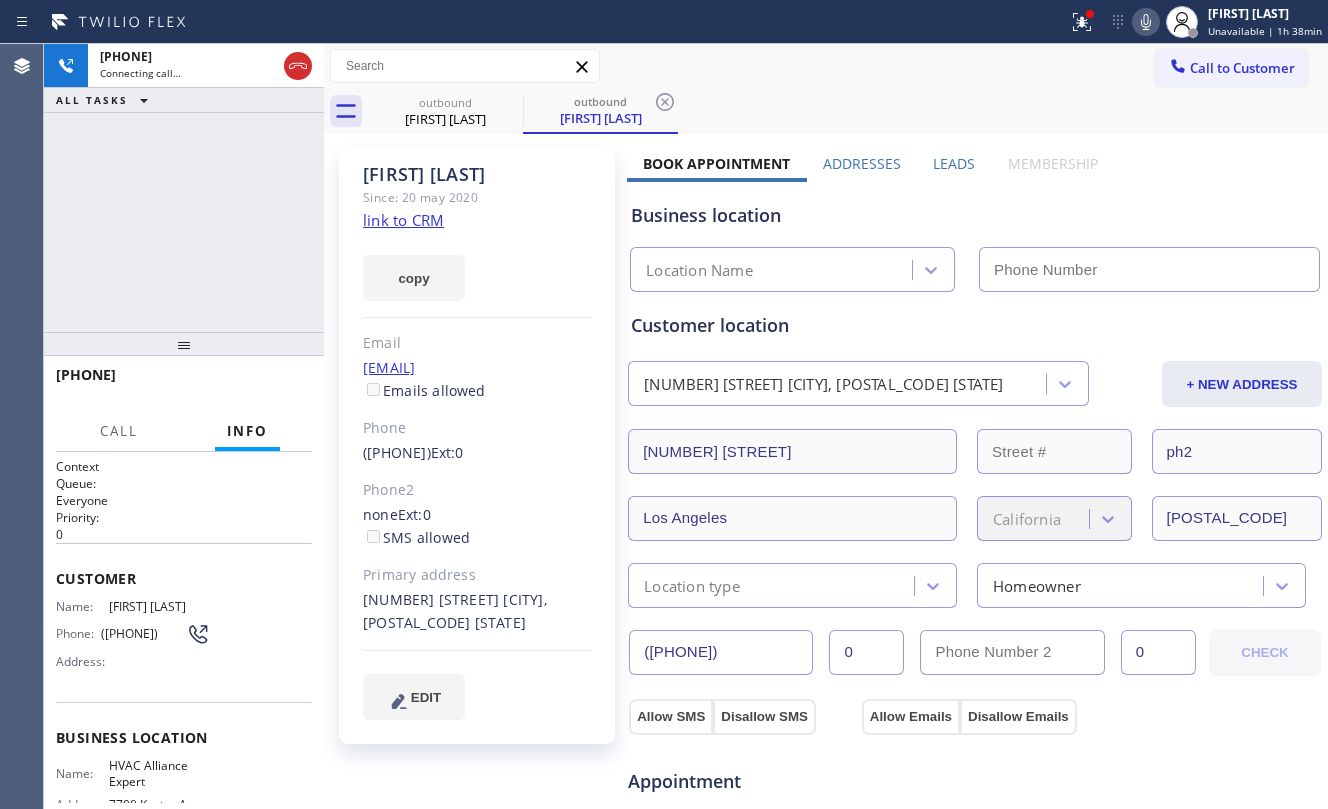 type on "[PHONE]" 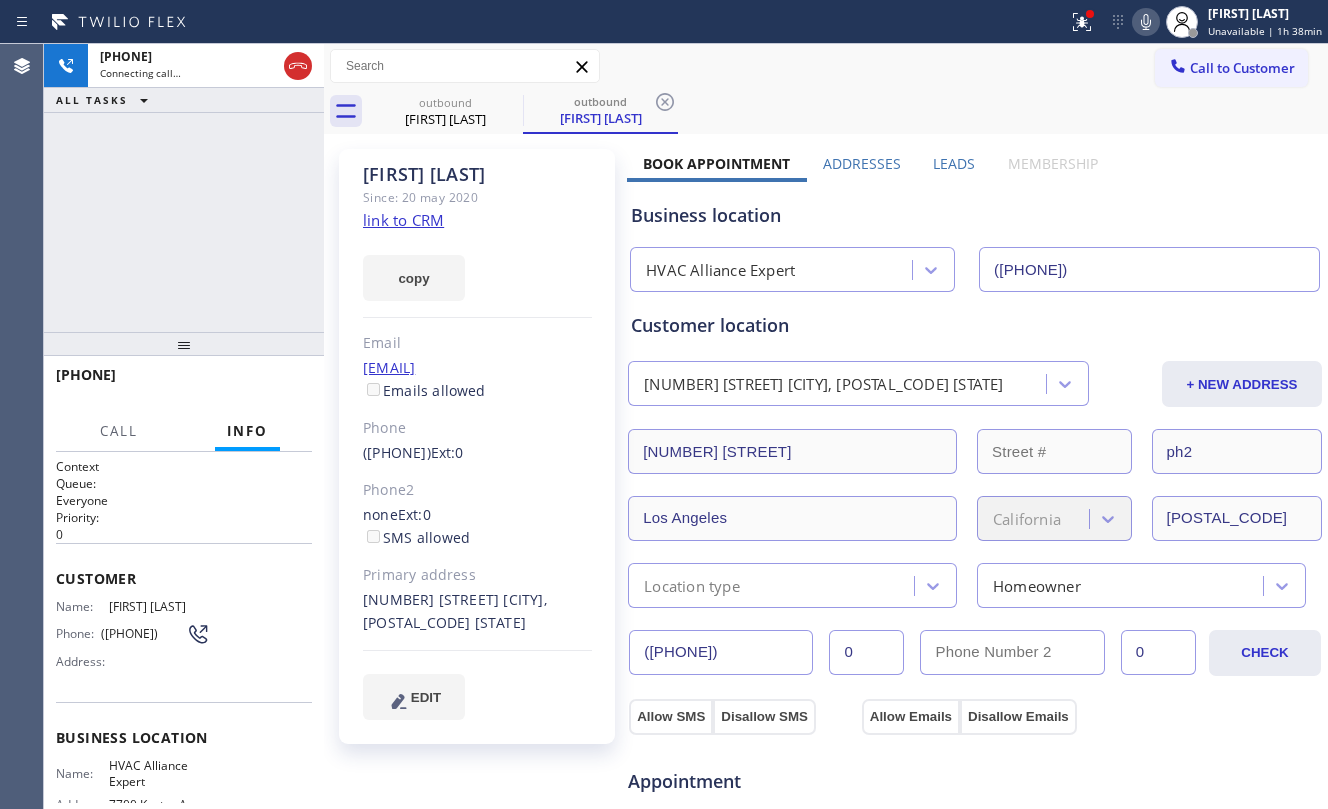 drag, startPoint x: 194, startPoint y: 198, endPoint x: 349, endPoint y: 224, distance: 157.16551 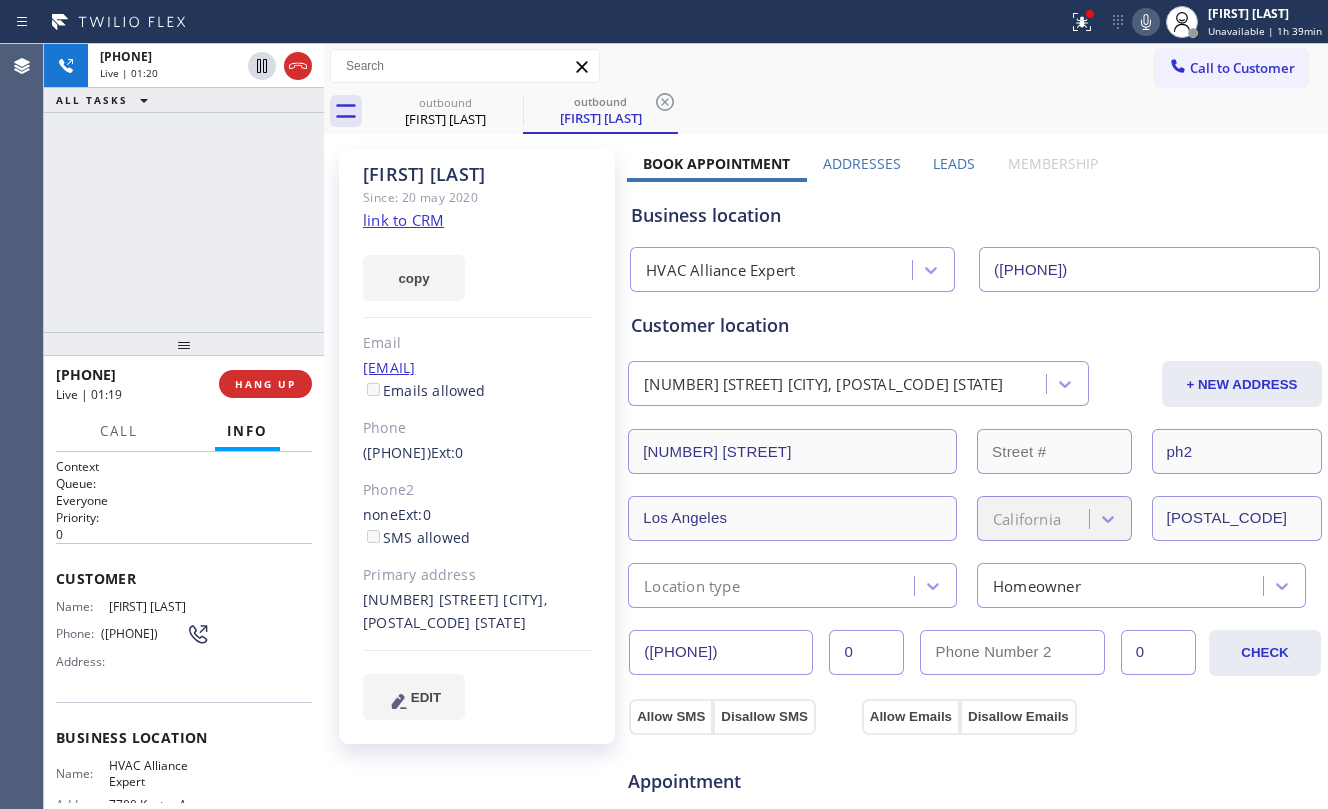 drag, startPoint x: 101, startPoint y: 236, endPoint x: 318, endPoint y: 409, distance: 277.52118 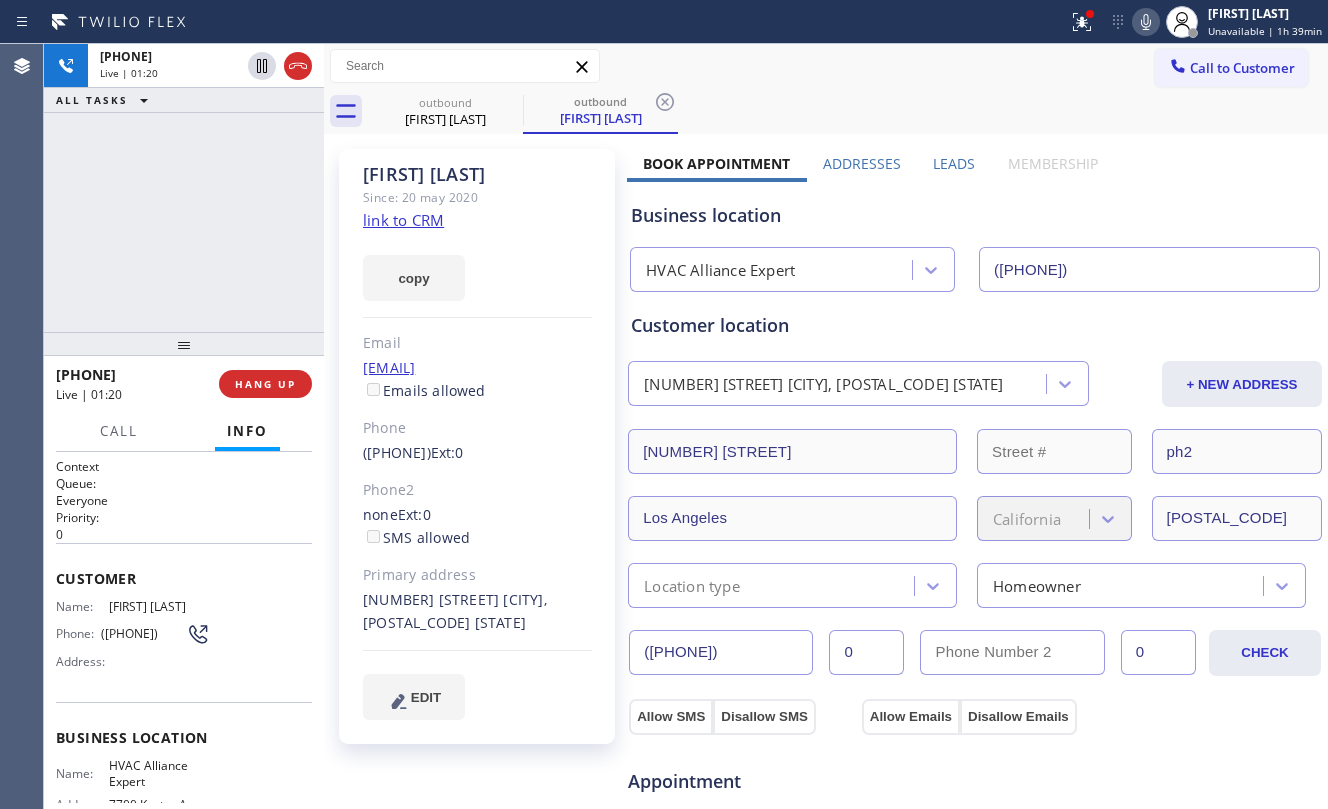 click on "+15059798787 Live | 01:20 HANG UP" at bounding box center [184, 384] 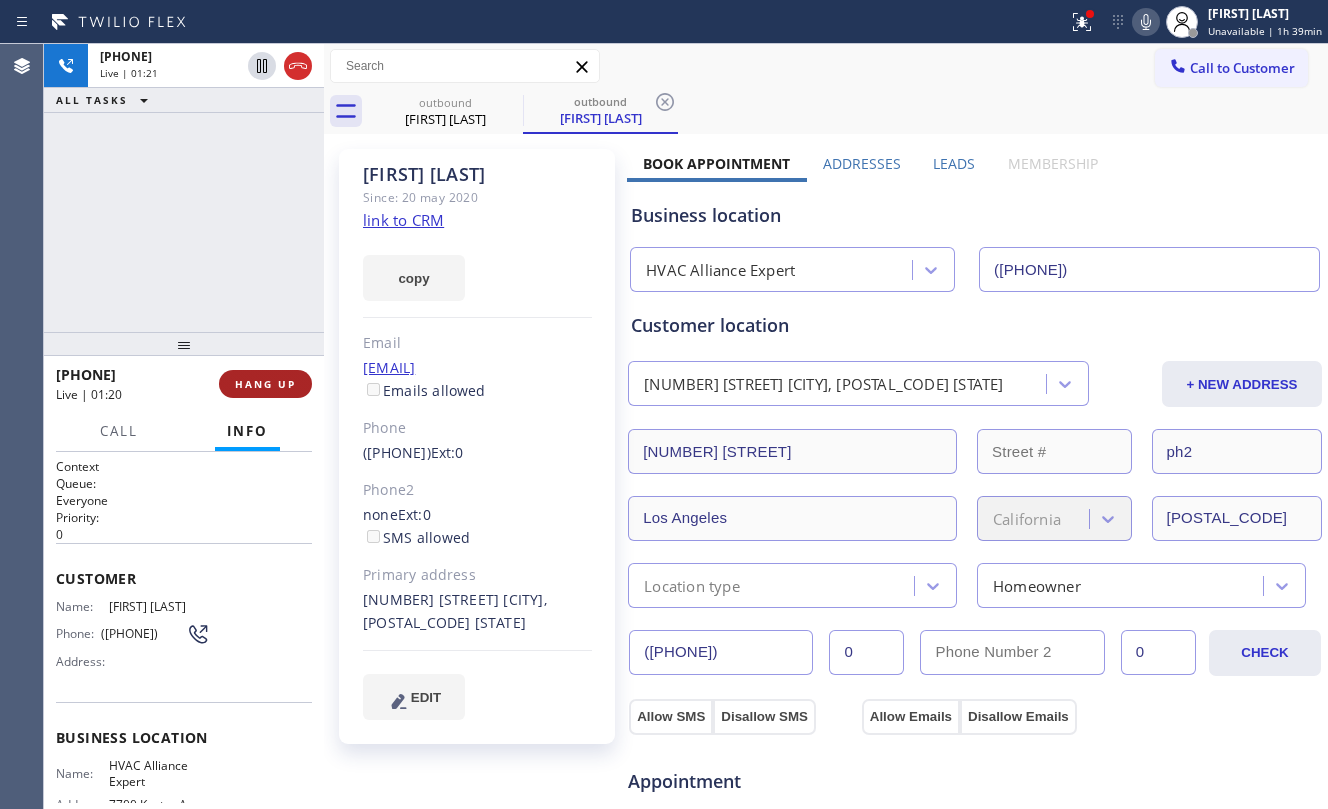 click on "HANG UP" at bounding box center [265, 384] 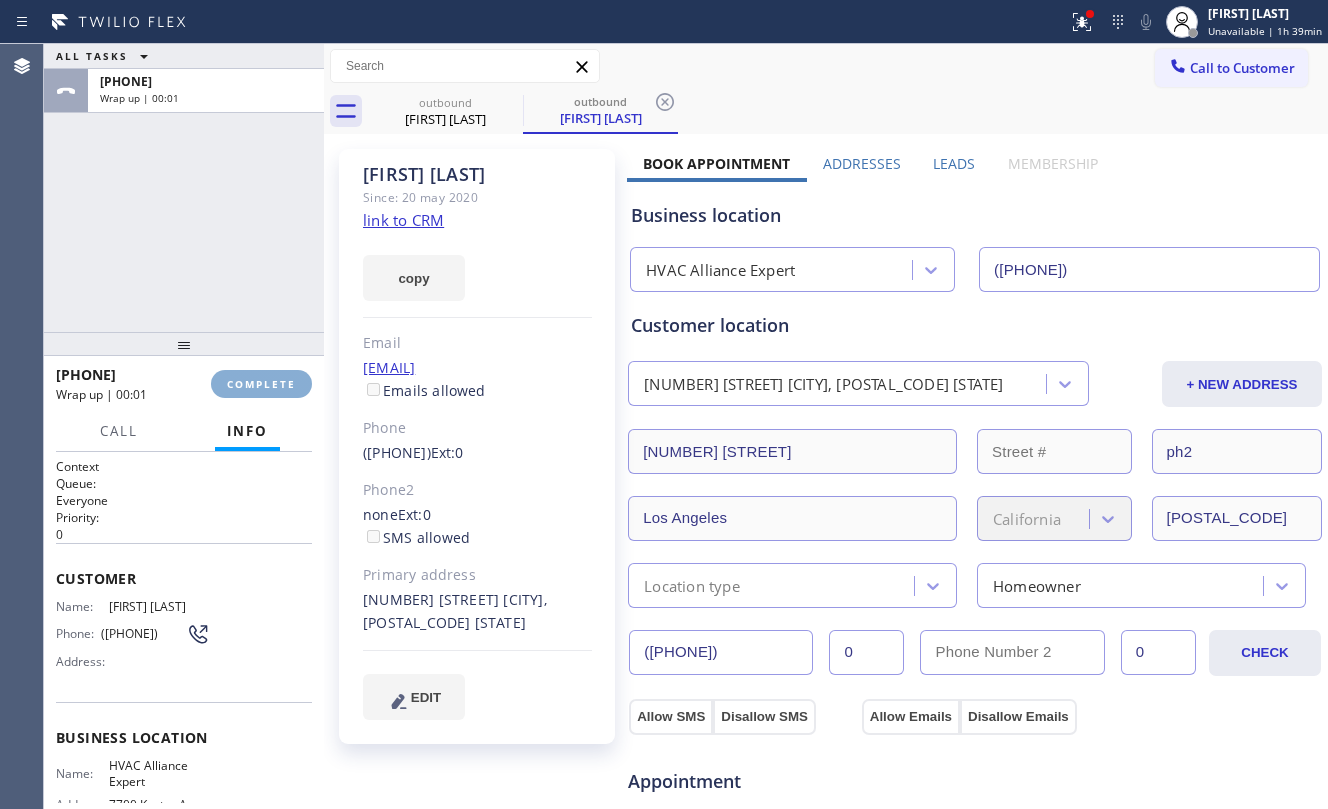 click on "COMPLETE" at bounding box center [261, 384] 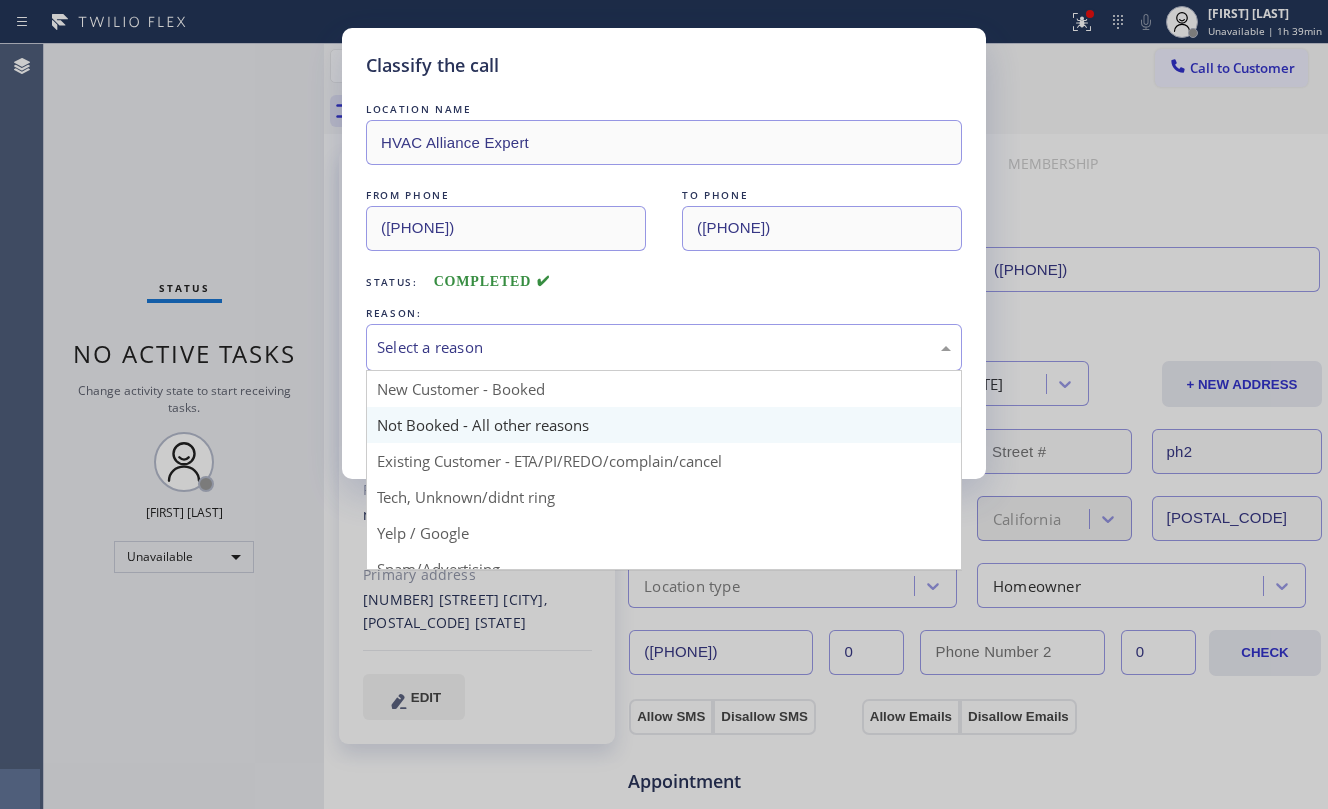 drag, startPoint x: 418, startPoint y: 348, endPoint x: 532, endPoint y: 440, distance: 146.49232 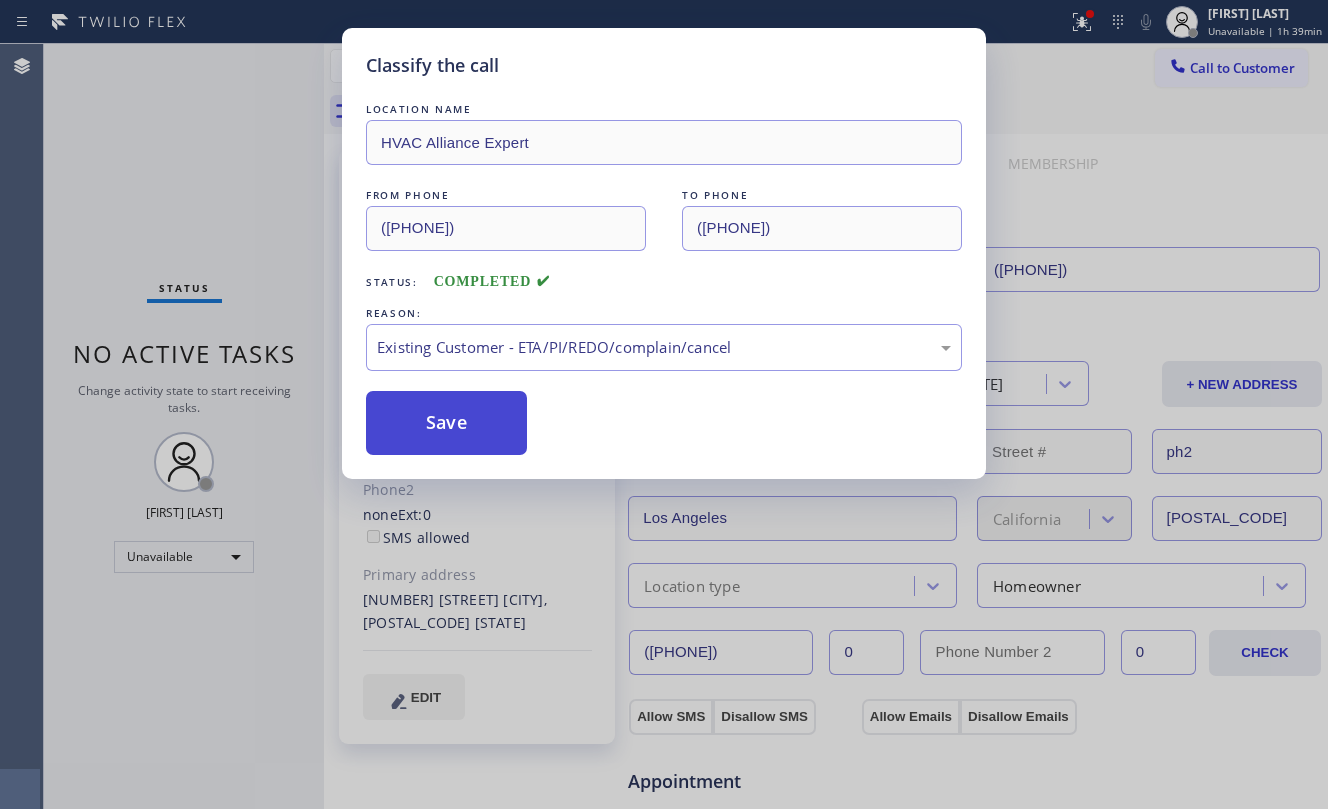 click on "Save" at bounding box center (446, 423) 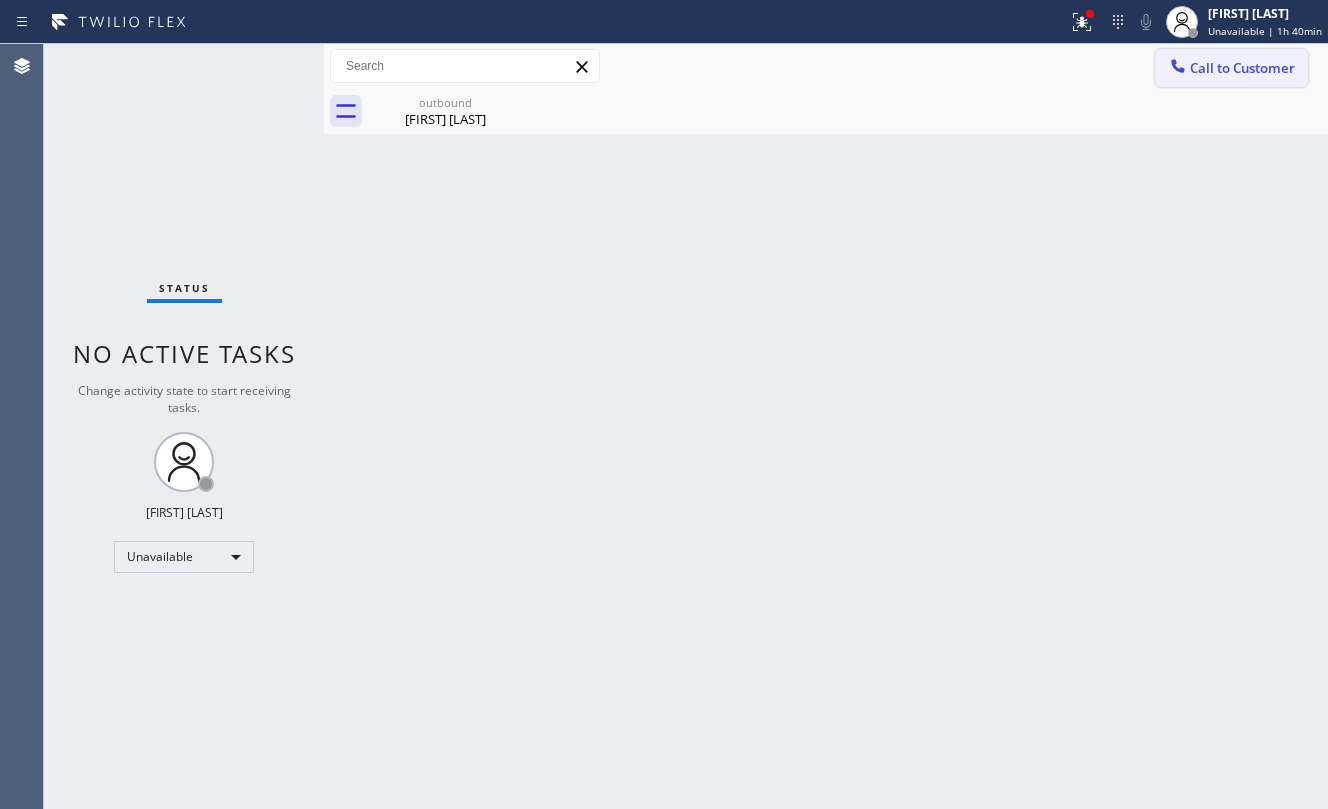 click on "Call to Customer" at bounding box center [1231, 68] 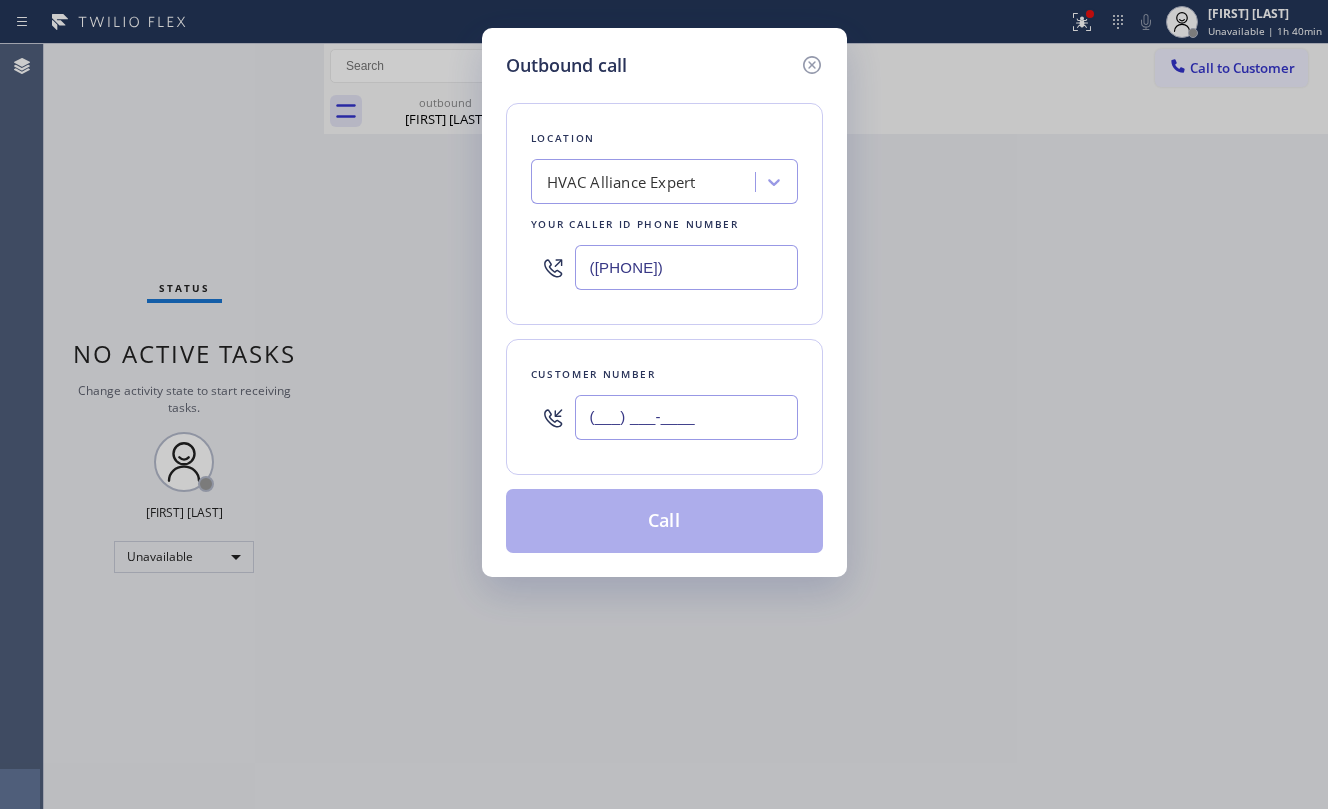 click on "(___) ___-____" at bounding box center [686, 417] 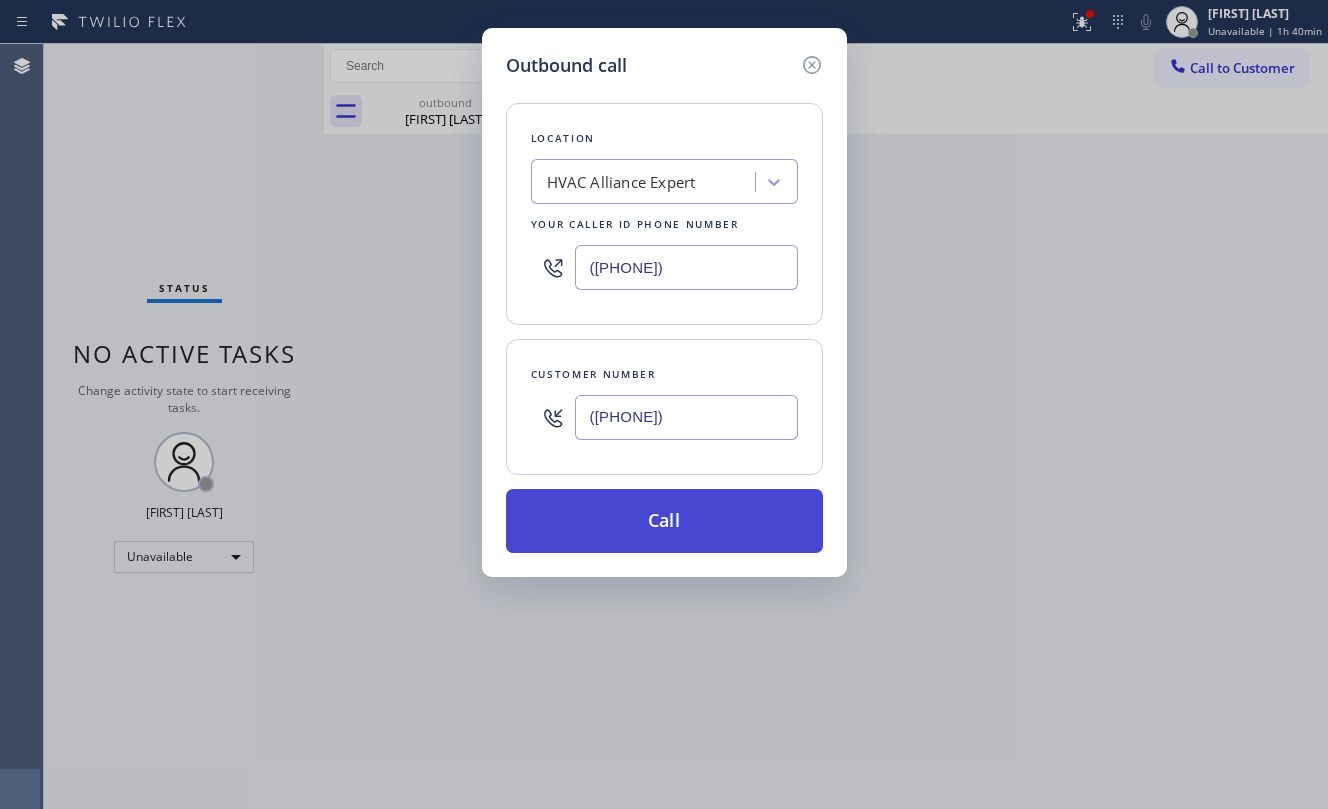 type on "(562) 445-9880" 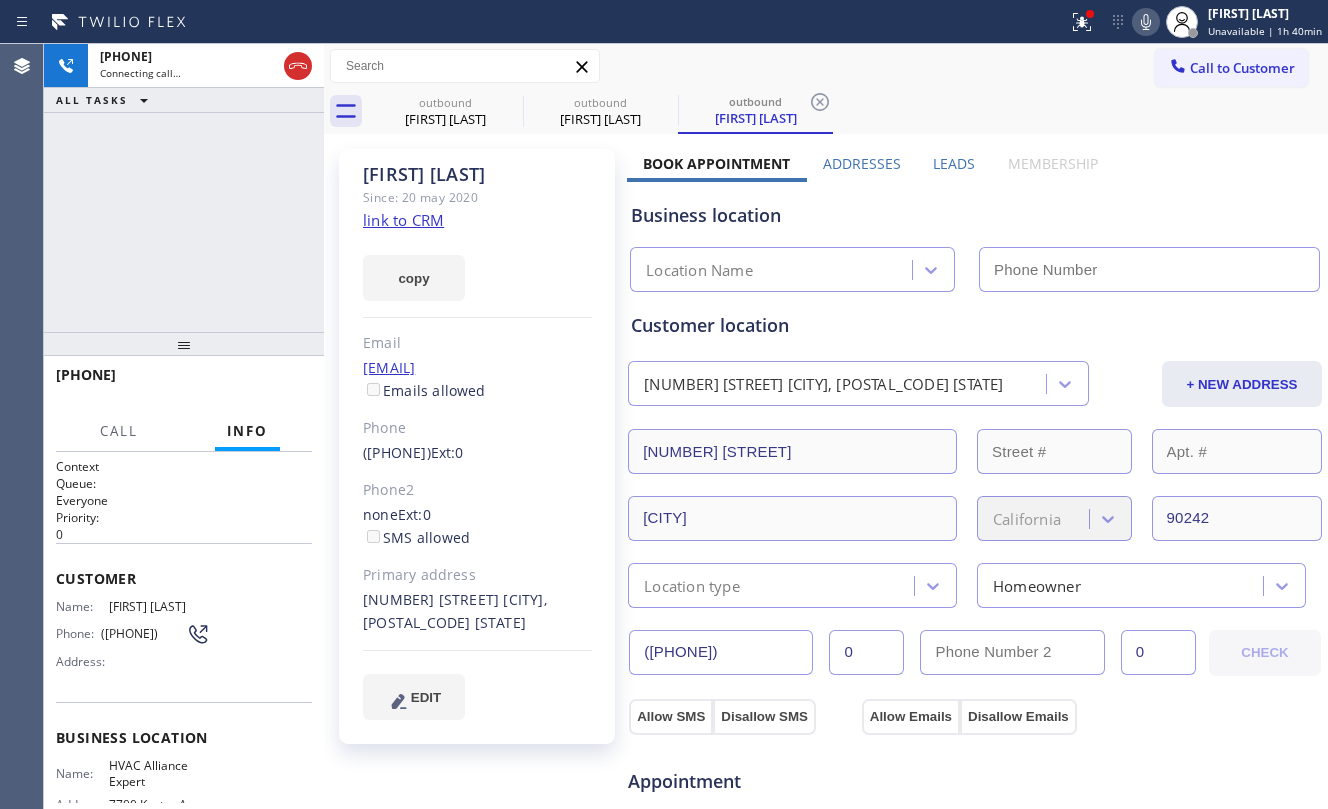 type on "[PHONE]" 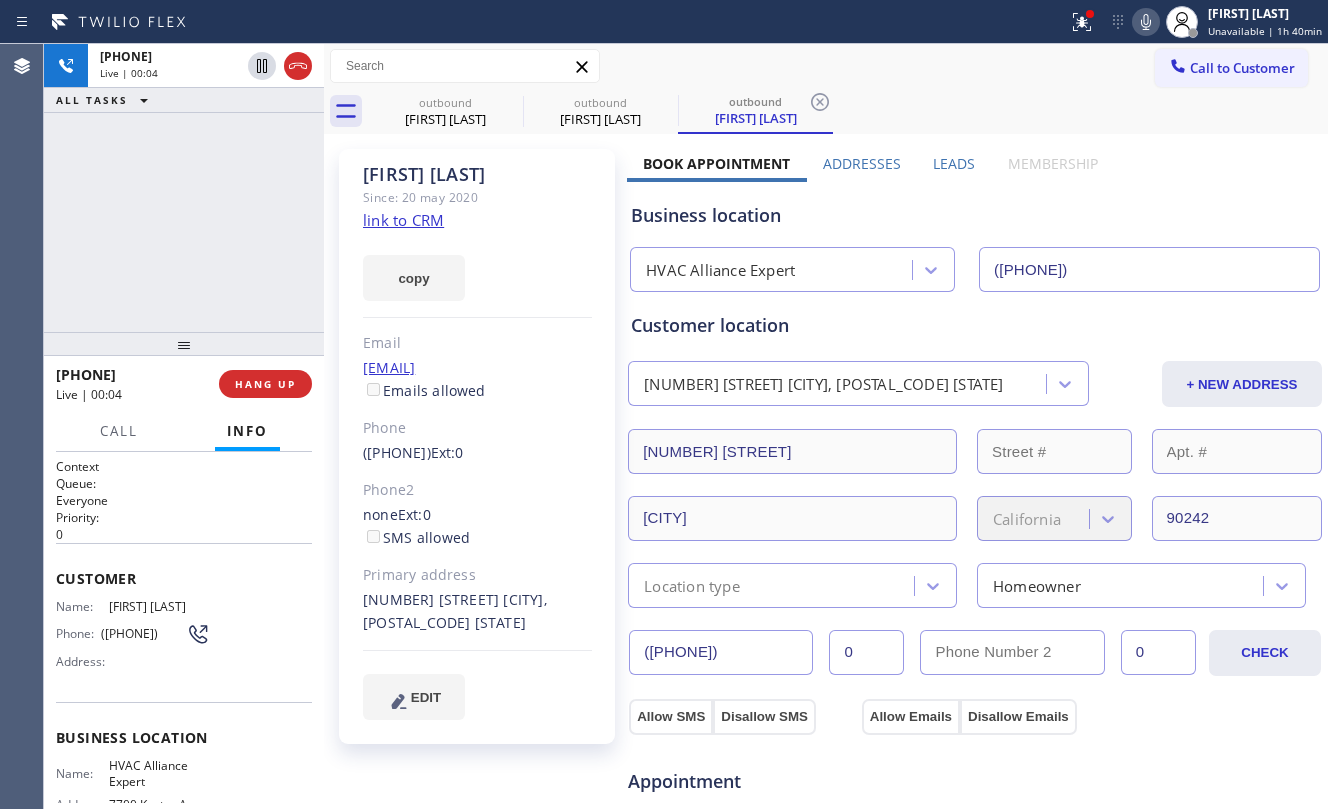 click on "+15624459880 Live | 00:04 ALL TASKS ALL TASKS ACTIVE TASKS TASKS IN WRAP UP" at bounding box center (184, 188) 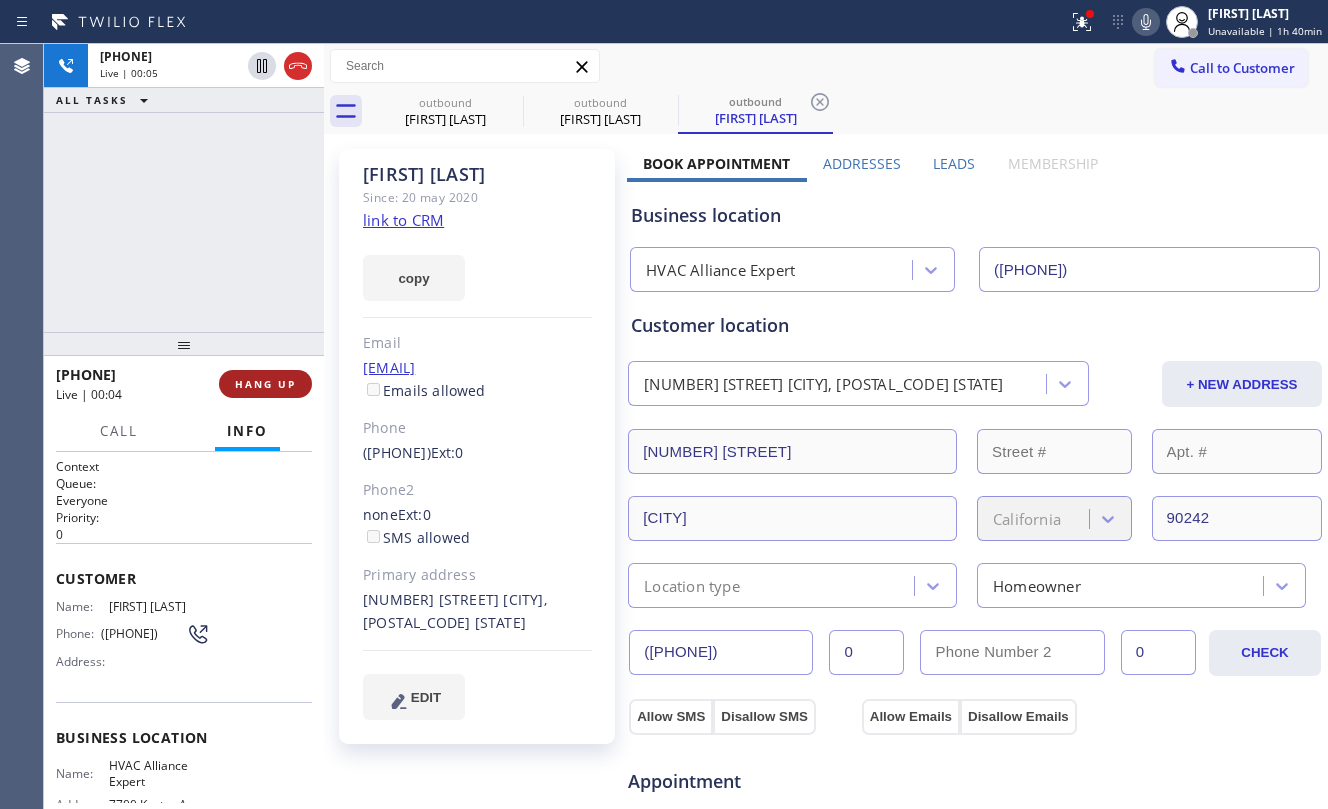 drag, startPoint x: 260, startPoint y: 361, endPoint x: 284, endPoint y: 378, distance: 29.410883 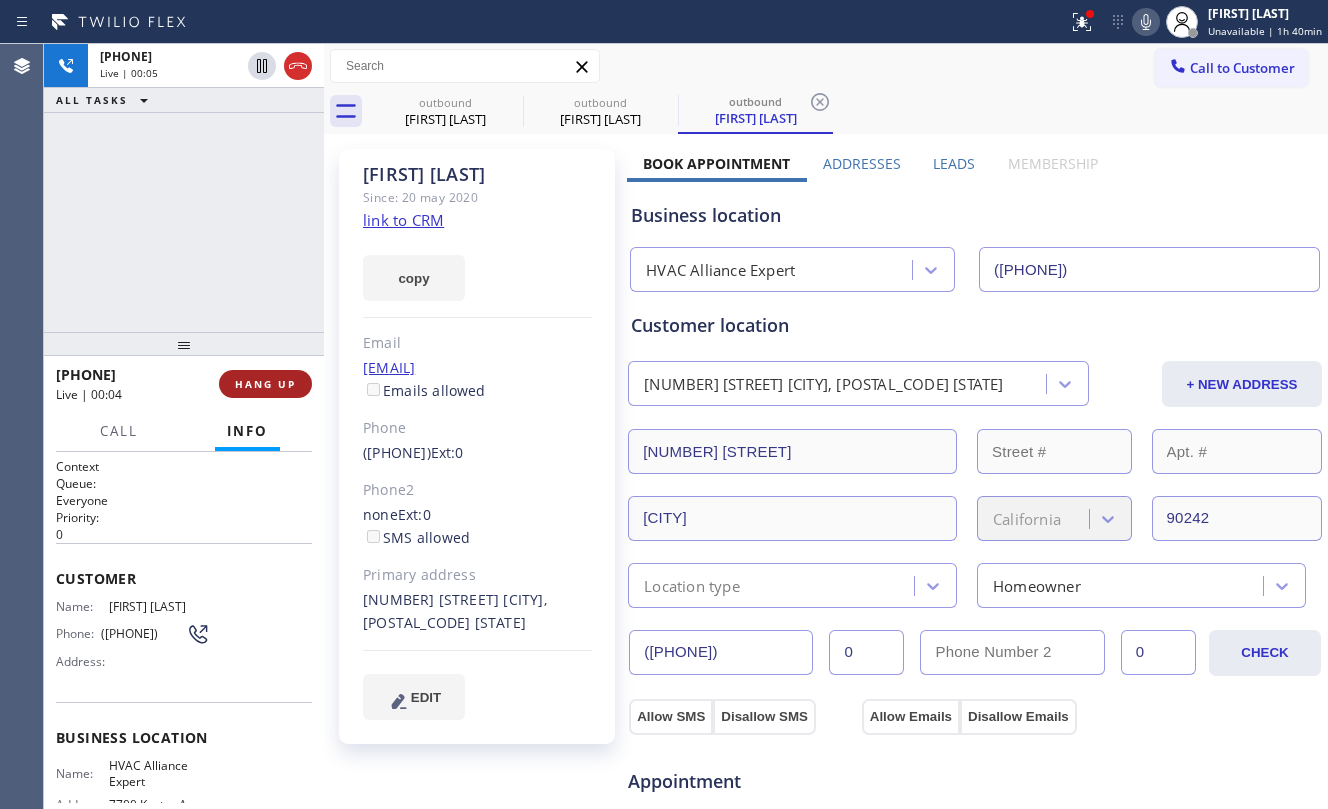 click on "+15624459880 Live | 00:04 HANG UP" at bounding box center (184, 384) 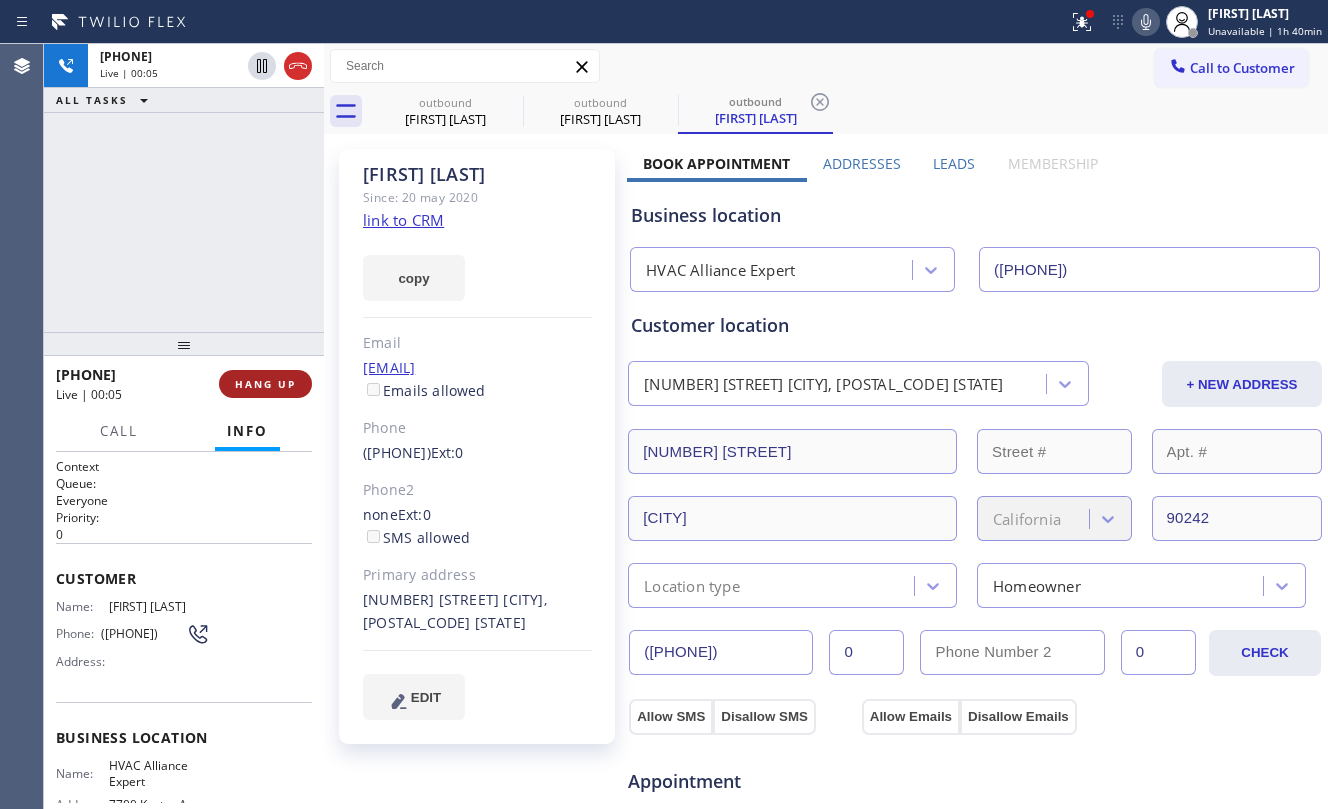 click on "HANG UP" at bounding box center [265, 384] 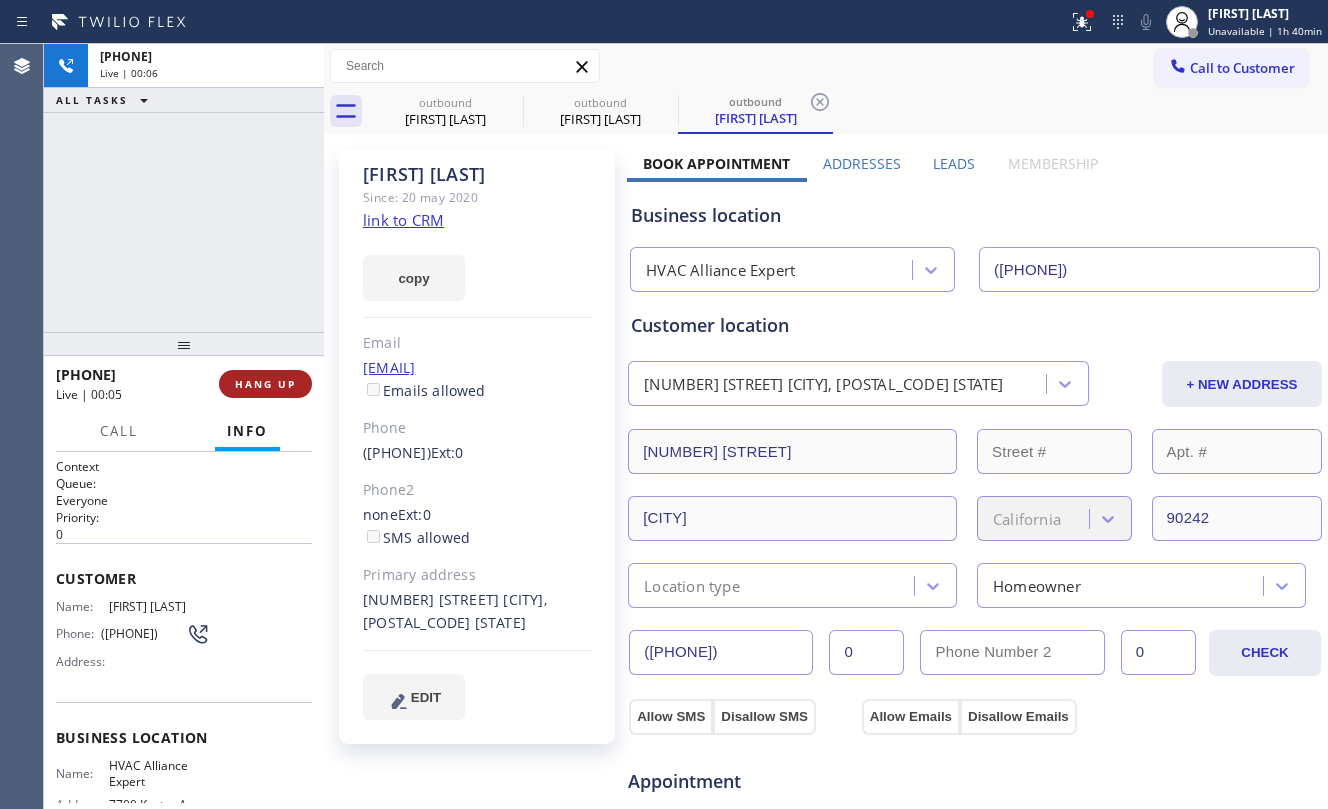 click on "HANG UP" at bounding box center (265, 384) 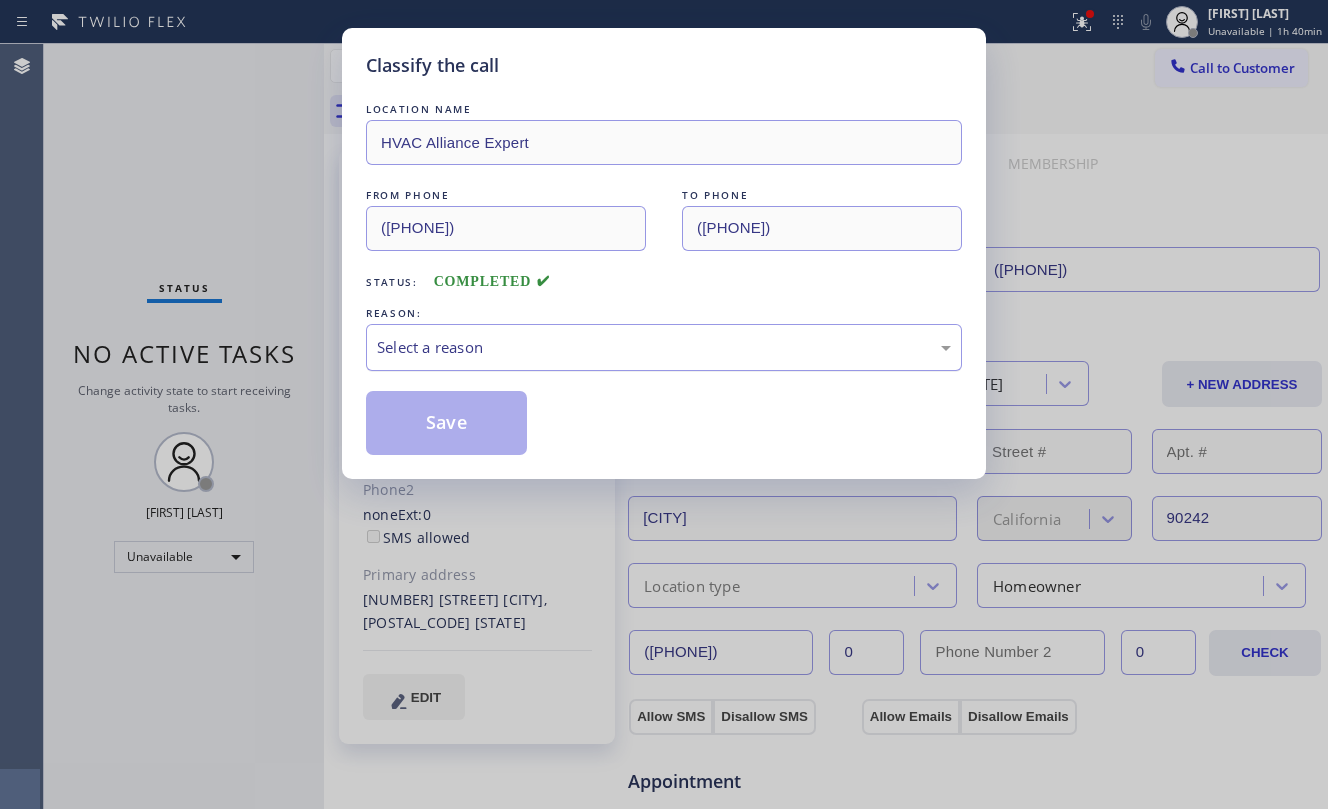 click on "Select a reason" at bounding box center (664, 347) 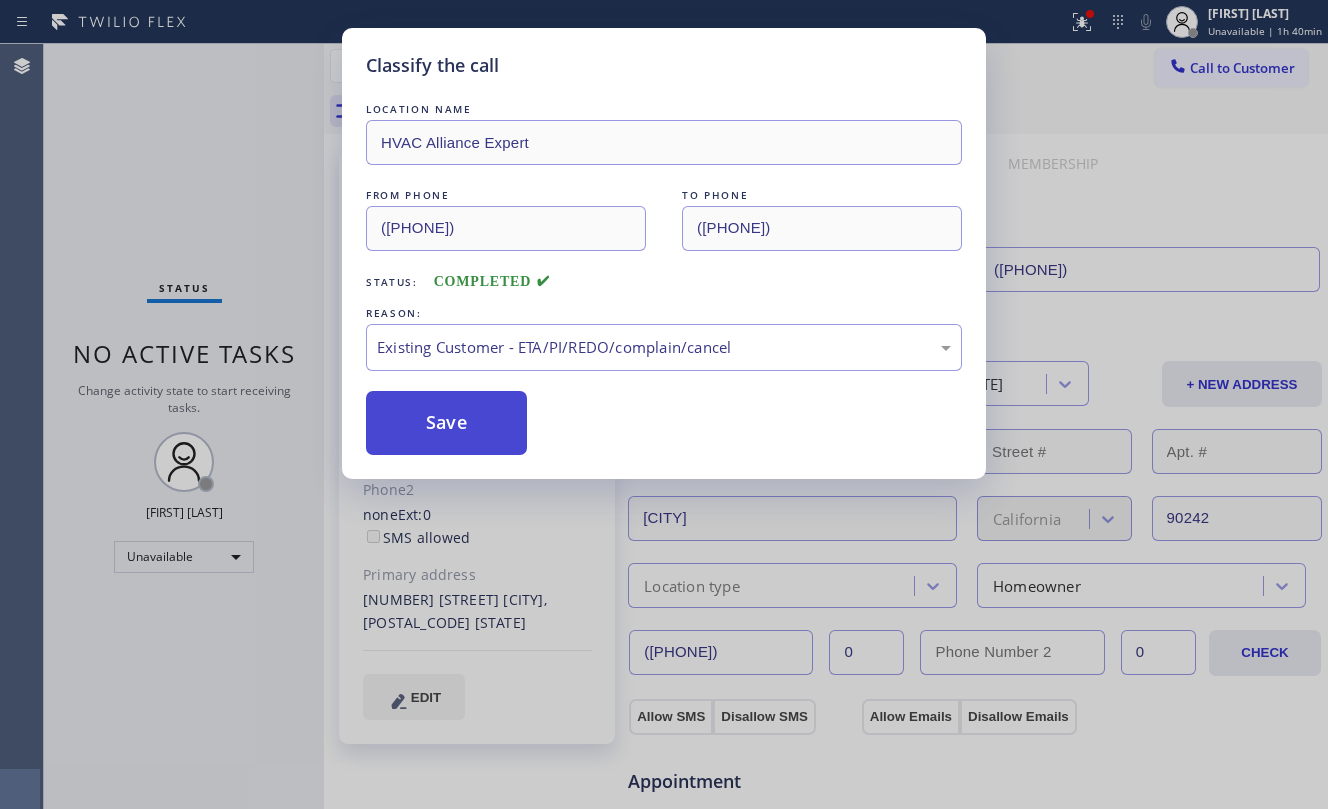click on "Save" at bounding box center (446, 423) 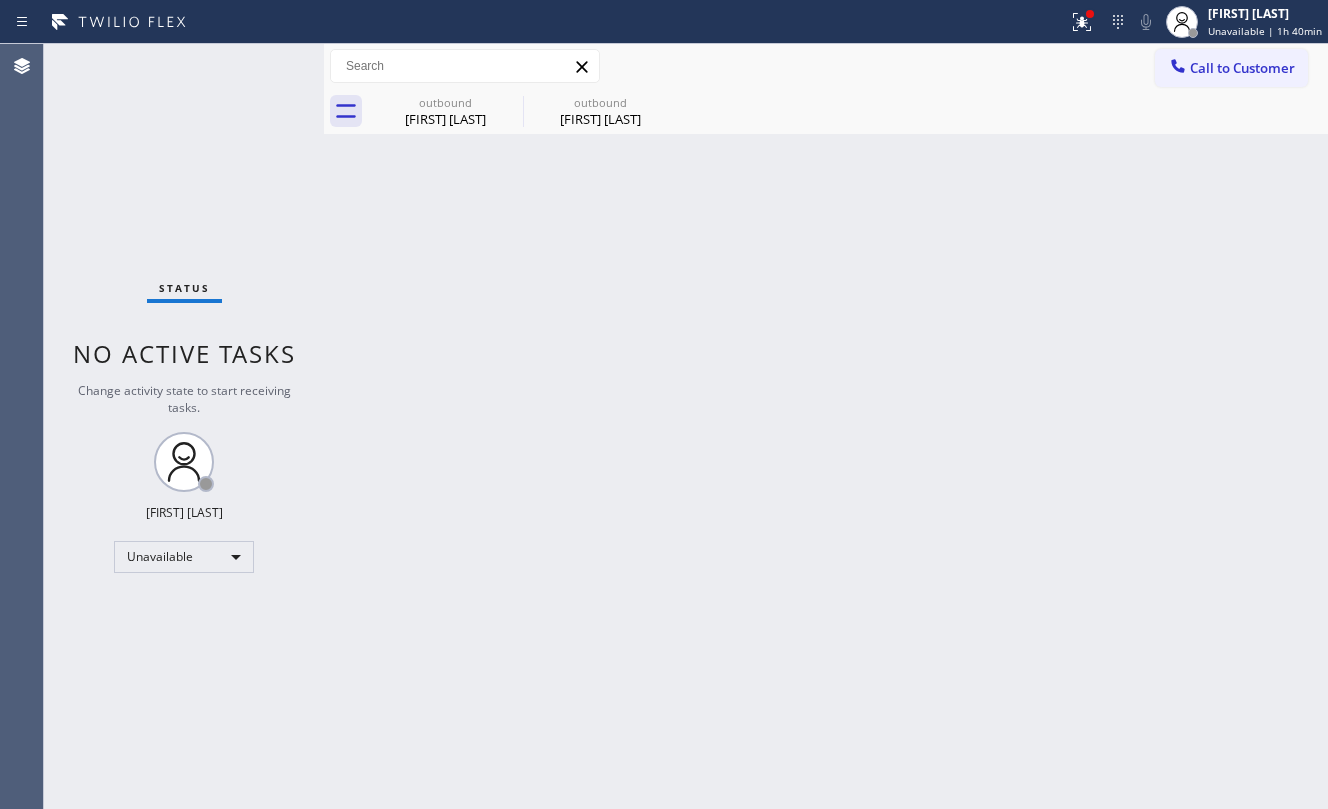 click on "outbound" at bounding box center [600, 102] 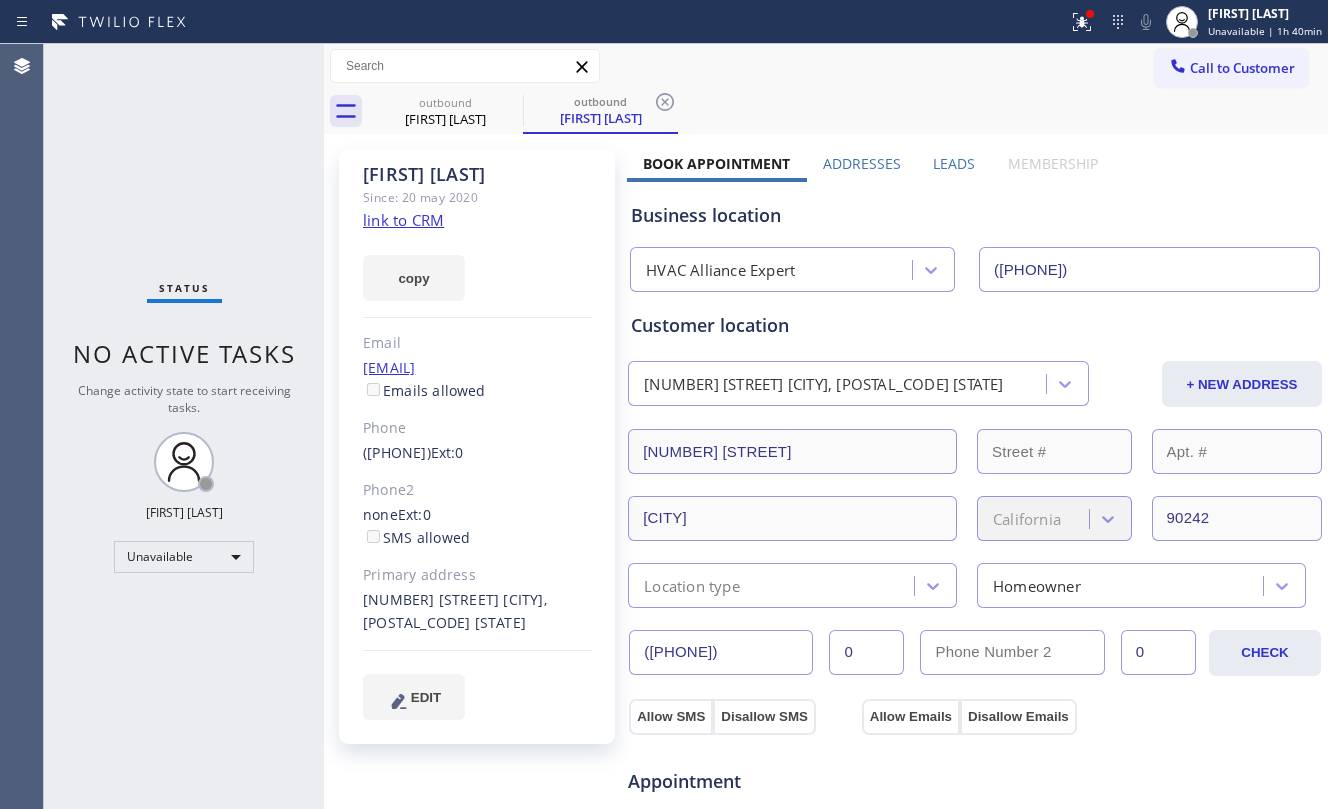 click on "link to CRM" 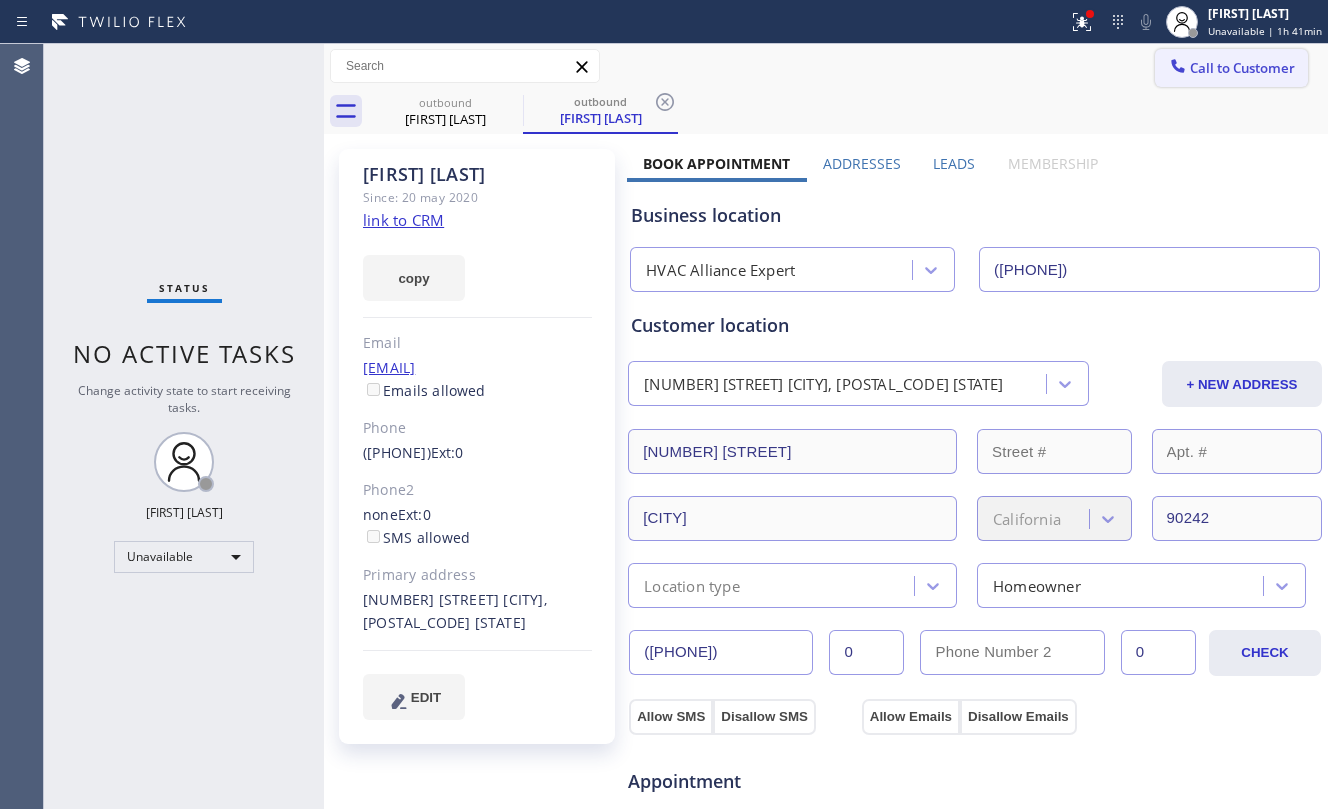 drag, startPoint x: 1150, startPoint y: 74, endPoint x: 1162, endPoint y: 70, distance: 12.649111 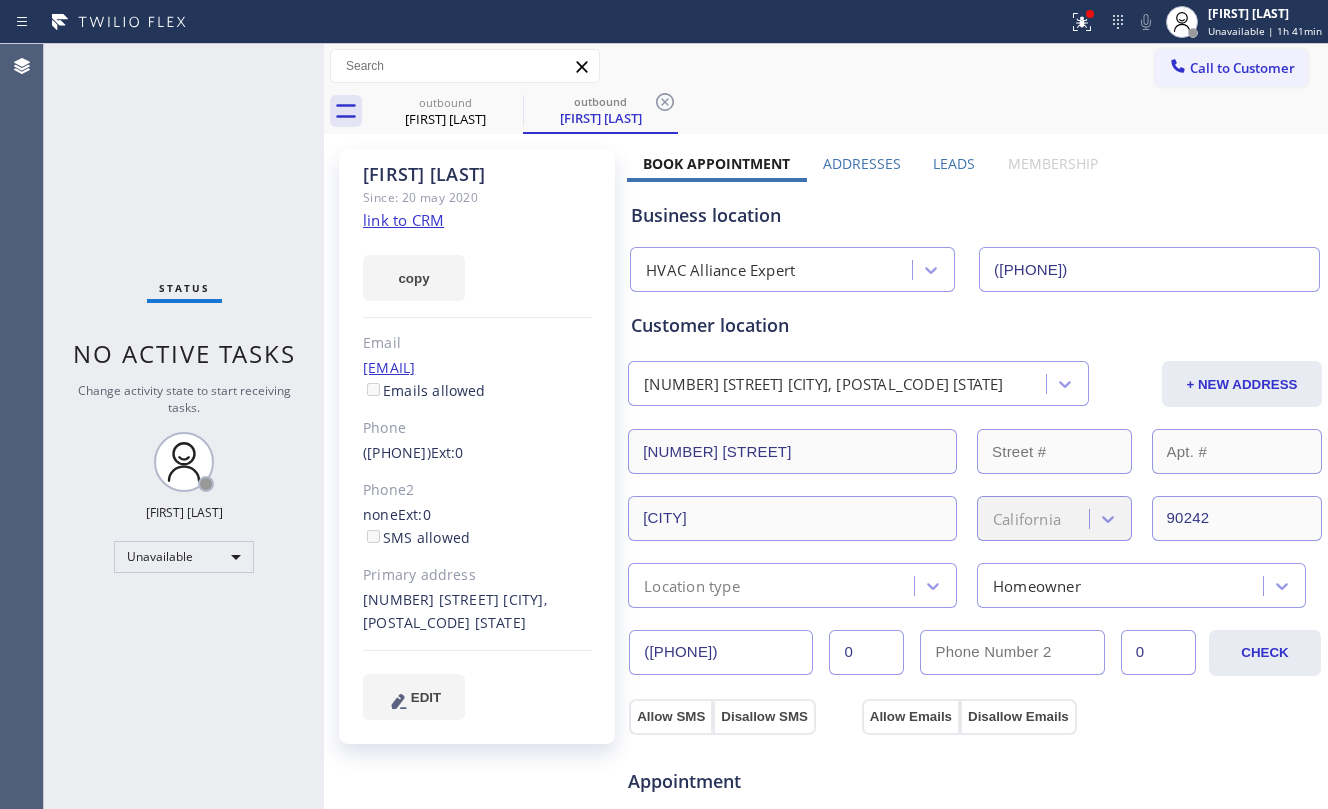 click 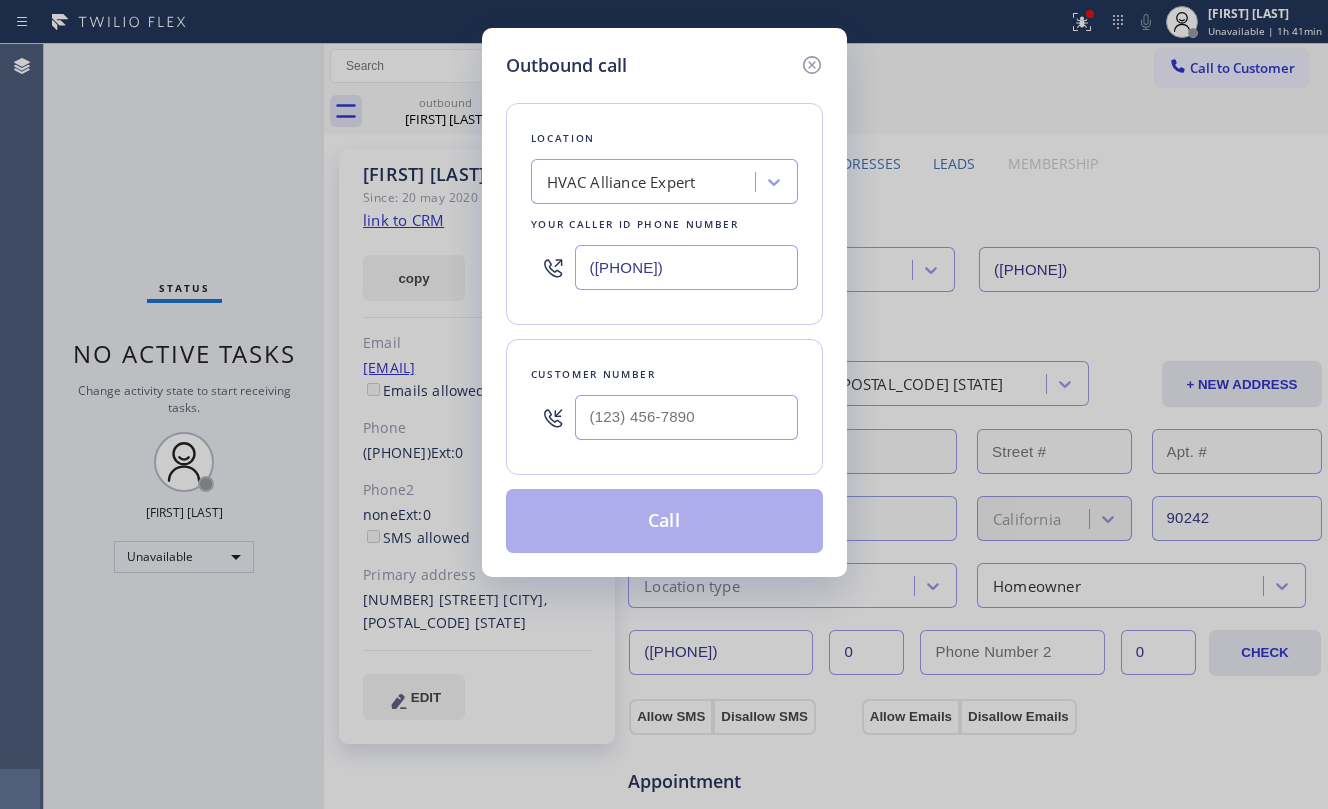 click on "Customer number" at bounding box center [664, 407] 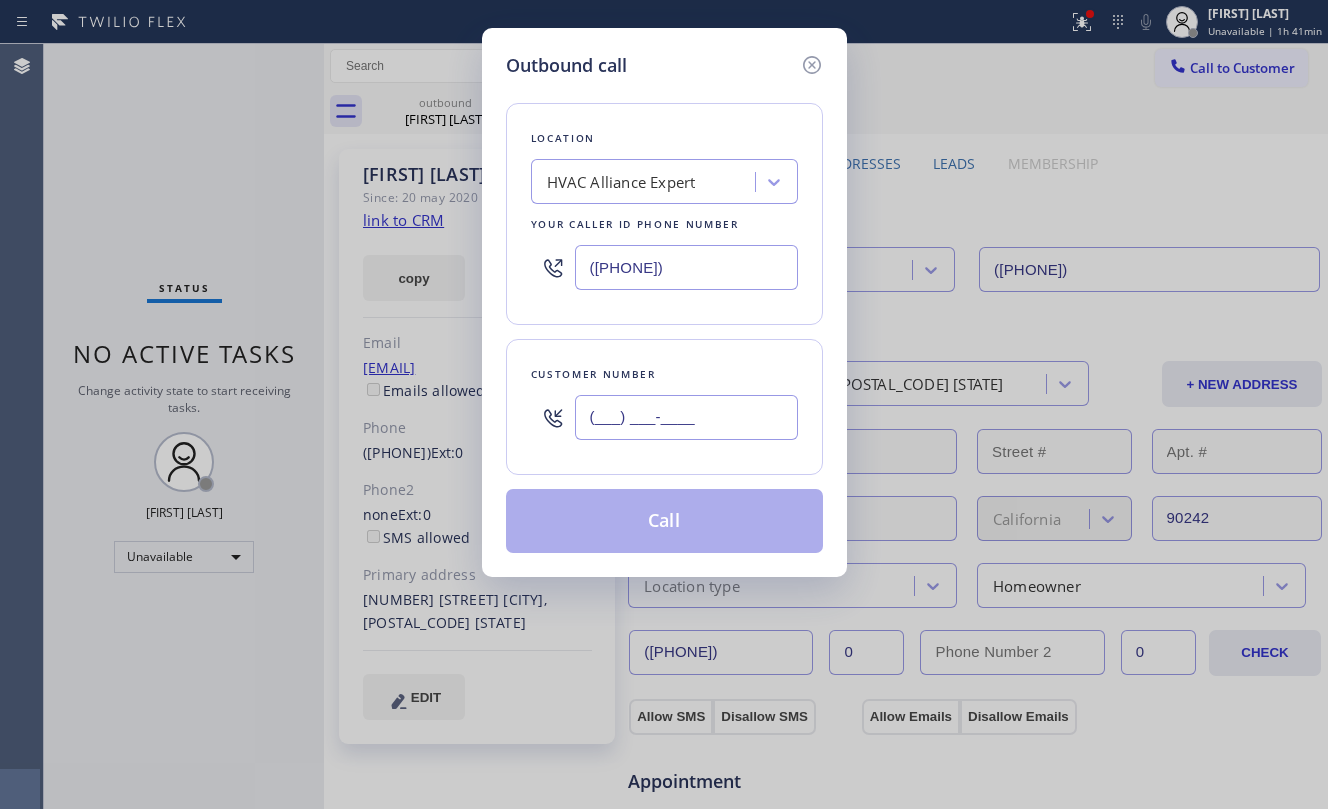 click on "(___) ___-____" at bounding box center (686, 417) 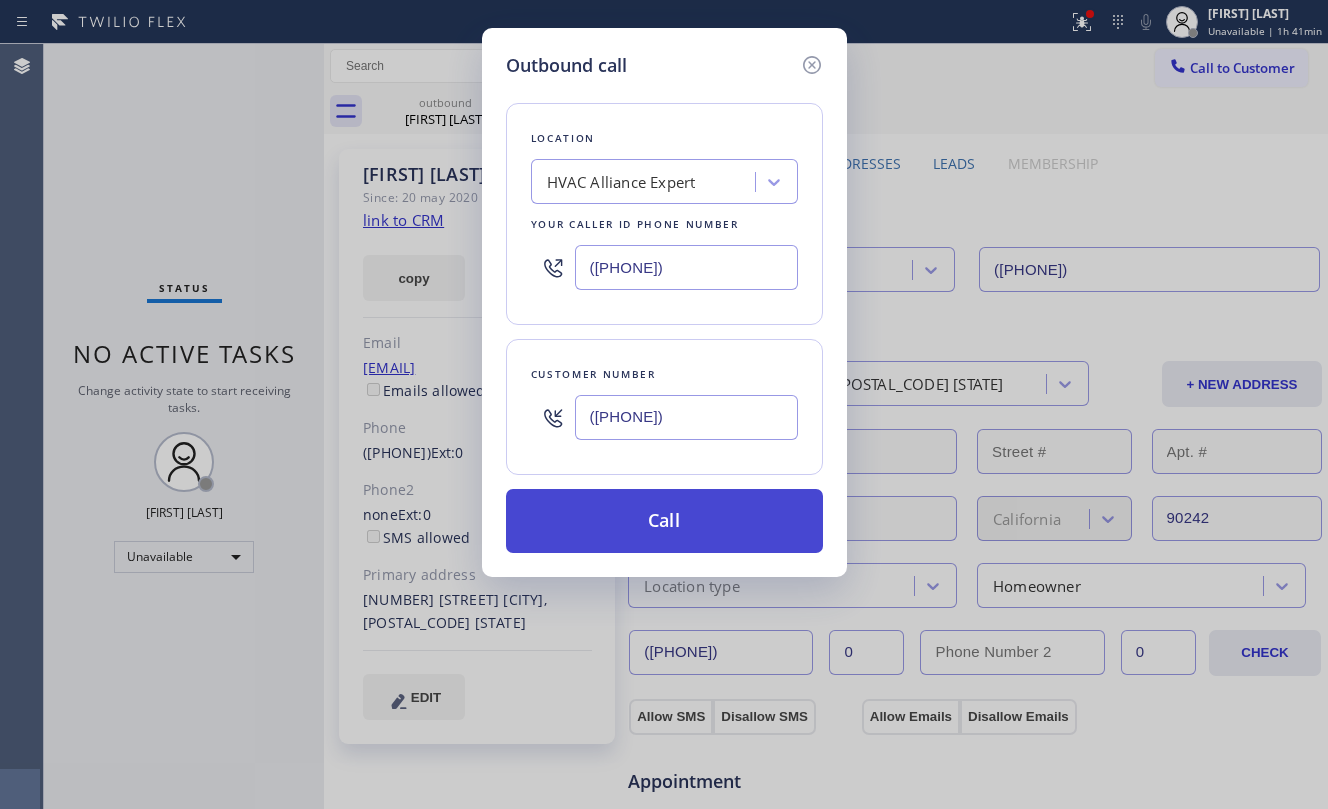 type on "(650) 255-2507" 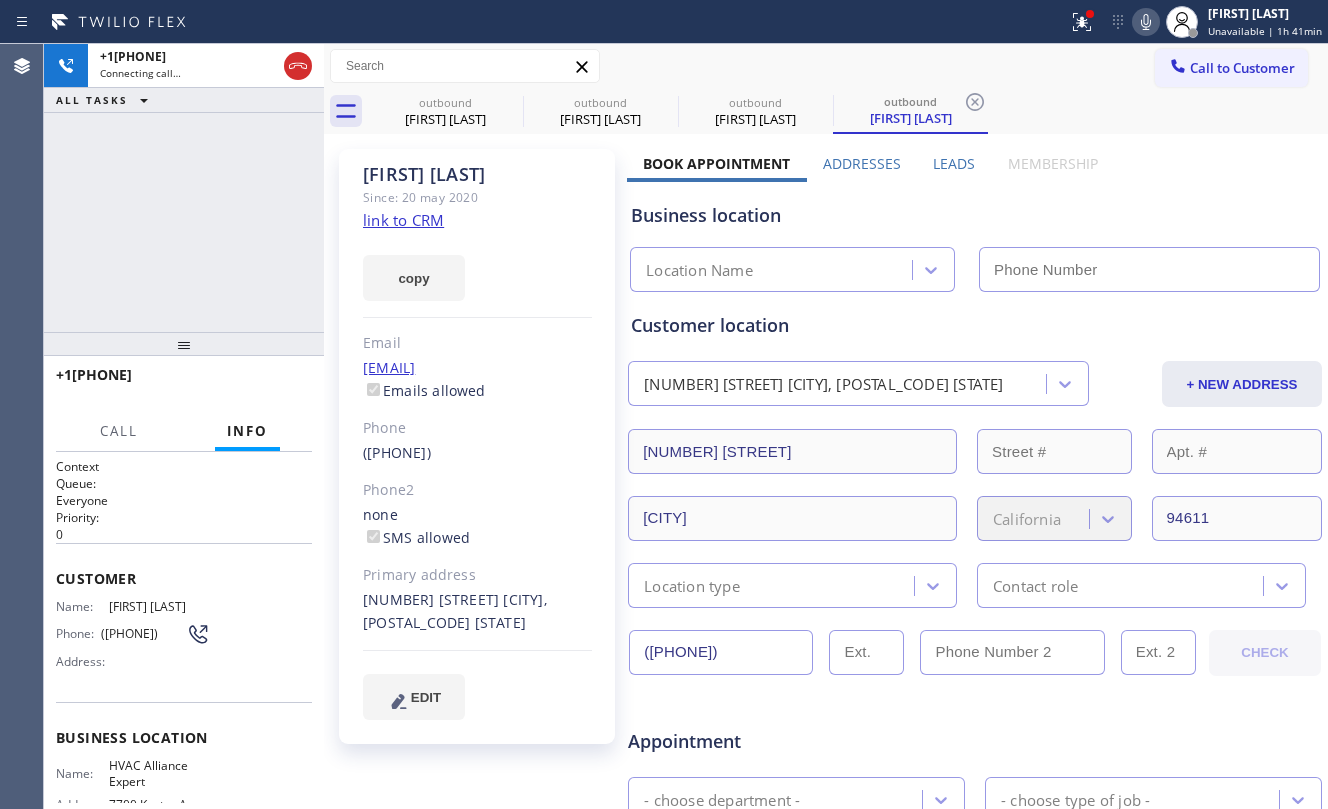 type on "[PHONE]" 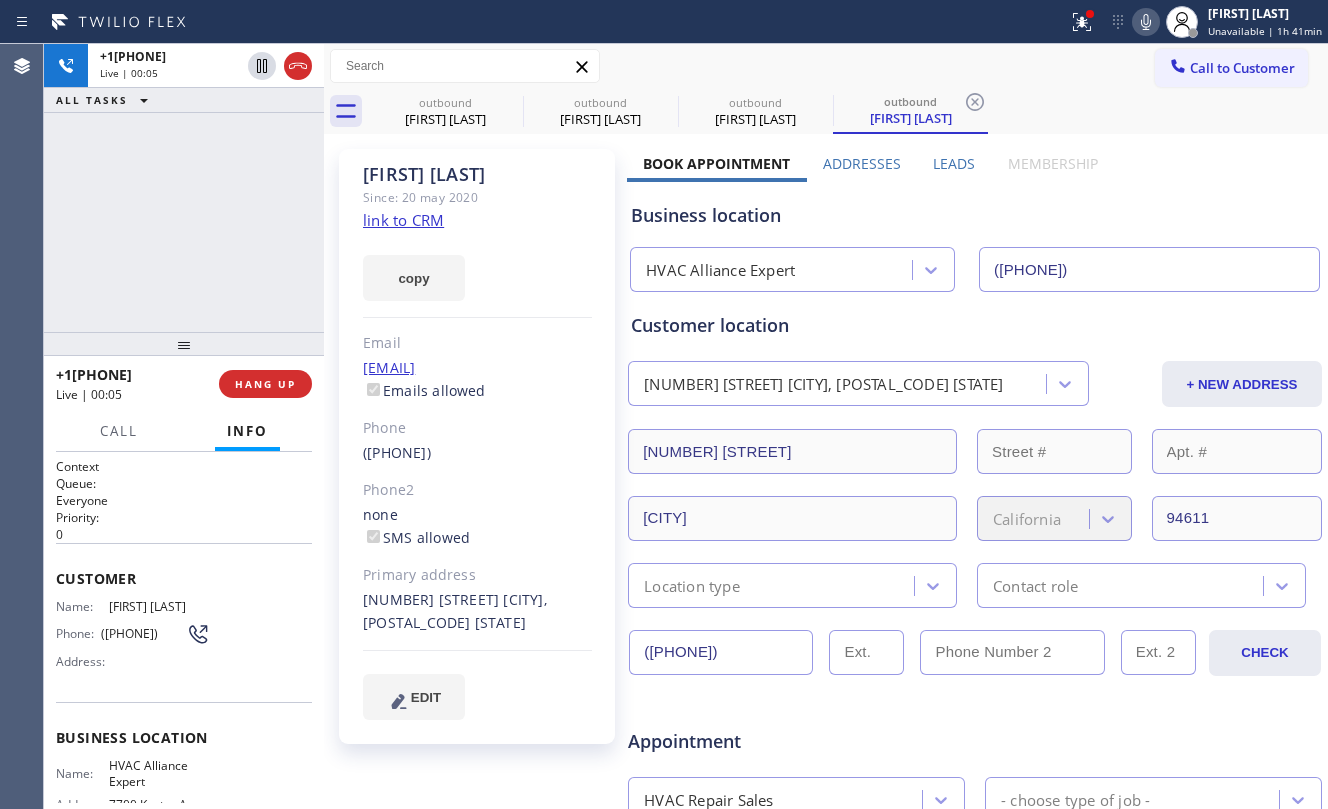 click on "link to CRM" 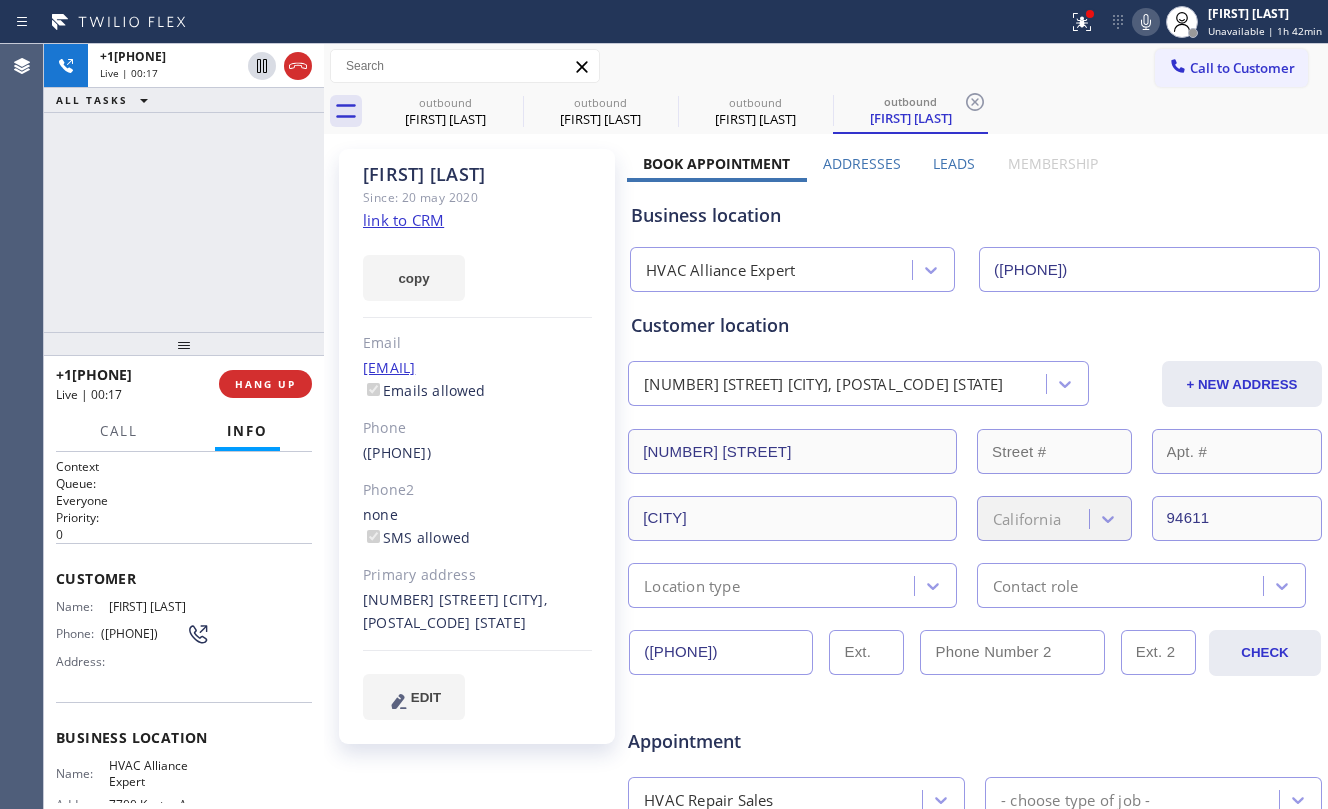 drag, startPoint x: 264, startPoint y: 404, endPoint x: 265, endPoint y: 376, distance: 28.01785 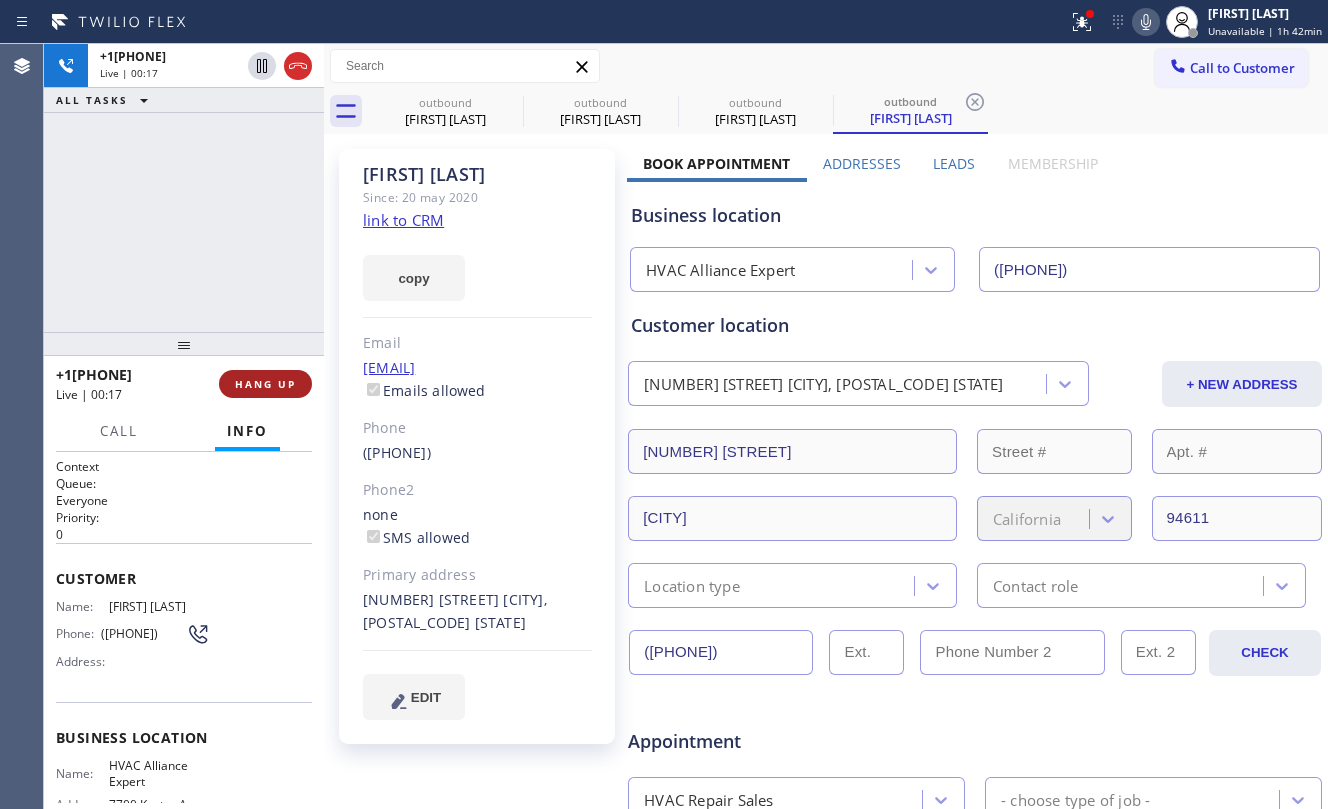 click on "+16502552507 Live | 00:17 HANG UP" at bounding box center (184, 384) 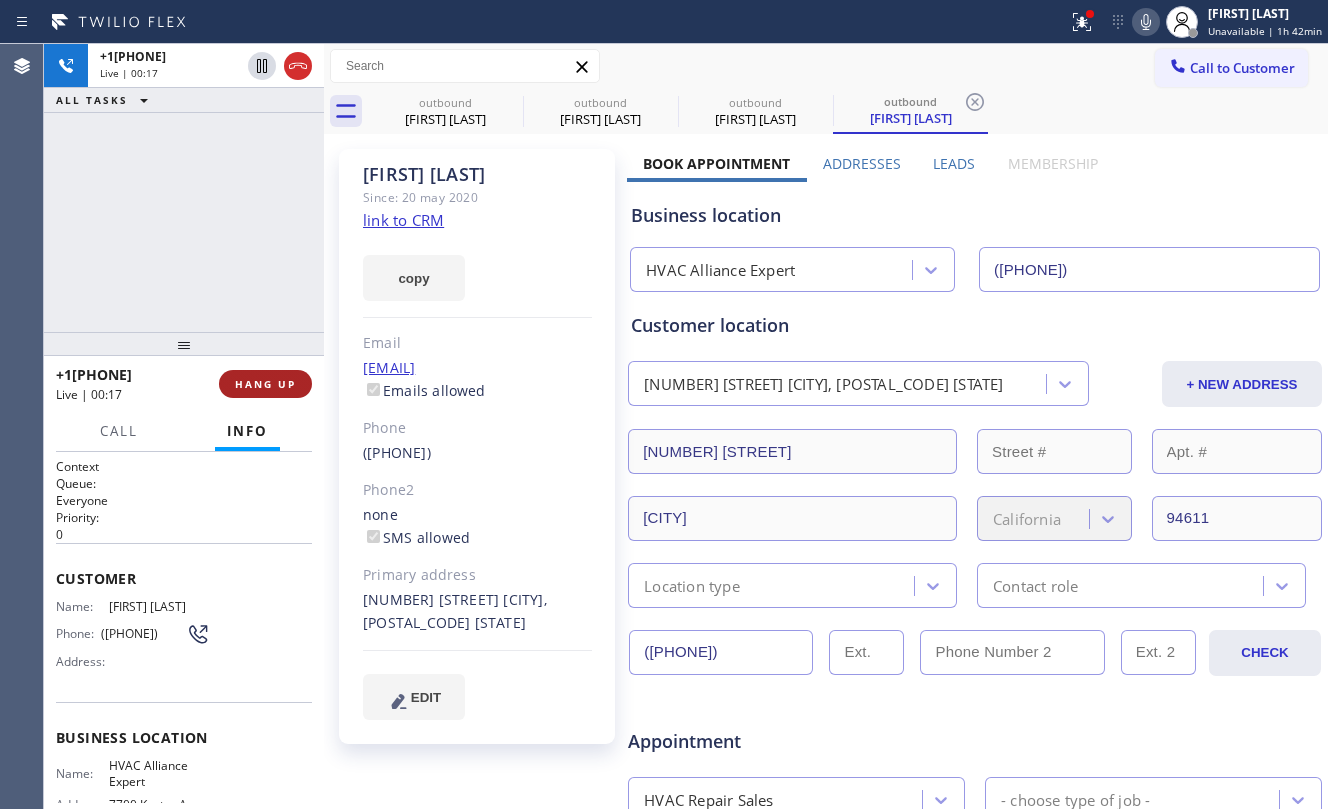 click on "HANG UP" at bounding box center [265, 384] 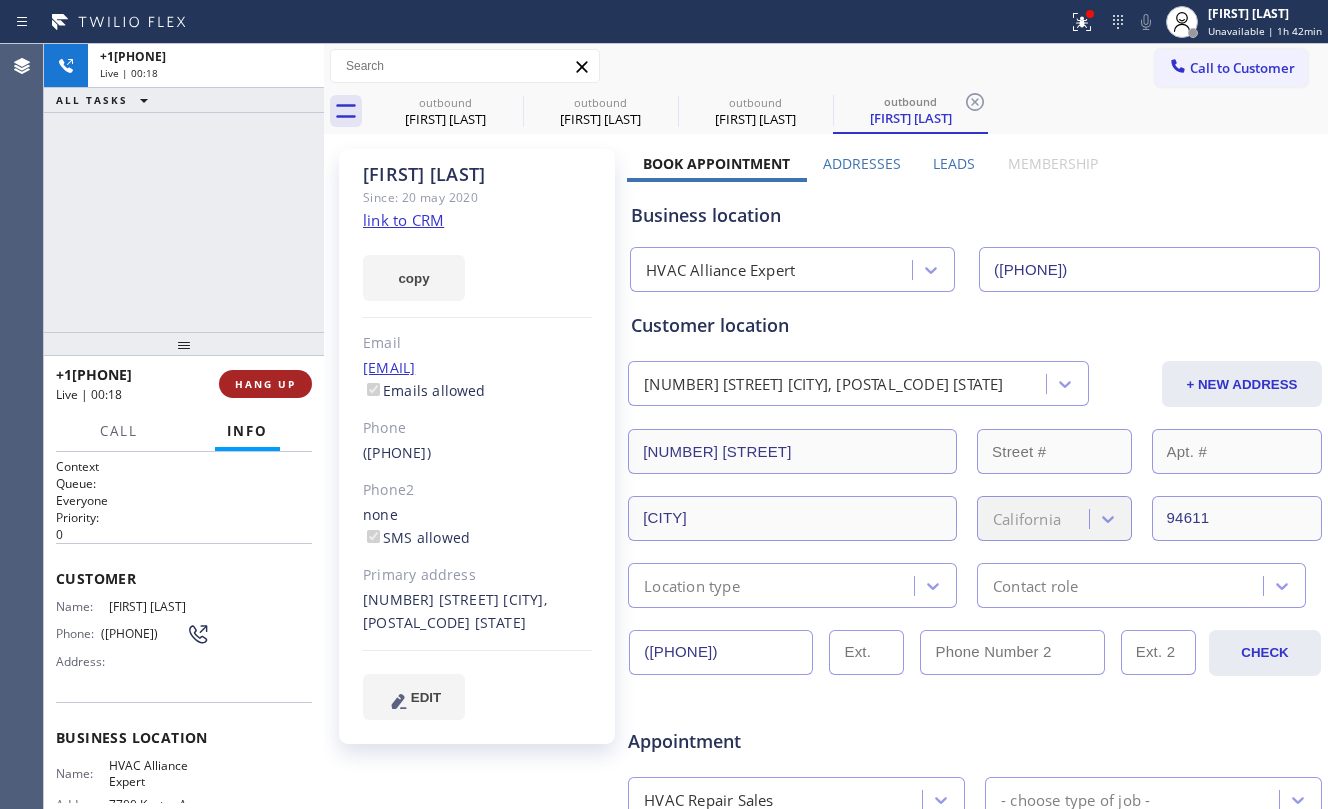 click on "HANG UP" at bounding box center (265, 384) 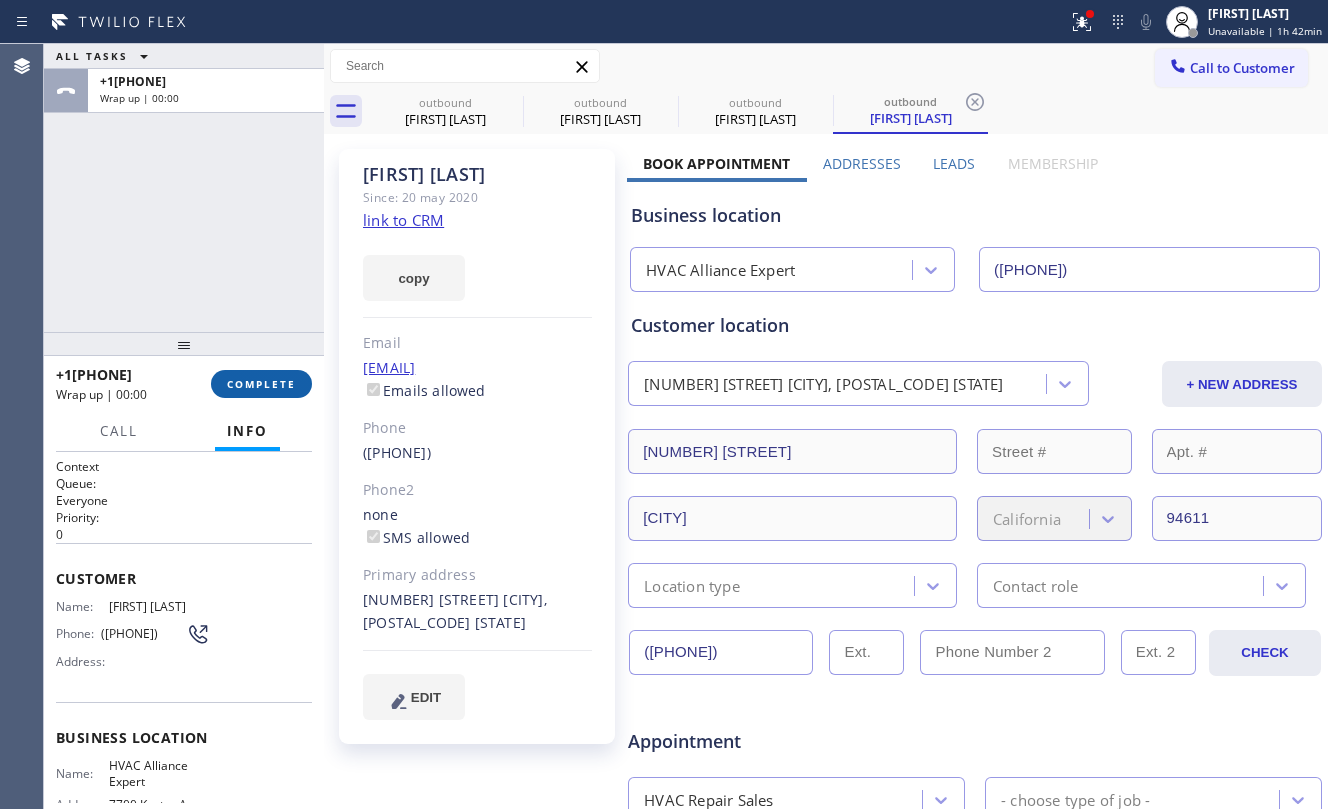 click on "COMPLETE" at bounding box center [261, 384] 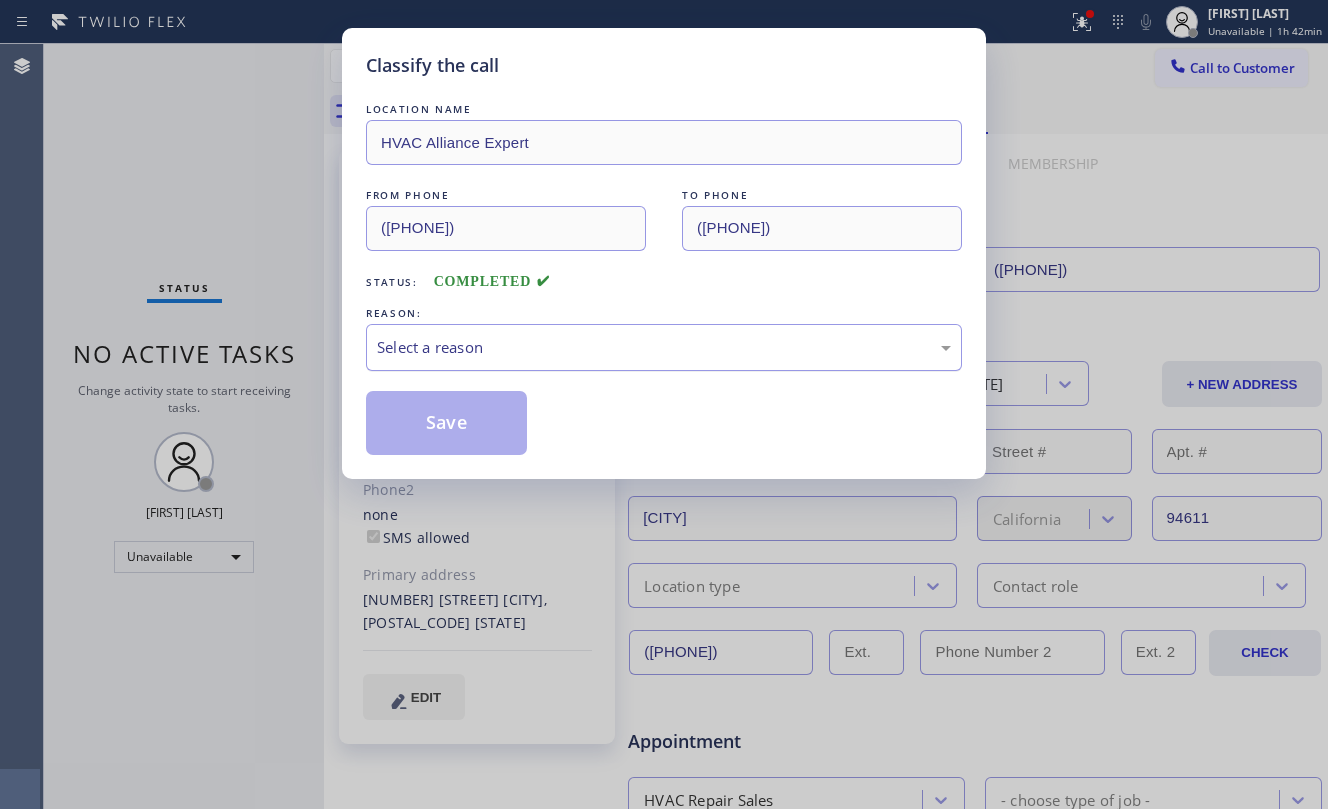 click on "Select a reason" at bounding box center (664, 347) 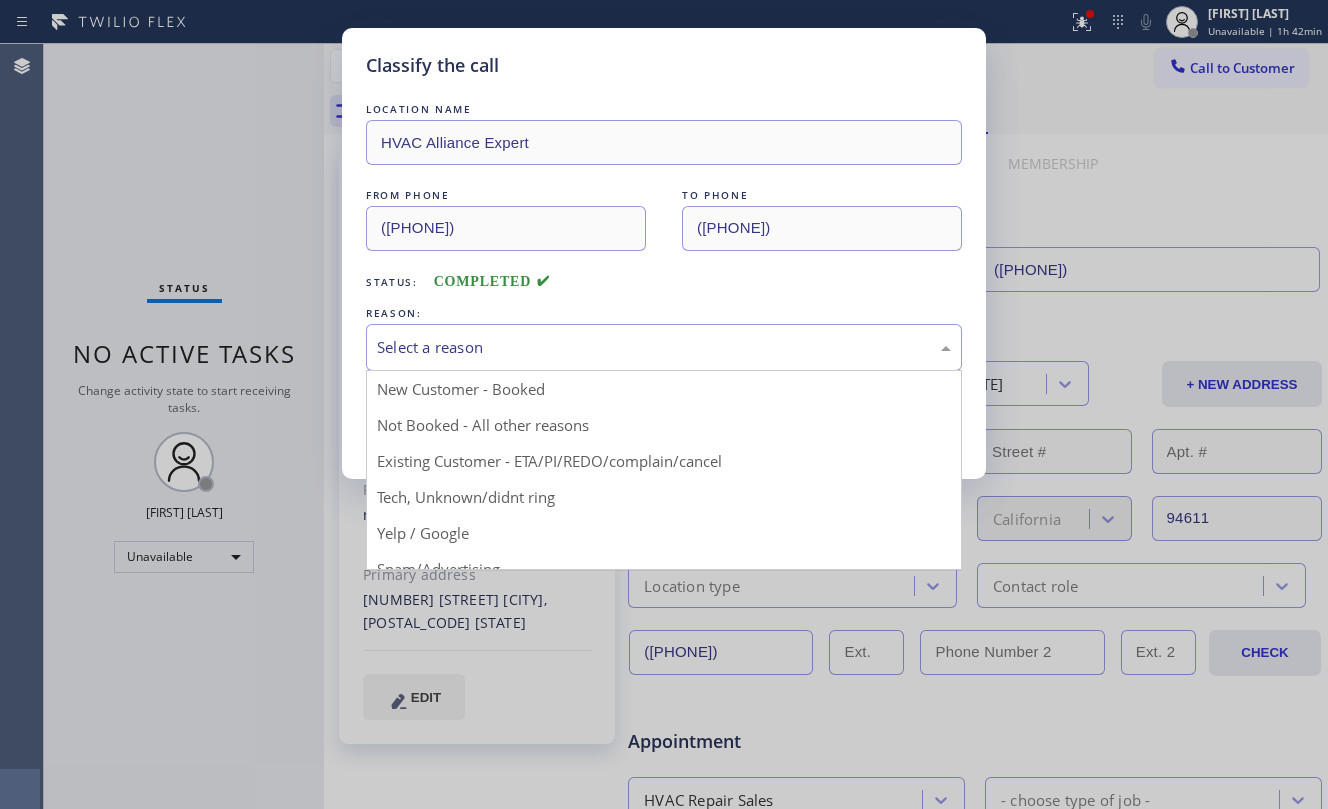drag, startPoint x: 630, startPoint y: 458, endPoint x: 573, endPoint y: 433, distance: 62.241467 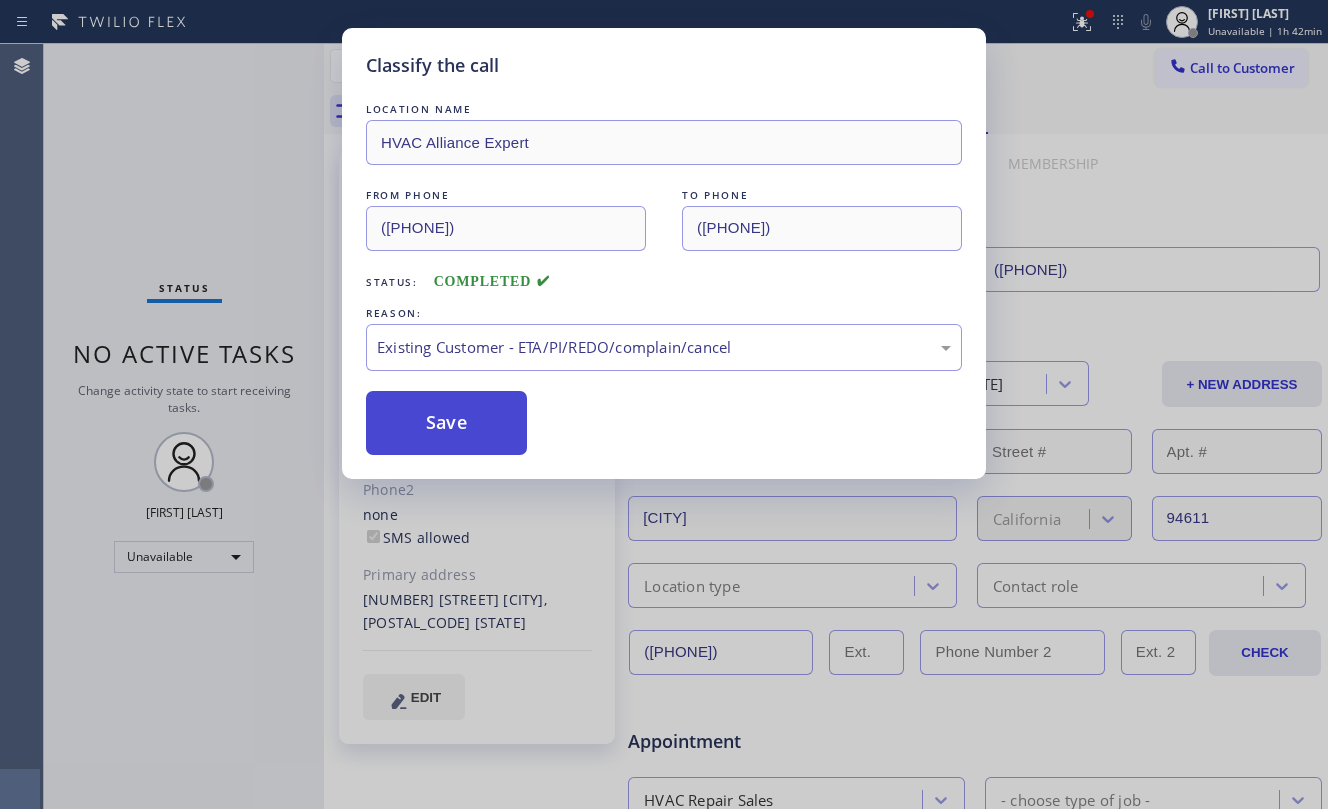 click on "Save" at bounding box center [446, 423] 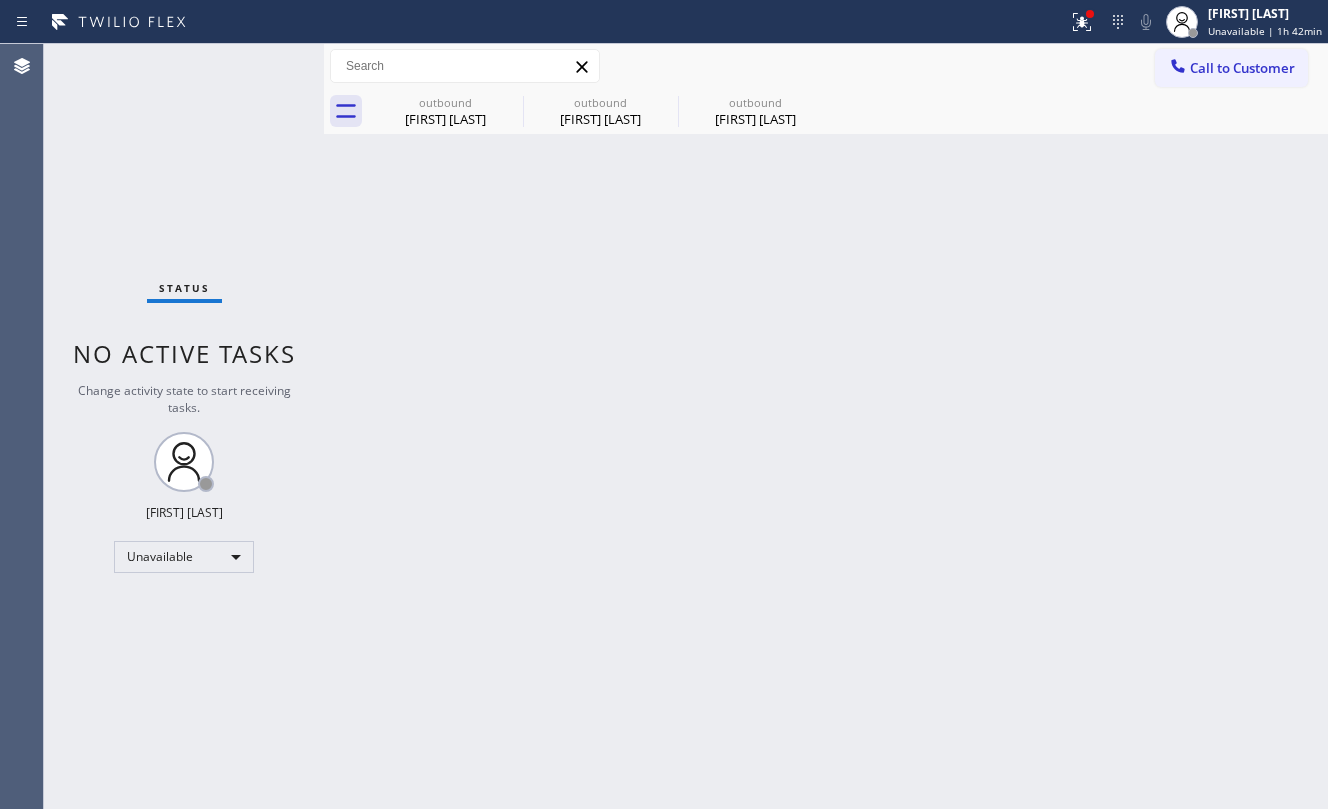 drag, startPoint x: 566, startPoint y: 346, endPoint x: 569, endPoint y: 333, distance: 13.341664 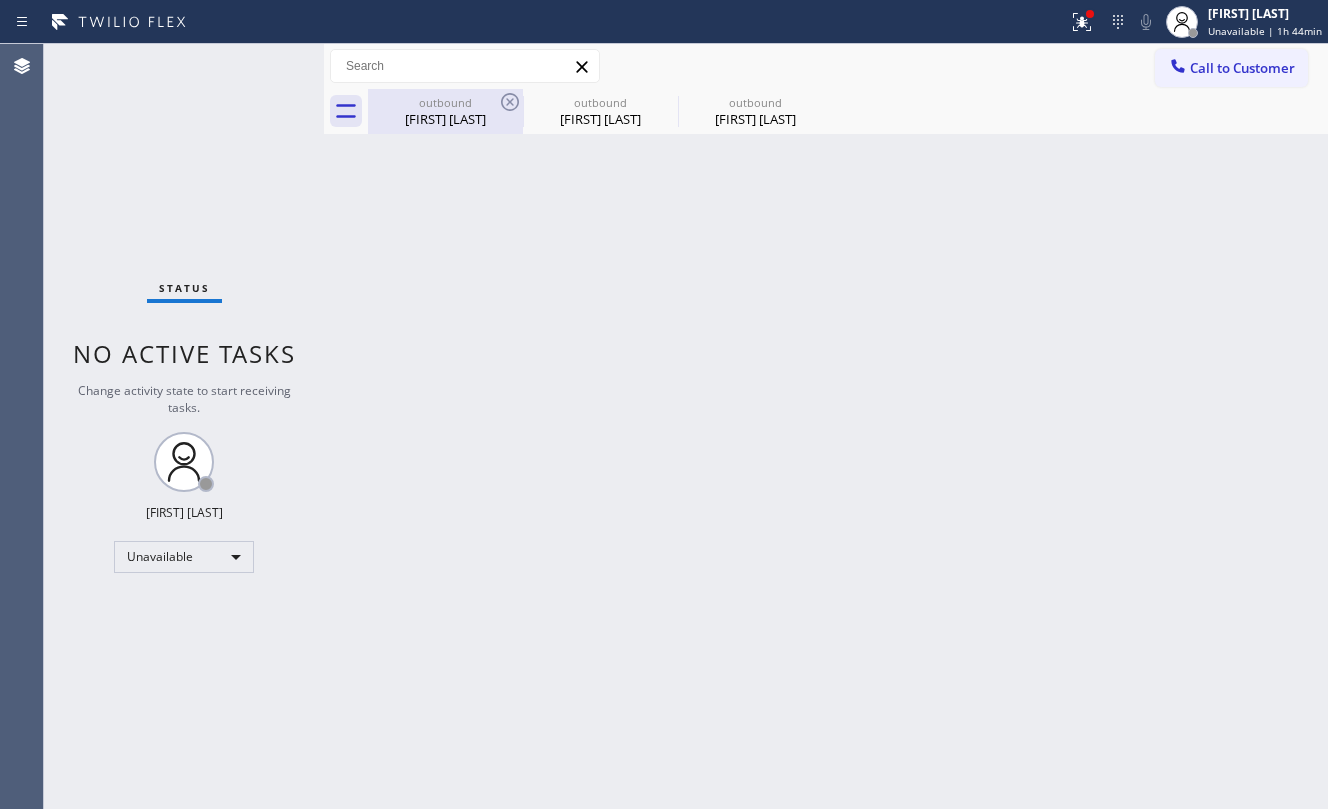 click on "outbound Dustin Luettgen" at bounding box center [445, 111] 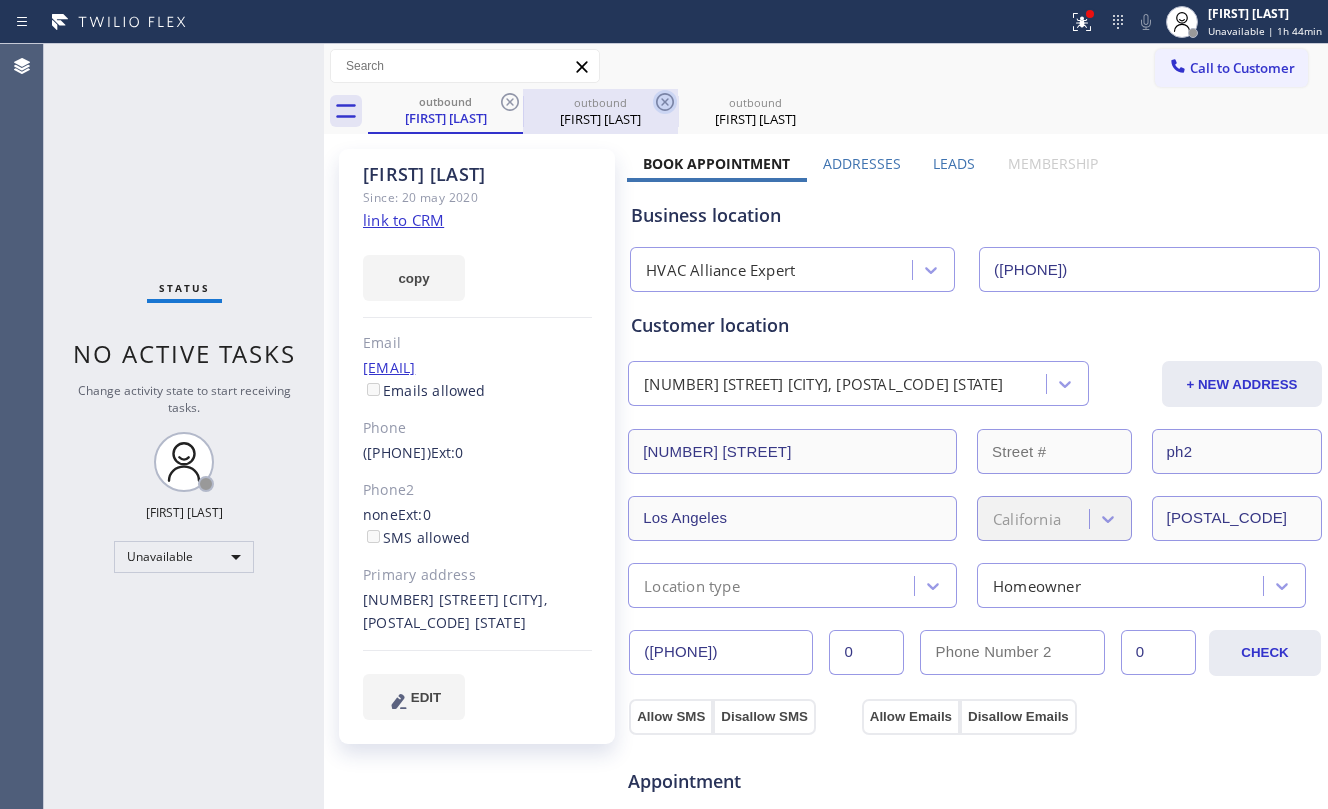 click 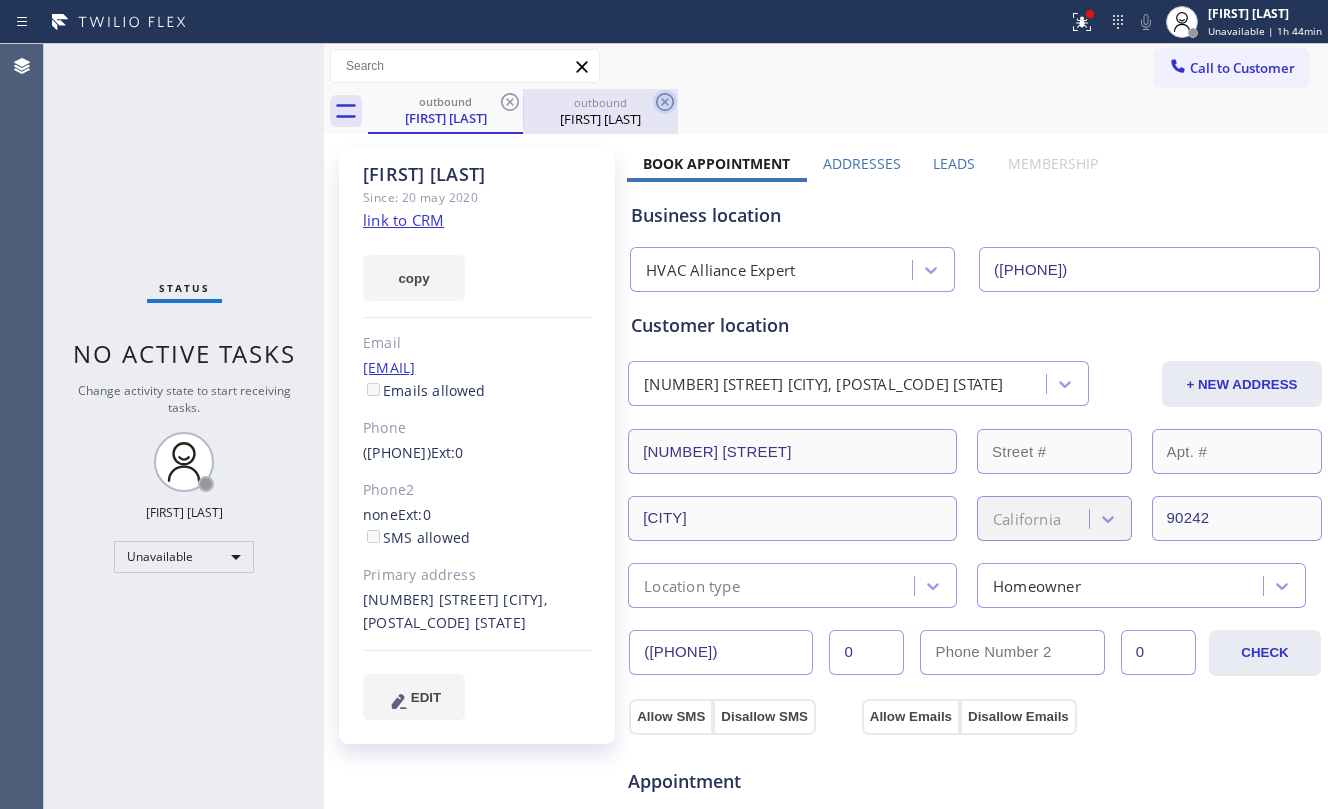 click 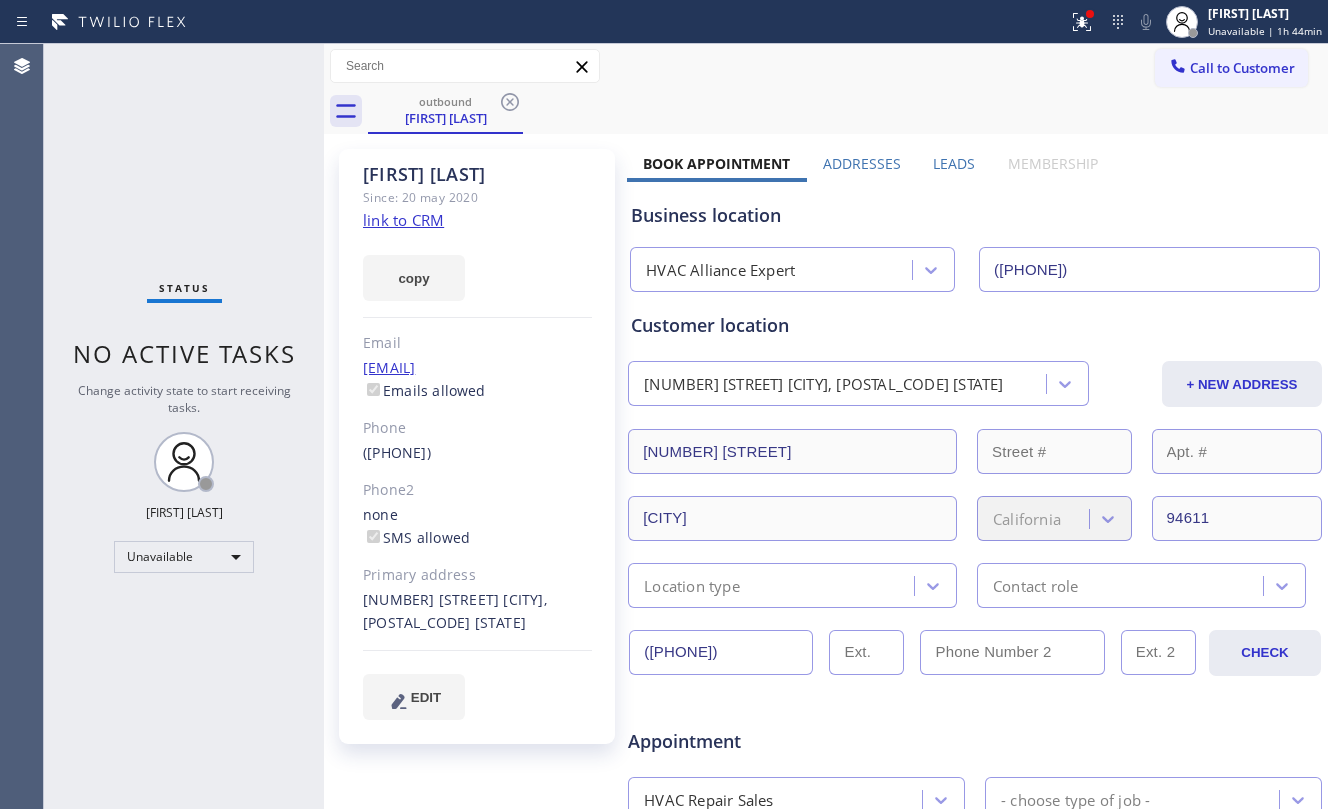 click 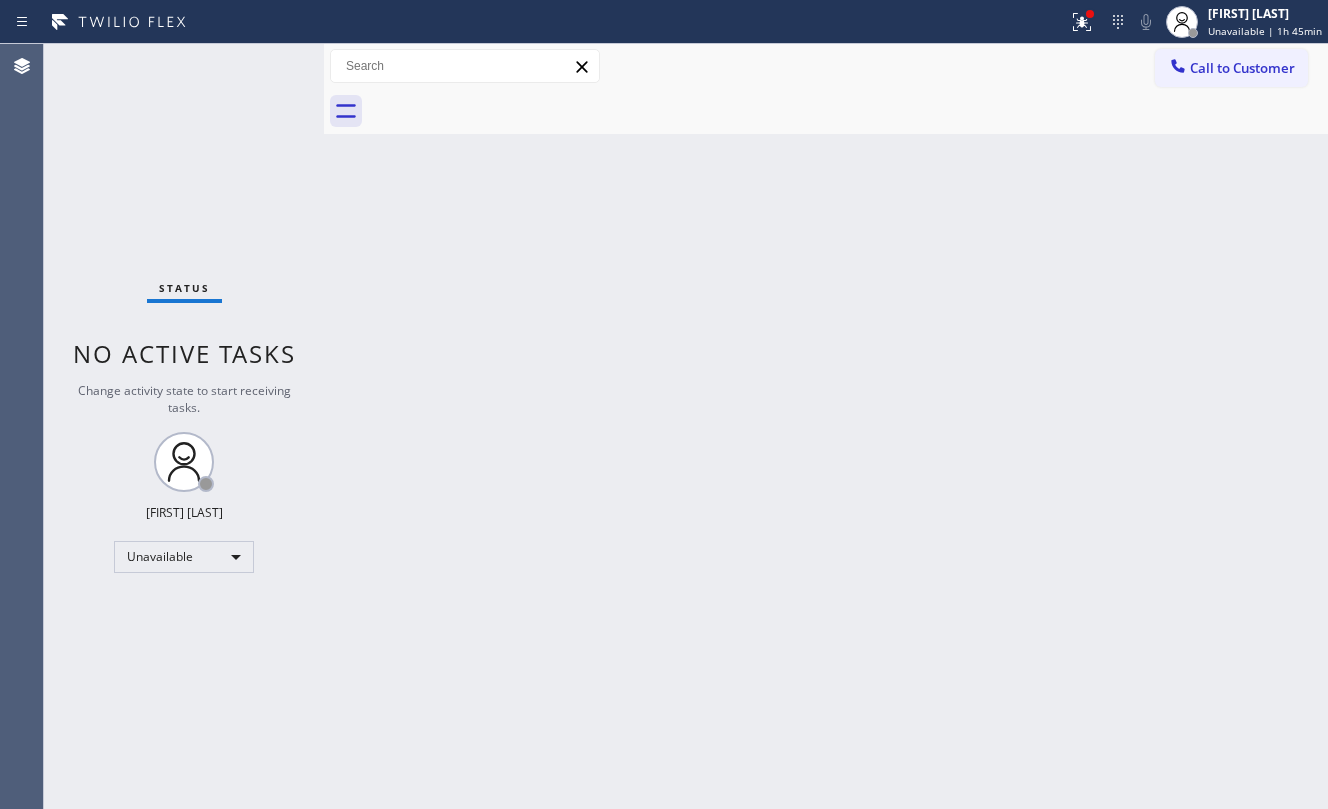 drag, startPoint x: 878, startPoint y: 308, endPoint x: 909, endPoint y: 306, distance: 31.06445 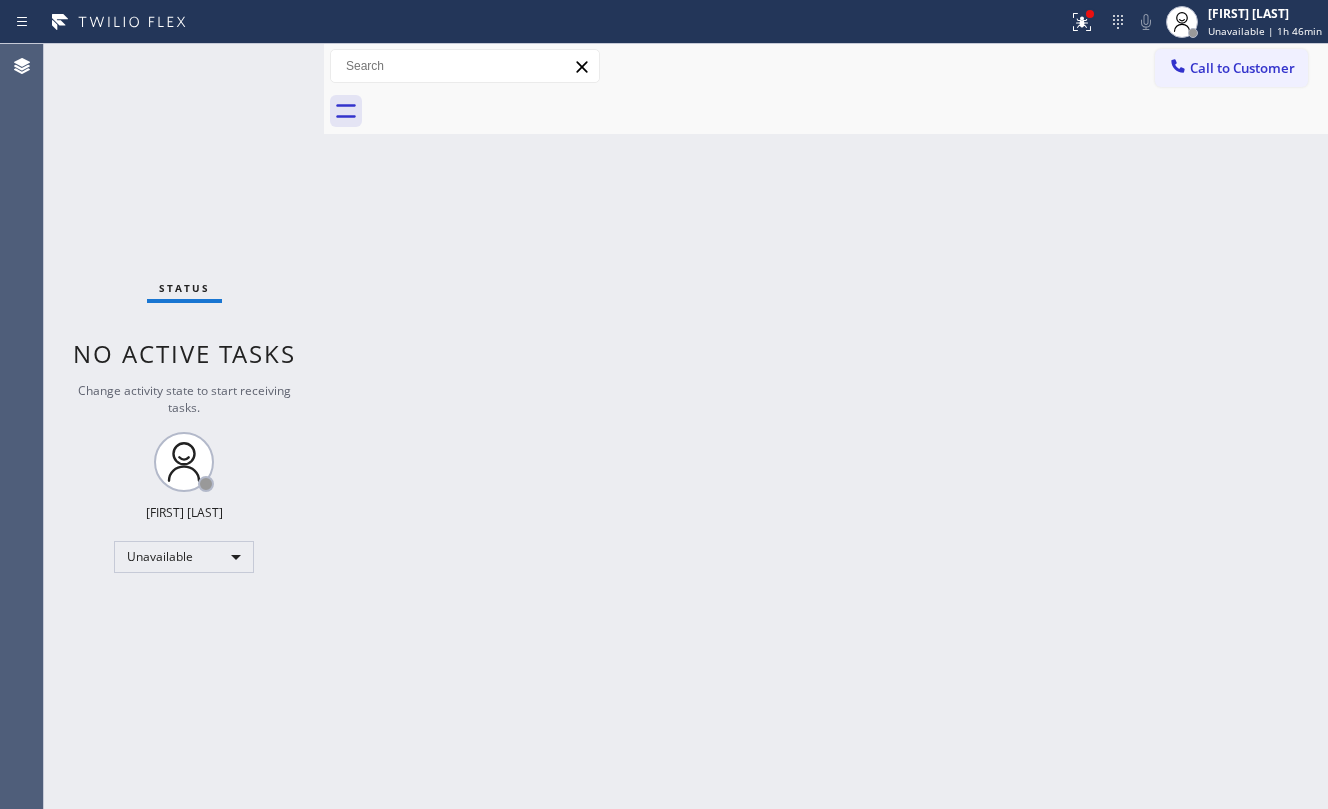 click on "Back to Dashboard Change Sender ID Customers Technicians Select a contact Outbound call Location Search location Your caller id phone number Customer number Call Customer info Name   Phone none Address none Change Sender ID HVAC +18559994417 5 Star Appliance +18557314952 Appliance Repair +18554611149 Plumbing +18889090120 Air Duct Cleaning +18006865038  Electricians +18005688664 Cancel Change Check personal SMS Reset Change No tabs Call to Customer Outbound call Location HVAC Alliance Expert Your caller id phone number [PHONE] Customer number Call Outbound call Technician Search Technician Your caller id phone number Your caller id phone number Call" at bounding box center [826, 426] 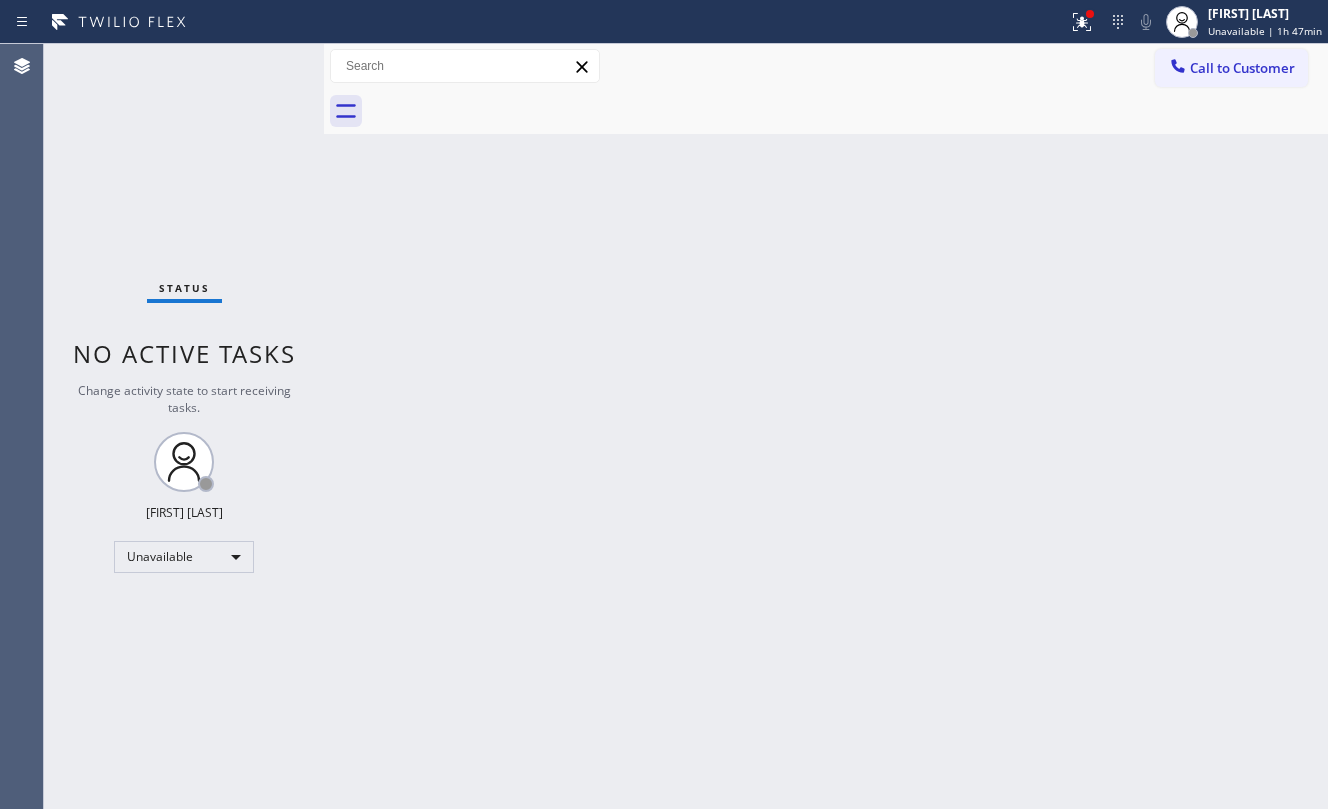 click on "Back to Dashboard Change Sender ID Customers Technicians Select a contact Outbound call Location Search location Your caller id phone number Customer number Call Customer info Name   Phone none Address none Change Sender ID HVAC +18559994417 5 Star Appliance +18557314952 Appliance Repair +18554611149 Plumbing +18889090120 Air Duct Cleaning +18006865038  Electricians +18005688664 Cancel Change Check personal SMS Reset Change No tabs Call to Customer Outbound call Location HVAC Alliance Expert Your caller id phone number [PHONE] Customer number Call Outbound call Technician Search Technician Your caller id phone number Your caller id phone number Call" at bounding box center [826, 426] 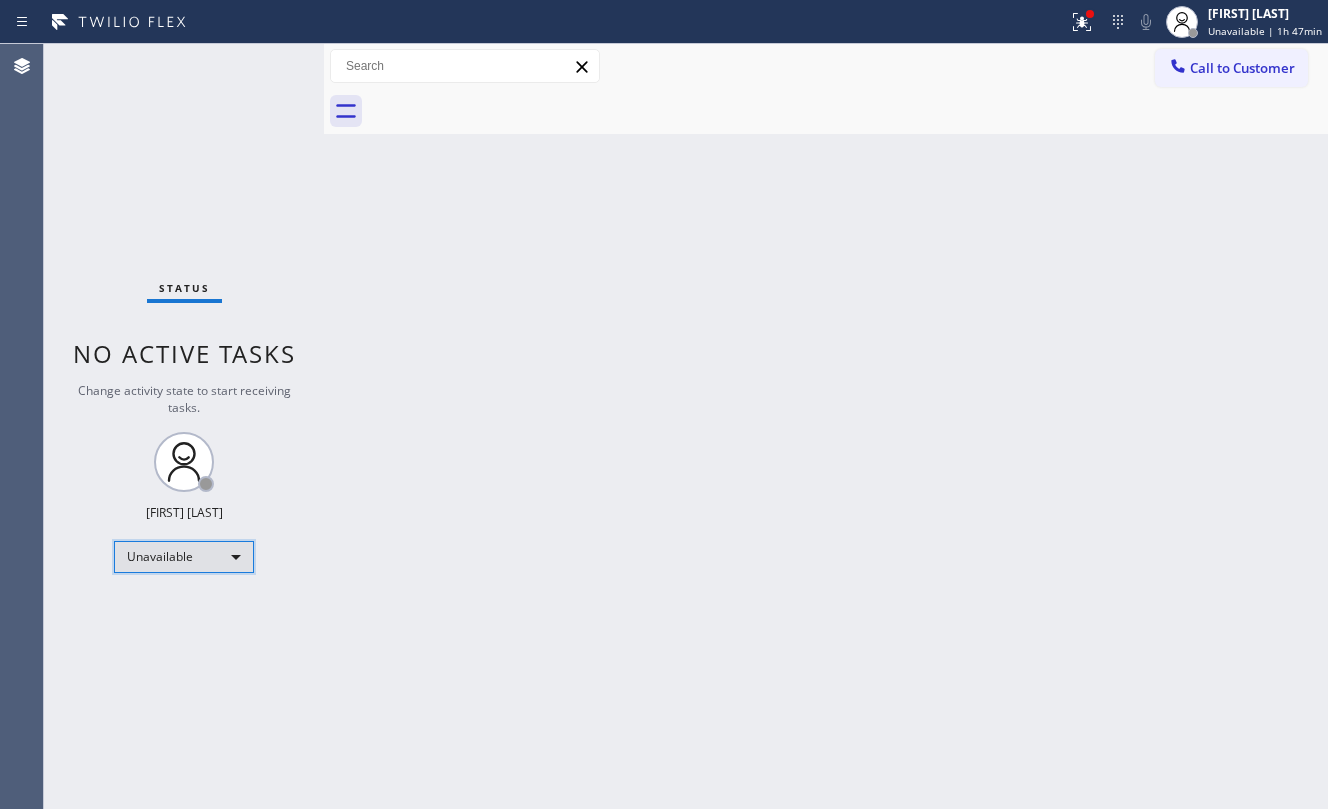 click on "Unavailable" at bounding box center [184, 557] 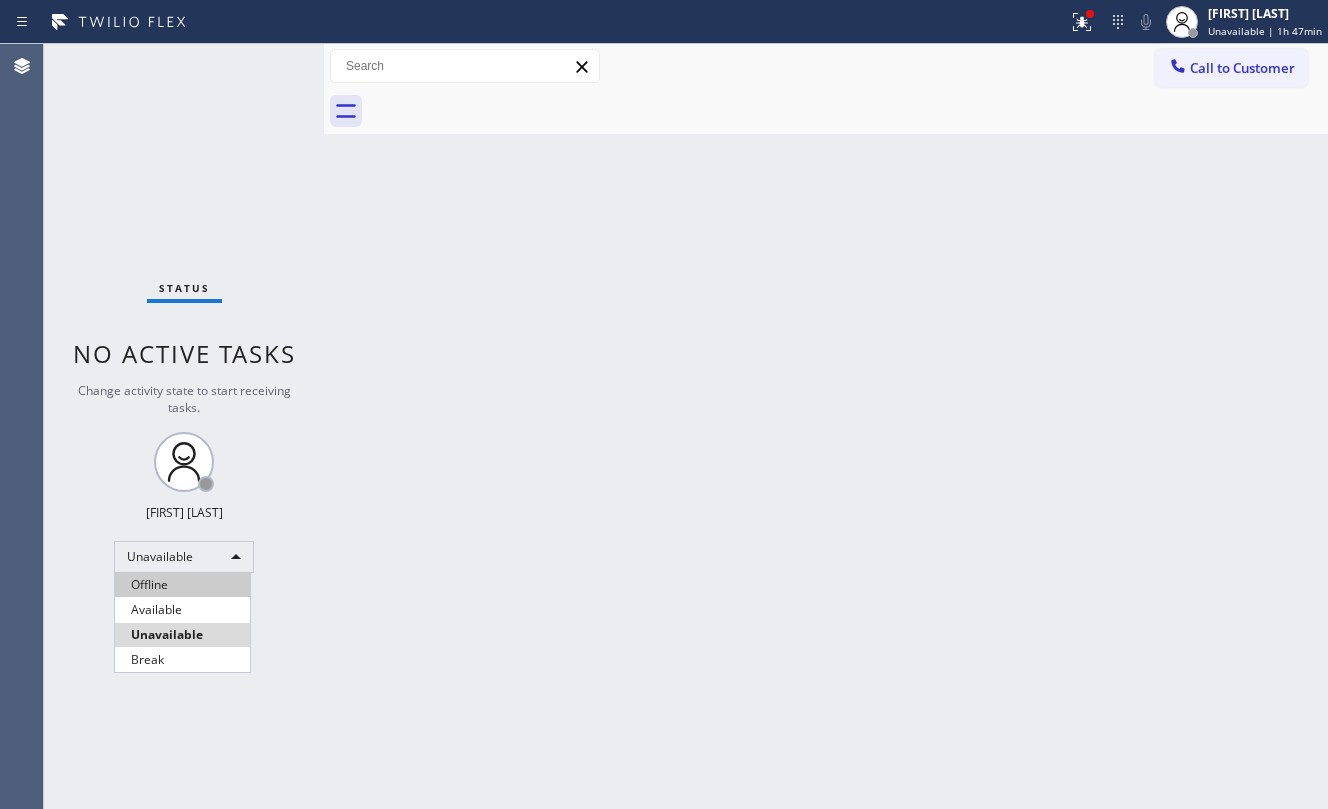 click on "Offline" at bounding box center [182, 585] 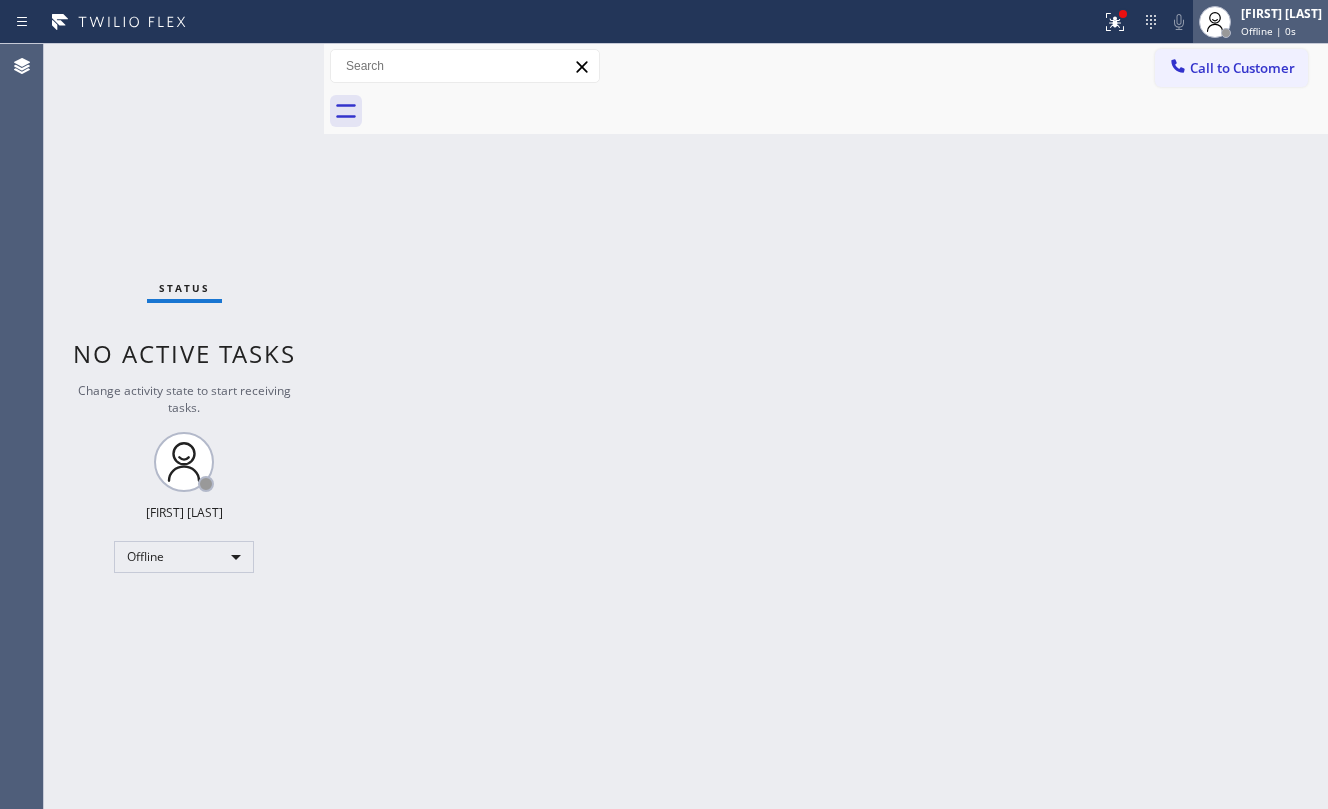 click on "[FIRST] [LAST]" at bounding box center (1281, 13) 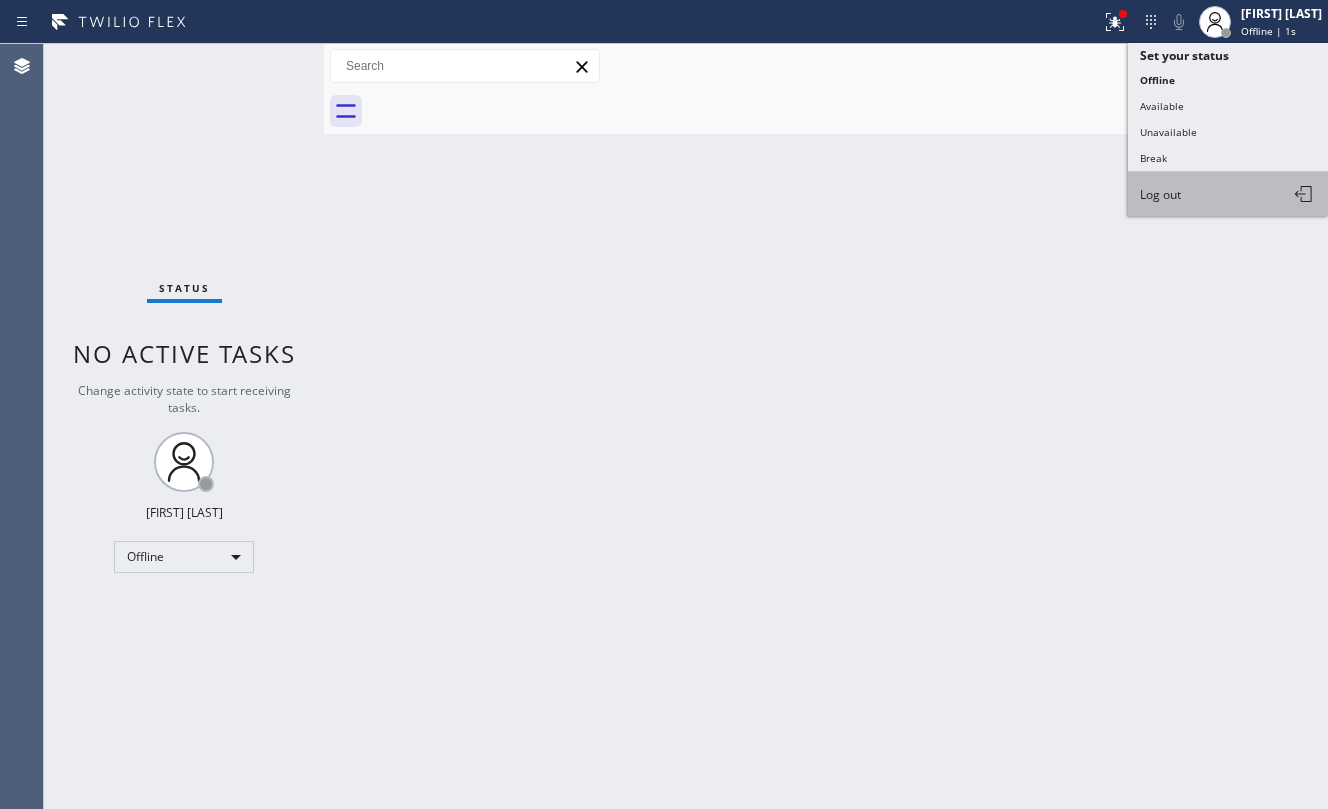 click on "Log out" at bounding box center (1160, 194) 